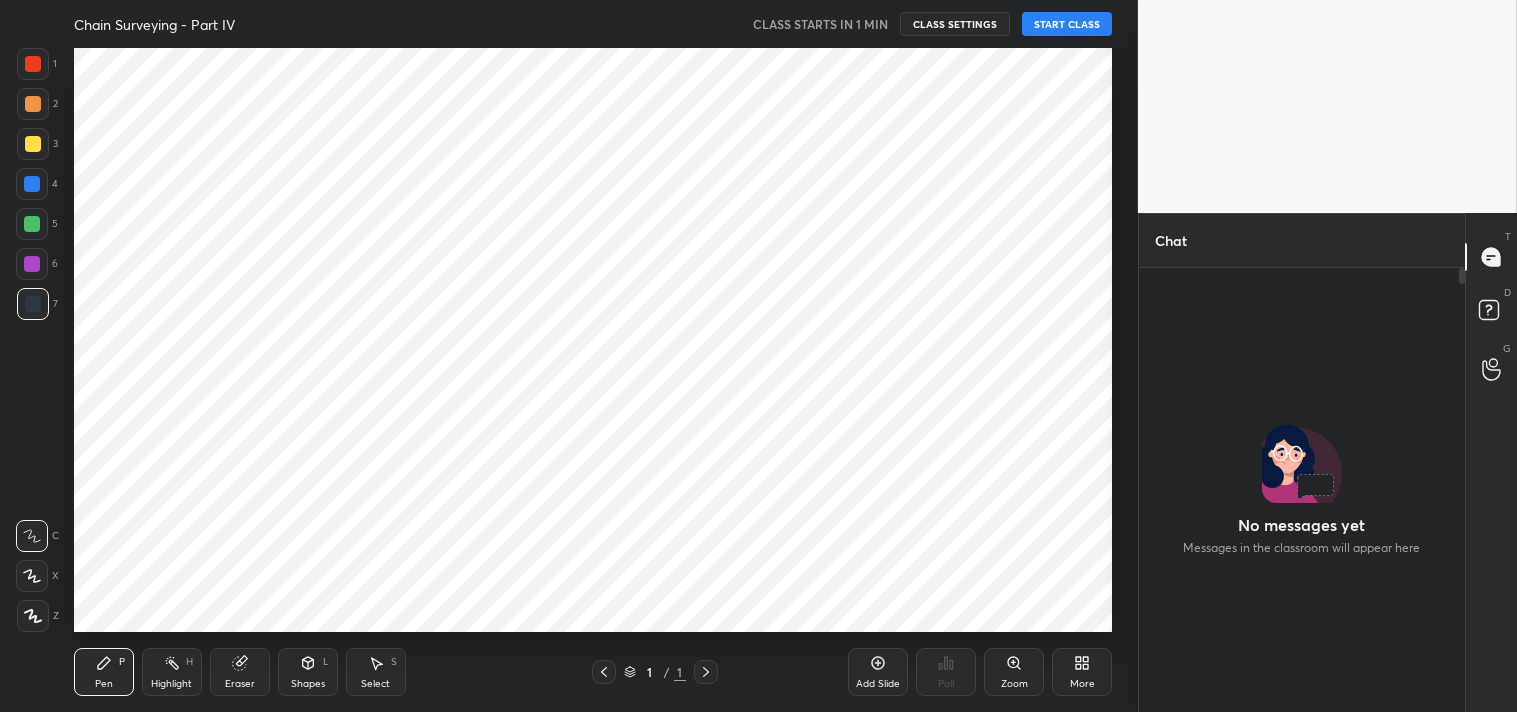 scroll, scrollTop: 0, scrollLeft: 0, axis: both 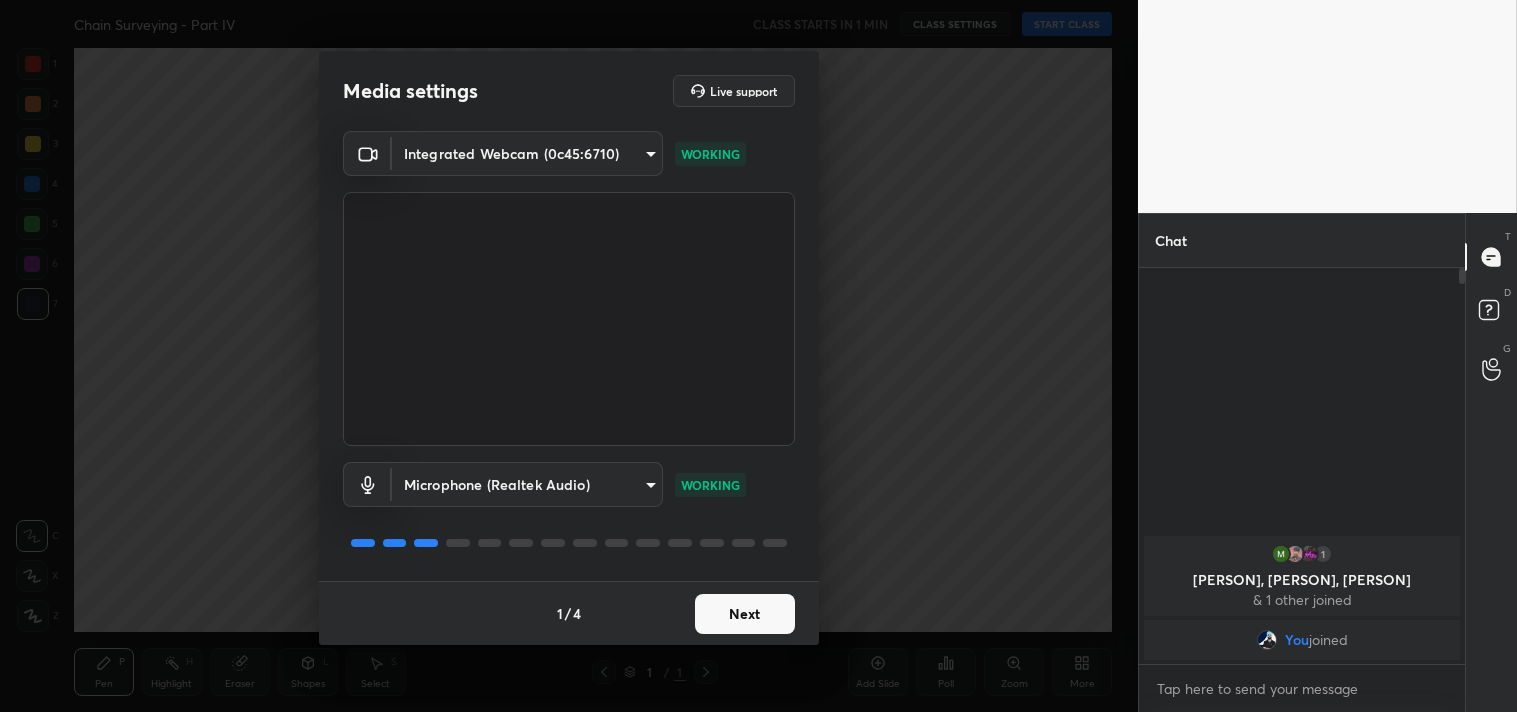 click on "Next" at bounding box center [745, 614] 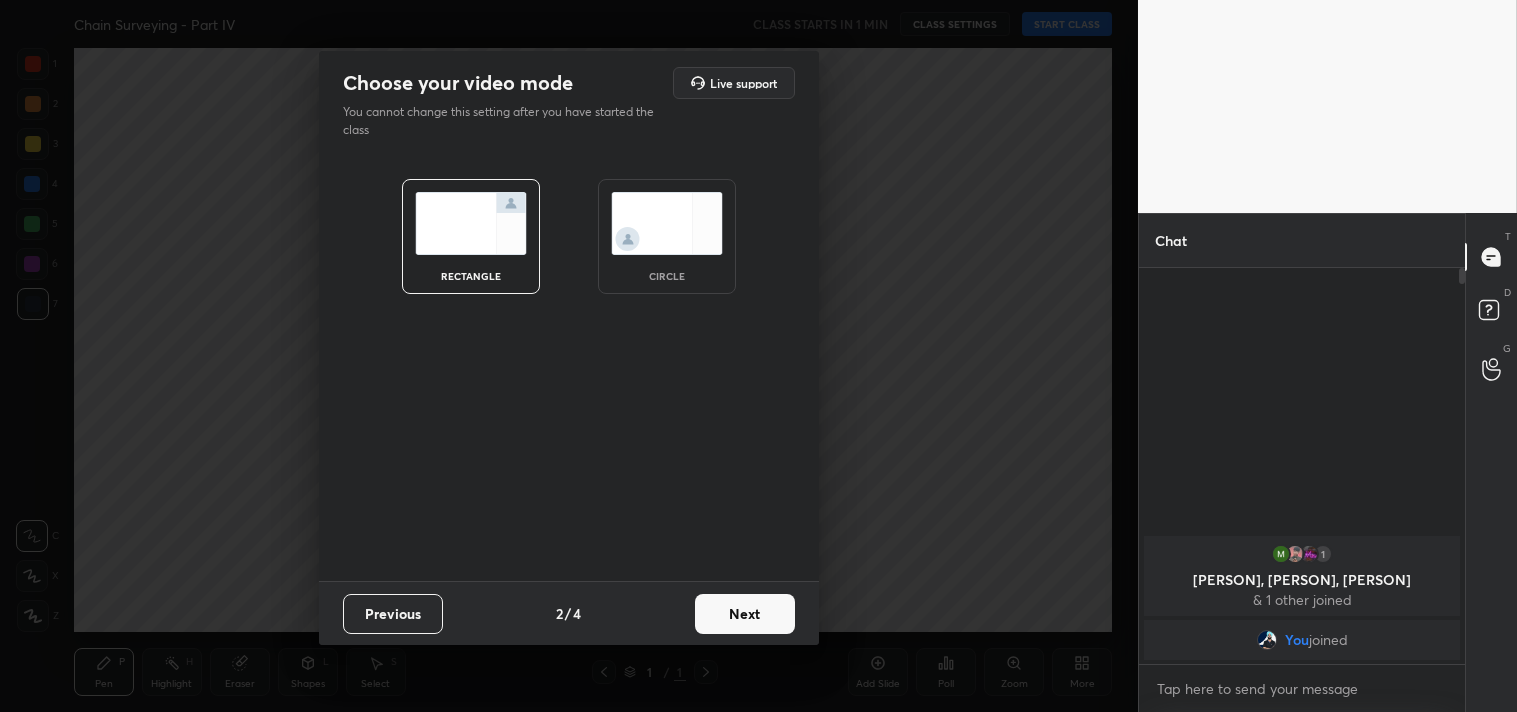 click on "Next" at bounding box center [745, 614] 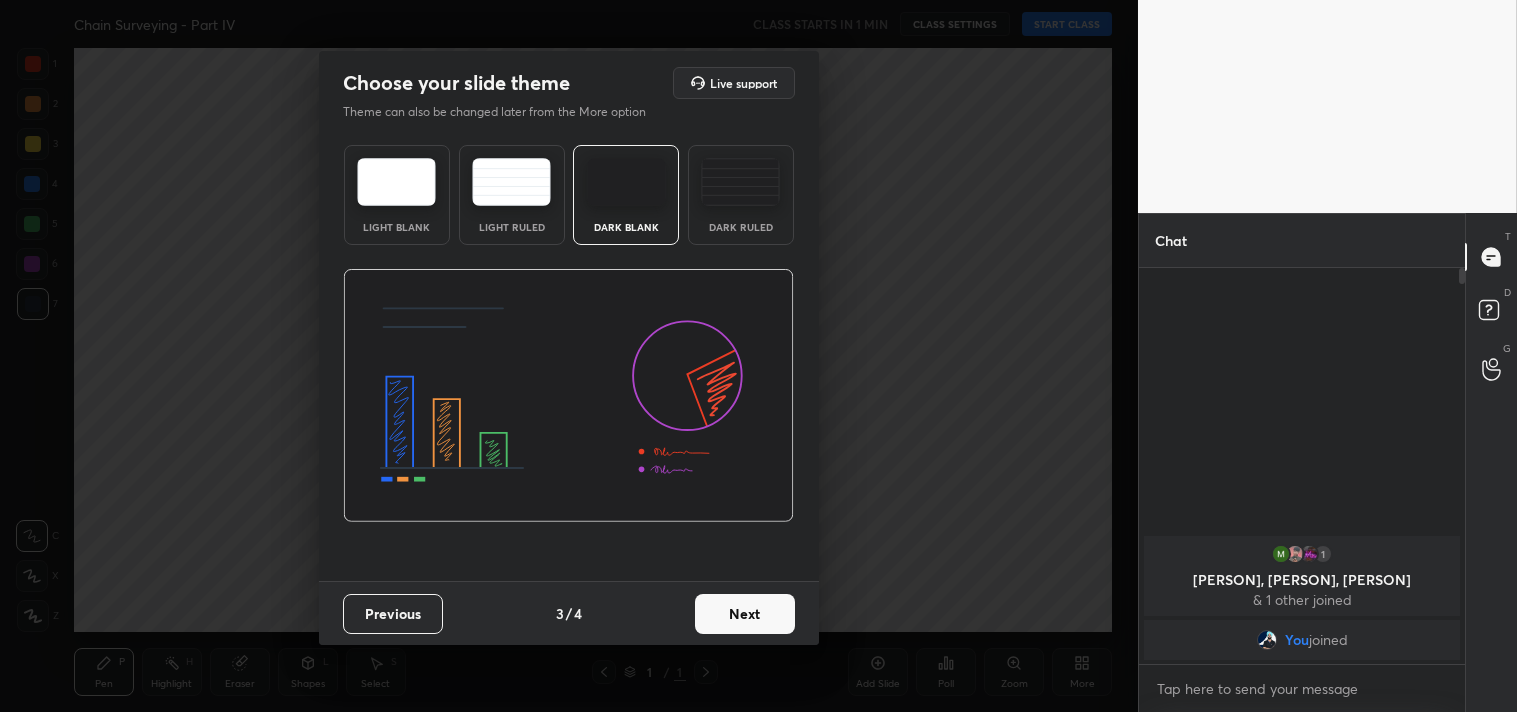 click on "Next" at bounding box center [745, 614] 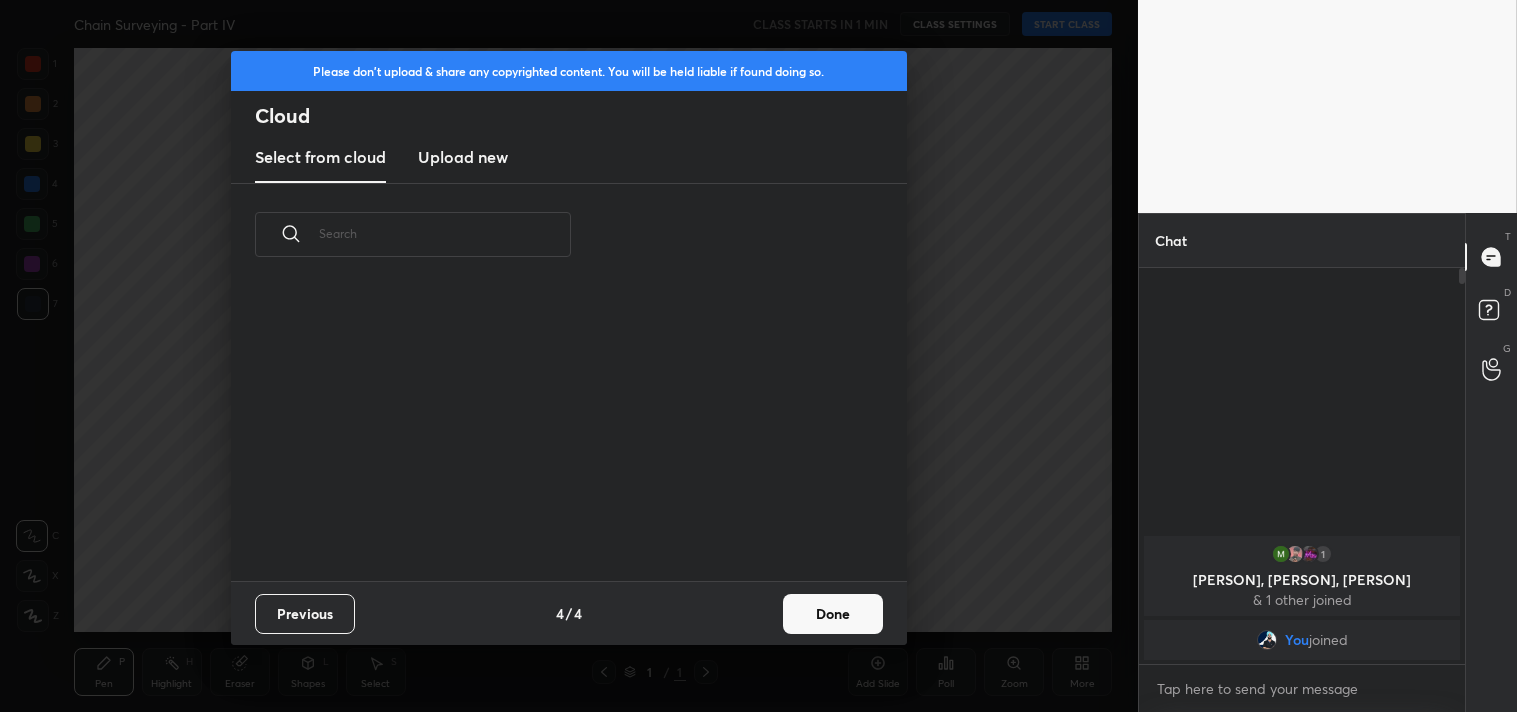 click on "Previous 4 / 4 Done" at bounding box center (569, 613) 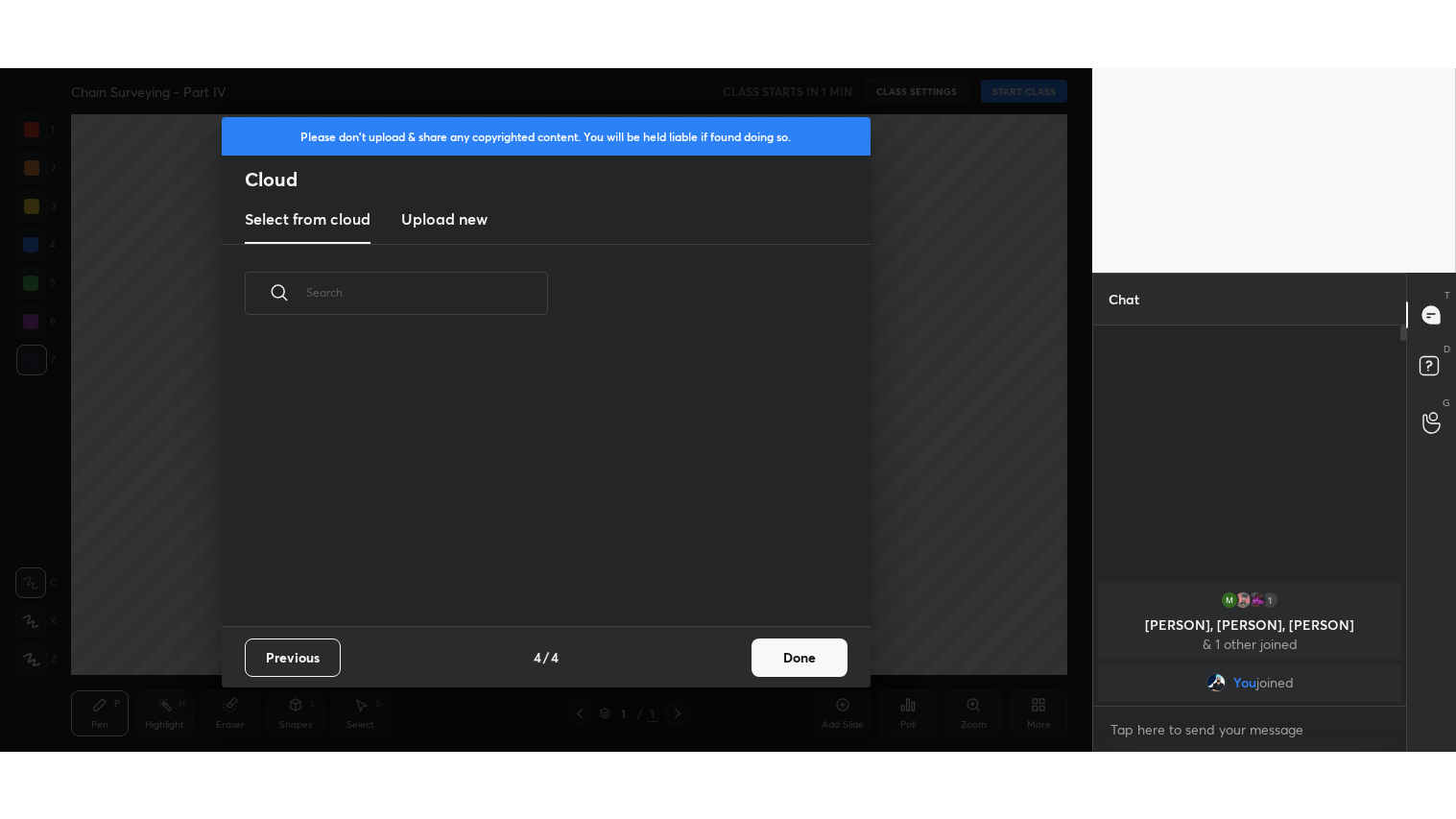 scroll, scrollTop: 284, scrollLeft: 616, axis: both 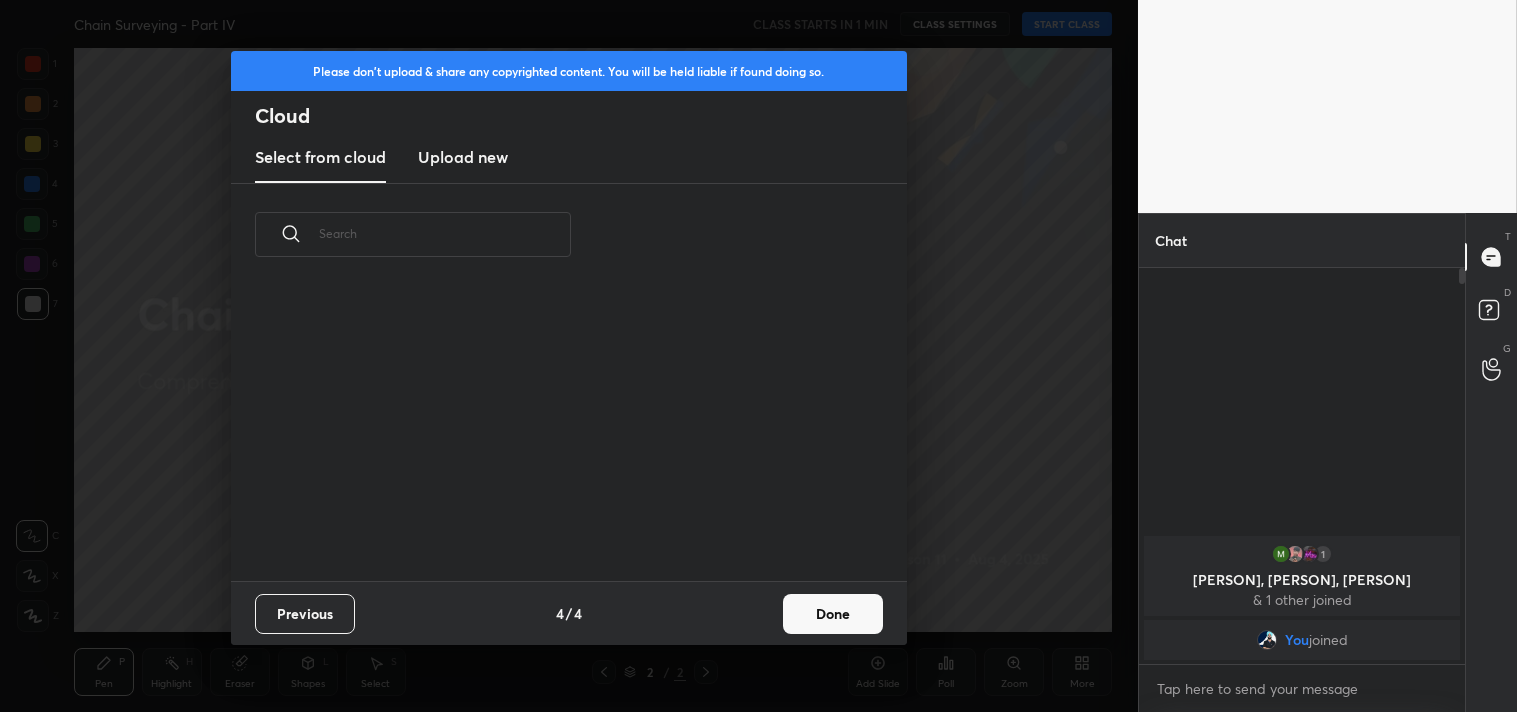 click on "Done" at bounding box center [833, 614] 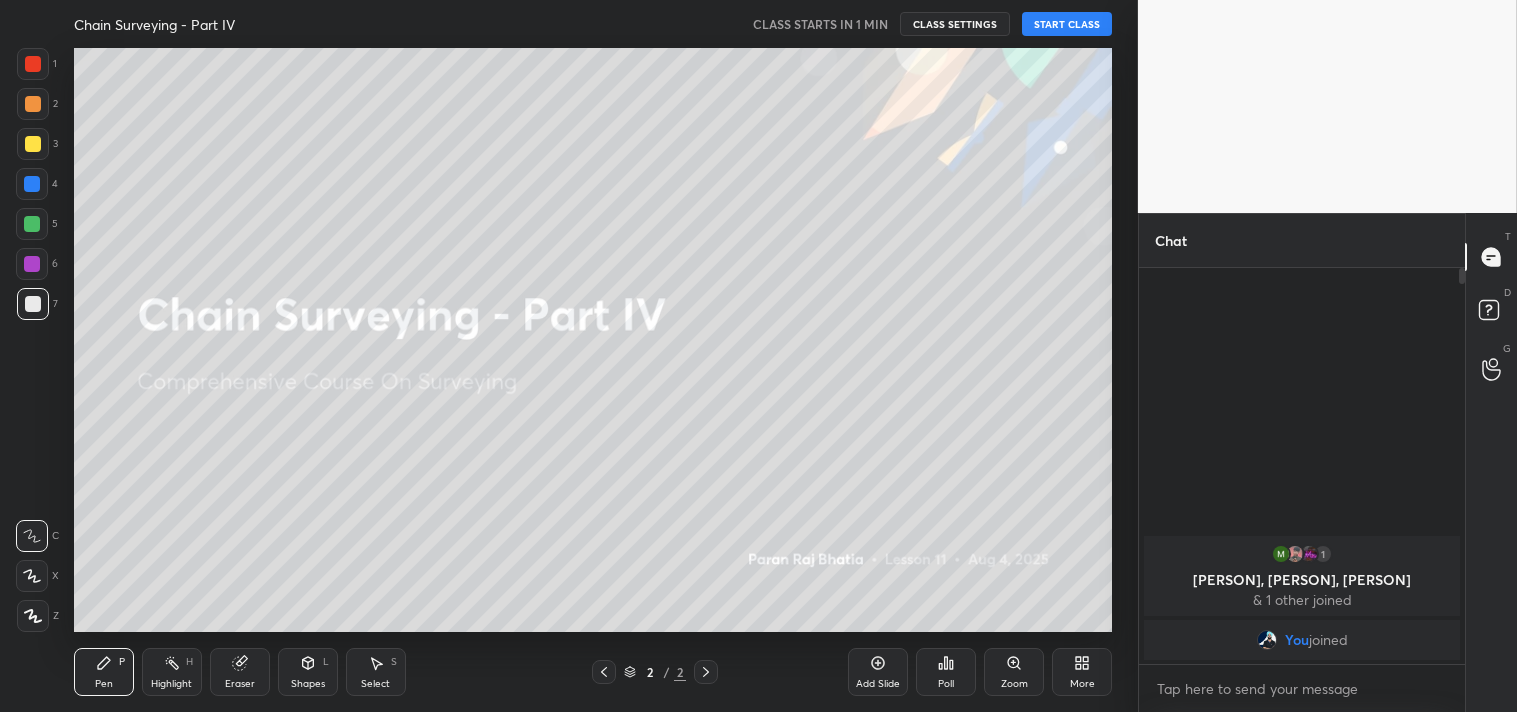 click on "Z" at bounding box center (38, 612) 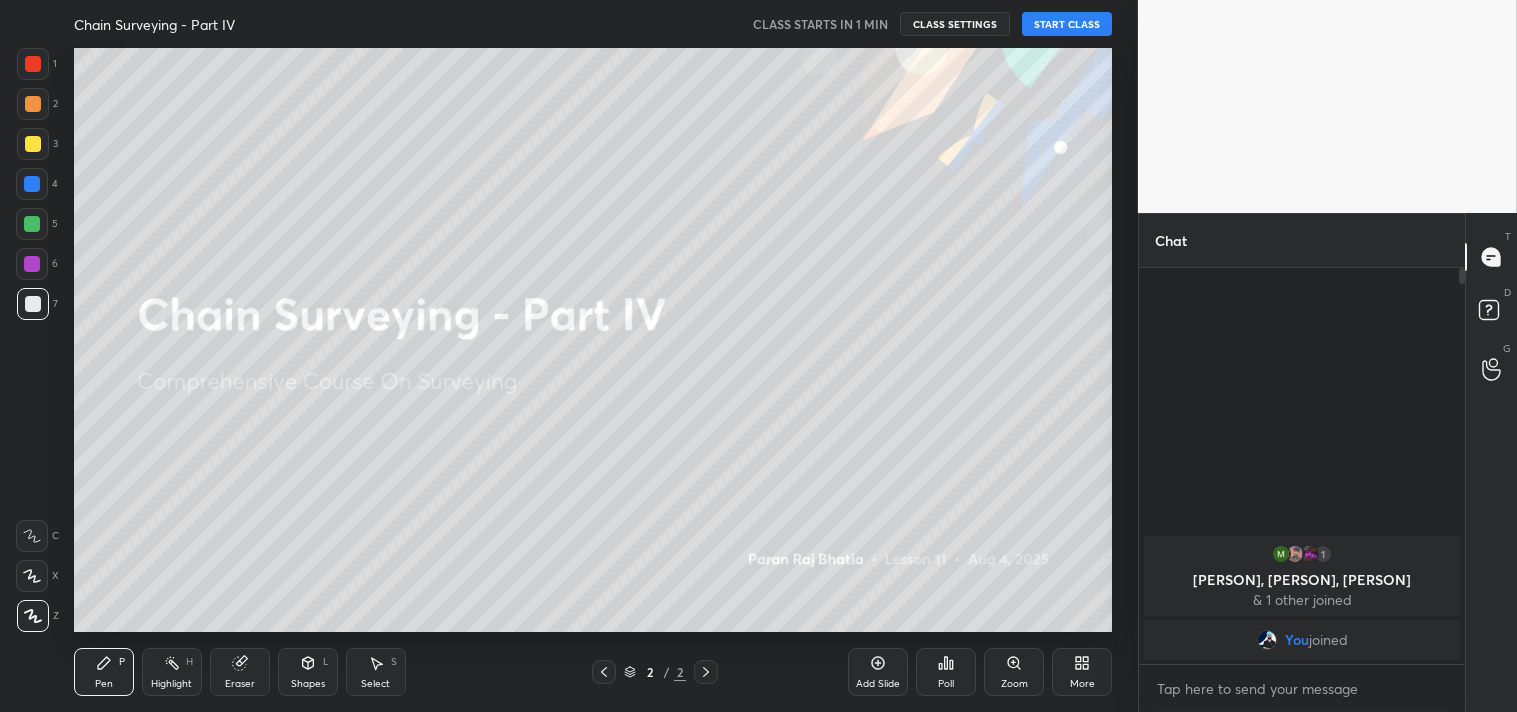 click on "Add Slide" at bounding box center (878, 672) 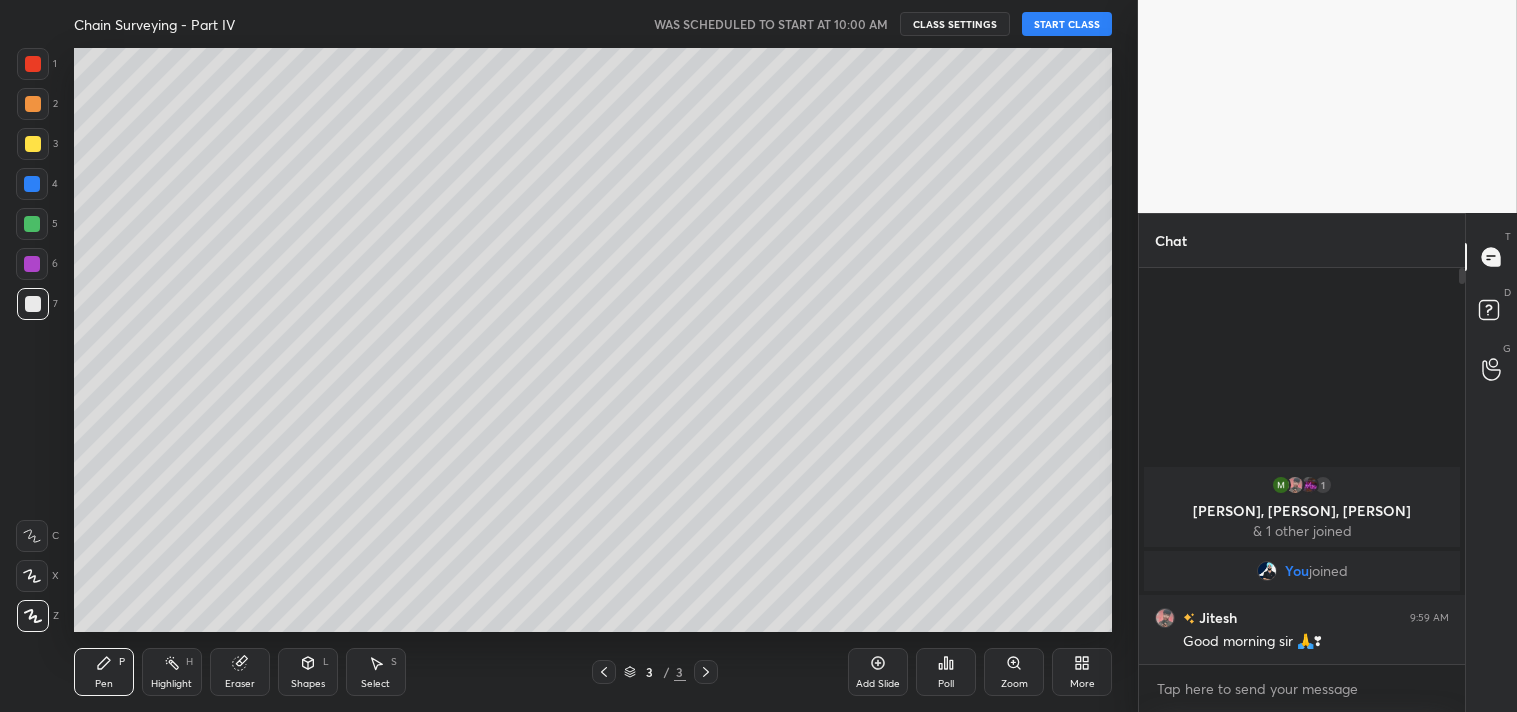 click on "START CLASS" at bounding box center [1067, 24] 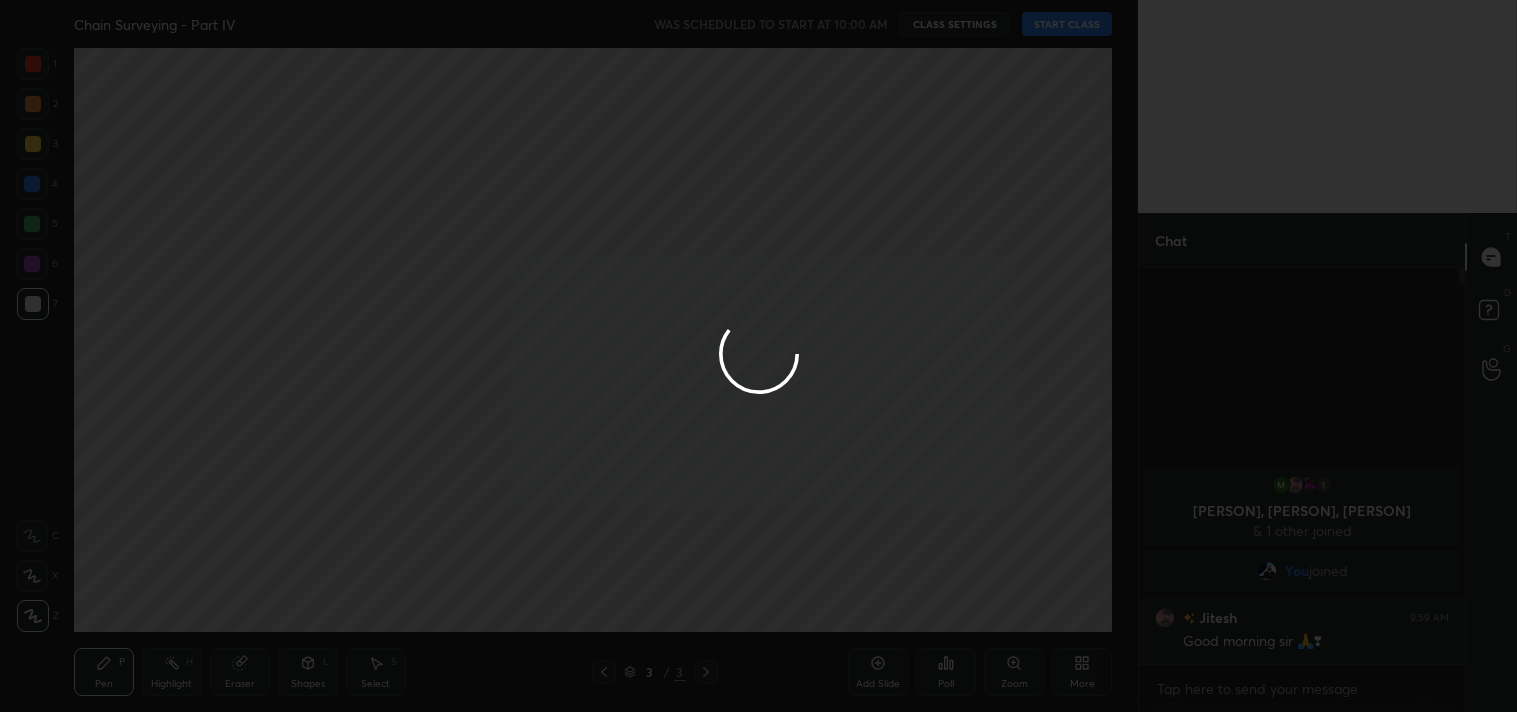 type on "x" 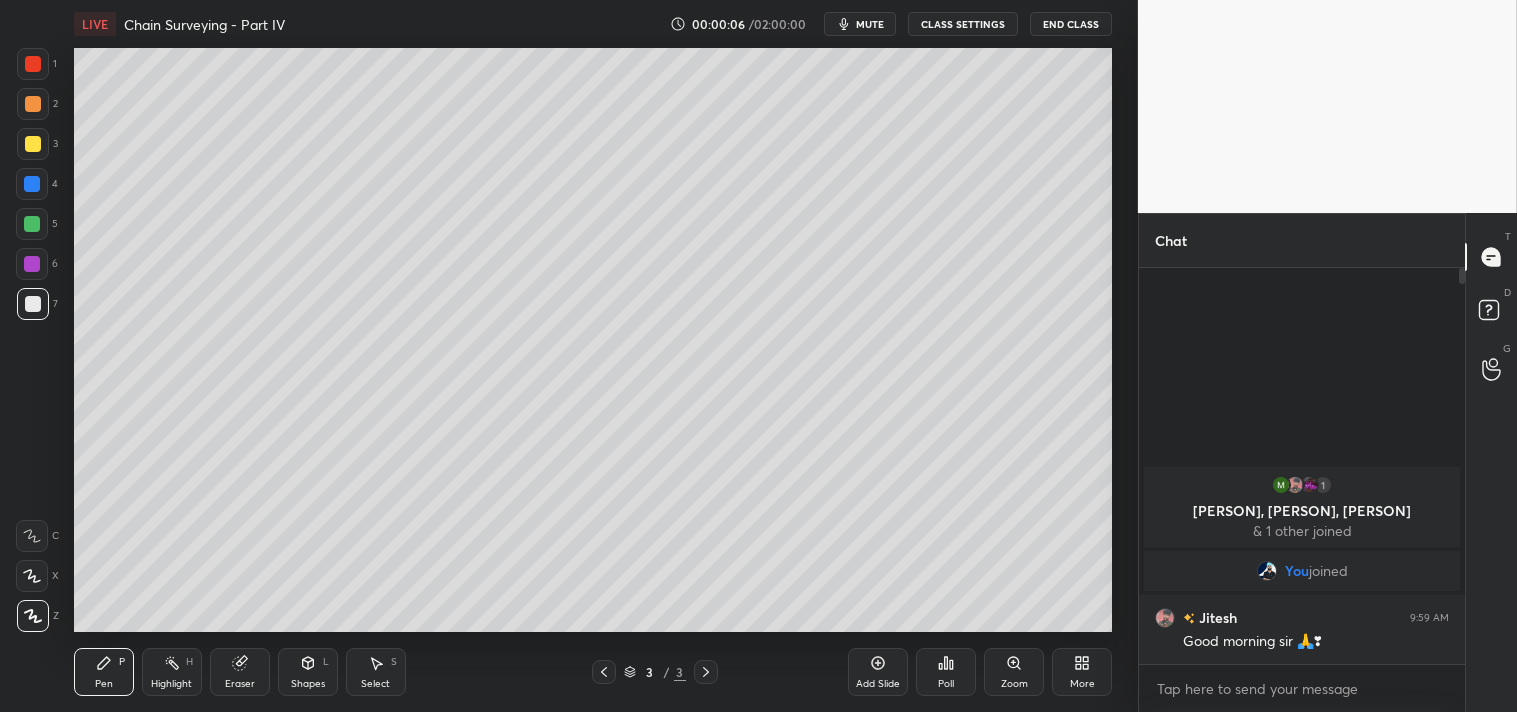 click on "mute" at bounding box center (870, 24) 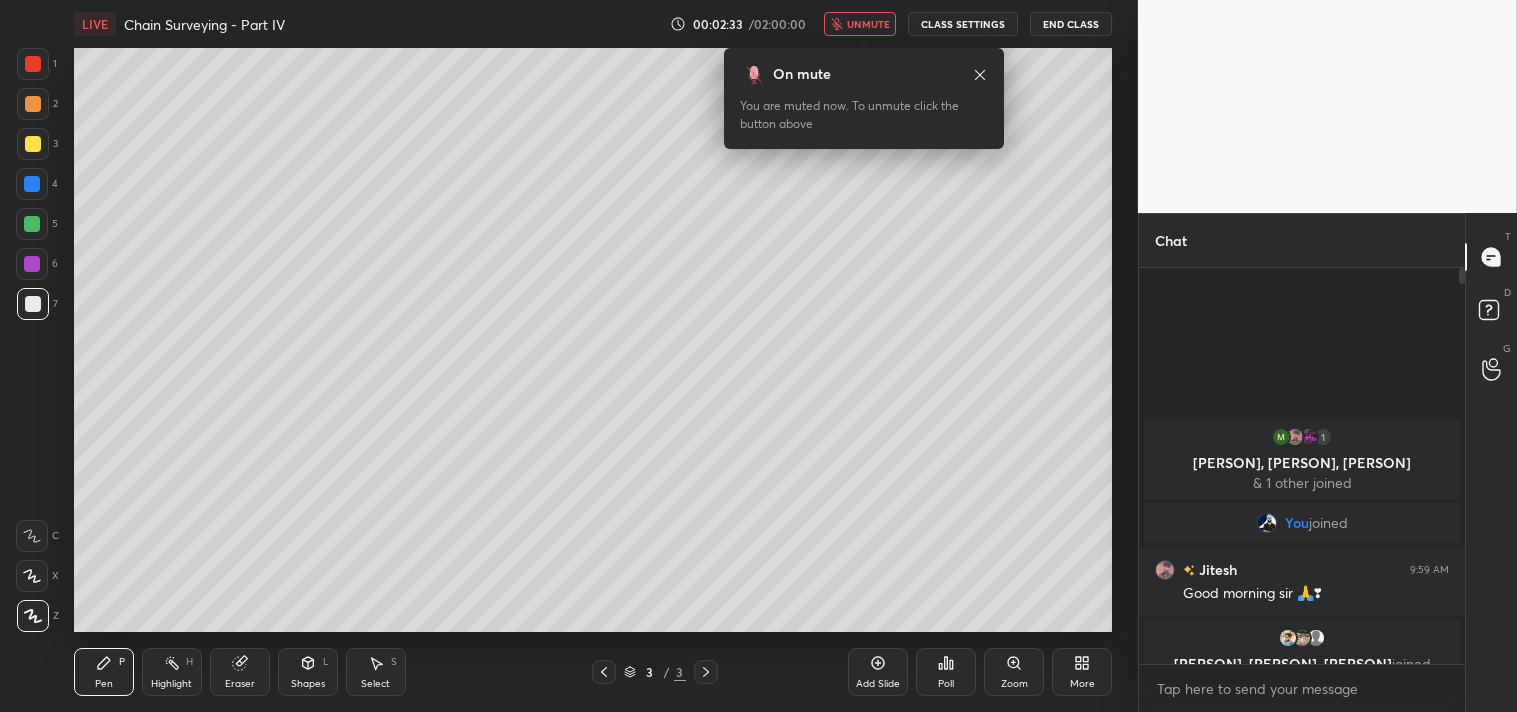 click at bounding box center (33, 616) 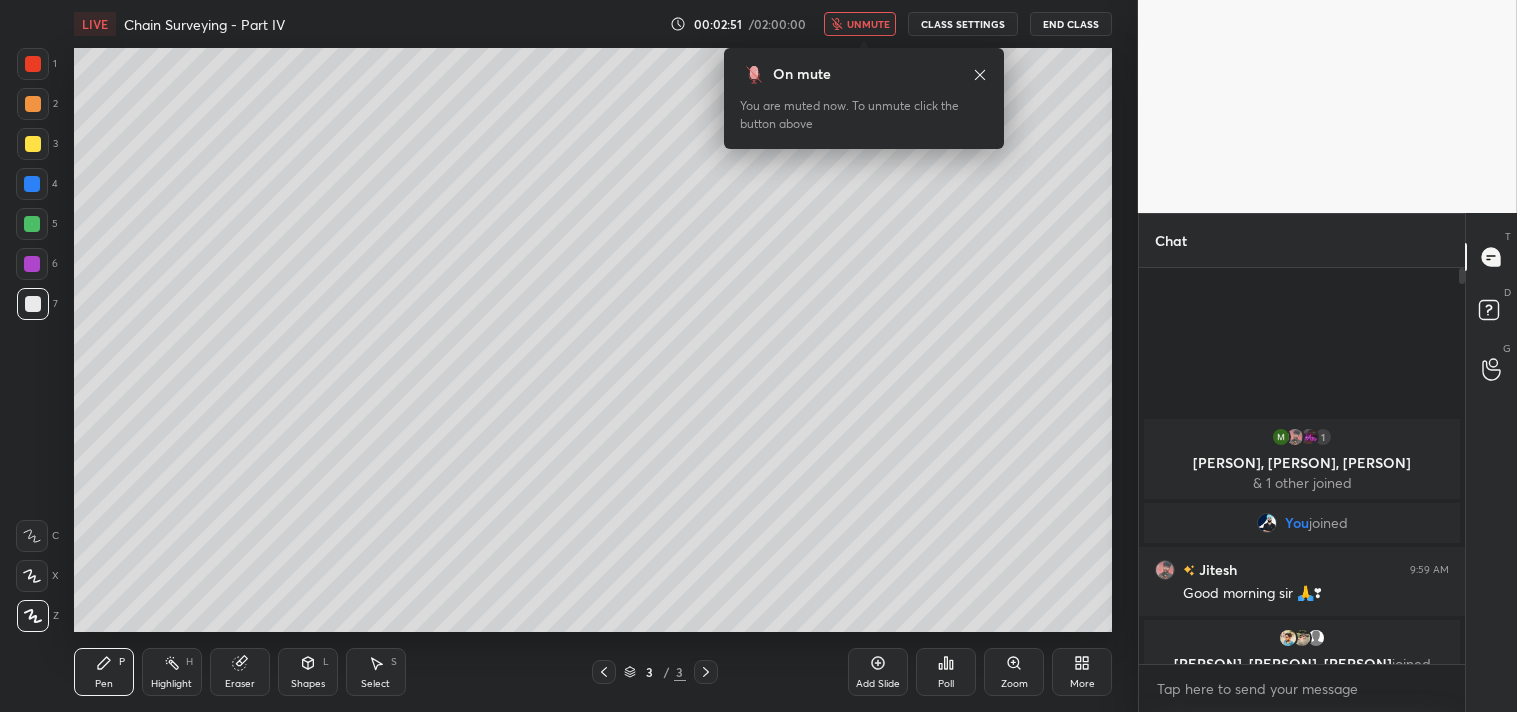 click on "CLASS SETTINGS" at bounding box center [963, 24] 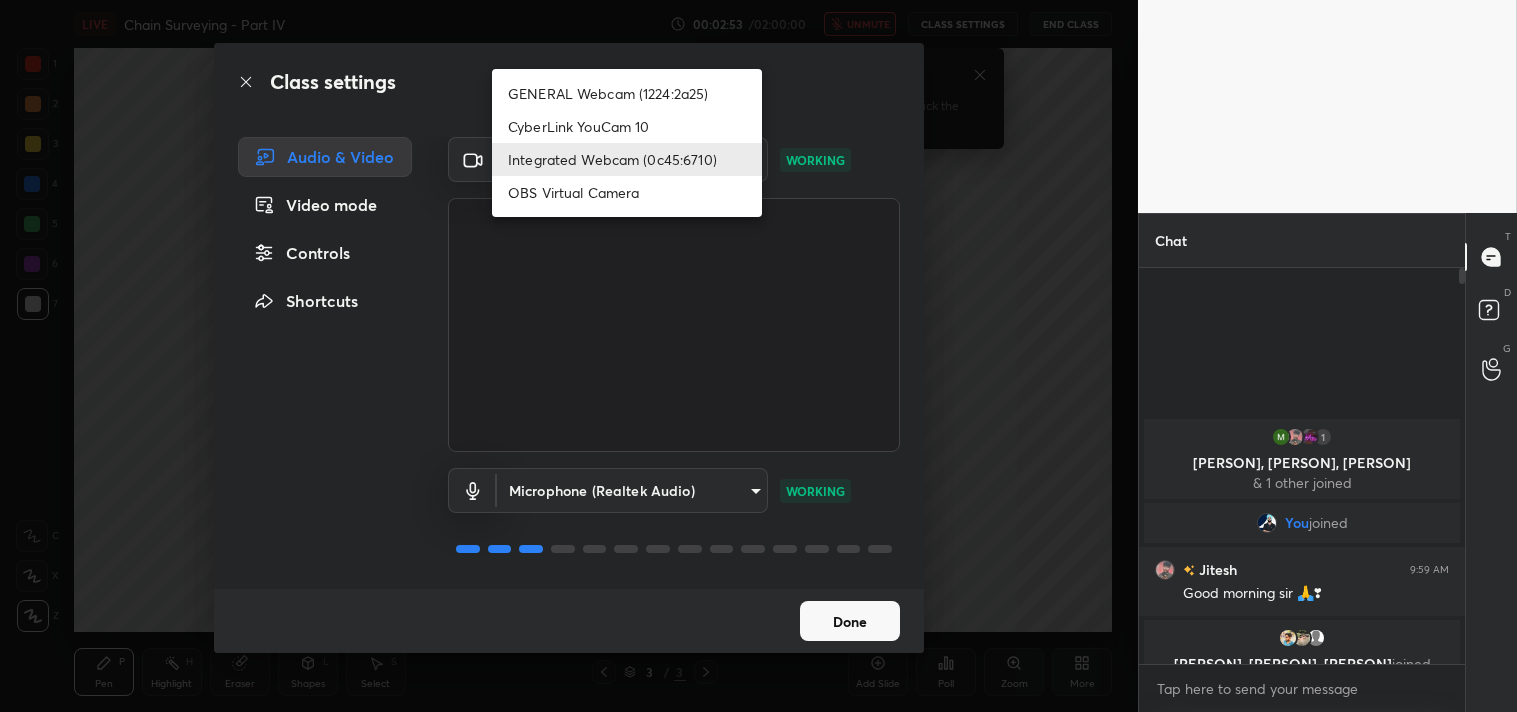 click on "1 2 3 4 5 6 7 C X Z C X Z E E Erase all   H H LIVE Chain Surveying - Part IV 00:02:53 /  02:00:00 unmute CLASS SETTINGS End Class Setting up your live class Poll for   secs No correct answer Start poll Back Chain Surveying - Part IV • L11 of Comprehensive Course On Surveying [PERSON] Pen P Highlight H Eraser Shapes L Select S 3 / 3 Add Slide Poll Zoom More Chat 1 [PERSON], [PERSON], [PERSON] &  1 other  joined You  joined [PERSON] 9:59 AM Good morning sir 🙏❣ [PERSON], [PERSON], [PERSON]  joined 5 NEW MESSAGES Enable hand raising Enable raise hand to speak to learners. Once enabled, chat will be turned off temporarily. Enable x   introducing Raise a hand with a doubt Now learners can raise their hand along with a doubt  How it works? Doubts asked by learners will show up here NEW DOUBTS ASKED No one has raised a hand yet Can't raise hand Looks like educator just invited you to speak. Please wait before you can raise your hand again. Got it T Messages (T) D Doubts (D) G Raise Hand (G) Report an issue ​" at bounding box center (758, 356) 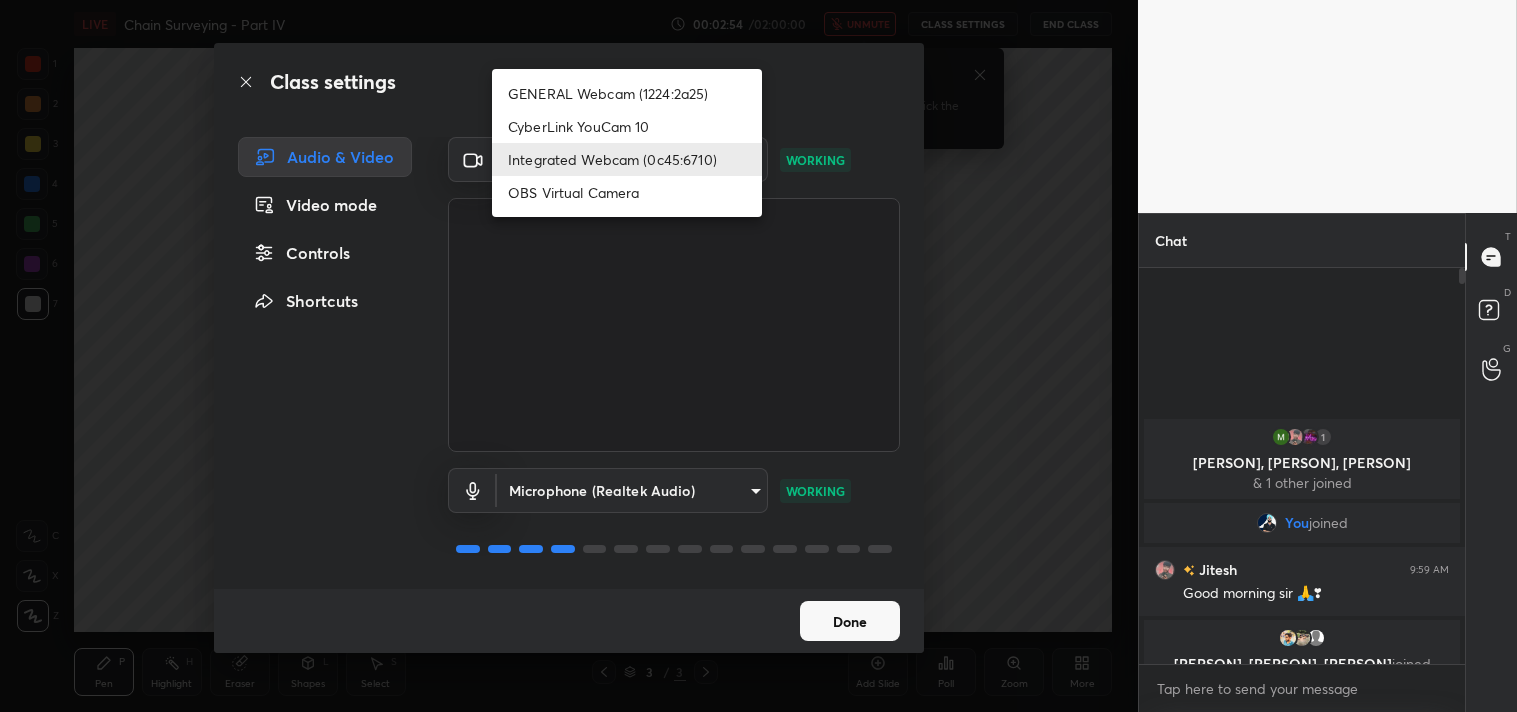 click on "GENERAL Webcam (1224:2a25)" at bounding box center [627, 93] 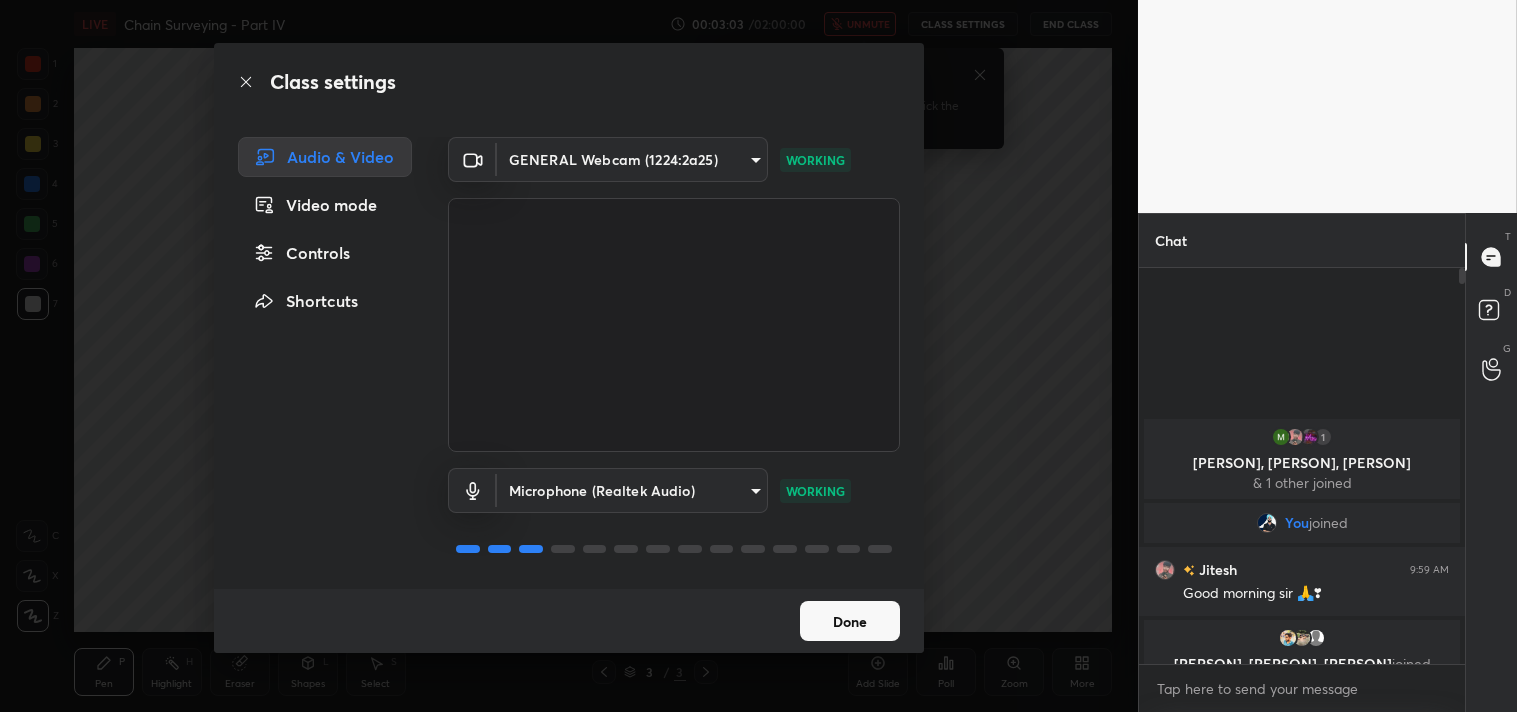 click on "Done" at bounding box center [850, 621] 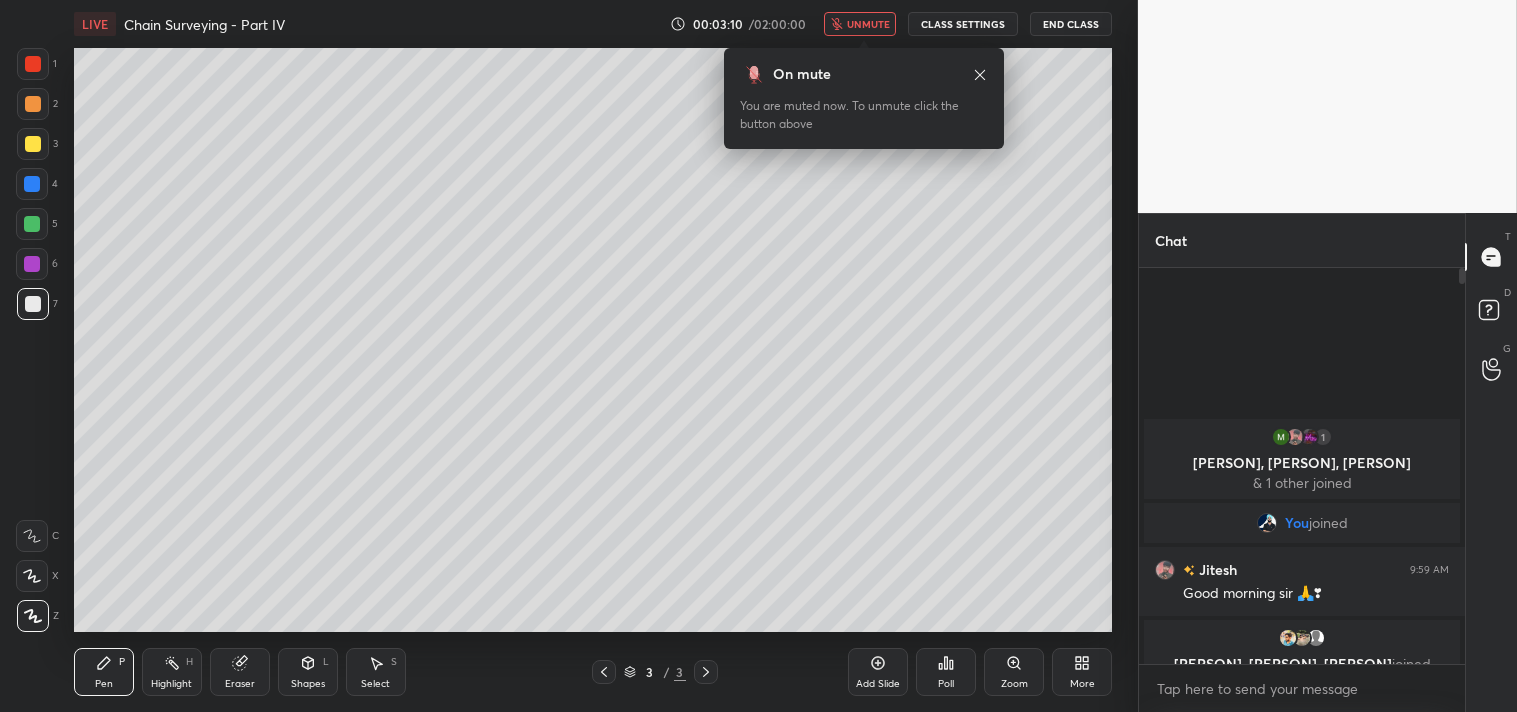 click 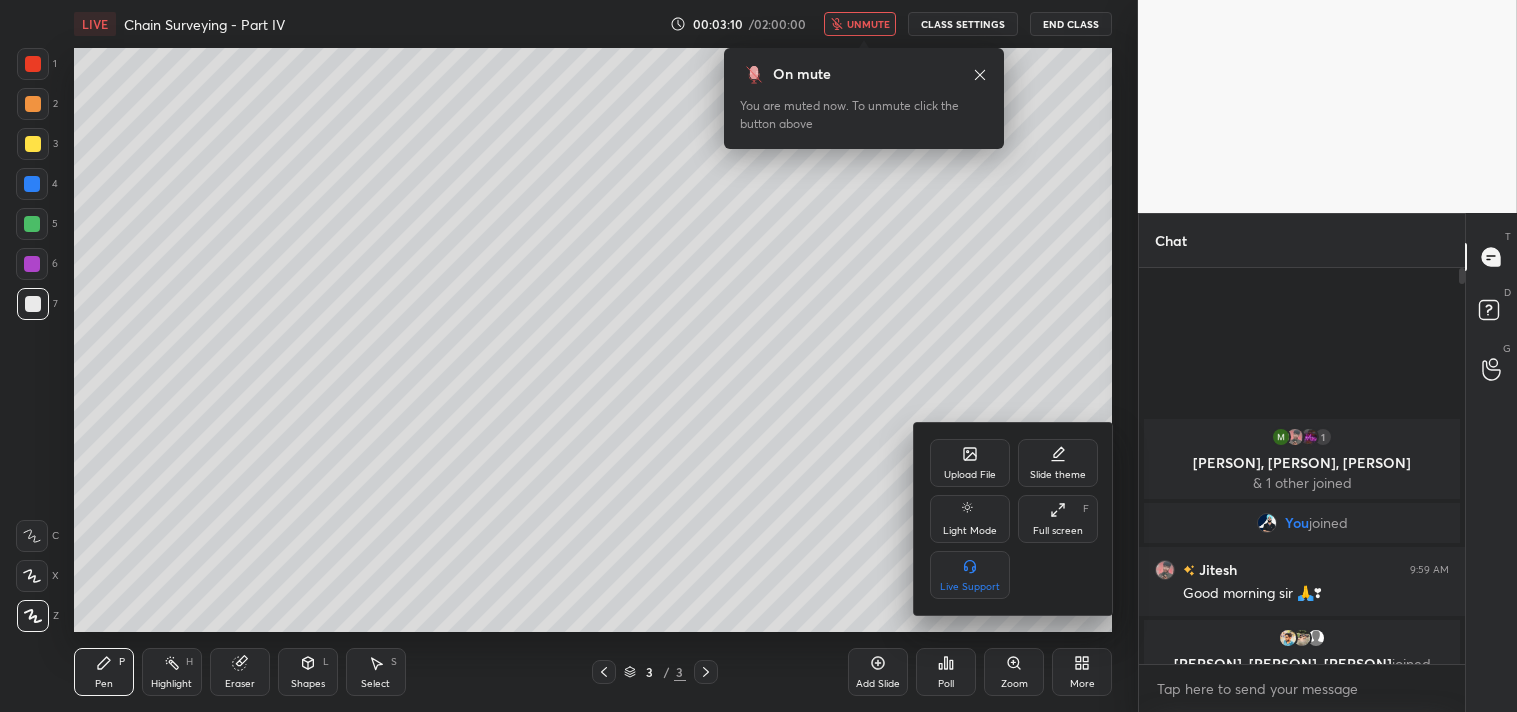 click 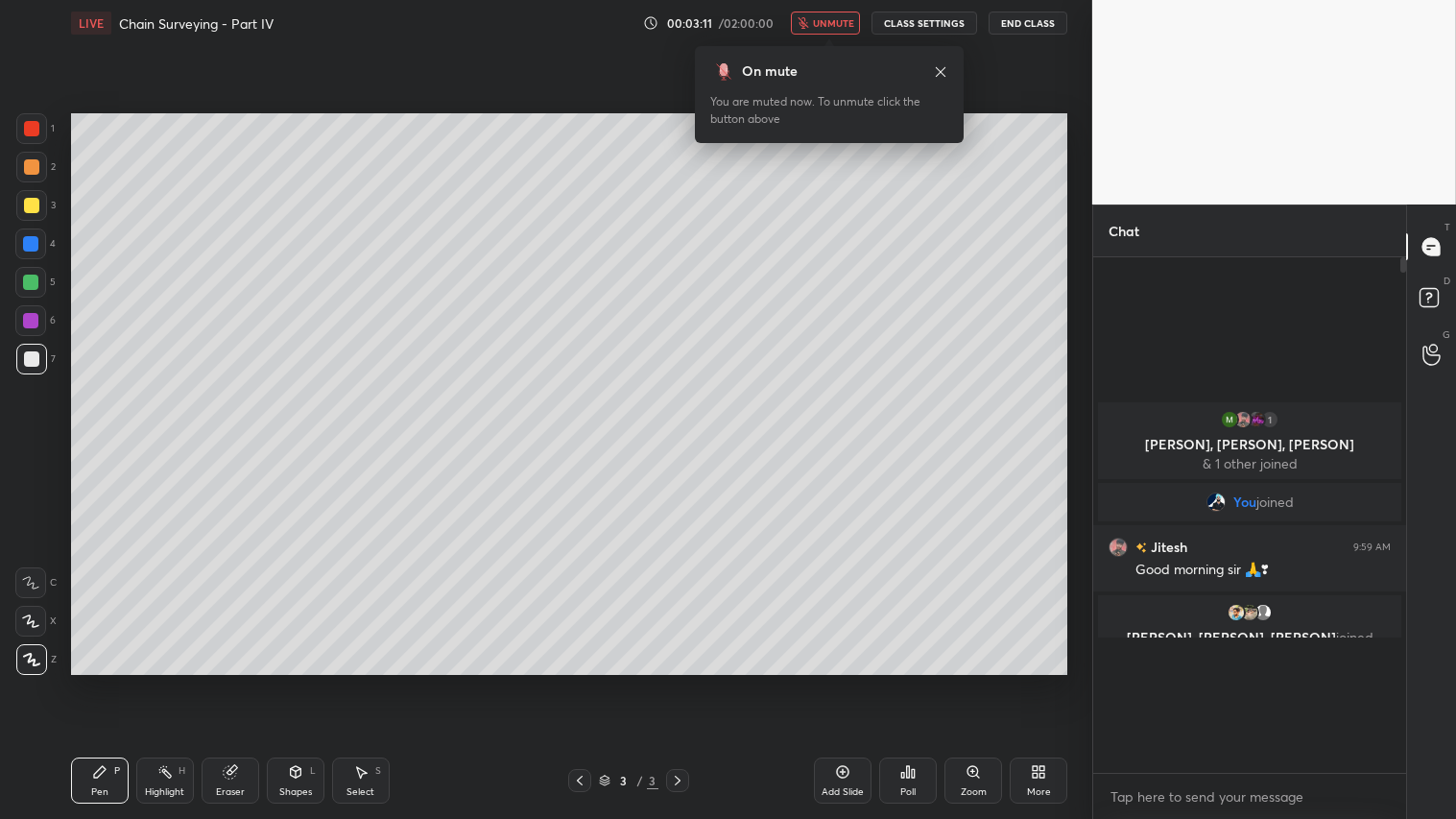 scroll, scrollTop: 95317, scrollLeft: 94962, axis: both 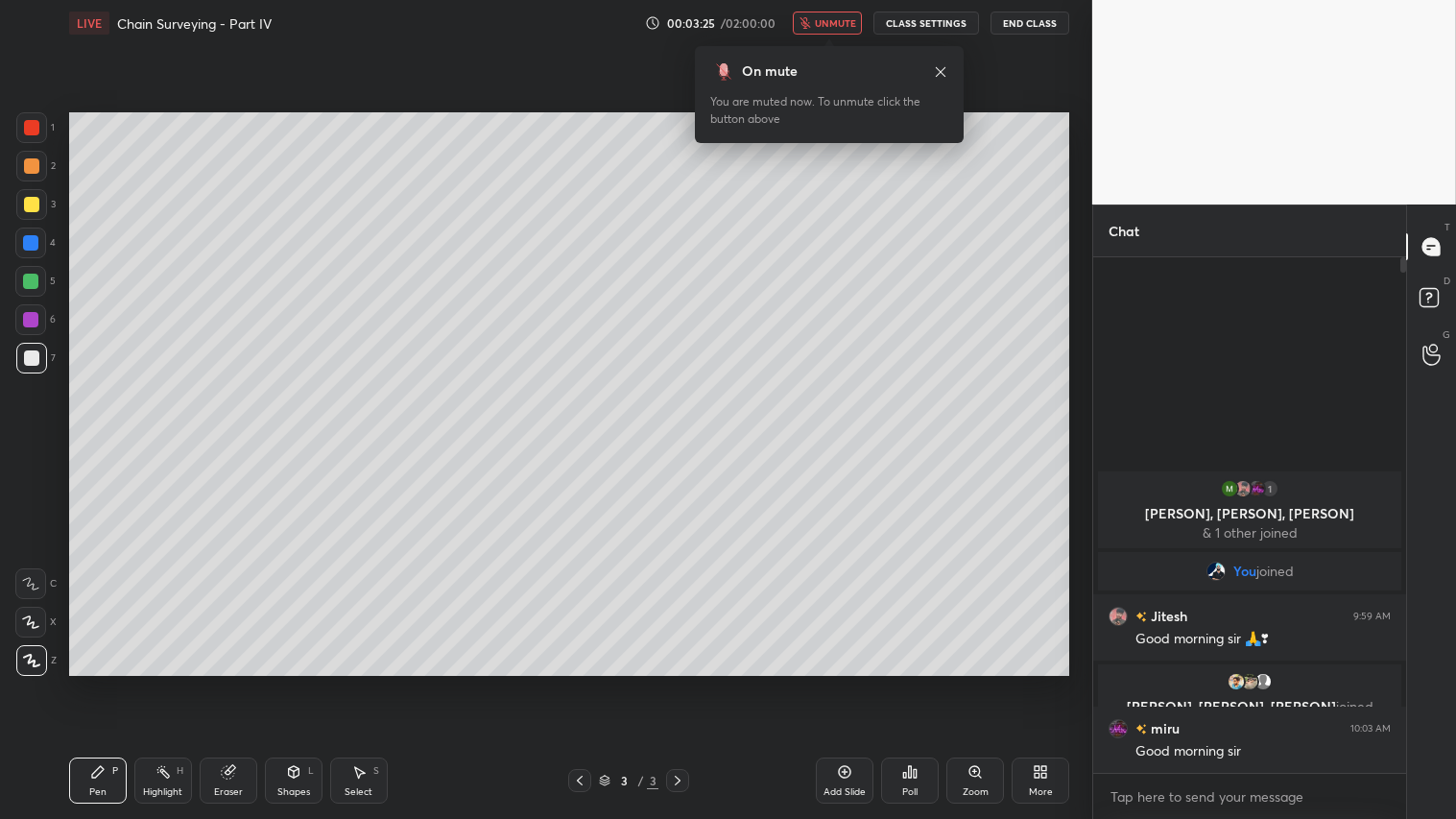 click on "Eraser" at bounding box center (228, 781) 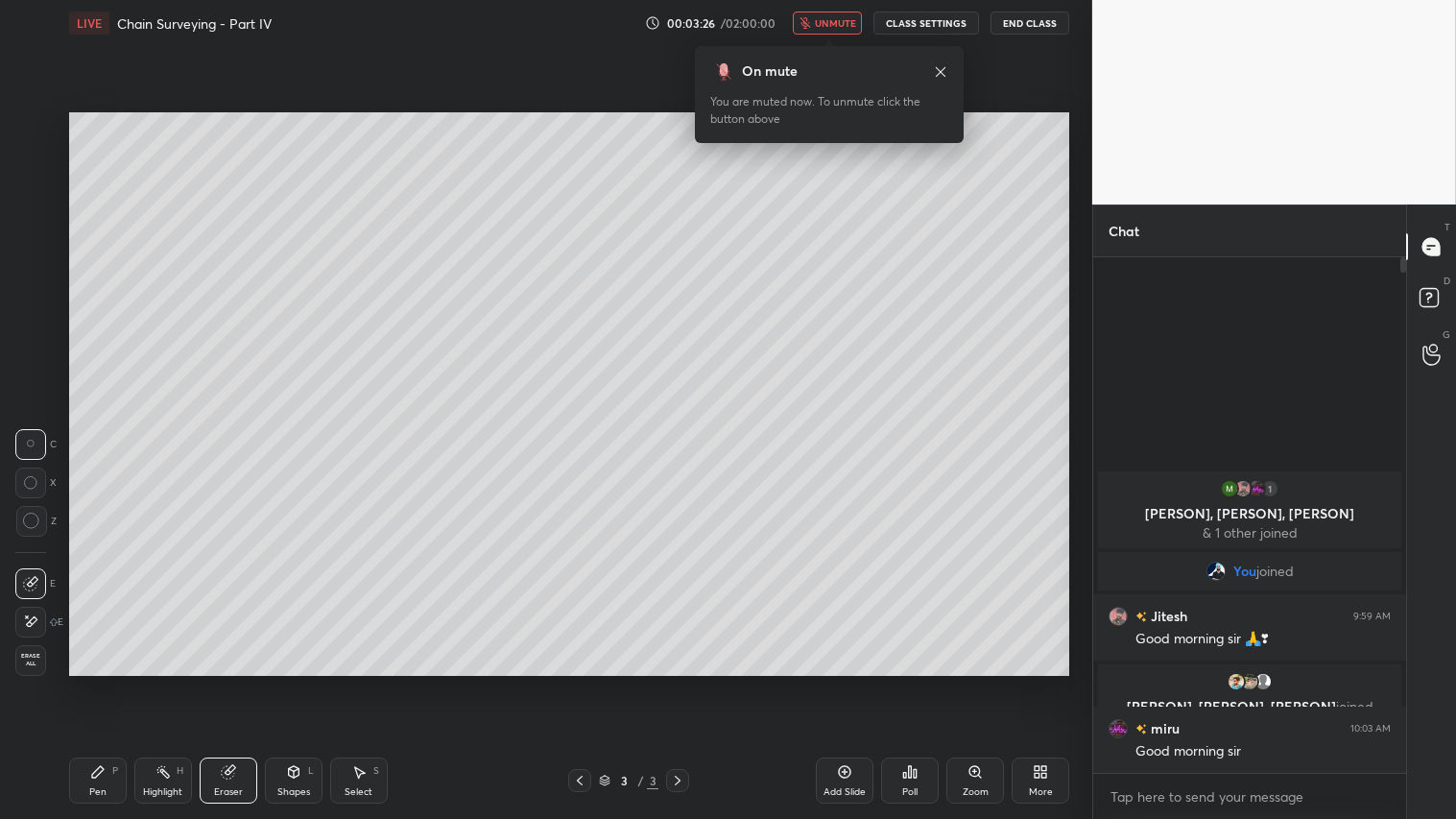 click on "Erase all" at bounding box center (31, 660) 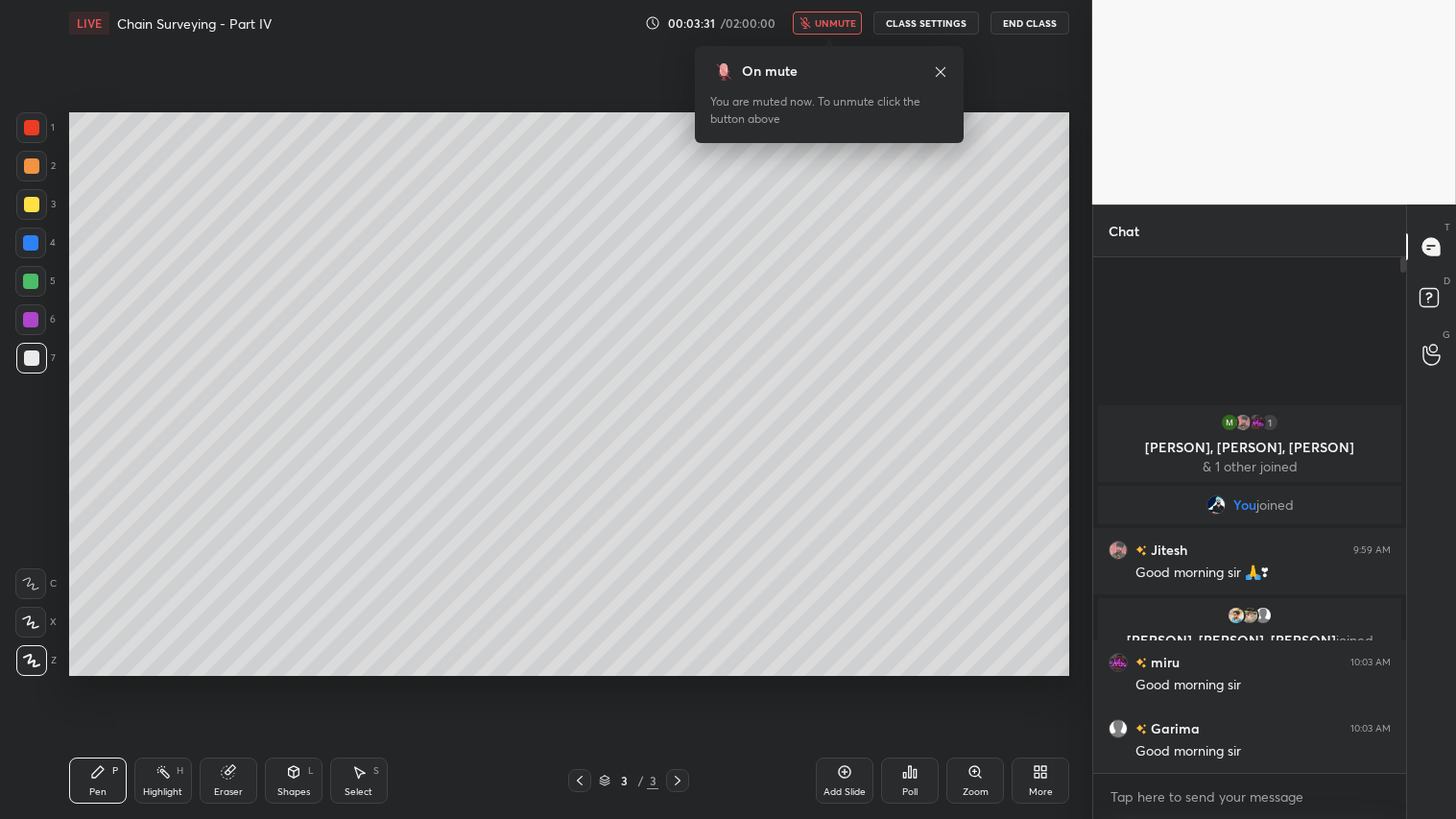 click on "unmute" at bounding box center [835, 23] 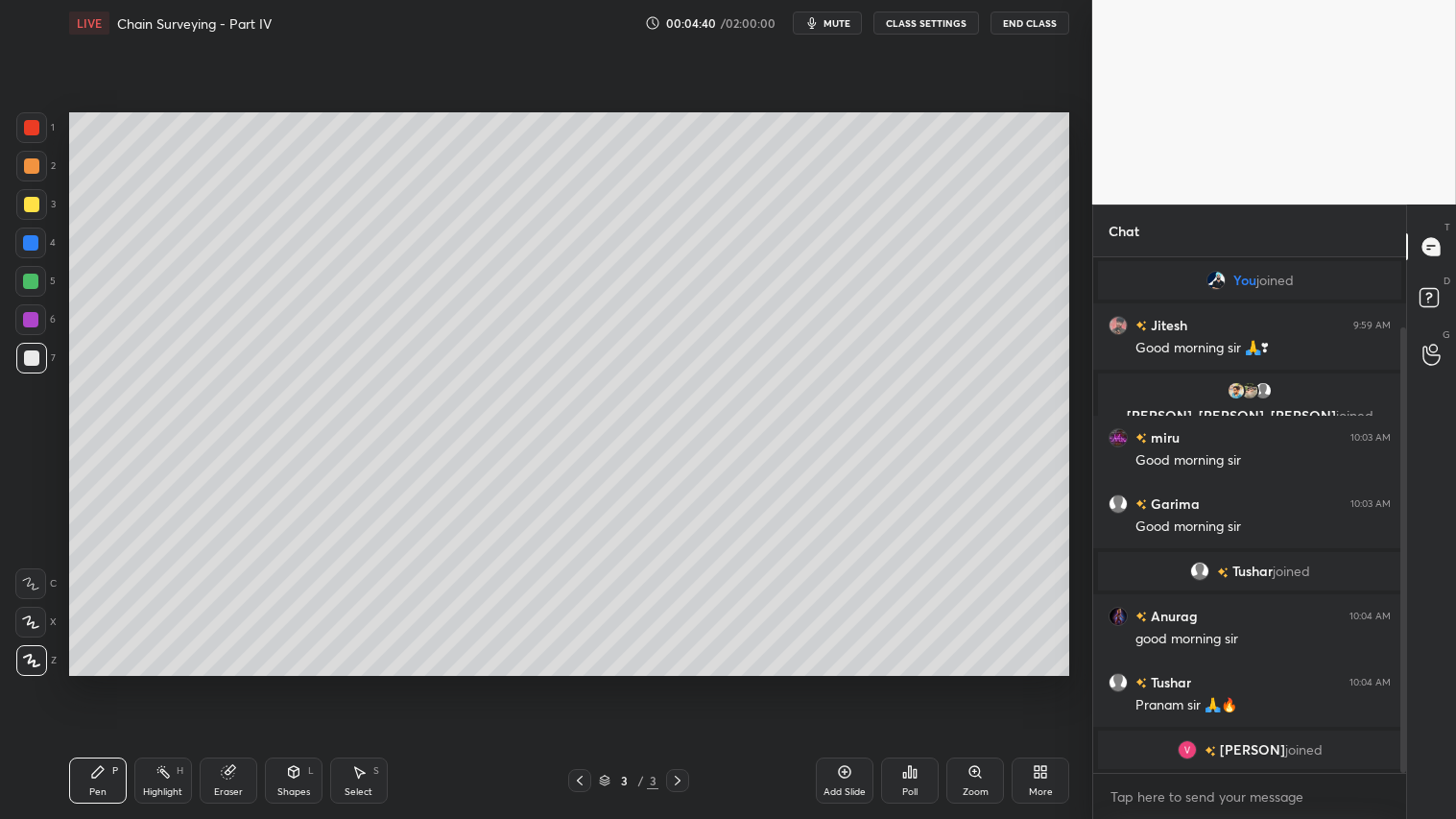 scroll, scrollTop: 147, scrollLeft: 0, axis: vertical 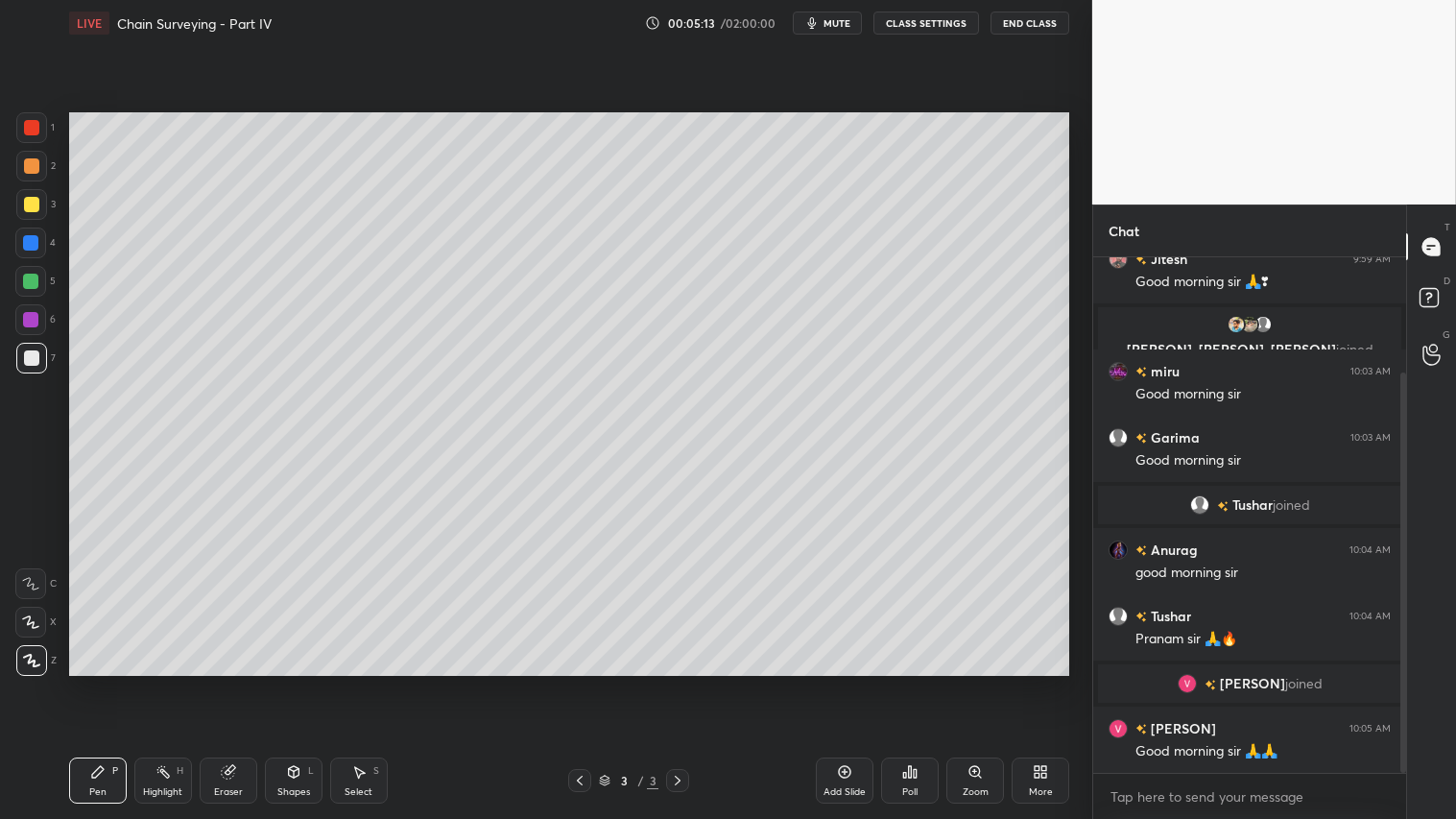 click at bounding box center (32, 205) 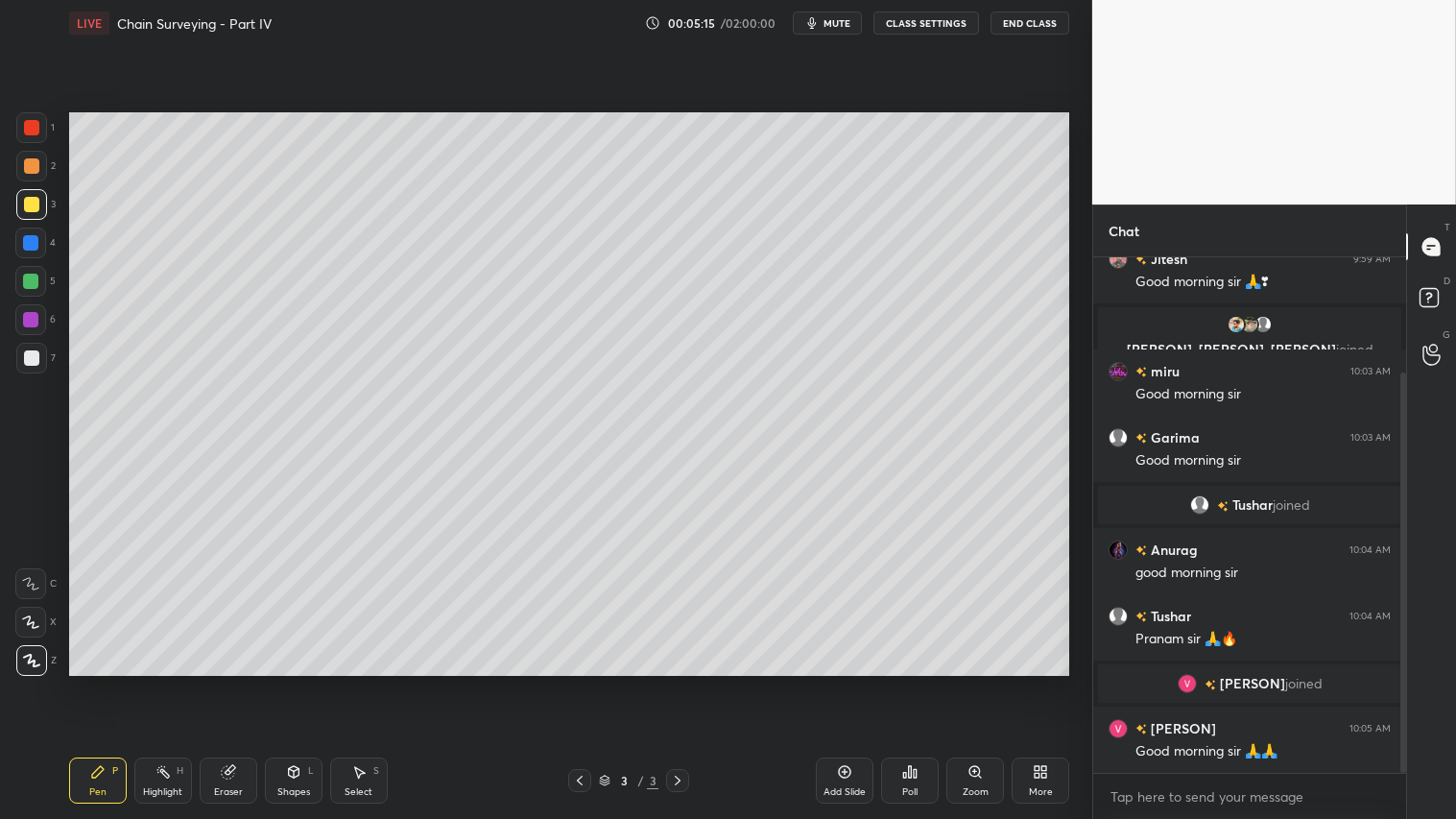 drag, startPoint x: 104, startPoint y: 780, endPoint x: 101, endPoint y: 770, distance: 10.440307 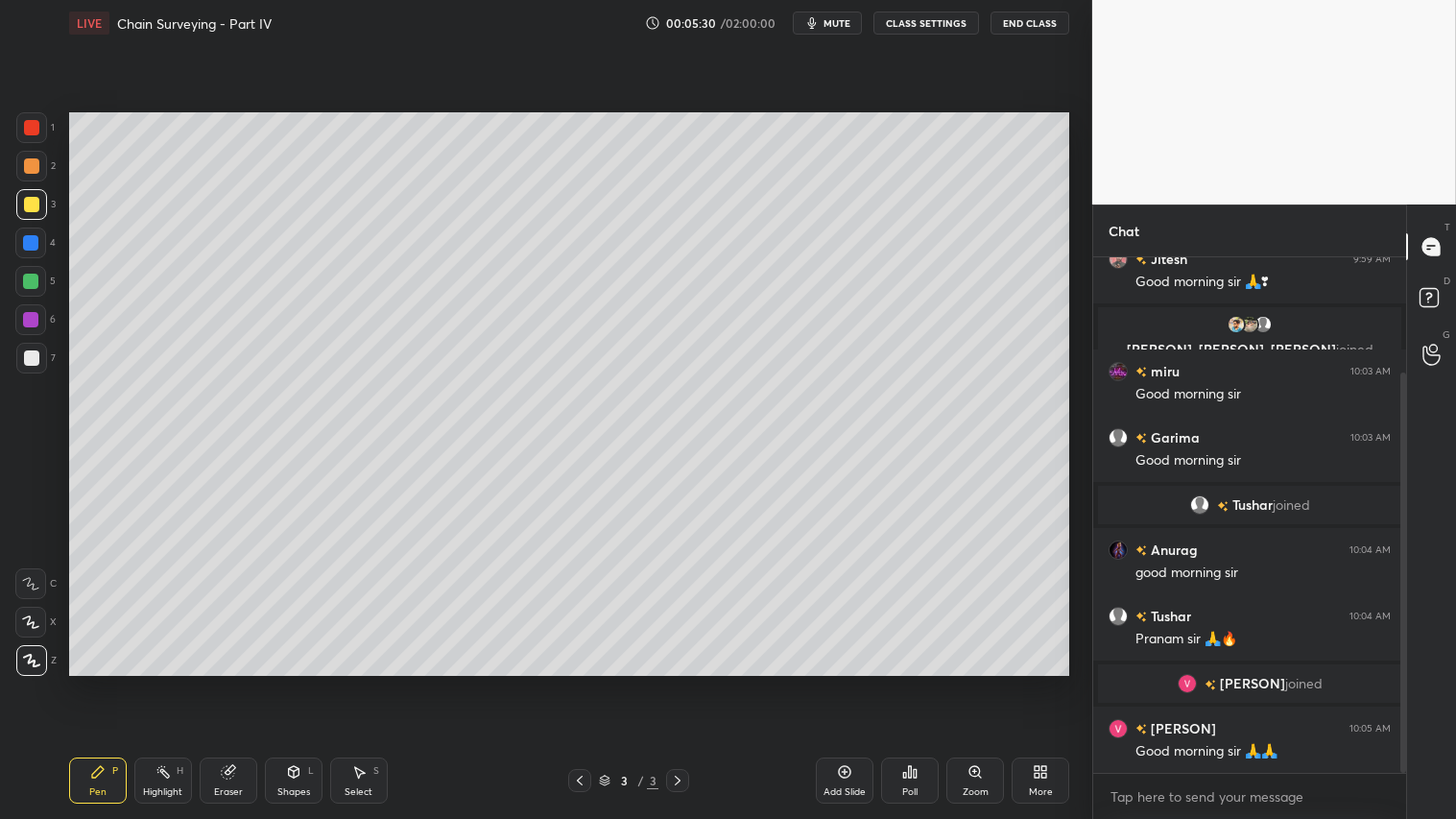 click on "Shapes L" at bounding box center (294, 781) 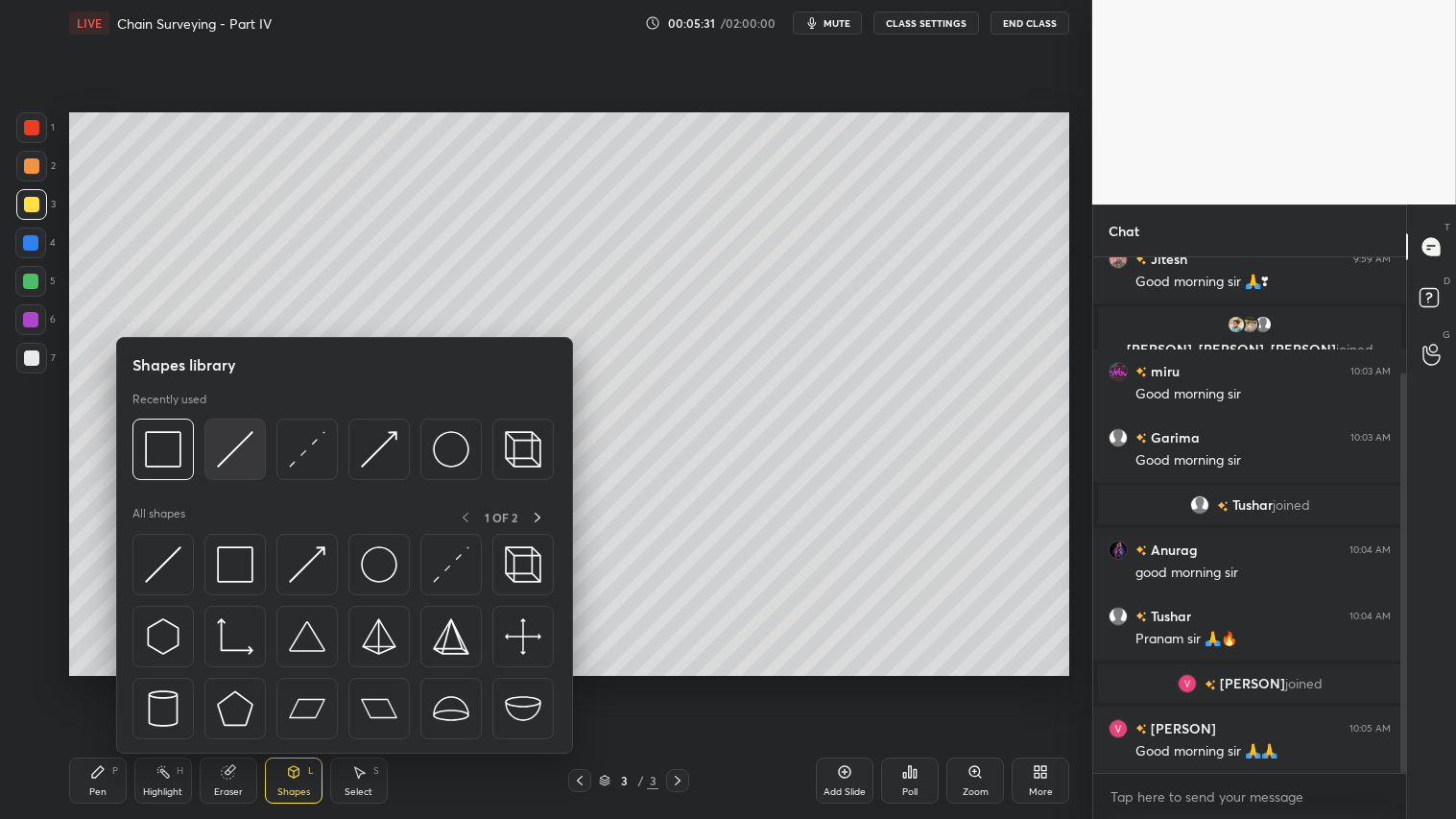 click at bounding box center (235, 449) 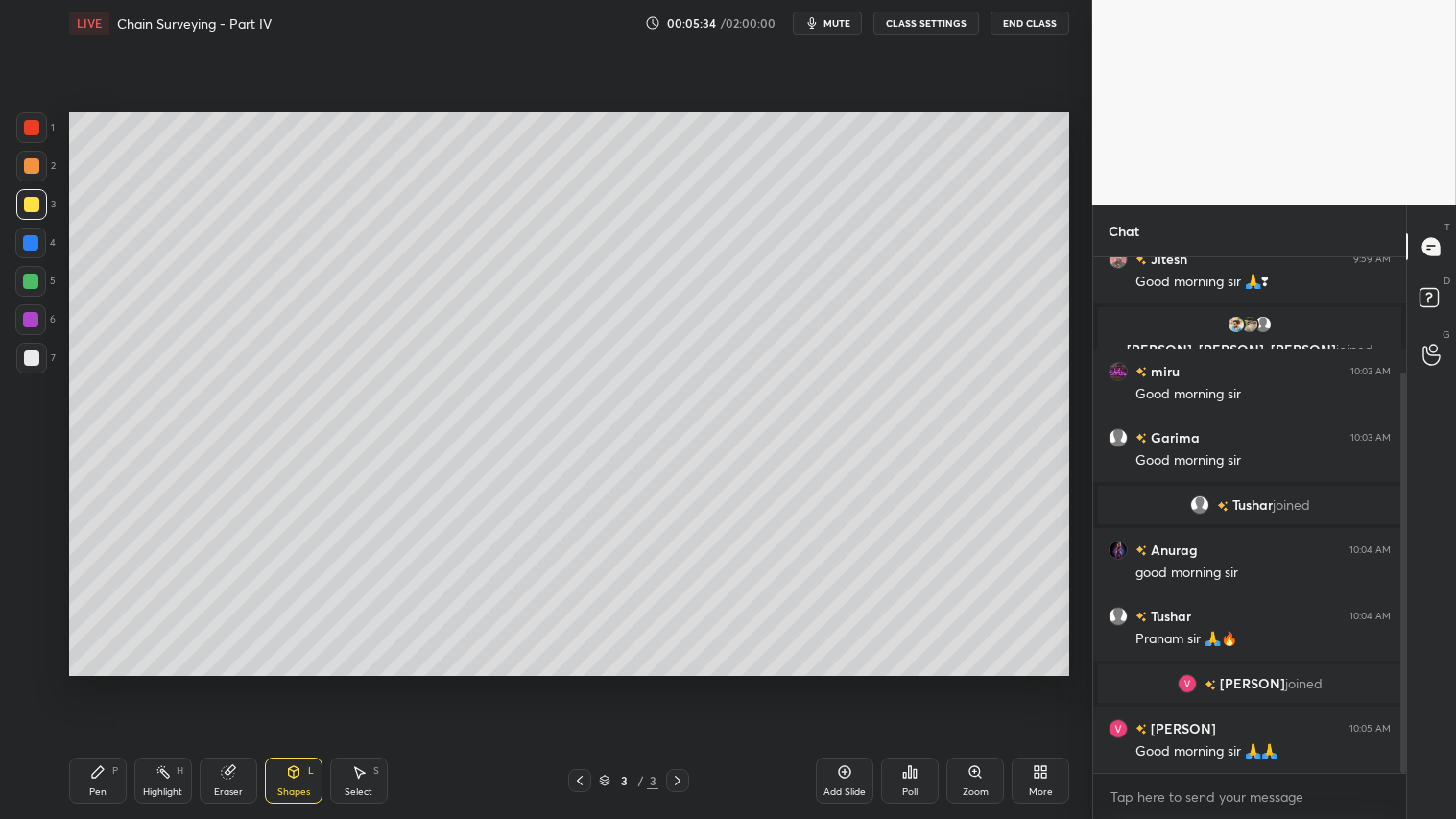 click on "Pen P" at bounding box center (98, 781) 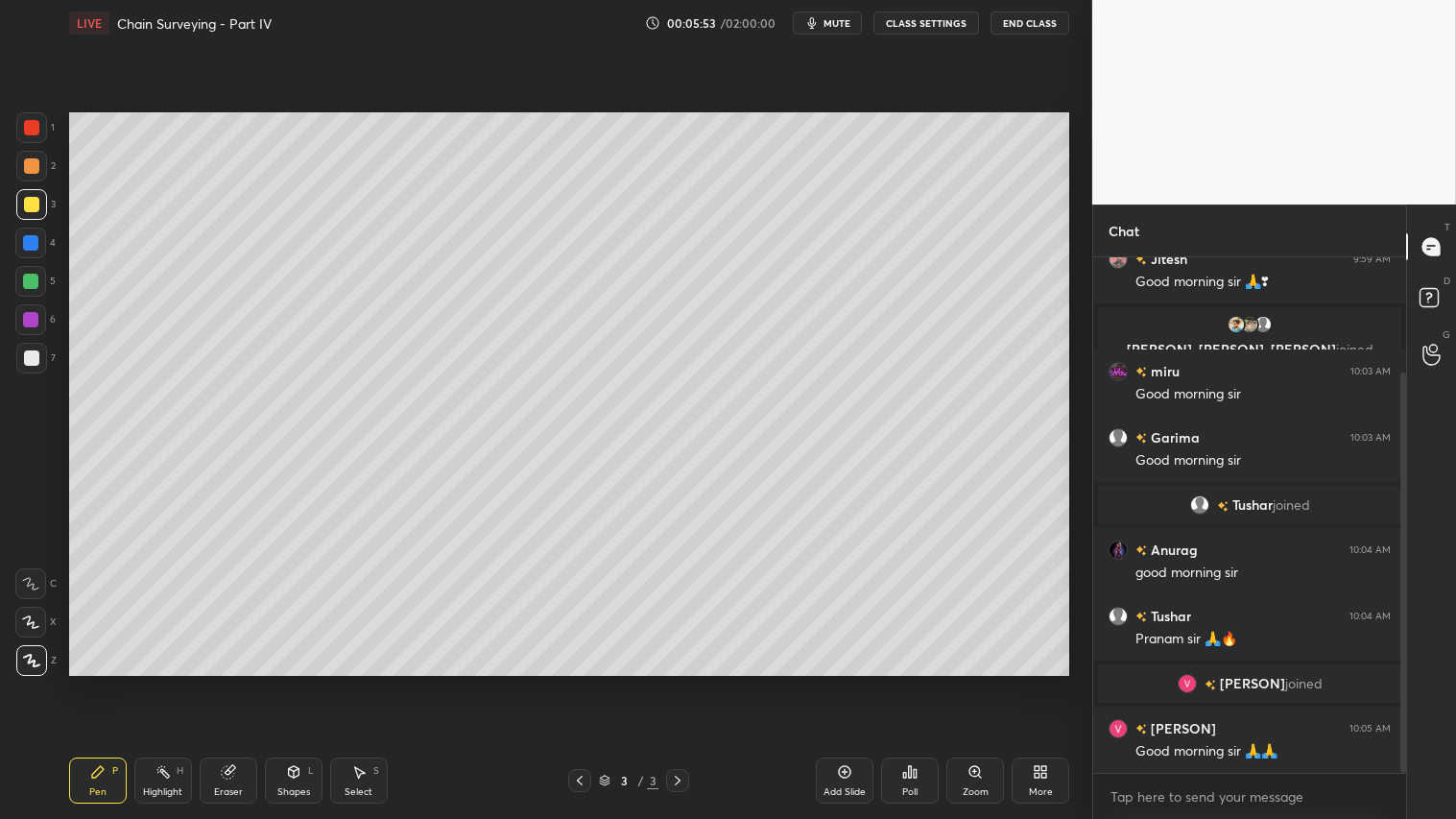 click at bounding box center (32, 166) 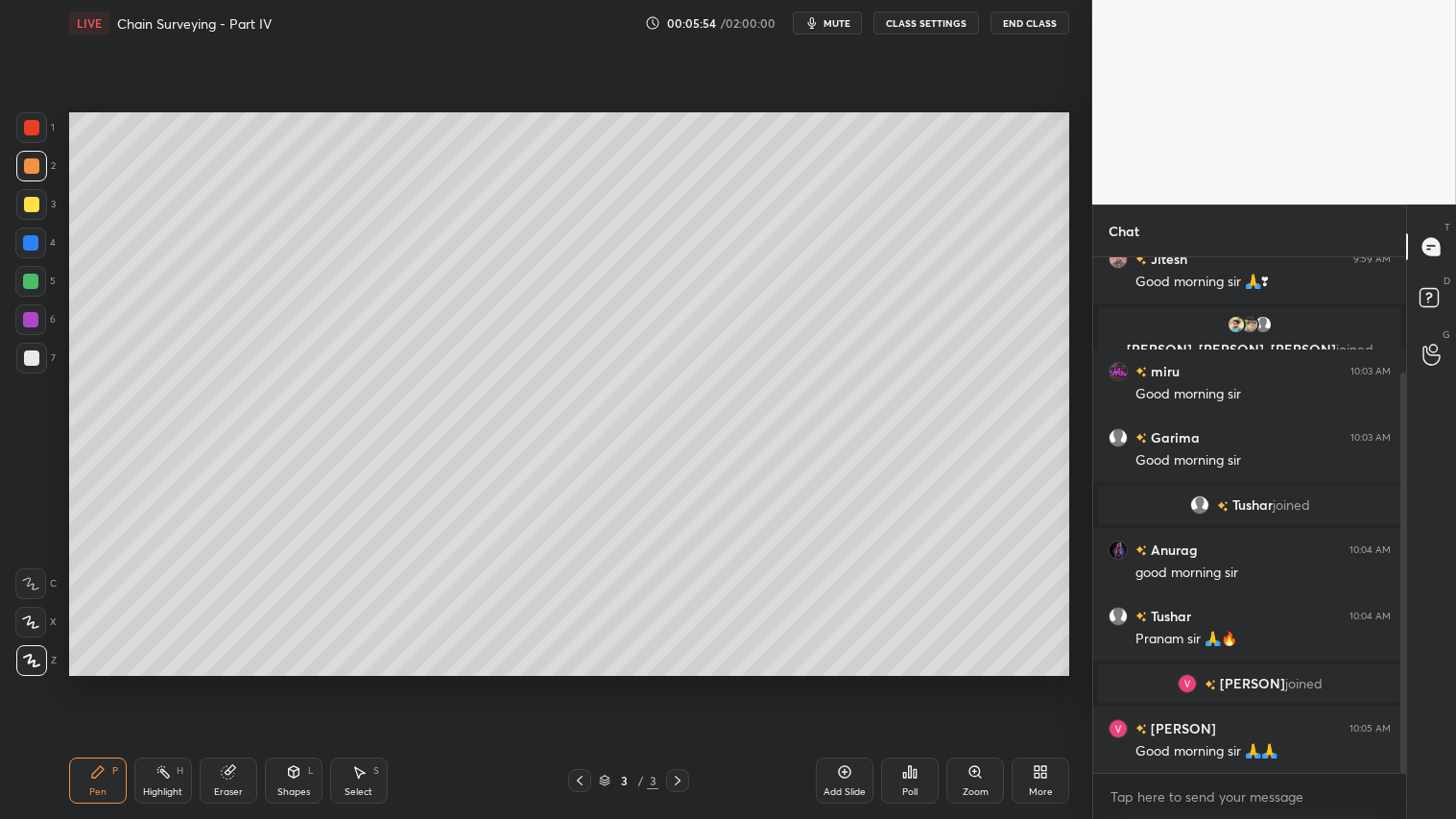 click at bounding box center (32, 358) 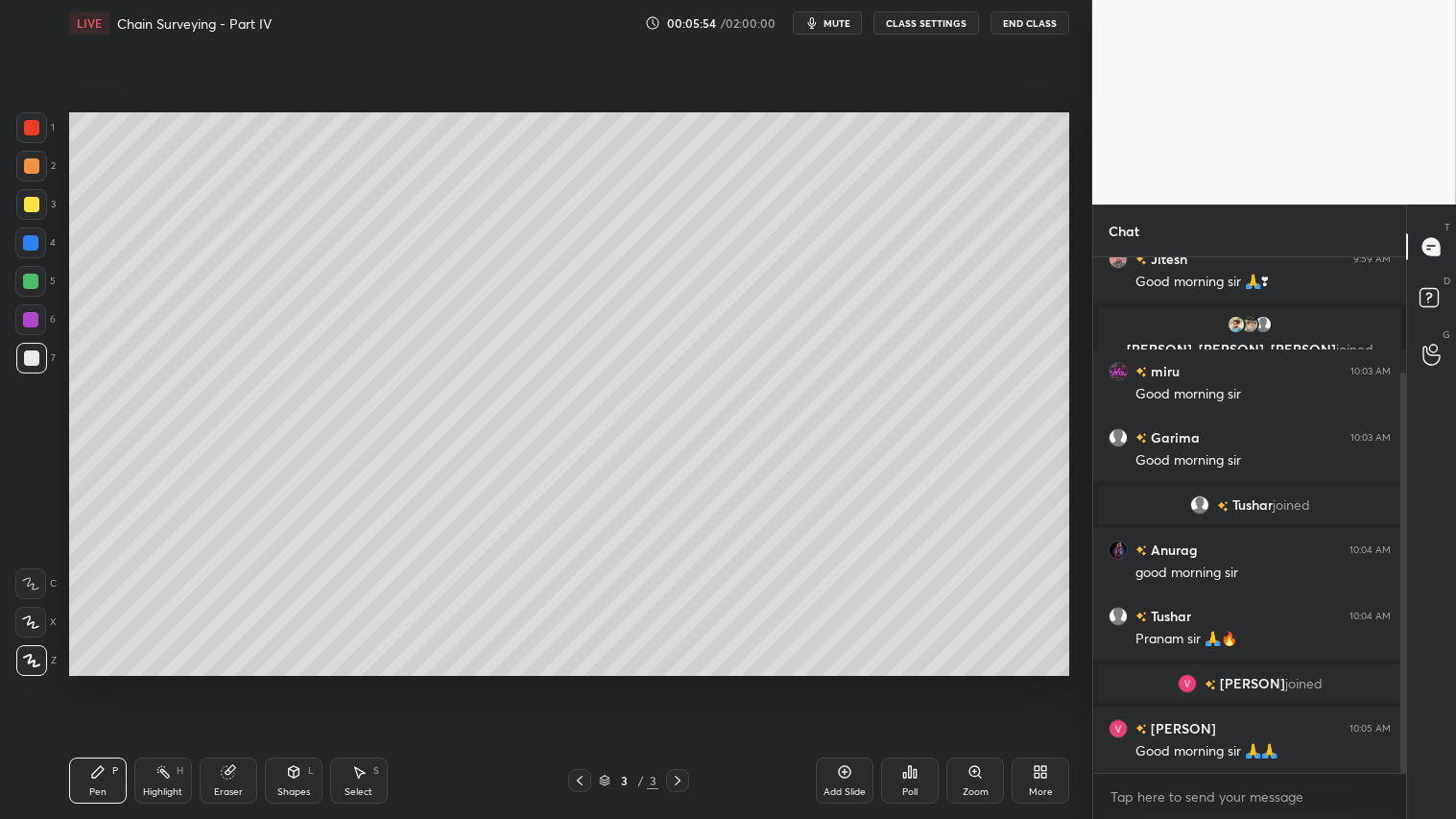 click on "Pen P" at bounding box center (98, 781) 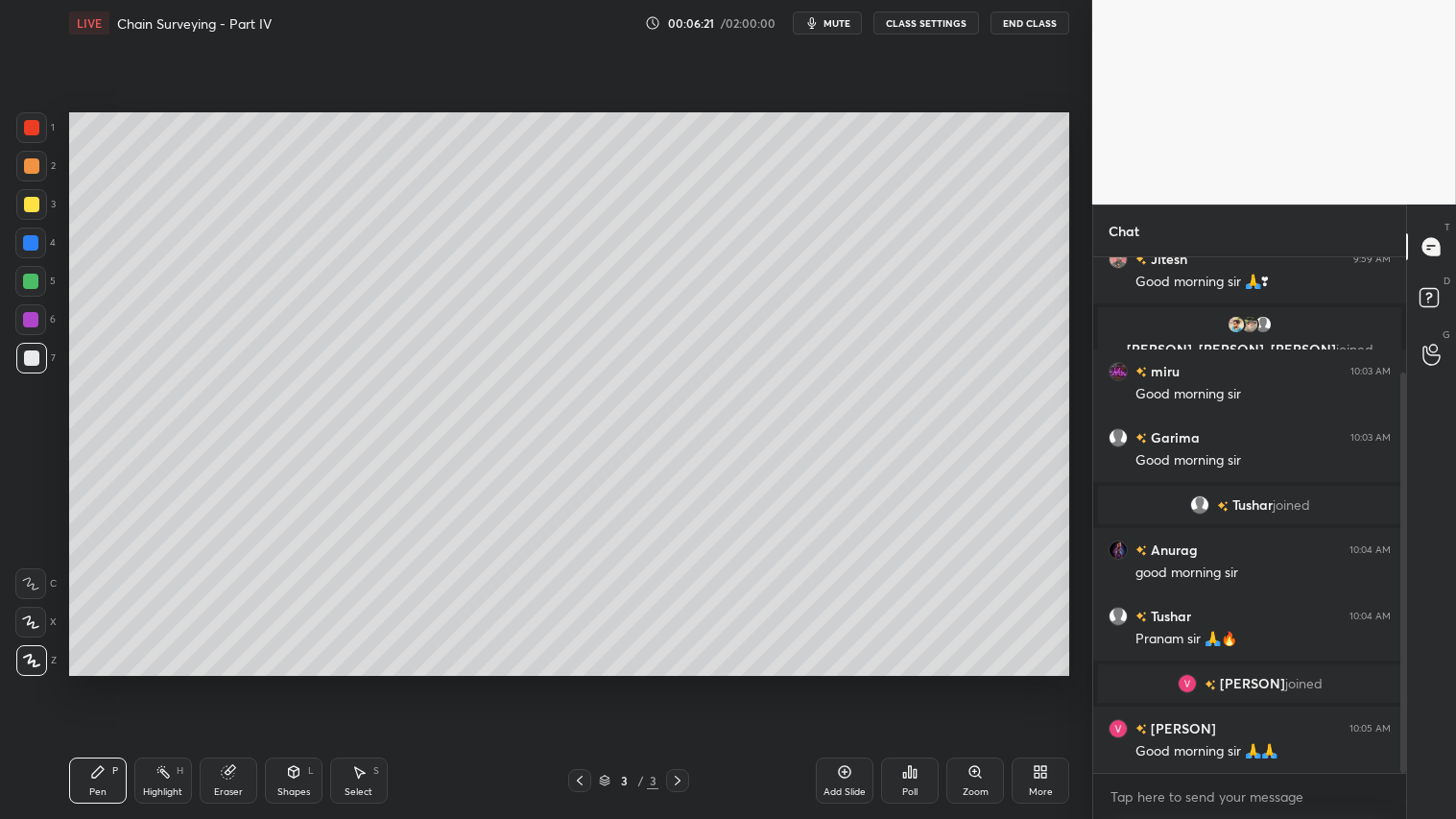 click at bounding box center (31, 281) 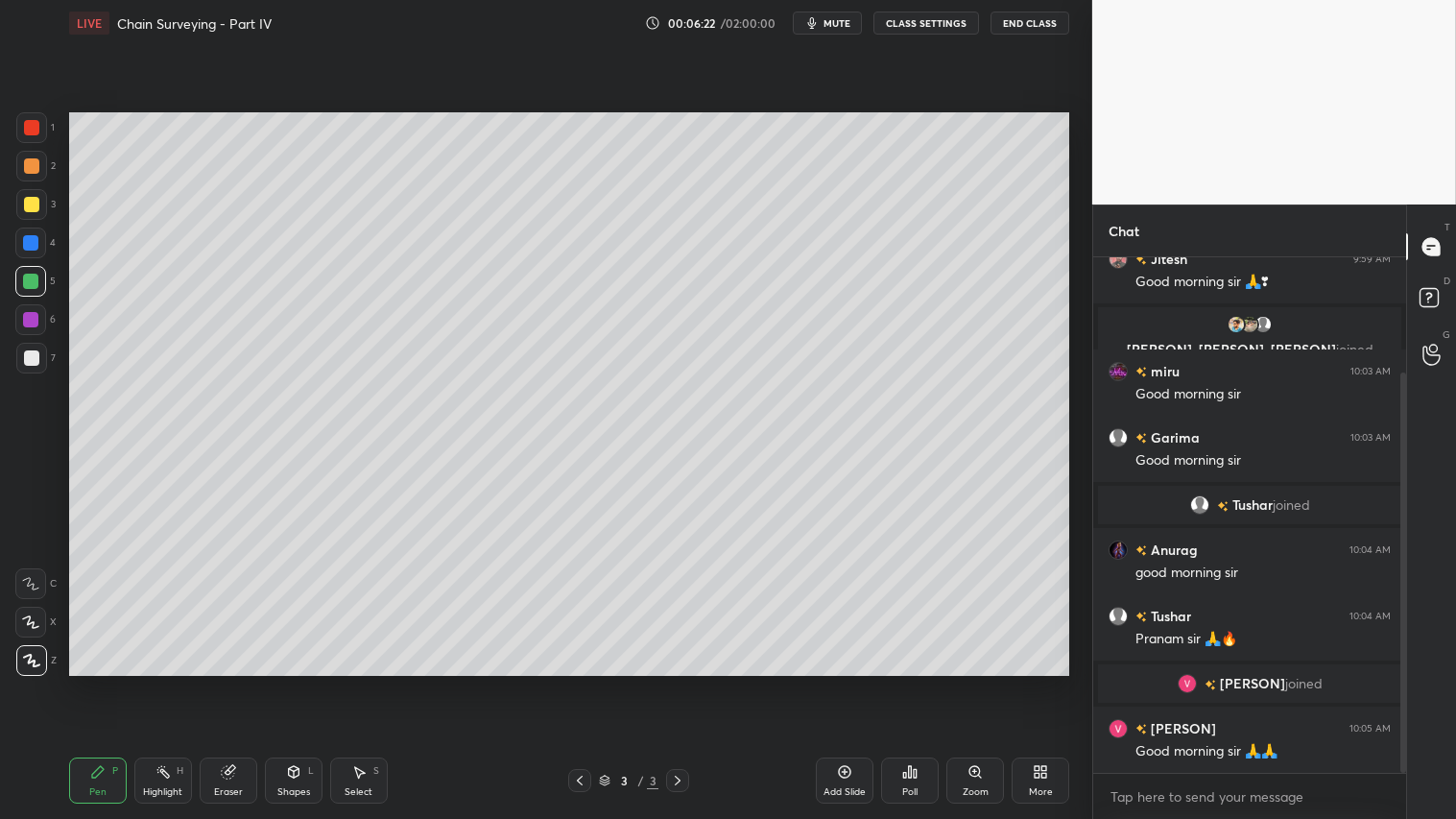 click on "Pen P" at bounding box center [98, 781] 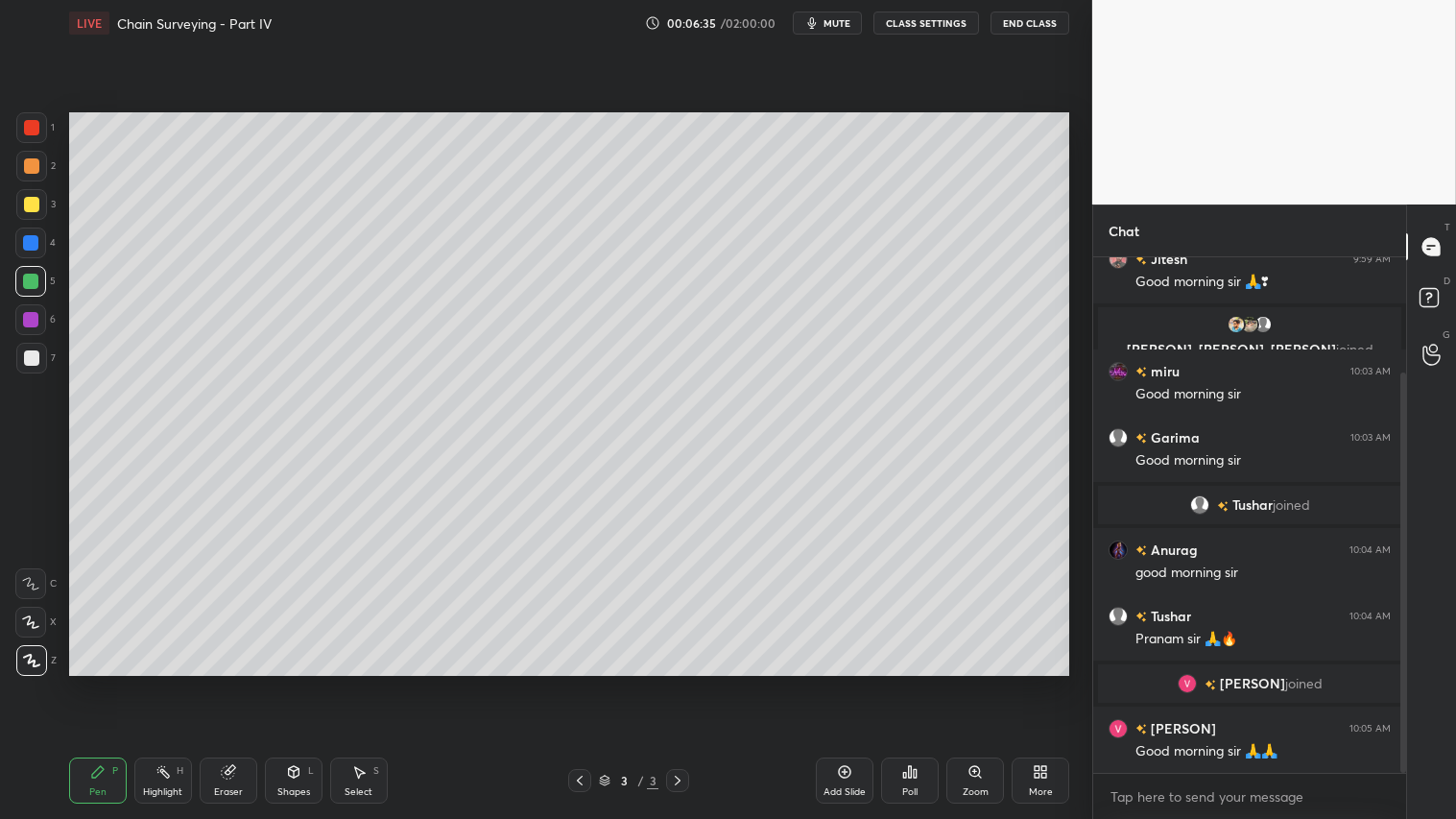 drag, startPoint x: 308, startPoint y: 781, endPoint x: 308, endPoint y: 768, distance: 13 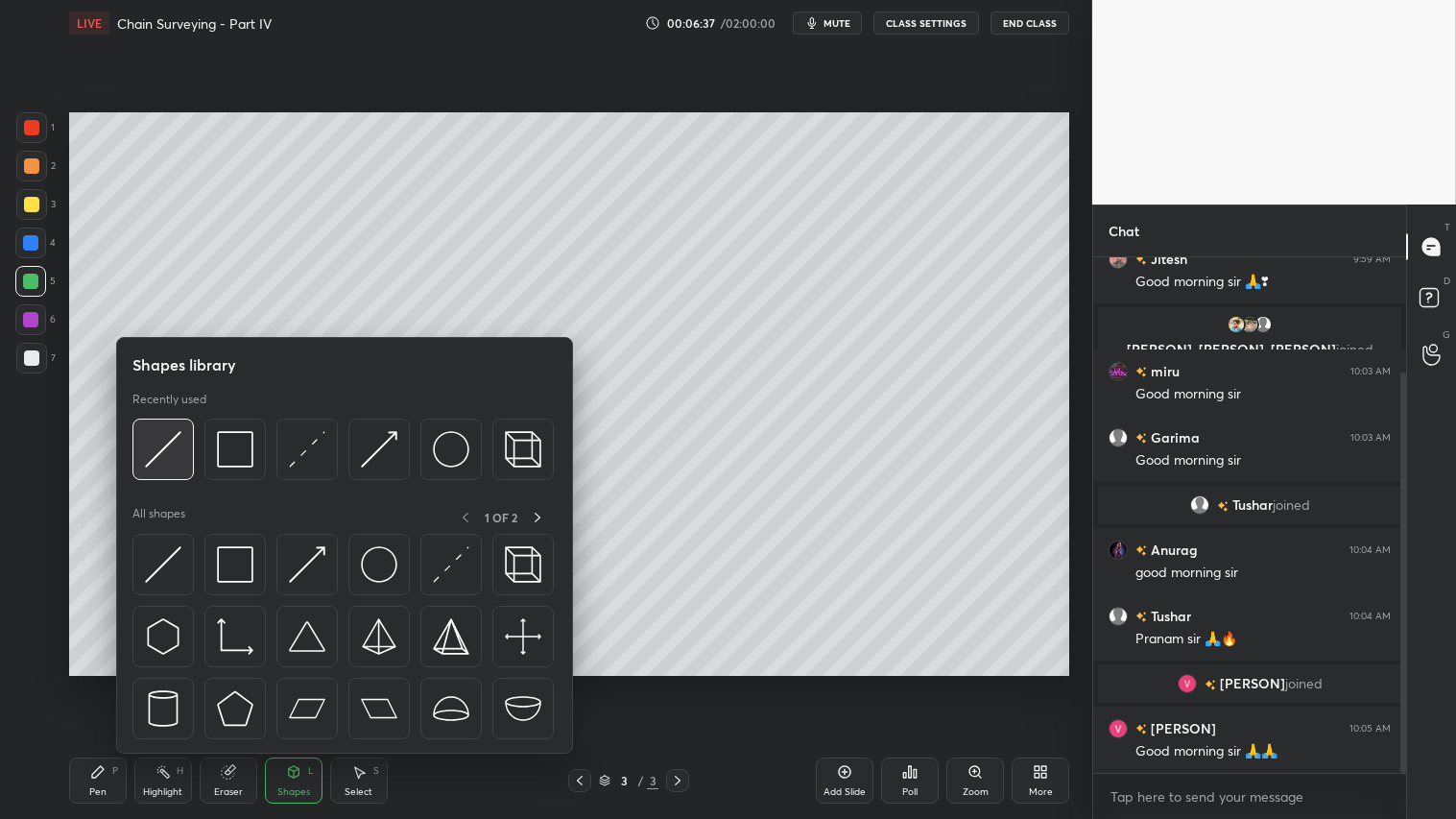 click at bounding box center (163, 449) 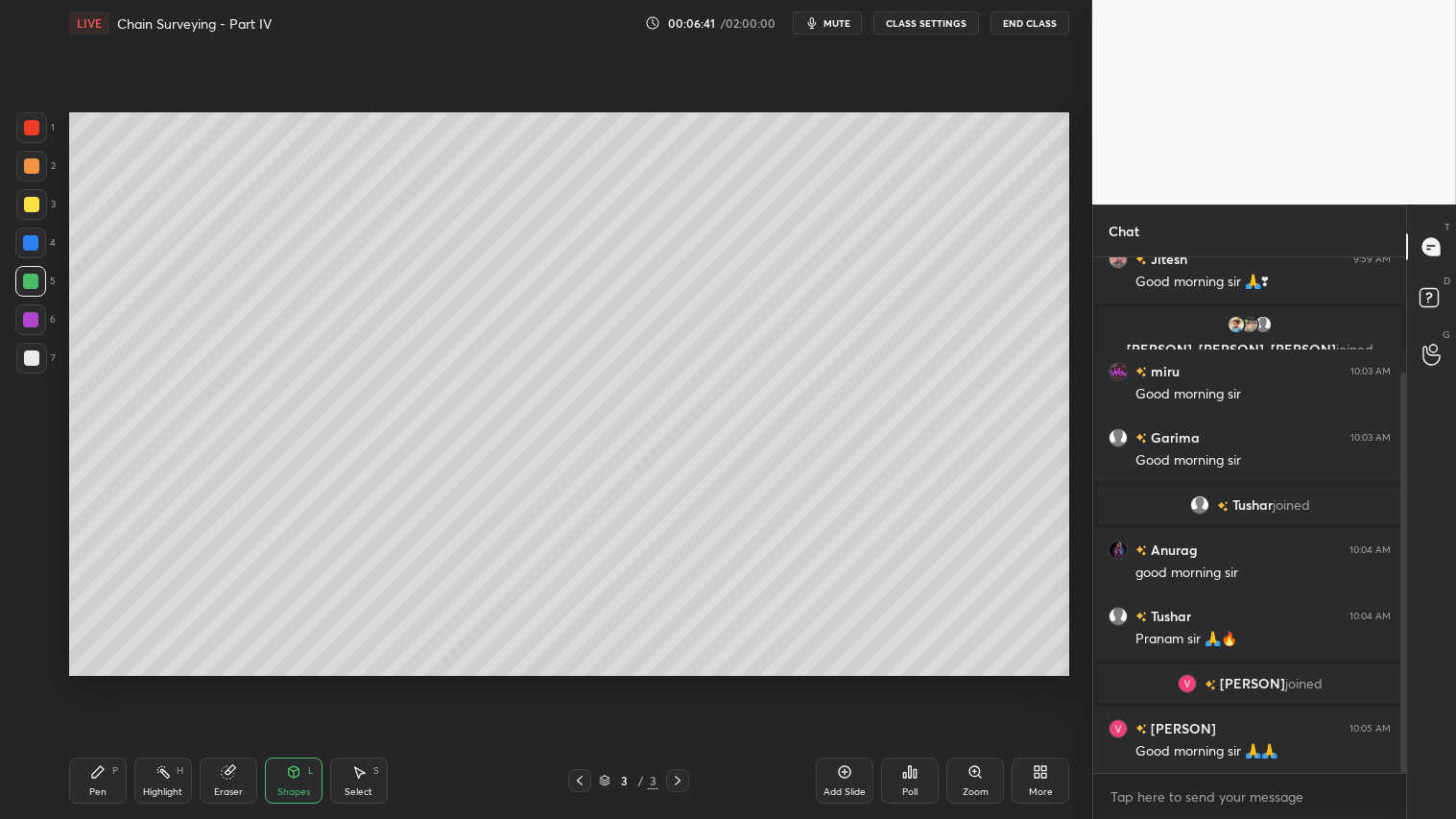 click at bounding box center [32, 166] 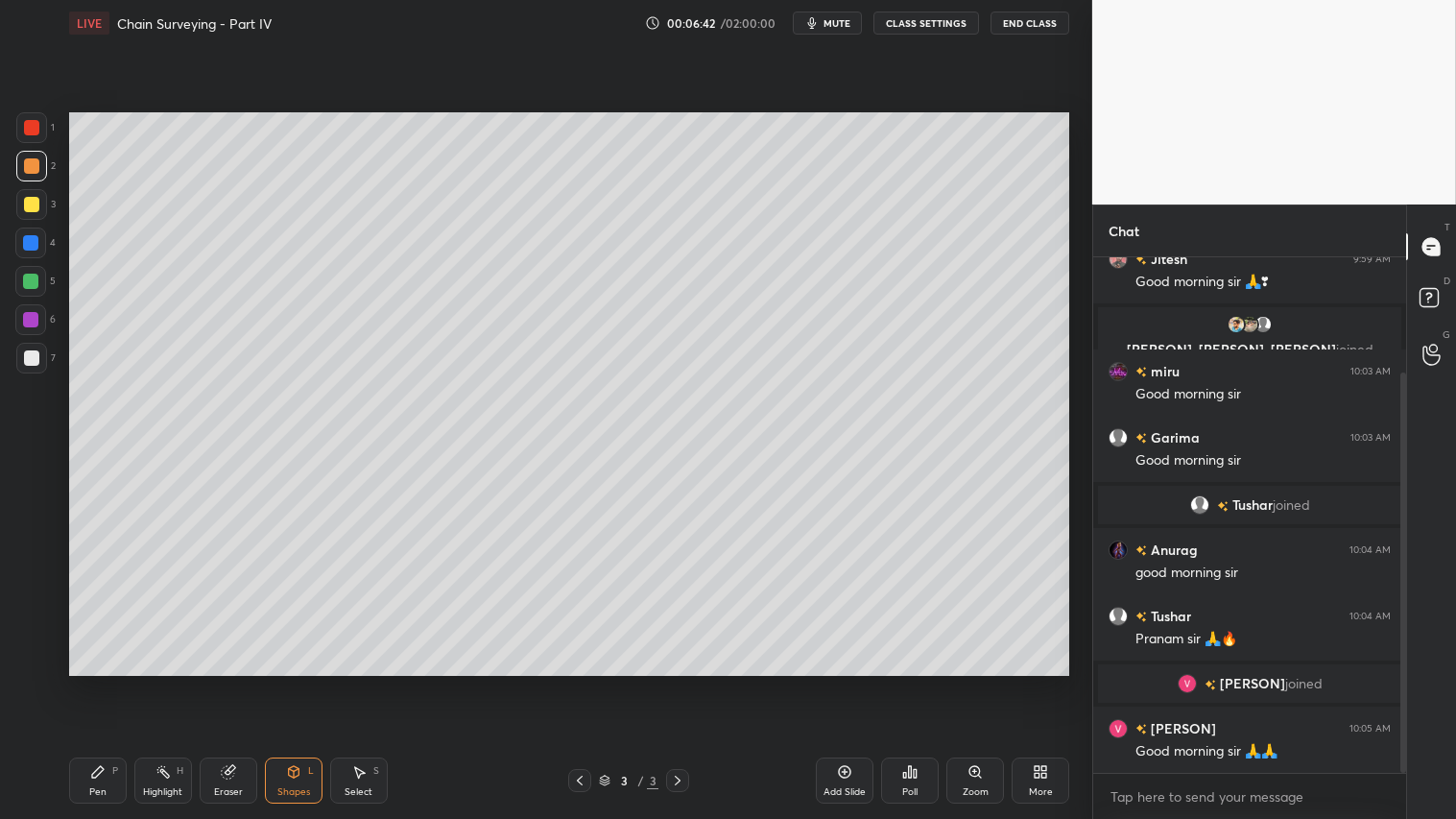 click on "Pen P" at bounding box center [98, 781] 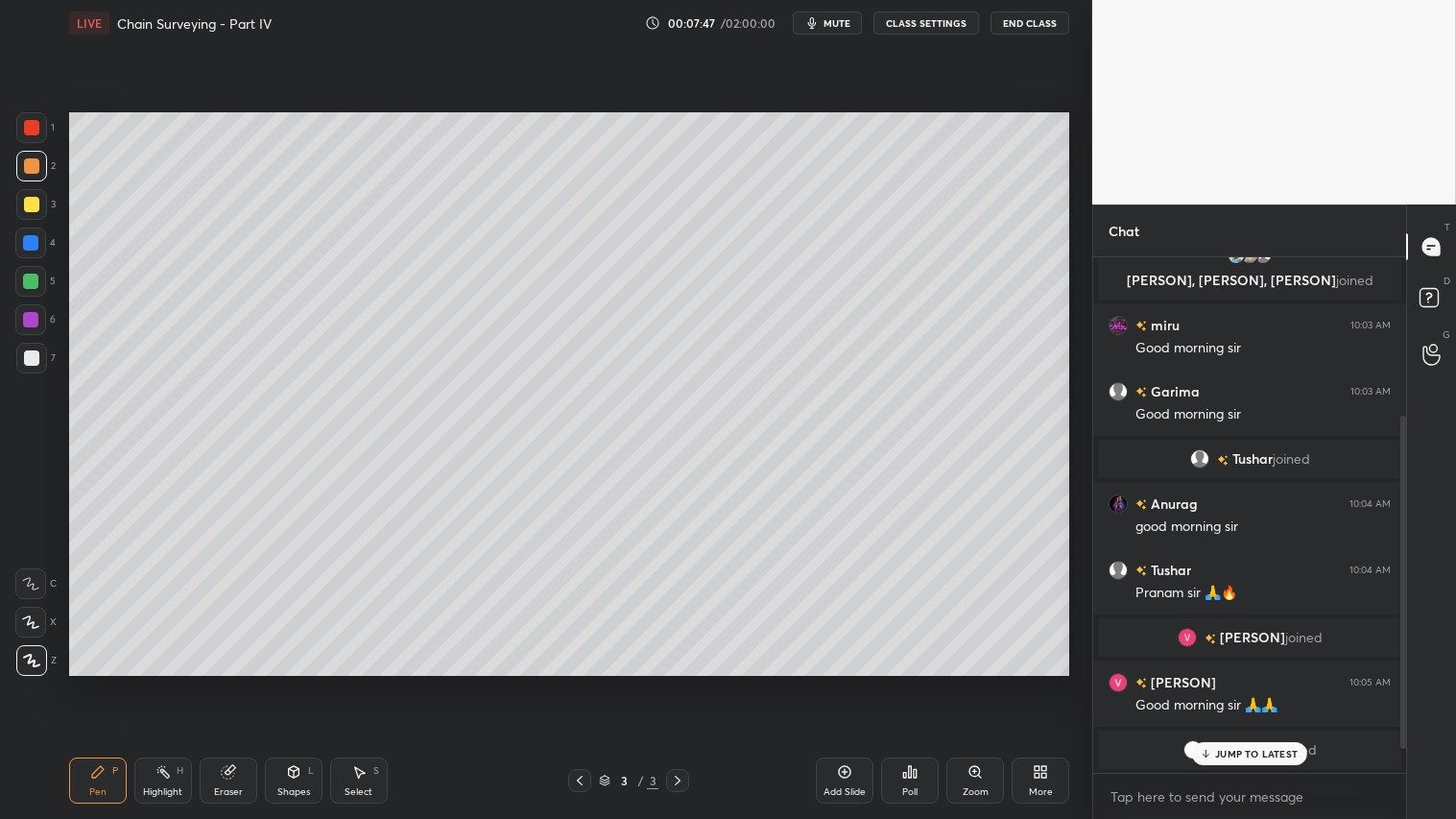 scroll, scrollTop: 245, scrollLeft: 0, axis: vertical 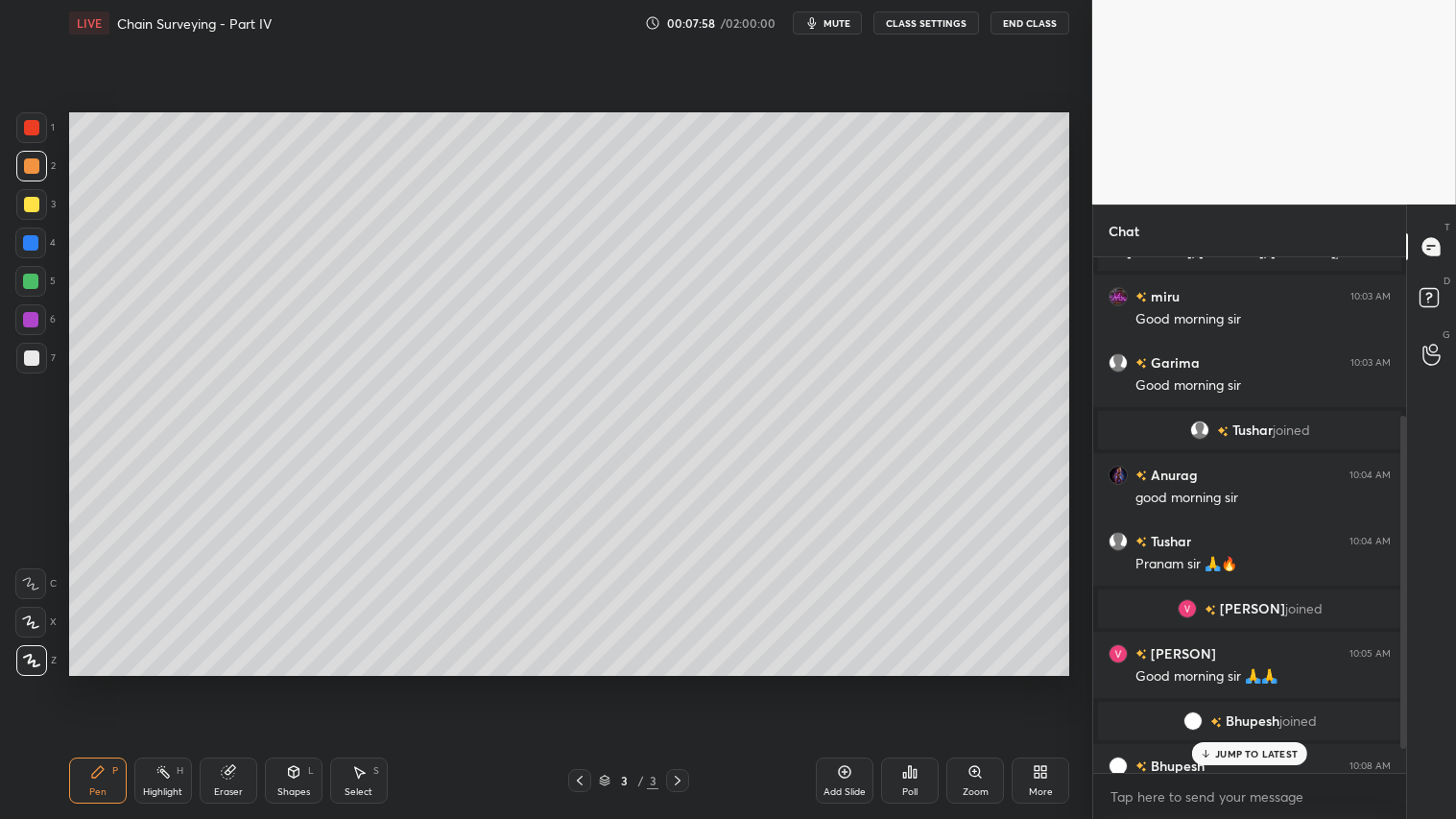 click on "JUMP TO LATEST" at bounding box center (1256, 754) 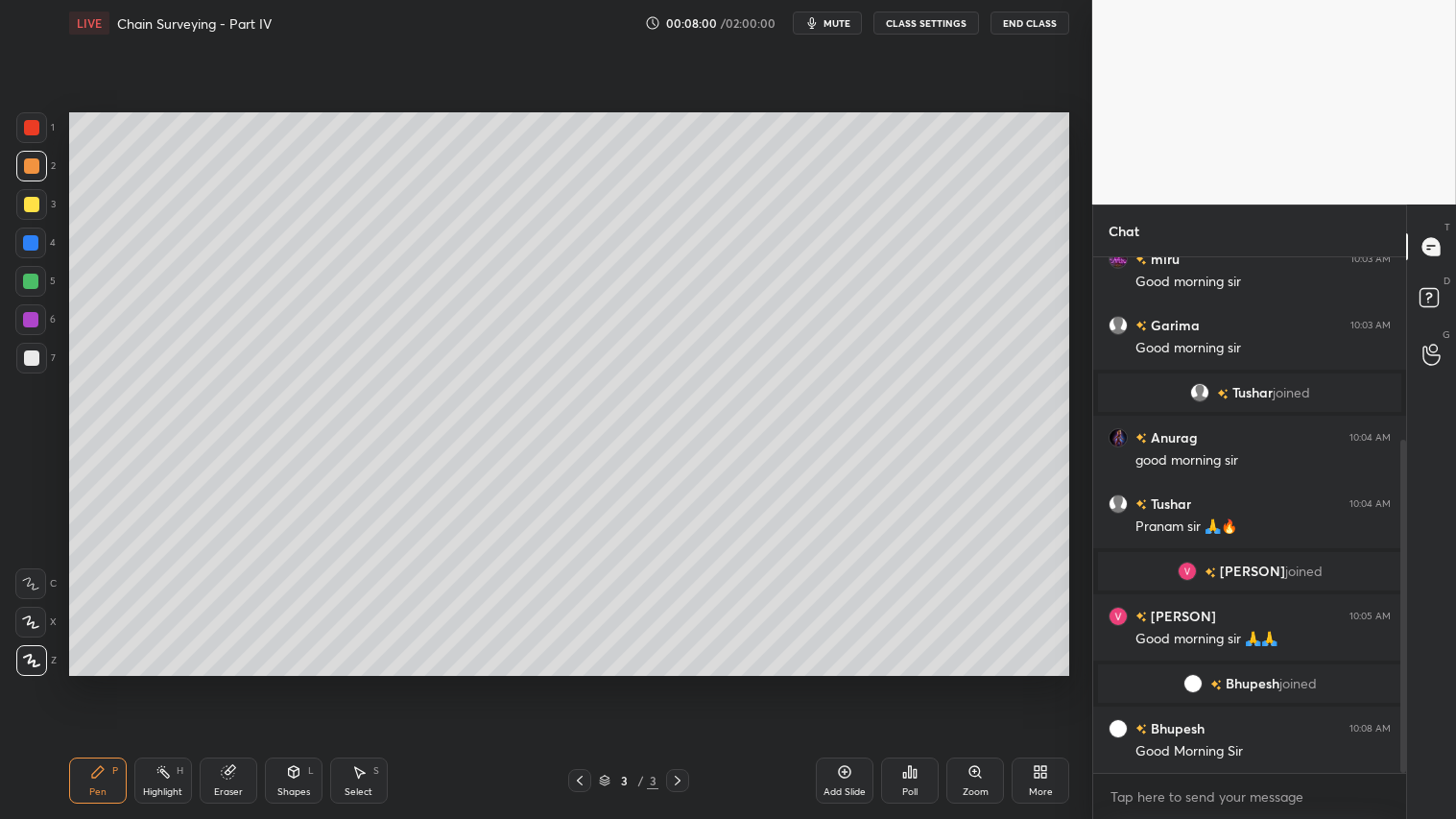 click 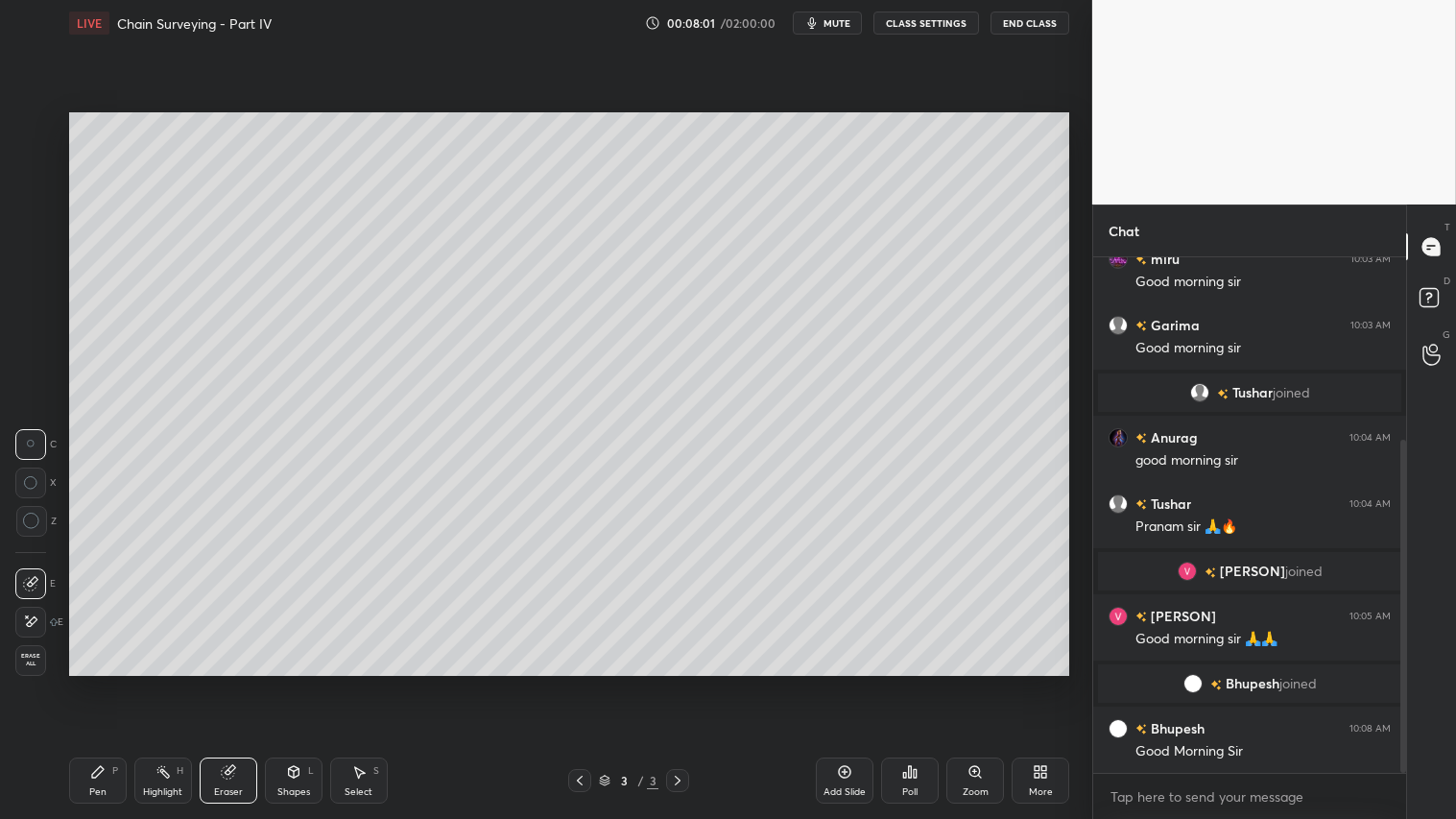 drag, startPoint x: 30, startPoint y: 516, endPoint x: 46, endPoint y: 512, distance: 16.492423 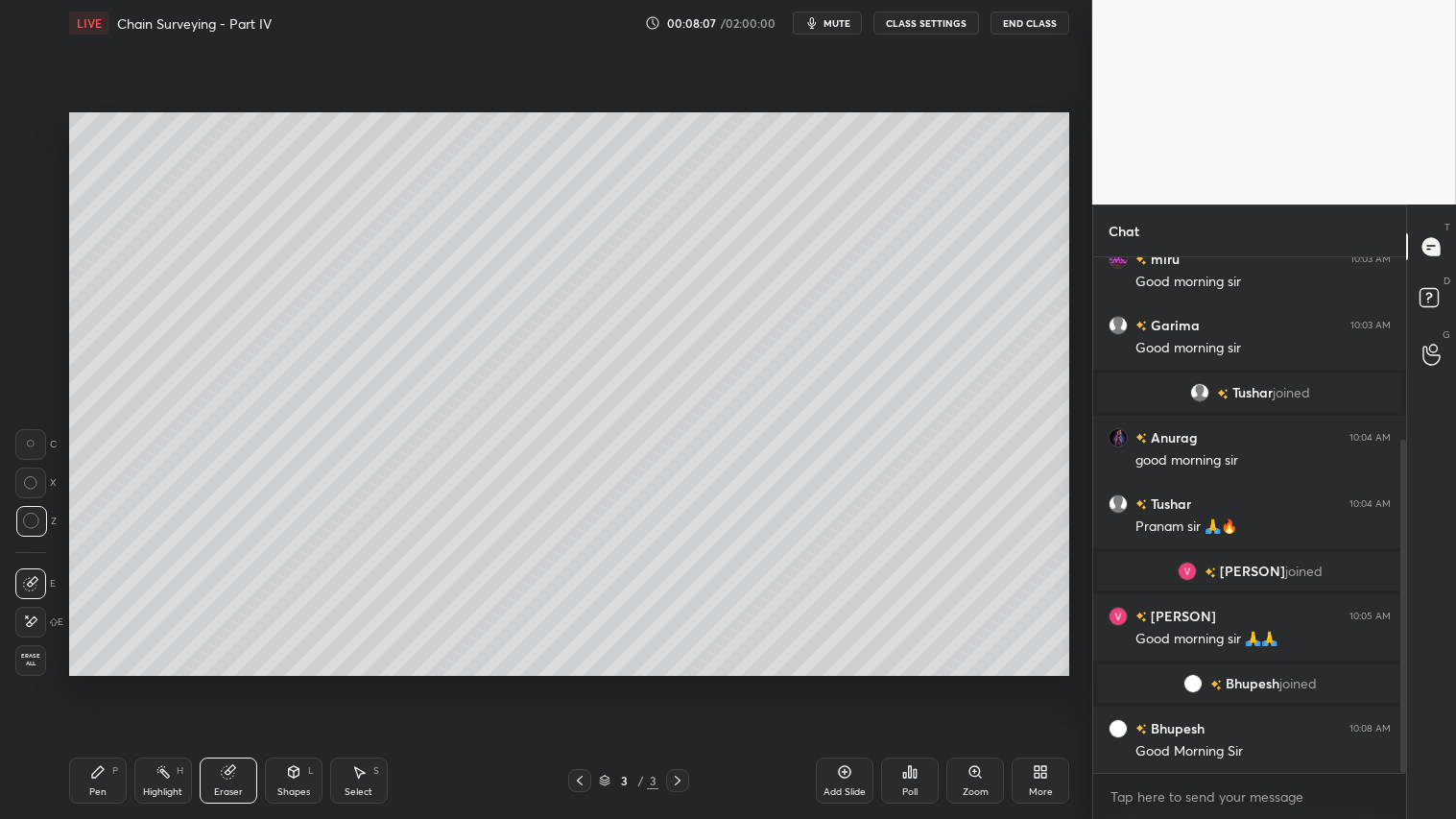 drag, startPoint x: 99, startPoint y: 797, endPoint x: 90, endPoint y: 768, distance: 30.364453 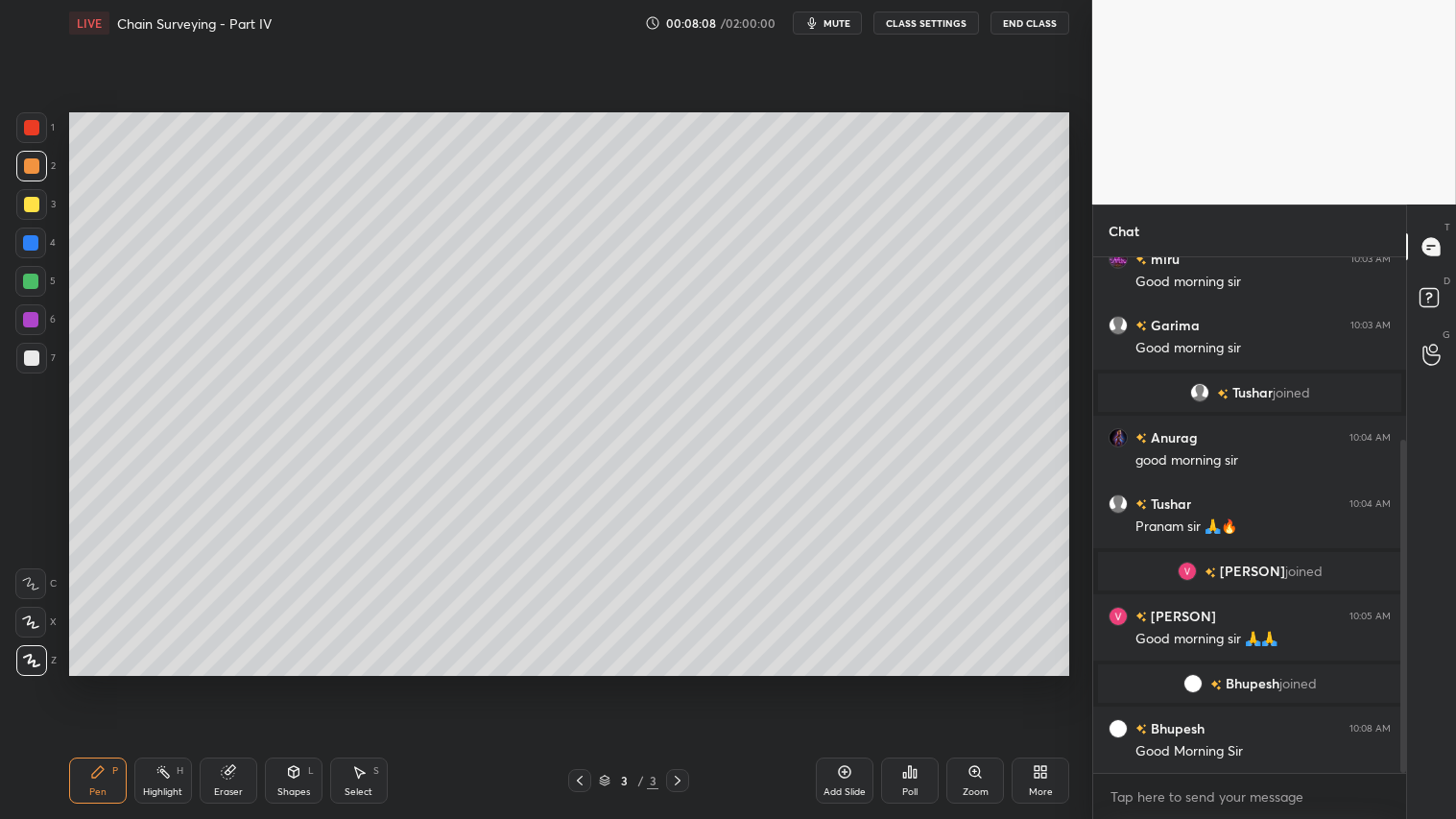 drag, startPoint x: 33, startPoint y: 176, endPoint x: 43, endPoint y: 288, distance: 112.44554 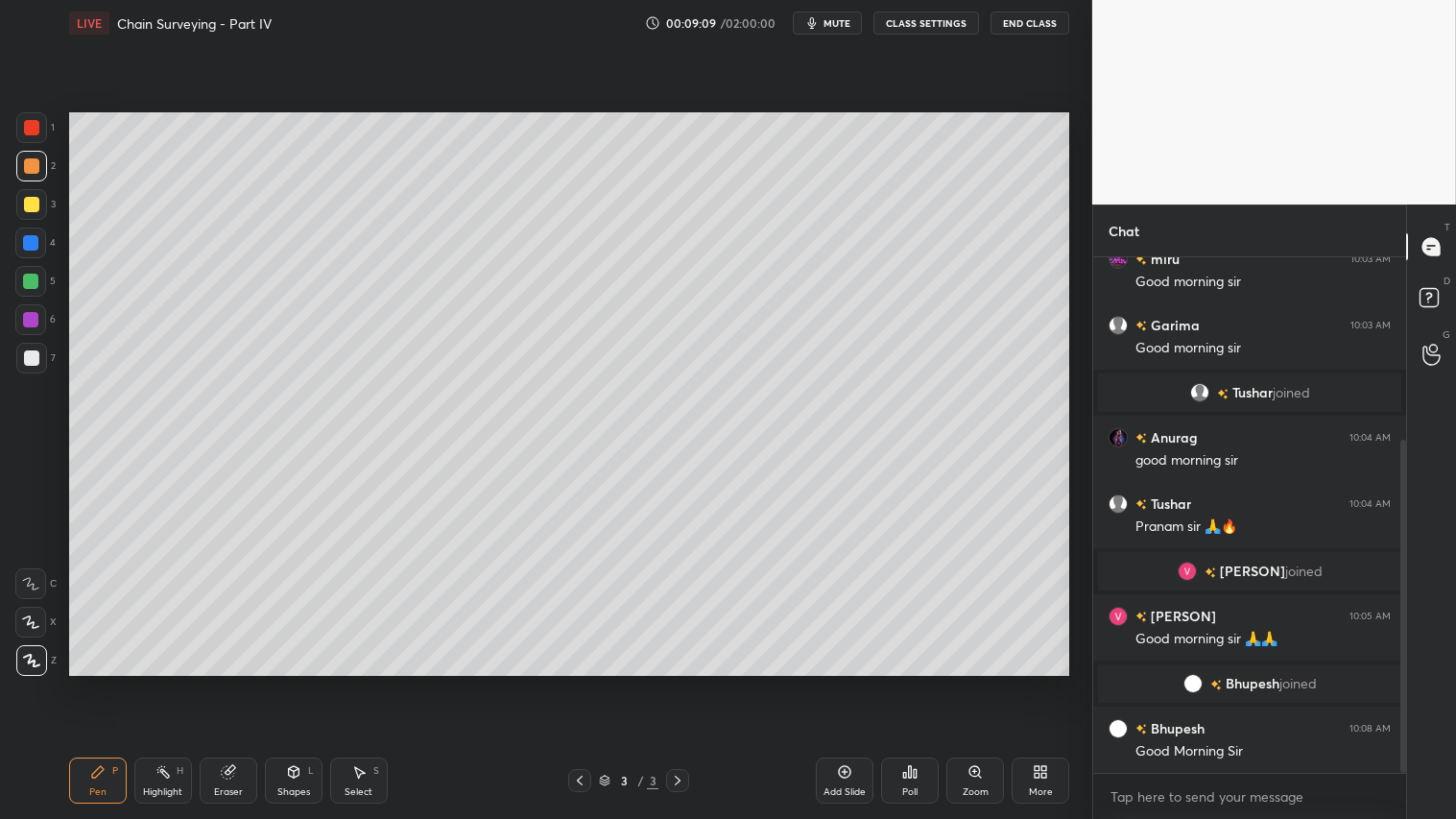 click 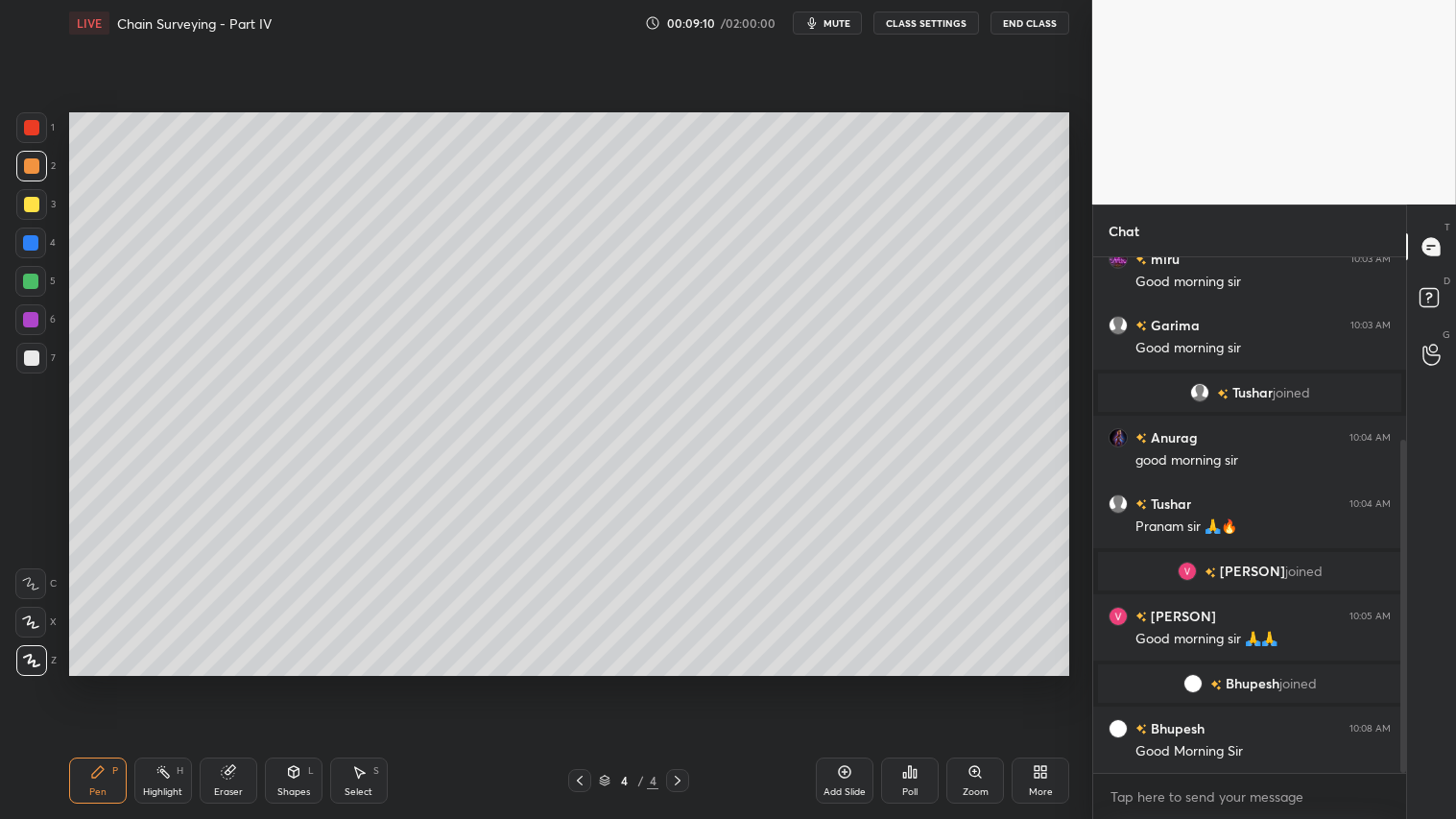 click on "Shapes L" at bounding box center (294, 781) 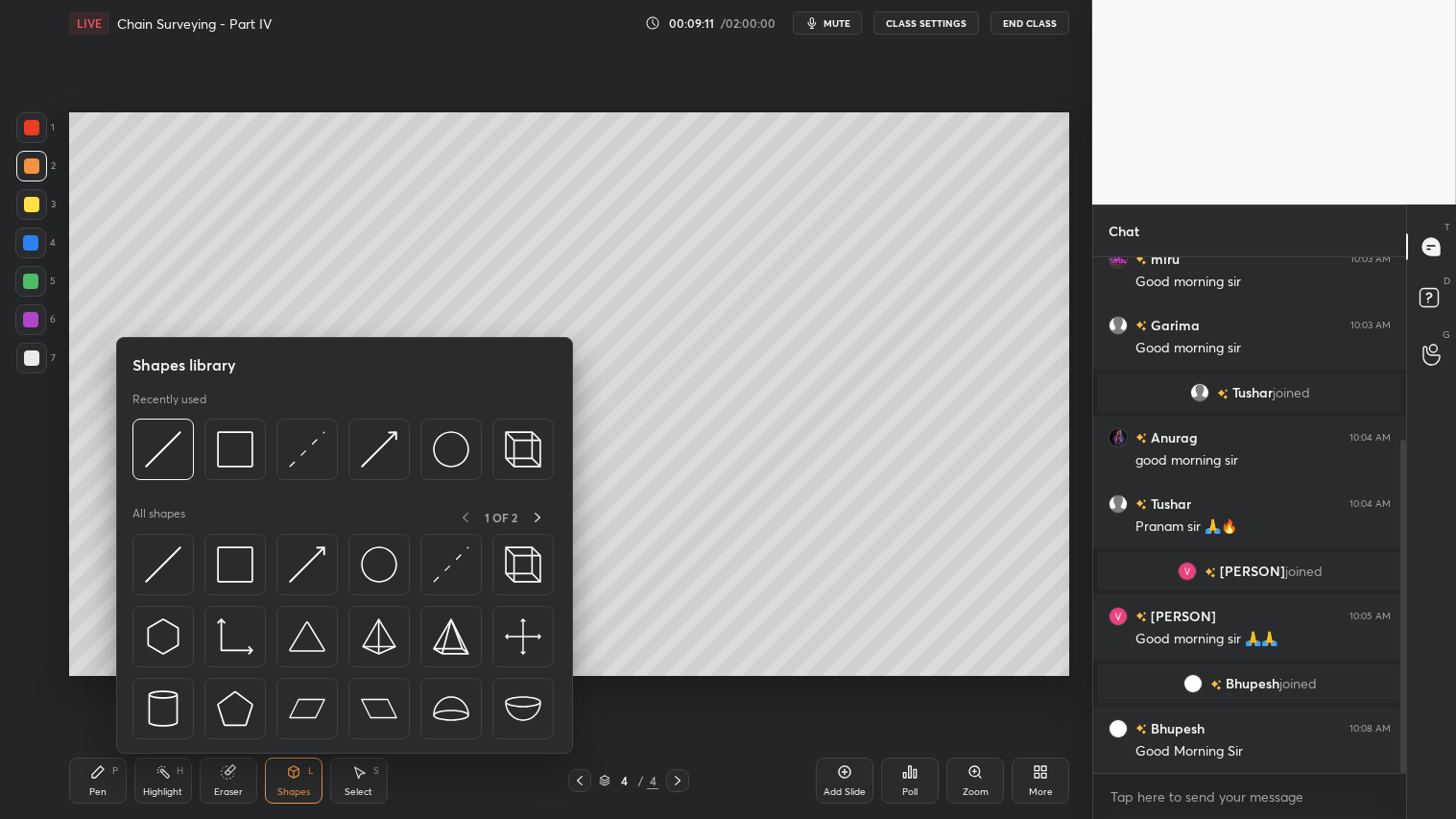 click on "Pen P" at bounding box center (98, 781) 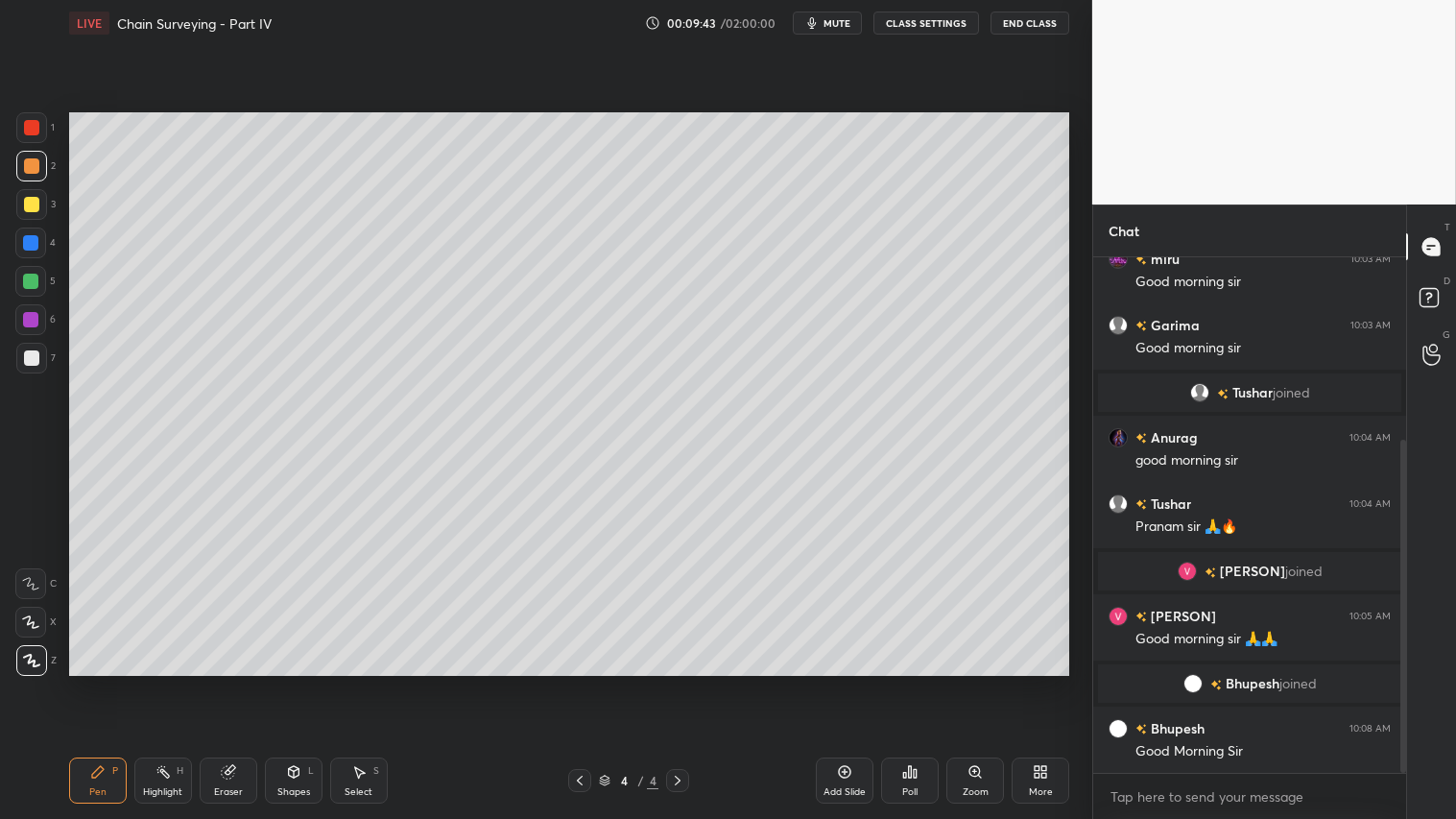 click on "Shapes L" at bounding box center (294, 781) 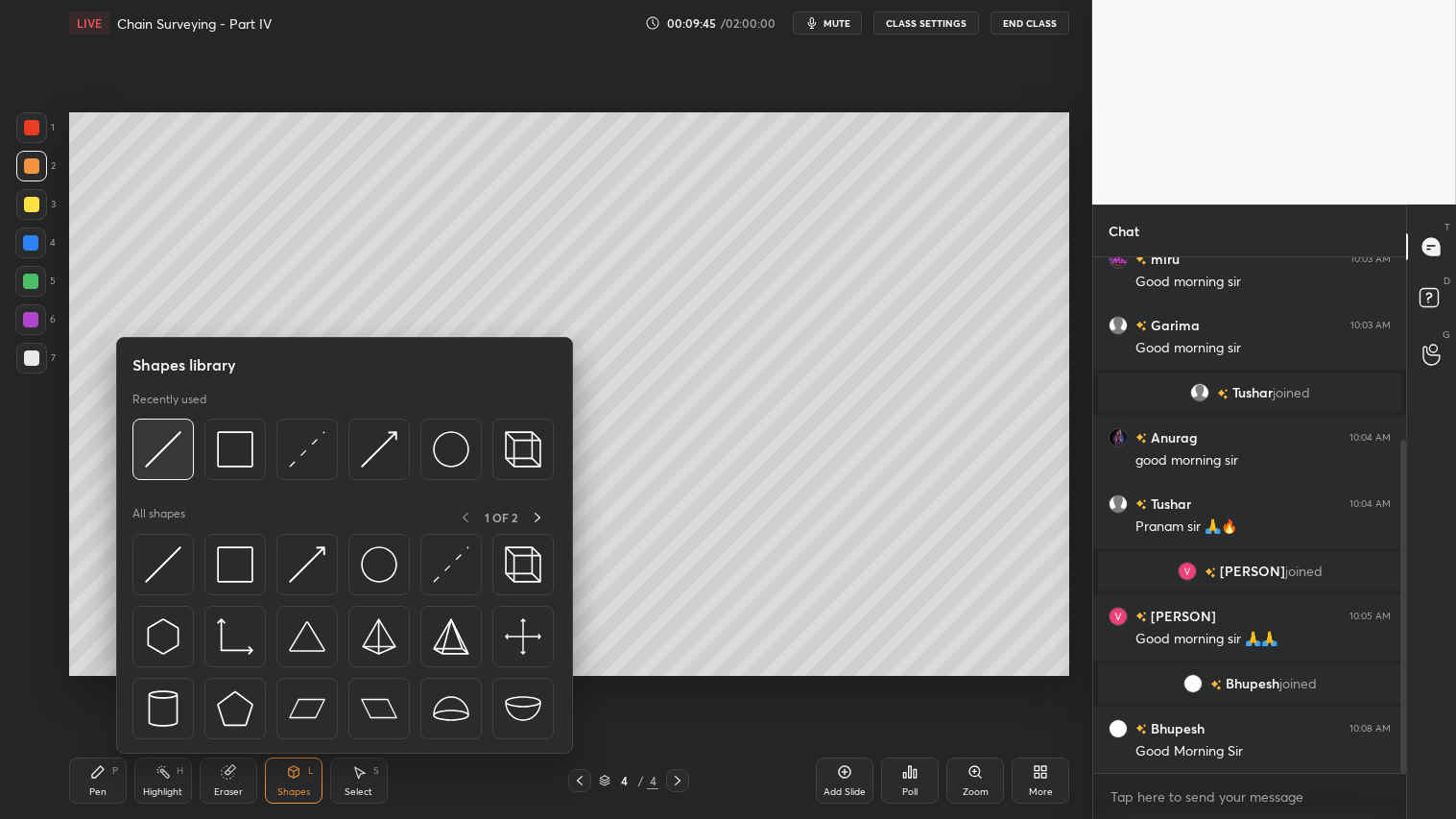 click at bounding box center (163, 449) 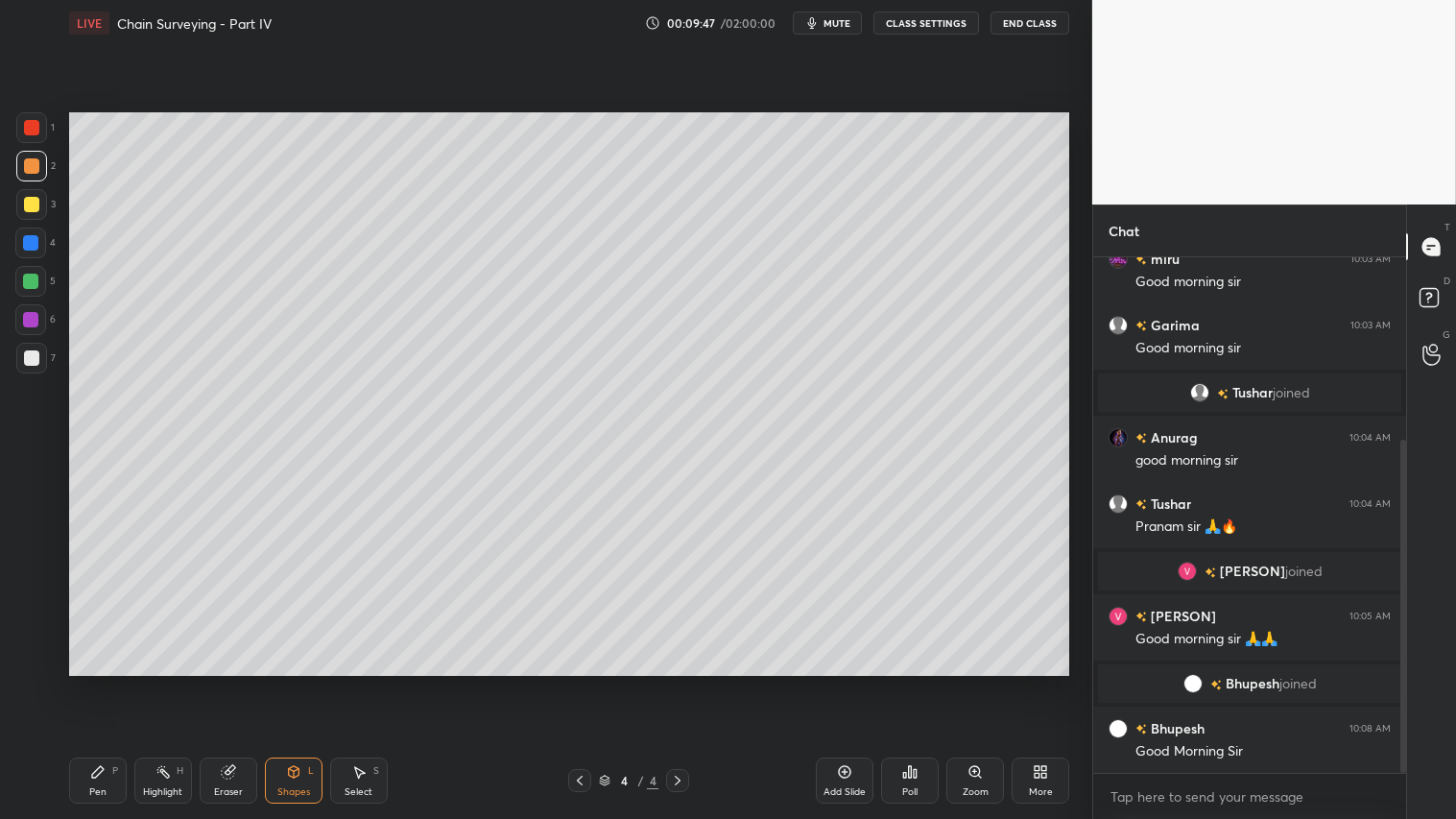 click at bounding box center (32, 205) 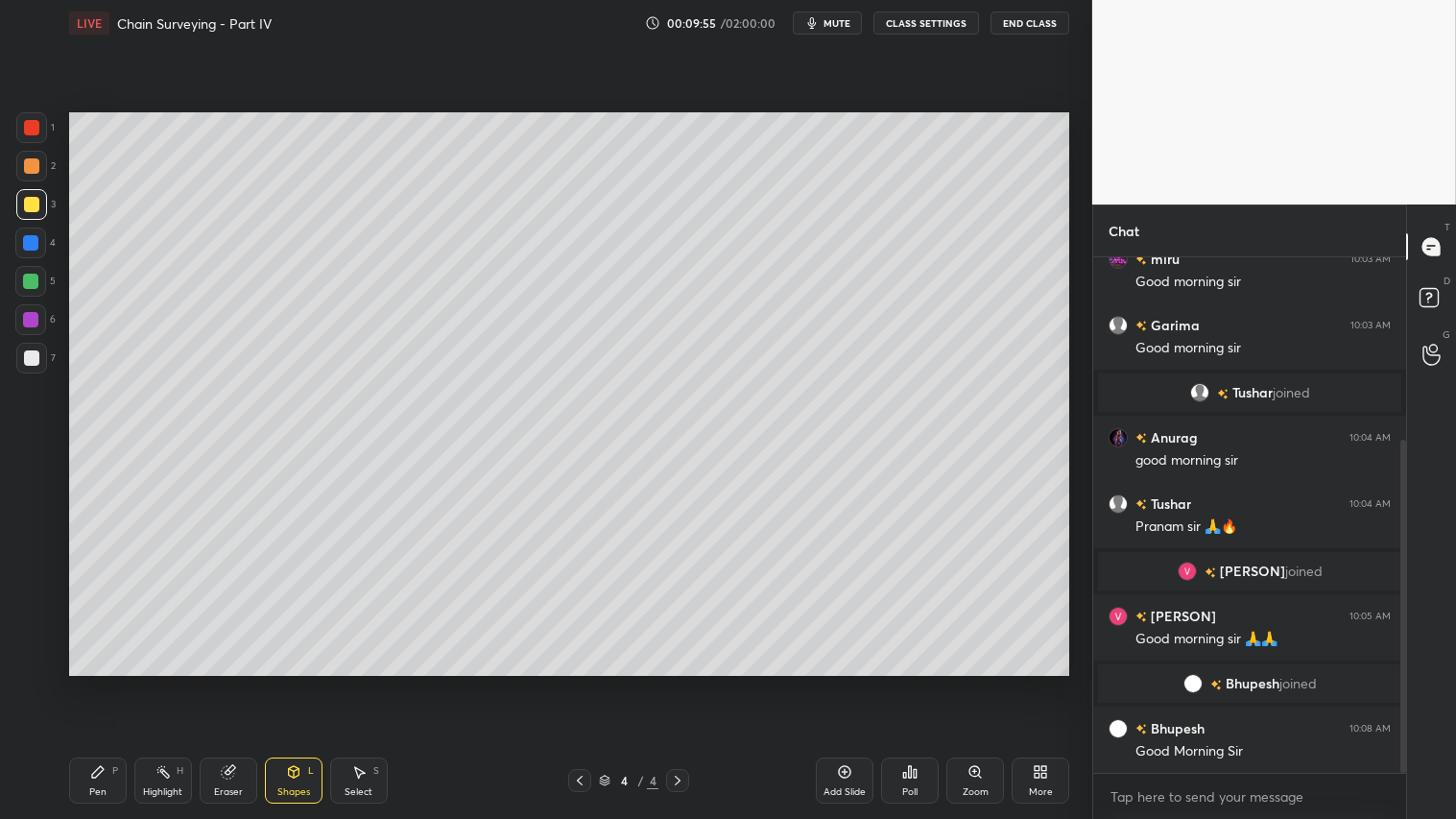 drag, startPoint x: 280, startPoint y: 792, endPoint x: 288, endPoint y: 766, distance: 27.202941 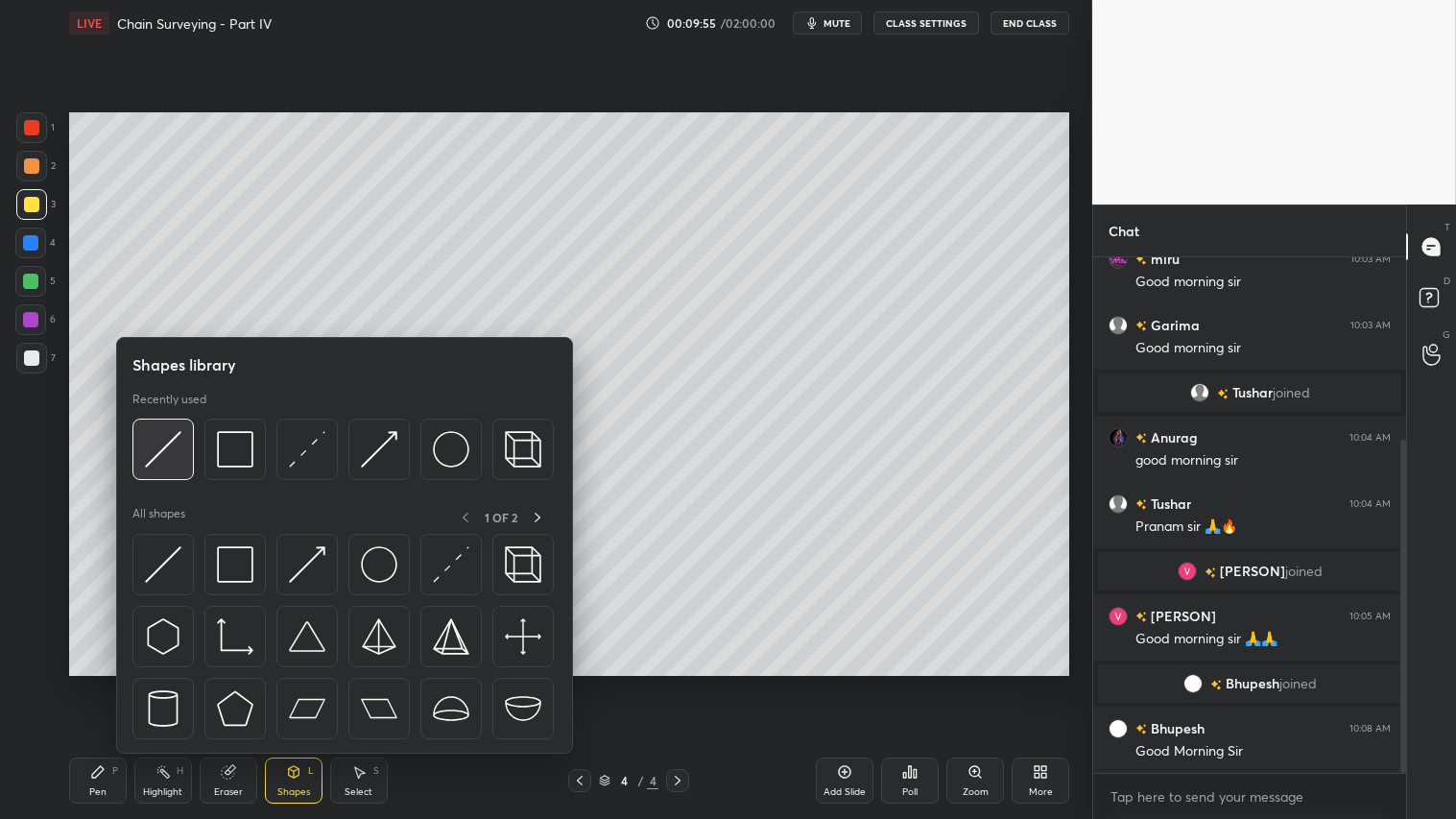 click at bounding box center (163, 449) 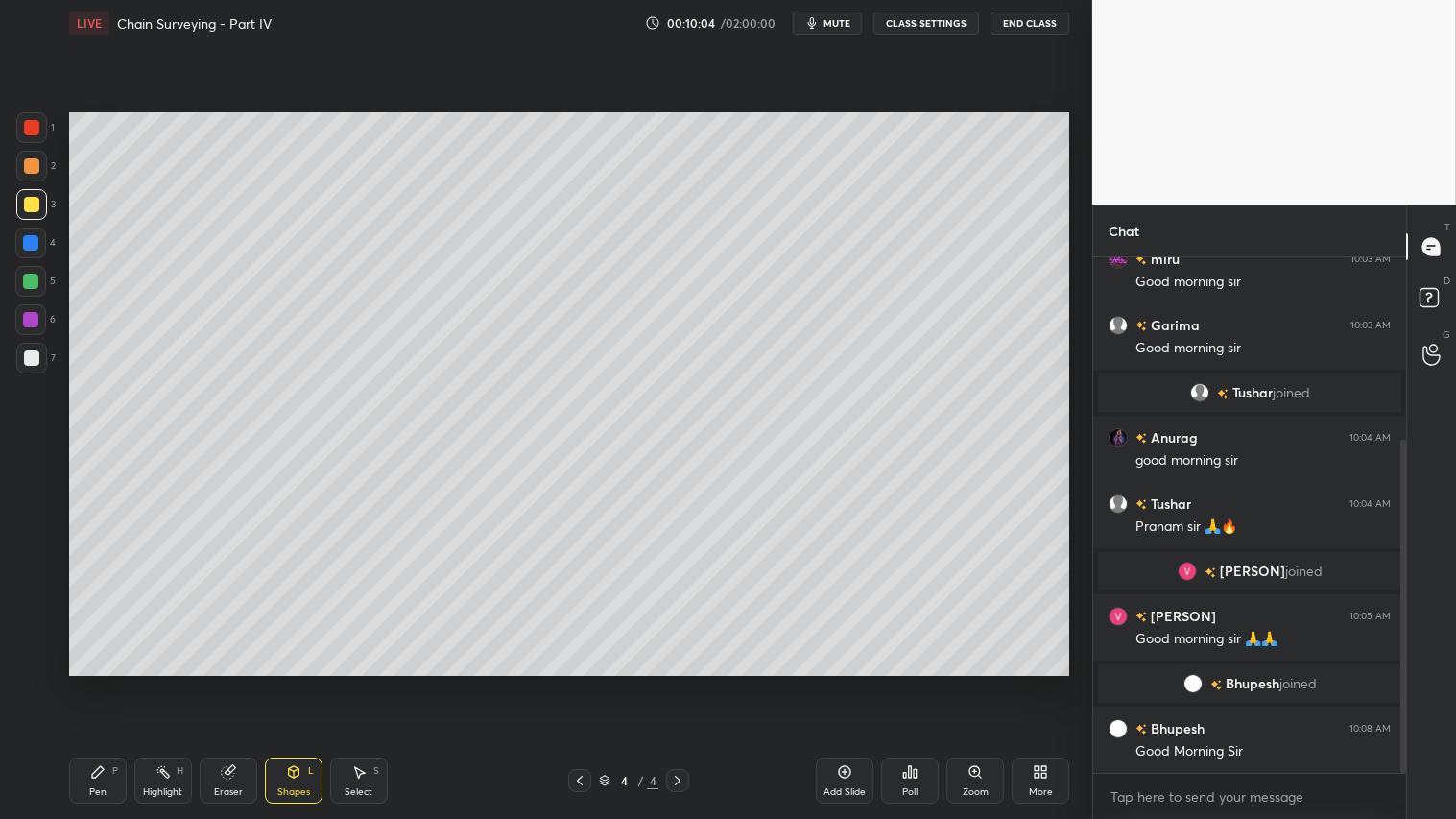 click 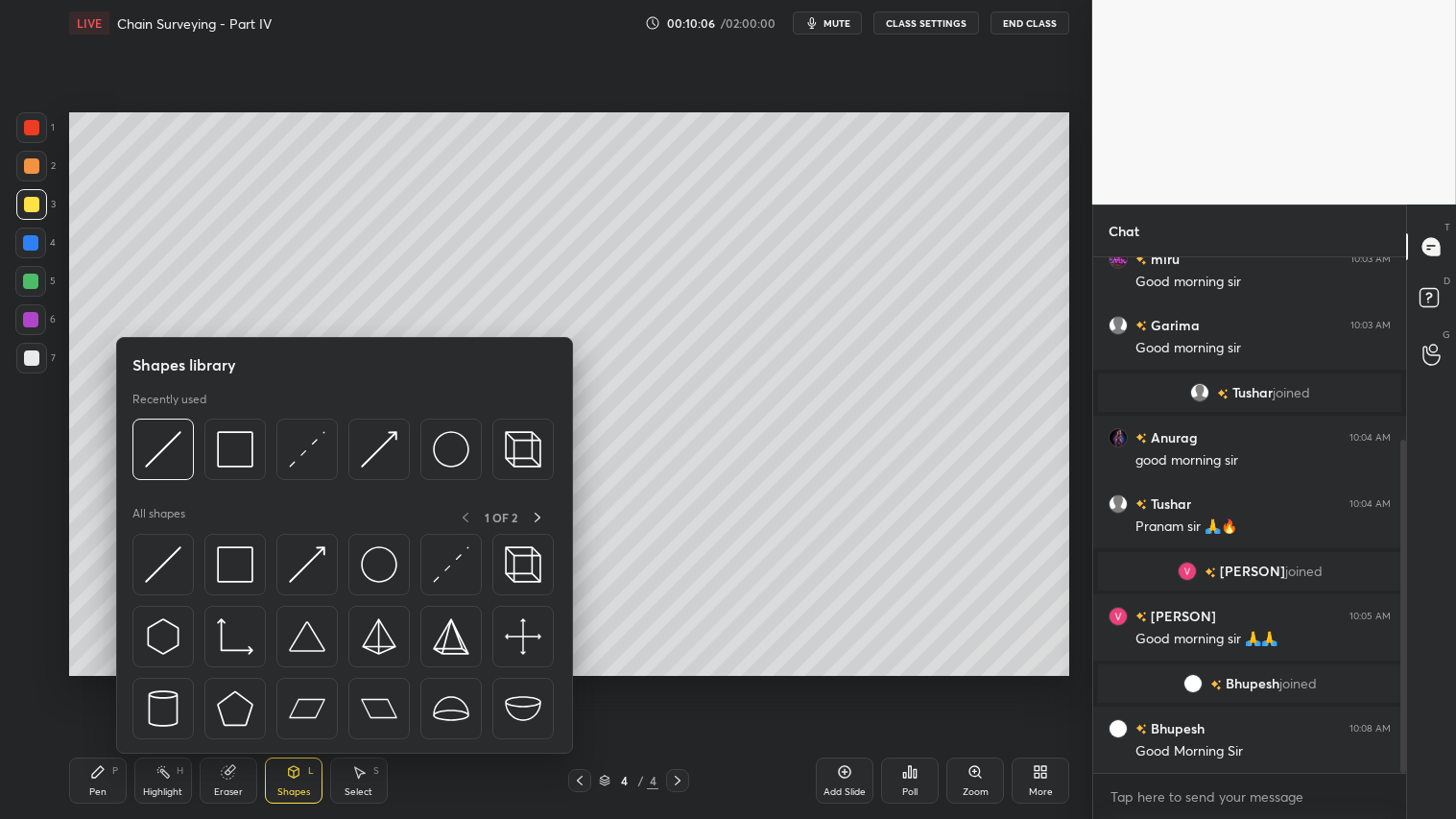 drag, startPoint x: 30, startPoint y: 357, endPoint x: 52, endPoint y: 349, distance: 23.4094 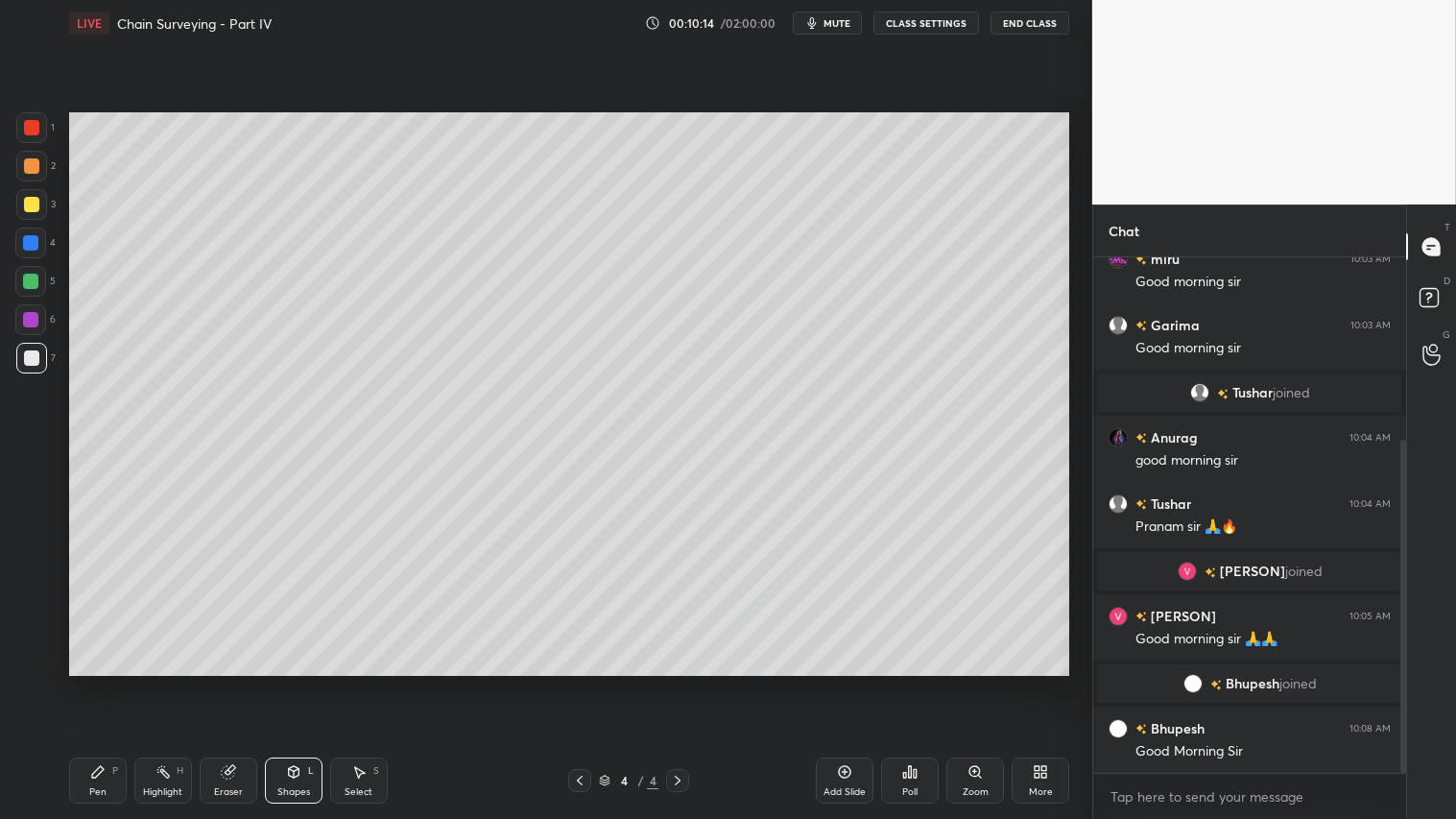drag, startPoint x: 292, startPoint y: 787, endPoint x: 308, endPoint y: 793, distance: 17.088007 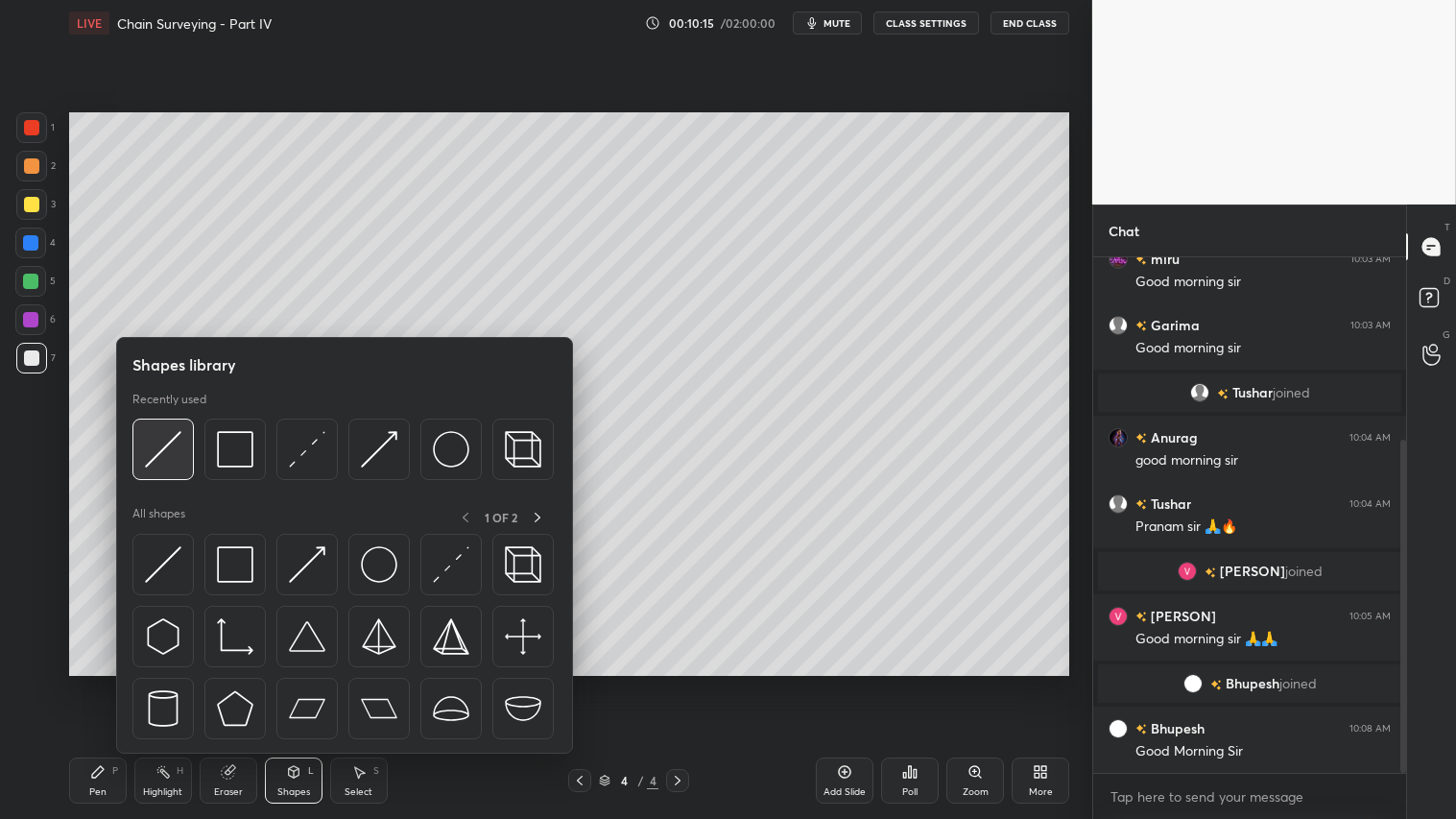 click at bounding box center (163, 449) 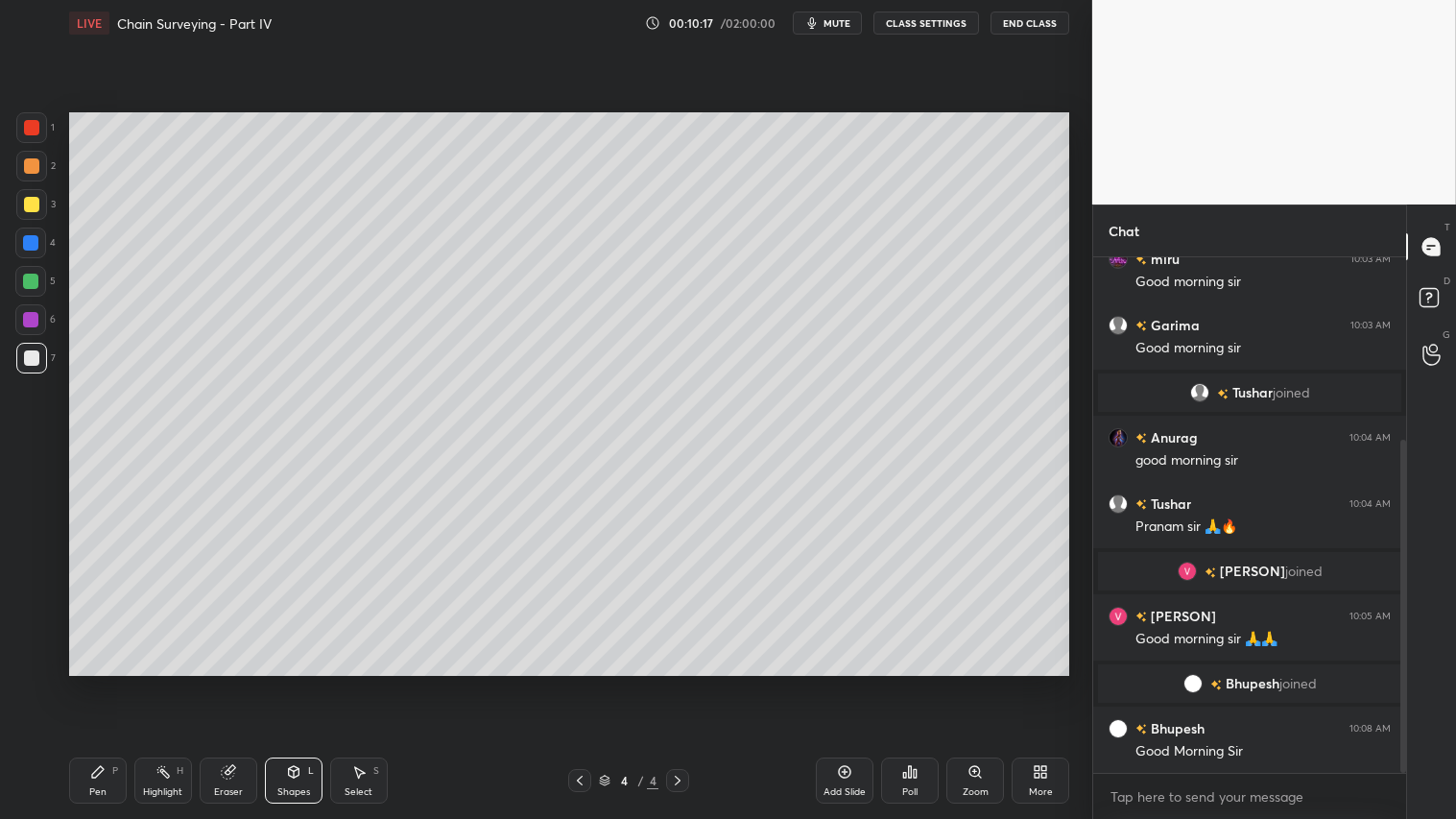 click at bounding box center [32, 205] 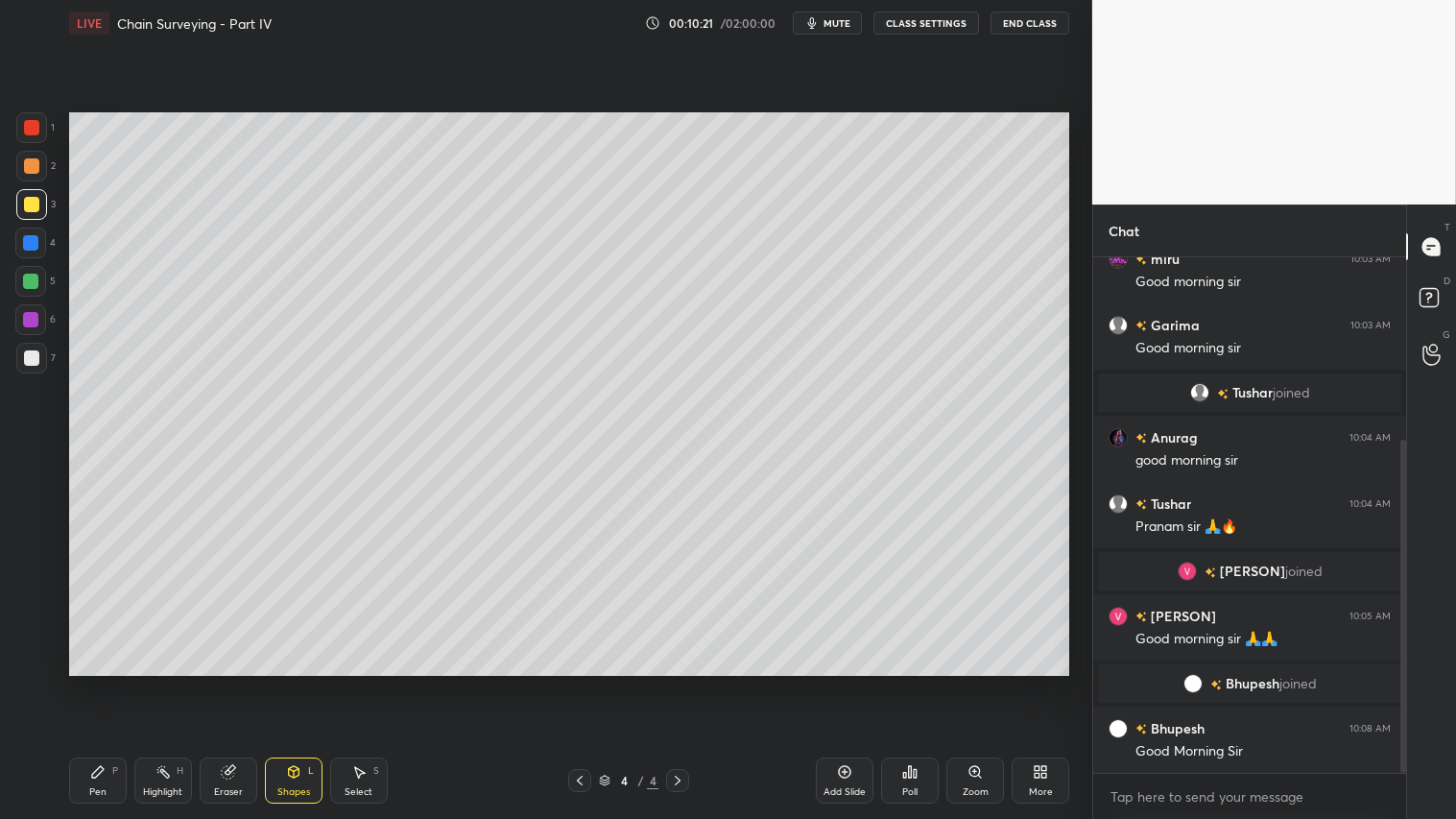 drag, startPoint x: 295, startPoint y: 778, endPoint x: 294, endPoint y: 760, distance: 18.027756 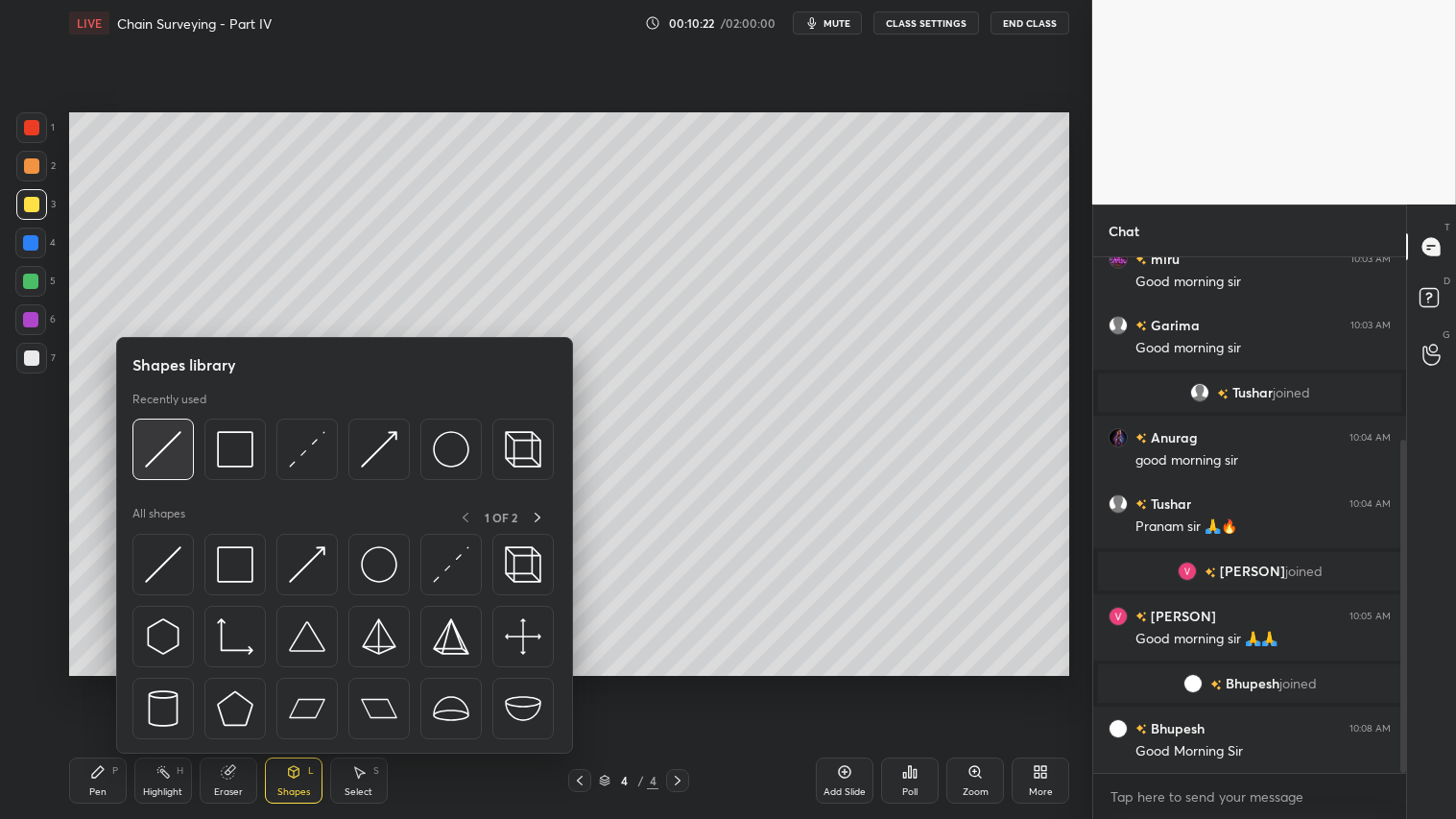 click at bounding box center [163, 449] 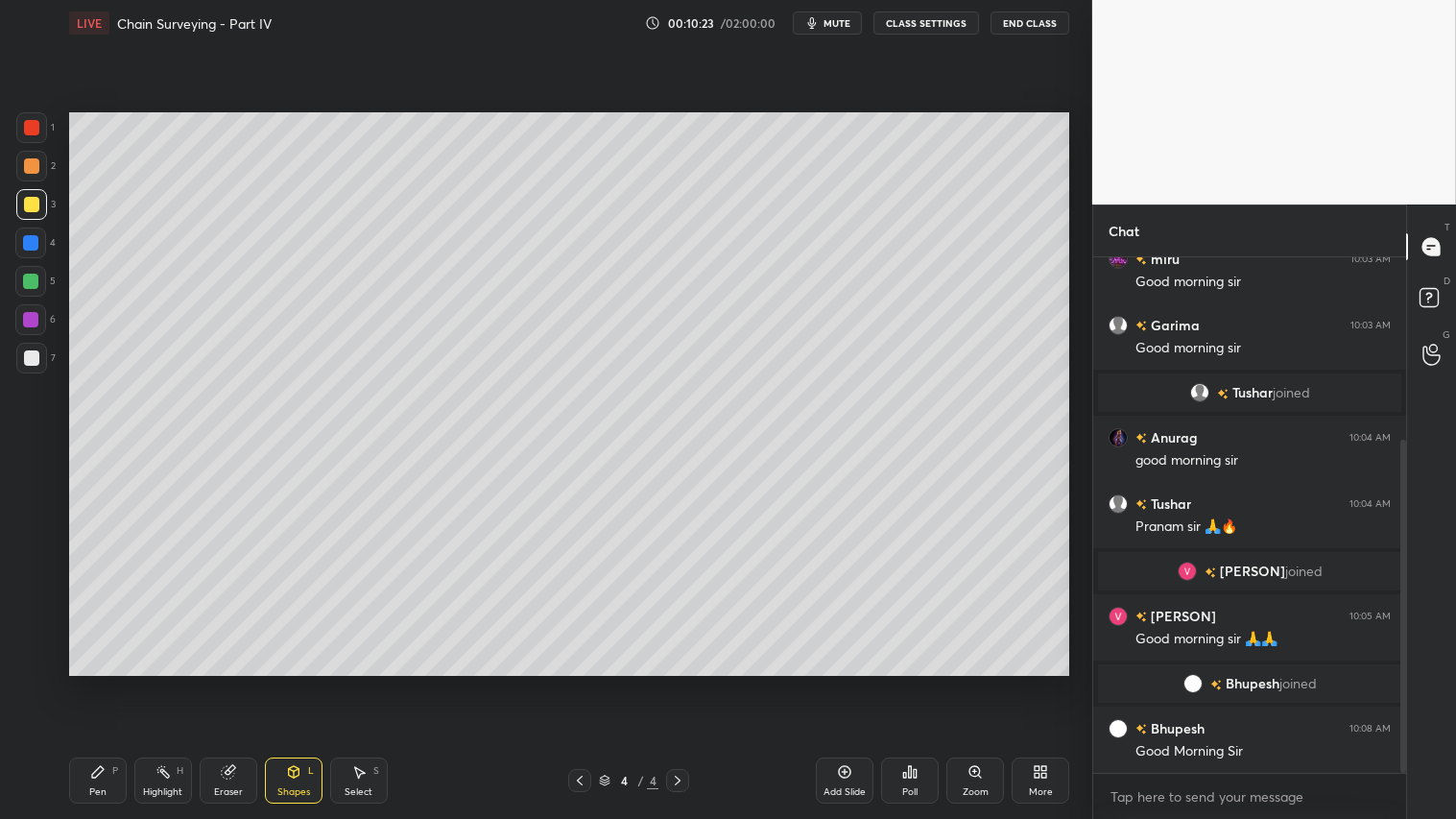 click at bounding box center (32, 358) 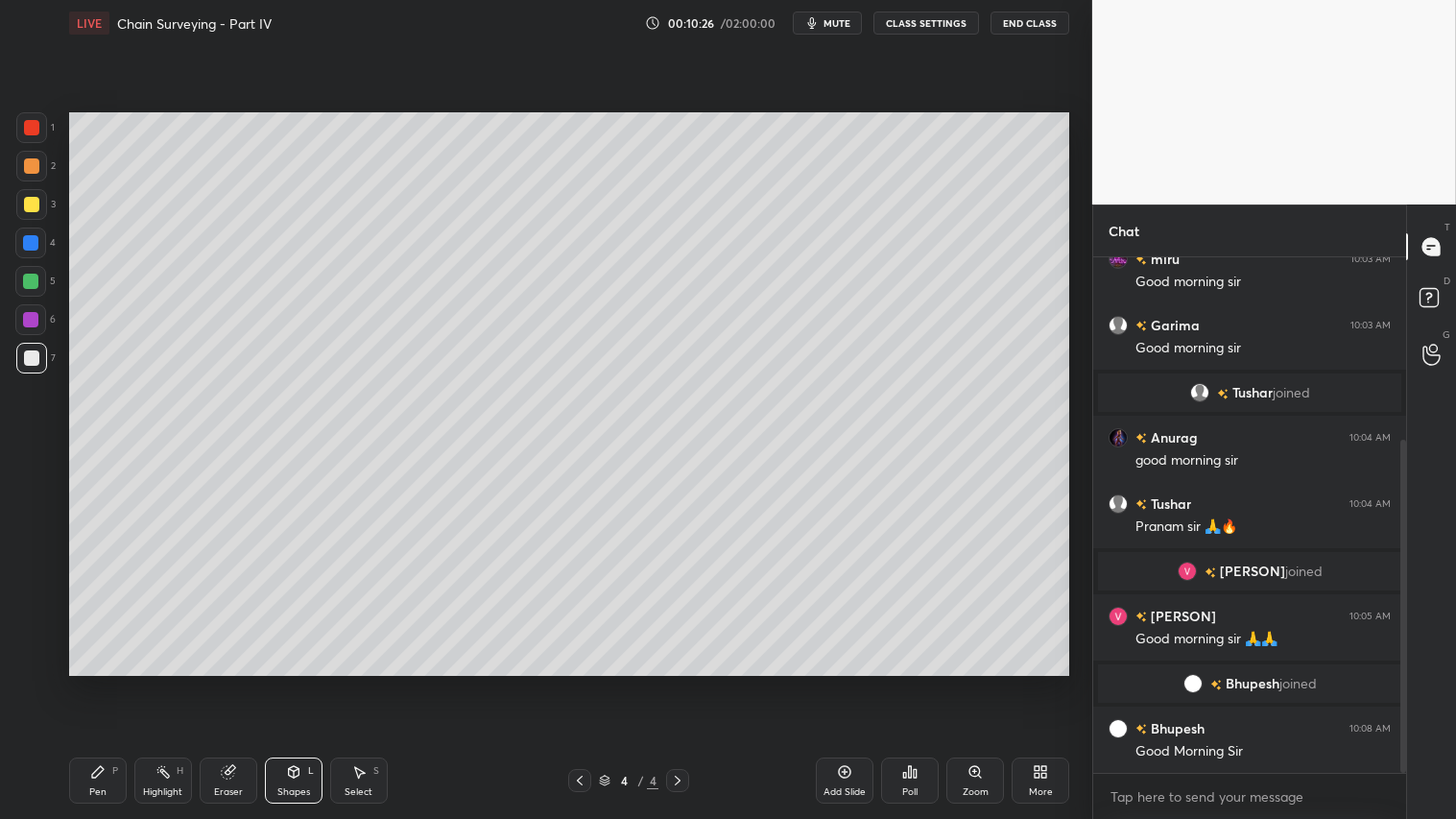 click on "Shapes L" at bounding box center [294, 781] 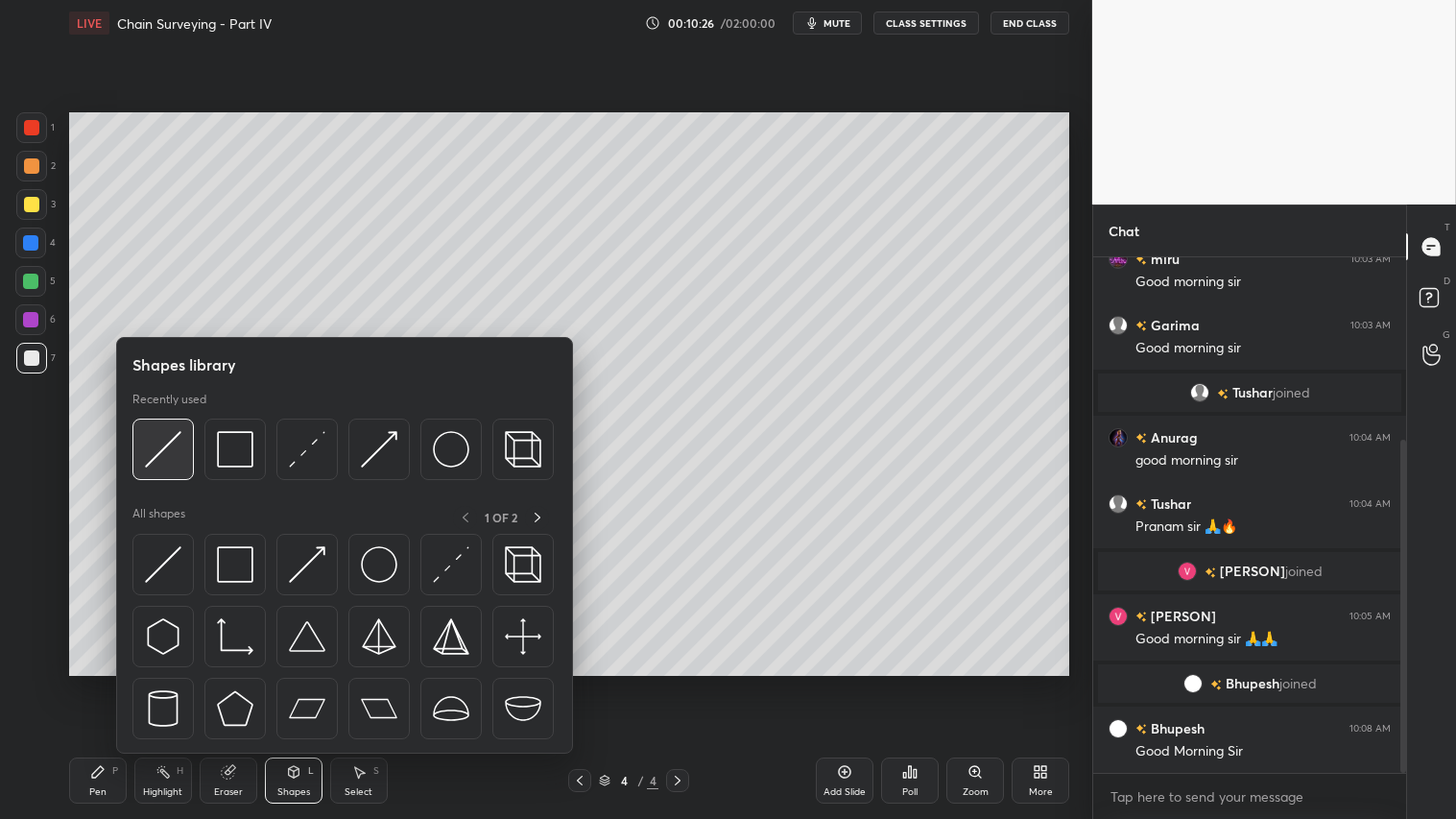 click at bounding box center [163, 449] 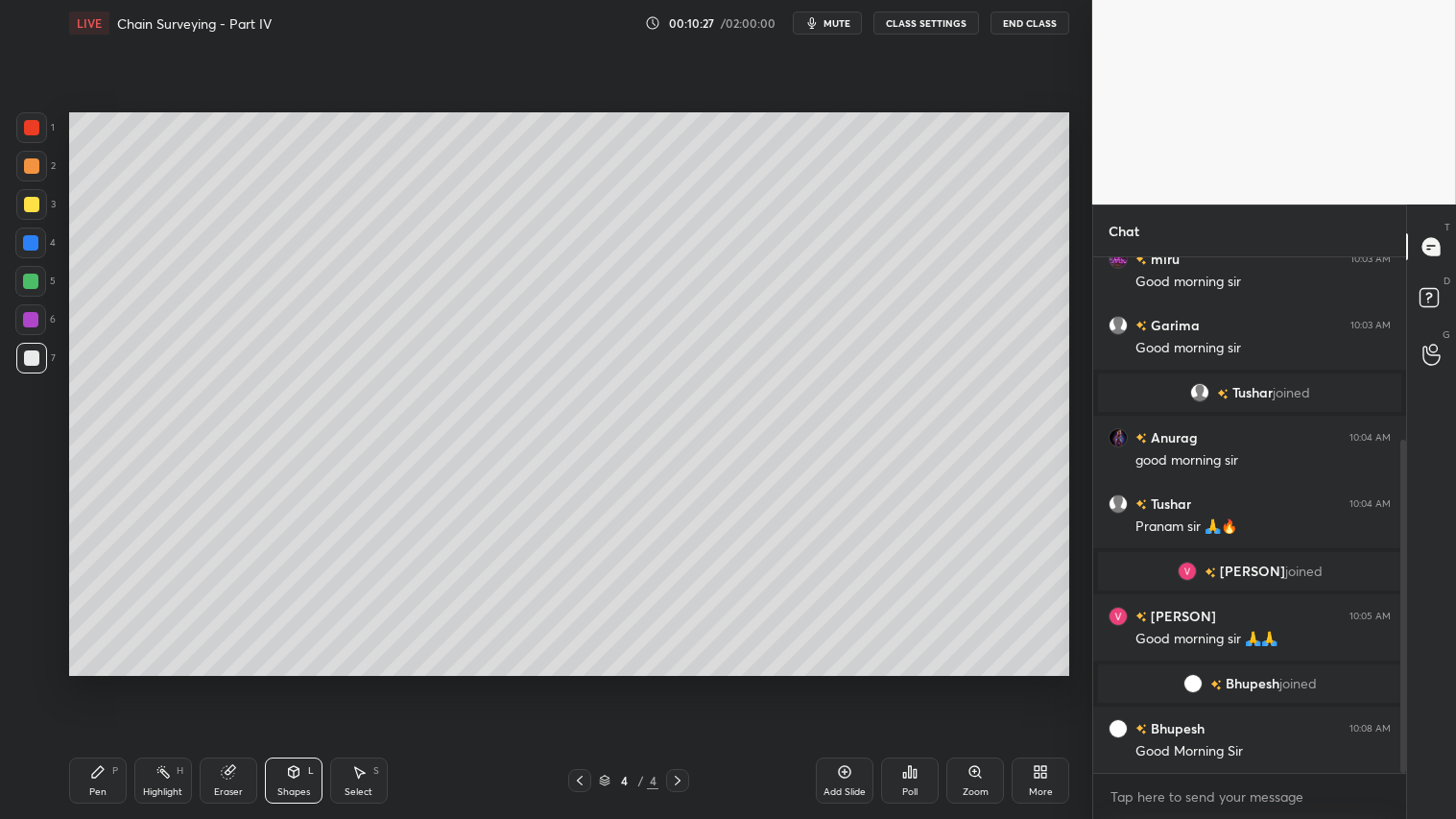 drag, startPoint x: 34, startPoint y: 209, endPoint x: 60, endPoint y: 229, distance: 32.8024 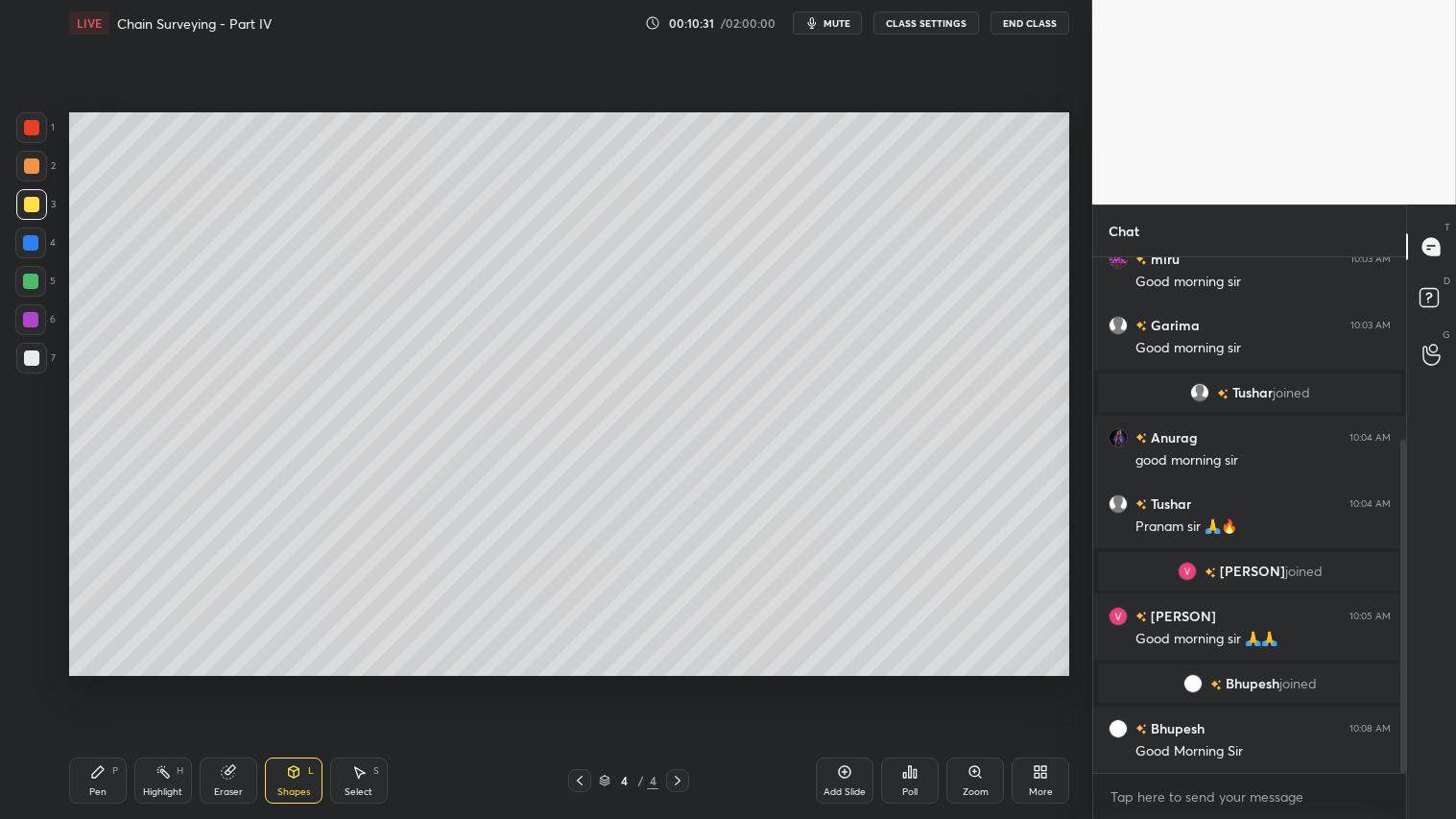 click 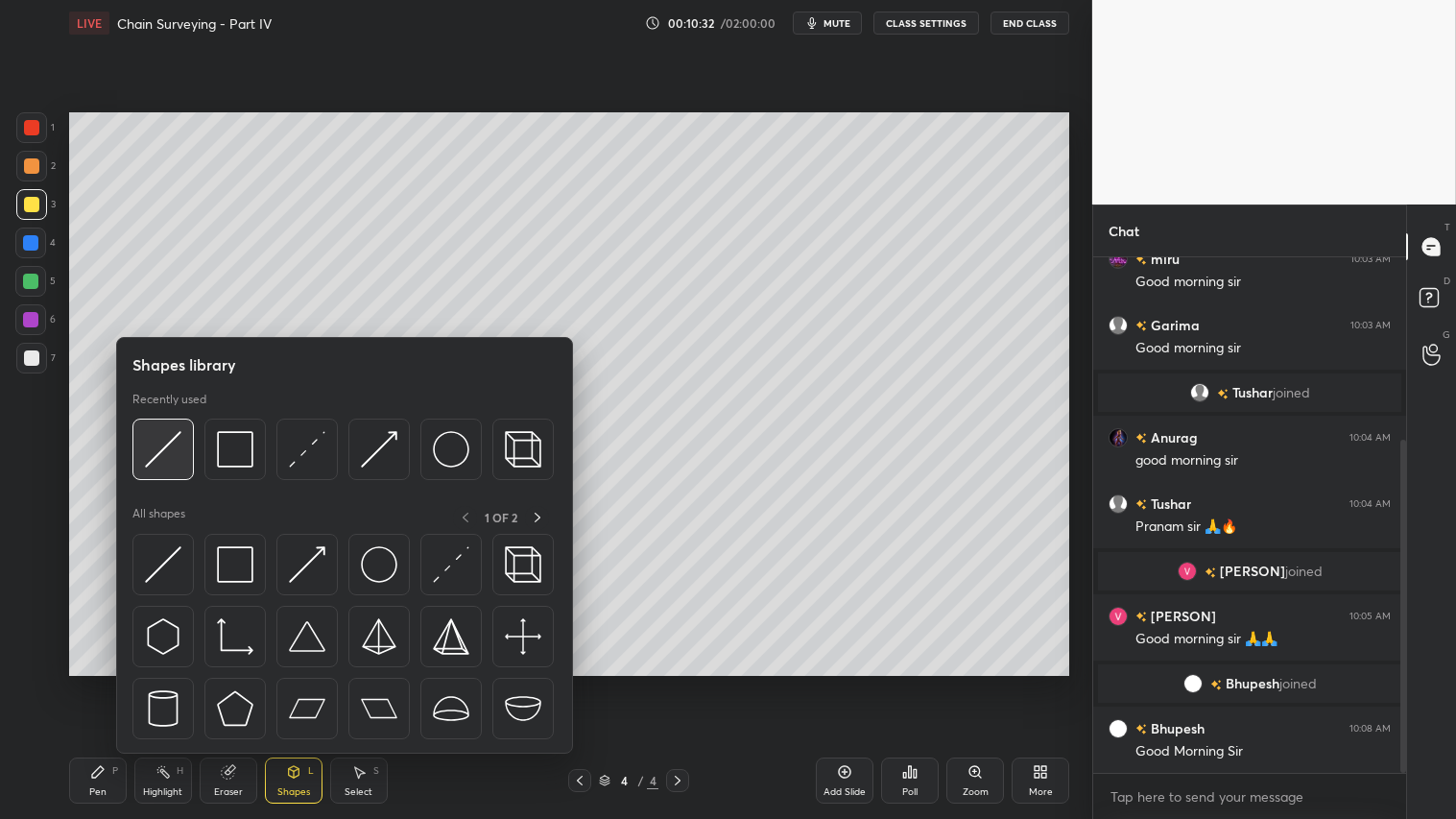 click at bounding box center [163, 449] 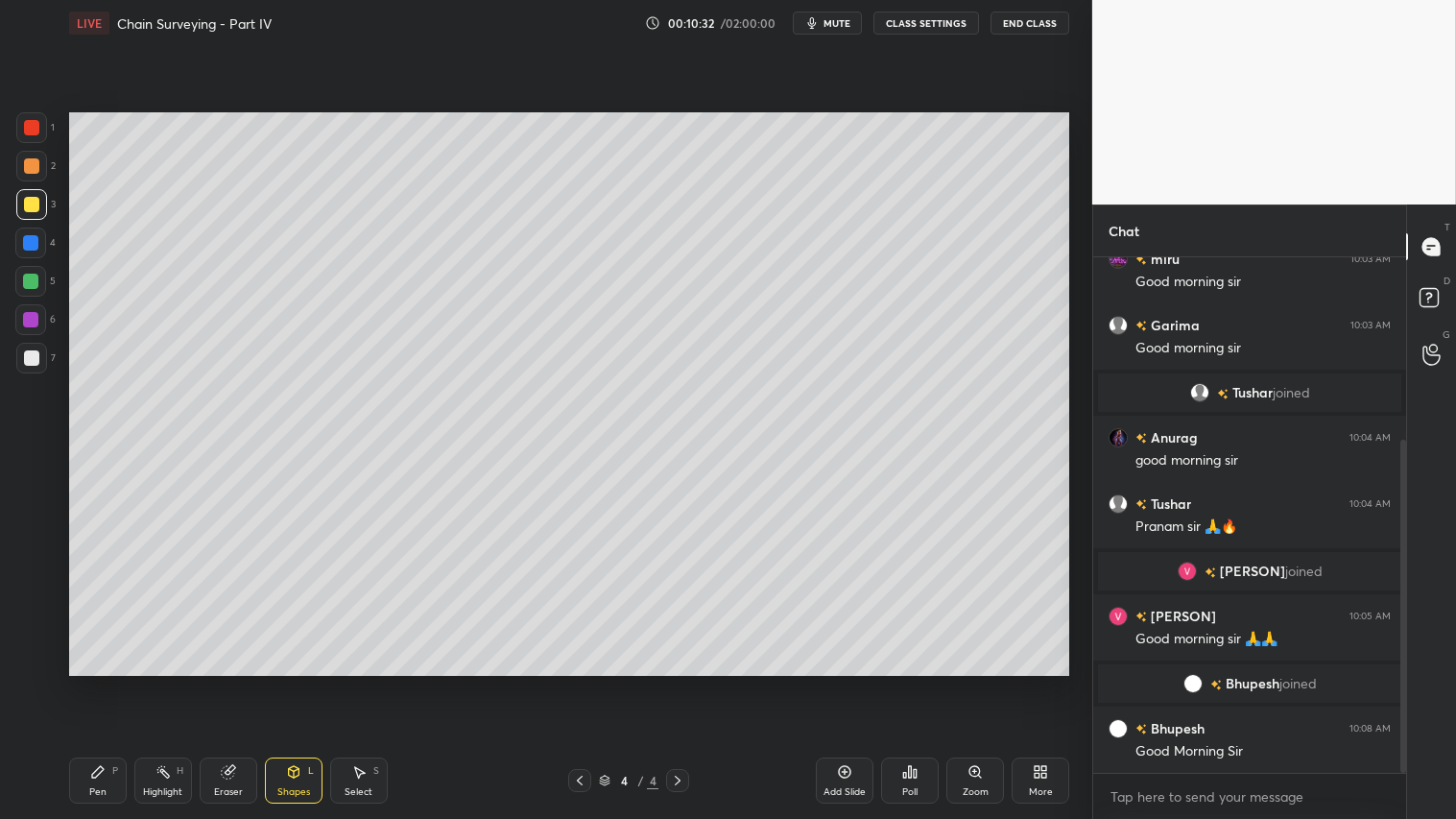 drag, startPoint x: 26, startPoint y: 350, endPoint x: 40, endPoint y: 350, distance: 14 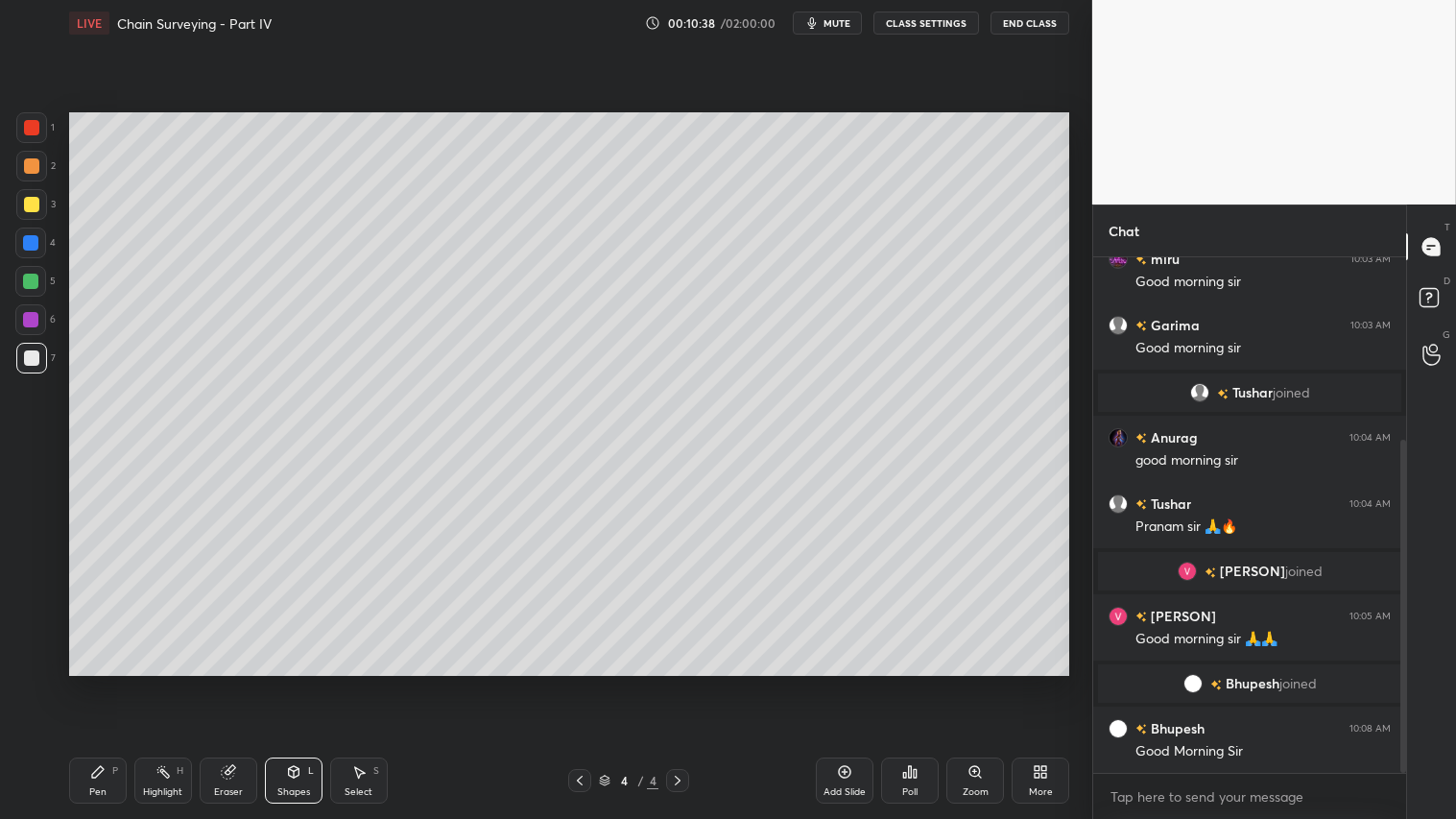drag, startPoint x: 303, startPoint y: 781, endPoint x: 310, endPoint y: 756, distance: 25.96151 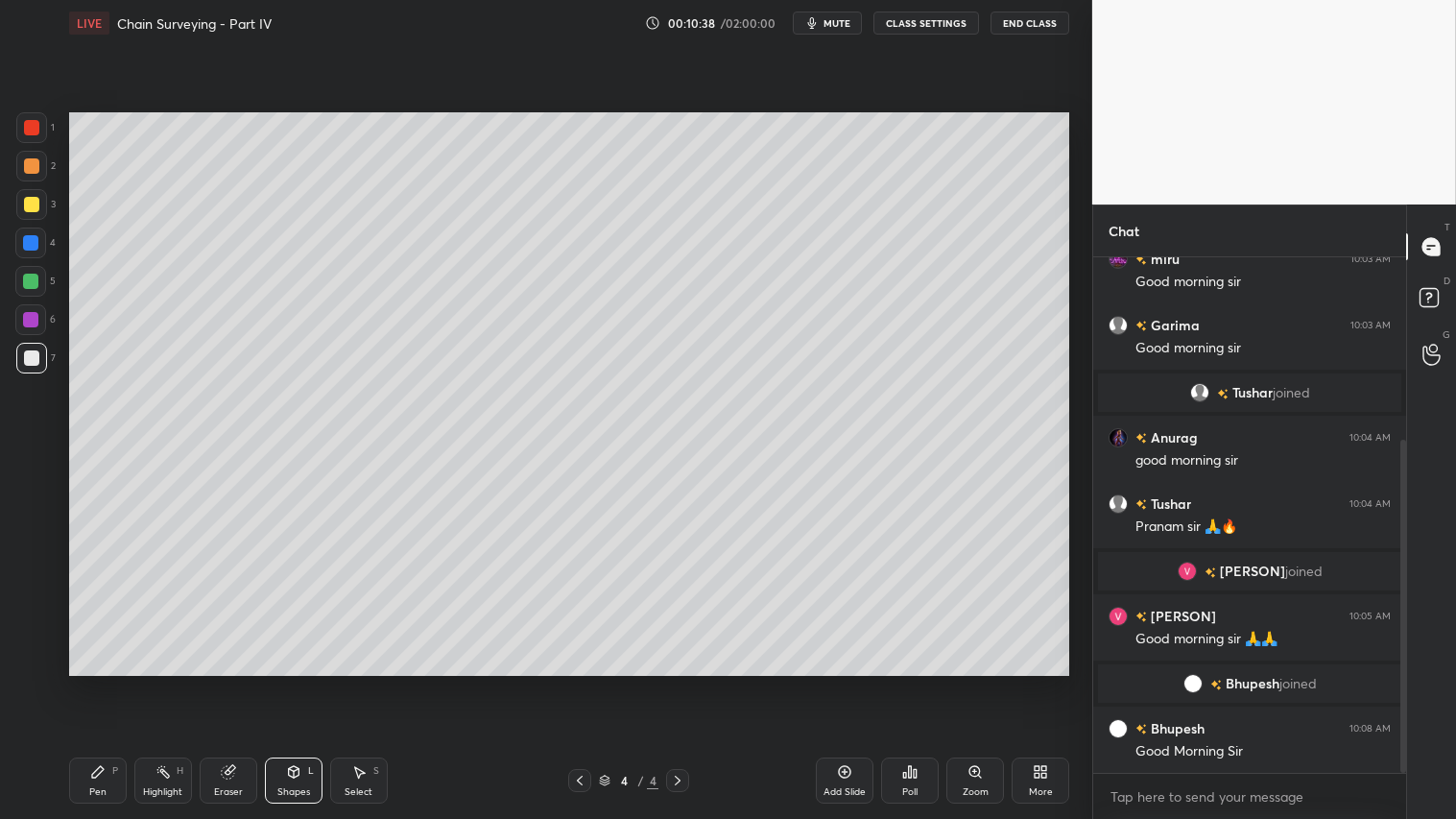 click on "Shapes L" at bounding box center (294, 781) 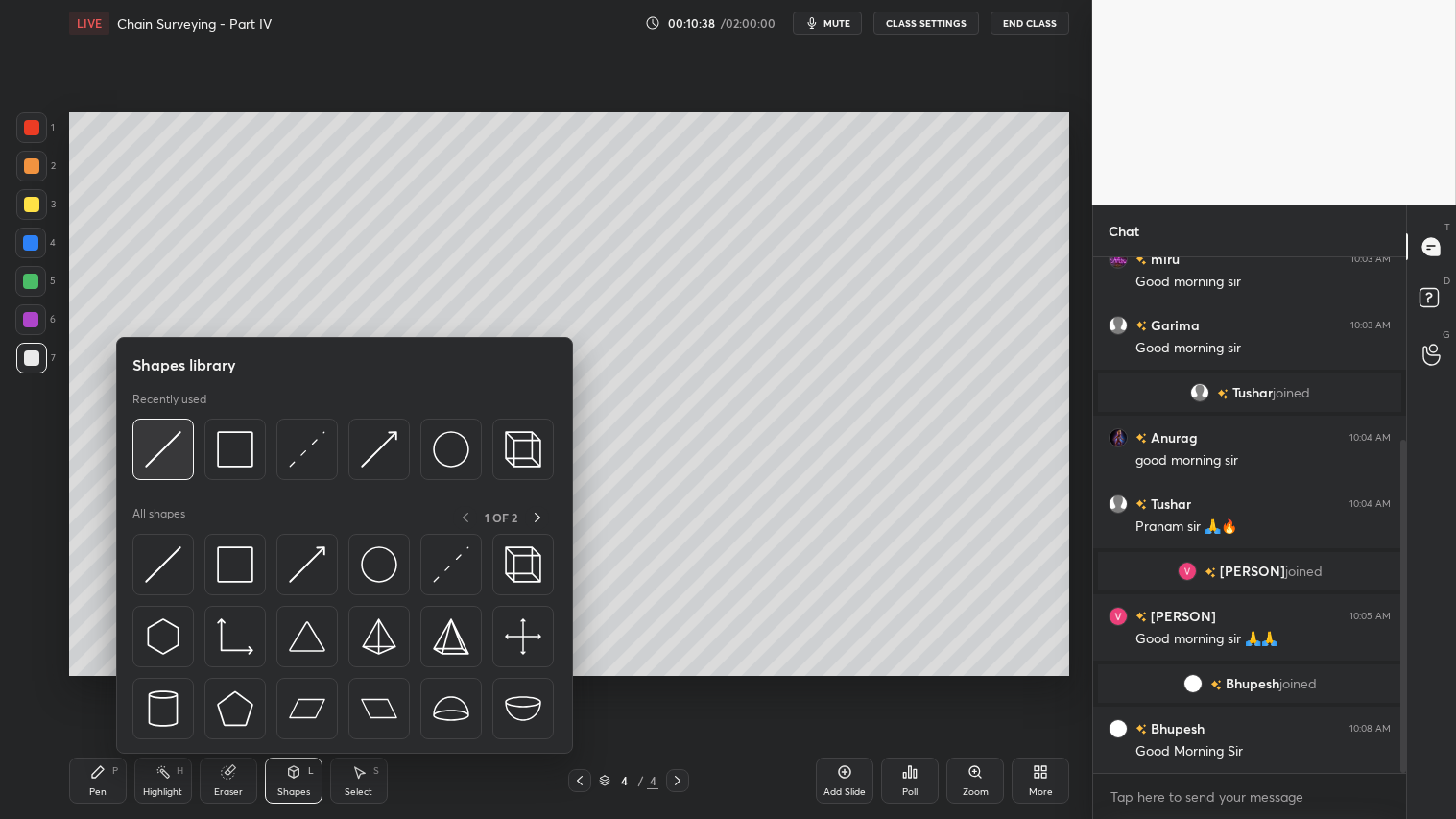 click at bounding box center (163, 449) 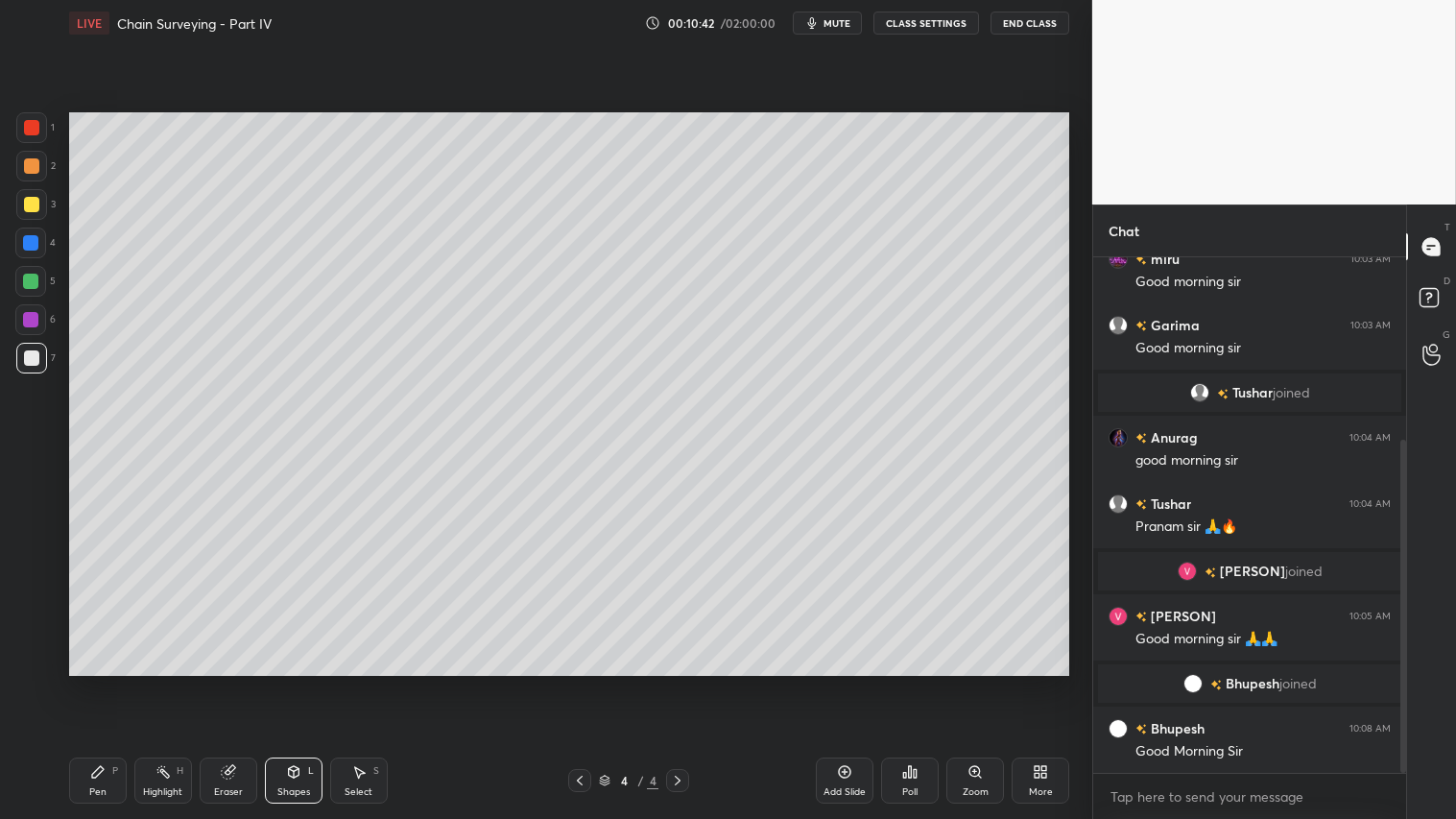 click at bounding box center (32, 205) 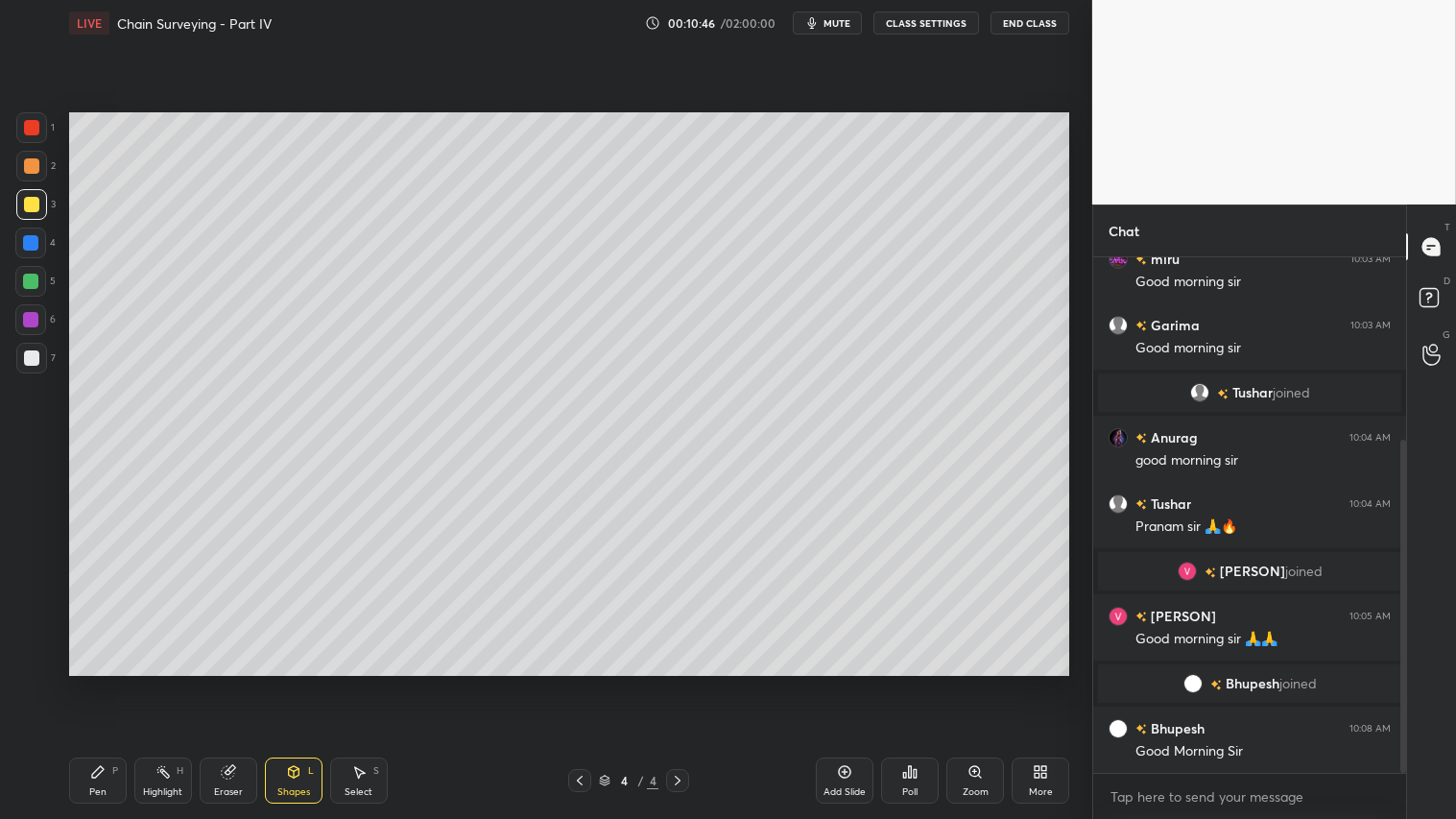 click on "Shapes L" at bounding box center (294, 781) 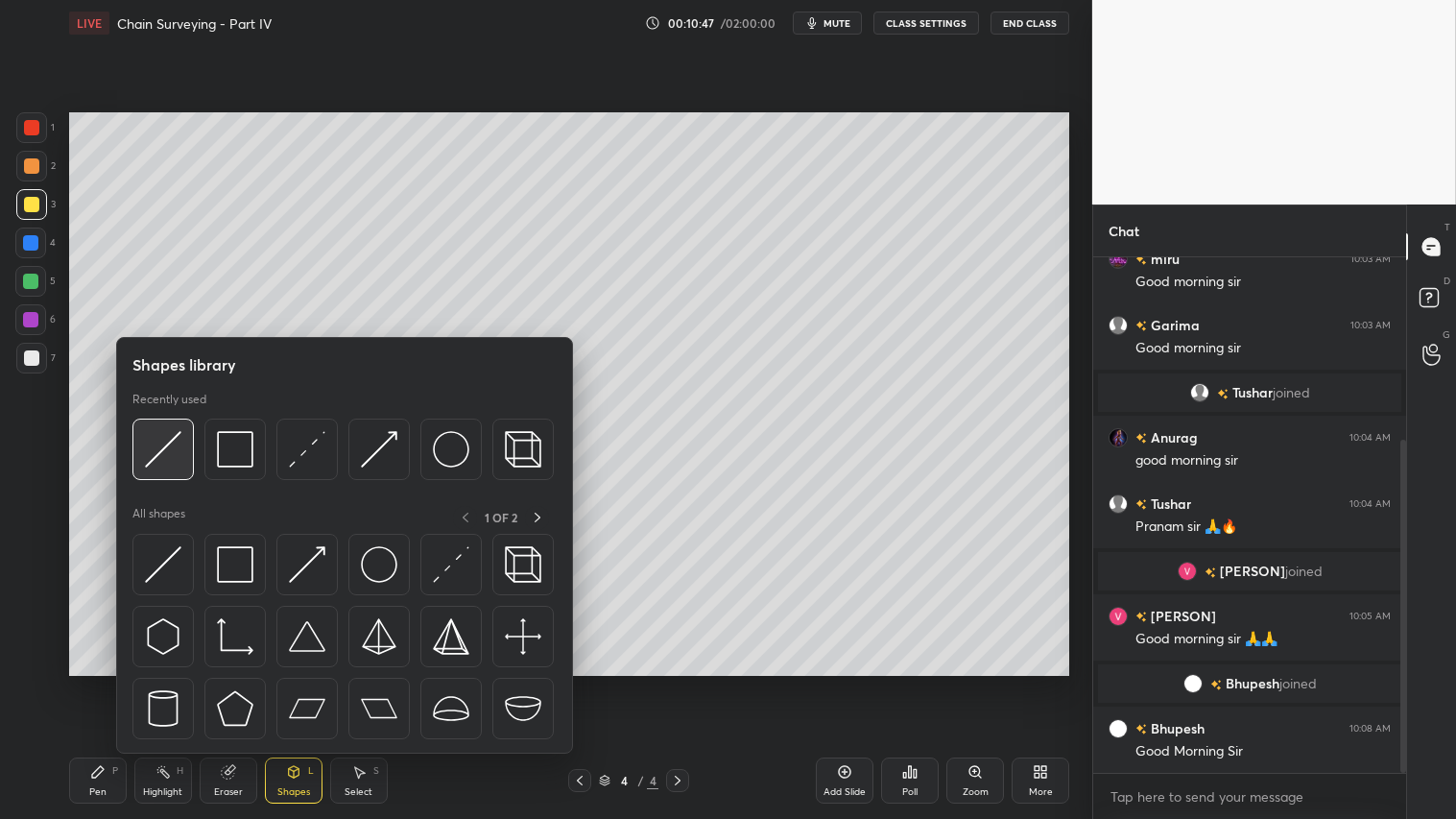 click at bounding box center [163, 449] 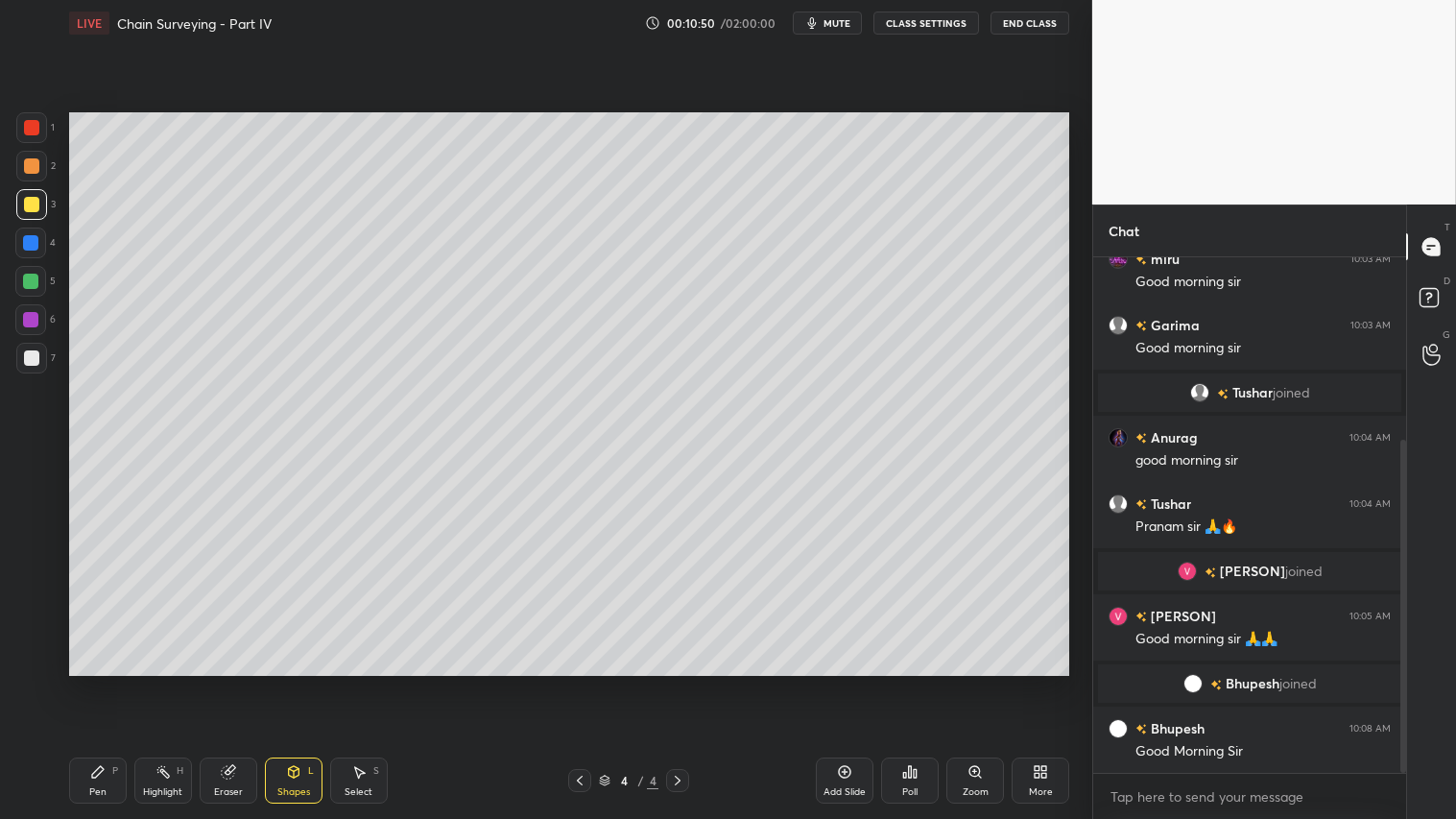 click at bounding box center [32, 358] 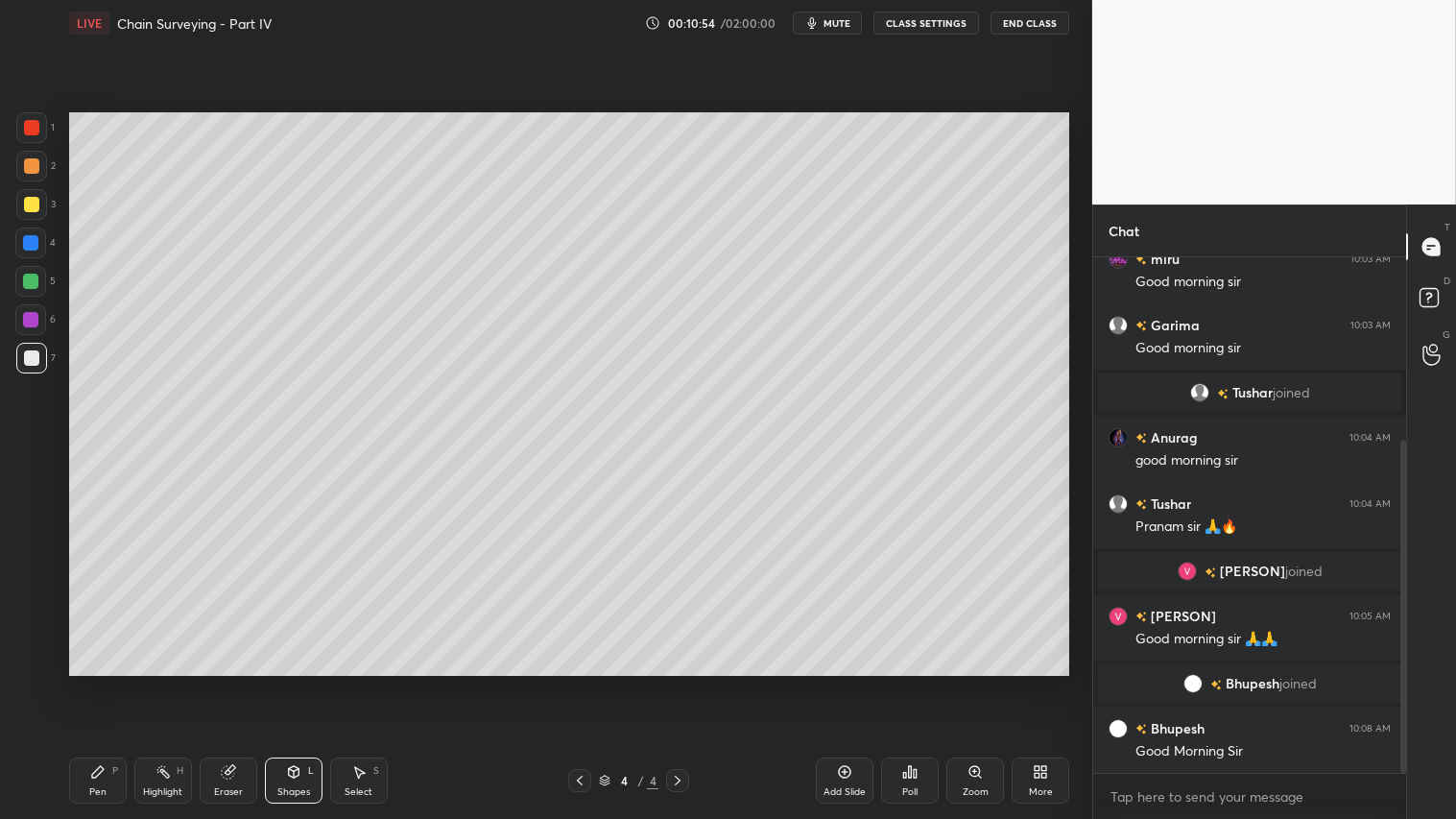 click on "Pen P Highlight H Eraser Shapes L Select S" at bounding box center [255, 781] 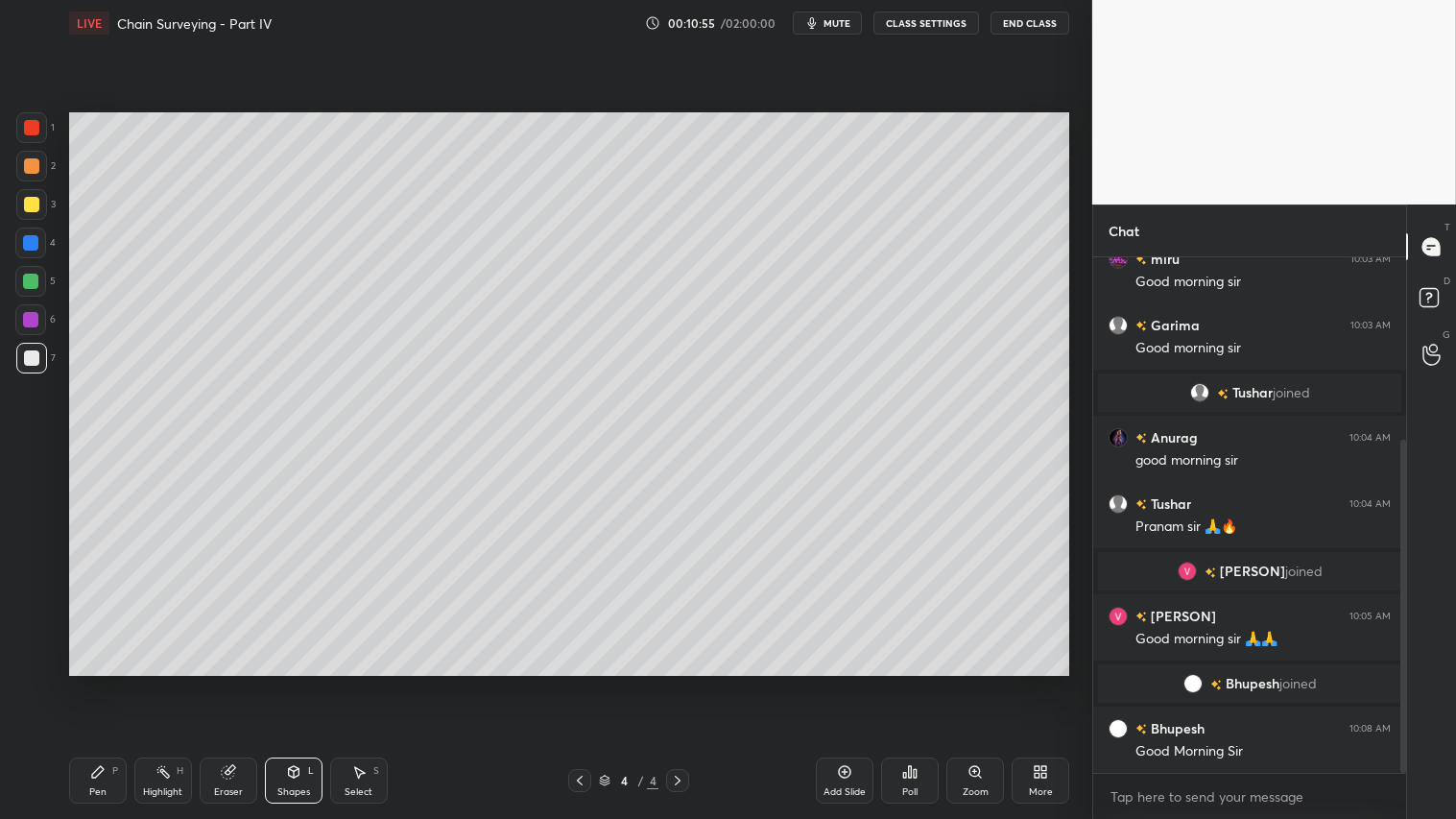 click on "Shapes L" at bounding box center (294, 781) 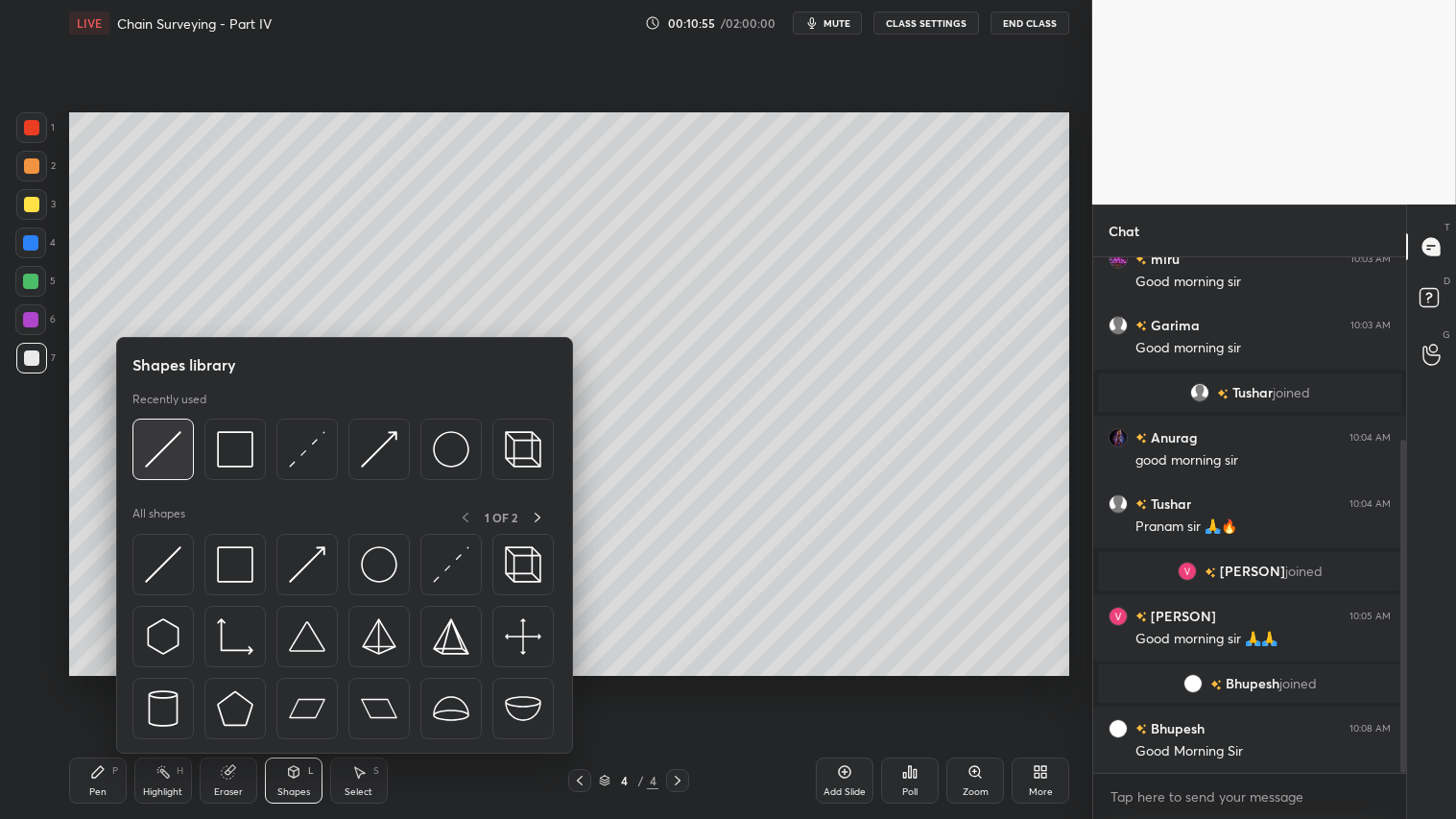 click at bounding box center [163, 449] 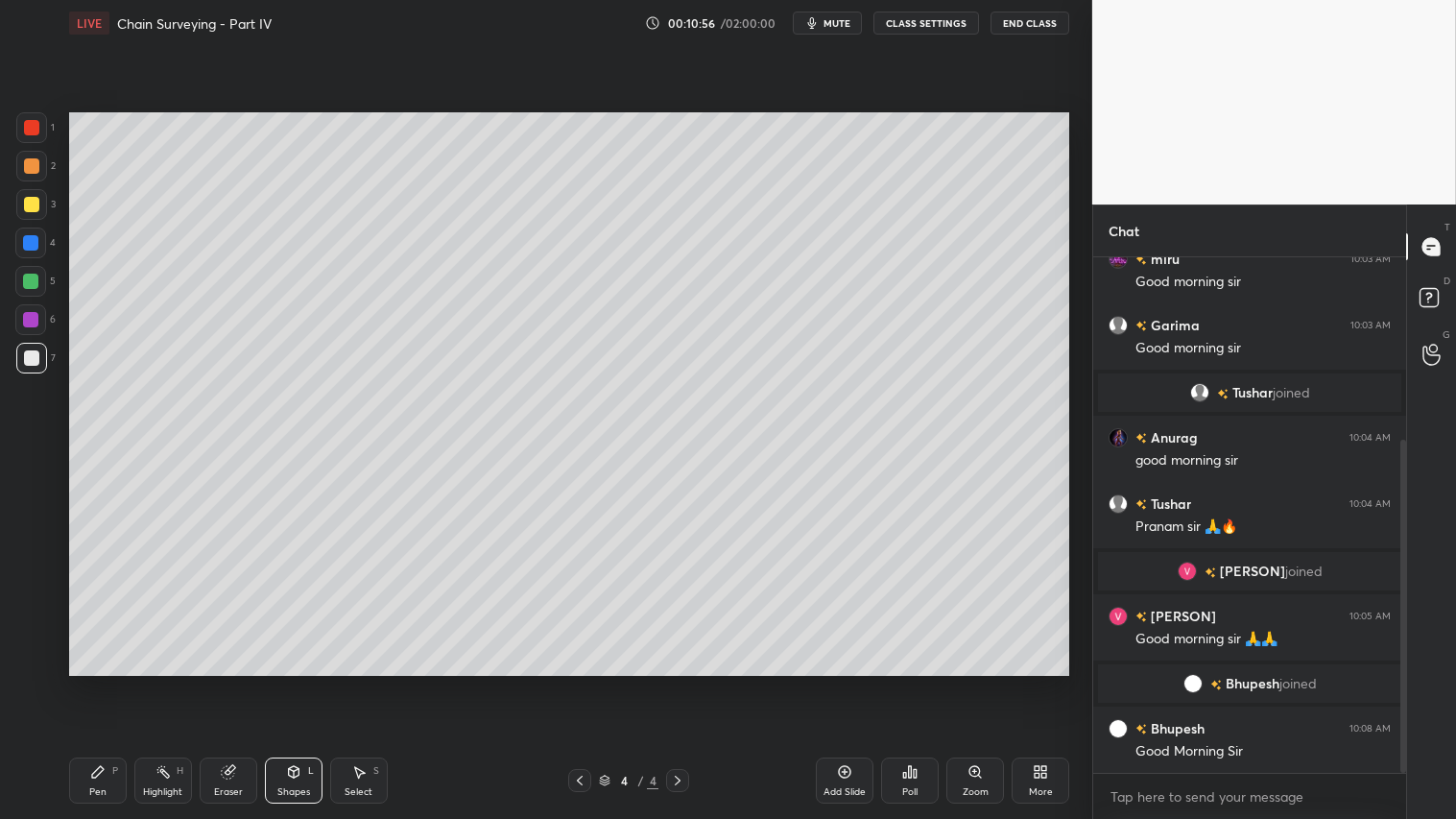 click at bounding box center (32, 205) 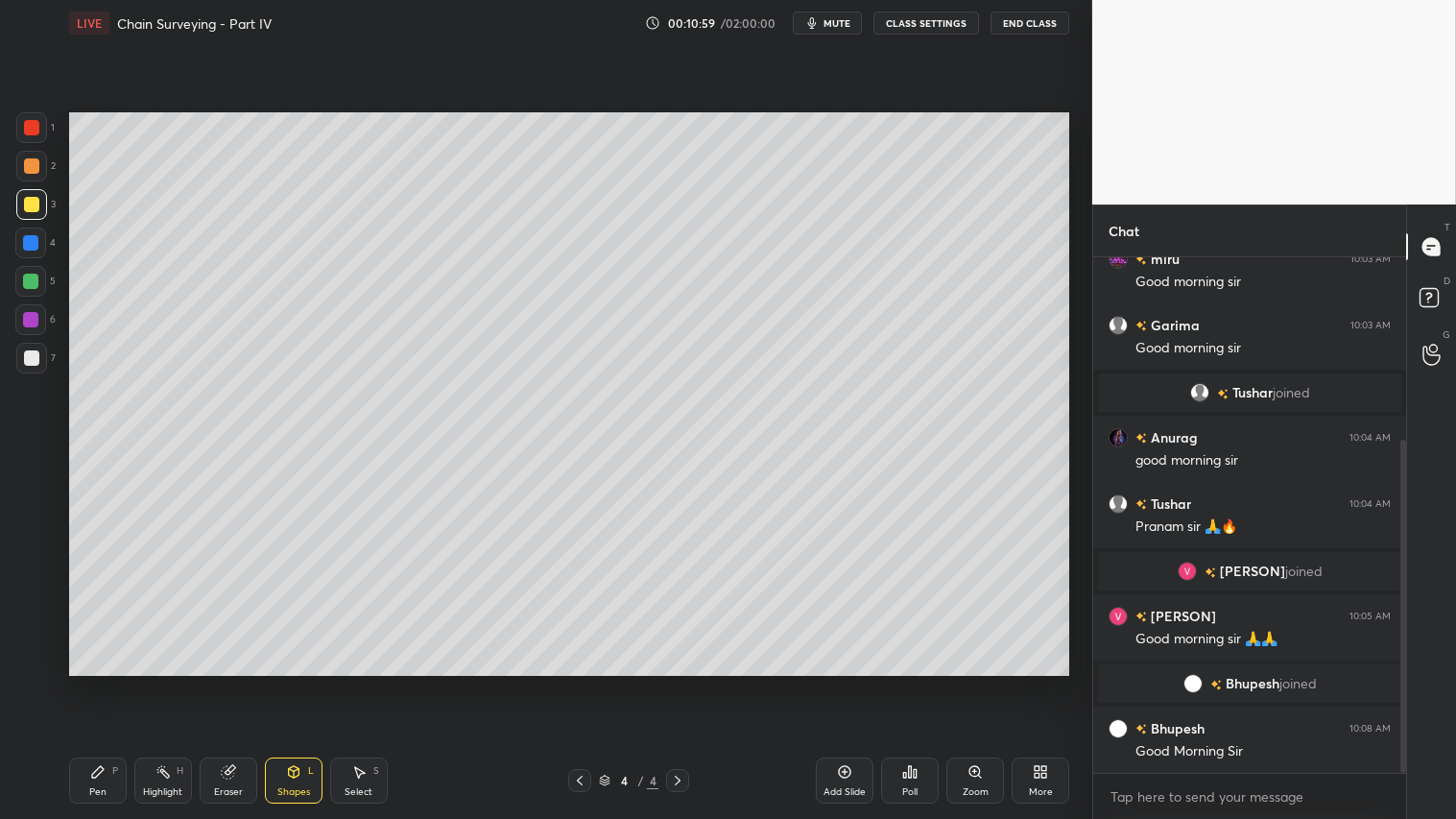 drag, startPoint x: 285, startPoint y: 779, endPoint x: 285, endPoint y: 759, distance: 20 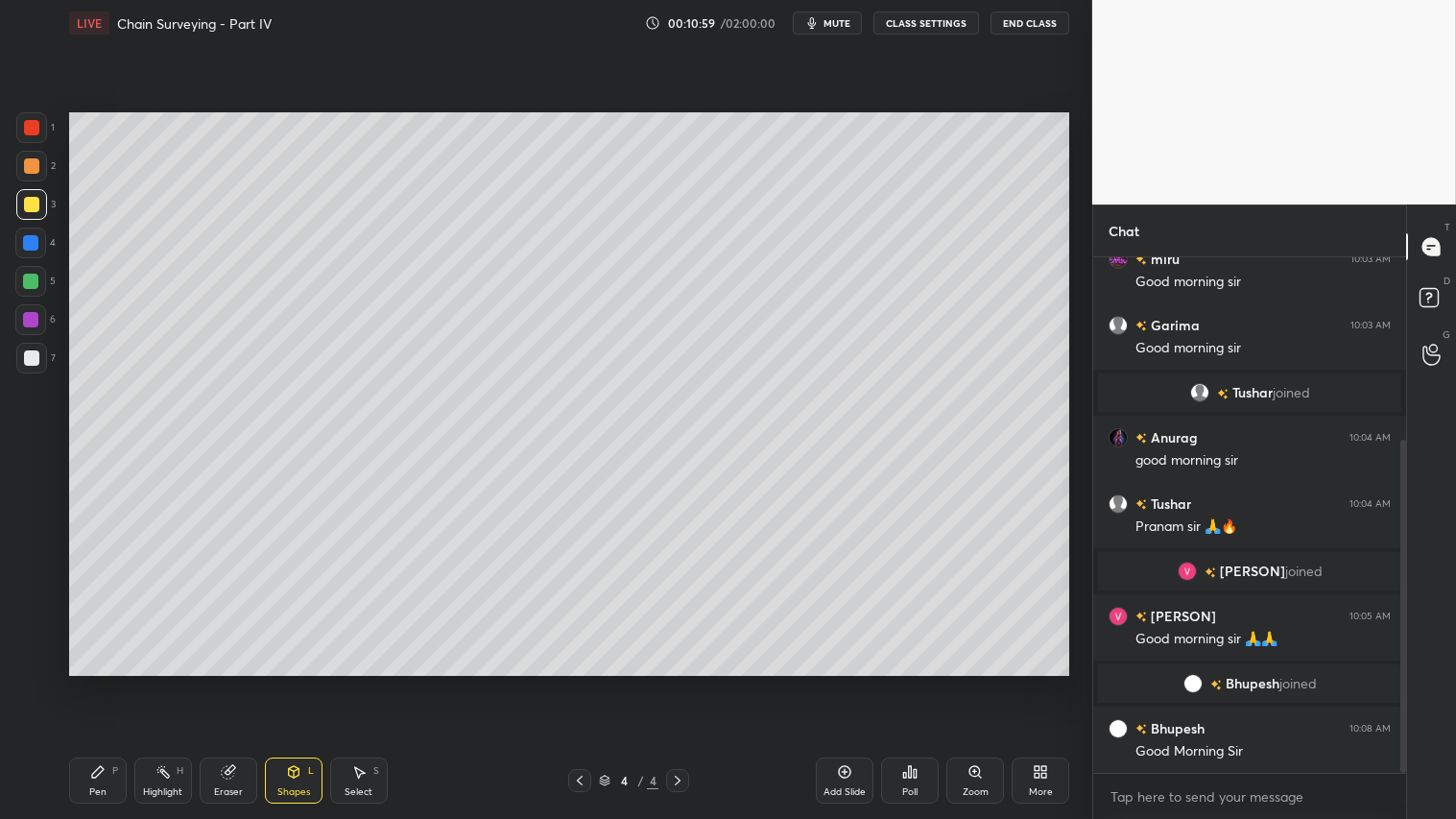 click 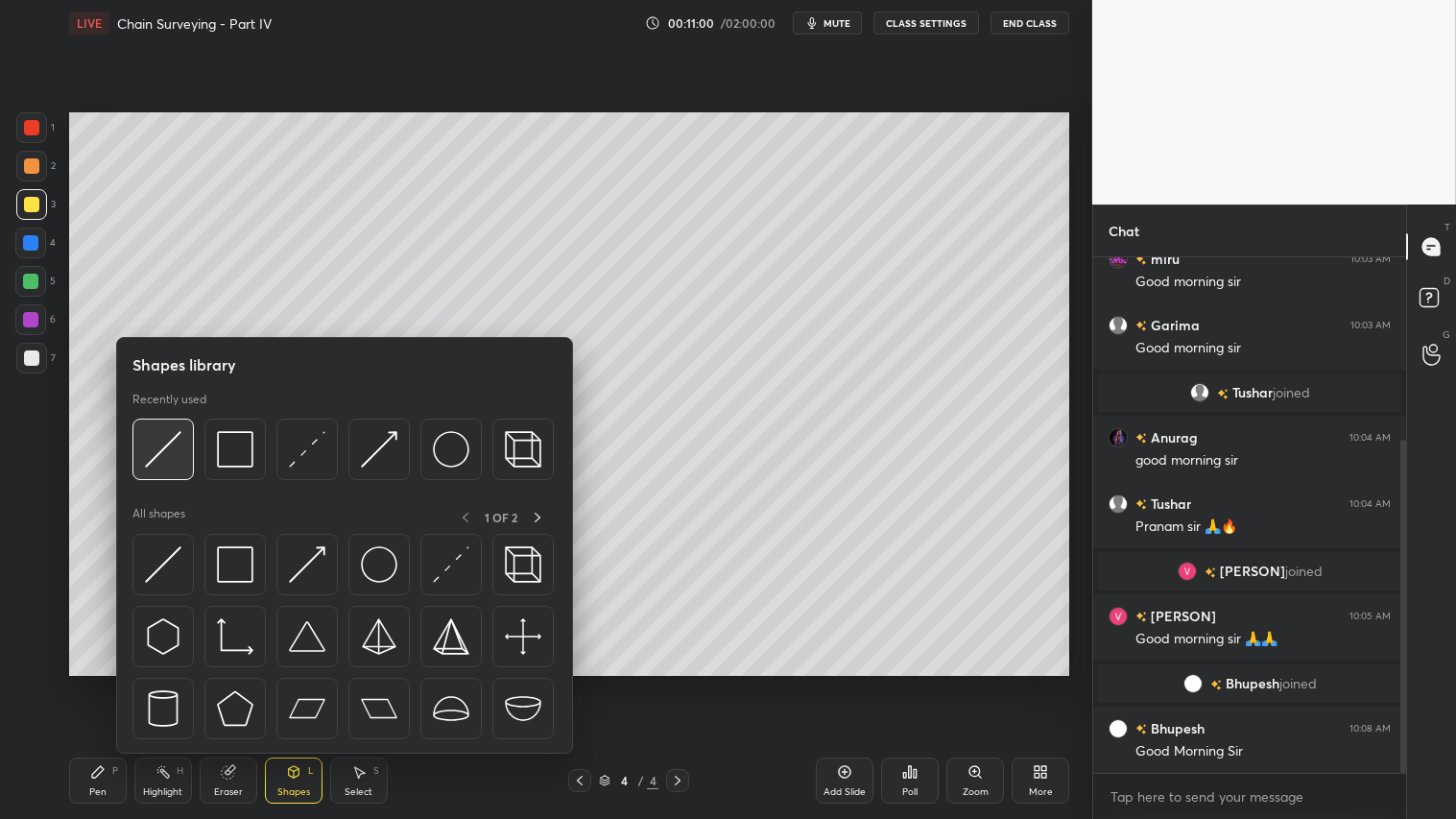click at bounding box center [163, 449] 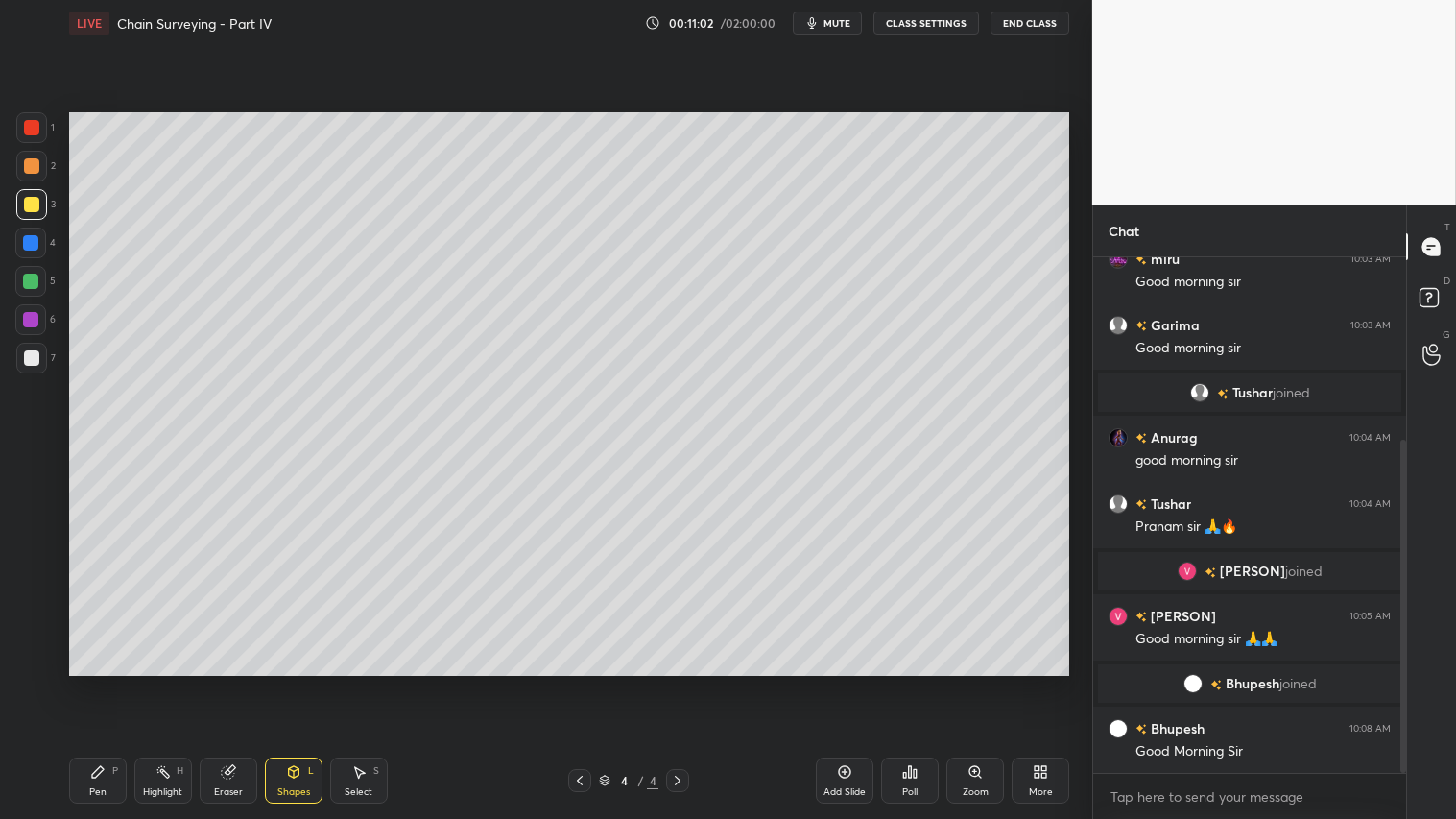 click at bounding box center [32, 358] 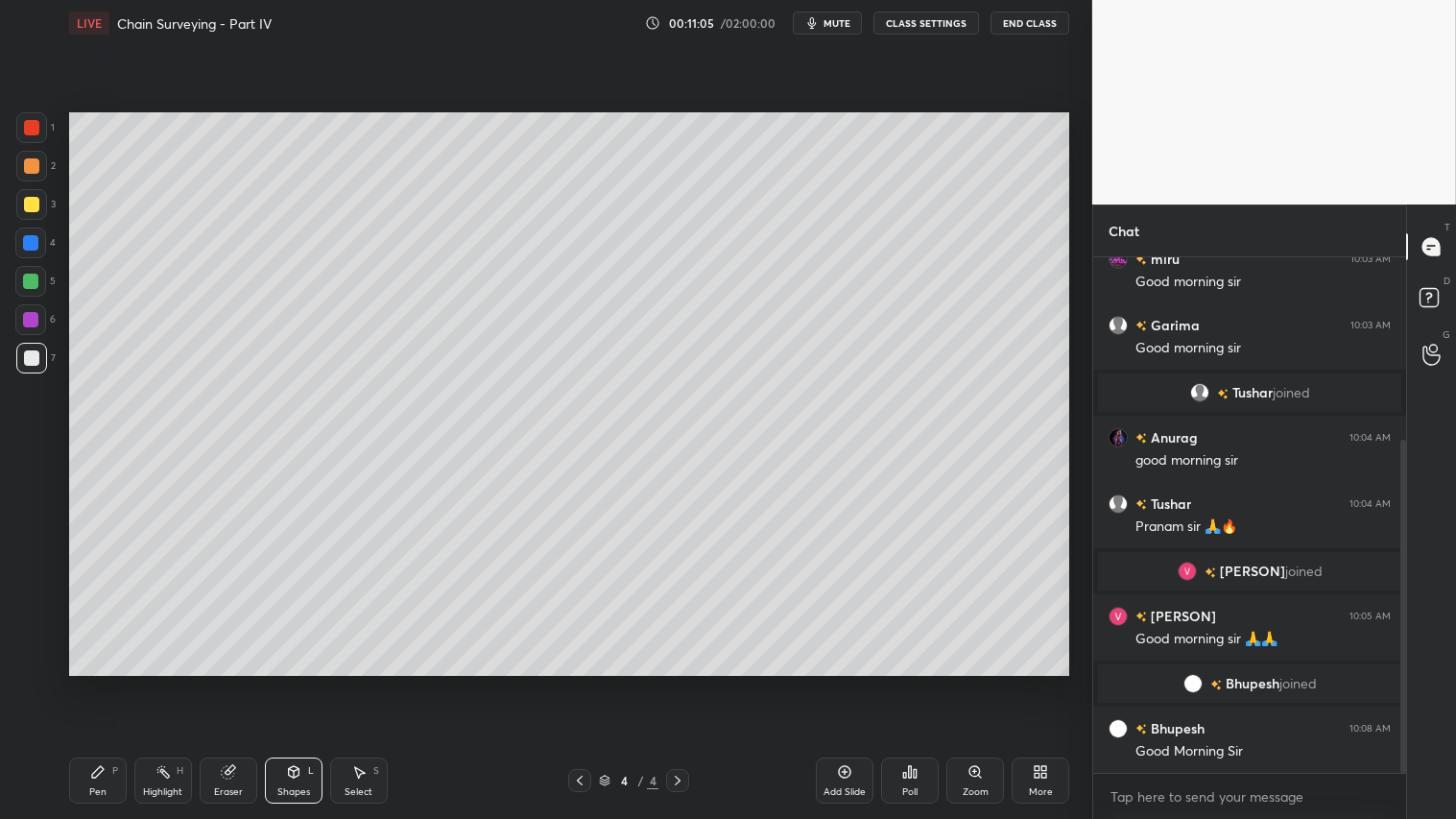 click 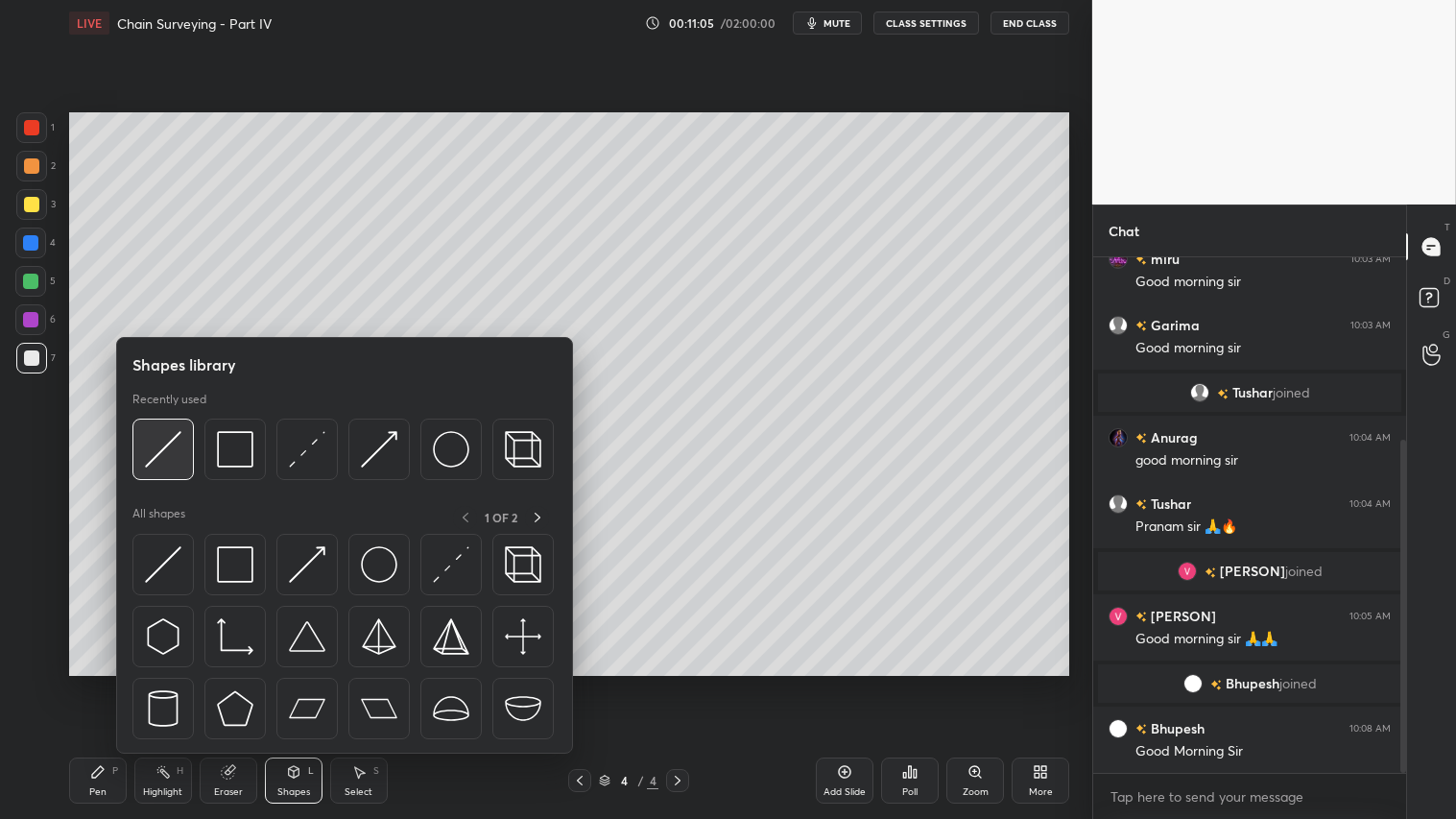 click at bounding box center [163, 449] 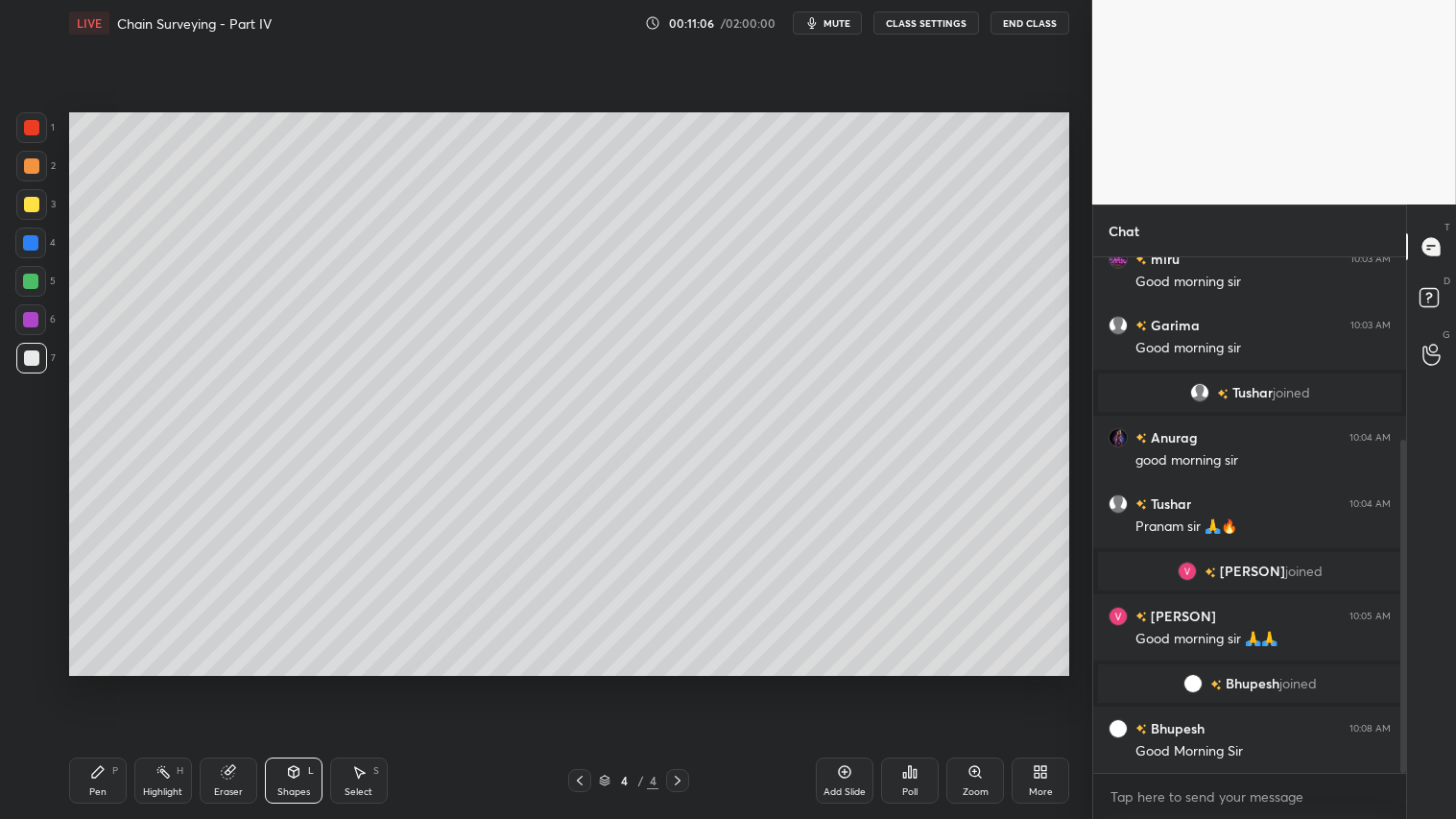 click at bounding box center (32, 205) 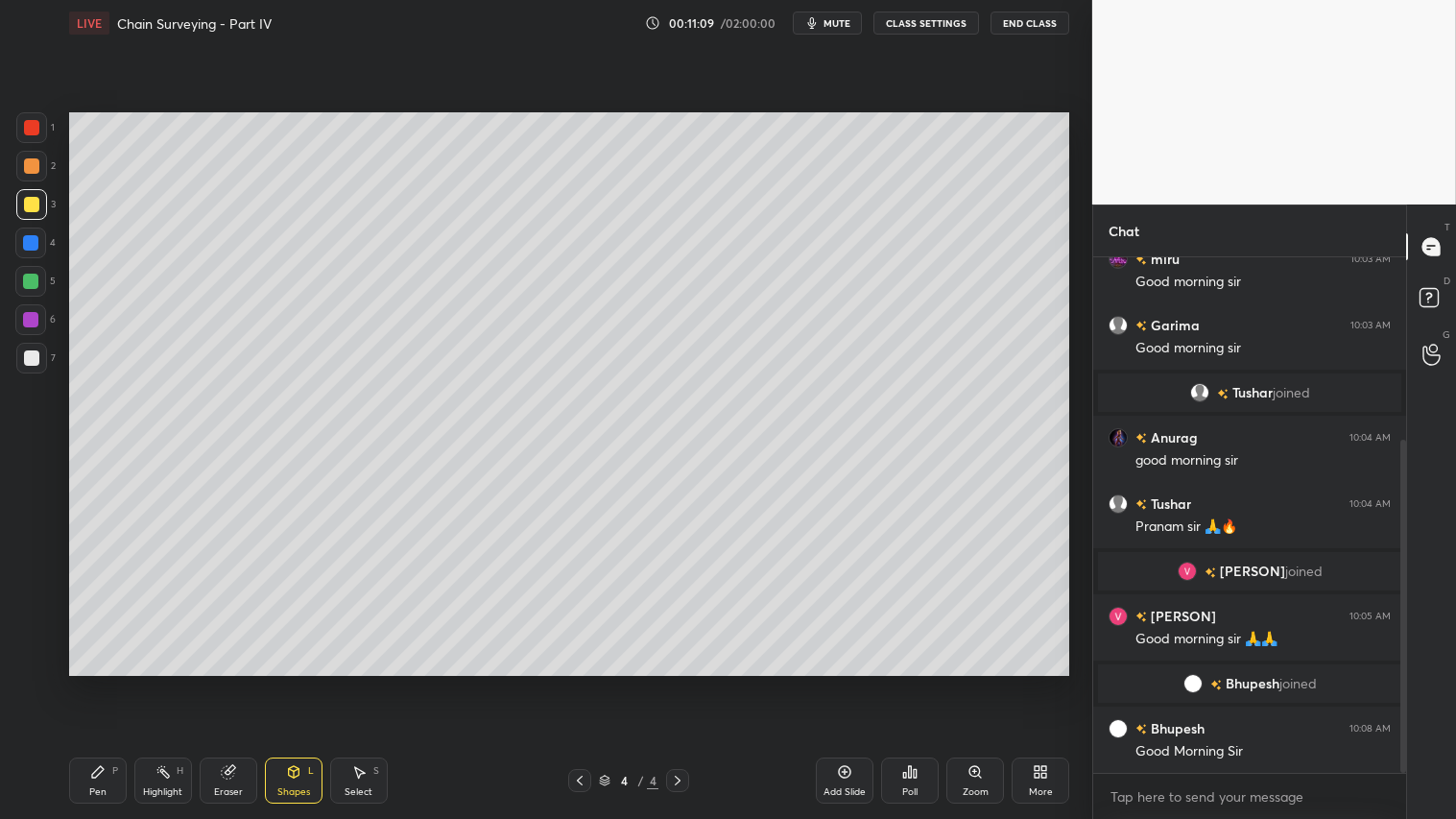 click 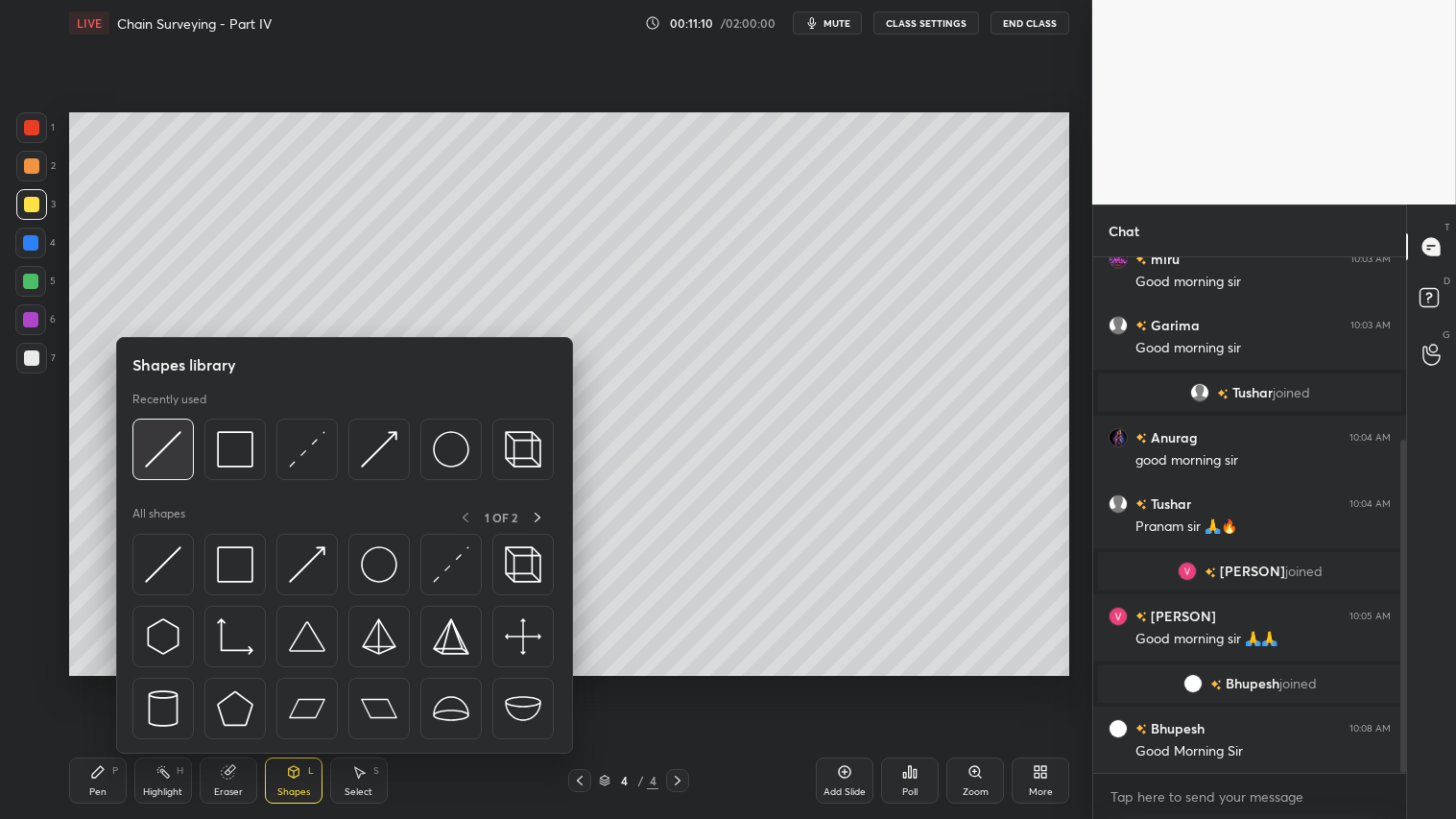 click at bounding box center [163, 449] 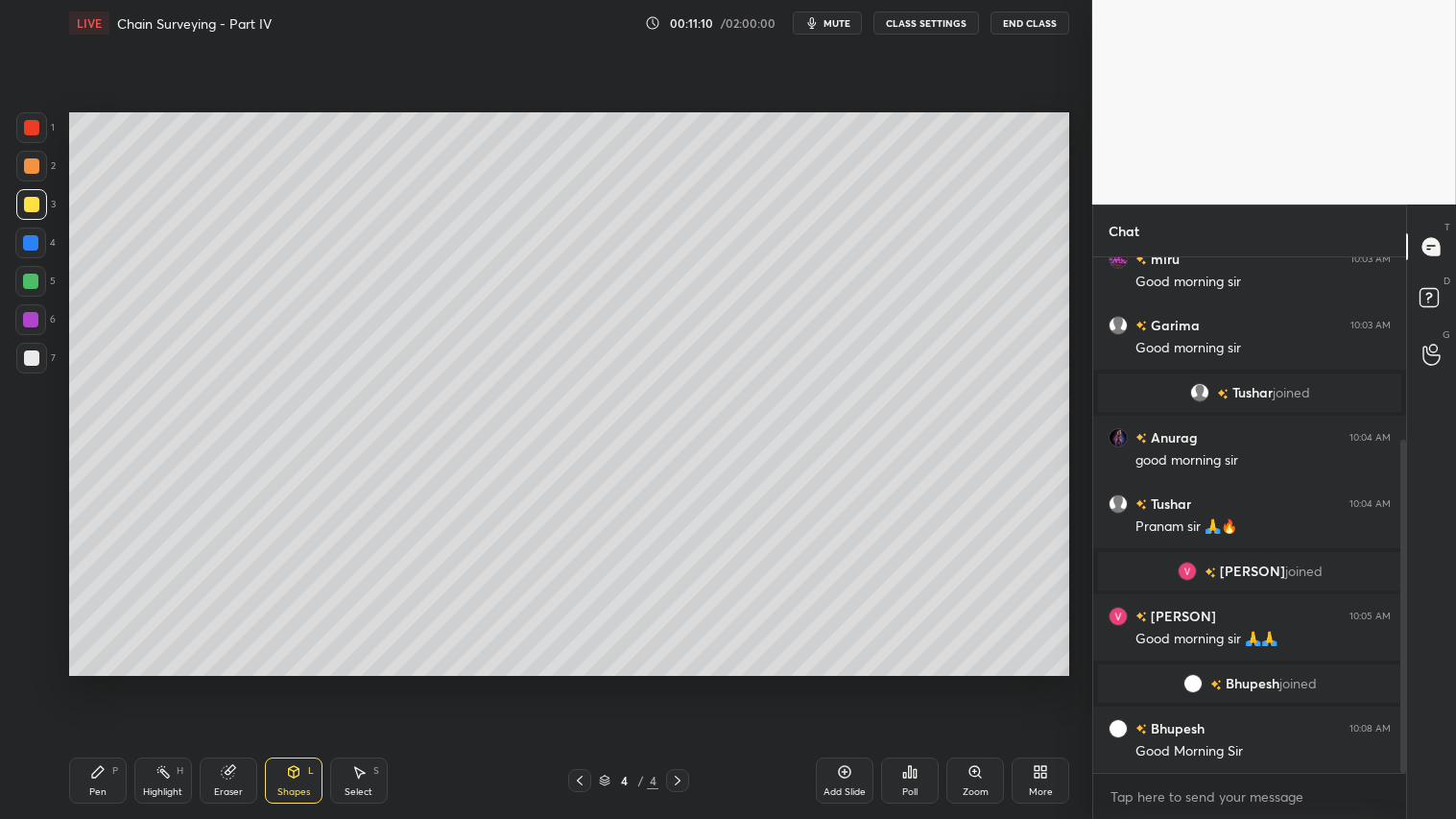 click at bounding box center (32, 358) 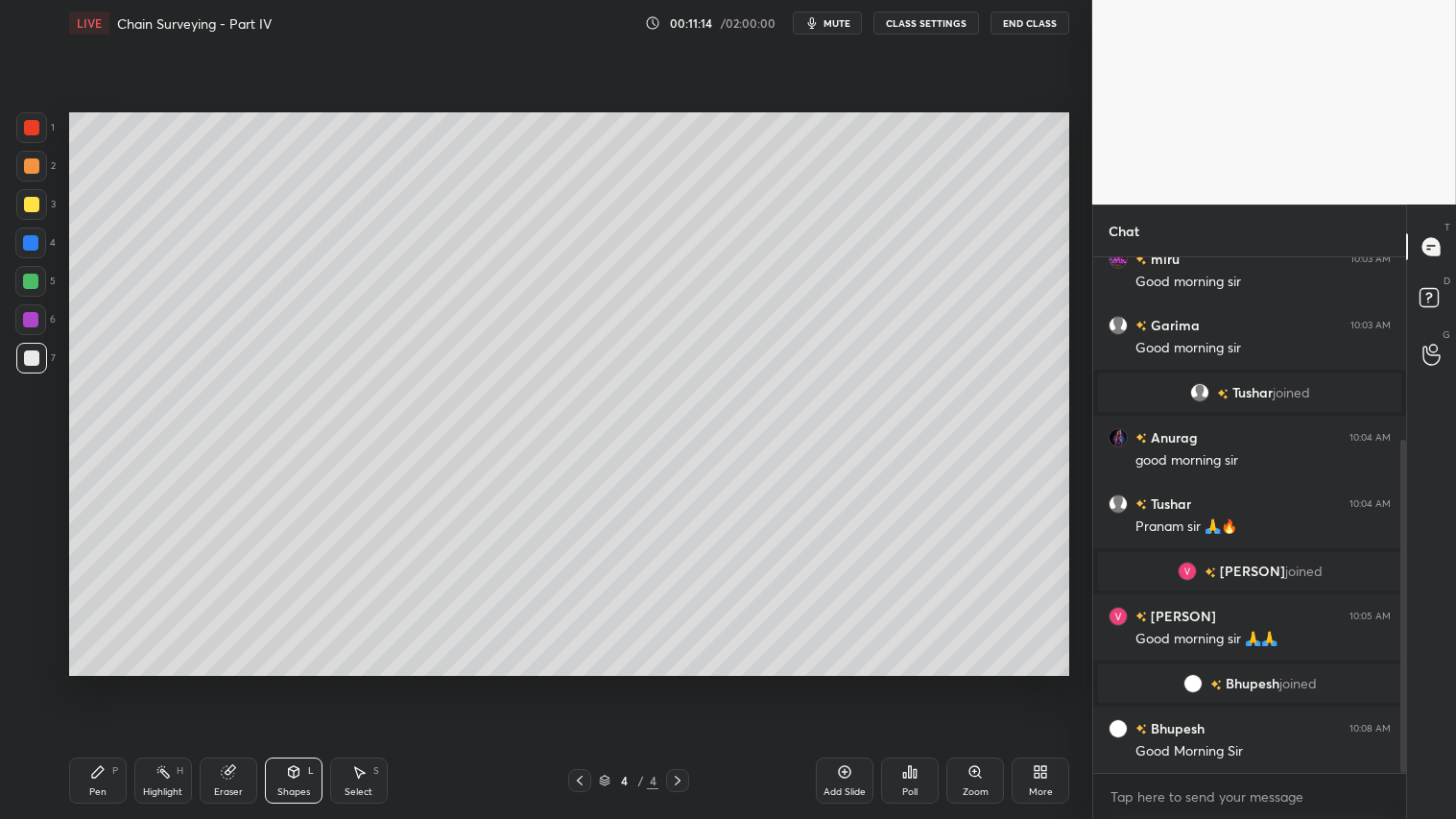 click at bounding box center [32, 205] 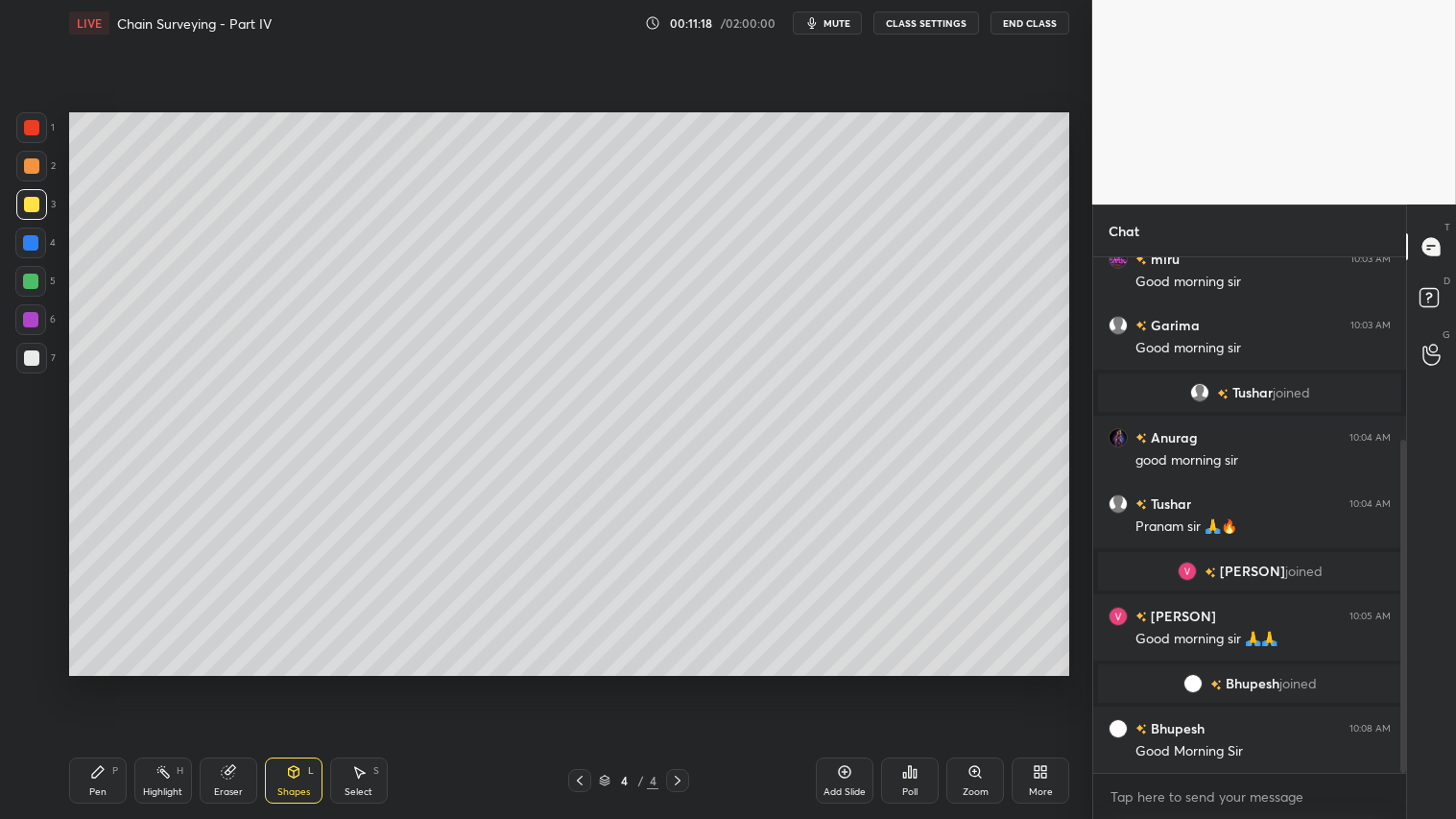 click 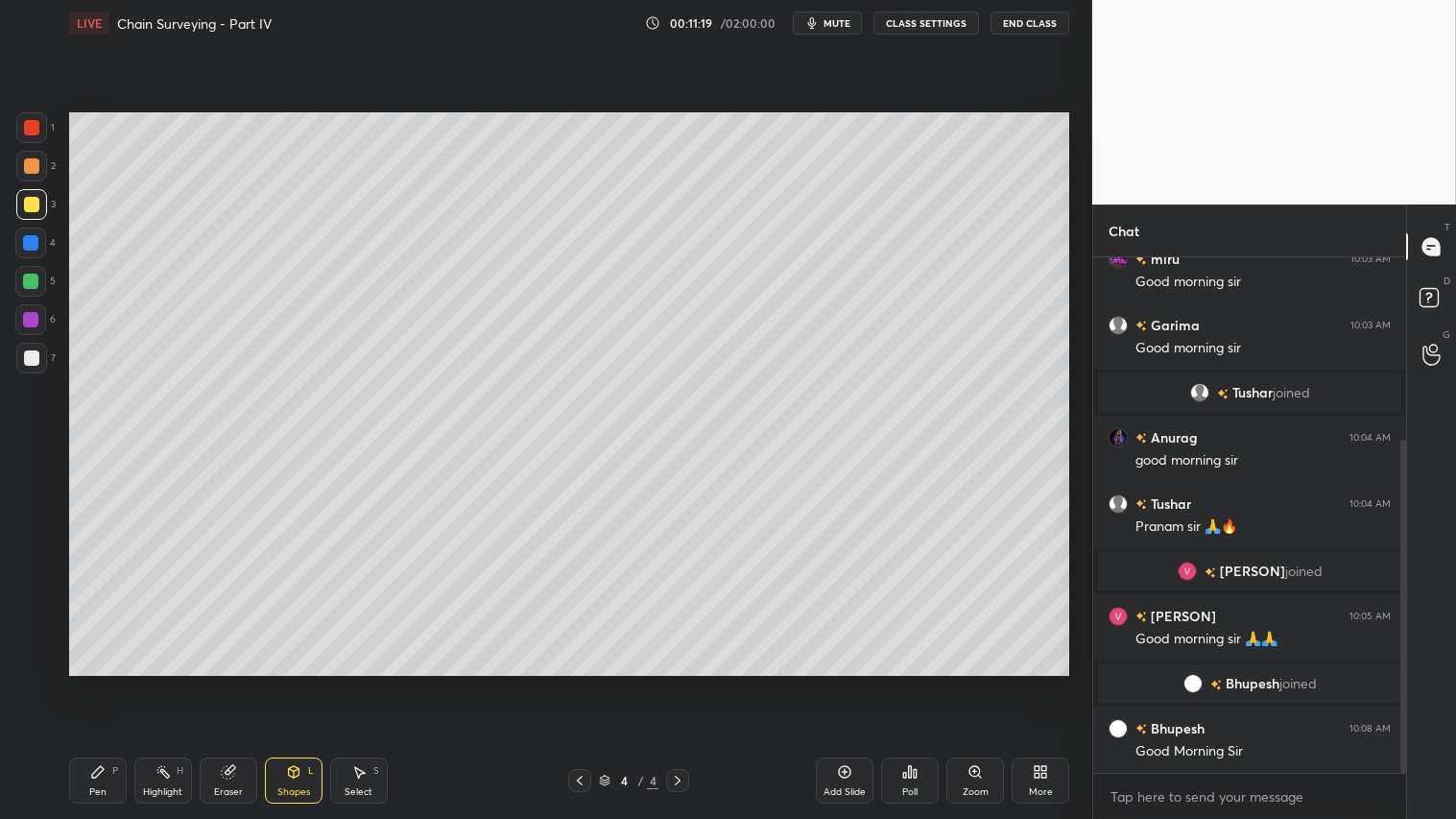 drag, startPoint x: 26, startPoint y: 349, endPoint x: 60, endPoint y: 349, distance: 34 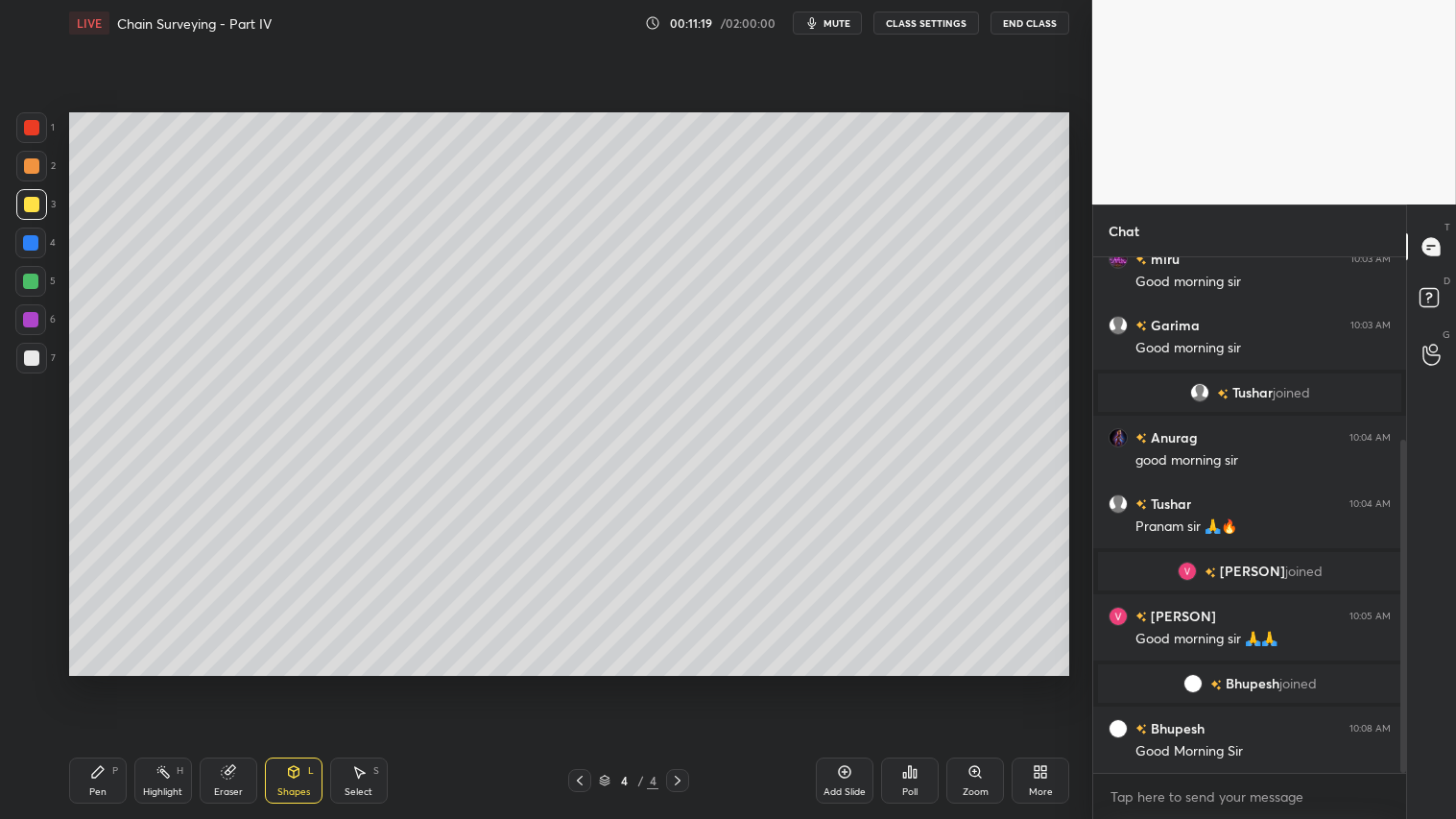 click at bounding box center [32, 358] 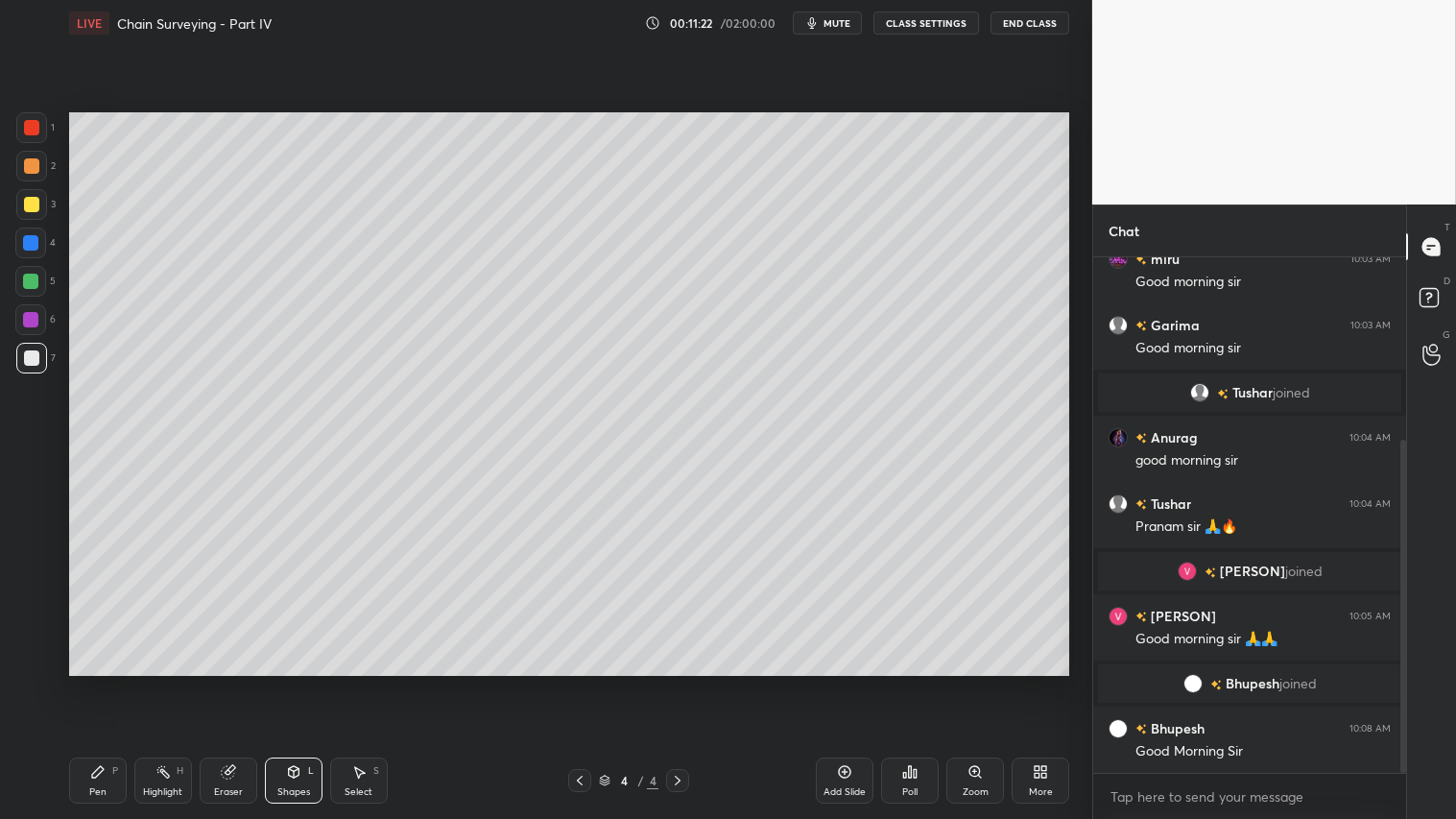 click on "Shapes L" at bounding box center [294, 781] 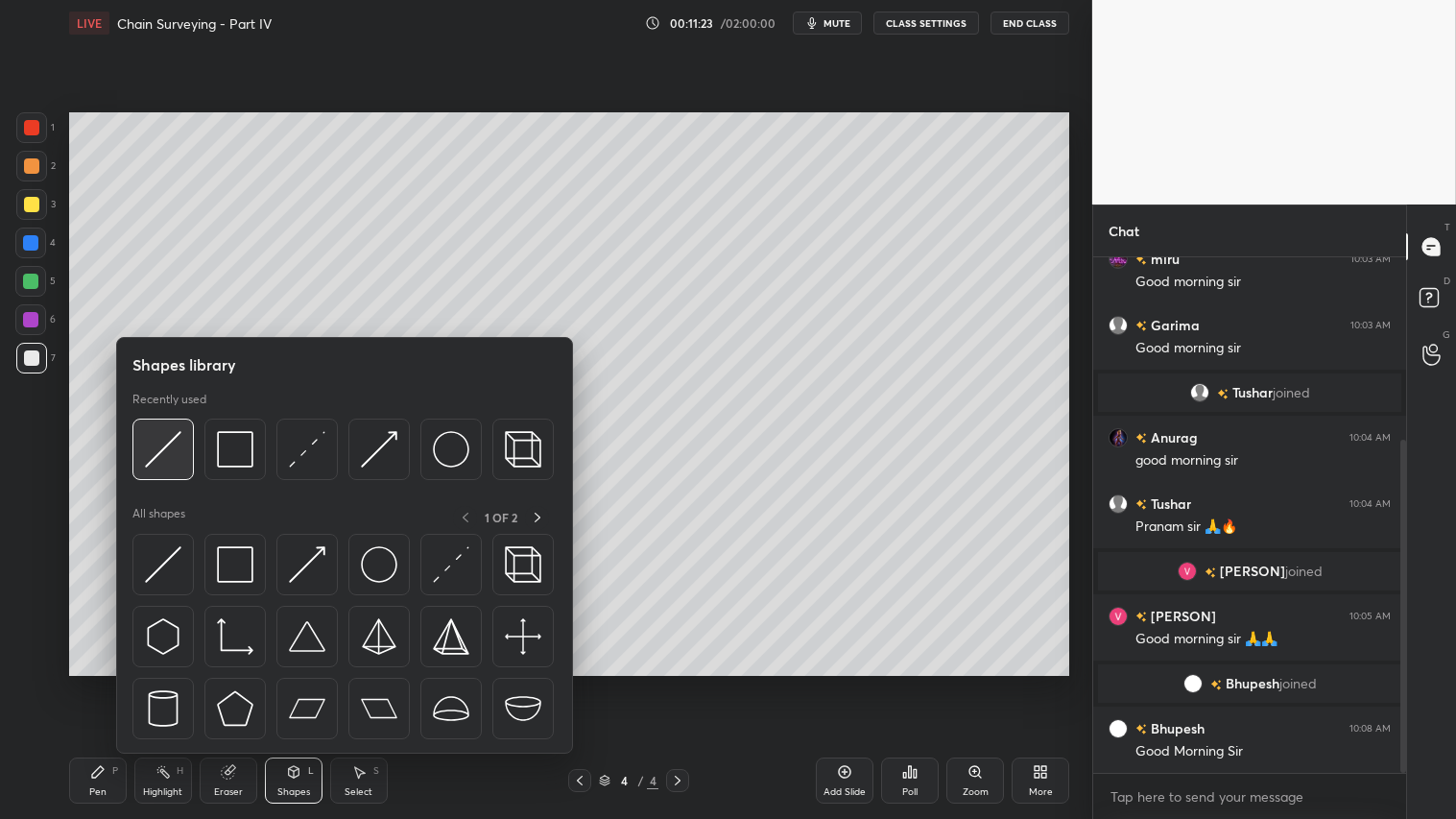 click at bounding box center [163, 449] 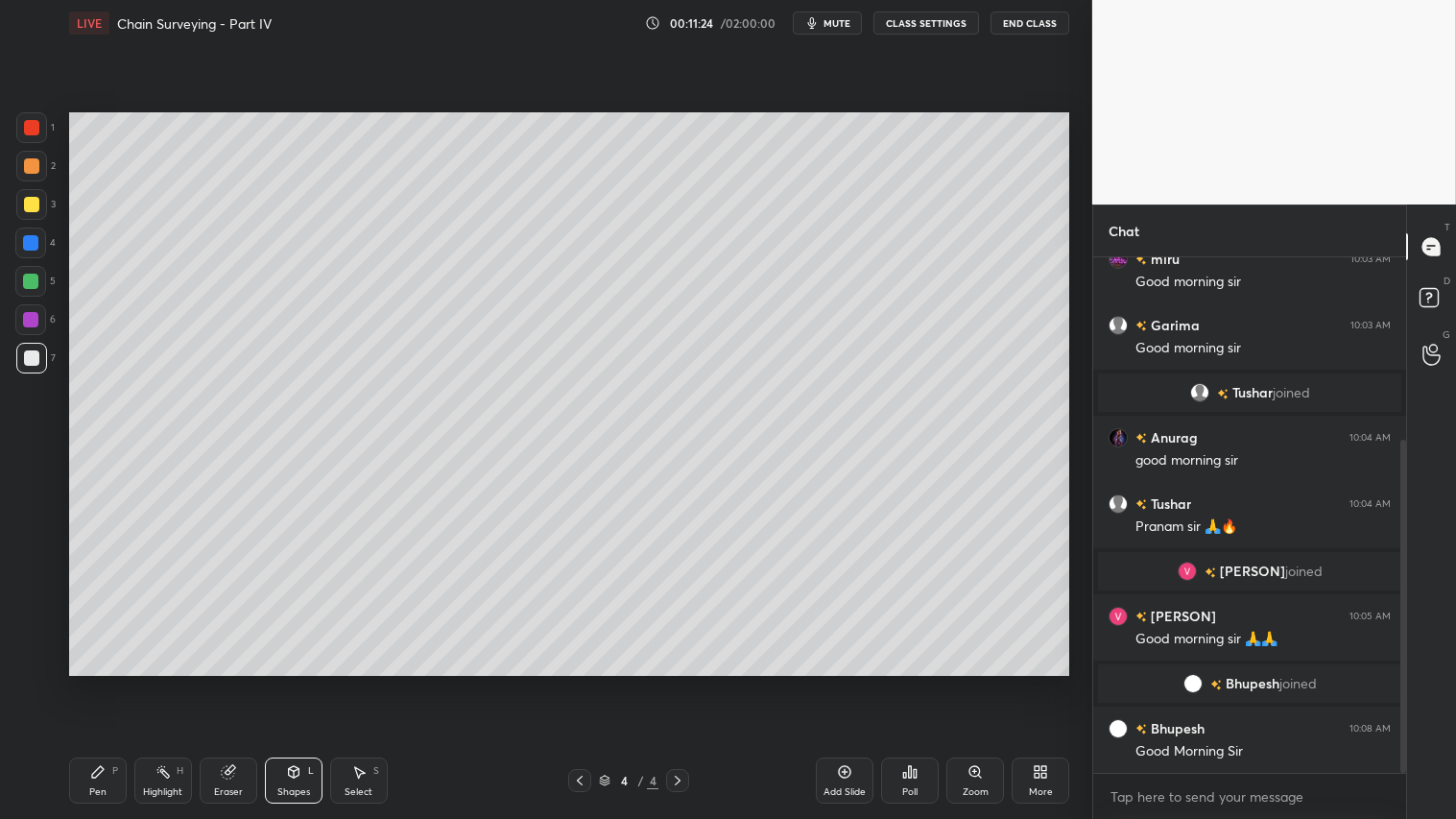 drag, startPoint x: 35, startPoint y: 202, endPoint x: 55, endPoint y: 198, distance: 20.396078 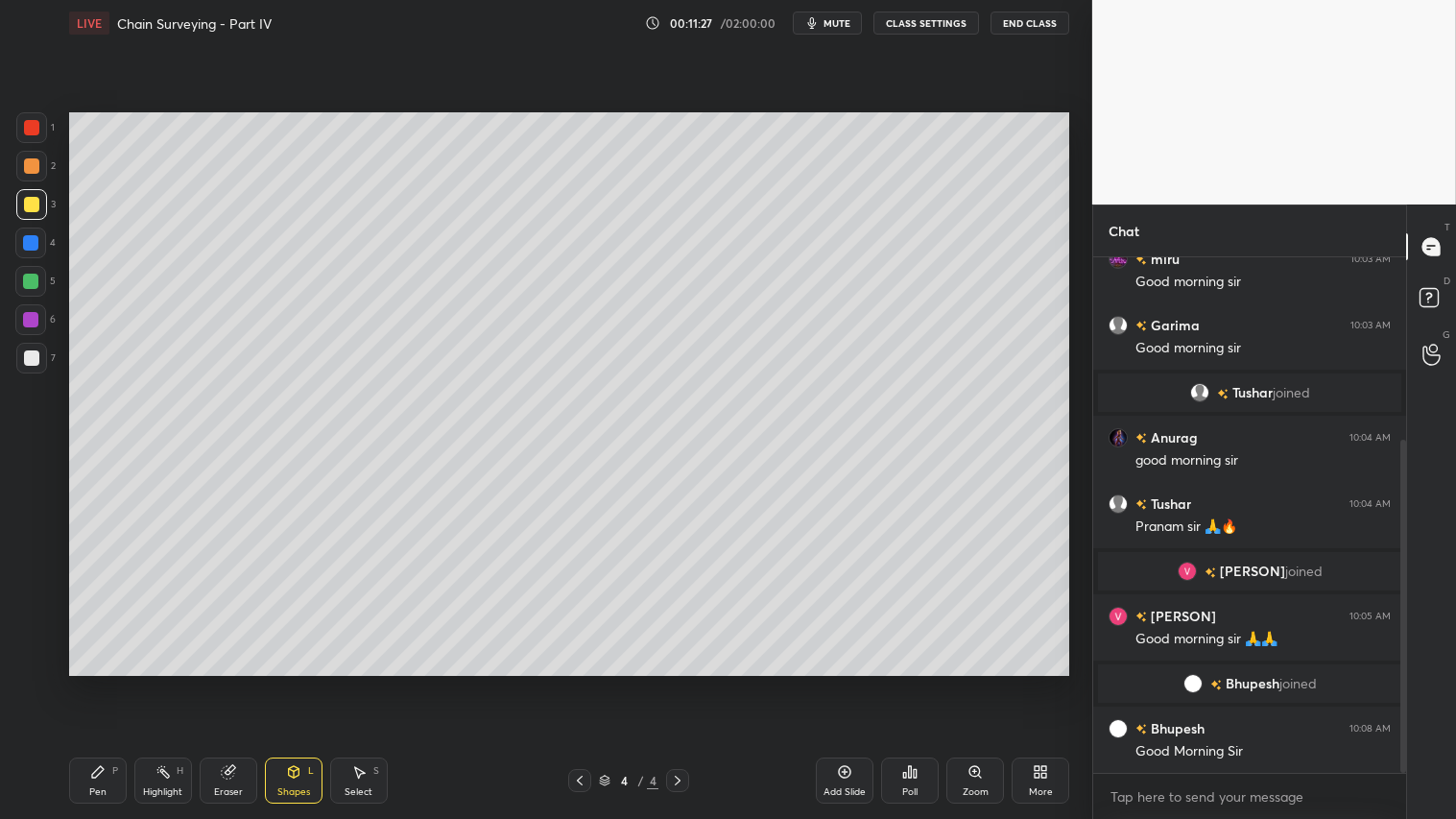 drag, startPoint x: 226, startPoint y: 765, endPoint x: 230, endPoint y: 725, distance: 40.199502 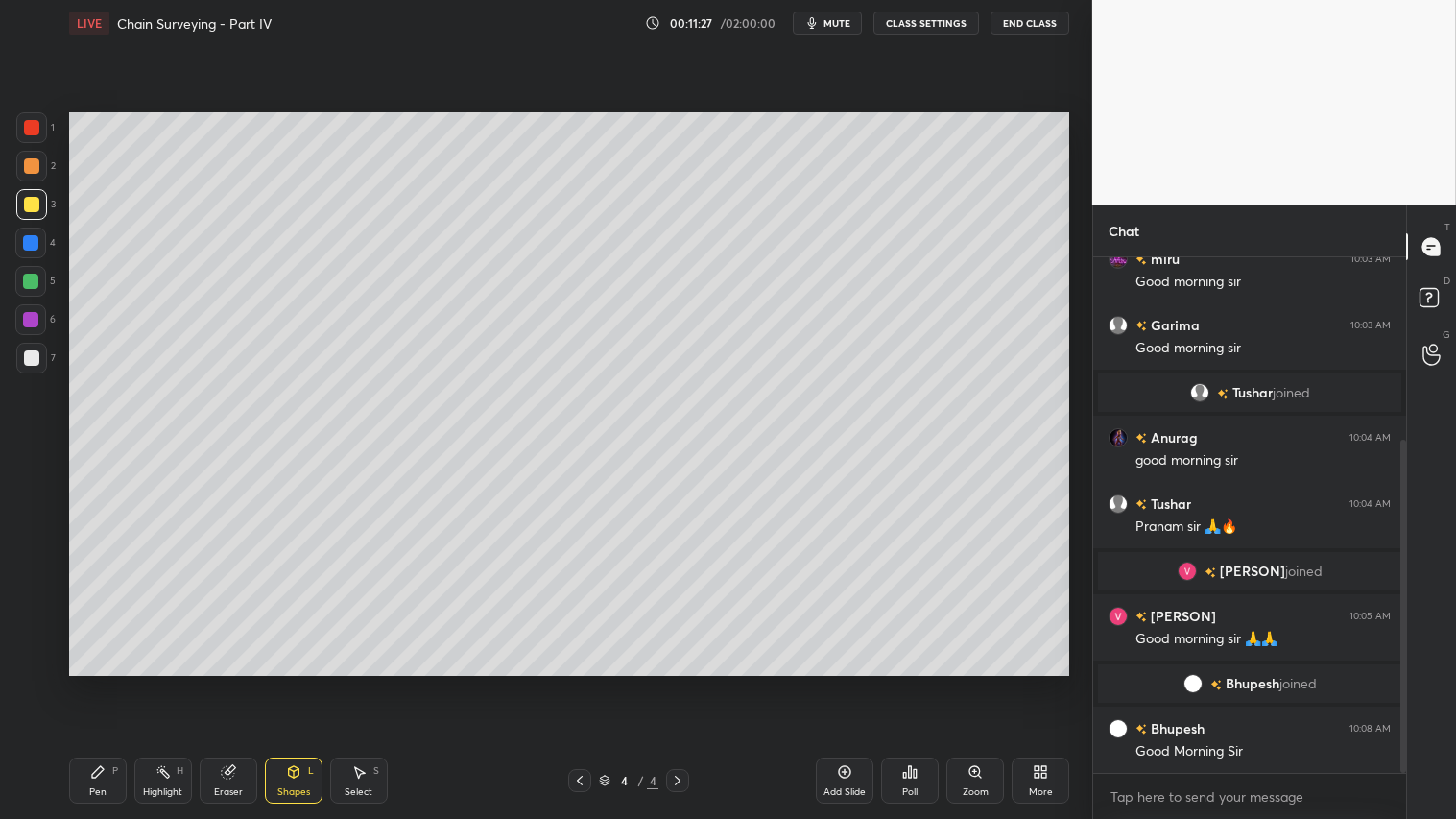 click 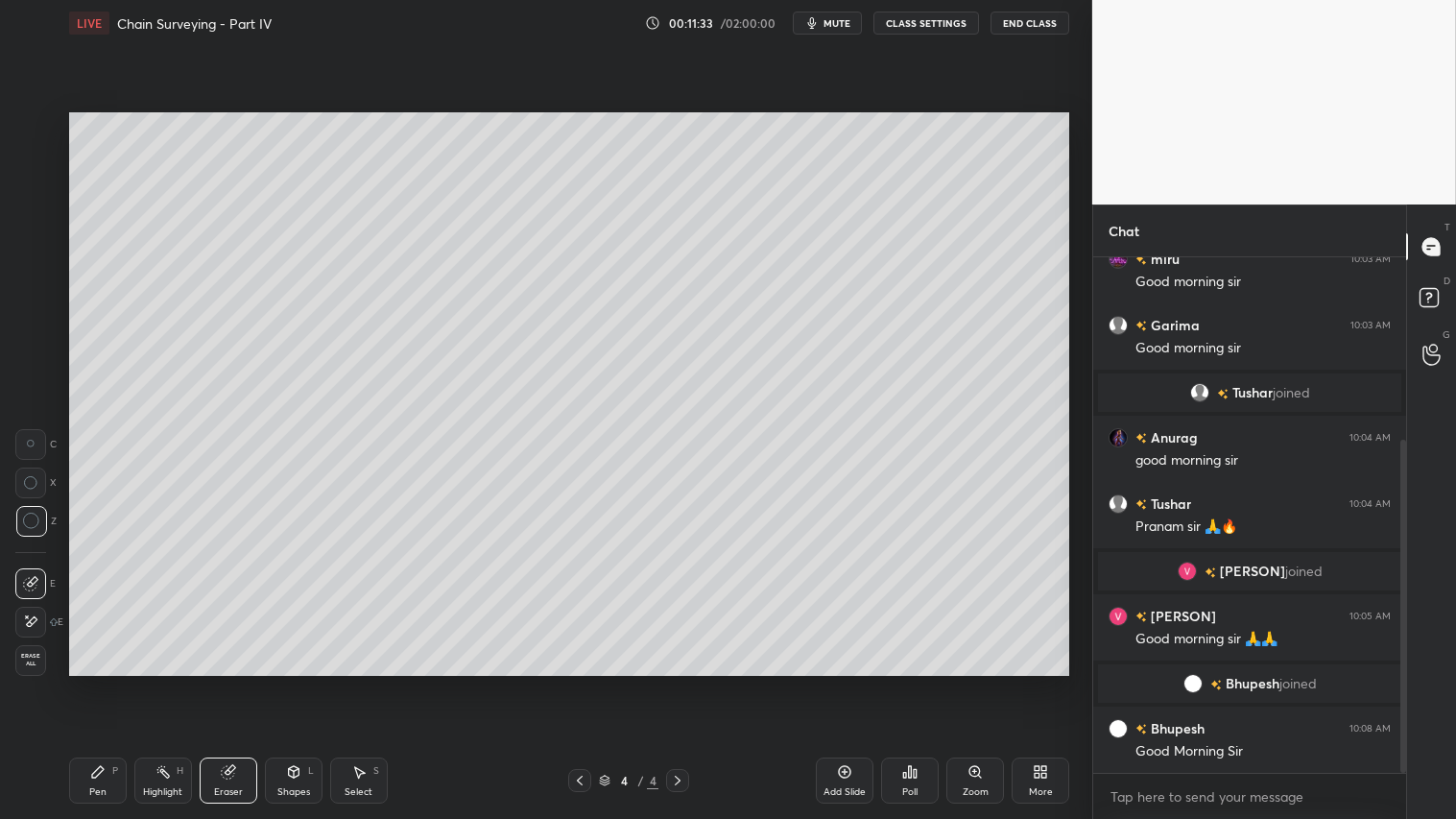 drag, startPoint x: 24, startPoint y: 442, endPoint x: 48, endPoint y: 413, distance: 37.64306 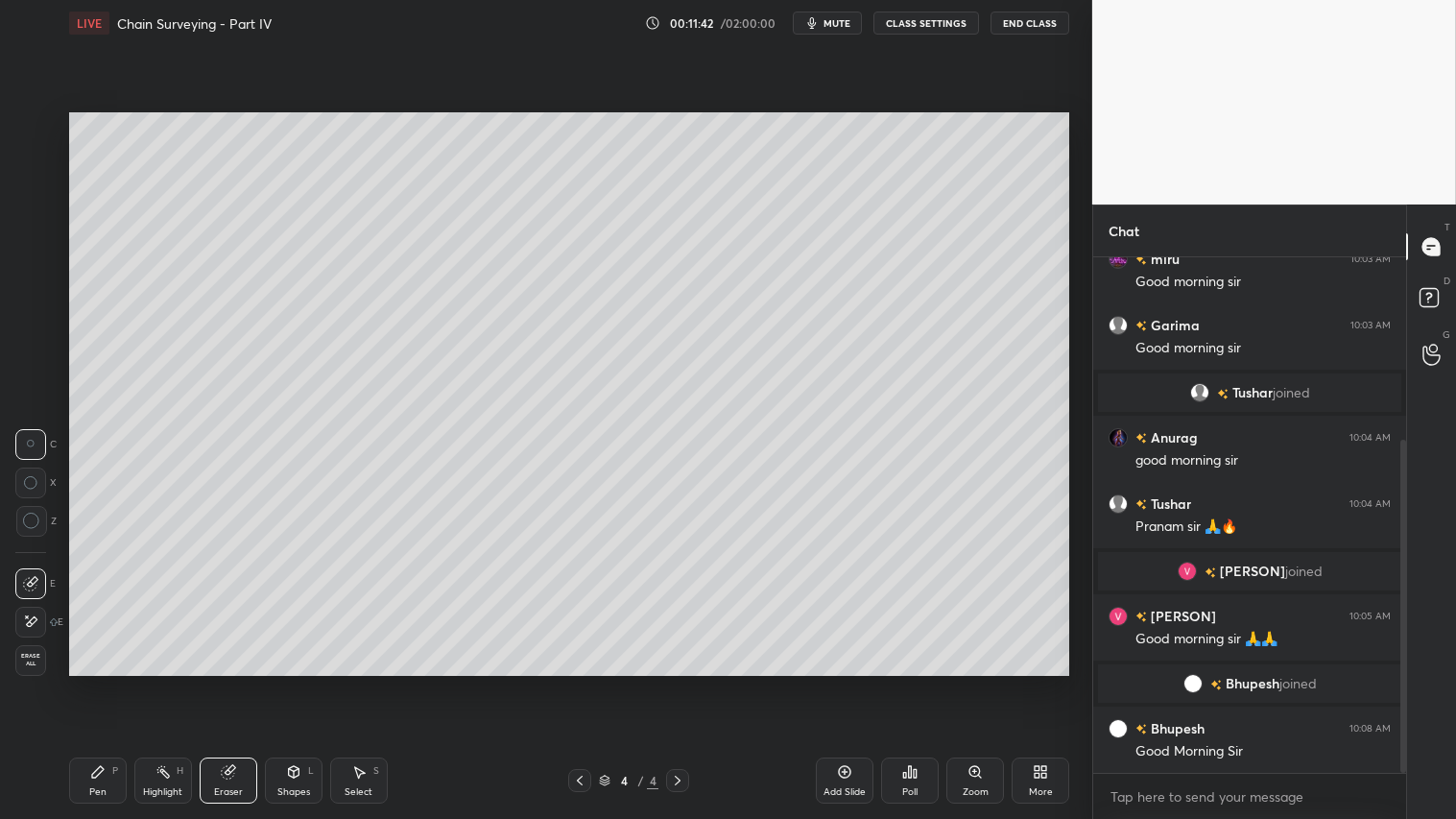 drag, startPoint x: 102, startPoint y: 791, endPoint x: 94, endPoint y: 775, distance: 17.888544 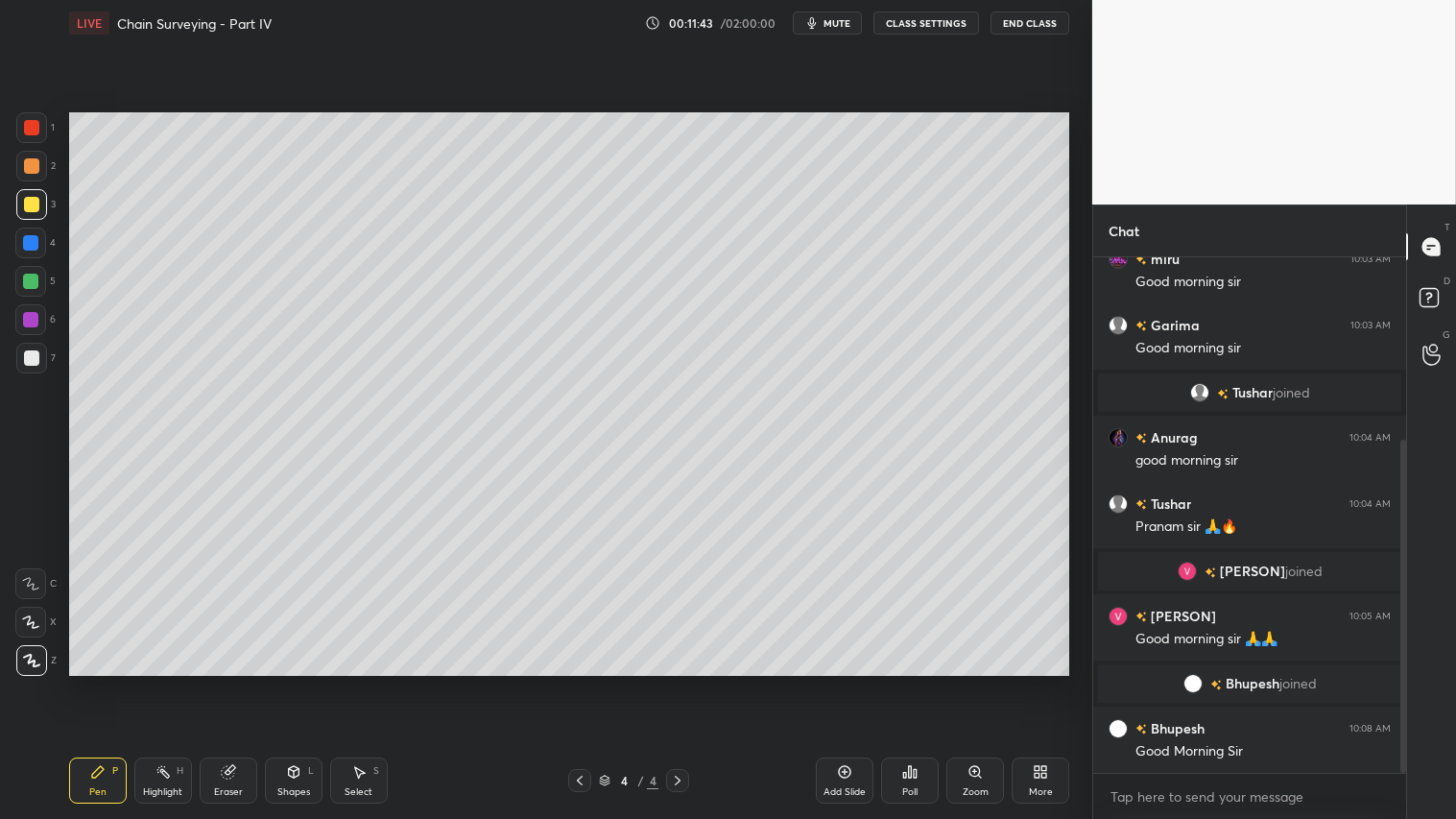 click at bounding box center [32, 205] 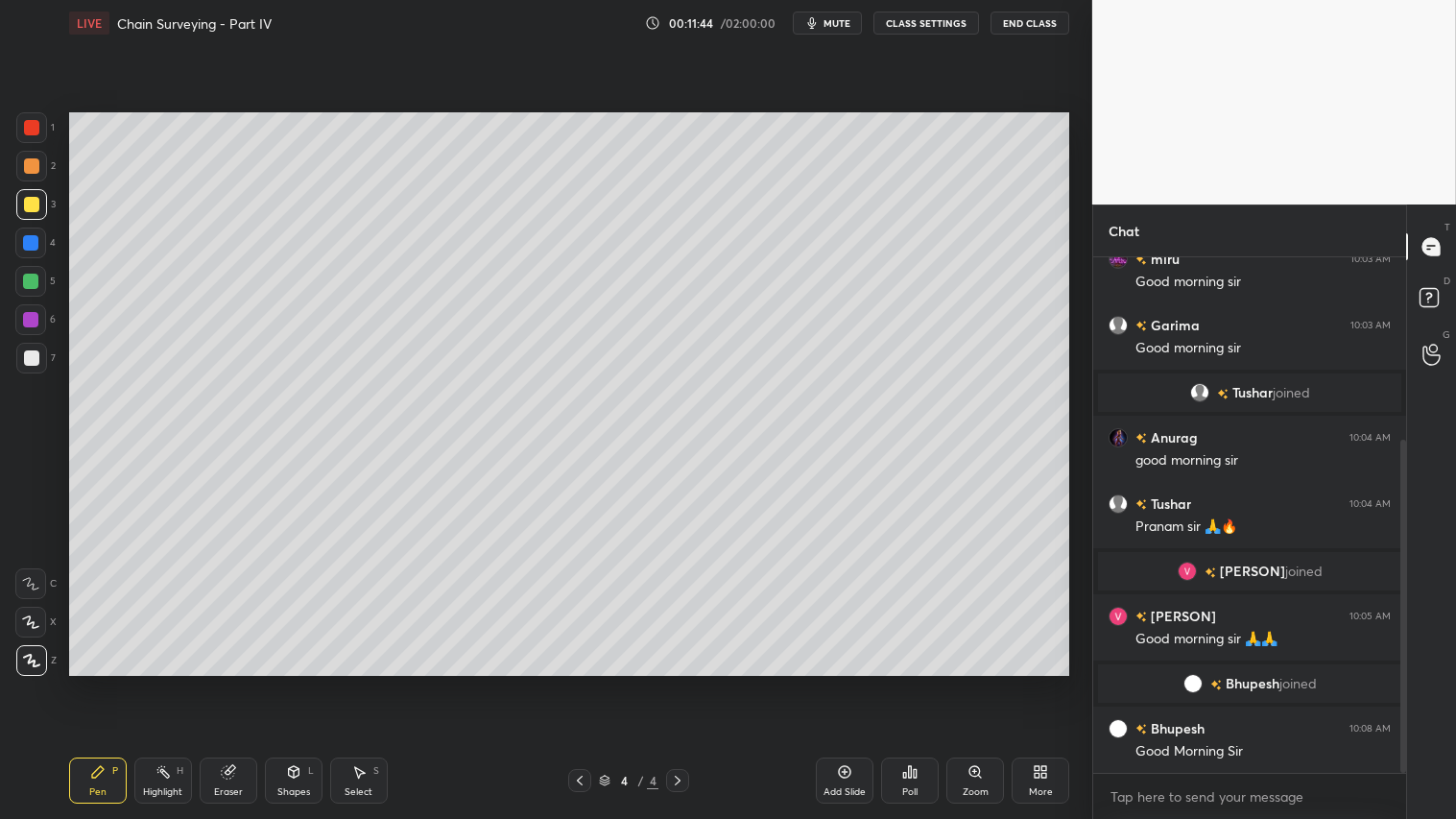 click 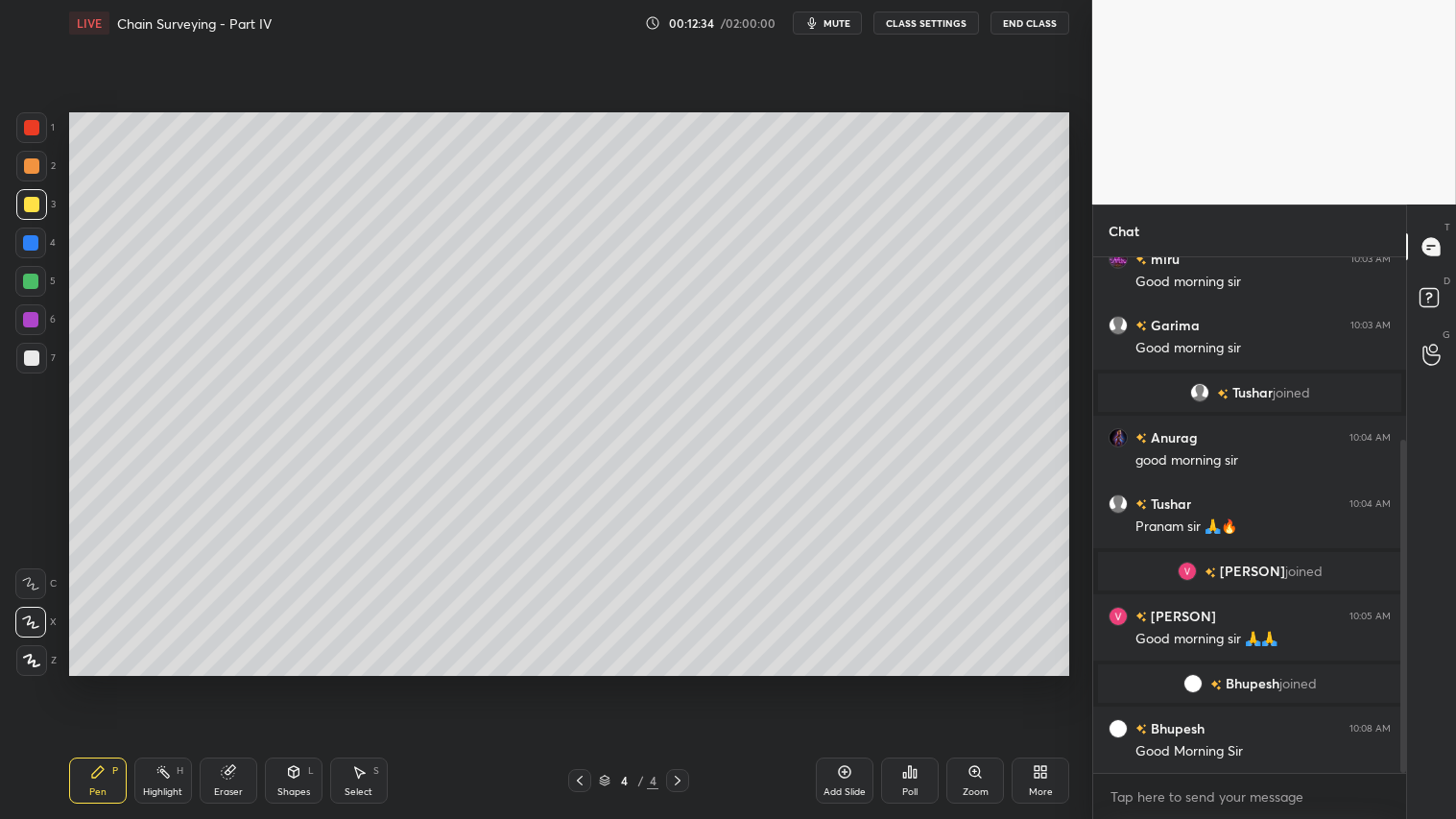 drag, startPoint x: 38, startPoint y: 161, endPoint x: 39, endPoint y: 209, distance: 48.01 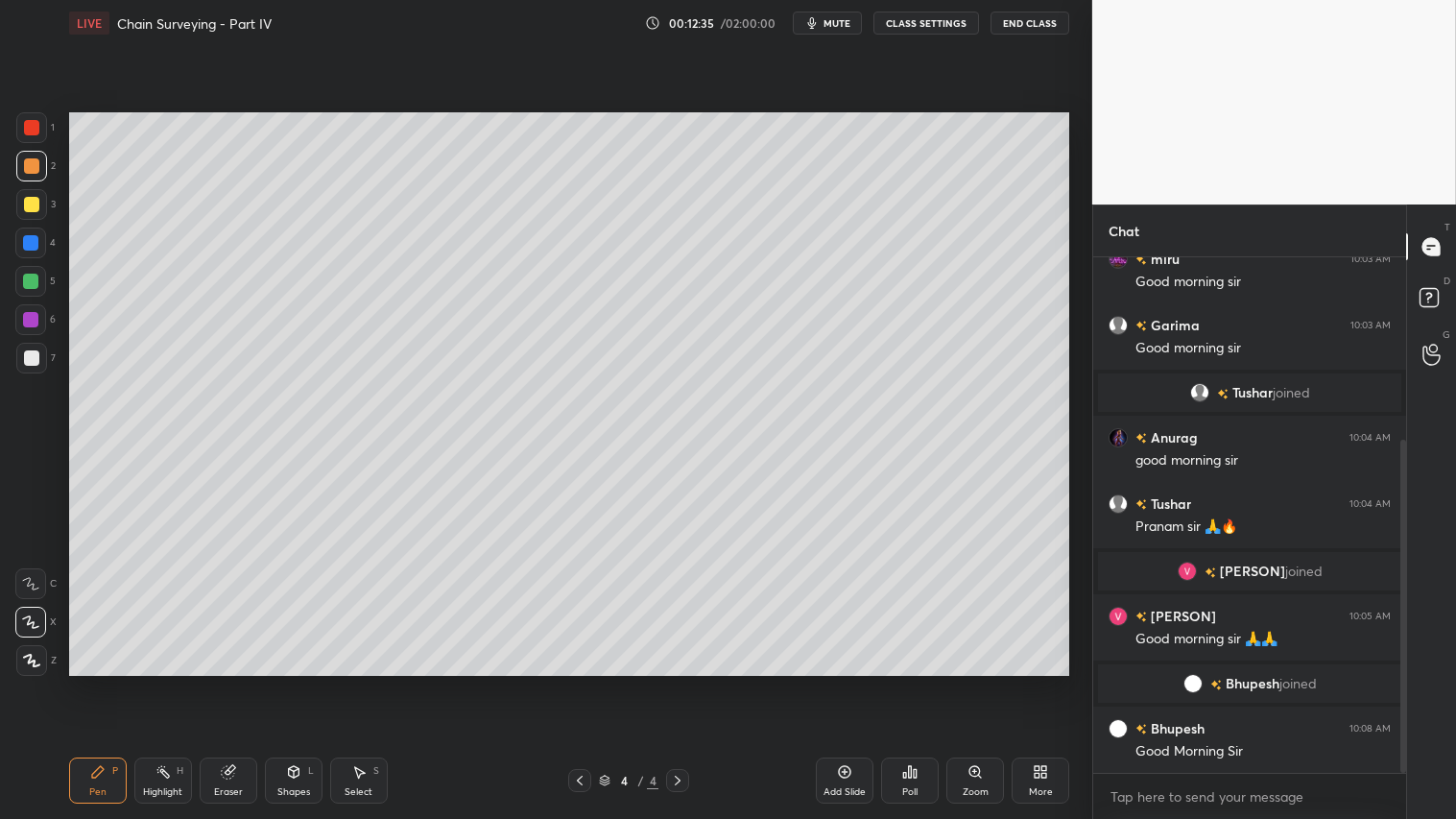 click at bounding box center [580, 781] 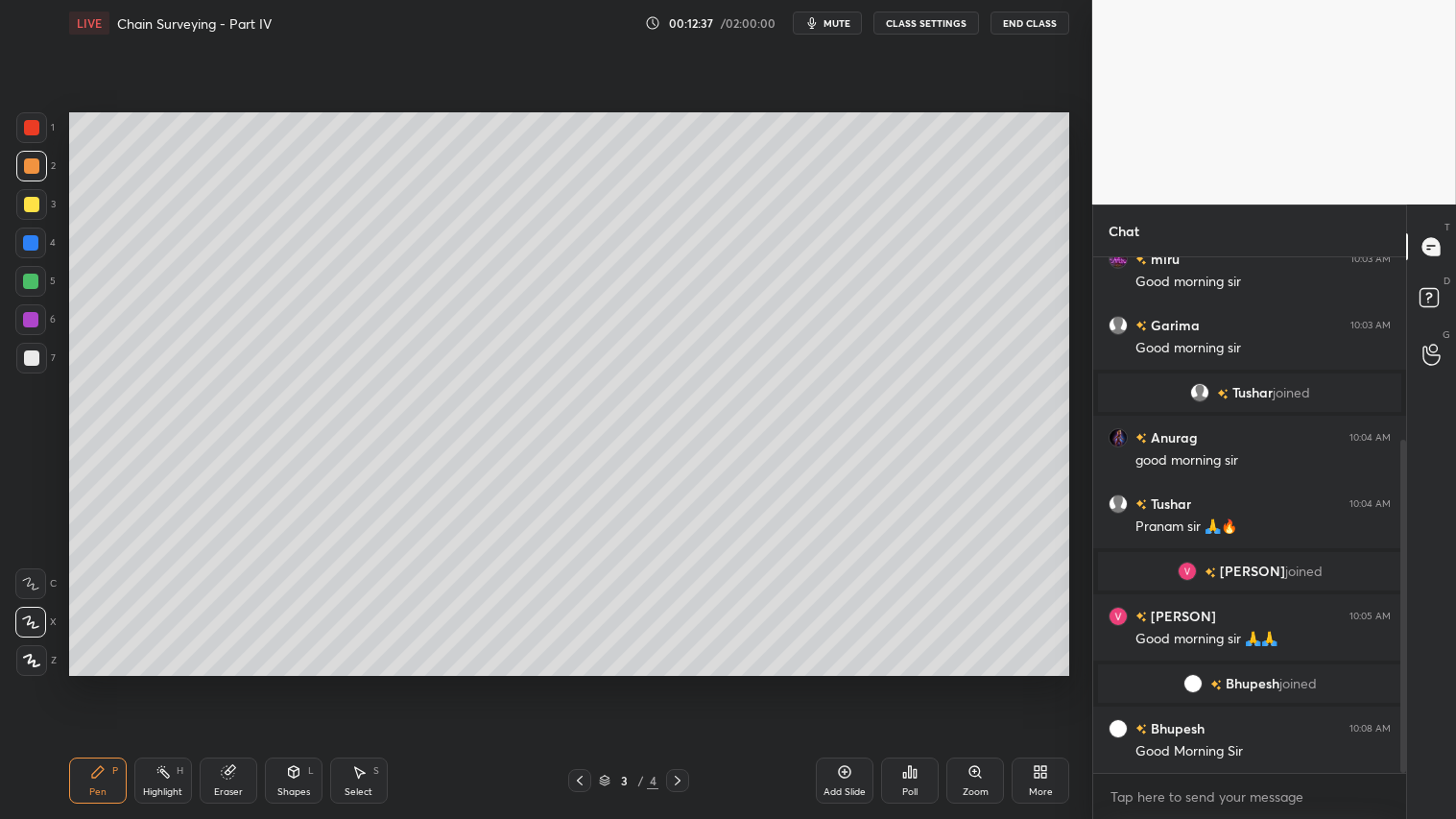 click 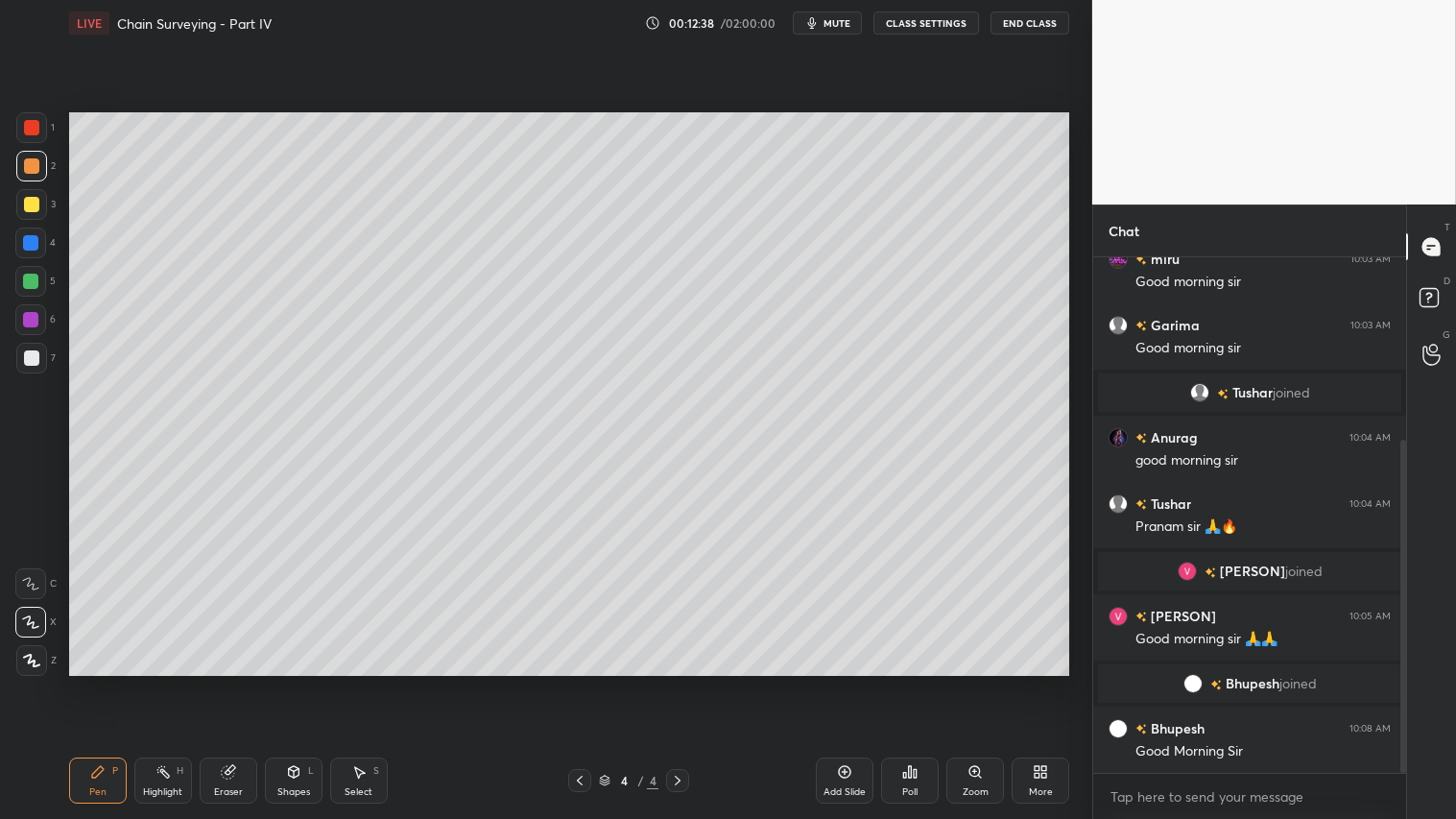 drag, startPoint x: 841, startPoint y: 780, endPoint x: 838, endPoint y: 769, distance: 11.401754 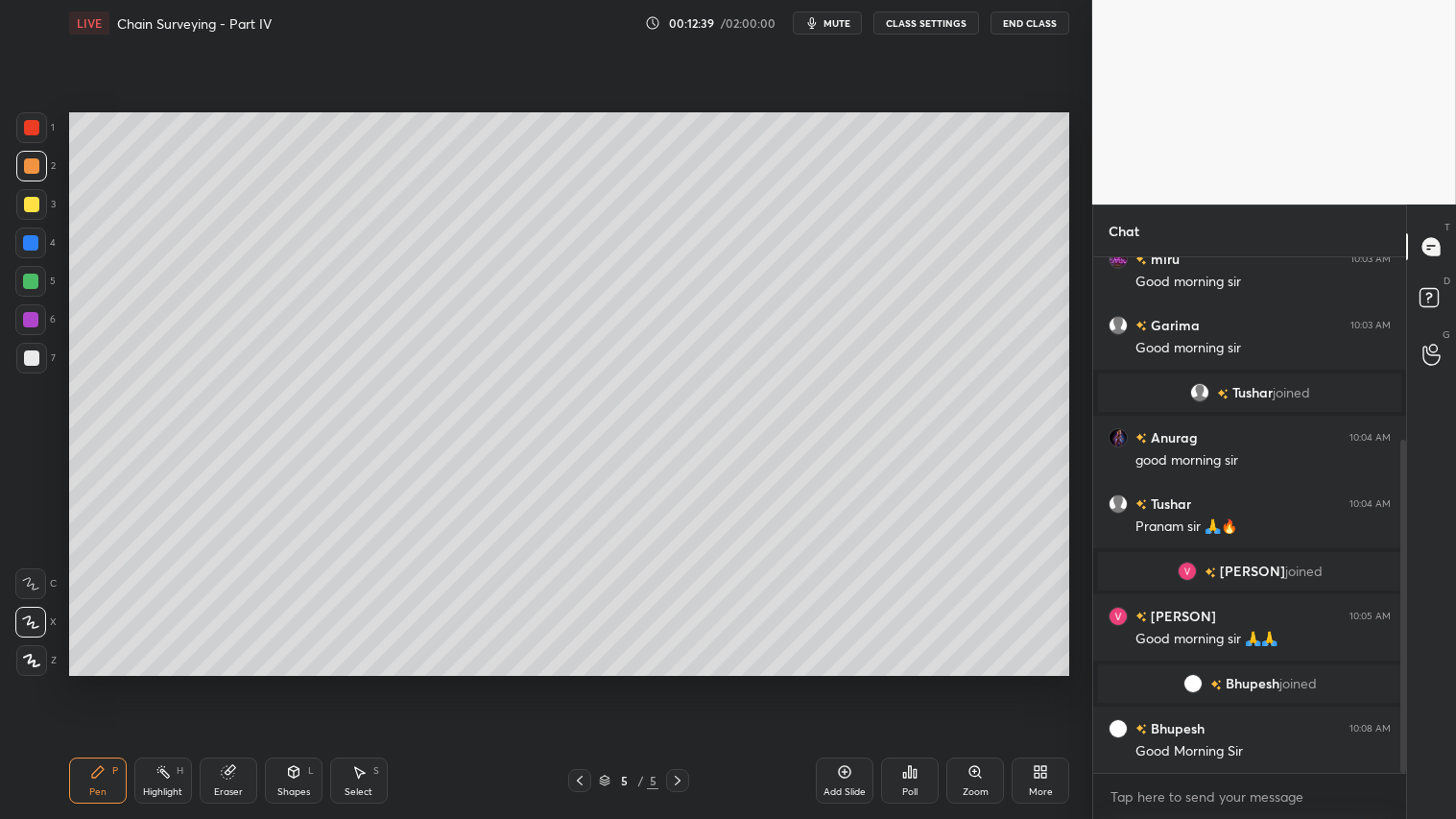 drag, startPoint x: 33, startPoint y: 281, endPoint x: 53, endPoint y: 523, distance: 242.82504 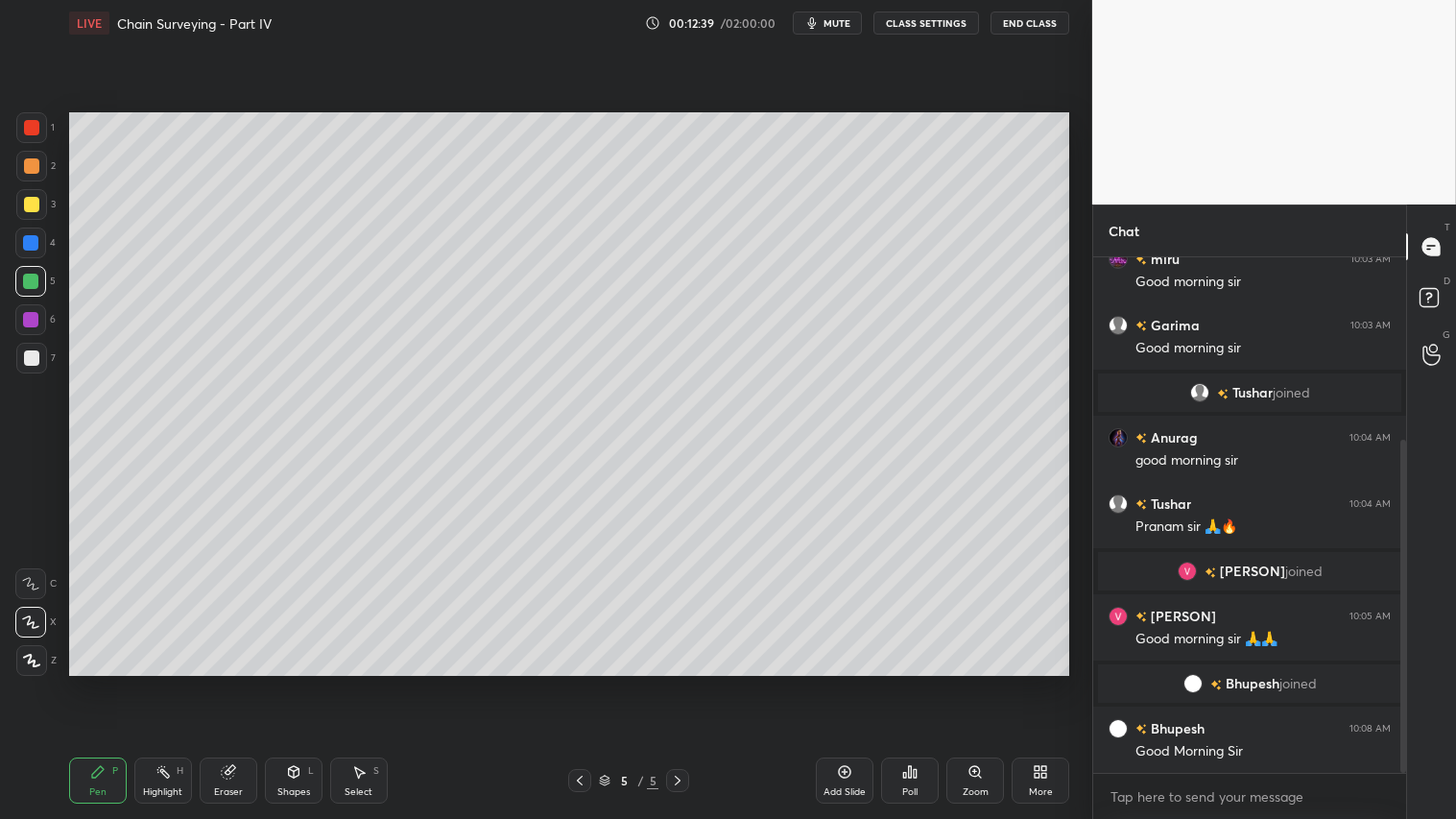 click on "Pen P" at bounding box center (98, 781) 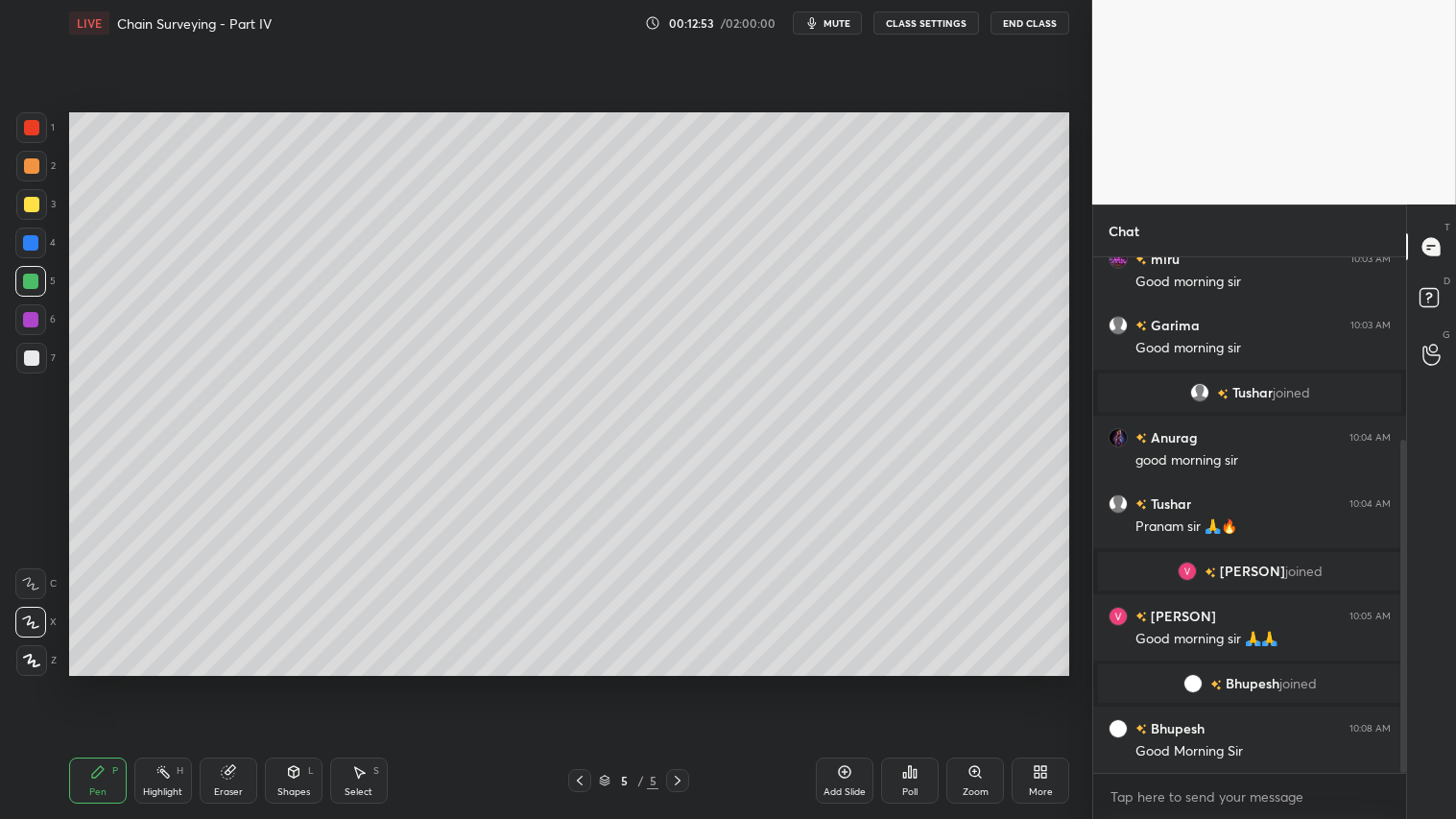drag, startPoint x: 289, startPoint y: 783, endPoint x: 295, endPoint y: 759, distance: 24.73863 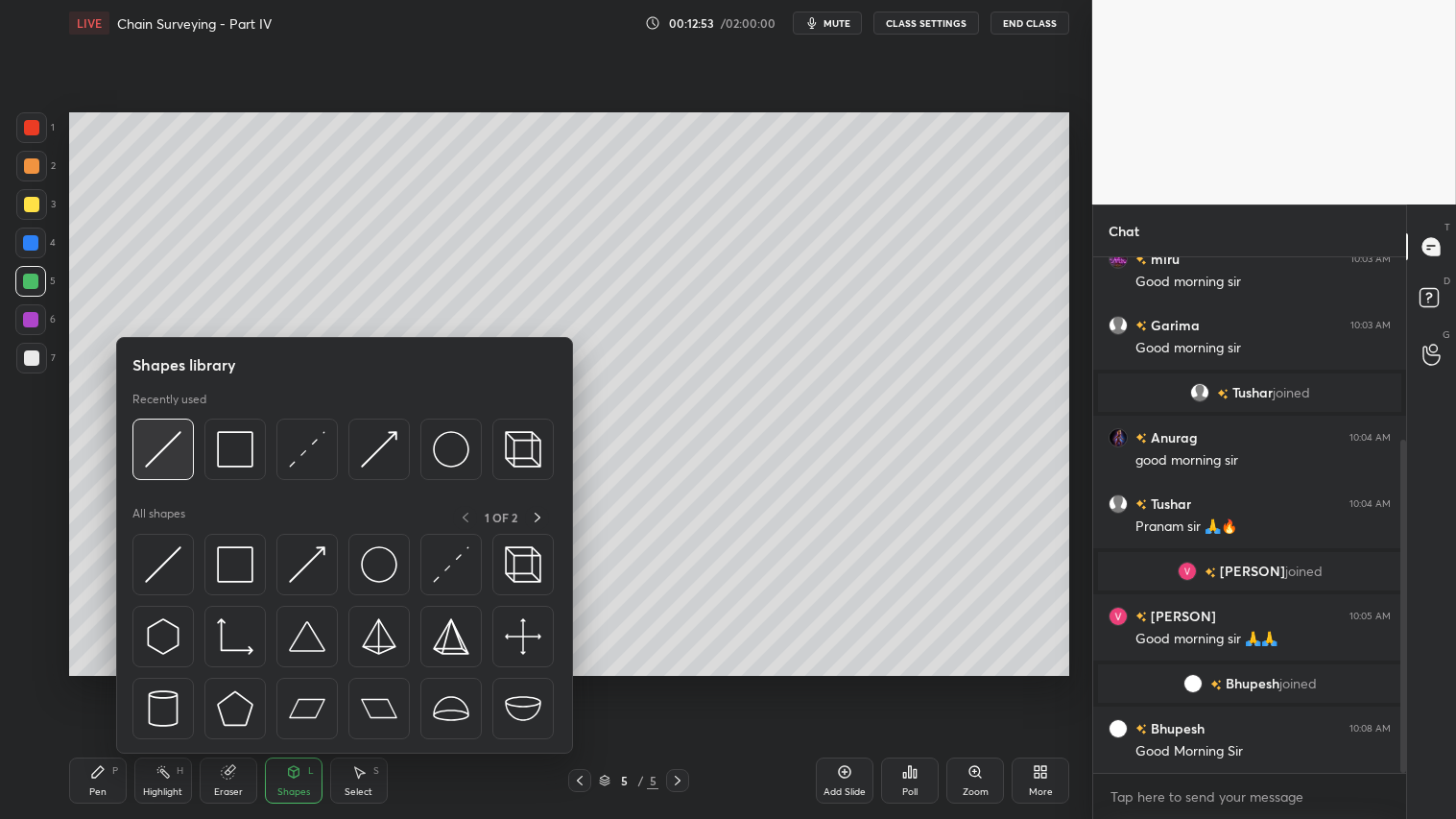 click at bounding box center (163, 449) 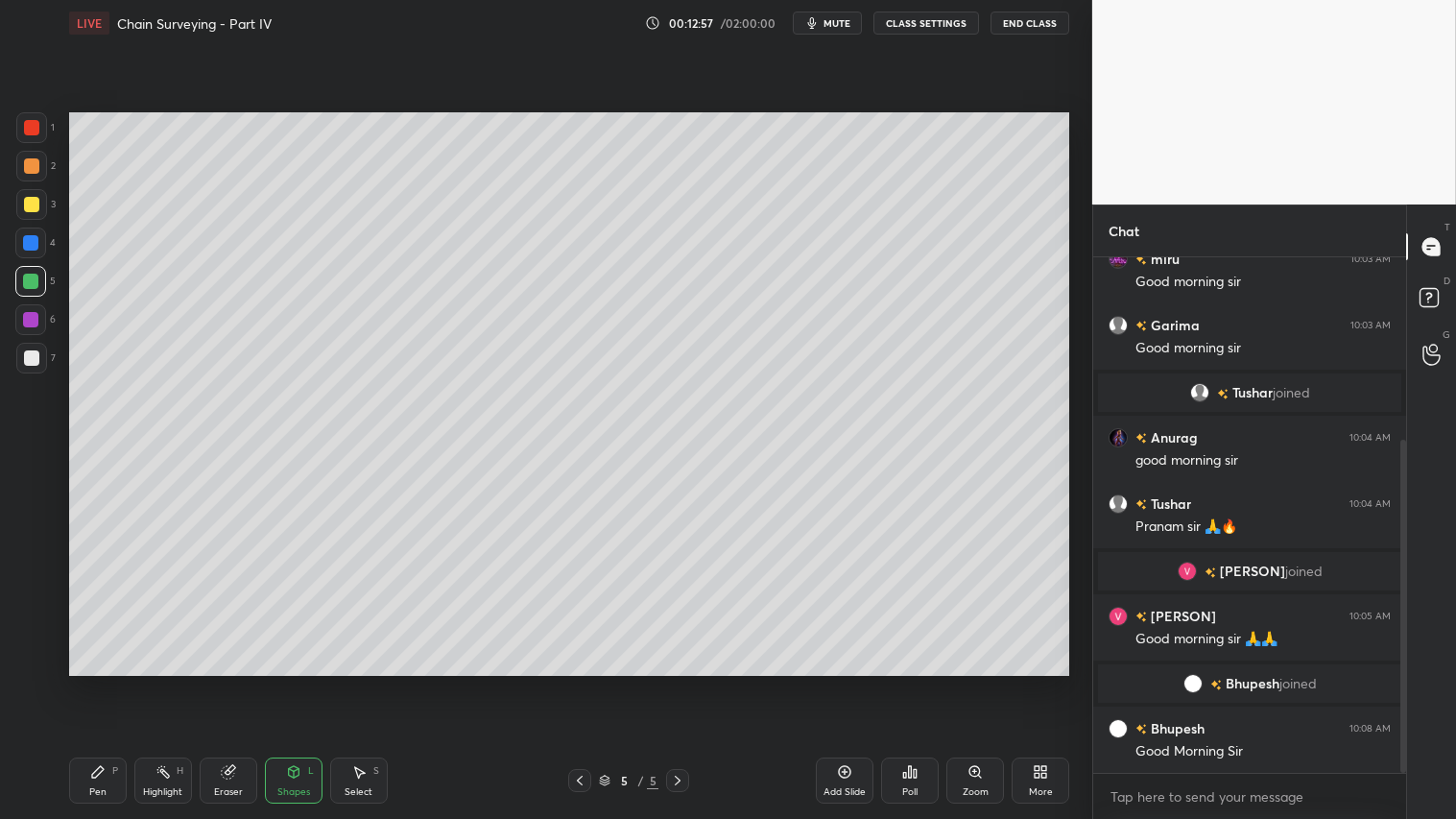 click on "Pen" at bounding box center (98, 792) 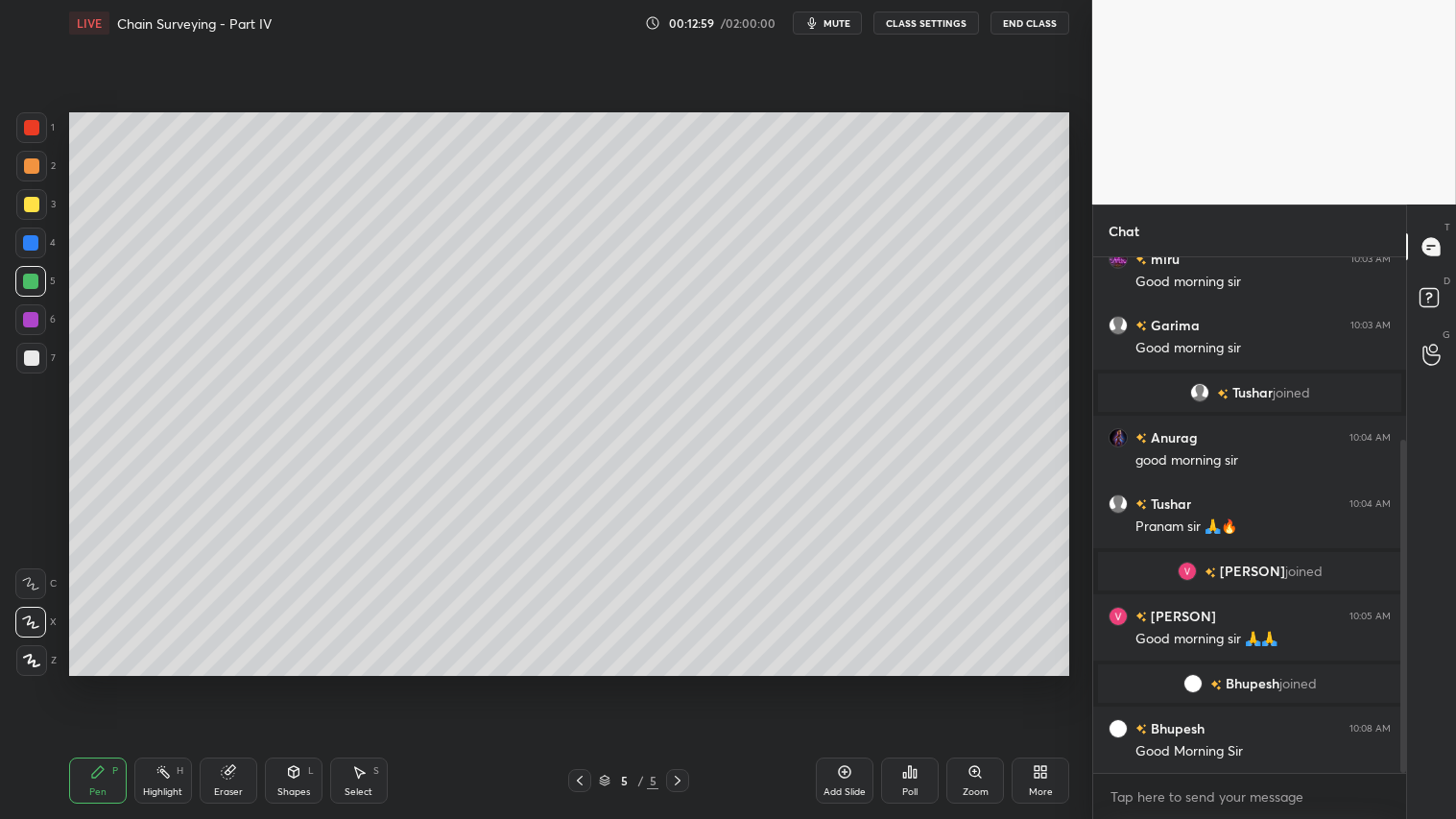 drag, startPoint x: 302, startPoint y: 789, endPoint x: 307, endPoint y: 781, distance: 9.43398 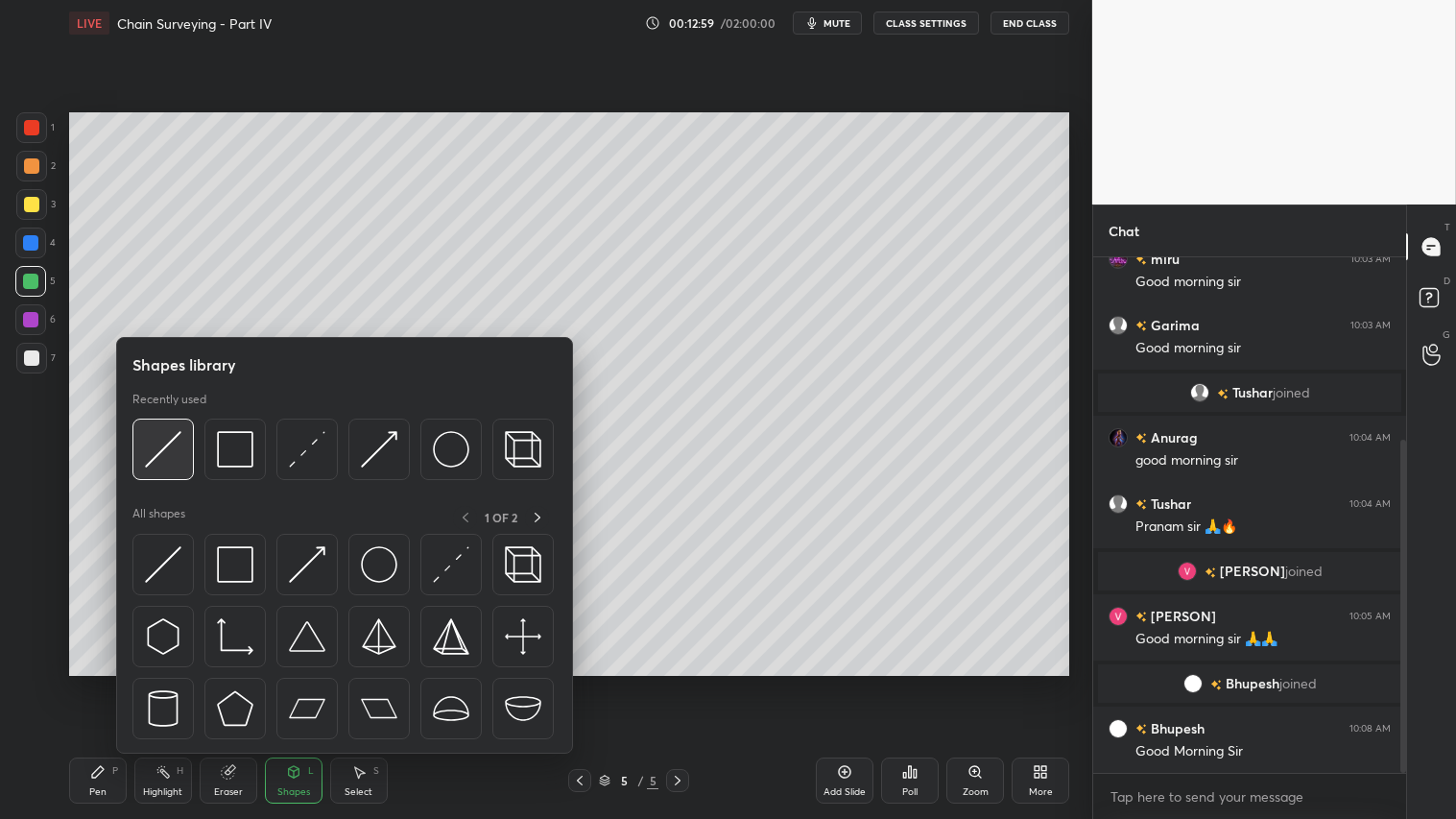 click at bounding box center (163, 449) 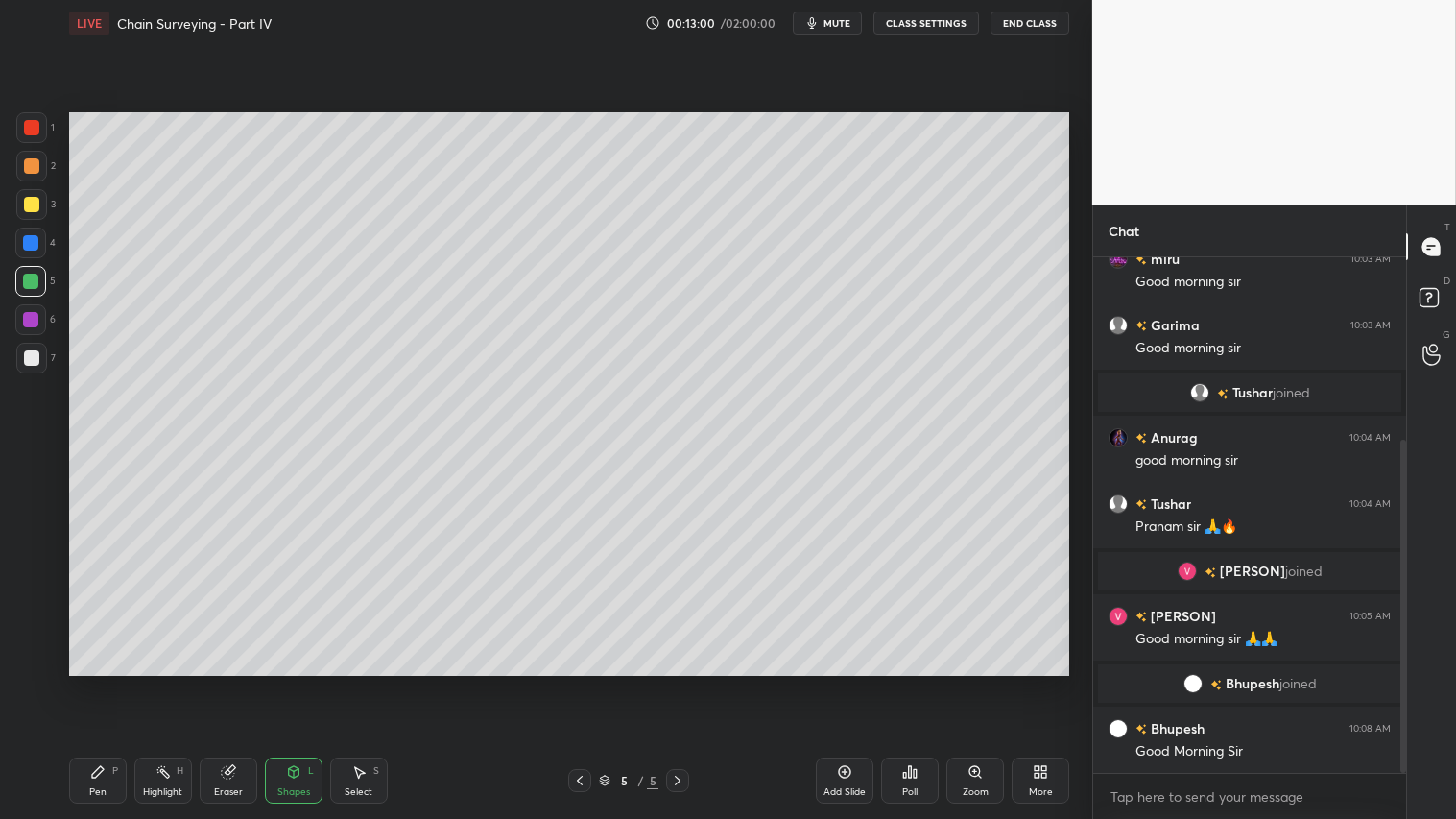 click at bounding box center [32, 166] 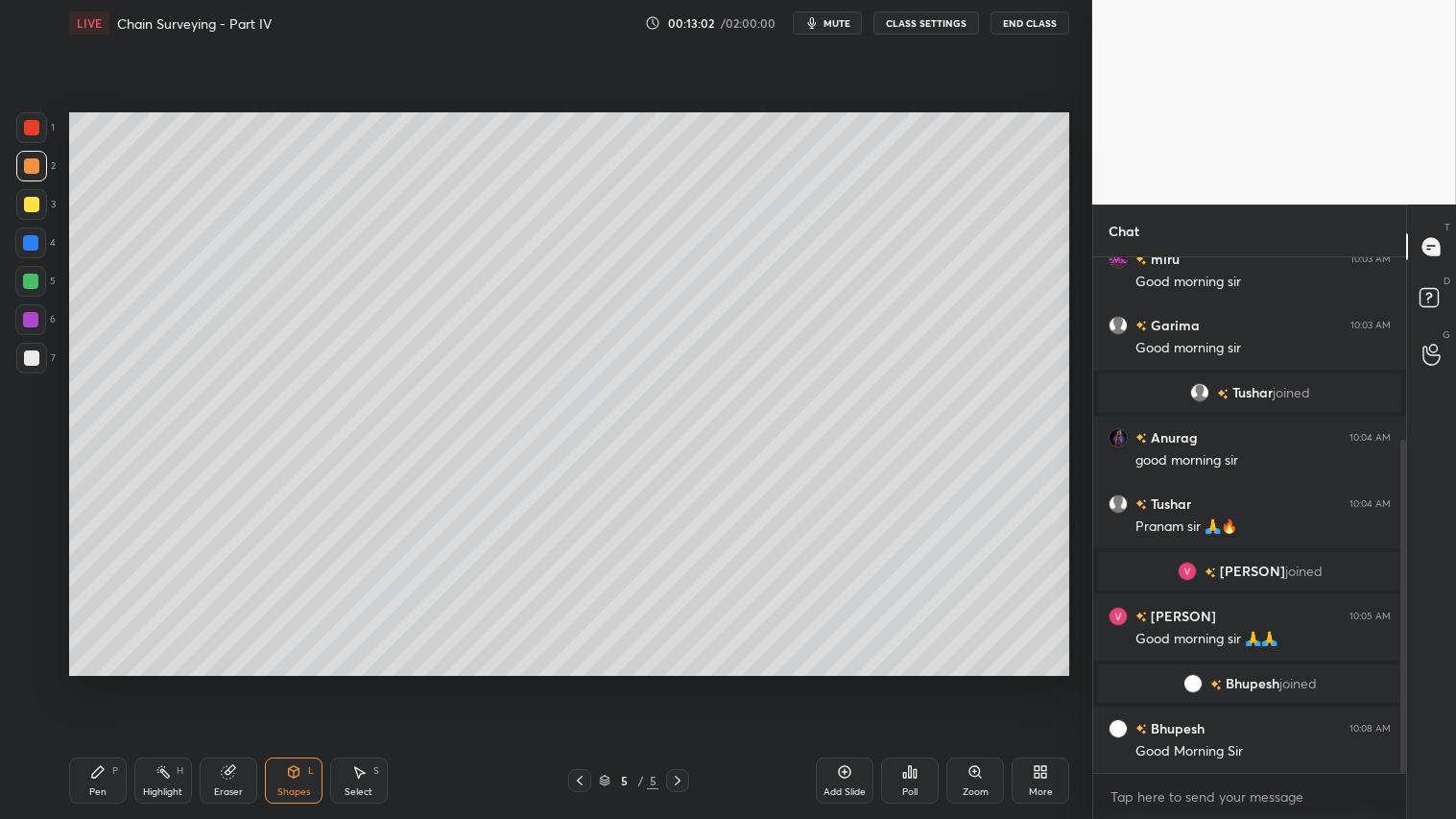 drag, startPoint x: 82, startPoint y: 784, endPoint x: 86, endPoint y: 703, distance: 81.098705 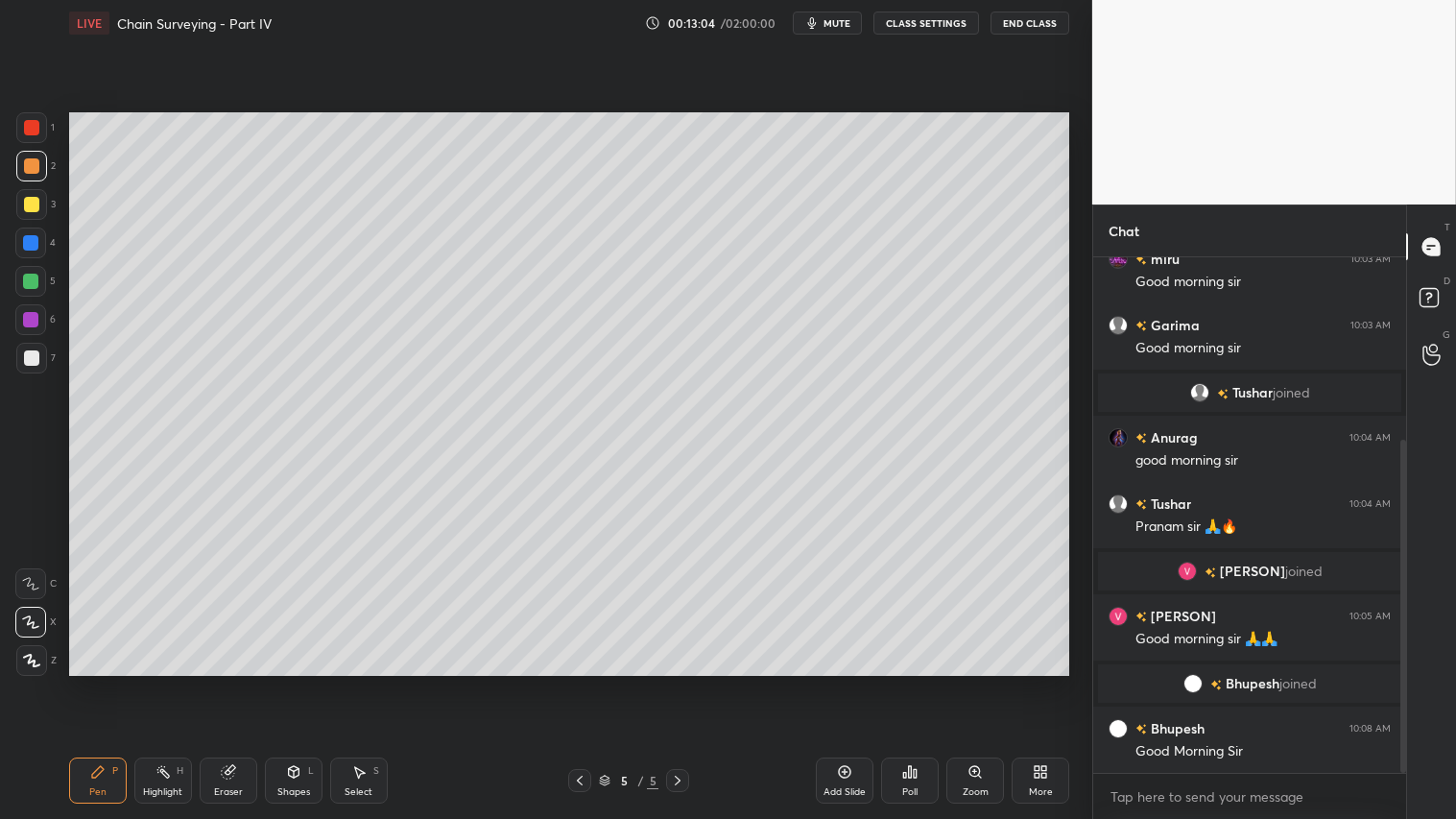 click on "Shapes" at bounding box center [294, 792] 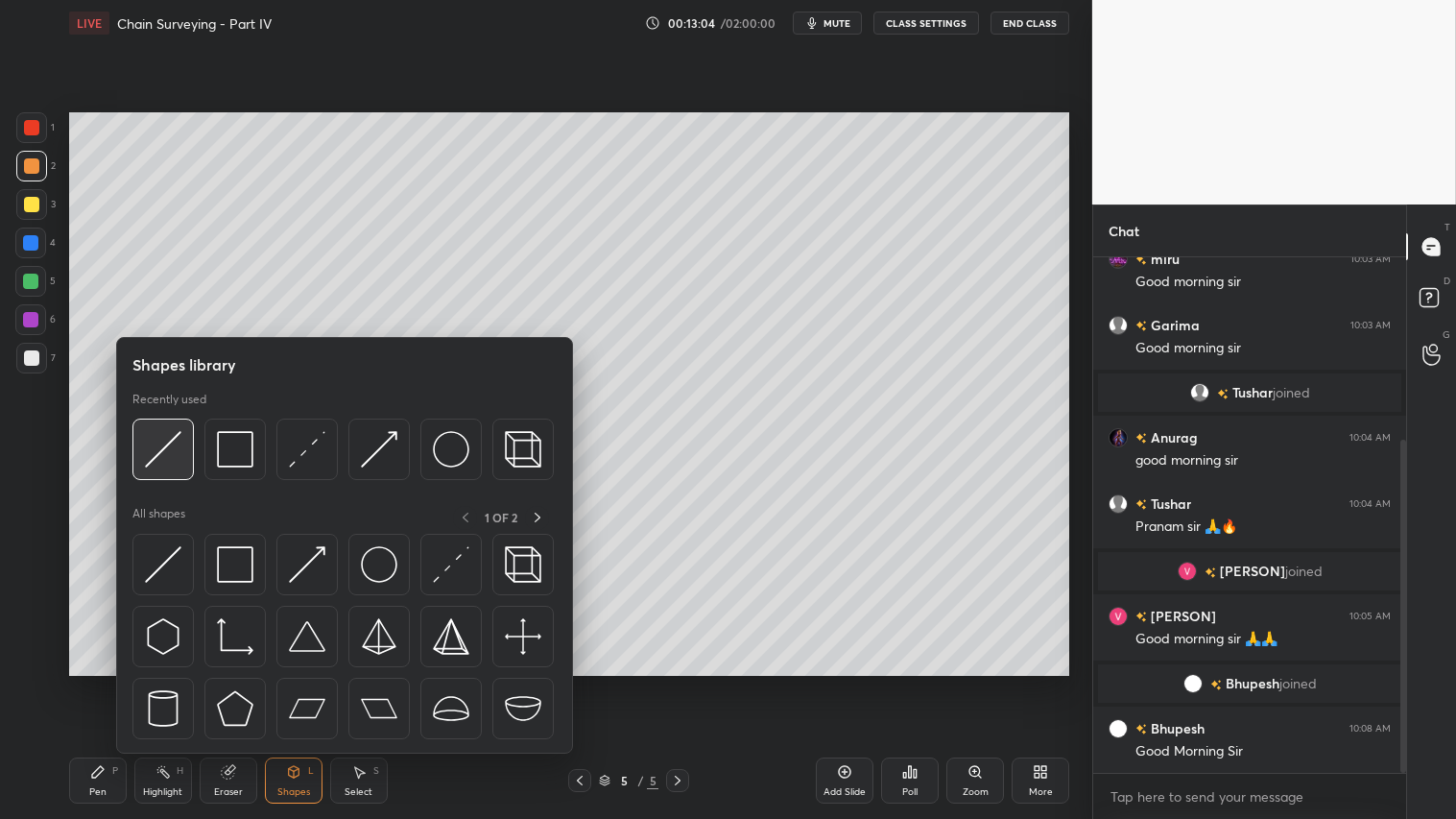 click at bounding box center (163, 449) 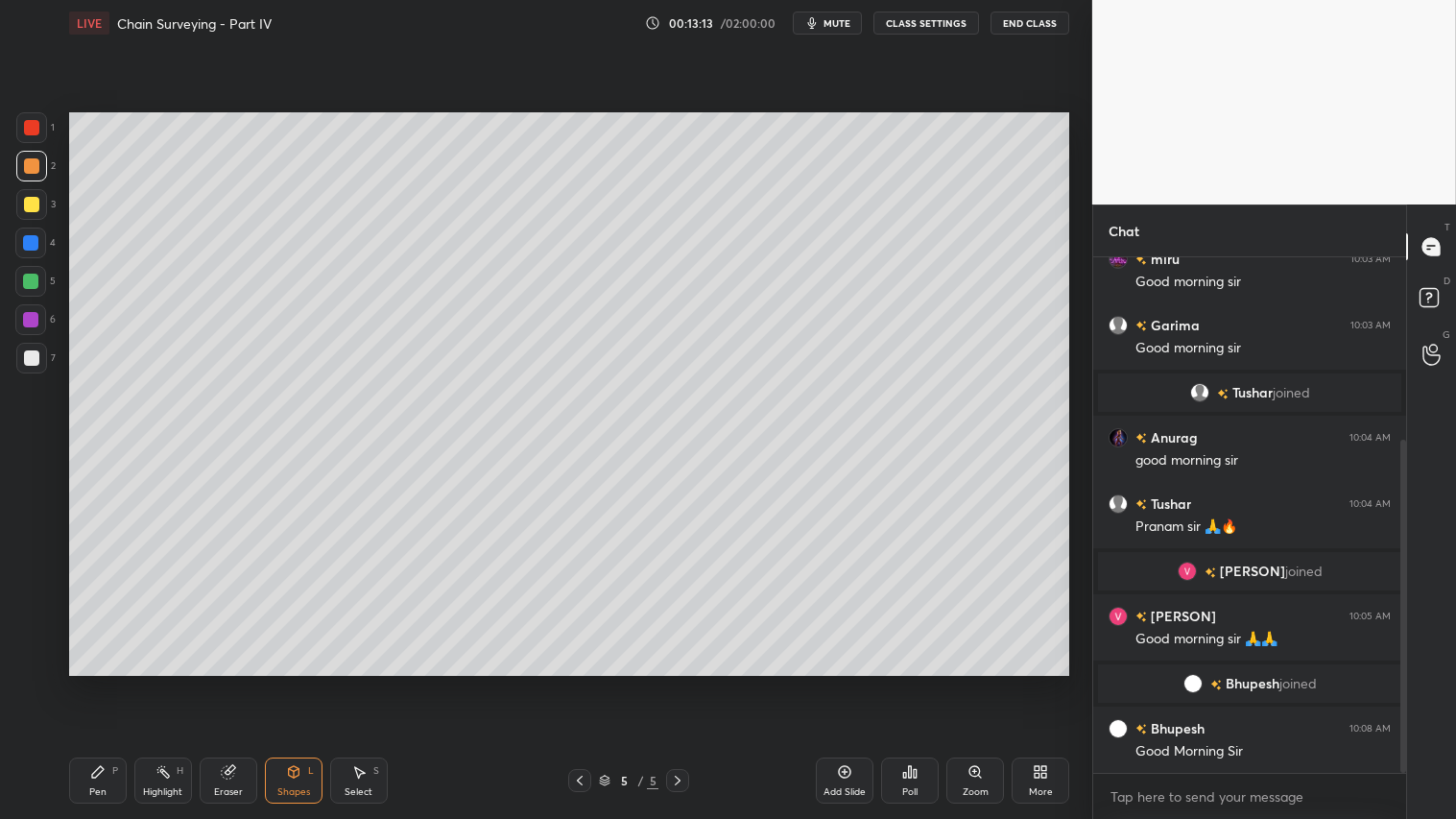 click at bounding box center [32, 166] 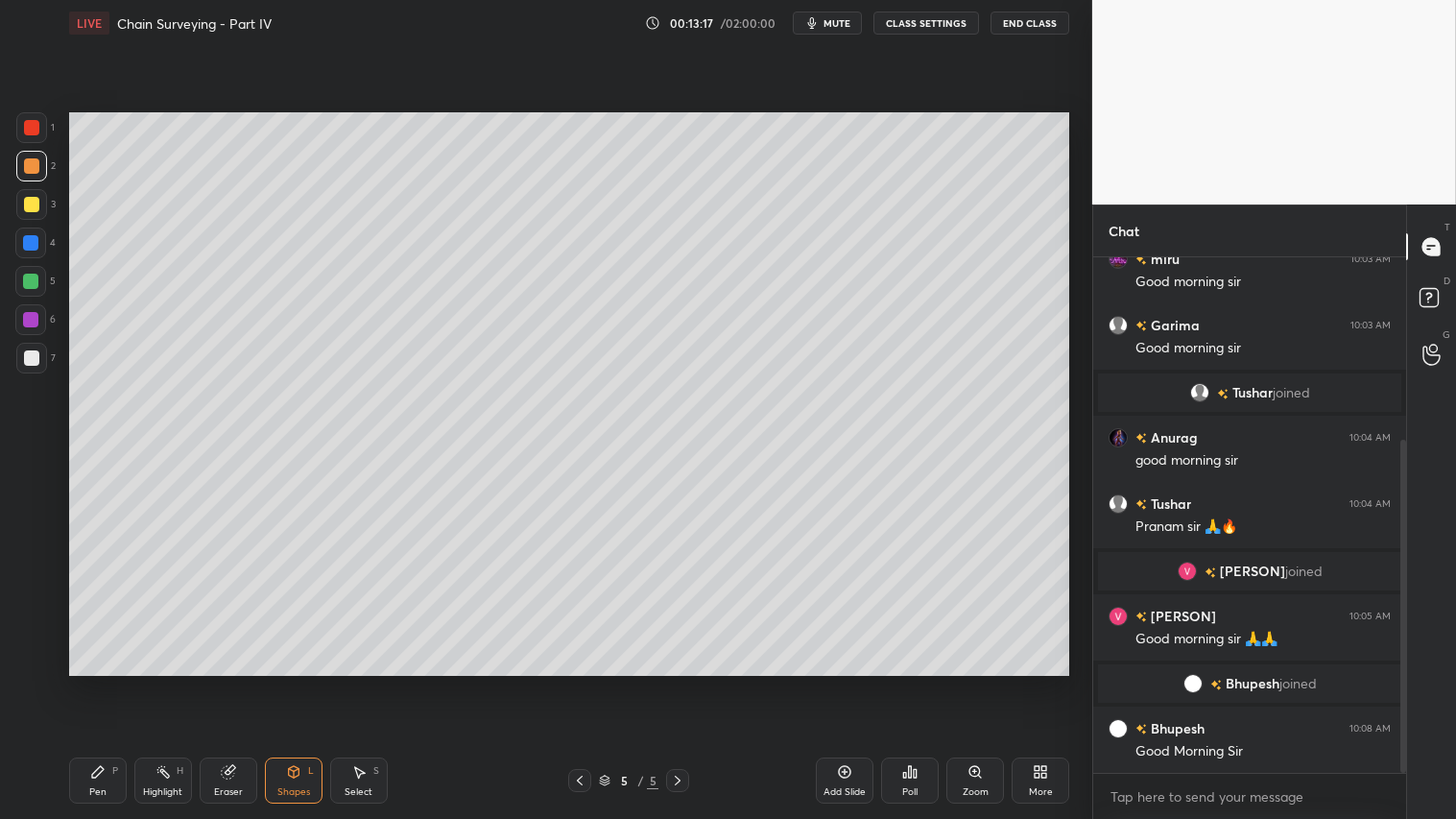 click on "Pen P" at bounding box center (98, 781) 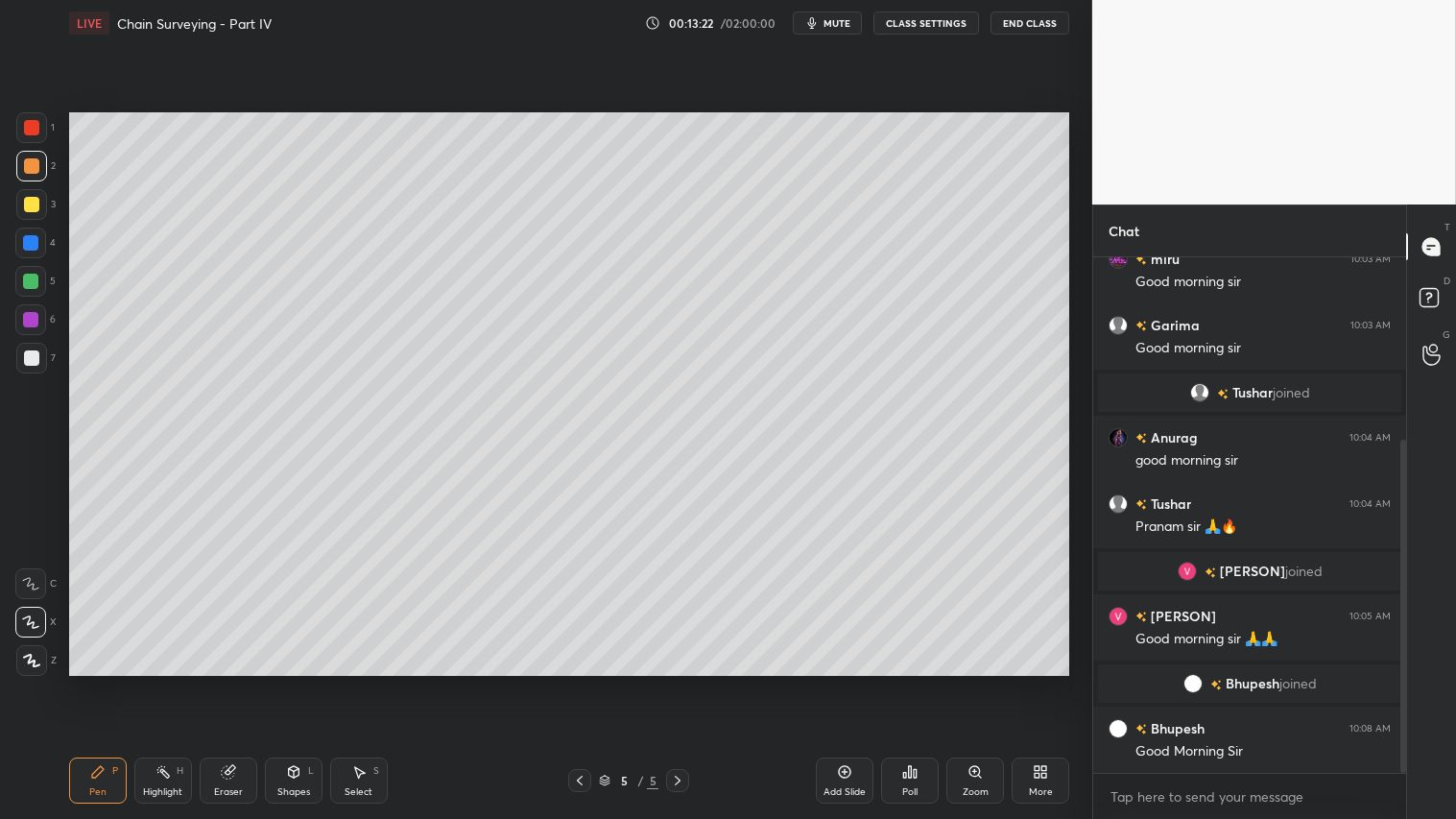 click on "Eraser" at bounding box center (228, 781) 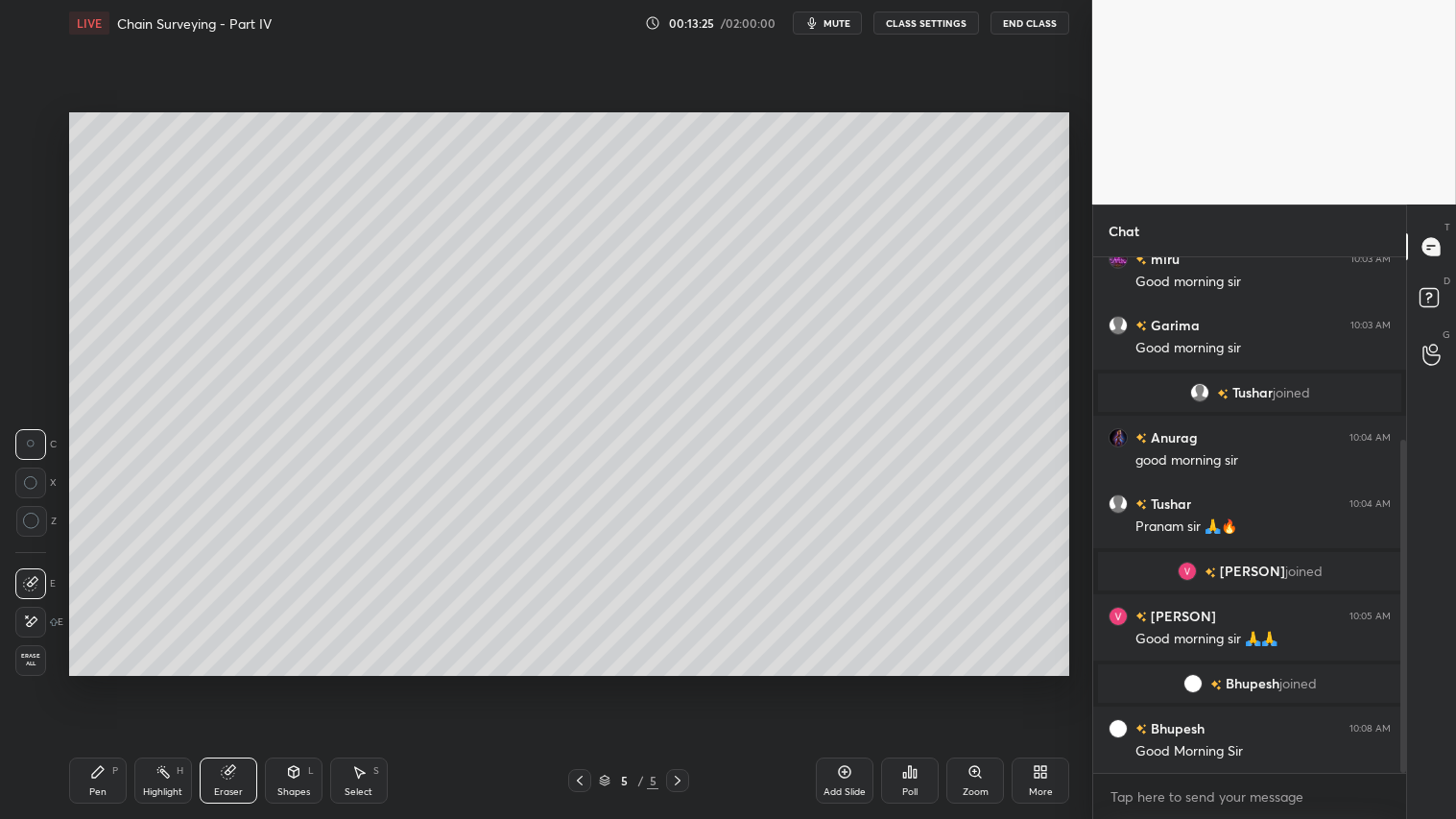 drag, startPoint x: 129, startPoint y: 793, endPoint x: 111, endPoint y: 792, distance: 18.027756 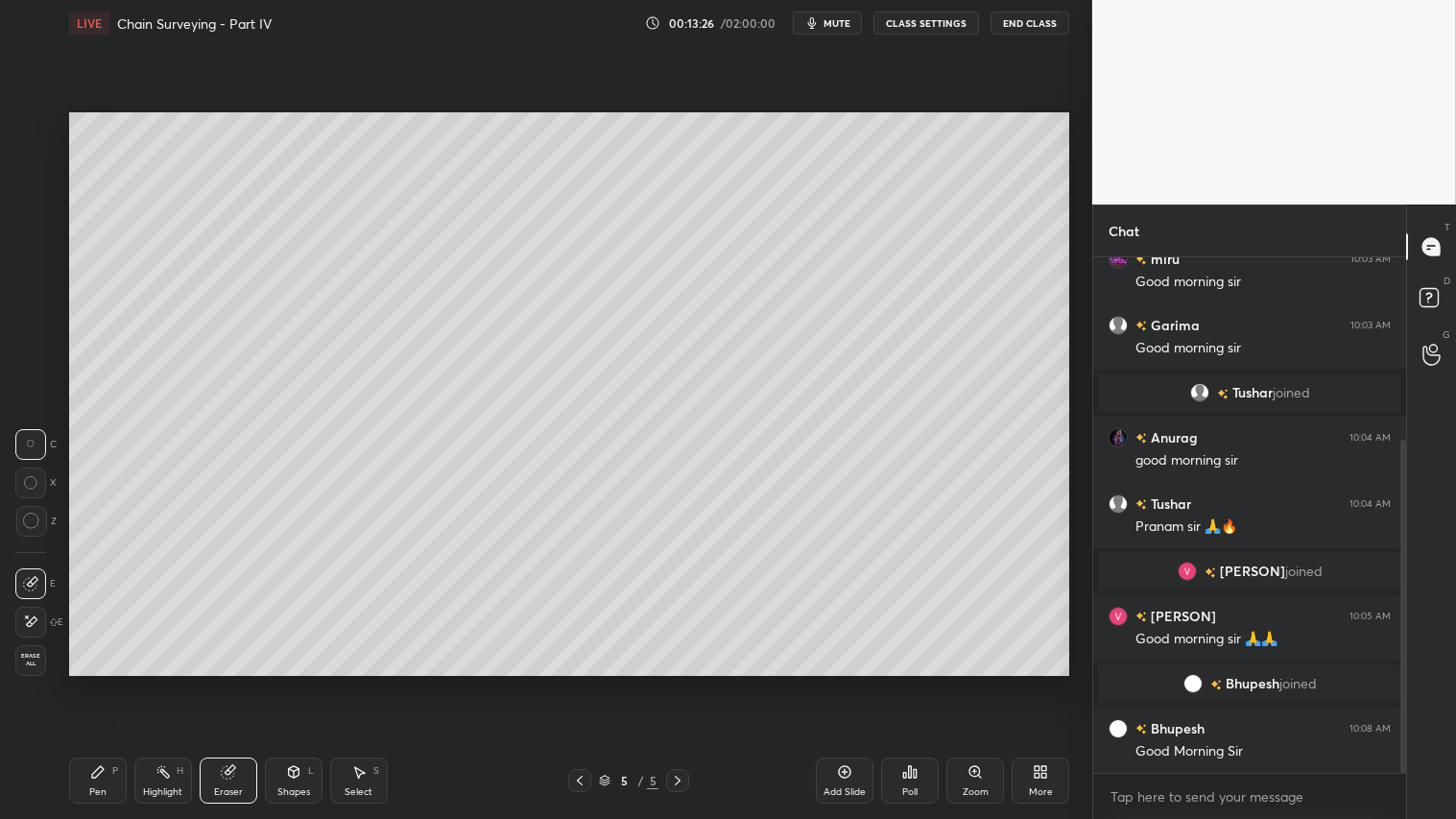 click on "Shapes L" at bounding box center [294, 781] 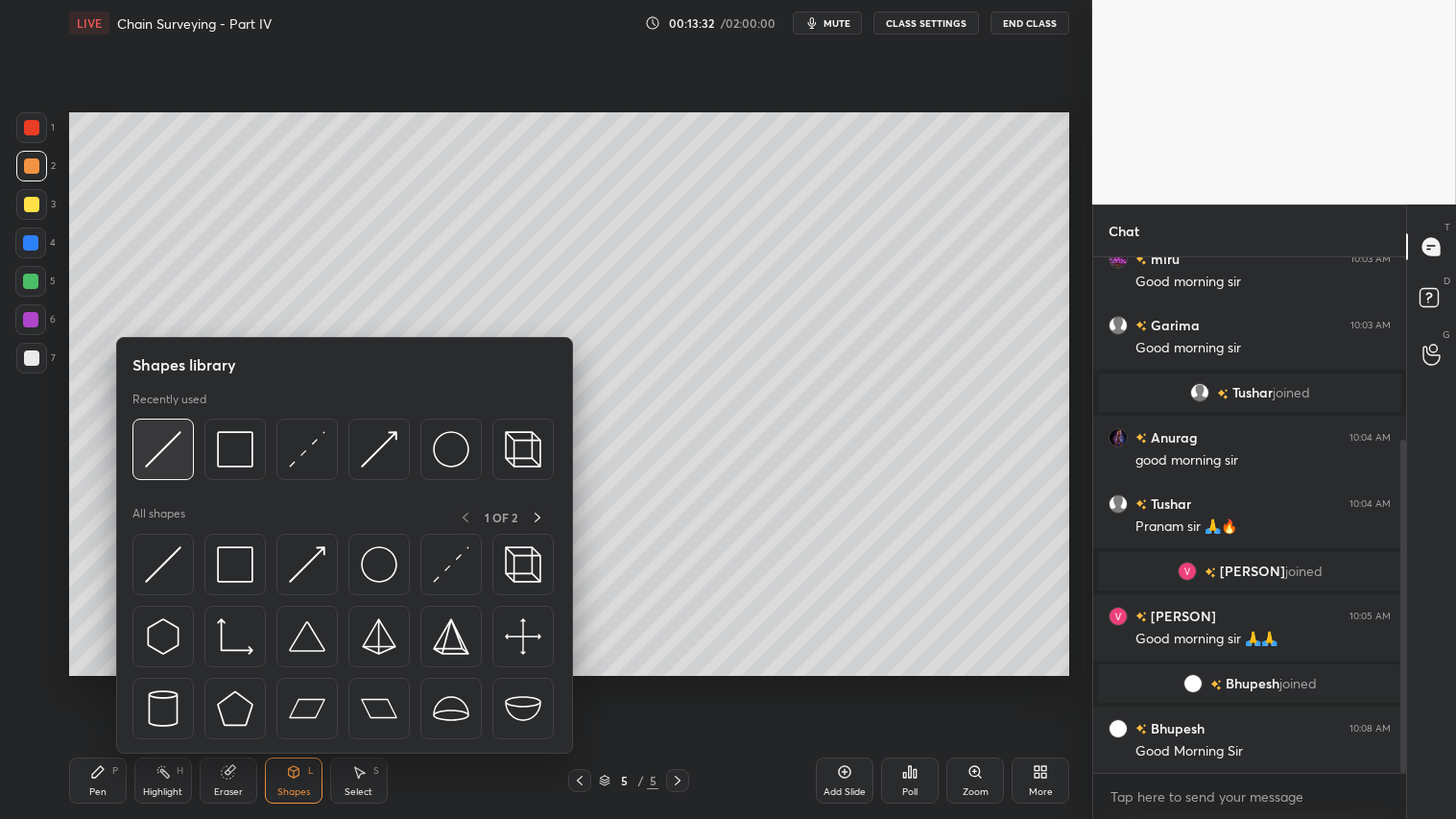 click at bounding box center [163, 449] 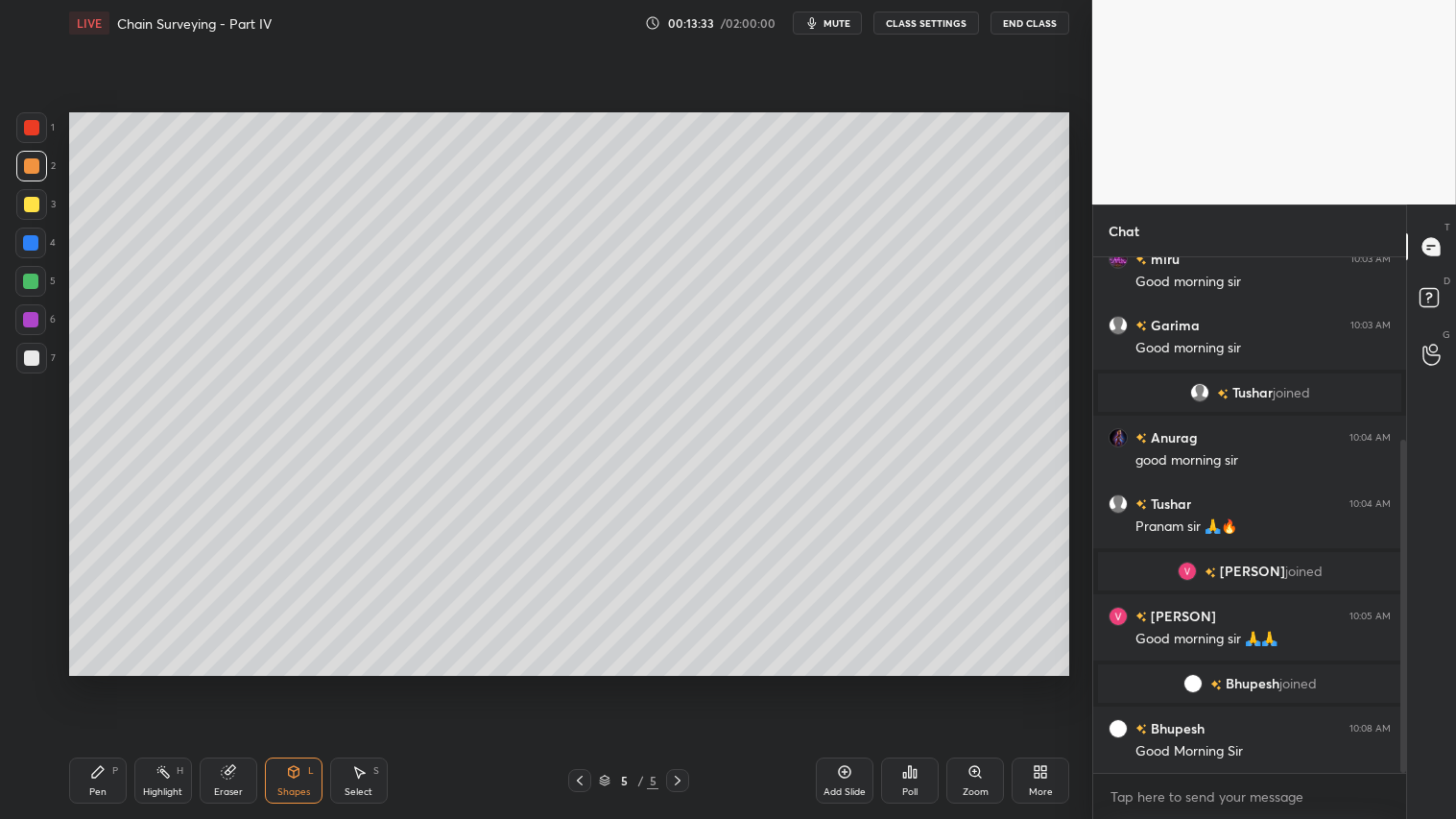 drag, startPoint x: 29, startPoint y: 242, endPoint x: 52, endPoint y: 303, distance: 65.19202 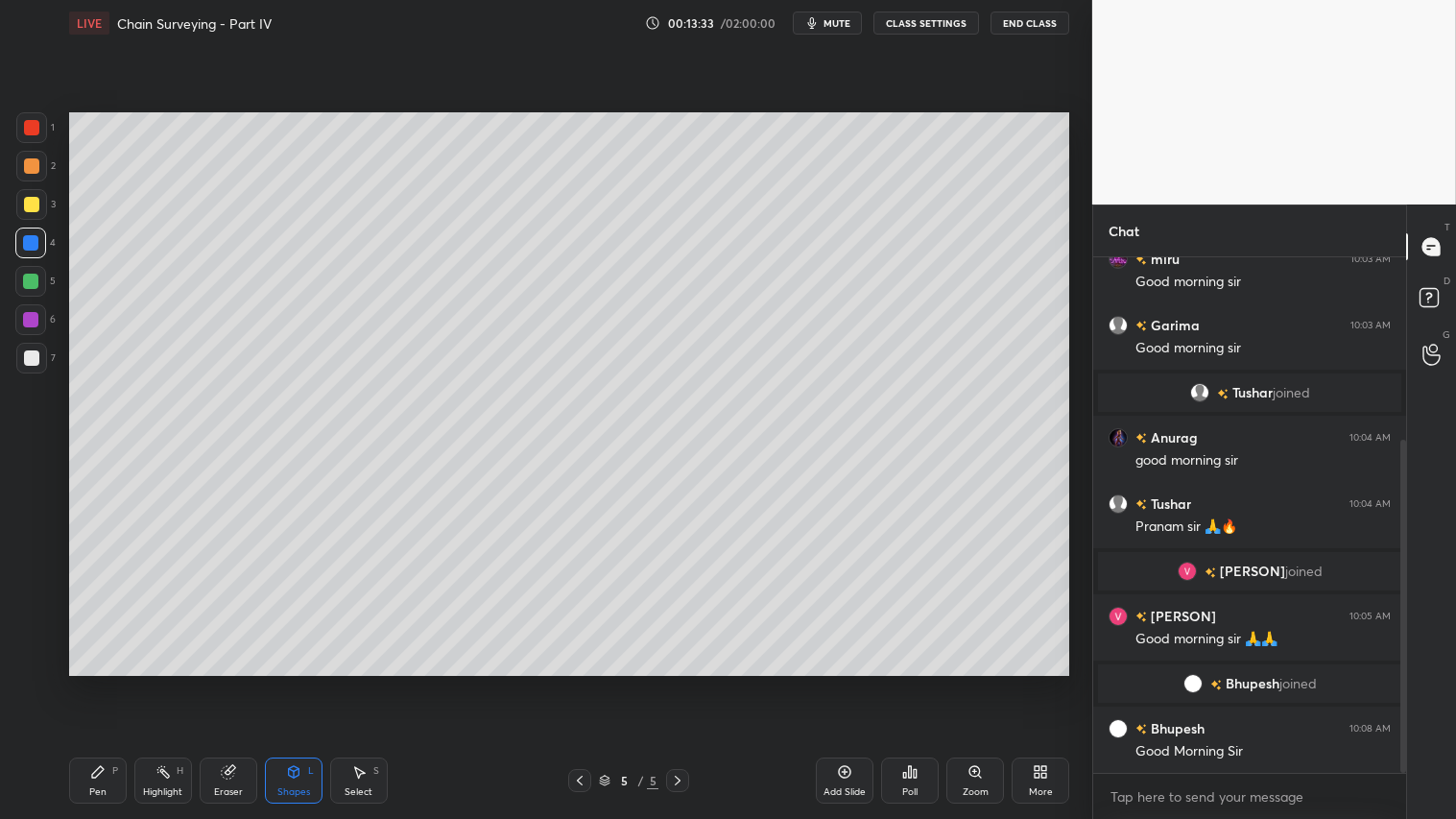 click on "Shapes L" at bounding box center (294, 781) 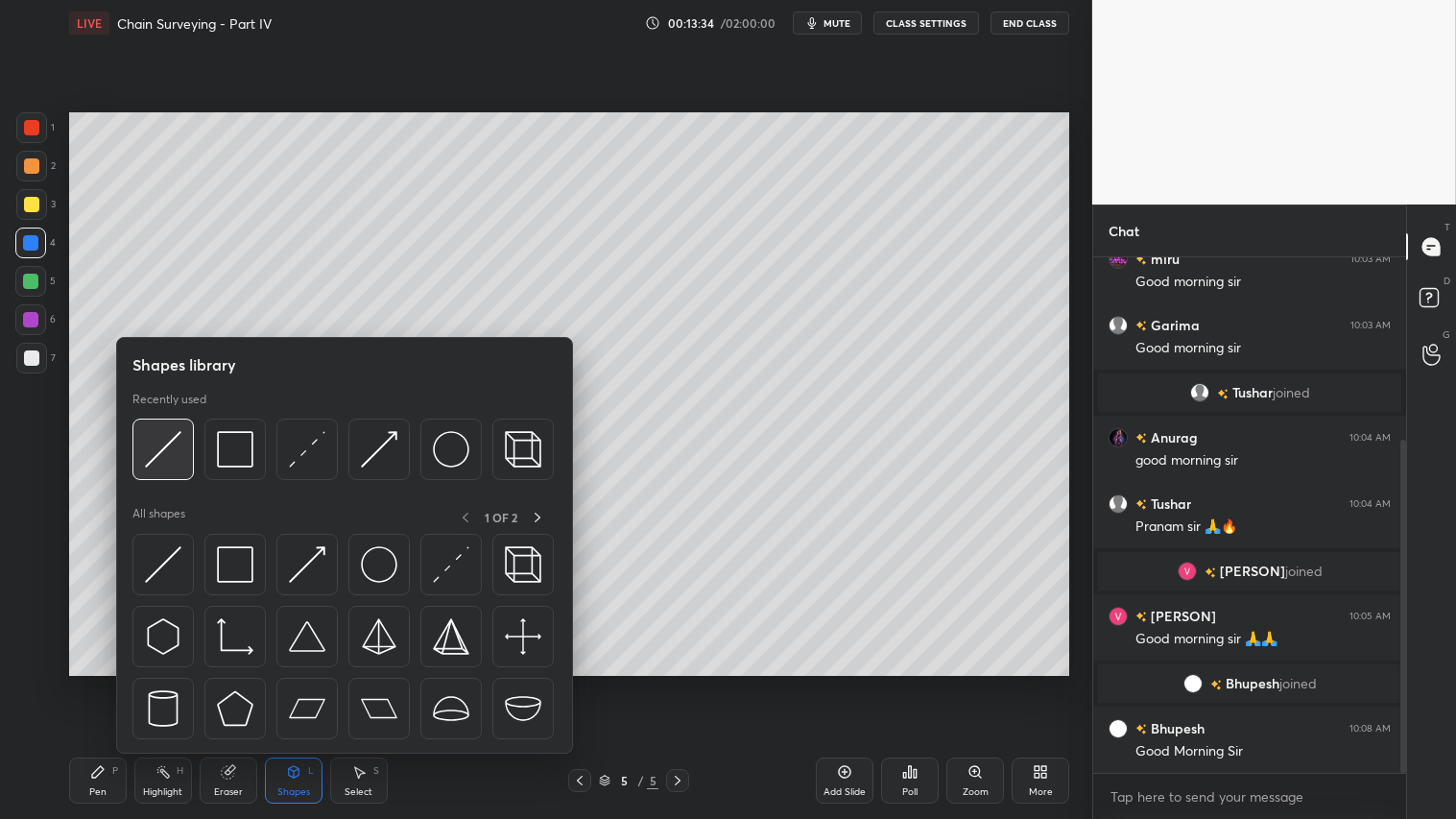 click at bounding box center (163, 449) 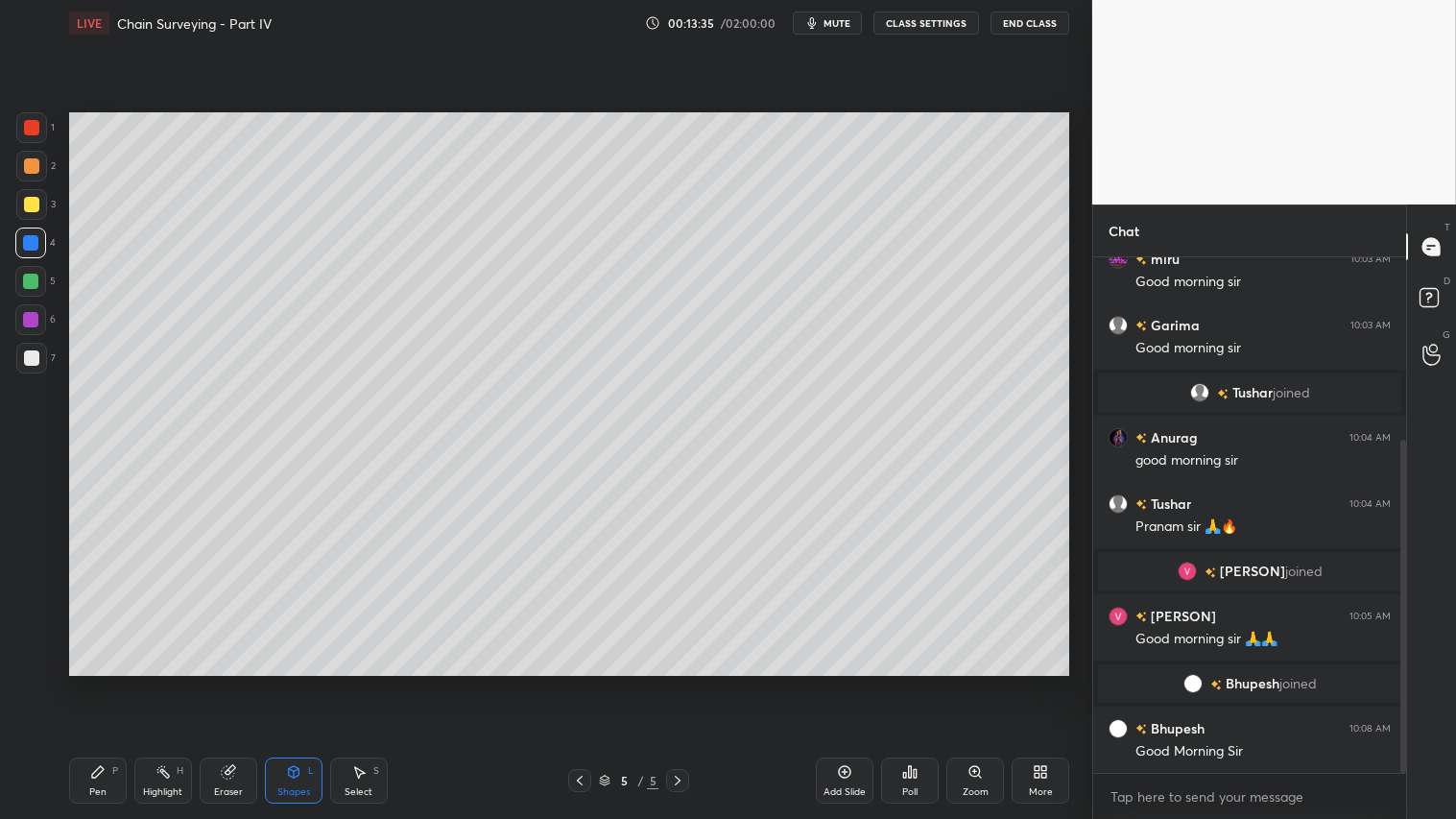 click at bounding box center (32, 205) 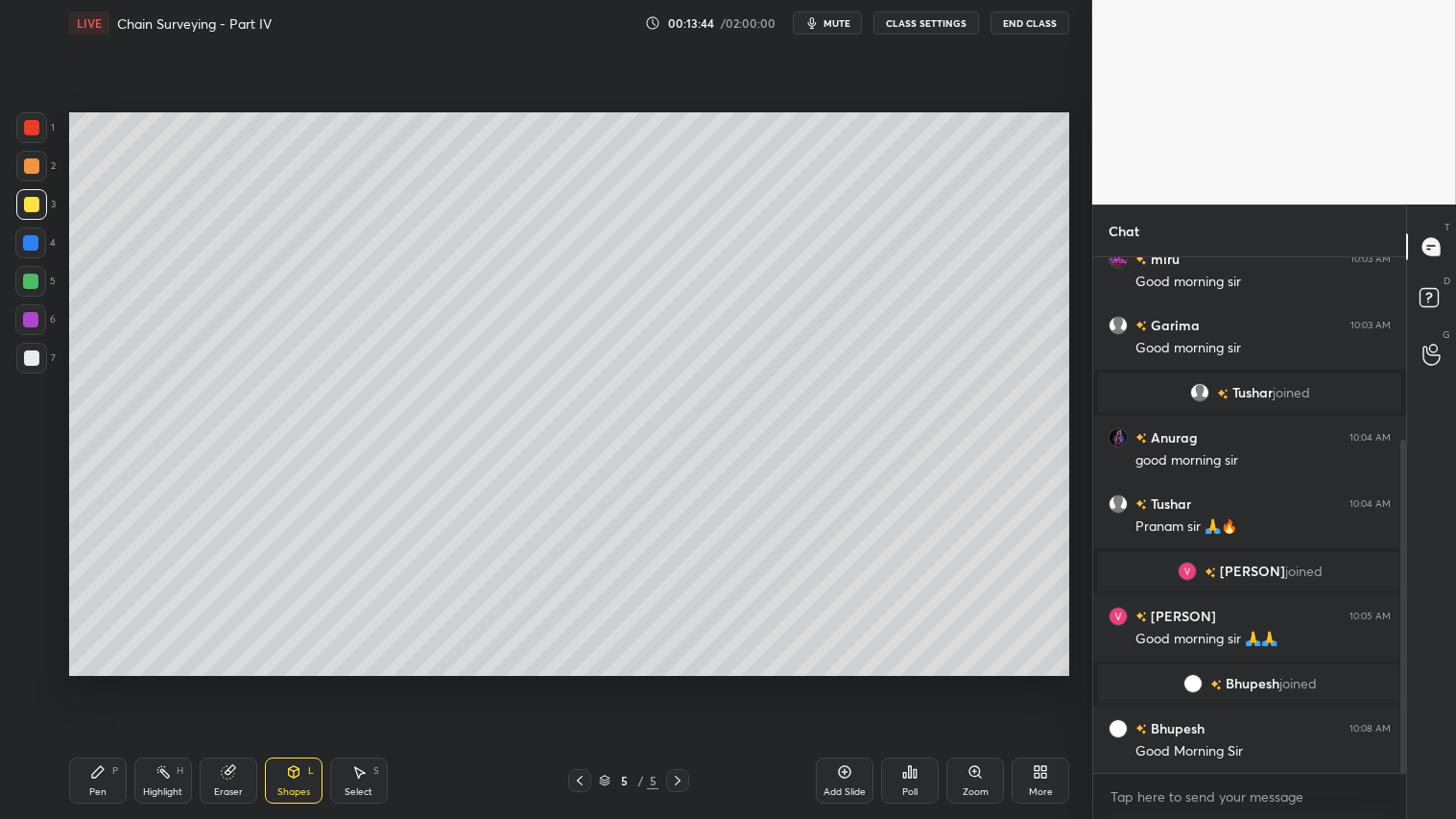click on "Pen" at bounding box center [98, 792] 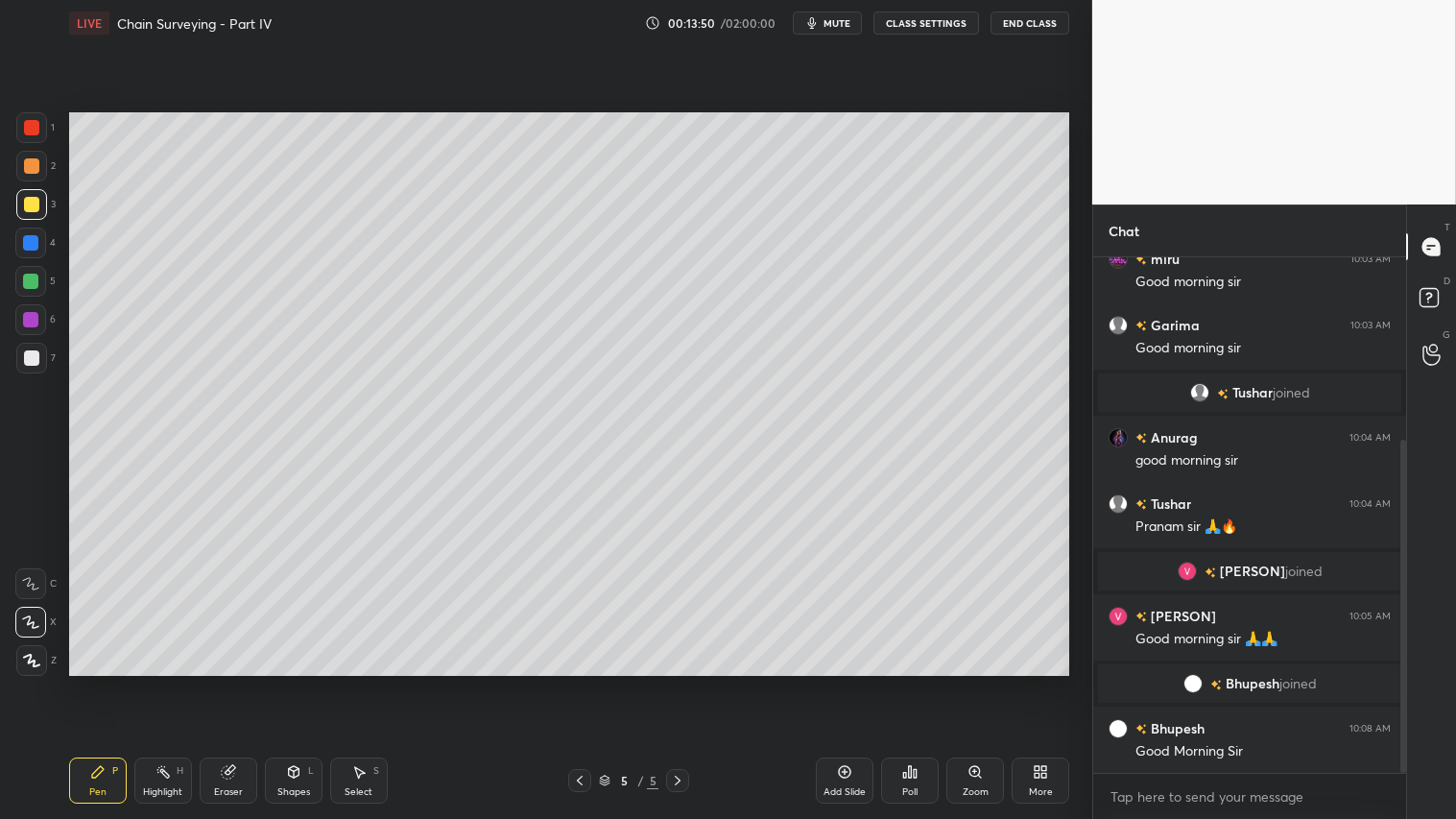 click on "Shapes L" at bounding box center [294, 781] 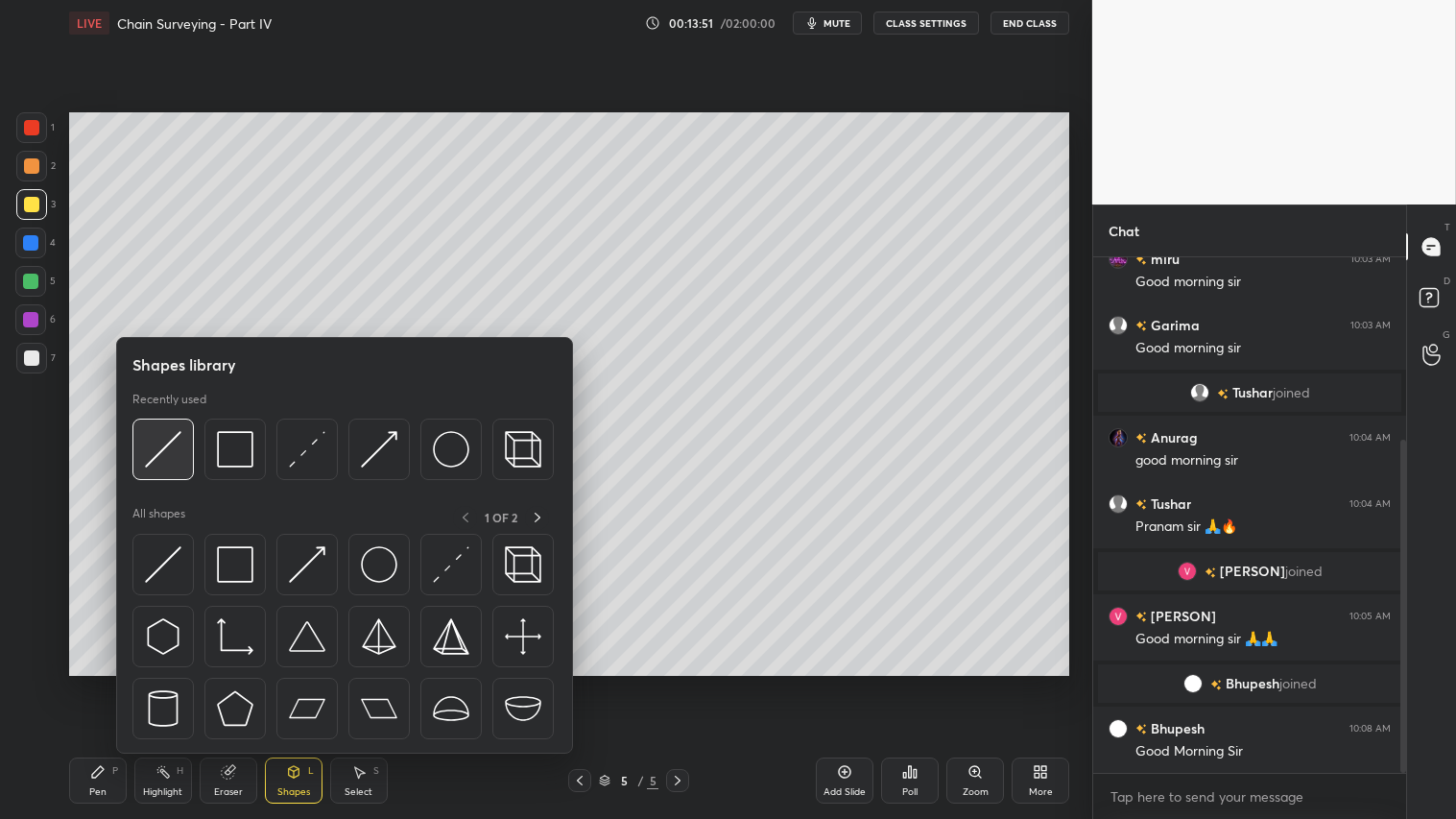 click at bounding box center (163, 449) 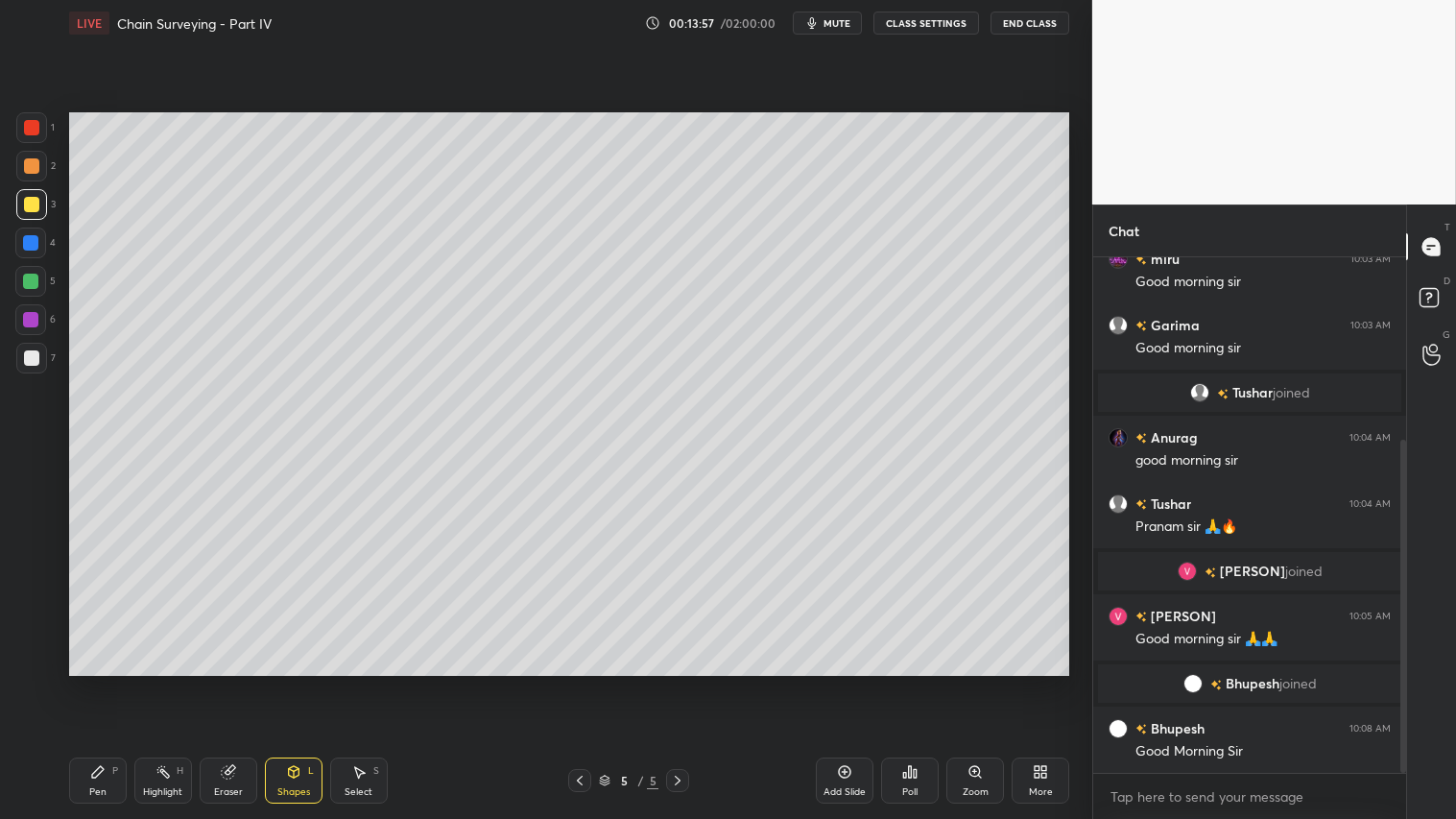 click on "Pen P Highlight H Eraser Shapes L Select S" at bounding box center [255, 781] 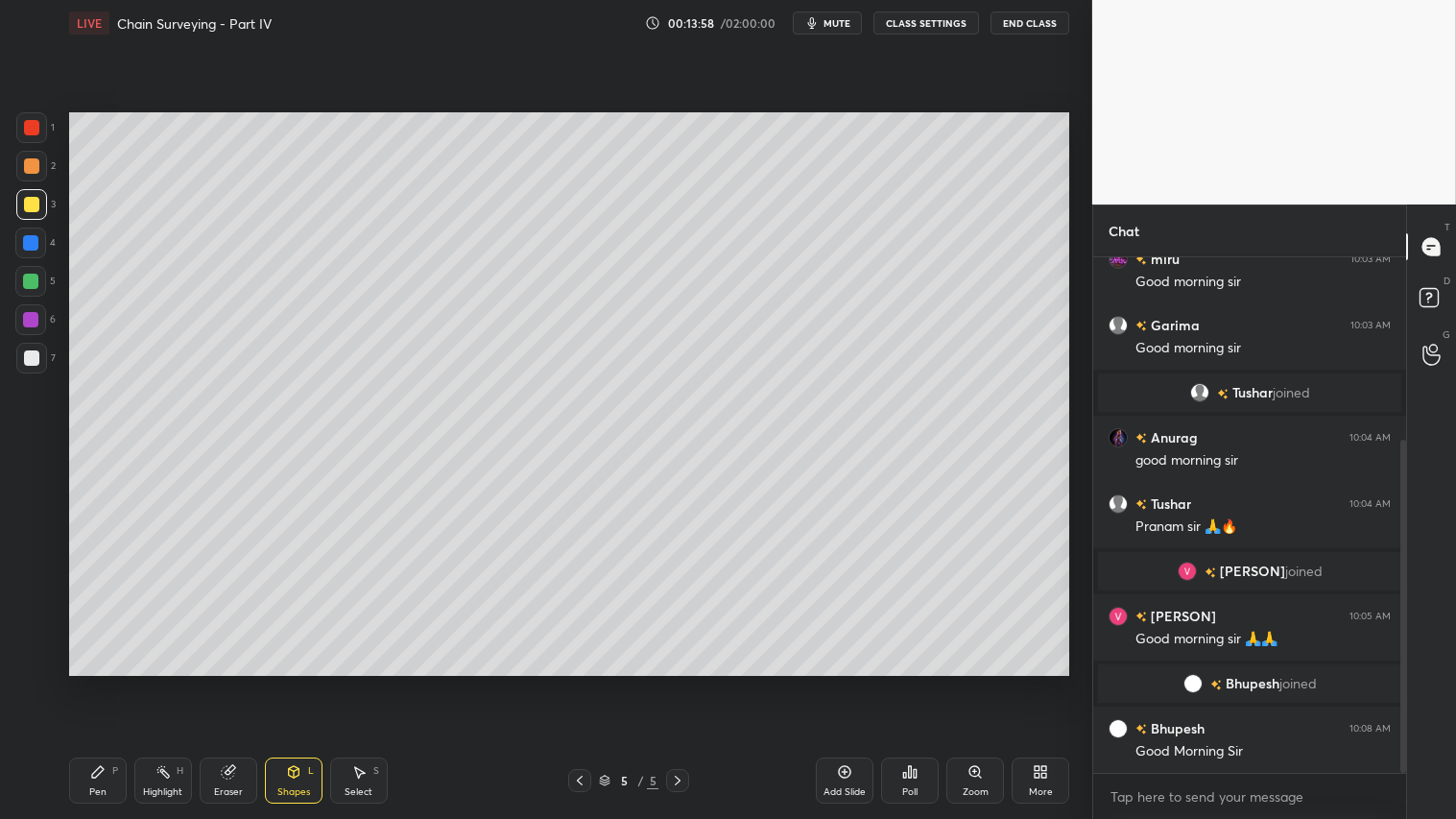drag, startPoint x: 294, startPoint y: 775, endPoint x: 303, endPoint y: 760, distance: 17.492856 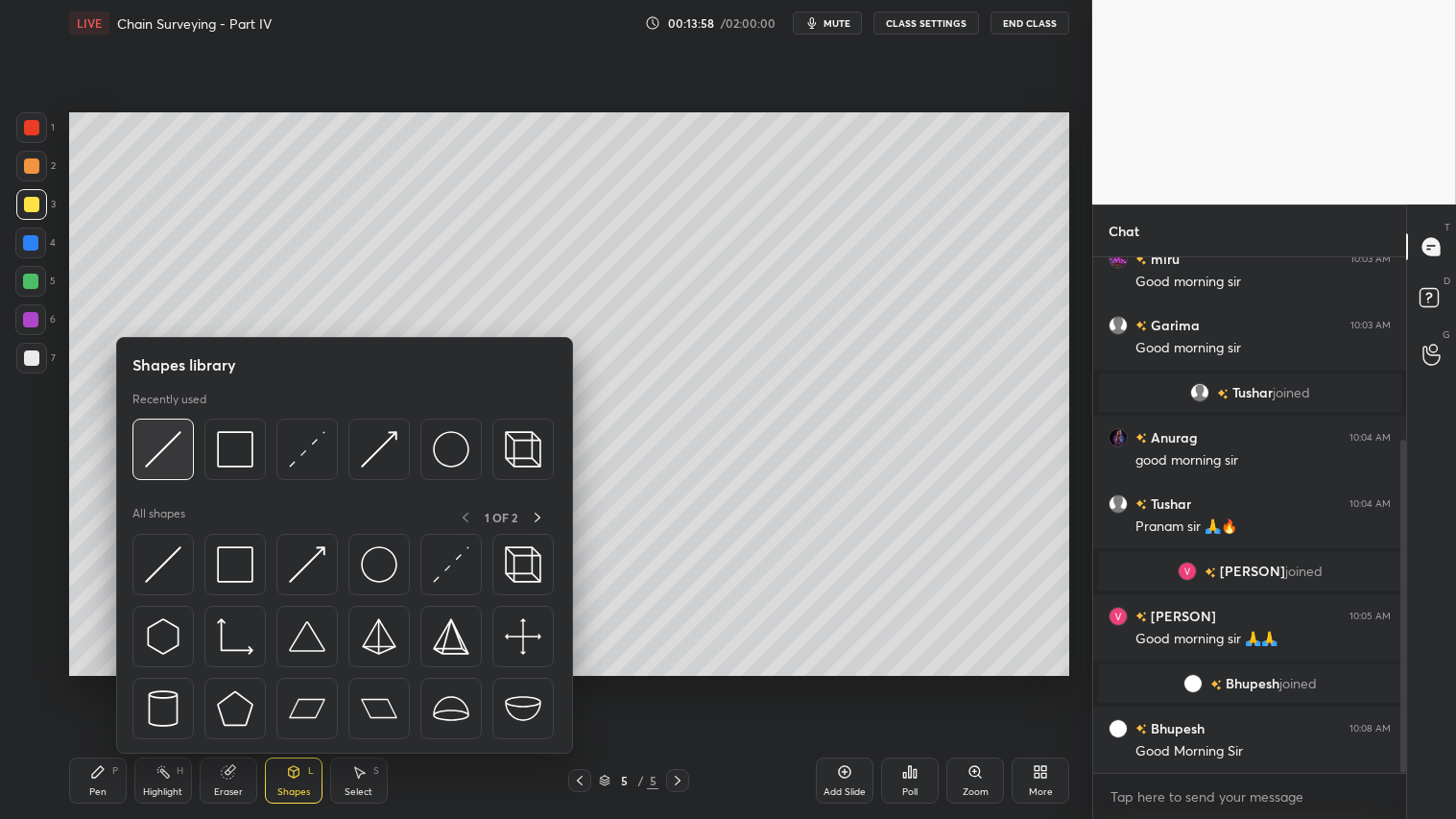 click at bounding box center [163, 449] 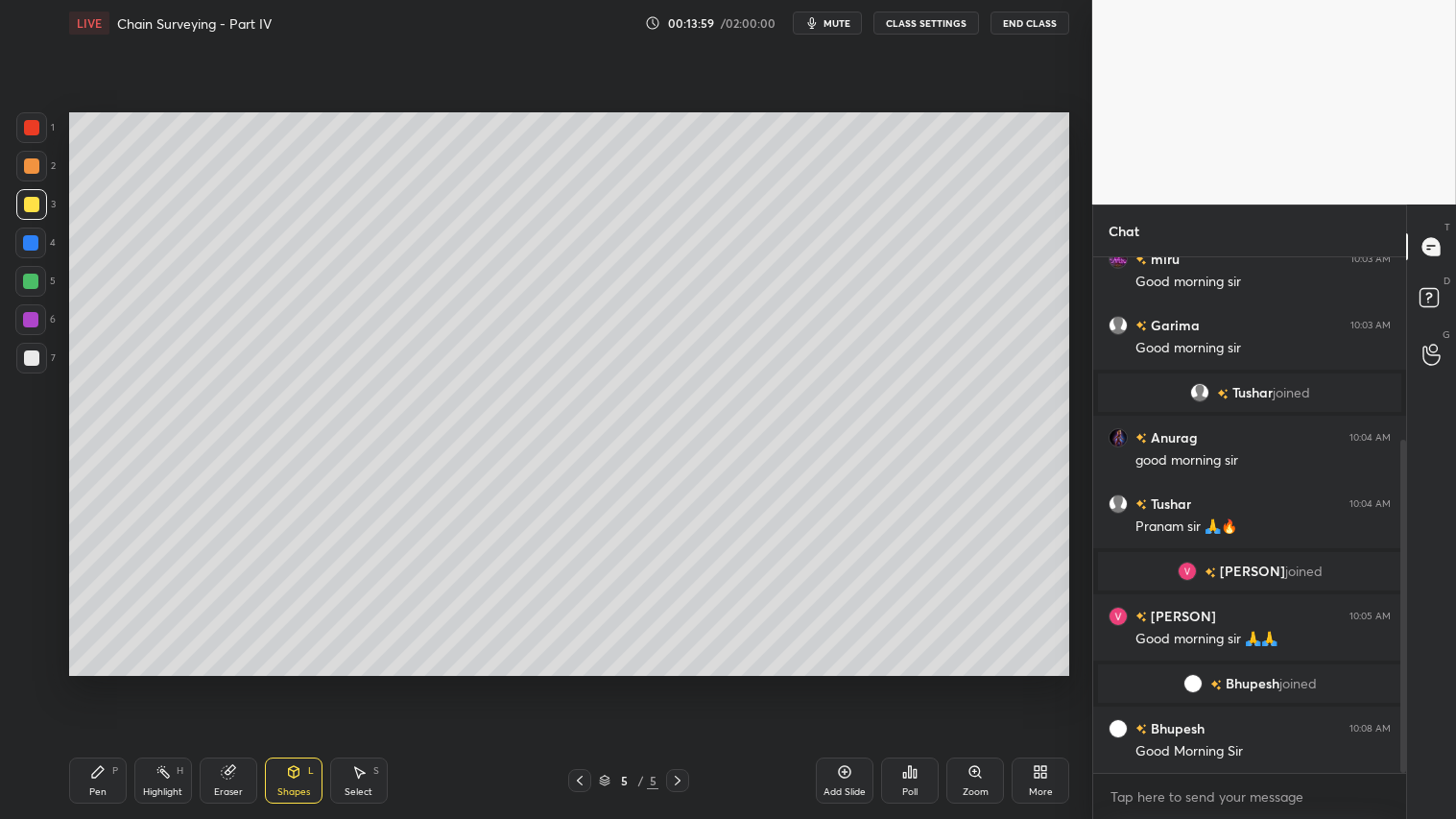 drag, startPoint x: 30, startPoint y: 356, endPoint x: 42, endPoint y: 349, distance: 13.892444 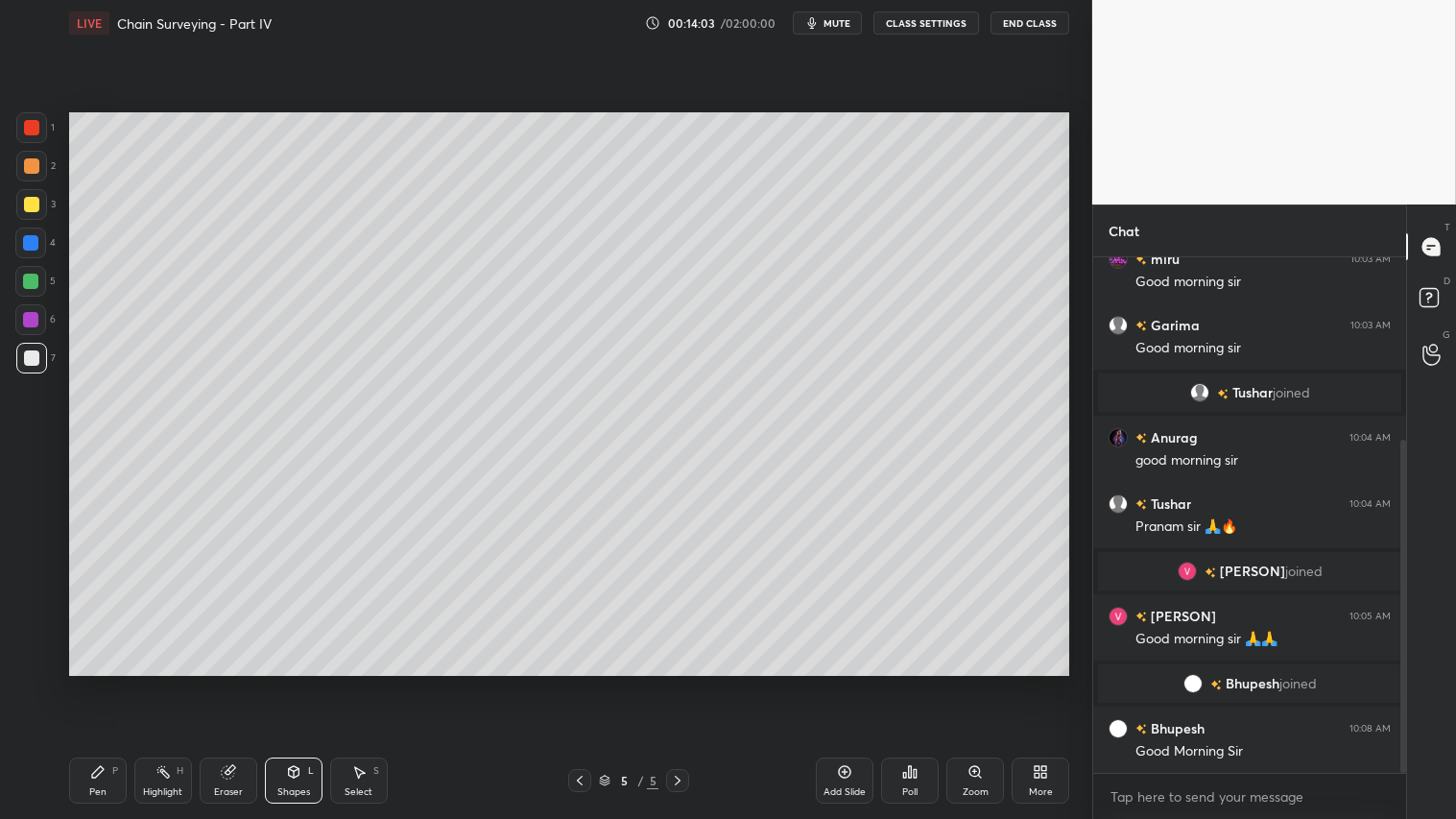 drag, startPoint x: 274, startPoint y: 774, endPoint x: 276, endPoint y: 761, distance: 13.152946 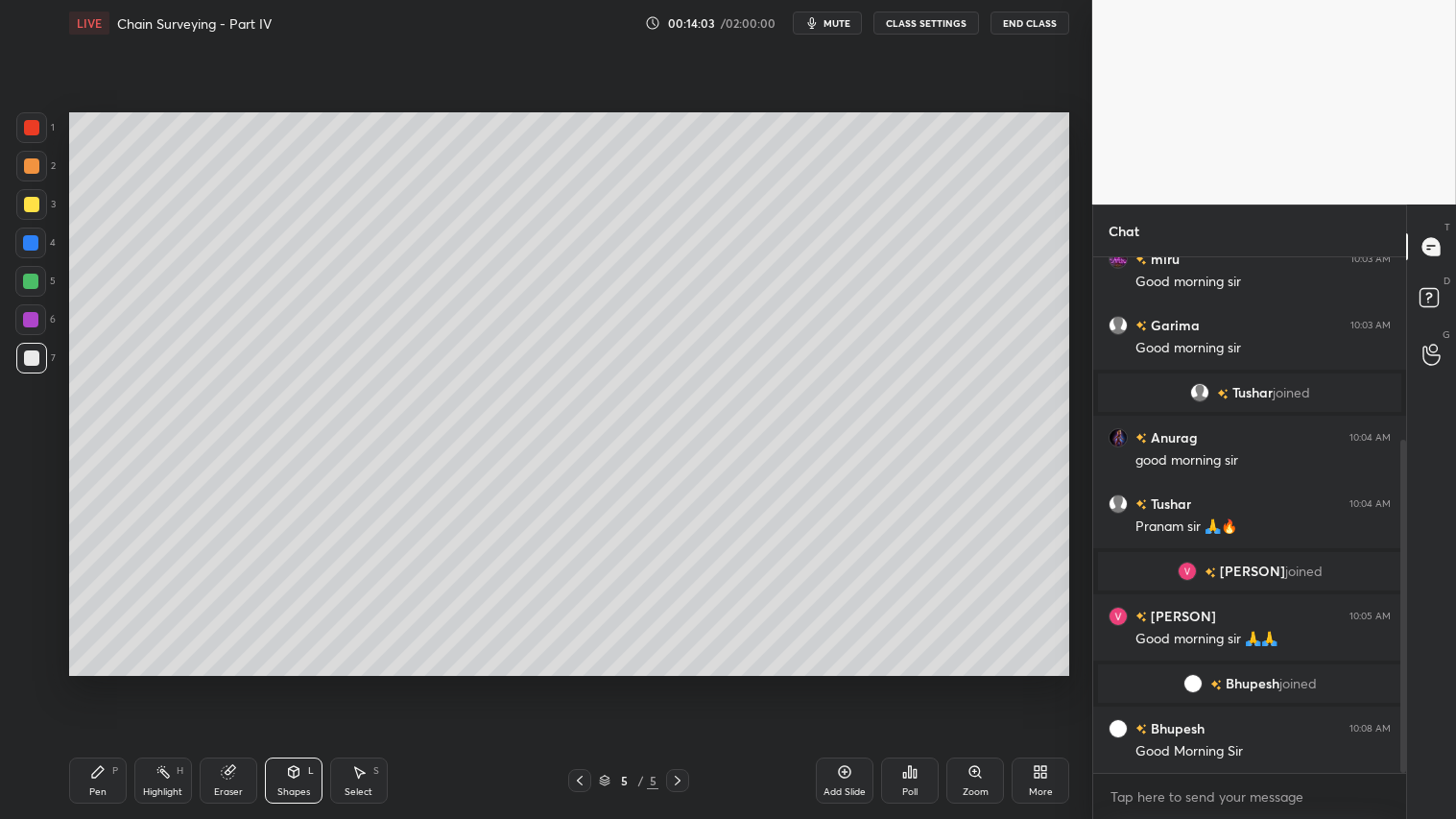 click on "Shapes L" at bounding box center (294, 781) 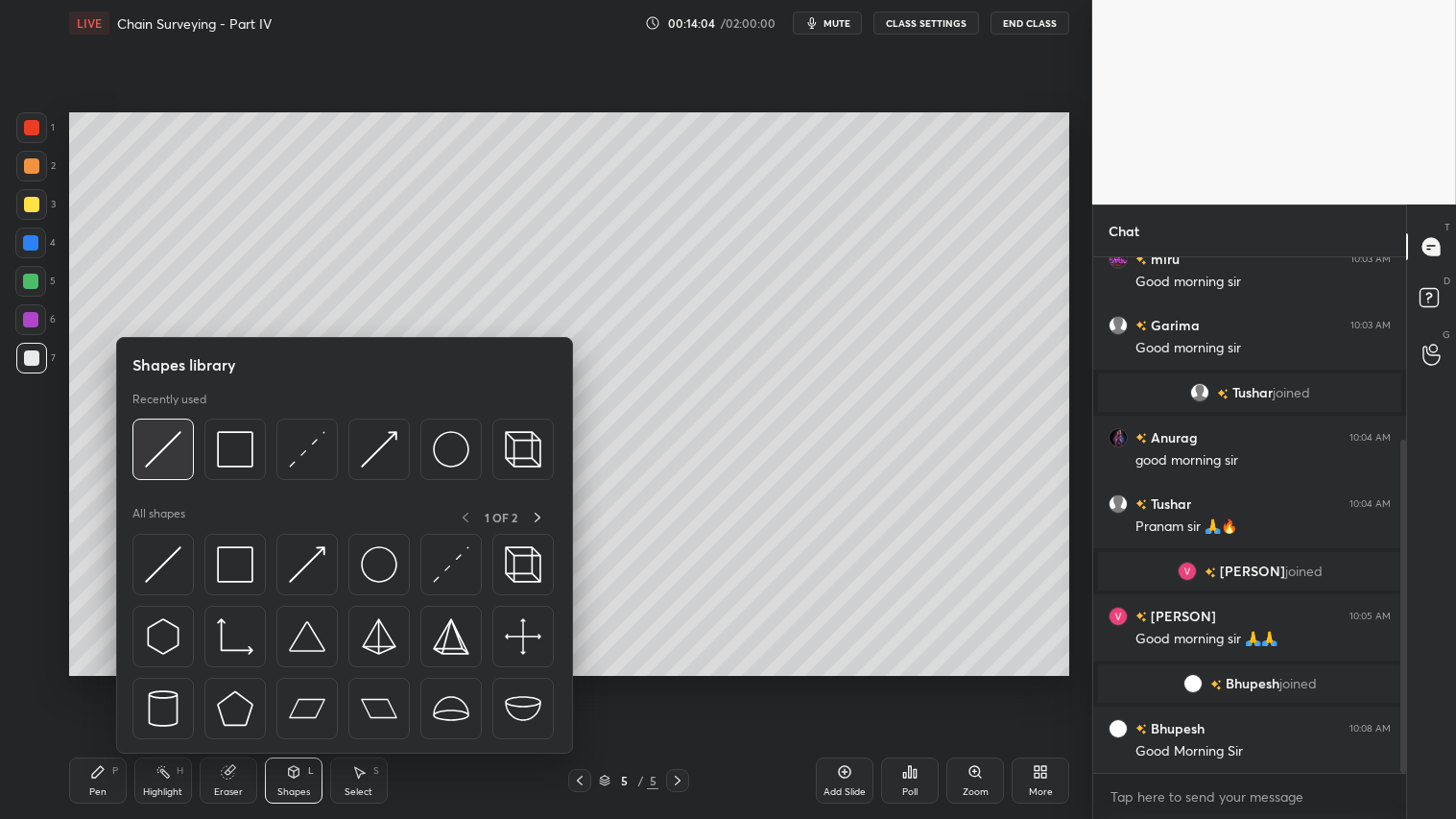 click at bounding box center [163, 449] 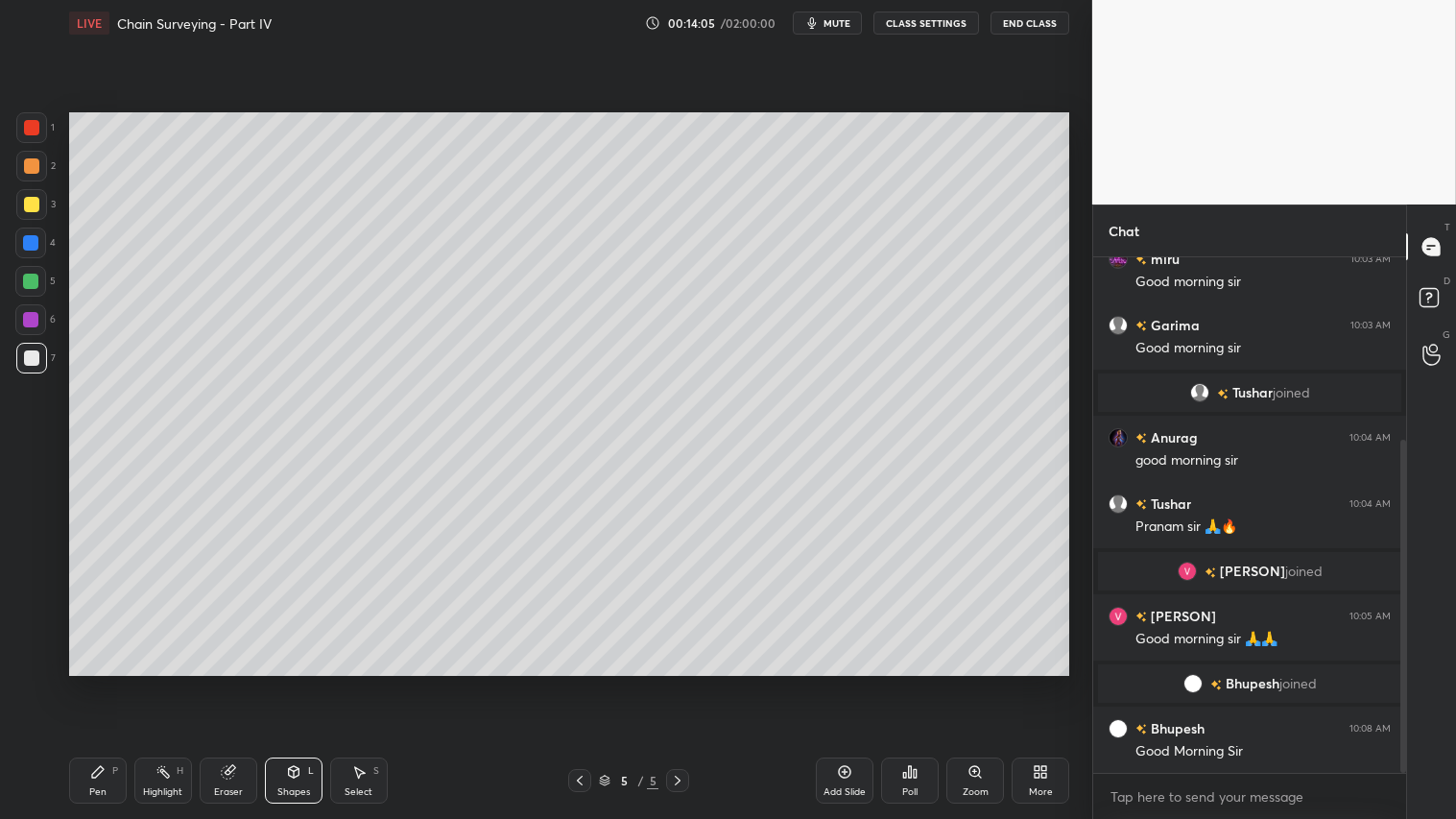 click at bounding box center (32, 205) 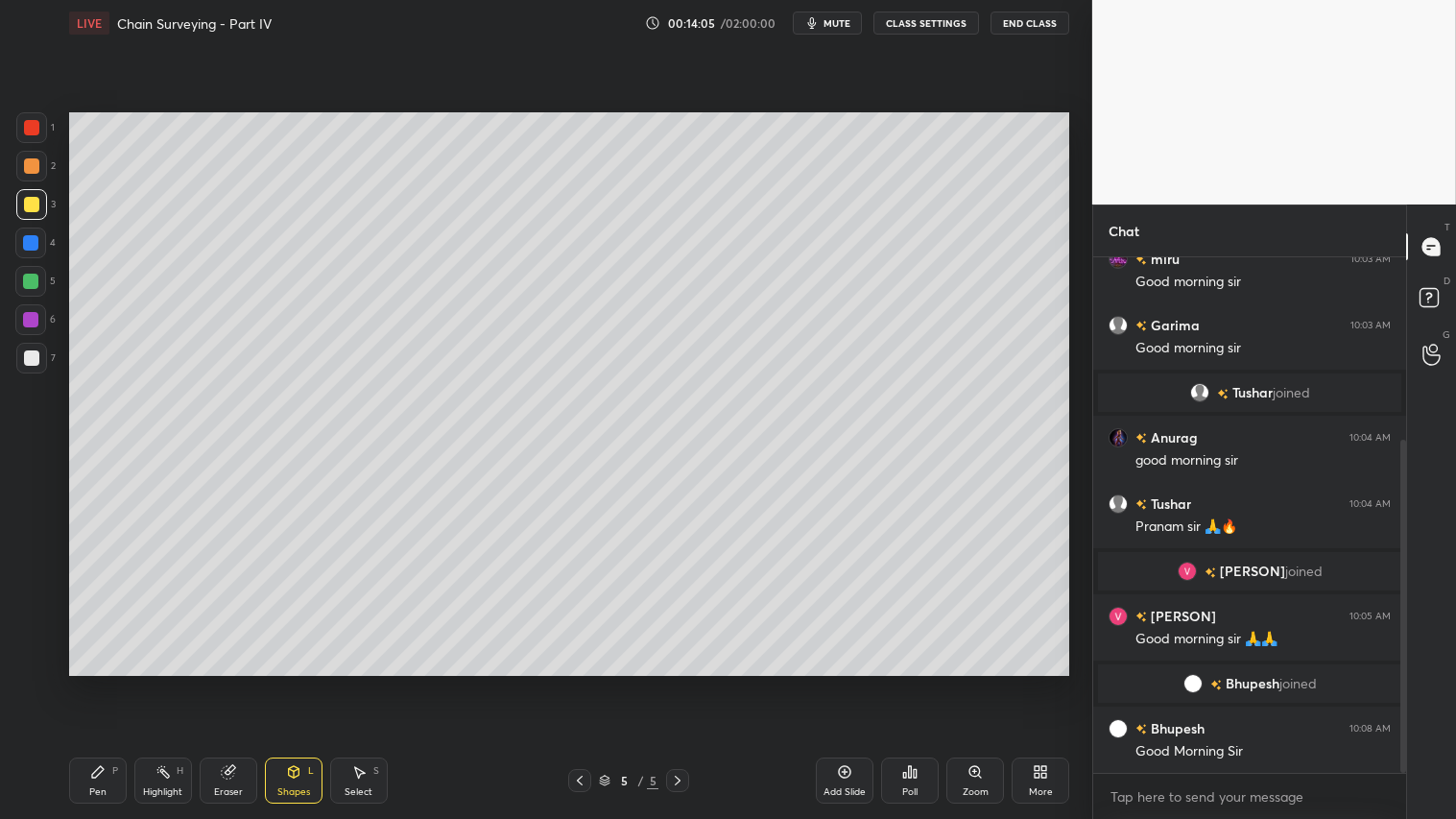 scroll, scrollTop: 328, scrollLeft: 0, axis: vertical 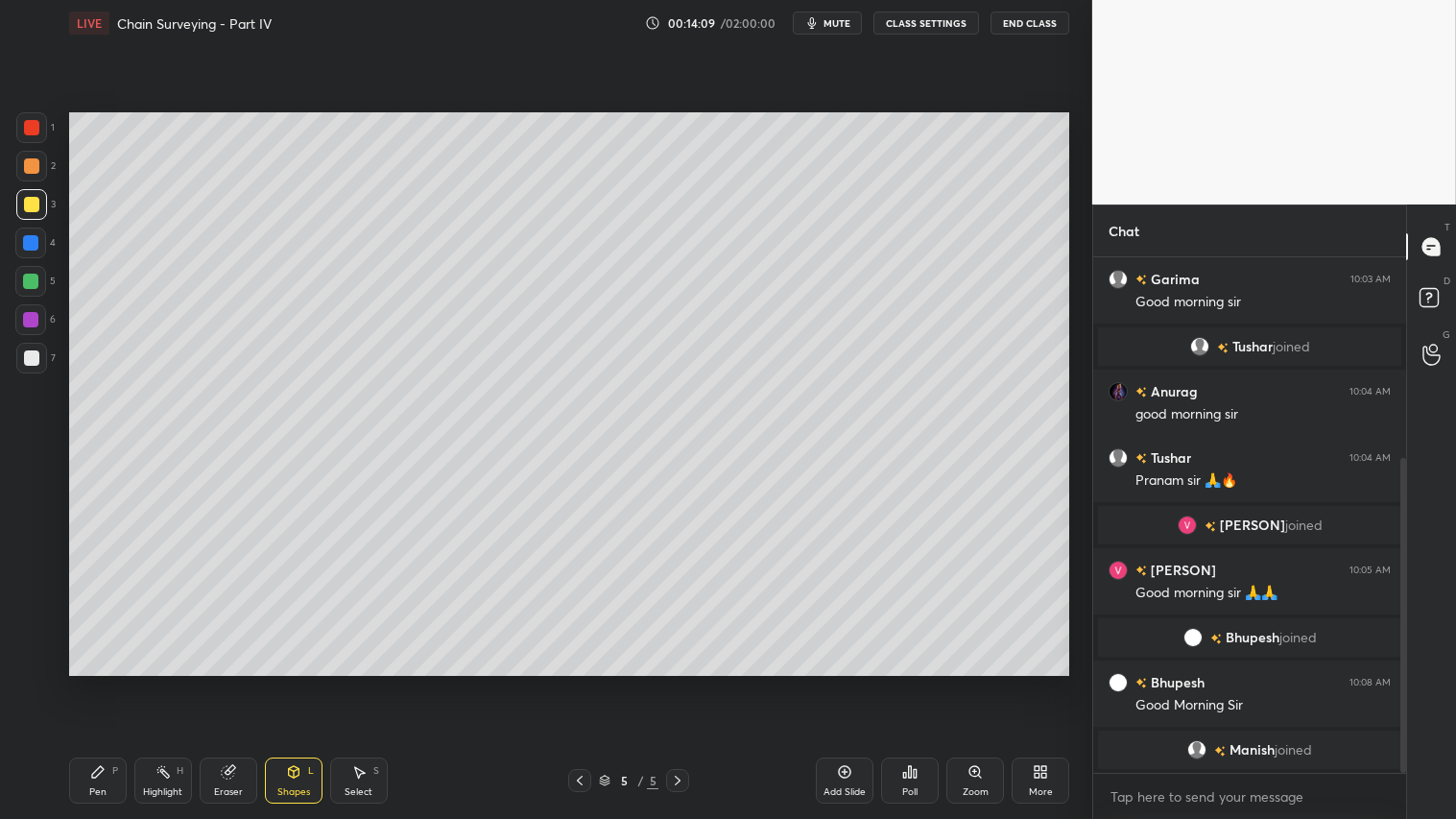 click on "Shapes" at bounding box center (294, 792) 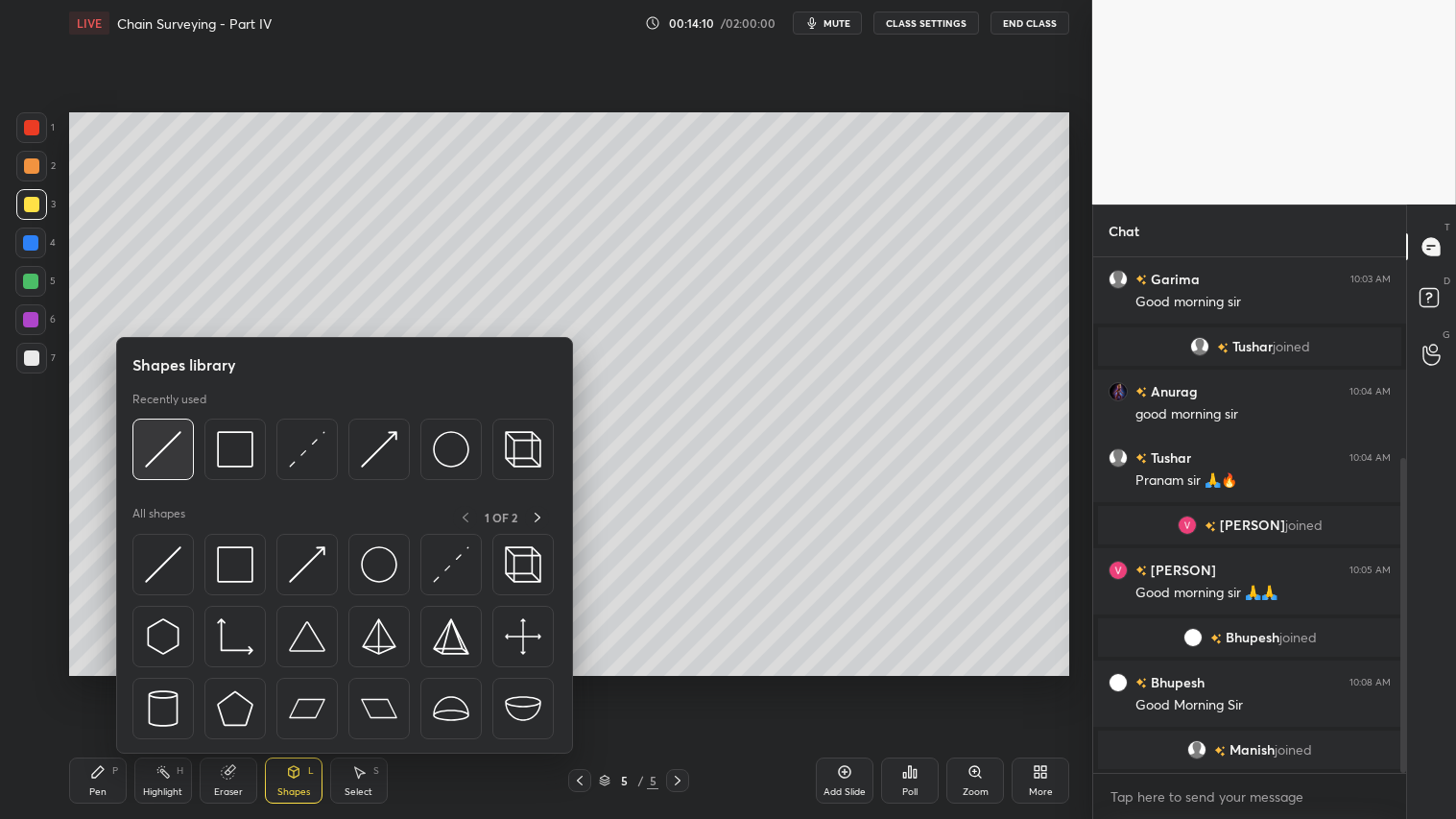 click at bounding box center [163, 449] 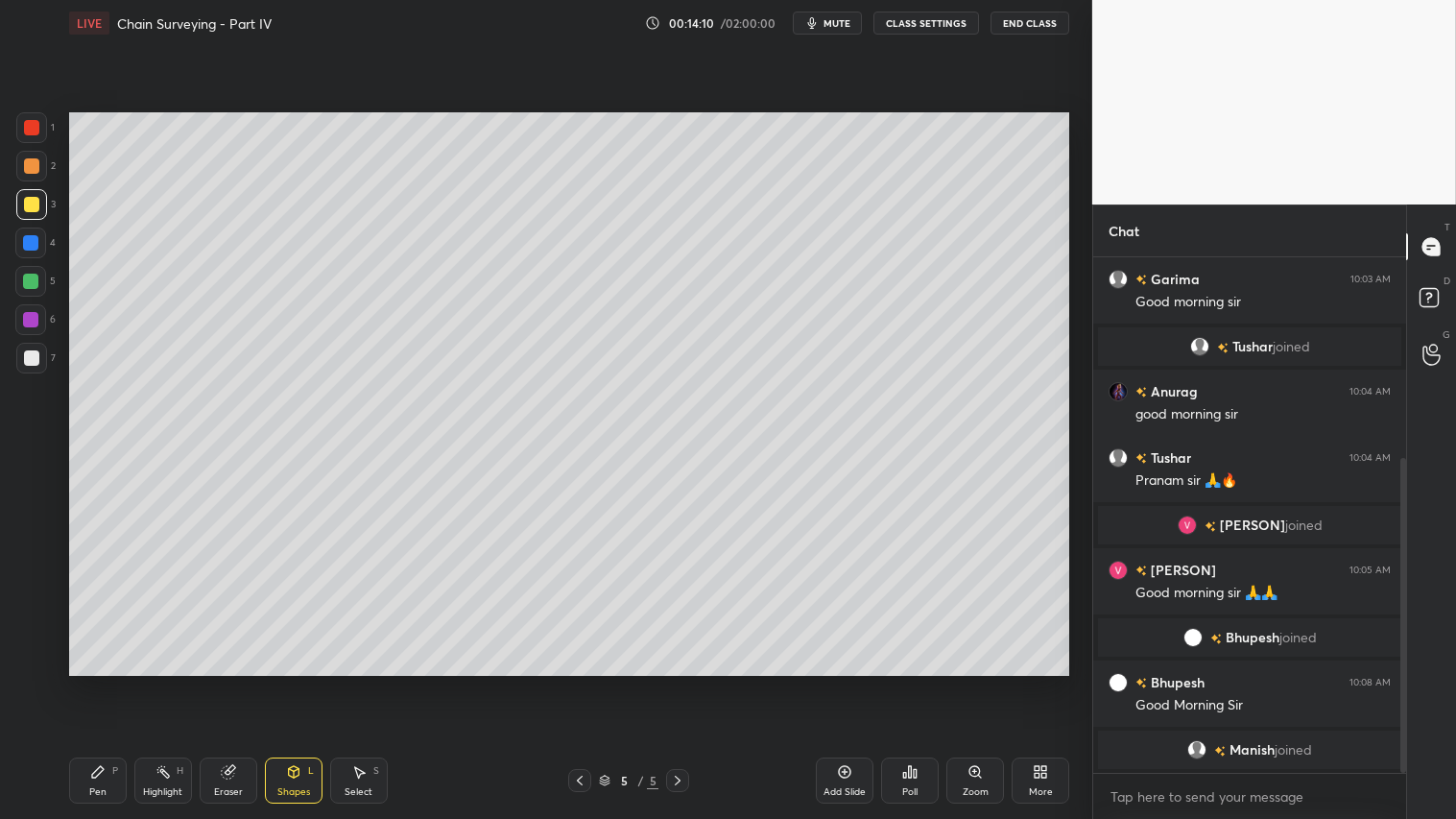 drag, startPoint x: 27, startPoint y: 357, endPoint x: 62, endPoint y: 349, distance: 35.90265 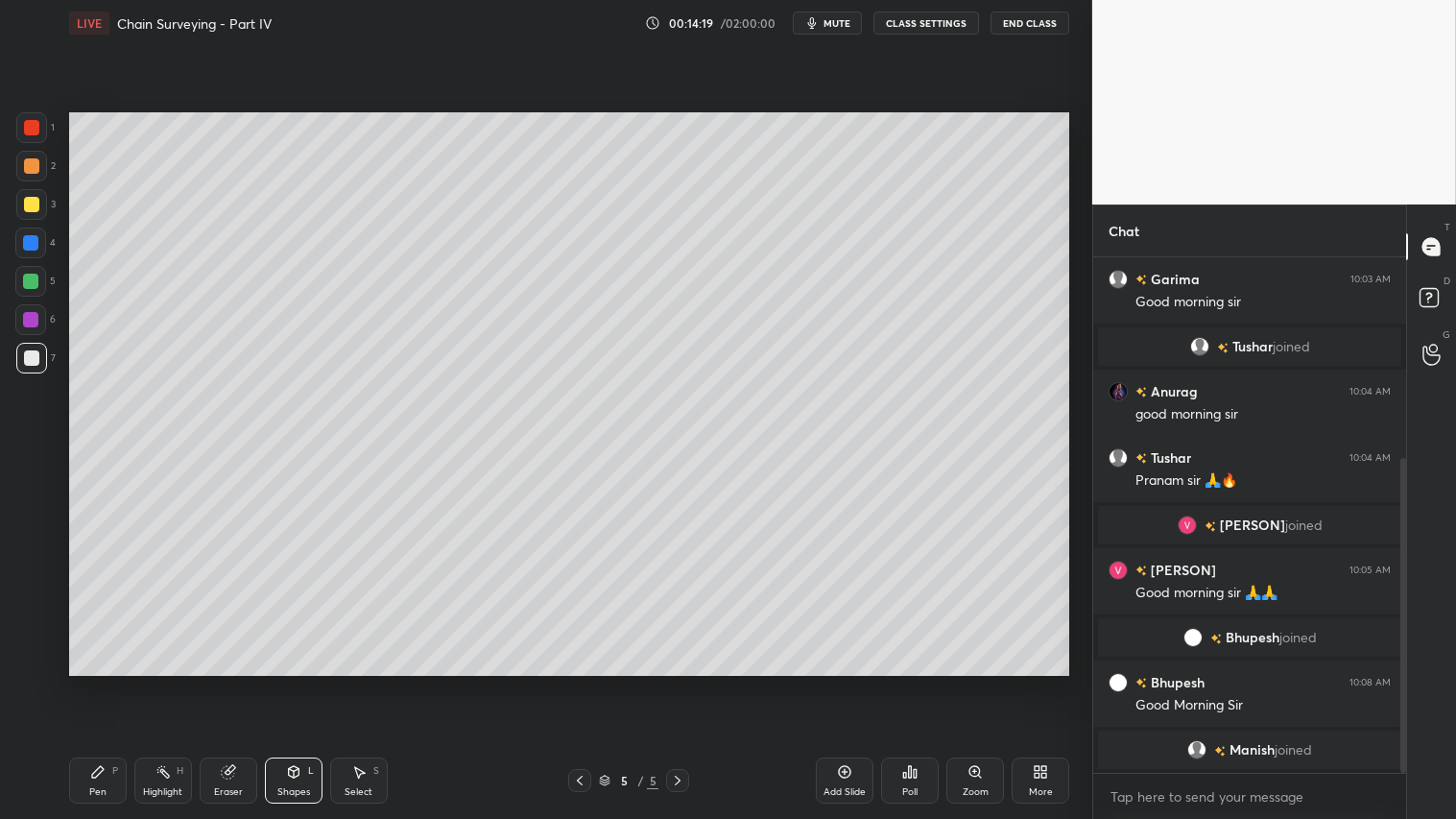 click on "Pen P" at bounding box center [98, 781] 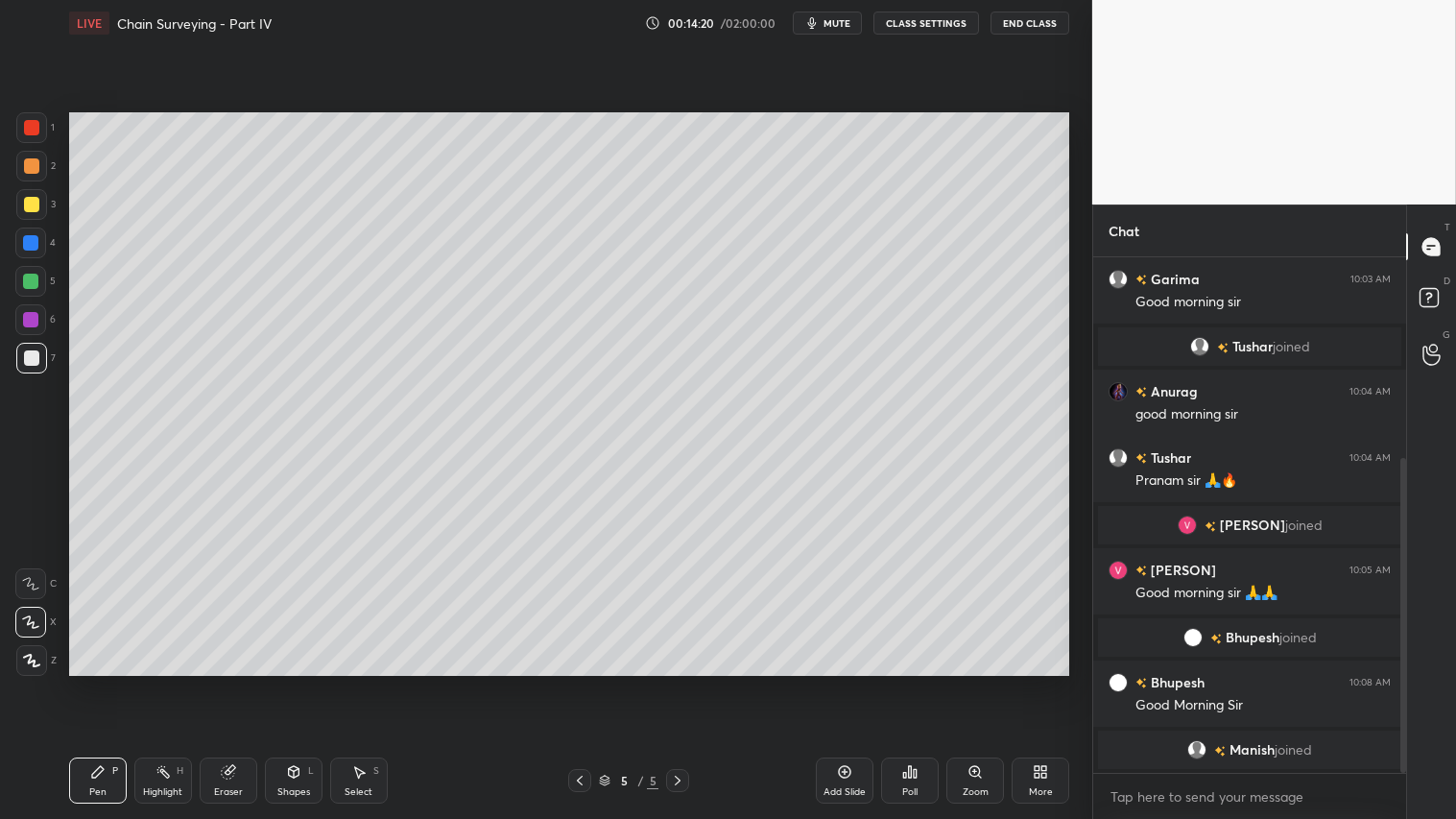 click at bounding box center (32, 205) 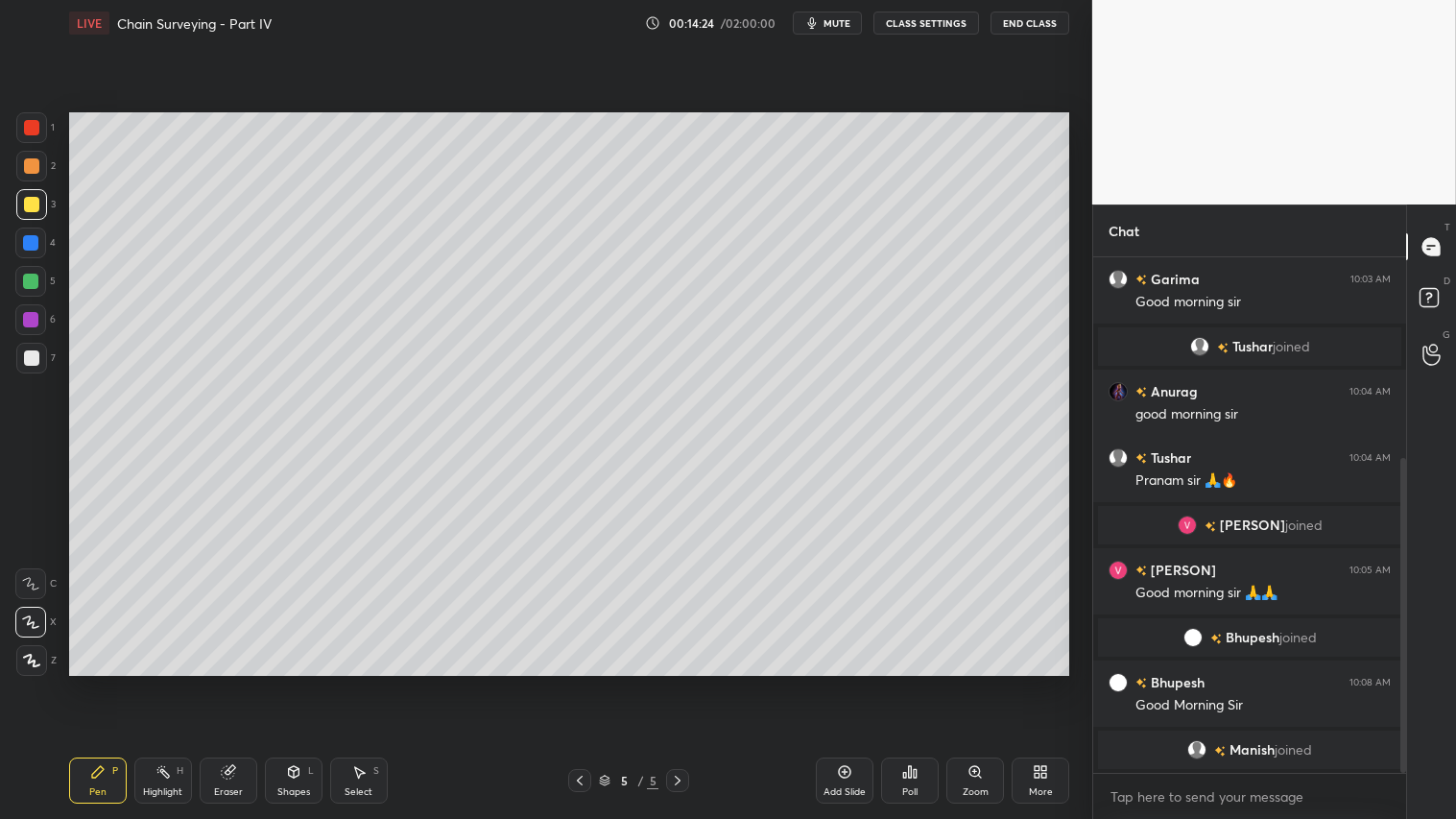 drag, startPoint x: 288, startPoint y: 780, endPoint x: 288, endPoint y: 759, distance: 21 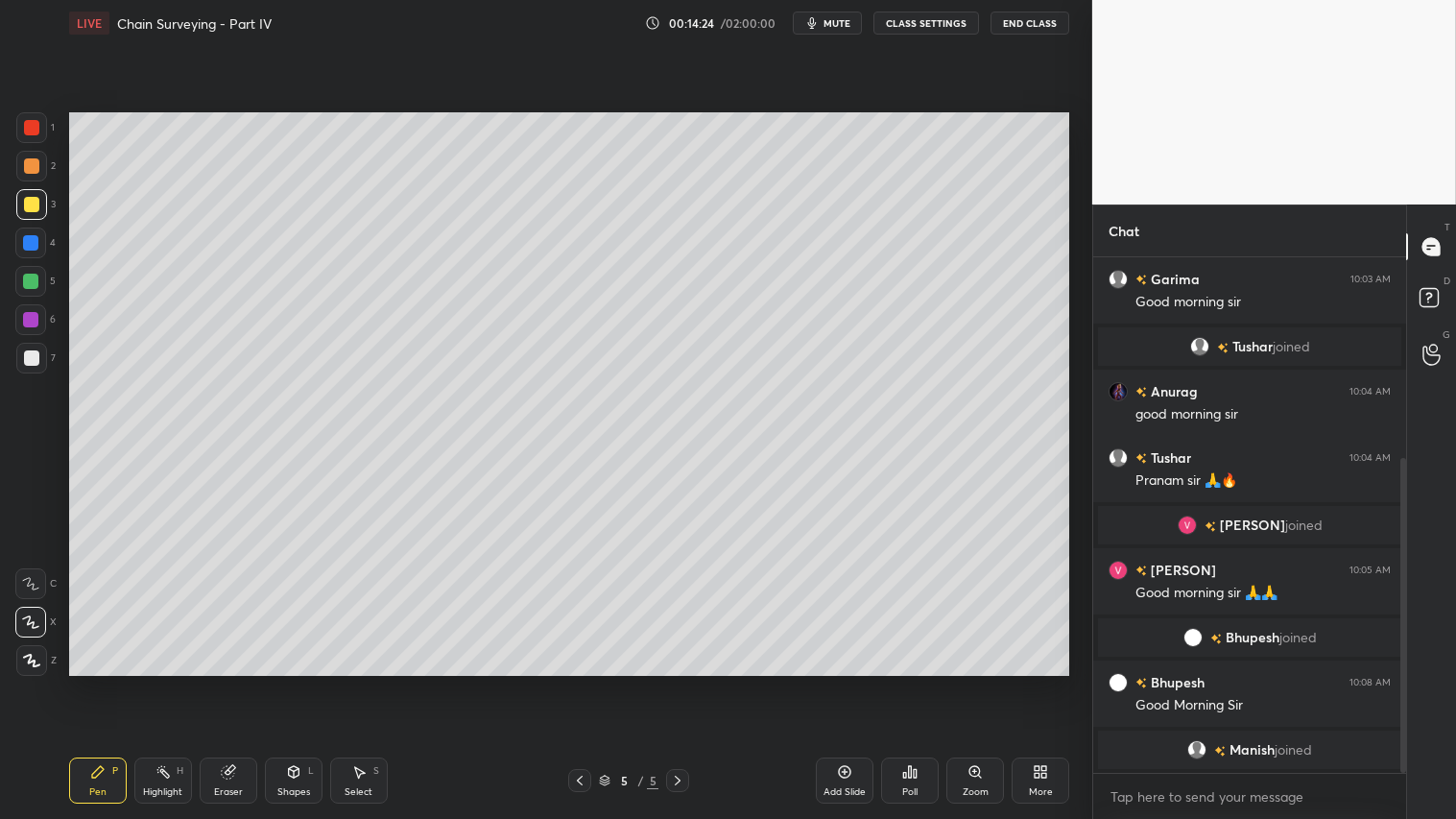click 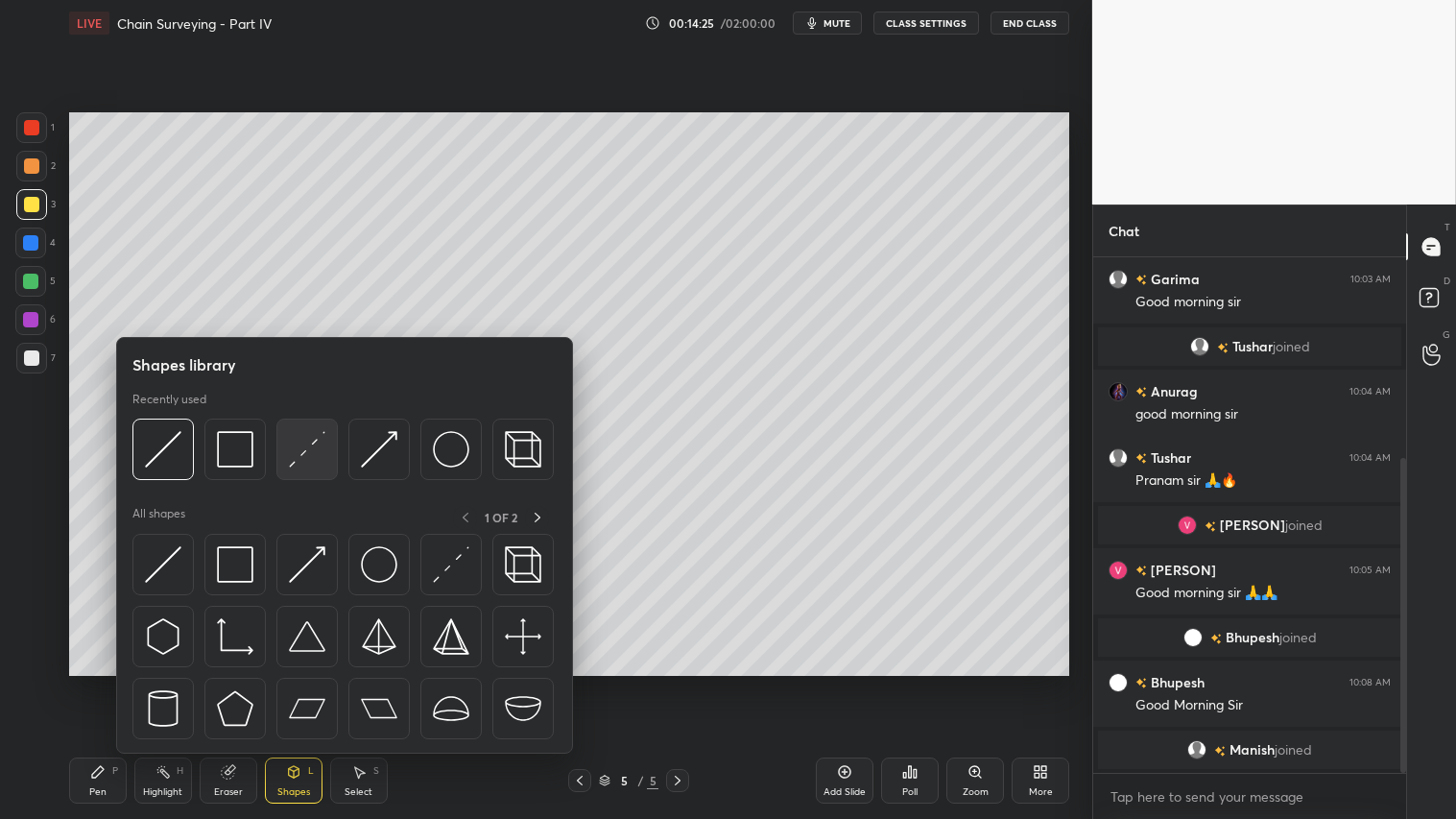 click at bounding box center [307, 449] 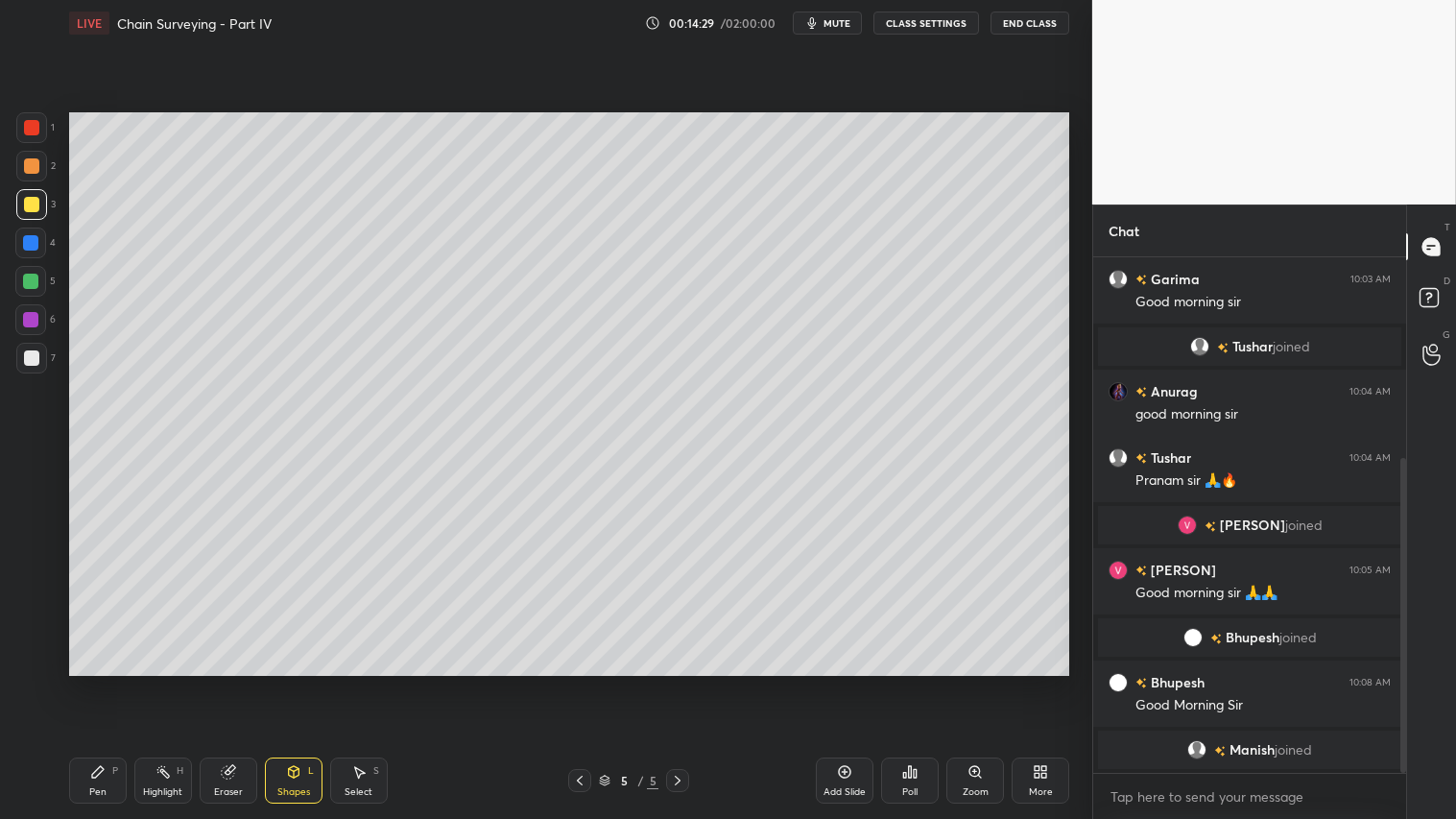 click on "Shapes L" at bounding box center (294, 781) 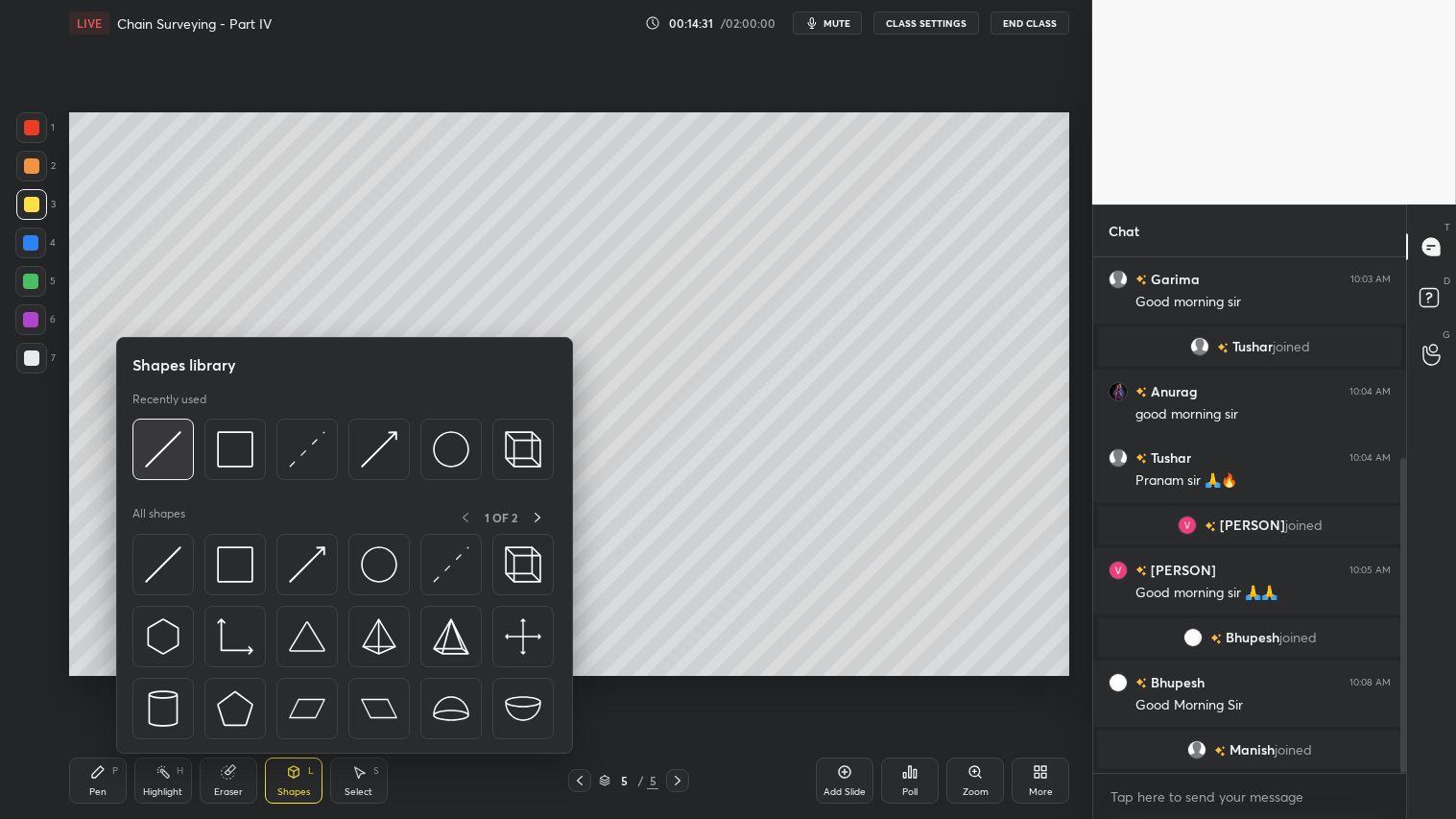 click at bounding box center [163, 449] 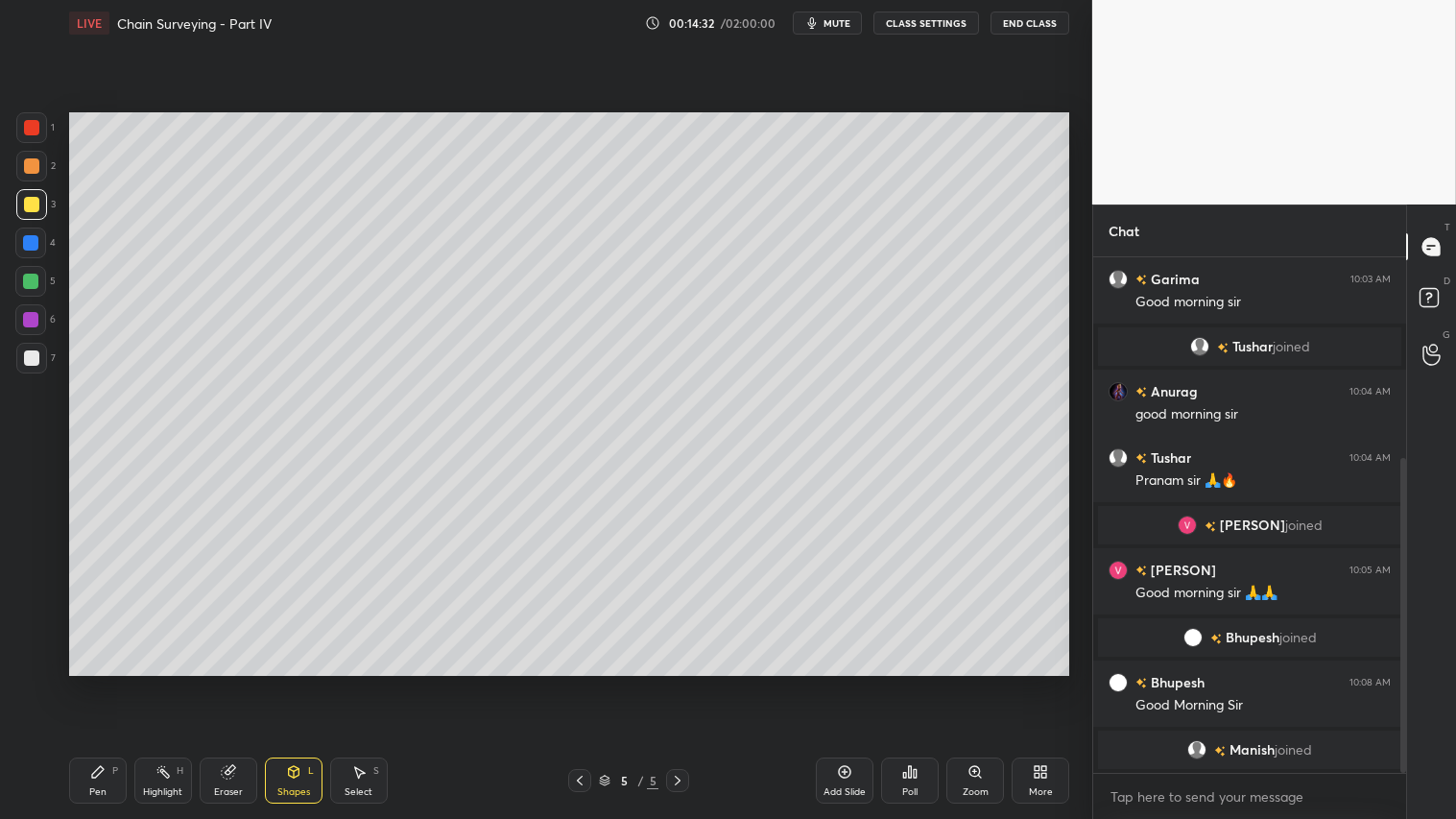 drag, startPoint x: 25, startPoint y: 350, endPoint x: 118, endPoint y: 688, distance: 350.561 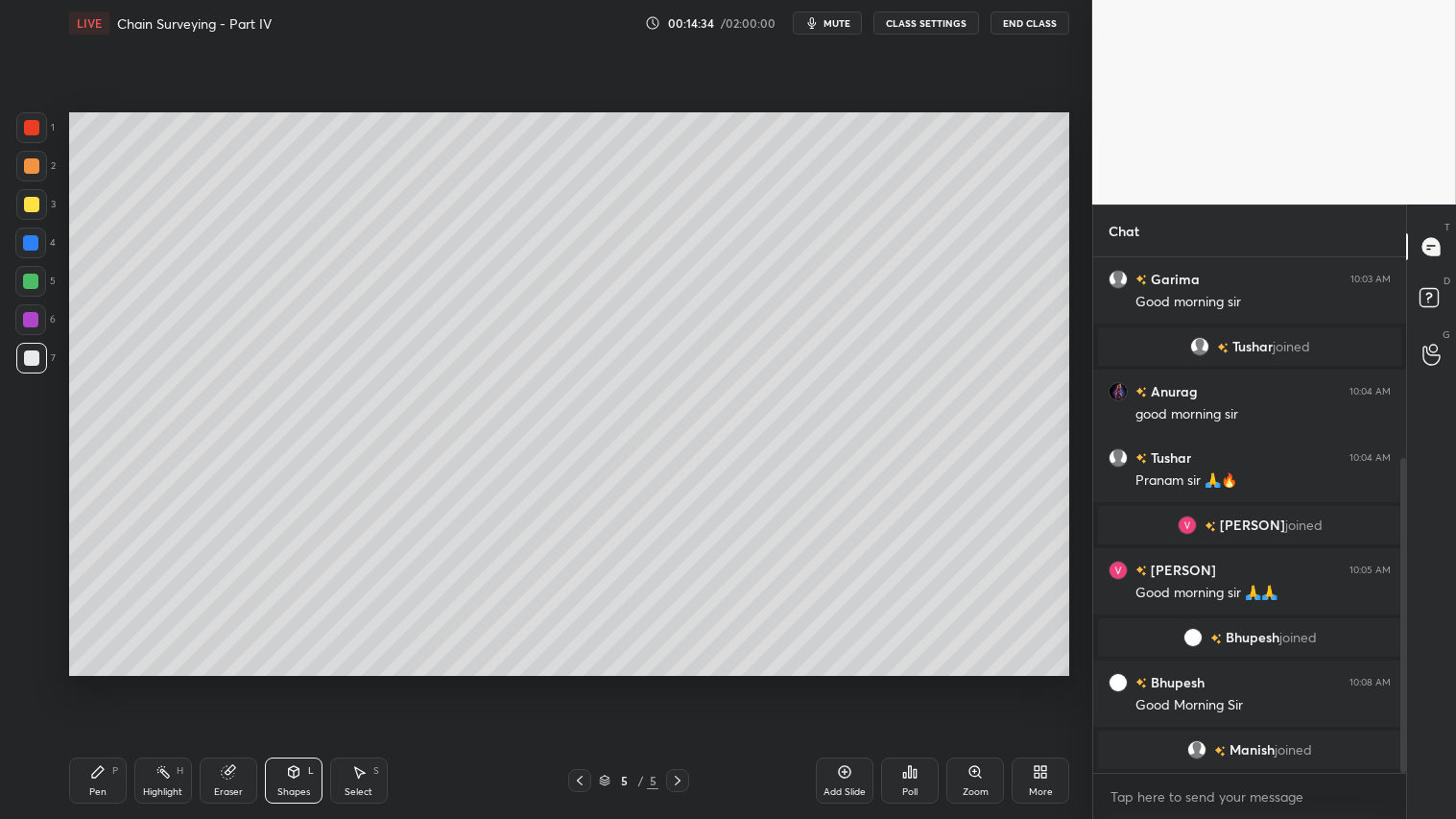 click 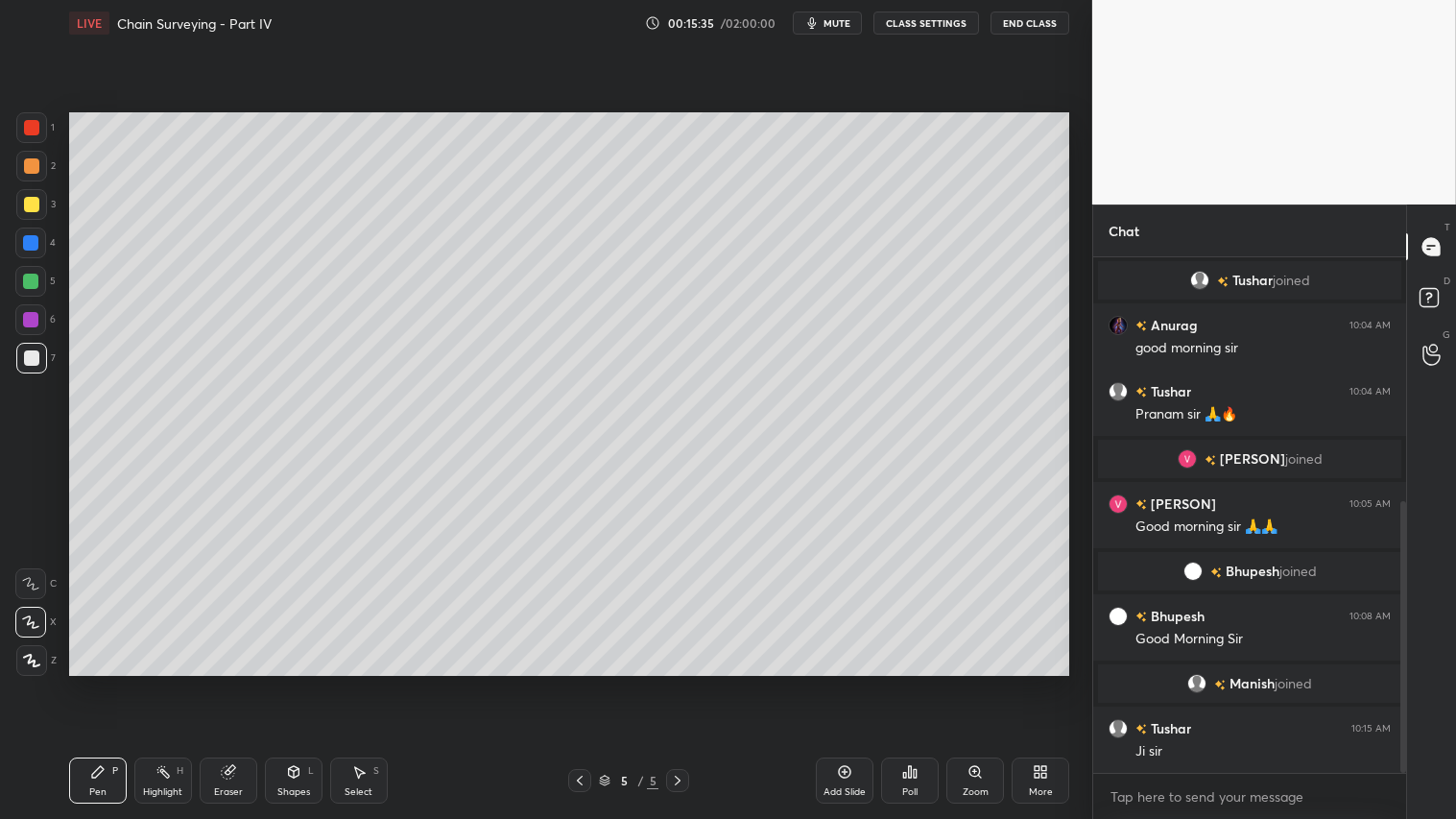 scroll, scrollTop: 461, scrollLeft: 0, axis: vertical 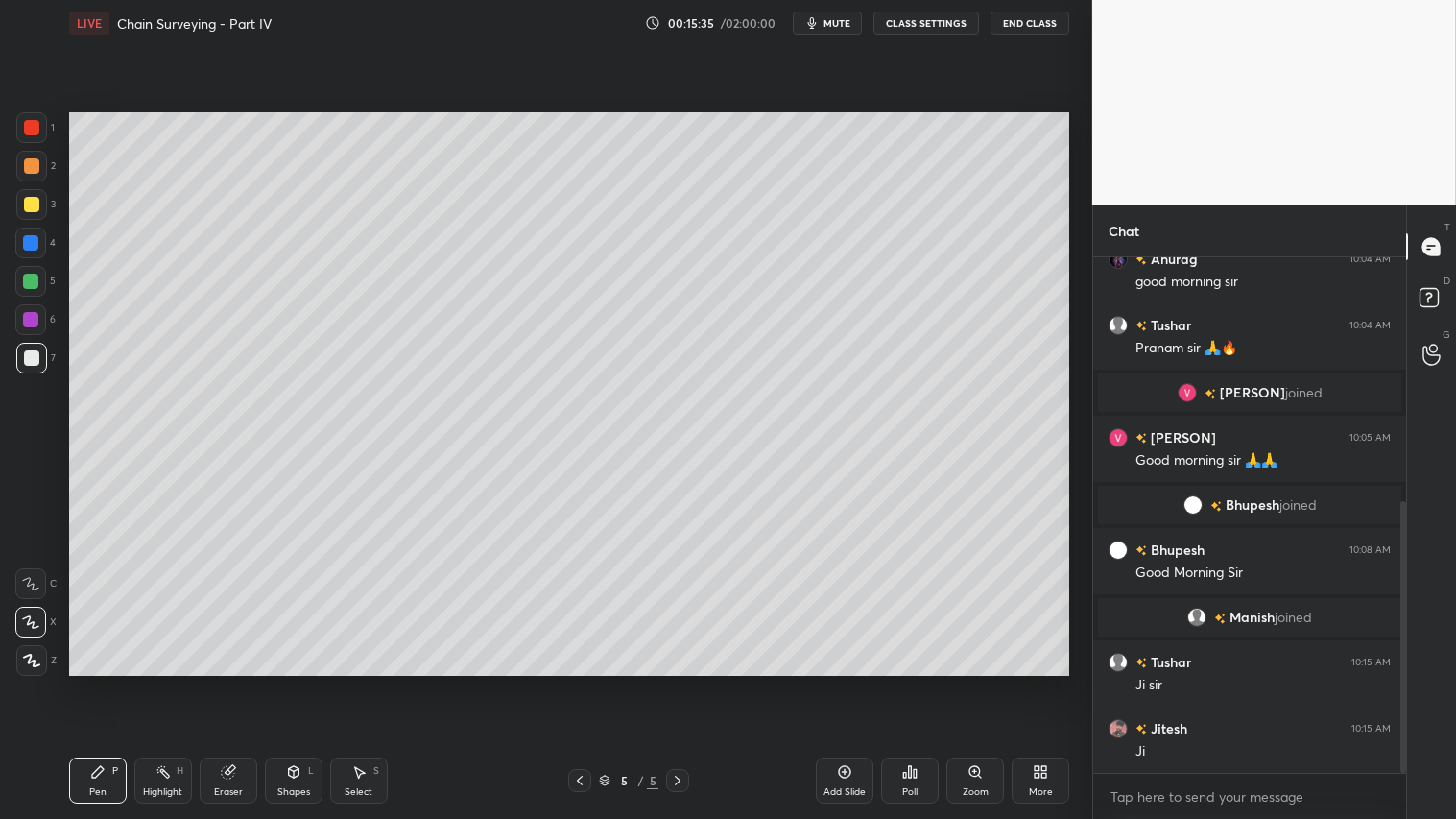 click 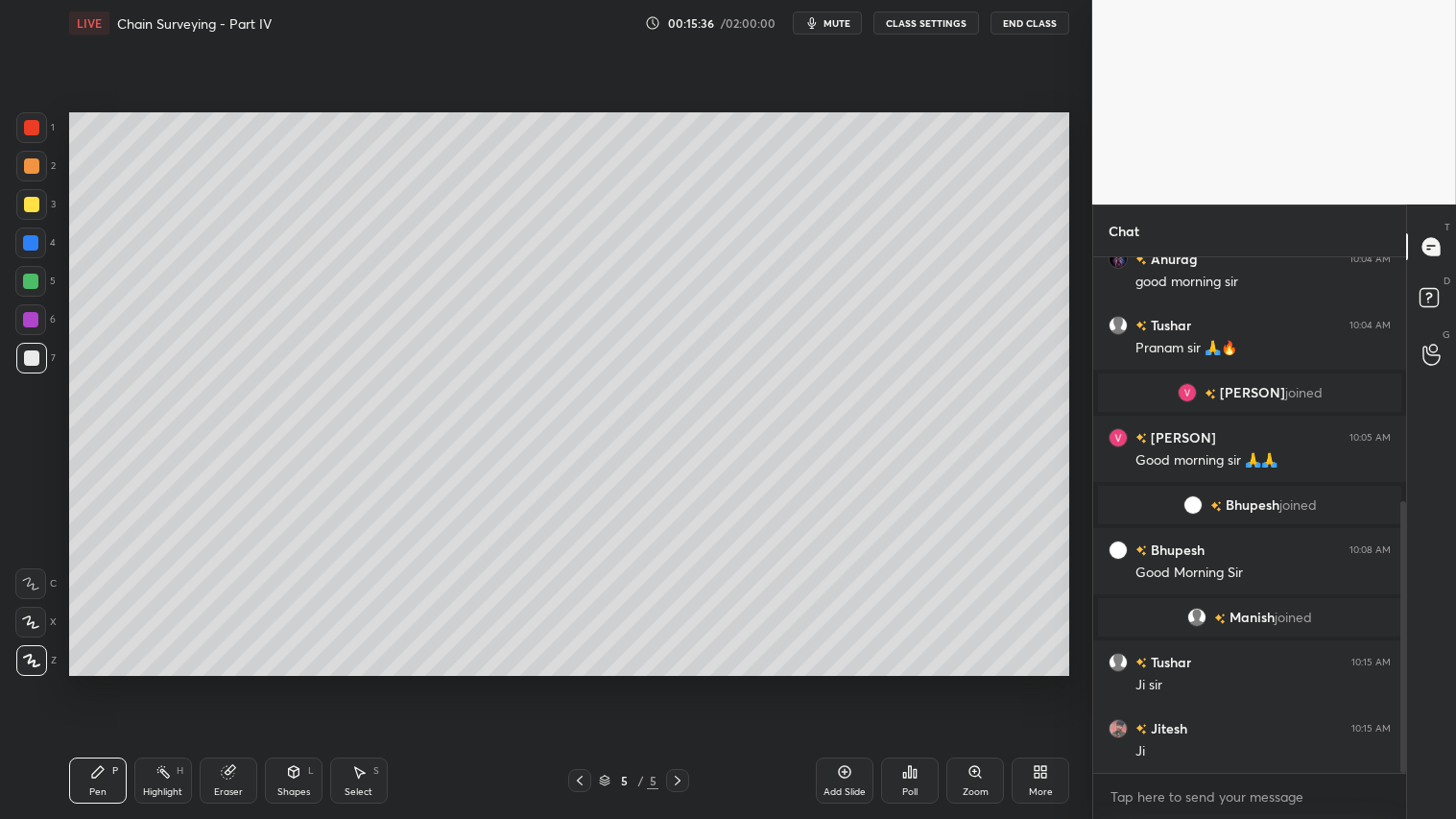 click on "Pen P" at bounding box center (98, 781) 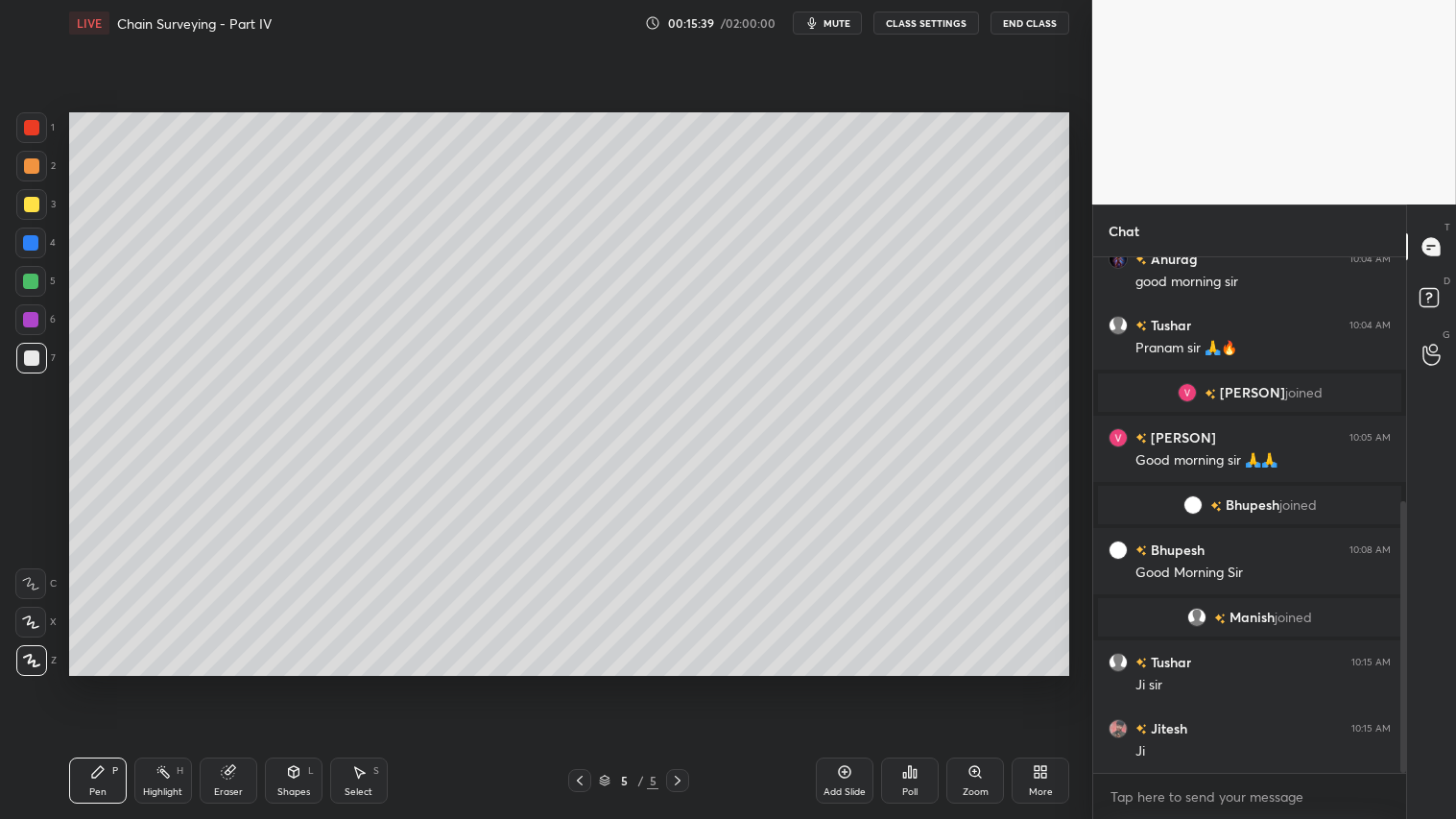 click on "Add Slide" at bounding box center (845, 781) 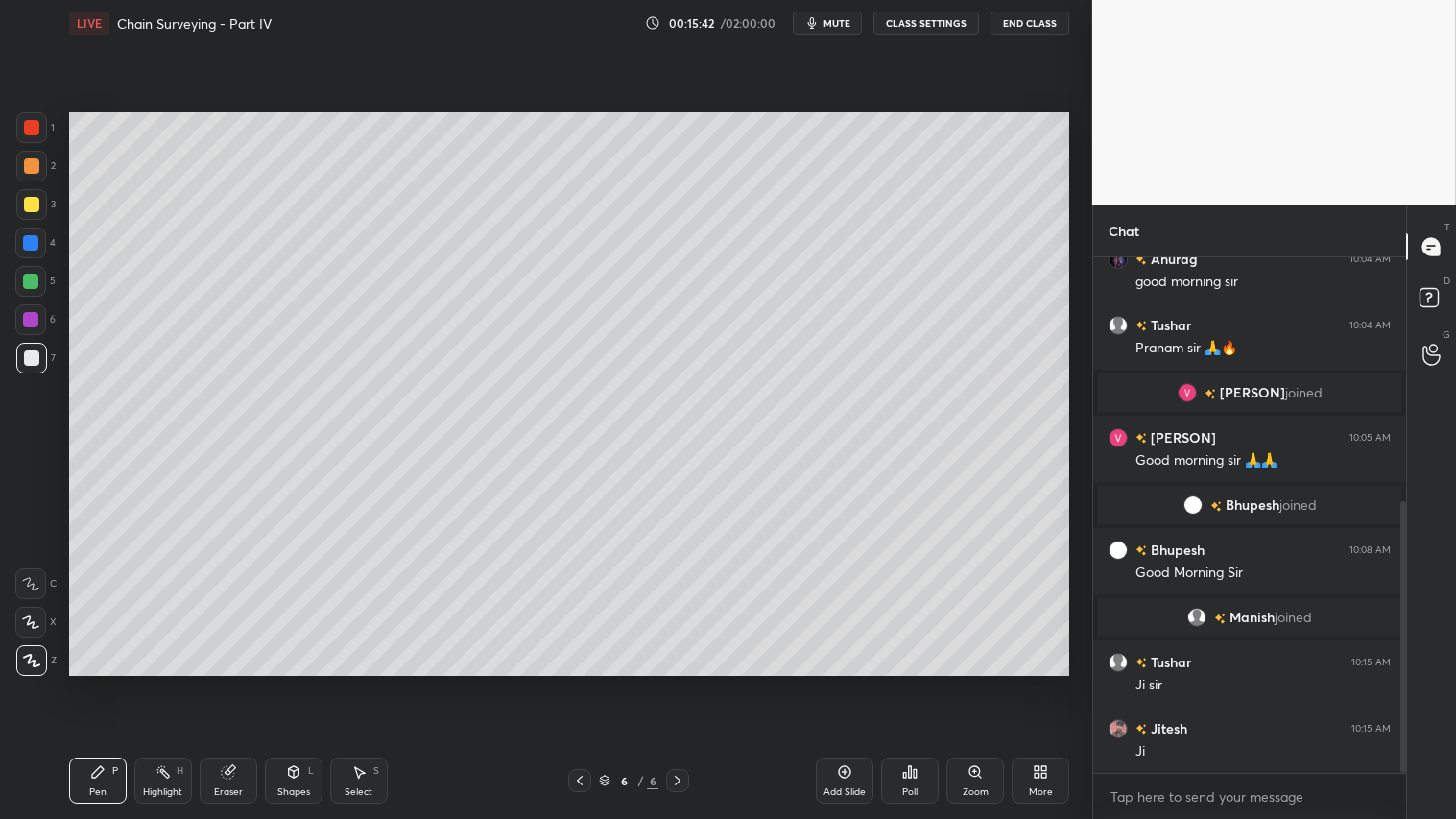 click at bounding box center [32, 358] 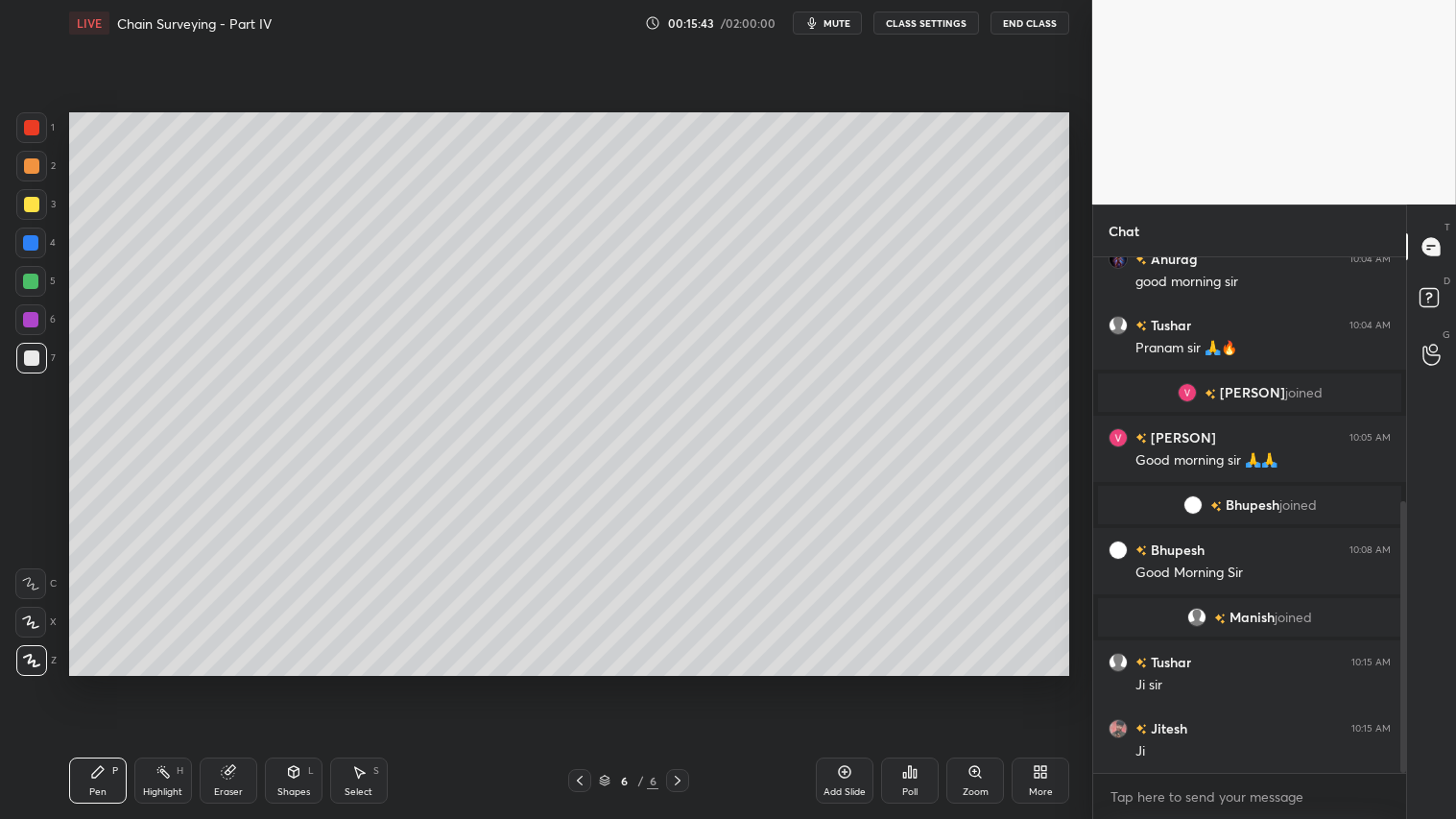 click on "Pen P" at bounding box center (98, 781) 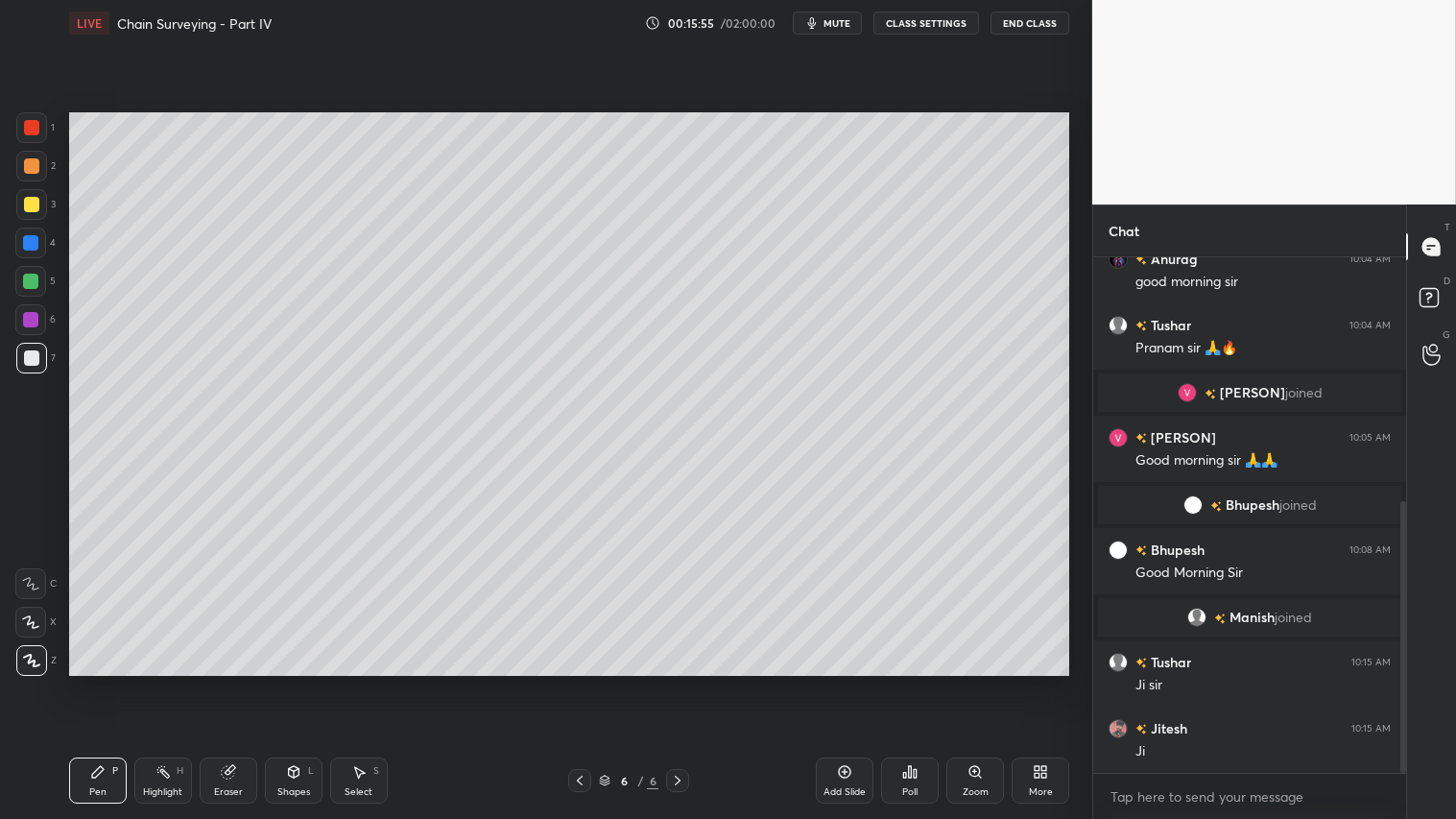 drag, startPoint x: 217, startPoint y: 790, endPoint x: 226, endPoint y: 737, distance: 53.7587 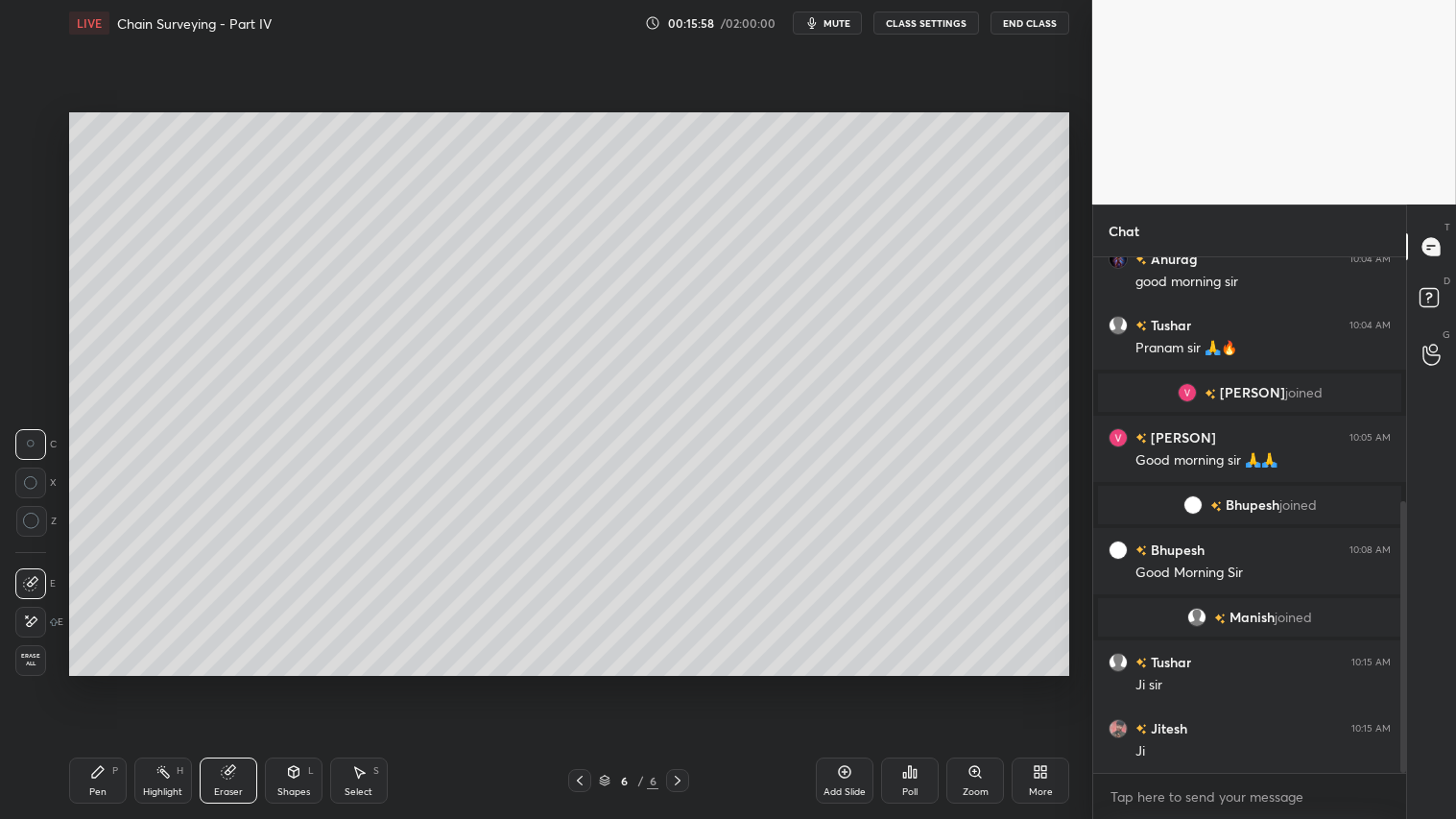 drag, startPoint x: 100, startPoint y: 787, endPoint x: 97, endPoint y: 769, distance: 18.248288 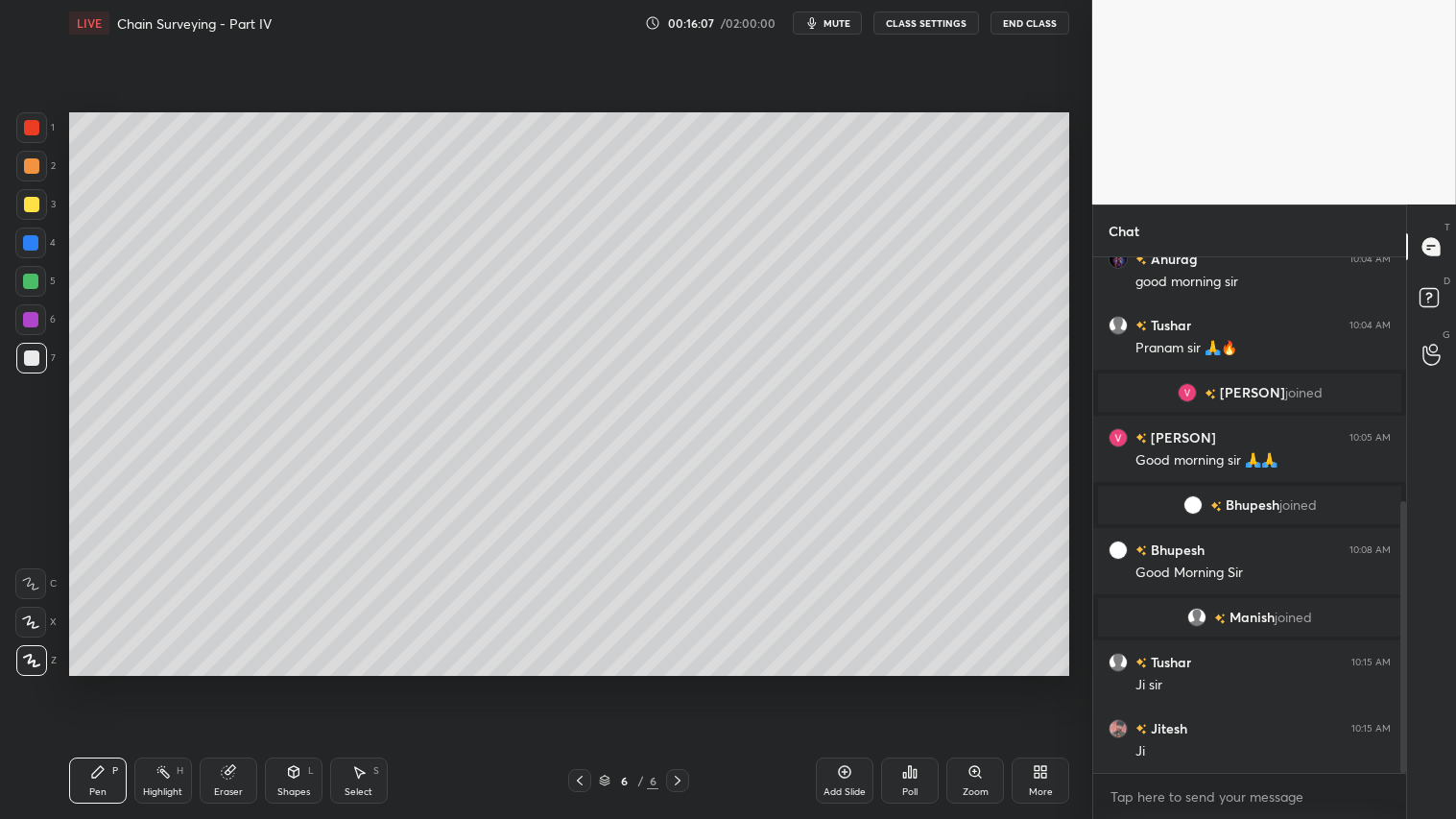 scroll, scrollTop: 562, scrollLeft: 0, axis: vertical 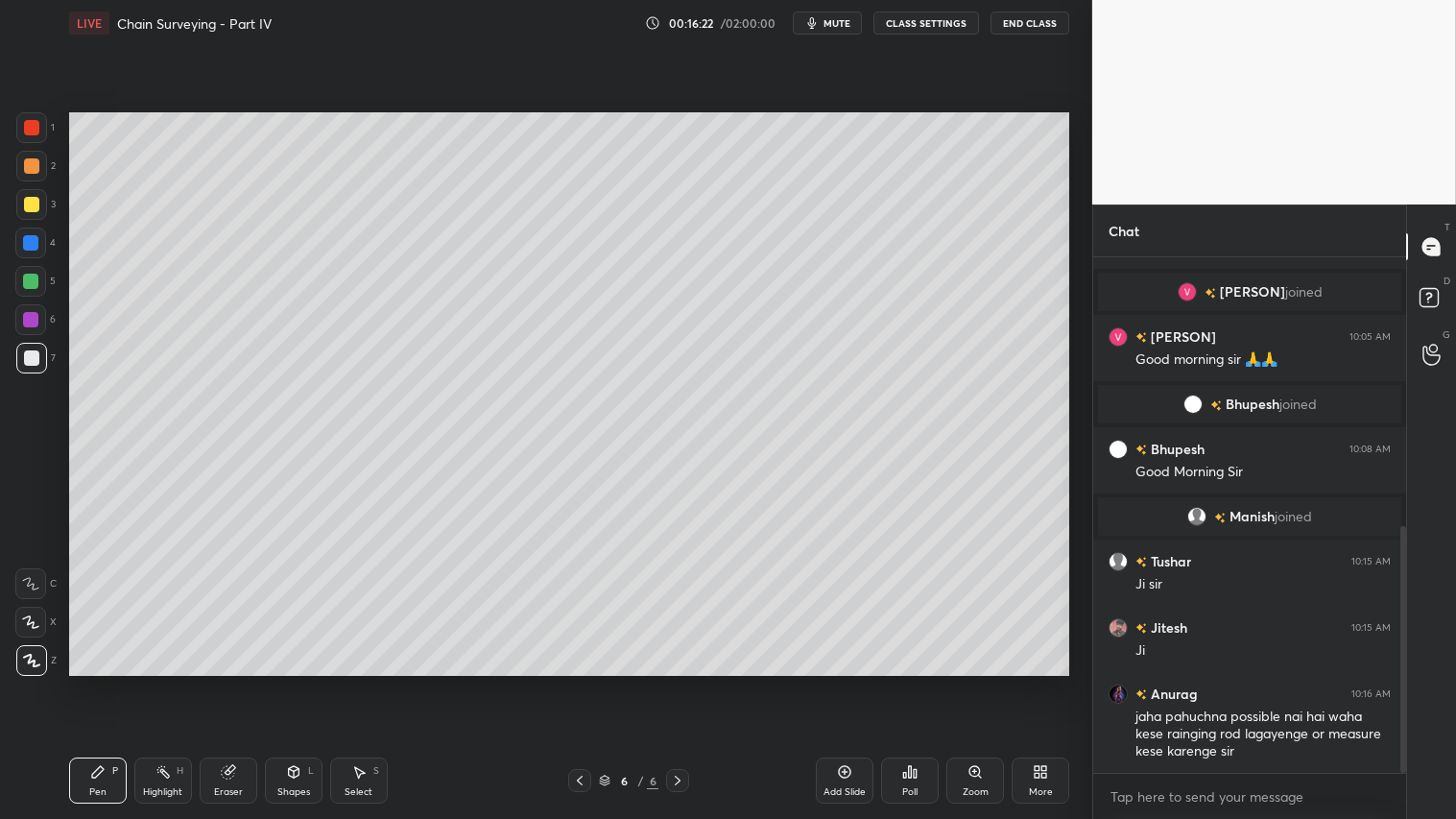 drag, startPoint x: 304, startPoint y: 788, endPoint x: 322, endPoint y: 772, distance: 24.083189 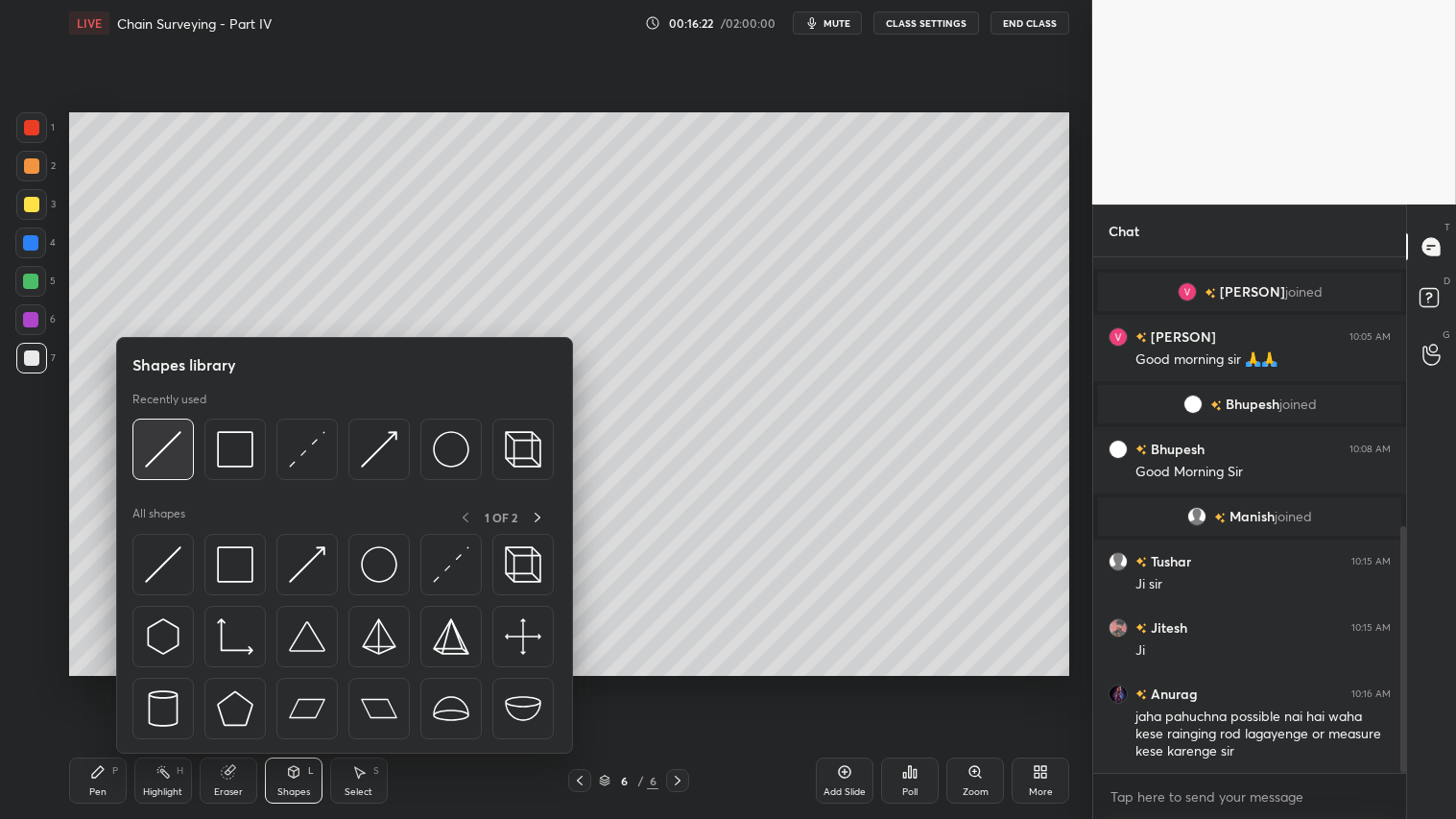 click at bounding box center [163, 449] 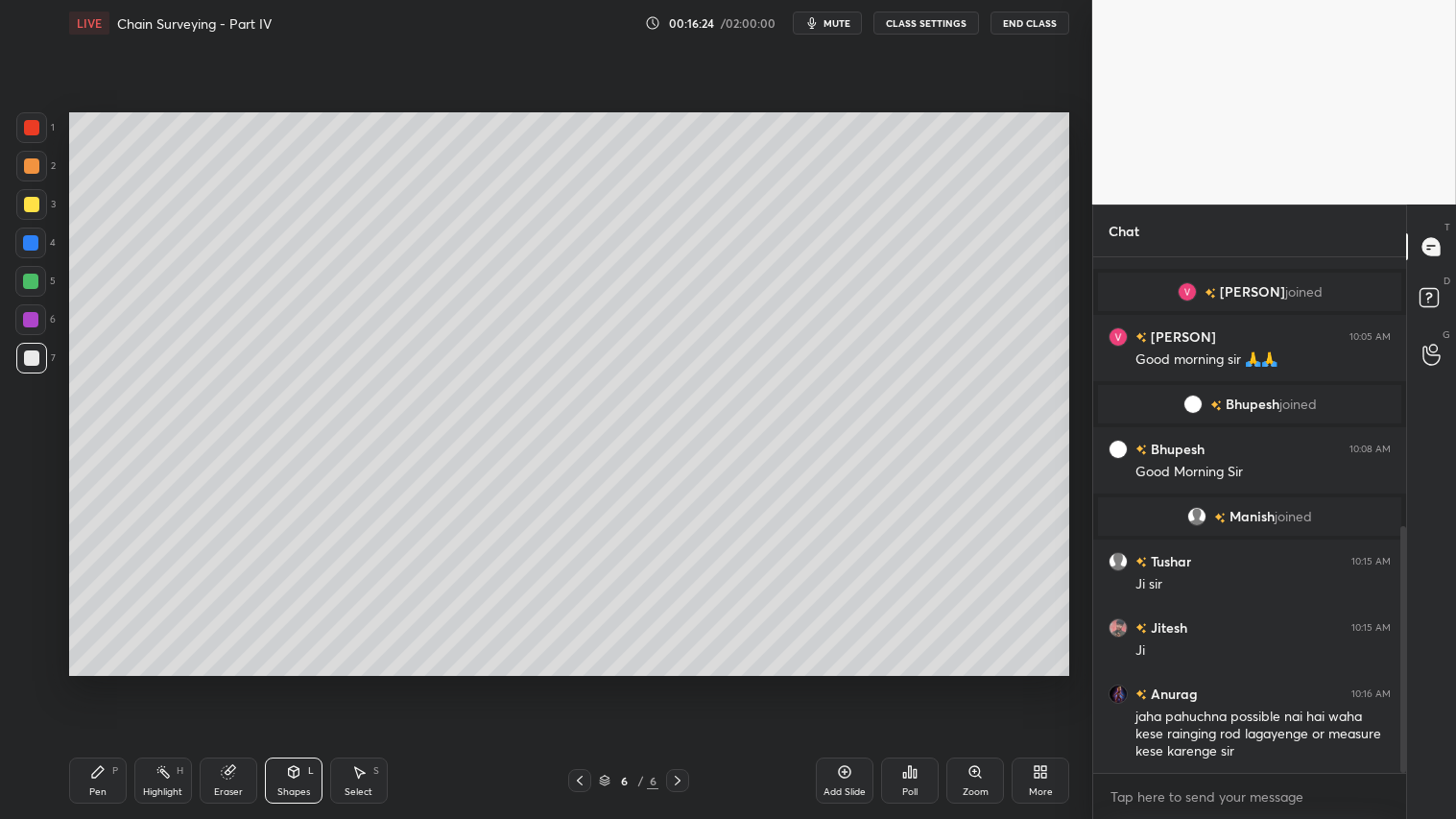 scroll, scrollTop: 581, scrollLeft: 0, axis: vertical 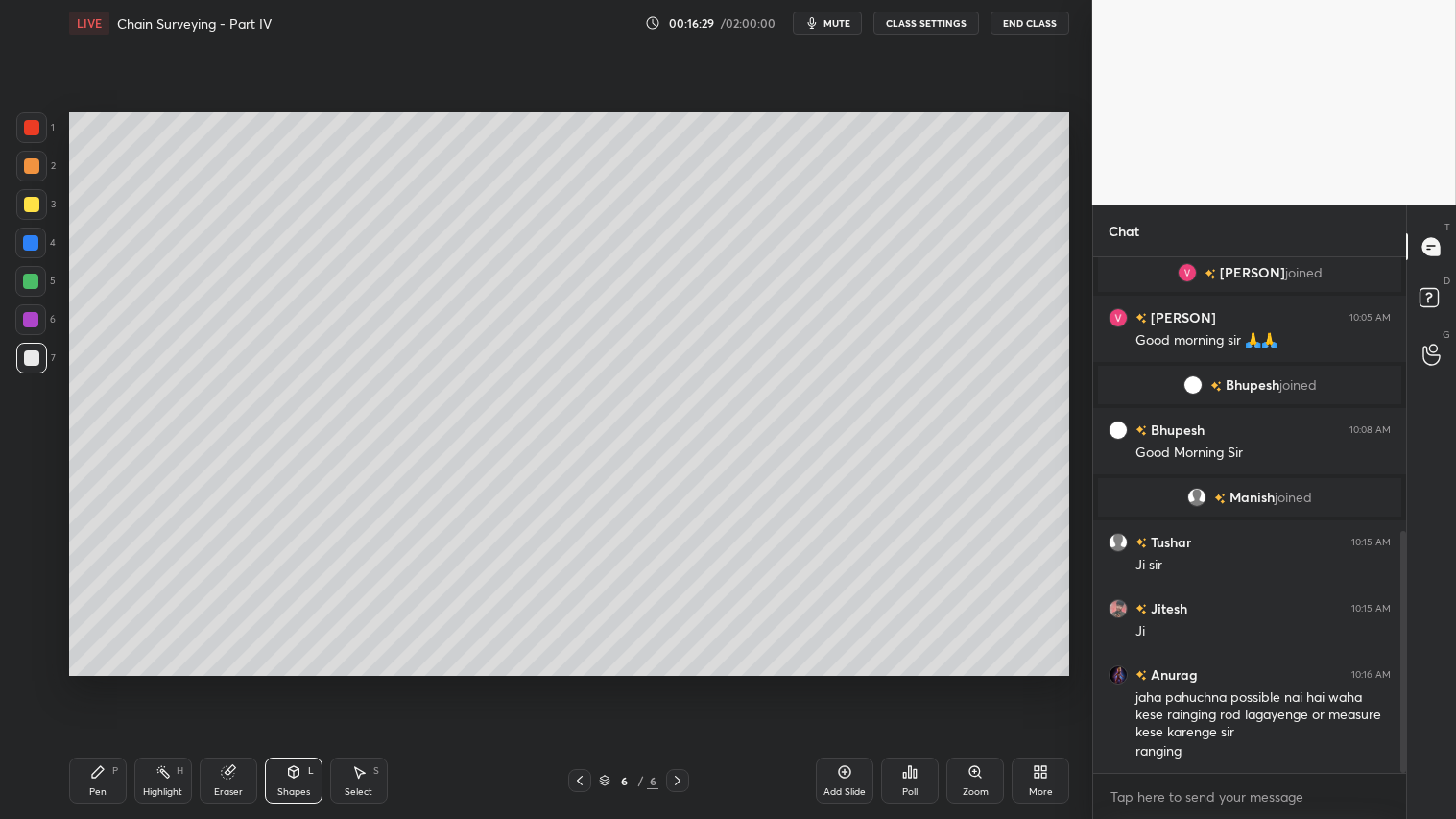 drag, startPoint x: 27, startPoint y: 167, endPoint x: 15, endPoint y: 160, distance: 13.892444 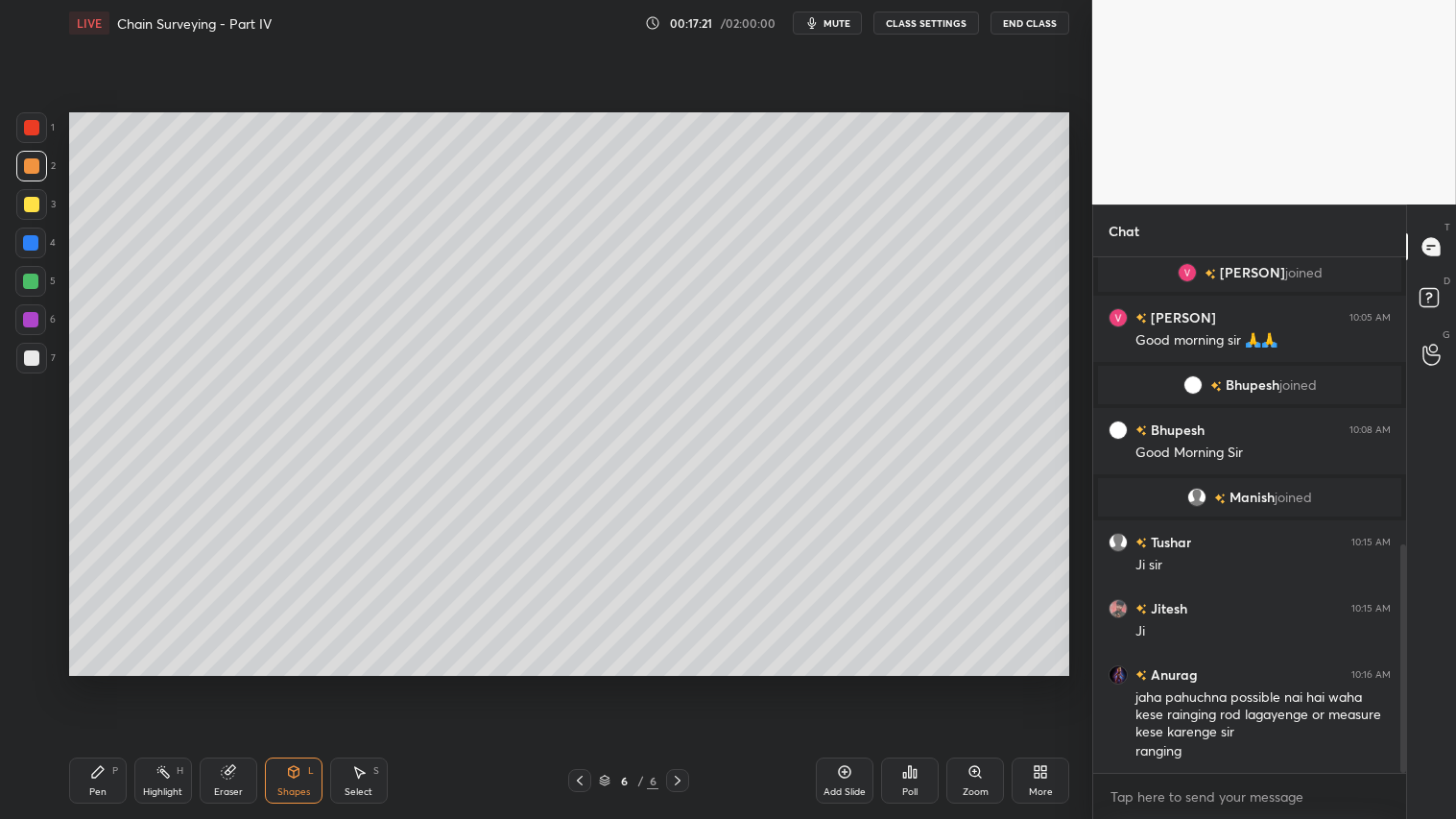 scroll, scrollTop: 647, scrollLeft: 0, axis: vertical 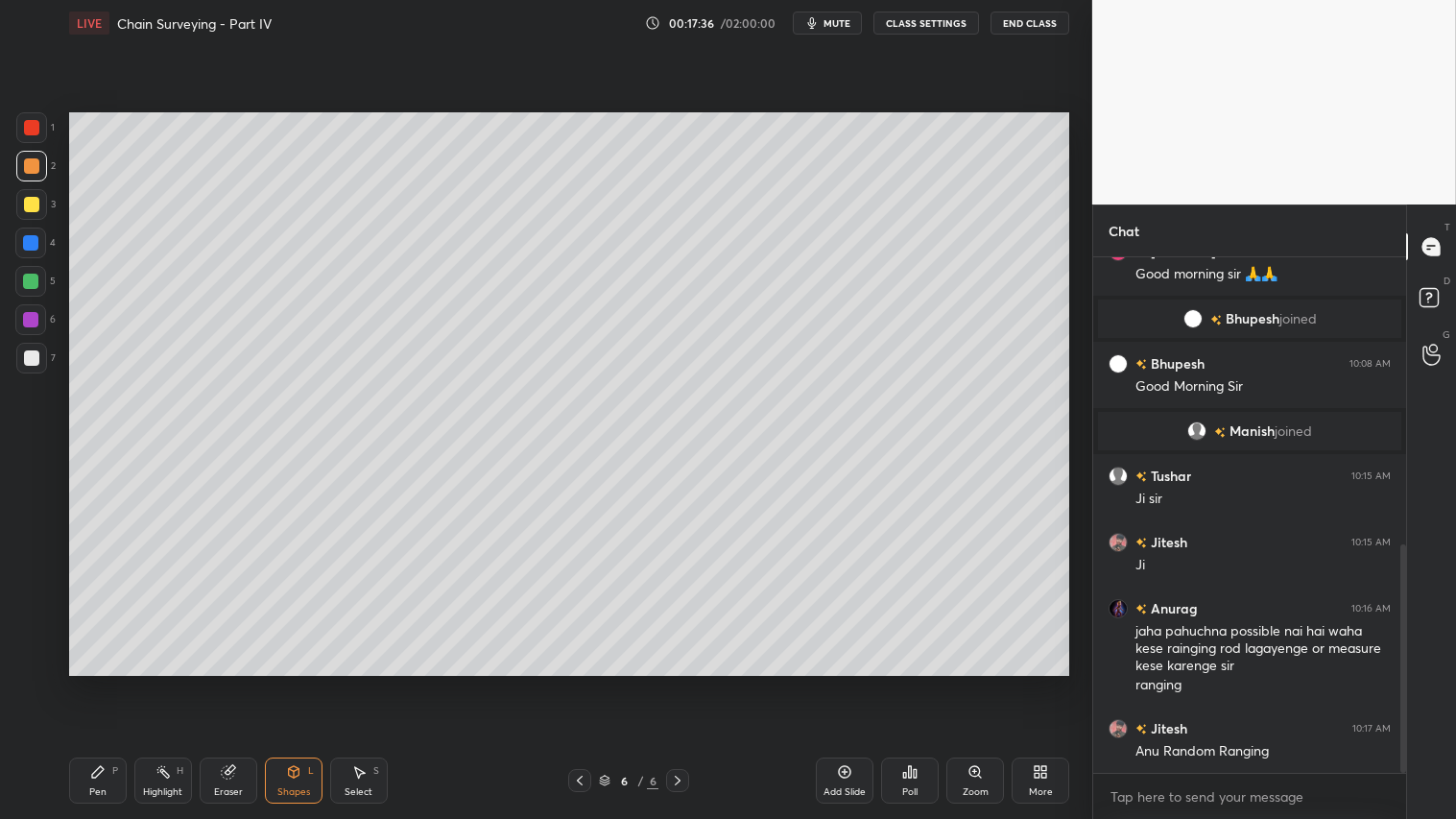 drag, startPoint x: 98, startPoint y: 775, endPoint x: 91, endPoint y: 759, distance: 17.464249 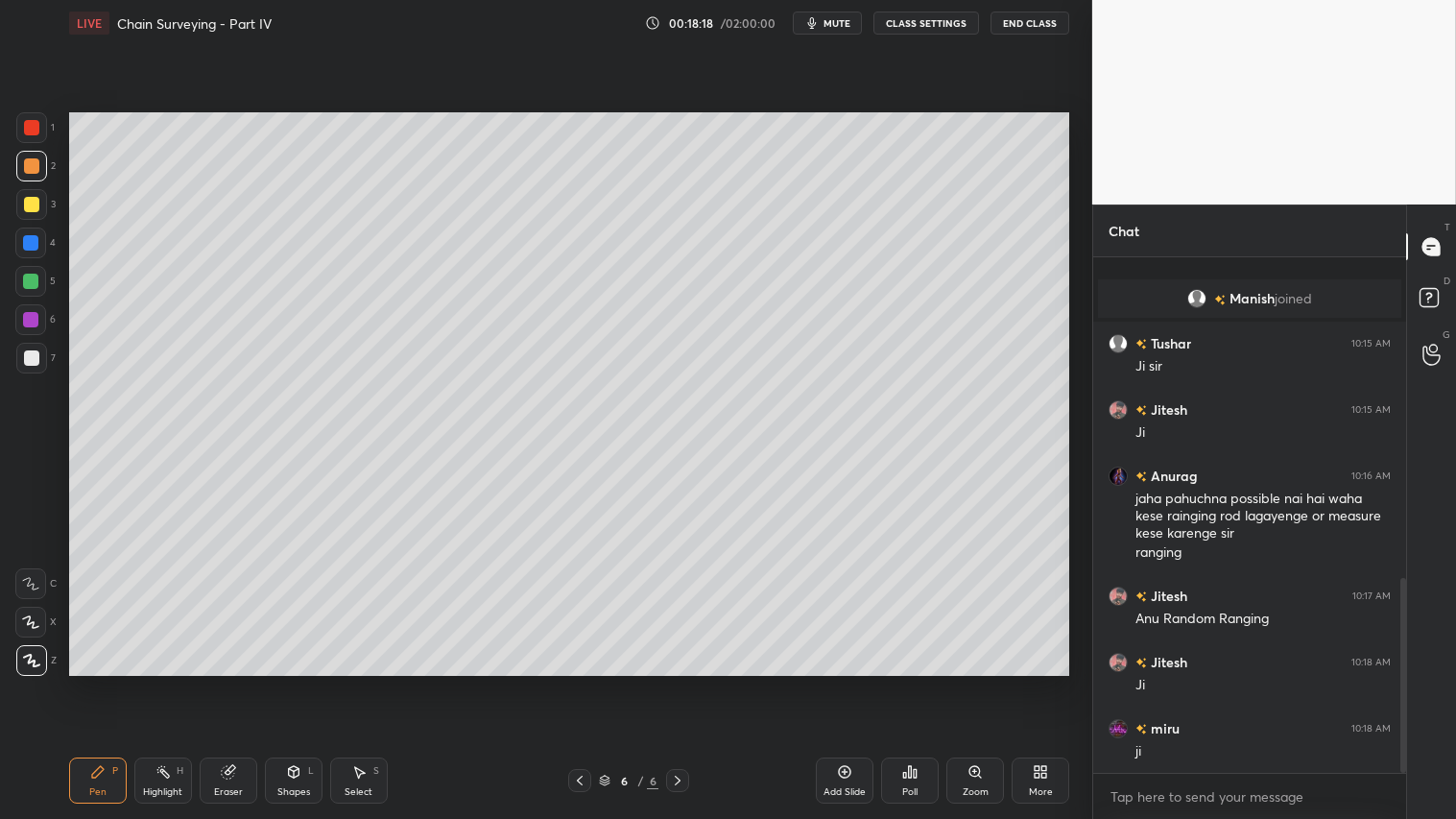 scroll, scrollTop: 846, scrollLeft: 0, axis: vertical 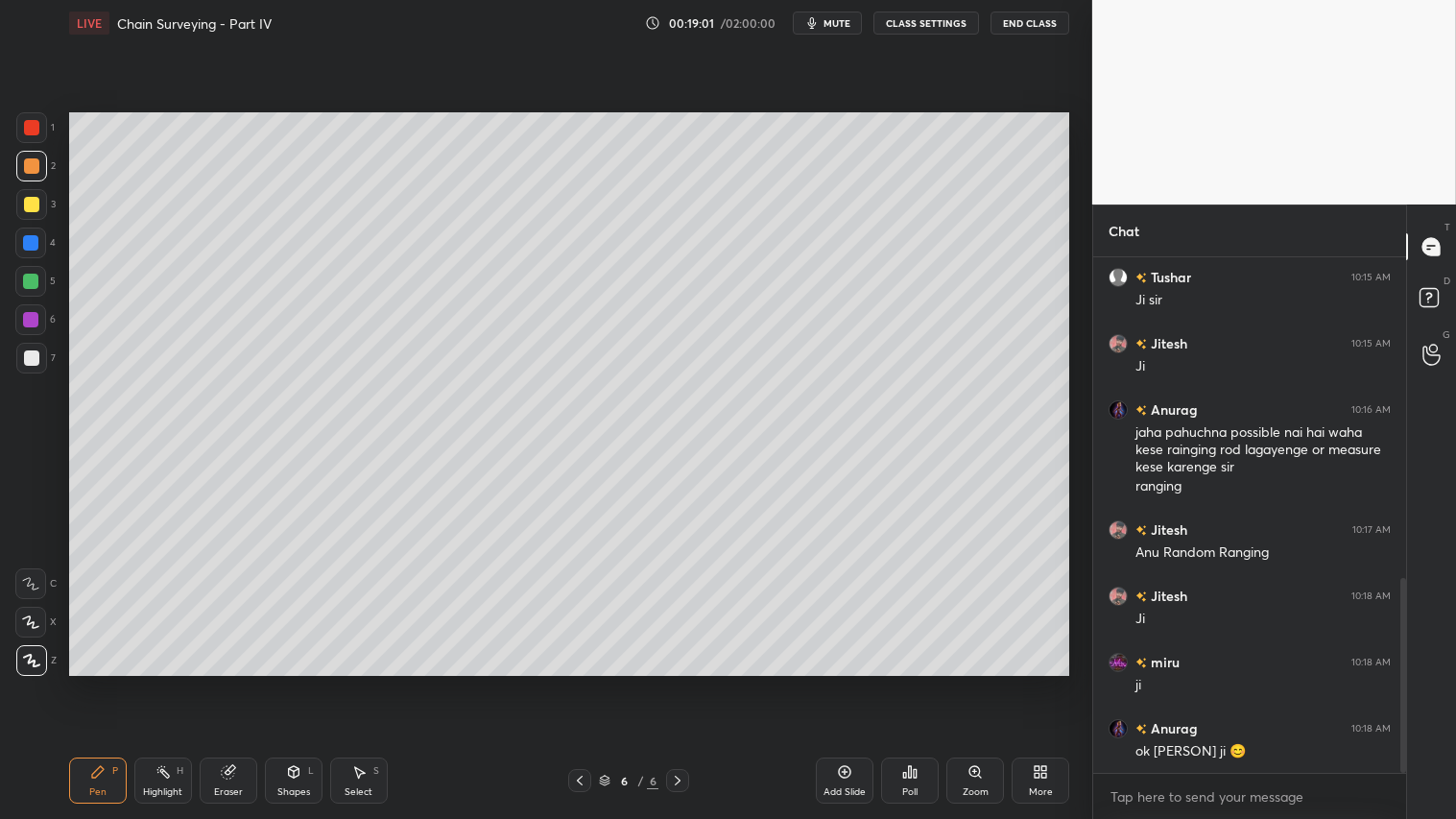 drag, startPoint x: 233, startPoint y: 790, endPoint x: 209, endPoint y: 814, distance: 33.94113 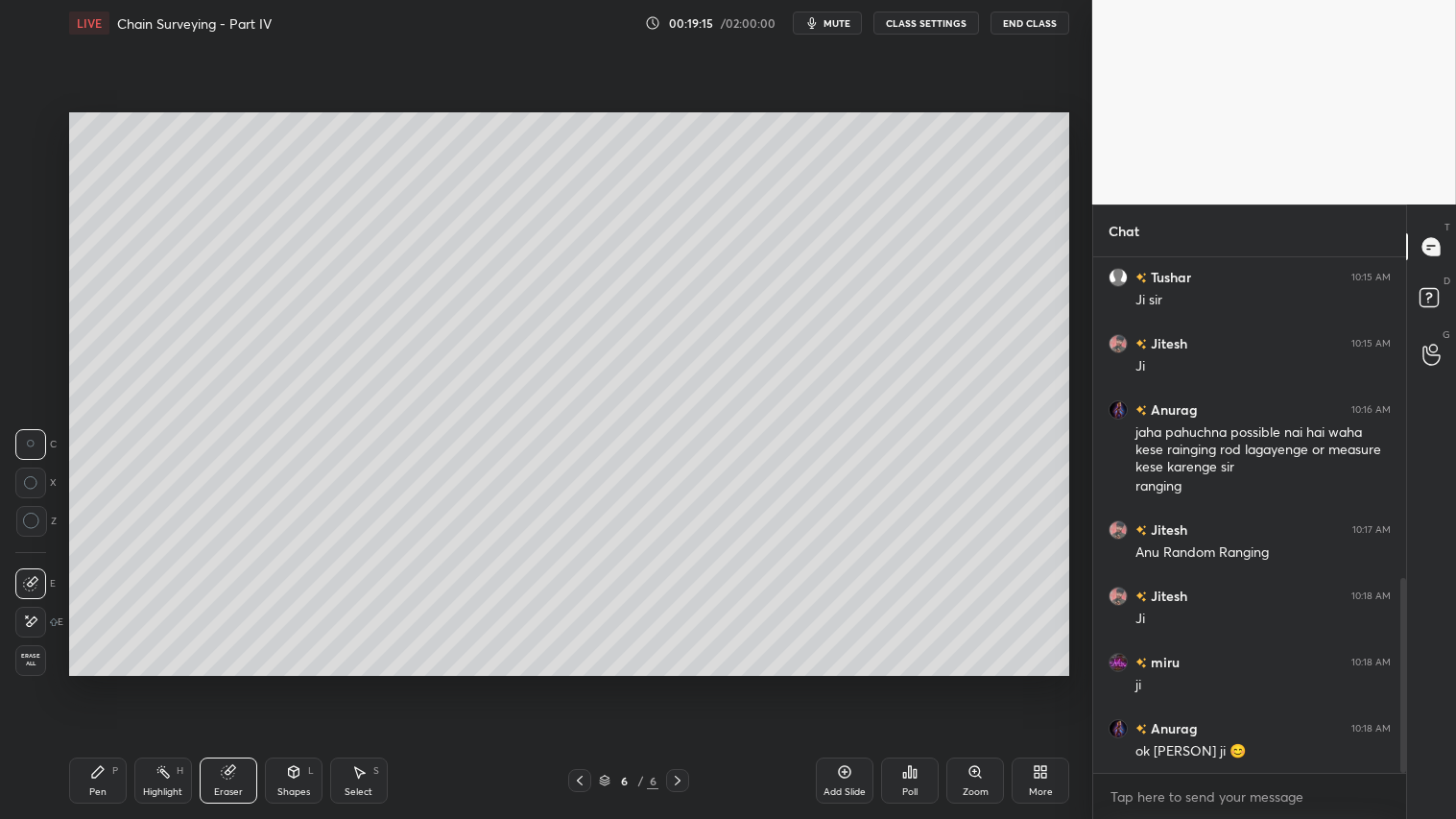 drag, startPoint x: 93, startPoint y: 765, endPoint x: 83, endPoint y: 760, distance: 11.18034 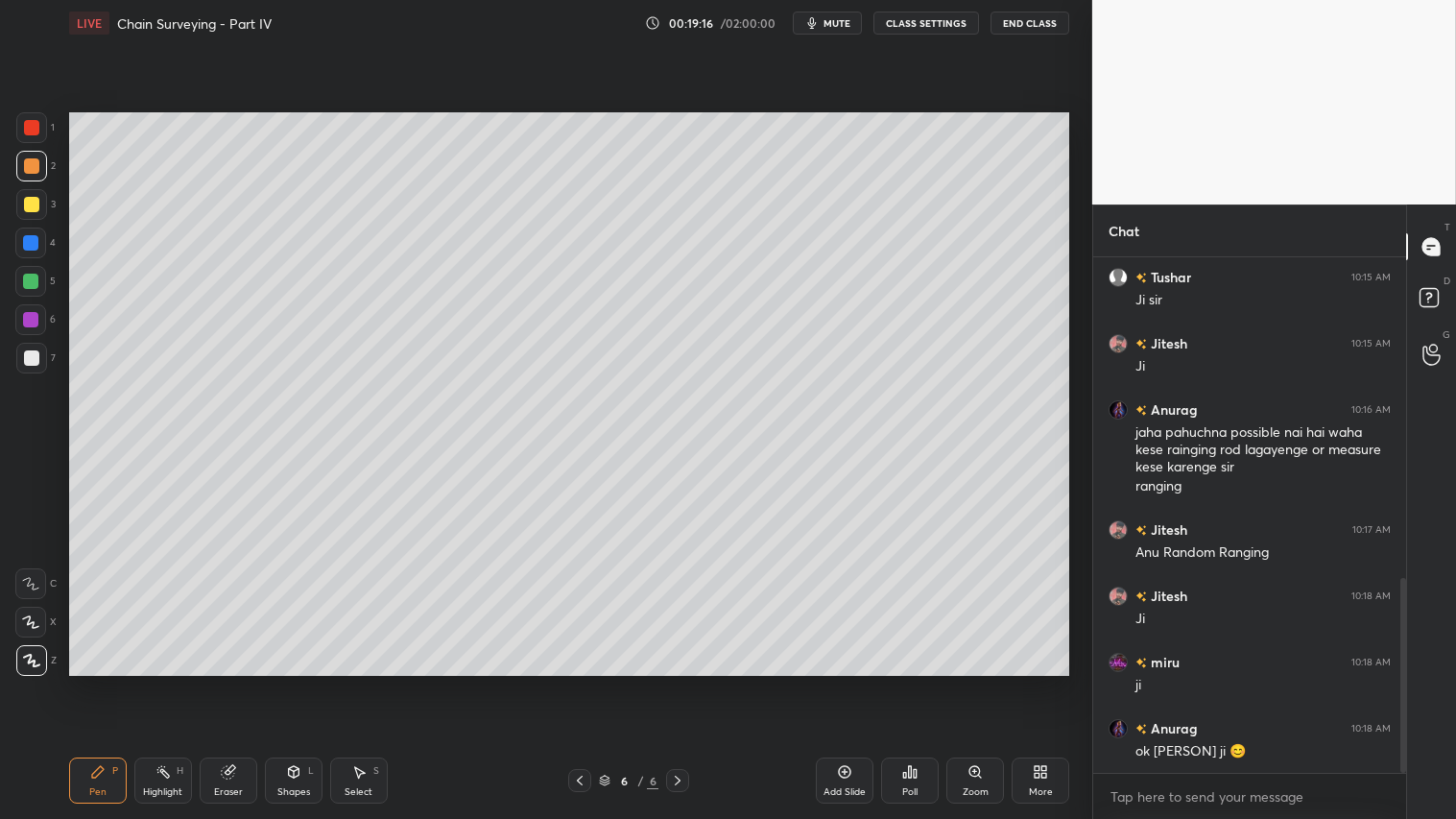 click at bounding box center [32, 166] 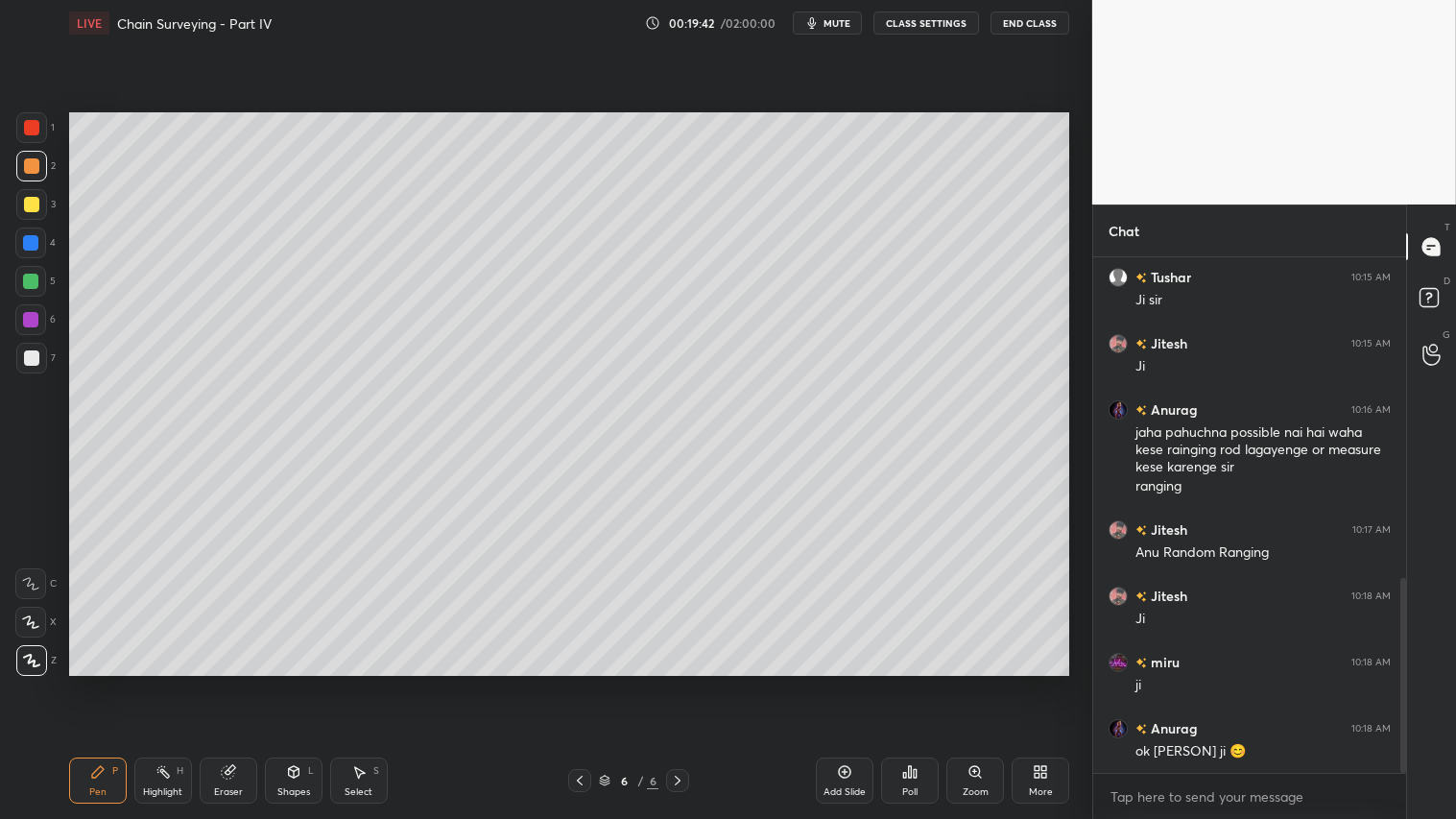 click on "Pen P" at bounding box center [98, 781] 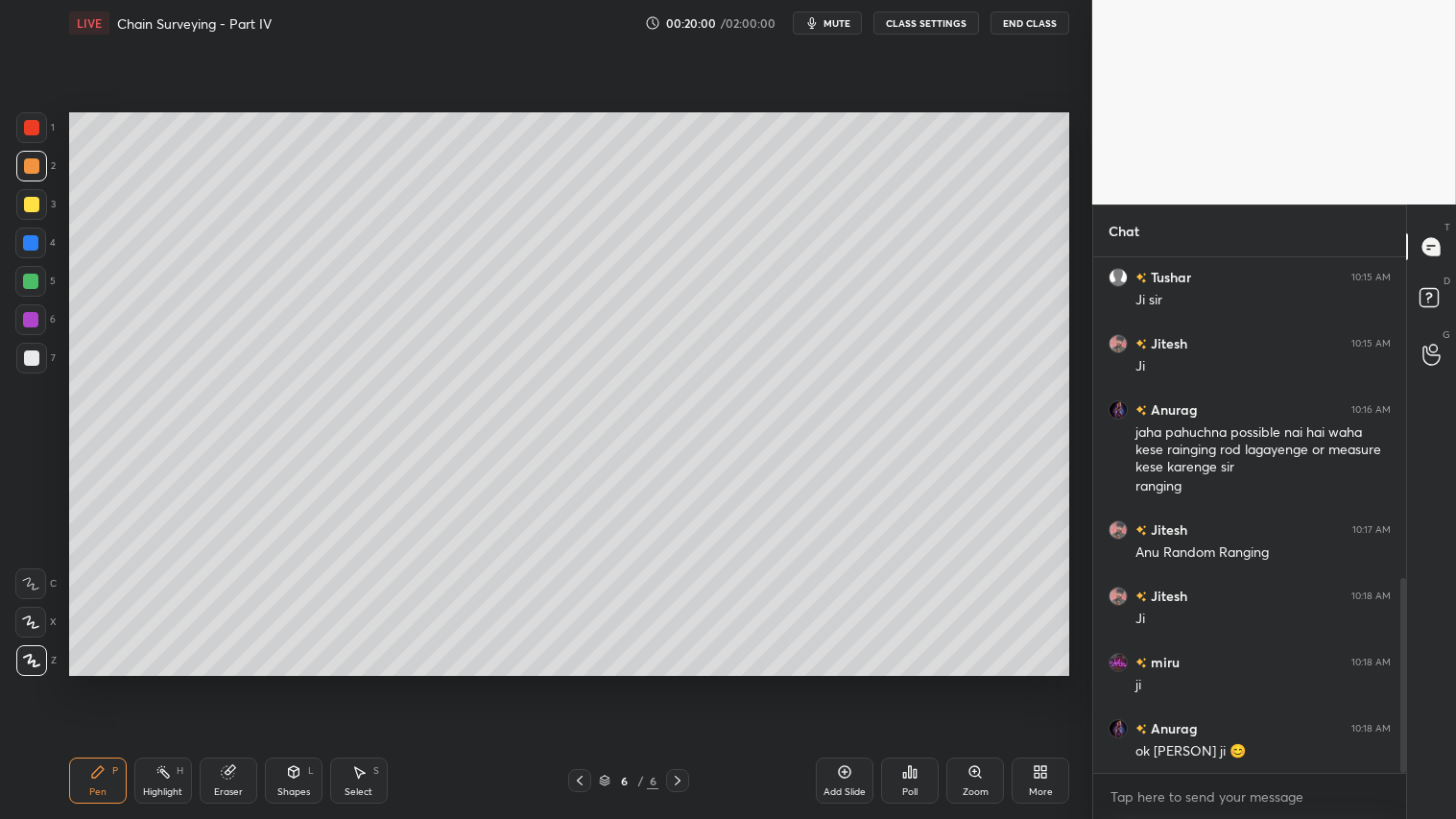 click on "Shapes L" at bounding box center (294, 781) 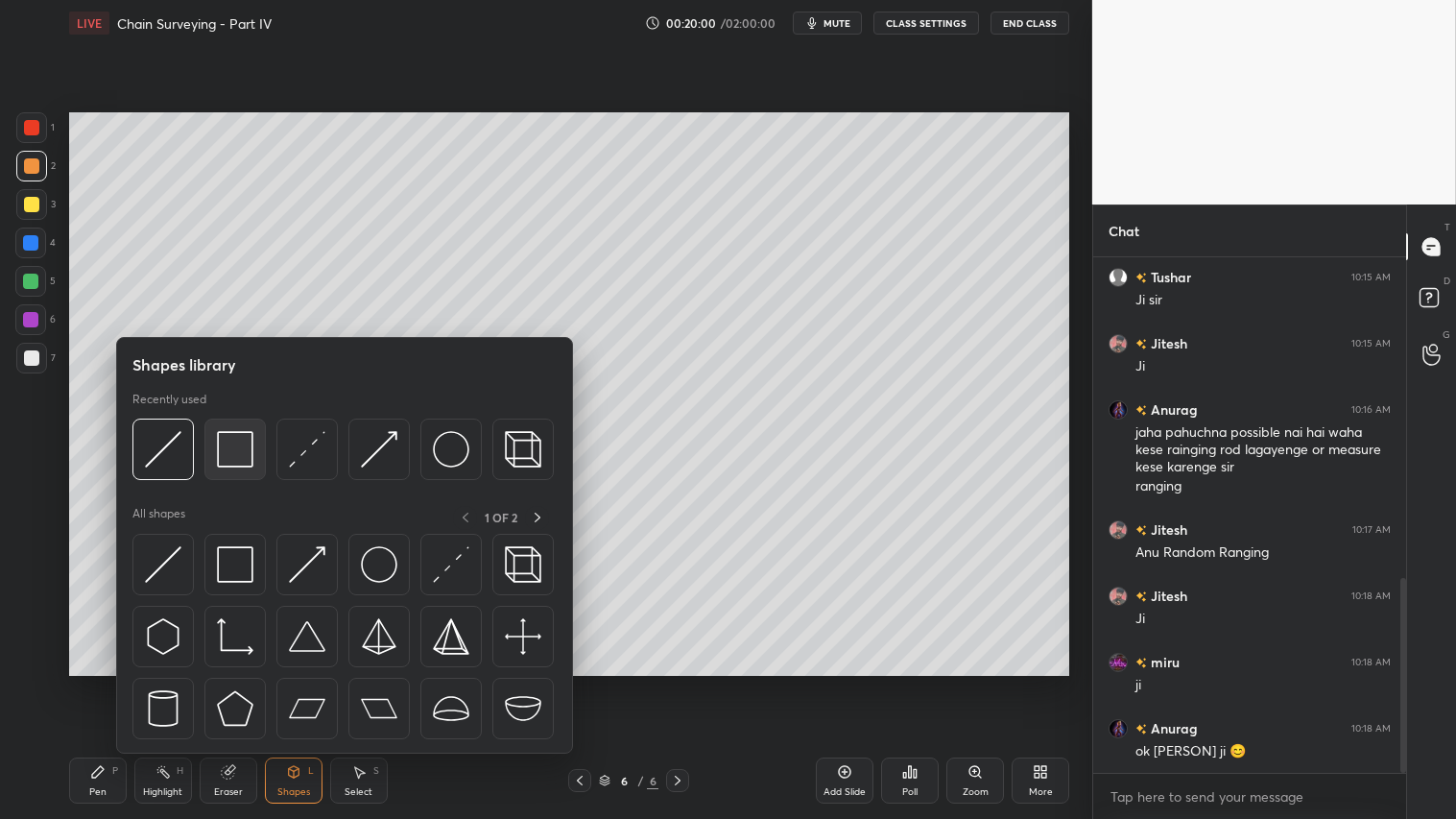 click at bounding box center (235, 449) 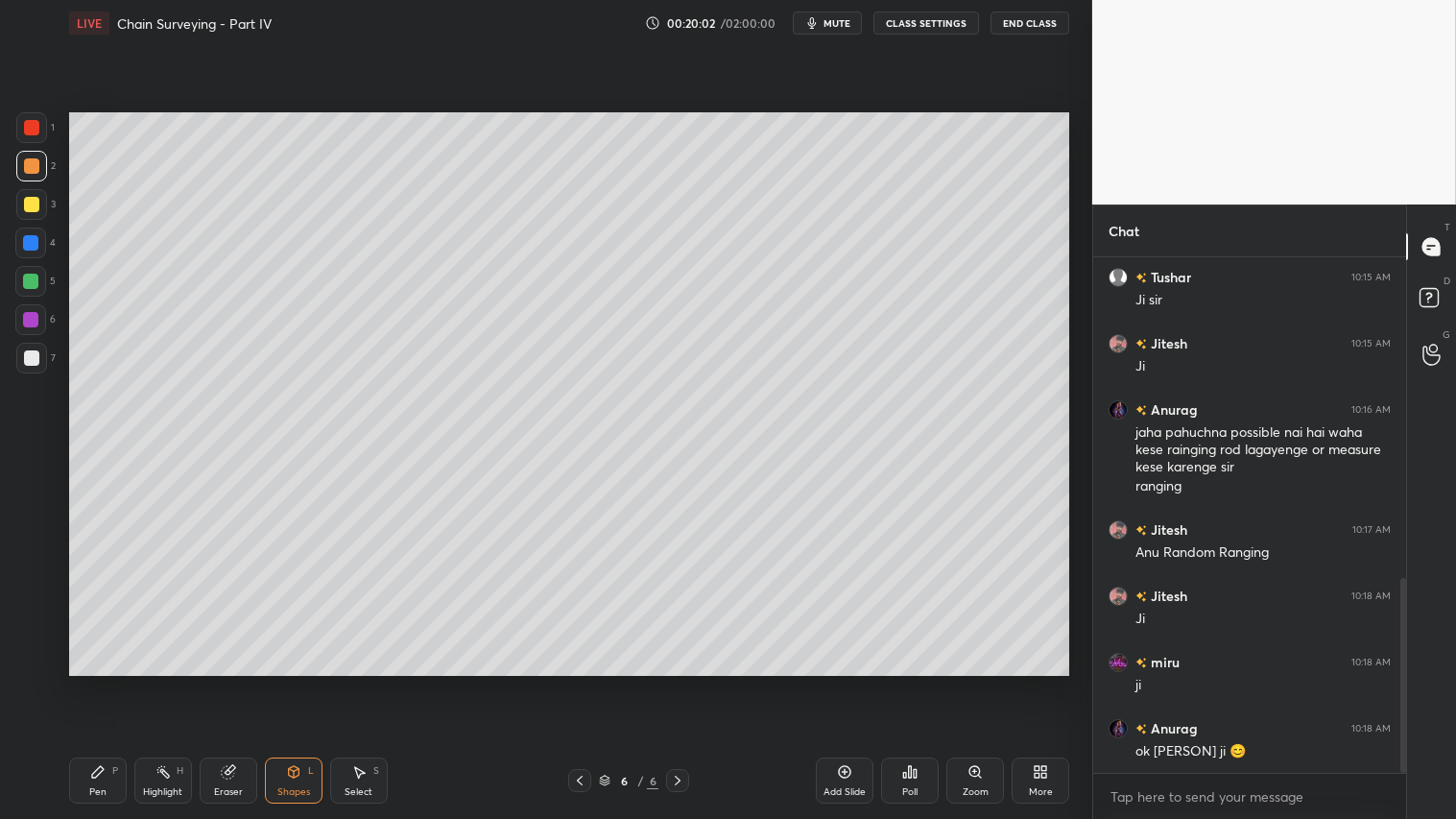 drag, startPoint x: 34, startPoint y: 202, endPoint x: 52, endPoint y: 212, distance: 20.59126 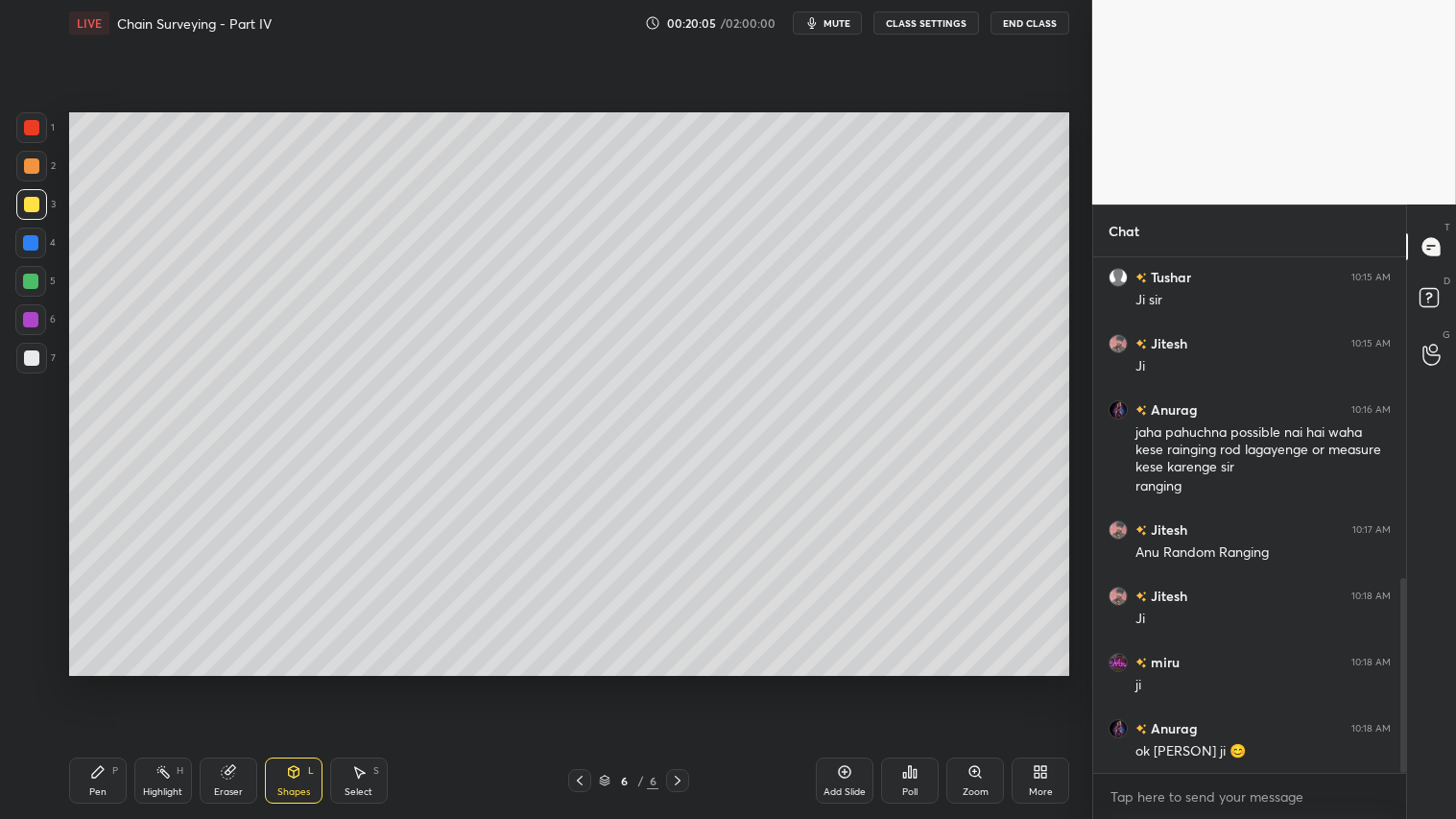 click at bounding box center [32, 166] 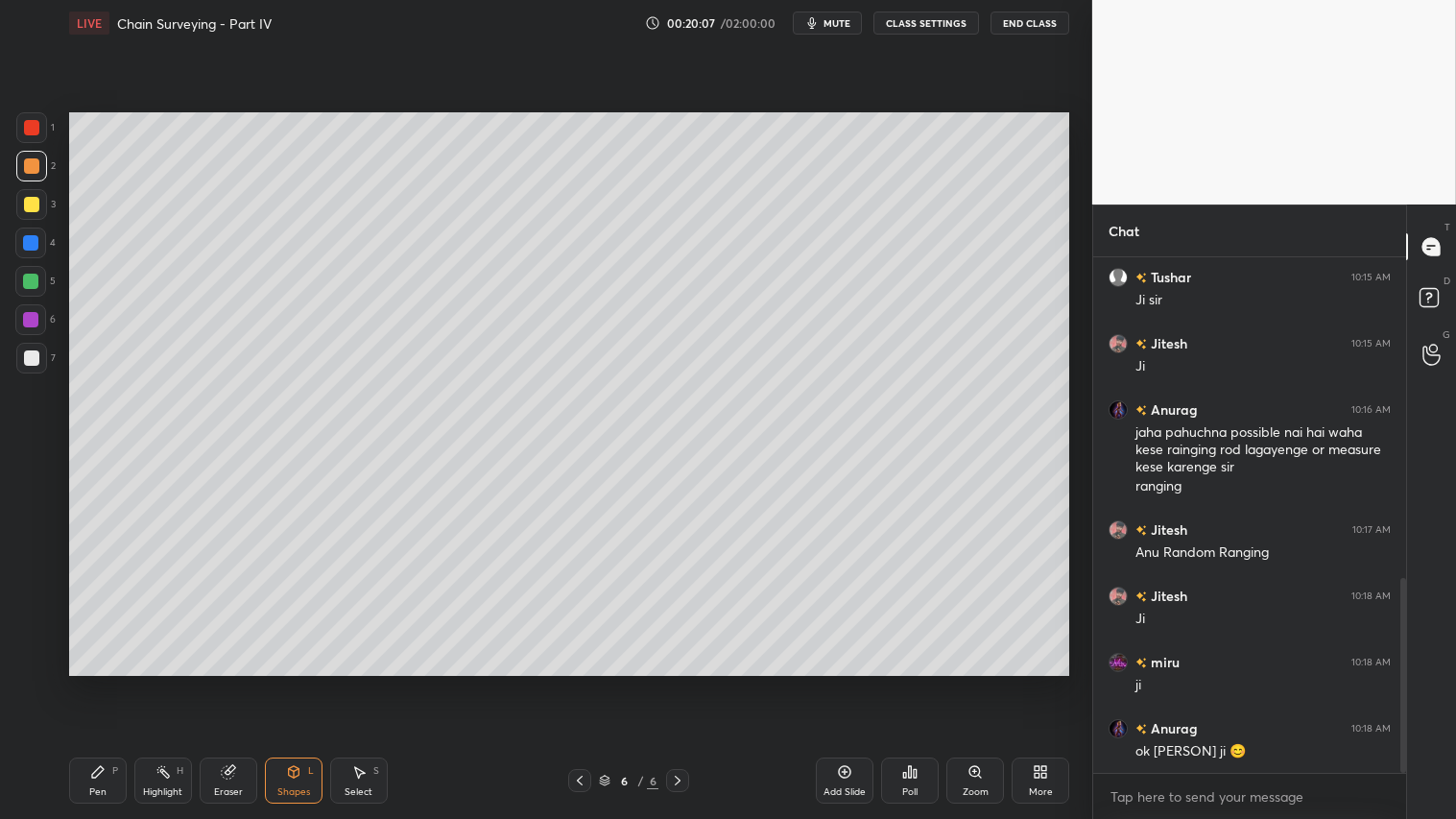 drag, startPoint x: 93, startPoint y: 774, endPoint x: 81, endPoint y: 780, distance: 13.4164079 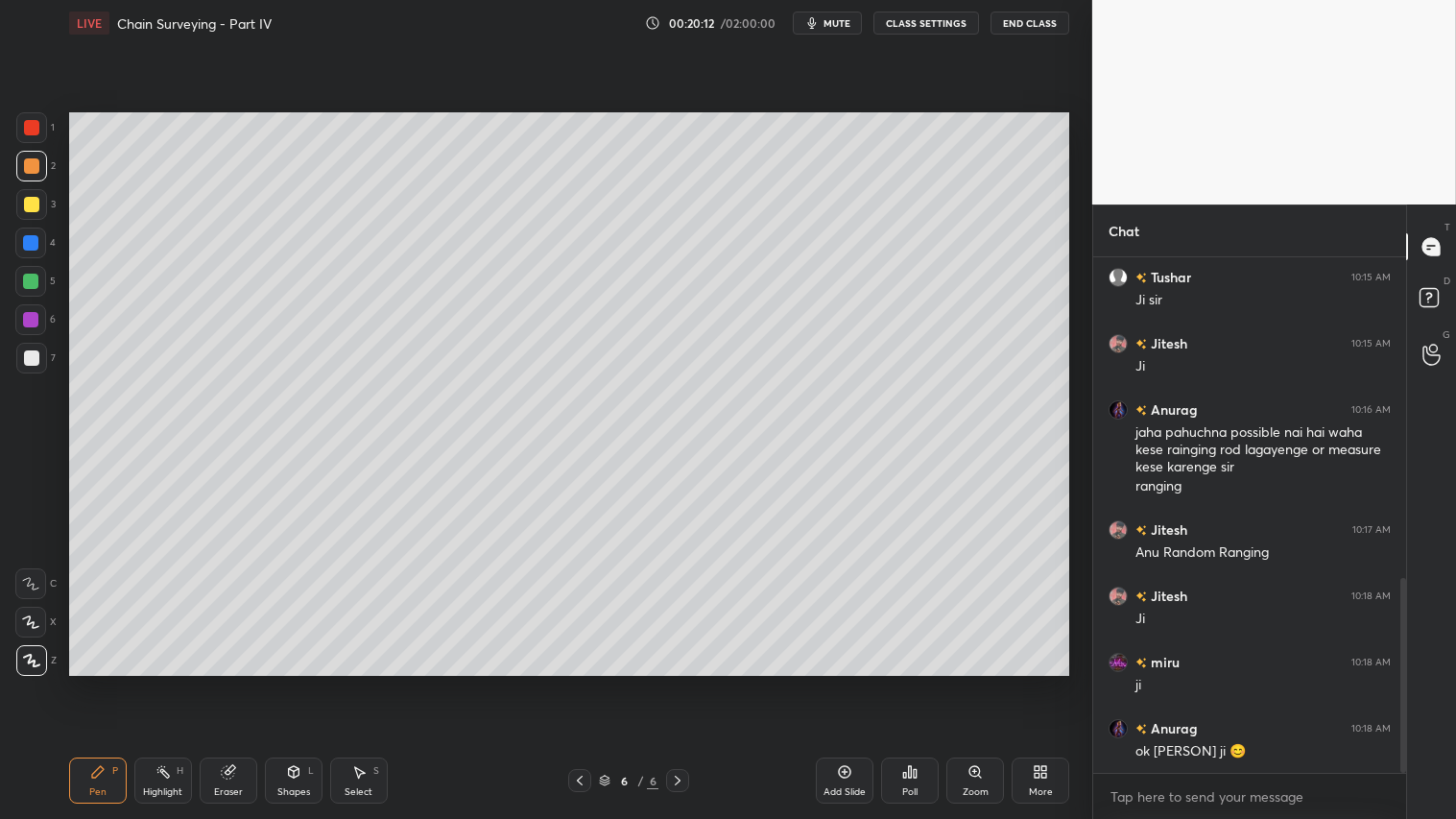 click on "Shapes L" at bounding box center (294, 781) 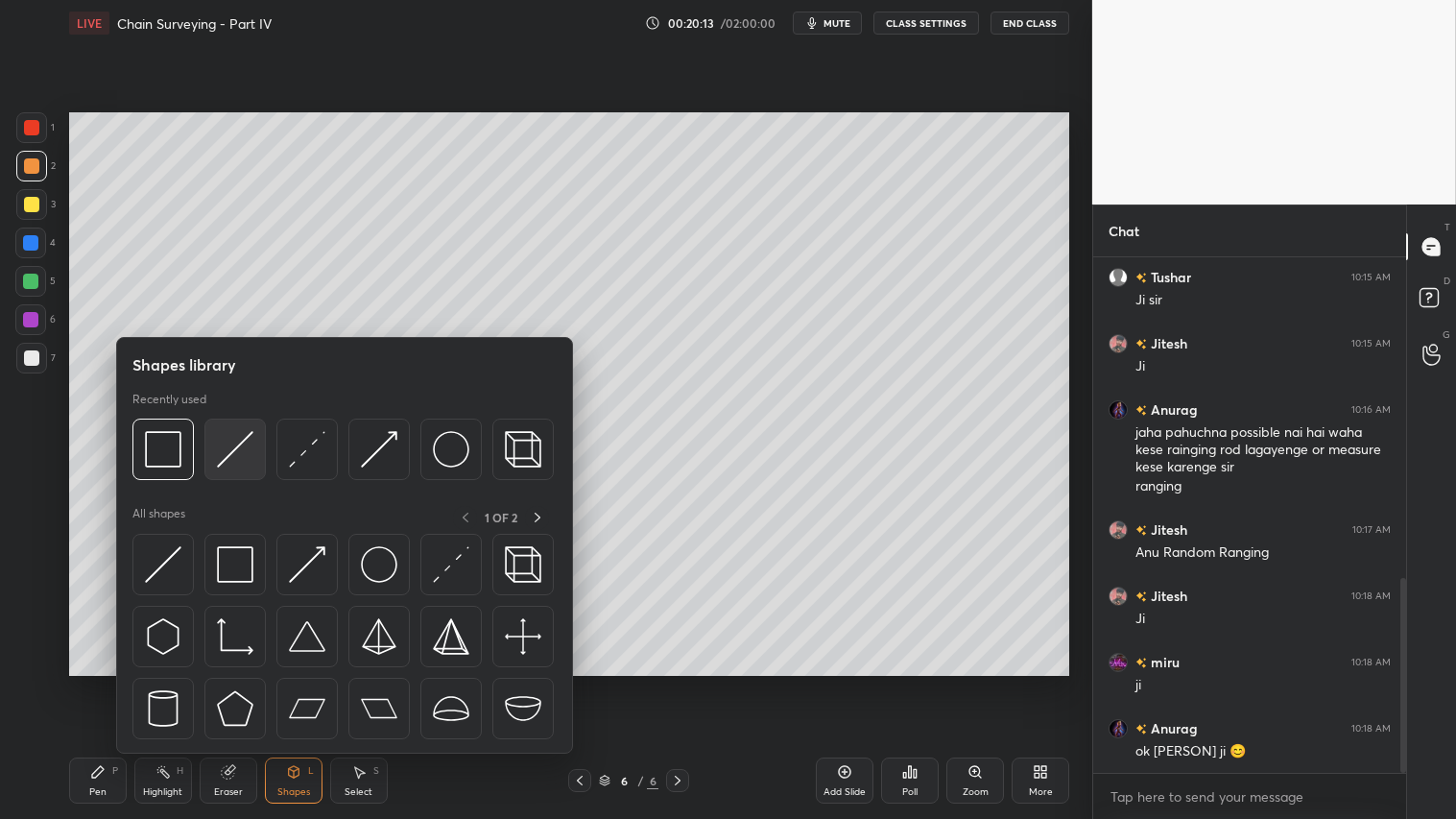 click at bounding box center [235, 449] 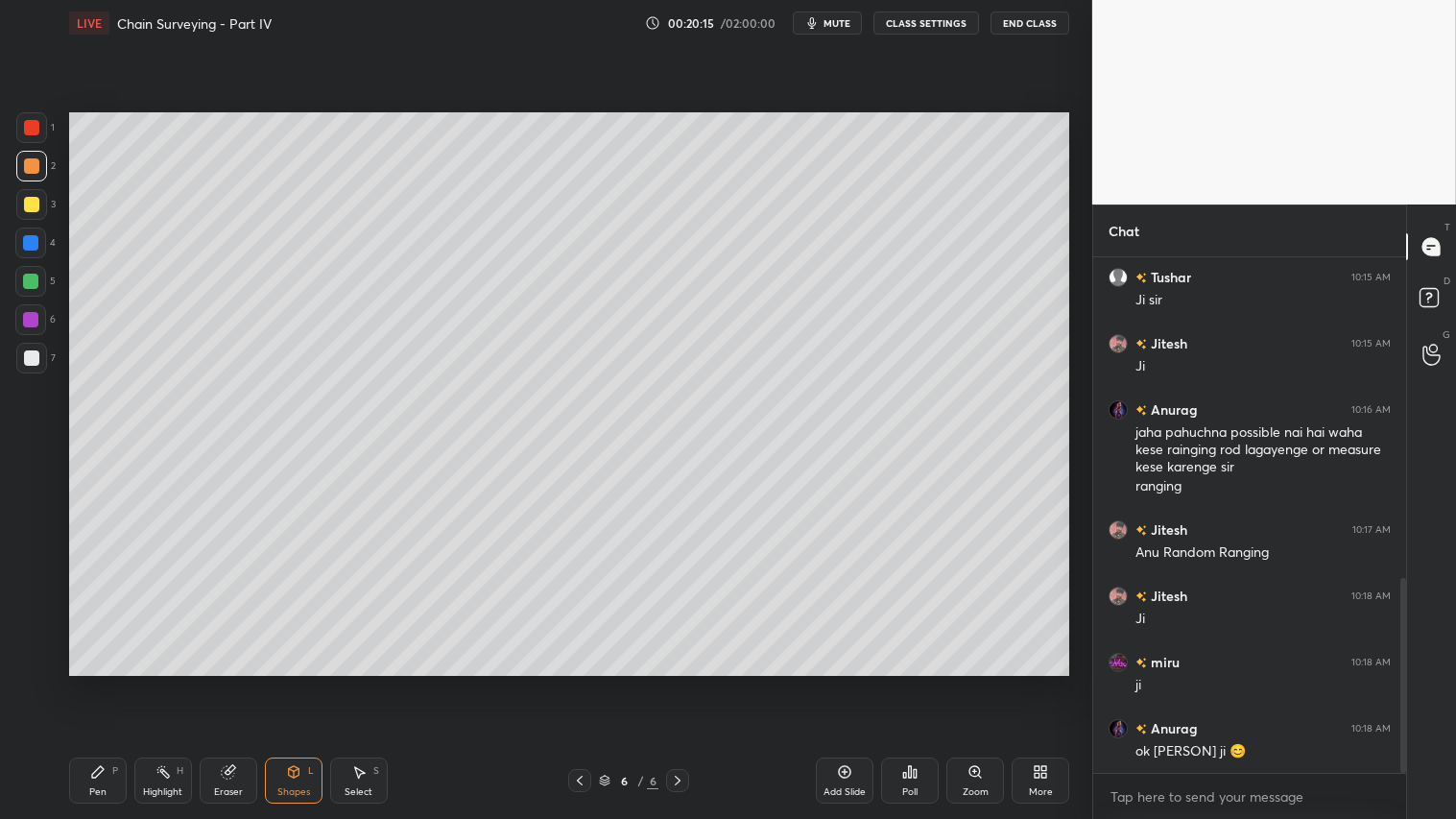 drag, startPoint x: 97, startPoint y: 779, endPoint x: 171, endPoint y: 707, distance: 103.24728 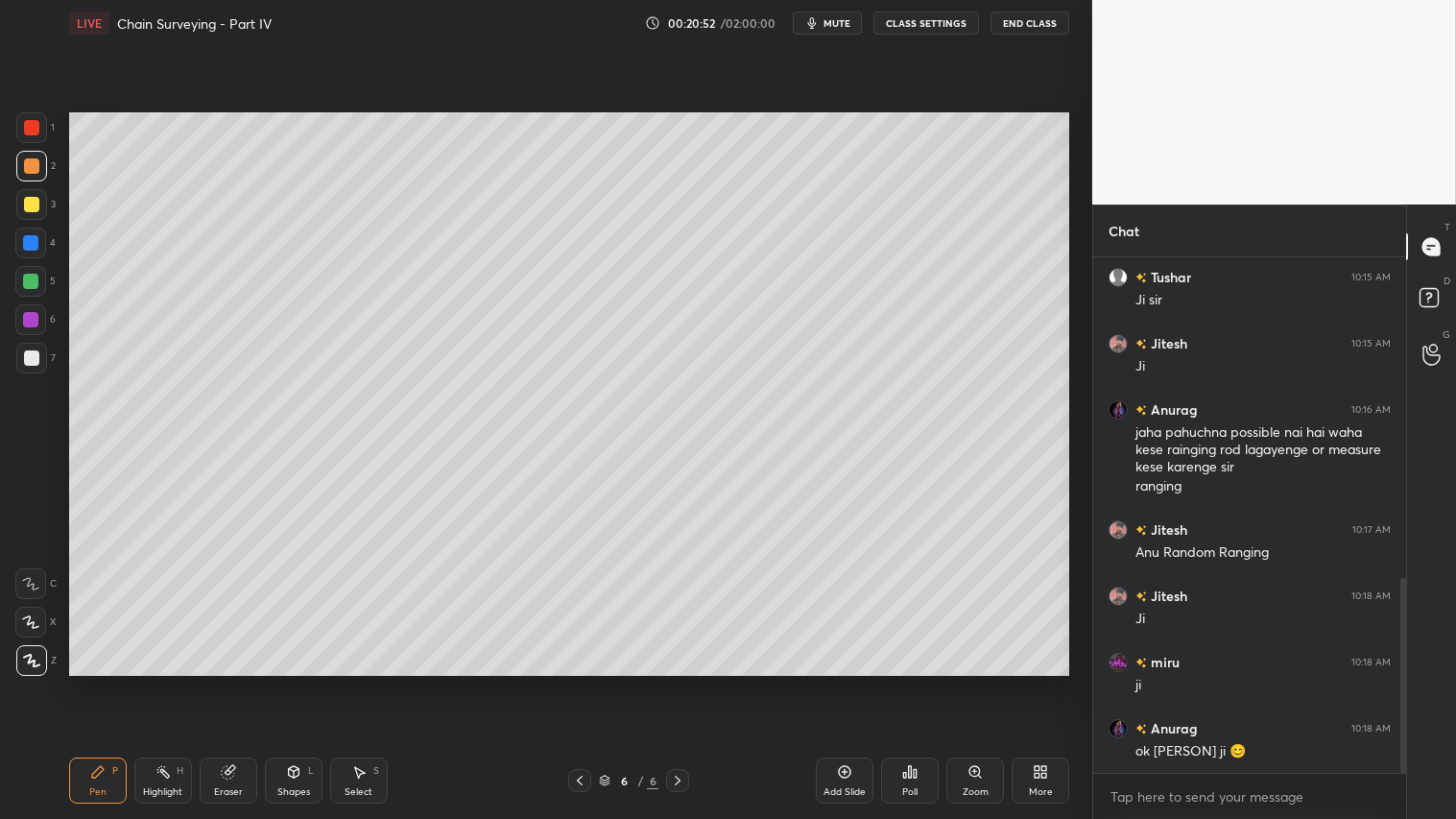 drag, startPoint x: 242, startPoint y: 773, endPoint x: 259, endPoint y: 702, distance: 73.00685 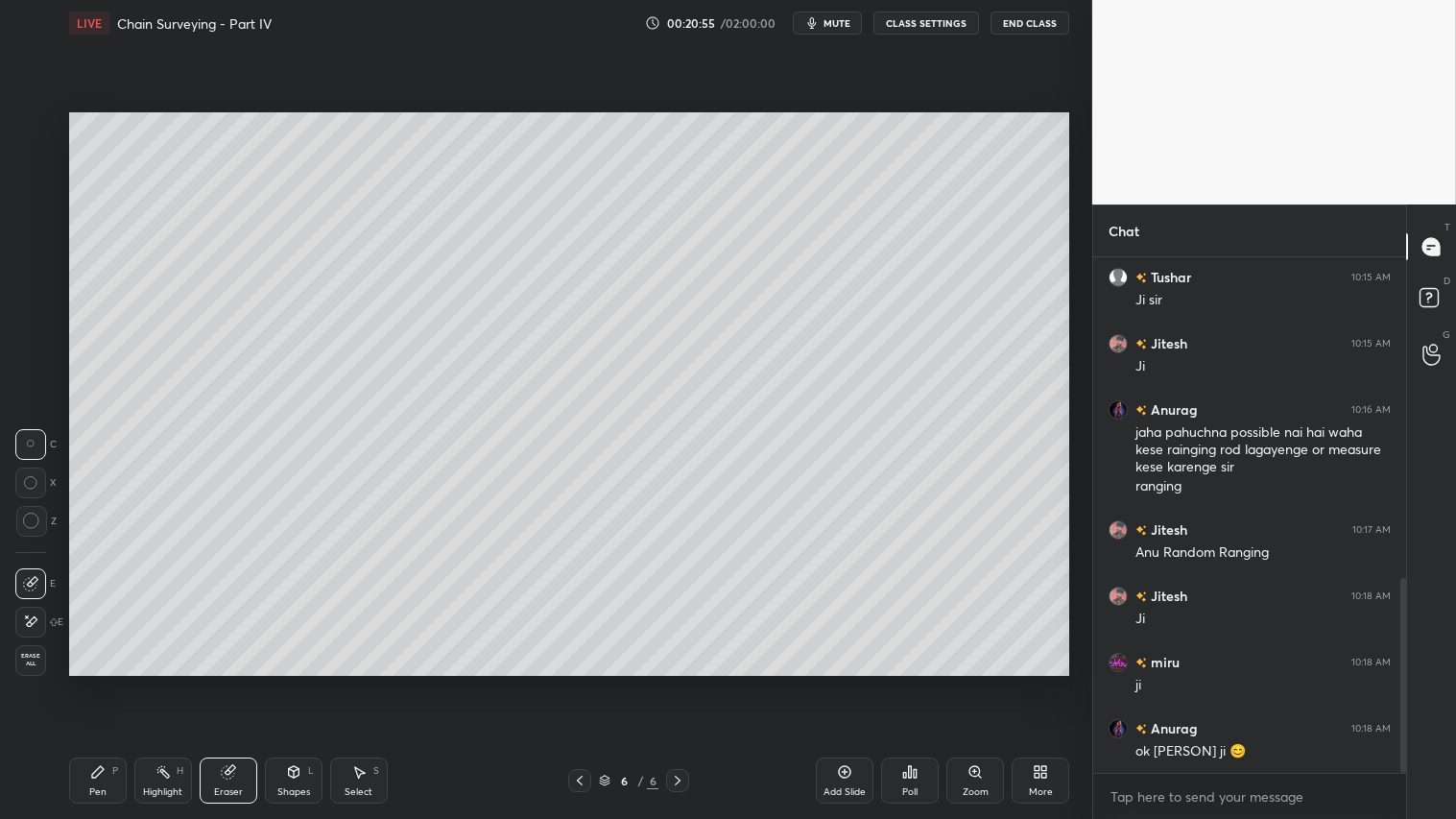 click 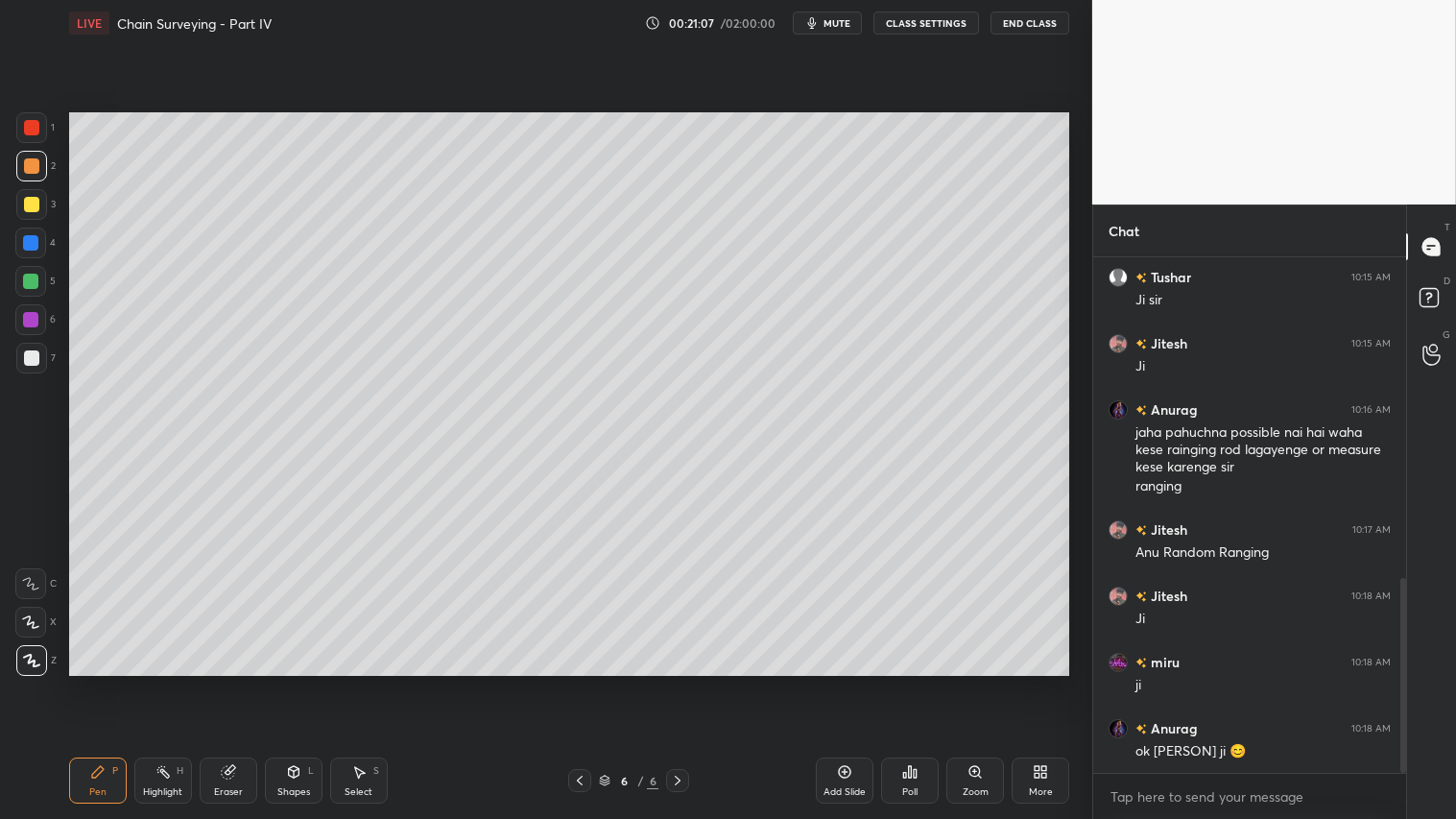 click 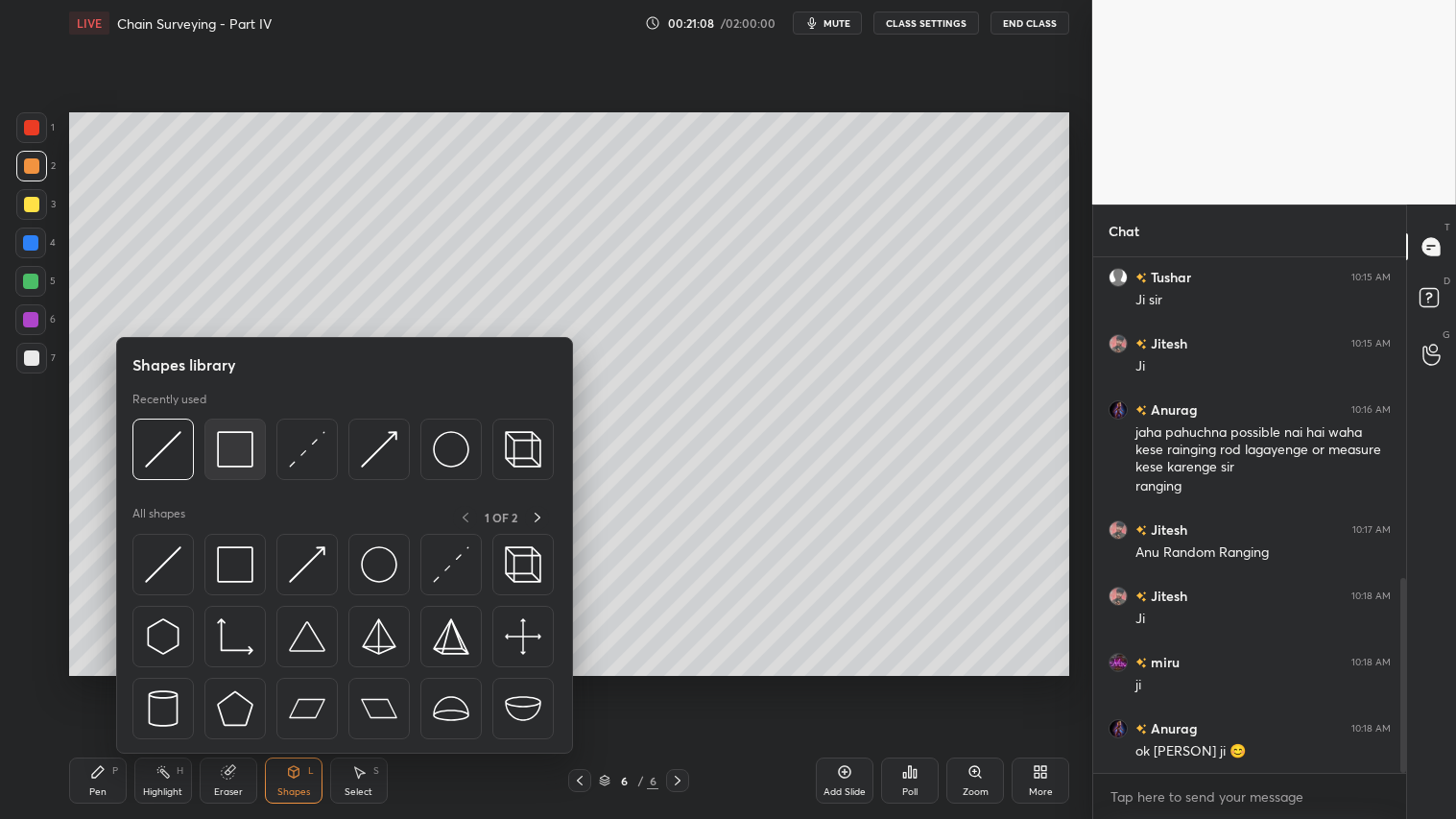 click at bounding box center [235, 449] 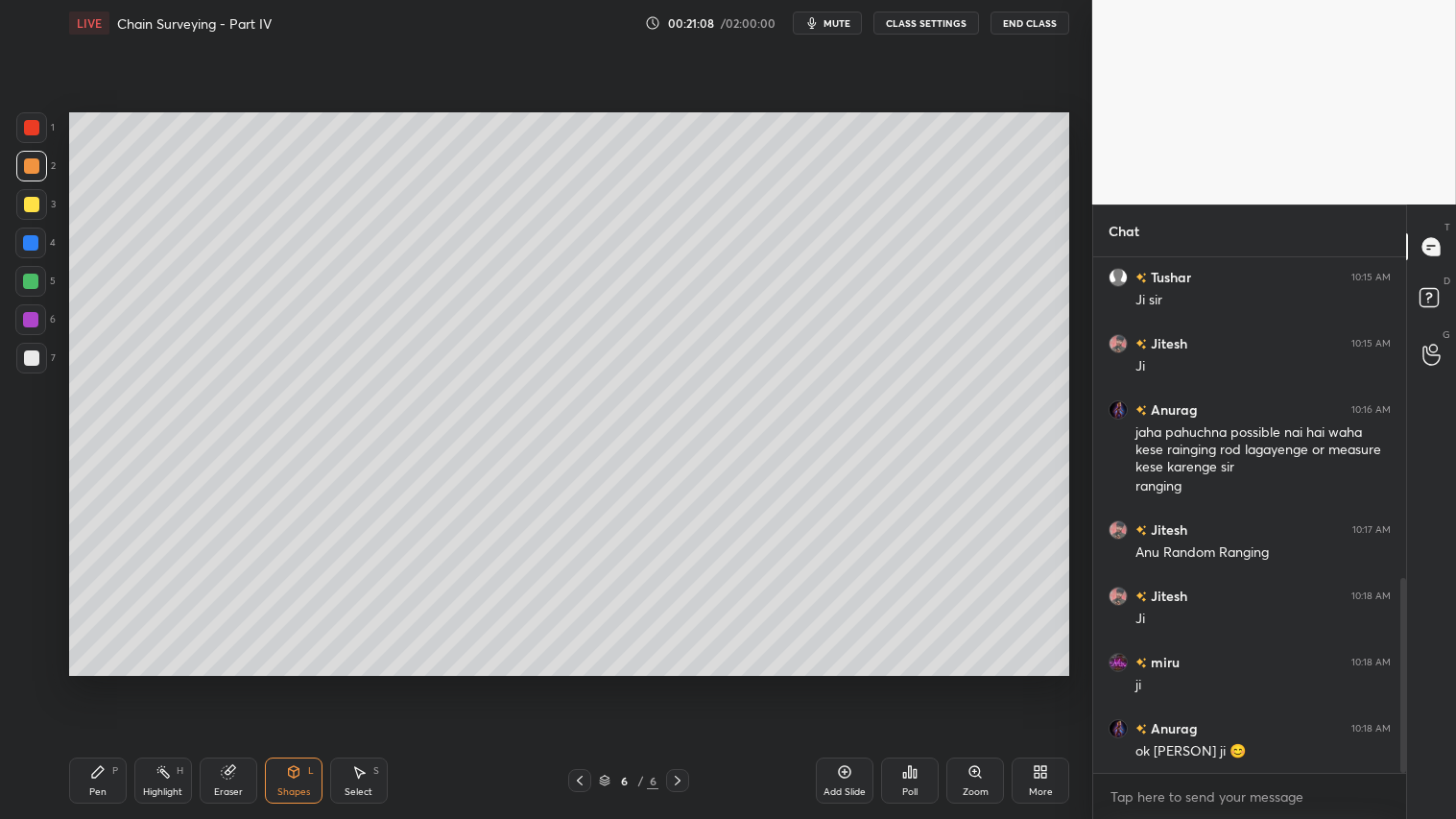 click at bounding box center [32, 205] 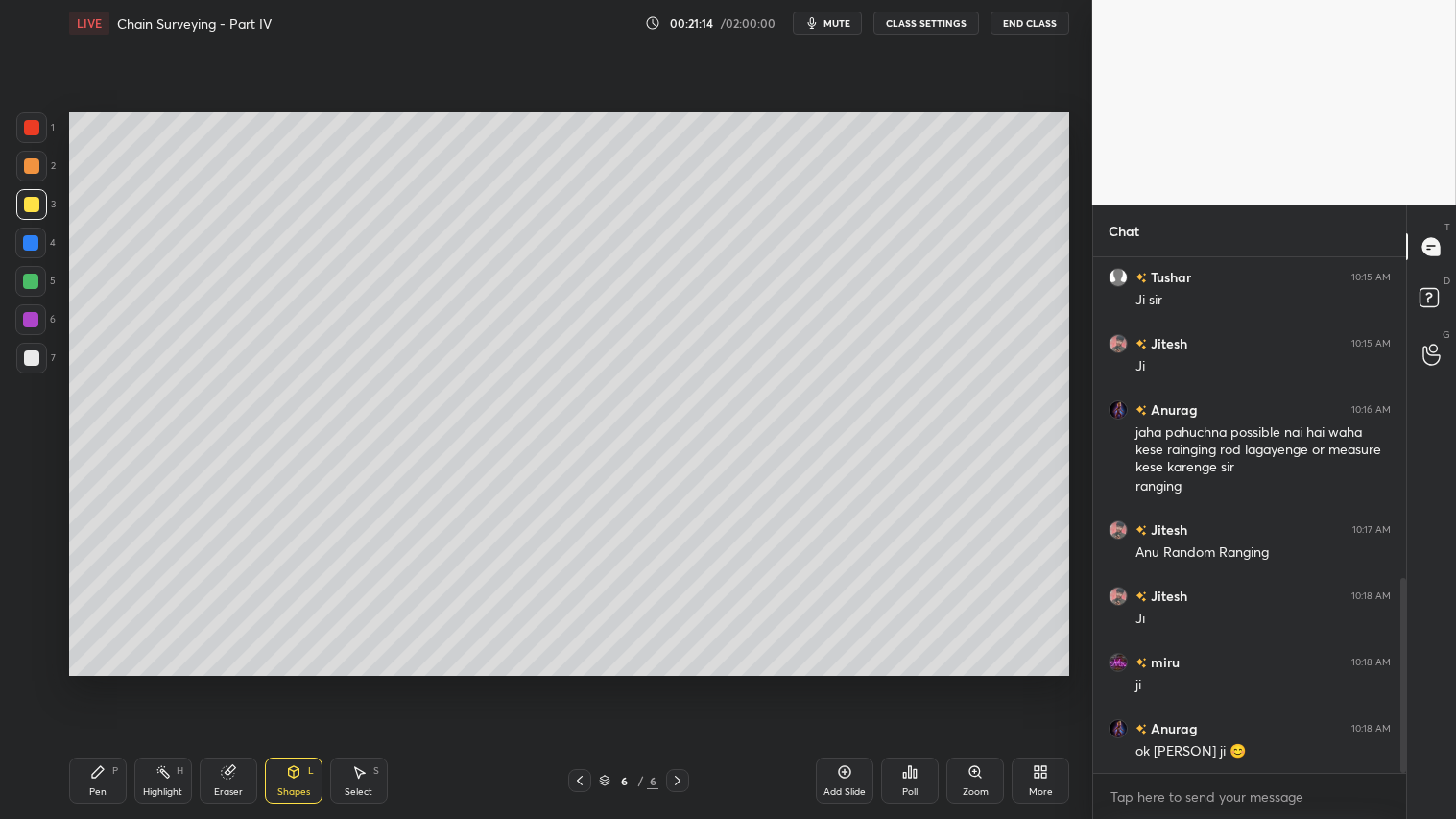 drag, startPoint x: 98, startPoint y: 775, endPoint x: 254, endPoint y: 705, distance: 170.98538 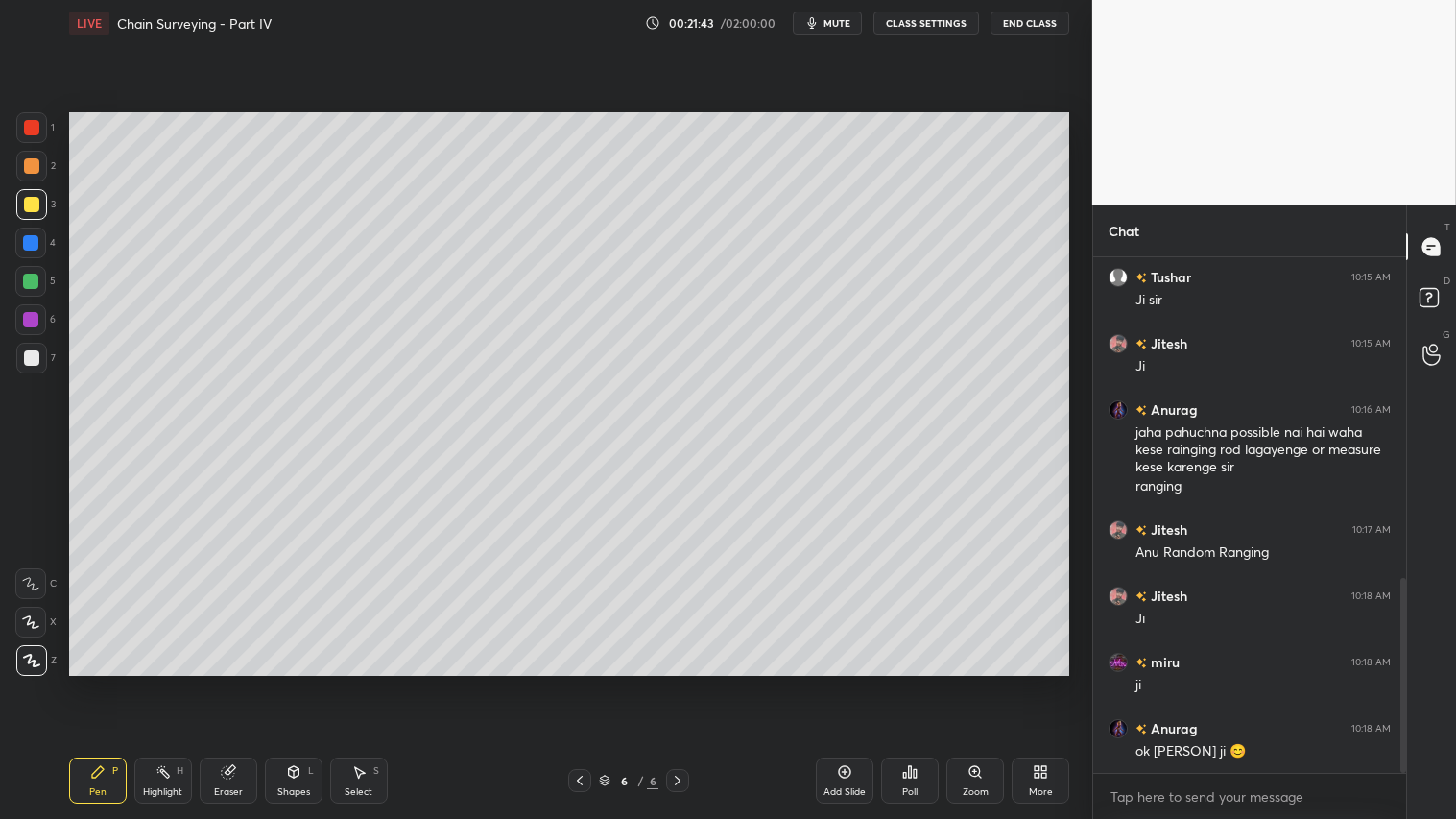drag, startPoint x: 31, startPoint y: 158, endPoint x: 44, endPoint y: 421, distance: 263.3211 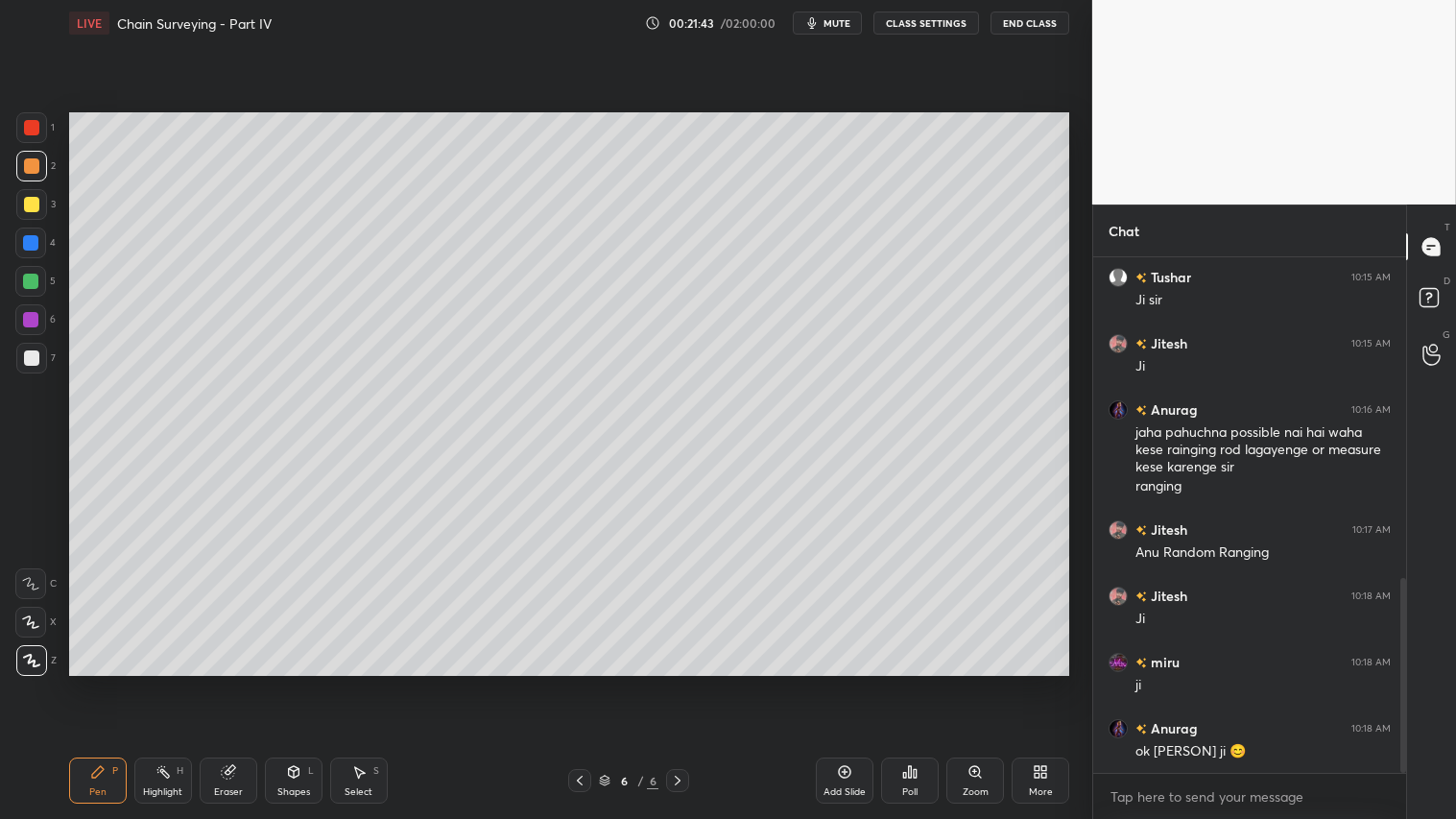 click on "Pen P" at bounding box center (98, 781) 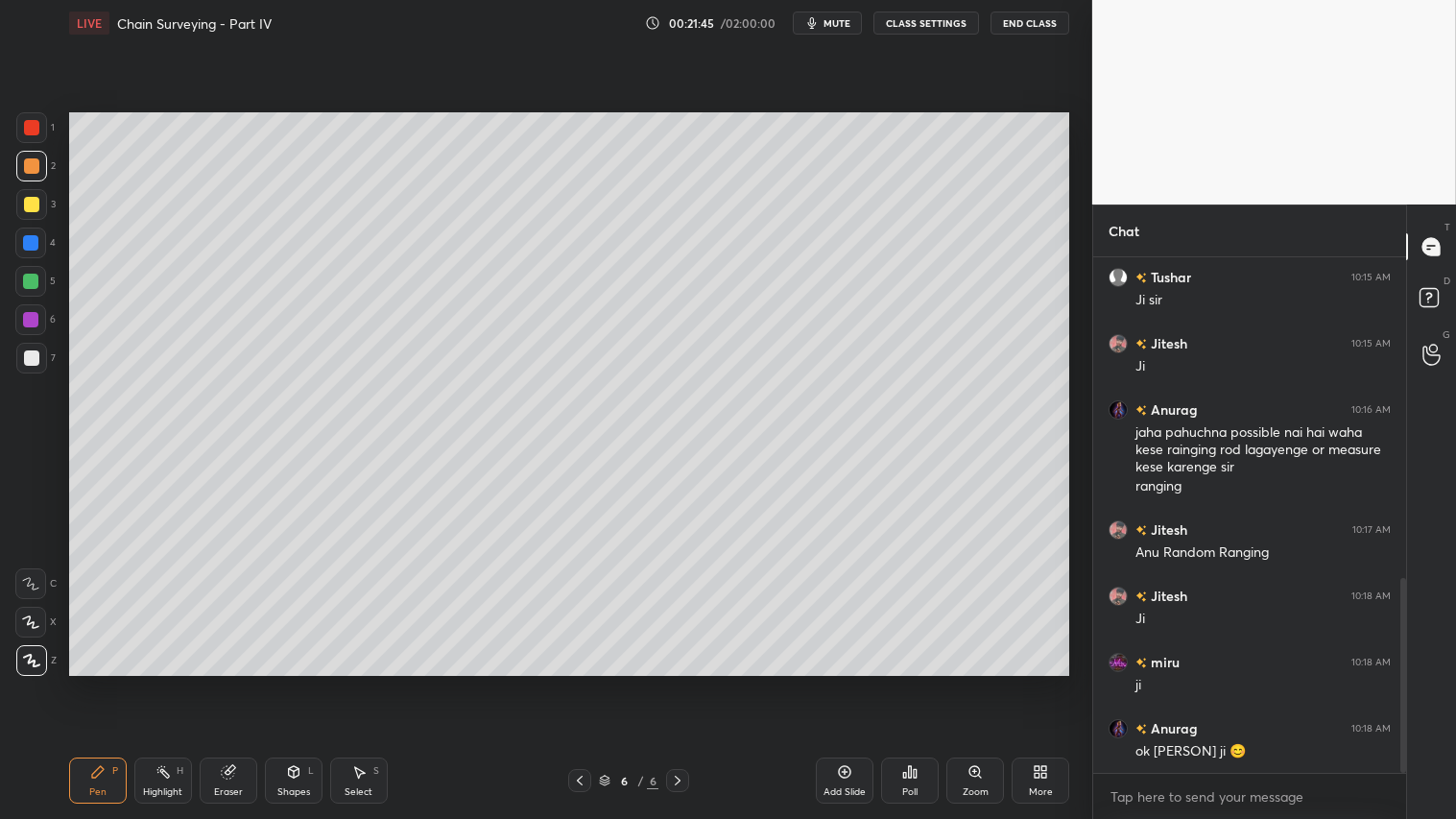click on "Add Slide" at bounding box center [845, 781] 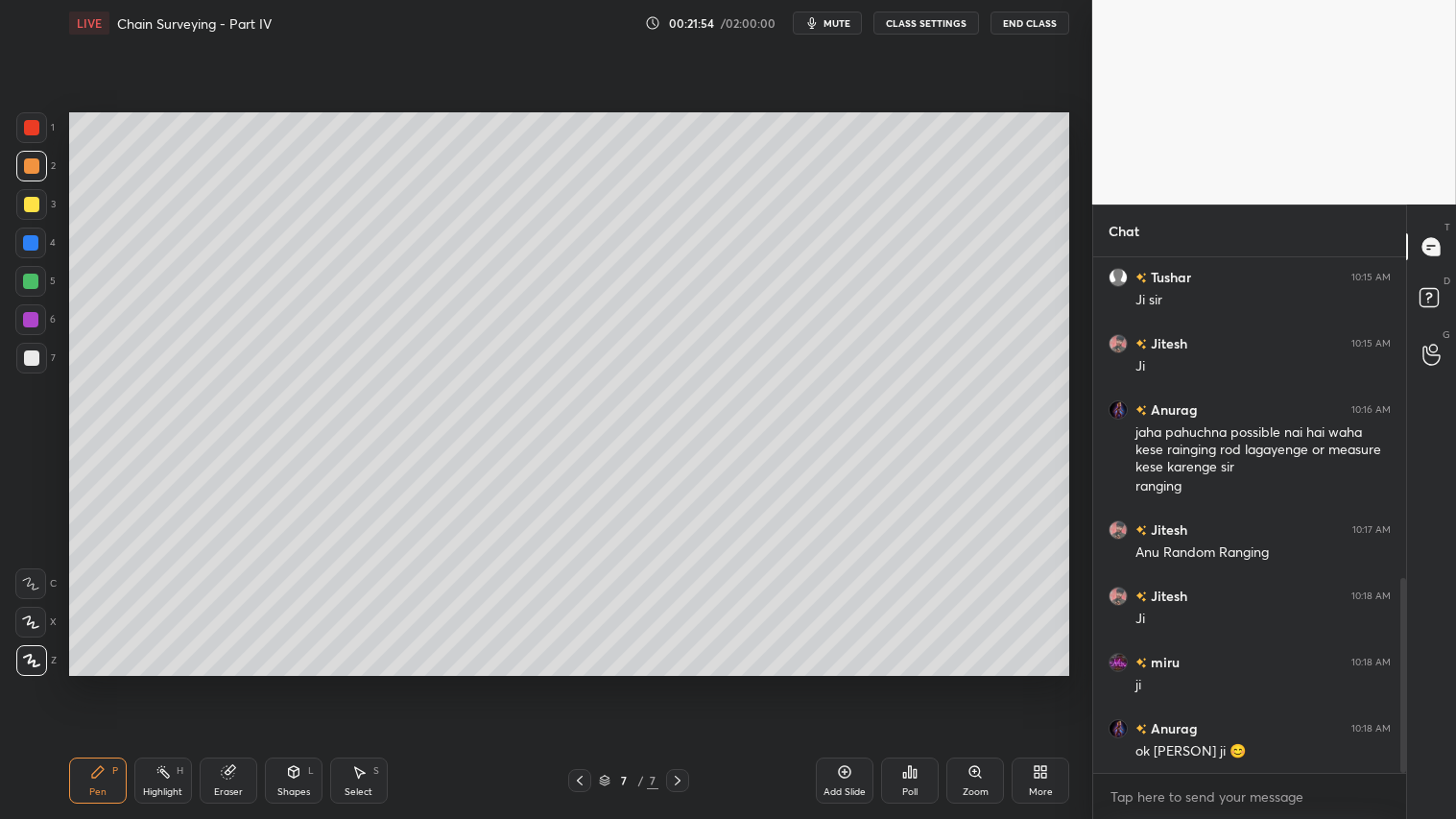 click 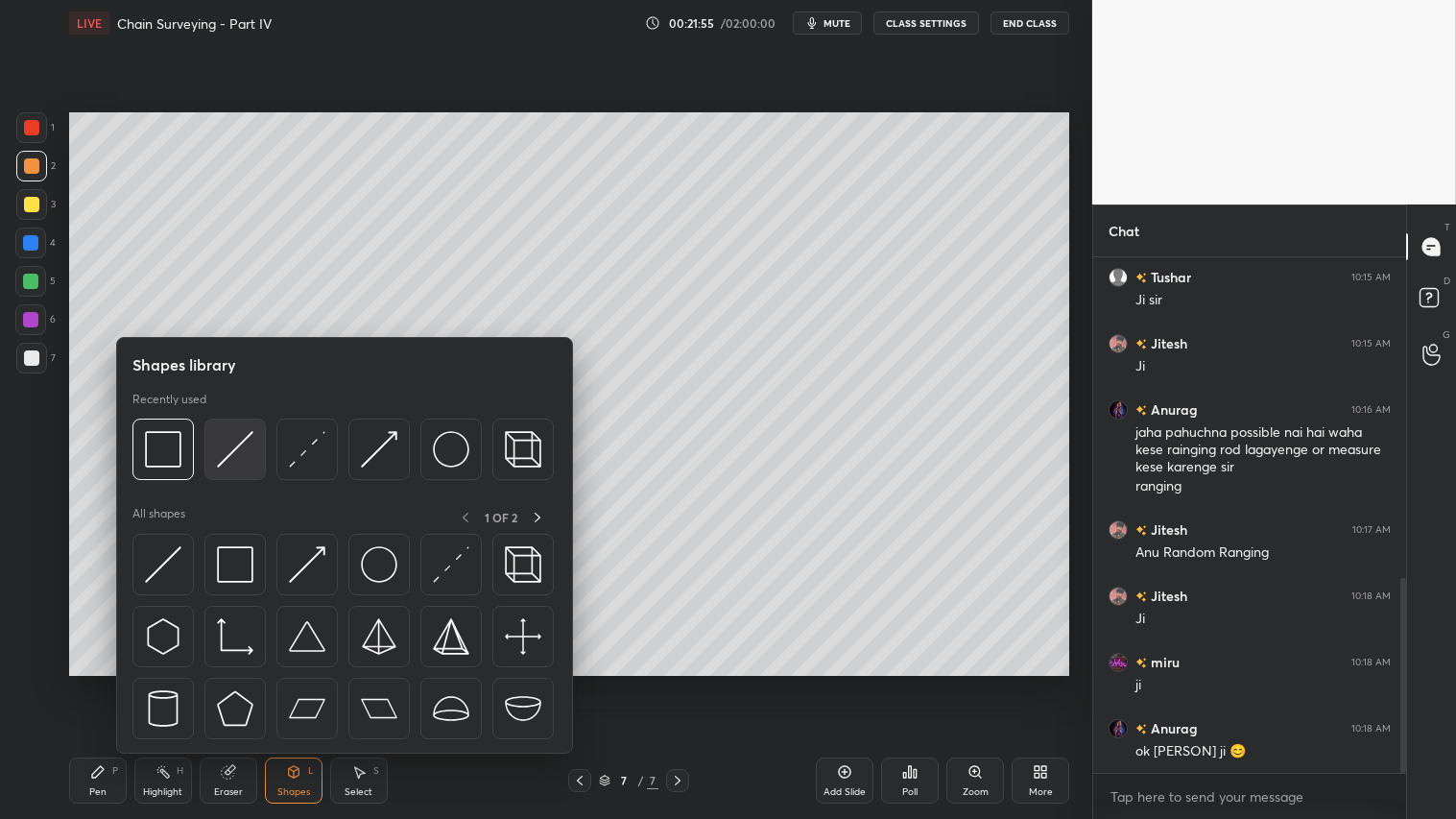 click at bounding box center [235, 449] 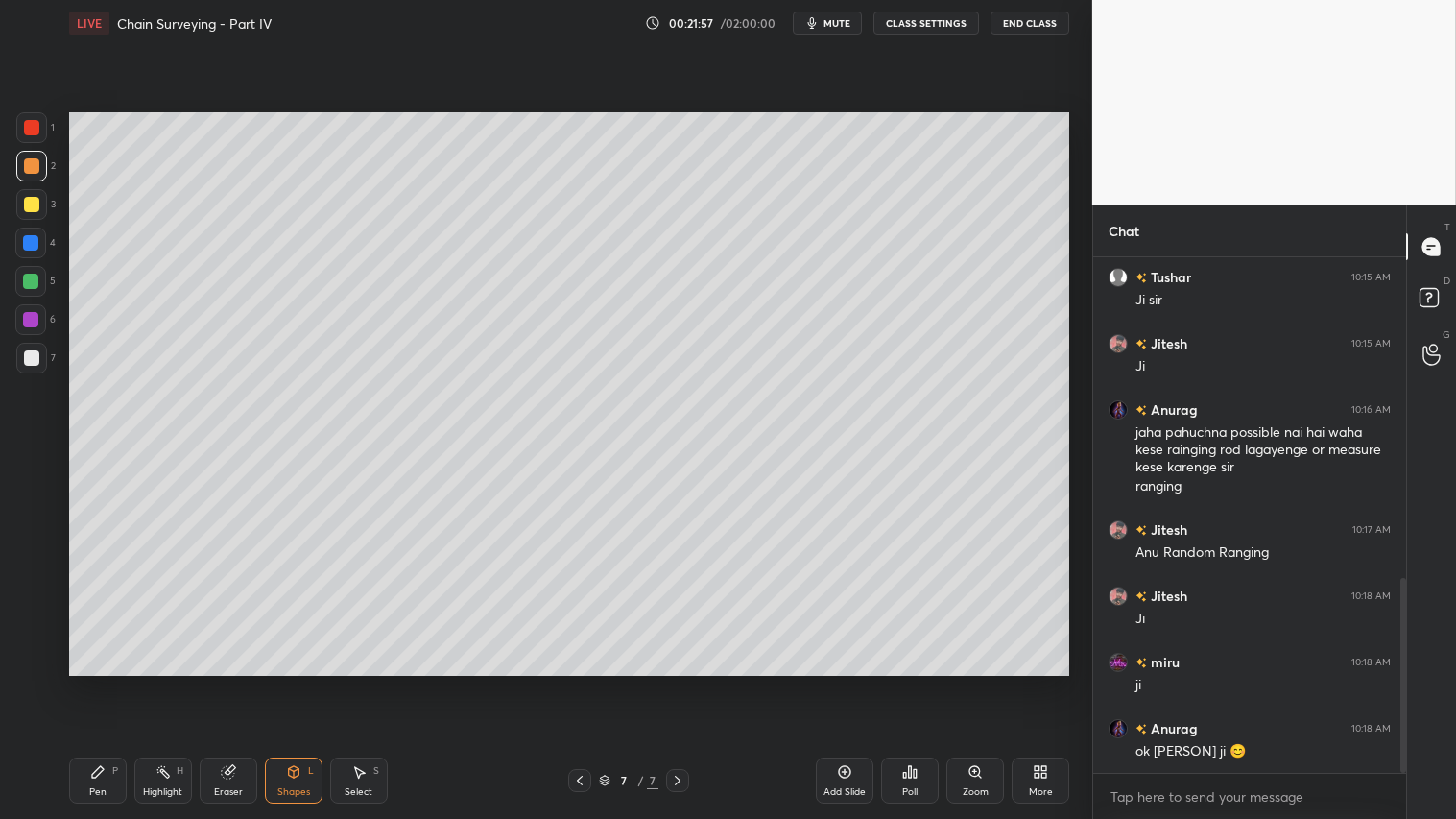click on "Pen P" at bounding box center [98, 781] 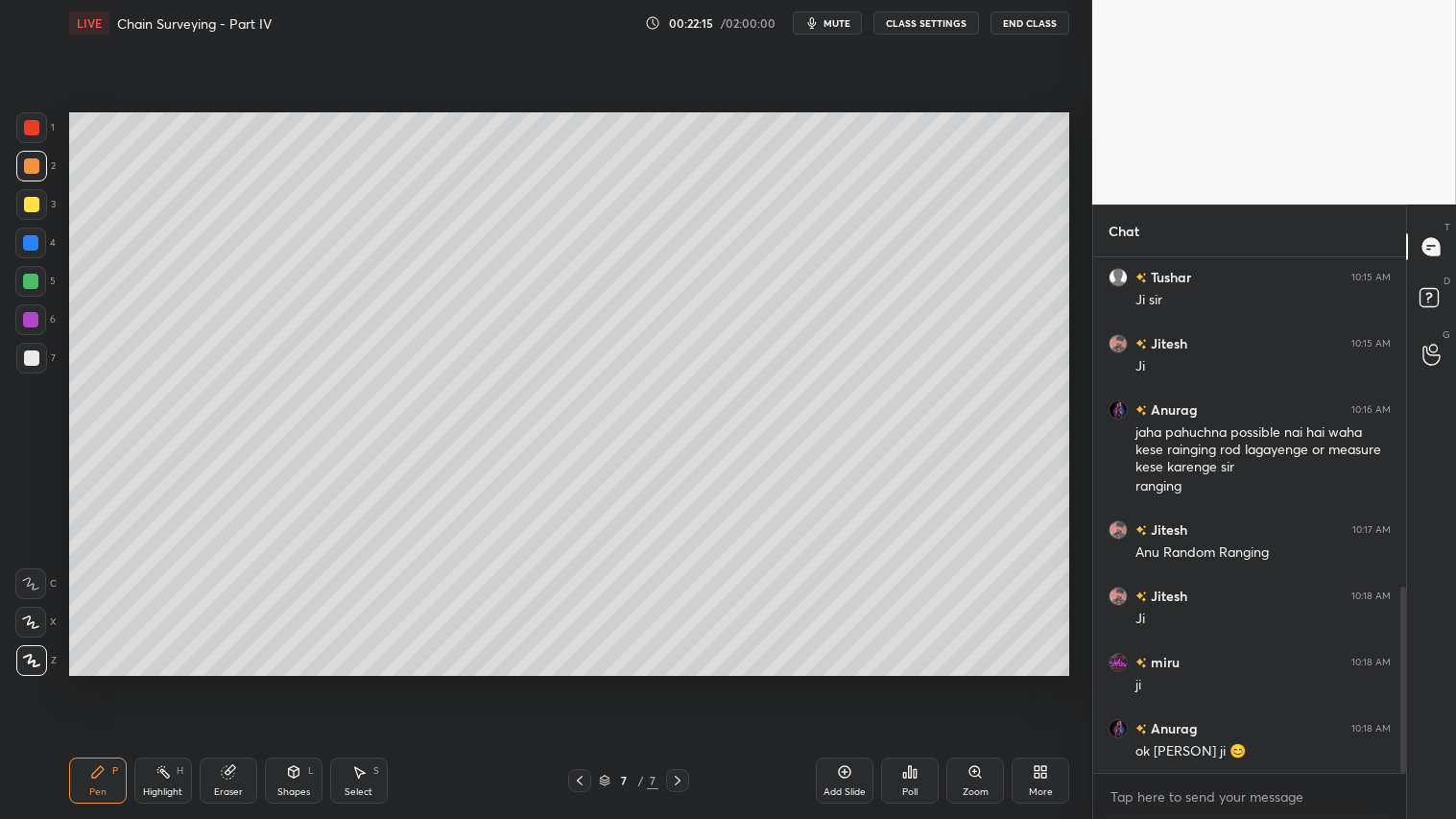 scroll, scrollTop: 912, scrollLeft: 0, axis: vertical 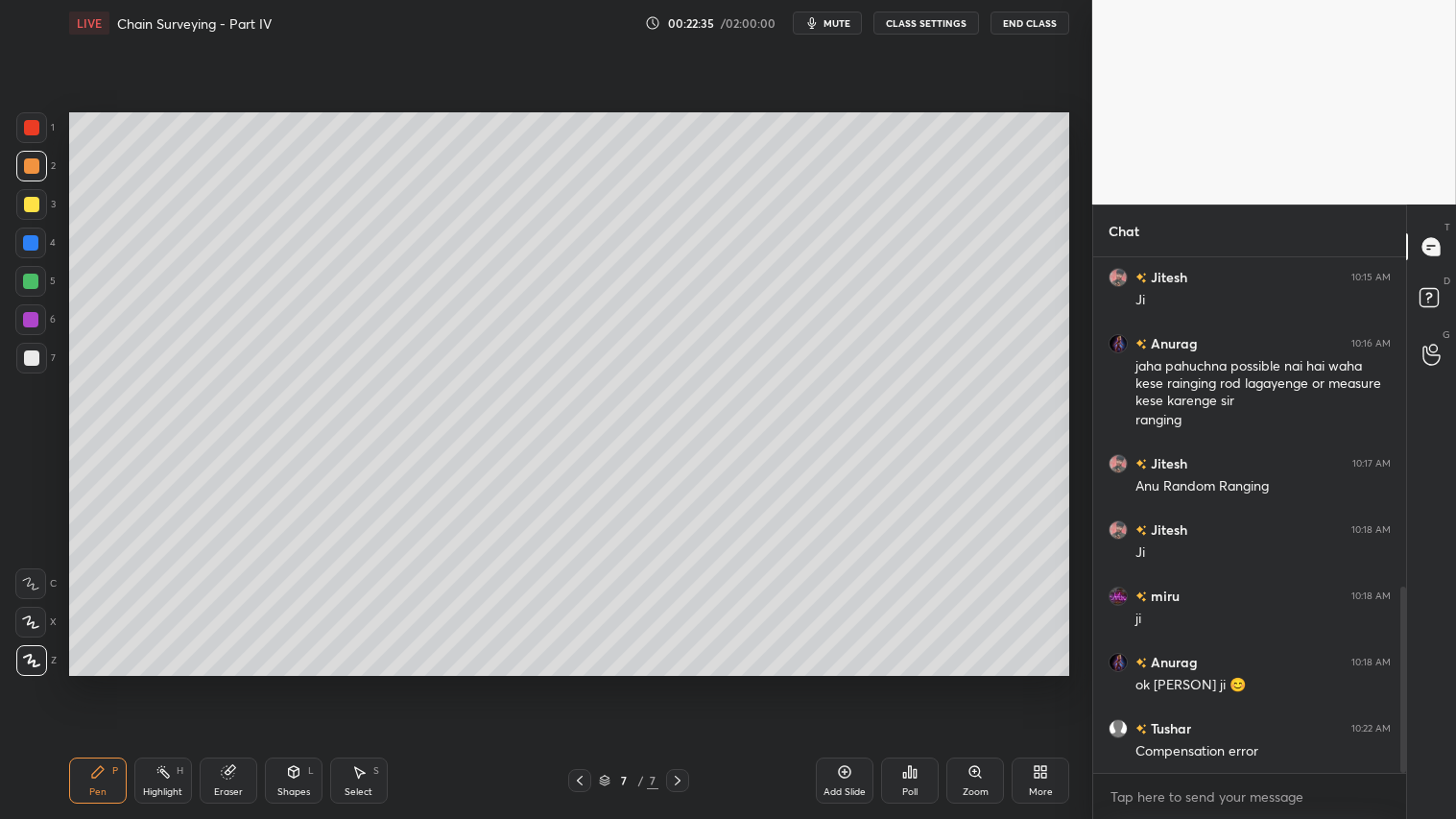 click on "Shapes L" at bounding box center (294, 781) 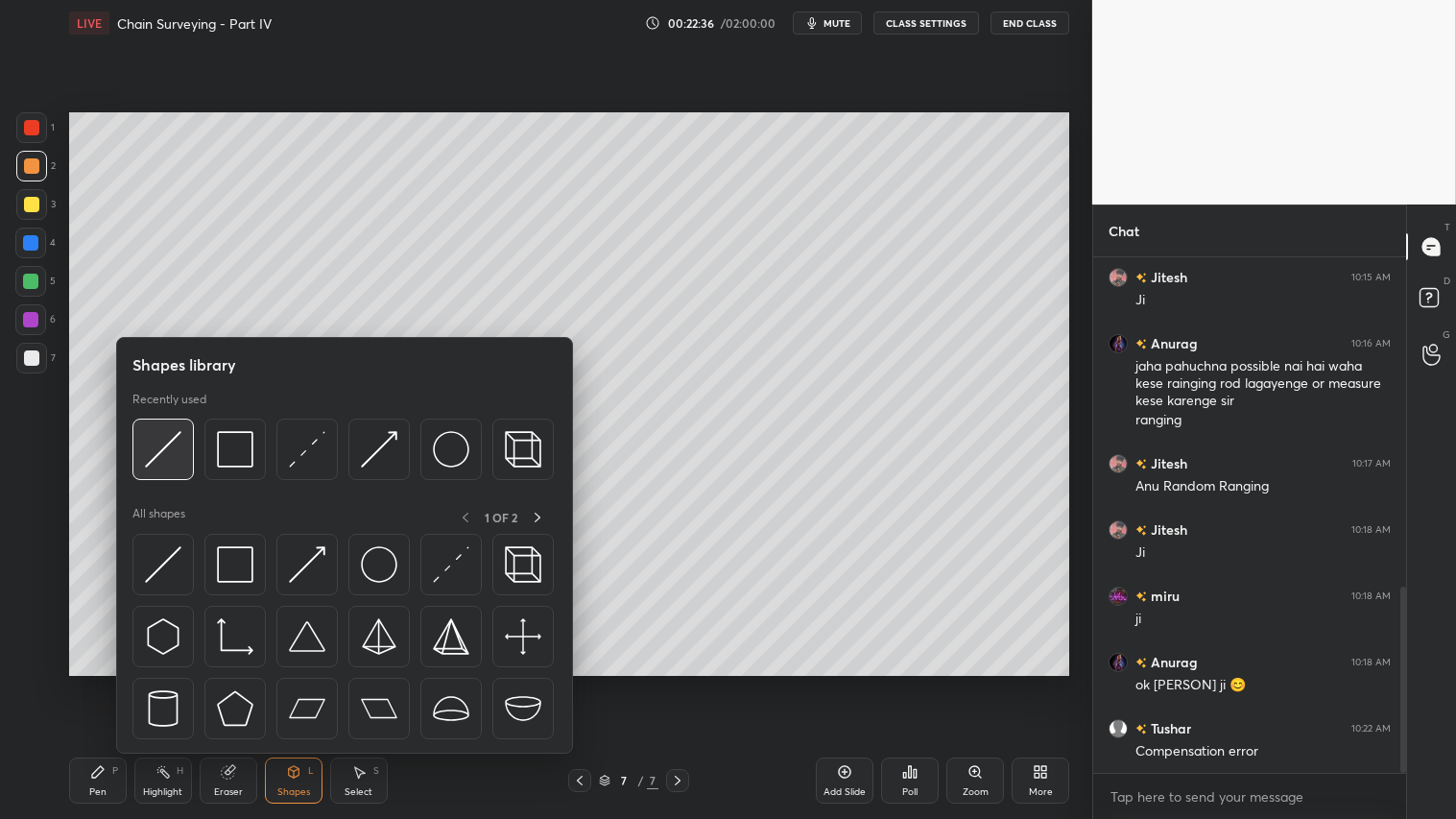 click at bounding box center (163, 449) 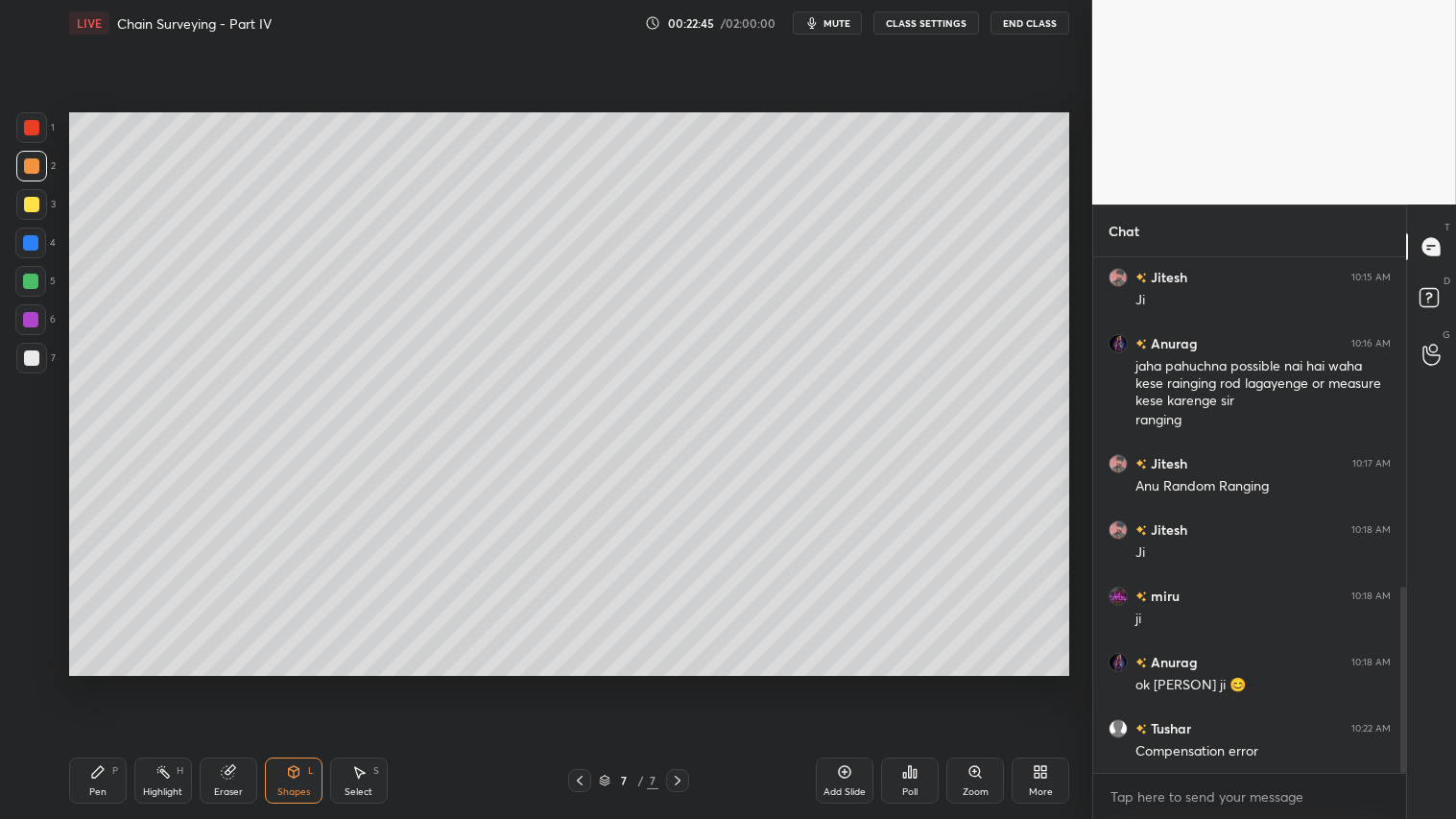 click at bounding box center (32, 205) 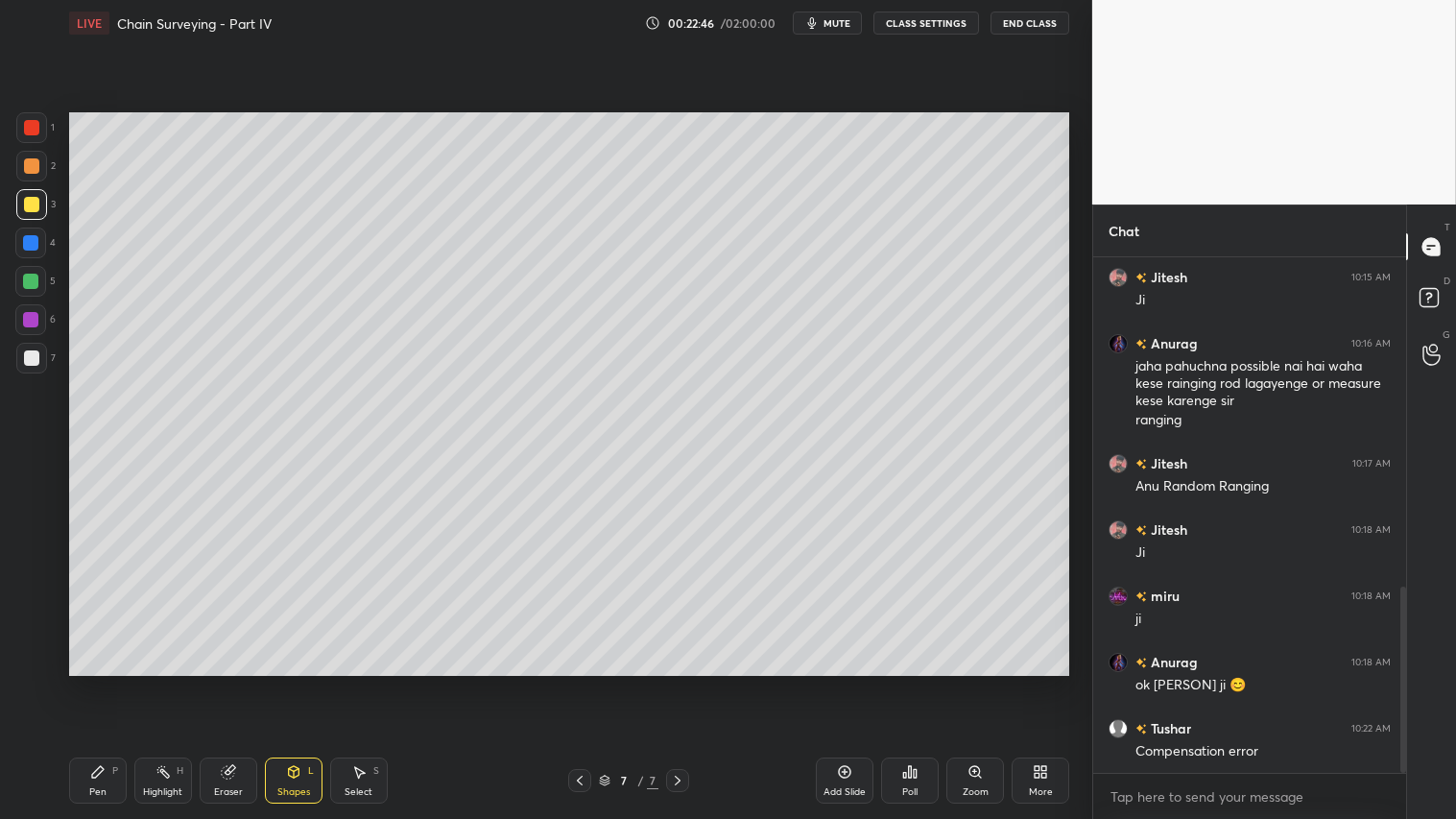click on "Pen P" at bounding box center [98, 781] 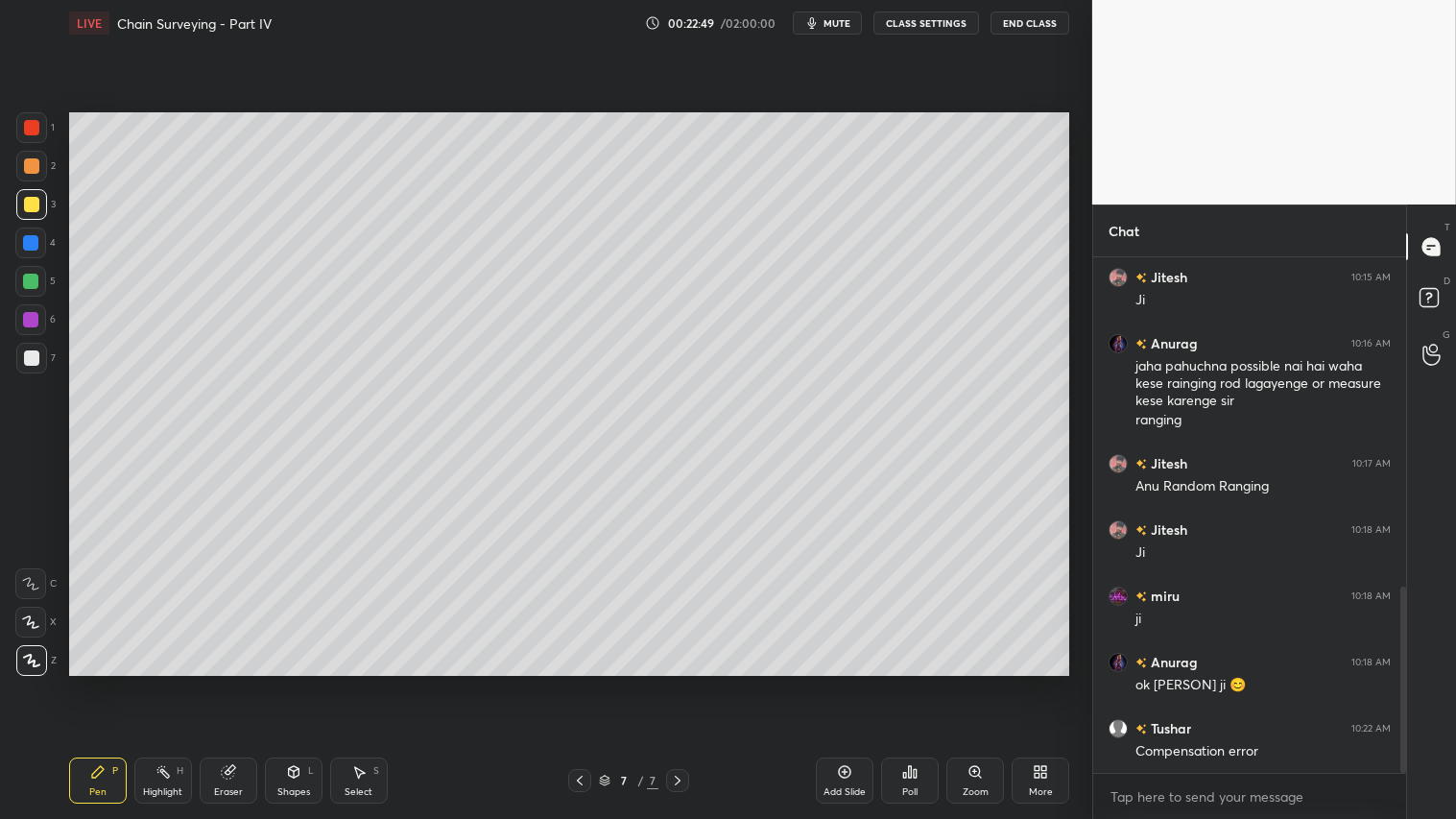 click at bounding box center (32, 205) 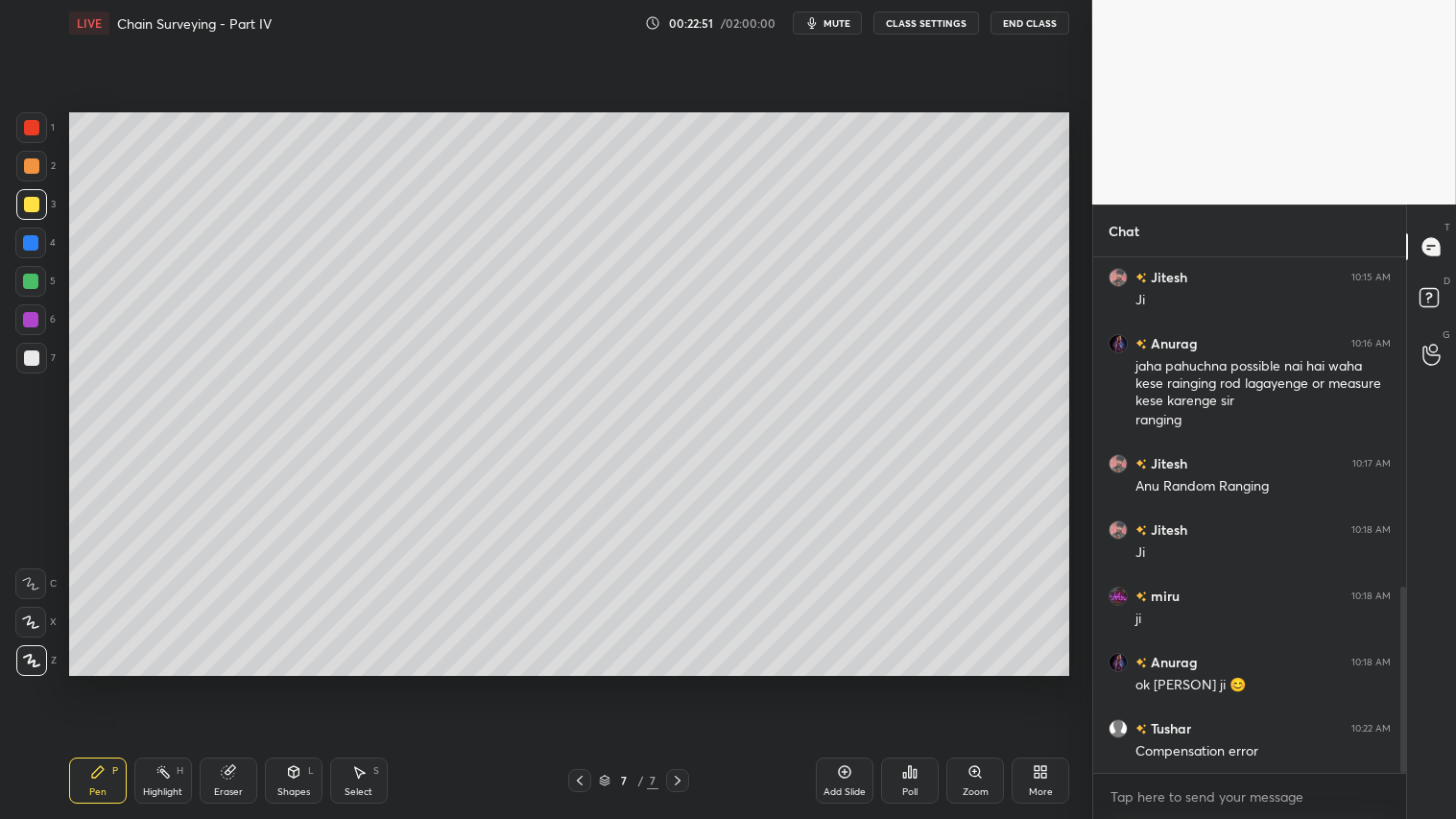 click on "Pen P" at bounding box center [98, 781] 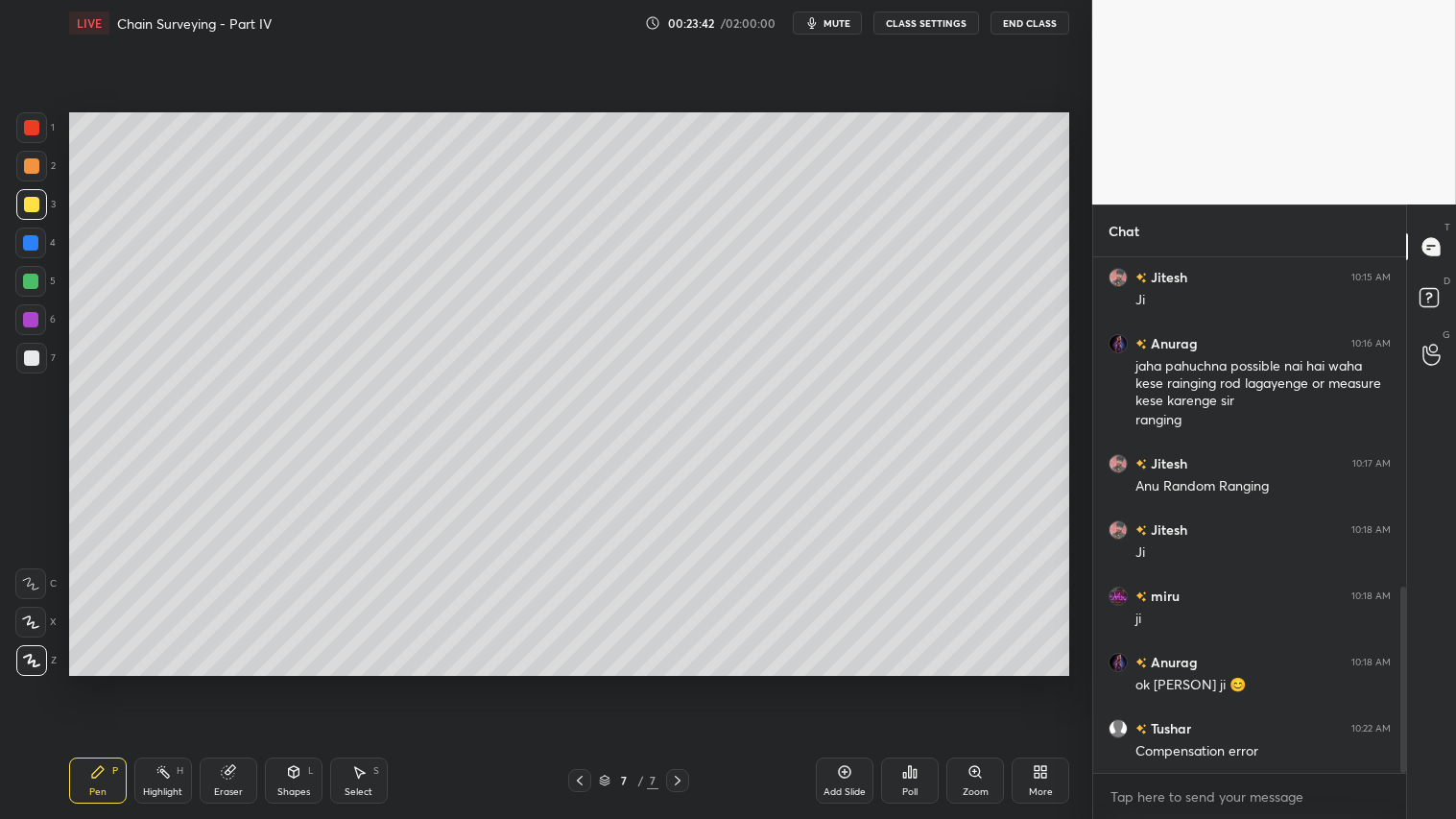 click on "Shapes" at bounding box center (294, 792) 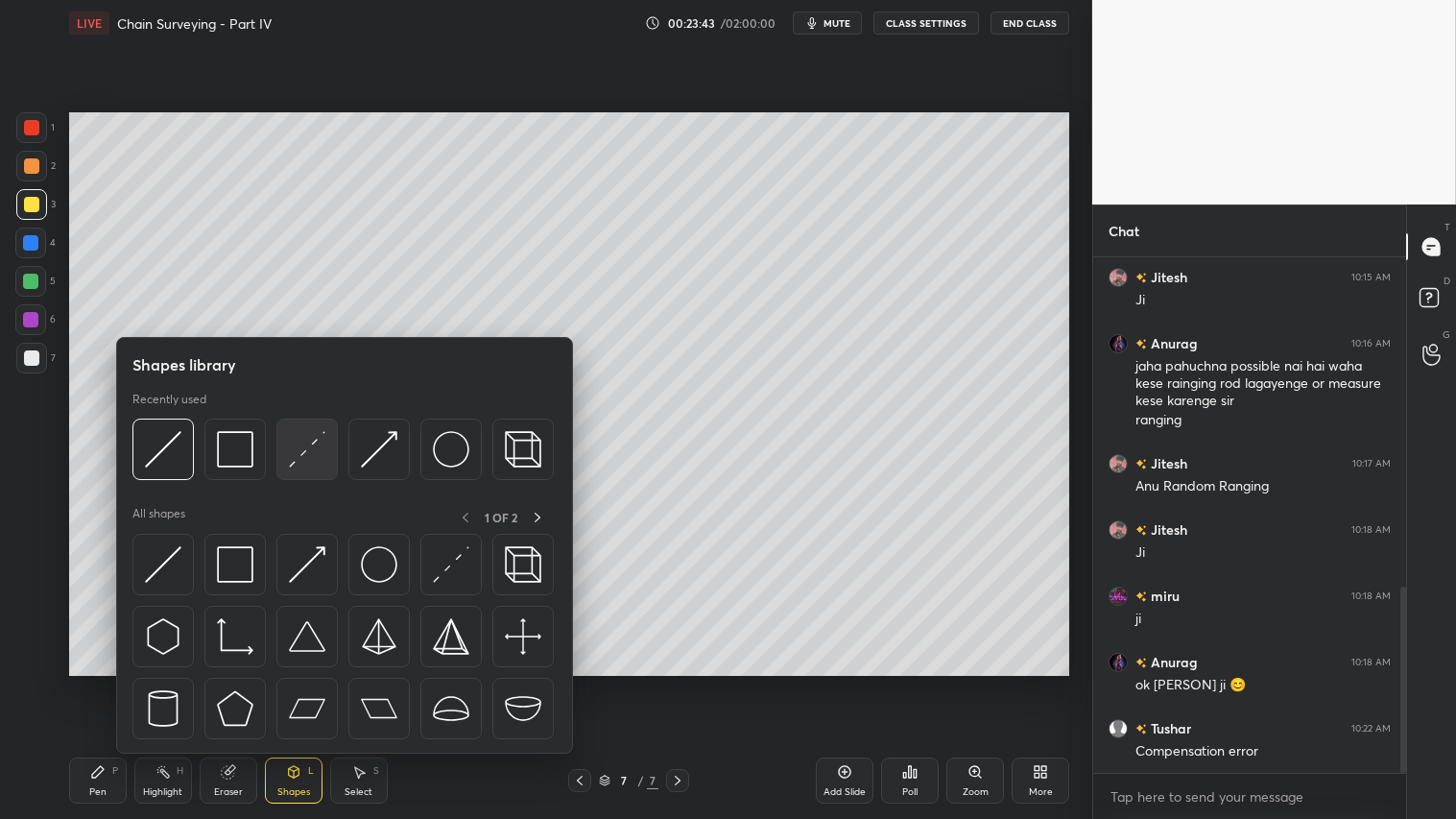 click at bounding box center (307, 449) 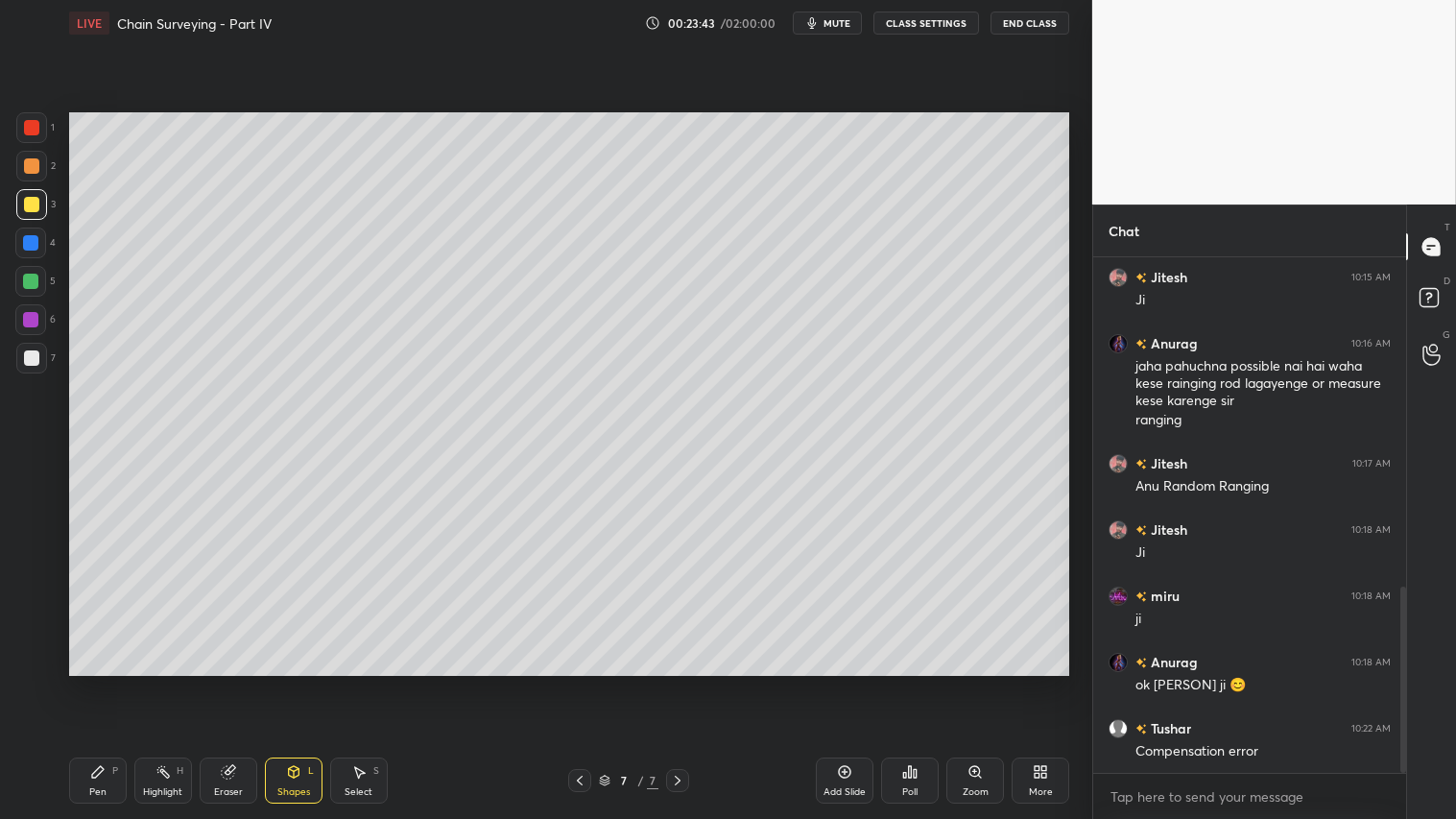 click at bounding box center [32, 358] 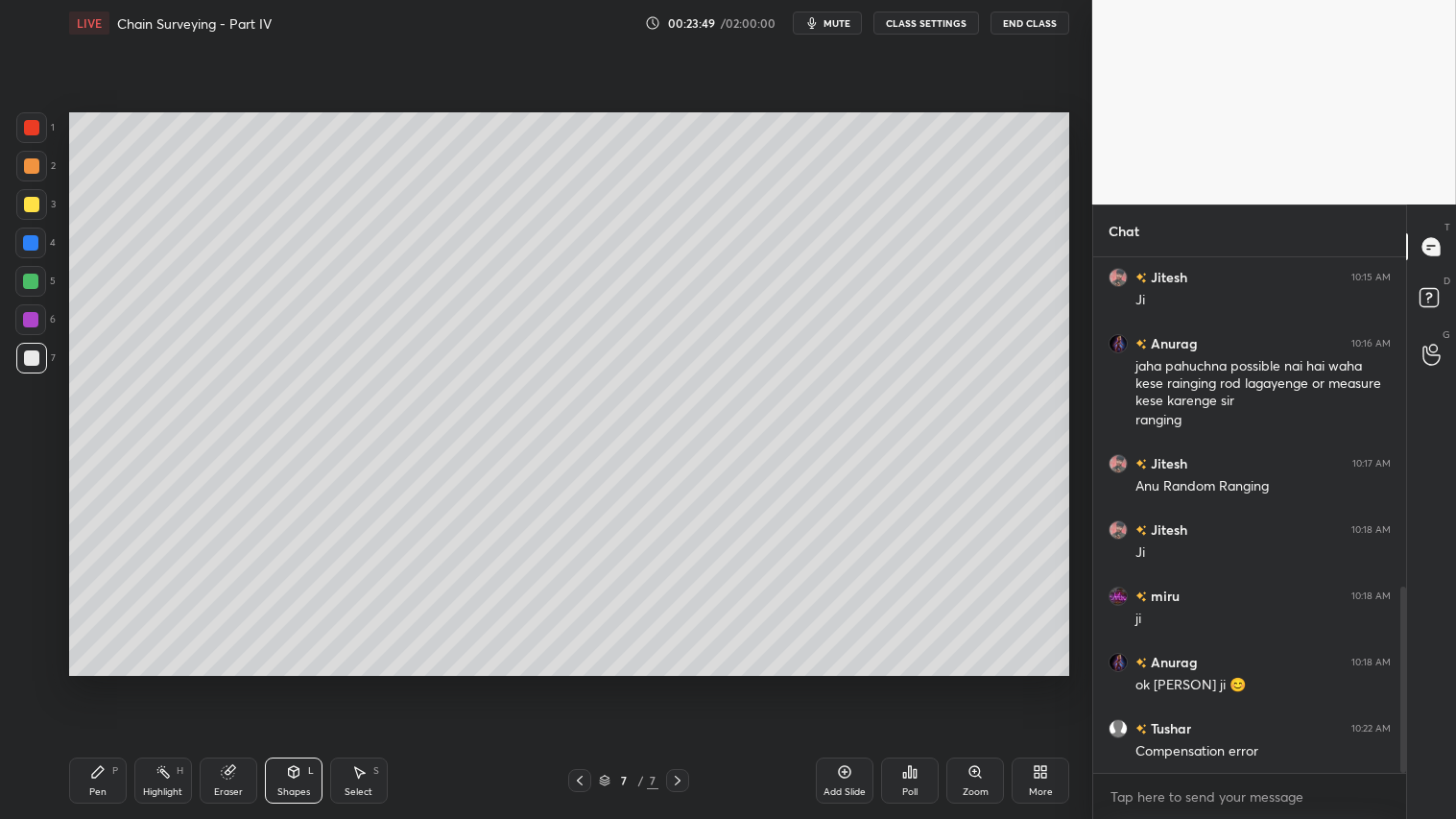 click at bounding box center (32, 166) 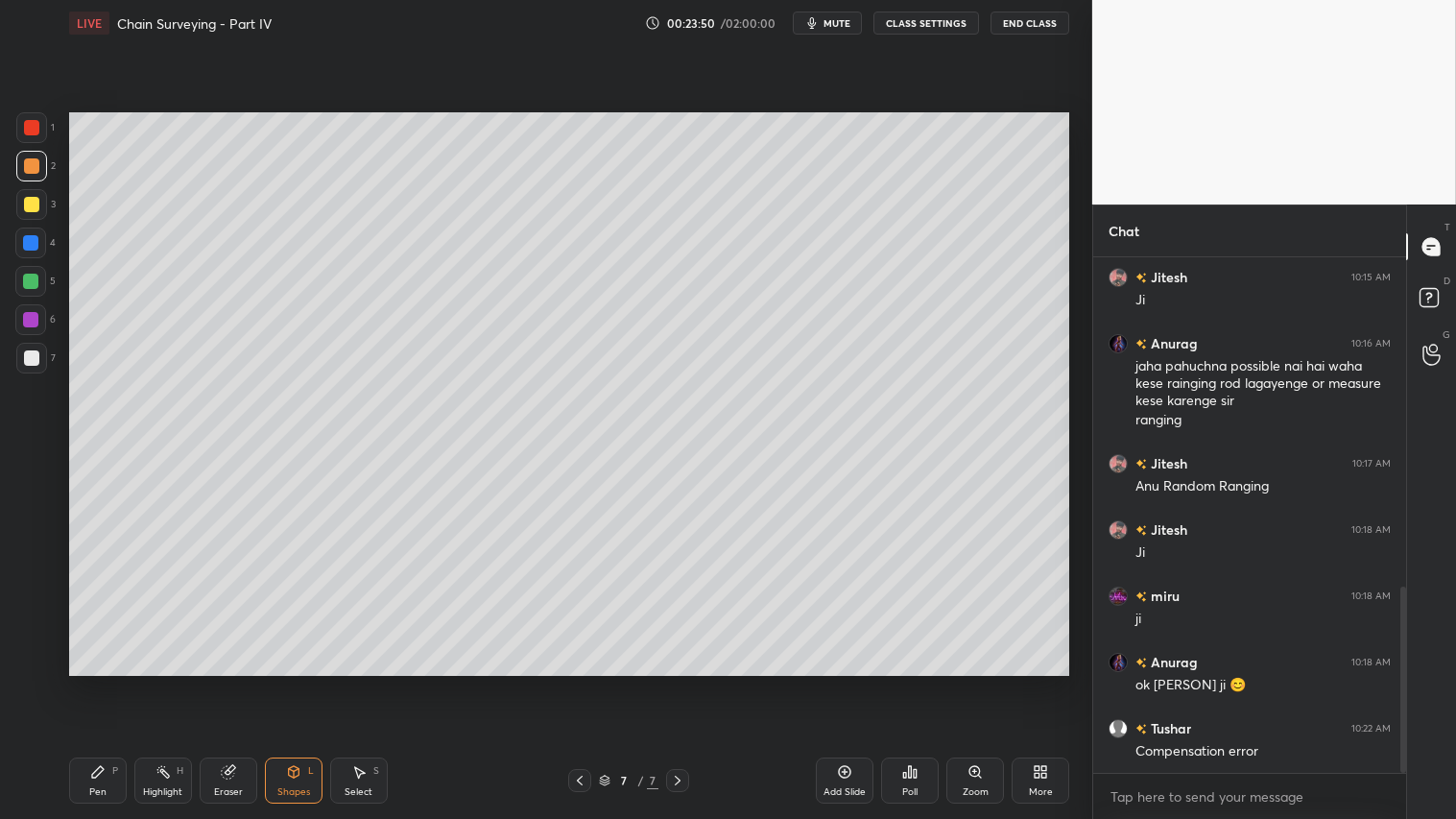 click on "Pen P" at bounding box center (98, 781) 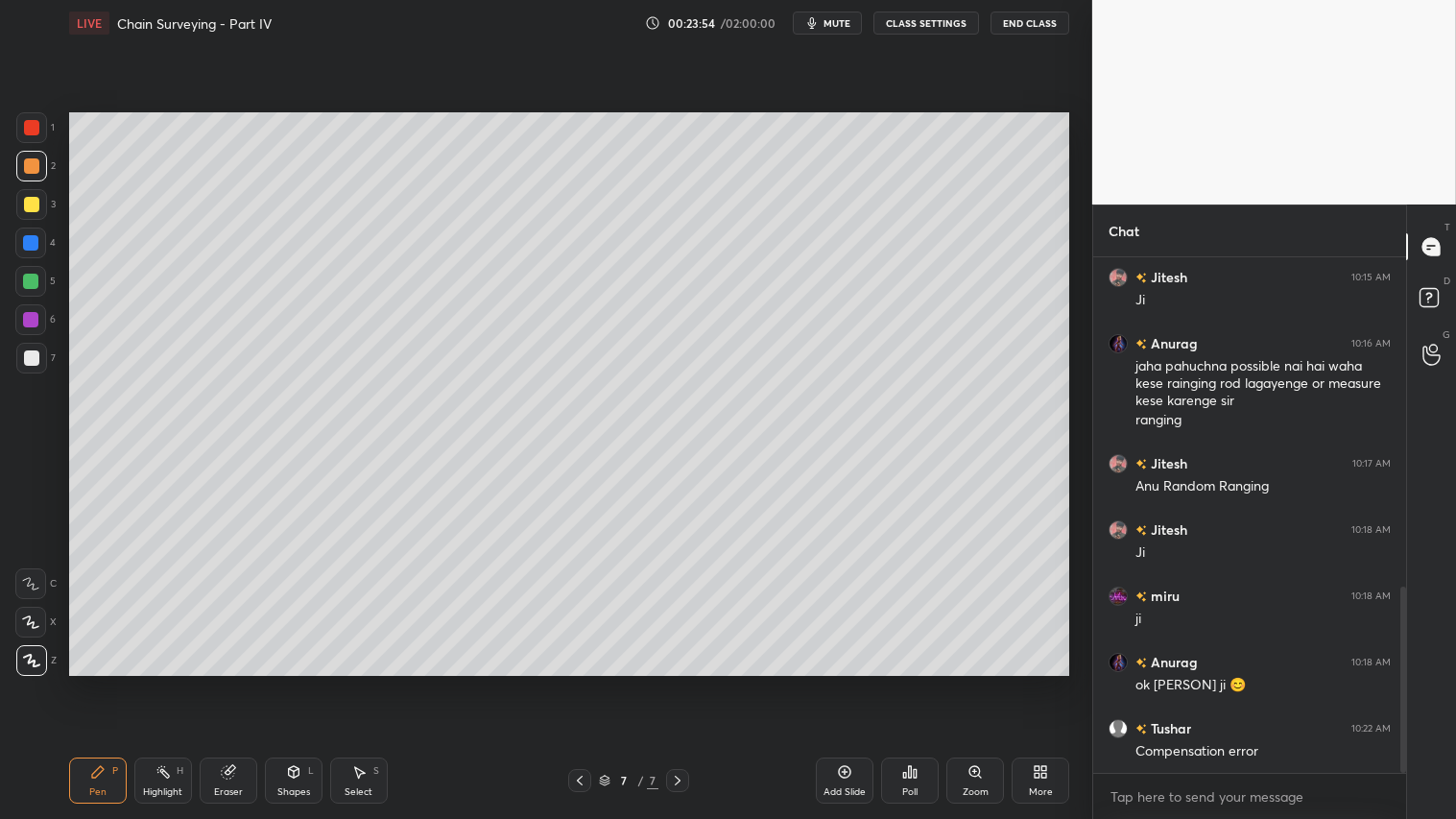 click at bounding box center [32, 358] 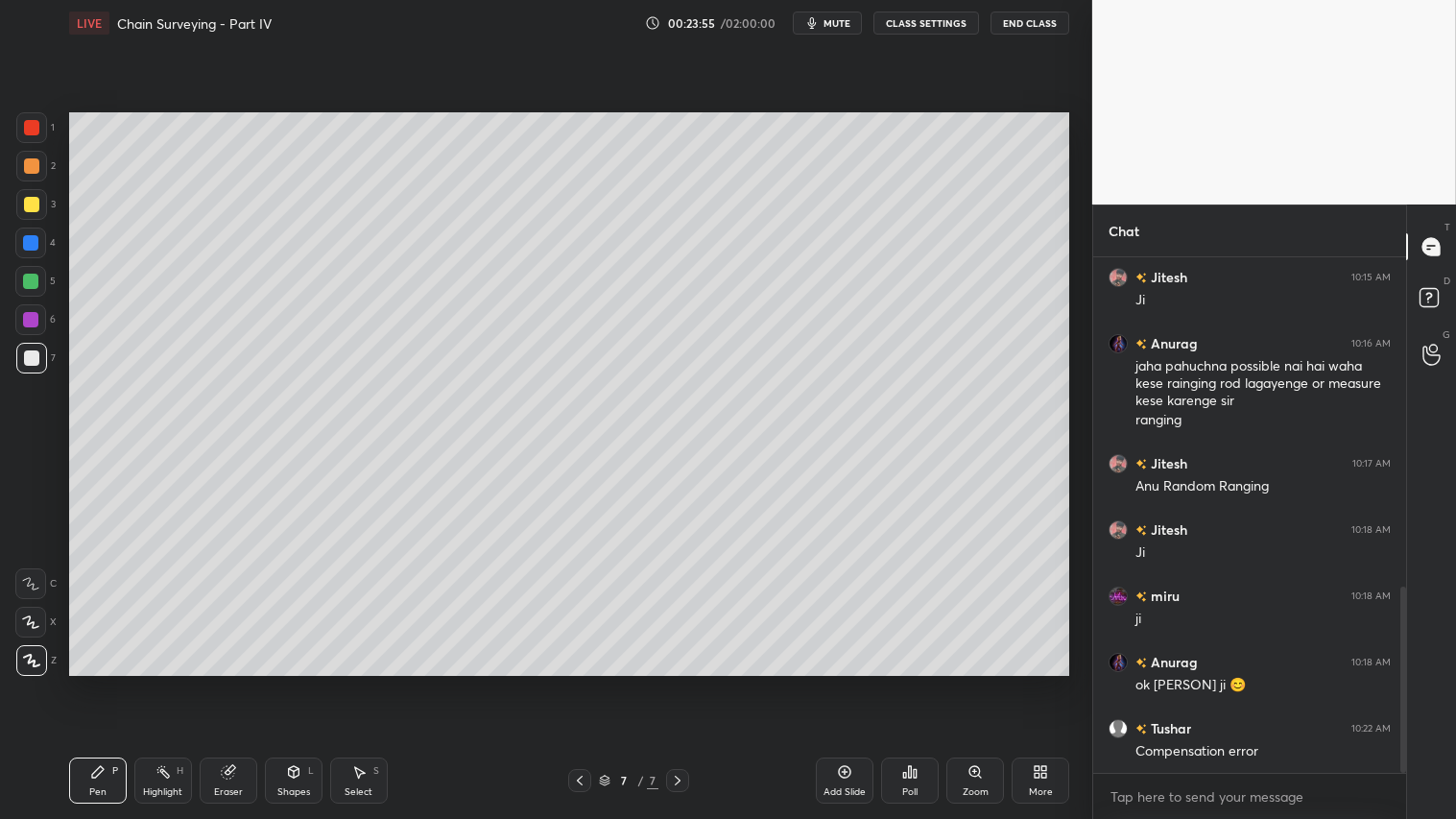 click at bounding box center (32, 205) 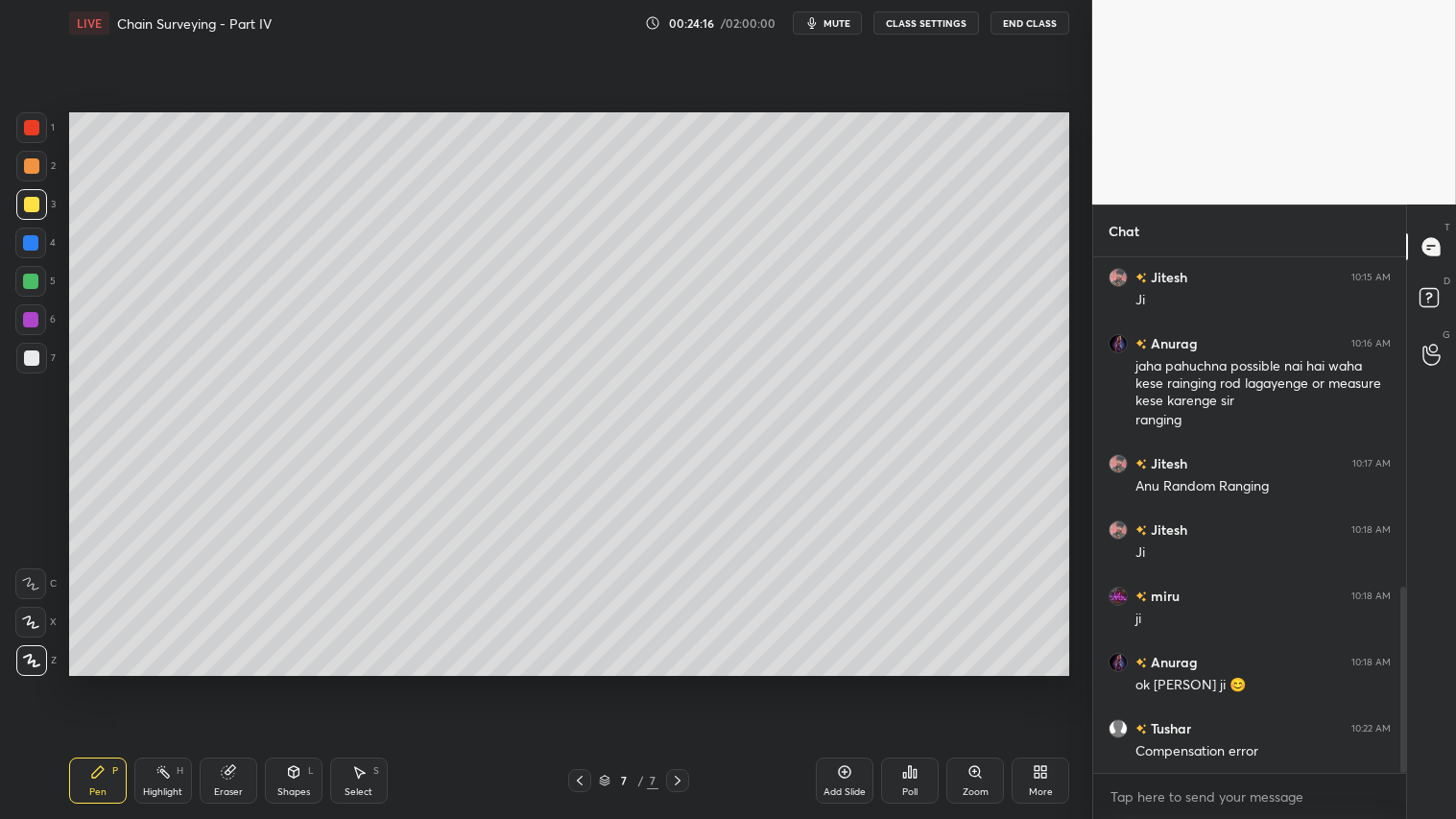 click on "Shapes" at bounding box center (294, 792) 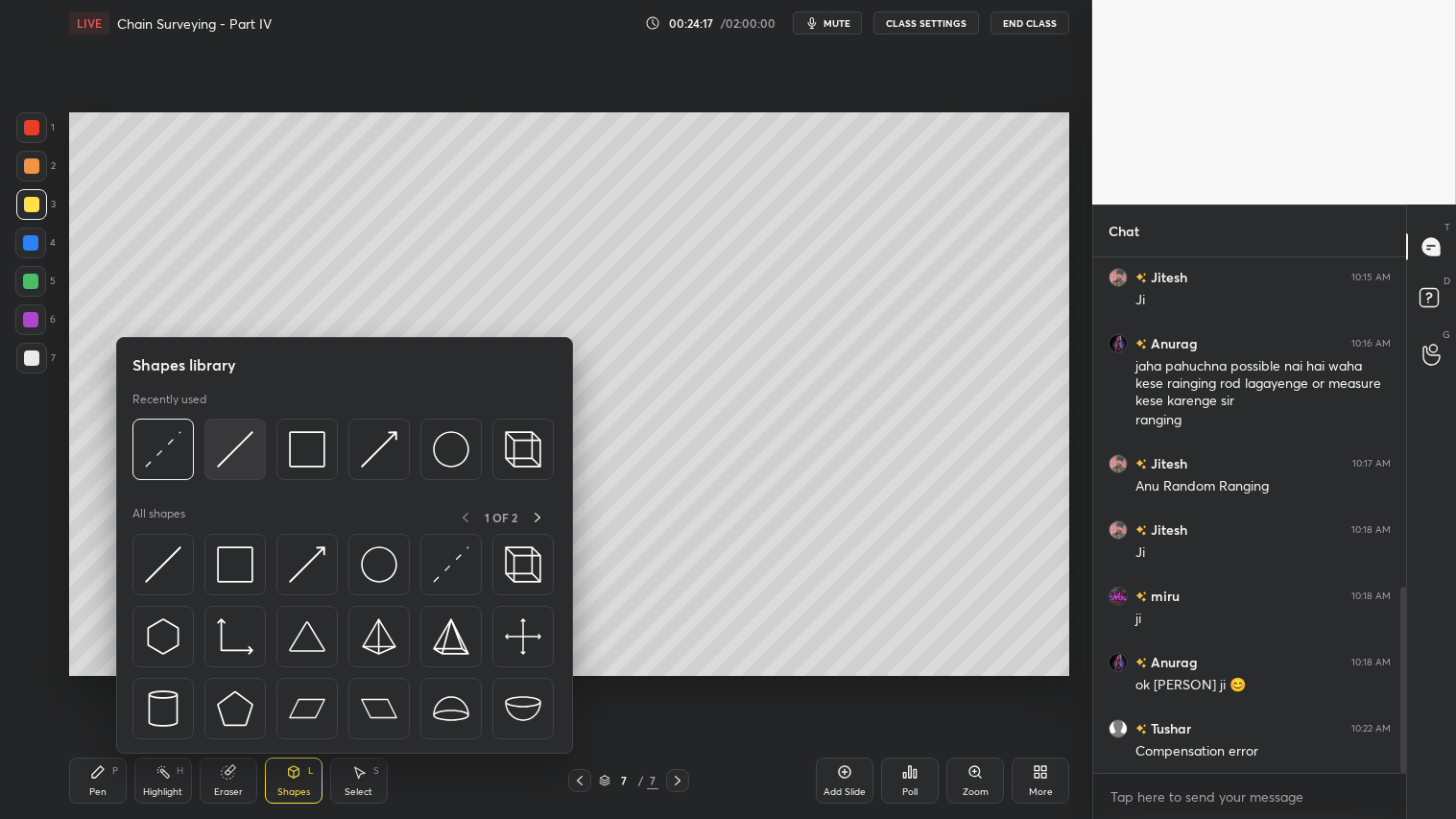 click at bounding box center (235, 449) 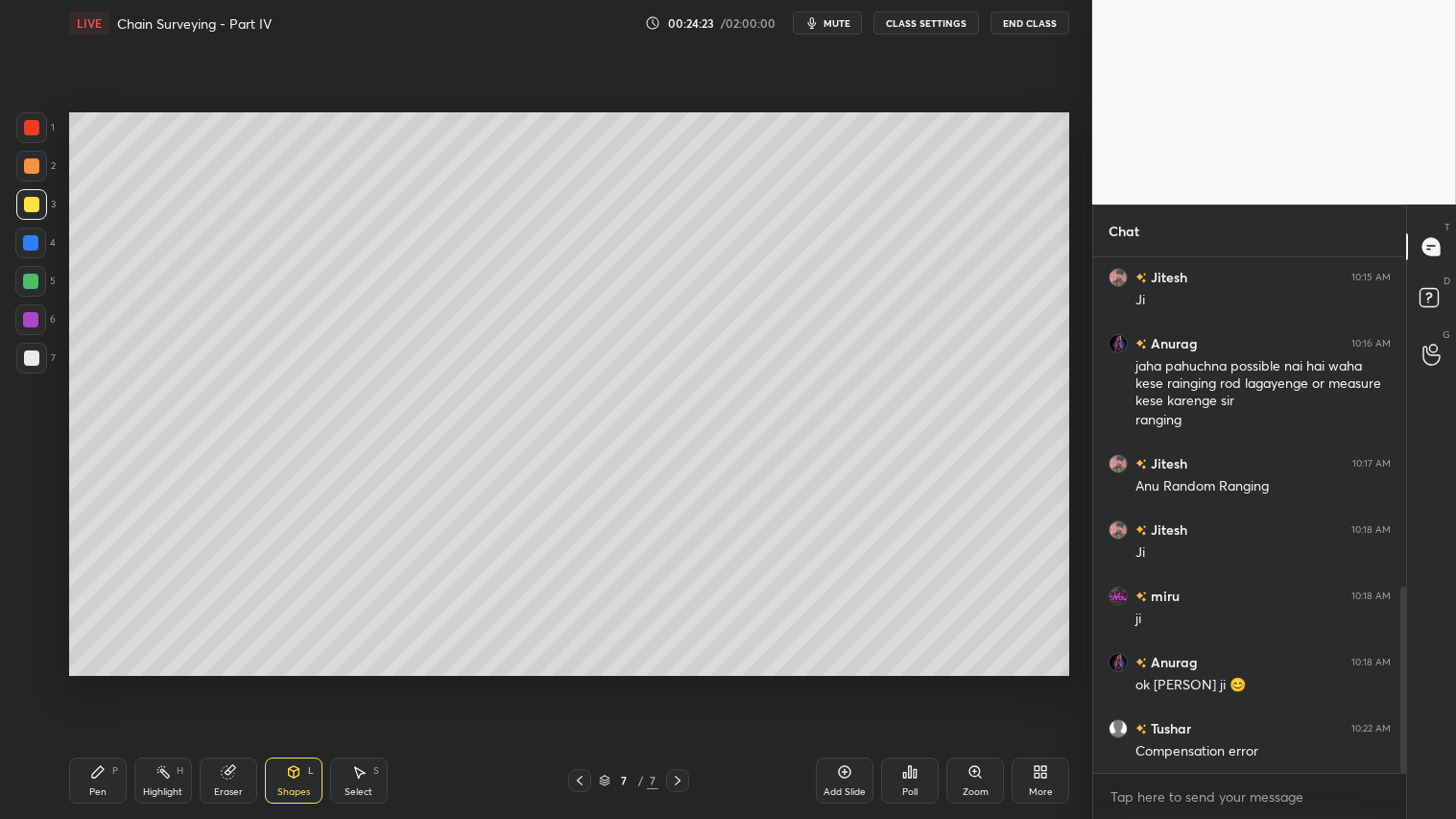 drag, startPoint x: 92, startPoint y: 781, endPoint x: 182, endPoint y: 691, distance: 127.27922 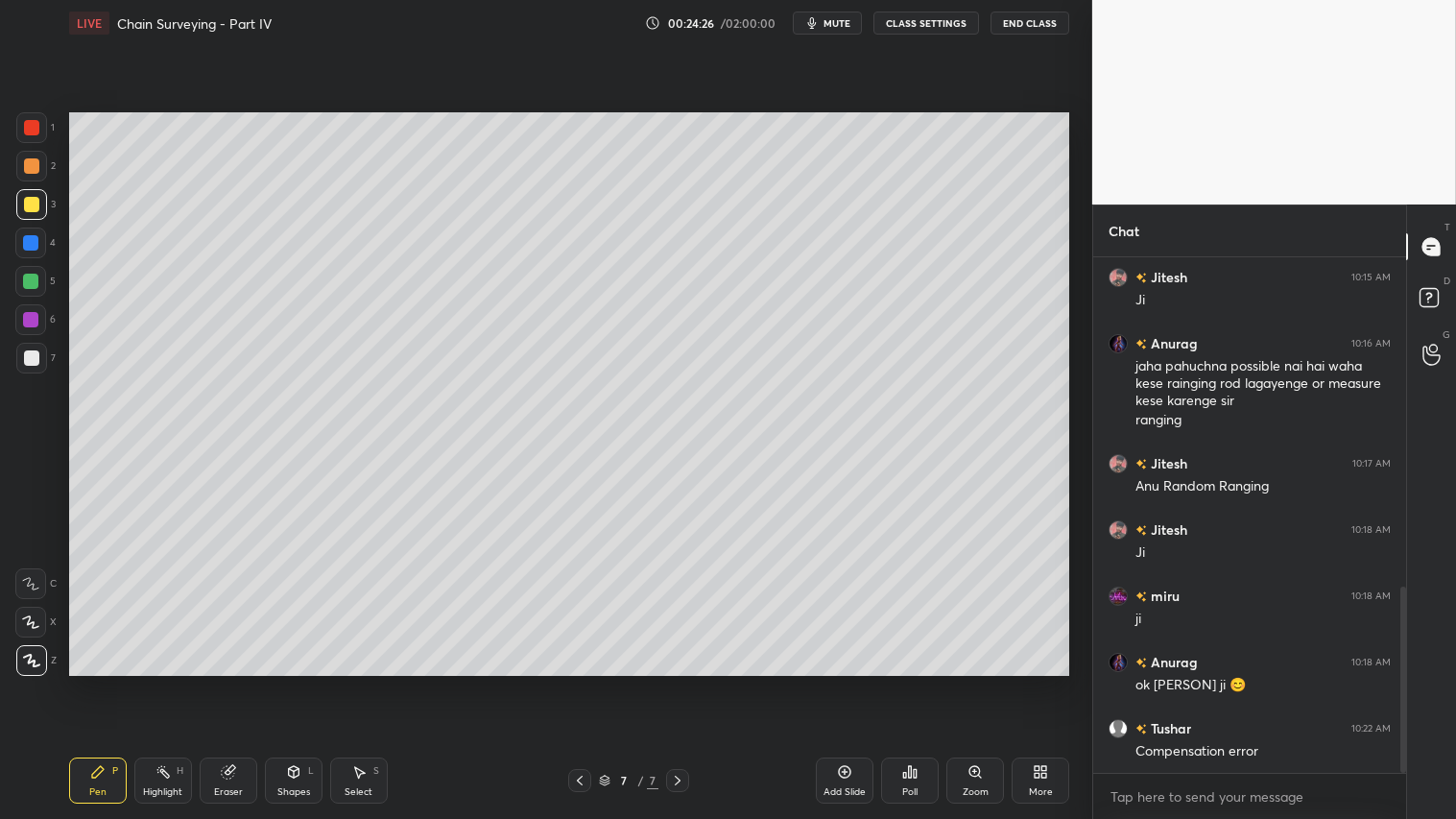 click at bounding box center [580, 781] 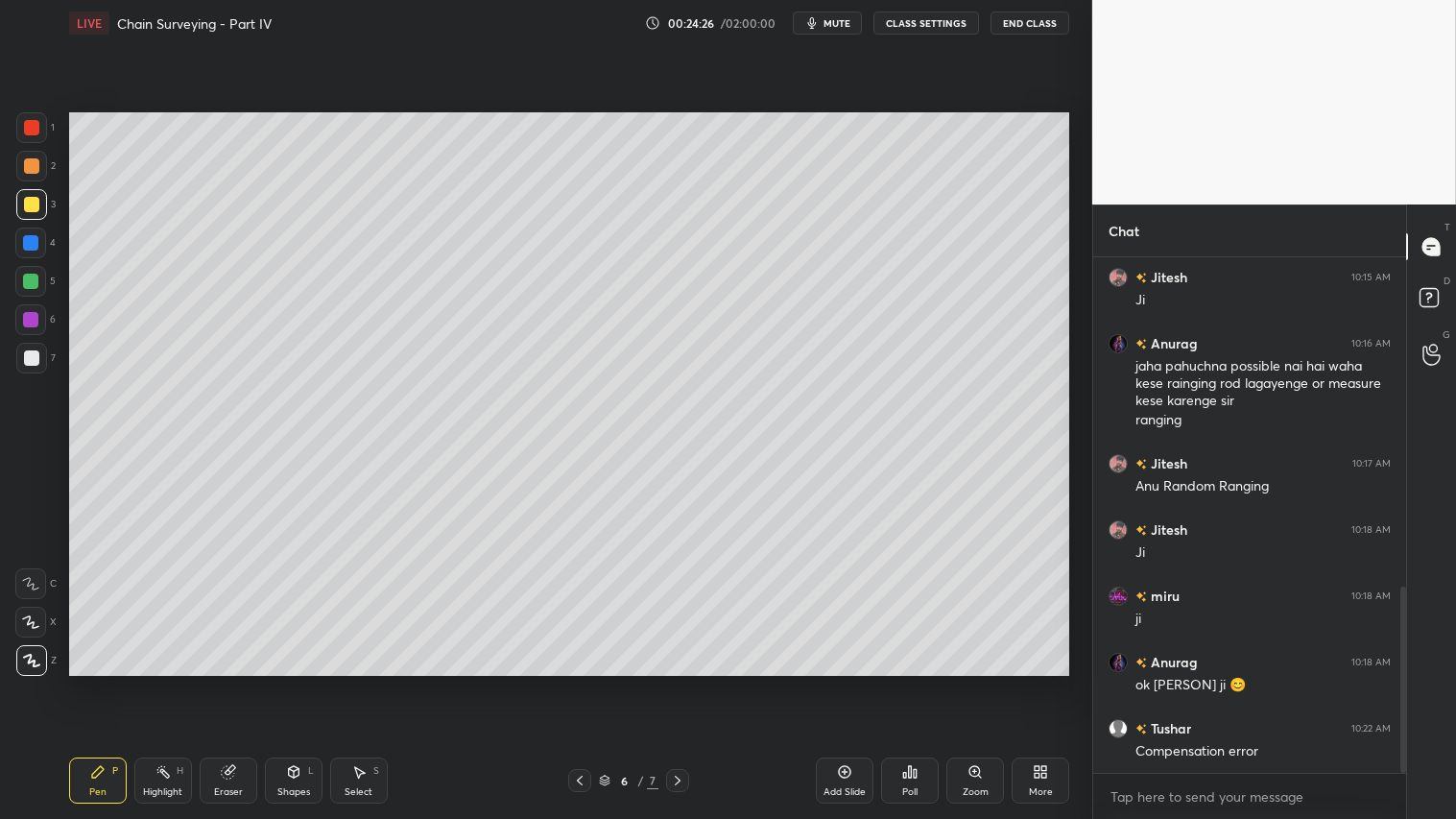 click 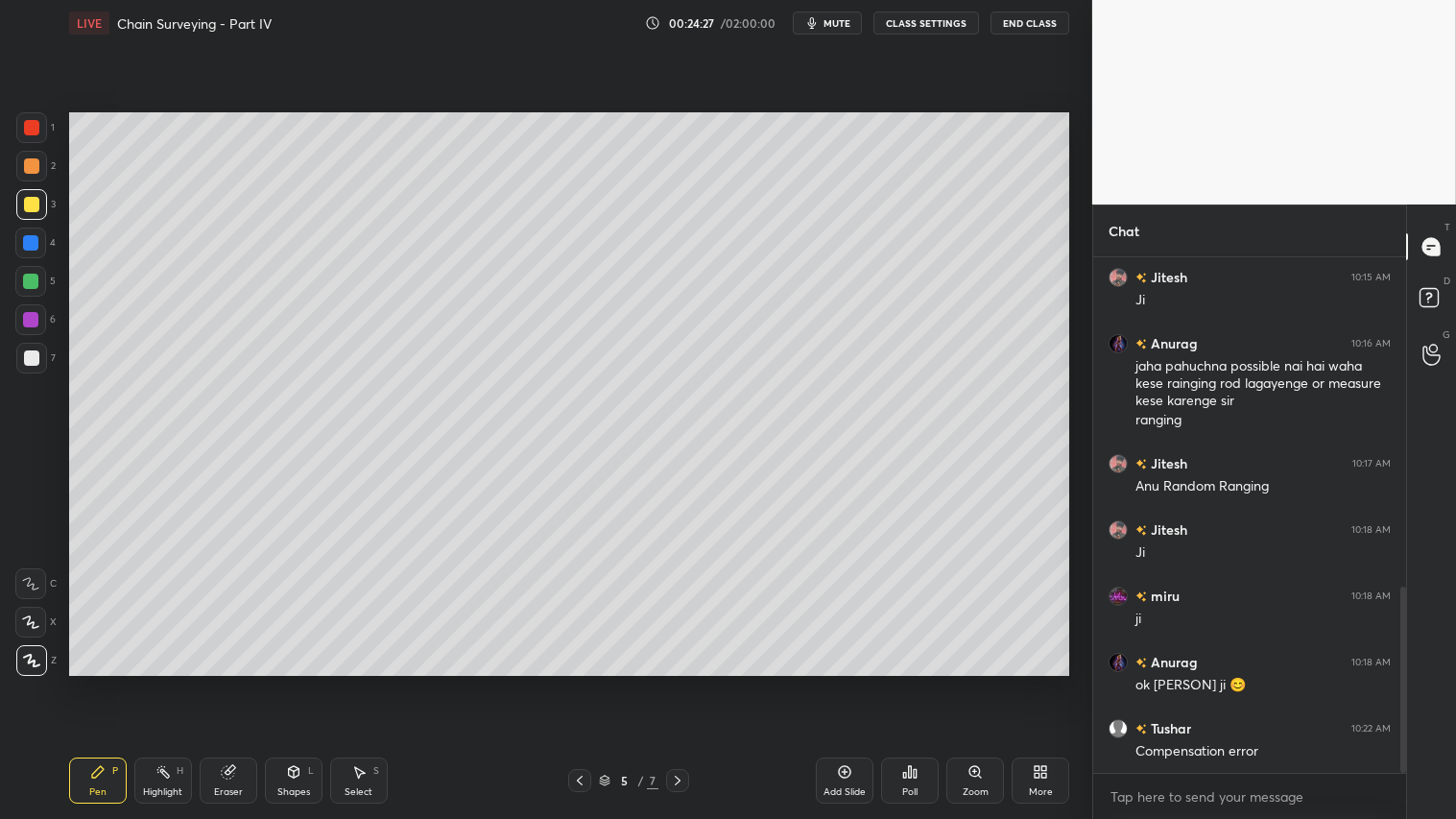click 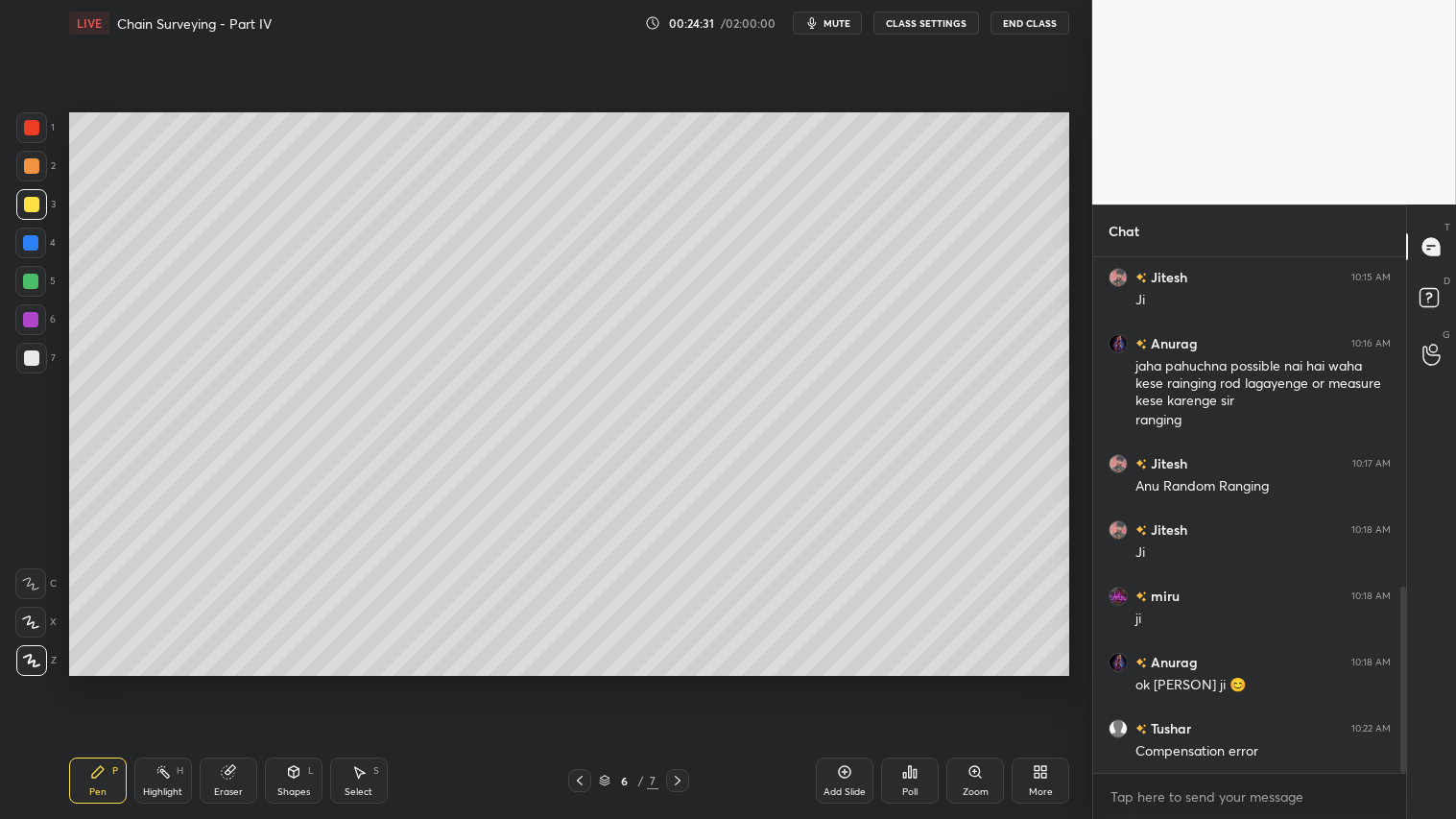 click 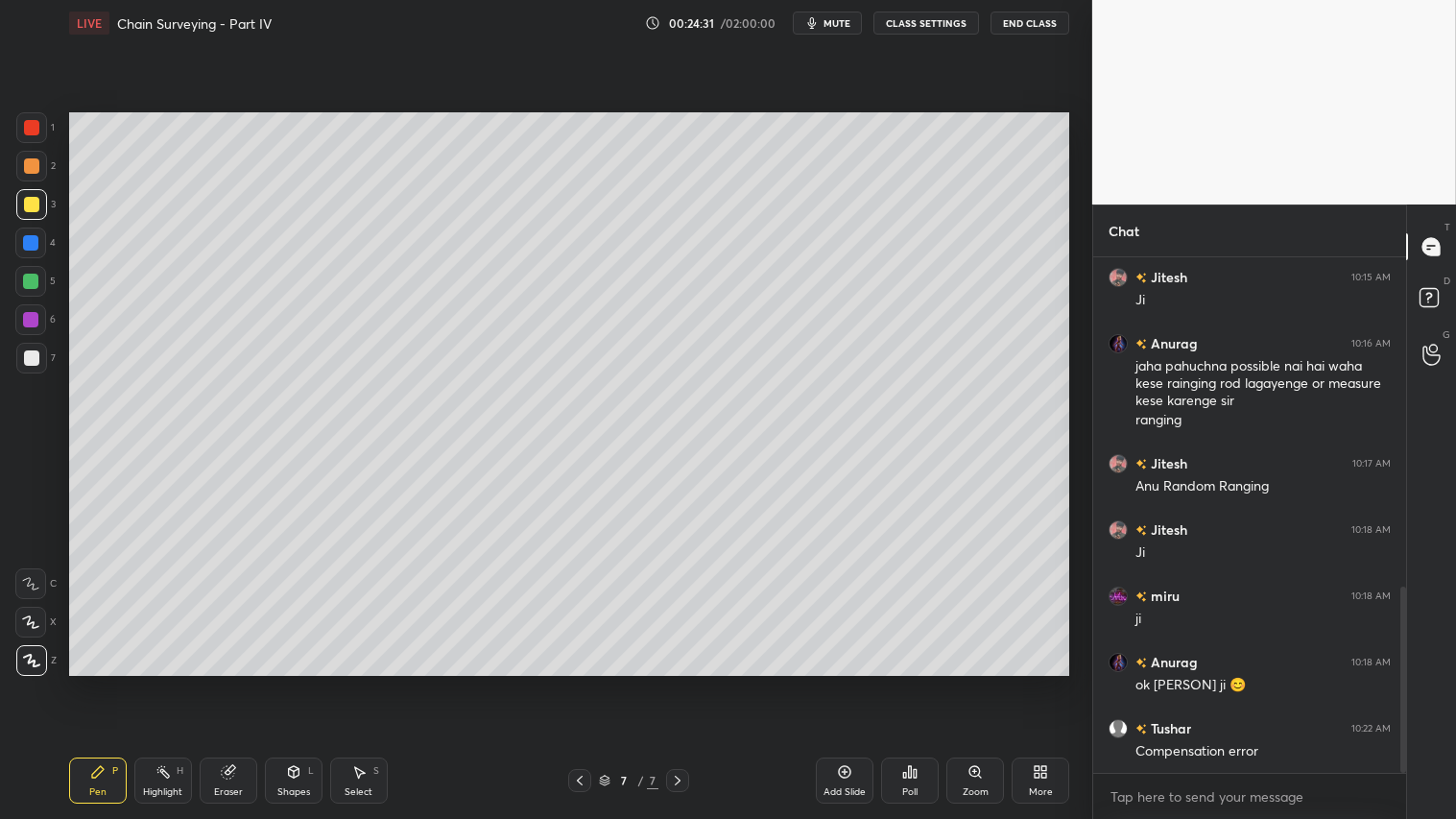 click 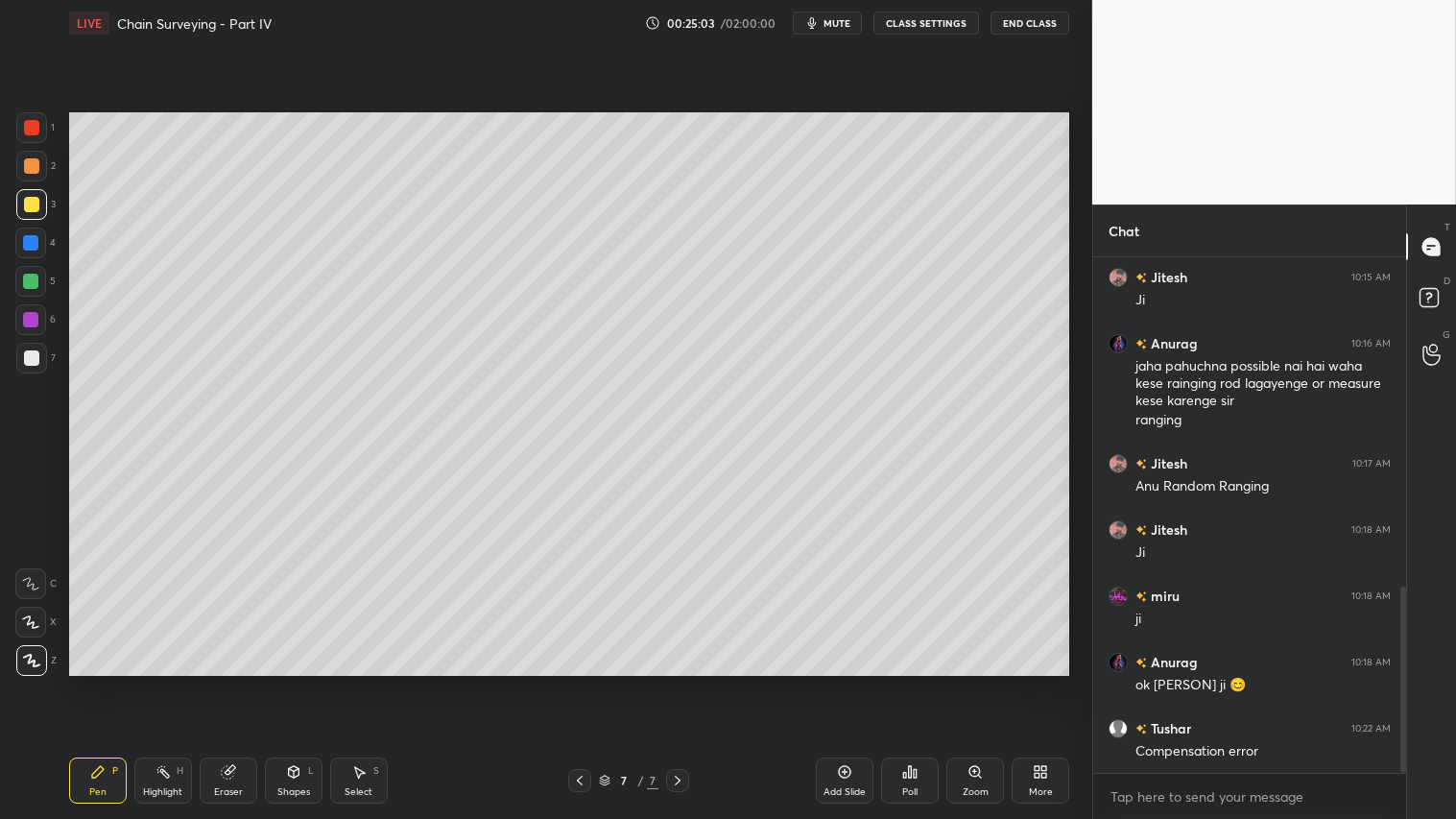 click on "Add Slide" at bounding box center [845, 781] 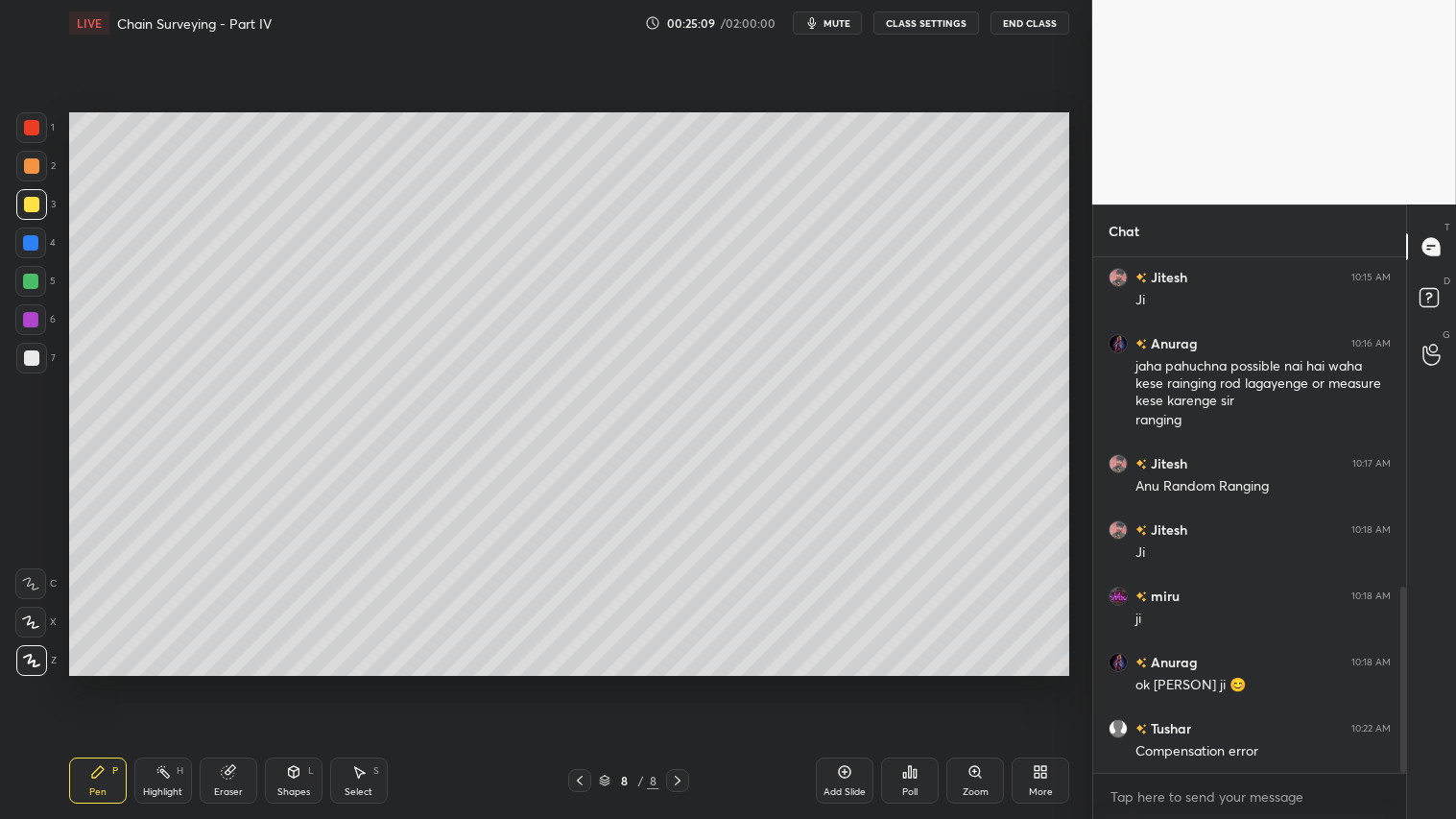 click on "Shapes" at bounding box center [294, 792] 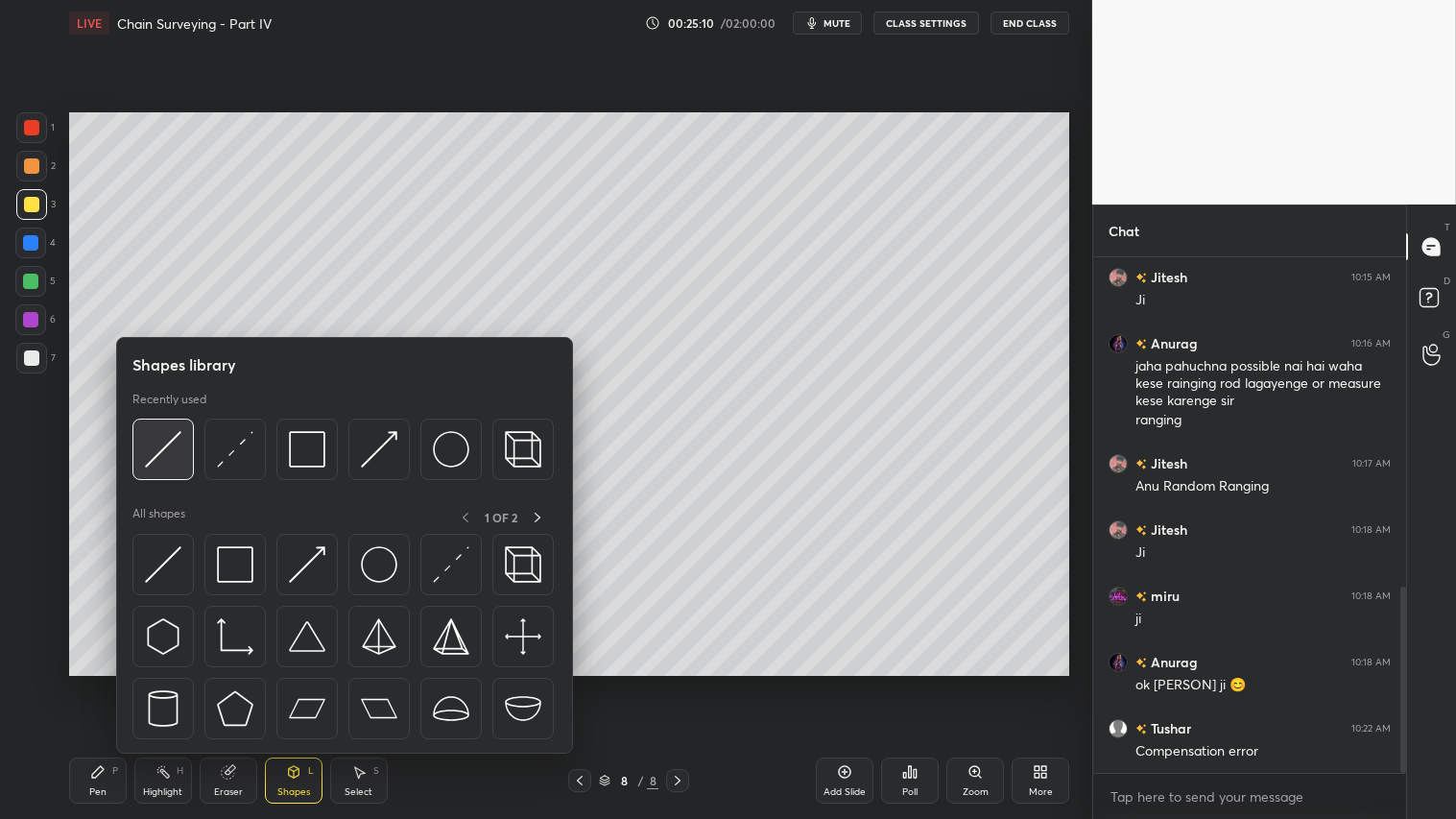 click at bounding box center (163, 449) 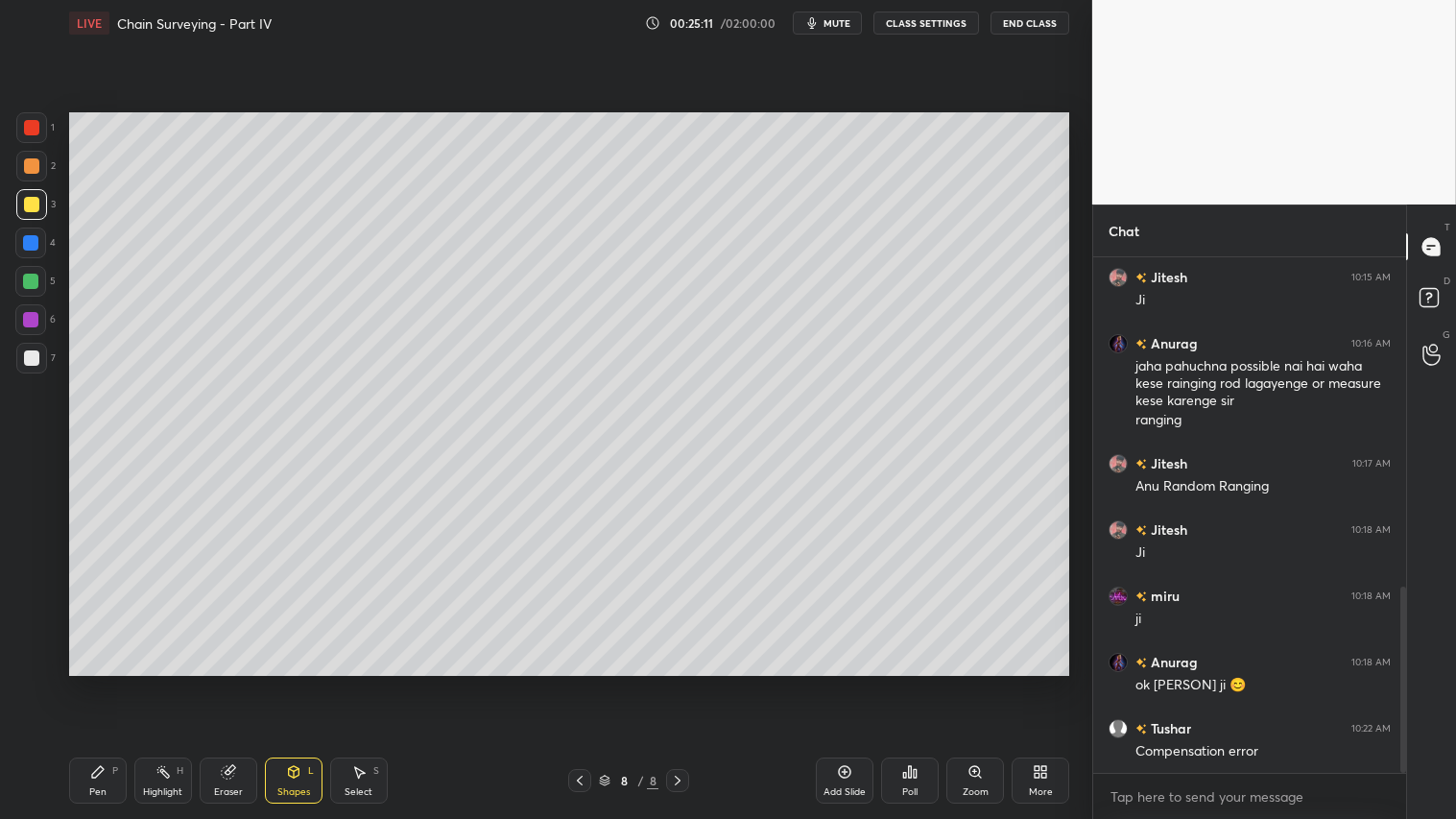 click at bounding box center (32, 166) 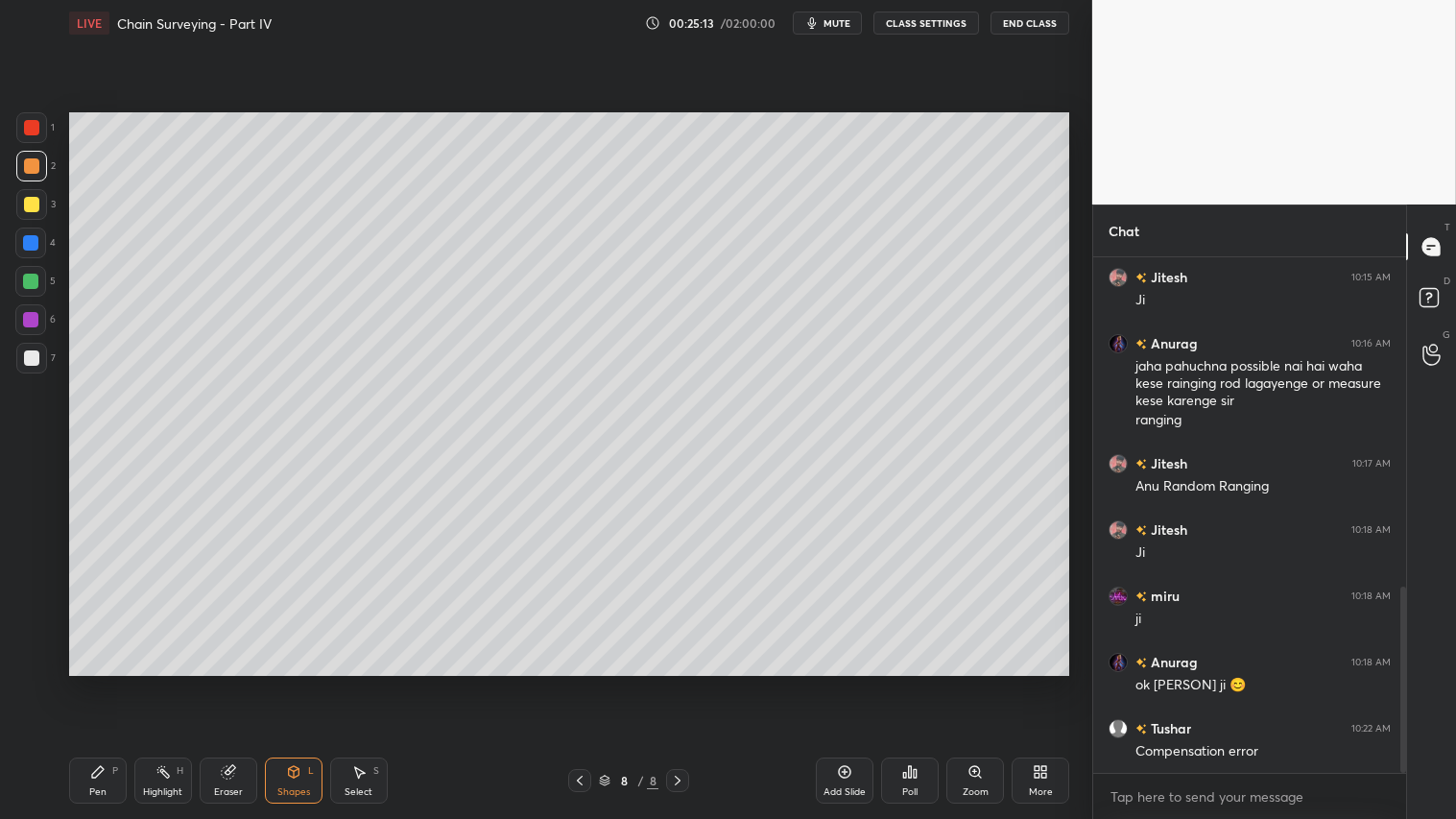 click on "Shapes L" at bounding box center [294, 781] 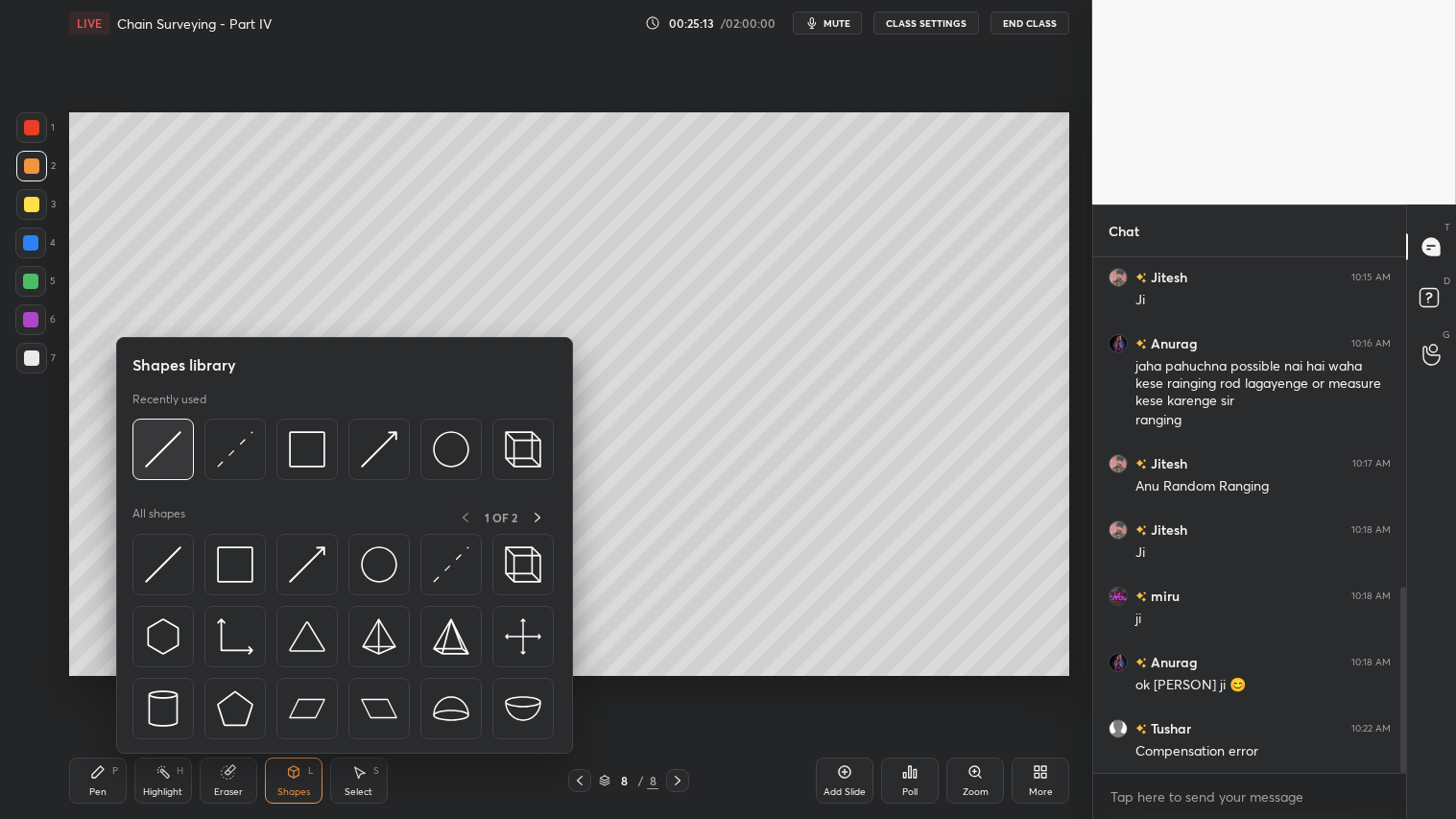 click at bounding box center [163, 449] 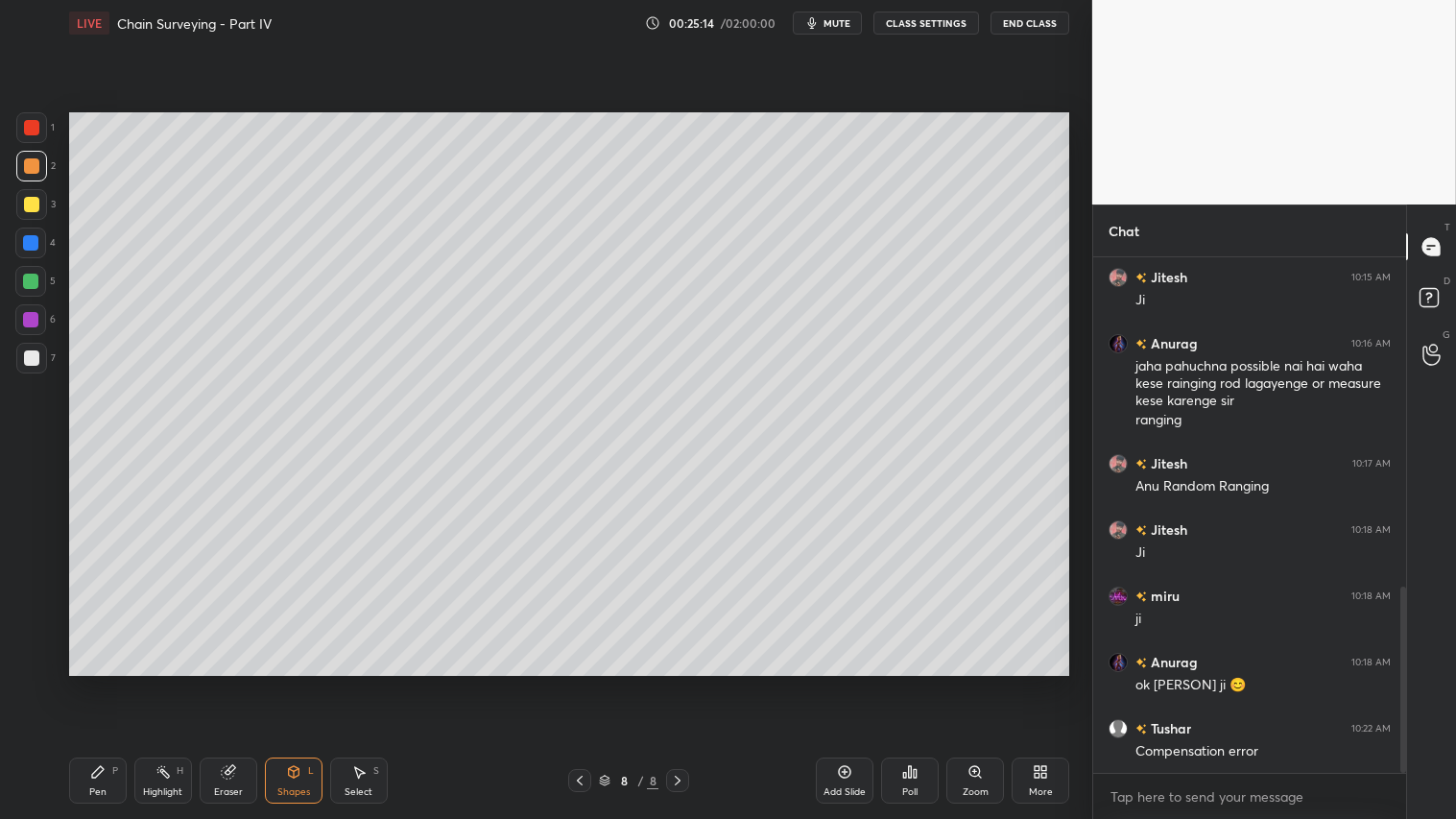 scroll, scrollTop: 977, scrollLeft: 0, axis: vertical 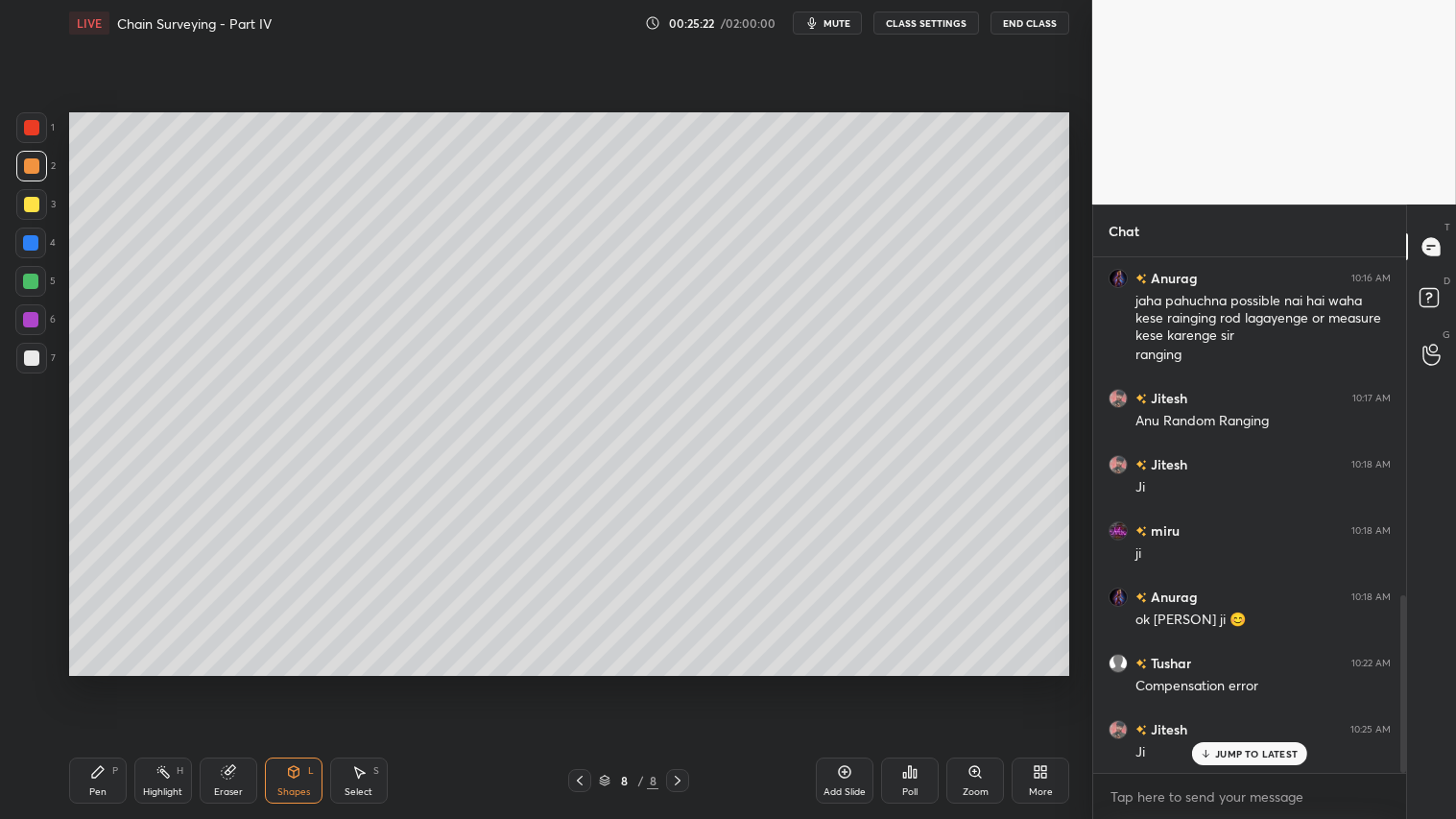 drag, startPoint x: 101, startPoint y: 788, endPoint x: 101, endPoint y: 776, distance: 12 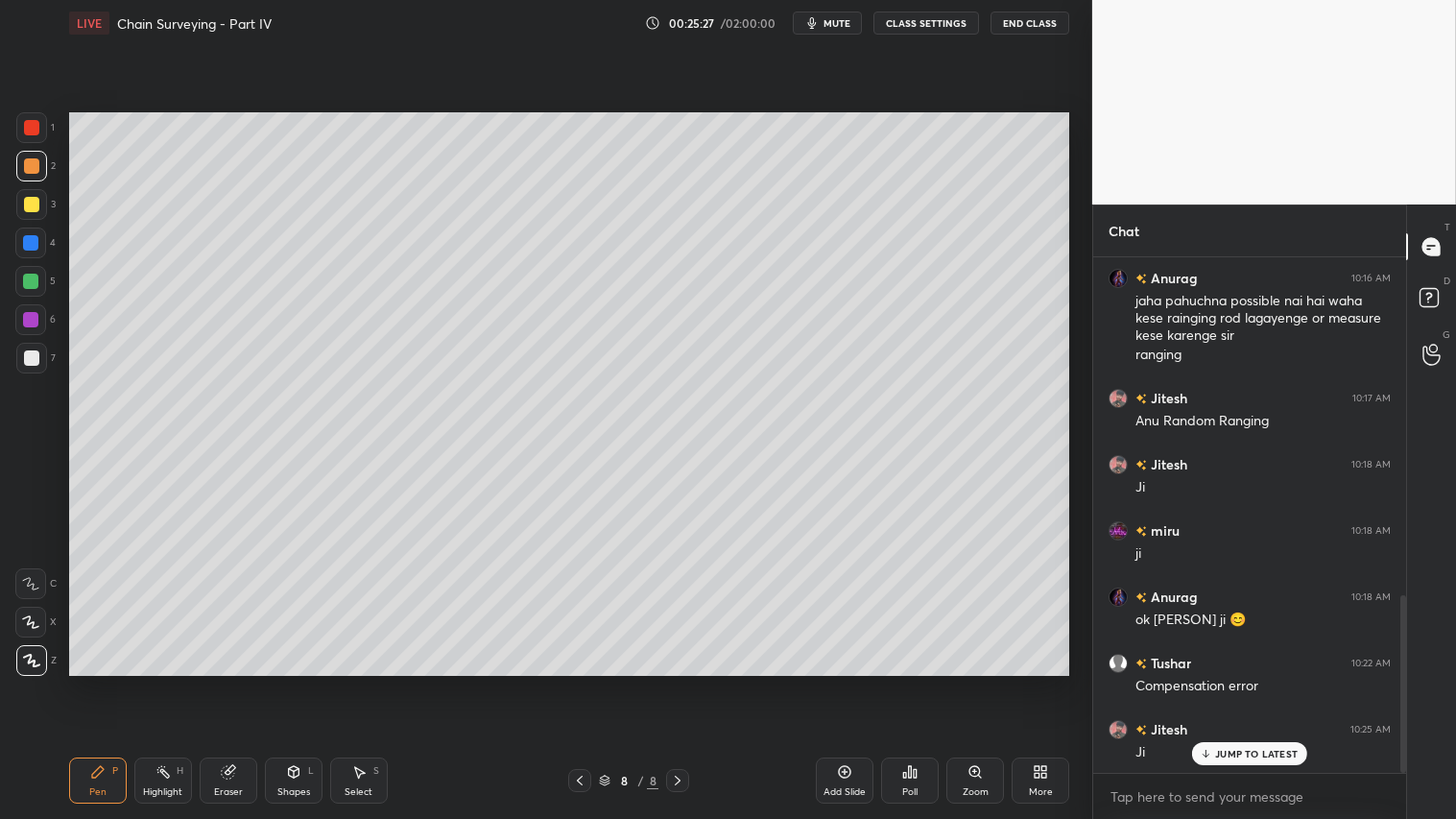 drag, startPoint x: 294, startPoint y: 782, endPoint x: 299, endPoint y: 771, distance: 12.083046 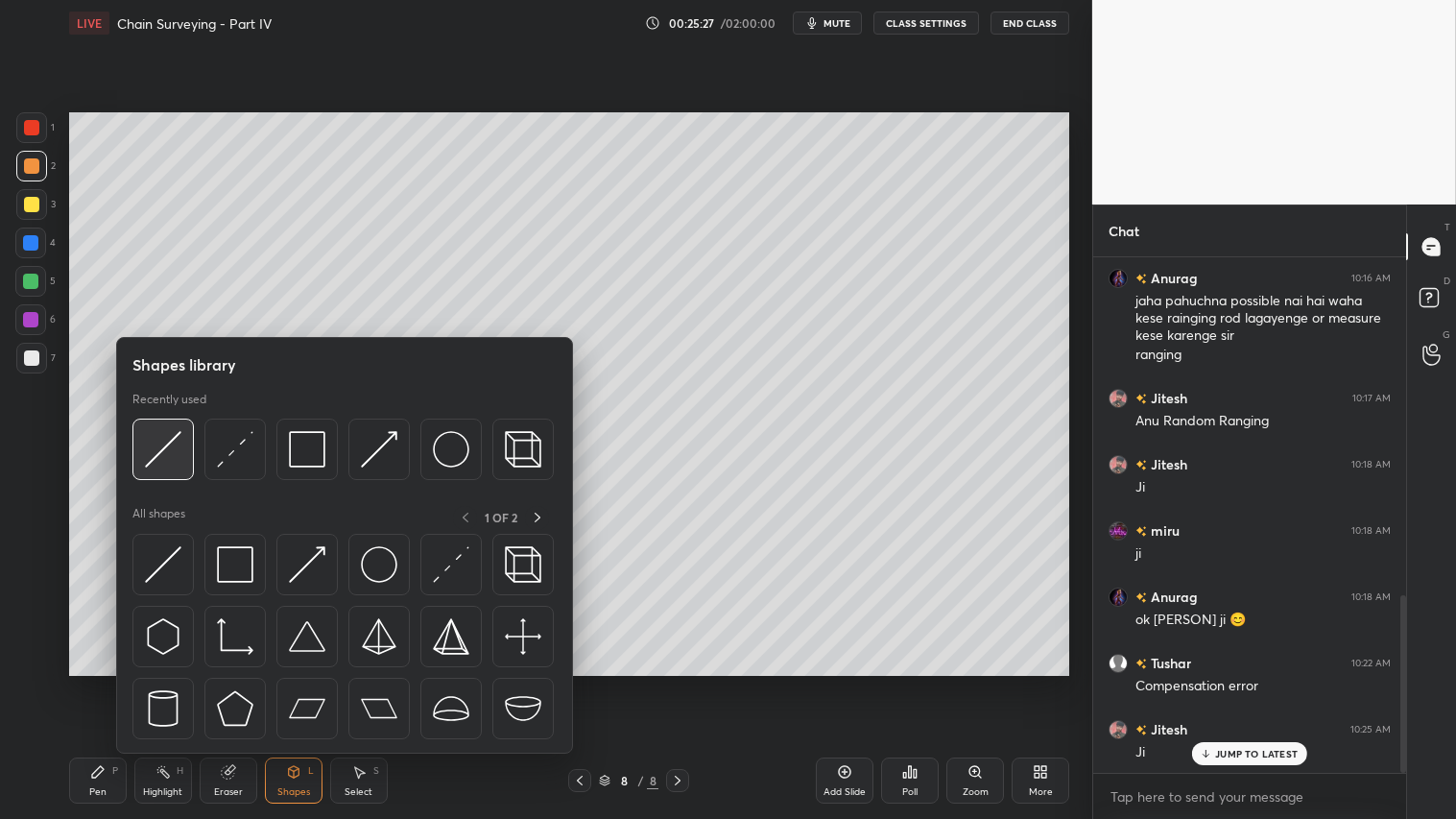 click at bounding box center [163, 449] 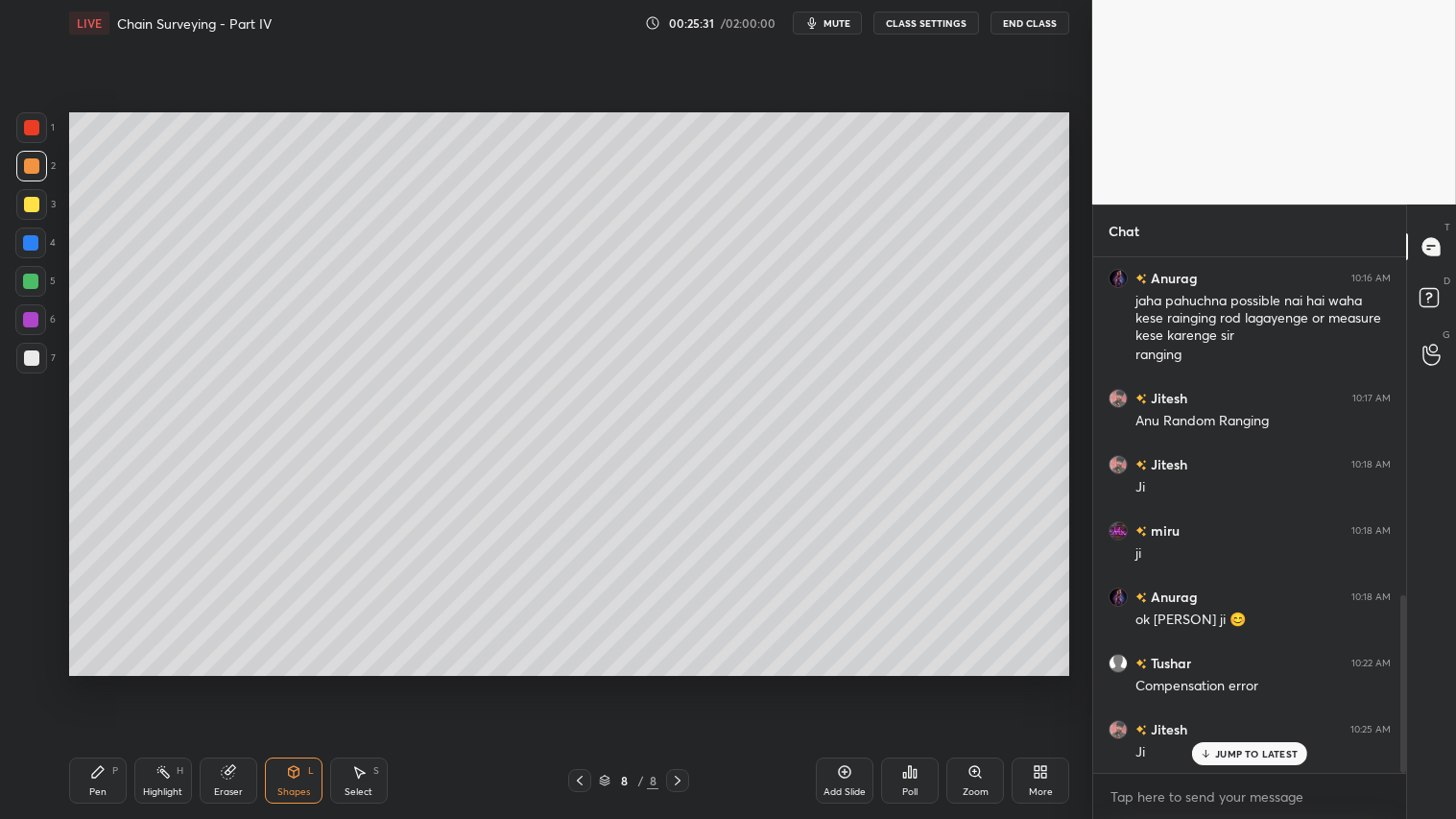 click on "Pen P" at bounding box center [98, 781] 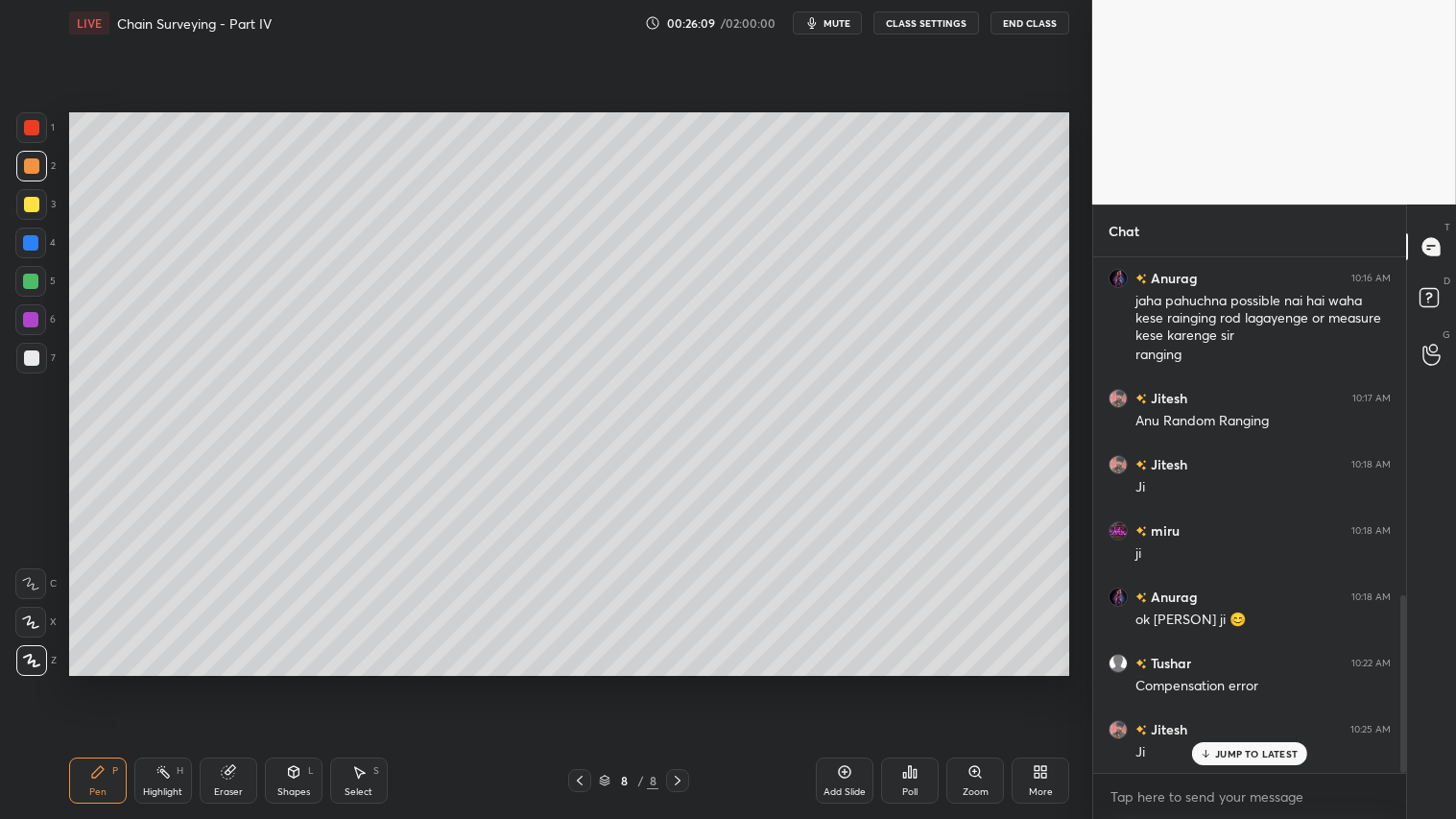 click on "Pen P" at bounding box center (98, 781) 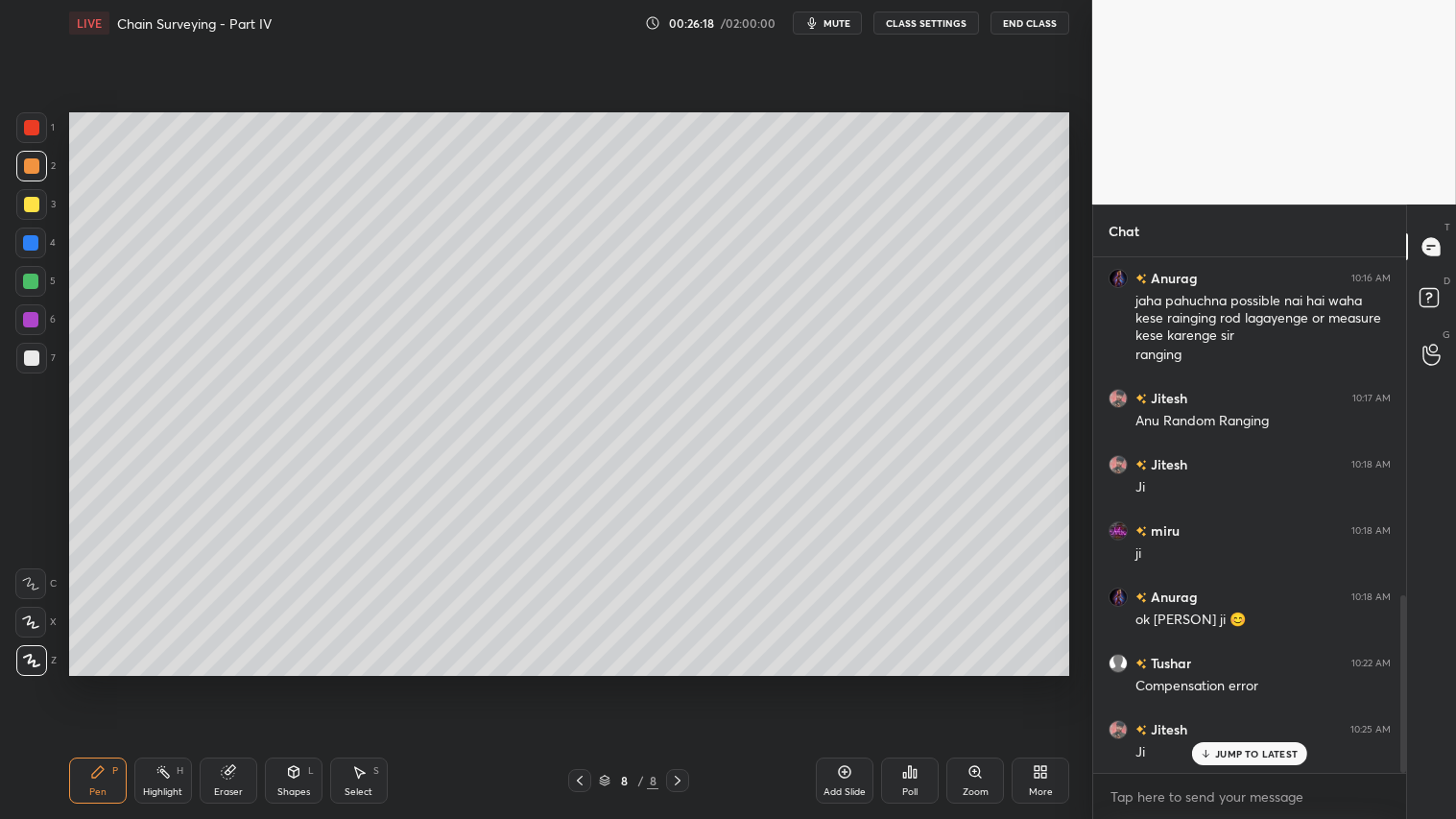 click on "Shapes L" at bounding box center (294, 781) 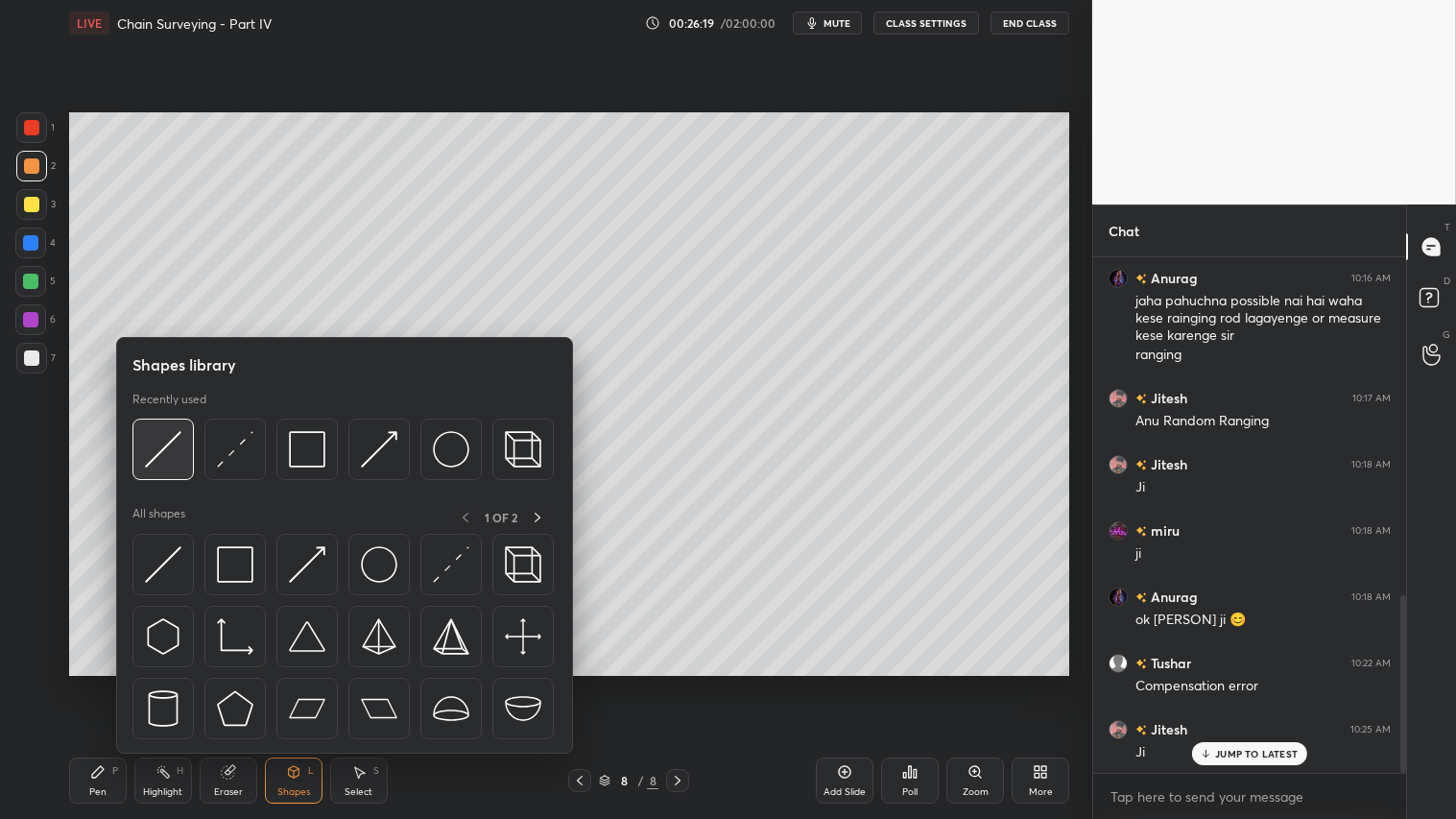click at bounding box center [163, 449] 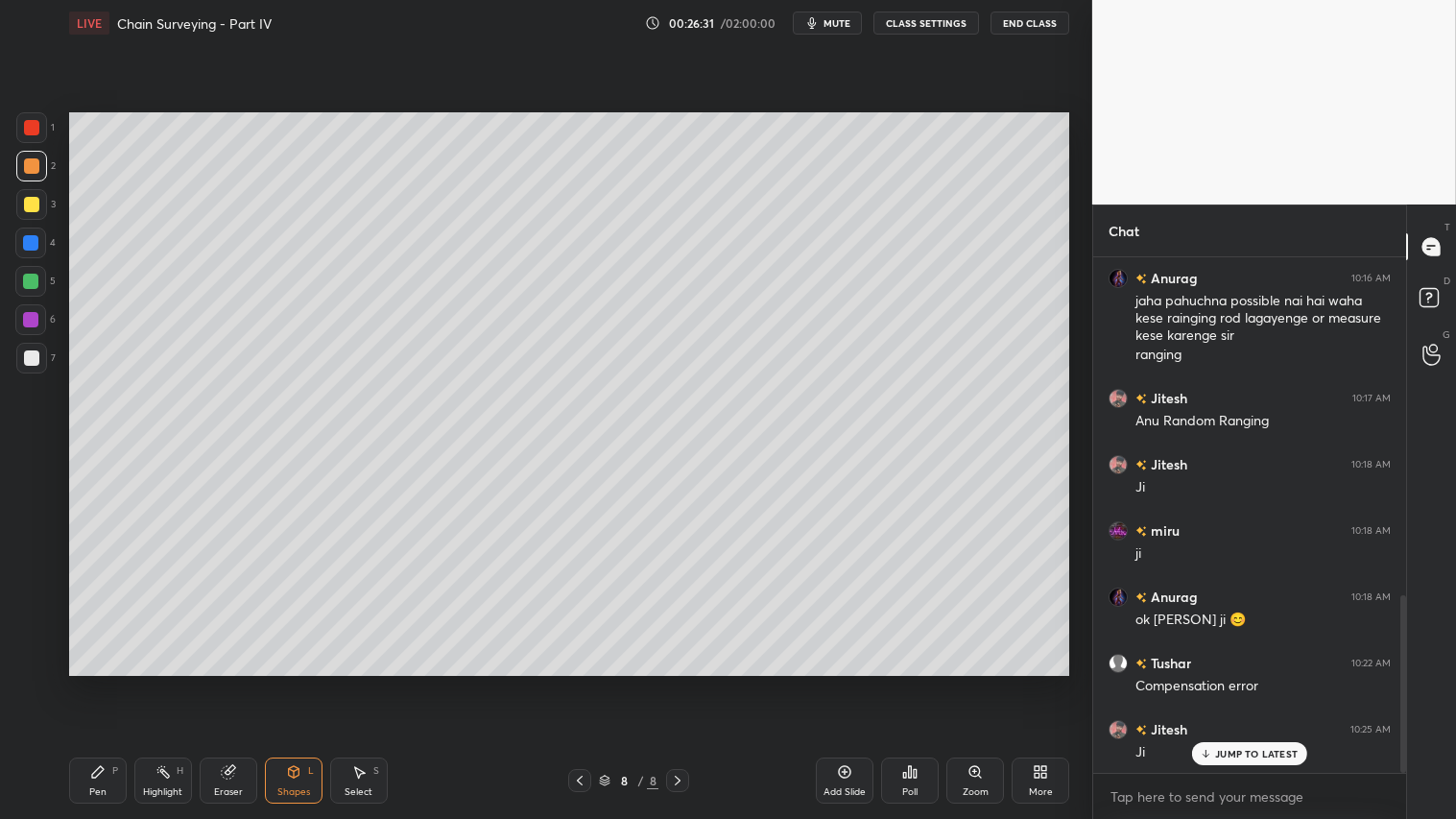 drag, startPoint x: 87, startPoint y: 776, endPoint x: 101, endPoint y: 687, distance: 90.09439 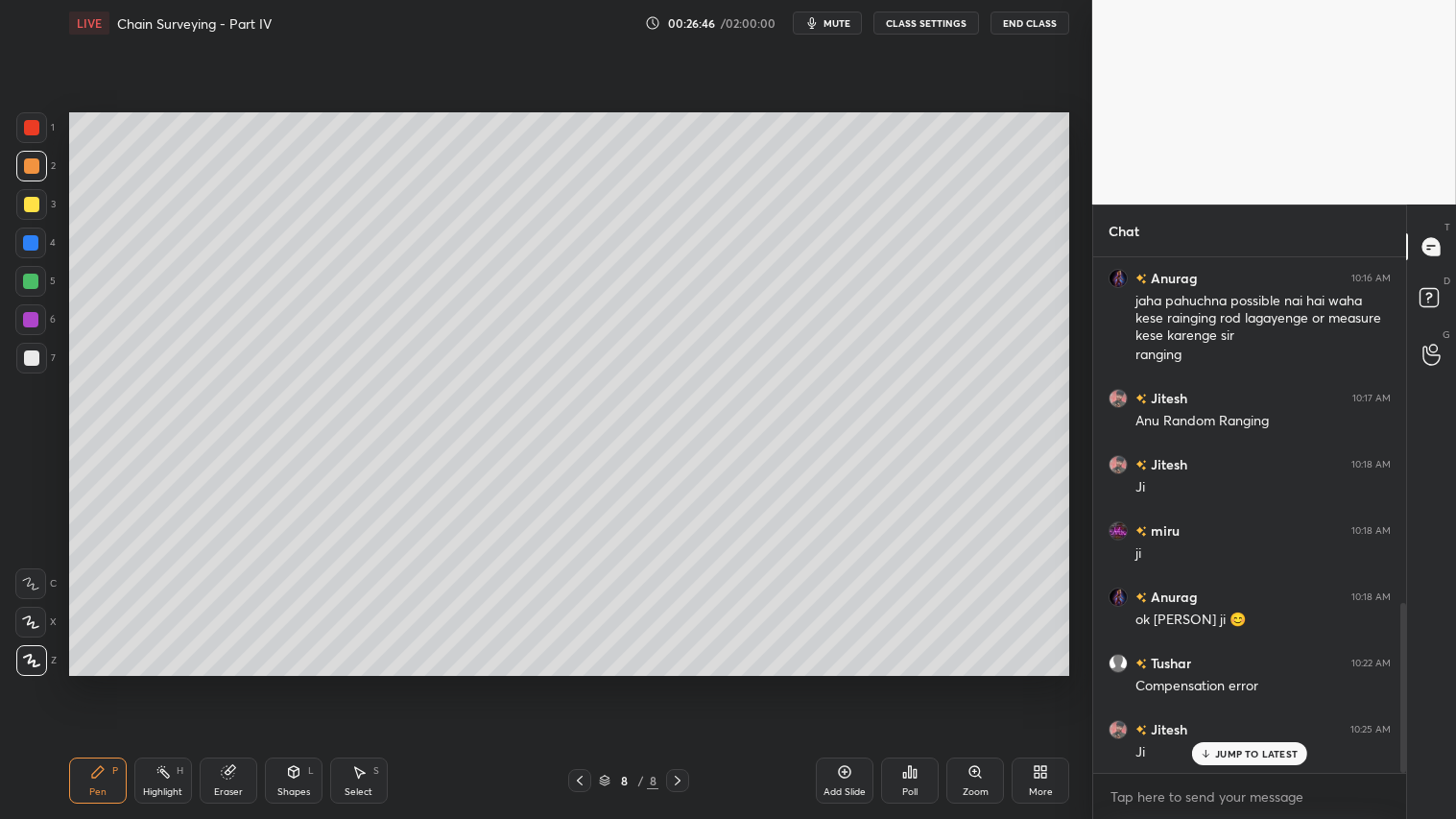 scroll, scrollTop: 1044, scrollLeft: 0, axis: vertical 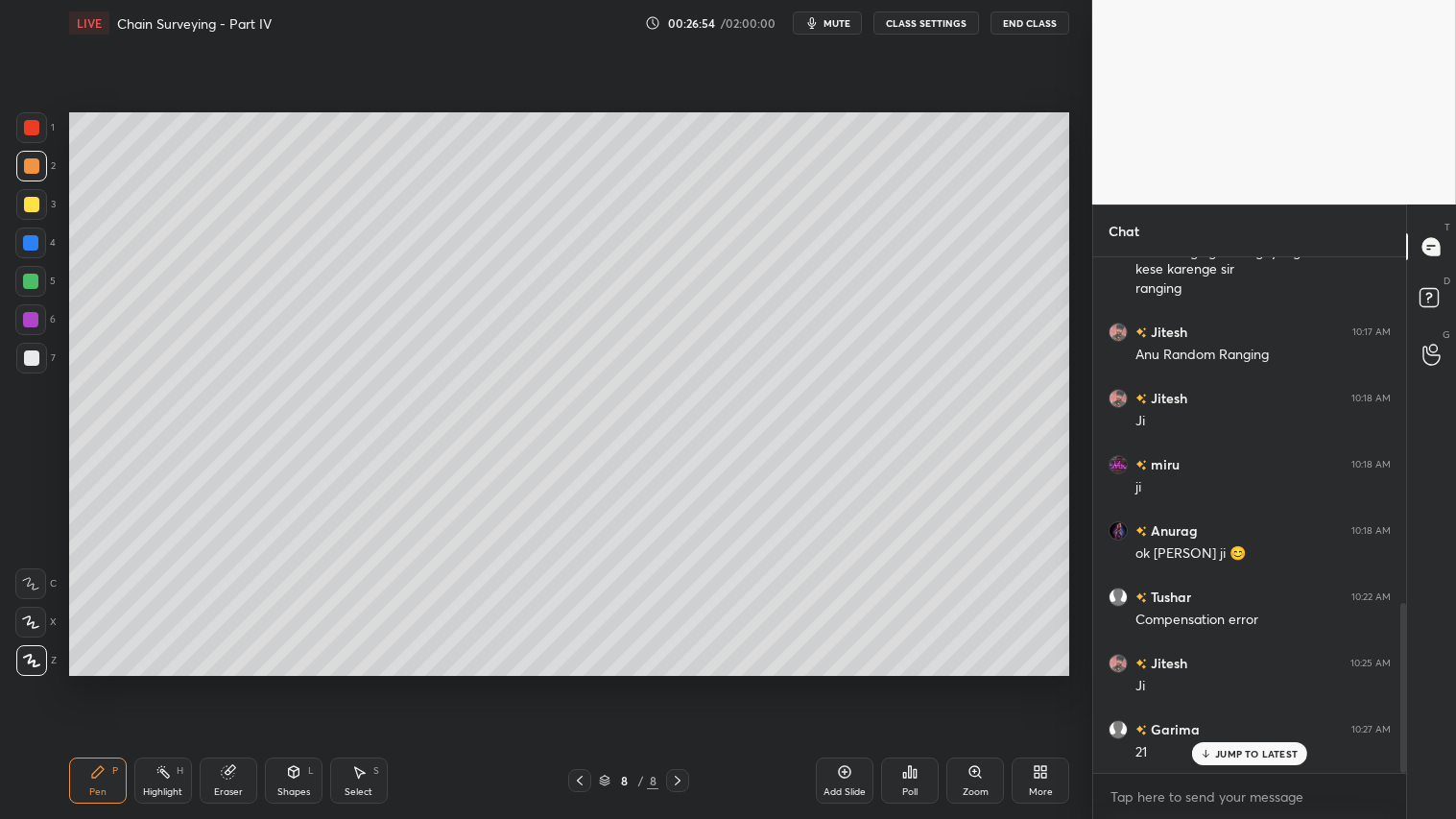 click on "Shapes L" at bounding box center [294, 781] 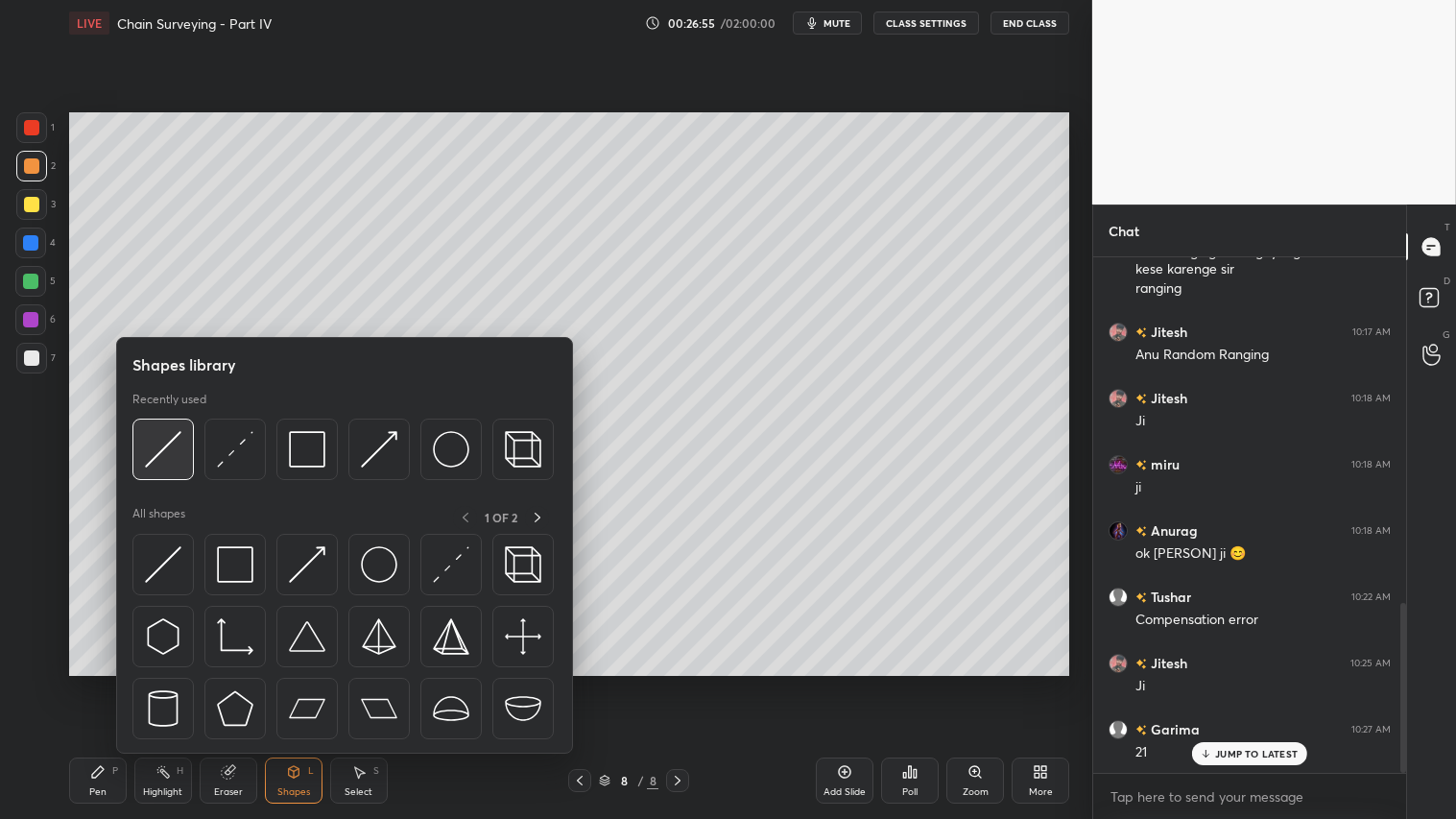 click at bounding box center [163, 449] 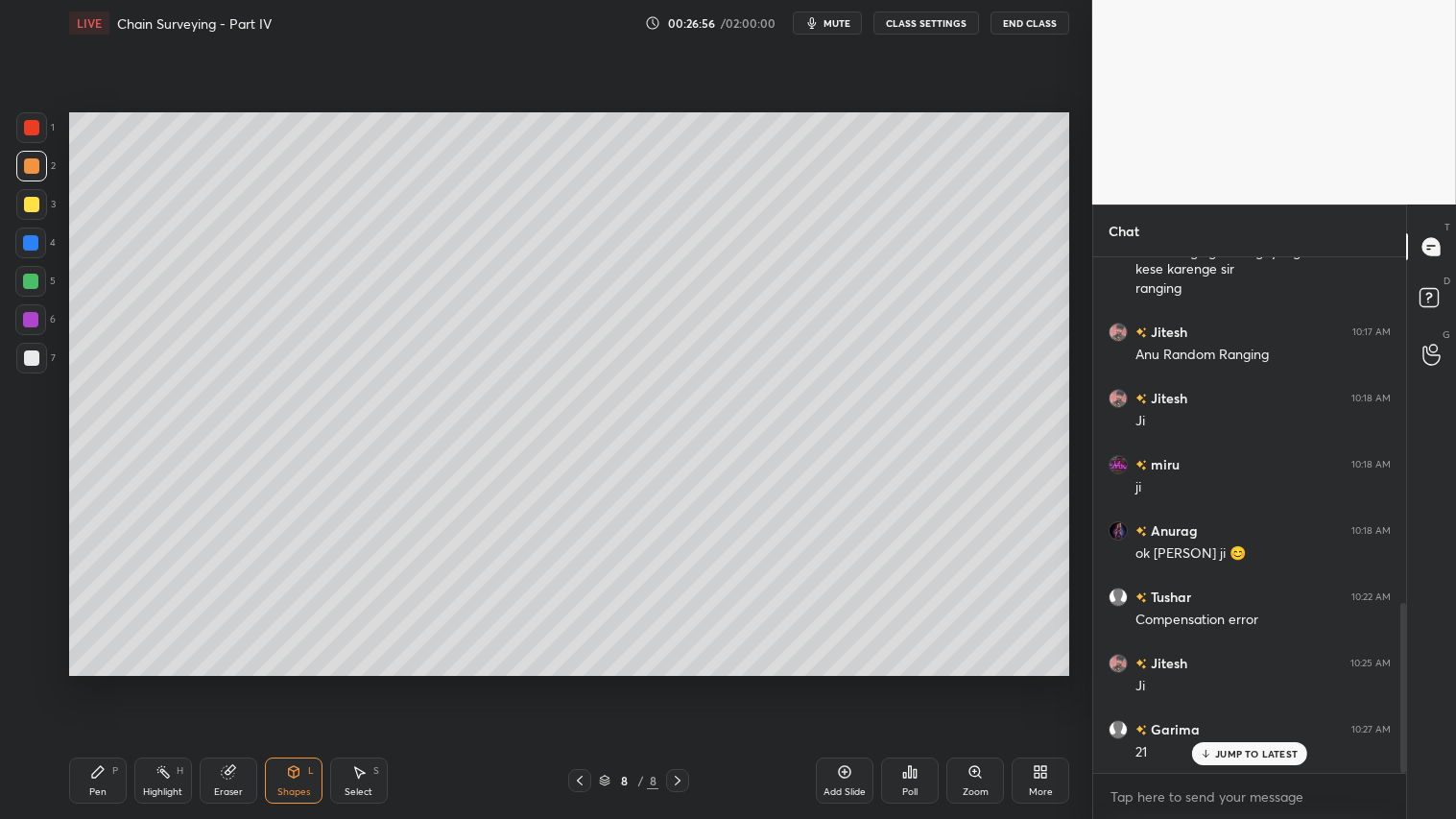click at bounding box center [32, 205] 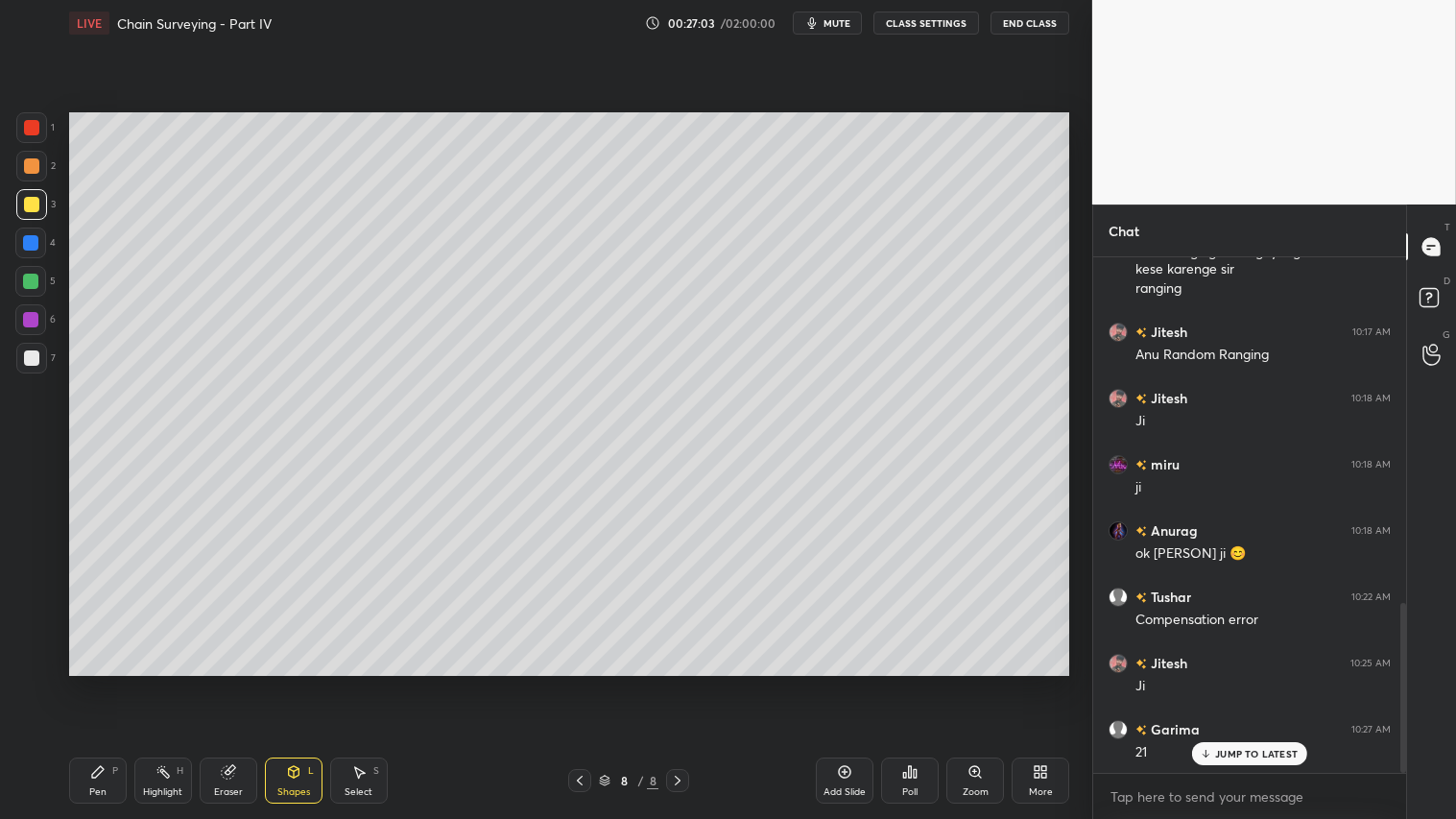 click 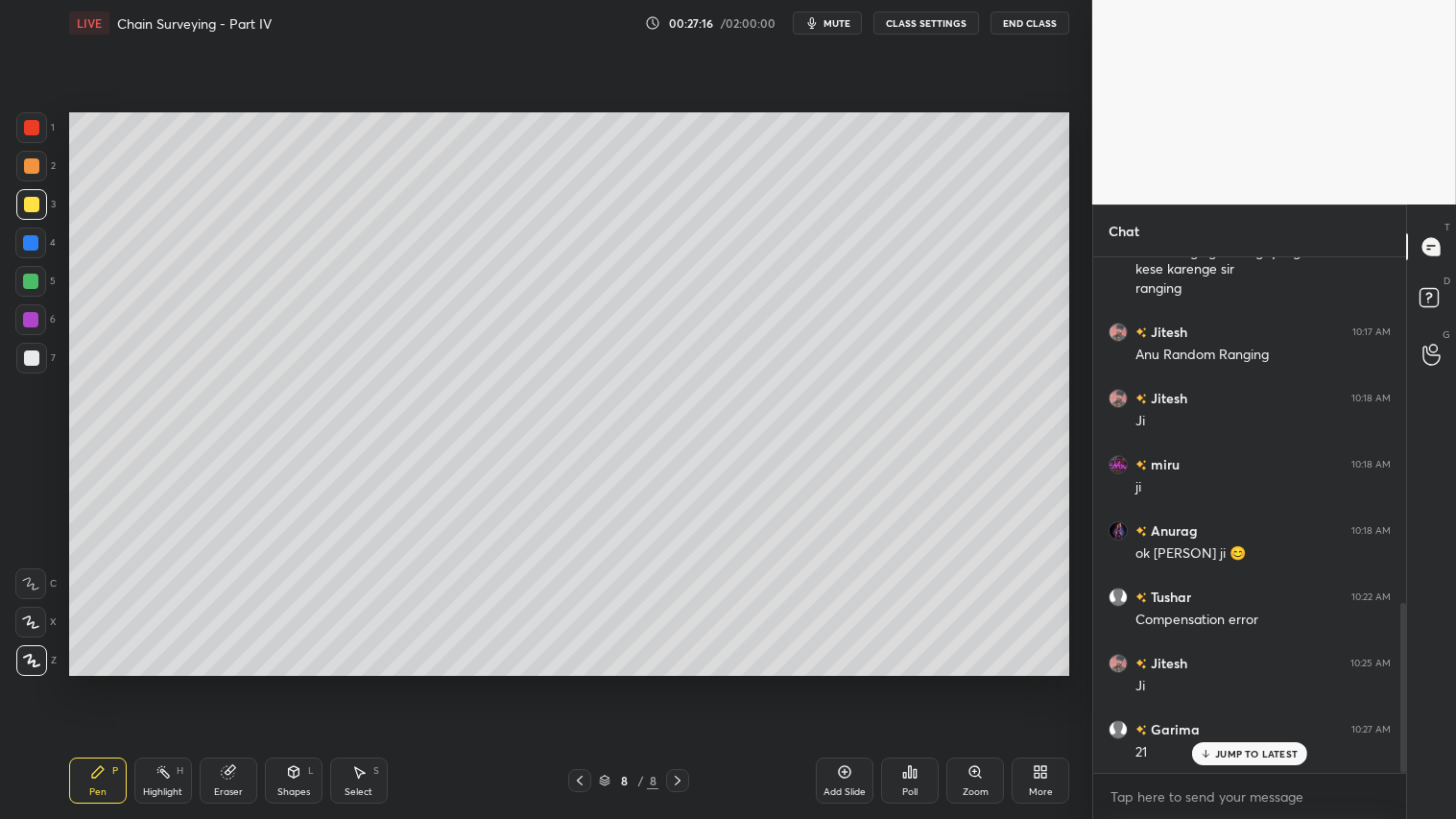 click on "Shapes L" at bounding box center [294, 781] 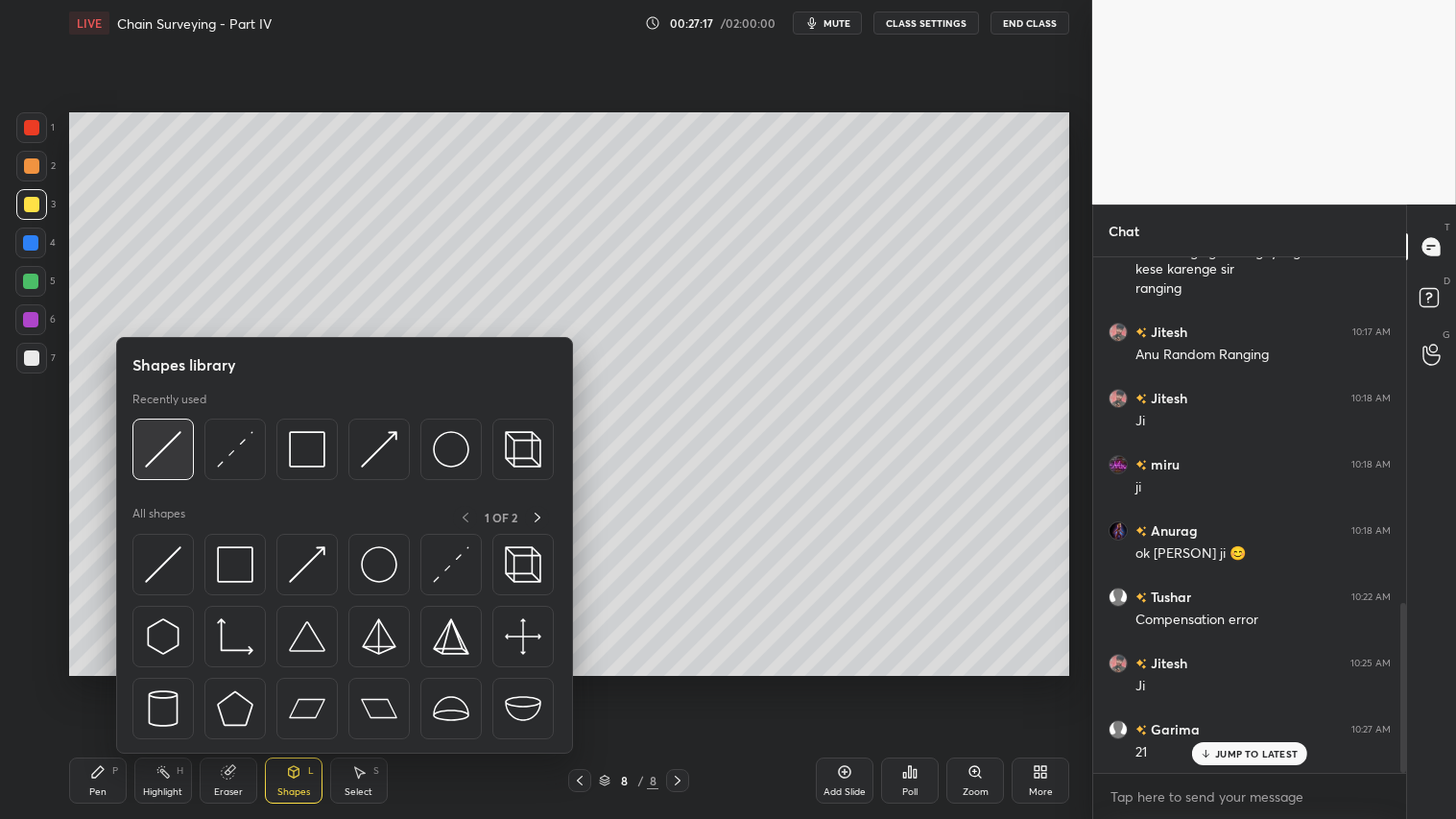 click at bounding box center (163, 449) 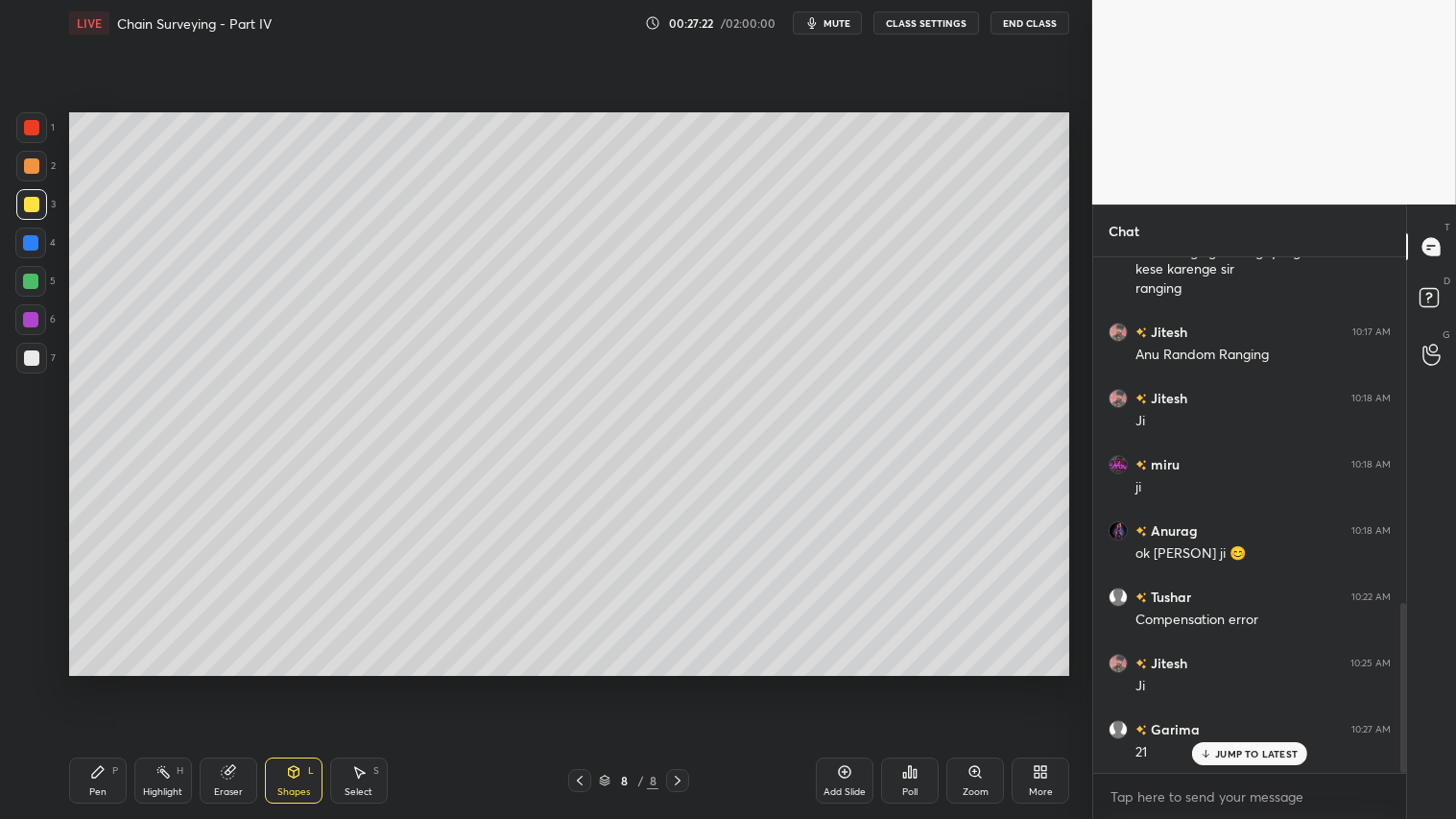 drag, startPoint x: 110, startPoint y: 781, endPoint x: 102, endPoint y: 711, distance: 70.45566 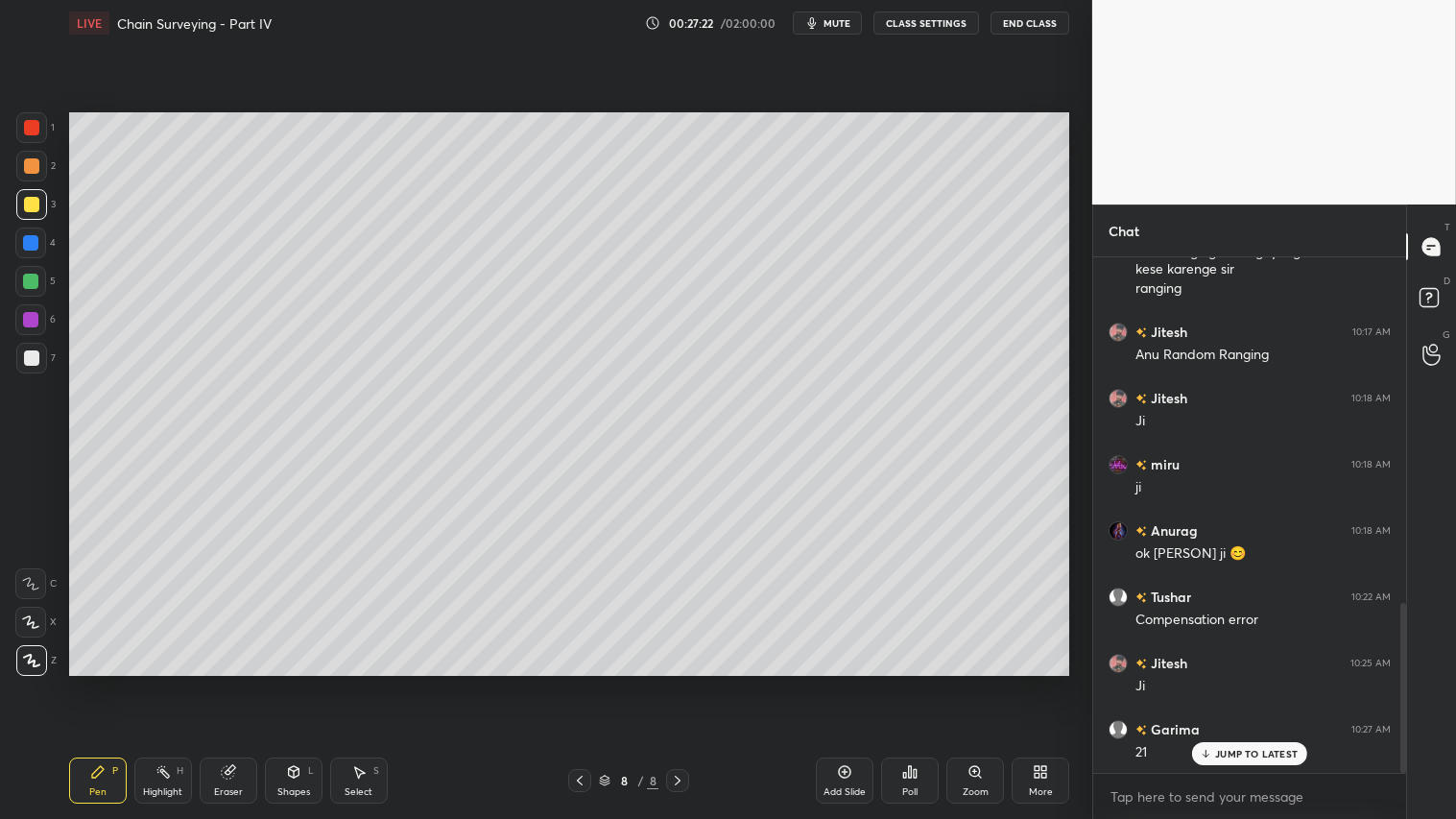 click at bounding box center (32, 166) 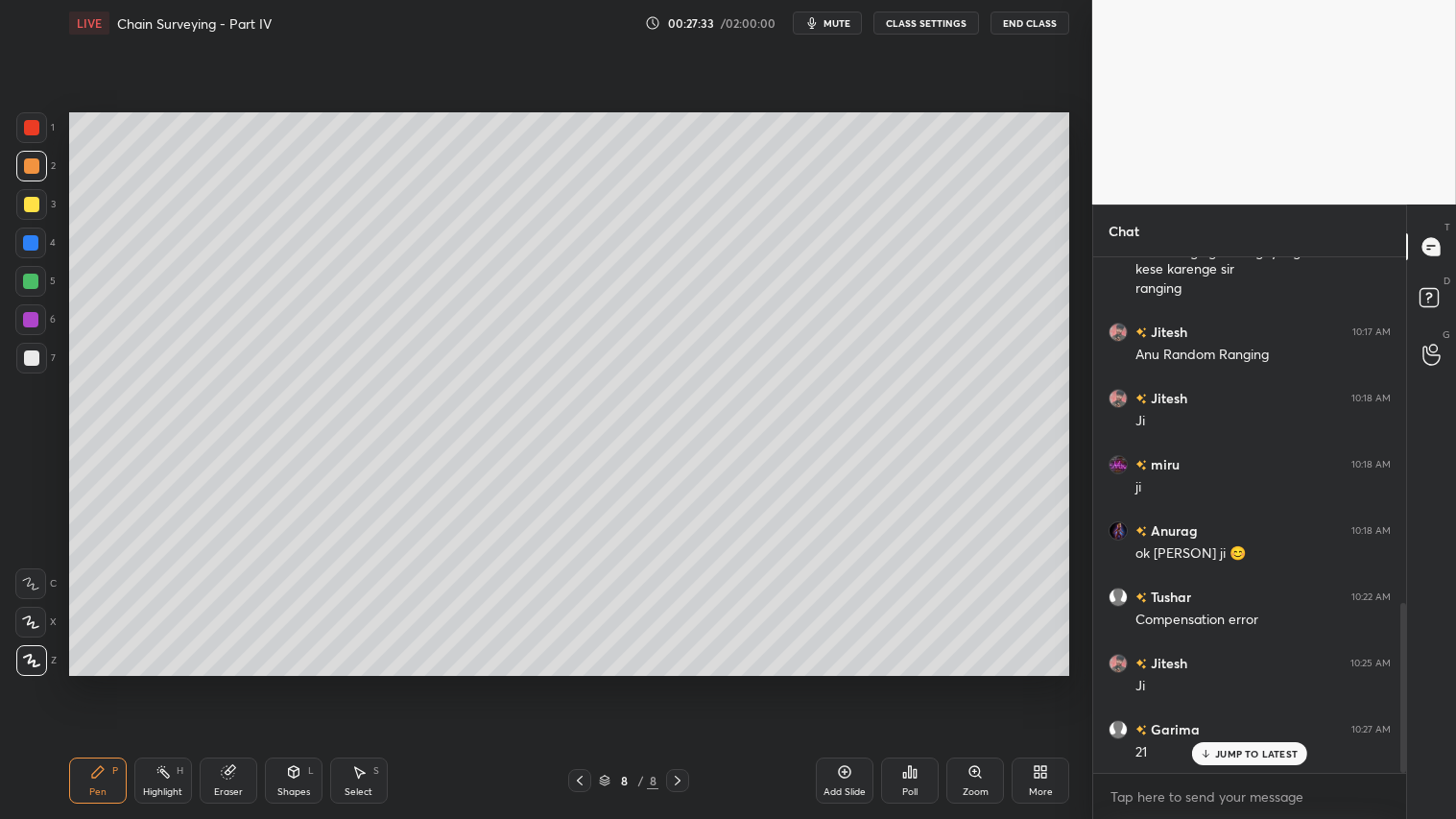 click on "Shapes" at bounding box center [294, 792] 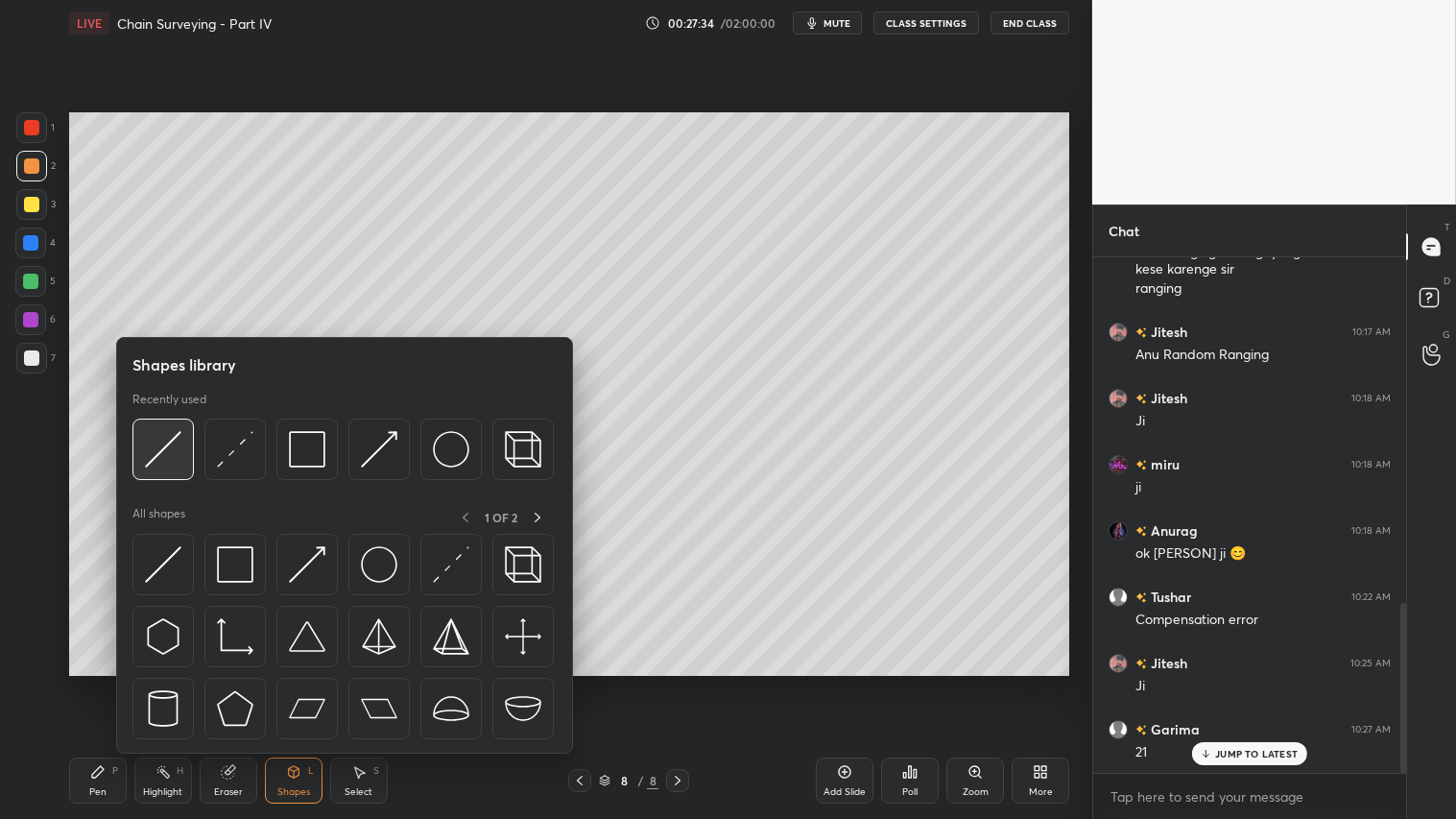 click at bounding box center (163, 449) 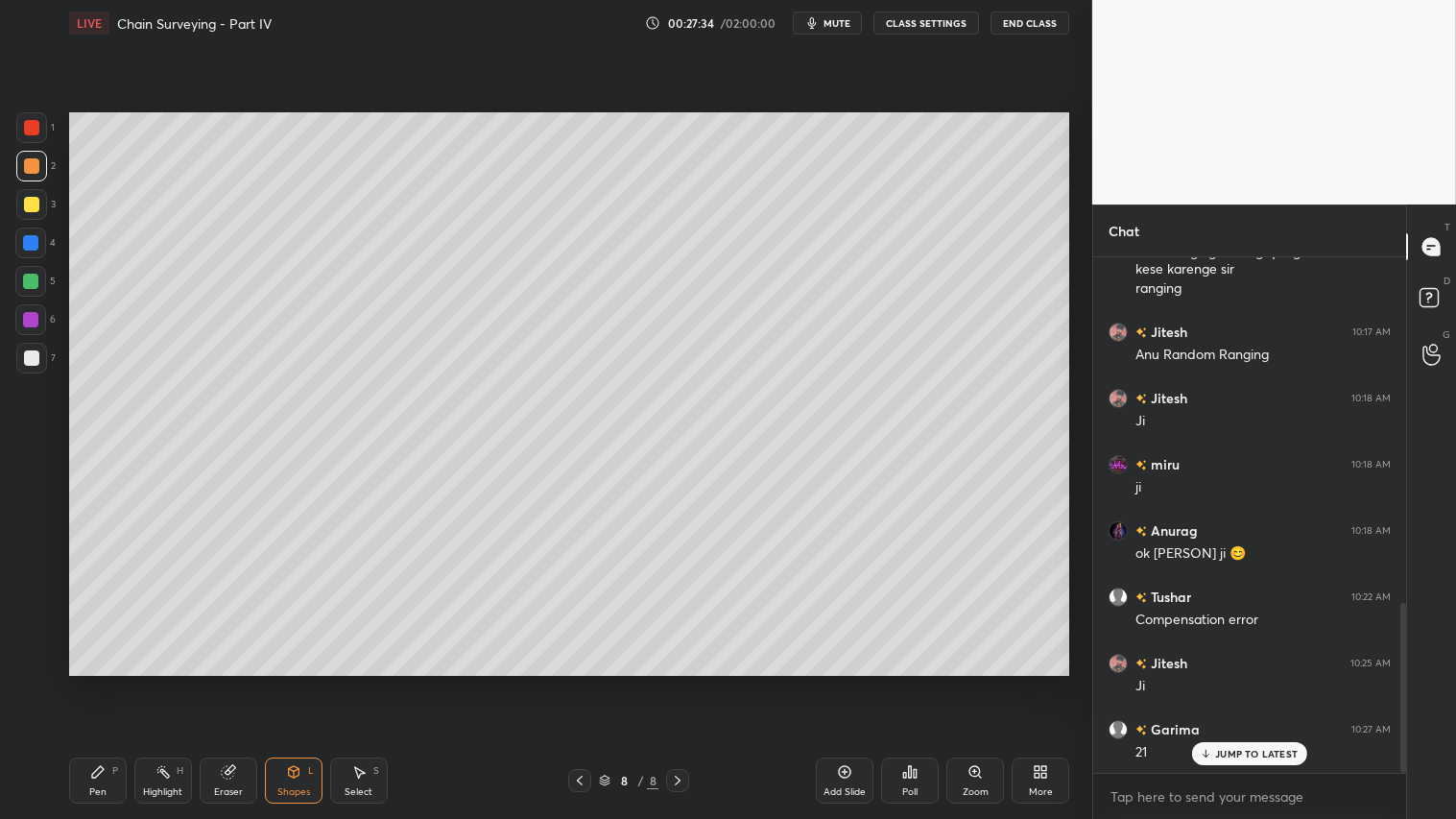 drag, startPoint x: 32, startPoint y: 356, endPoint x: 23, endPoint y: 349, distance: 11.401754 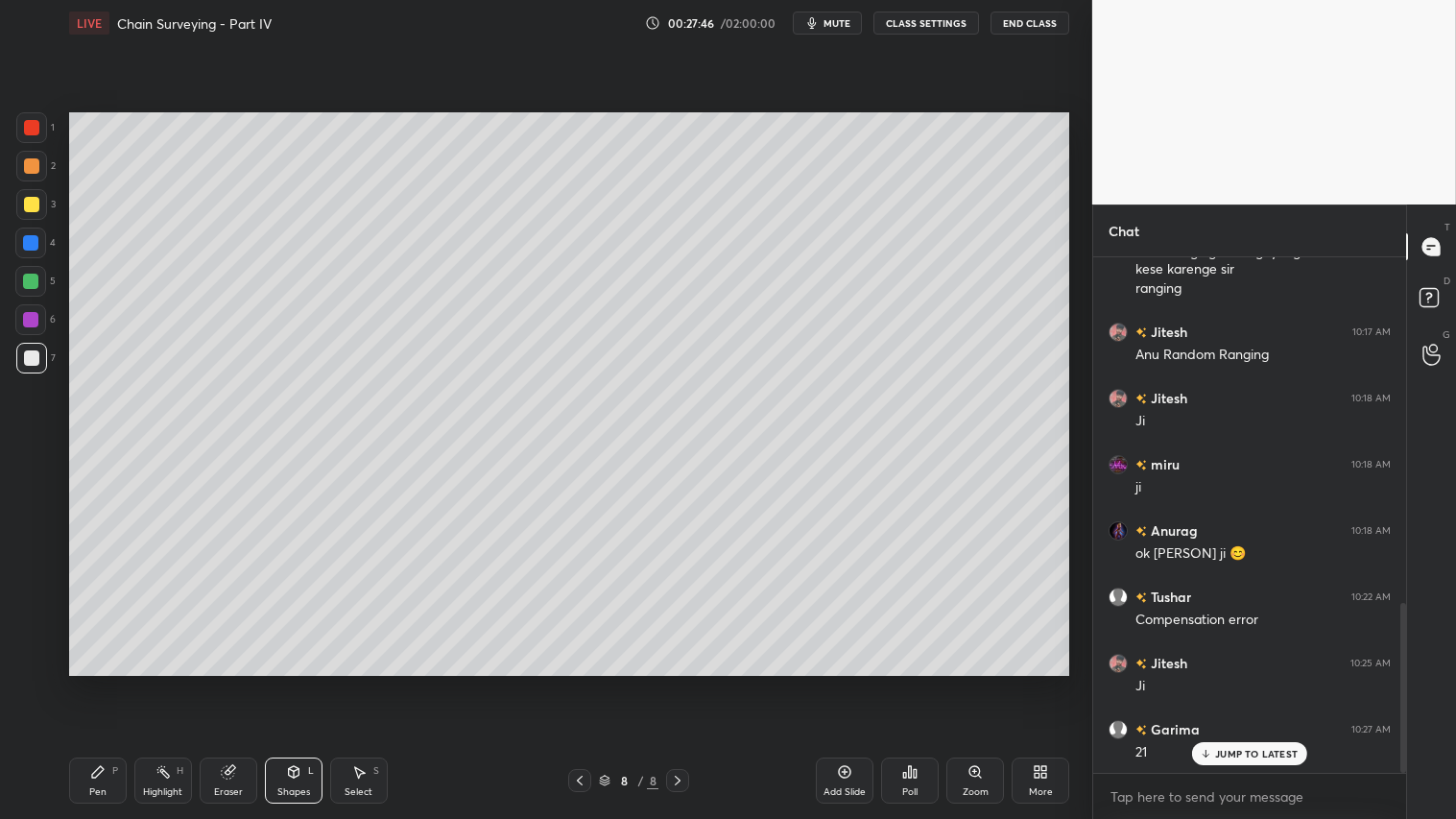 click on "Shapes L" at bounding box center [294, 781] 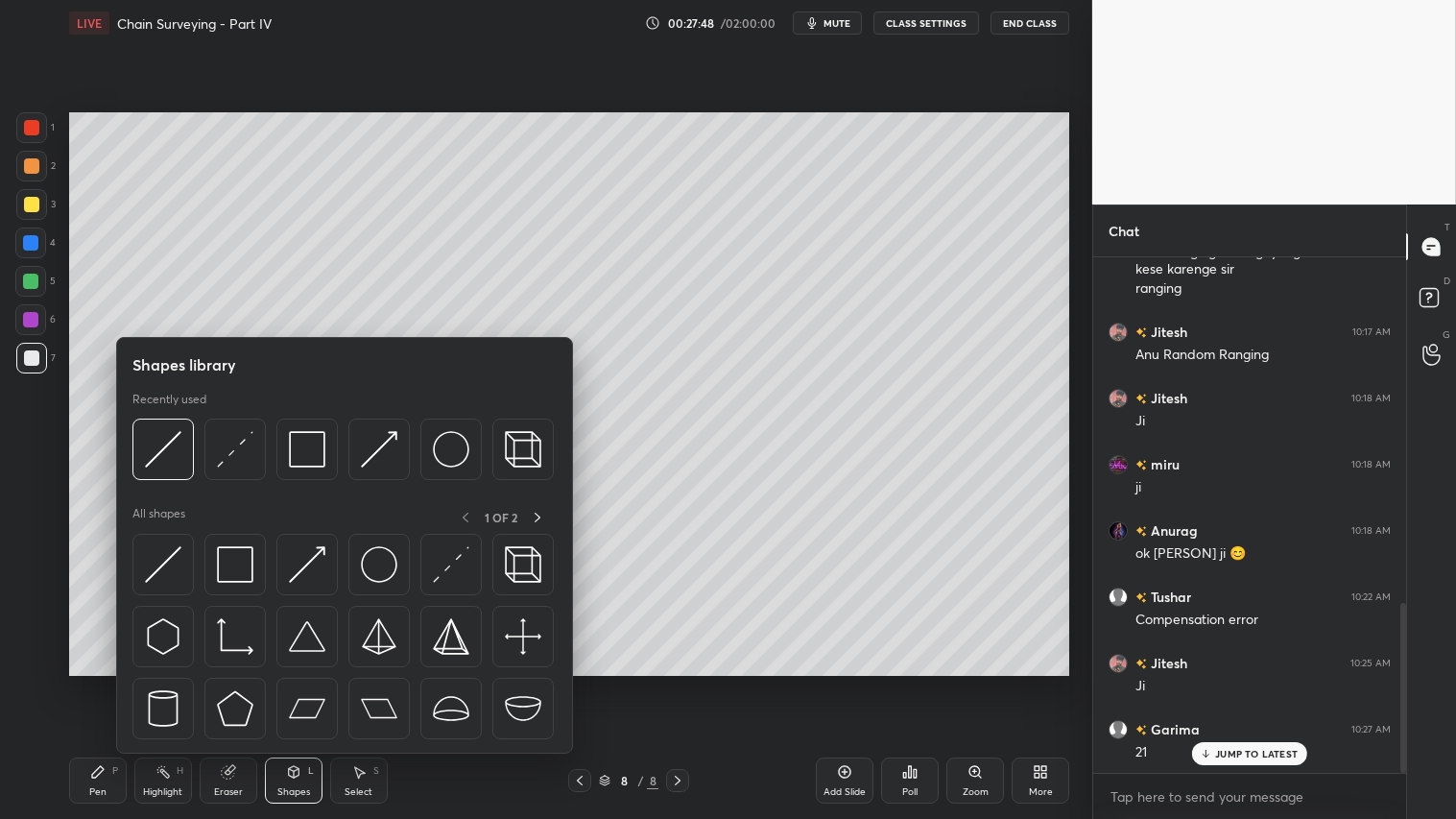 click at bounding box center [32, 166] 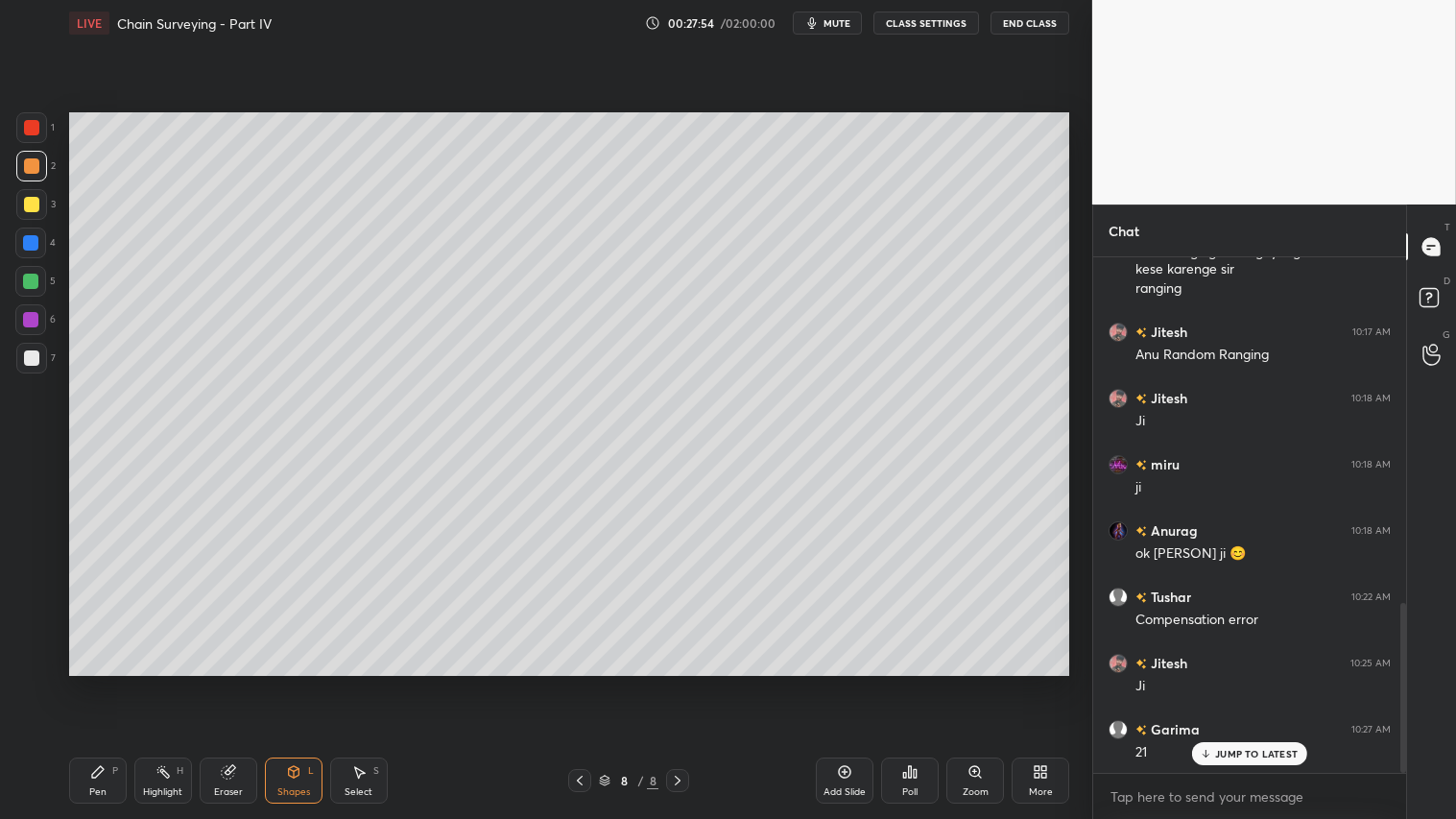 click on "Pen P" at bounding box center (98, 781) 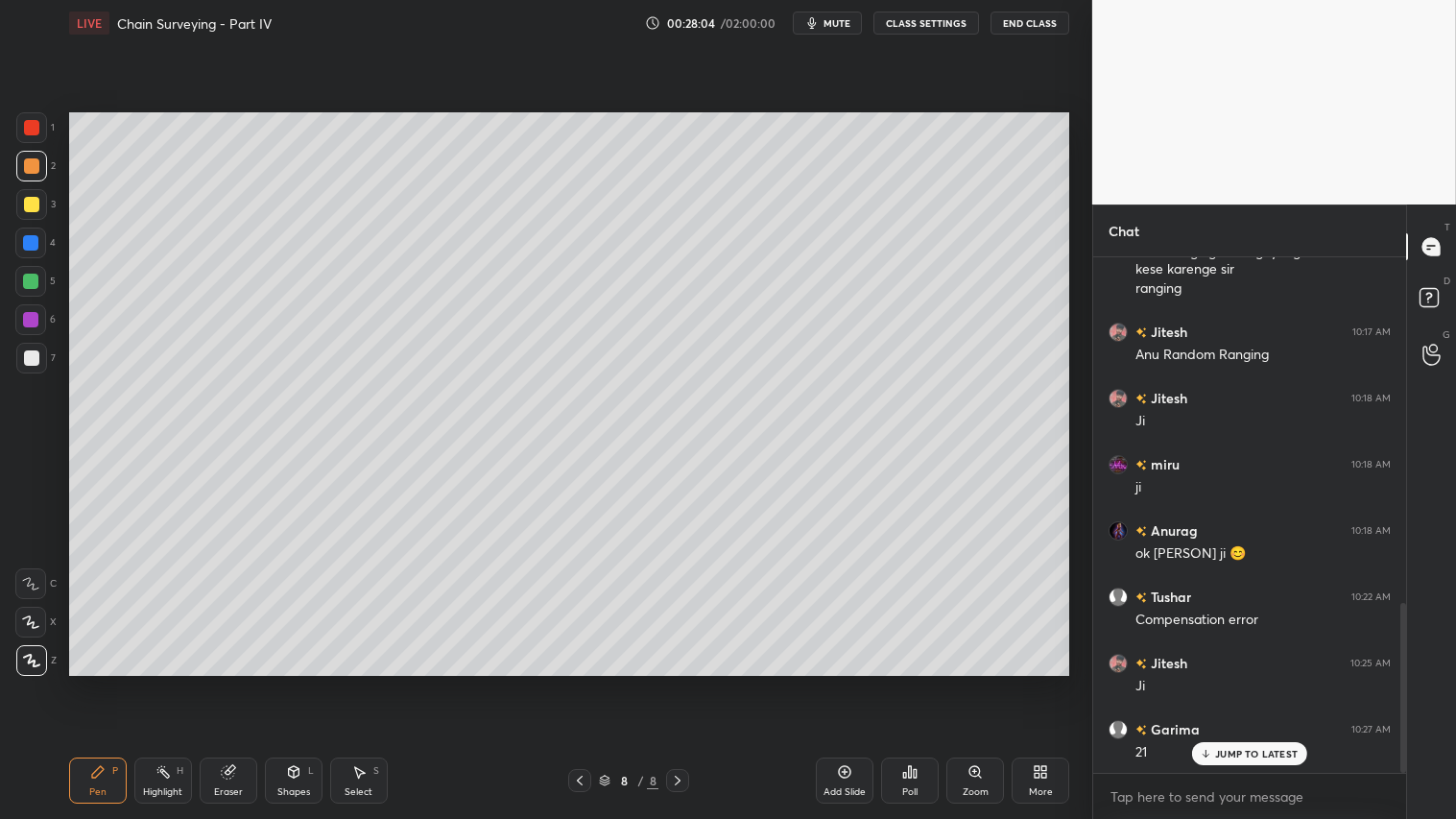 click at bounding box center [32, 166] 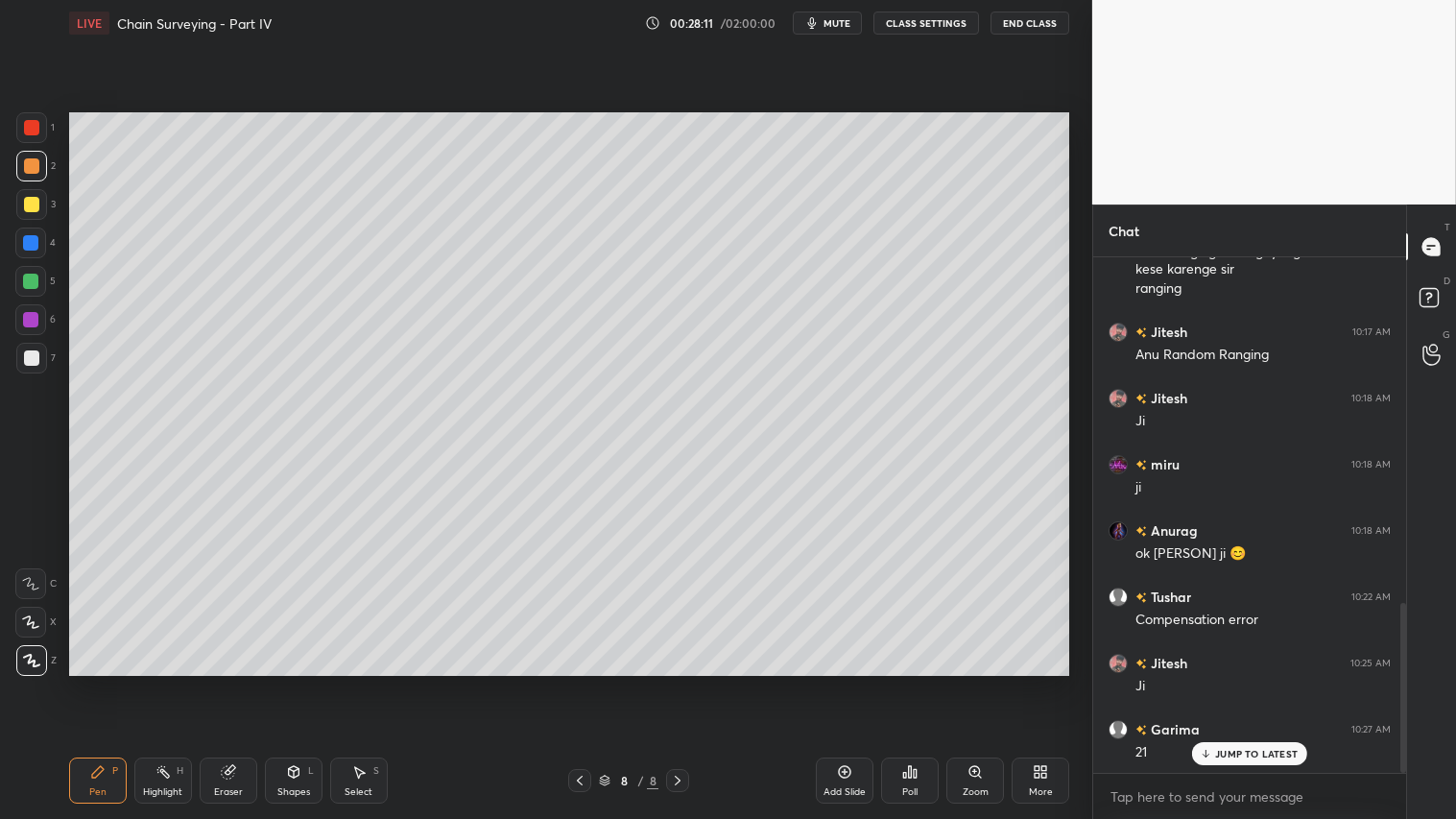 click on "3" at bounding box center [36, 208] 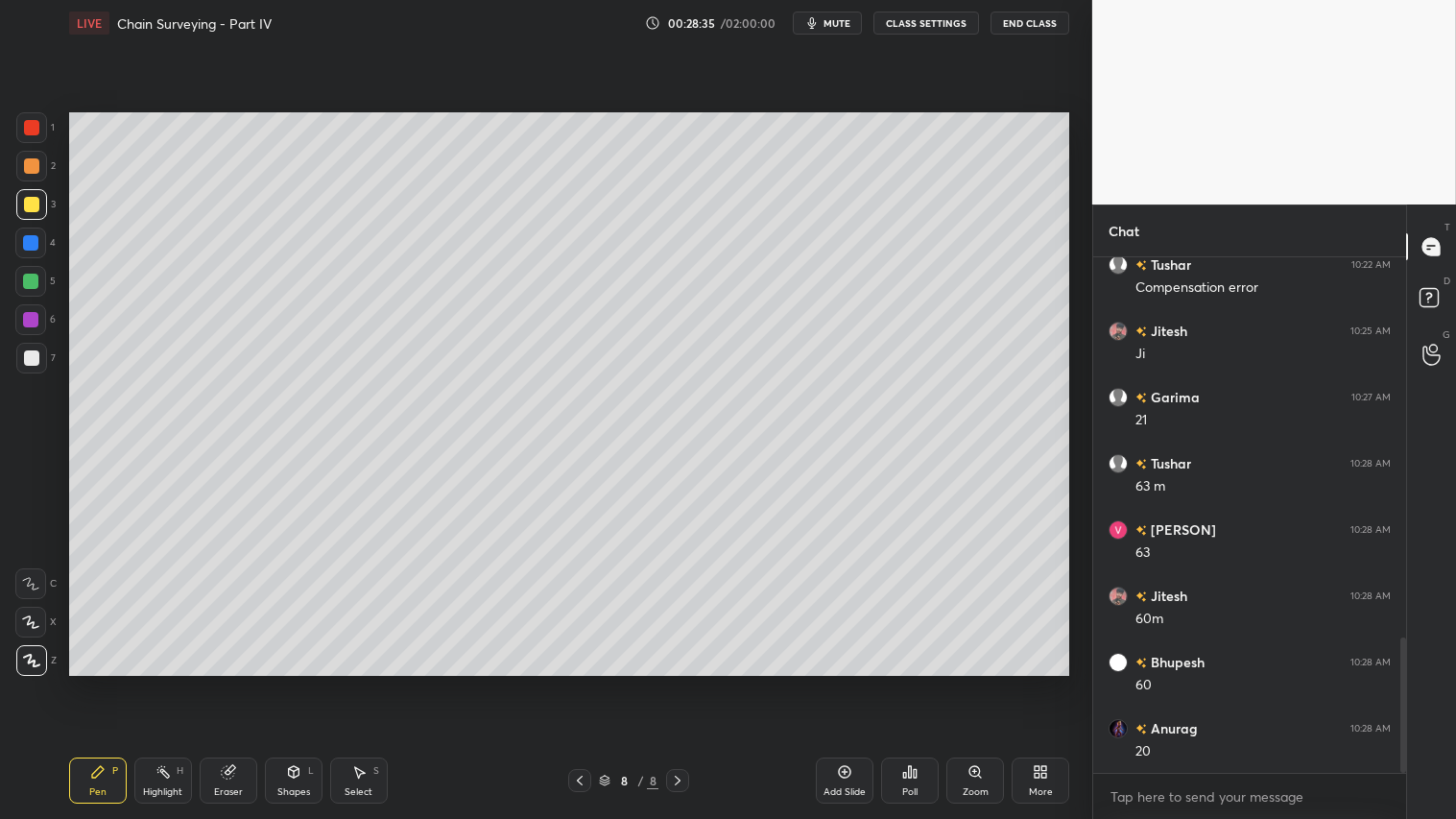 scroll, scrollTop: 1442, scrollLeft: 0, axis: vertical 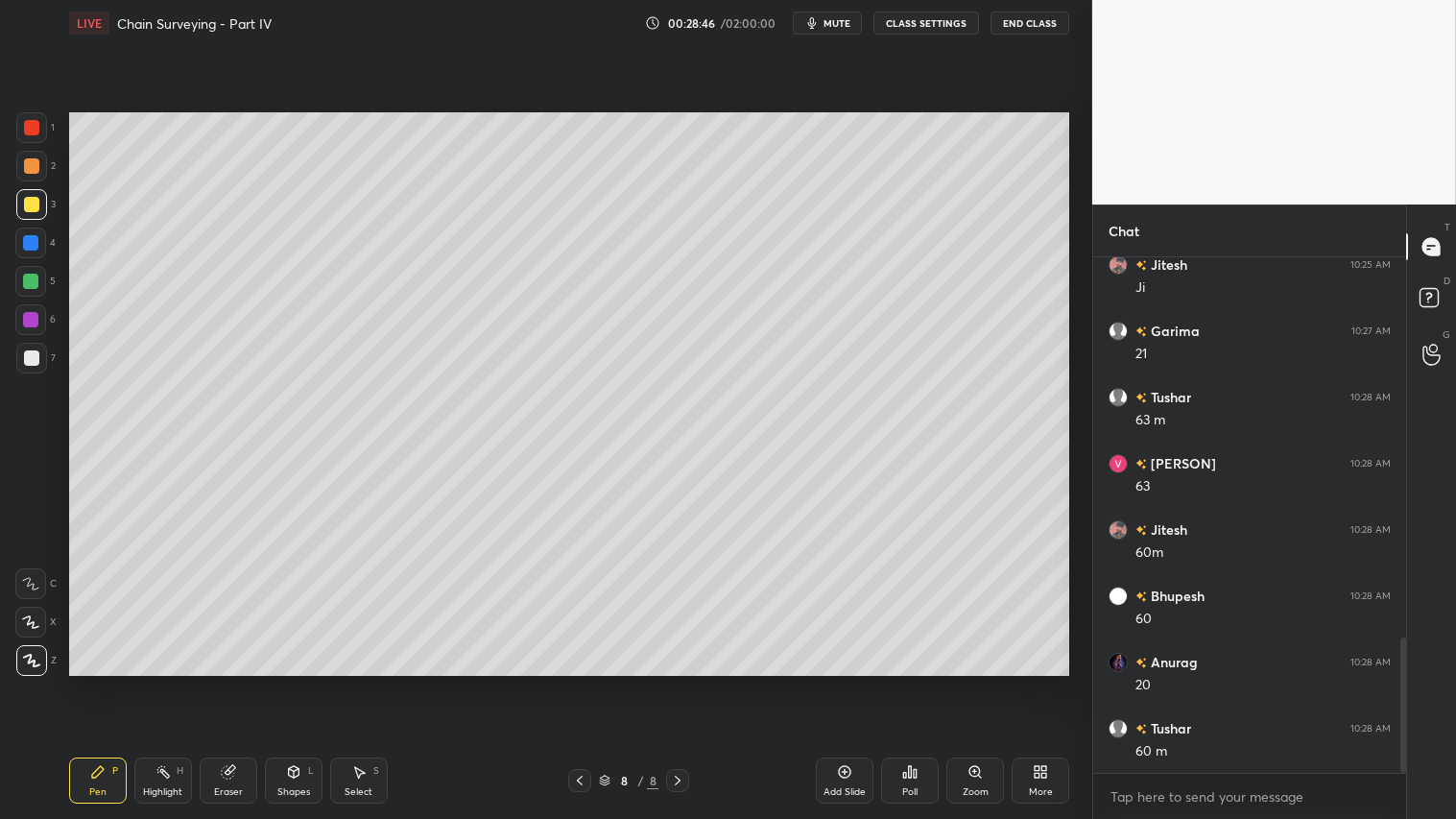 click at bounding box center (32, 166) 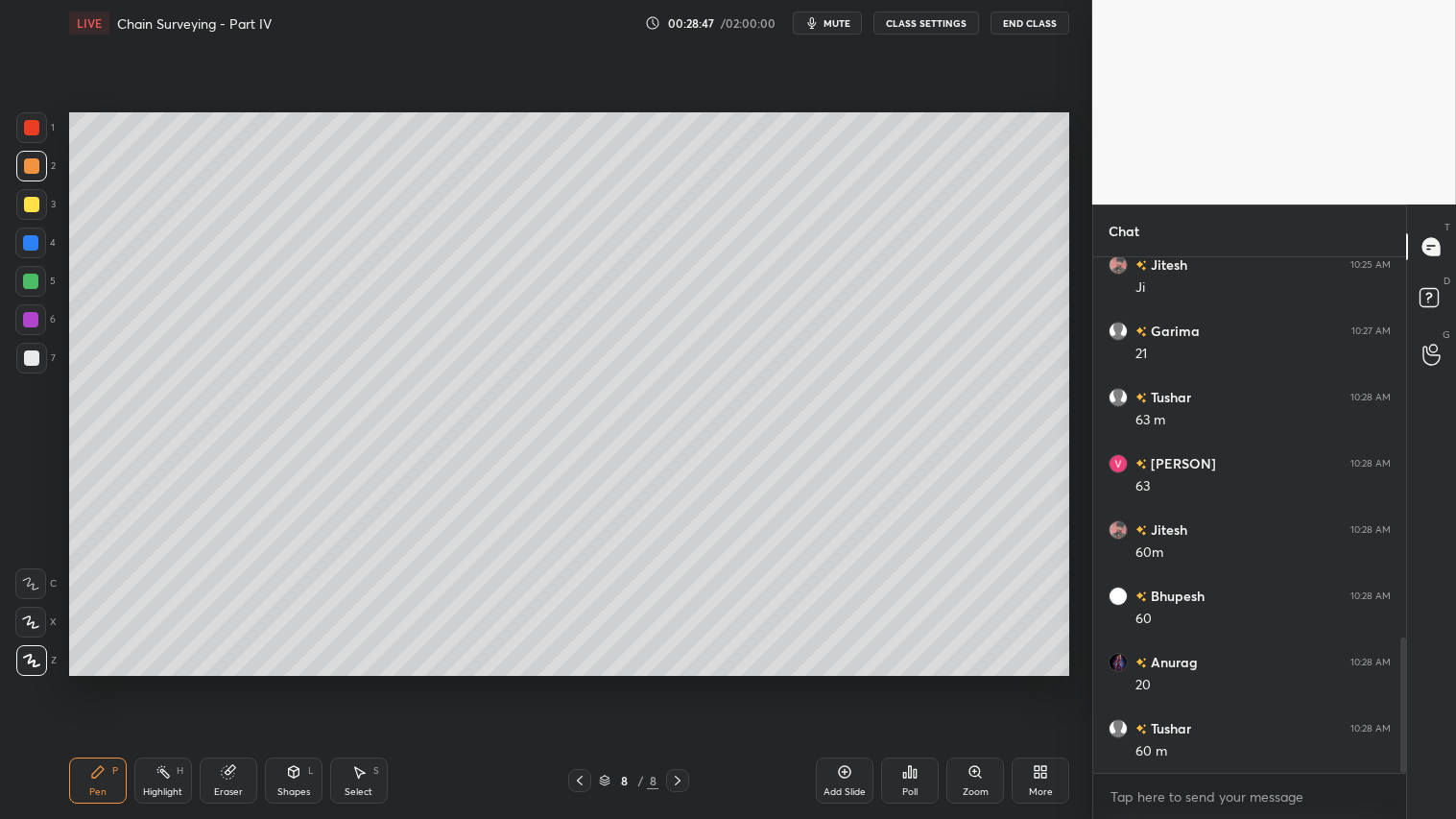 click on "Pen P" at bounding box center (98, 781) 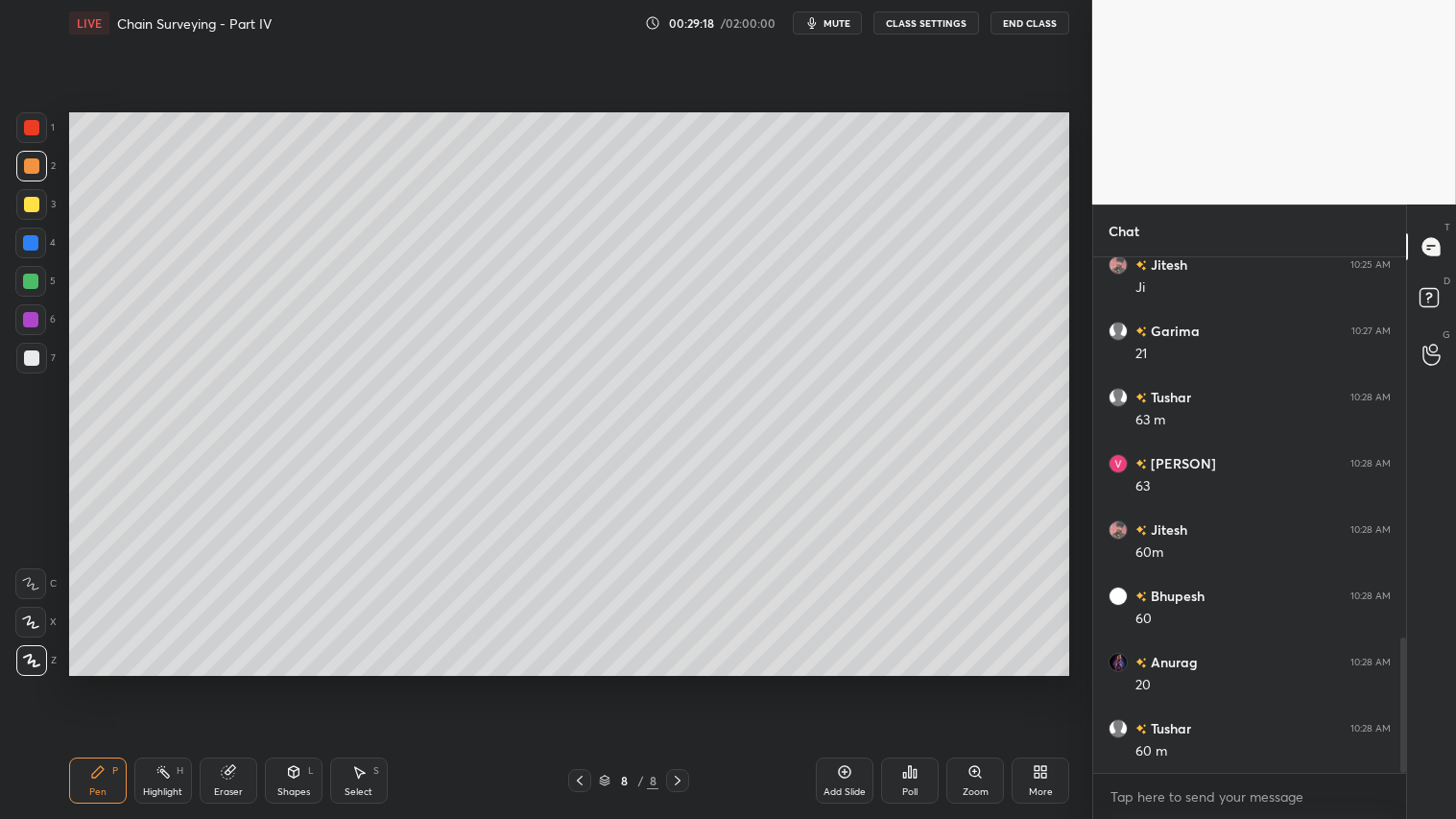 scroll, scrollTop: 1508, scrollLeft: 0, axis: vertical 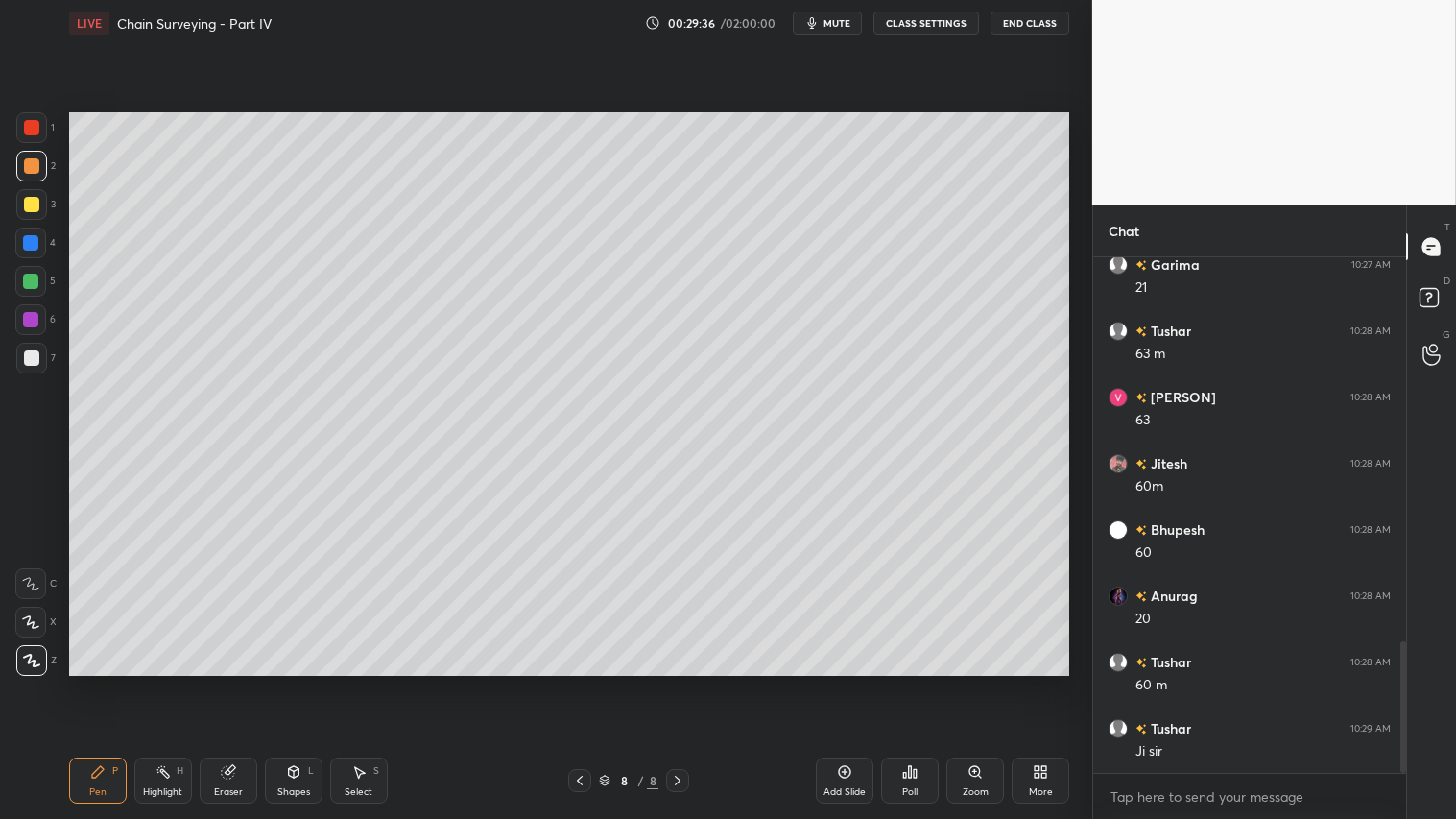 click on "Shapes L" at bounding box center (294, 781) 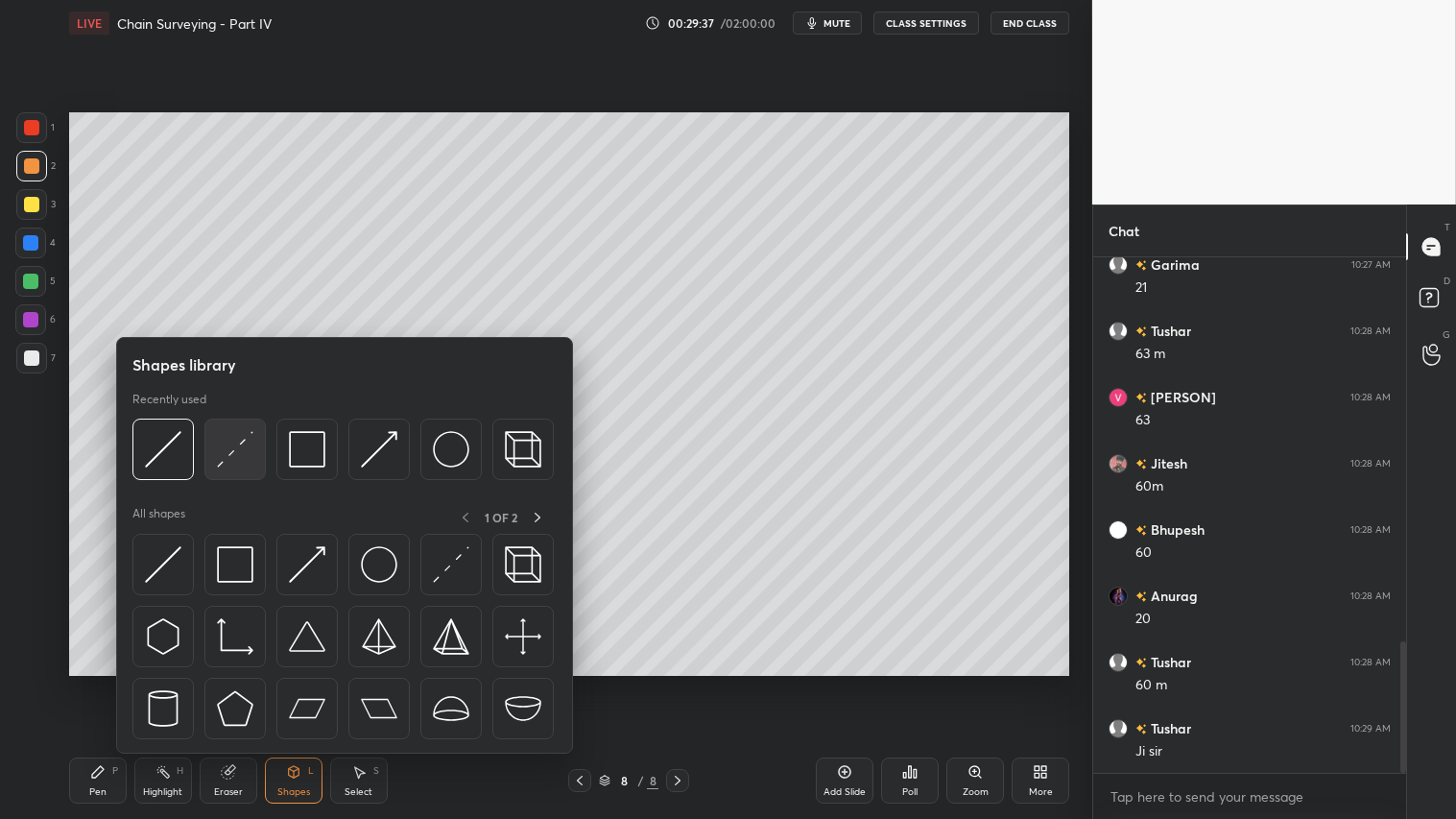 click at bounding box center (235, 449) 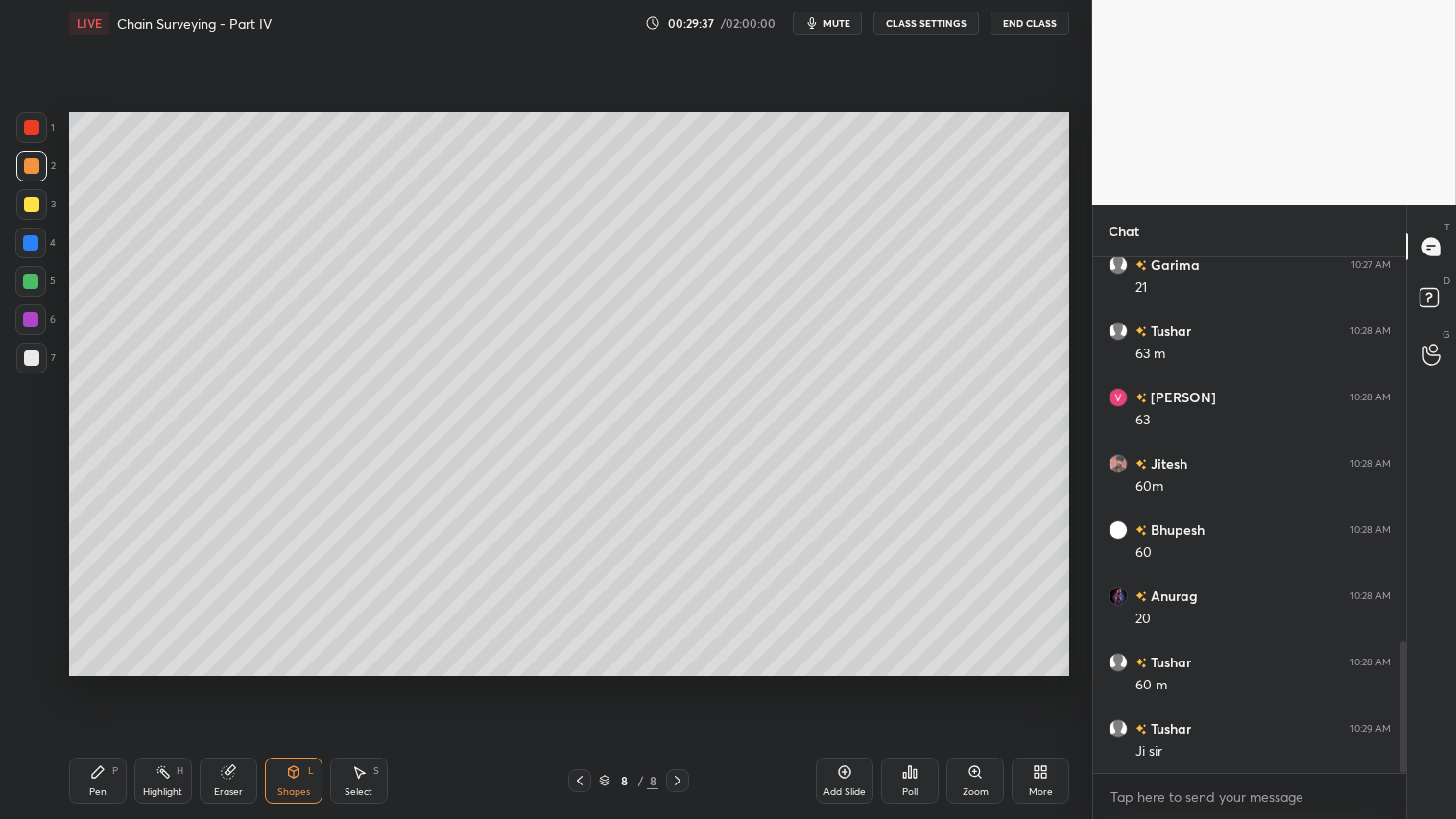 click at bounding box center (32, 358) 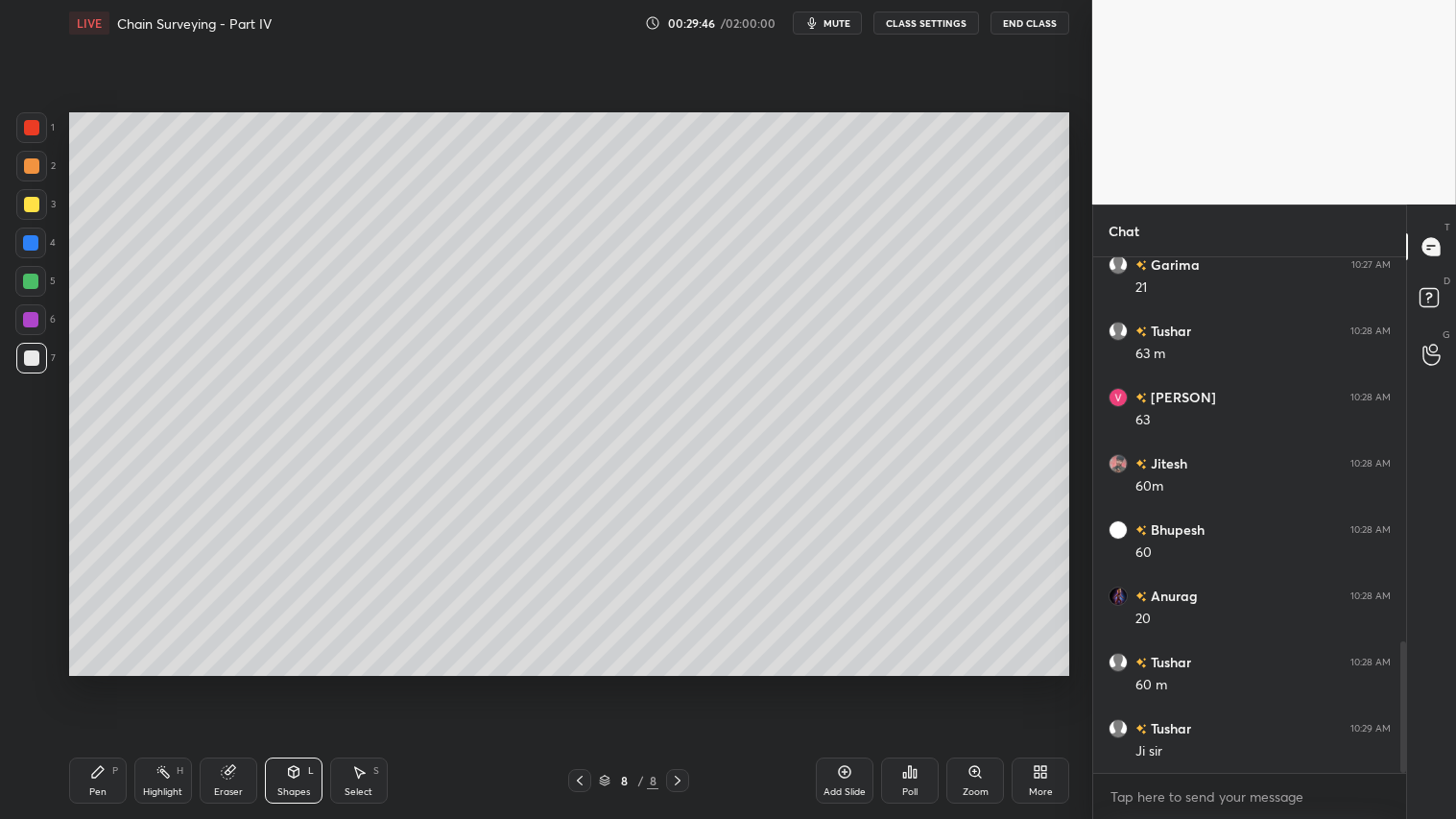 drag, startPoint x: 20, startPoint y: 157, endPoint x: 60, endPoint y: 571, distance: 415.92788 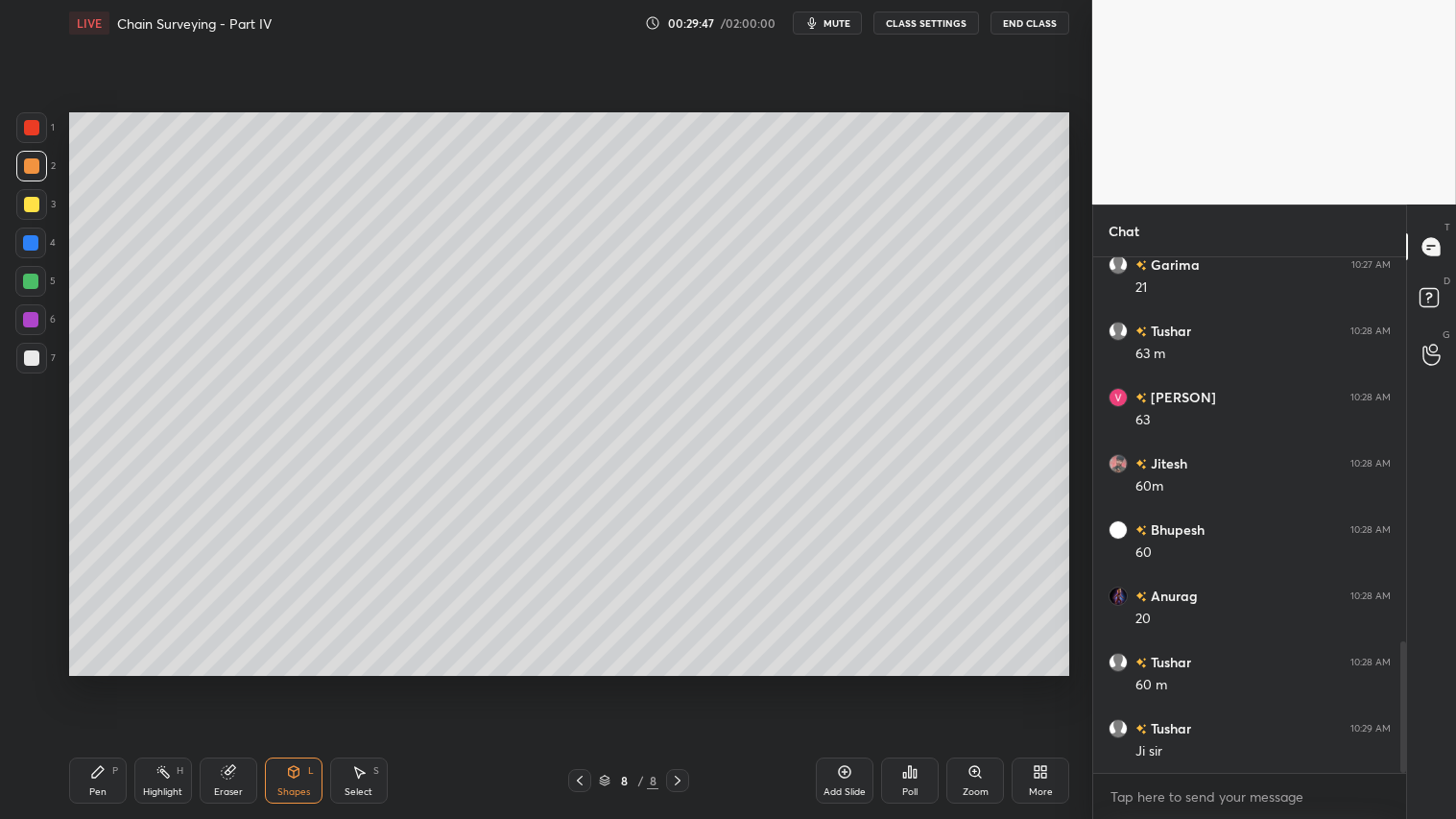 click on "Pen P" at bounding box center [98, 781] 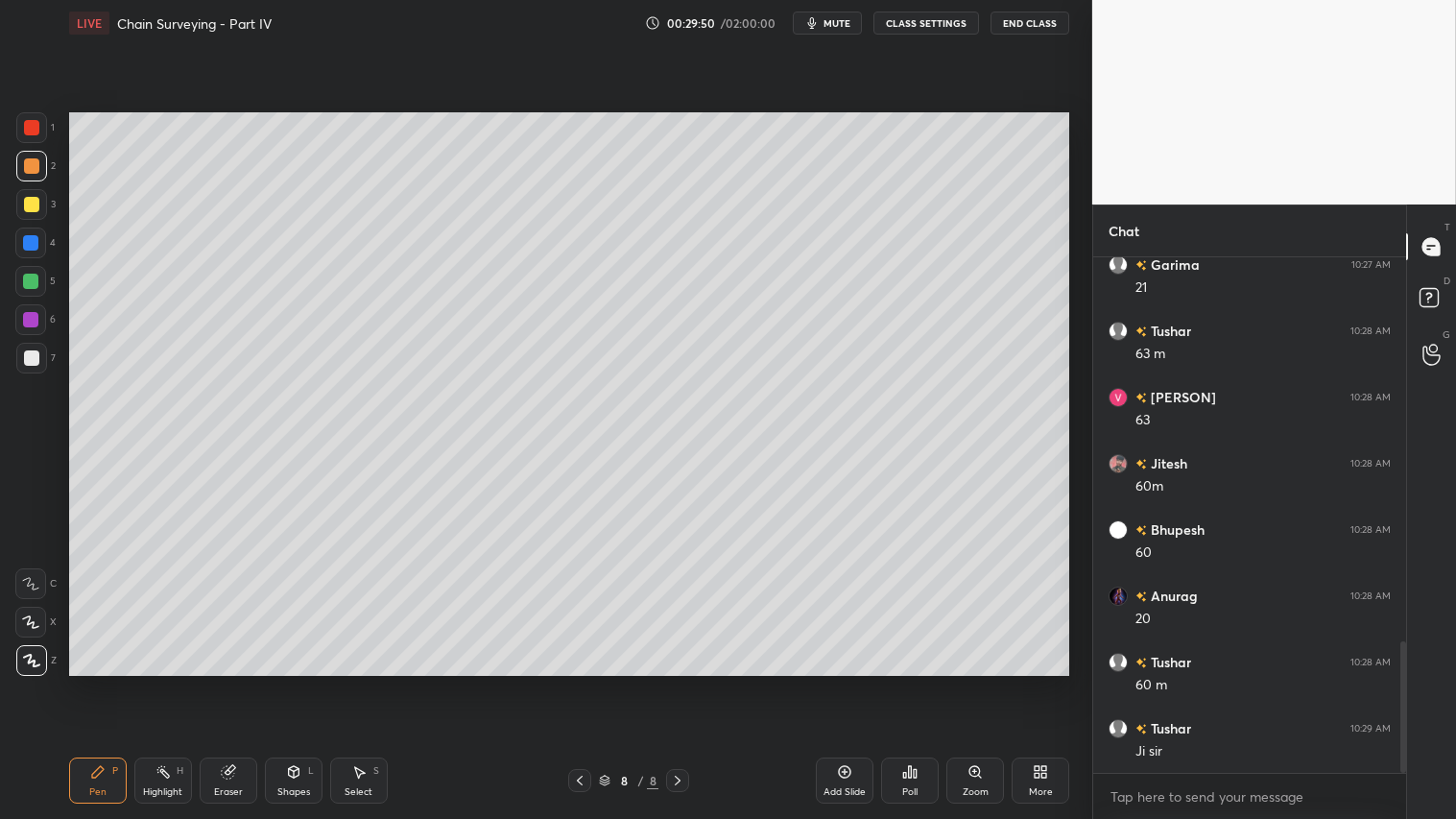 drag, startPoint x: 29, startPoint y: 278, endPoint x: 38, endPoint y: 277, distance: 9.055385 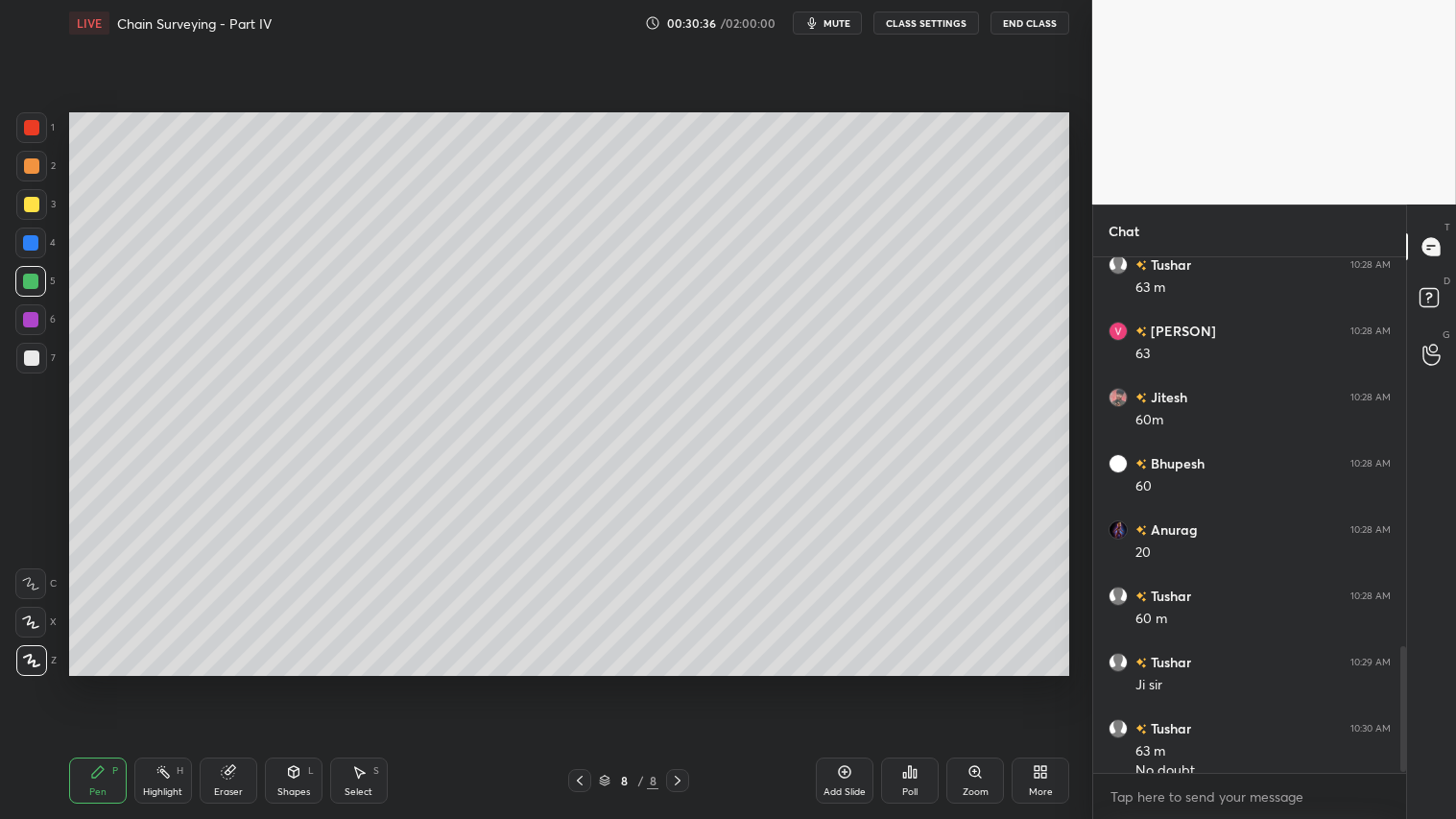 scroll, scrollTop: 1594, scrollLeft: 0, axis: vertical 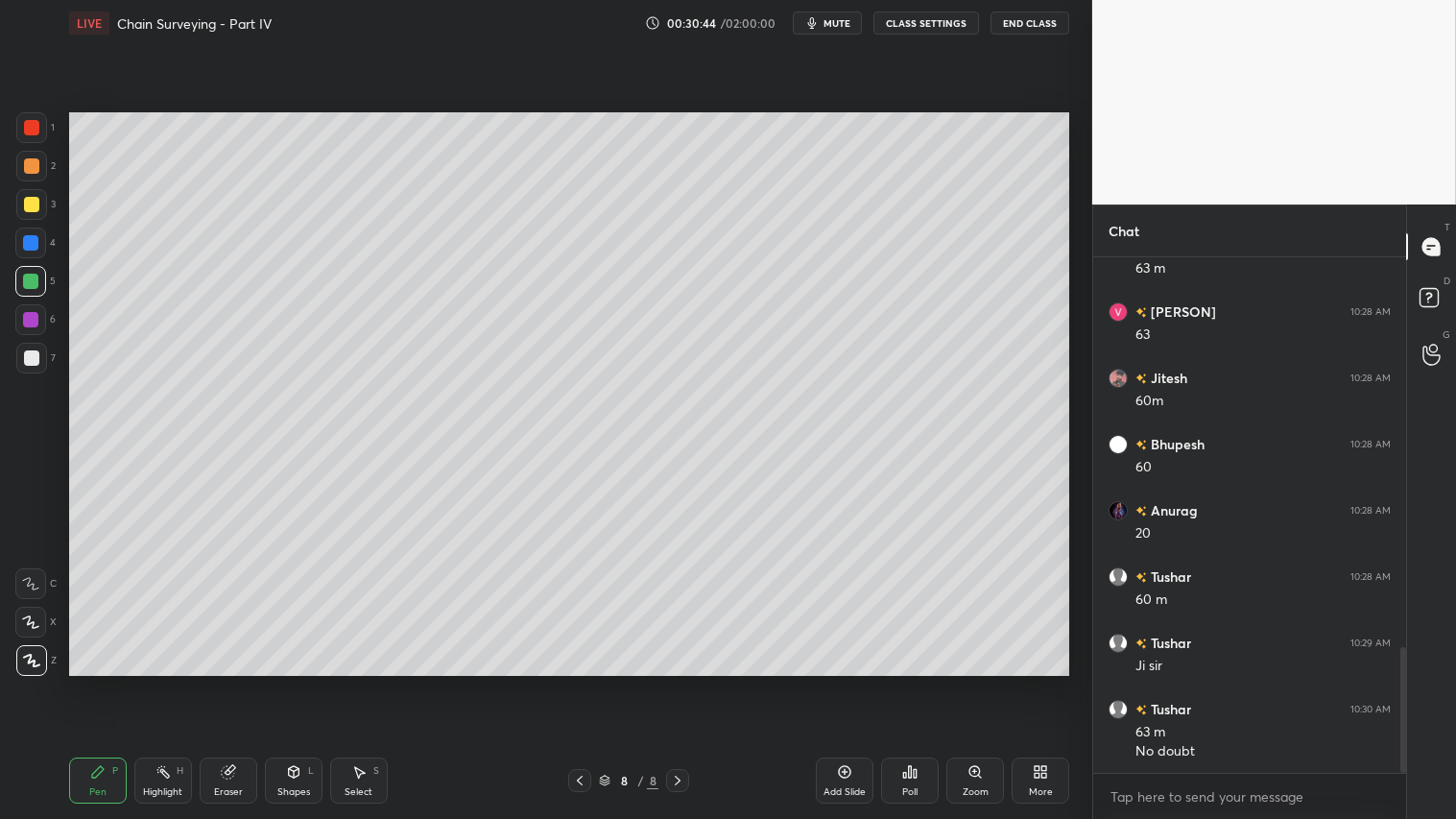 click on "Add Slide" at bounding box center (845, 781) 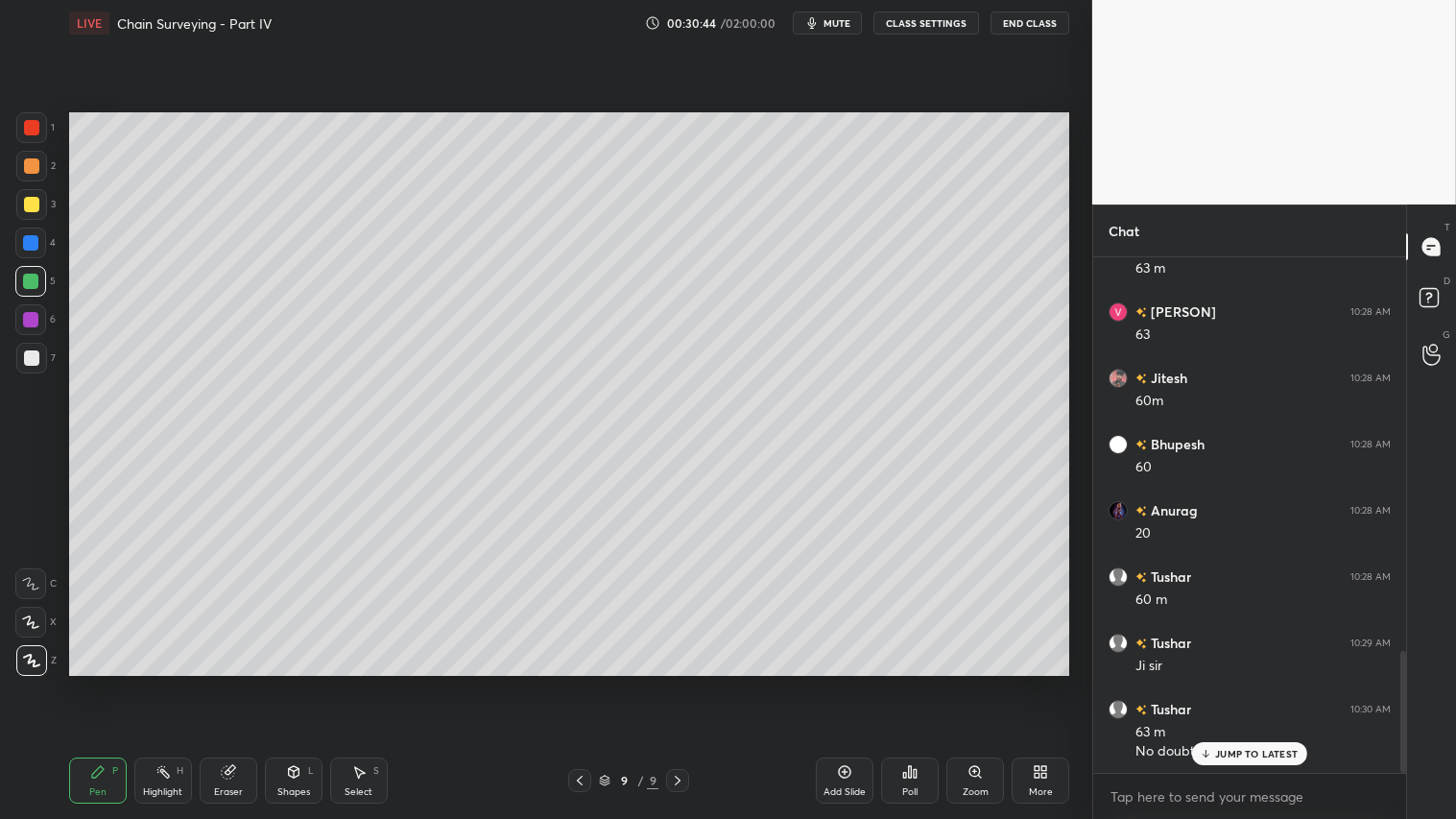 scroll, scrollTop: 1659, scrollLeft: 0, axis: vertical 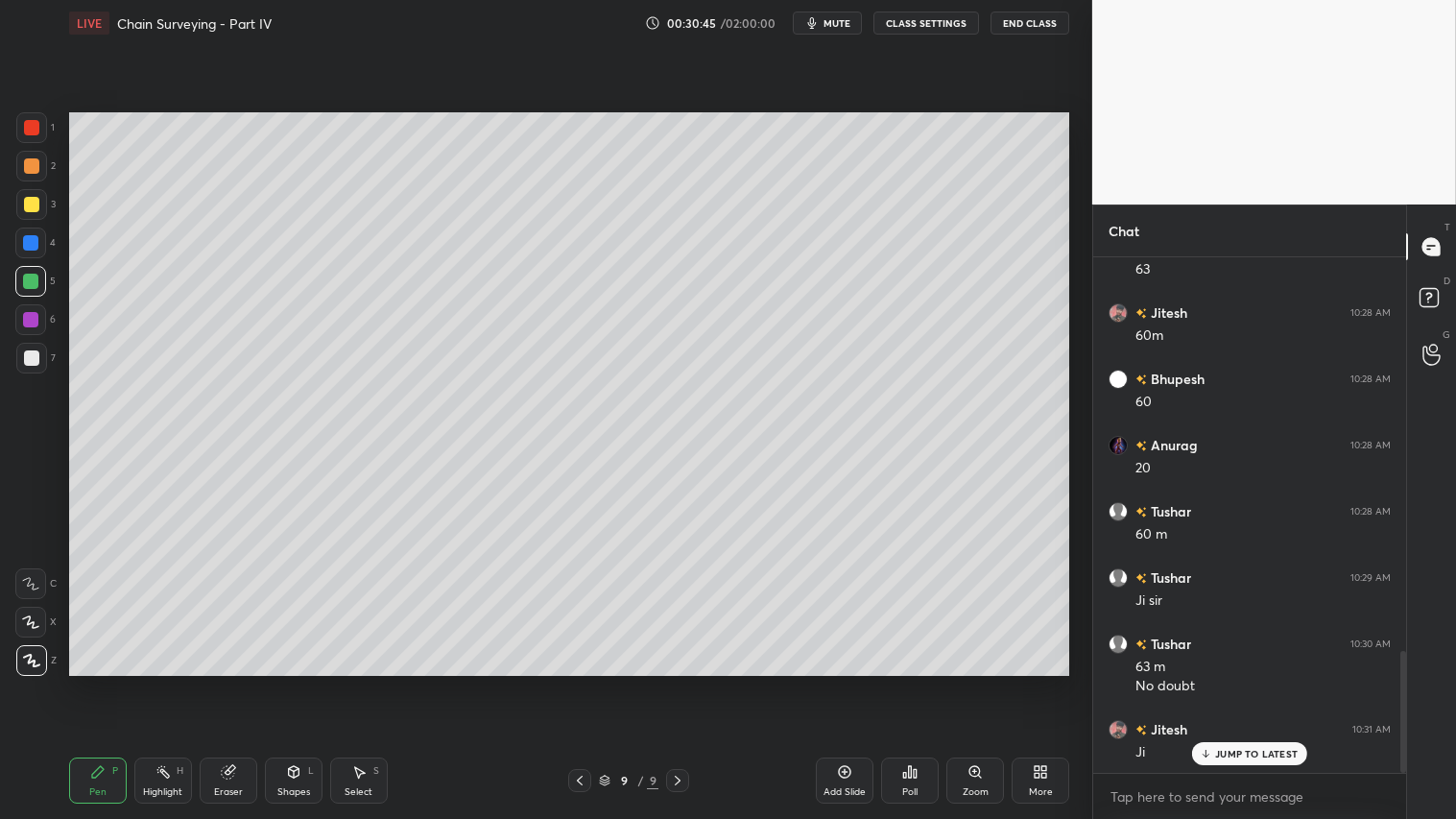 click at bounding box center [32, 166] 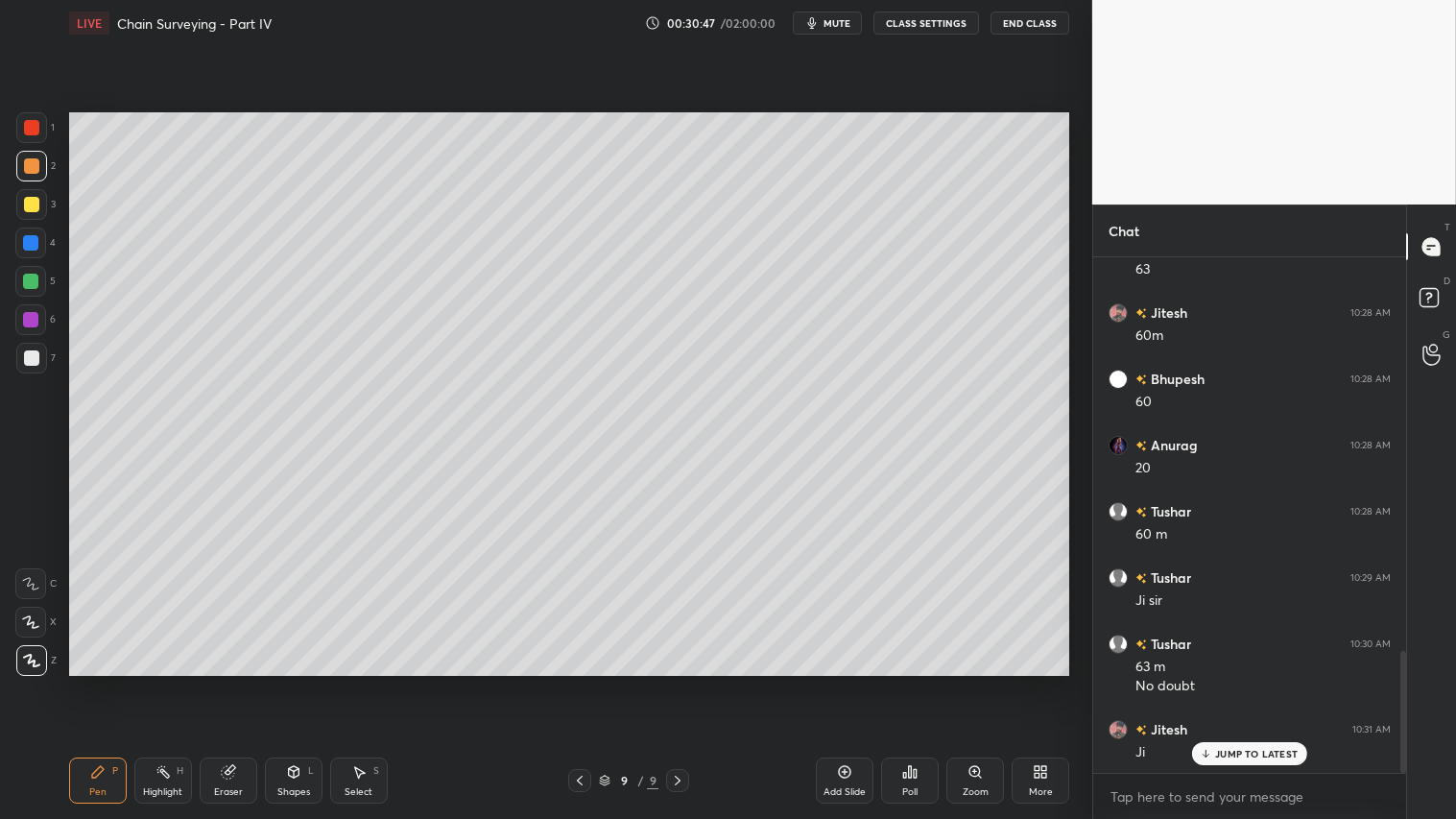 drag, startPoint x: 103, startPoint y: 773, endPoint x: 94, endPoint y: 759, distance: 16.643317 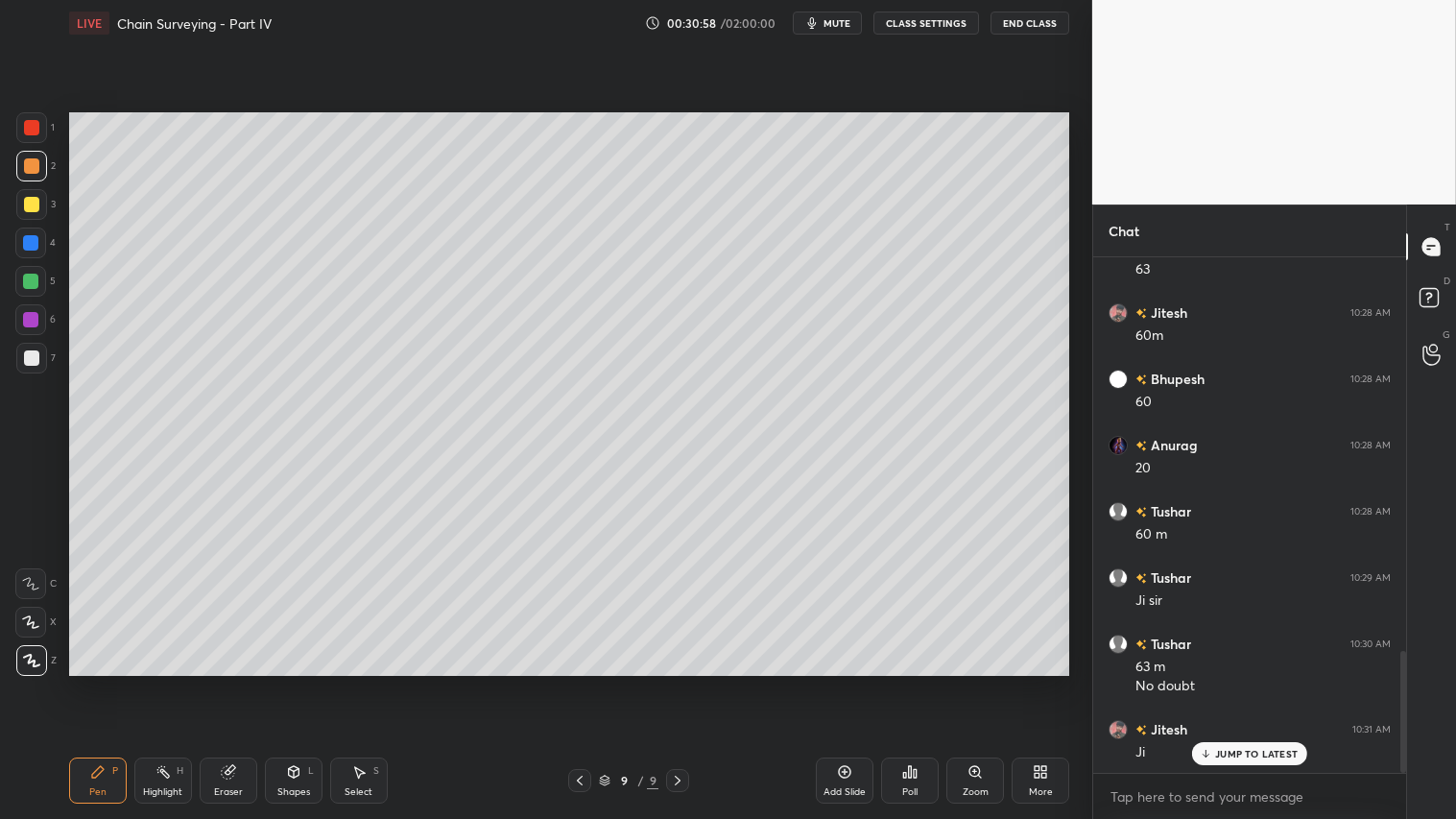 drag, startPoint x: 289, startPoint y: 780, endPoint x: 292, endPoint y: 764, distance: 16.27882 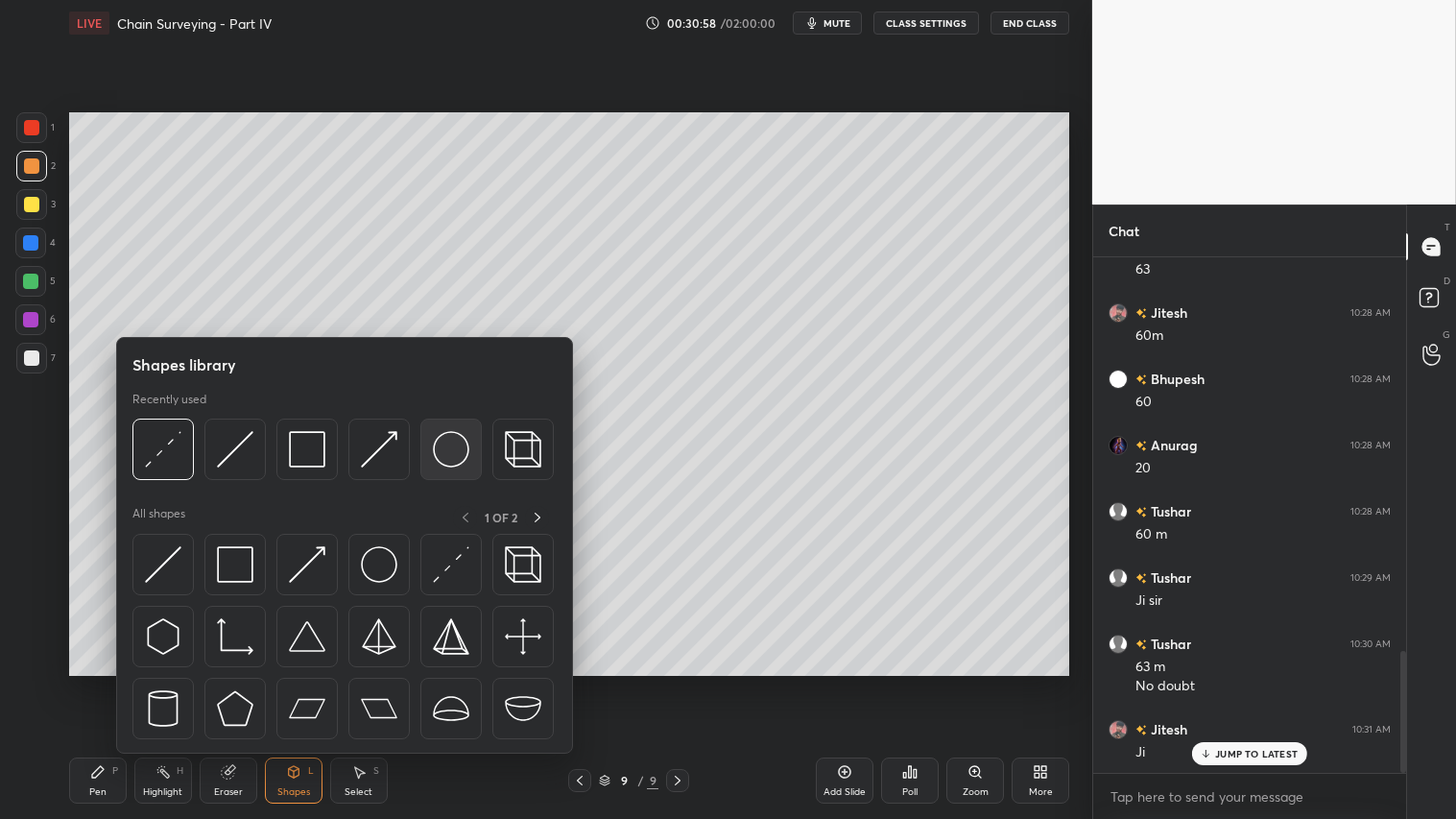 click at bounding box center (451, 449) 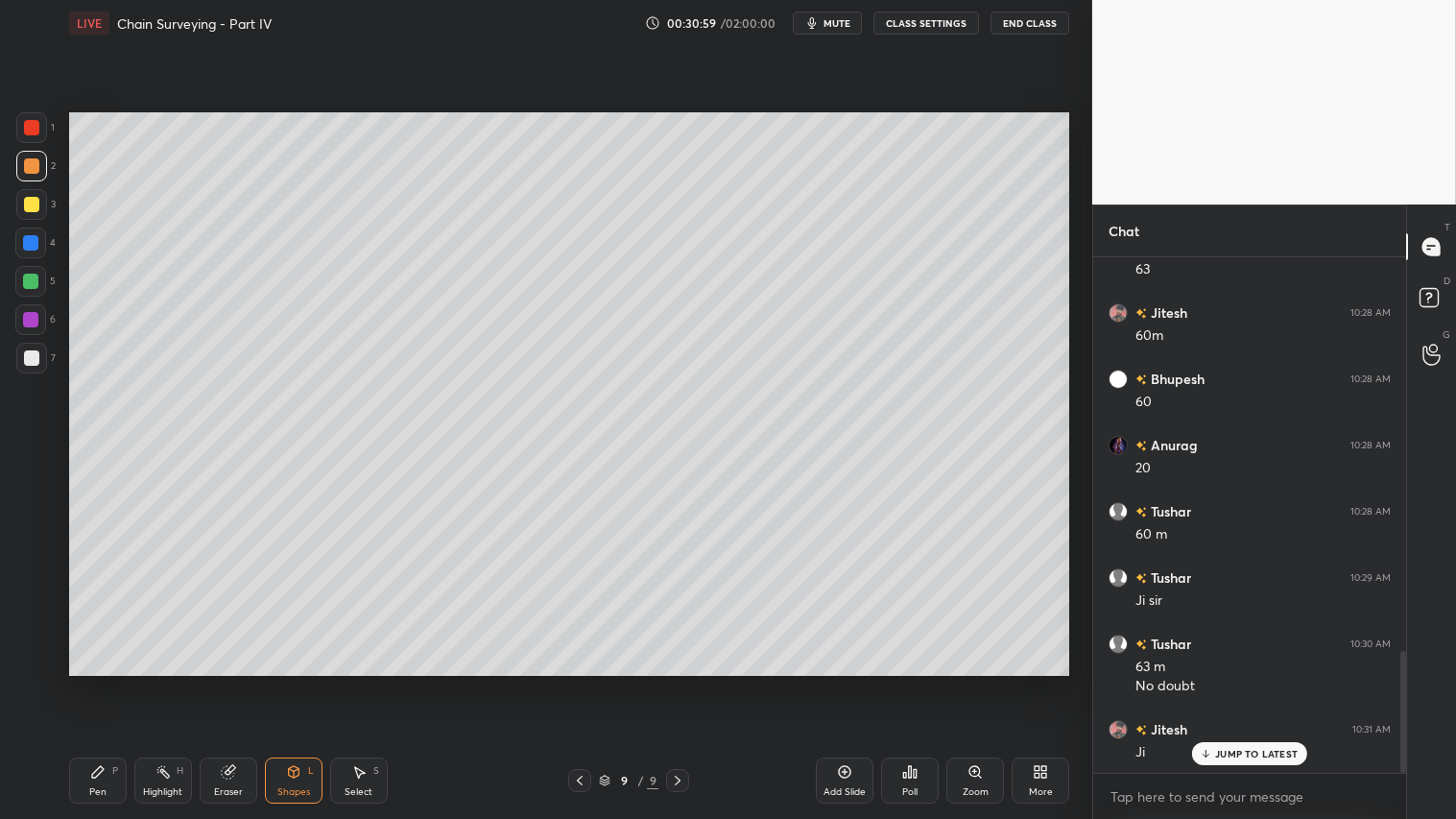 click 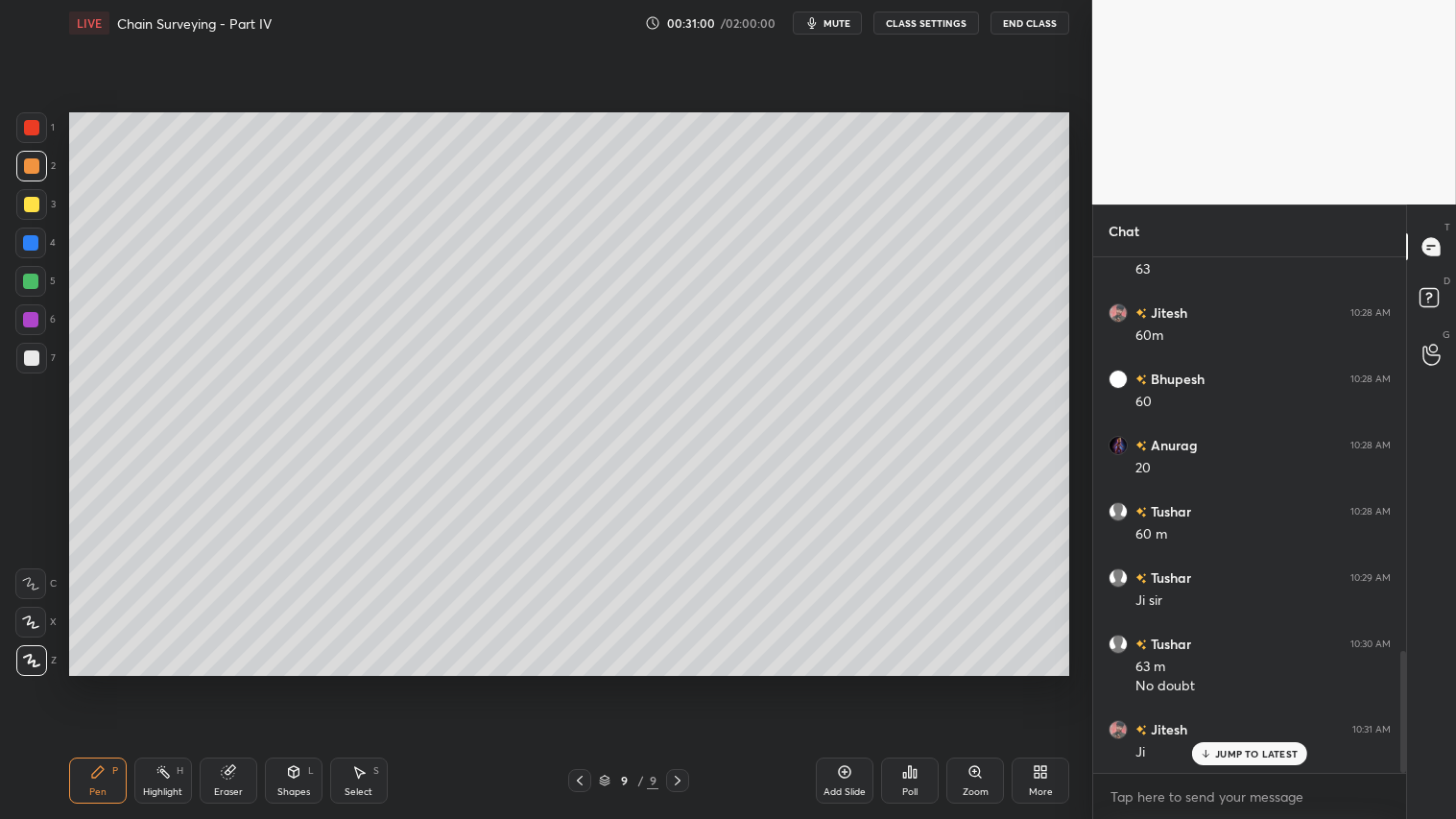 click 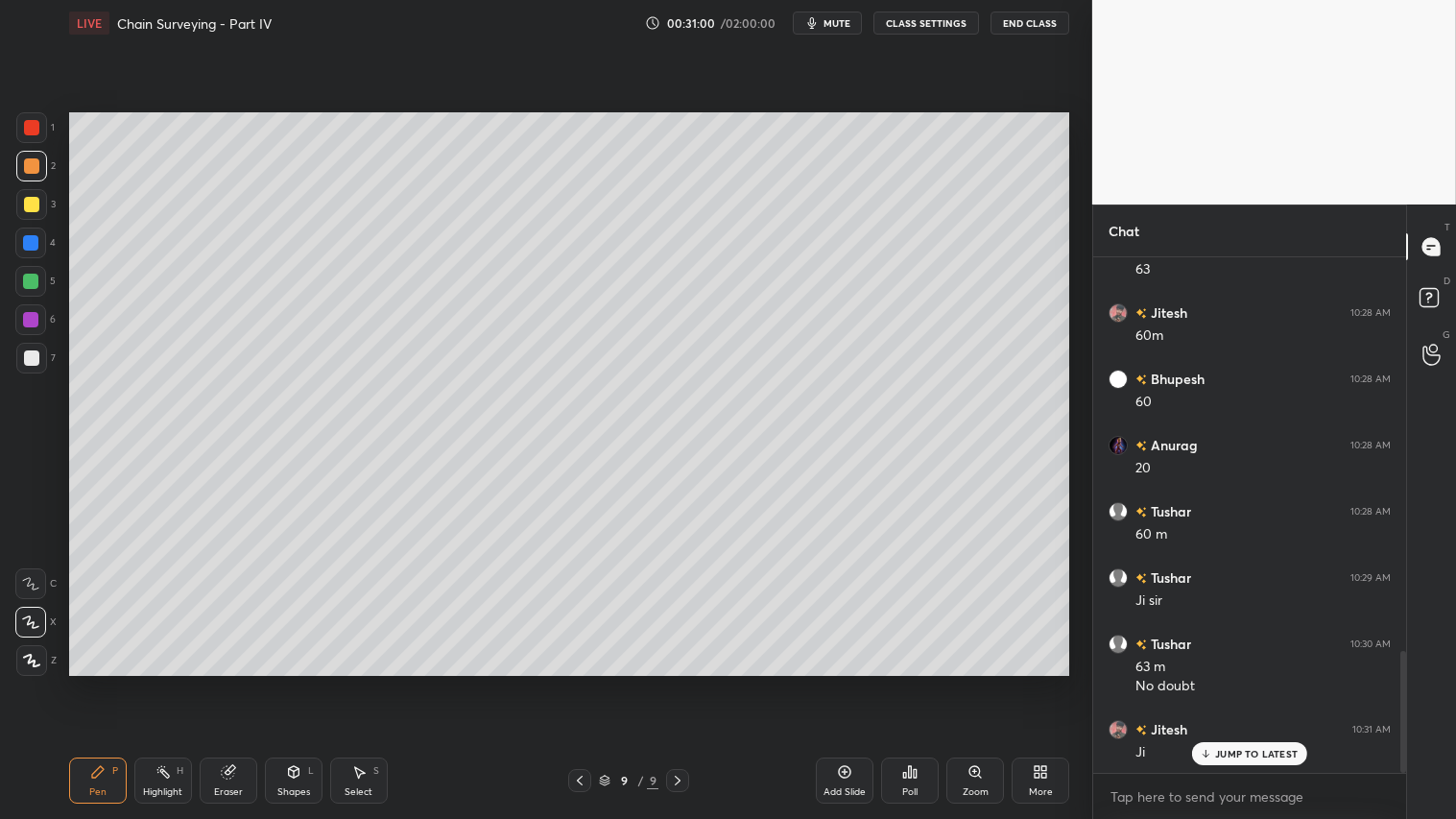click on "Shapes L" at bounding box center [294, 781] 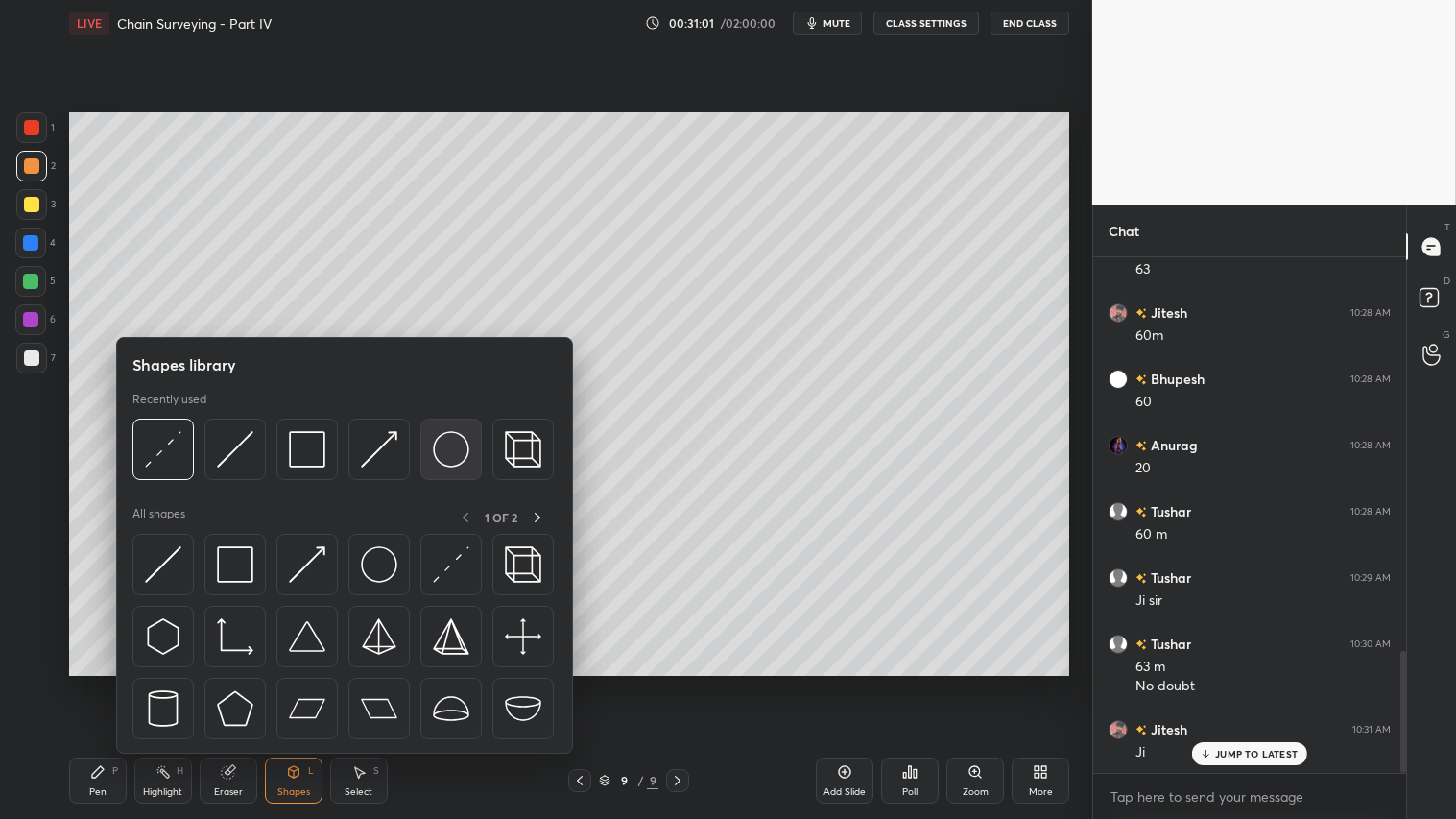 click at bounding box center (451, 449) 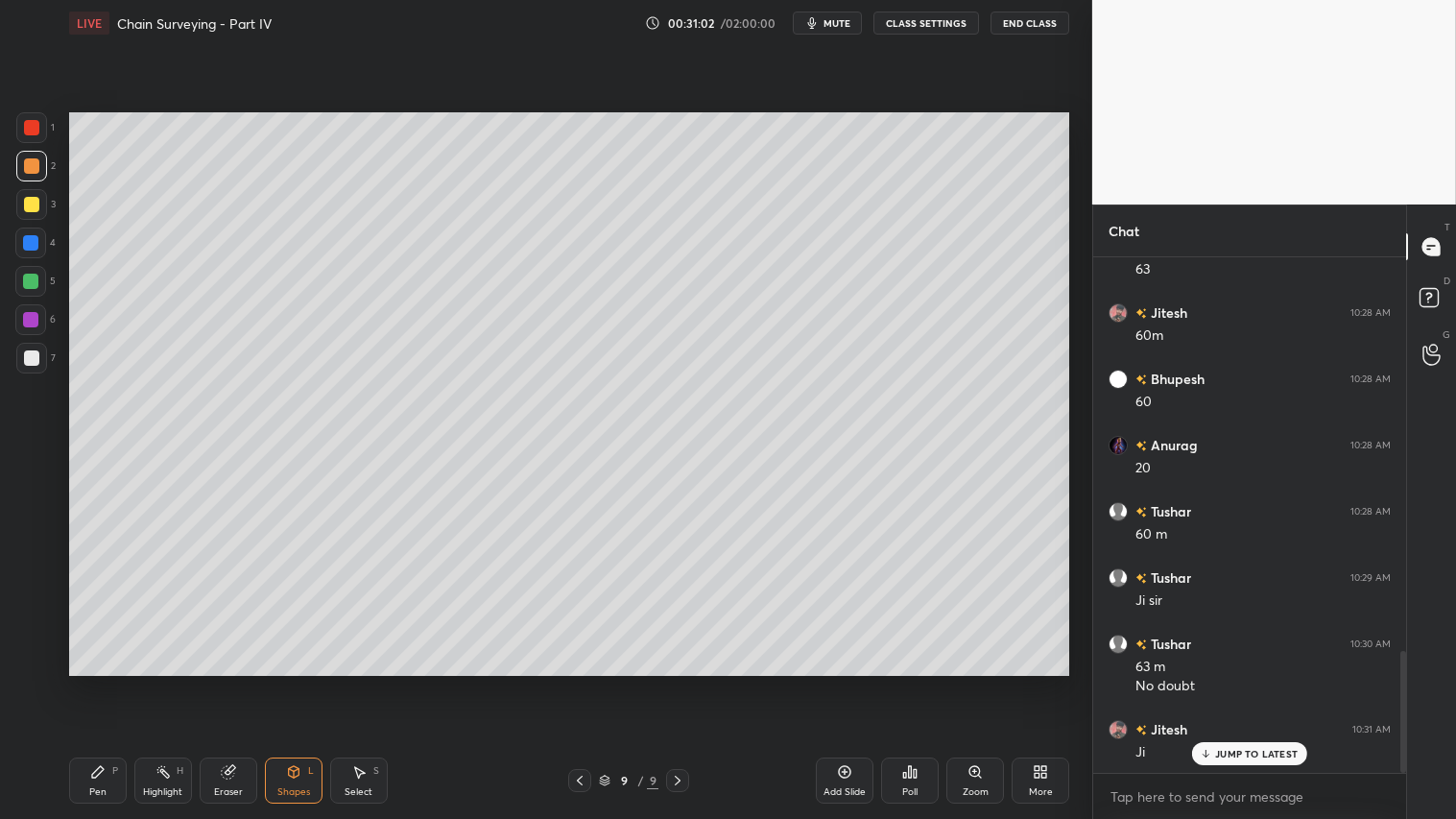 click at bounding box center [32, 205] 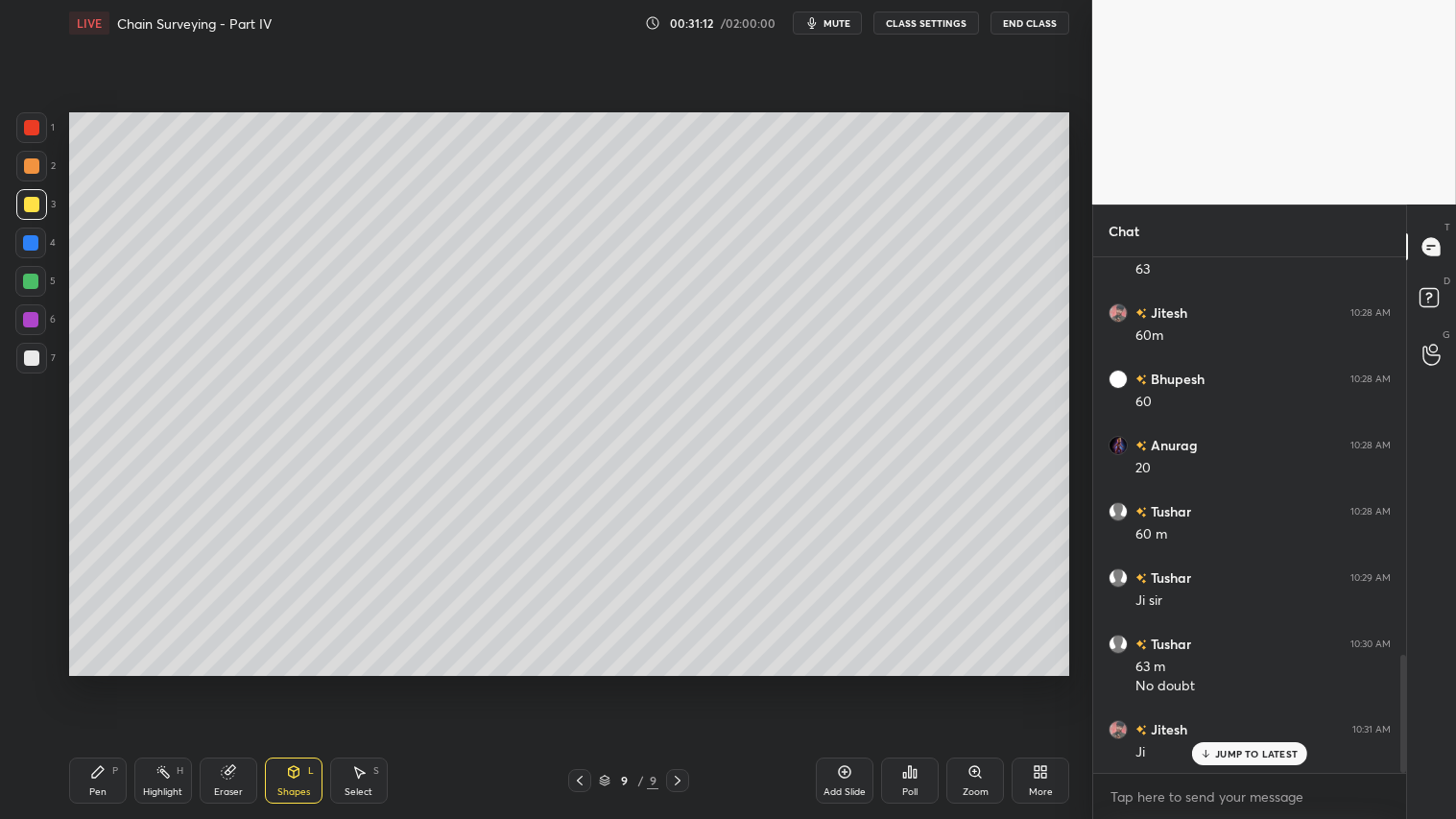 scroll, scrollTop: 1725, scrollLeft: 0, axis: vertical 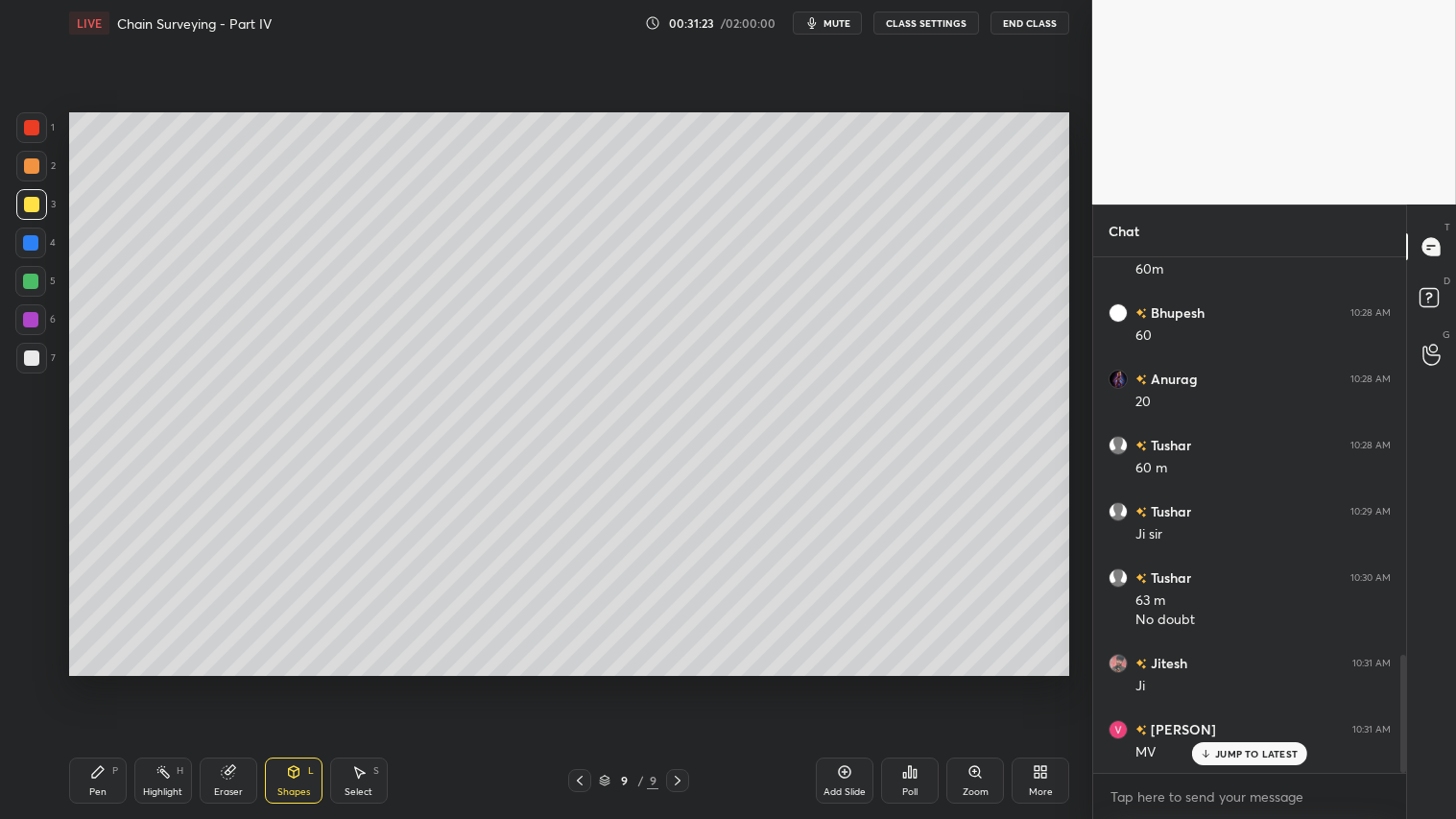 drag, startPoint x: 29, startPoint y: 216, endPoint x: 25, endPoint y: 204, distance: 12.649111 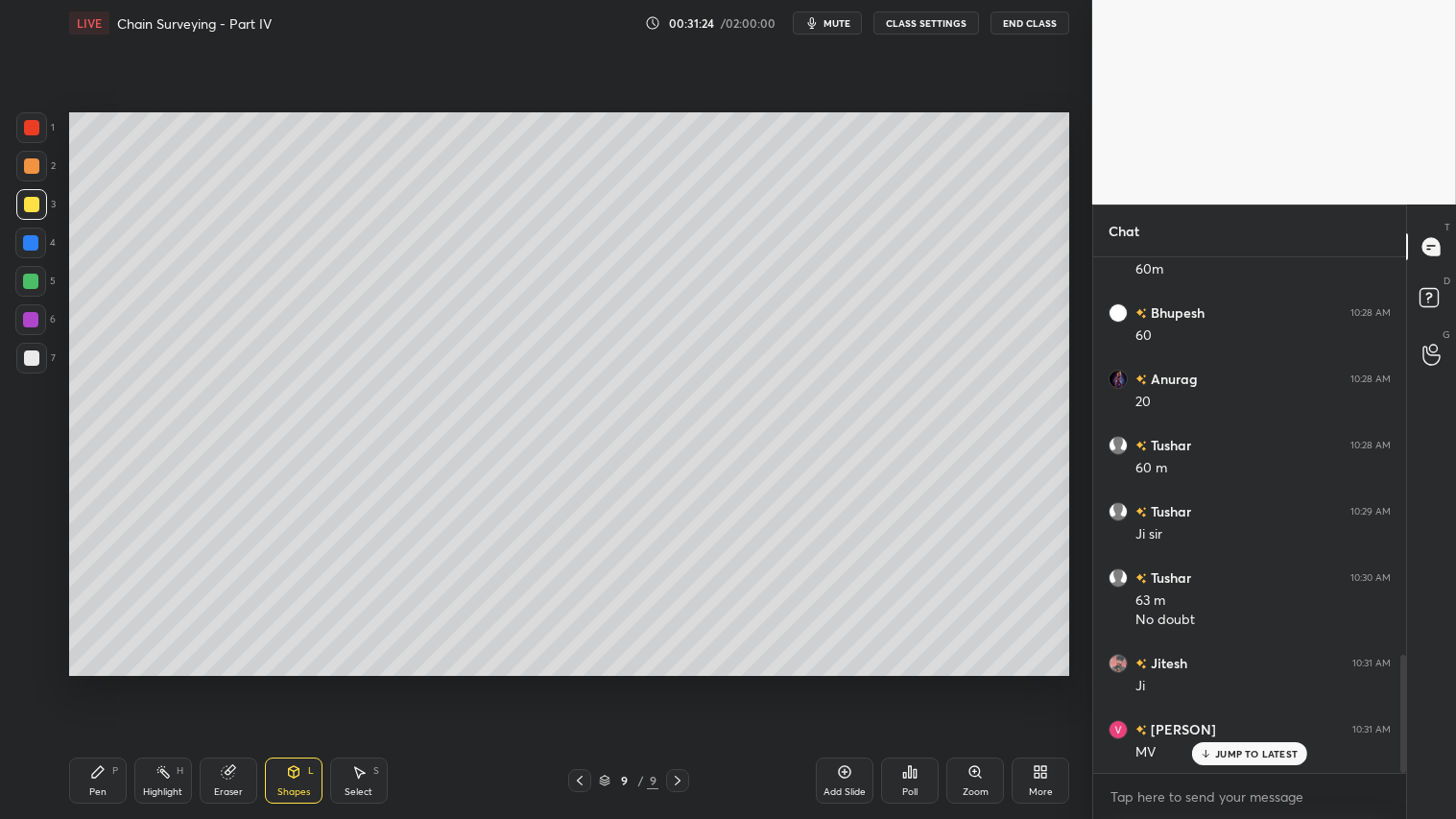 drag, startPoint x: 93, startPoint y: 780, endPoint x: 115, endPoint y: 776, distance: 22.36068 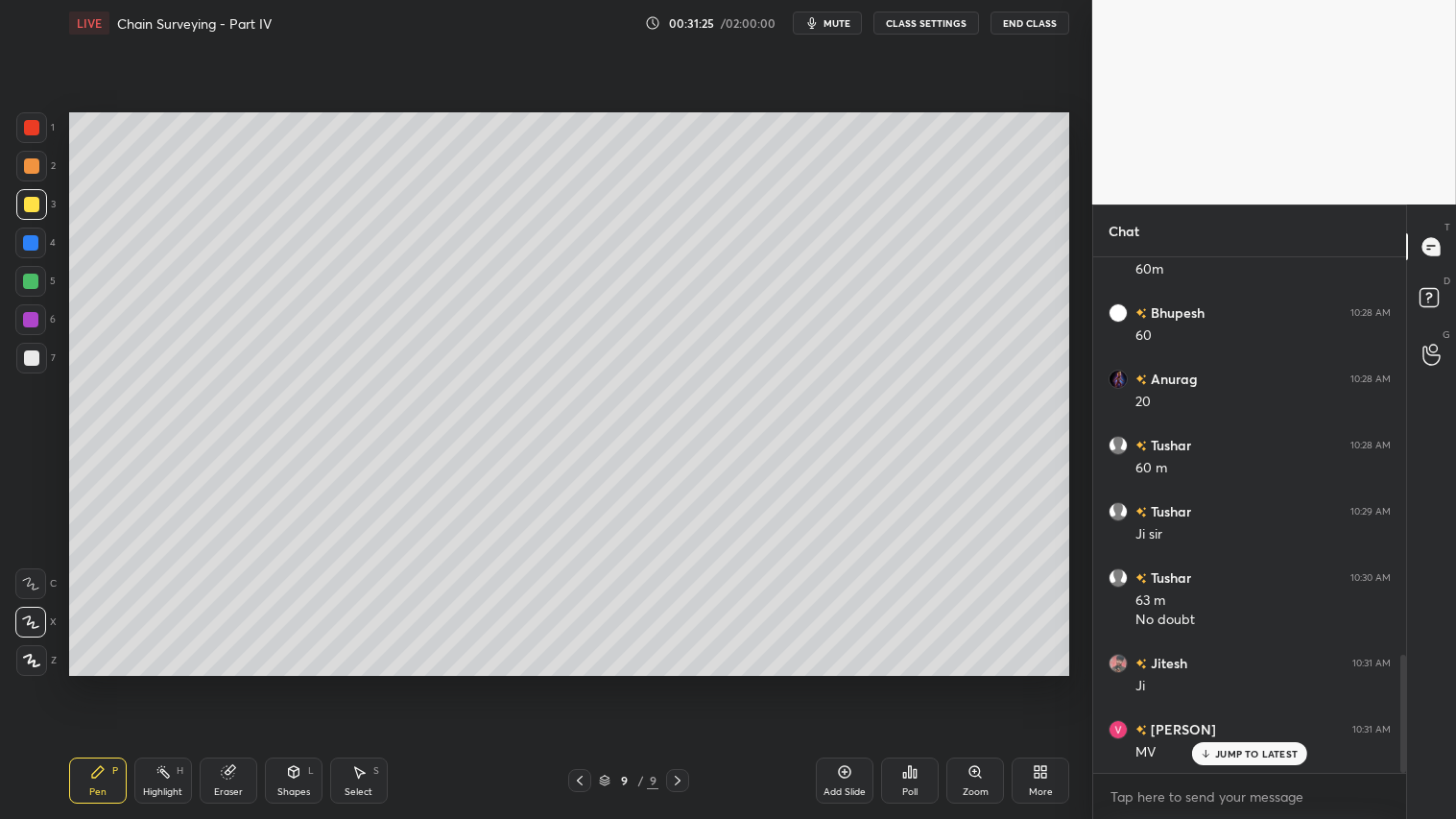click 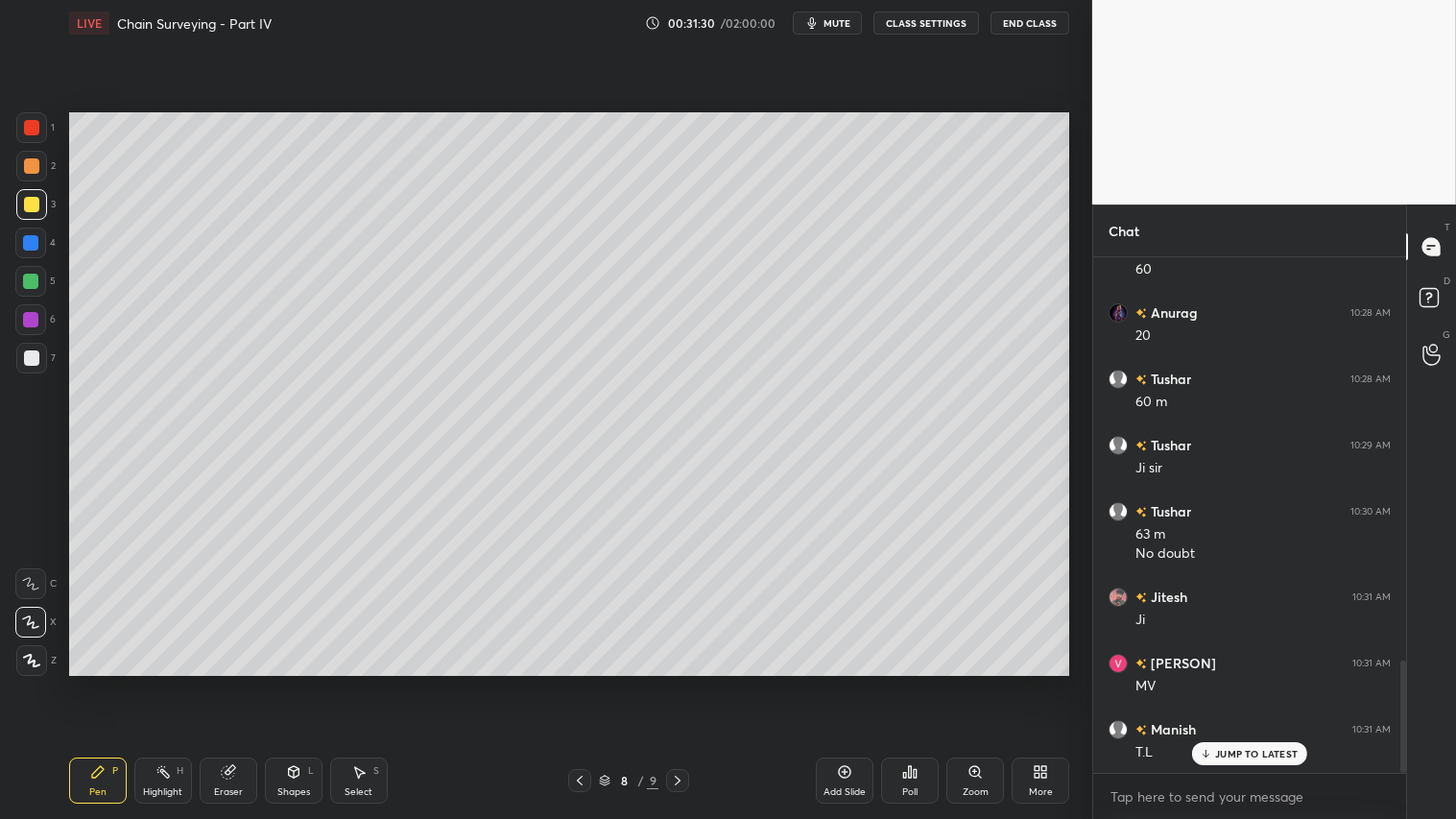 scroll, scrollTop: 1858, scrollLeft: 0, axis: vertical 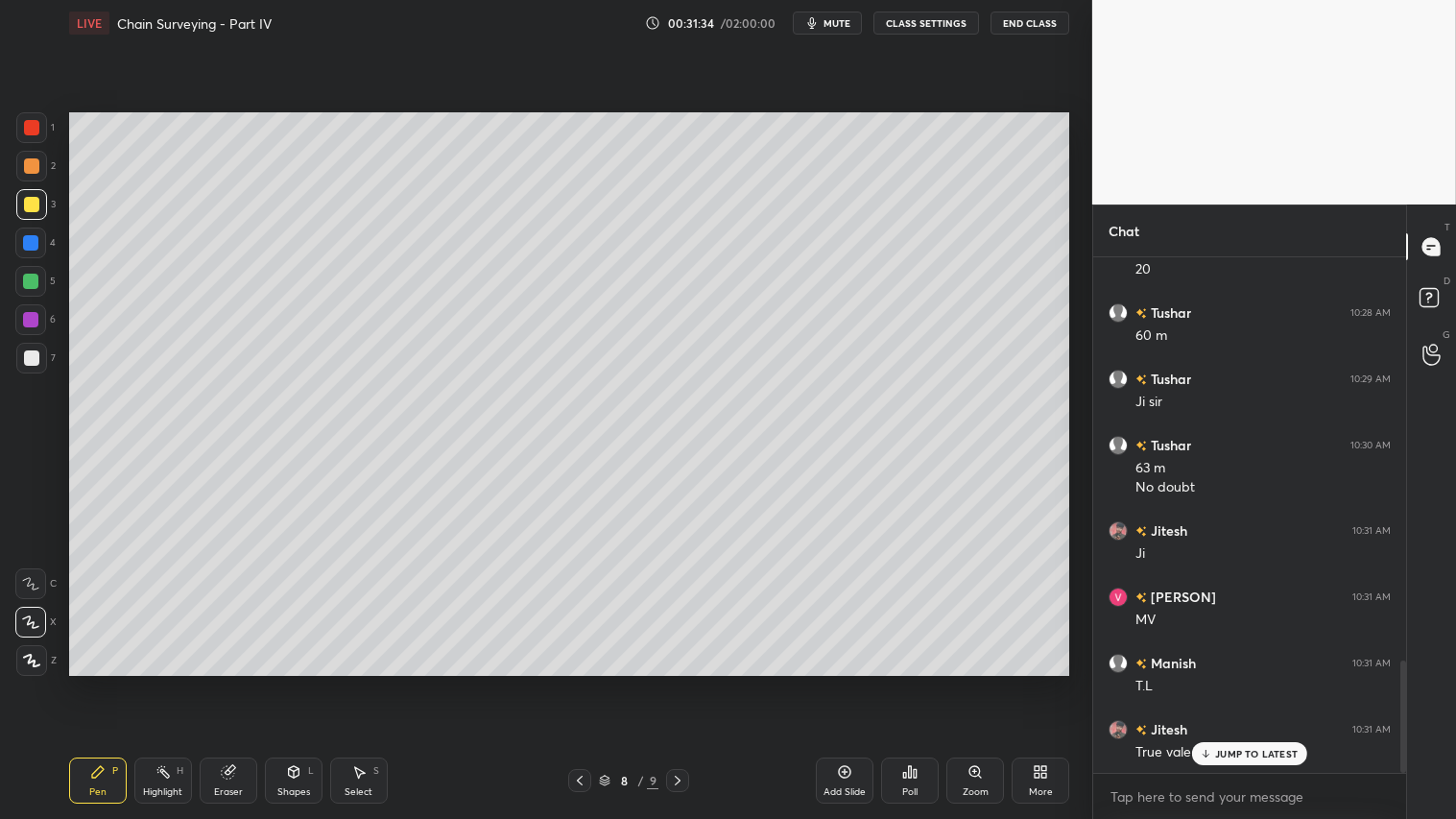 click 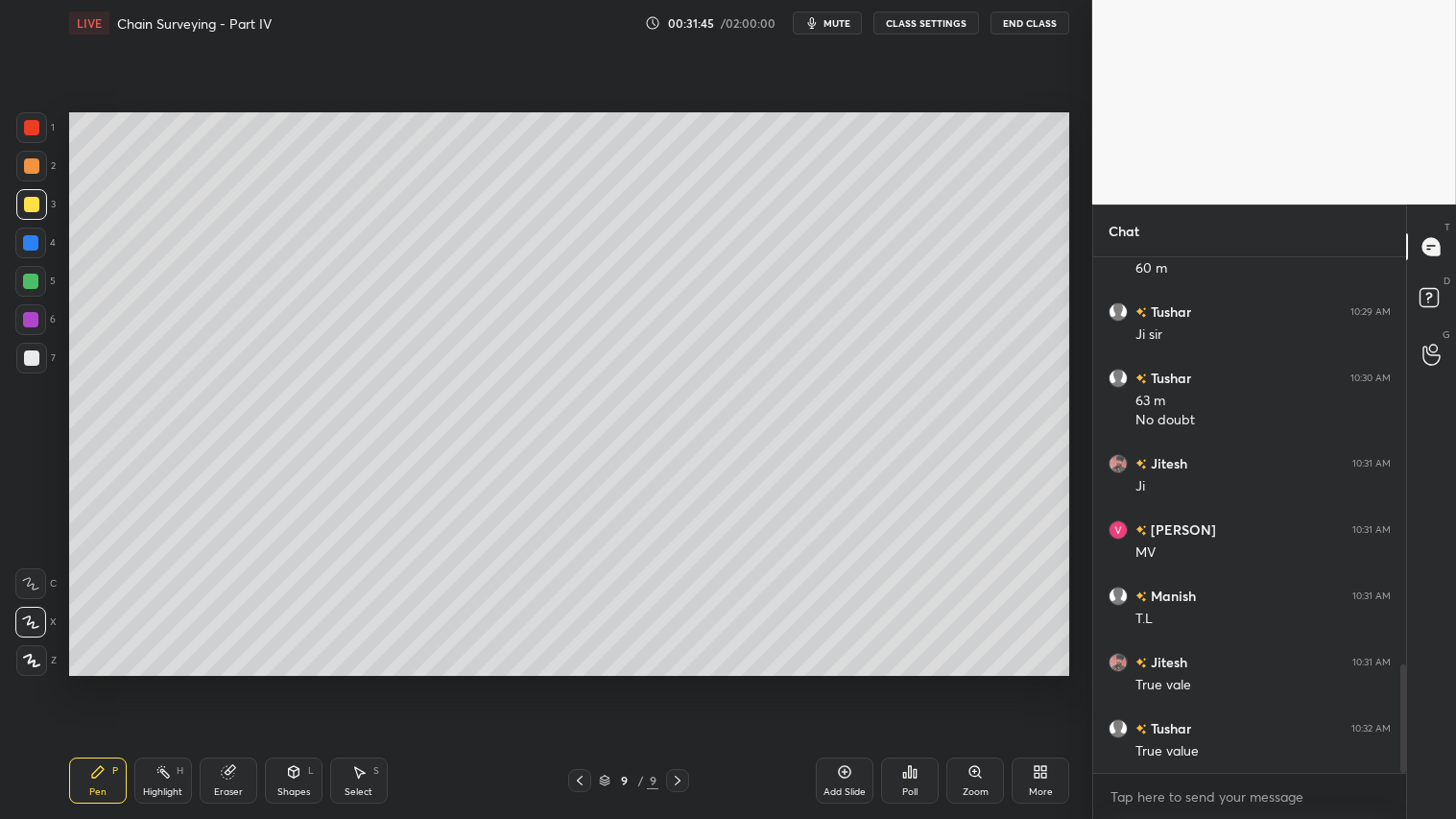 scroll, scrollTop: 1991, scrollLeft: 0, axis: vertical 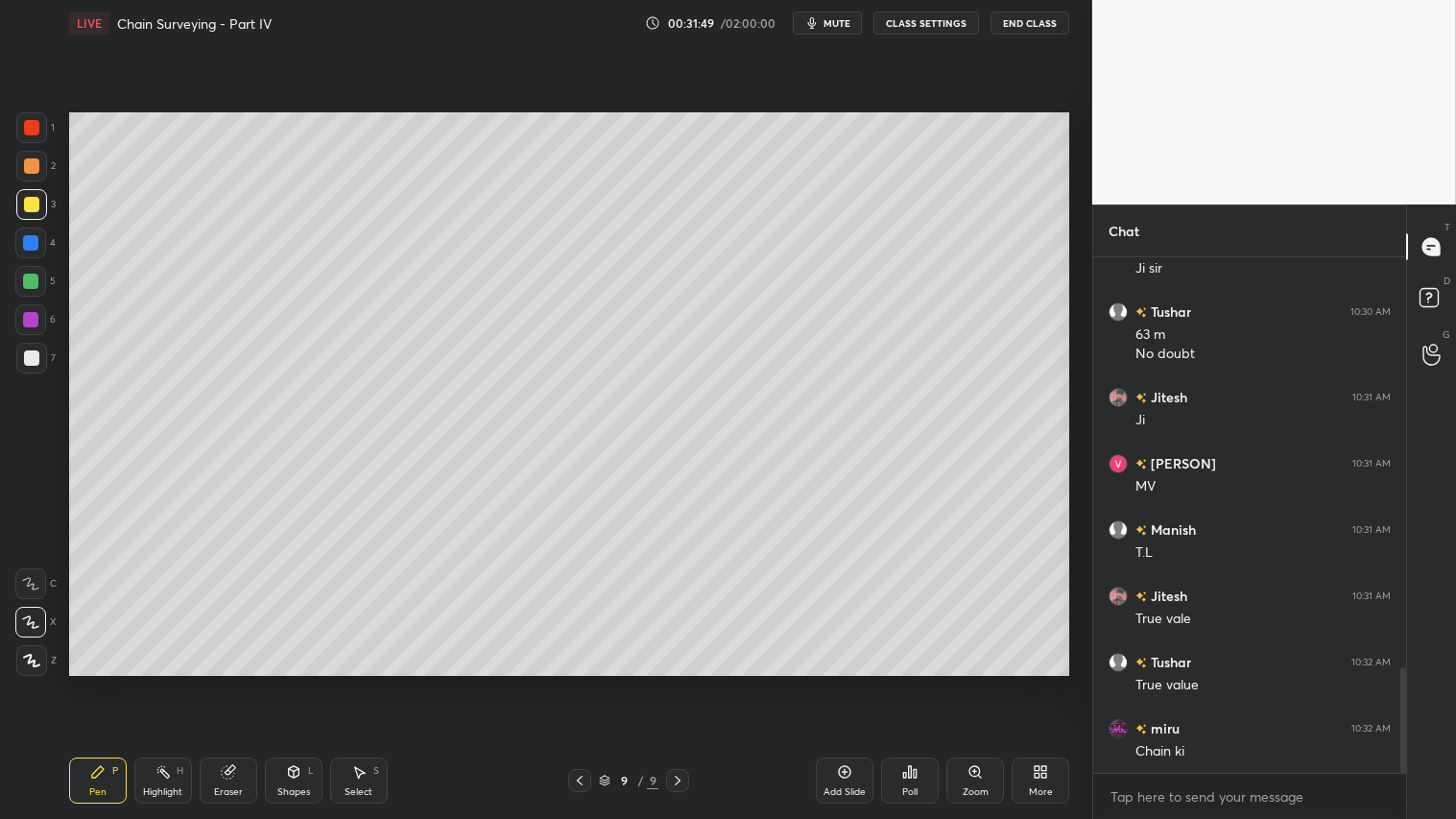 click at bounding box center (32, 205) 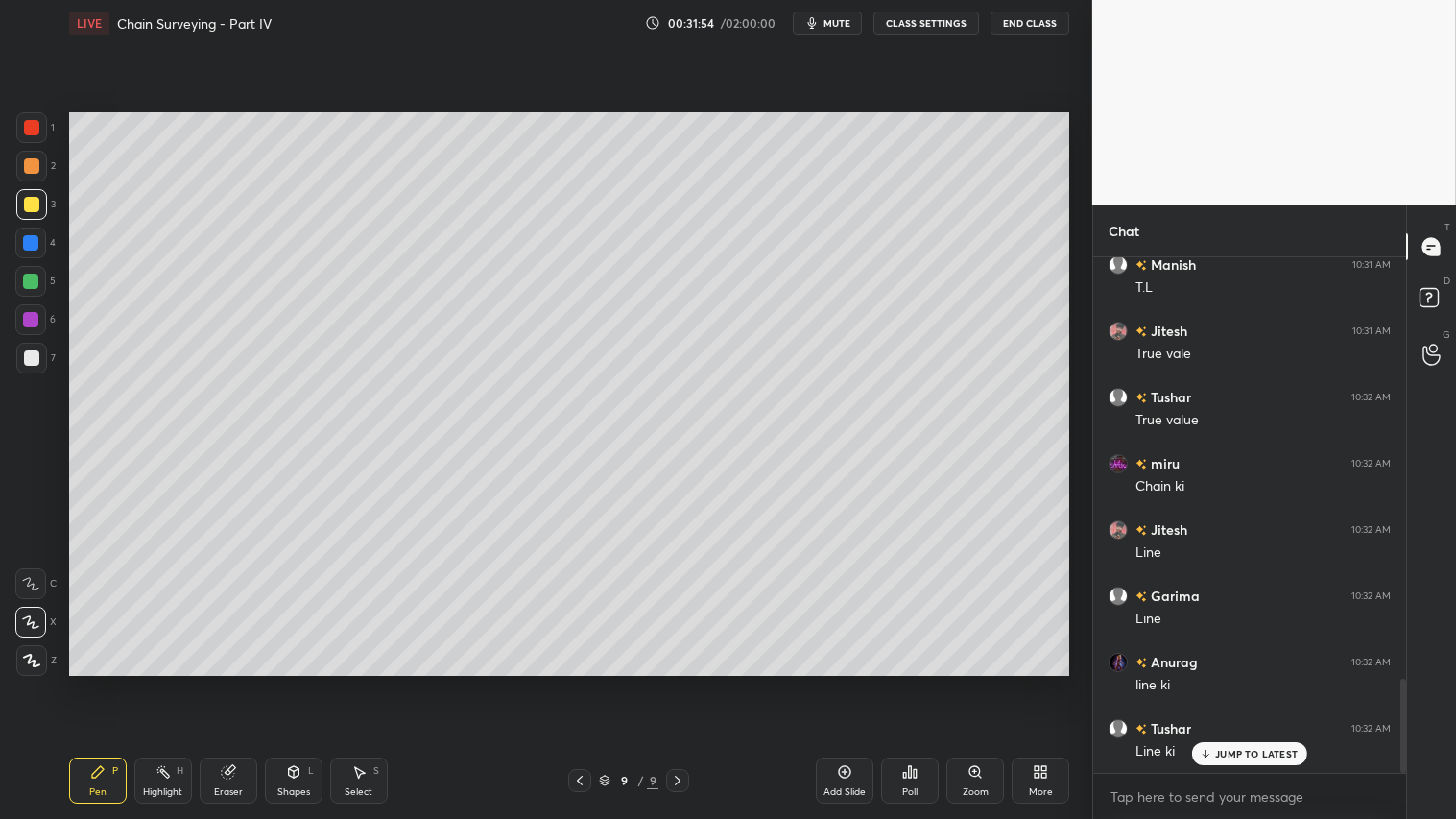 scroll, scrollTop: 2322, scrollLeft: 0, axis: vertical 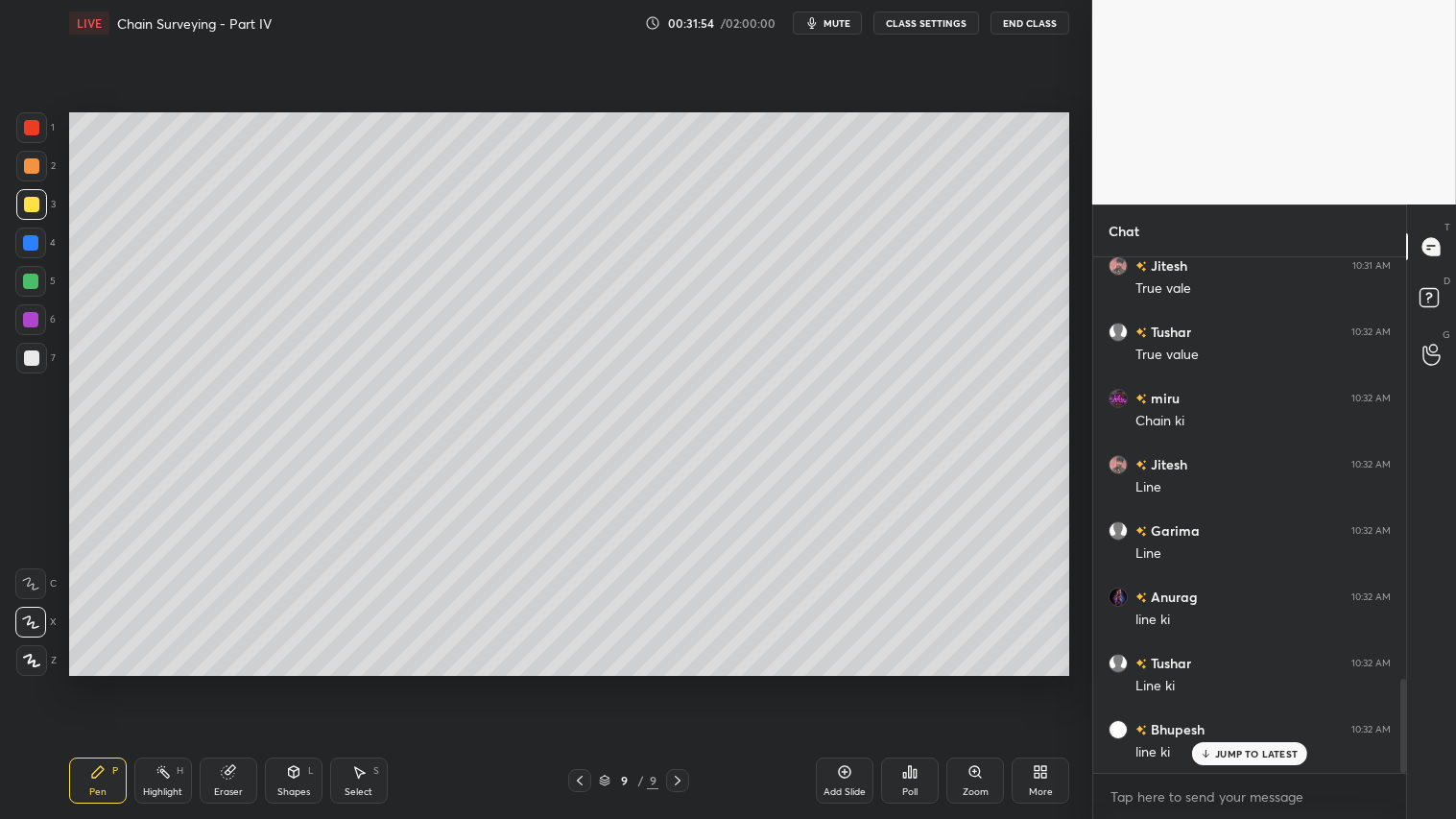 click 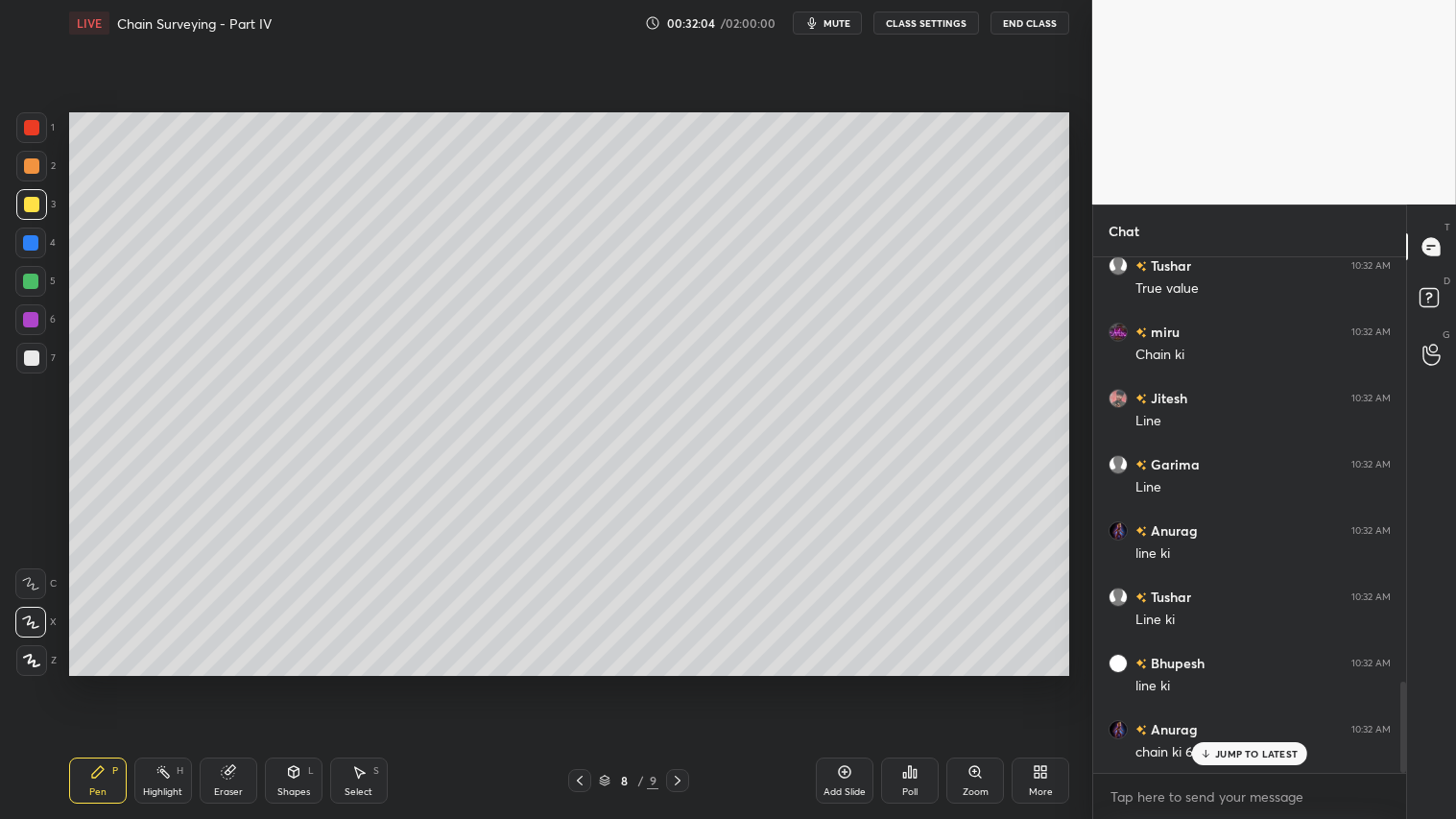 scroll, scrollTop: 2454, scrollLeft: 0, axis: vertical 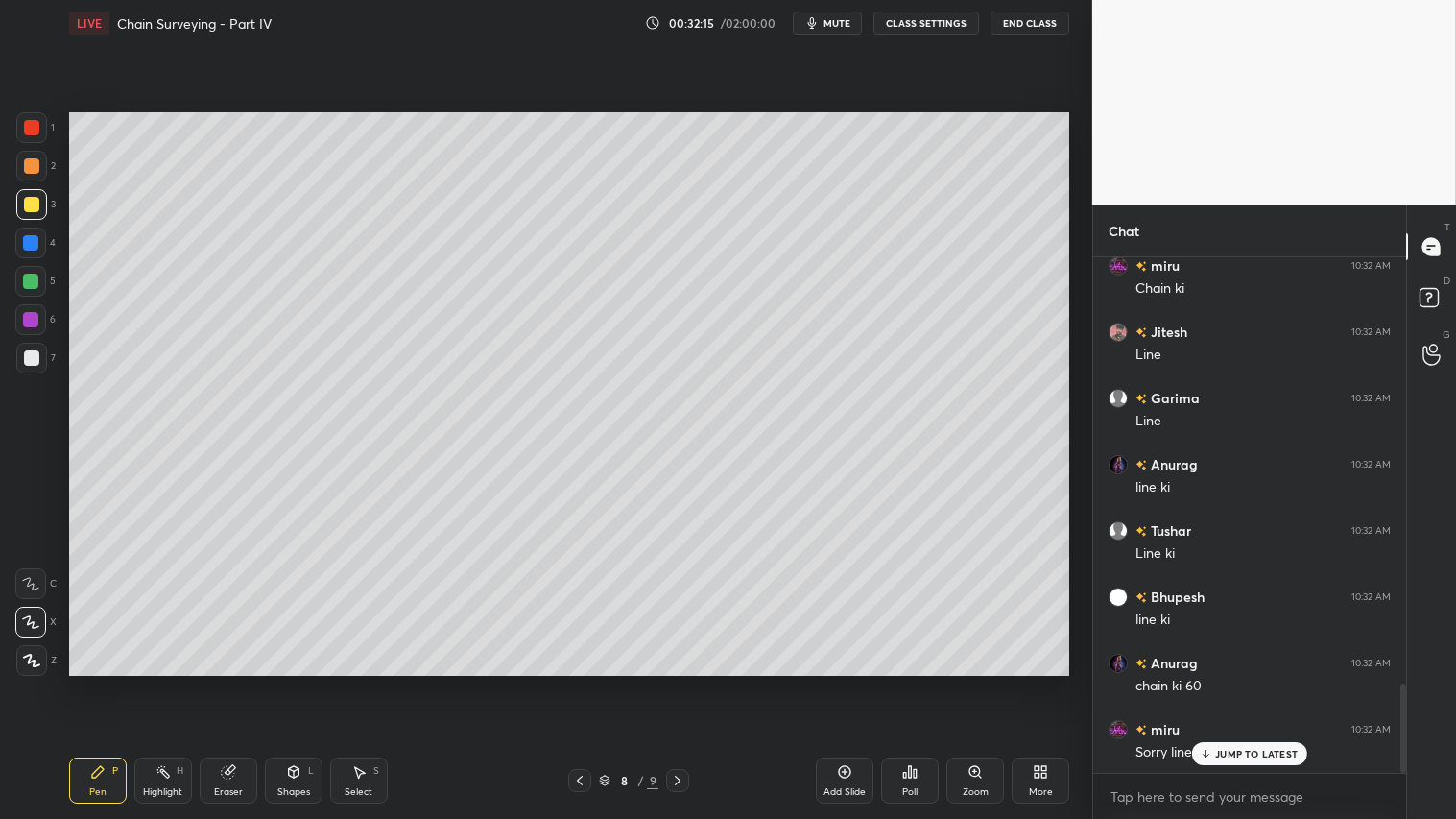 click 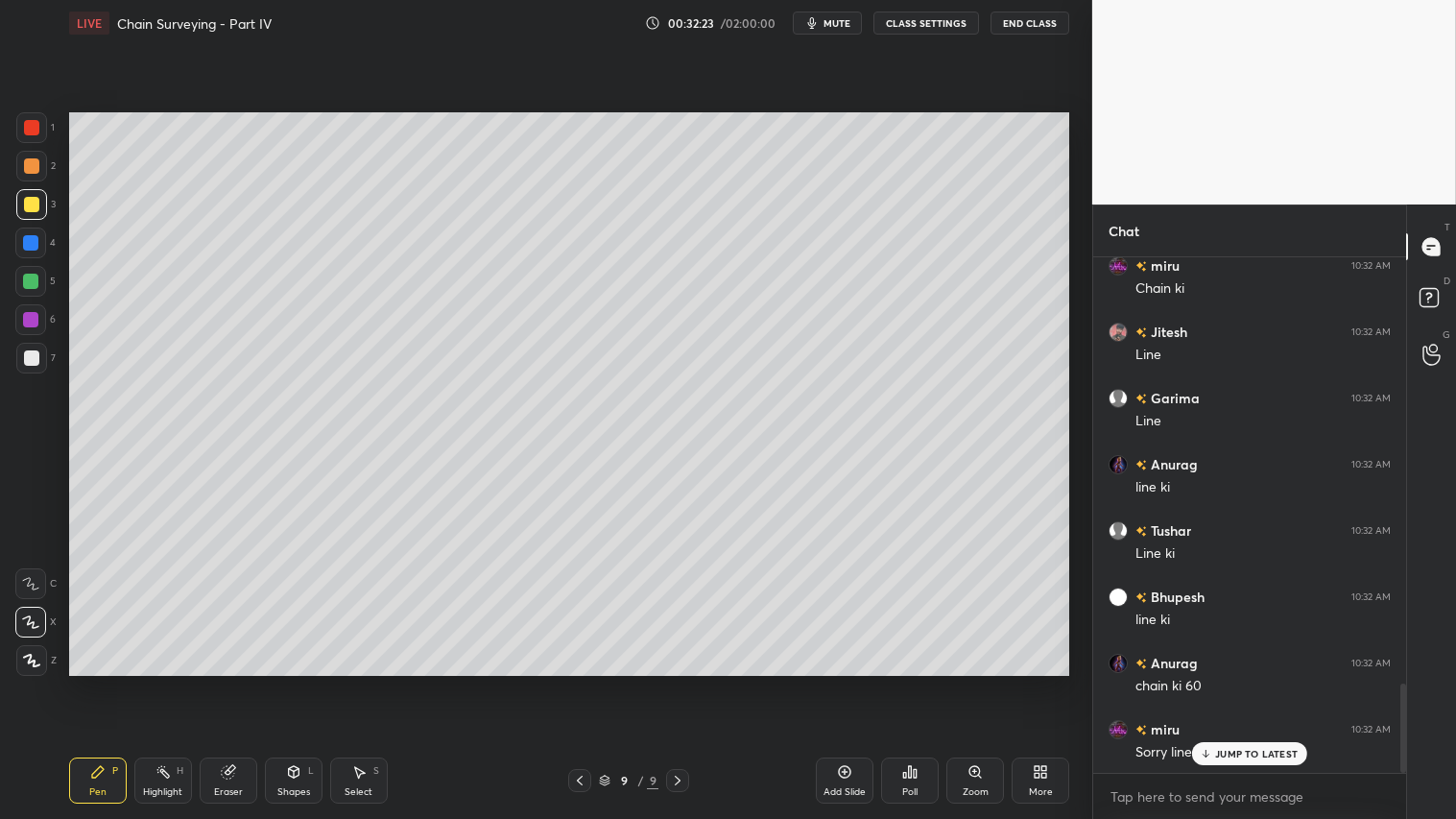scroll, scrollTop: 2520, scrollLeft: 0, axis: vertical 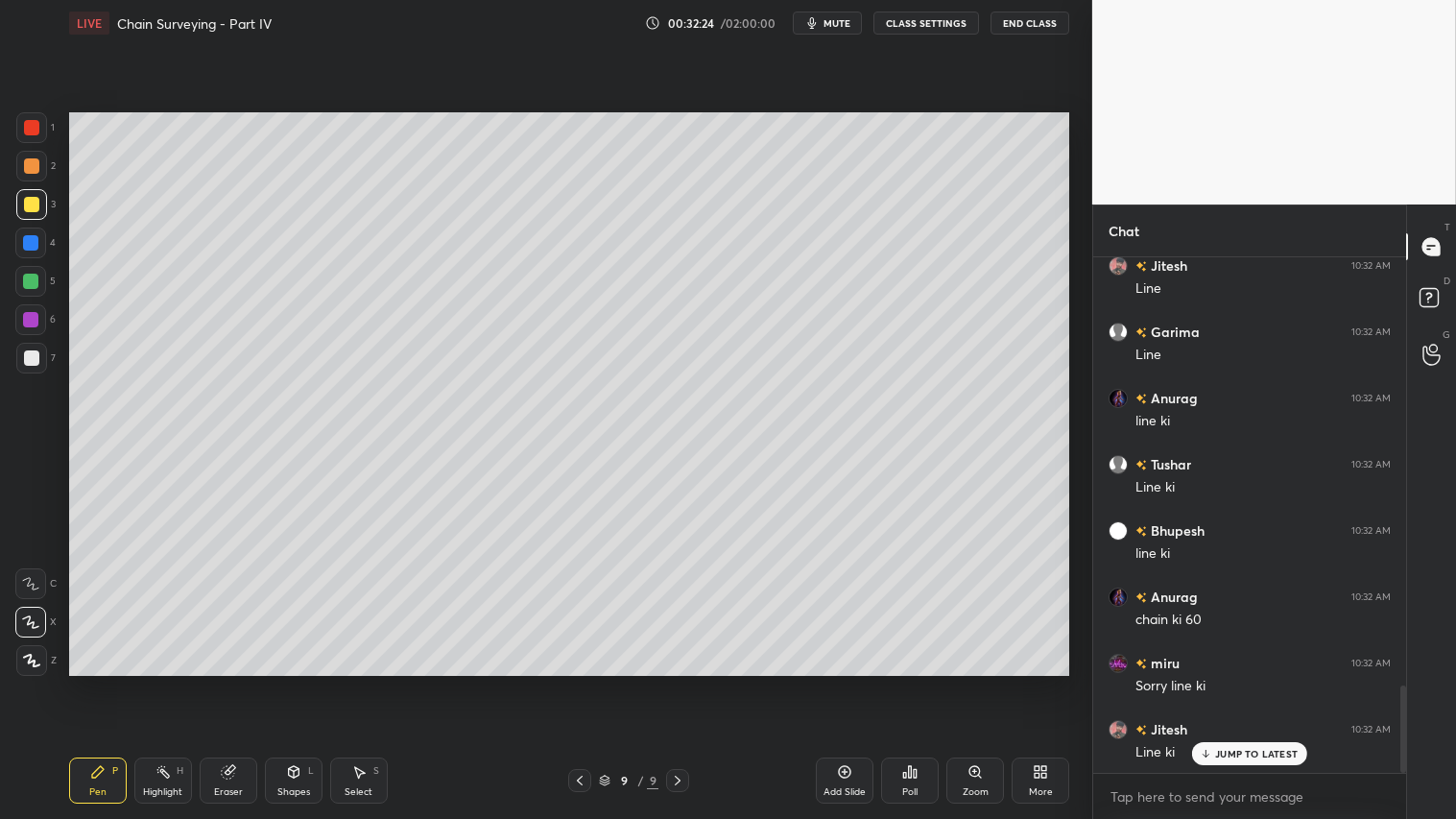 click at bounding box center (32, 205) 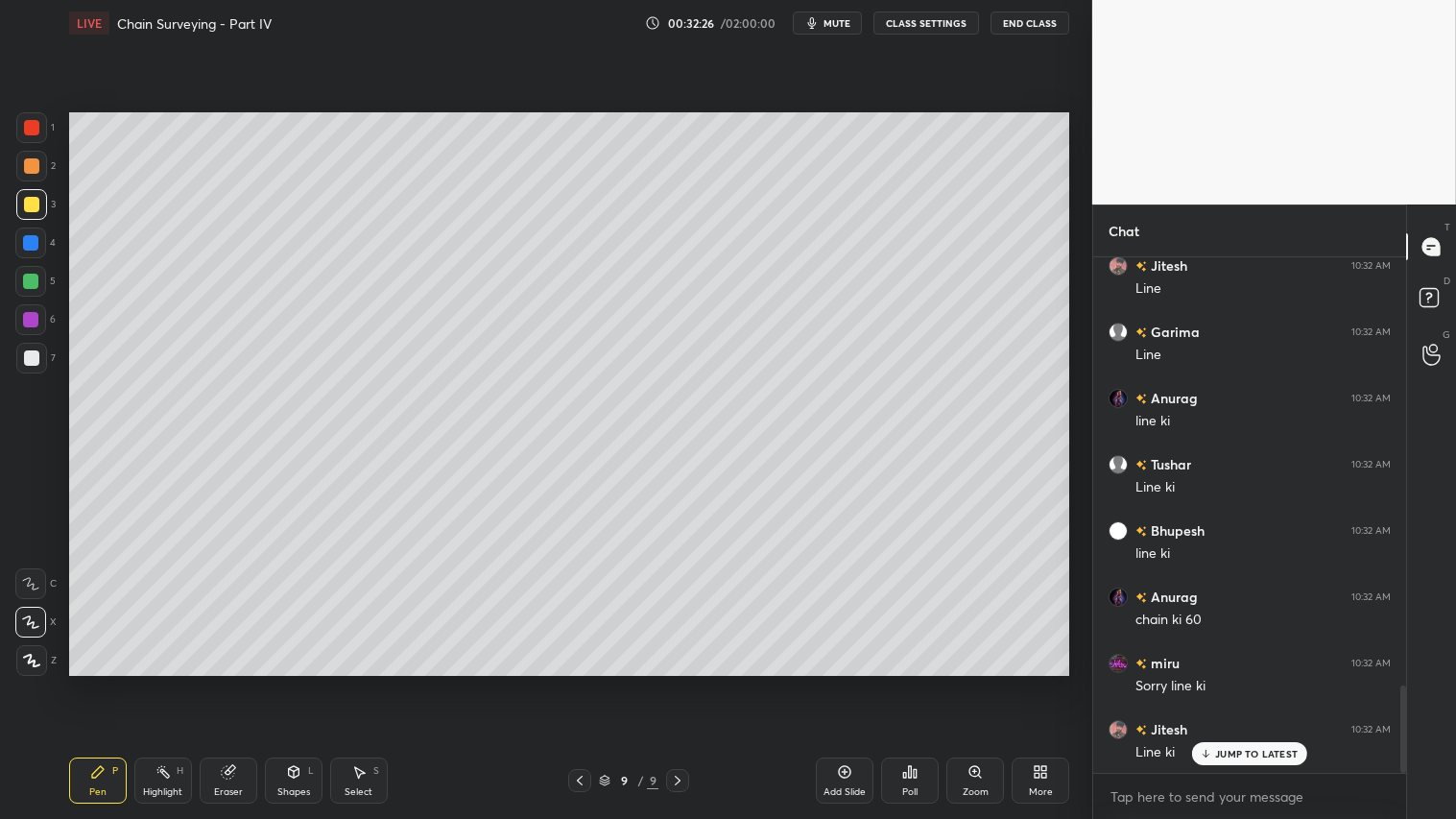 click on "Shapes" at bounding box center [294, 792] 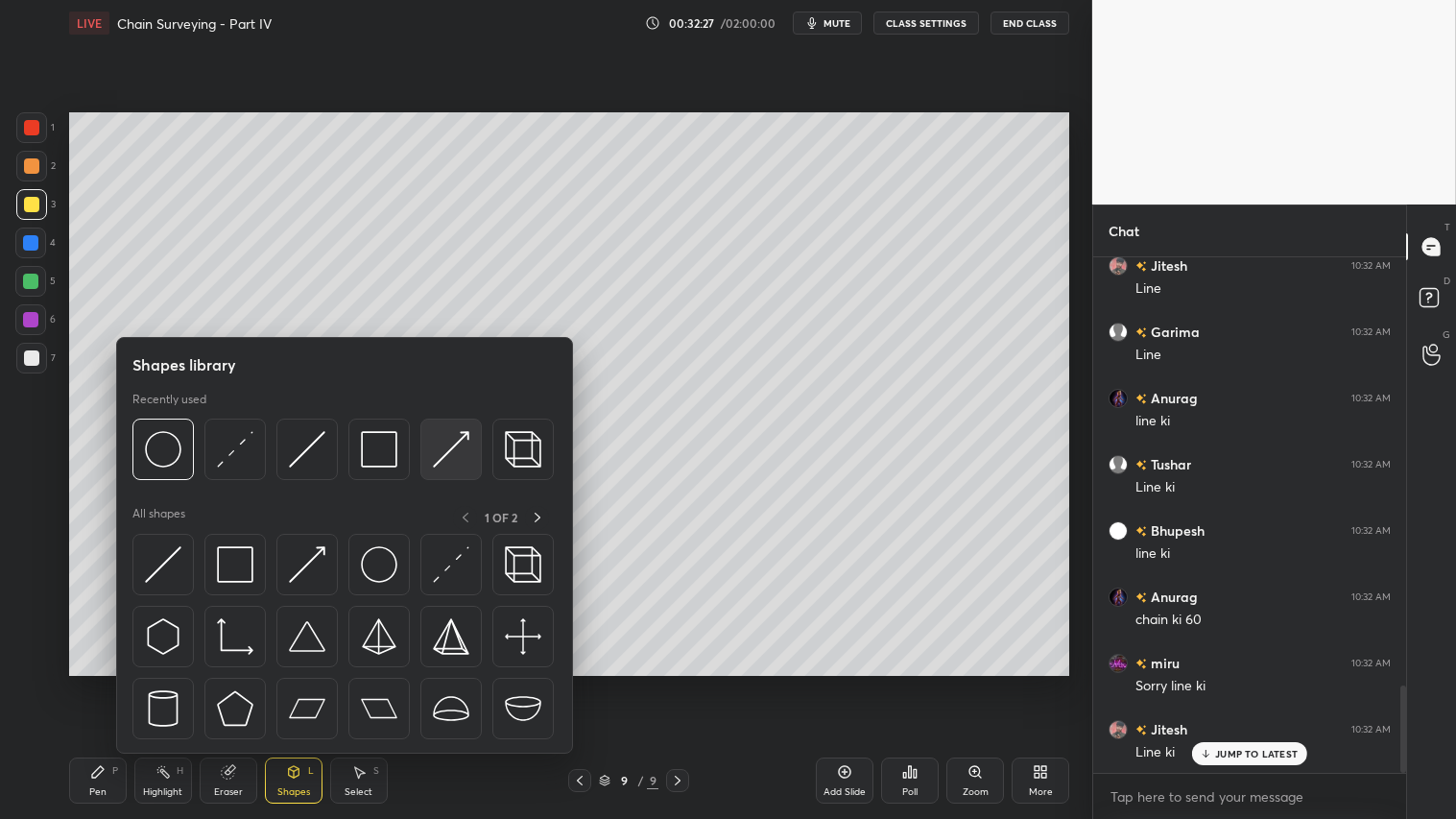 click at bounding box center [451, 449] 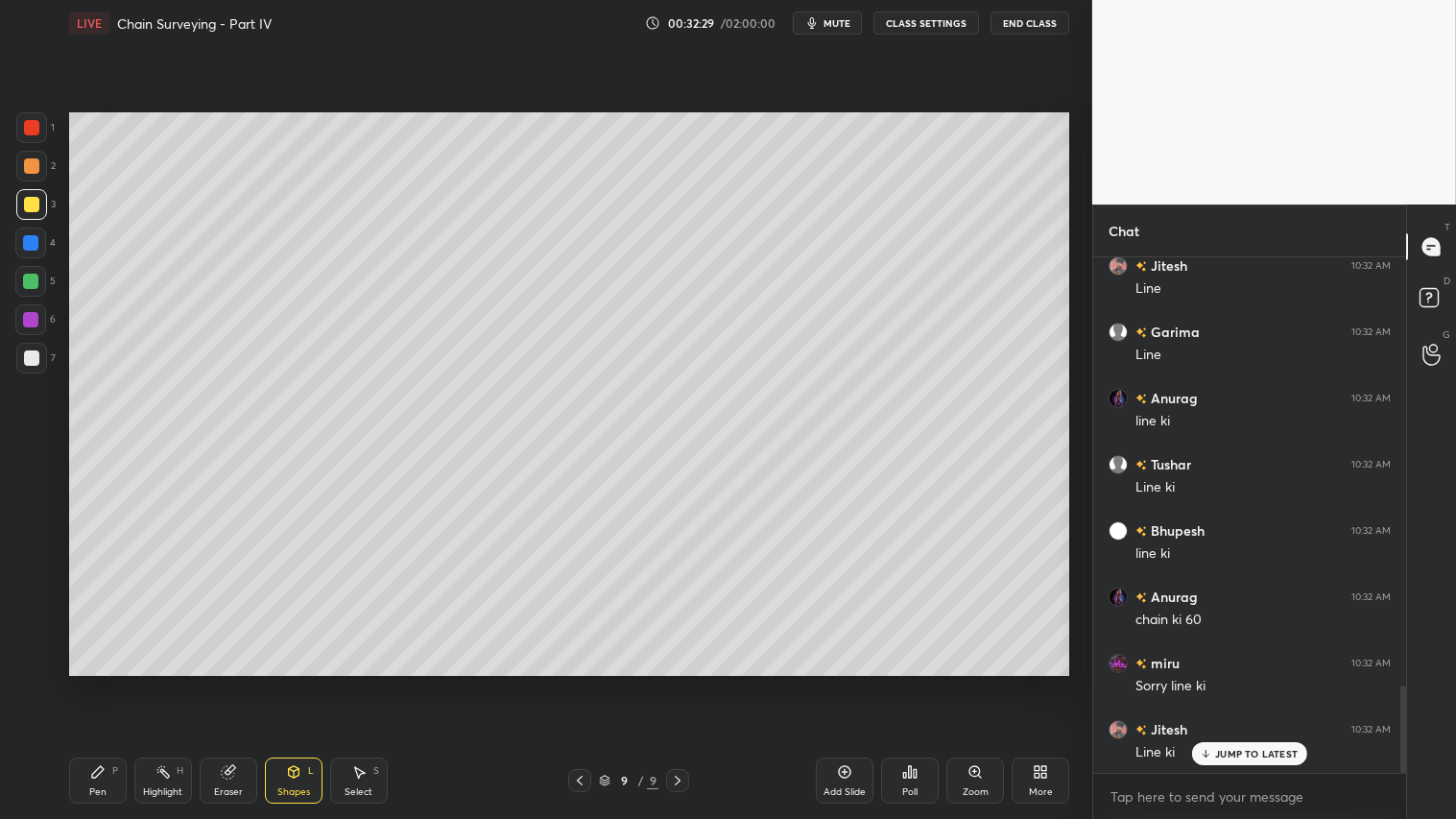 click on "Shapes L" at bounding box center (294, 781) 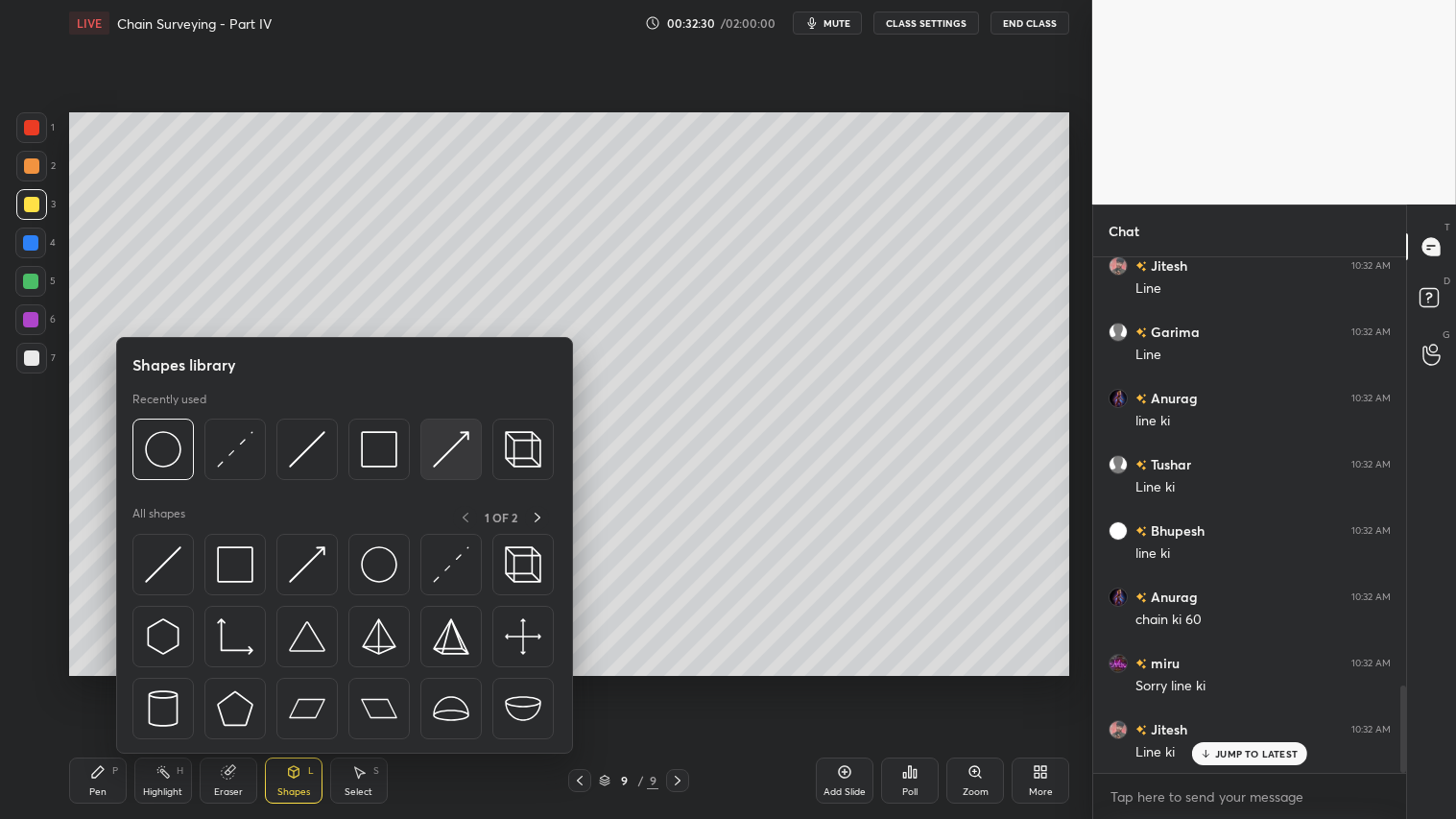 click at bounding box center [451, 449] 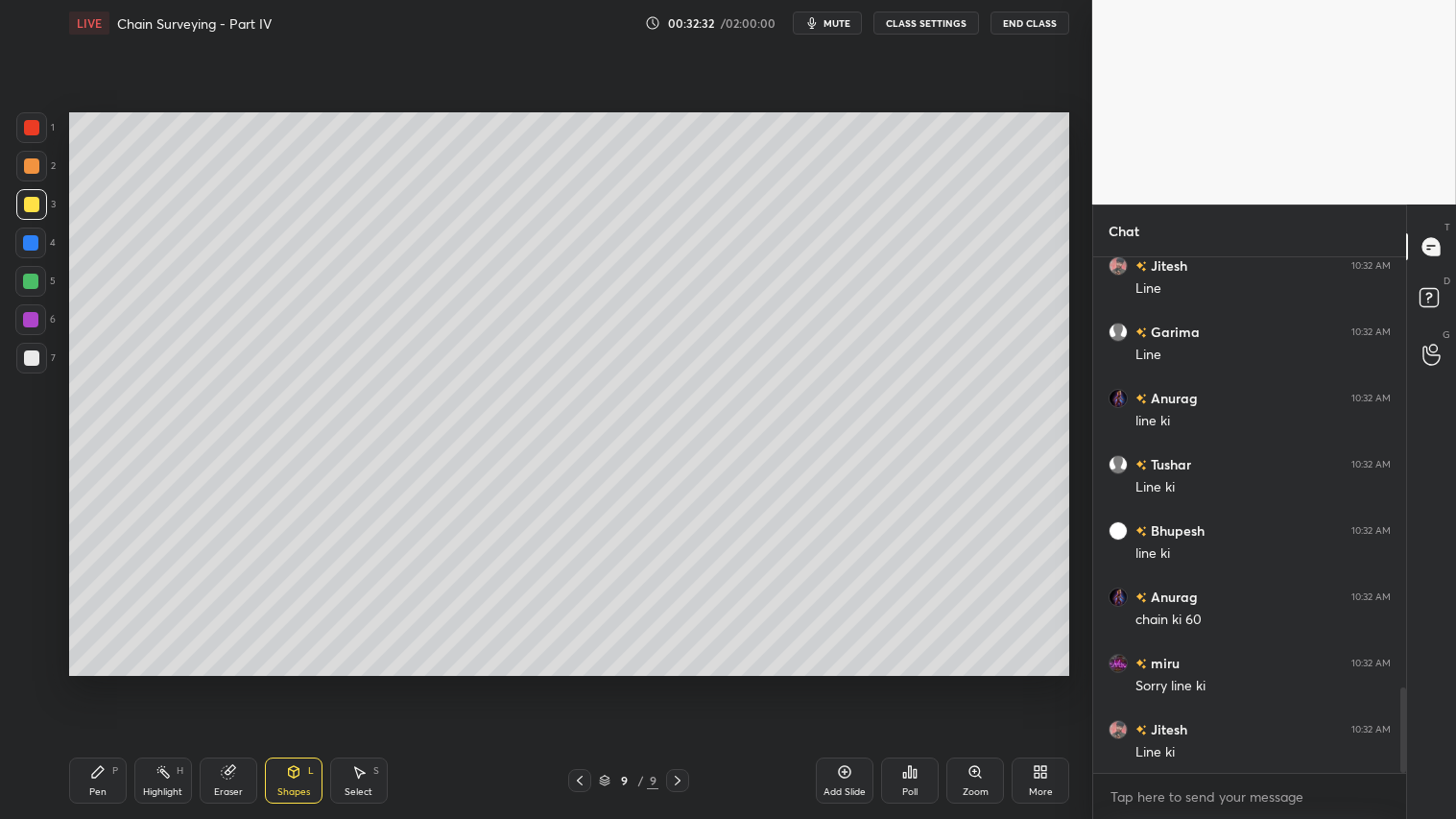 scroll, scrollTop: 2588, scrollLeft: 0, axis: vertical 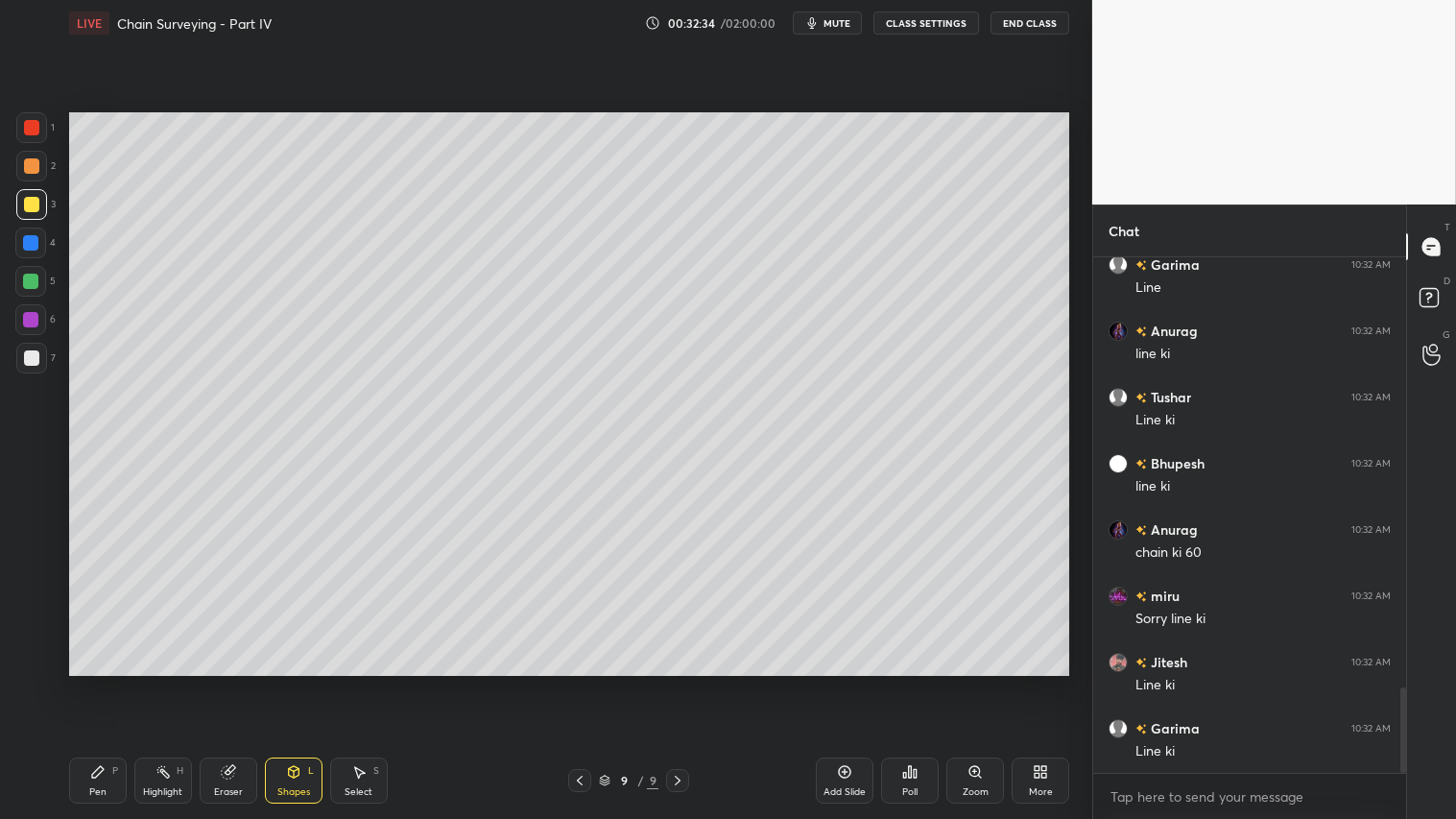 drag, startPoint x: 98, startPoint y: 794, endPoint x: 82, endPoint y: 775, distance: 24.83948 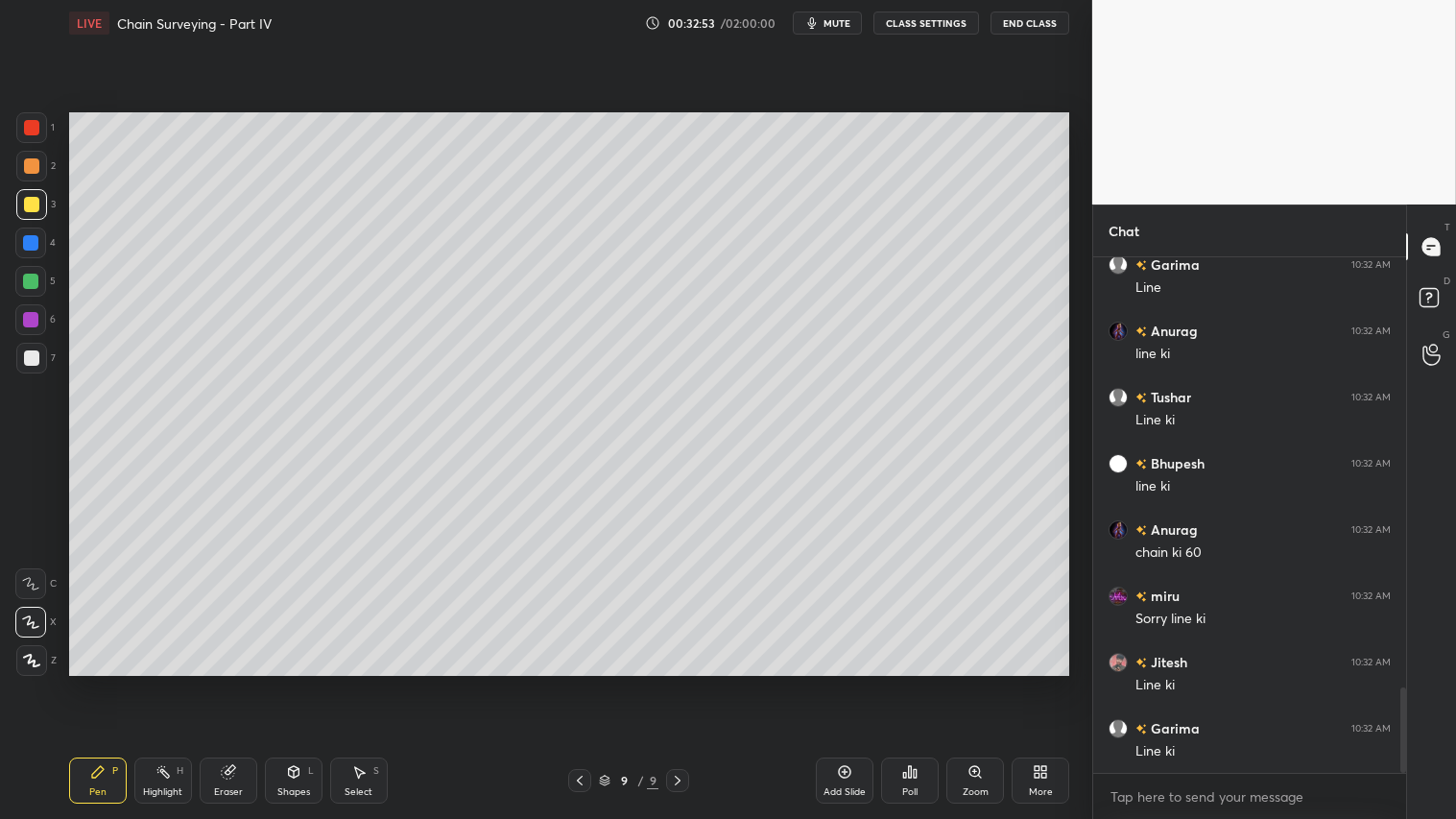 drag, startPoint x: 293, startPoint y: 769, endPoint x: 298, endPoint y: 759, distance: 11.18034 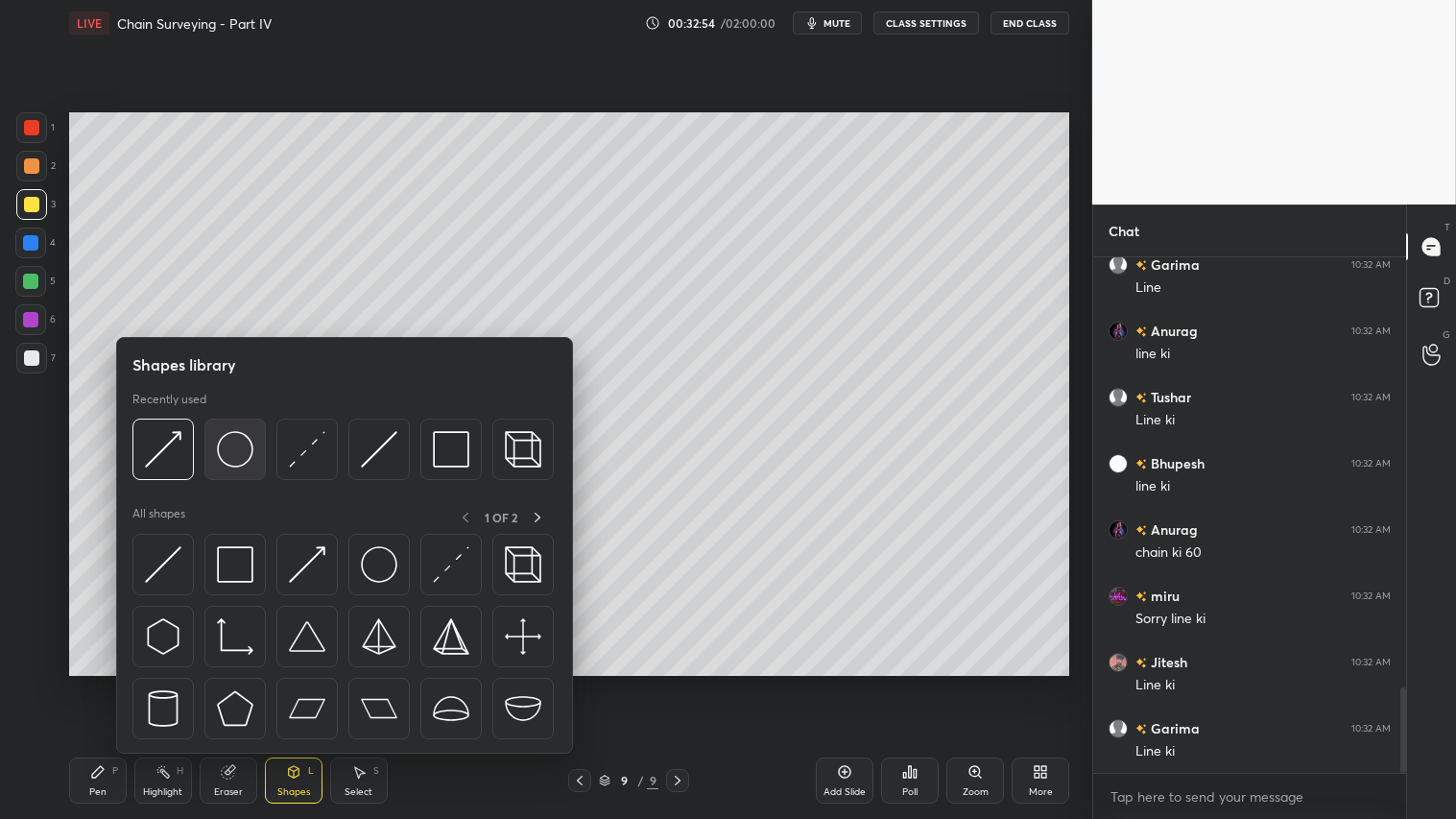 click at bounding box center [235, 449] 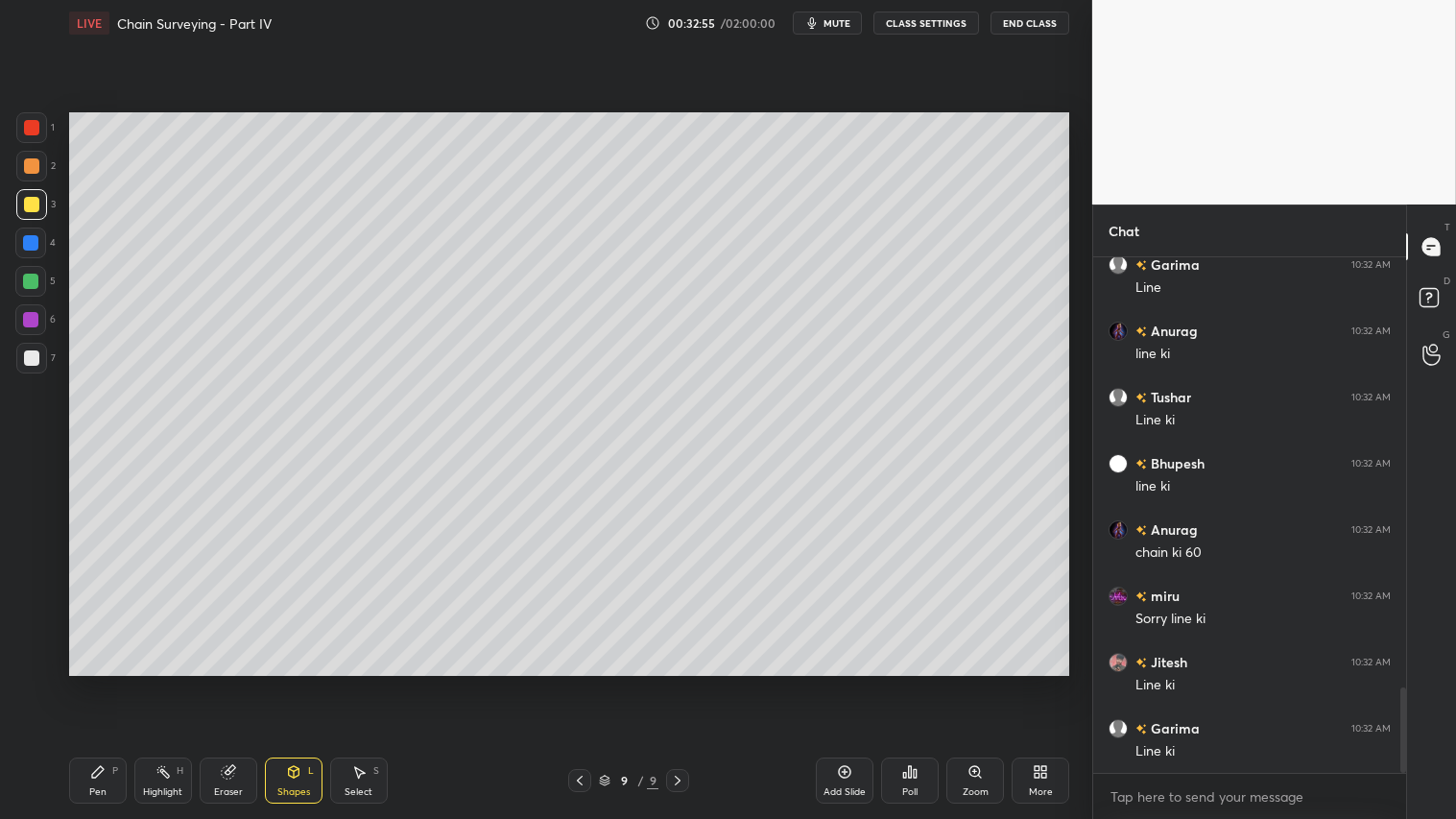 click at bounding box center [32, 358] 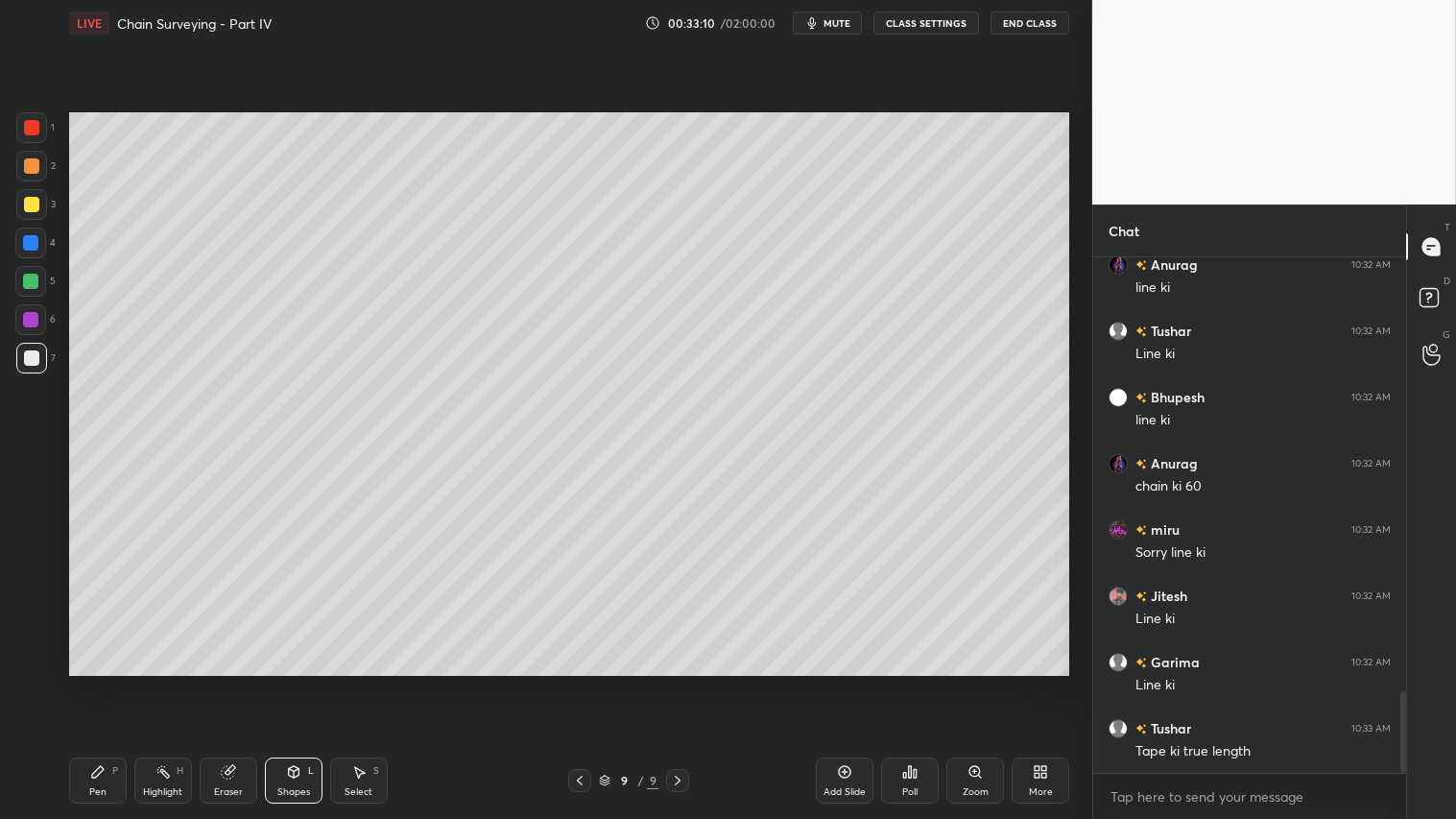 scroll, scrollTop: 2720, scrollLeft: 0, axis: vertical 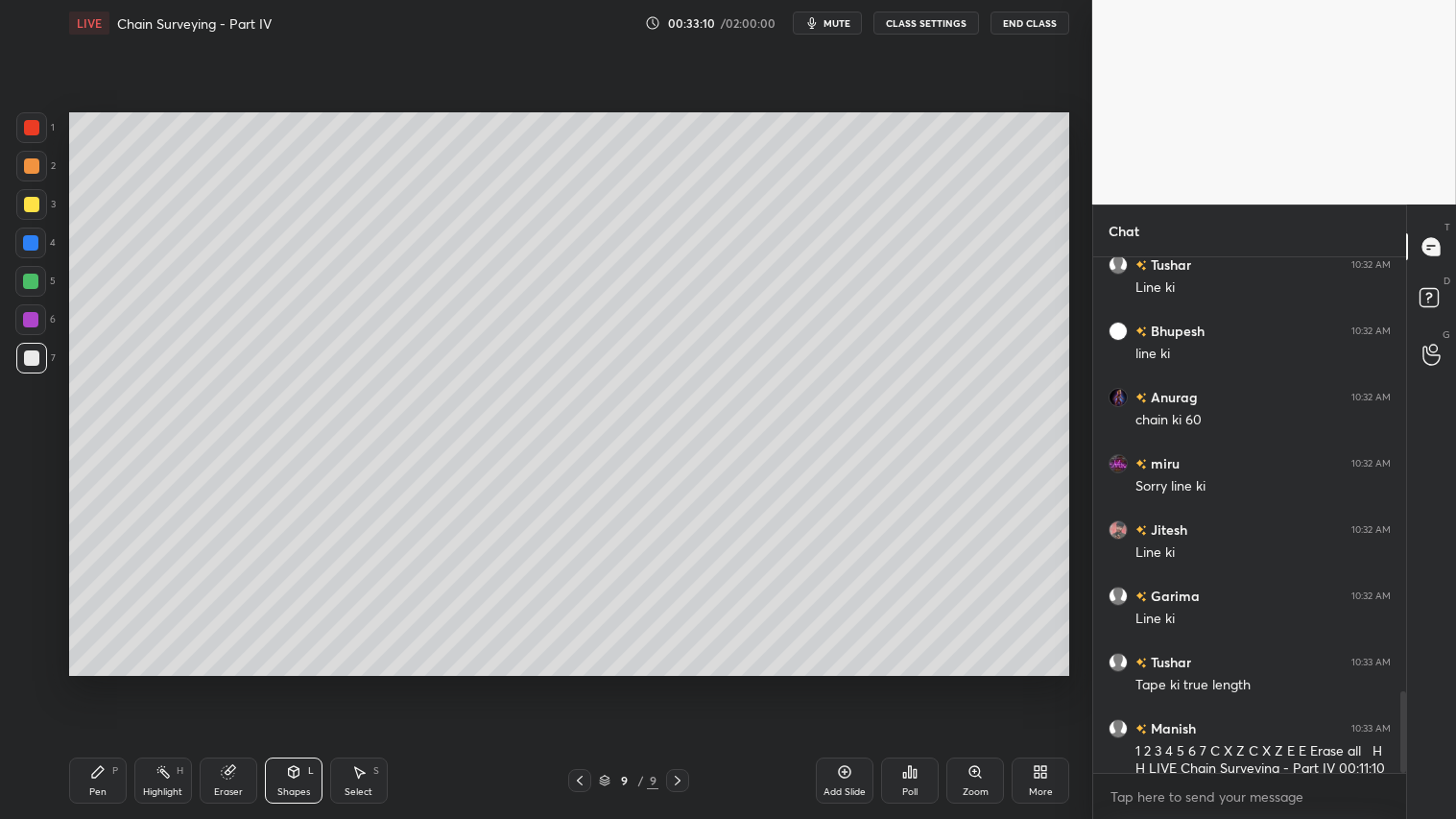click on "Shapes" at bounding box center [294, 792] 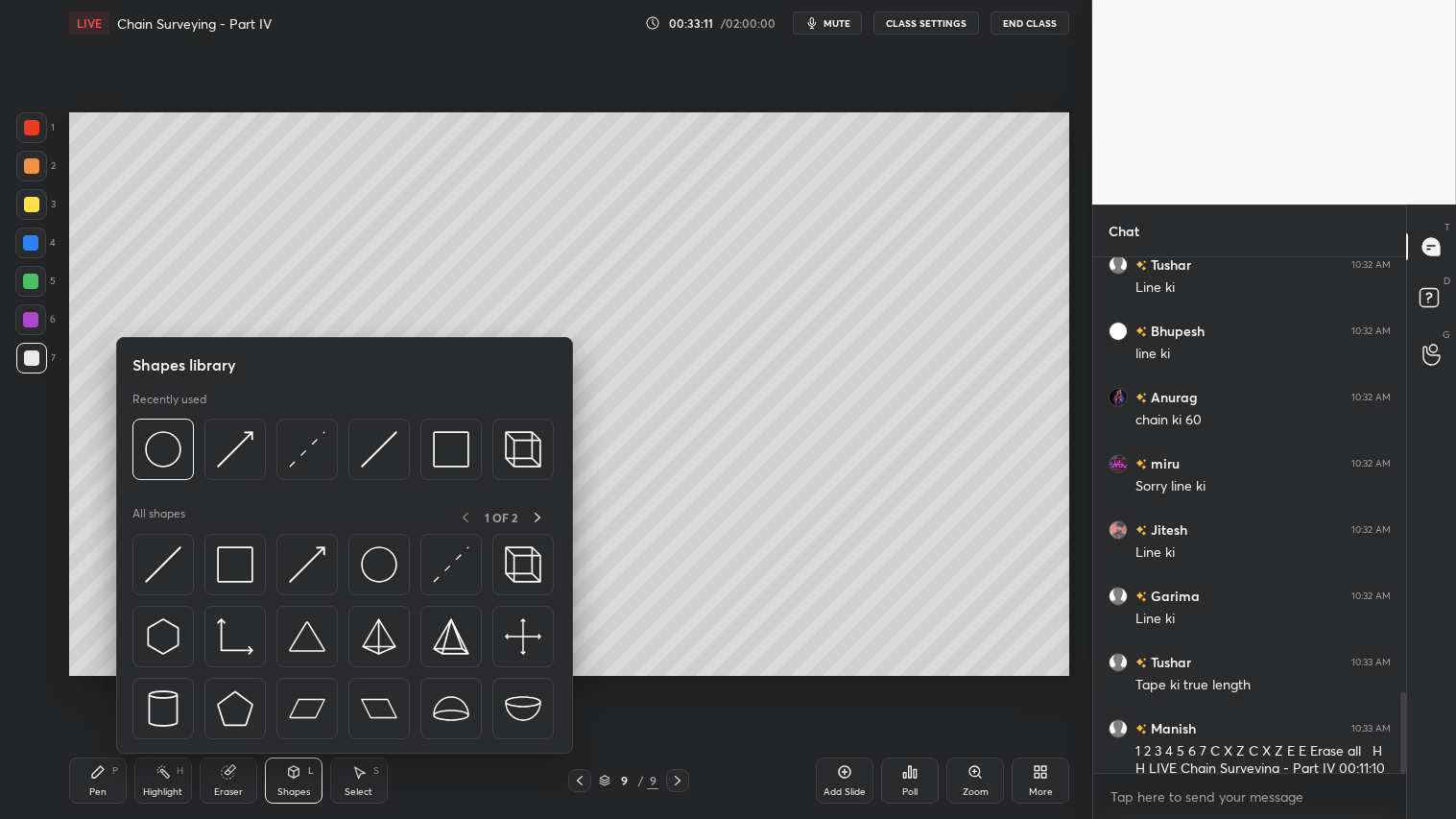 scroll, scrollTop: 2786, scrollLeft: 0, axis: vertical 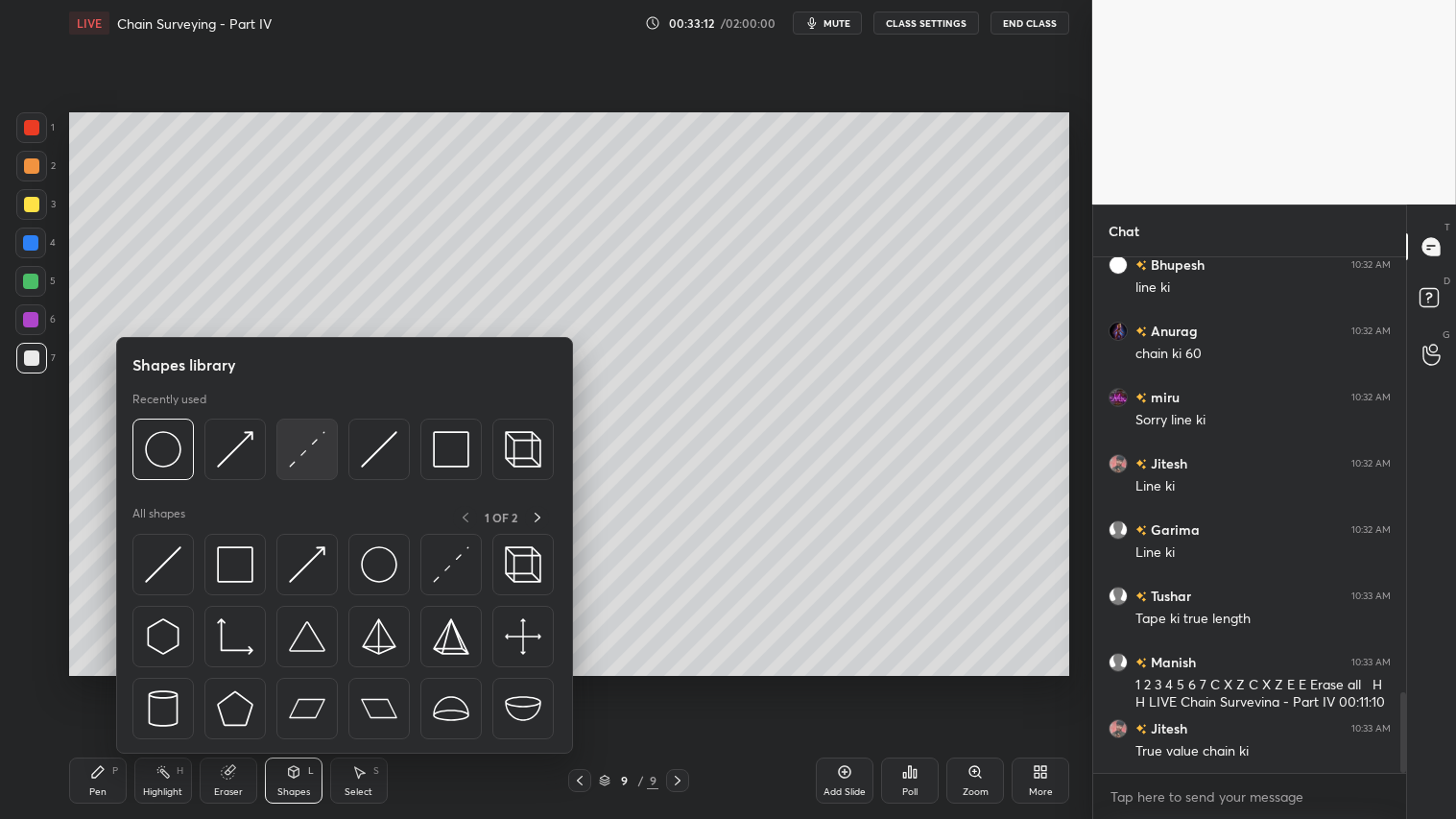 click at bounding box center [307, 449] 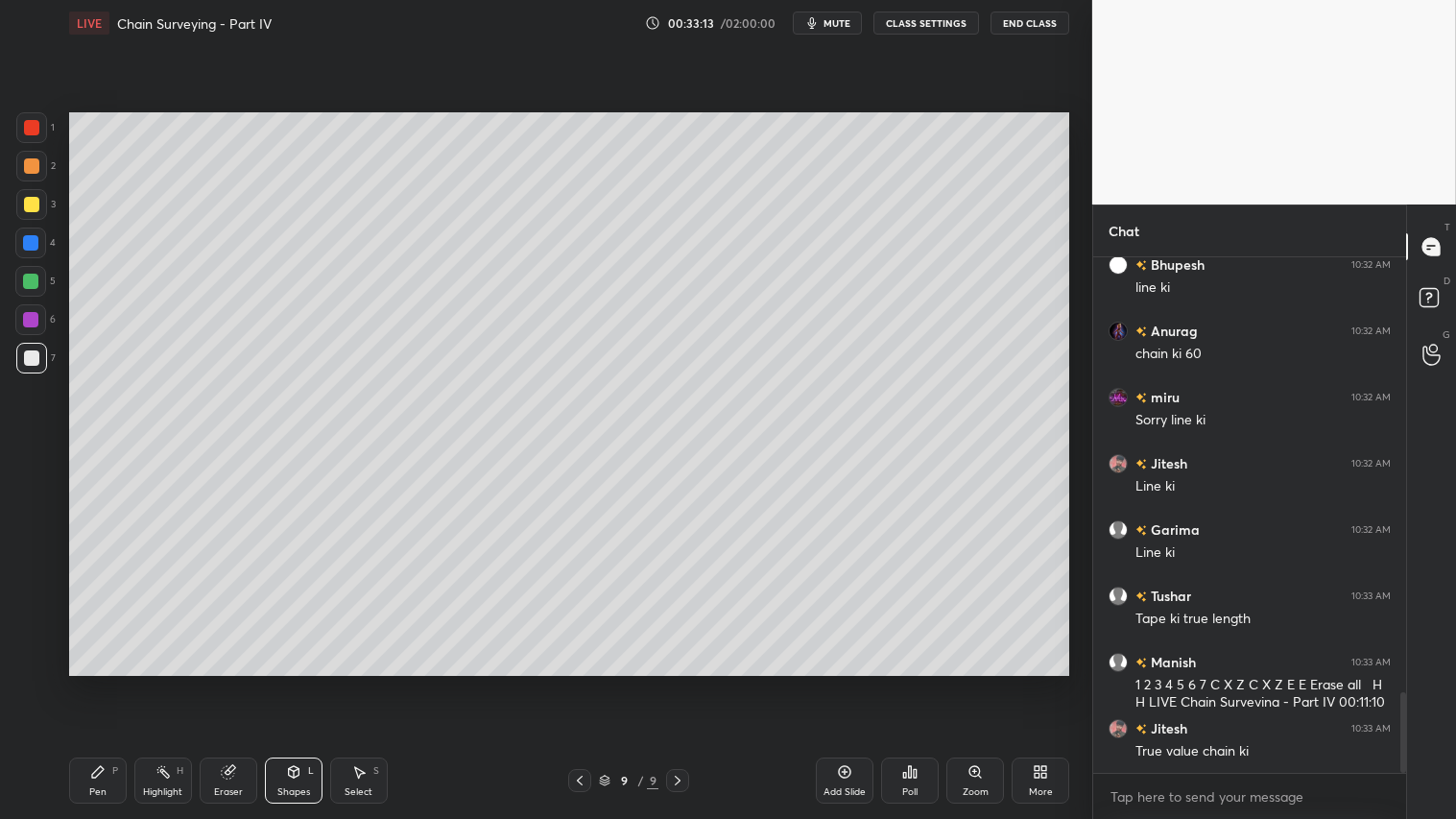 click on "Shapes L" at bounding box center [294, 781] 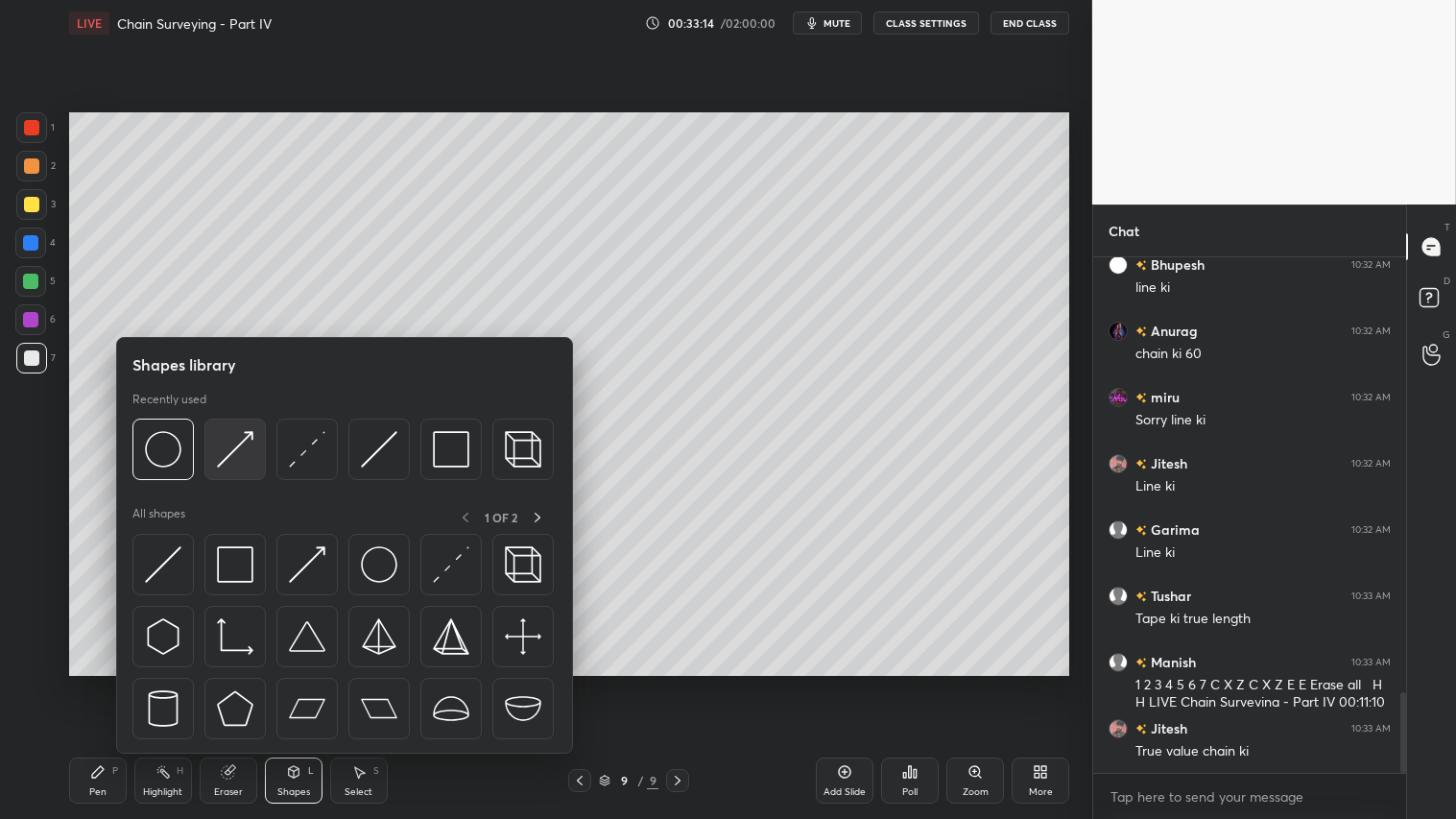 click at bounding box center (235, 449) 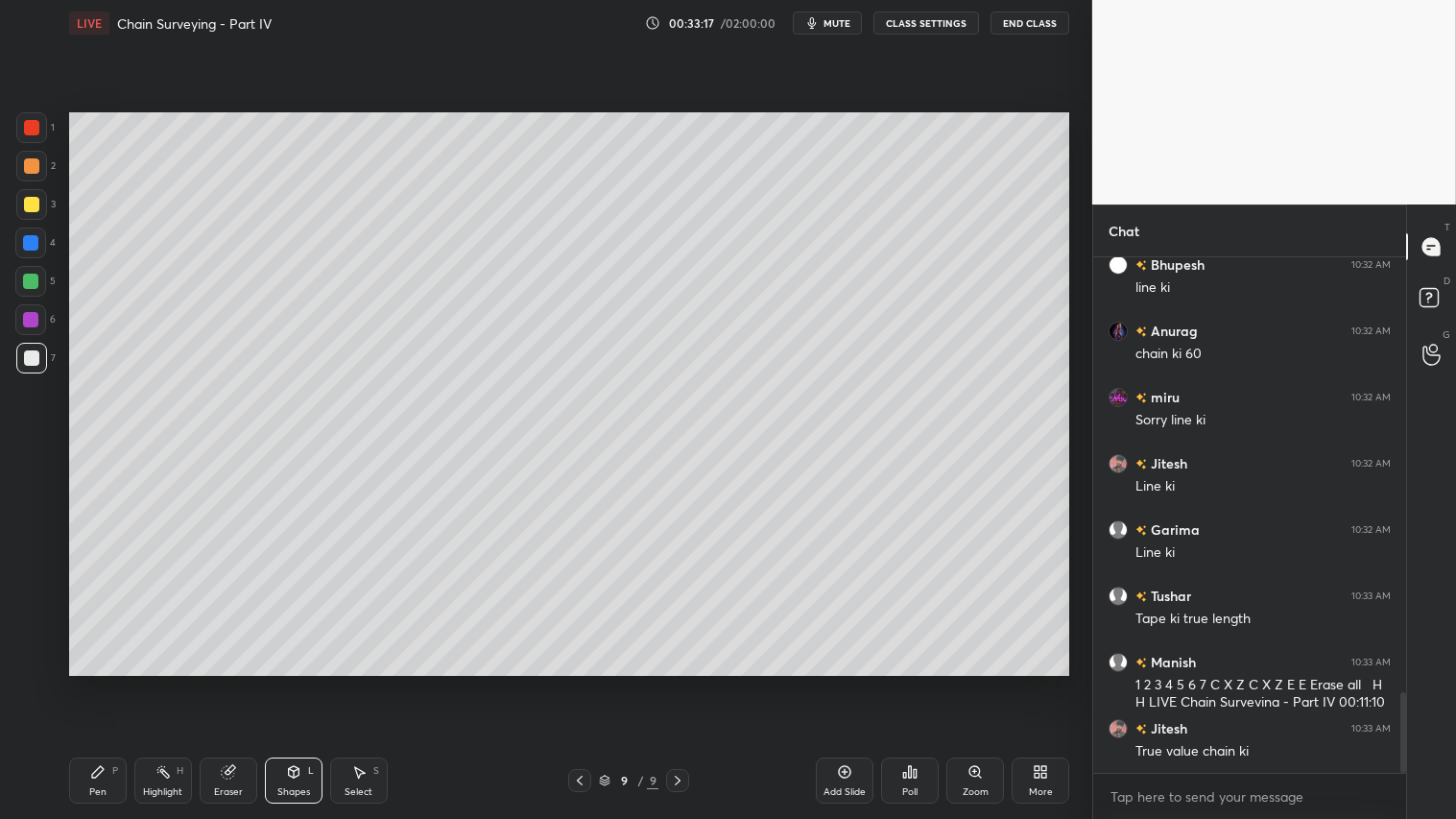 click on "Pen P" at bounding box center [98, 781] 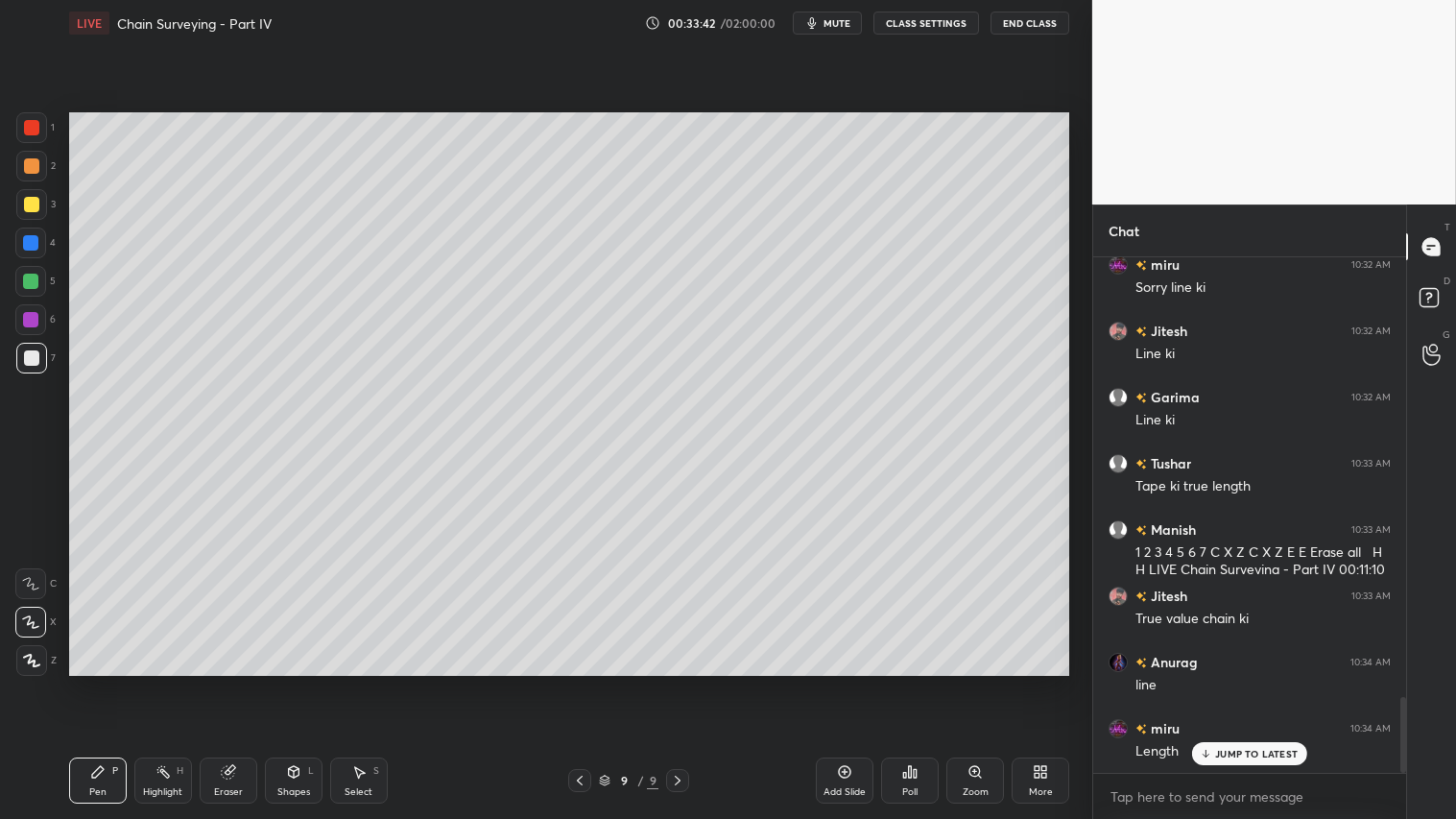 scroll, scrollTop: 2984, scrollLeft: 0, axis: vertical 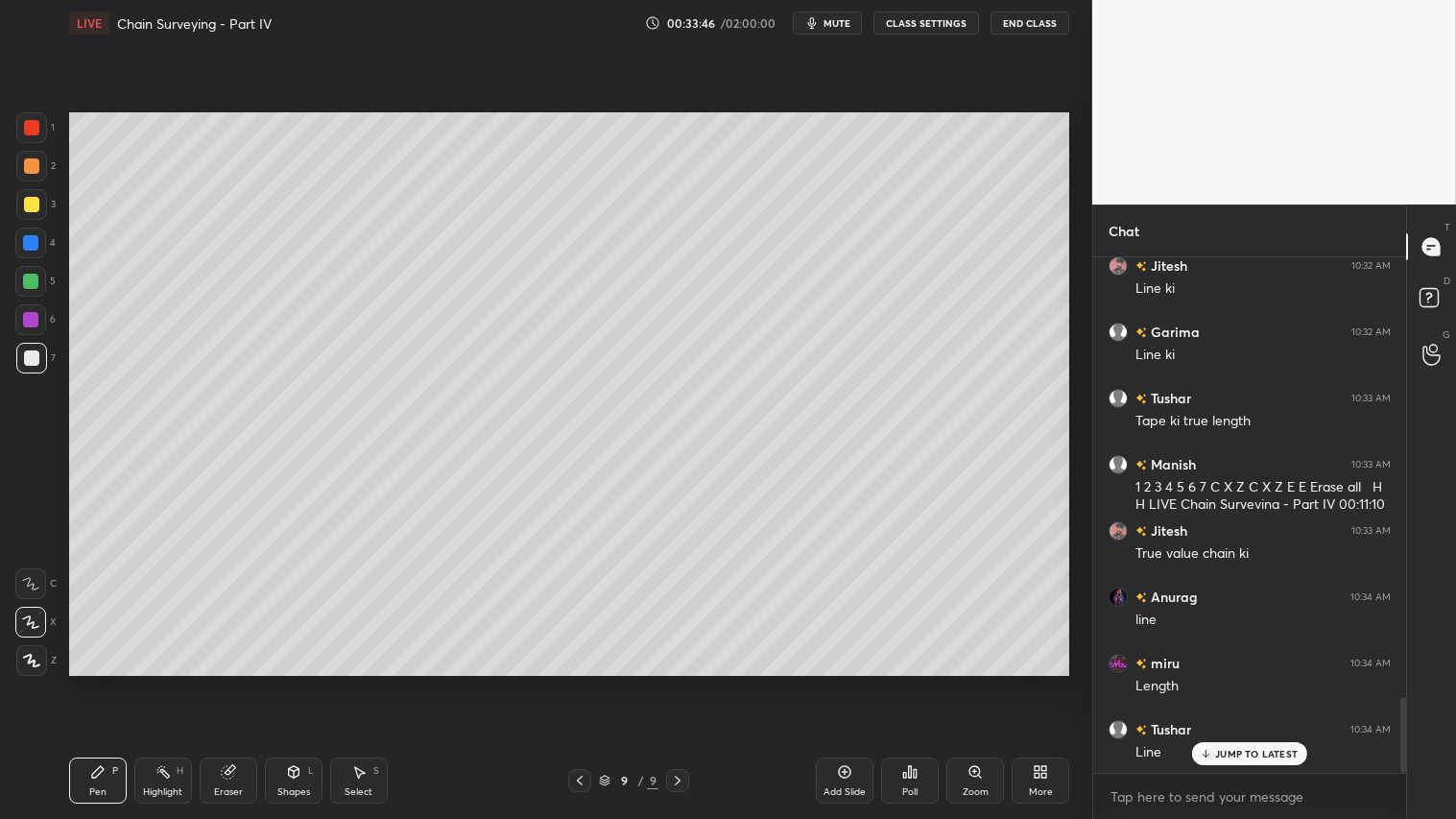 click on "Shapes" at bounding box center (294, 792) 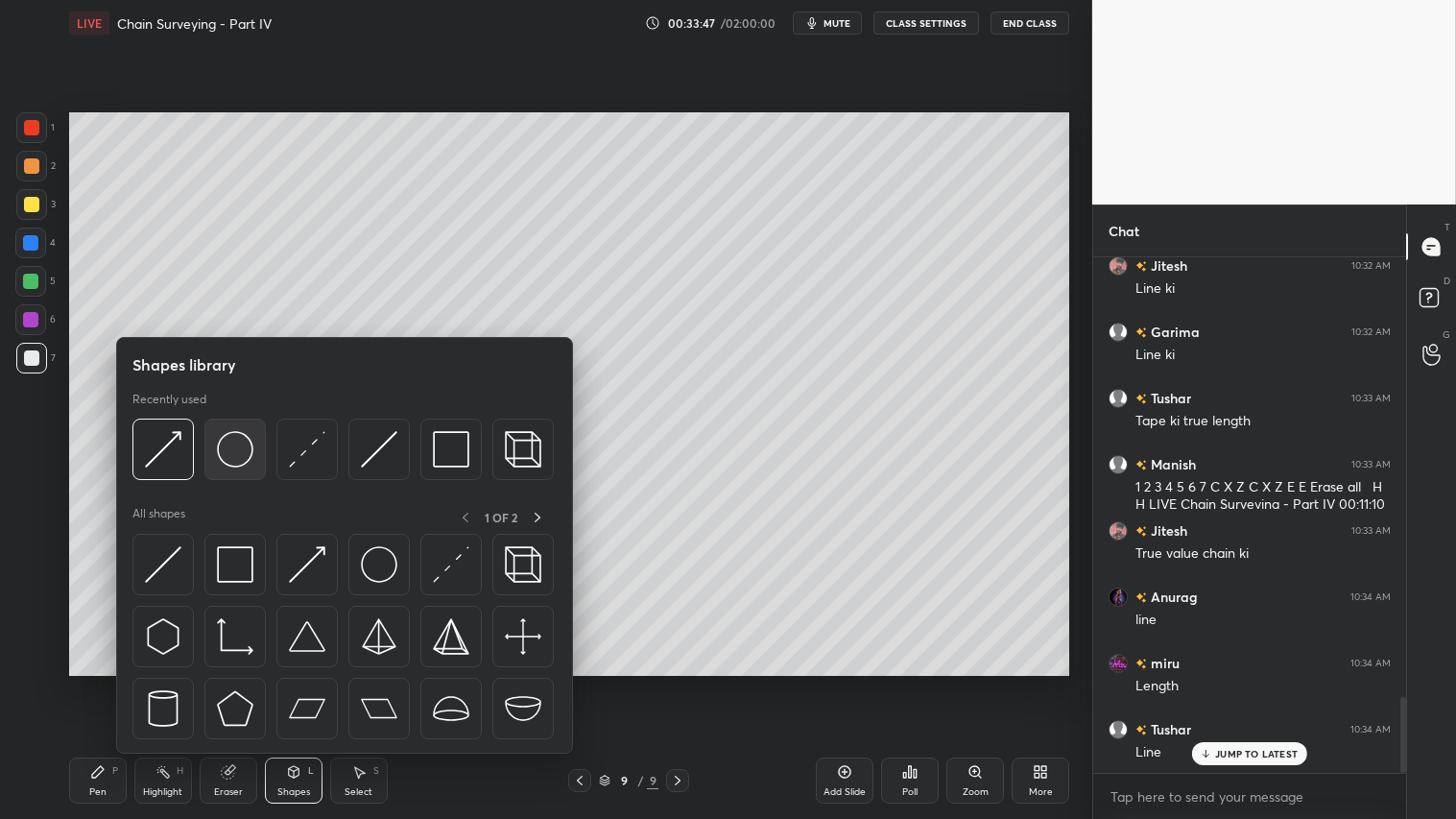 click at bounding box center [235, 449] 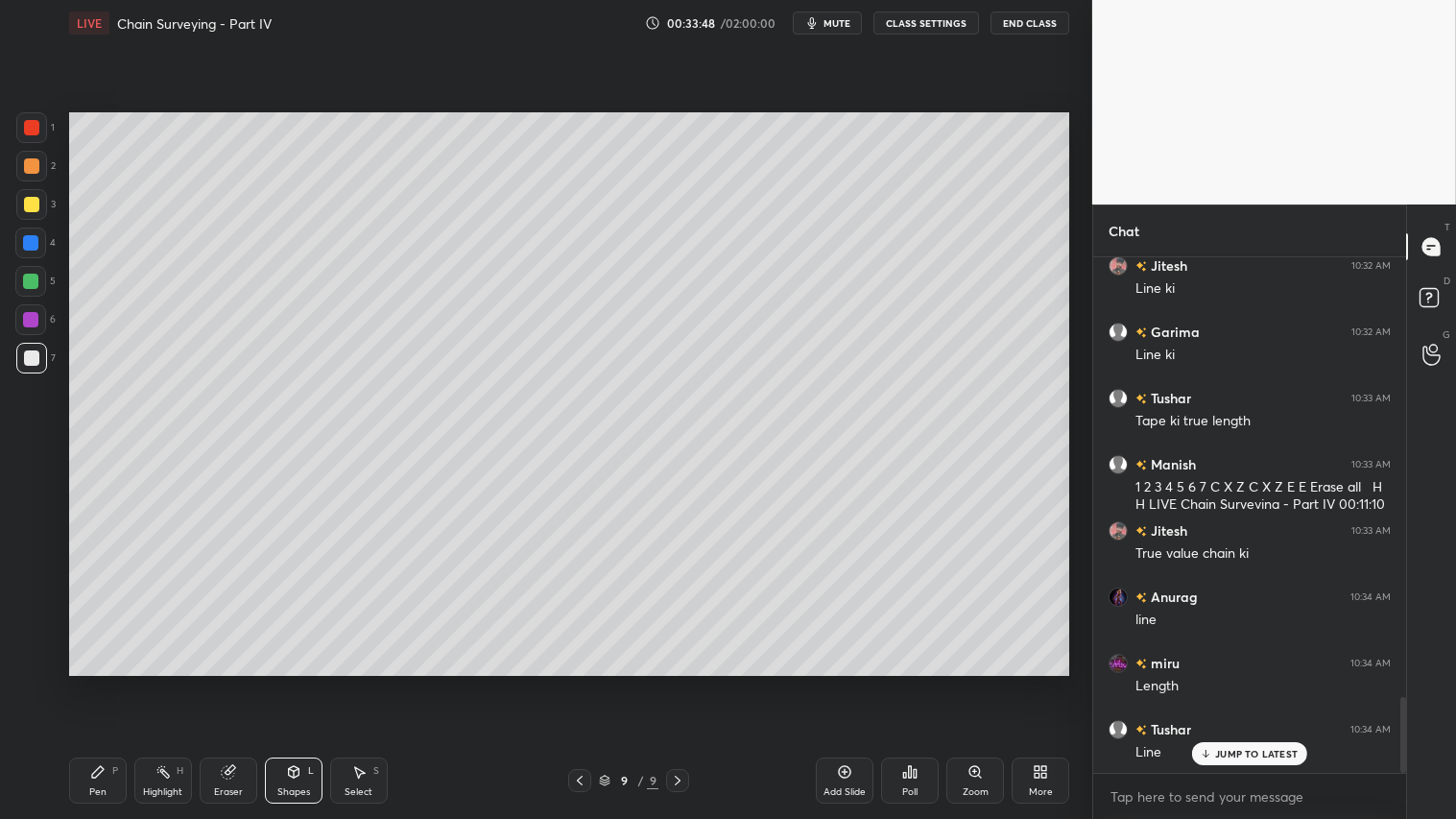 drag, startPoint x: 30, startPoint y: 243, endPoint x: 62, endPoint y: 228, distance: 35.341194 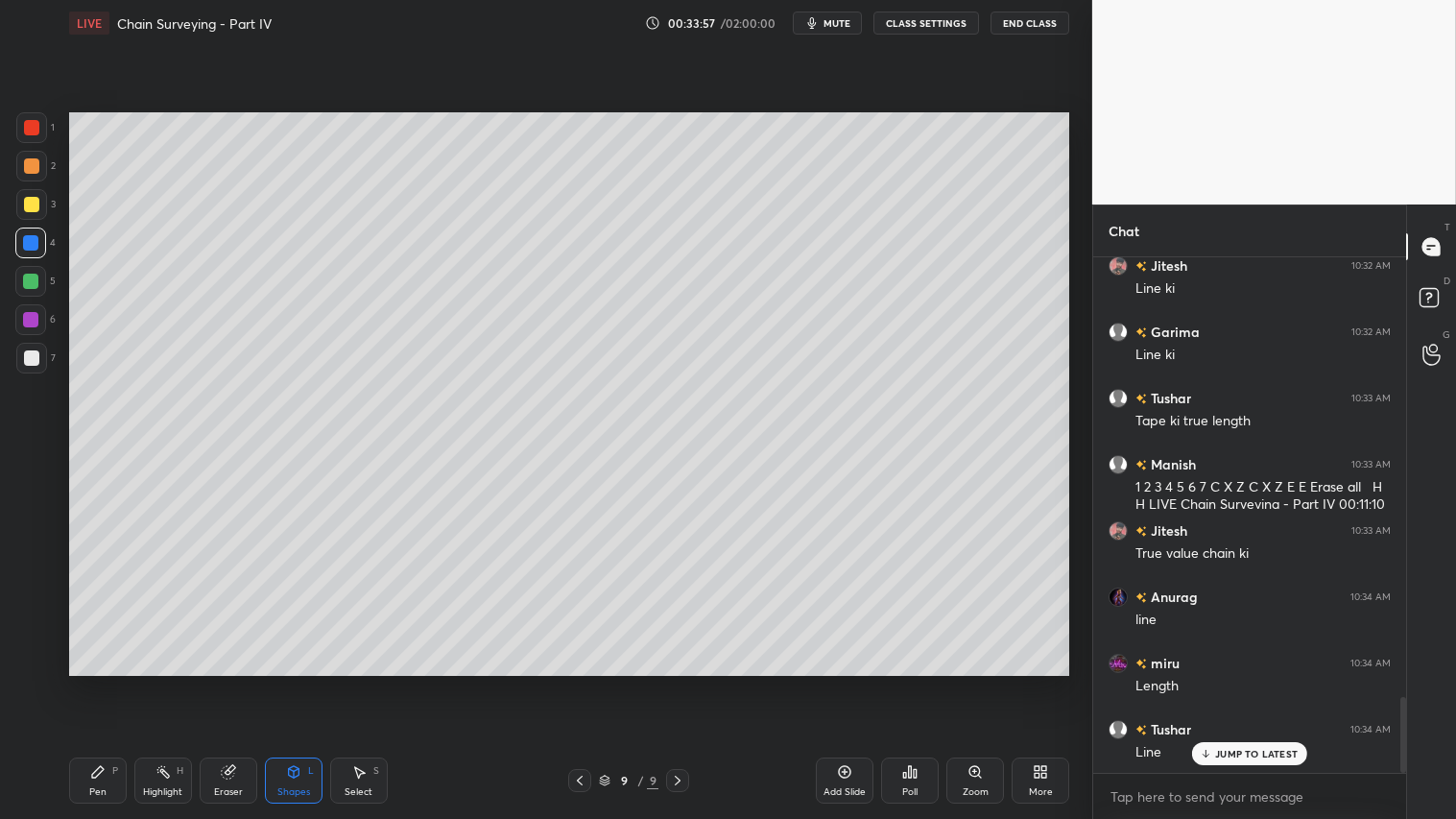 scroll, scrollTop: 3050, scrollLeft: 0, axis: vertical 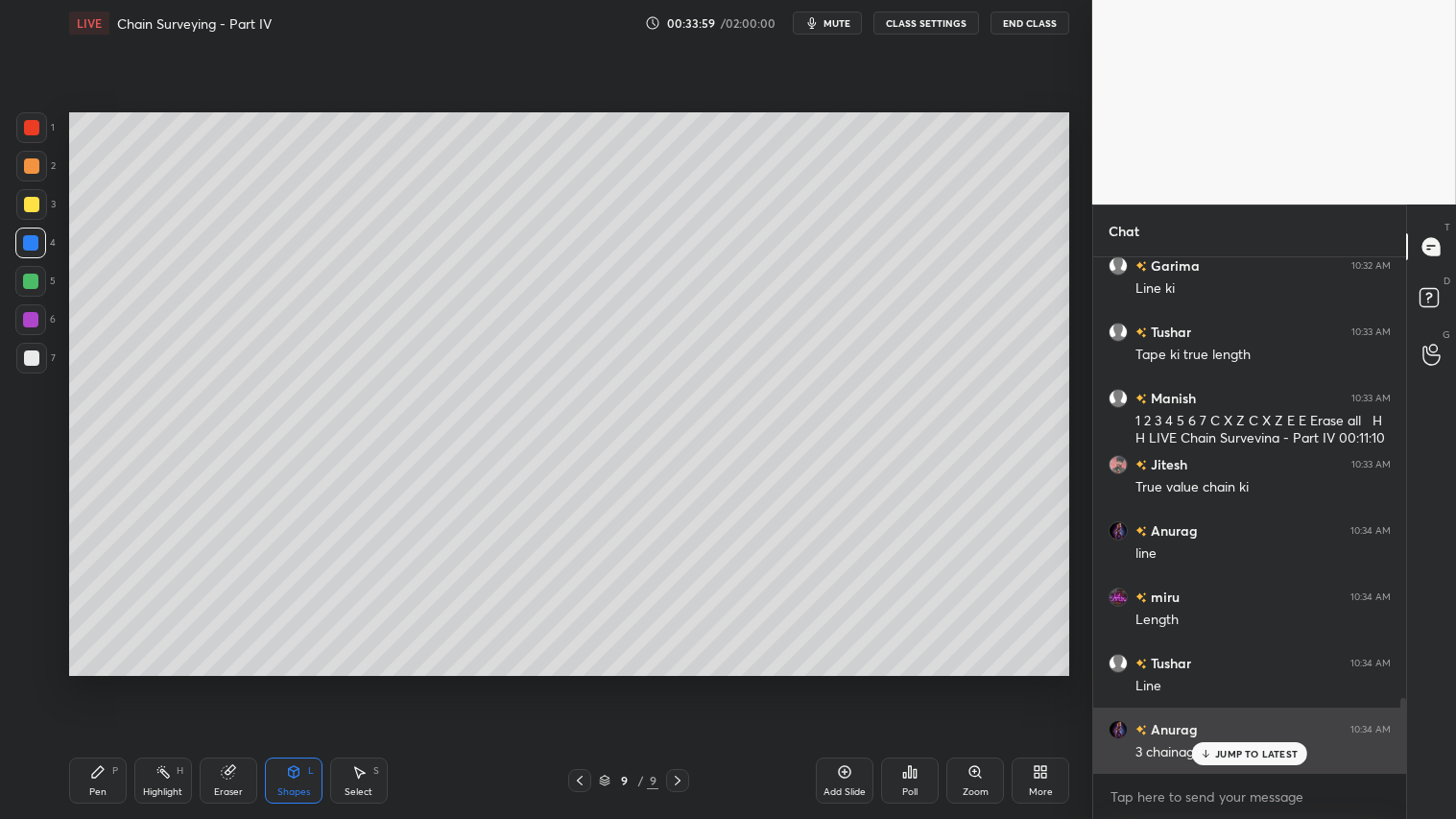 click on "JUMP TO LATEST" at bounding box center [1256, 754] 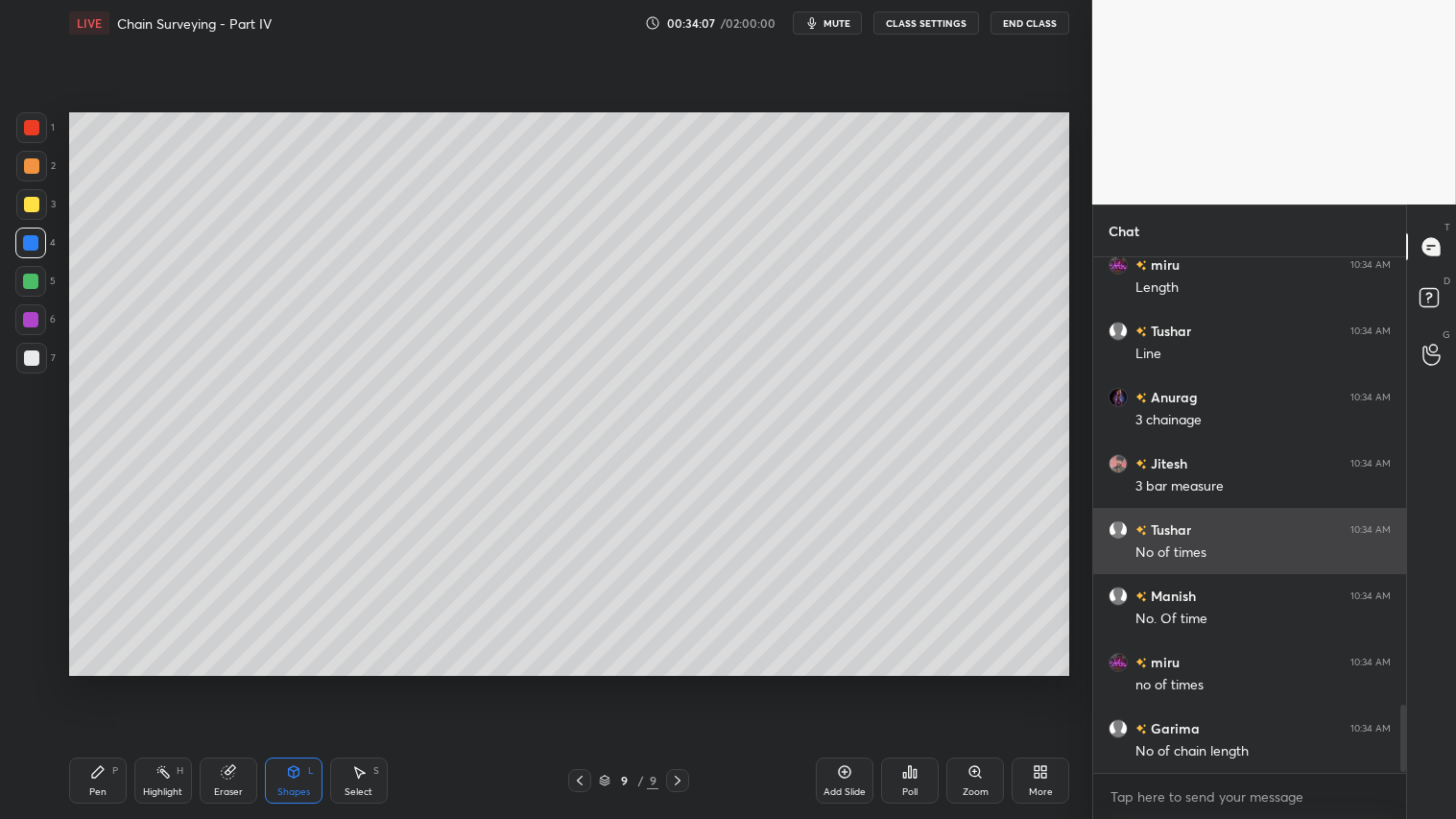 scroll, scrollTop: 3449, scrollLeft: 0, axis: vertical 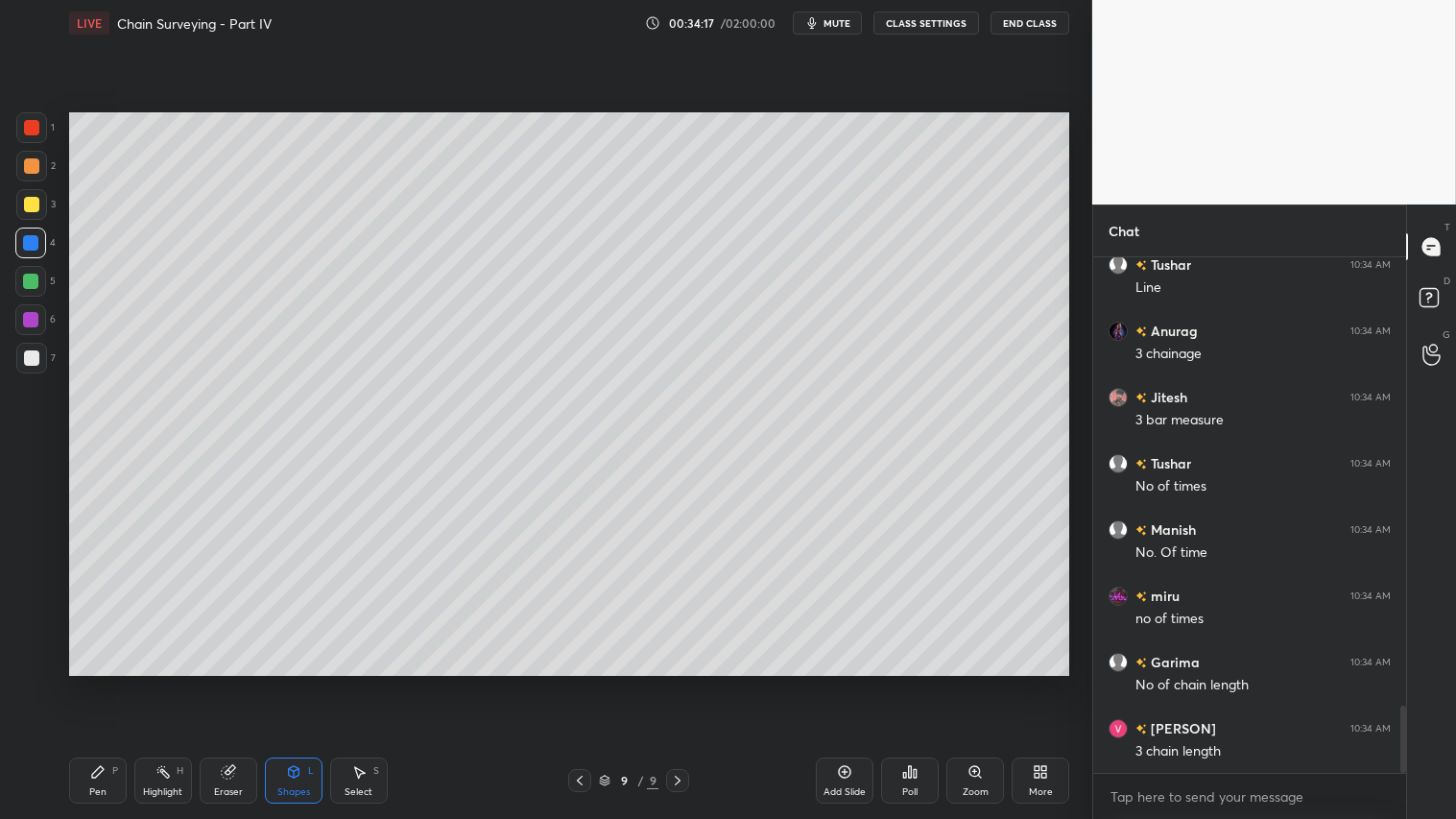click 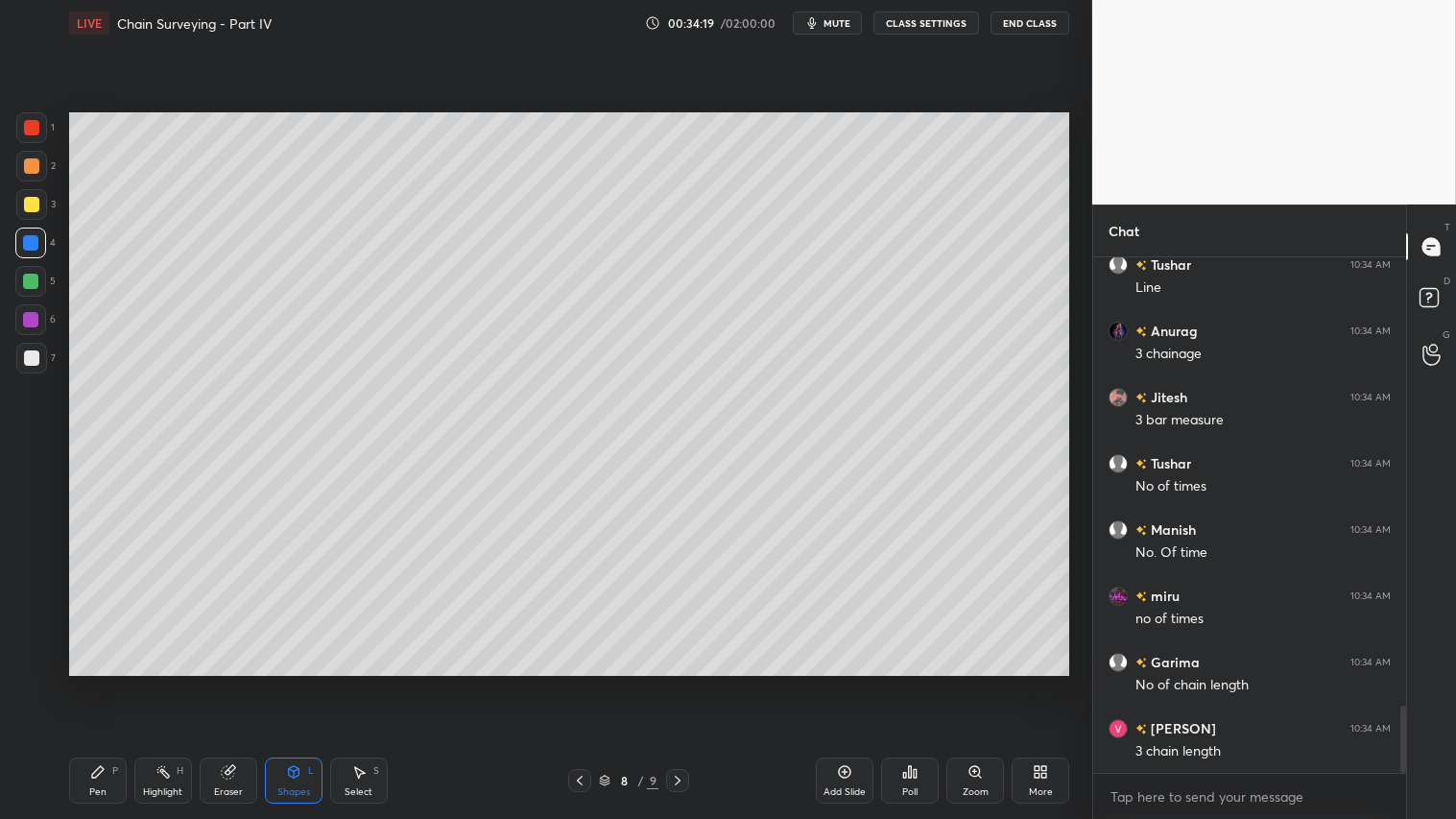 click at bounding box center (678, 781) 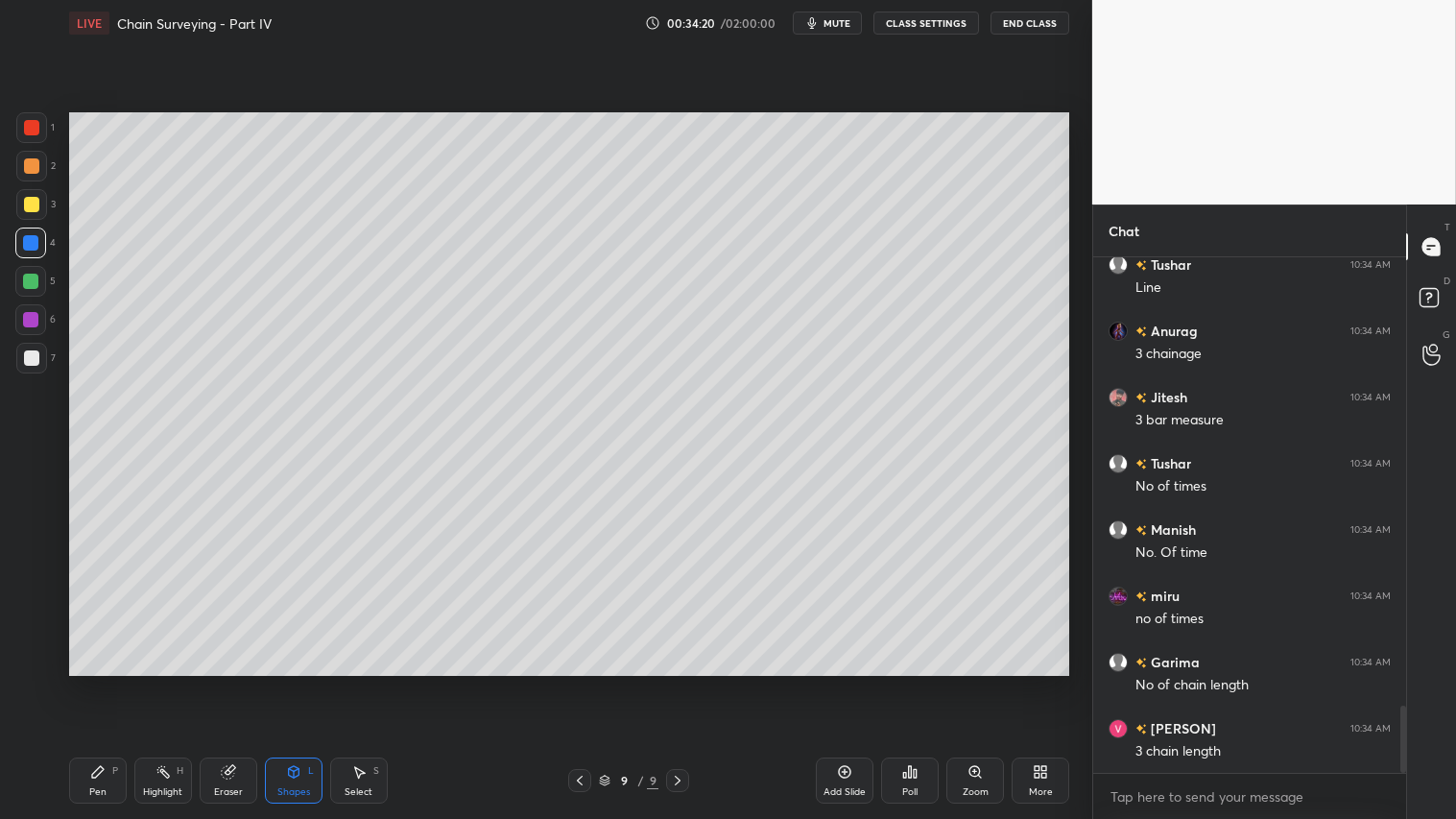 click on "Shapes" at bounding box center [294, 792] 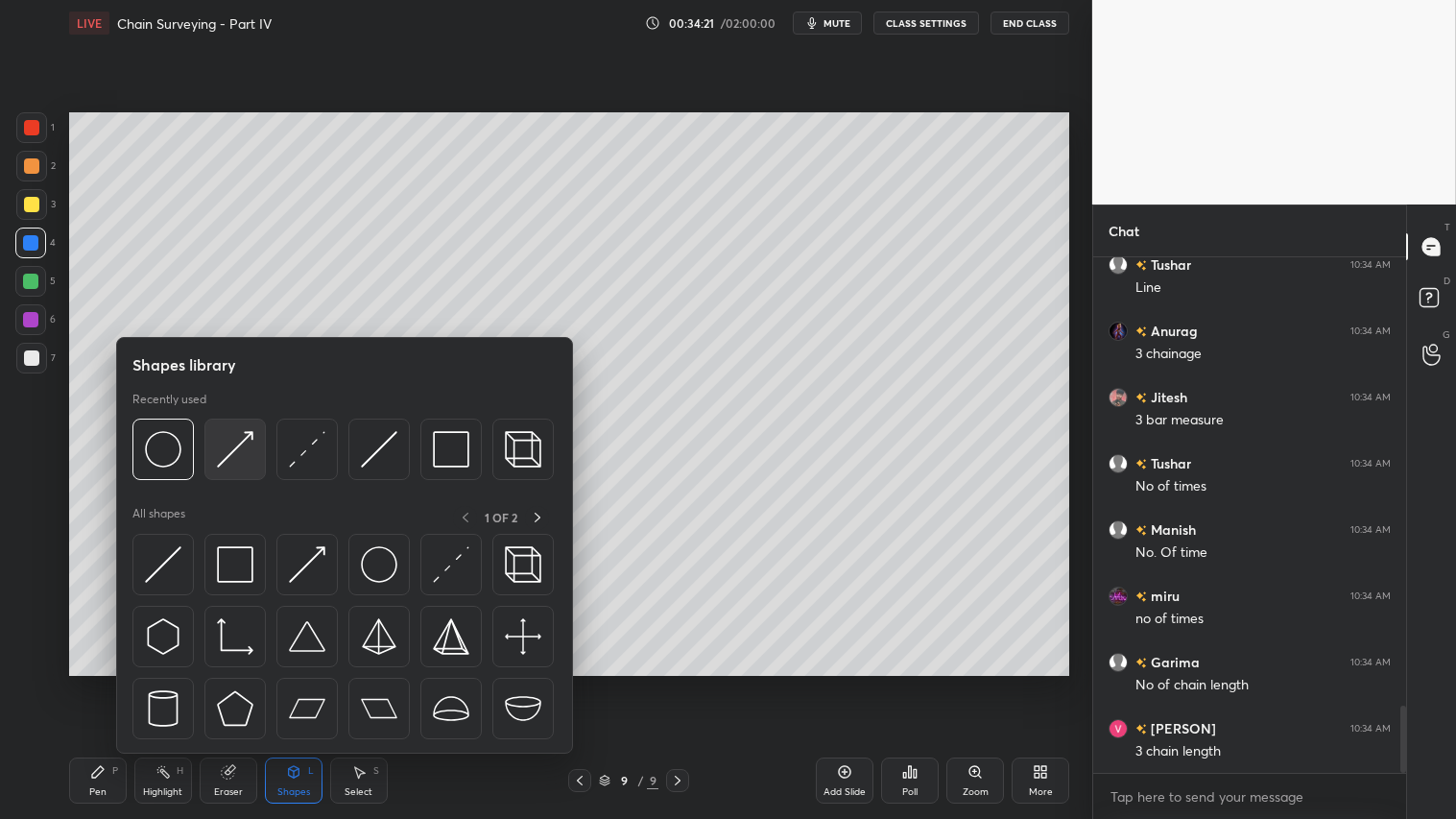 click at bounding box center [235, 449] 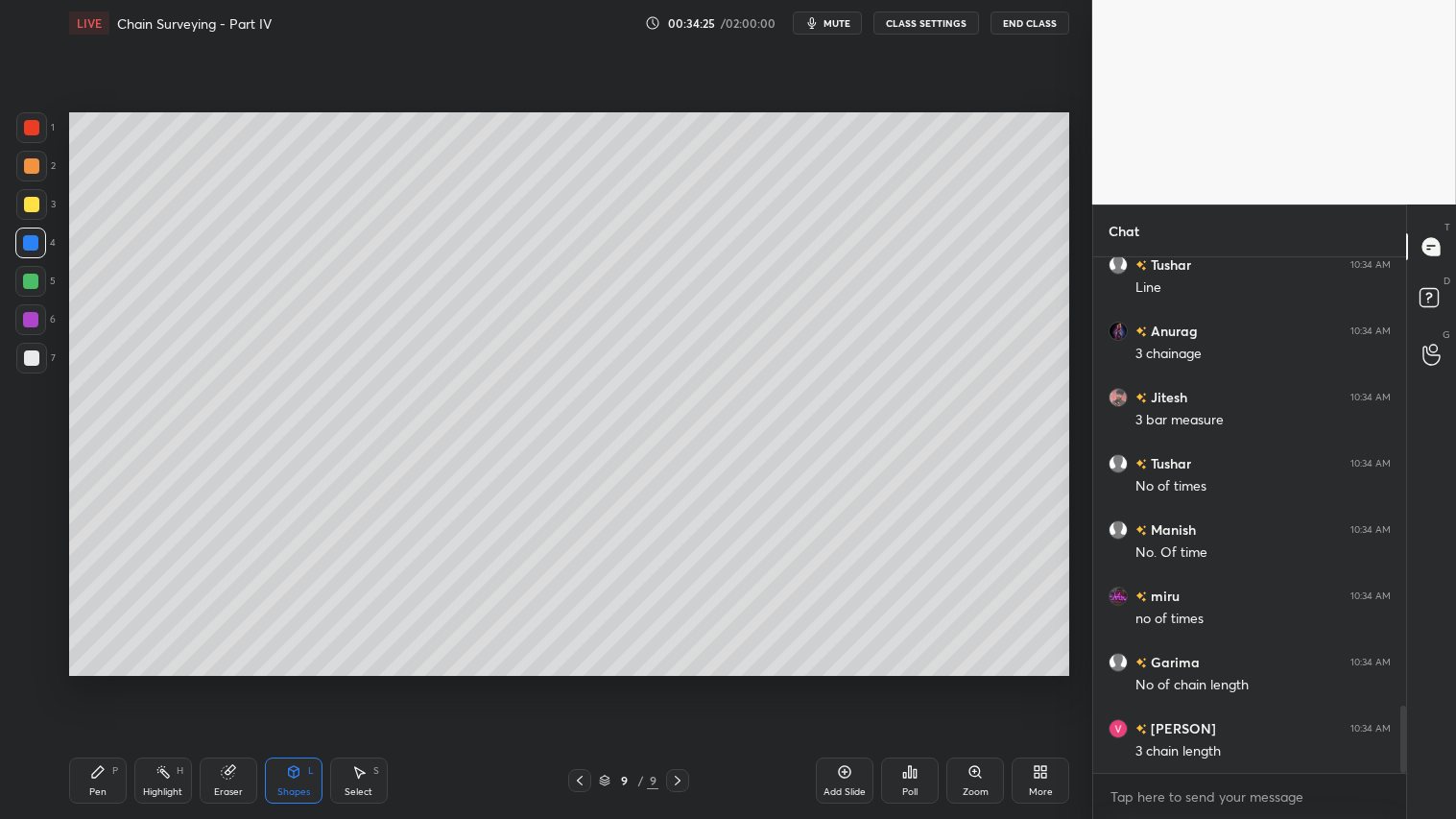 click 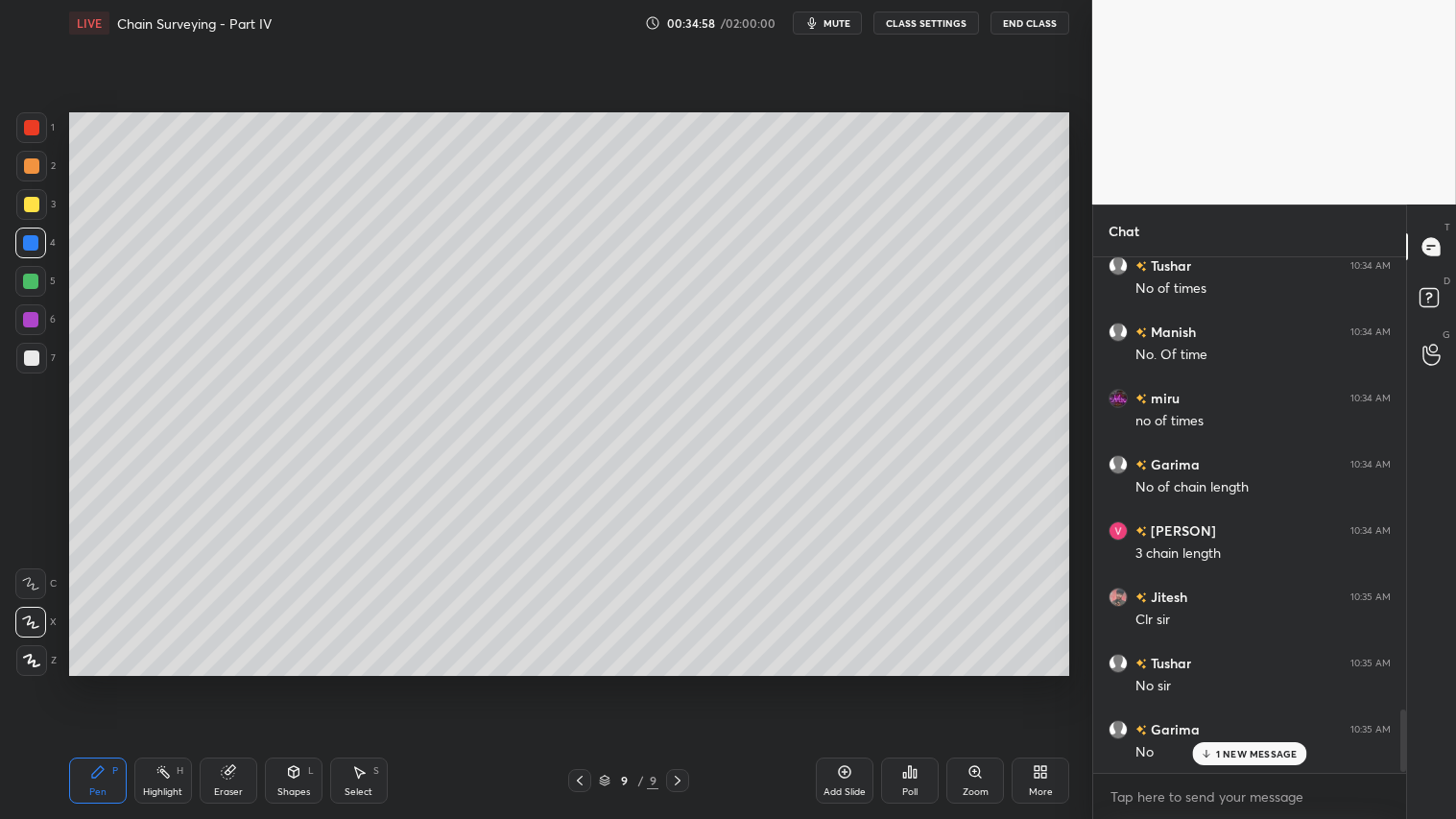 scroll, scrollTop: 3713, scrollLeft: 0, axis: vertical 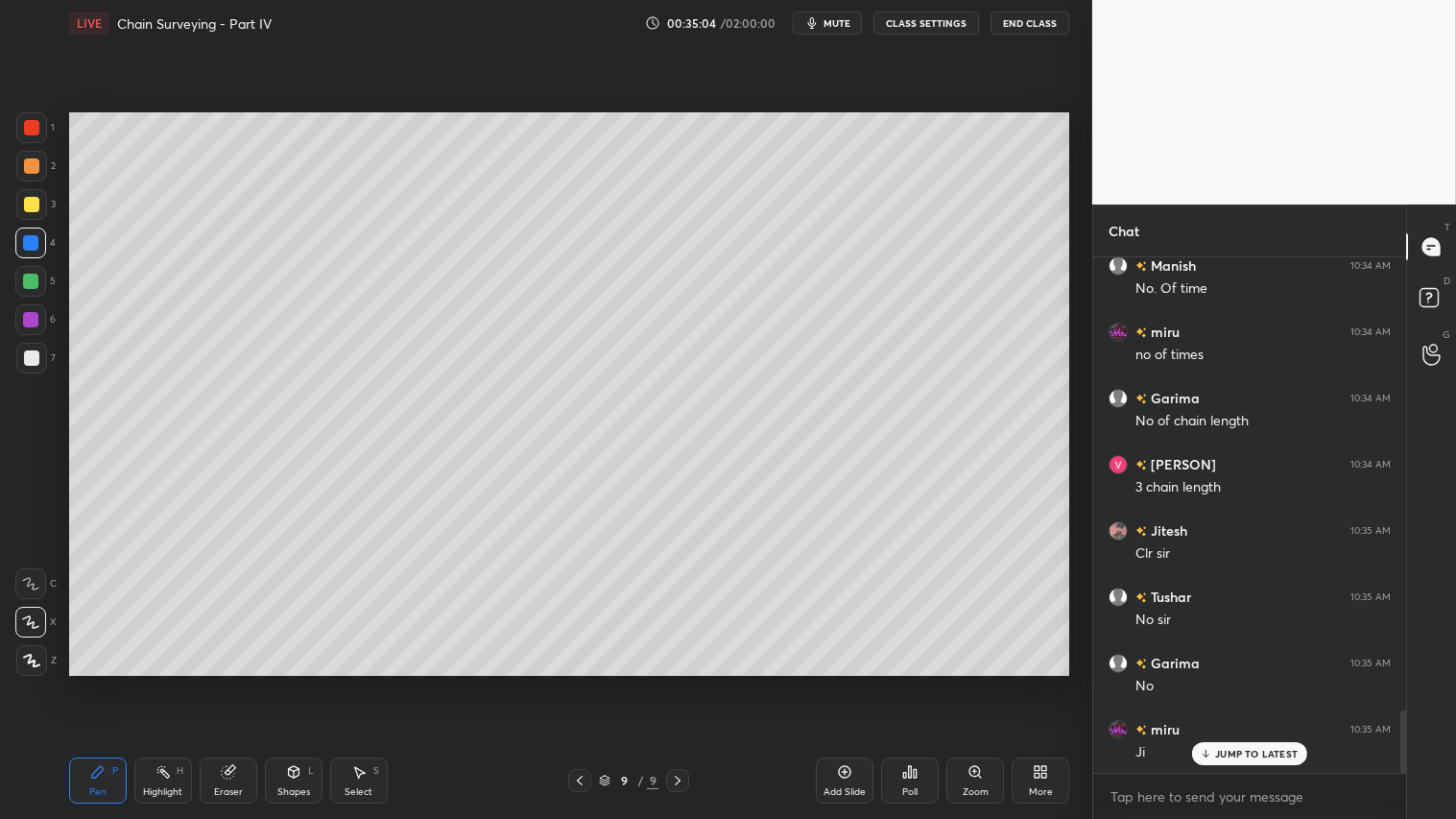 click at bounding box center (32, 166) 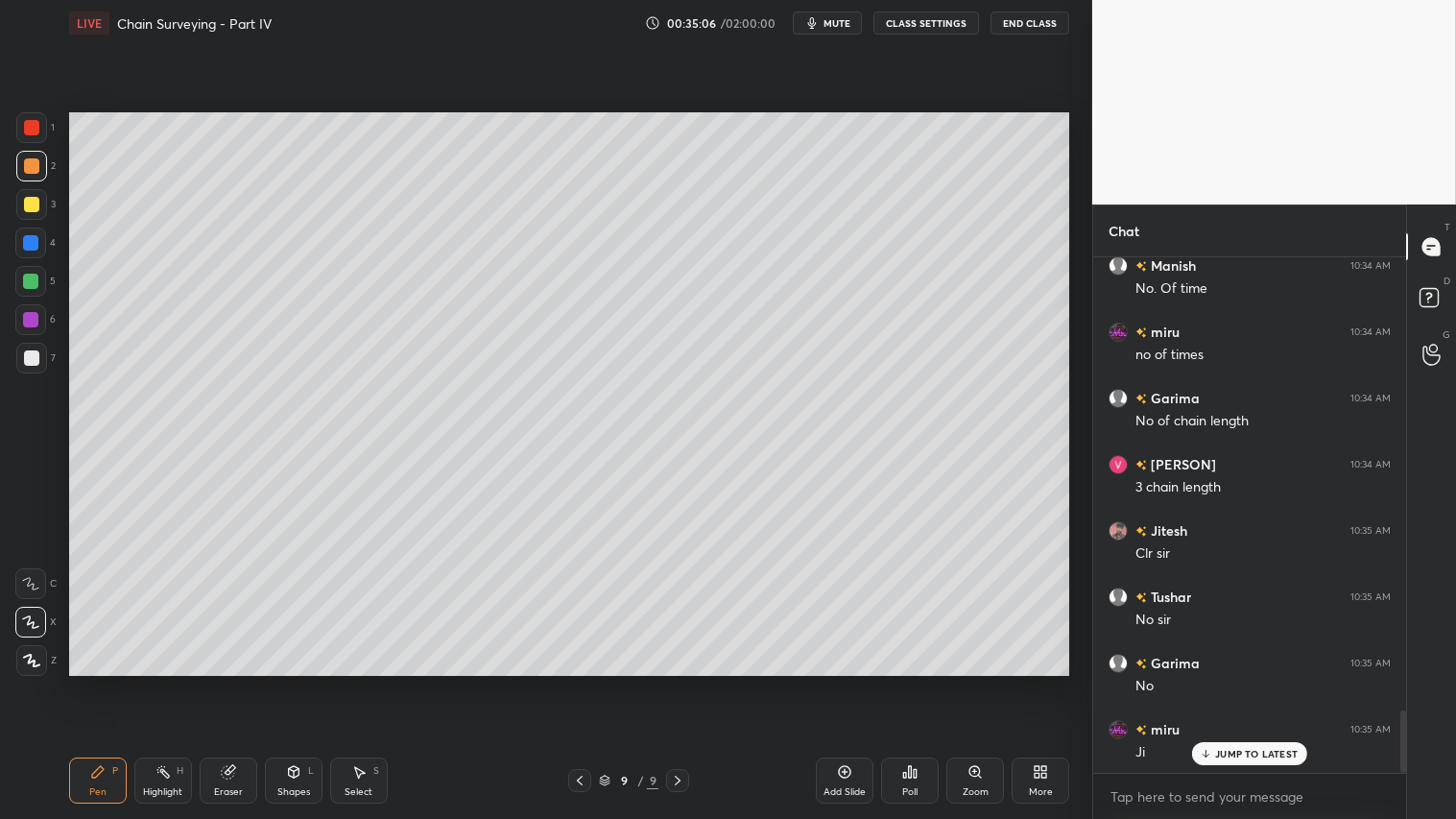 click 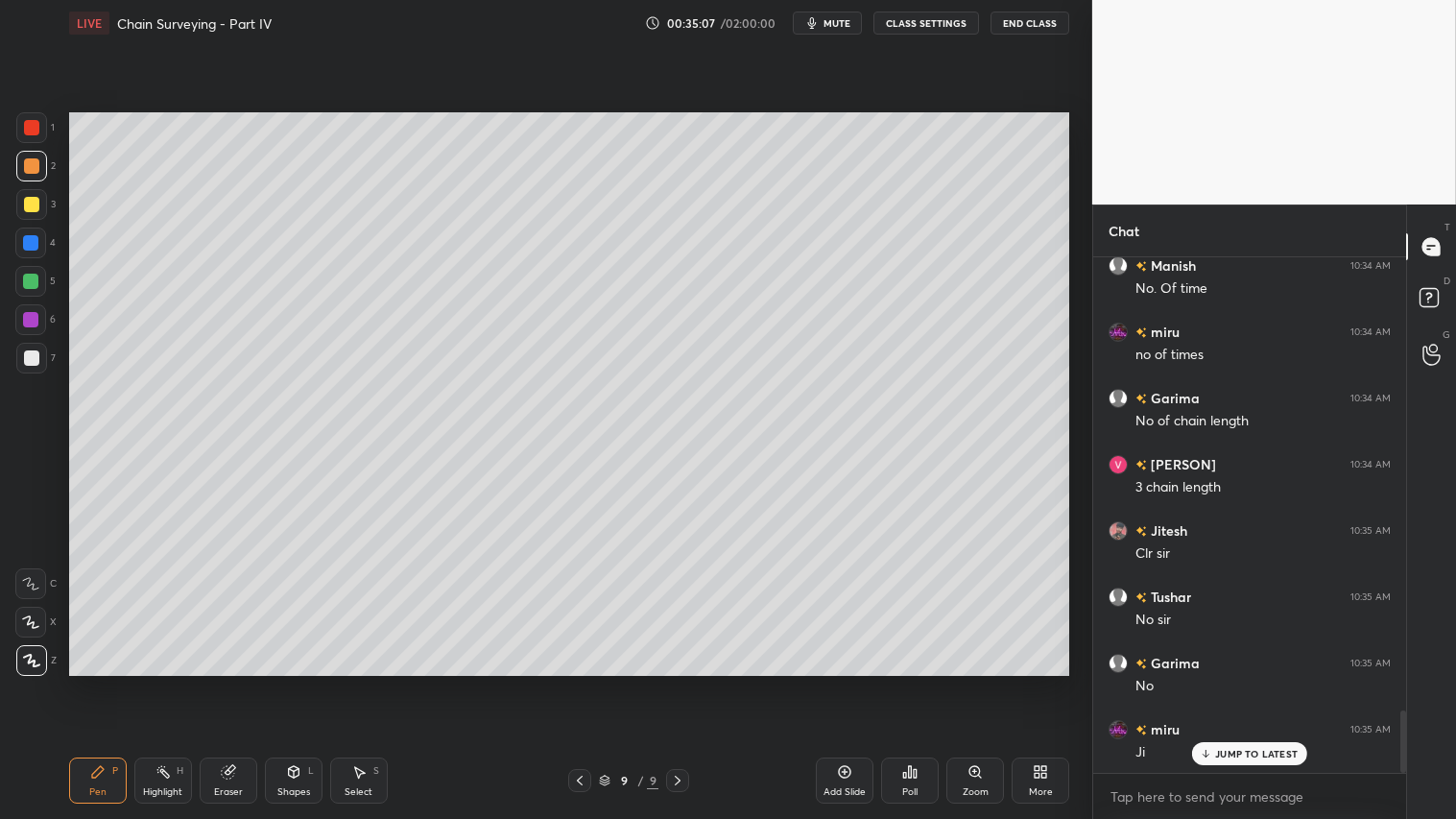 click 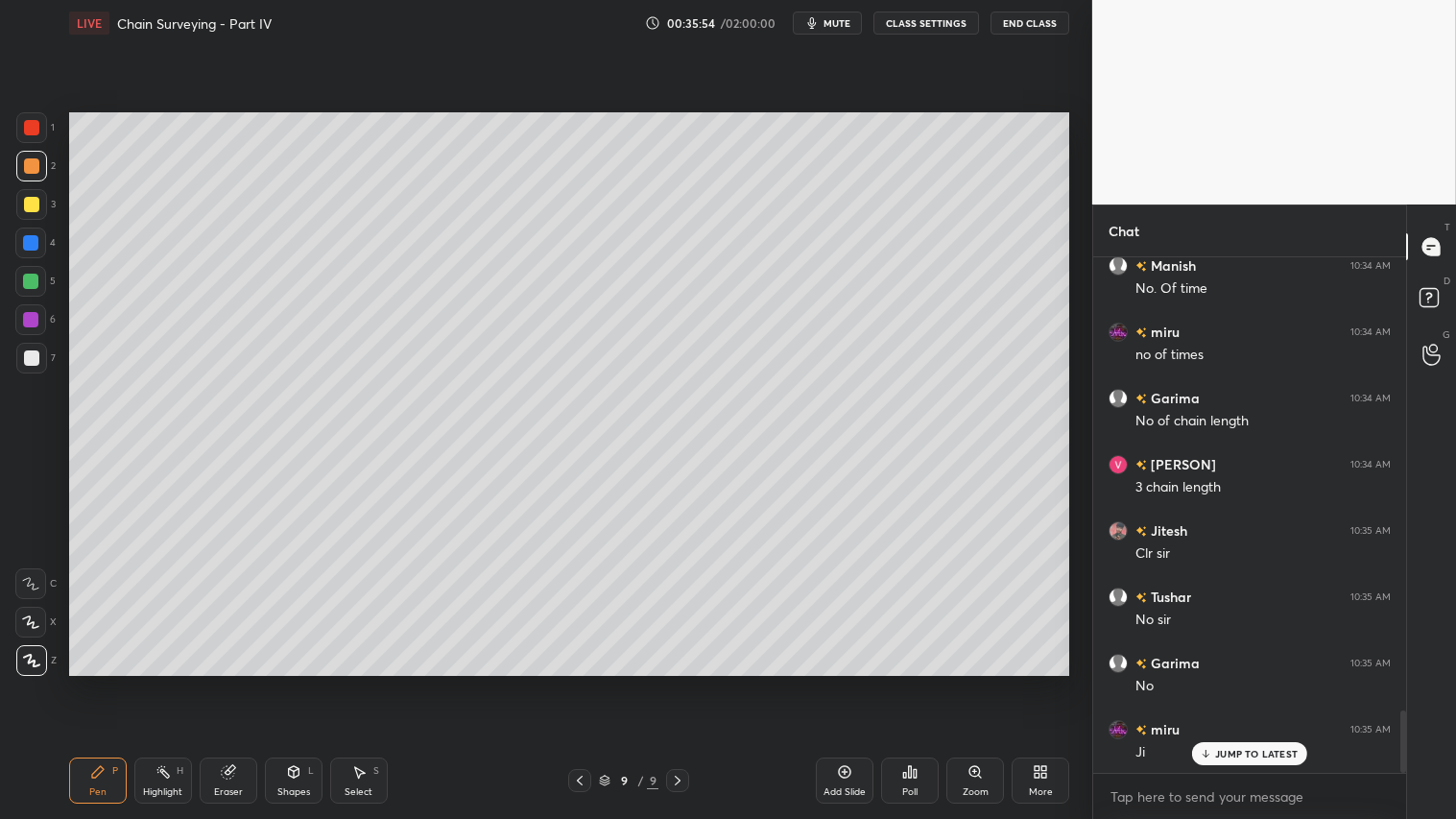 click on "Shapes L" at bounding box center (294, 781) 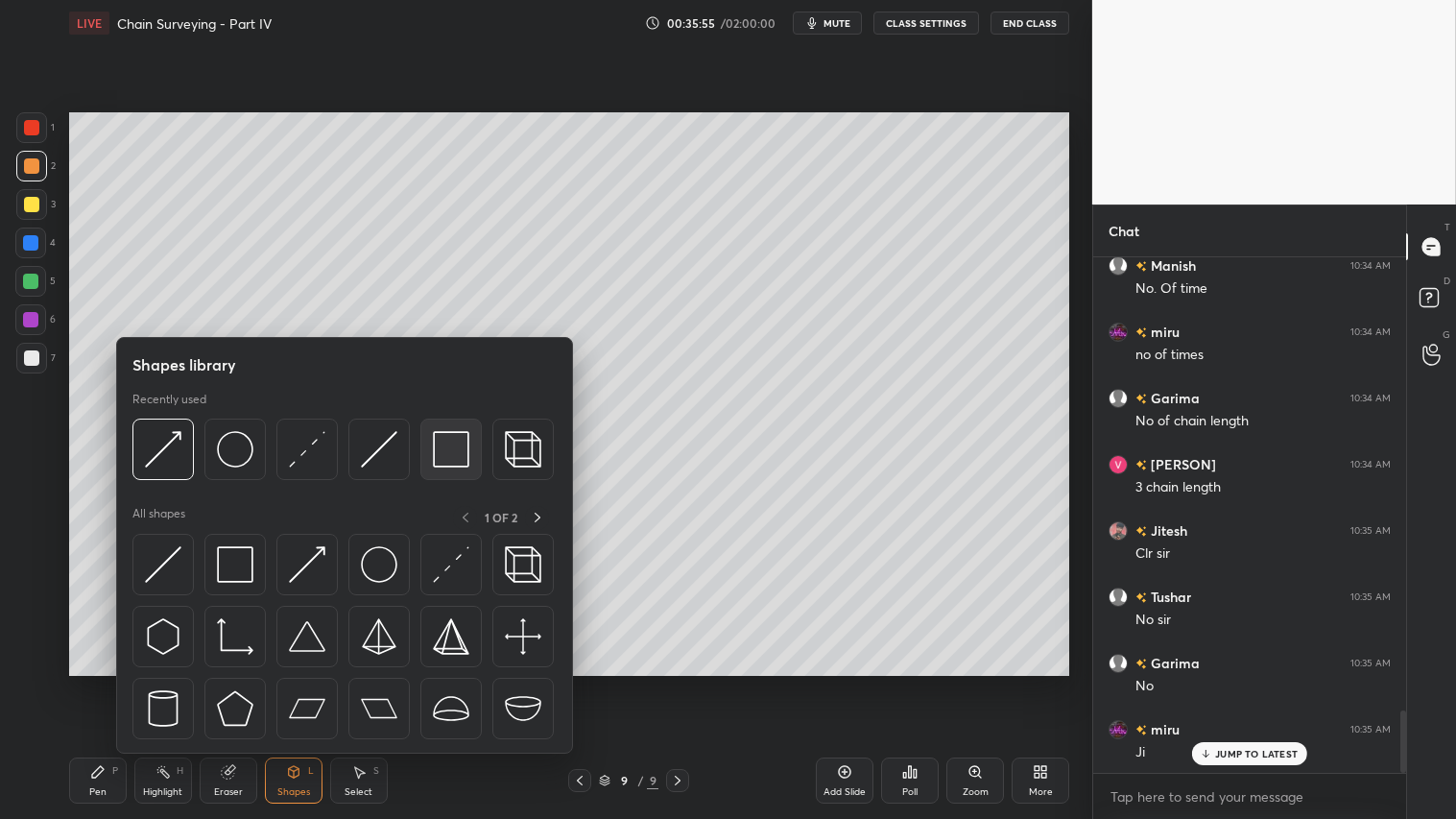 click at bounding box center [451, 449] 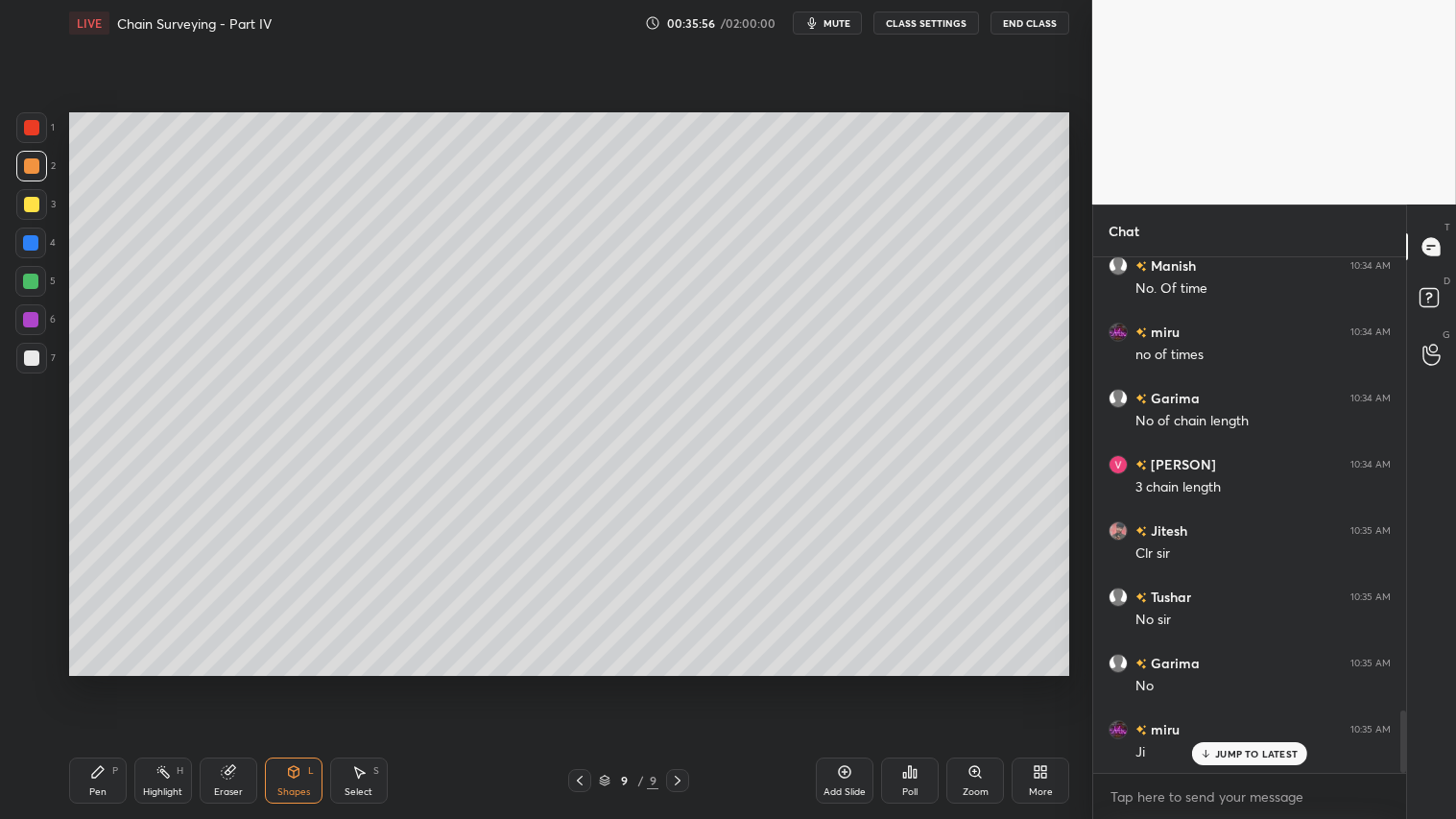 click at bounding box center (32, 358) 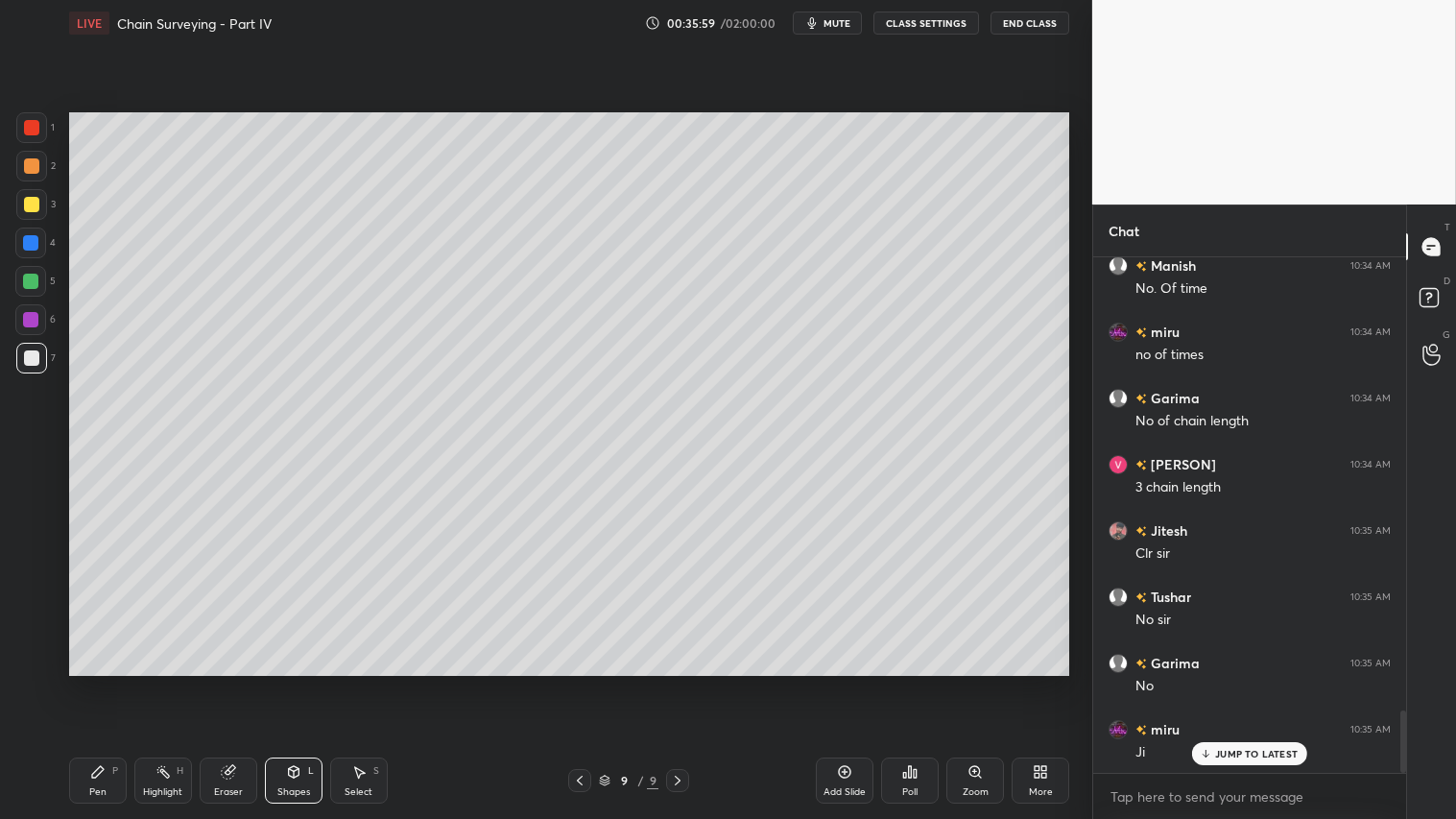 drag, startPoint x: 25, startPoint y: 168, endPoint x: 34, endPoint y: 163, distance: 10.29563 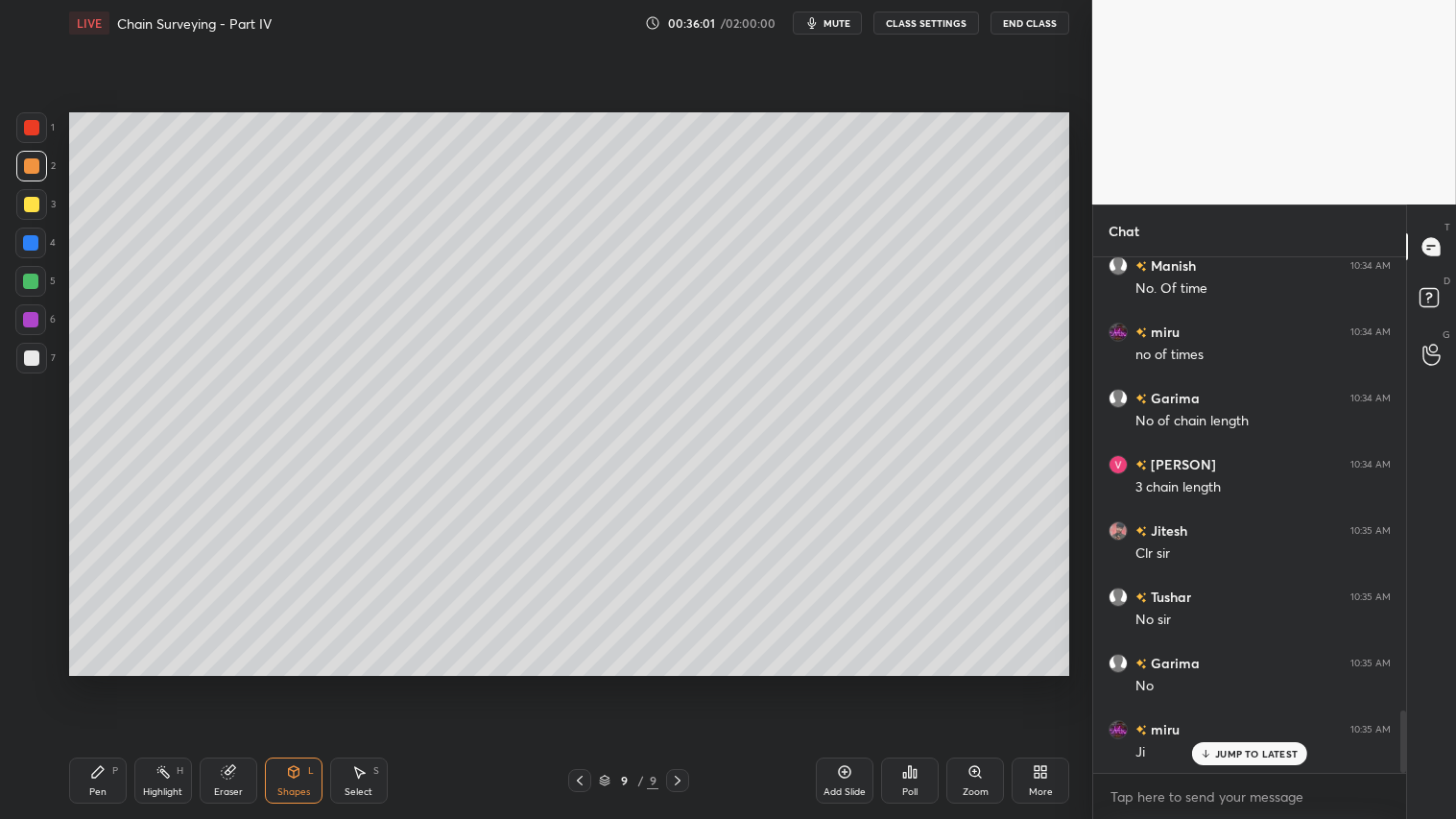 drag, startPoint x: 94, startPoint y: 797, endPoint x: 338, endPoint y: 687, distance: 267.64902 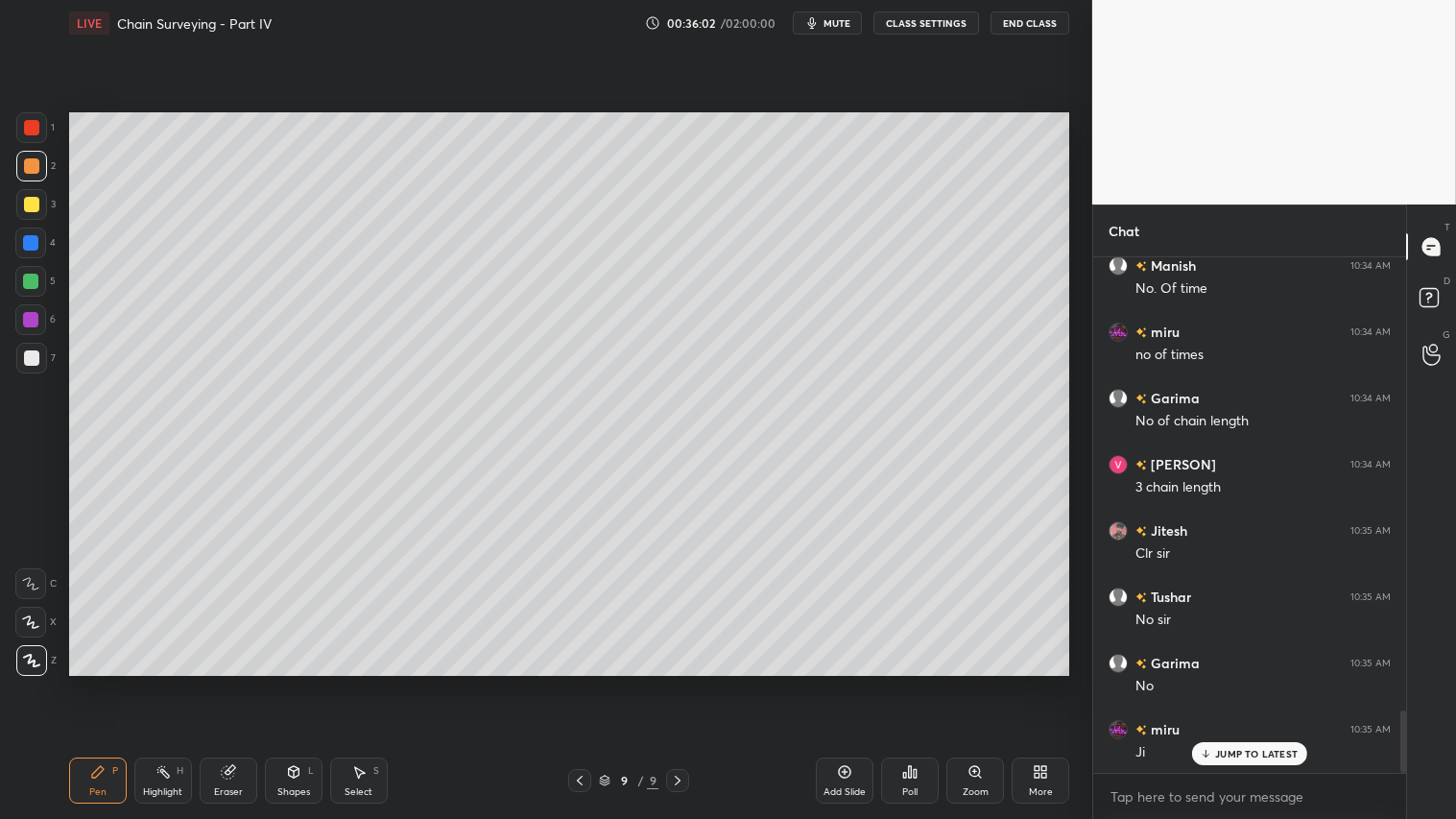 click 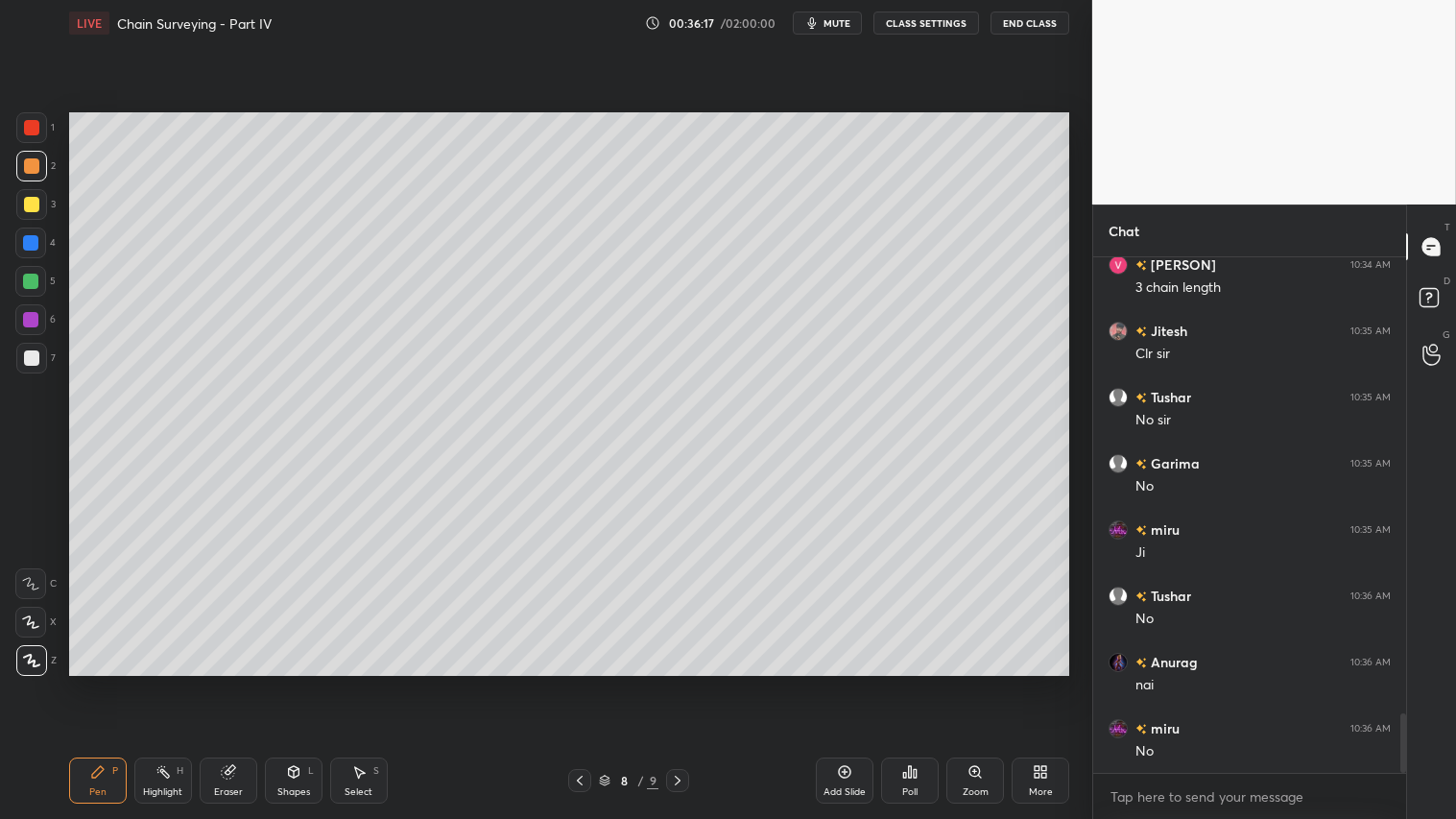 scroll, scrollTop: 3979, scrollLeft: 0, axis: vertical 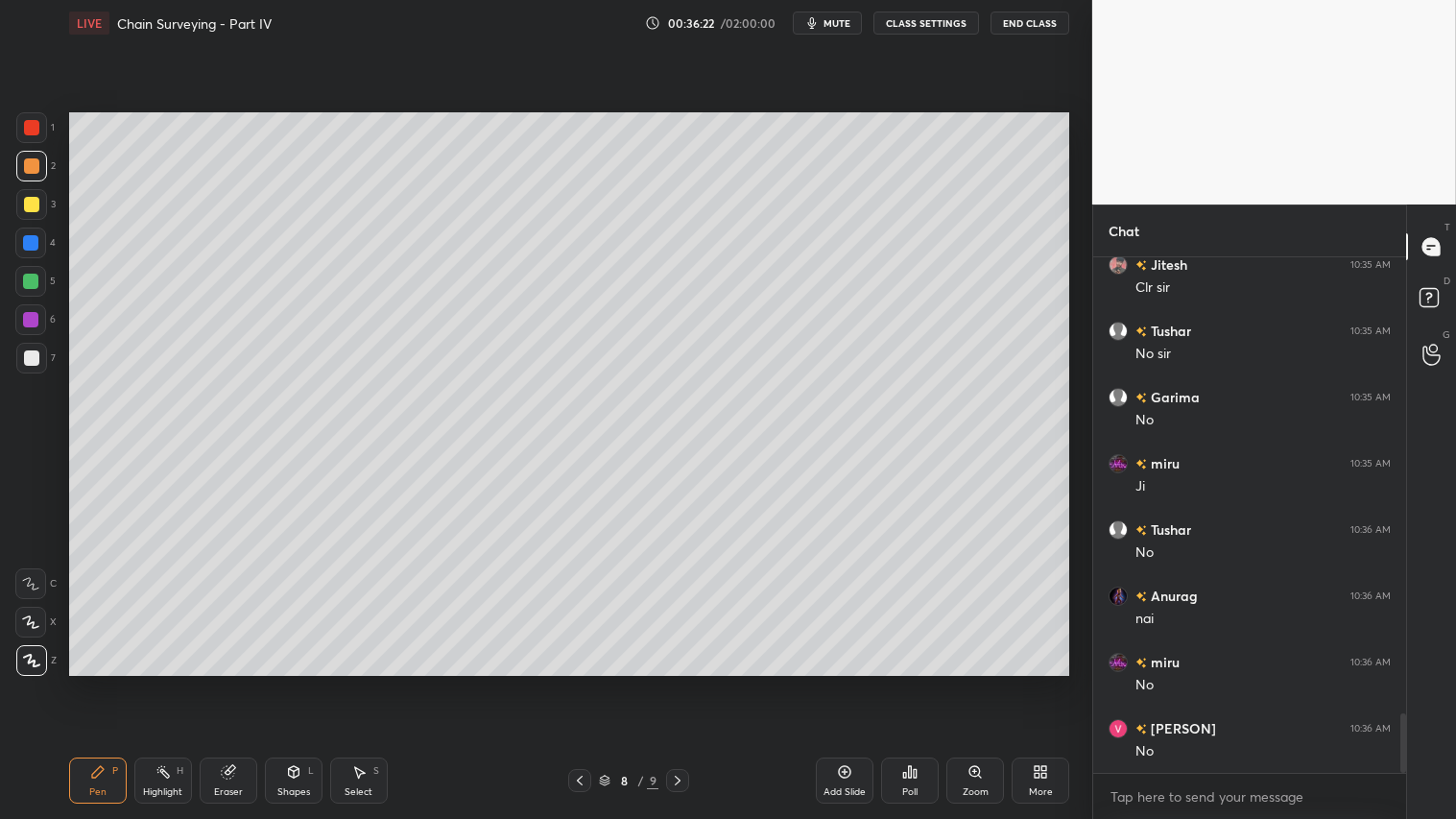click 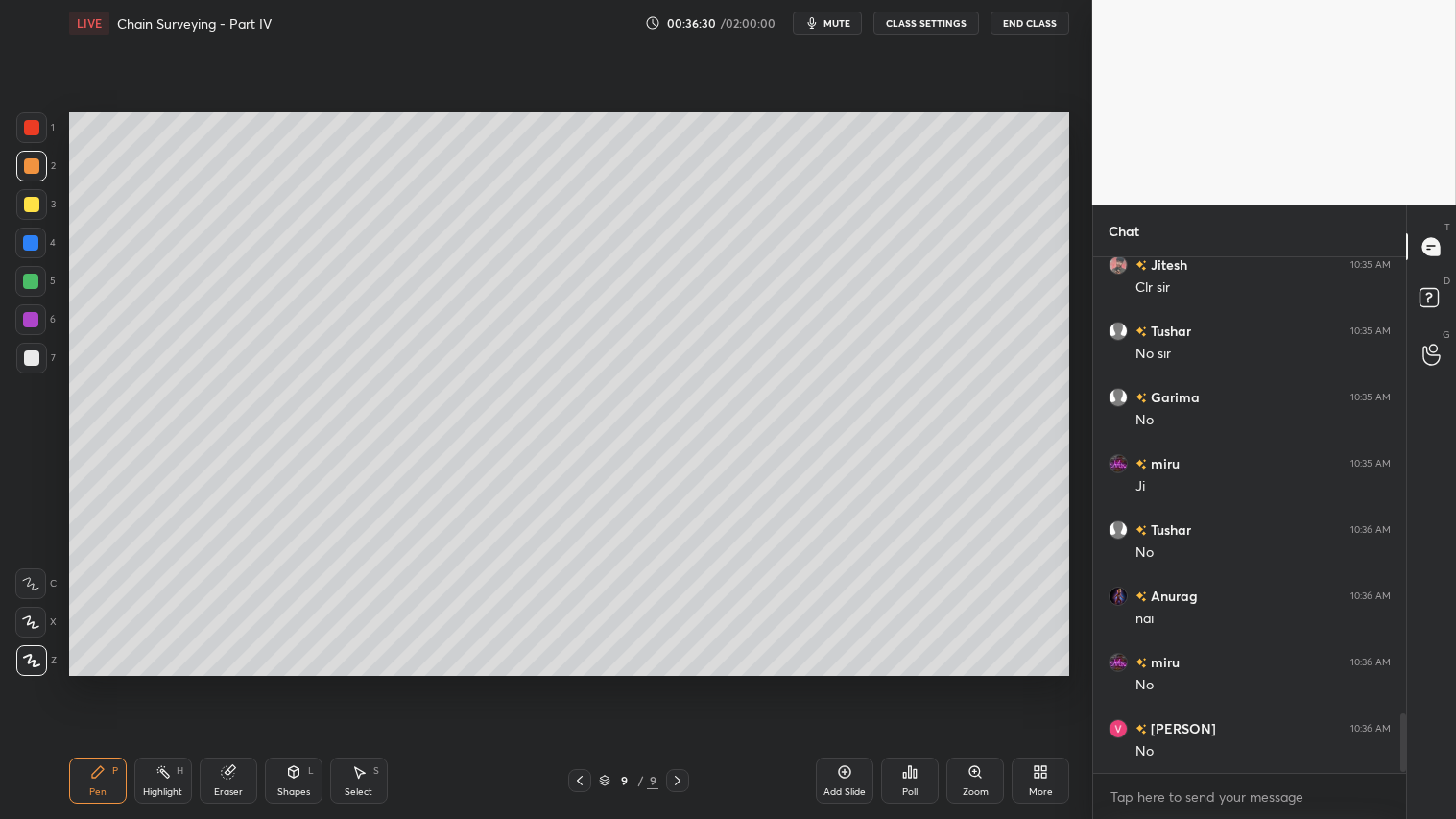 scroll, scrollTop: 4045, scrollLeft: 0, axis: vertical 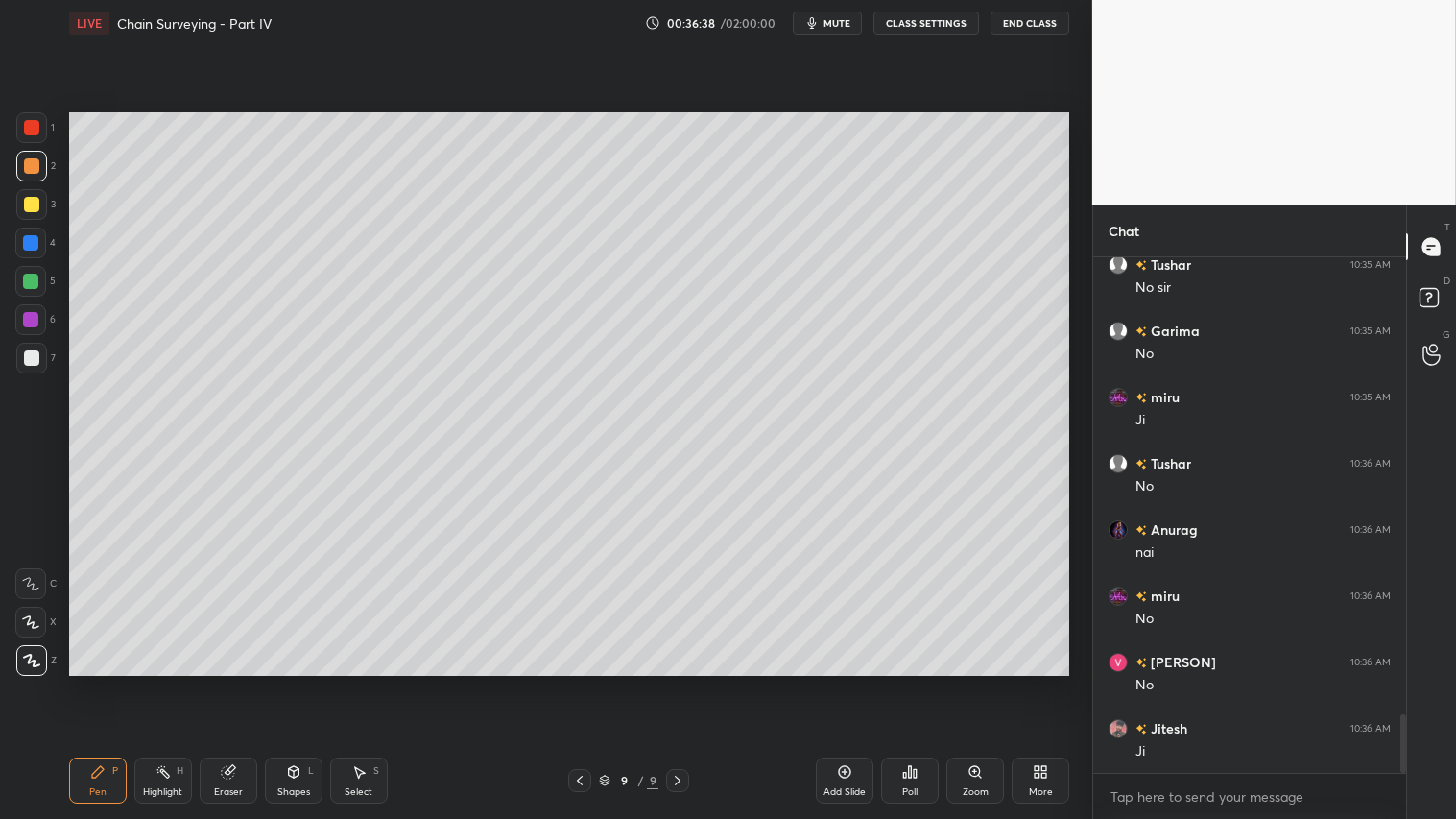 drag, startPoint x: 35, startPoint y: 156, endPoint x: 33, endPoint y: 193, distance: 37.054015 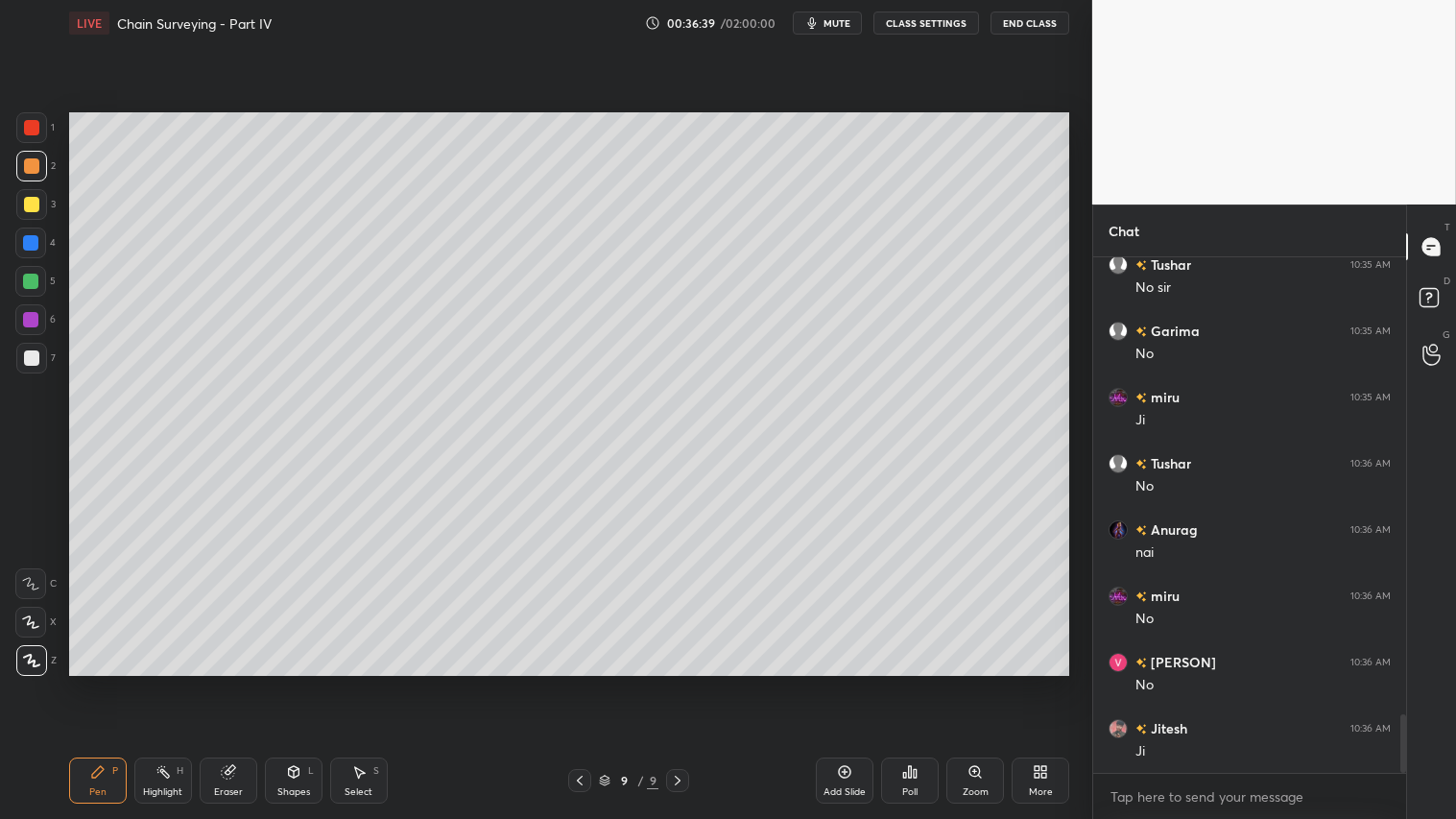 click on "Pen" at bounding box center (98, 792) 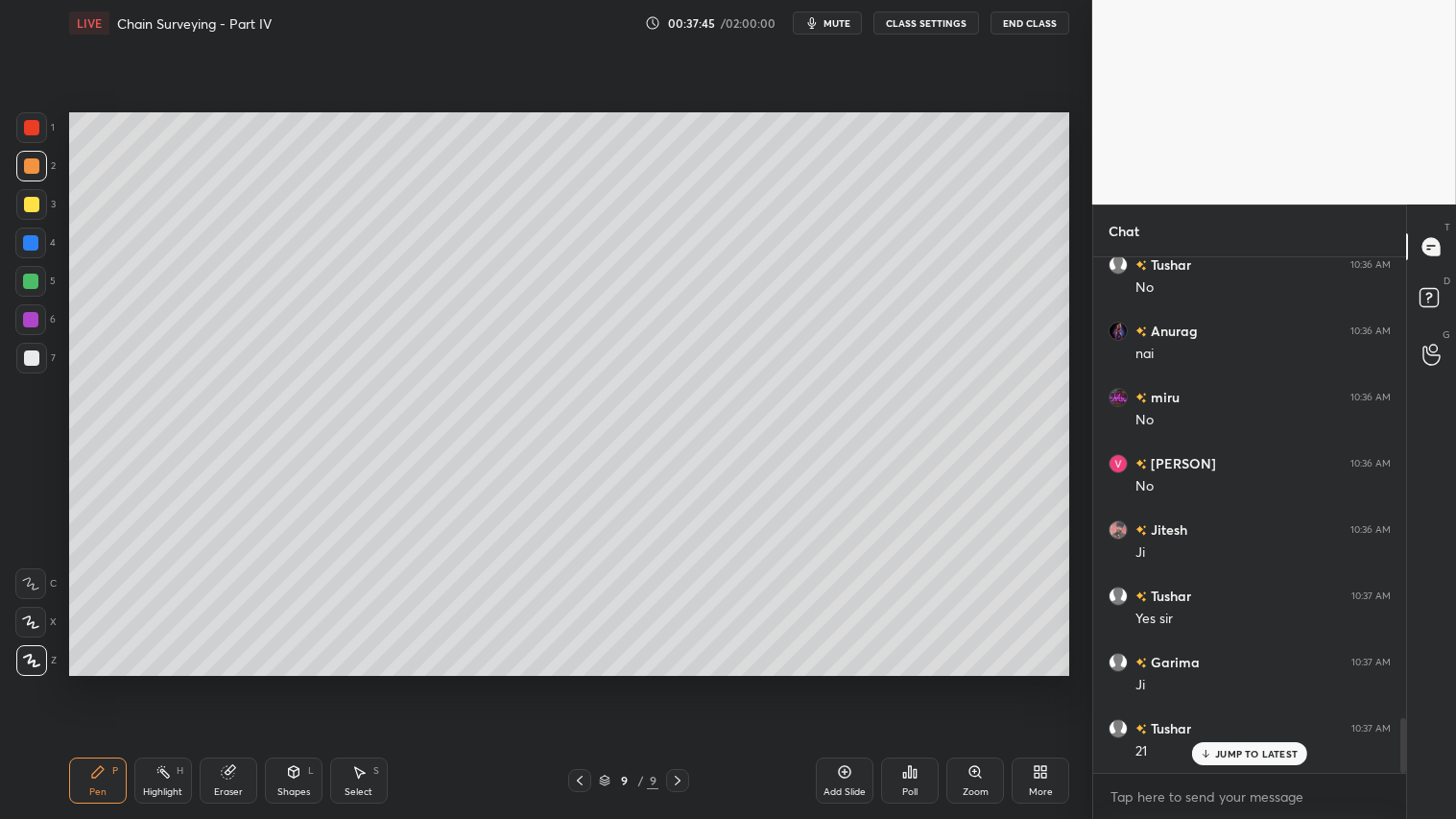 scroll, scrollTop: 4309, scrollLeft: 0, axis: vertical 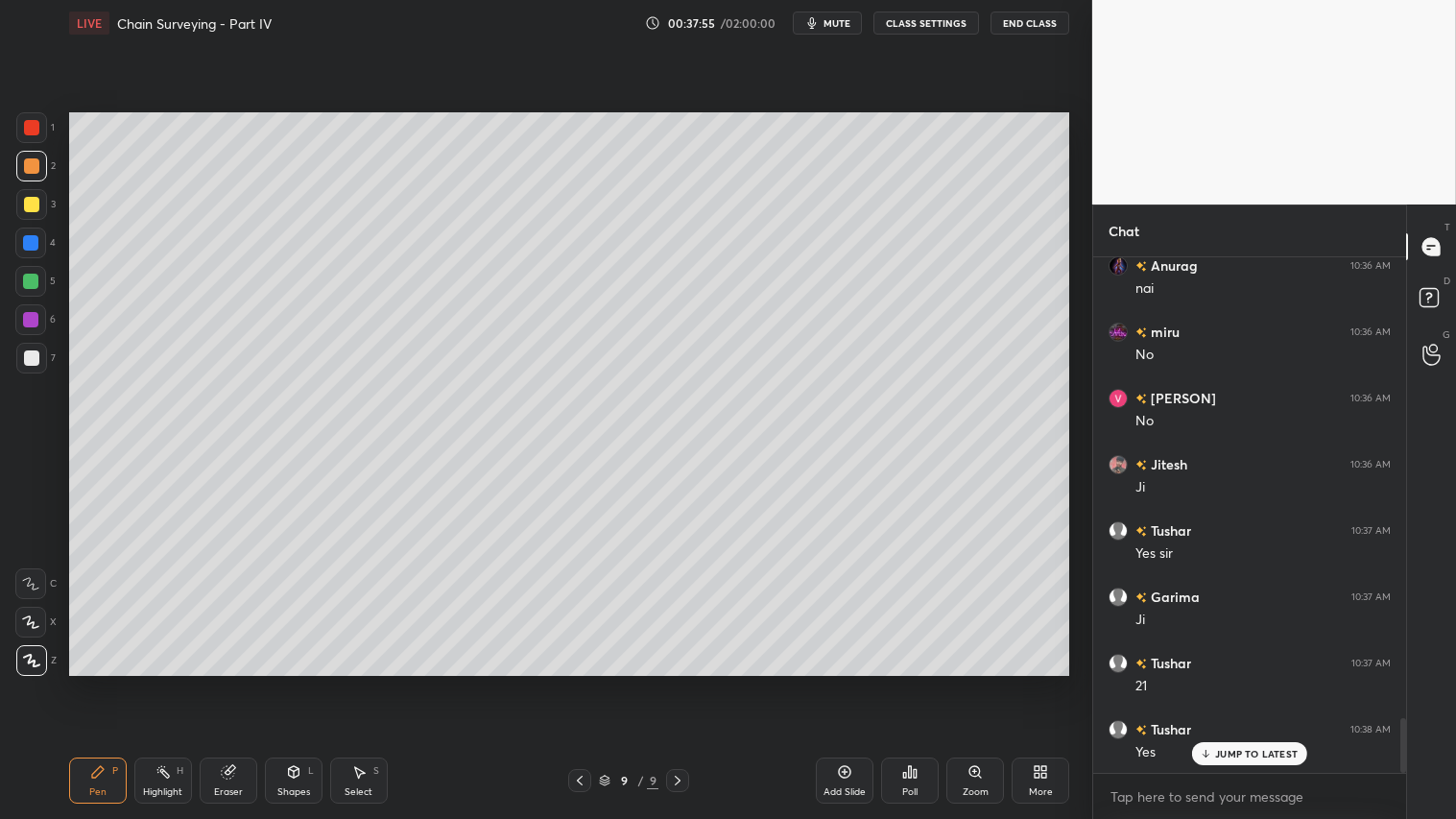 drag, startPoint x: 224, startPoint y: 766, endPoint x: 233, endPoint y: 773, distance: 11.401754 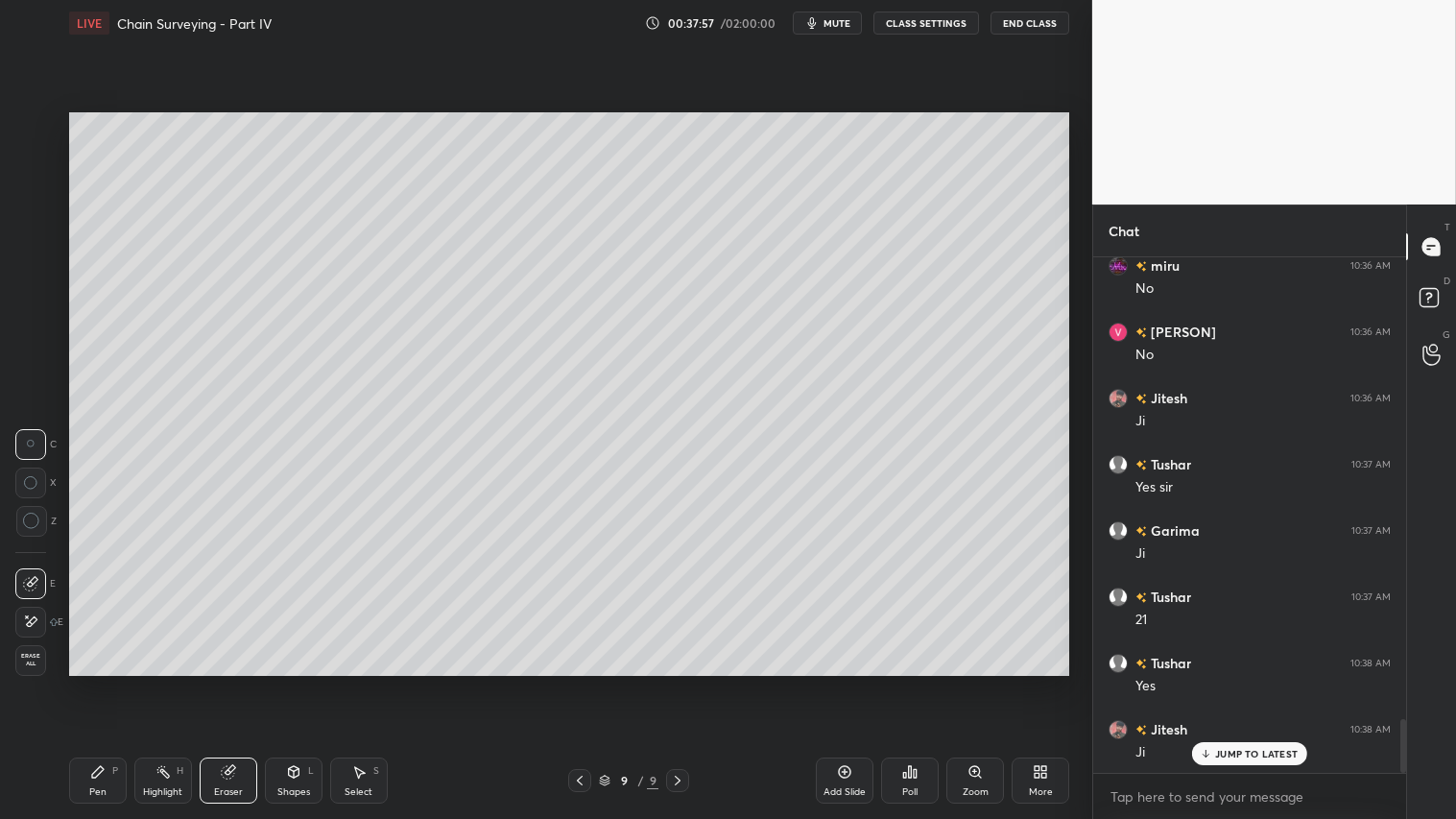 scroll, scrollTop: 4442, scrollLeft: 0, axis: vertical 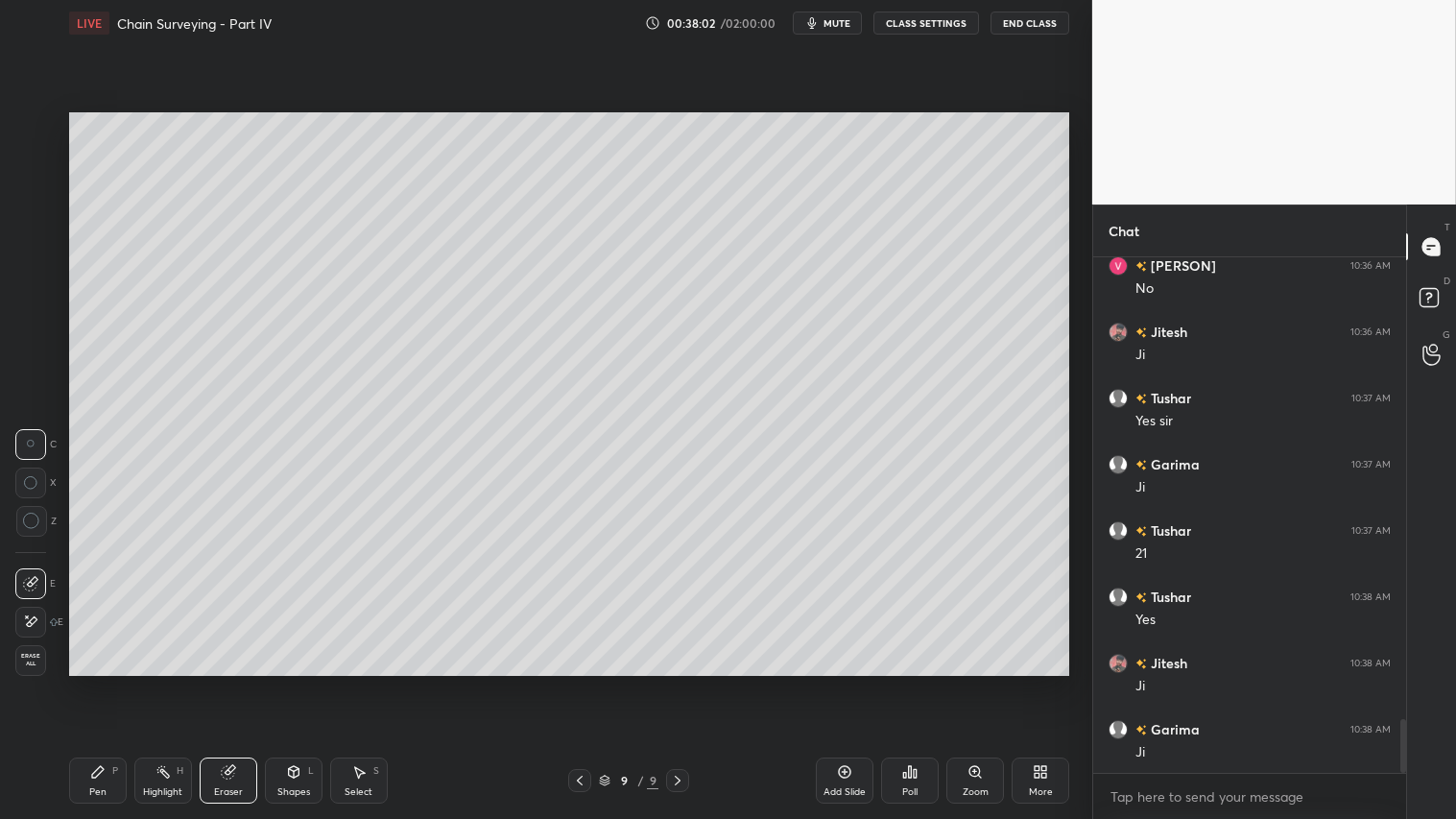 click 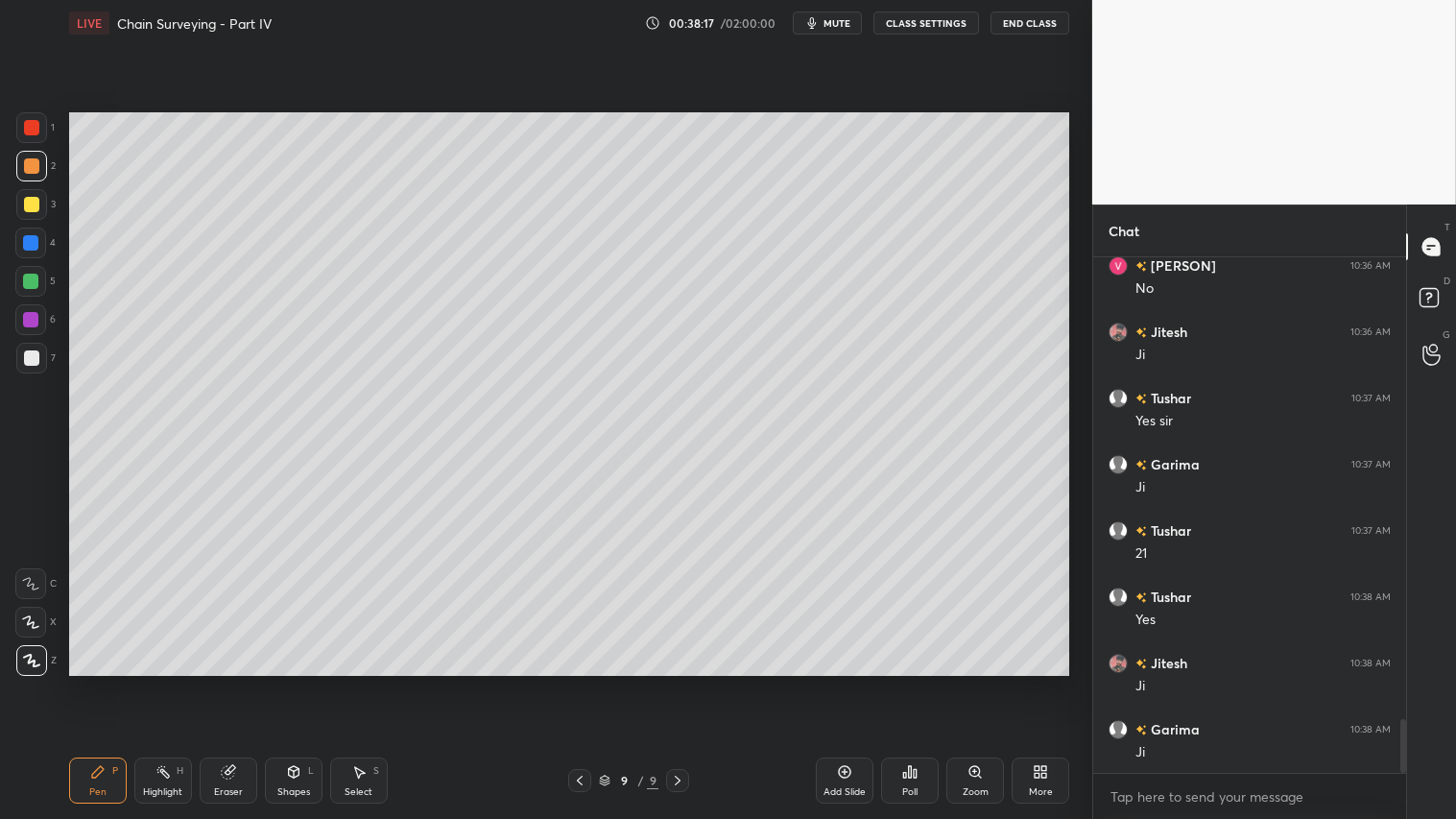 click 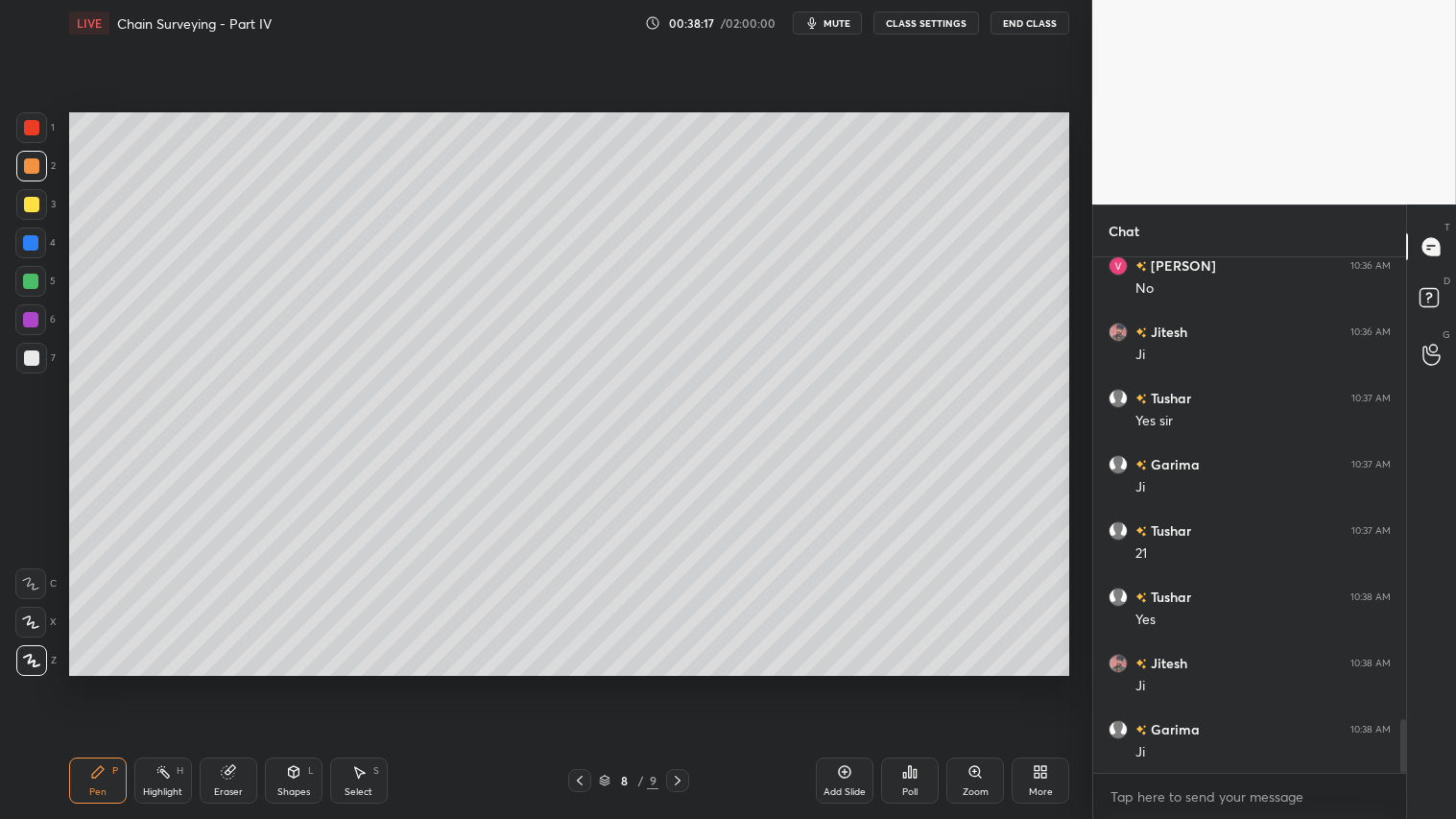 click 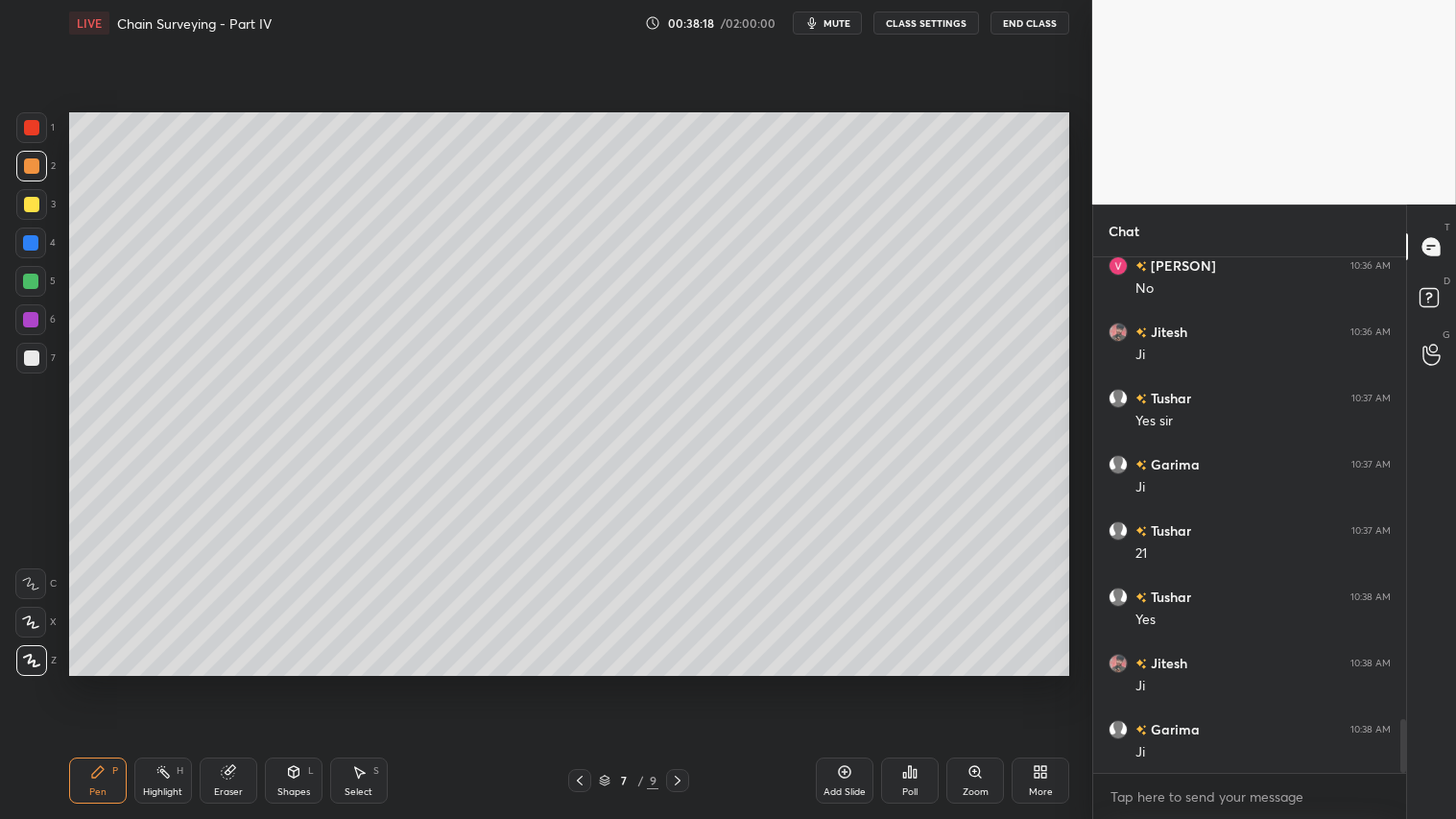 click 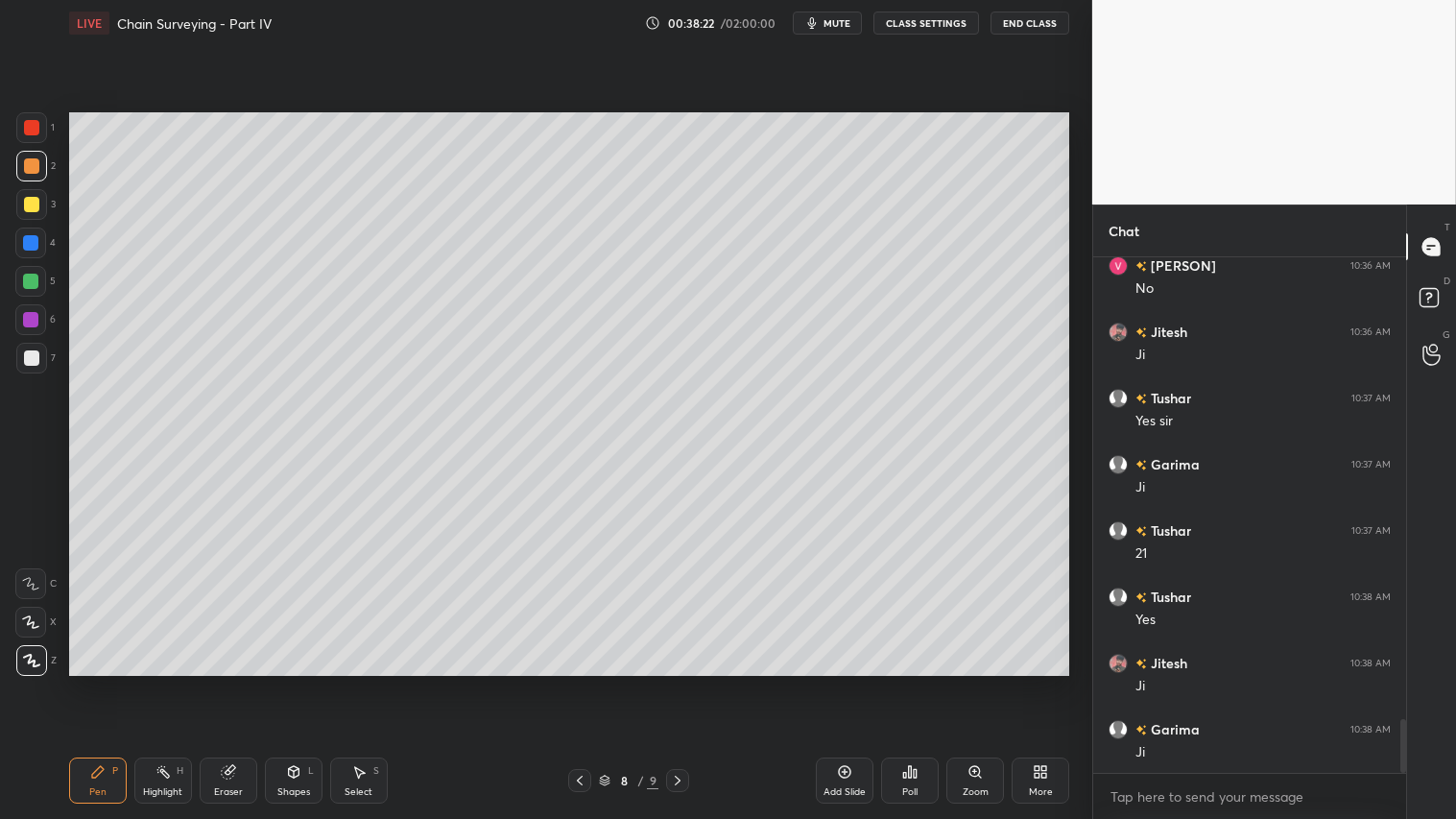click 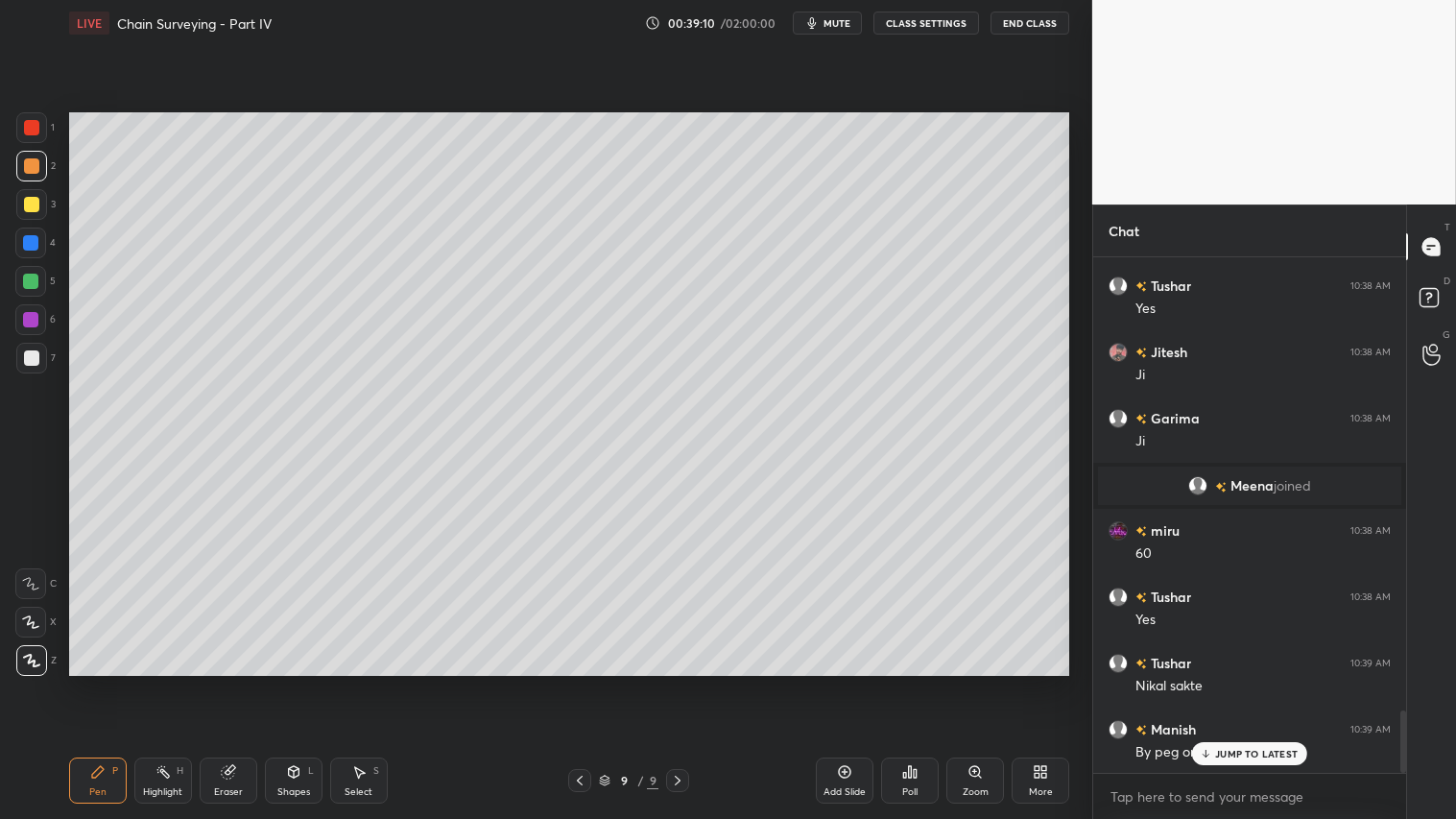 scroll, scrollTop: 3826, scrollLeft: 0, axis: vertical 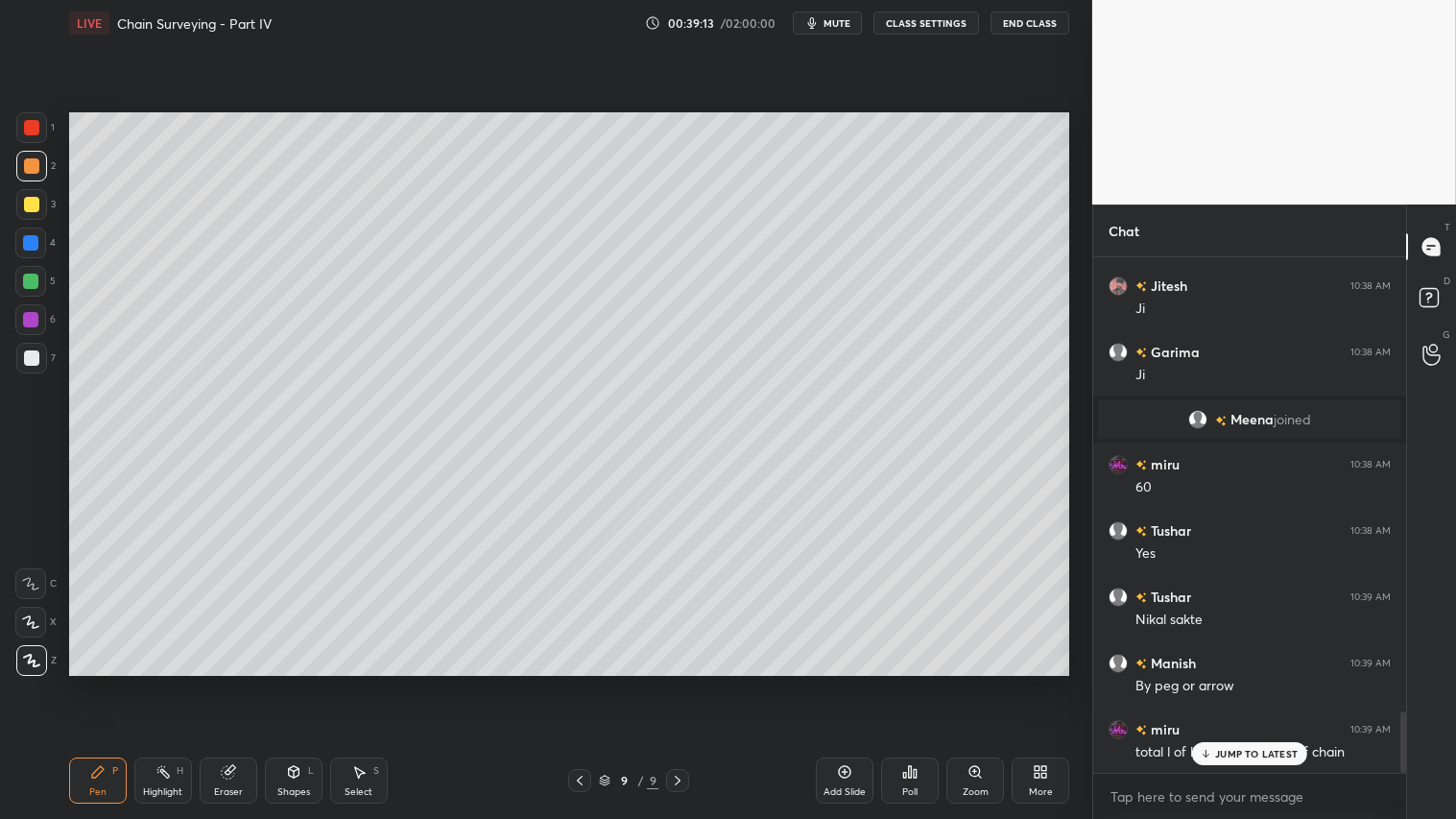 click on "JUMP TO LATEST" at bounding box center (1256, 754) 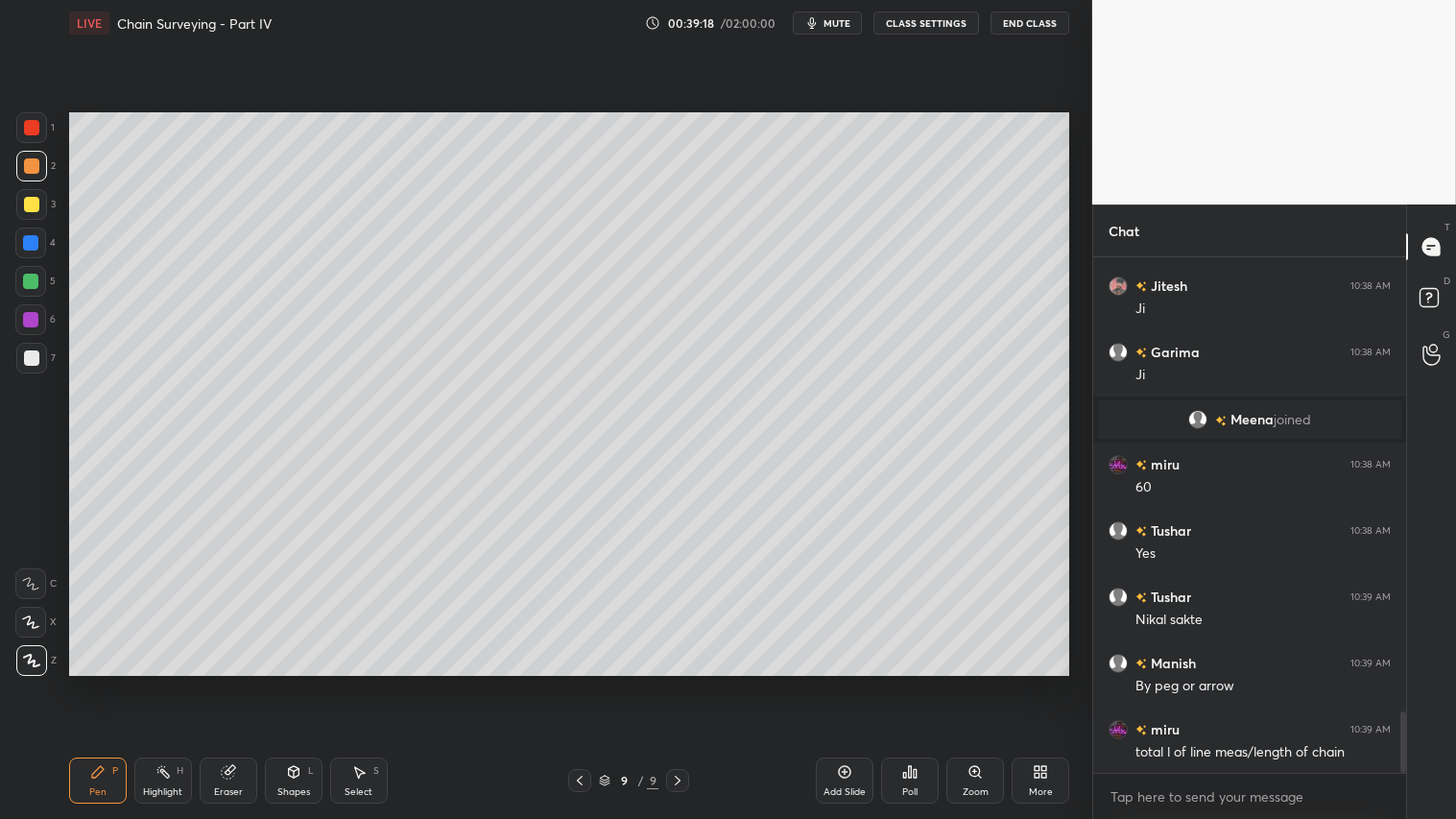 scroll, scrollTop: 3893, scrollLeft: 0, axis: vertical 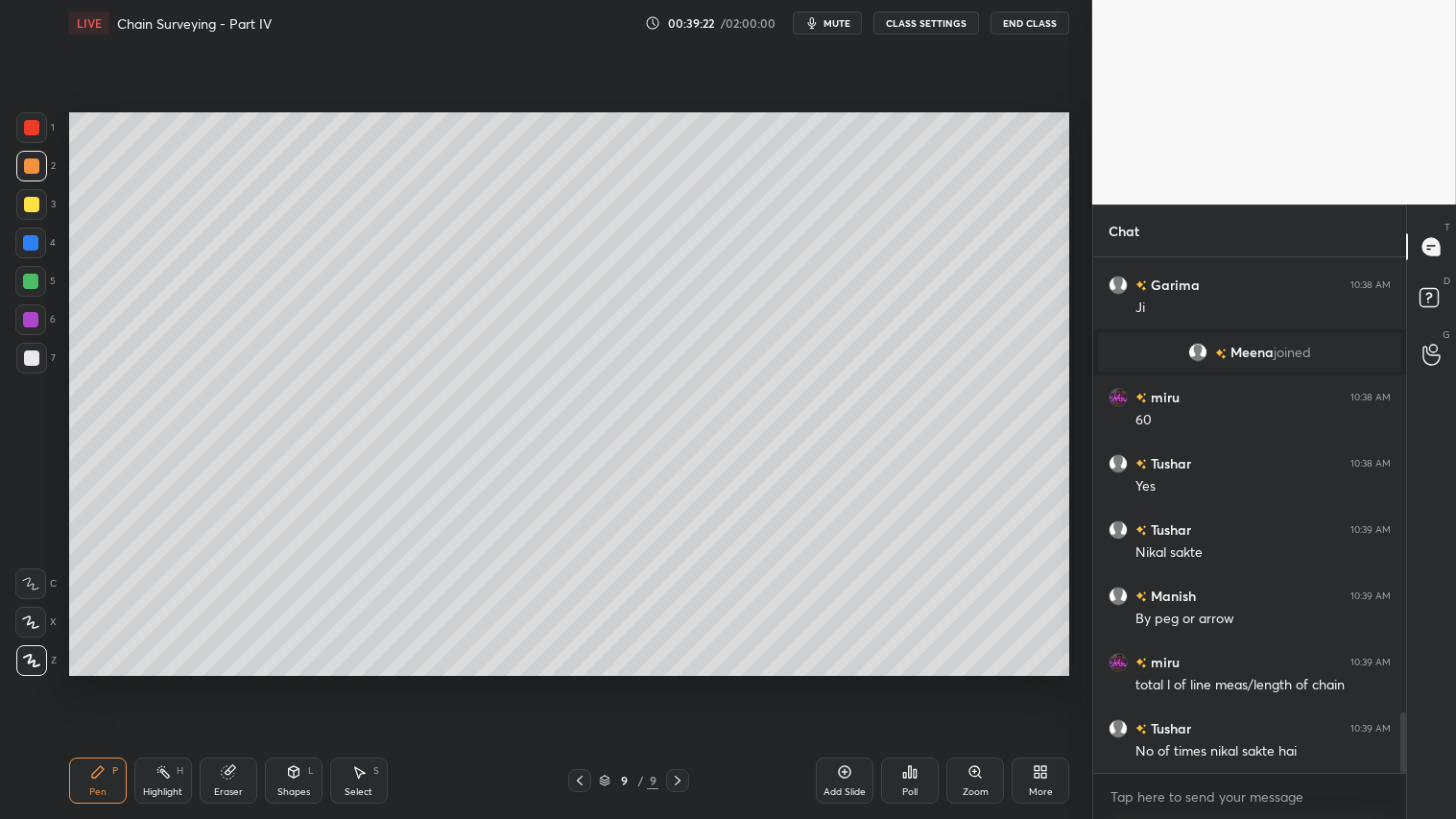 click 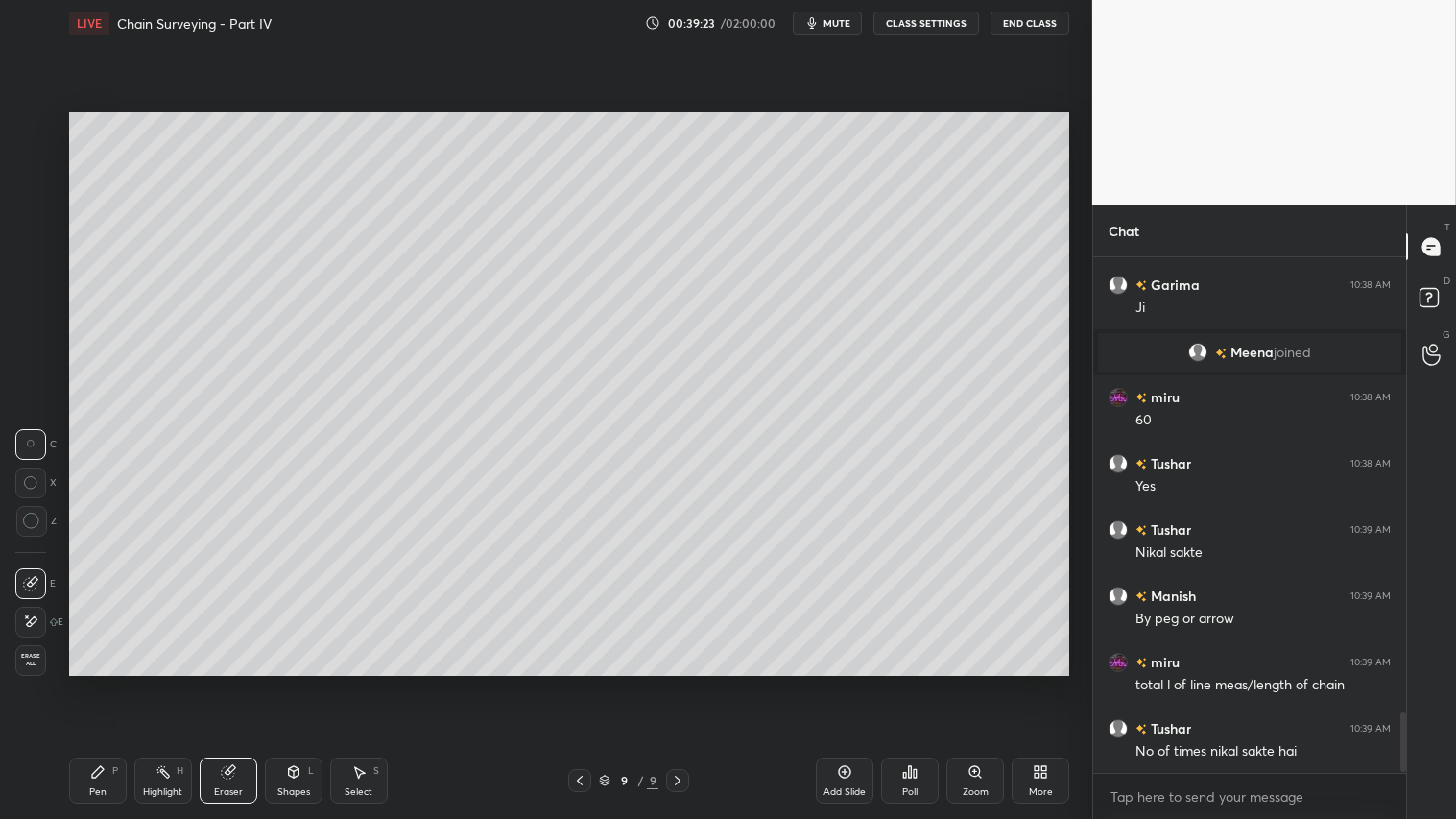 scroll, scrollTop: 3960, scrollLeft: 0, axis: vertical 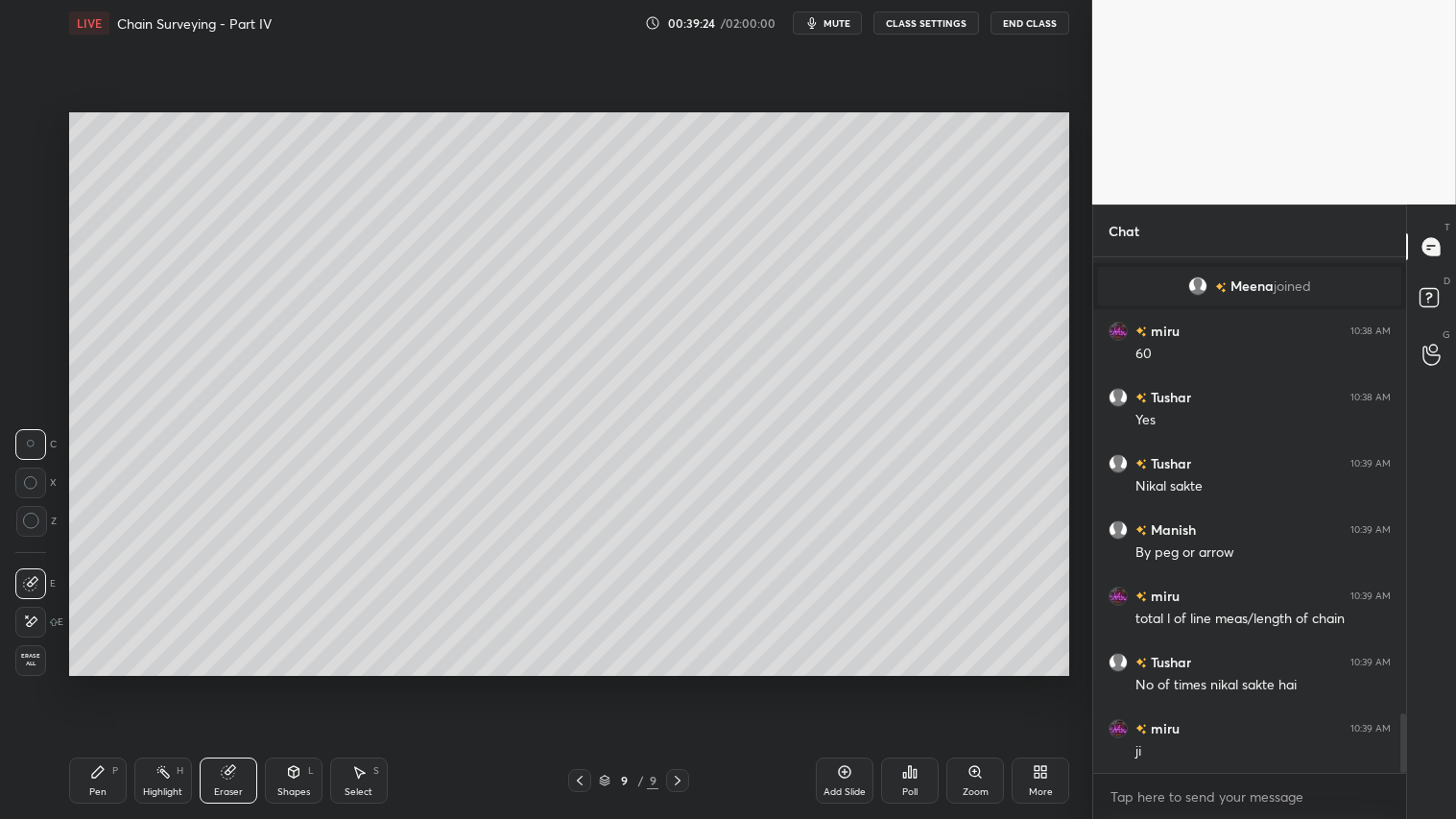click 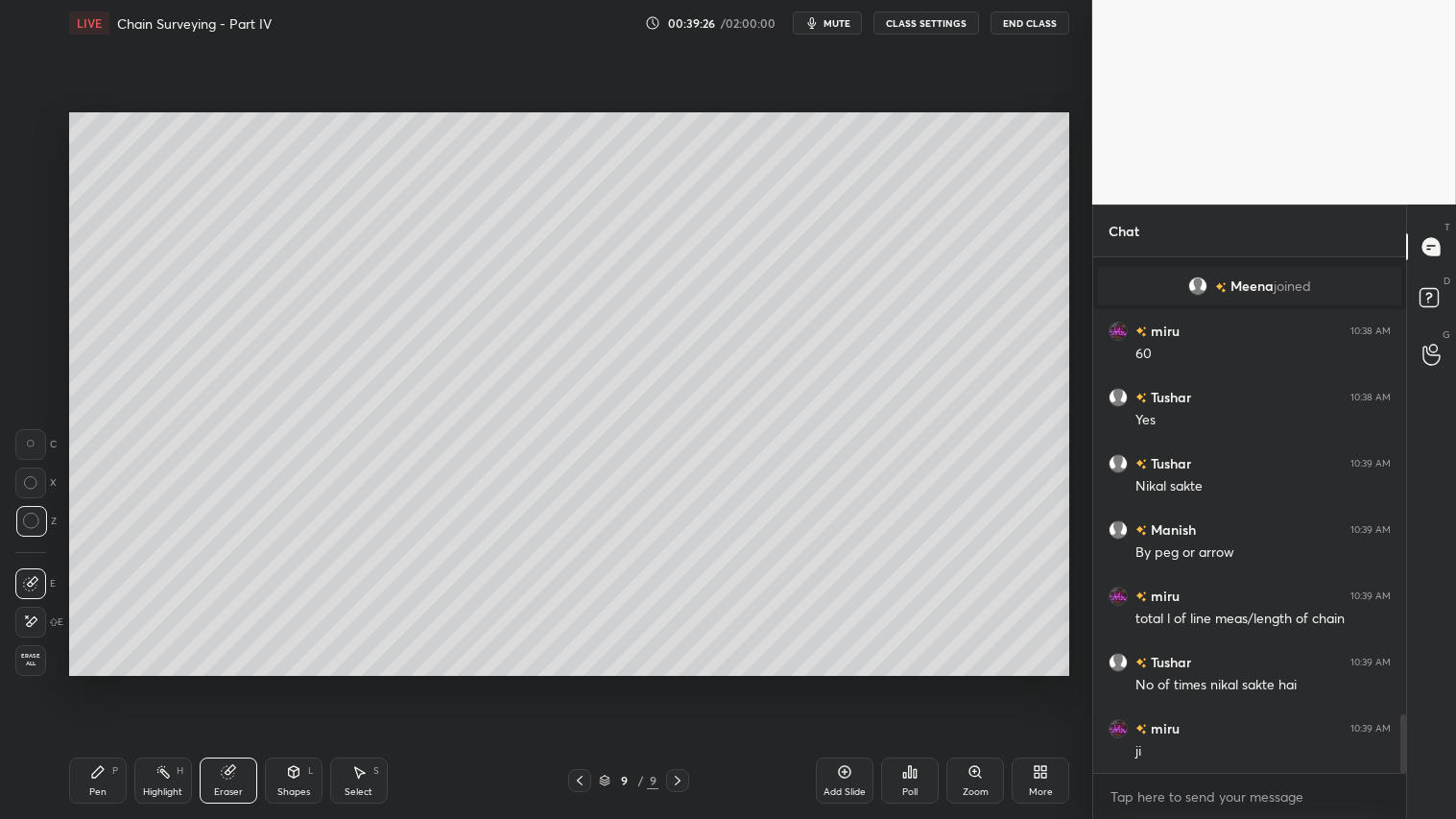 scroll, scrollTop: 4026, scrollLeft: 0, axis: vertical 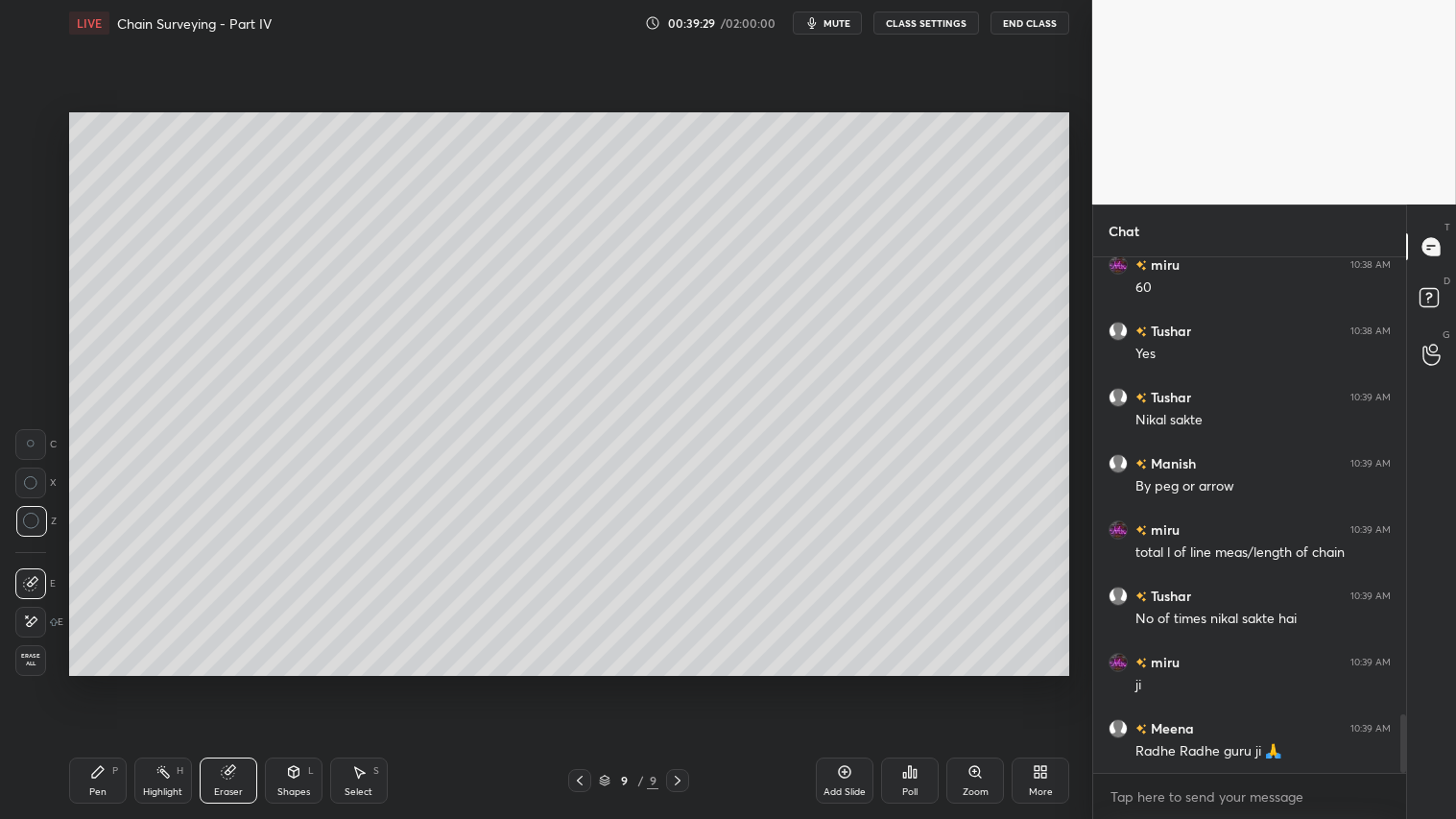 drag, startPoint x: 106, startPoint y: 790, endPoint x: 225, endPoint y: 701, distance: 149 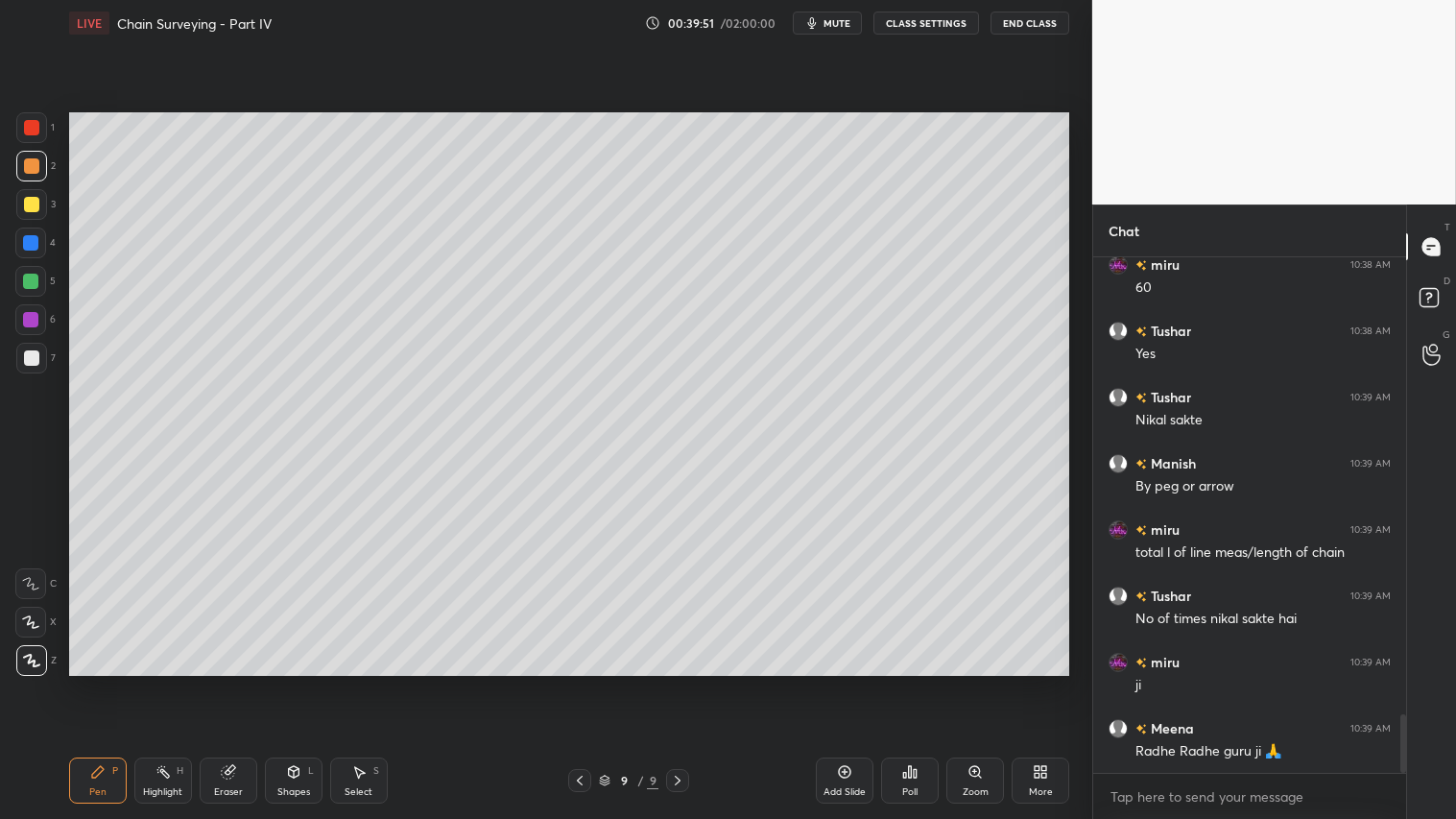 click 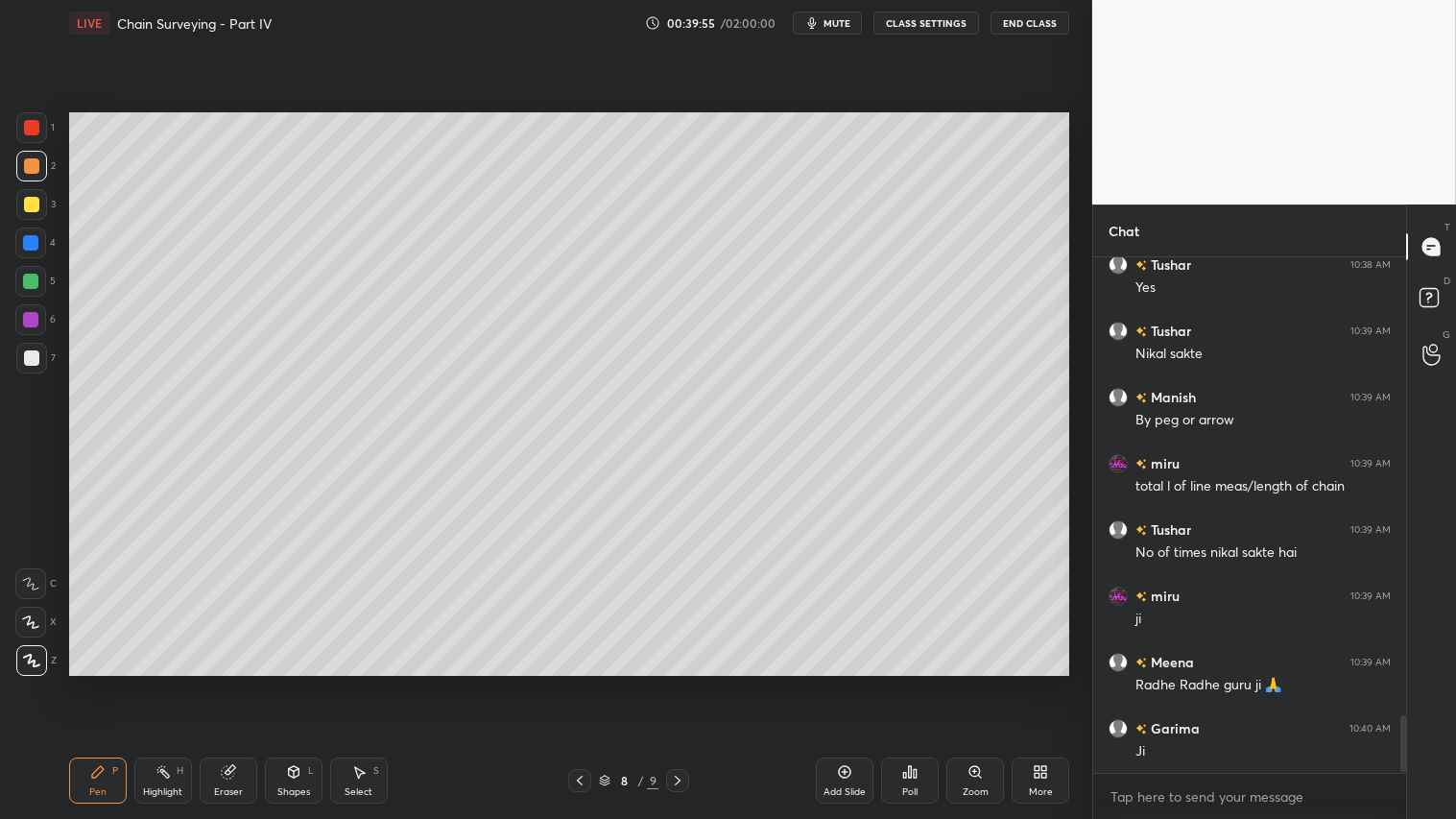 scroll, scrollTop: 4158, scrollLeft: 0, axis: vertical 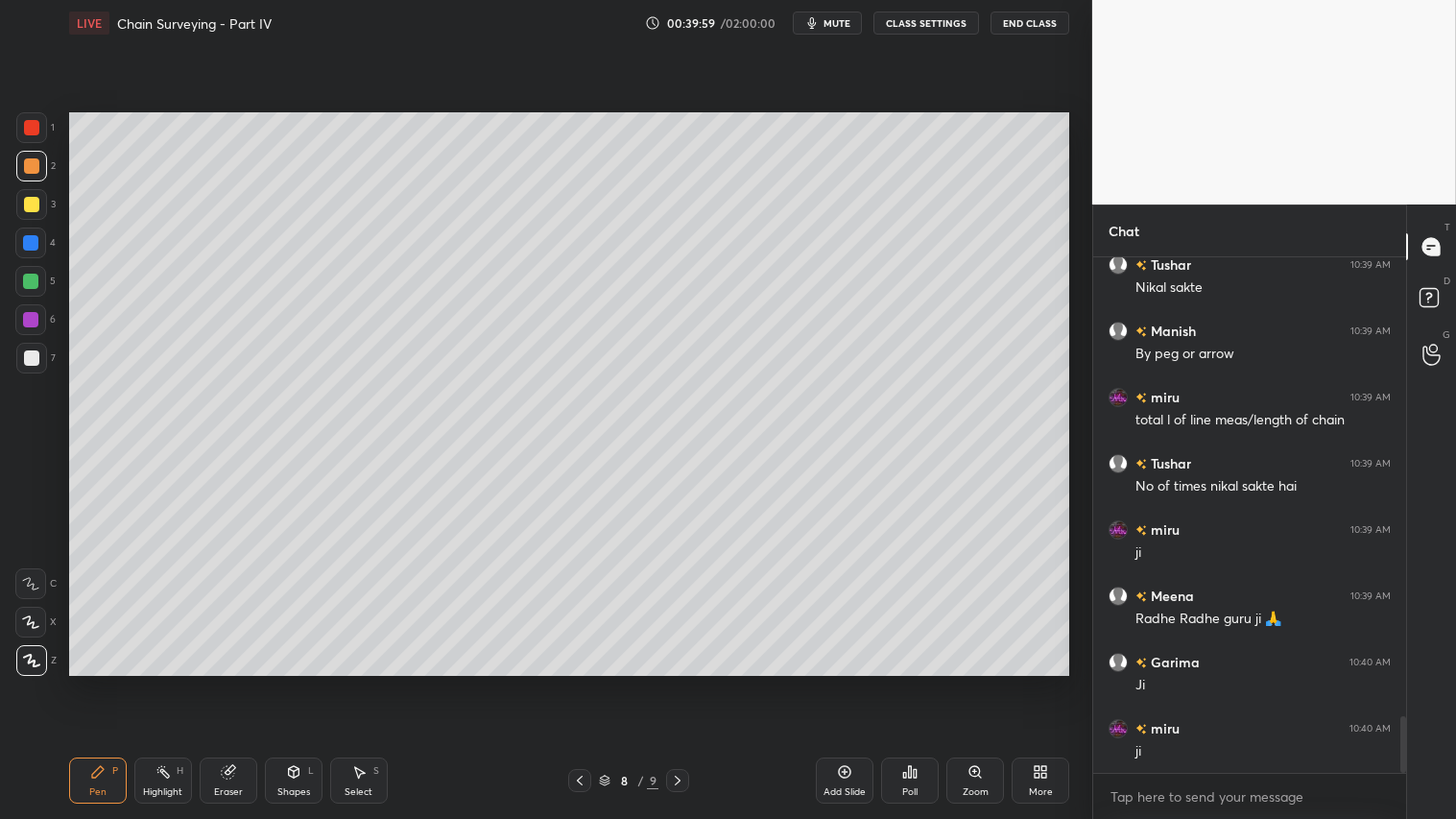 click 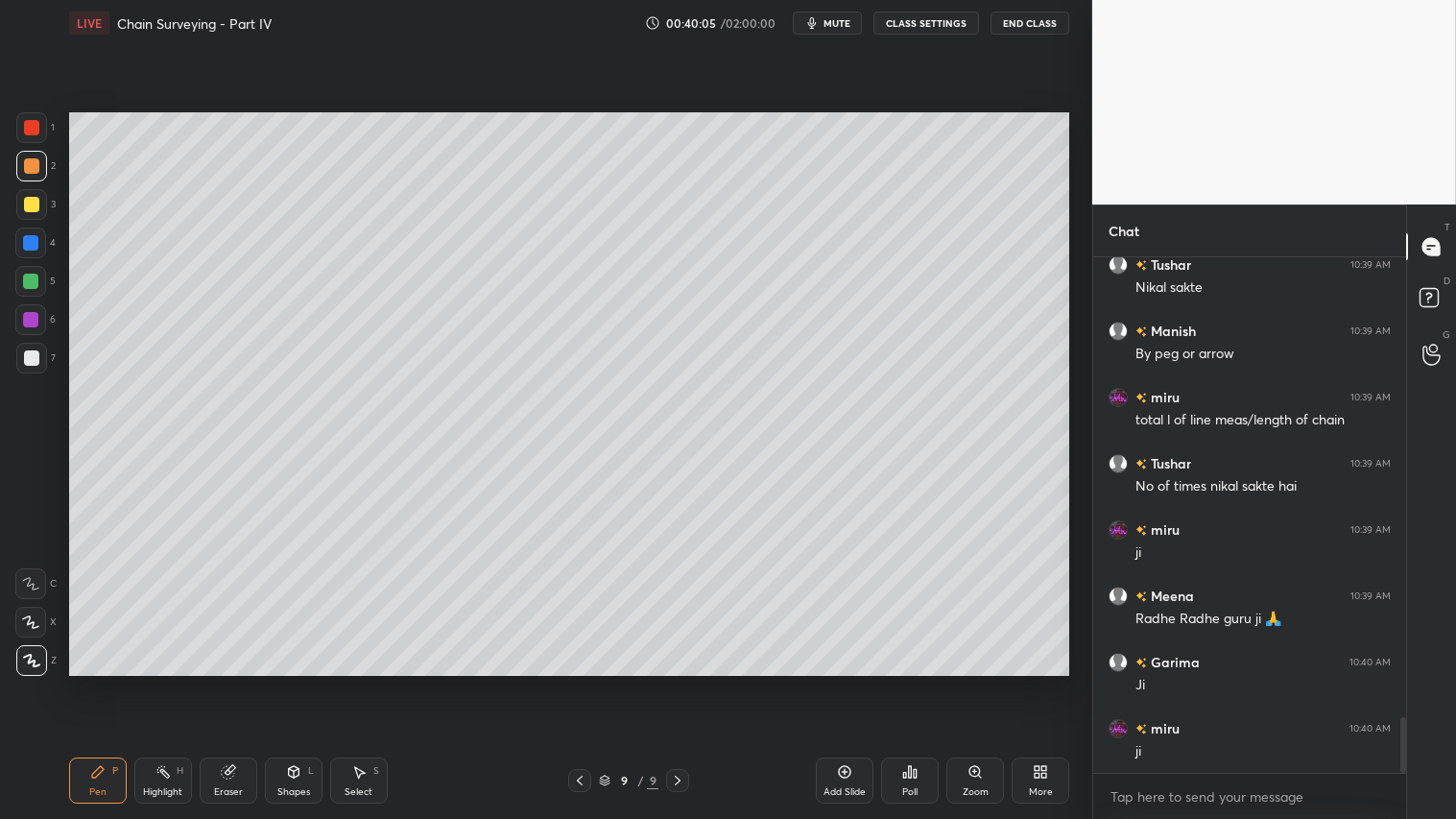 scroll, scrollTop: 4225, scrollLeft: 0, axis: vertical 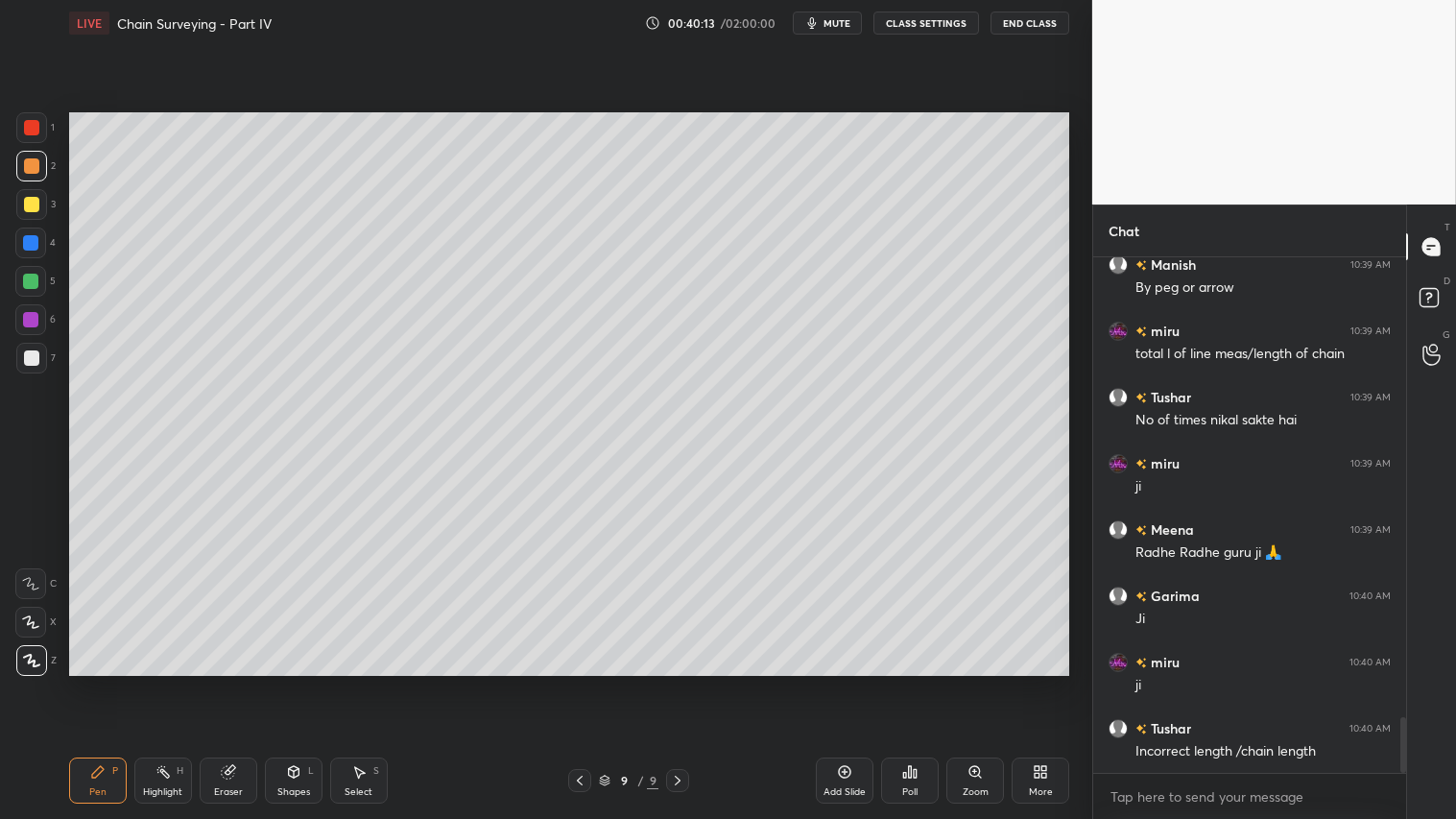 drag, startPoint x: 298, startPoint y: 795, endPoint x: 303, endPoint y: 766, distance: 29.427878 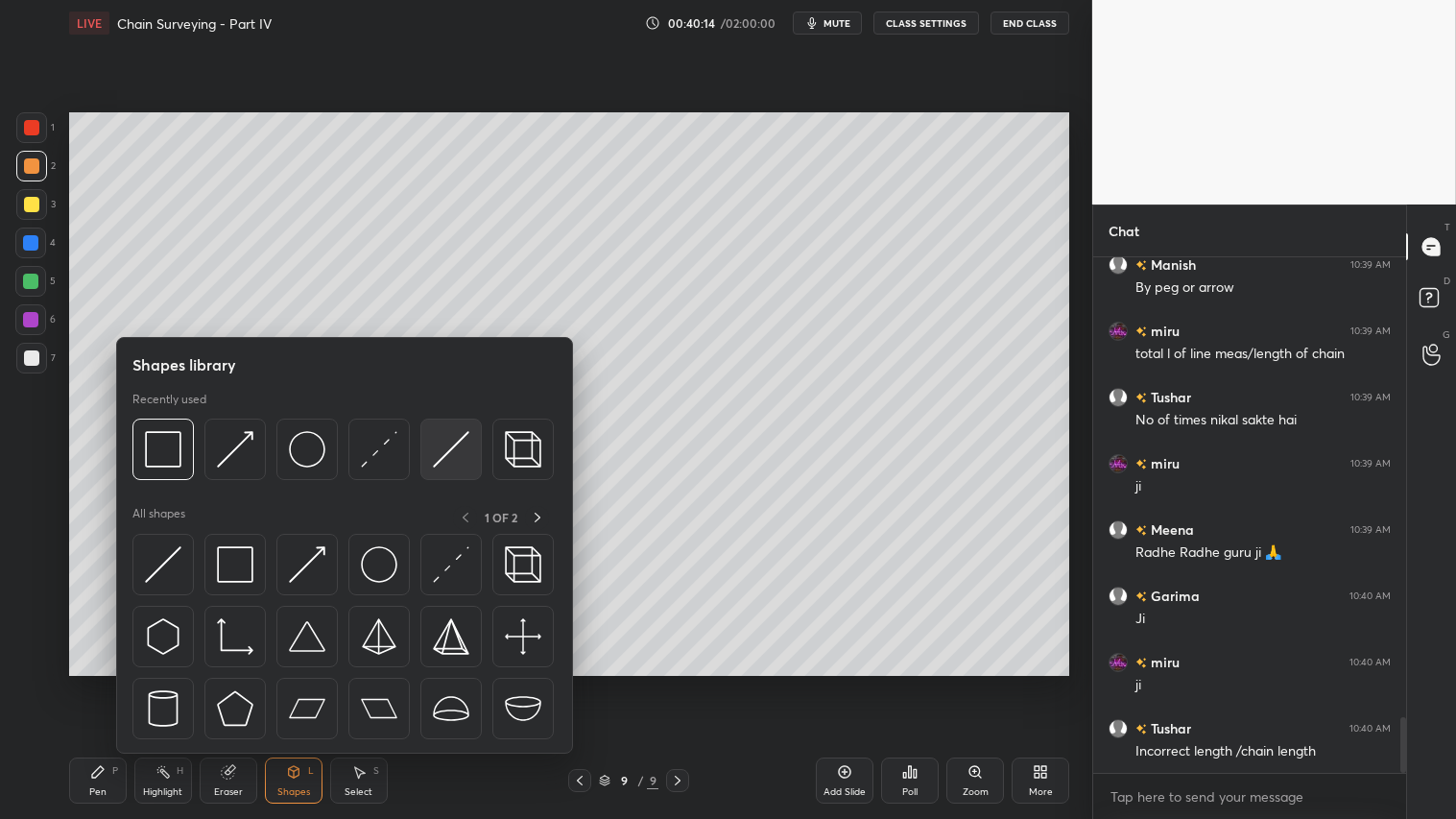 click at bounding box center [451, 449] 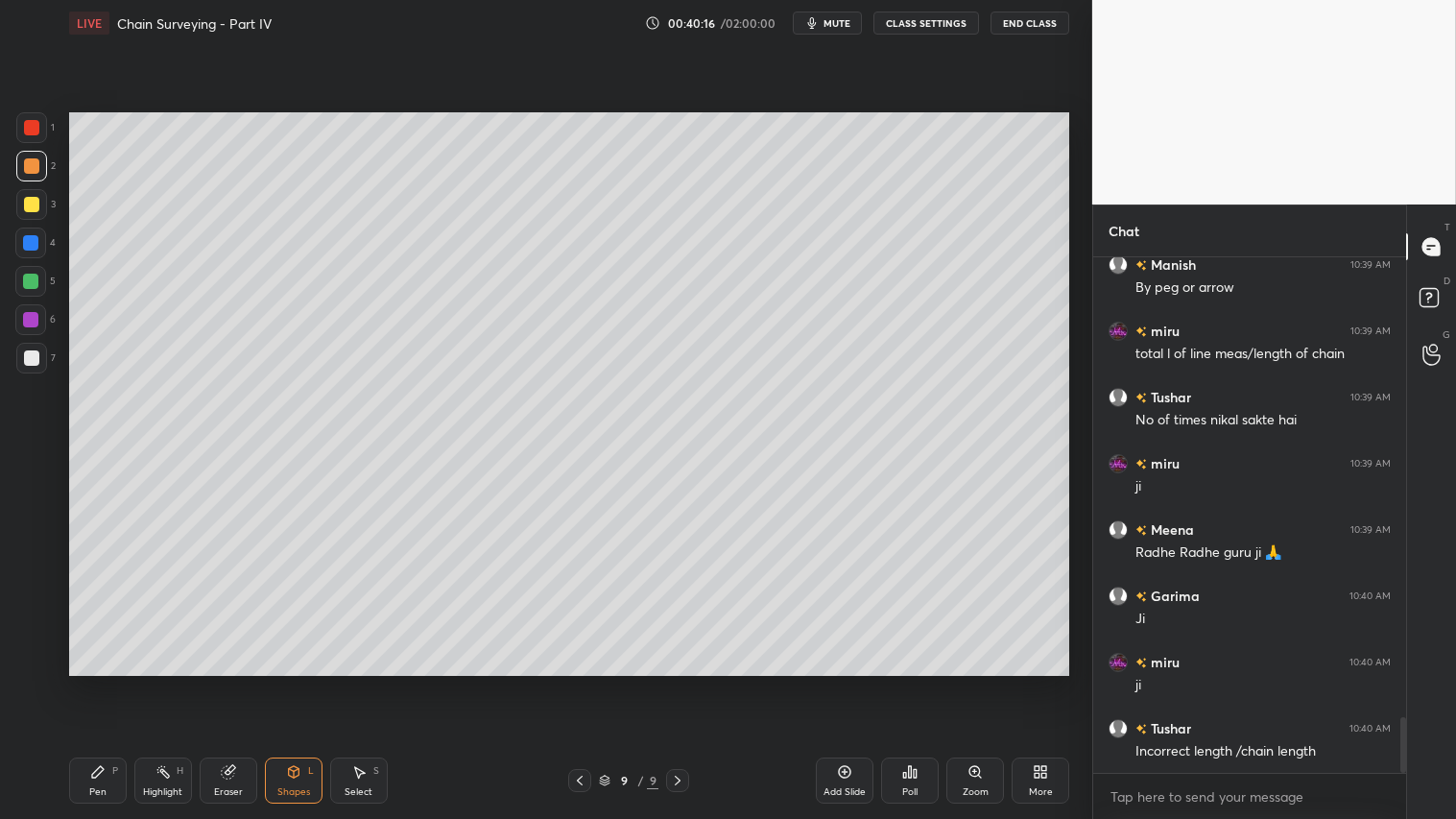 click on "Pen P" at bounding box center [98, 781] 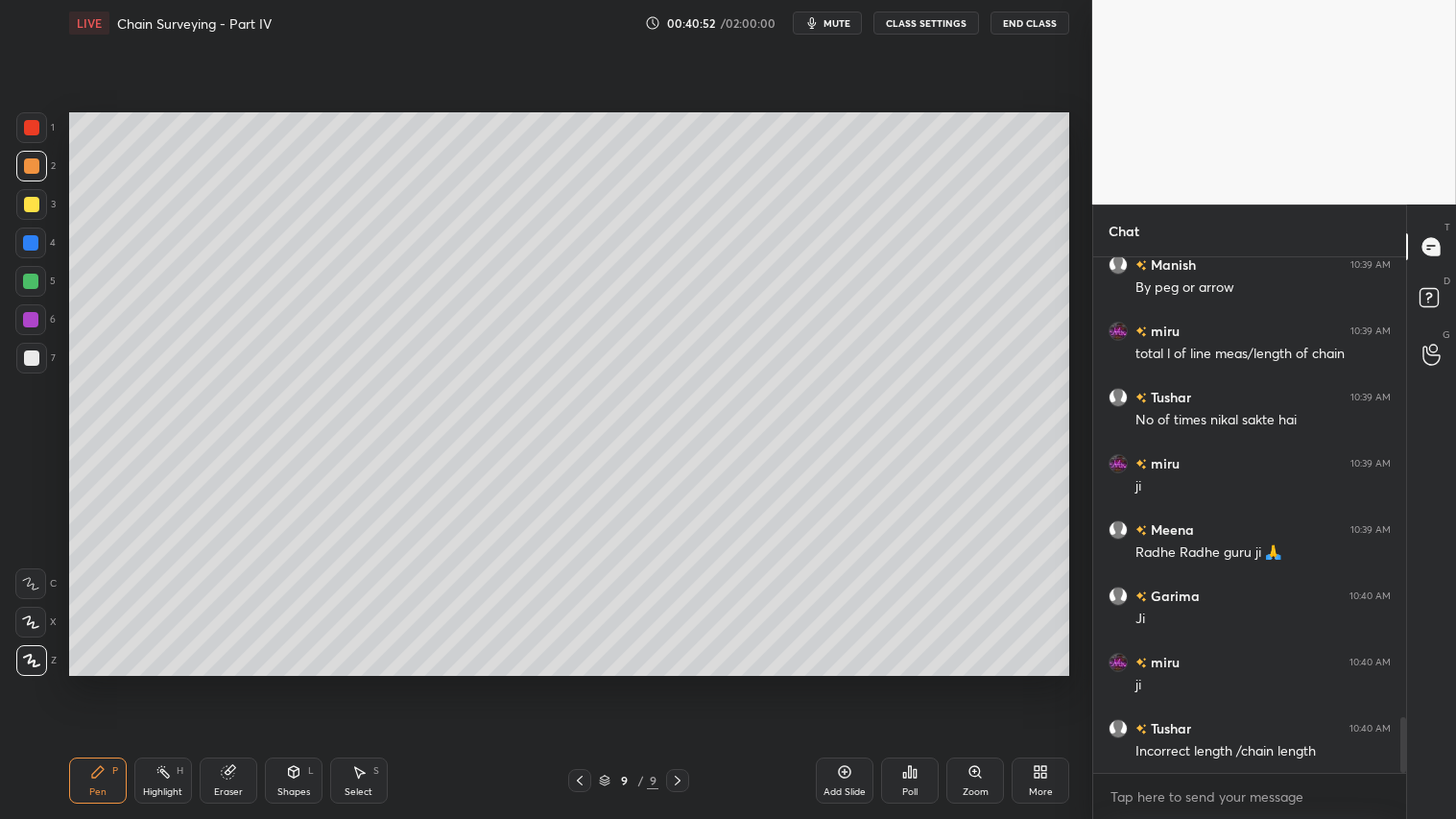 click on "Shapes L" at bounding box center [294, 781] 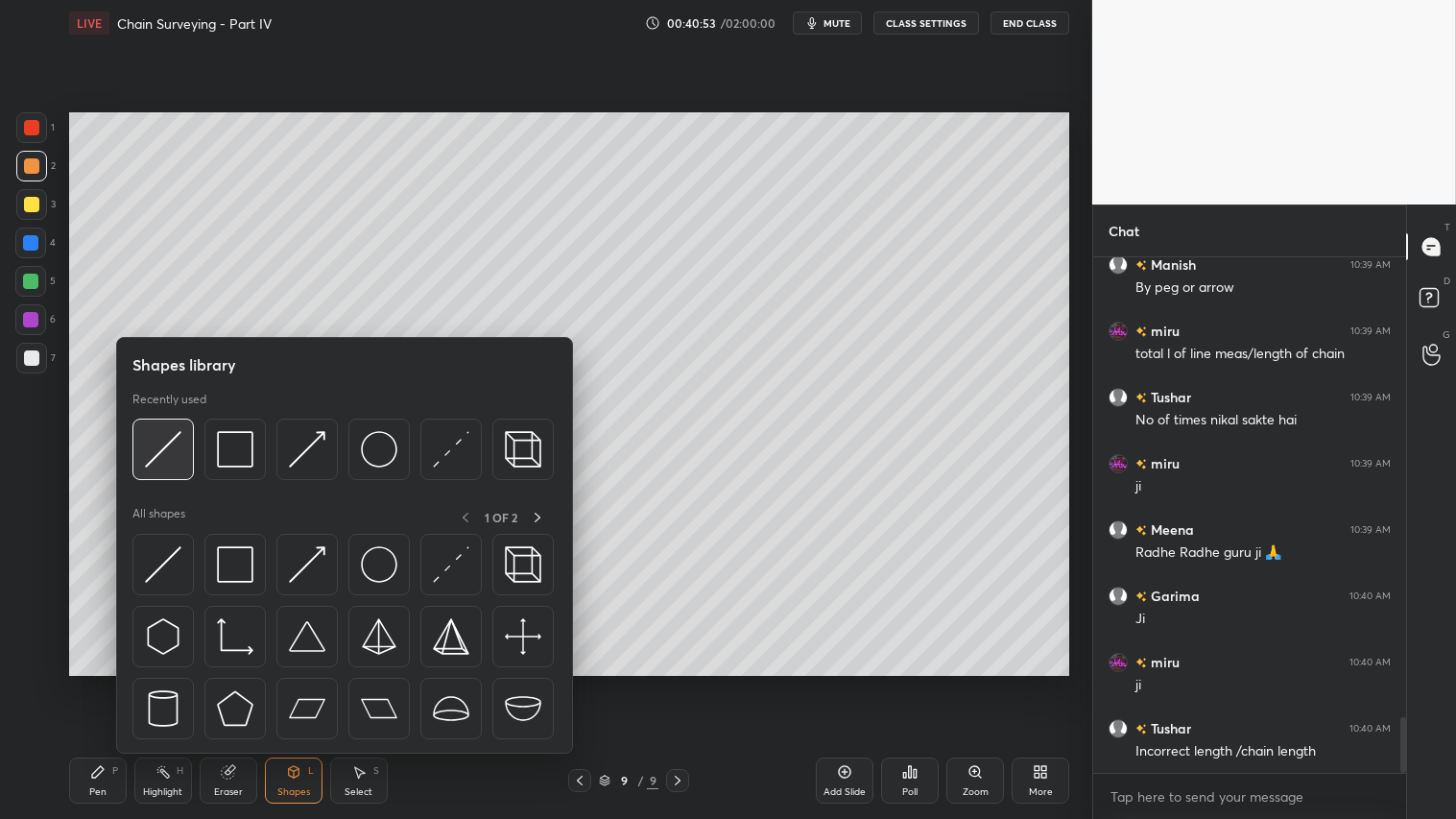 click at bounding box center (163, 449) 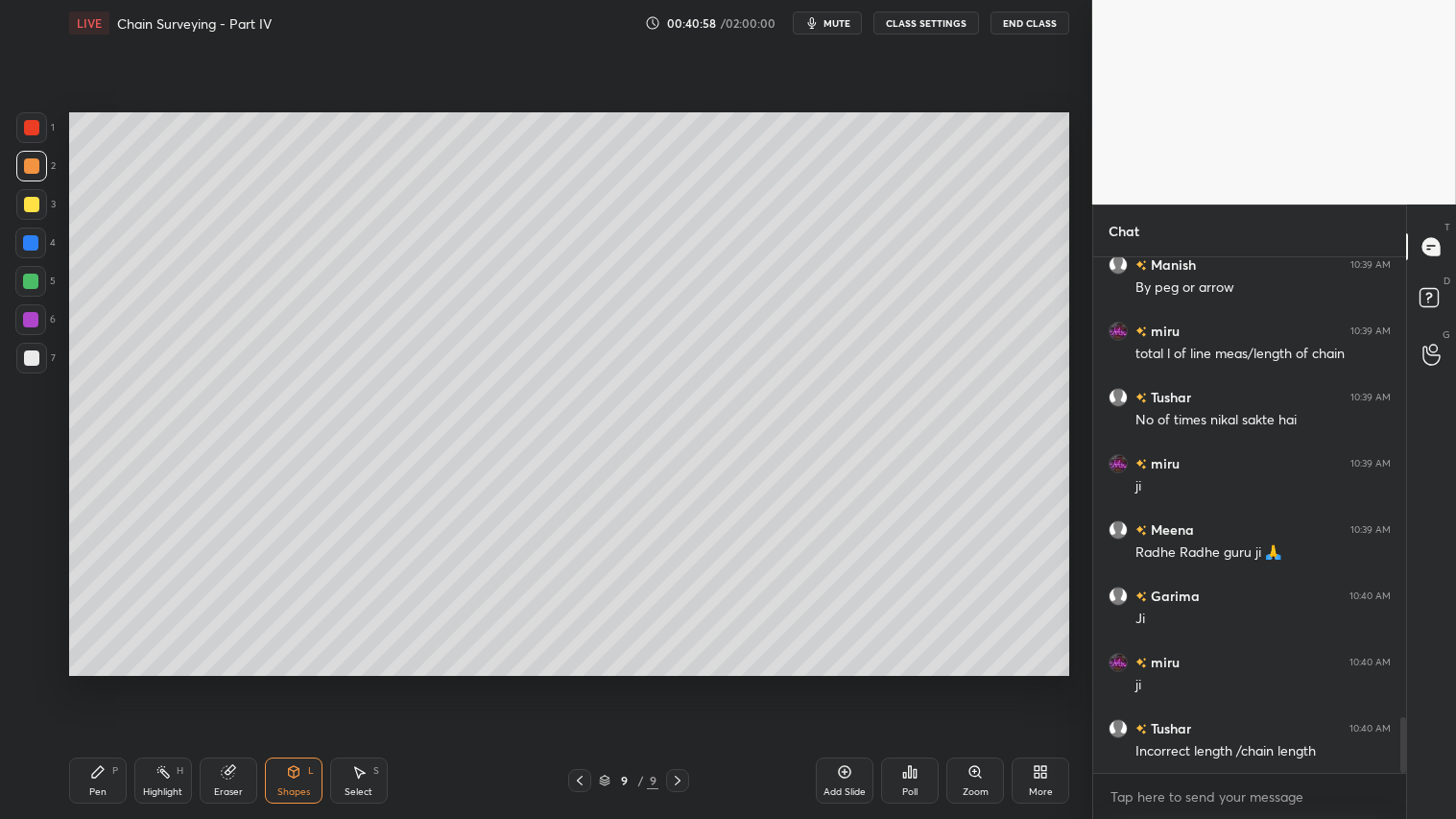 click on "Pen P" at bounding box center (98, 781) 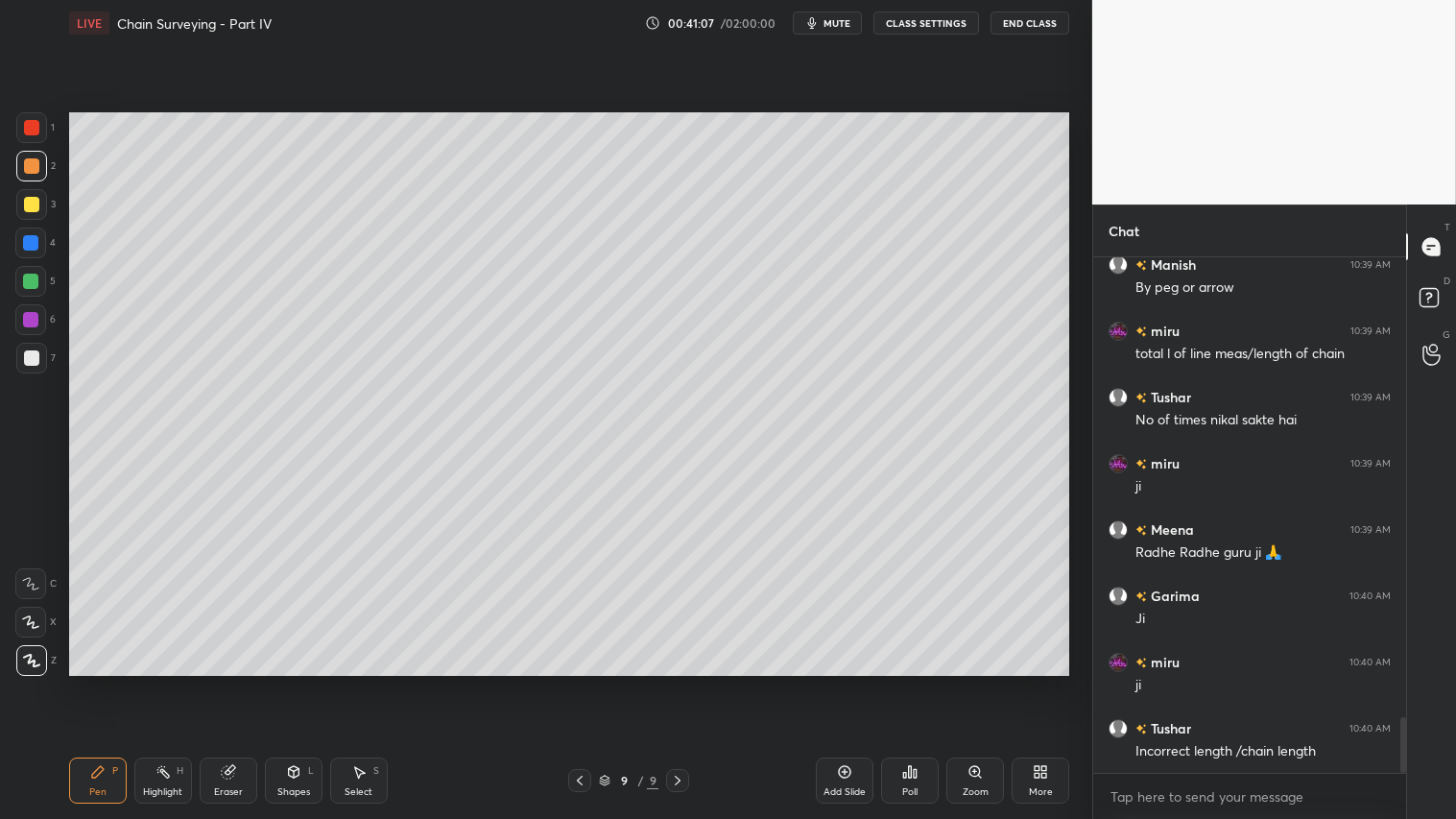 click 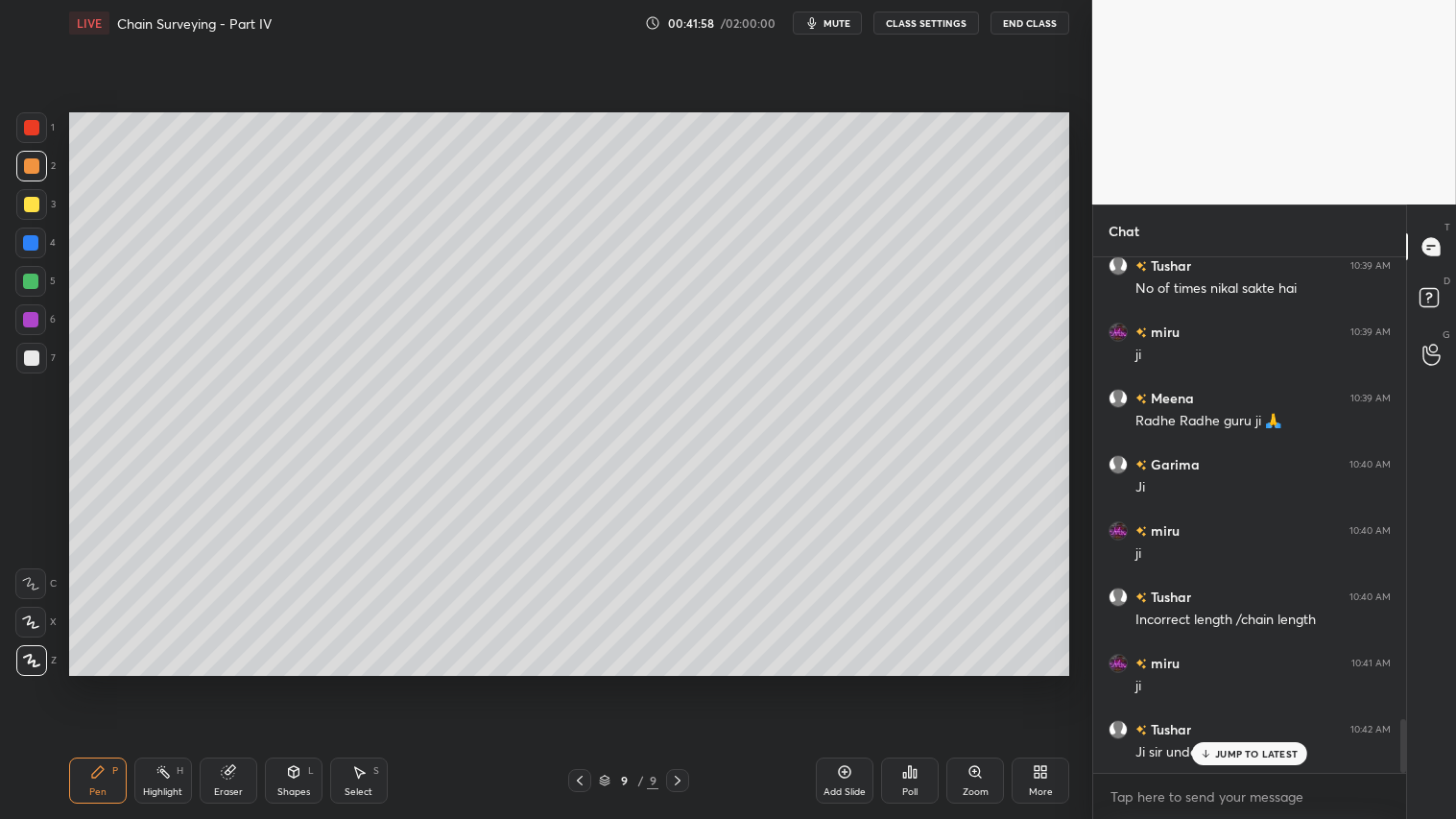 scroll, scrollTop: 4422, scrollLeft: 0, axis: vertical 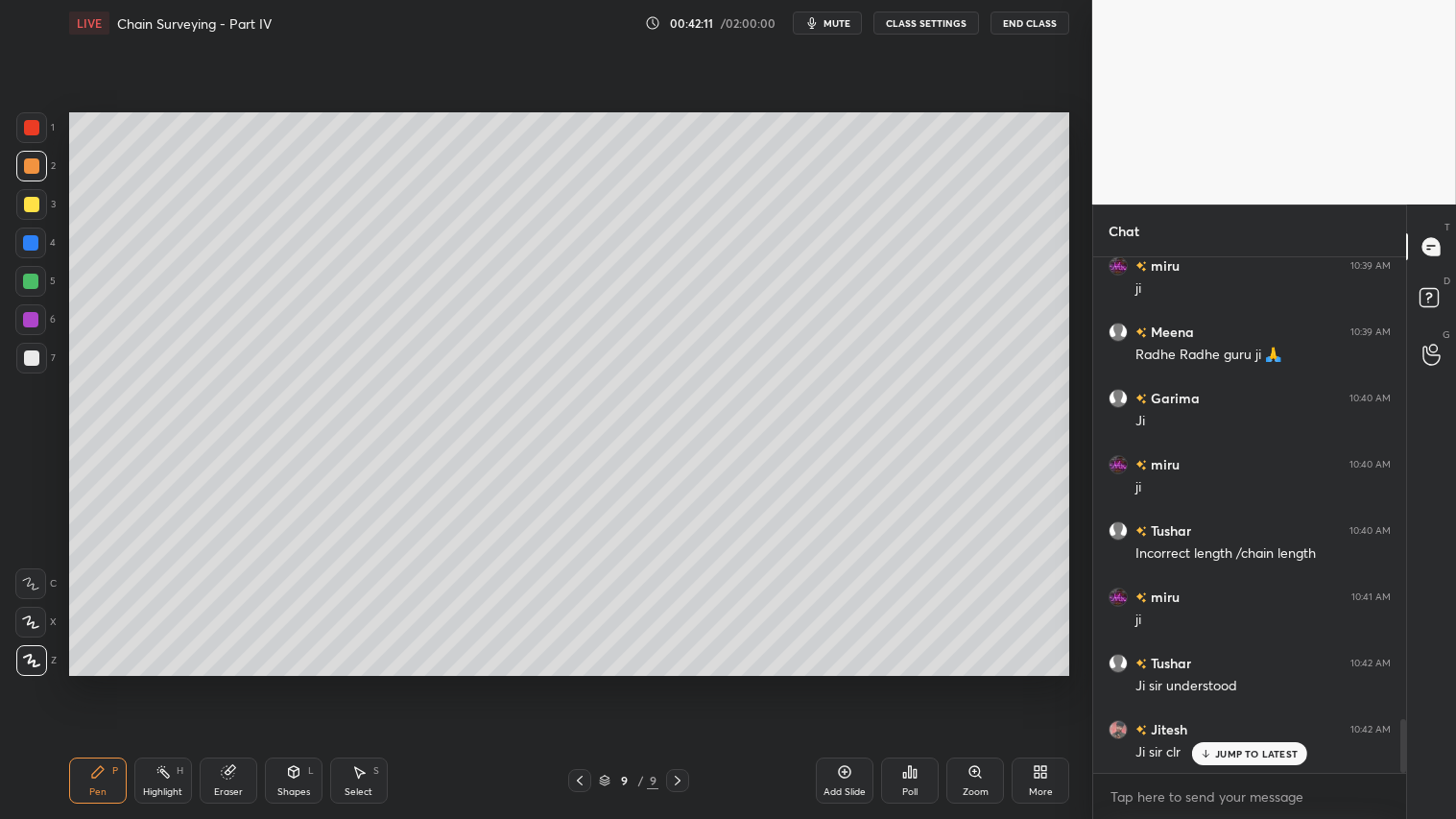 click at bounding box center [580, 781] 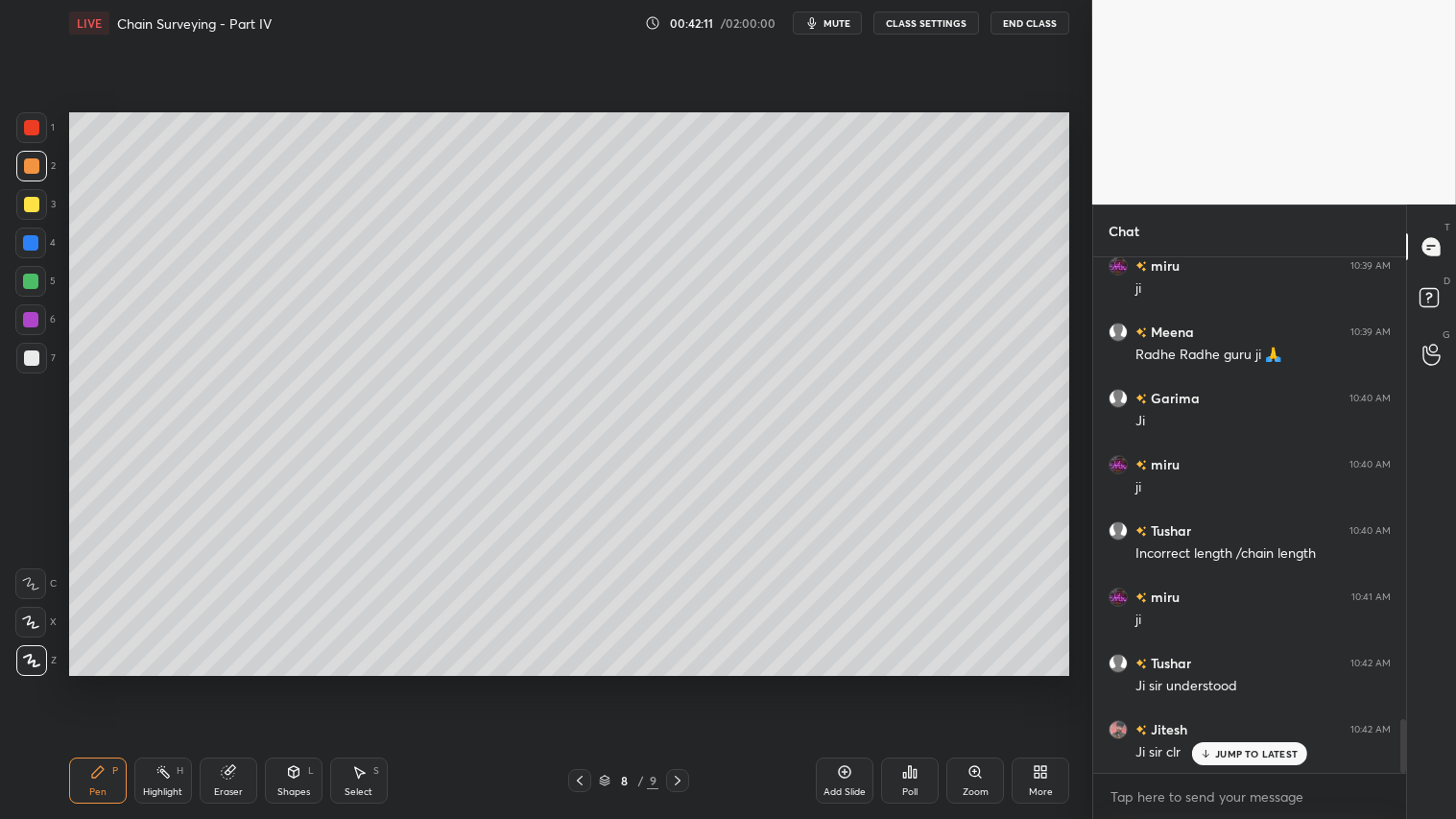 click 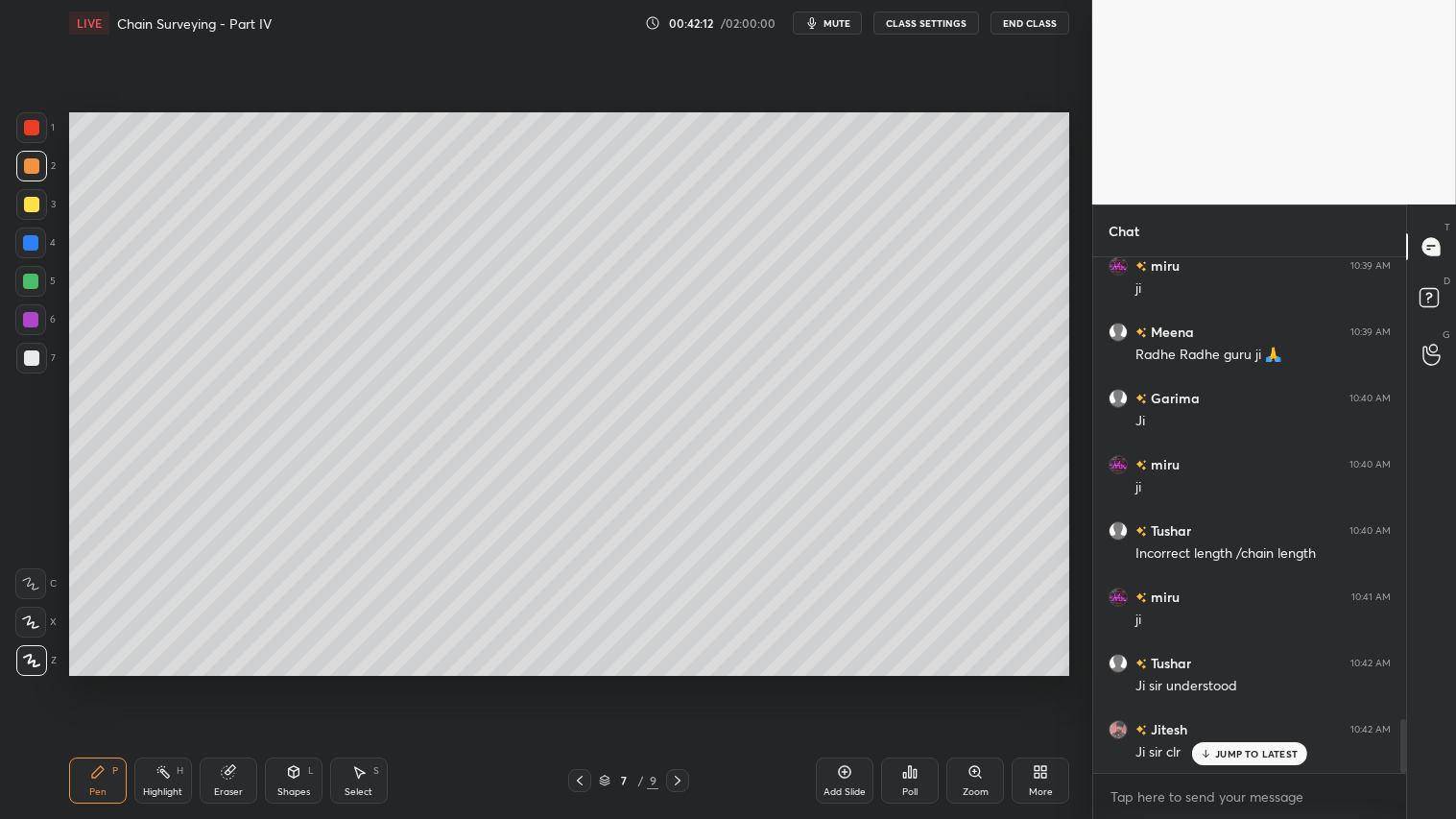click 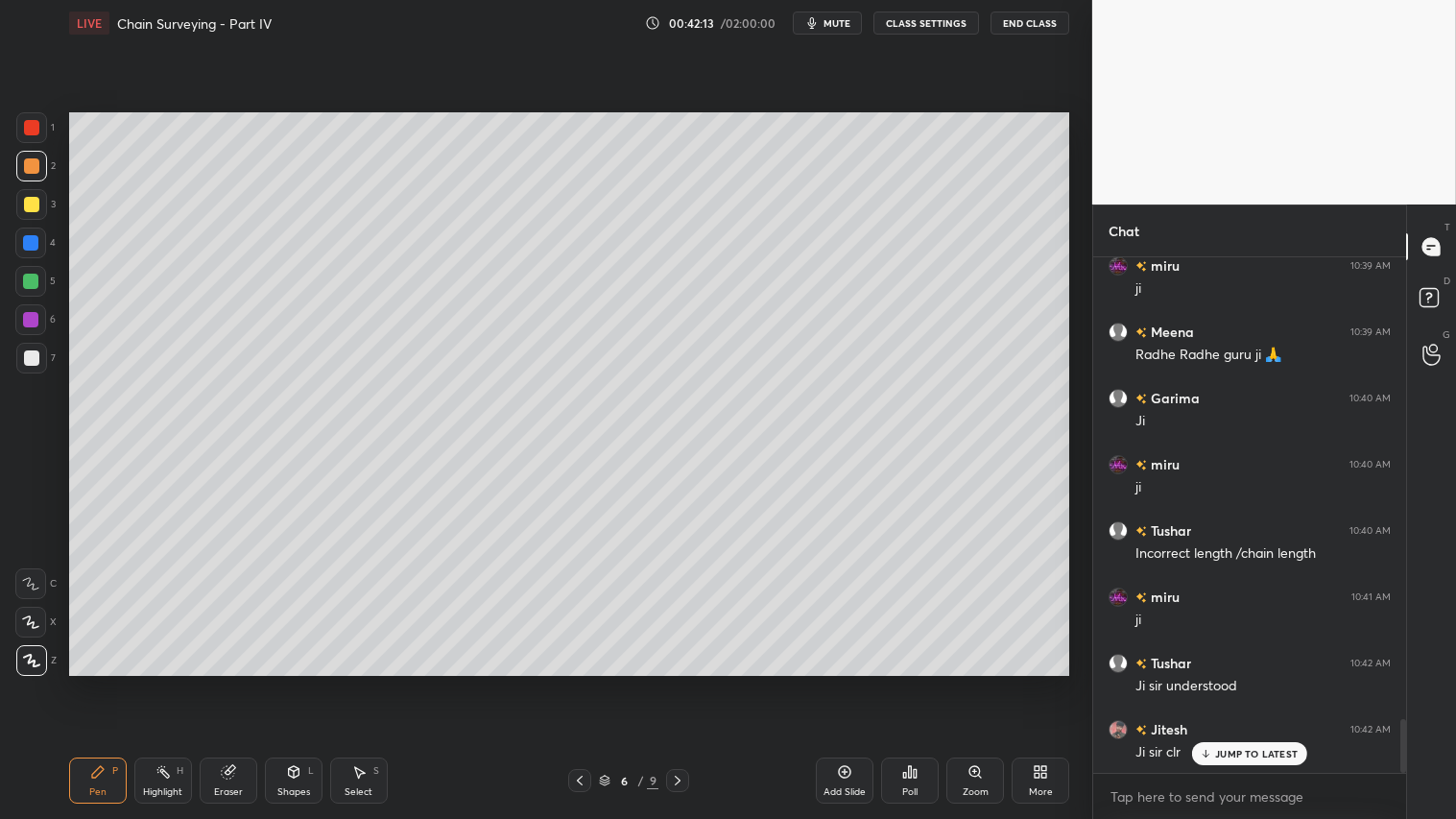 click at bounding box center (678, 781) 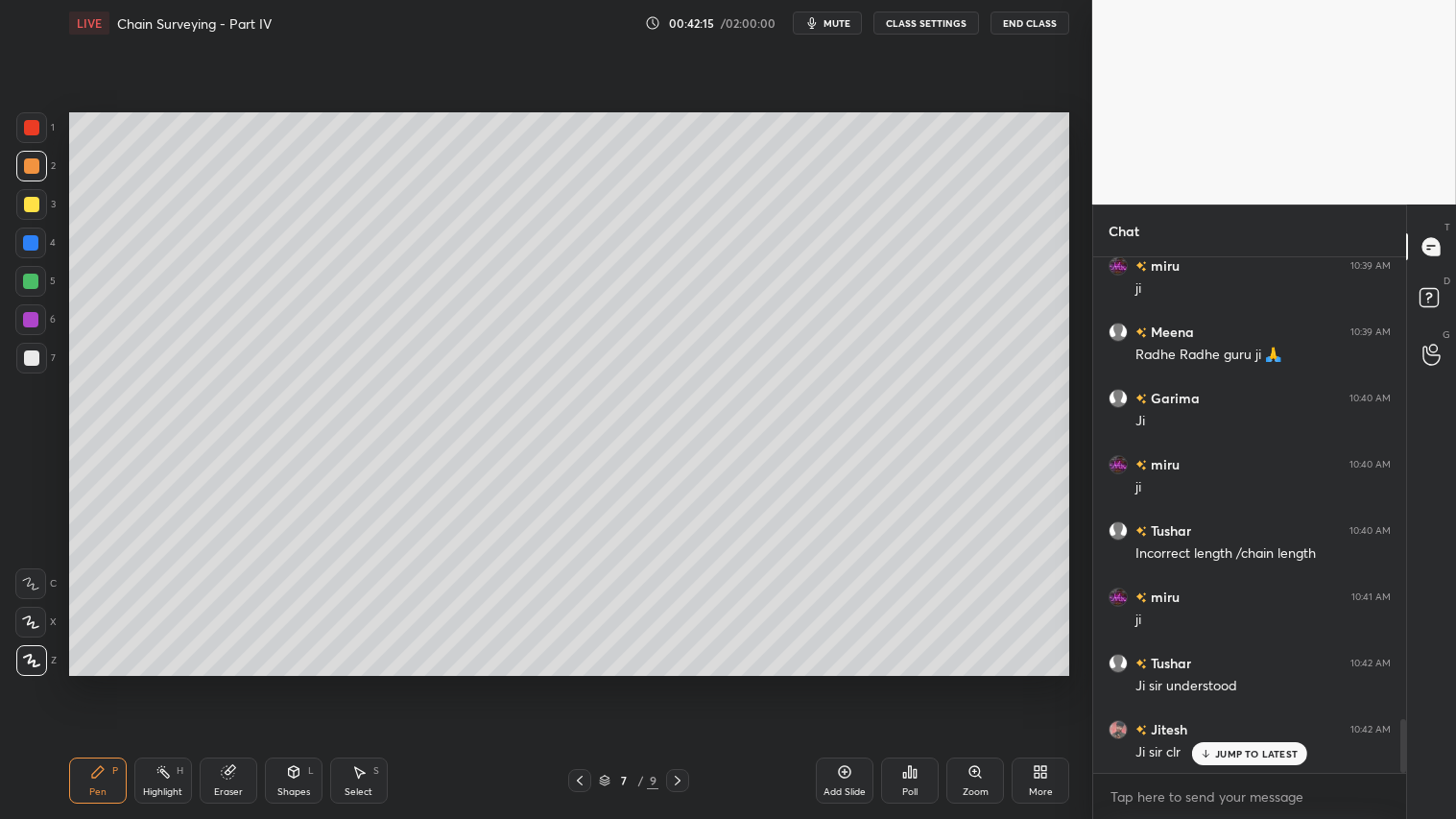 click on "Add Slide" at bounding box center (845, 781) 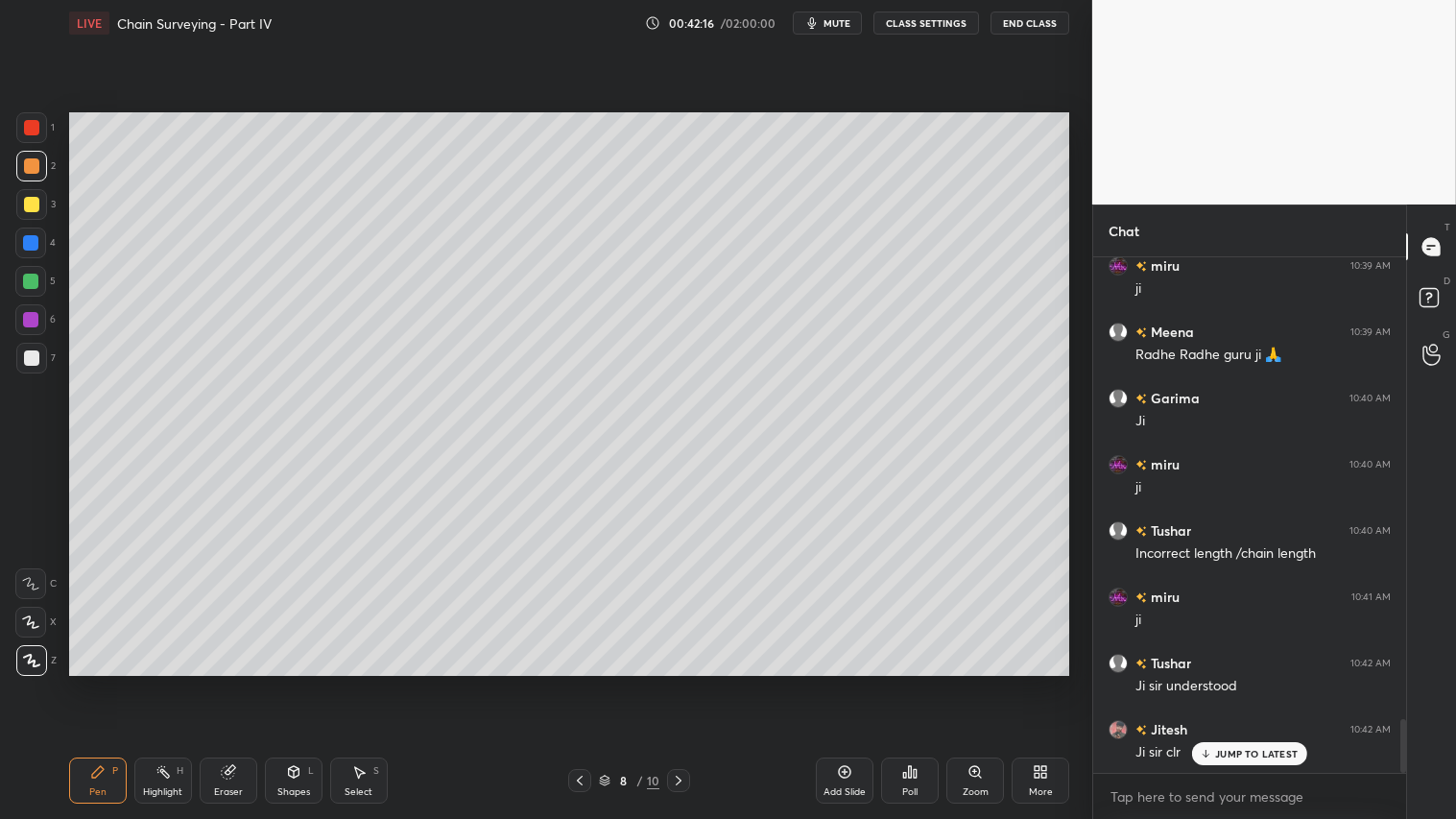 click 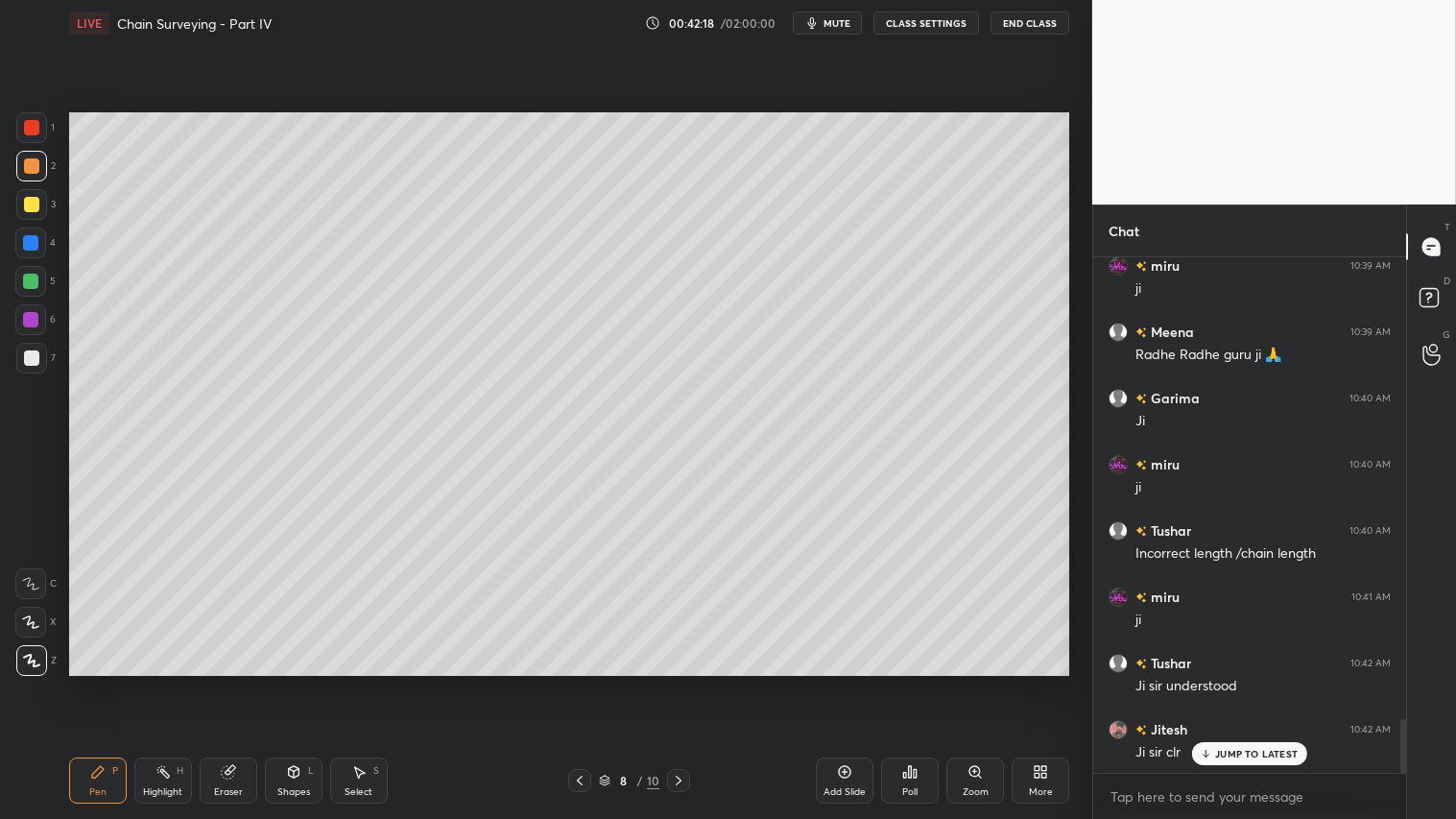 click at bounding box center [32, 166] 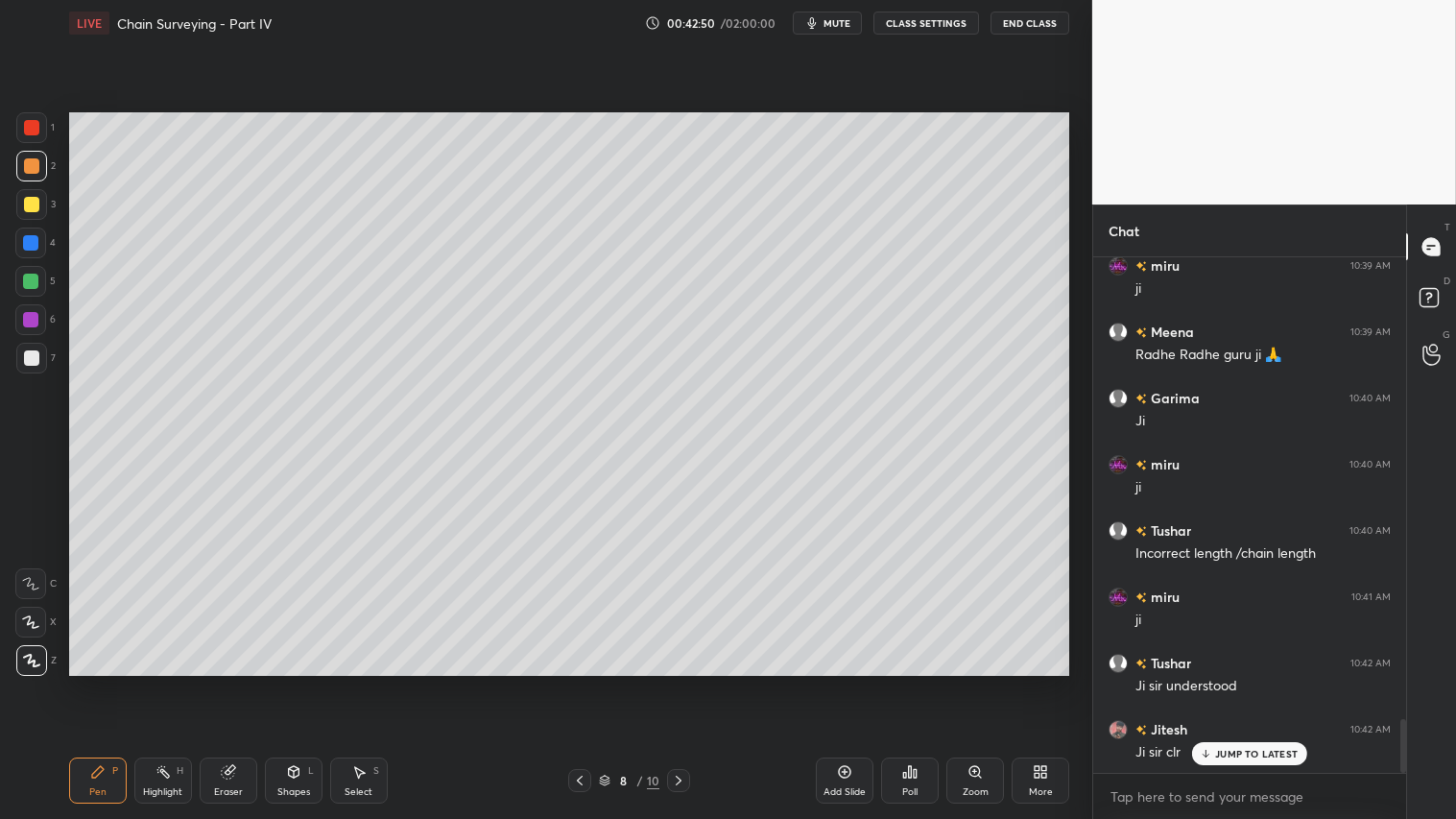 scroll, scrollTop: 4489, scrollLeft: 0, axis: vertical 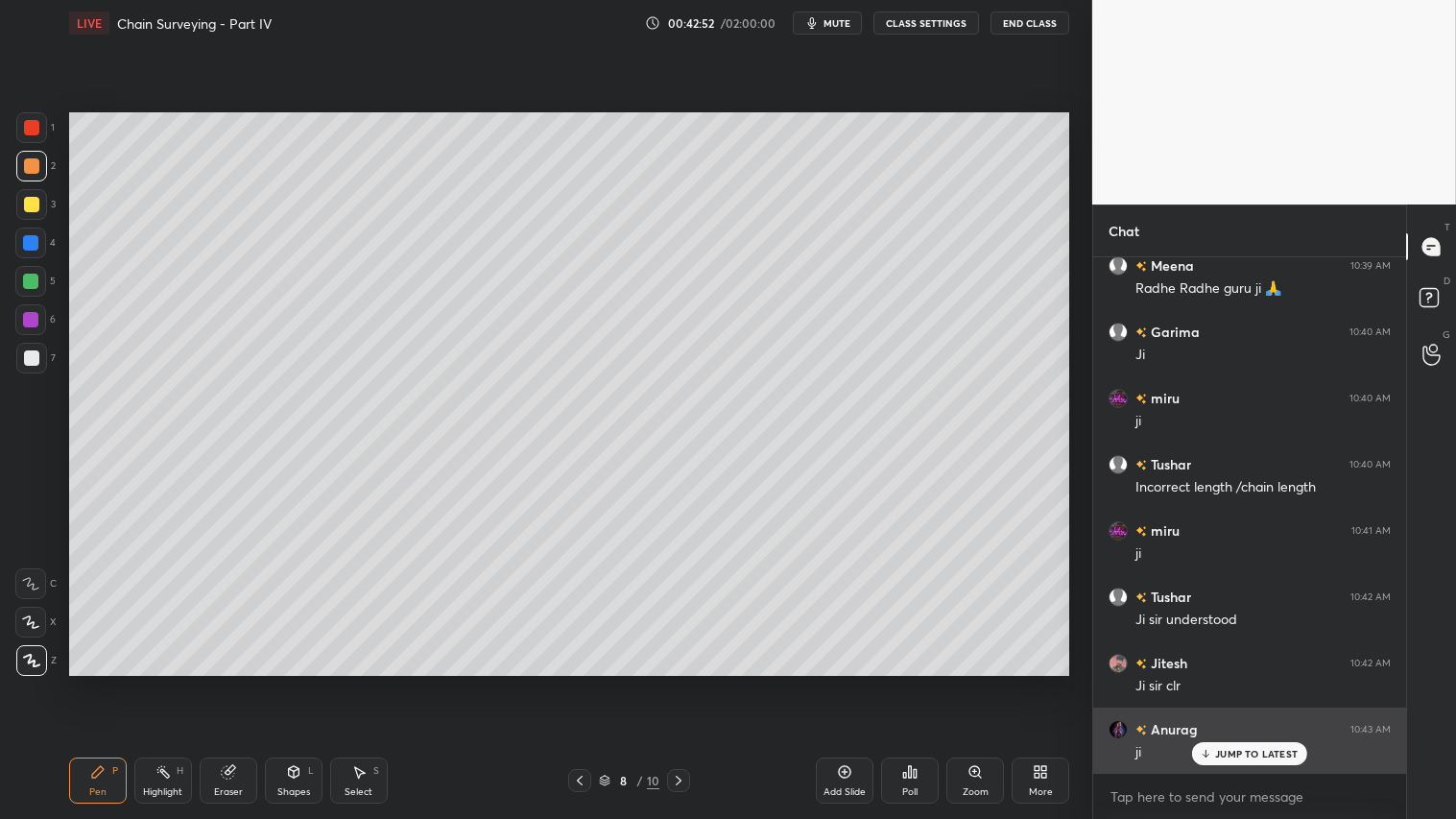 click on "JUMP TO LATEST" at bounding box center [1250, 754] 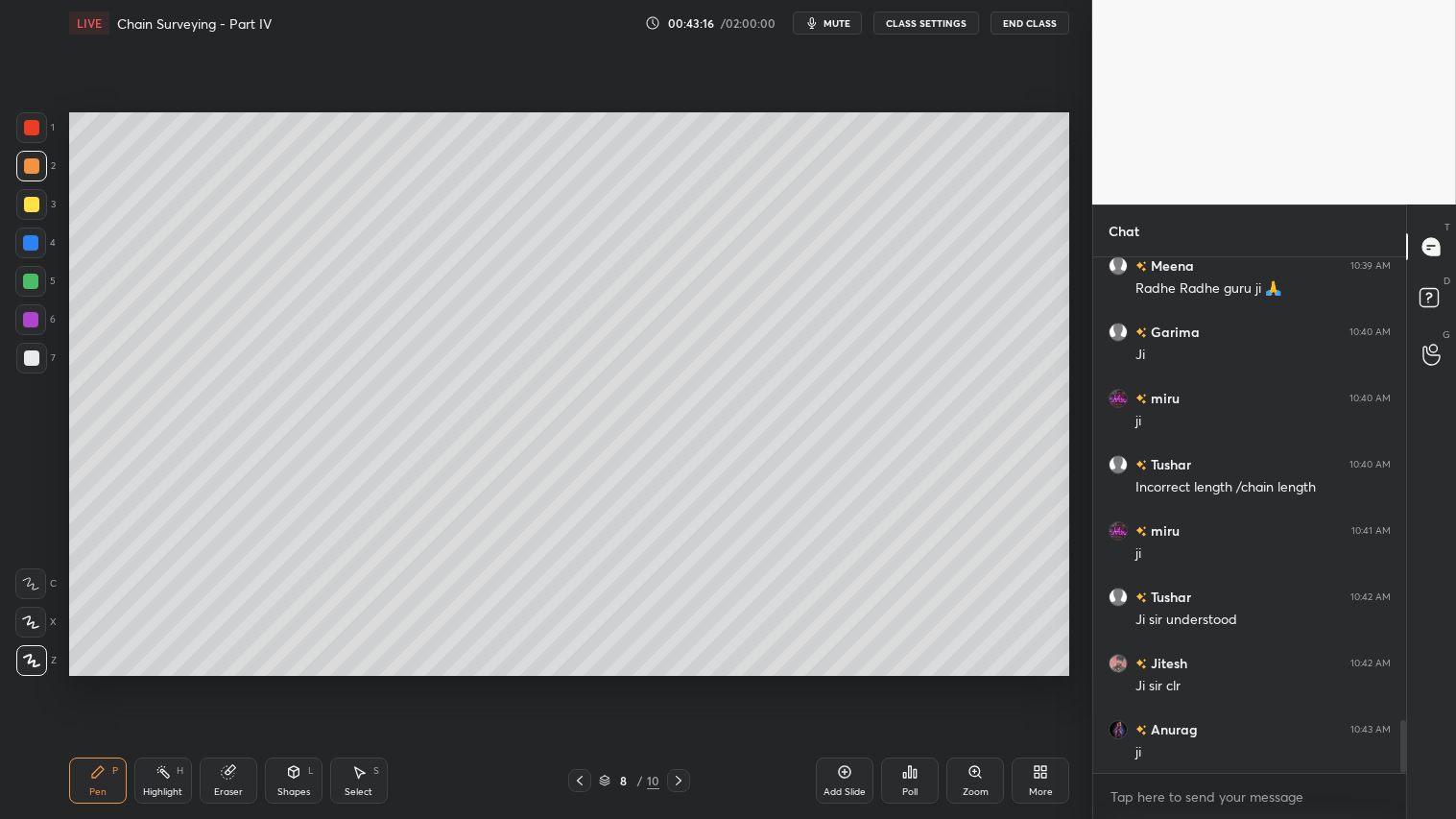scroll, scrollTop: 4556, scrollLeft: 0, axis: vertical 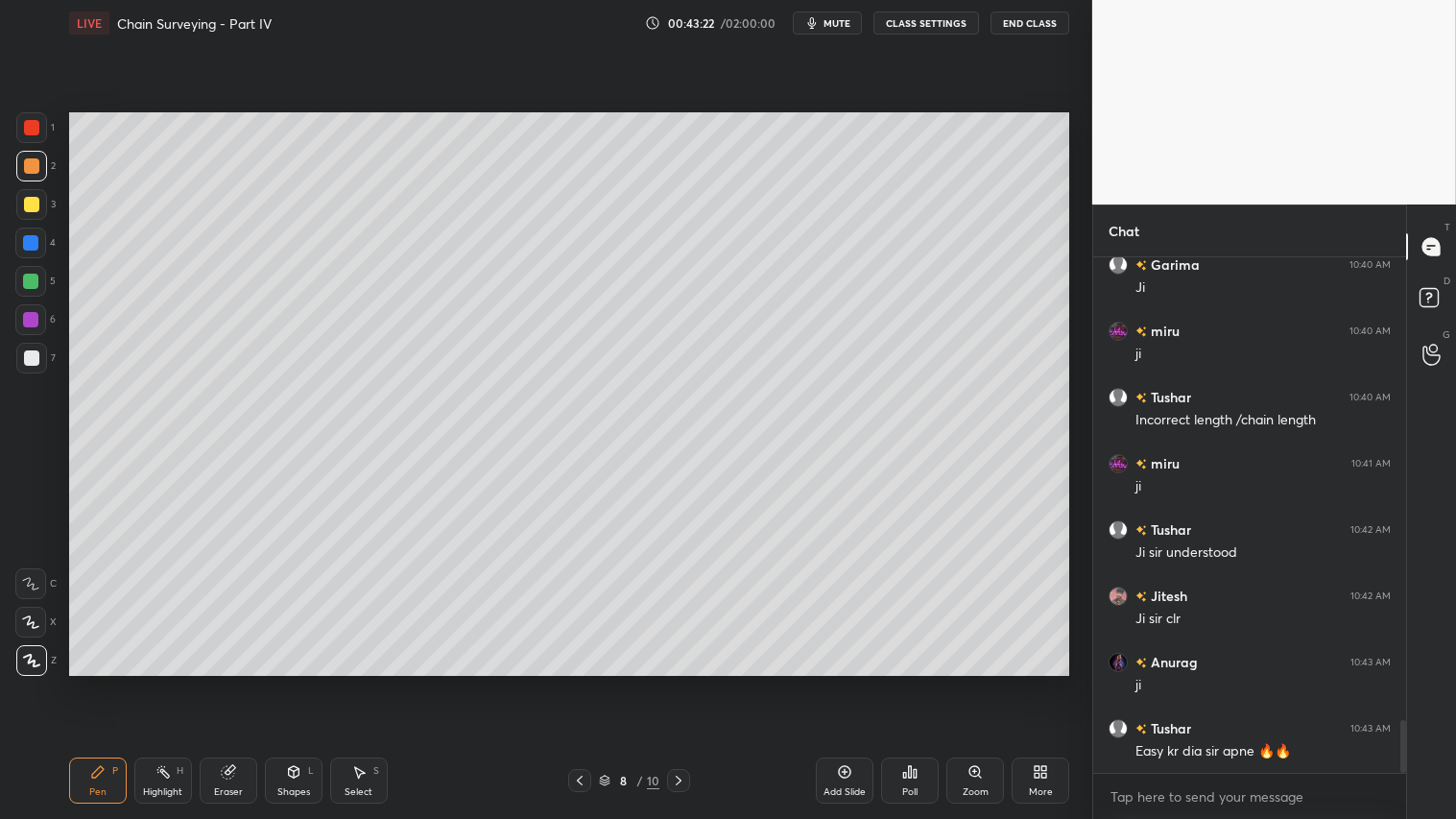 drag, startPoint x: 227, startPoint y: 795, endPoint x: 223, endPoint y: 776, distance: 19.416488 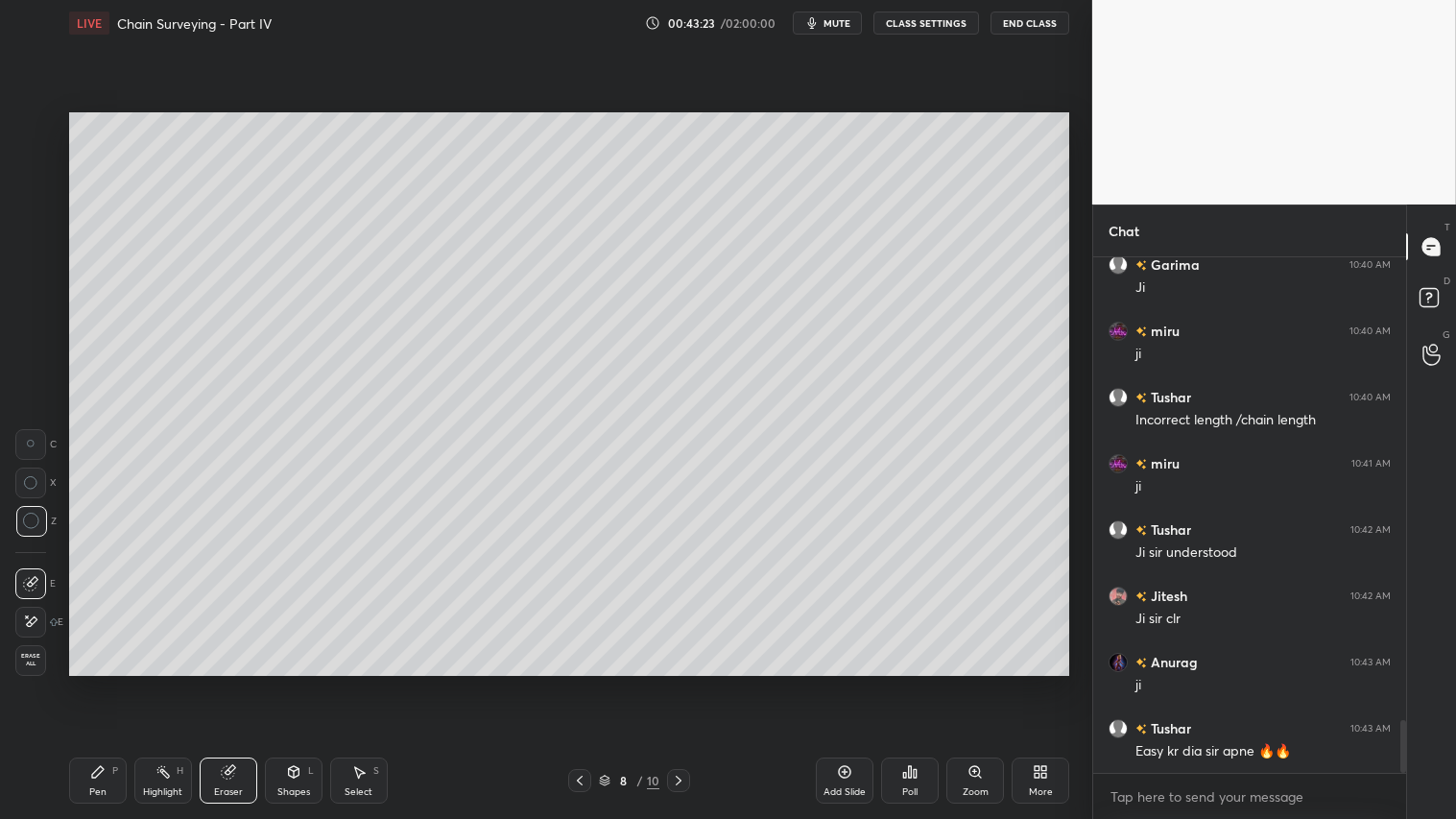 click on "Erase all" at bounding box center (31, 660) 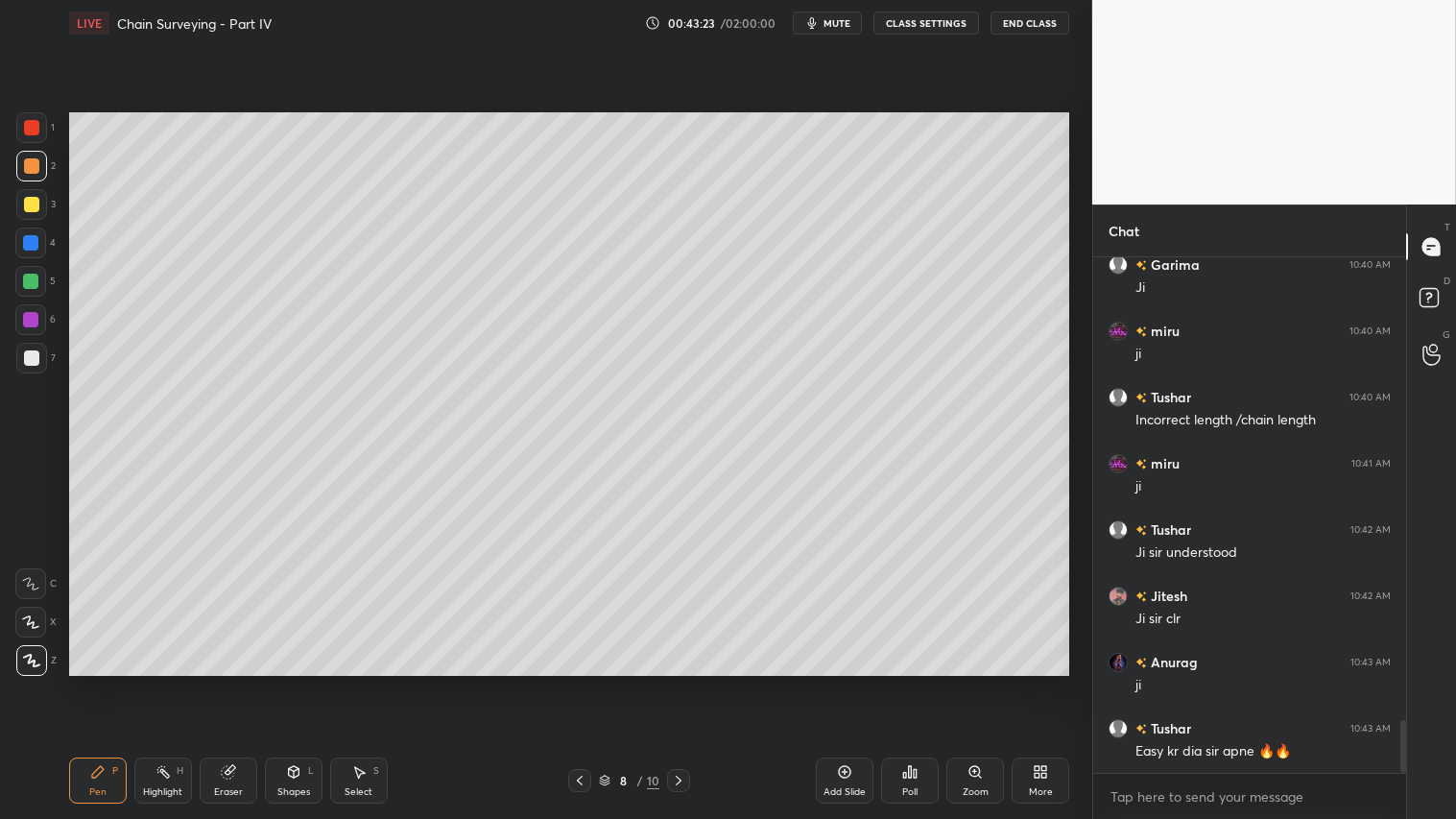 scroll, scrollTop: 4622, scrollLeft: 0, axis: vertical 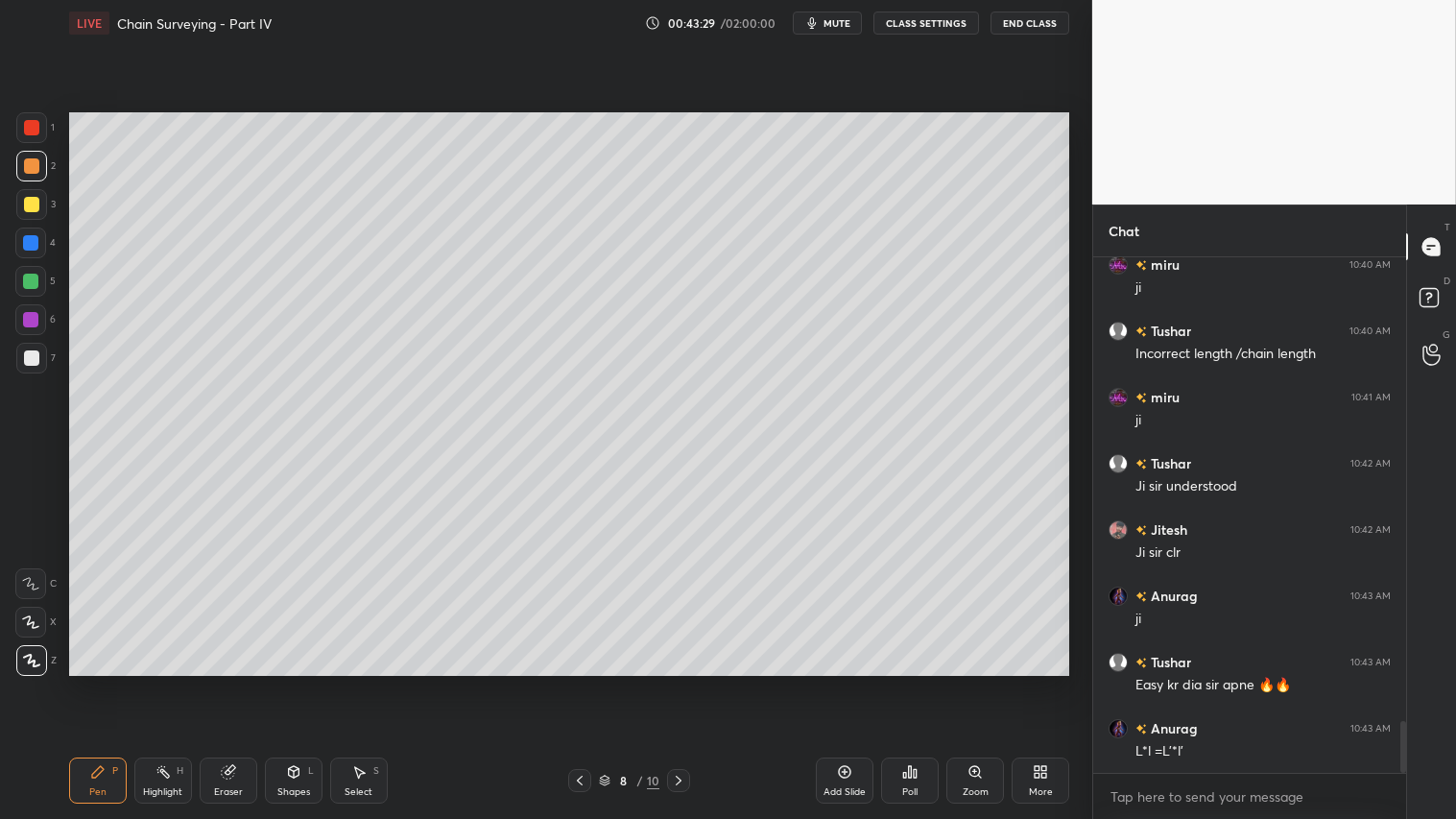 click 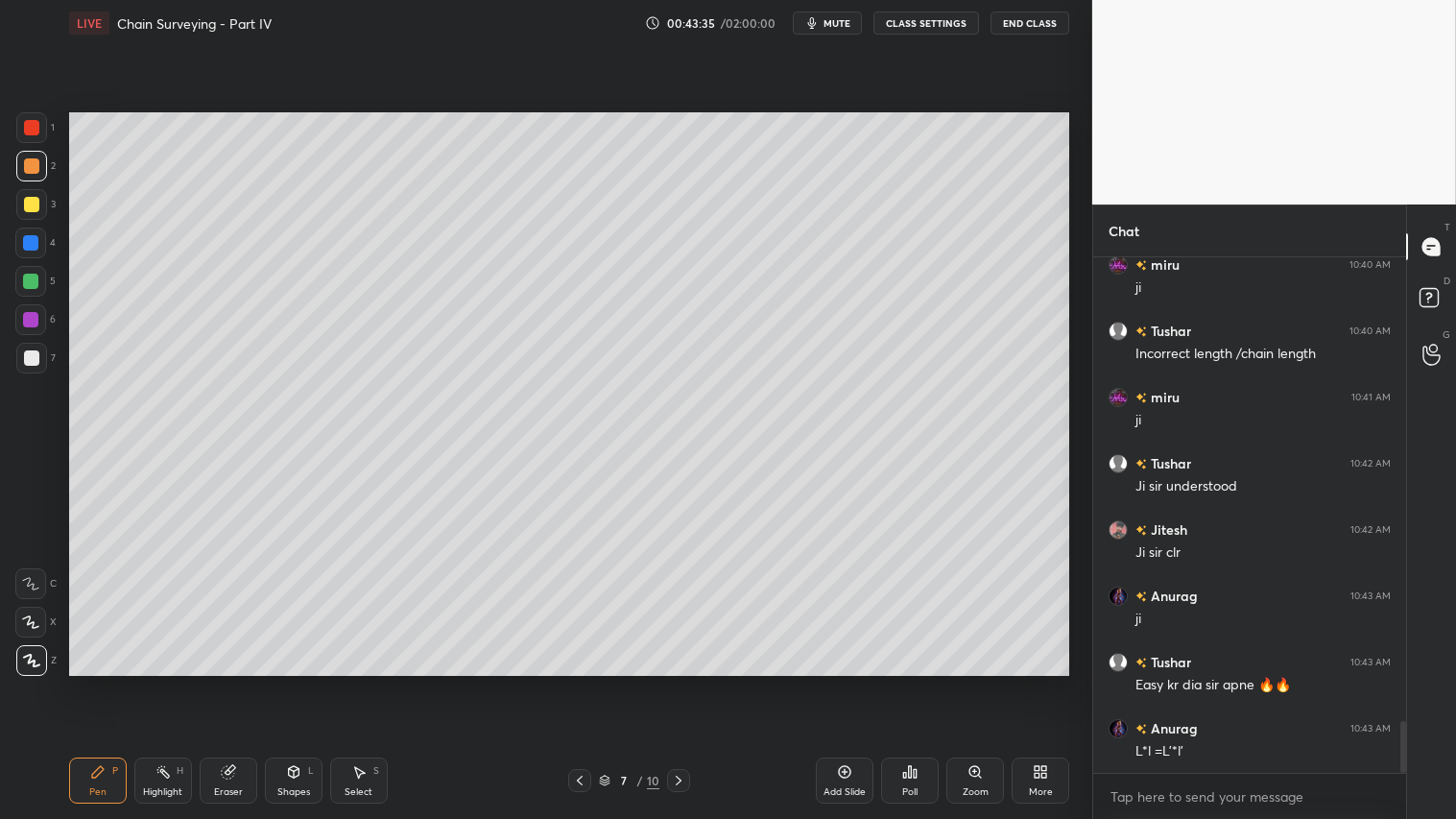 click 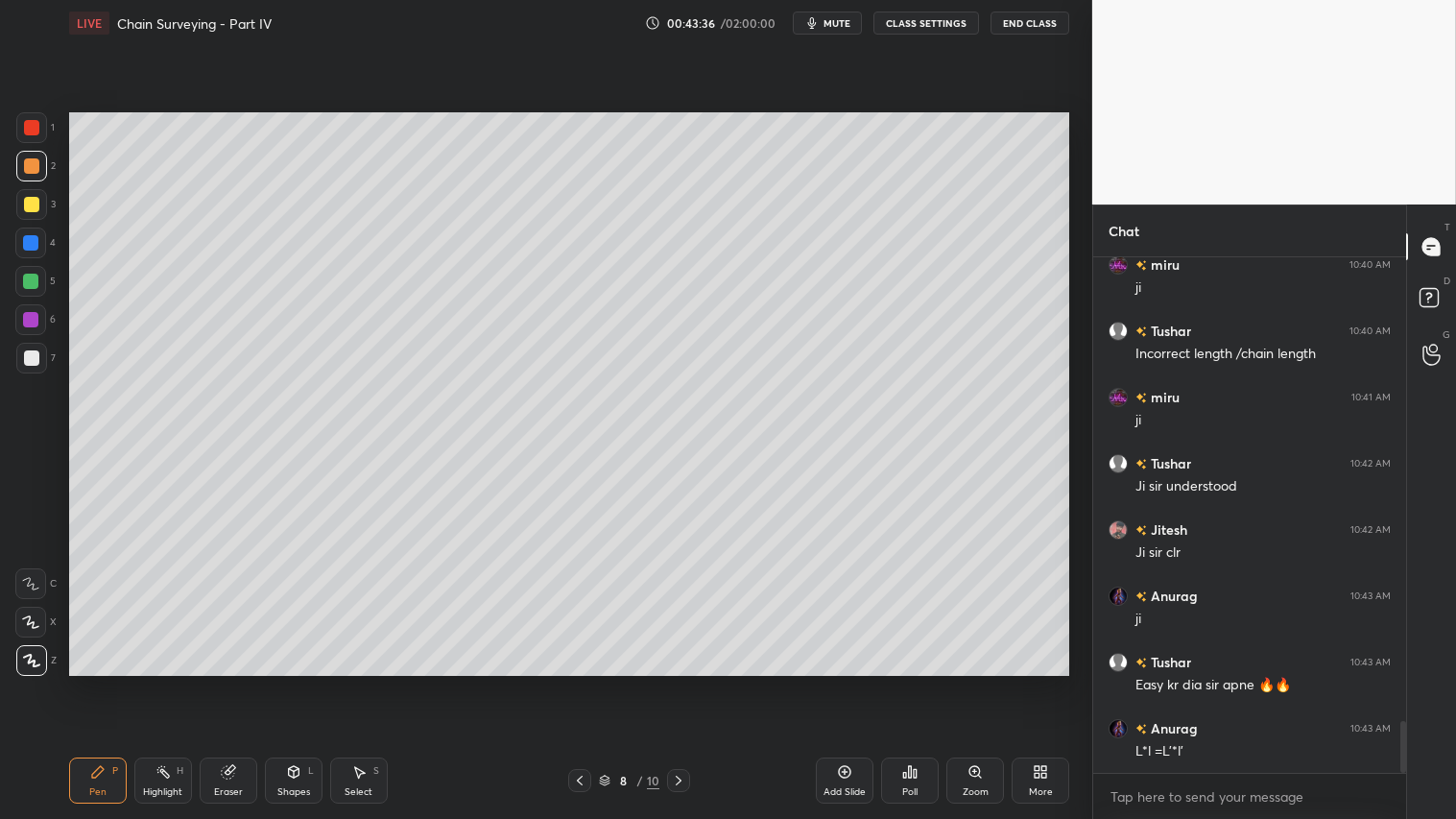 click 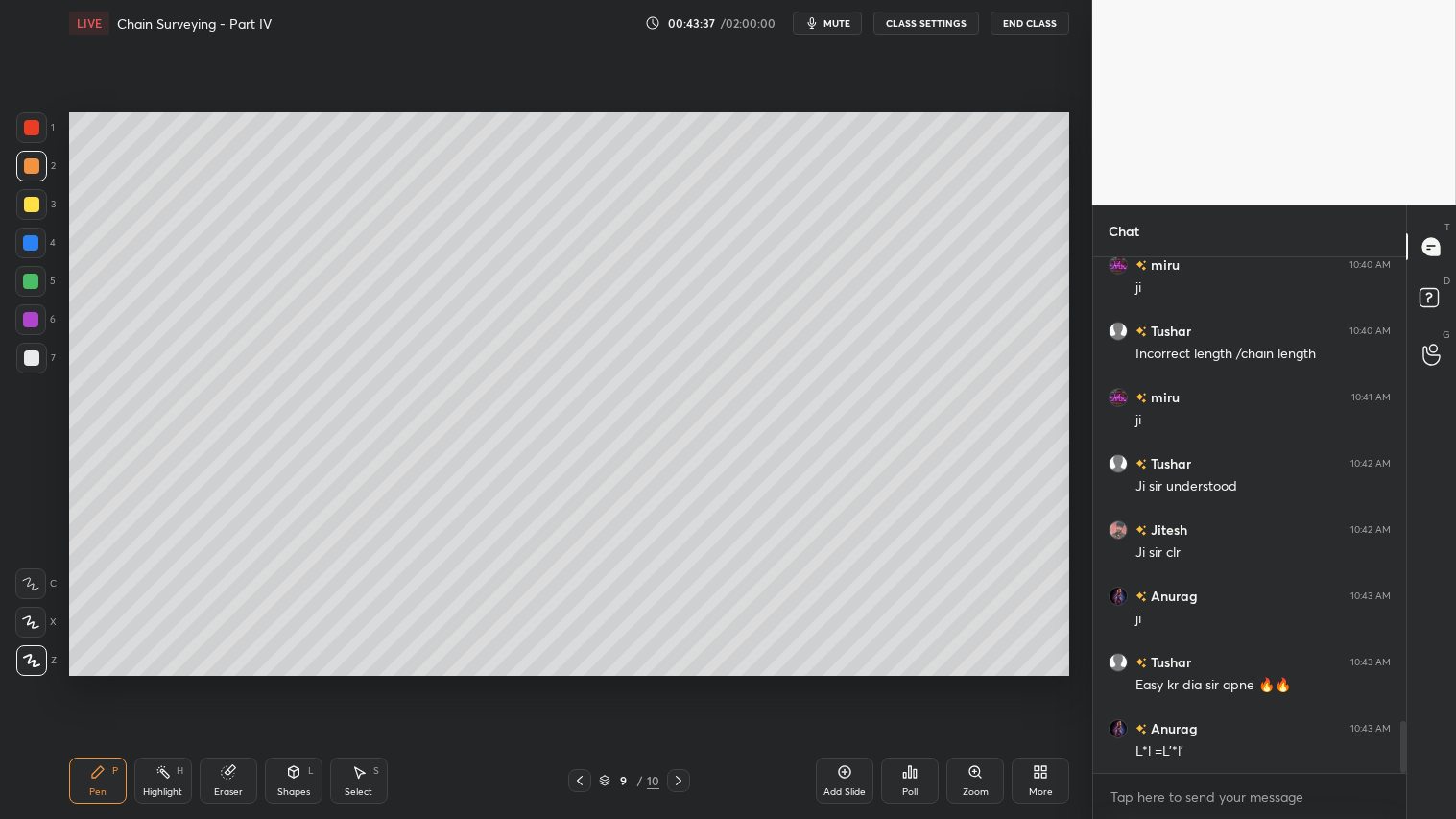 click 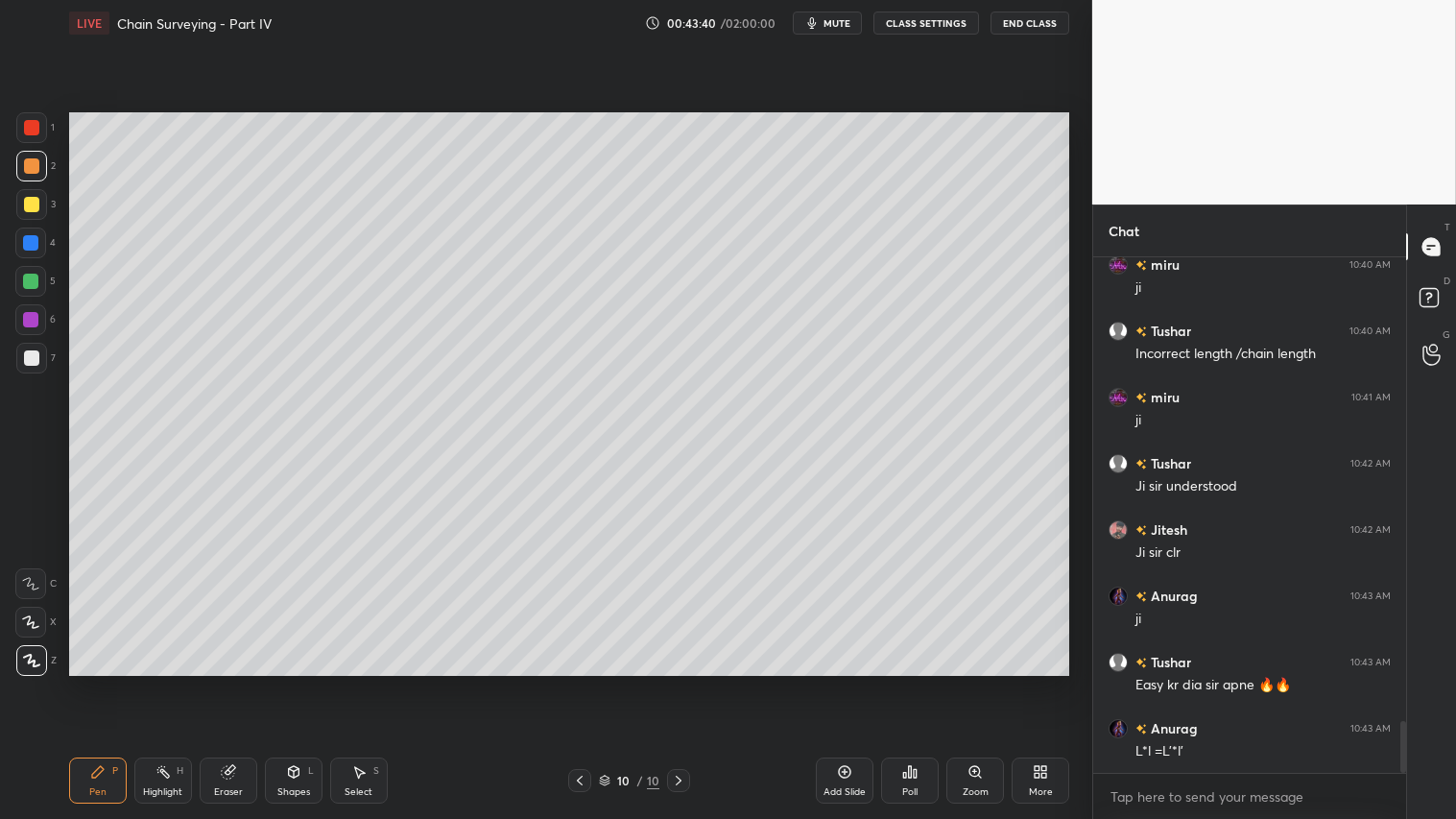 click 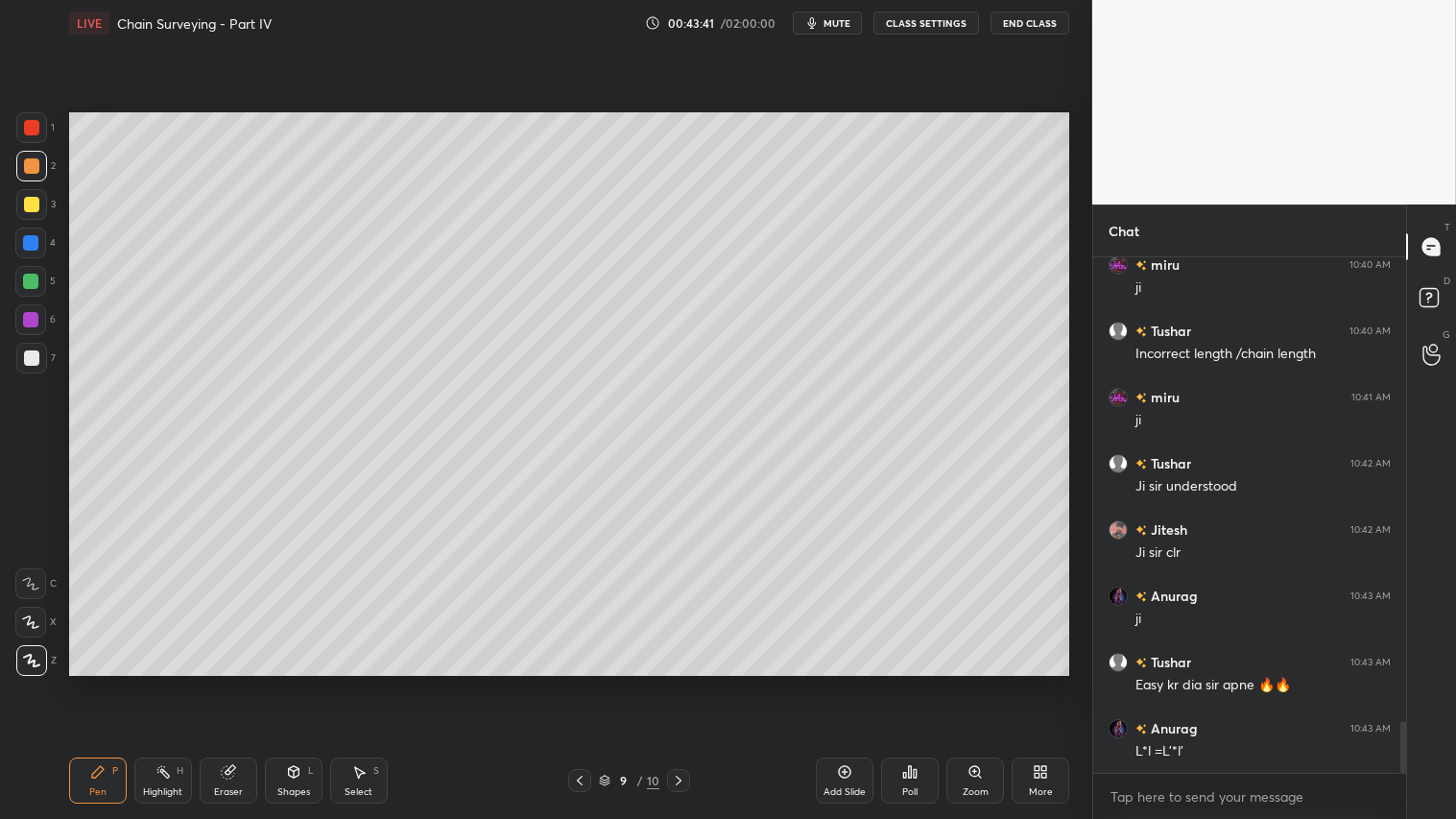 click 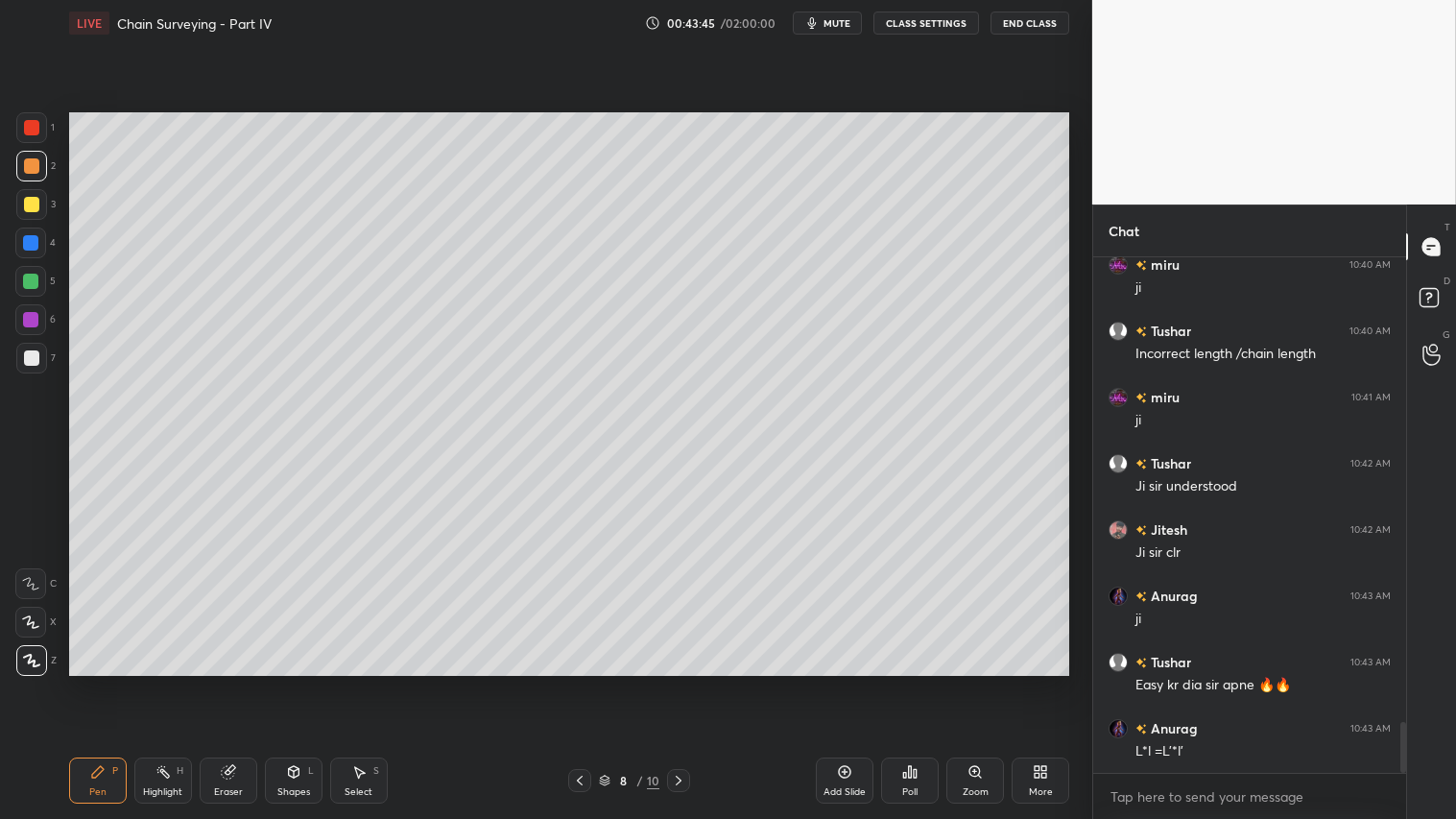 scroll, scrollTop: 4688, scrollLeft: 0, axis: vertical 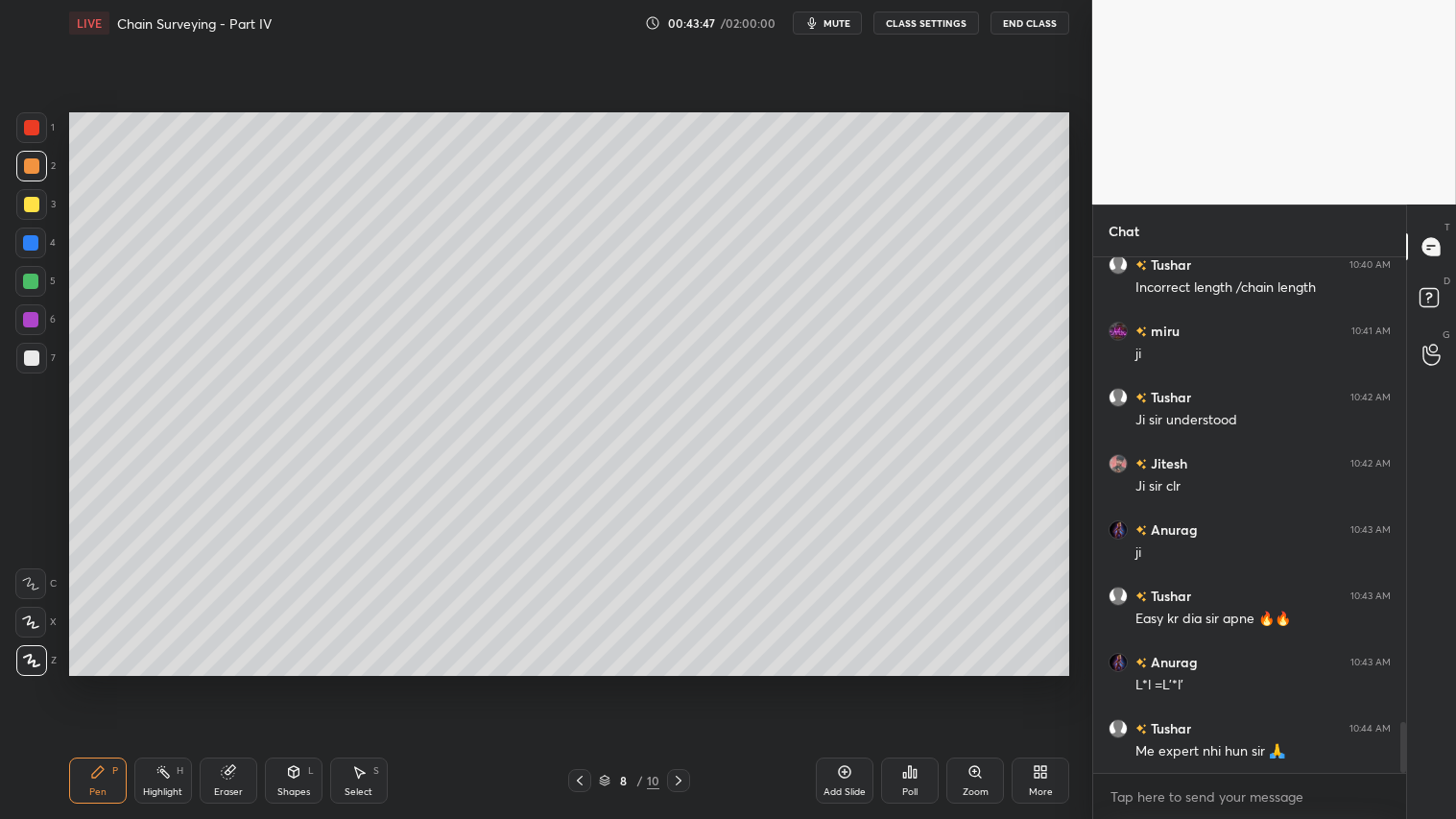 click 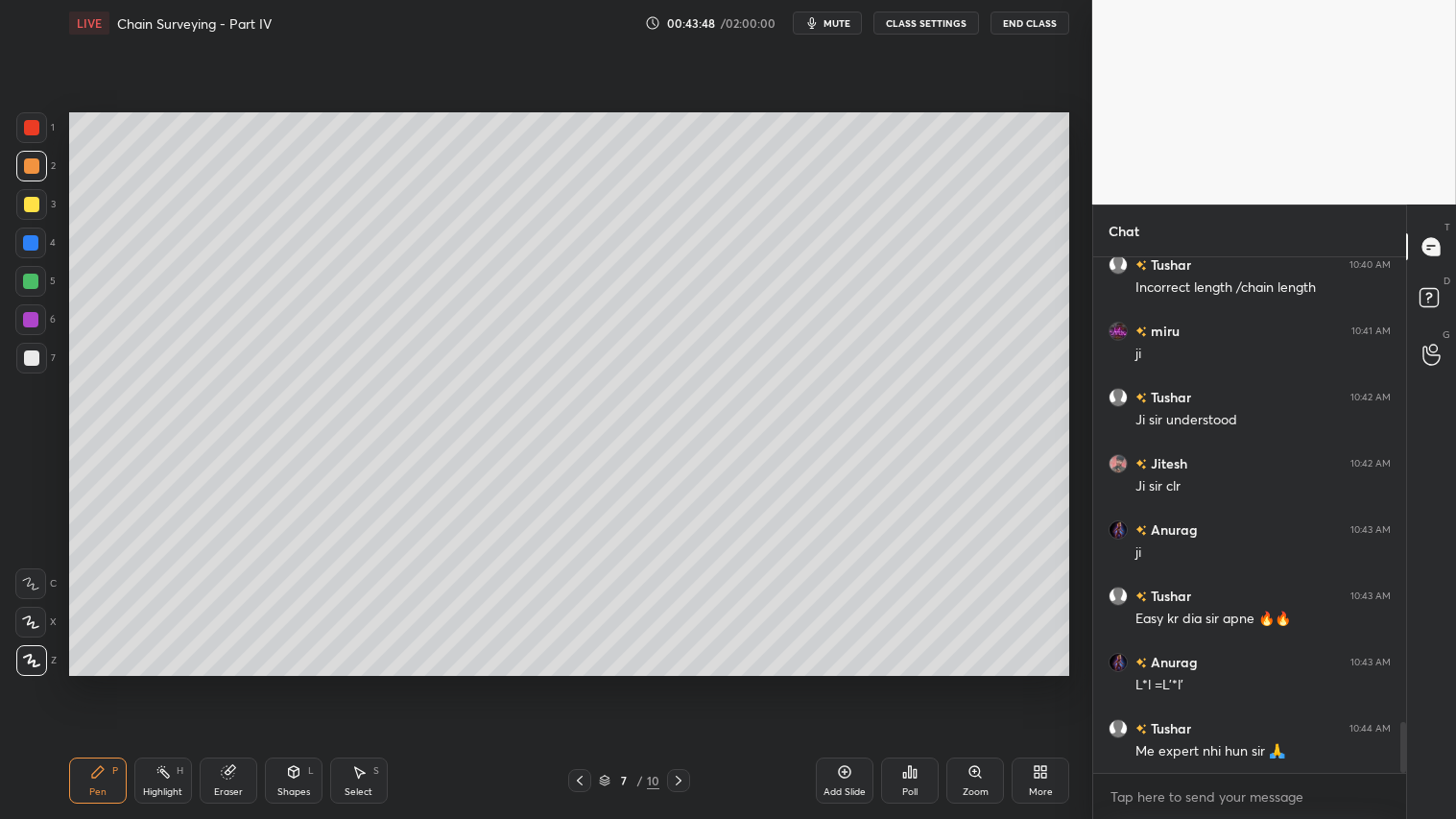 click at bounding box center (32, 166) 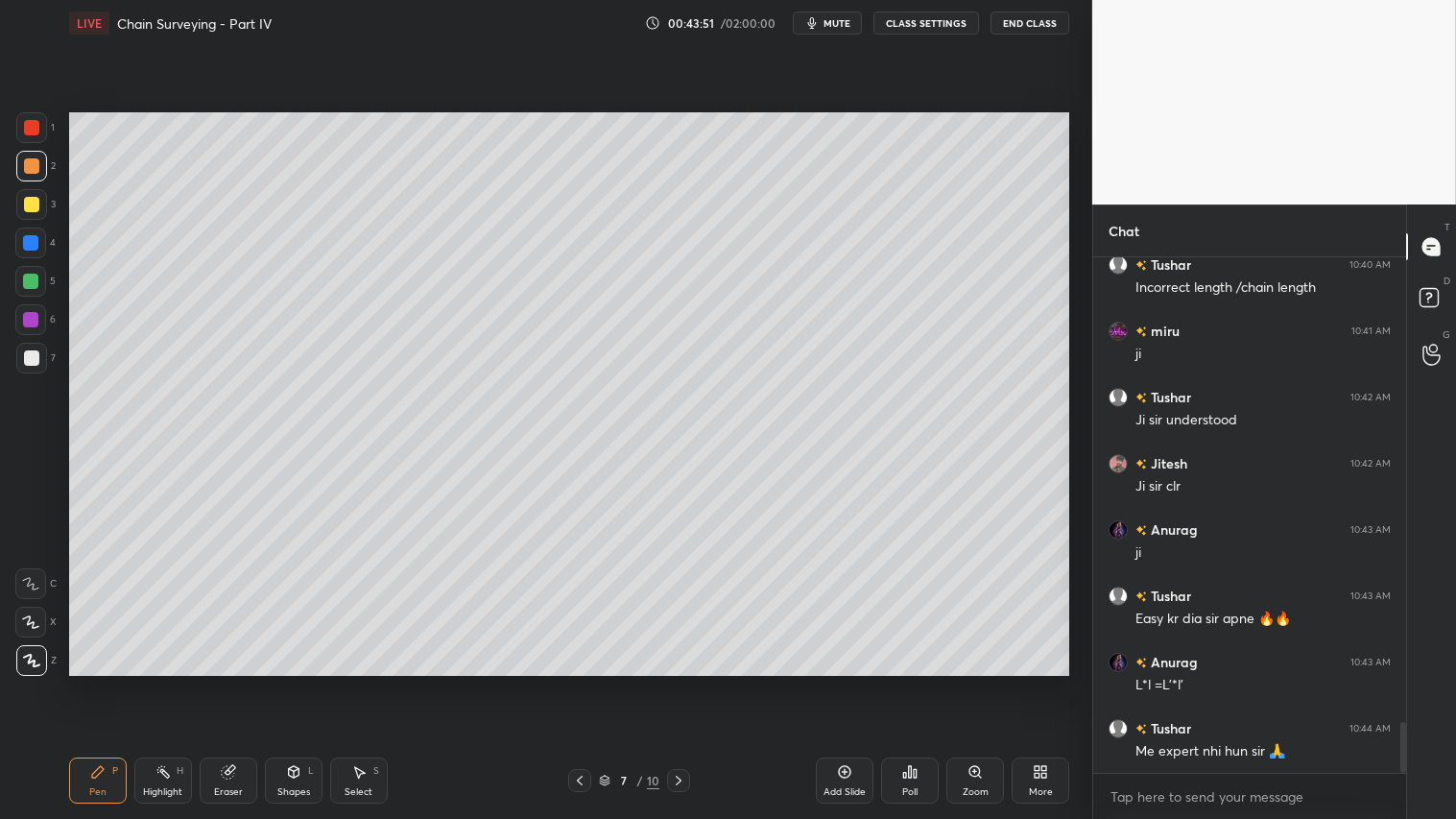 click 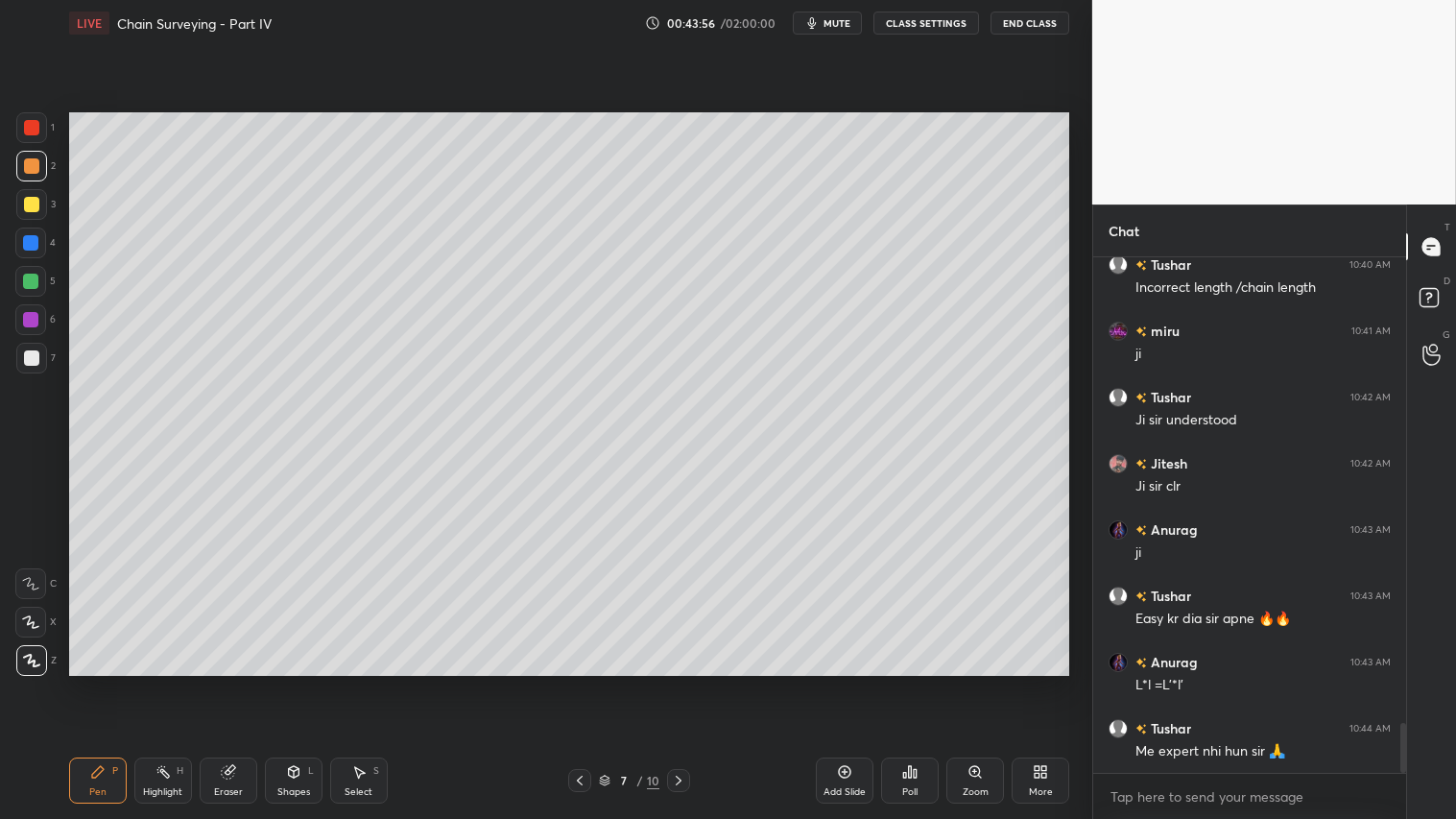 scroll, scrollTop: 4755, scrollLeft: 0, axis: vertical 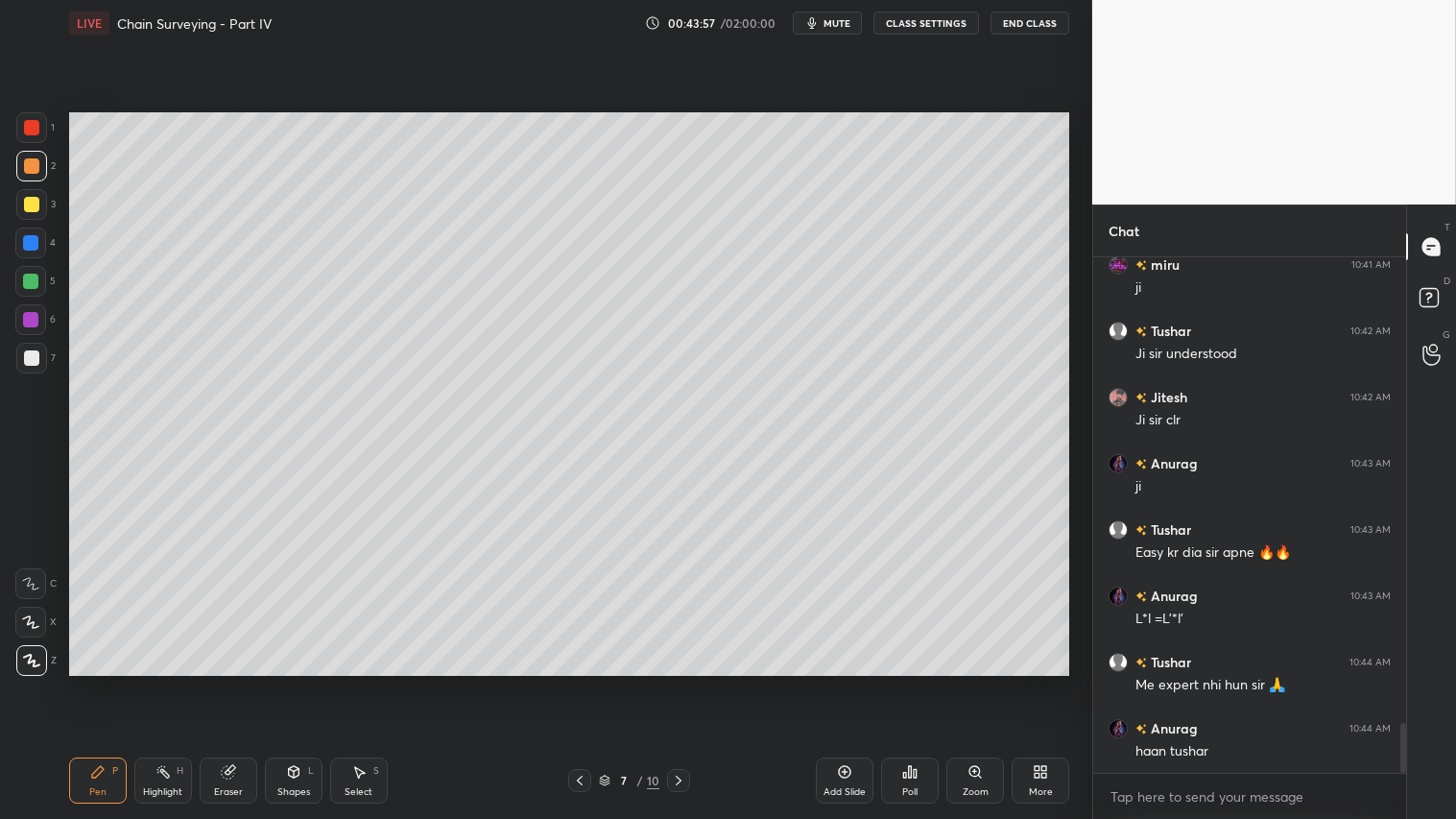 click on "Eraser" at bounding box center [228, 781] 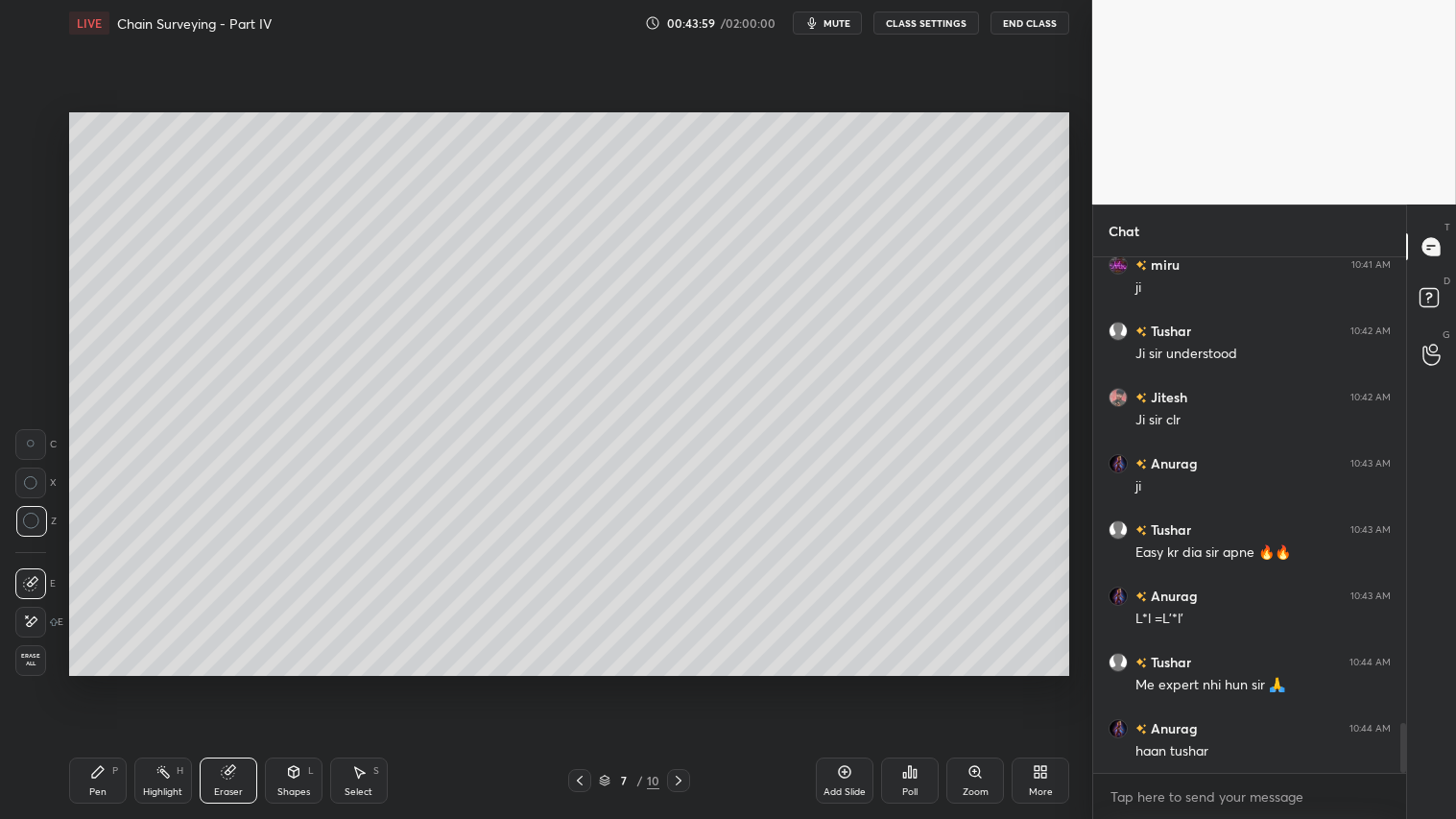 click on "Pen P" at bounding box center (98, 781) 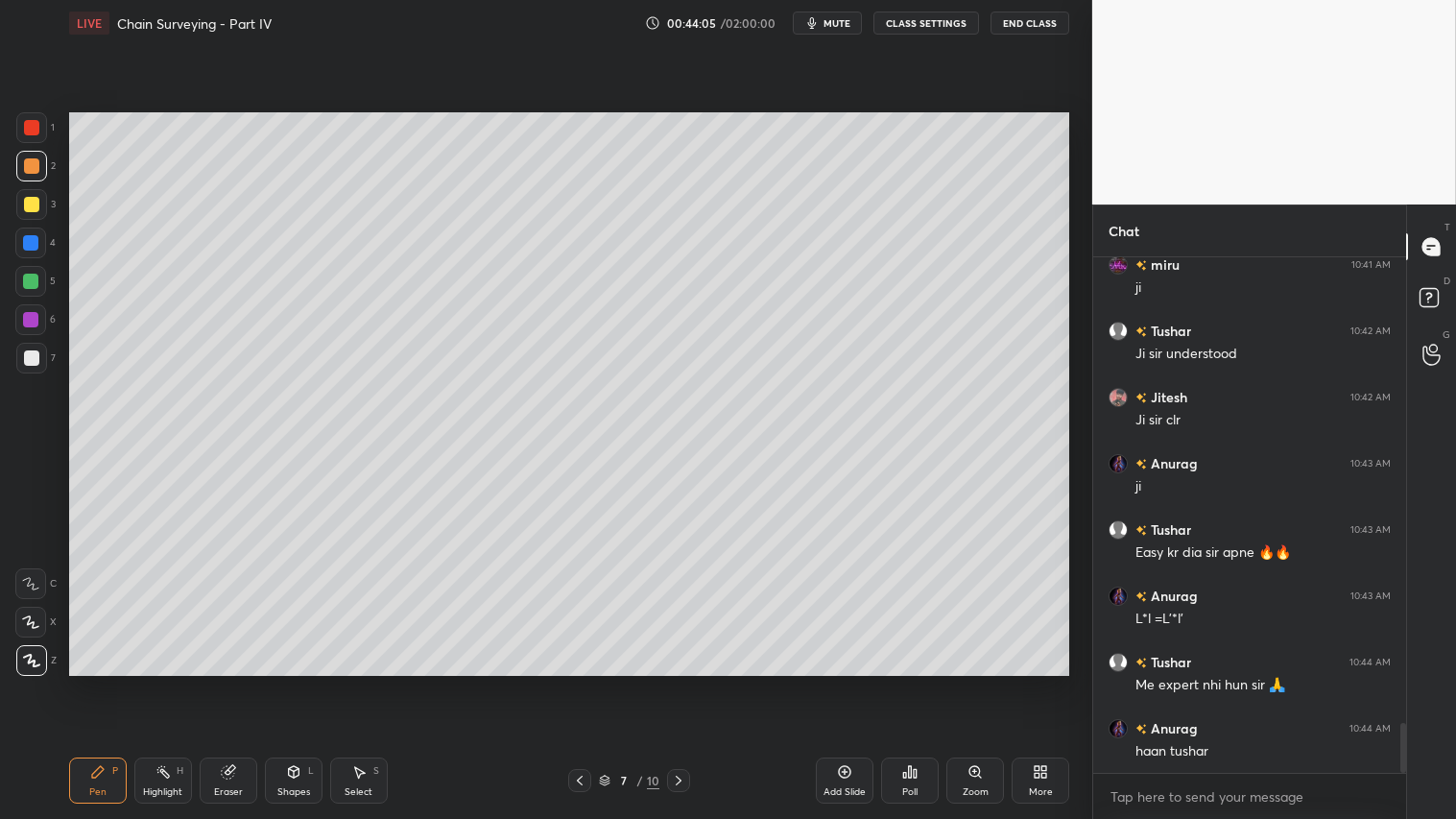 click on "Eraser" at bounding box center [228, 781] 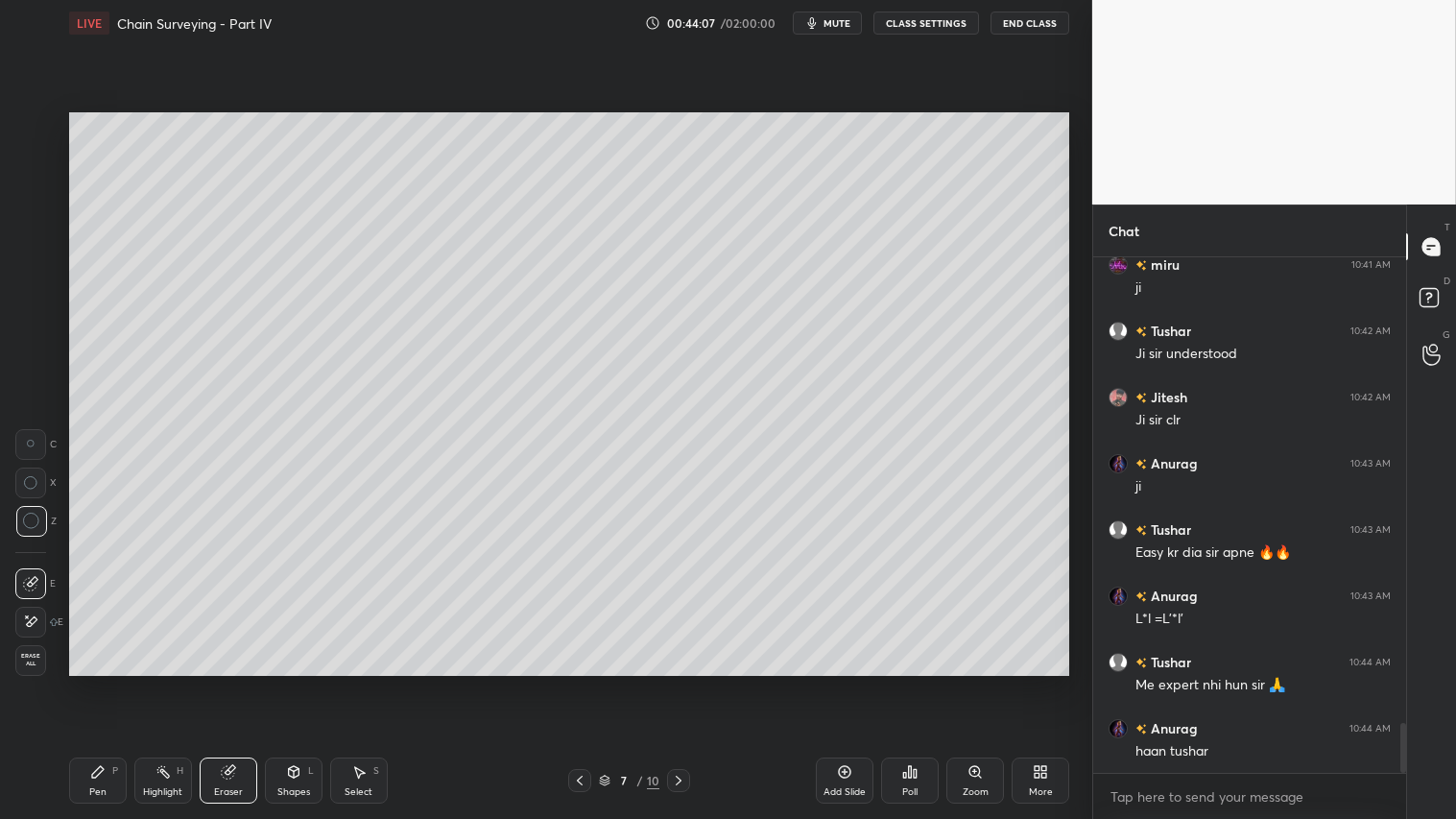 drag, startPoint x: 33, startPoint y: 483, endPoint x: 58, endPoint y: 480, distance: 25.179357 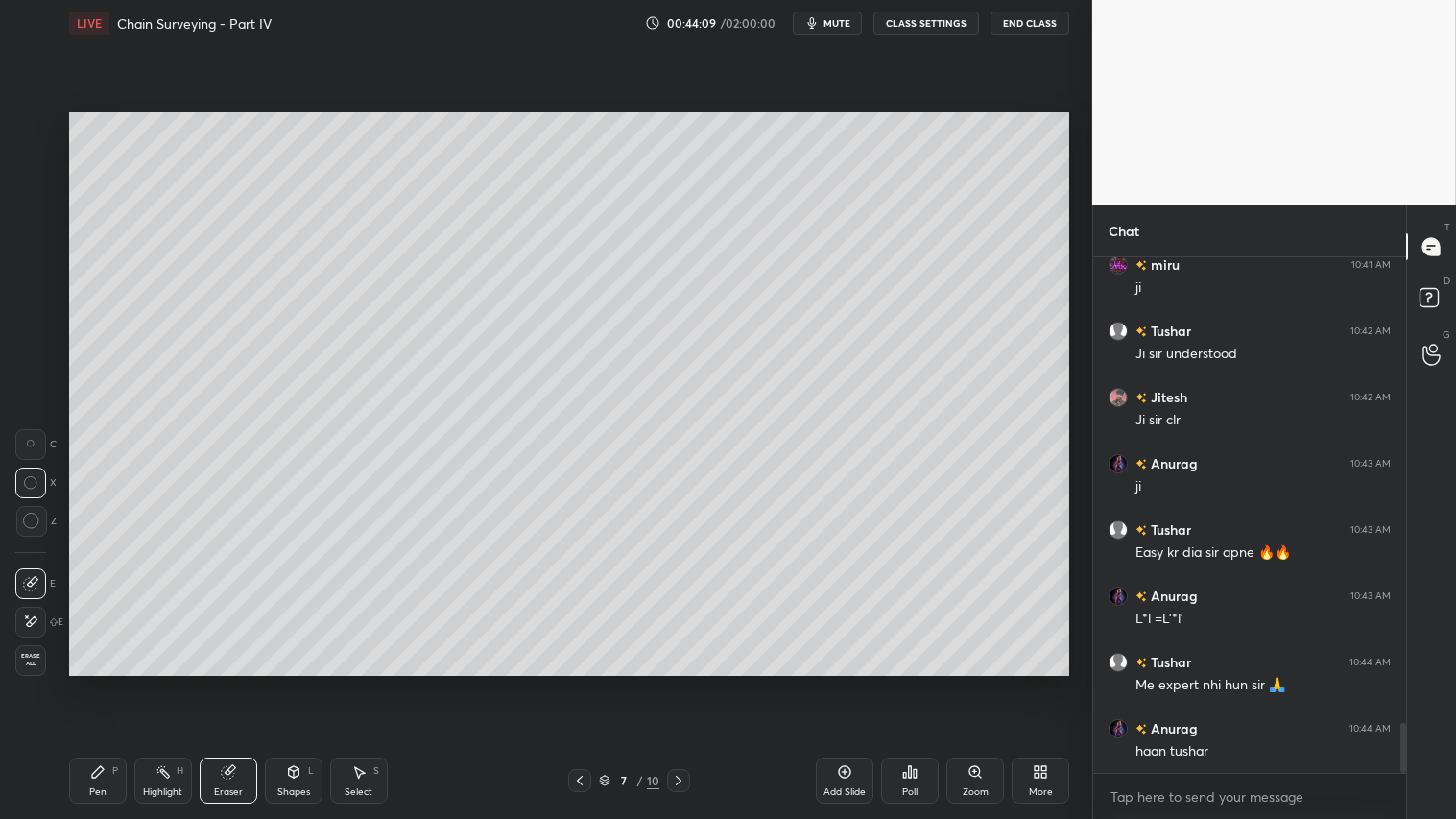 click on "Pen P" at bounding box center [98, 781] 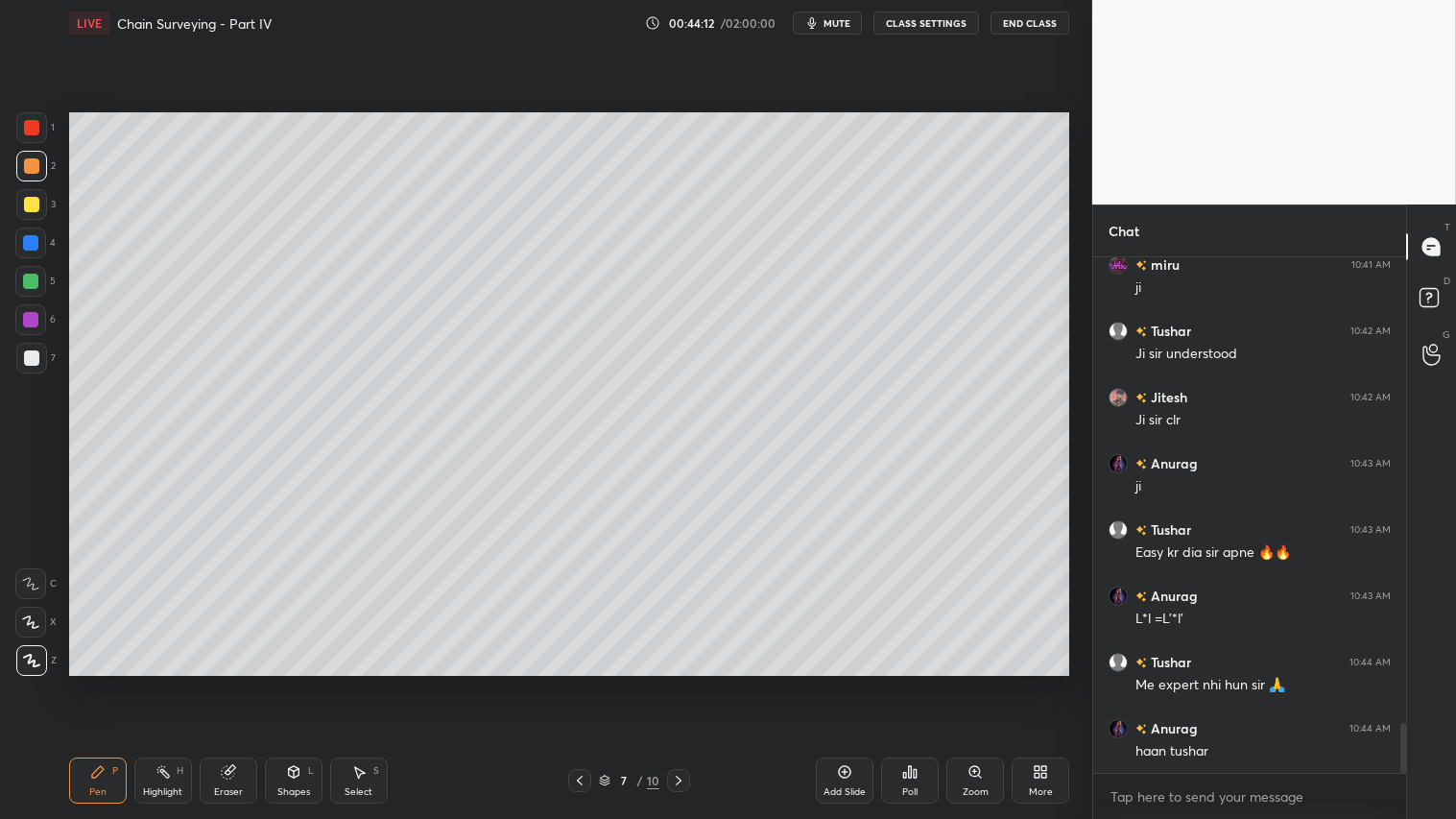 click on "Pen P" at bounding box center (98, 781) 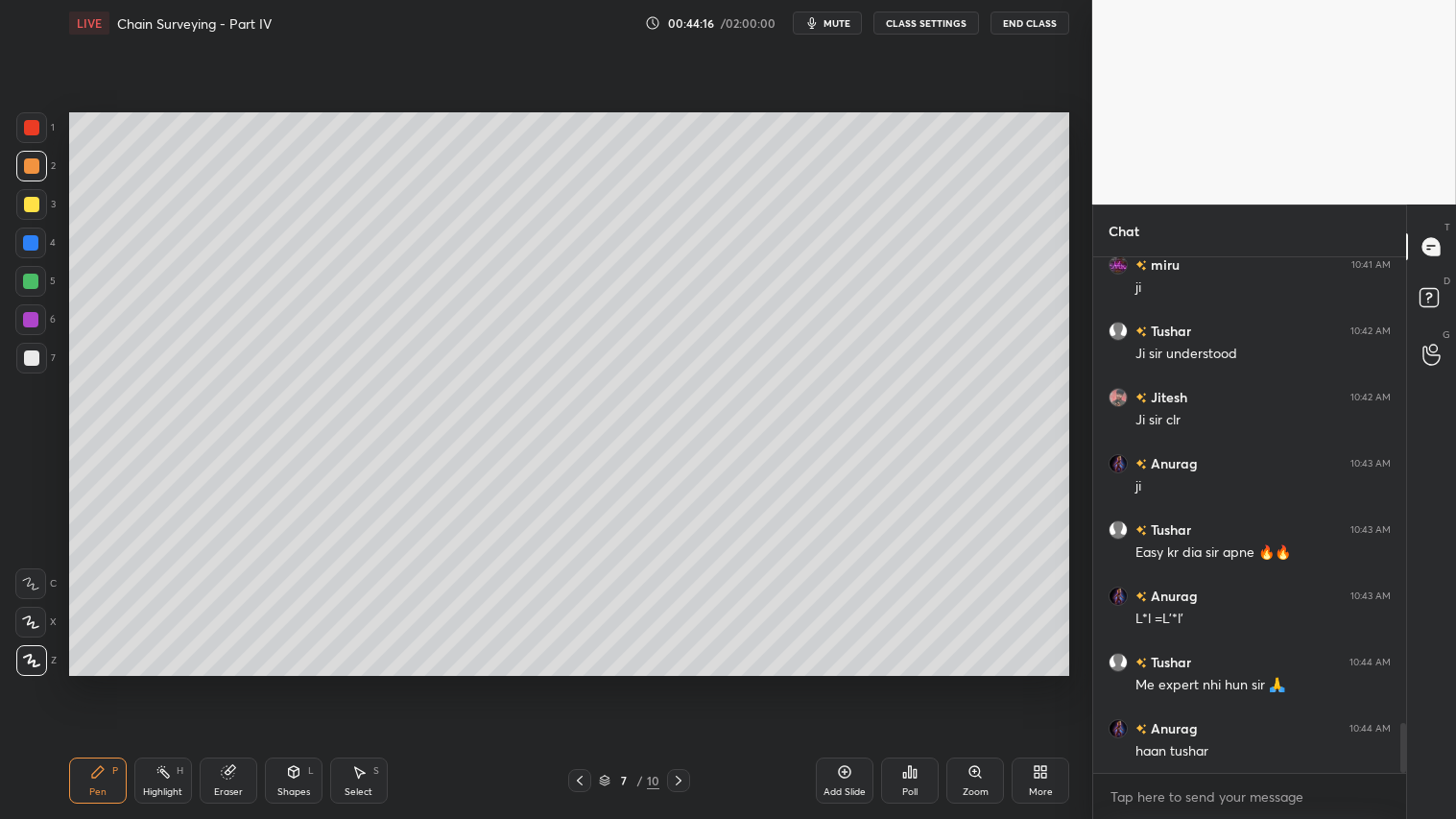 click on "Eraser" at bounding box center [228, 781] 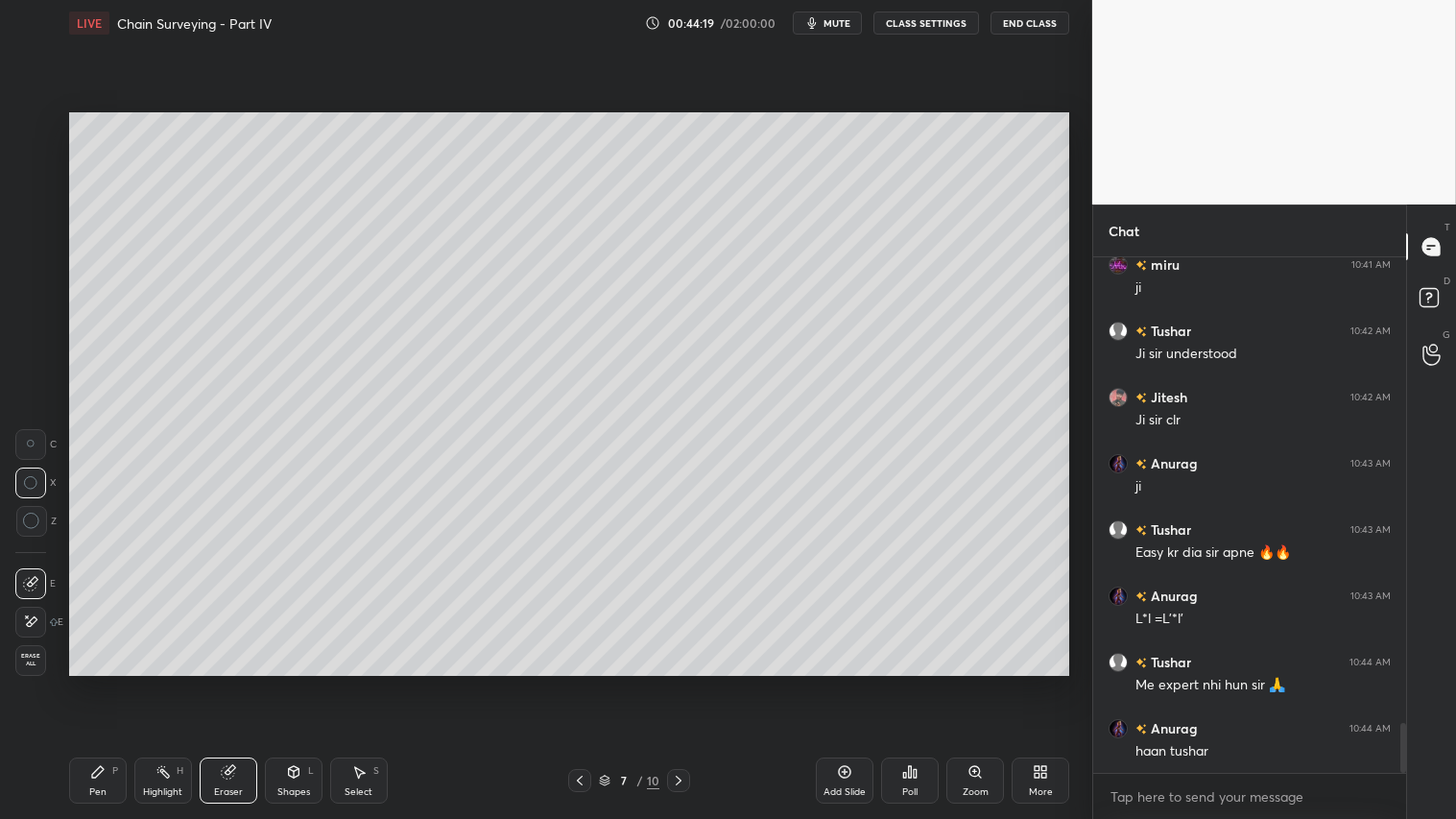drag, startPoint x: 100, startPoint y: 787, endPoint x: 93, endPoint y: 775, distance: 13.892444 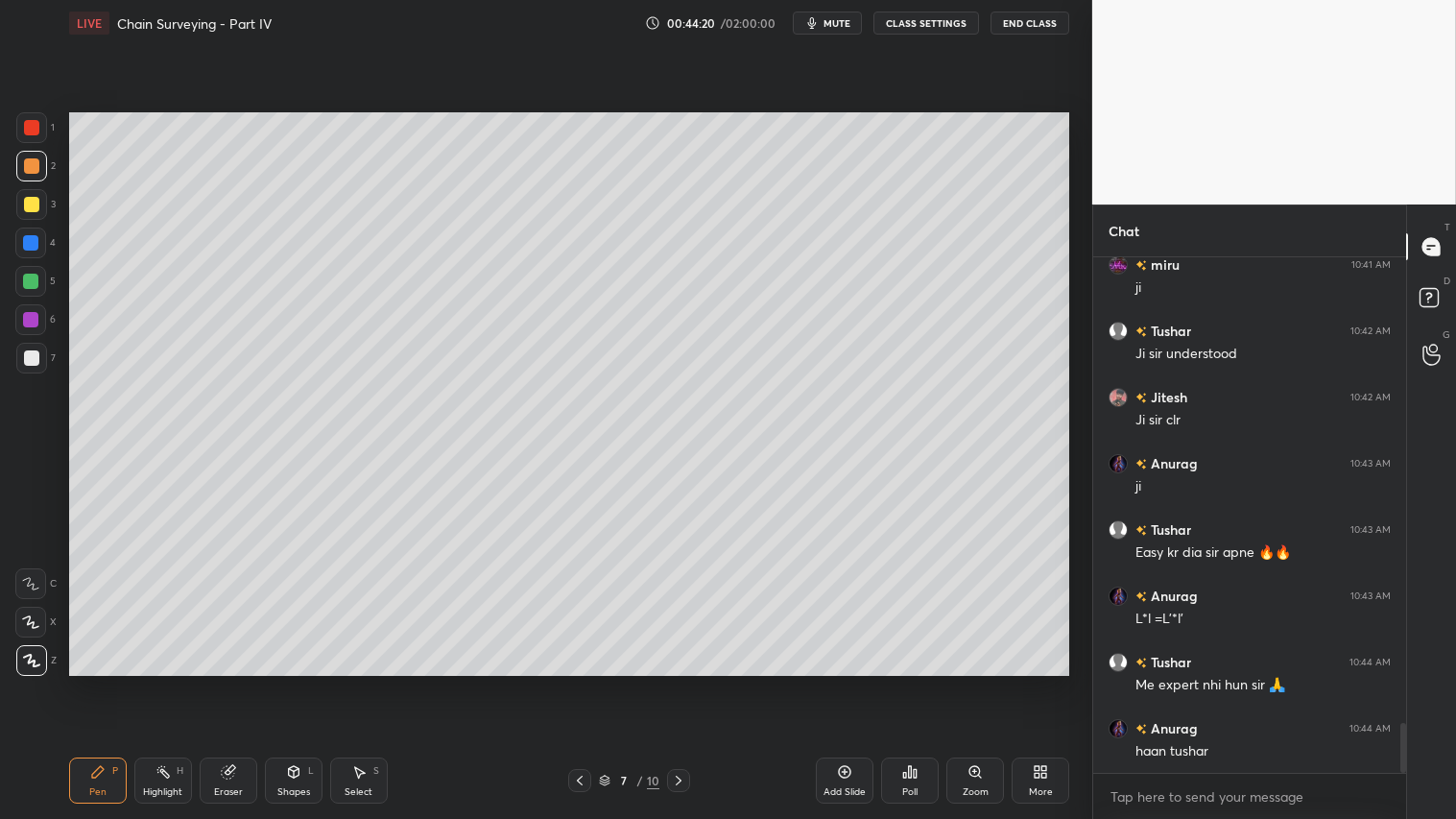click on "Pen P" at bounding box center [98, 781] 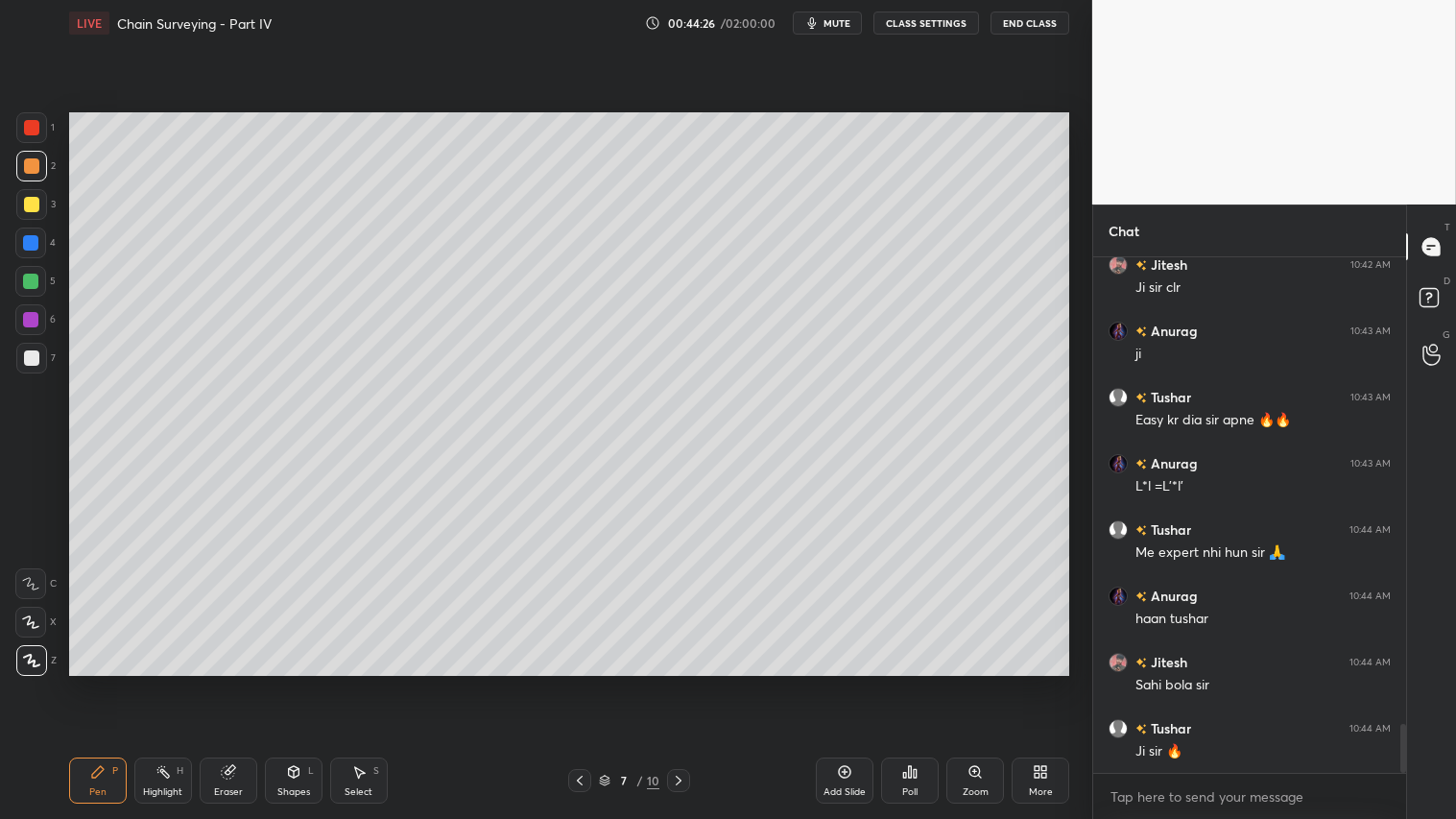 scroll, scrollTop: 4952, scrollLeft: 0, axis: vertical 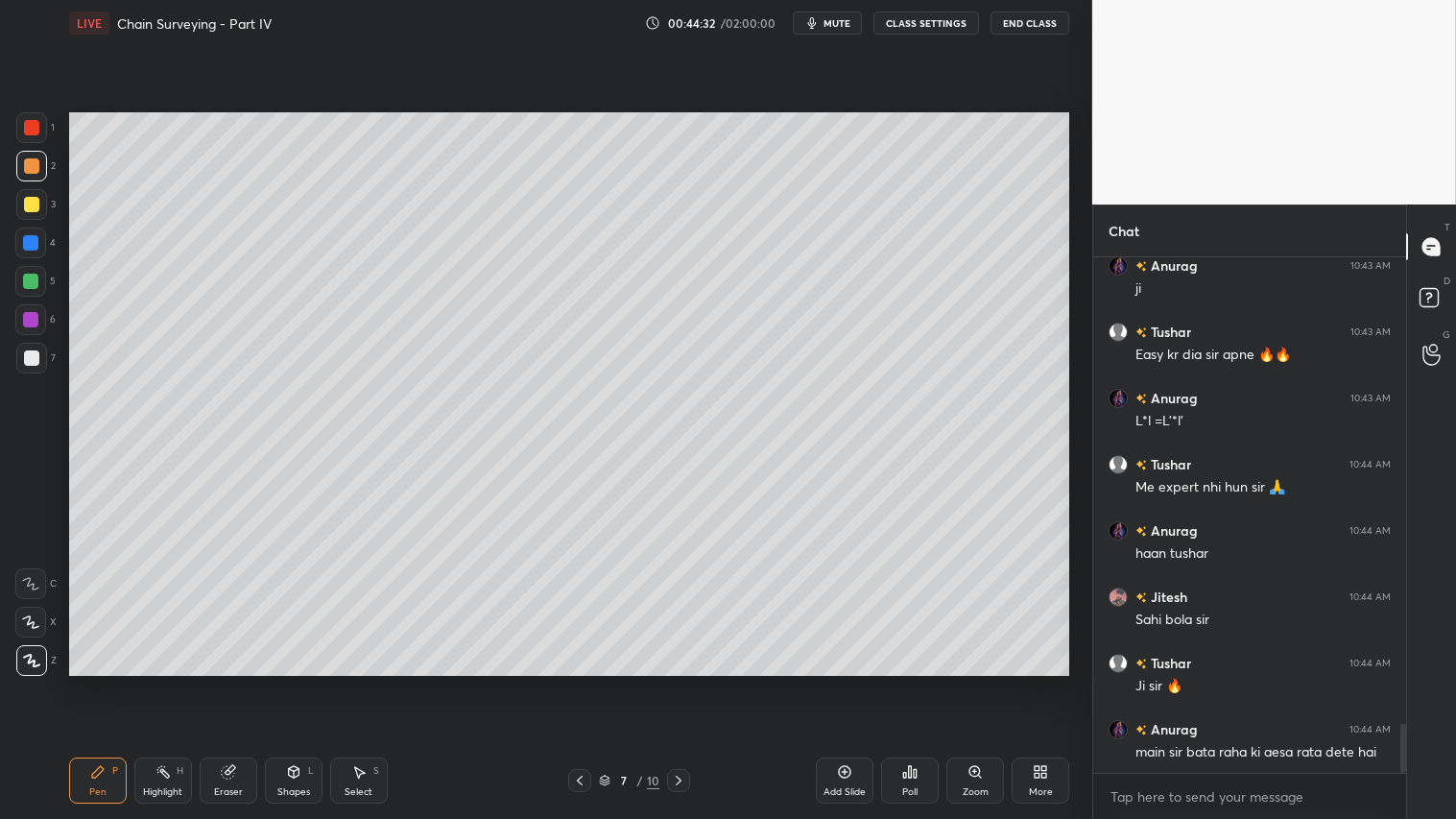 click 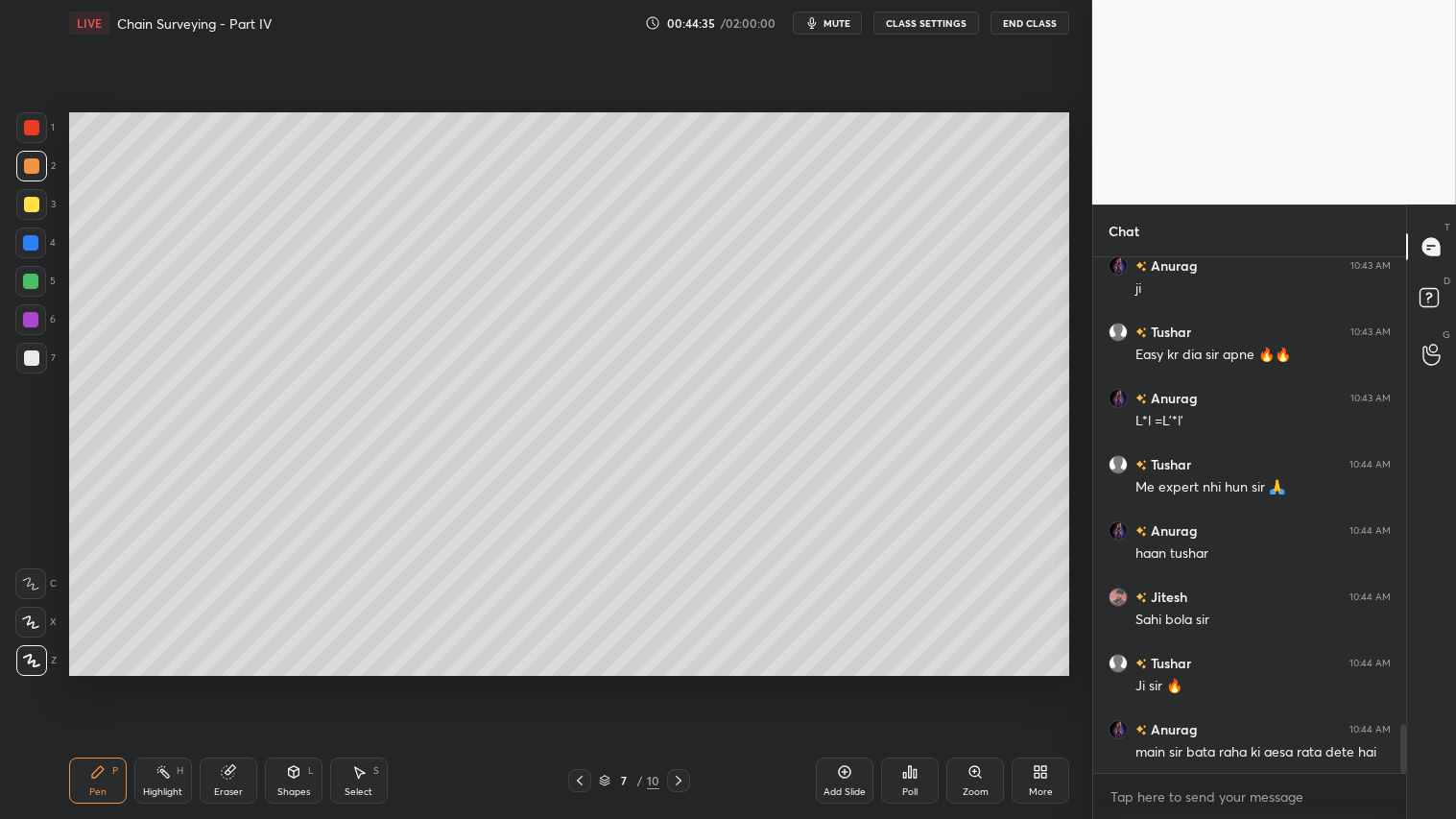 drag, startPoint x: 27, startPoint y: 161, endPoint x: 0, endPoint y: 663, distance: 502.72557 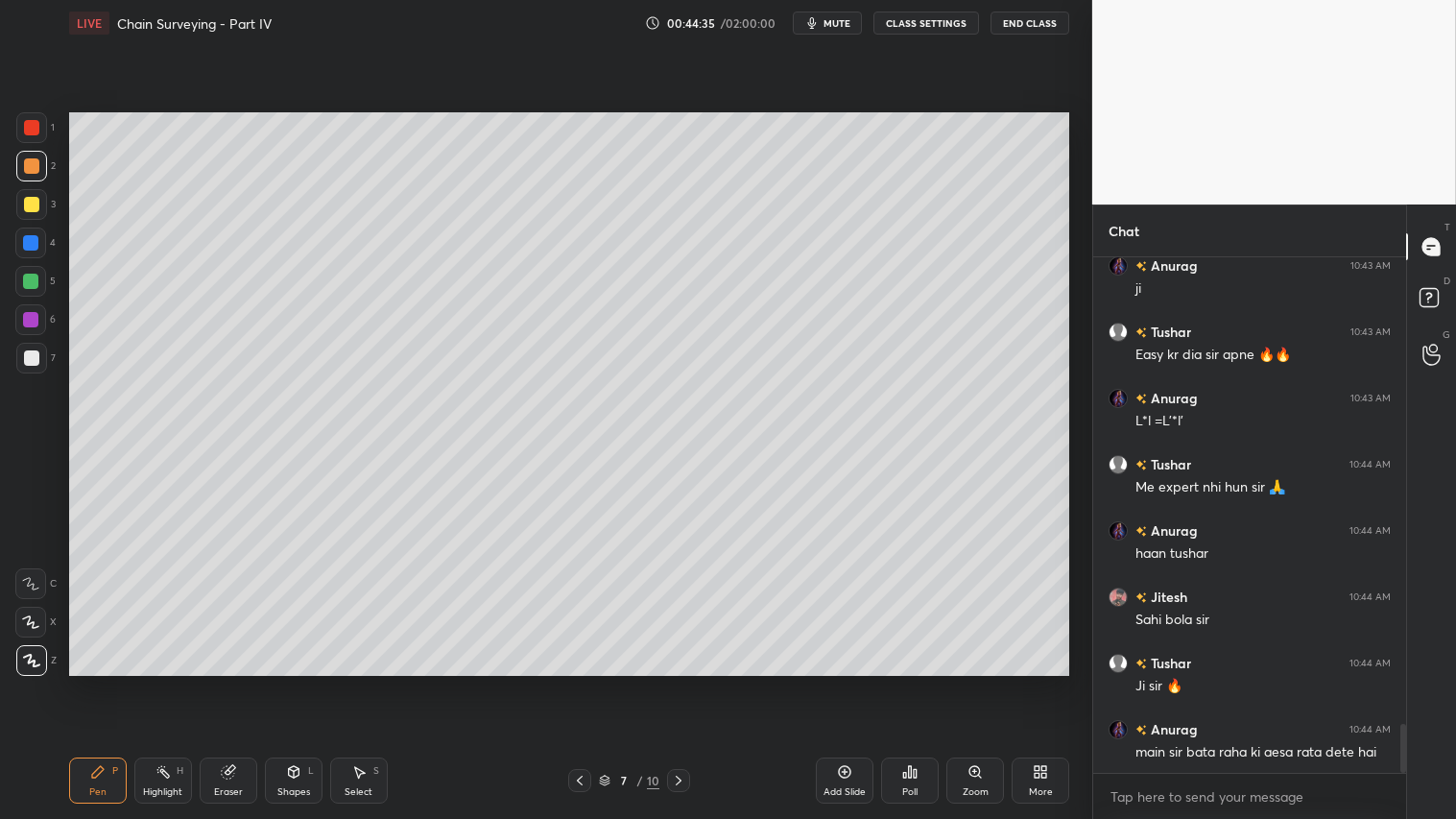 click at bounding box center (32, 166) 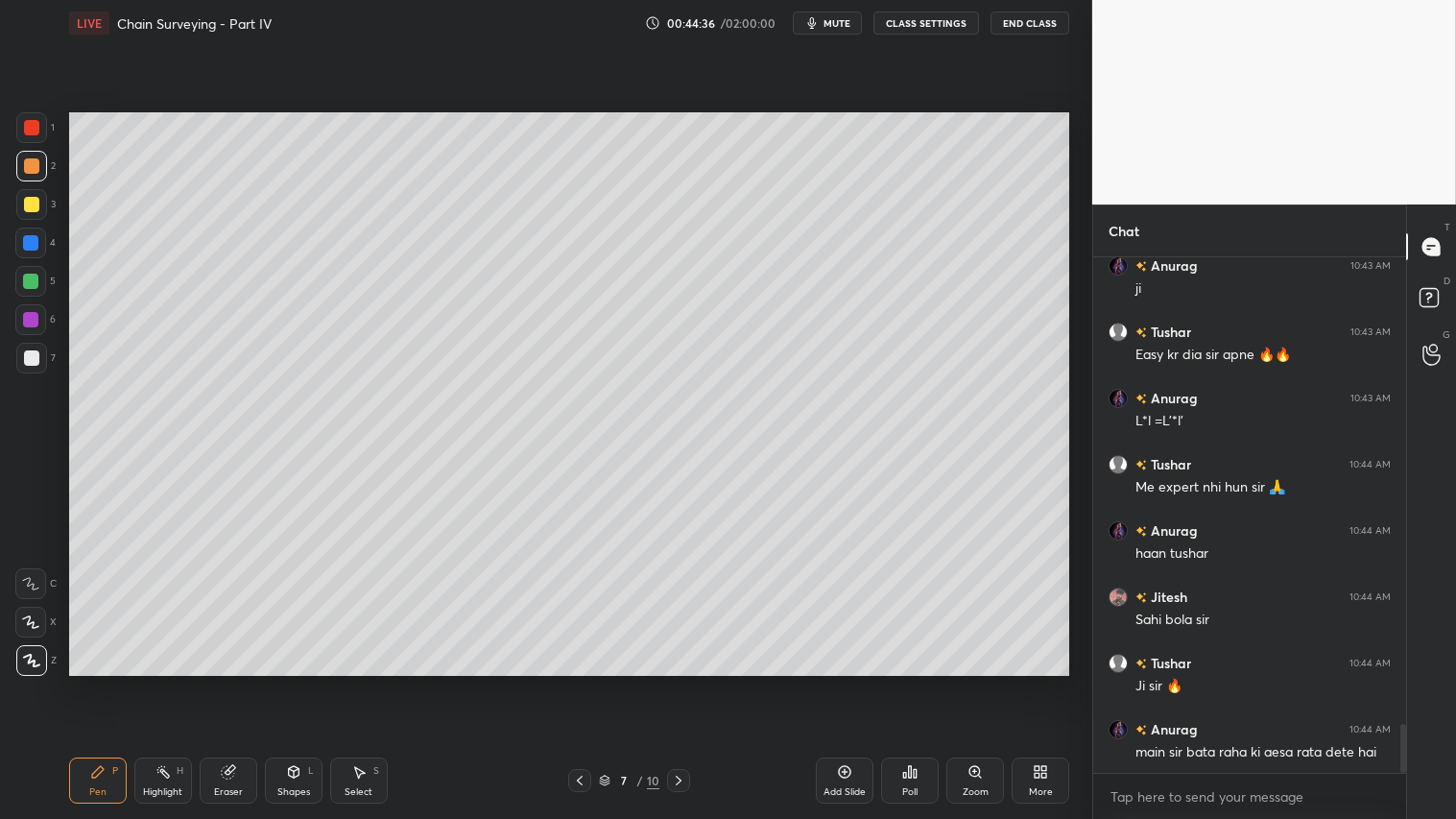 click on "Pen P" at bounding box center [98, 781] 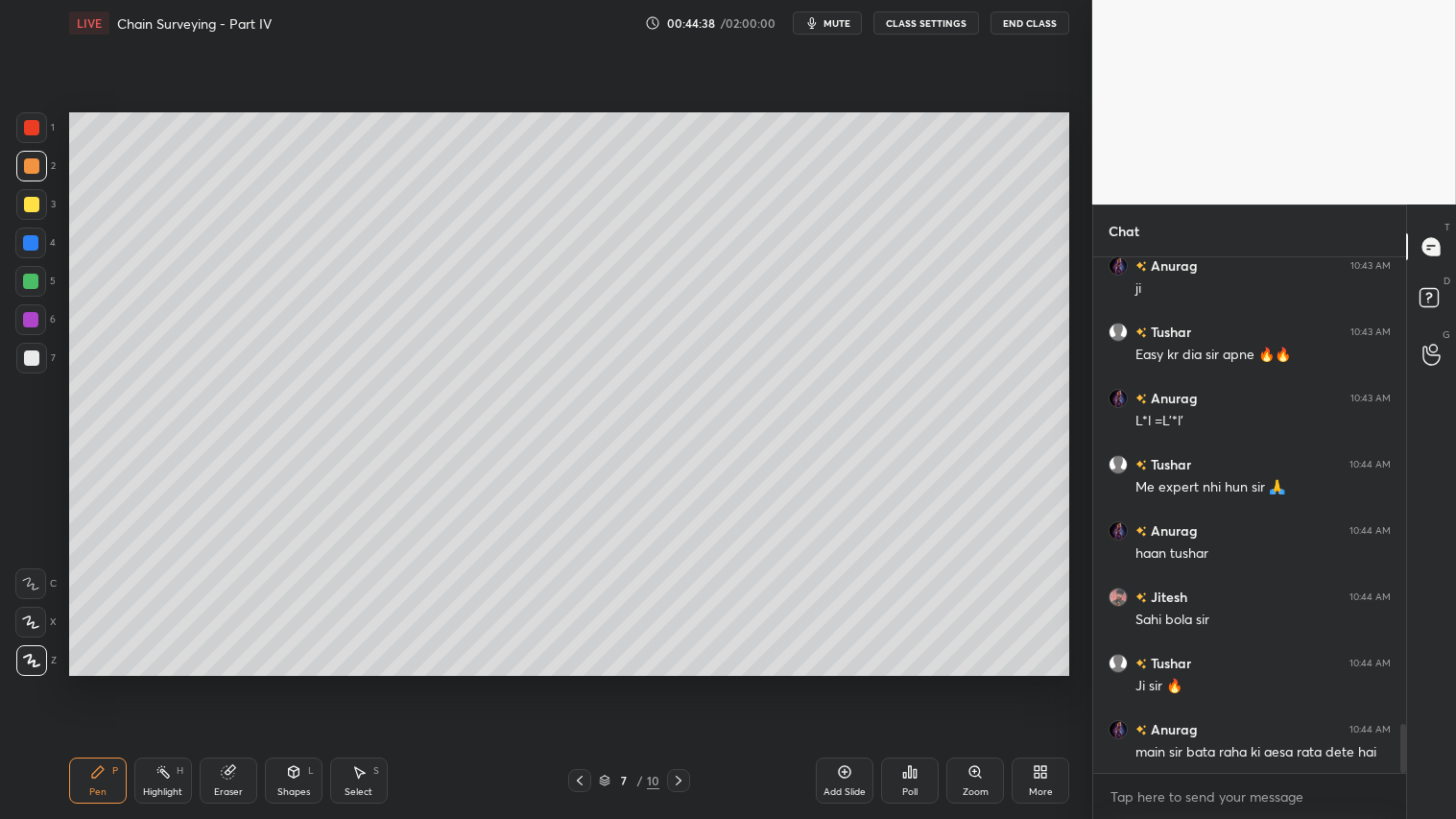 scroll, scrollTop: 5019, scrollLeft: 0, axis: vertical 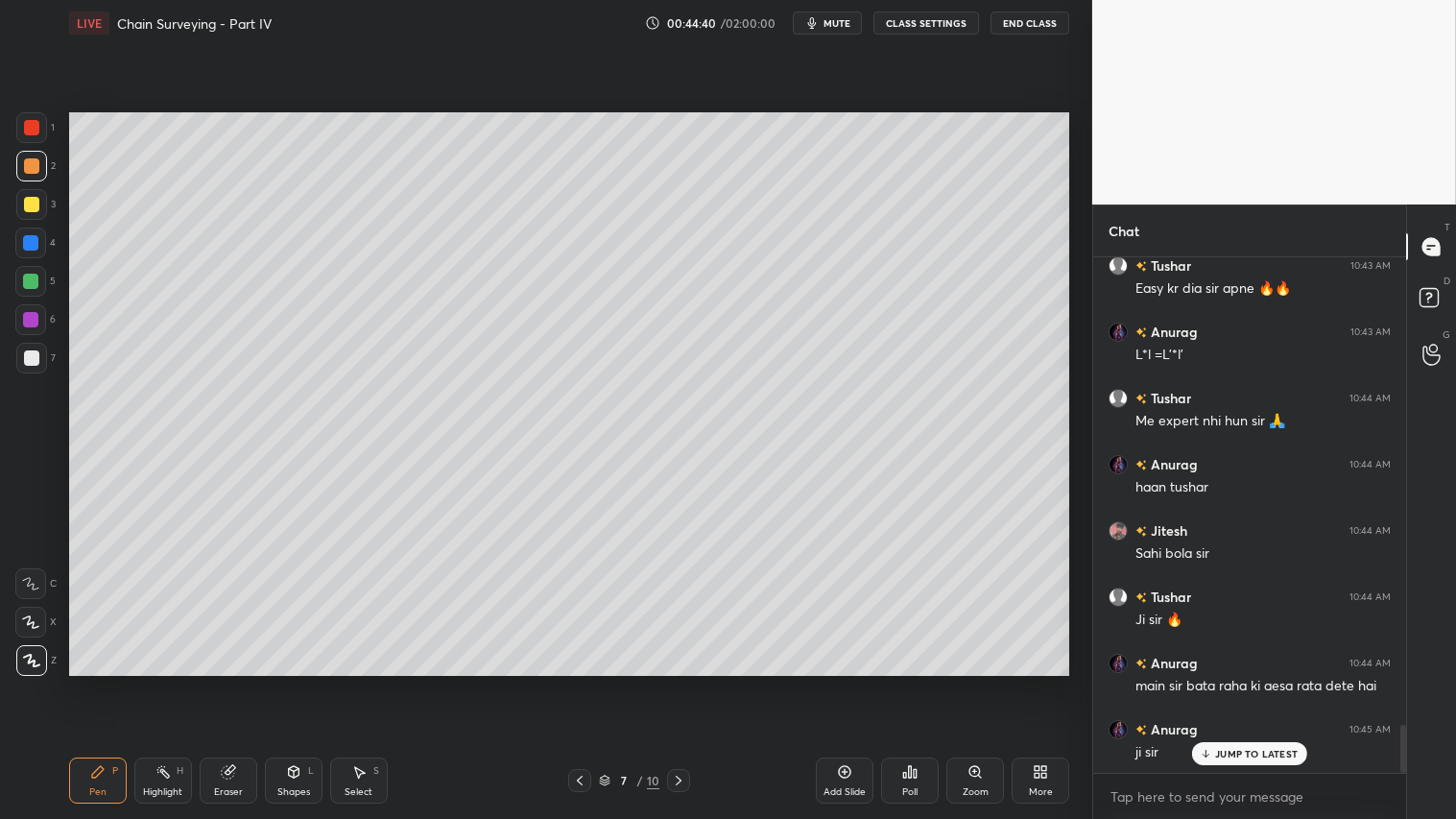 click on "Pen P" at bounding box center [98, 781] 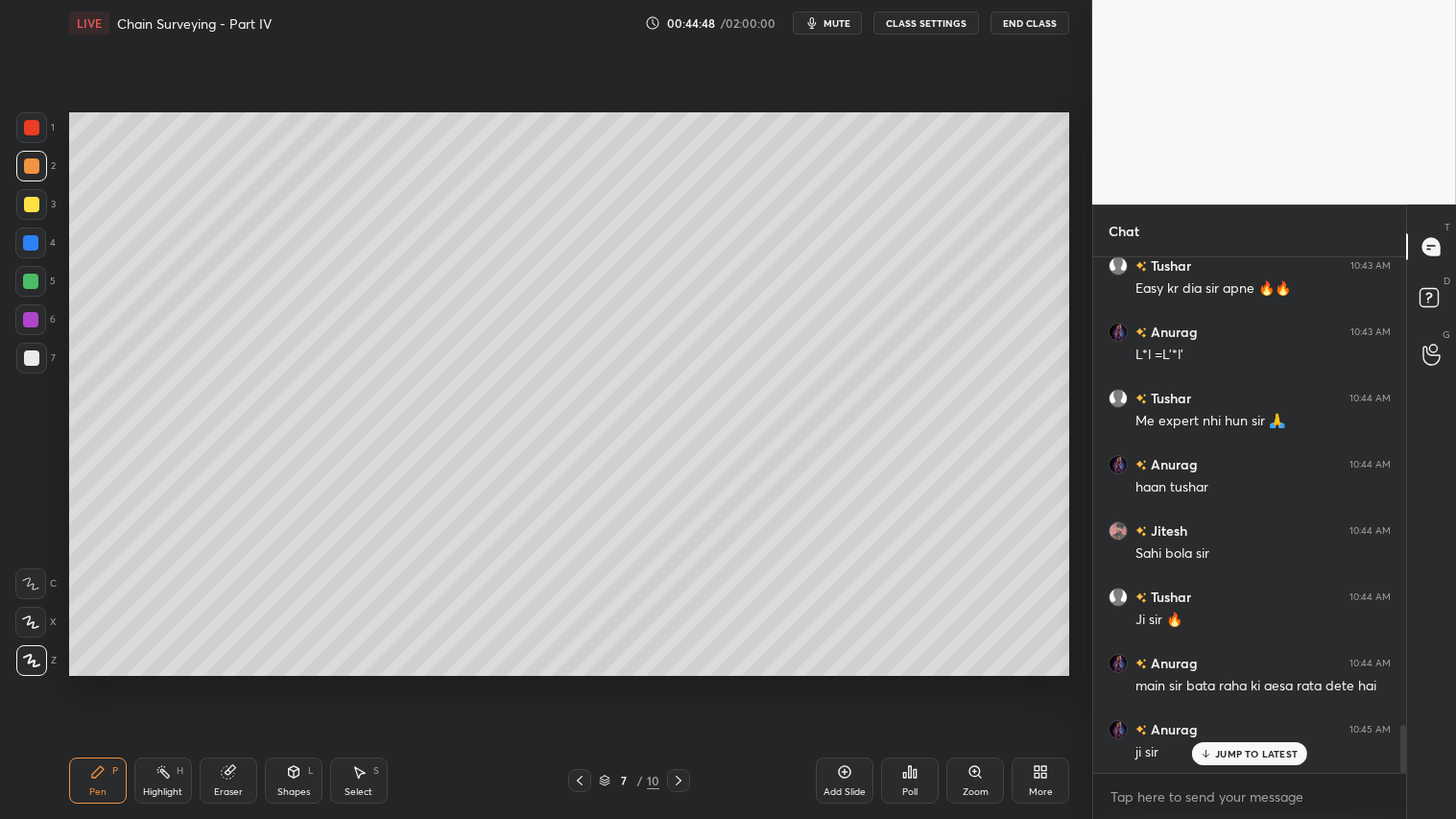 click 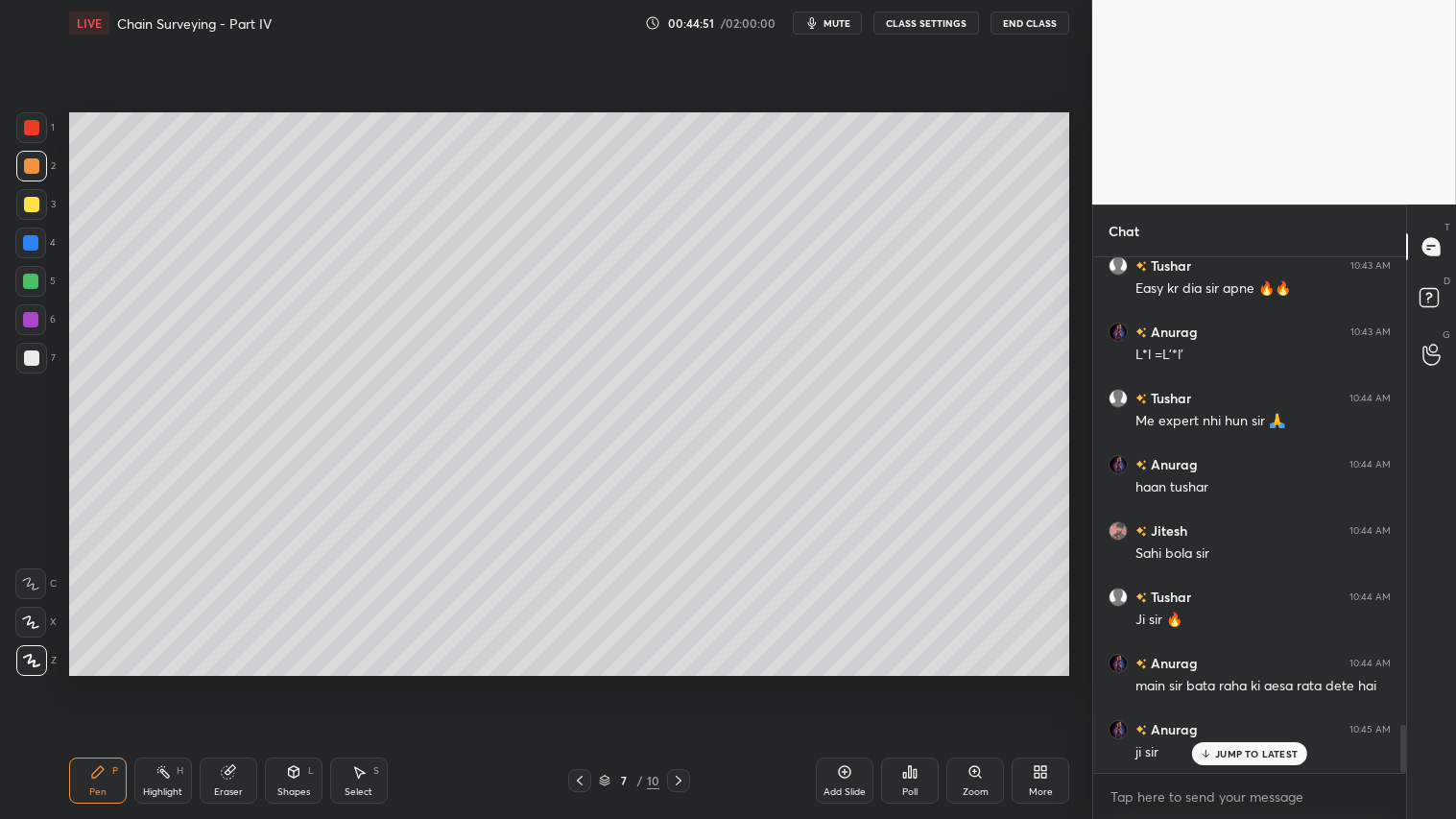 click on "Pen P" at bounding box center [98, 781] 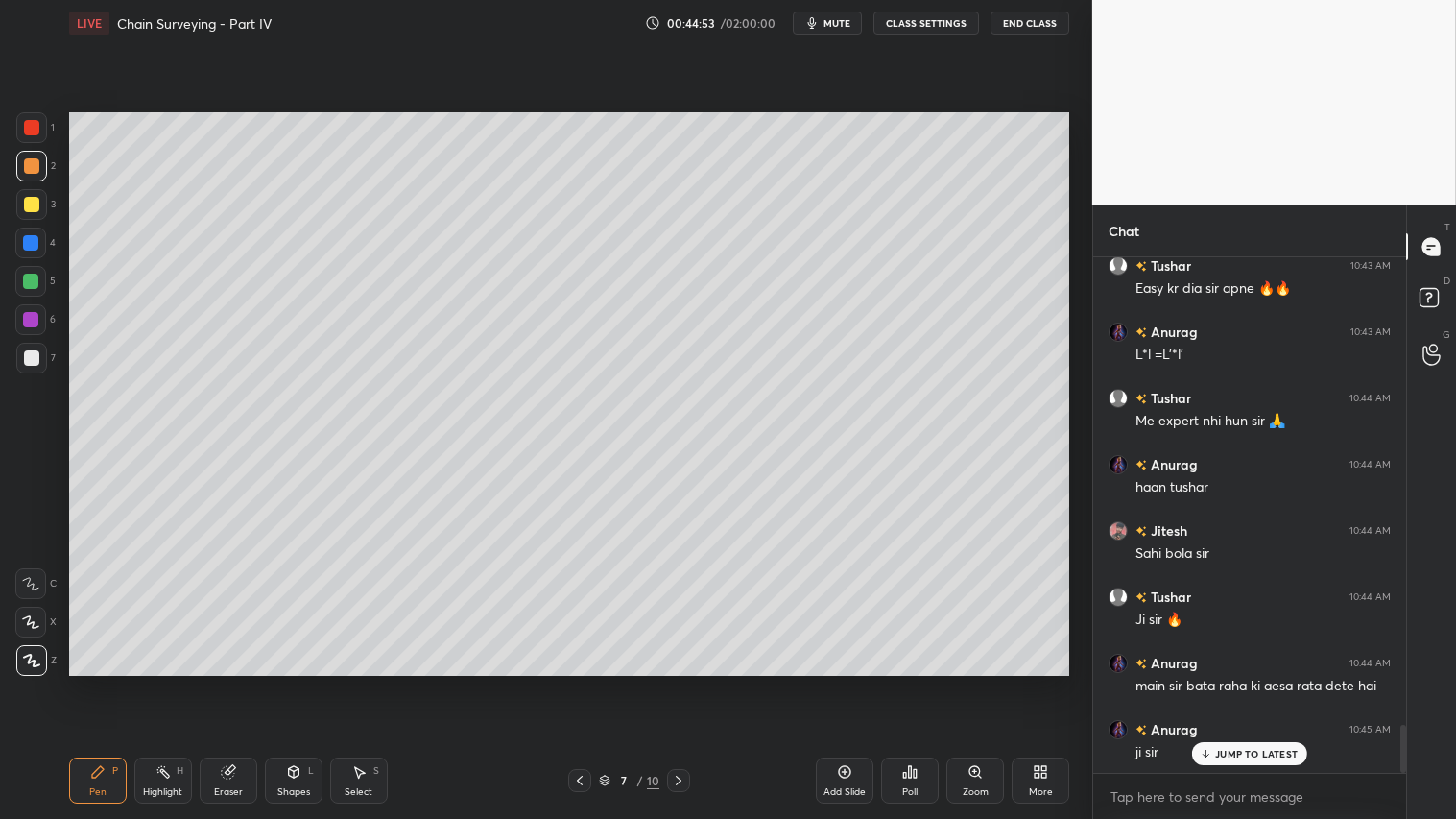 click 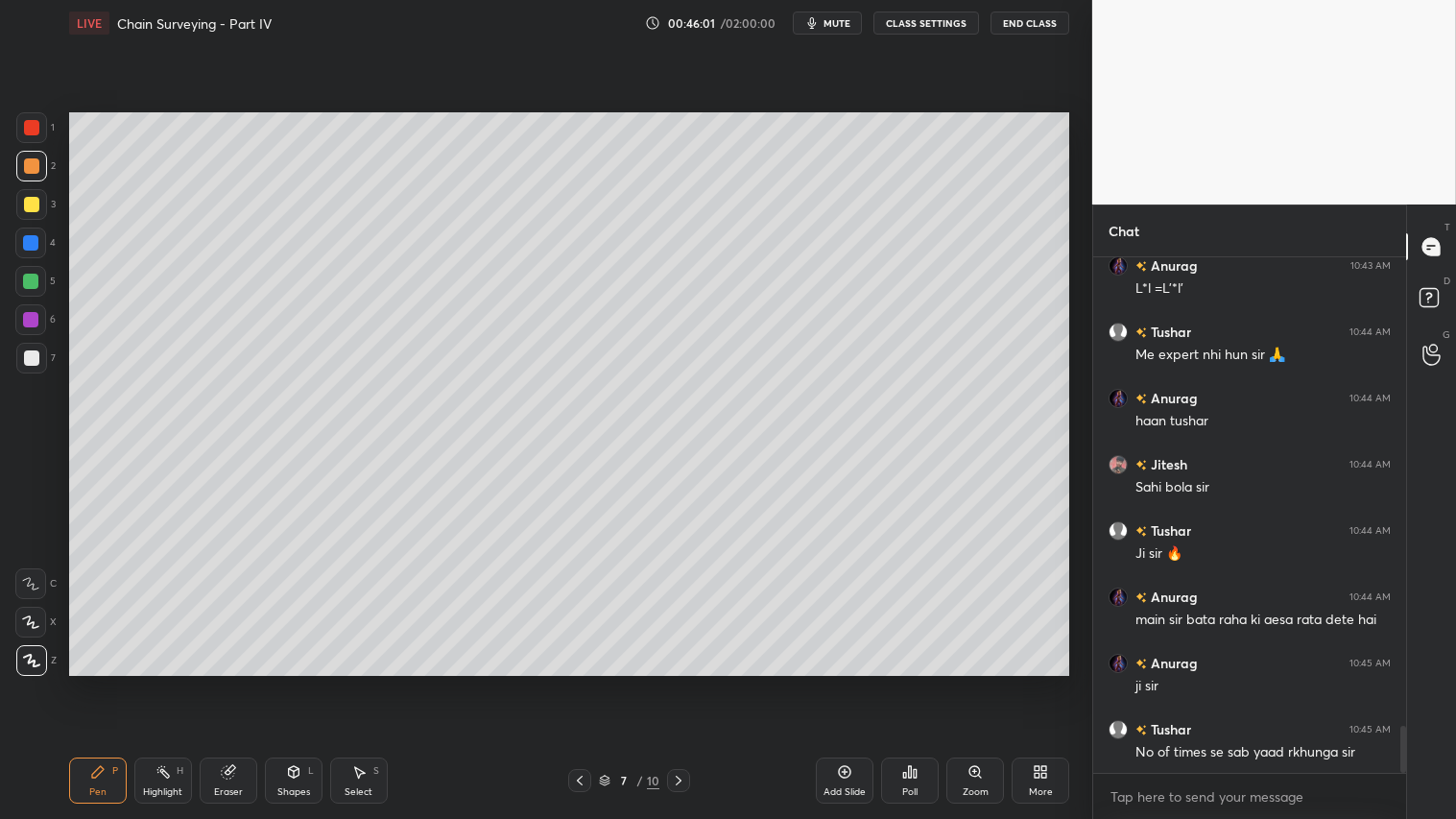 scroll, scrollTop: 5151, scrollLeft: 0, axis: vertical 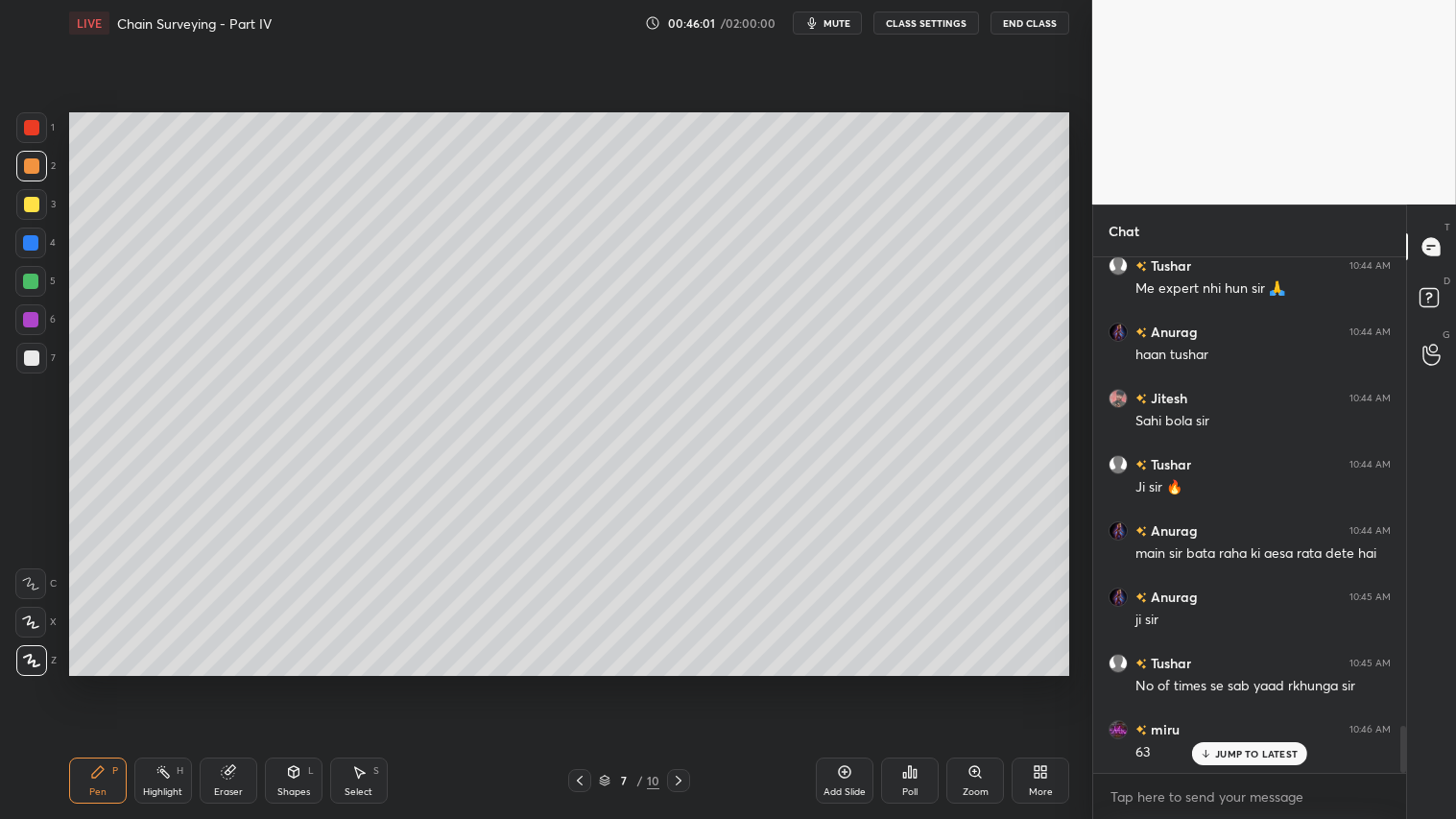 click on "7 / 10" at bounding box center [629, 781] 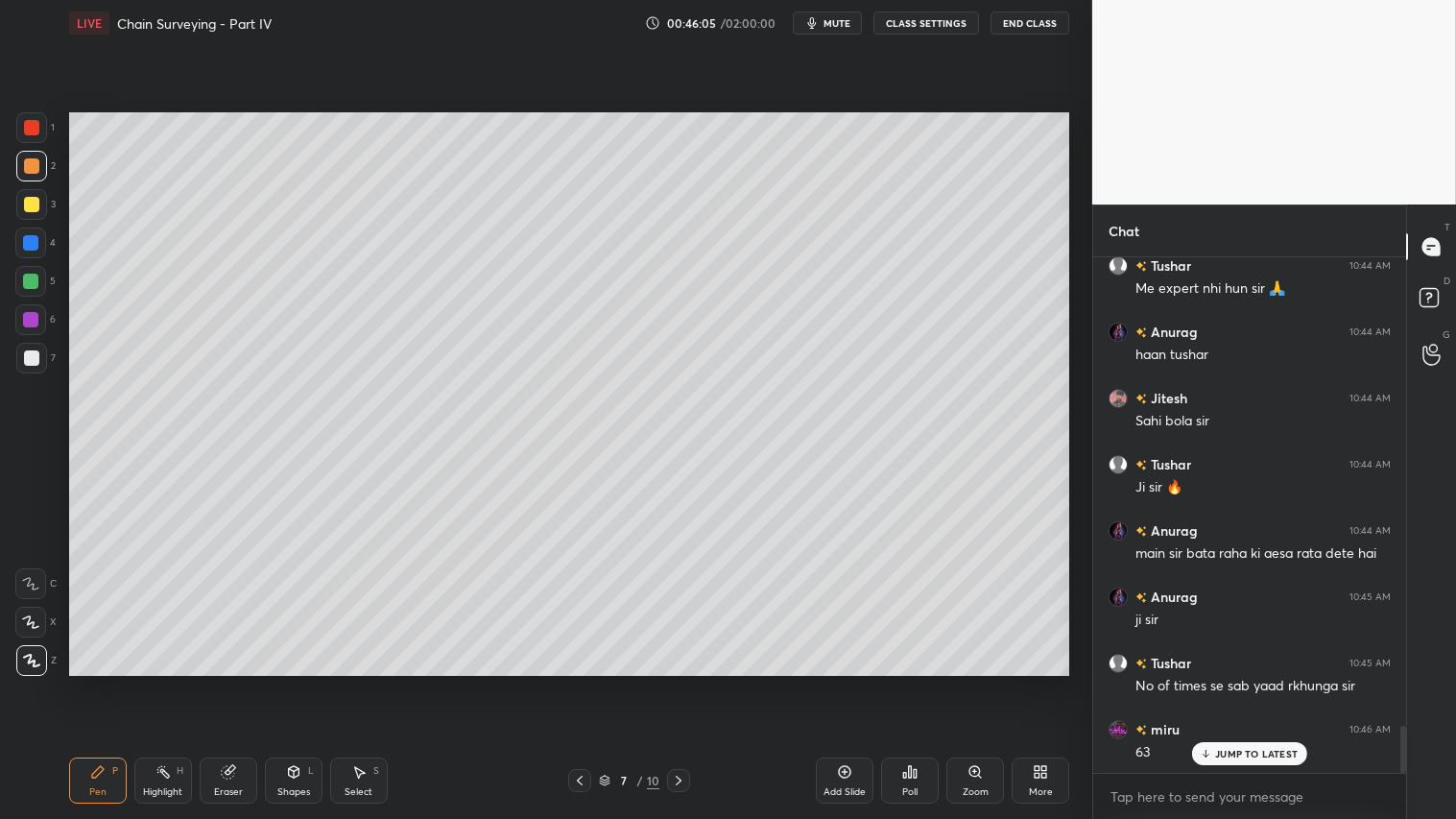scroll, scrollTop: 5218, scrollLeft: 0, axis: vertical 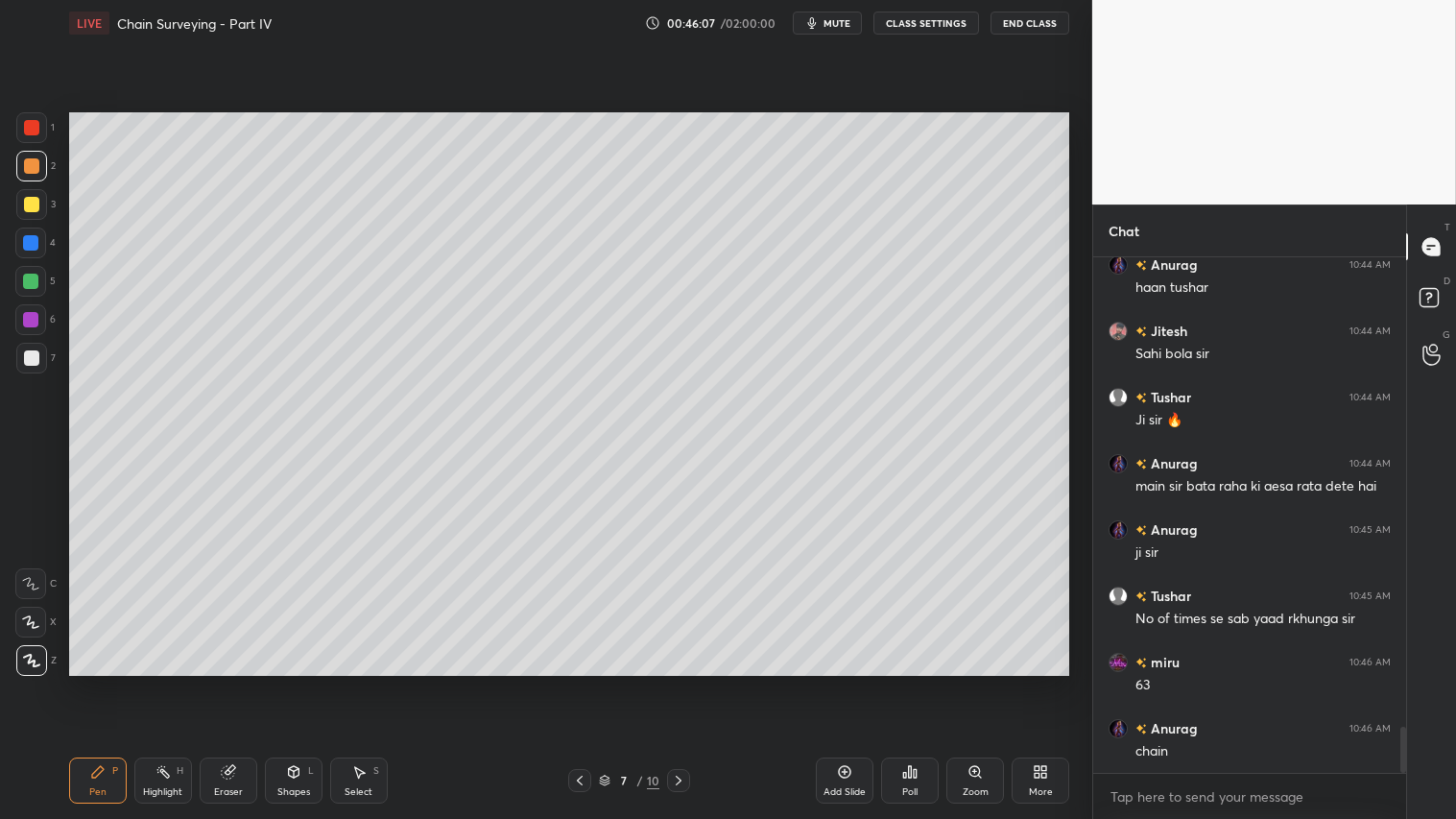 click 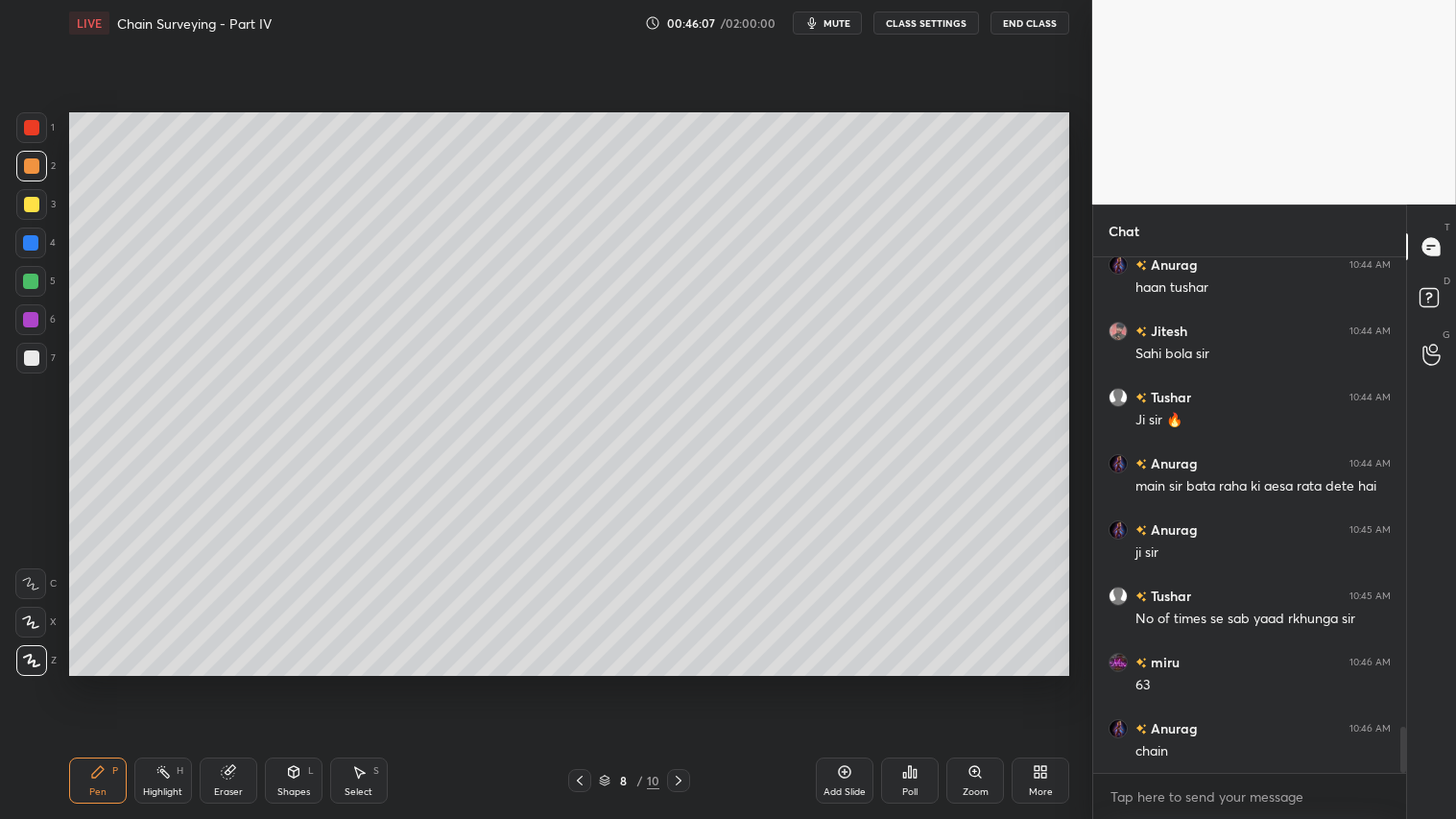 click 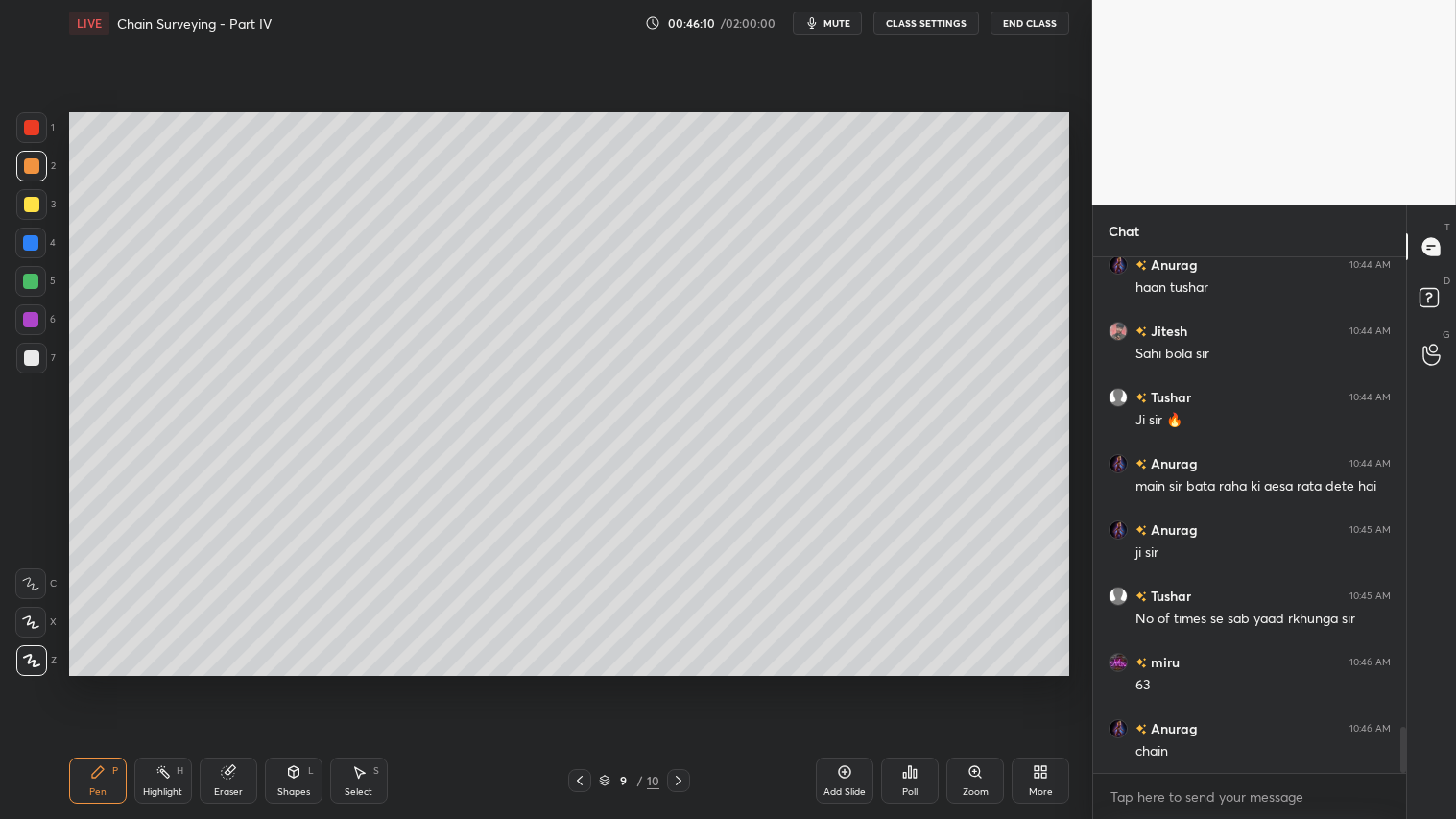 scroll, scrollTop: 5285, scrollLeft: 0, axis: vertical 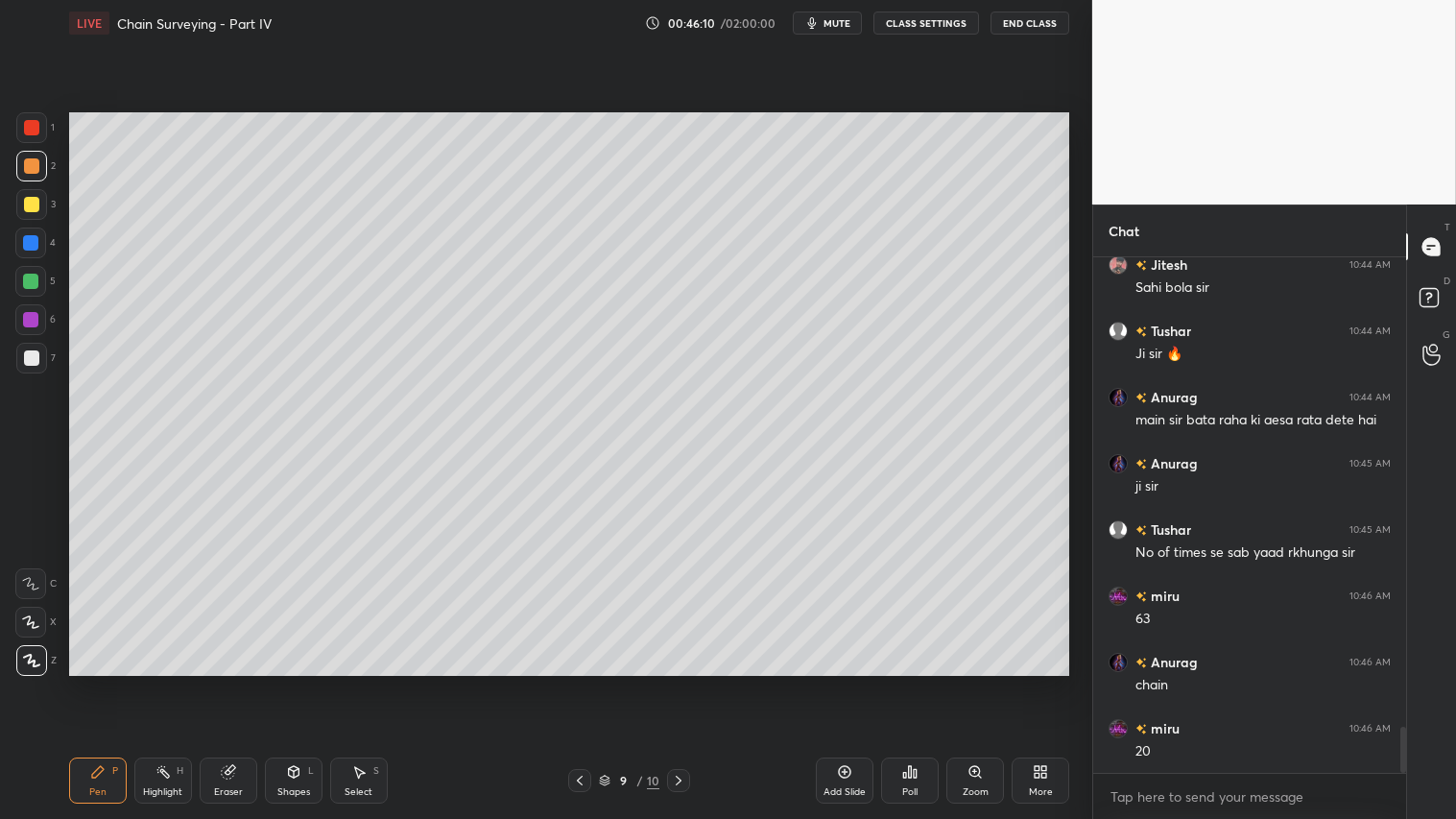click 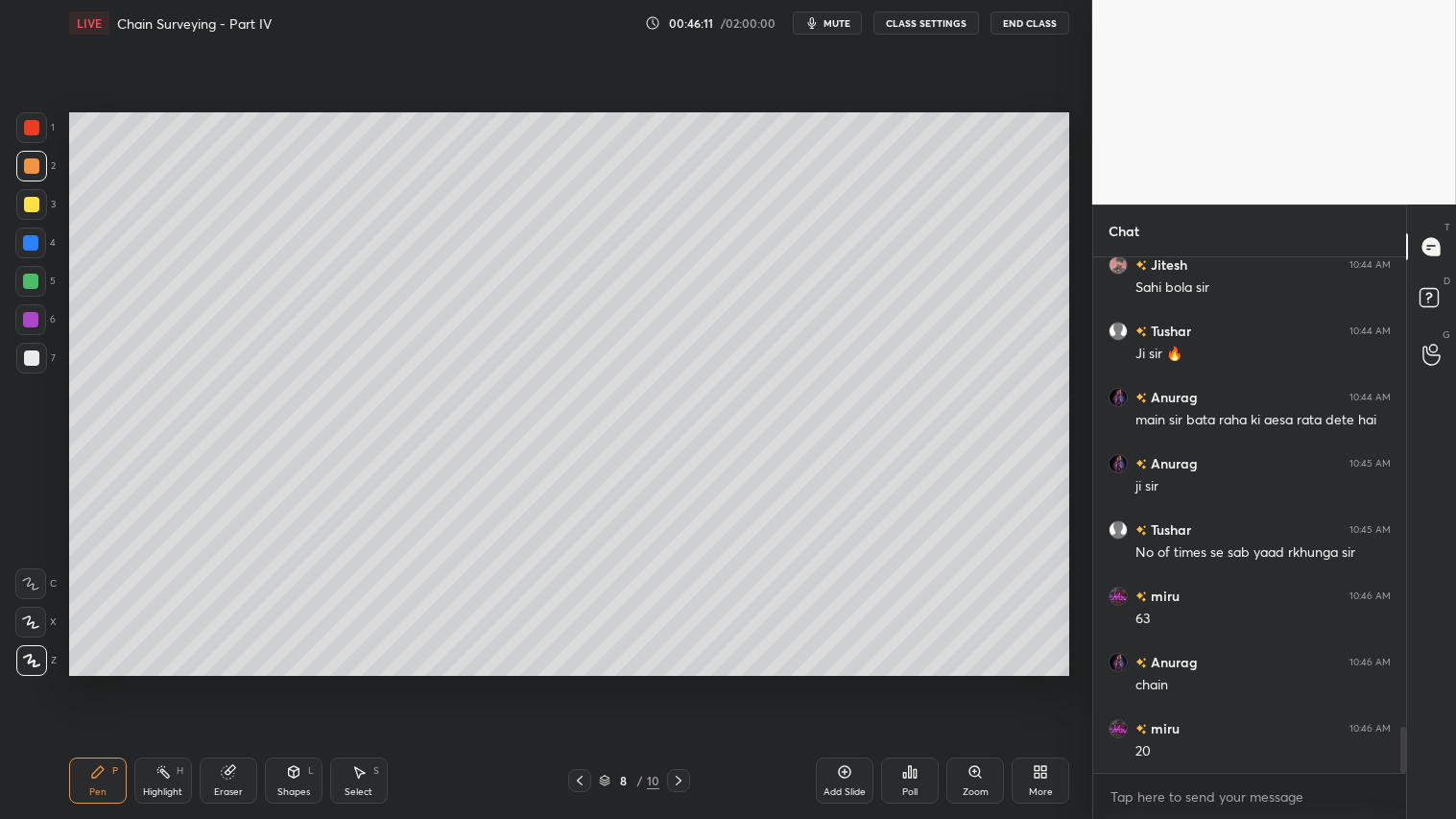 click 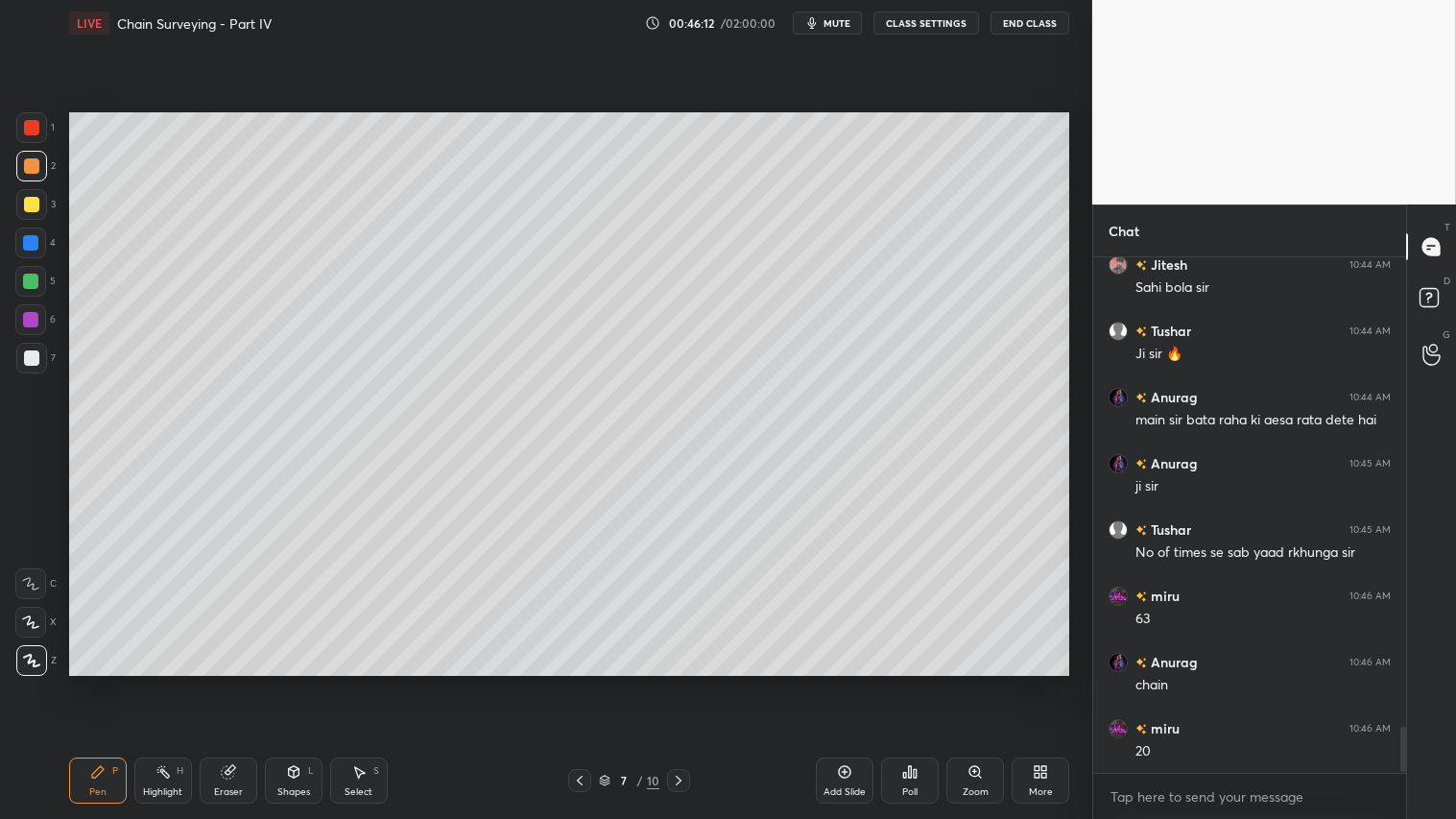 scroll, scrollTop: 5351, scrollLeft: 0, axis: vertical 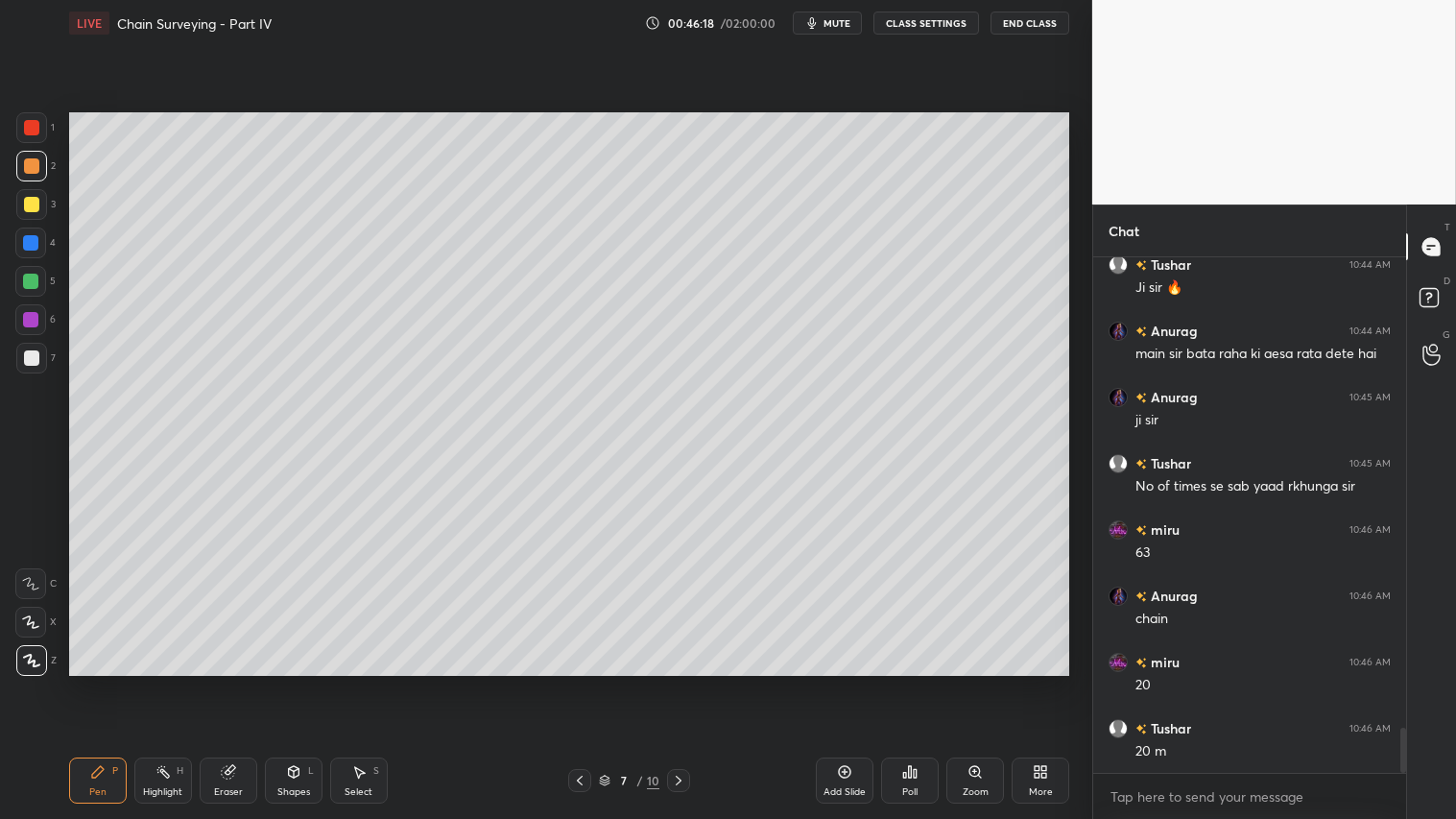 click on "Shapes" at bounding box center [294, 792] 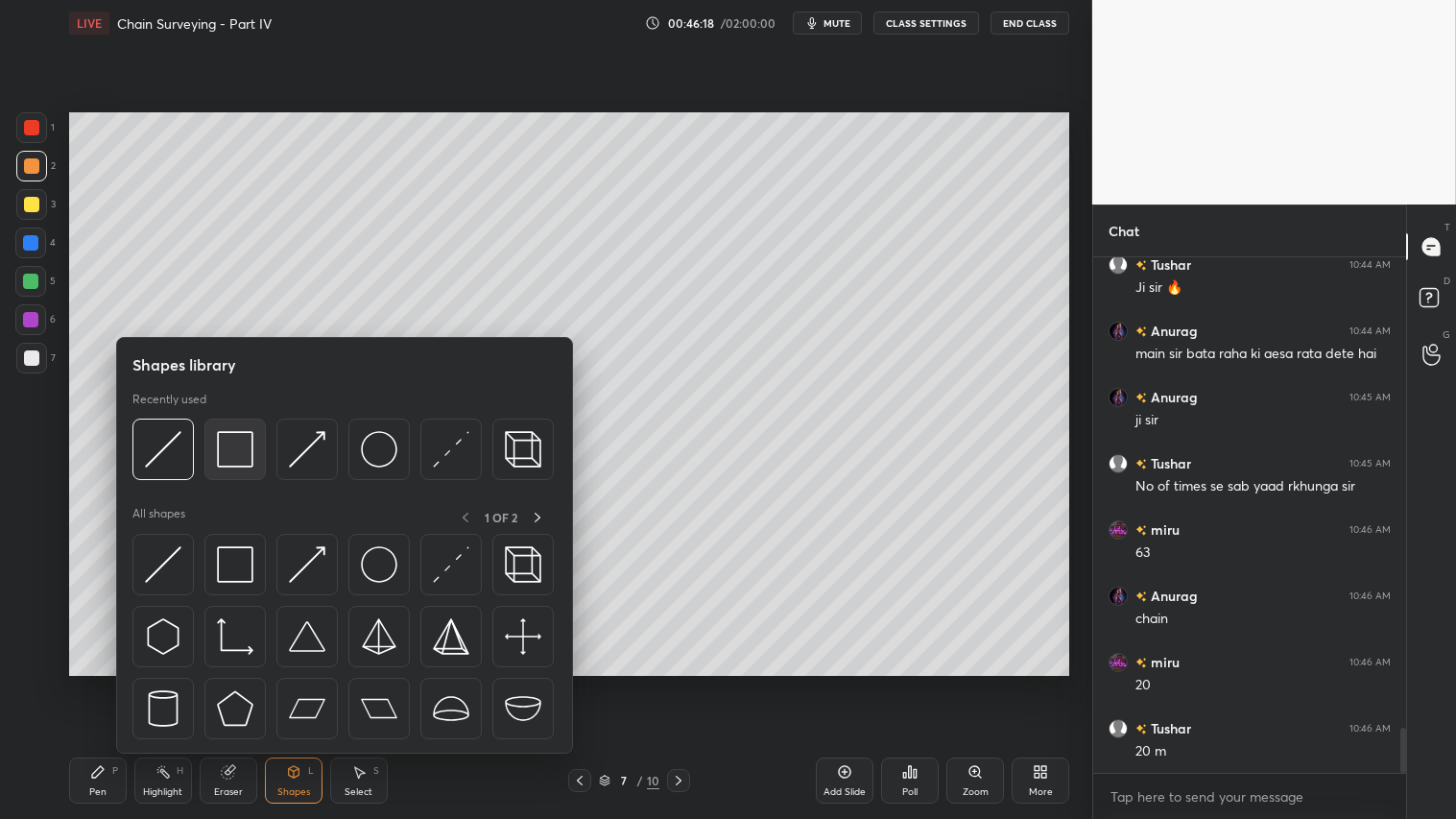 click at bounding box center (235, 449) 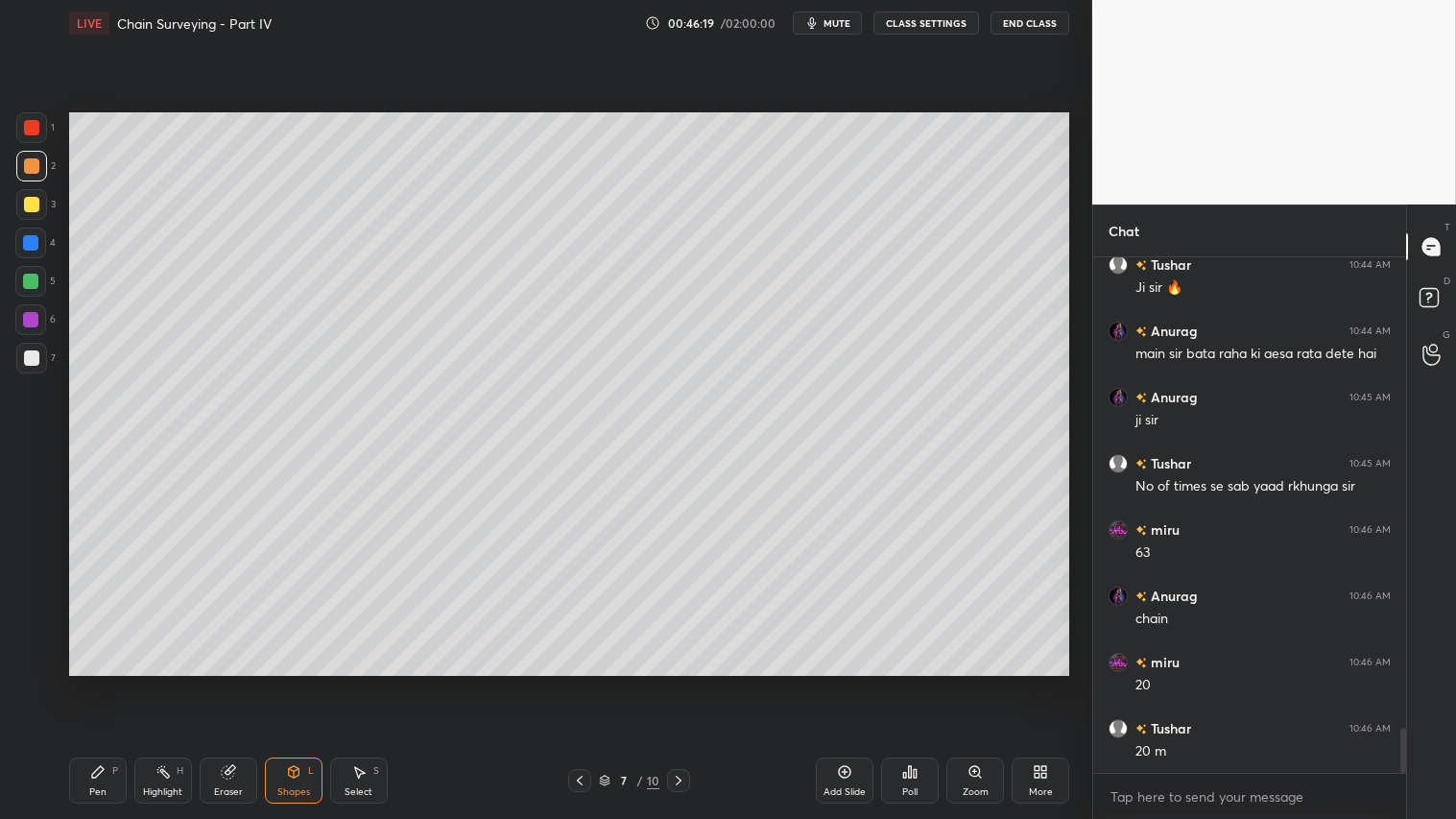 drag, startPoint x: 36, startPoint y: 357, endPoint x: 64, endPoint y: 394, distance: 46.400431 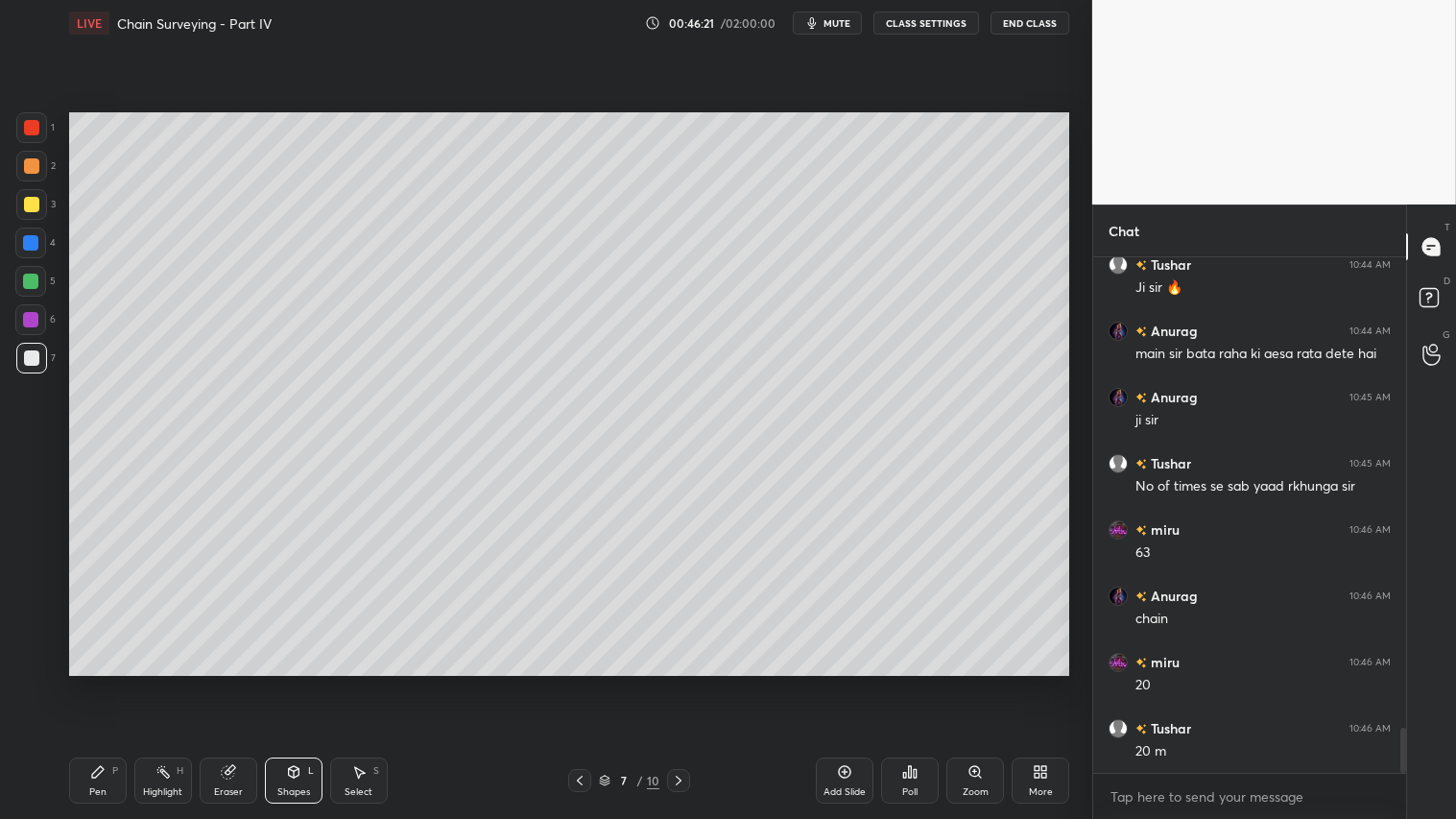 click 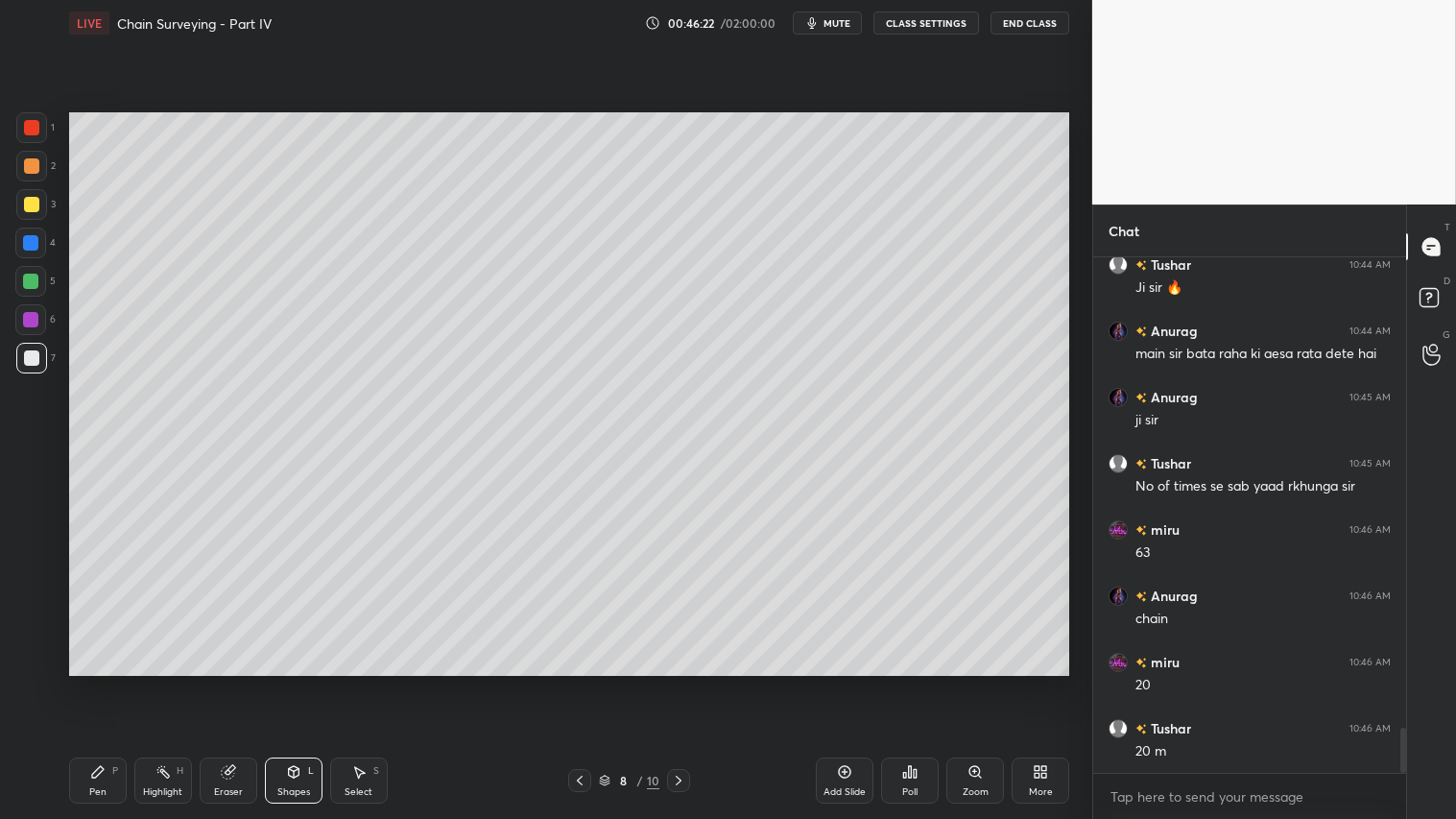 click 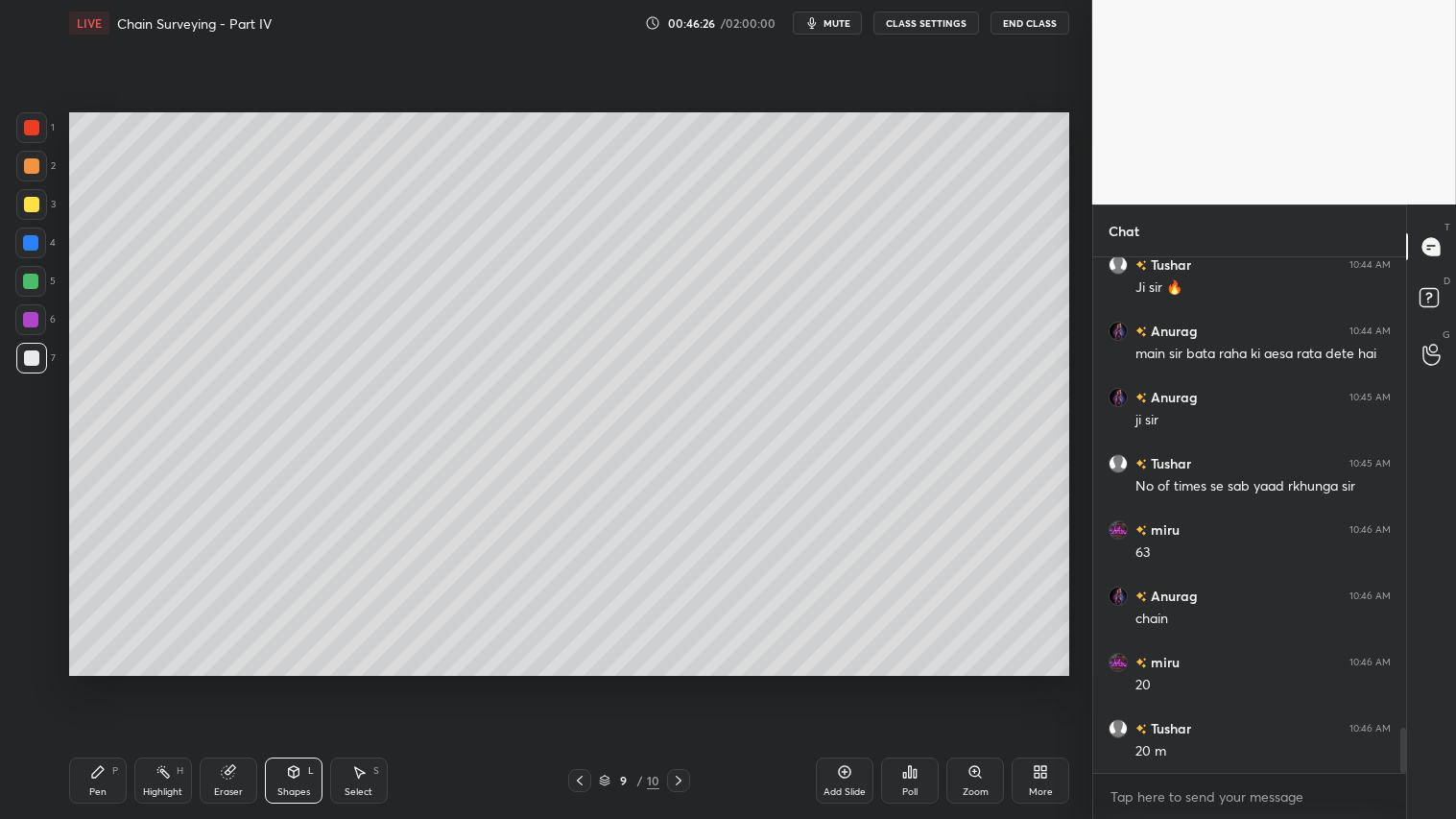 click 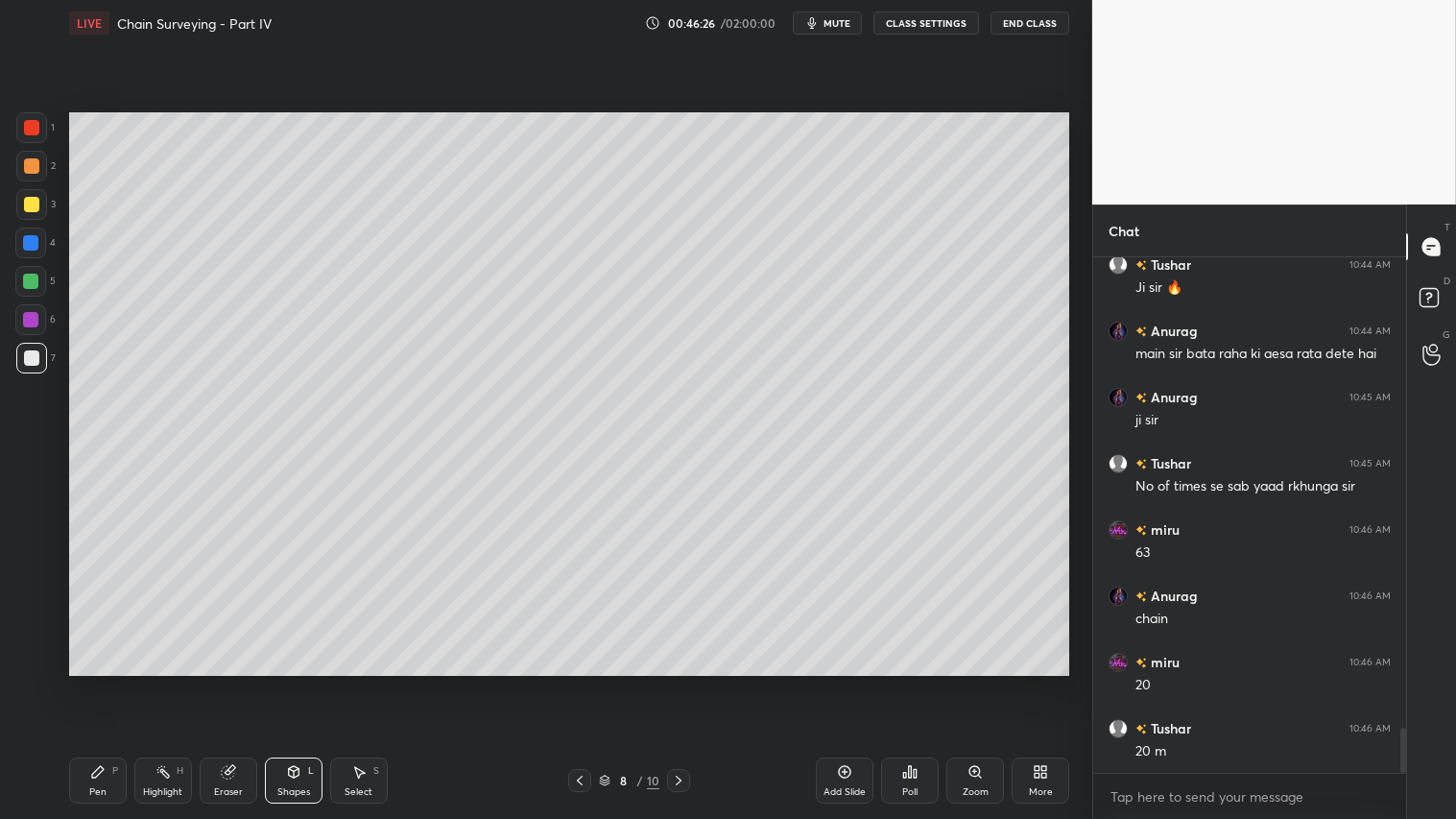 click 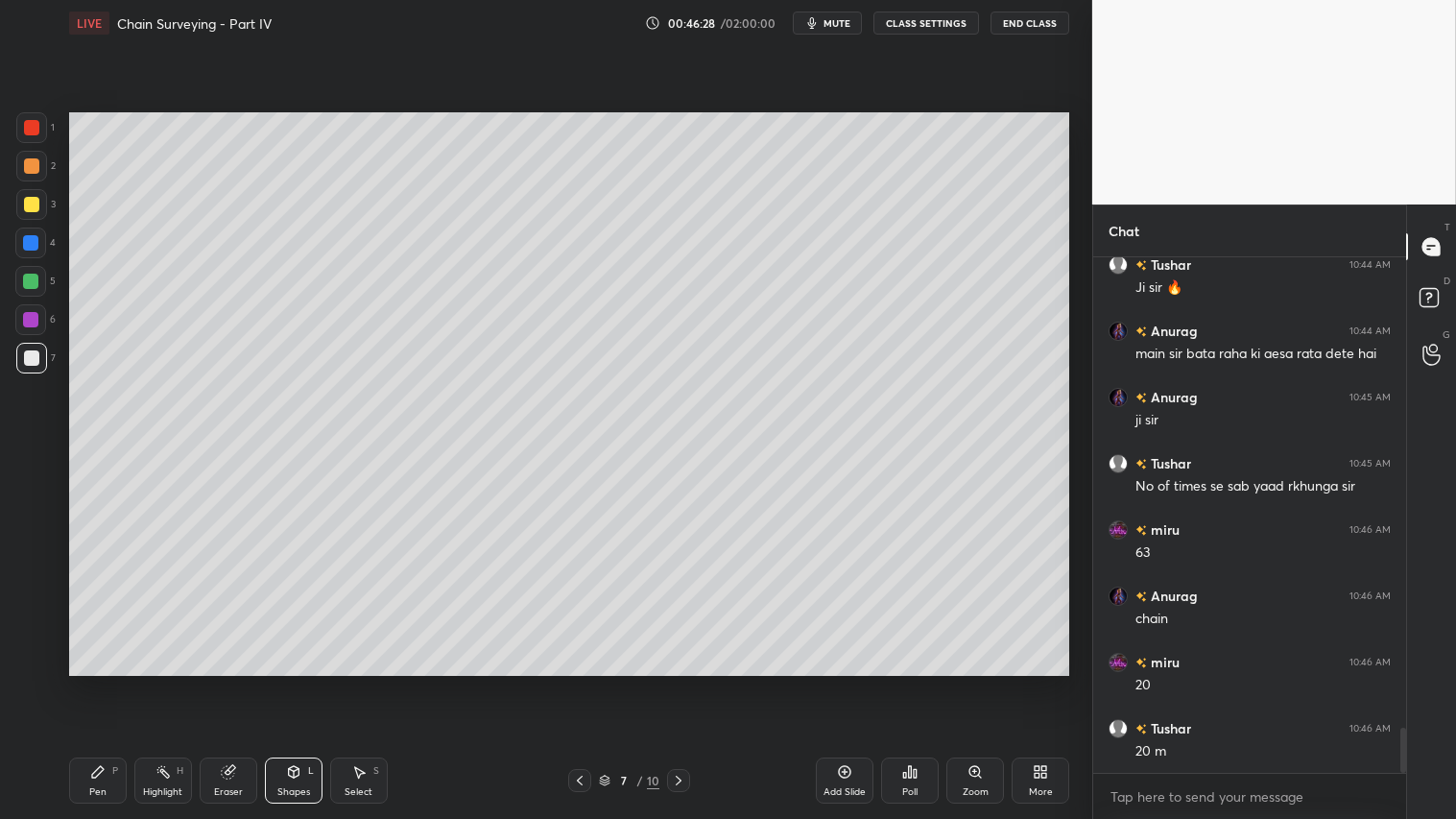 drag, startPoint x: 32, startPoint y: 159, endPoint x: 31, endPoint y: 175, distance: 16.03122 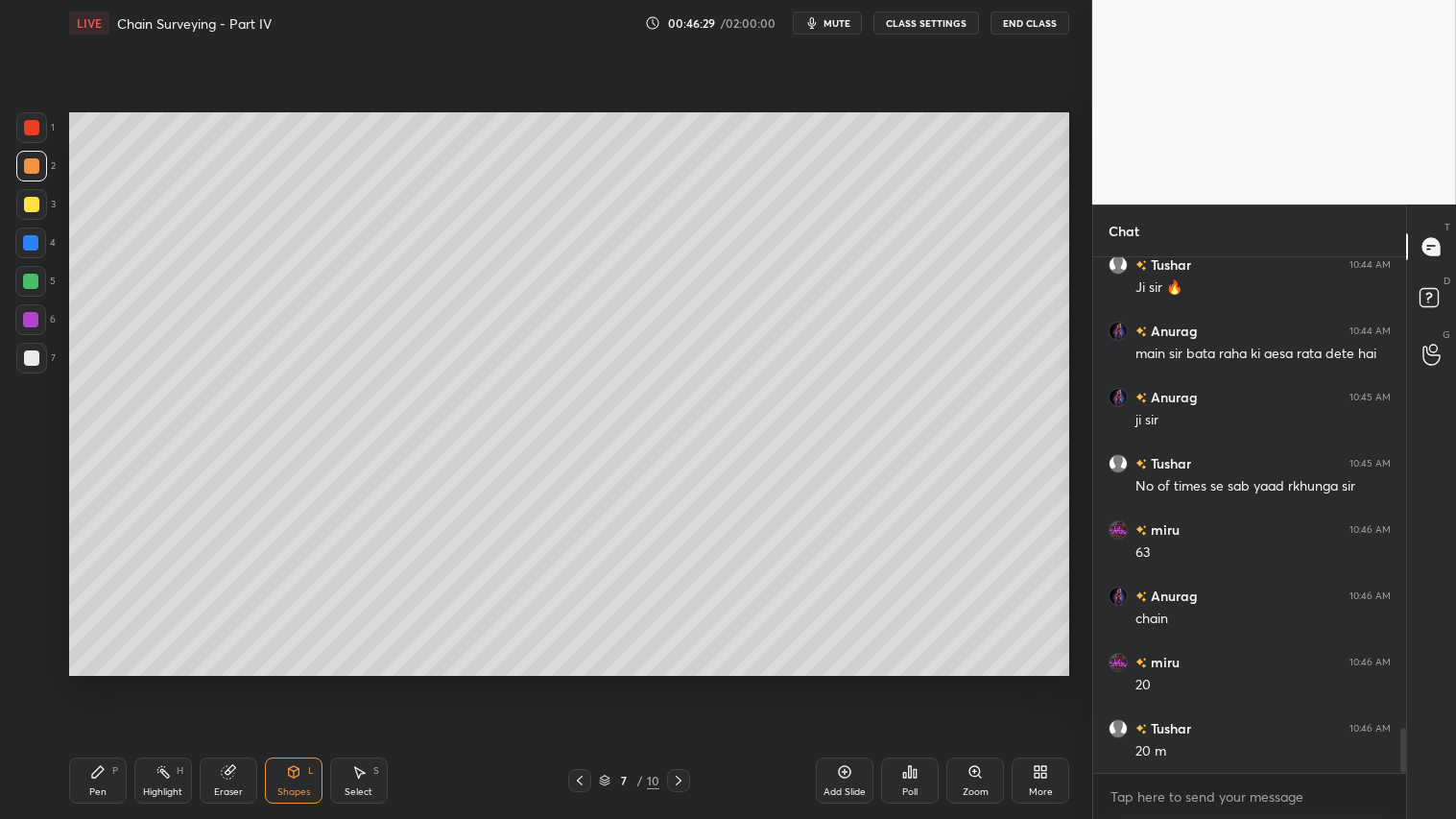 drag, startPoint x: 101, startPoint y: 814, endPoint x: 99, endPoint y: 802, distance: 12.165525 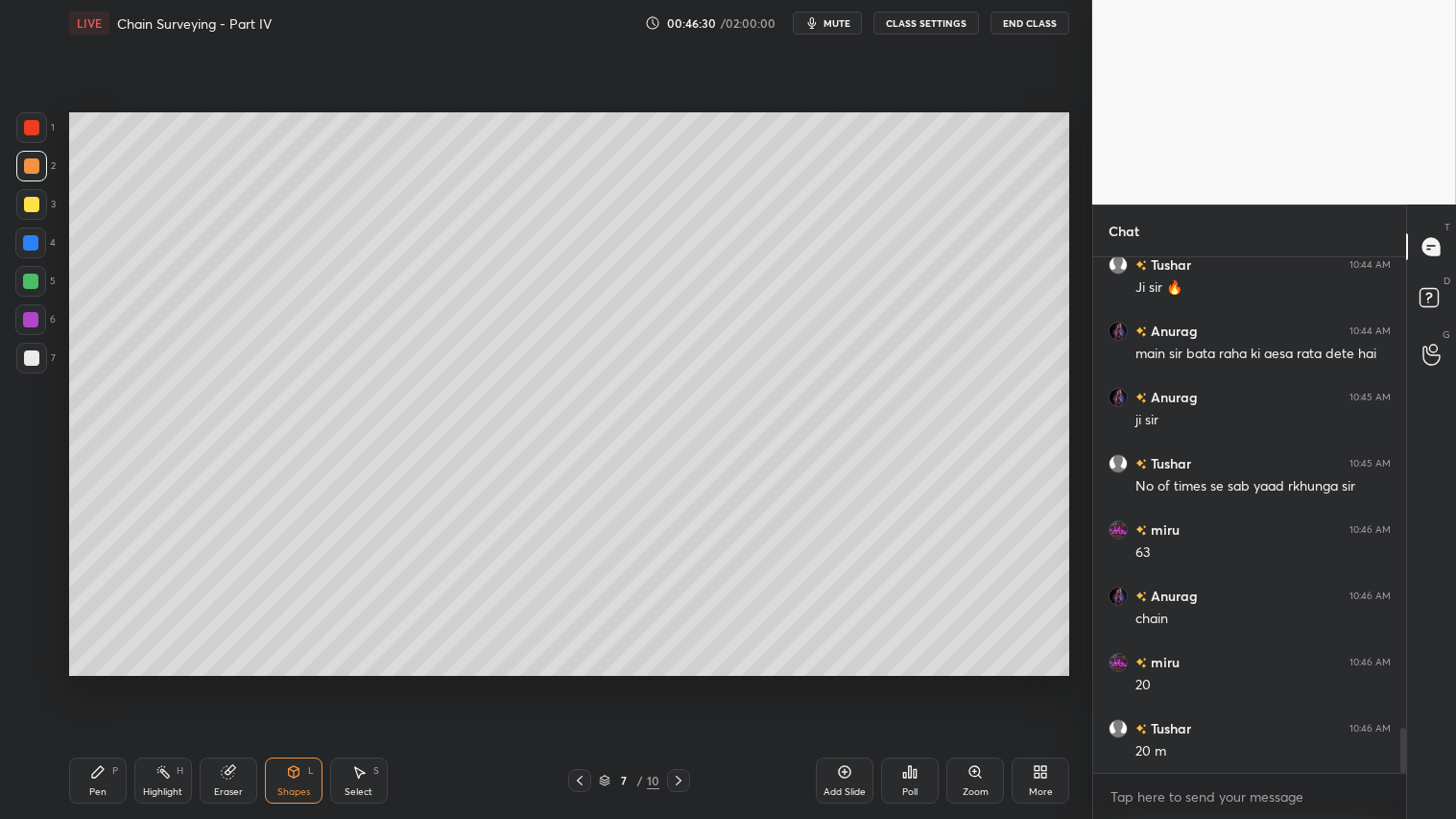 drag, startPoint x: 98, startPoint y: 775, endPoint x: 391, endPoint y: 695, distance: 303.7252 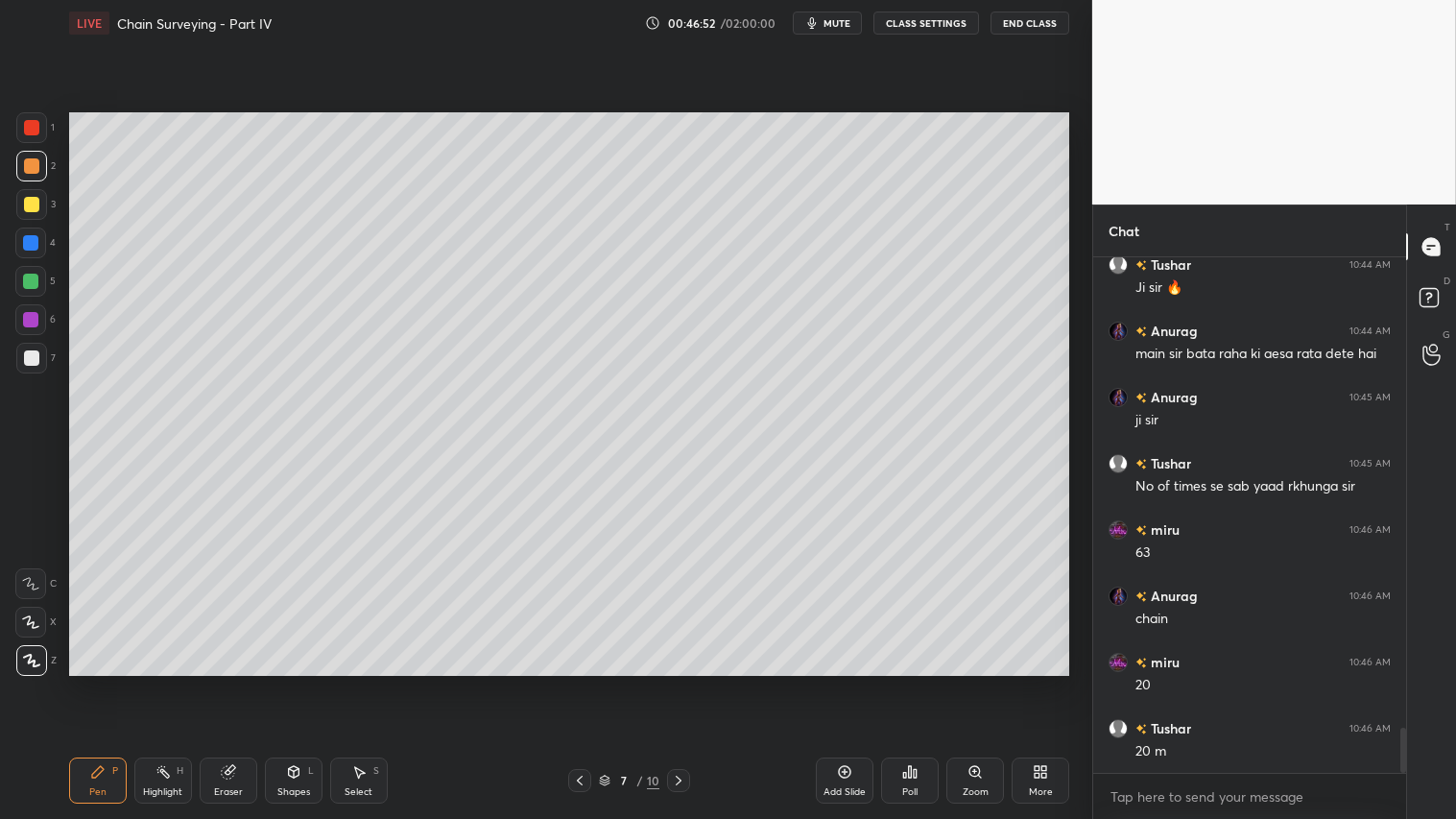 click at bounding box center [679, 781] 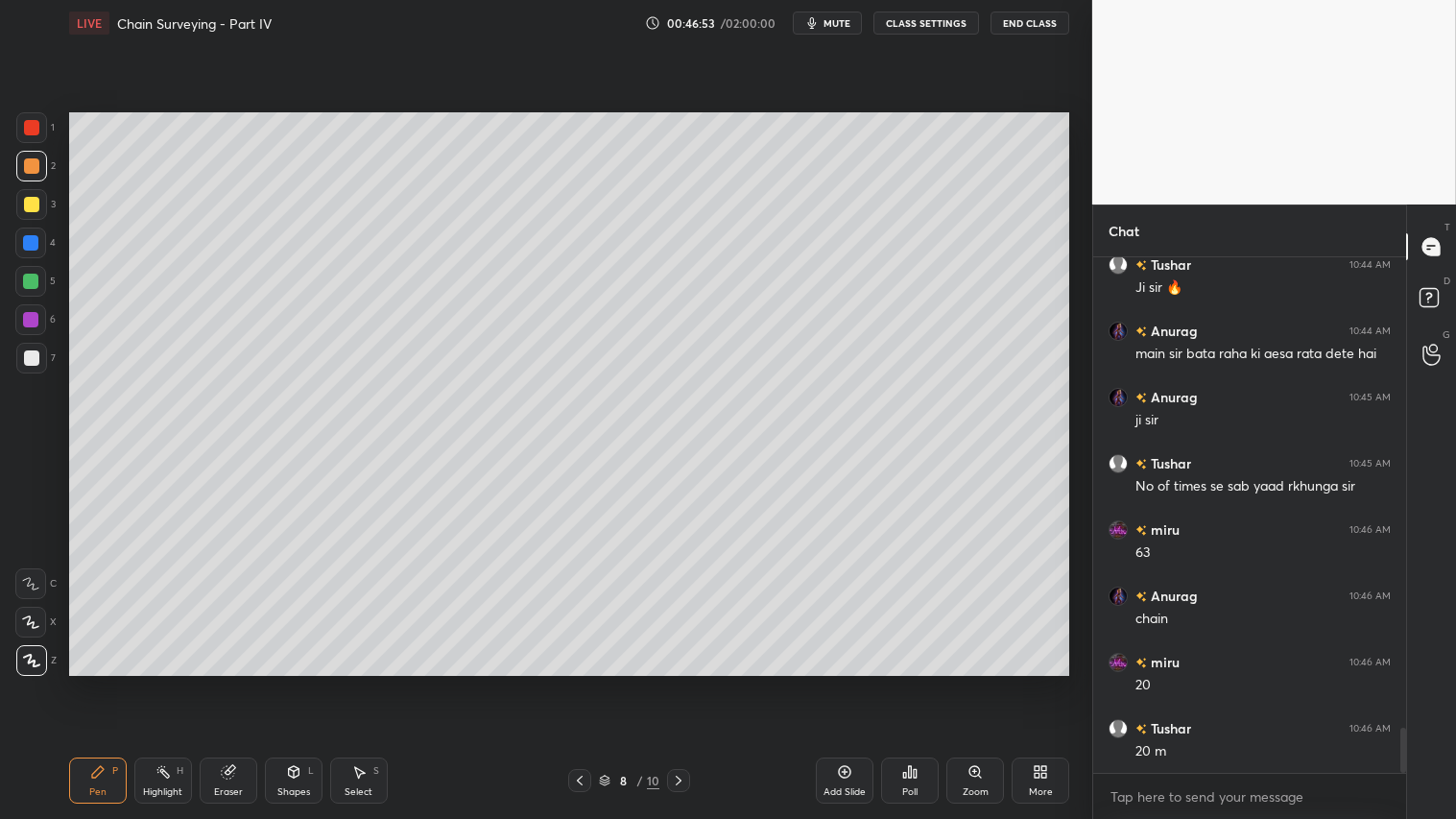 click 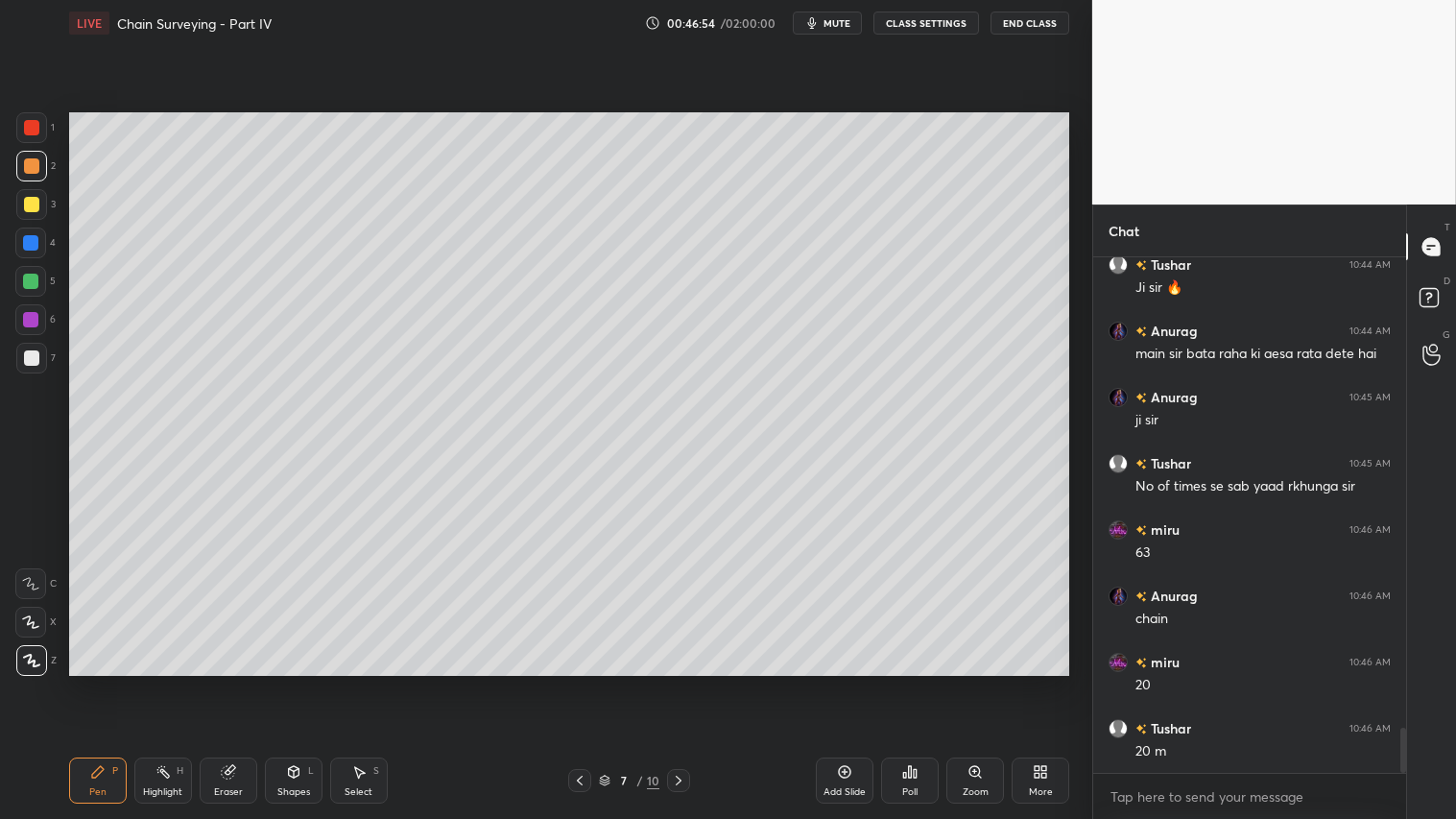 click 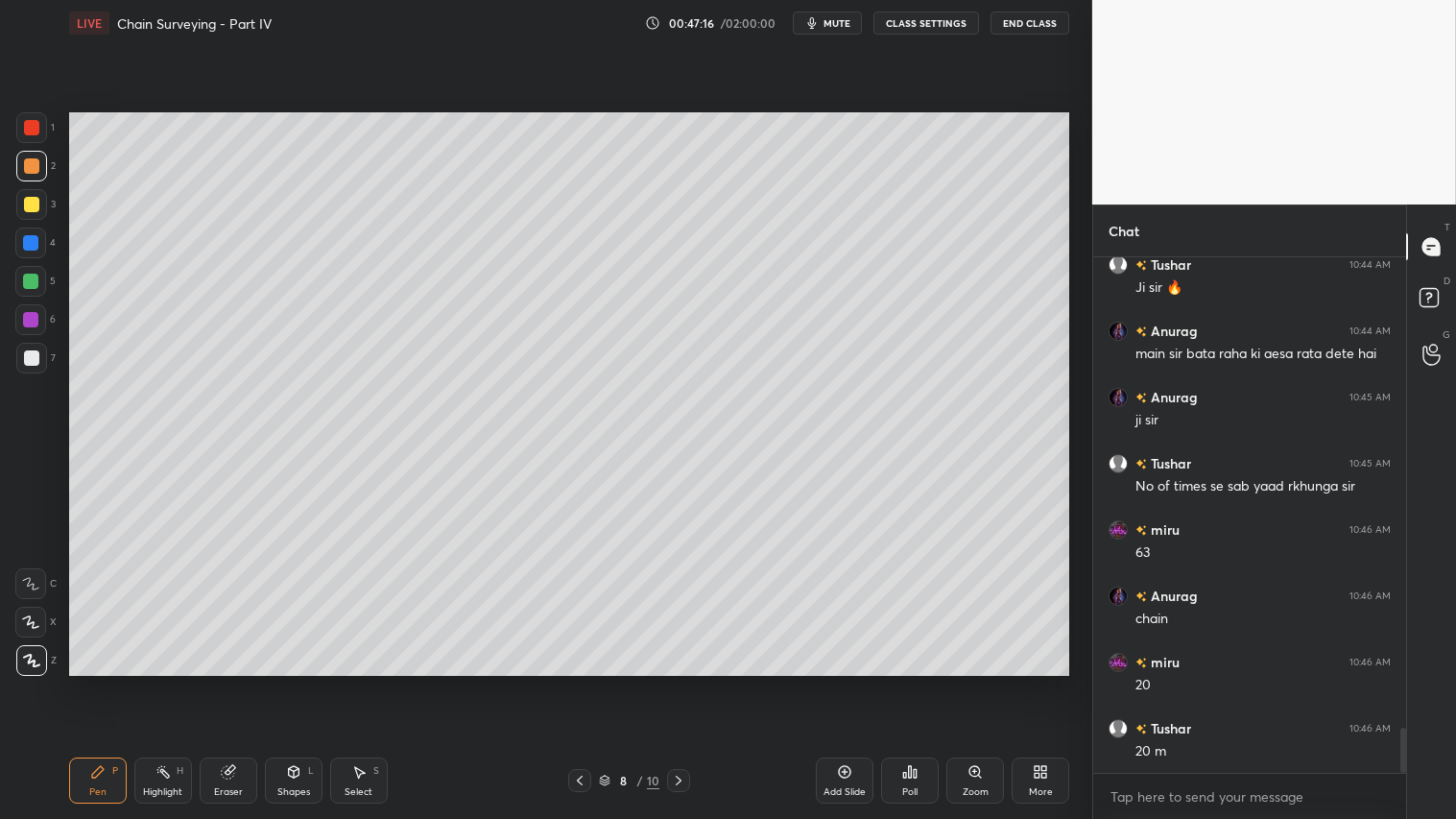 drag, startPoint x: 301, startPoint y: 783, endPoint x: 301, endPoint y: 756, distance: 27 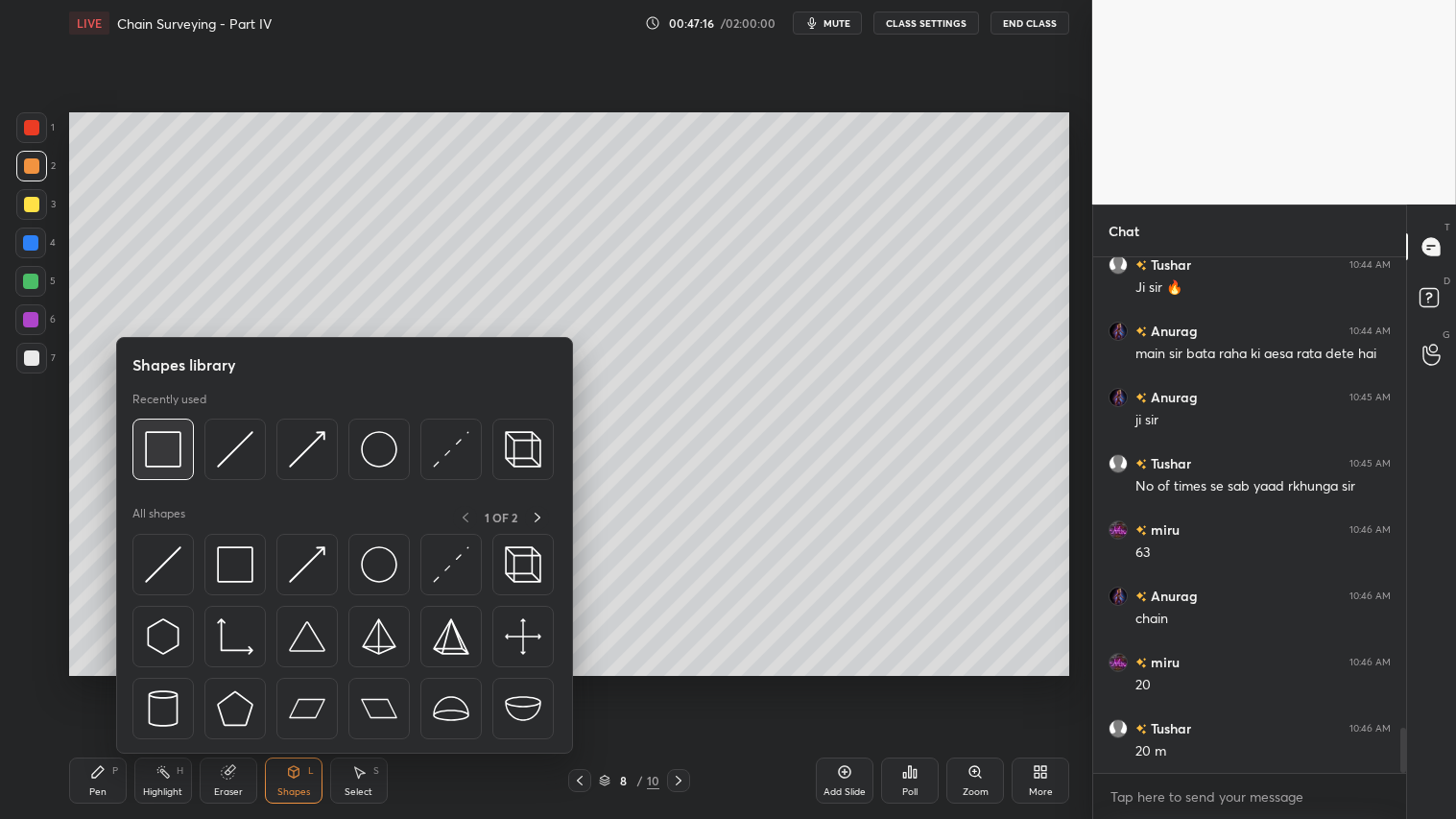 click at bounding box center (163, 449) 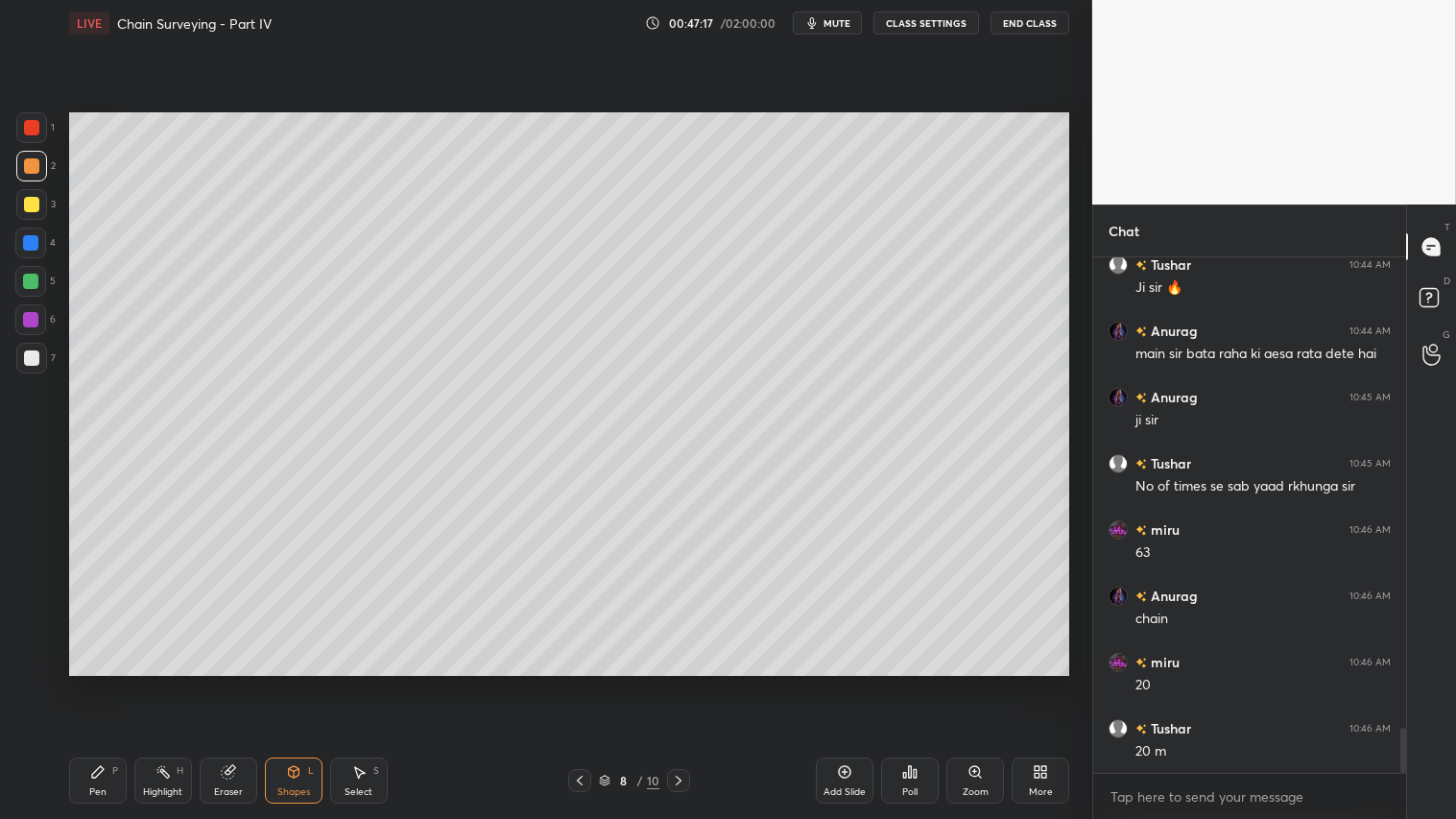click at bounding box center (32, 358) 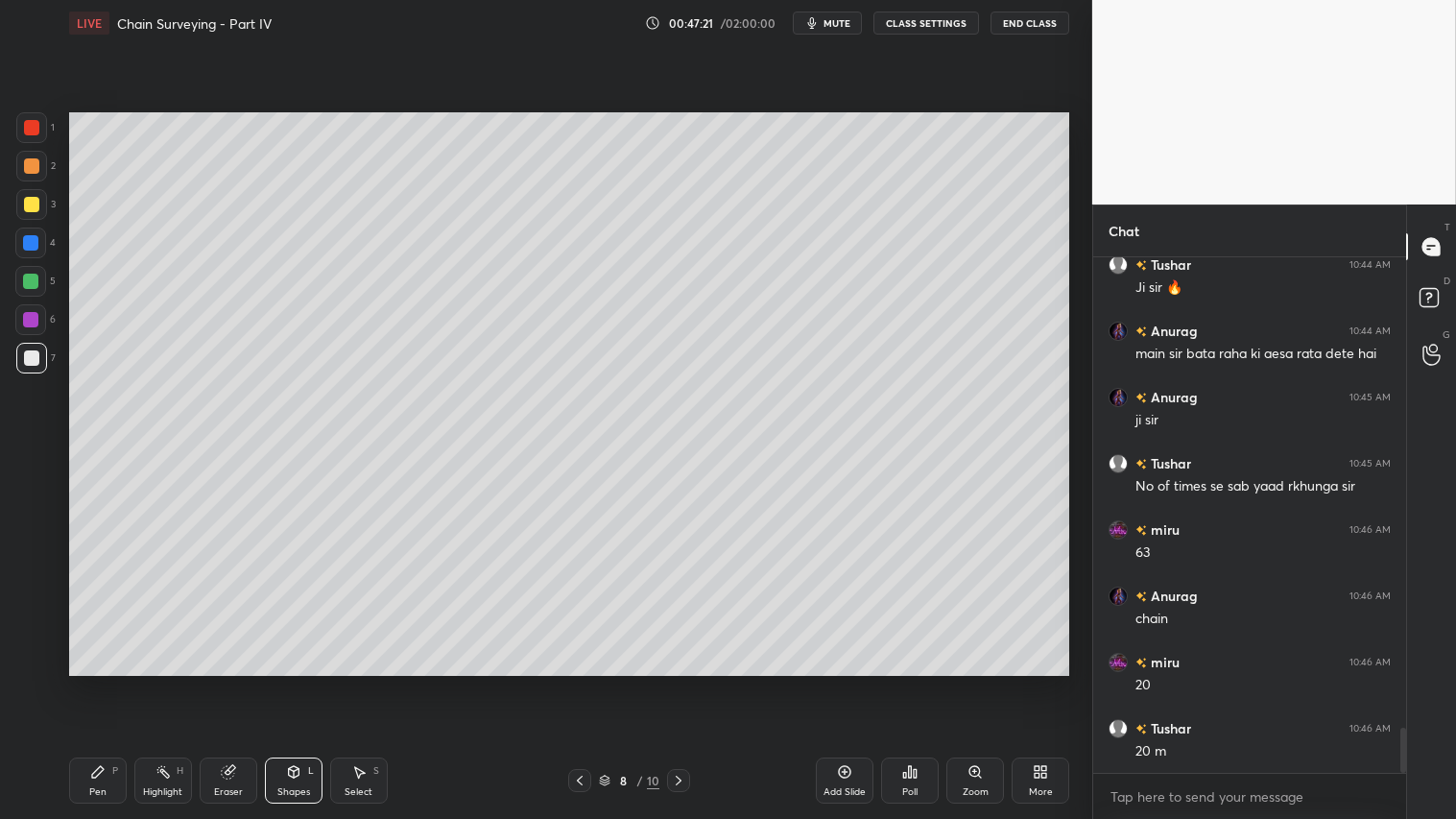 click 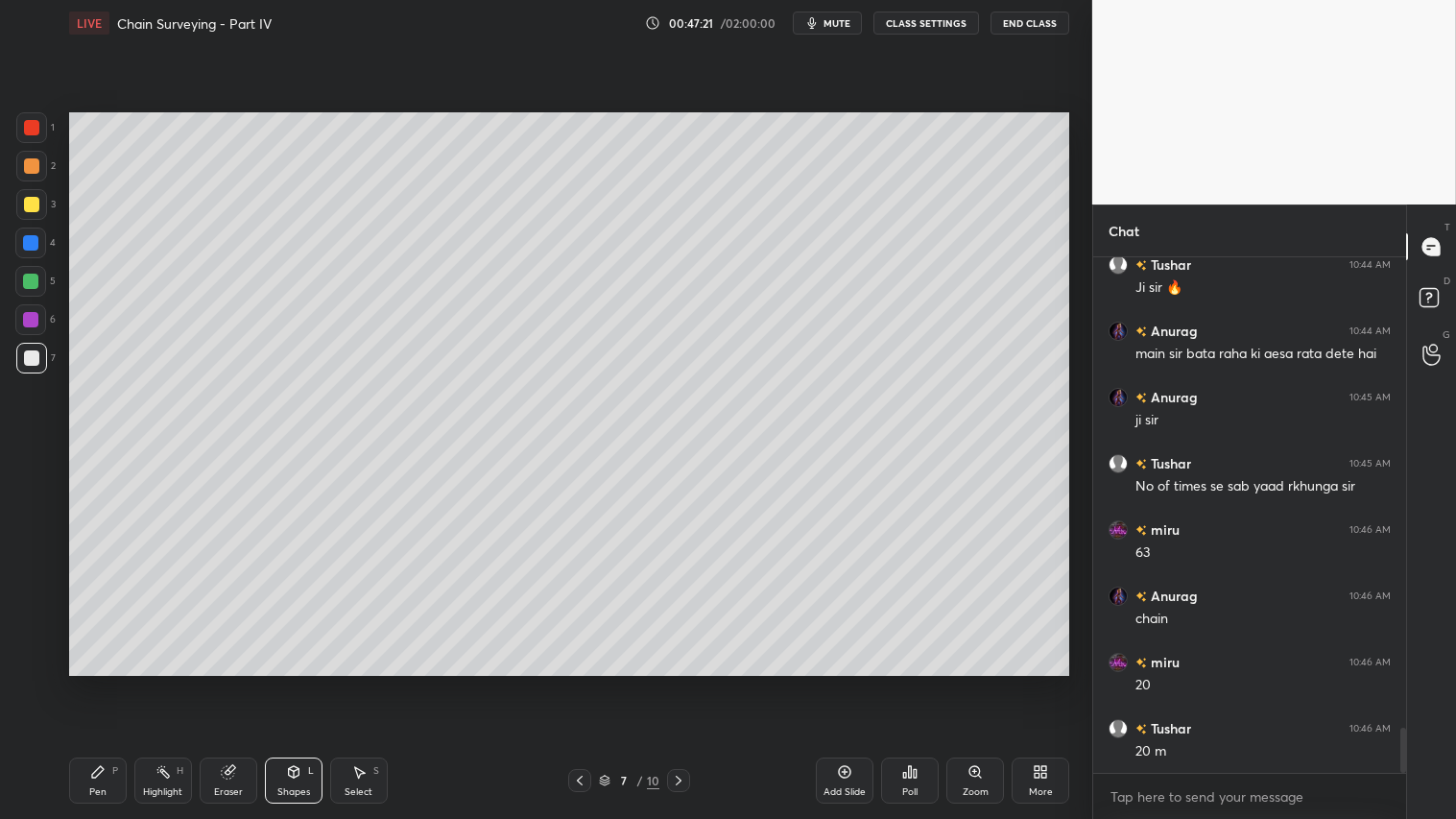 click 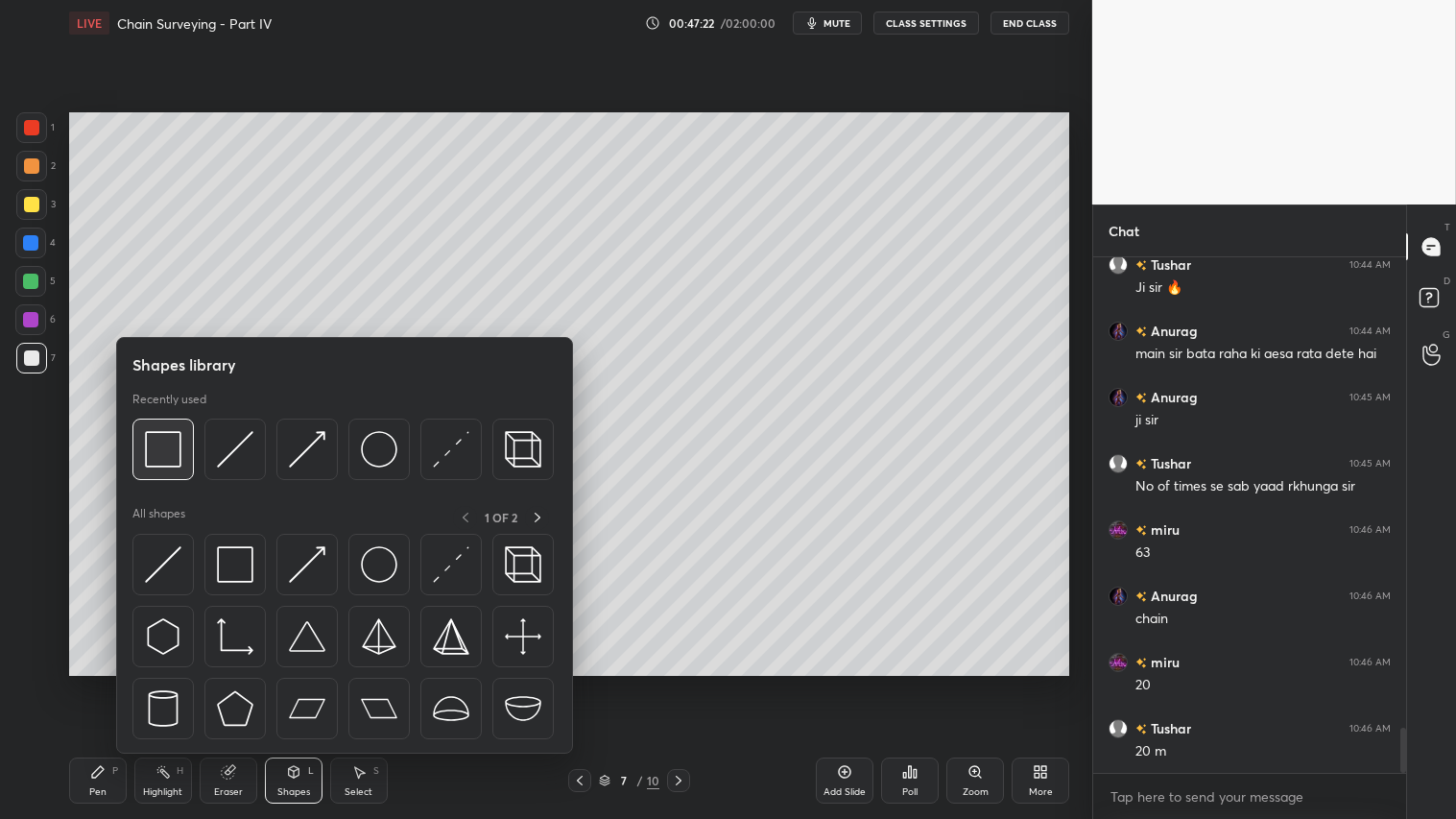 click at bounding box center (163, 449) 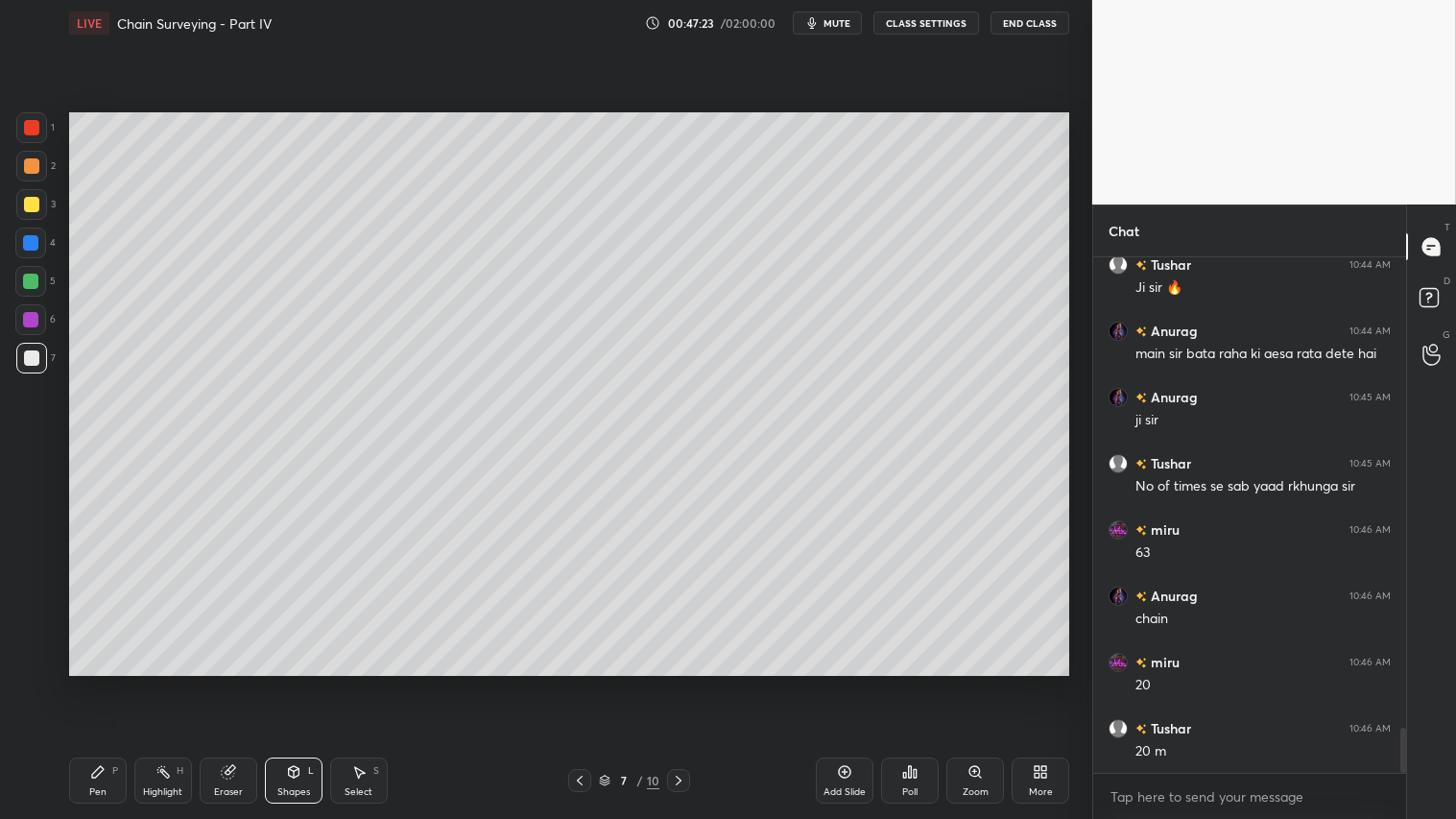 click 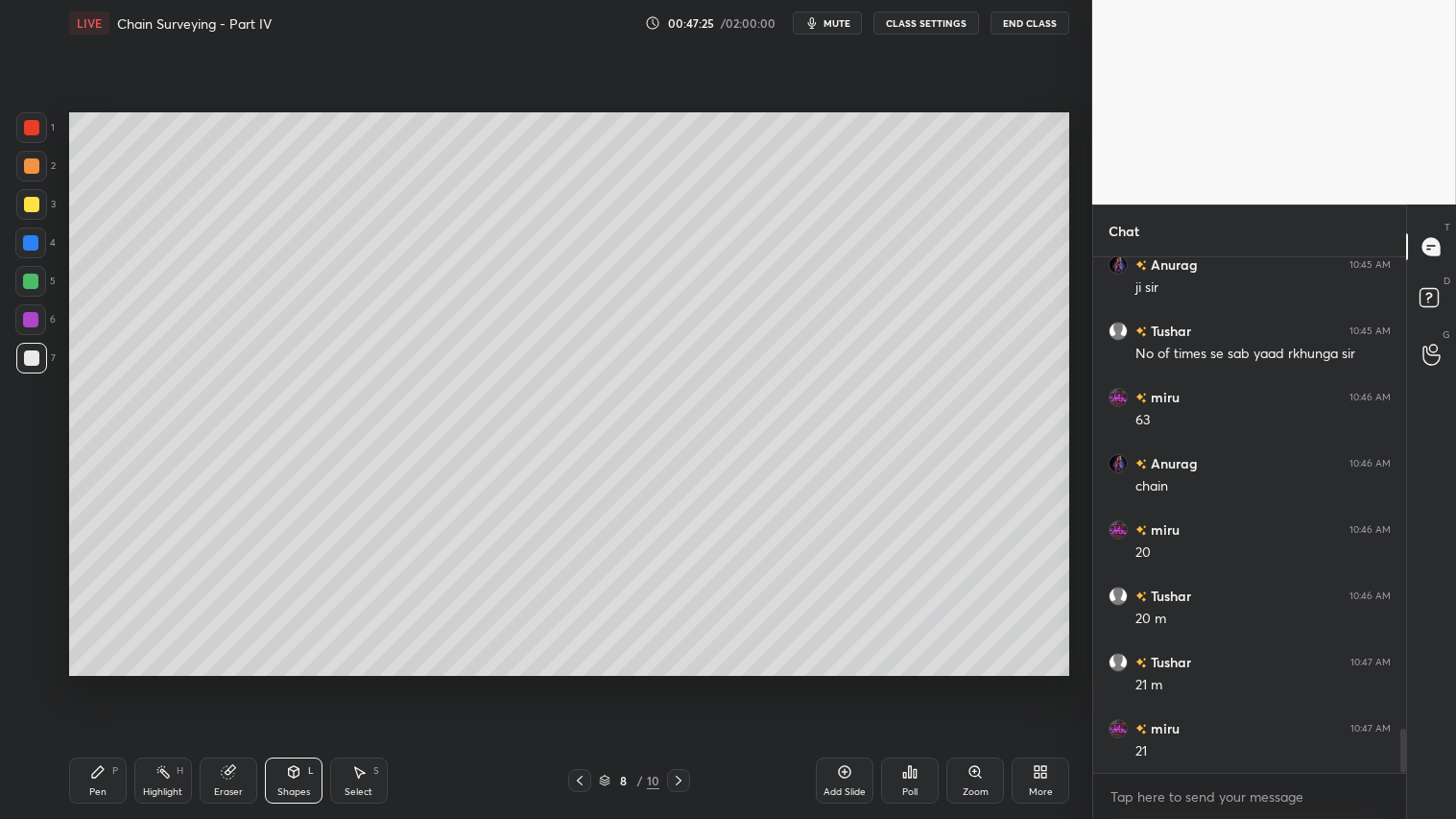 scroll, scrollTop: 5503, scrollLeft: 0, axis: vertical 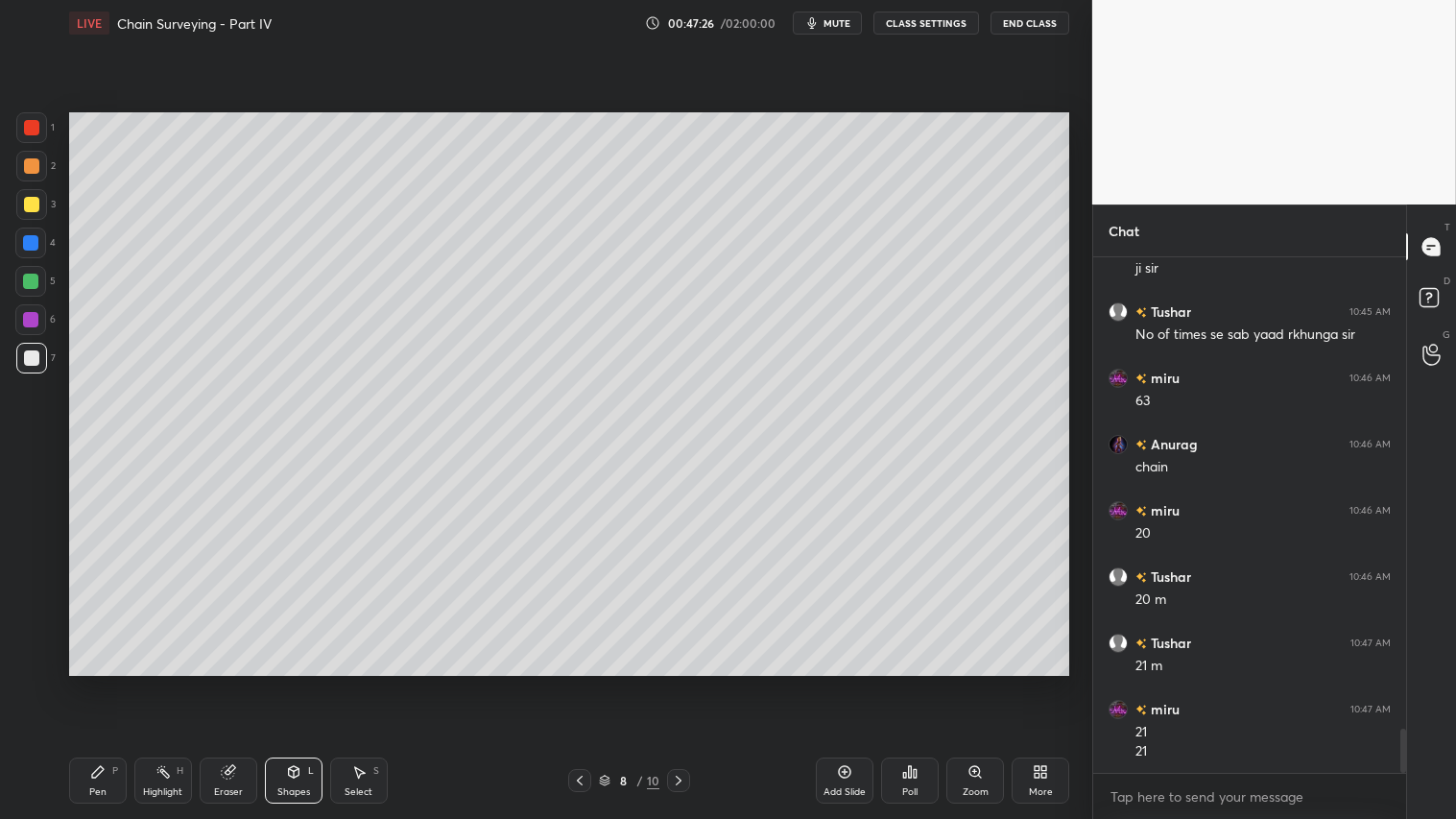 click on "Pen P" at bounding box center (98, 781) 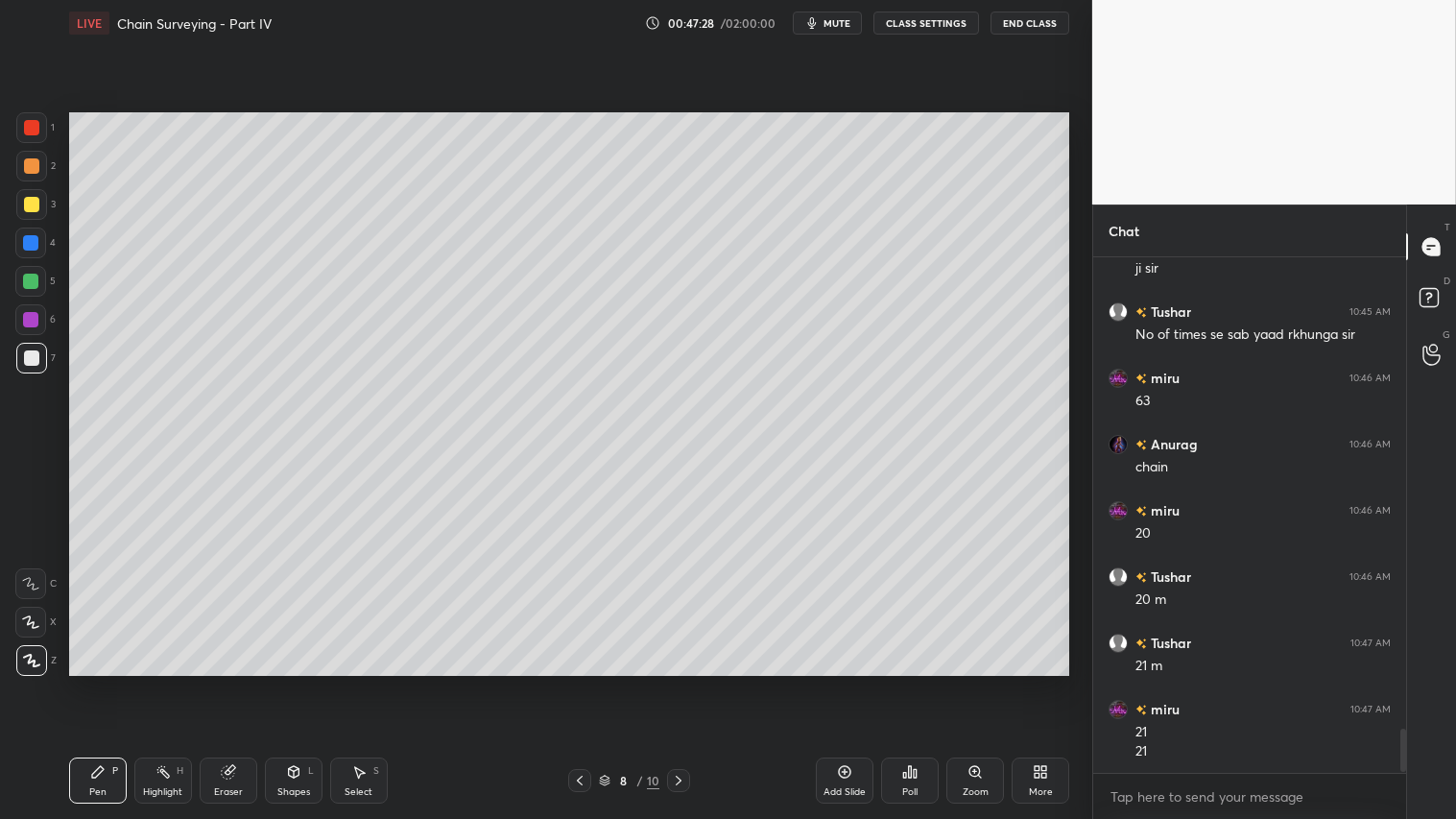 drag, startPoint x: 36, startPoint y: 165, endPoint x: 41, endPoint y: 182, distance: 17.720045 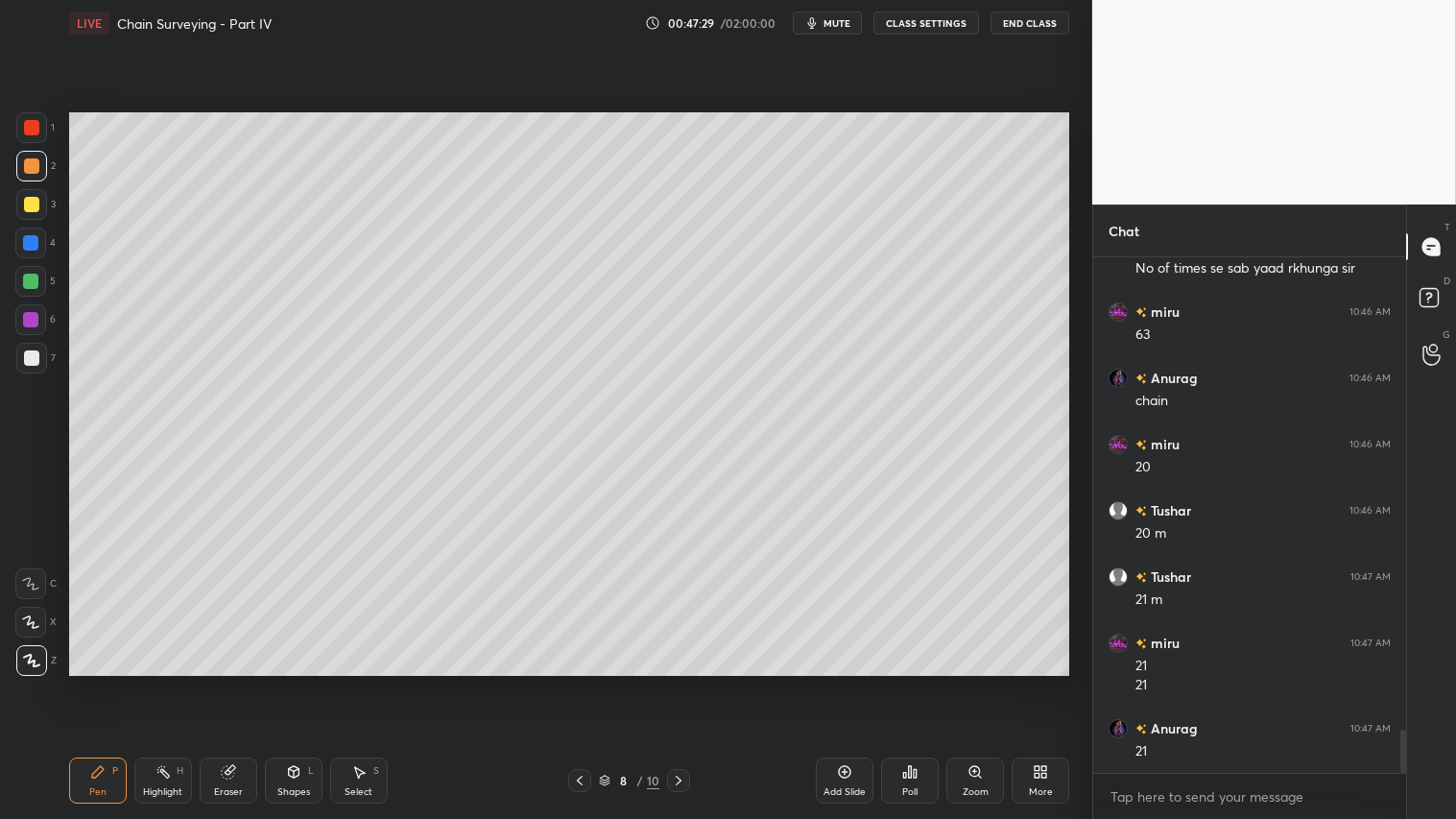 click on "Pen P" at bounding box center (98, 781) 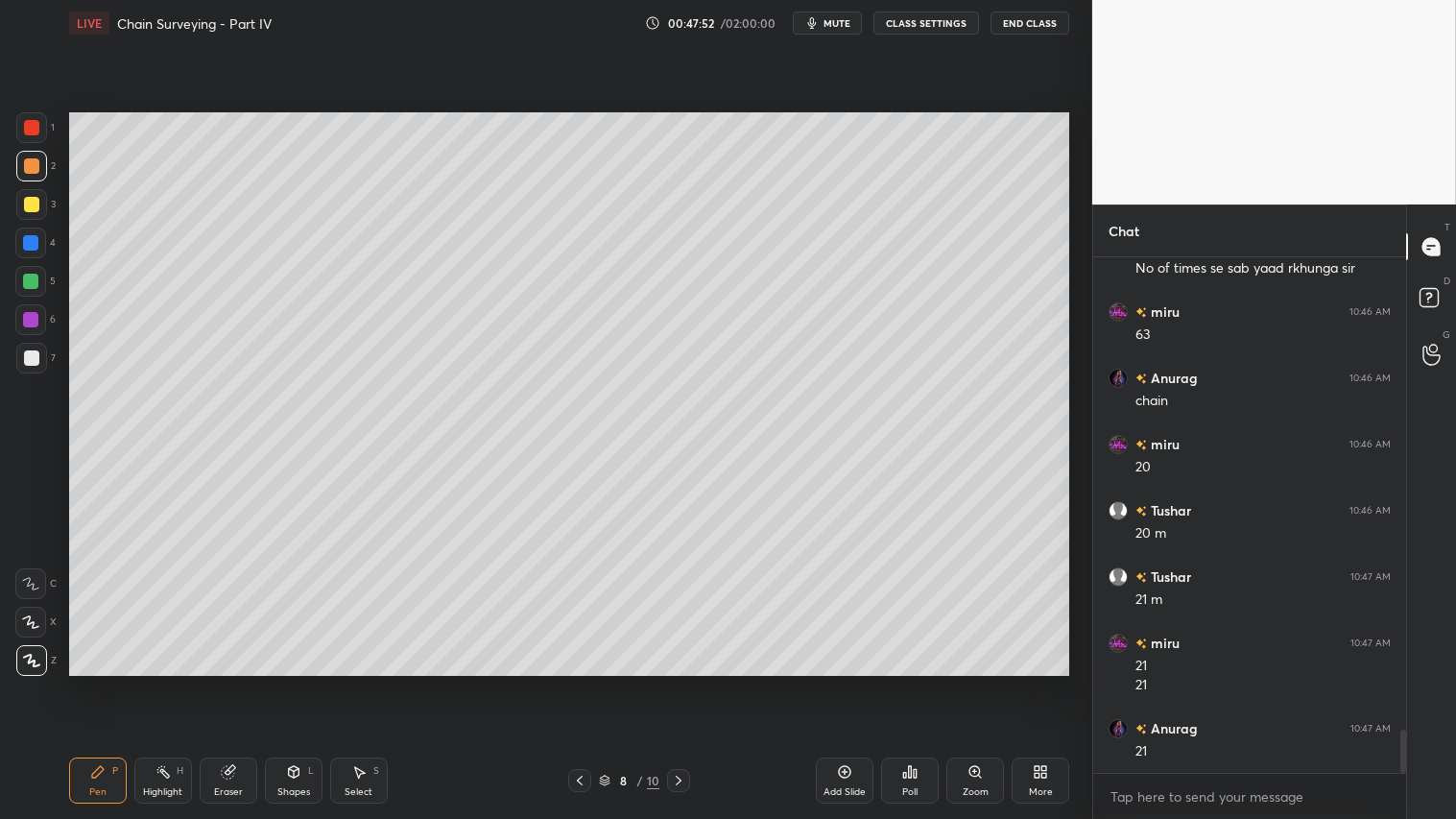 click 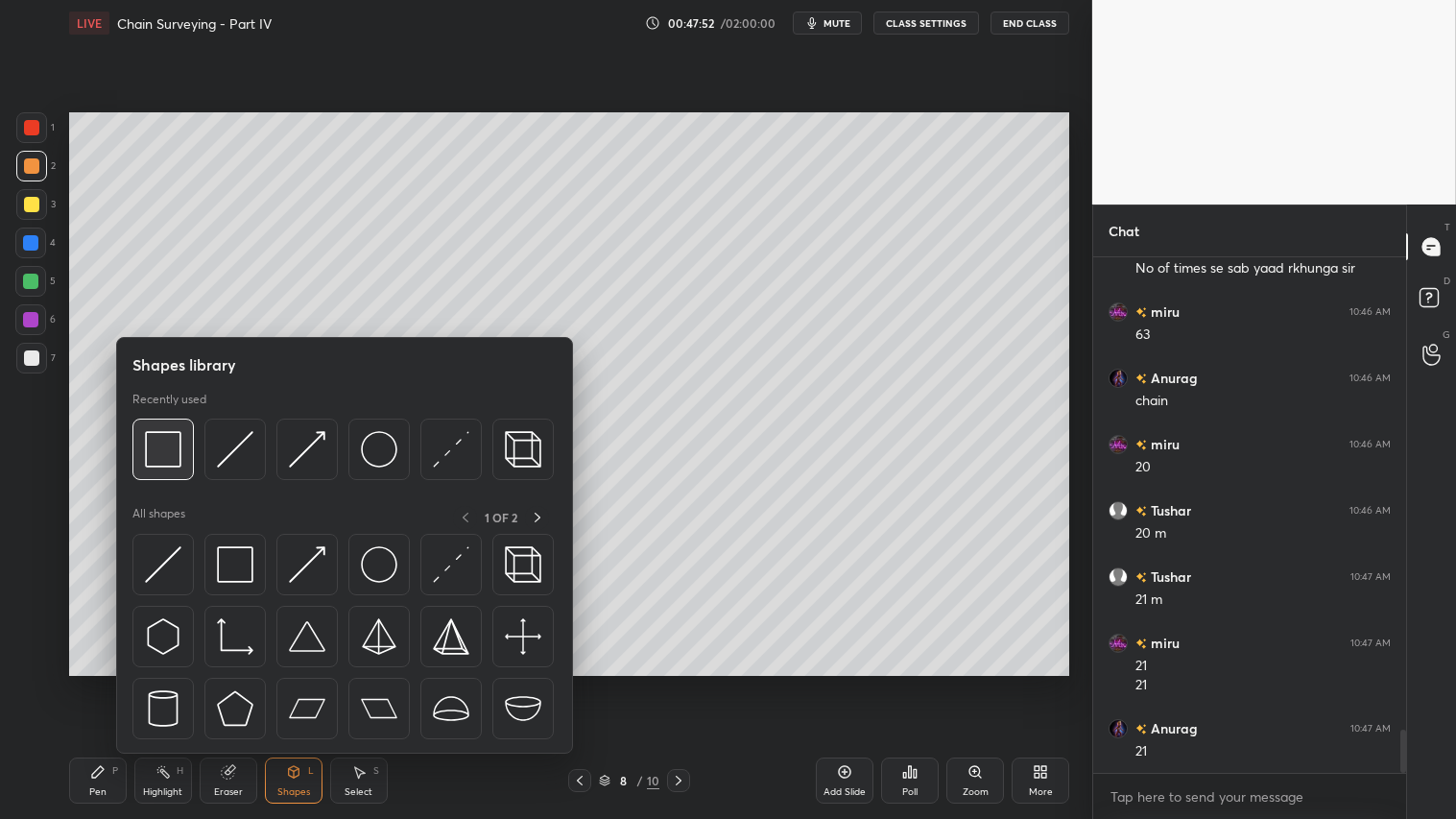 click at bounding box center (163, 449) 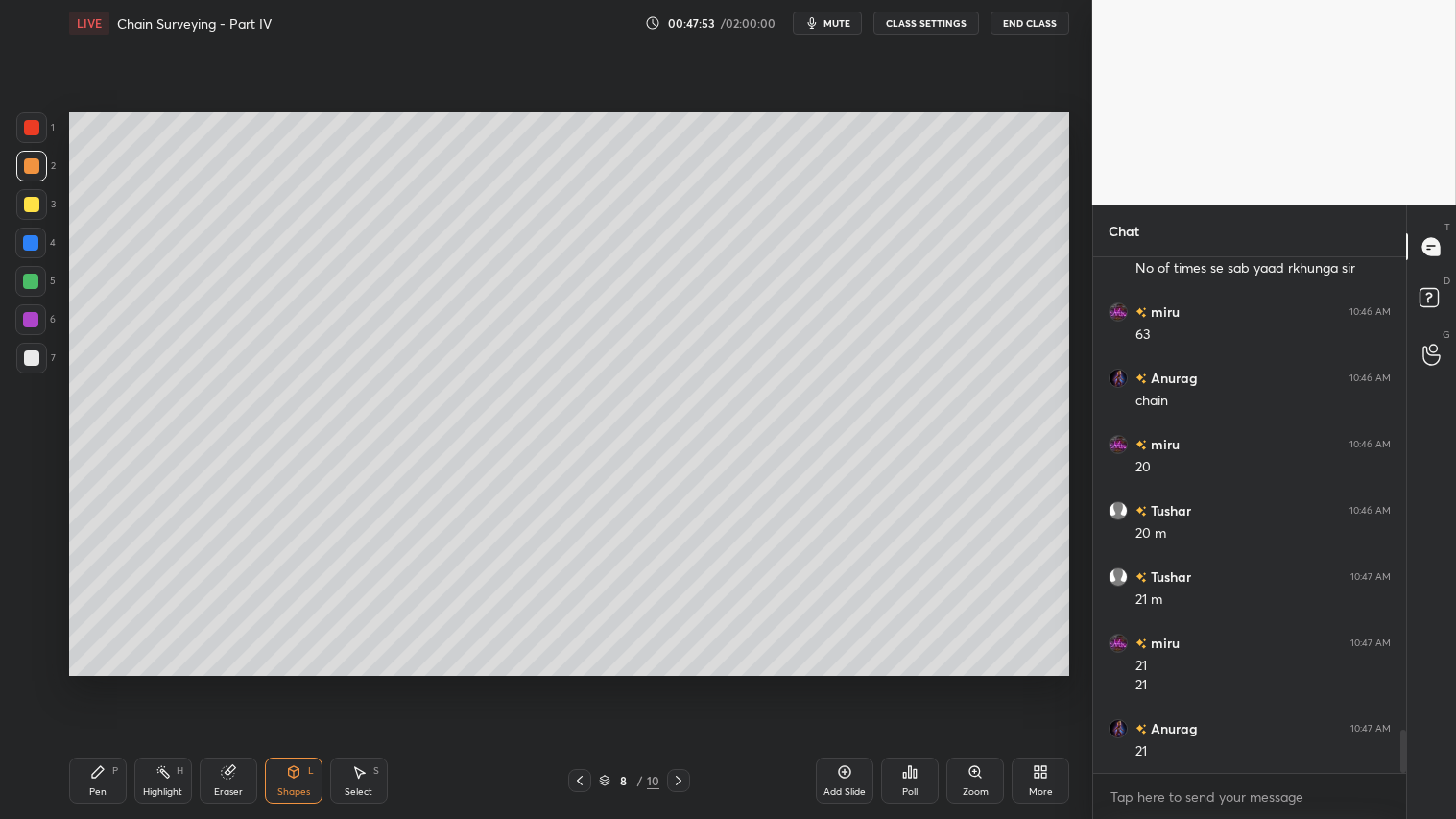 scroll, scrollTop: 5634, scrollLeft: 0, axis: vertical 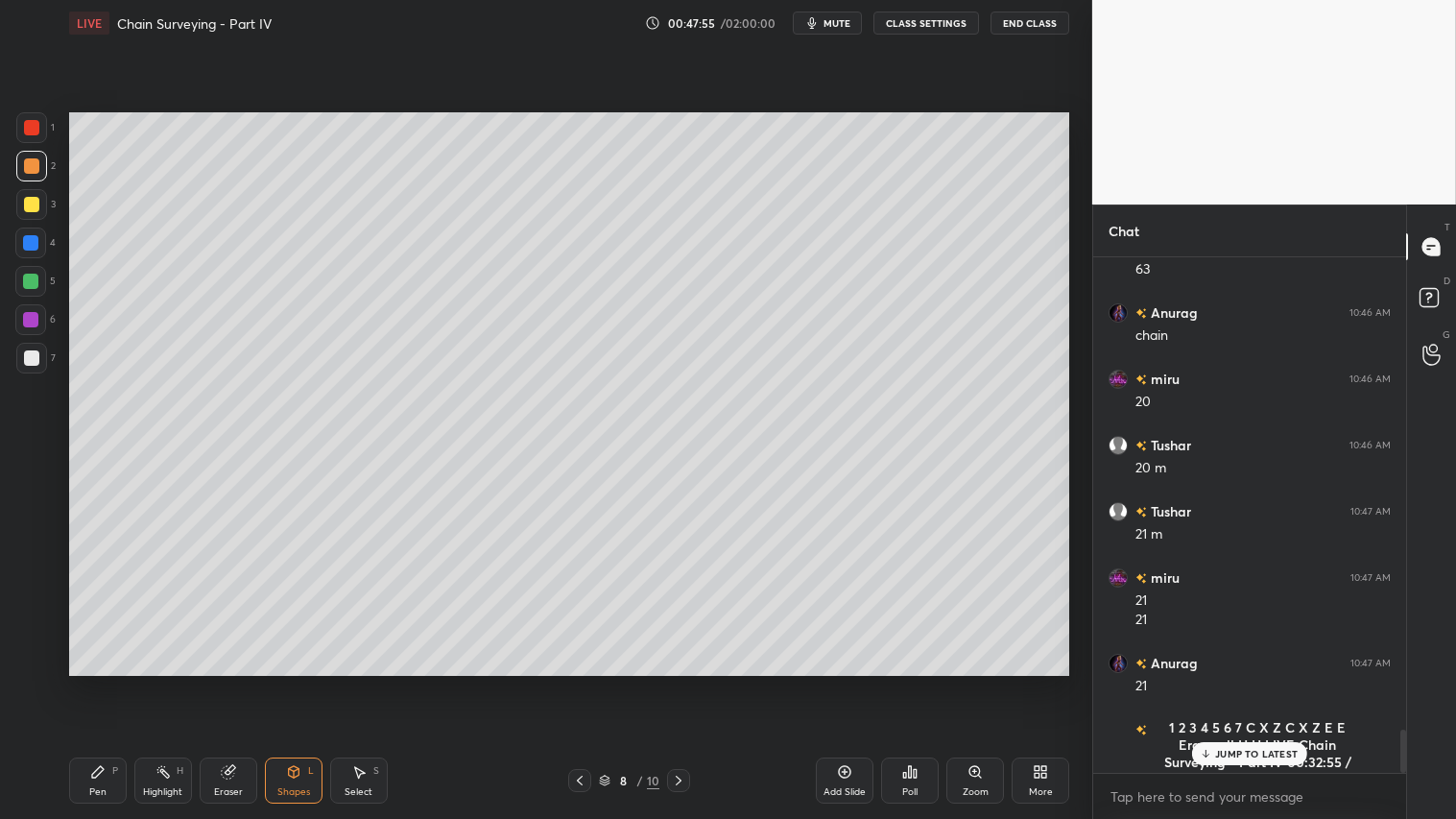 click on "Shapes L" at bounding box center (294, 781) 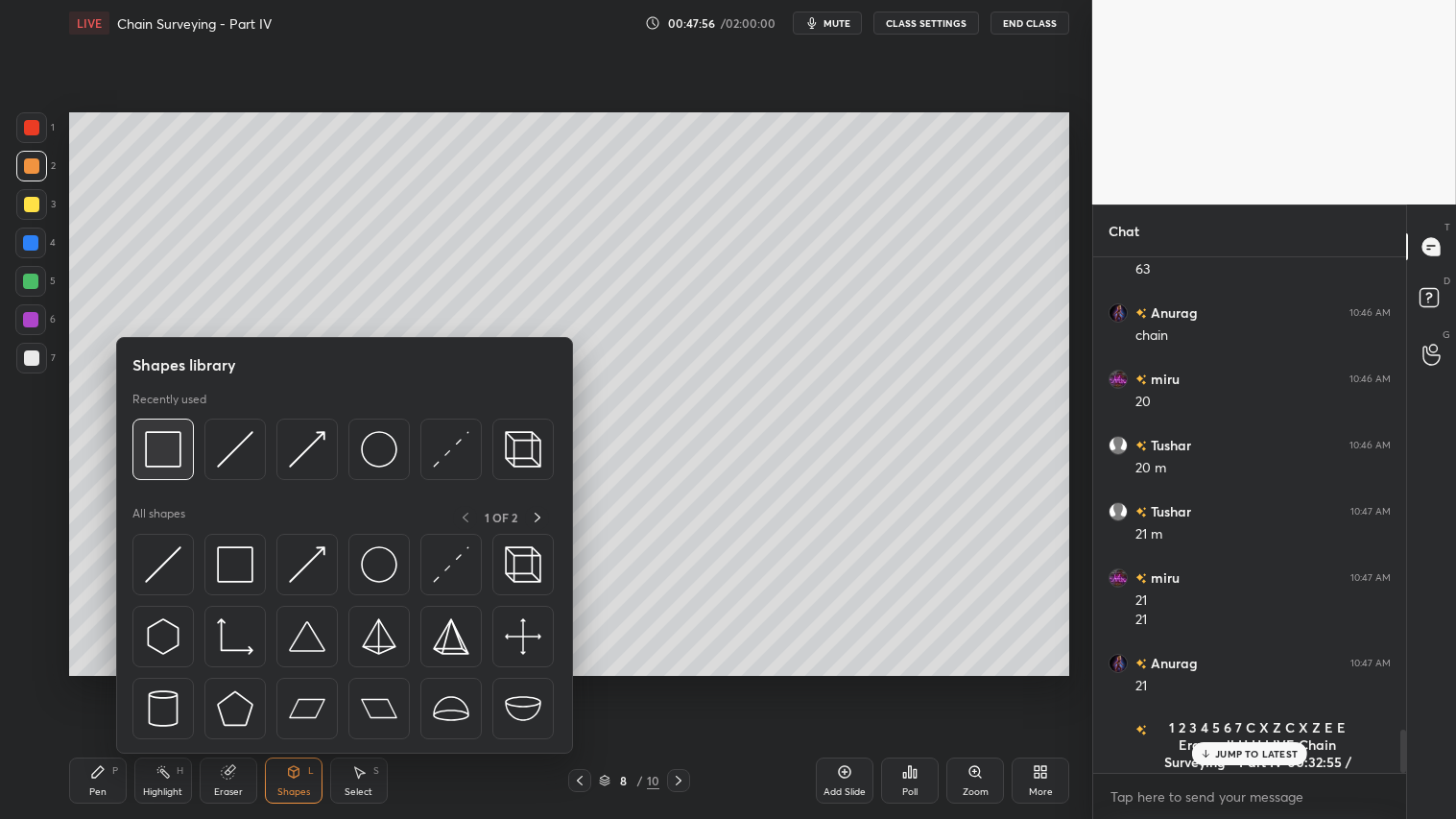 click at bounding box center [163, 449] 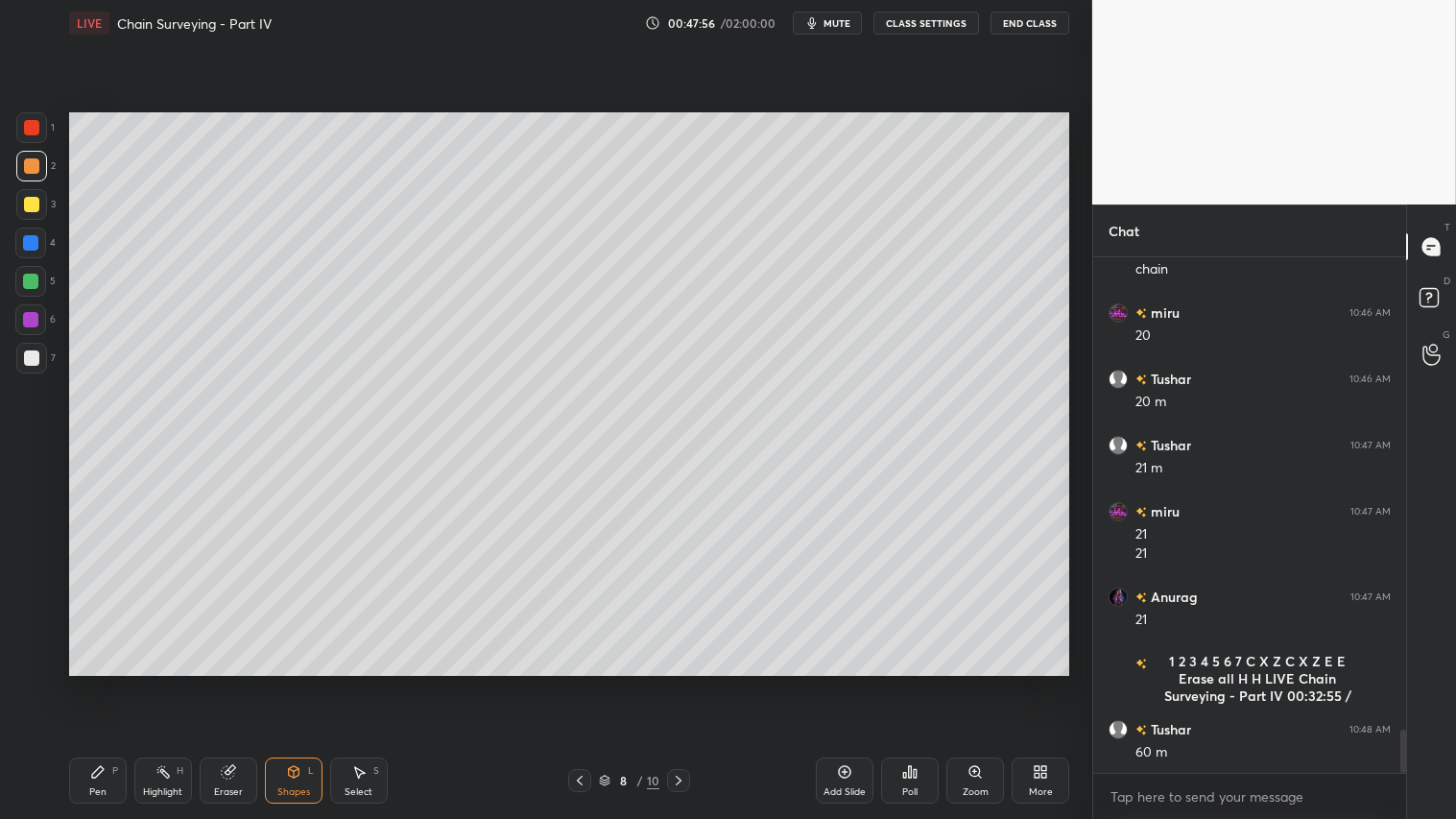 click at bounding box center (32, 358) 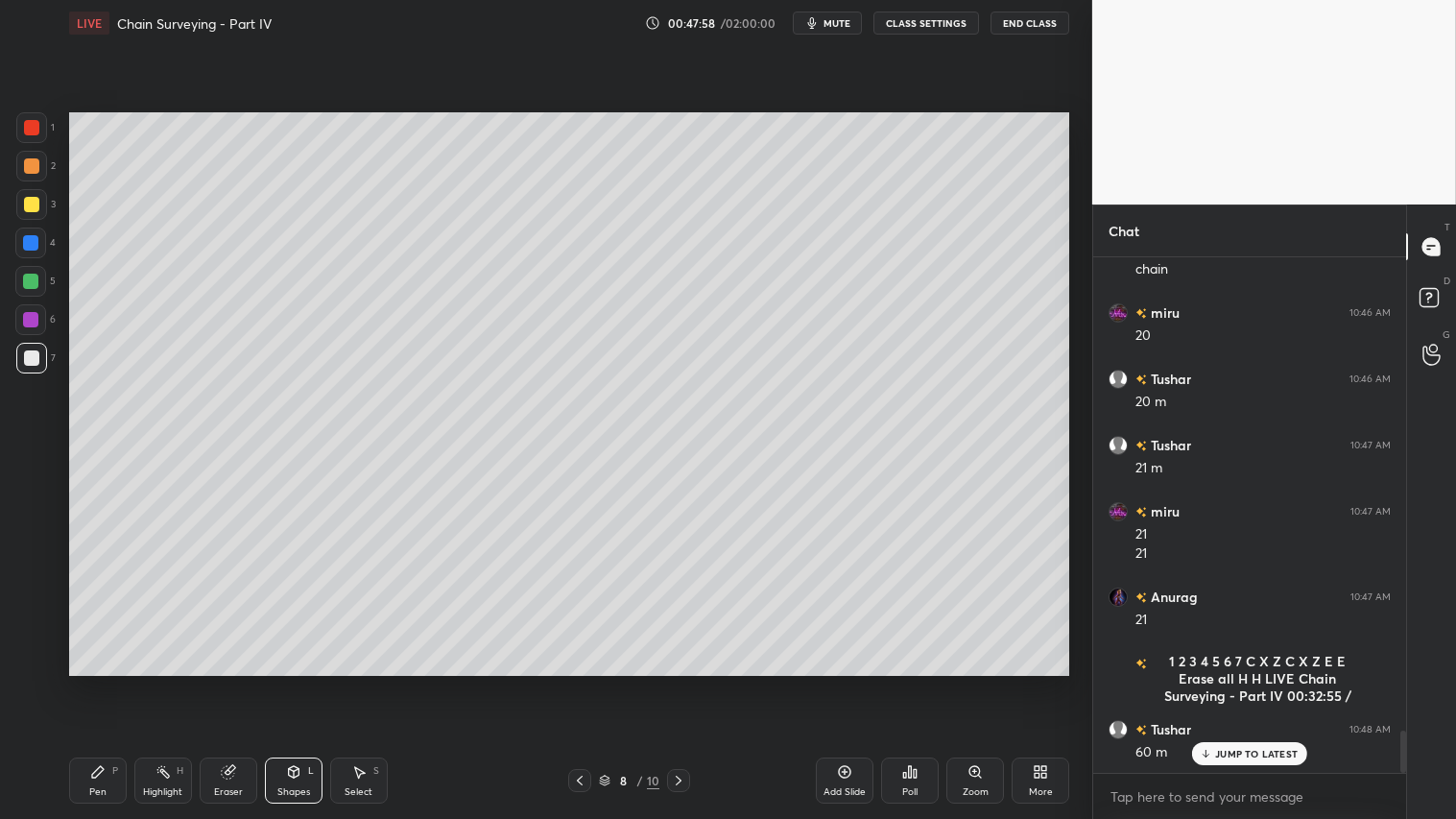 scroll, scrollTop: 5767, scrollLeft: 0, axis: vertical 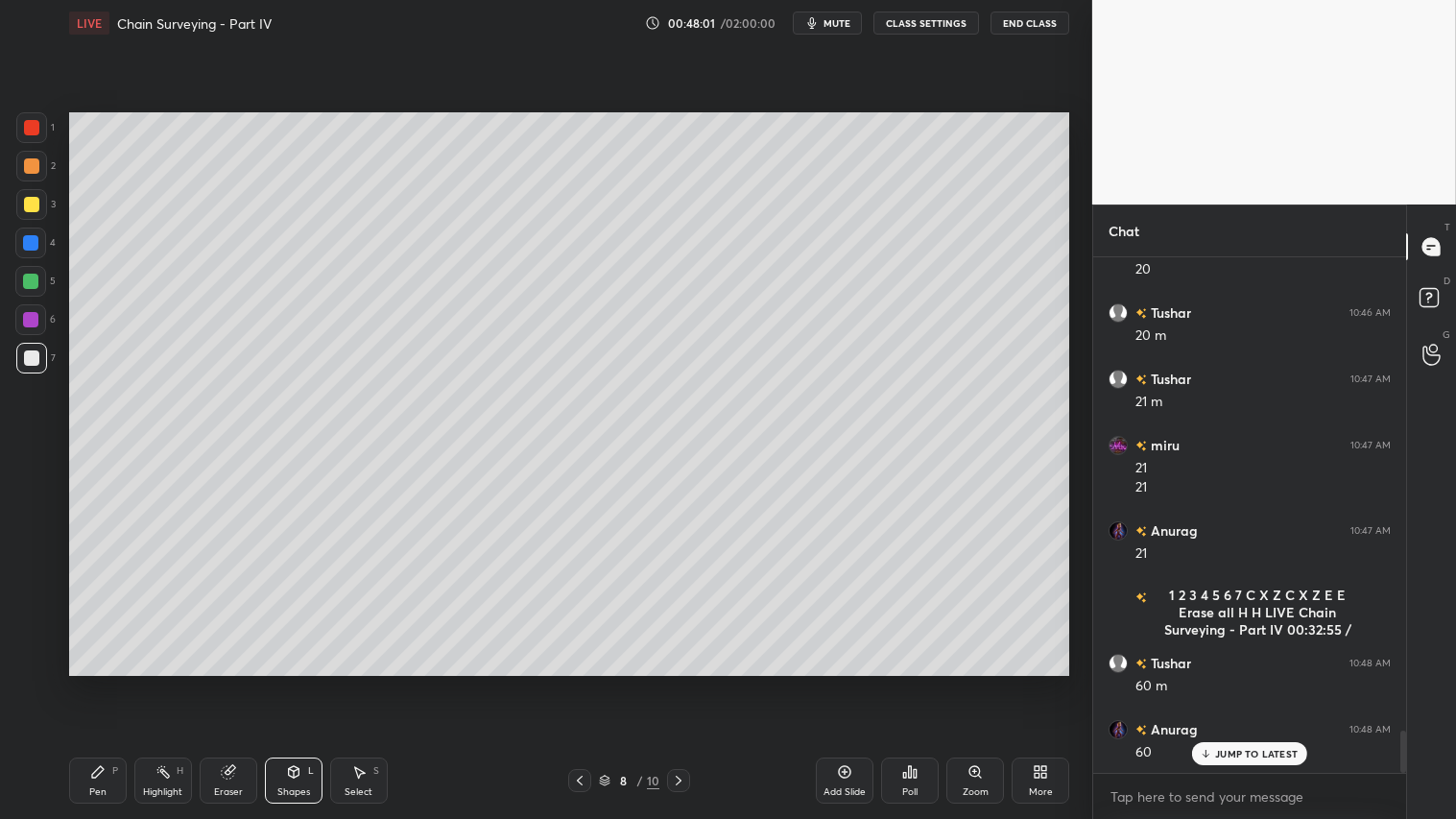 drag, startPoint x: 40, startPoint y: 161, endPoint x: 49, endPoint y: 366, distance: 205.19747 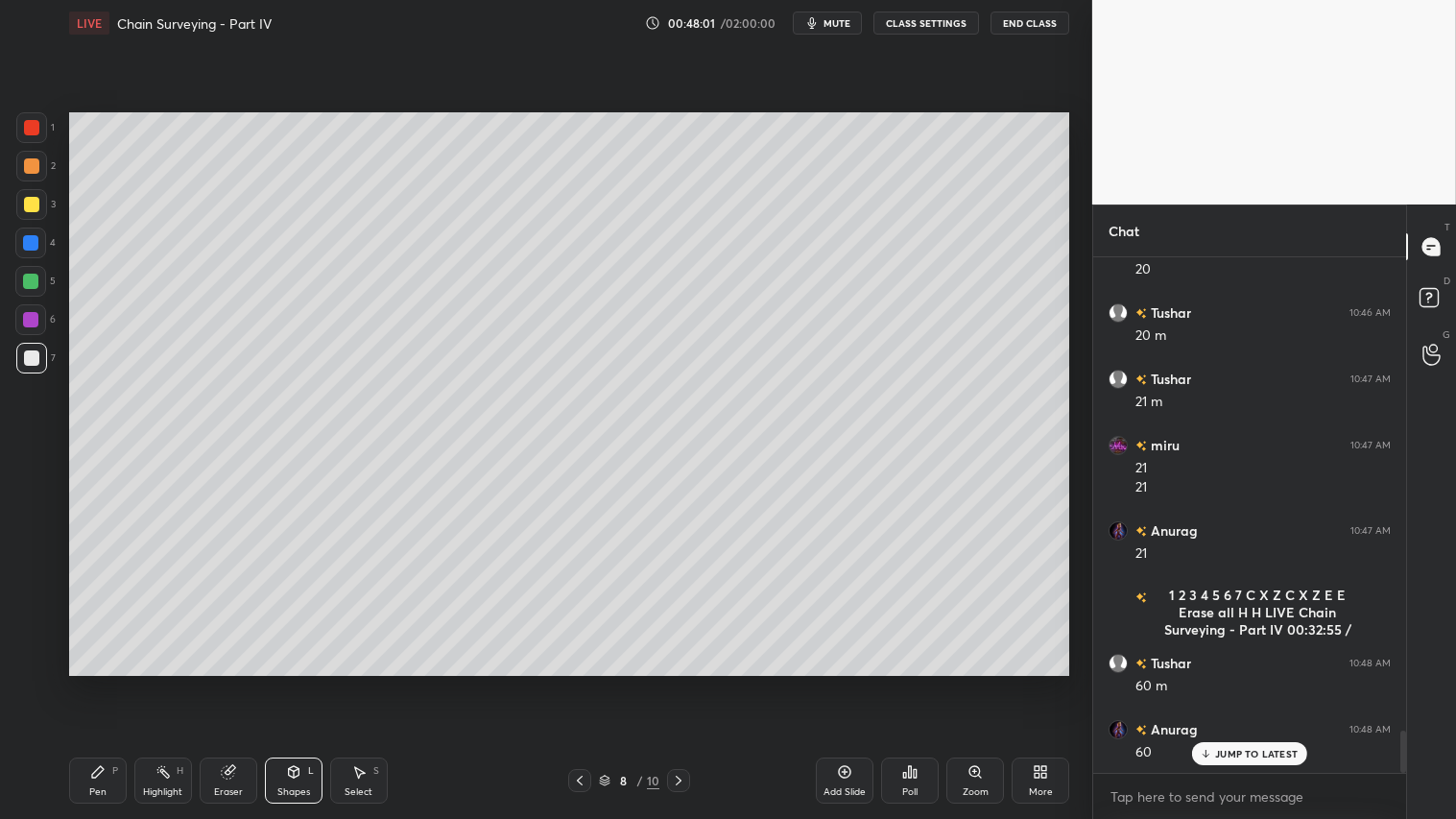 click at bounding box center (32, 166) 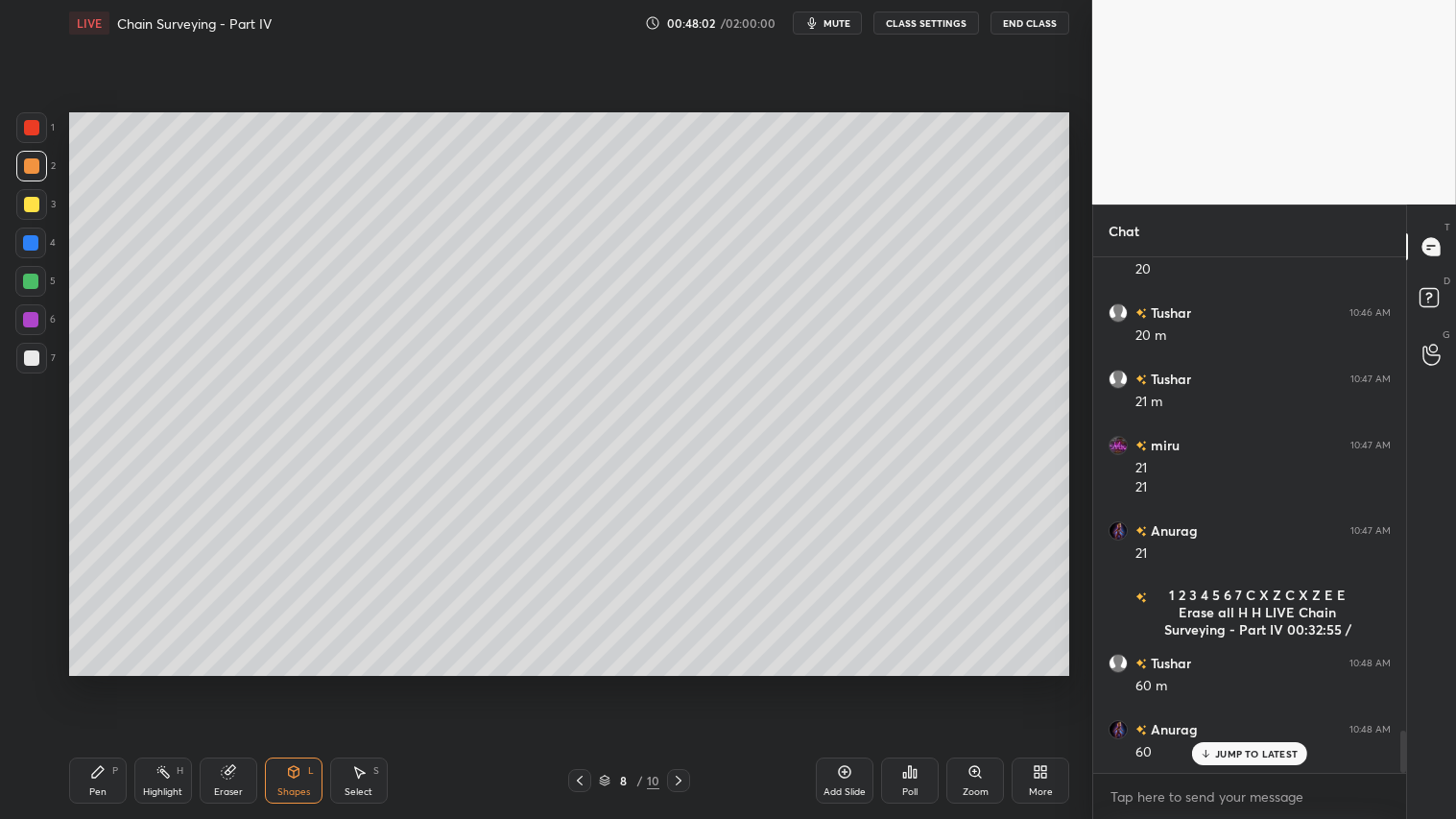 click on "Pen P" at bounding box center [98, 781] 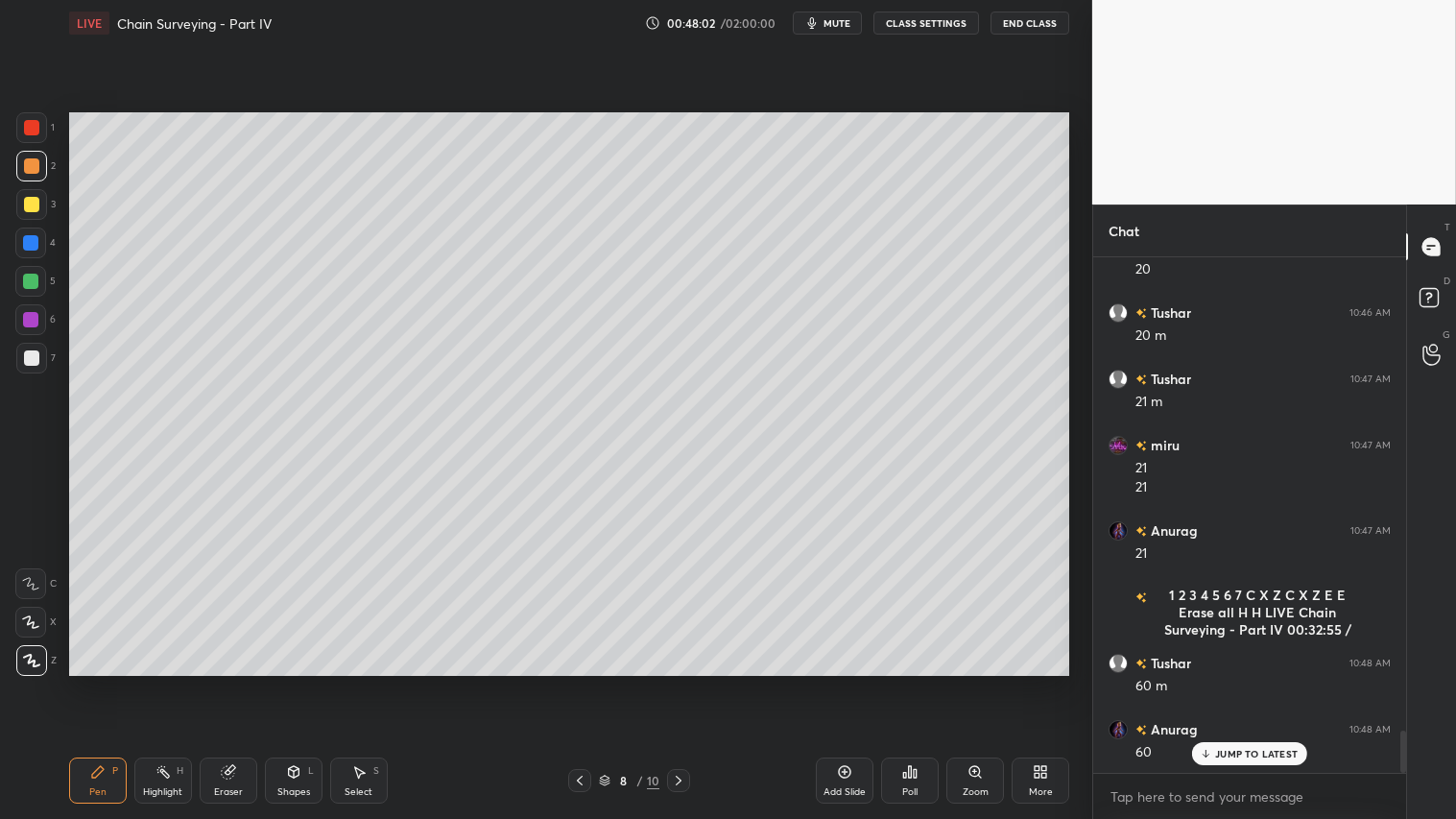 click on "Setting up your live class Poll for   secs No correct answer Start poll" at bounding box center [569, 394] 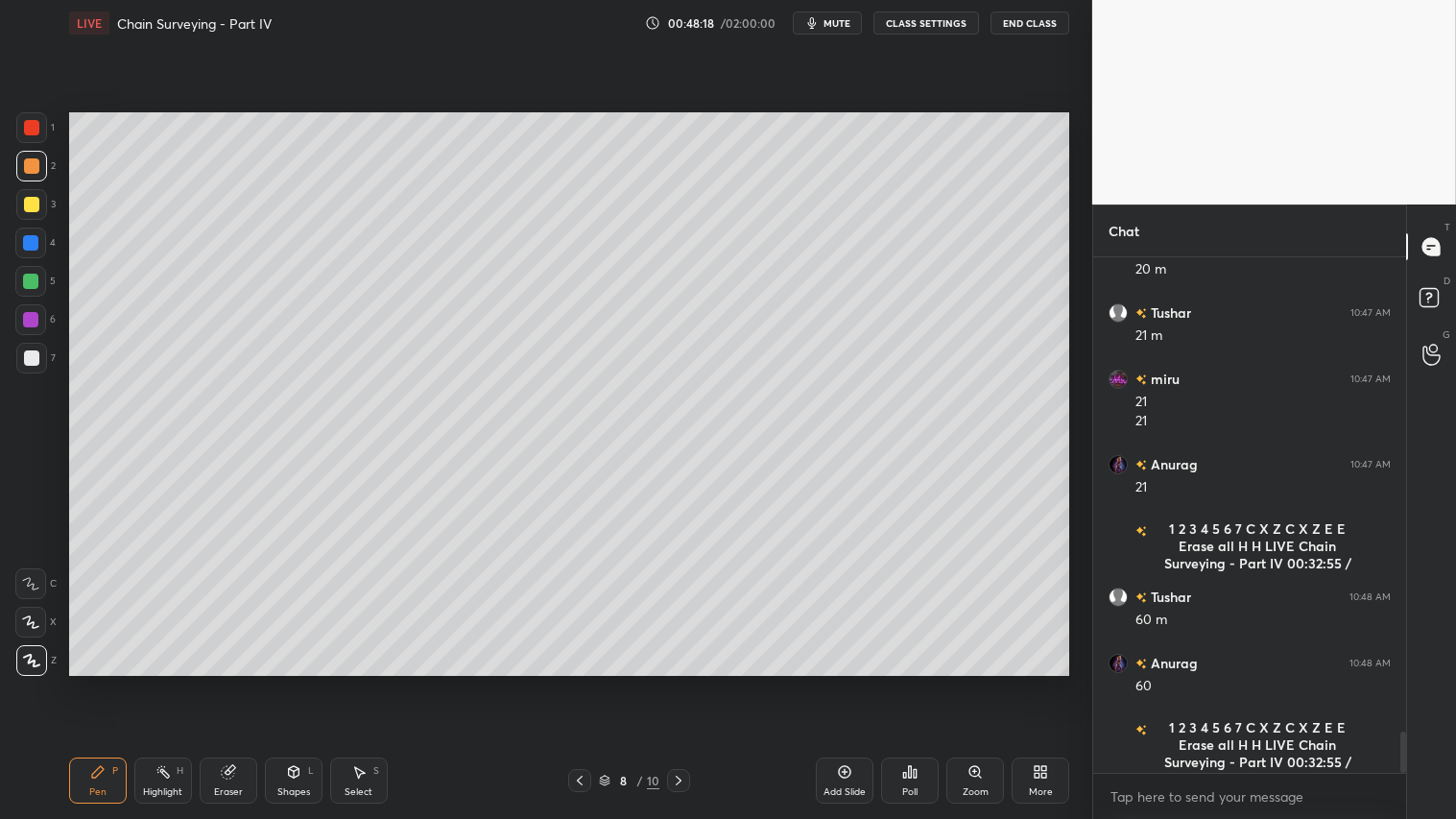 scroll, scrollTop: 5900, scrollLeft: 0, axis: vertical 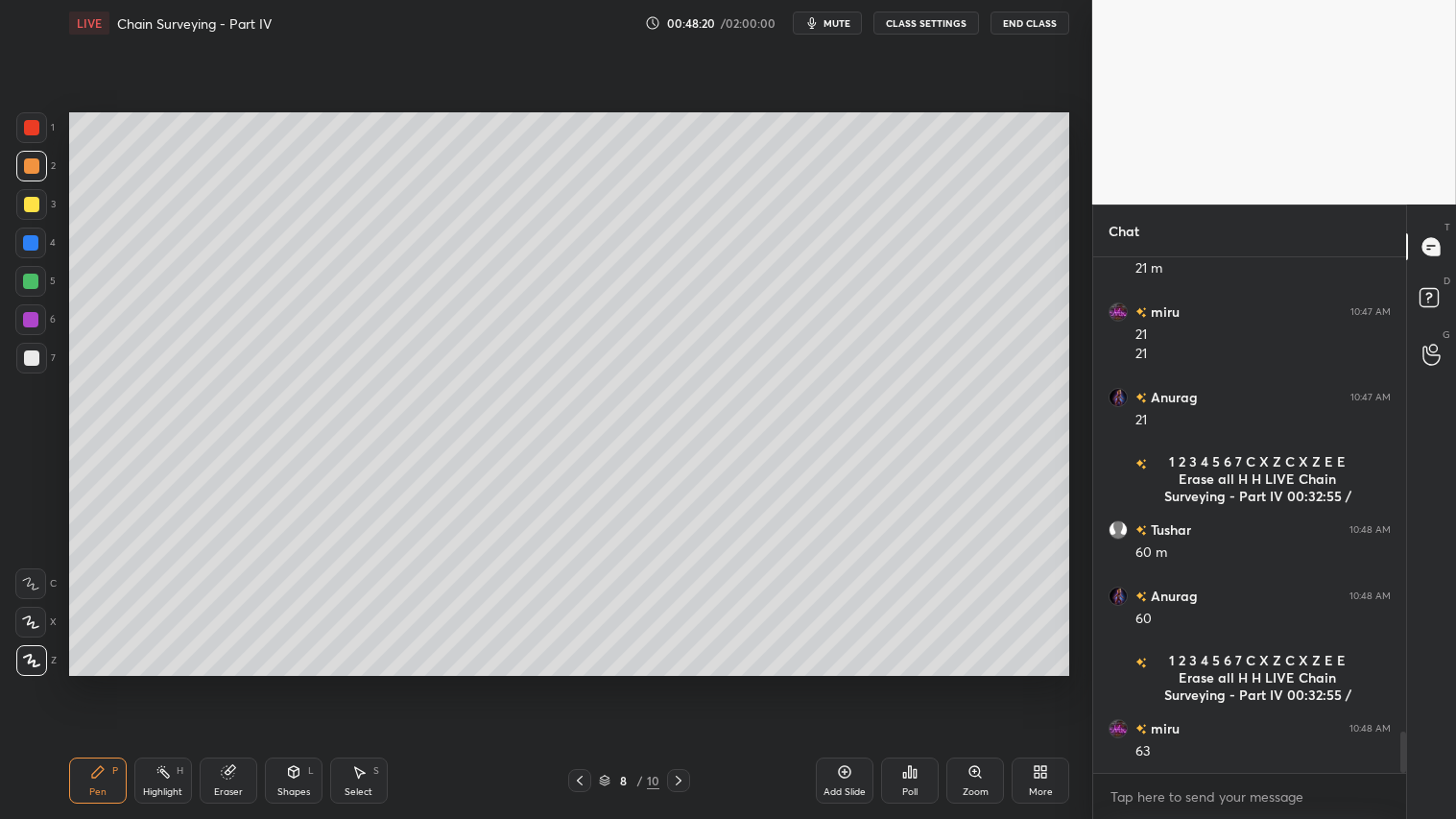 click on "Pen P Highlight H Eraser Shapes L Select S 8 / 10 Add Slide Poll Zoom More" at bounding box center [569, 781] 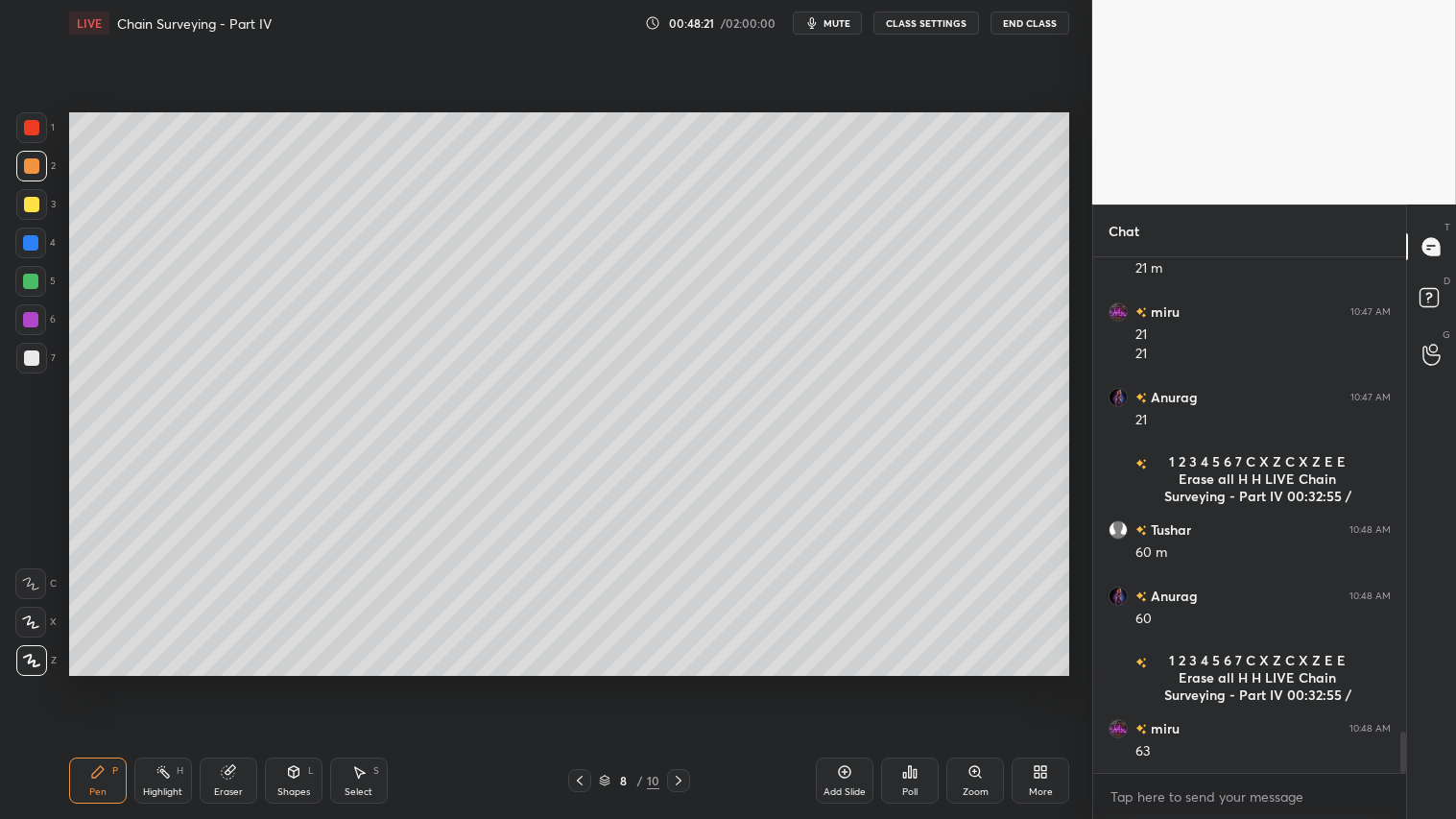 click on "Shapes" at bounding box center (294, 792) 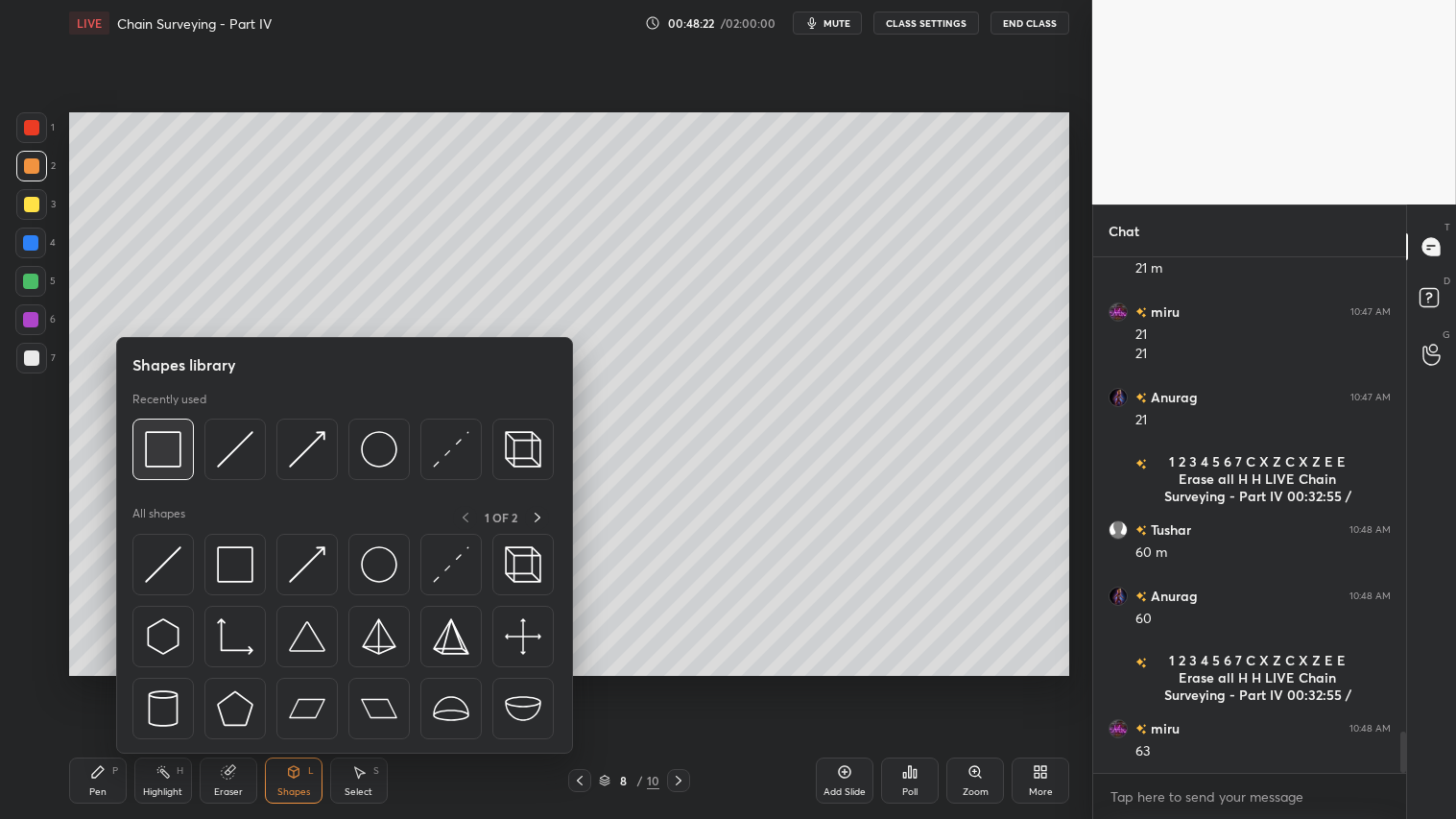 click at bounding box center [163, 449] 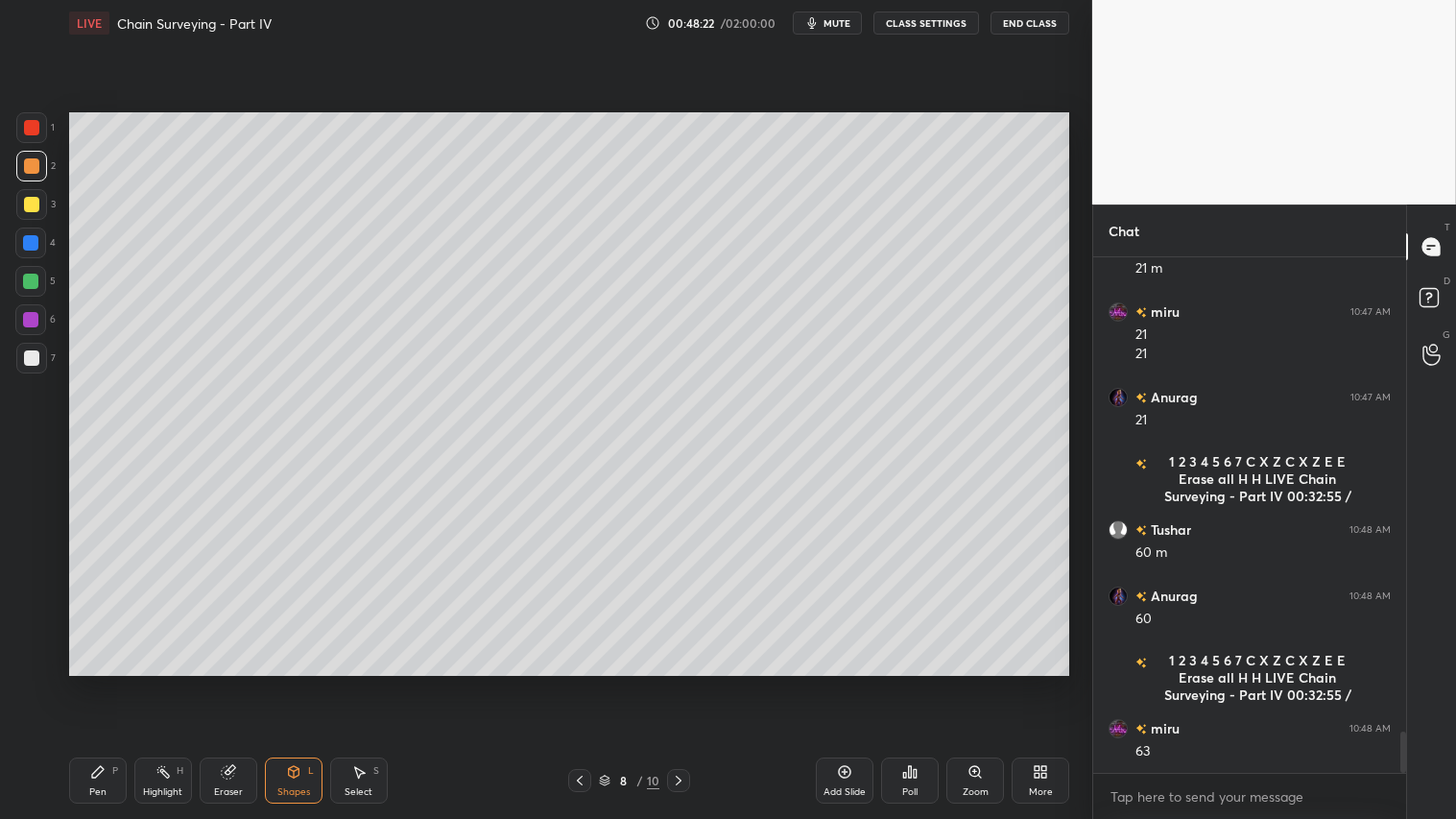 click at bounding box center [32, 358] 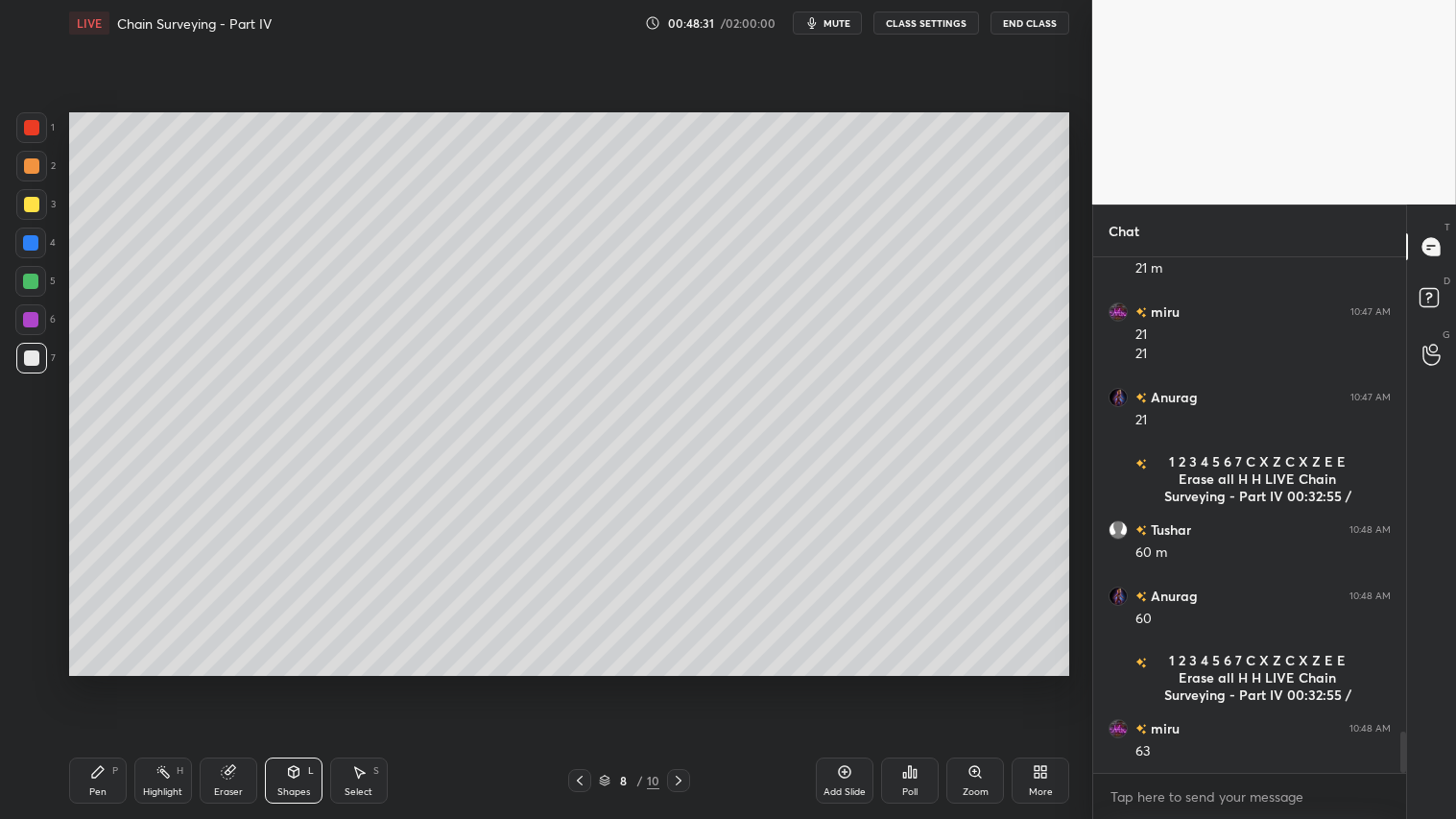 scroll, scrollTop: 5966, scrollLeft: 0, axis: vertical 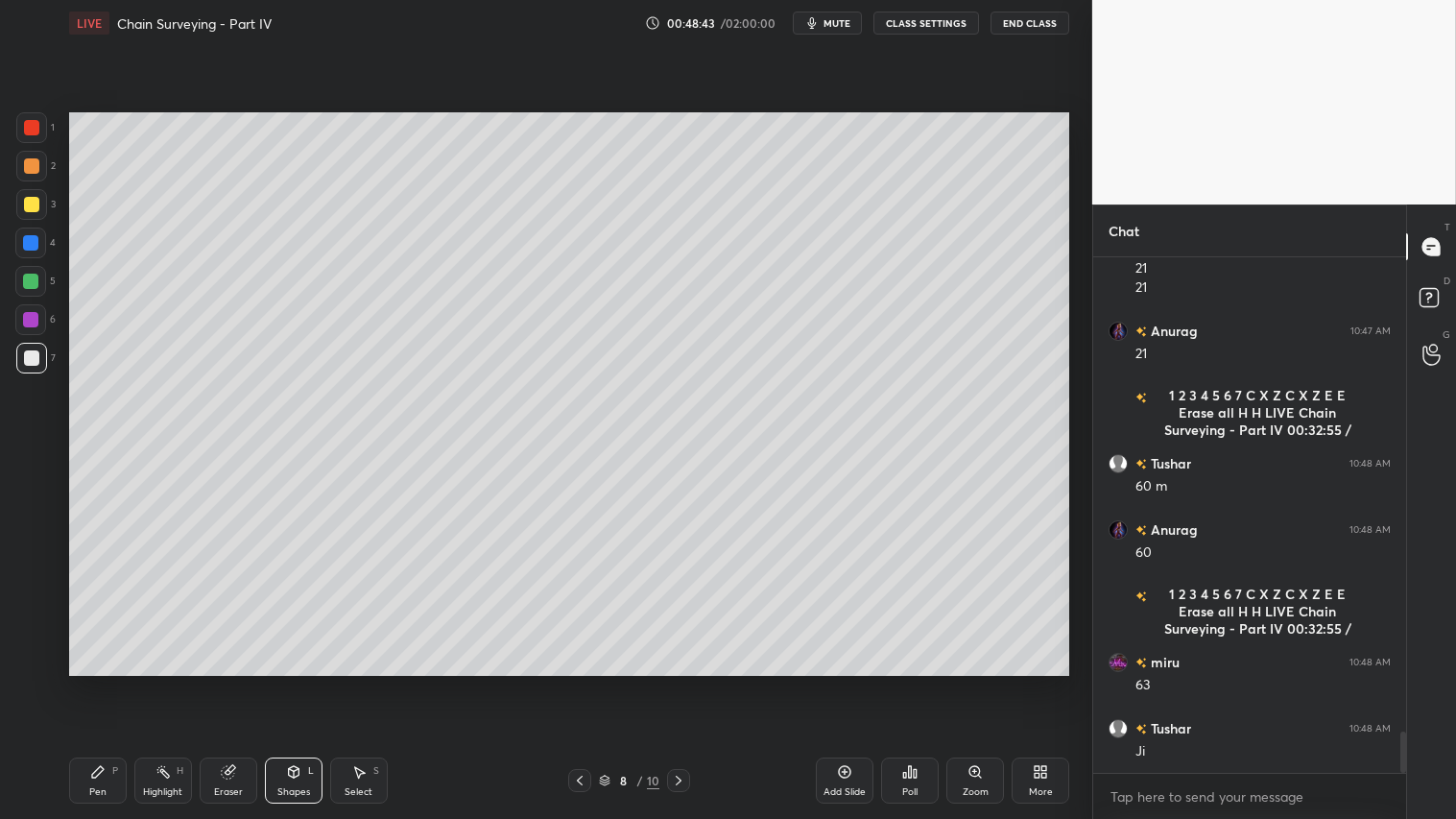 drag, startPoint x: 36, startPoint y: 168, endPoint x: 30, endPoint y: 156, distance: 13.416408 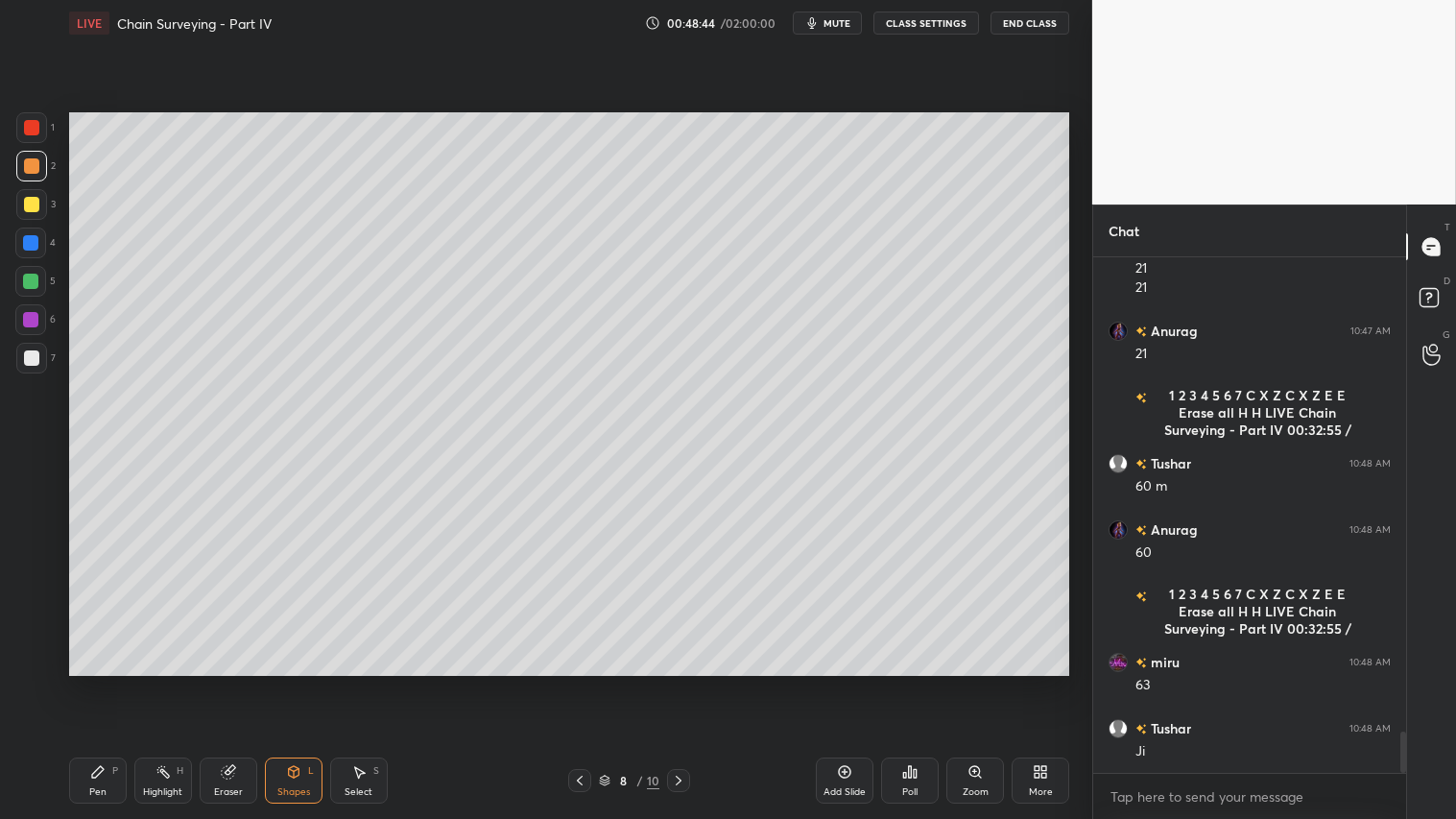 drag, startPoint x: 91, startPoint y: 789, endPoint x: 87, endPoint y: 780, distance: 9.848858 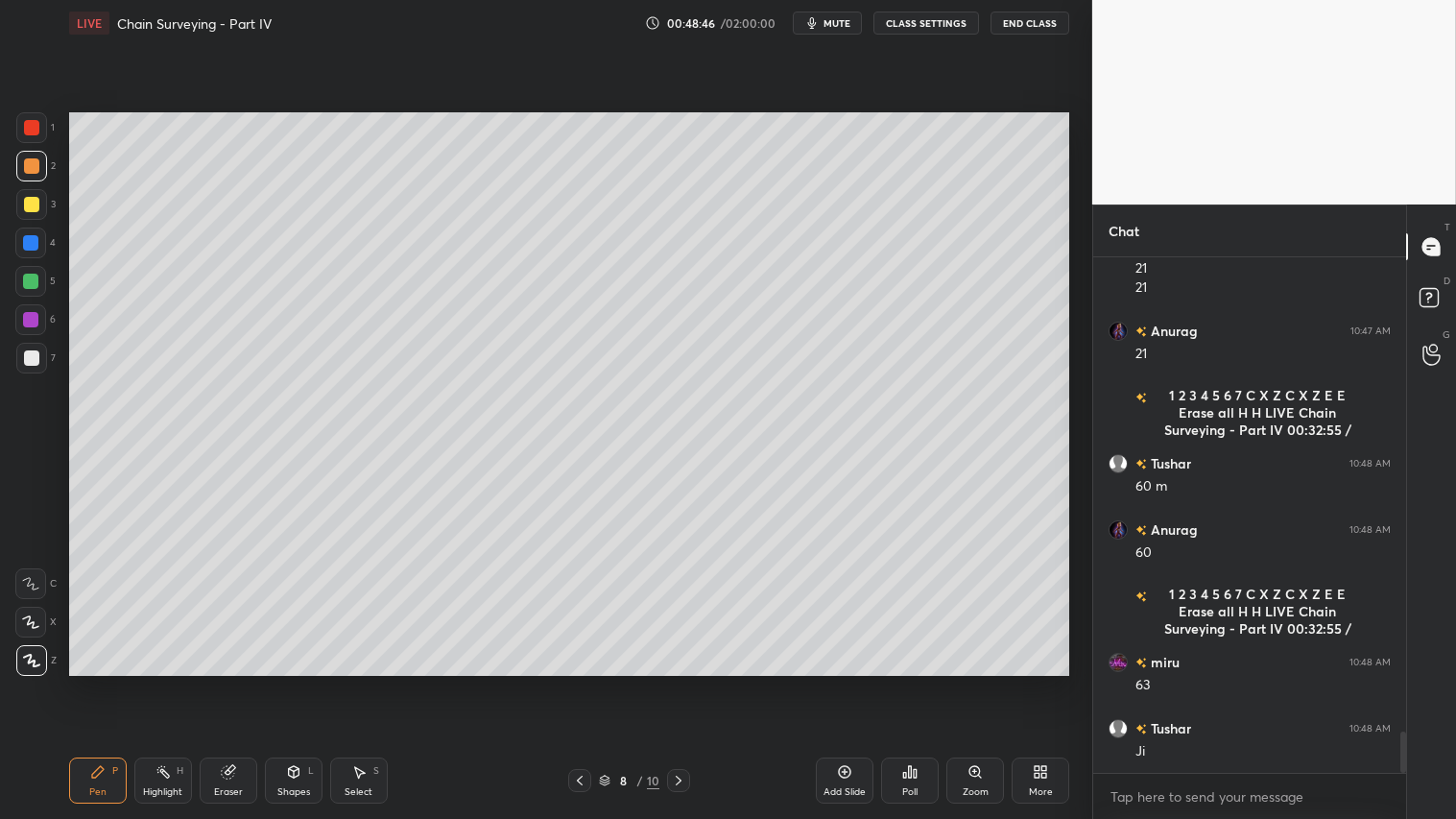 click 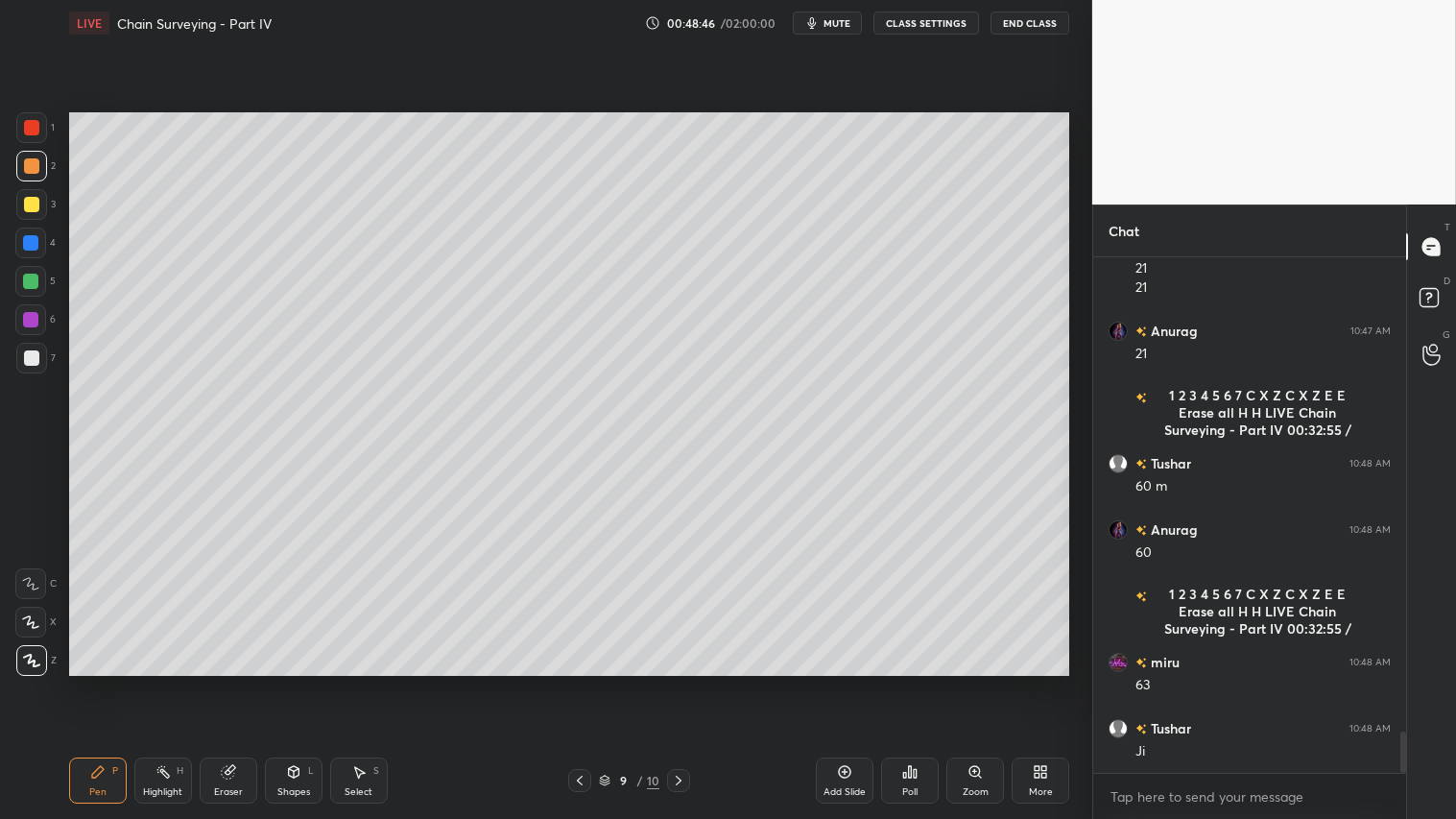click 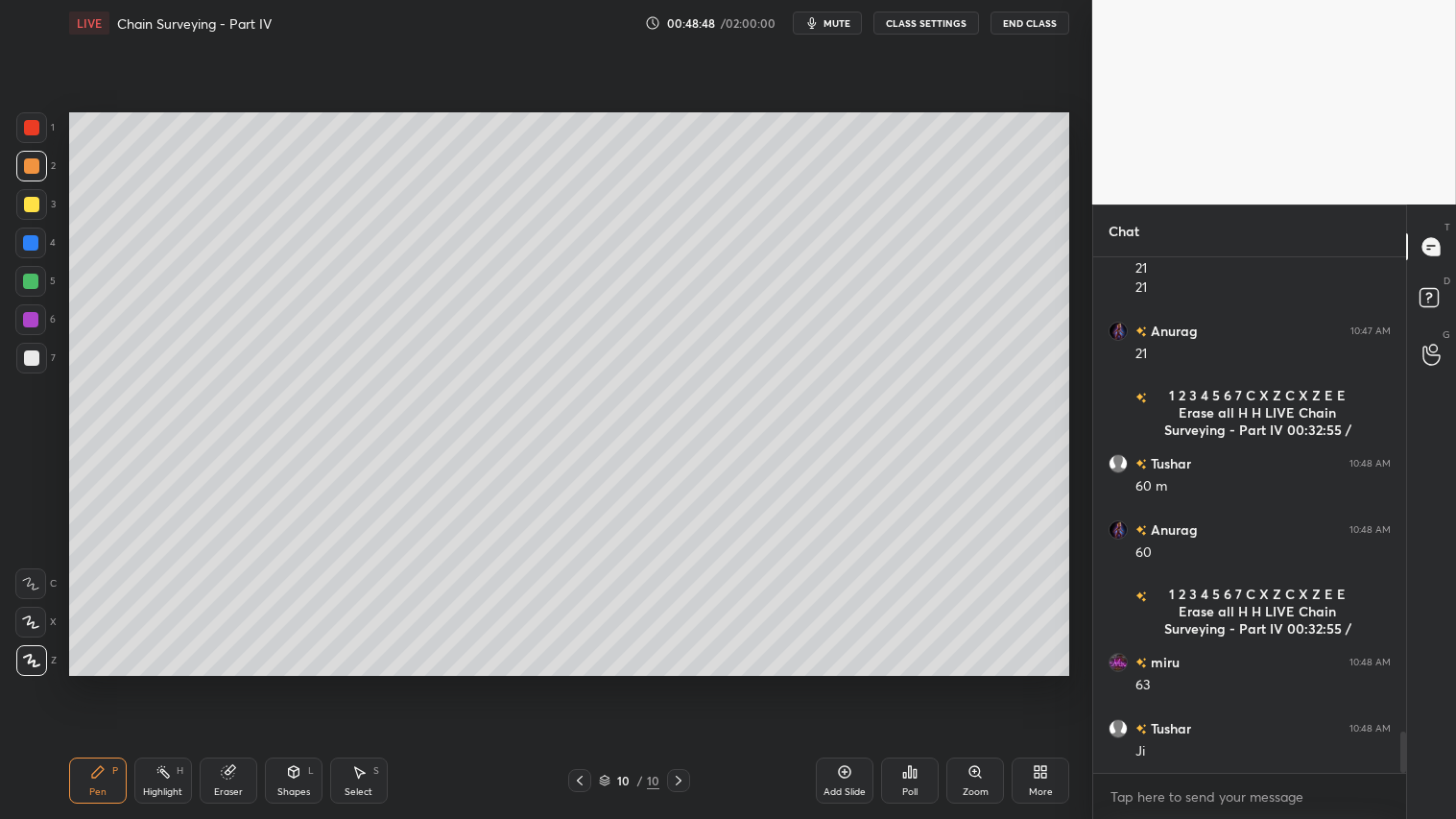 click 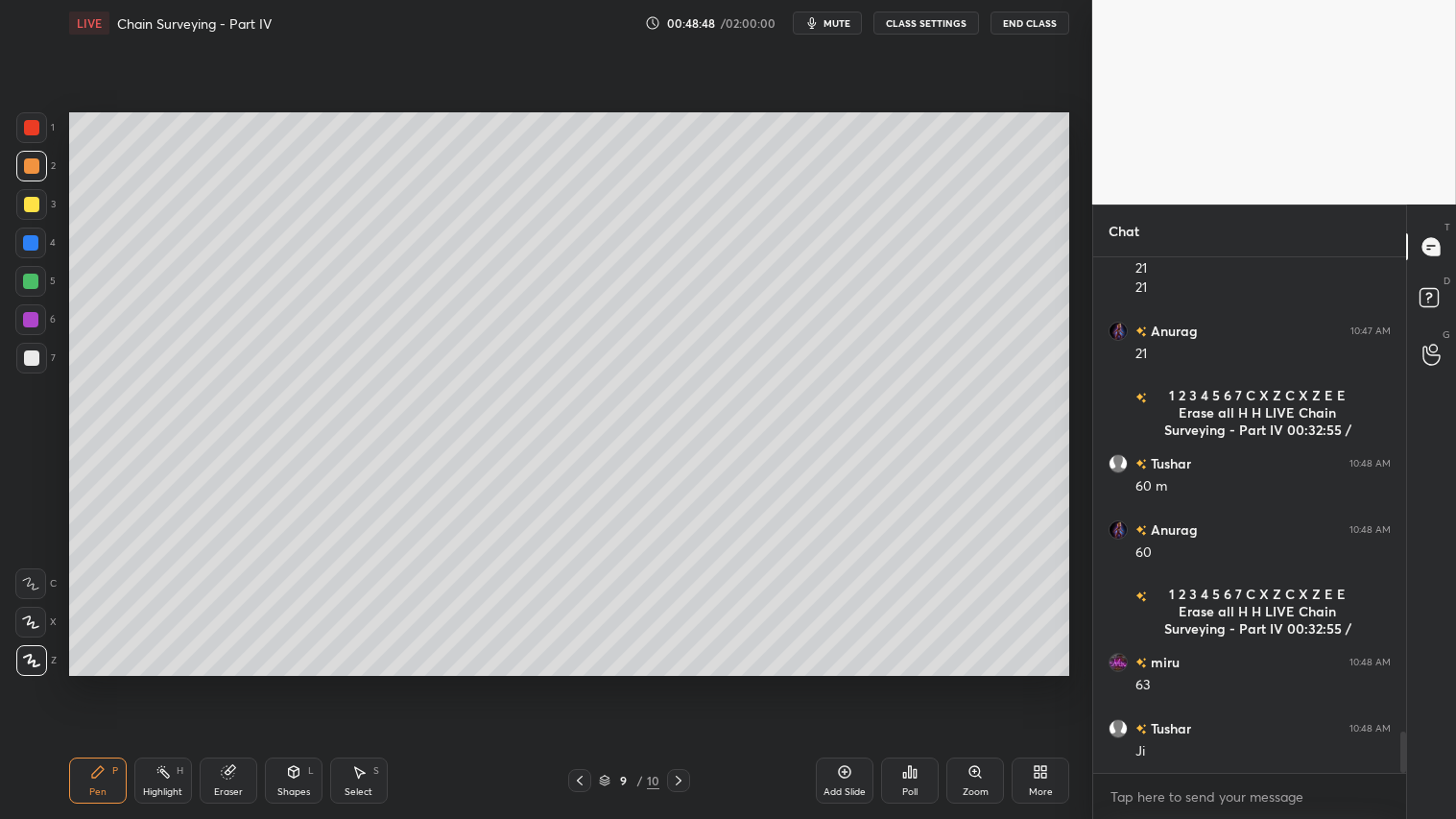 click 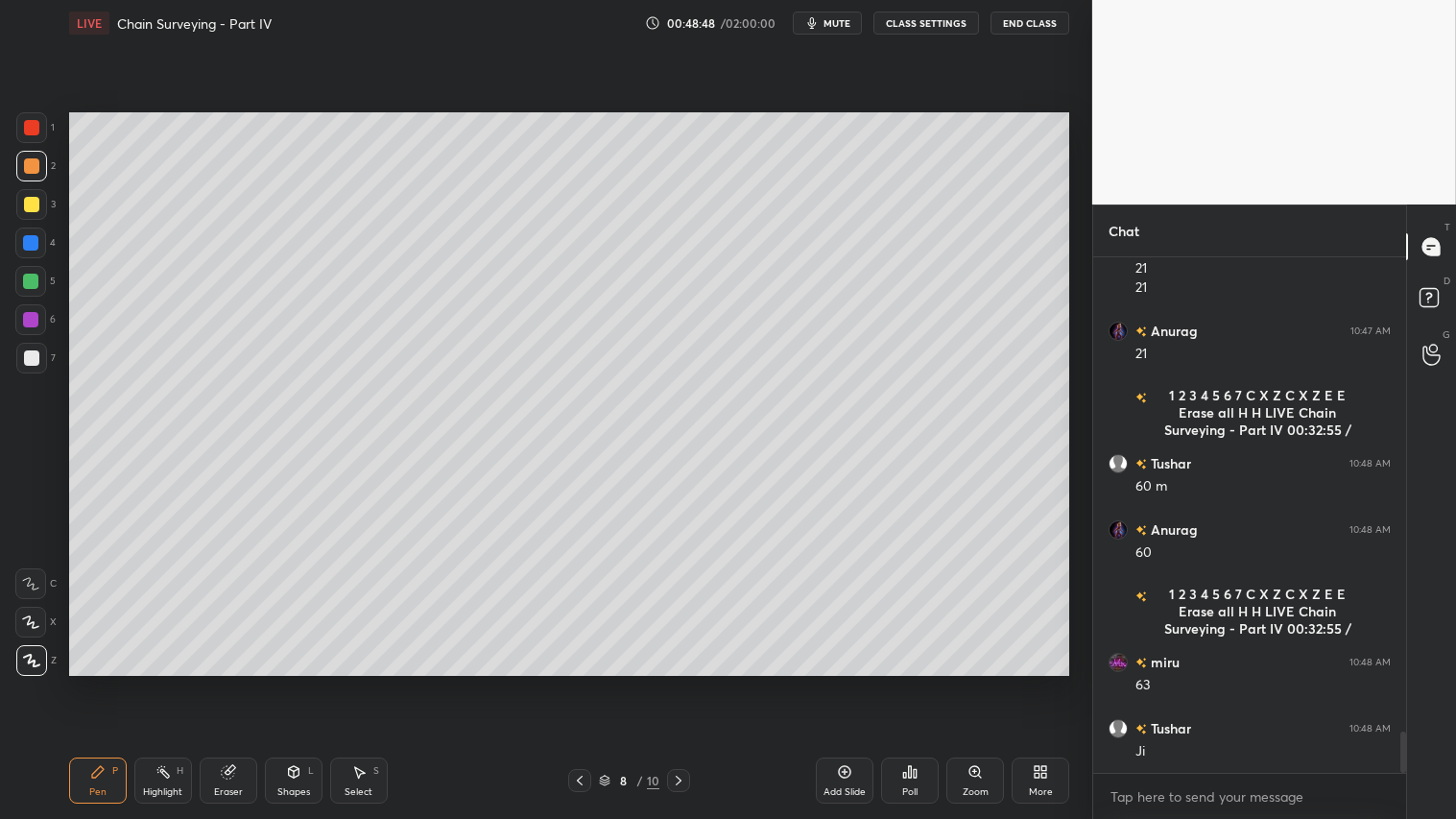click 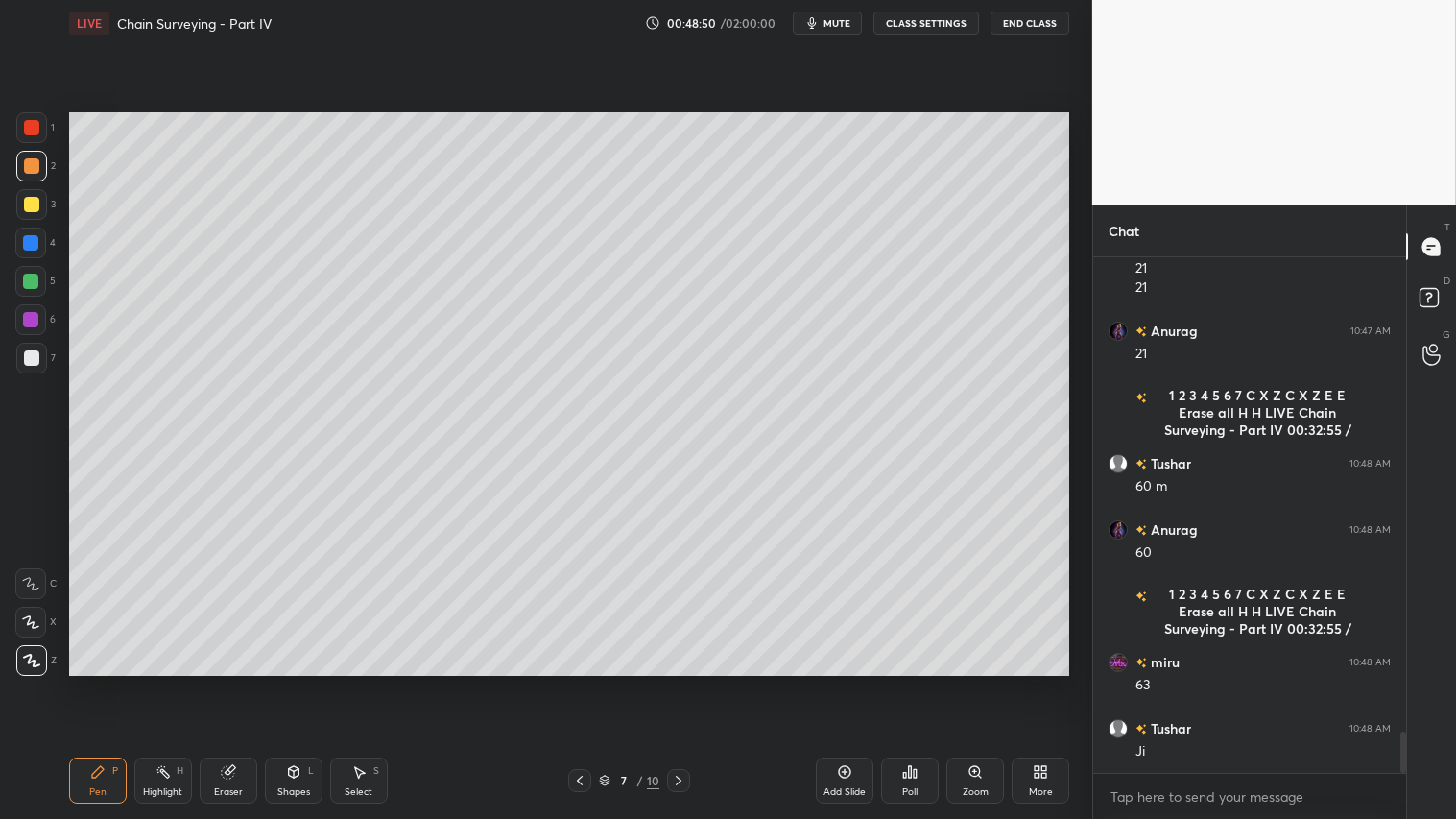 click 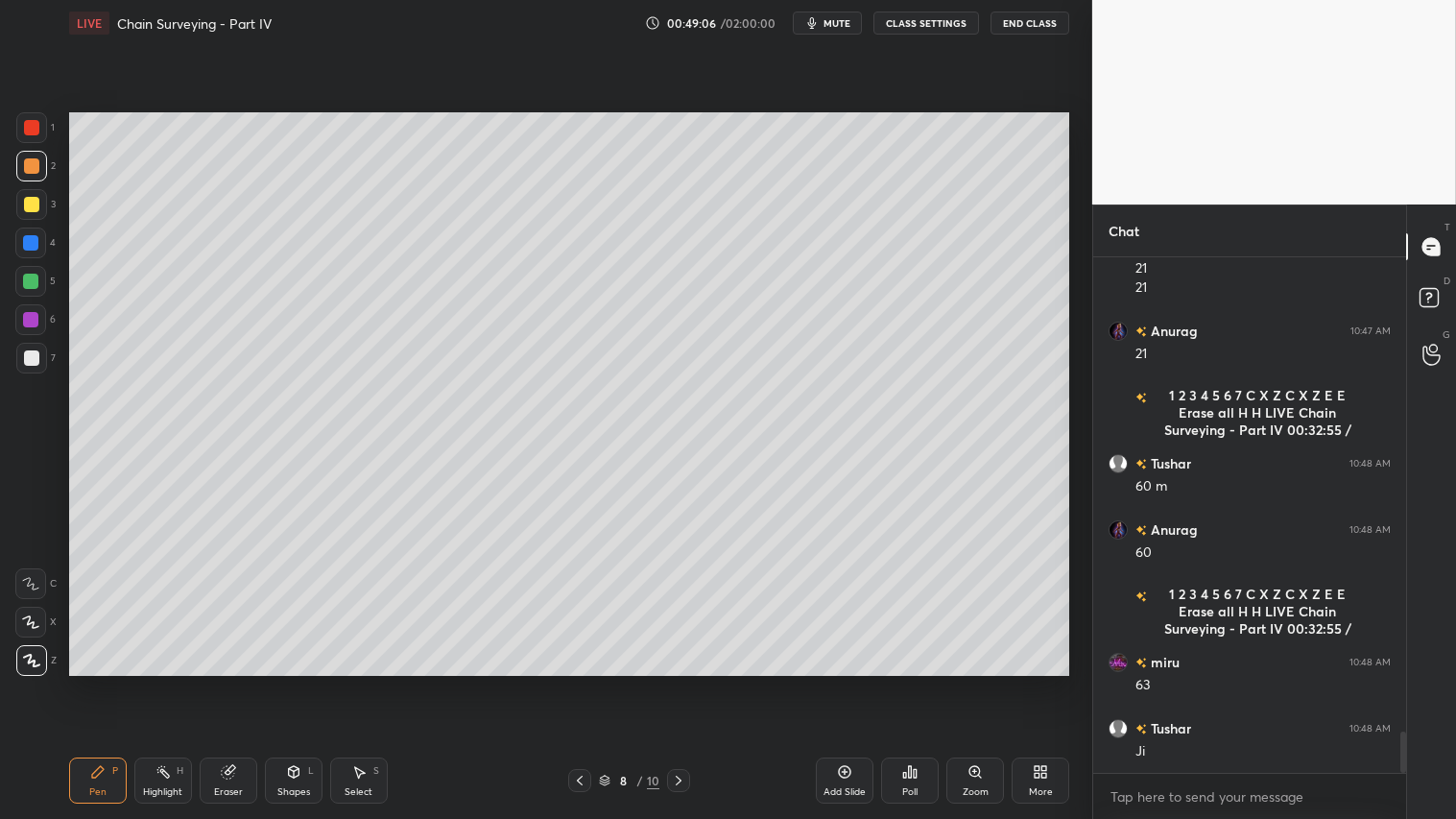 click on "Shapes" at bounding box center (294, 792) 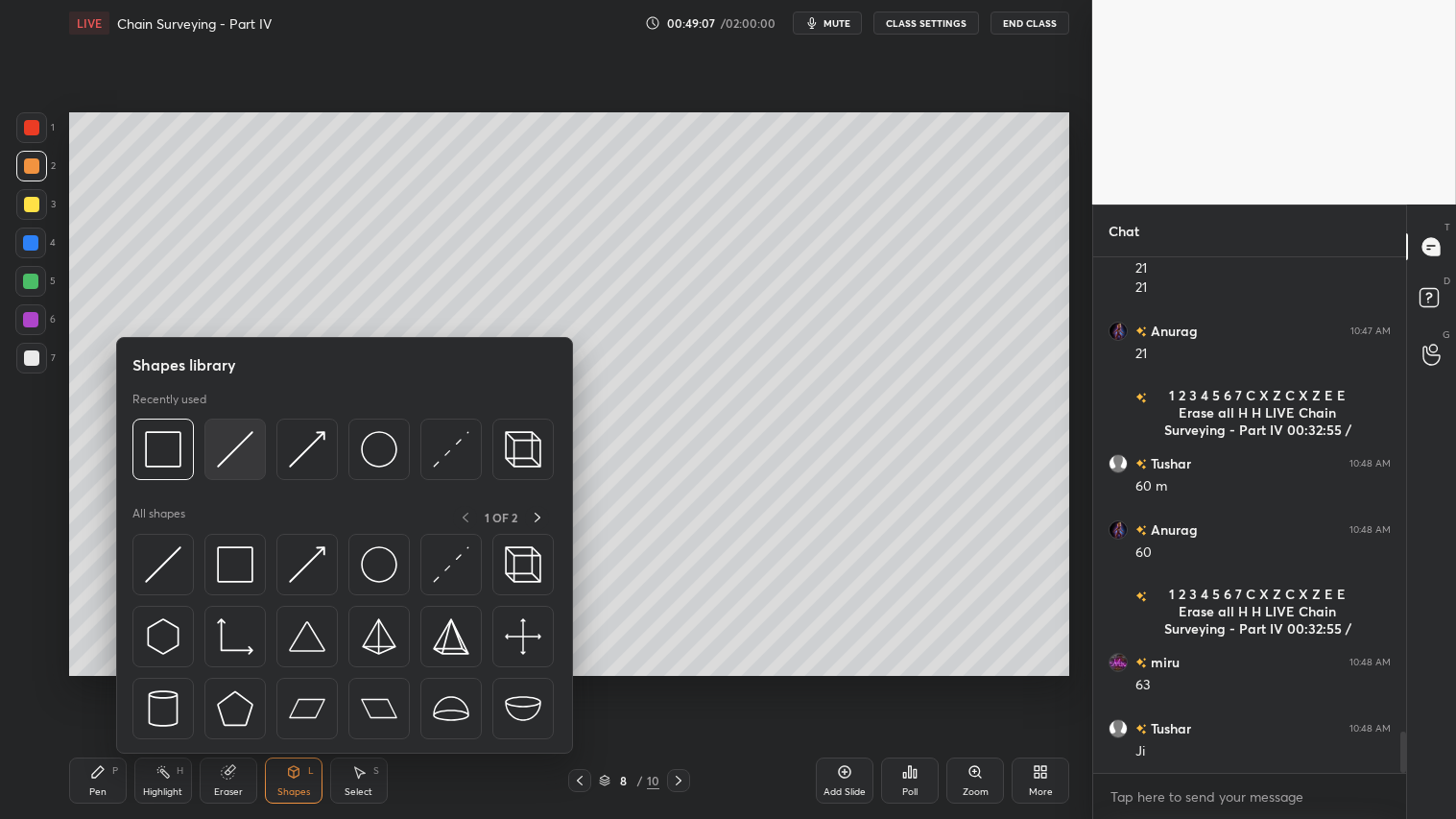 click at bounding box center (235, 449) 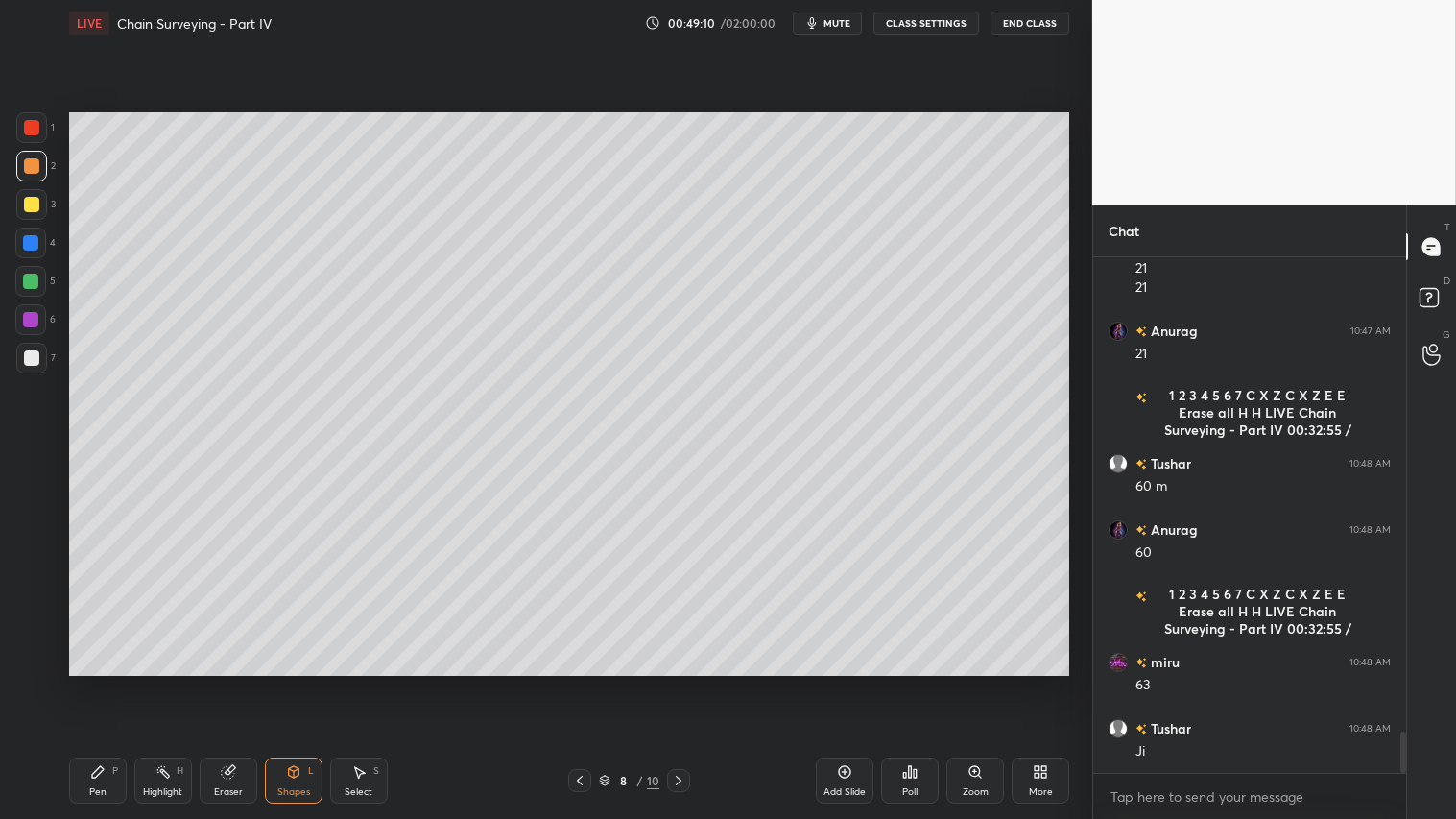 drag, startPoint x: 107, startPoint y: 785, endPoint x: 108, endPoint y: 765, distance: 20.024984 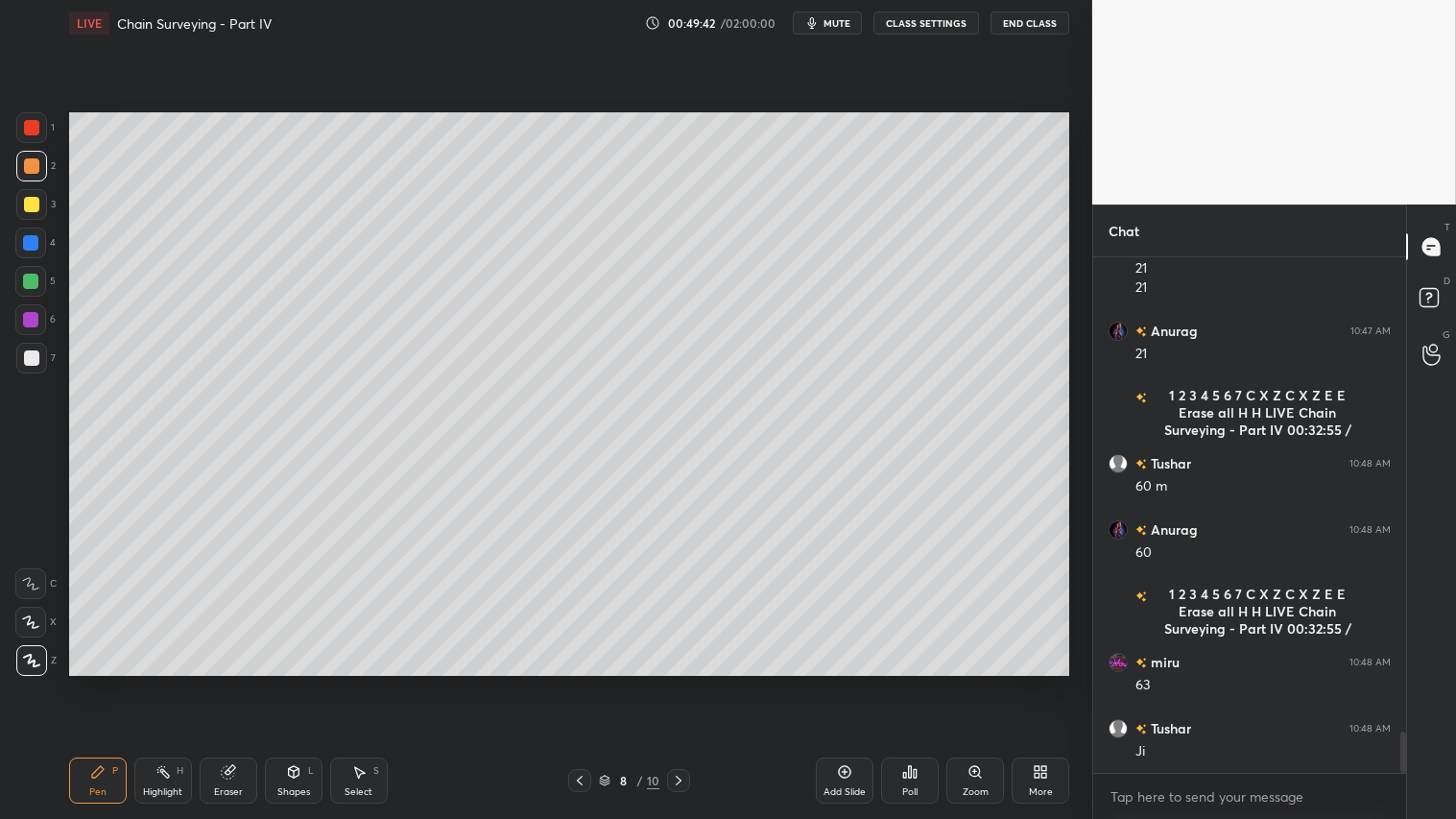 scroll, scrollTop: 6033, scrollLeft: 0, axis: vertical 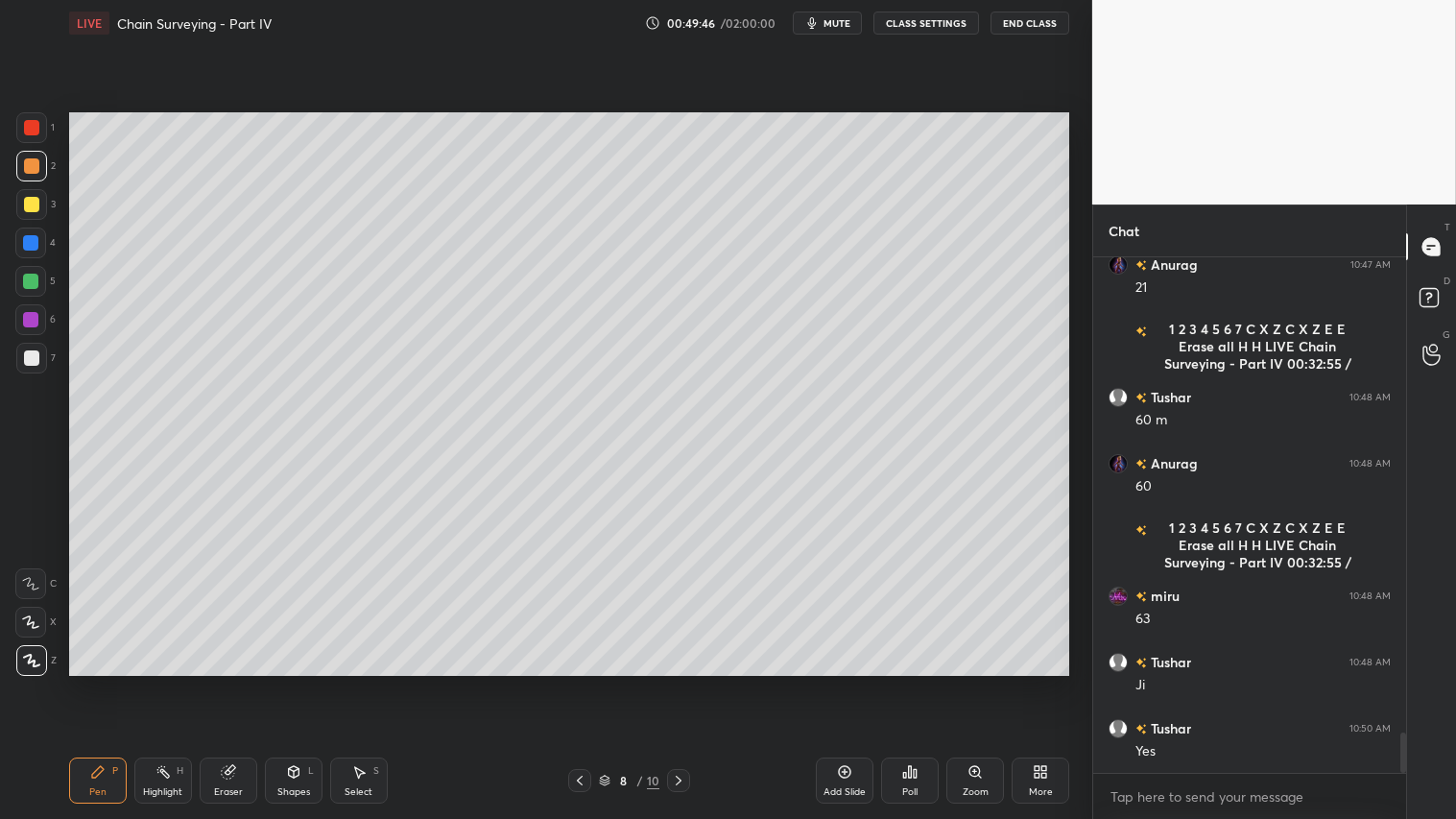 click 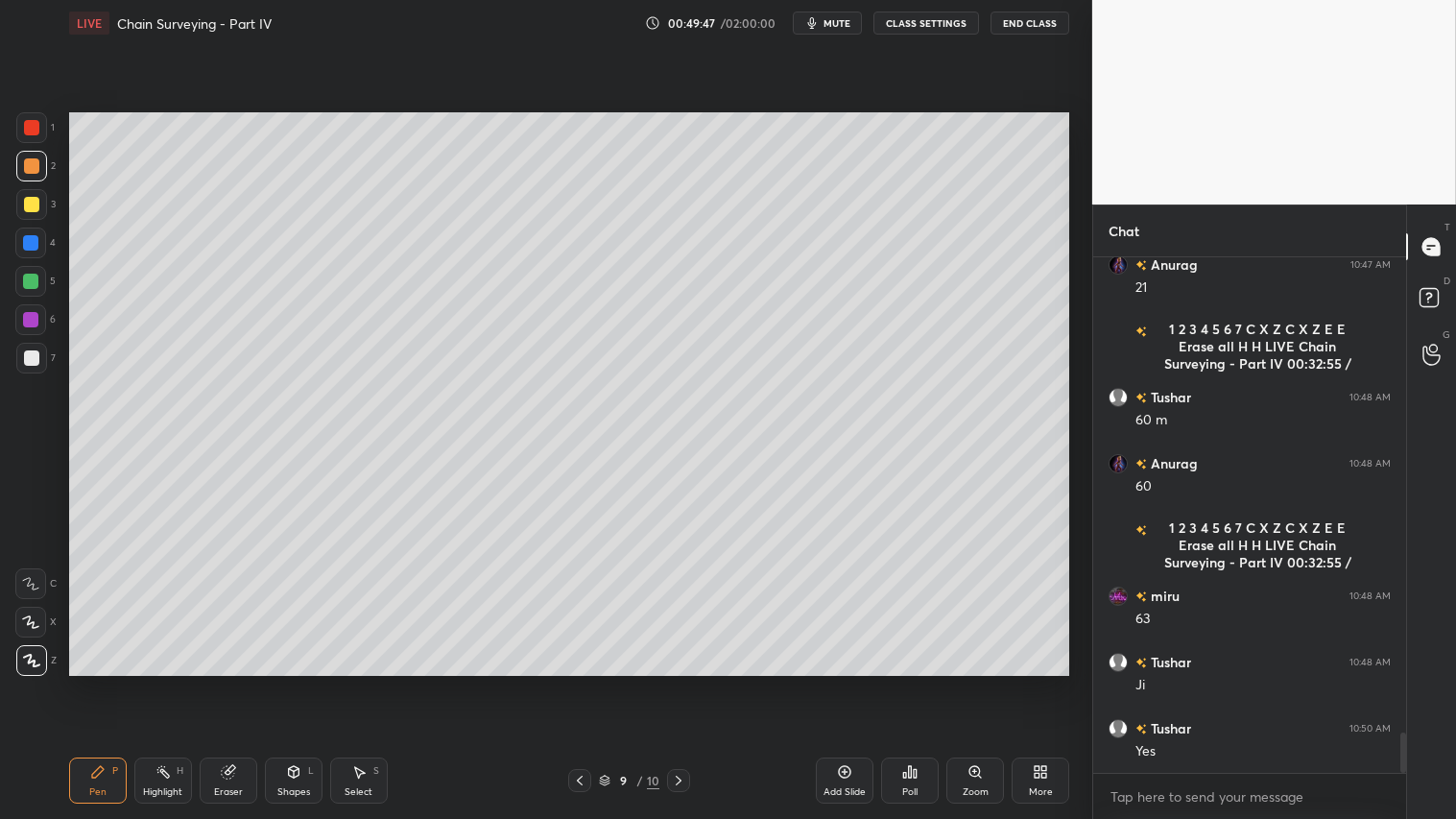 click 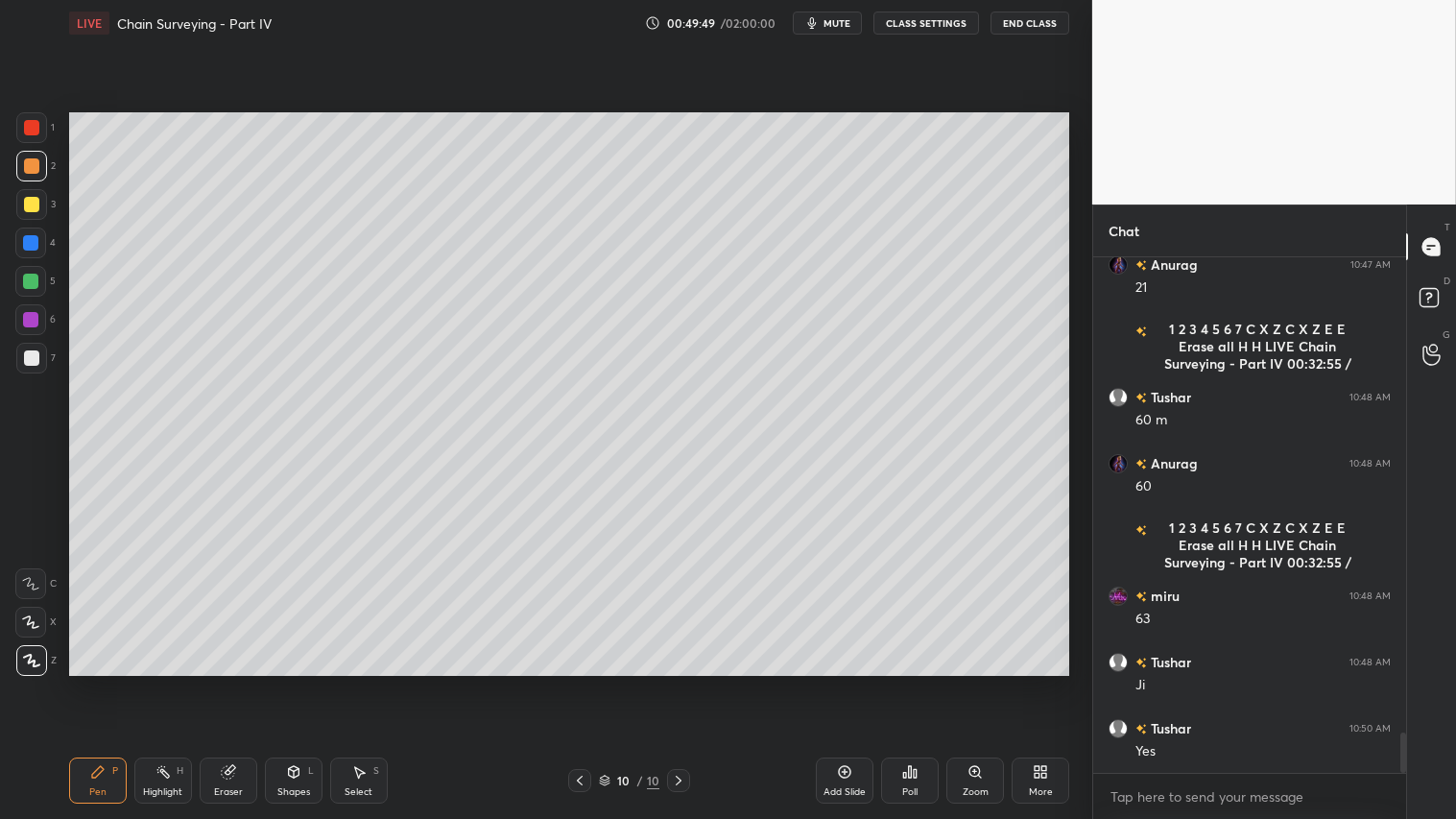 click 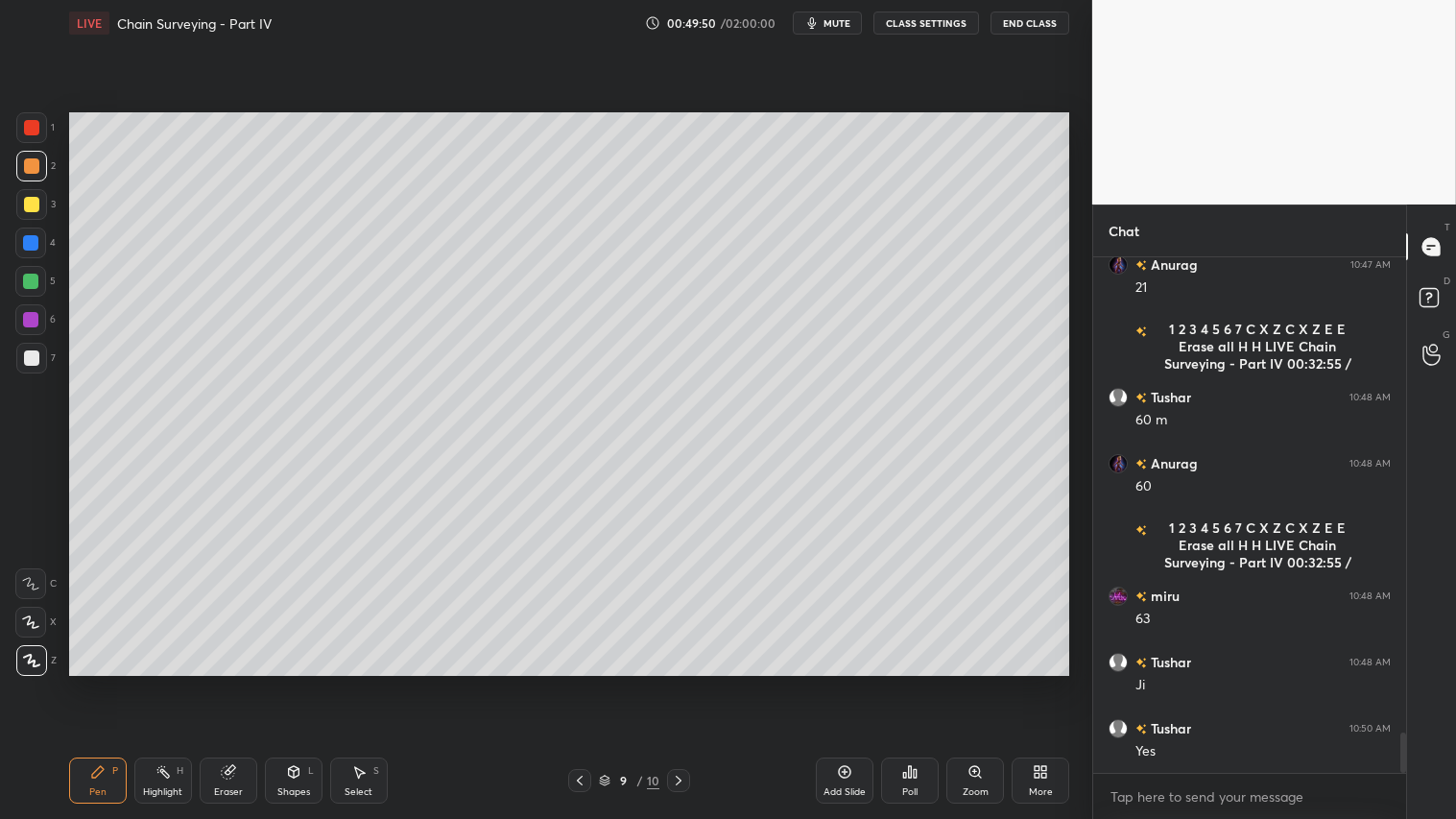 click 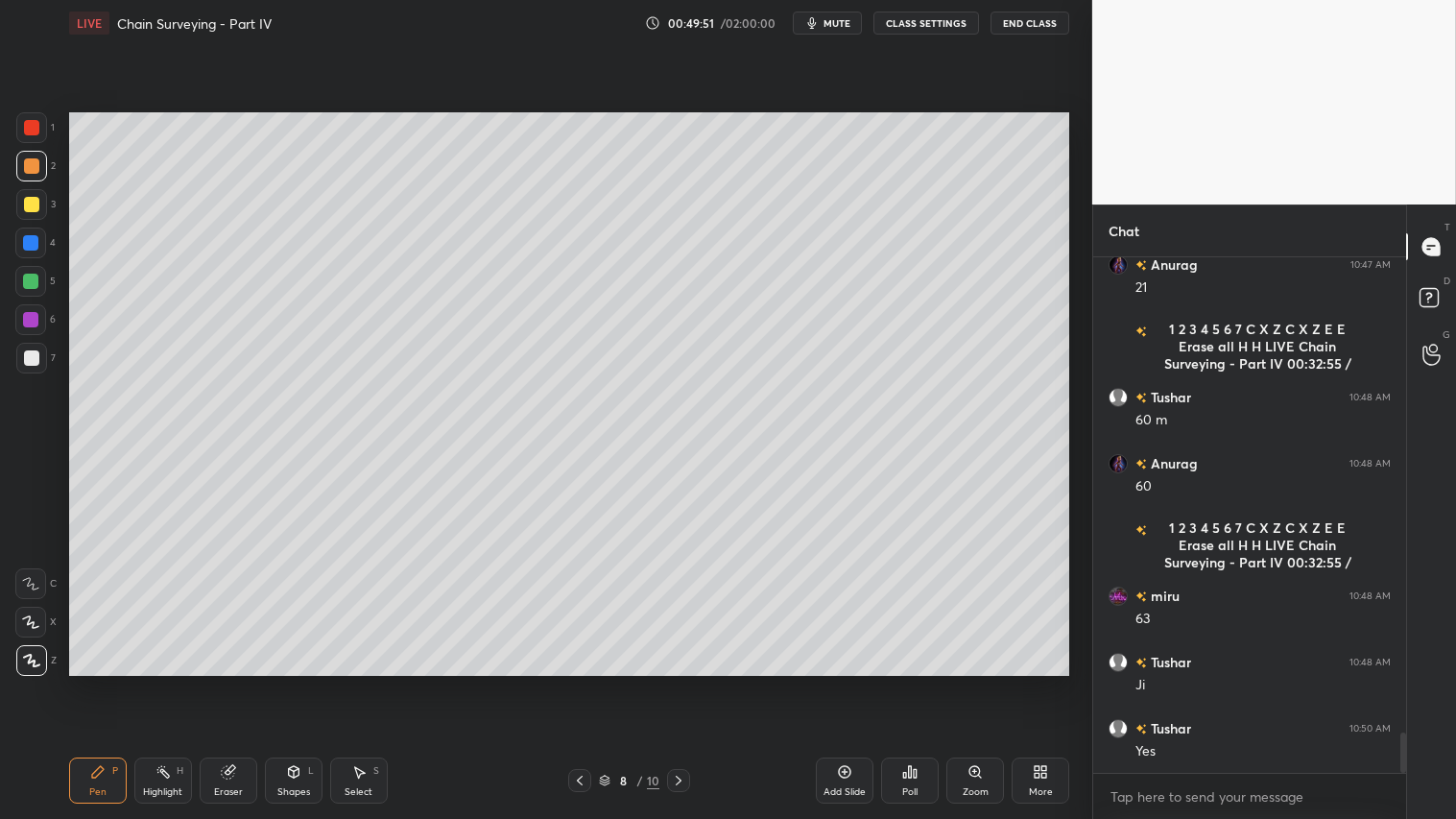 drag, startPoint x: 241, startPoint y: 775, endPoint x: 267, endPoint y: 762, distance: 29.068884 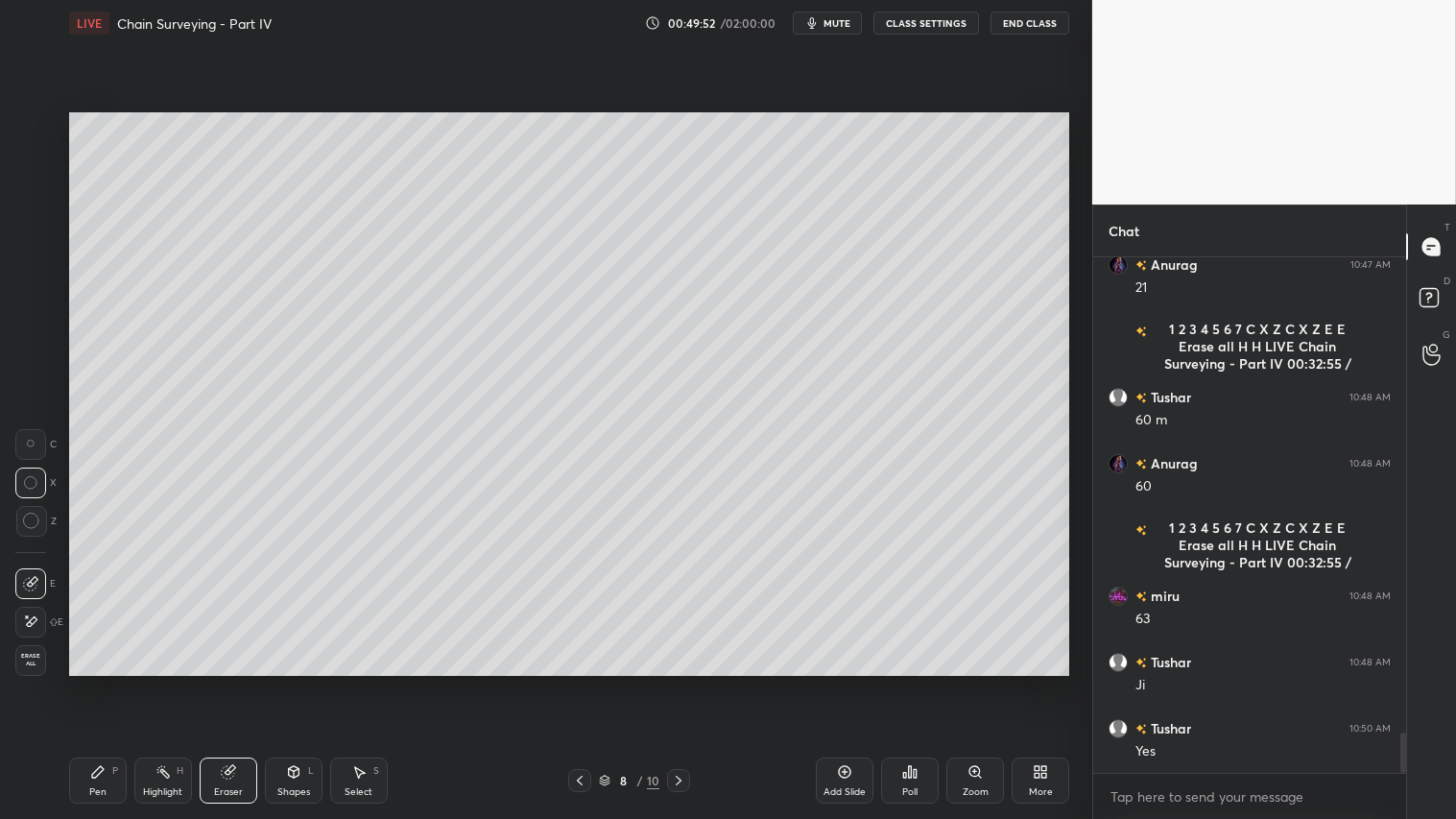 click on "Pen P" at bounding box center [98, 781] 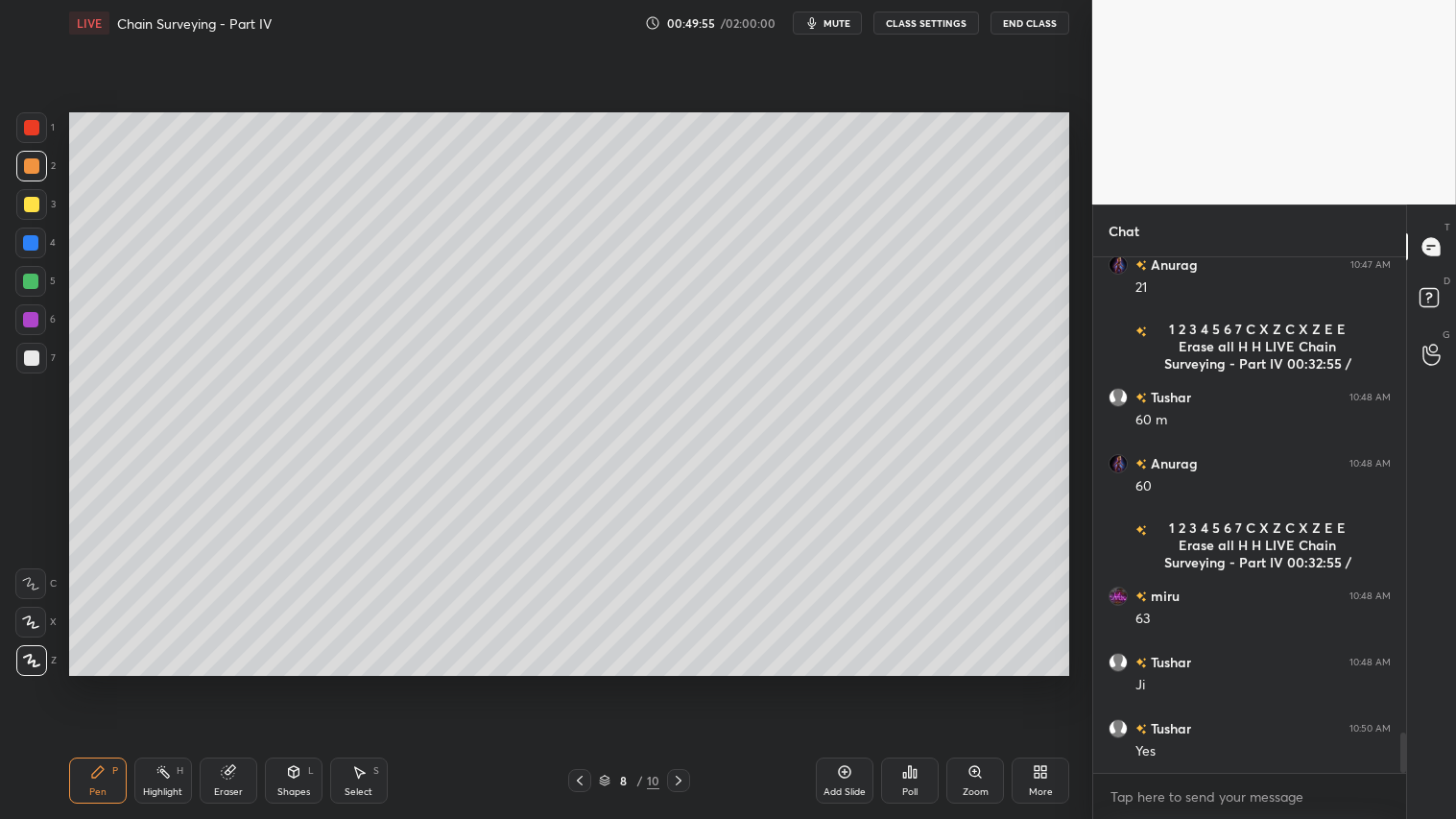 click 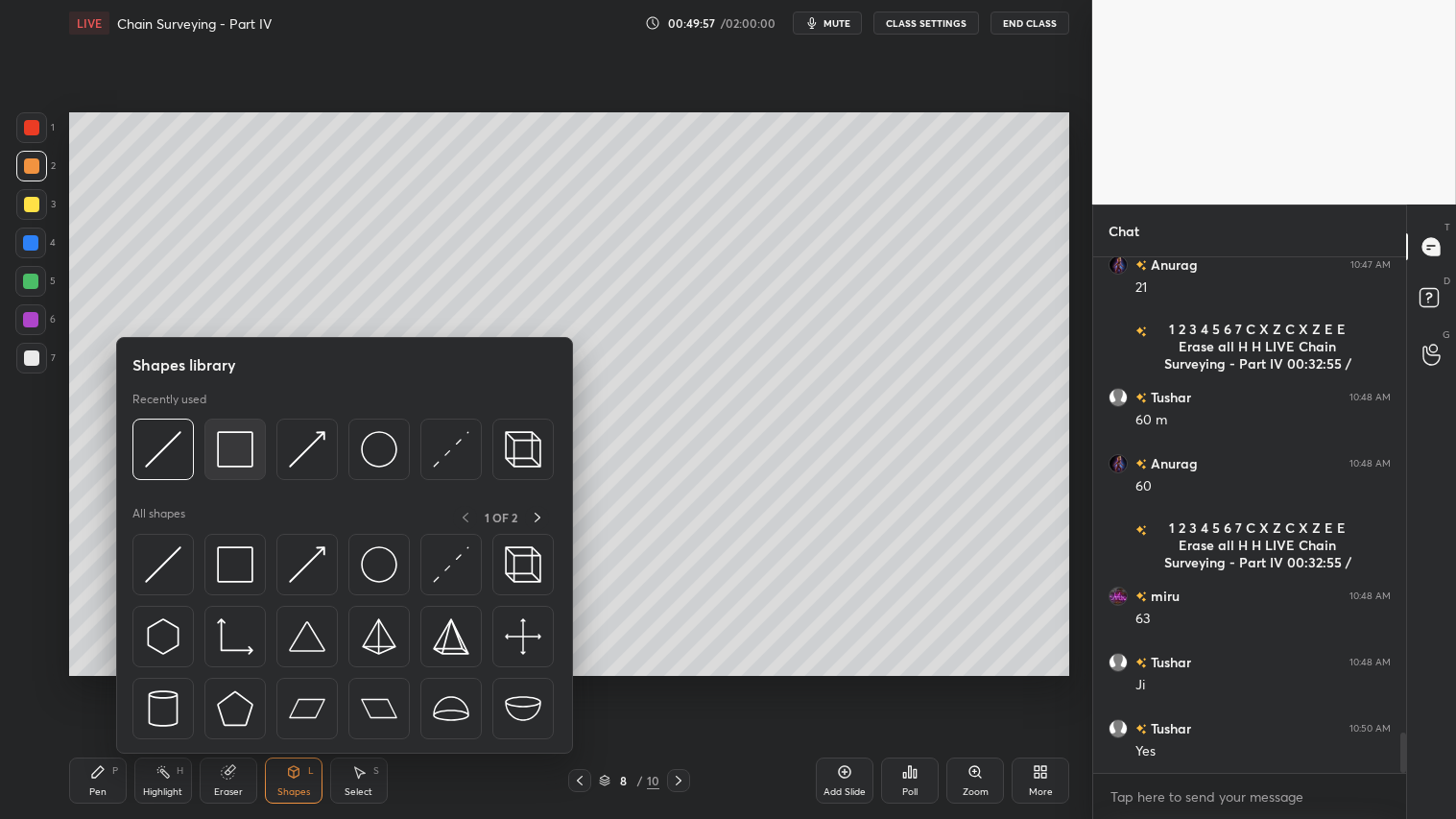 click at bounding box center (235, 449) 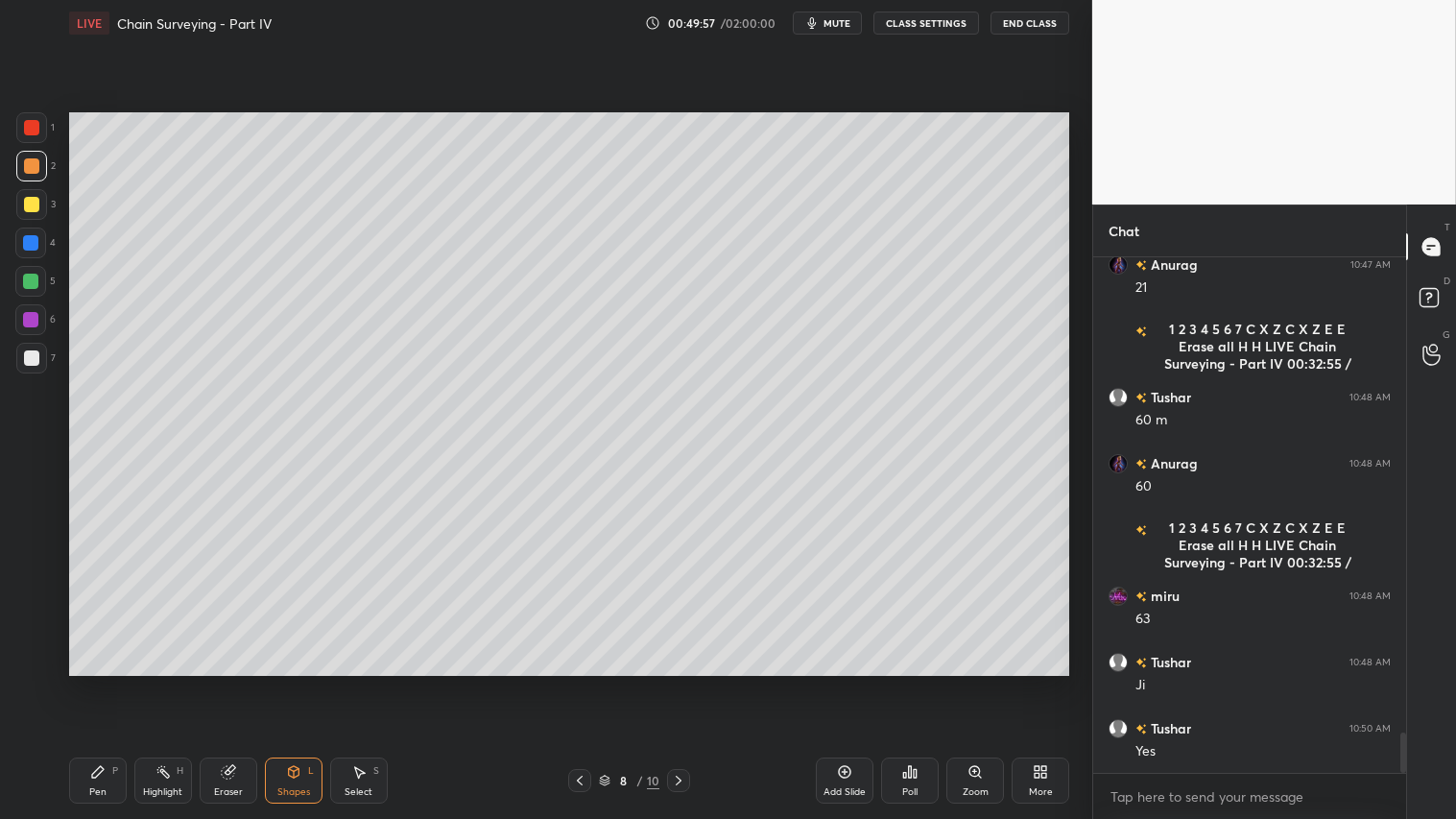 click at bounding box center [32, 358] 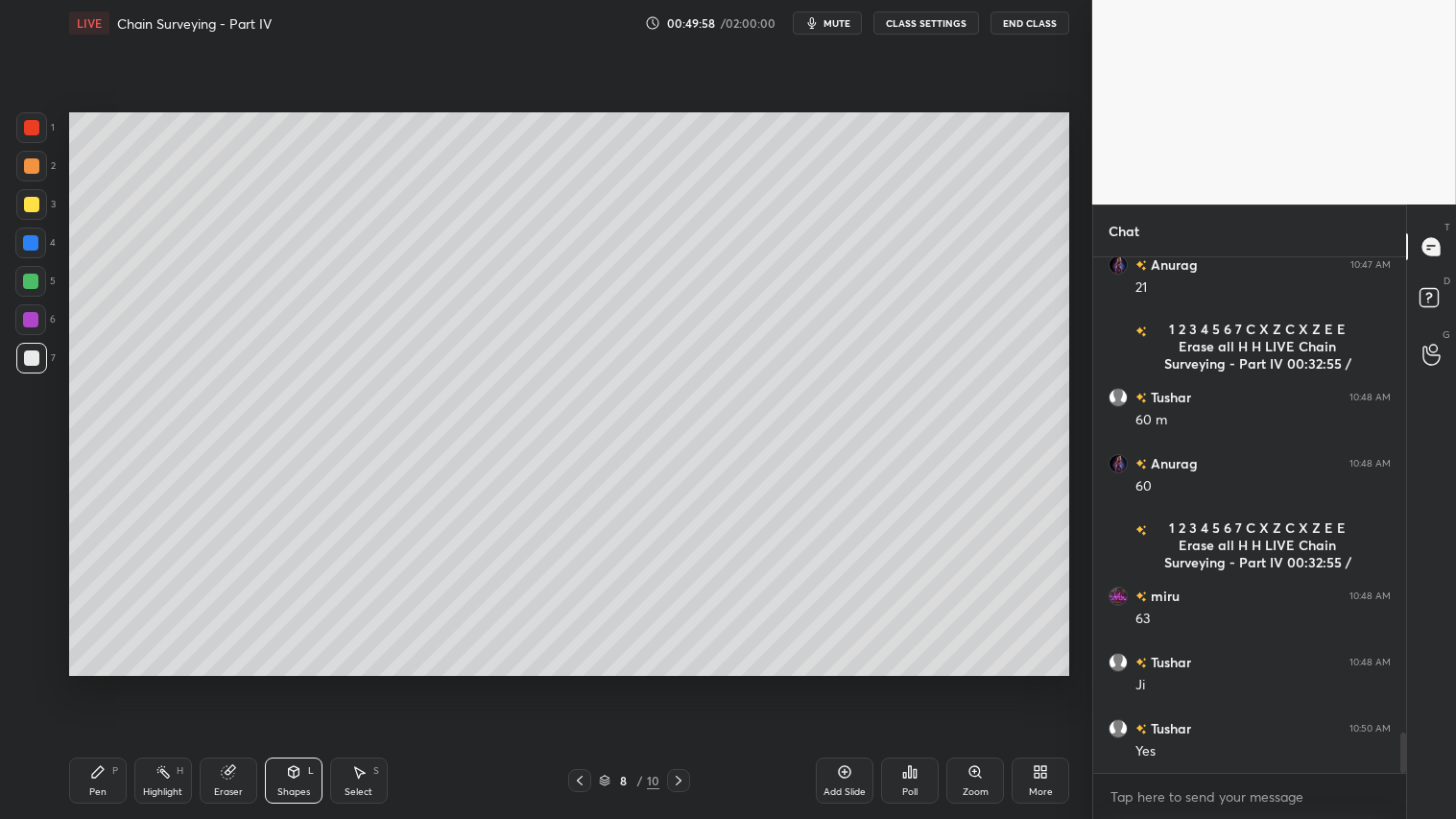 click at bounding box center [32, 205] 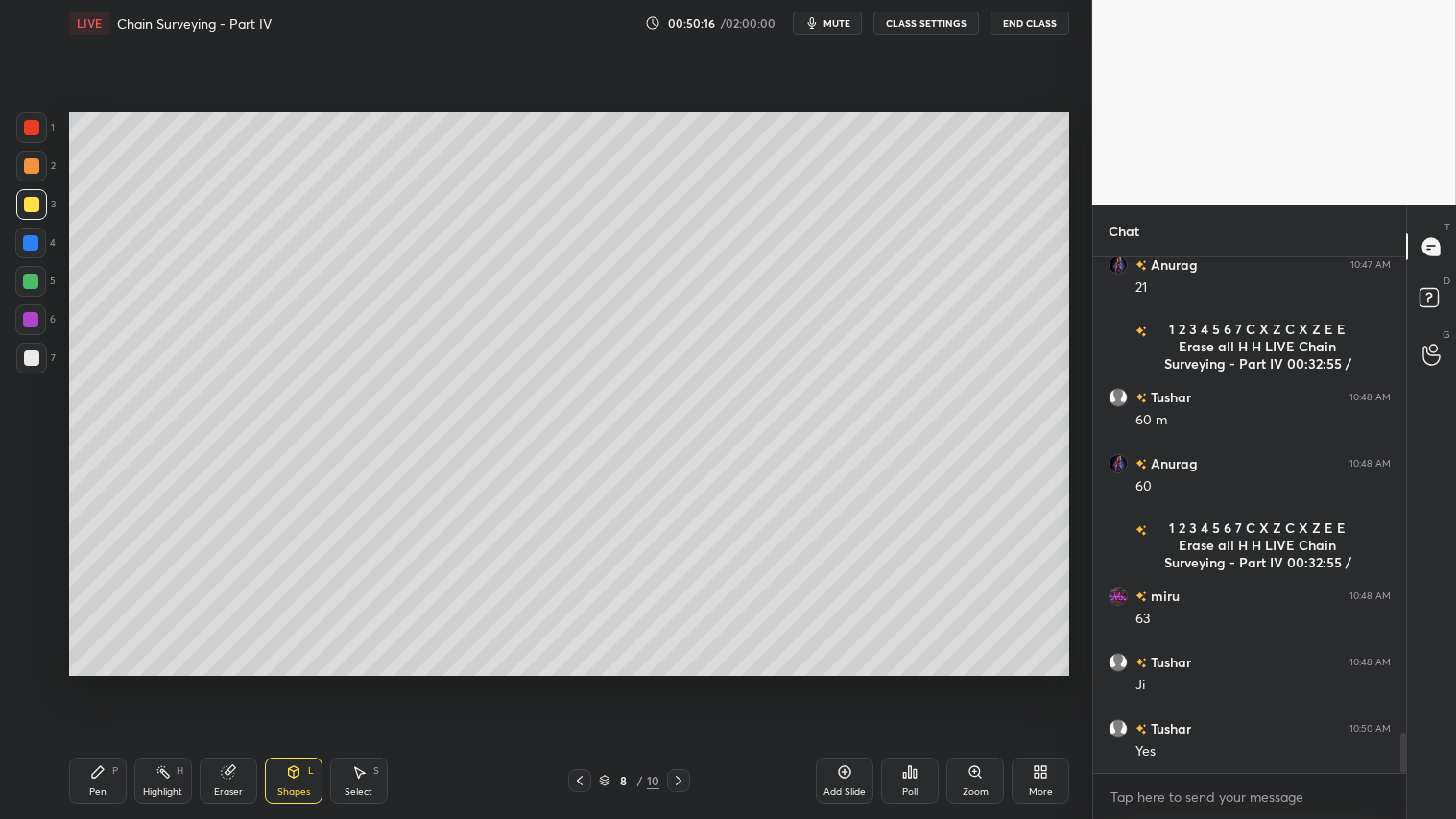 click at bounding box center (32, 166) 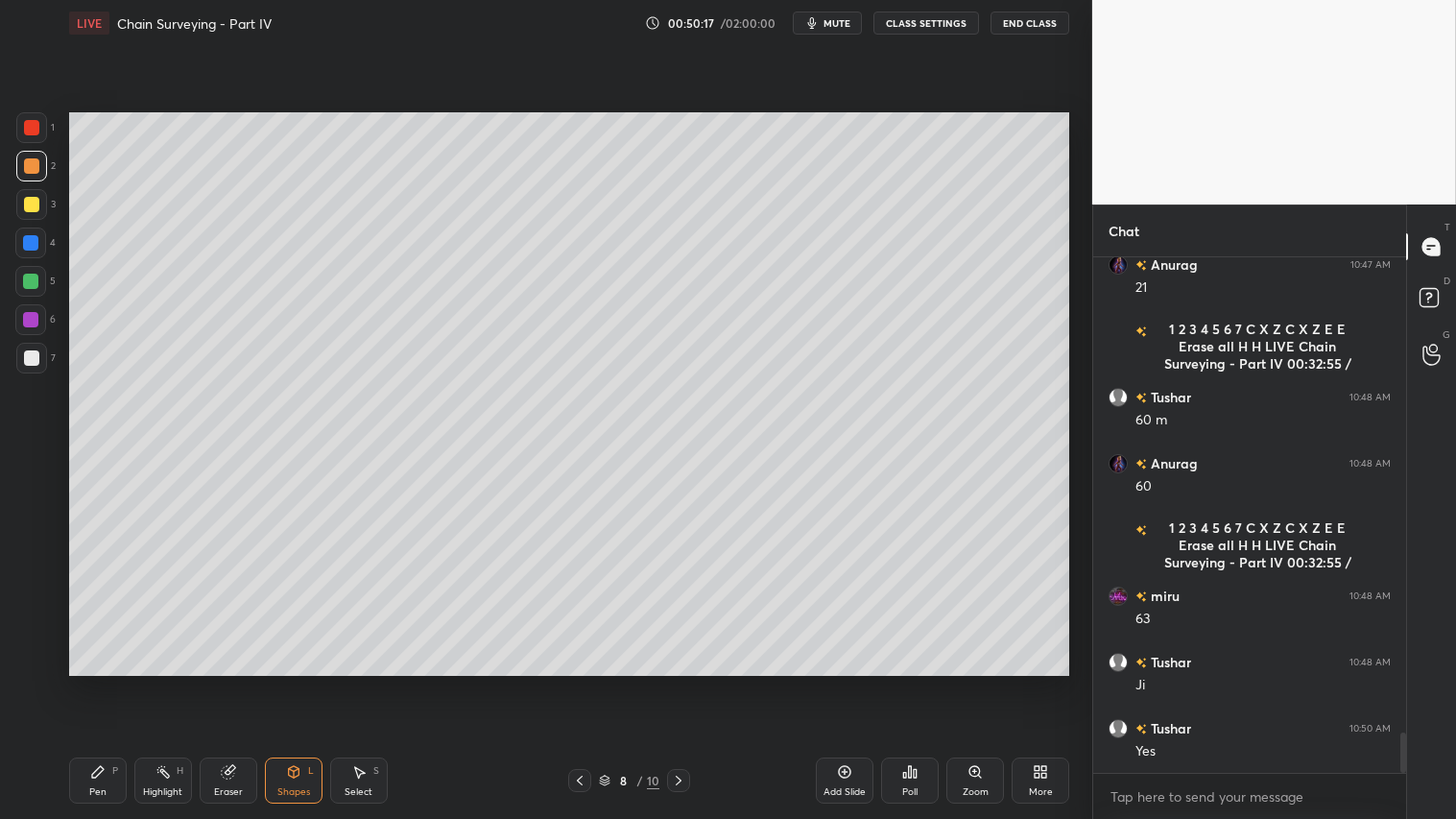 drag, startPoint x: 102, startPoint y: 783, endPoint x: 349, endPoint y: 740, distance: 250.71498 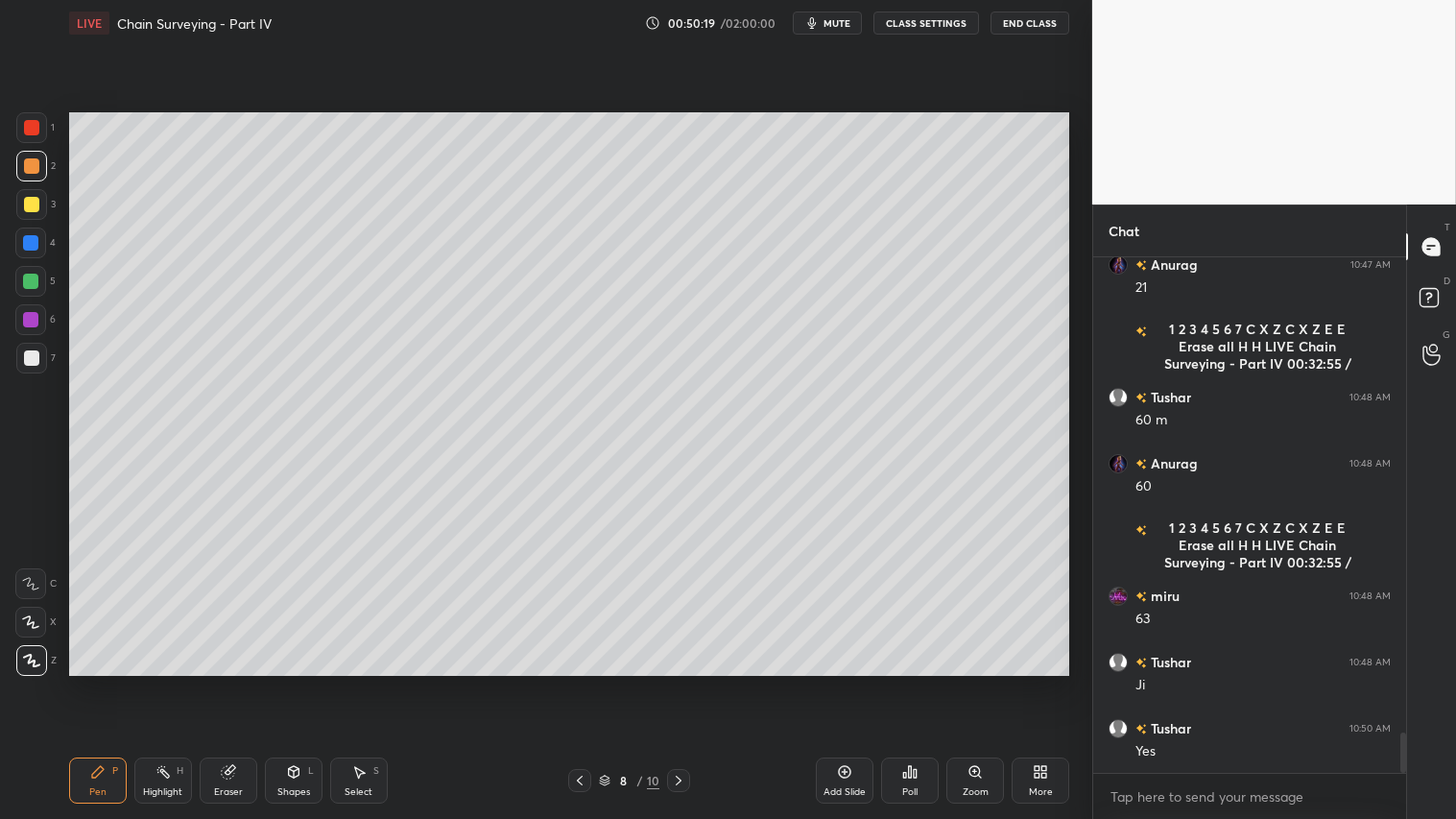 click 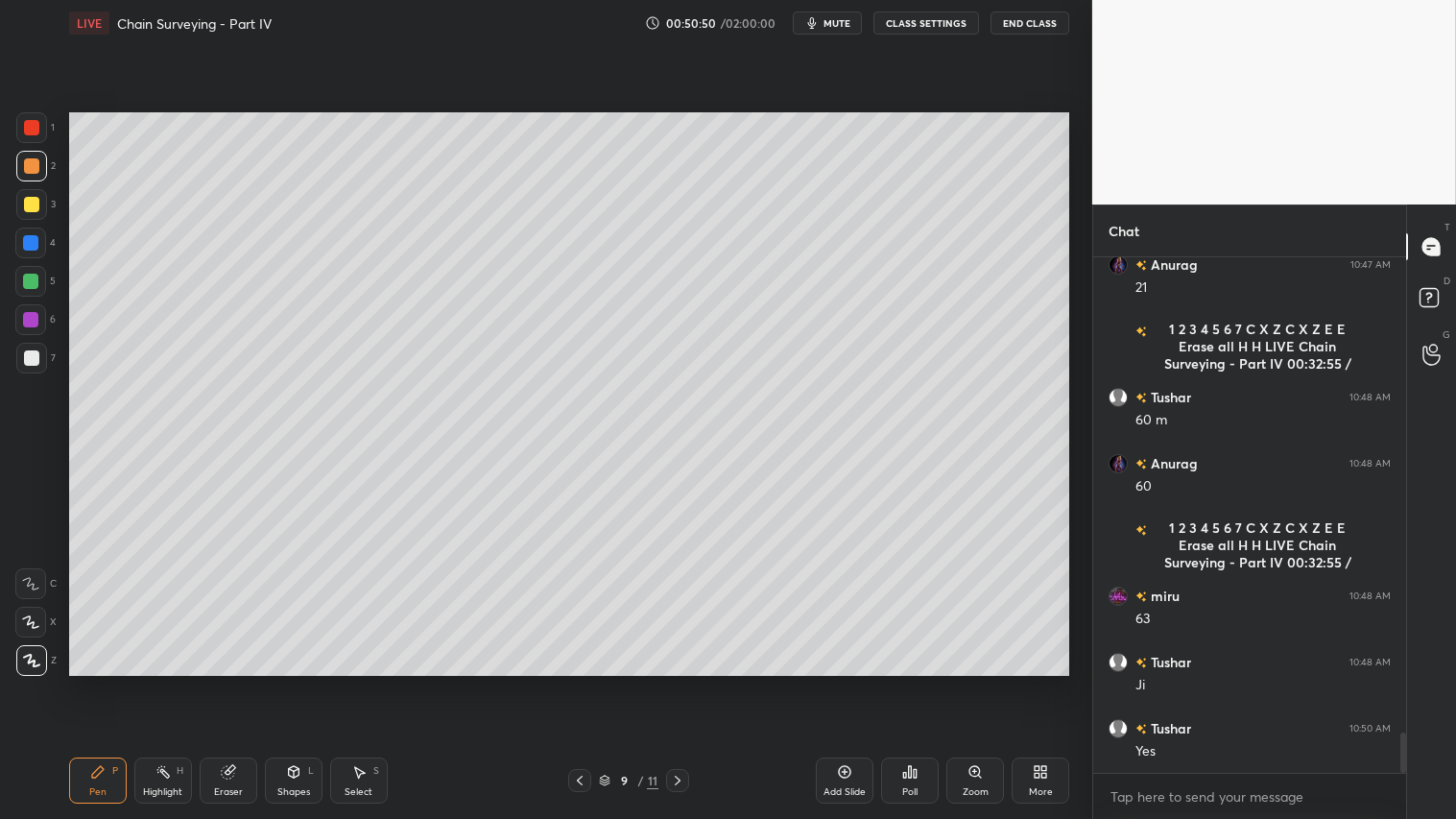 click on "Shapes" at bounding box center (294, 792) 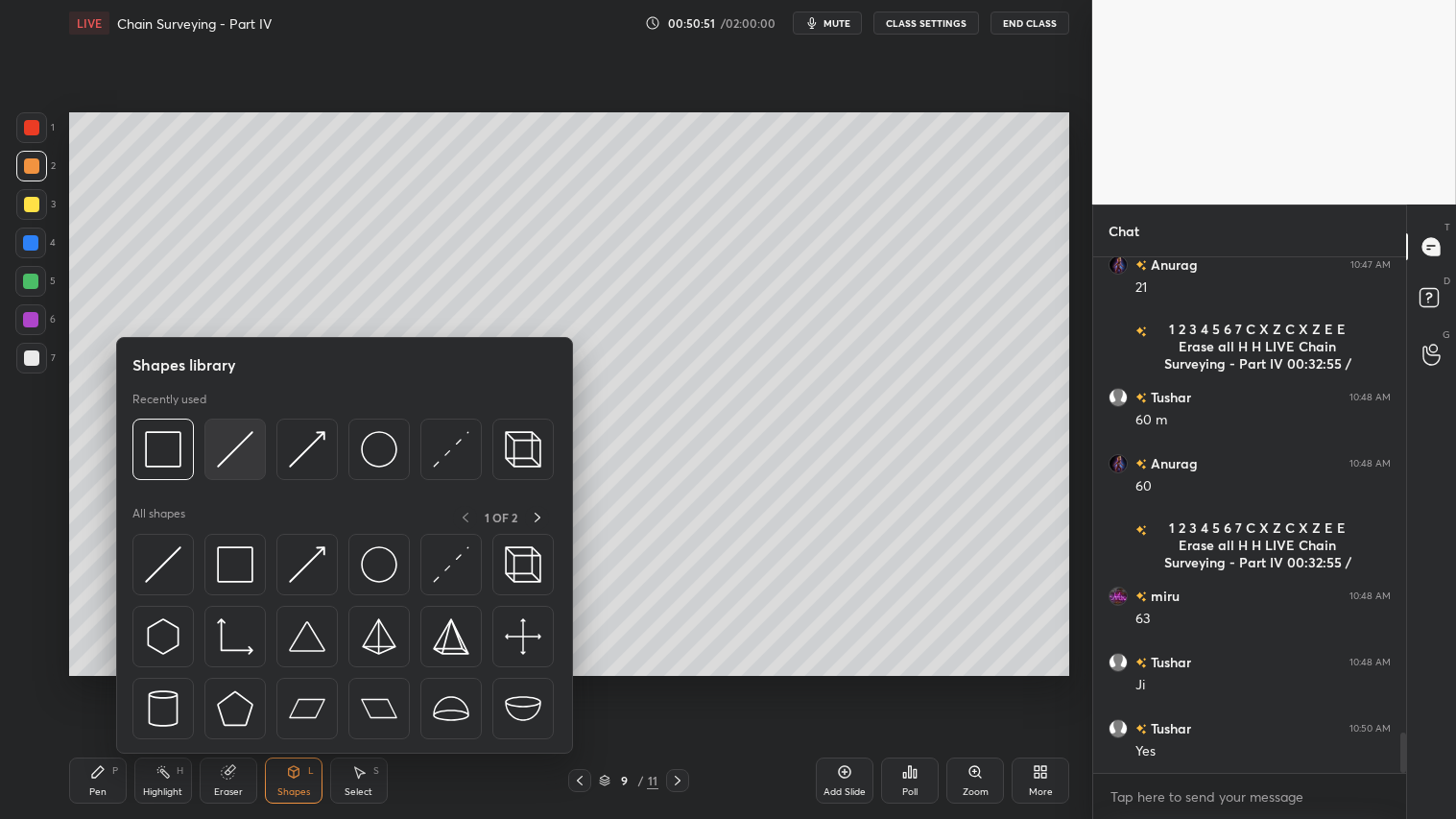 click at bounding box center [235, 449] 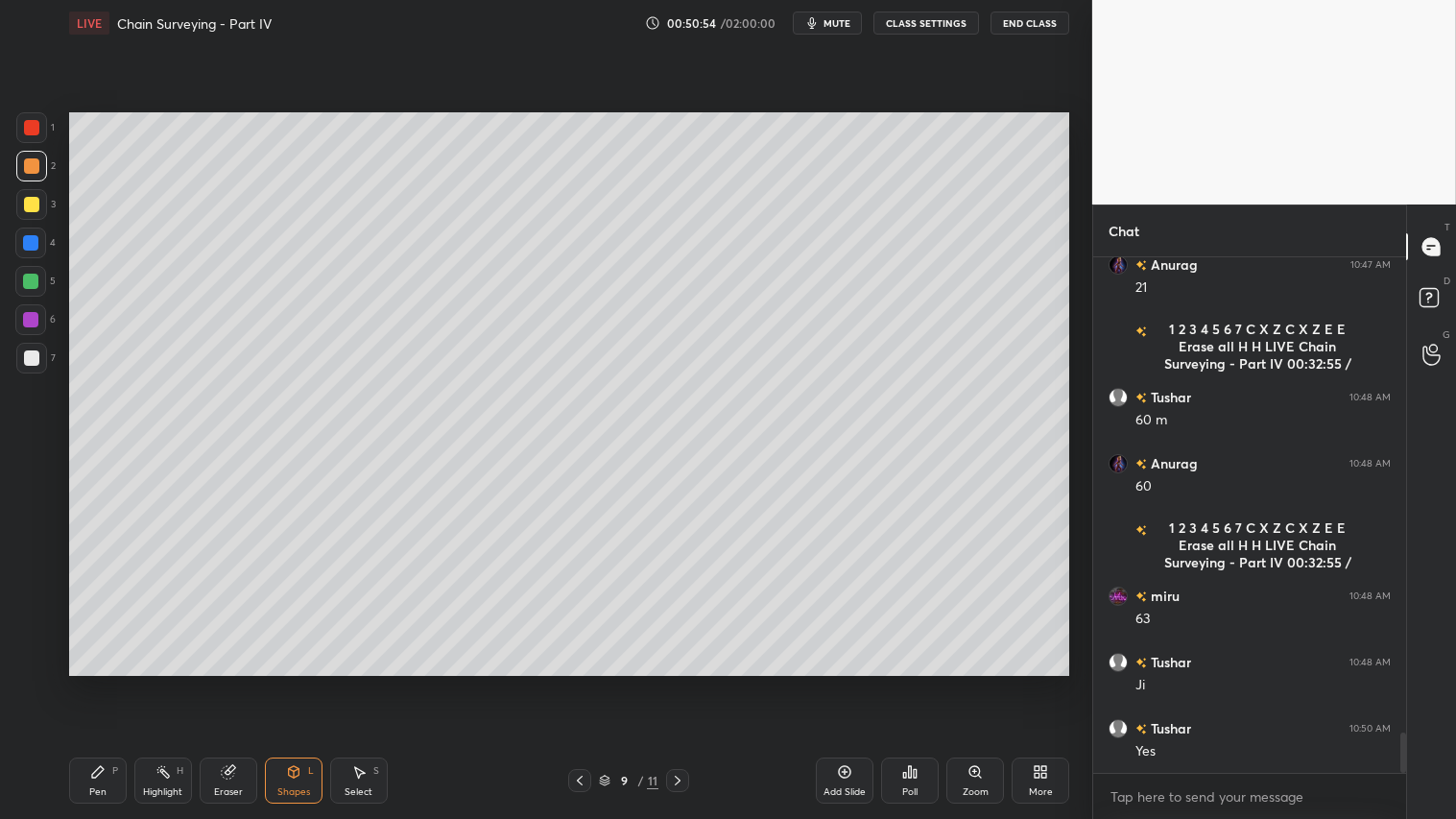 click on "Pen P" at bounding box center (98, 781) 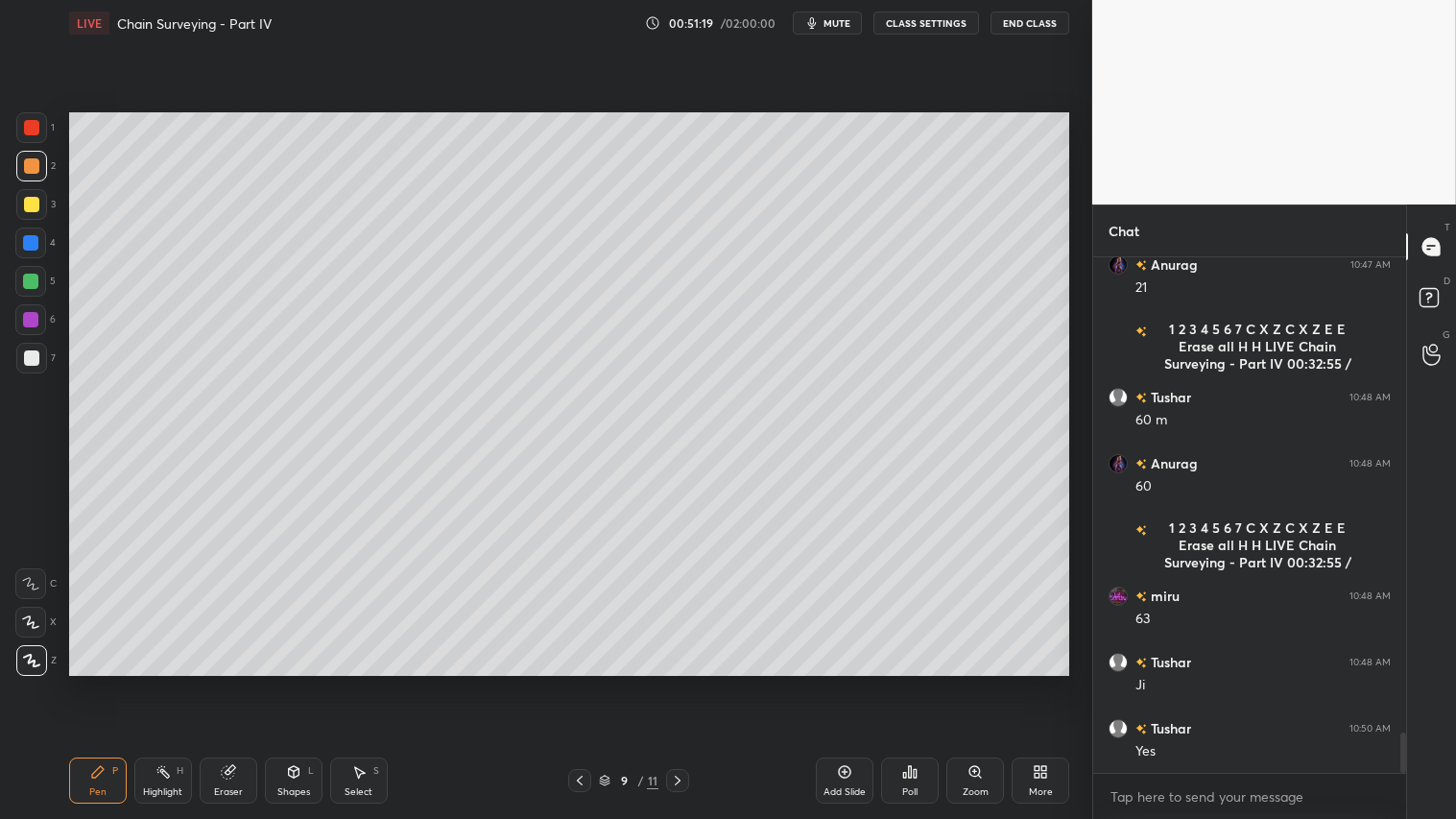 scroll, scrollTop: 6099, scrollLeft: 0, axis: vertical 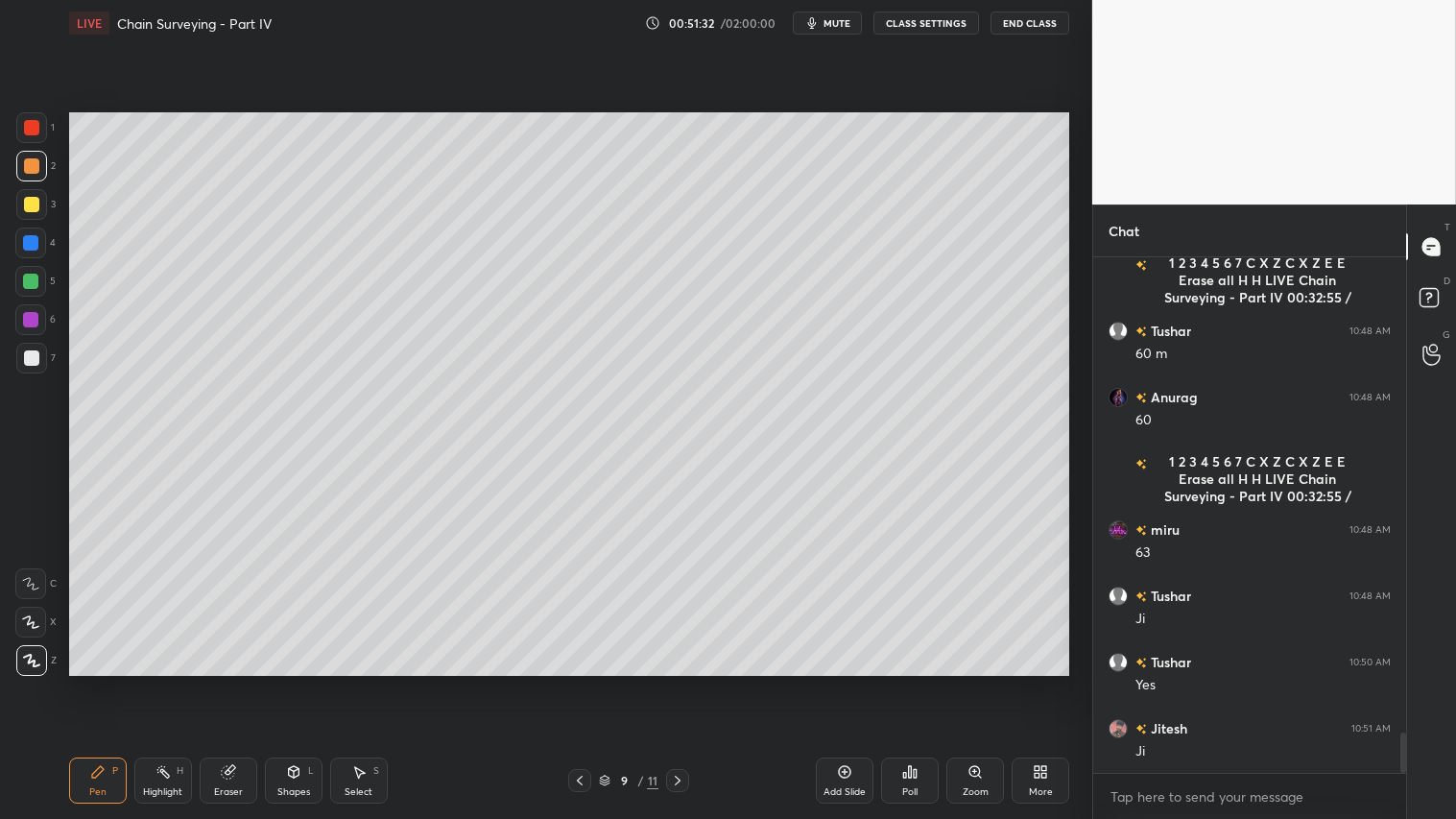 drag, startPoint x: 224, startPoint y: 782, endPoint x: 256, endPoint y: 698, distance: 89.88882 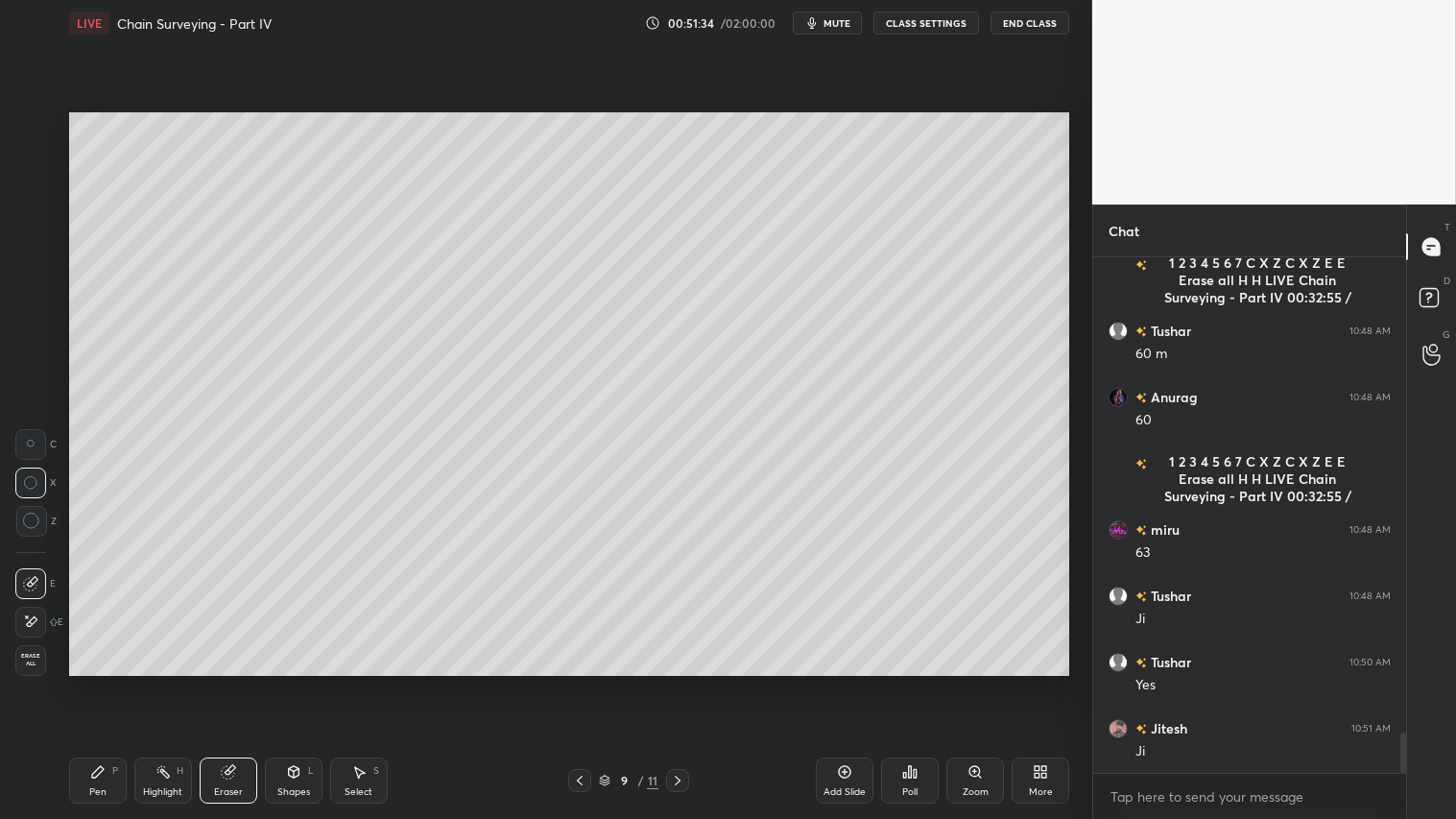 click on "Pen P" at bounding box center (98, 781) 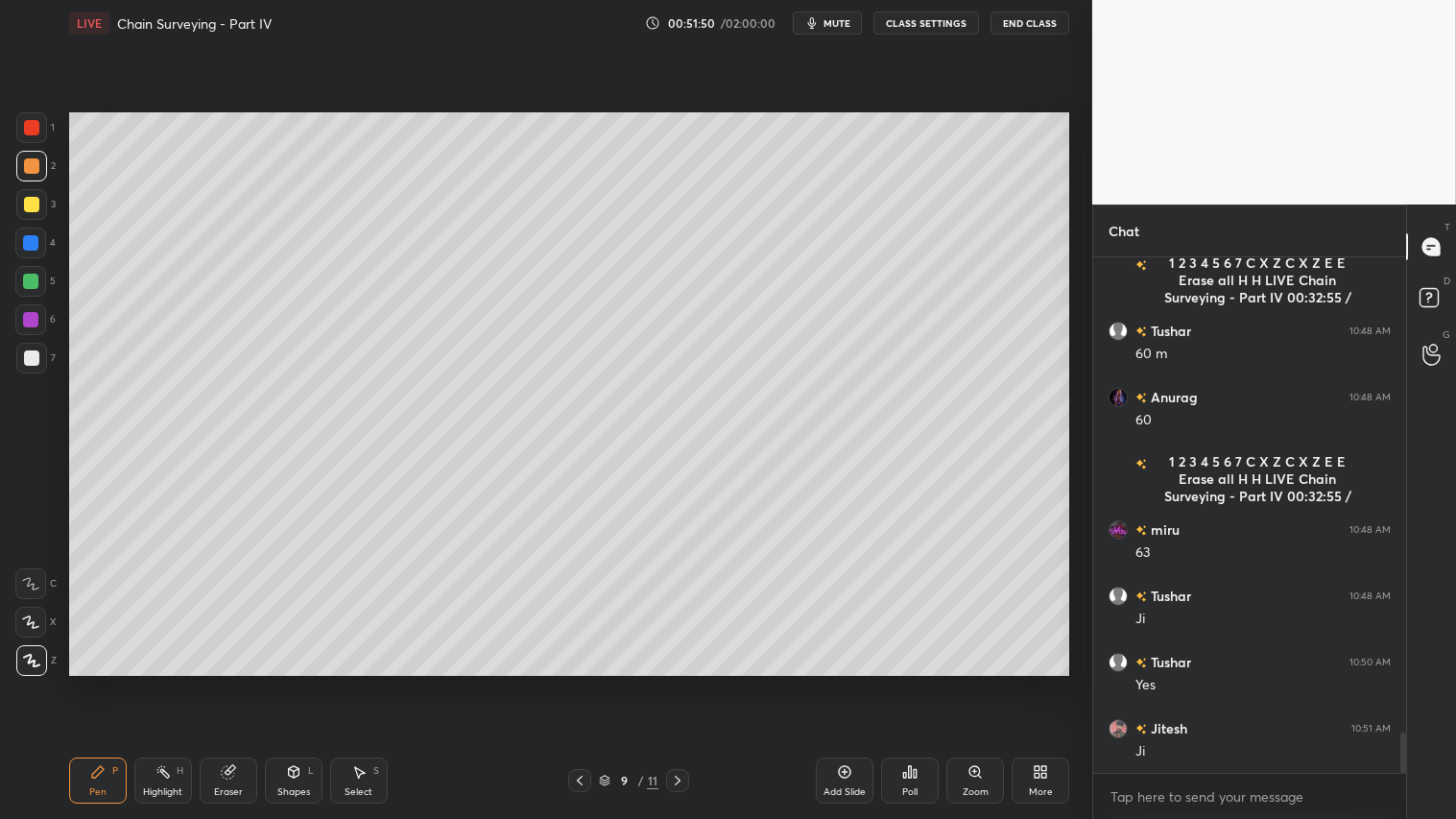 click 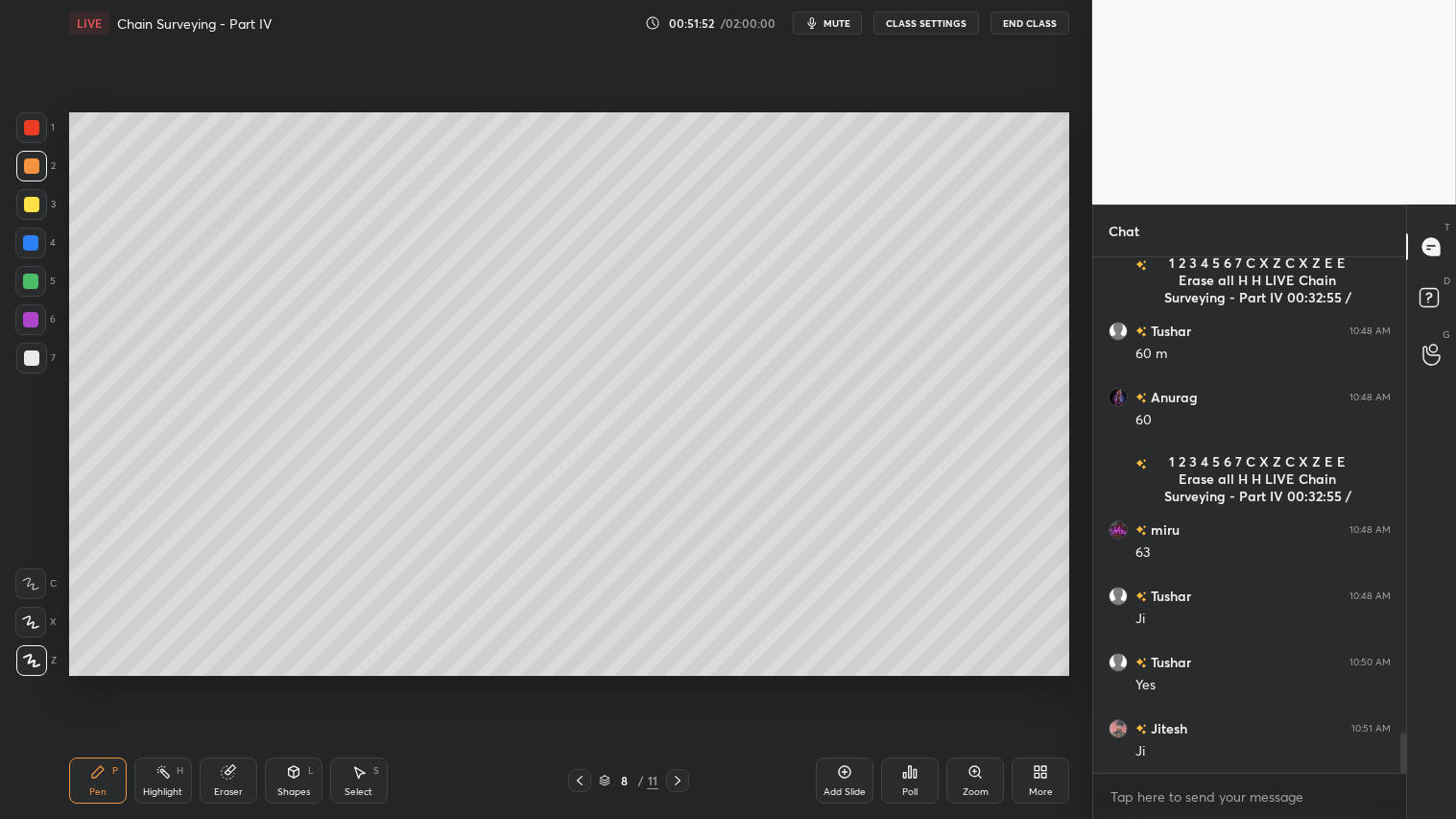 scroll, scrollTop: 6165, scrollLeft: 0, axis: vertical 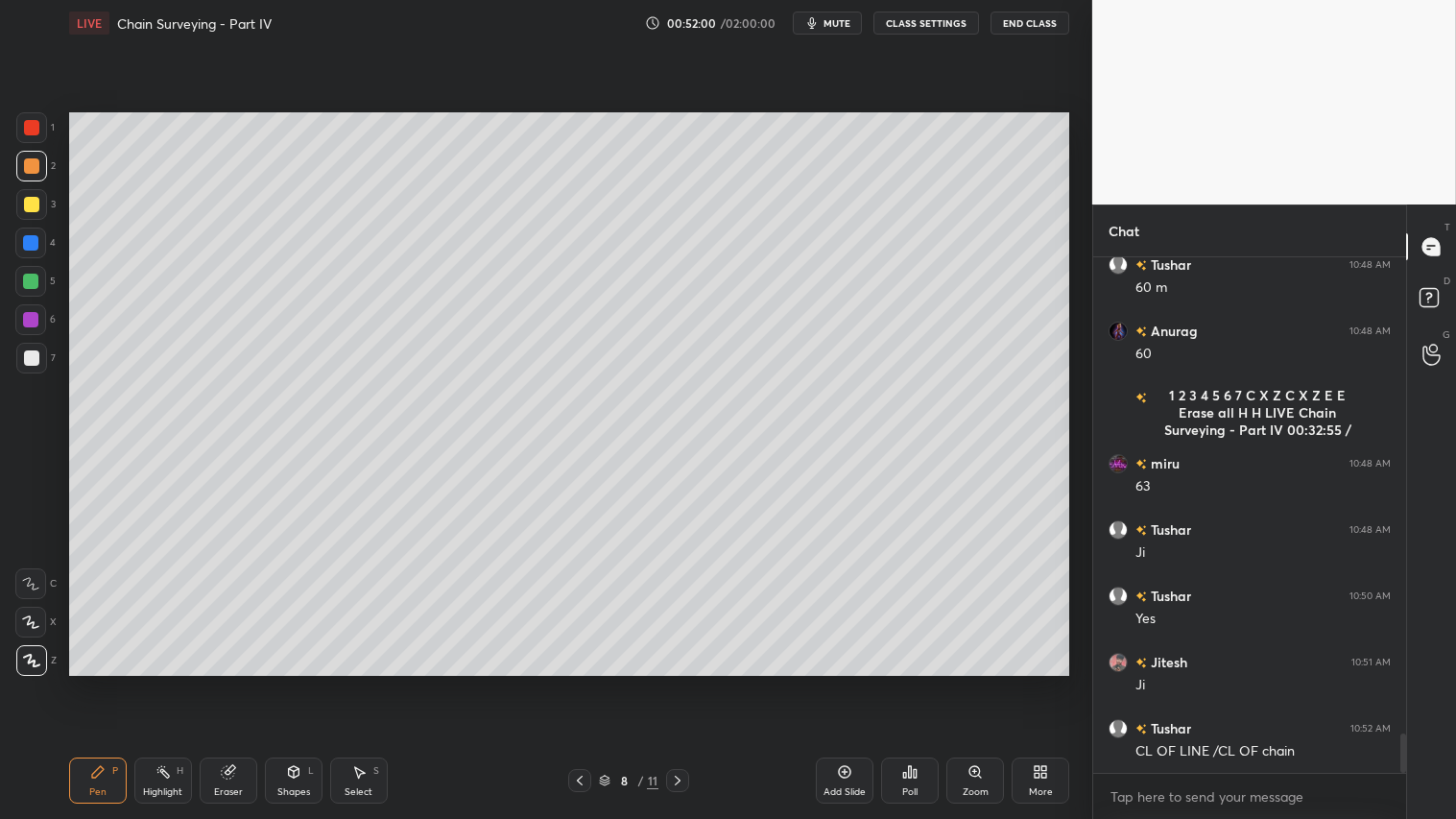 click 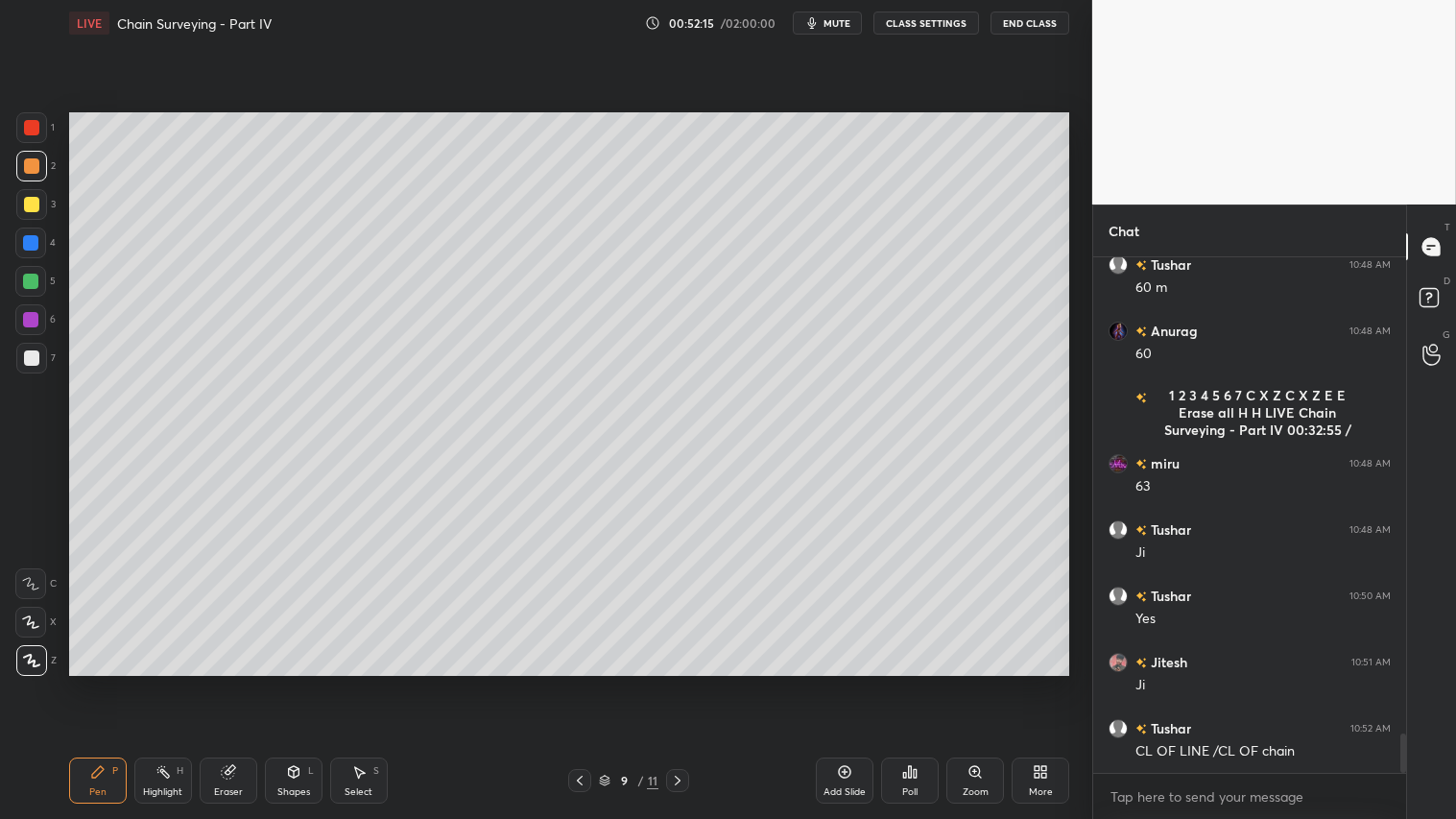 scroll, scrollTop: 6231, scrollLeft: 0, axis: vertical 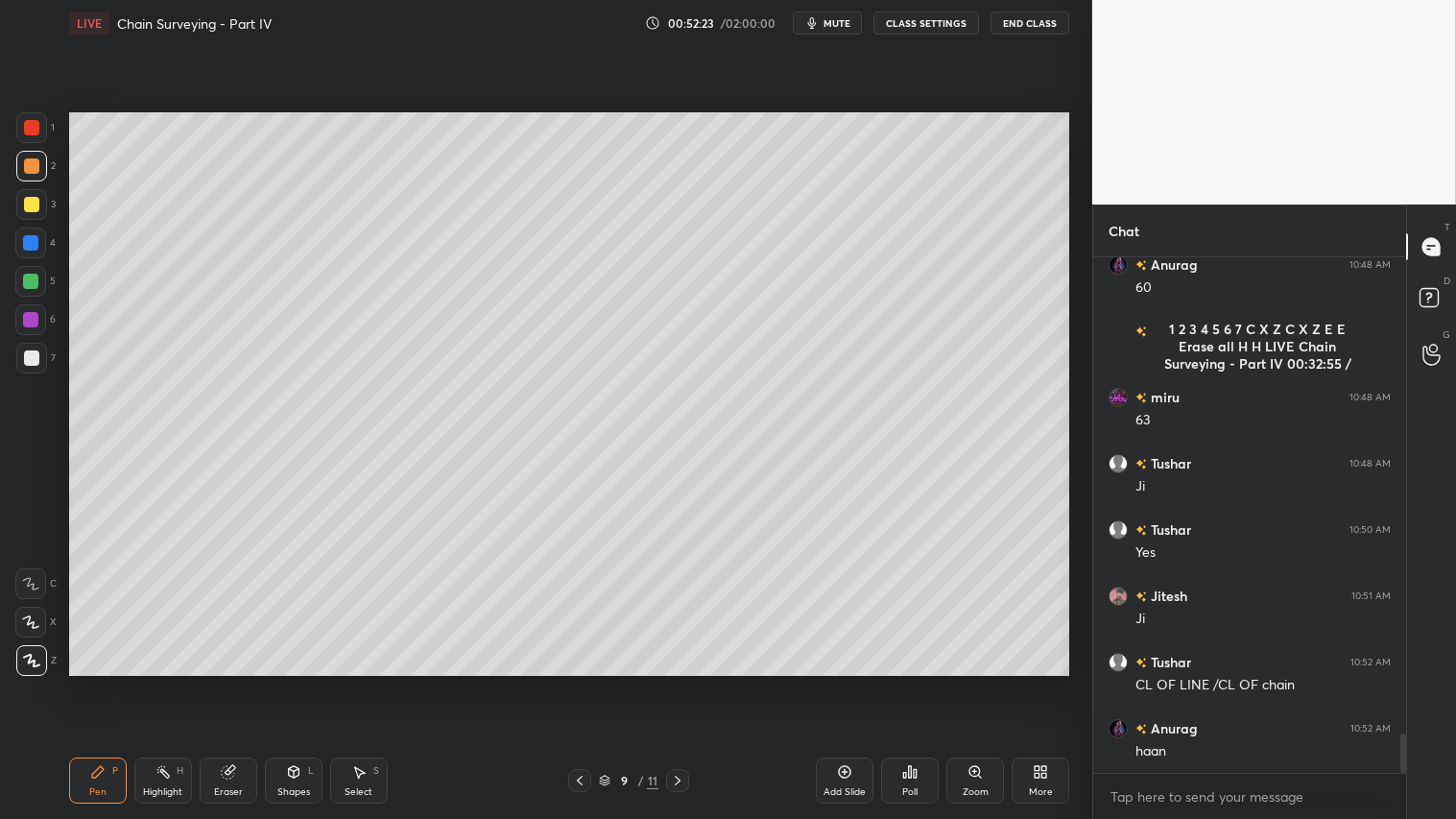 click 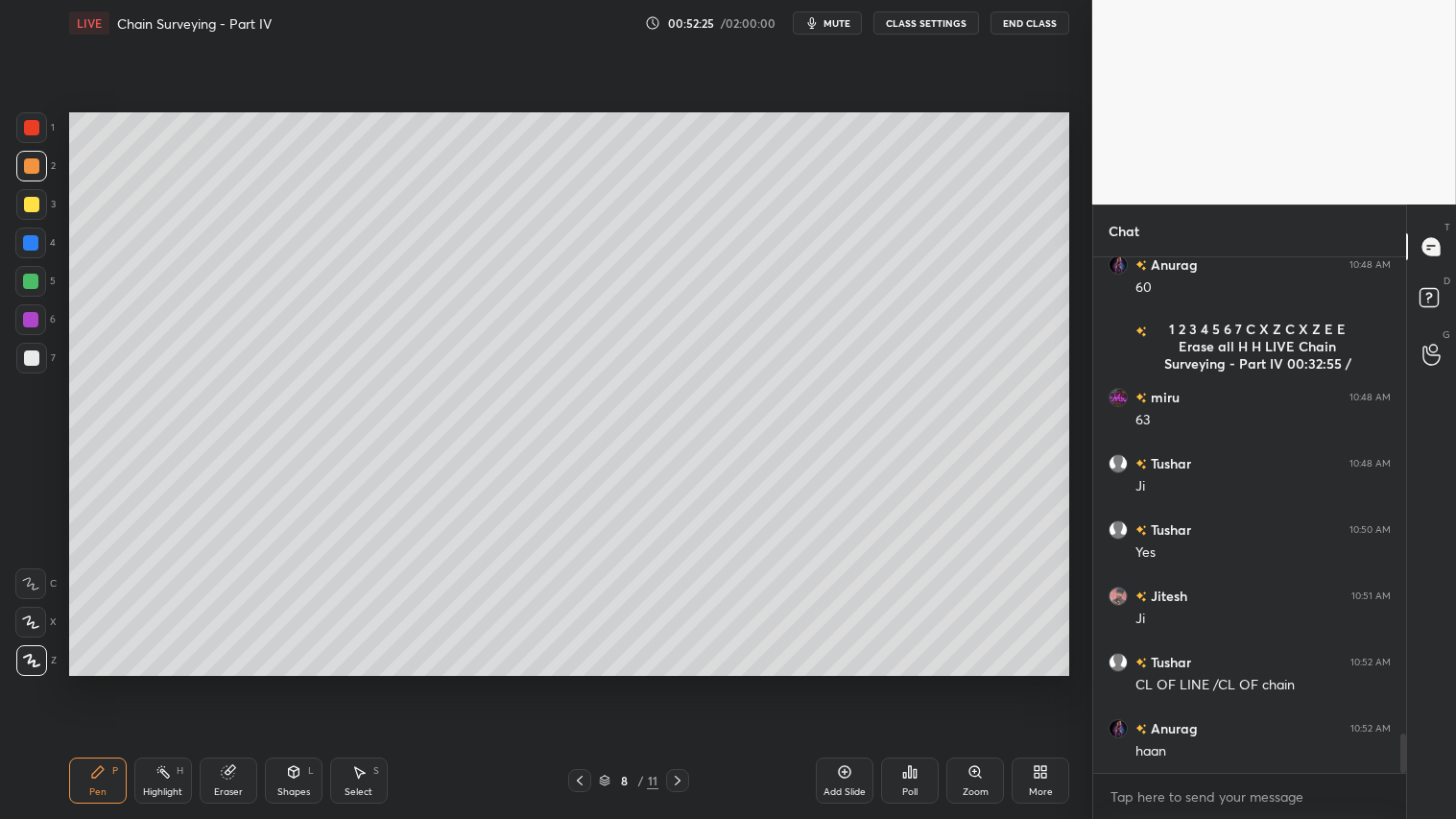 click 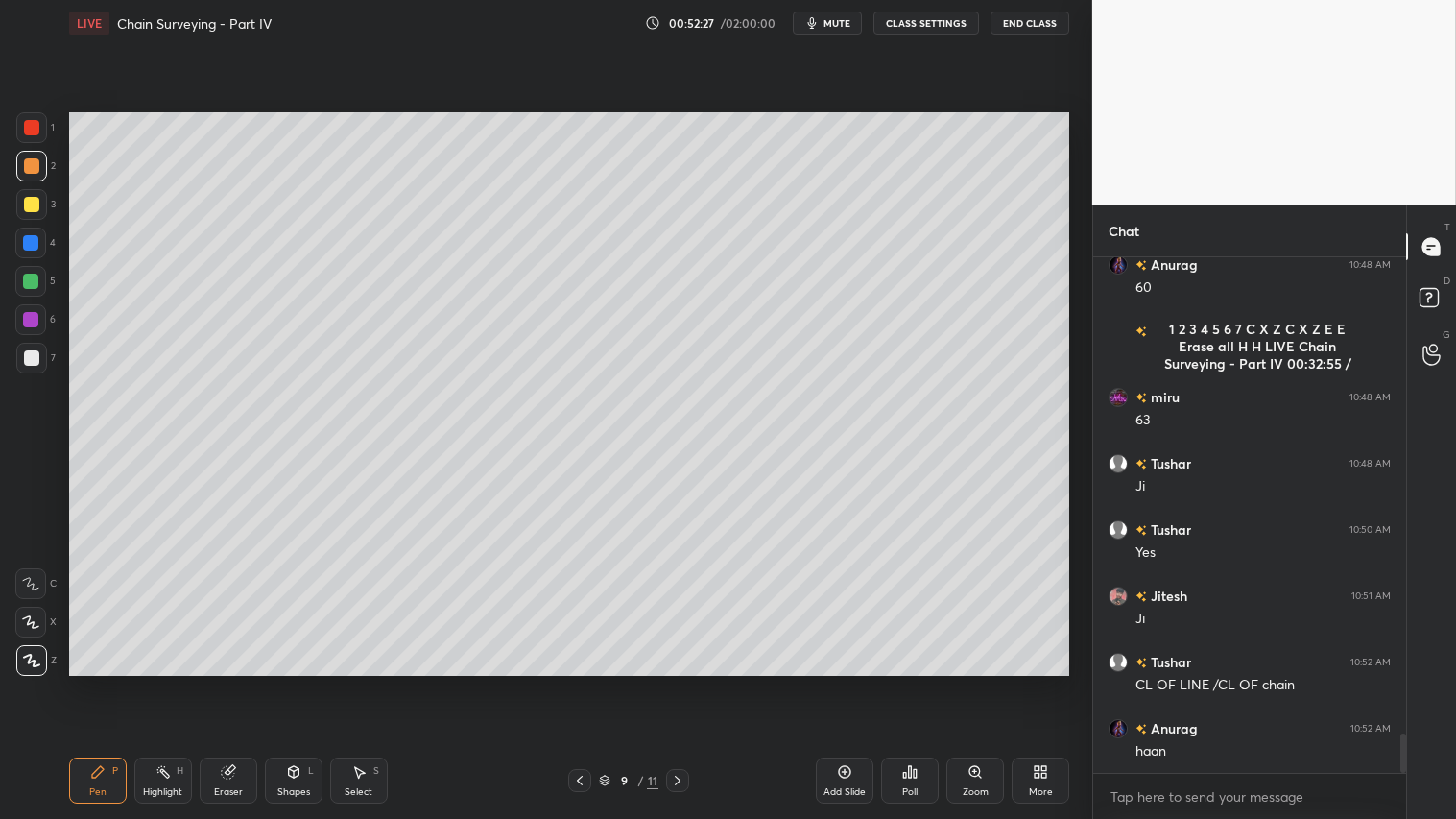 click 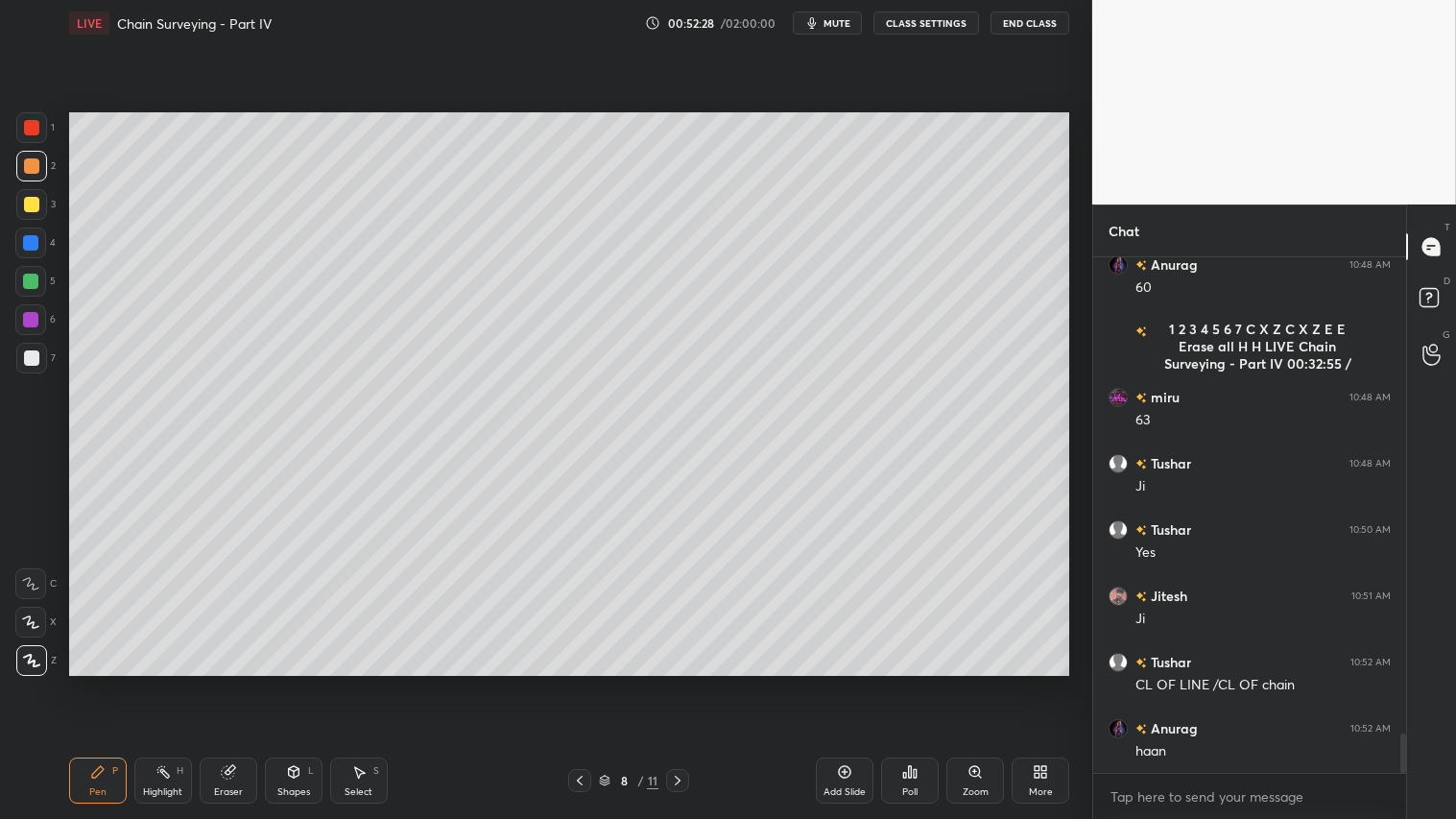 click 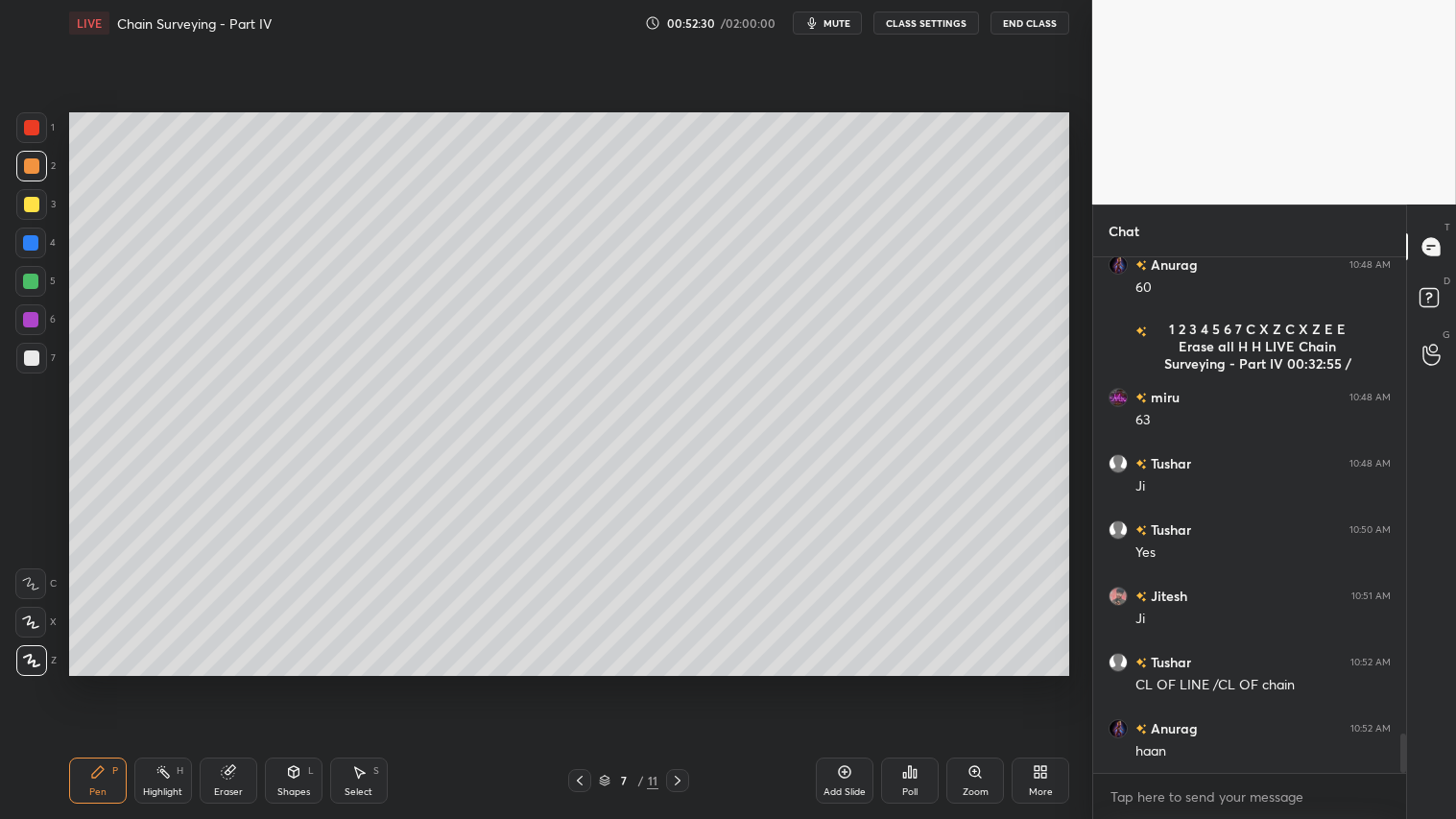 click 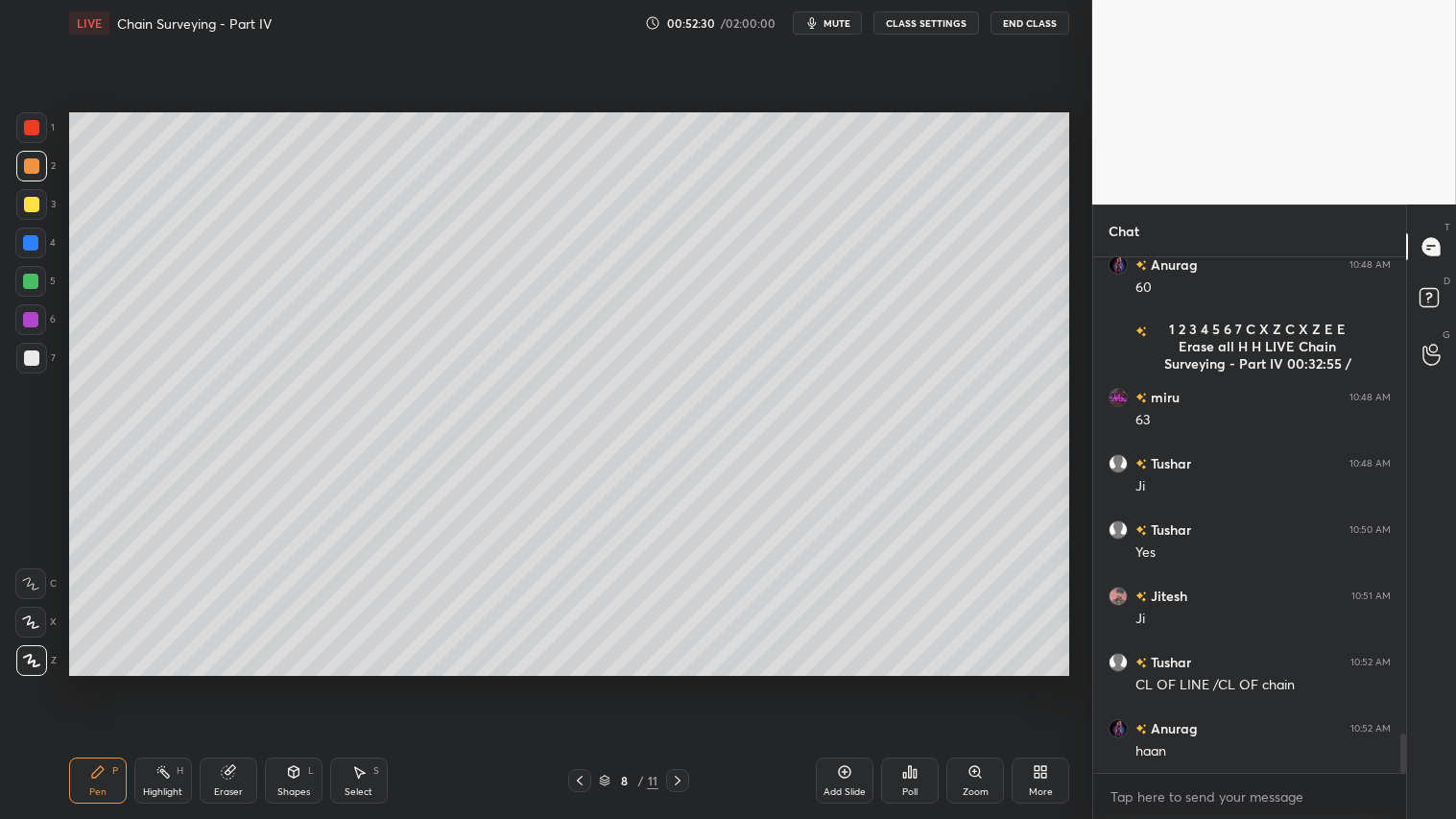 click 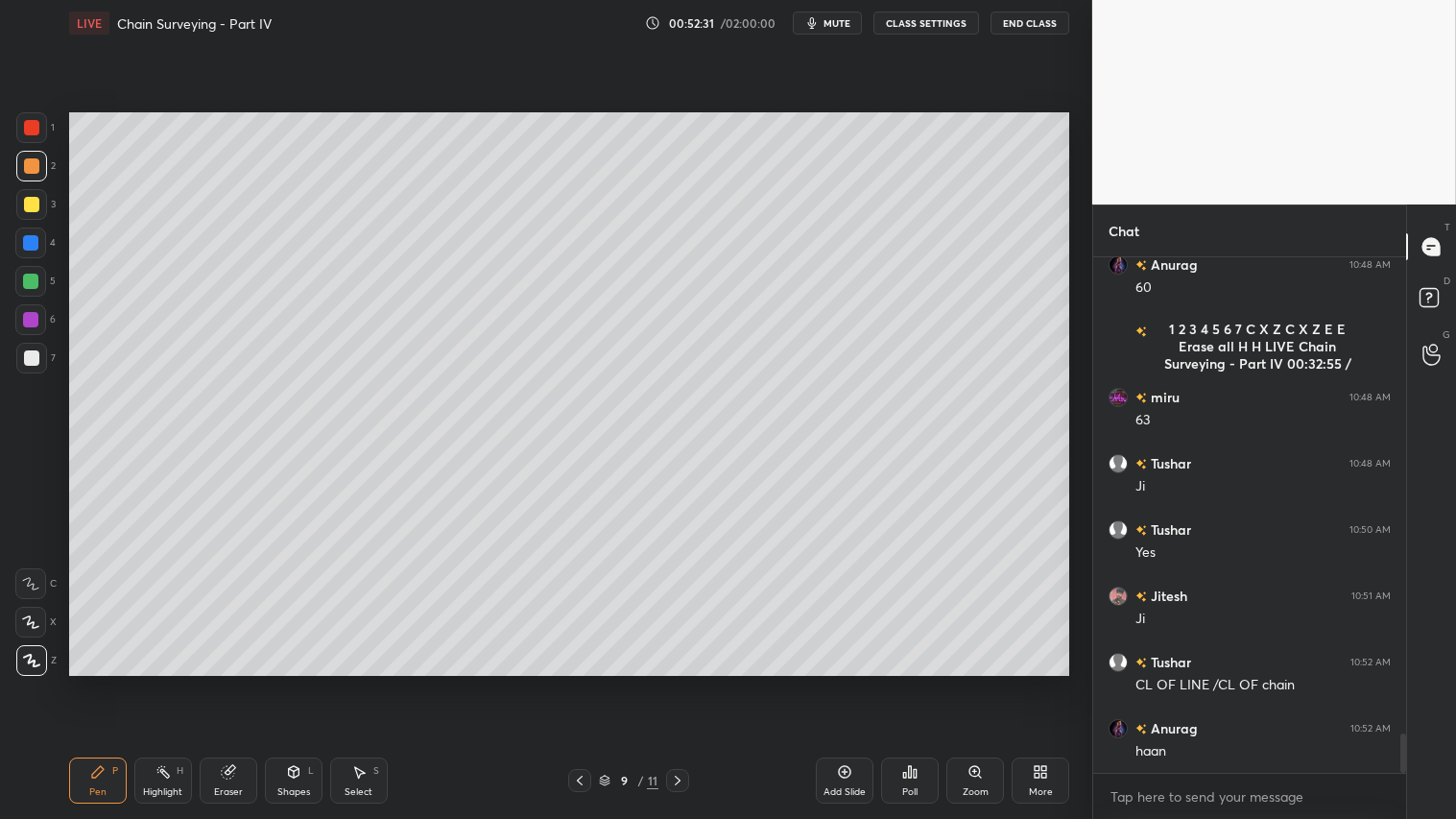 click on "Shapes L" at bounding box center (294, 781) 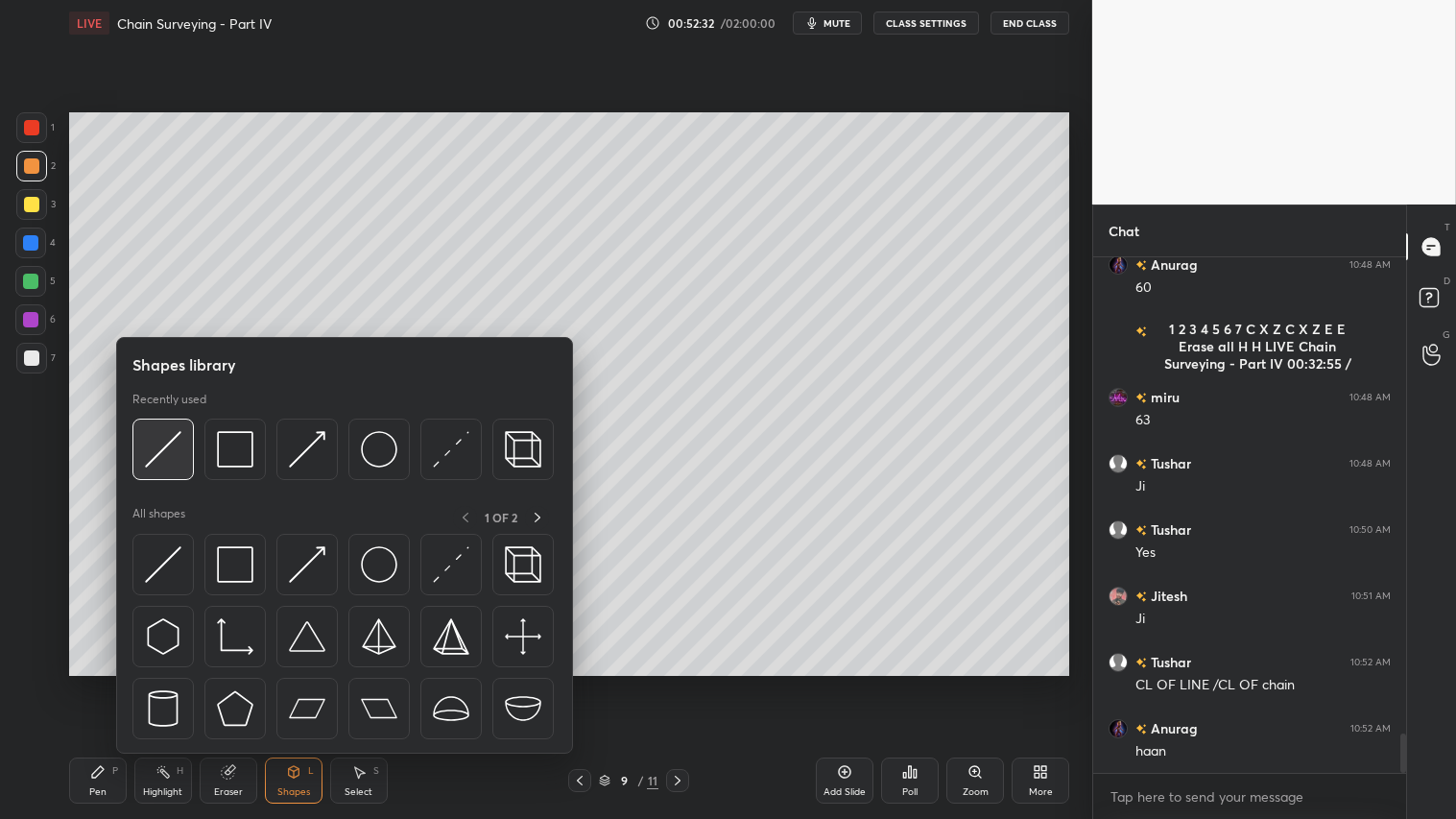 click at bounding box center (163, 449) 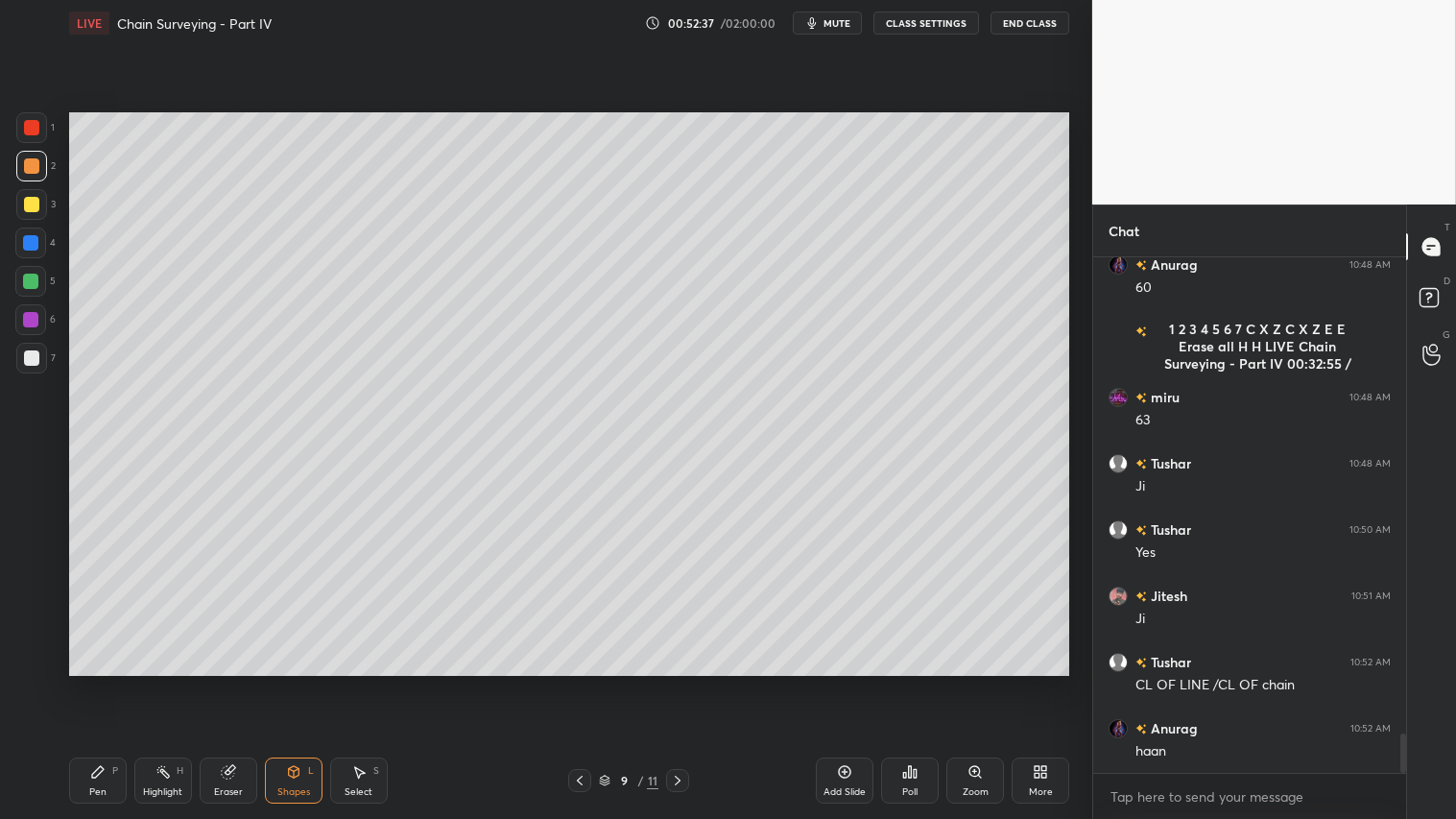drag, startPoint x: 84, startPoint y: 776, endPoint x: 246, endPoint y: 680, distance: 188.30826 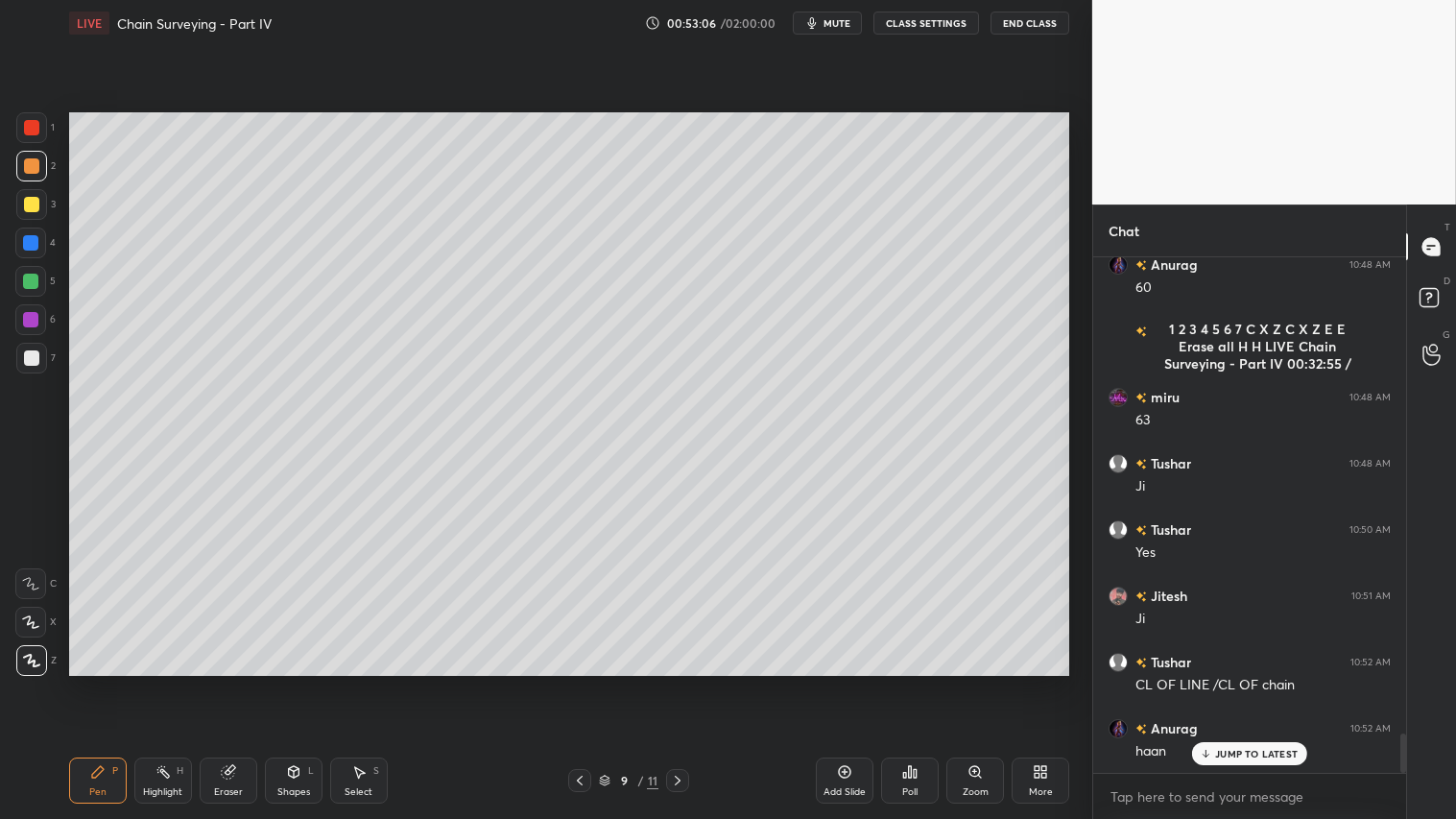 scroll, scrollTop: 6297, scrollLeft: 0, axis: vertical 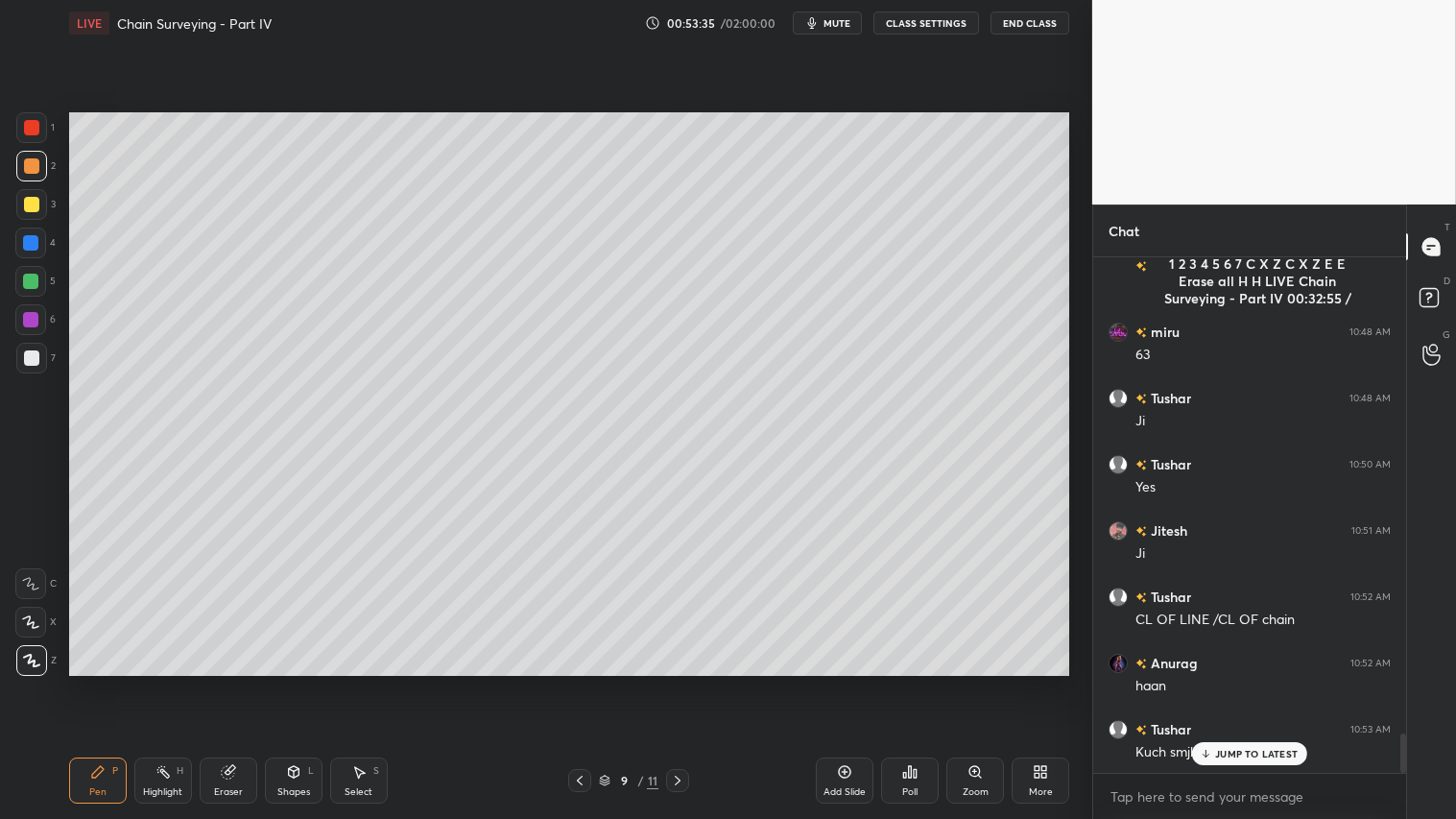 click on "Shapes L" at bounding box center (294, 781) 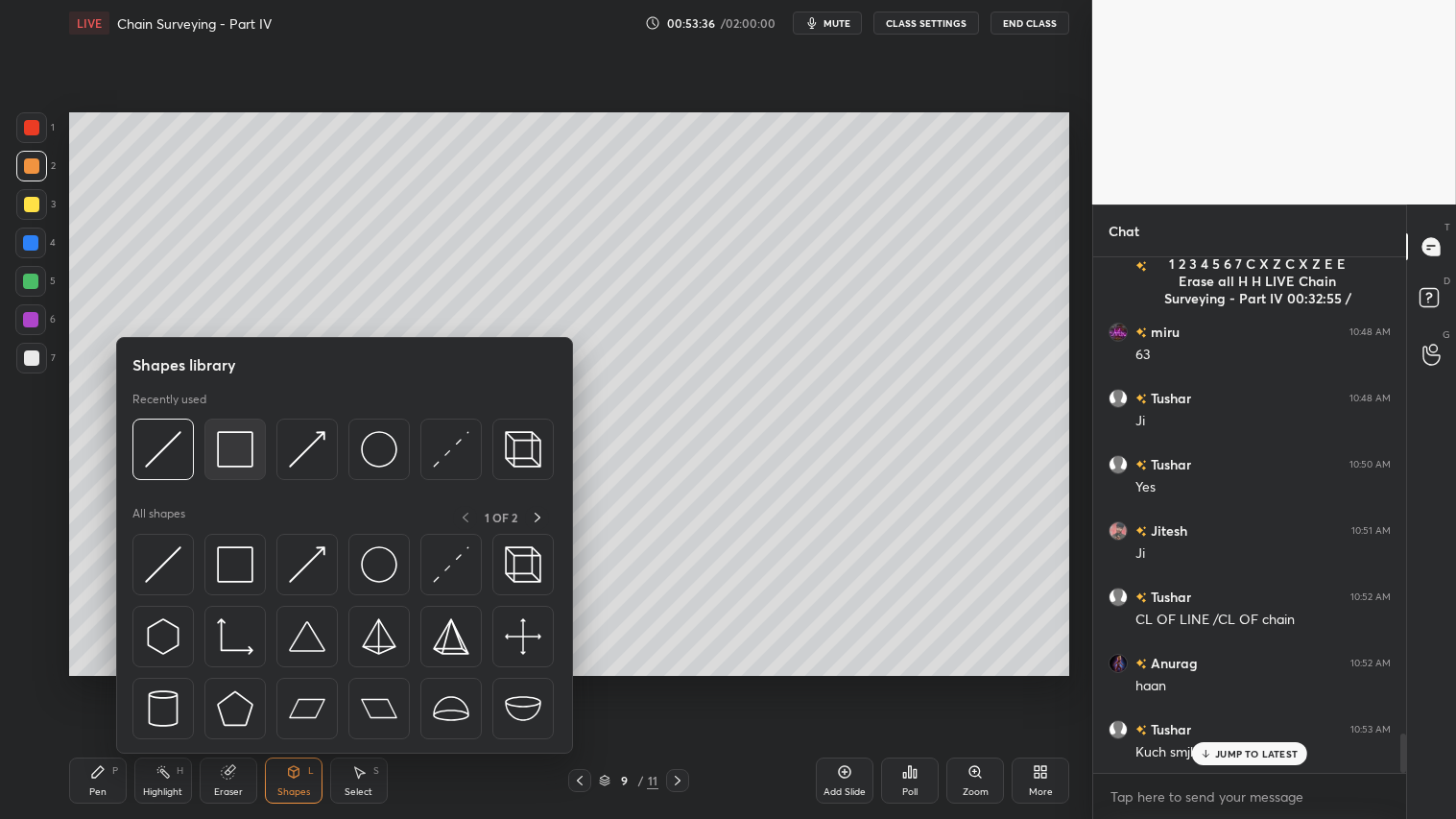 click at bounding box center [235, 449] 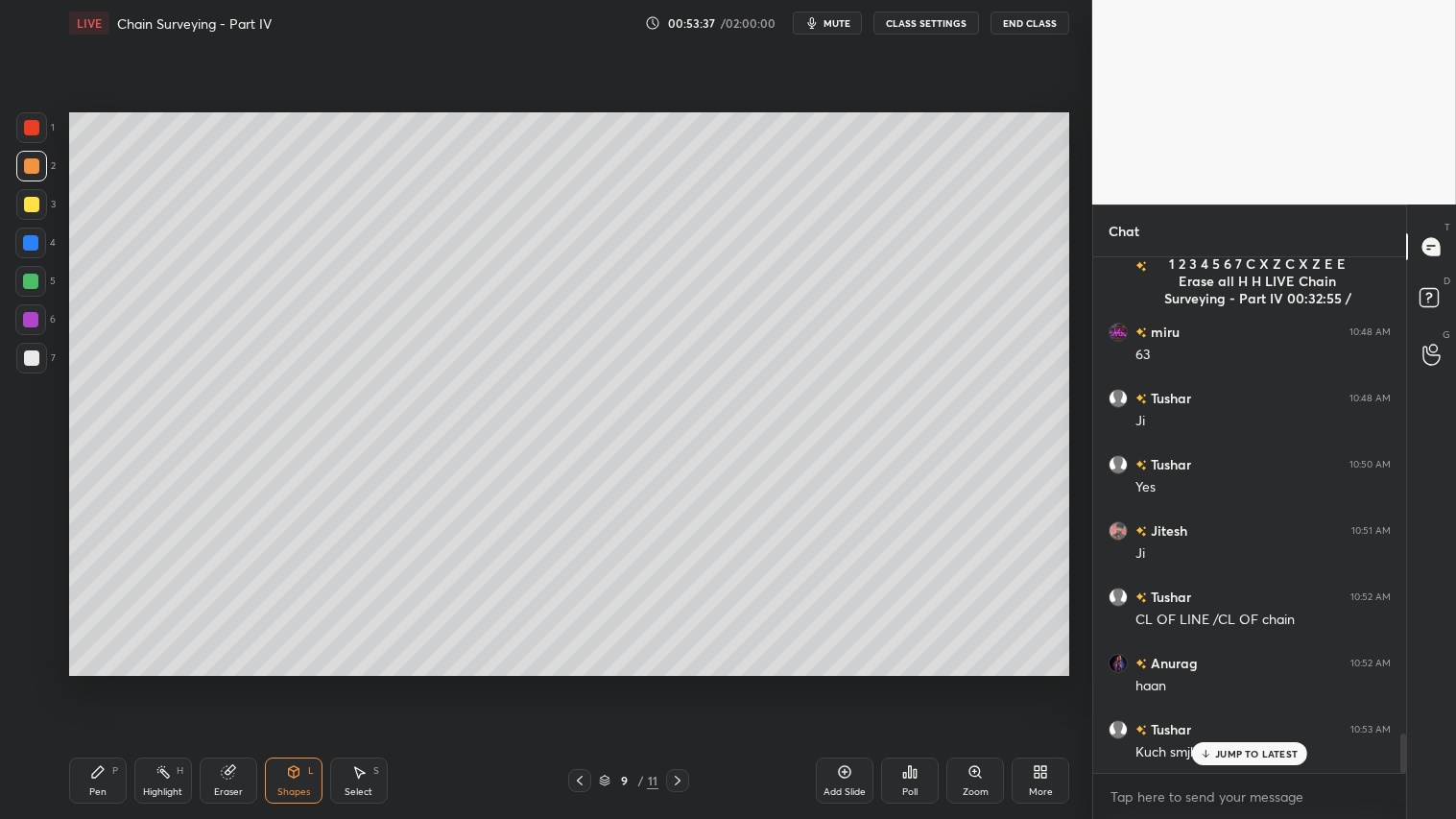 click at bounding box center [32, 358] 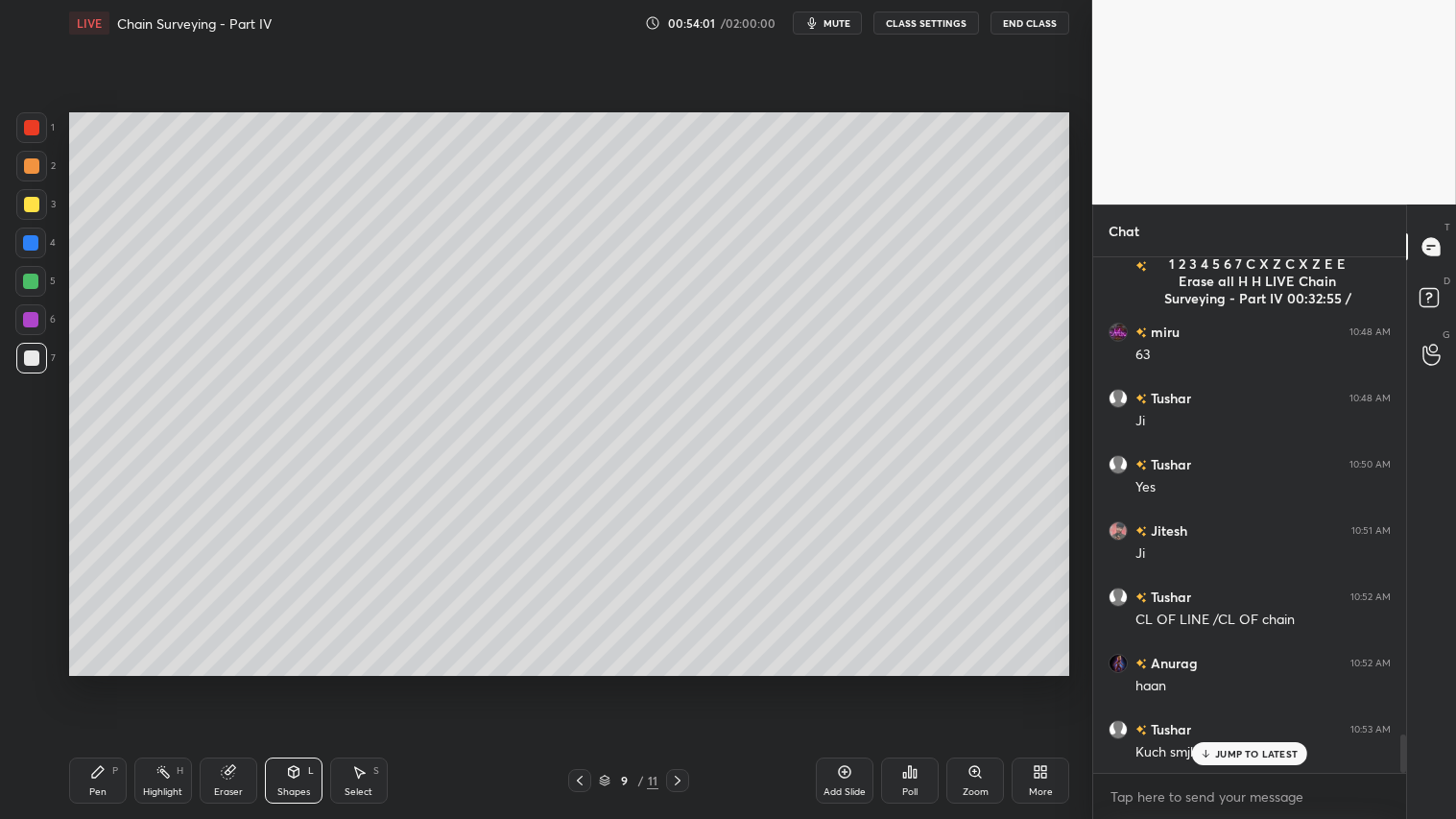 scroll, scrollTop: 6363, scrollLeft: 0, axis: vertical 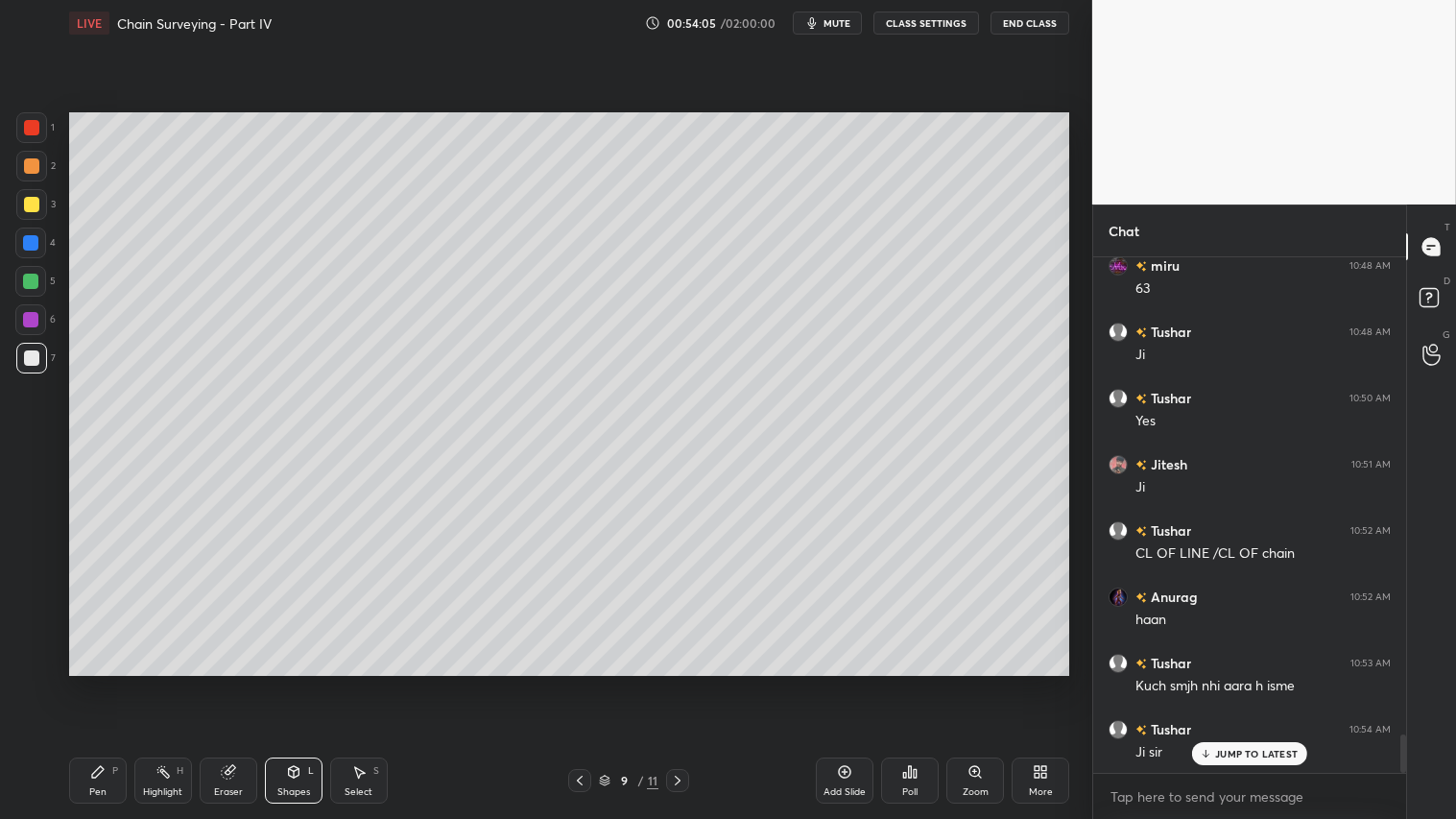 click 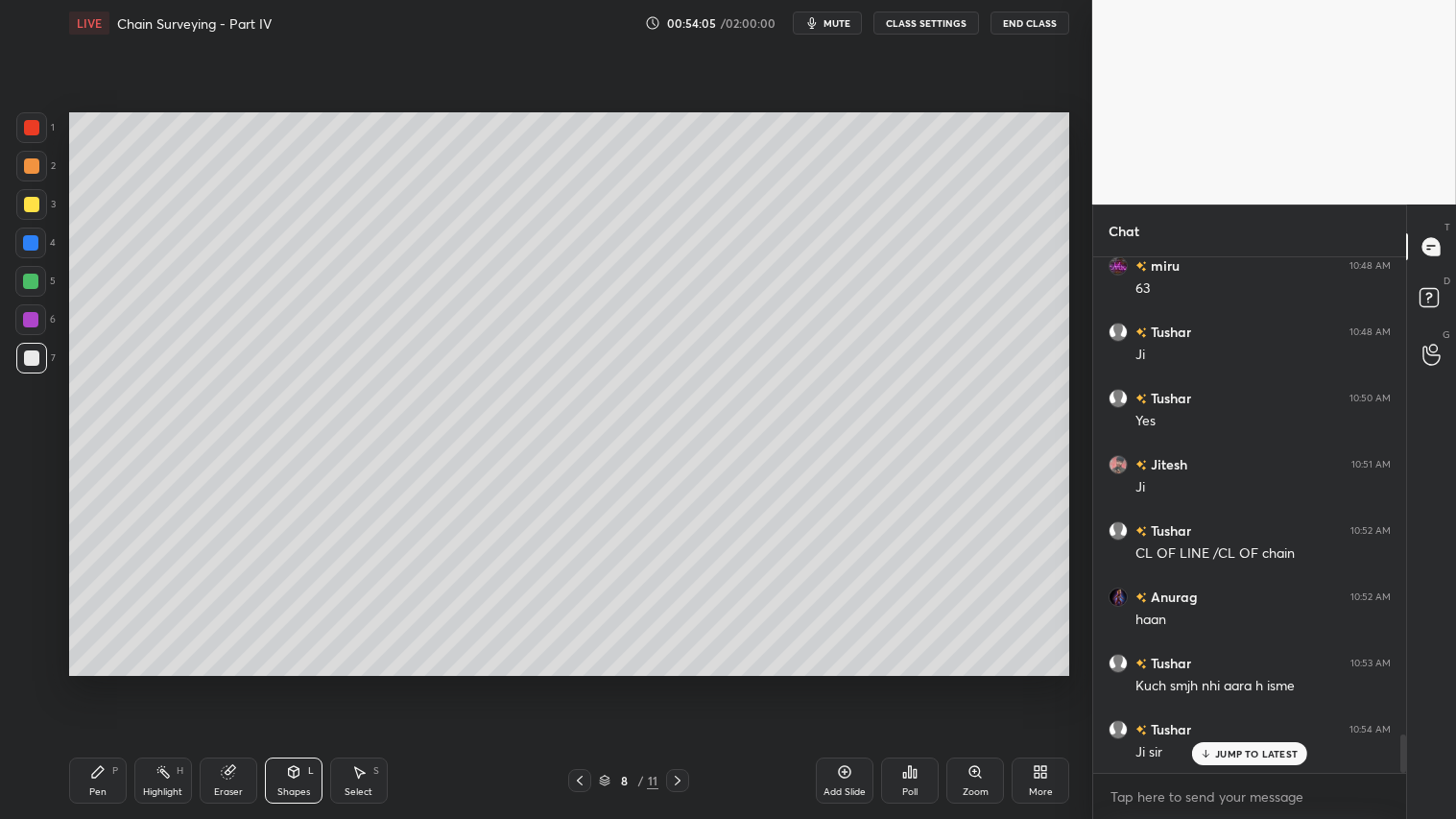 click 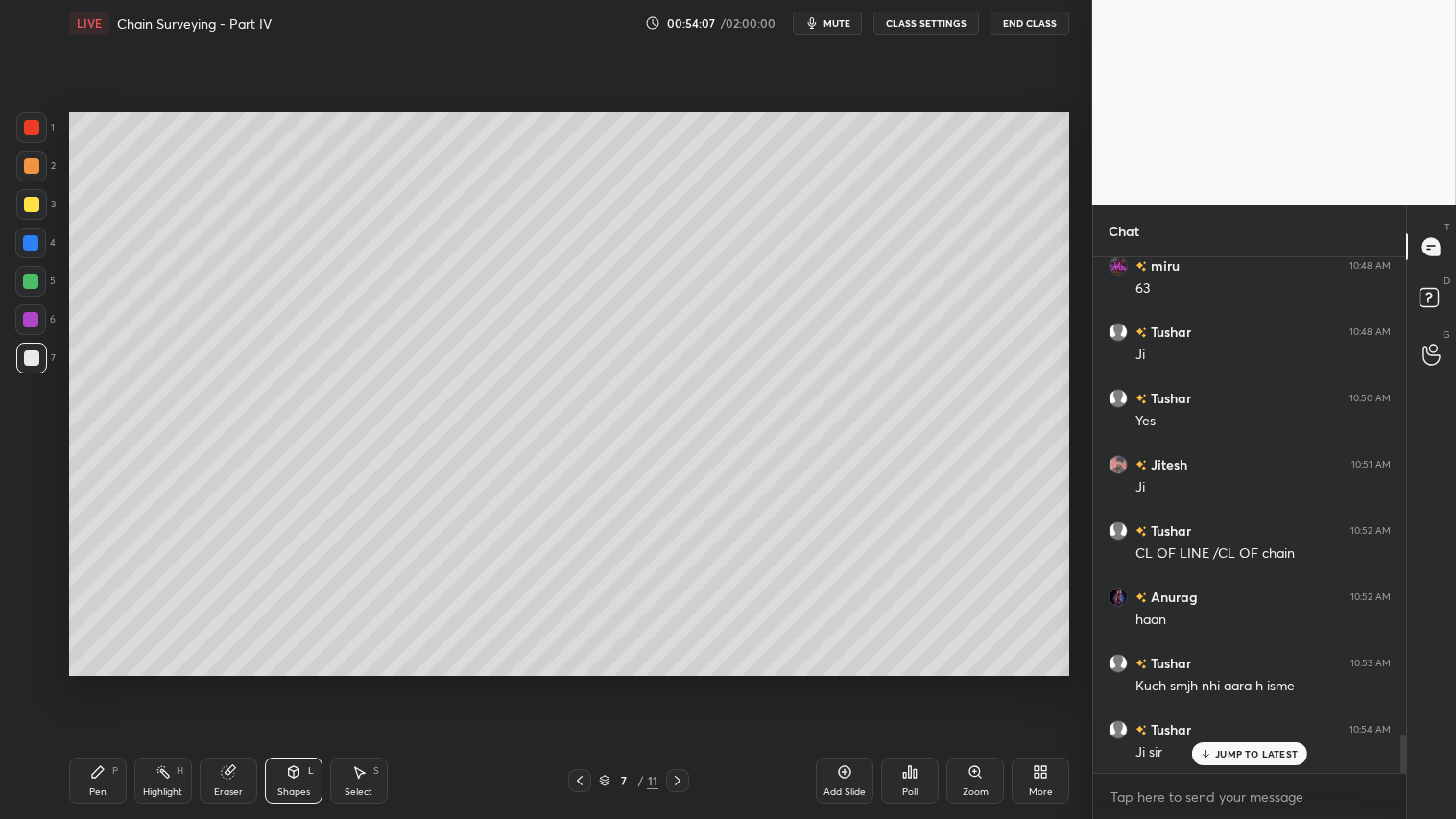 click 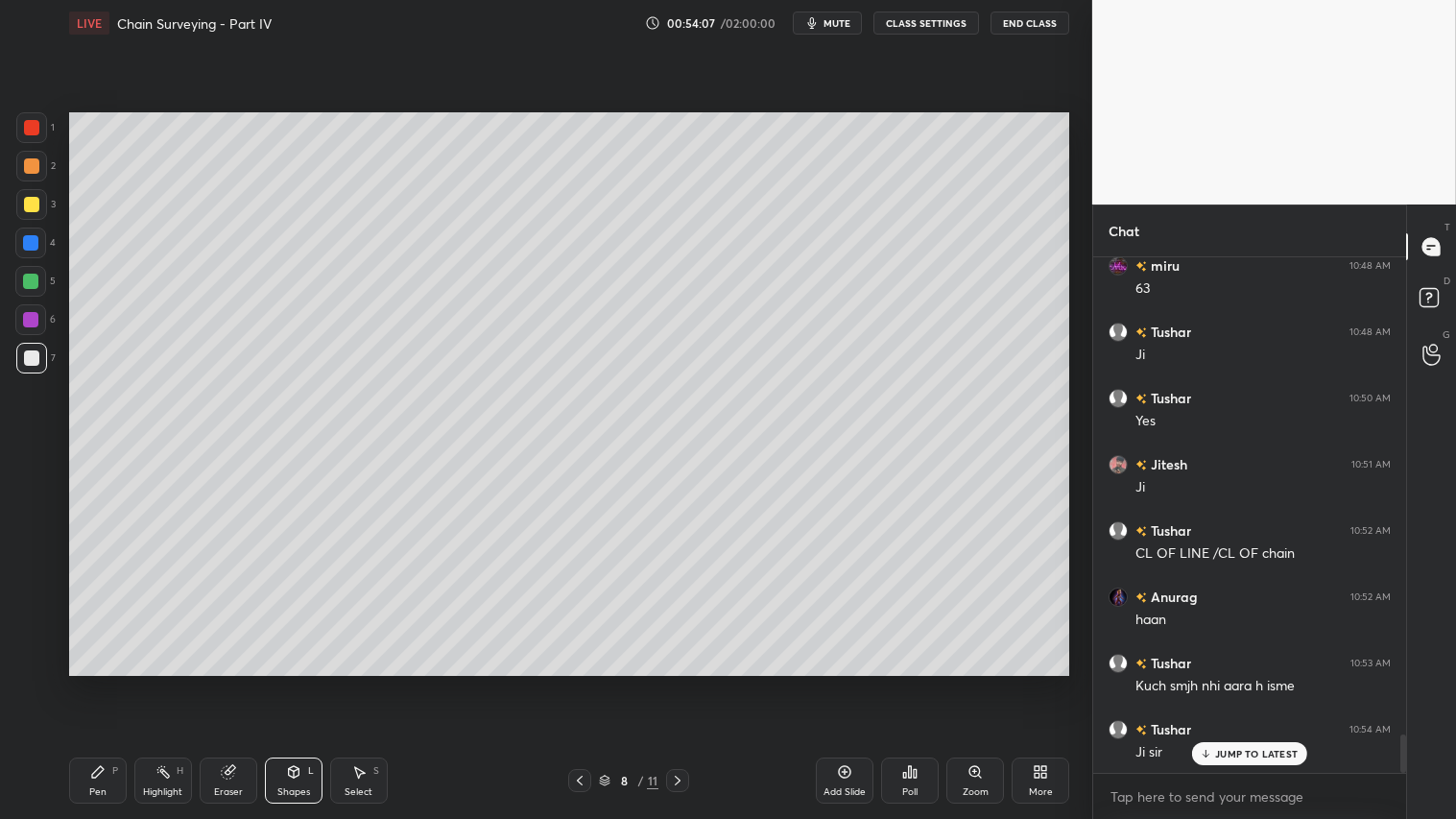 click 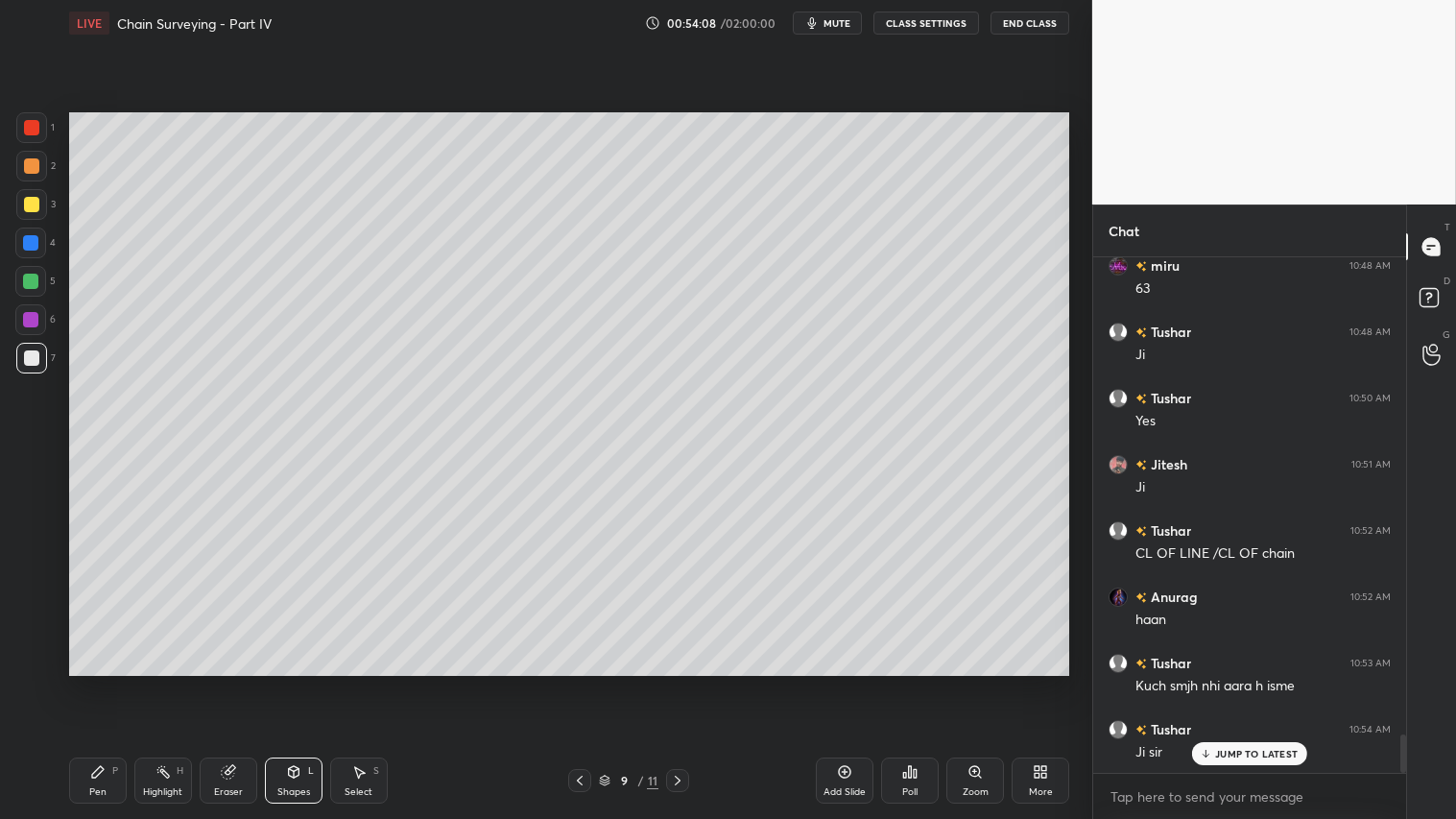 drag, startPoint x: 32, startPoint y: 351, endPoint x: 30, endPoint y: 378, distance: 27.073973 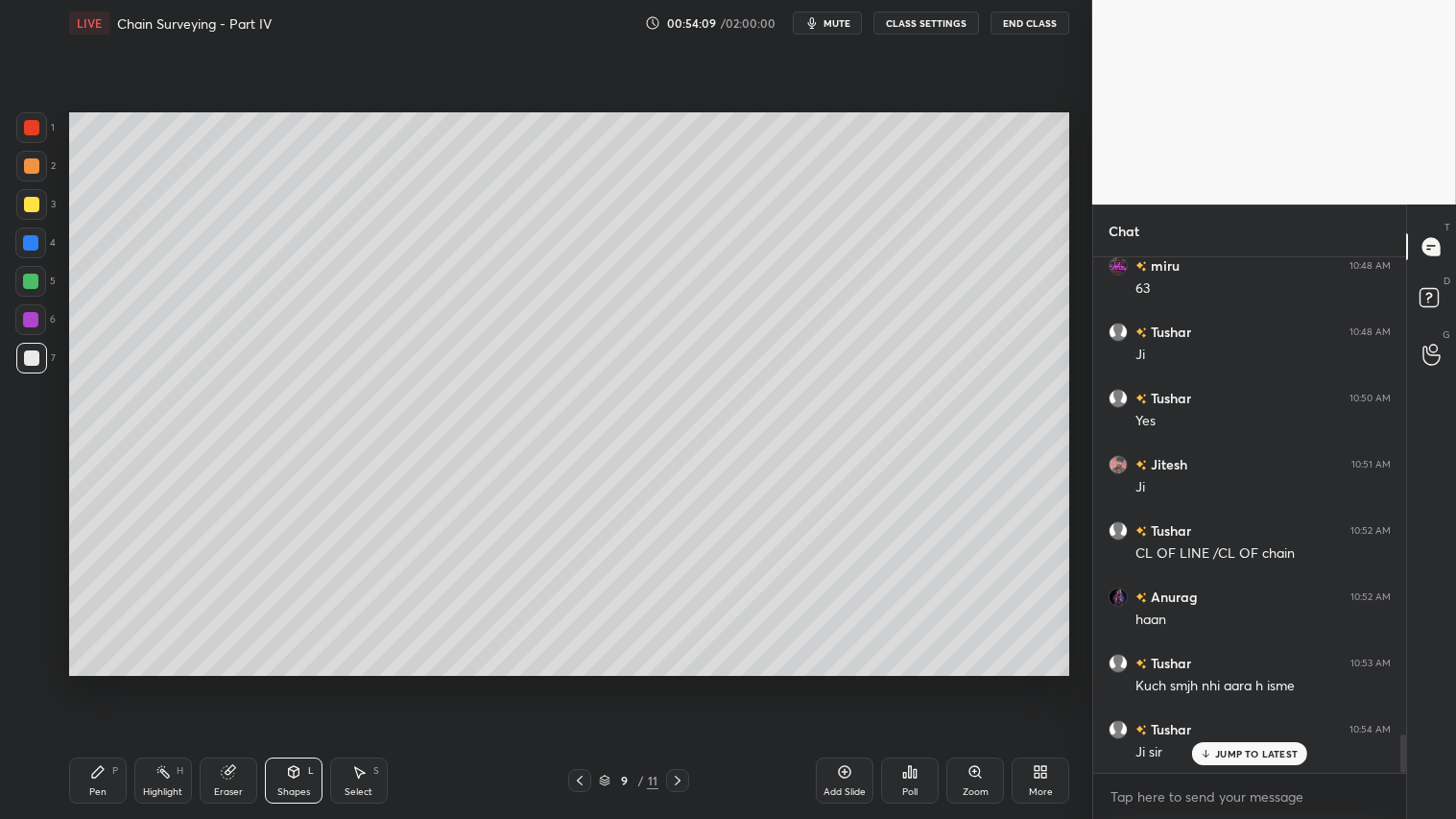 click on "Pen" at bounding box center (98, 792) 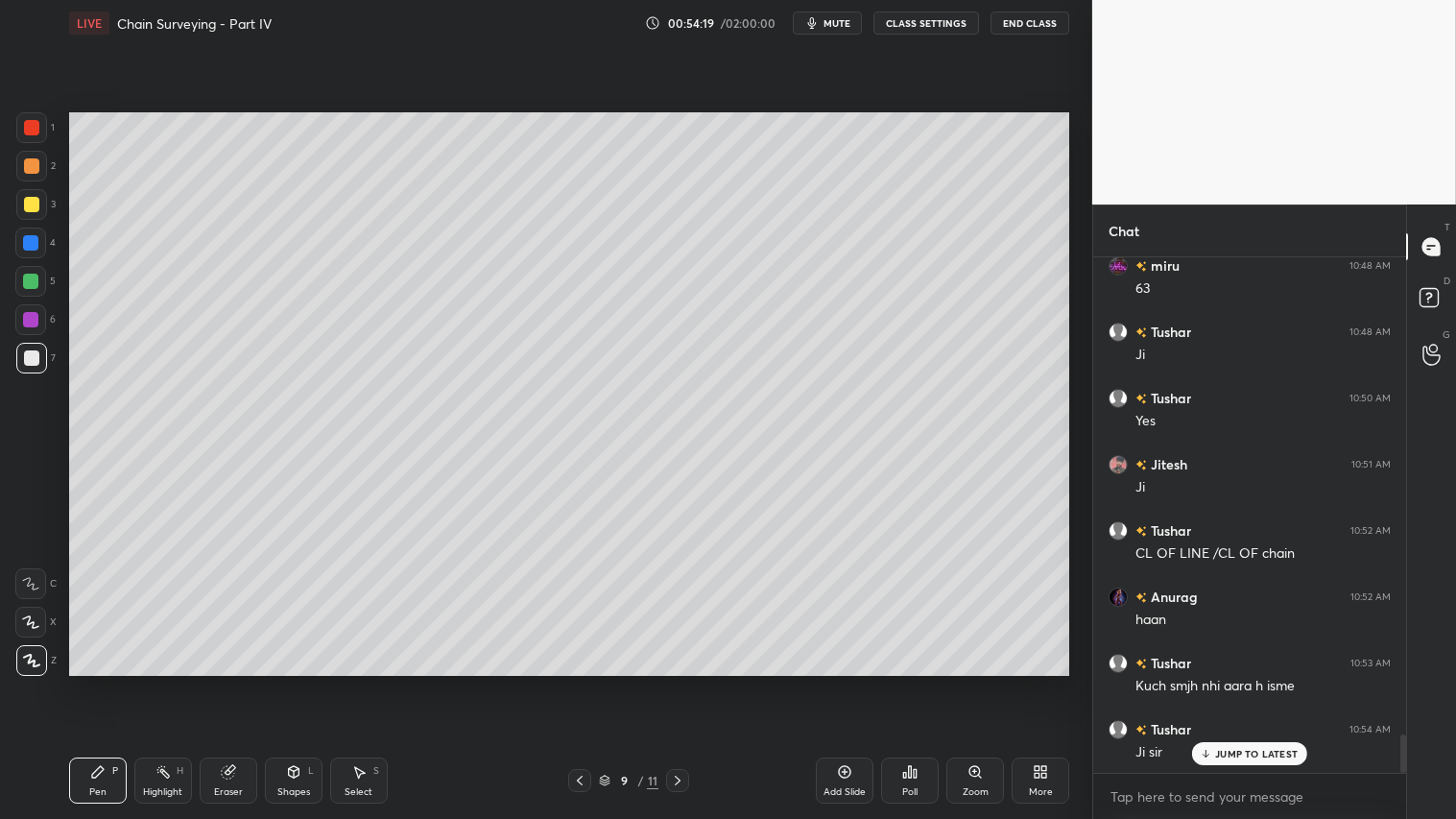 click at bounding box center (31, 281) 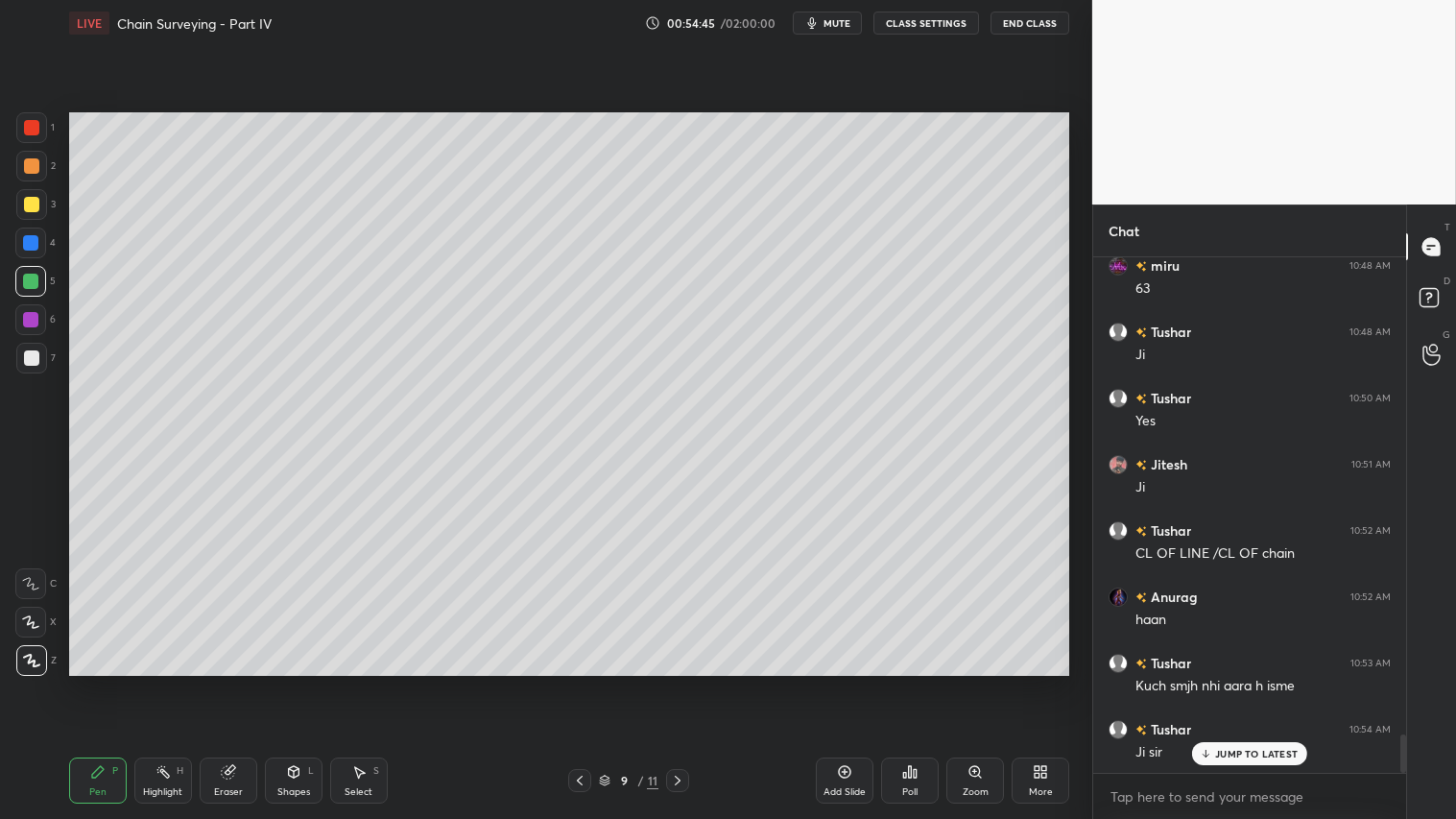 scroll, scrollTop: 6429, scrollLeft: 0, axis: vertical 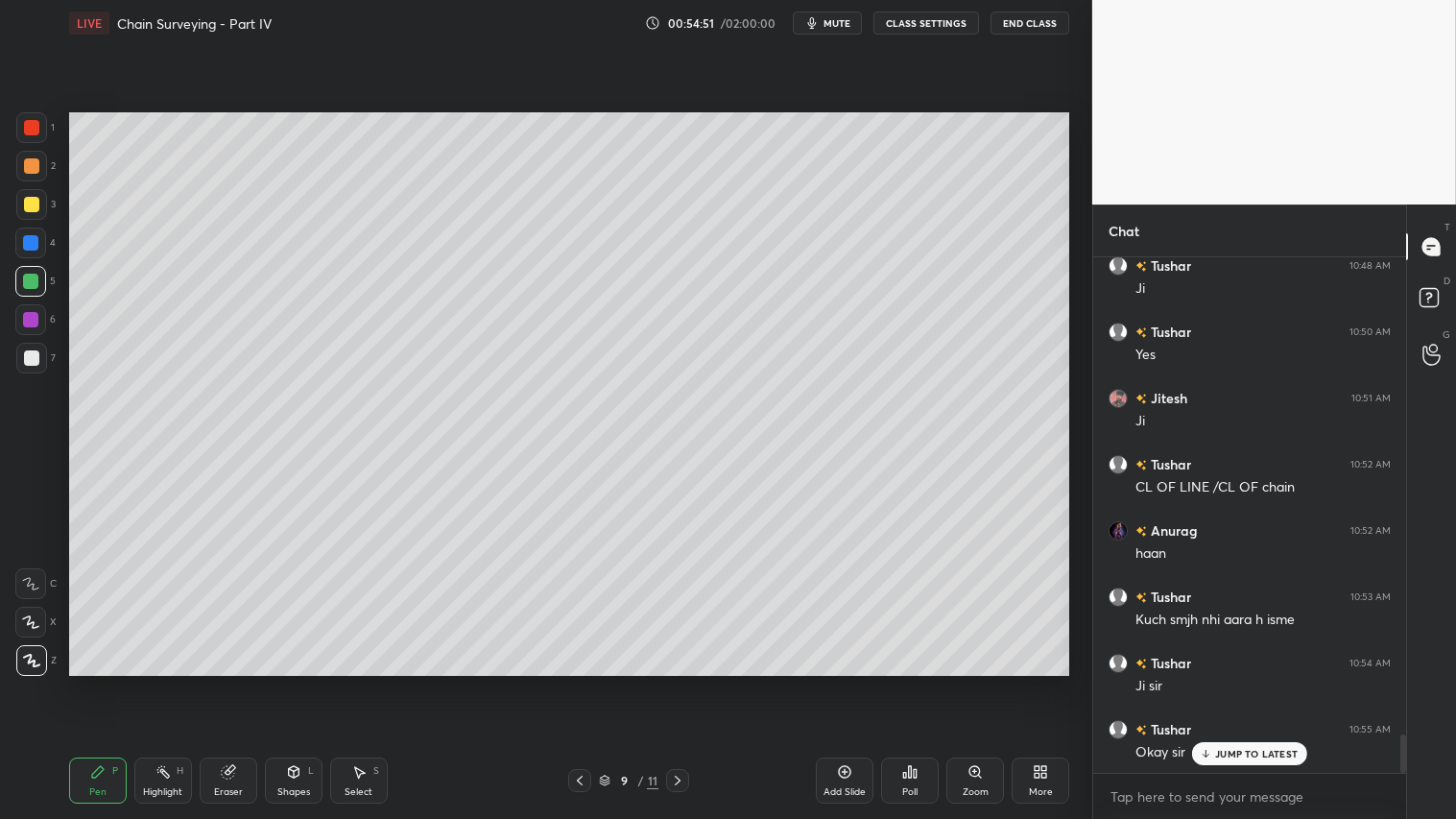 click at bounding box center [32, 166] 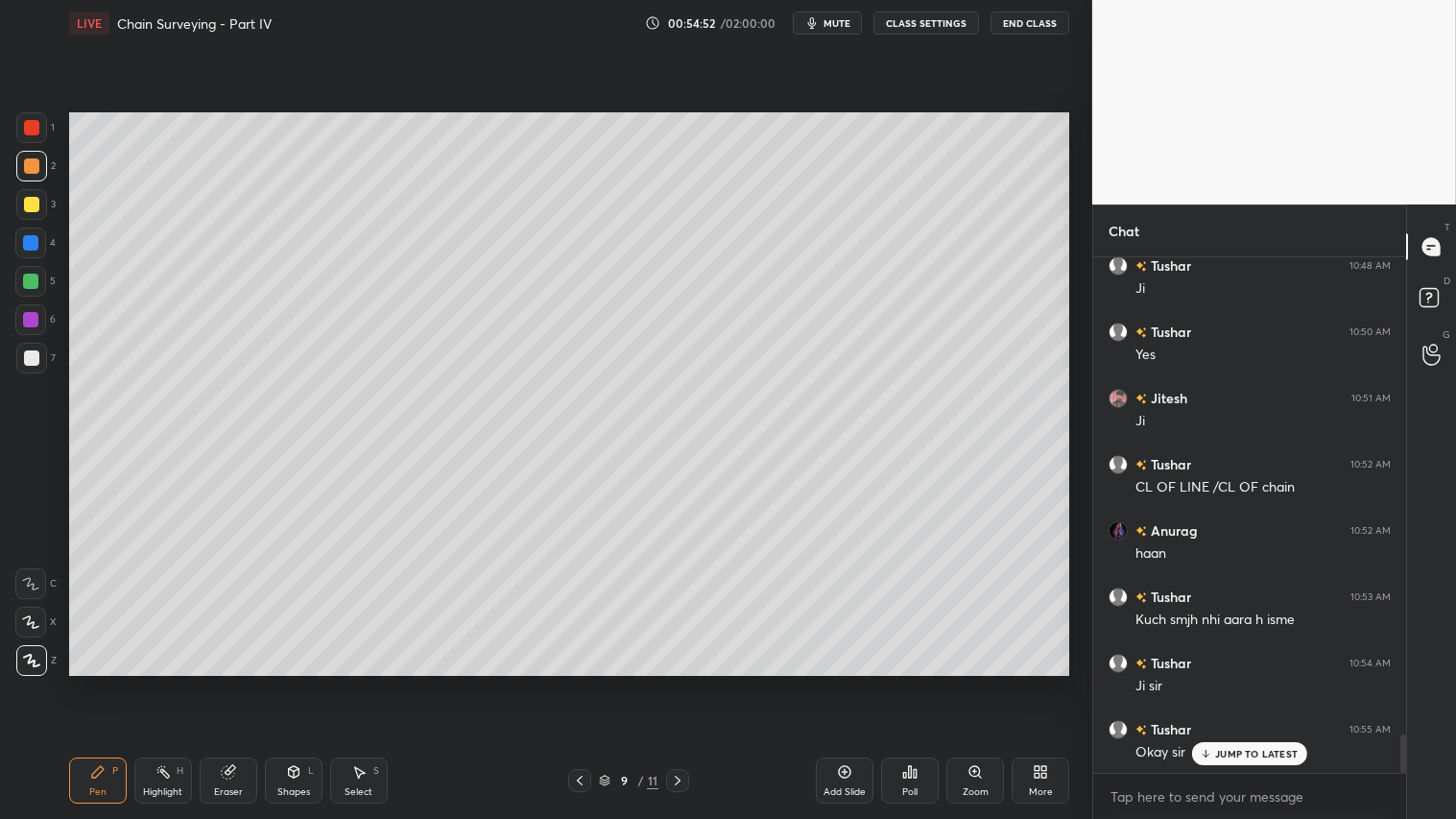 click on "Pen P" at bounding box center [98, 781] 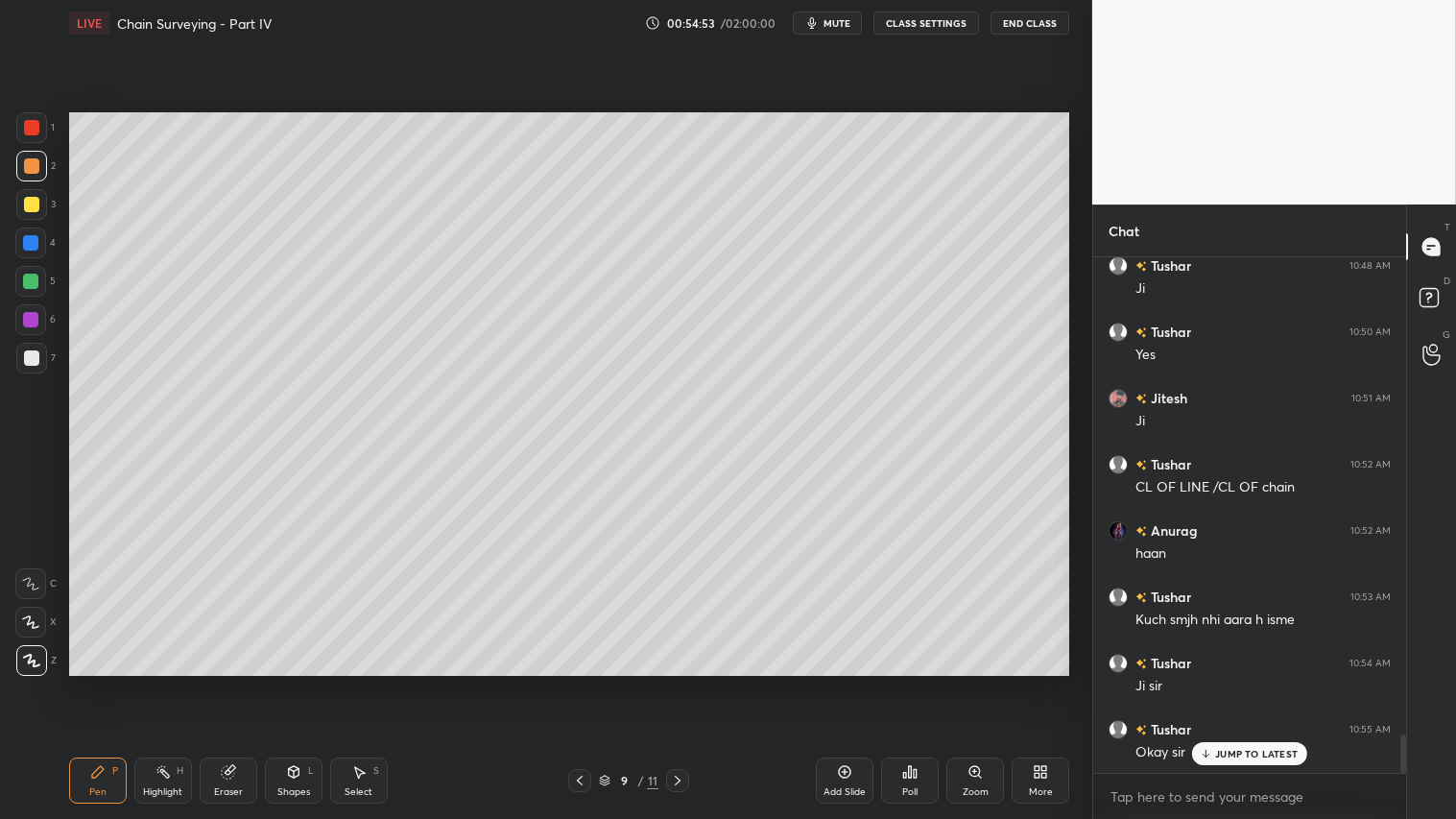 click 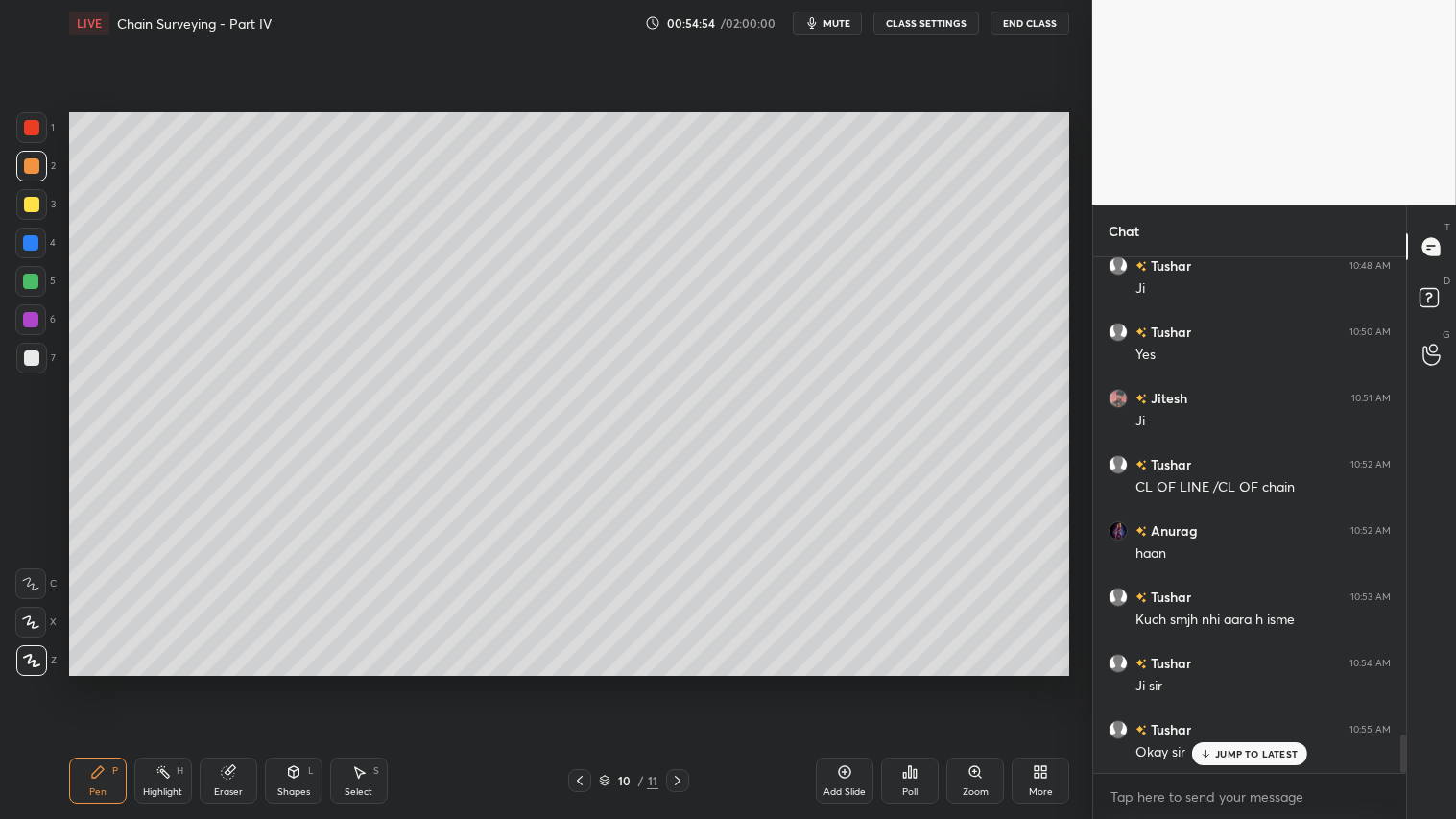 click 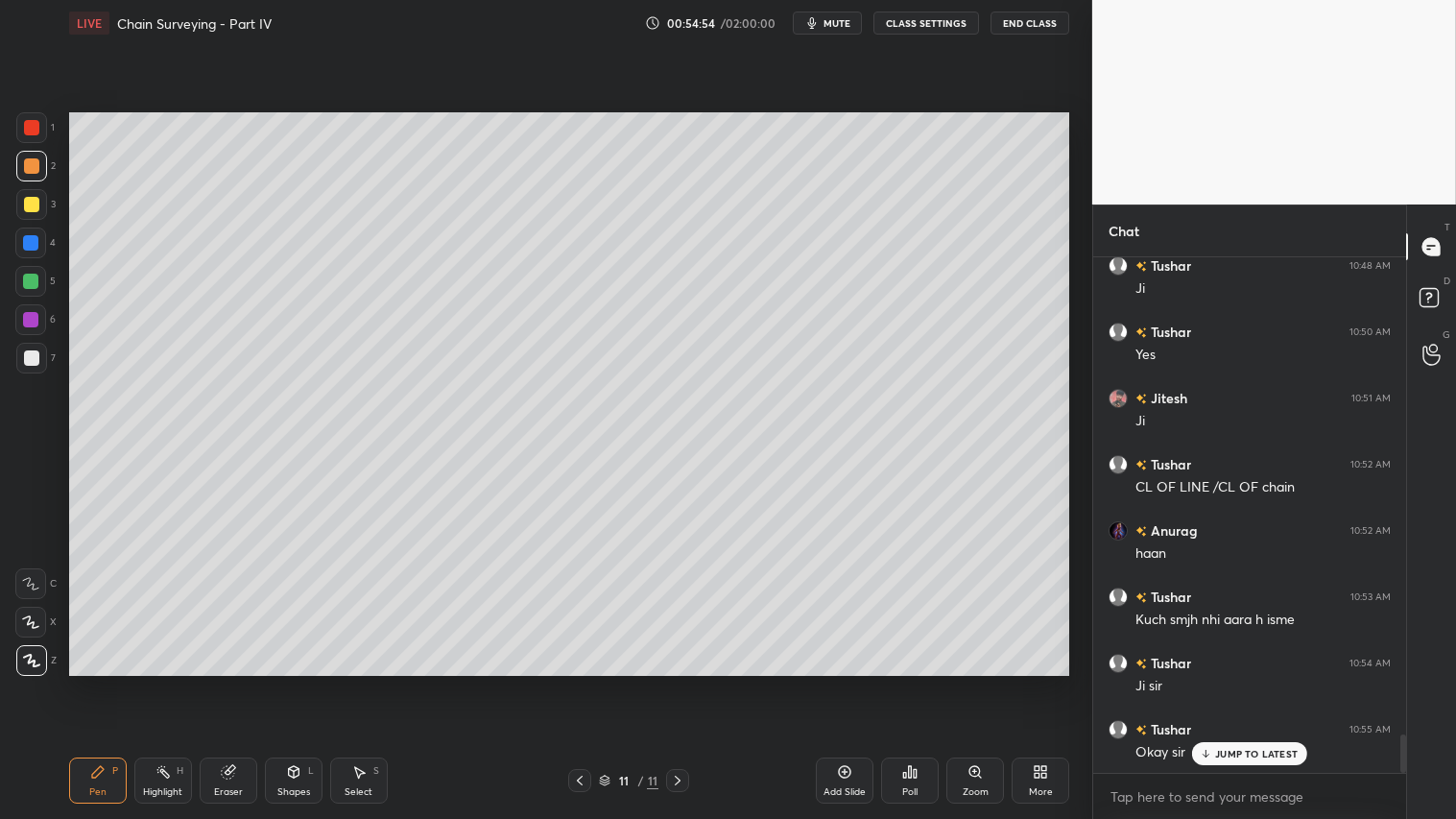 click 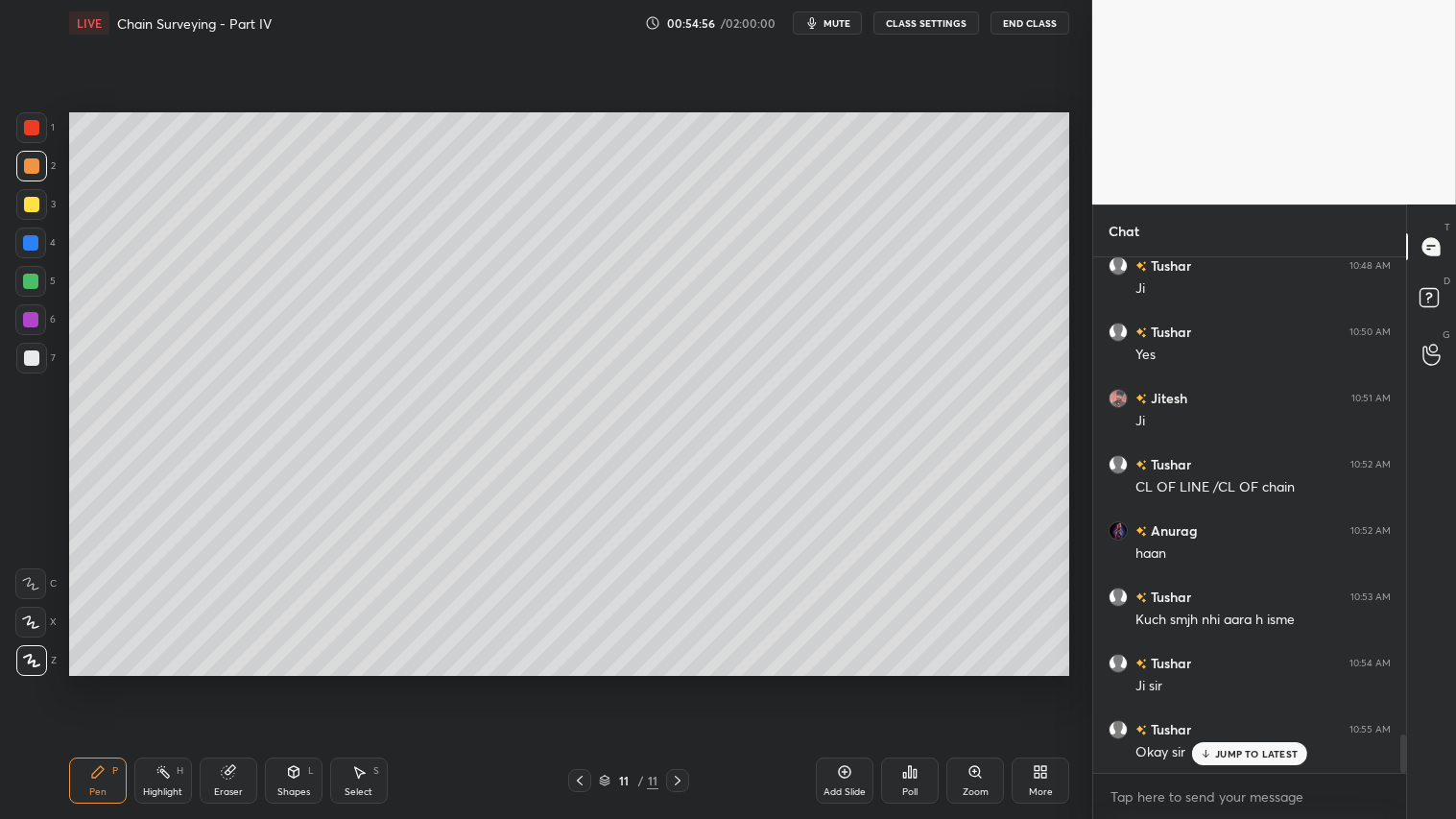 drag, startPoint x: 845, startPoint y: 773, endPoint x: 832, endPoint y: 766, distance: 14.764823 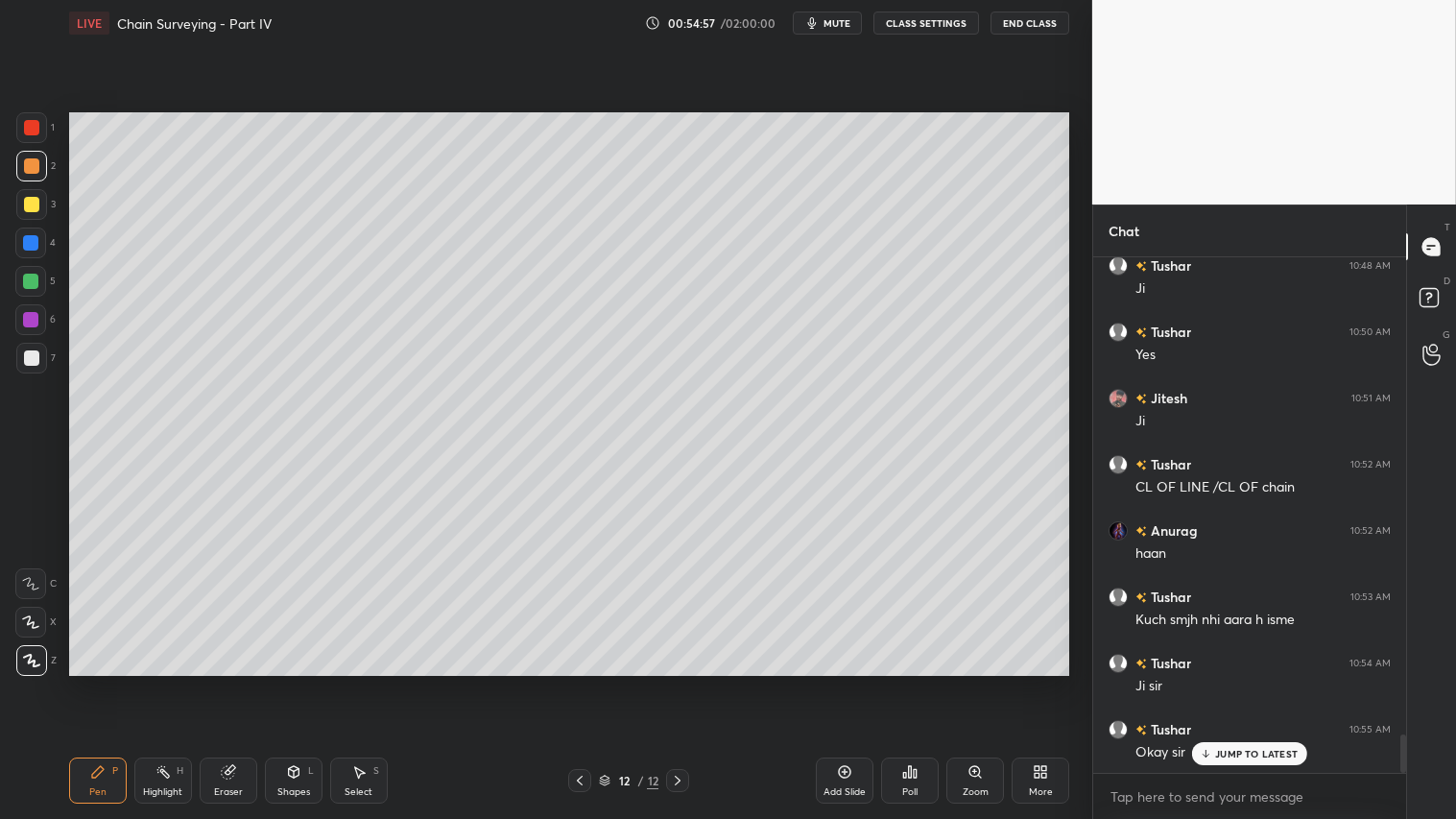drag, startPoint x: 36, startPoint y: 163, endPoint x: 50, endPoint y: 548, distance: 385.25446 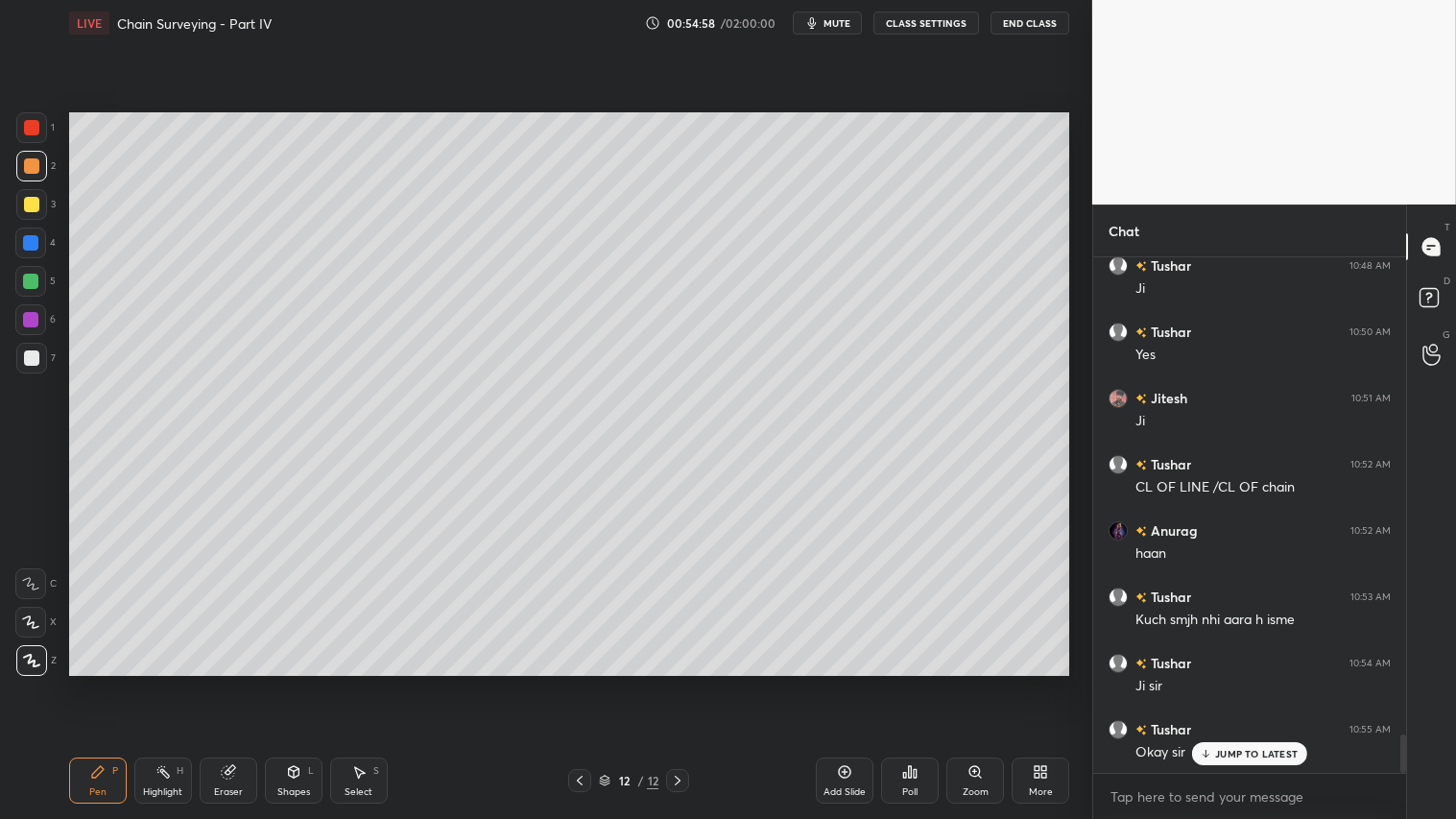 click on "Pen P" at bounding box center [98, 781] 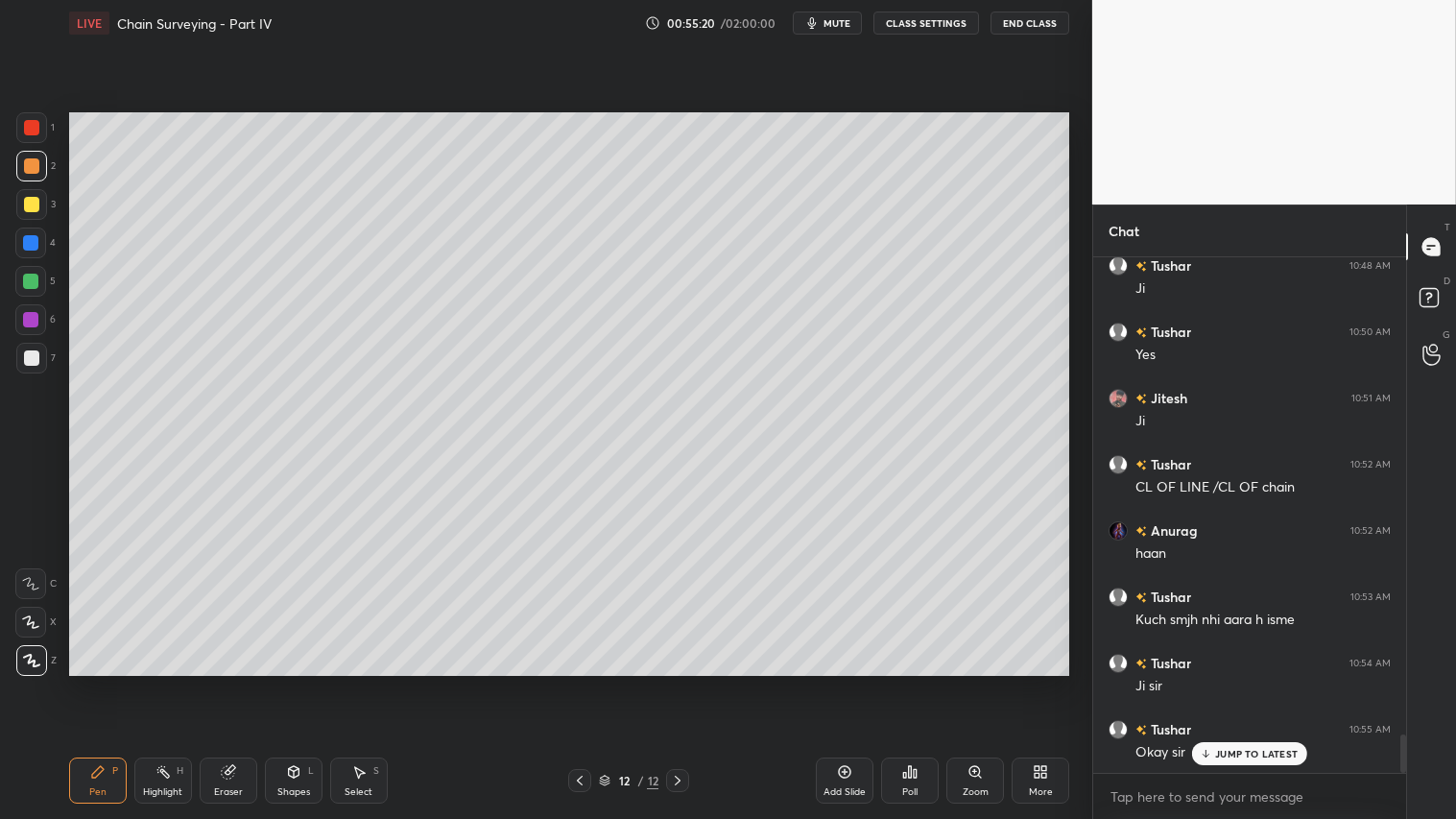 click on "Shapes L" at bounding box center (294, 781) 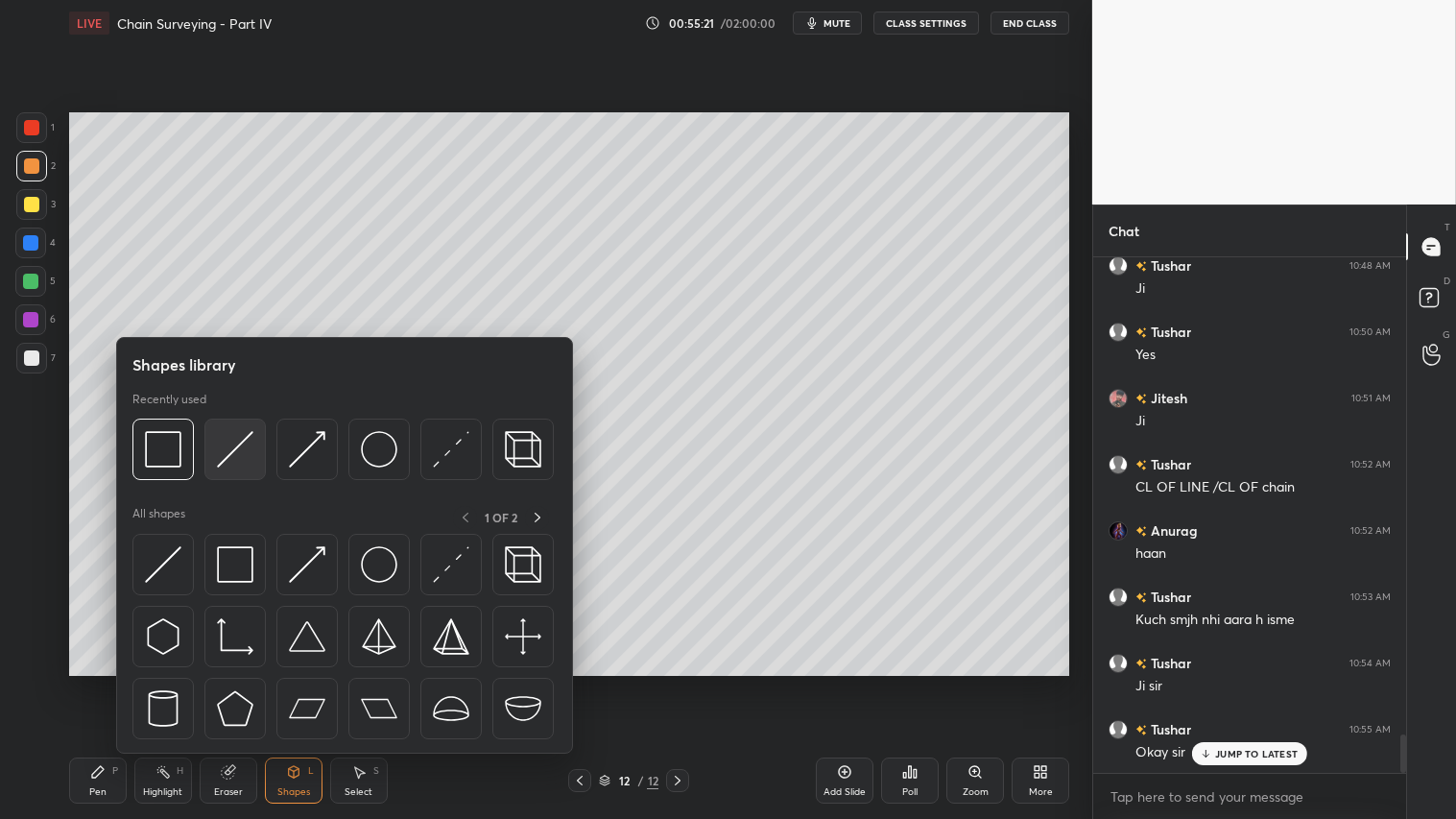click at bounding box center [235, 449] 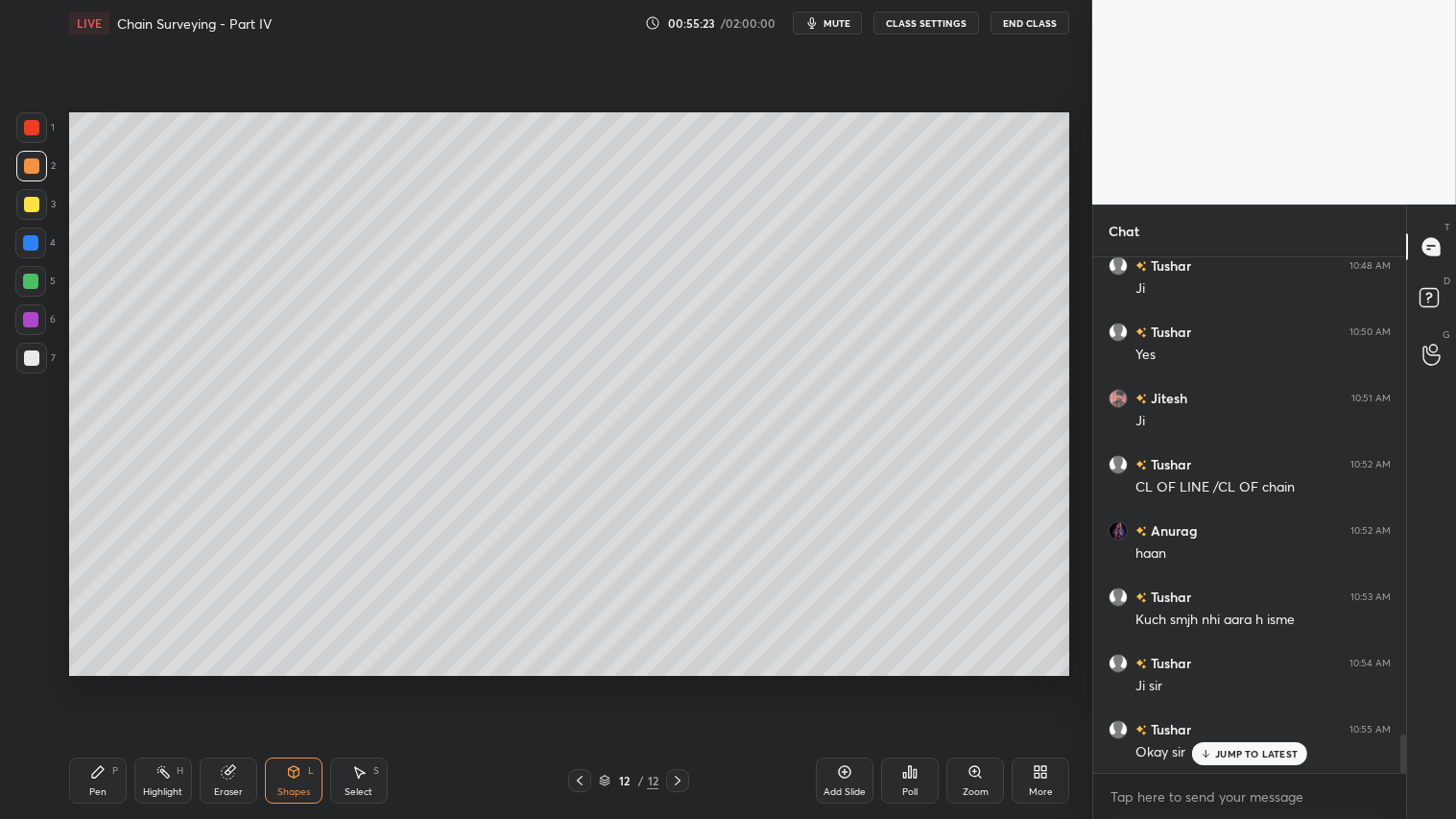 drag, startPoint x: 94, startPoint y: 783, endPoint x: 151, endPoint y: 701, distance: 99.864909 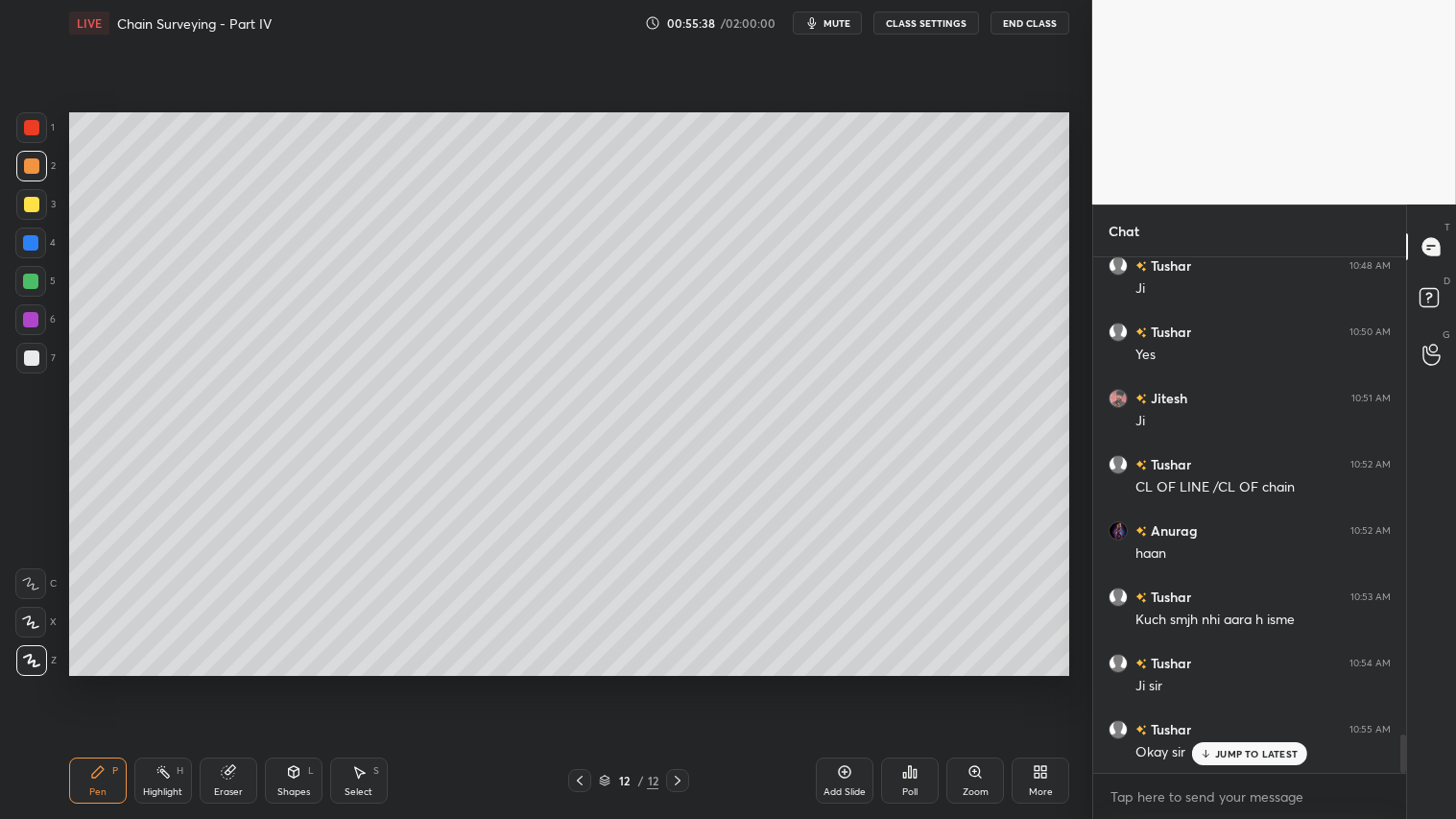 drag, startPoint x: 224, startPoint y: 779, endPoint x: 275, endPoint y: 725, distance: 74.2765 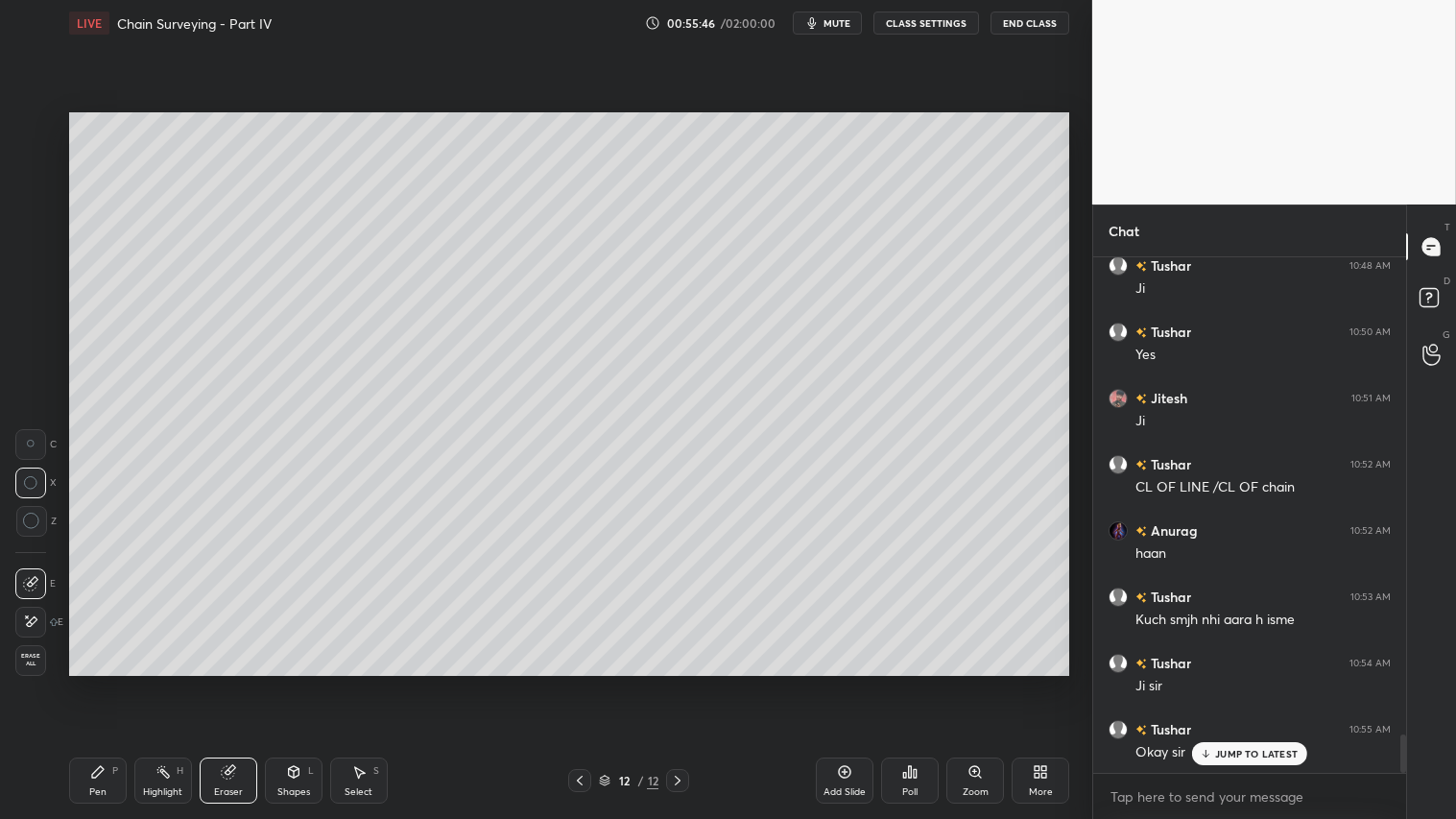 drag, startPoint x: 88, startPoint y: 791, endPoint x: 98, endPoint y: 766, distance: 26.925824 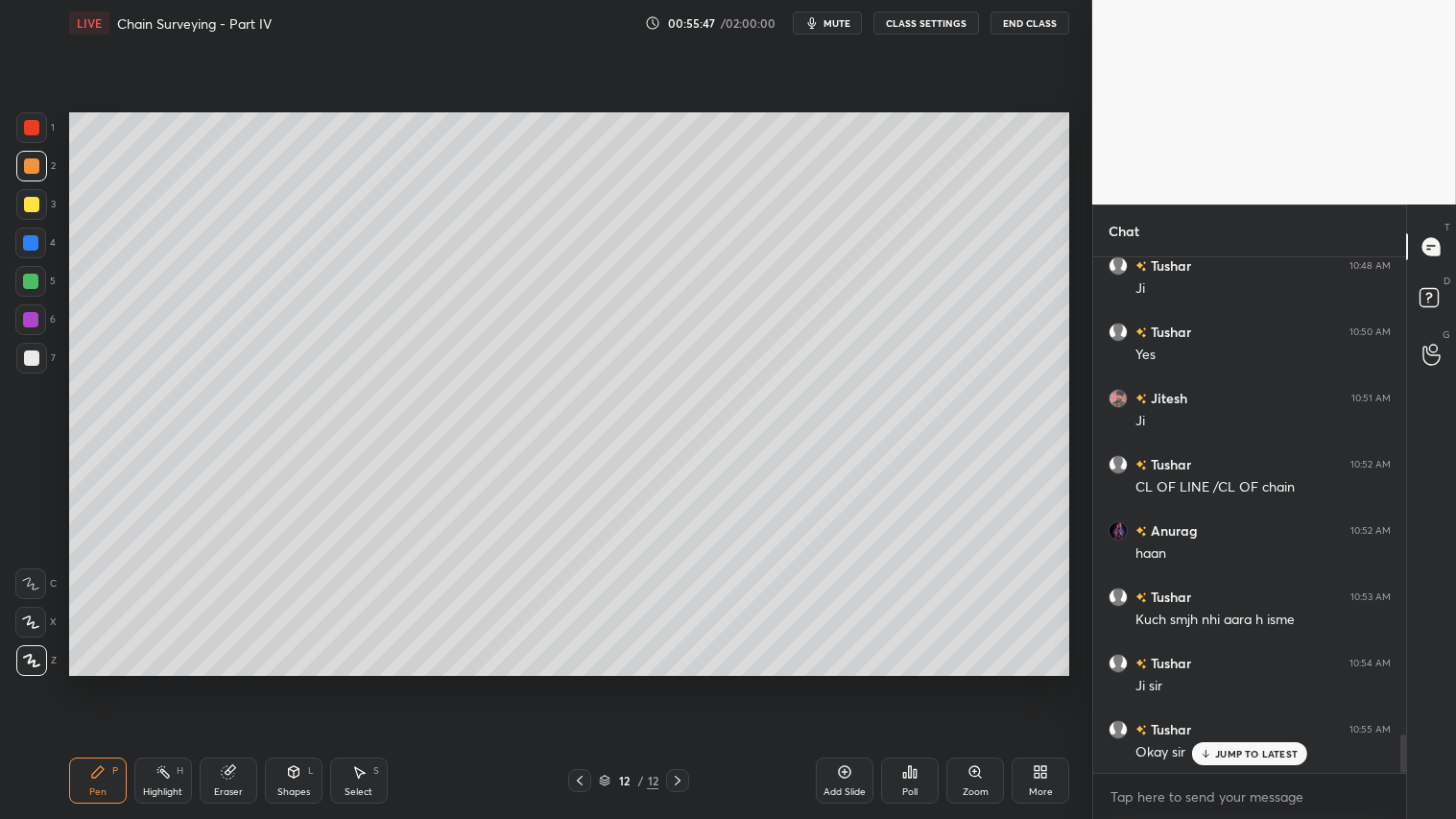 click at bounding box center (32, 166) 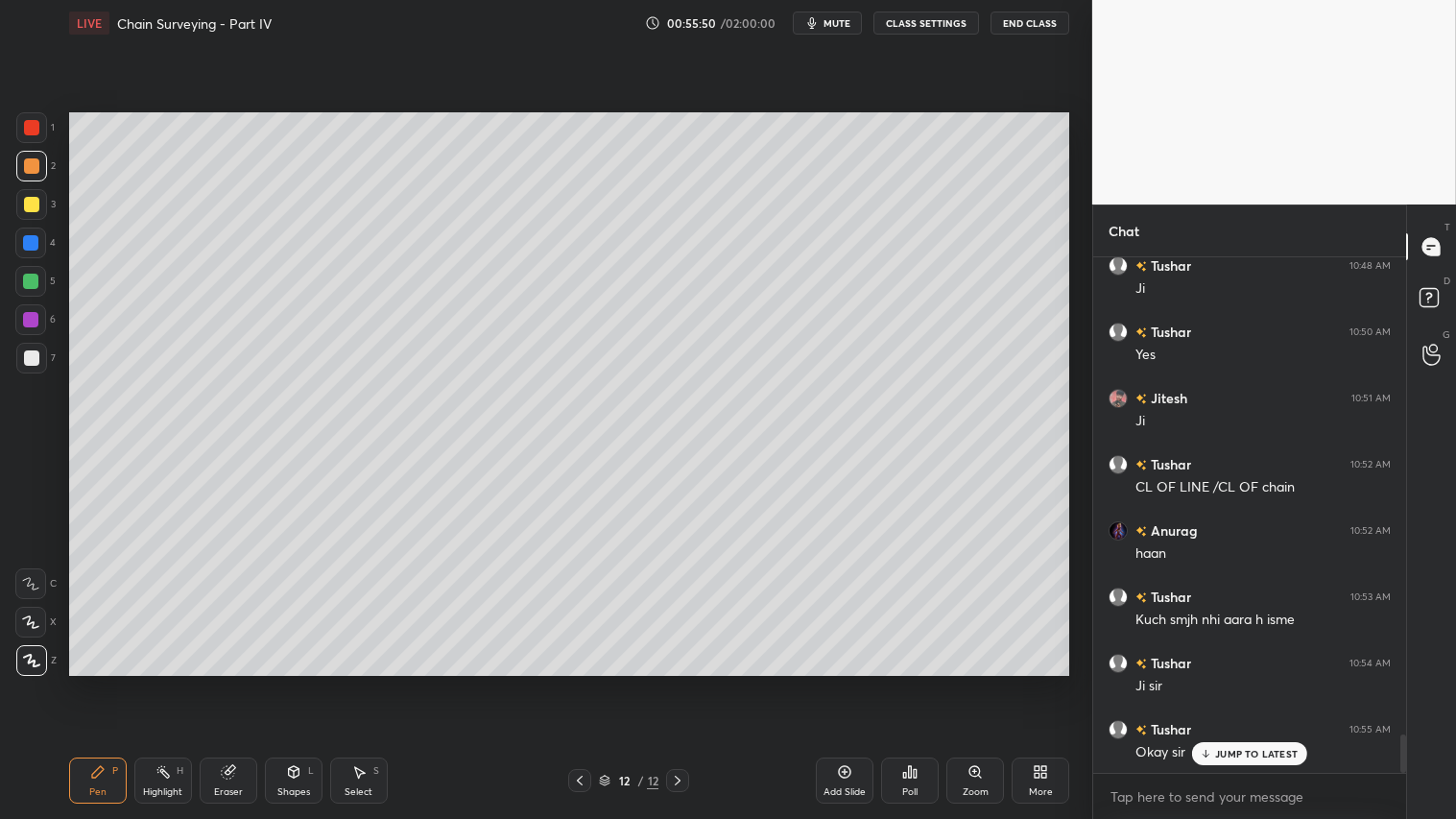 drag, startPoint x: 225, startPoint y: 788, endPoint x: 263, endPoint y: 691, distance: 104.17773 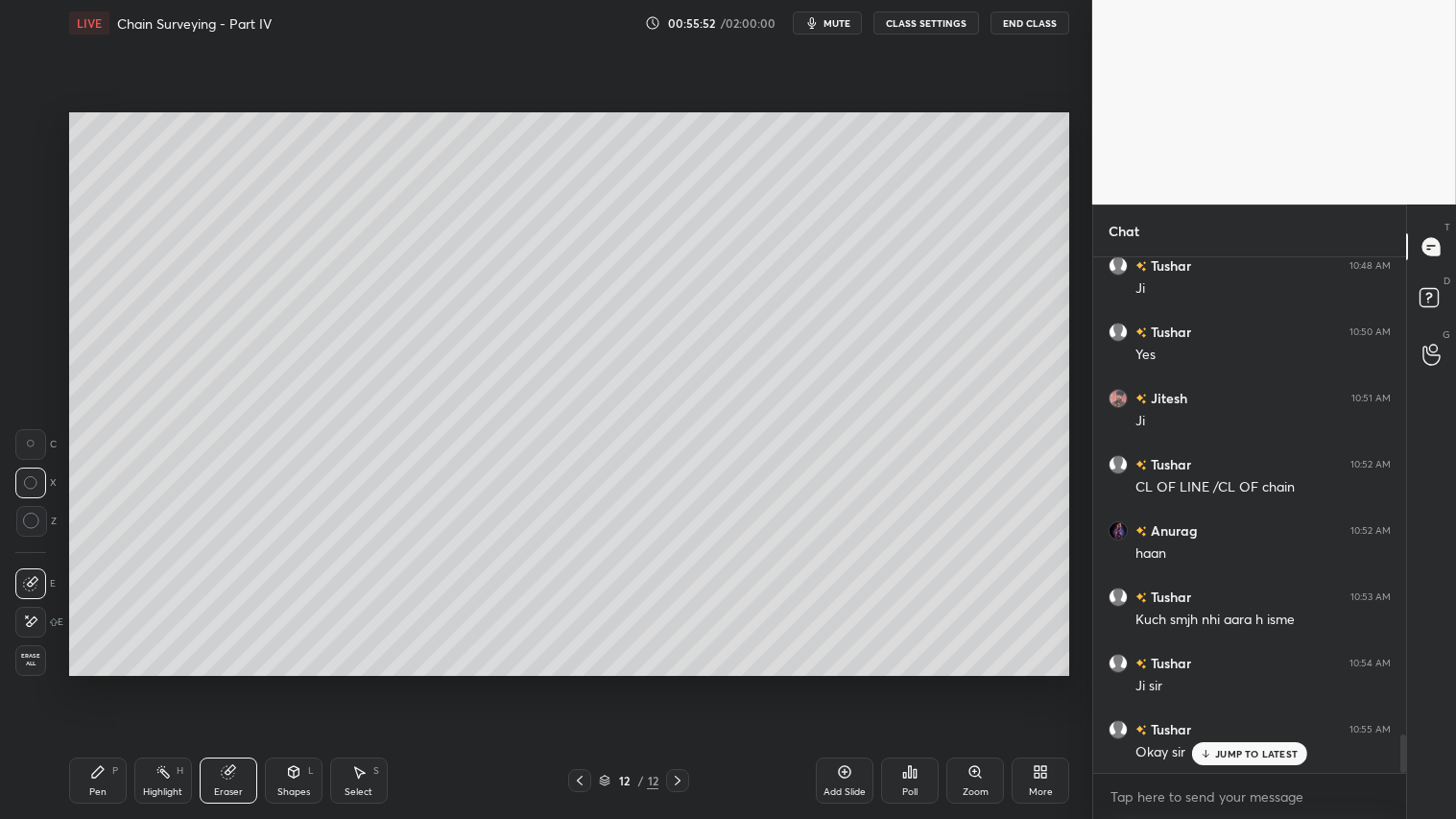 drag, startPoint x: 98, startPoint y: 790, endPoint x: 106, endPoint y: 783, distance: 10.630146 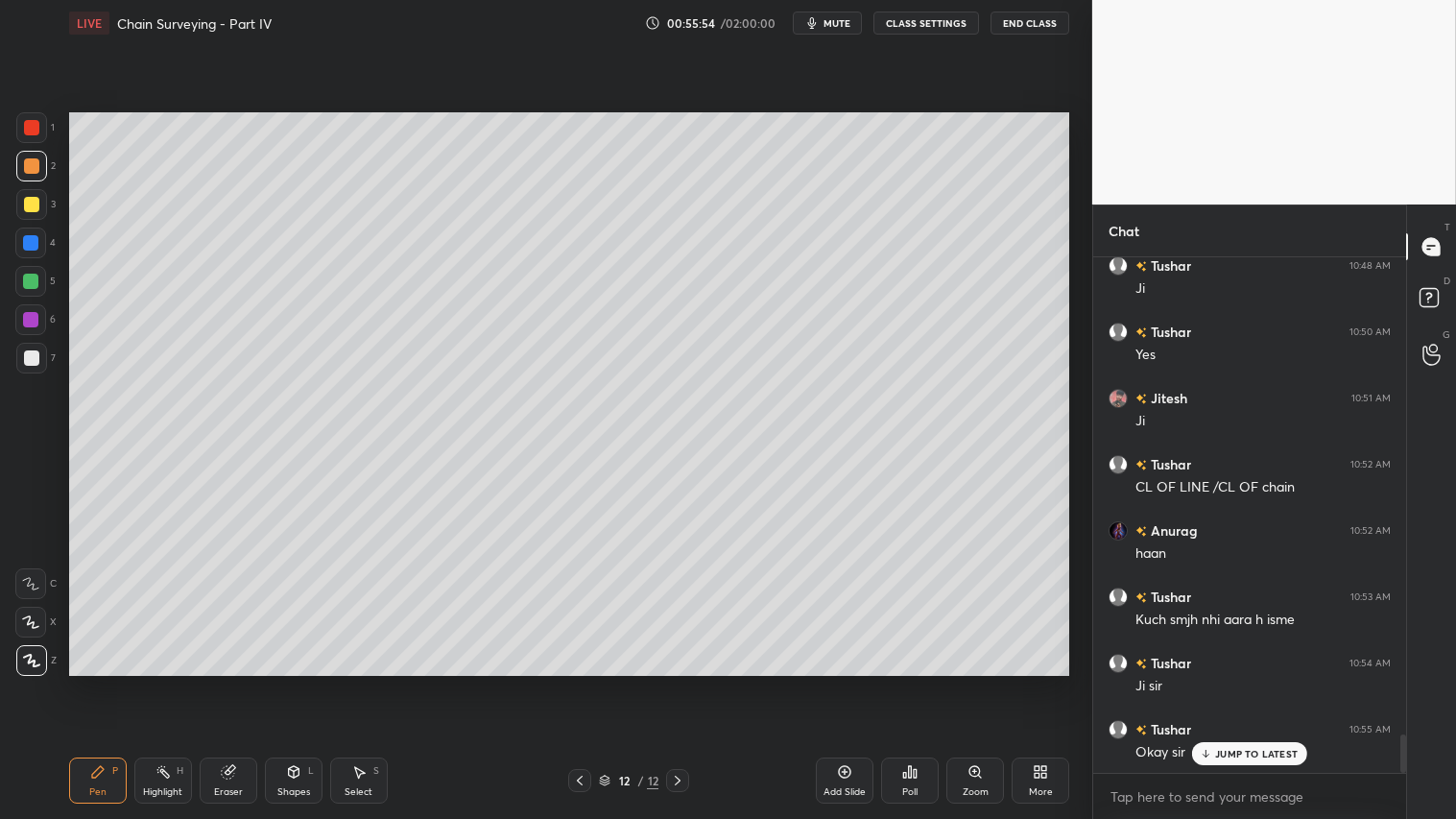 click 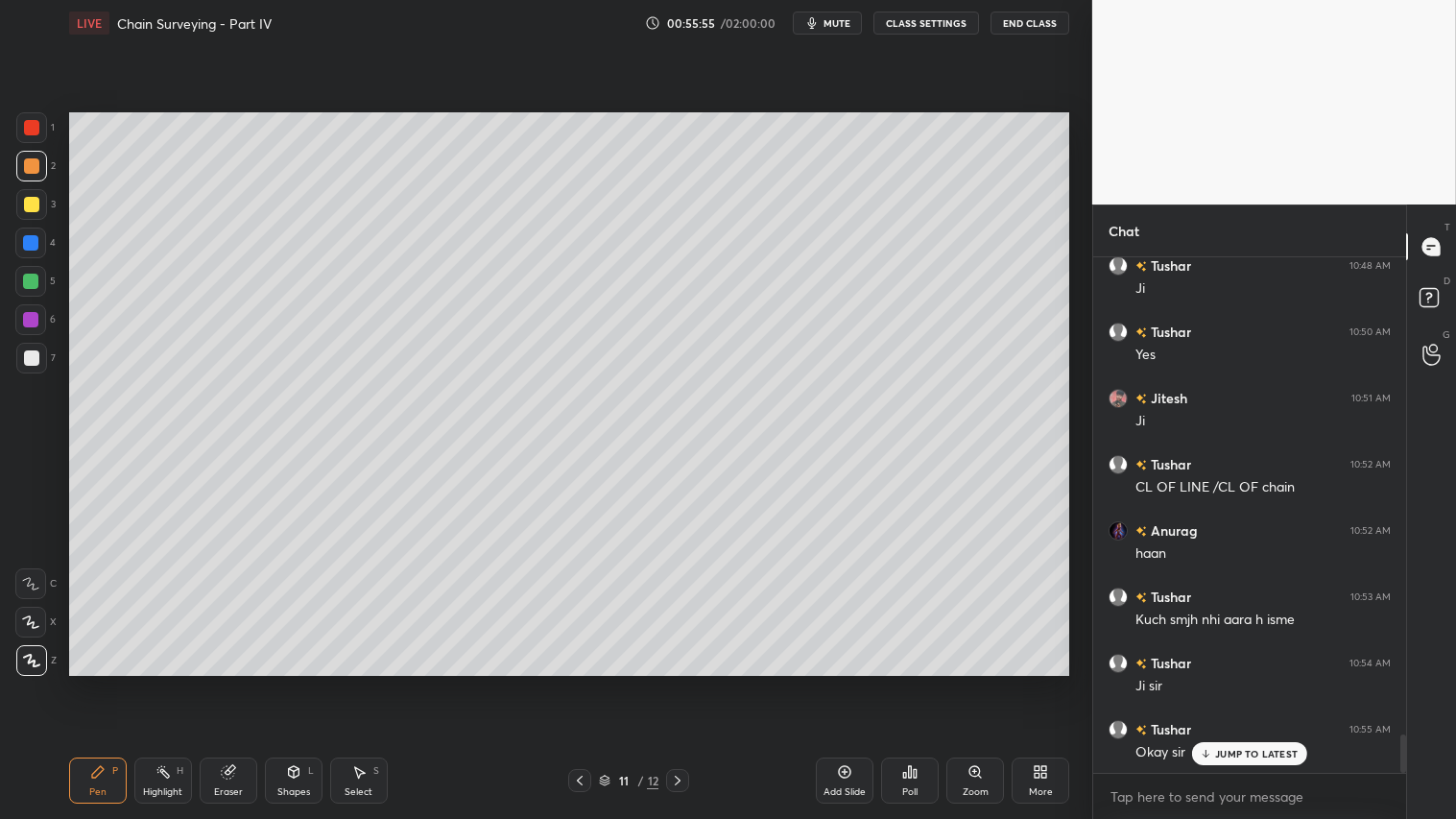 click 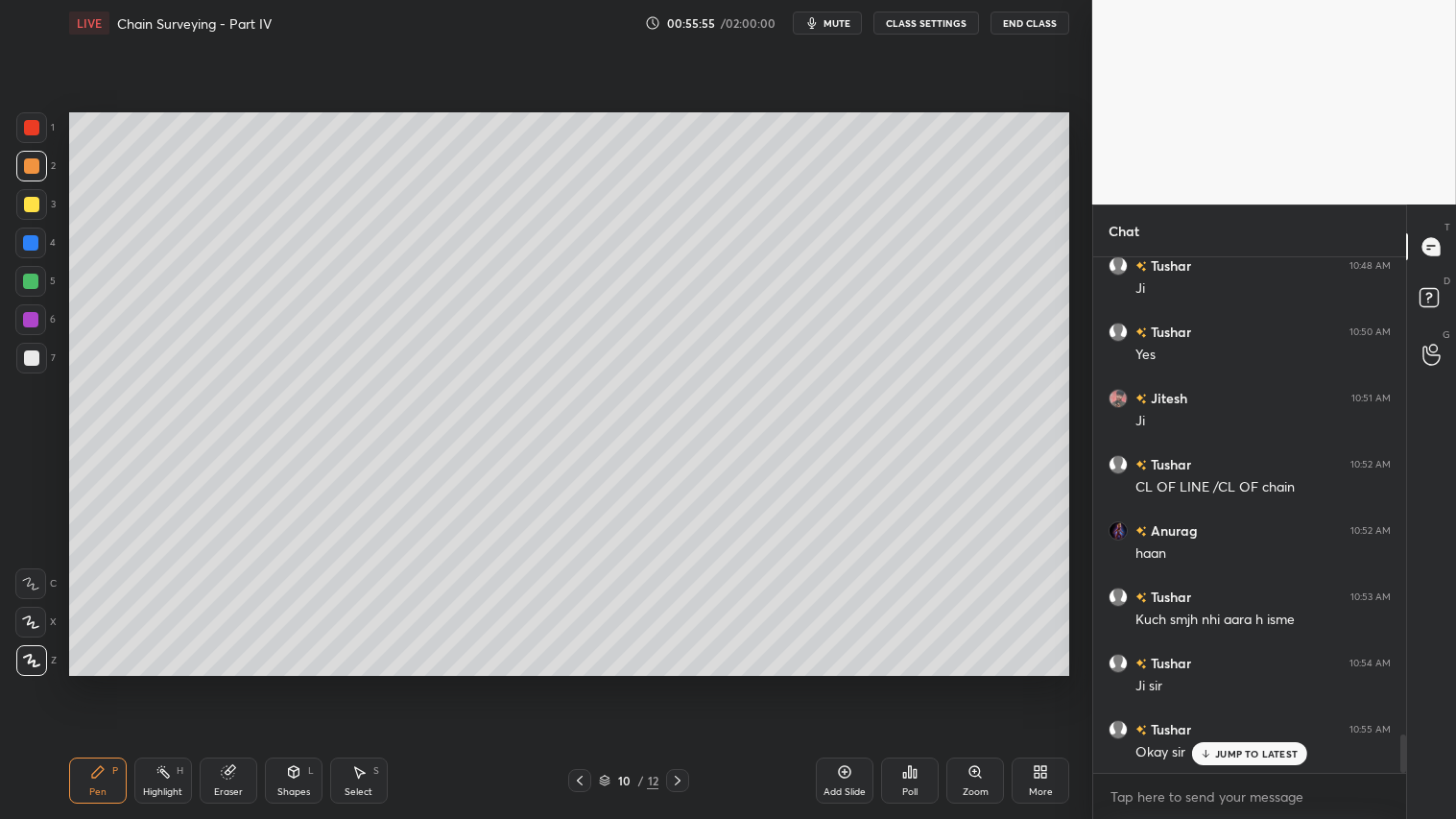 click 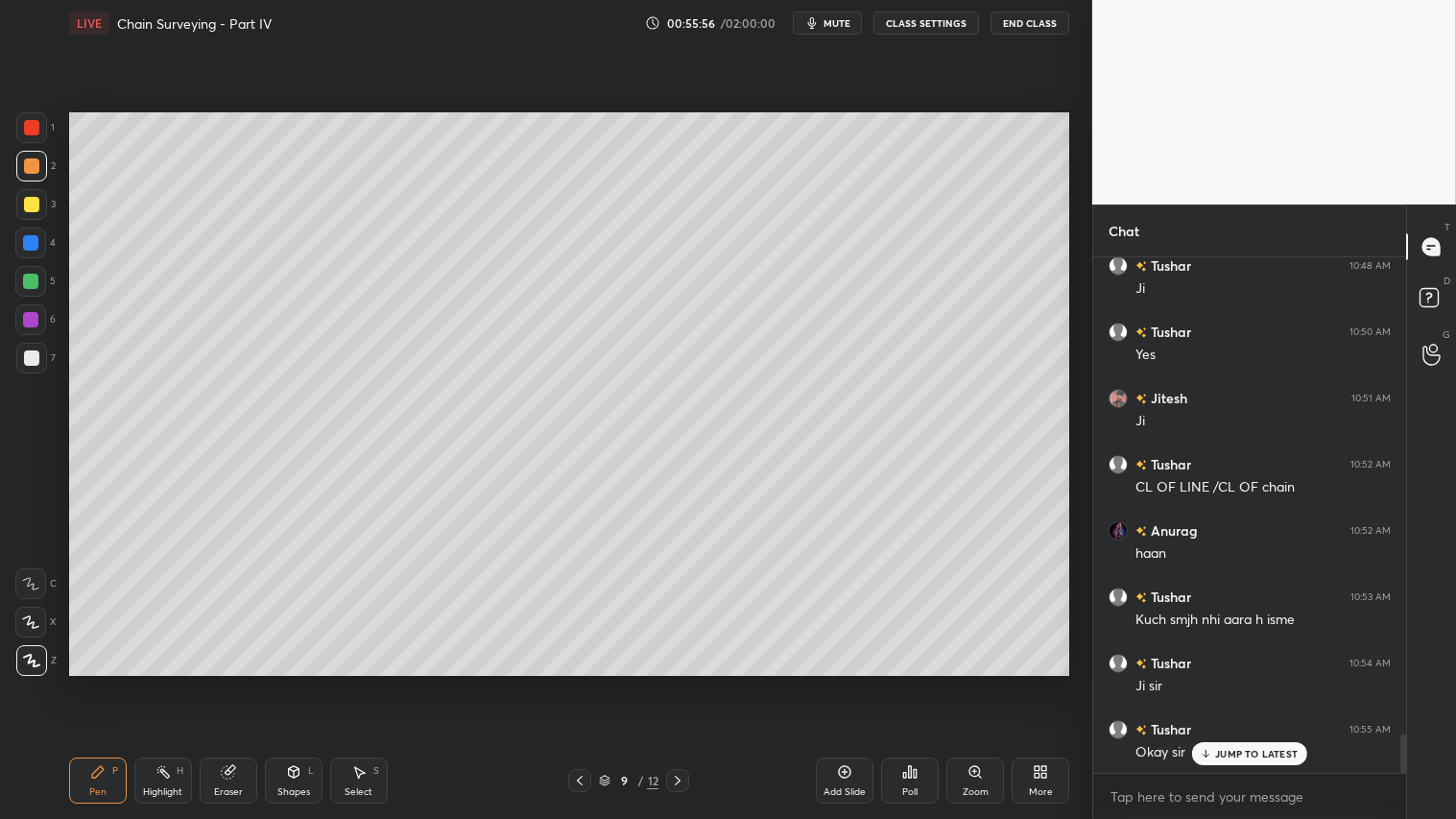 click 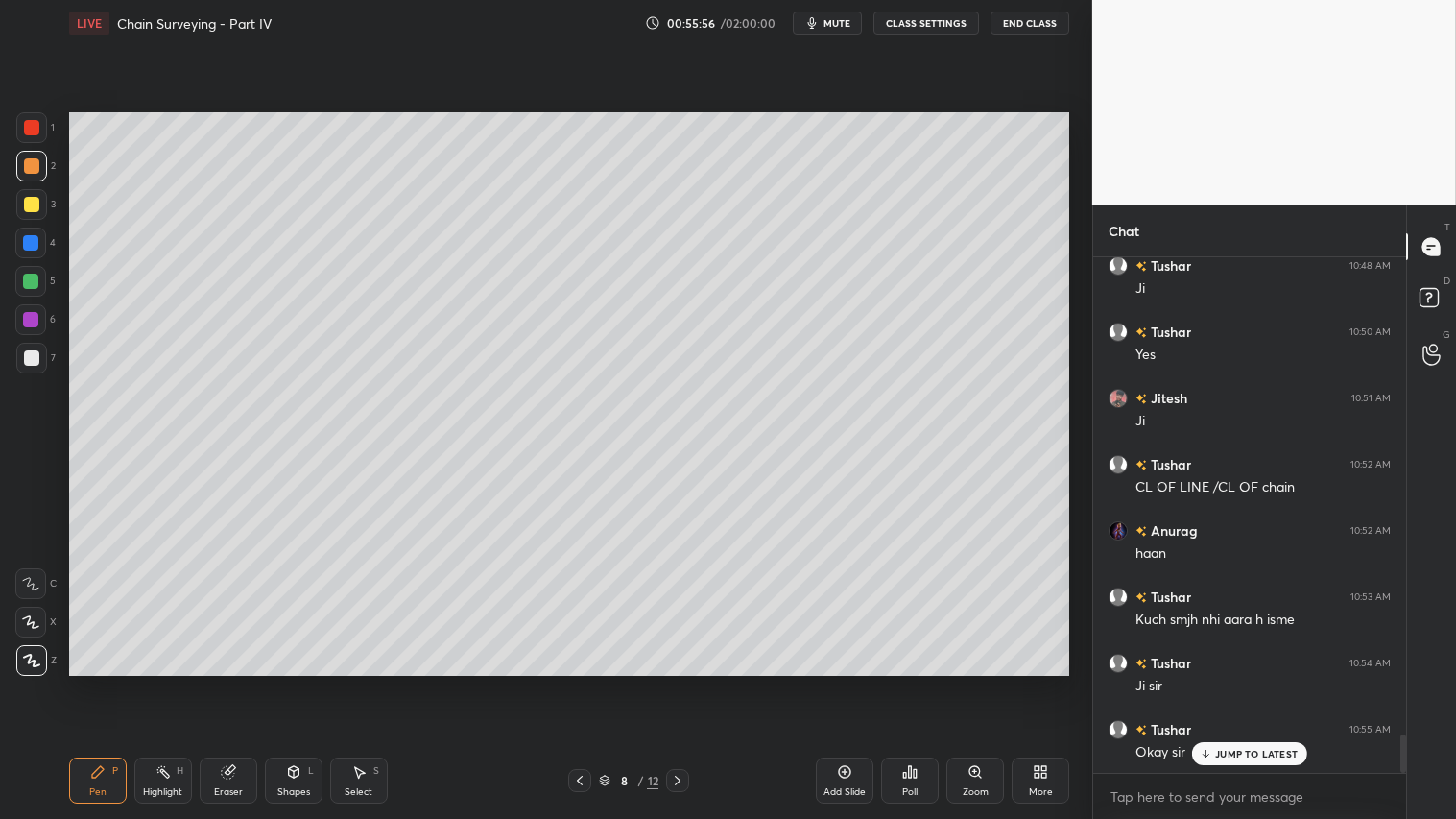 click 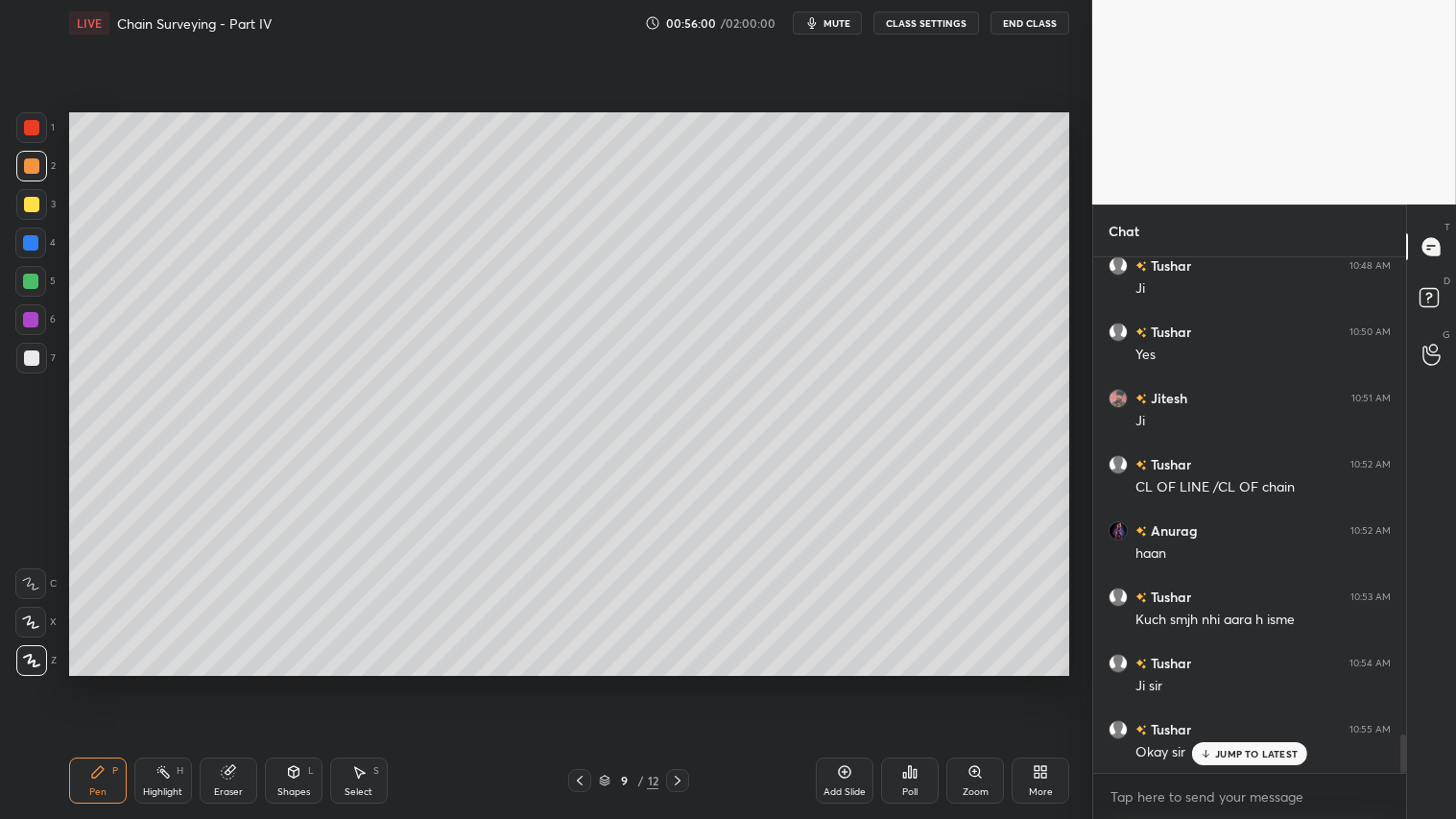 click 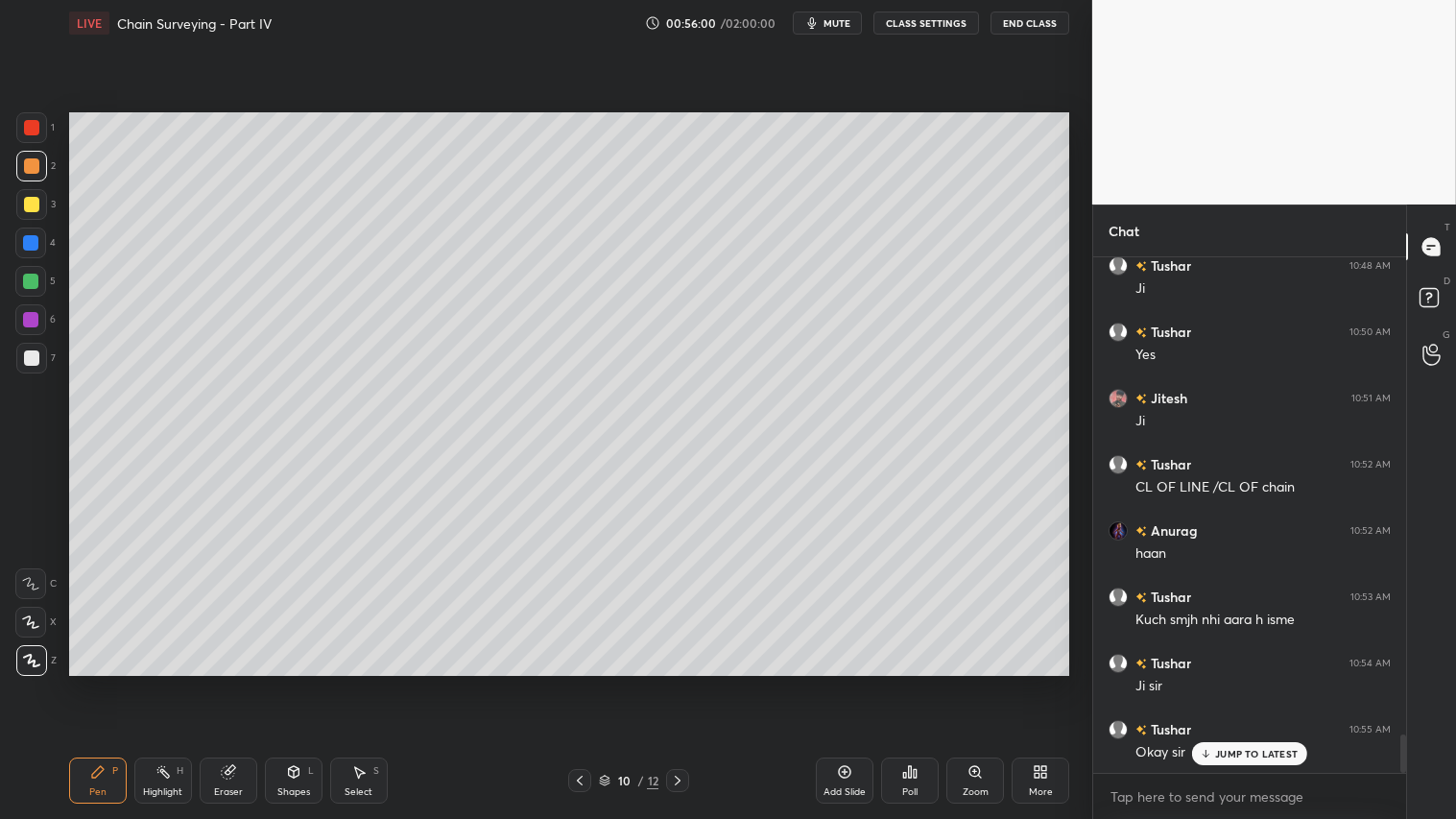 click 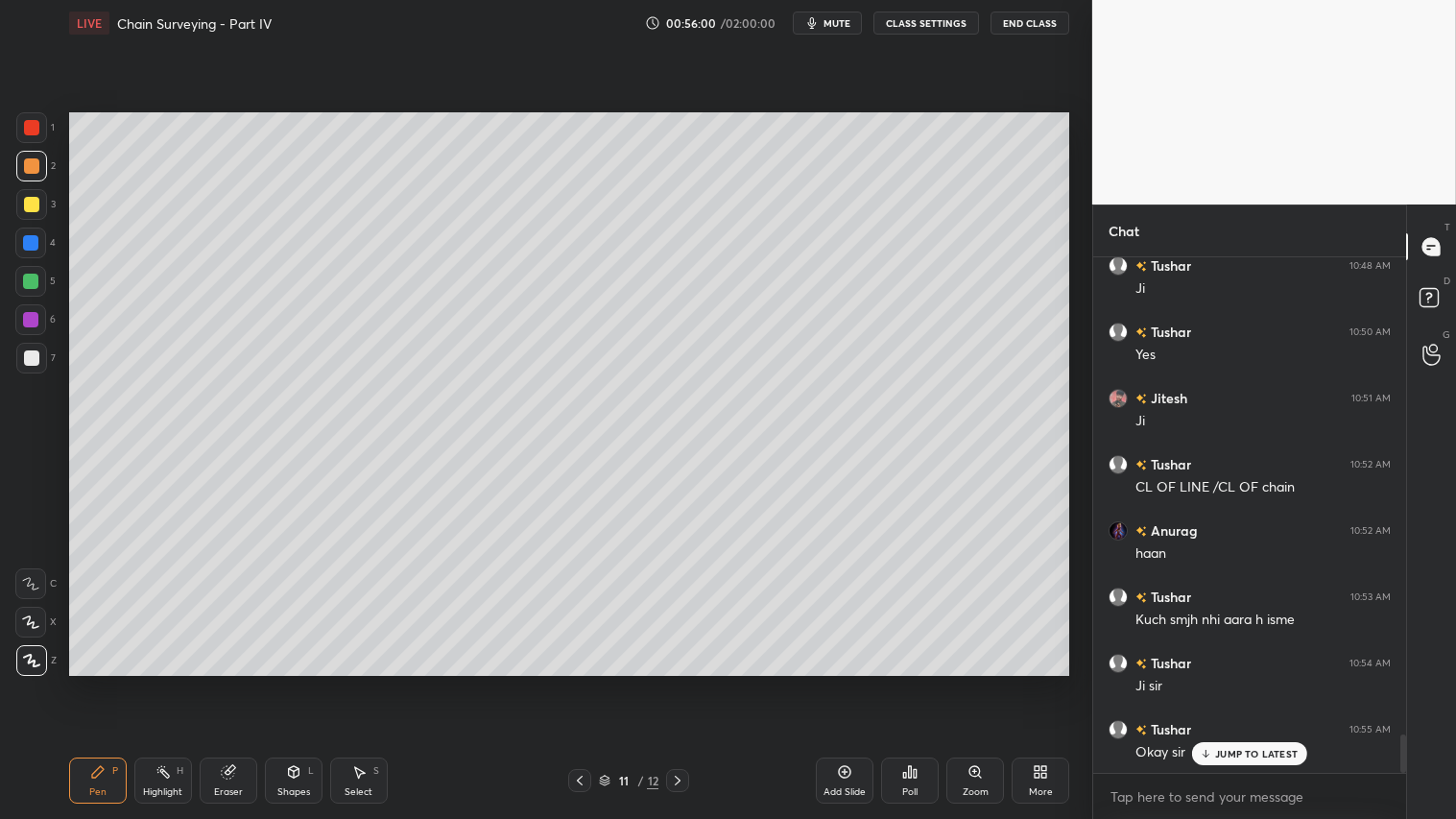 click 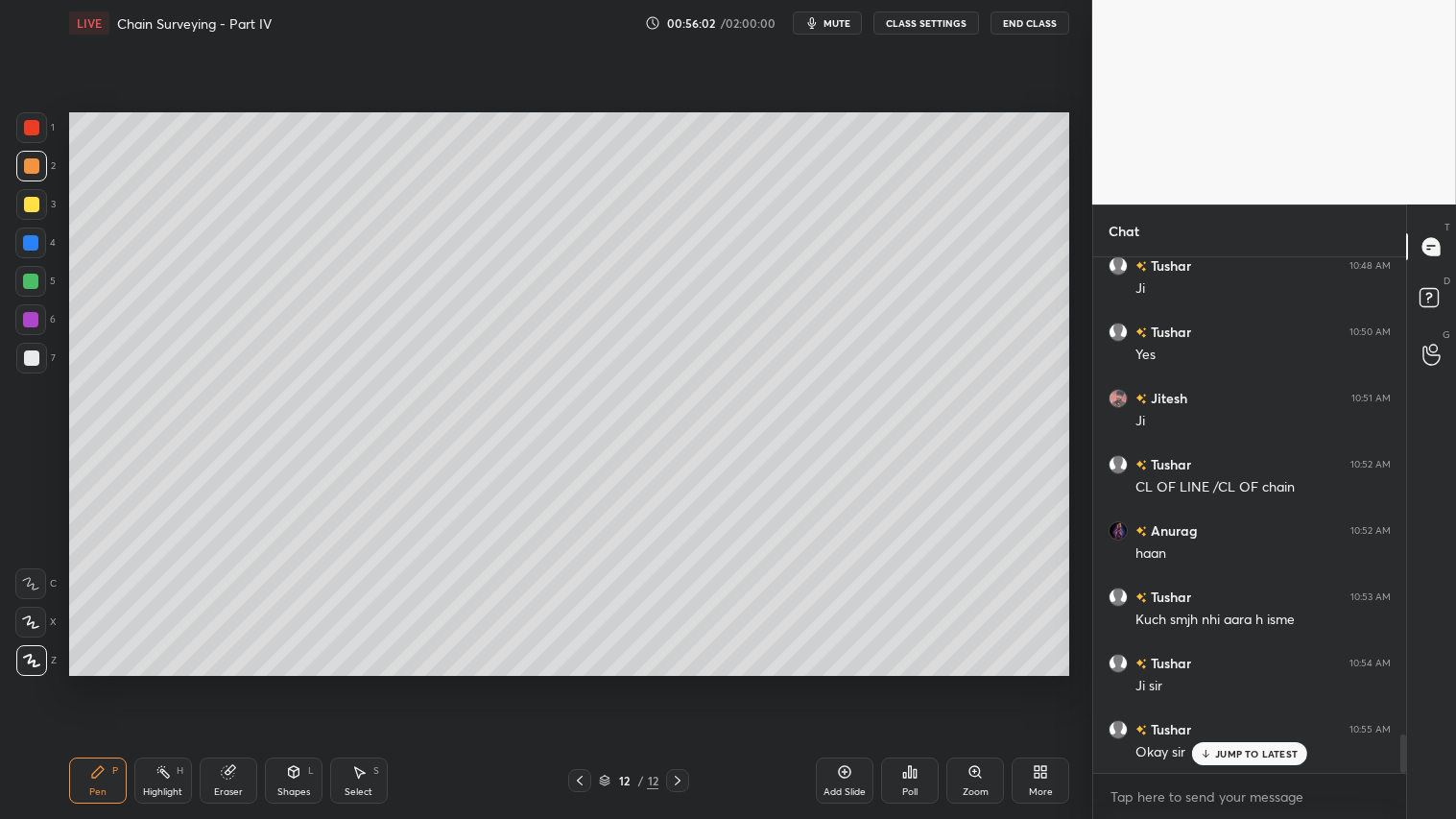 click on "Shapes L" at bounding box center (294, 781) 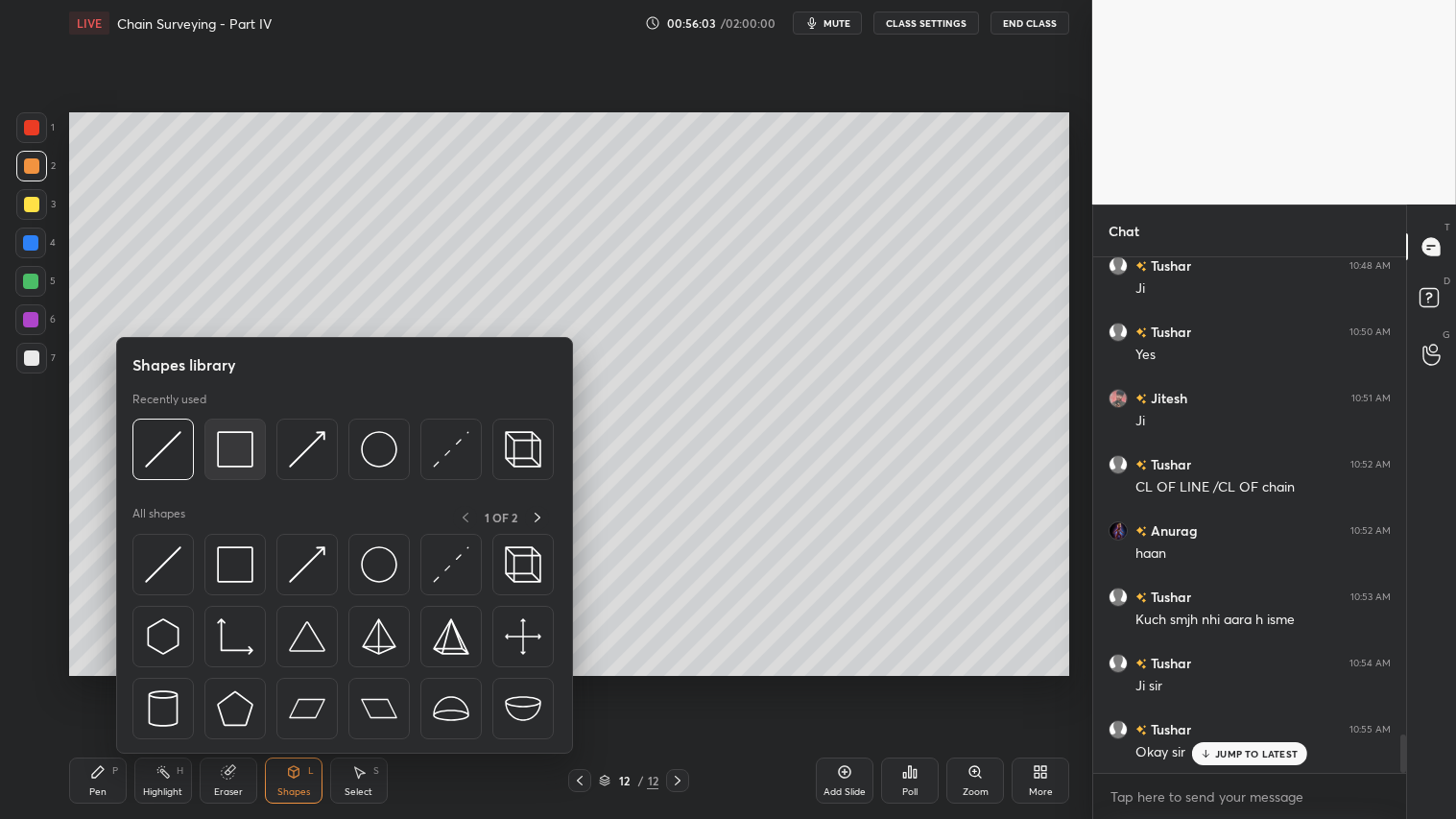 click at bounding box center [235, 449] 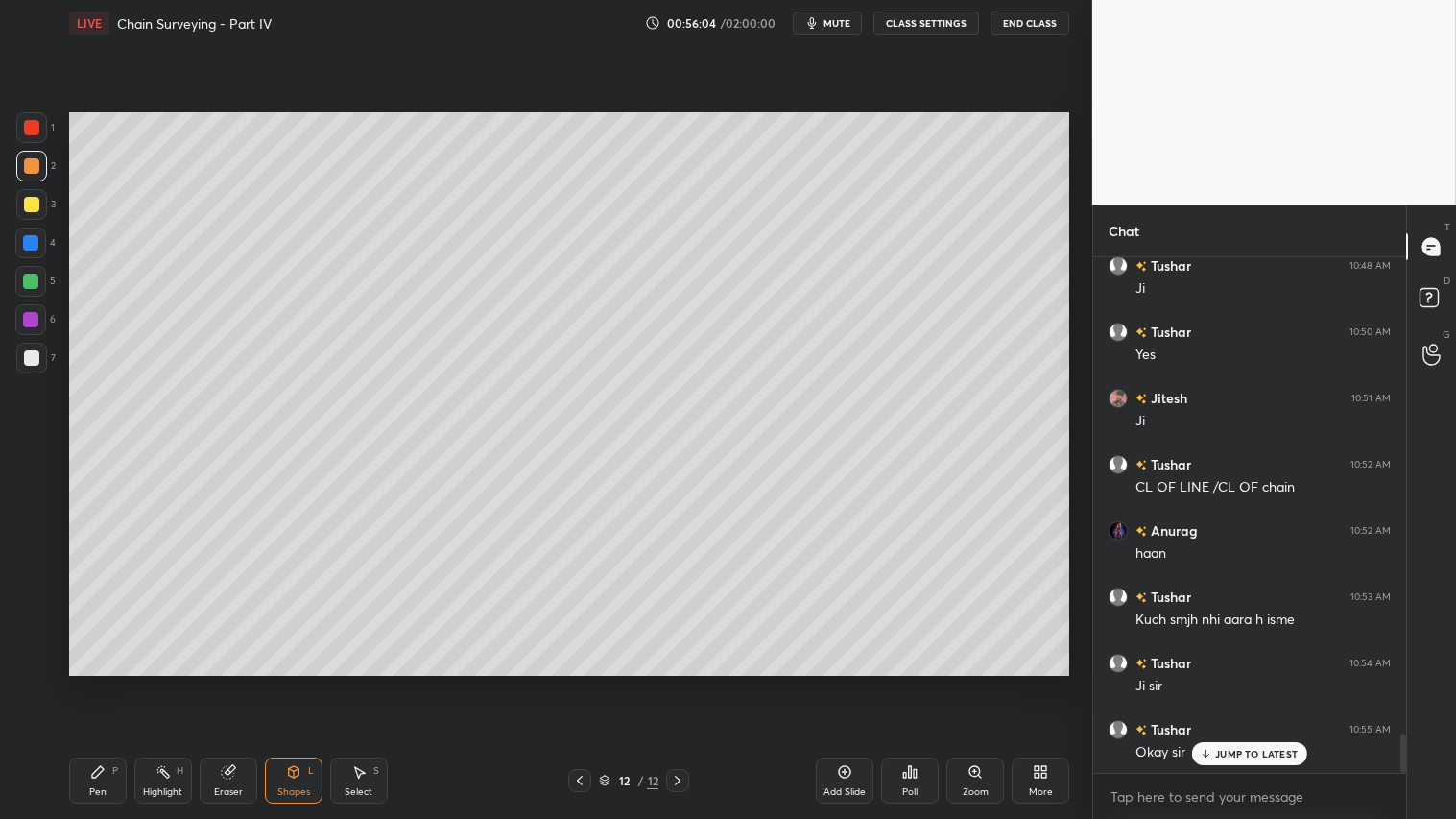 click at bounding box center [32, 358] 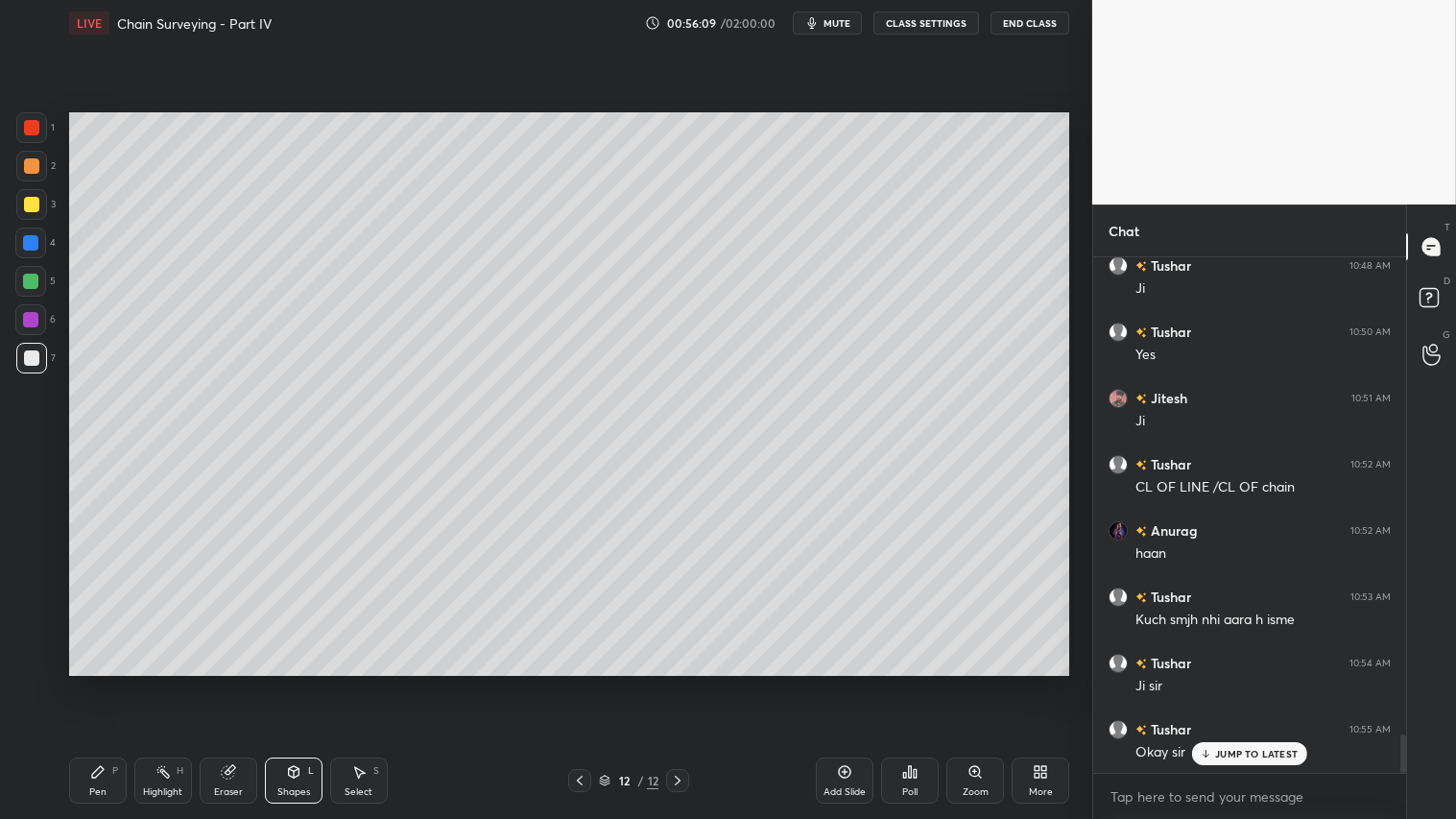click on "Pen P" at bounding box center (98, 781) 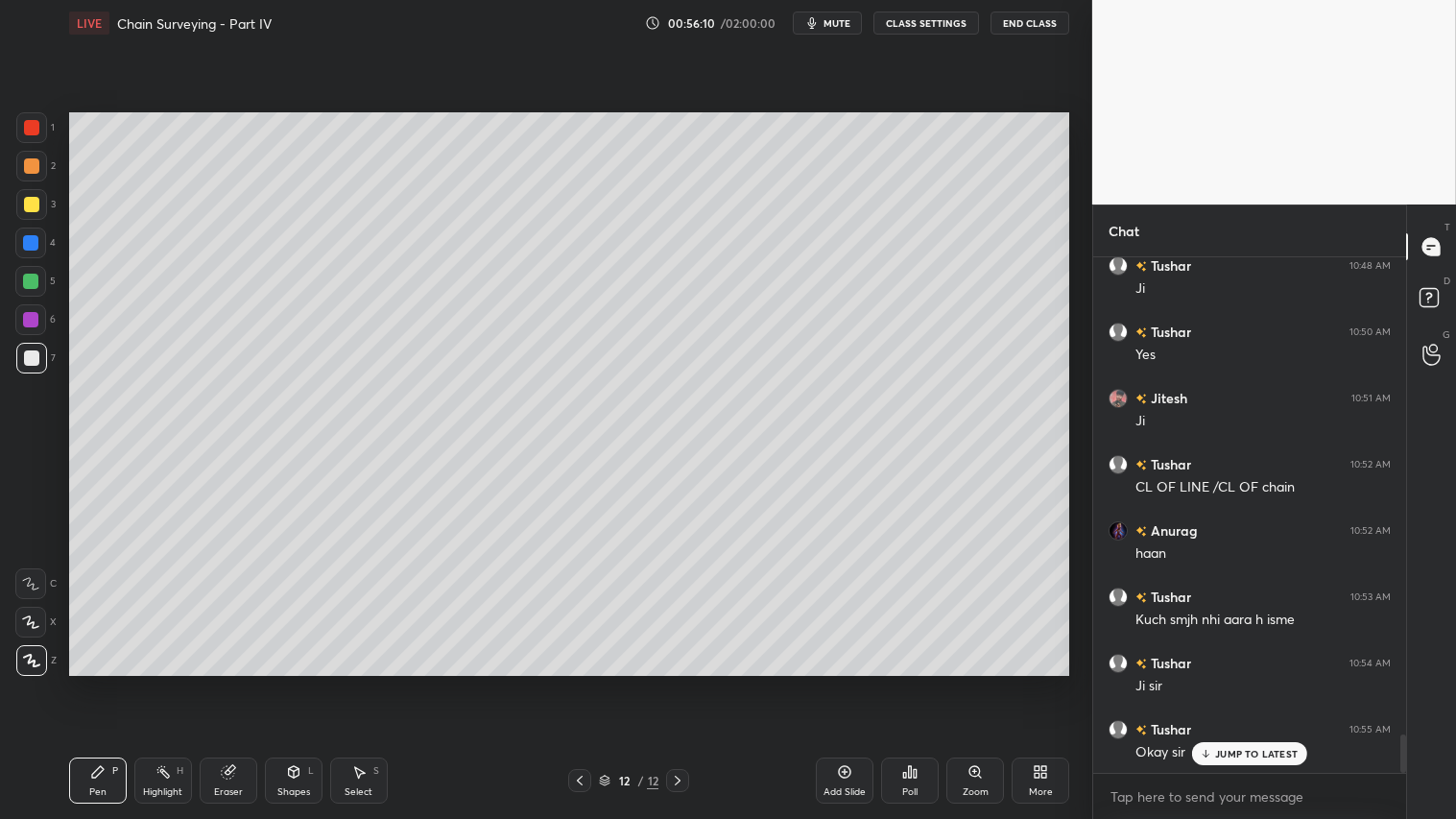 click at bounding box center (32, 166) 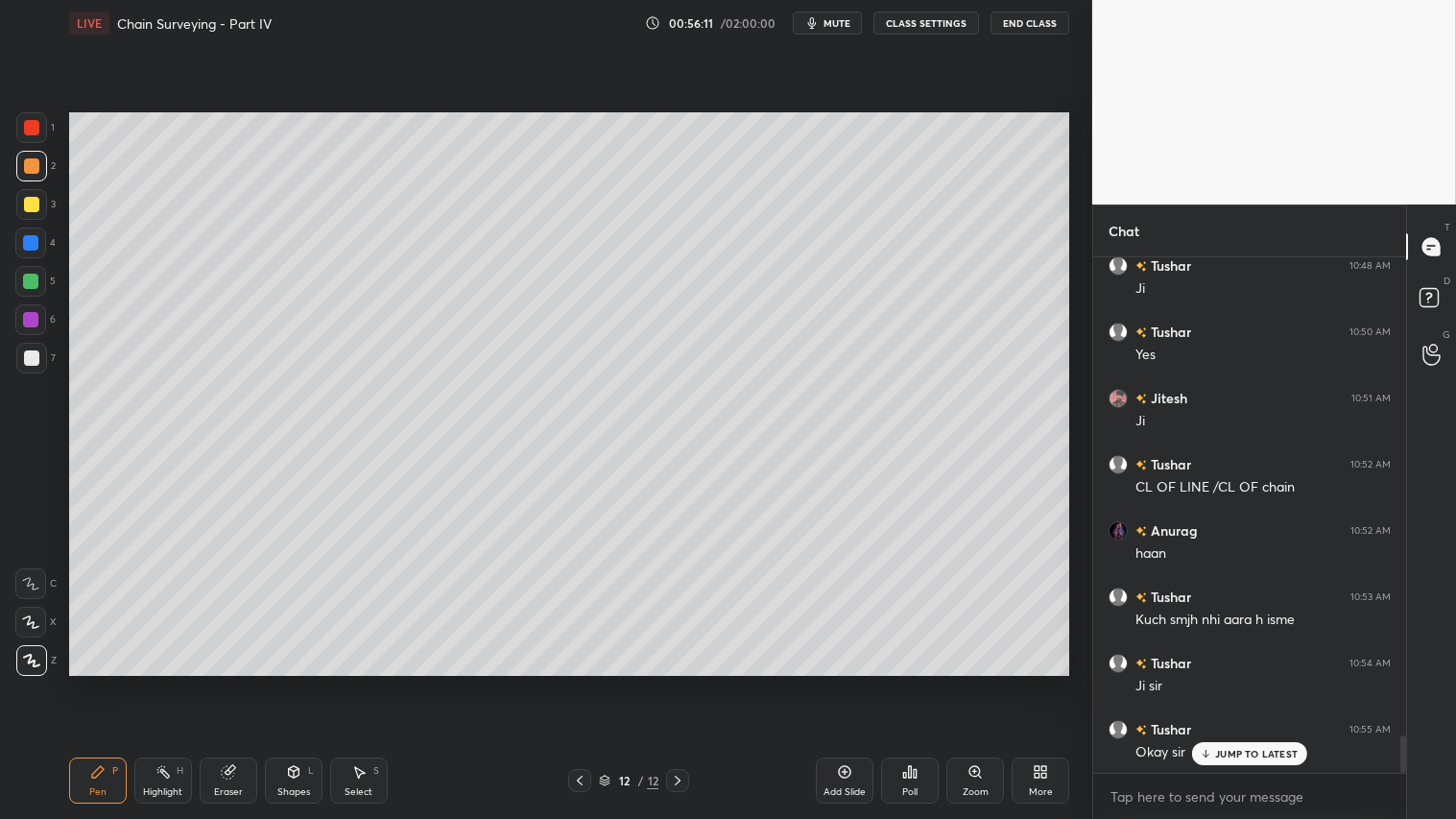 scroll, scrollTop: 6495, scrollLeft: 0, axis: vertical 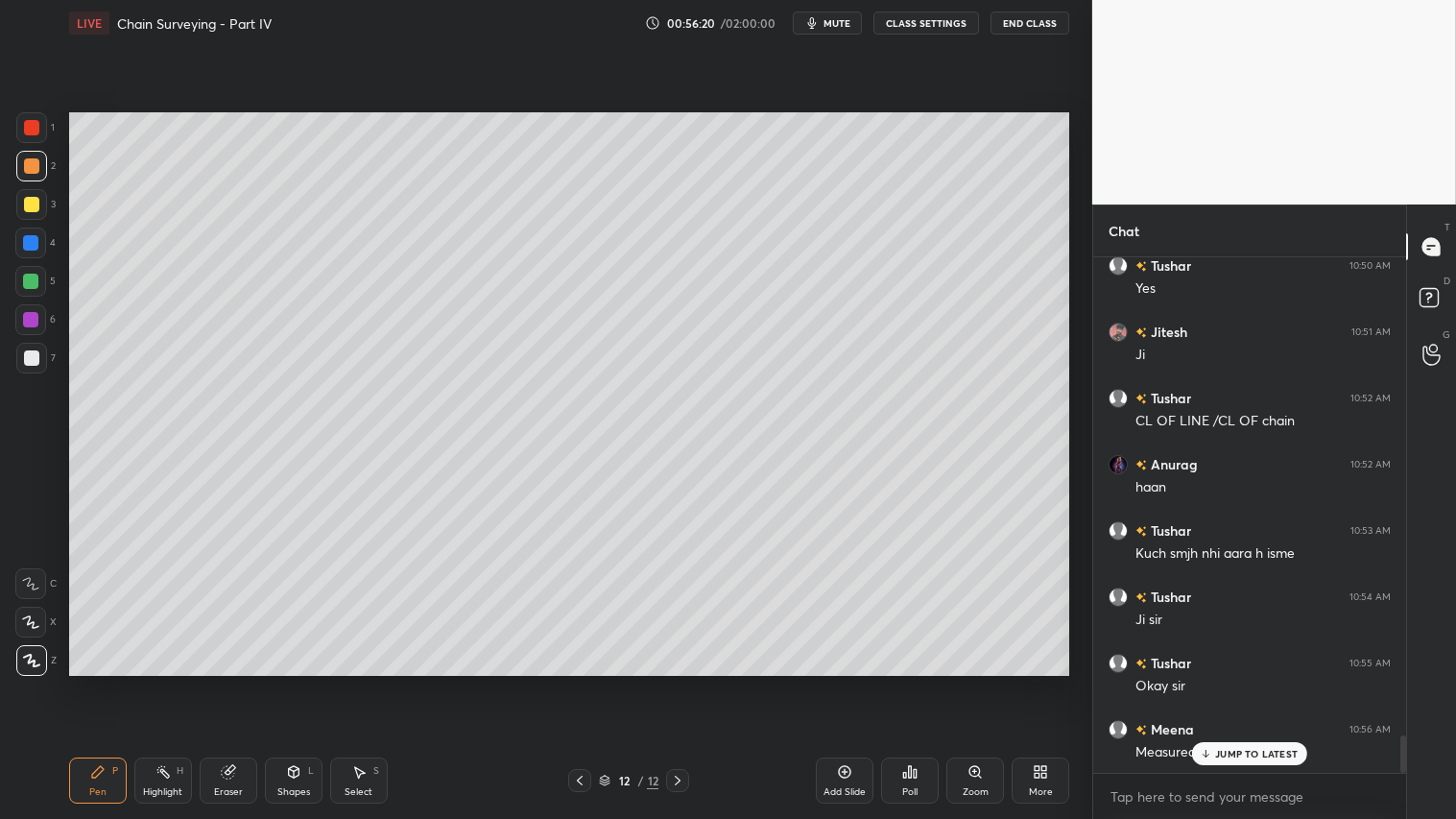 click on "JUMP TO LATEST" at bounding box center [1256, 754] 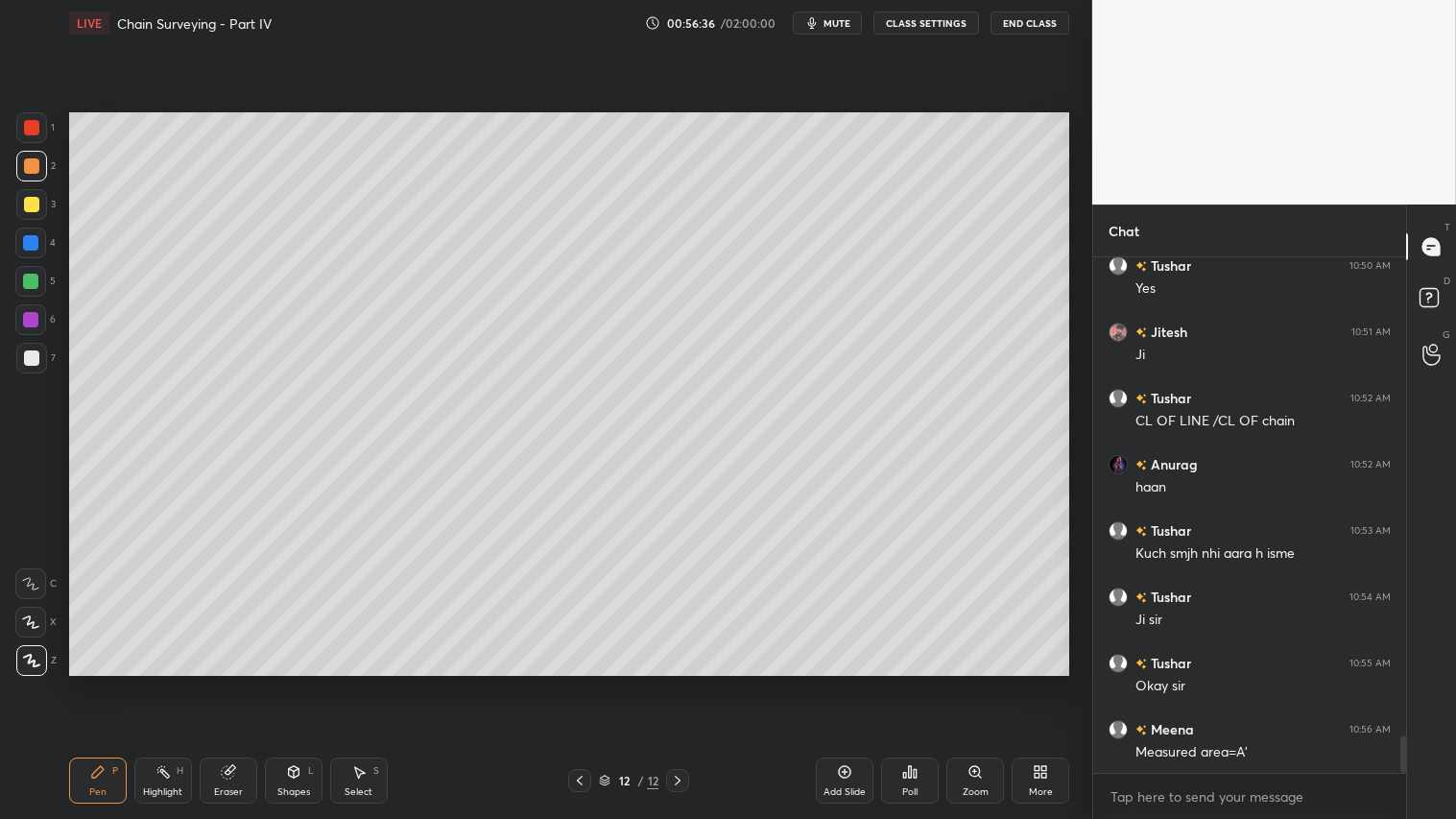click at bounding box center [32, 166] 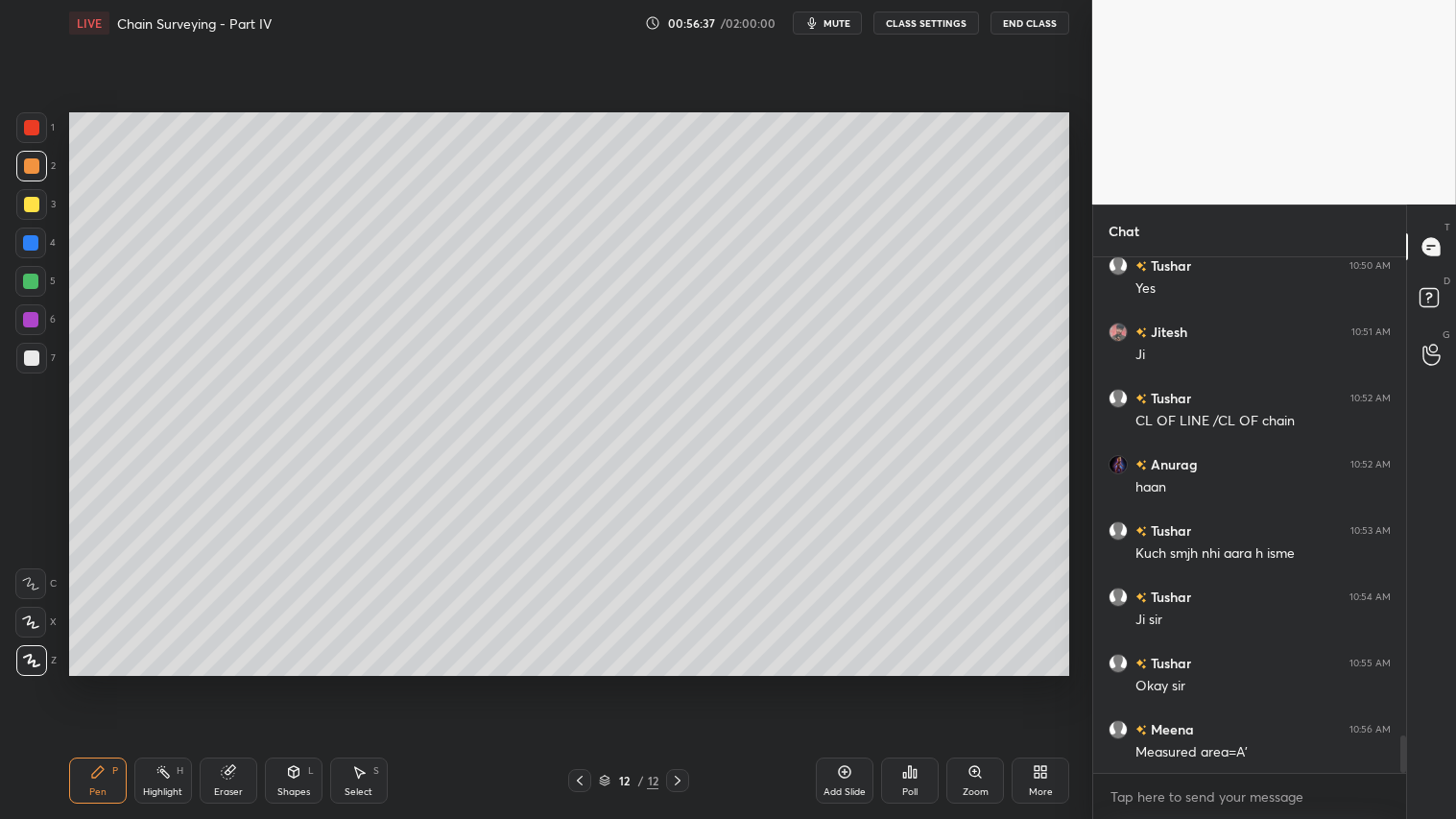 click on "Shapes" at bounding box center (294, 792) 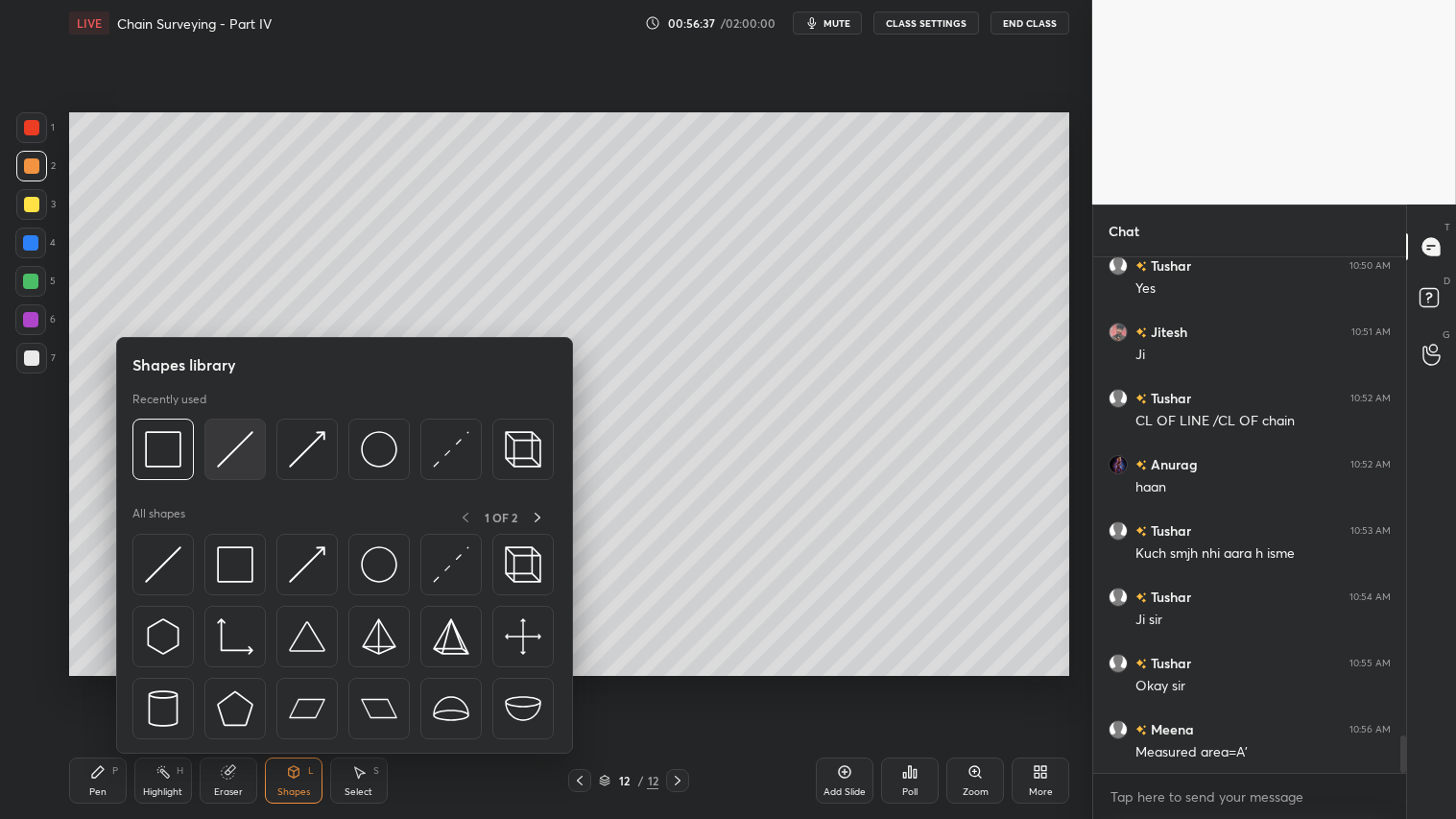 click at bounding box center (235, 449) 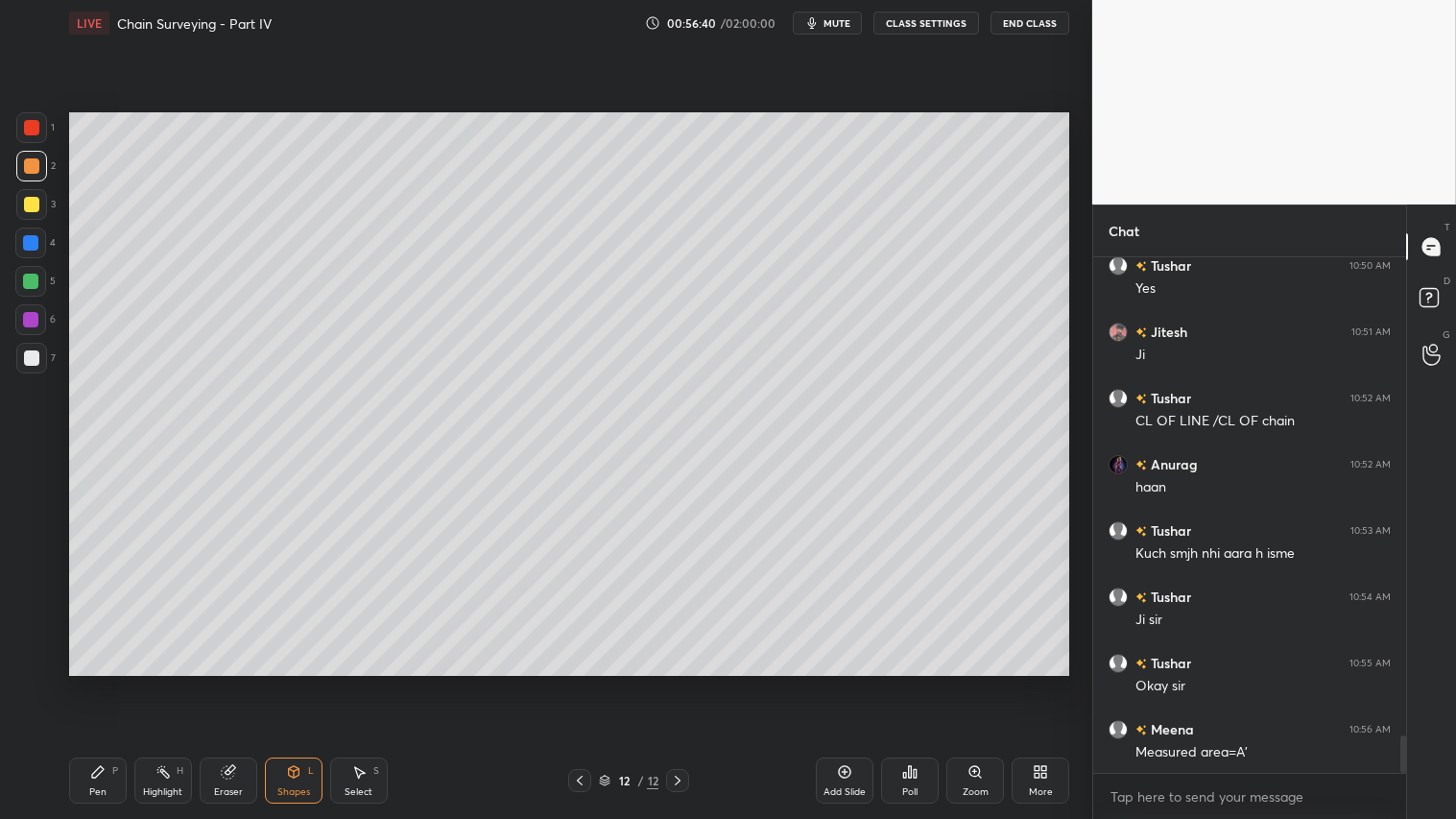 drag, startPoint x: 43, startPoint y: 174, endPoint x: 62, endPoint y: 277, distance: 104.73777 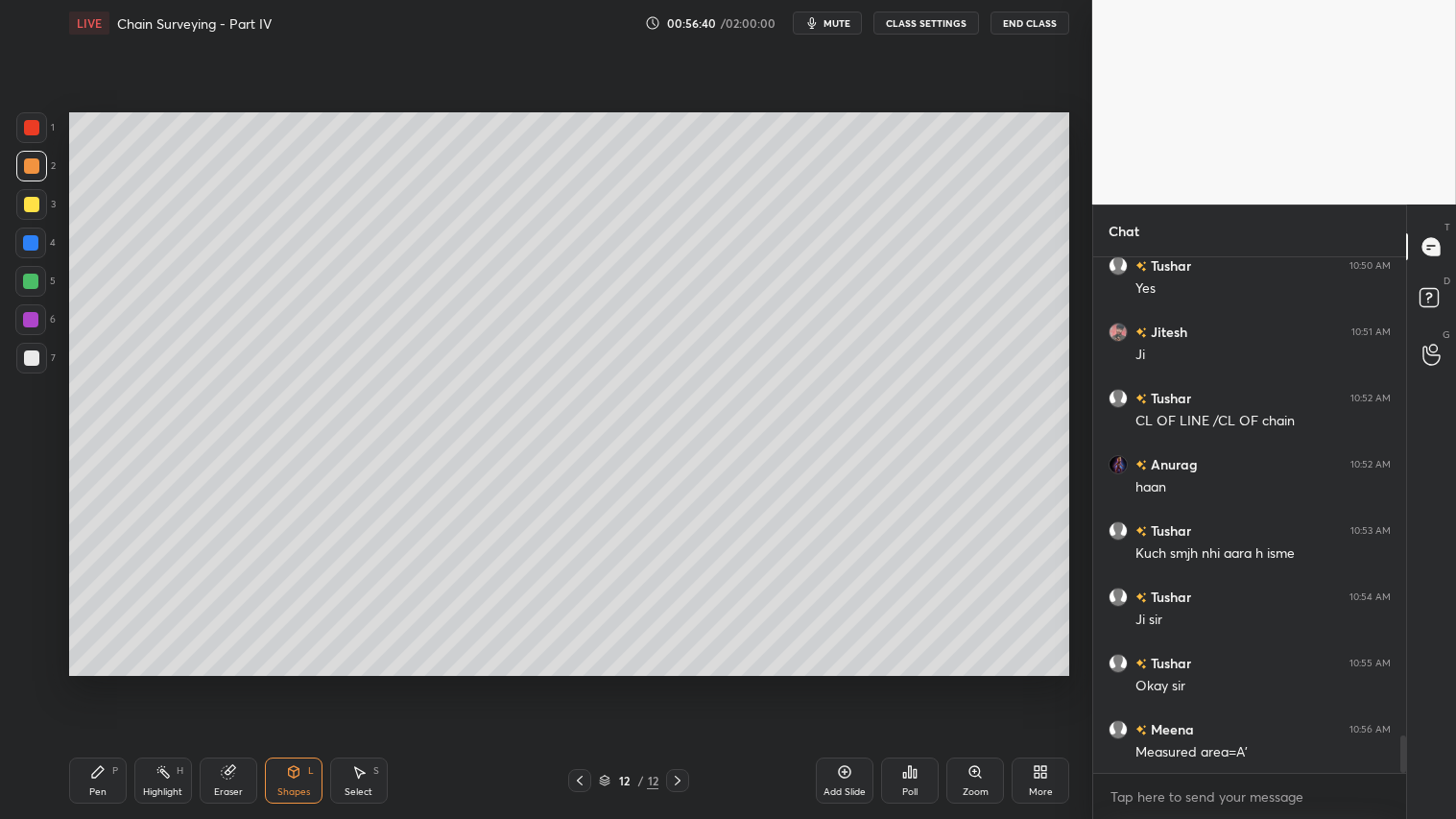 click at bounding box center (32, 166) 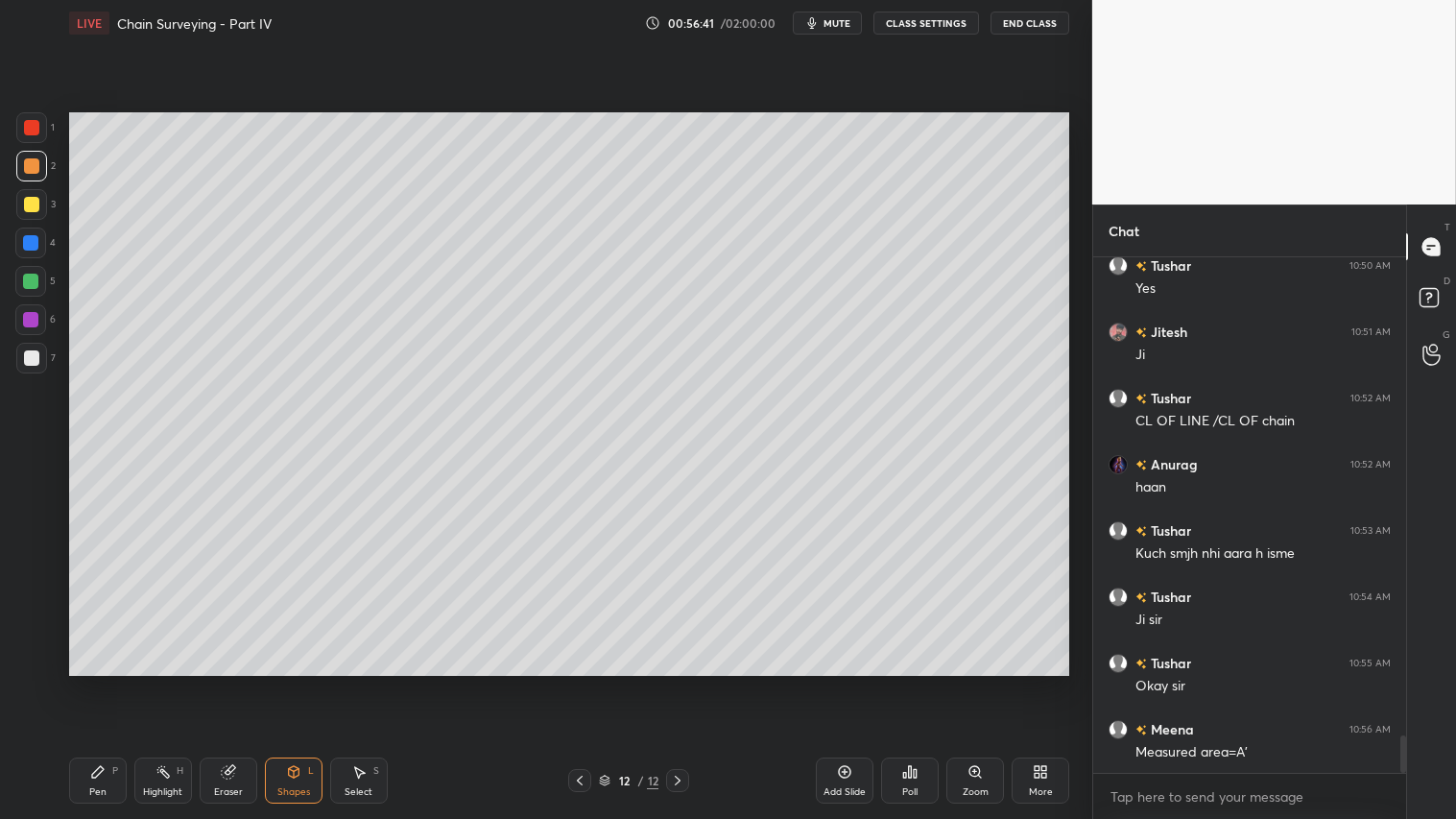 click 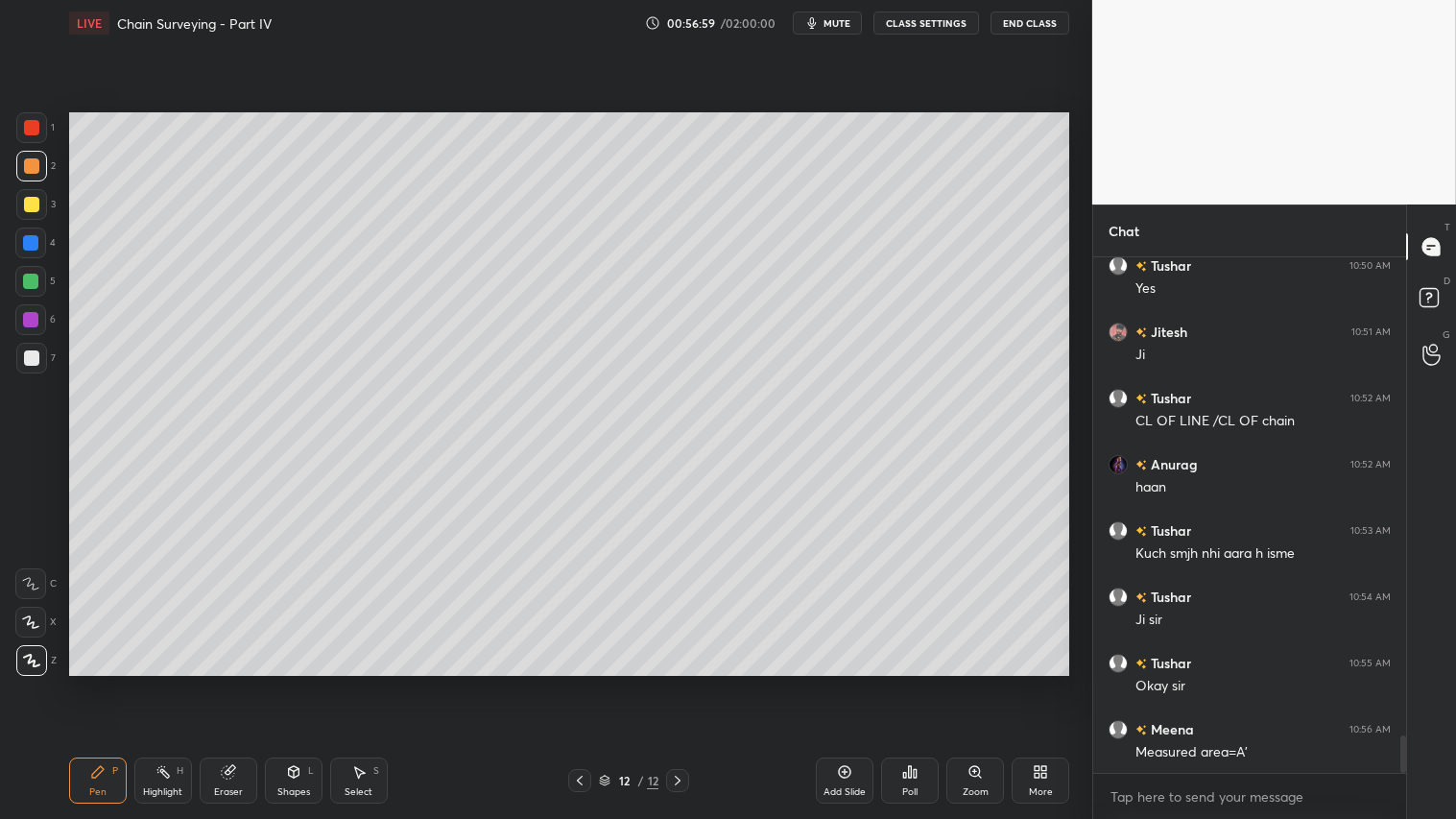 click on "Shapes L" at bounding box center (294, 781) 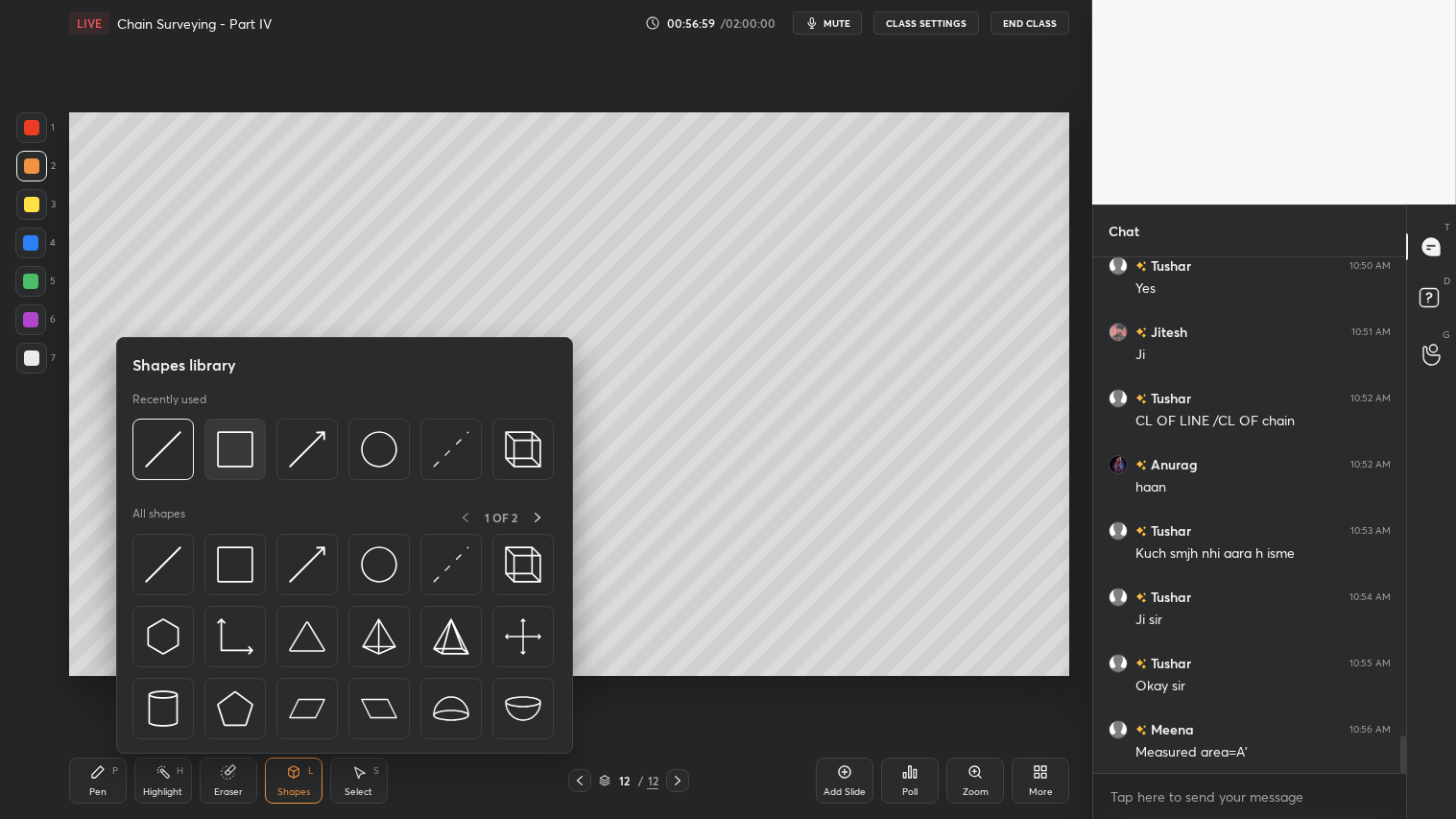 click at bounding box center (235, 449) 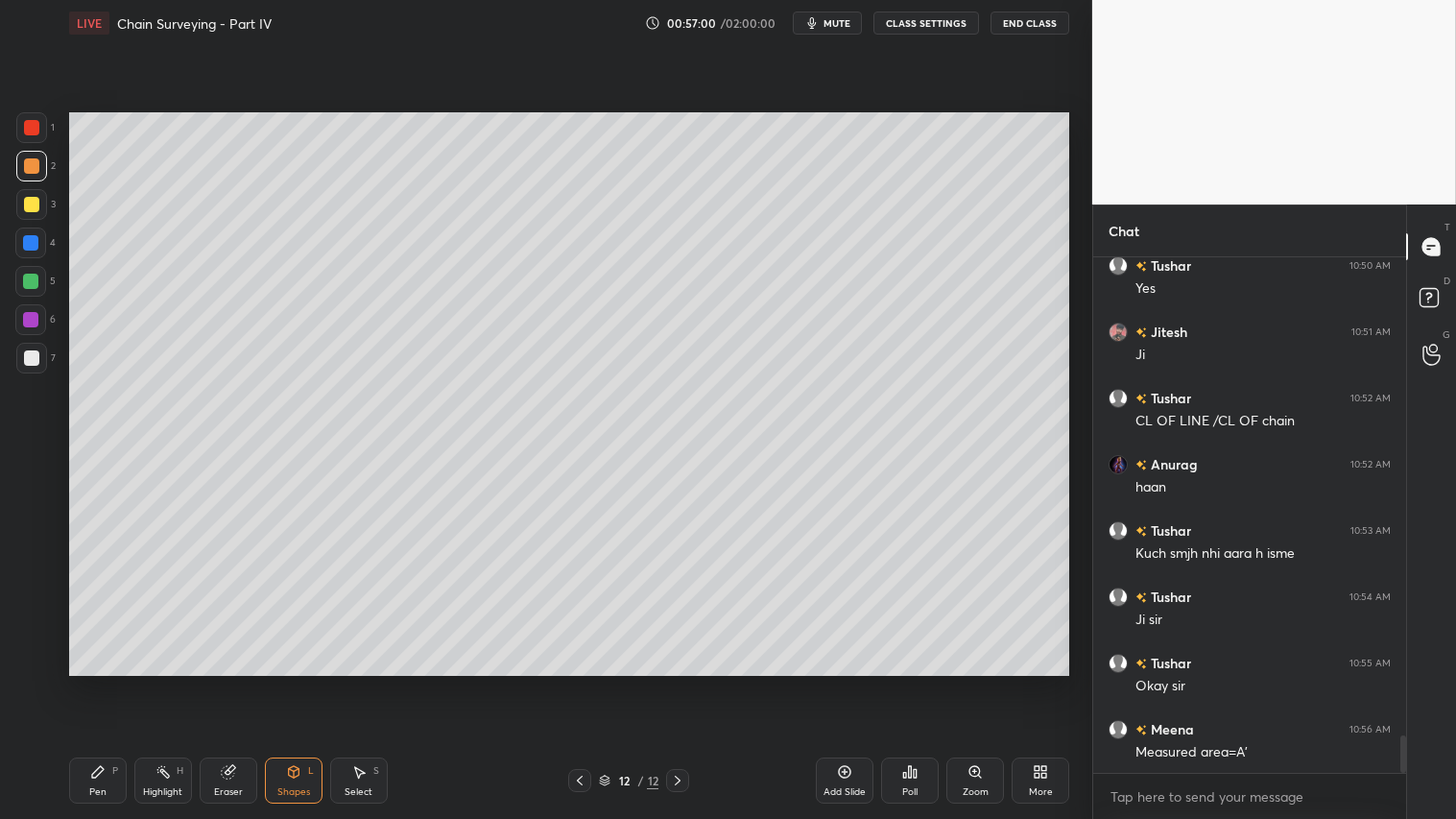 drag, startPoint x: 27, startPoint y: 358, endPoint x: 53, endPoint y: 358, distance: 26 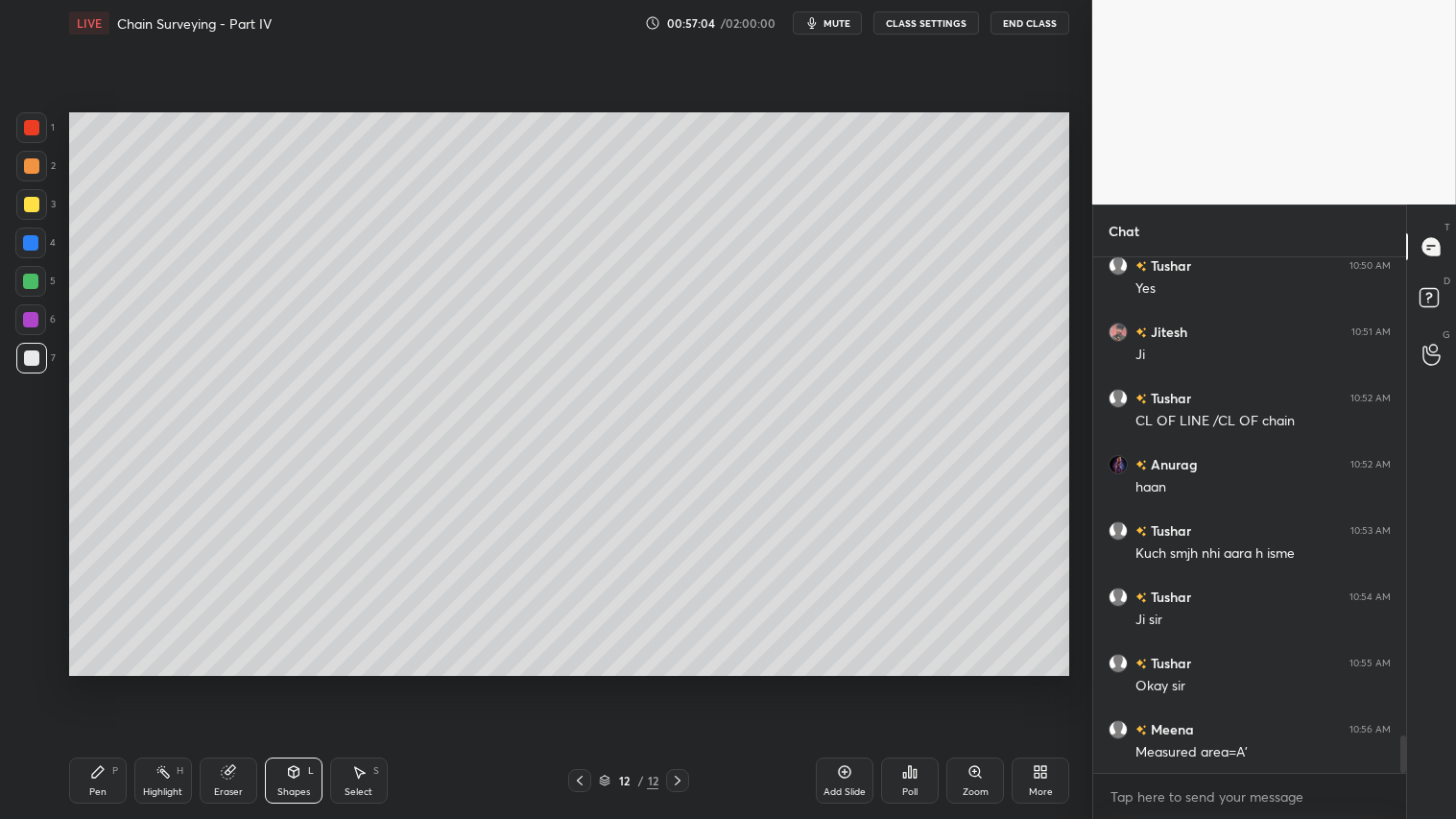 drag, startPoint x: 30, startPoint y: 164, endPoint x: 42, endPoint y: 534, distance: 370.19454 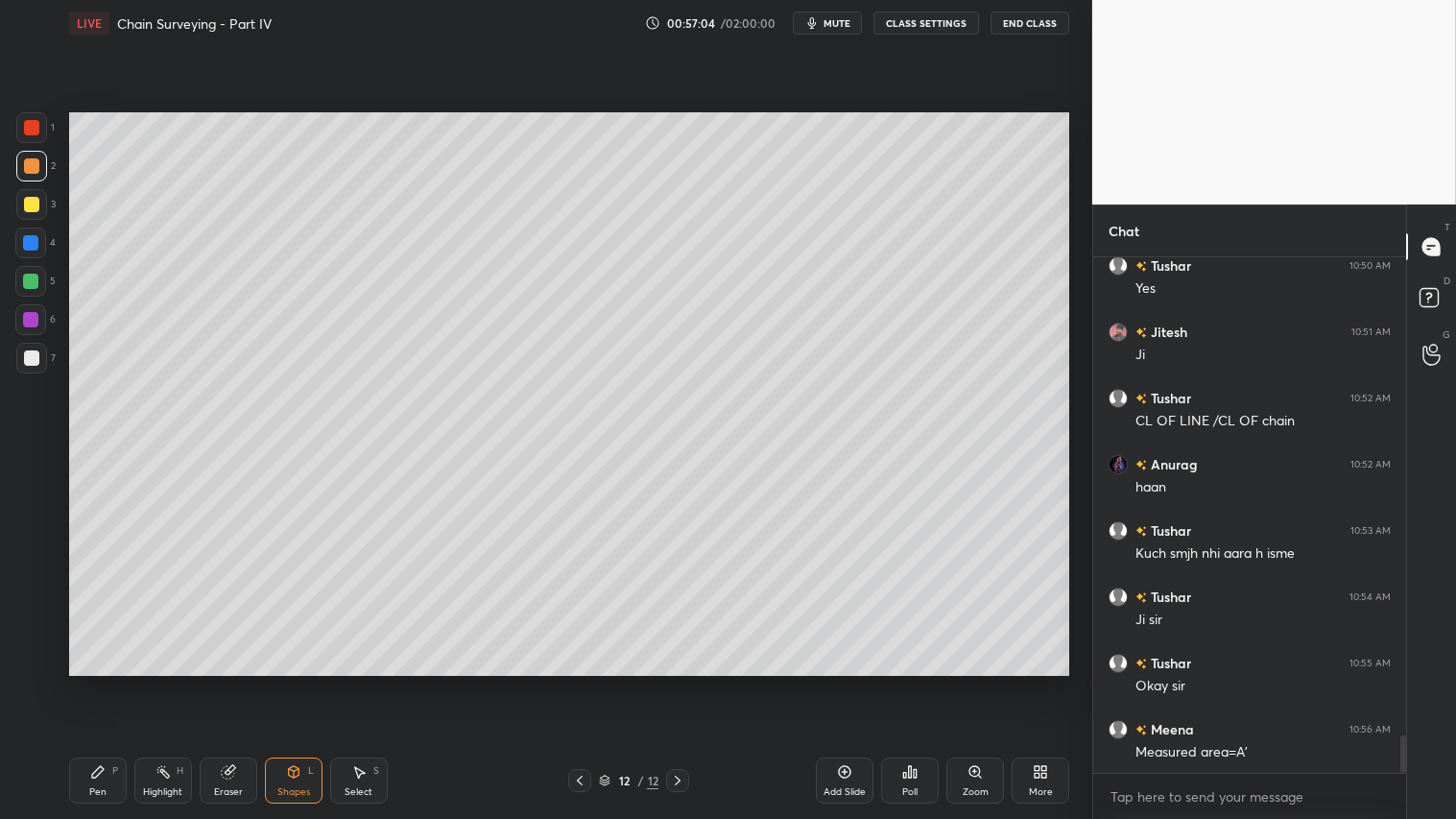 drag, startPoint x: 116, startPoint y: 792, endPoint x: 112, endPoint y: 782, distance: 10.7703296 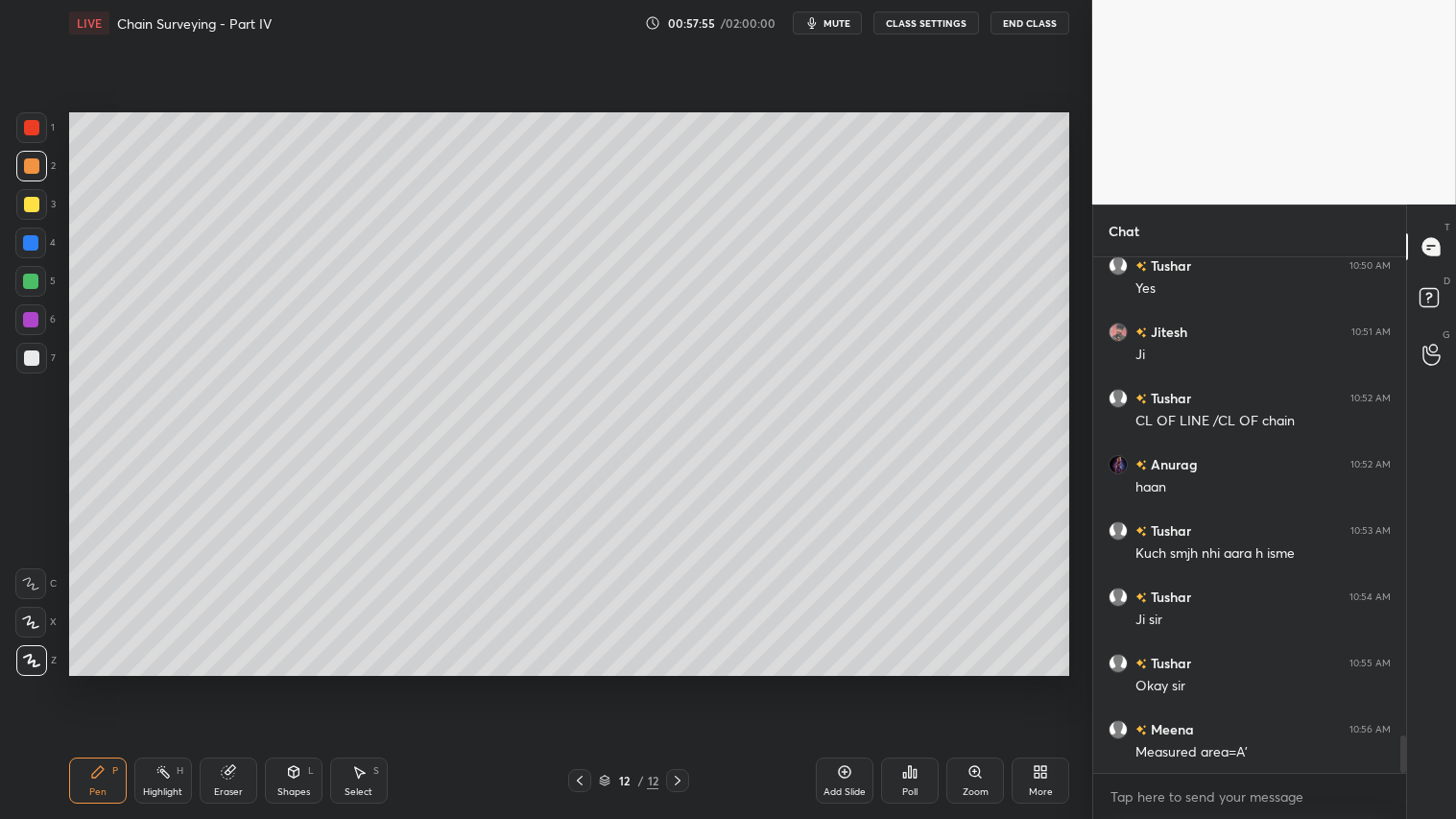 scroll, scrollTop: 6563, scrollLeft: 0, axis: vertical 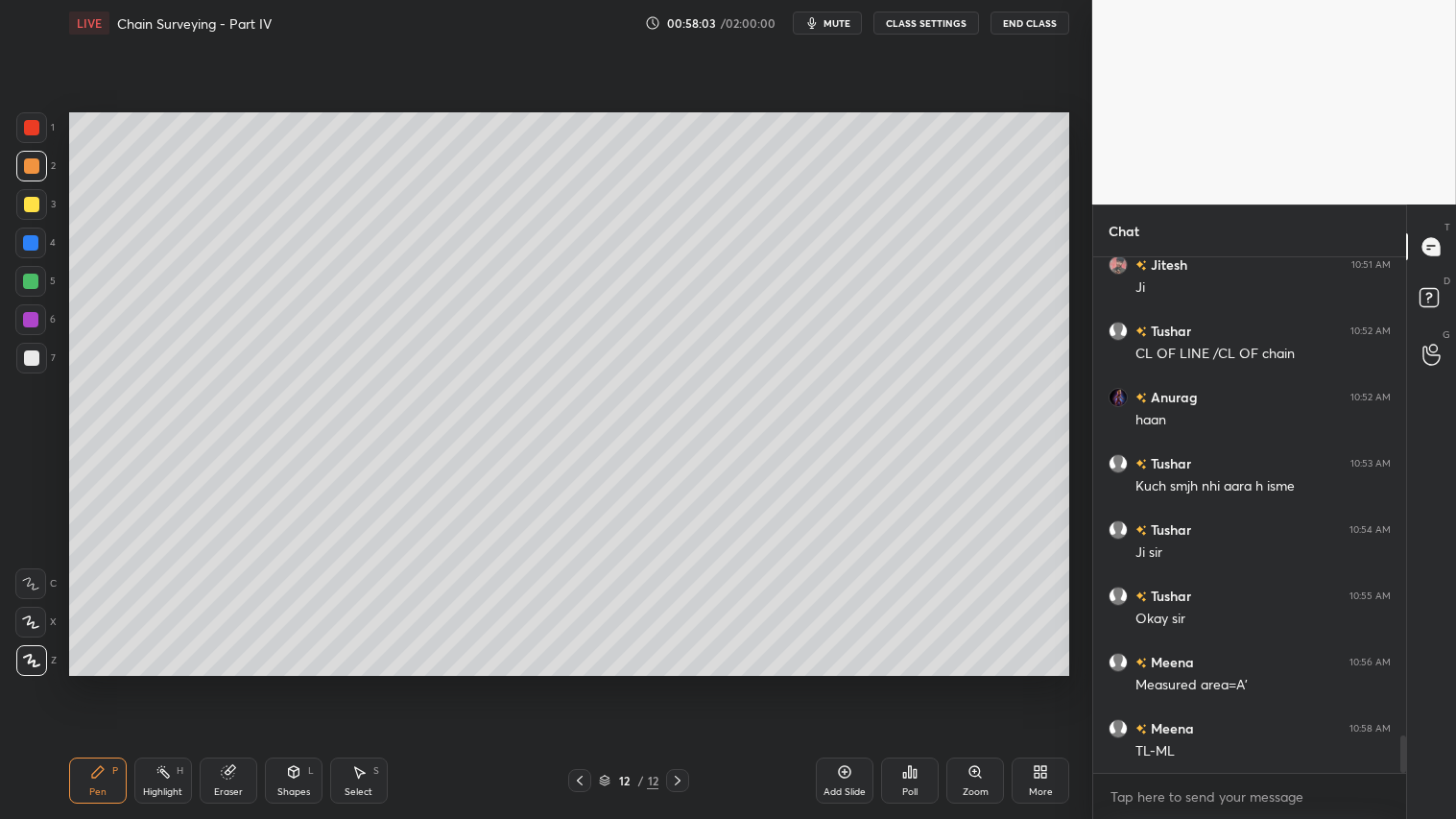 click at bounding box center (32, 166) 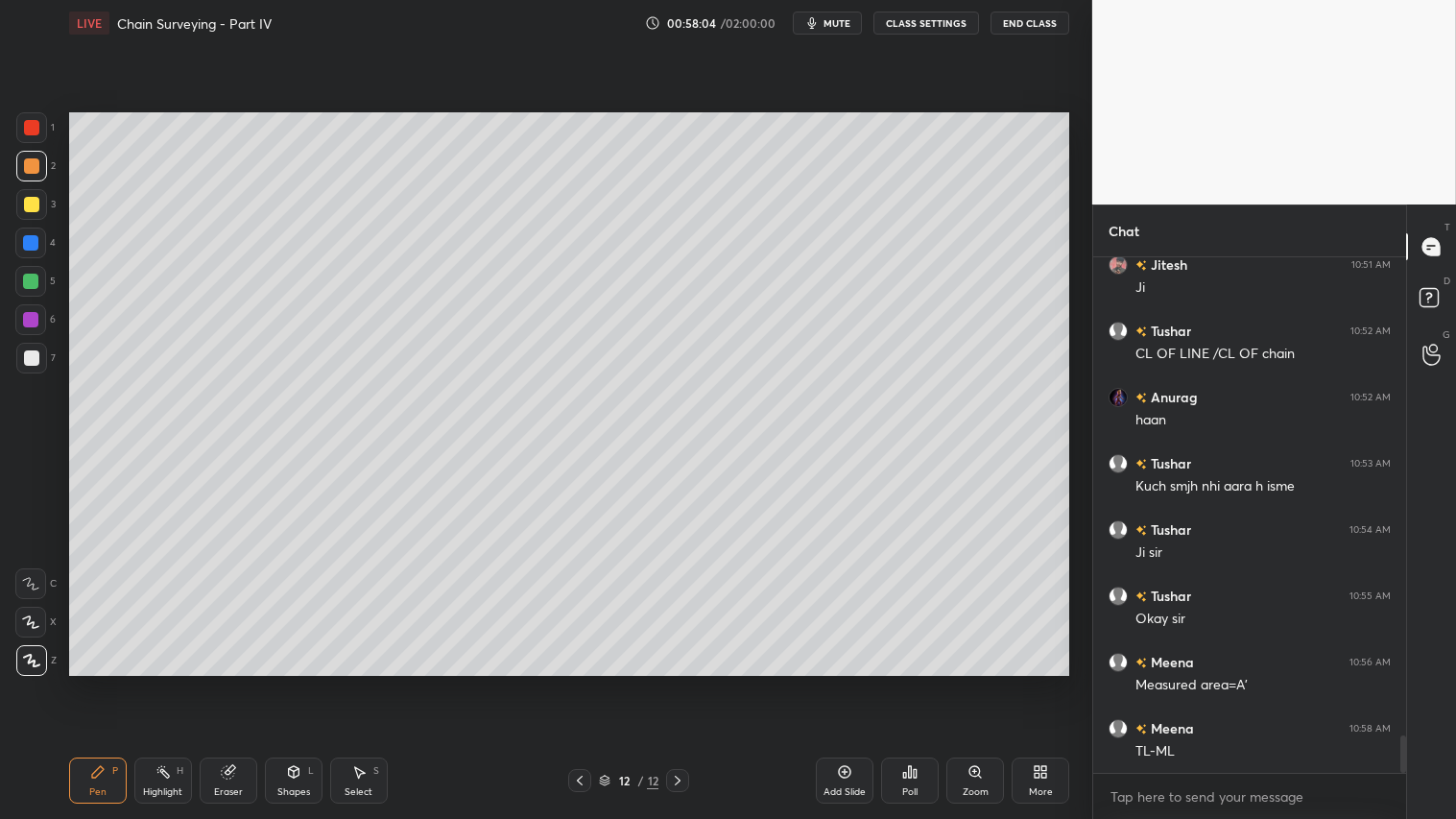 drag, startPoint x: 108, startPoint y: 772, endPoint x: 100, endPoint y: 760, distance: 14 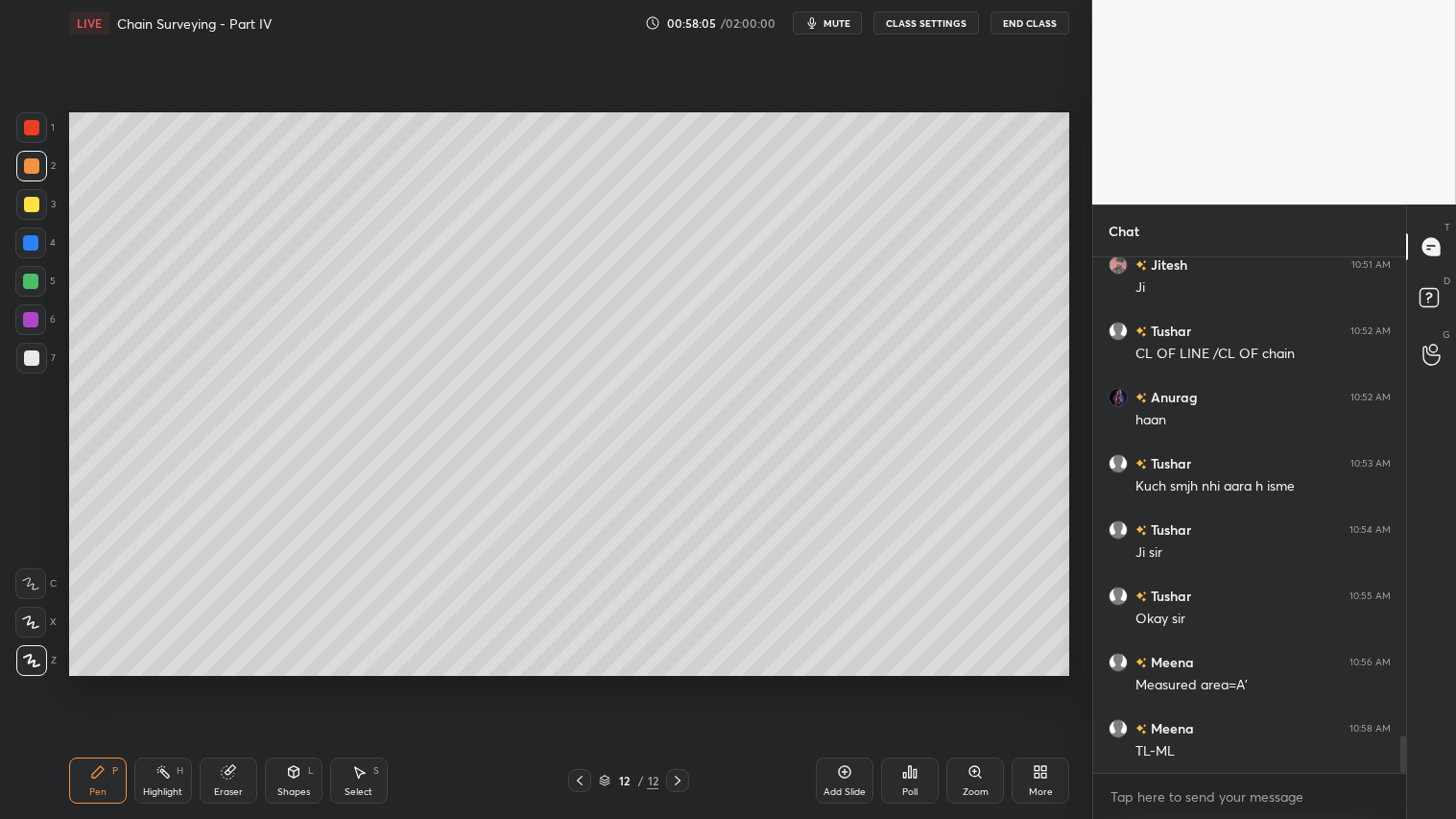 click 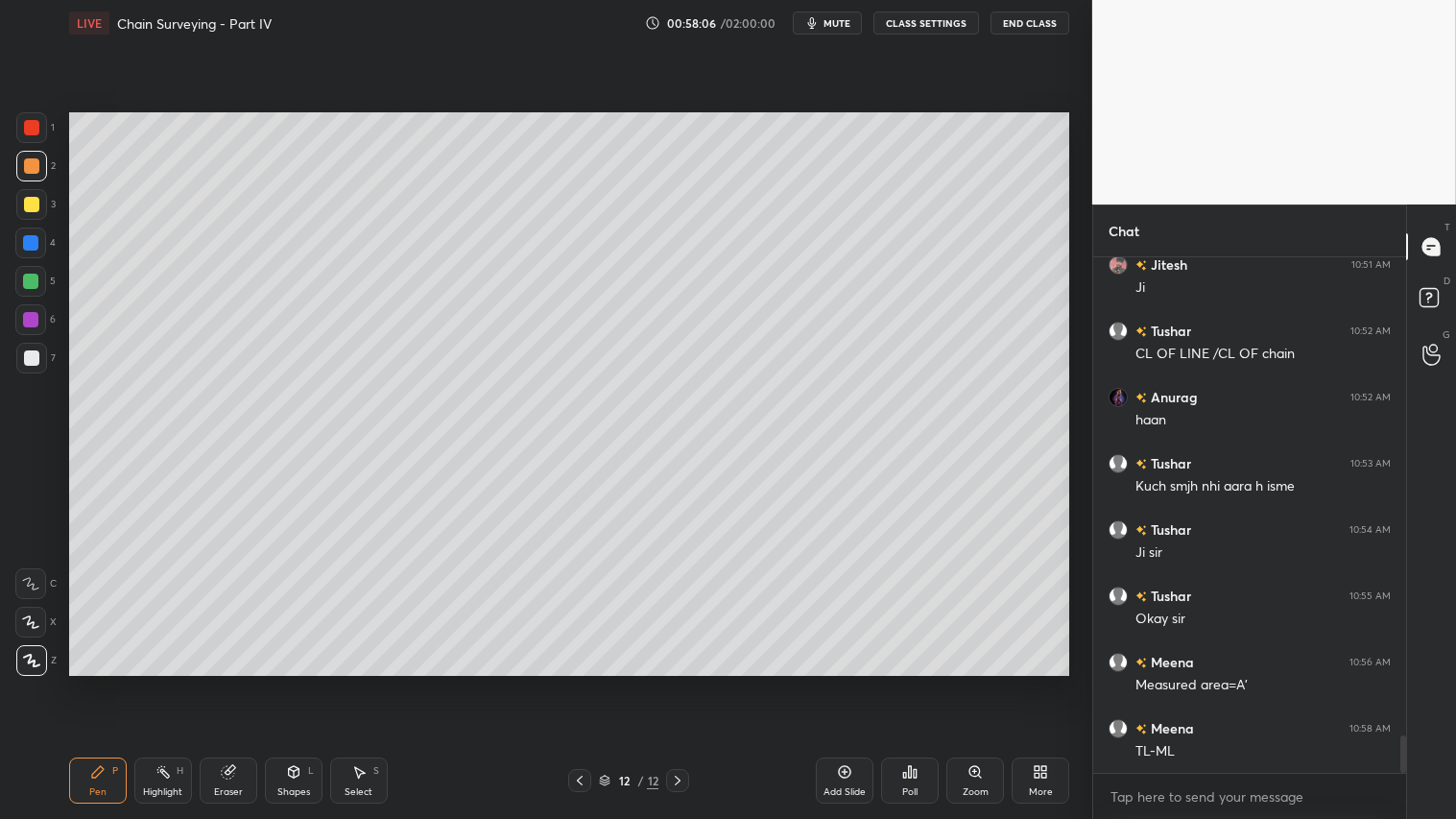 click on "Add Slide" at bounding box center [845, 781] 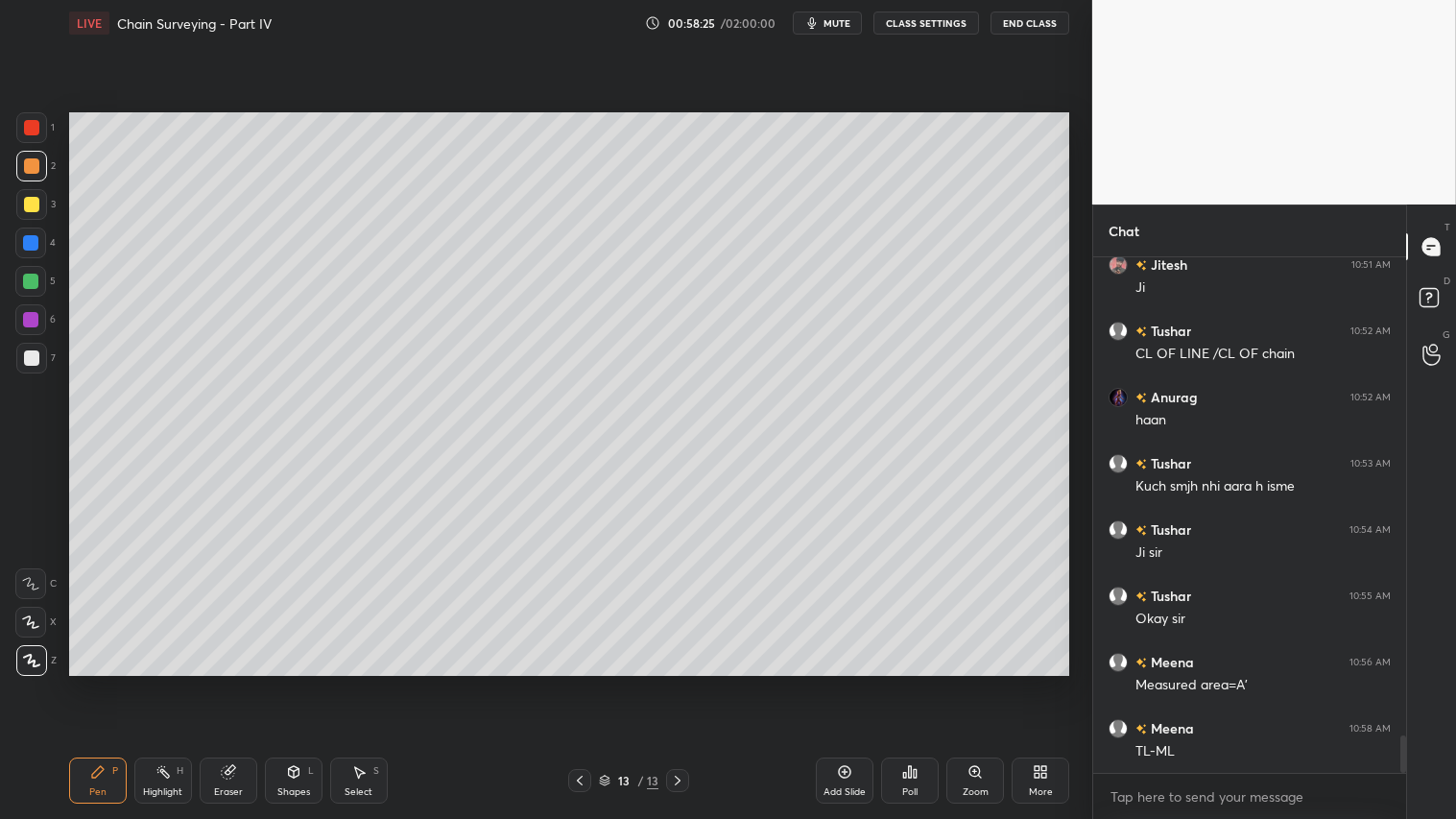 click 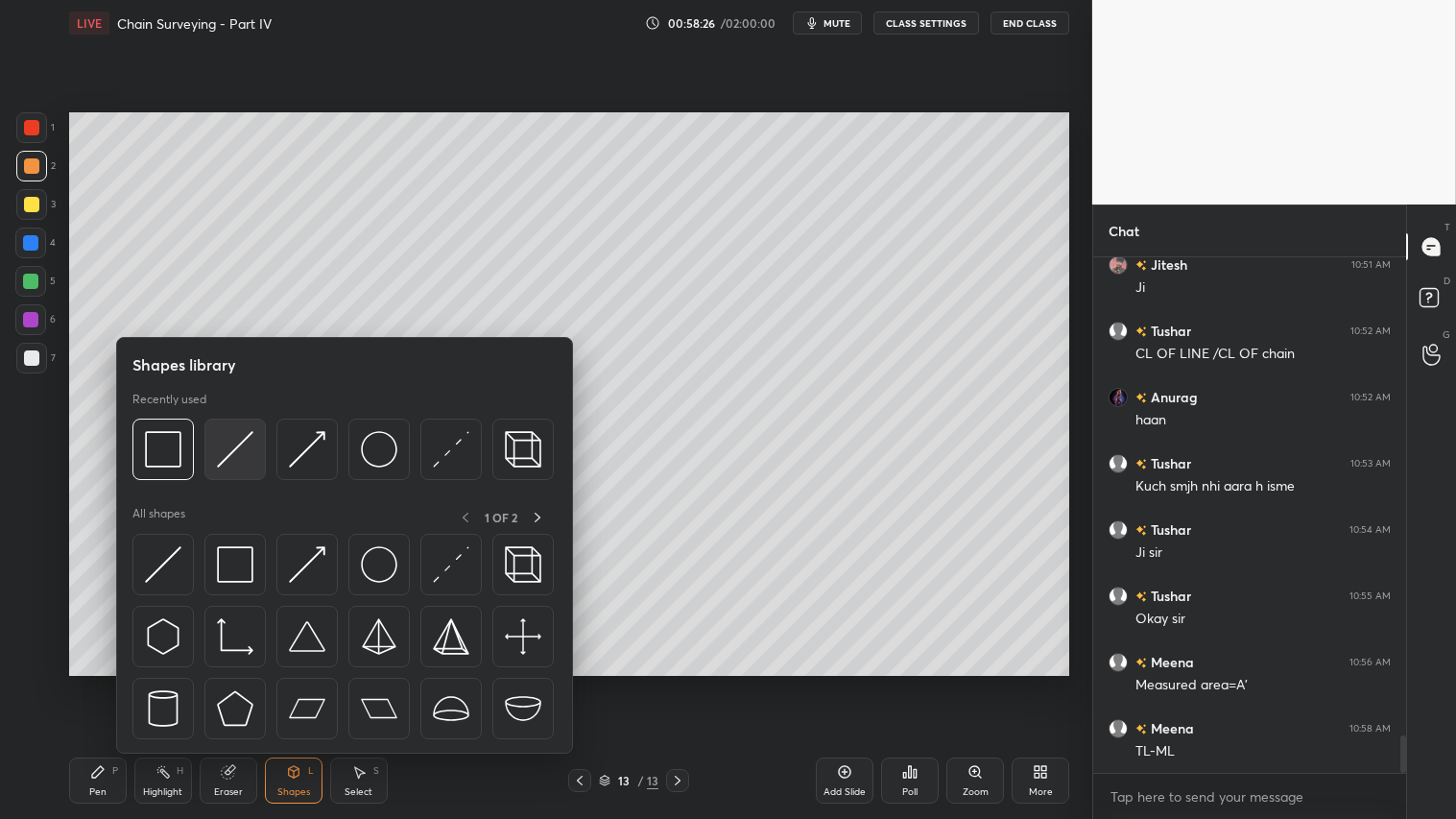 click at bounding box center (235, 449) 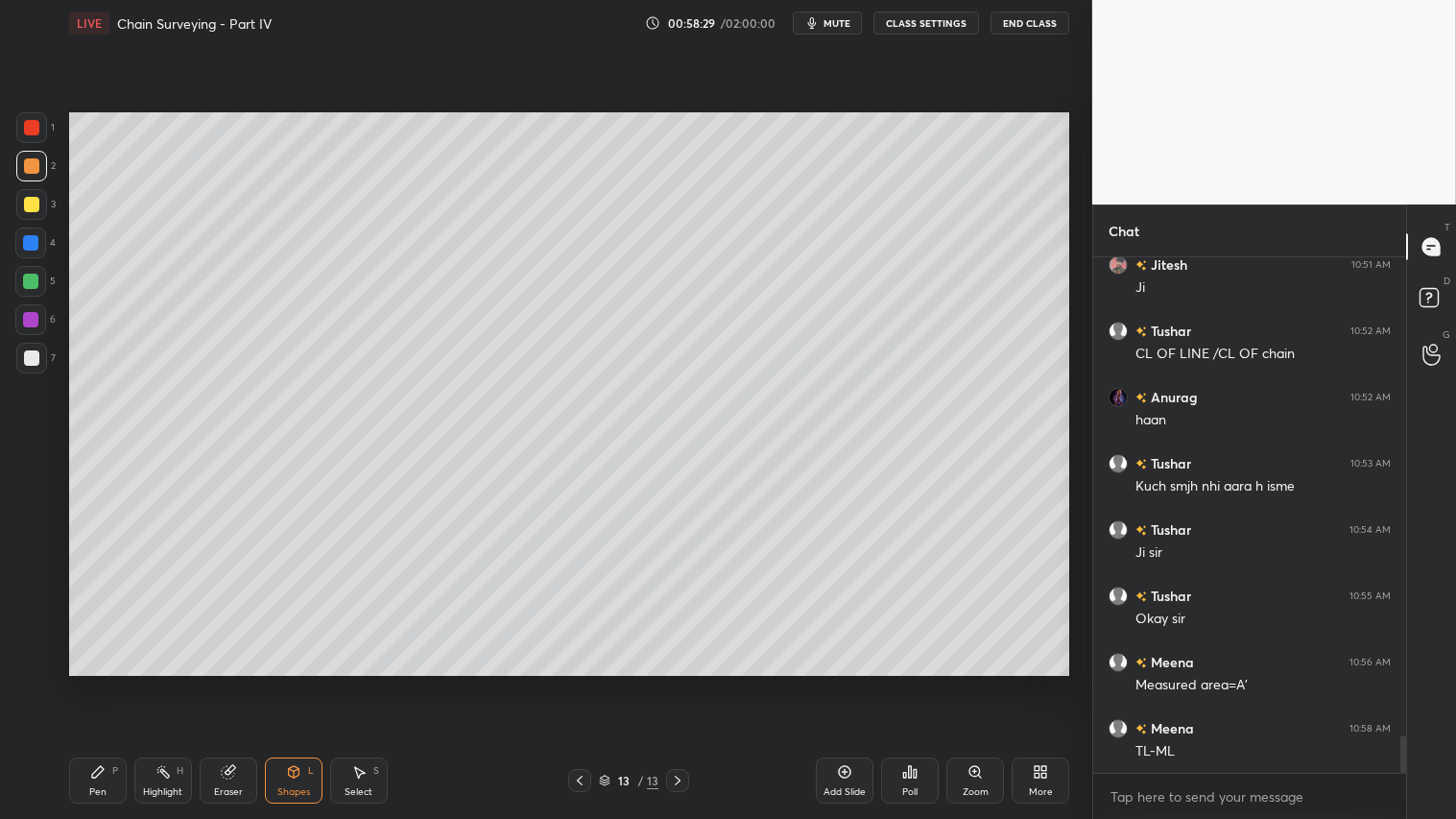 click 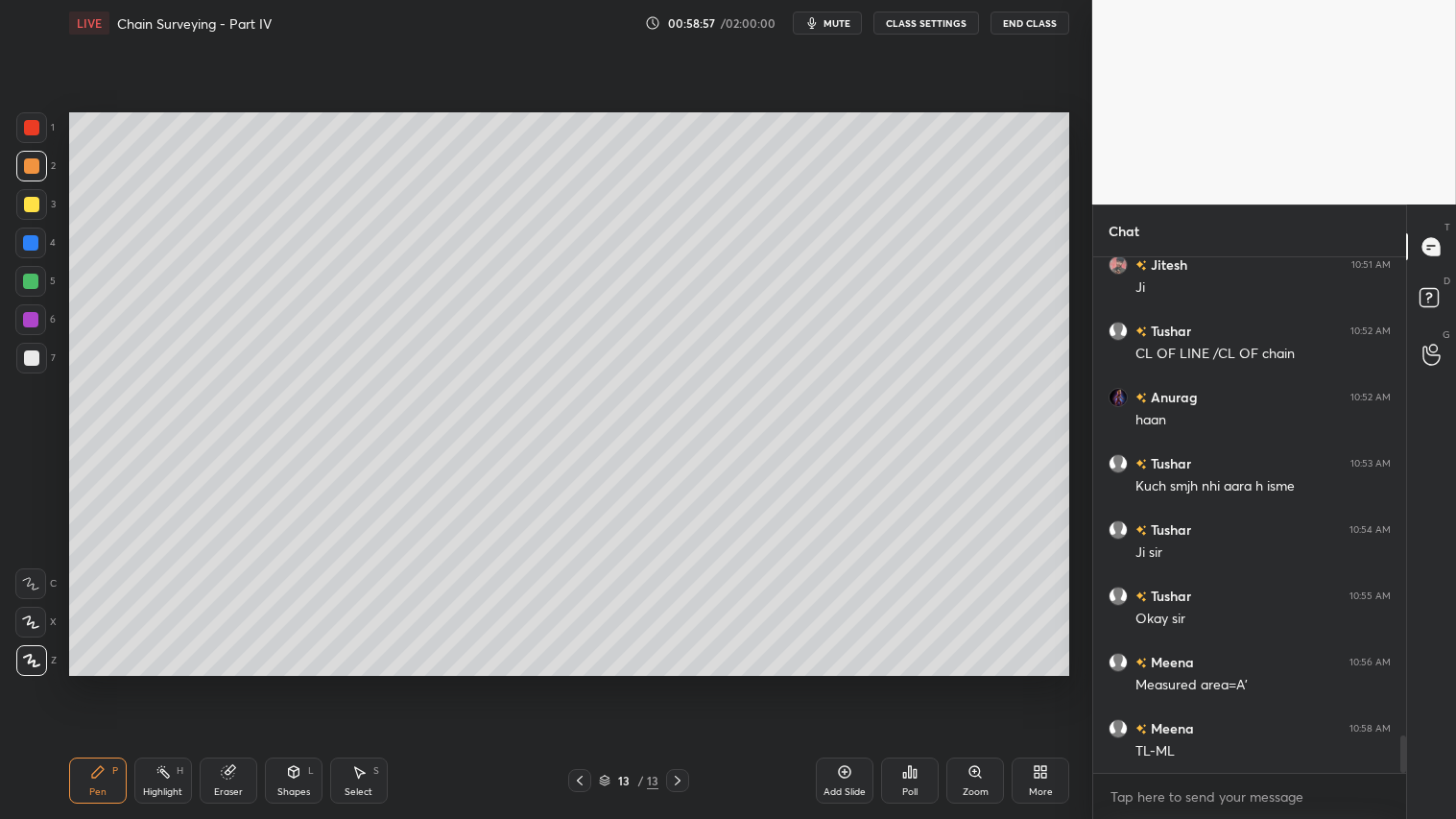 click on "Shapes" at bounding box center [294, 792] 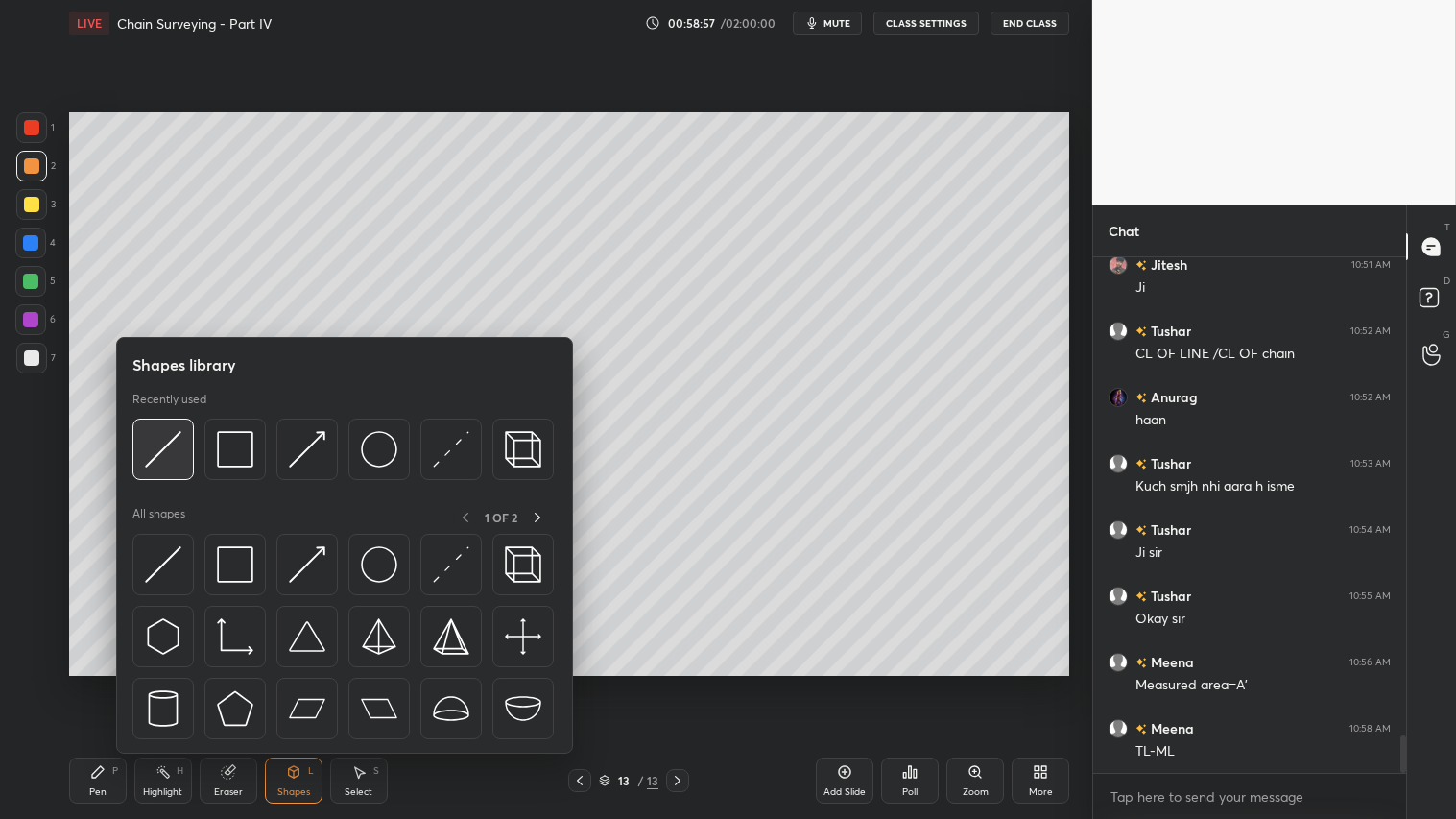 click at bounding box center (163, 449) 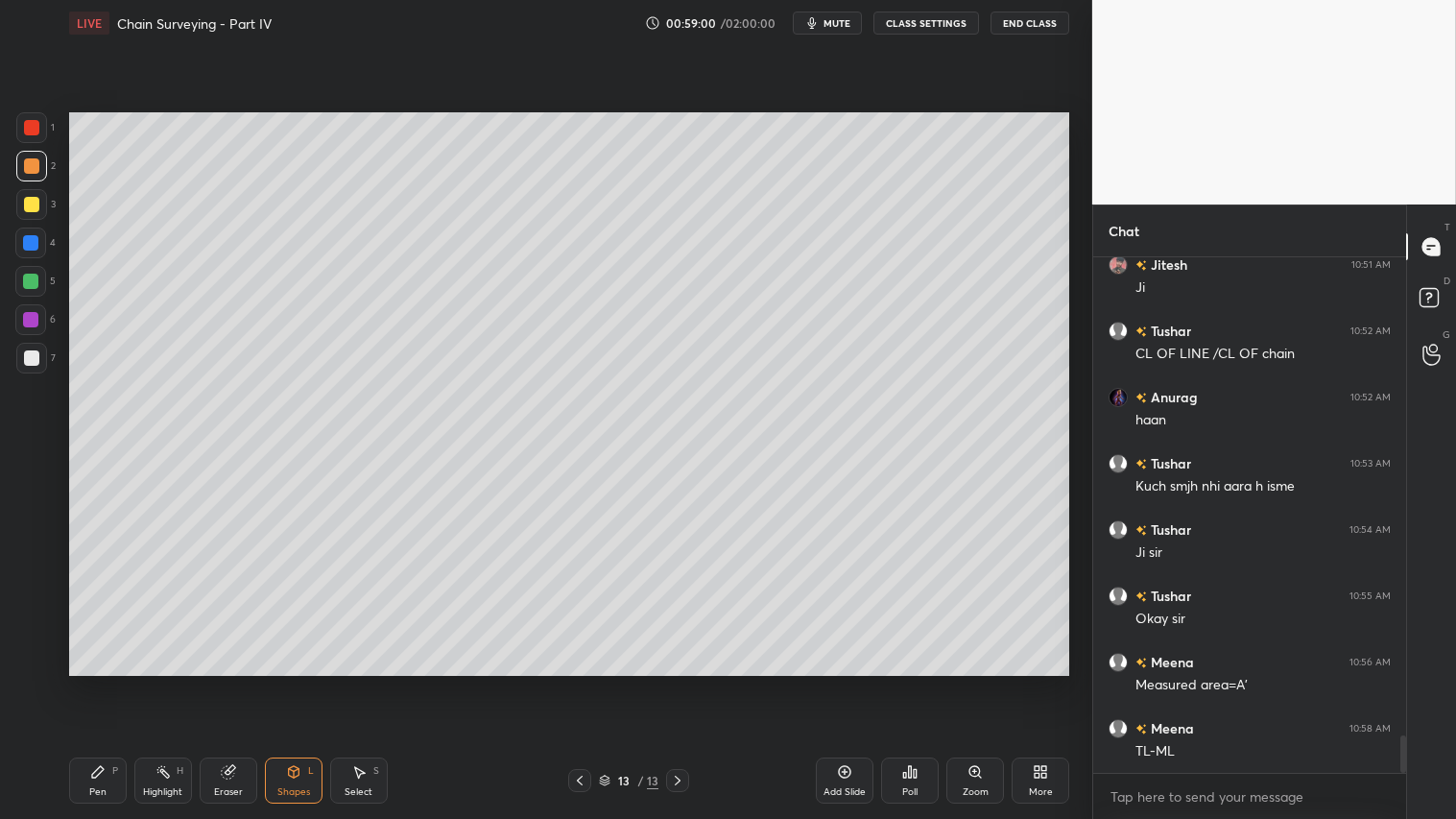 click on "Pen P" at bounding box center [98, 781] 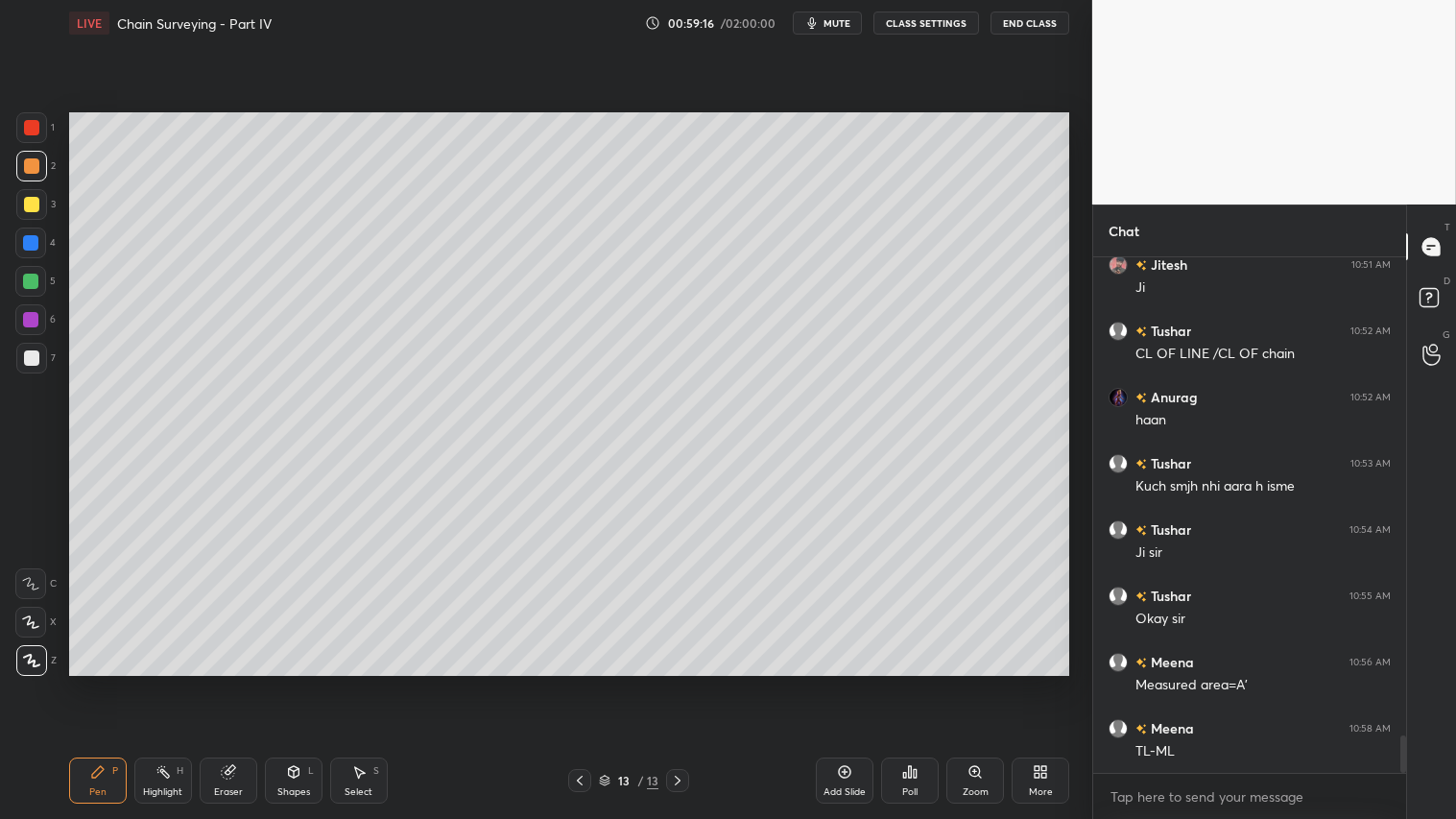 click on "Shapes L" at bounding box center [294, 781] 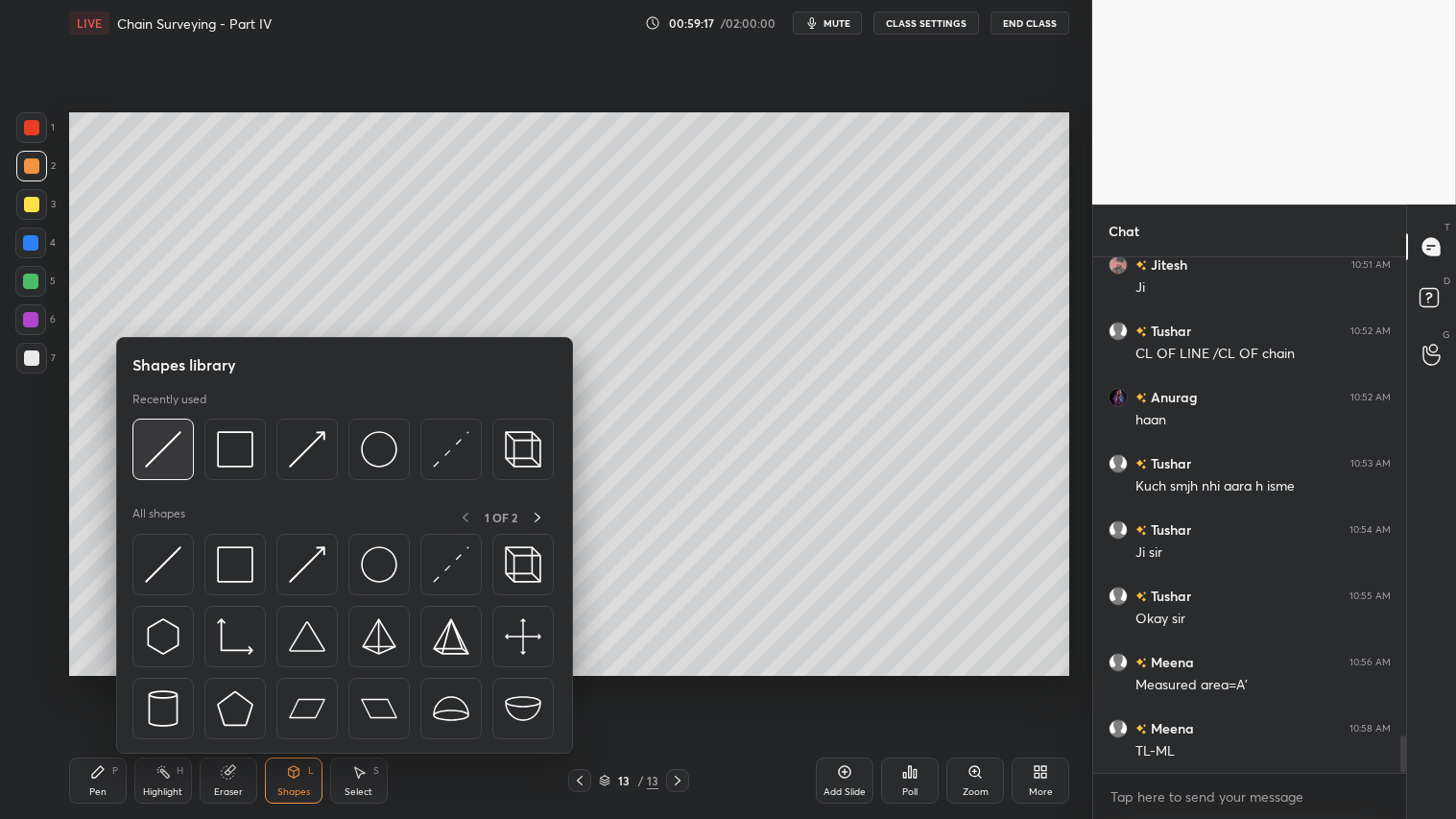 click at bounding box center [163, 449] 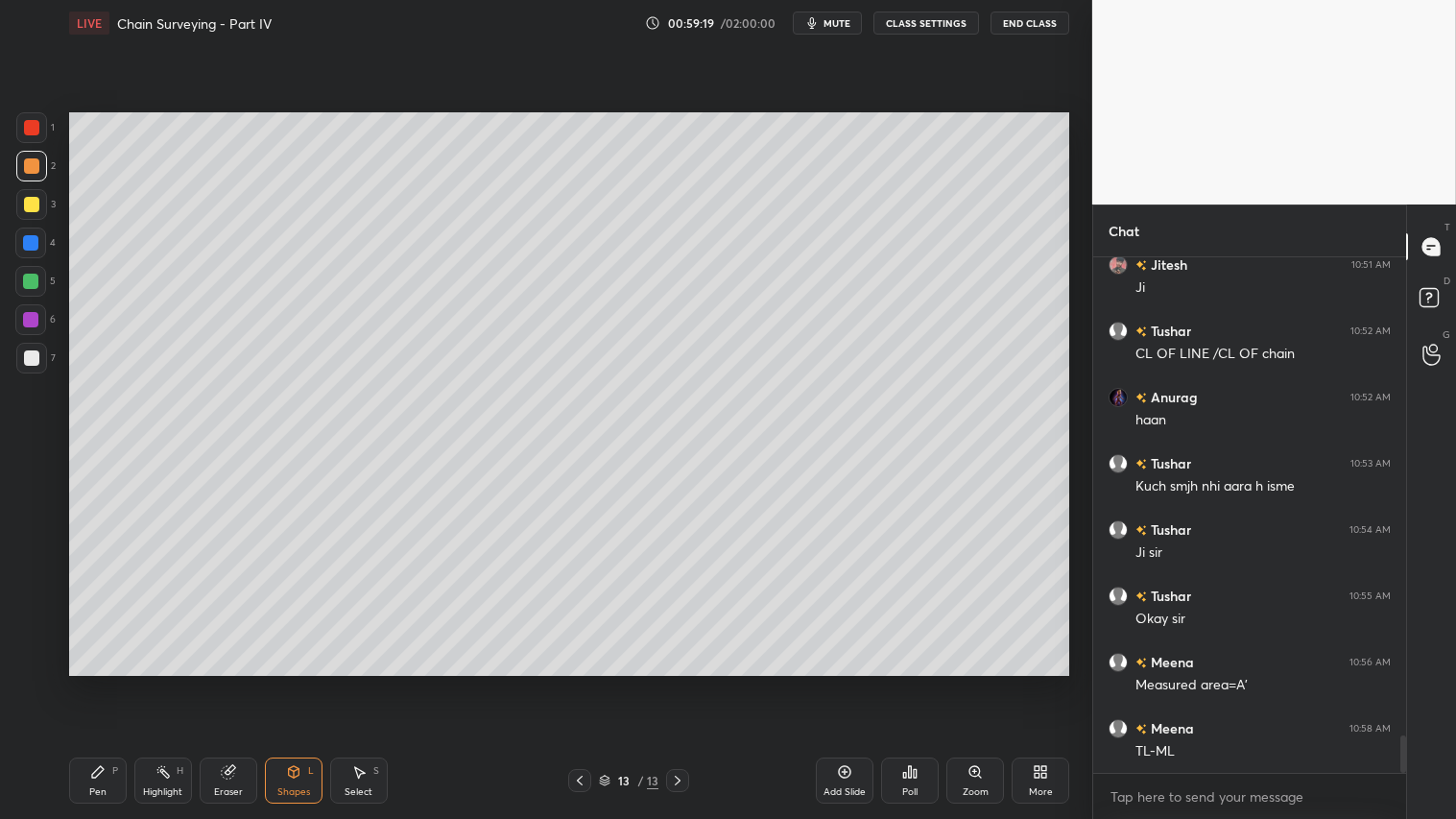 click on "Pen P" at bounding box center [98, 781] 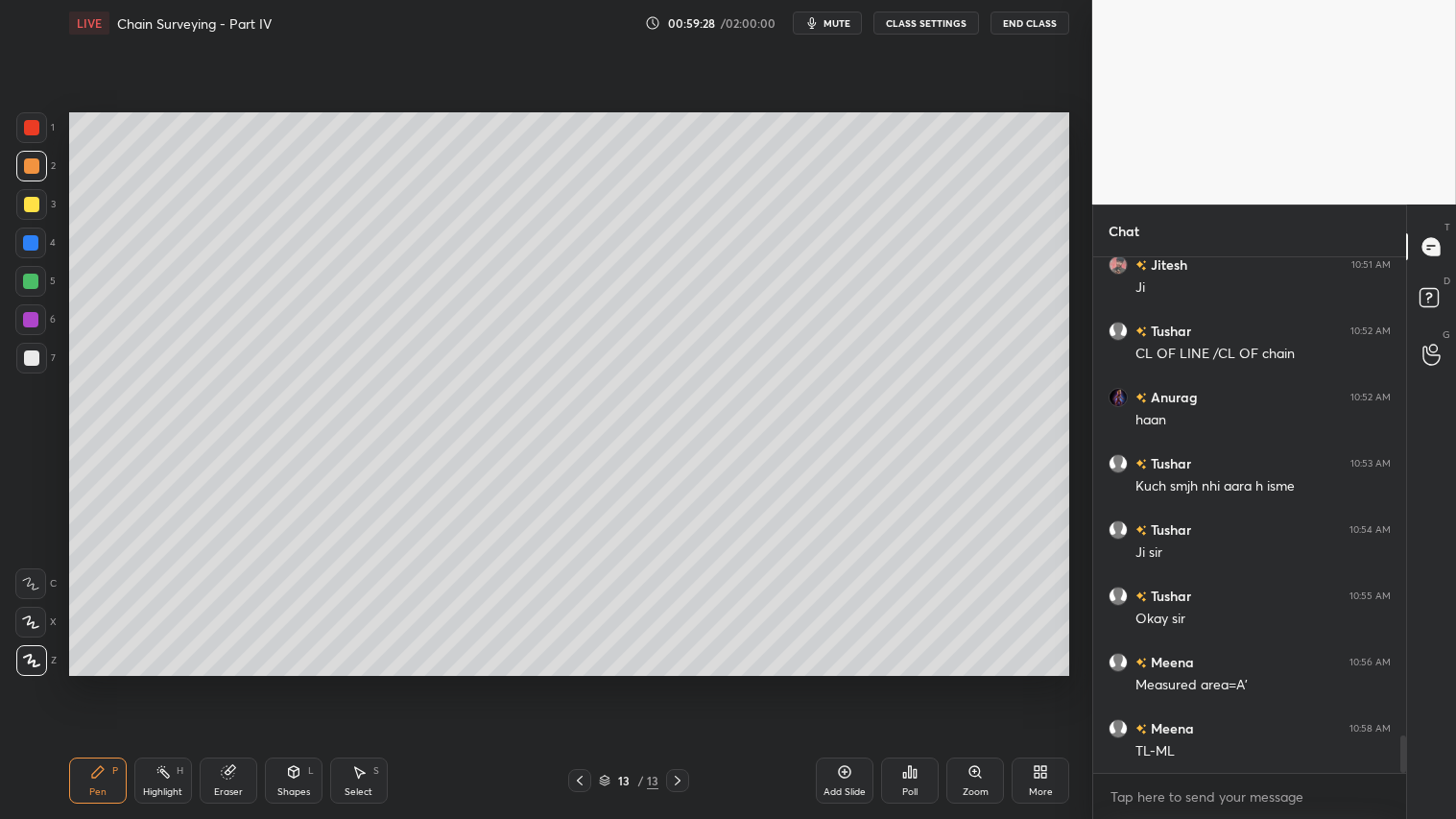 scroll, scrollTop: 6629, scrollLeft: 0, axis: vertical 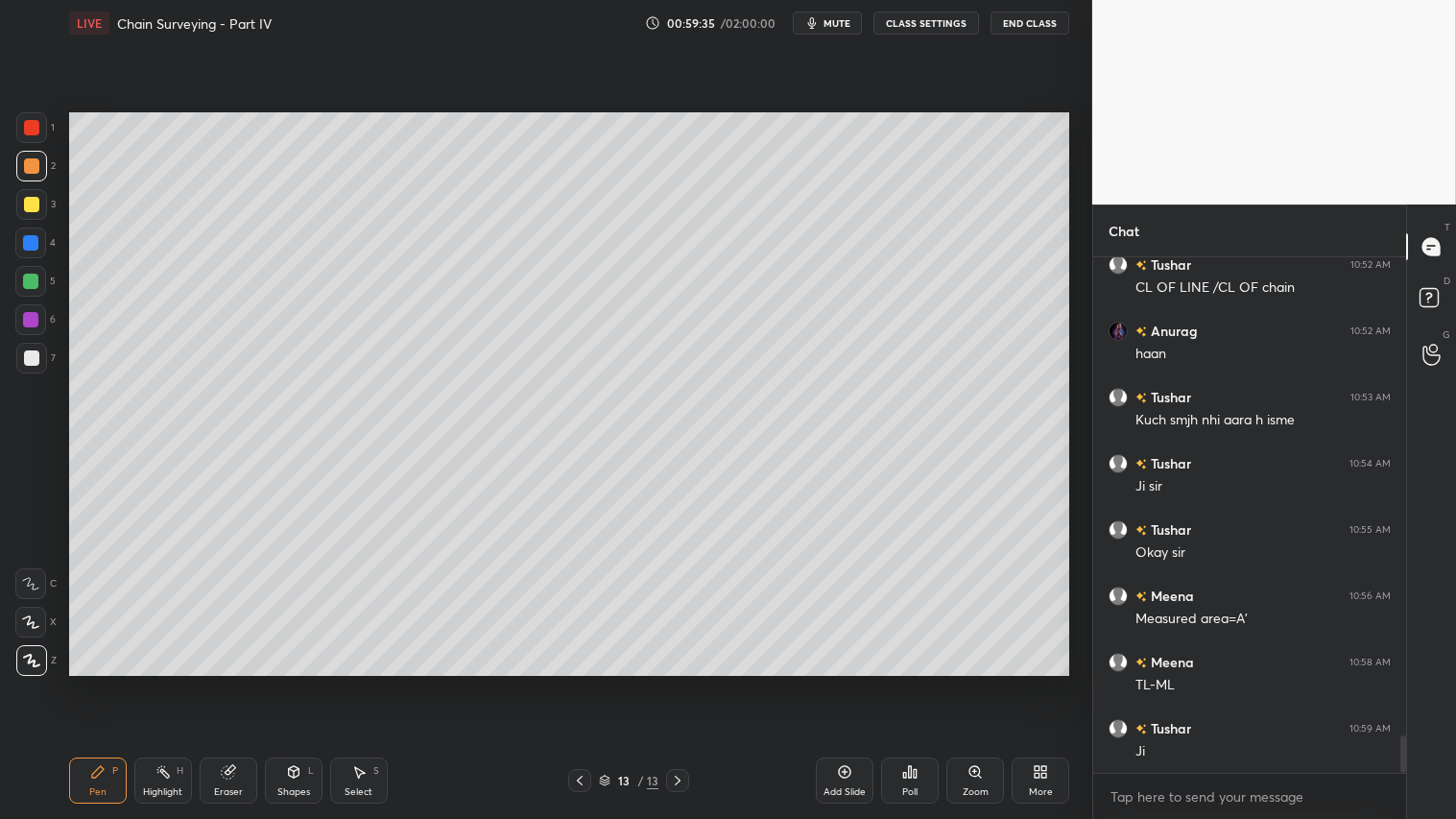 click on "Shapes L" at bounding box center (294, 781) 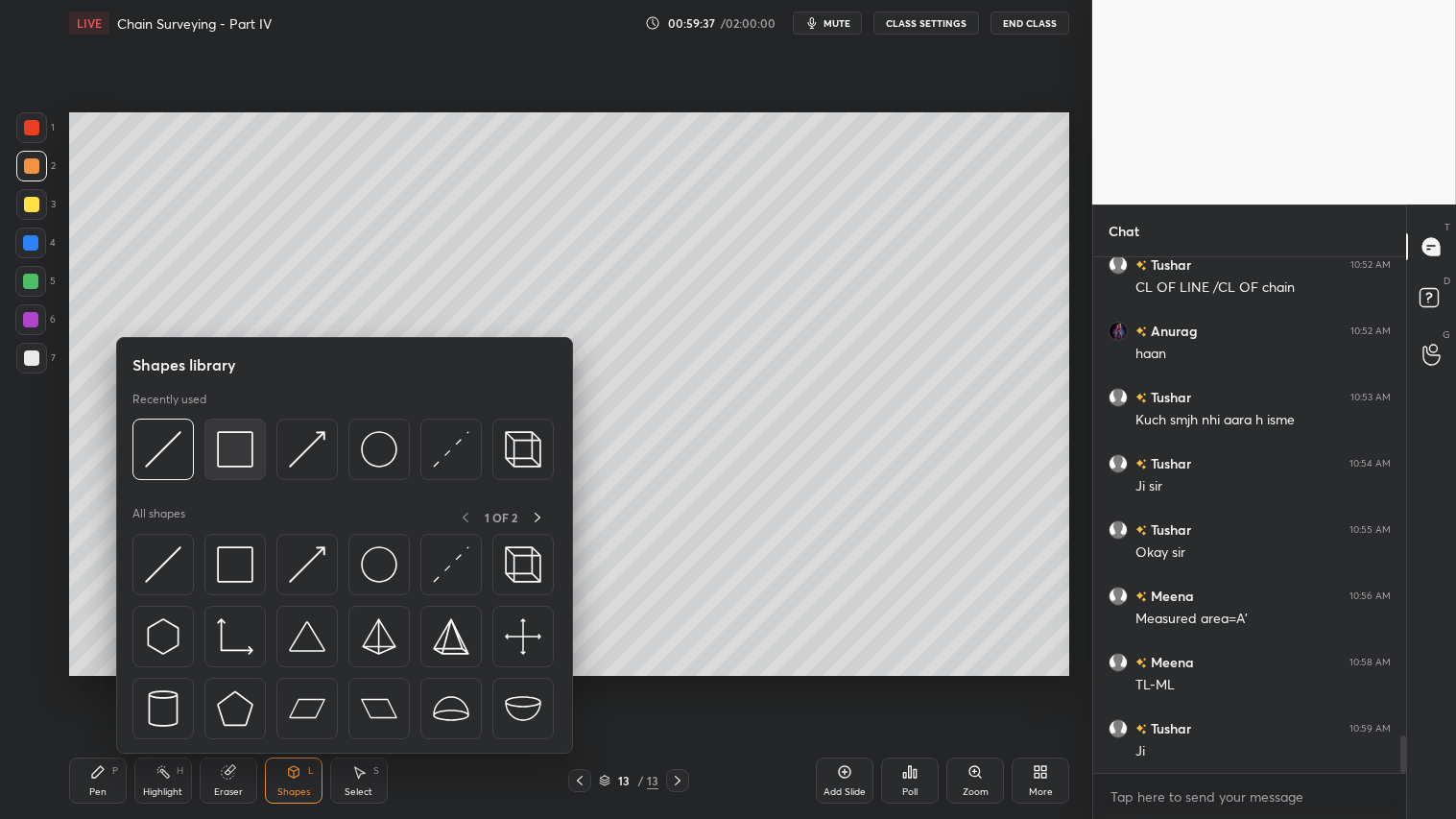 click at bounding box center (235, 449) 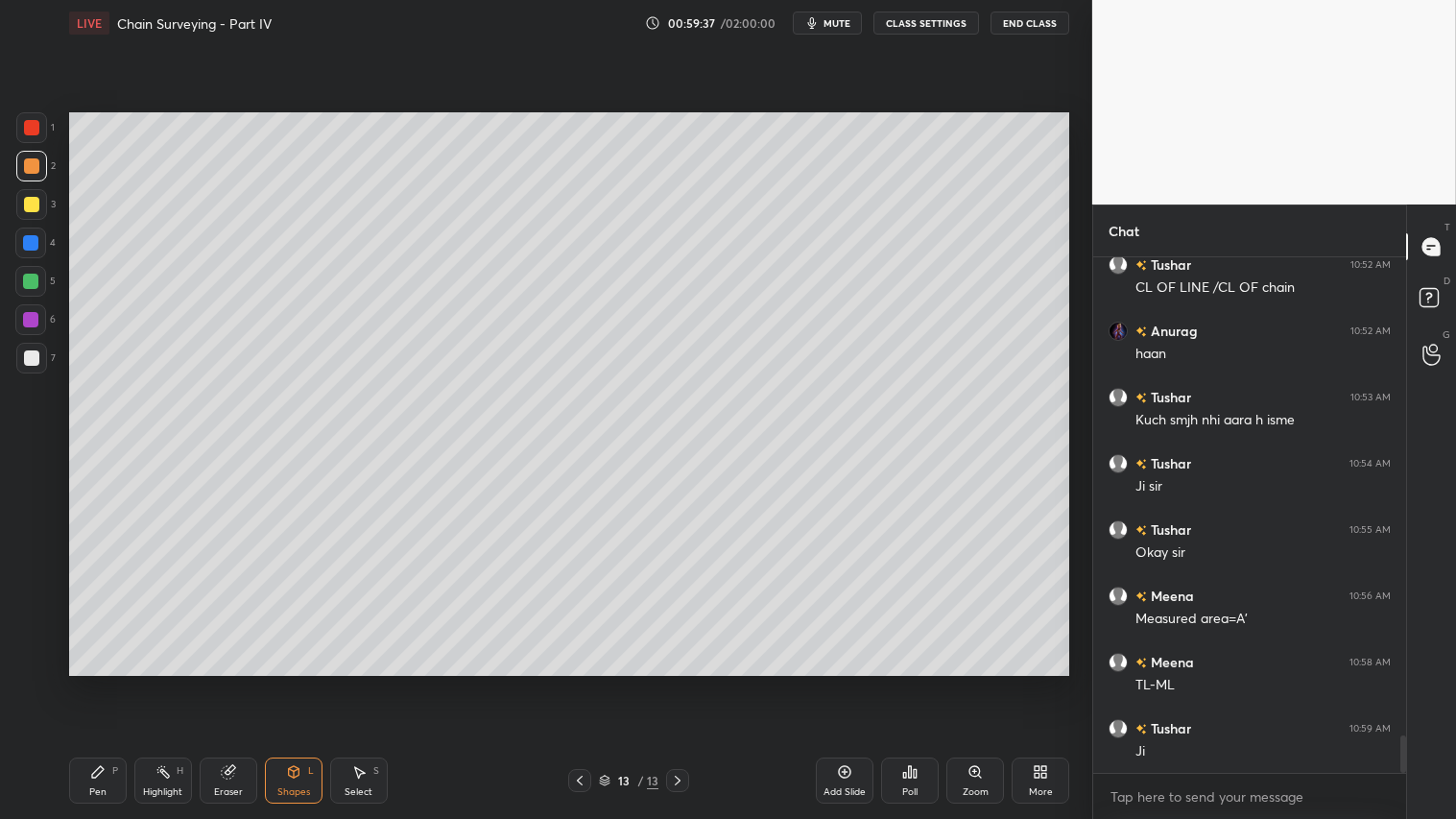 click at bounding box center [32, 358] 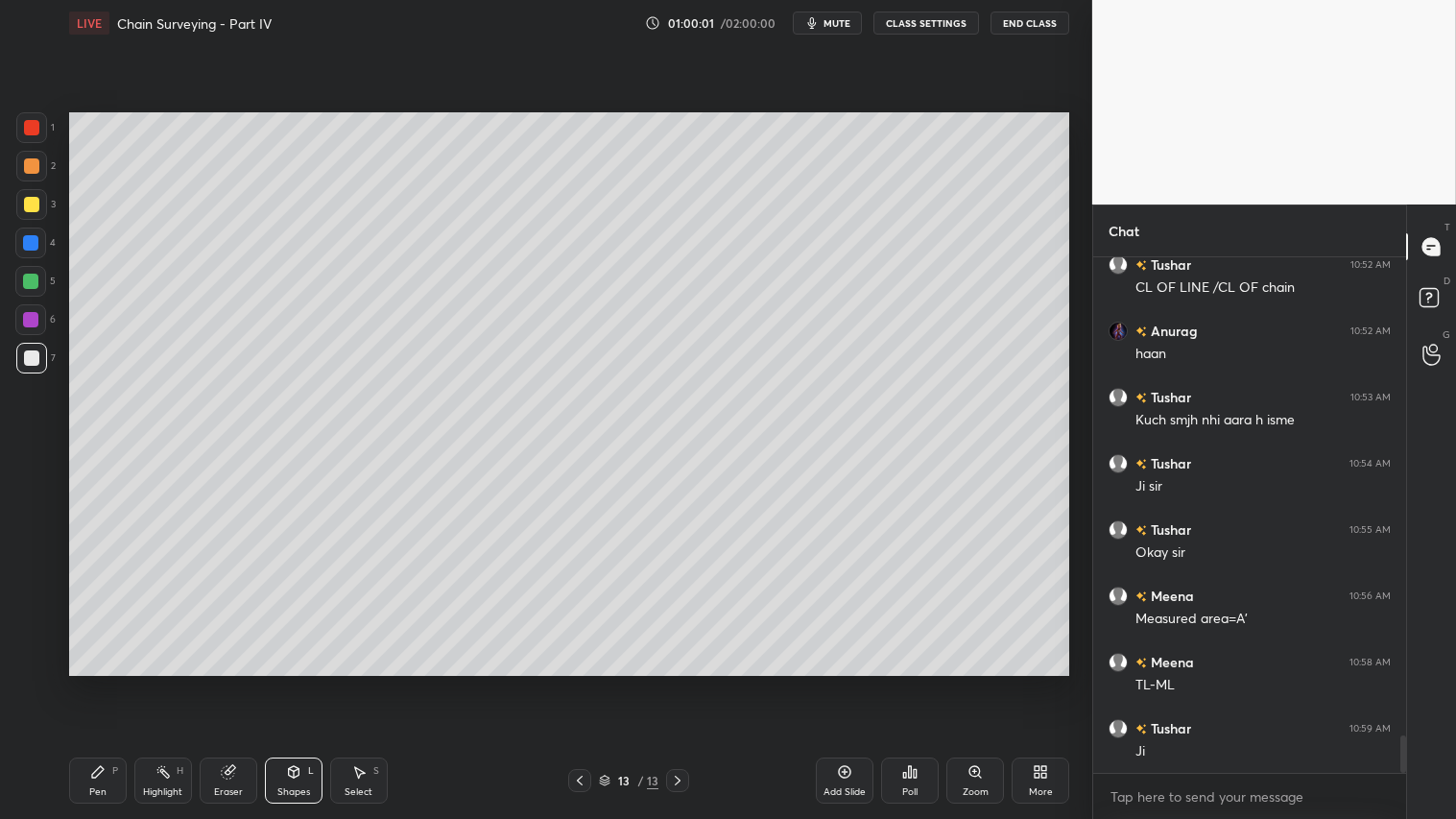 drag, startPoint x: 36, startPoint y: 161, endPoint x: 53, endPoint y: 413, distance: 252.57276 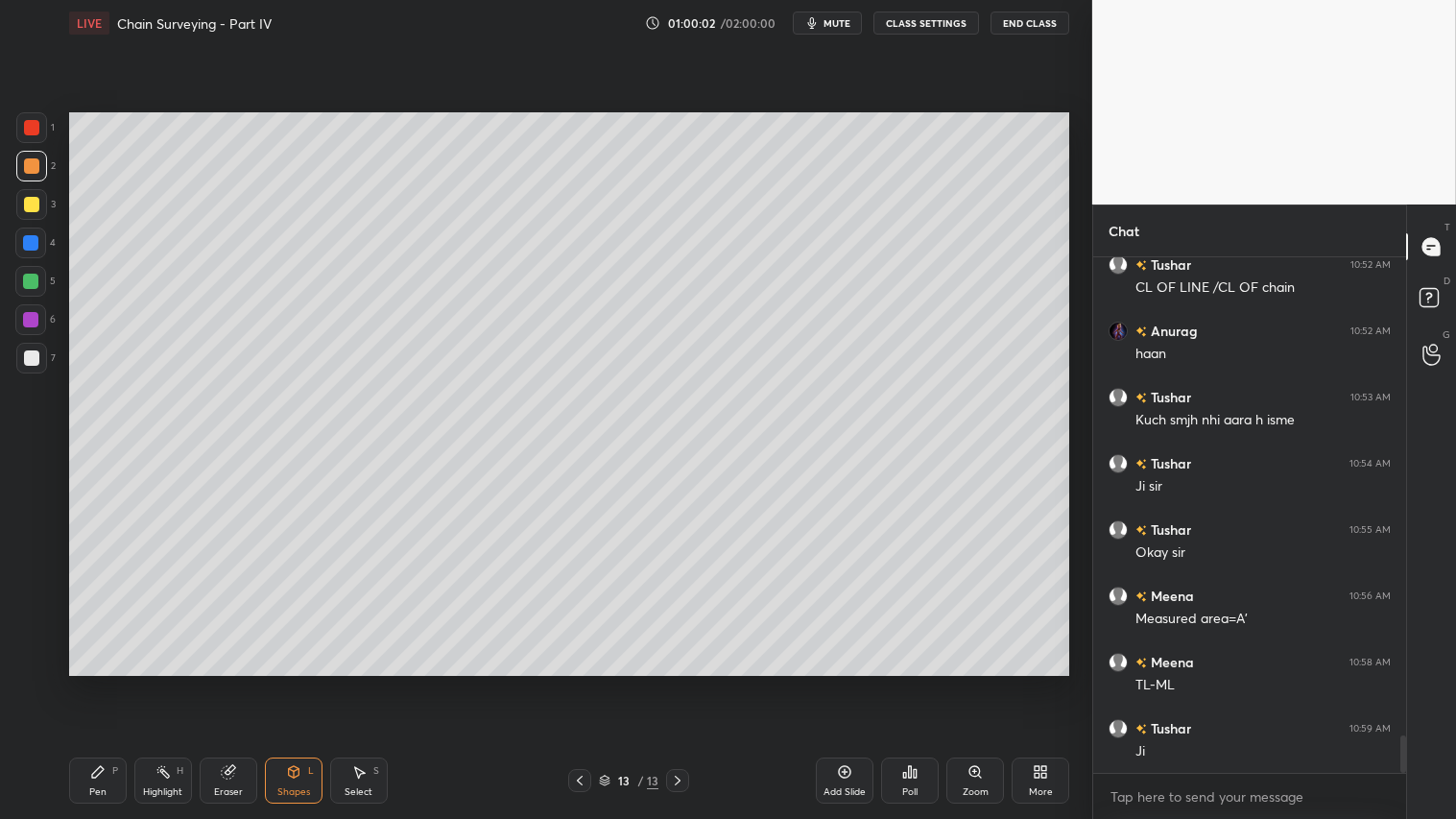 click on "Pen P" at bounding box center [98, 781] 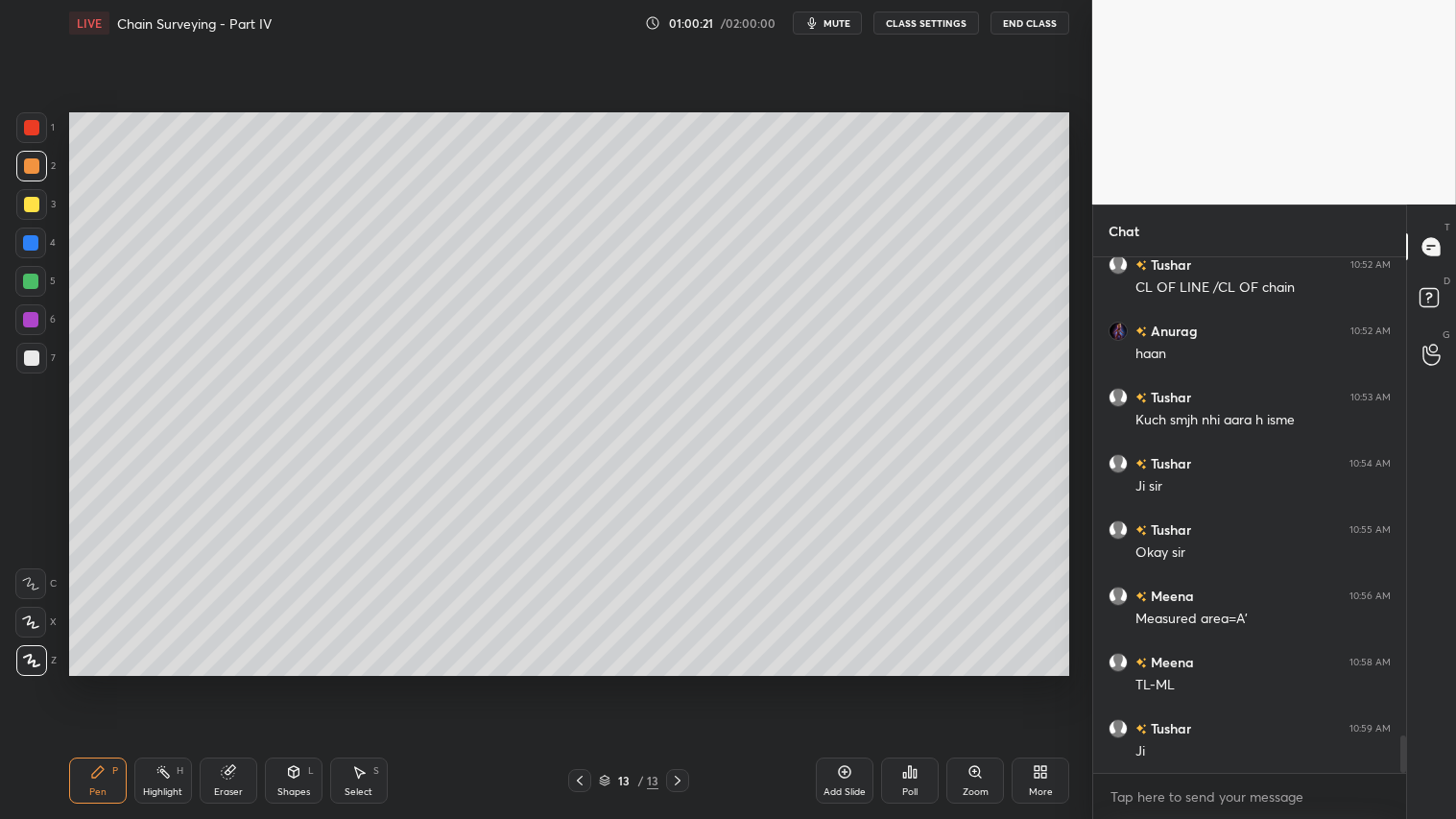 click 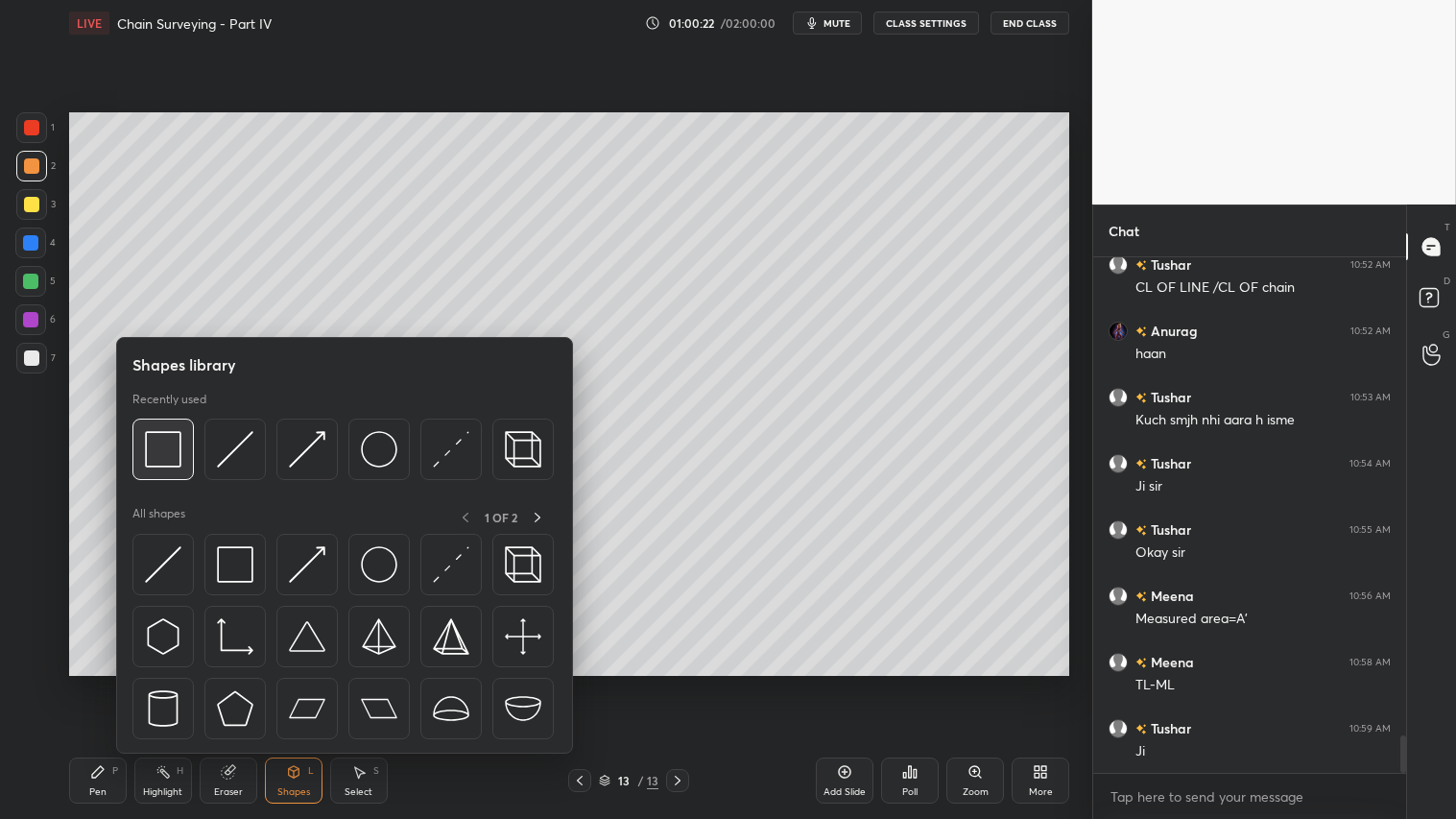 click at bounding box center (163, 449) 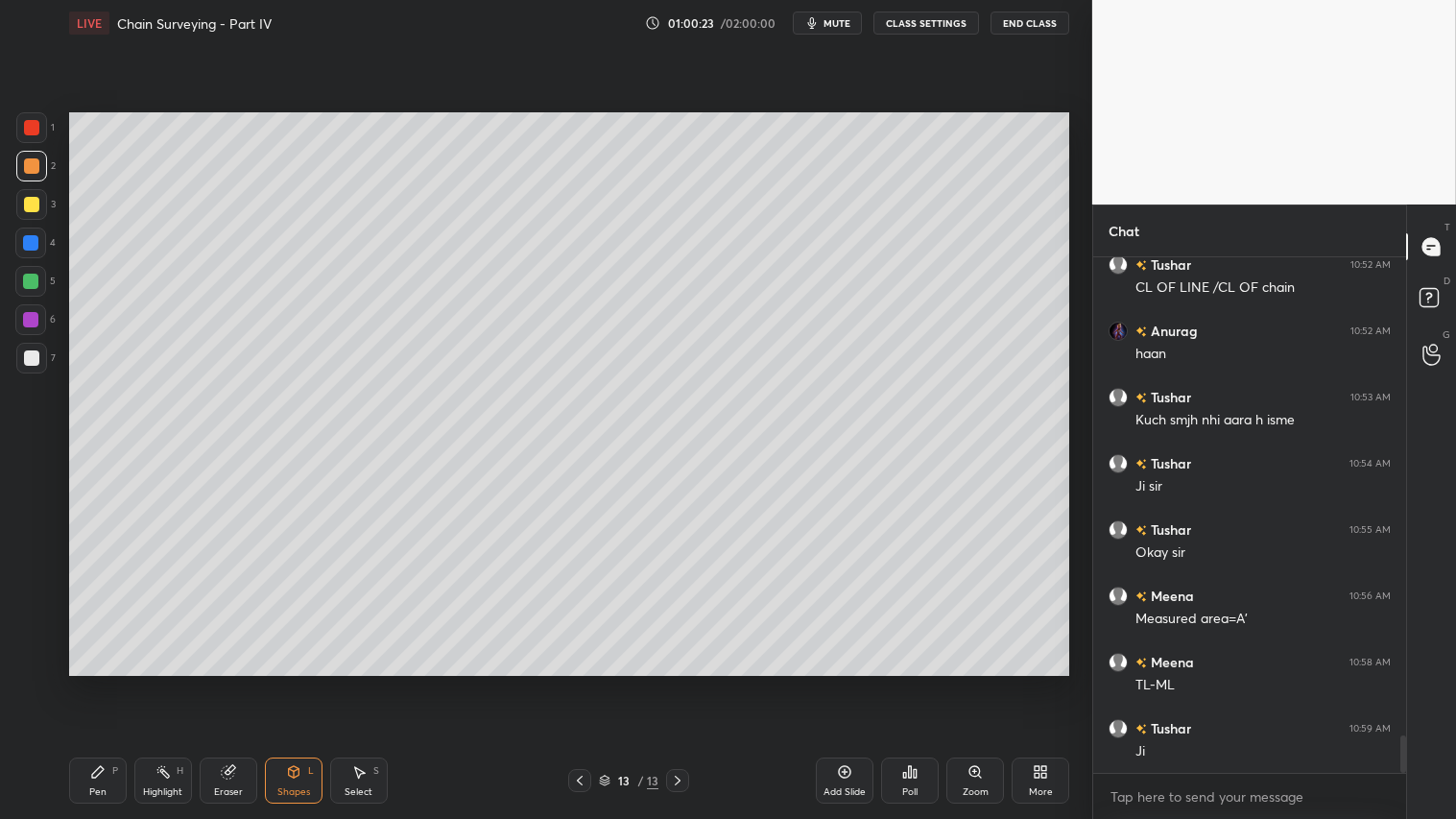 drag, startPoint x: 25, startPoint y: 349, endPoint x: 53, endPoint y: 350, distance: 28.017851 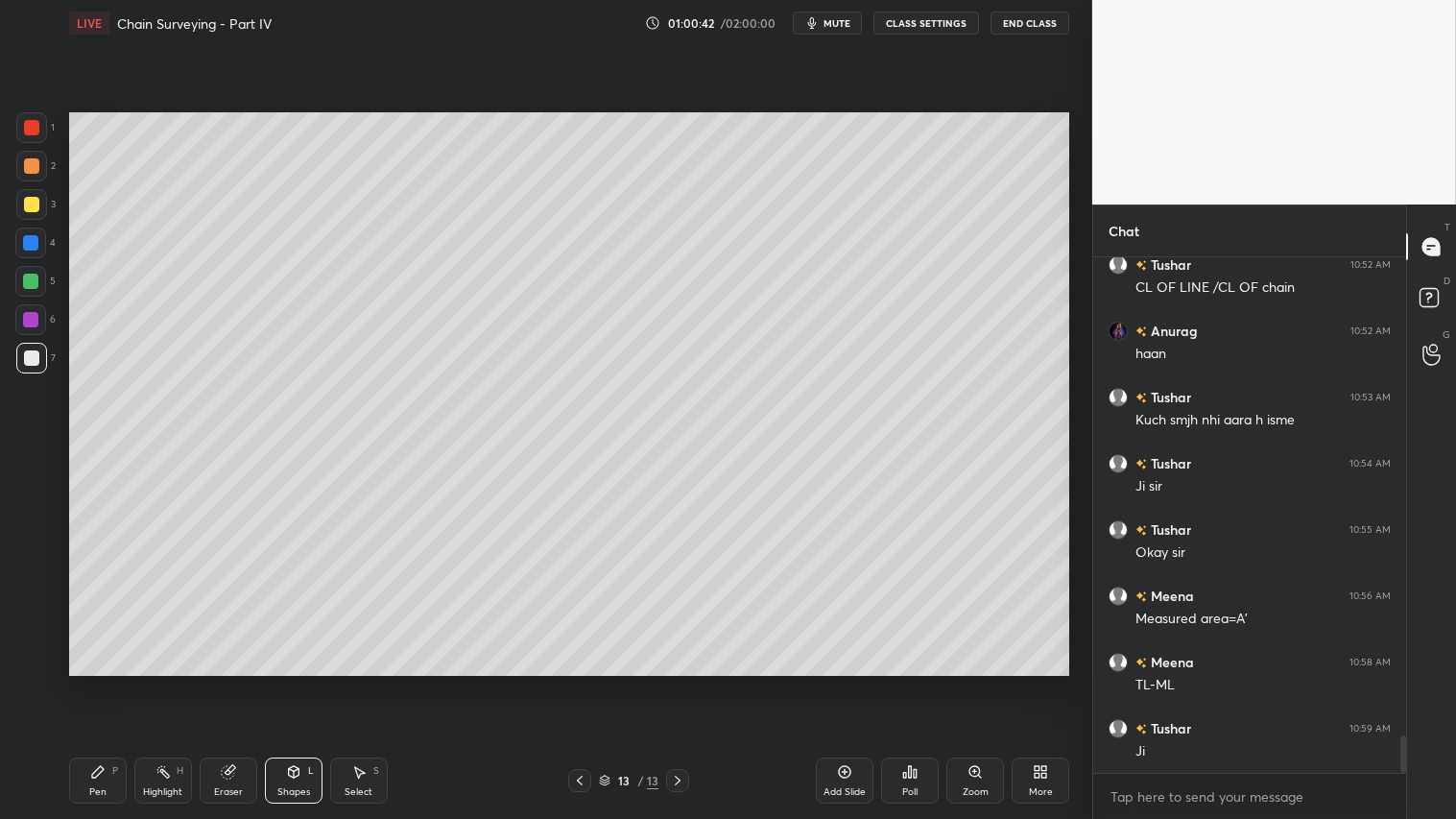drag, startPoint x: 101, startPoint y: 790, endPoint x: 99, endPoint y: 776, distance: 14.142136 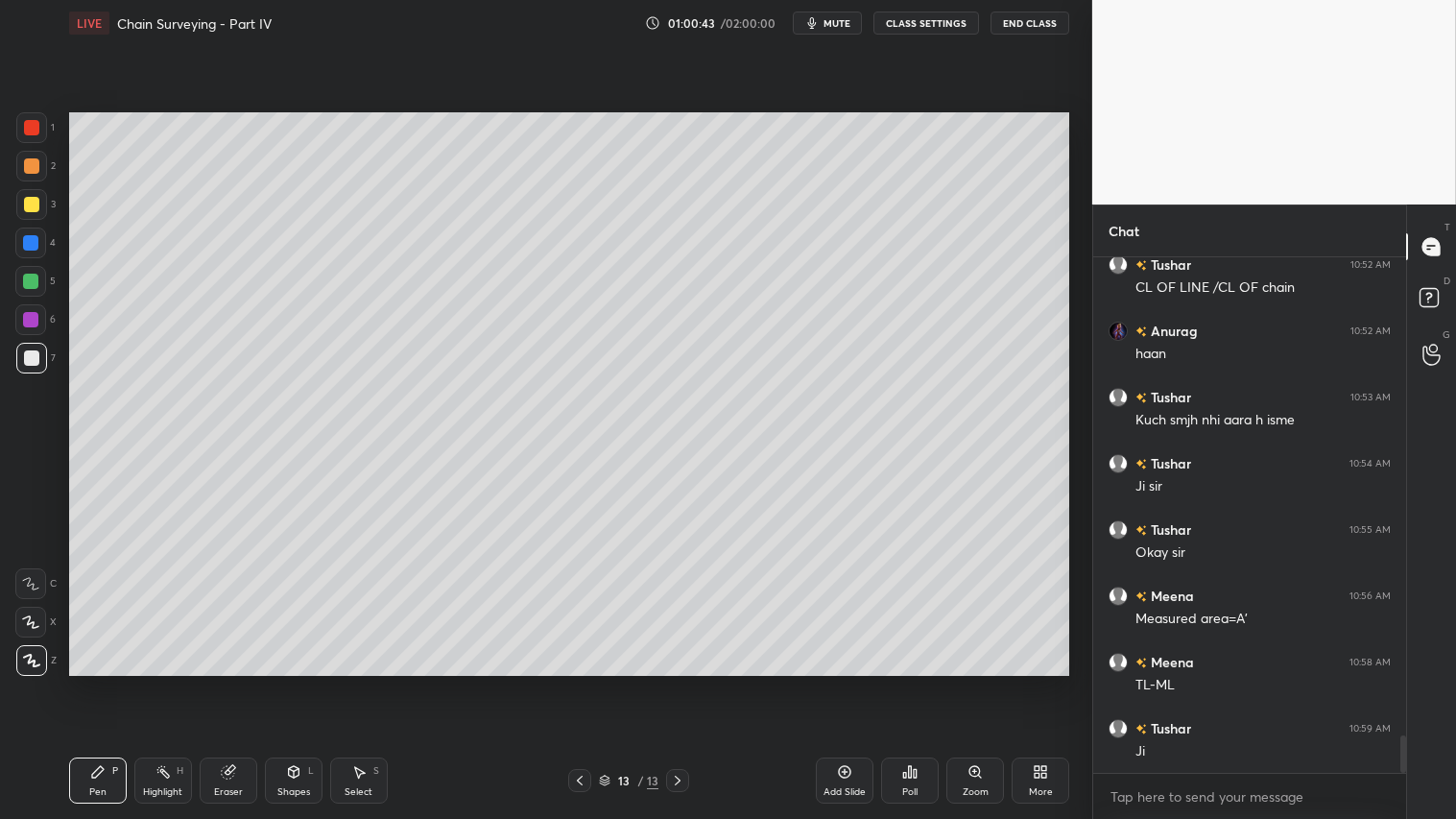 click on "Add Slide" at bounding box center (845, 792) 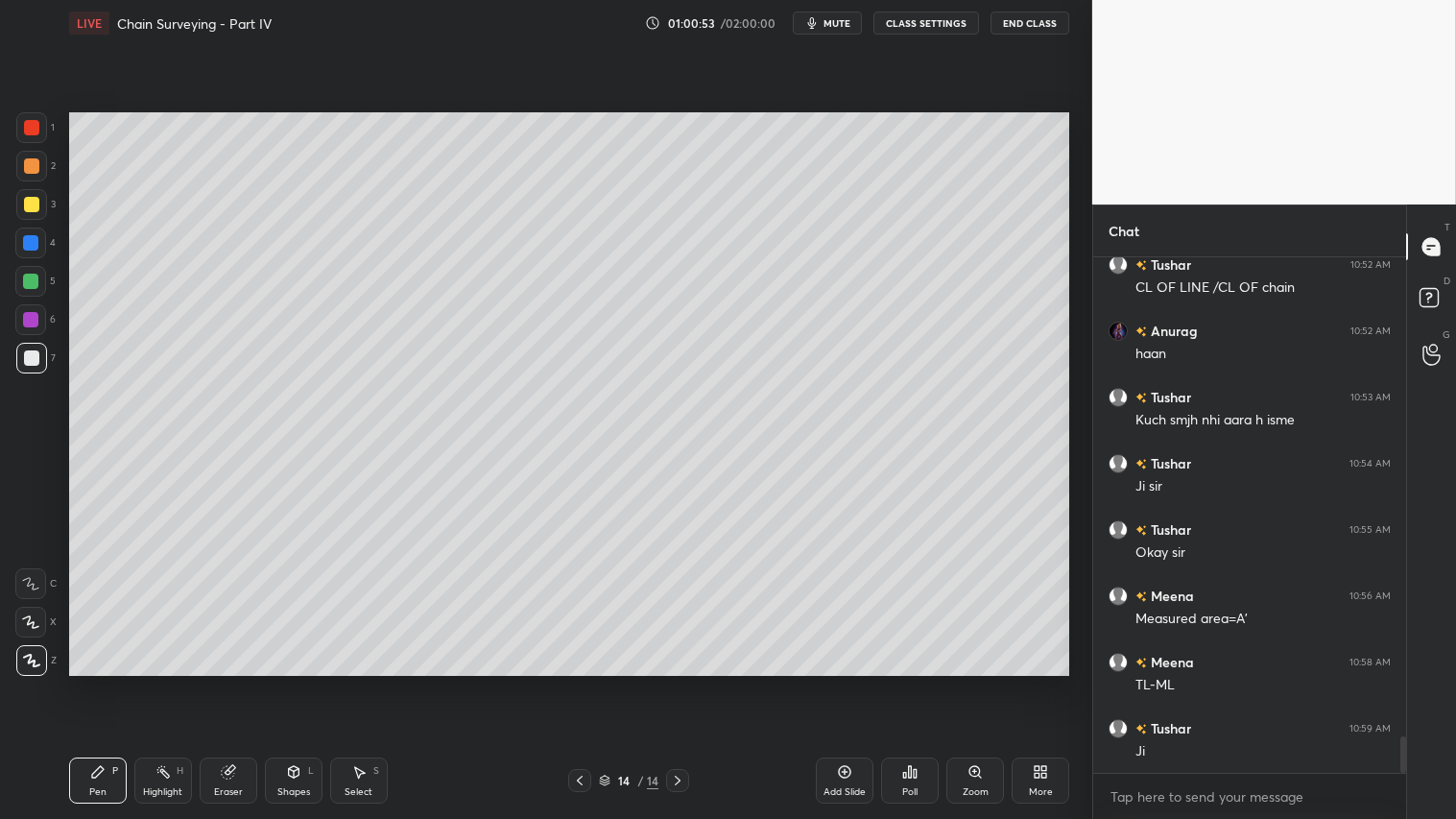 scroll, scrollTop: 6695, scrollLeft: 0, axis: vertical 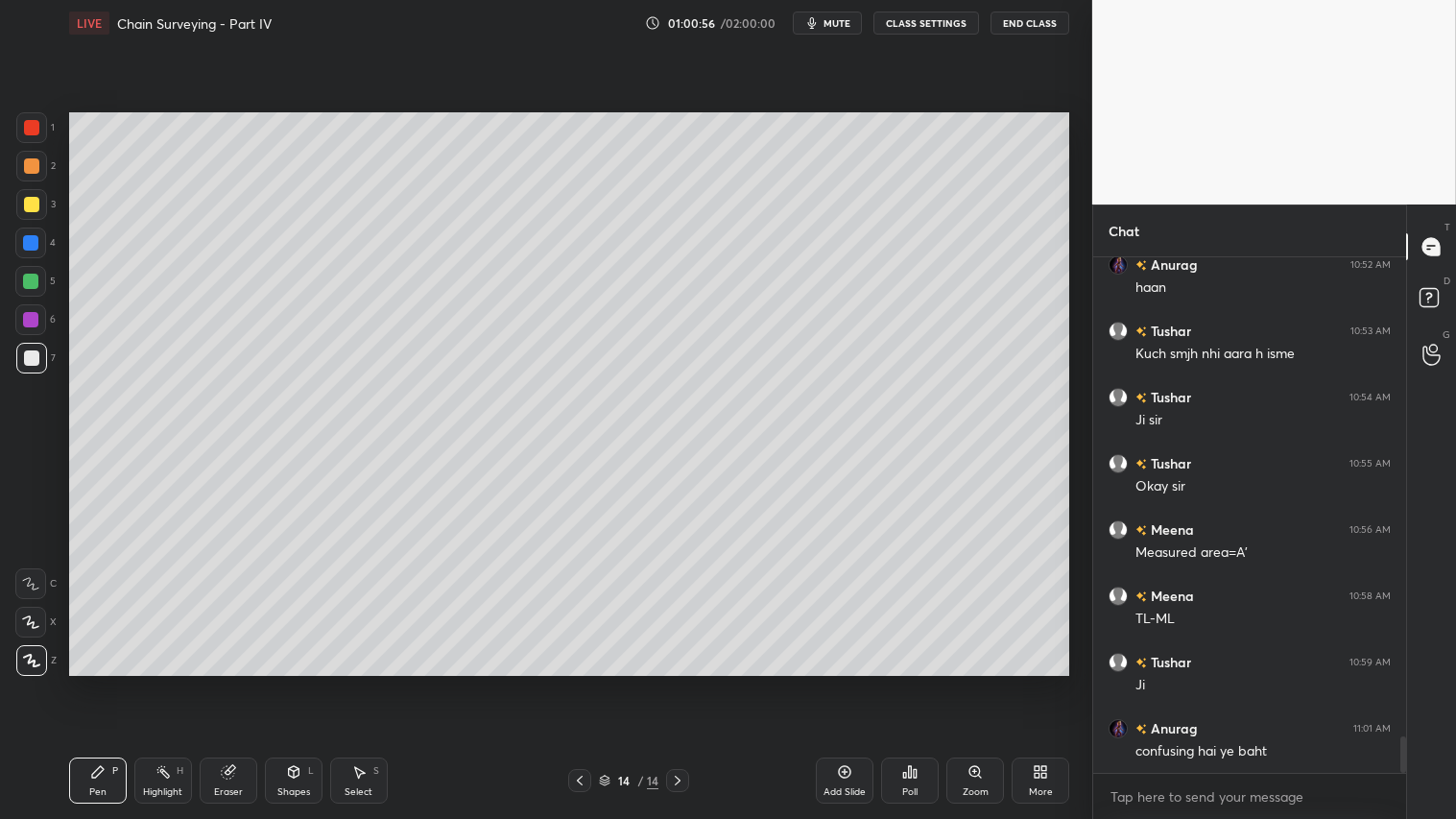 click on "Eraser" at bounding box center [228, 792] 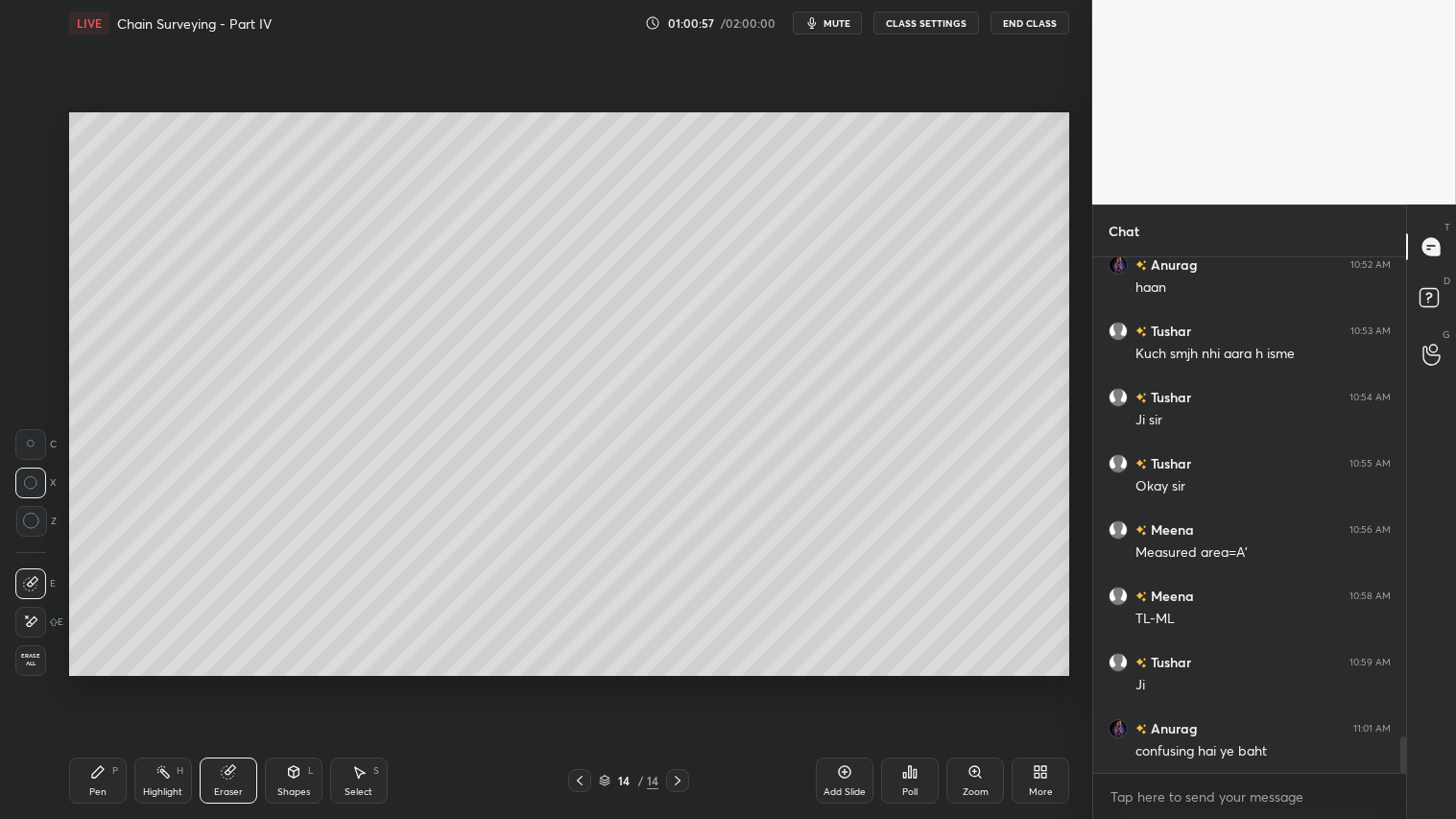 click on "Erase all" at bounding box center [31, 660] 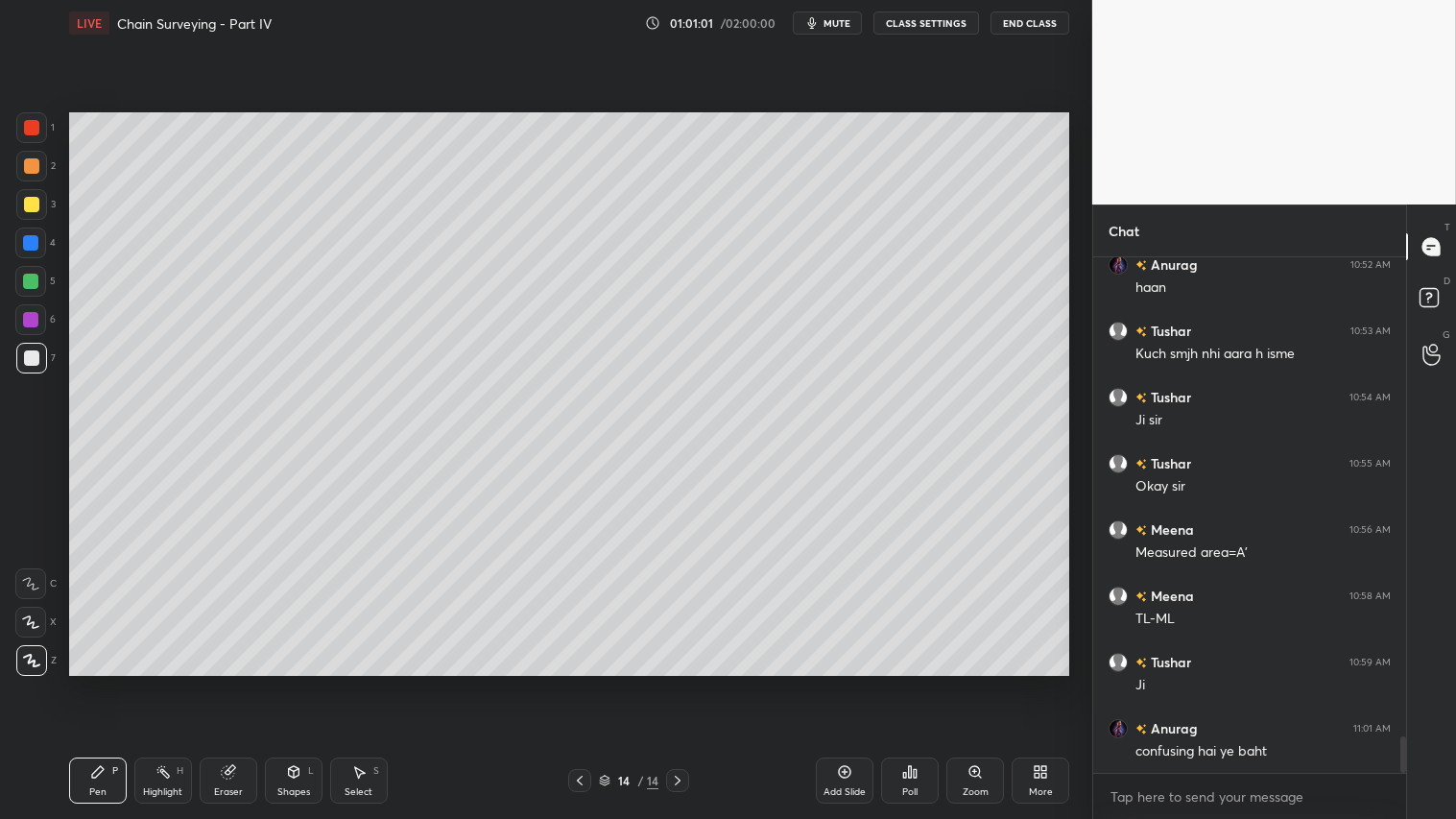 click on "Pen P" at bounding box center [98, 781] 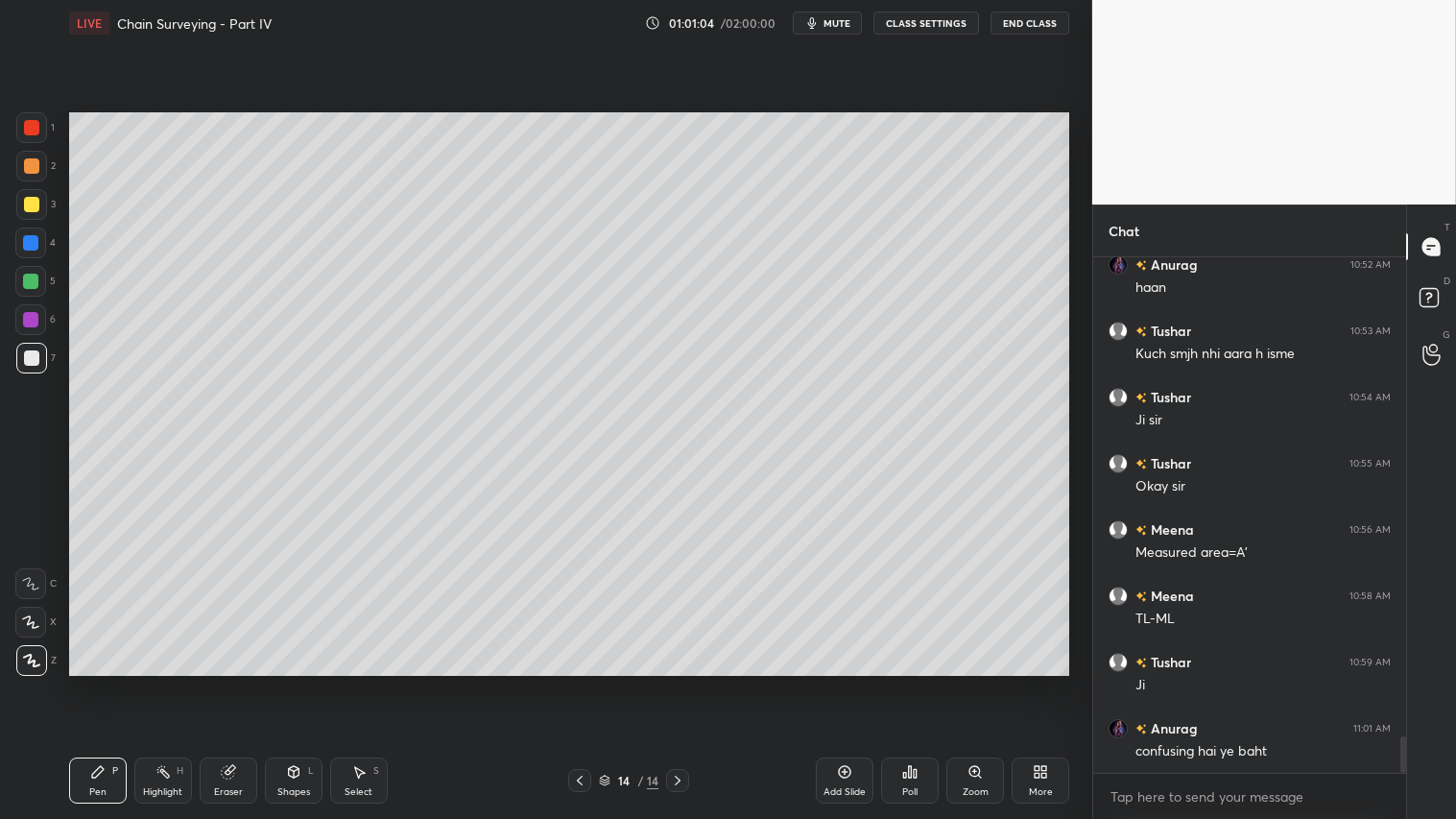 click 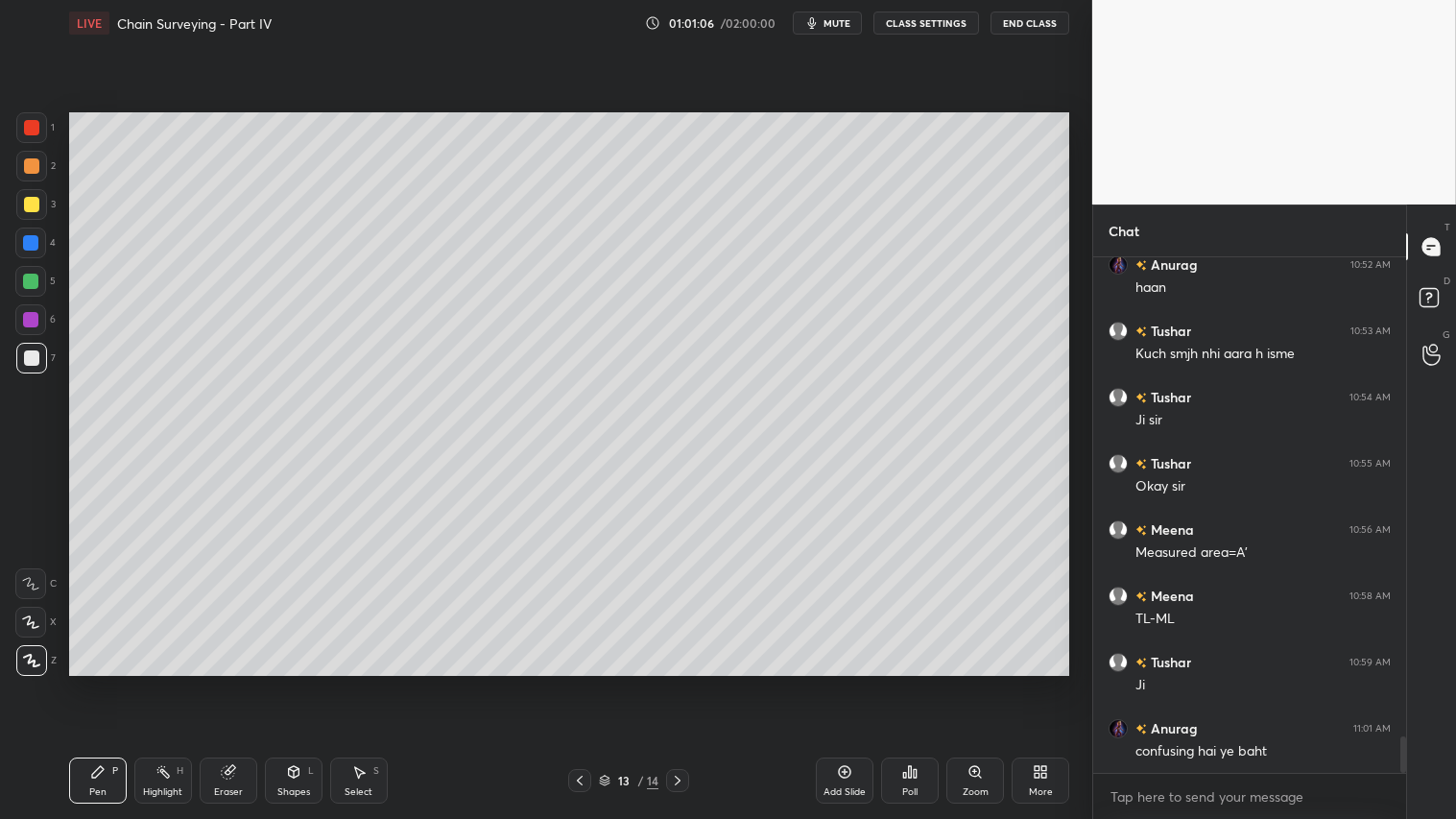 click 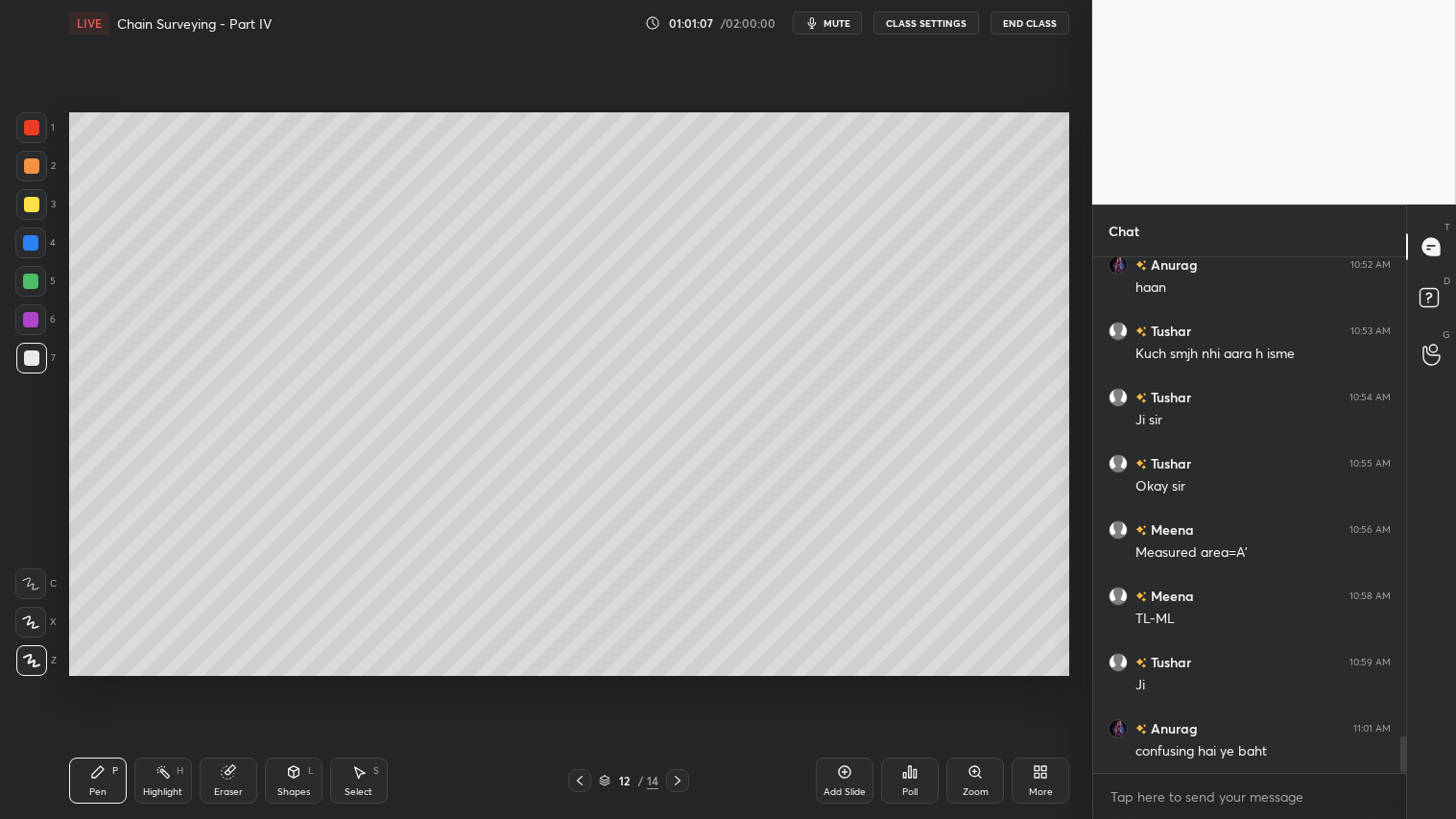 click on "12 / 14" at bounding box center [629, 781] 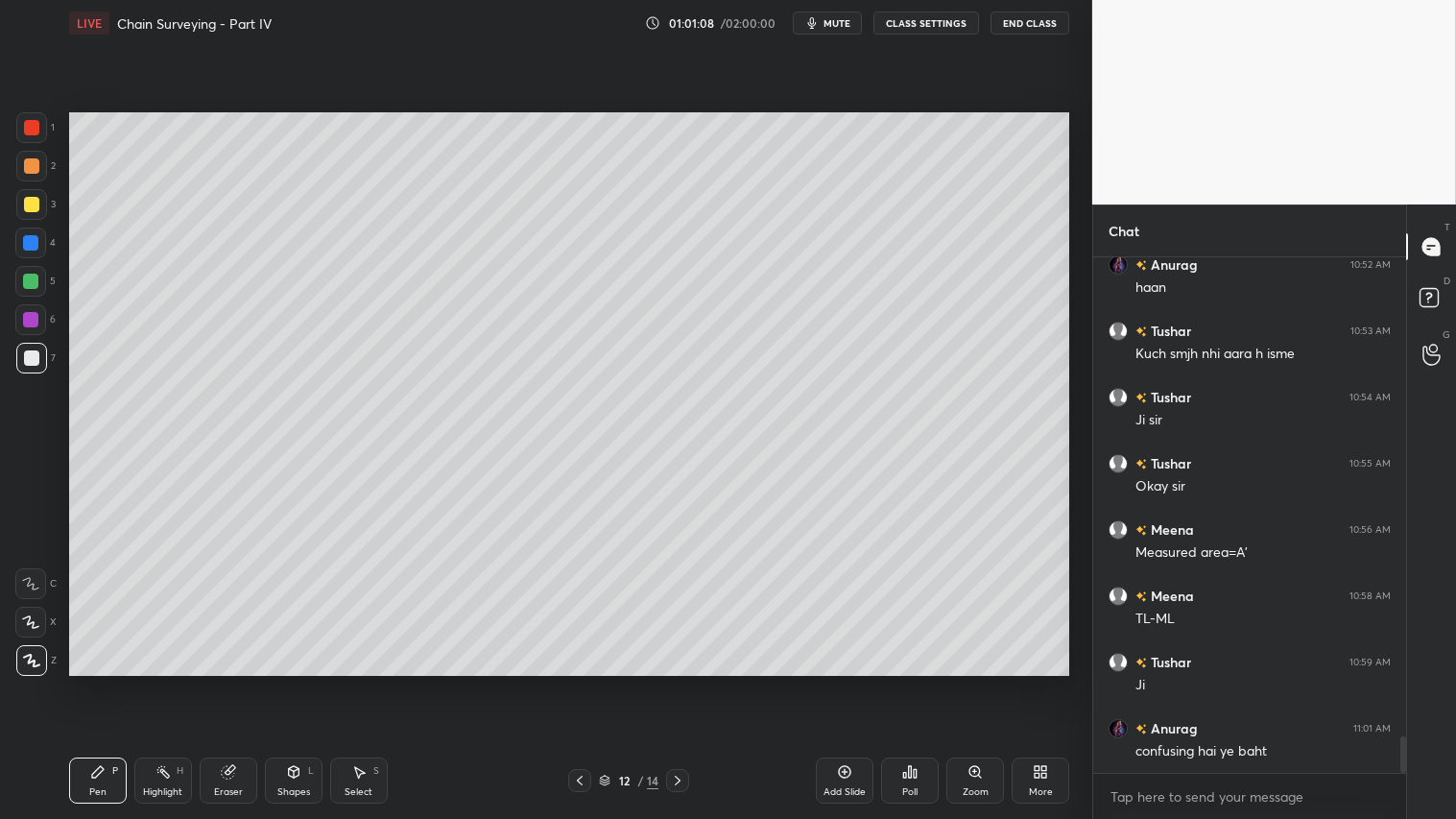 click 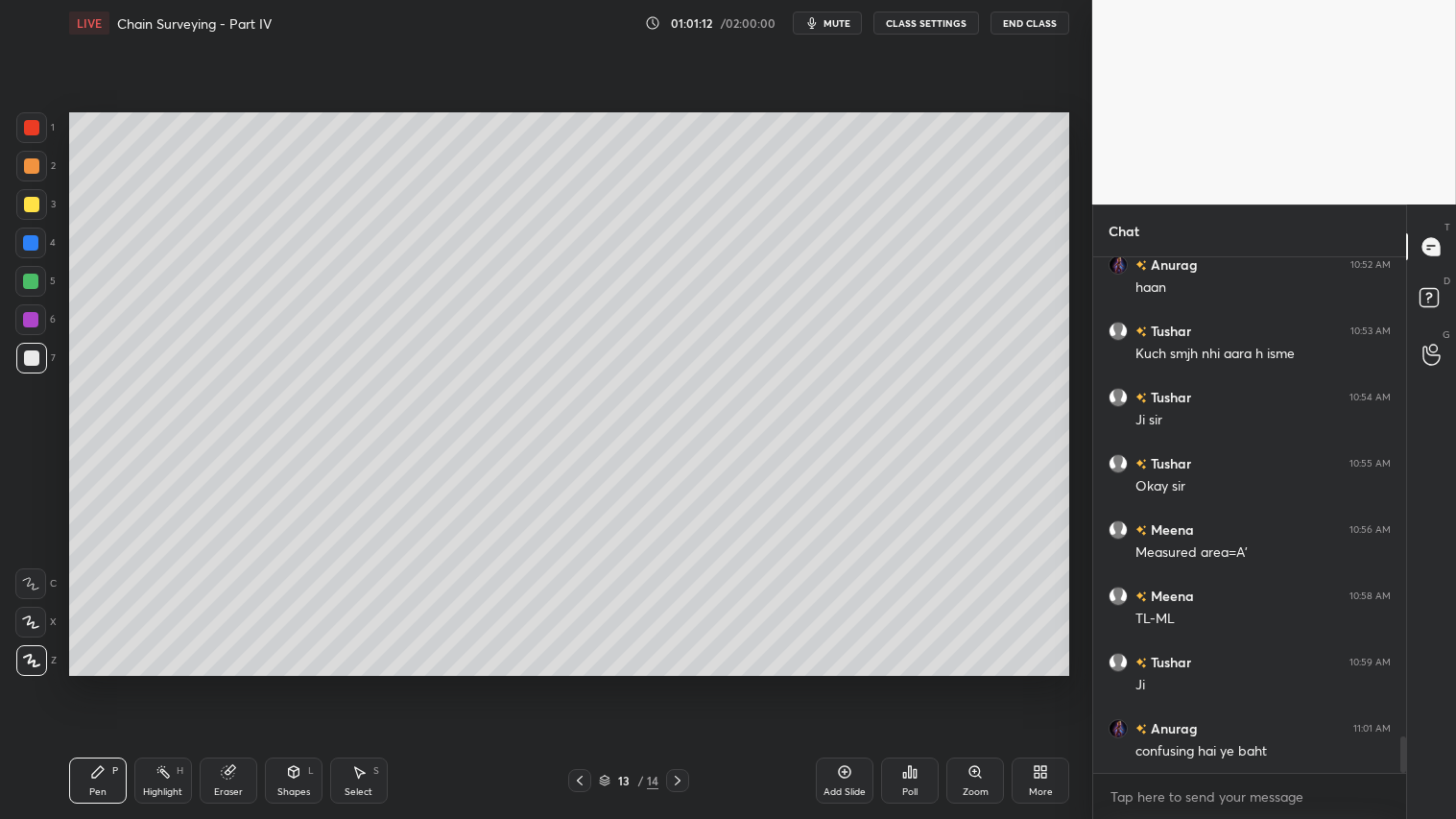 click on "Eraser" at bounding box center [228, 781] 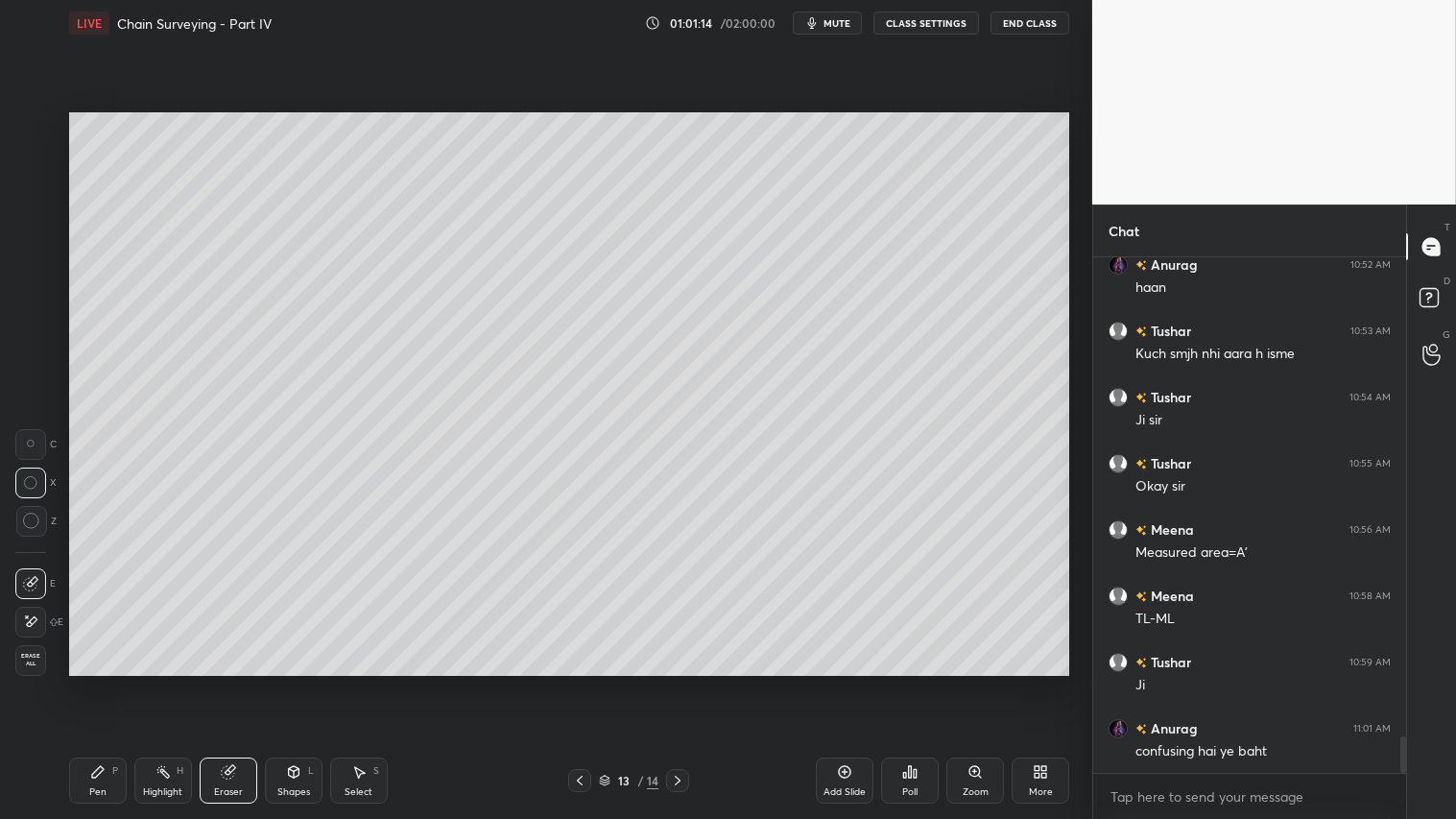 click on "Pen P" at bounding box center (98, 781) 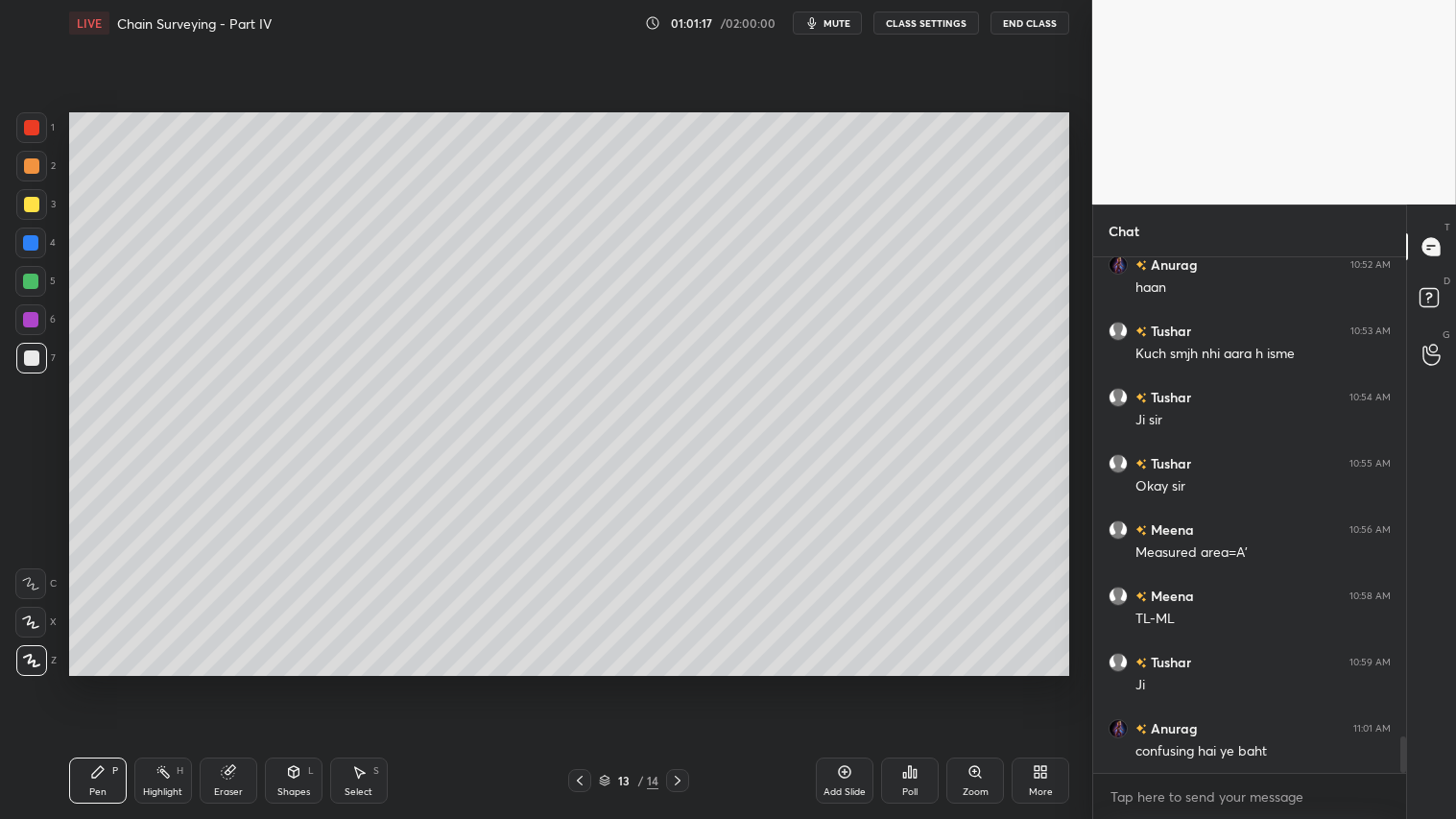 click at bounding box center [678, 781] 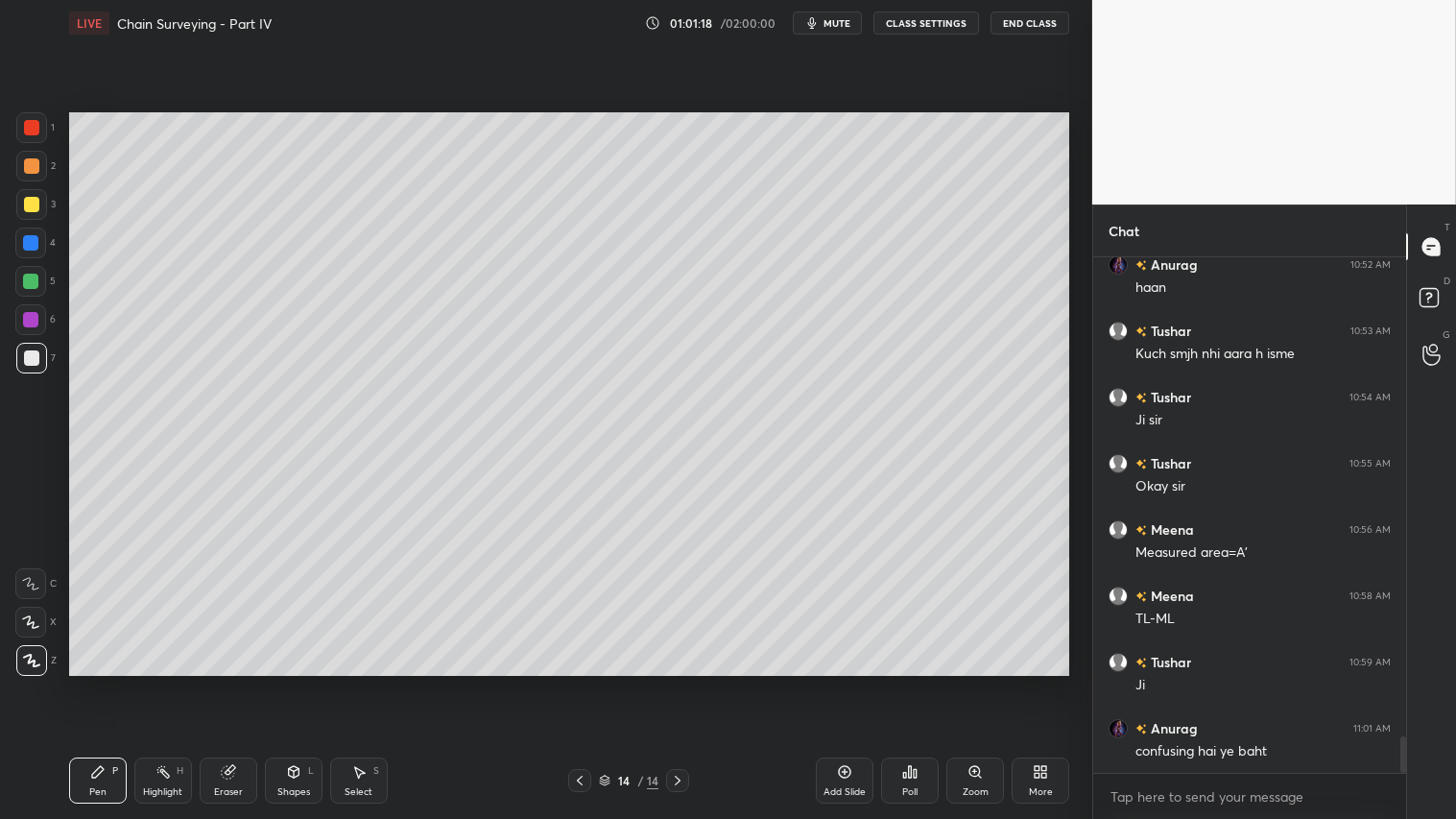 scroll, scrollTop: 6779, scrollLeft: 0, axis: vertical 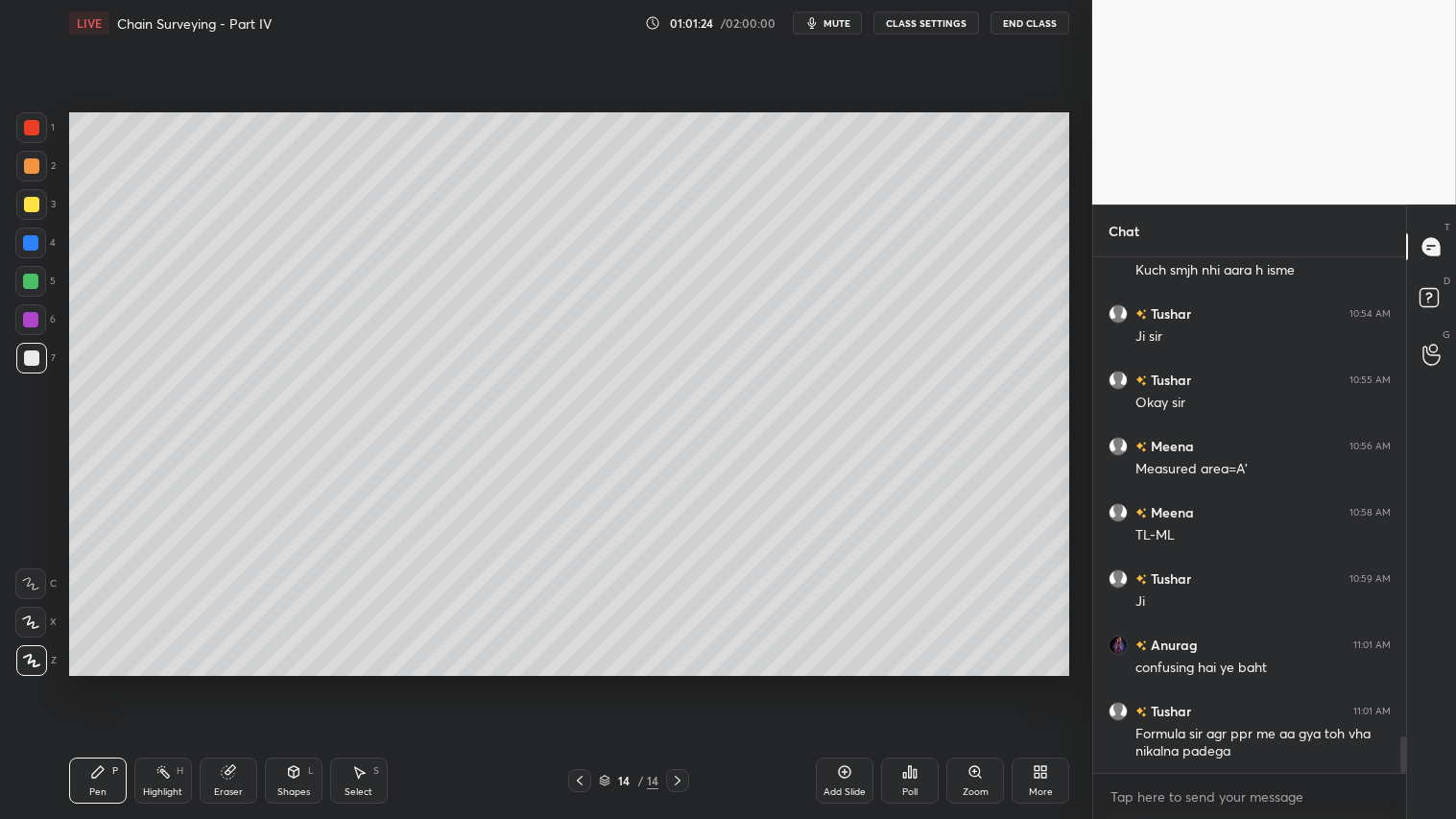 drag, startPoint x: 108, startPoint y: 788, endPoint x: 152, endPoint y: 785, distance: 44.102154 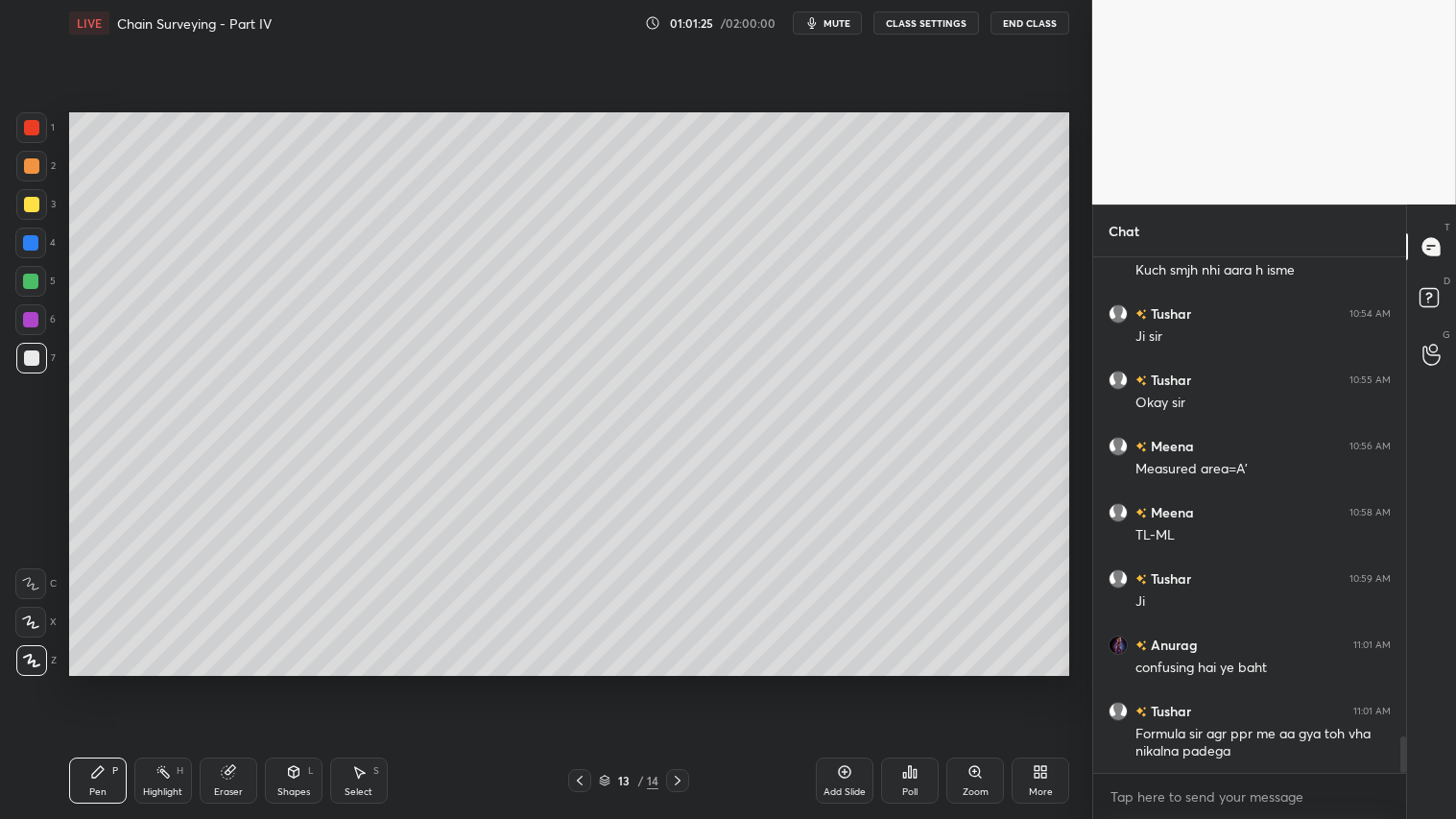 click 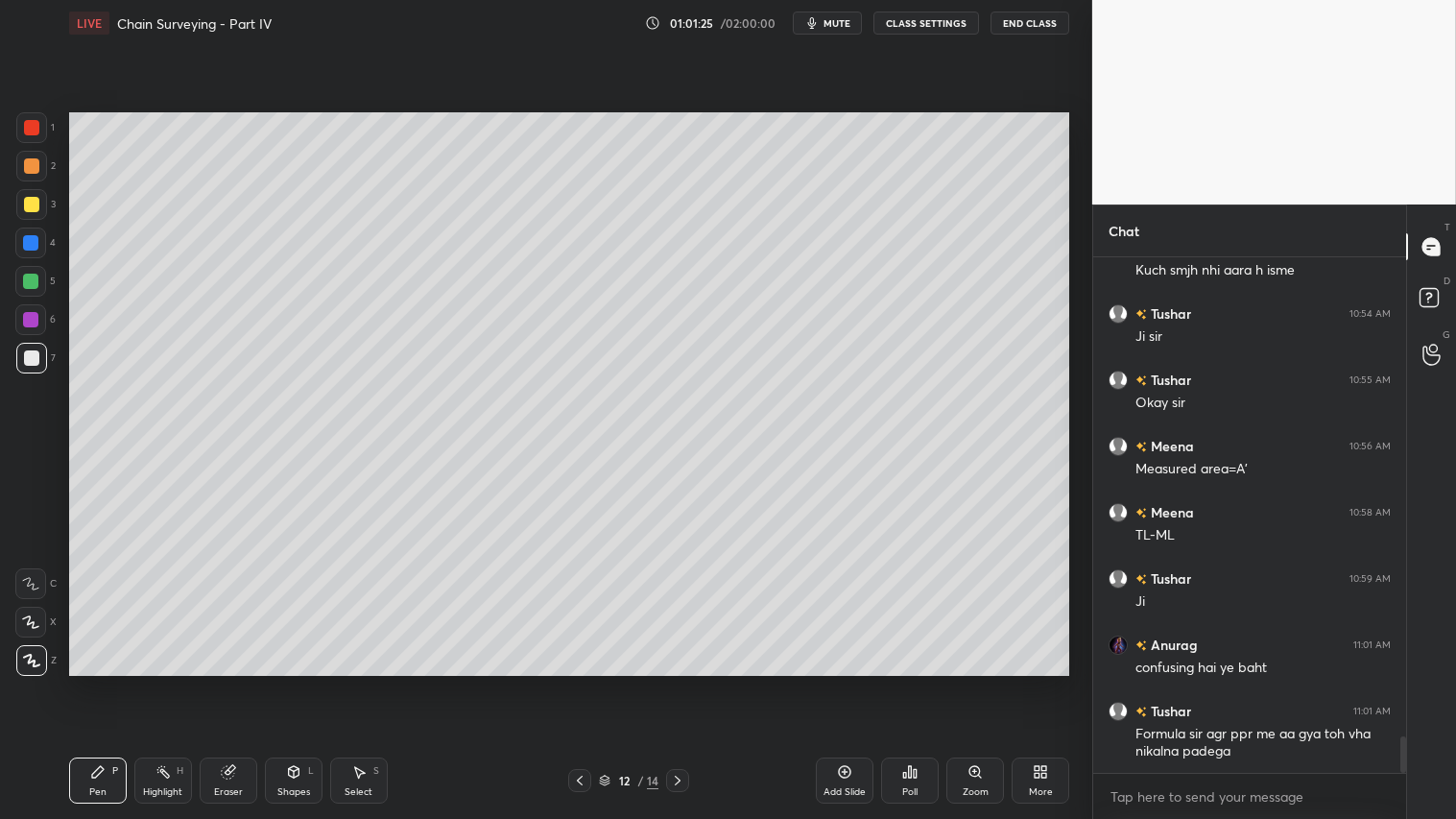 click 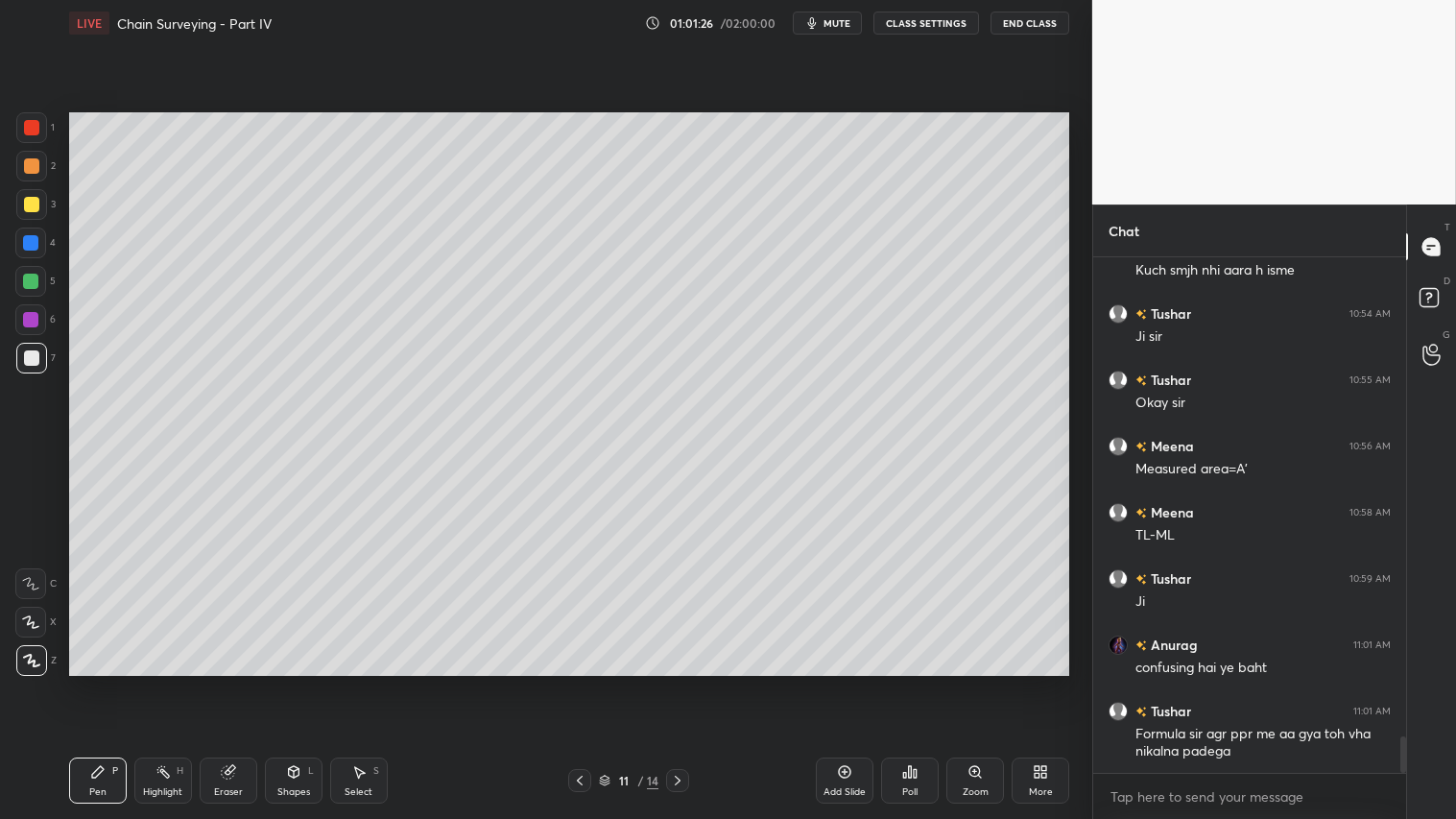 click 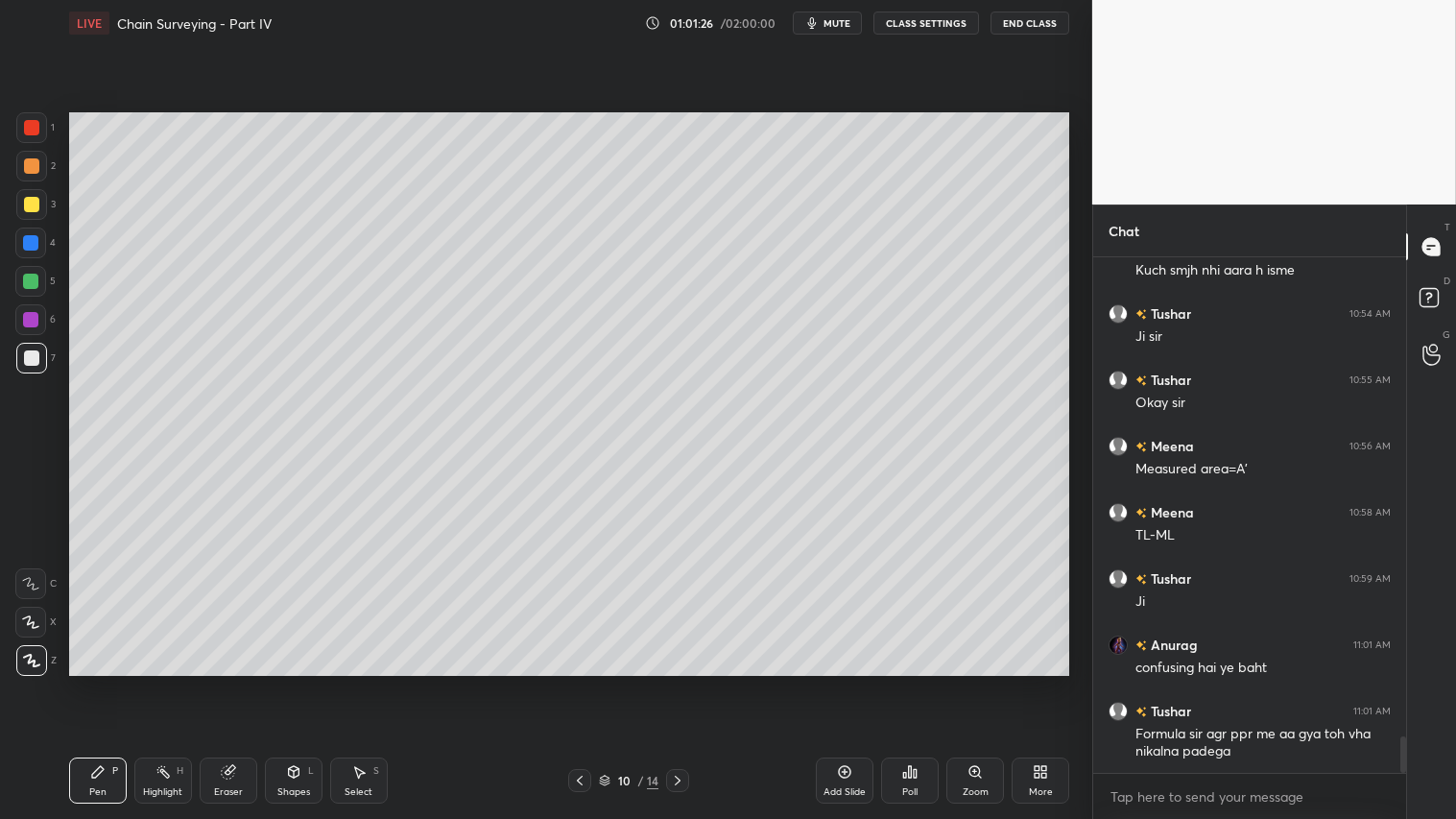 click 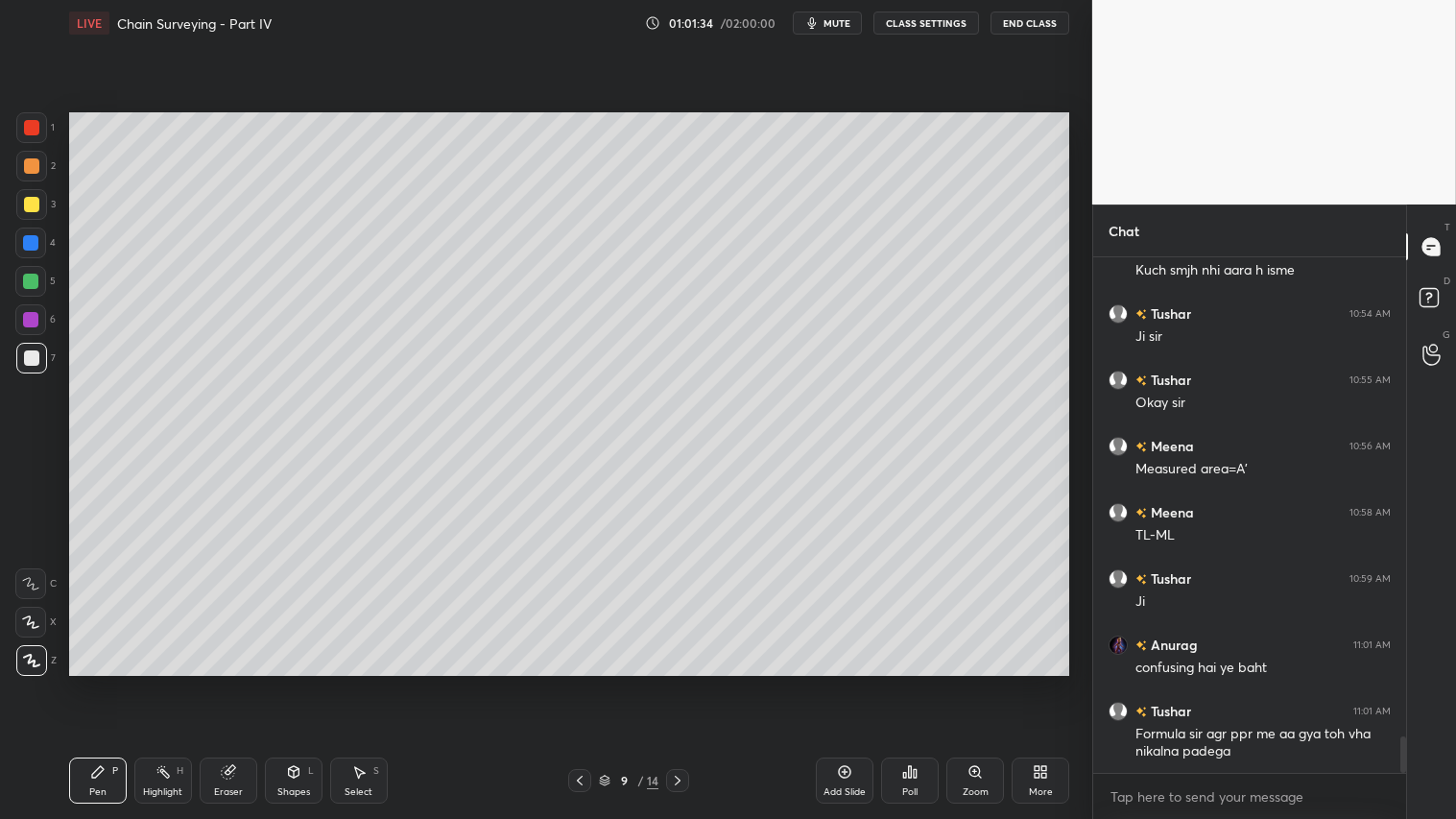 click 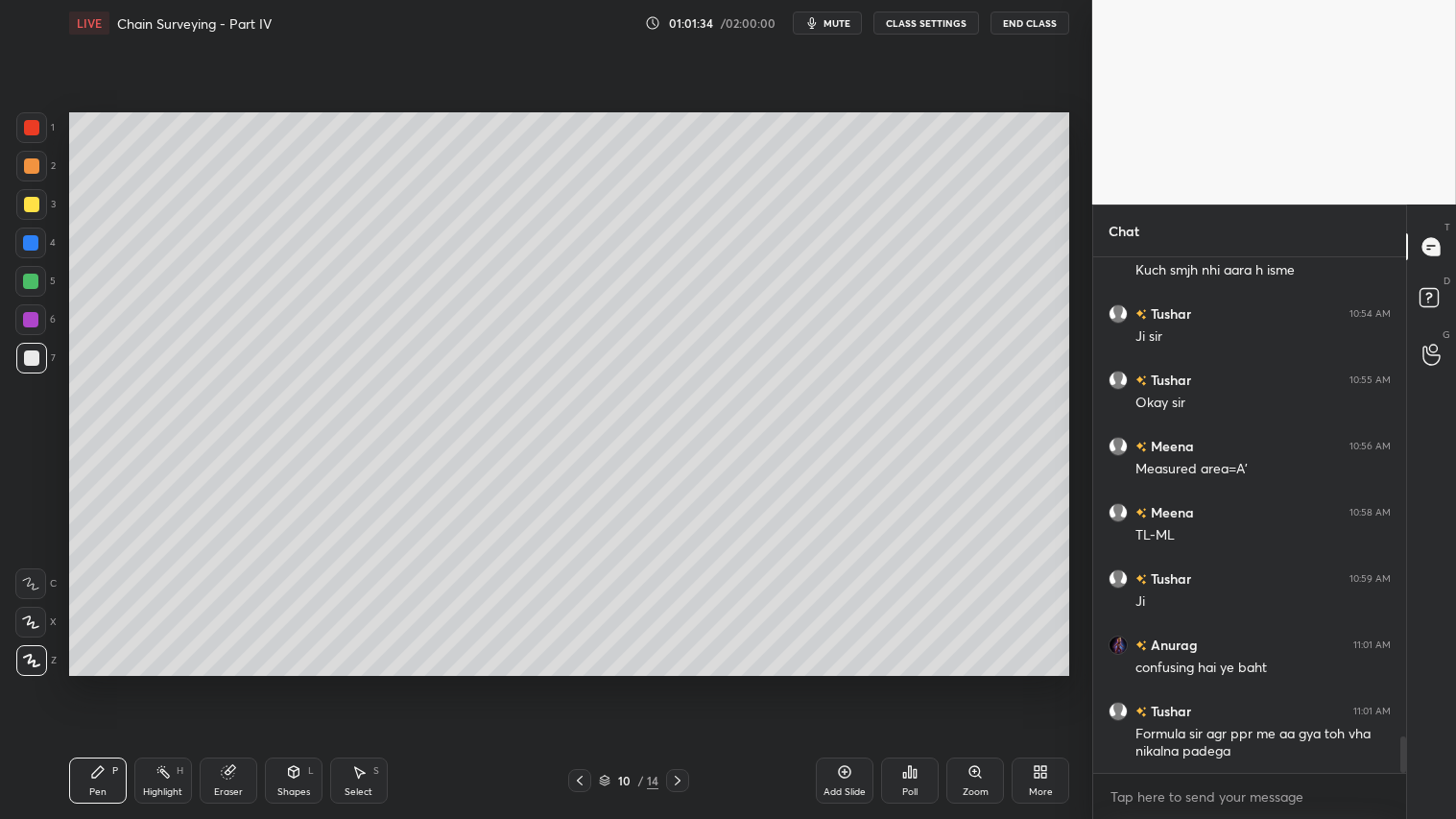drag, startPoint x: 579, startPoint y: 780, endPoint x: 588, endPoint y: 775, distance: 10.29563 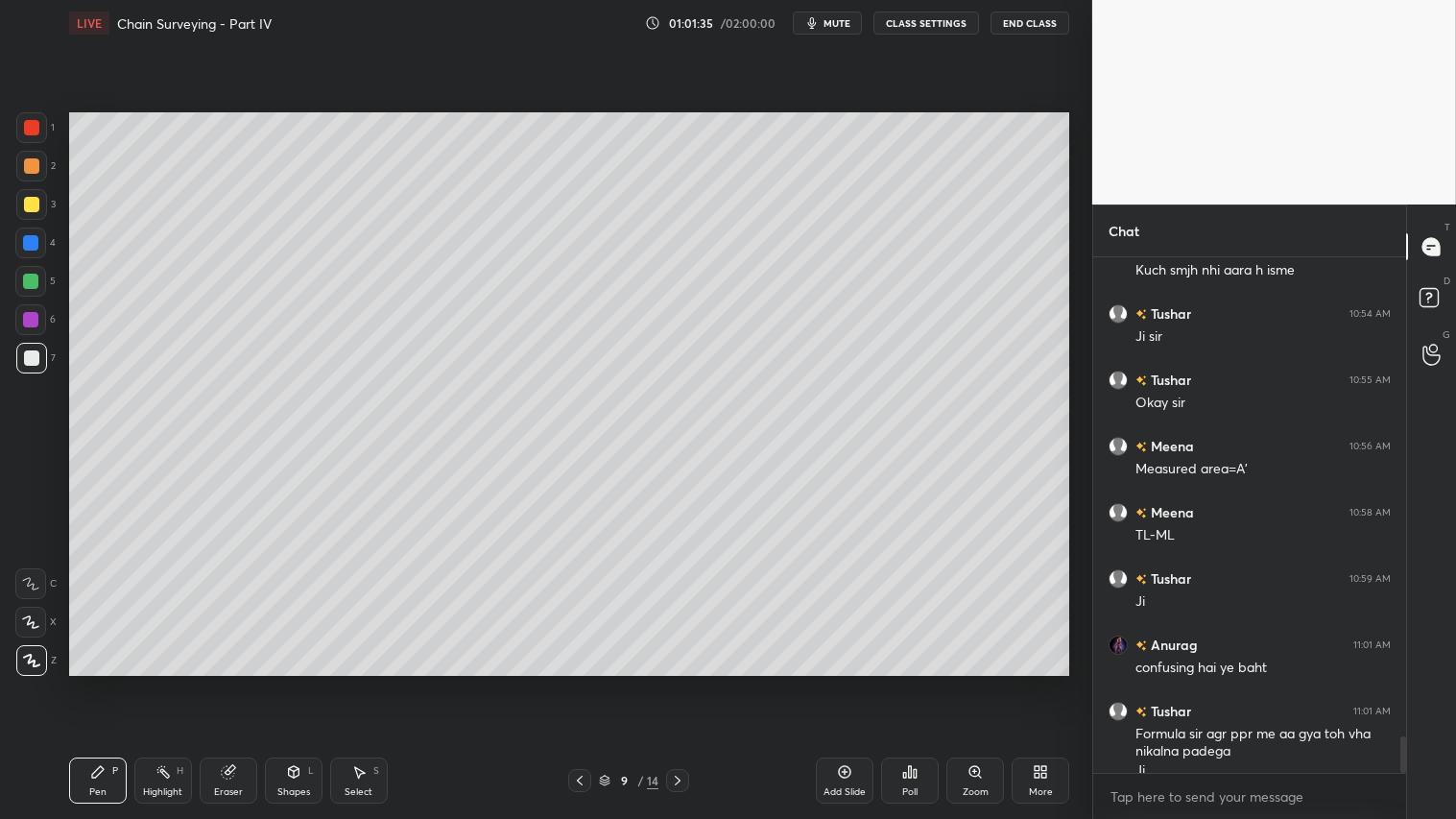 scroll, scrollTop: 6798, scrollLeft: 0, axis: vertical 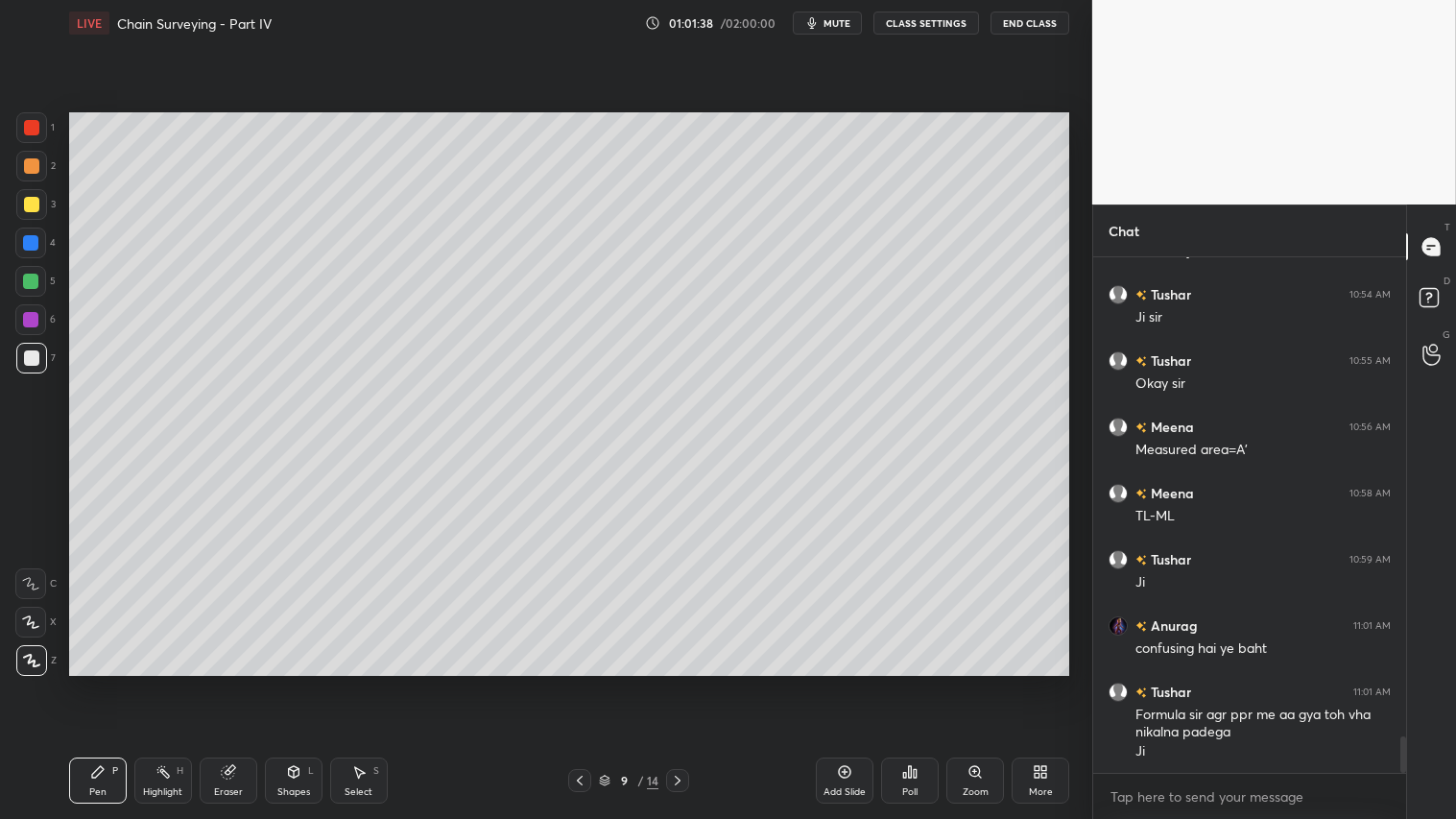 click 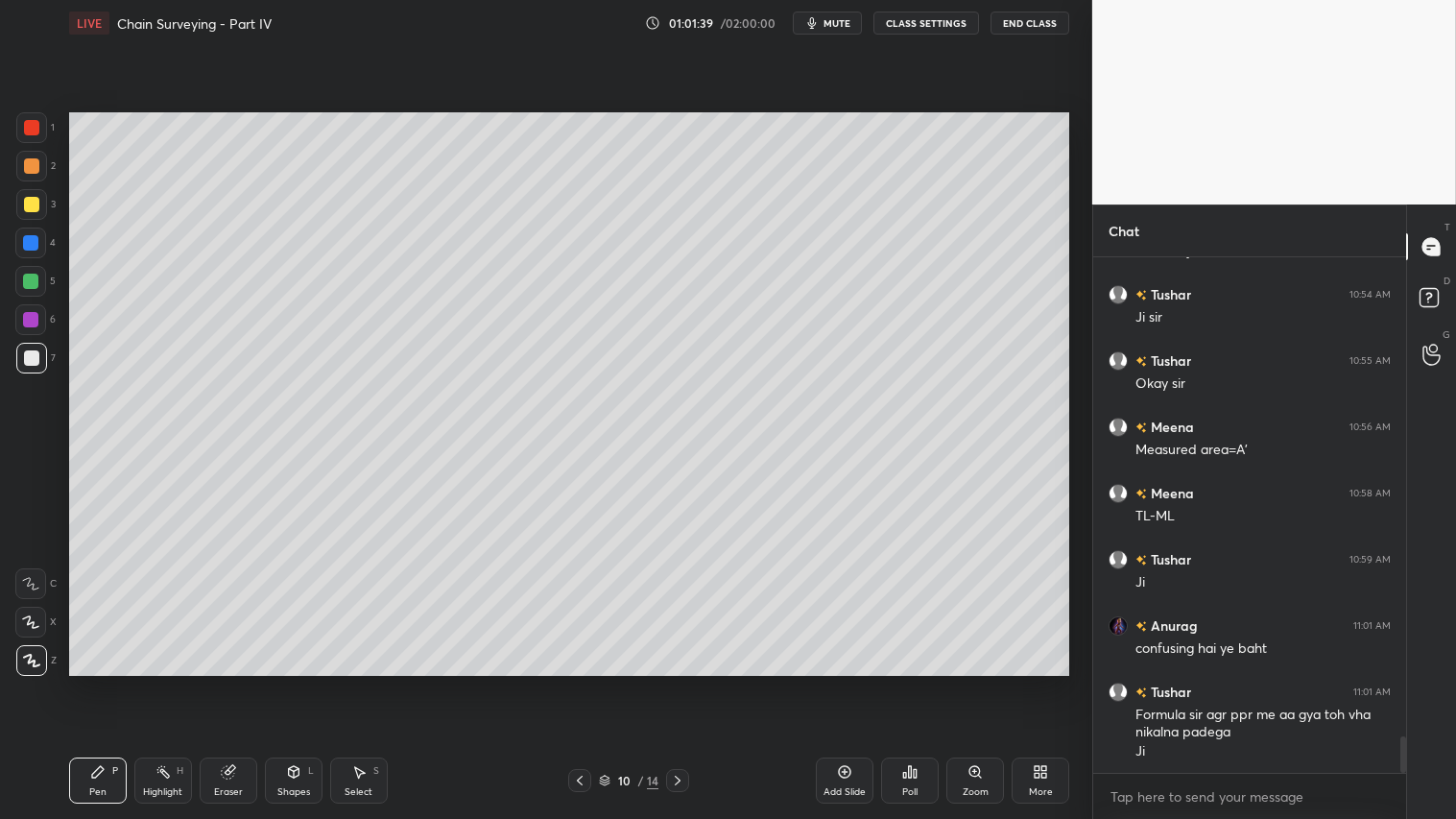 click 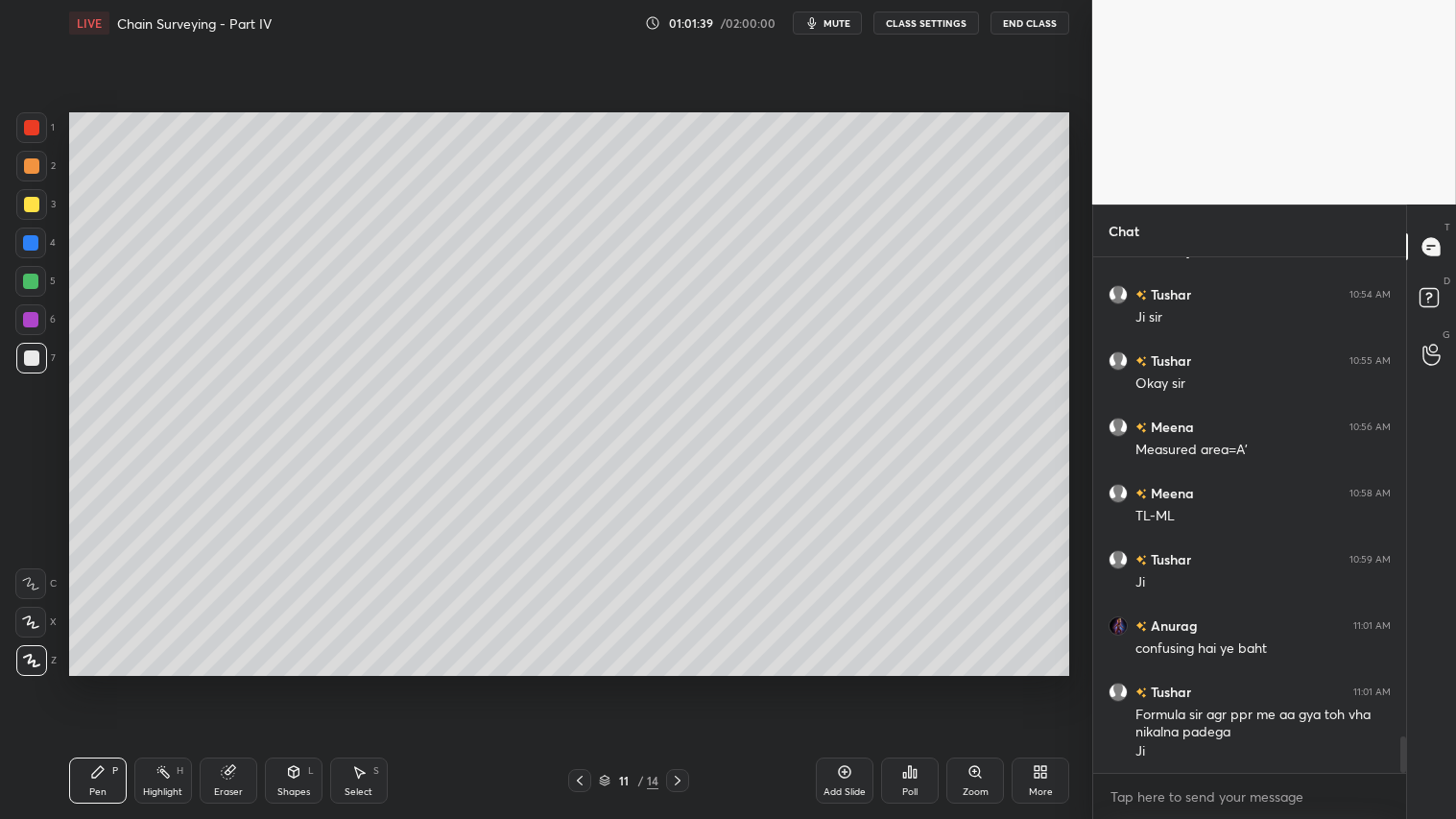 click 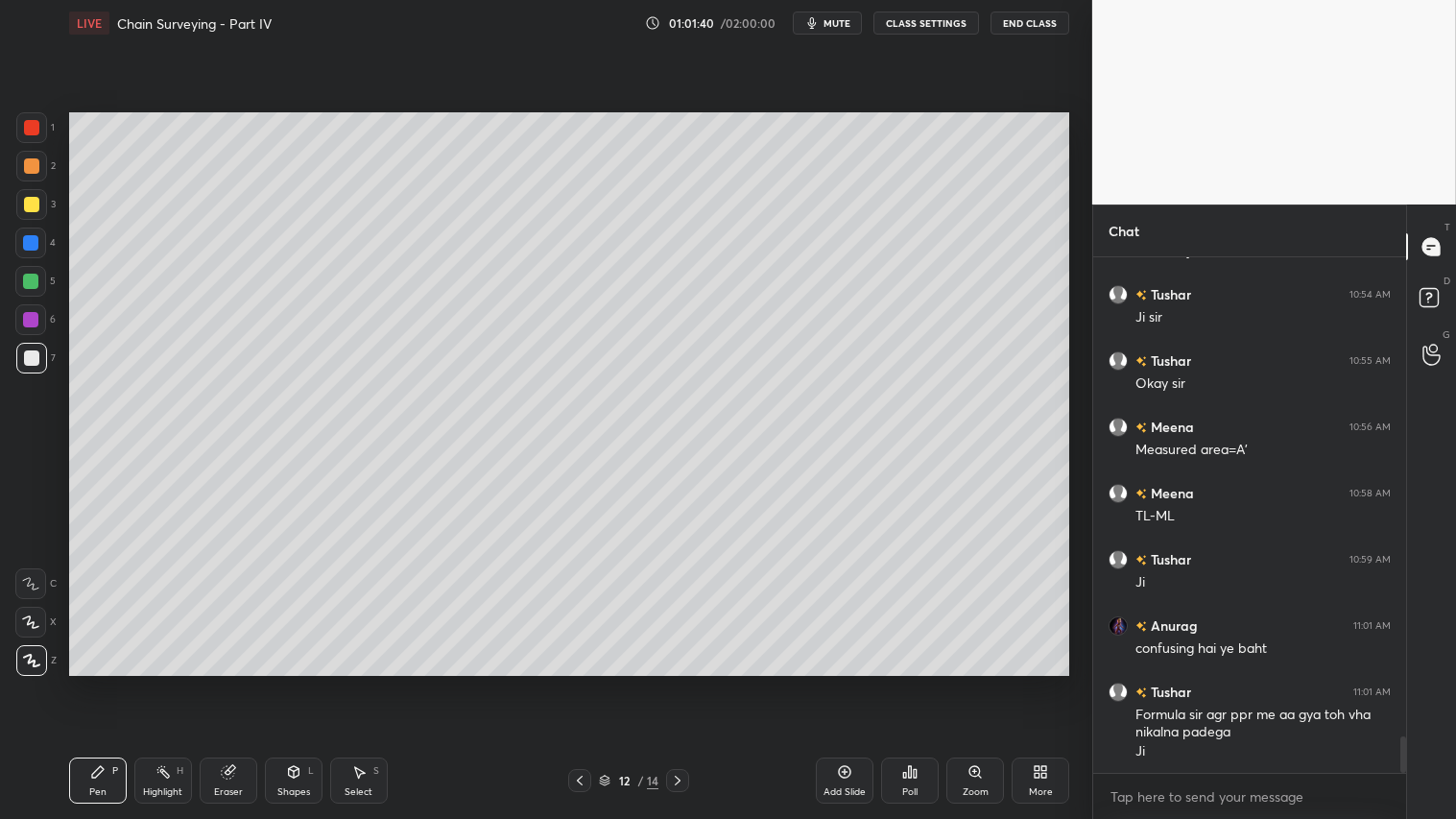 click 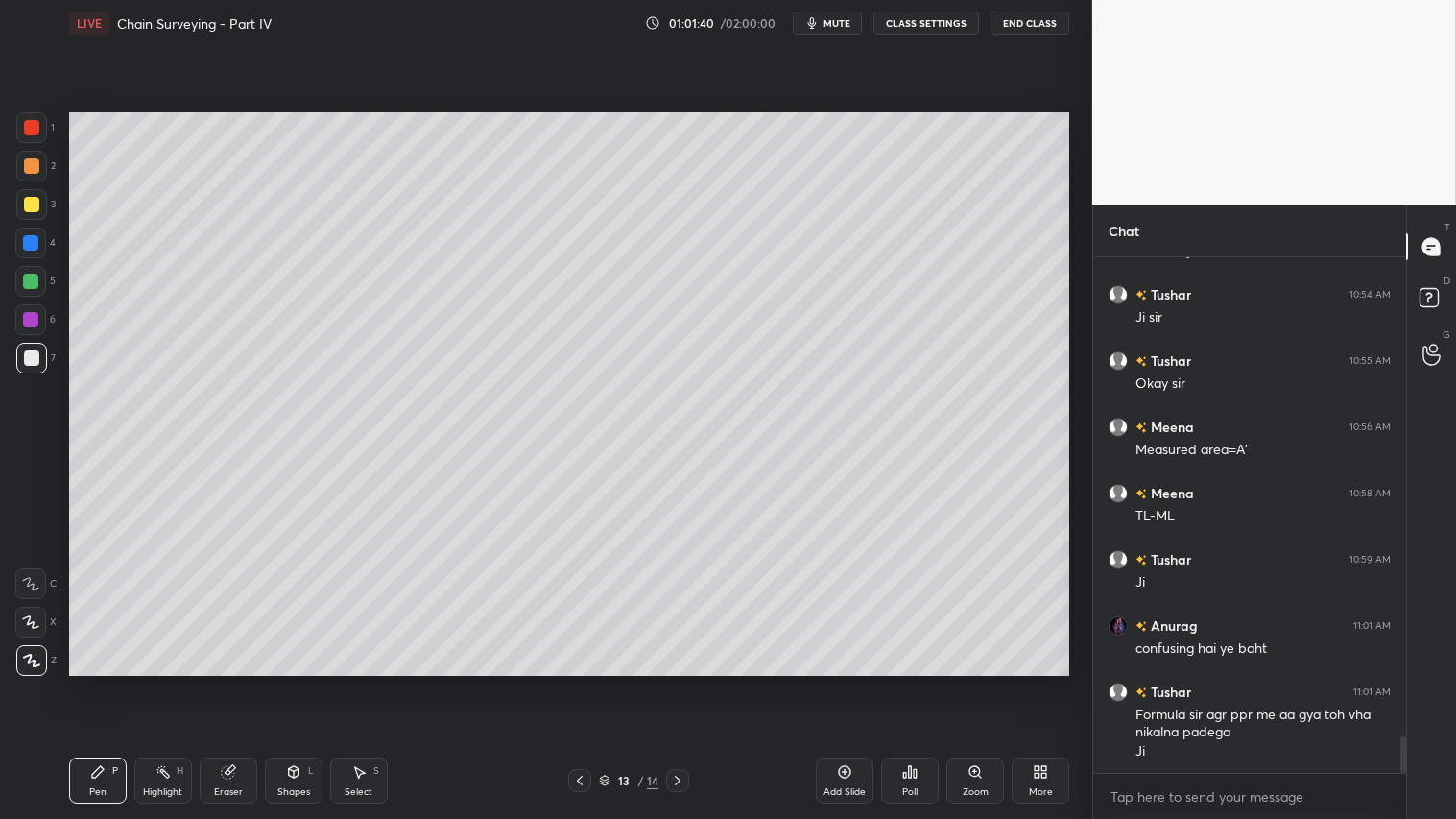 click 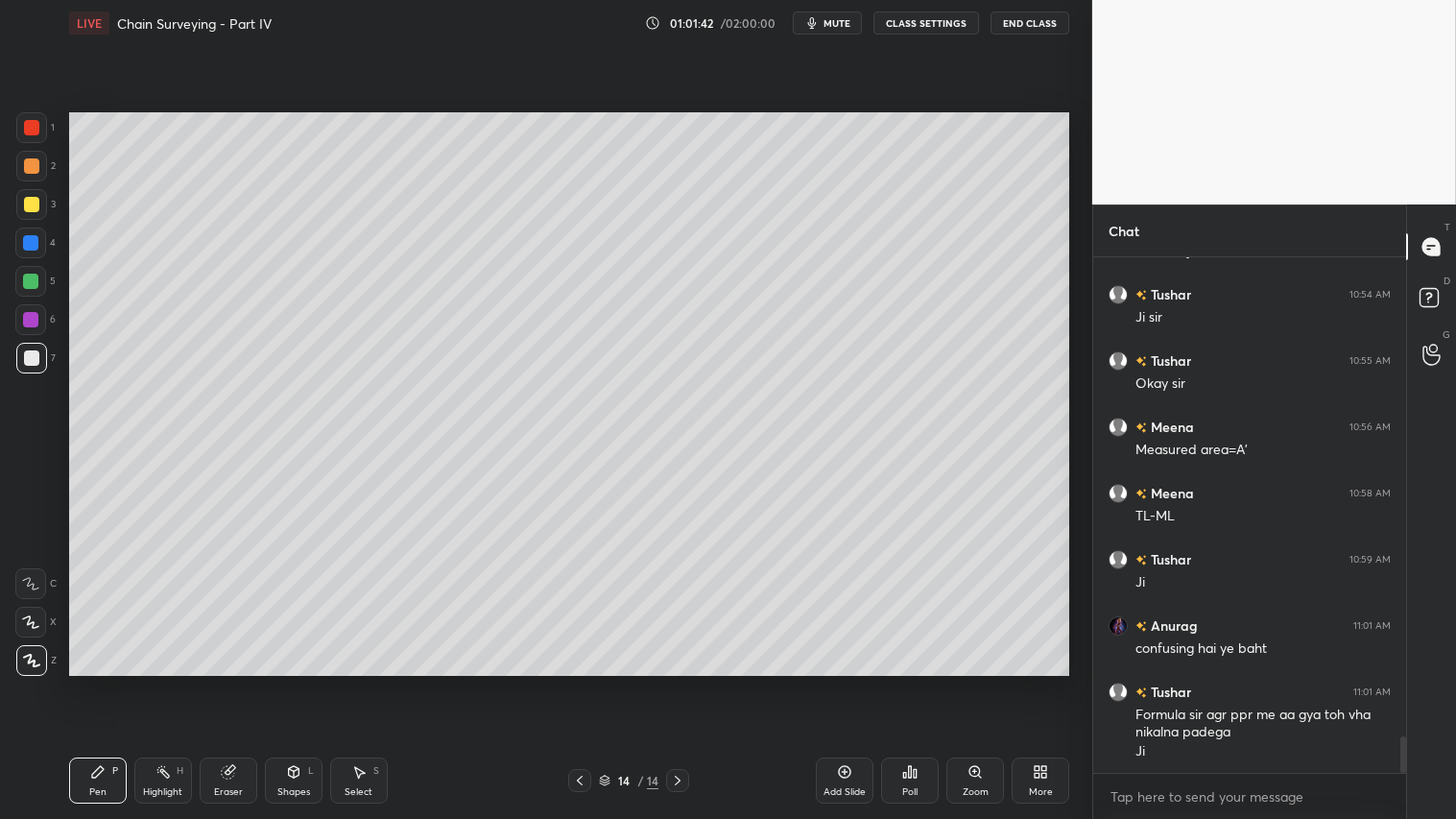 click 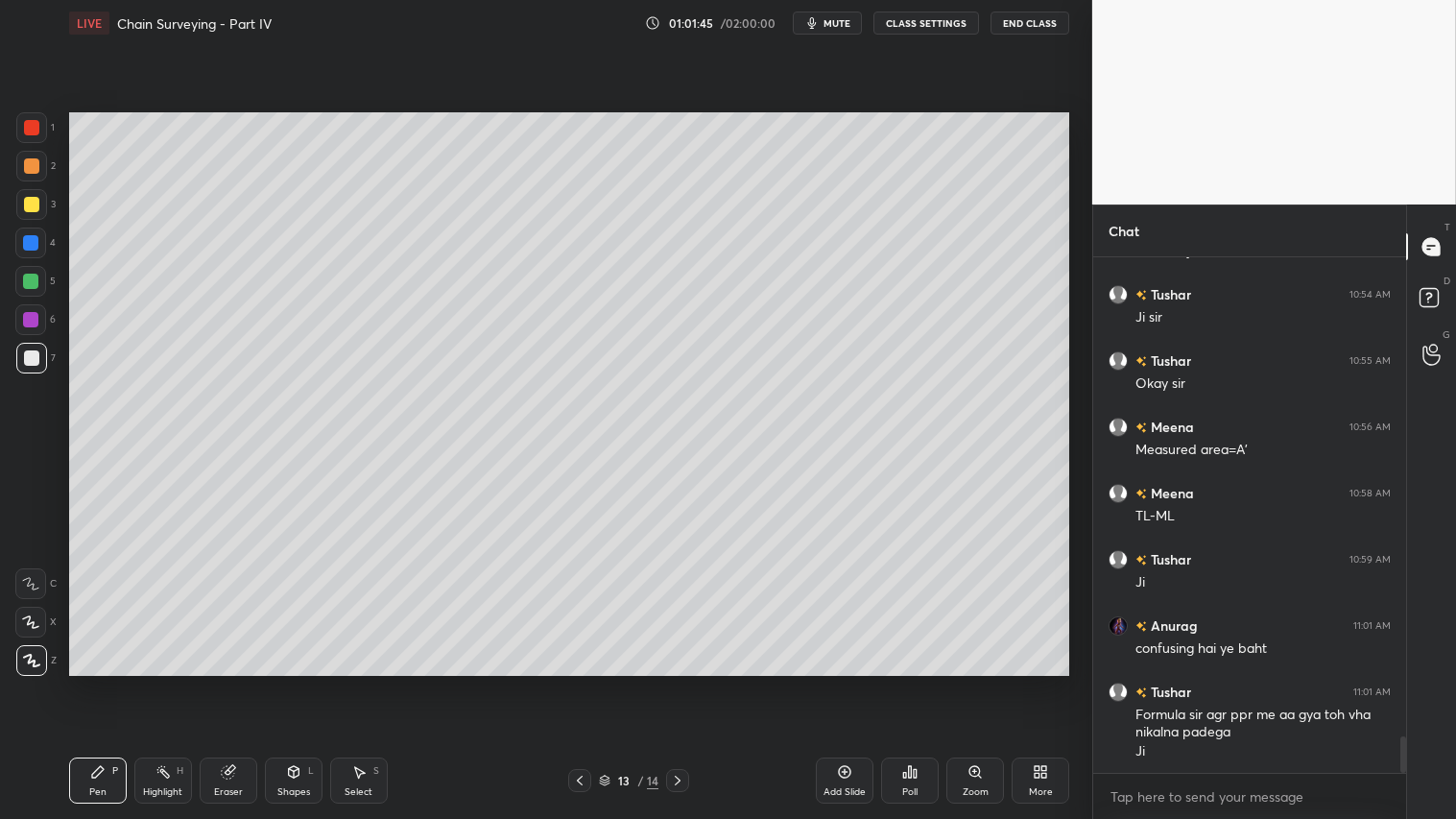 click 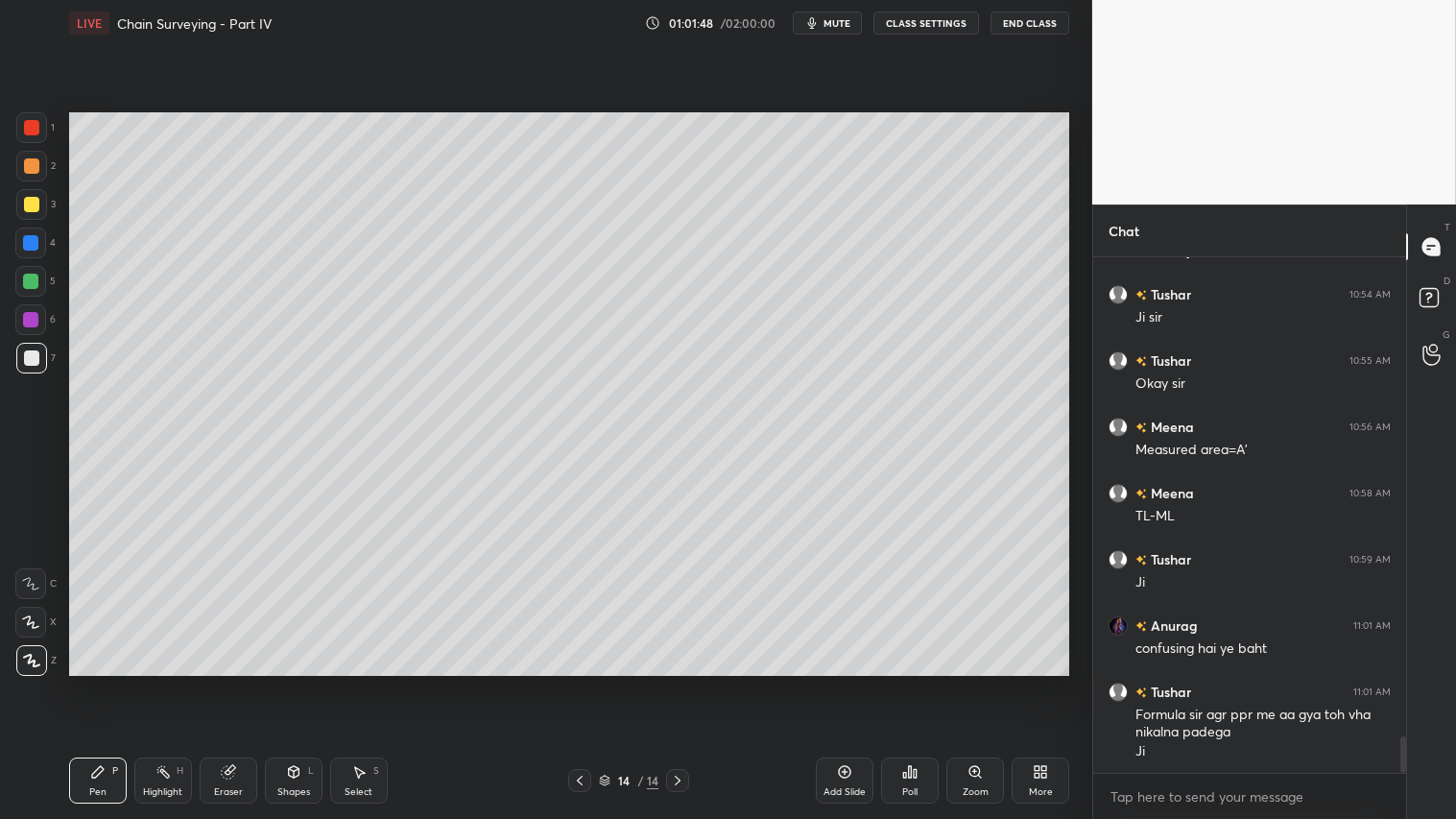 click 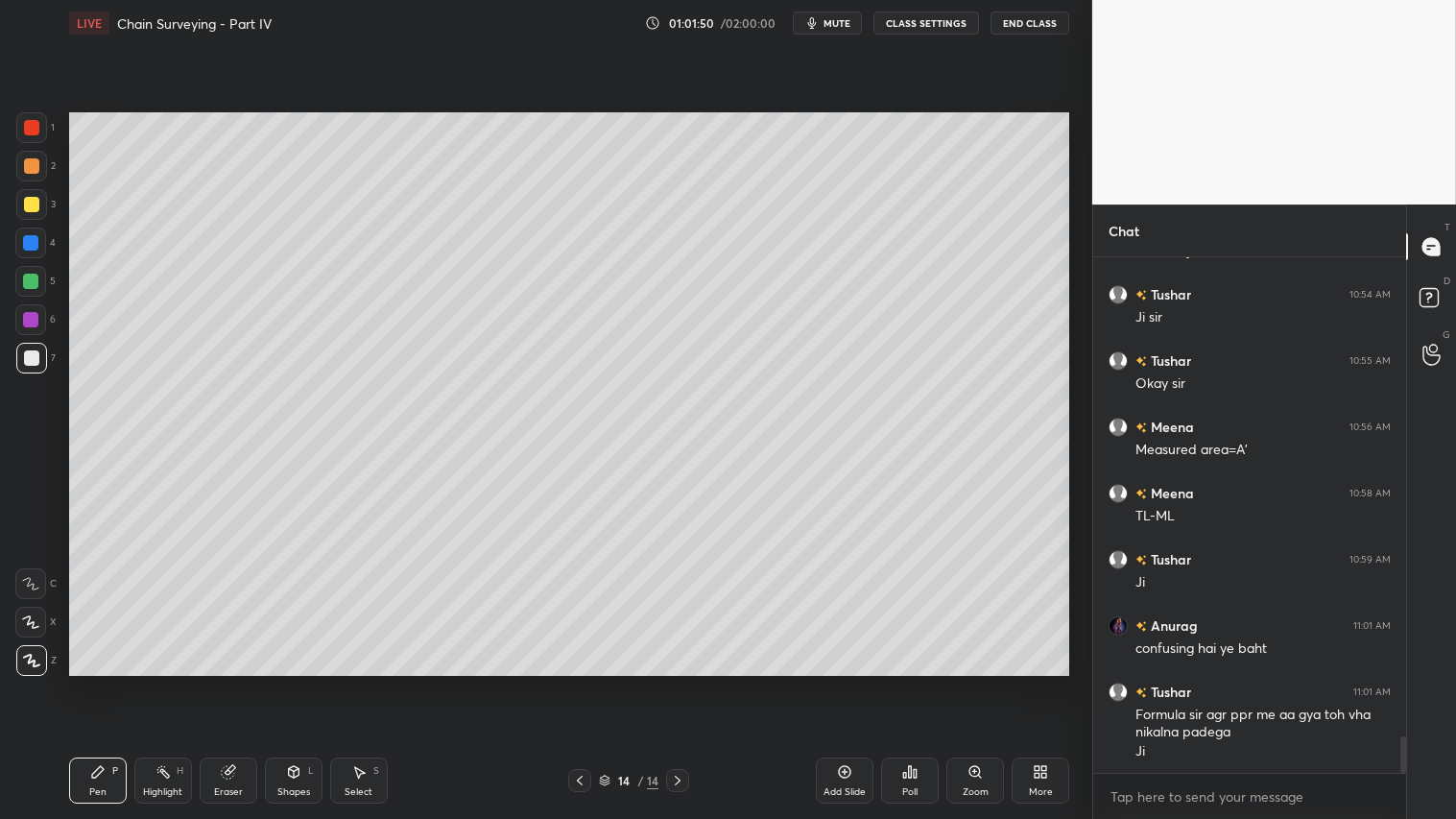 scroll, scrollTop: 6863, scrollLeft: 0, axis: vertical 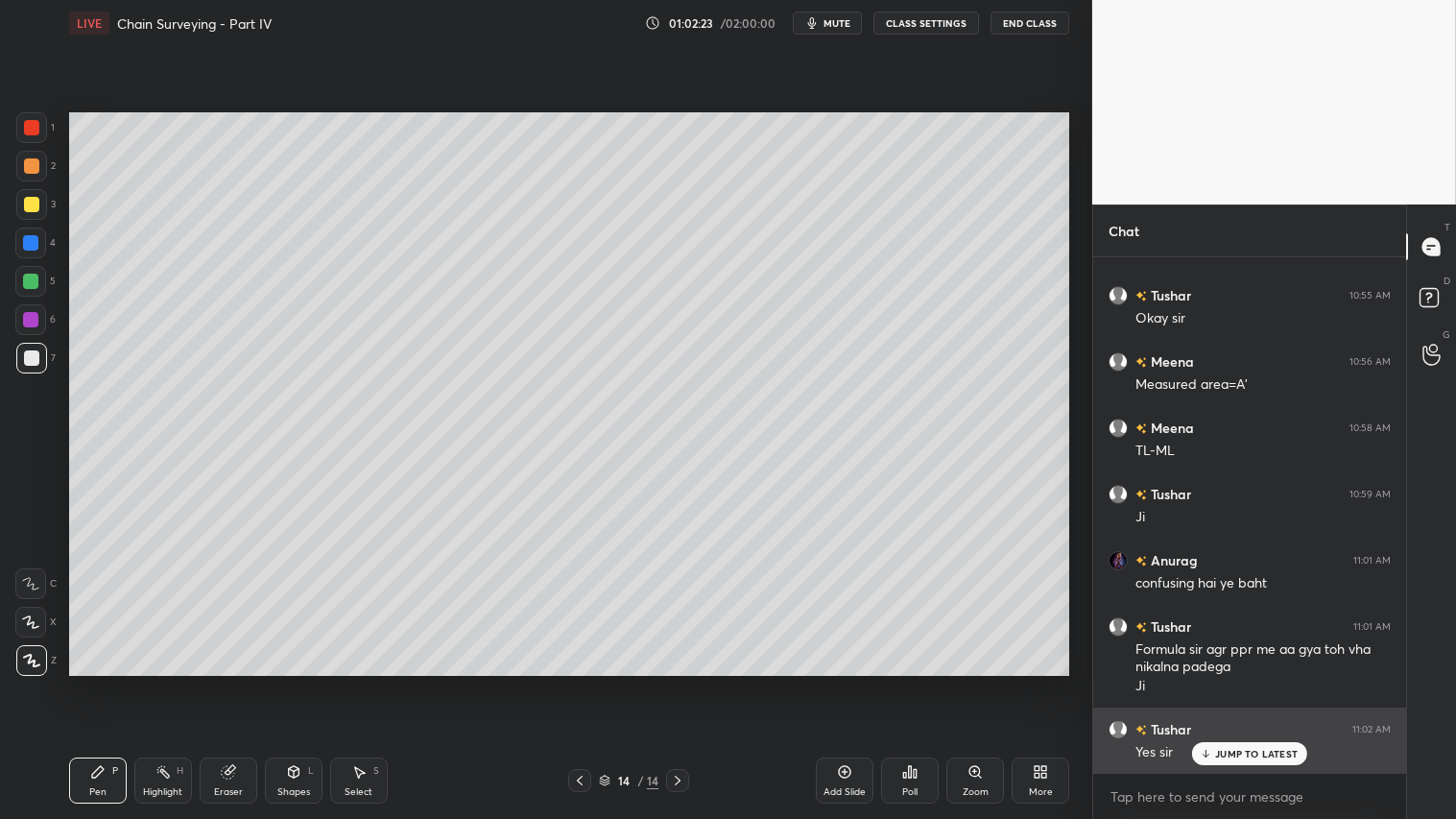 click on "JUMP TO LATEST" at bounding box center (1250, 754) 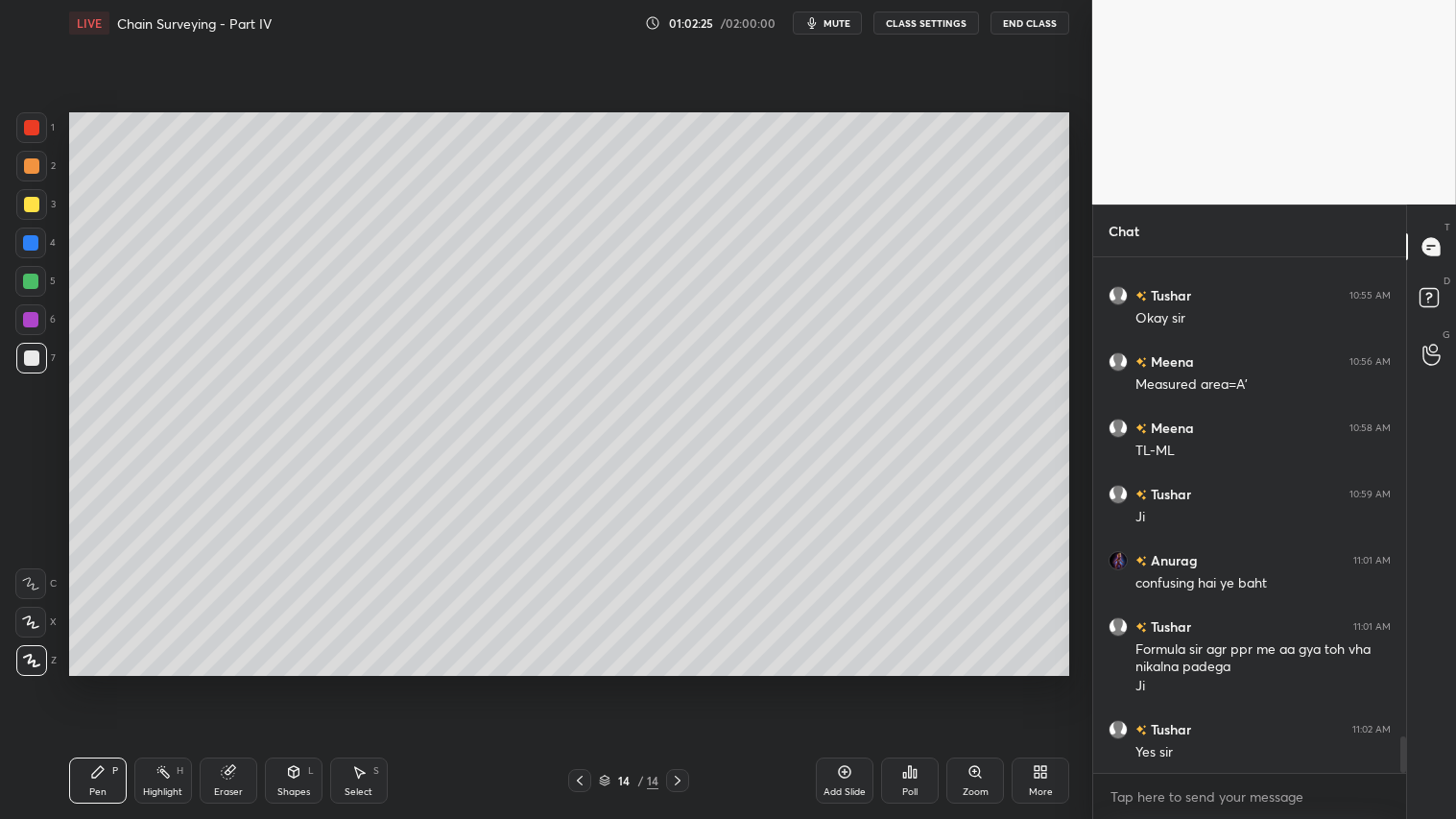 click 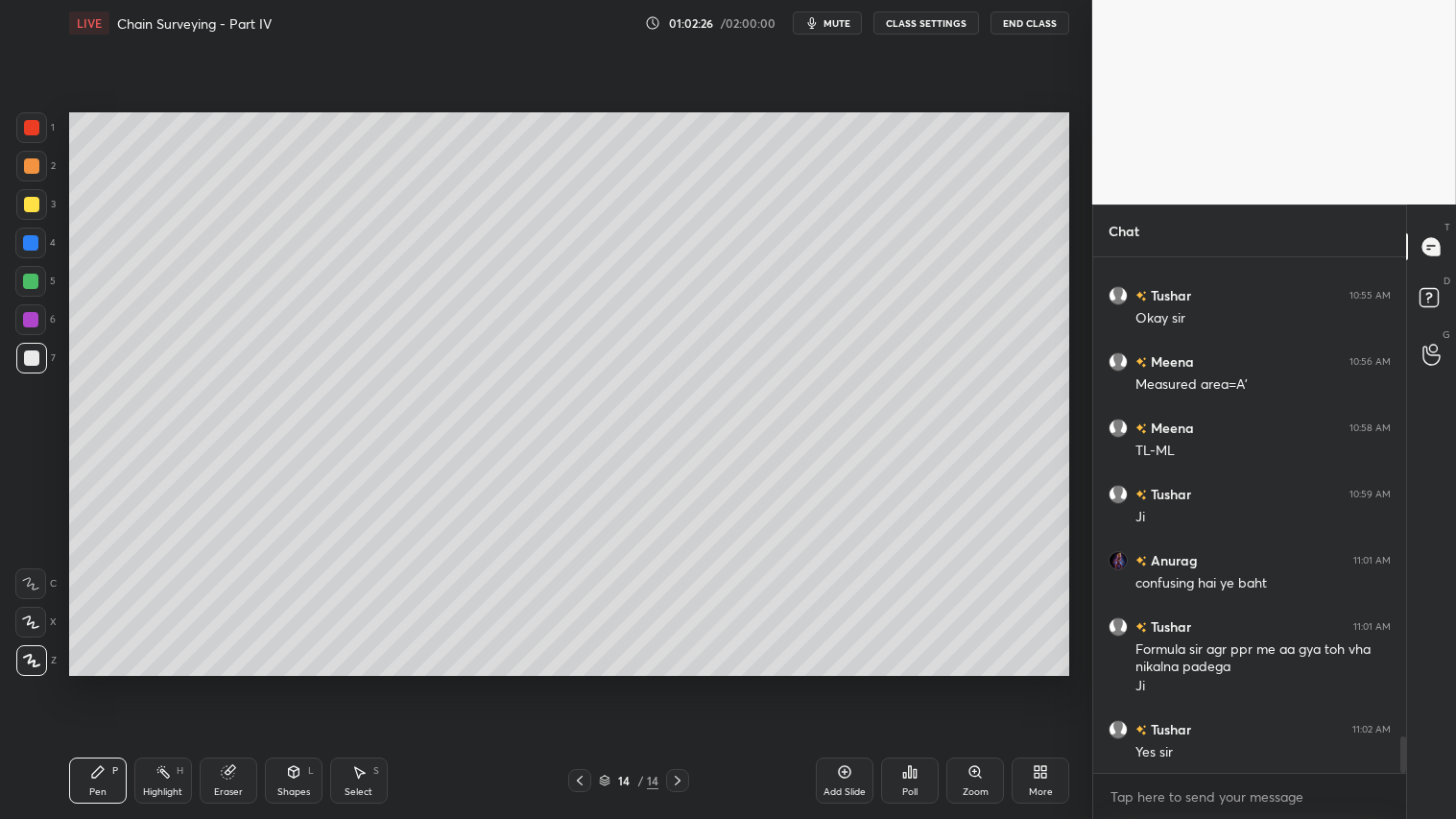 drag, startPoint x: 29, startPoint y: 349, endPoint x: 25, endPoint y: 338, distance: 11.7046999 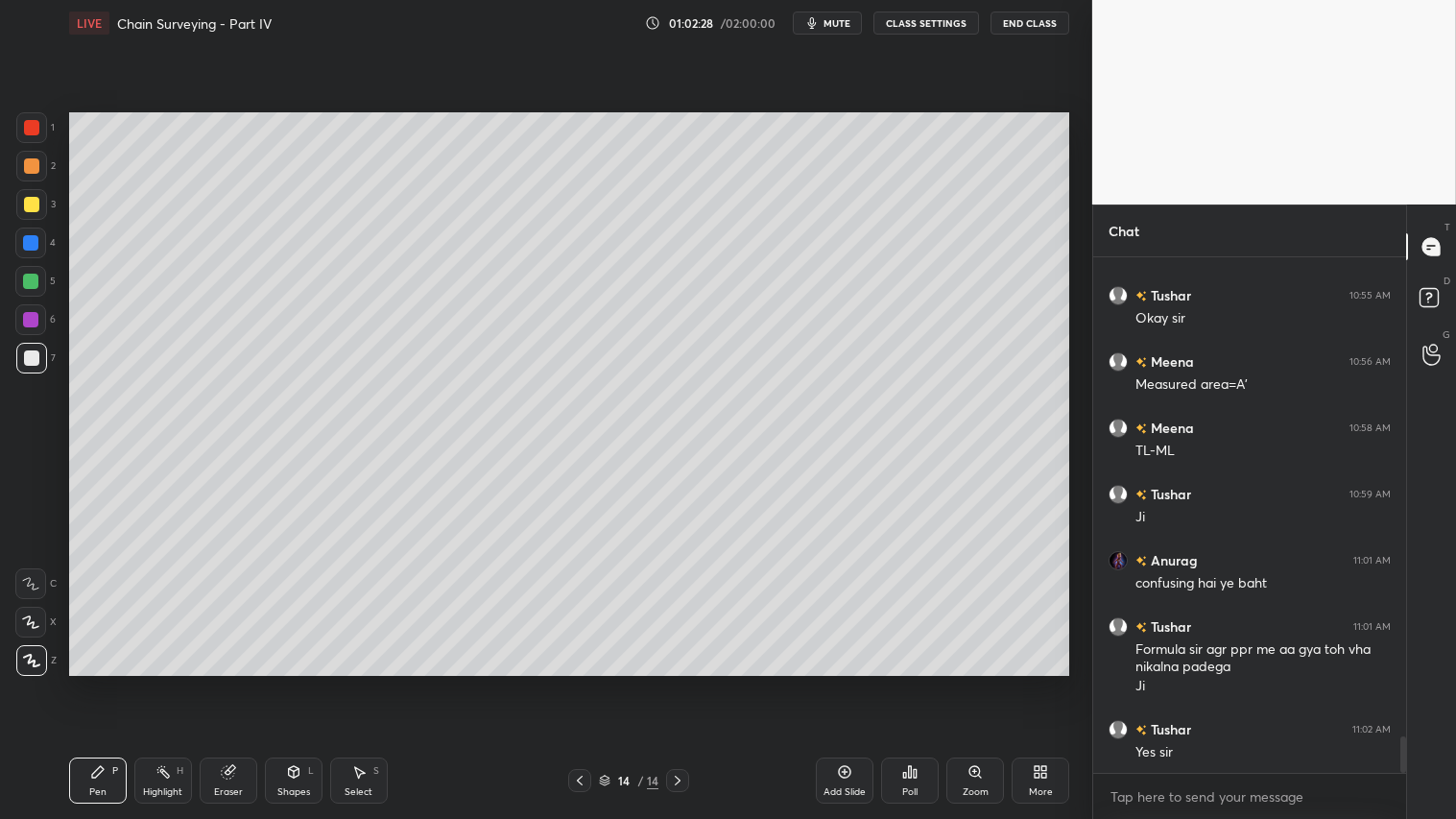 click on "Pen P" at bounding box center (98, 781) 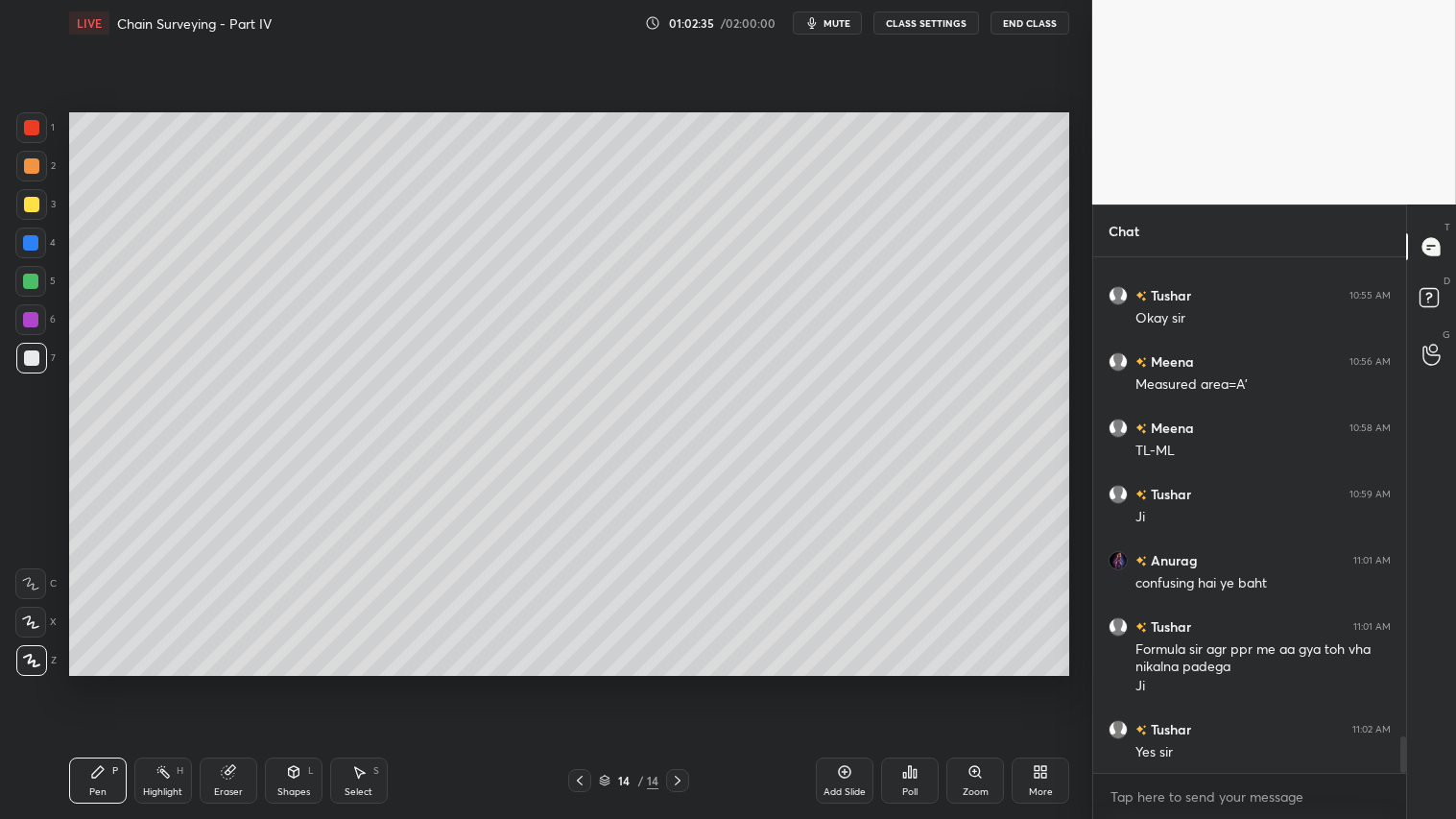 click on "Pen P" at bounding box center (98, 781) 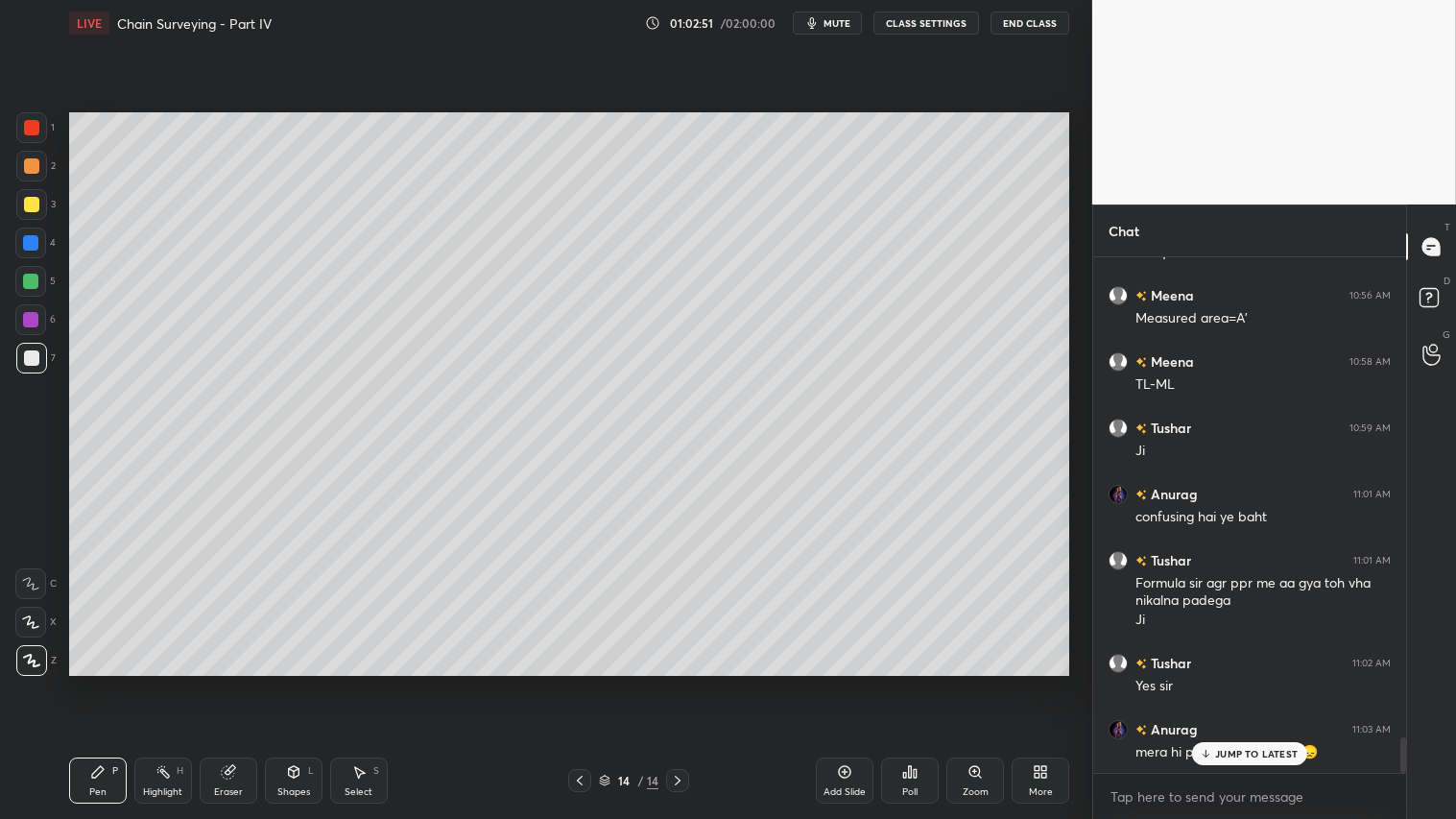 scroll, scrollTop: 6996, scrollLeft: 0, axis: vertical 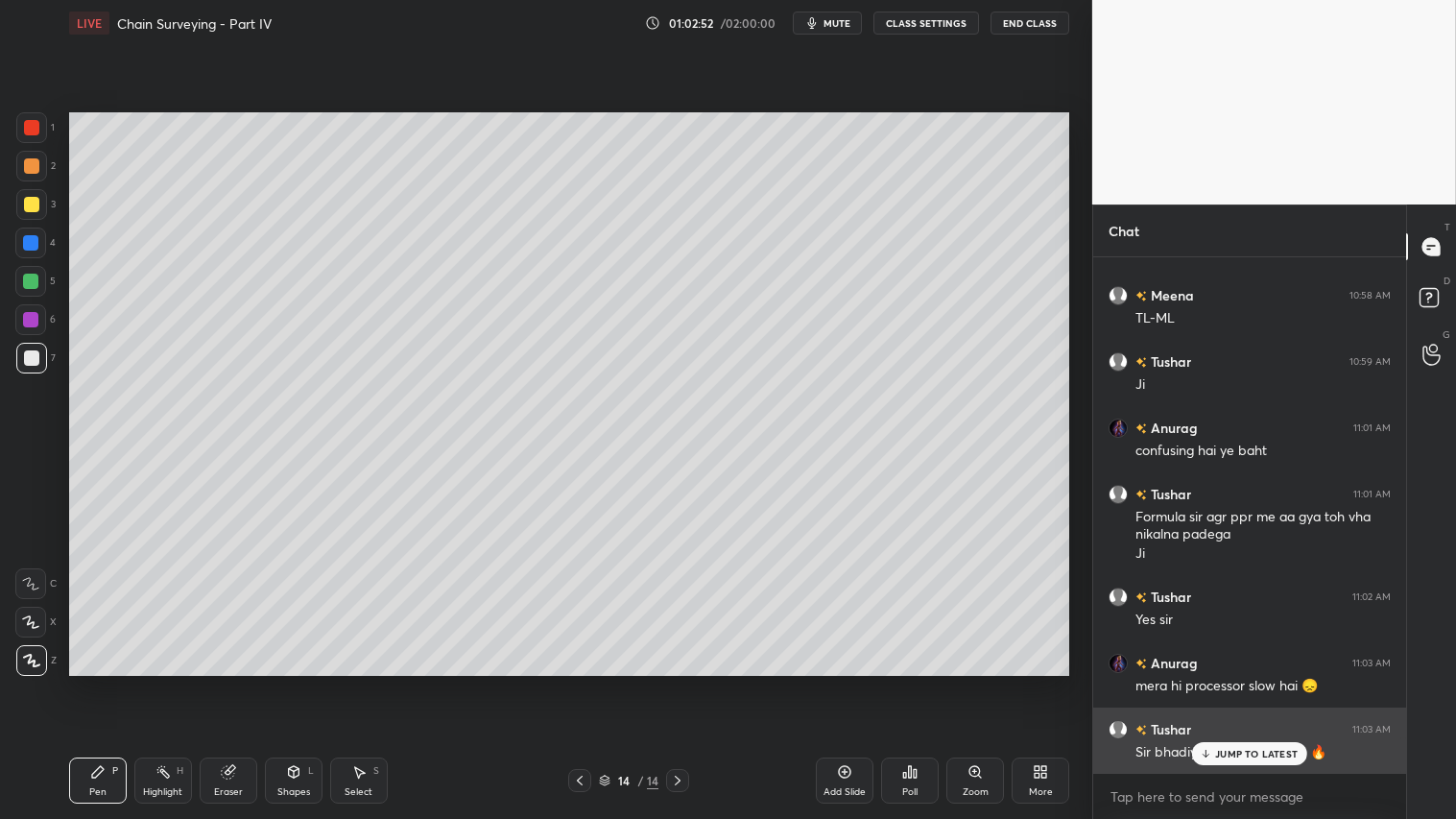click on "JUMP TO LATEST" at bounding box center (1256, 754) 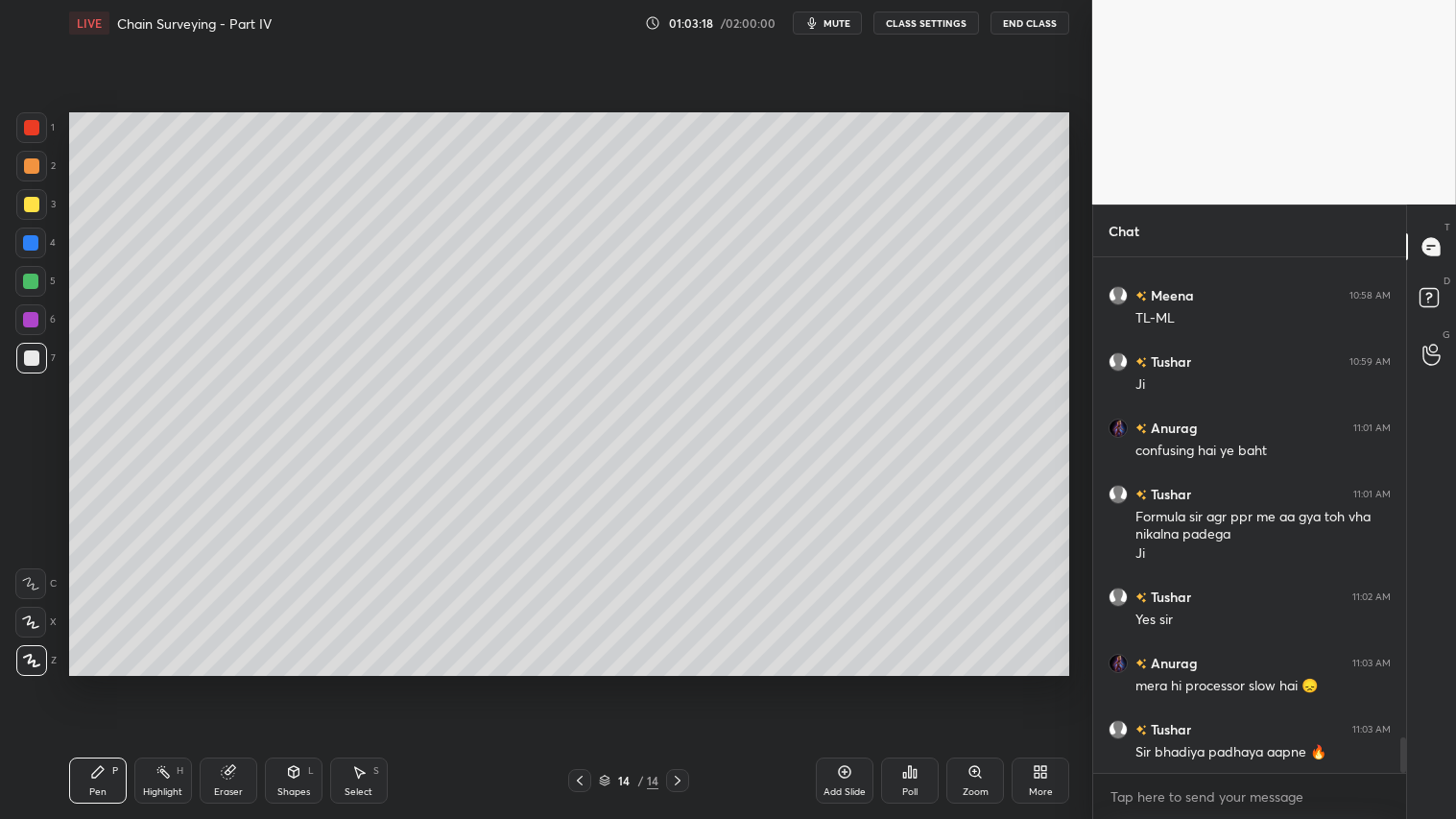 click at bounding box center (32, 166) 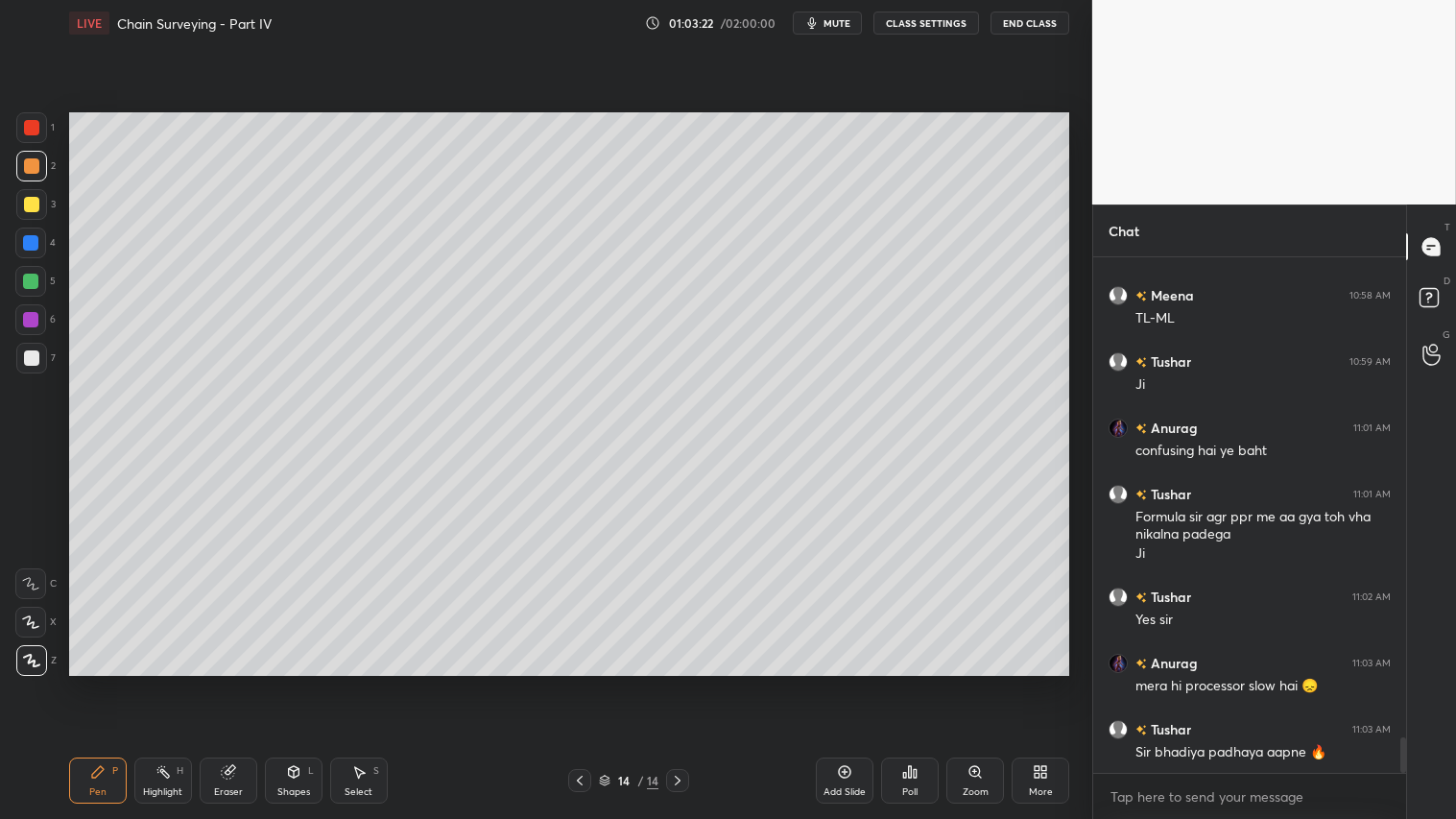 scroll, scrollTop: 7015, scrollLeft: 0, axis: vertical 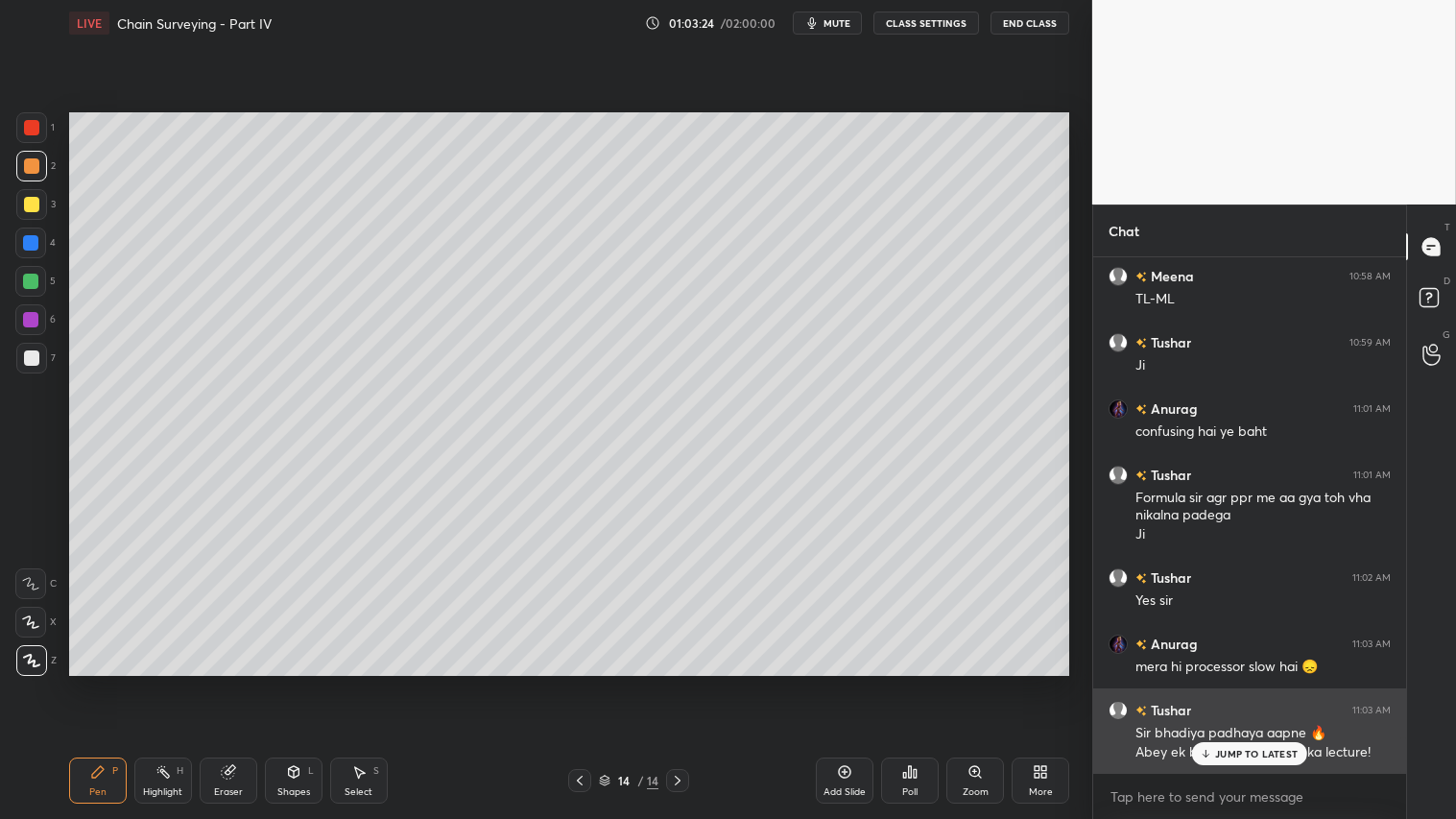 click on "JUMP TO LATEST" at bounding box center (1256, 754) 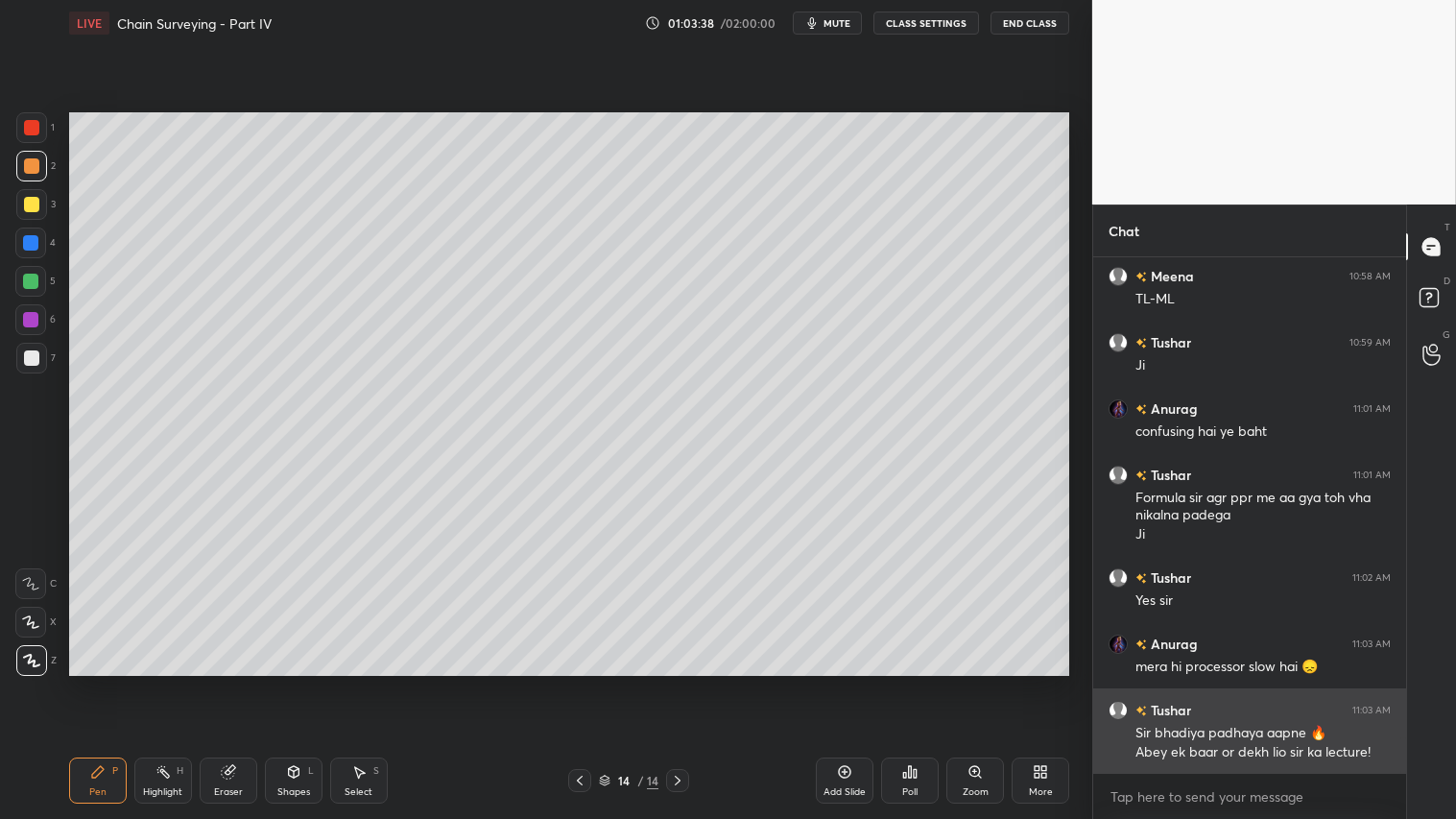 scroll, scrollTop: 7081, scrollLeft: 0, axis: vertical 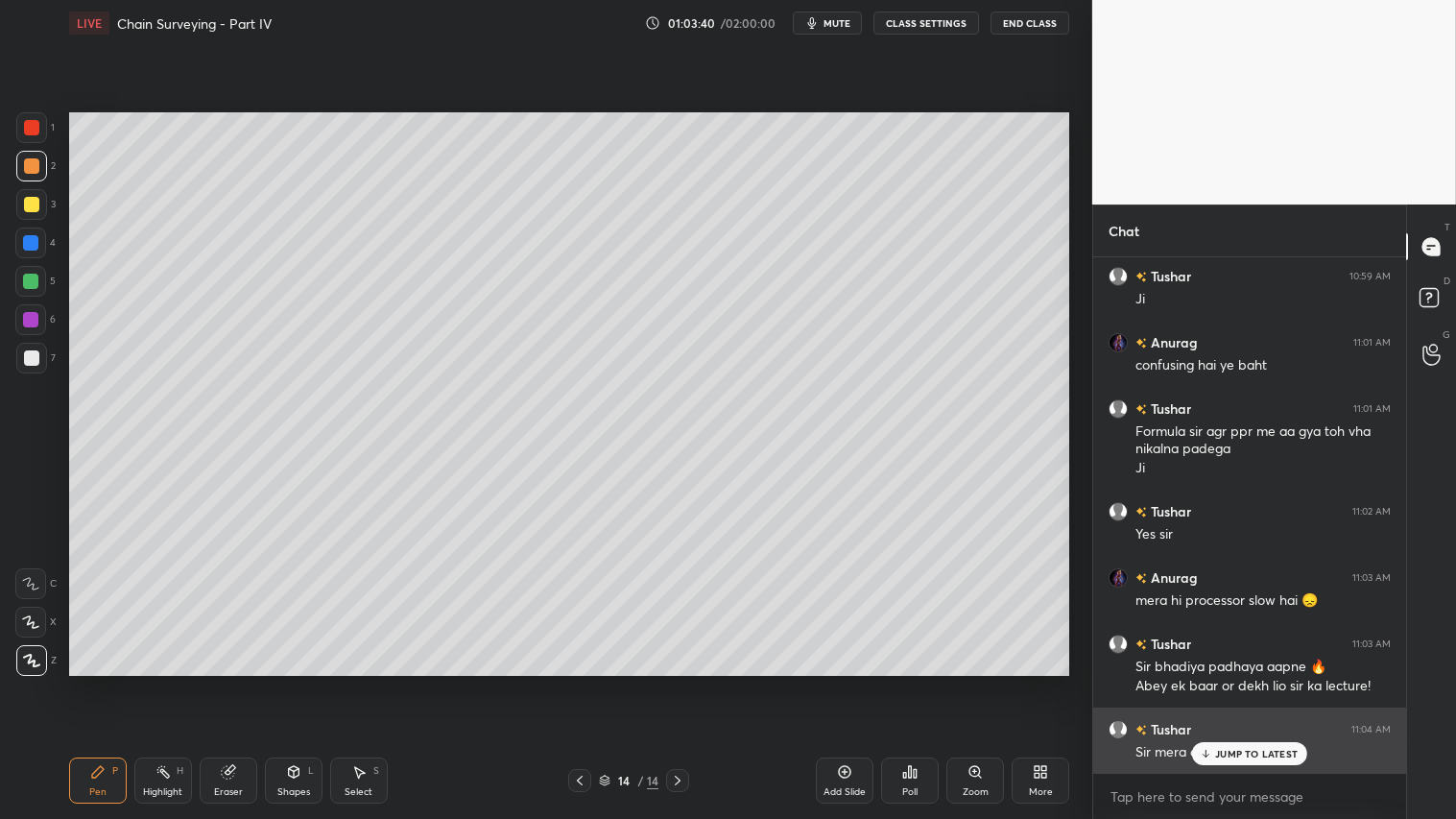 click on "JUMP TO LATEST" at bounding box center (1256, 754) 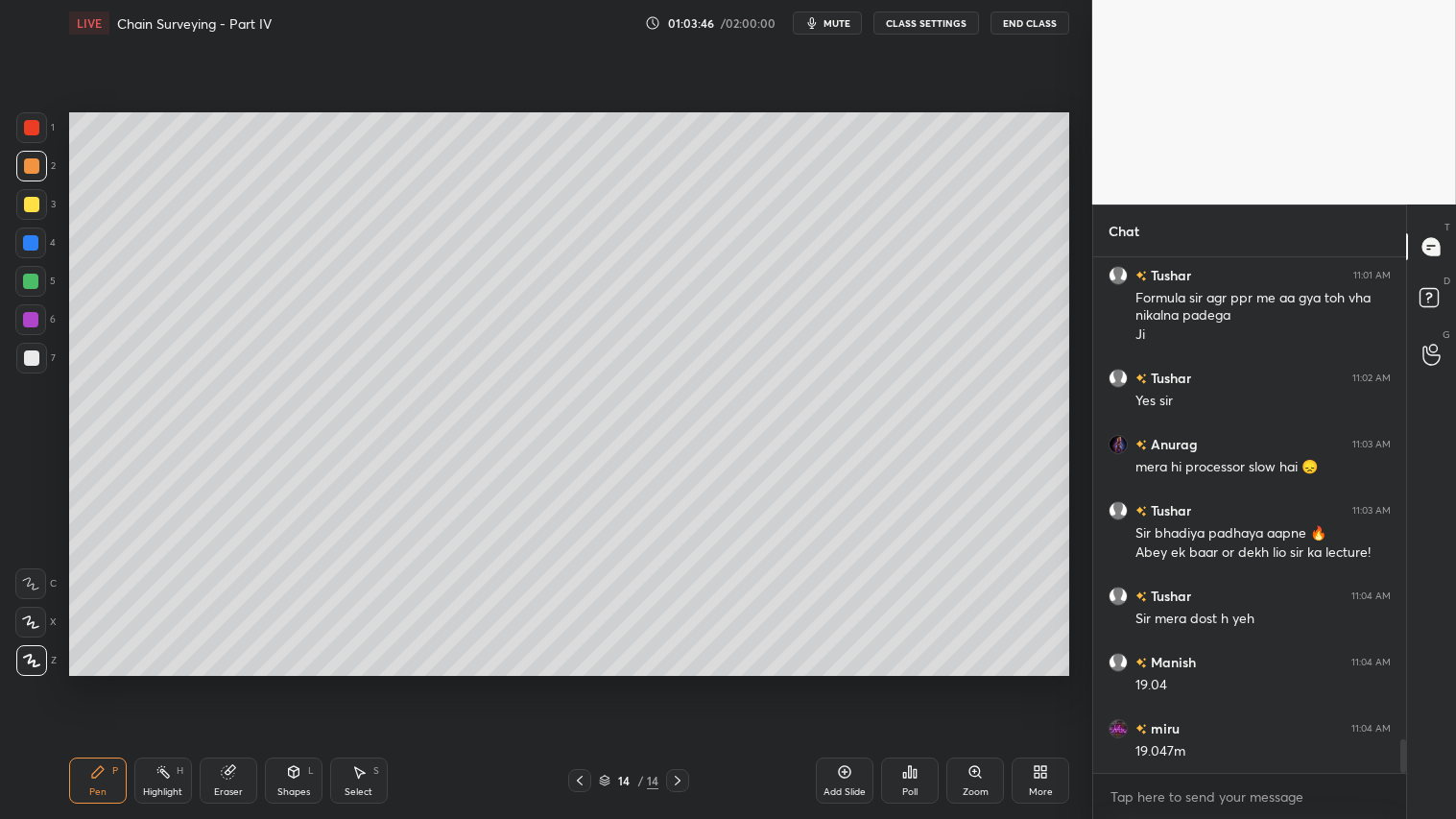 scroll, scrollTop: 7281, scrollLeft: 0, axis: vertical 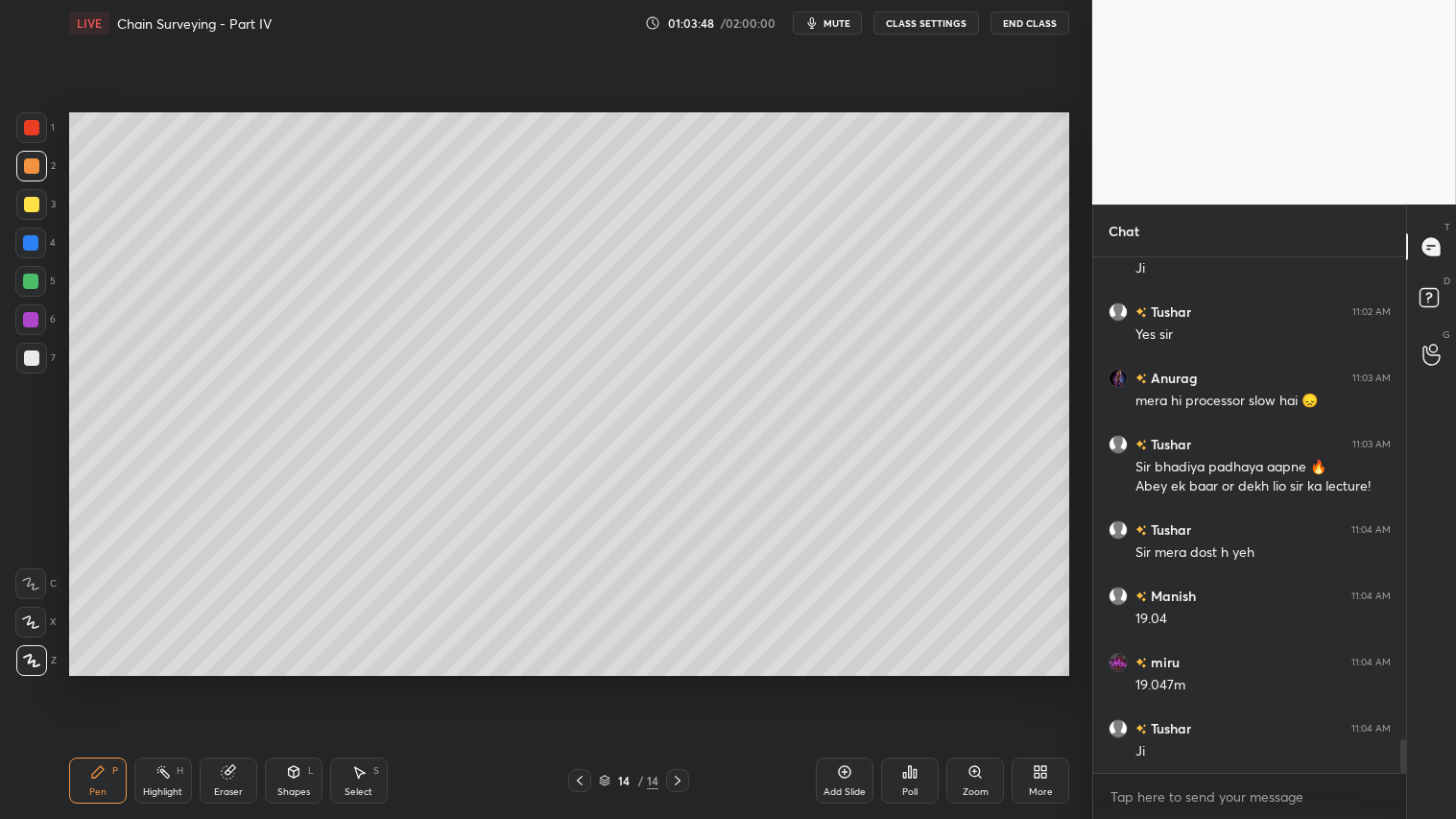 click at bounding box center [32, 166] 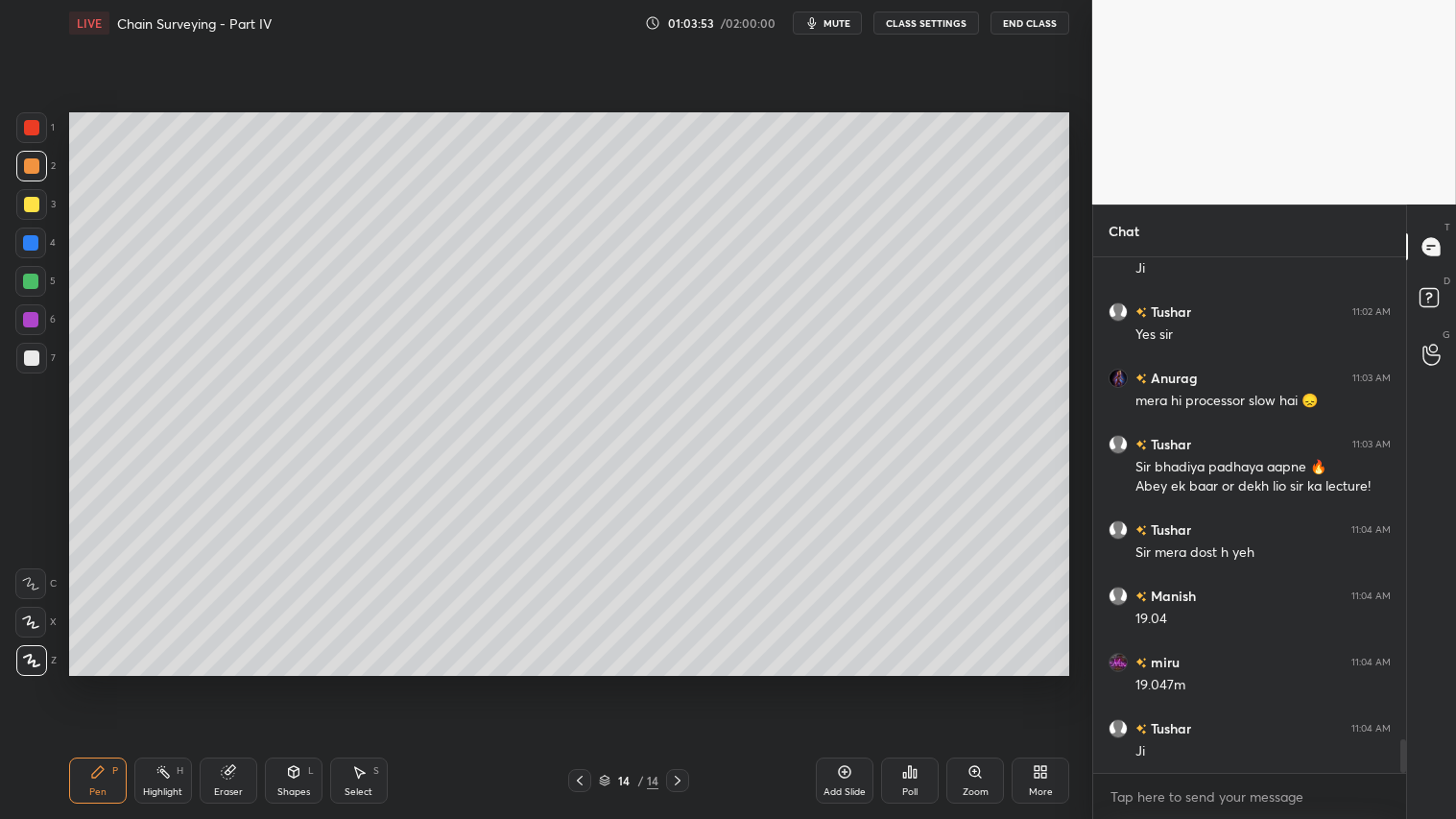 scroll, scrollTop: 7347, scrollLeft: 0, axis: vertical 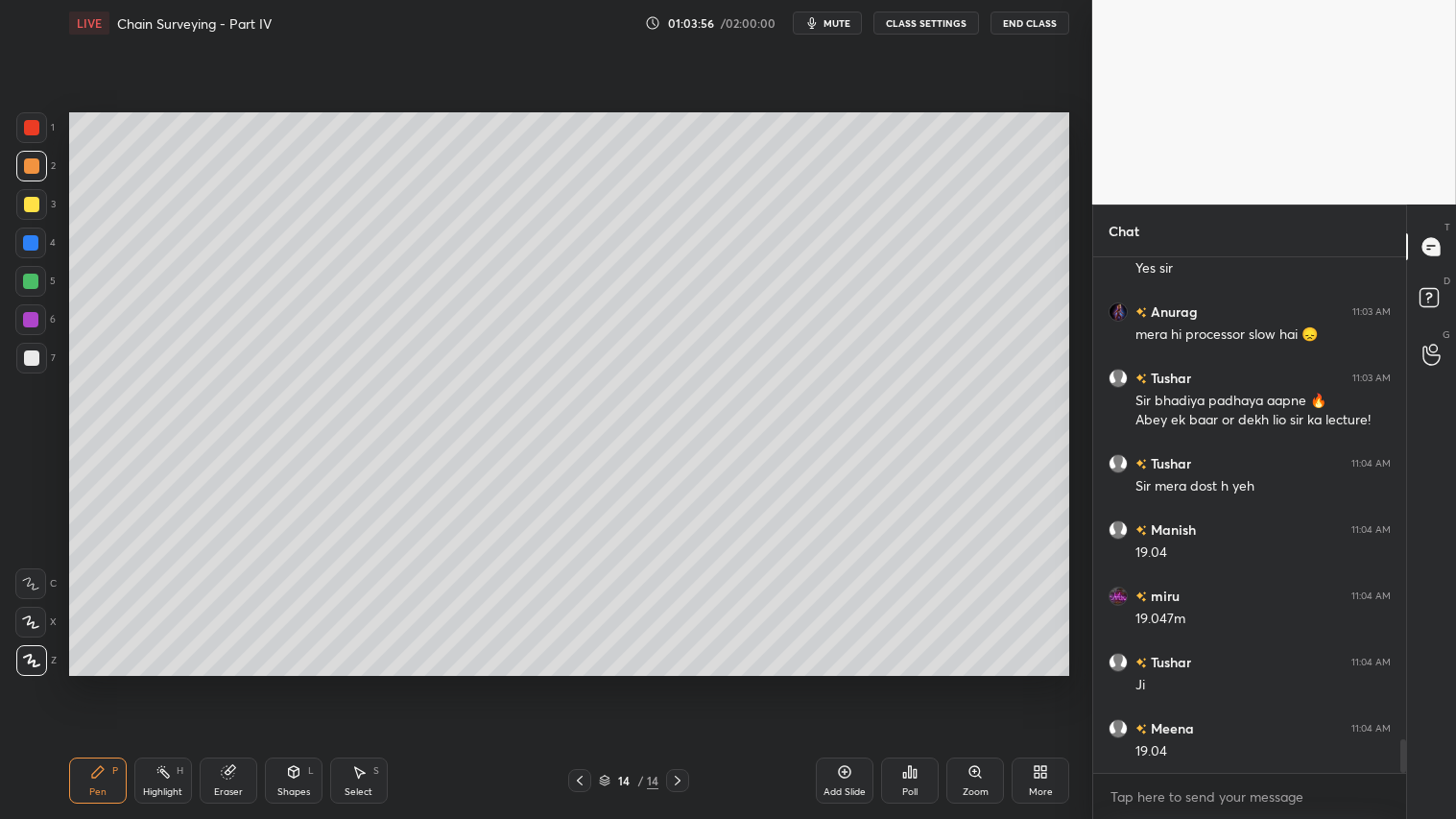 drag, startPoint x: 35, startPoint y: 160, endPoint x: 75, endPoint y: 736, distance: 577.3872 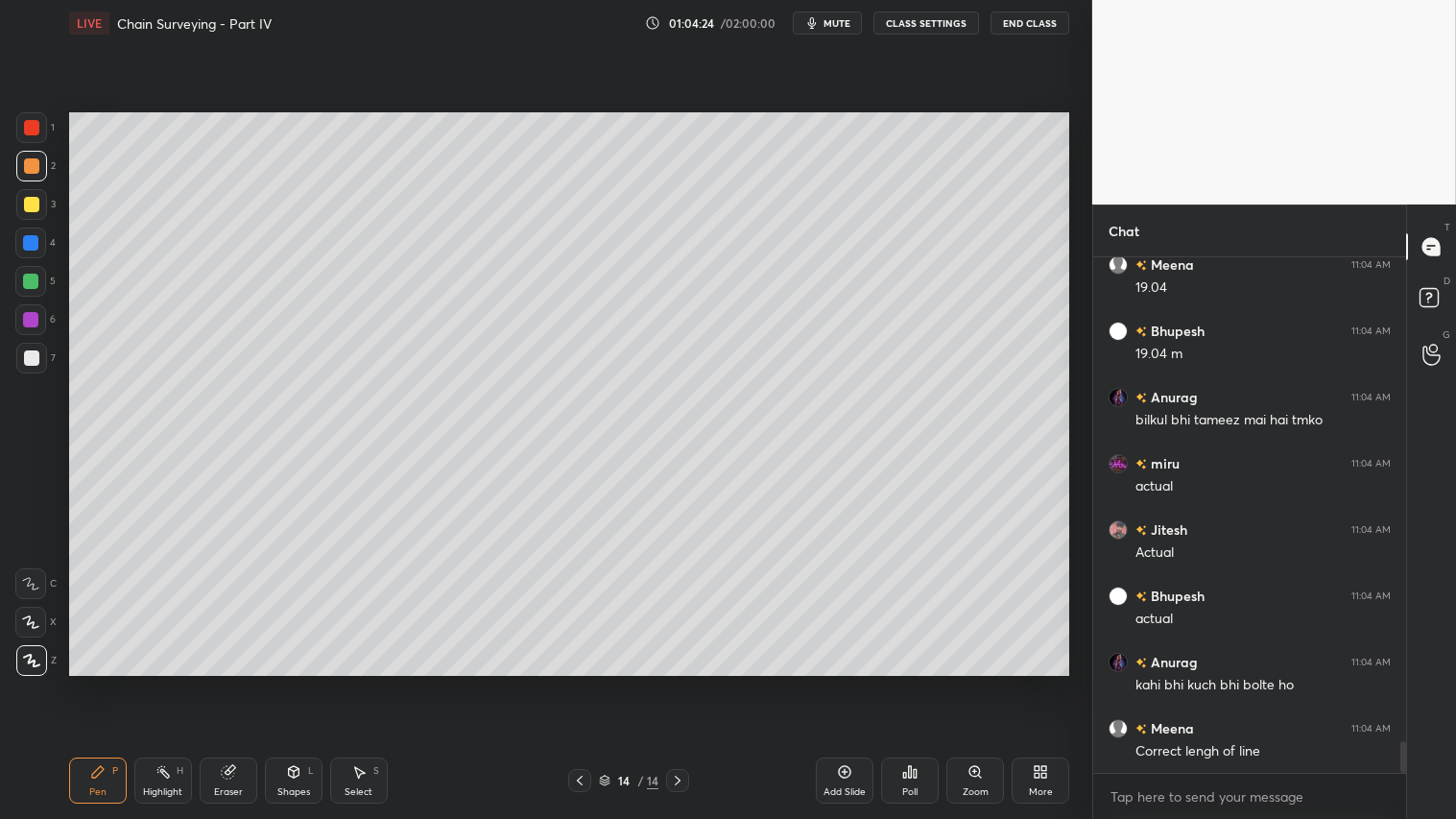 scroll, scrollTop: 7877, scrollLeft: 0, axis: vertical 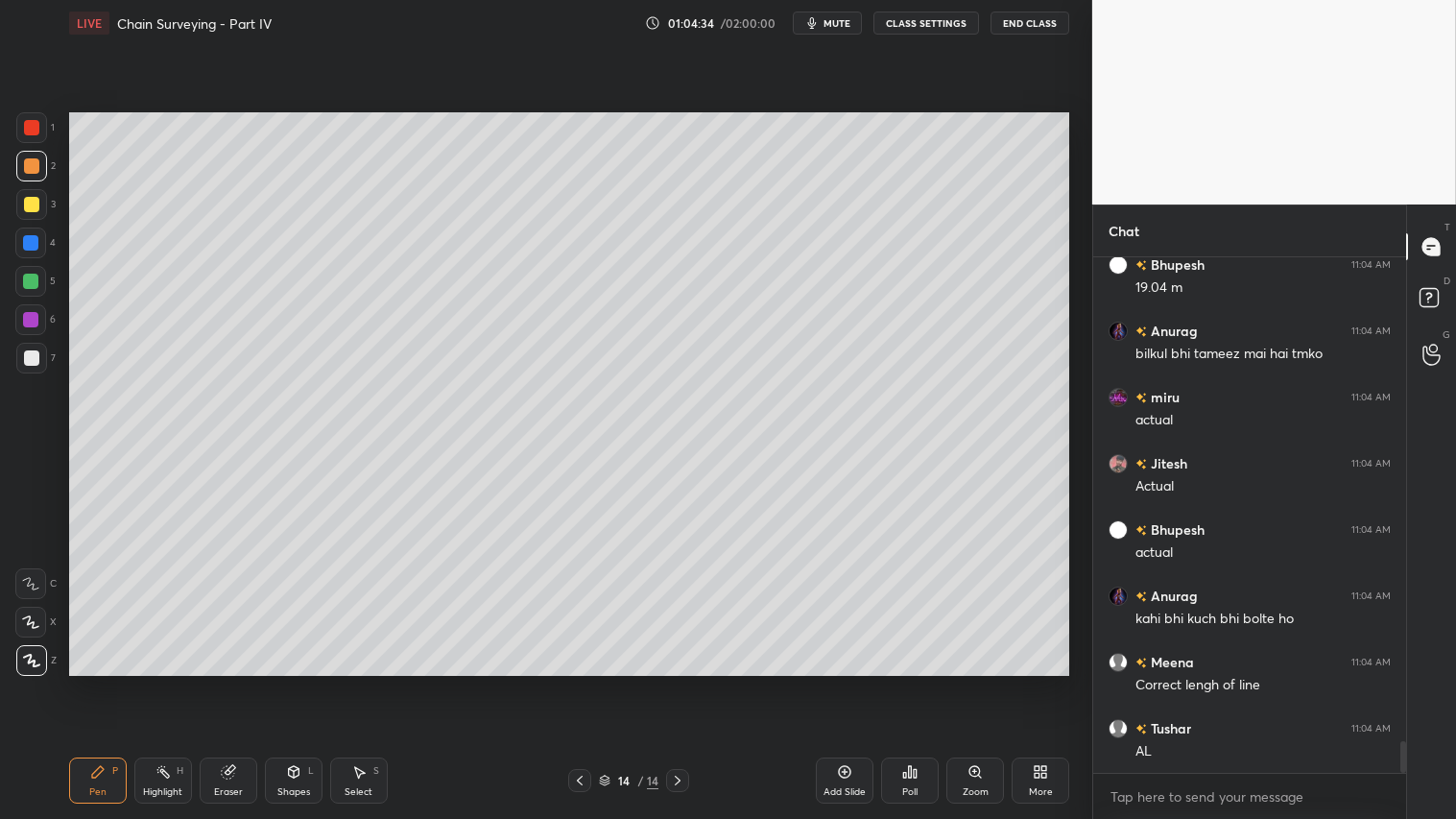 drag, startPoint x: 233, startPoint y: 784, endPoint x: 251, endPoint y: 759, distance: 30.805844 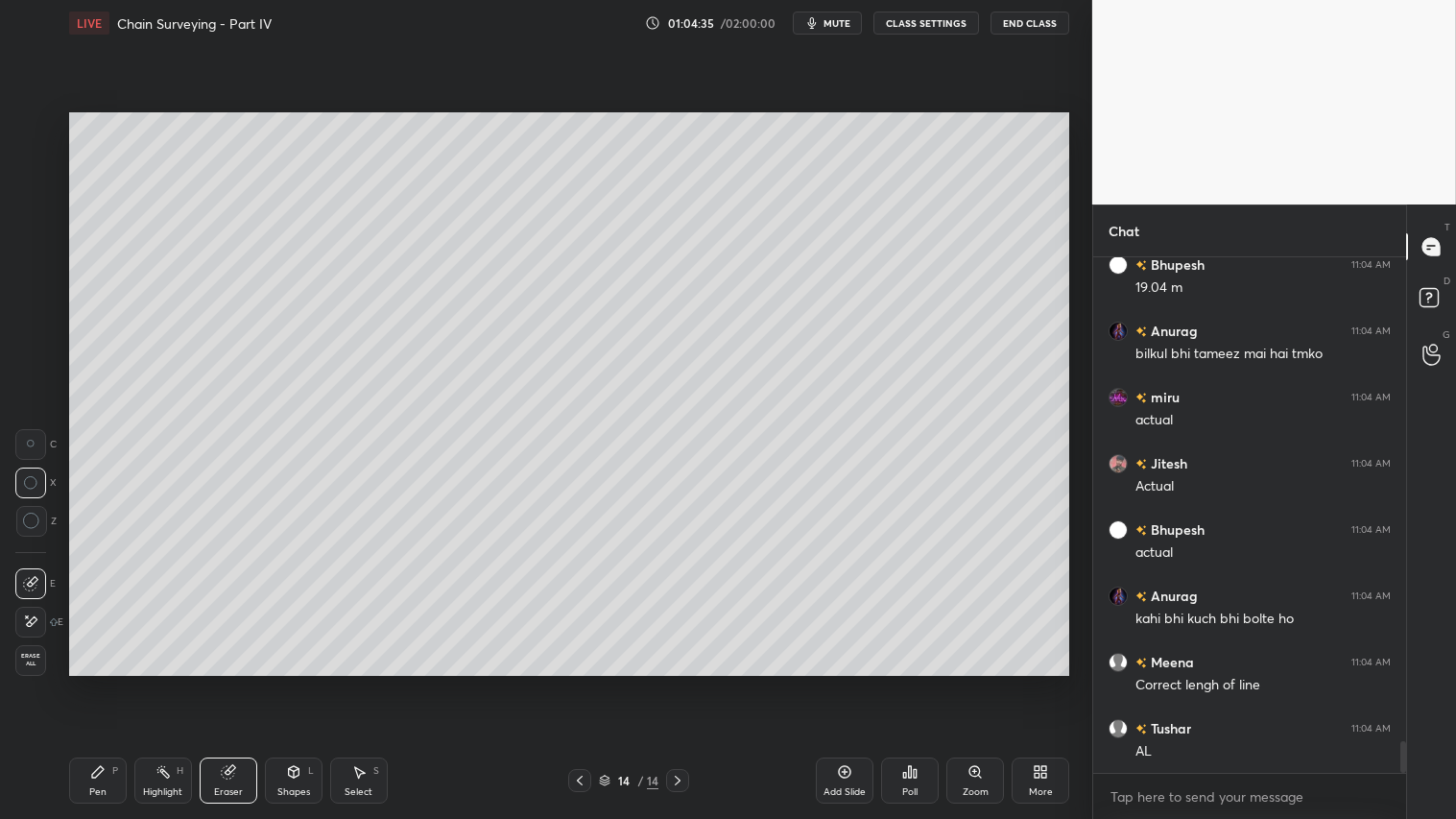 click on "Pen" at bounding box center [98, 792] 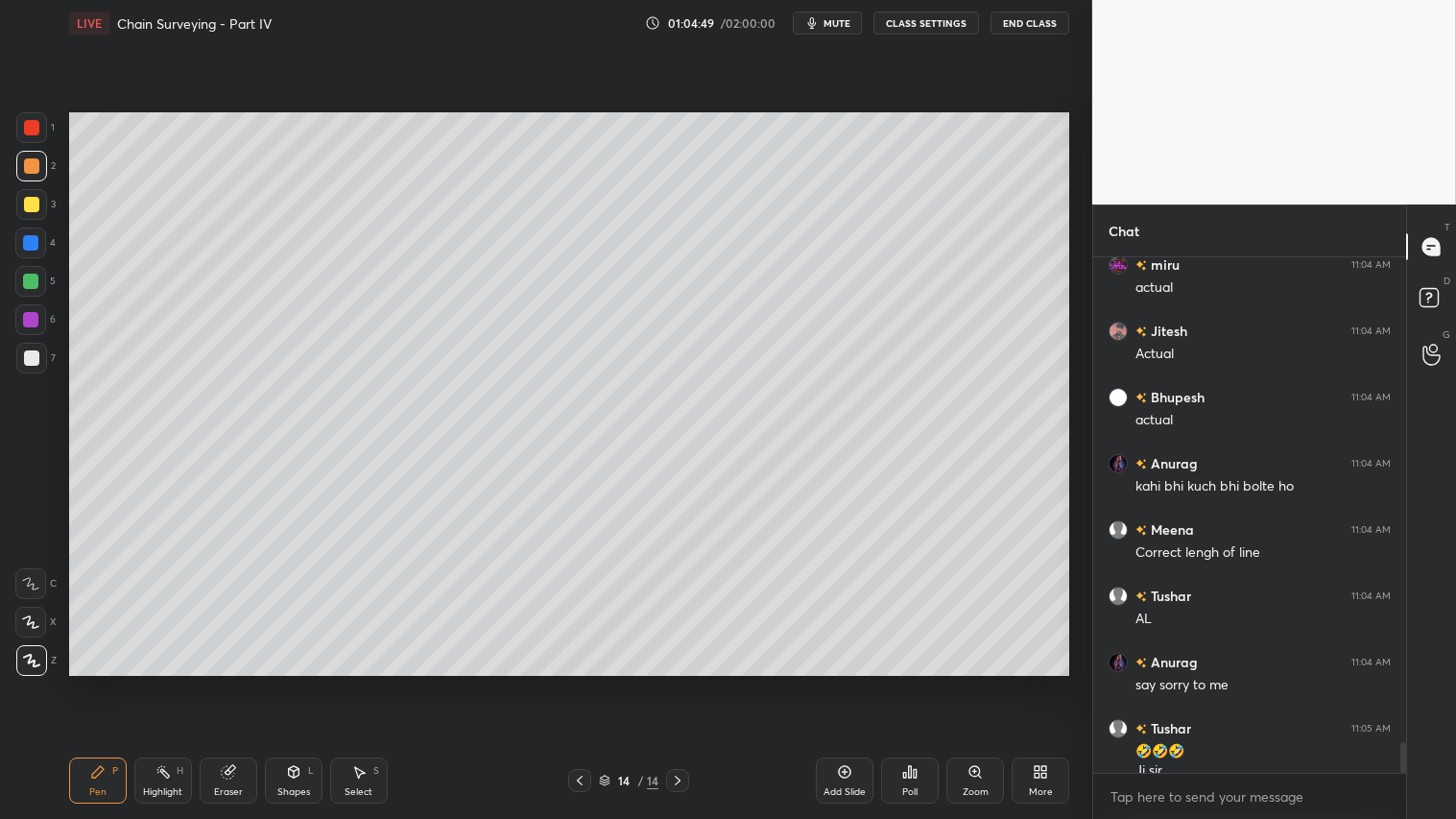 scroll, scrollTop: 8029, scrollLeft: 0, axis: vertical 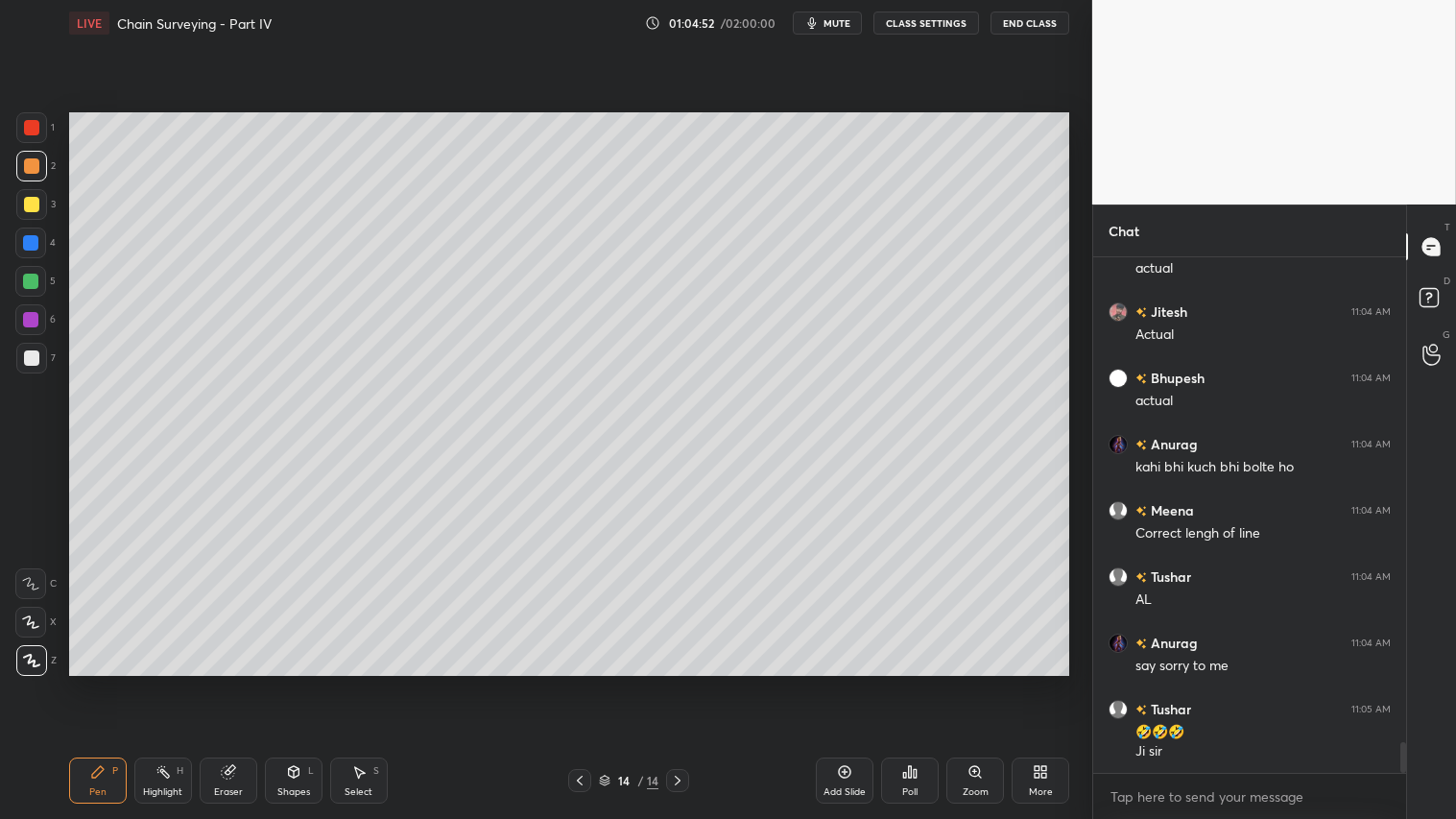 drag, startPoint x: 40, startPoint y: 157, endPoint x: 55, endPoint y: 311, distance: 154.72879 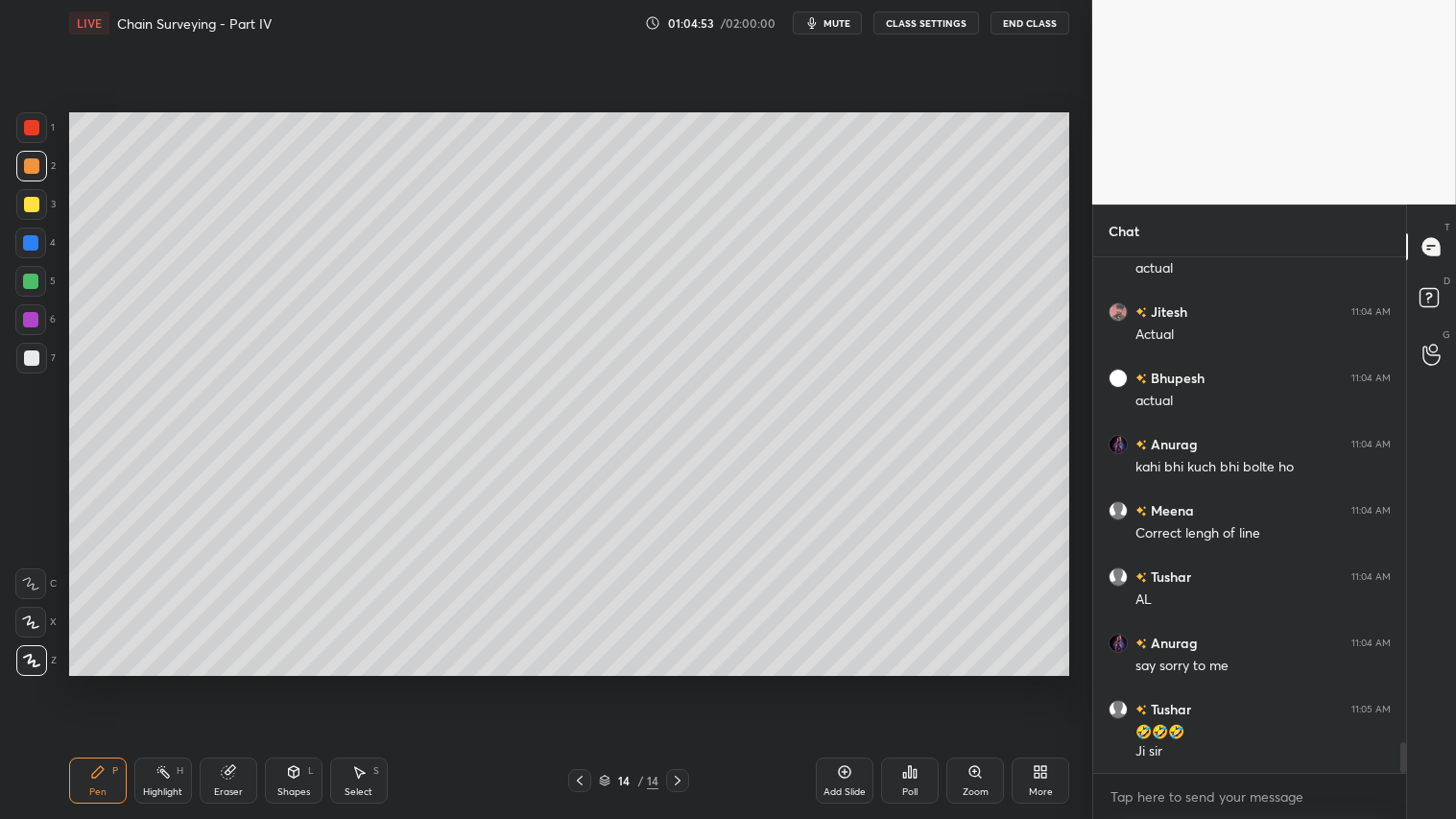 scroll, scrollTop: 8048, scrollLeft: 0, axis: vertical 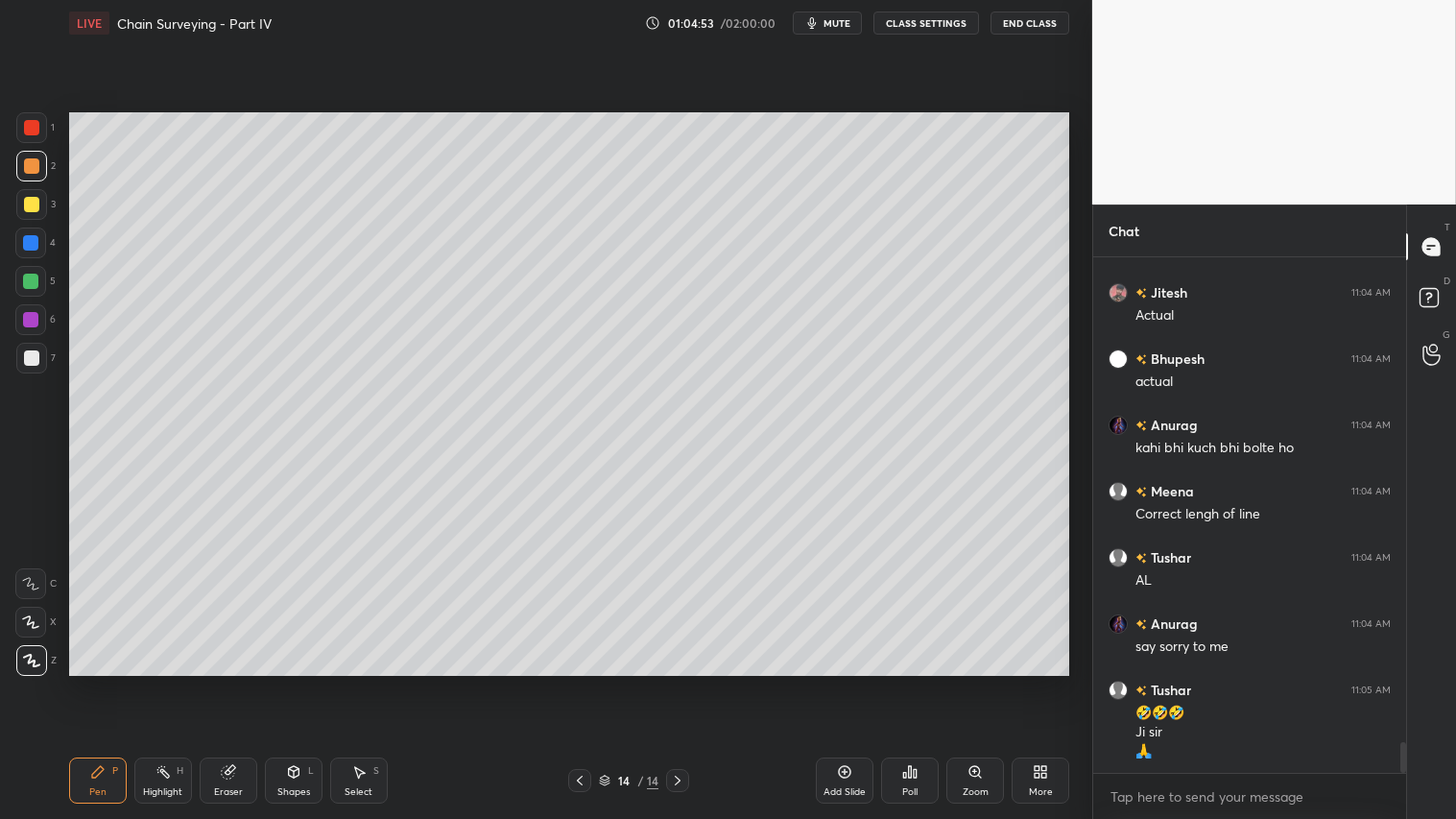 click on "Pen P" at bounding box center [98, 781] 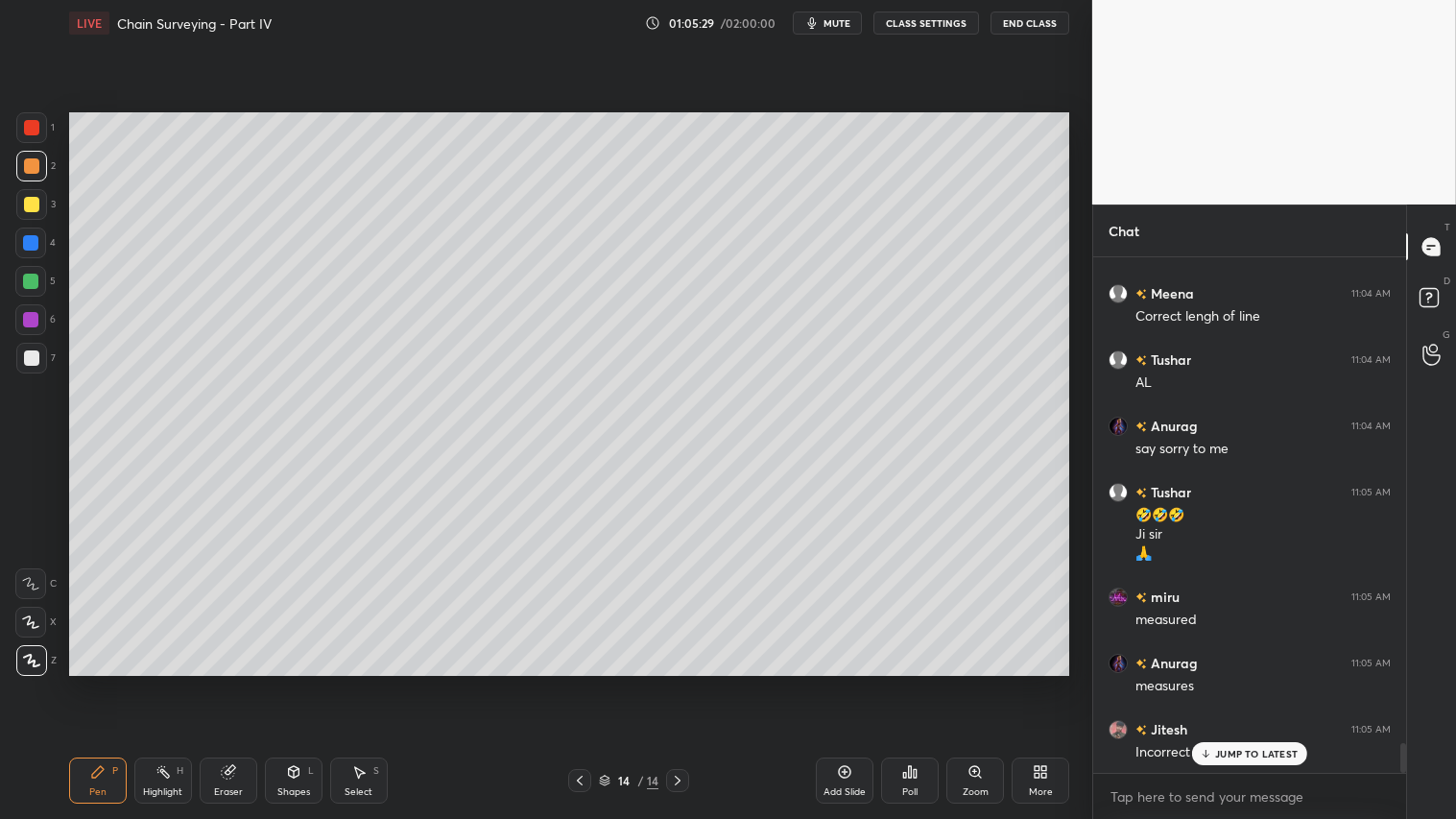 scroll, scrollTop: 8312, scrollLeft: 0, axis: vertical 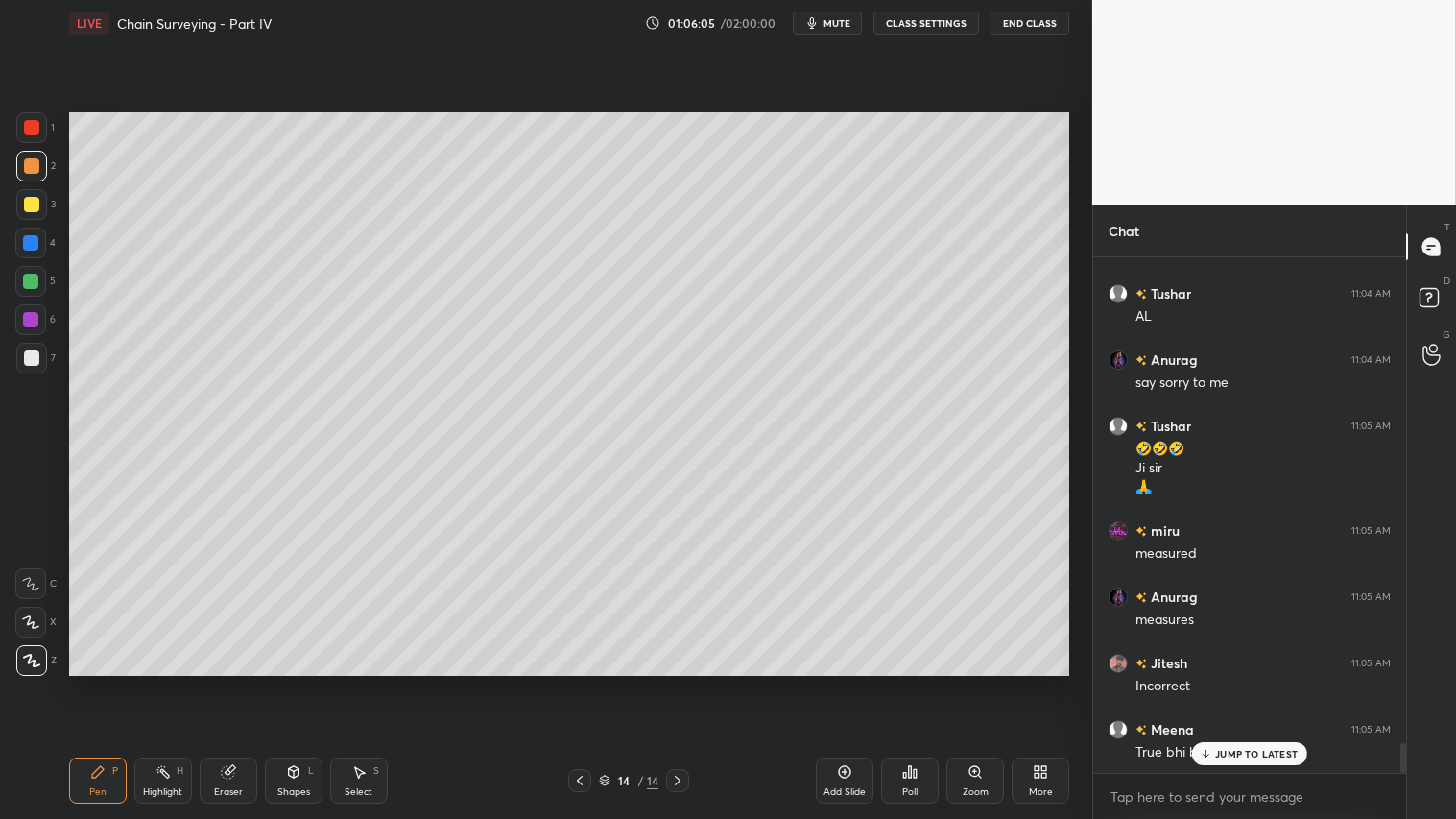 click on "Shapes" at bounding box center [294, 792] 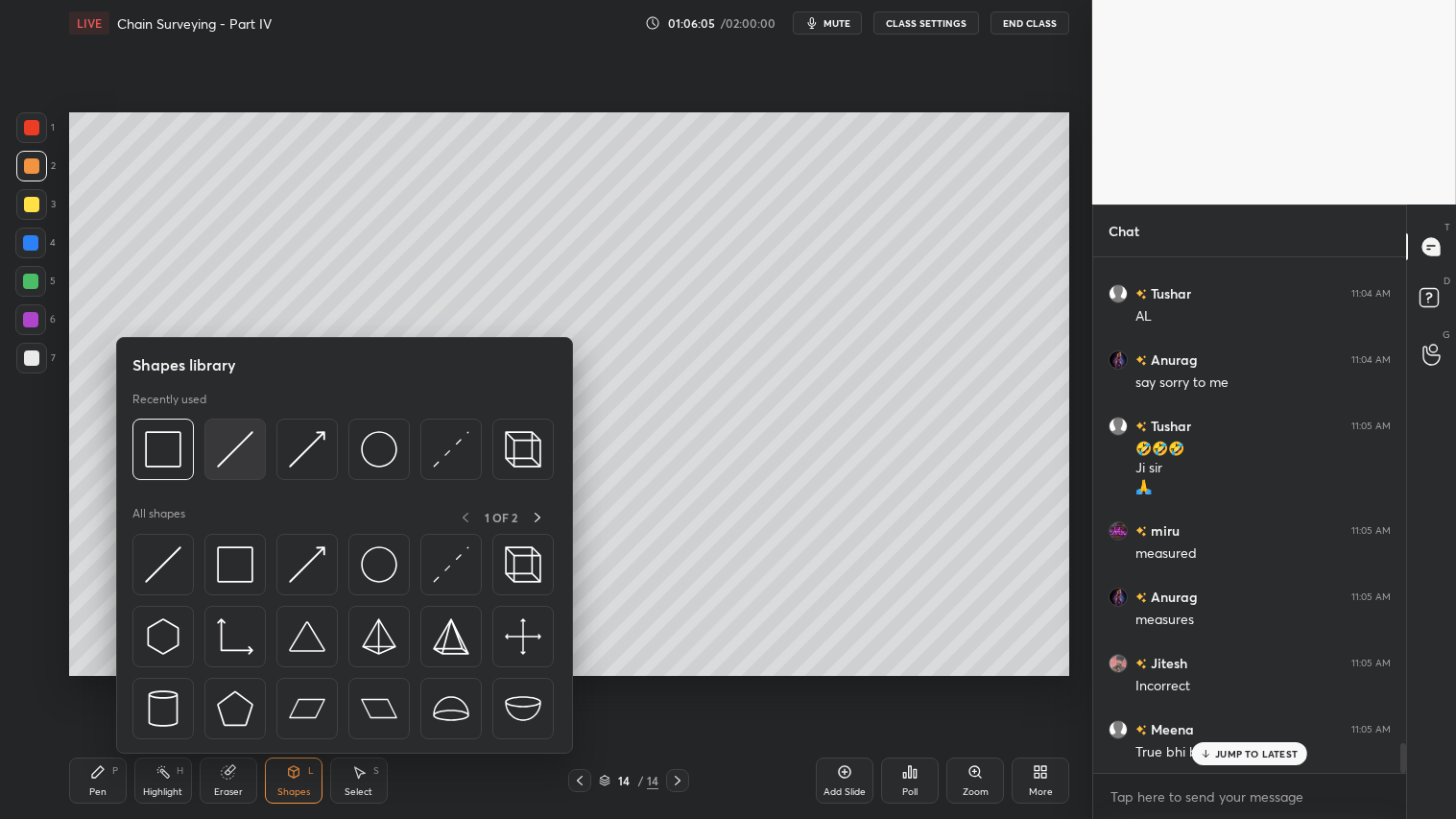 click at bounding box center (235, 449) 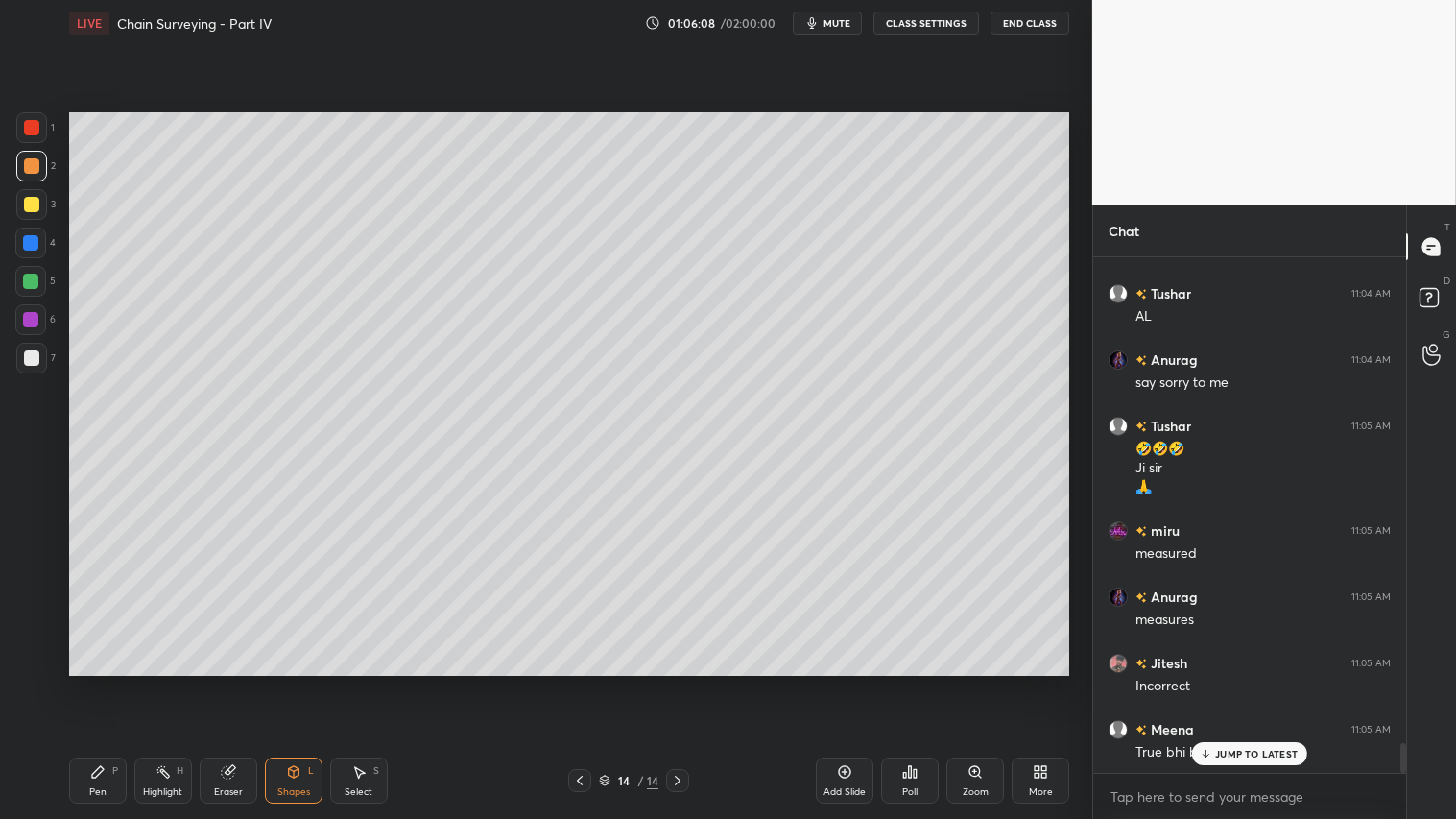 click on "Pen P" at bounding box center [98, 781] 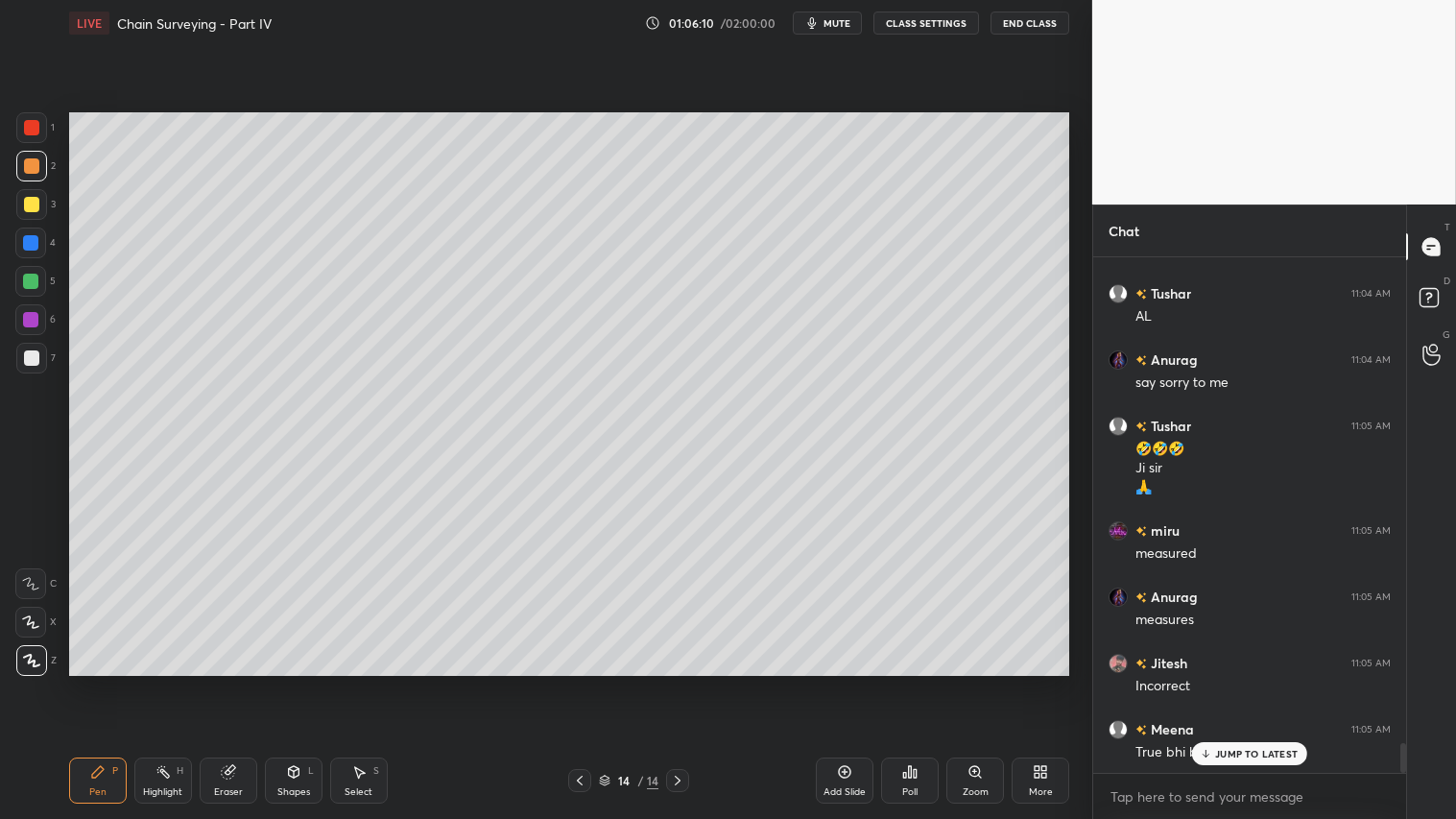 scroll, scrollTop: 8378, scrollLeft: 0, axis: vertical 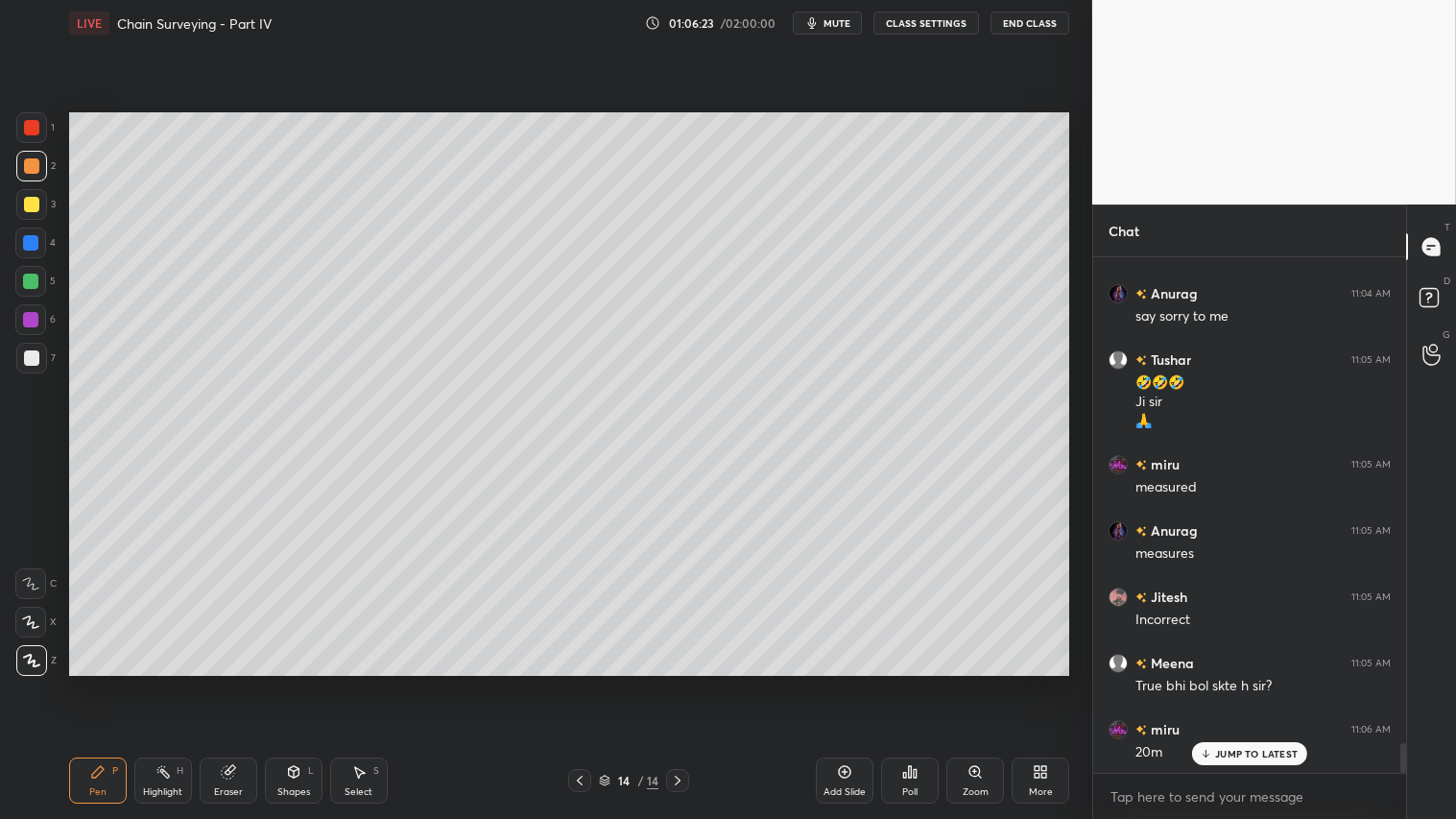 click on "Shapes L" at bounding box center [294, 781] 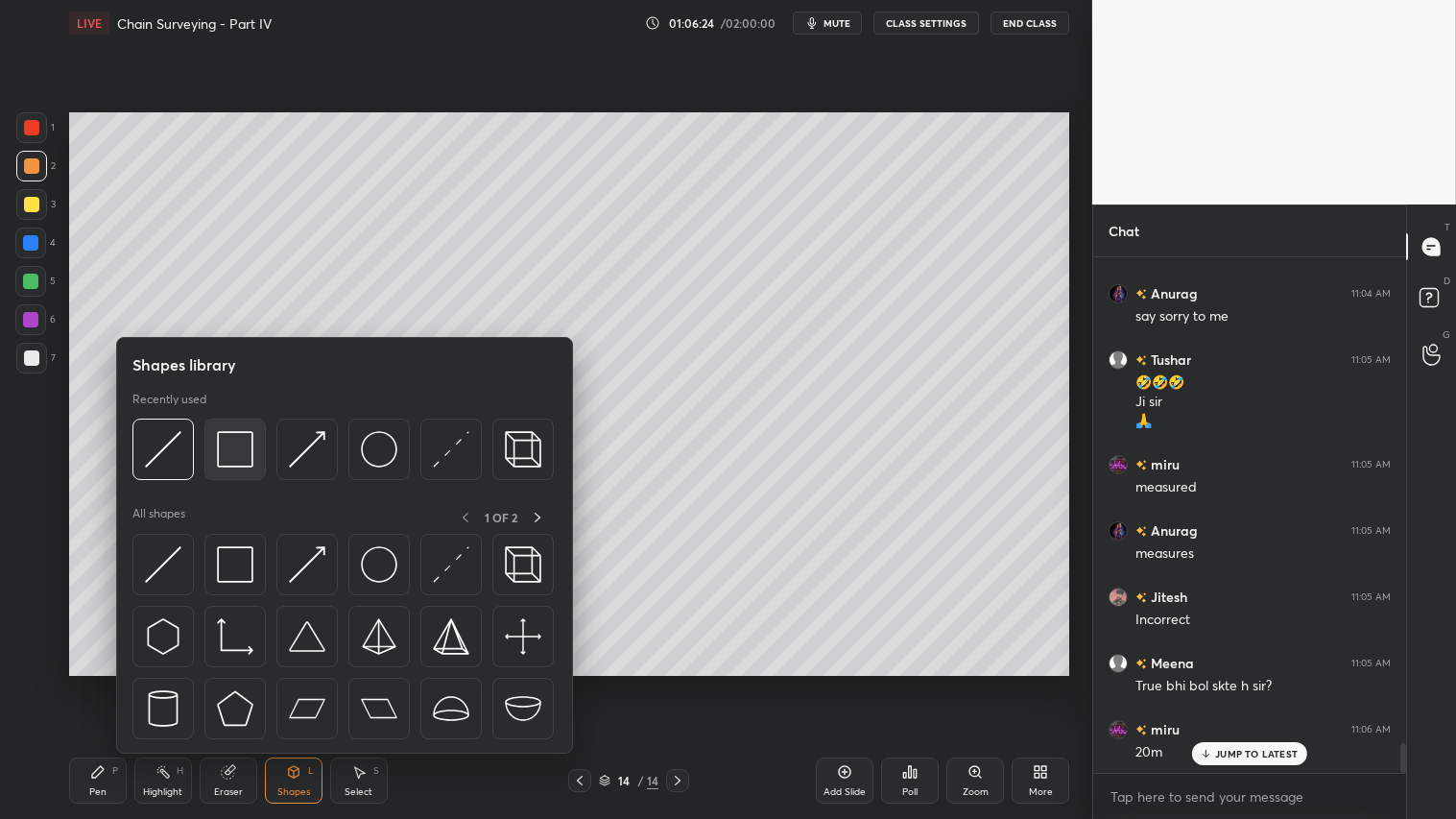 click at bounding box center (235, 449) 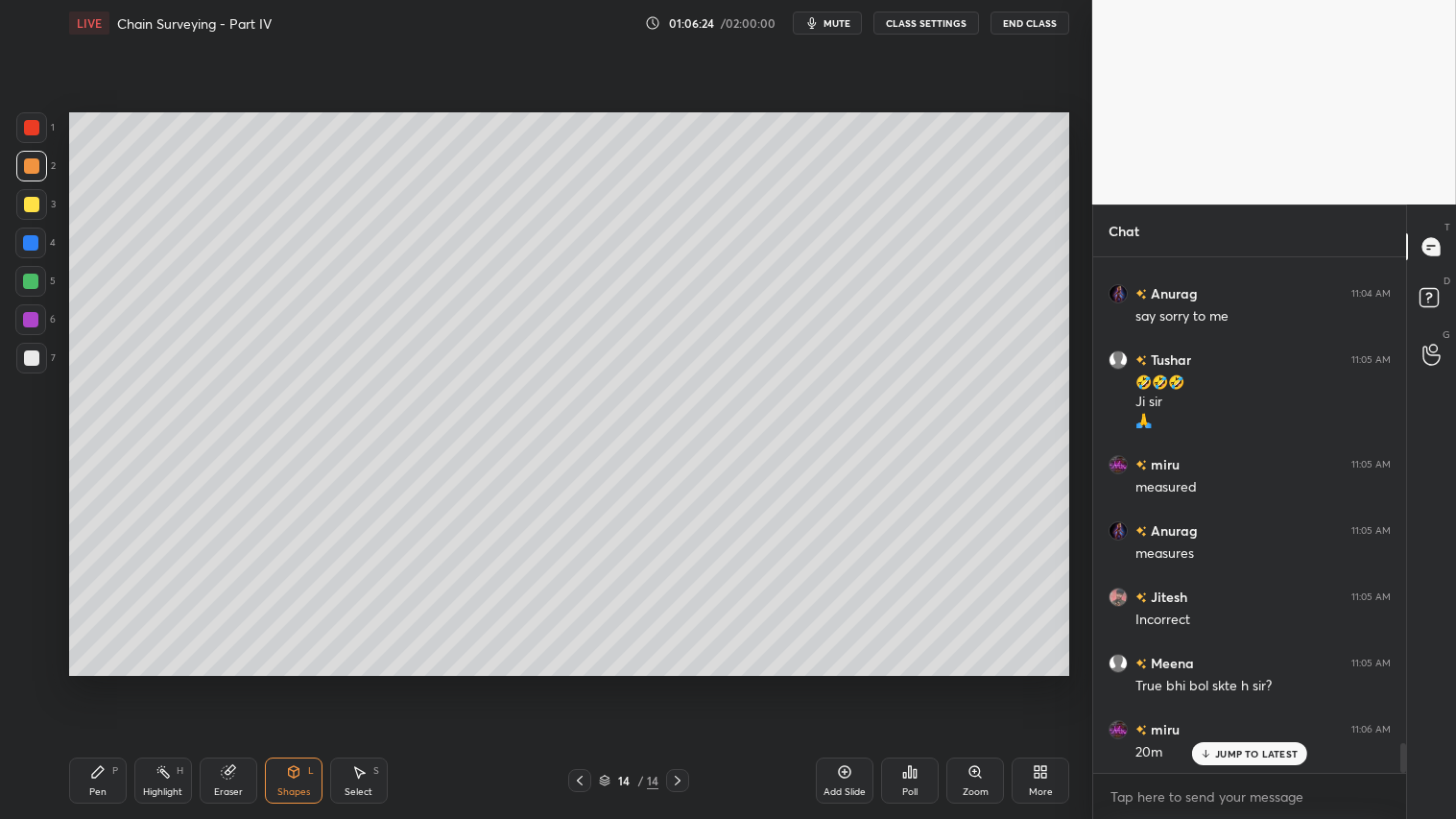 drag, startPoint x: 32, startPoint y: 356, endPoint x: 52, endPoint y: 366, distance: 22.36068 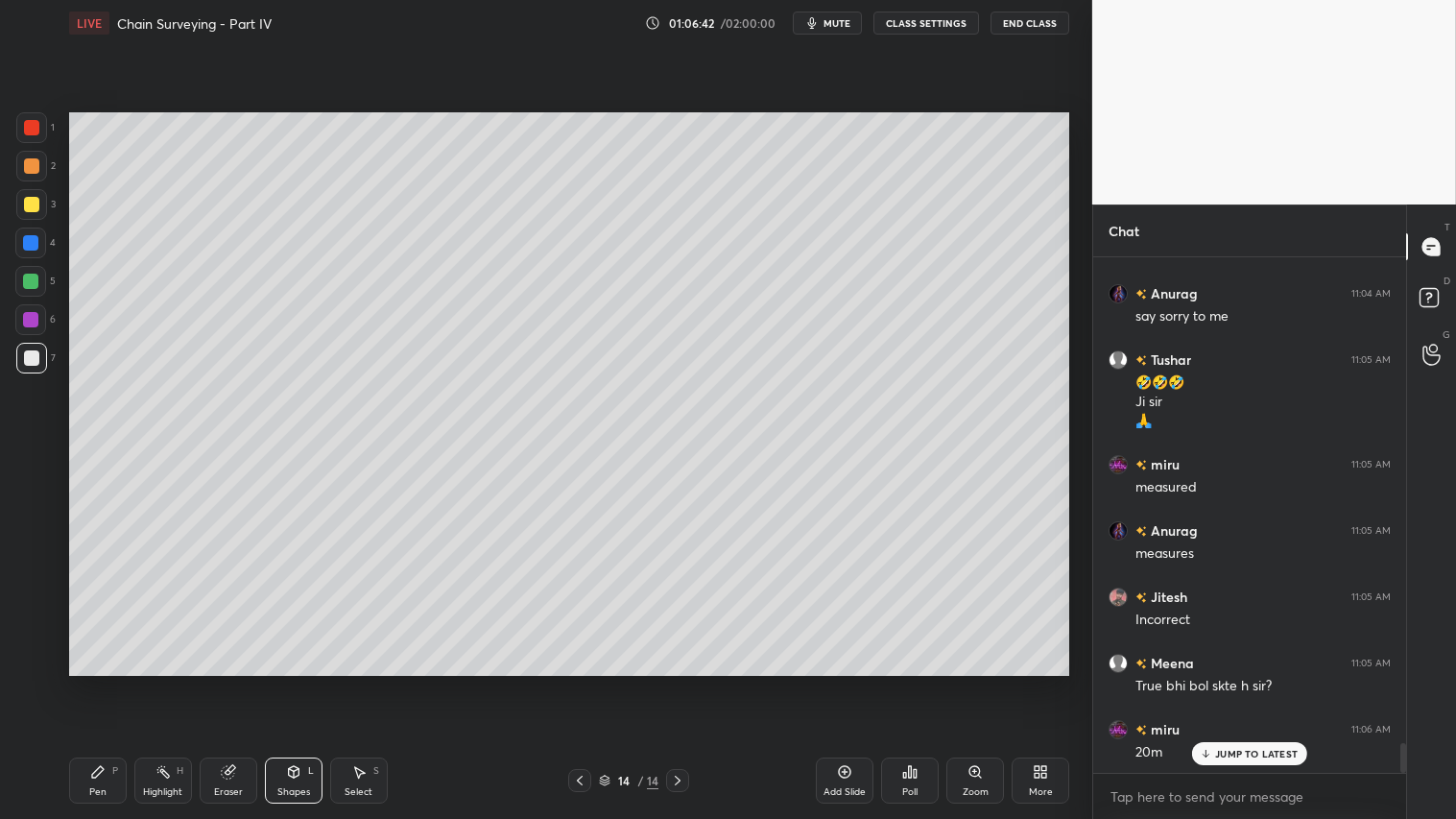 click at bounding box center [32, 358] 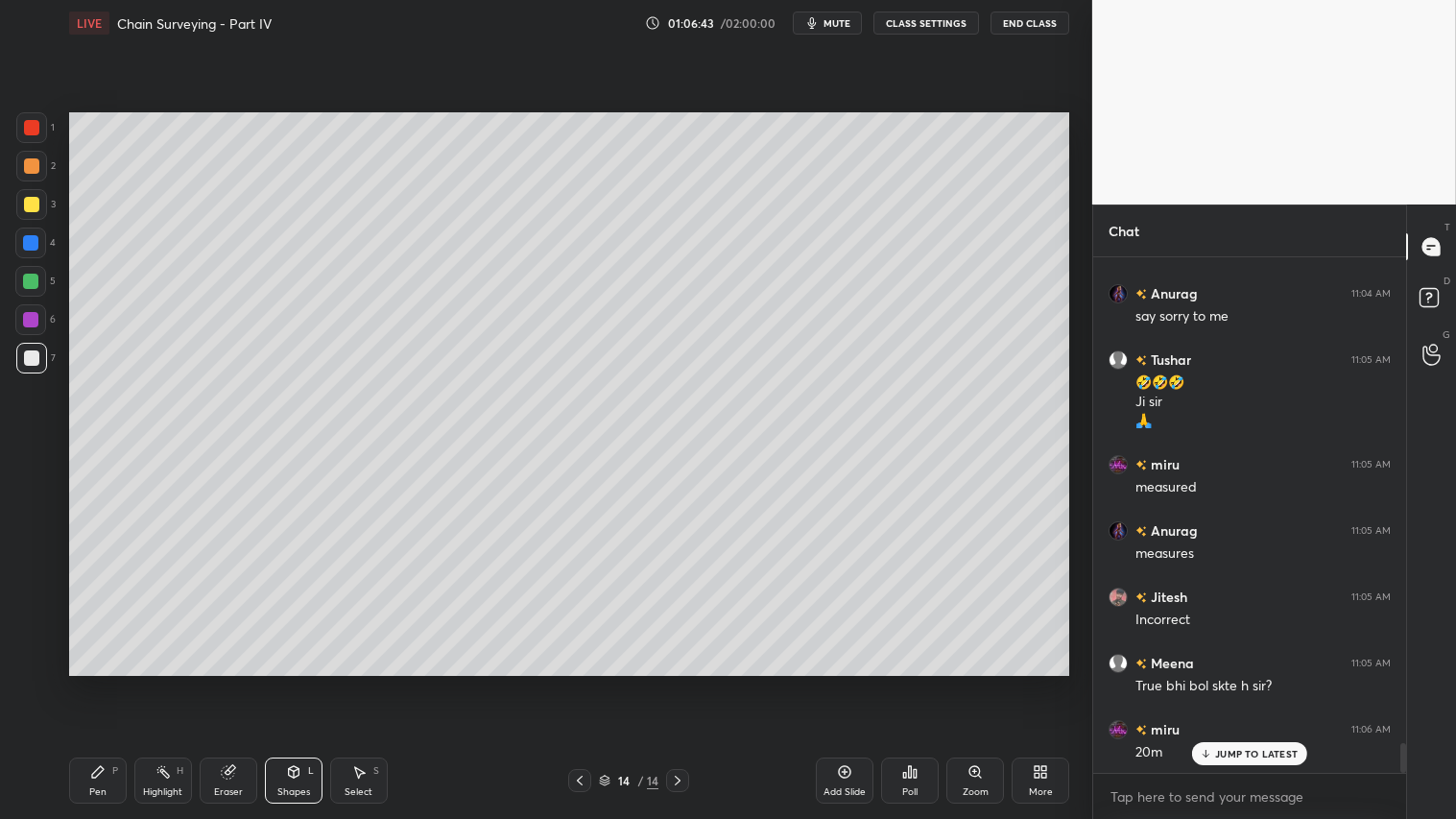 click 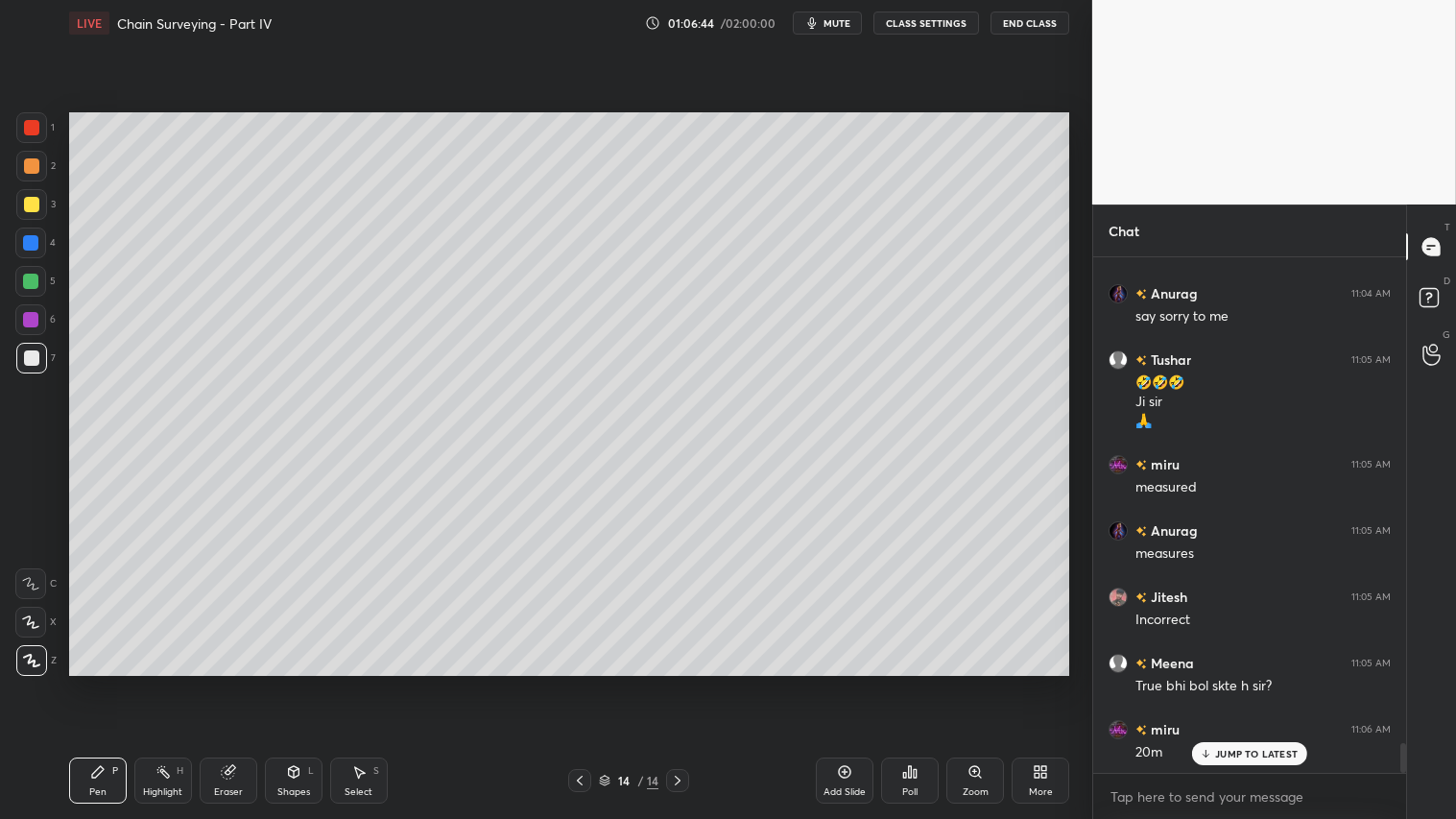 click 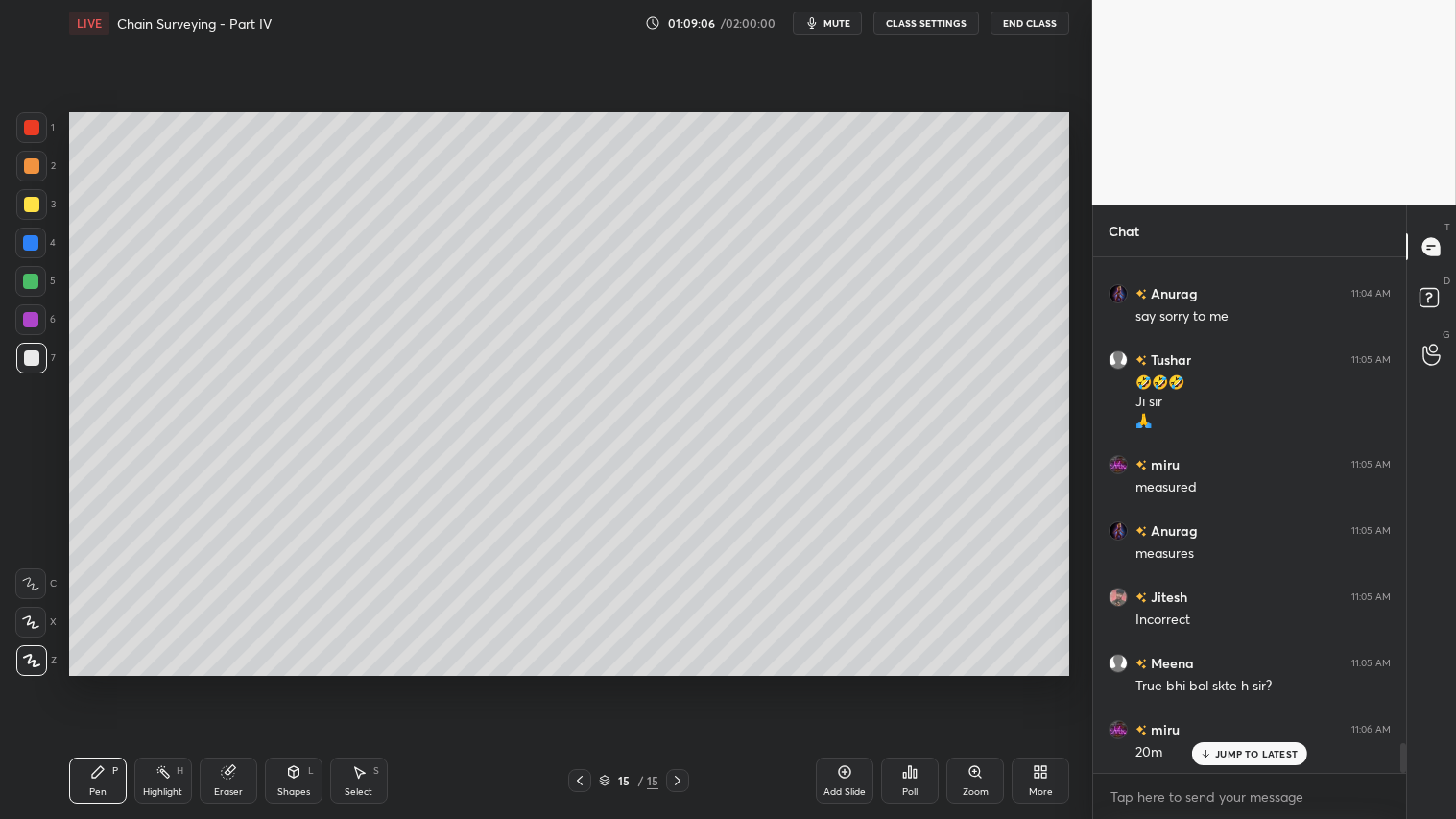 click on "Eraser" at bounding box center [228, 781] 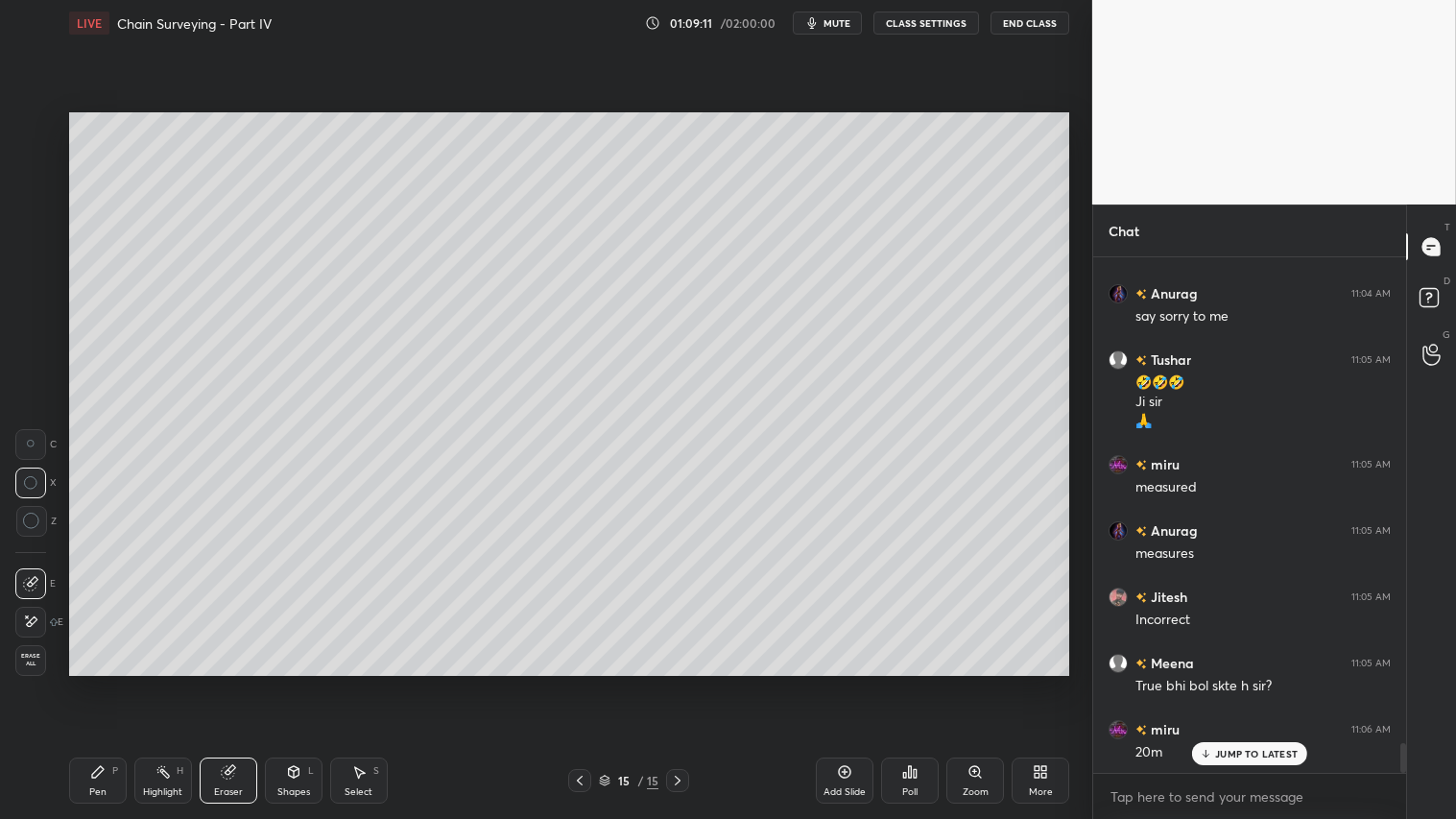 click 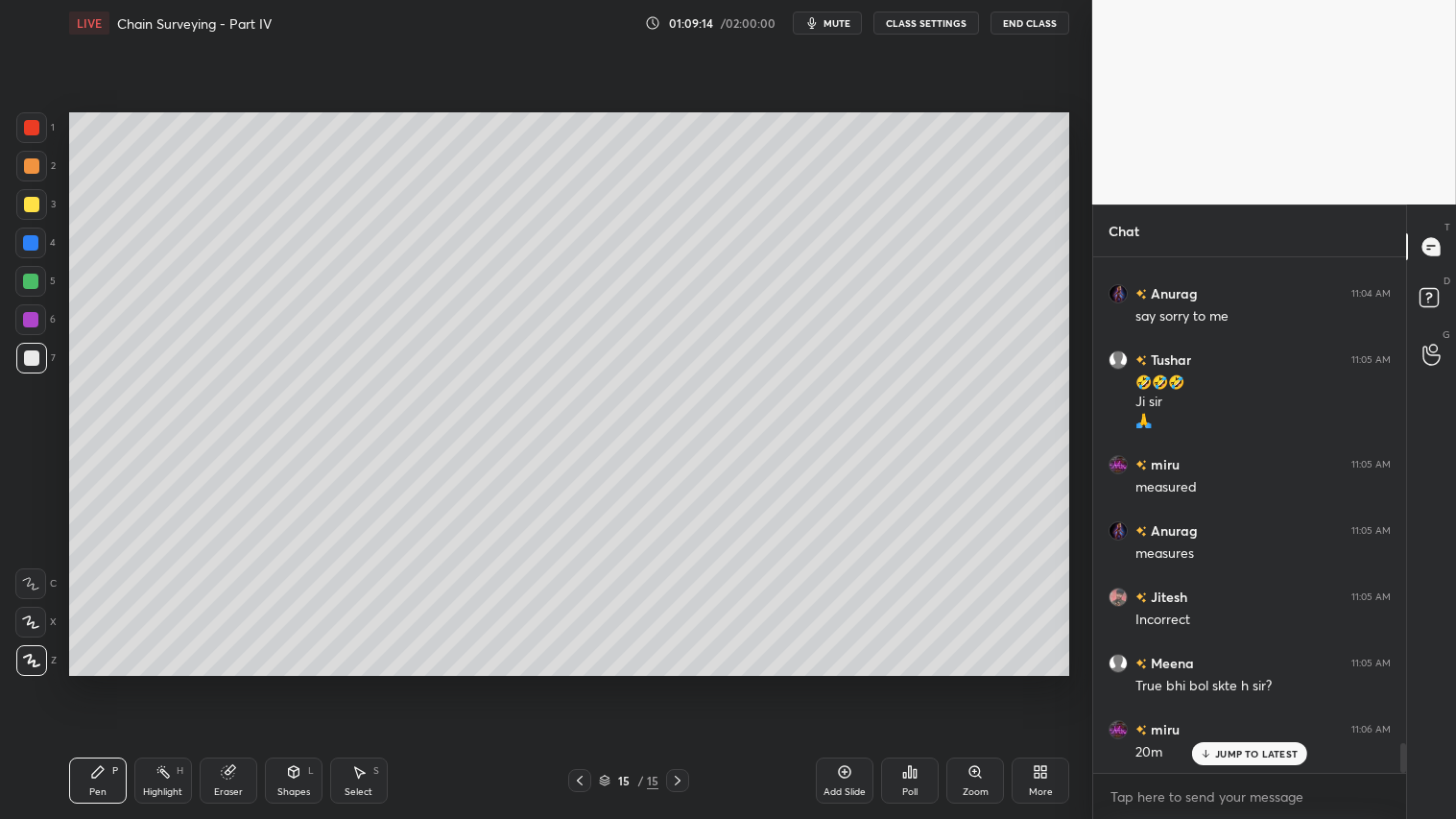 drag, startPoint x: 98, startPoint y: 788, endPoint x: 107, endPoint y: 721, distance: 67.6018 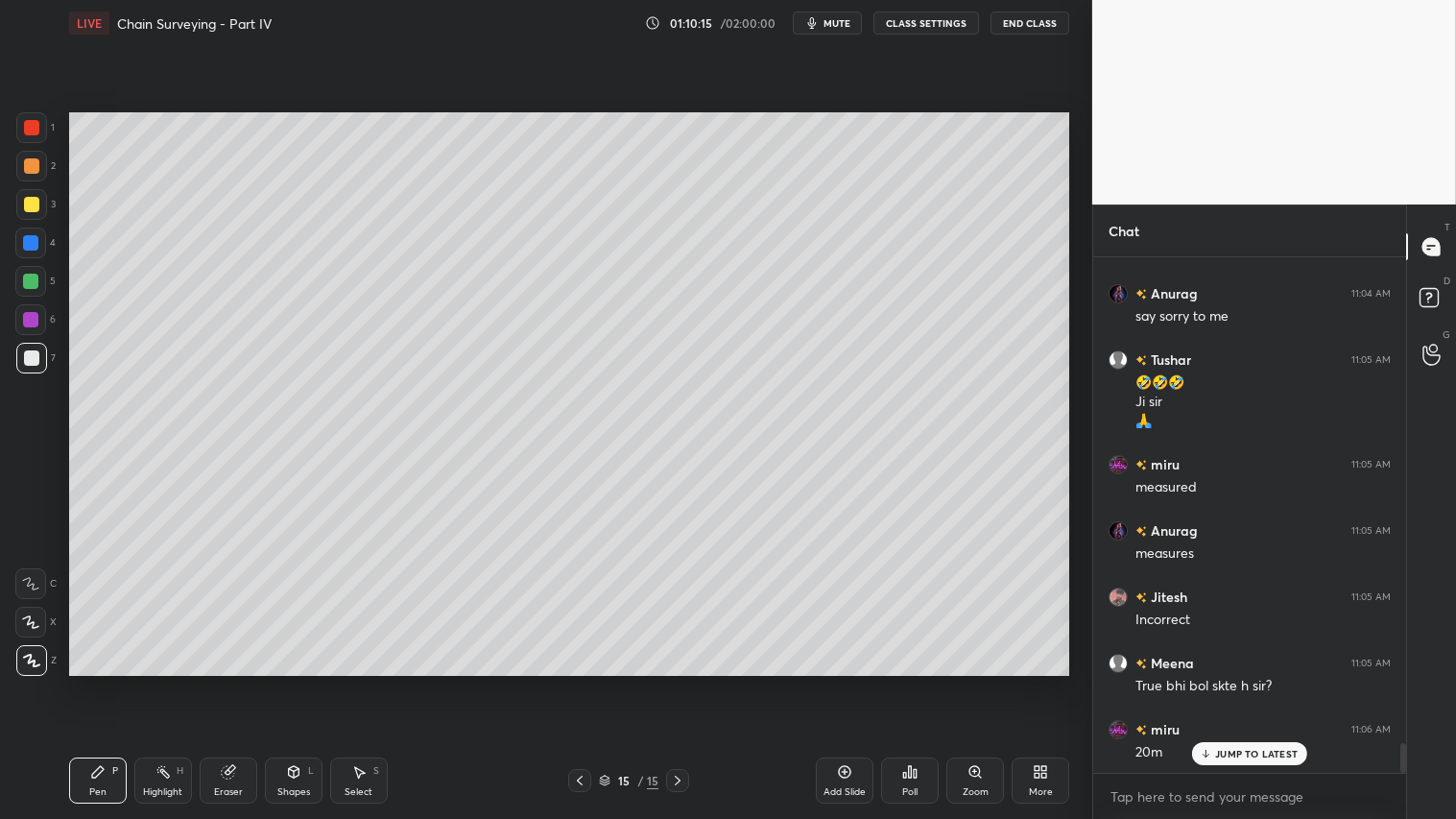 scroll, scrollTop: 8444, scrollLeft: 0, axis: vertical 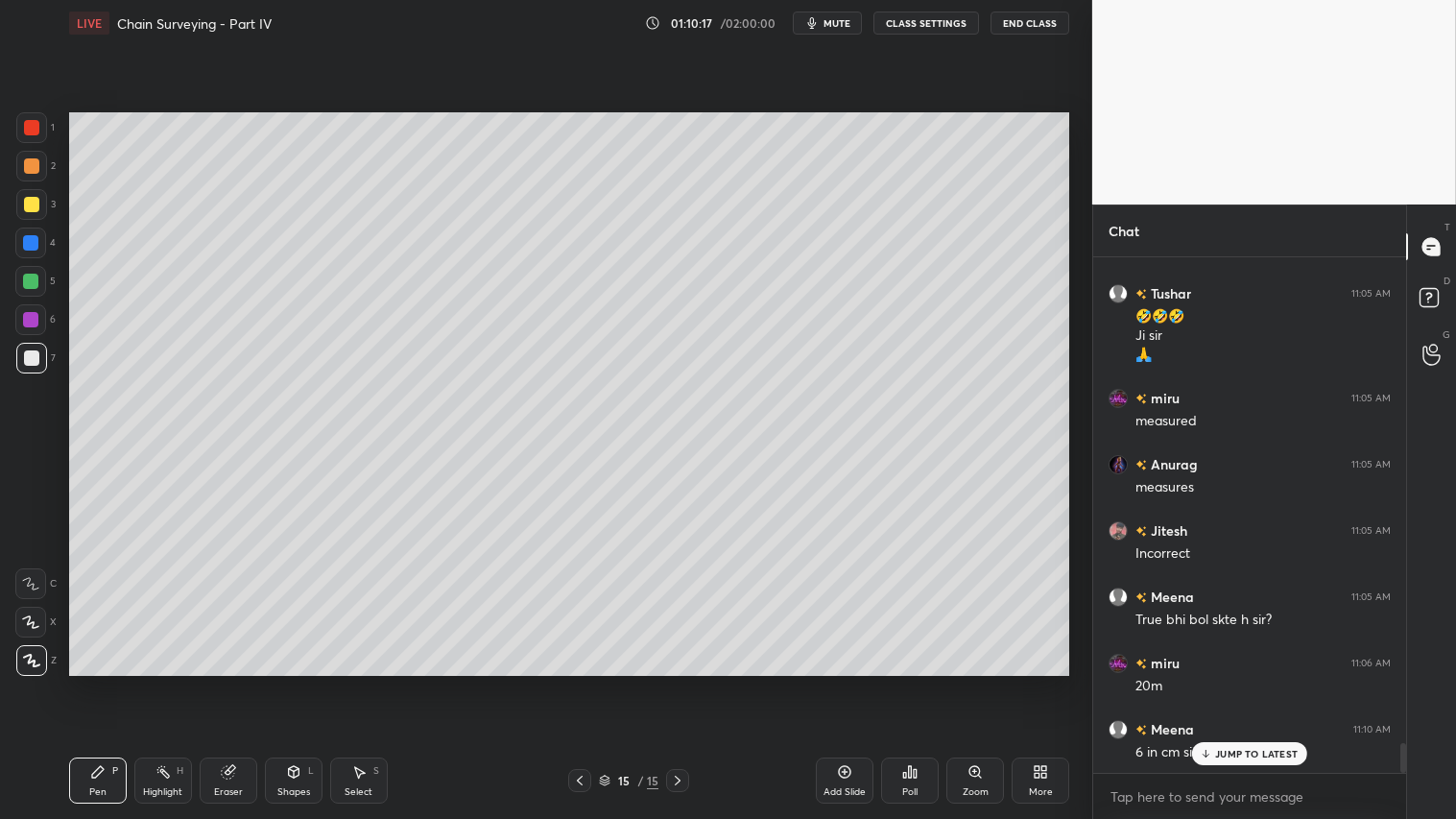 click on "JUMP TO LATEST" at bounding box center [1256, 754] 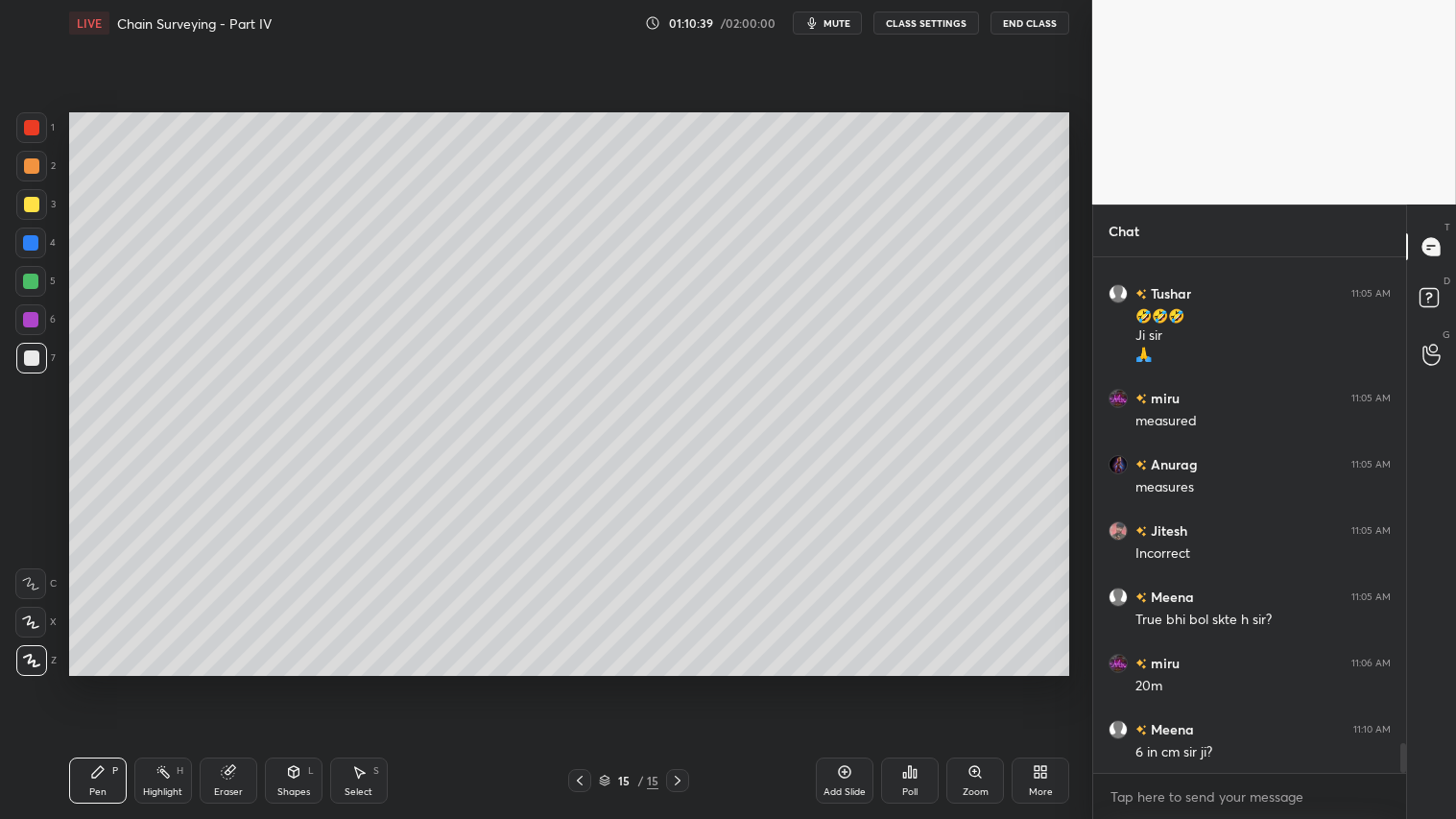 drag, startPoint x: 25, startPoint y: 155, endPoint x: 33, endPoint y: 161, distance: 10 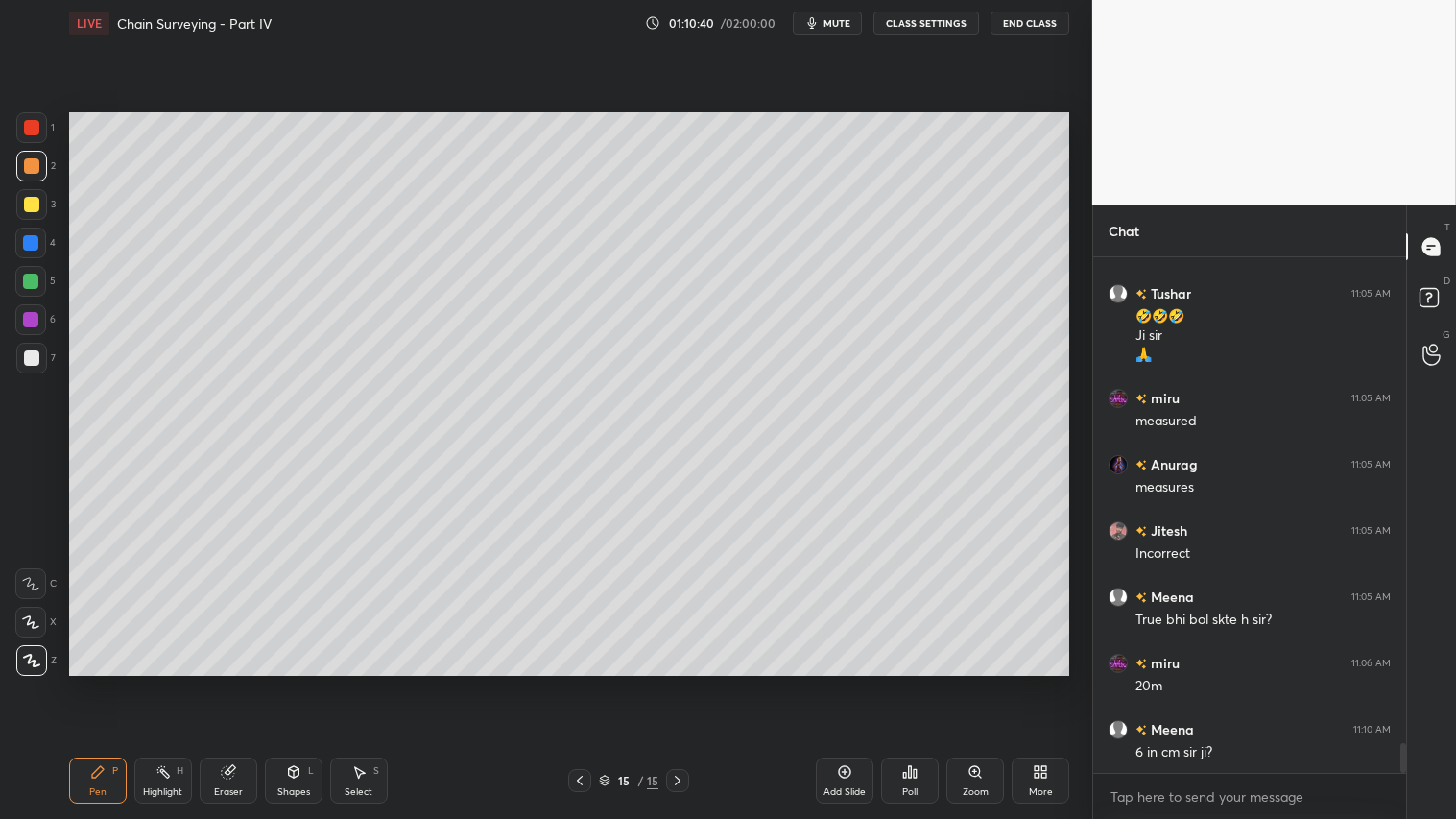 drag, startPoint x: 88, startPoint y: 783, endPoint x: 78, endPoint y: 768, distance: 18.027756 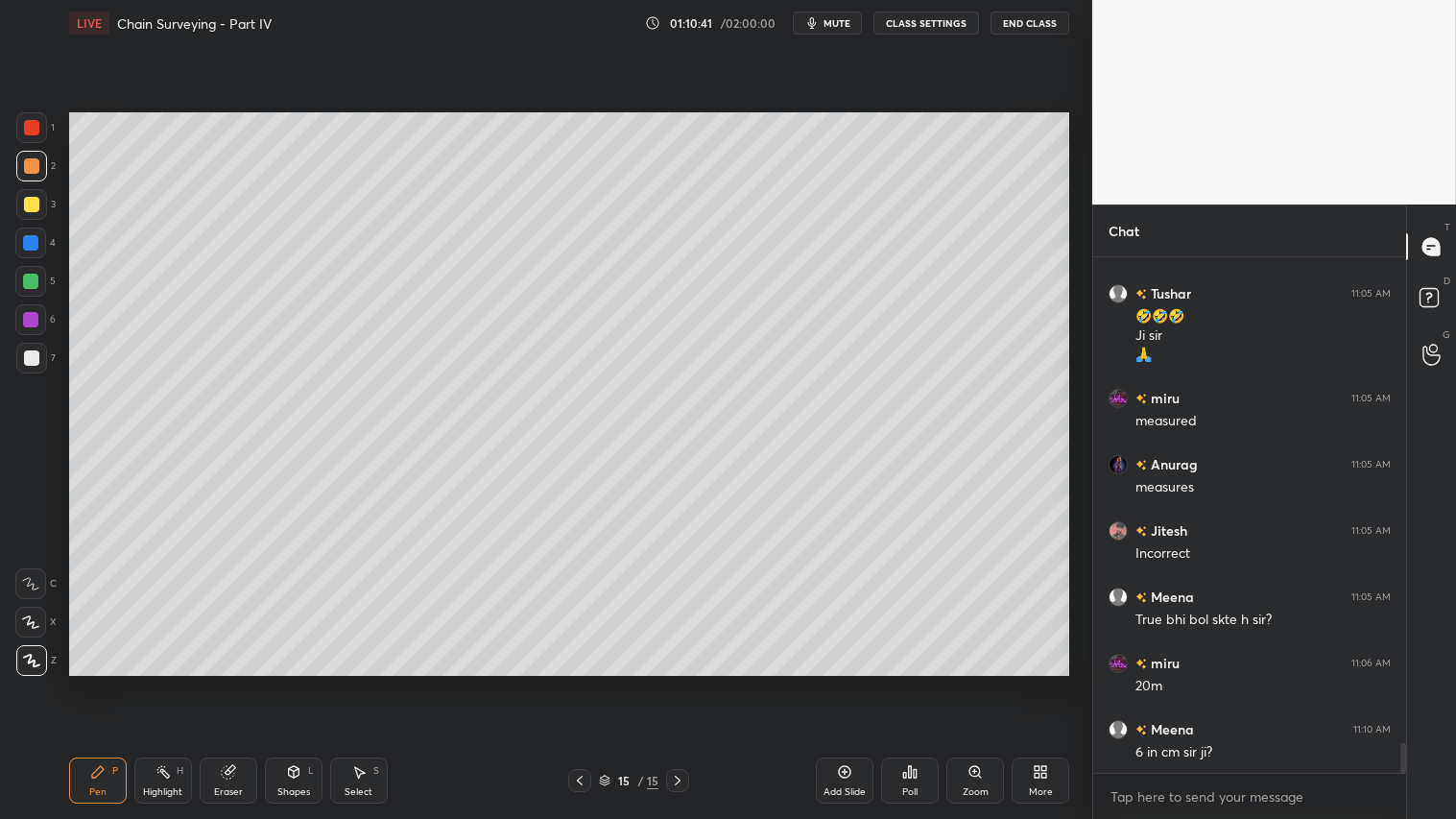 click on "Add Slide" at bounding box center [845, 781] 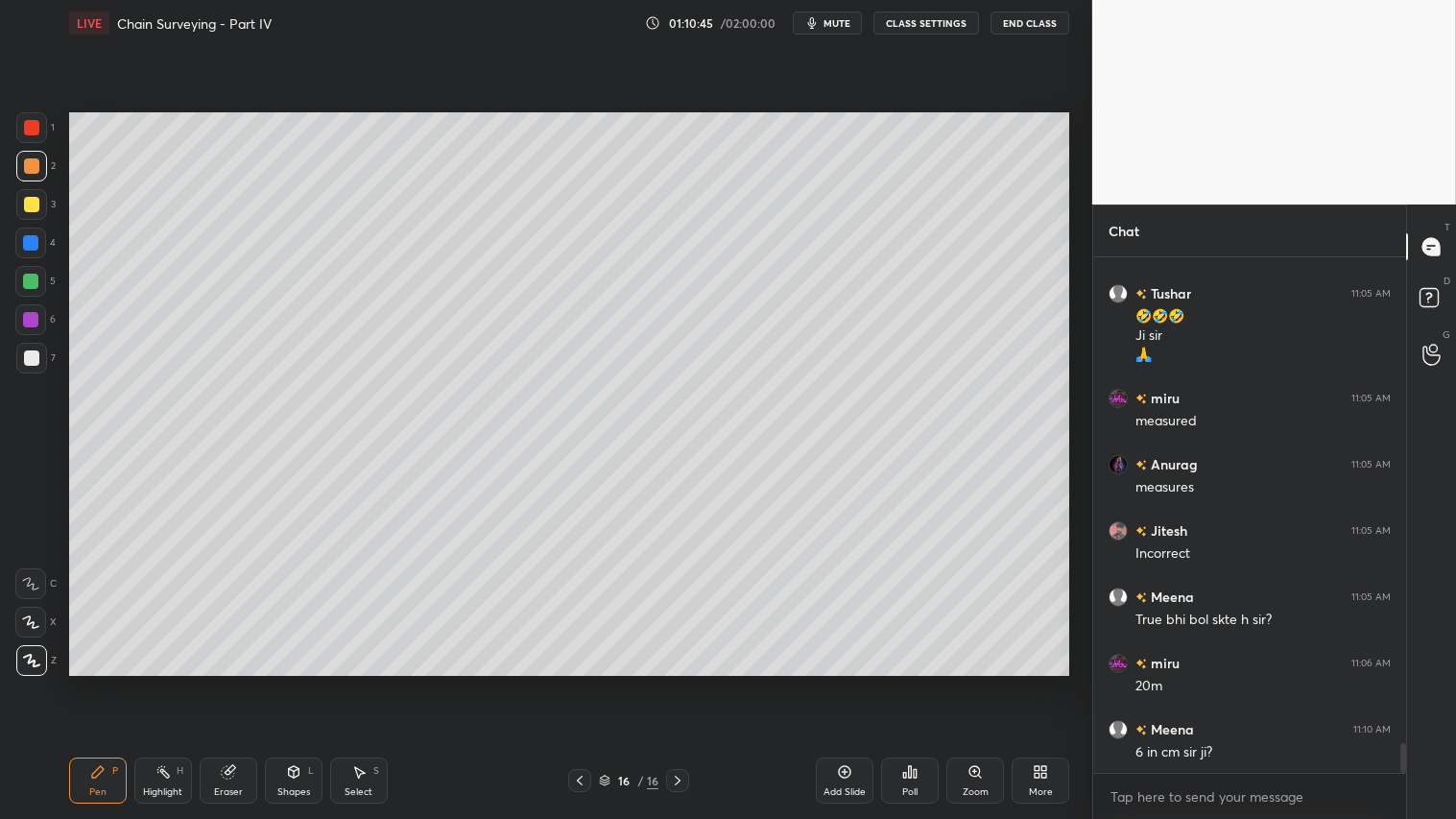 click 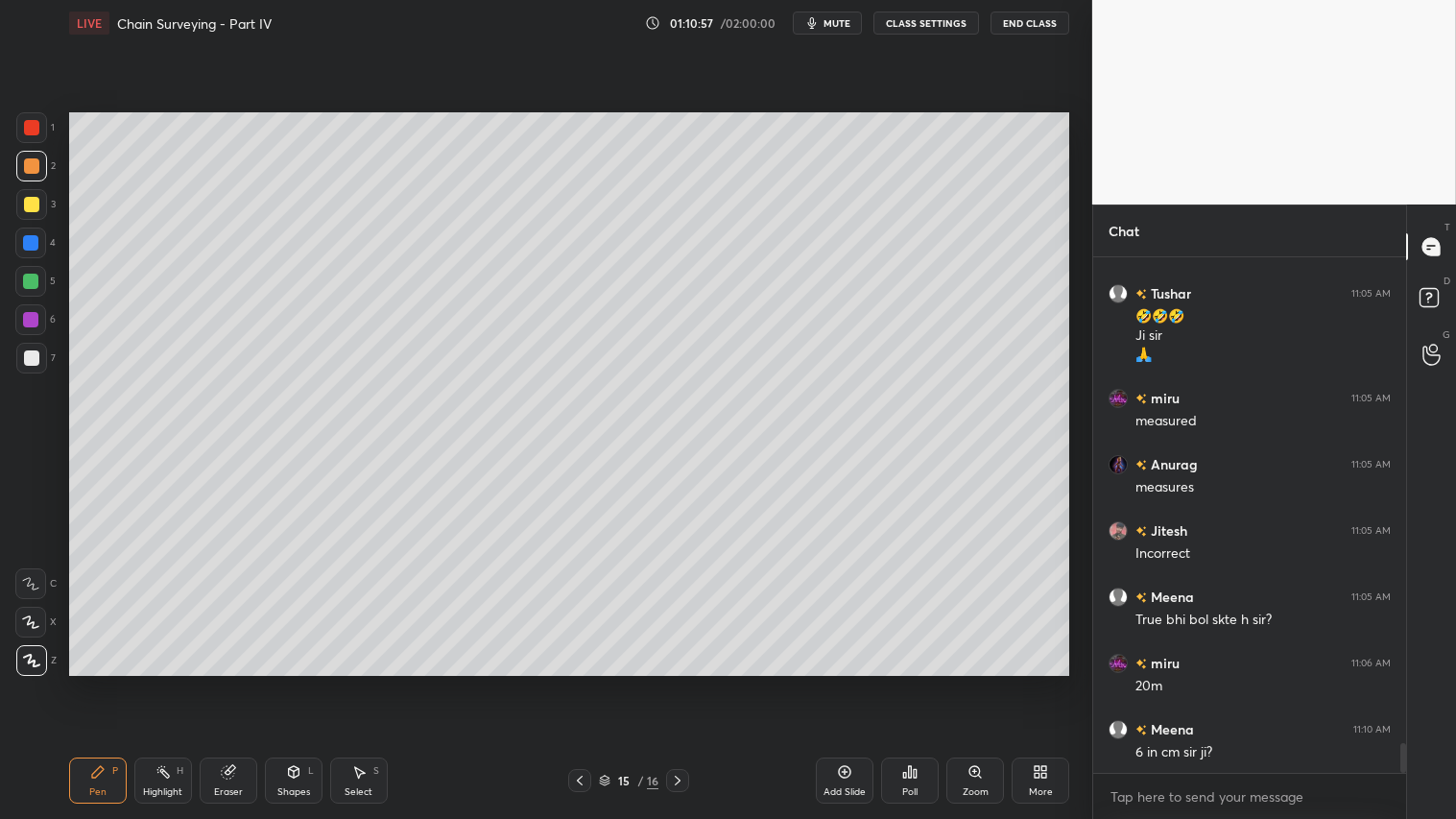 click 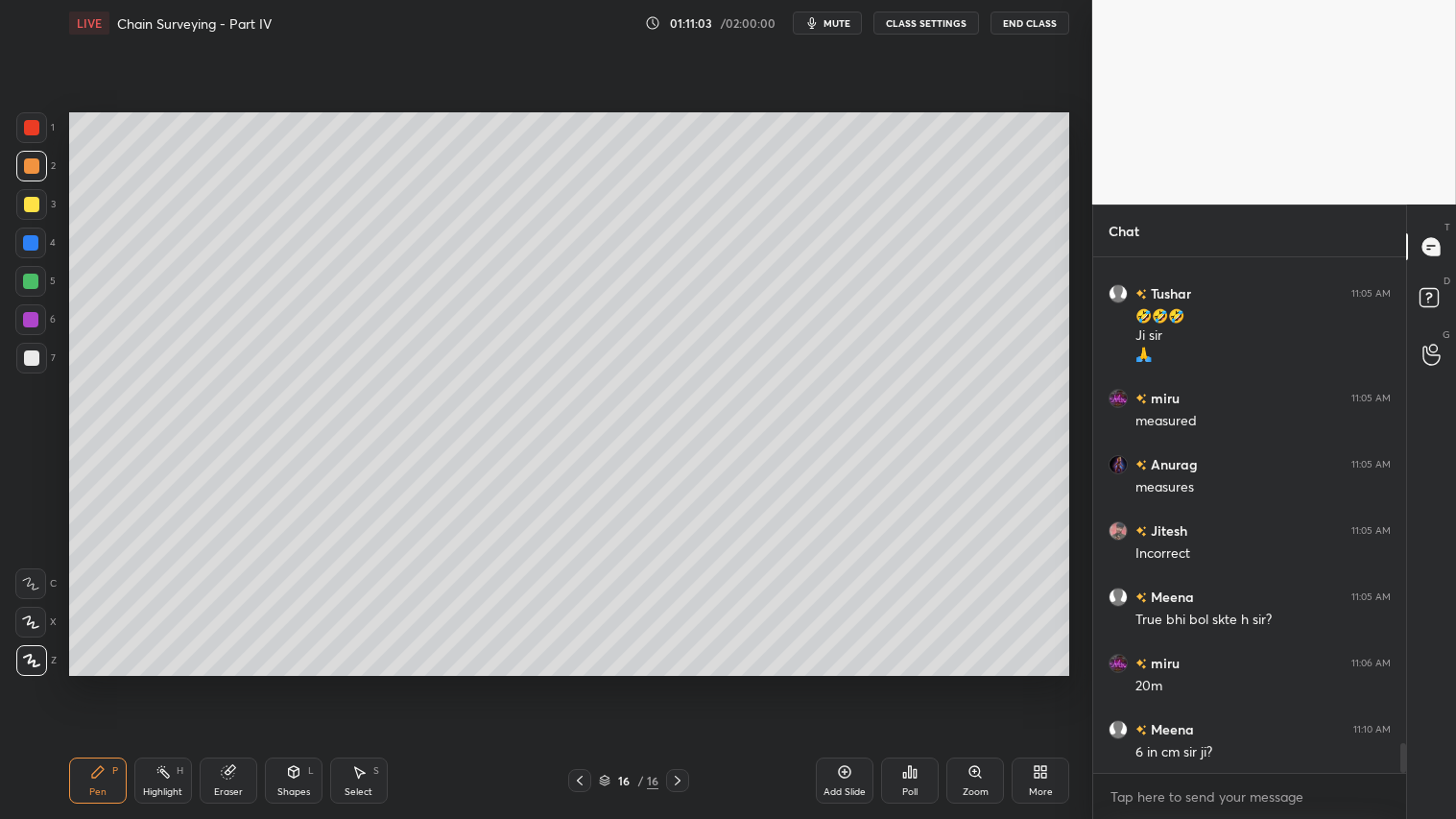 scroll, scrollTop: 8512, scrollLeft: 0, axis: vertical 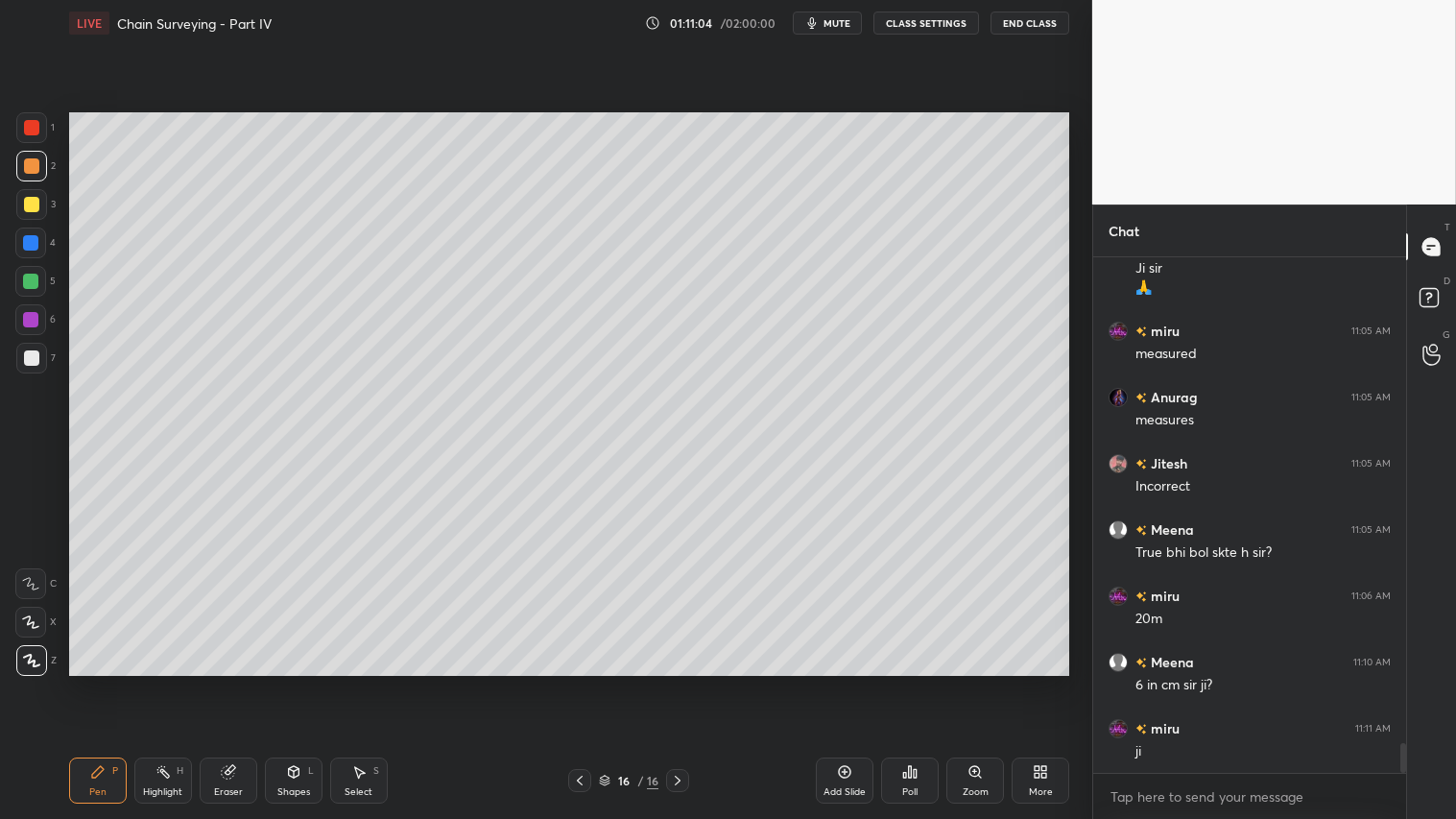 click 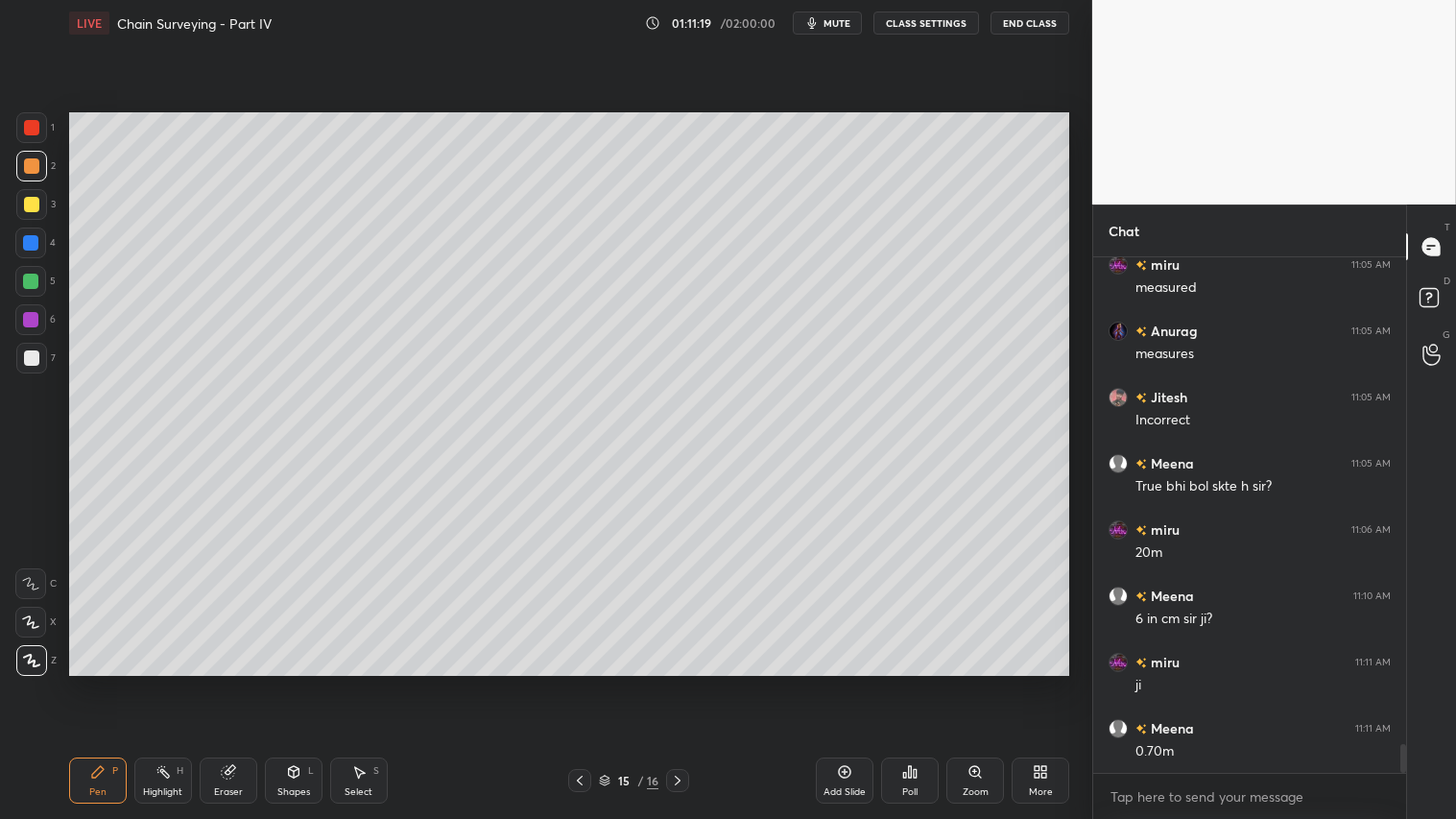 scroll, scrollTop: 8644, scrollLeft: 0, axis: vertical 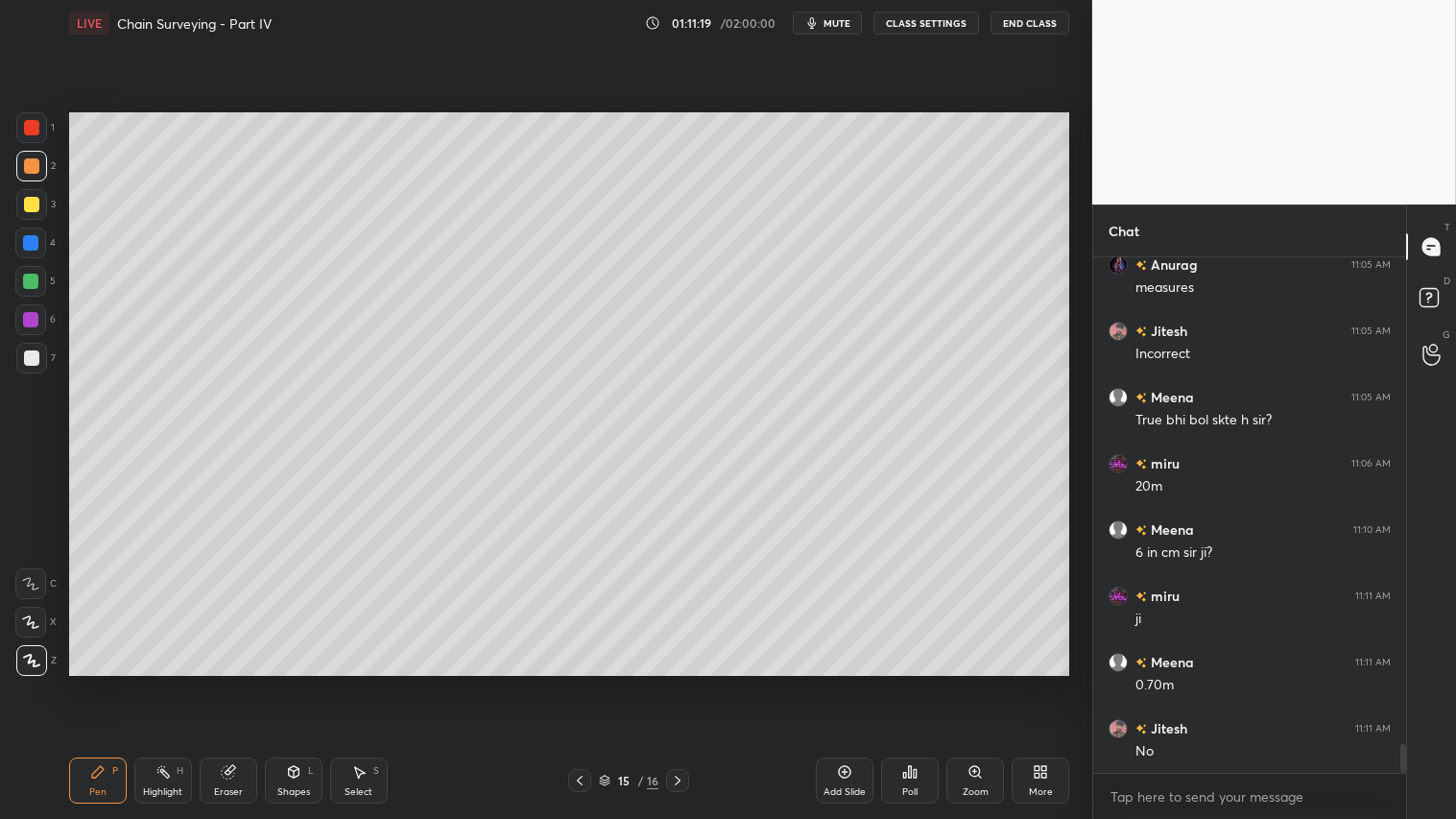 click 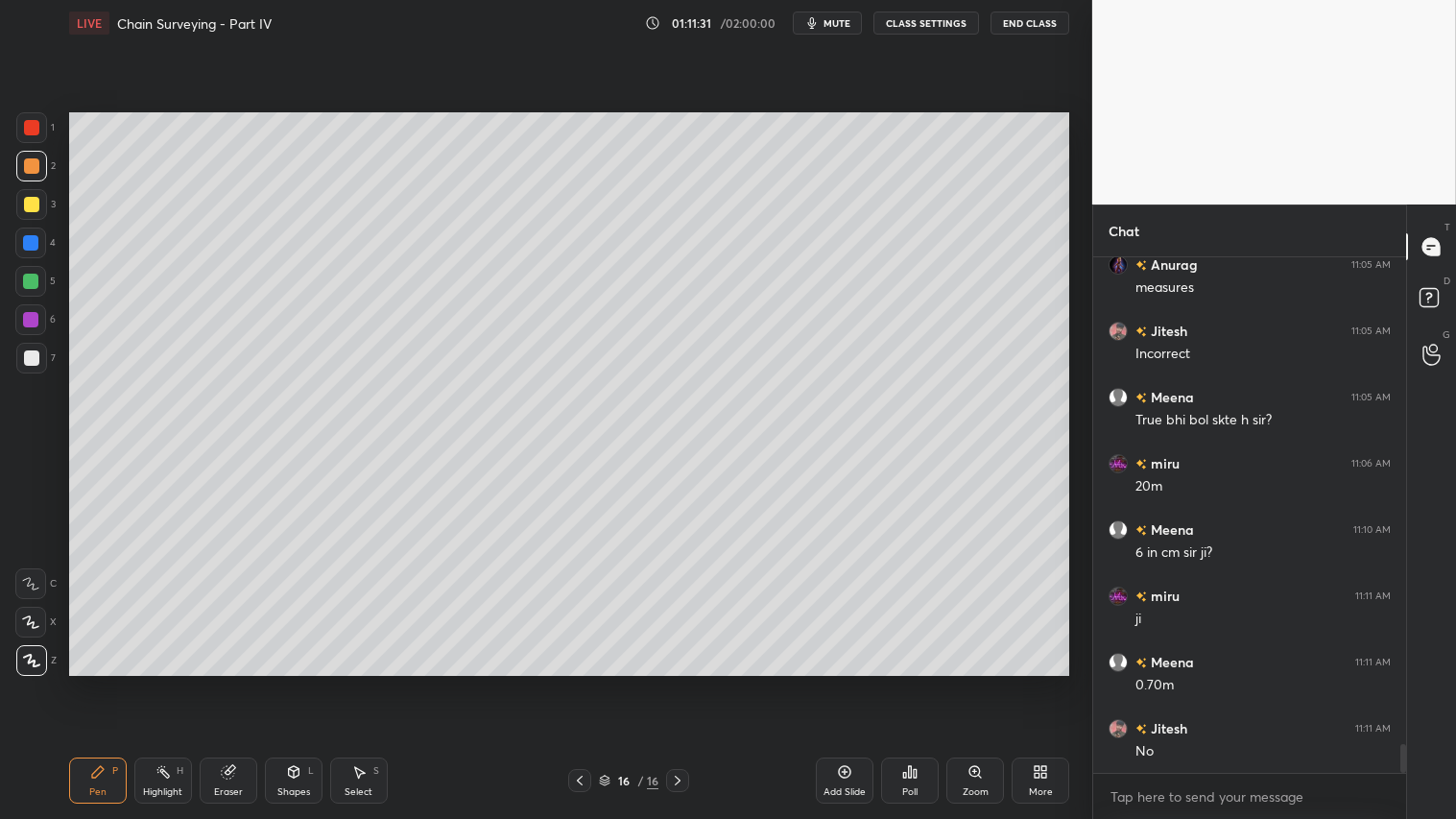 click 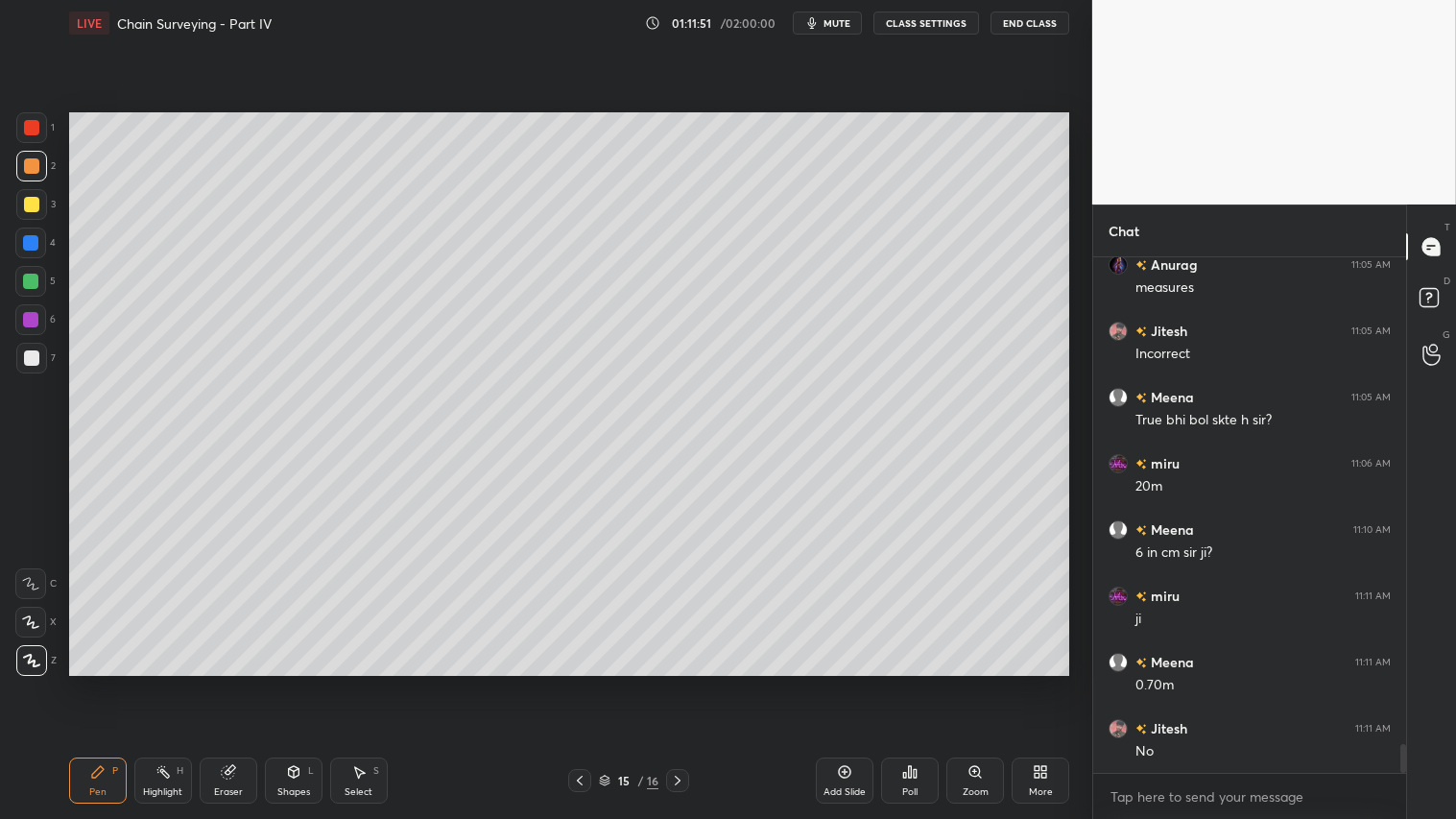 click 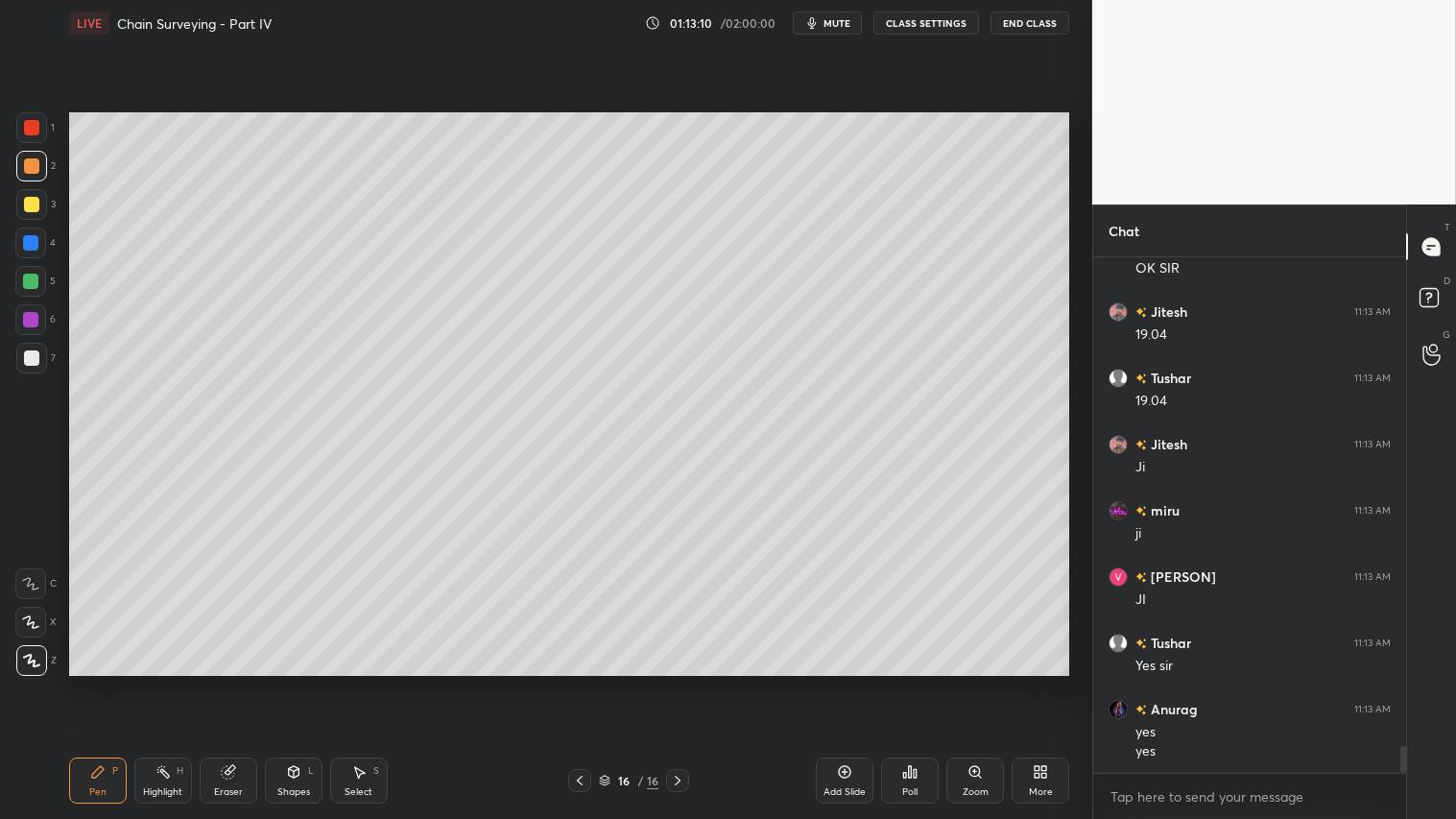 scroll, scrollTop: 9458, scrollLeft: 0, axis: vertical 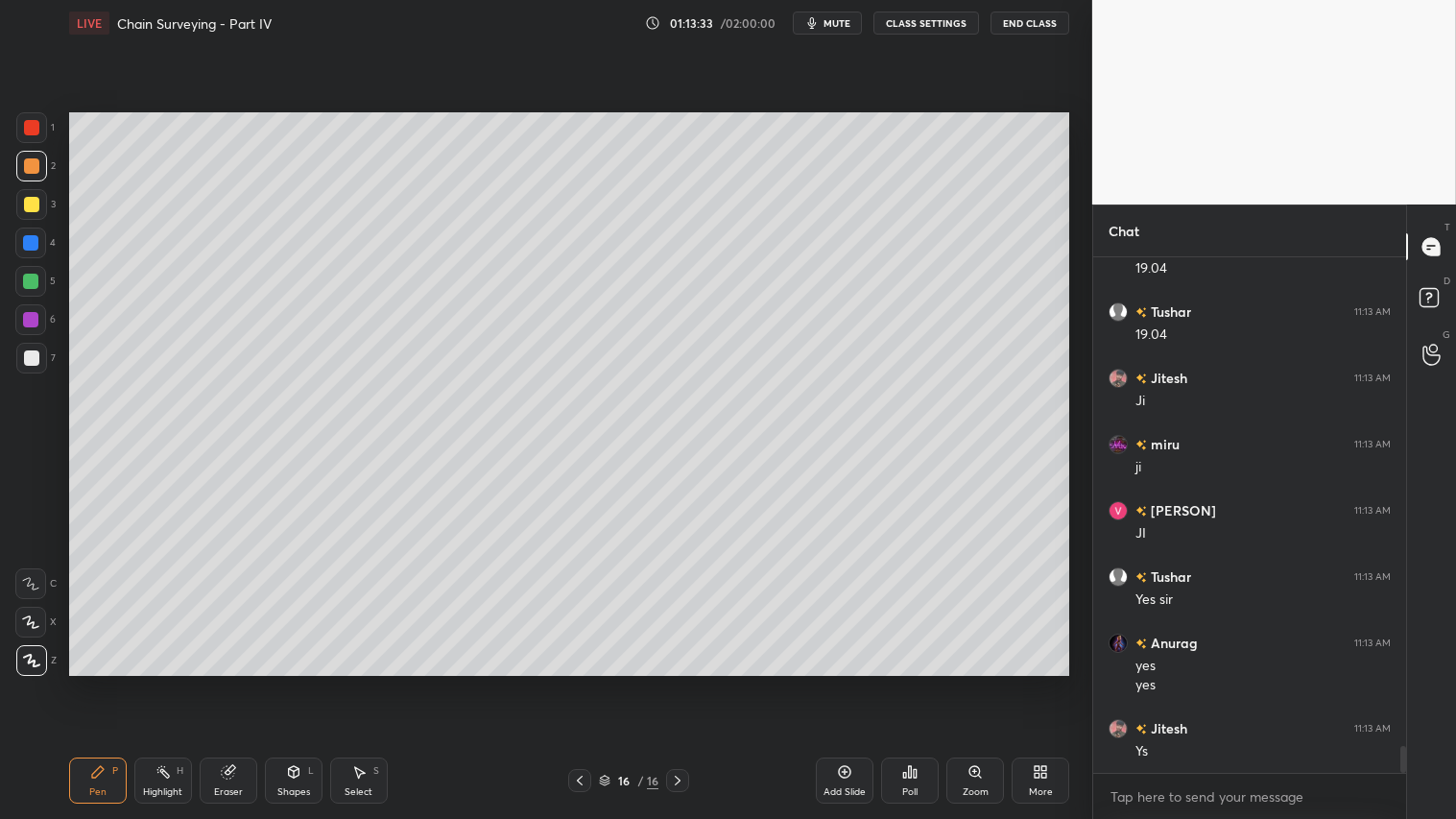 click on "Shapes" at bounding box center [294, 792] 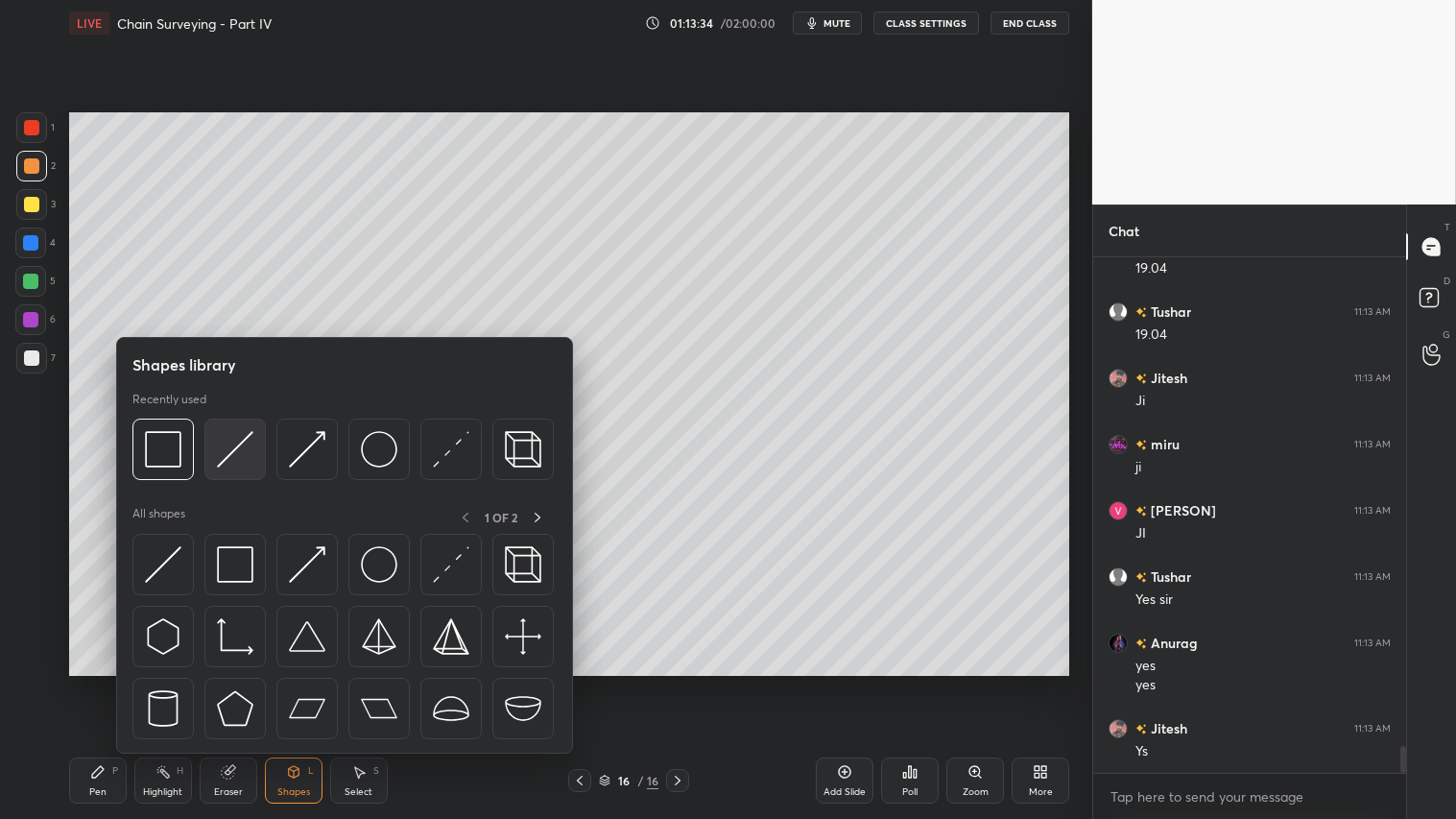 click at bounding box center [235, 449] 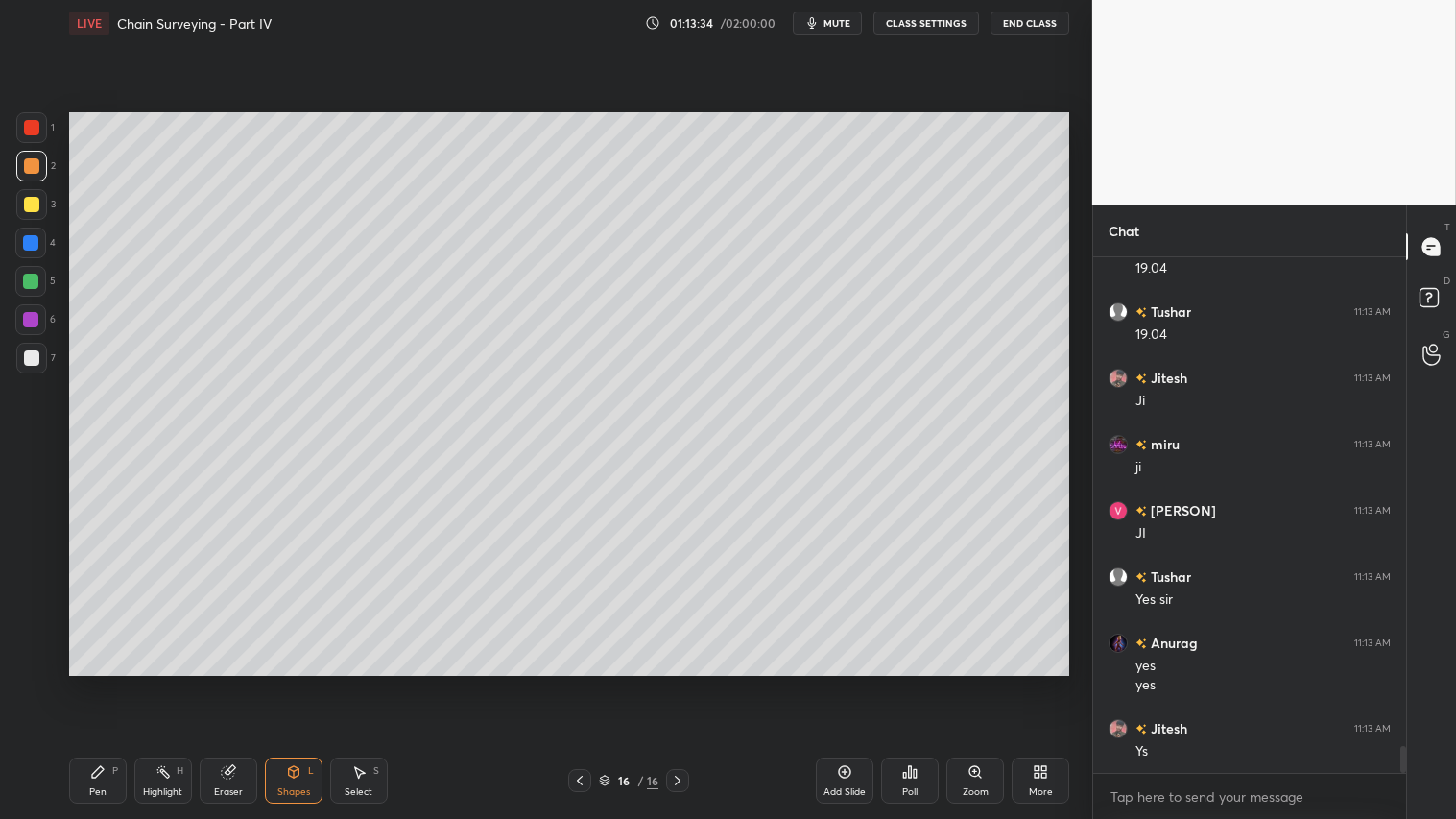 scroll, scrollTop: 9478, scrollLeft: 0, axis: vertical 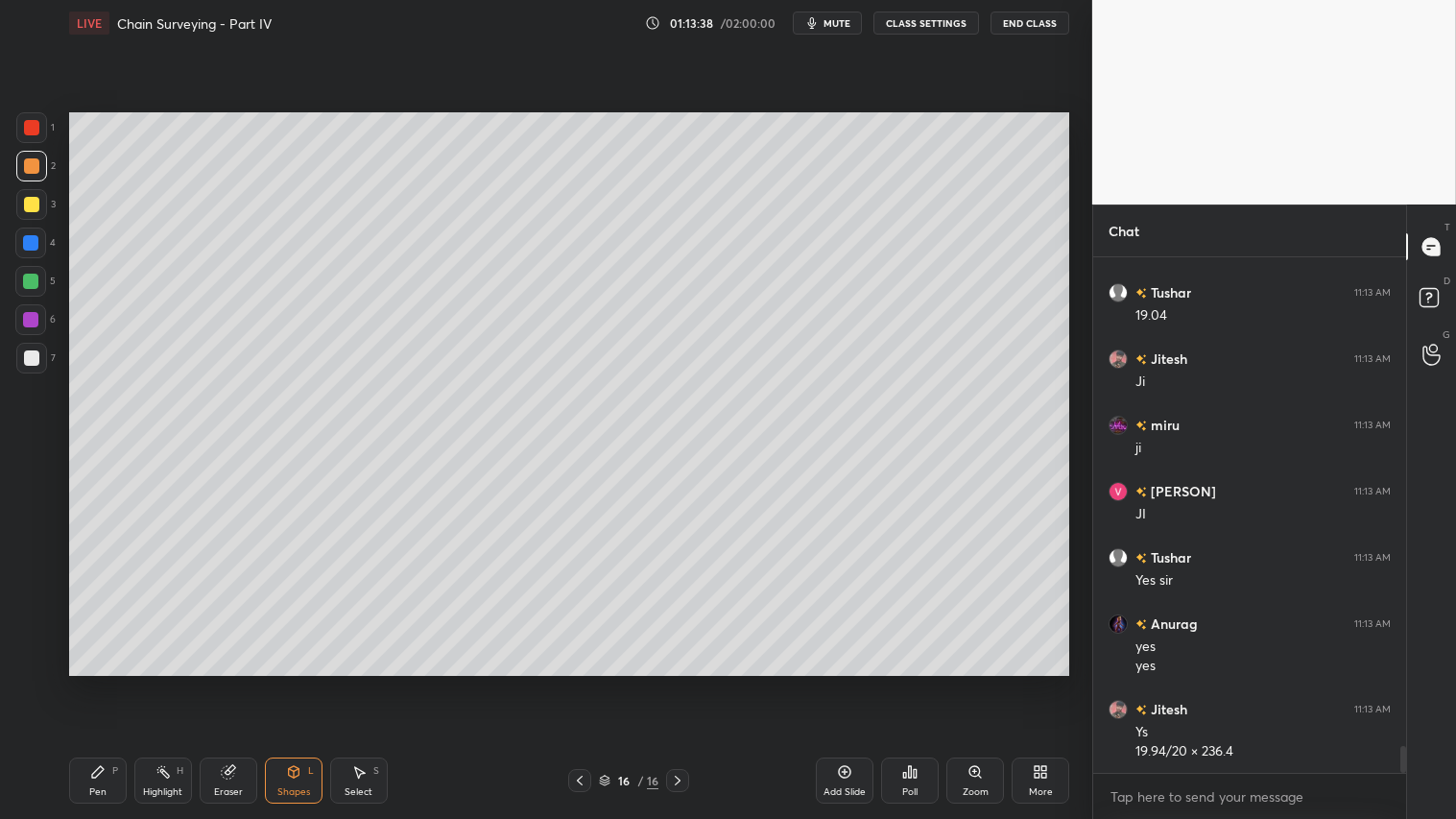 drag, startPoint x: 147, startPoint y: 783, endPoint x: 136, endPoint y: 783, distance: 11 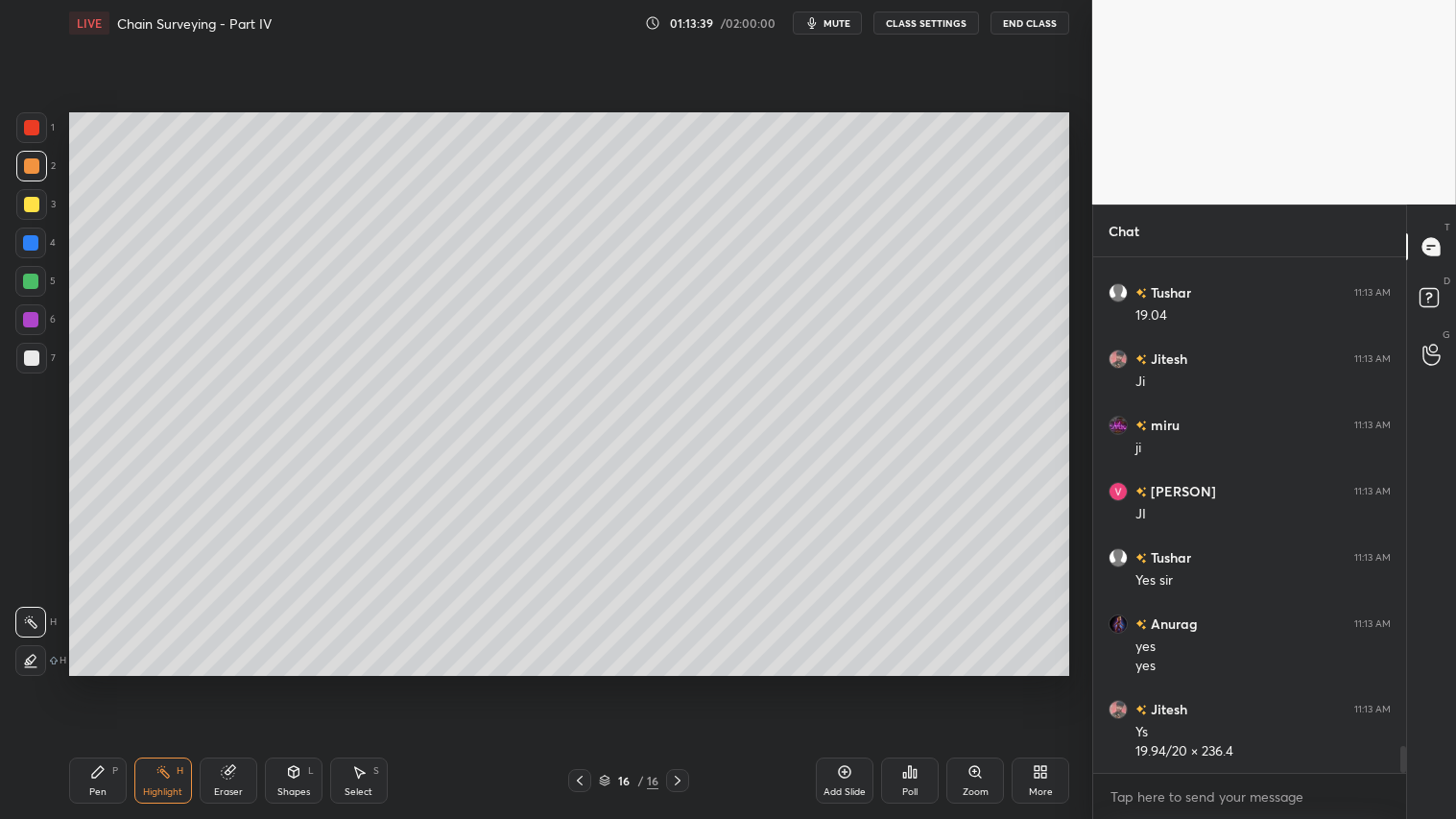 drag, startPoint x: 100, startPoint y: 785, endPoint x: 150, endPoint y: 745, distance: 64.0312 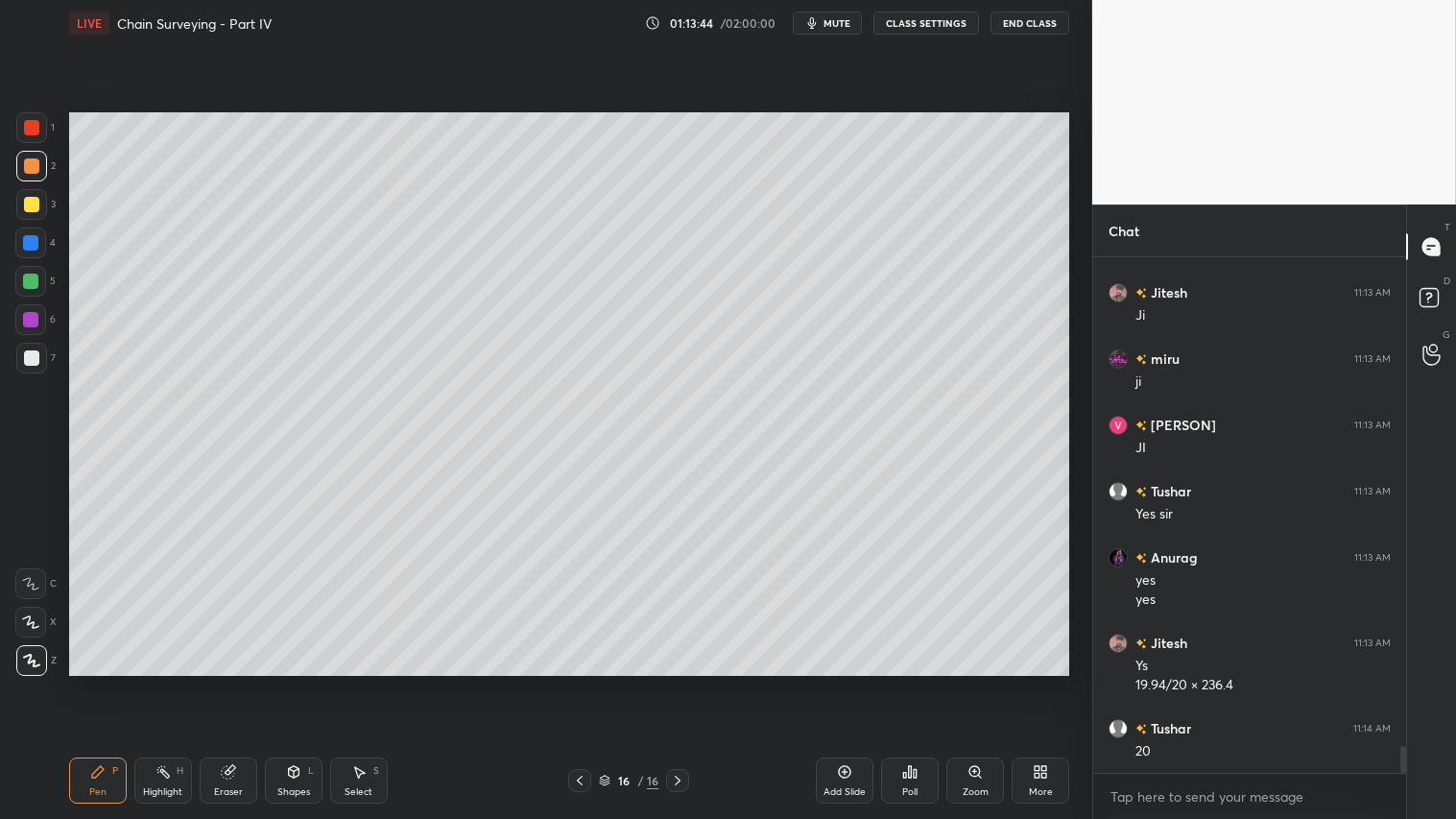 scroll, scrollTop: 9609, scrollLeft: 0, axis: vertical 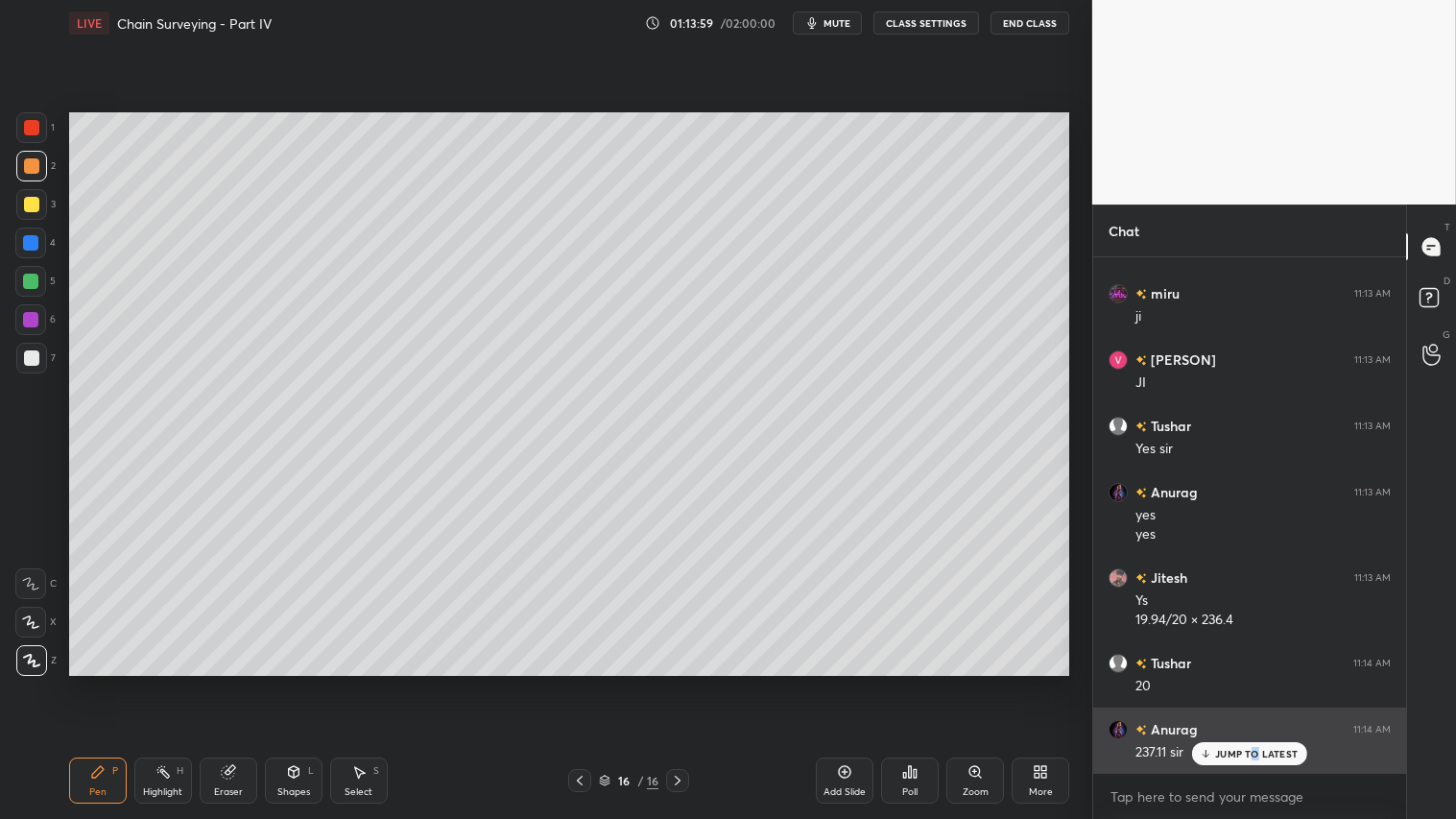 click on "JUMP TO LATEST" at bounding box center (1250, 754) 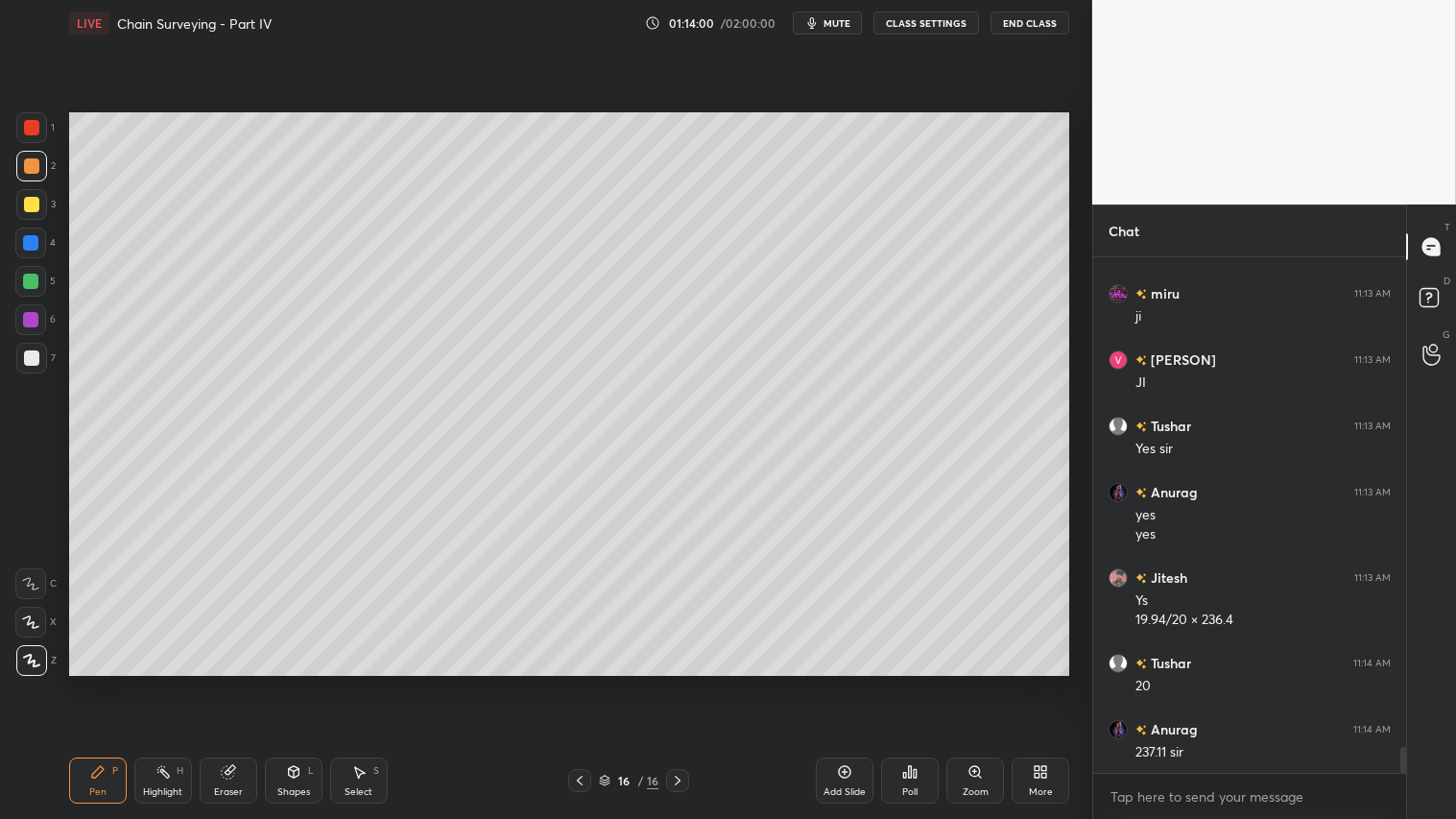 drag, startPoint x: 93, startPoint y: 787, endPoint x: 86, endPoint y: 769, distance: 19.313208 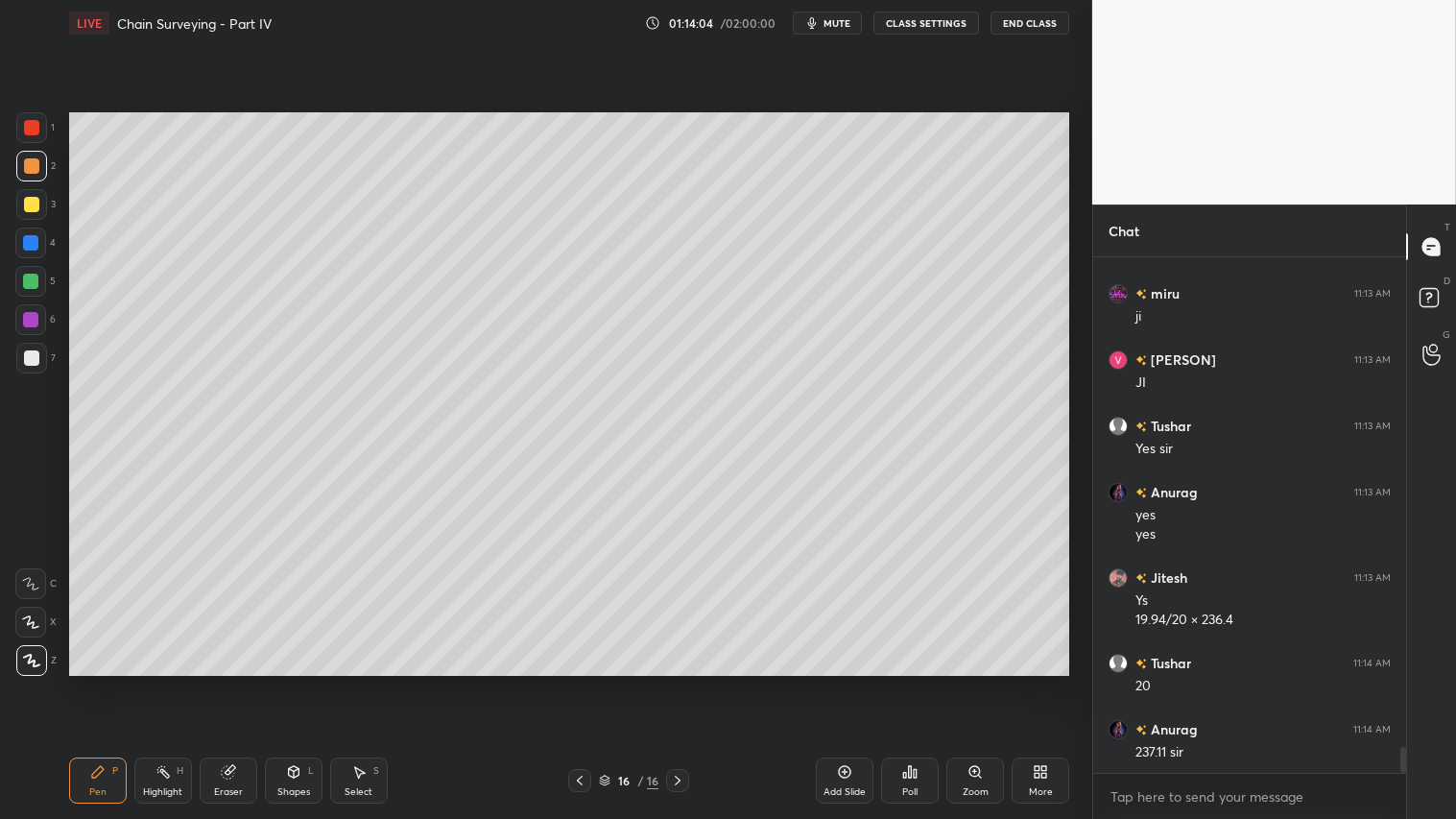 scroll, scrollTop: 9675, scrollLeft: 0, axis: vertical 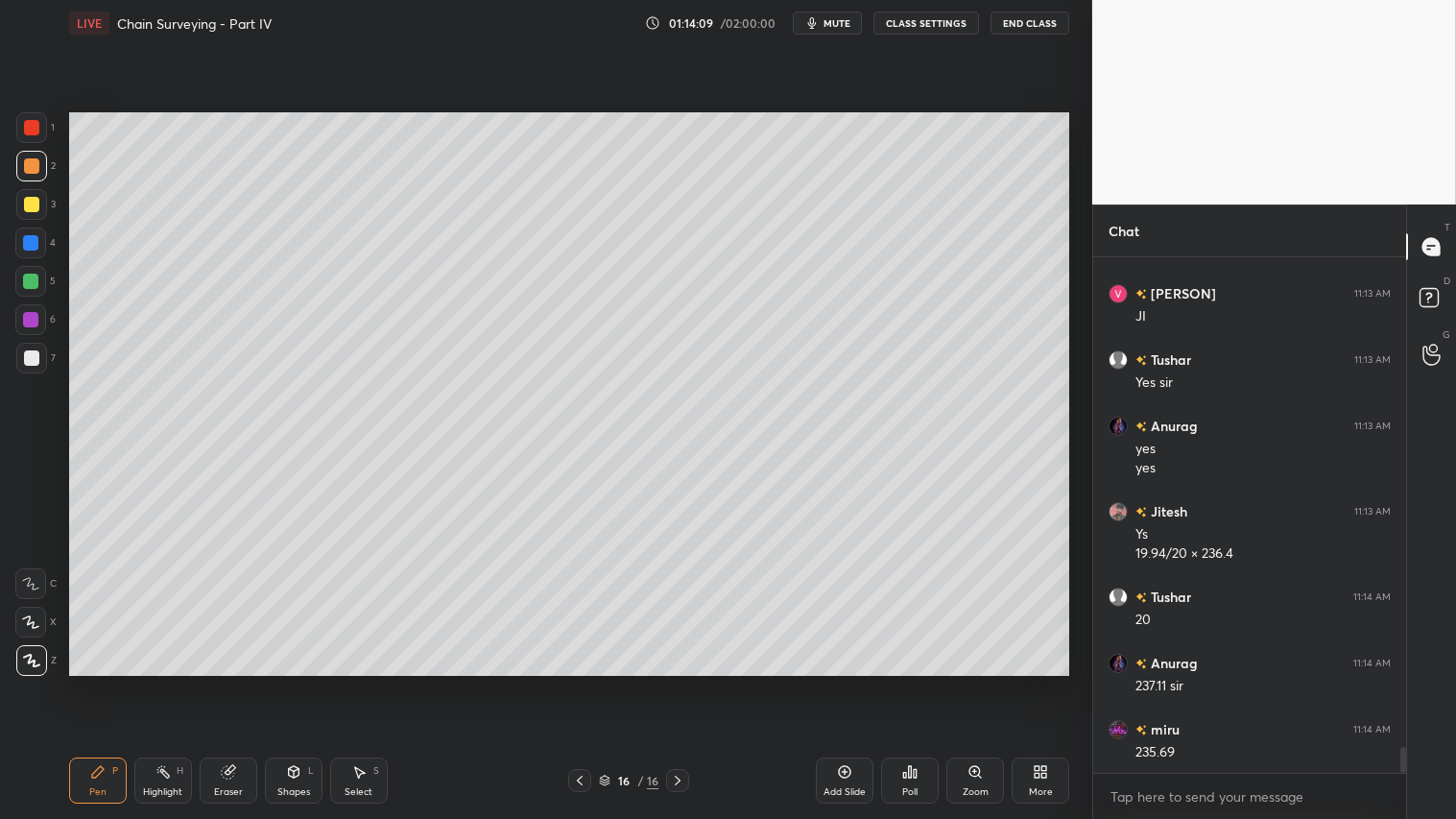 drag, startPoint x: 24, startPoint y: 353, endPoint x: 46, endPoint y: 351, distance: 22.090722 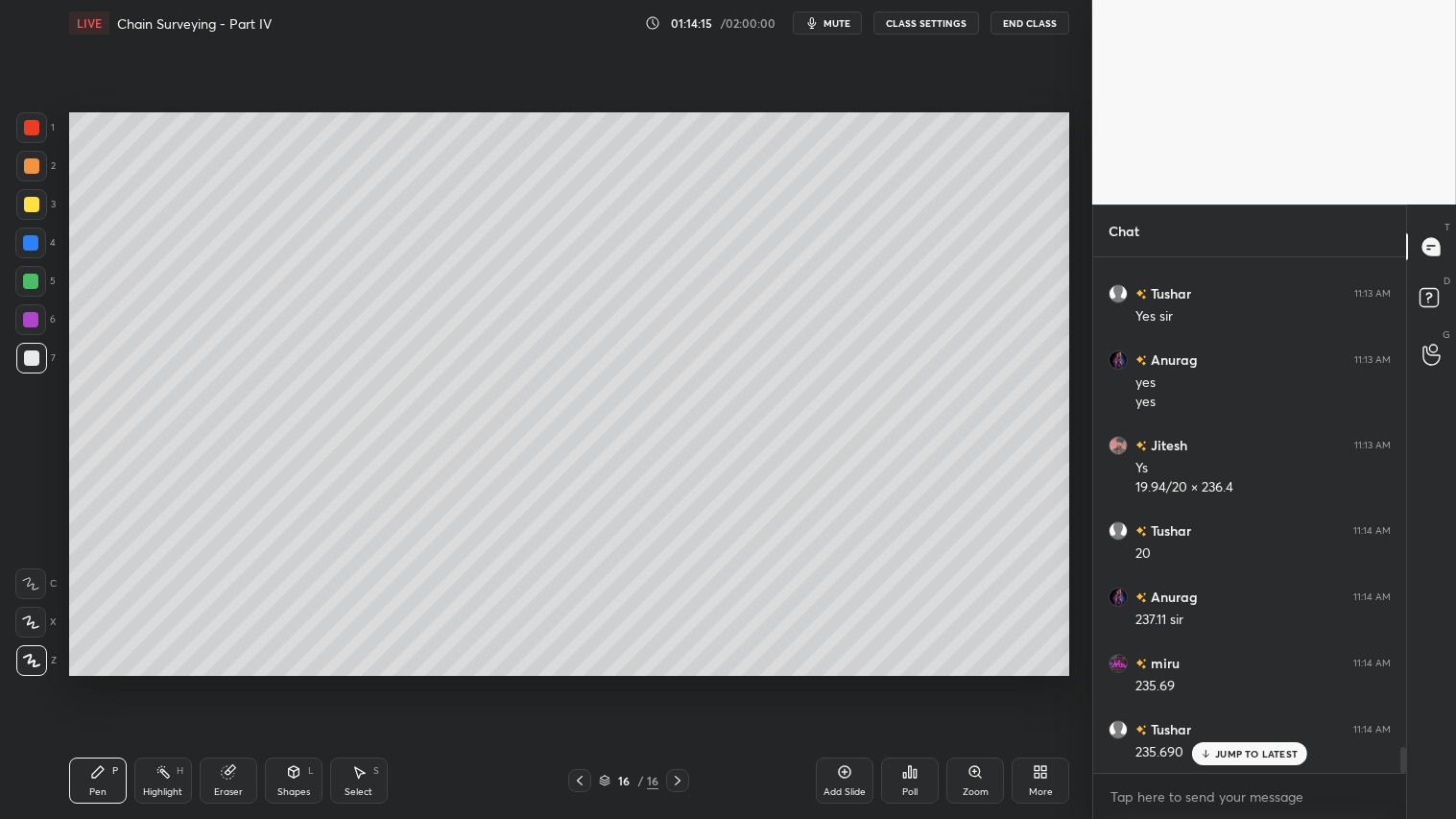 scroll, scrollTop: 9808, scrollLeft: 0, axis: vertical 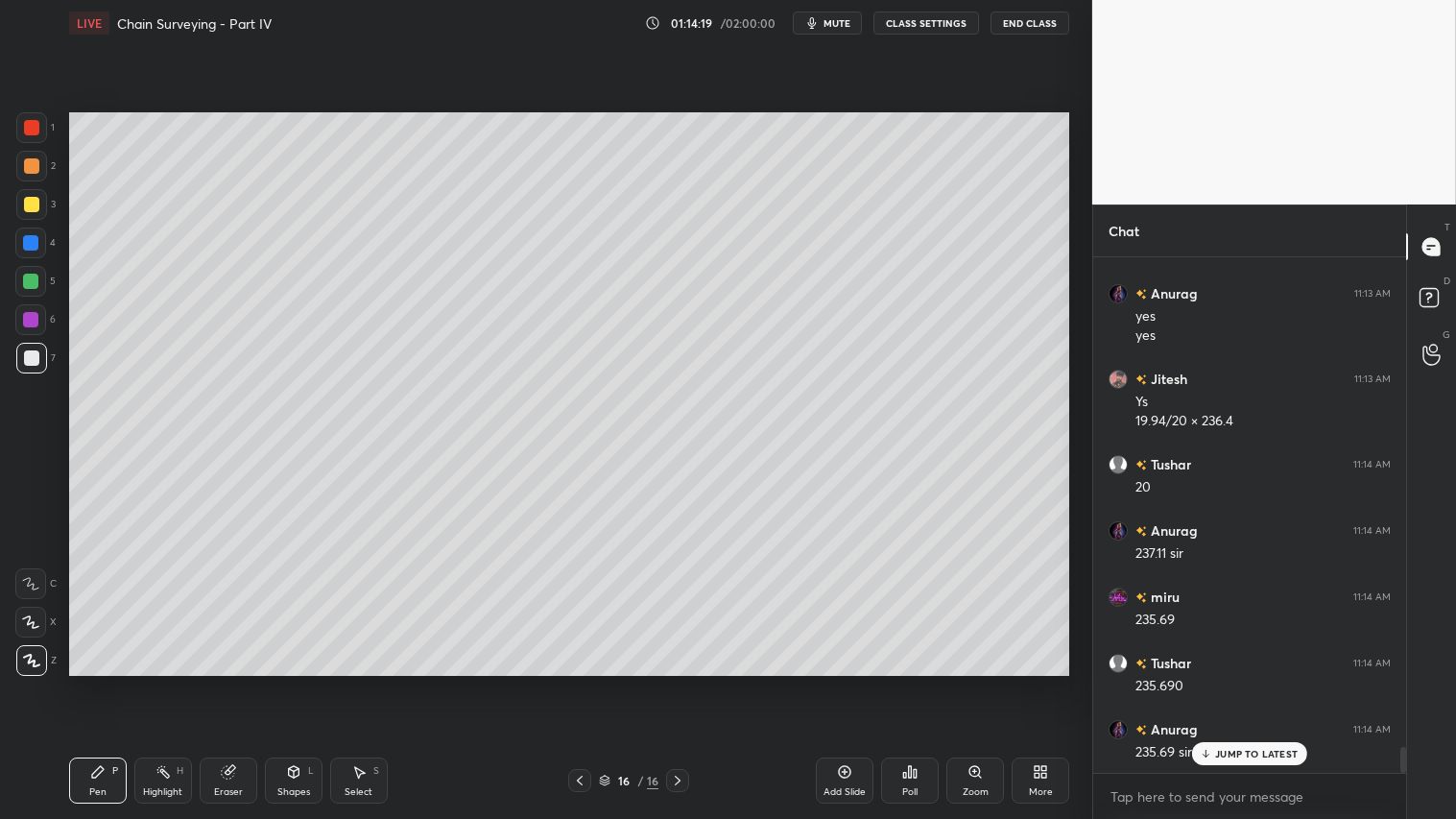 click on "JUMP TO LATEST" at bounding box center (1256, 754) 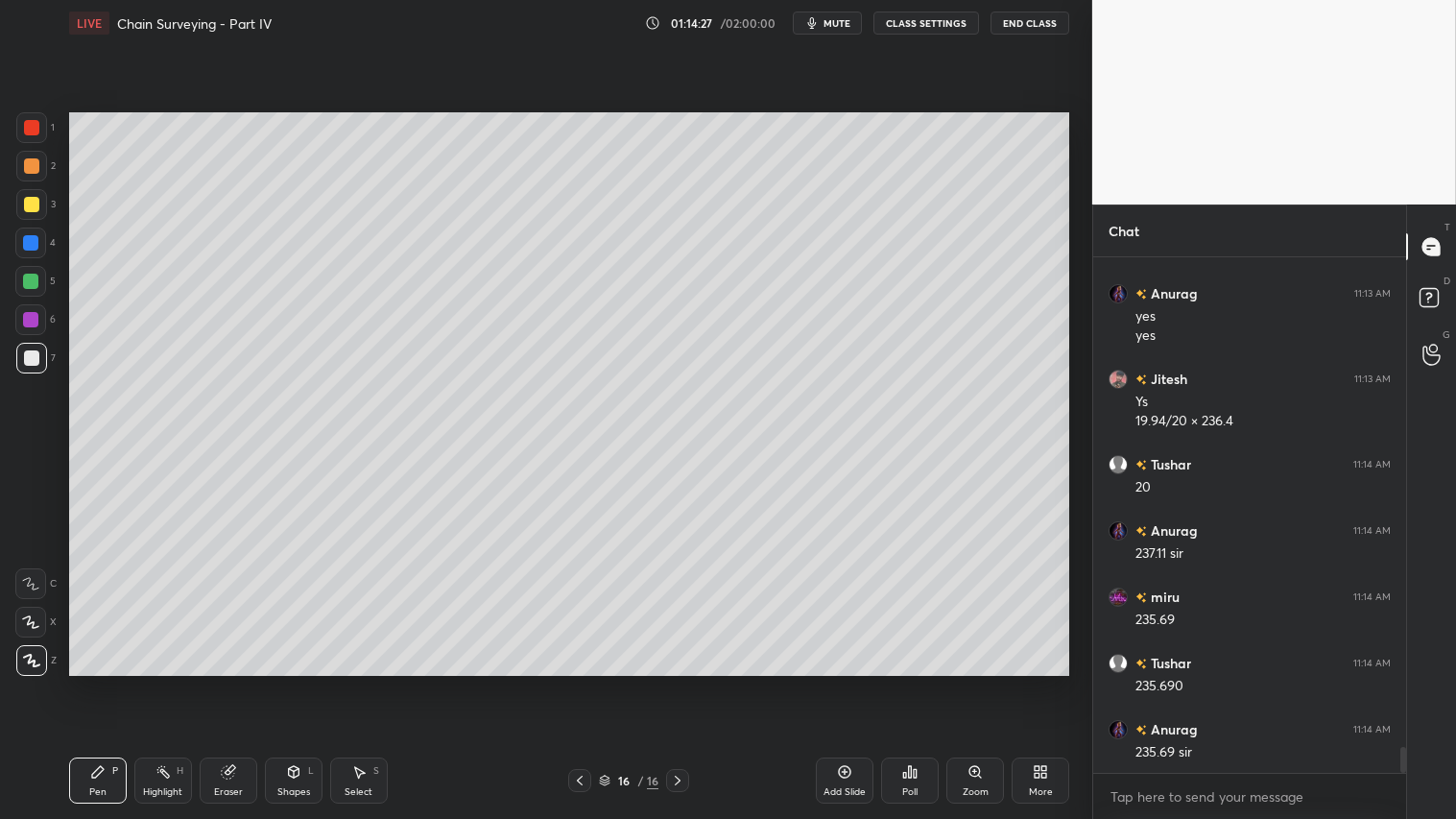 click on "L" at bounding box center [311, 771] 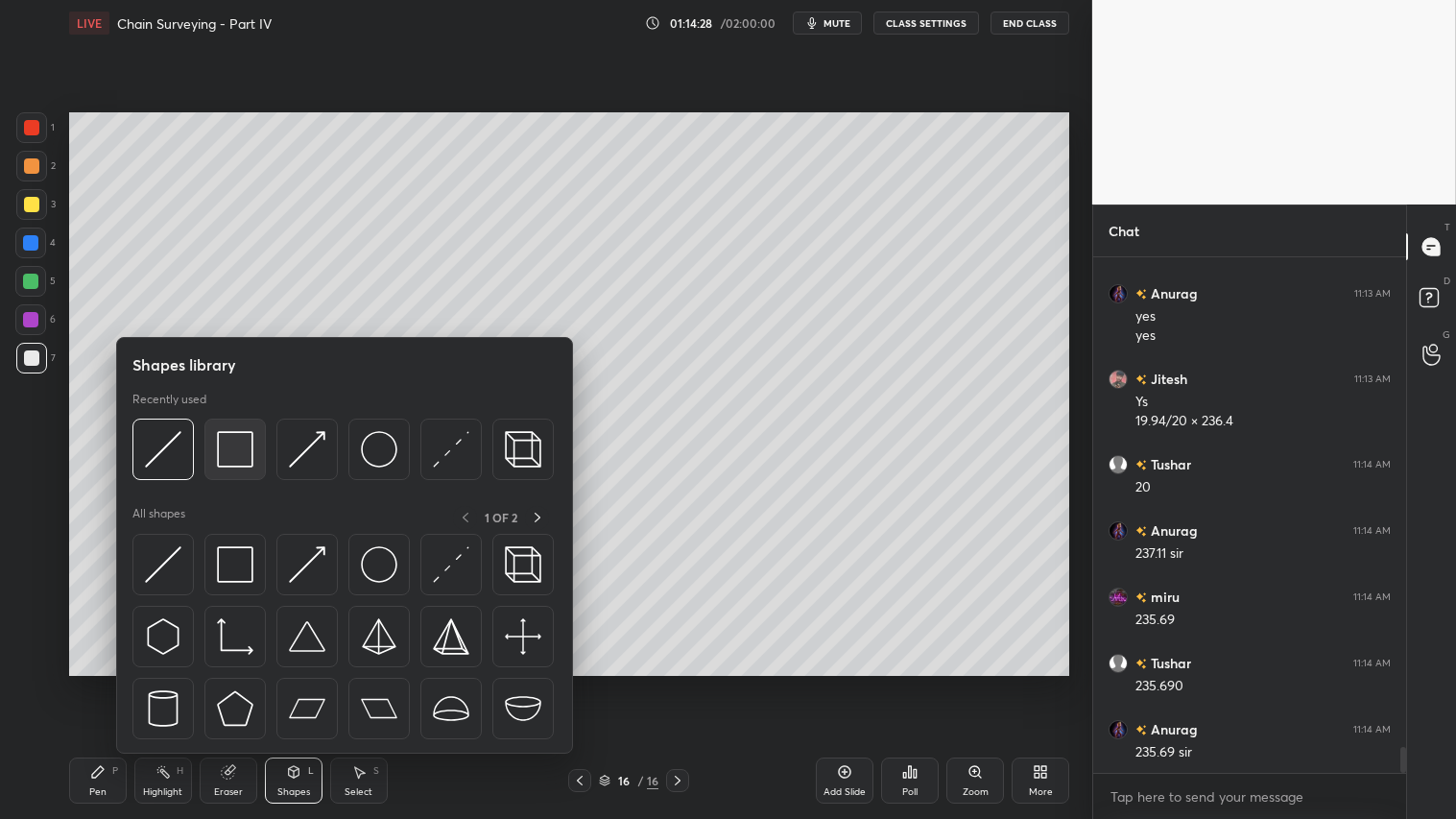 click at bounding box center [235, 449] 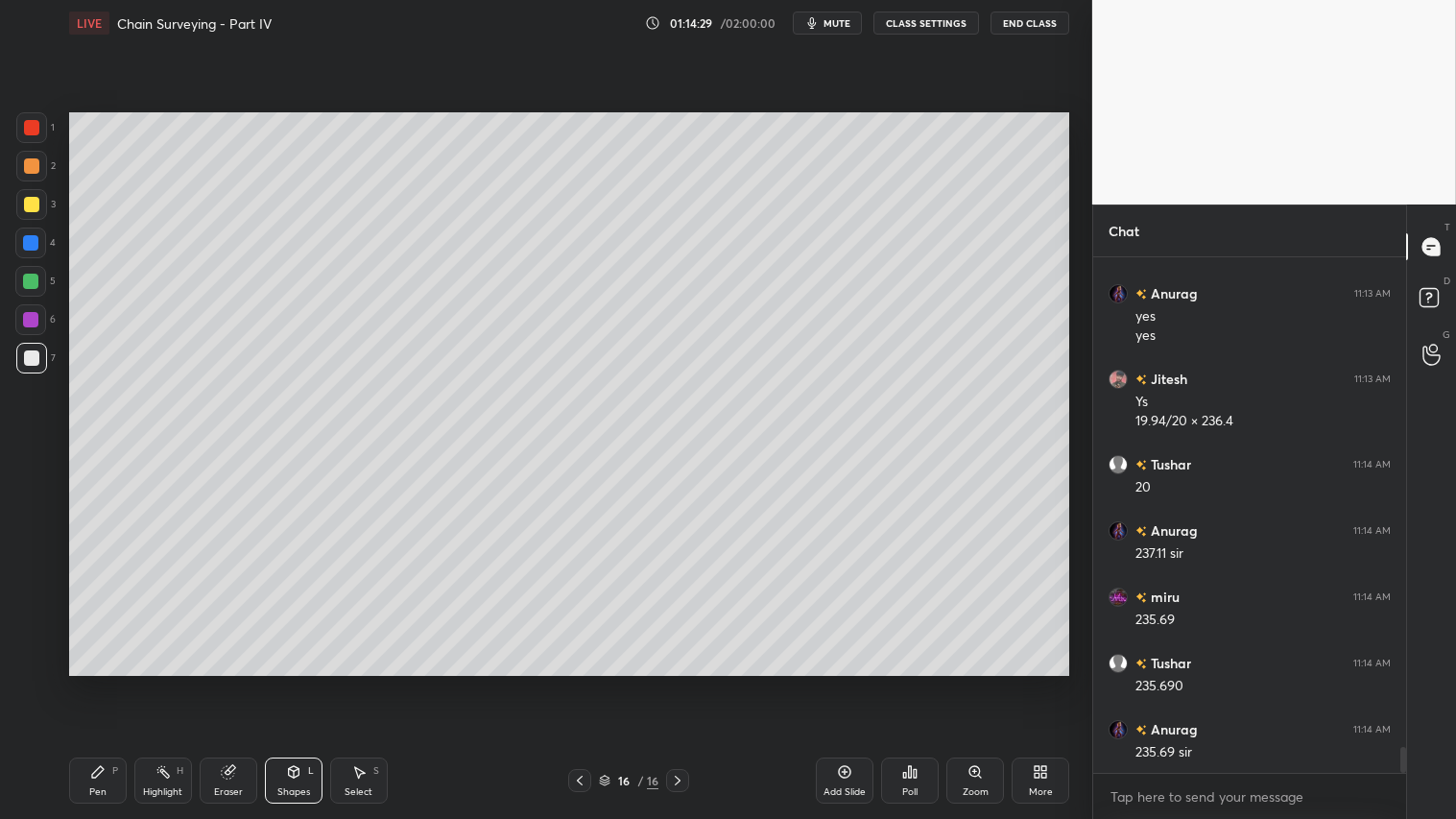drag, startPoint x: 24, startPoint y: 348, endPoint x: 48, endPoint y: 348, distance: 24 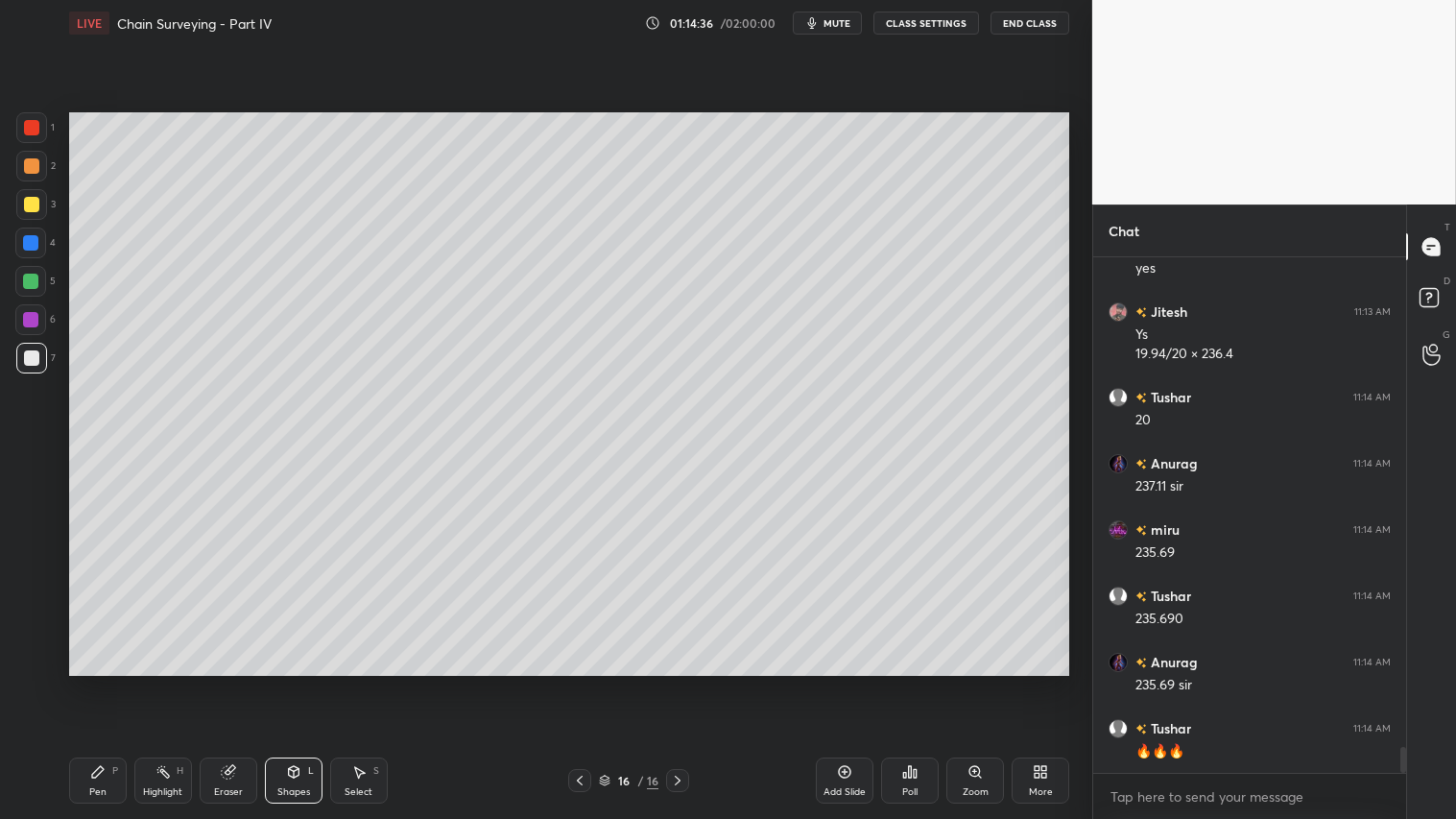 scroll, scrollTop: 9941, scrollLeft: 0, axis: vertical 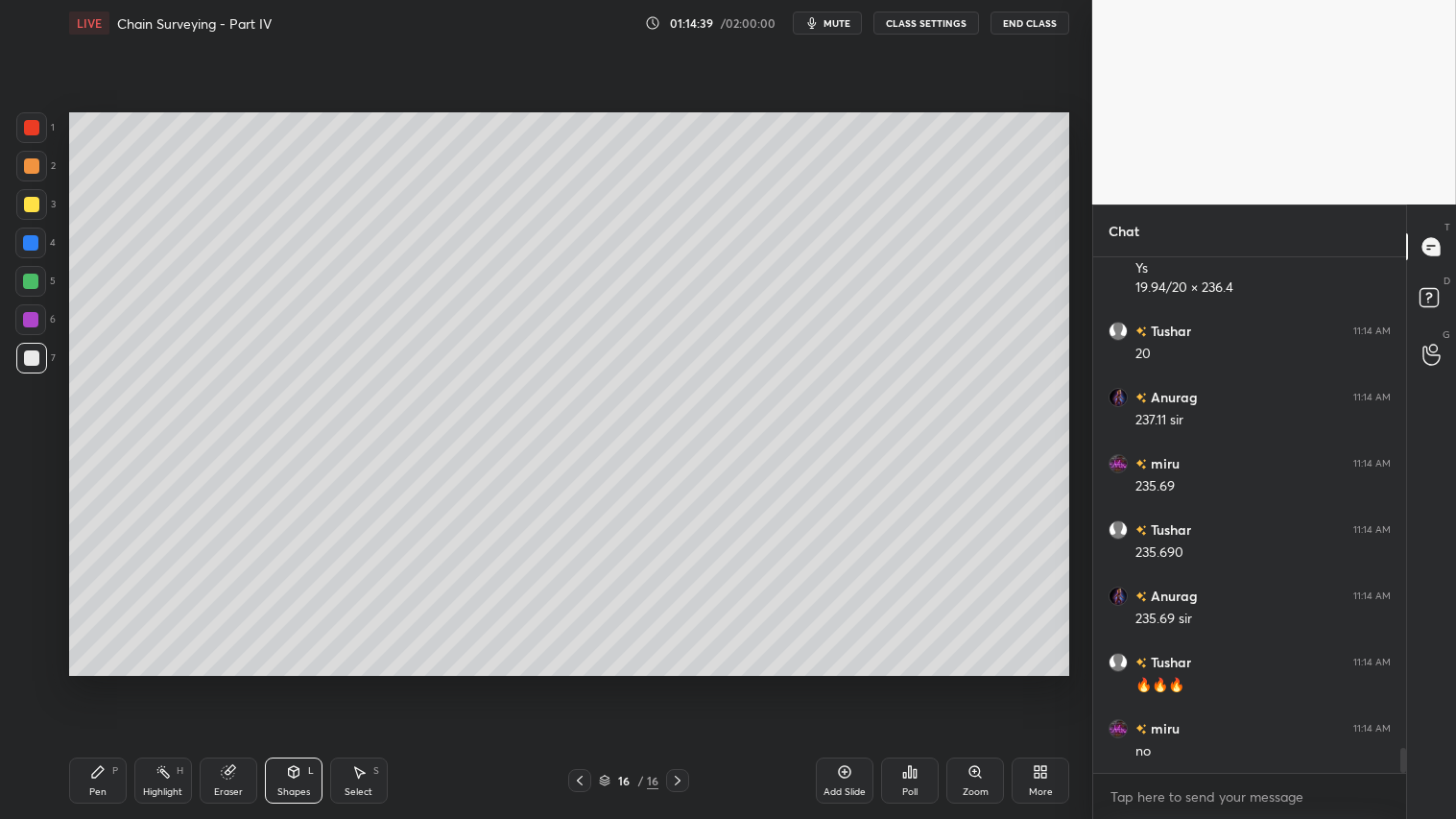 click at bounding box center [32, 166] 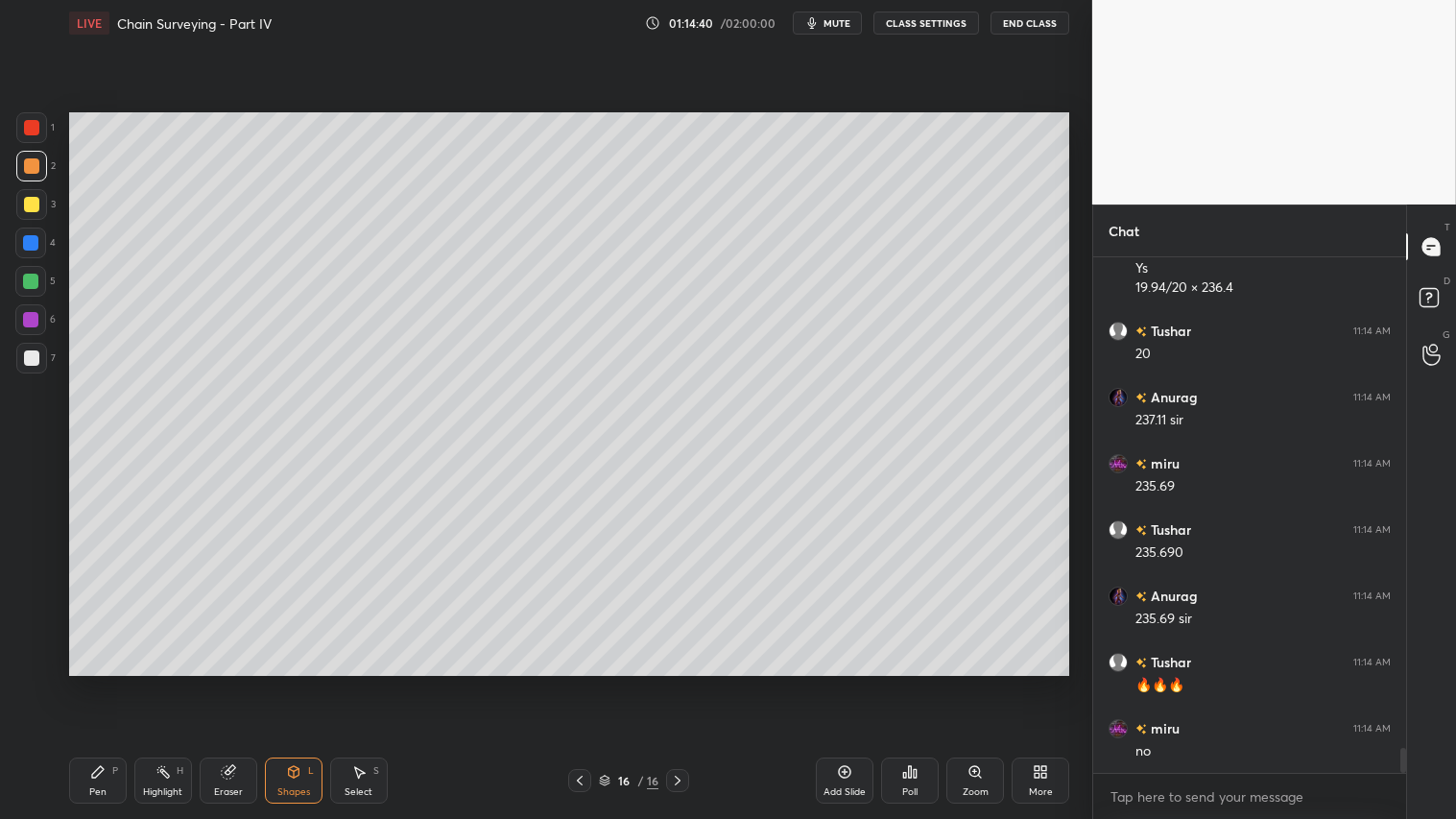 scroll, scrollTop: 10008, scrollLeft: 0, axis: vertical 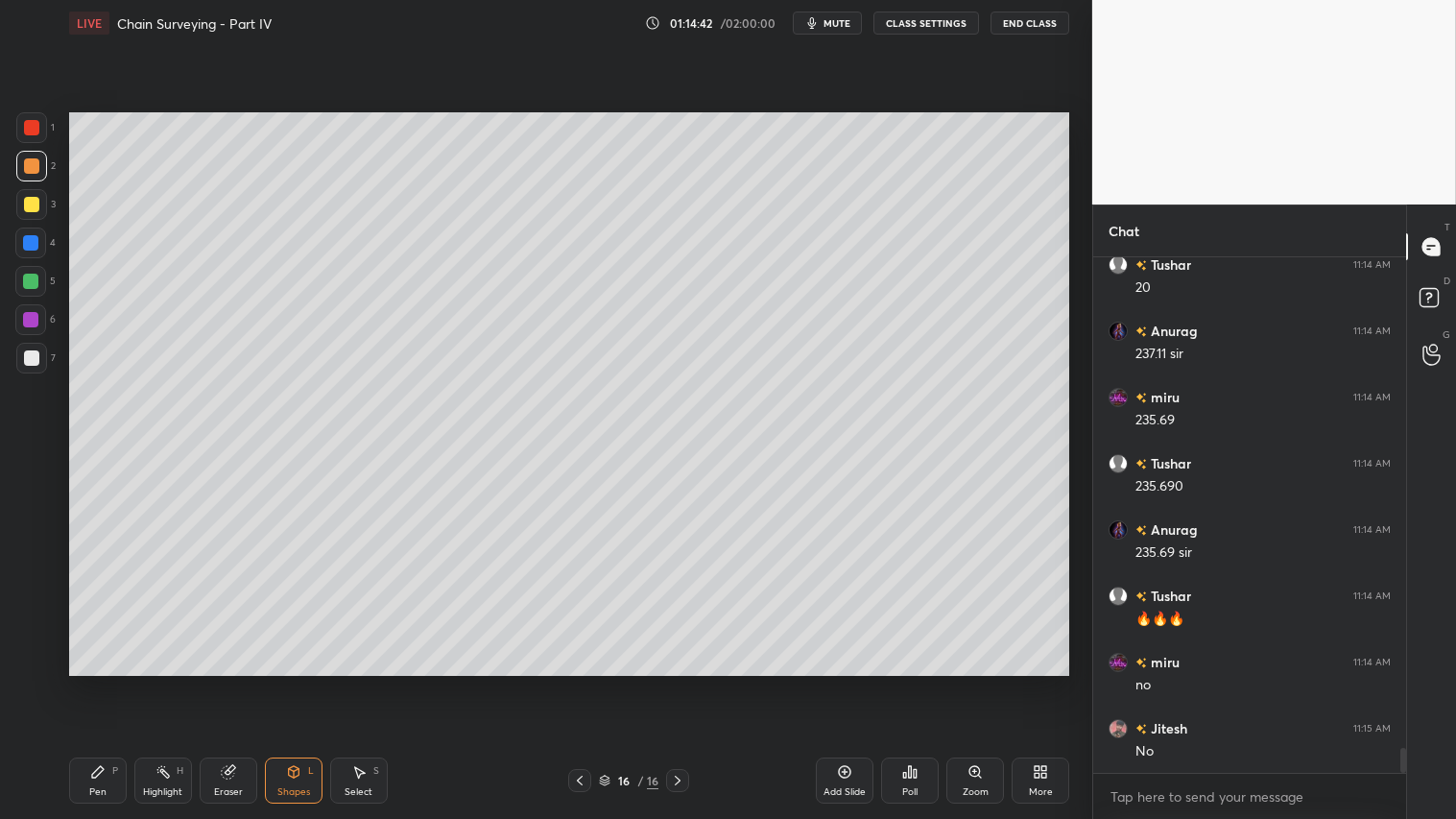 click at bounding box center (32, 166) 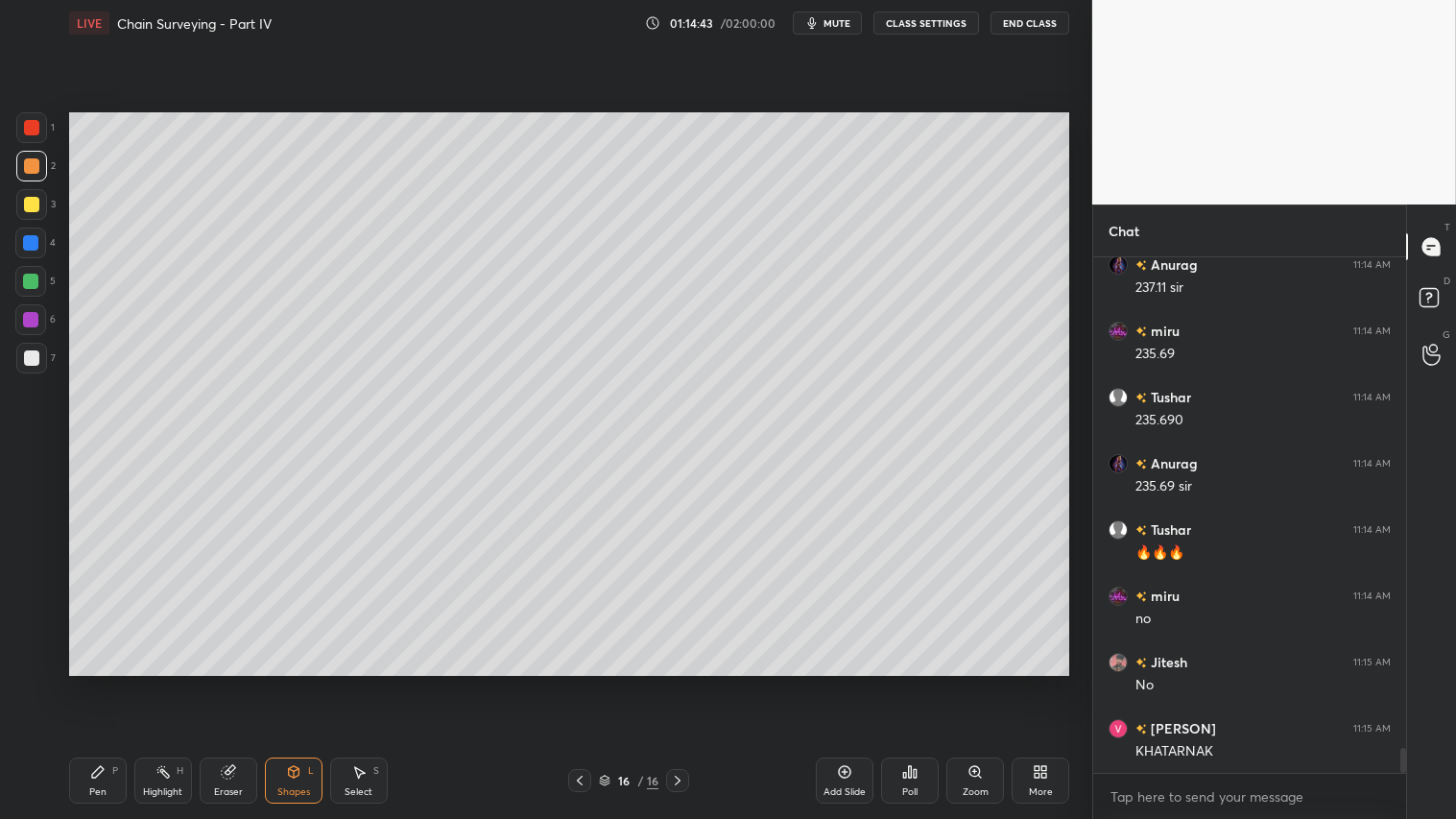 drag, startPoint x: 91, startPoint y: 773, endPoint x: 109, endPoint y: 721, distance: 55.027266 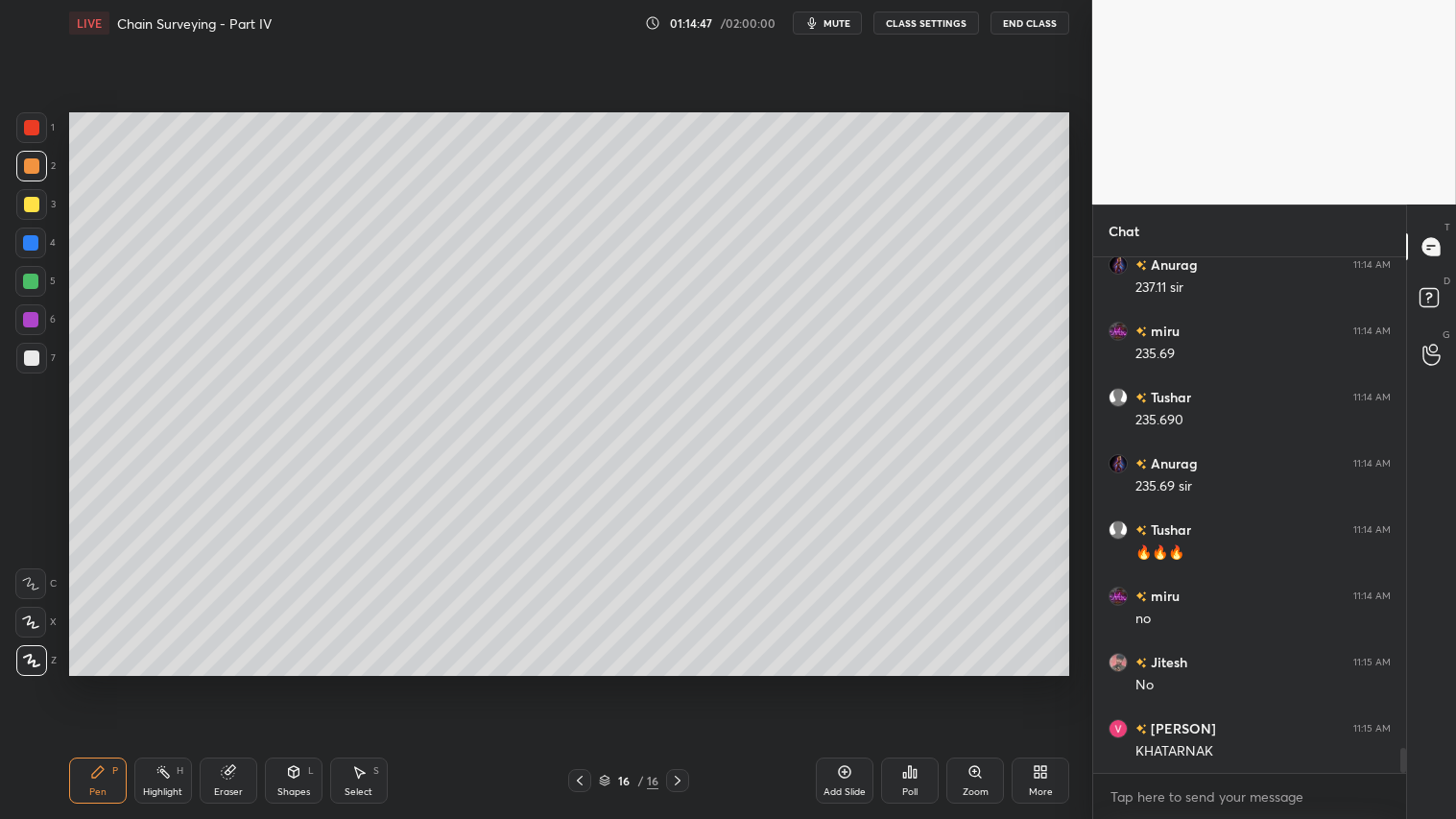 click at bounding box center [32, 166] 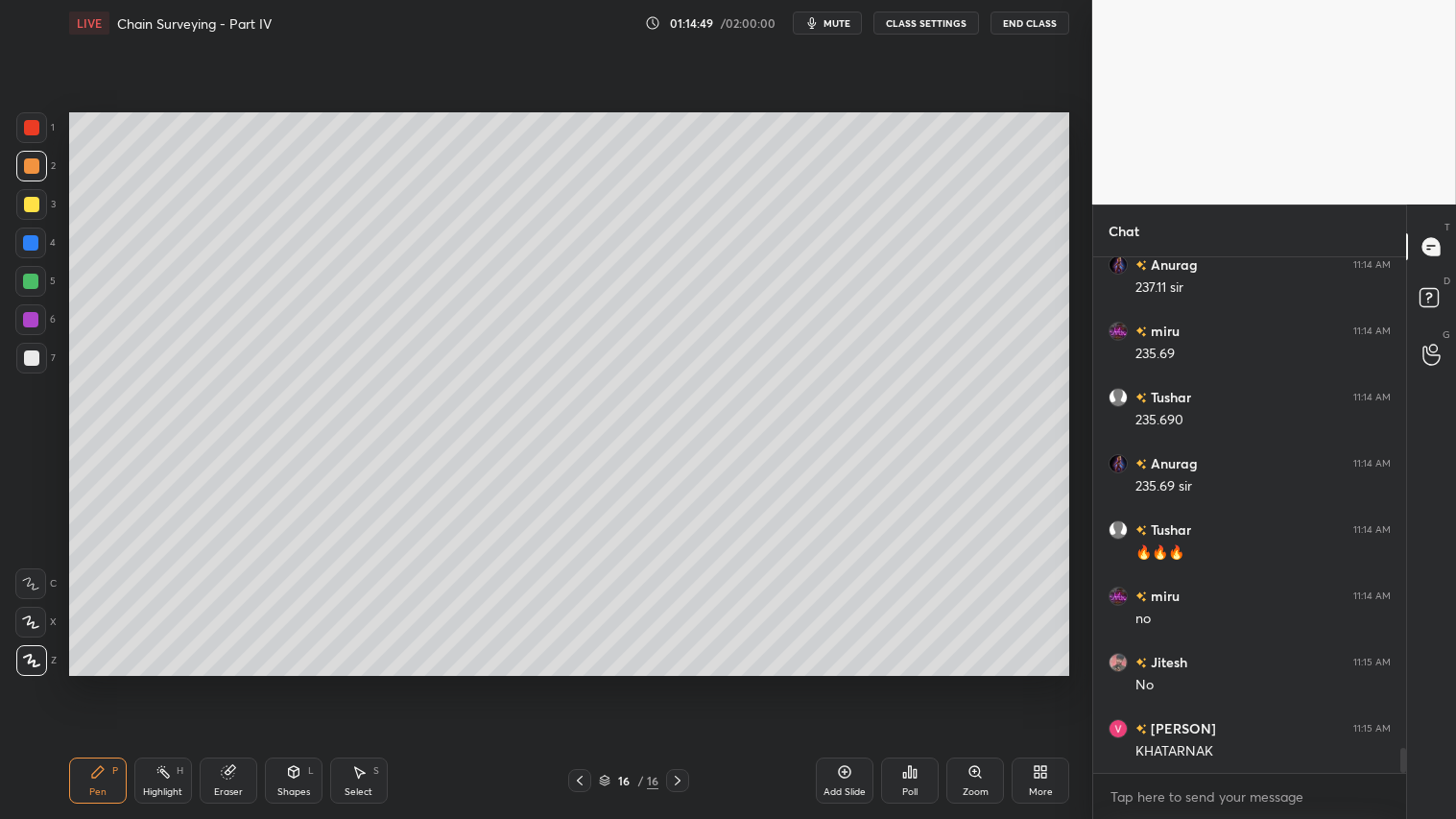 click 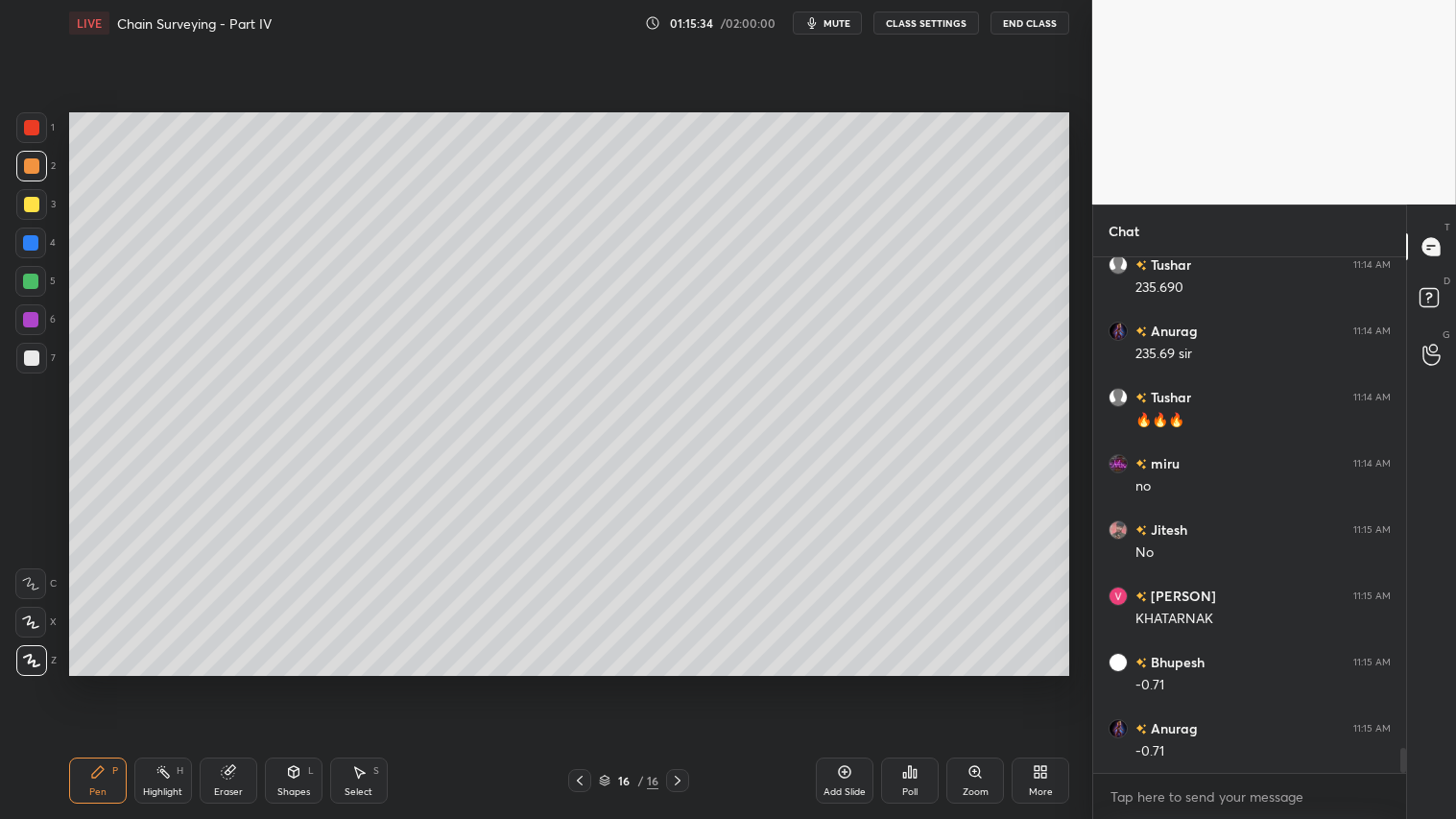 scroll, scrollTop: 10272, scrollLeft: 0, axis: vertical 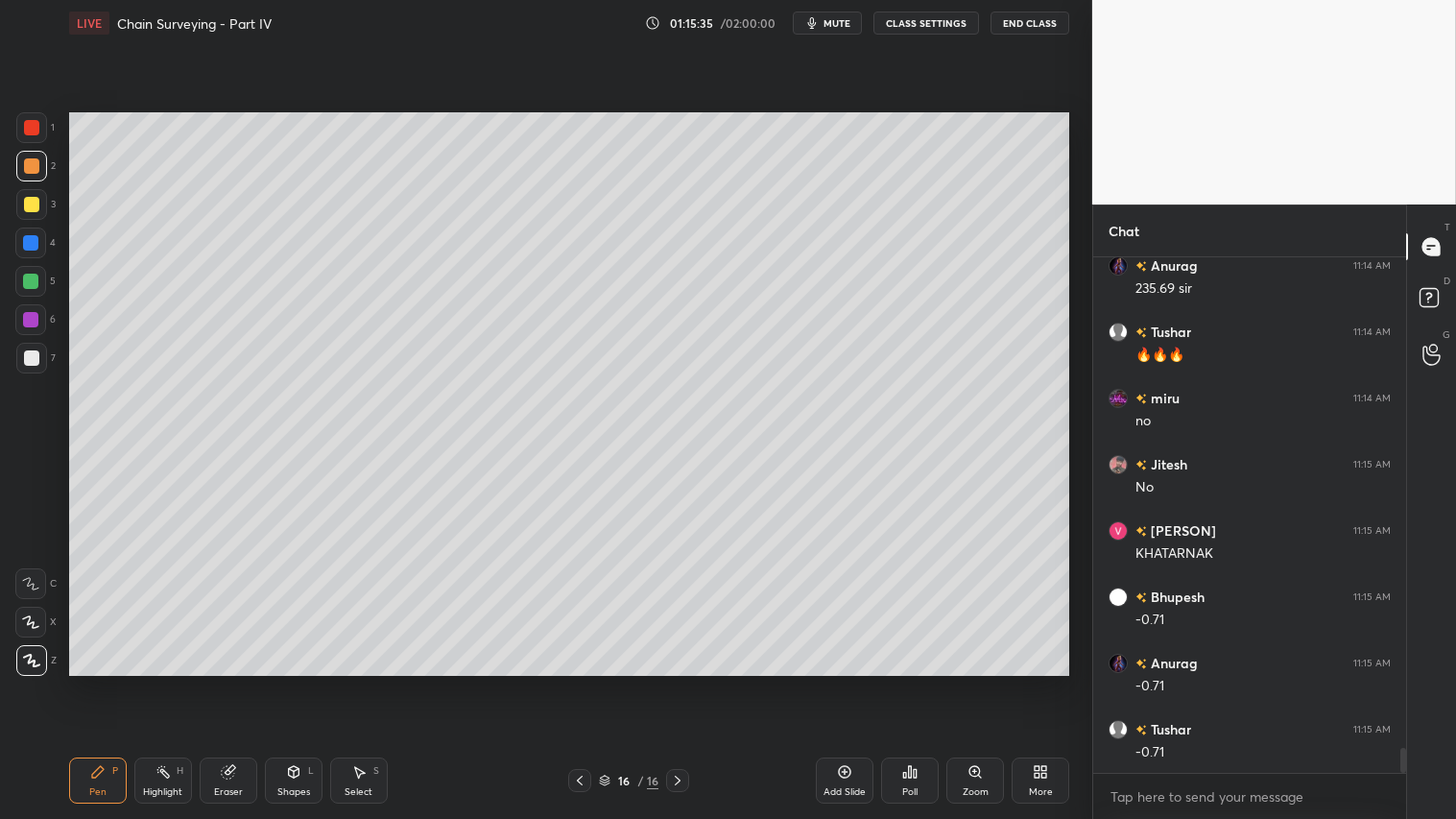 click on "Shapes L" at bounding box center [294, 781] 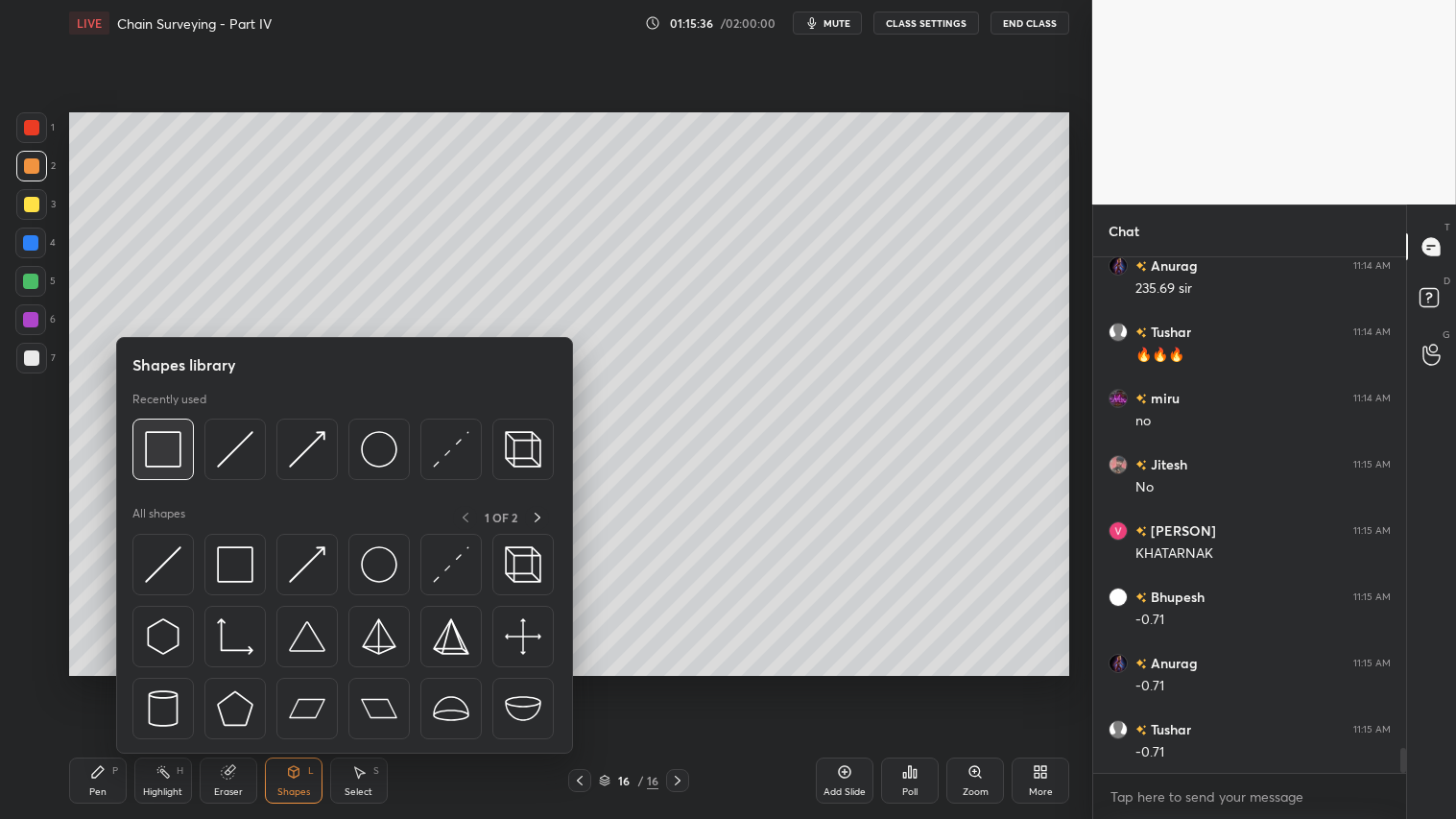 click at bounding box center [163, 449] 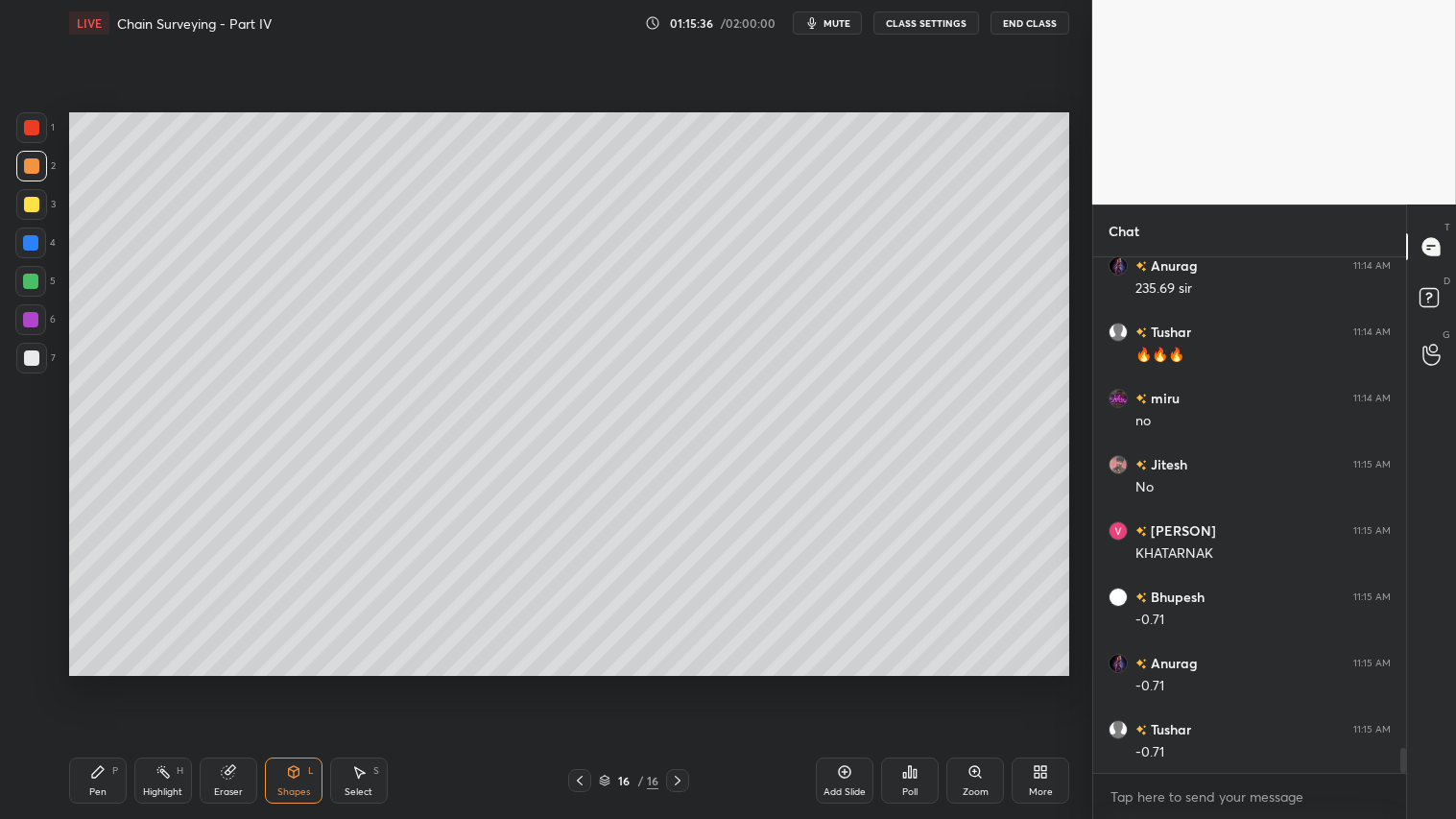 drag, startPoint x: 25, startPoint y: 353, endPoint x: 64, endPoint y: 368, distance: 41.78516 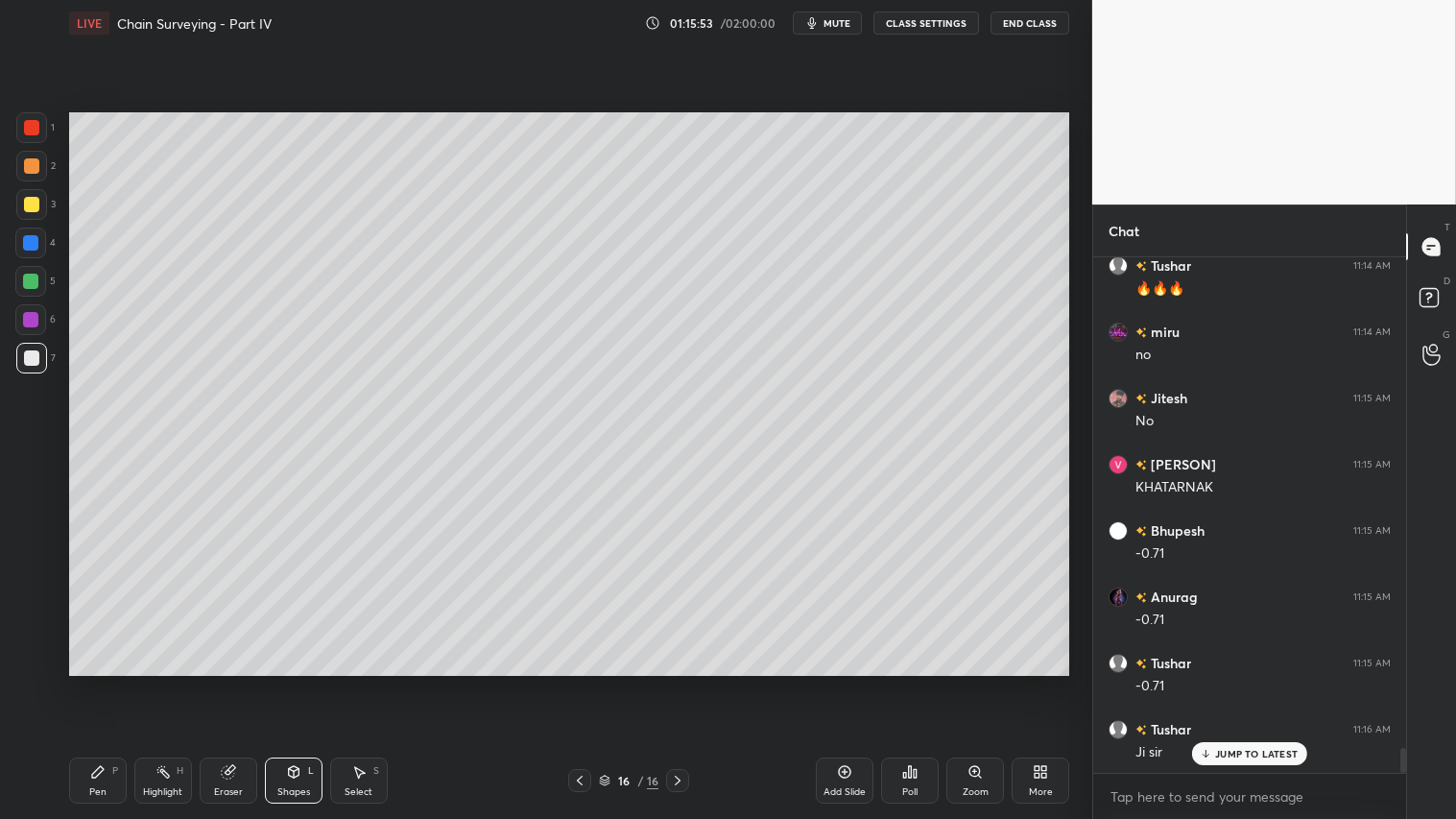 scroll, scrollTop: 10404, scrollLeft: 0, axis: vertical 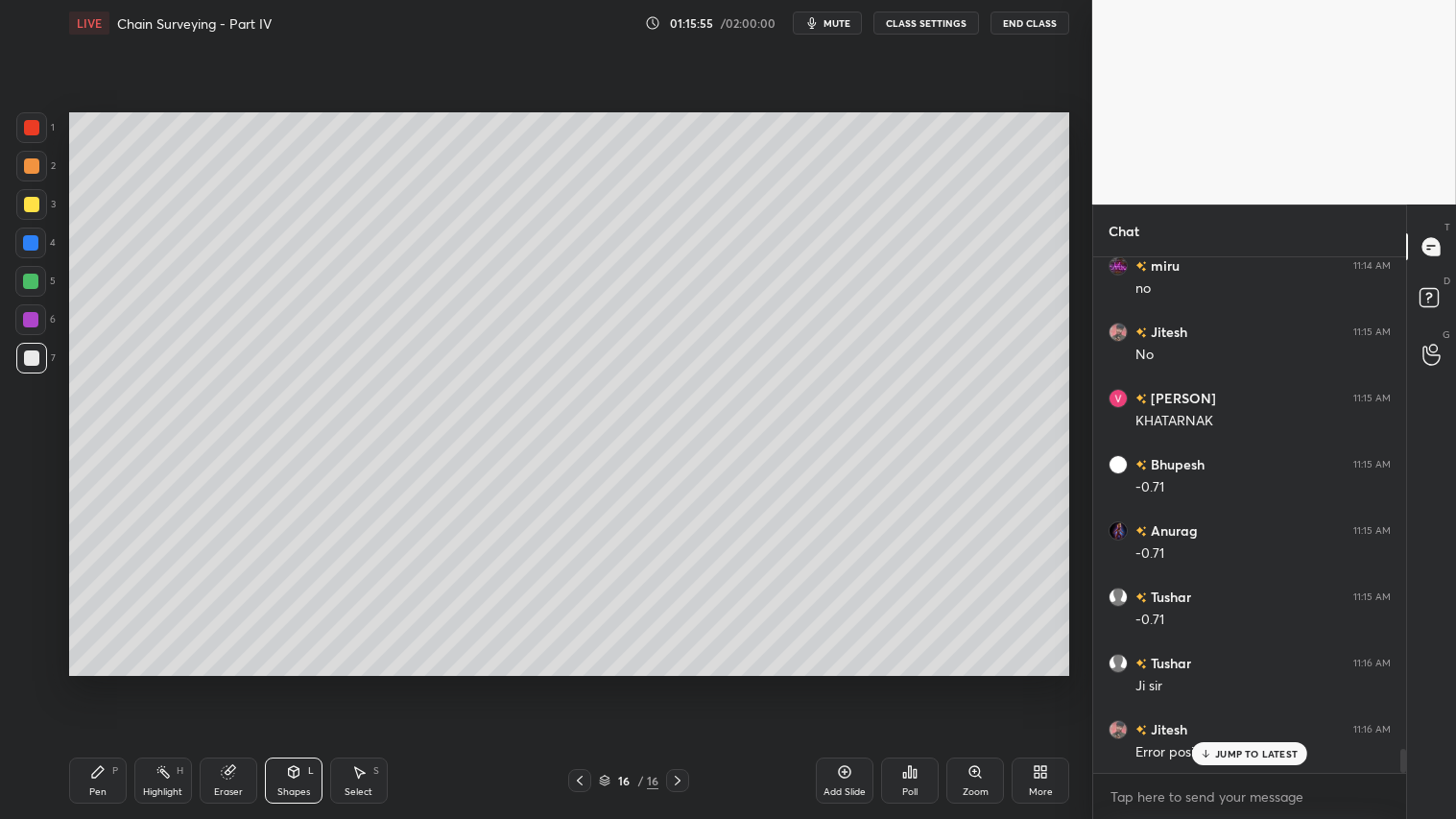 click on "JUMP TO LATEST" at bounding box center (1256, 754) 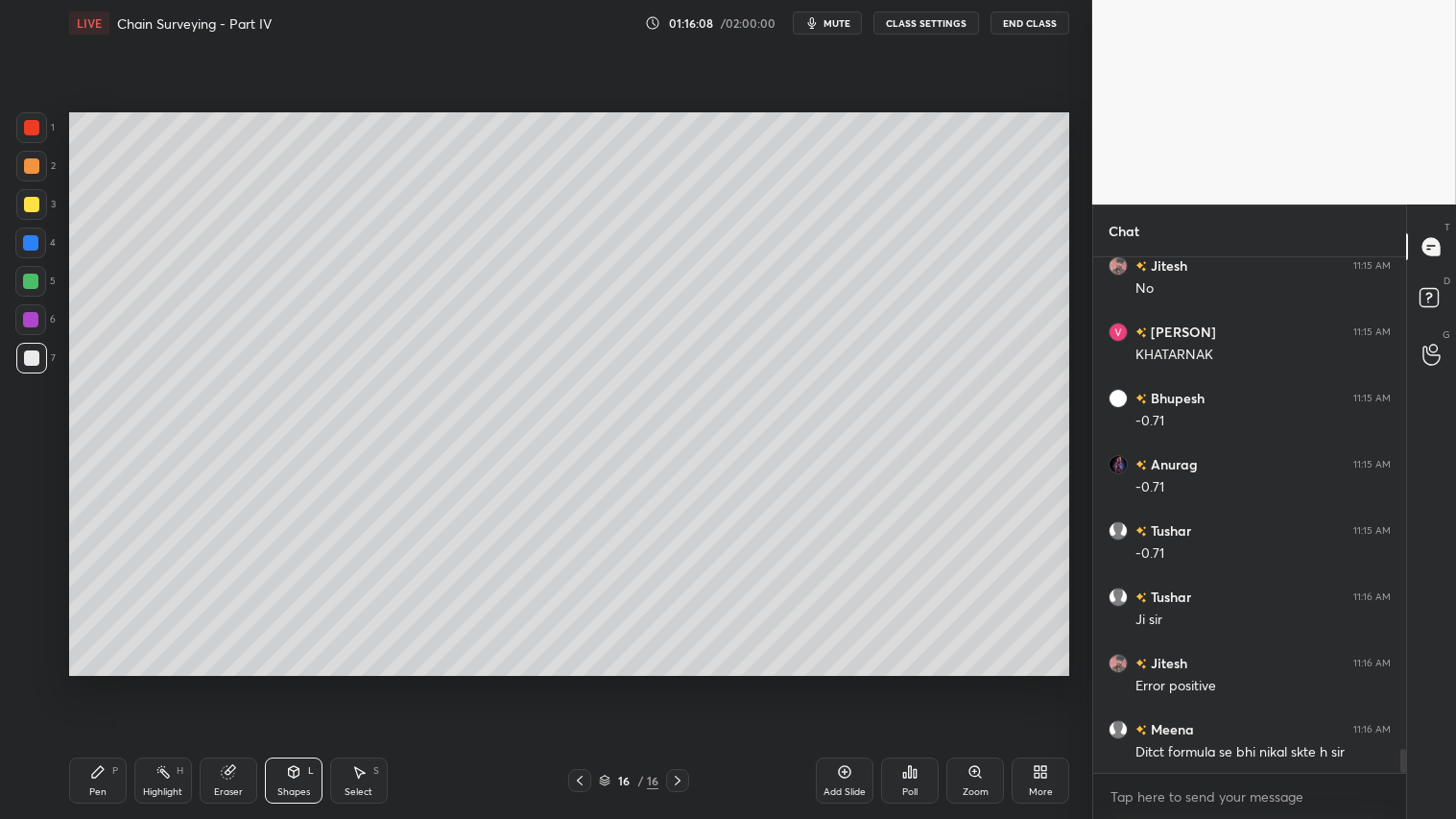 scroll, scrollTop: 10538, scrollLeft: 0, axis: vertical 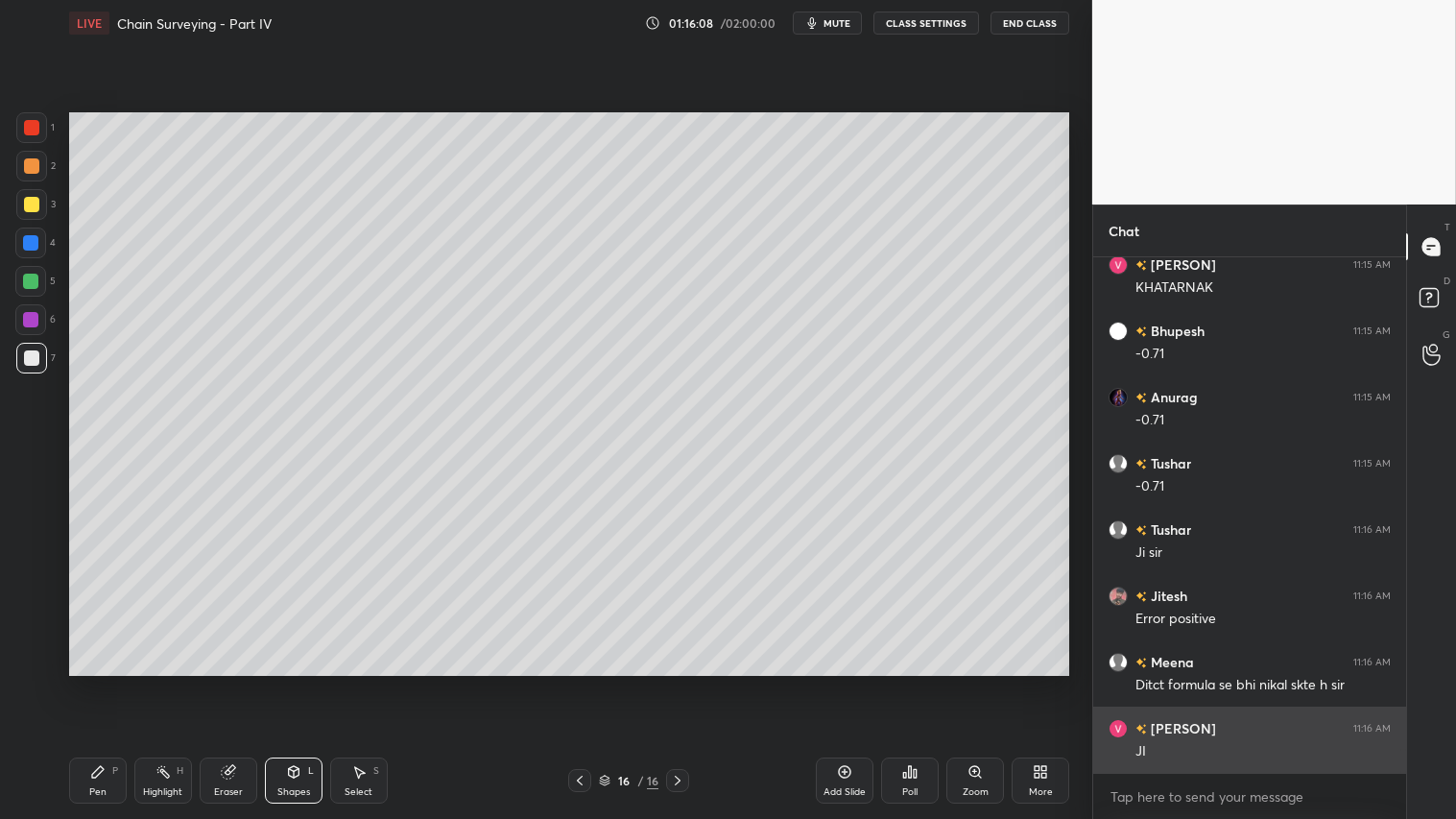 click on "JI" at bounding box center (1263, 752) 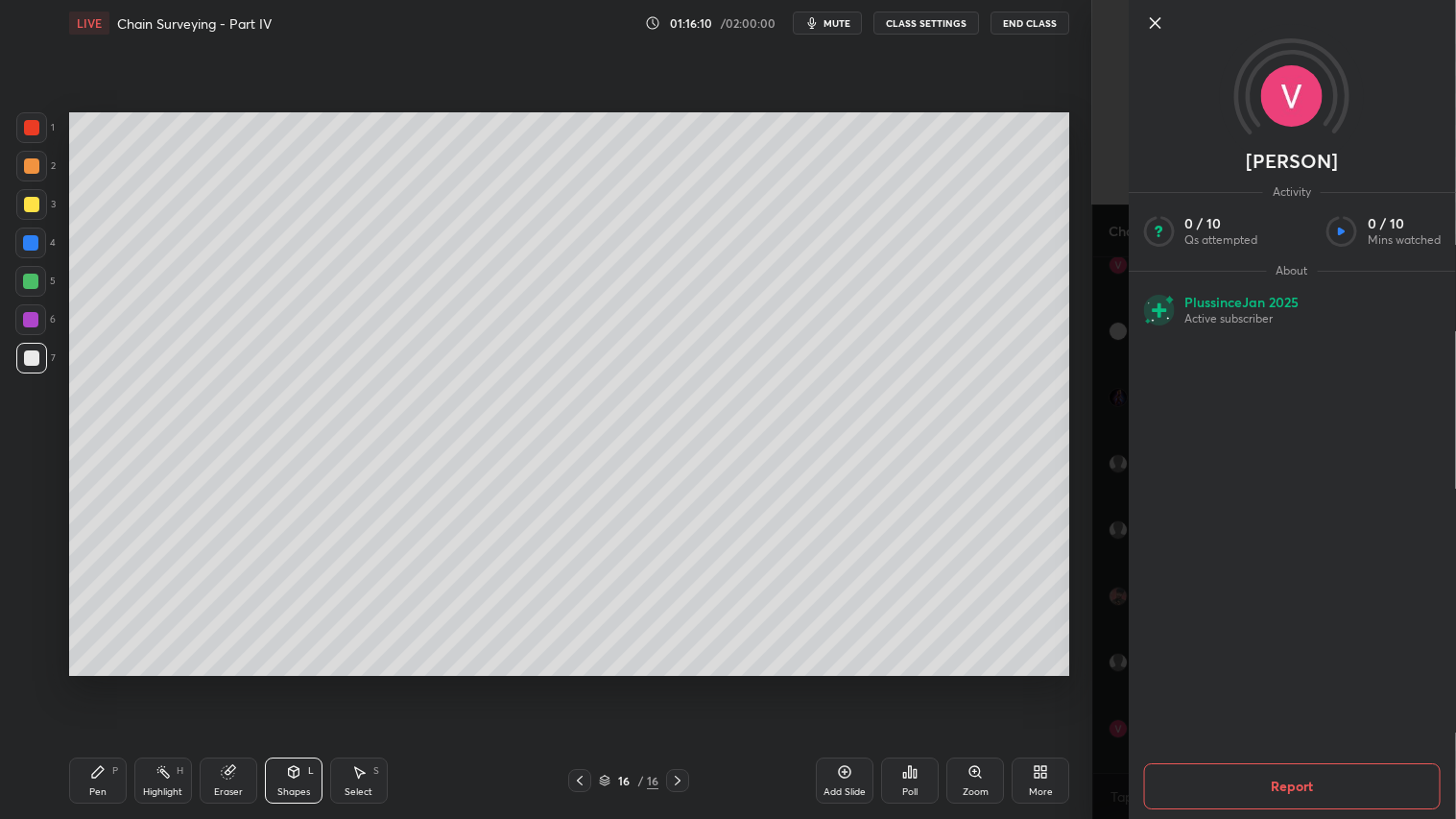 click 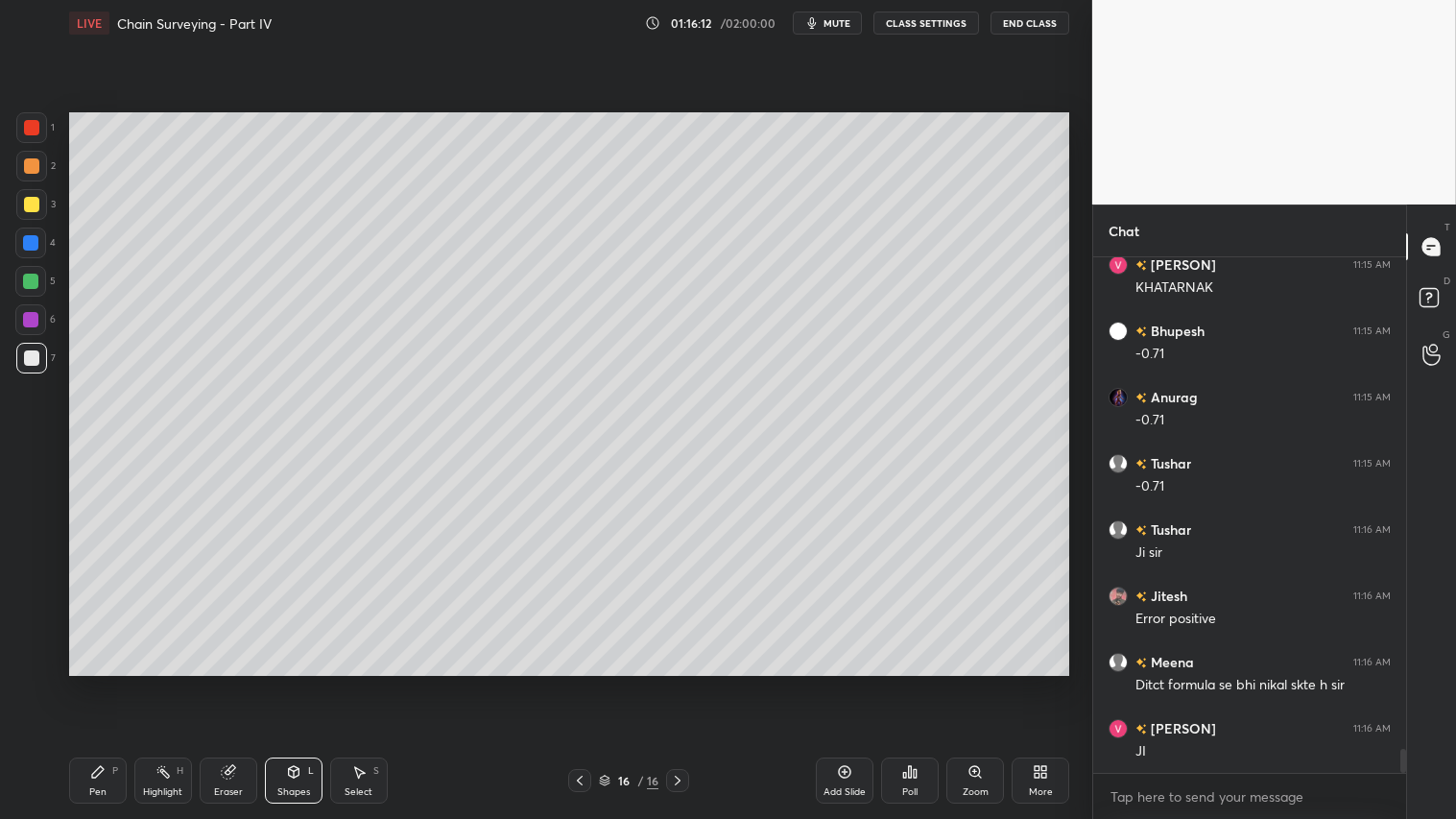 click at bounding box center (32, 166) 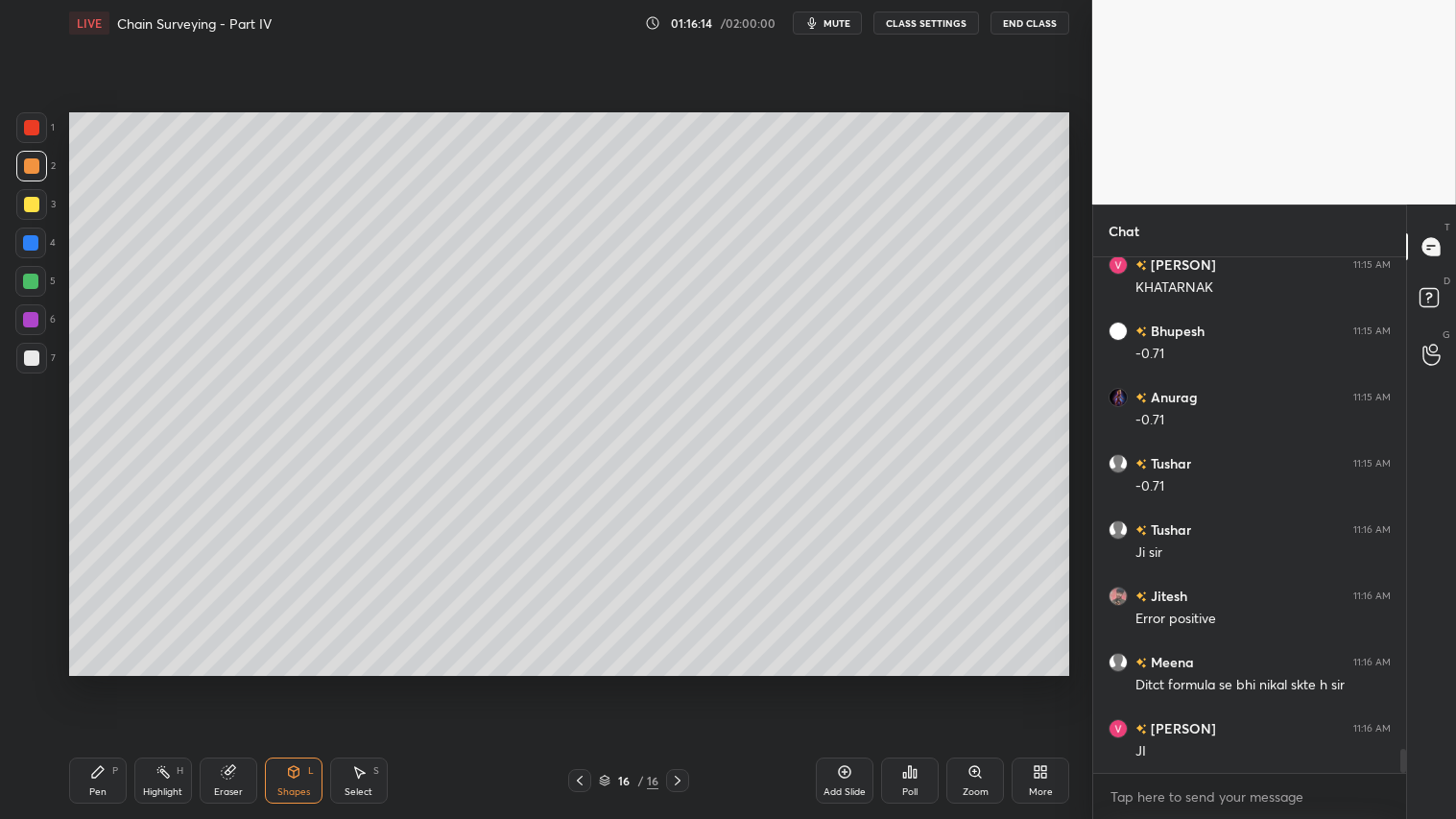 click on "Pen P" at bounding box center [98, 781] 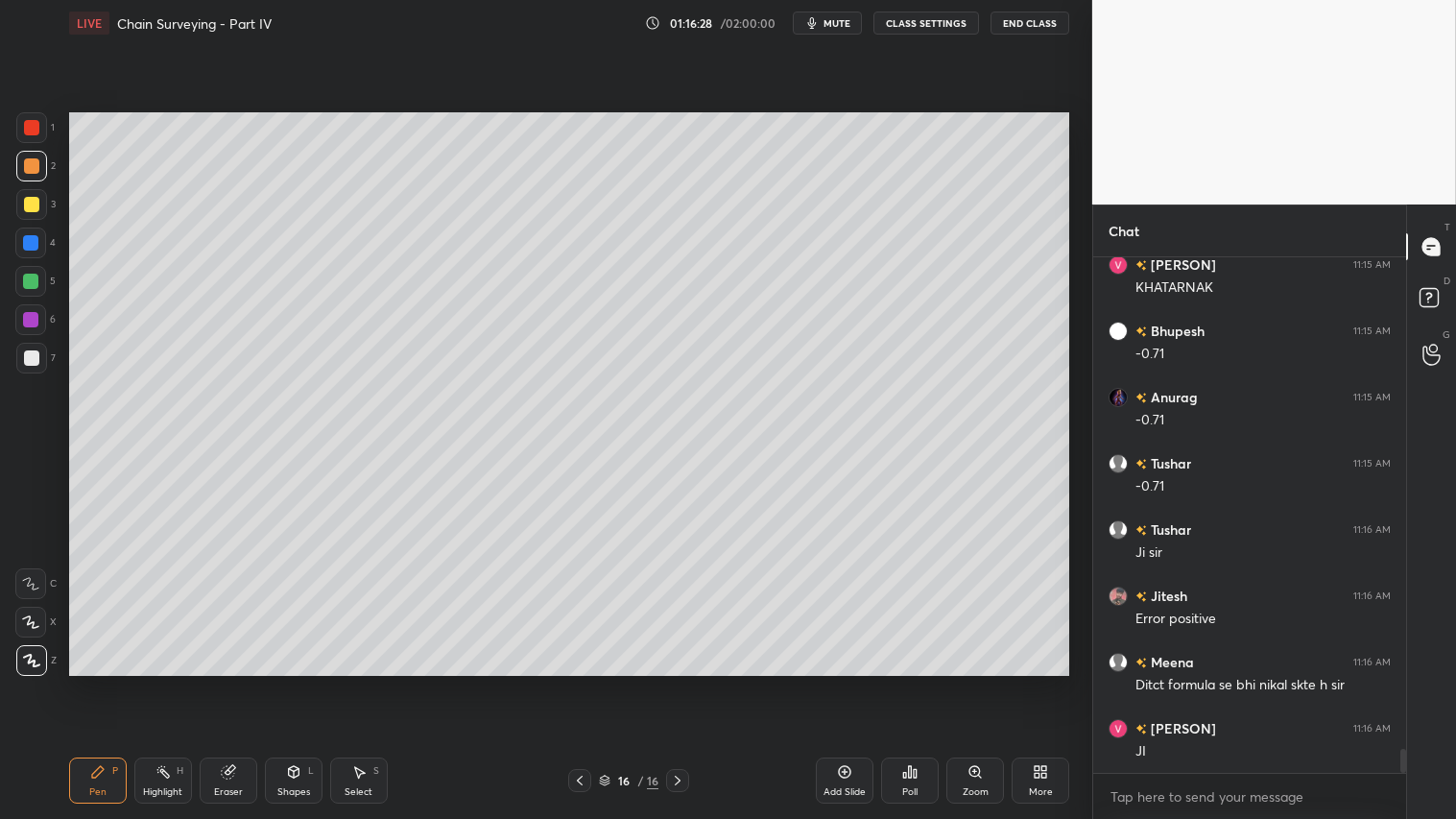 click at bounding box center (32, 166) 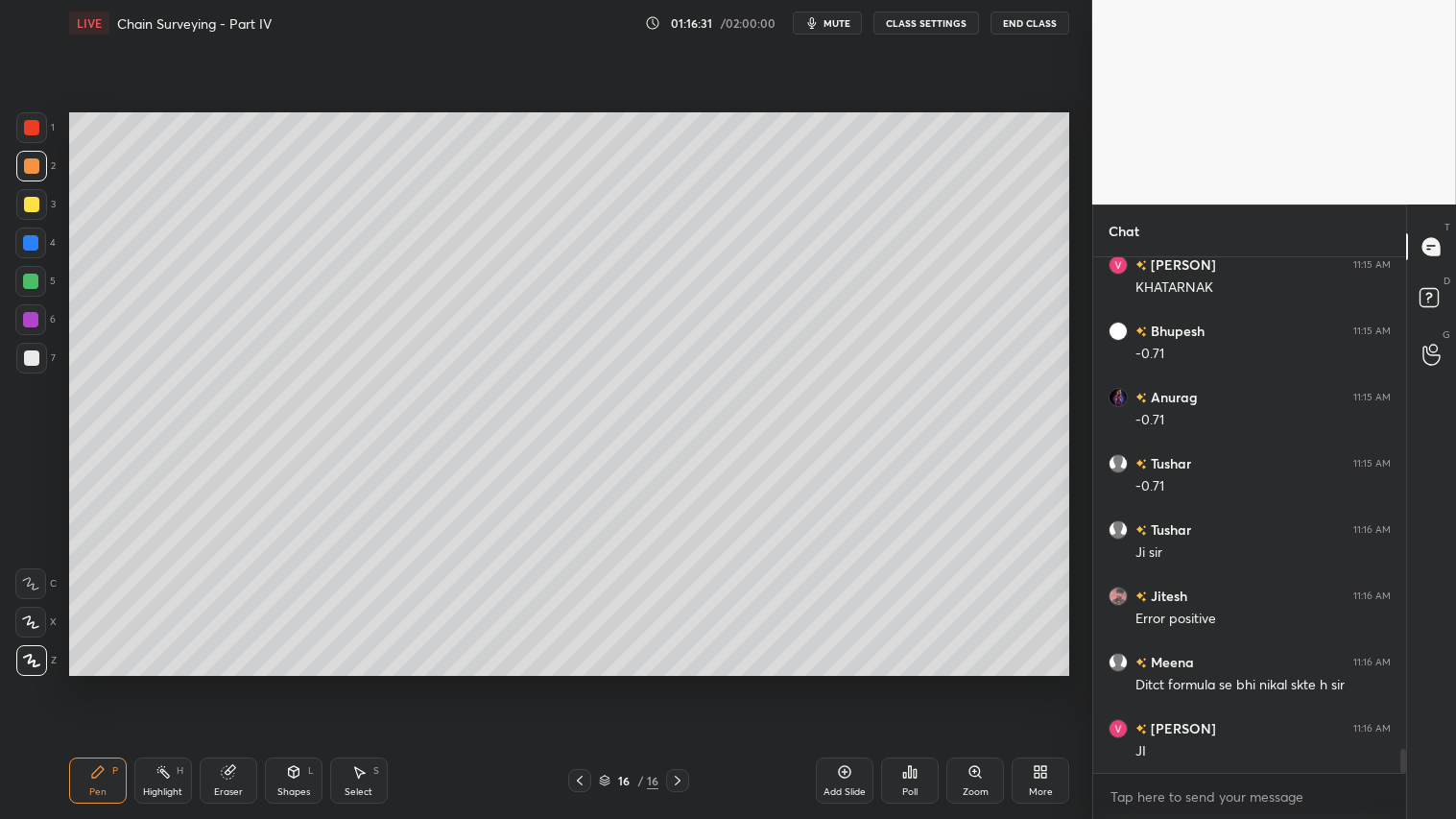 click 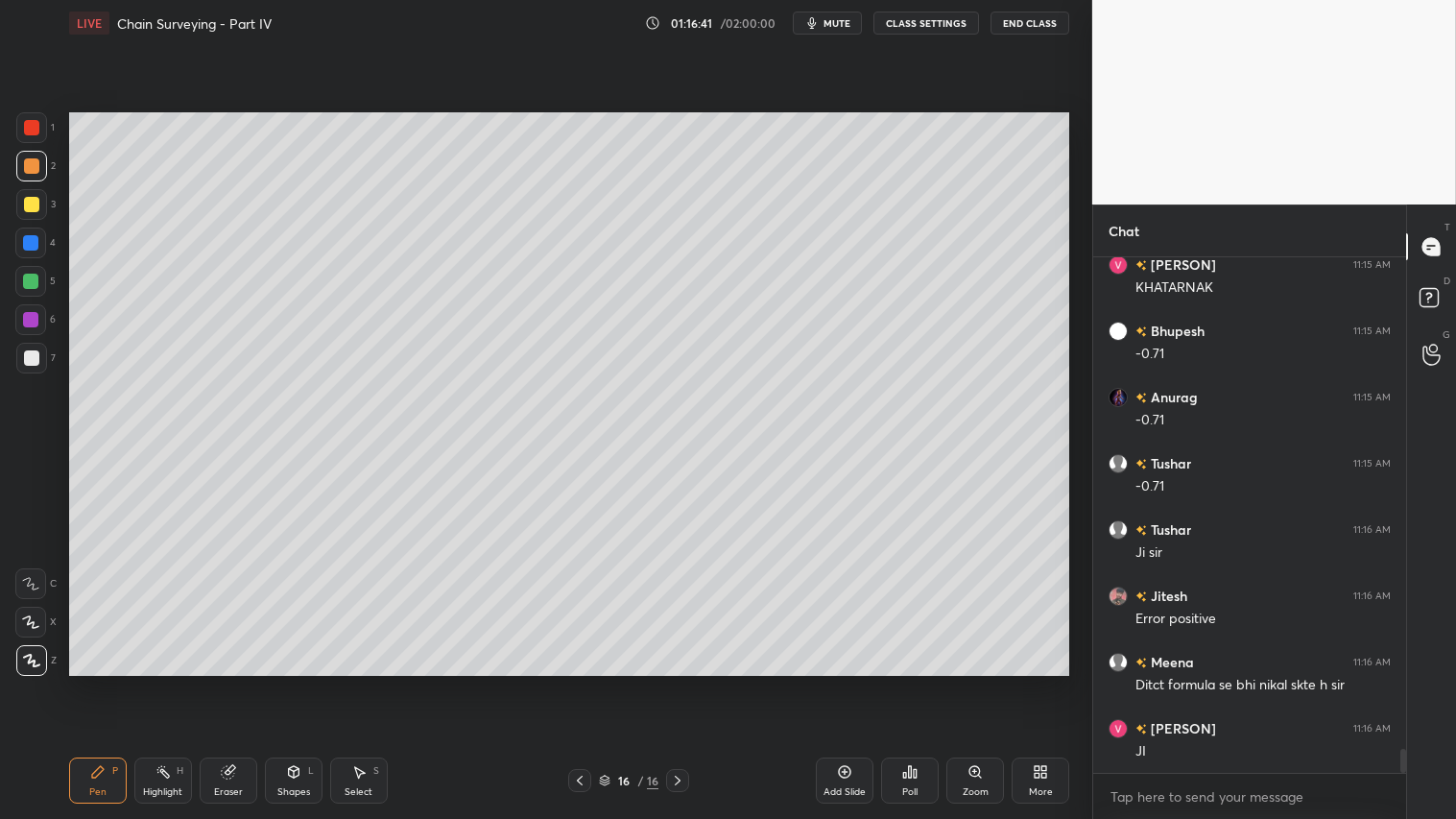drag, startPoint x: 32, startPoint y: 167, endPoint x: 24, endPoint y: 160, distance: 10.630146 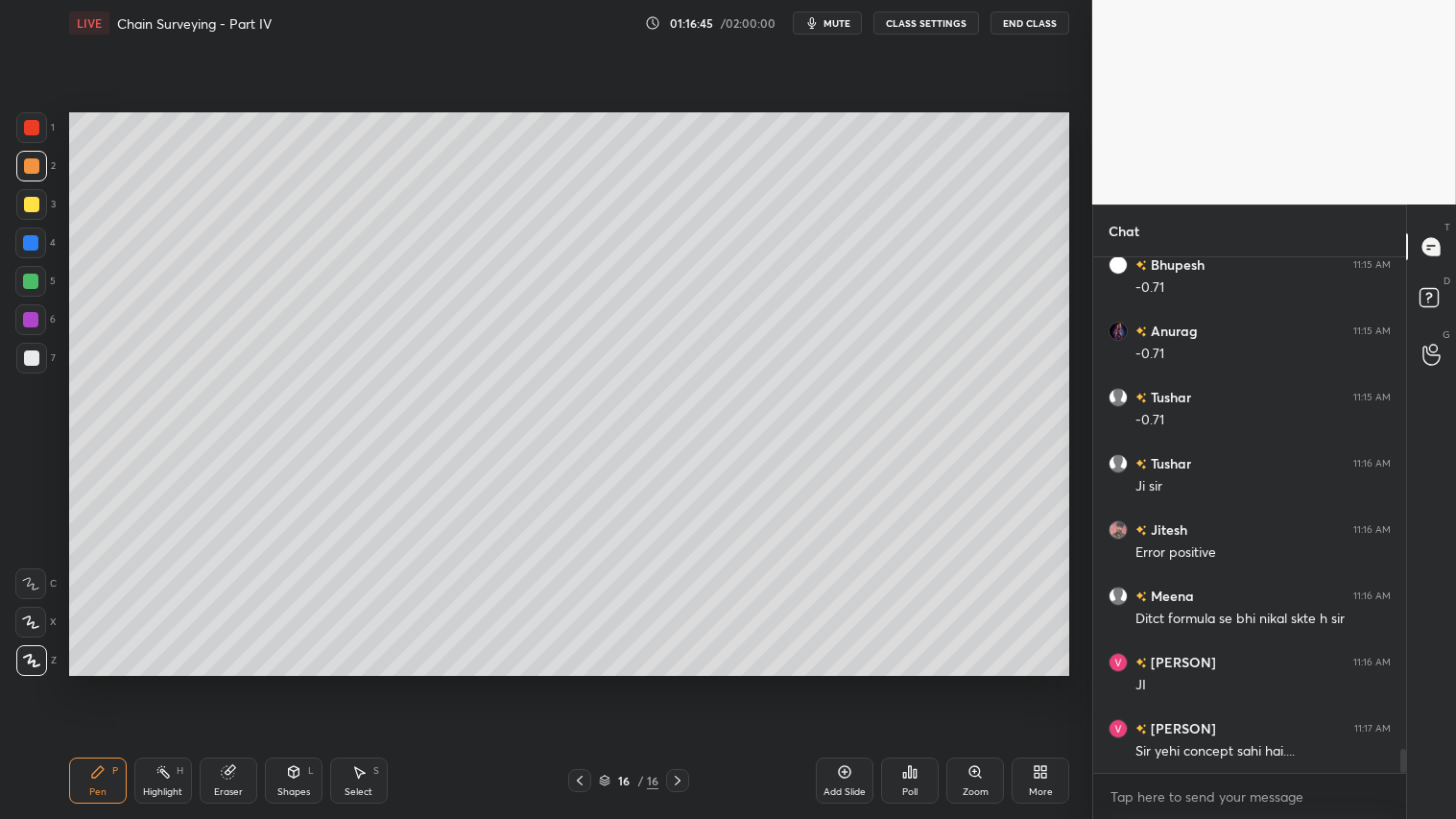 click on "Shapes L" at bounding box center (294, 781) 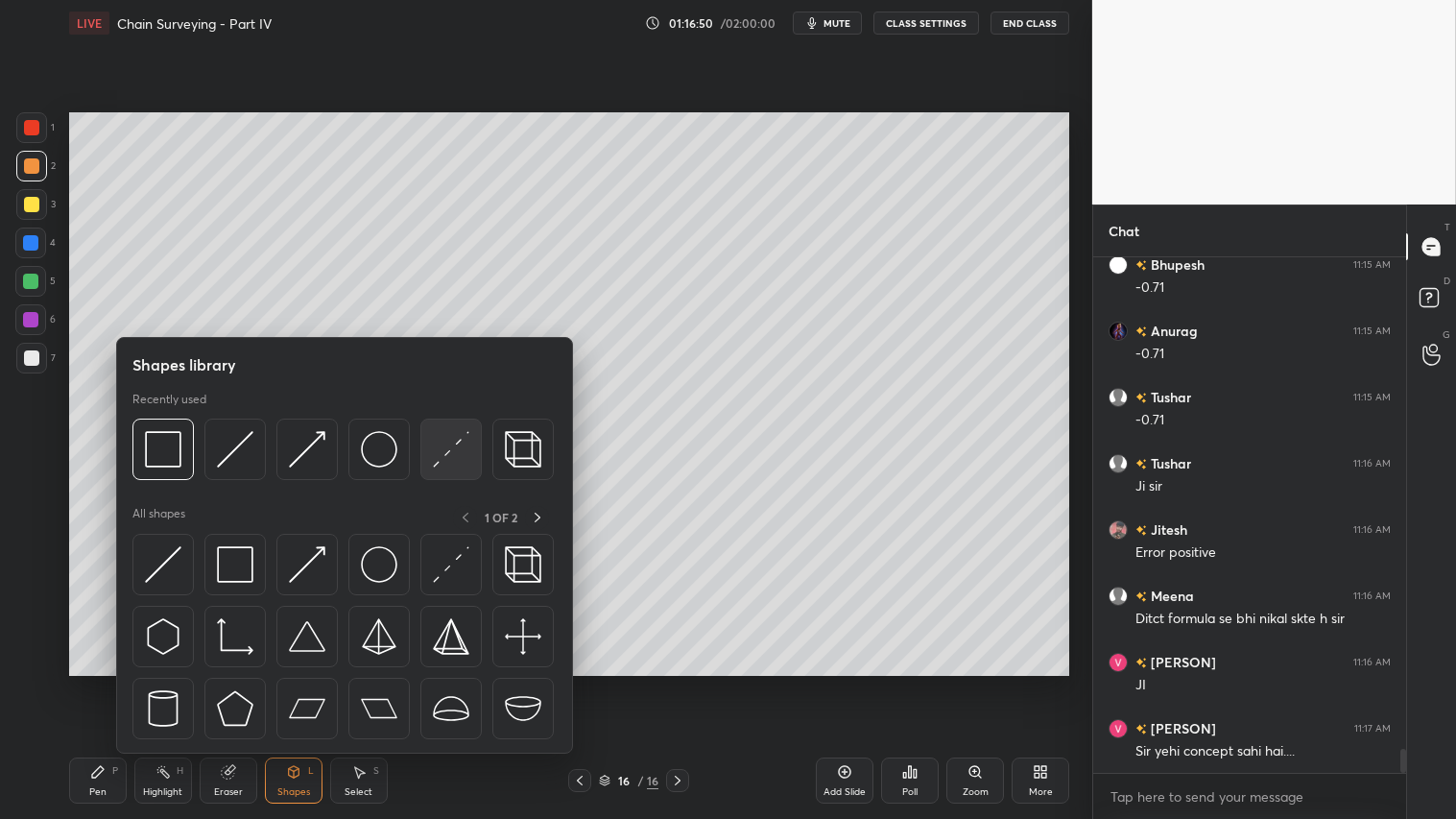 click at bounding box center (451, 449) 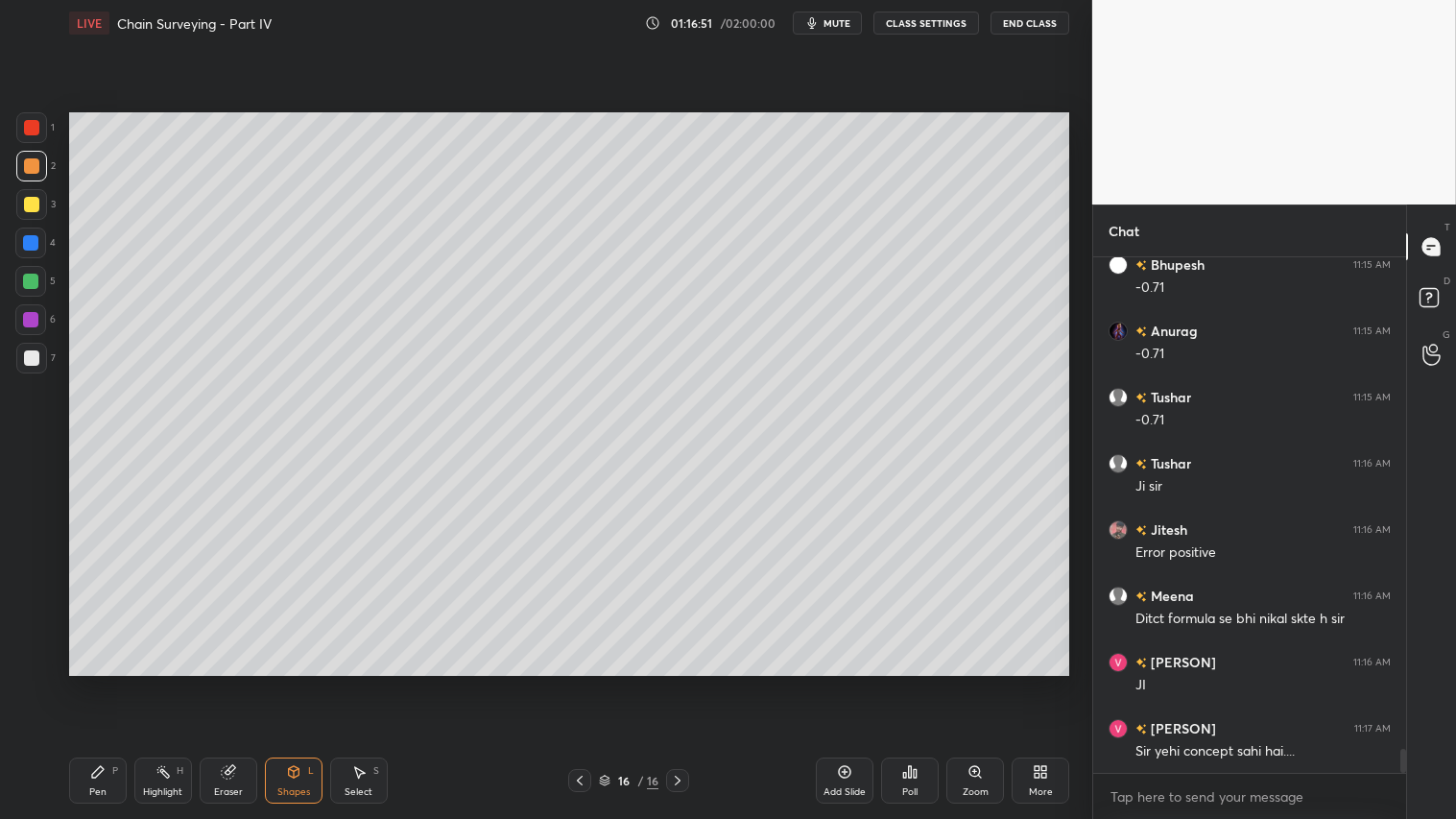 click at bounding box center (32, 358) 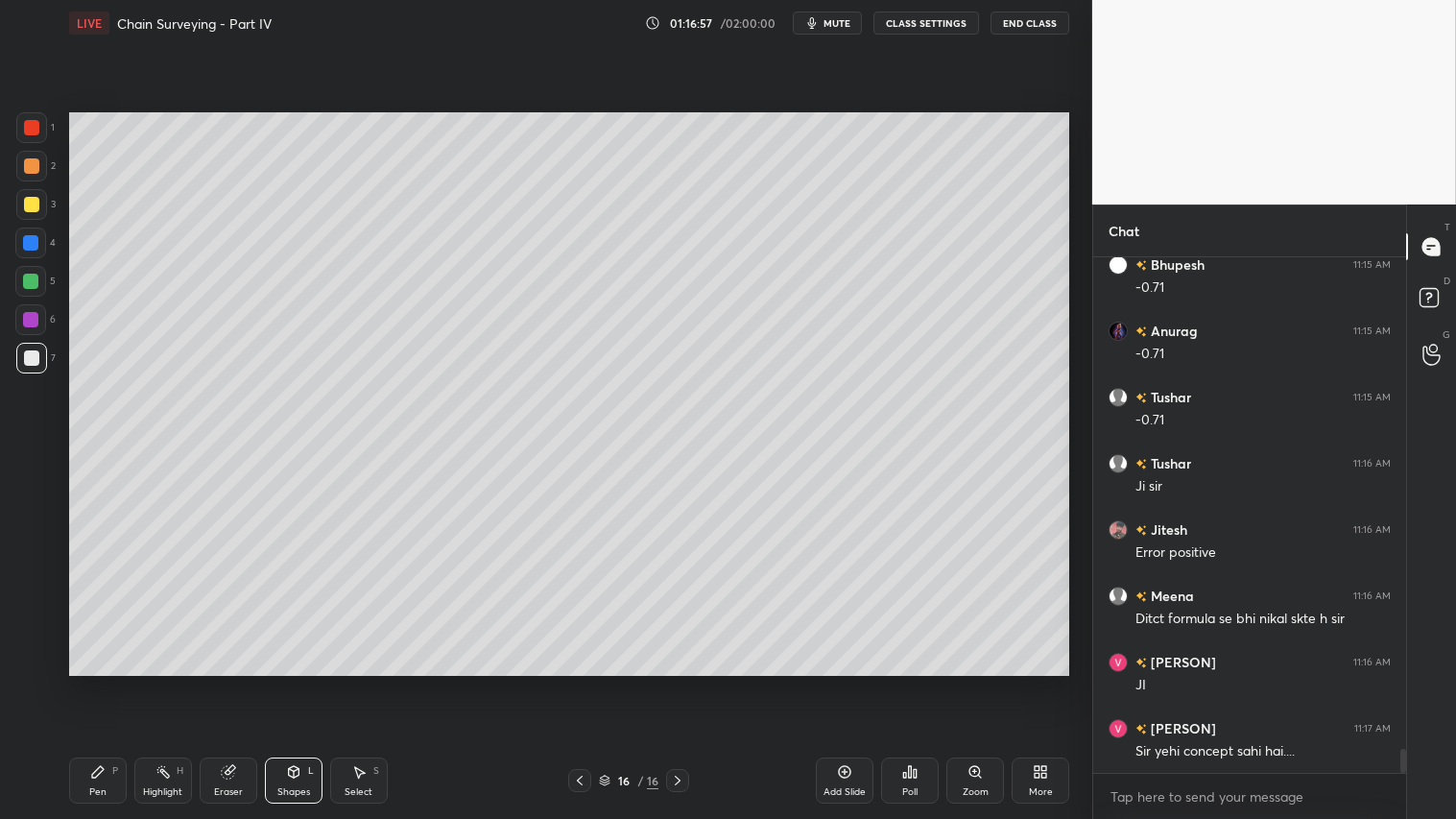 drag, startPoint x: 89, startPoint y: 779, endPoint x: 69, endPoint y: 775, distance: 20.396078 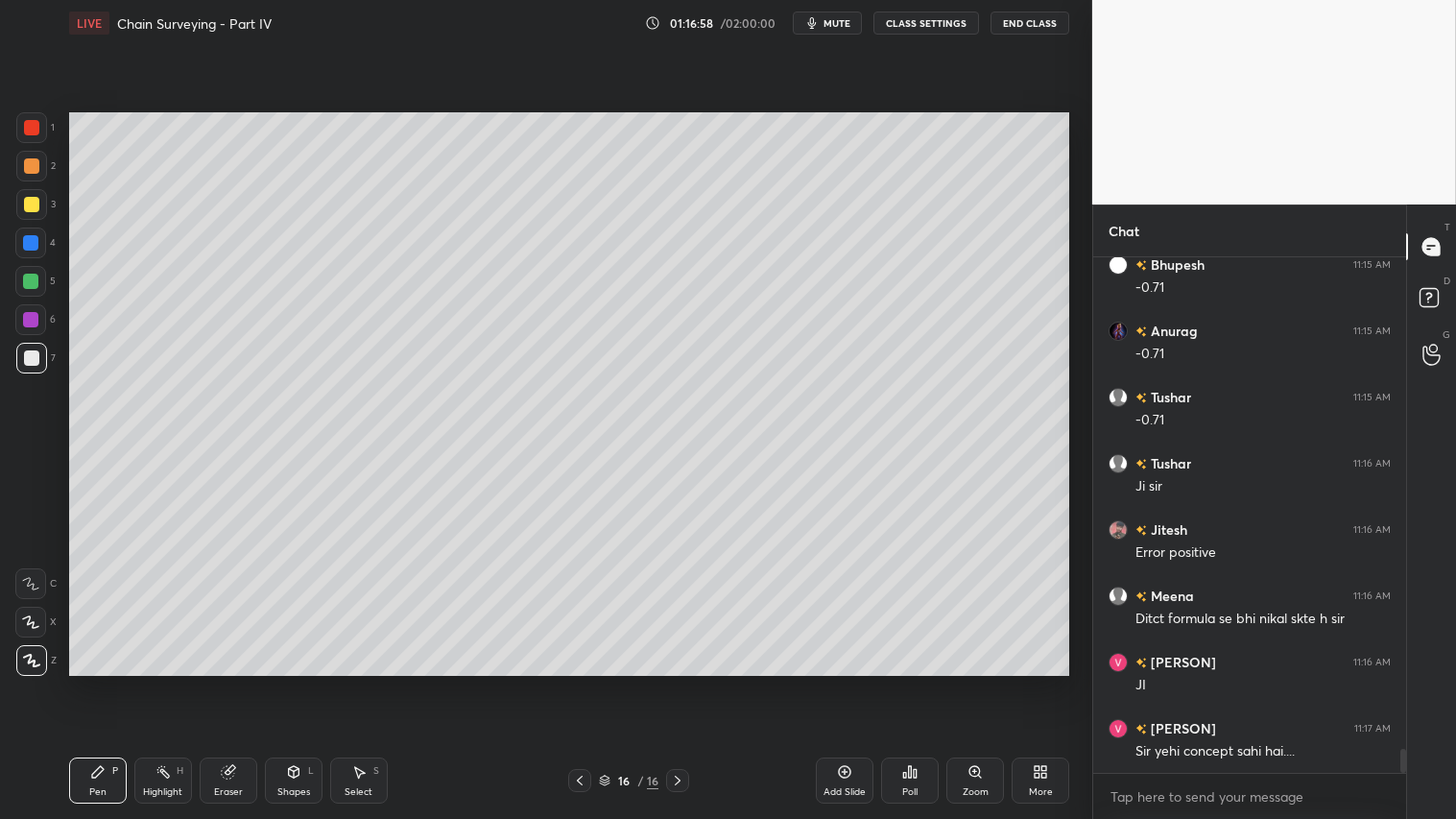 drag, startPoint x: 23, startPoint y: 168, endPoint x: 27, endPoint y: 180, distance: 12.649111 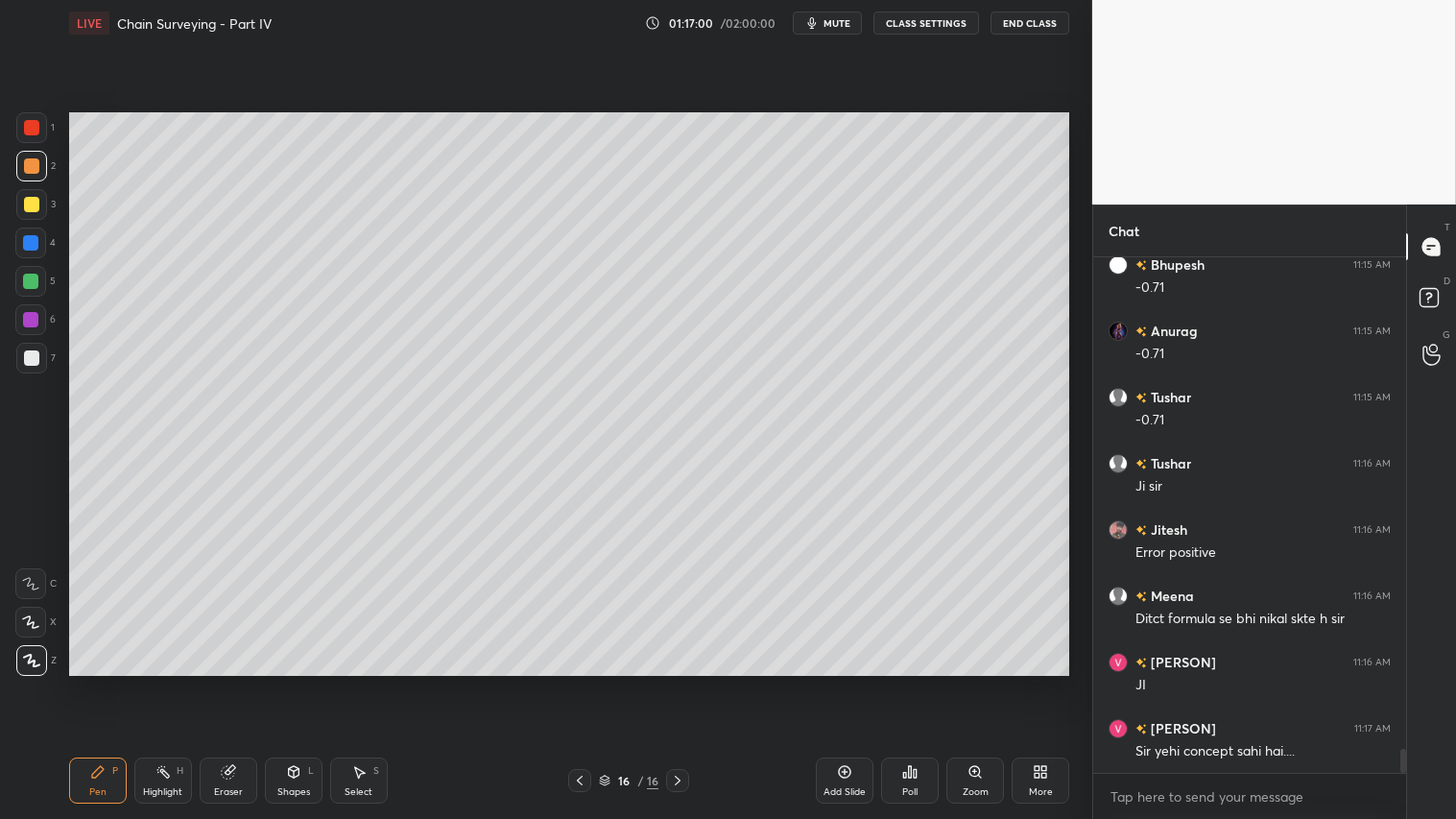 drag, startPoint x: 90, startPoint y: 783, endPoint x: 84, endPoint y: 775, distance: 10 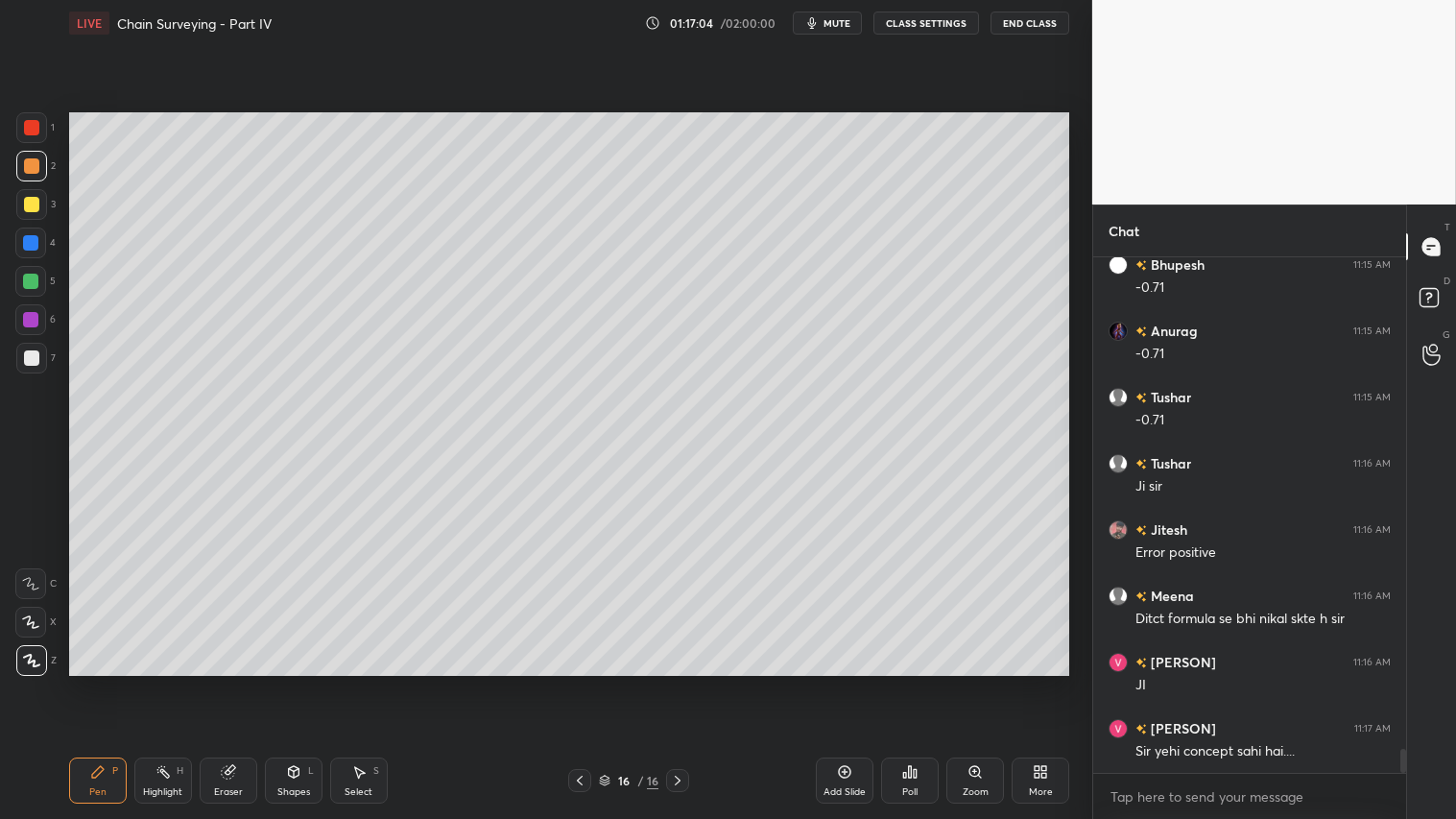 scroll, scrollTop: 10670, scrollLeft: 0, axis: vertical 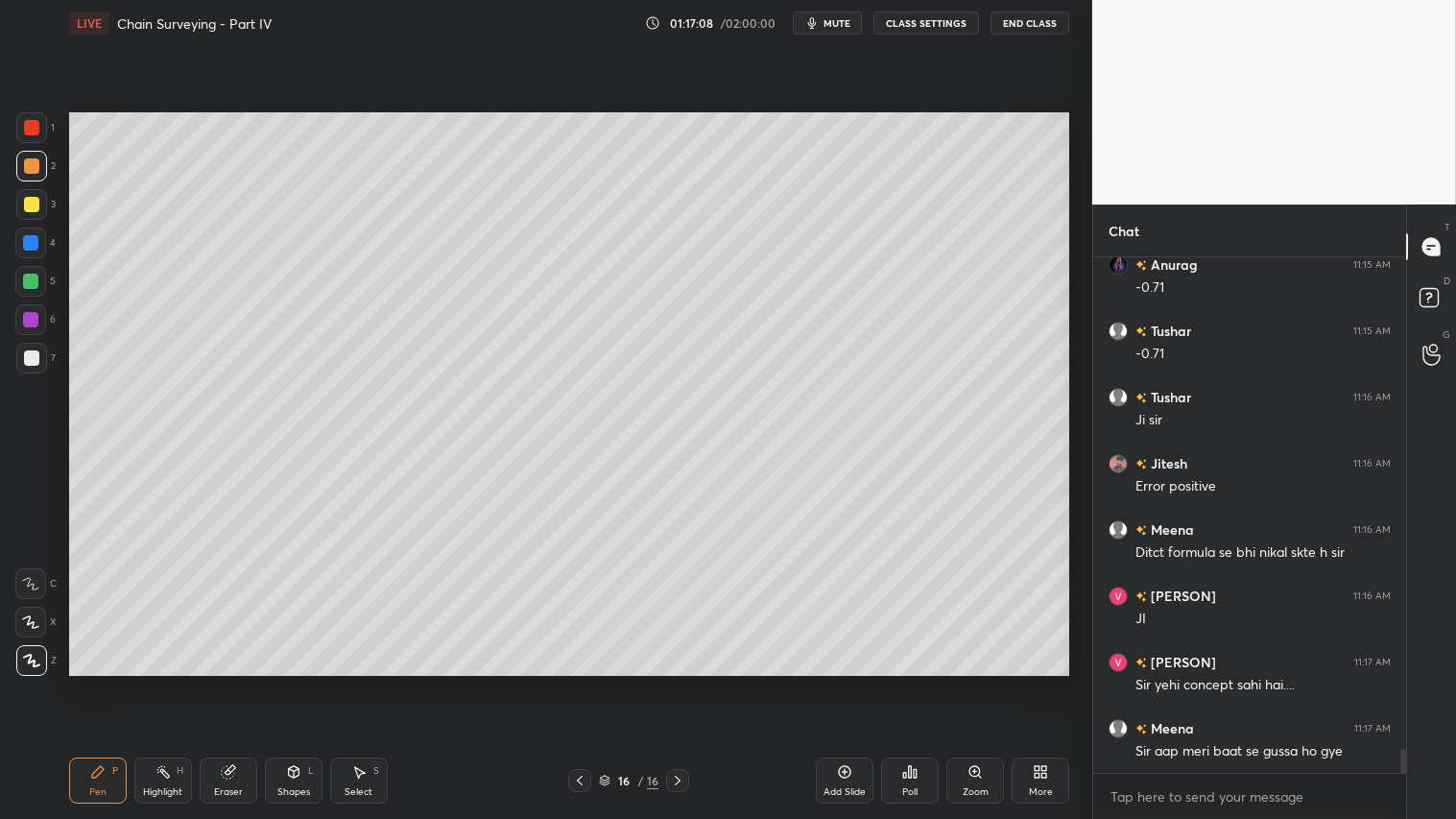 click at bounding box center (32, 166) 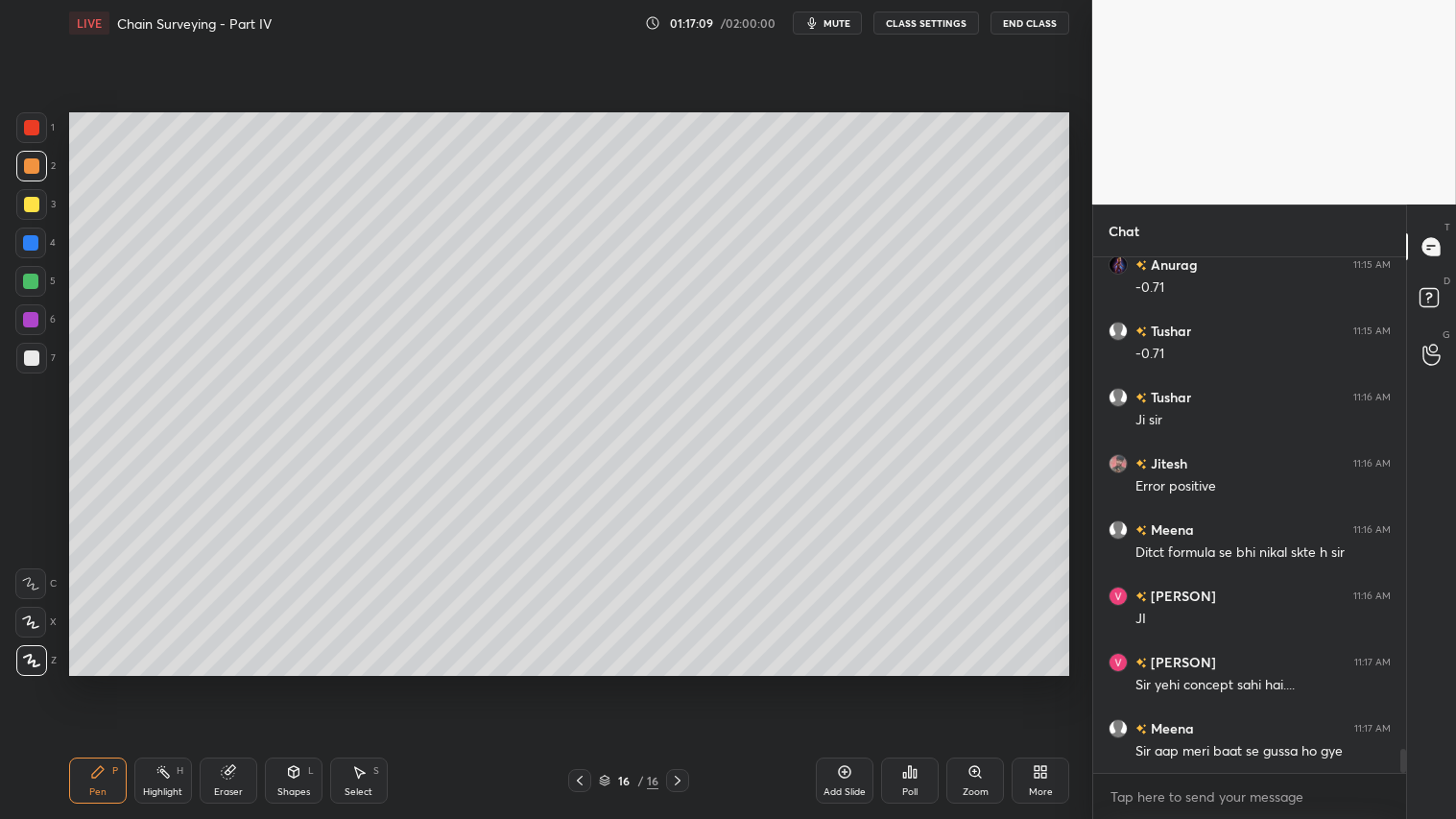 scroll, scrollTop: 10736, scrollLeft: 0, axis: vertical 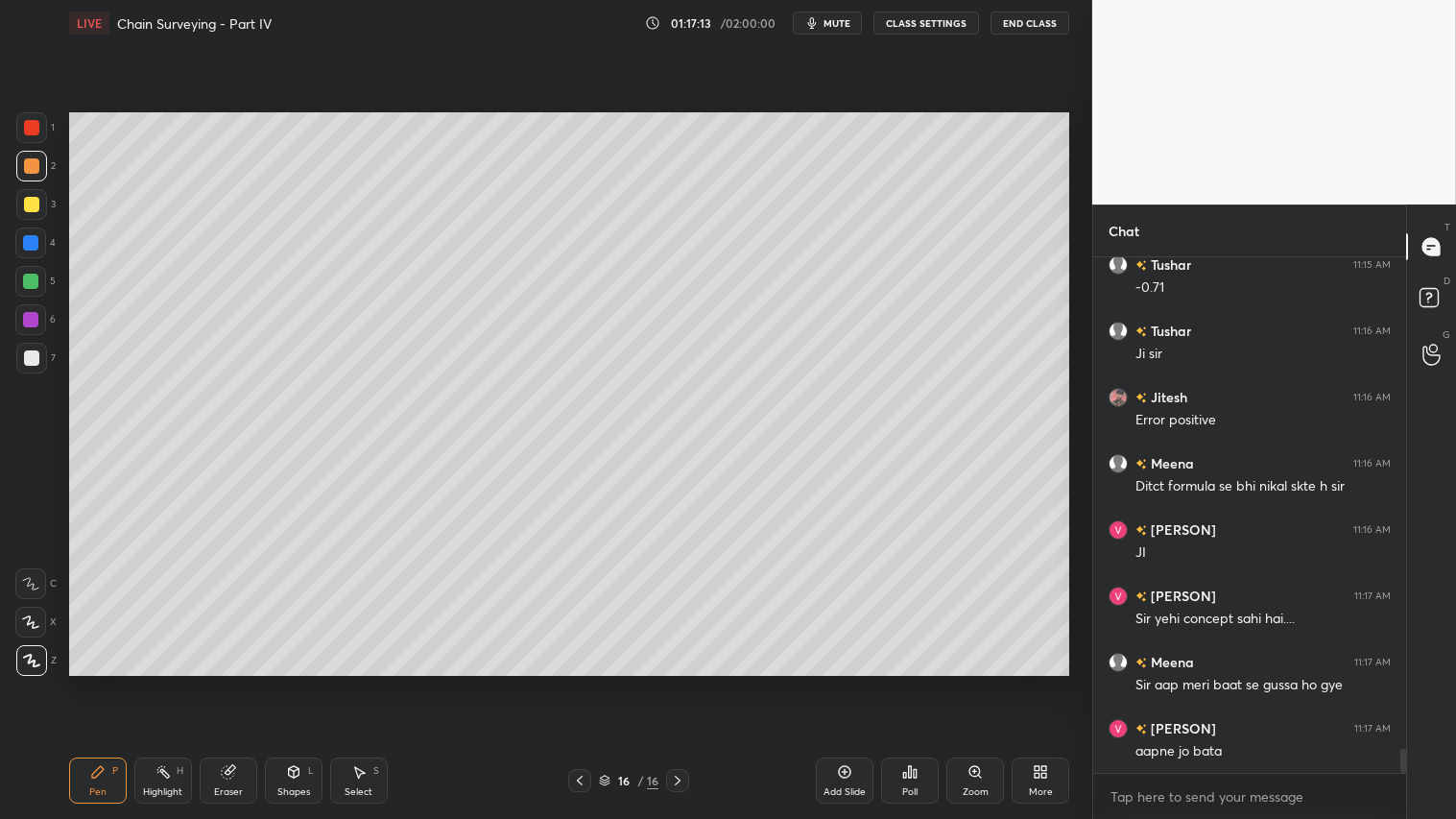 click at bounding box center [32, 166] 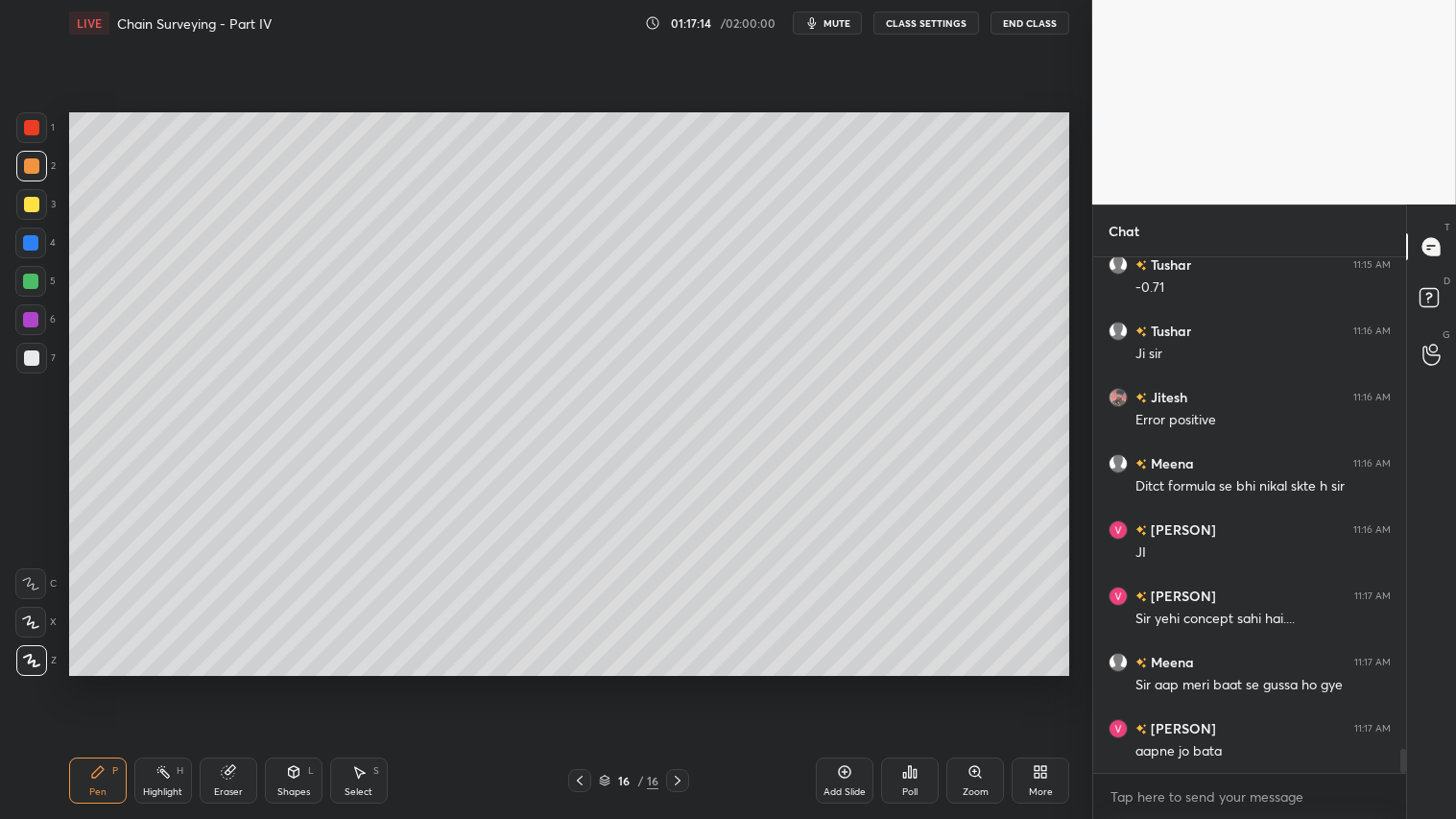 scroll, scrollTop: 10803, scrollLeft: 0, axis: vertical 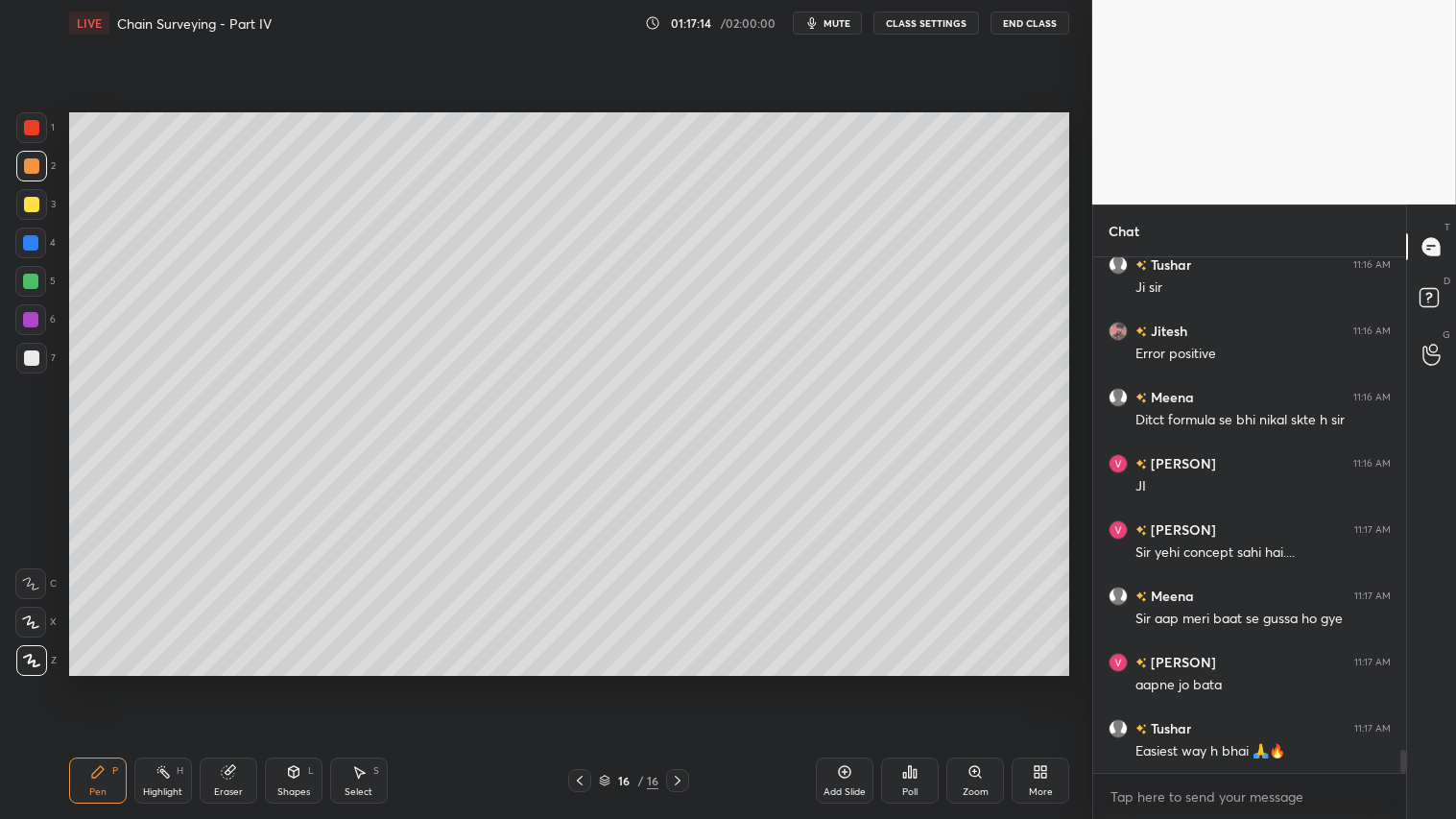 click 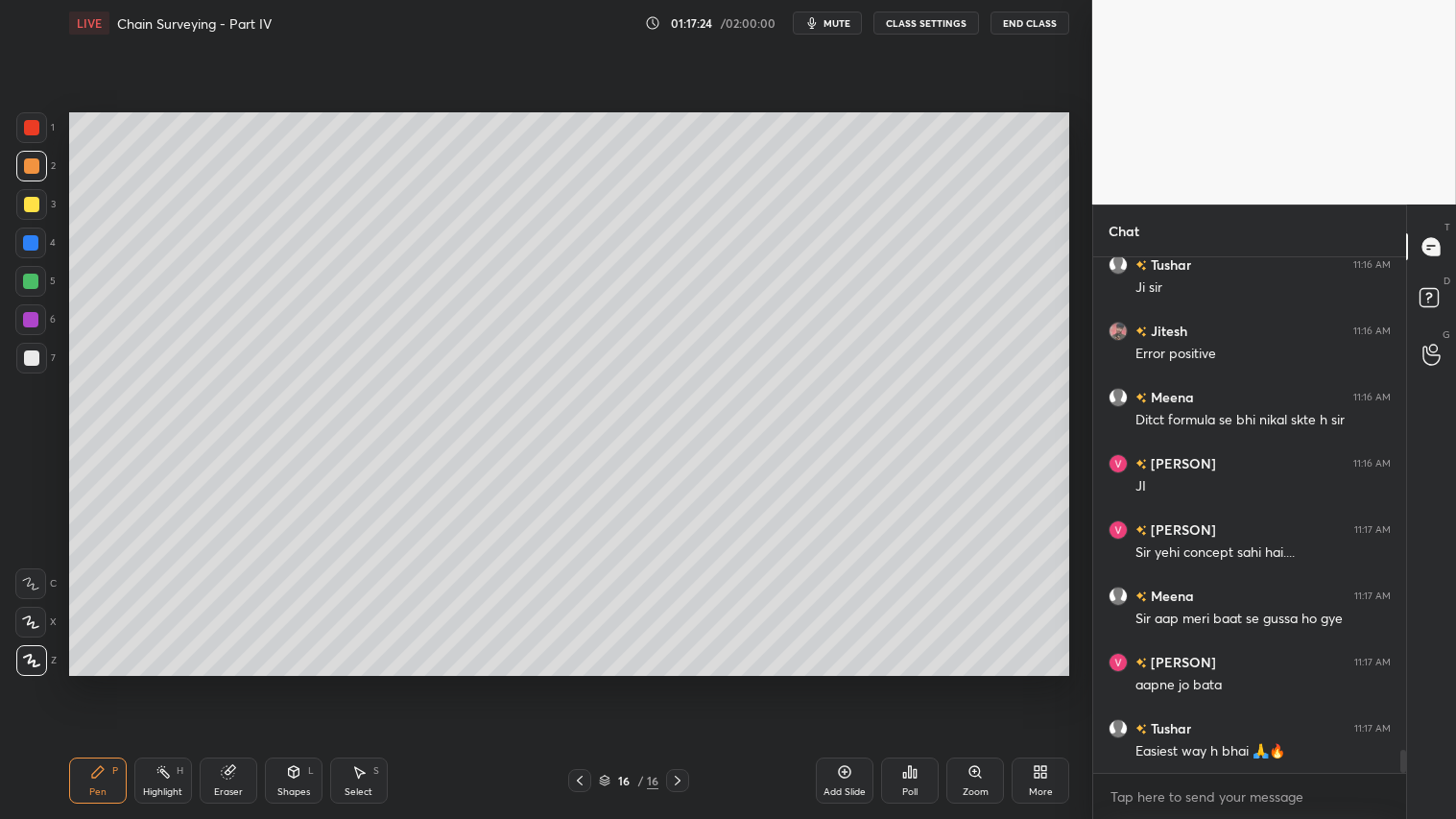 drag, startPoint x: 231, startPoint y: 771, endPoint x: 190, endPoint y: 677, distance: 102.55243 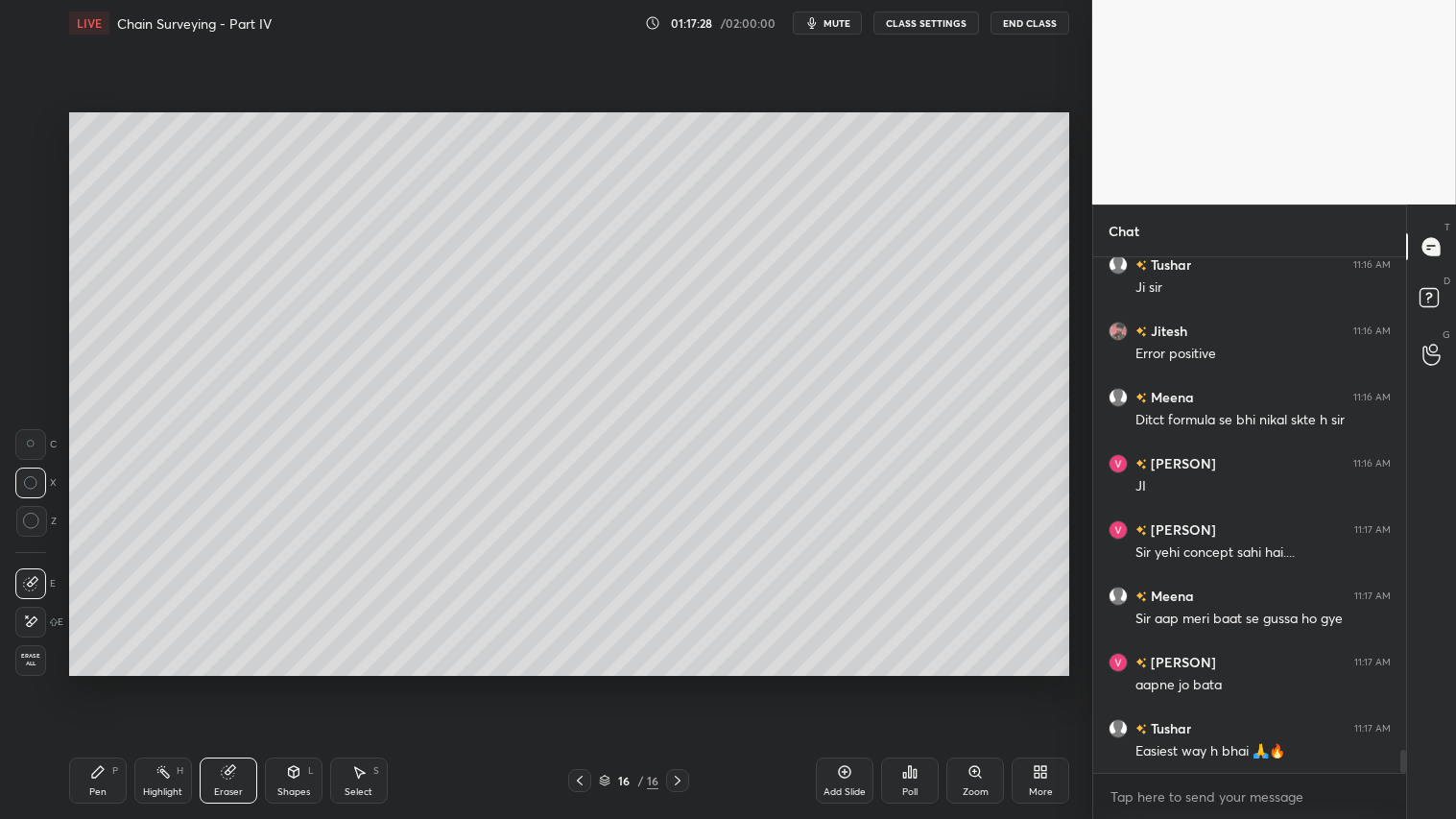 click on "Pen P" at bounding box center [98, 781] 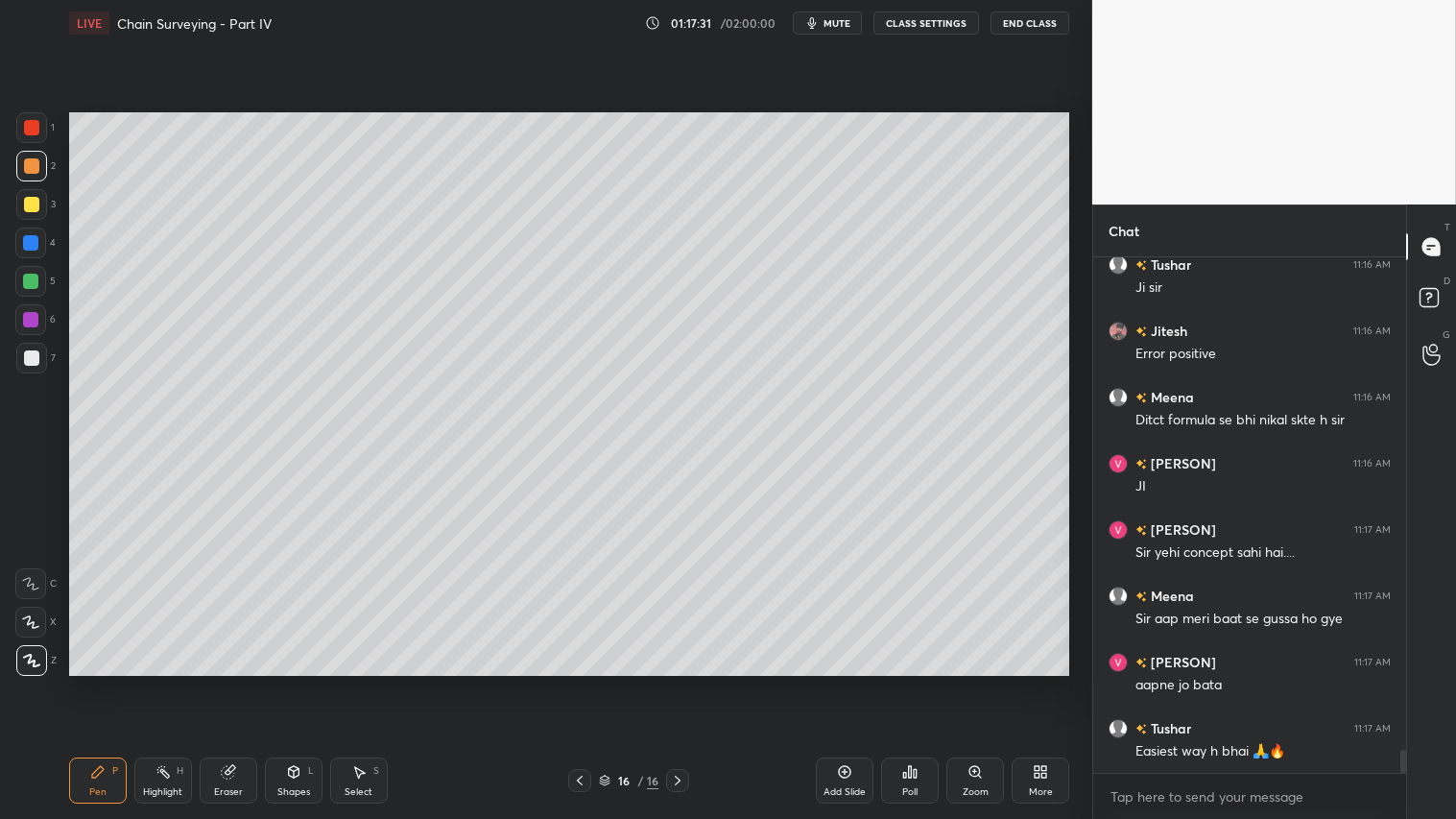 scroll, scrollTop: 10869, scrollLeft: 0, axis: vertical 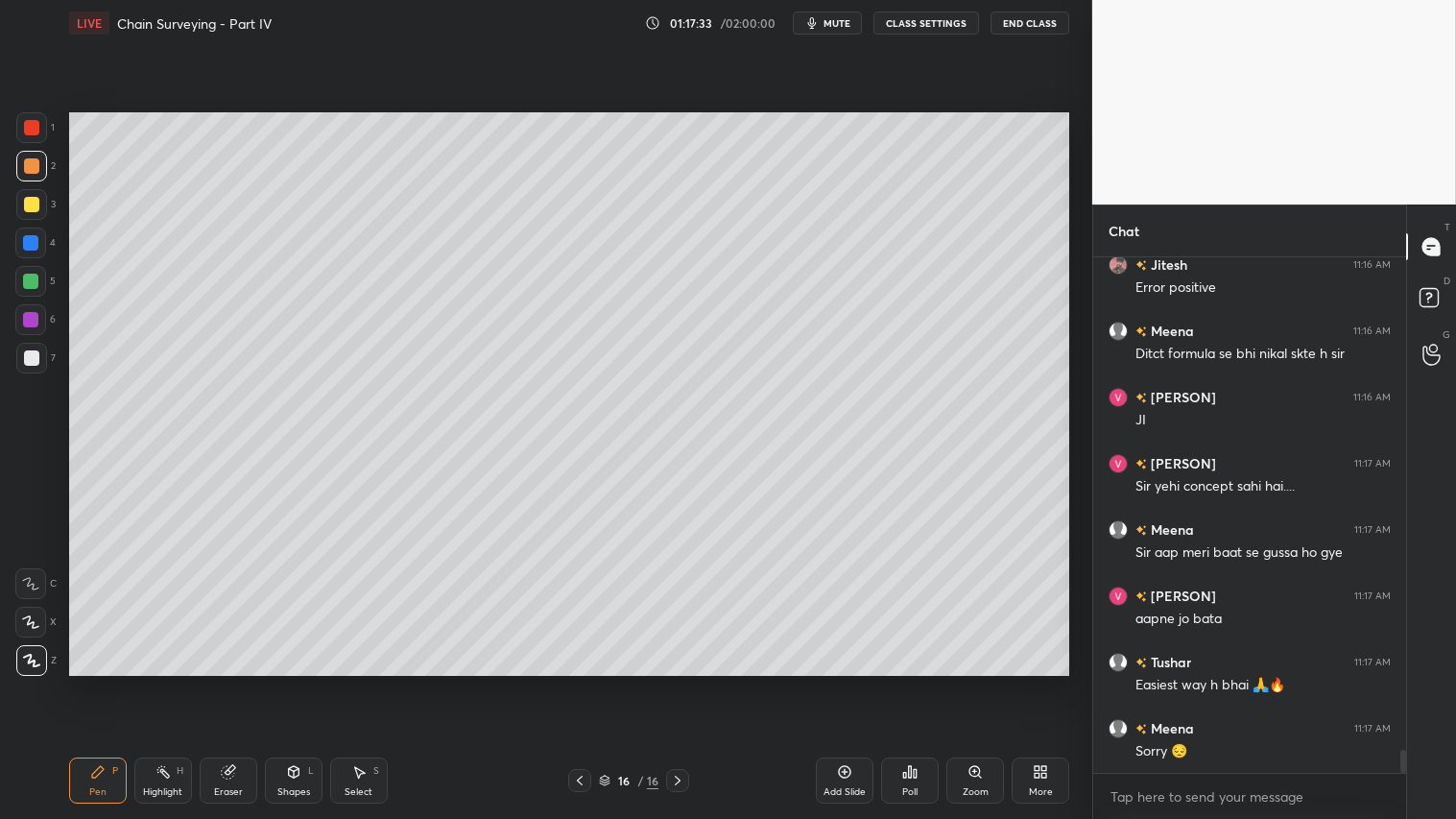 click on "Shapes L" at bounding box center (294, 781) 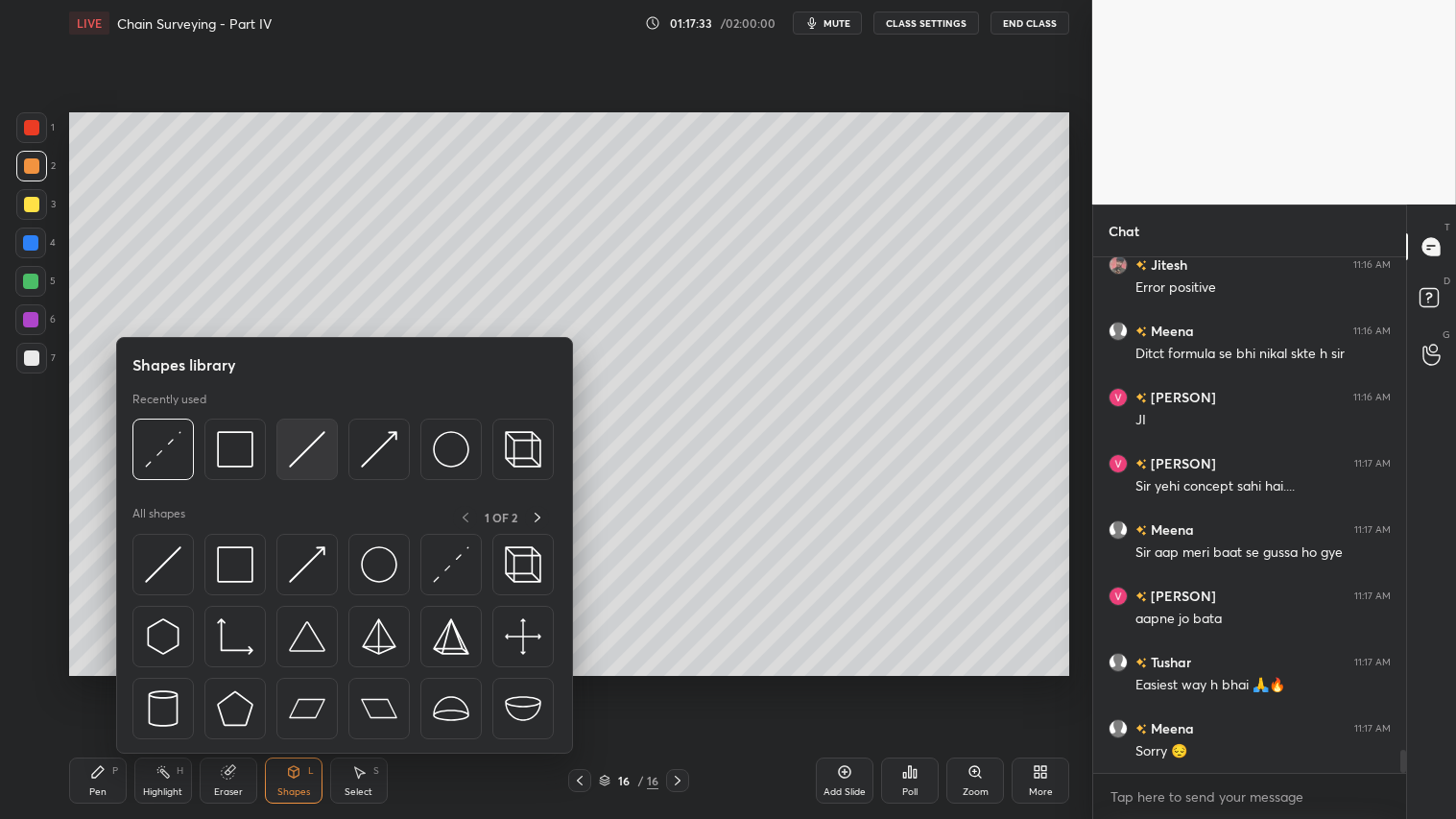 click at bounding box center [307, 449] 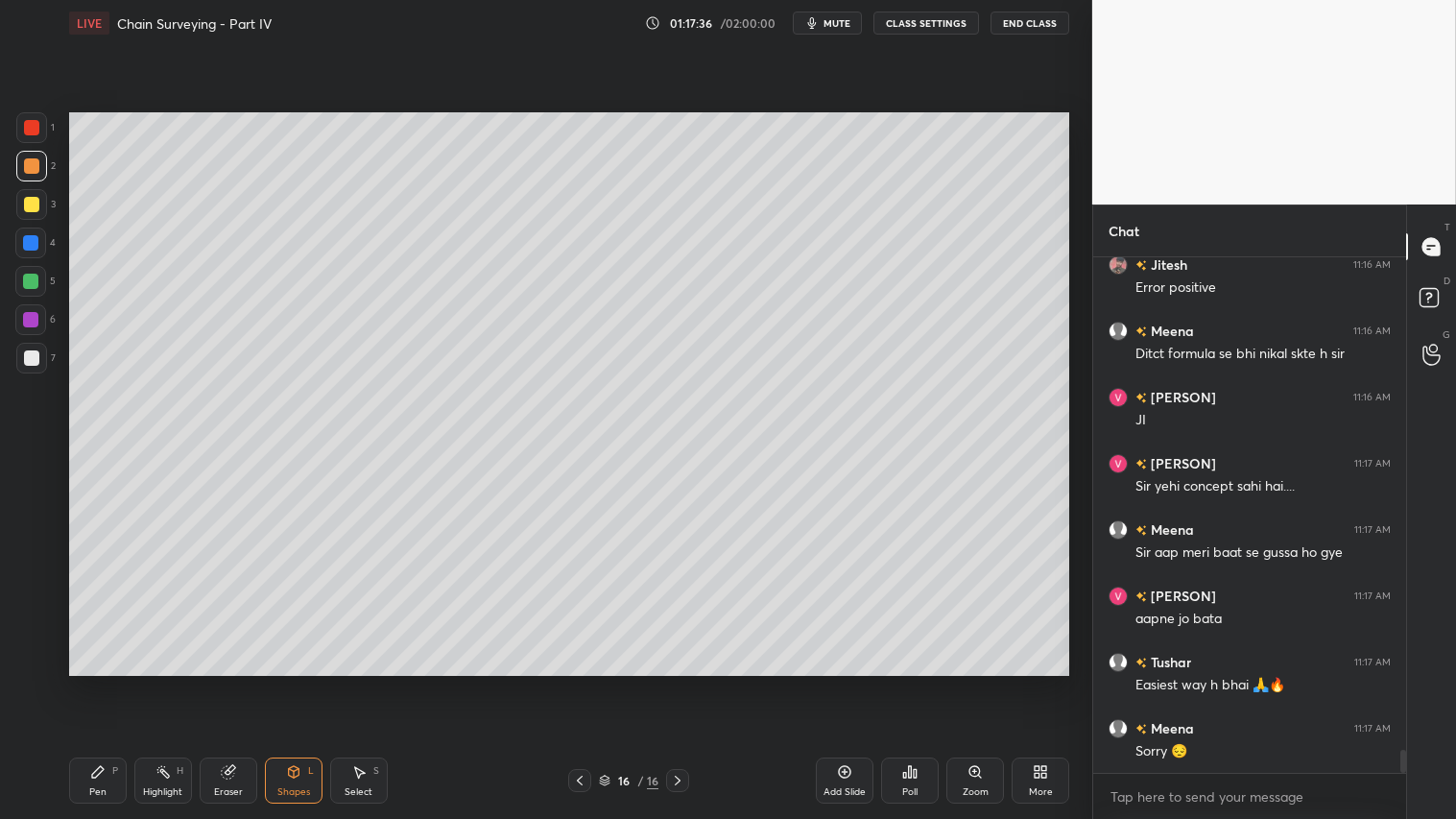 click on "Pen P" at bounding box center (98, 781) 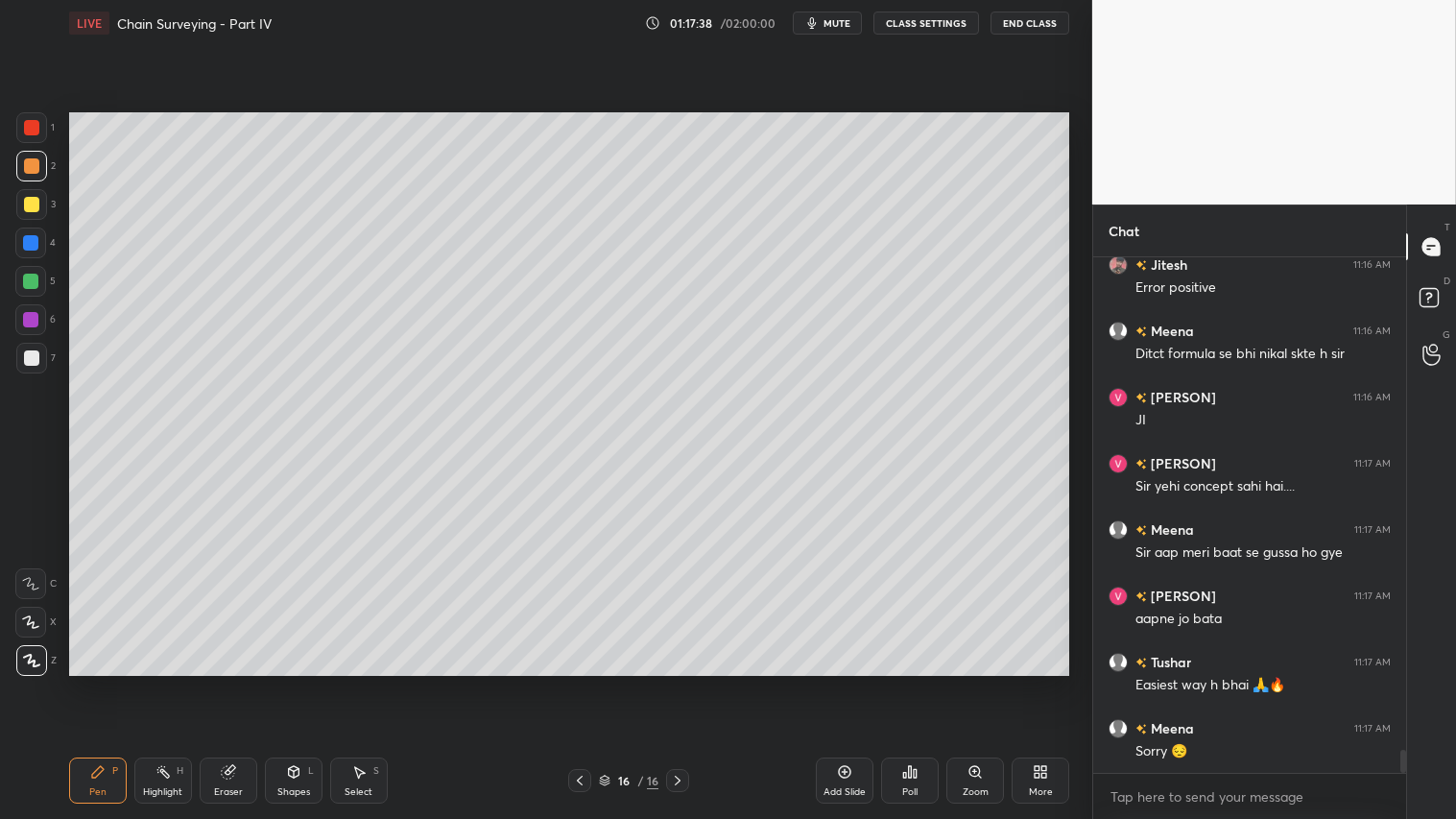 click at bounding box center [32, 166] 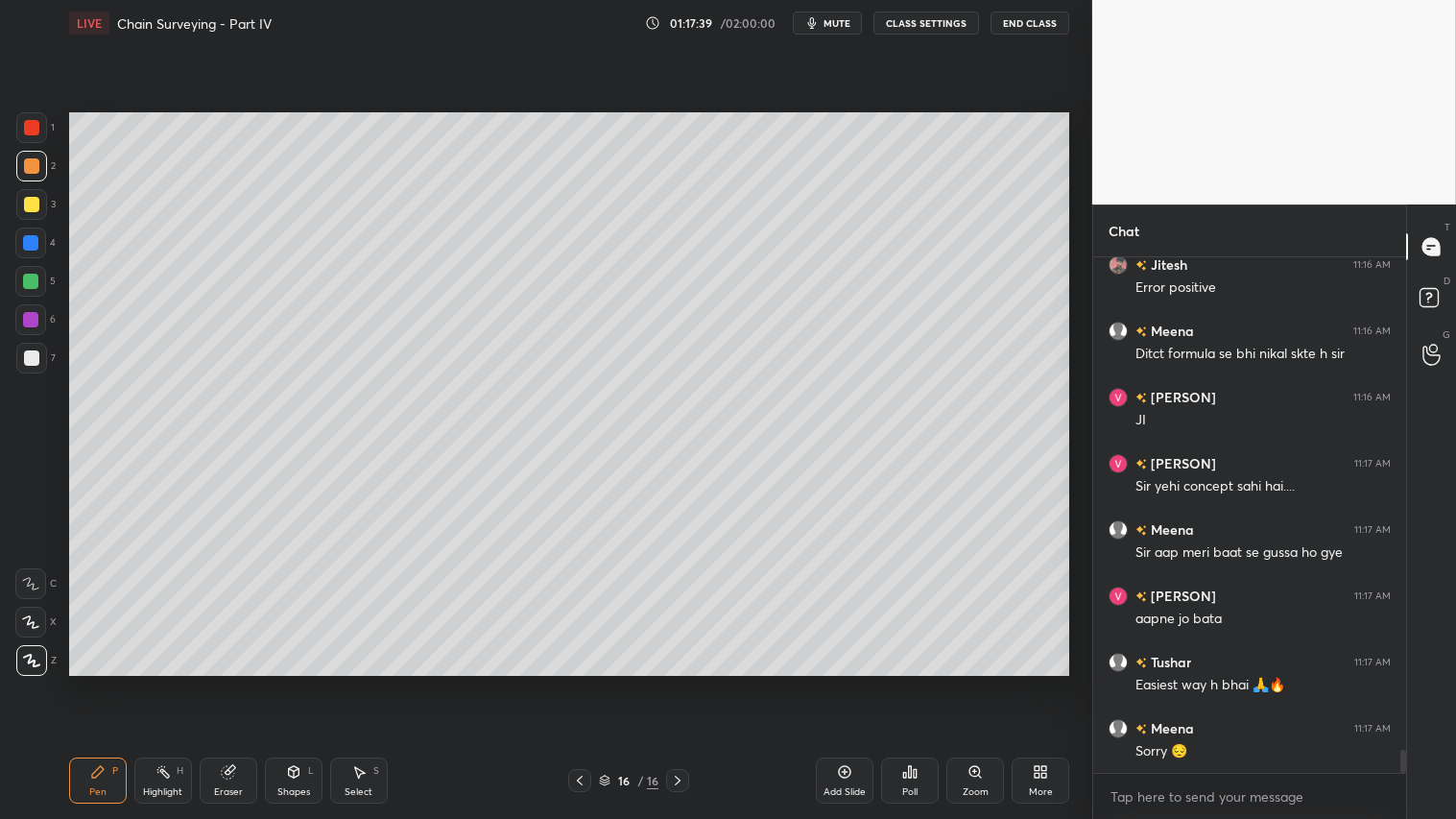 click 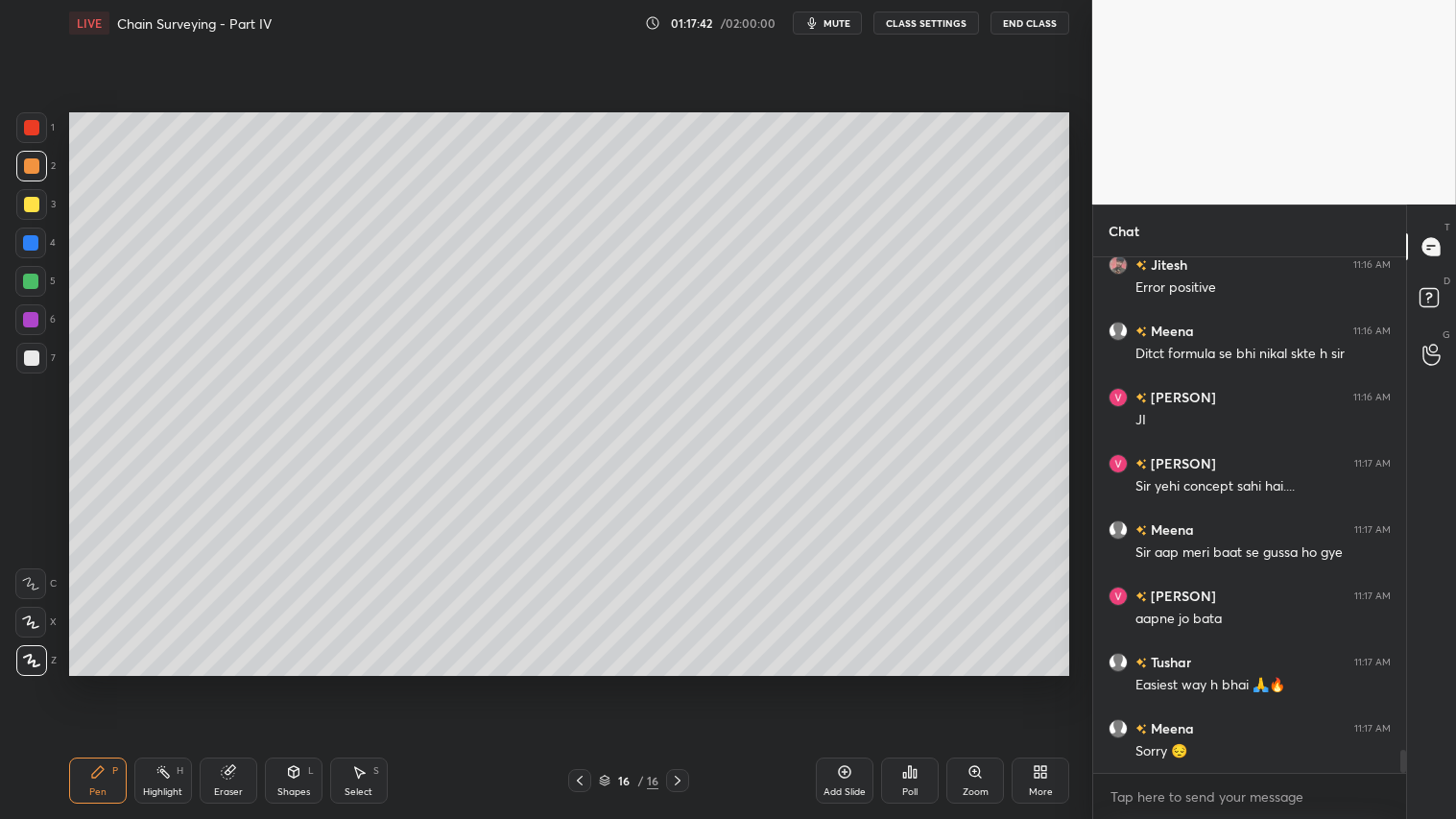 scroll, scrollTop: 10934, scrollLeft: 0, axis: vertical 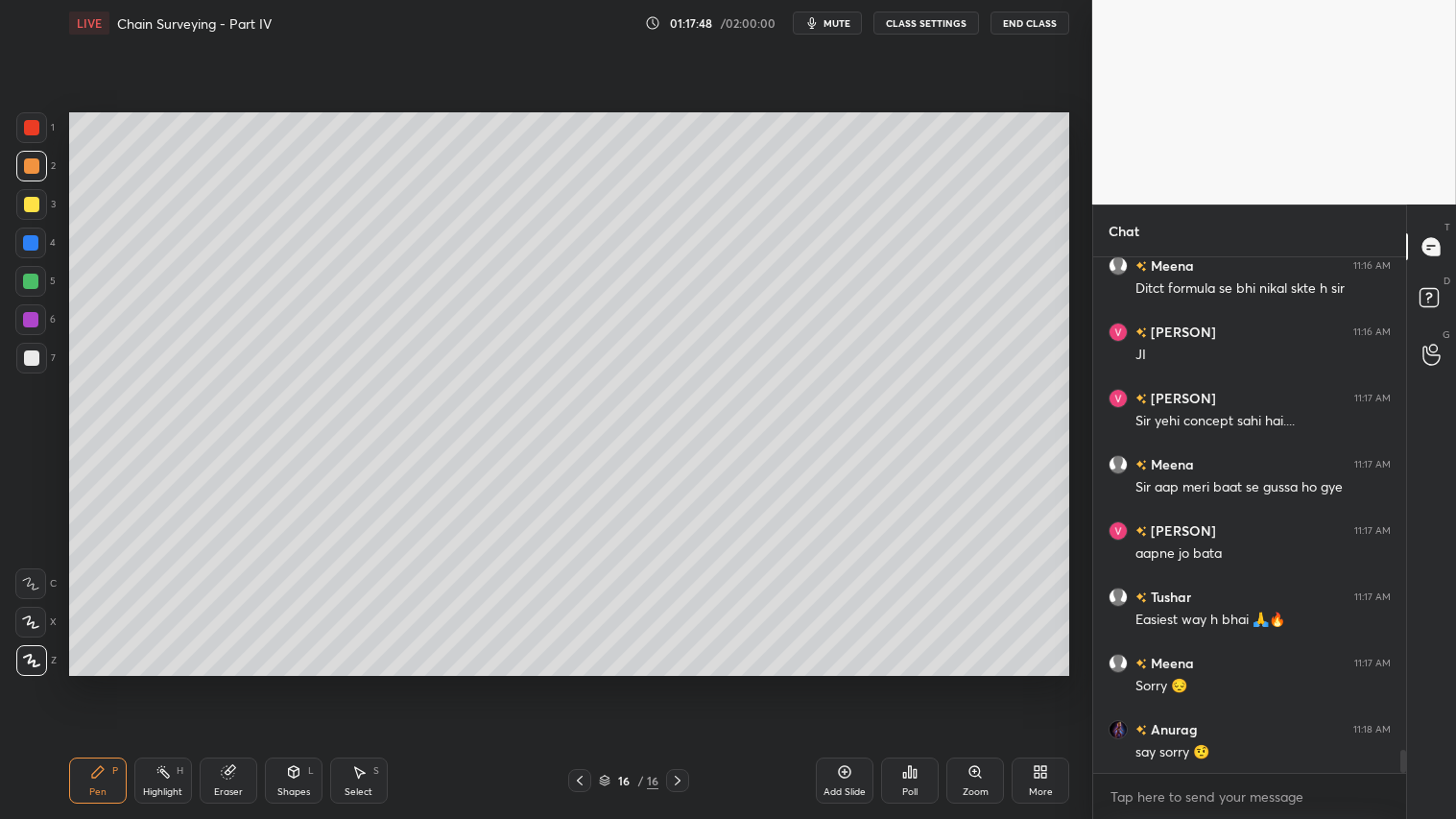 click on "Shapes L" at bounding box center (294, 781) 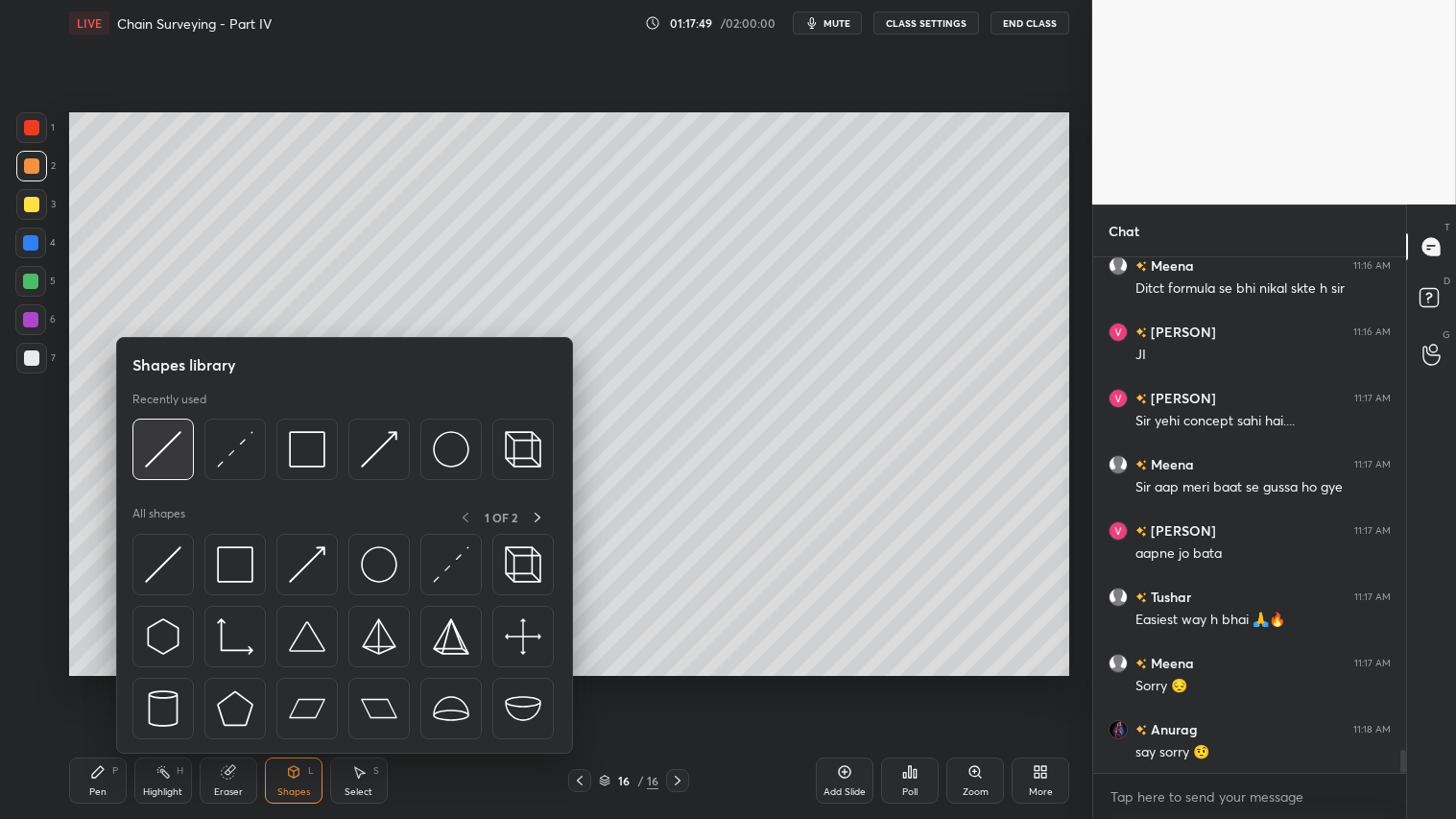 click at bounding box center [163, 449] 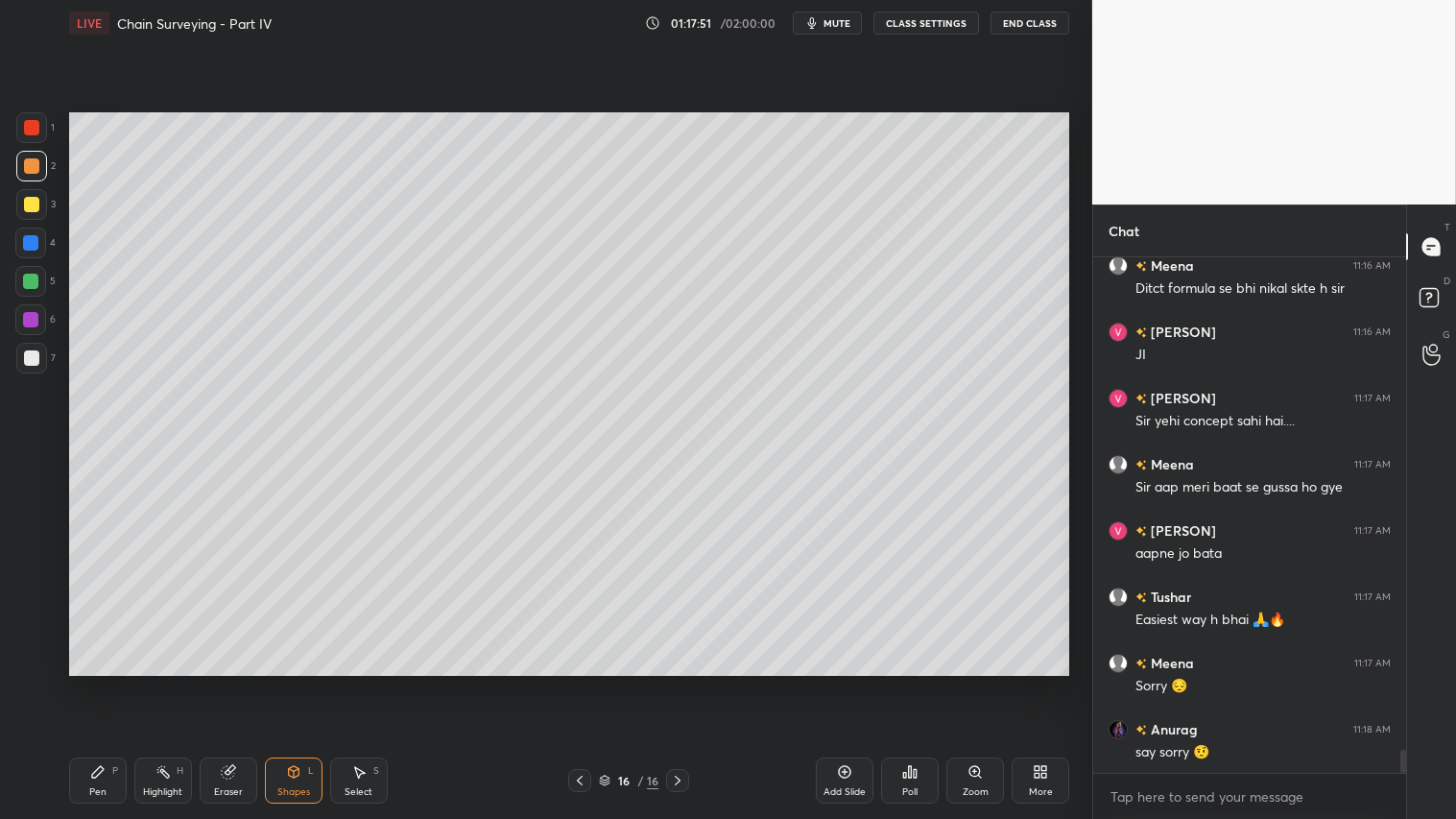 click on "Pen P" at bounding box center (98, 781) 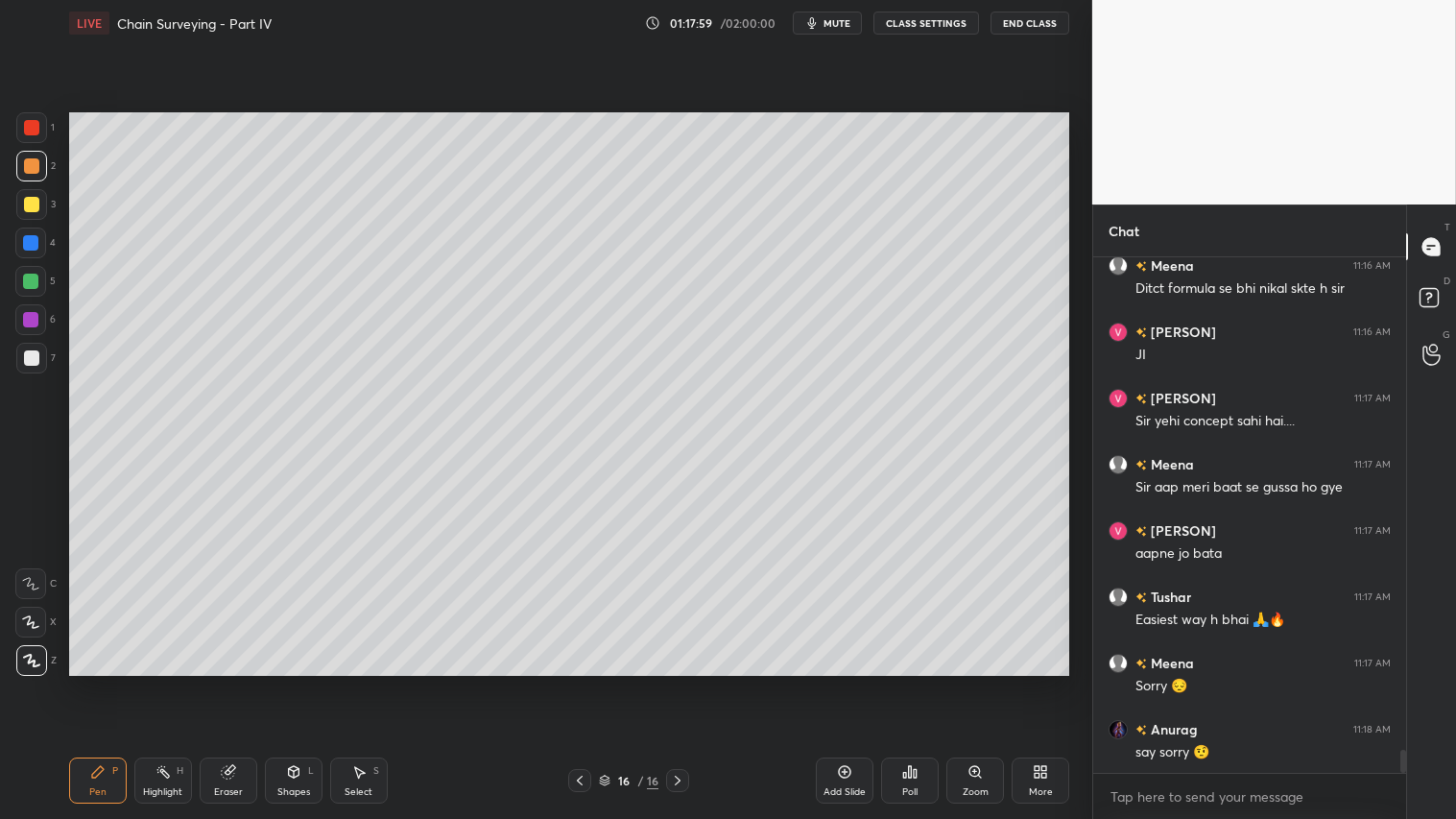 click on "Shapes L" at bounding box center (294, 781) 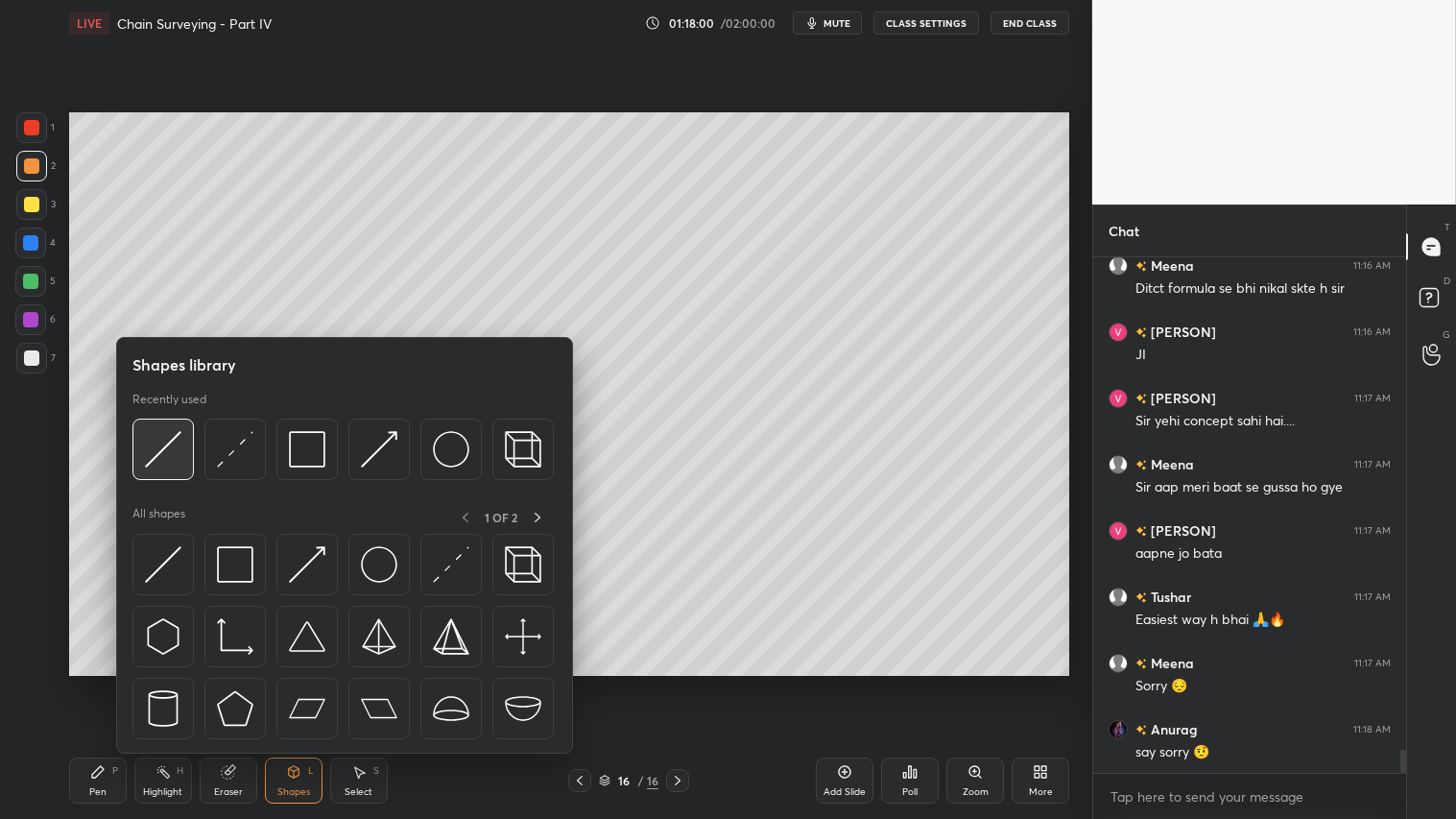 click at bounding box center [163, 449] 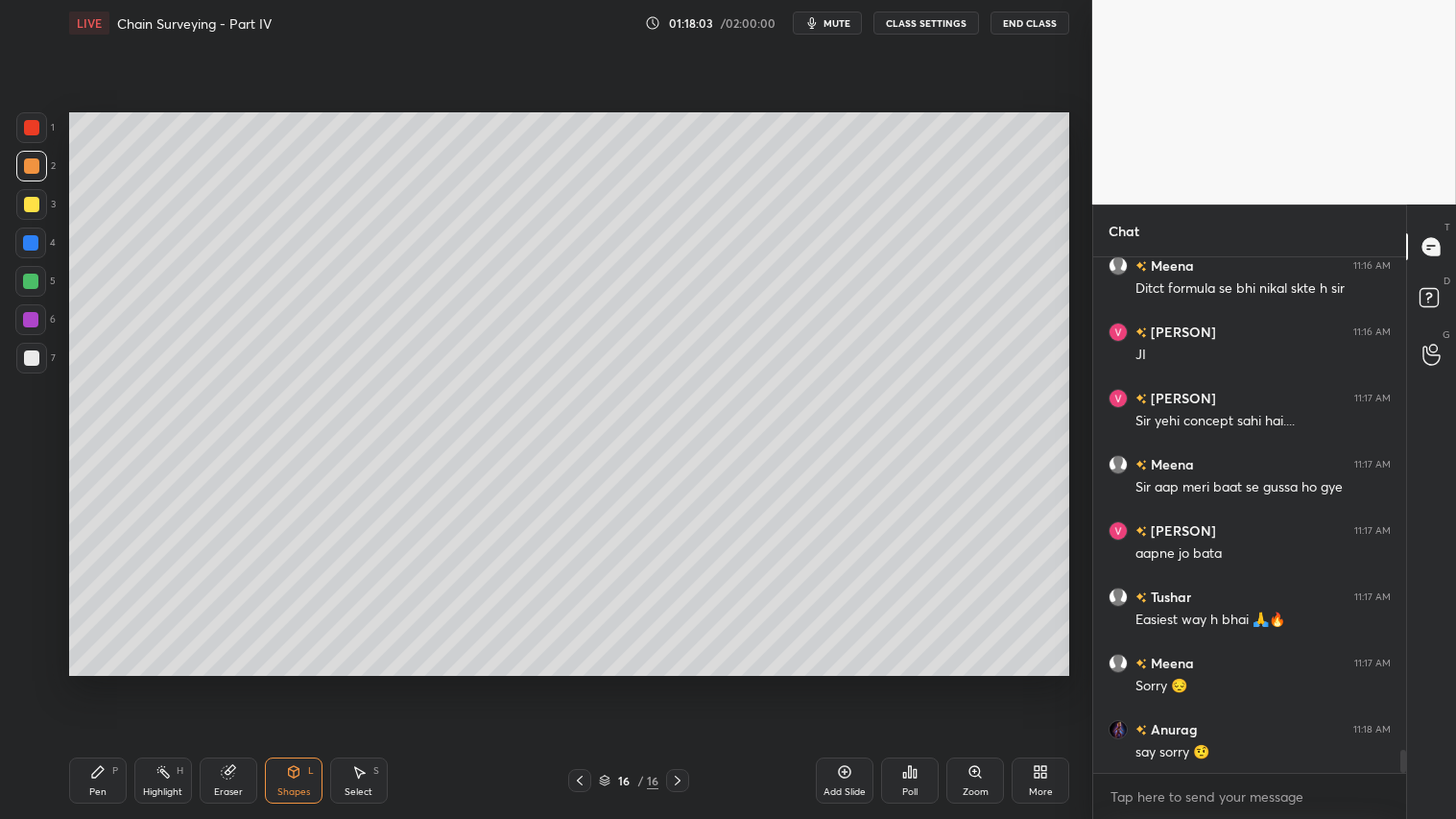 click 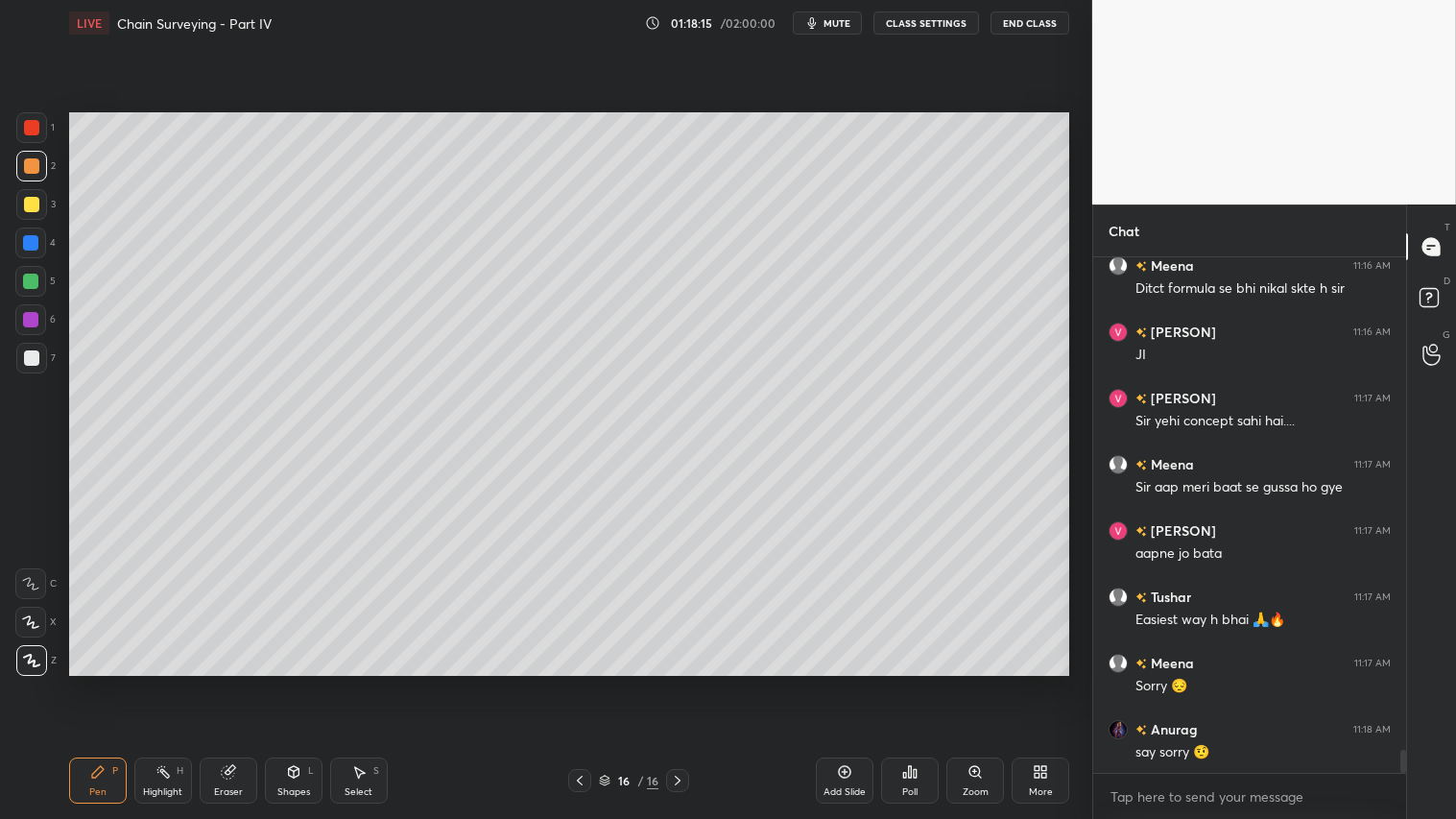 click on "Shapes L" at bounding box center (294, 781) 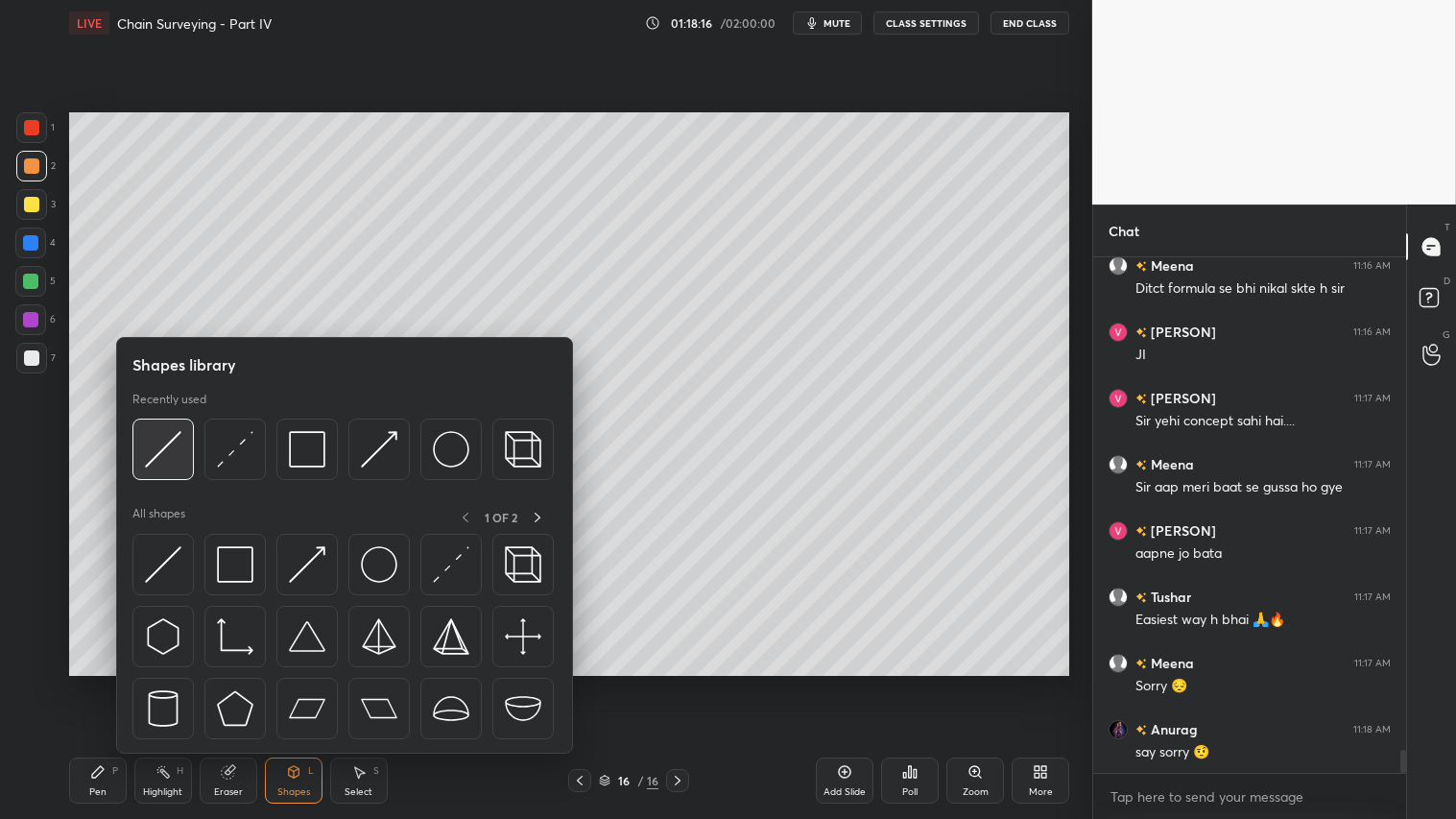 click at bounding box center (163, 449) 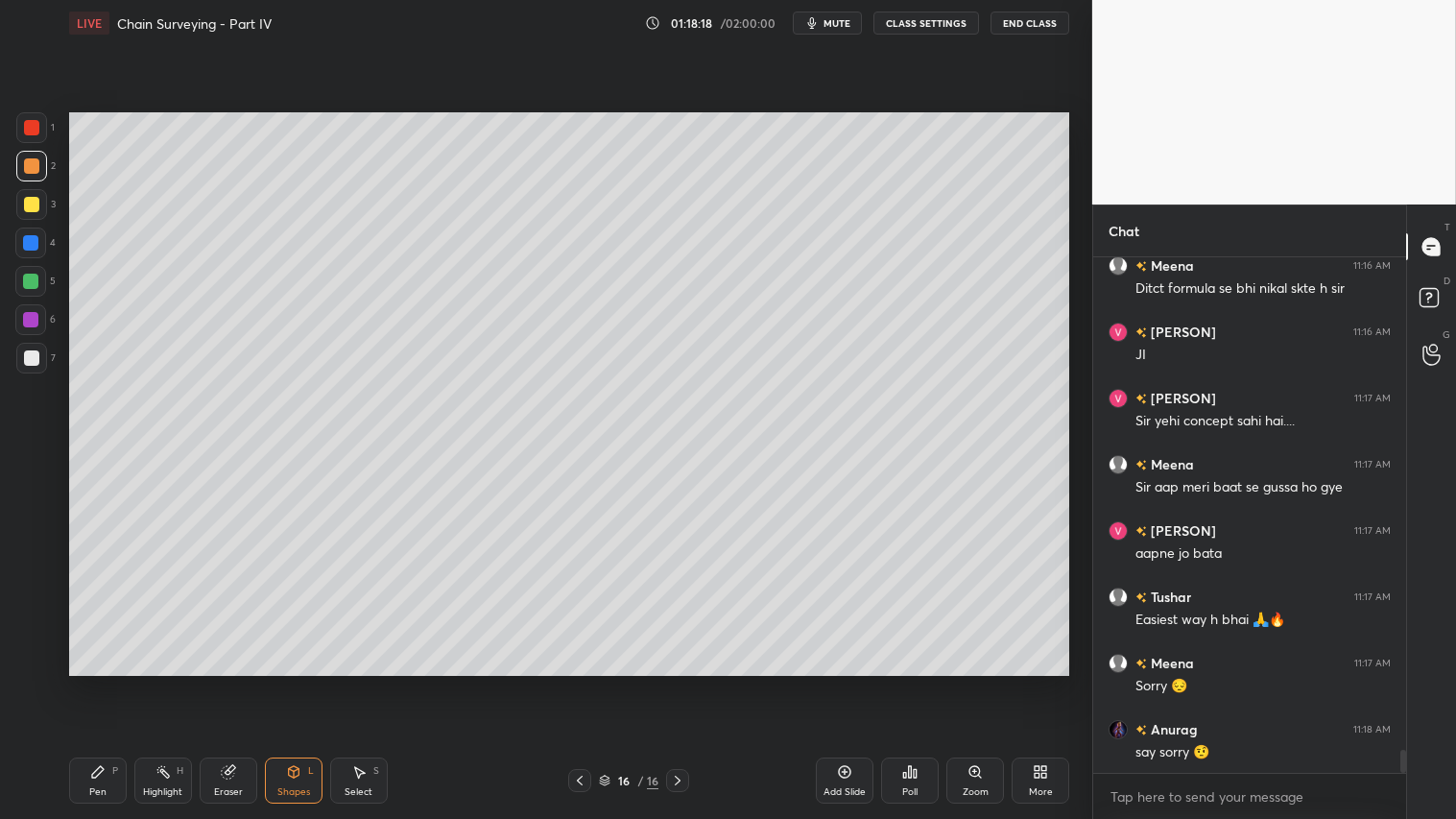 click on "Pen P" at bounding box center [98, 781] 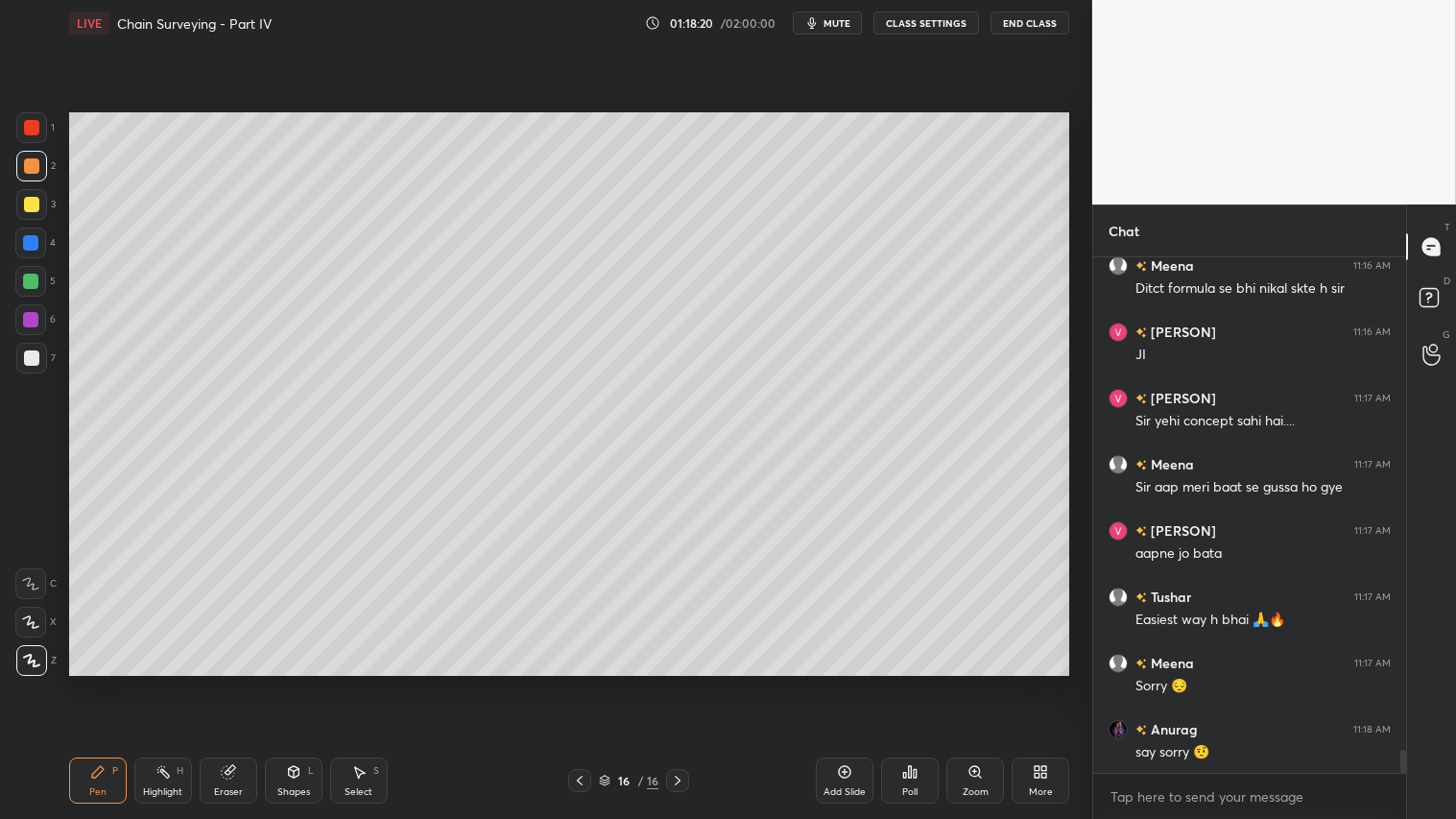 scroll, scrollTop: 11000, scrollLeft: 0, axis: vertical 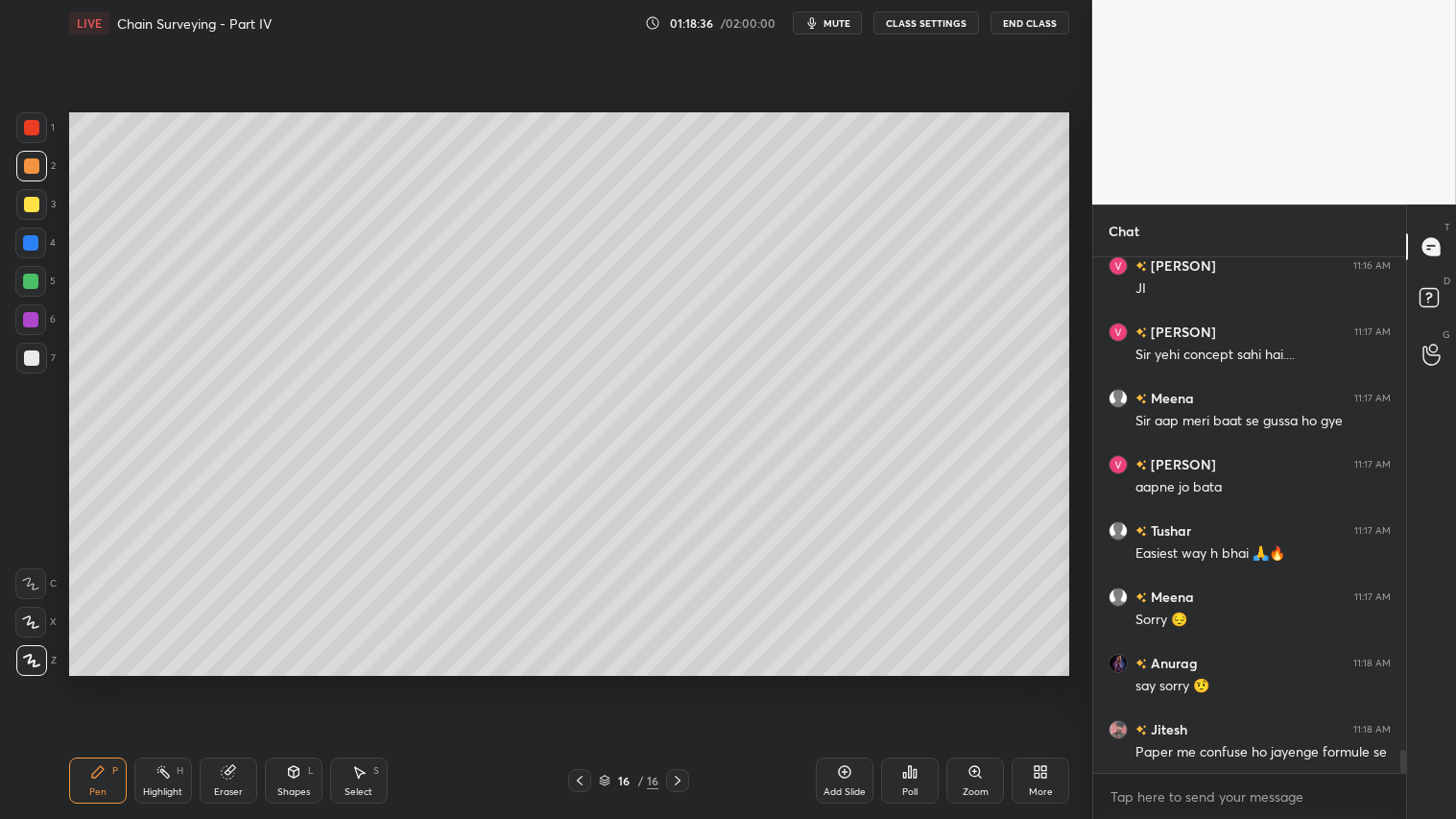 drag, startPoint x: 104, startPoint y: 782, endPoint x: 213, endPoint y: 770, distance: 109.65856 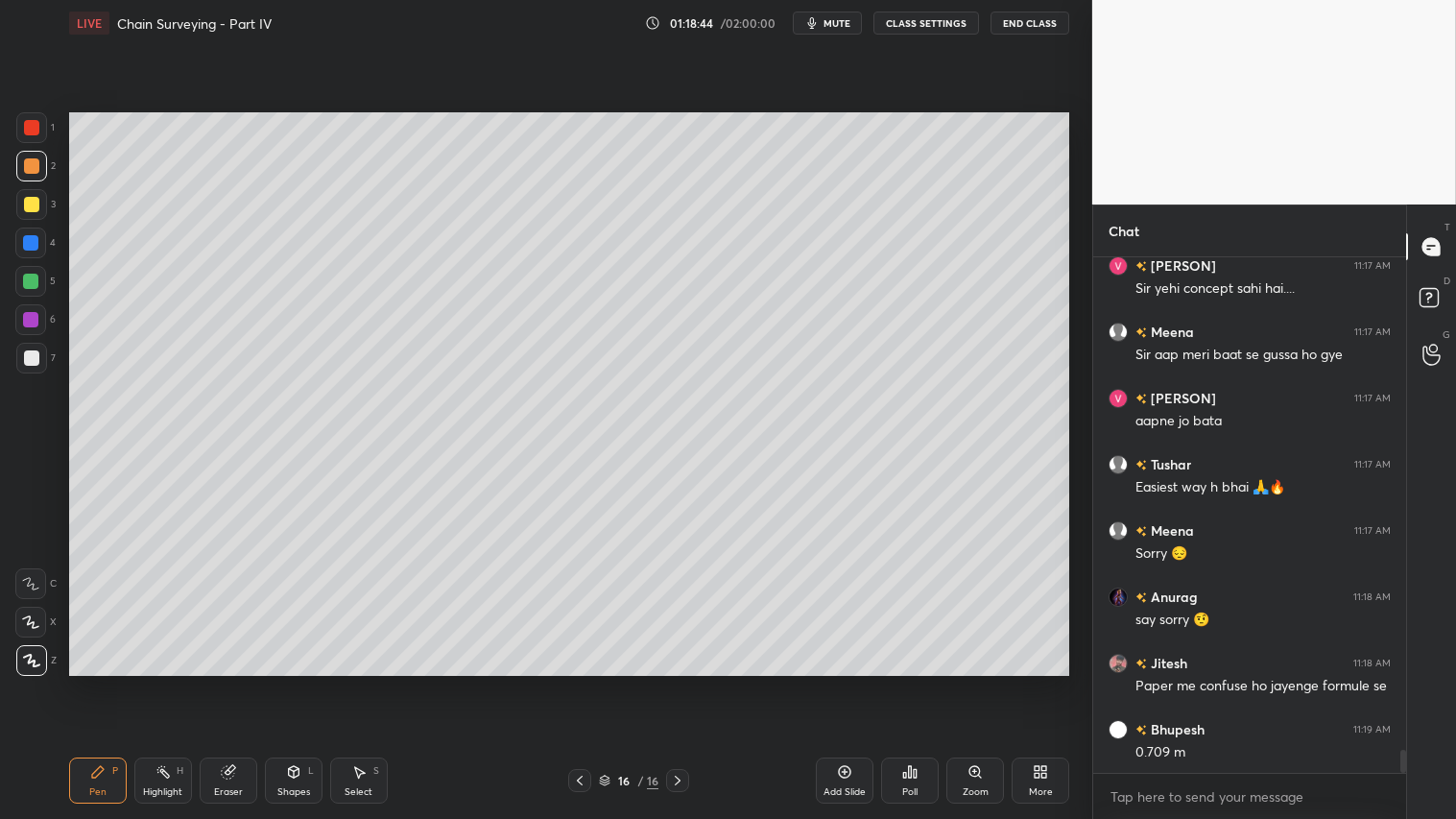 scroll, scrollTop: 11133, scrollLeft: 0, axis: vertical 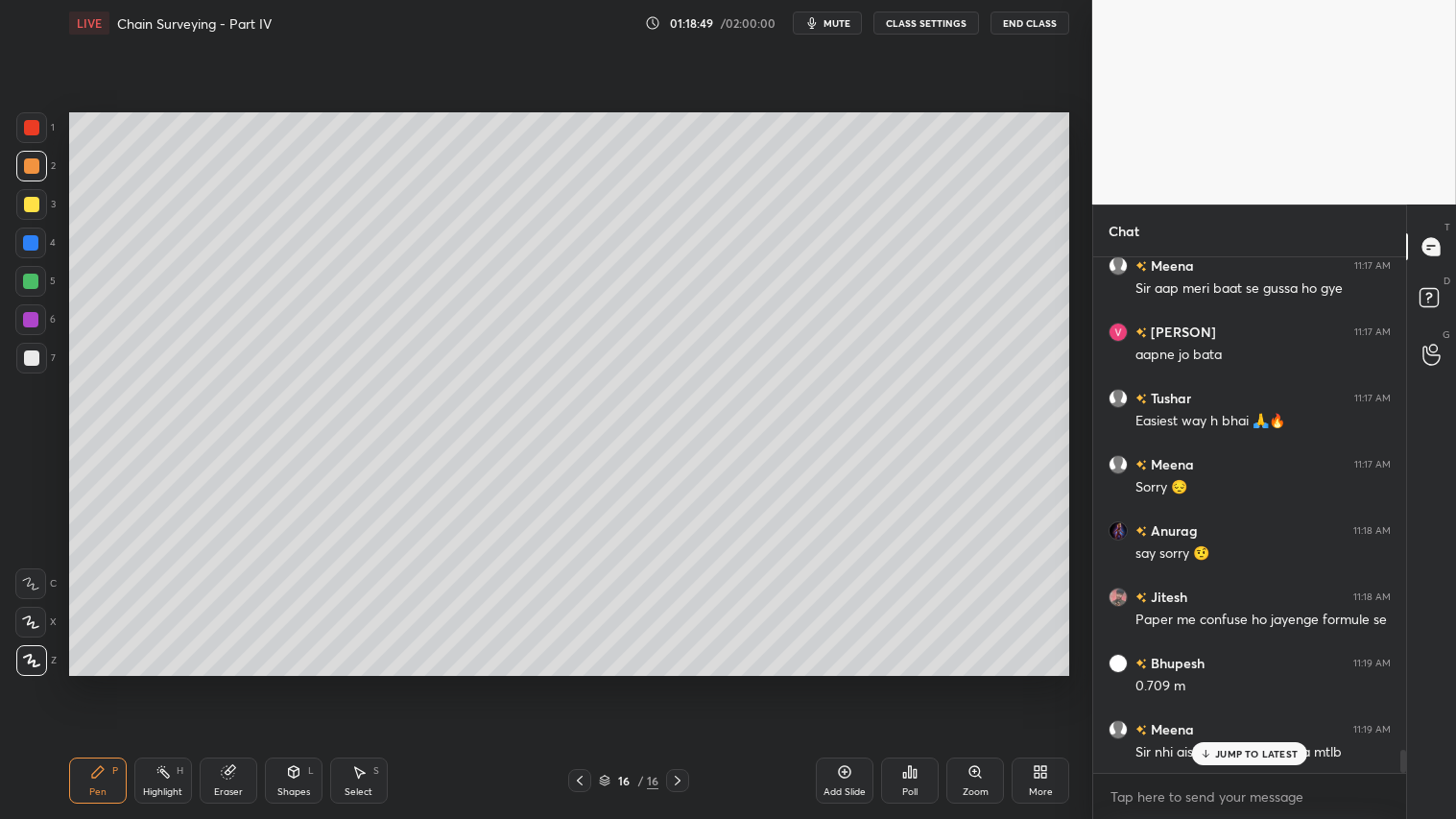 click on "JUMP TO LATEST" at bounding box center [1256, 754] 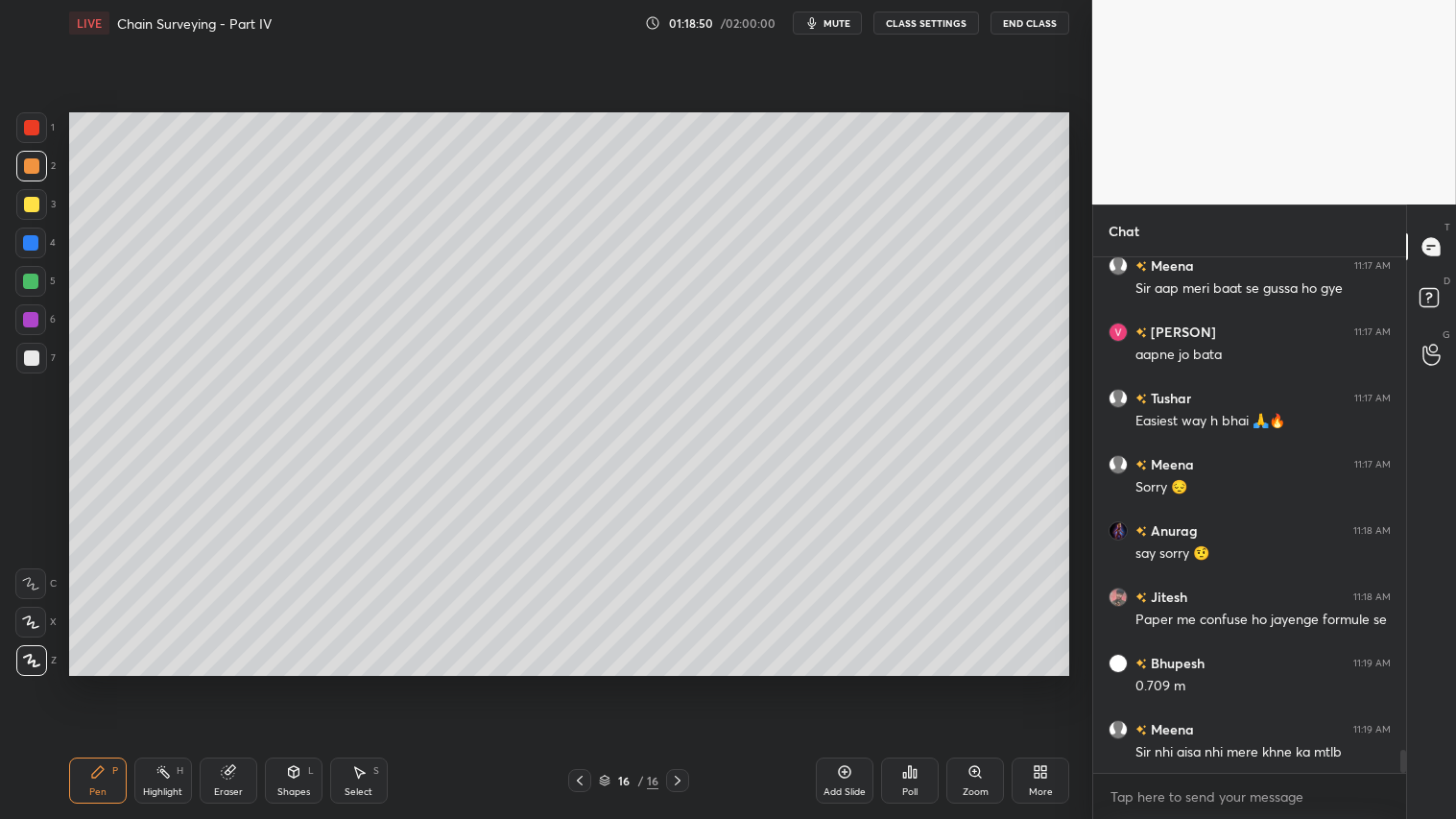 click 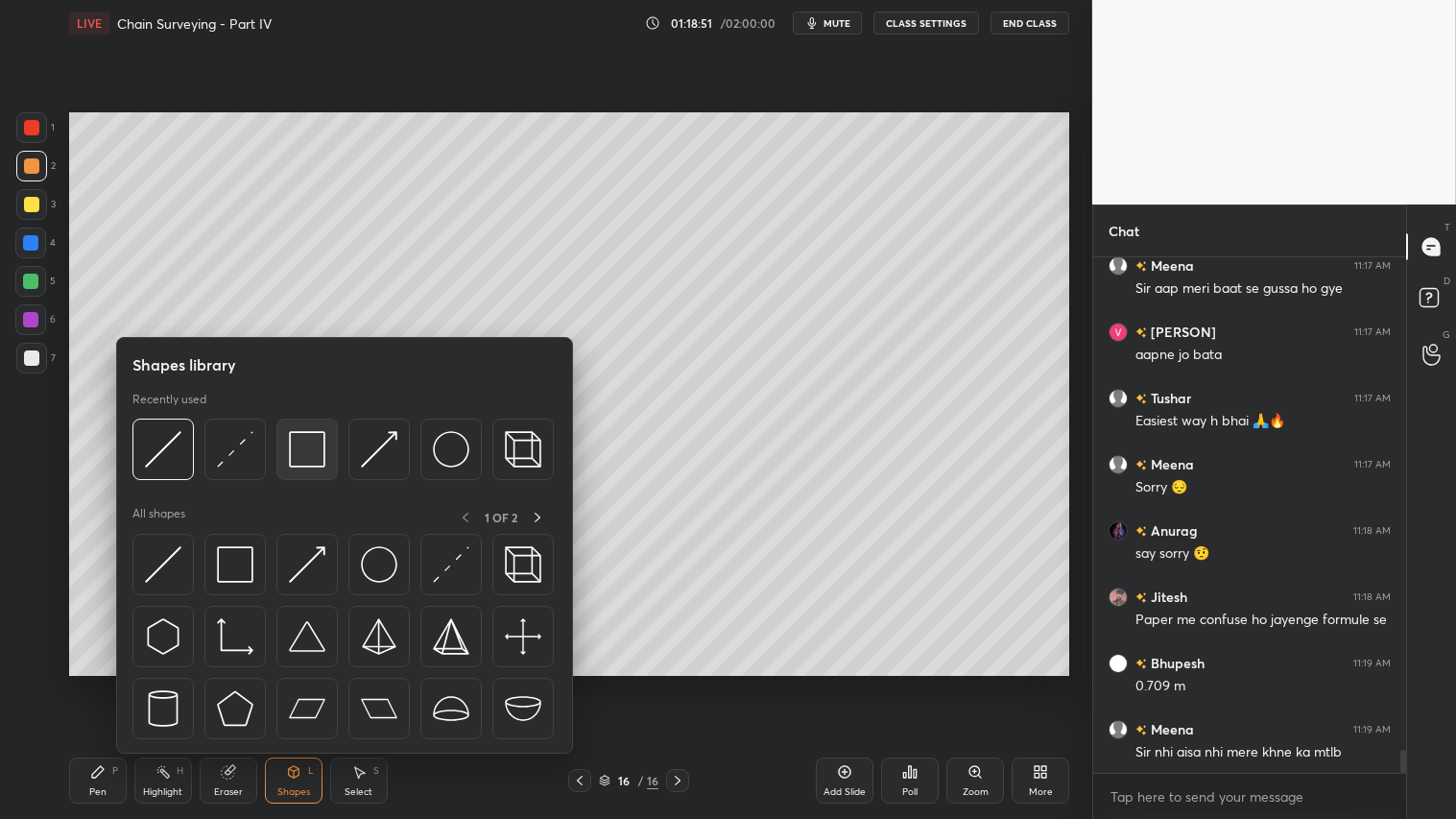 click at bounding box center [307, 449] 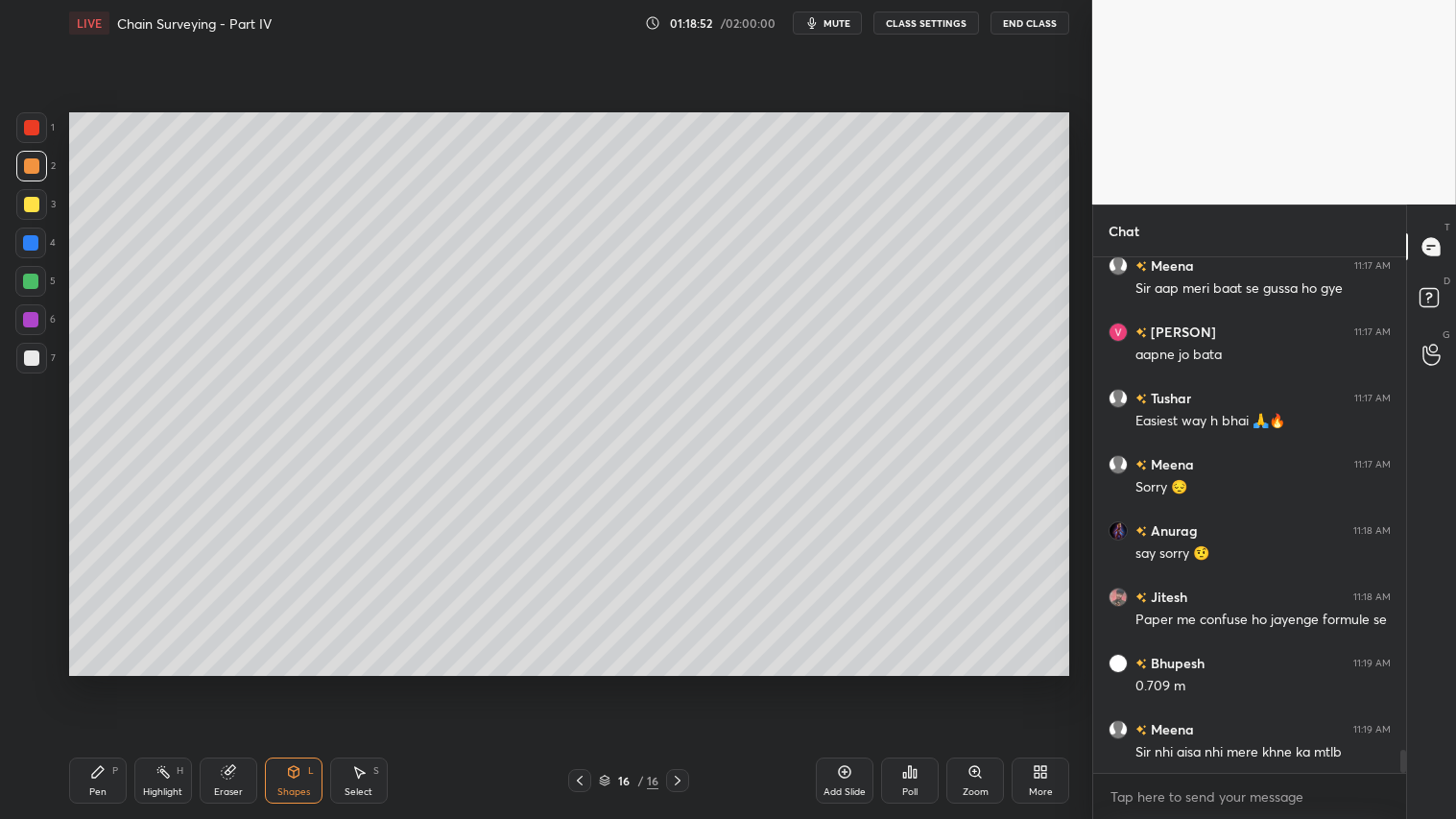 click at bounding box center (32, 358) 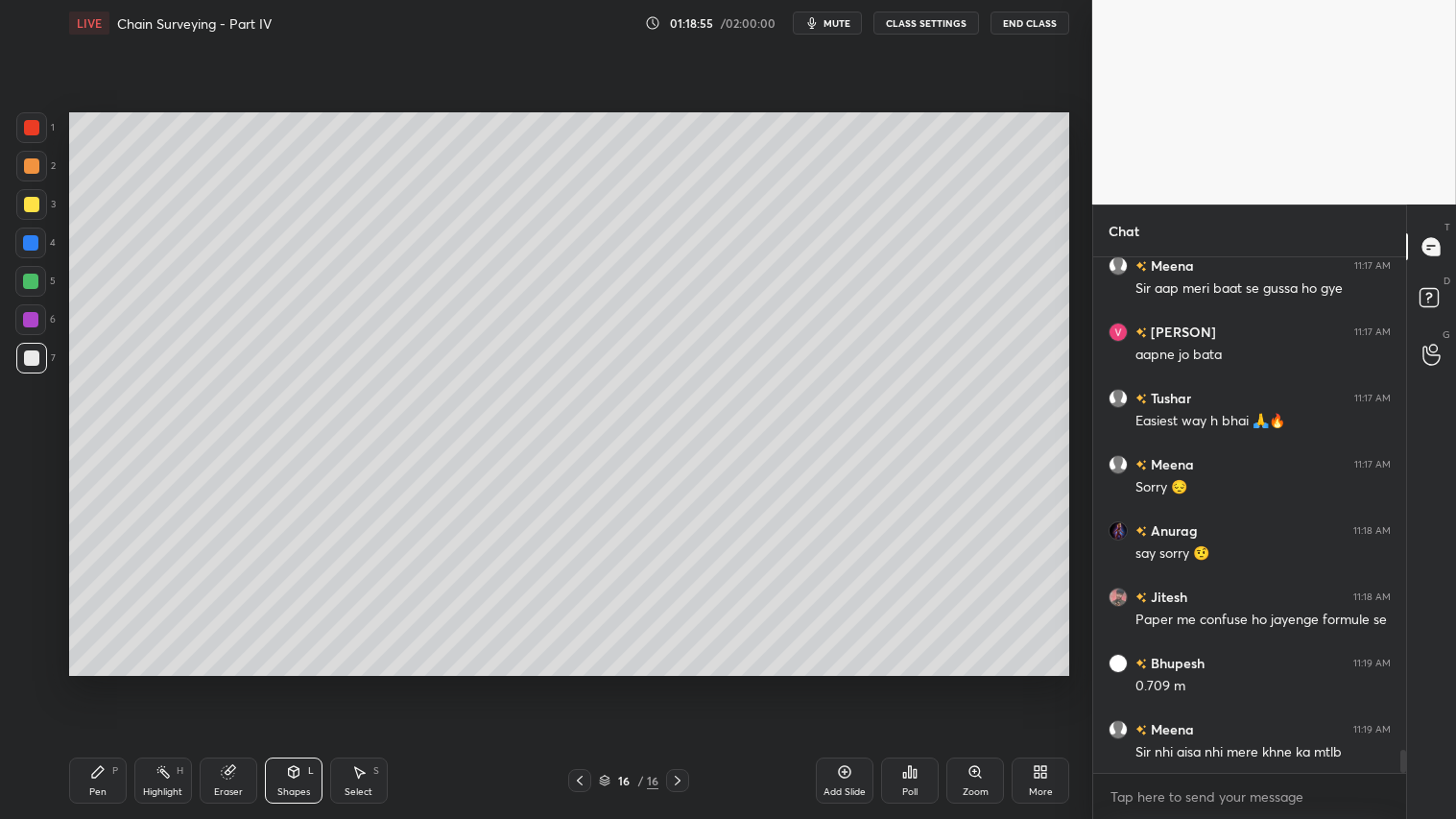 click at bounding box center (32, 166) 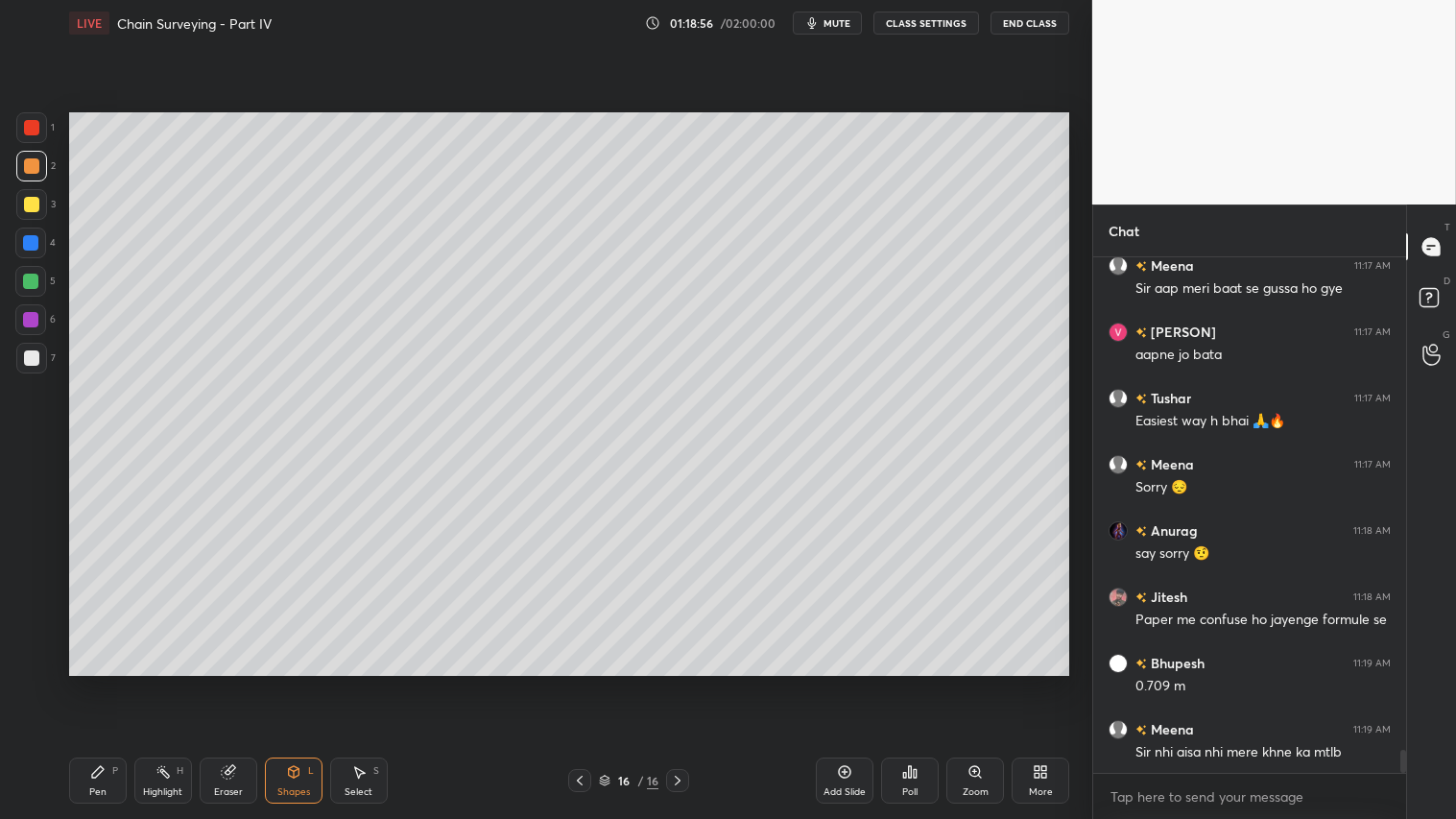 click on "Pen P" at bounding box center (98, 781) 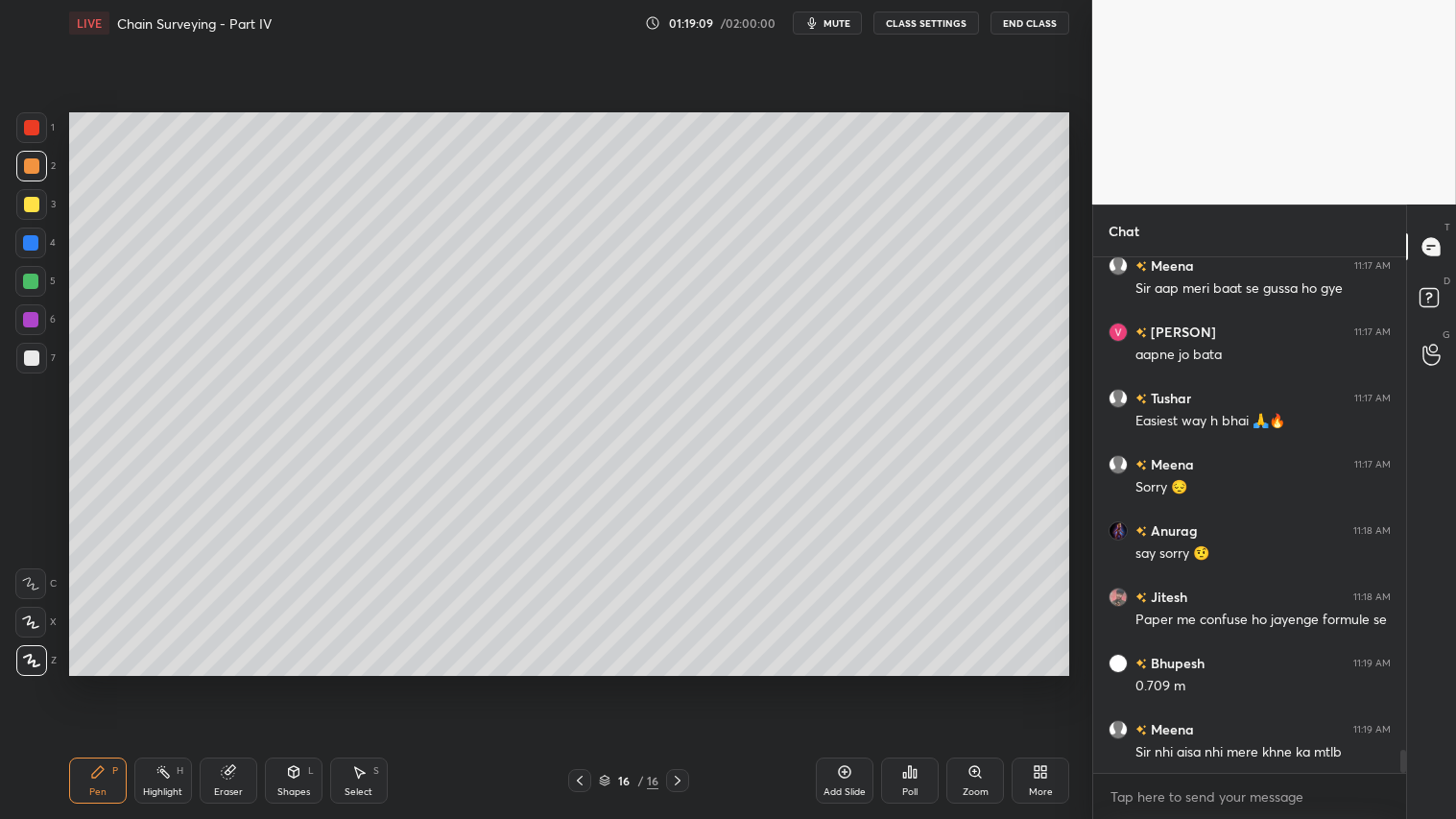 click at bounding box center [32, 166] 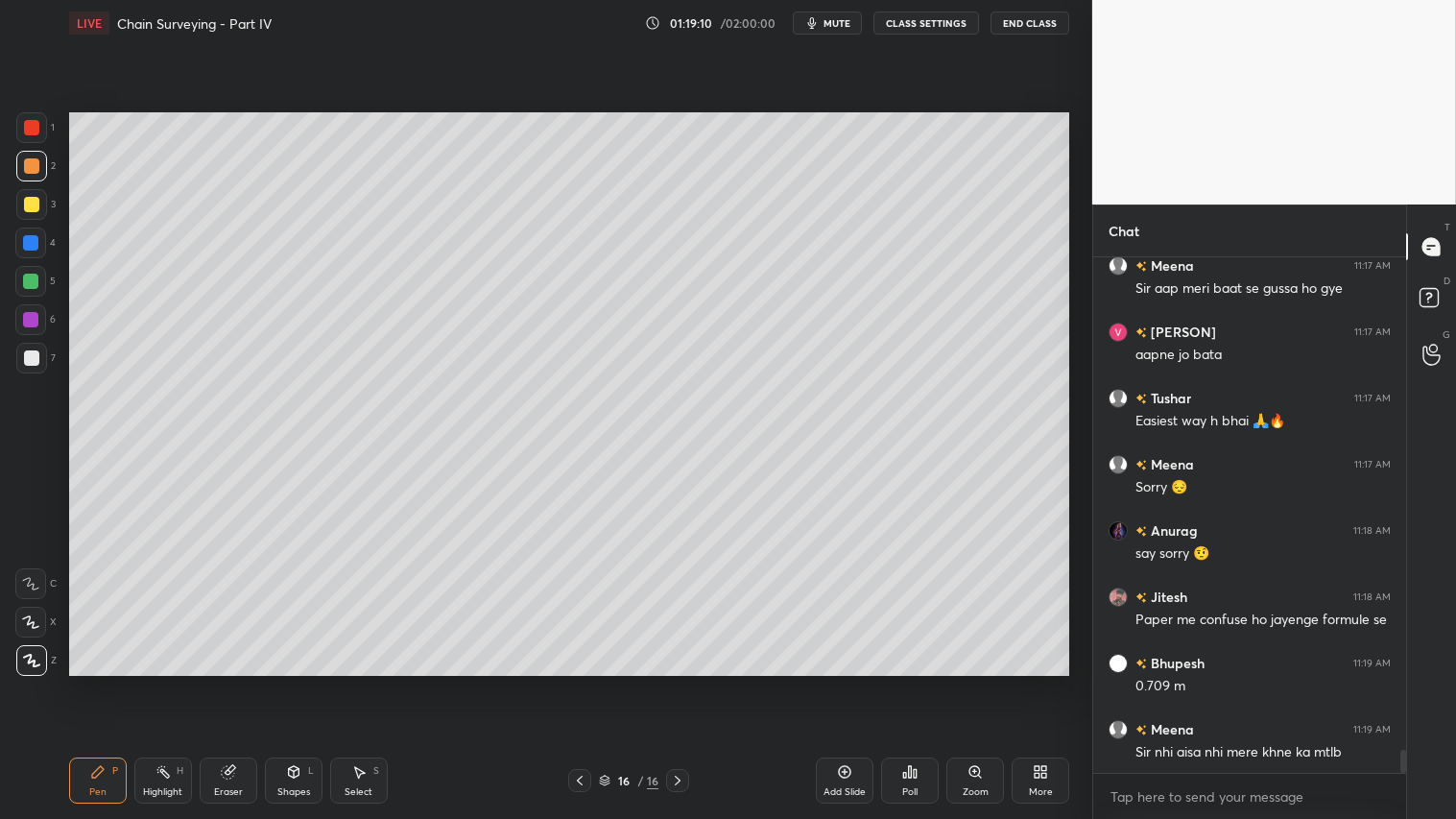 click on "Pen" at bounding box center [98, 792] 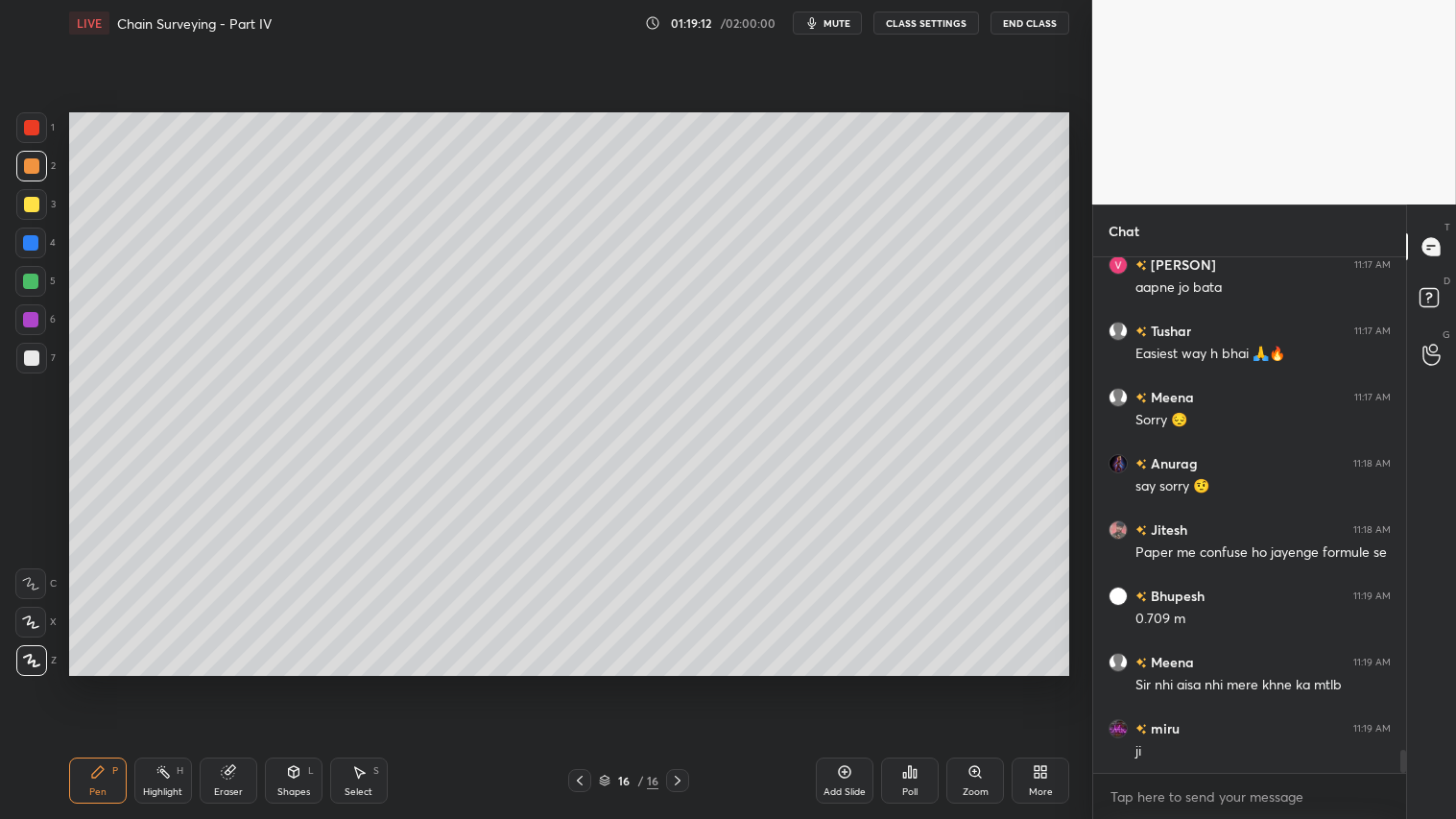 click on "Add Slide" at bounding box center (845, 792) 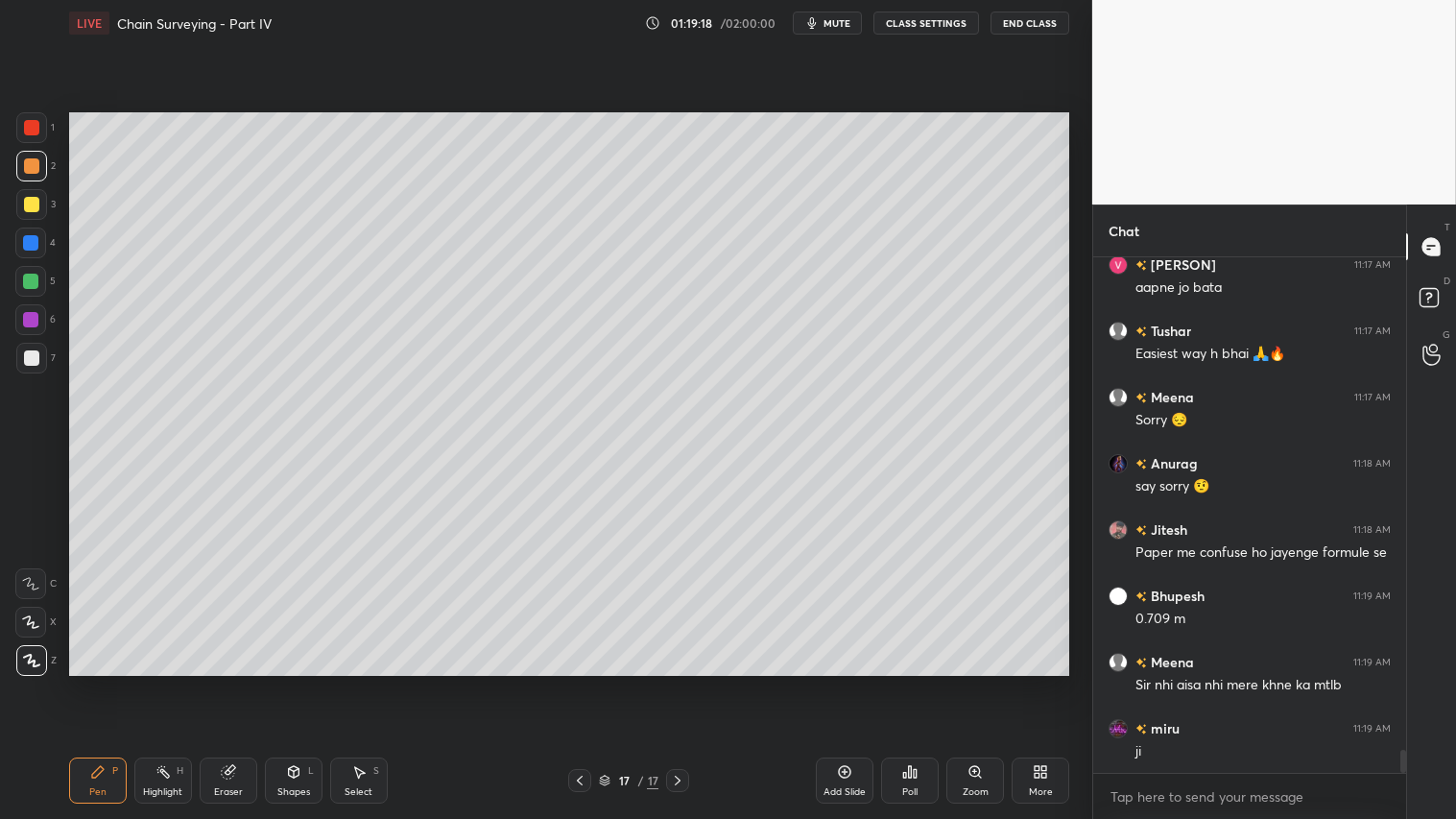 scroll, scrollTop: 11266, scrollLeft: 0, axis: vertical 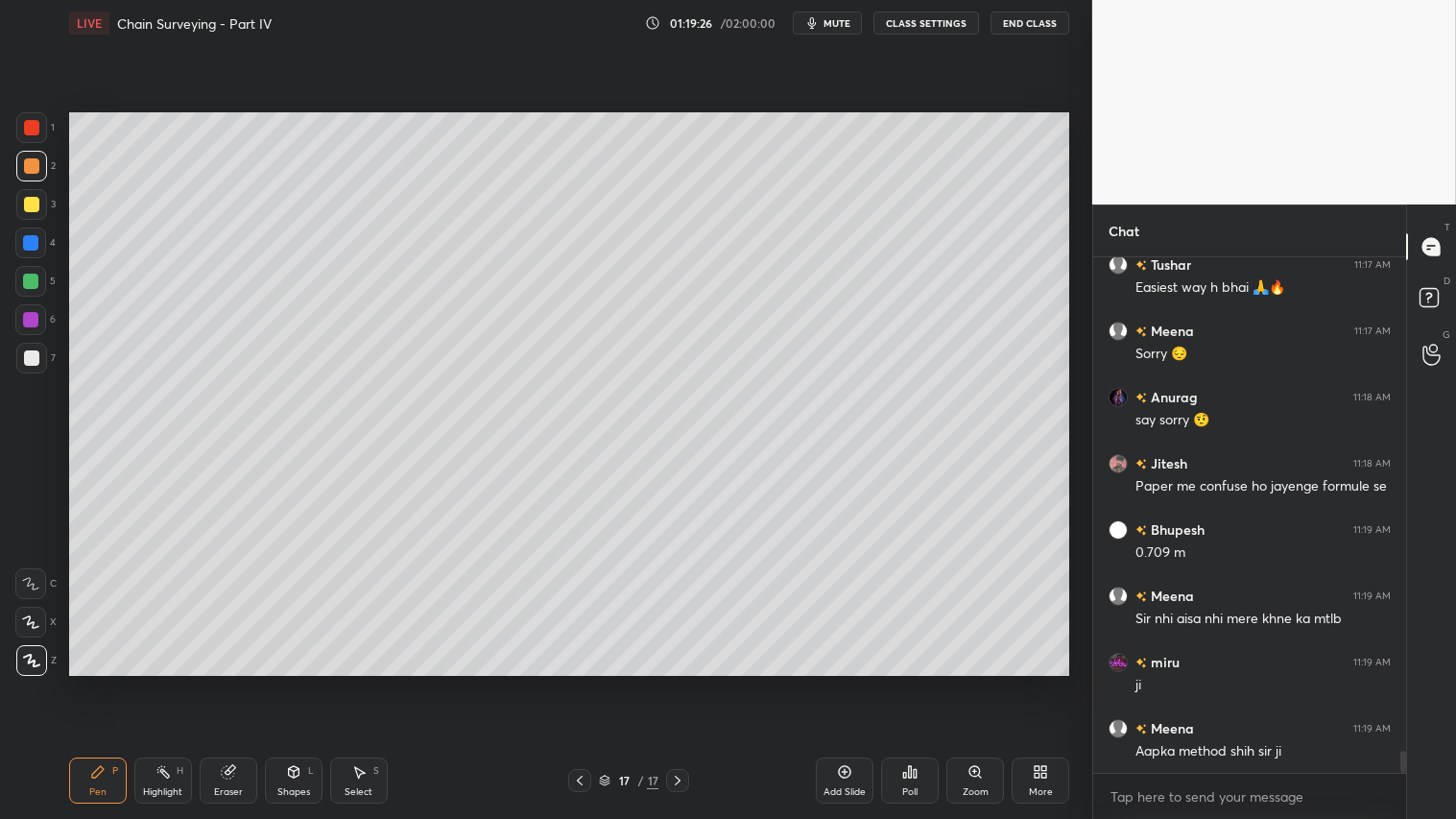 click 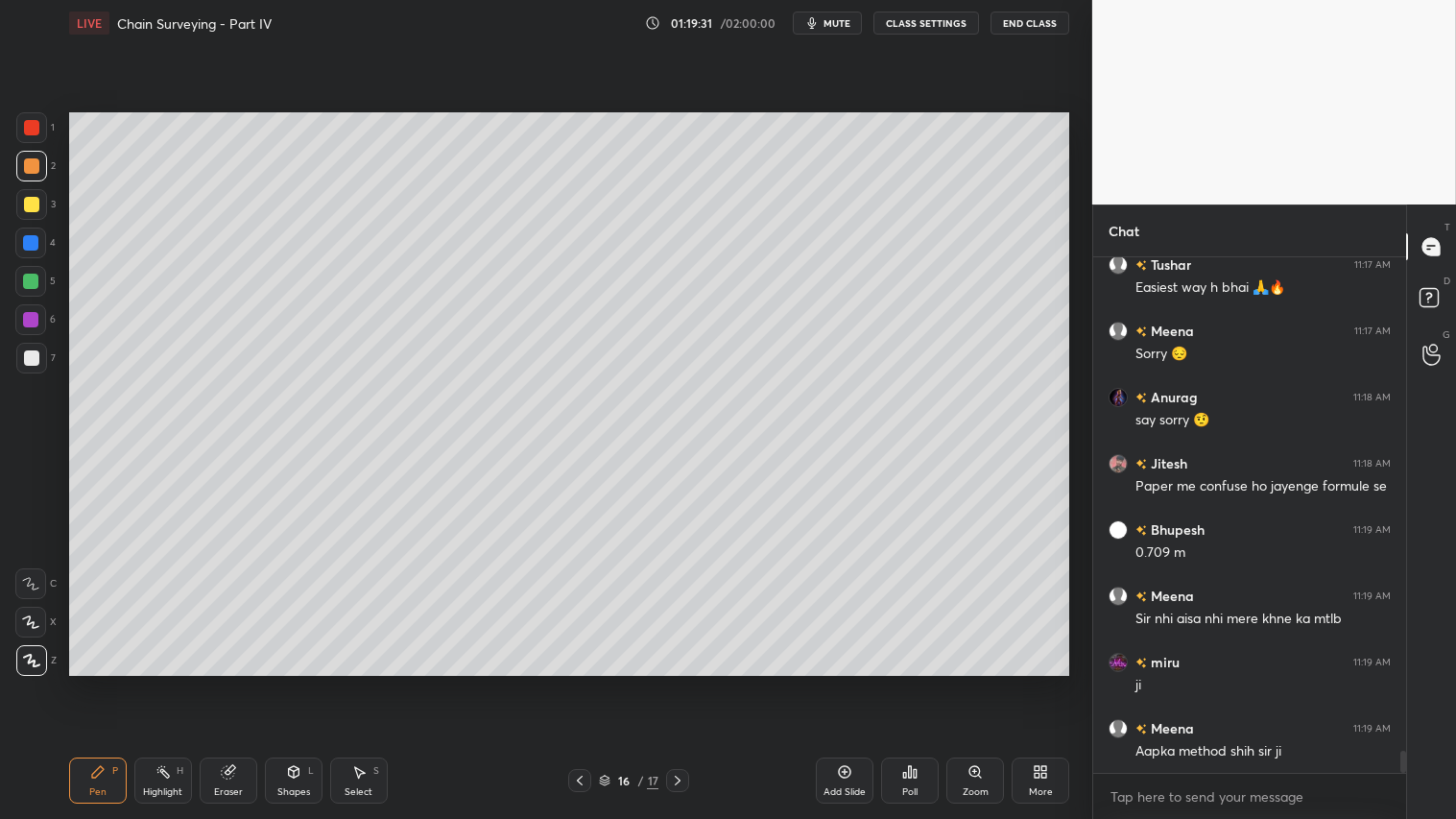 click 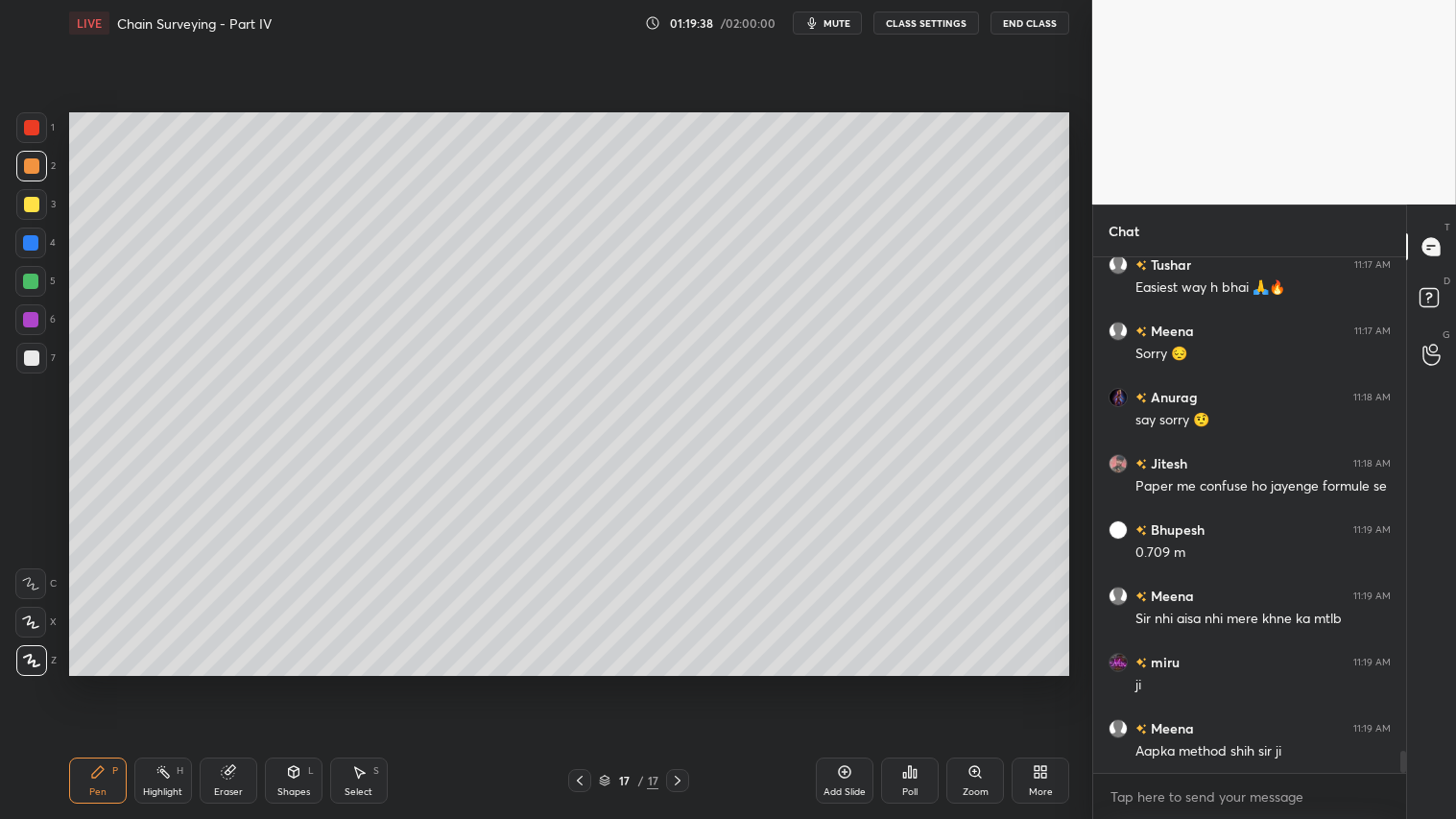 click 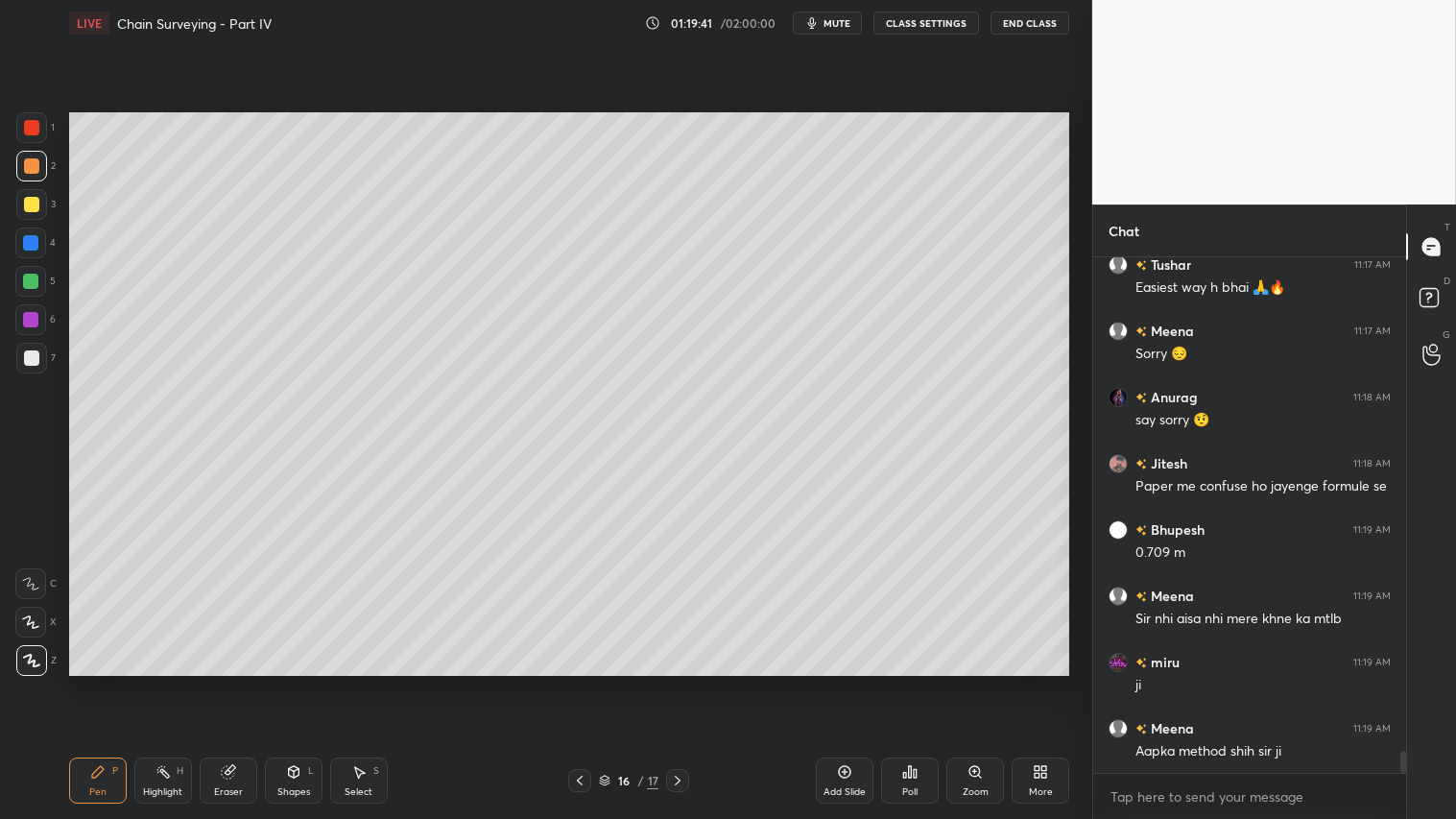 click 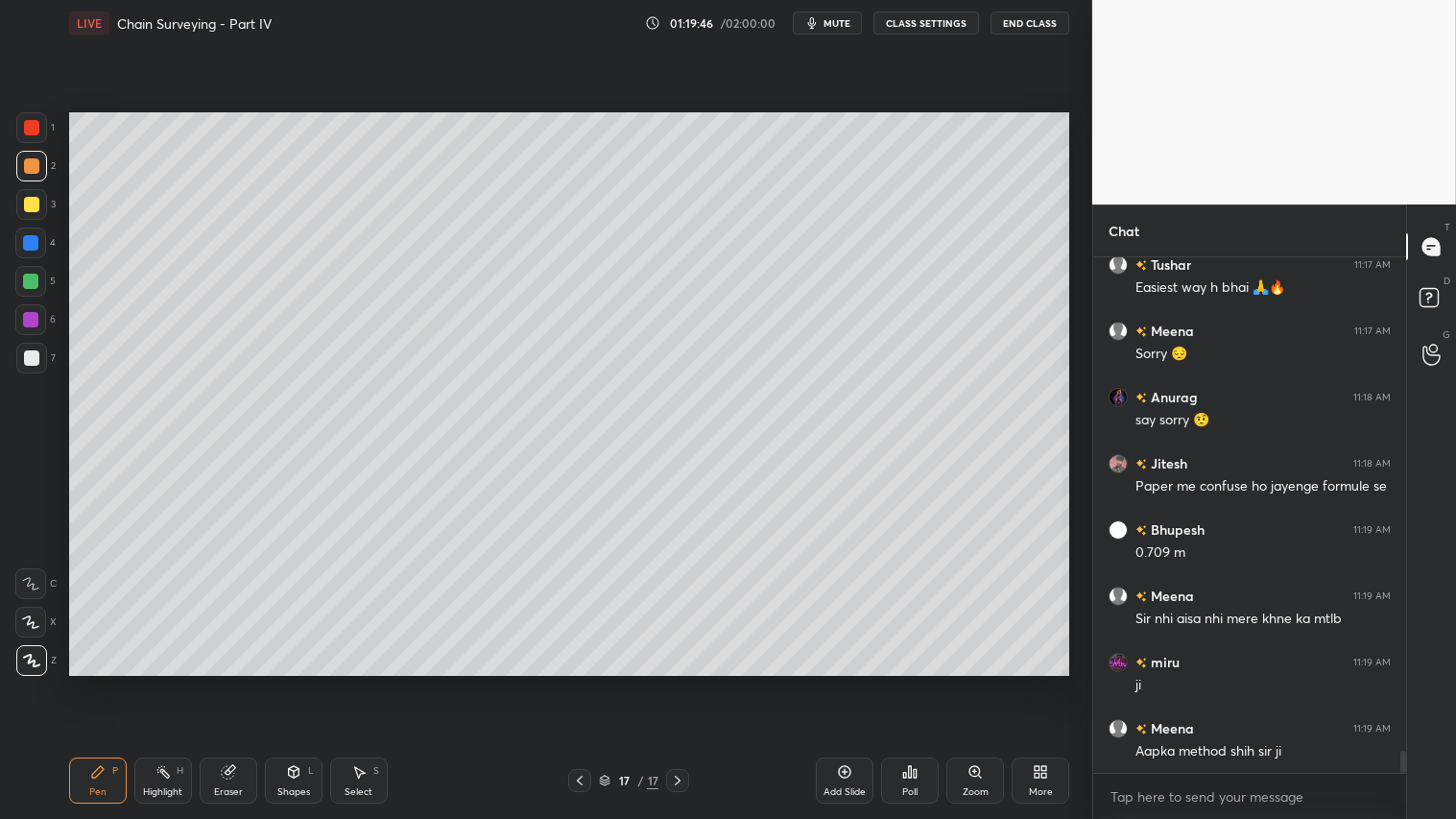 scroll, scrollTop: 11333, scrollLeft: 0, axis: vertical 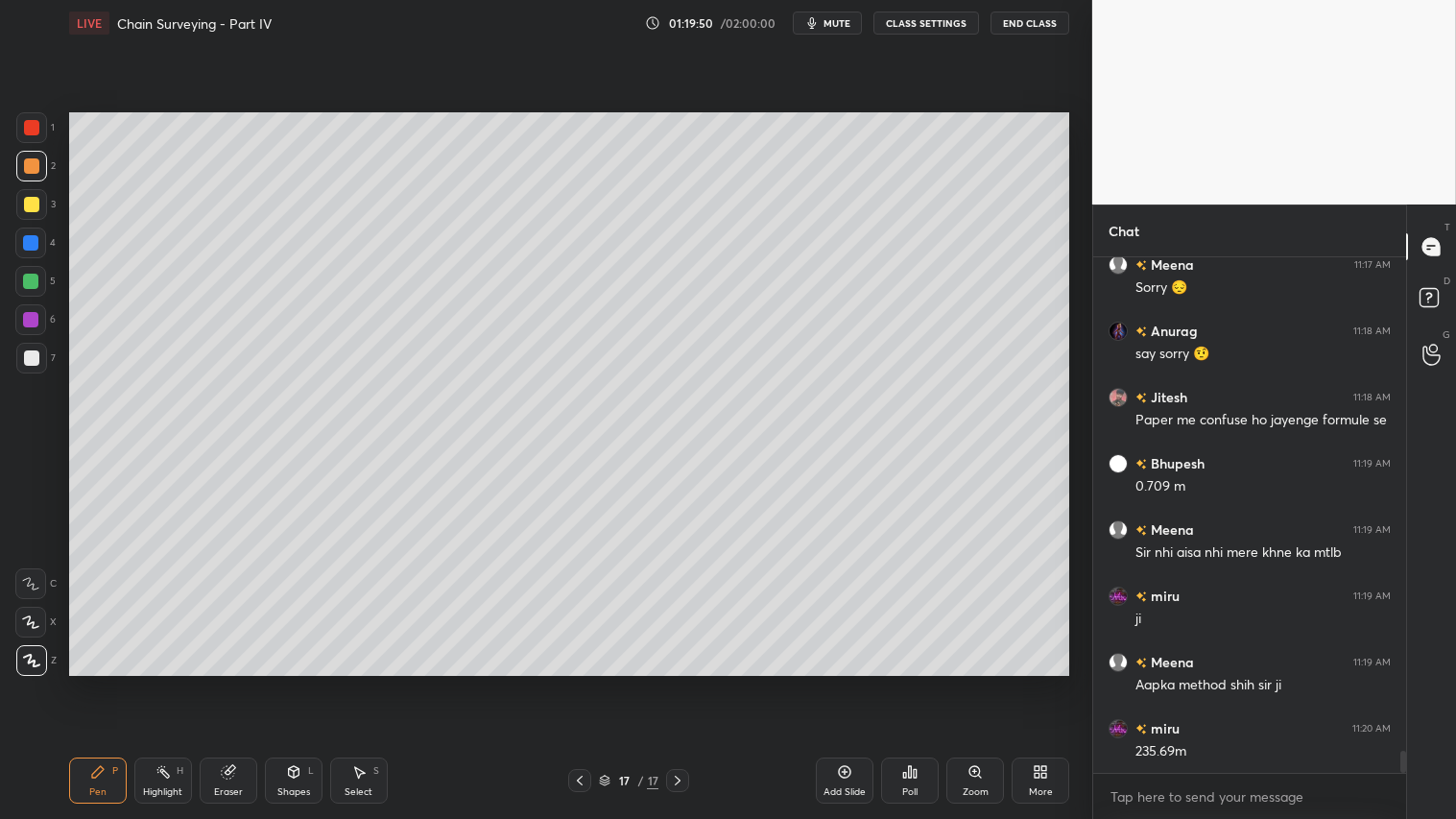 drag, startPoint x: 102, startPoint y: 782, endPoint x: 154, endPoint y: 711, distance: 88.00568 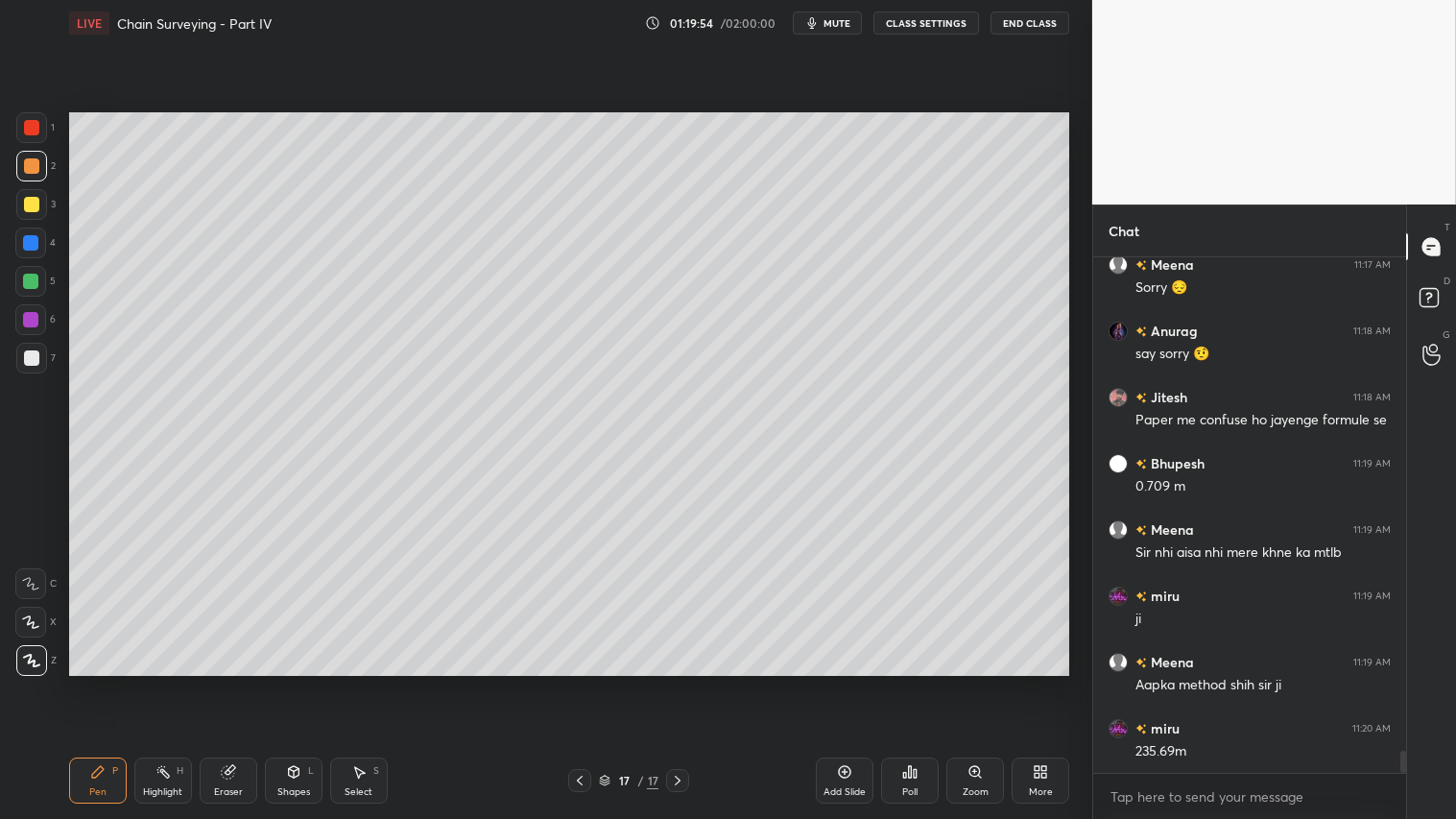 scroll, scrollTop: 11399, scrollLeft: 0, axis: vertical 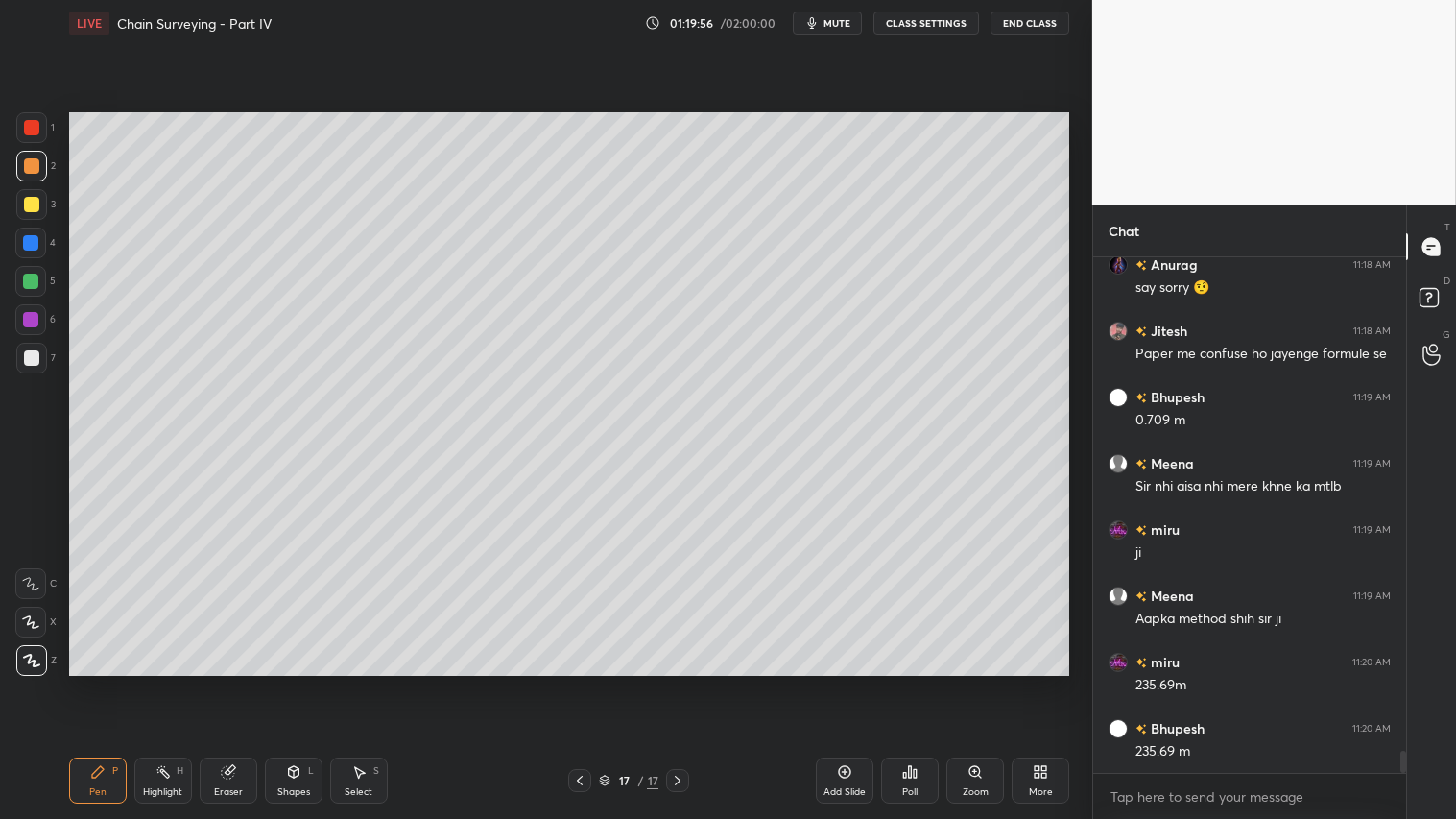 click on "Shapes L" at bounding box center [294, 781] 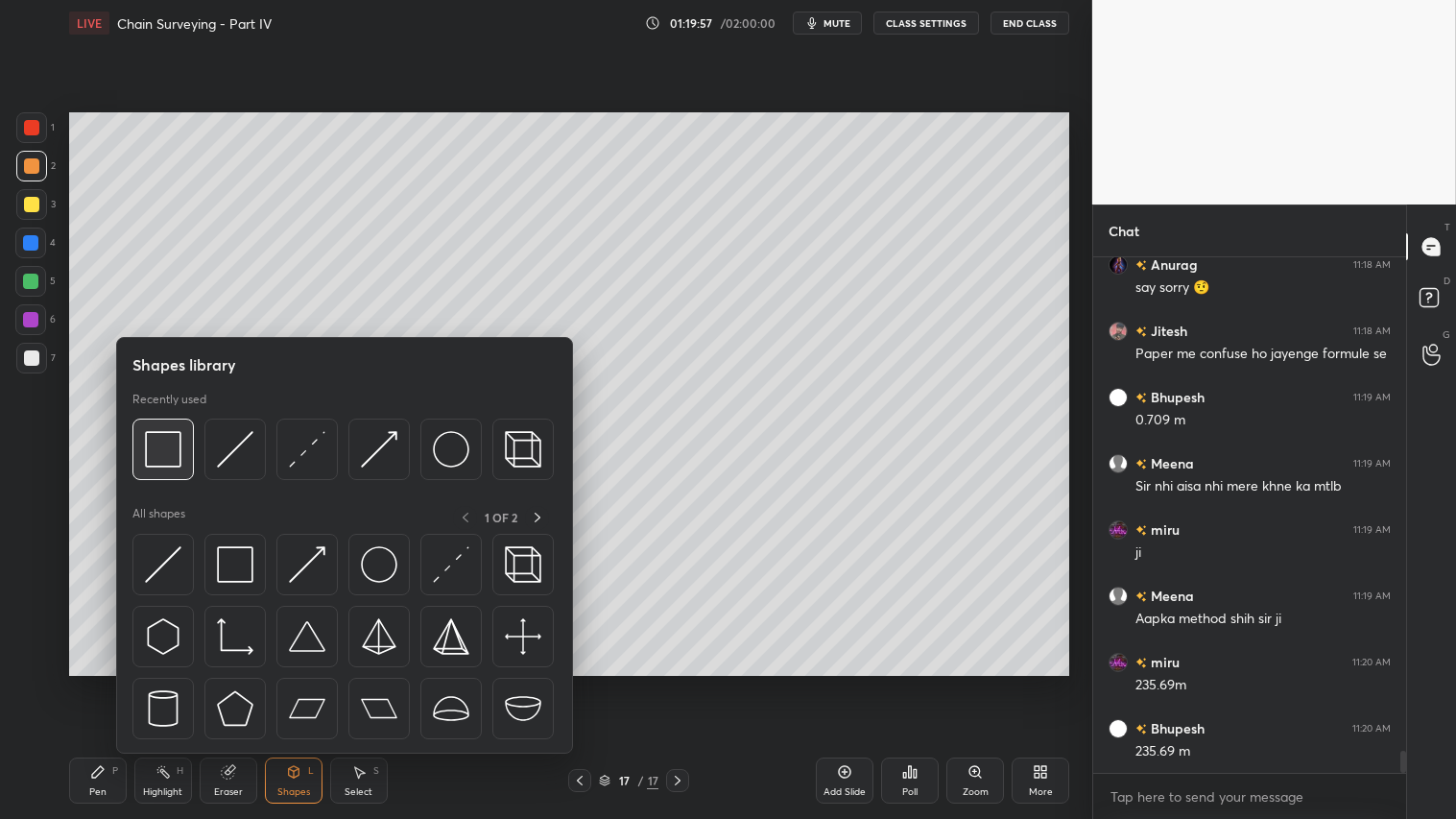 click at bounding box center [163, 449] 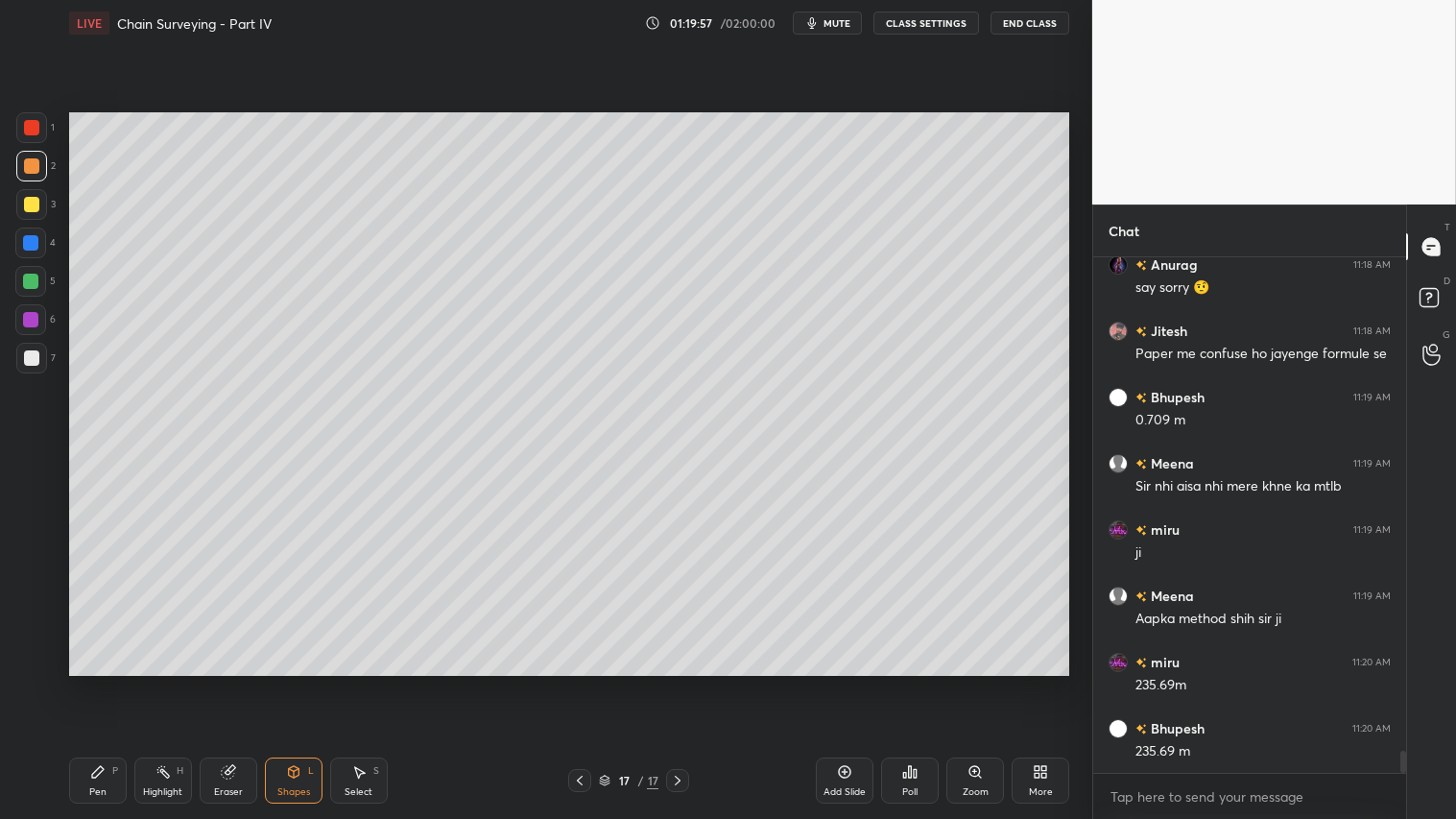 click at bounding box center (32, 358) 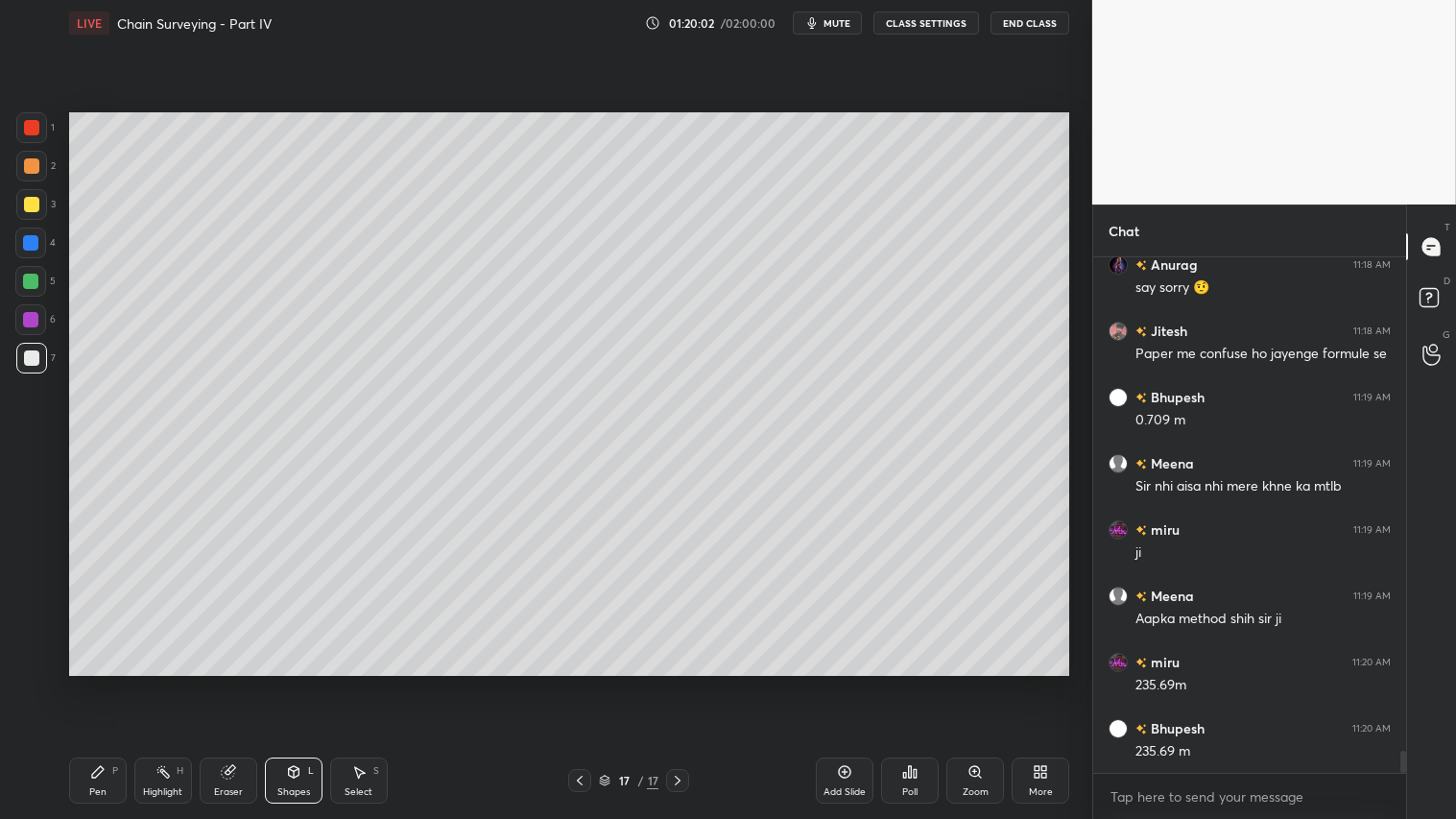 click at bounding box center [32, 166] 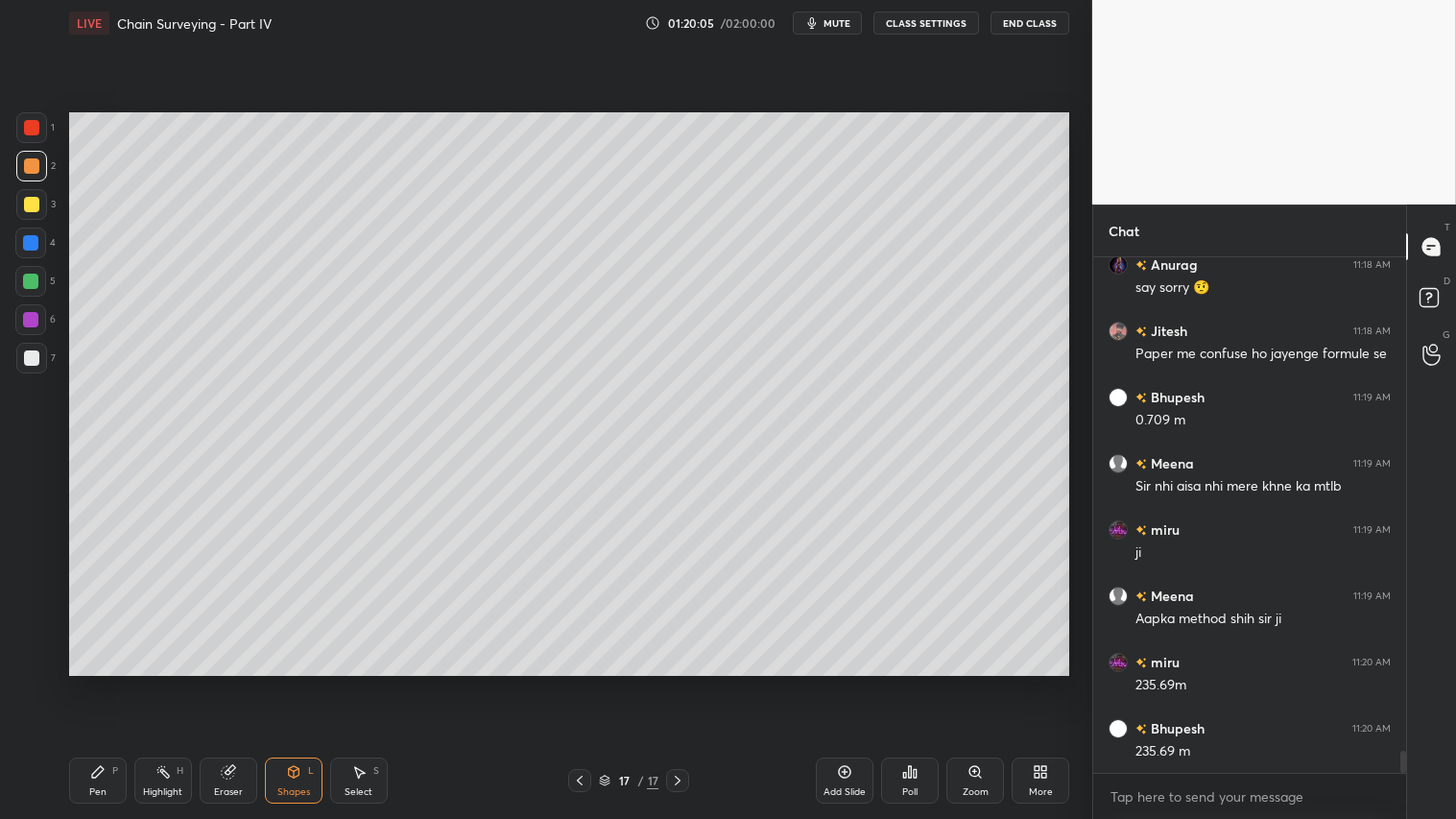 click 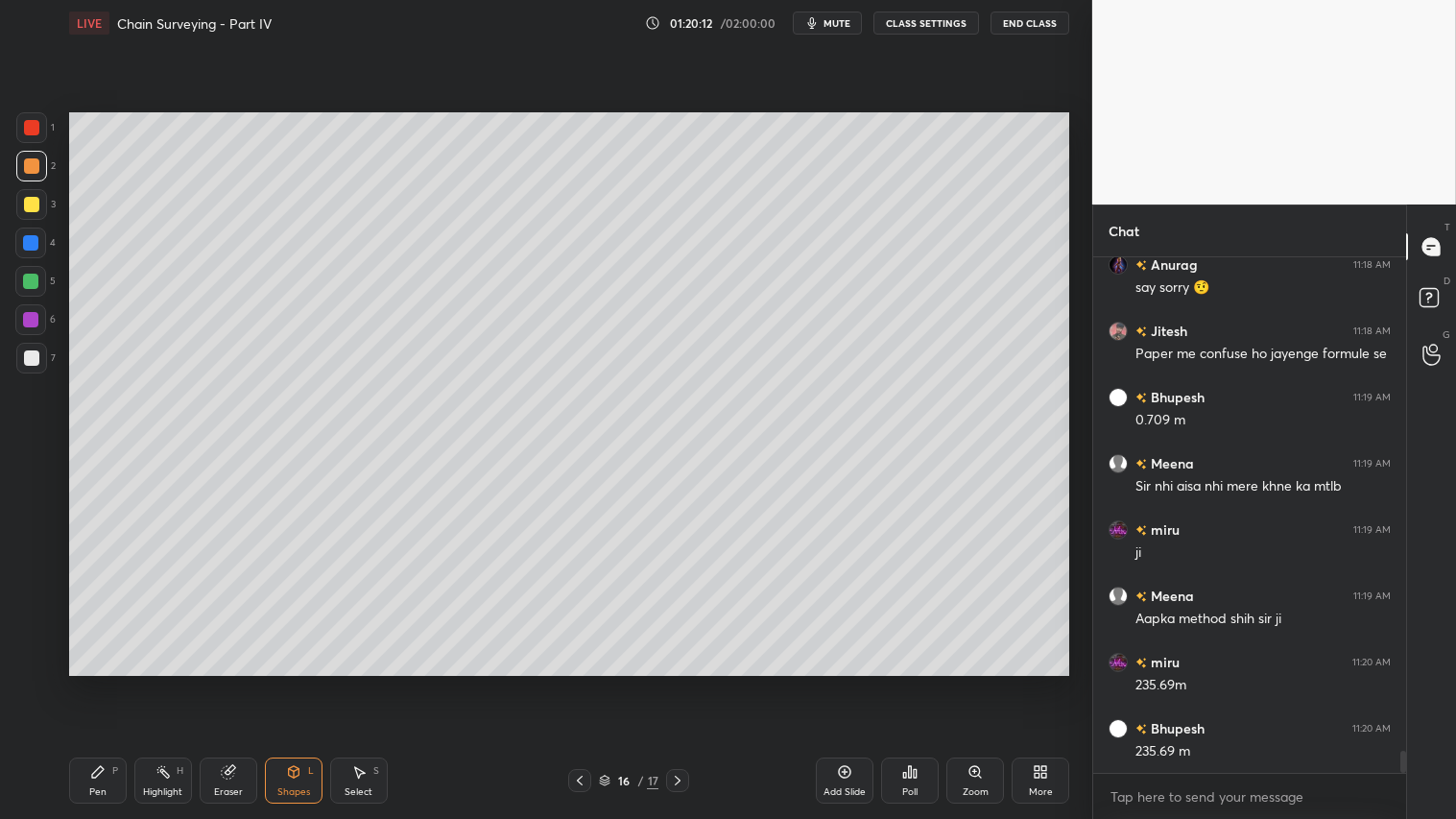 drag, startPoint x: 678, startPoint y: 783, endPoint x: 679, endPoint y: 763, distance: 20.024984 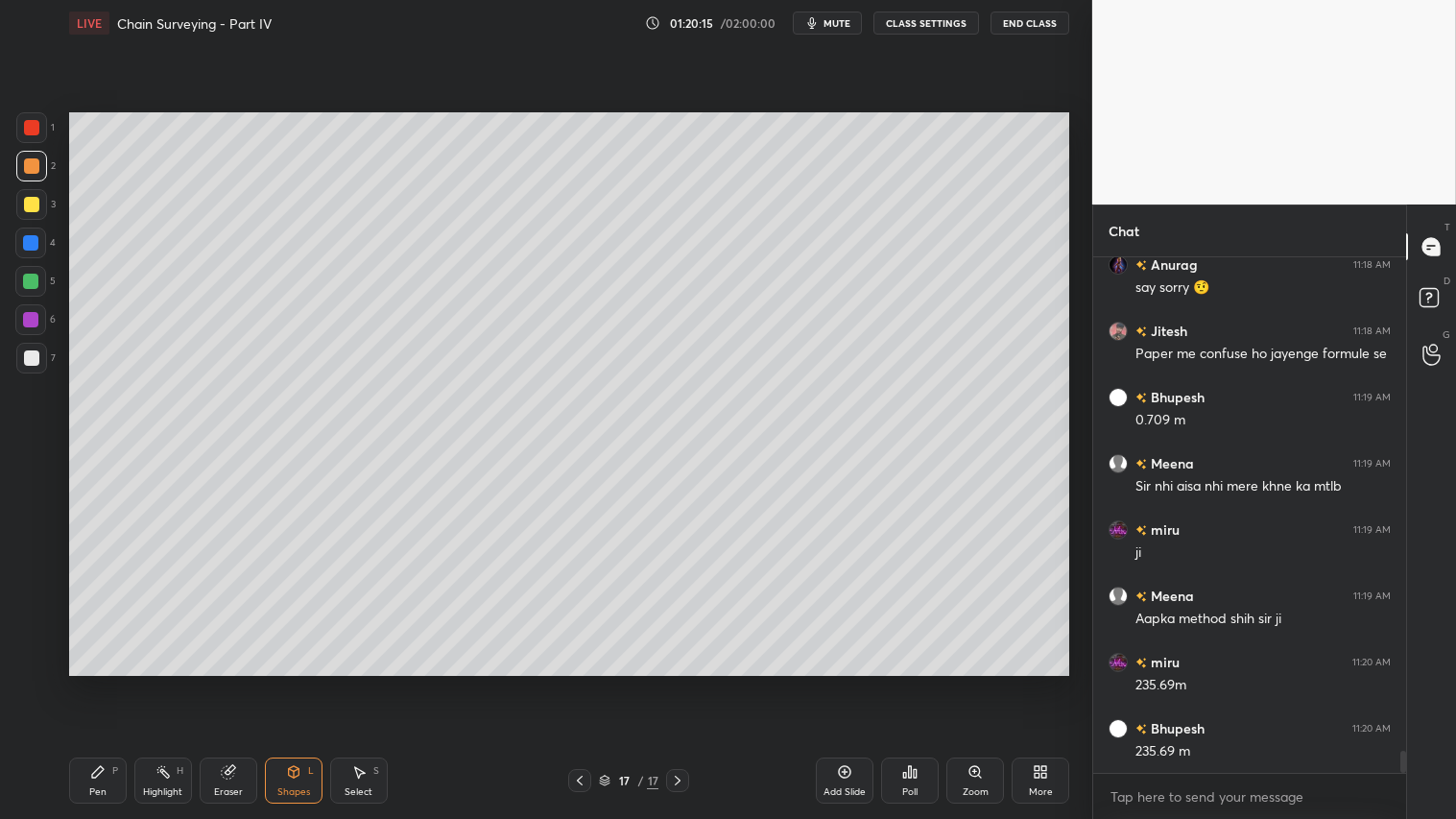 click at bounding box center (32, 166) 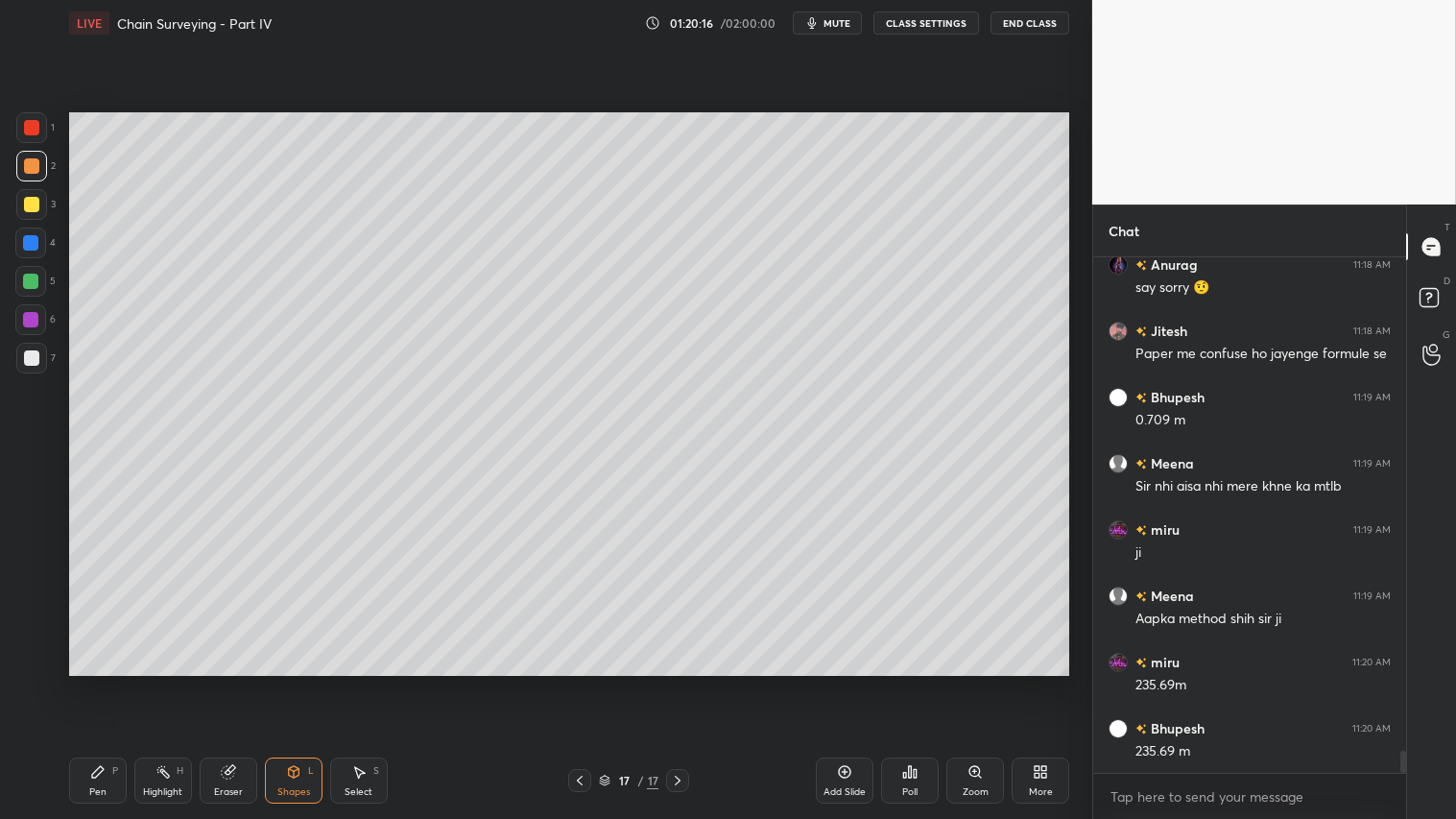 click on "Pen P" at bounding box center [98, 781] 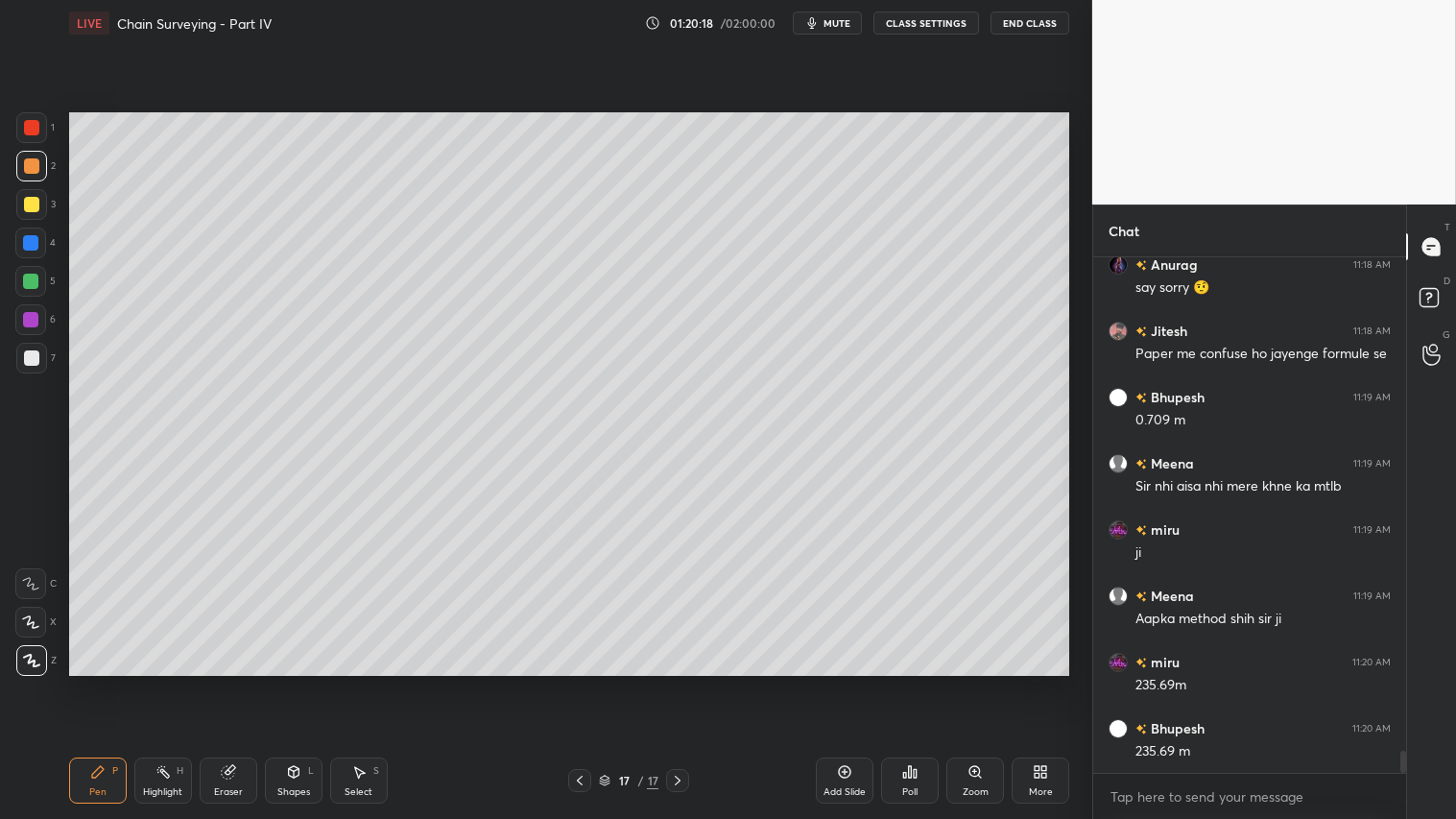 click 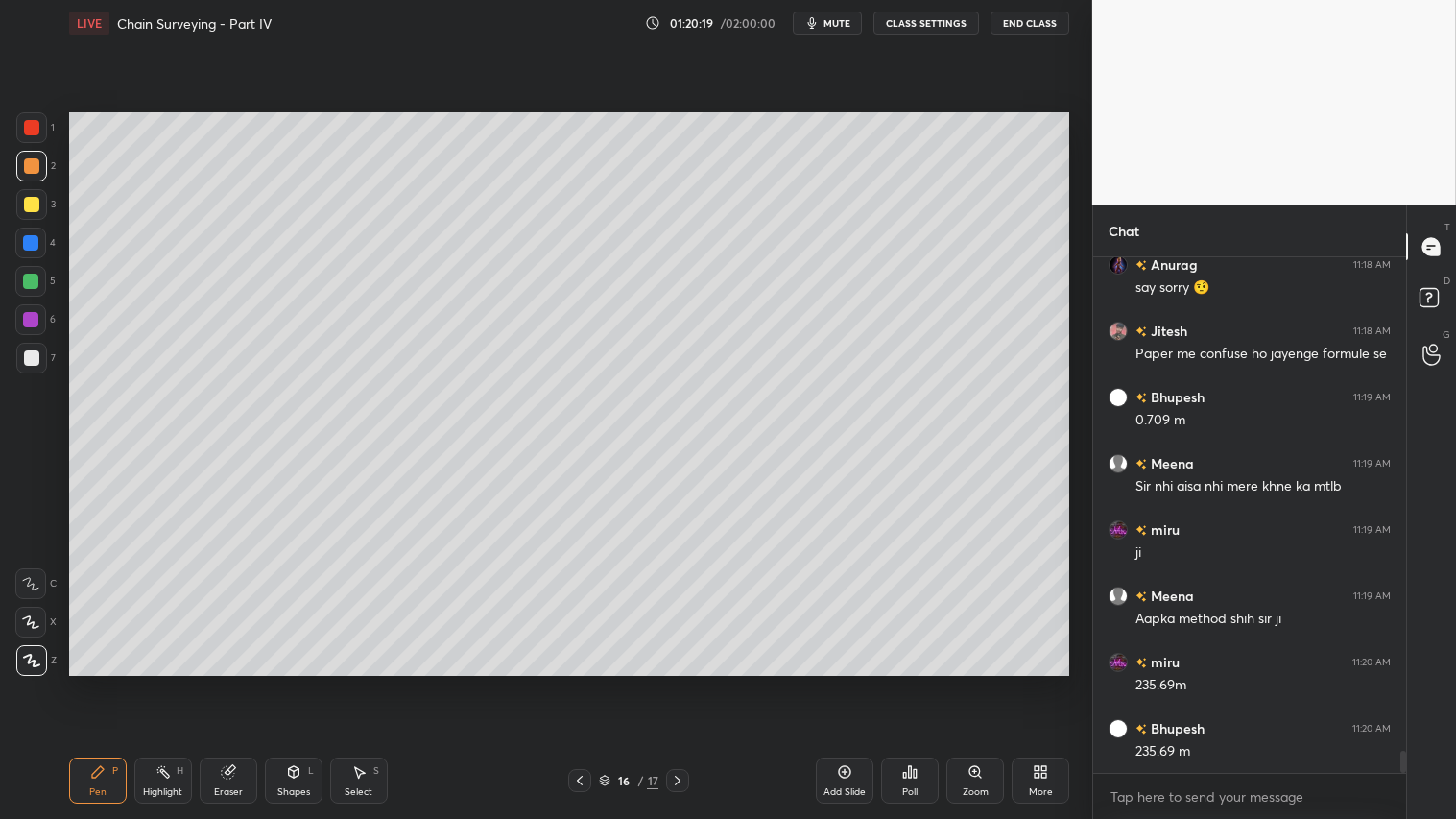 click 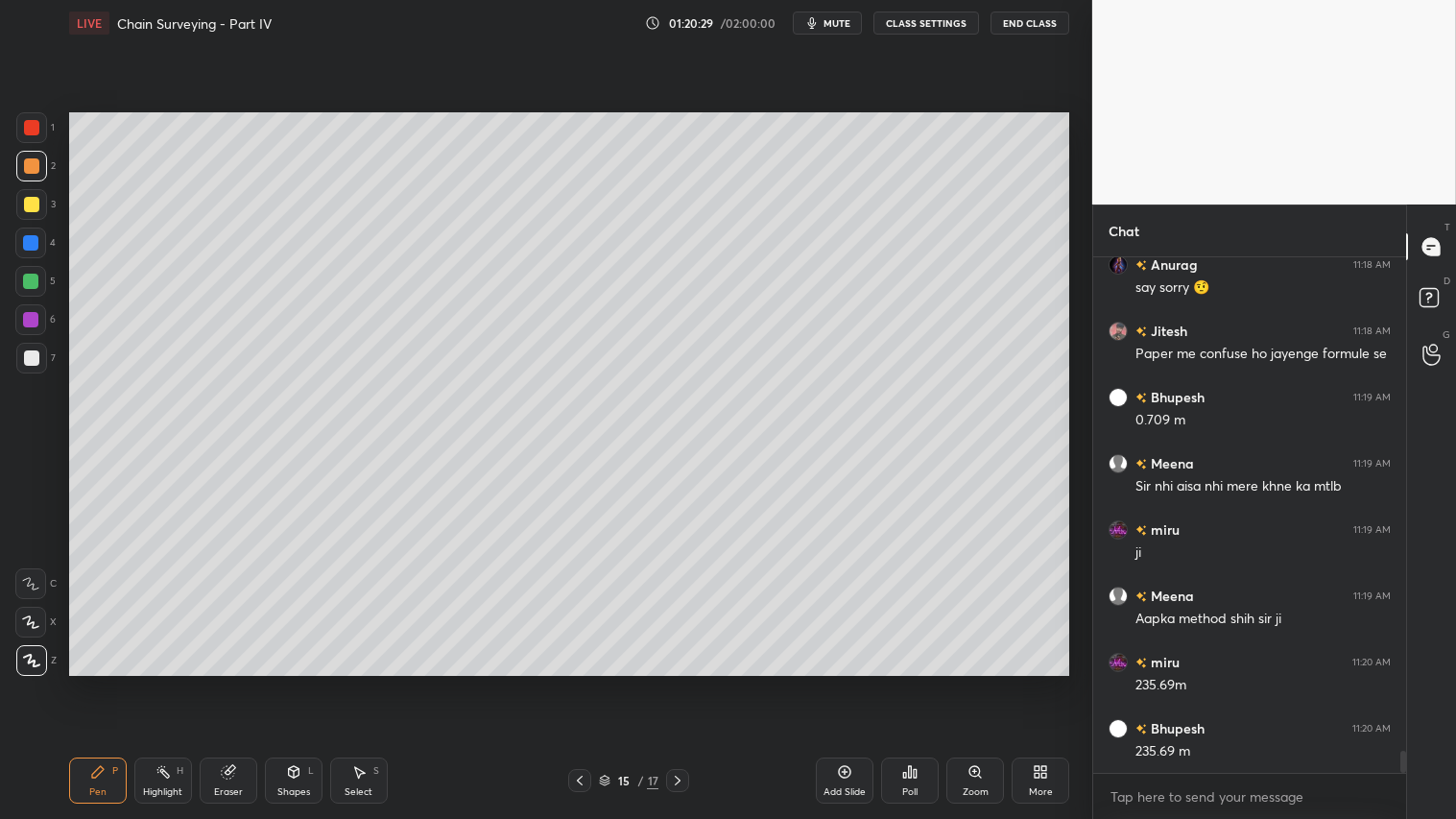click 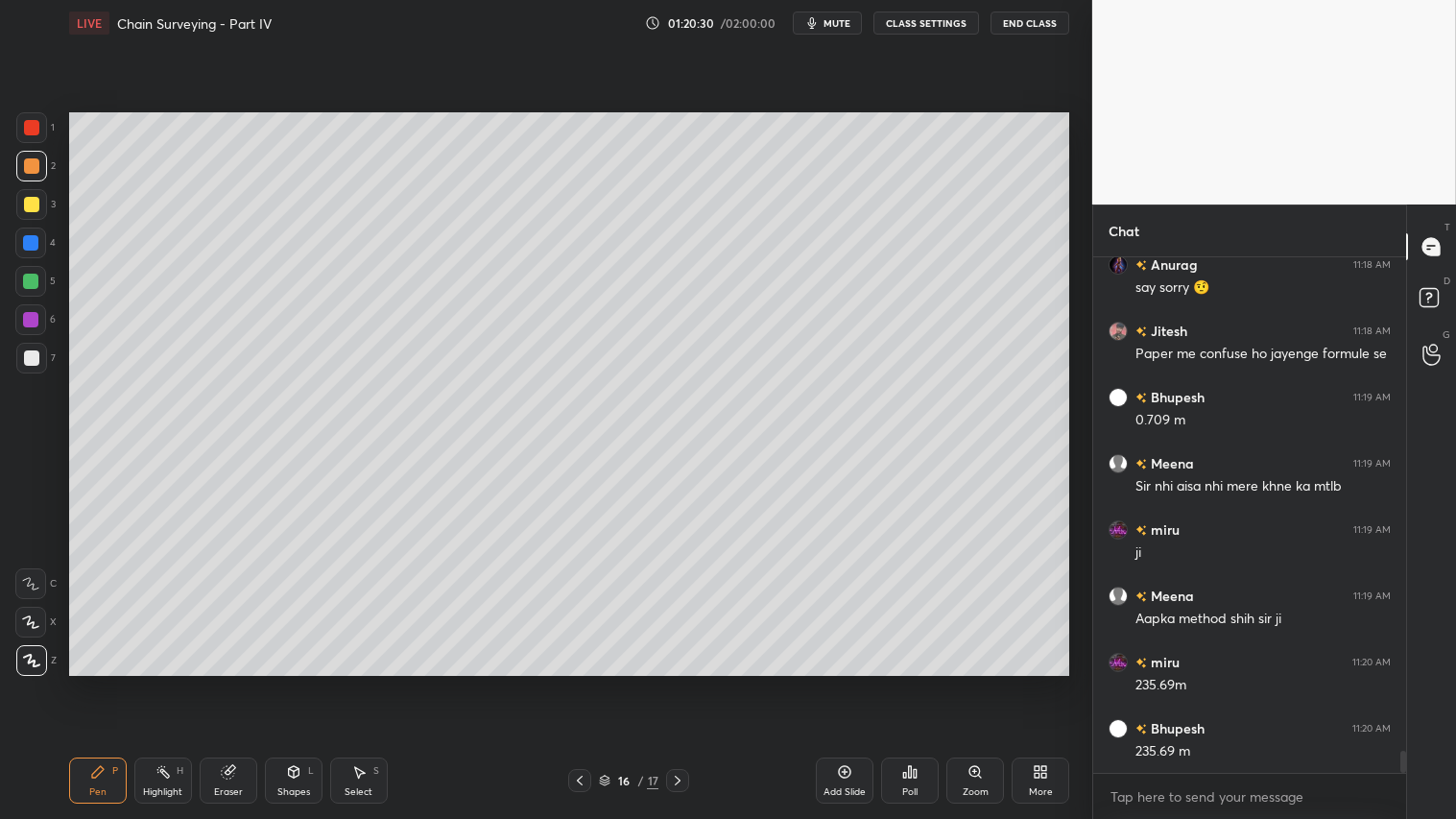 click 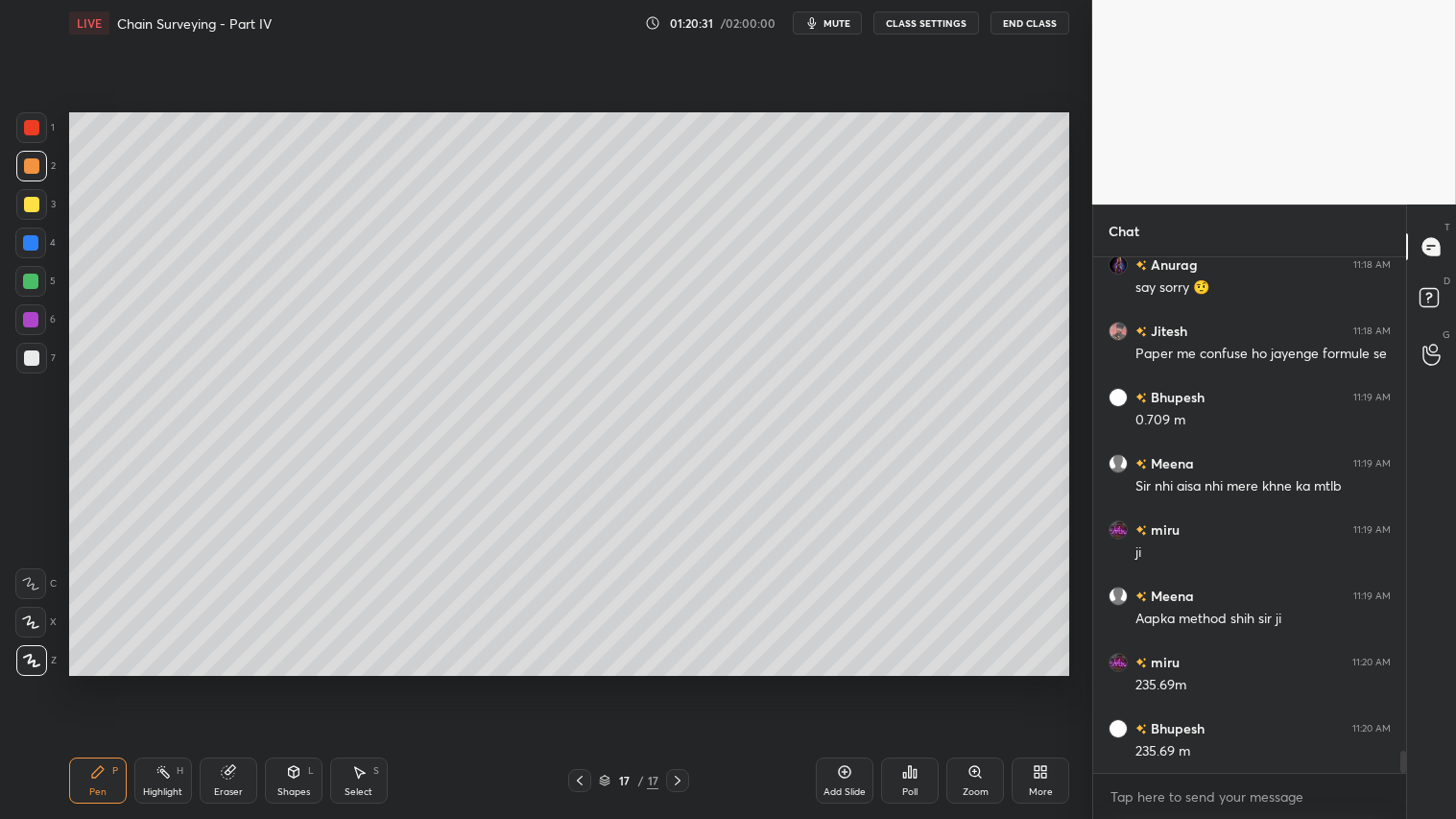 click at bounding box center (32, 166) 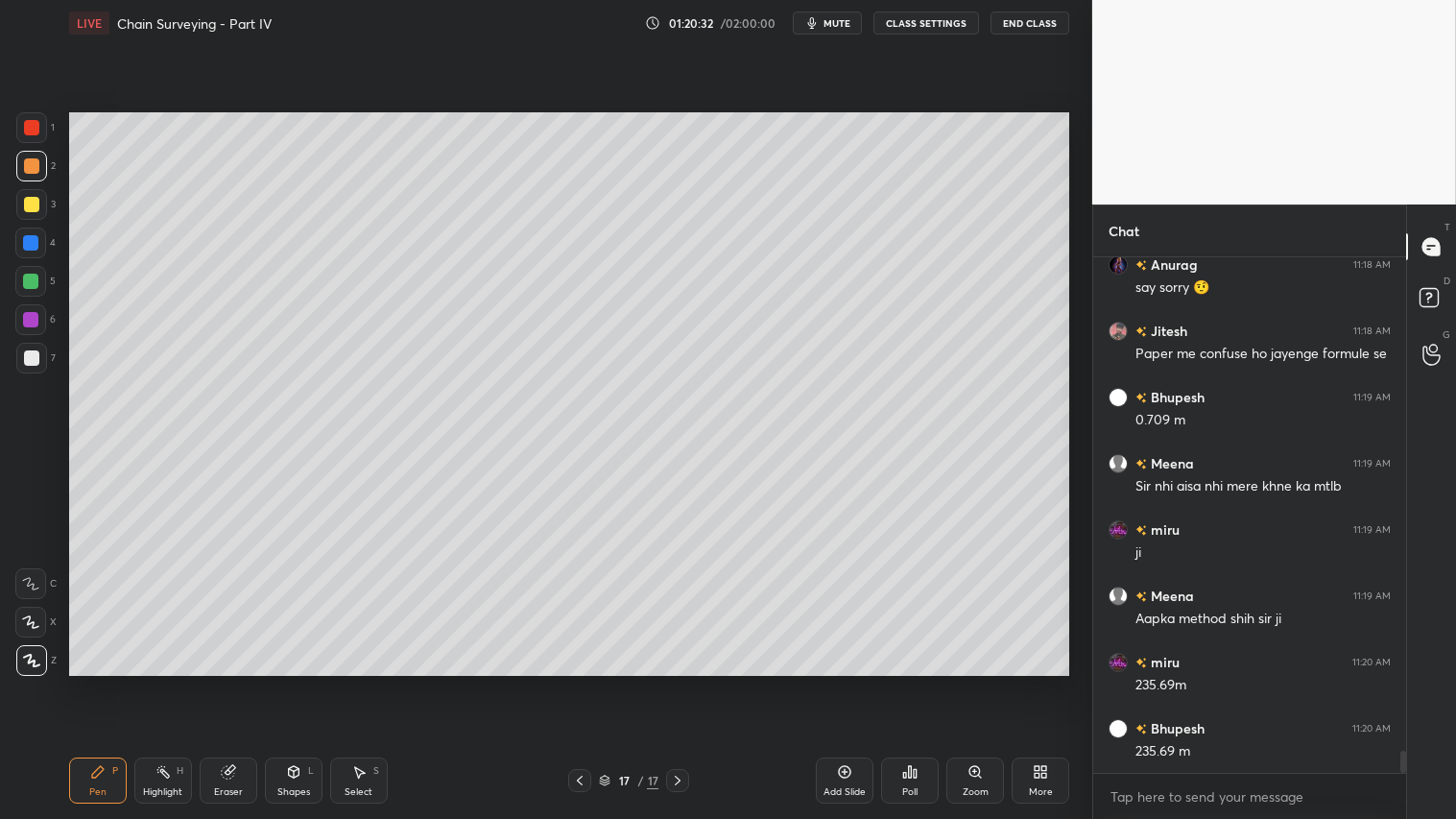 click on "Pen P" at bounding box center (98, 781) 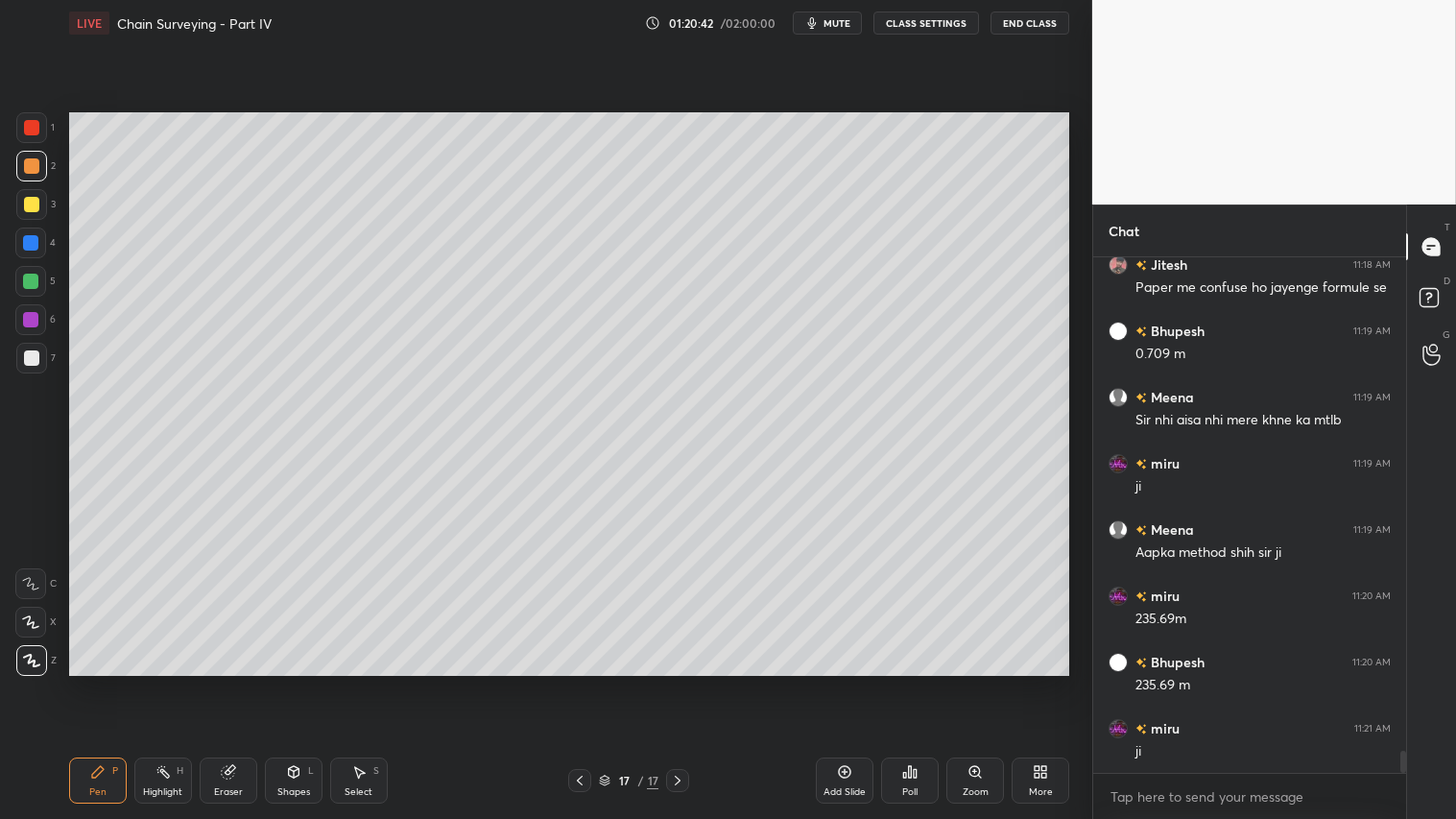 scroll, scrollTop: 11531, scrollLeft: 0, axis: vertical 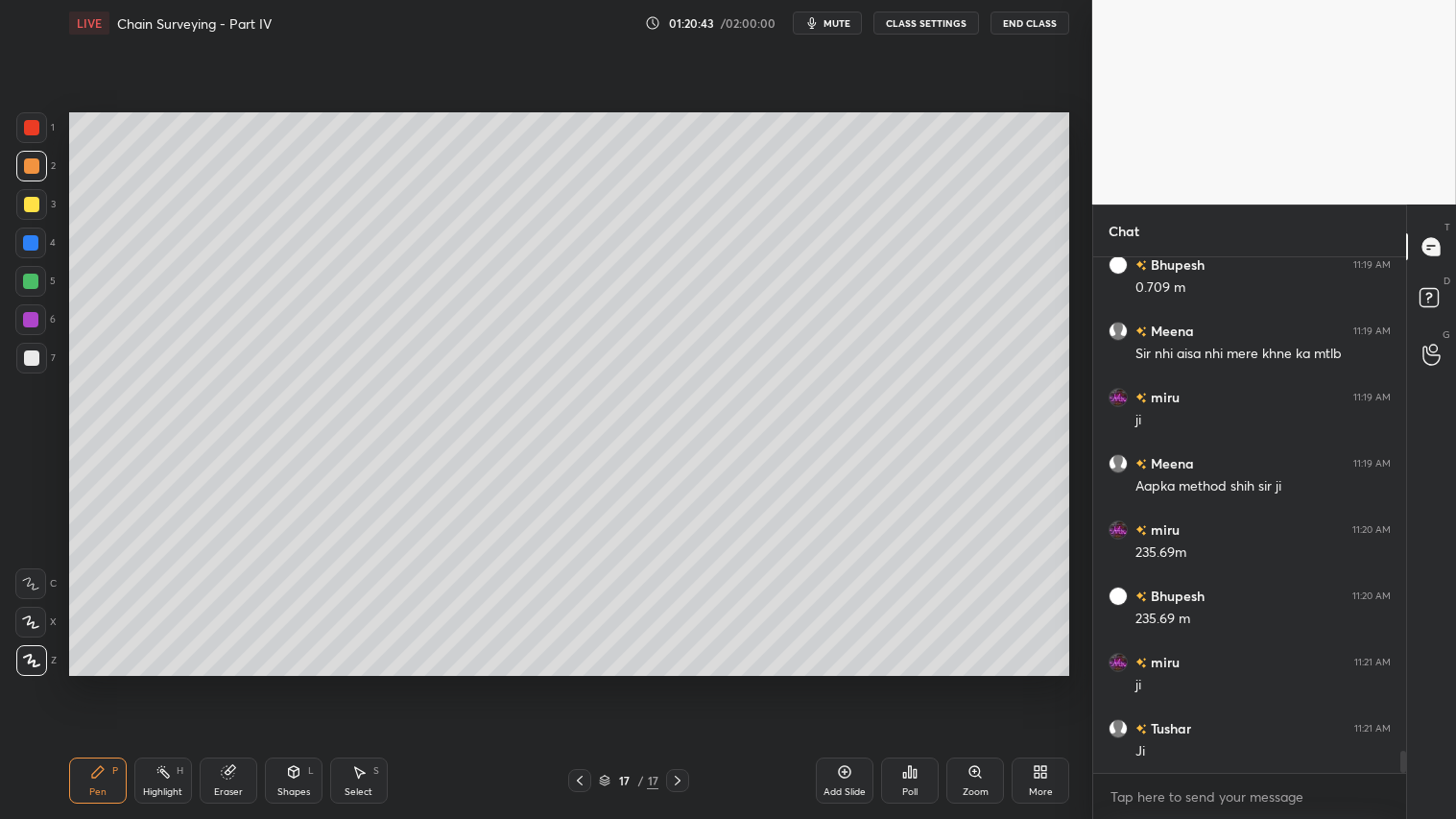 click at bounding box center [580, 781] 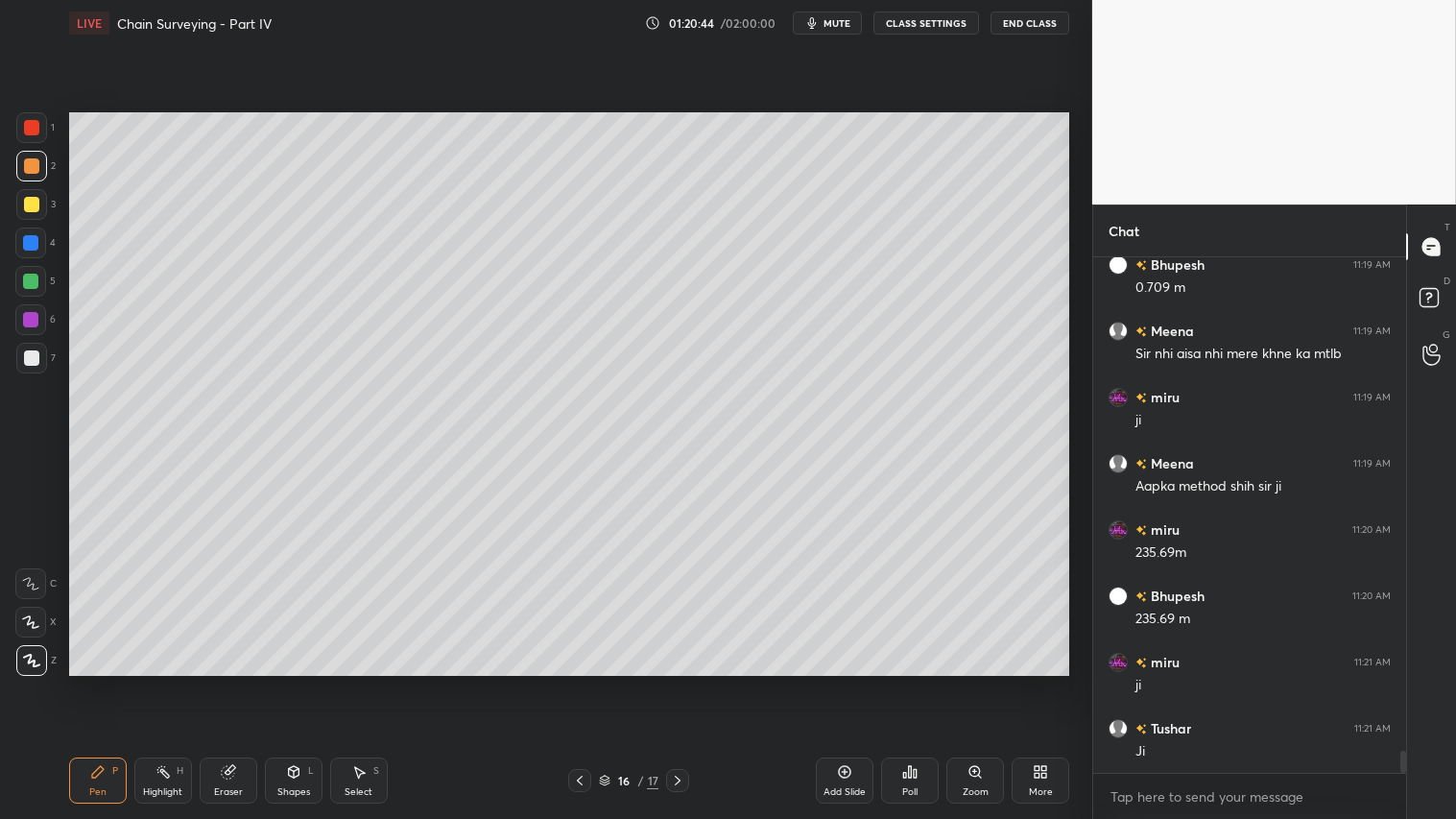 click 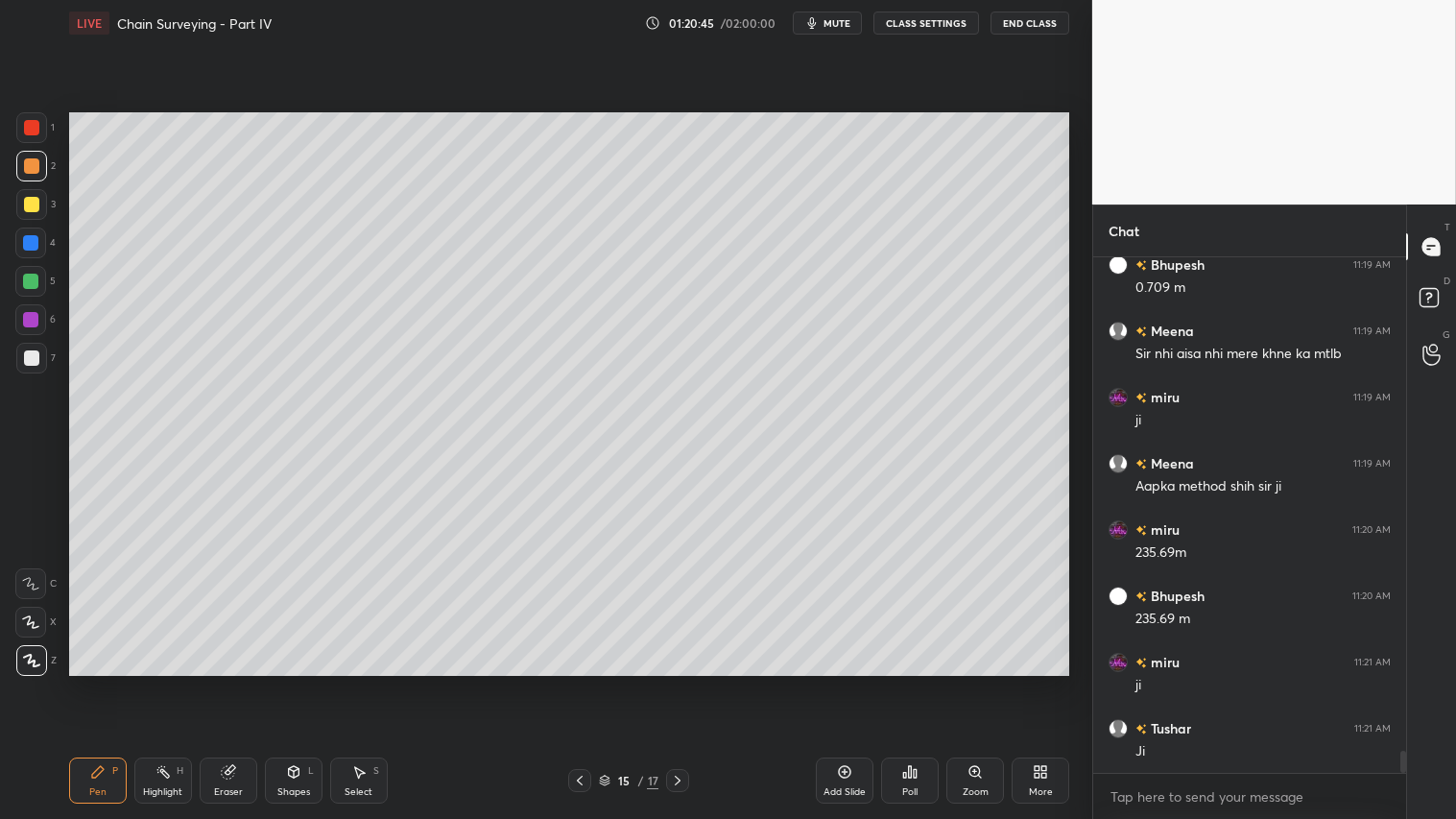 click 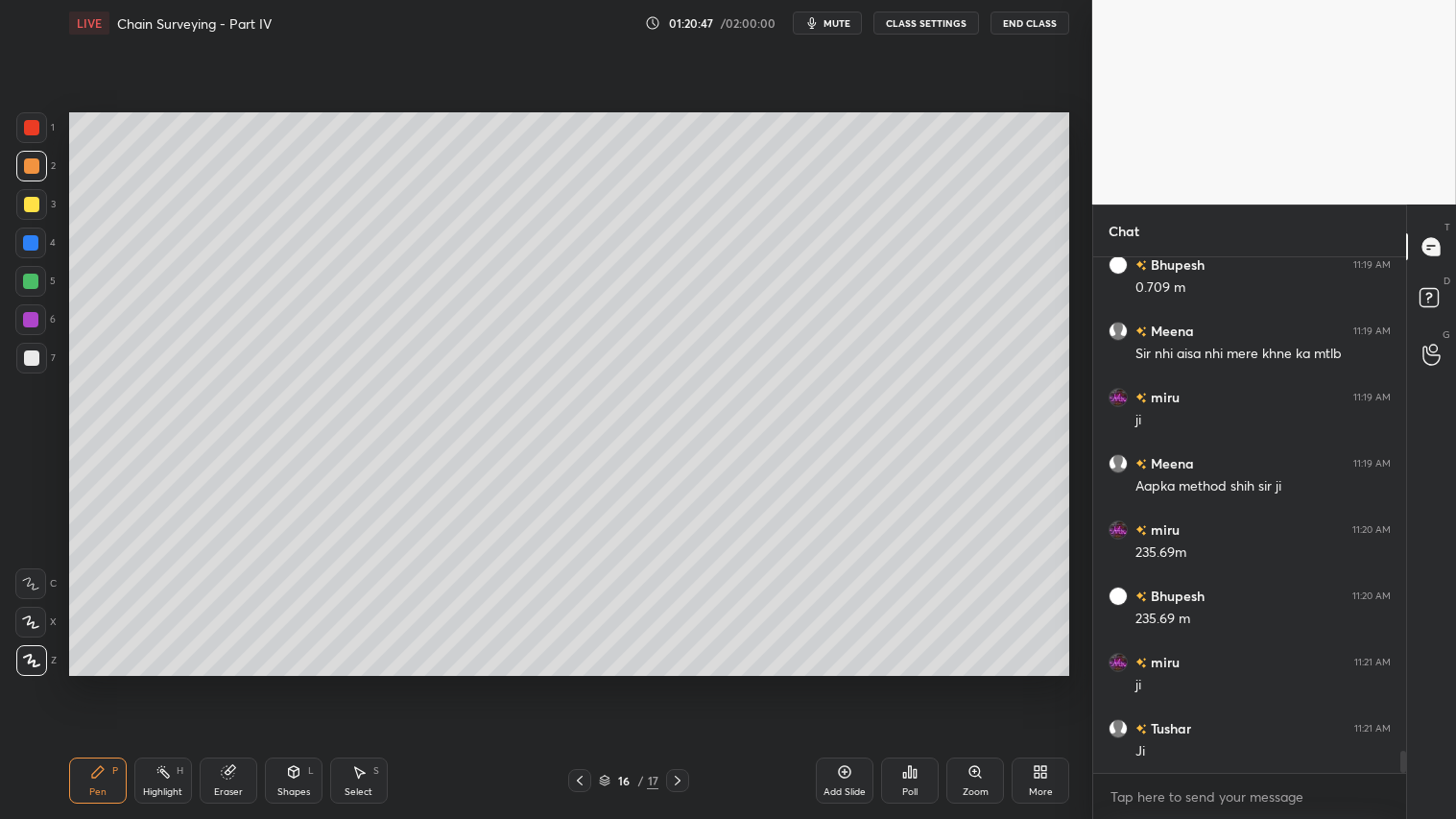 scroll, scrollTop: 11597, scrollLeft: 0, axis: vertical 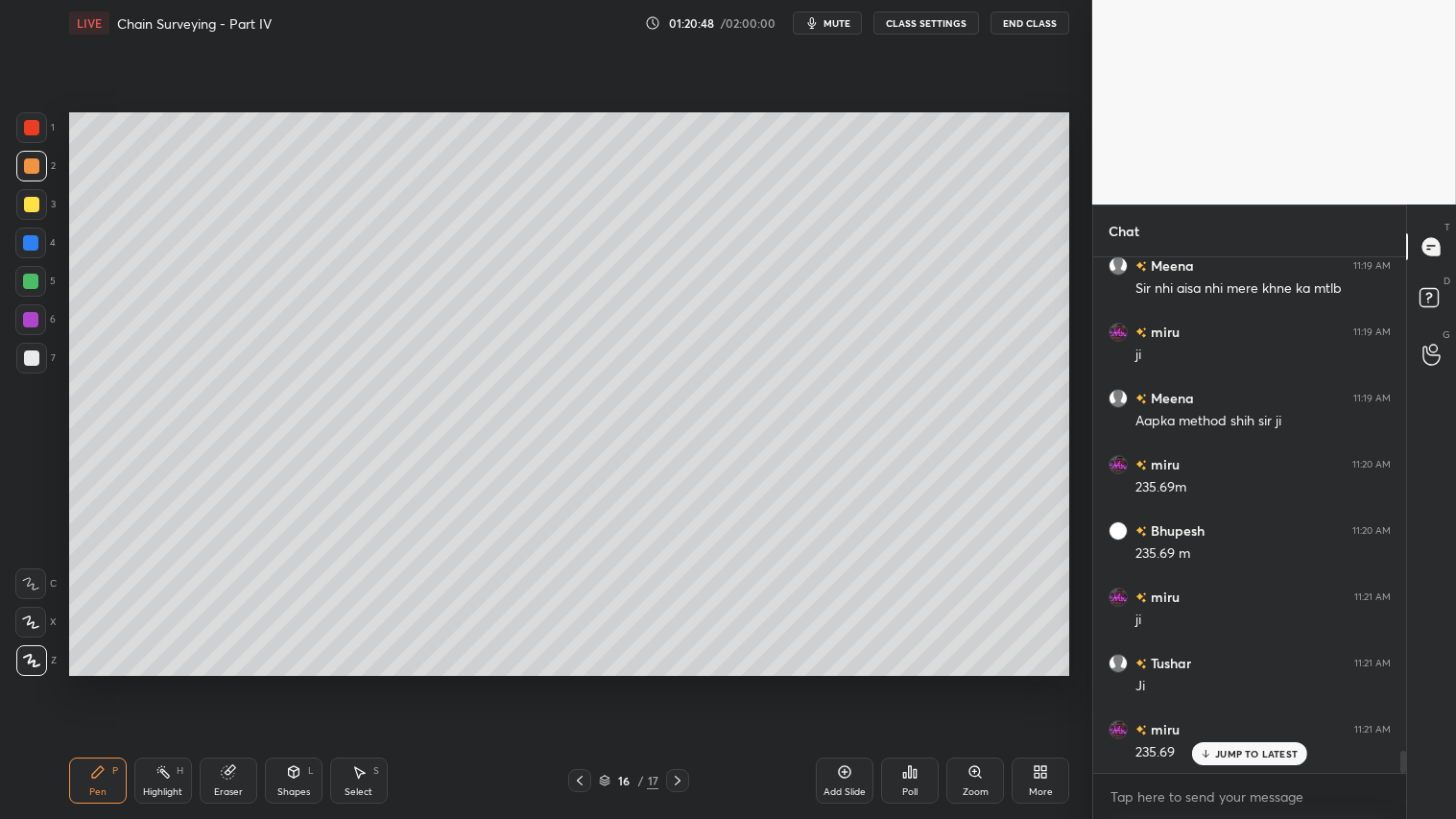 drag, startPoint x: 677, startPoint y: 782, endPoint x: 669, endPoint y: 761, distance: 22.472205 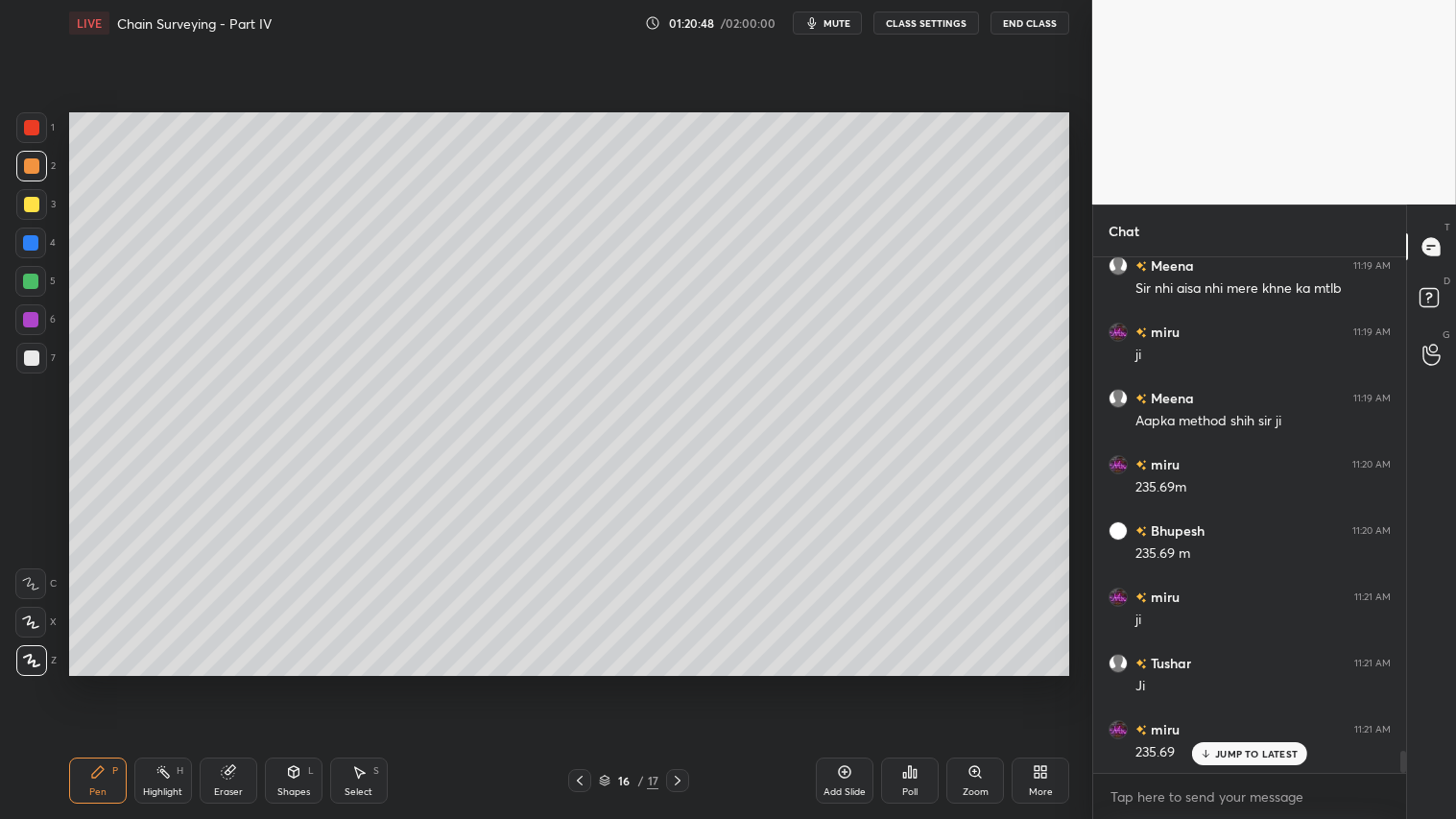 click 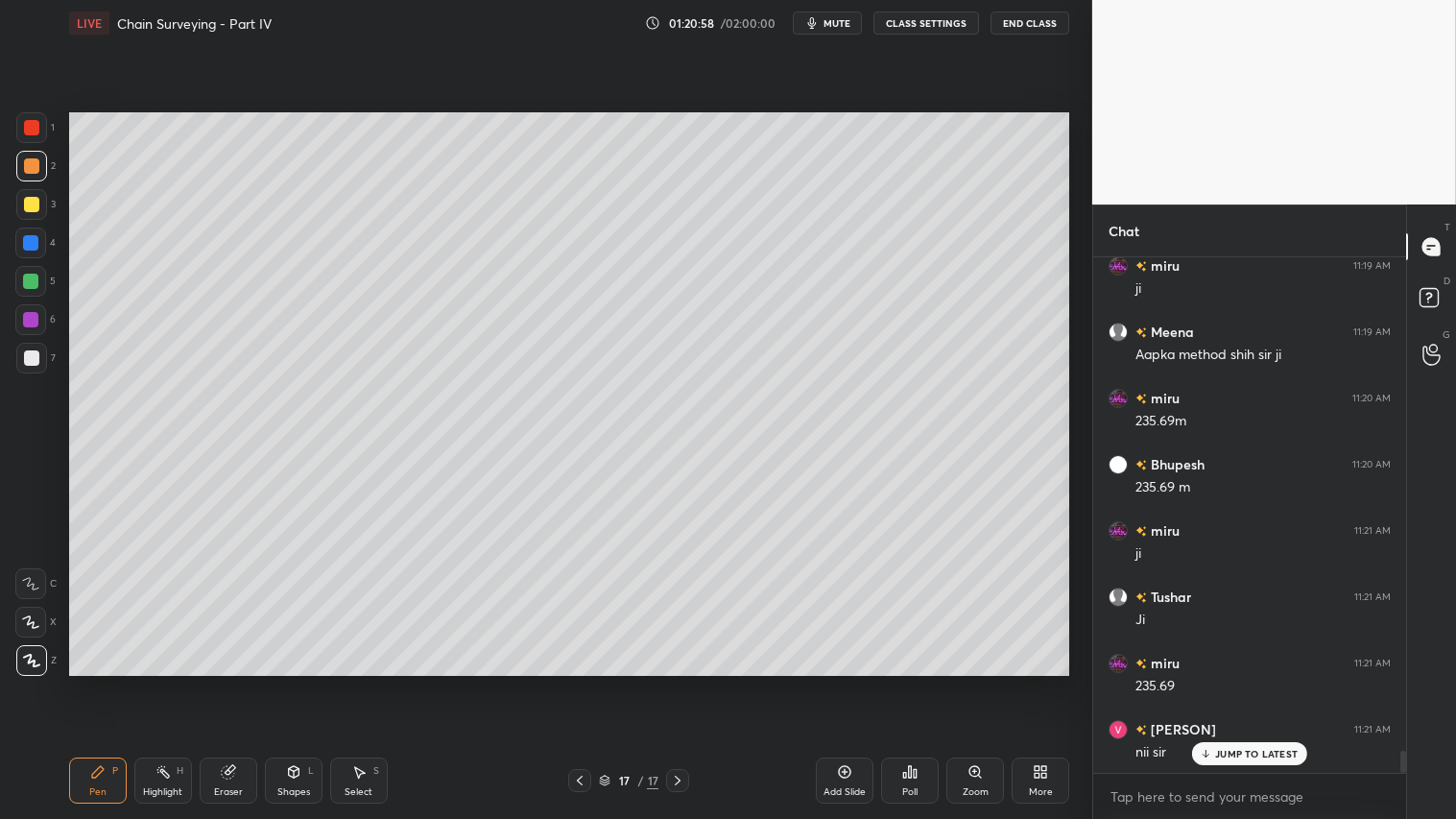 scroll, scrollTop: 11729, scrollLeft: 0, axis: vertical 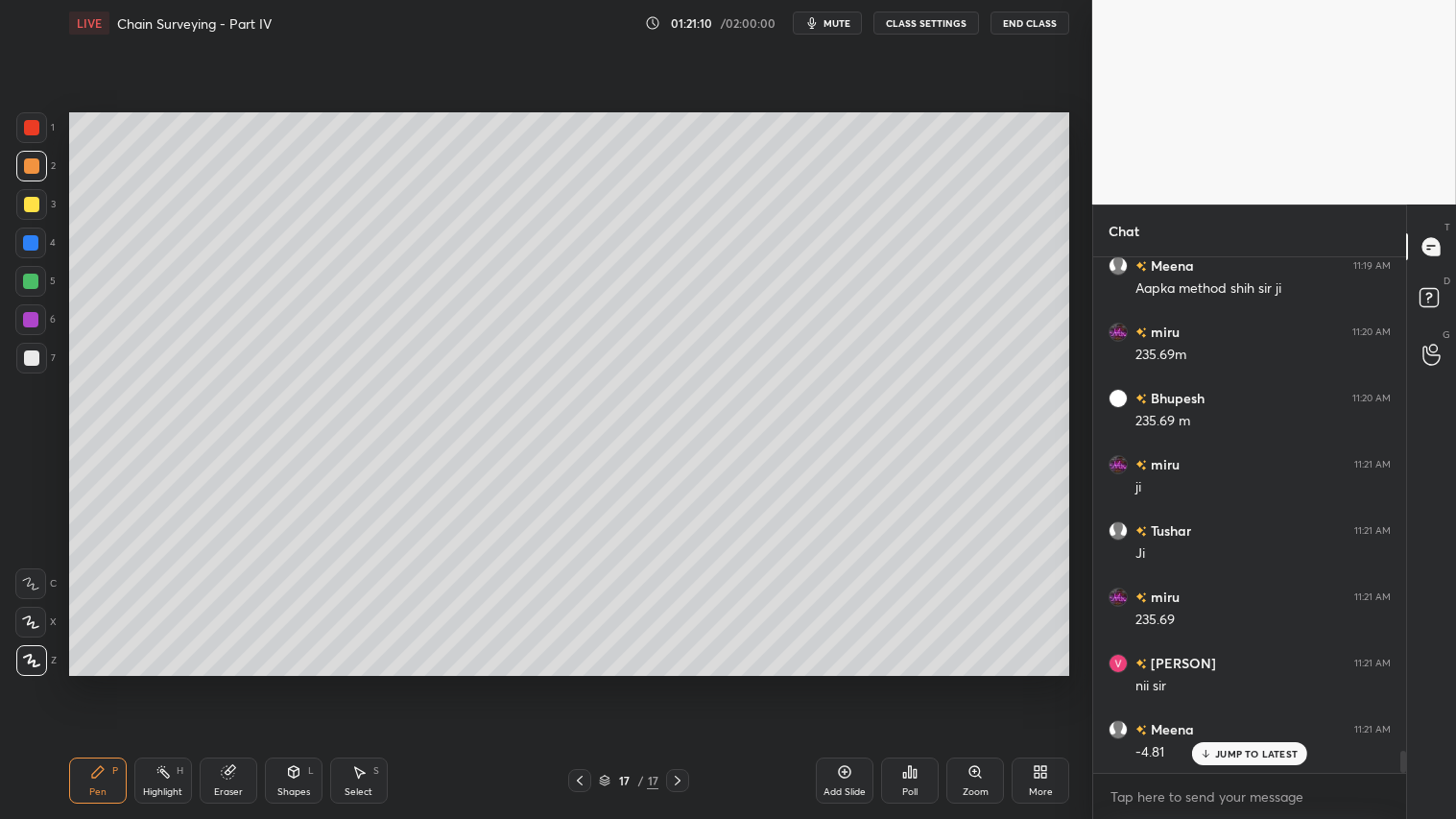 click 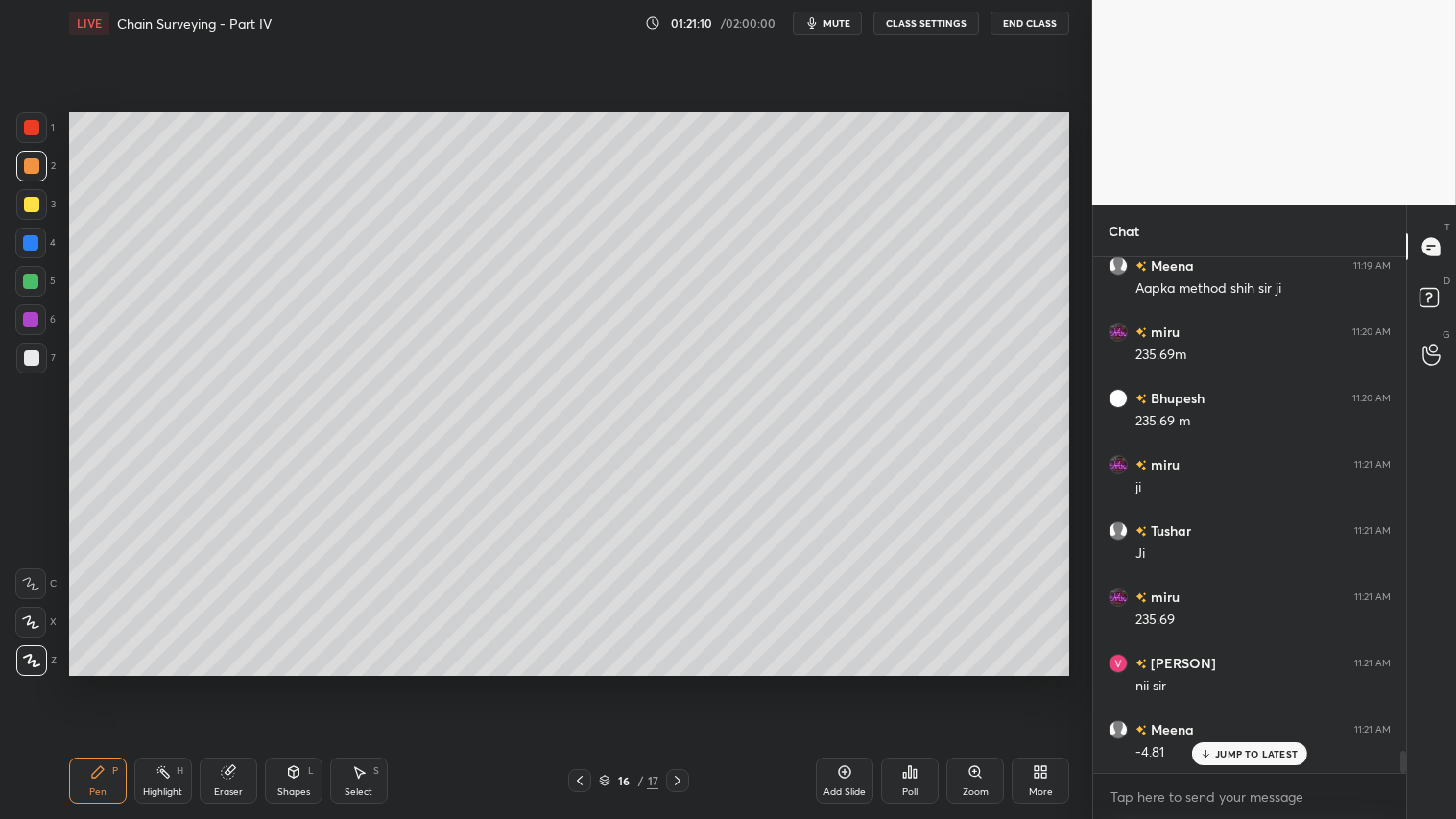 click 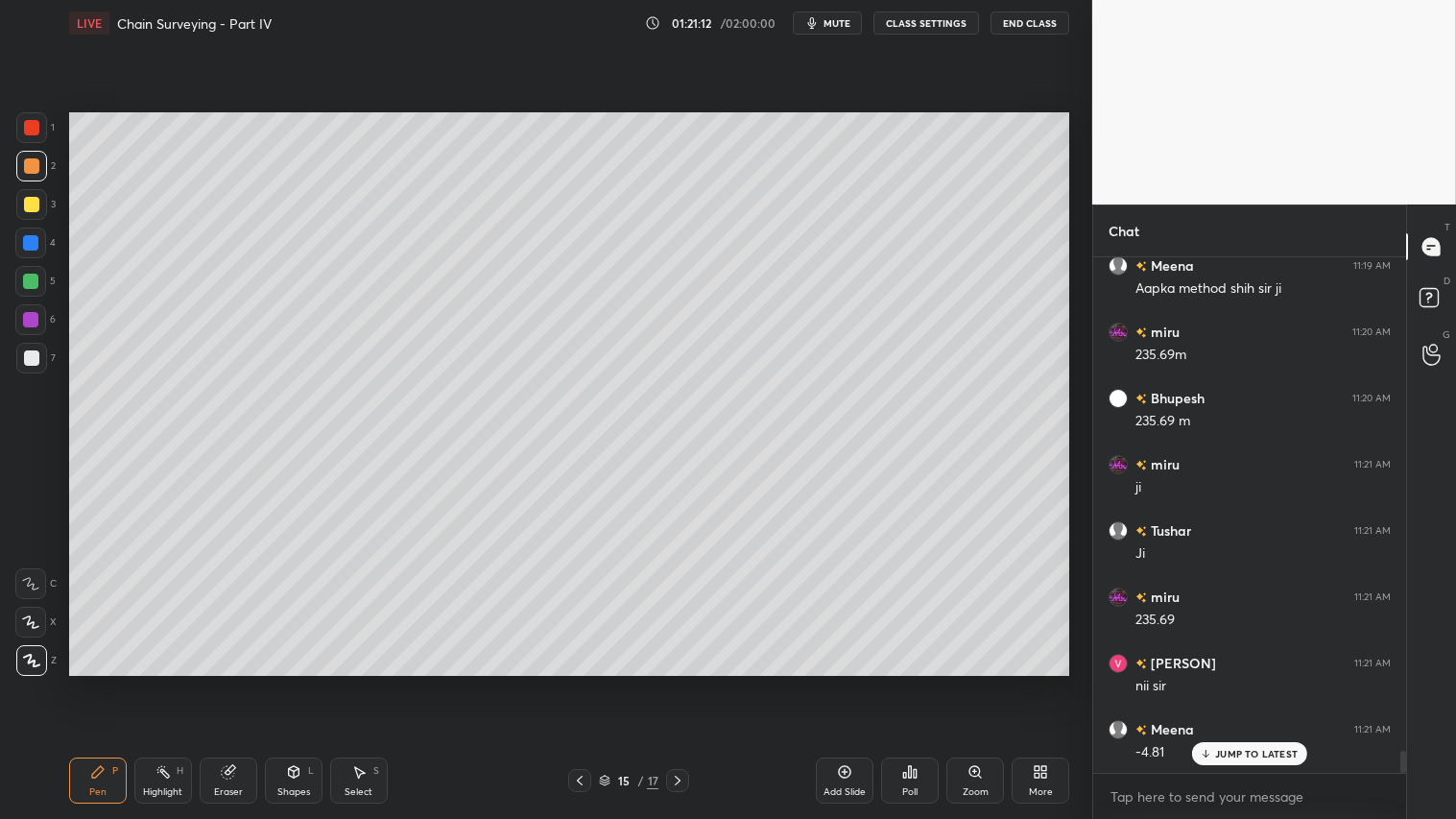 click 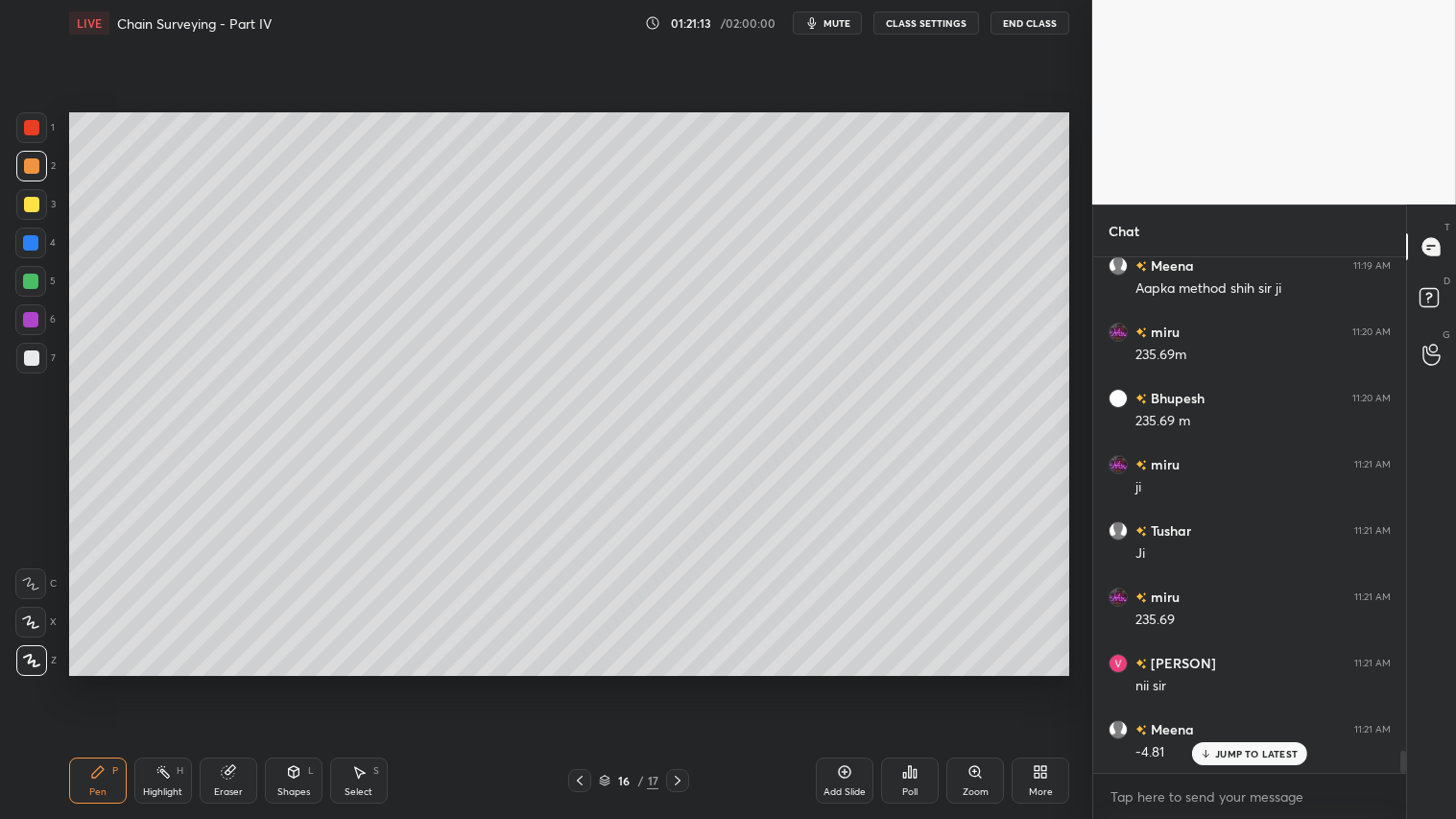 click 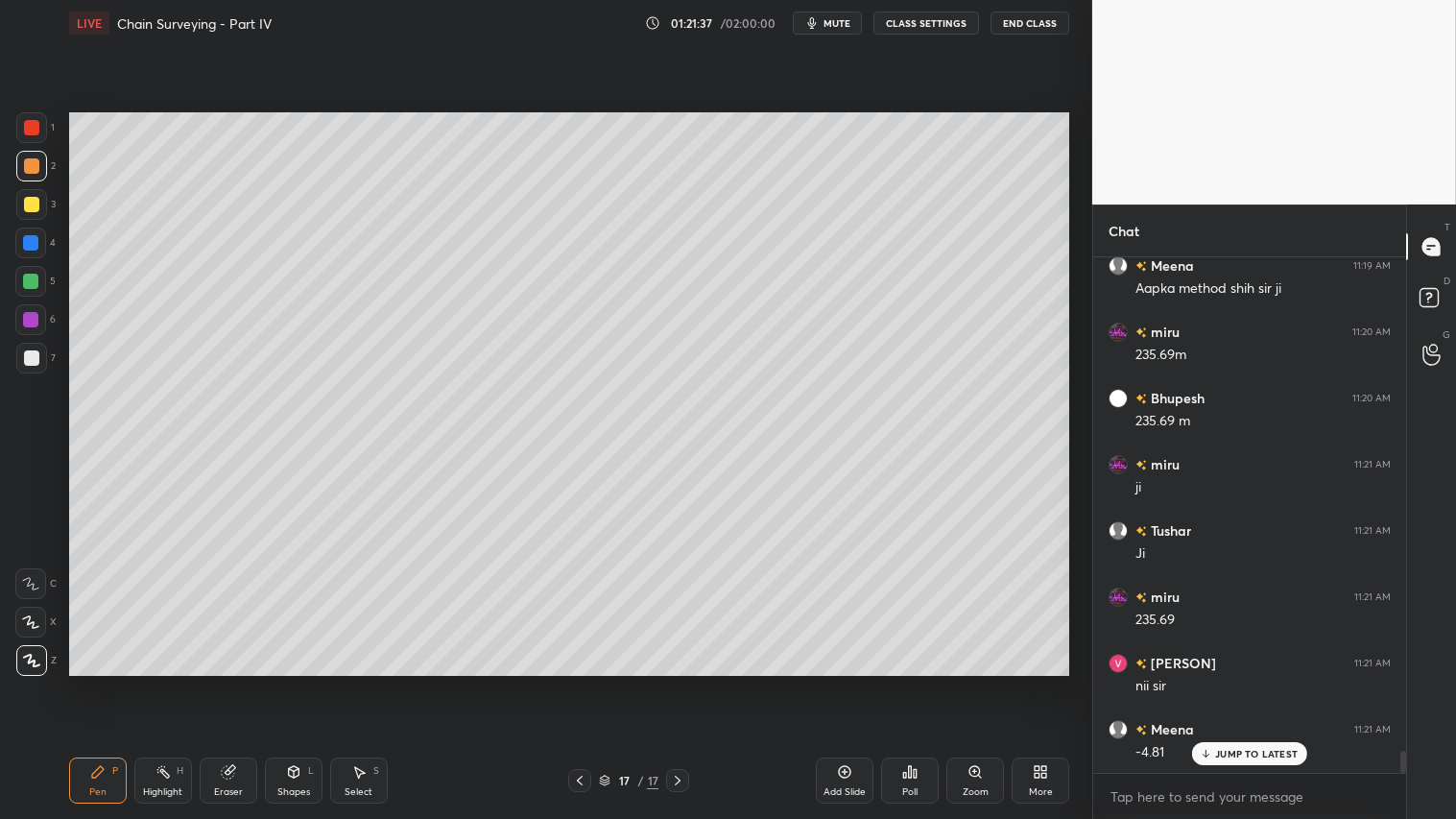 drag, startPoint x: 571, startPoint y: 778, endPoint x: 588, endPoint y: 779, distance: 17.029386 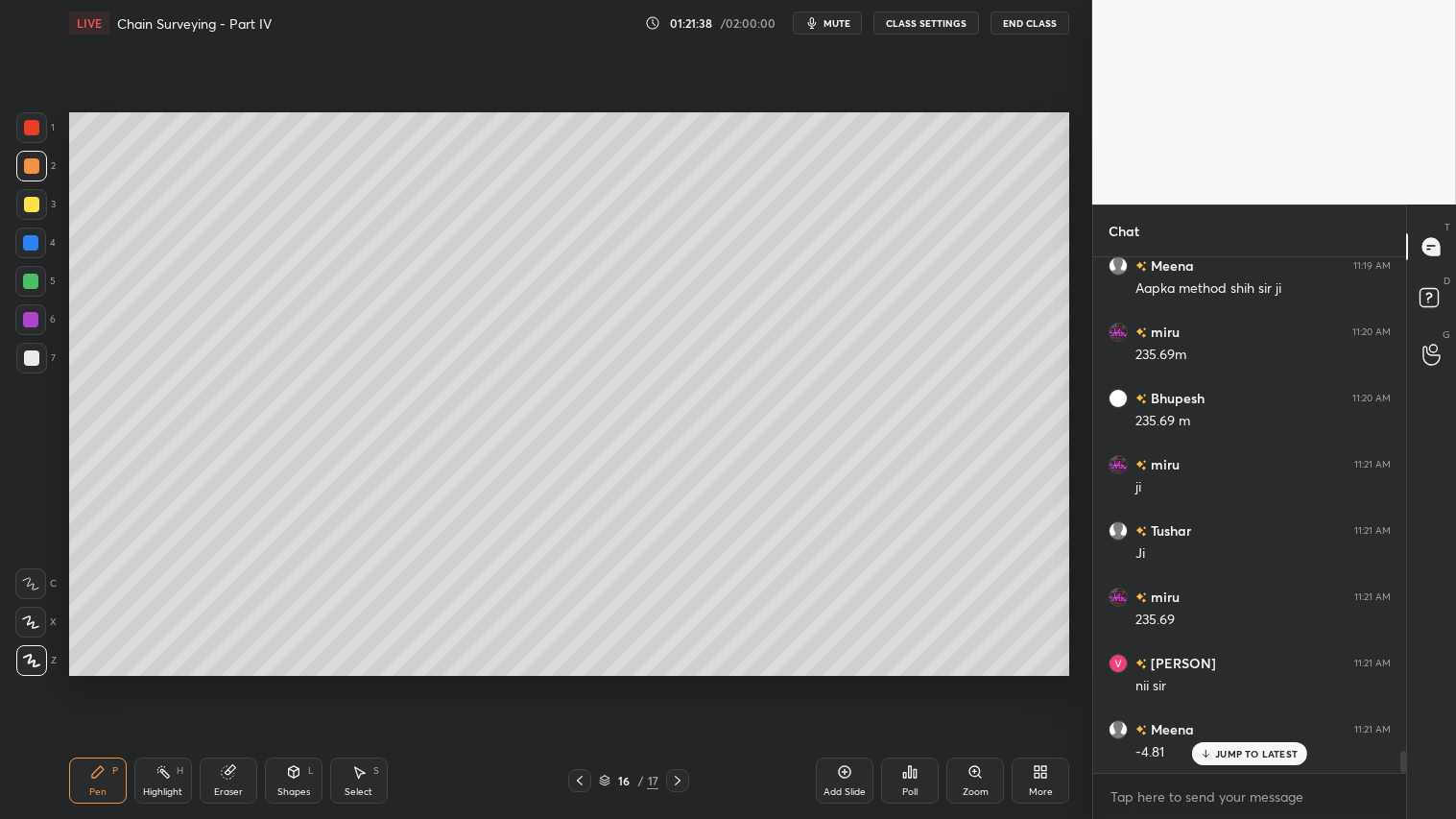 click at bounding box center [580, 781] 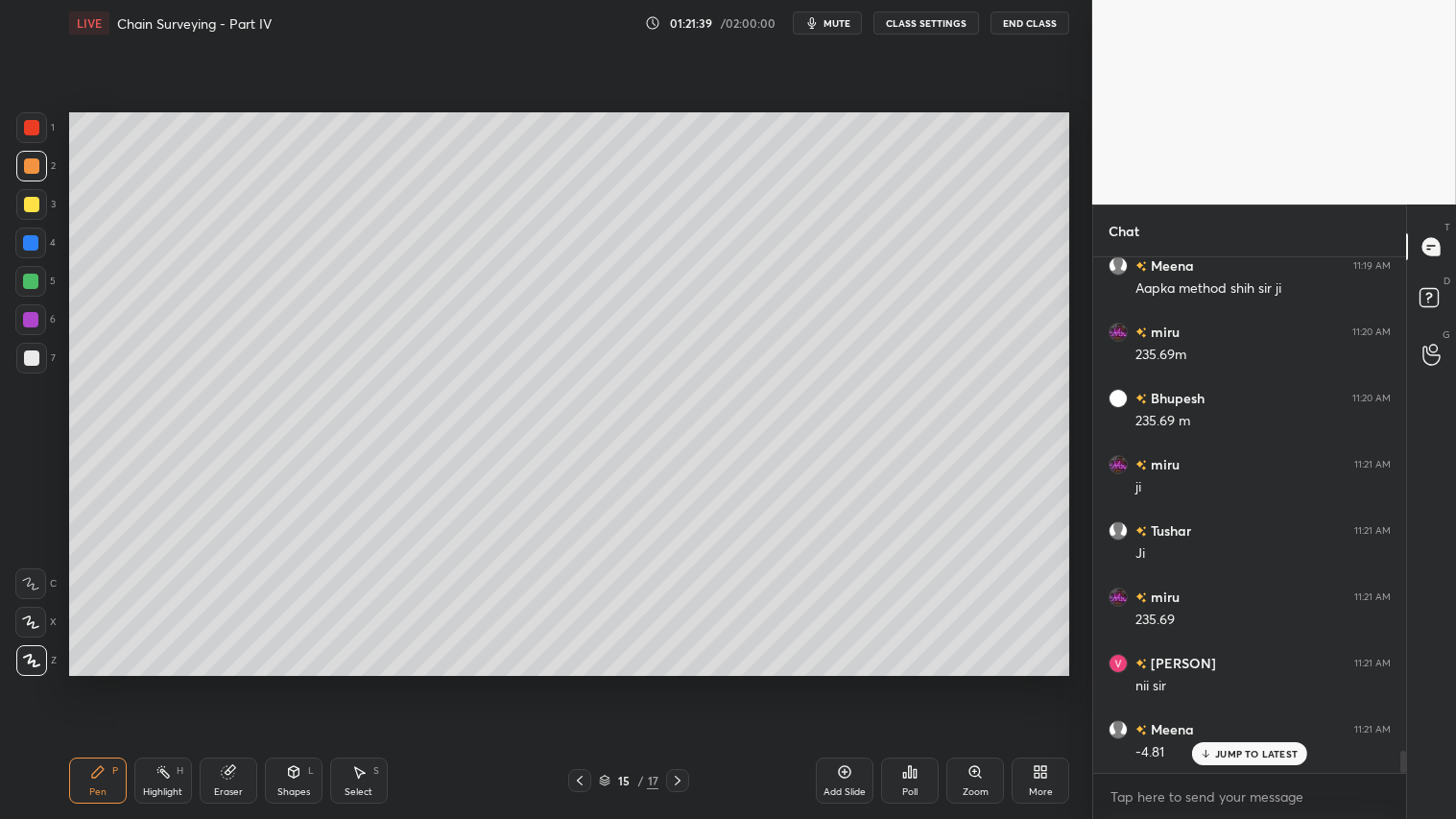 click 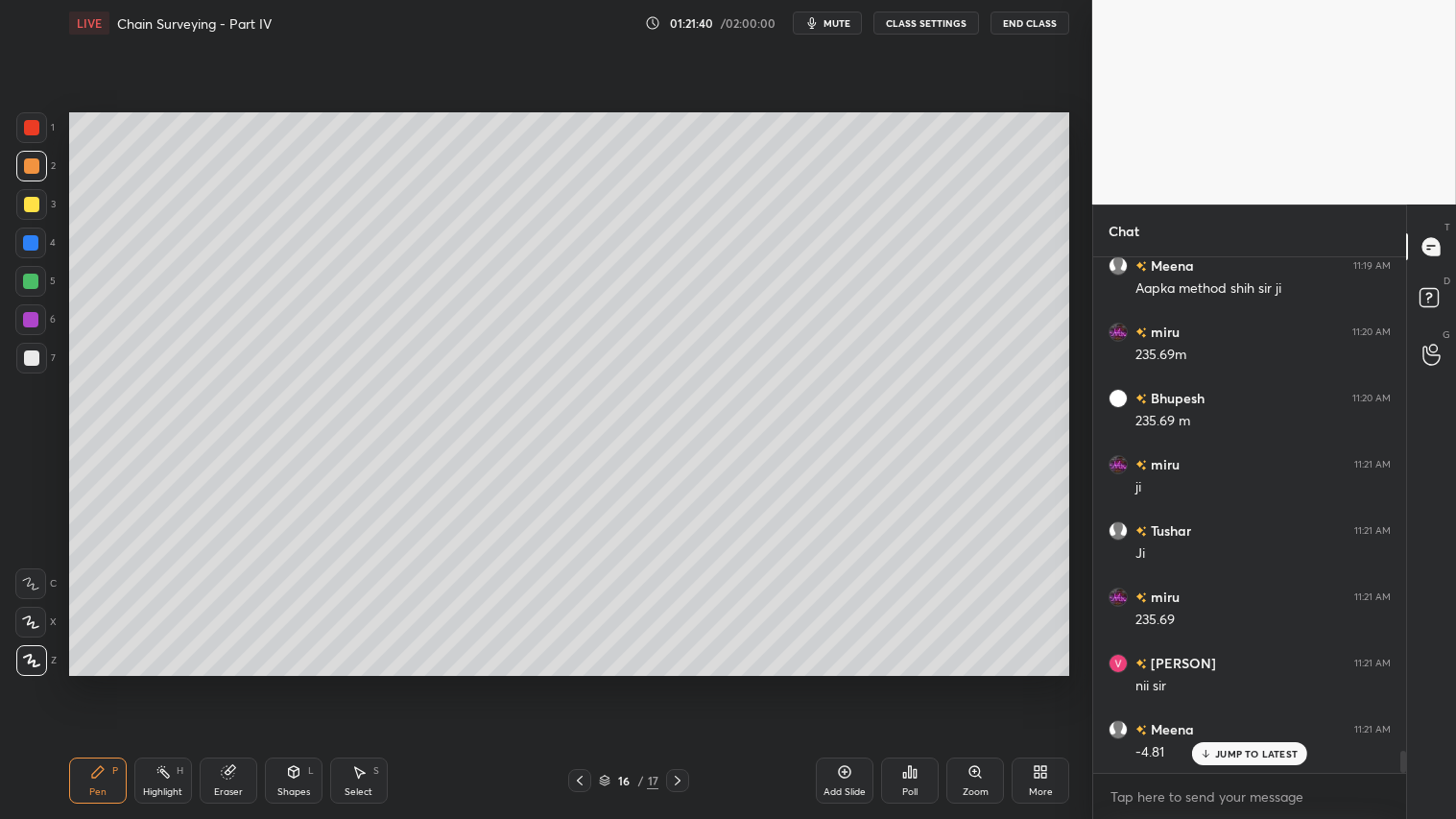 scroll, scrollTop: 11795, scrollLeft: 0, axis: vertical 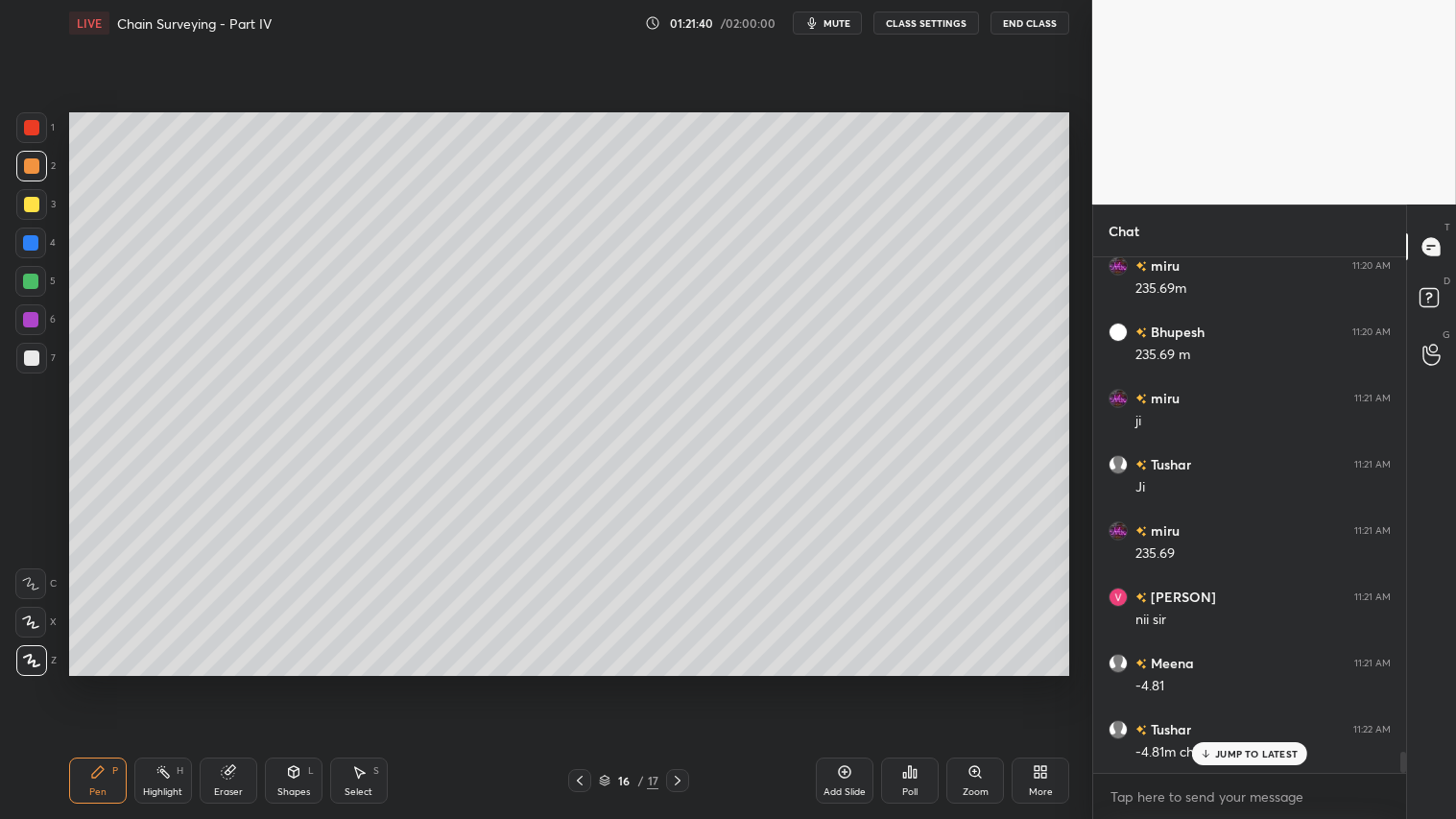 click on "16 / 17" at bounding box center (629, 781) 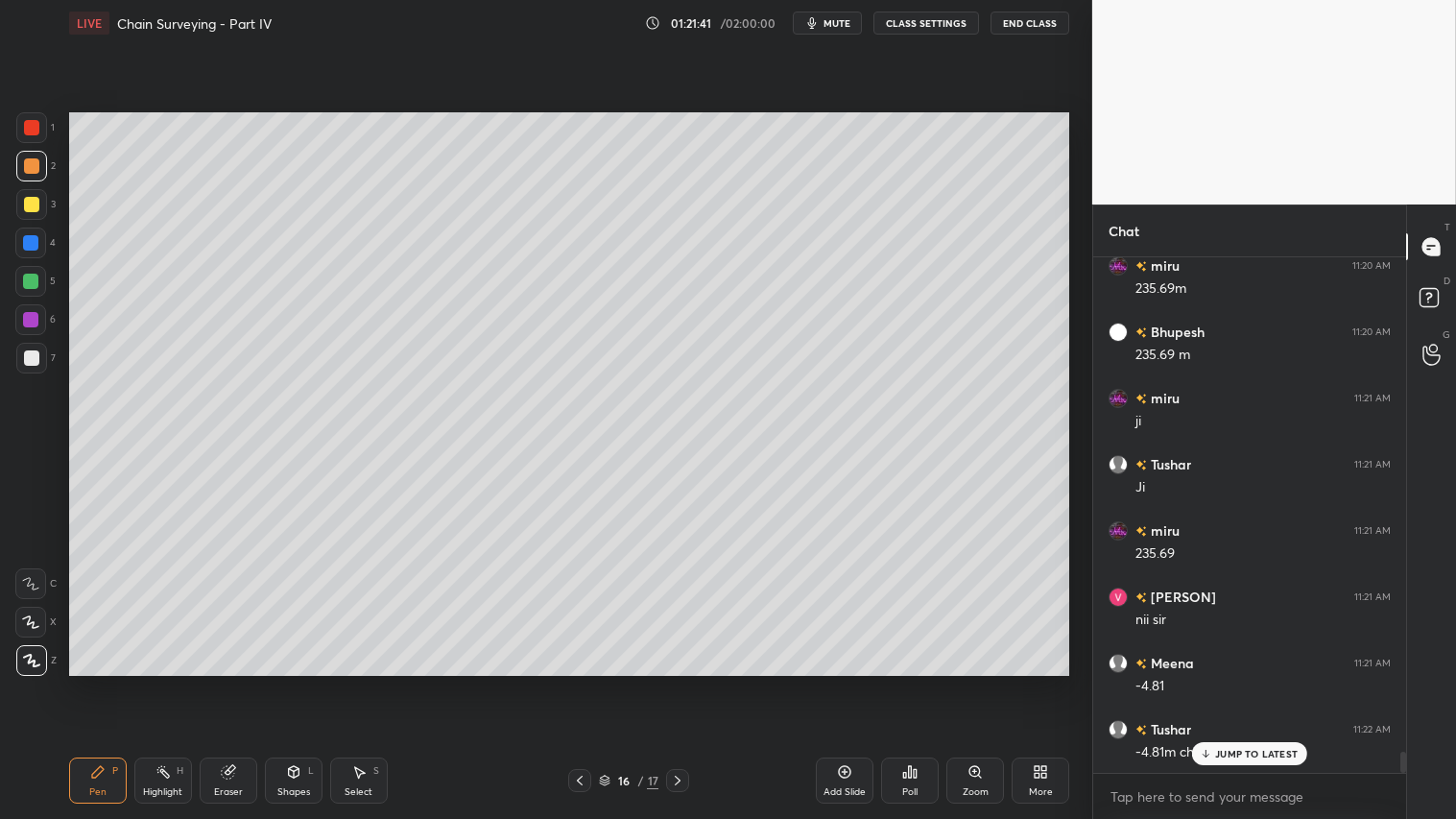 click 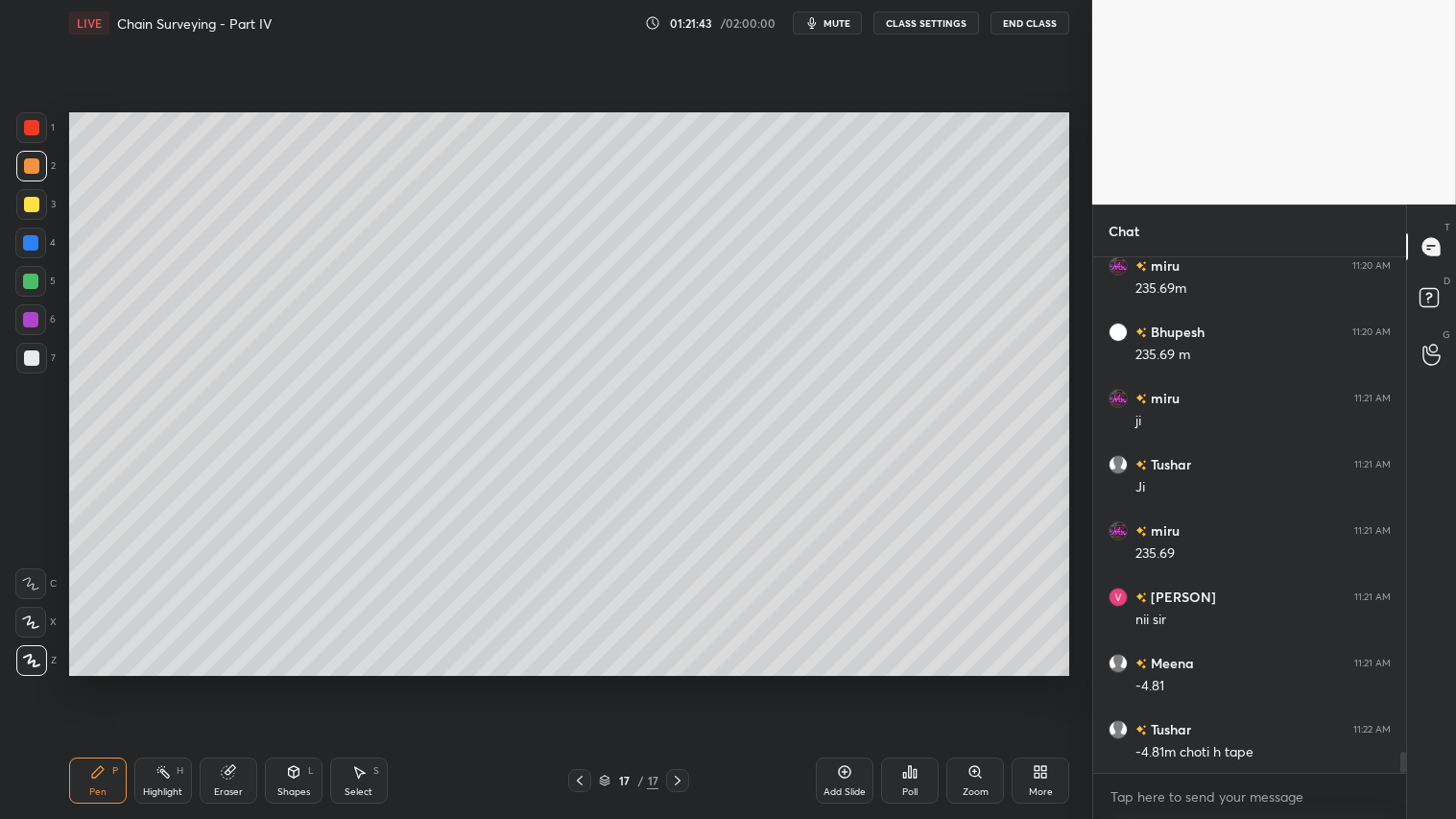 scroll, scrollTop: 11863, scrollLeft: 0, axis: vertical 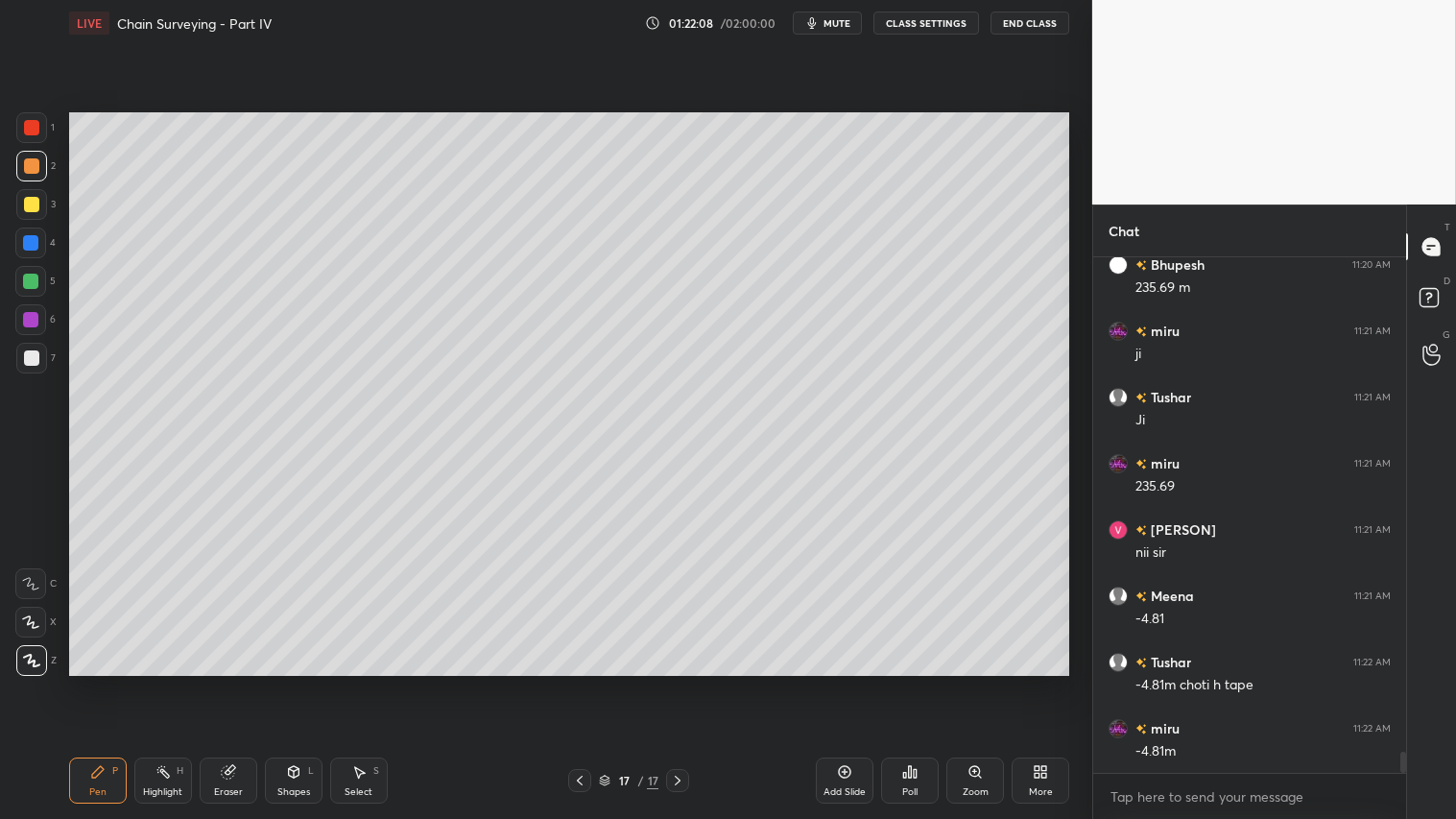 click on "Shapes L" at bounding box center (294, 781) 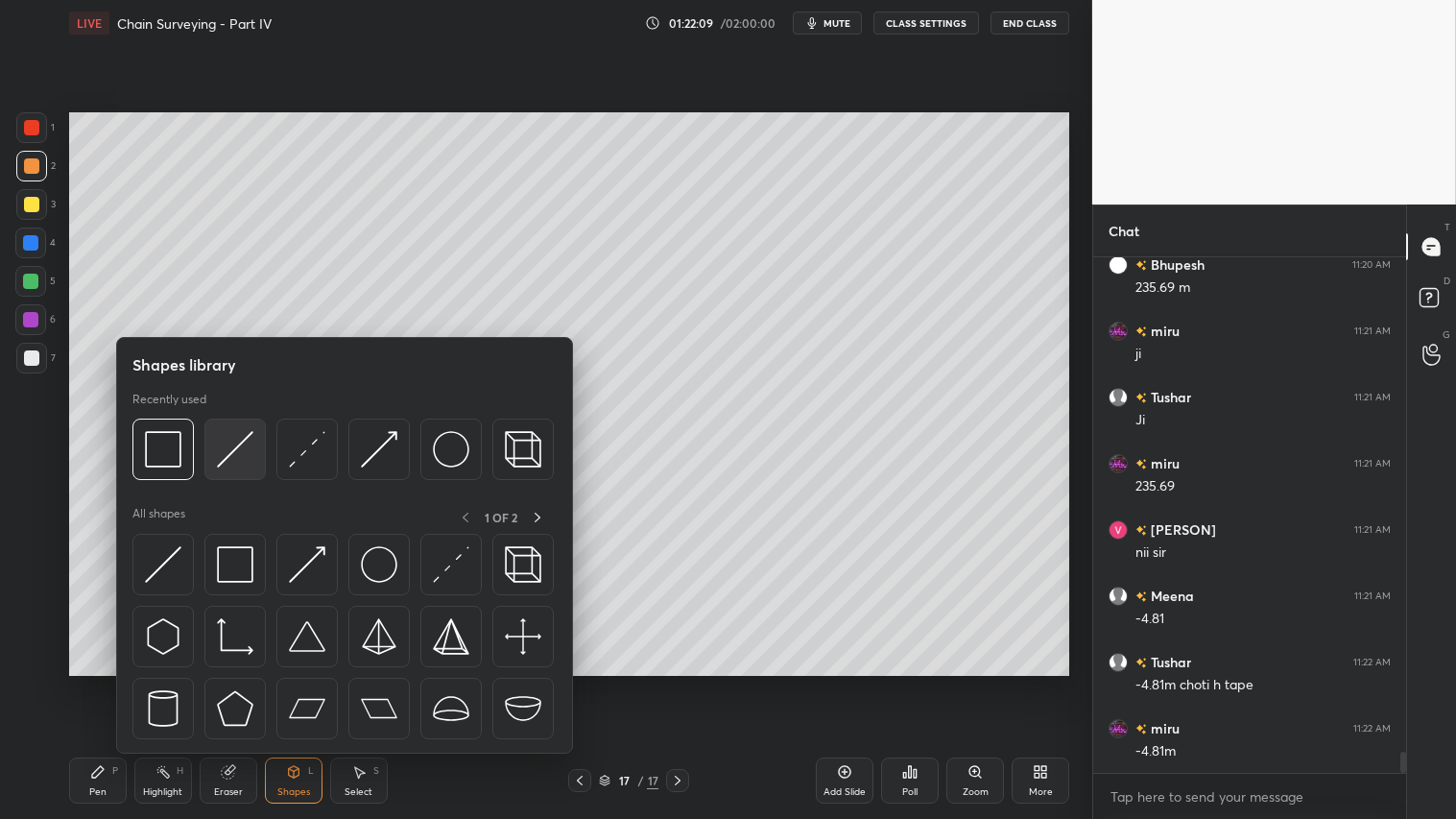 click at bounding box center [235, 449] 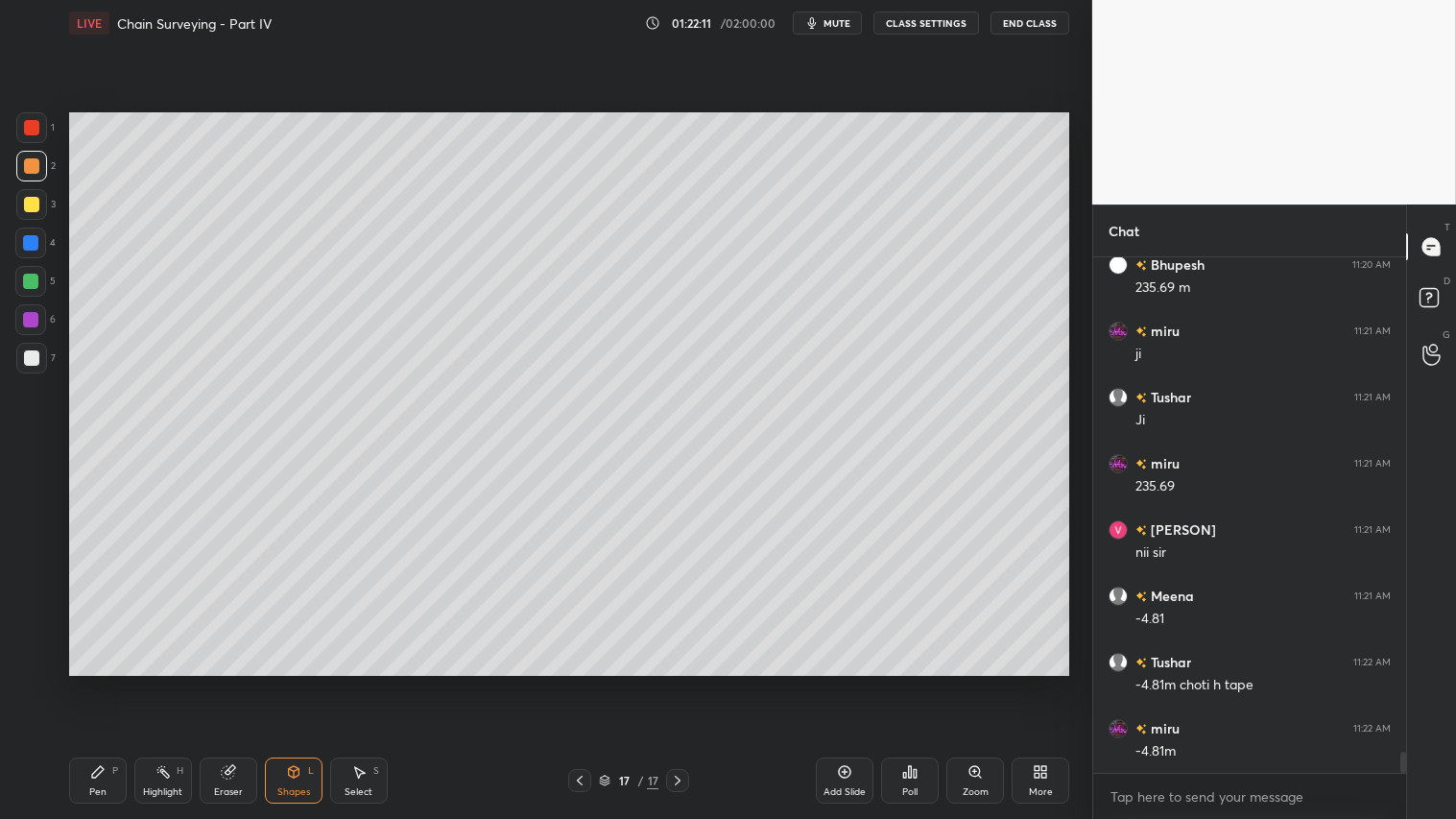 click on "Pen P" at bounding box center [98, 781] 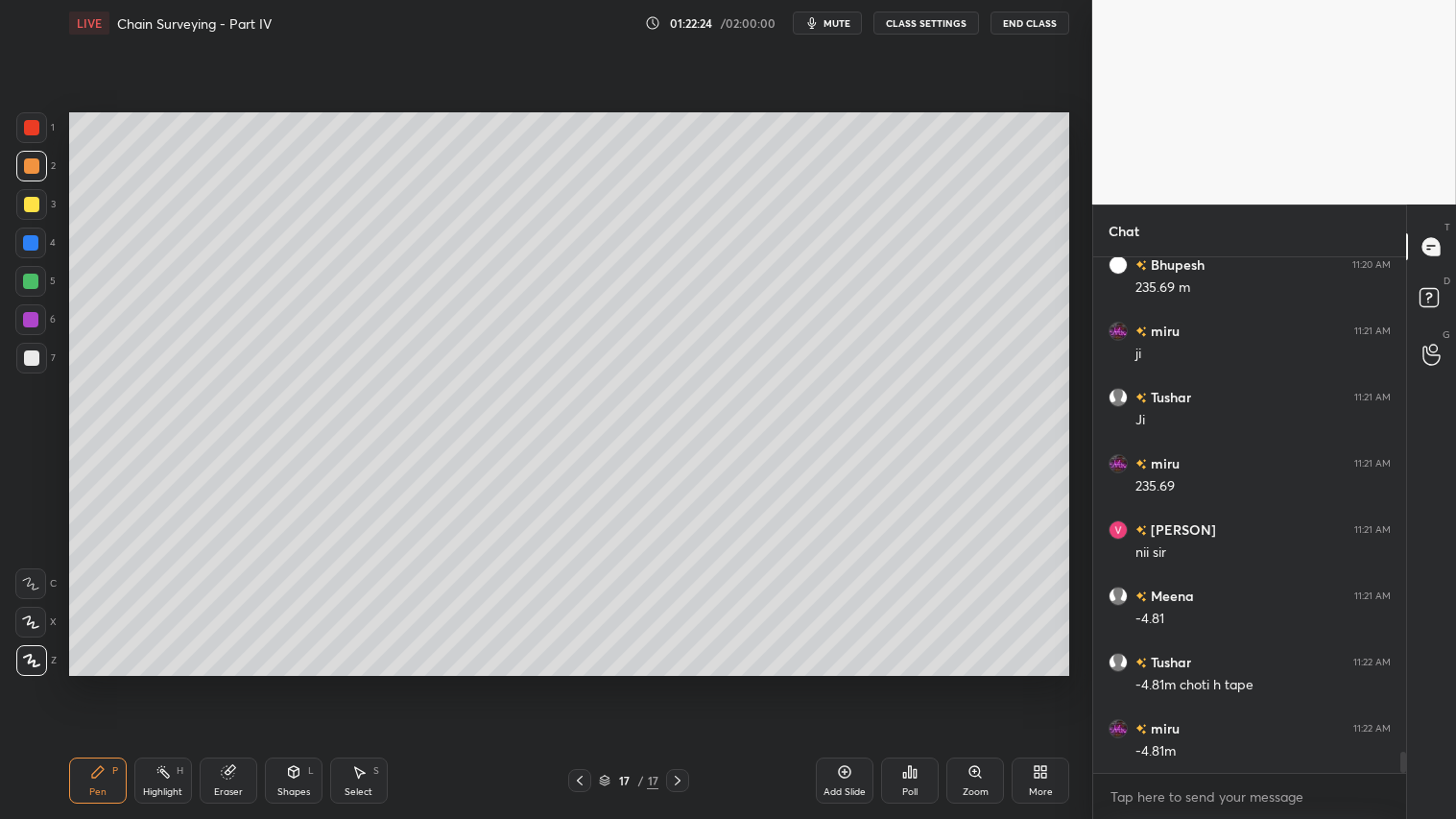 scroll, scrollTop: 11929, scrollLeft: 0, axis: vertical 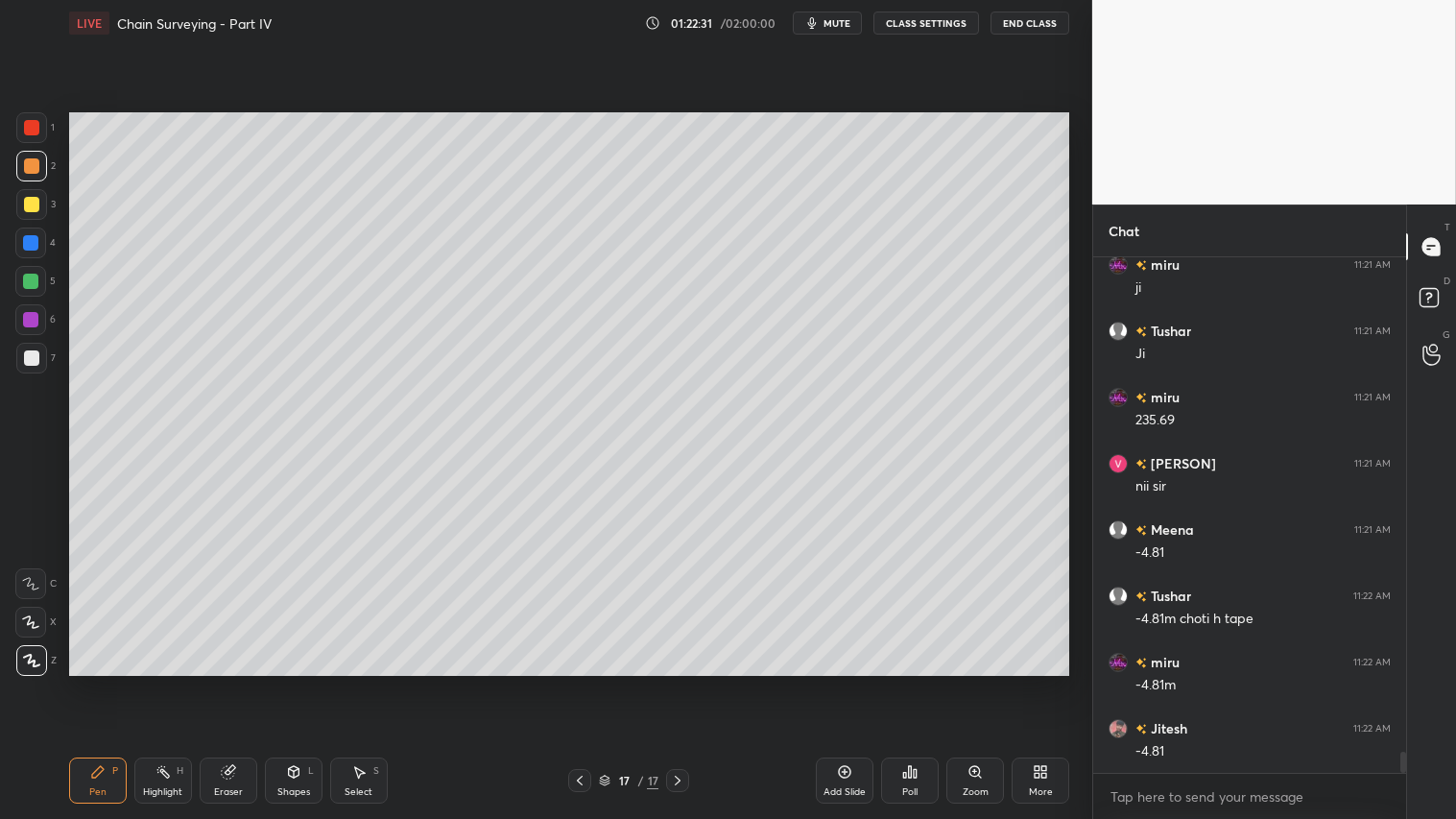 click 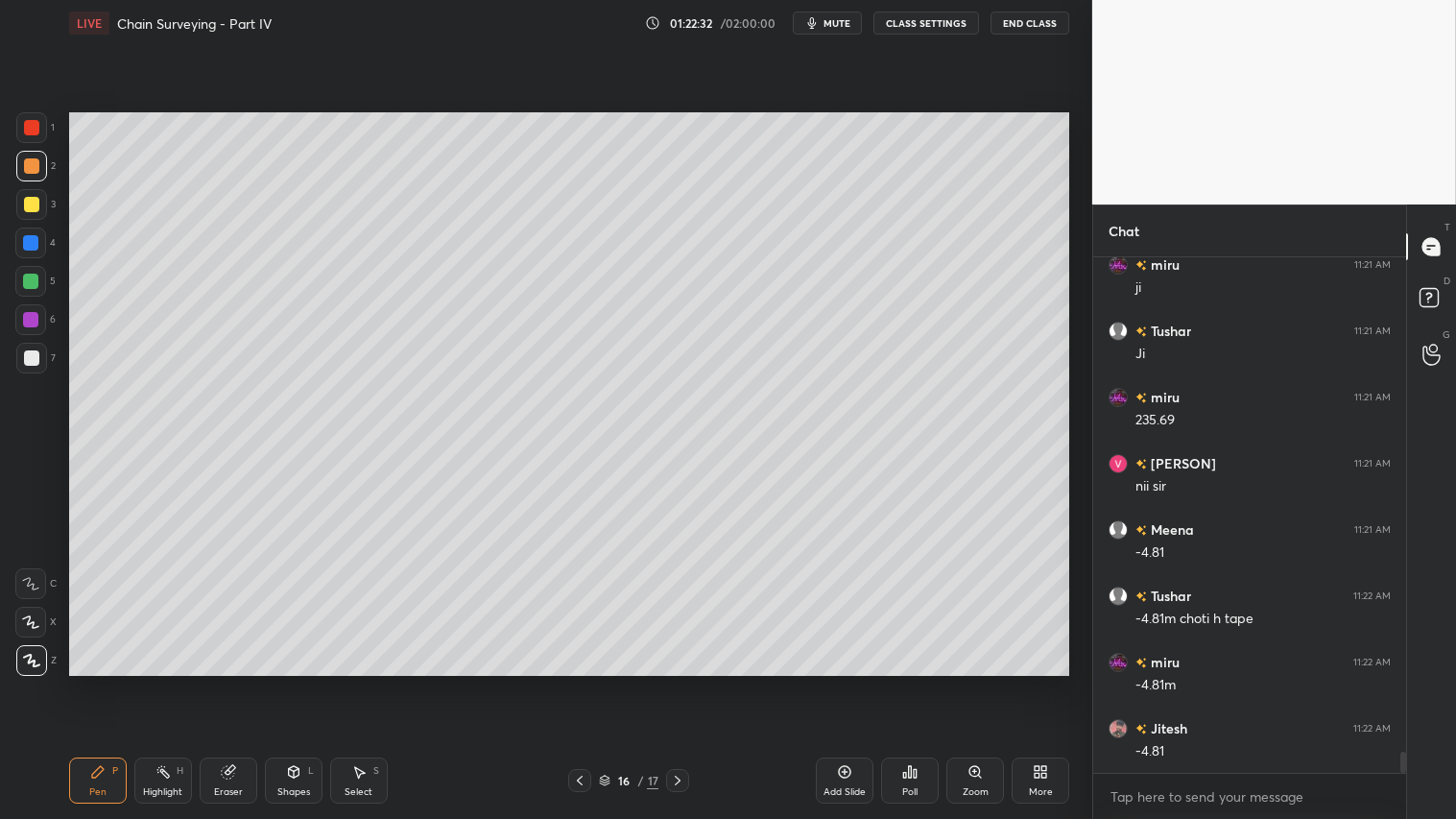 click 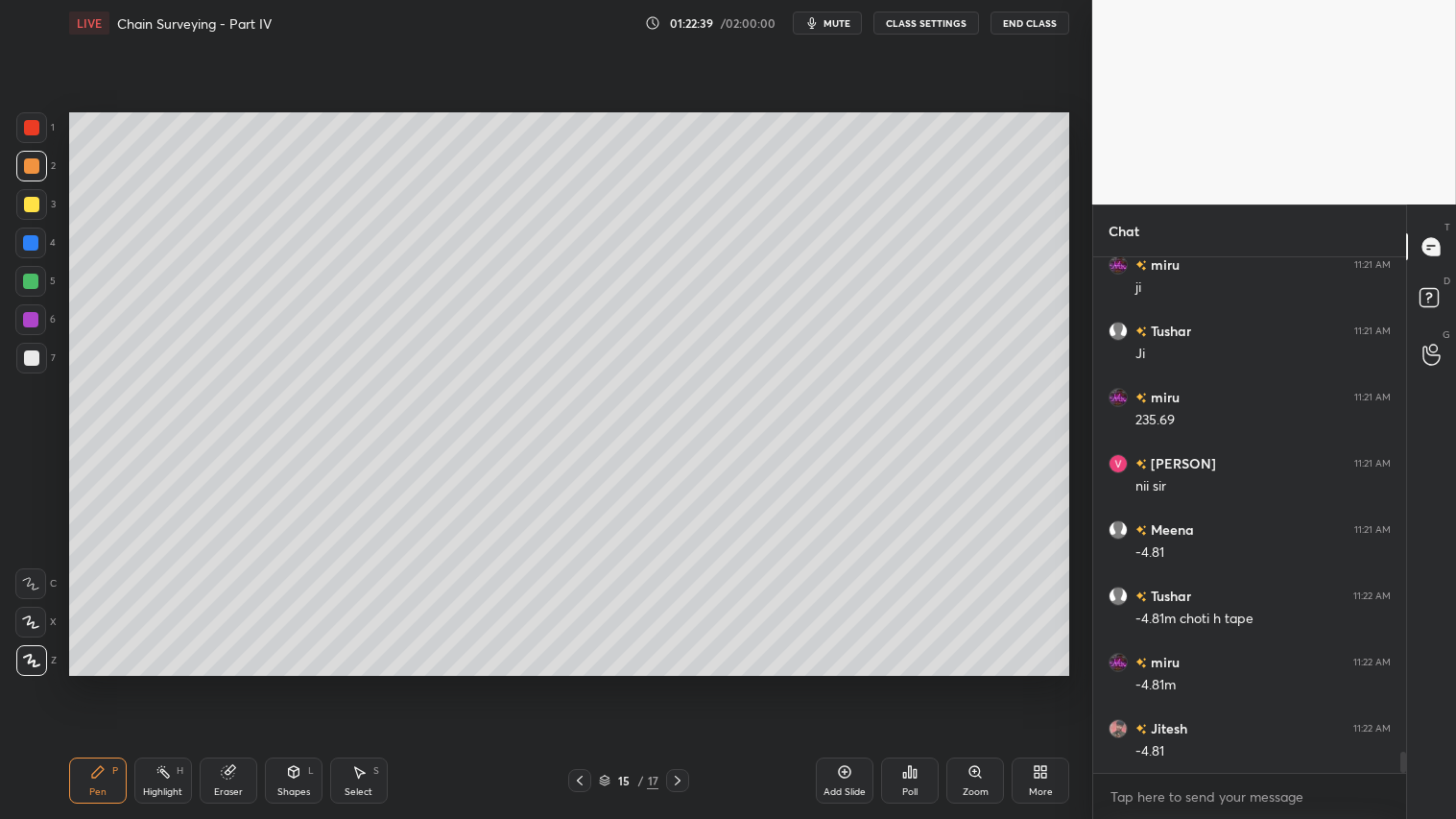click 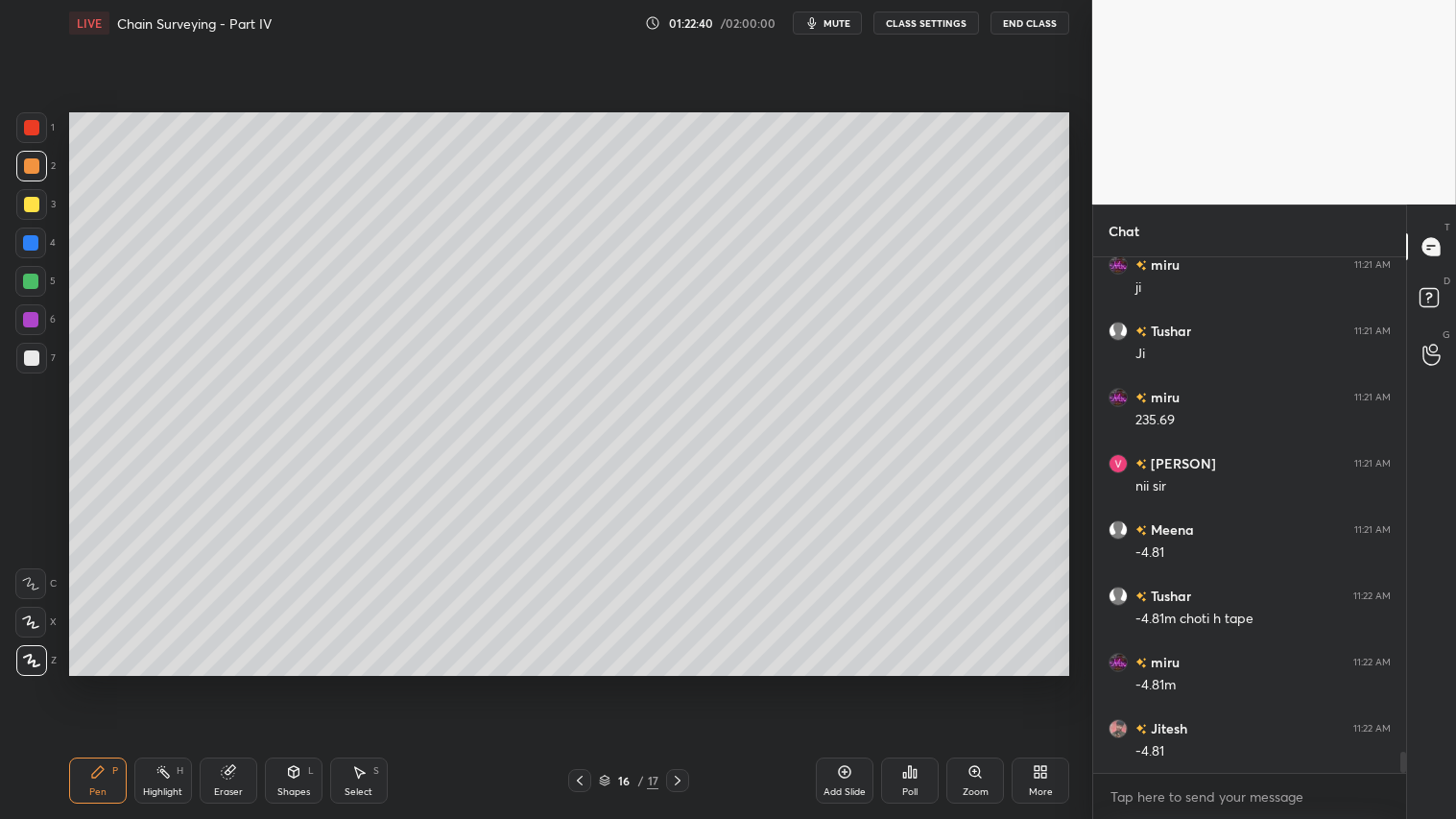 click 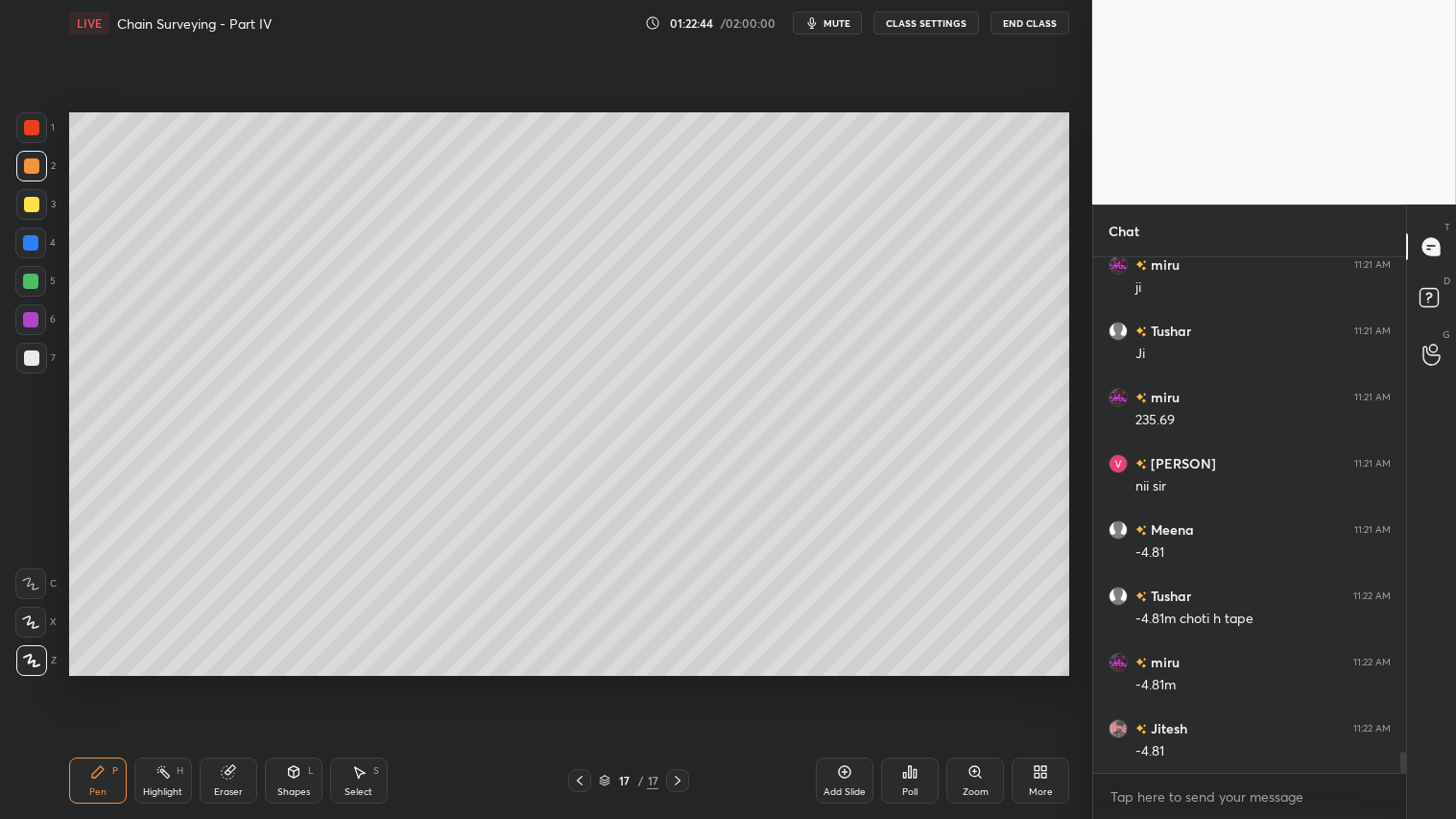 click on "Pen P" at bounding box center (98, 781) 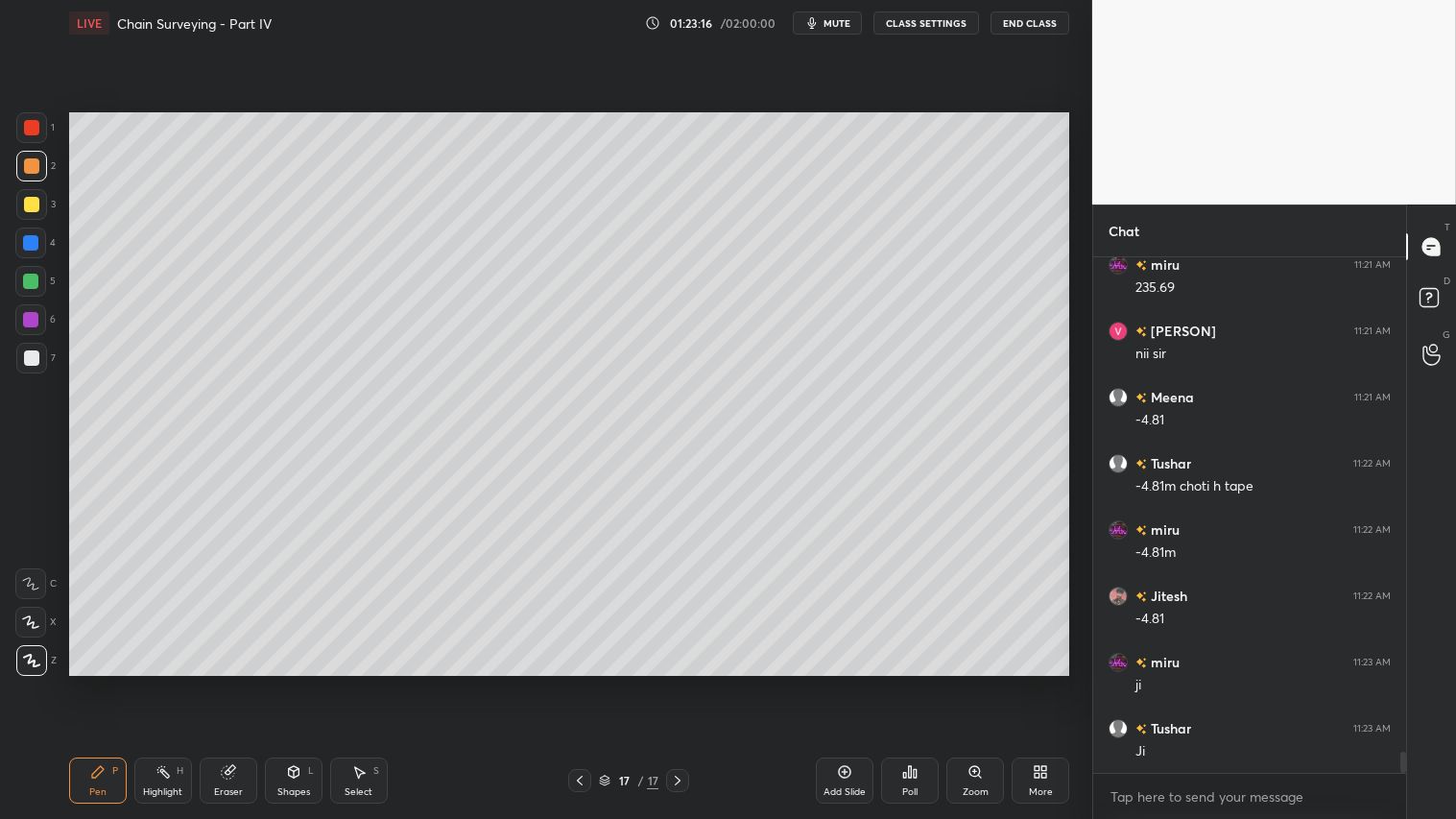 scroll, scrollTop: 12128, scrollLeft: 0, axis: vertical 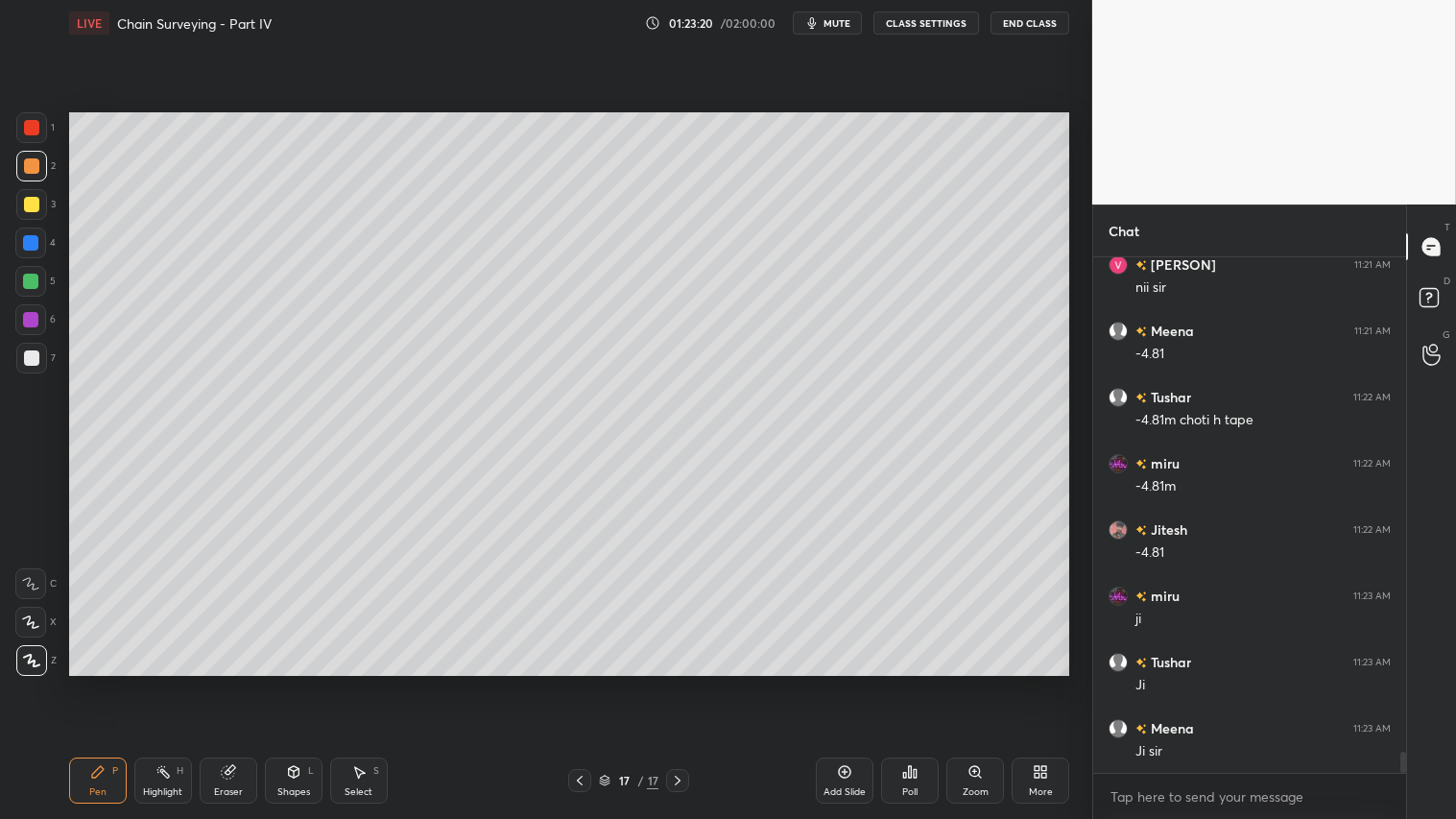 drag, startPoint x: 242, startPoint y: 766, endPoint x: 257, endPoint y: 701, distance: 66.70832 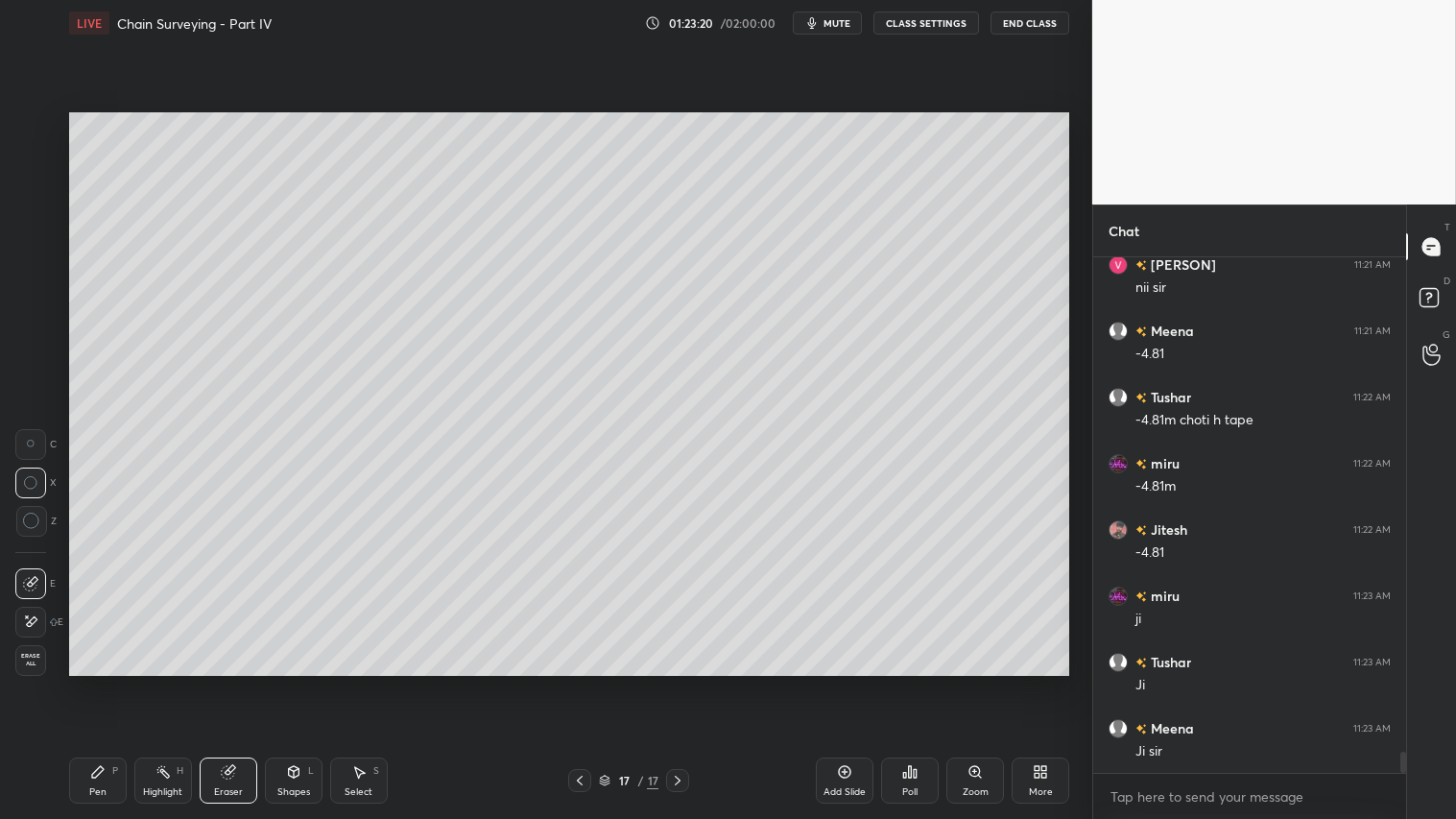 scroll, scrollTop: 12194, scrollLeft: 0, axis: vertical 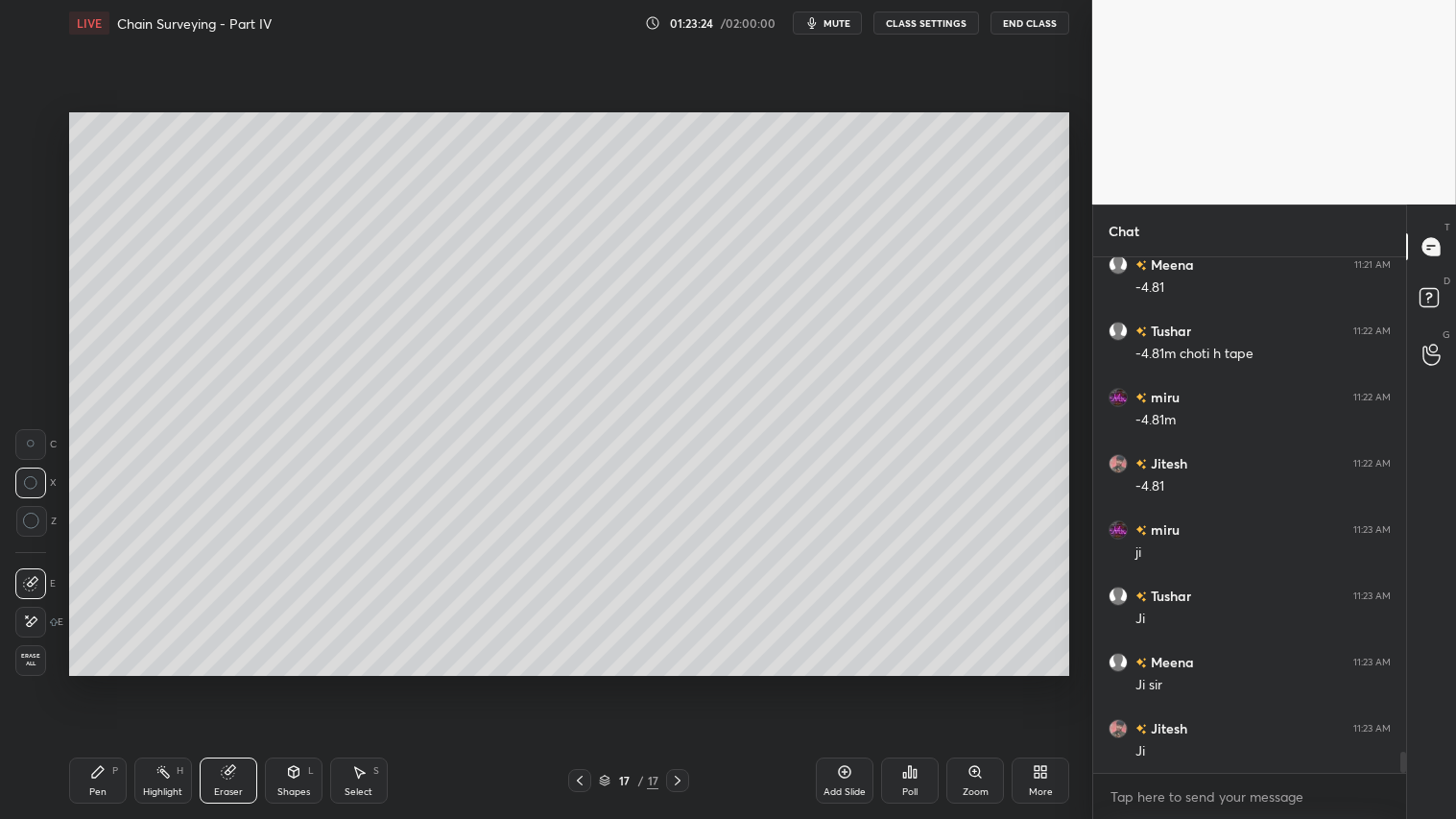 drag, startPoint x: 117, startPoint y: 779, endPoint x: 107, endPoint y: 776, distance: 10.440307 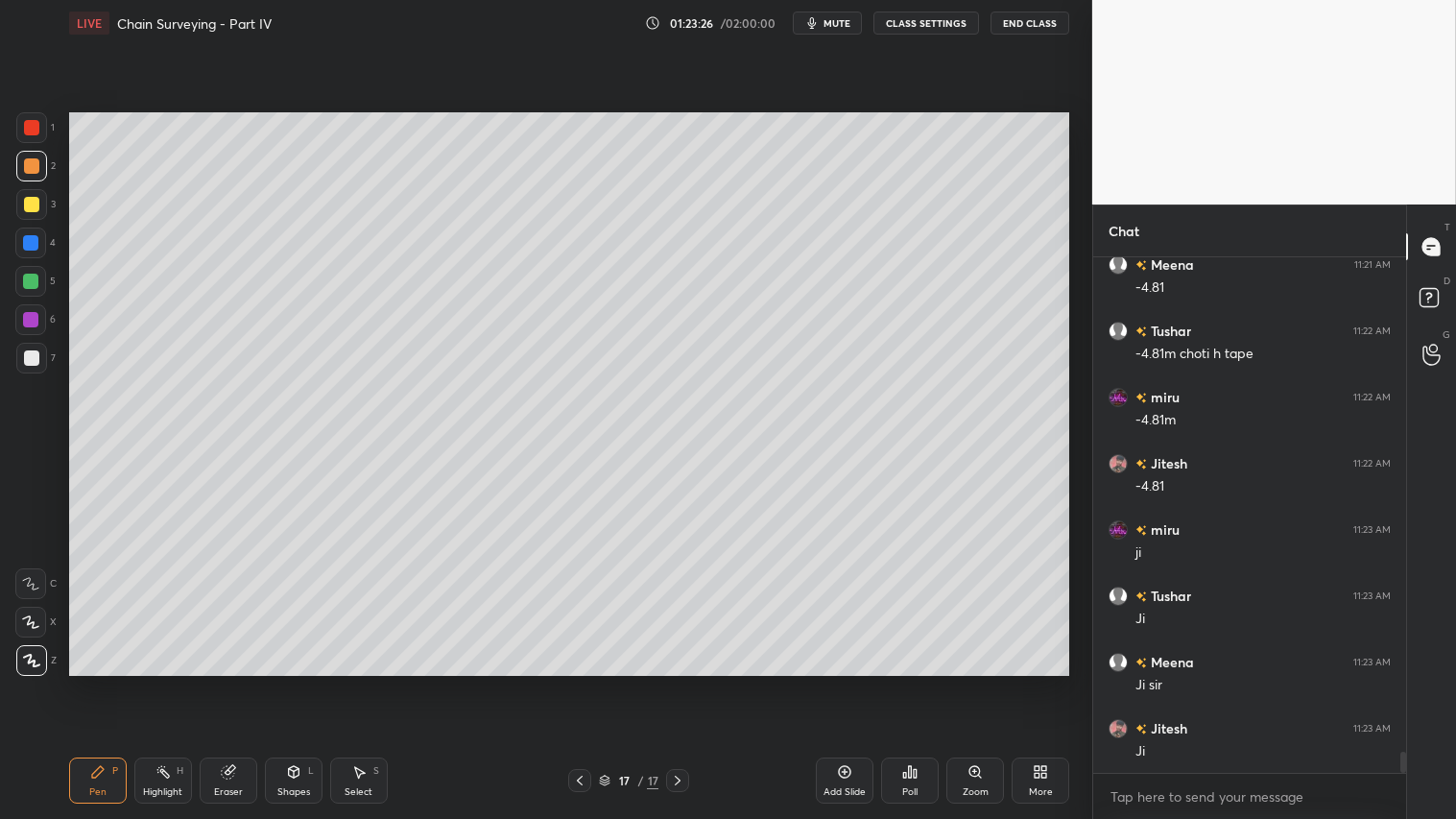 click at bounding box center (32, 166) 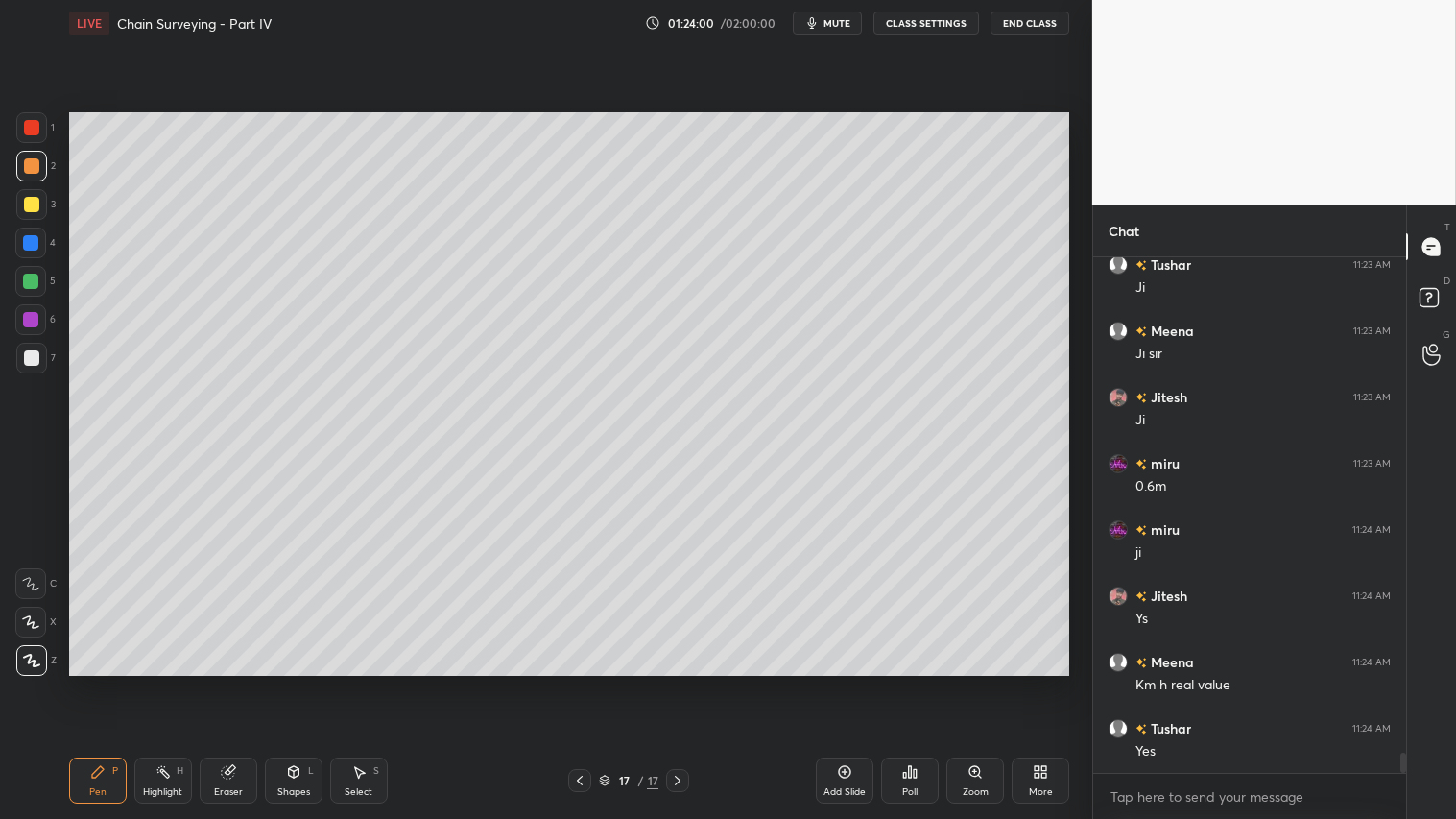 scroll, scrollTop: 12591, scrollLeft: 0, axis: vertical 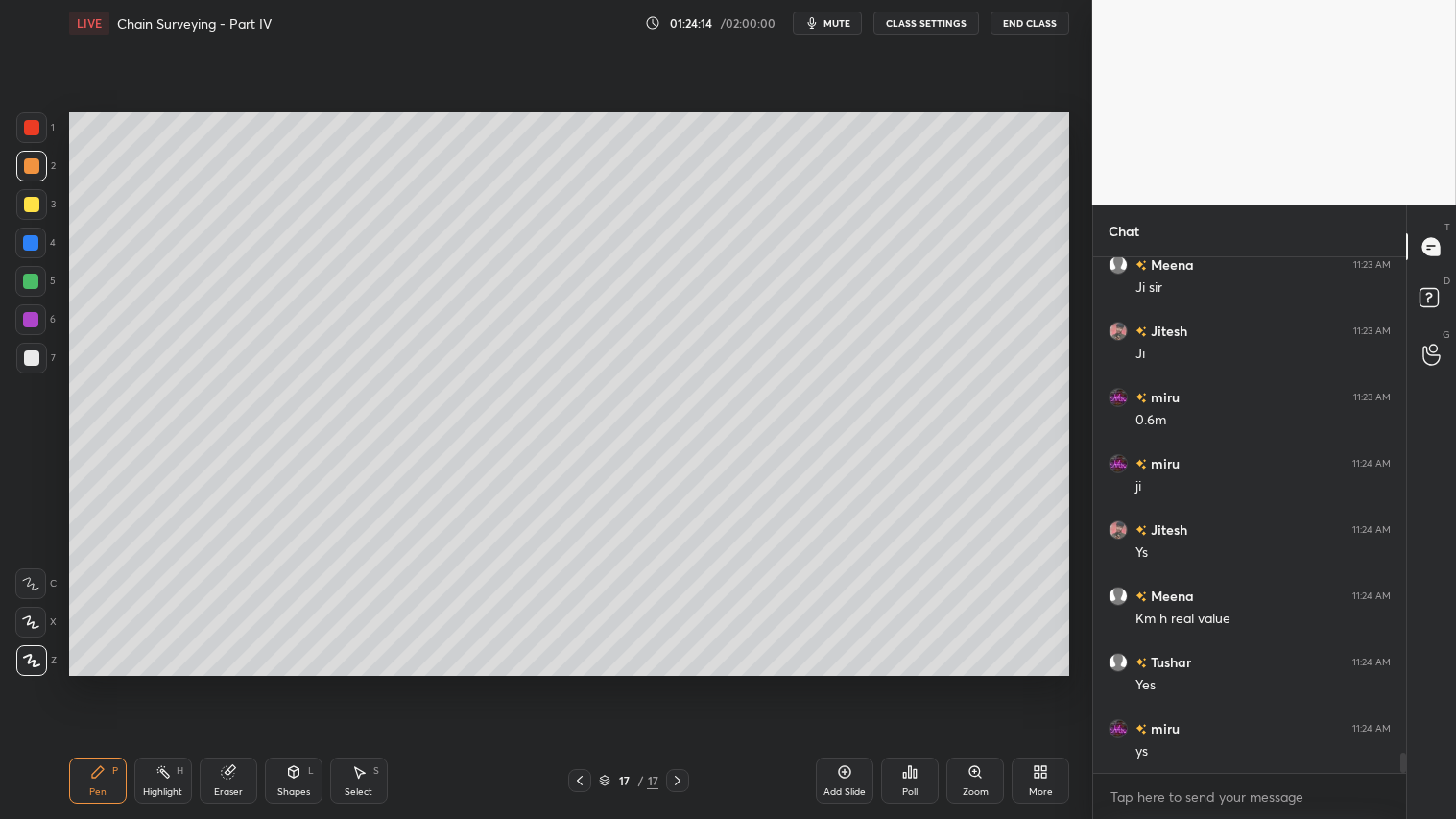 drag, startPoint x: 235, startPoint y: 783, endPoint x: 327, endPoint y: 712, distance: 116.21101 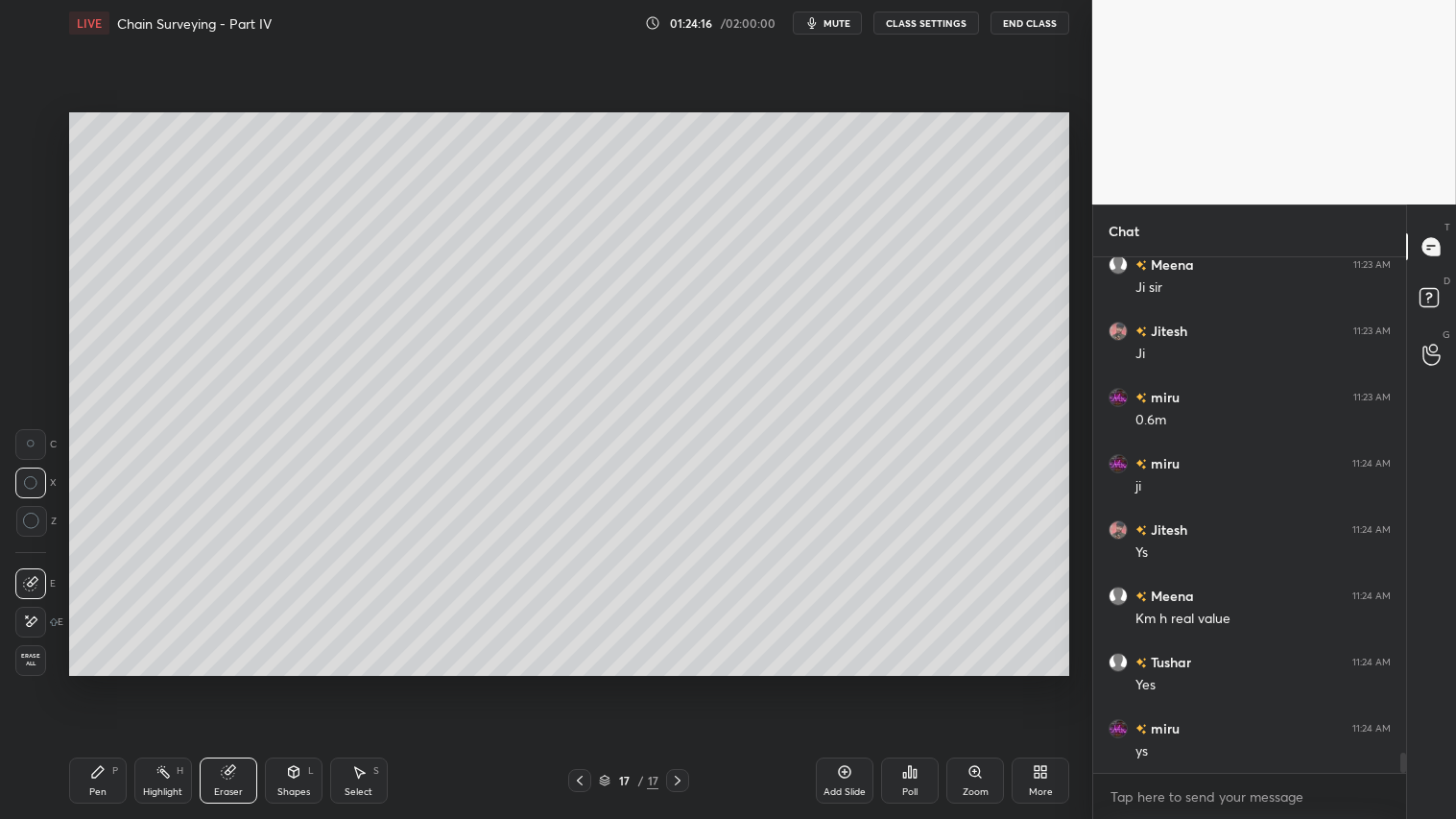 click on "Pen P" at bounding box center (98, 781) 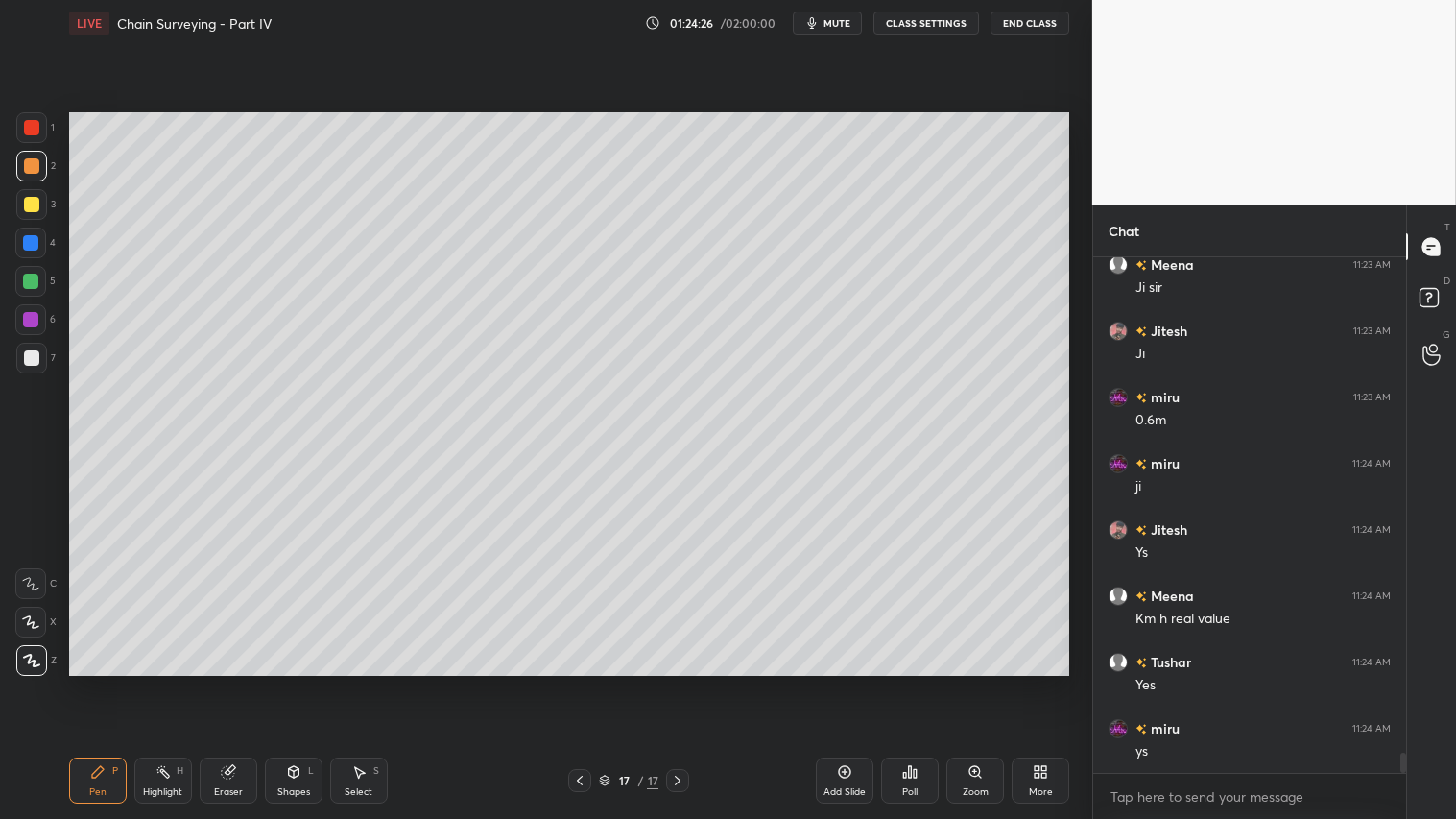 click on "Pen P Highlight H Eraser Shapes L Select S" at bounding box center (255, 781) 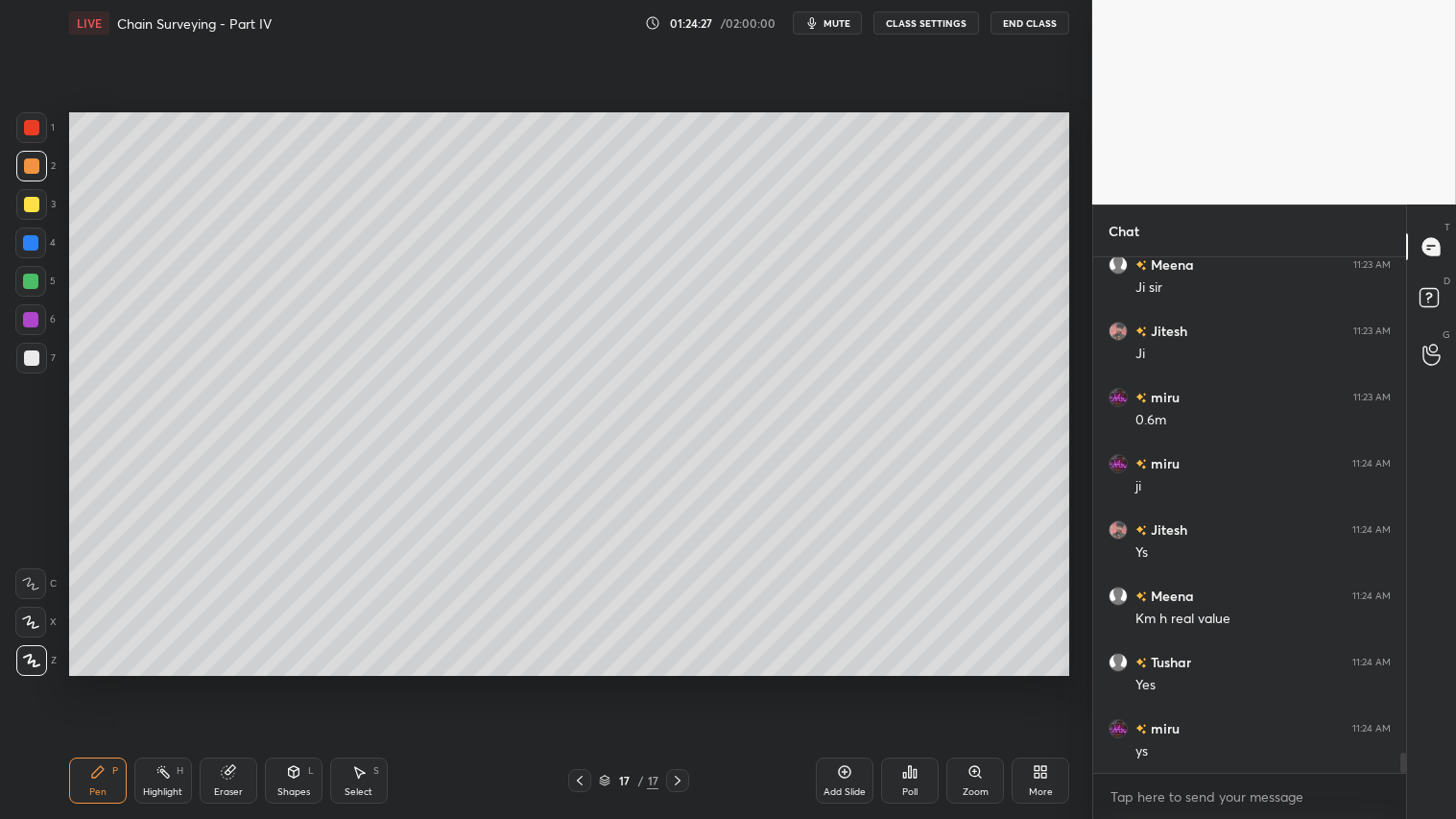 click on "Eraser" at bounding box center [228, 781] 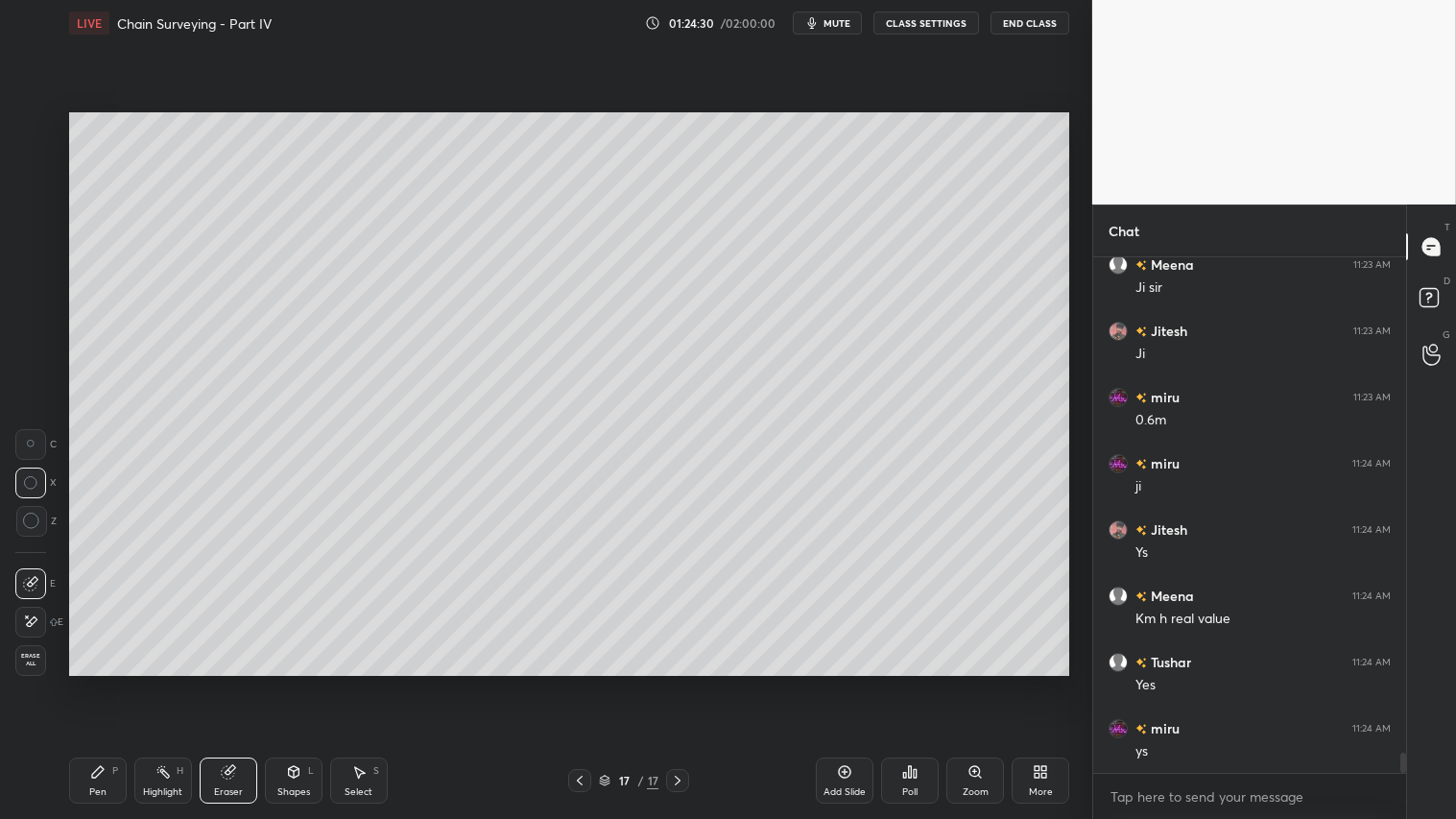 click on "Pen P" at bounding box center [98, 781] 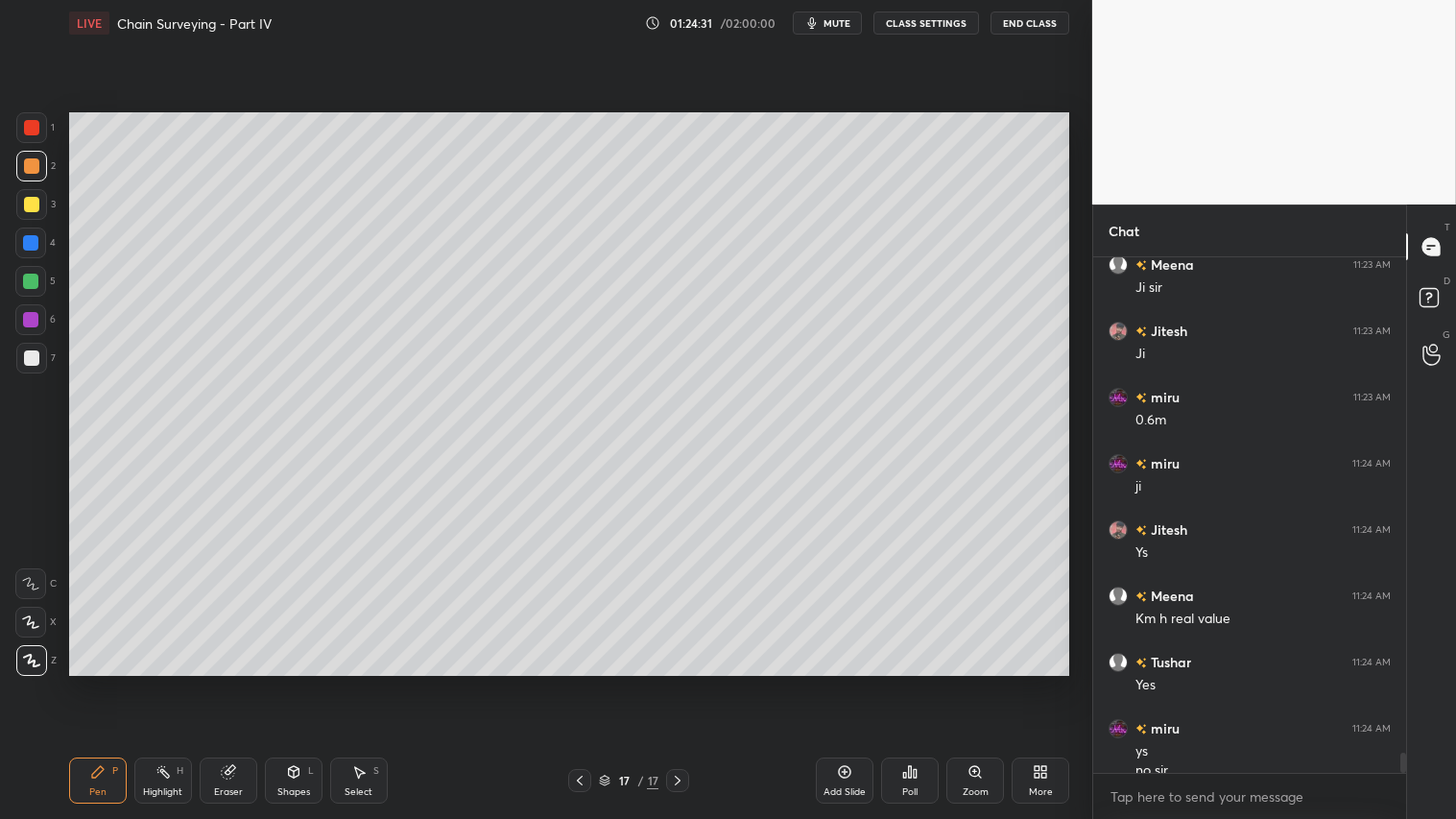 scroll, scrollTop: 12610, scrollLeft: 0, axis: vertical 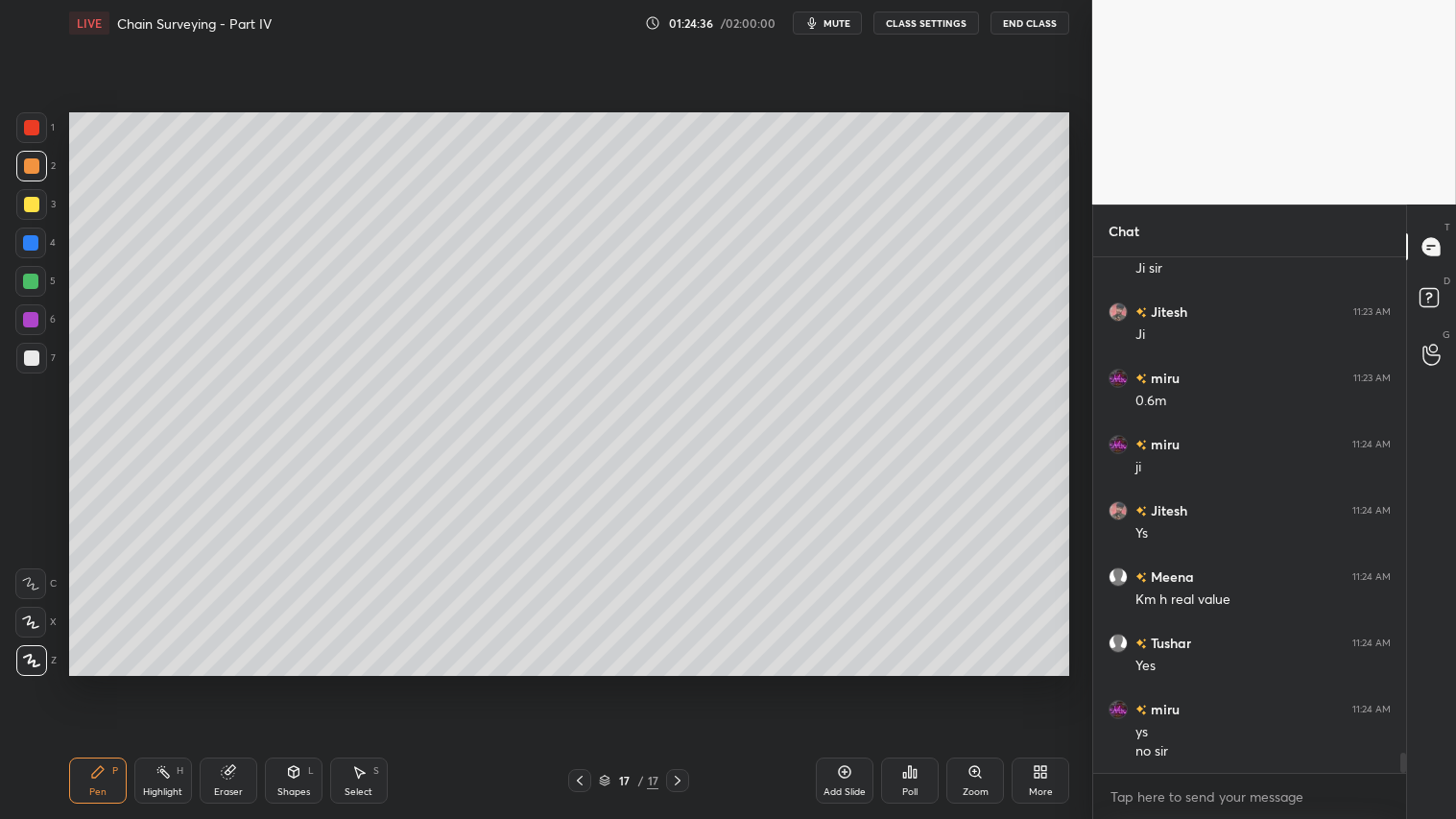 click on "Shapes L" at bounding box center [294, 781] 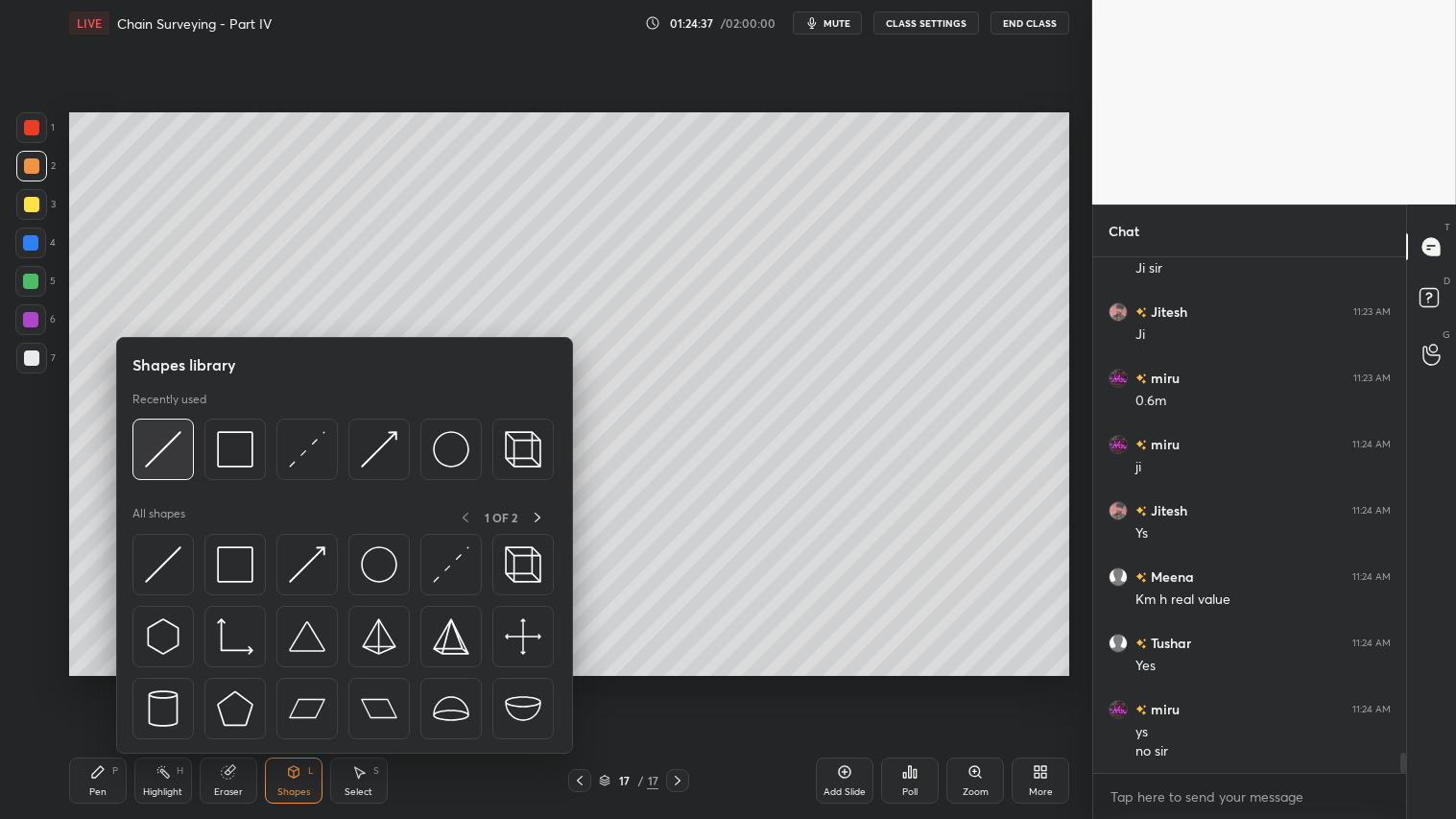 click at bounding box center [163, 449] 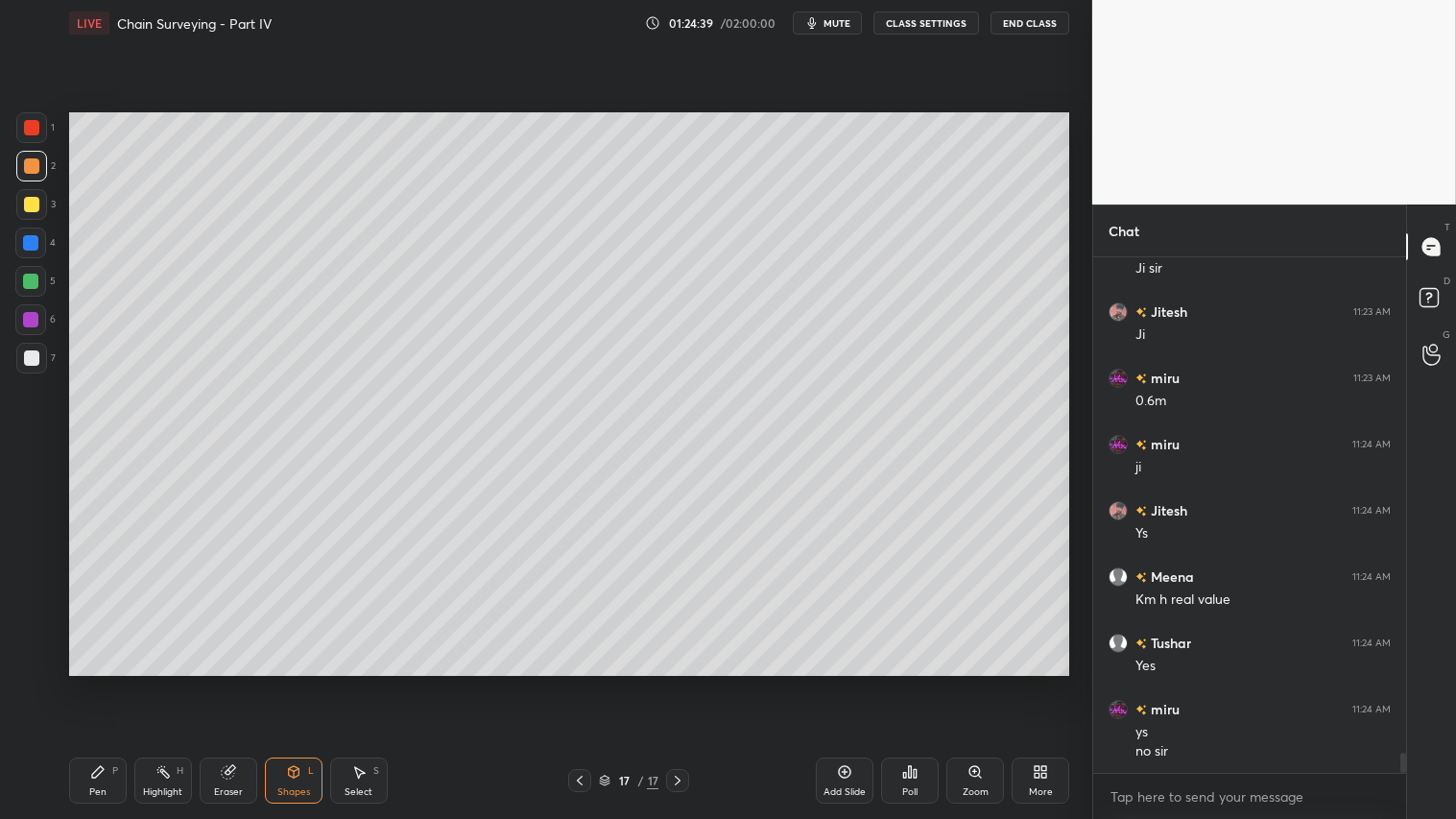 drag, startPoint x: 101, startPoint y: 798, endPoint x: 113, endPoint y: 793, distance: 13 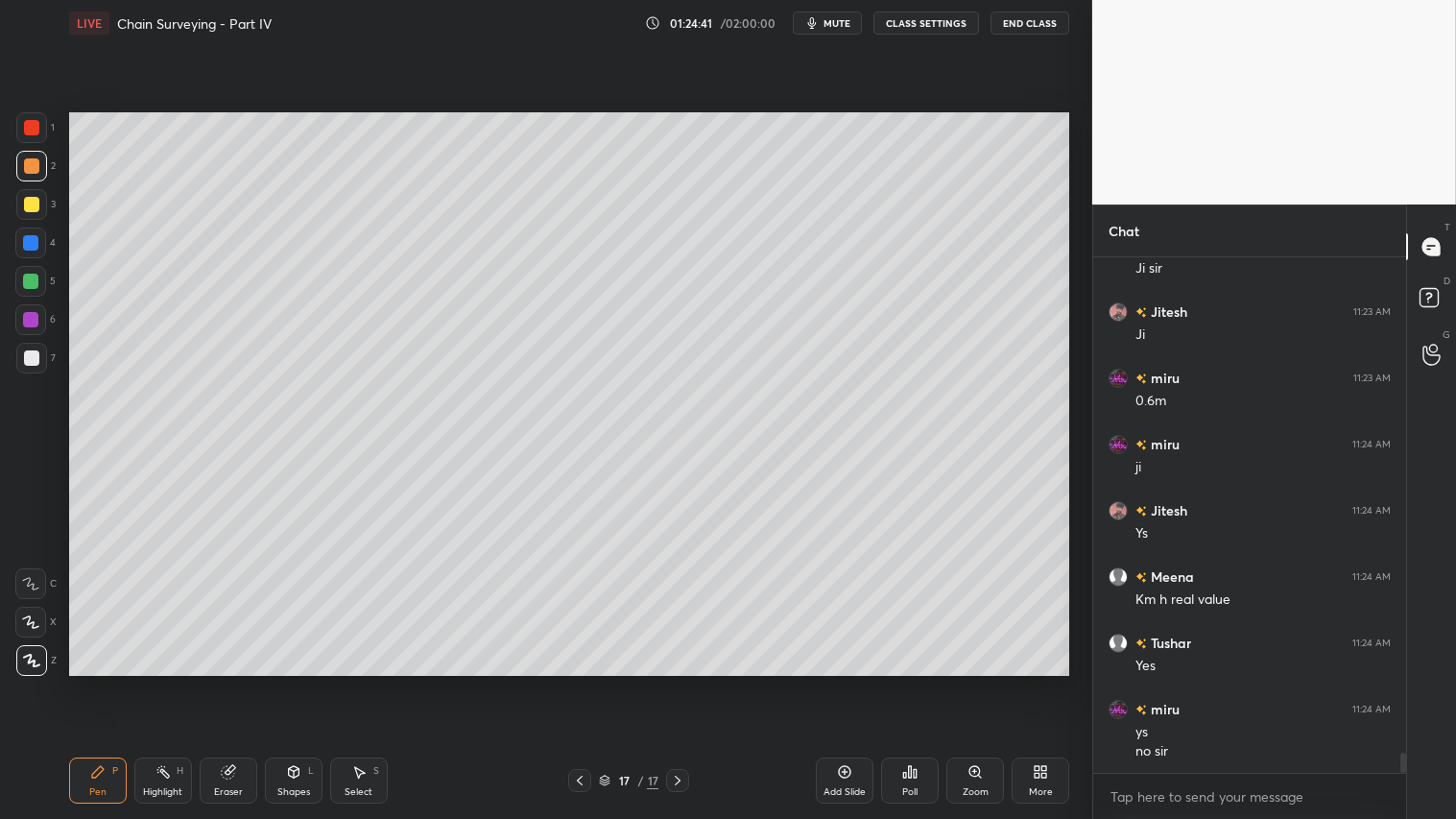 click on "1 2 3 4 5 6 7" at bounding box center (36, 247) 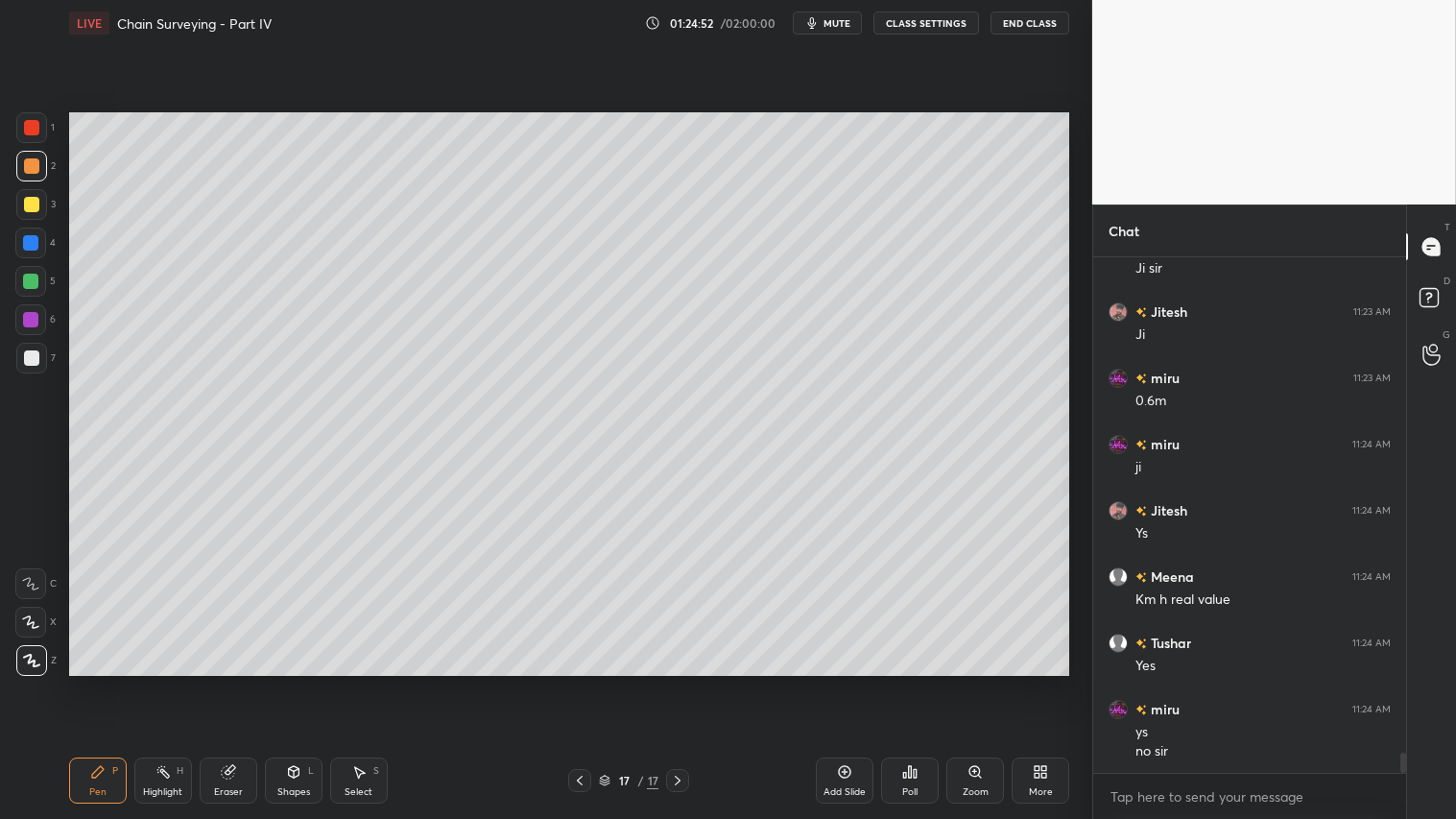 scroll, scrollTop: 12677, scrollLeft: 0, axis: vertical 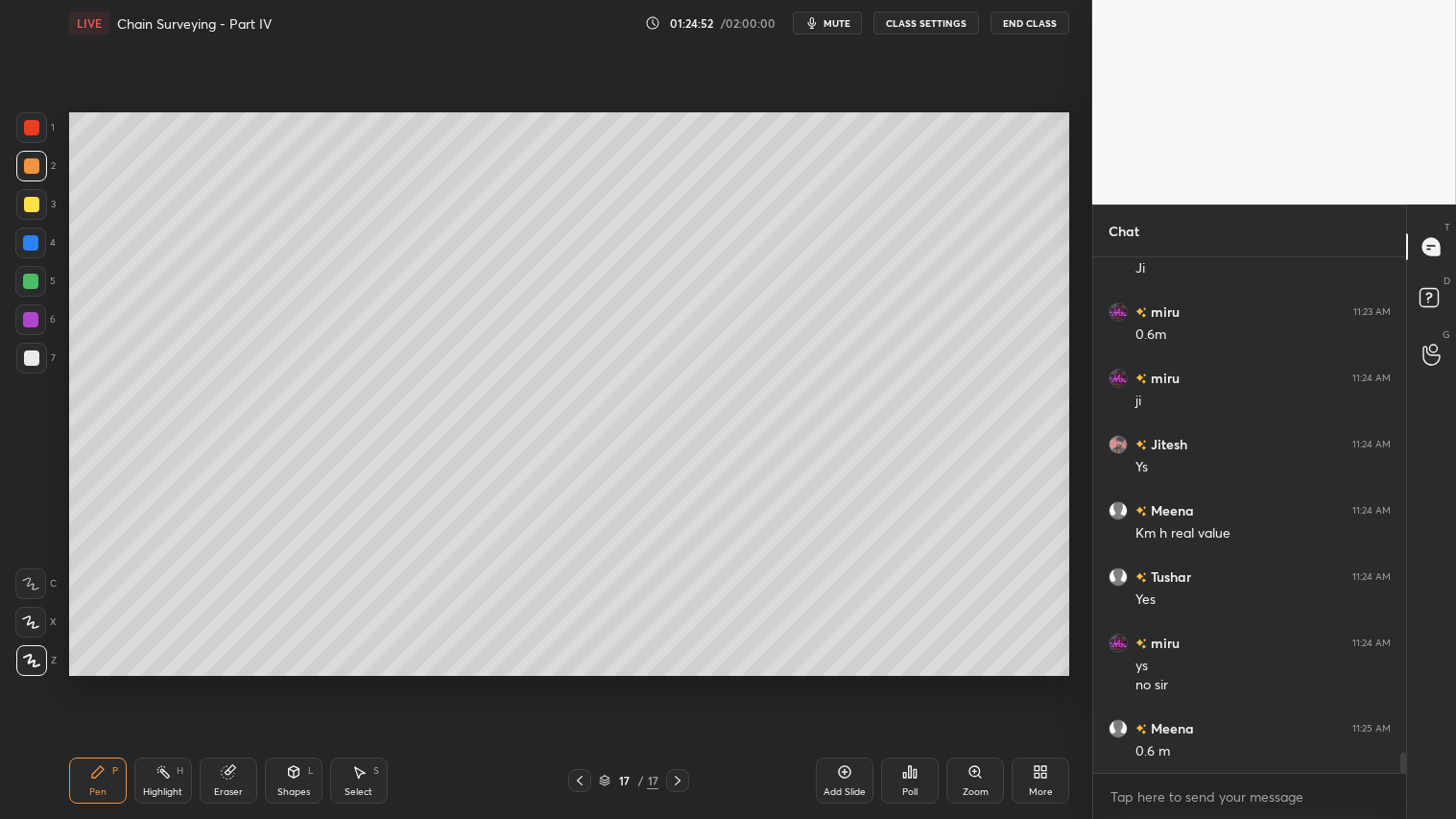 click on "Shapes L" at bounding box center [294, 781] 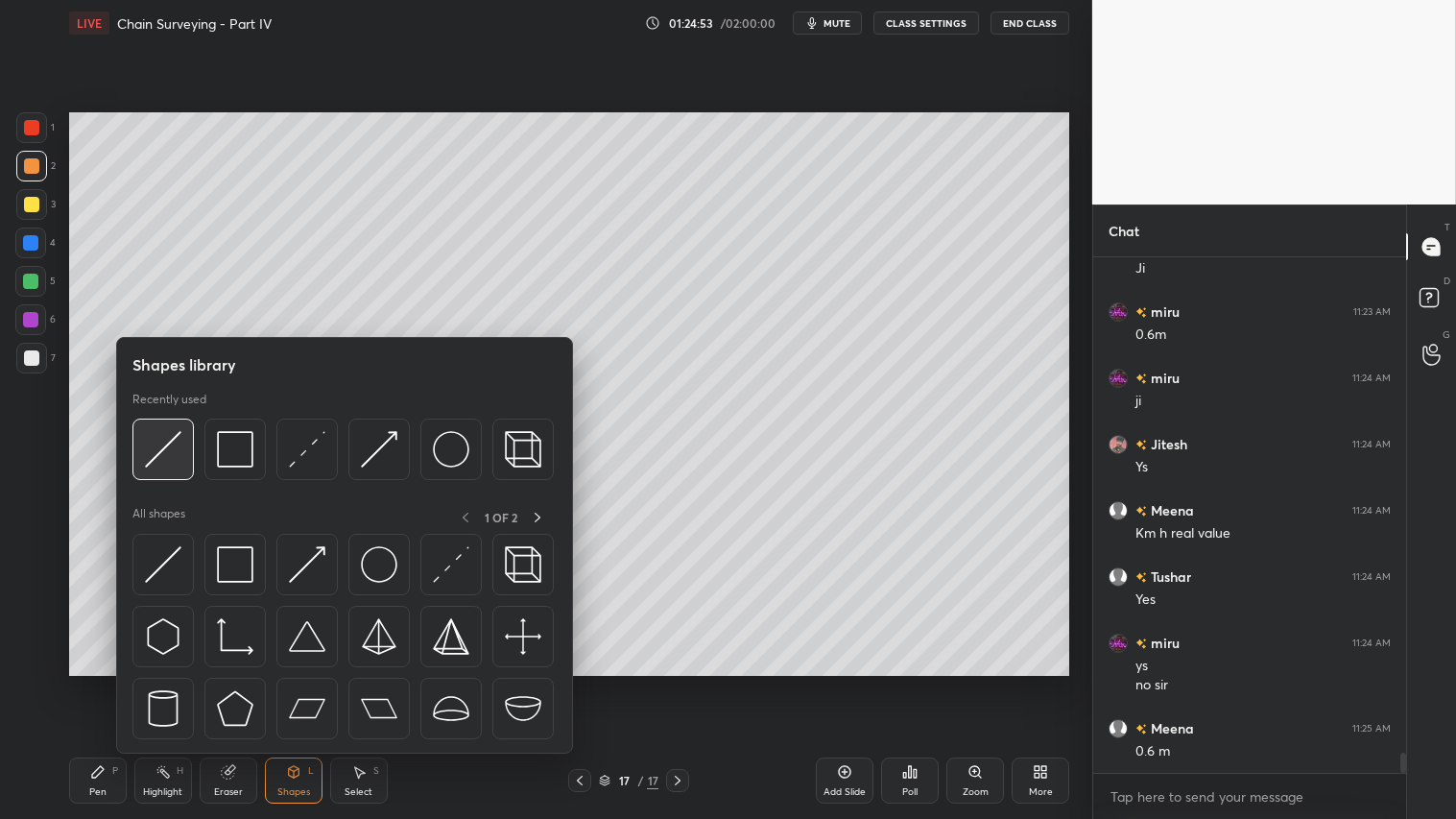 click at bounding box center (163, 449) 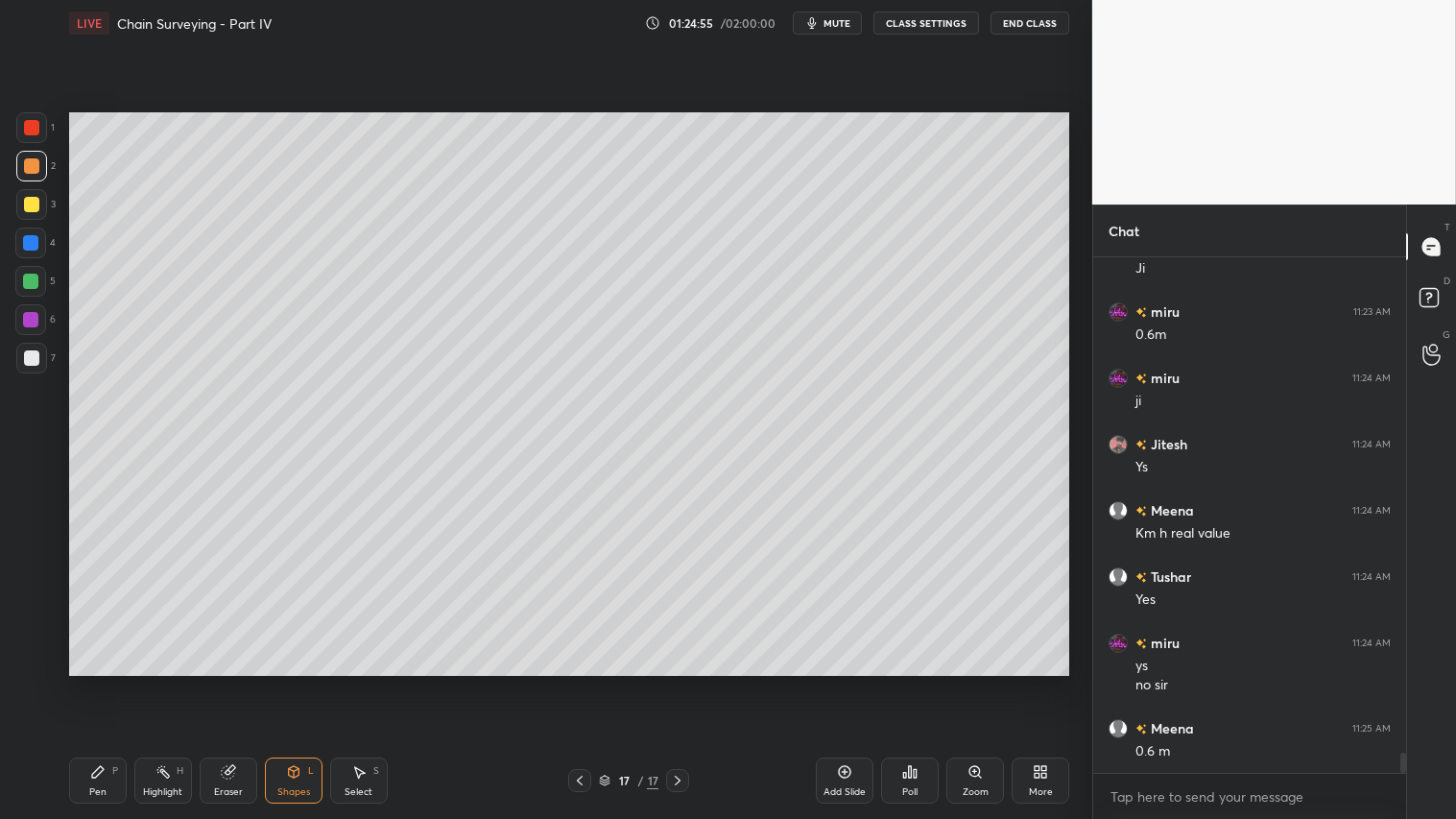 click on "Pen P" at bounding box center [98, 781] 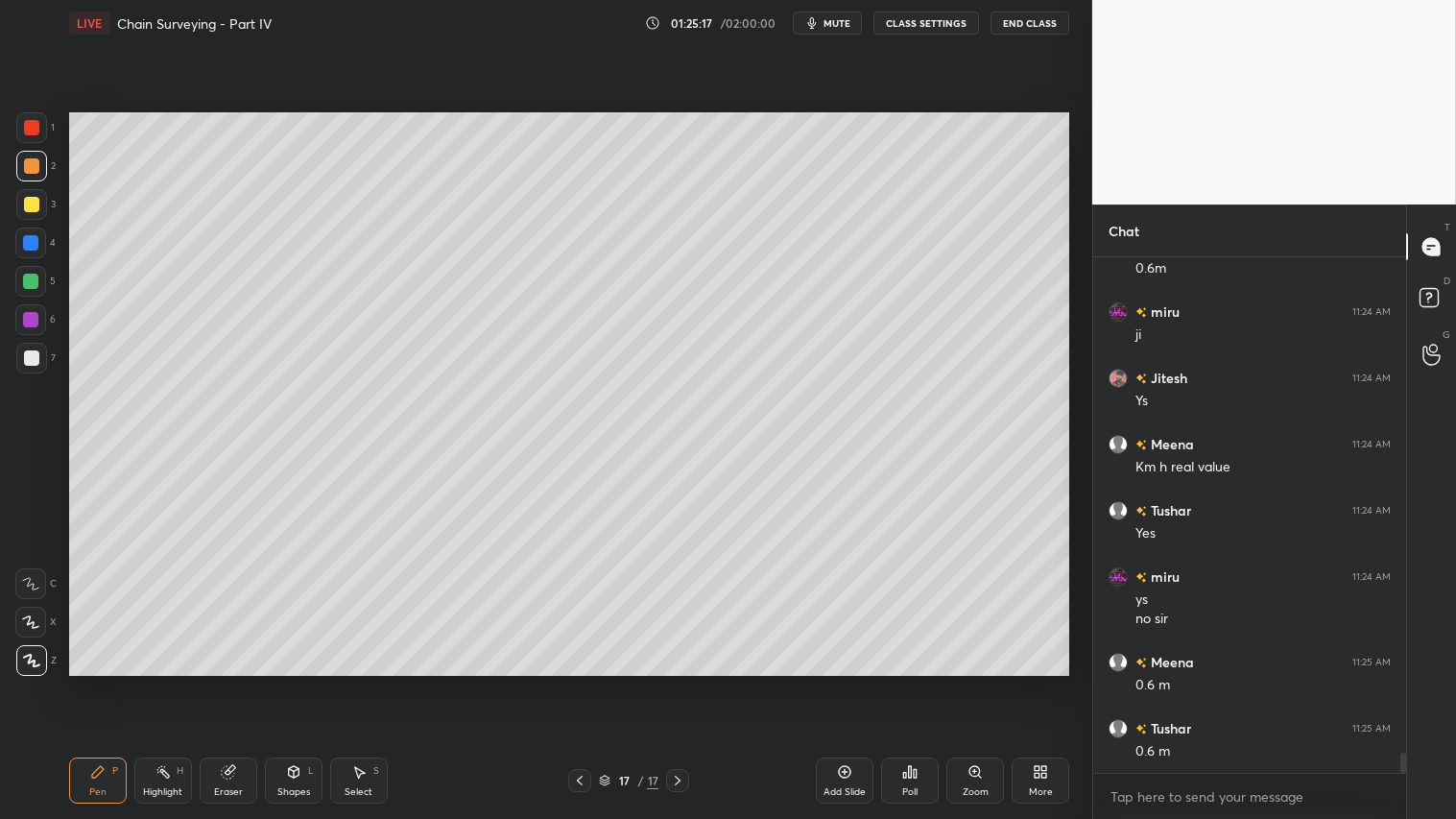 scroll, scrollTop: 12809, scrollLeft: 0, axis: vertical 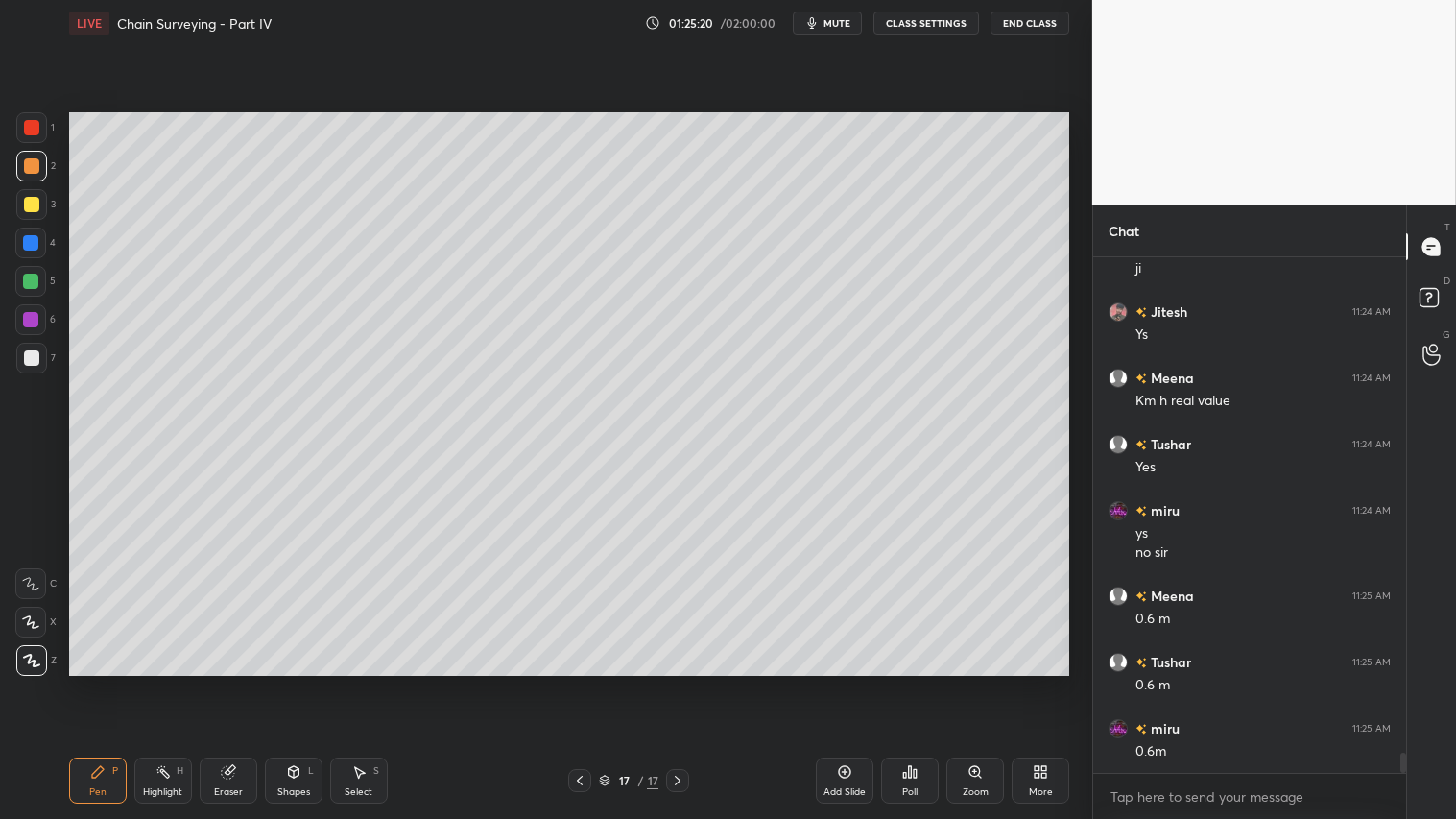 click on "Shapes" at bounding box center (294, 792) 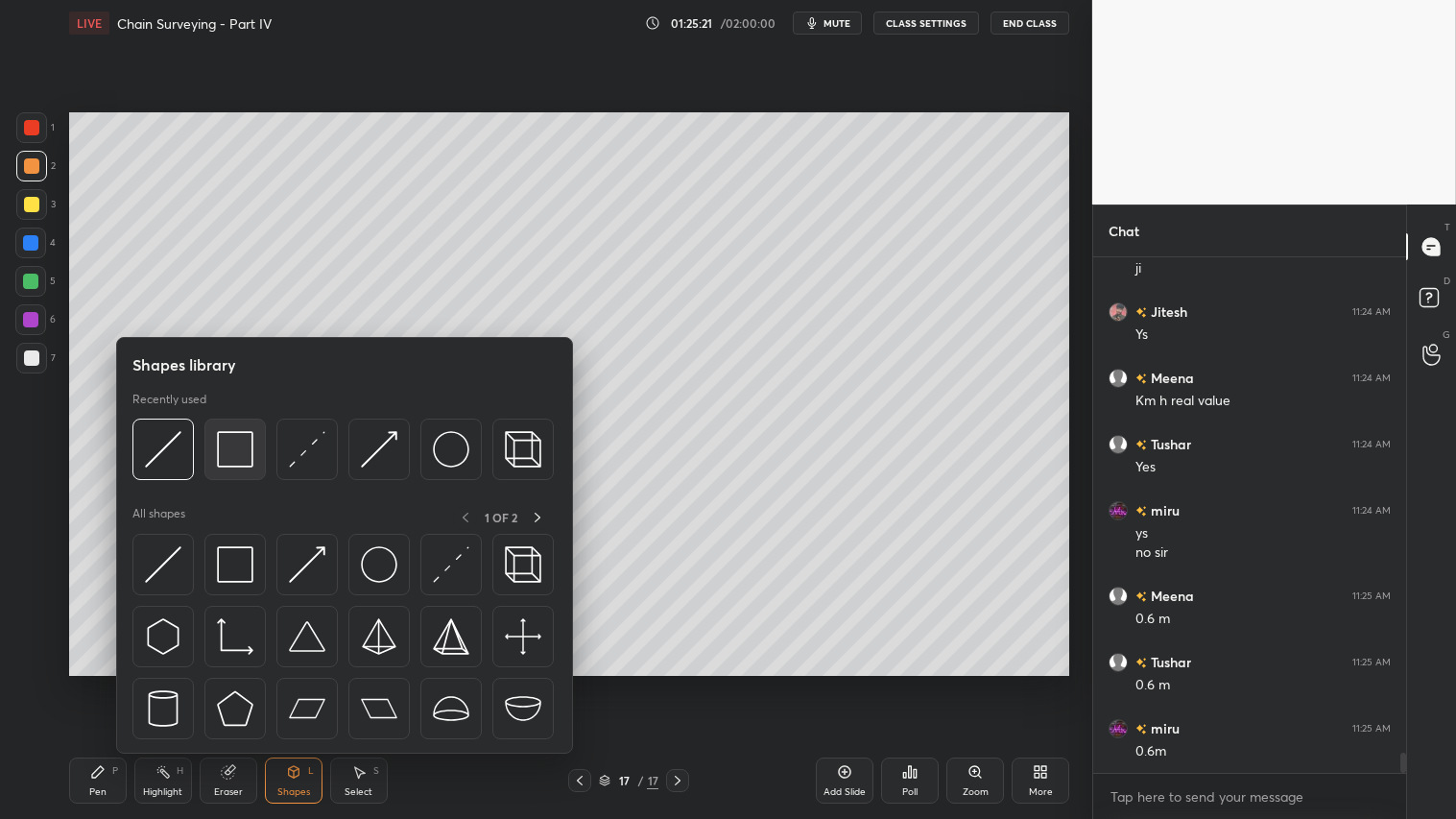 click at bounding box center [235, 449] 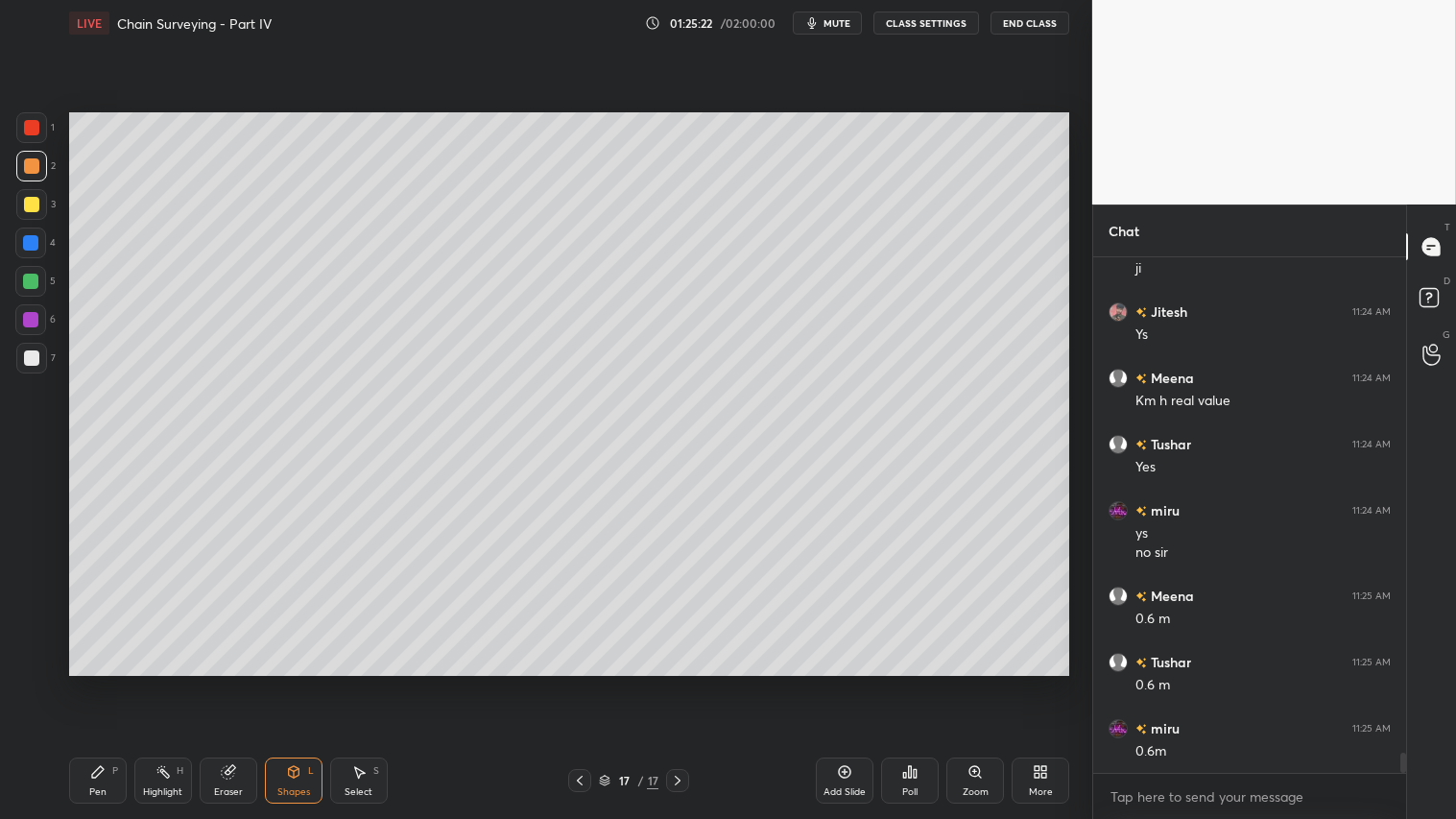 click at bounding box center [32, 358] 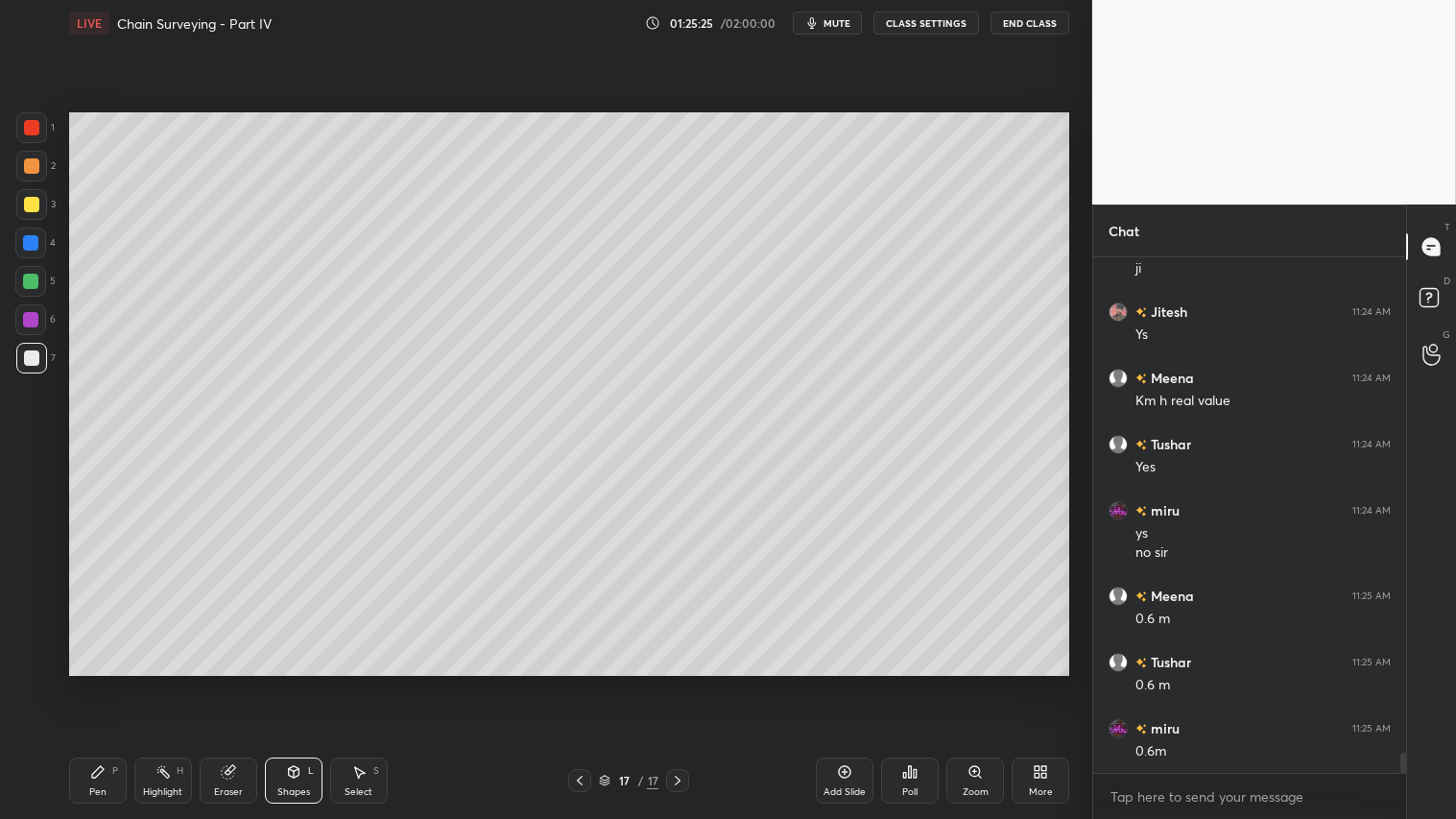 click at bounding box center [32, 166] 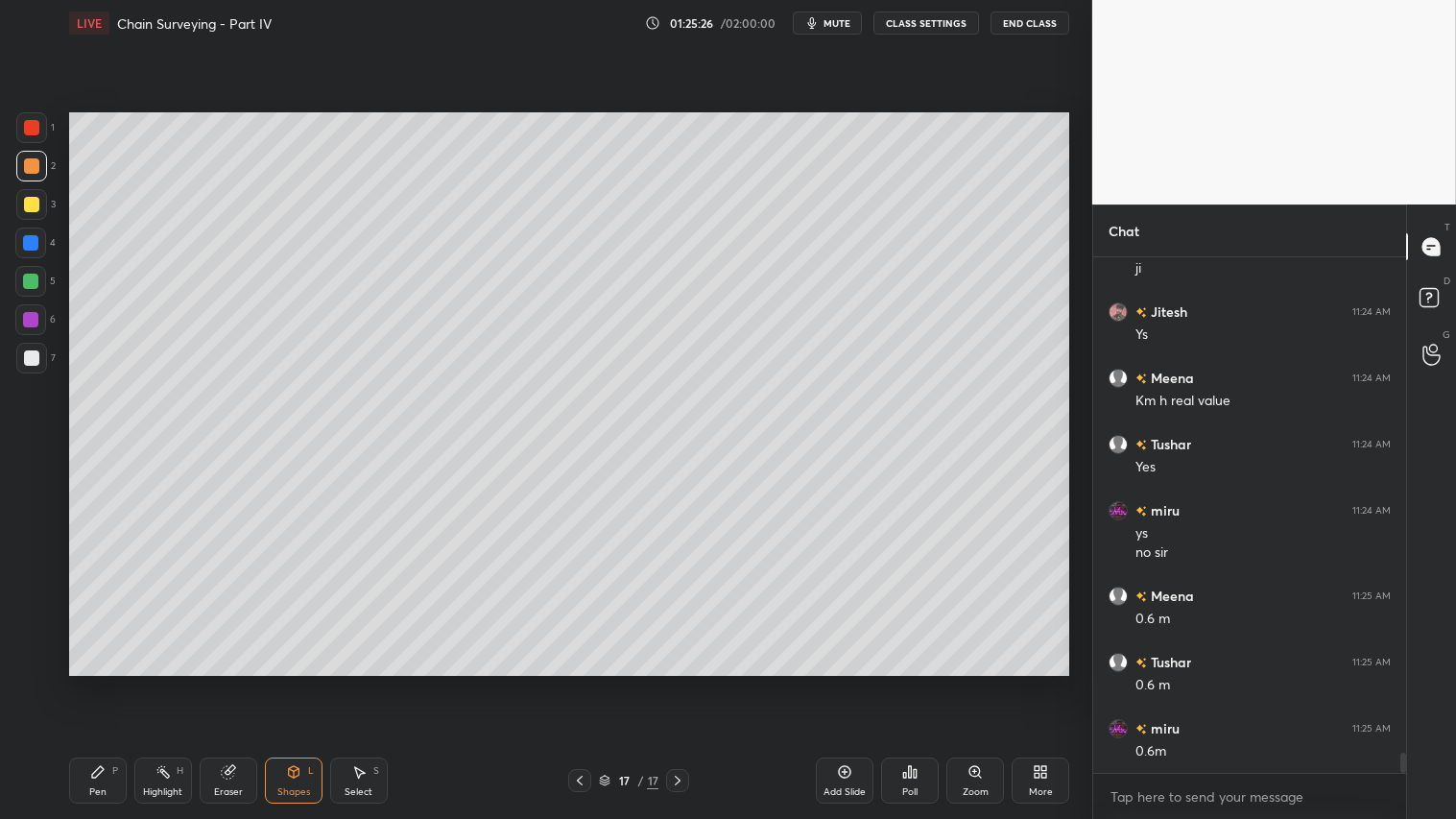 click 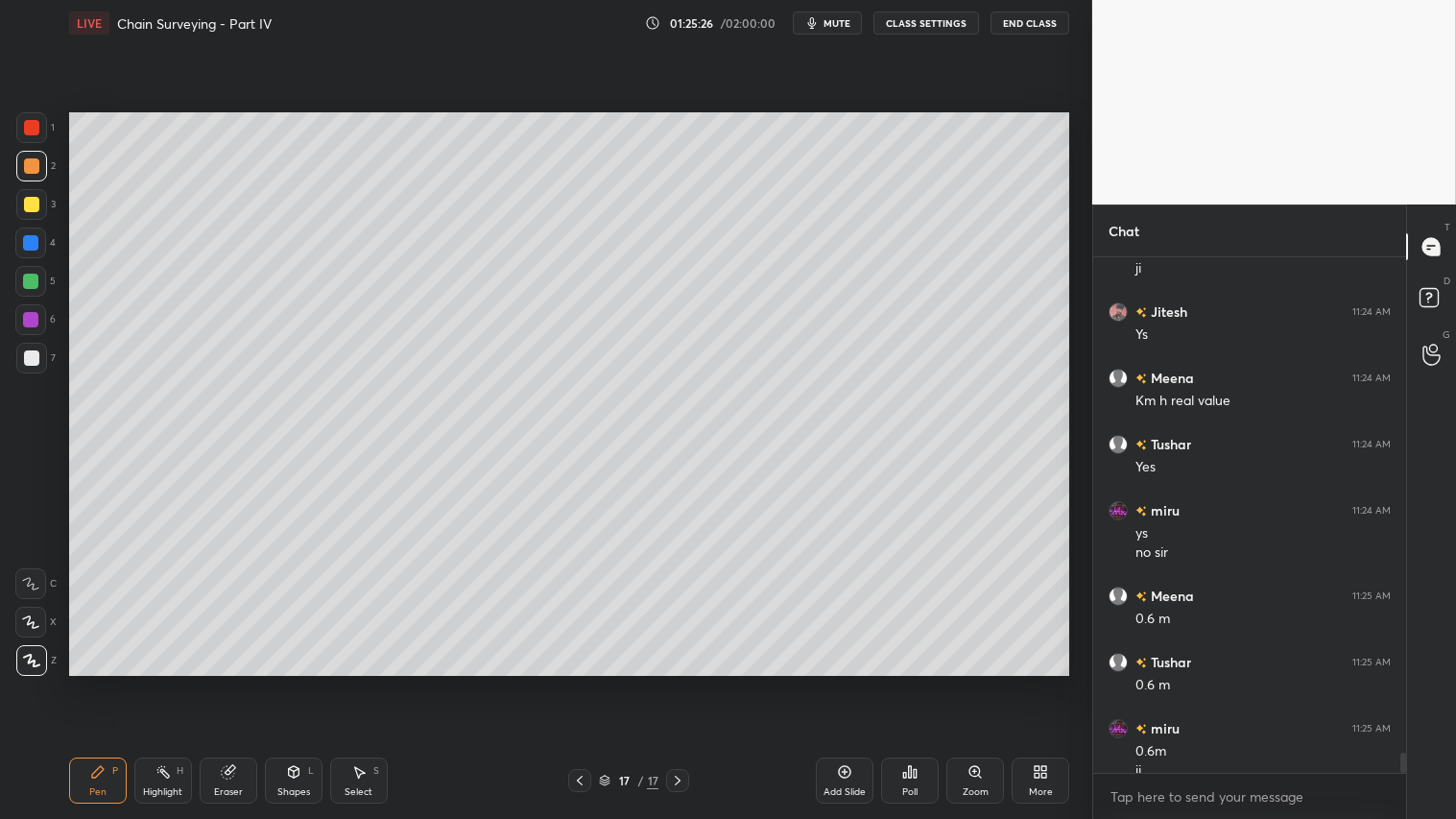 scroll, scrollTop: 12828, scrollLeft: 0, axis: vertical 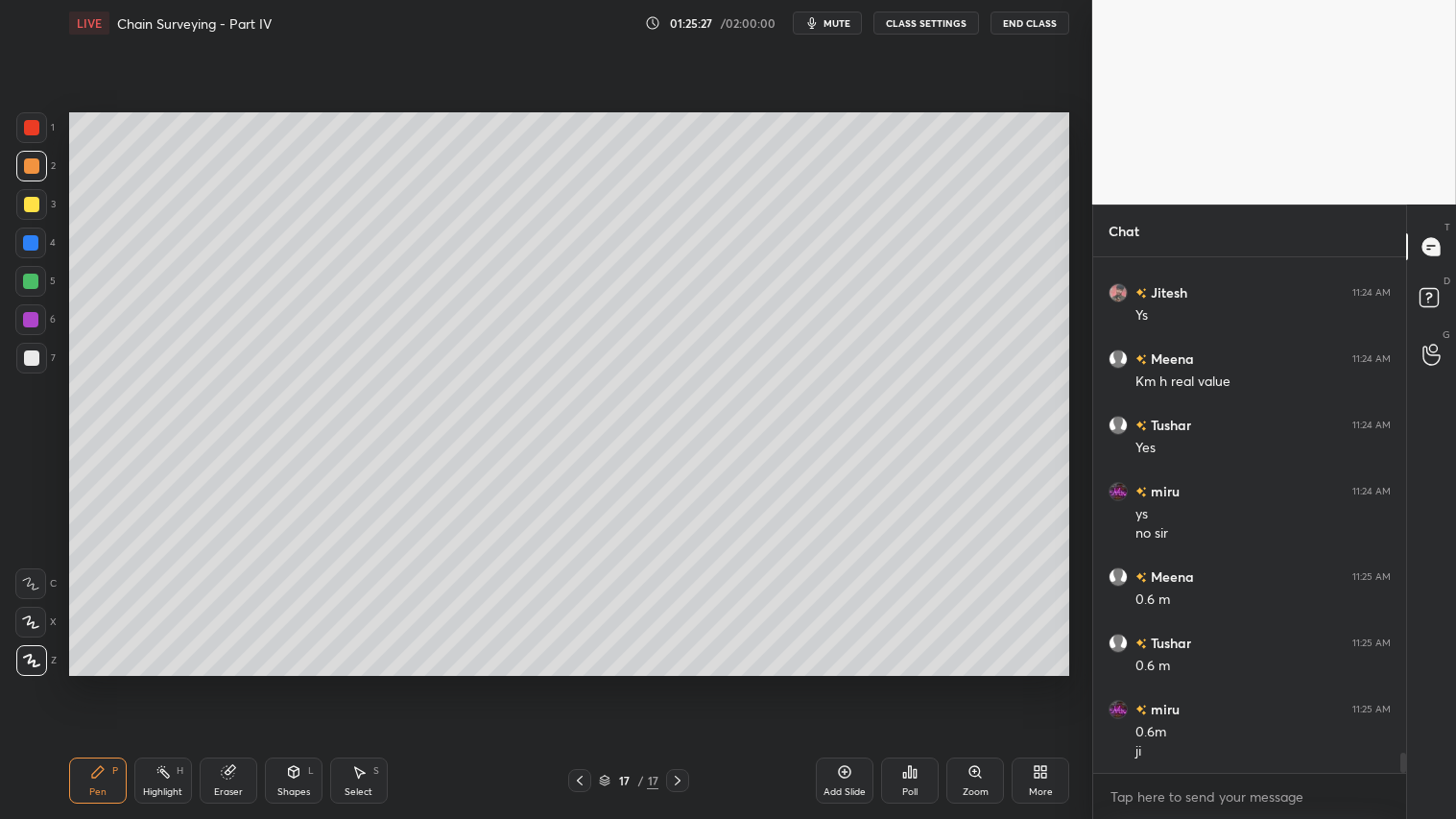 click 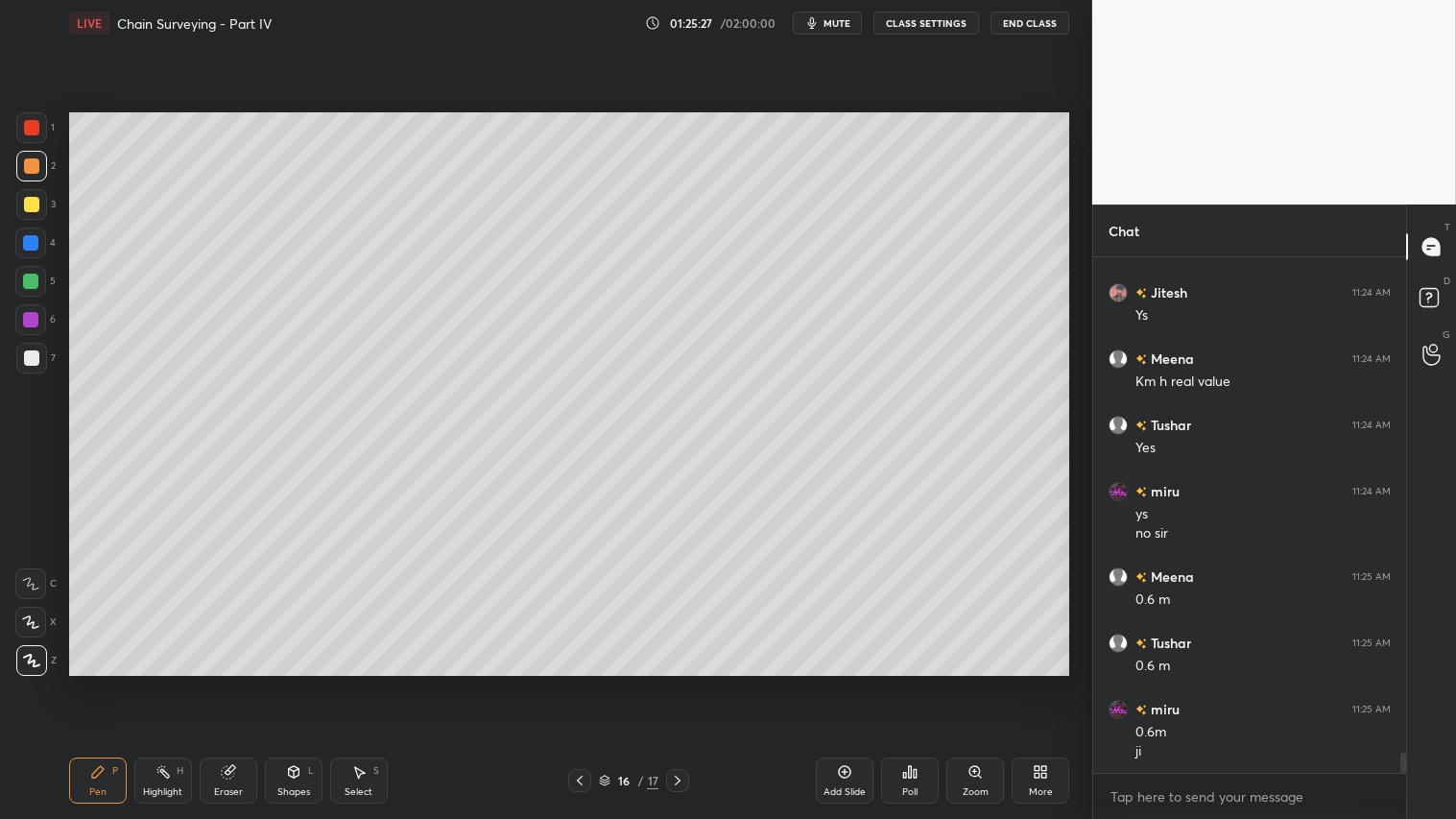 click at bounding box center (580, 781) 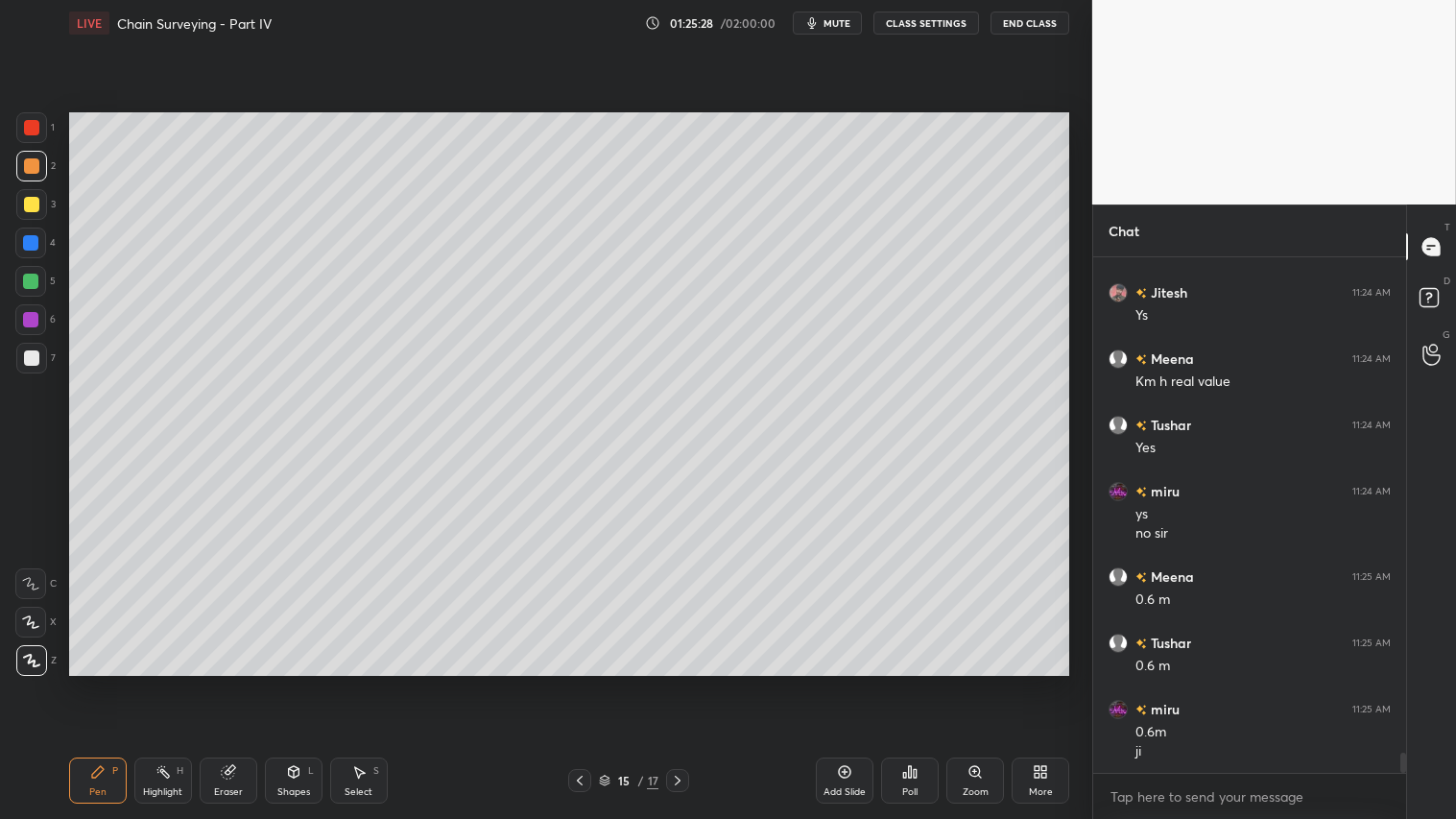 click 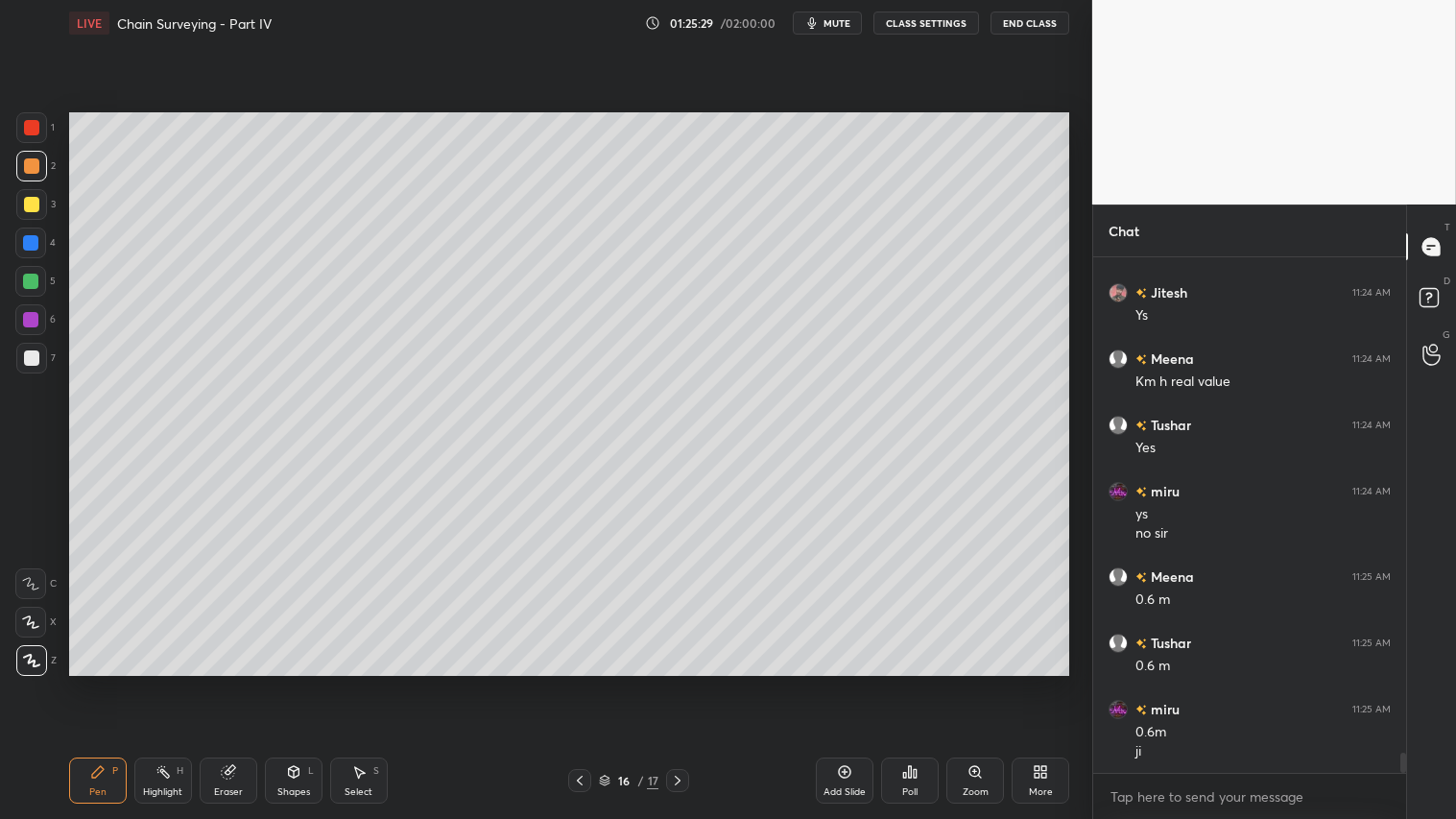 click 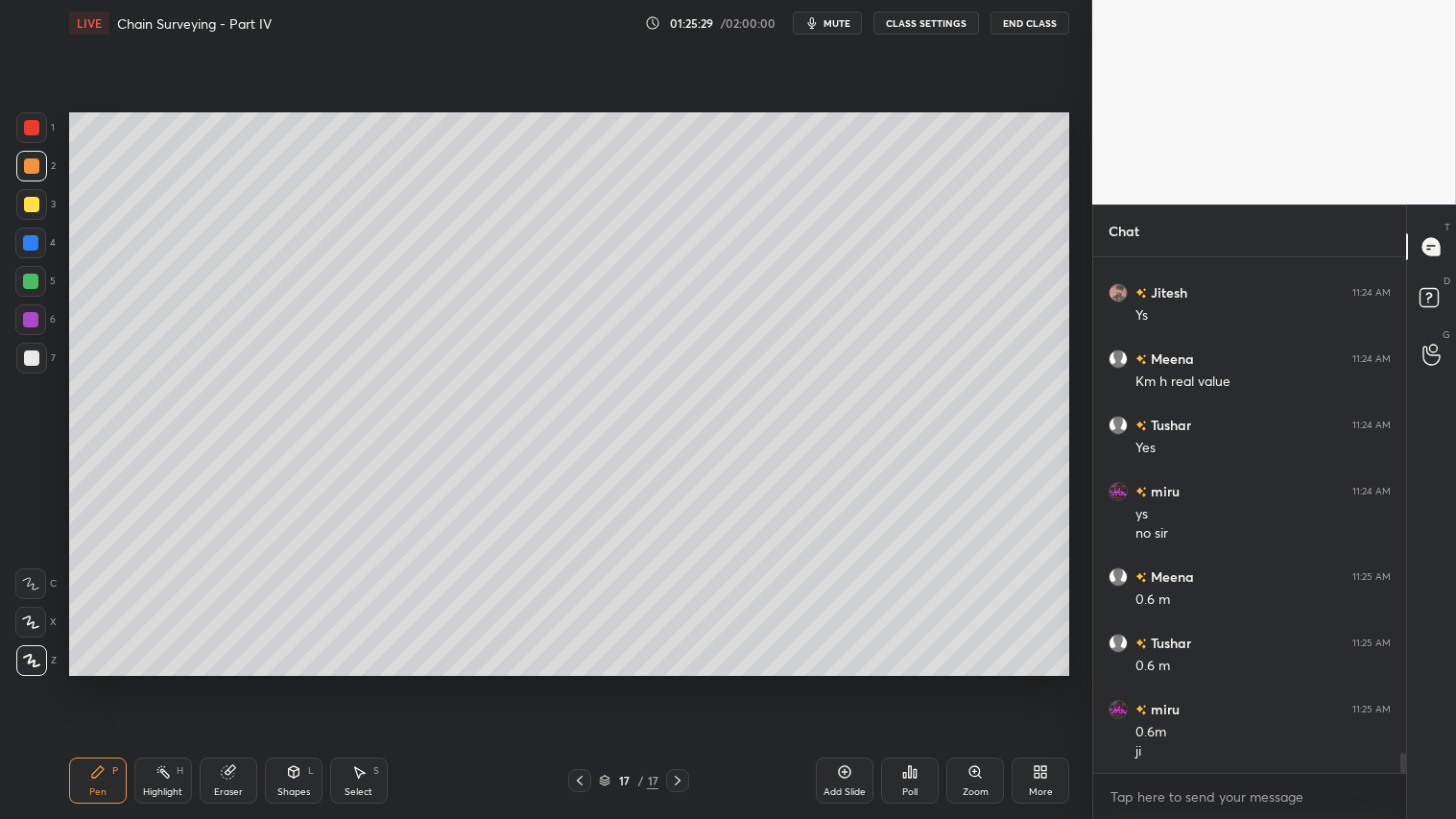 click 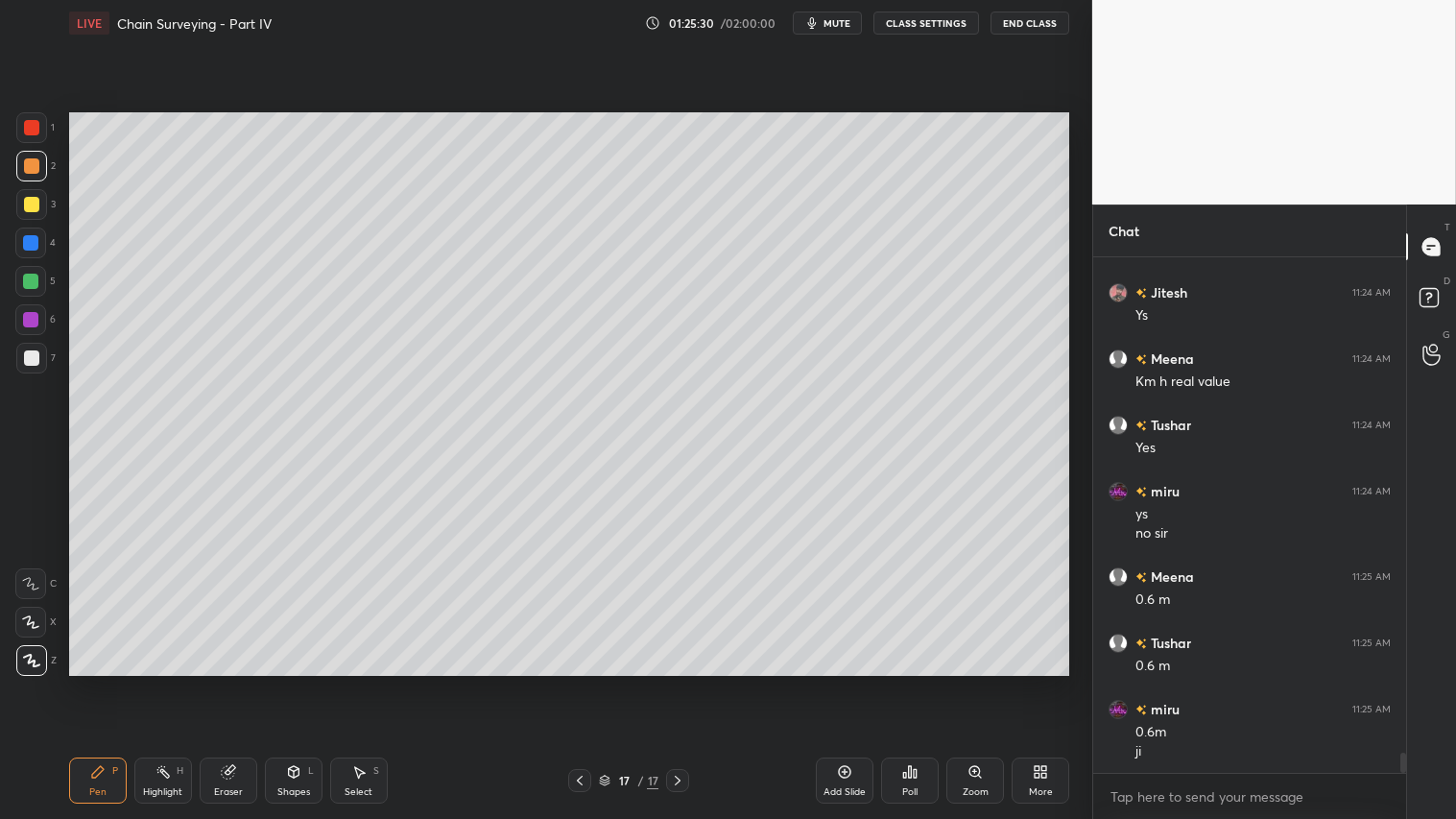 click on "Add Slide" at bounding box center [845, 781] 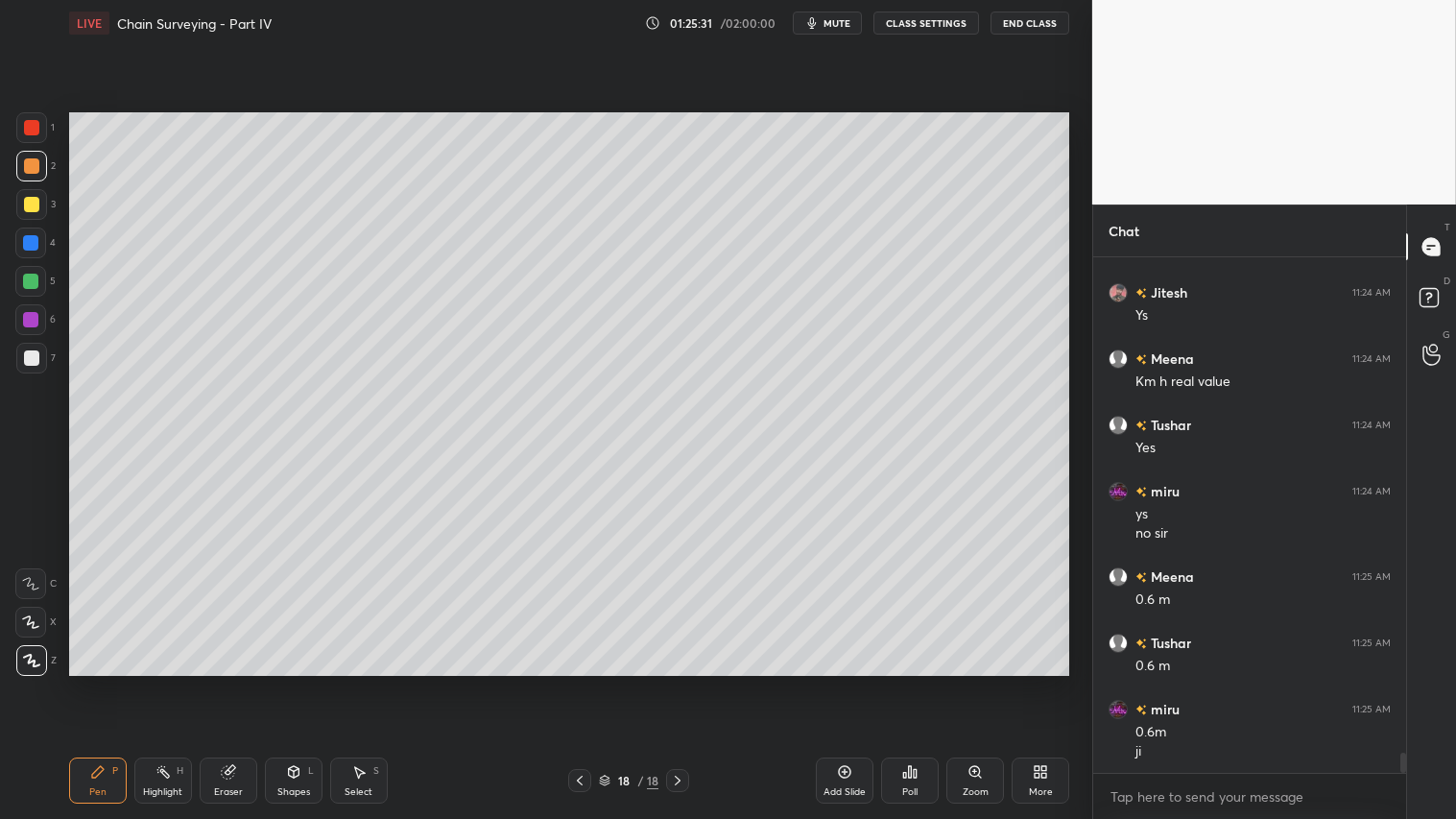 drag, startPoint x: 107, startPoint y: 788, endPoint x: 107, endPoint y: 703, distance: 85 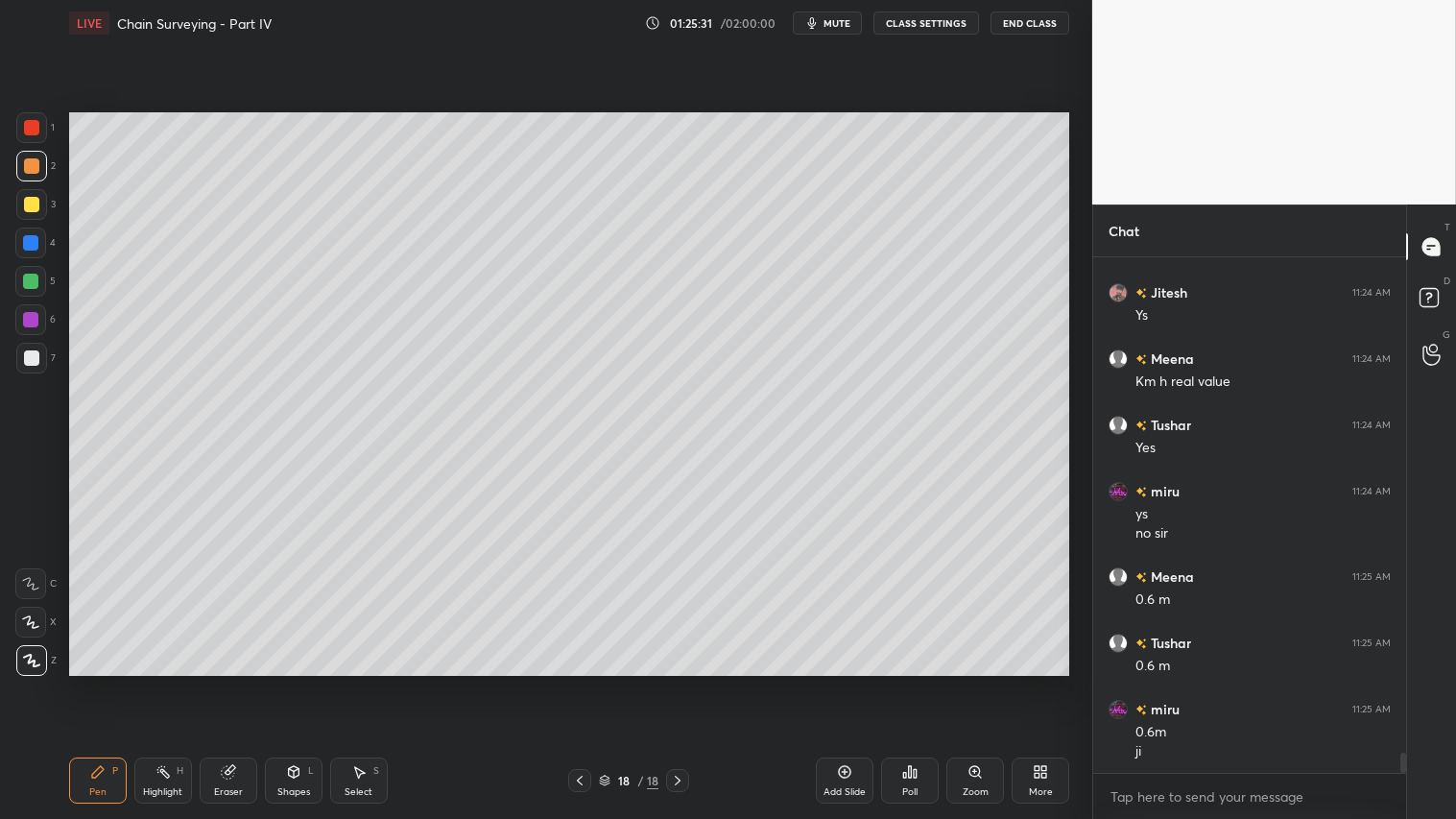 click on "Pen P" at bounding box center (98, 781) 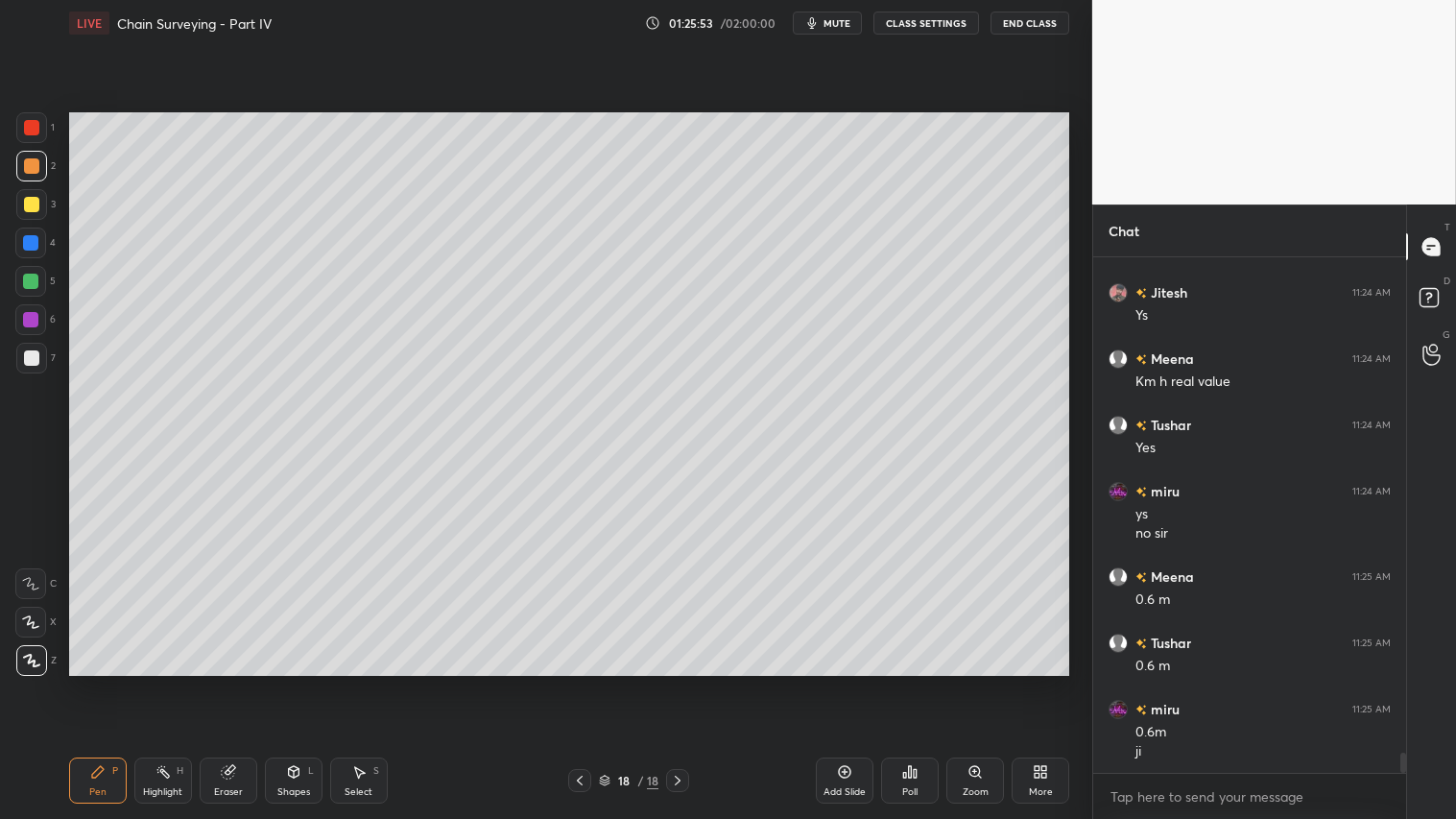click 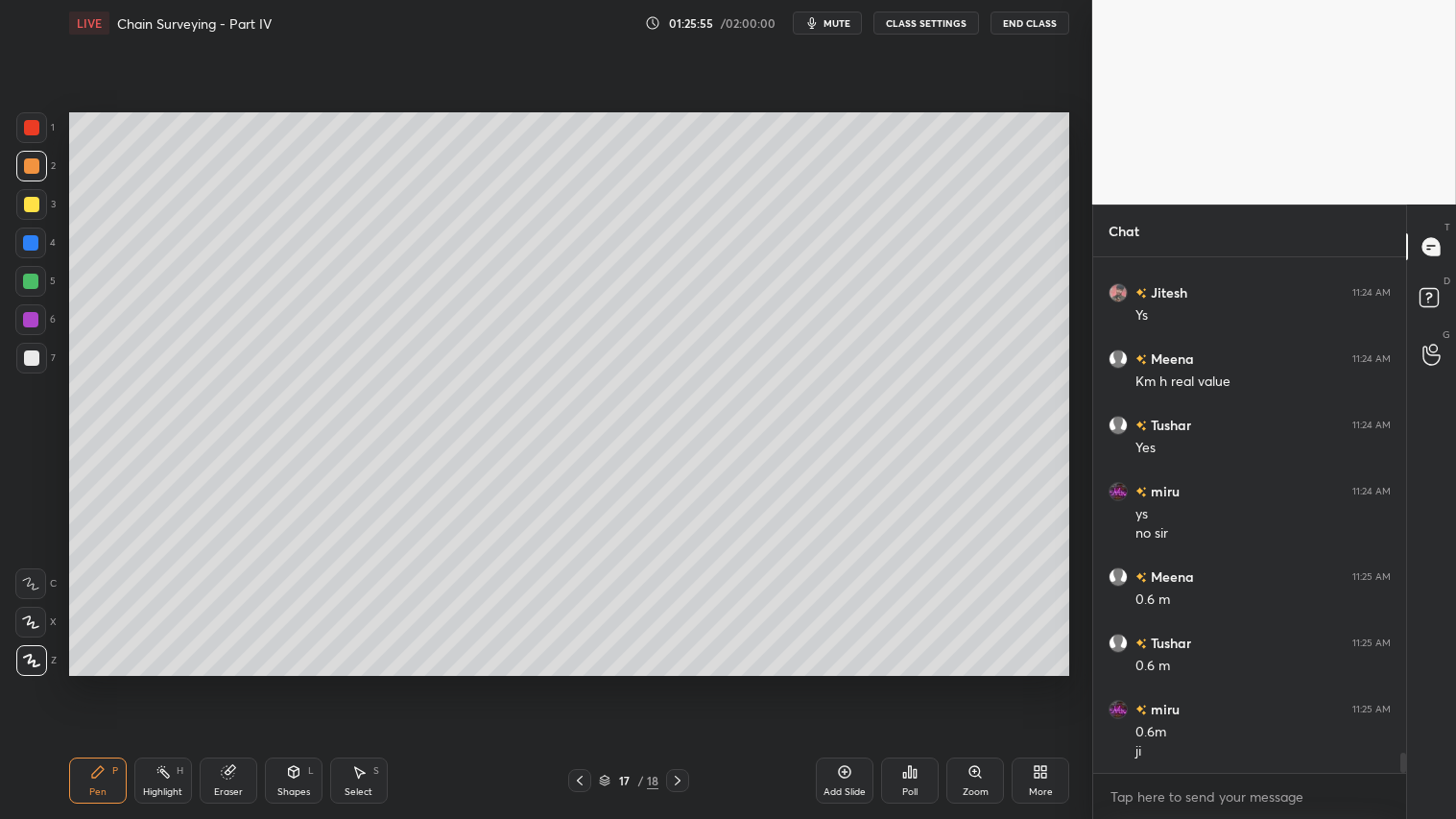 click 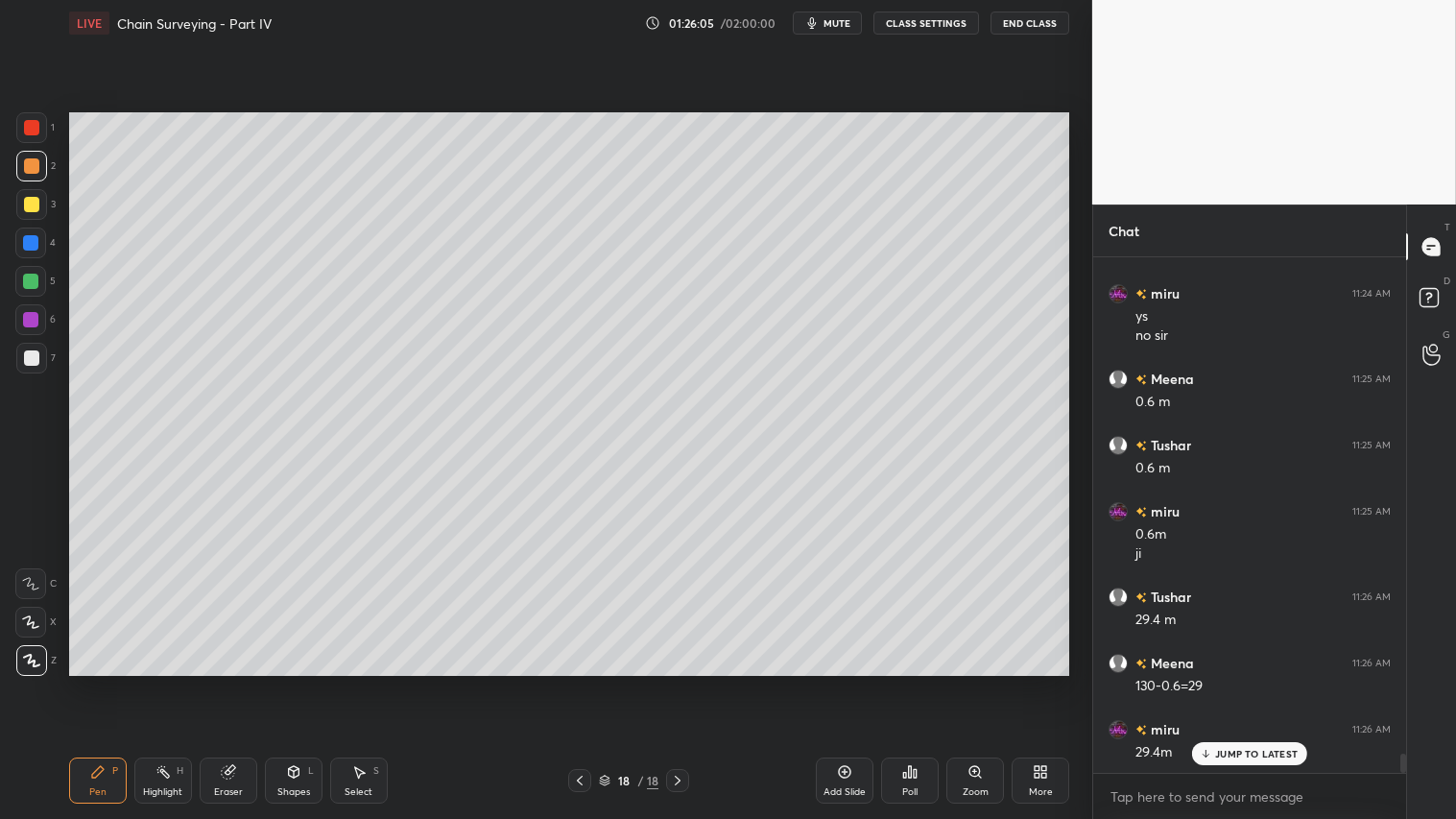 scroll, scrollTop: 13092, scrollLeft: 0, axis: vertical 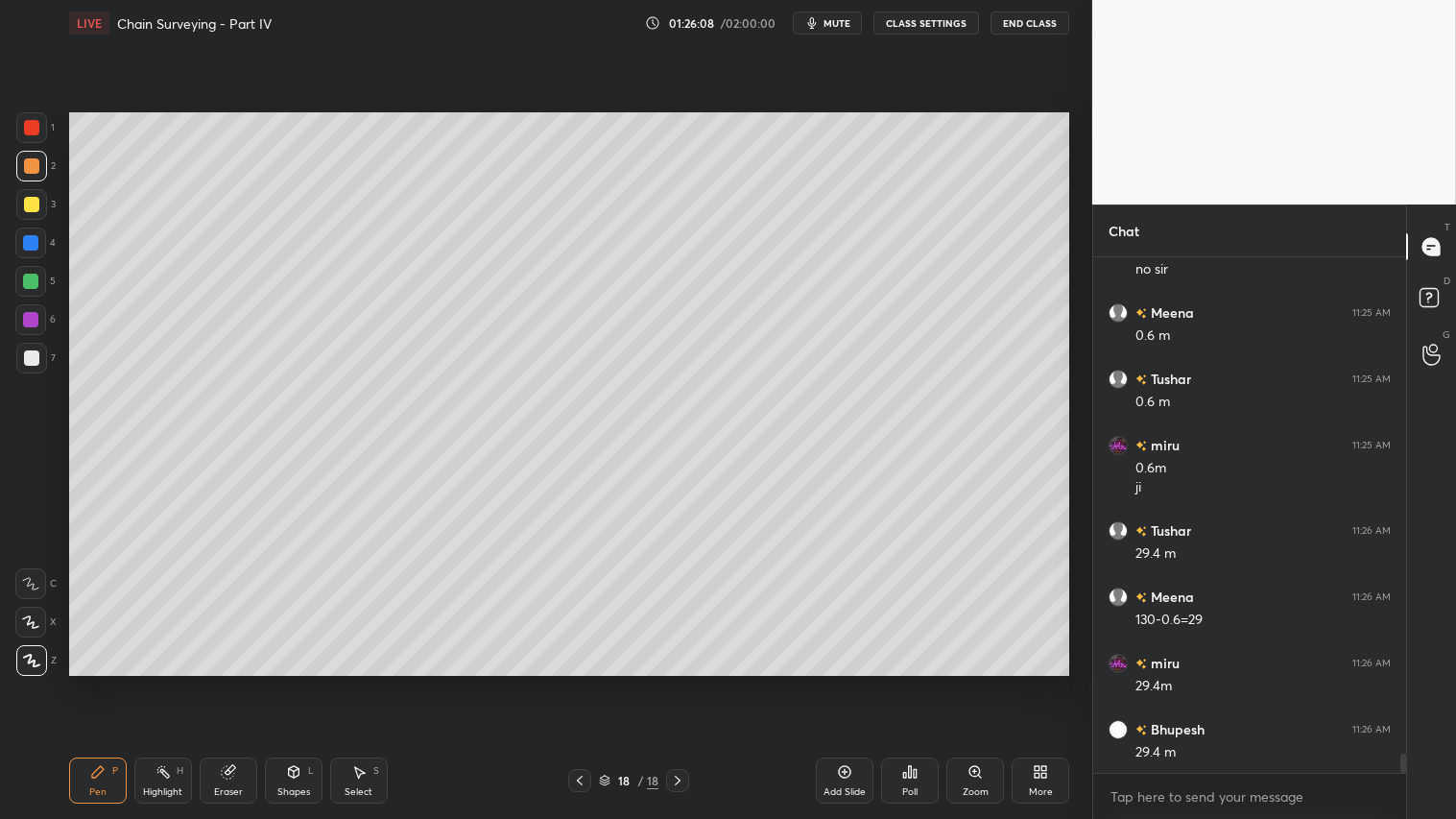 click on "Shapes" at bounding box center [294, 792] 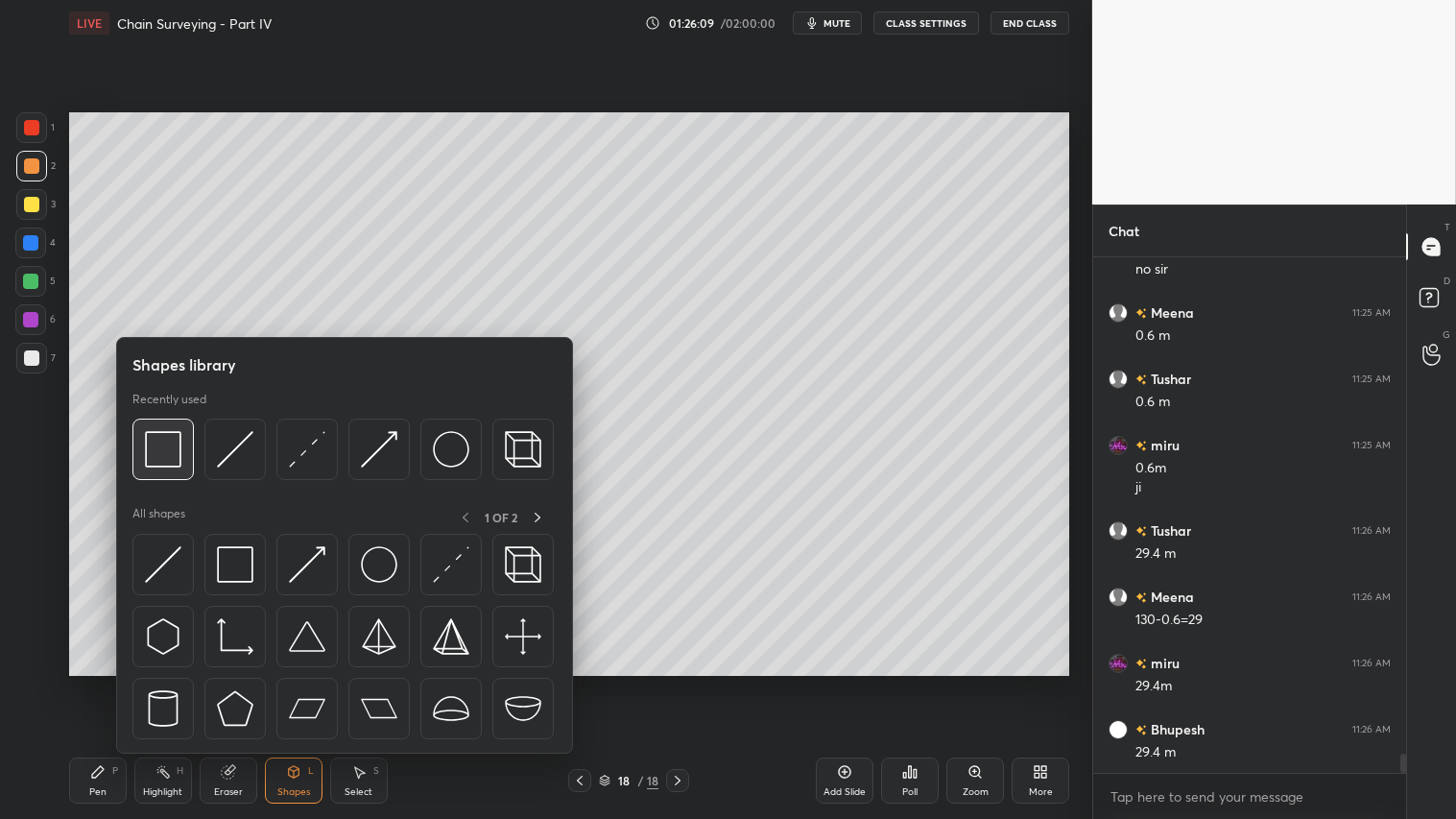 click at bounding box center [163, 449] 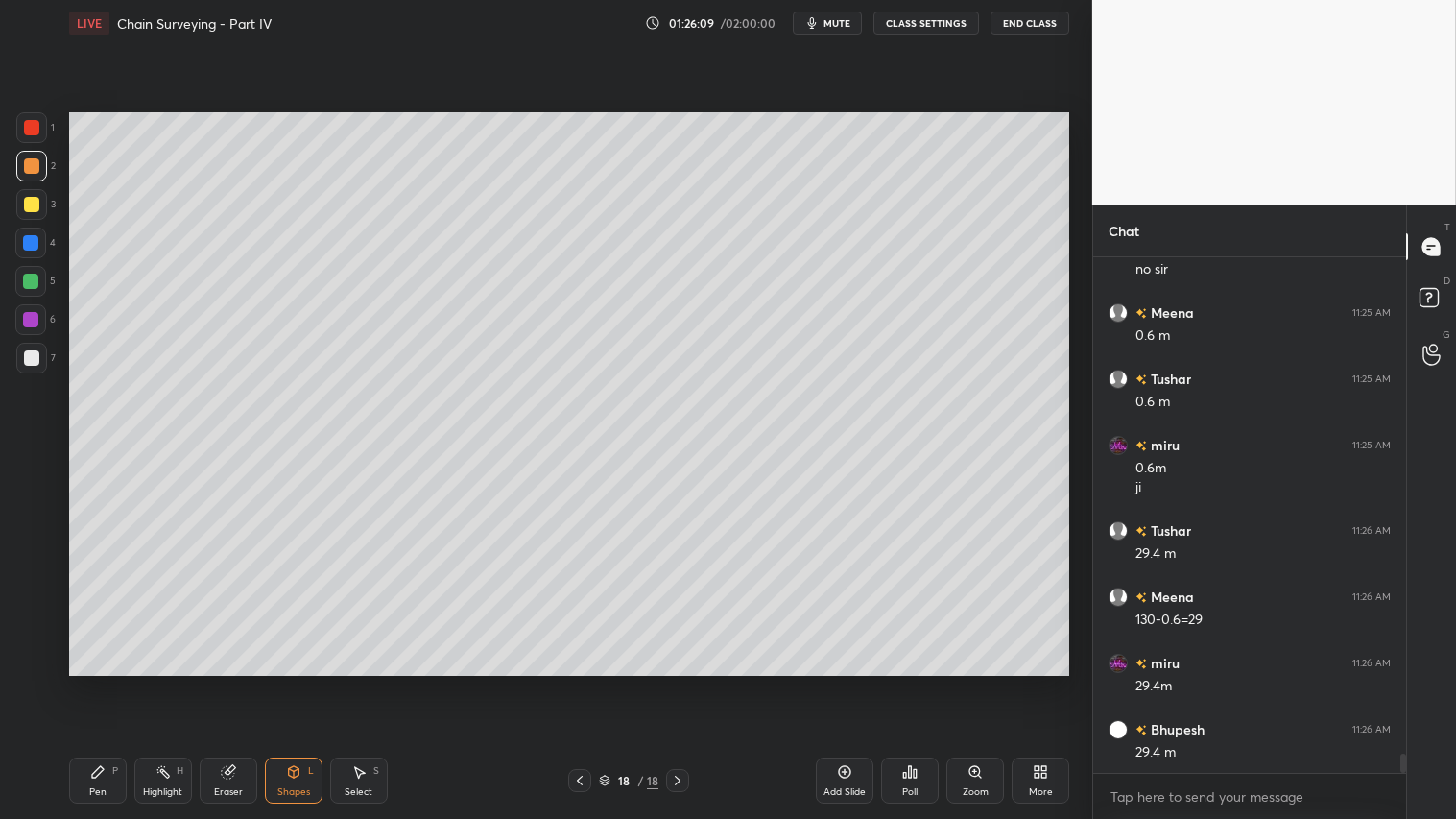 click at bounding box center [32, 358] 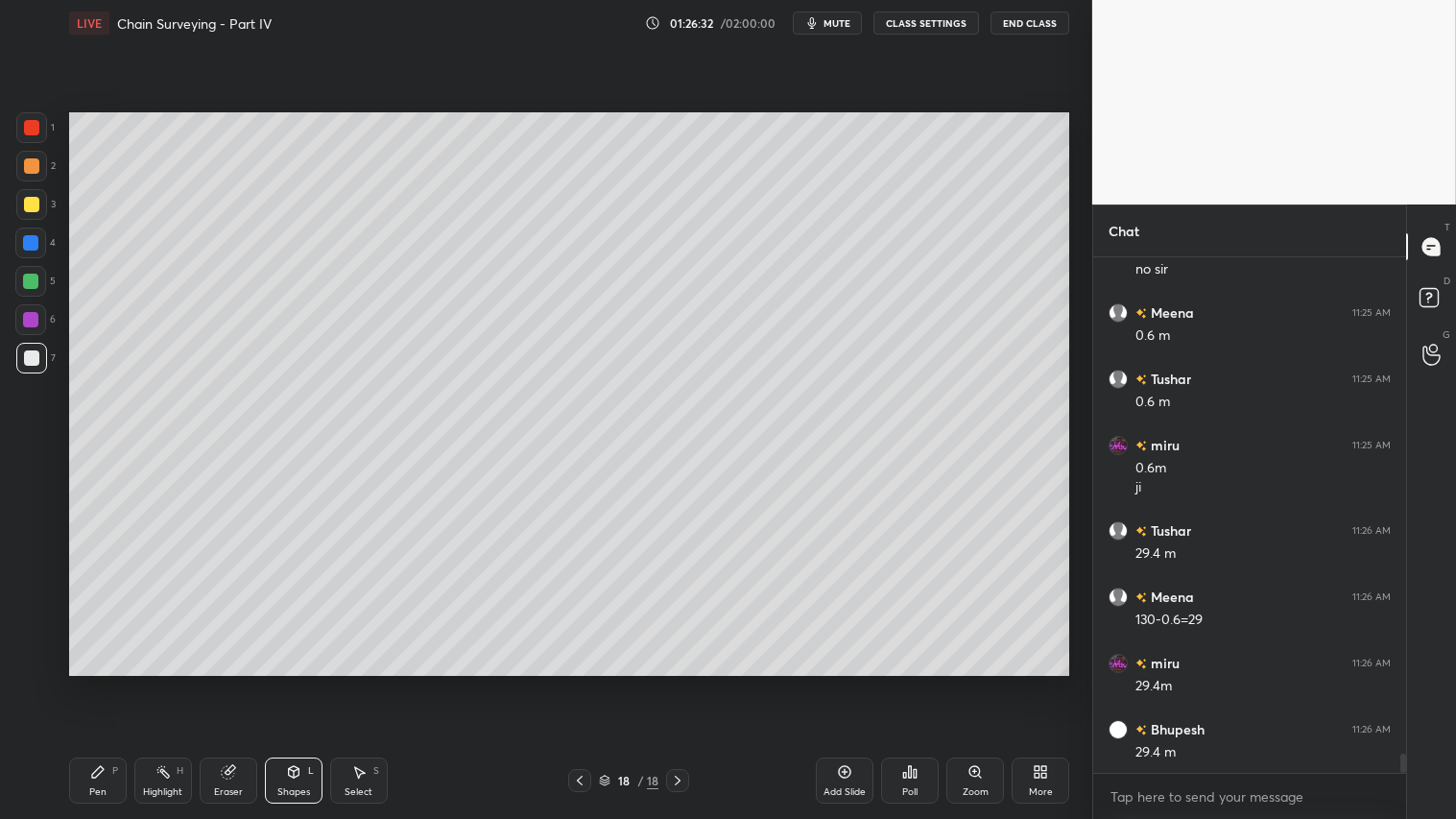 click at bounding box center (32, 166) 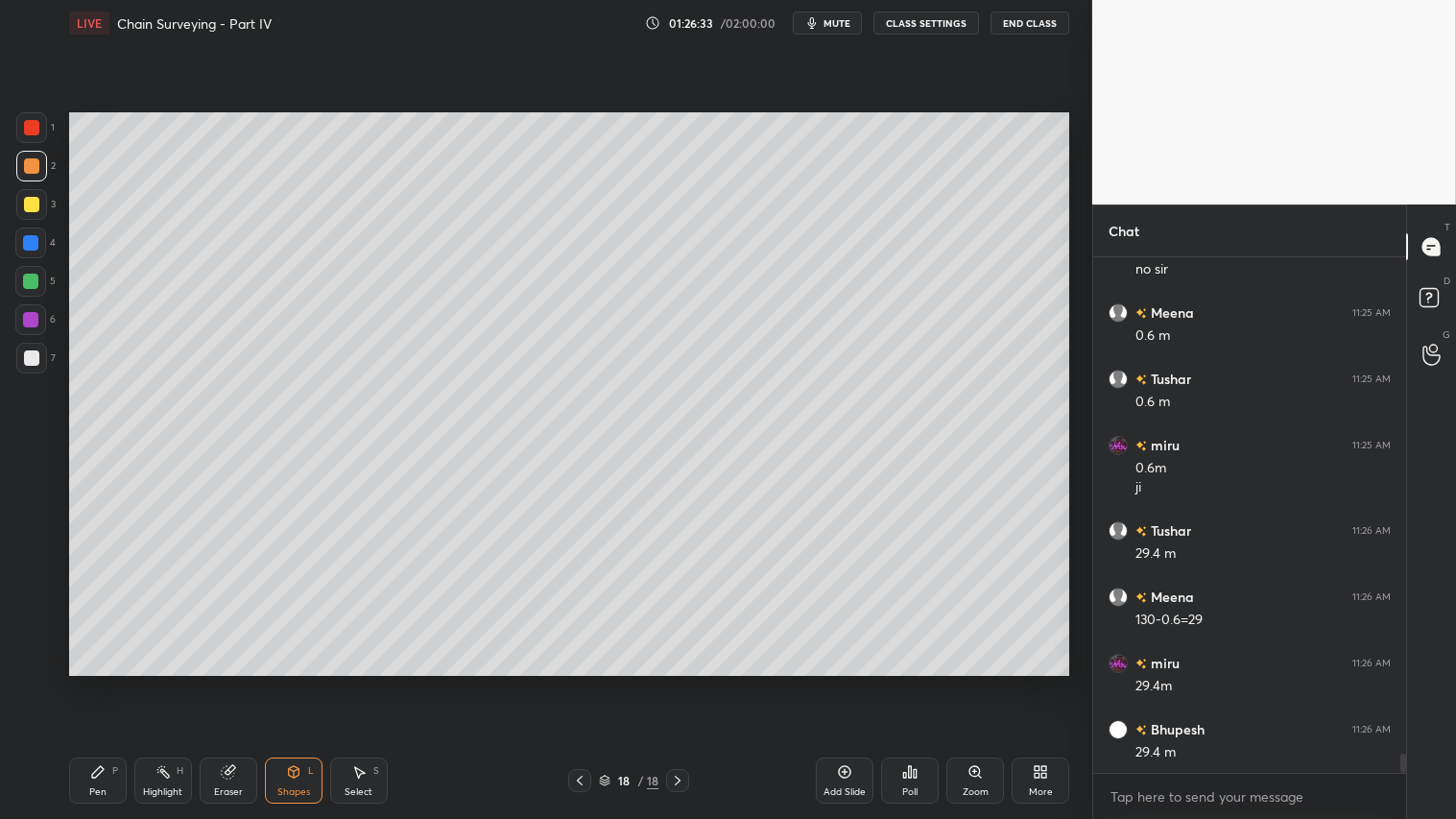 click 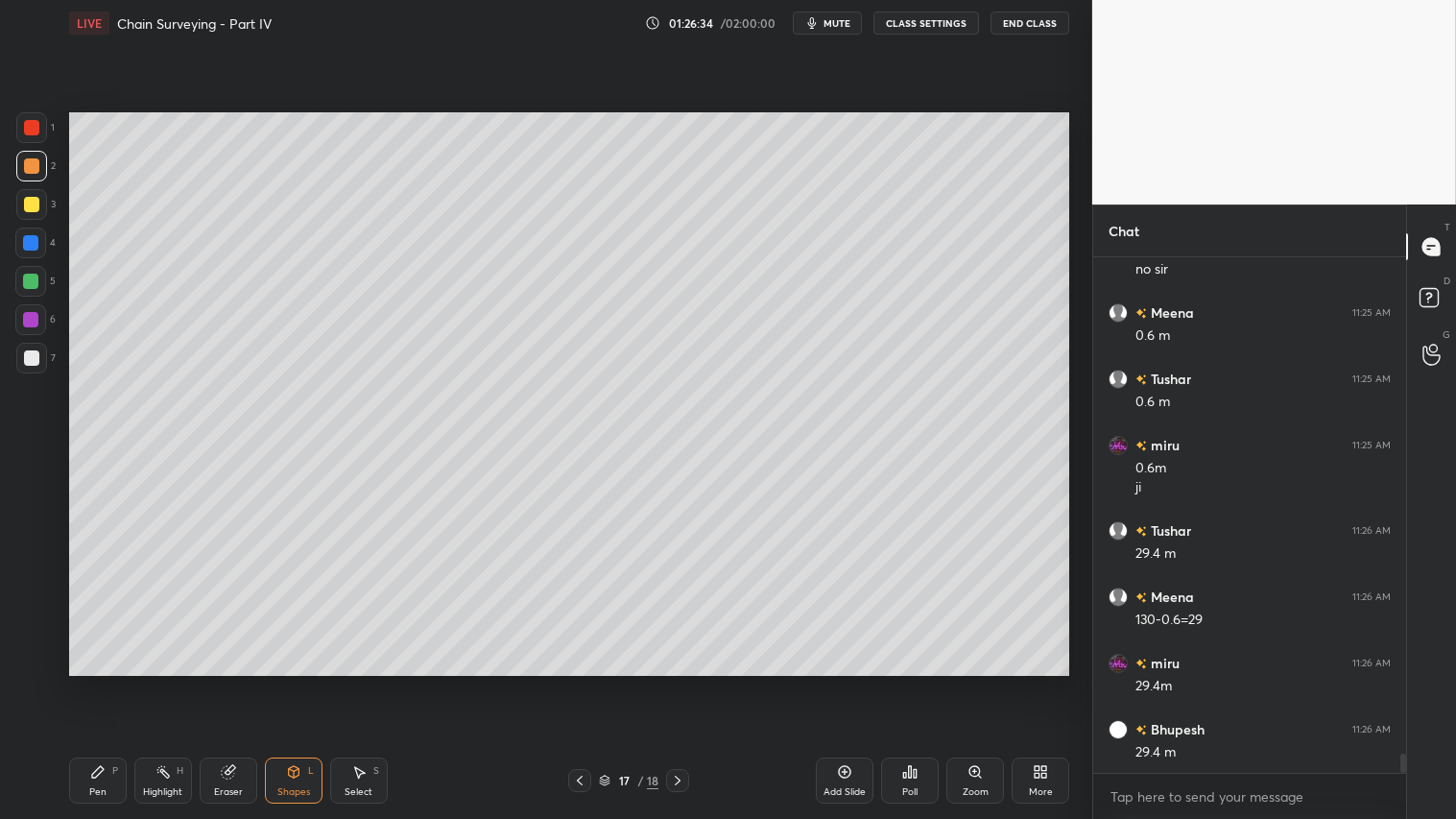 click 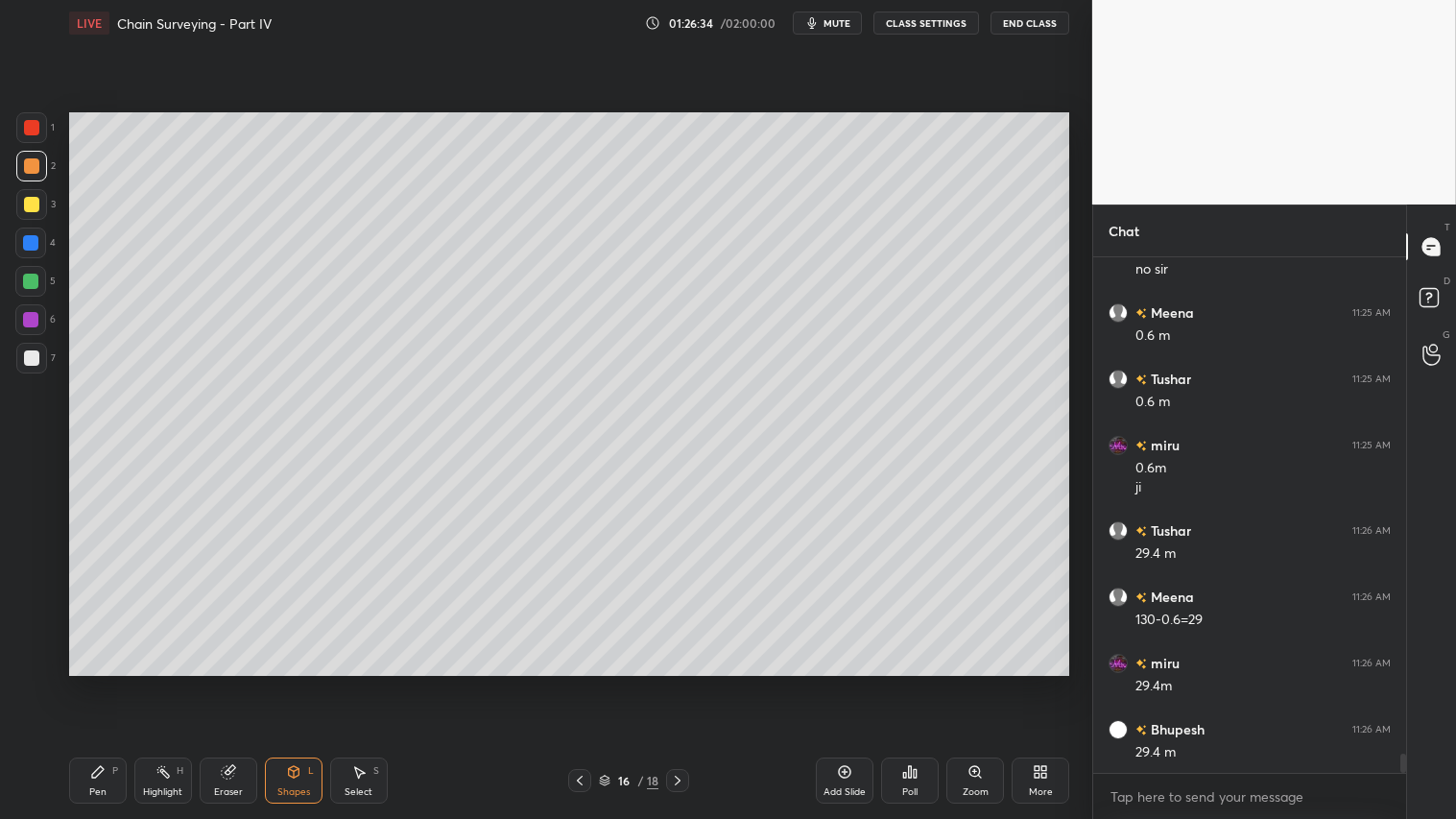 click 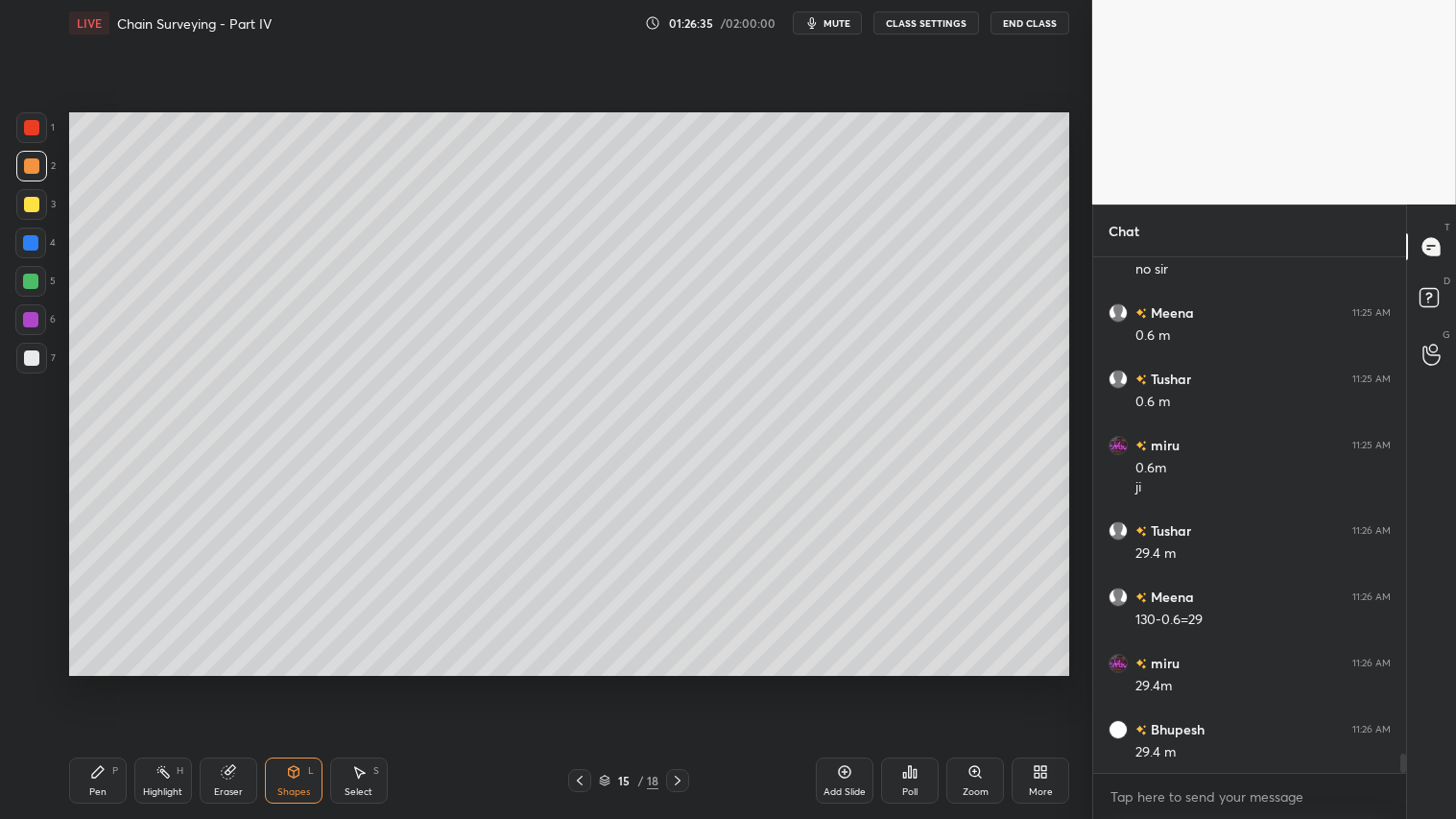 click 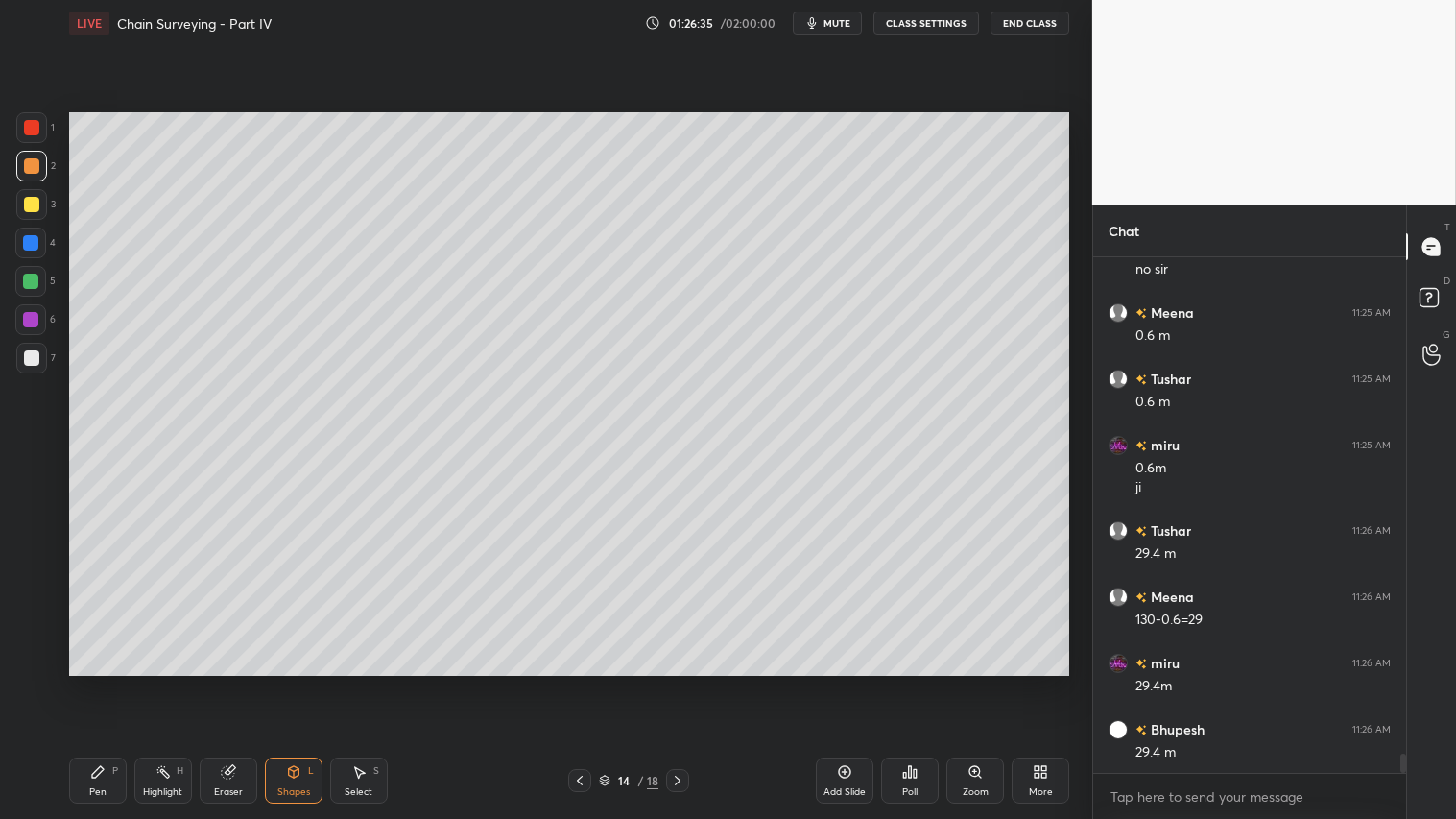 click 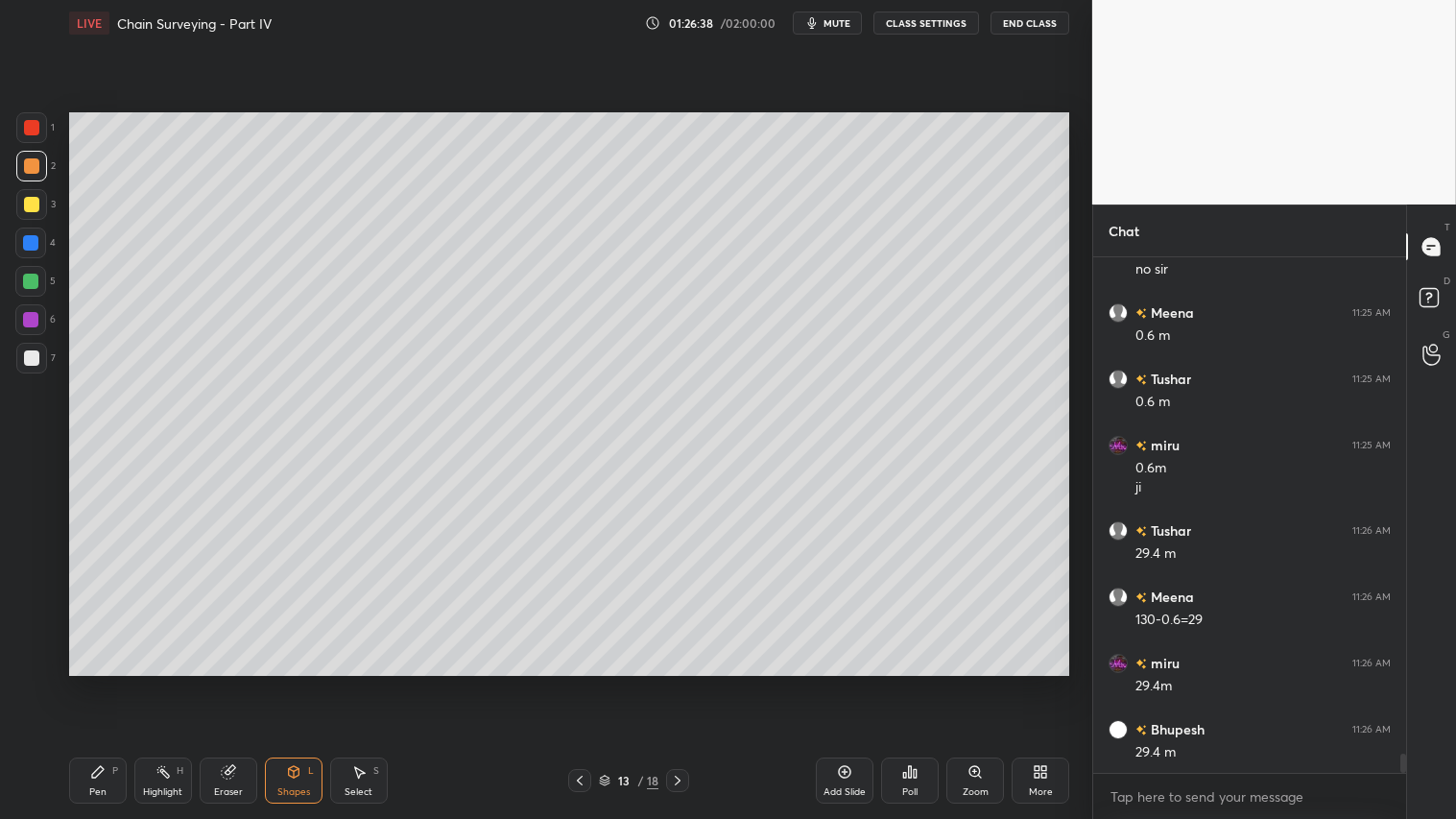 click on "Shapes L" at bounding box center (294, 781) 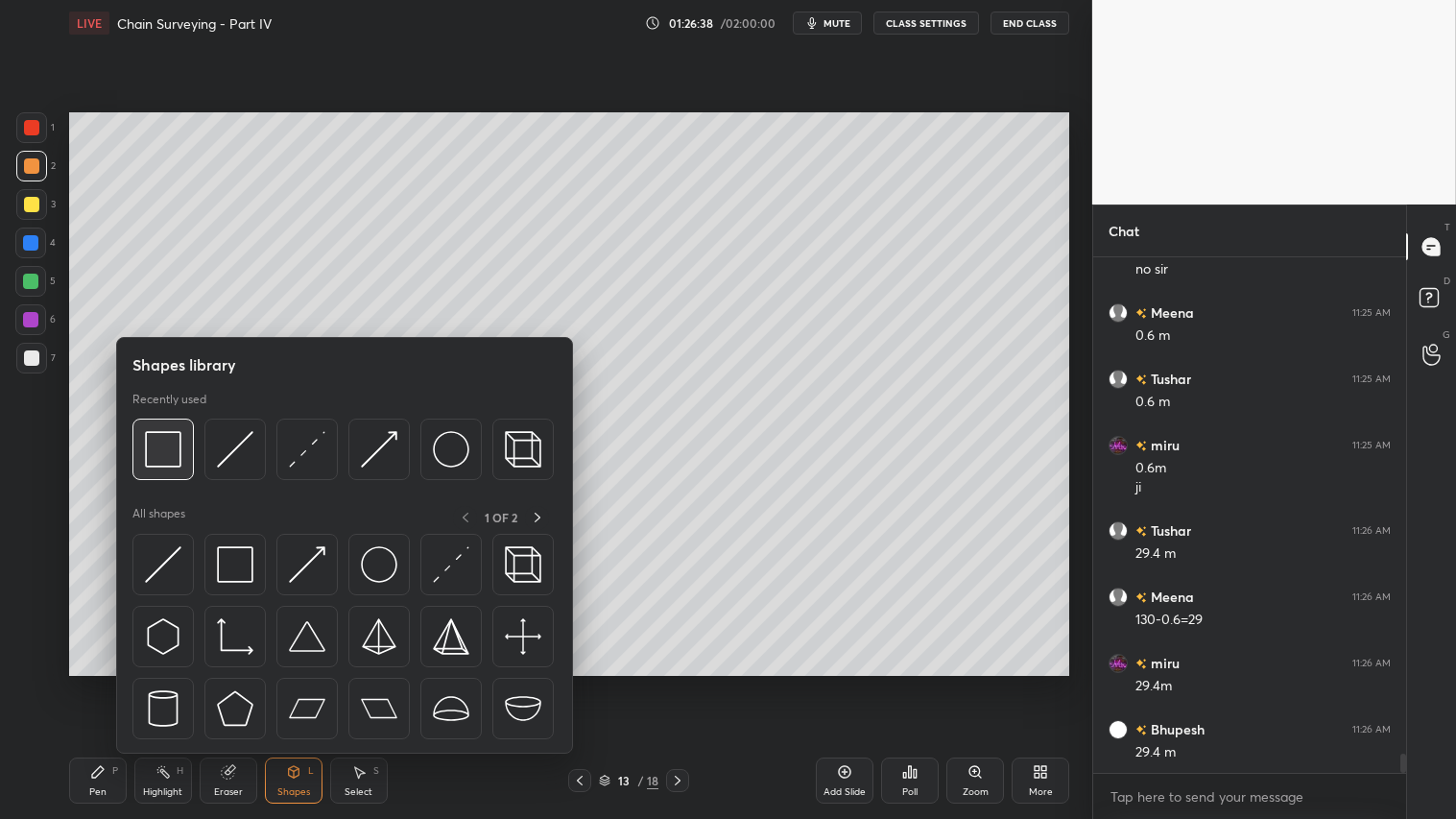 click at bounding box center [163, 449] 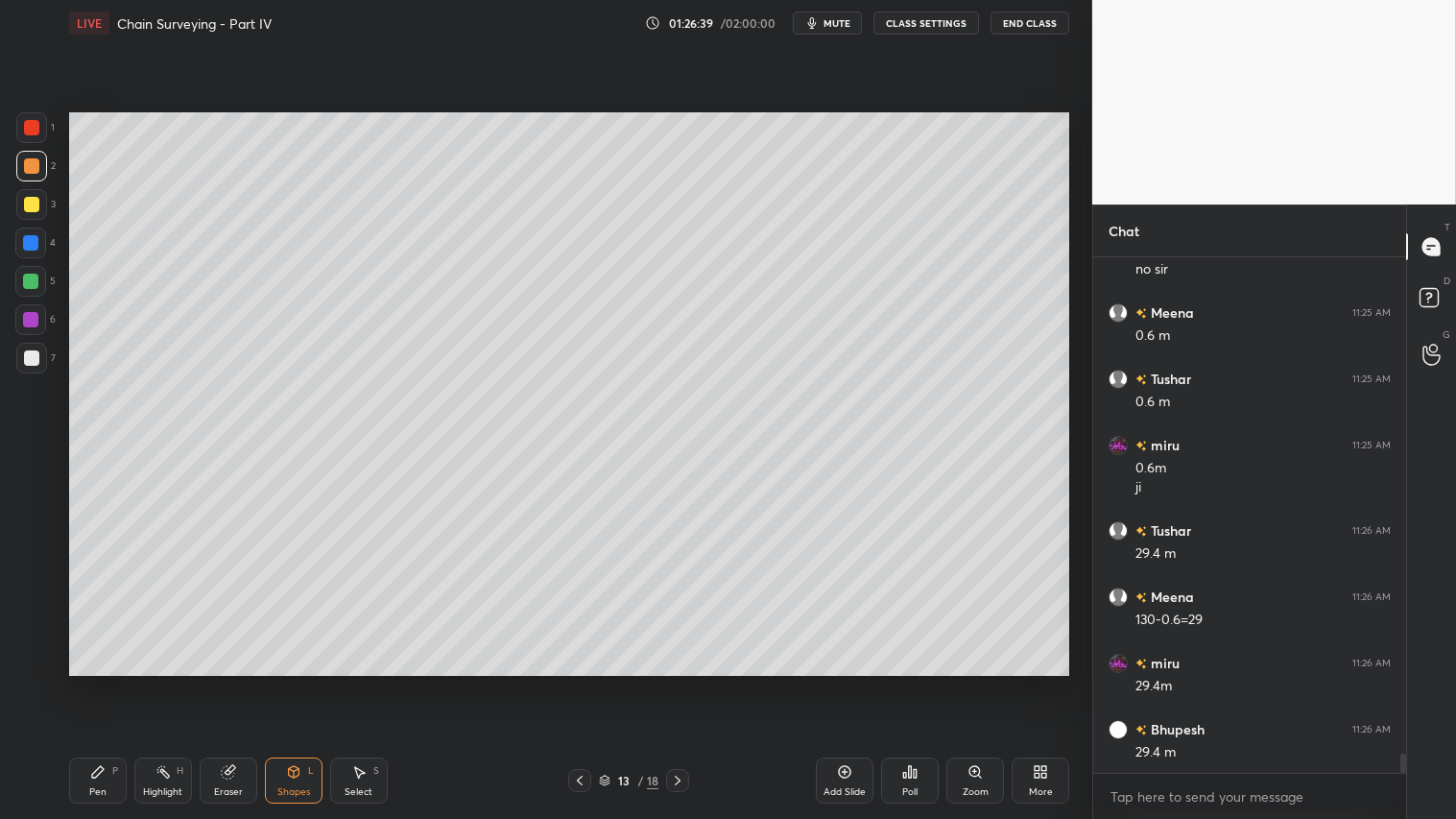 drag, startPoint x: 29, startPoint y: 353, endPoint x: 46, endPoint y: 346, distance: 18.384776 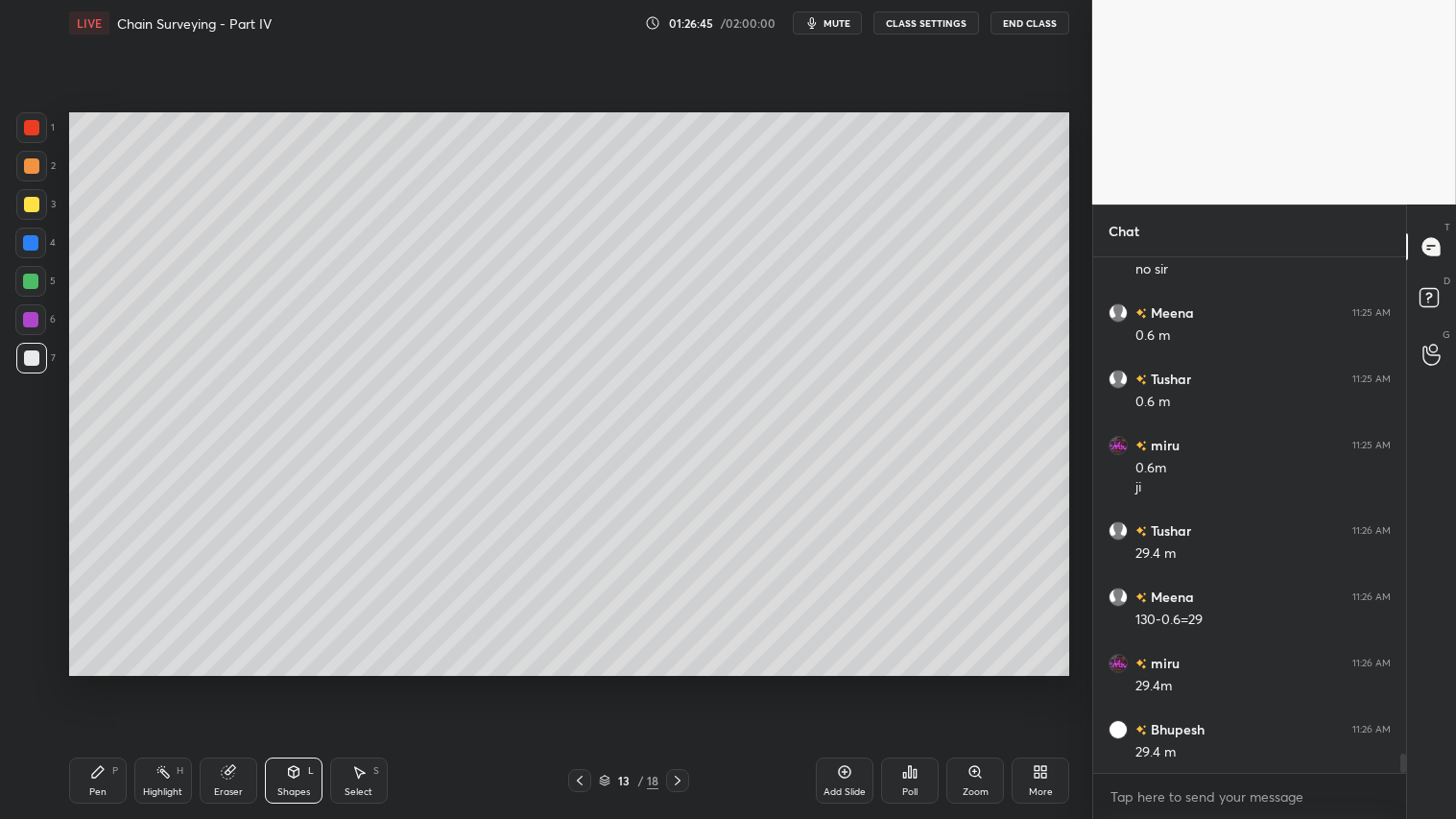 click at bounding box center [32, 166] 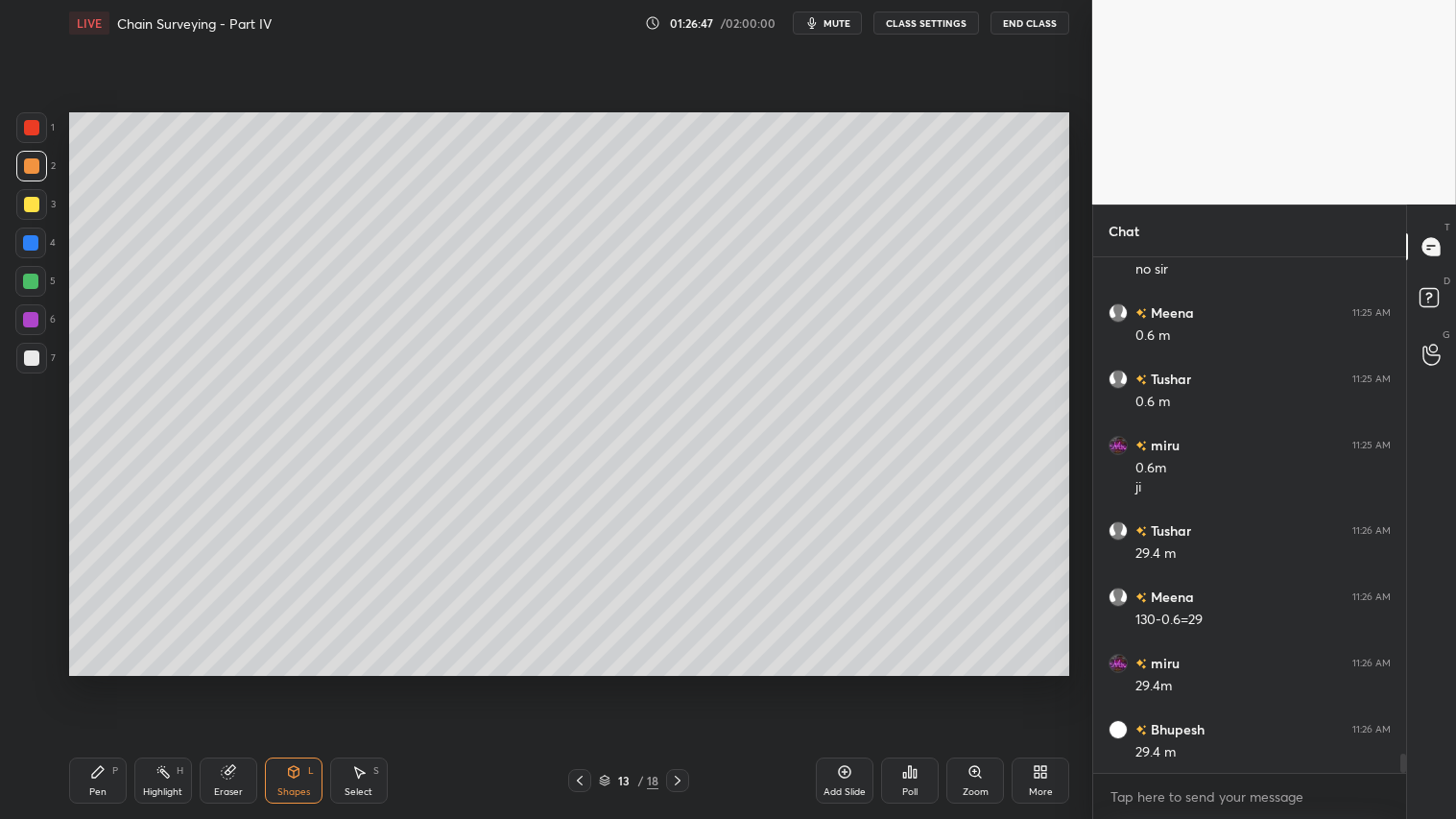 click on "Pen P" at bounding box center (98, 781) 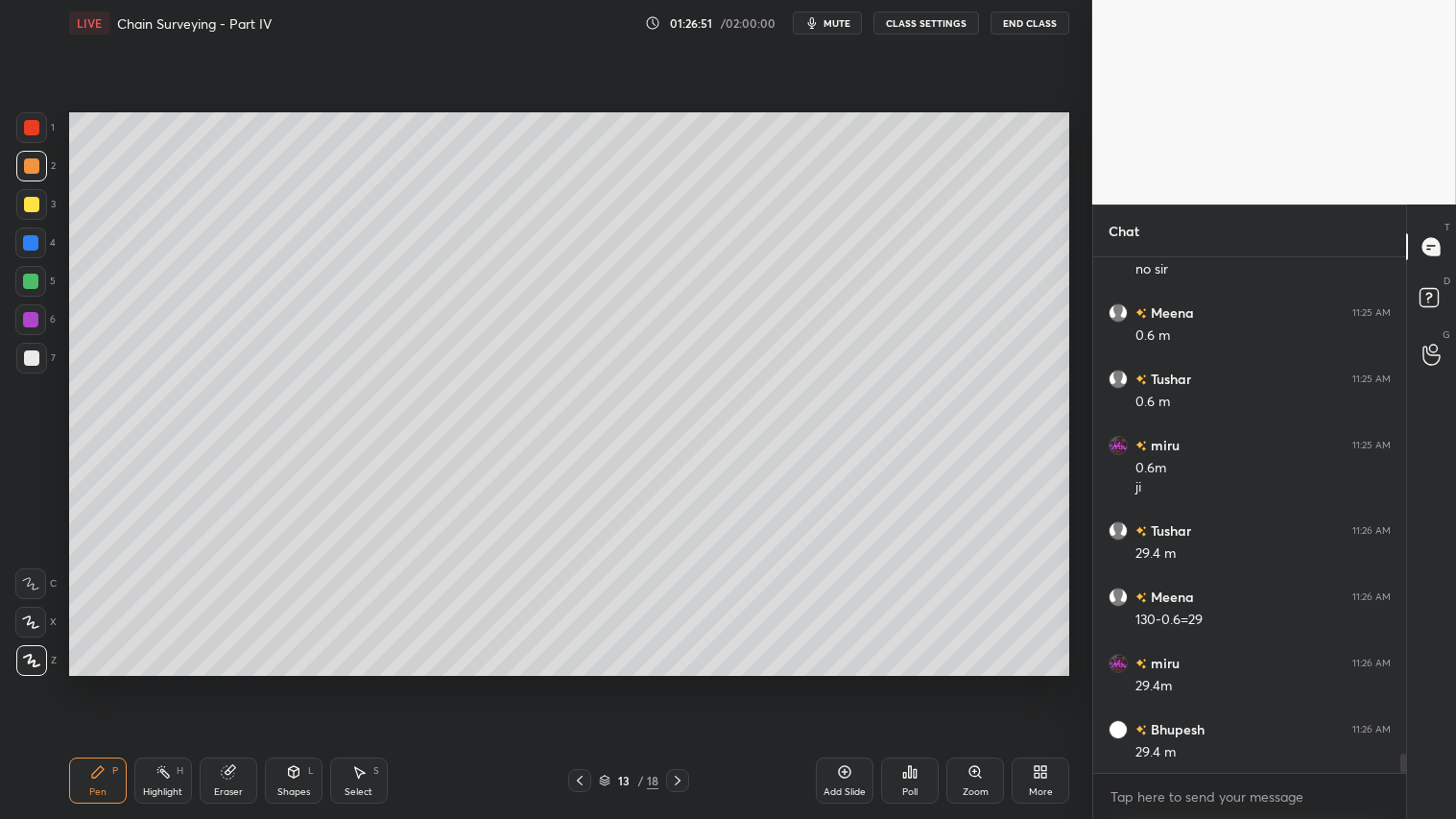 click 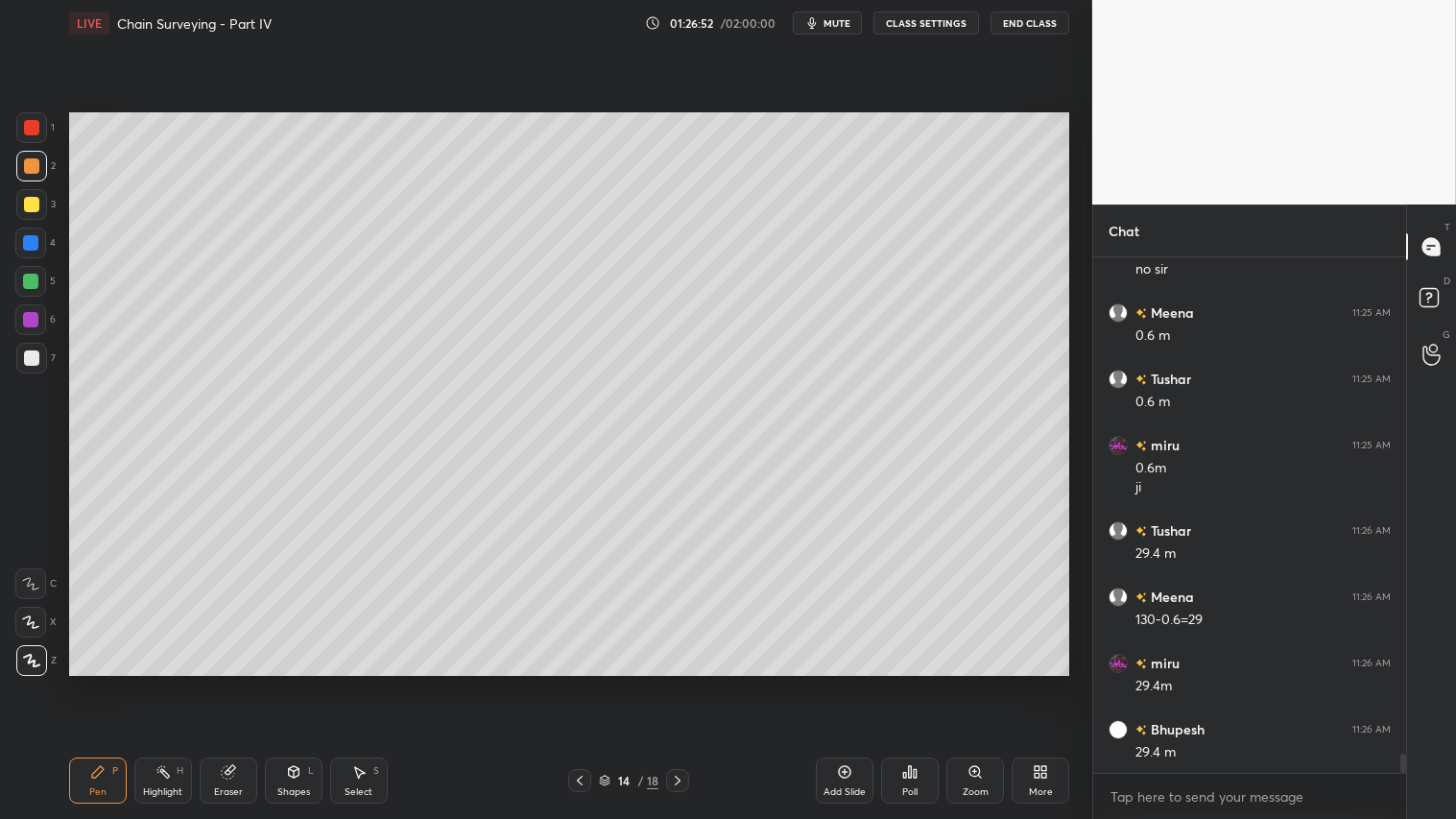 click 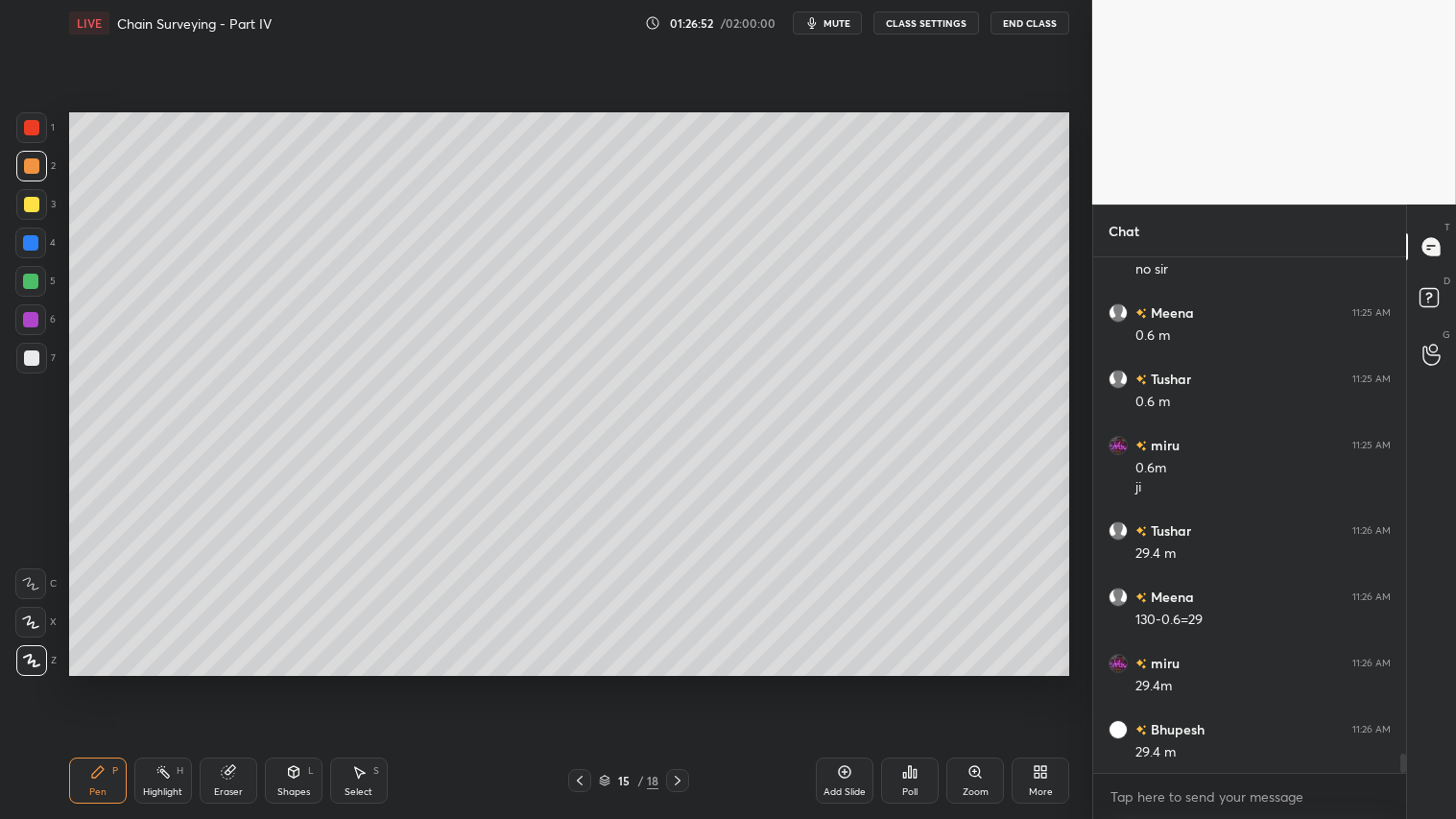 click 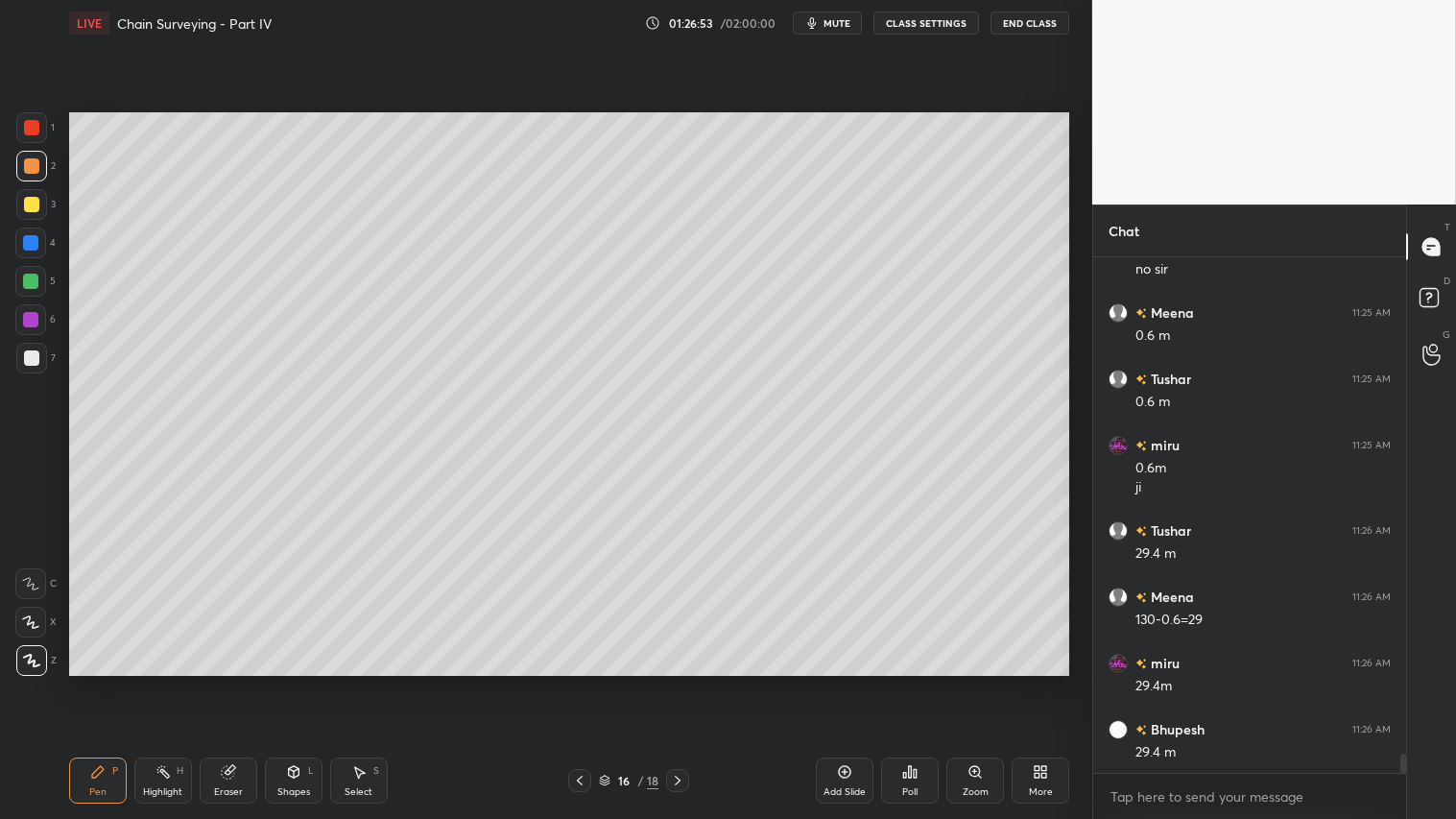 click 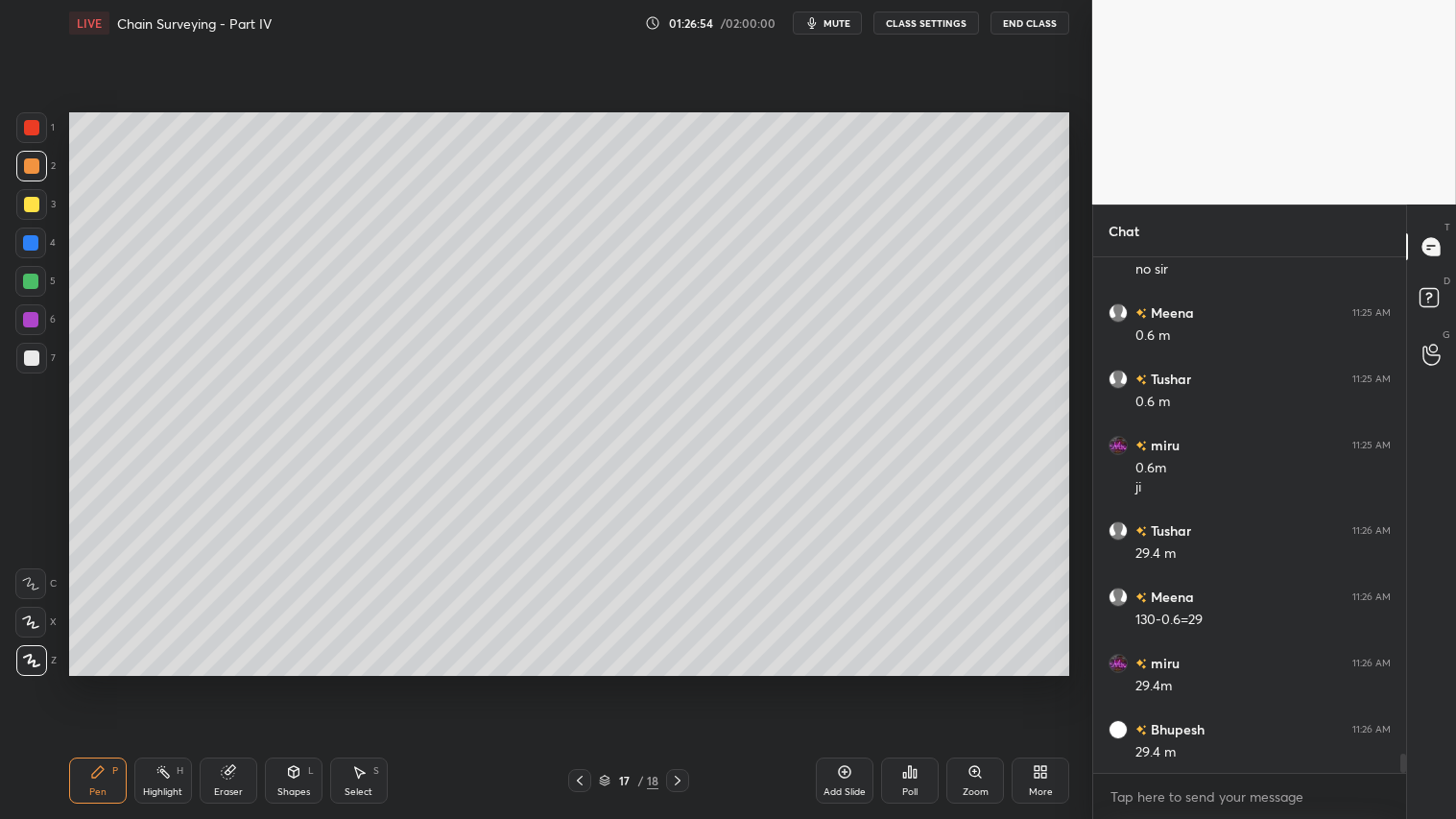 click at bounding box center (678, 781) 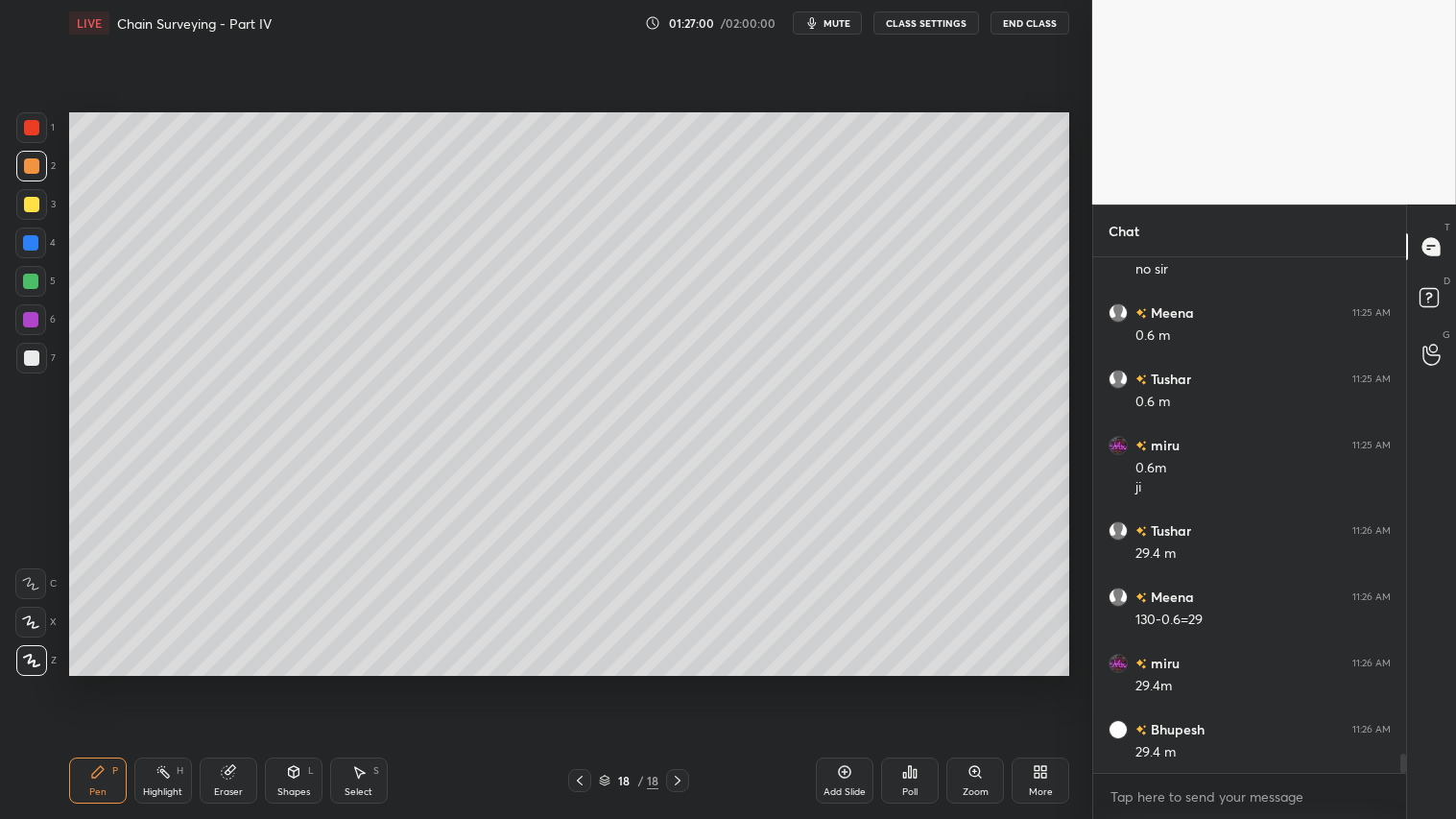 scroll, scrollTop: 13159, scrollLeft: 0, axis: vertical 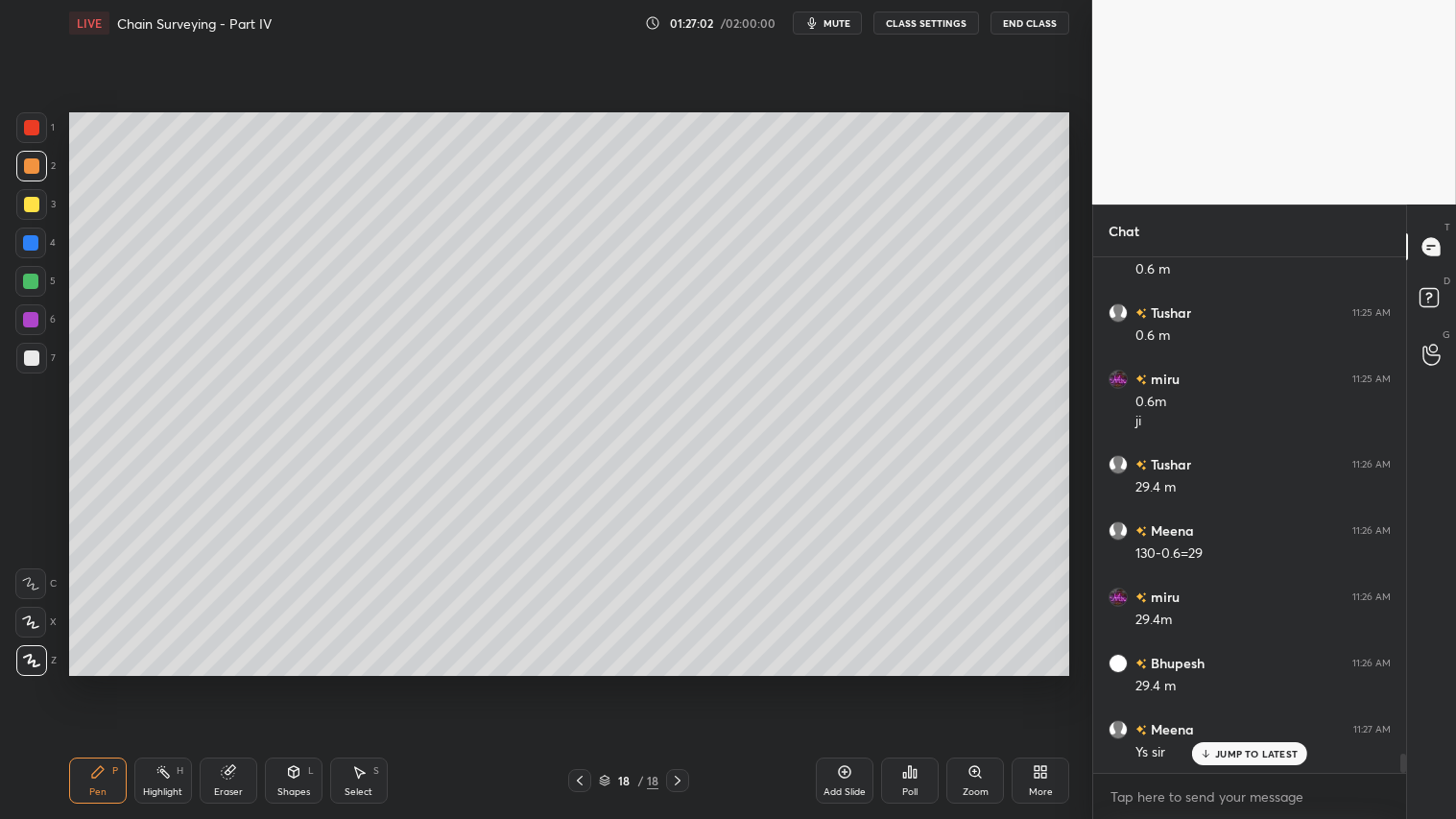 click on "Shapes L" at bounding box center (294, 781) 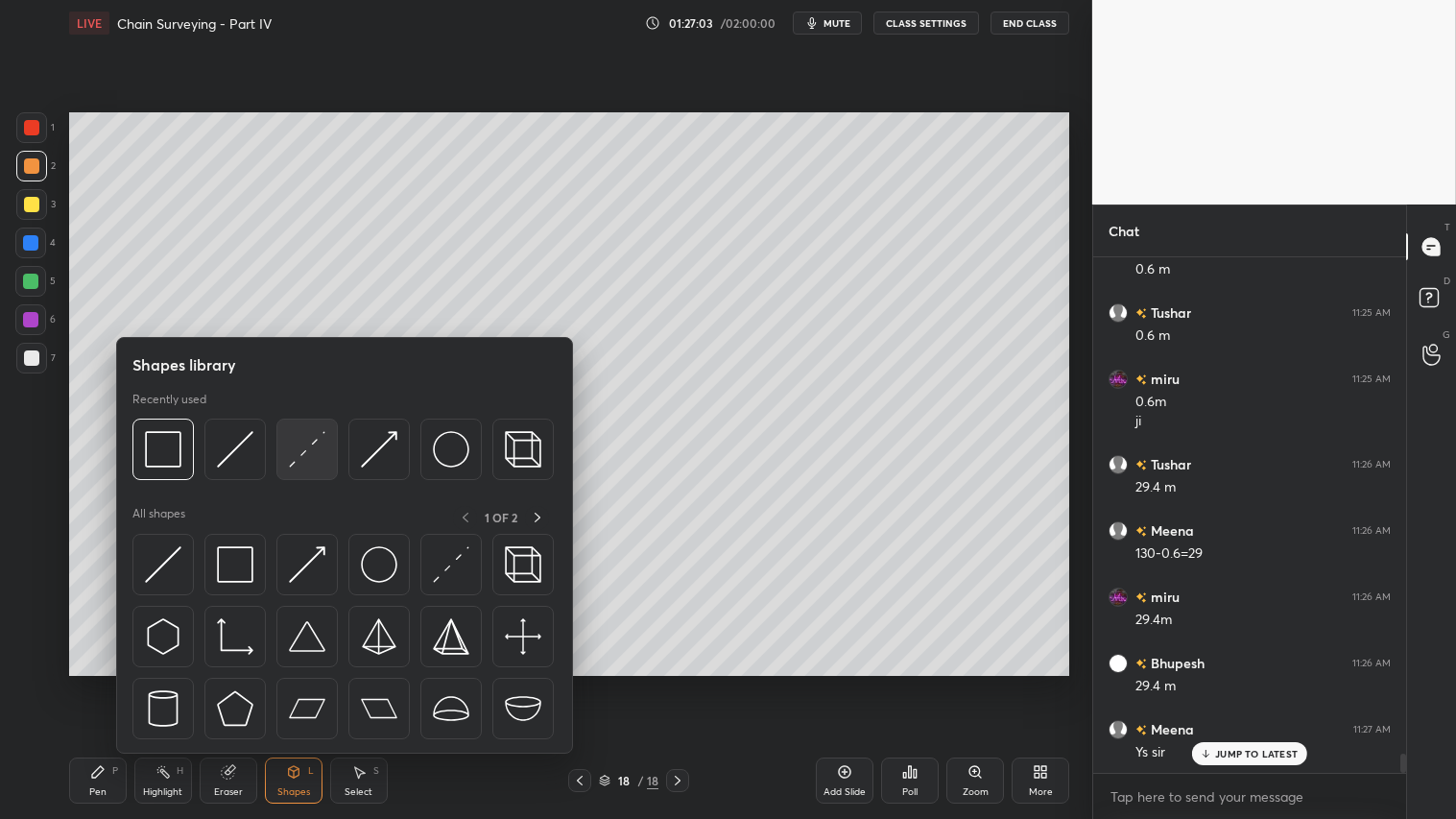 click at bounding box center (307, 449) 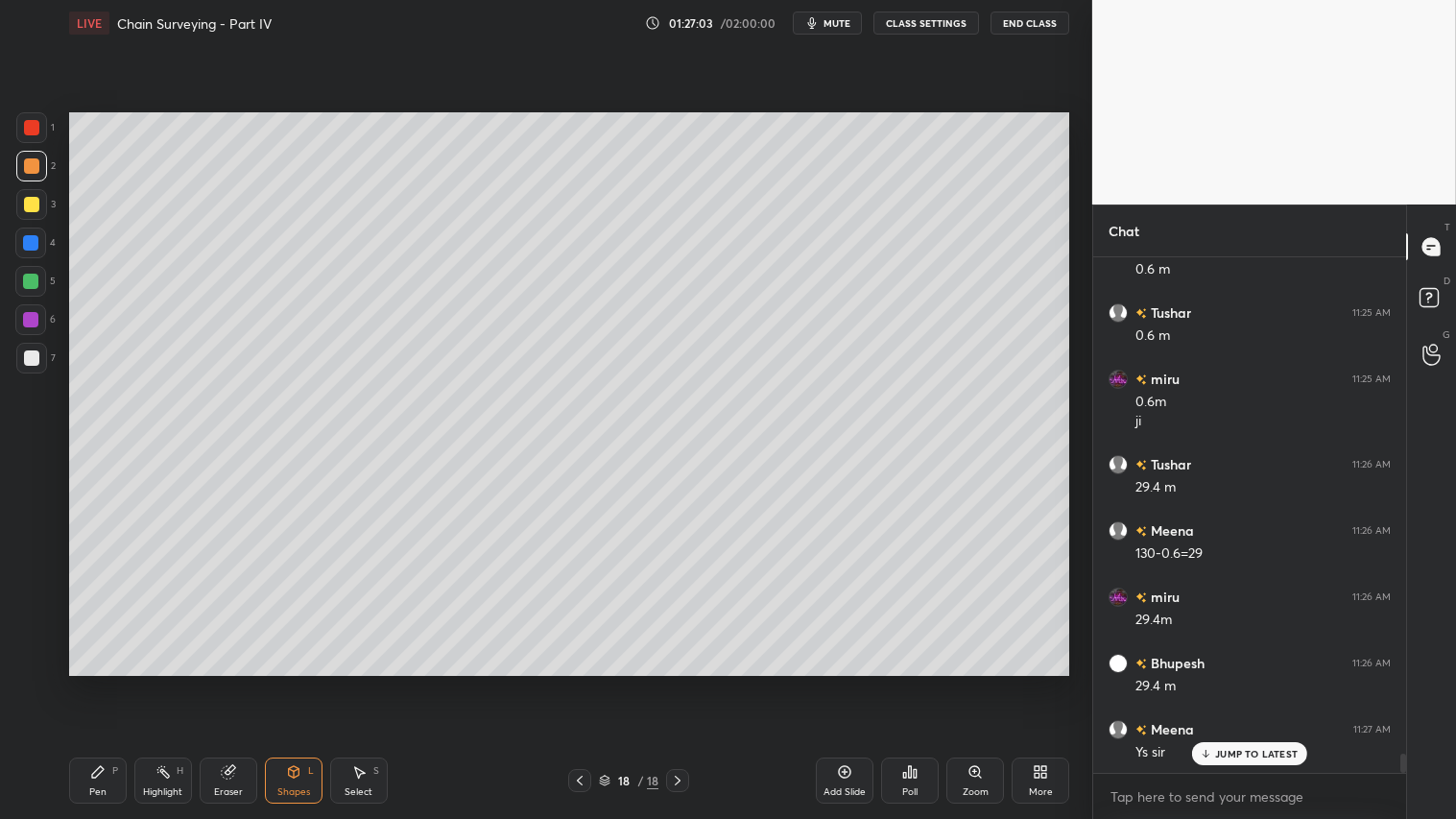 drag, startPoint x: 38, startPoint y: 357, endPoint x: 61, endPoint y: 341, distance: 28.017851 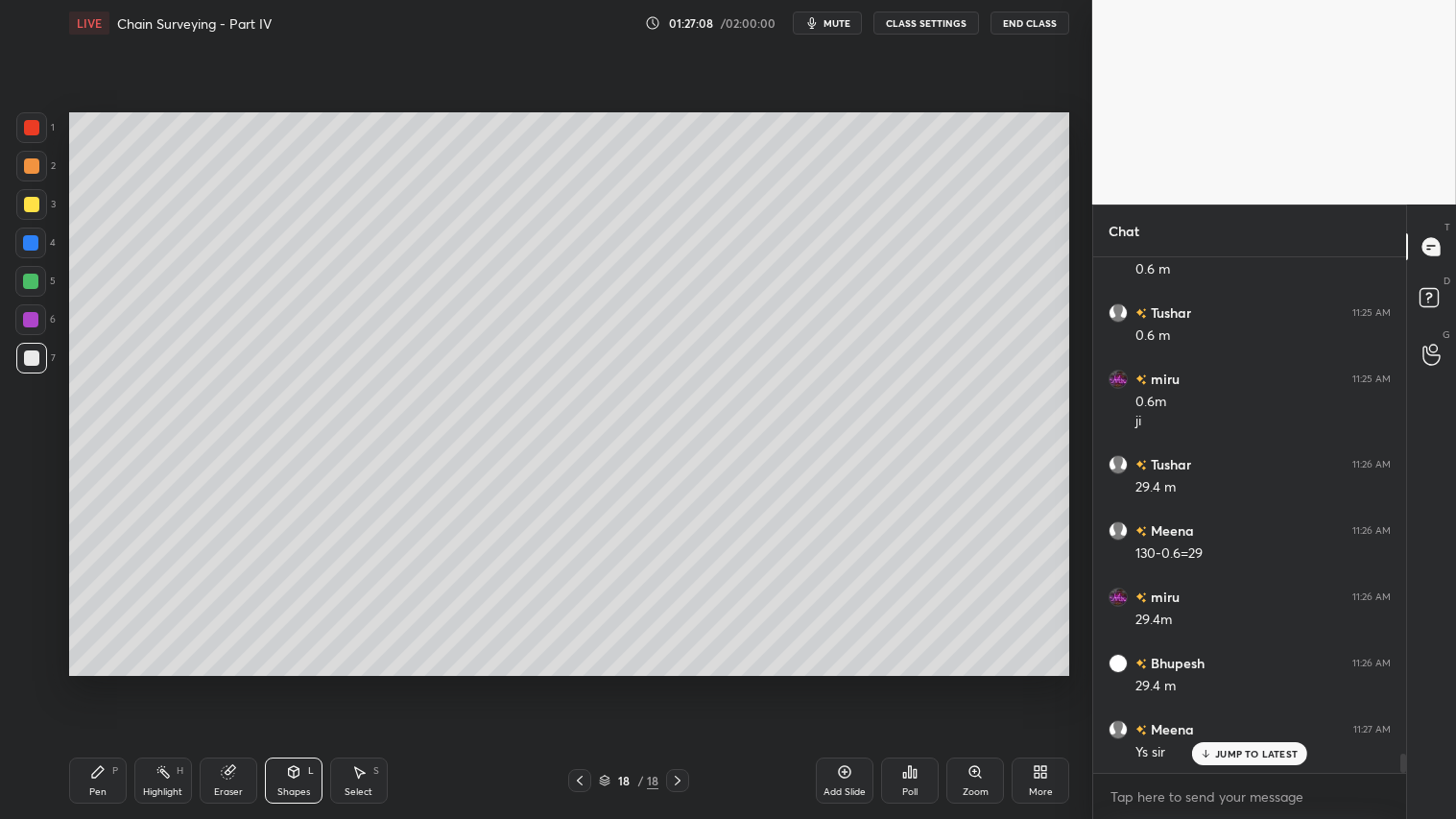 click on "Pen" at bounding box center (98, 792) 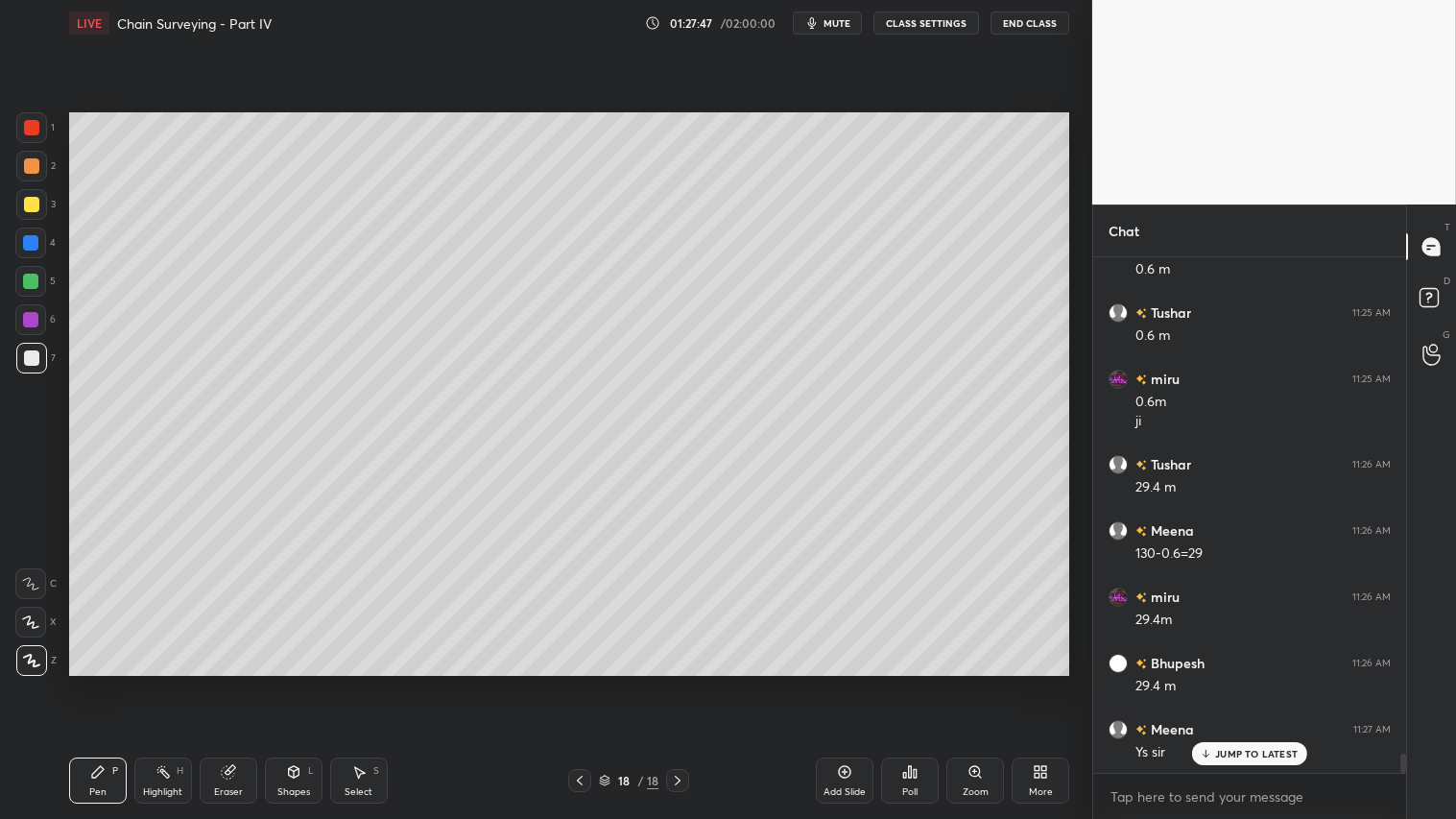click on "Pen P" at bounding box center (98, 781) 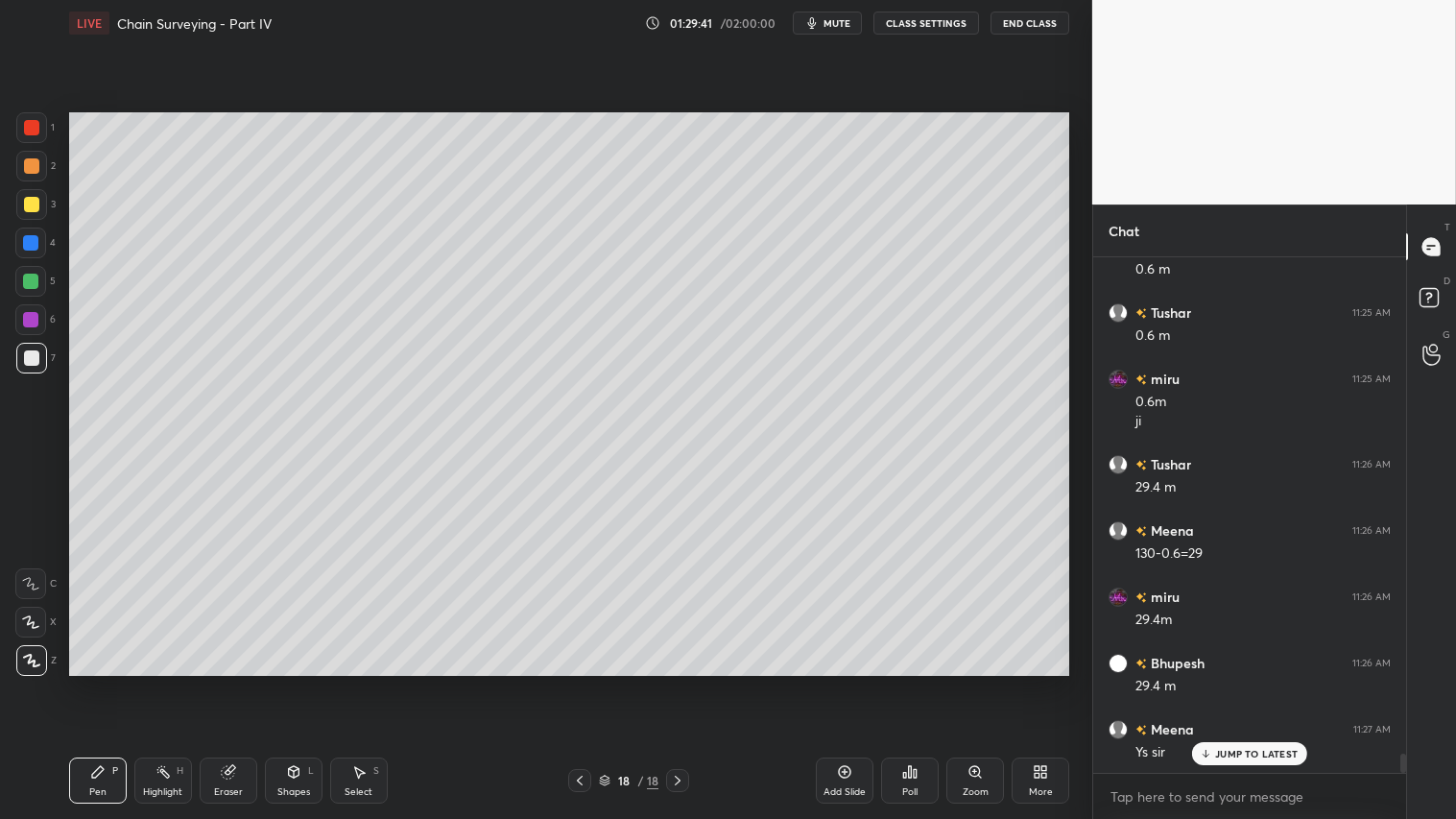 drag, startPoint x: 231, startPoint y: 785, endPoint x: 275, endPoint y: 753, distance: 54.405882 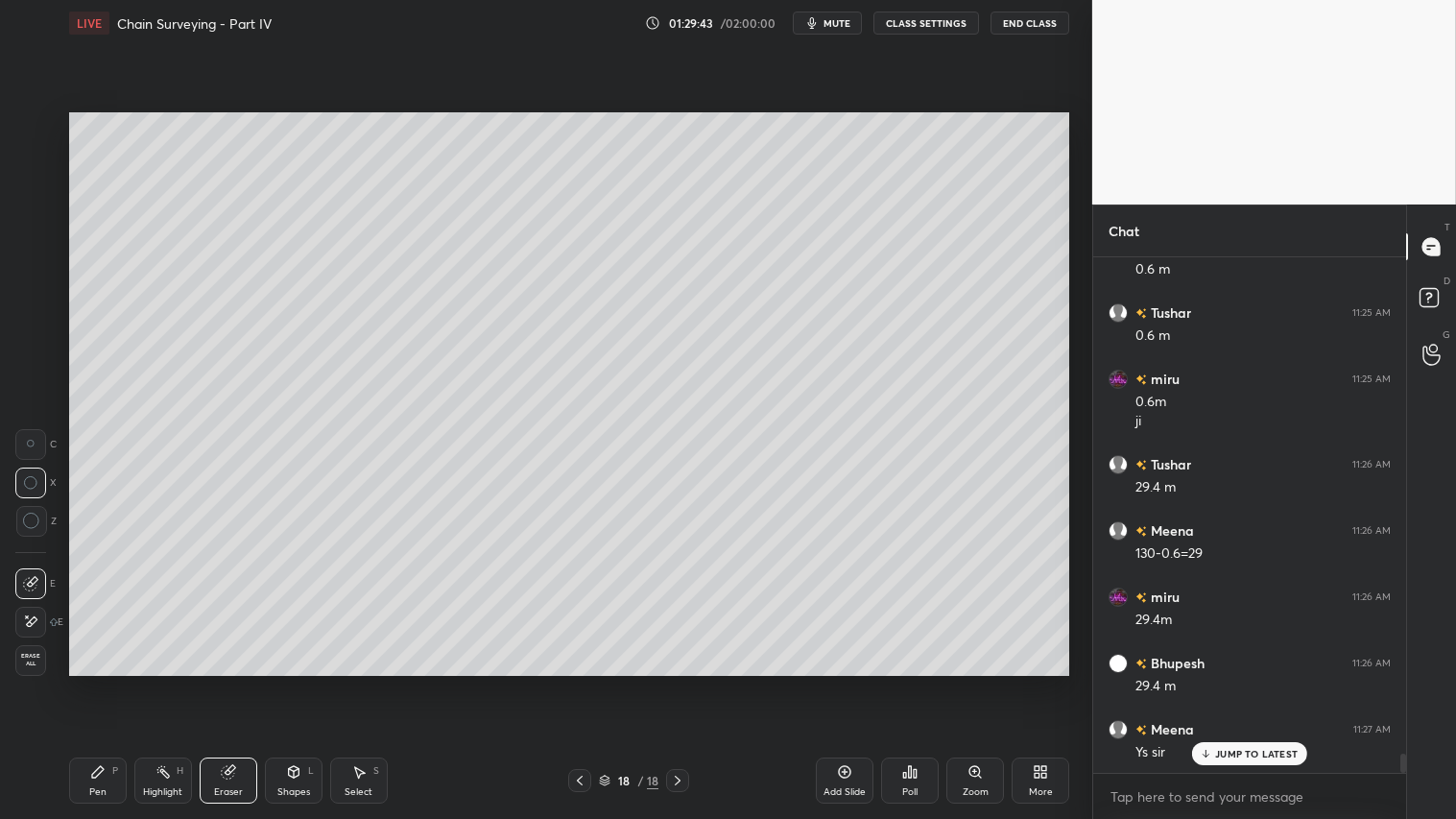 click on "P" at bounding box center (115, 771) 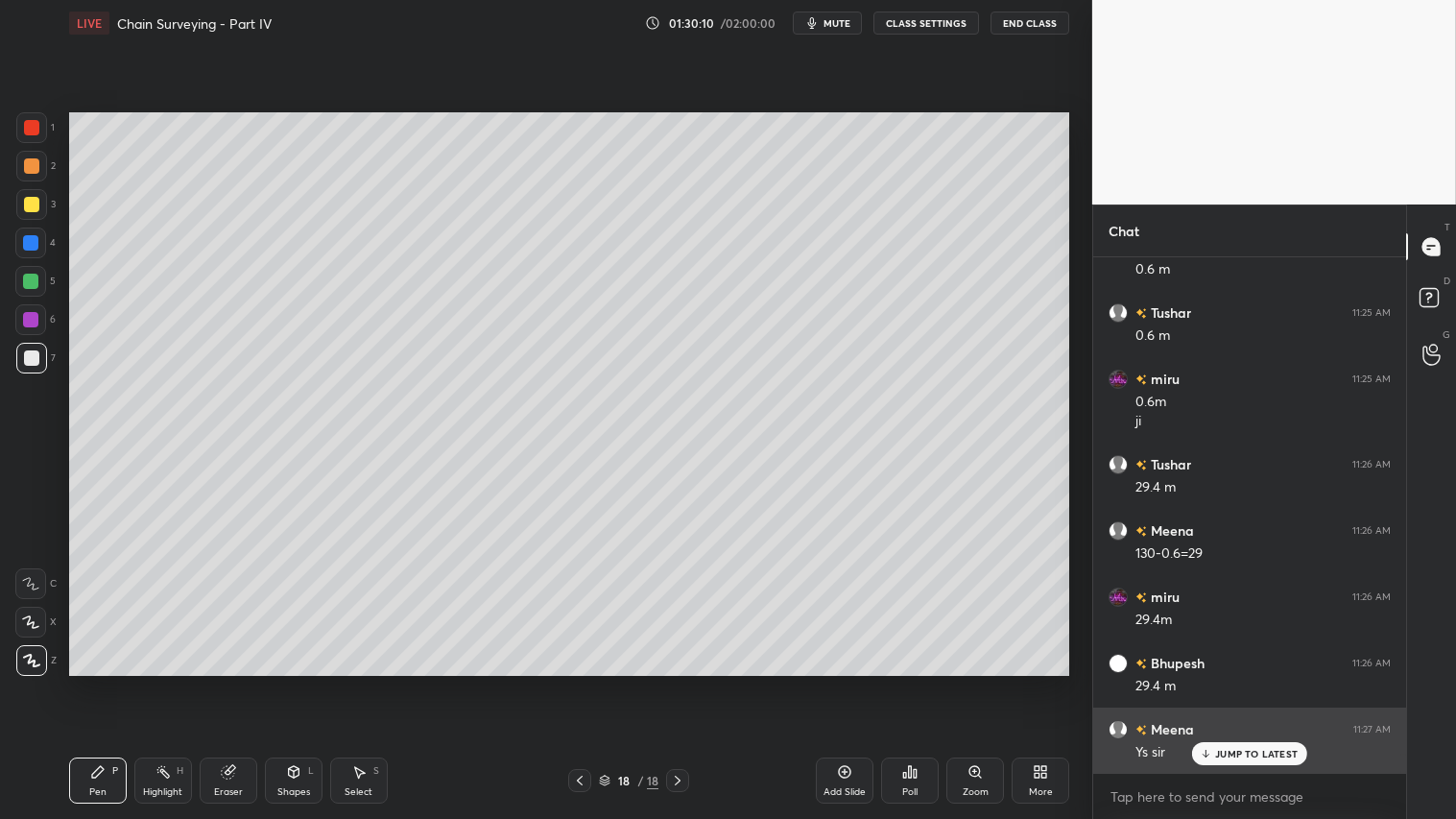 click on "JUMP TO LATEST" at bounding box center [1256, 754] 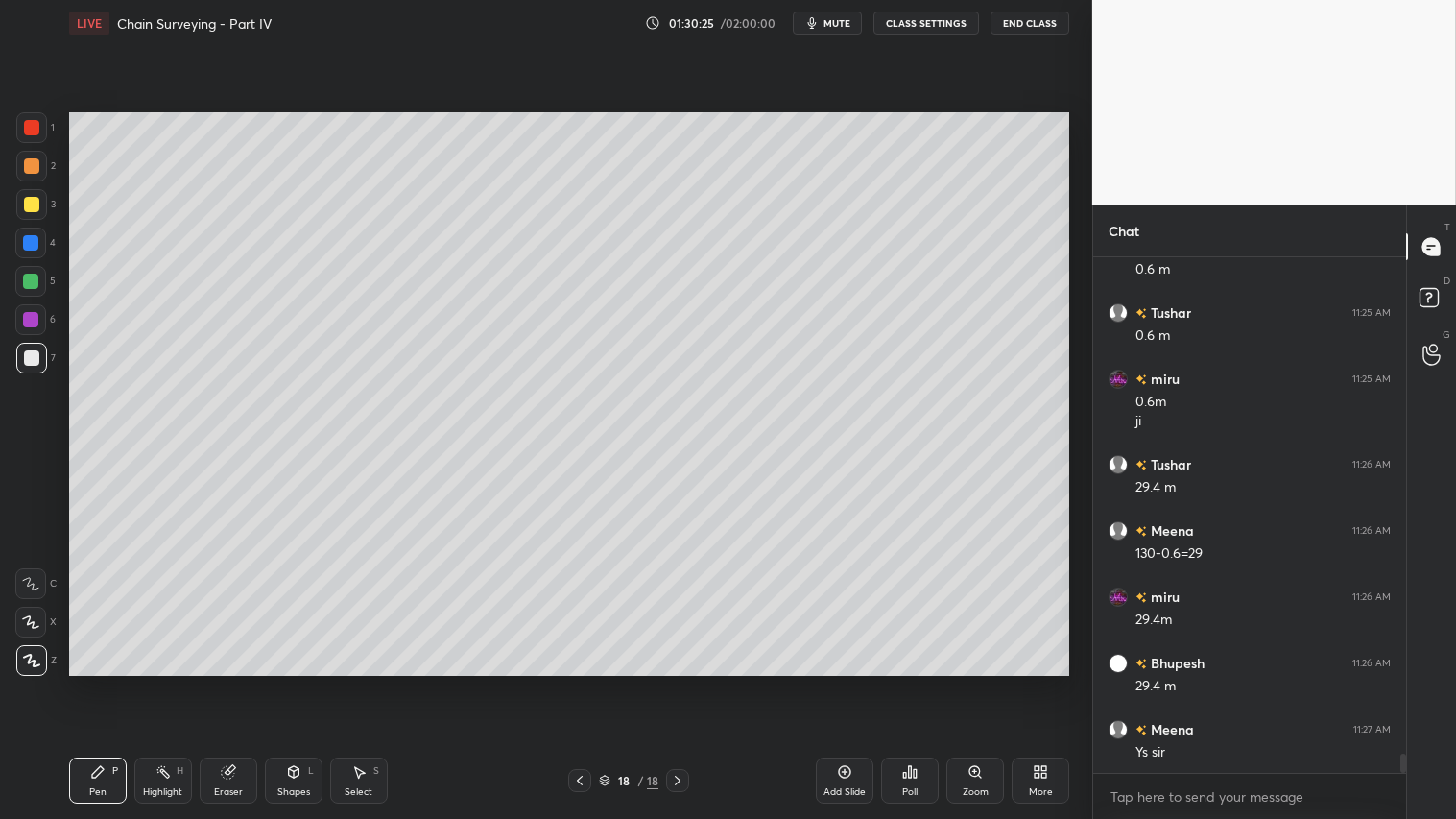 drag, startPoint x: 30, startPoint y: 157, endPoint x: 30, endPoint y: 169, distance: 12 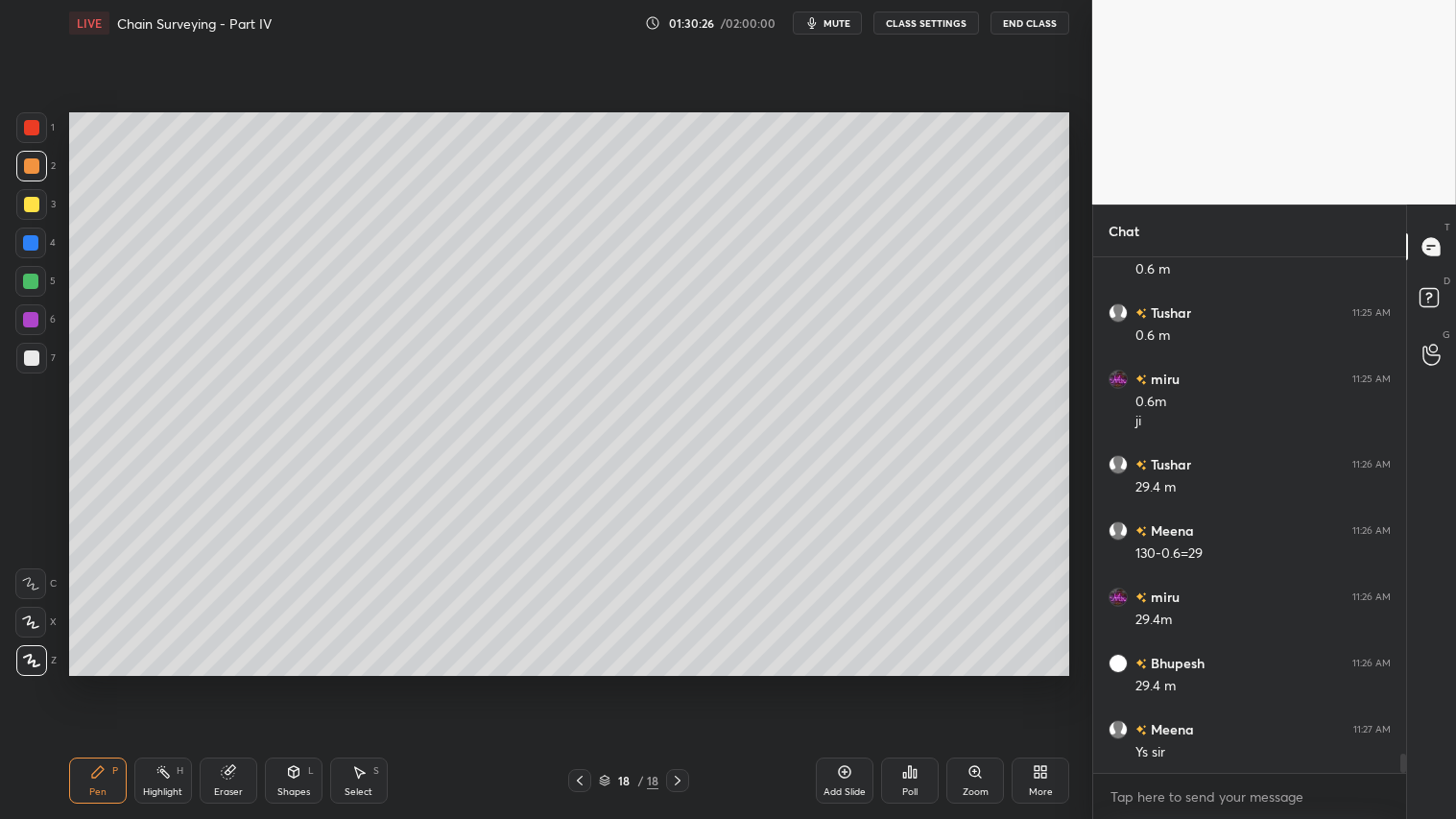click 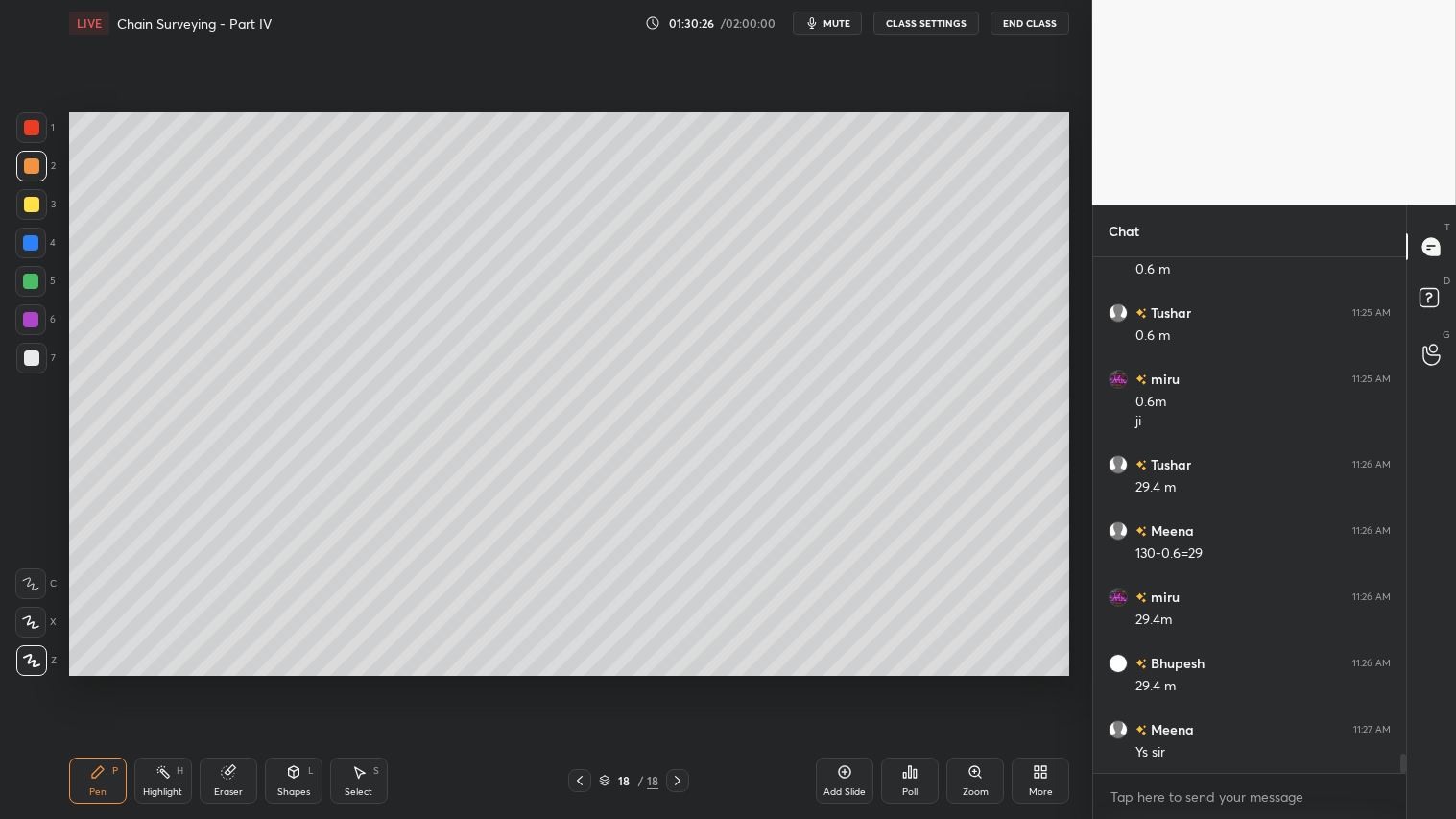 scroll, scrollTop: 13226, scrollLeft: 0, axis: vertical 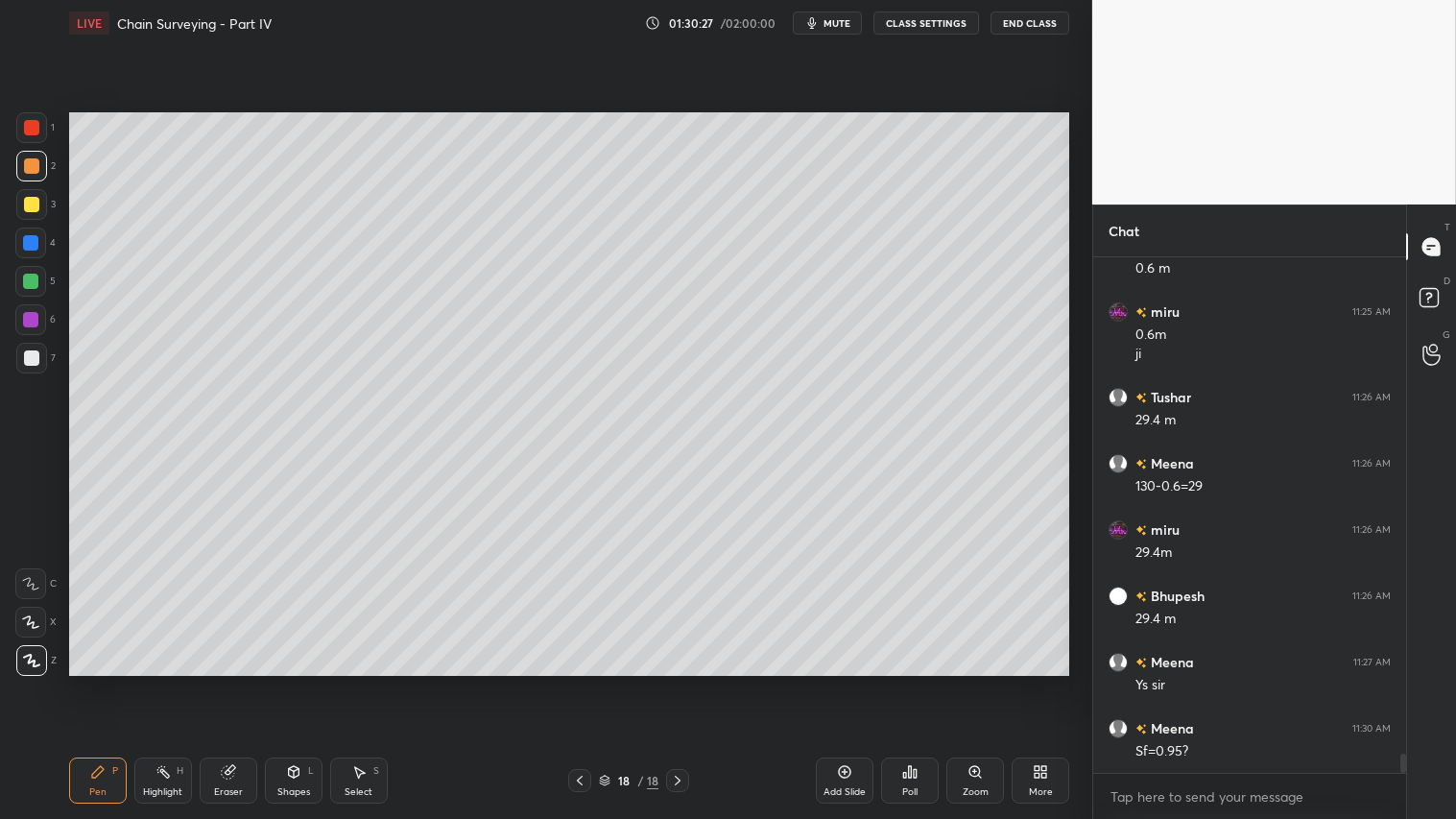 click on "Add Slide" at bounding box center (845, 792) 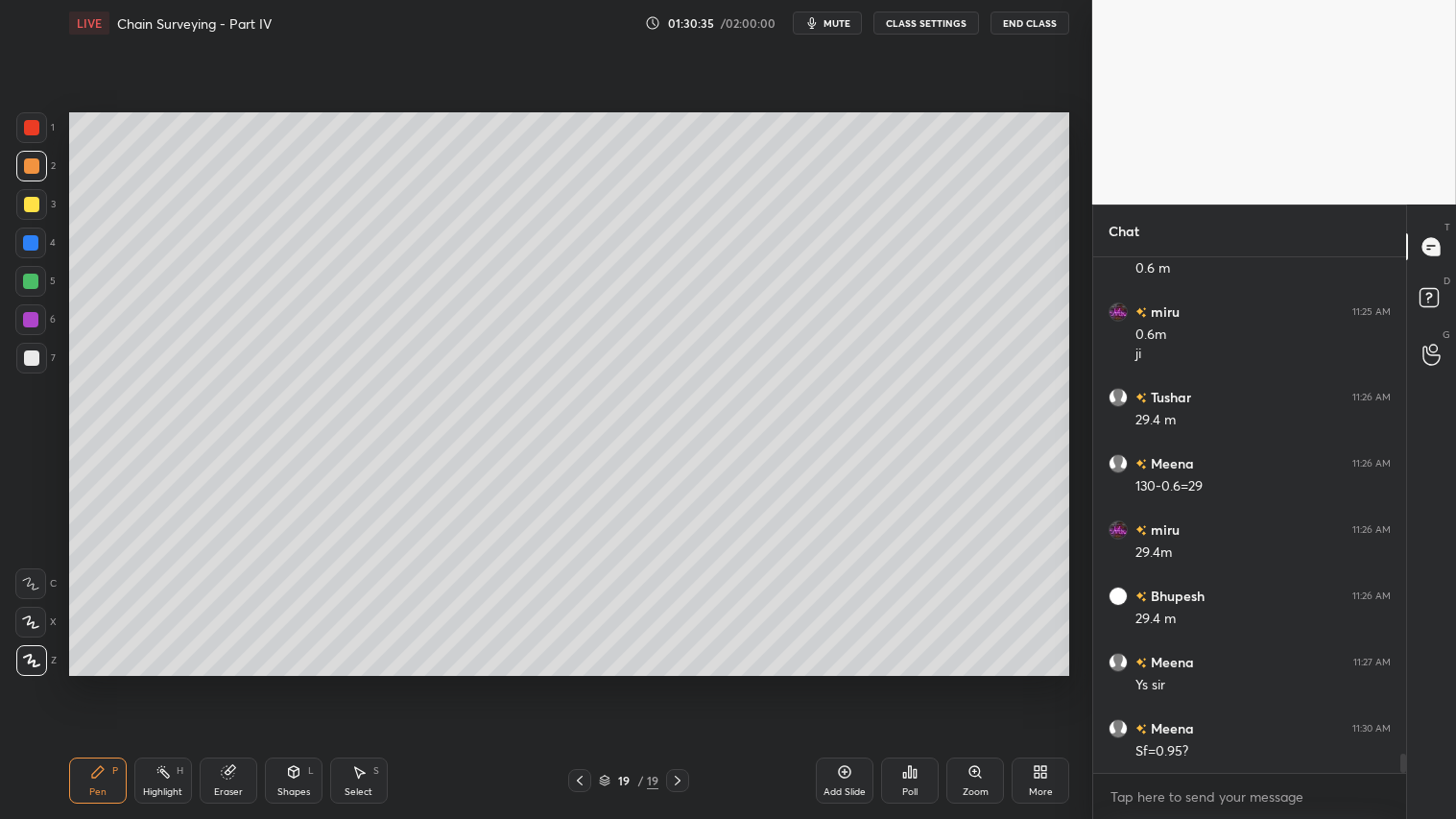 click on "Shapes L" at bounding box center (294, 781) 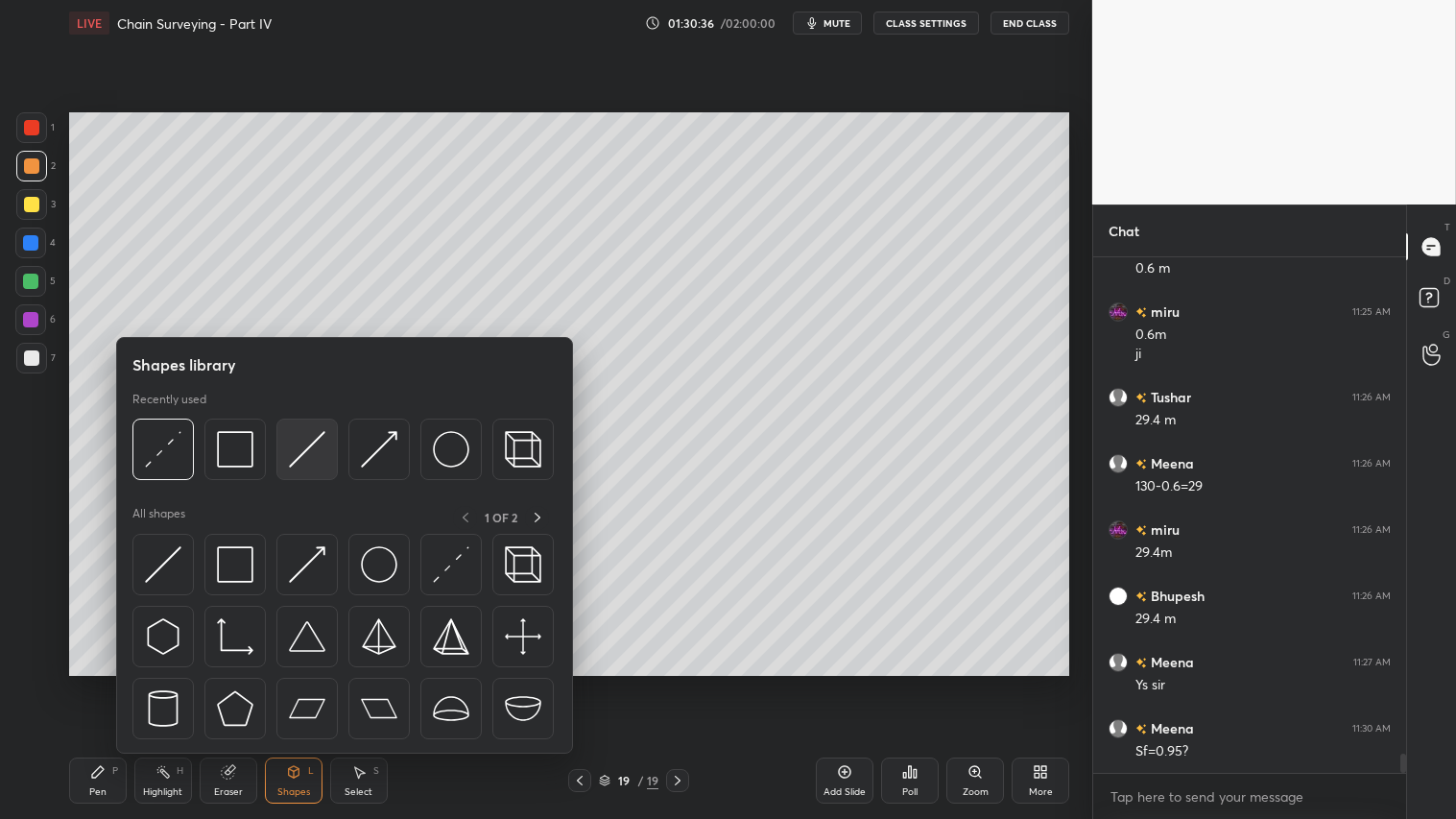 click at bounding box center (307, 449) 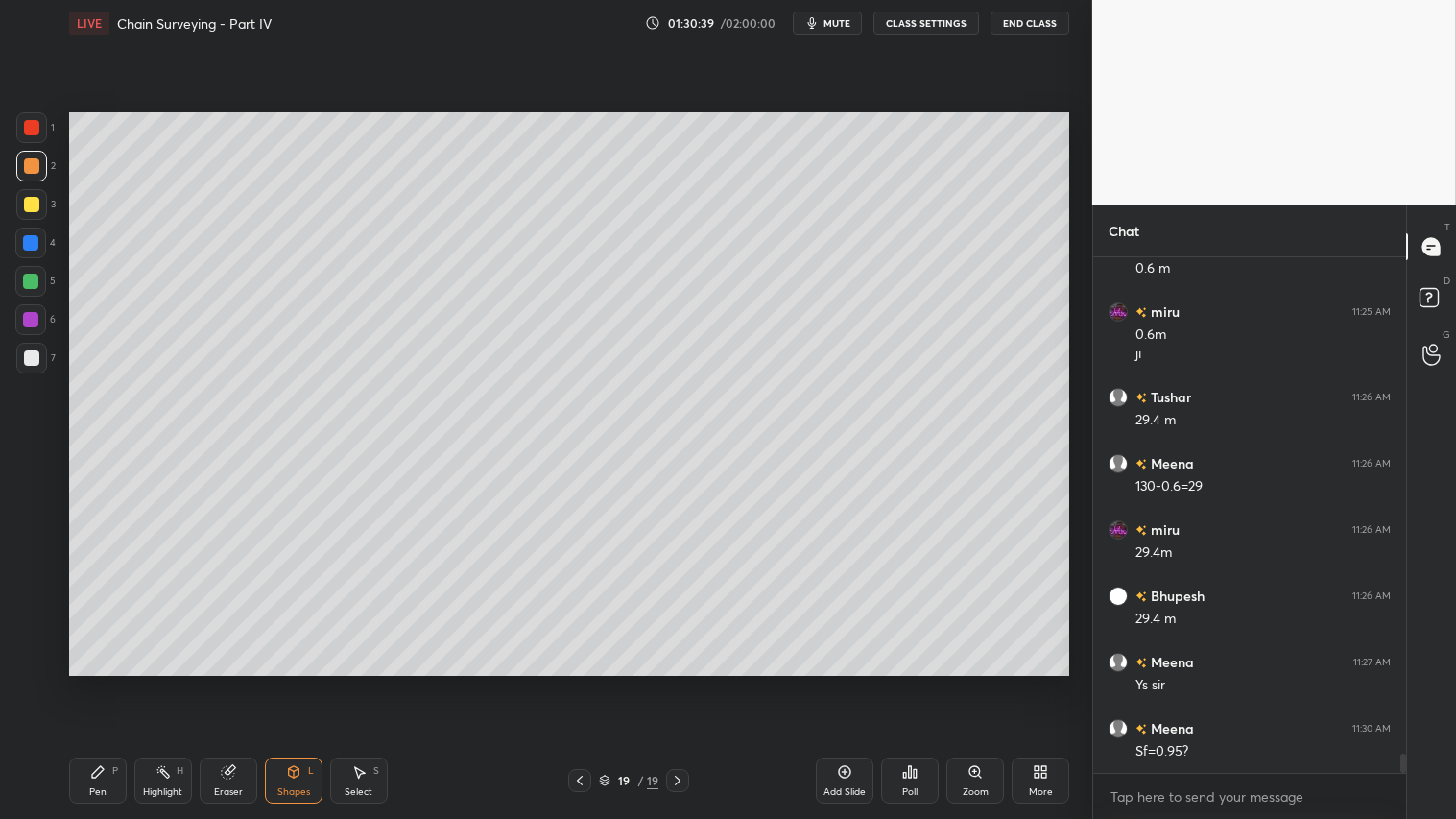 click on "Pen P" at bounding box center (98, 781) 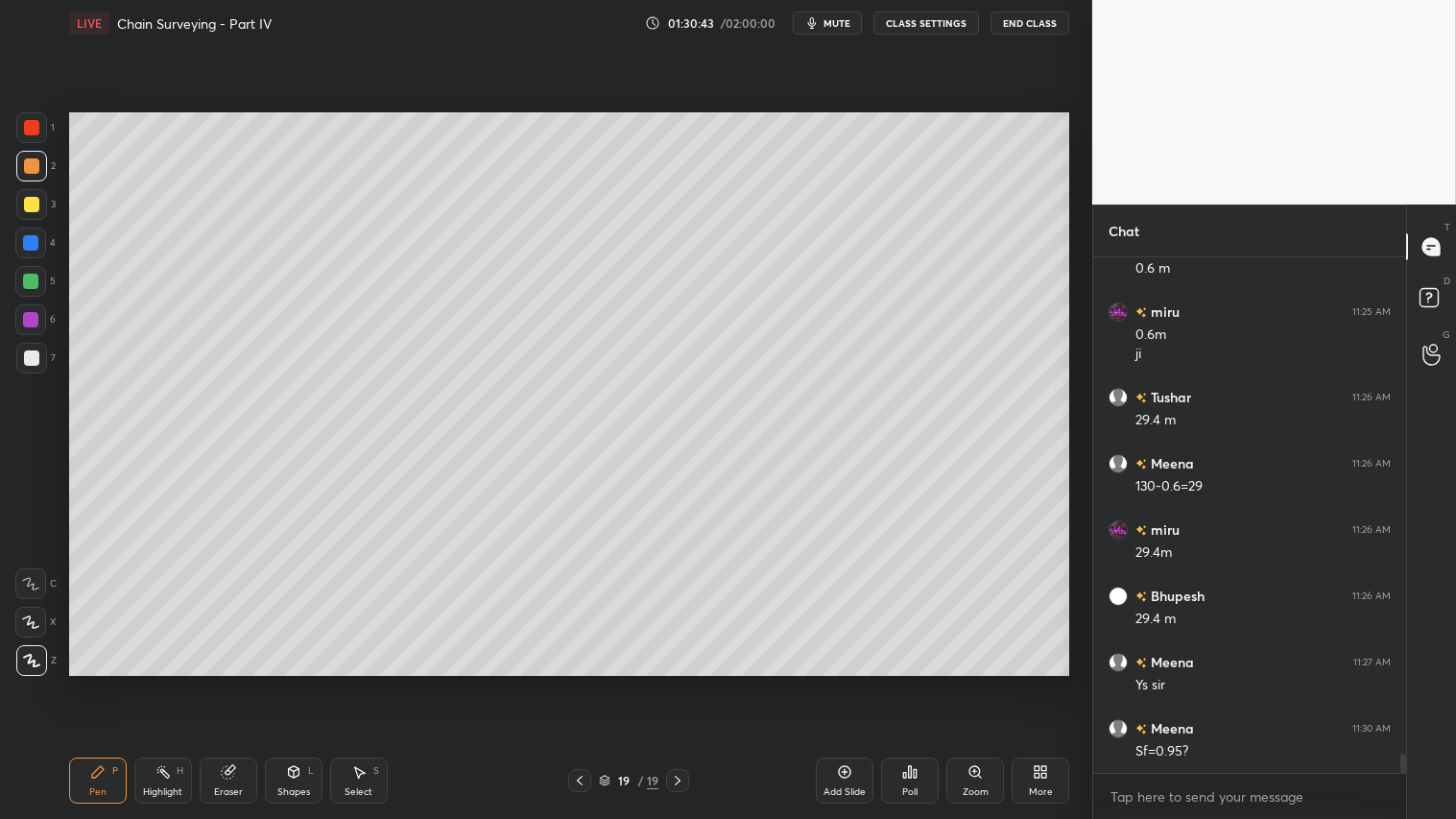 scroll, scrollTop: 13292, scrollLeft: 0, axis: vertical 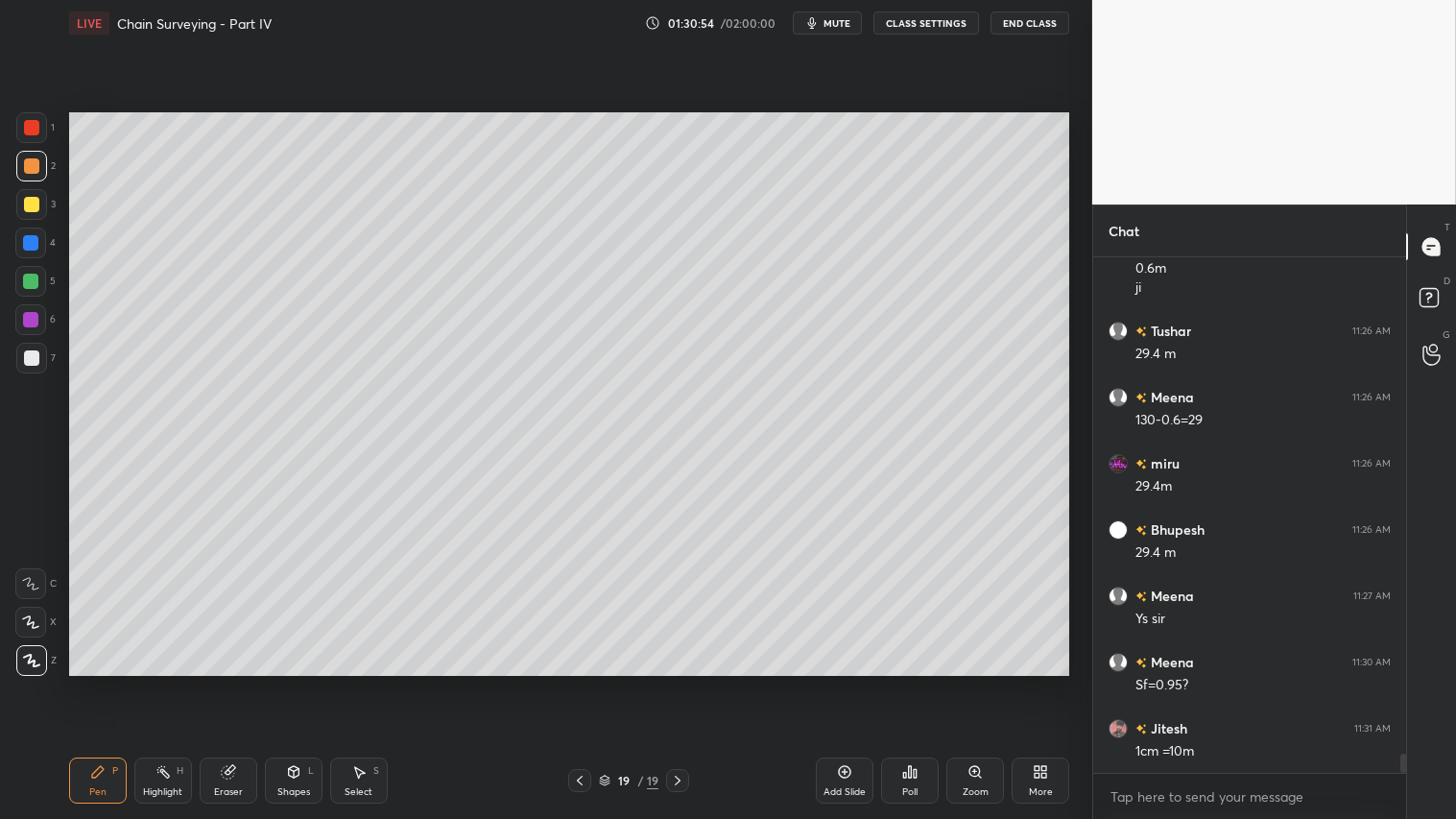 click on "Shapes" at bounding box center [294, 792] 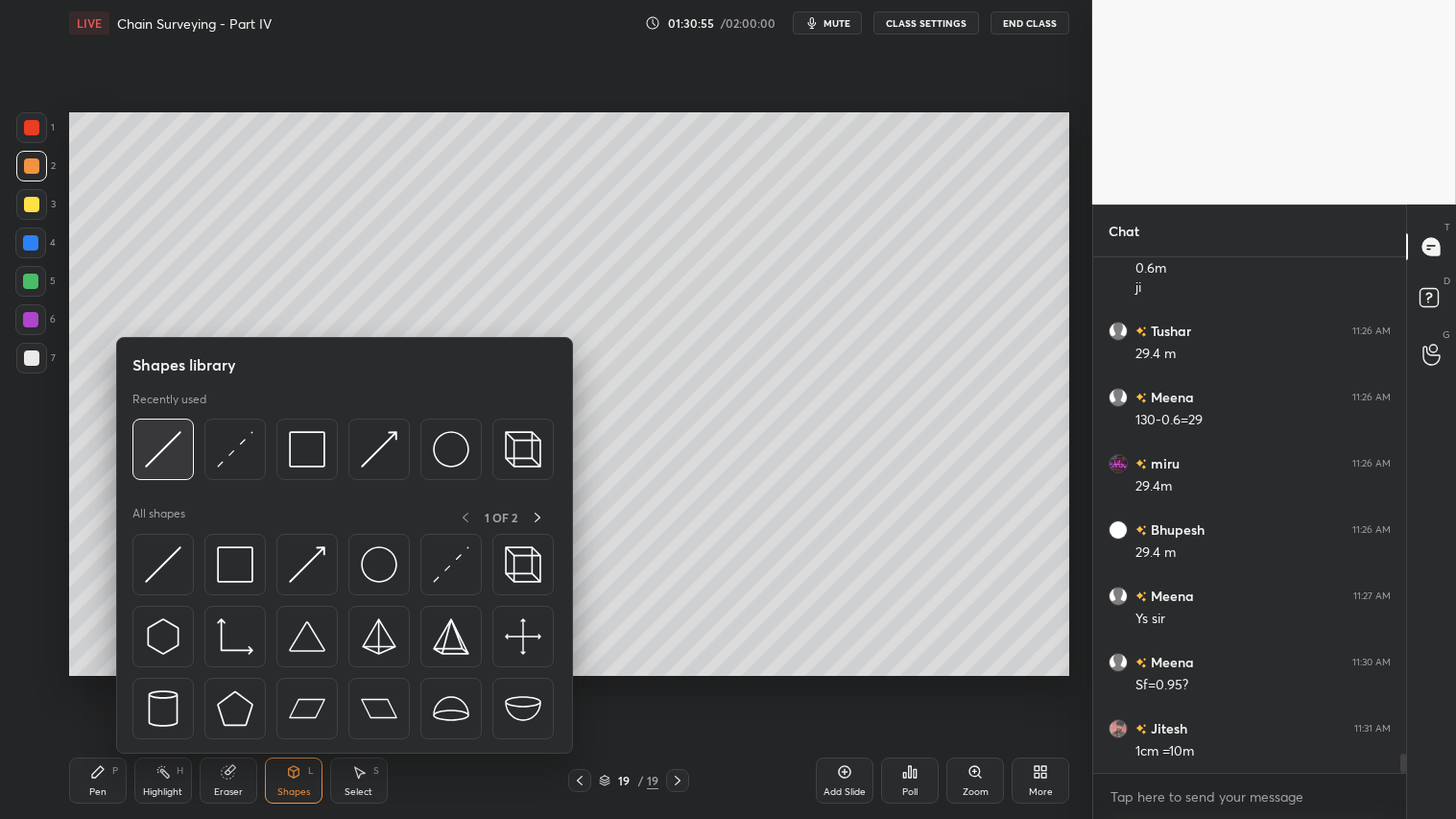 click at bounding box center [163, 449] 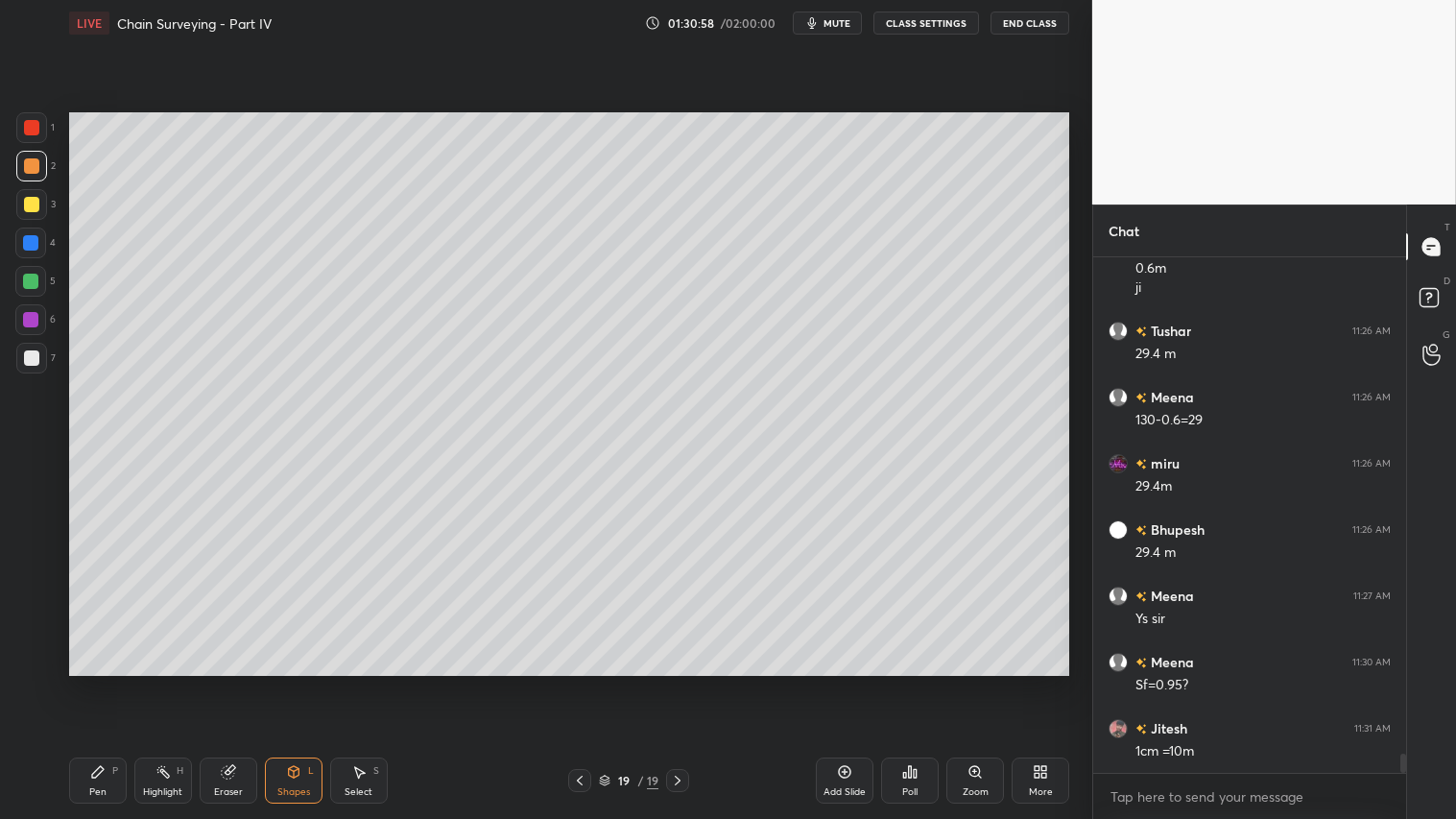 click on "Pen P" at bounding box center [98, 781] 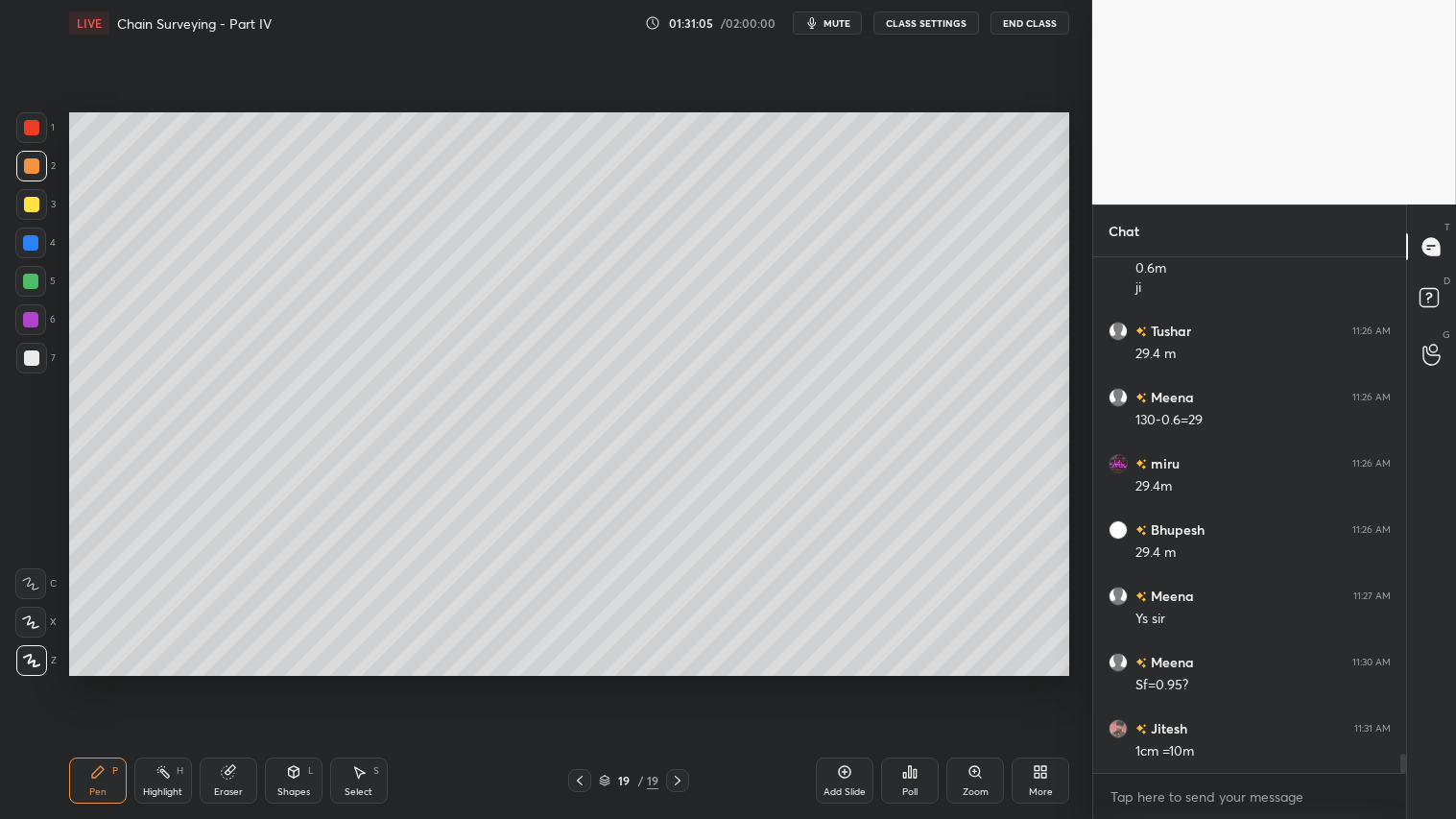 scroll, scrollTop: 13358, scrollLeft: 0, axis: vertical 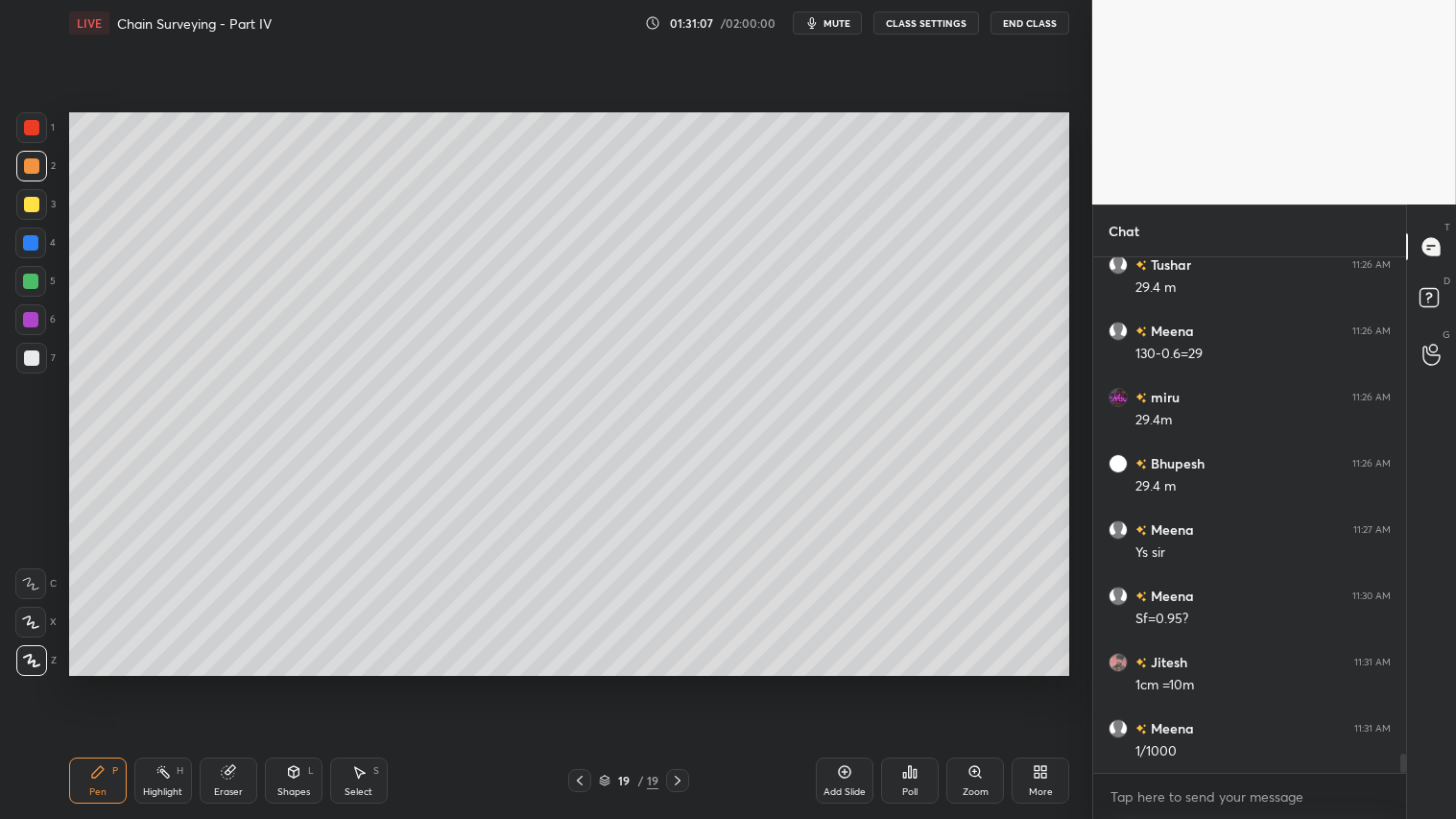 click 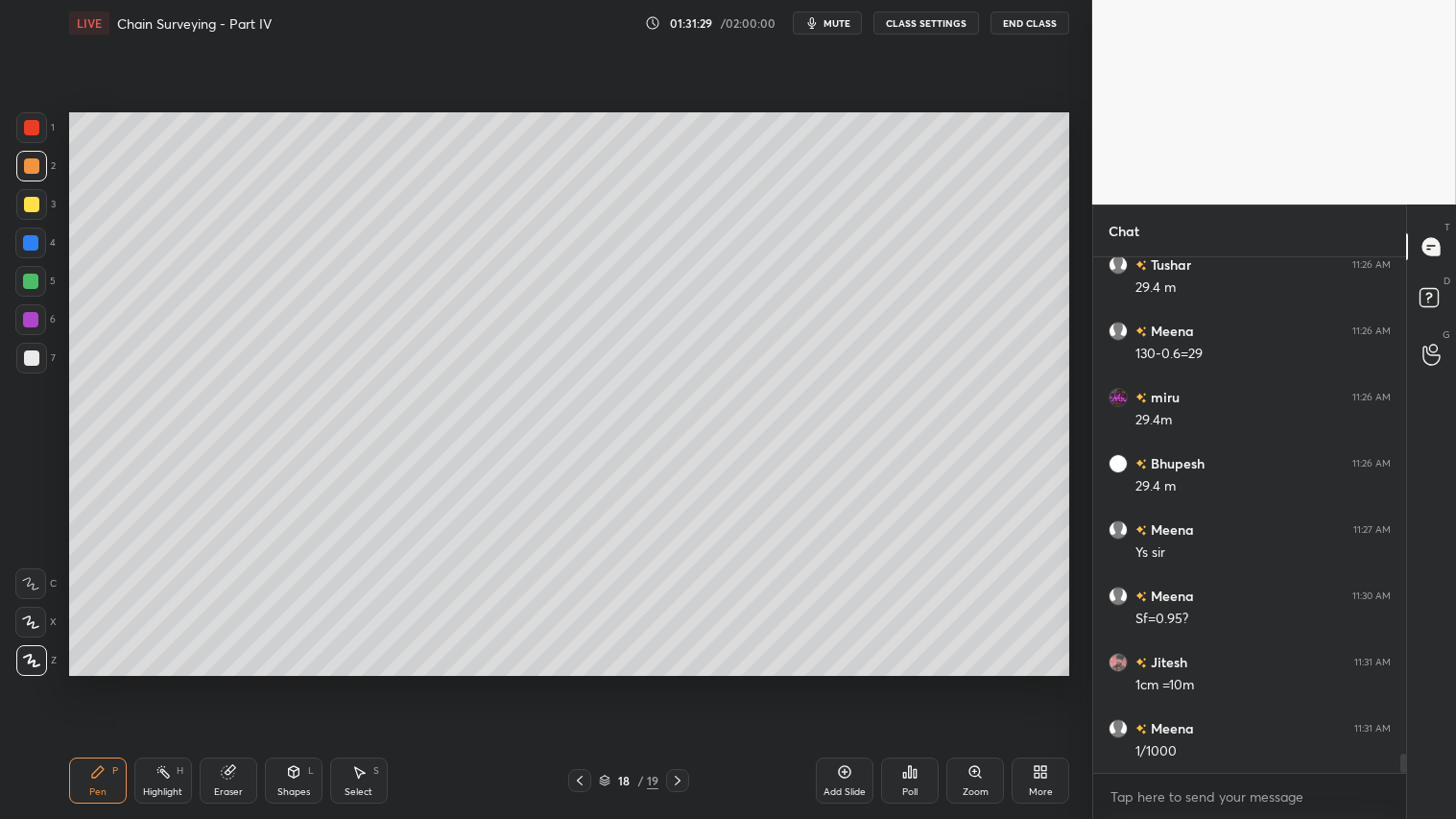 click 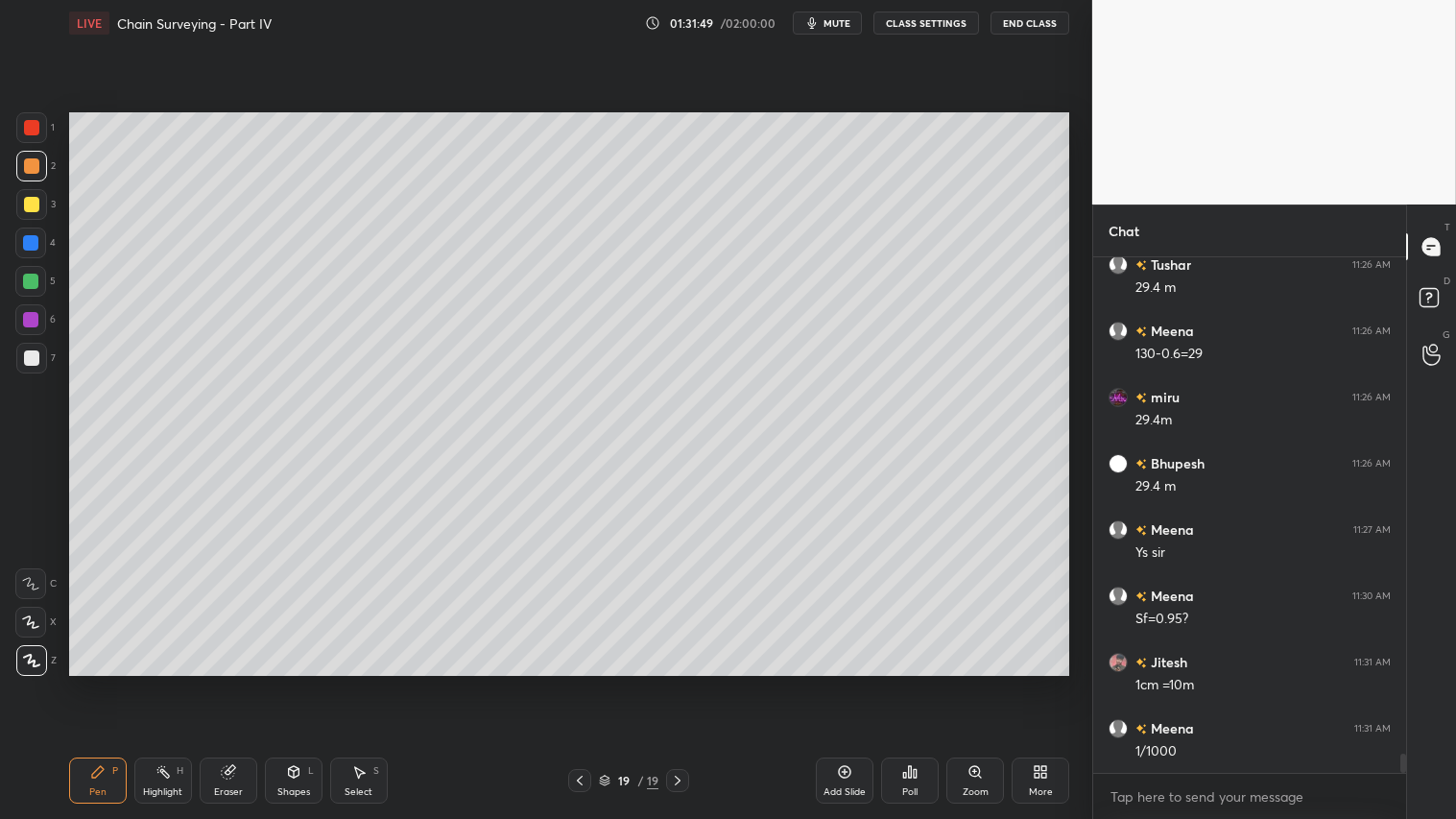 click on "Shapes L" at bounding box center (294, 781) 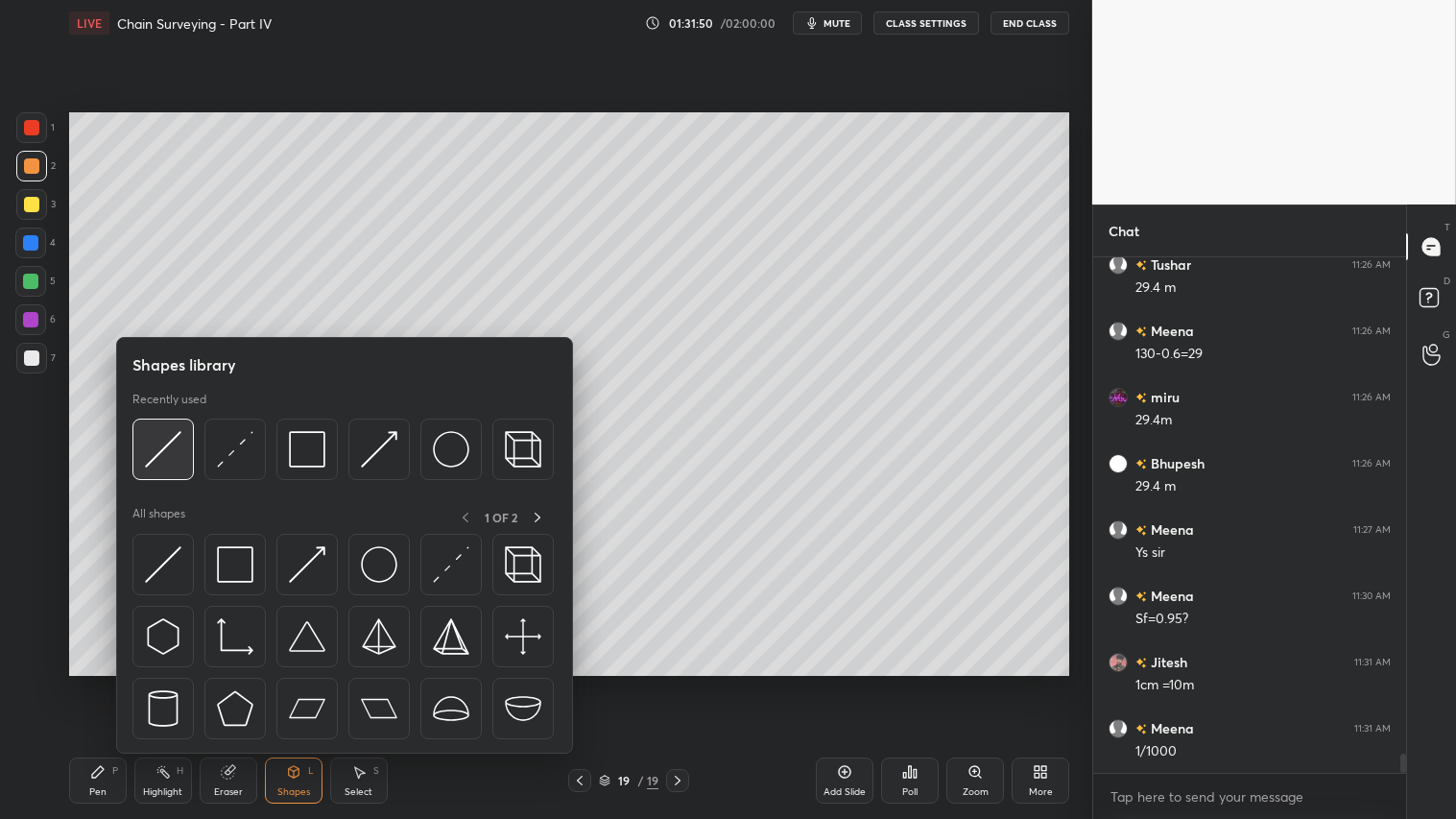 click at bounding box center (163, 449) 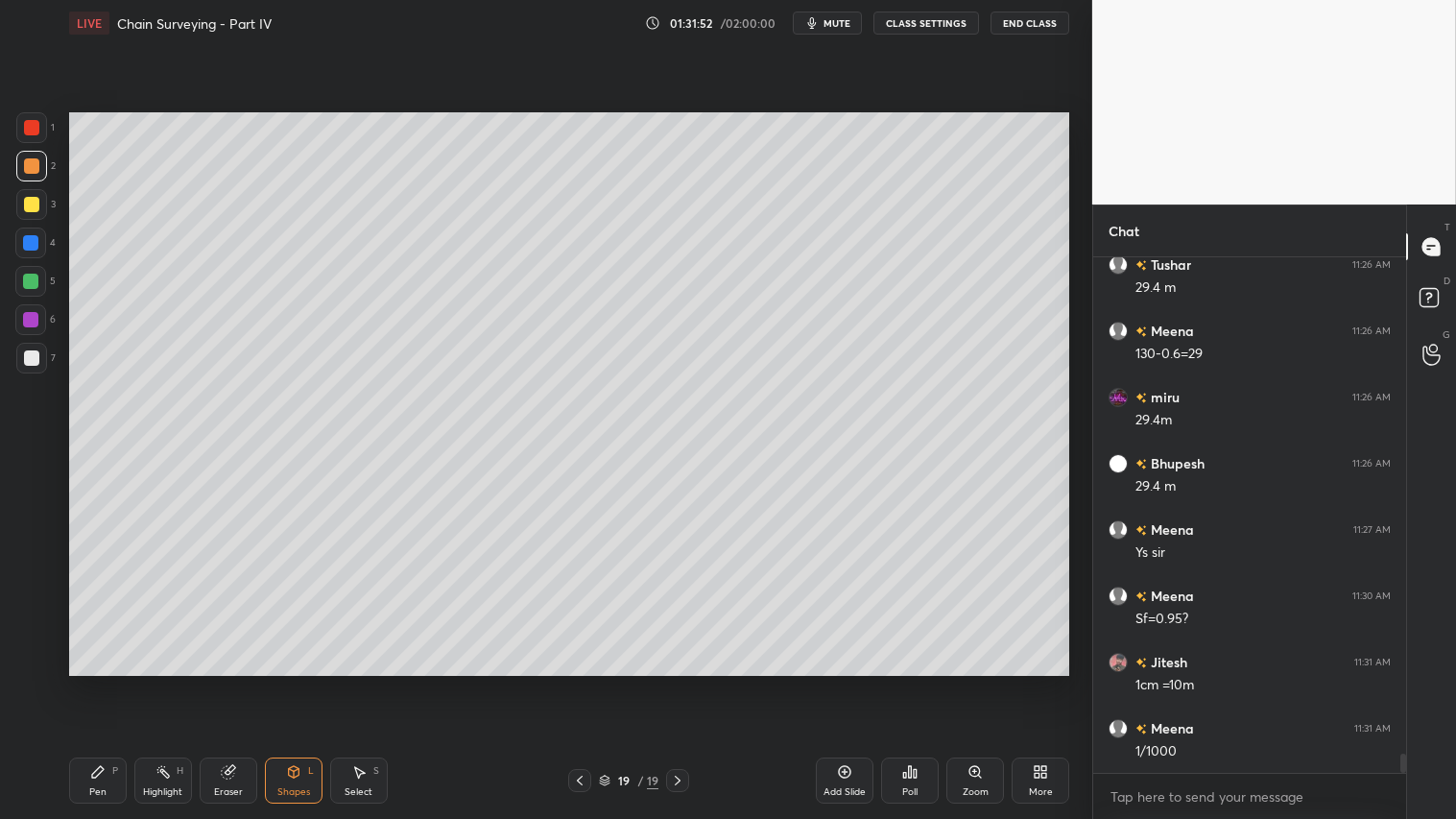 drag, startPoint x: 84, startPoint y: 797, endPoint x: 92, endPoint y: 785, distance: 14.422205 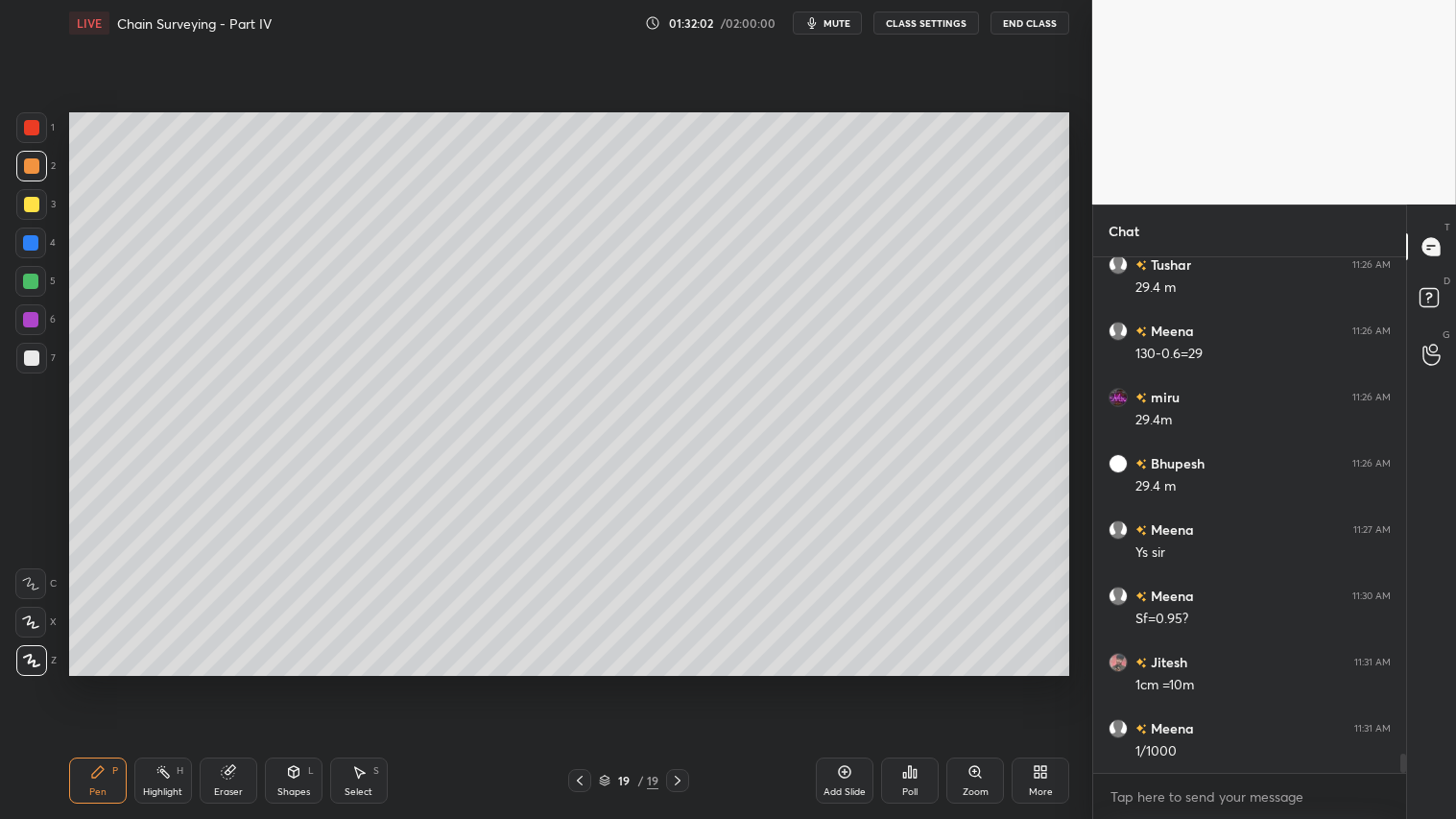 scroll, scrollTop: 13425, scrollLeft: 0, axis: vertical 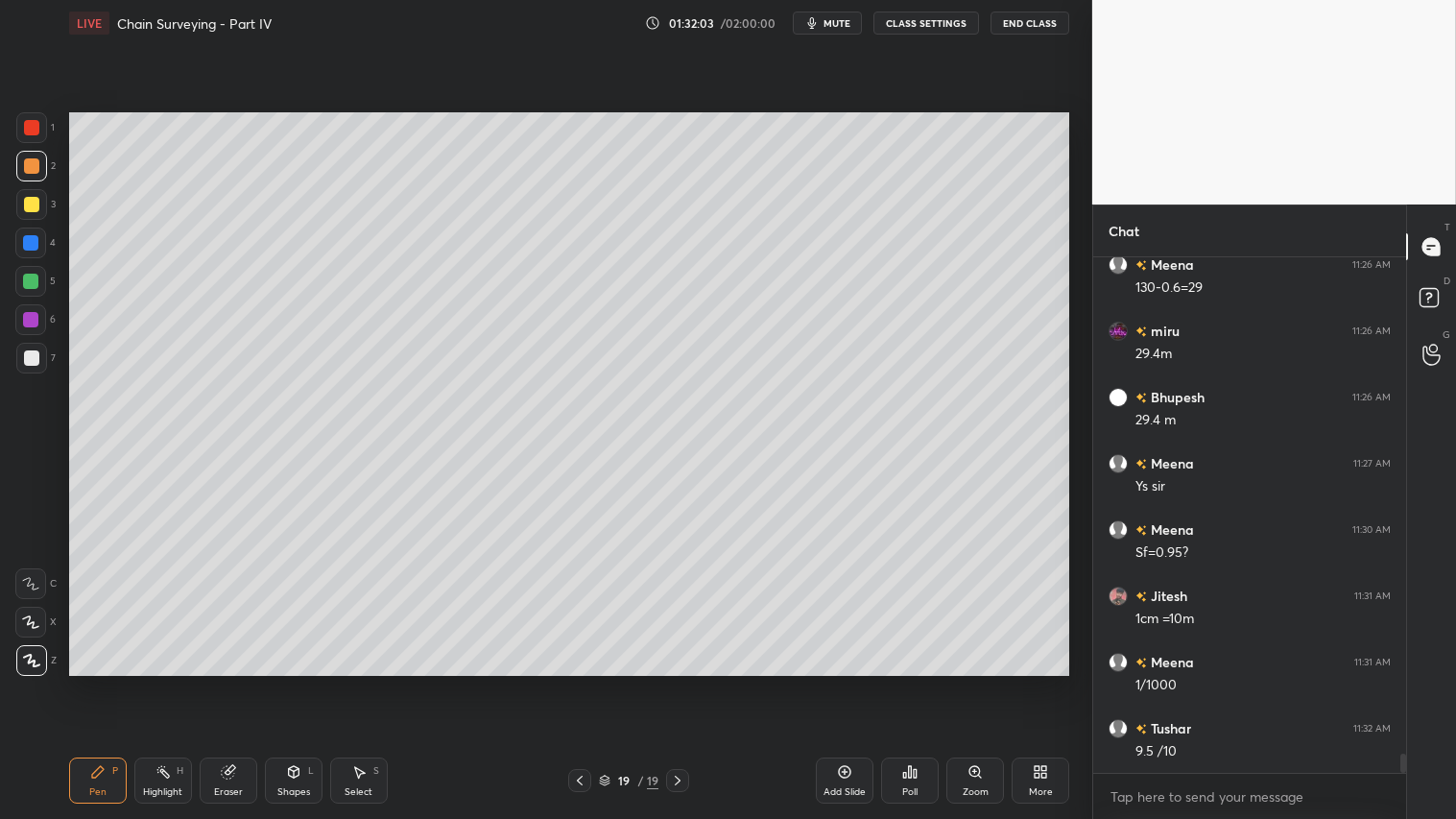 drag, startPoint x: 292, startPoint y: 771, endPoint x: 292, endPoint y: 757, distance: 14 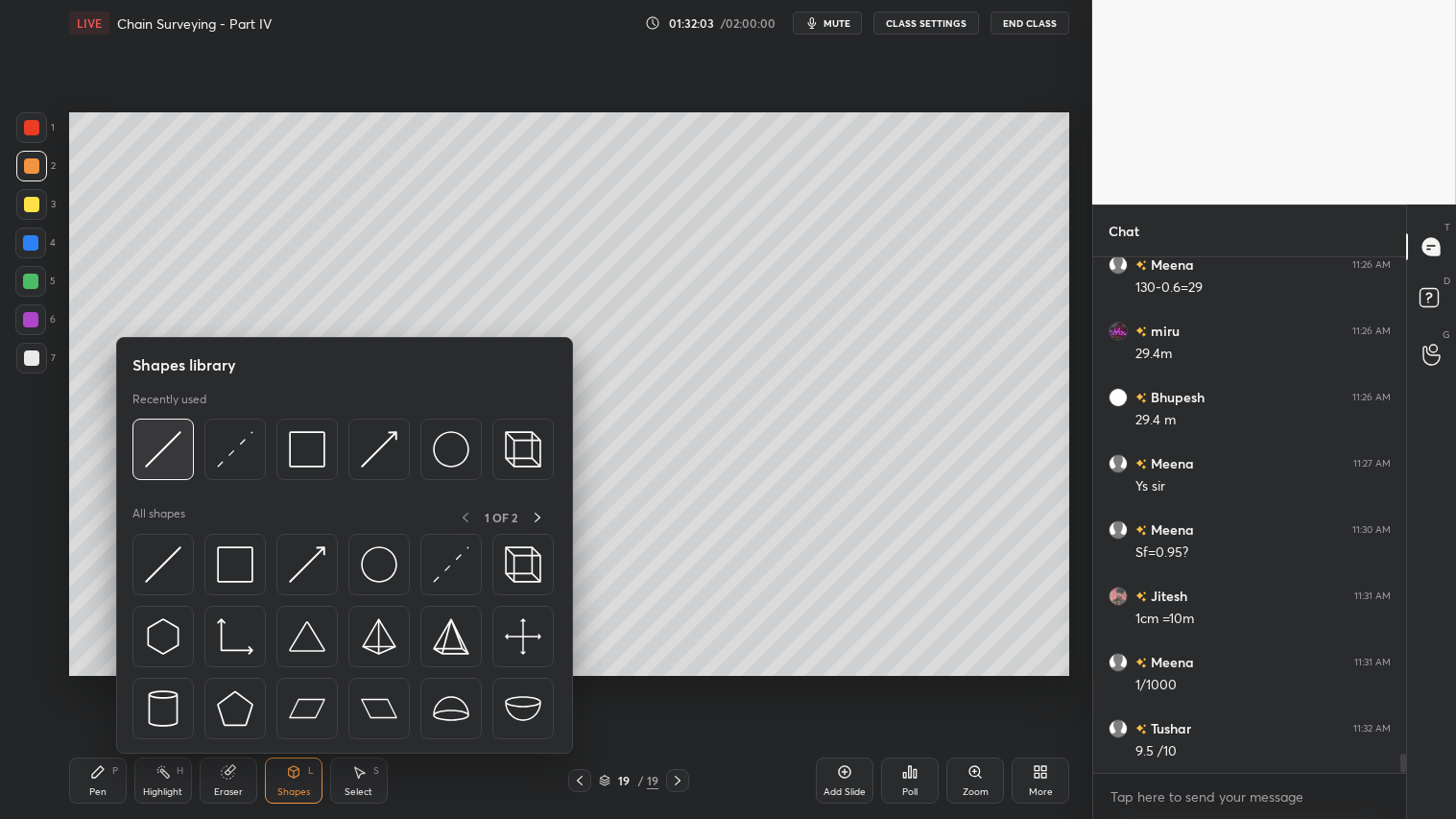 click at bounding box center (163, 449) 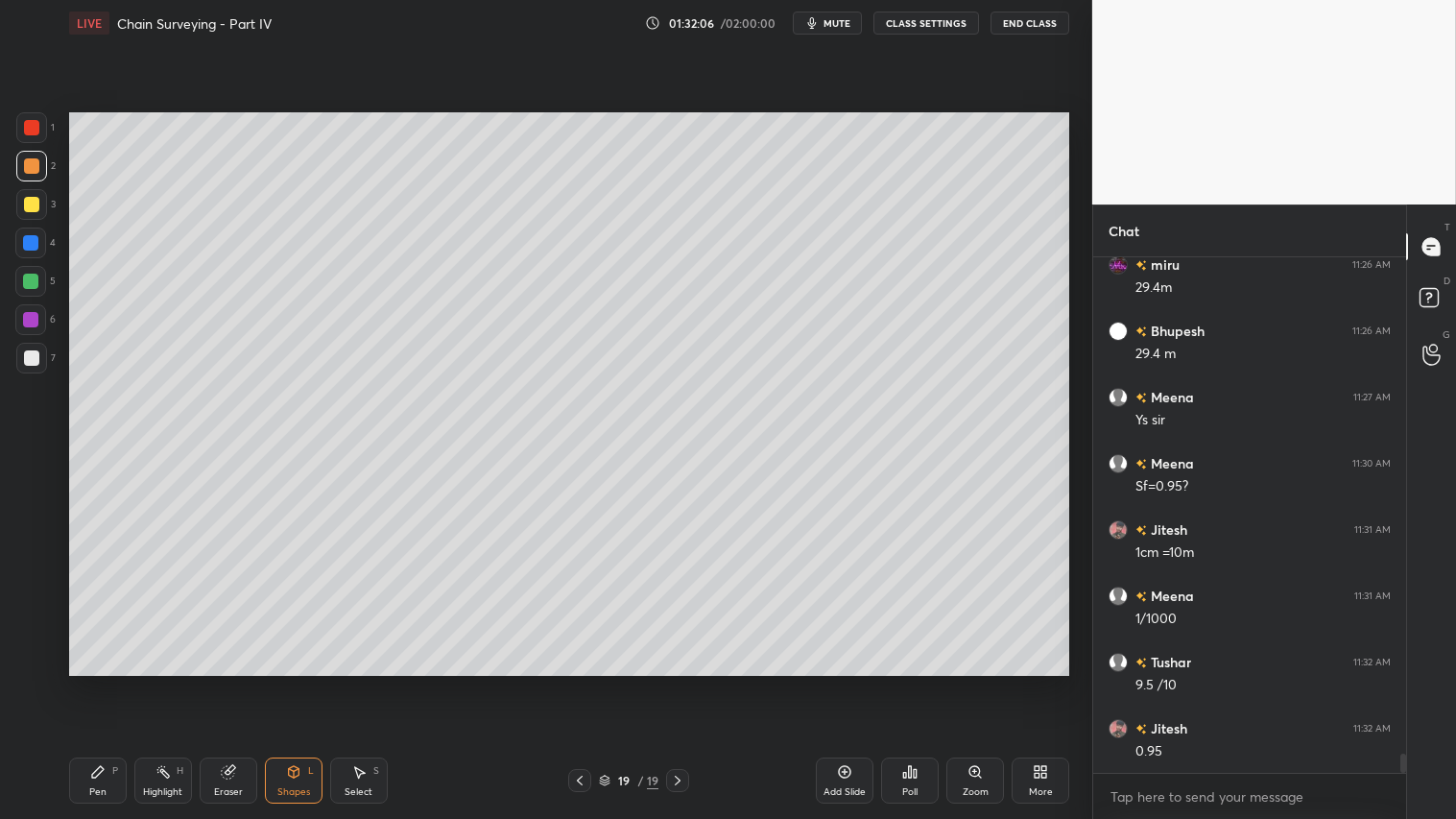 click on "Pen P" at bounding box center (98, 781) 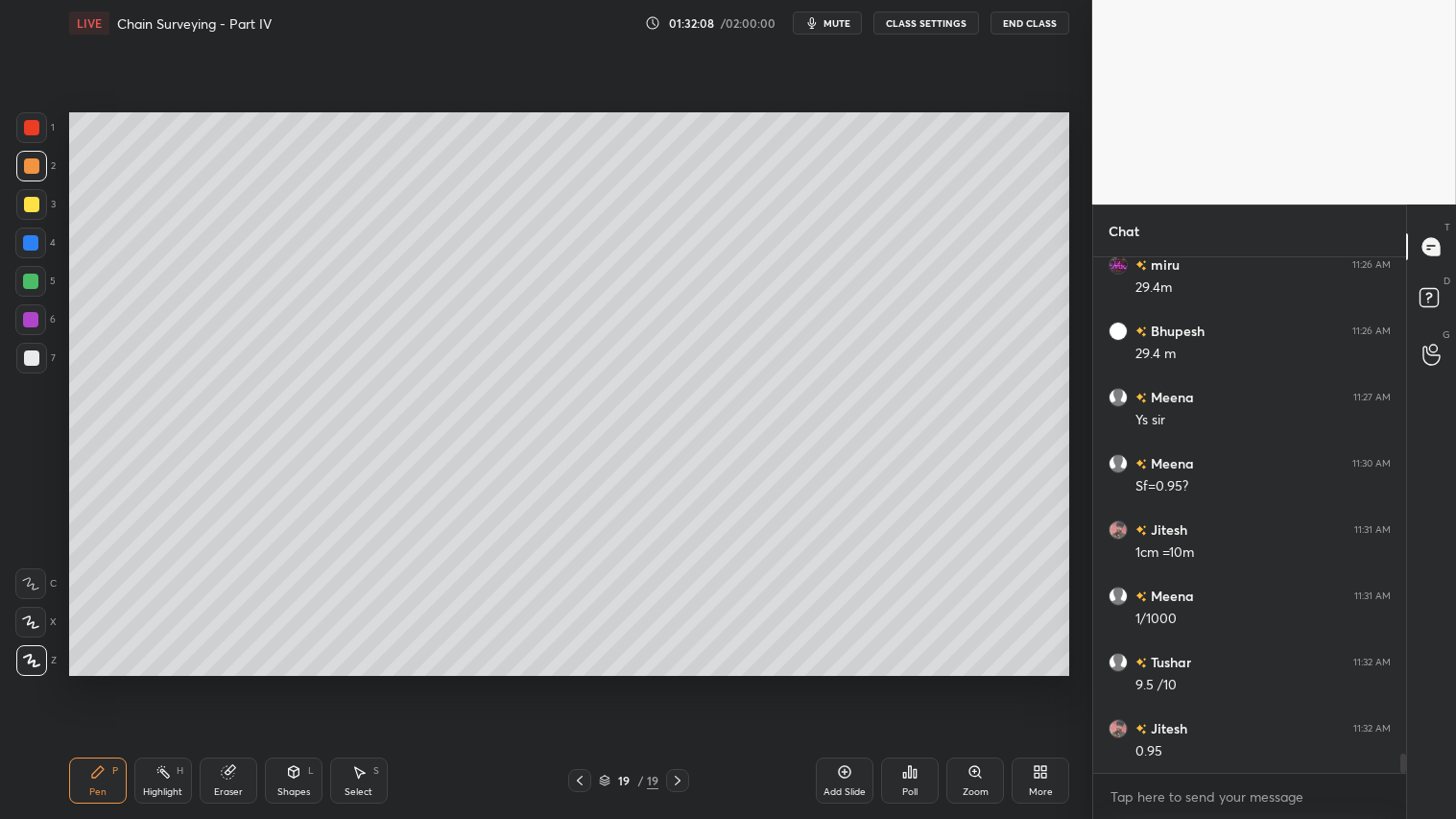 scroll, scrollTop: 13557, scrollLeft: 0, axis: vertical 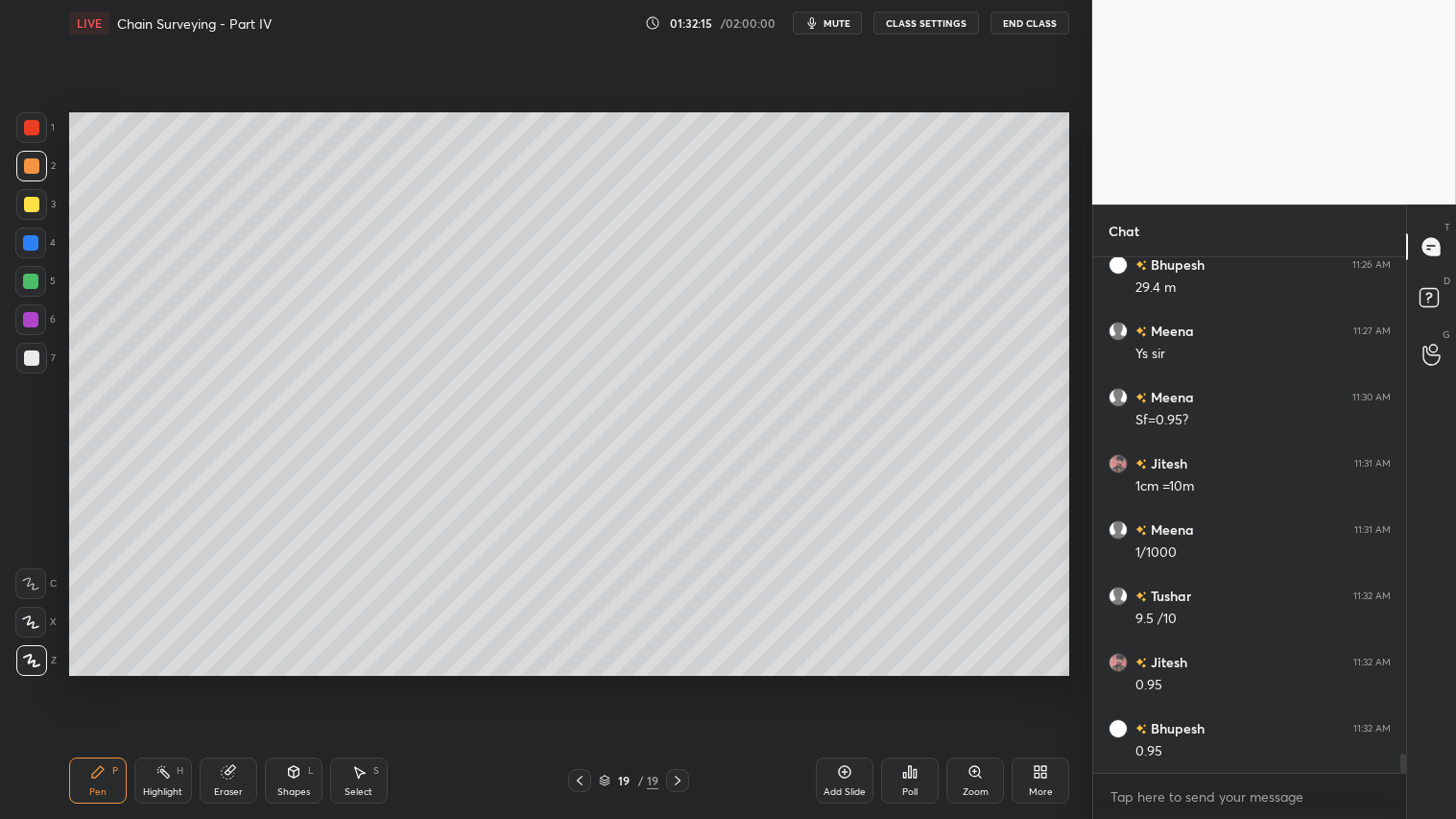 click 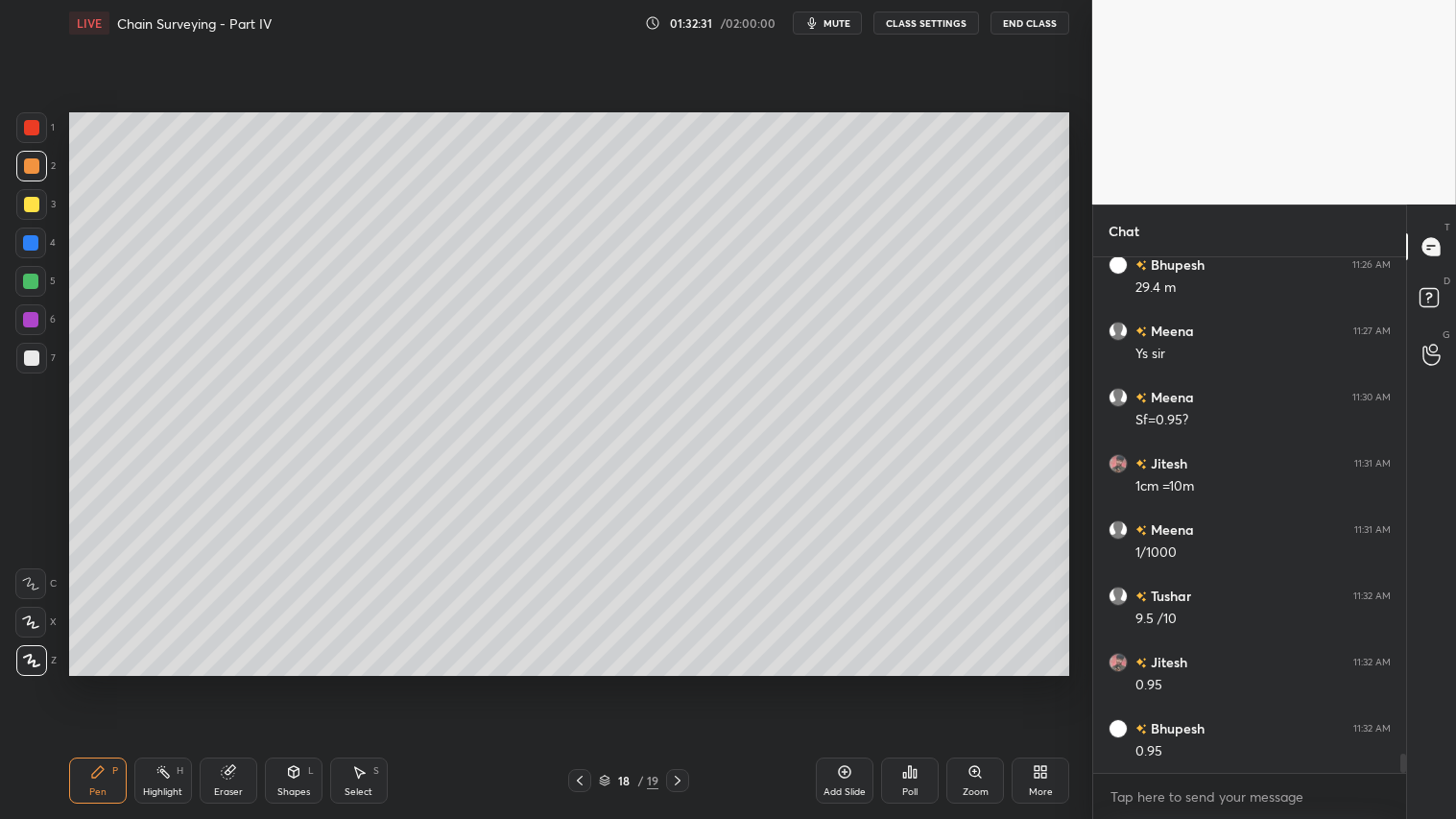click 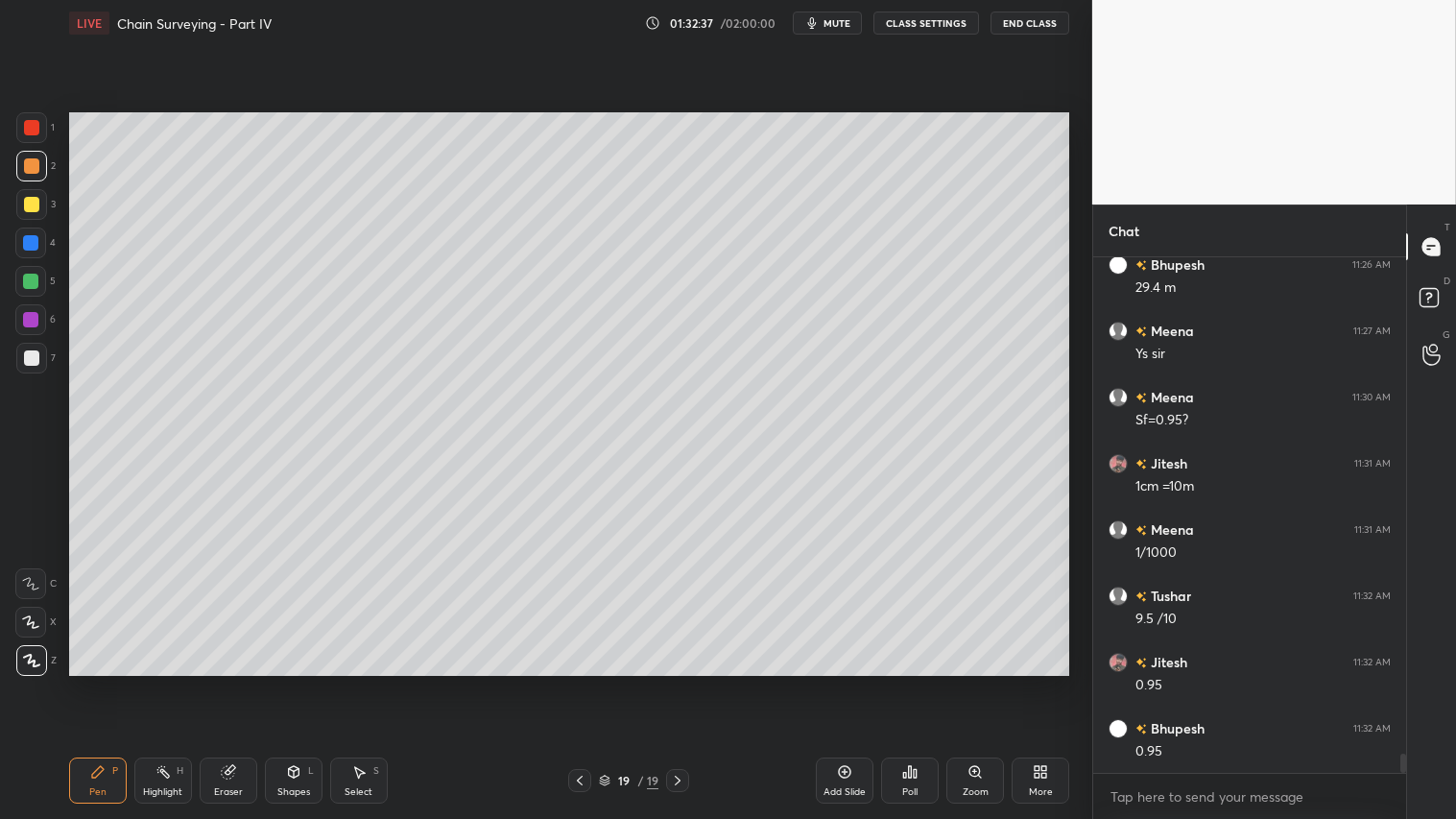 drag, startPoint x: 230, startPoint y: 769, endPoint x: 235, endPoint y: 718, distance: 51.244512 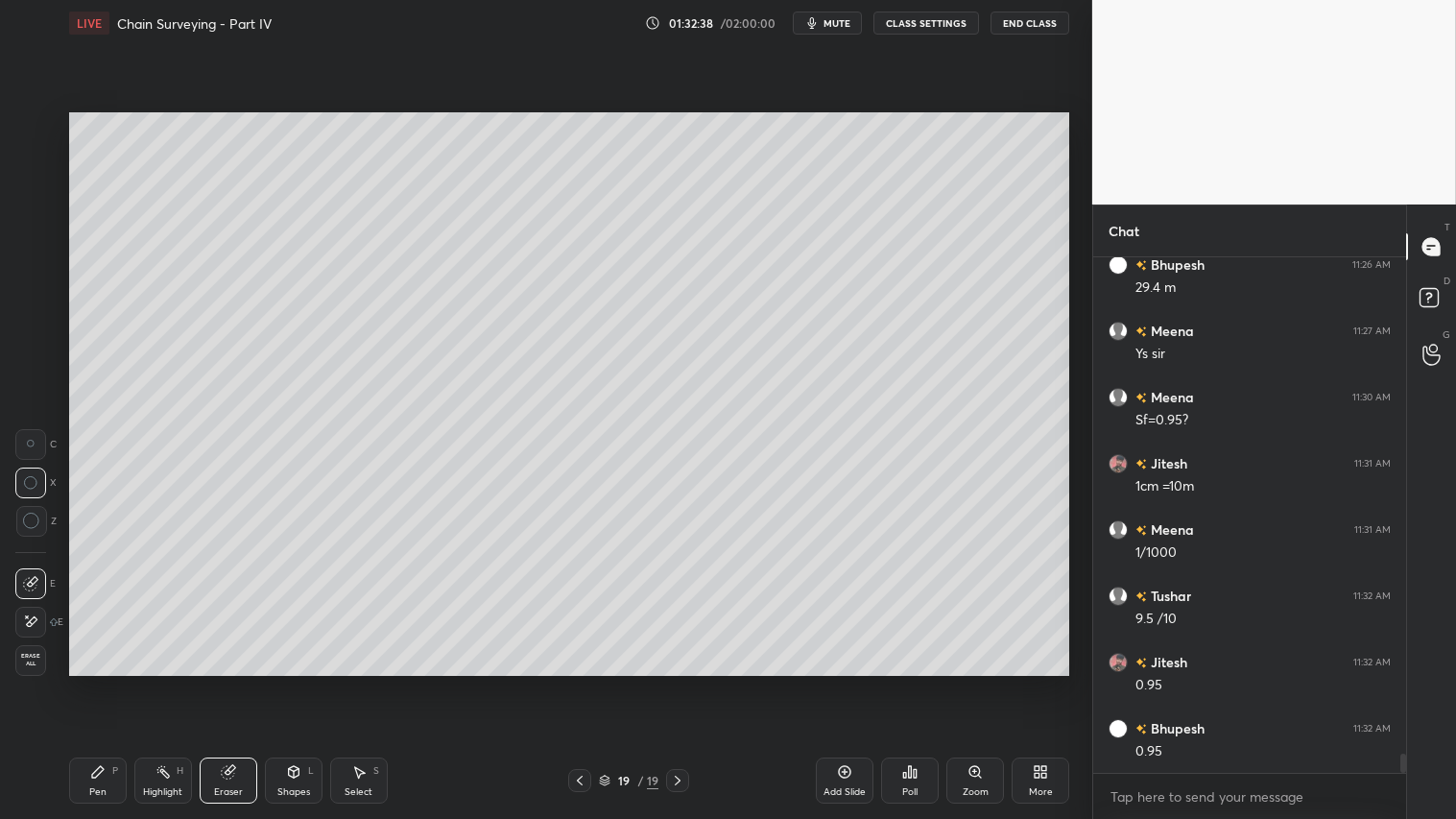 drag, startPoint x: 101, startPoint y: 781, endPoint x: 111, endPoint y: 701, distance: 80.622577 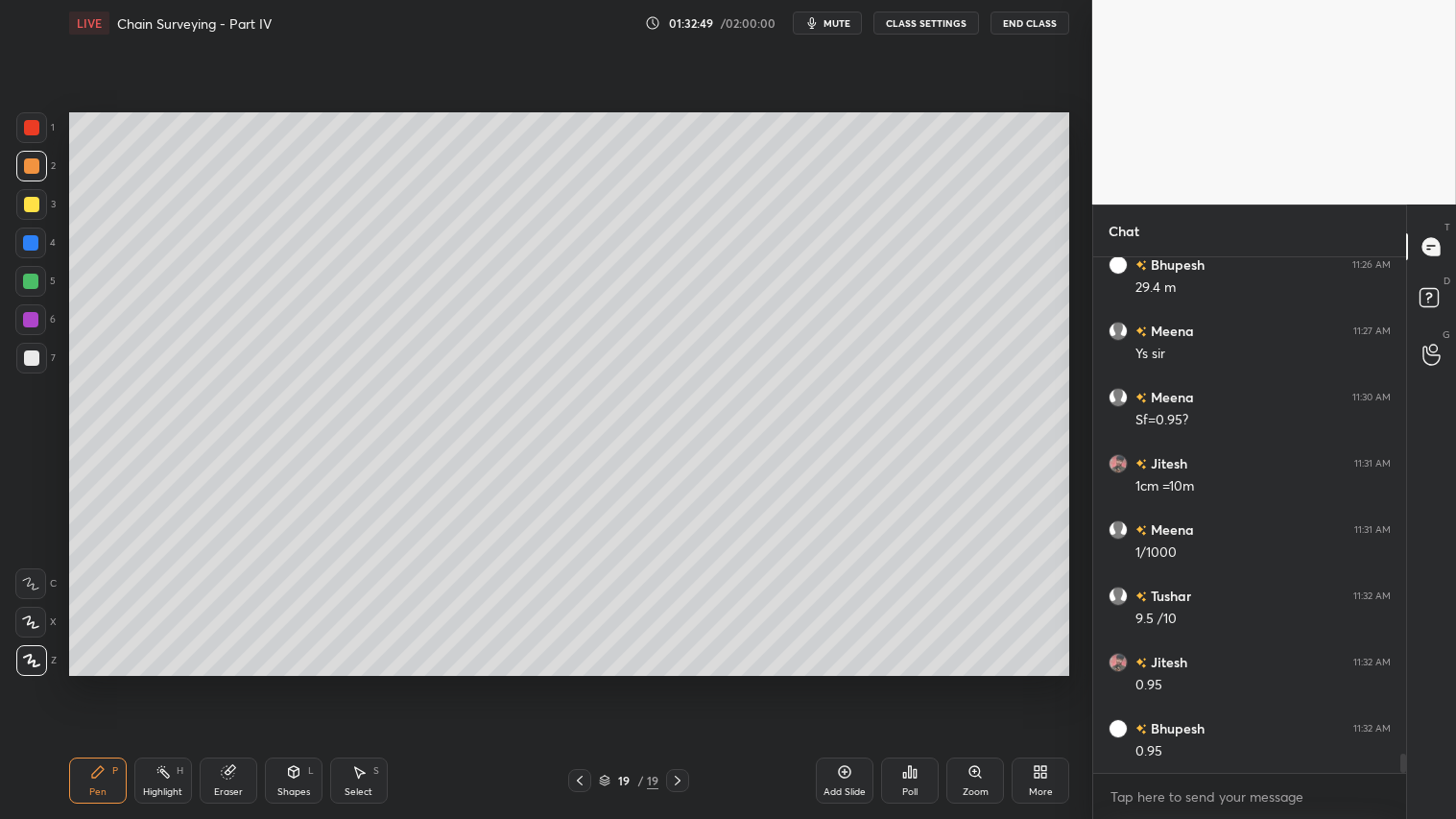 drag, startPoint x: 582, startPoint y: 788, endPoint x: 588, endPoint y: 778, distance: 11.661904 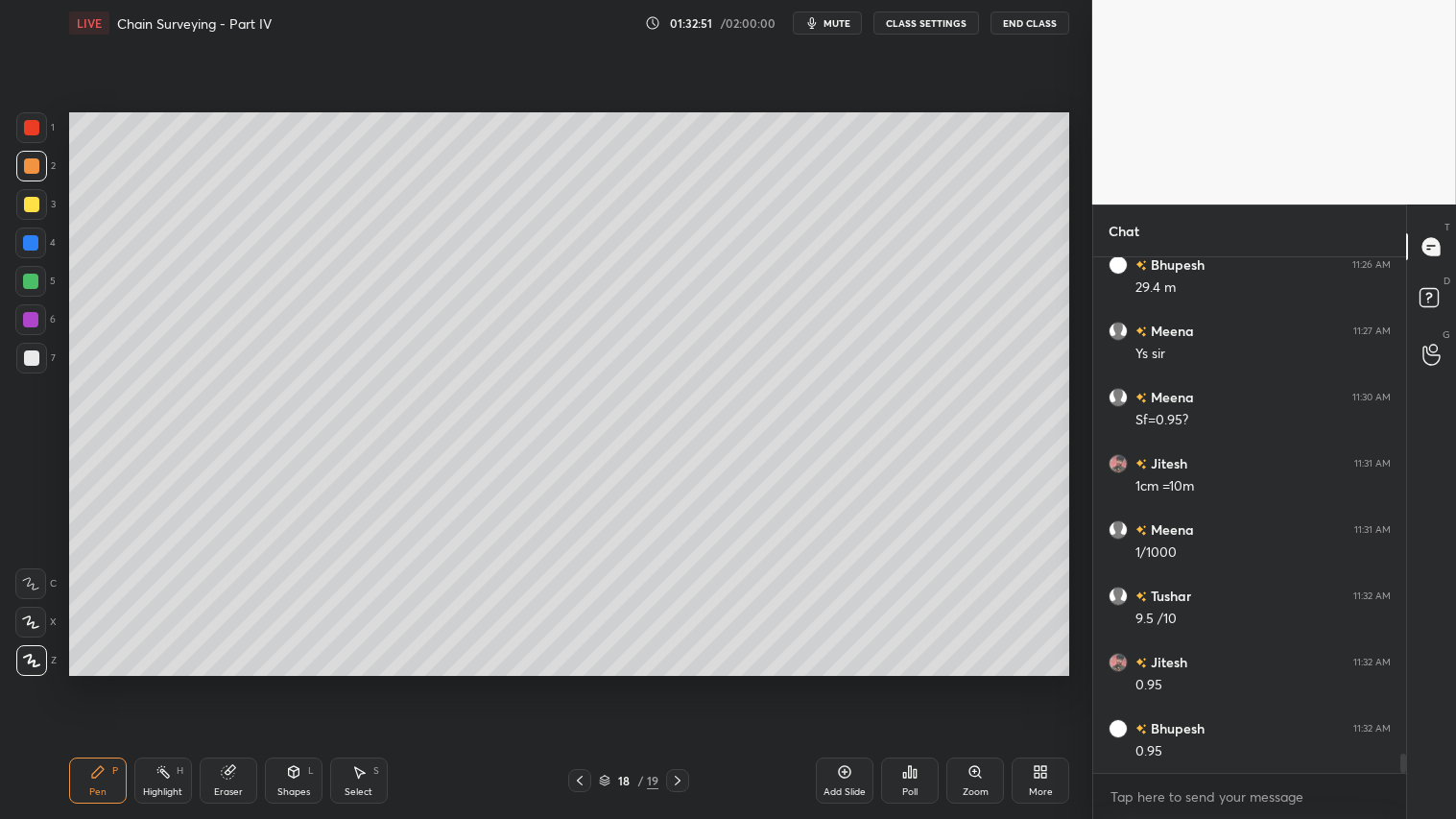 click 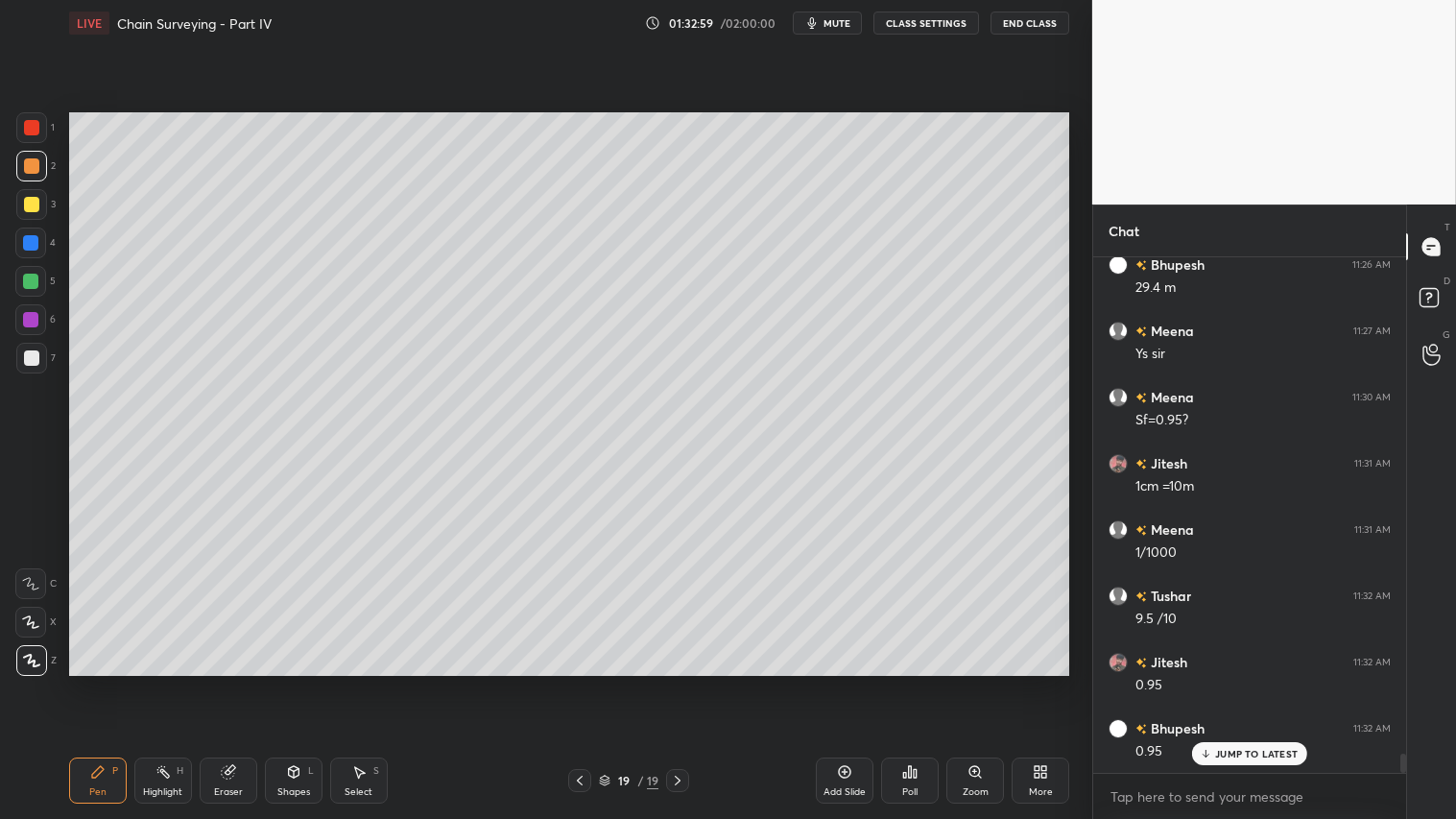 scroll, scrollTop: 13622, scrollLeft: 0, axis: vertical 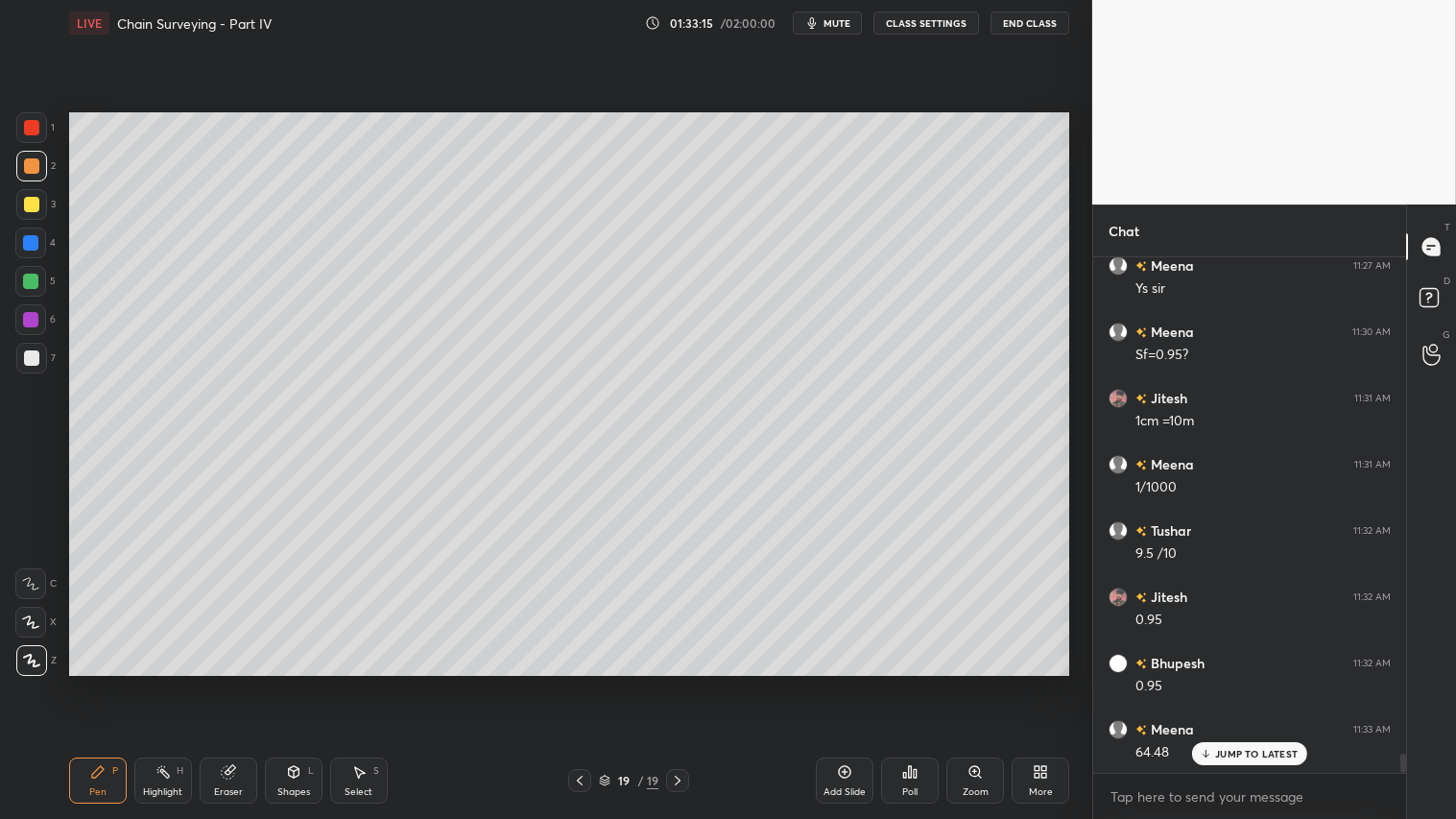 click on "Shapes L" at bounding box center (294, 781) 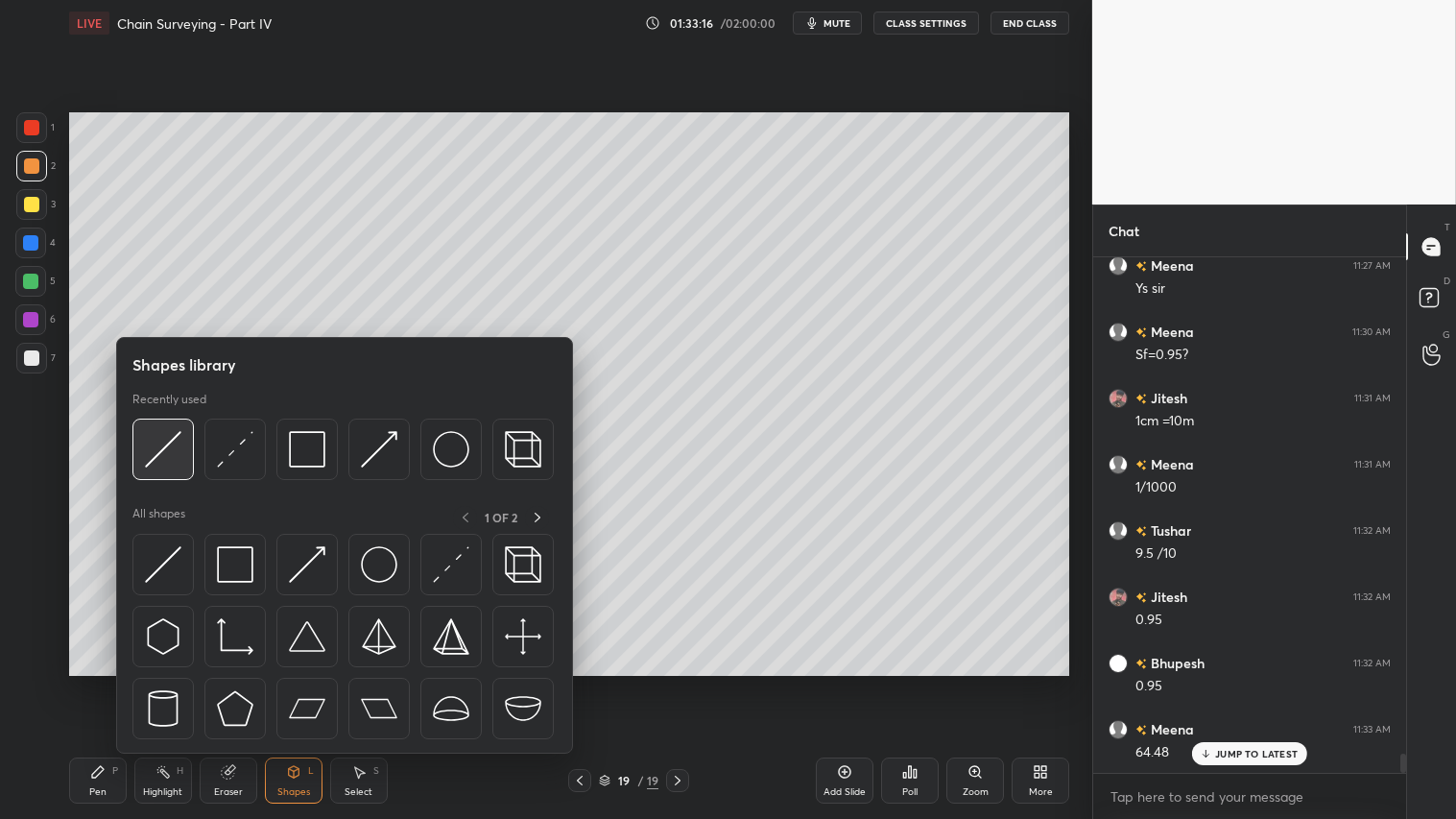 click at bounding box center (163, 449) 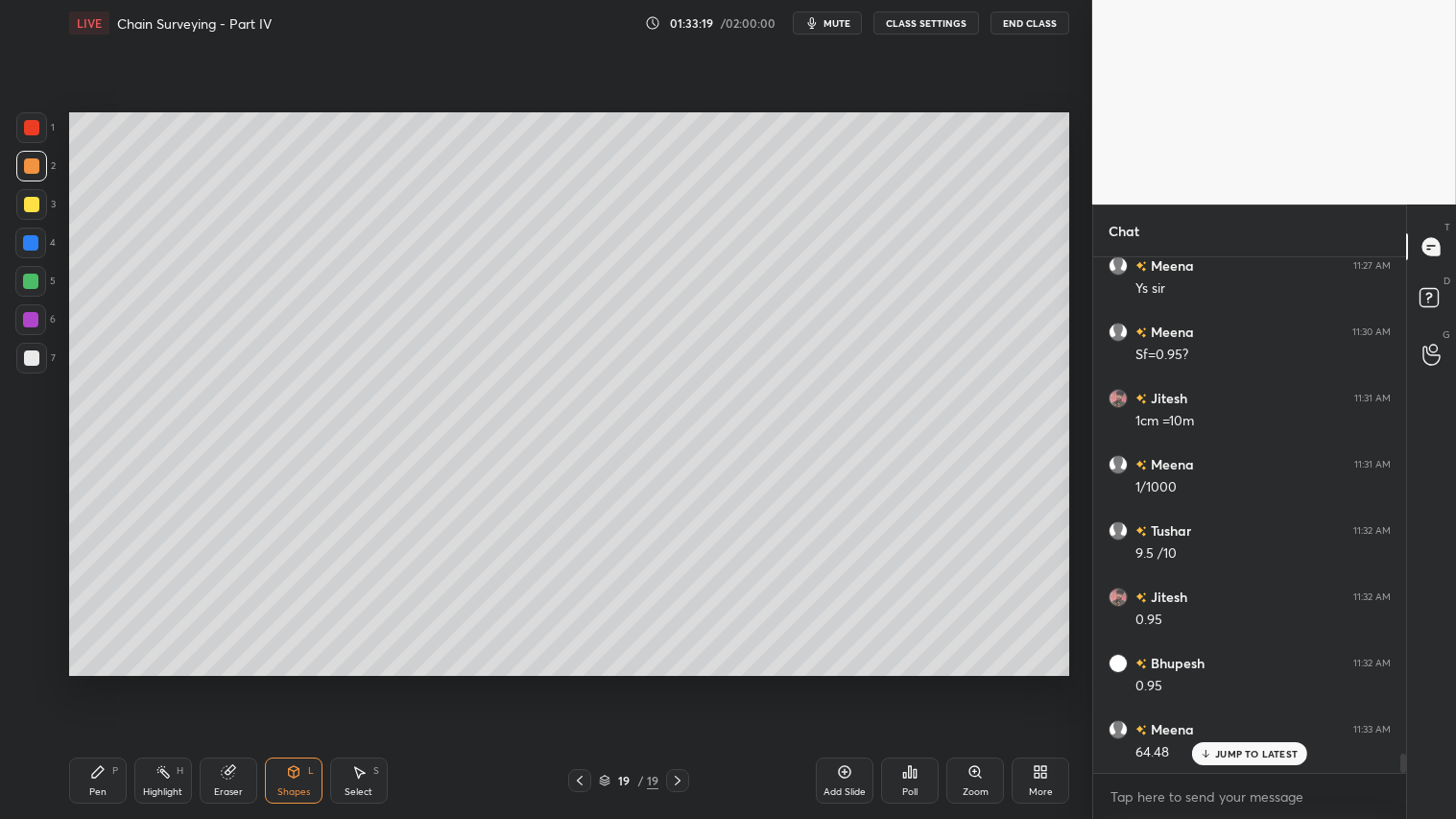 click on "Pen P" at bounding box center (98, 781) 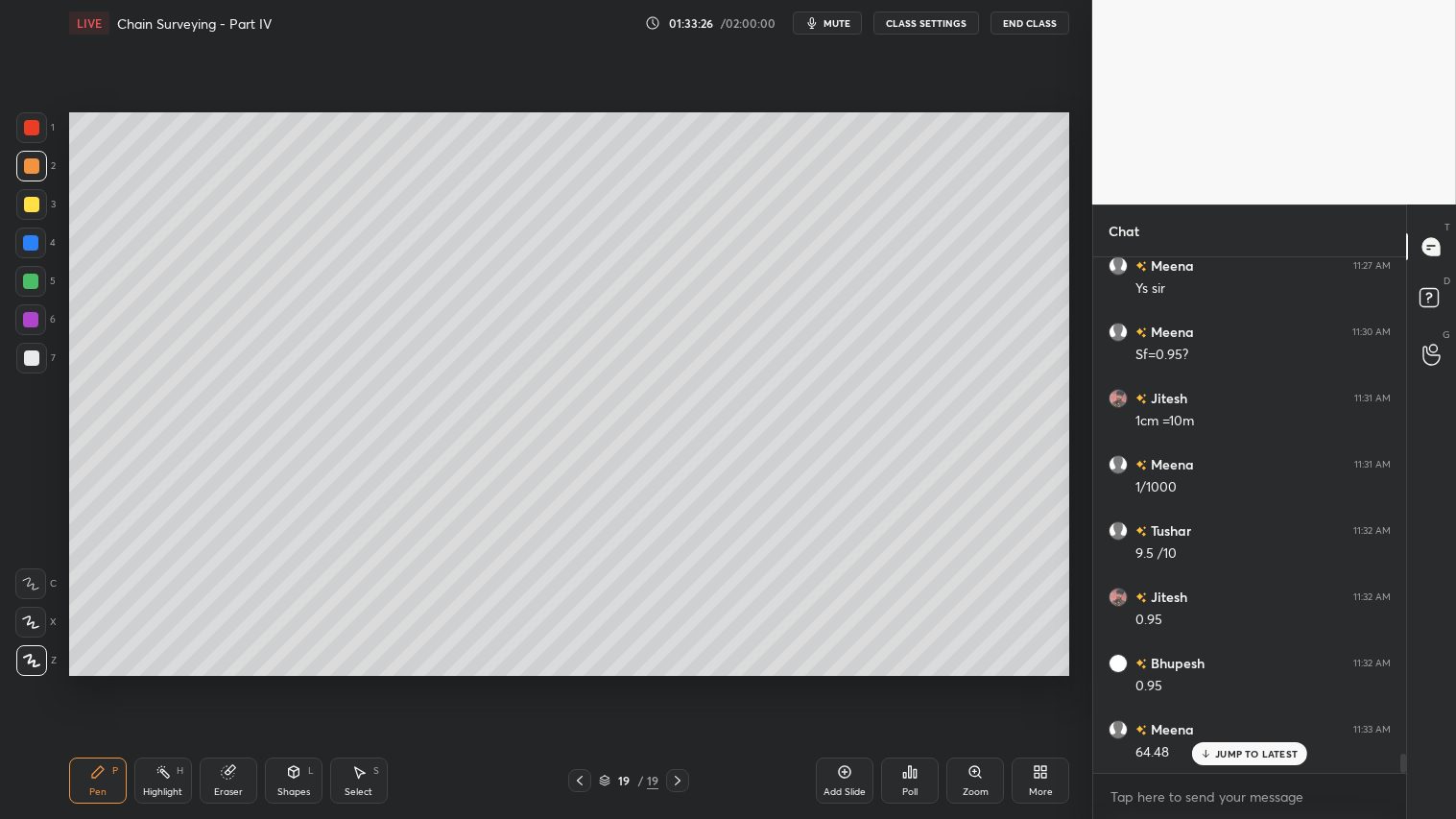 drag, startPoint x: 280, startPoint y: 778, endPoint x: 280, endPoint y: 764, distance: 14 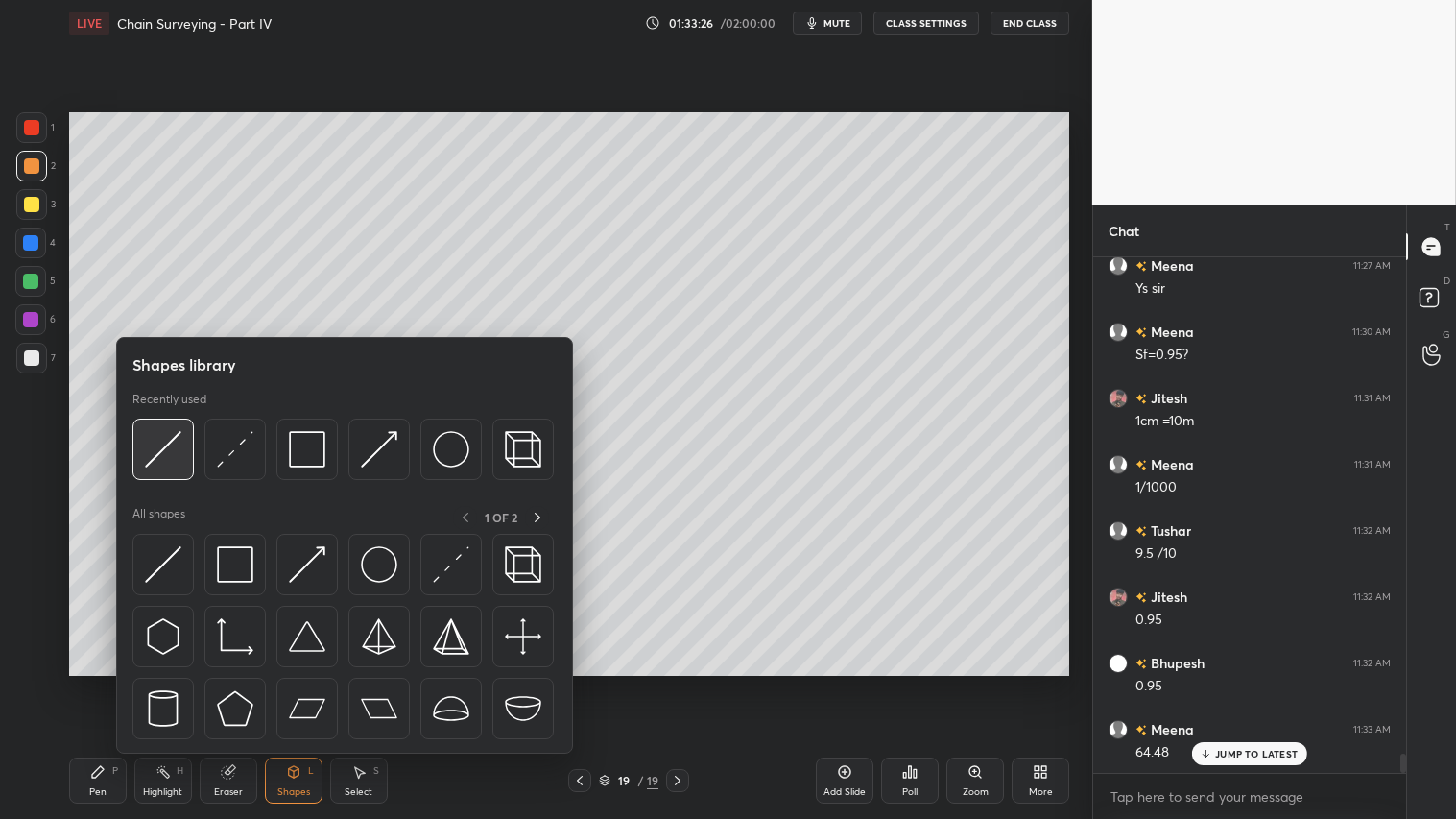 click at bounding box center [163, 449] 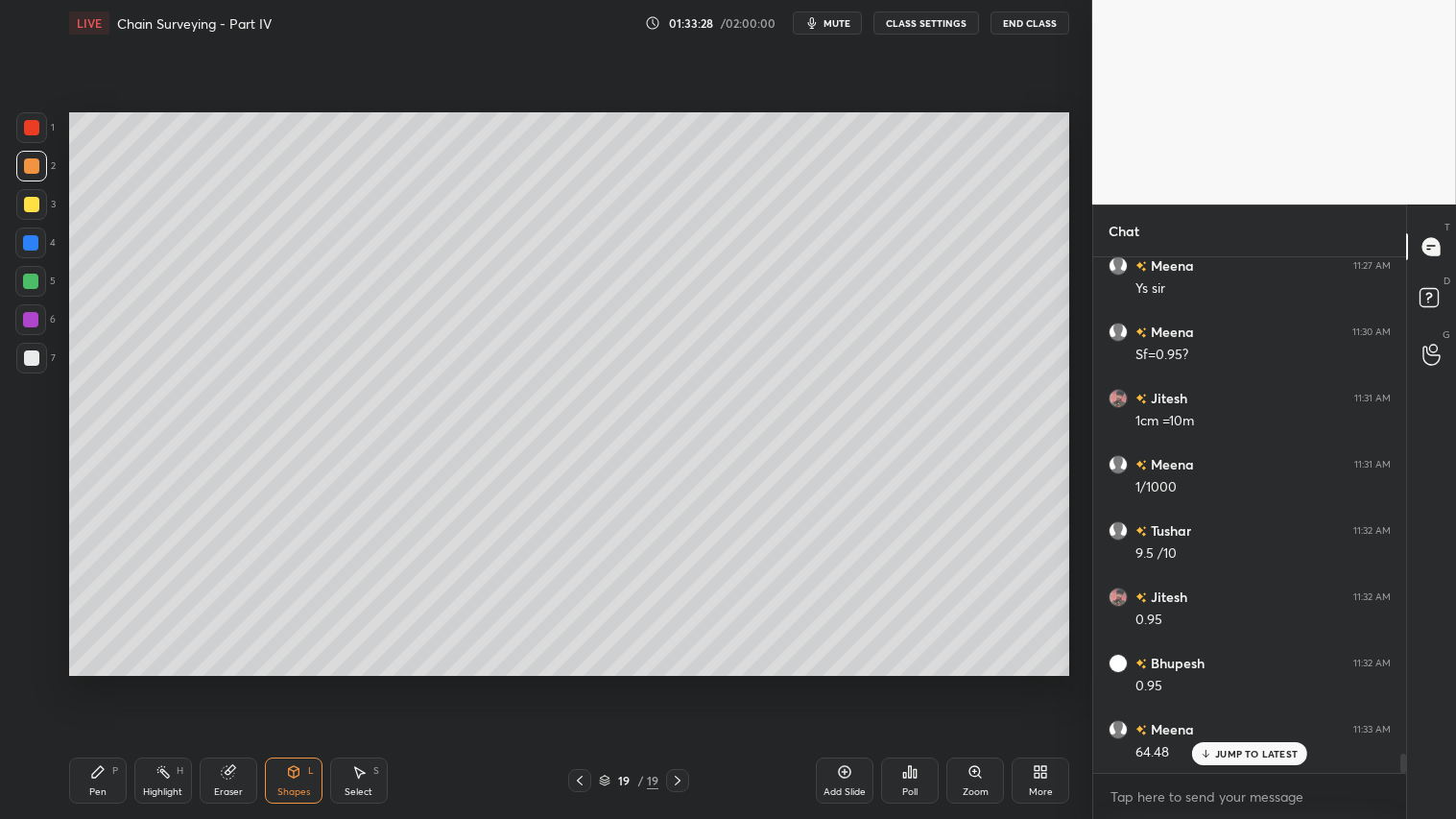 click on "Pen P" at bounding box center (98, 781) 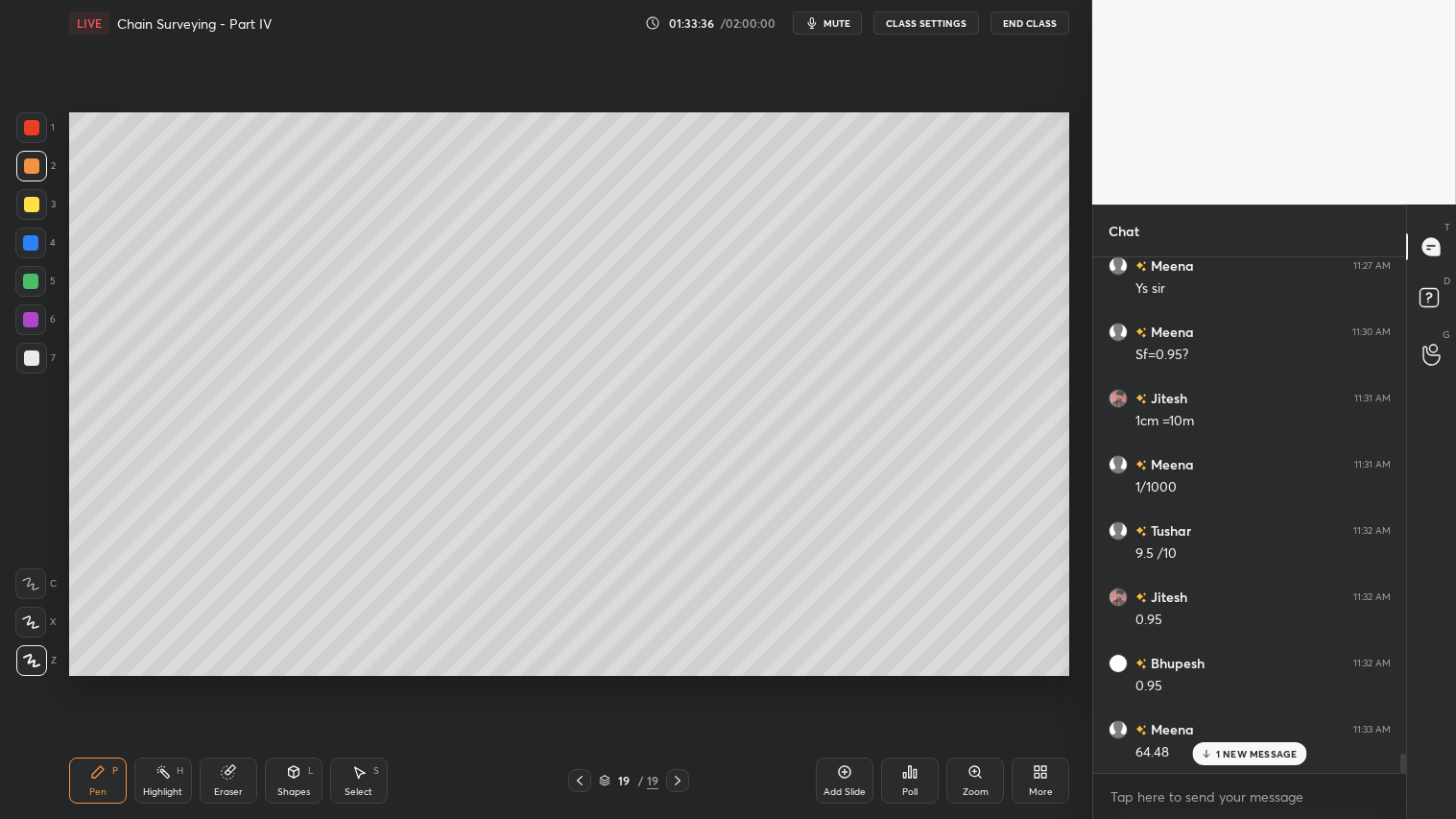 scroll, scrollTop: 13689, scrollLeft: 0, axis: vertical 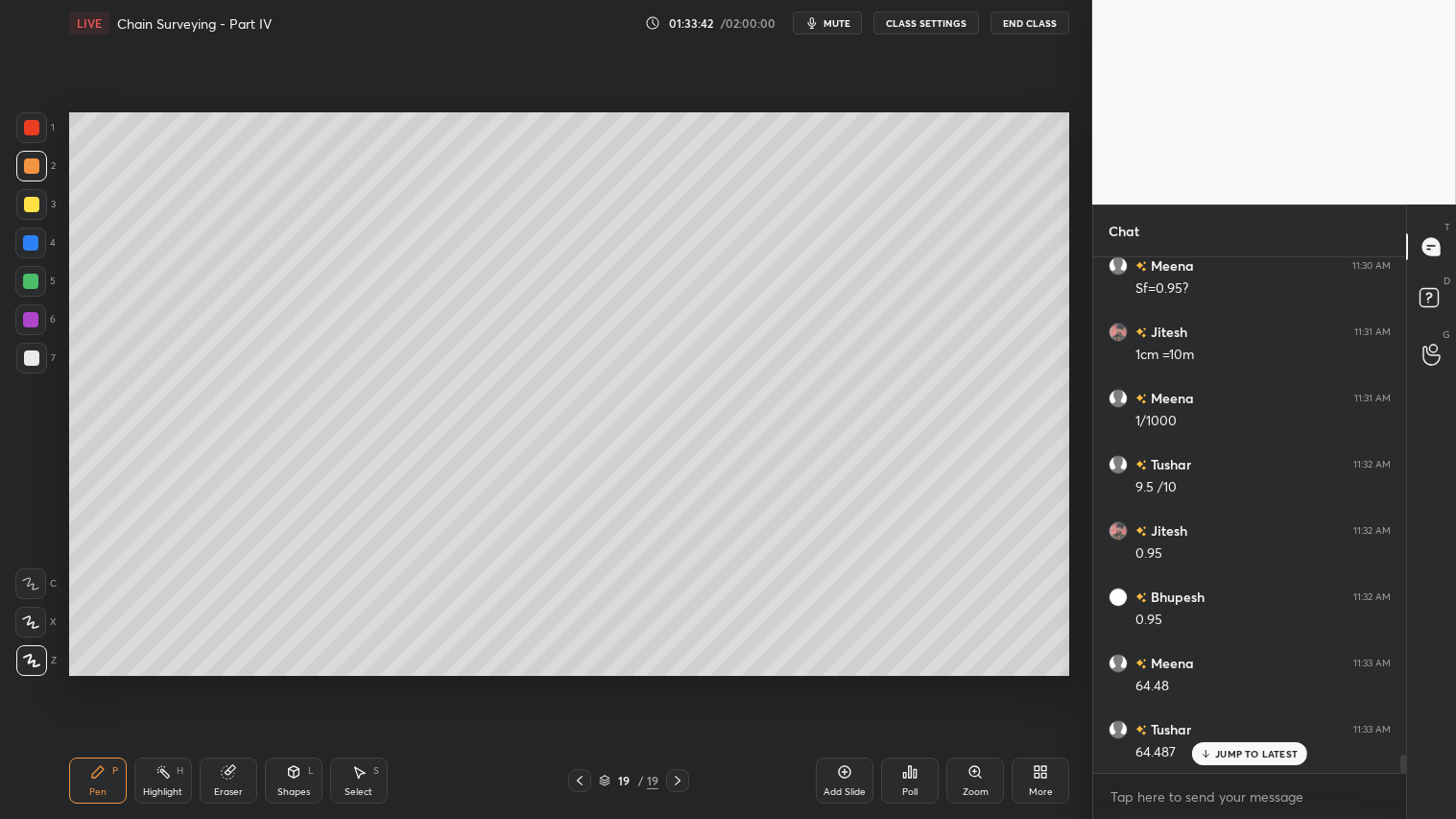 click on "Pen P" at bounding box center [98, 781] 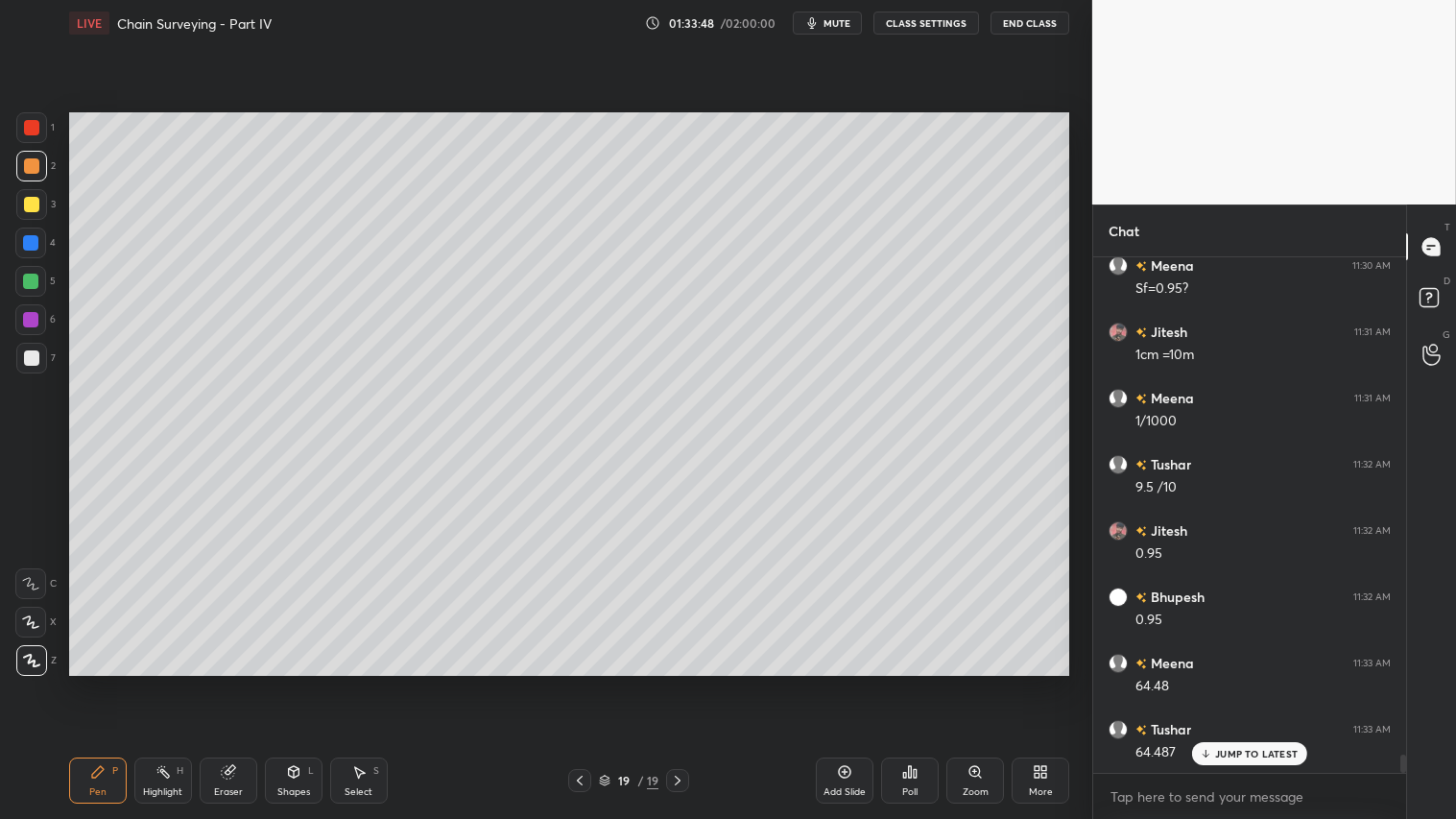 click on "Shapes L" at bounding box center (294, 781) 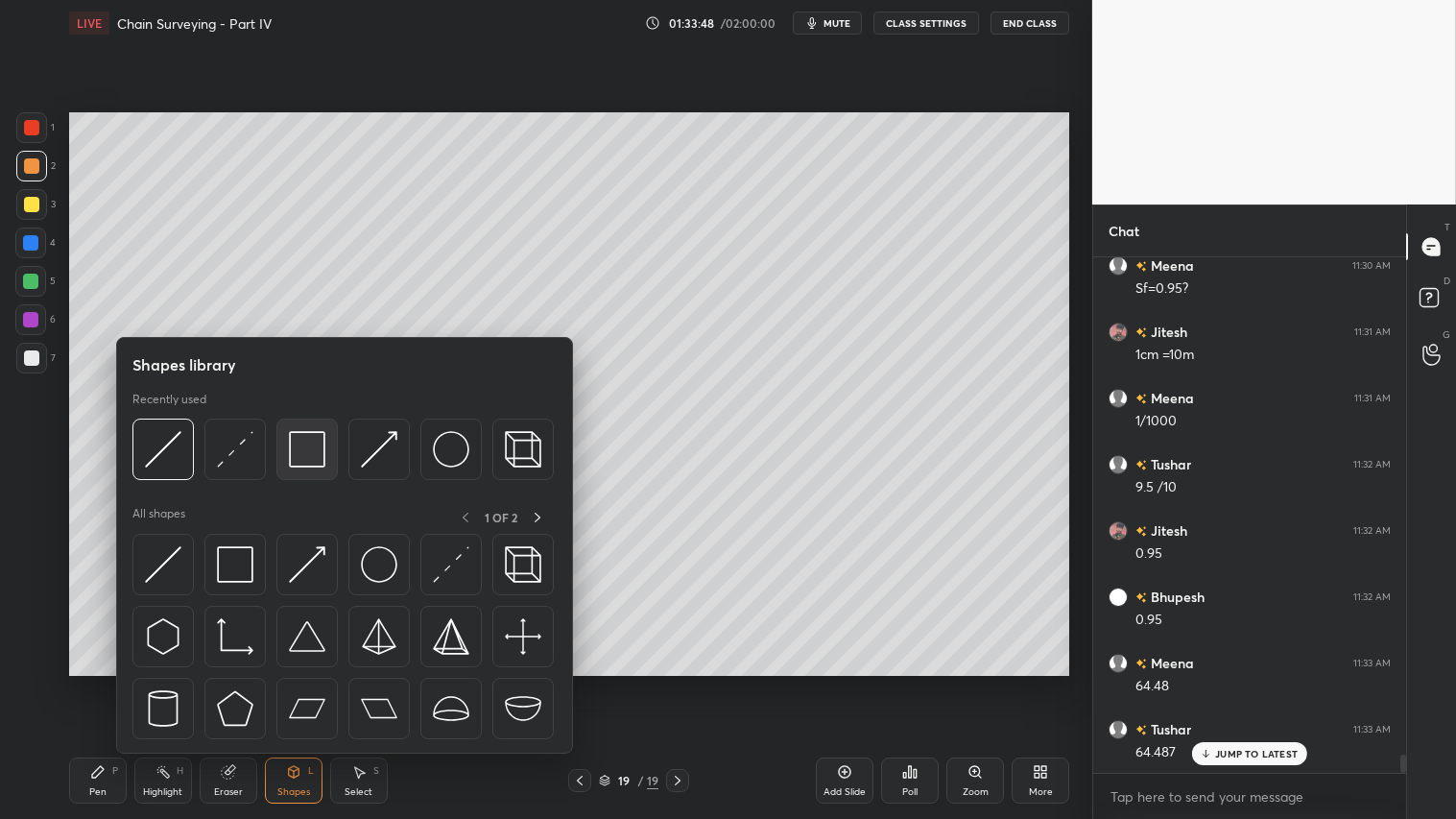 scroll, scrollTop: 13755, scrollLeft: 0, axis: vertical 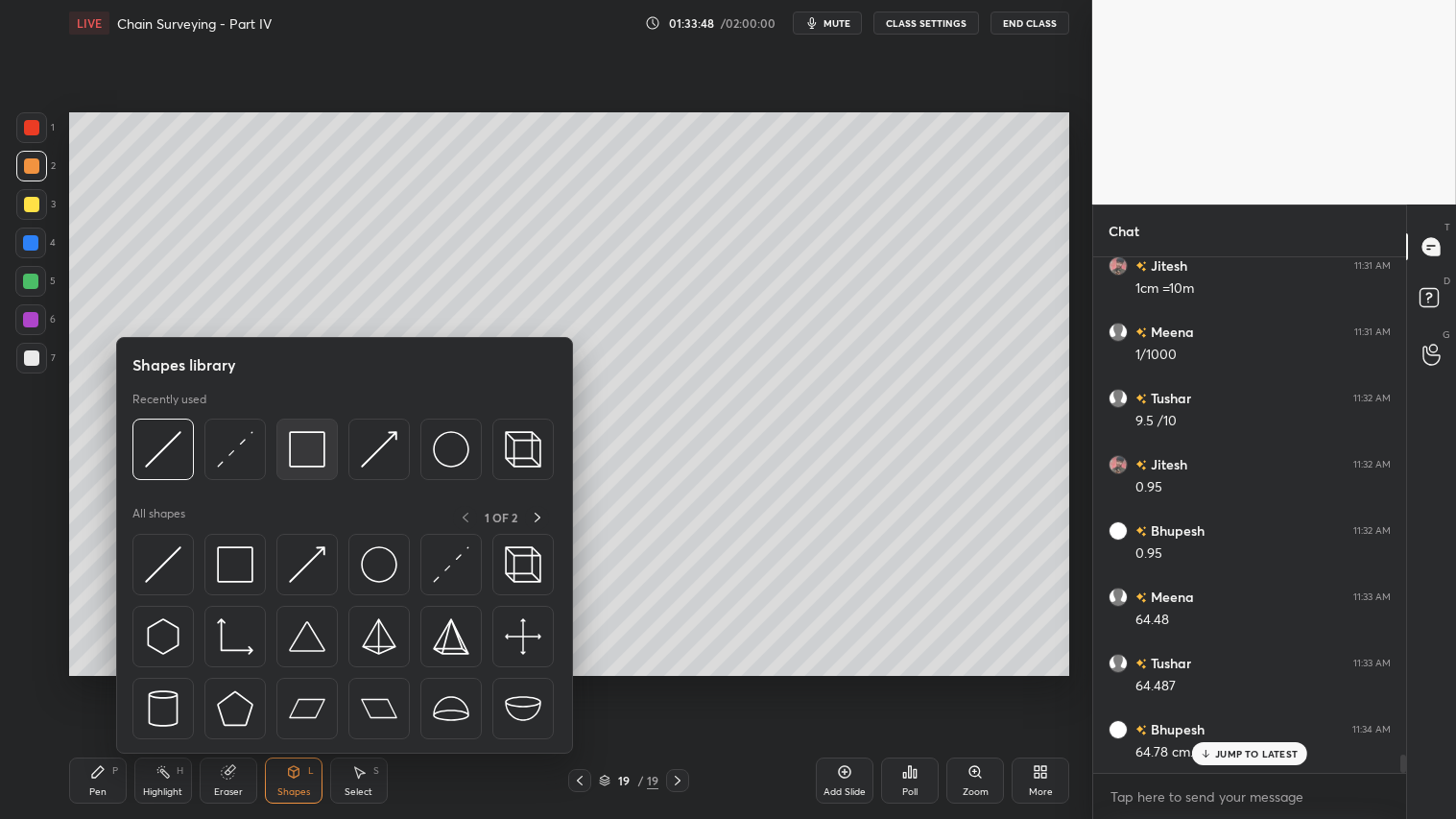 click at bounding box center [307, 449] 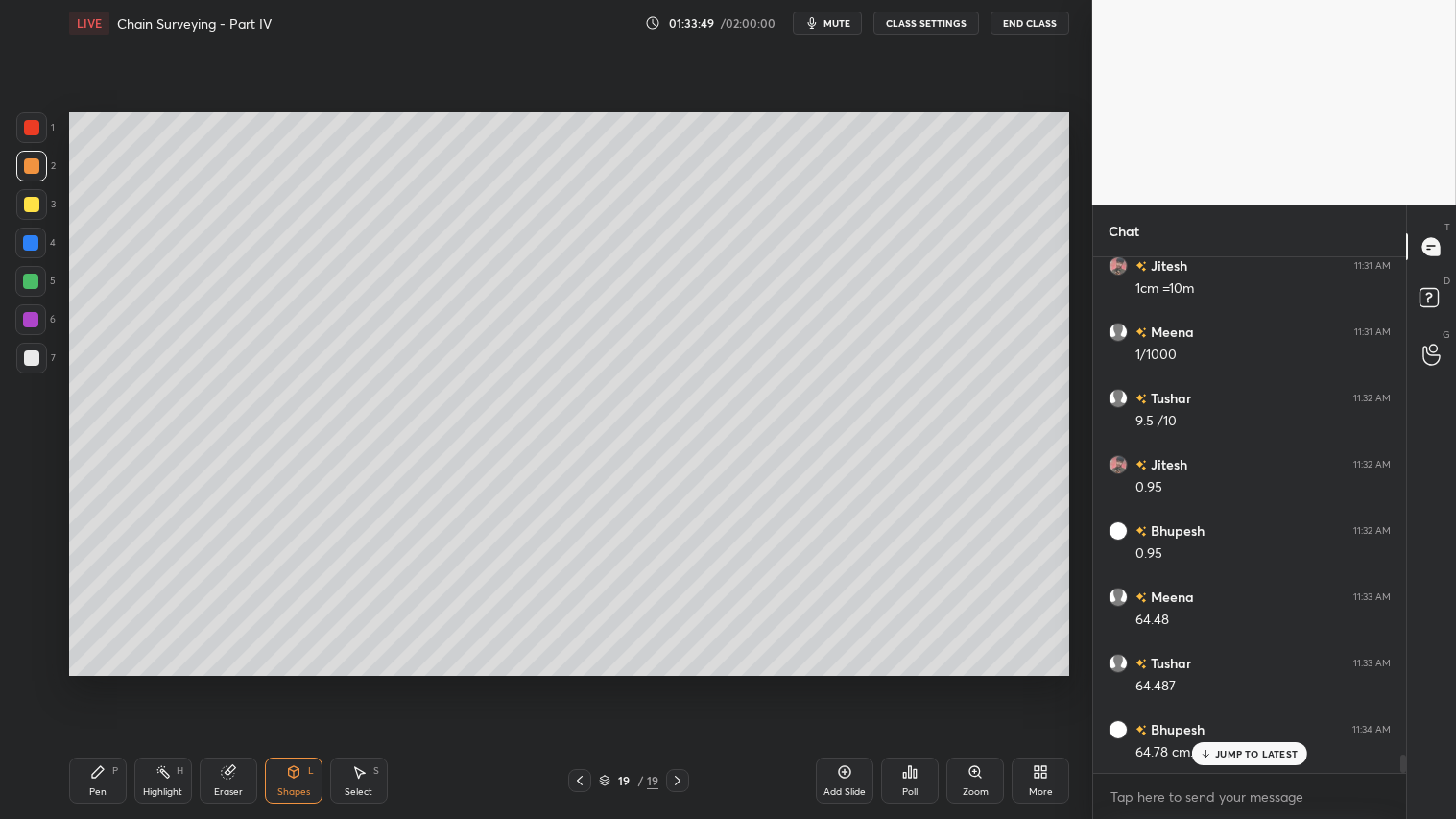 drag, startPoint x: 31, startPoint y: 352, endPoint x: 61, endPoint y: 356, distance: 30.26549 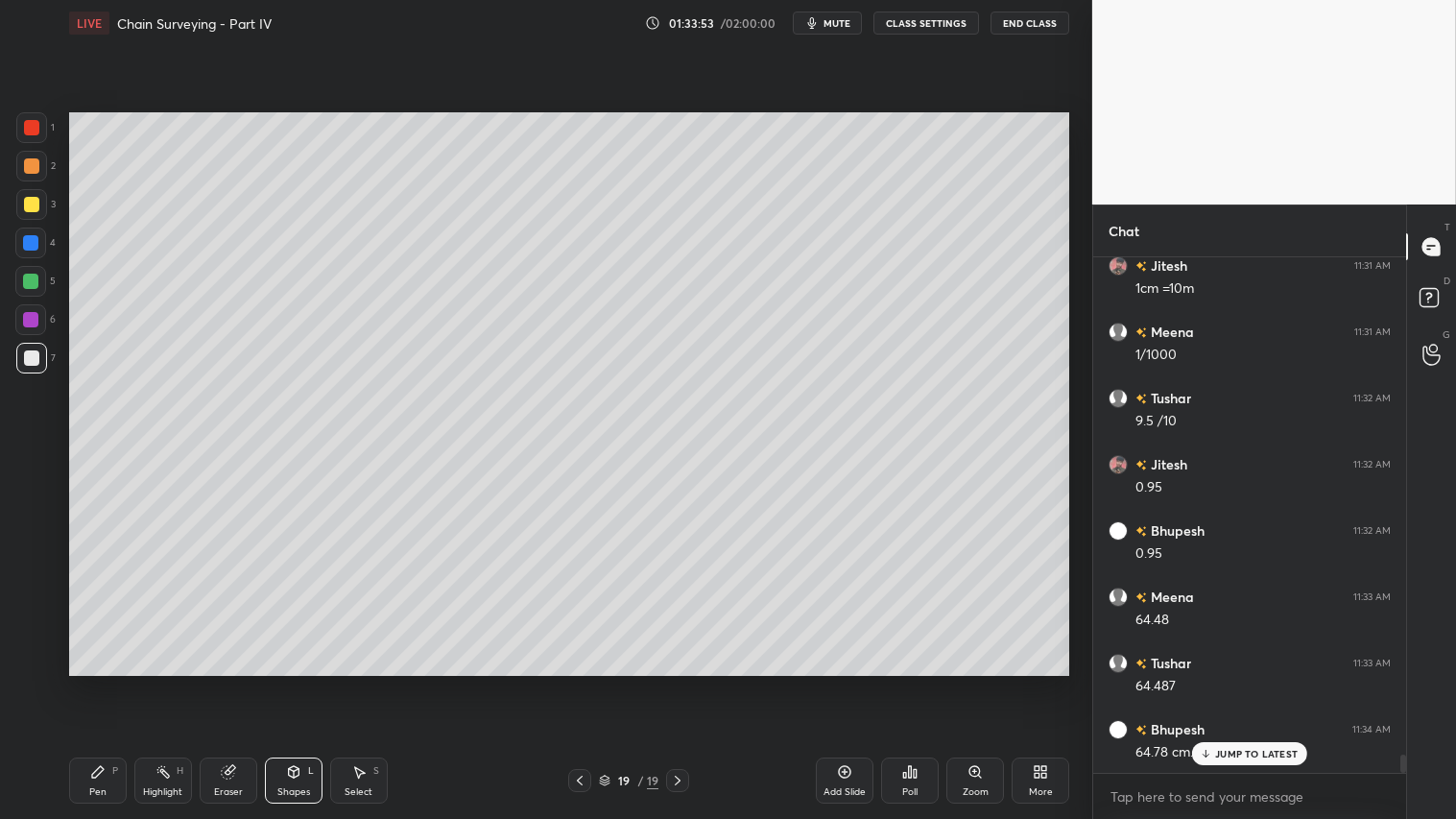 drag, startPoint x: 31, startPoint y: 161, endPoint x: 29, endPoint y: 324, distance: 163.01227 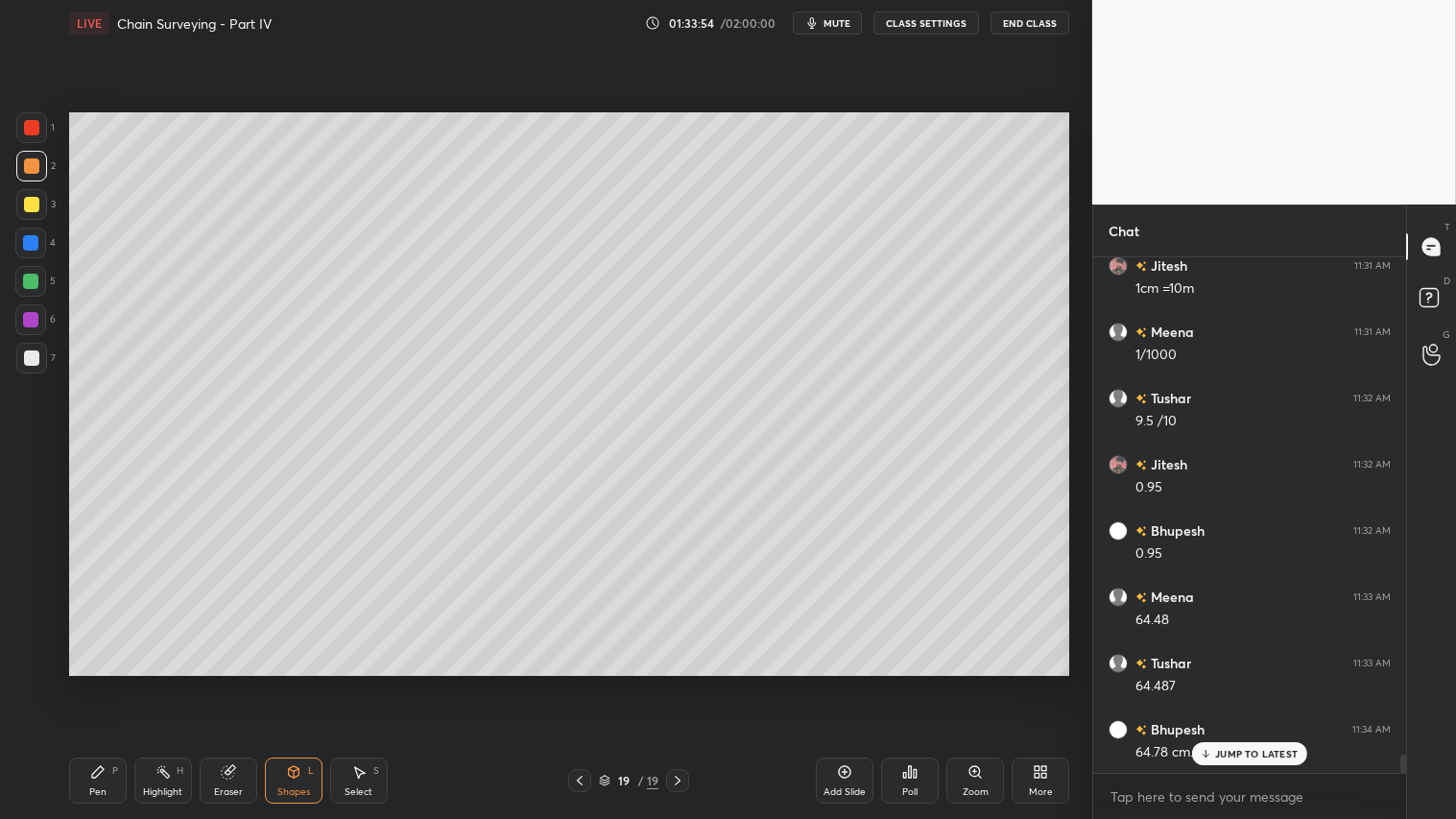 click on "Pen" at bounding box center (98, 792) 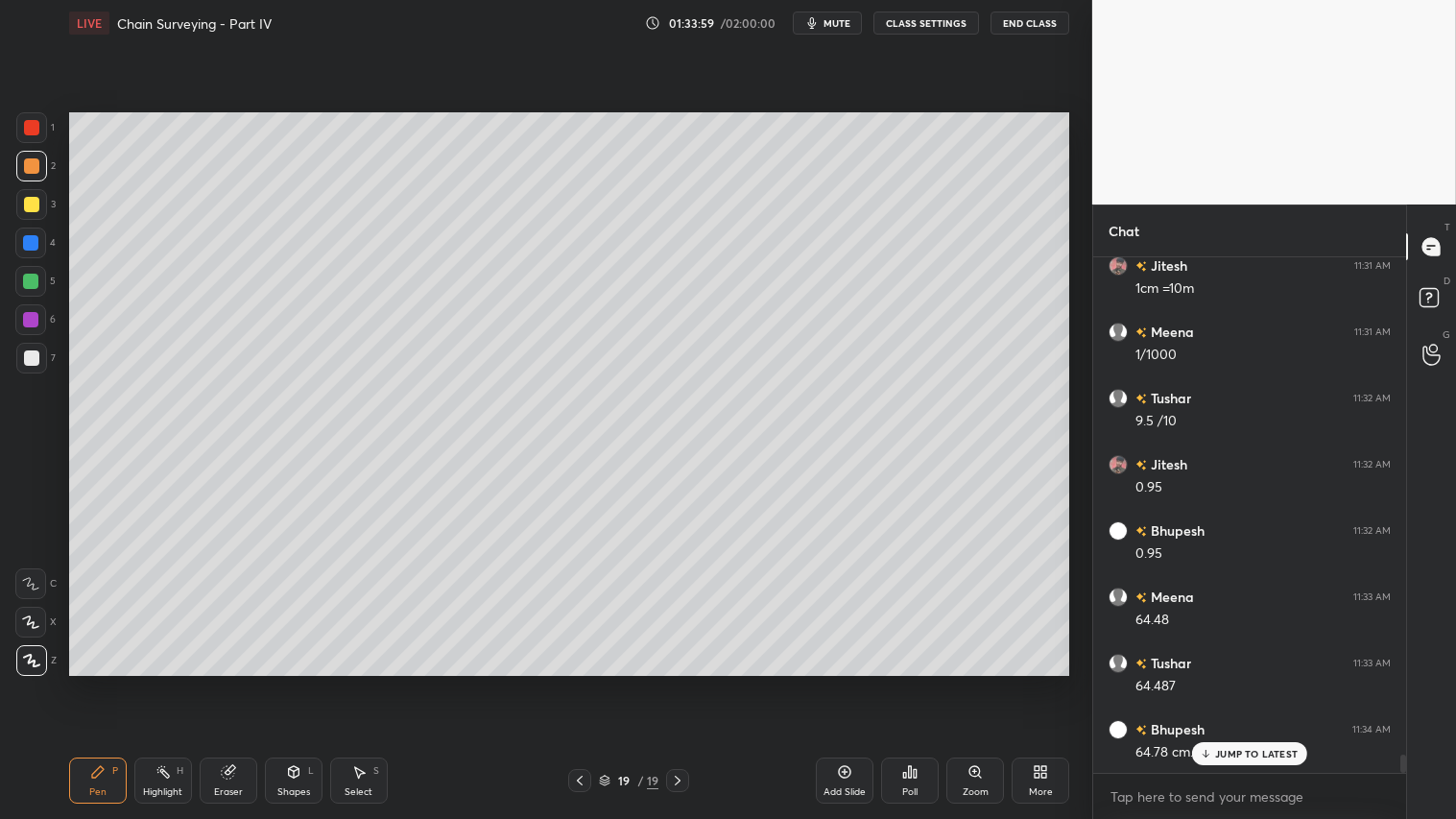 click at bounding box center (32, 166) 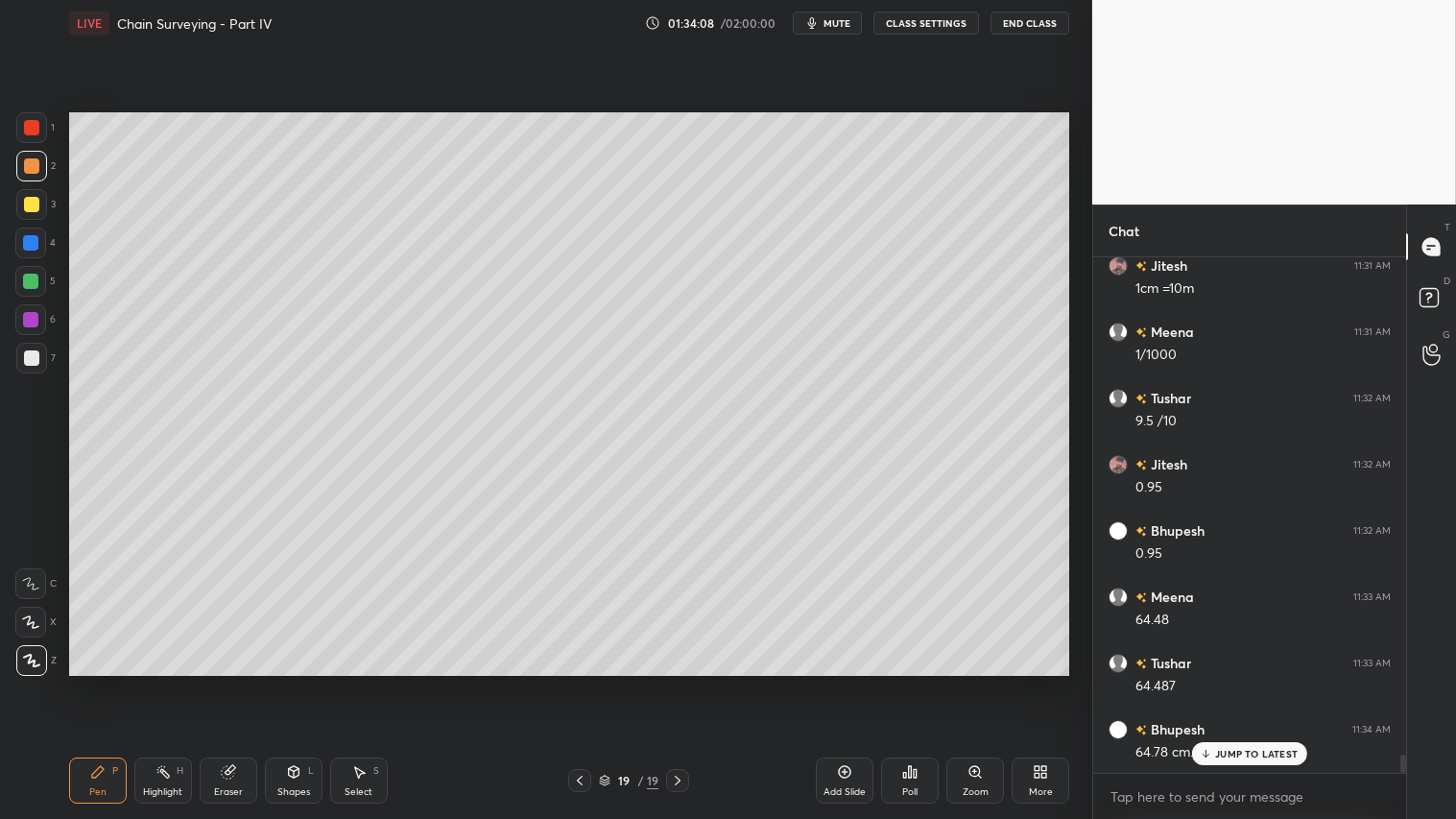 click at bounding box center [32, 166] 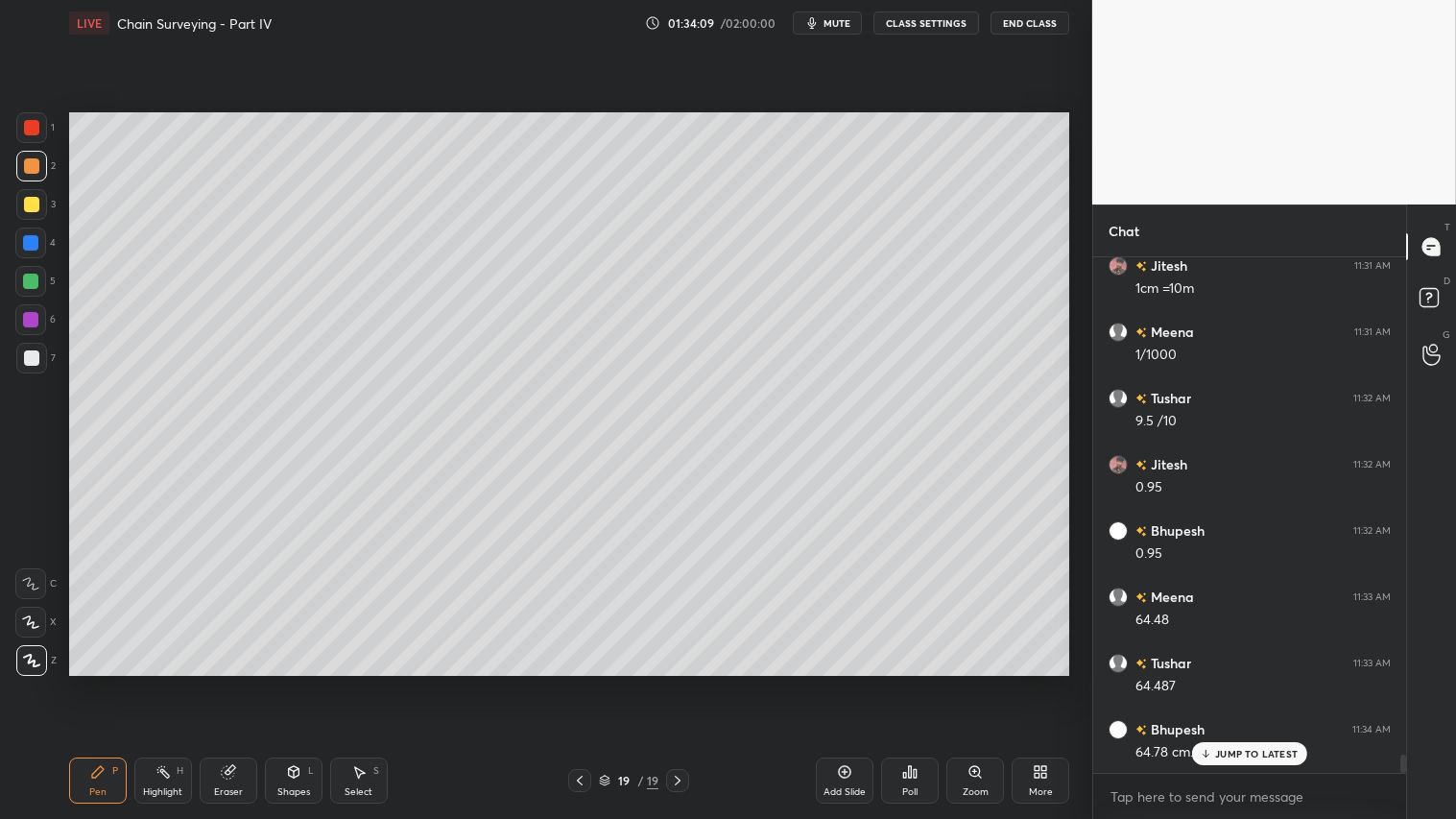 click on "Pen P" at bounding box center [98, 781] 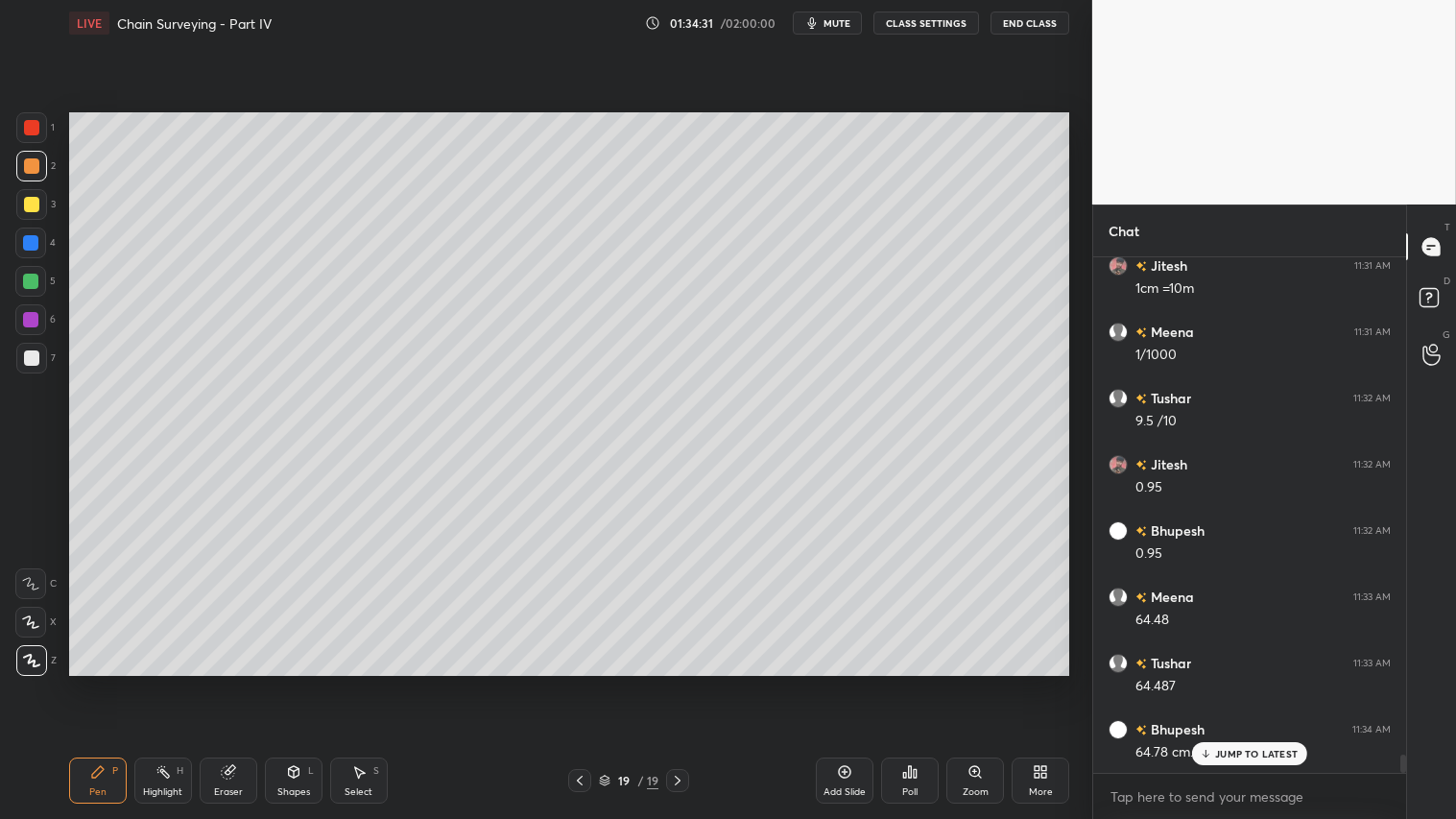click on "Pen P" at bounding box center (98, 781) 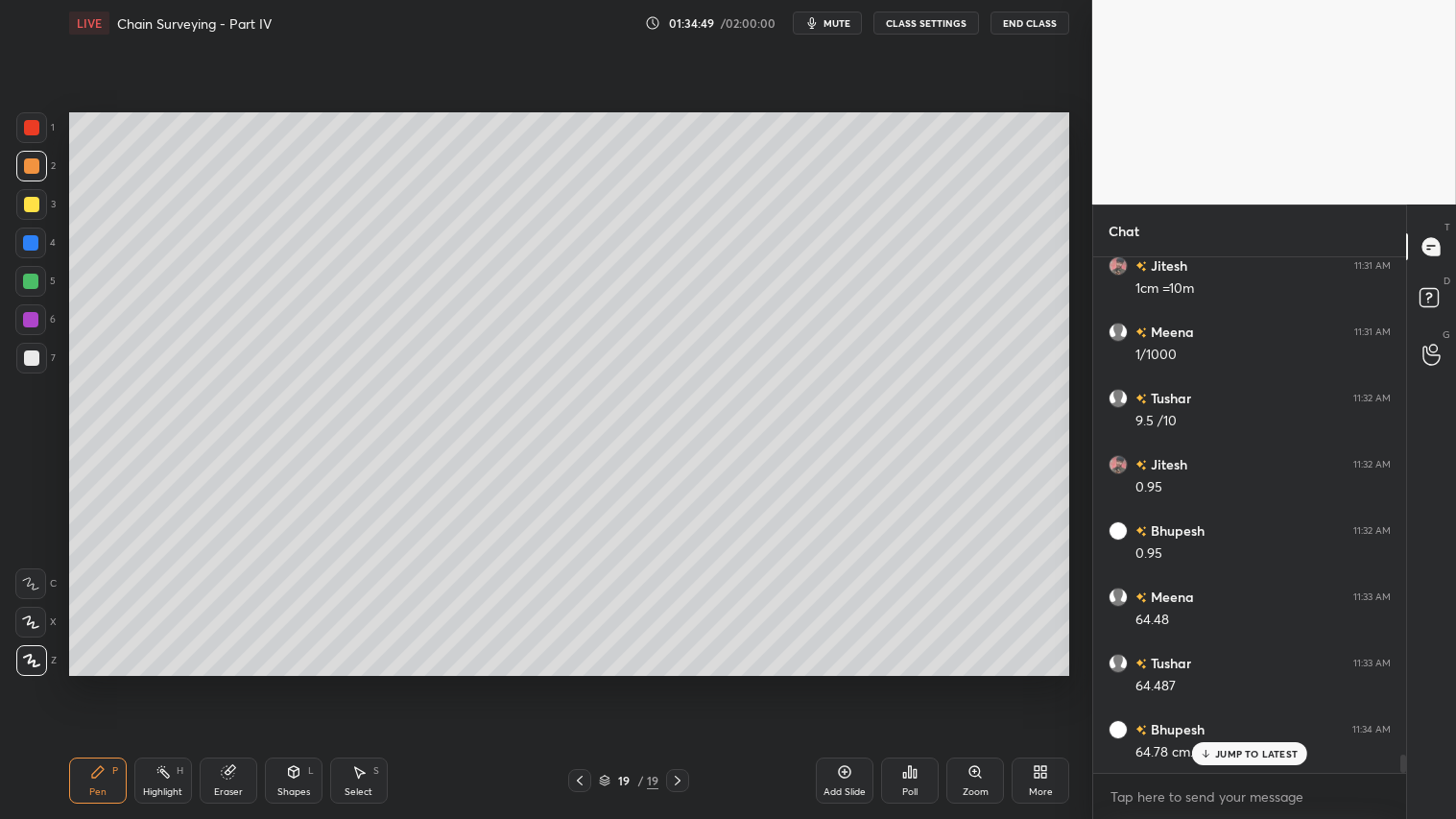 click at bounding box center [32, 166] 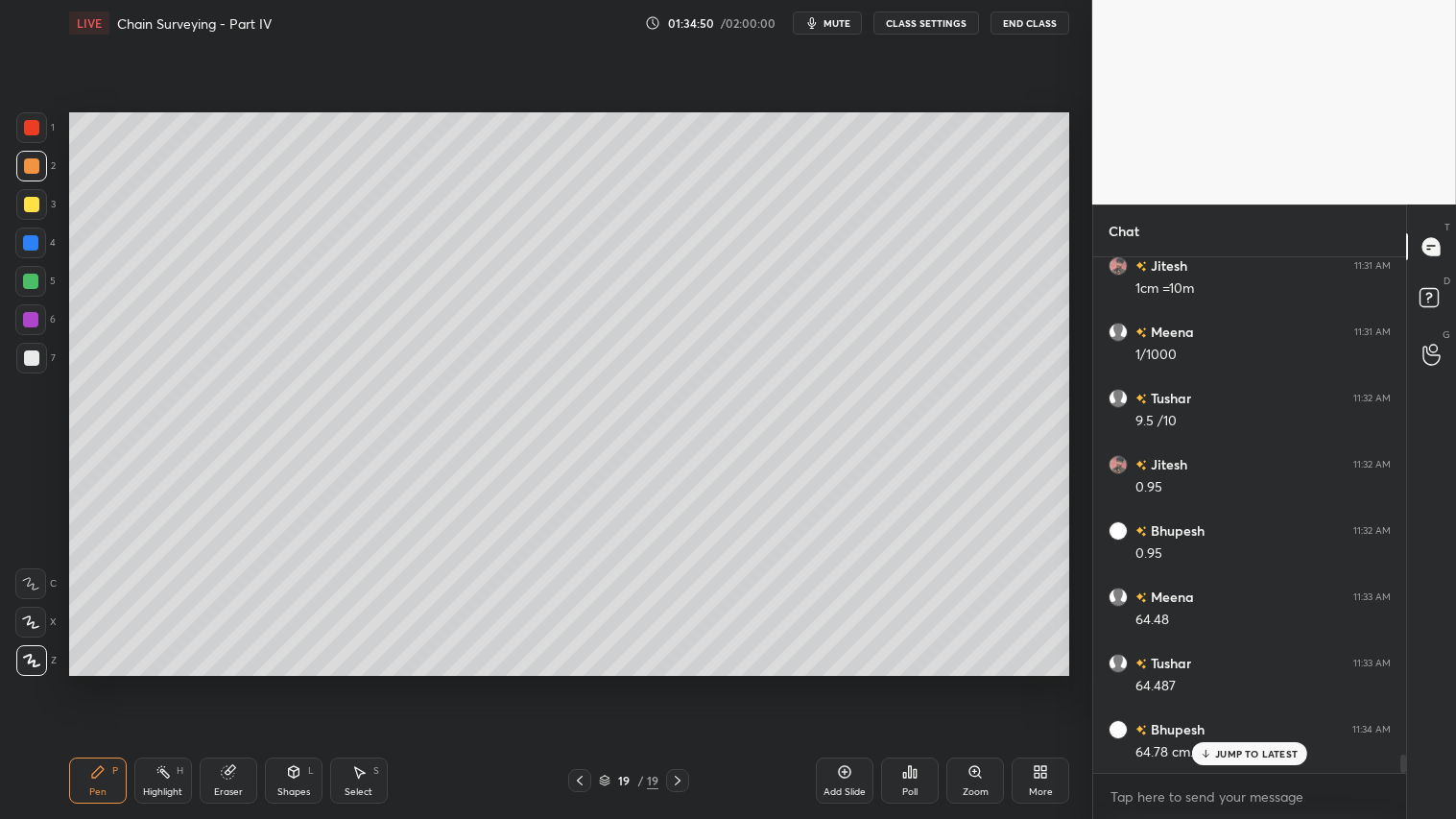 click on "Pen P" at bounding box center [98, 781] 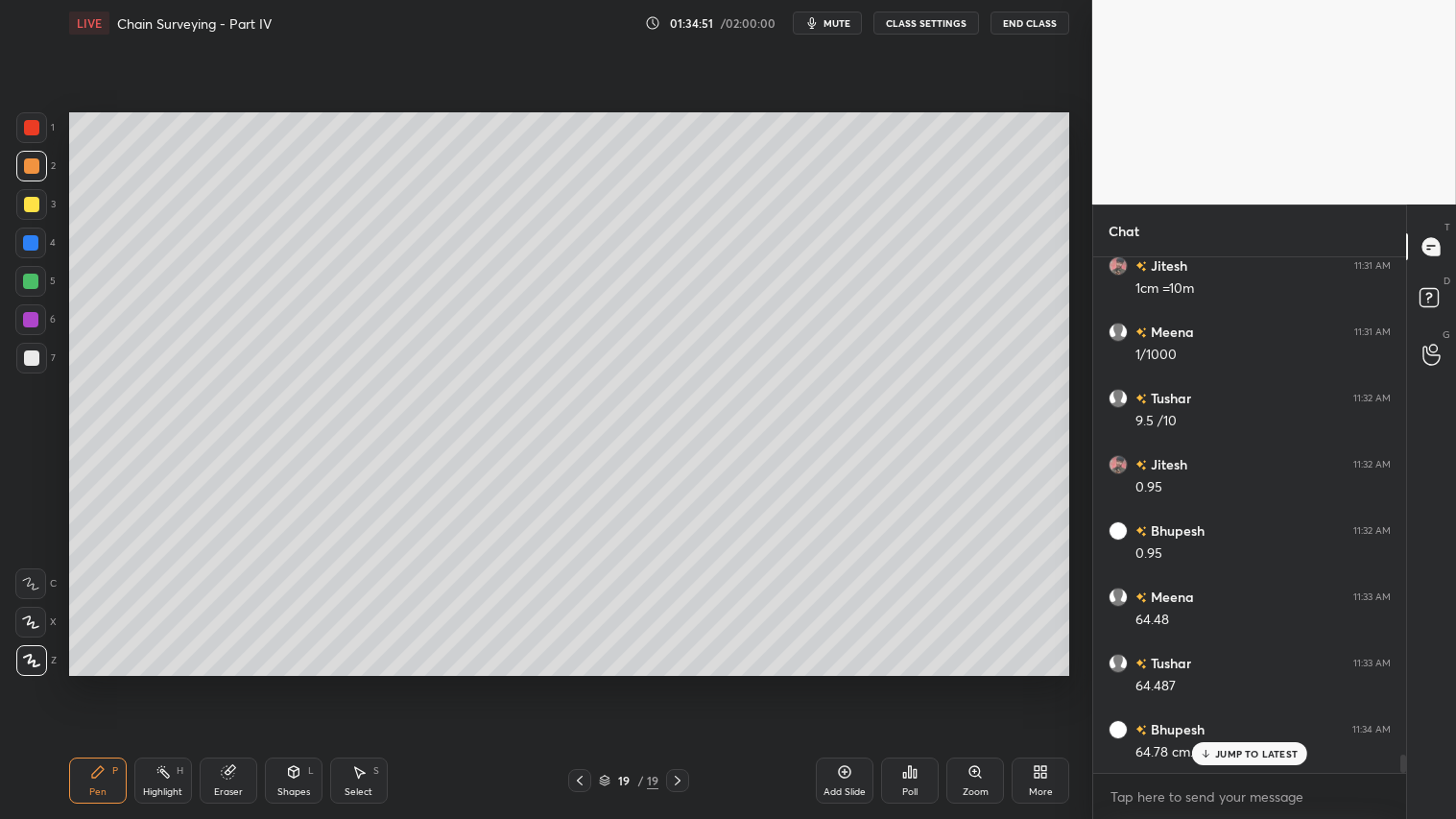 click on "Add Slide" at bounding box center (845, 781) 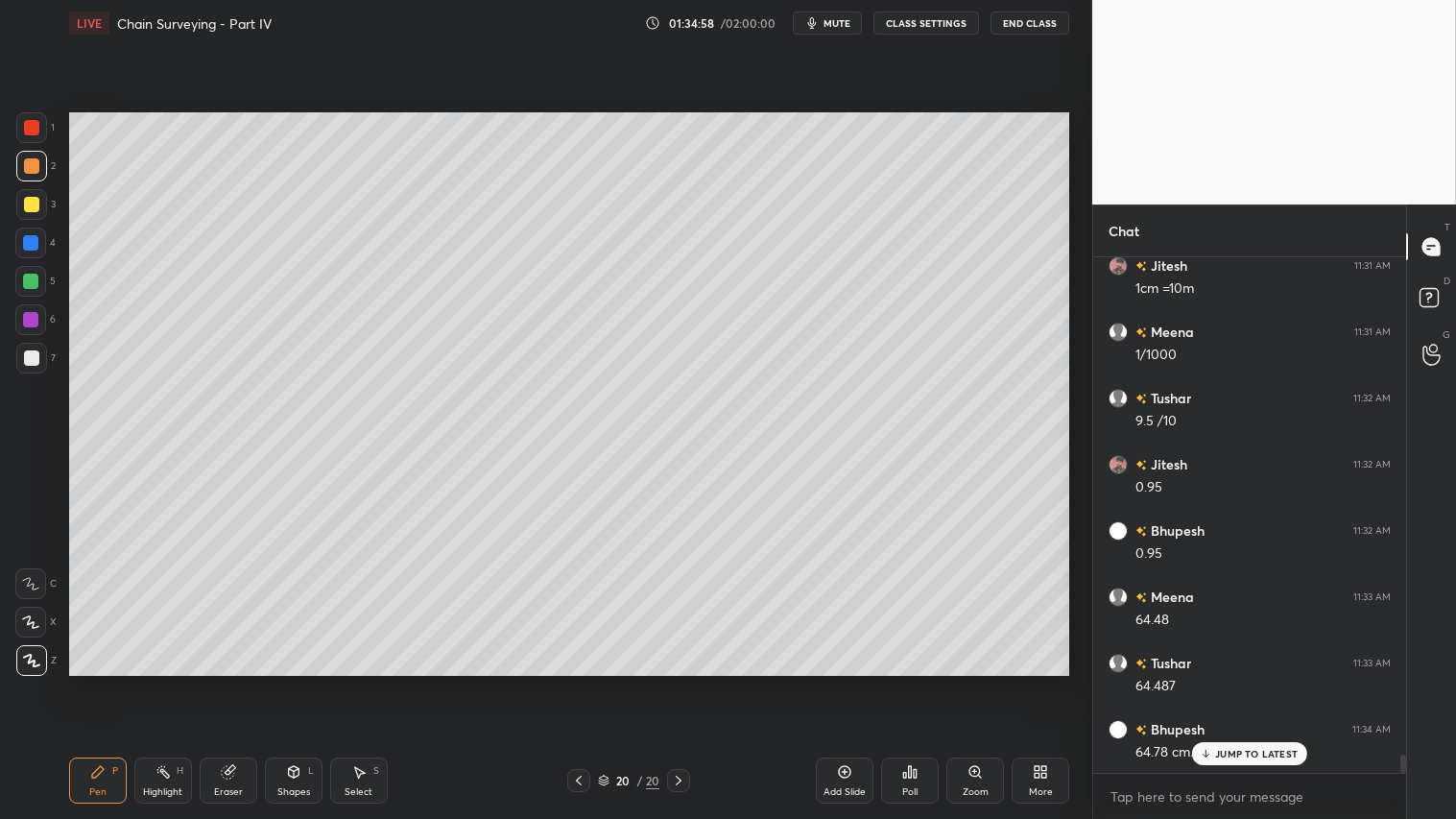 click 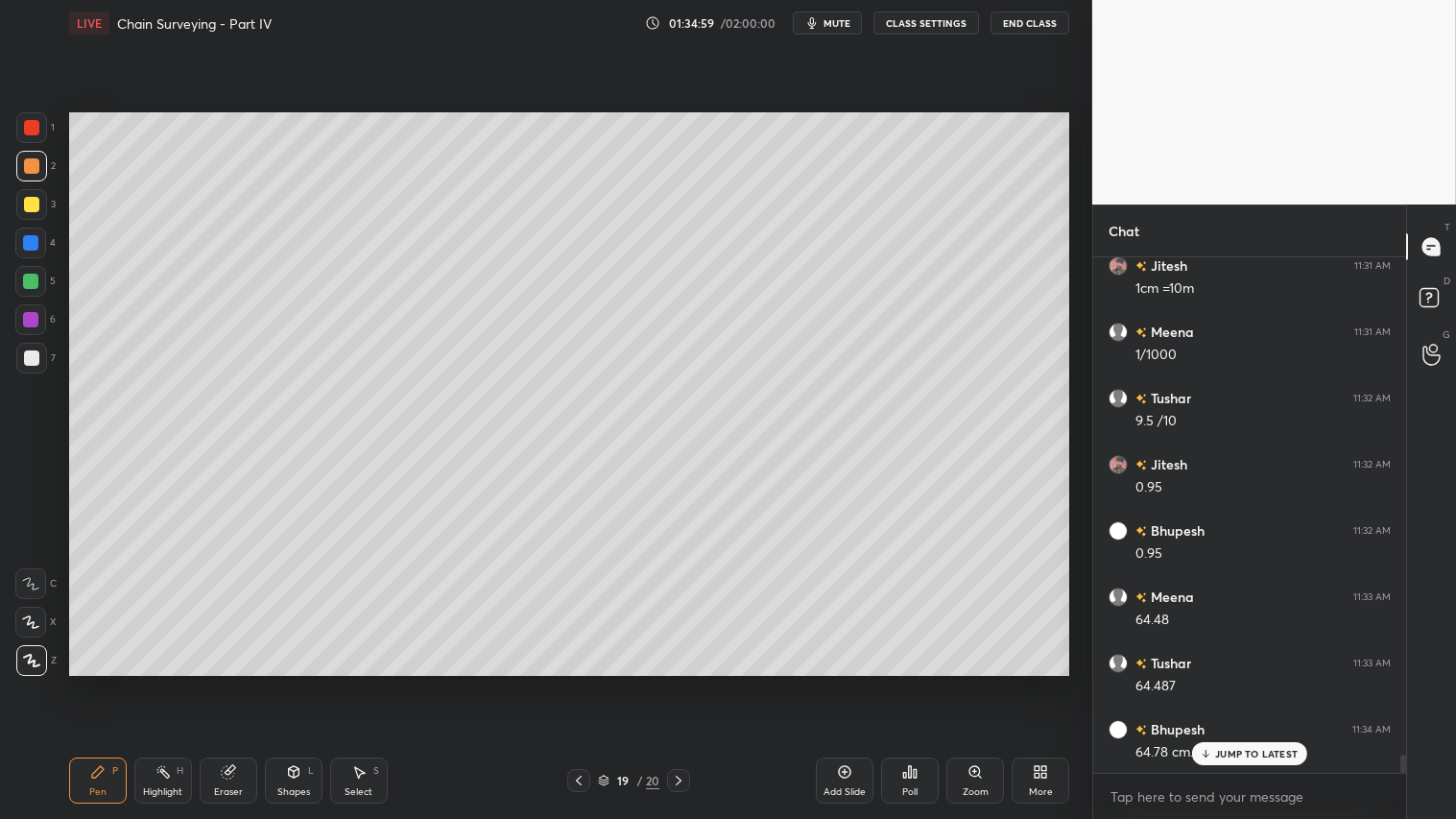 drag, startPoint x: 680, startPoint y: 783, endPoint x: 679, endPoint y: 773, distance: 10.049876 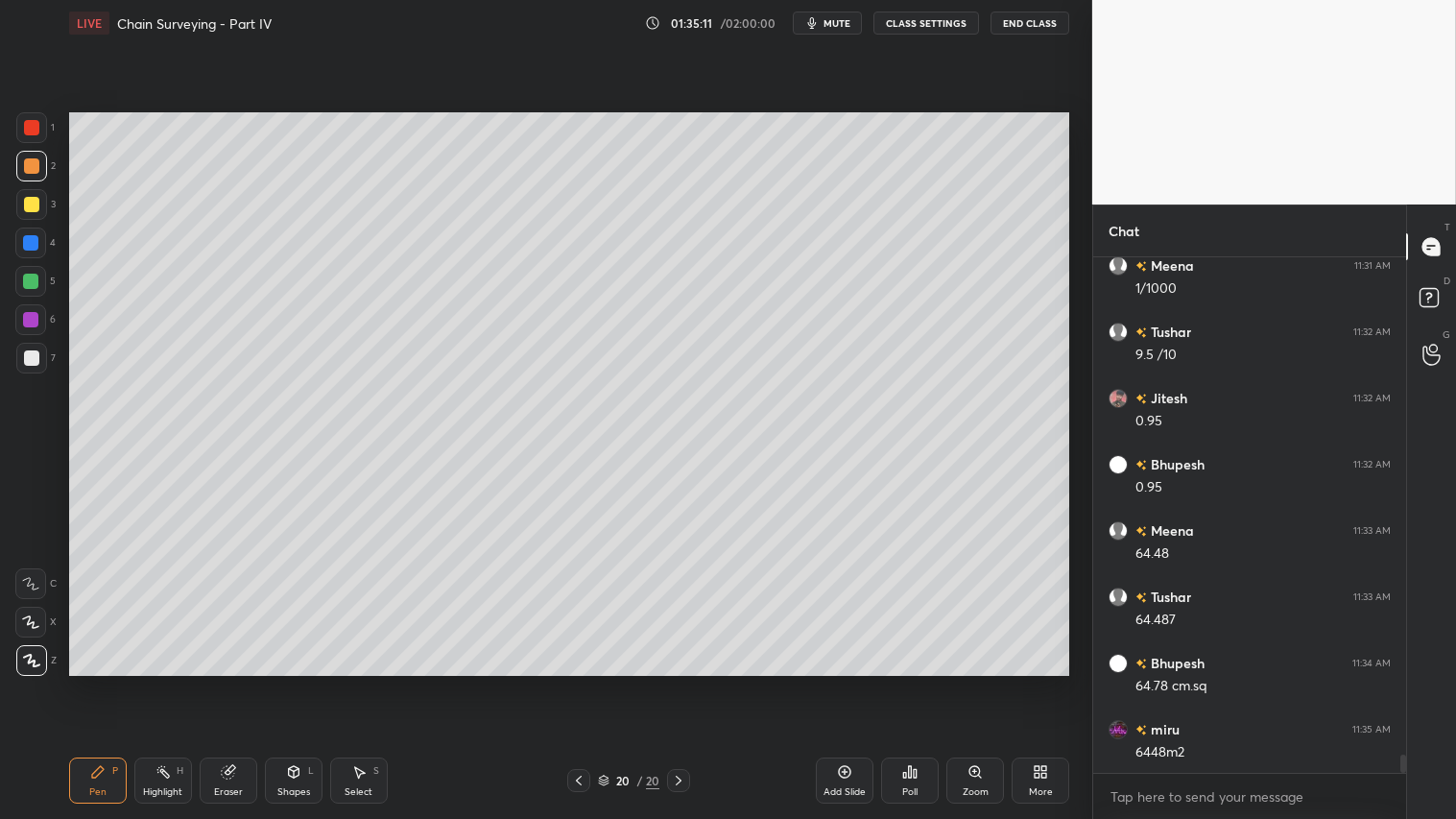 scroll, scrollTop: 13888, scrollLeft: 0, axis: vertical 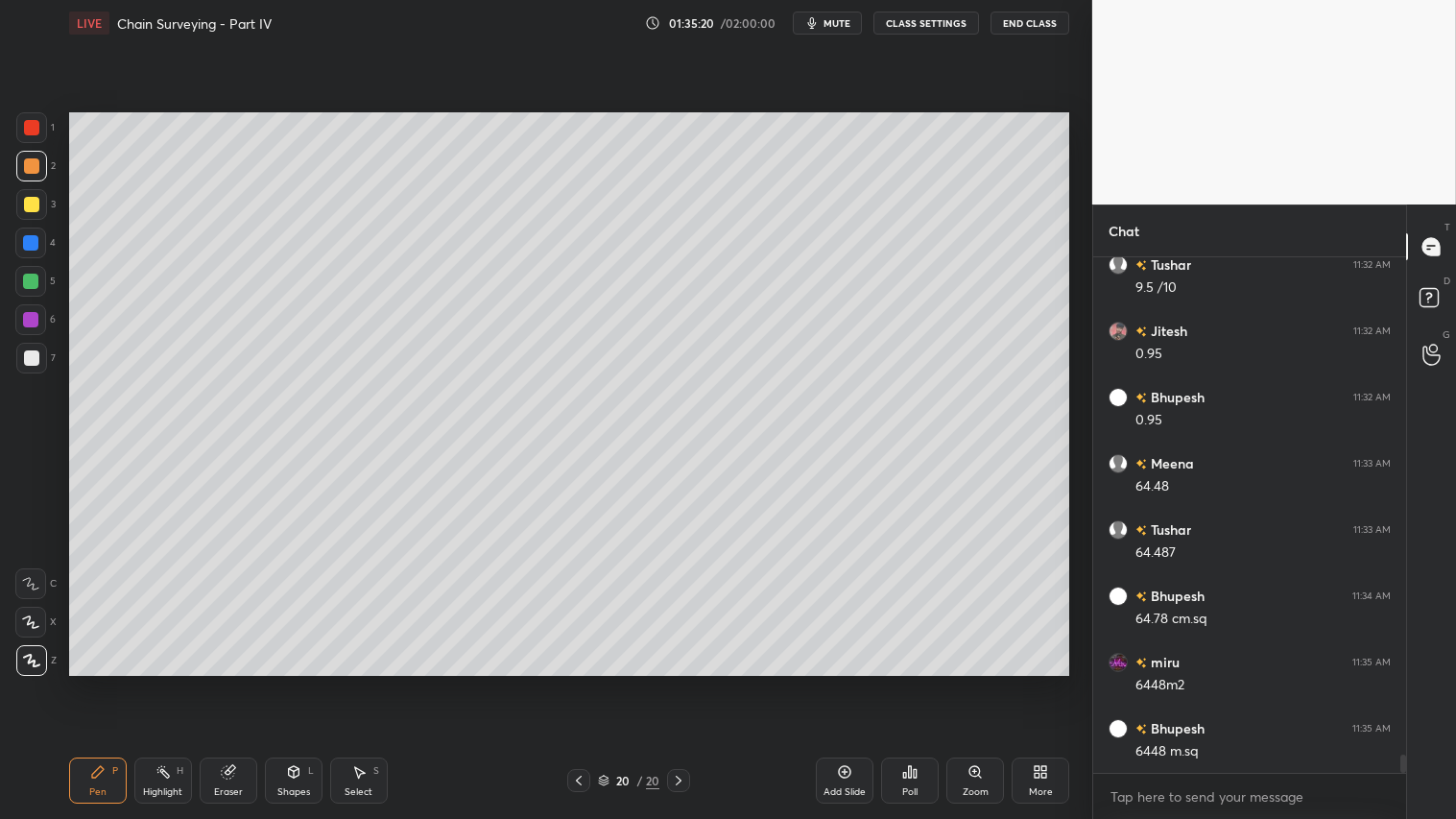 click 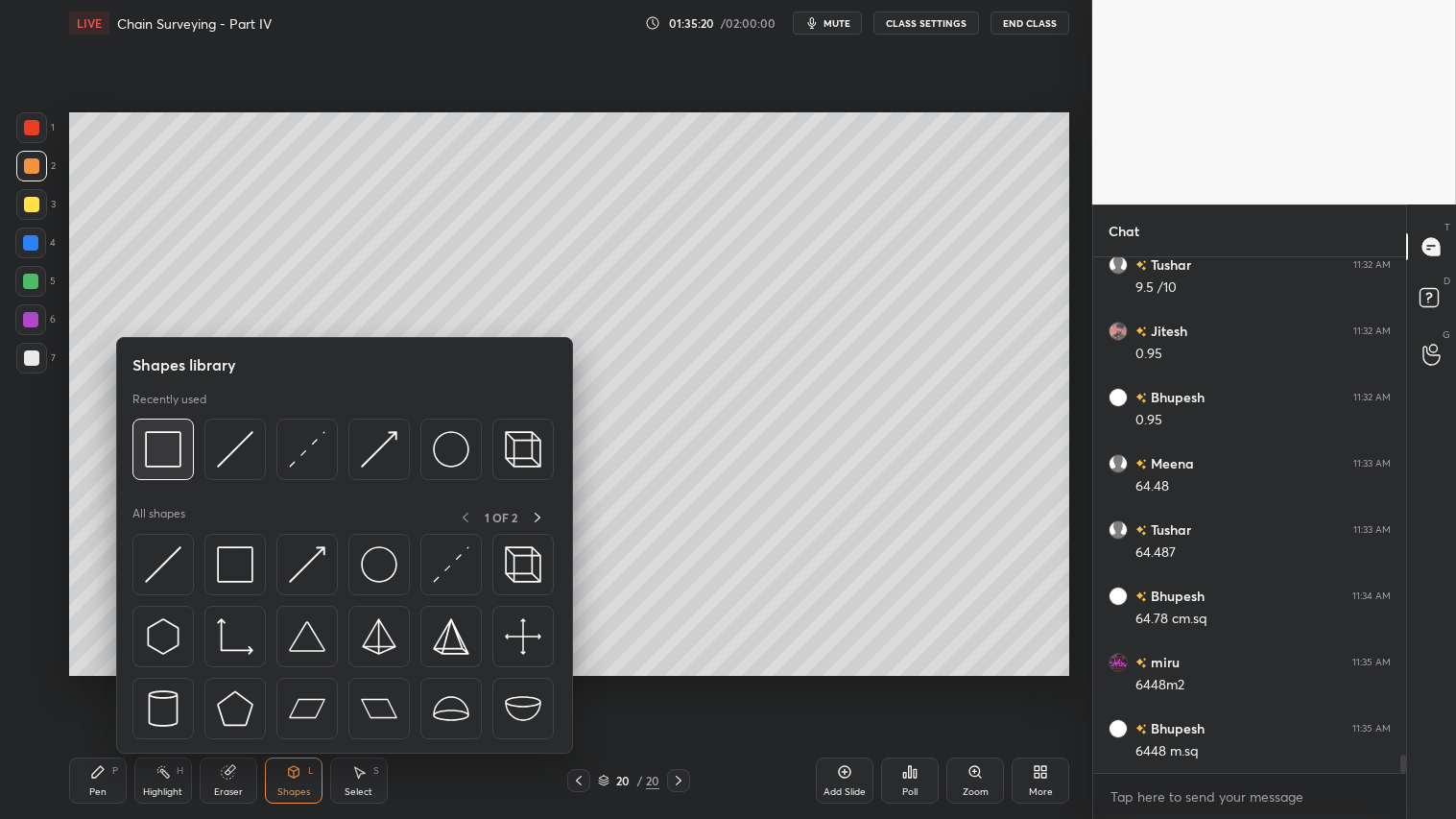 click at bounding box center (163, 449) 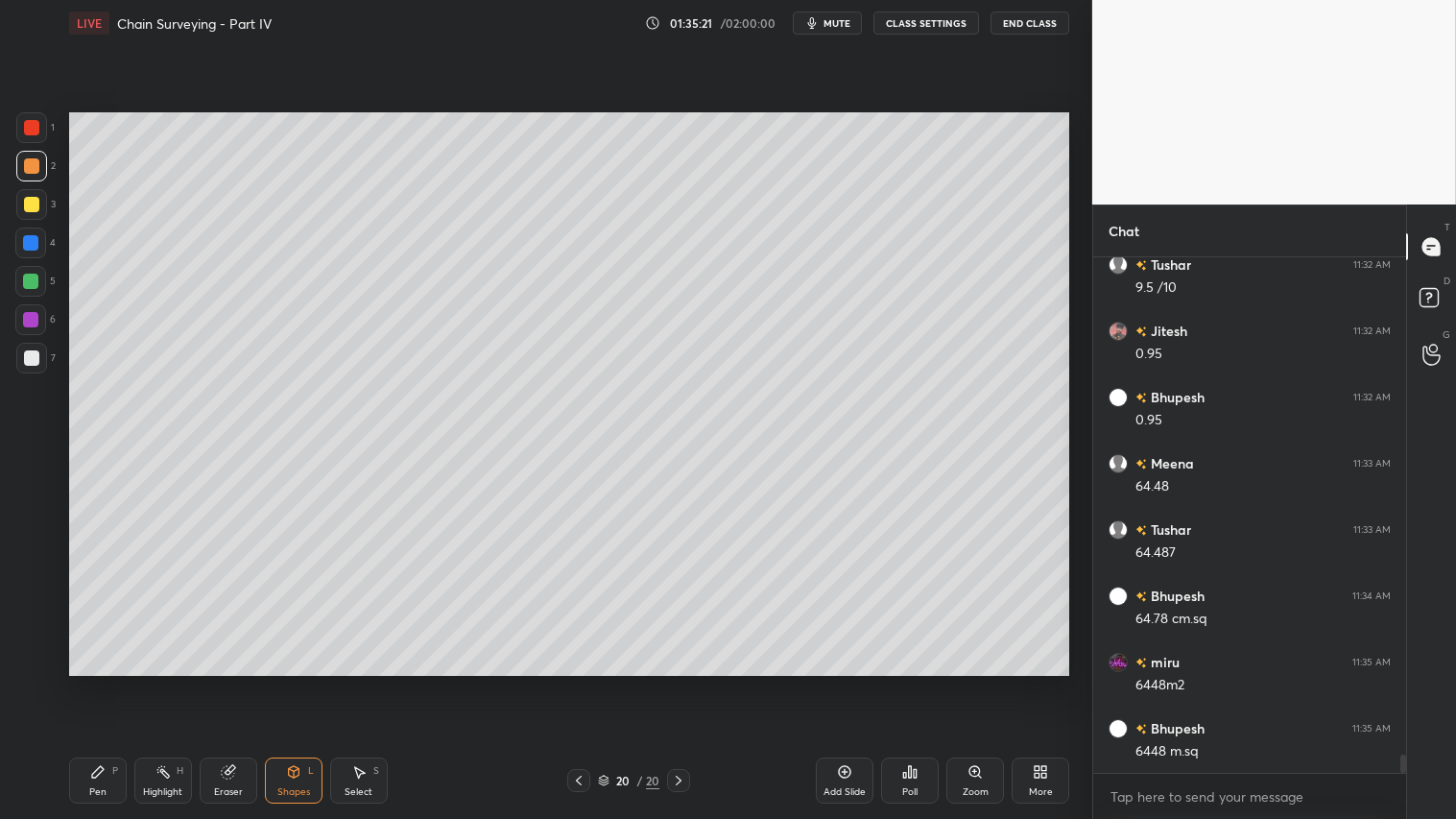 drag, startPoint x: 30, startPoint y: 356, endPoint x: 52, endPoint y: 349, distance: 23.086793 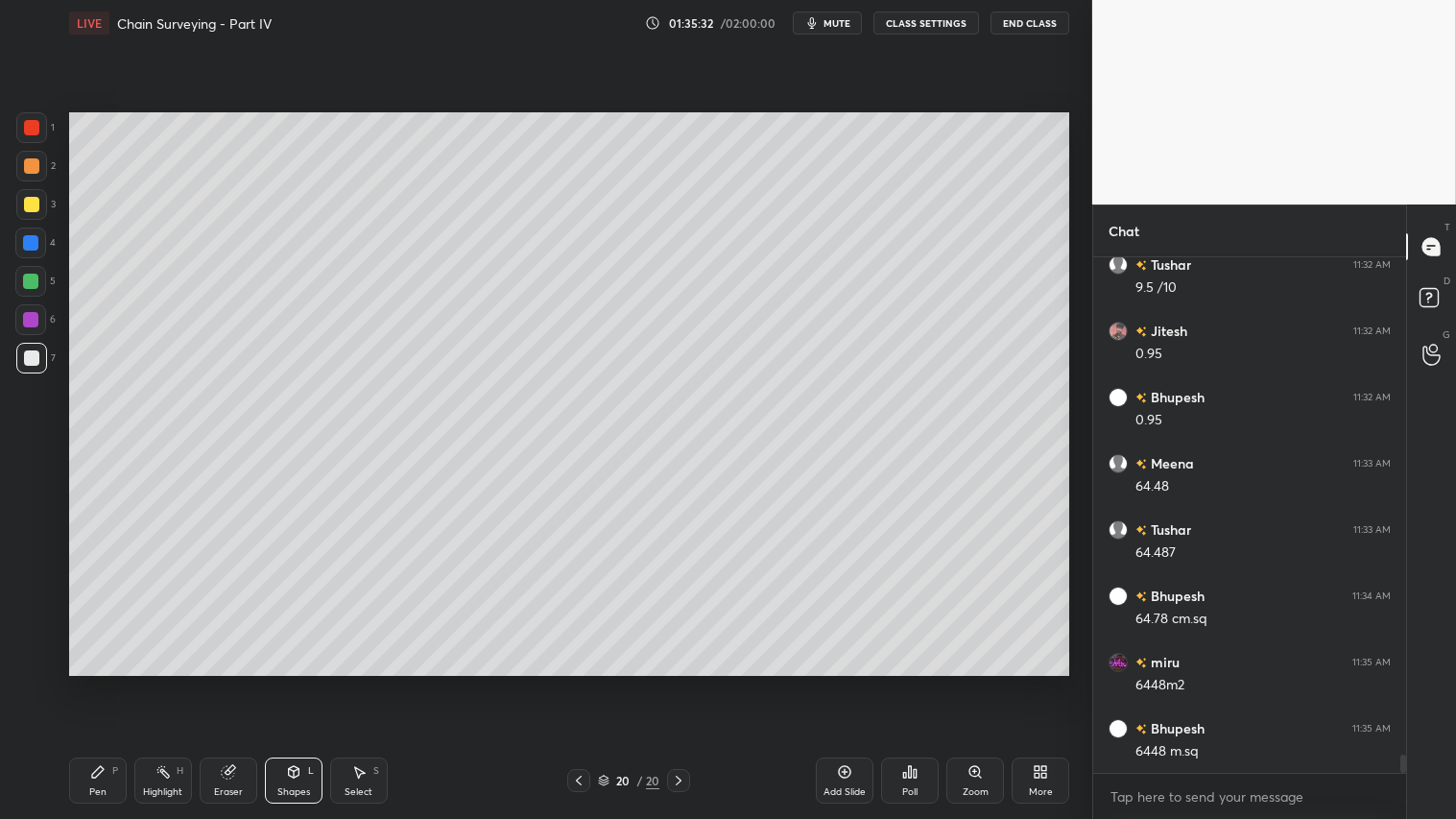 click 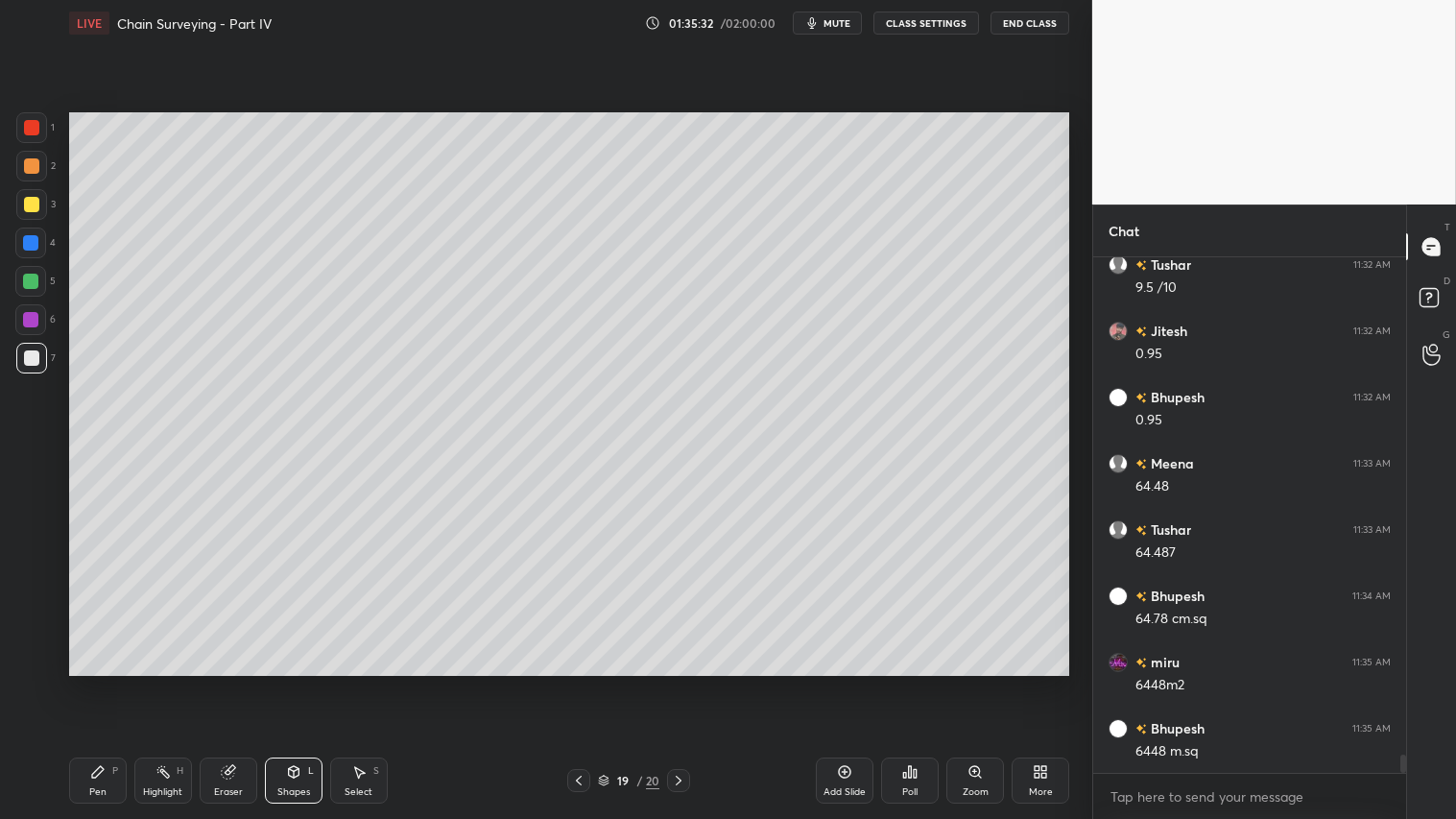click 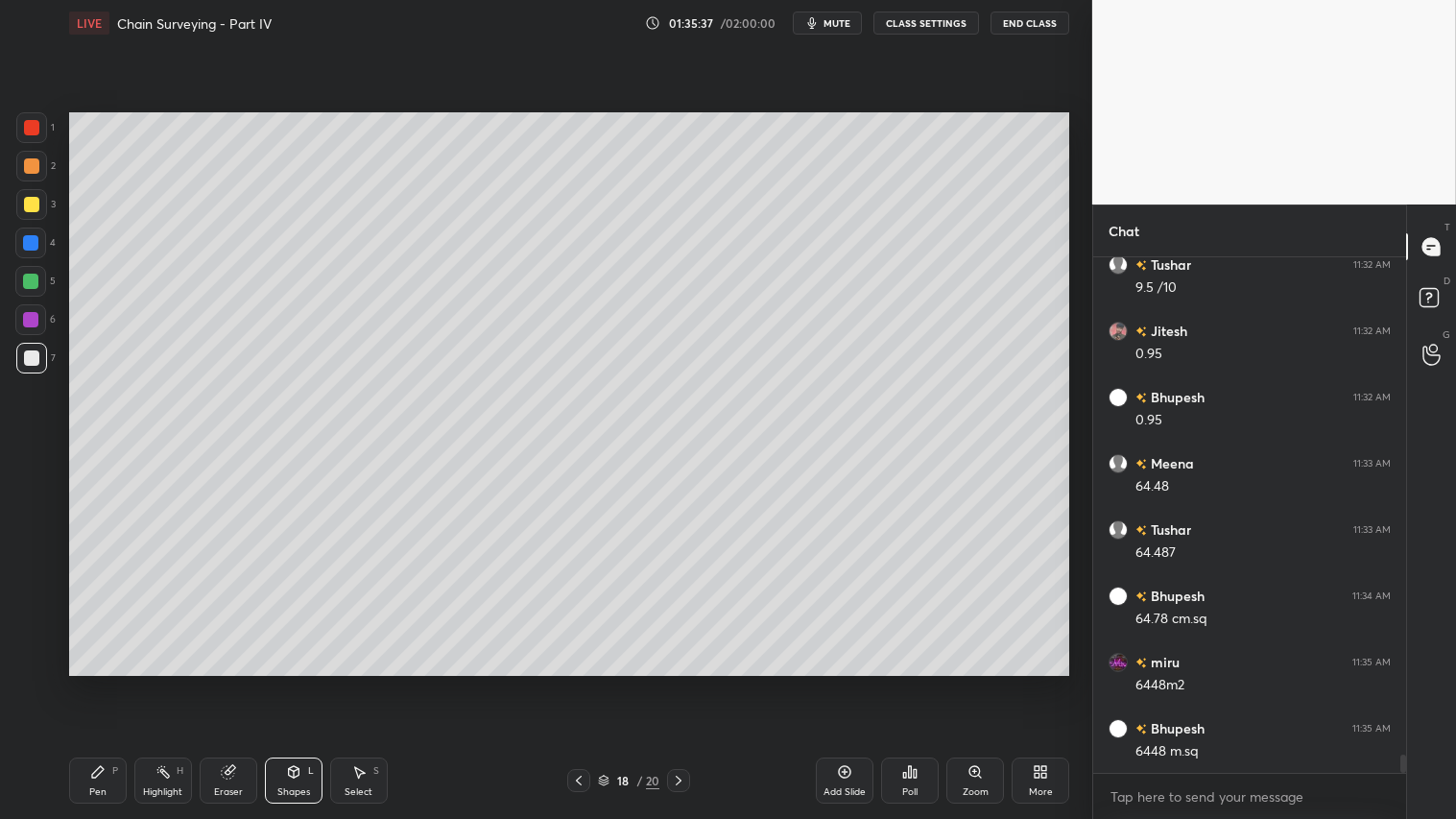 click 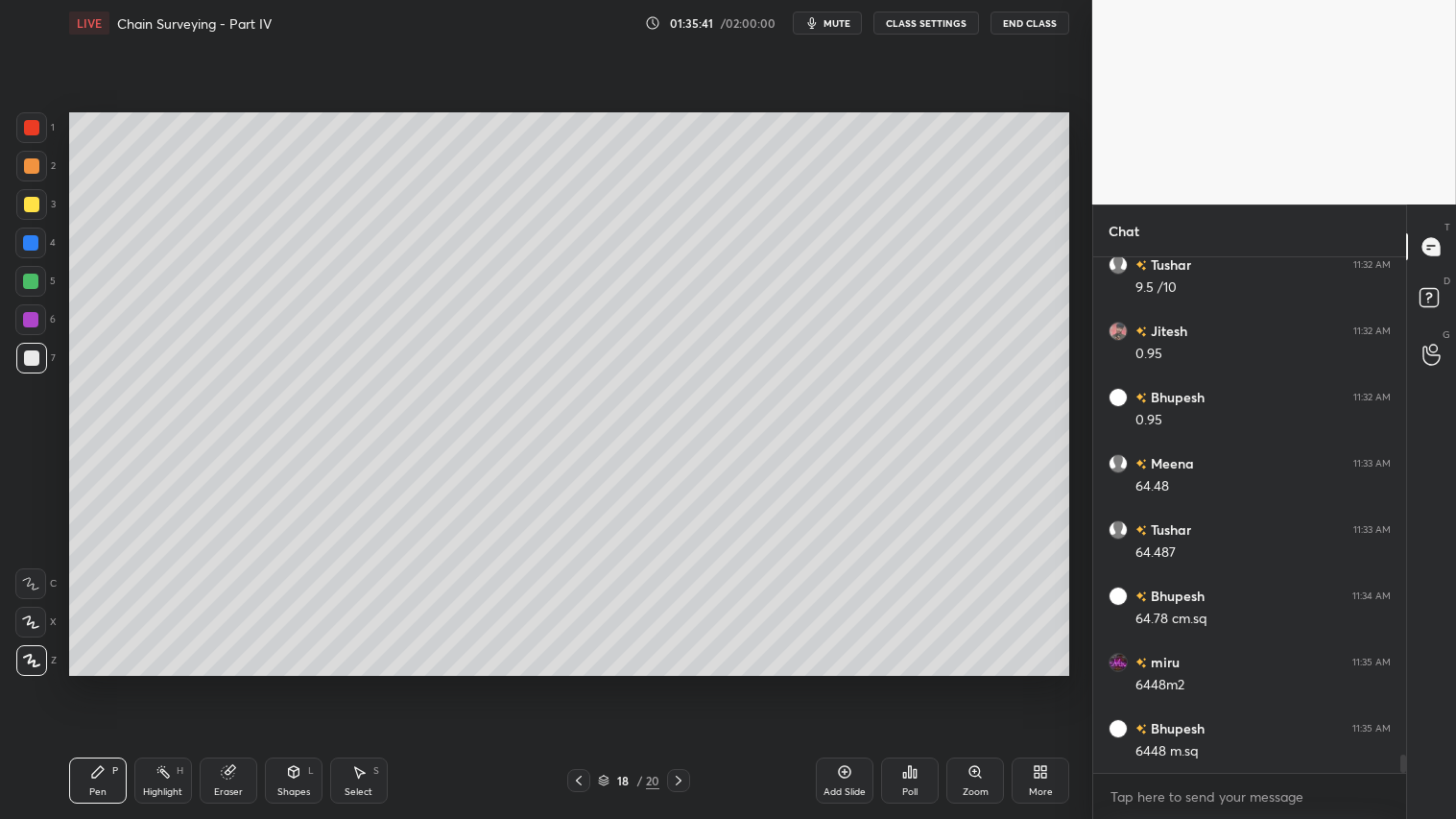 scroll, scrollTop: 13955, scrollLeft: 0, axis: vertical 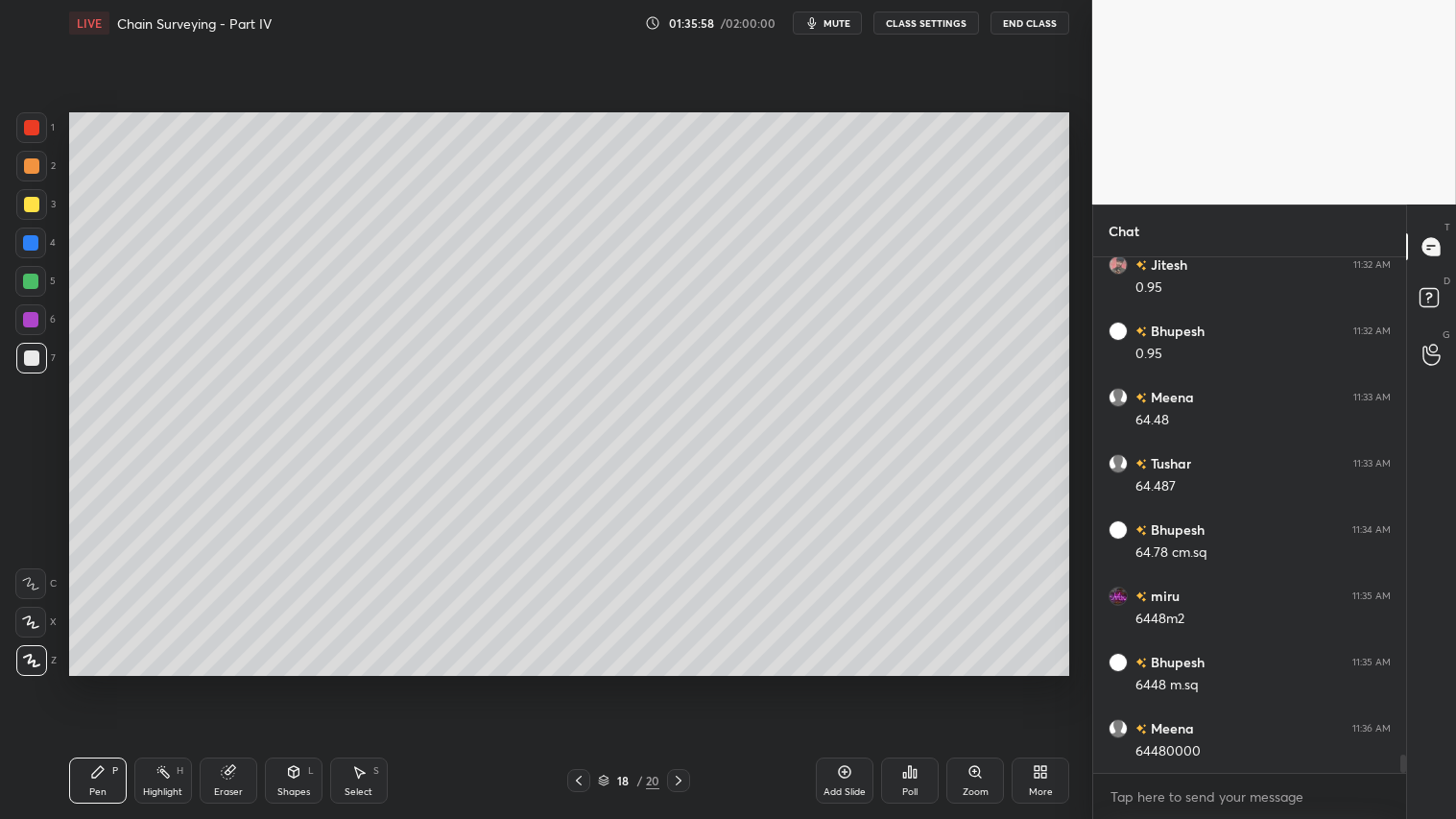 click 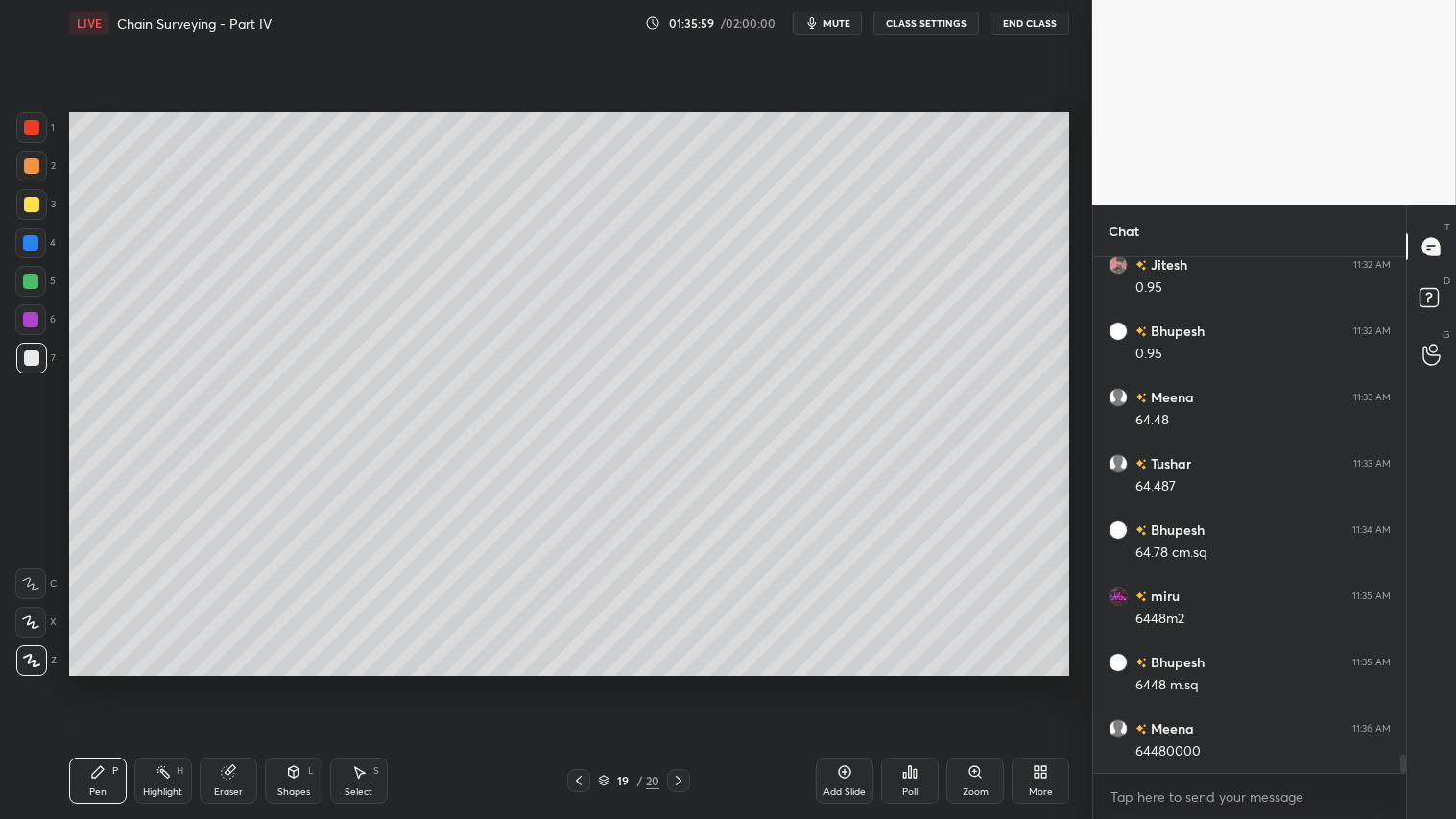 click 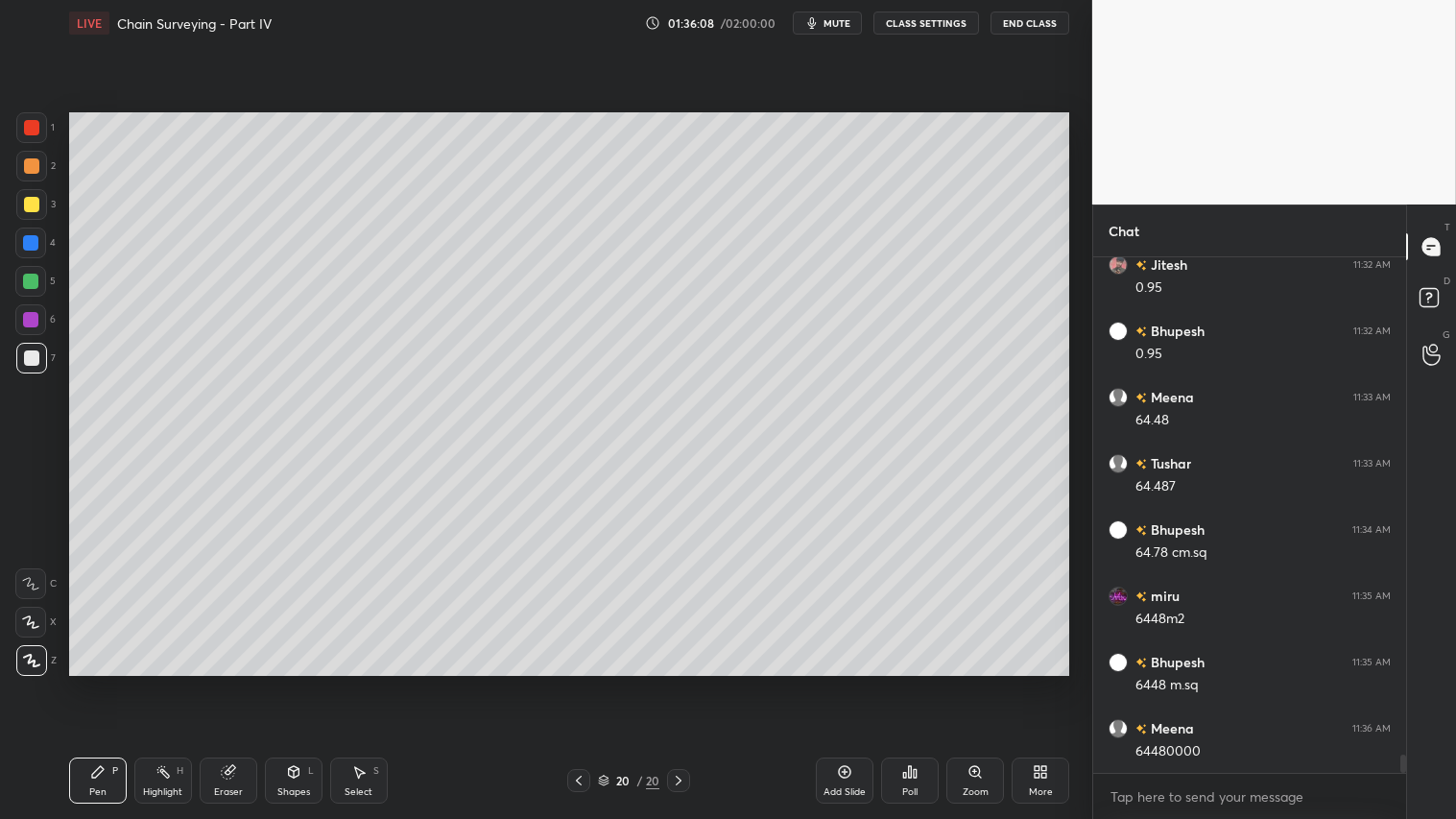scroll, scrollTop: 14021, scrollLeft: 0, axis: vertical 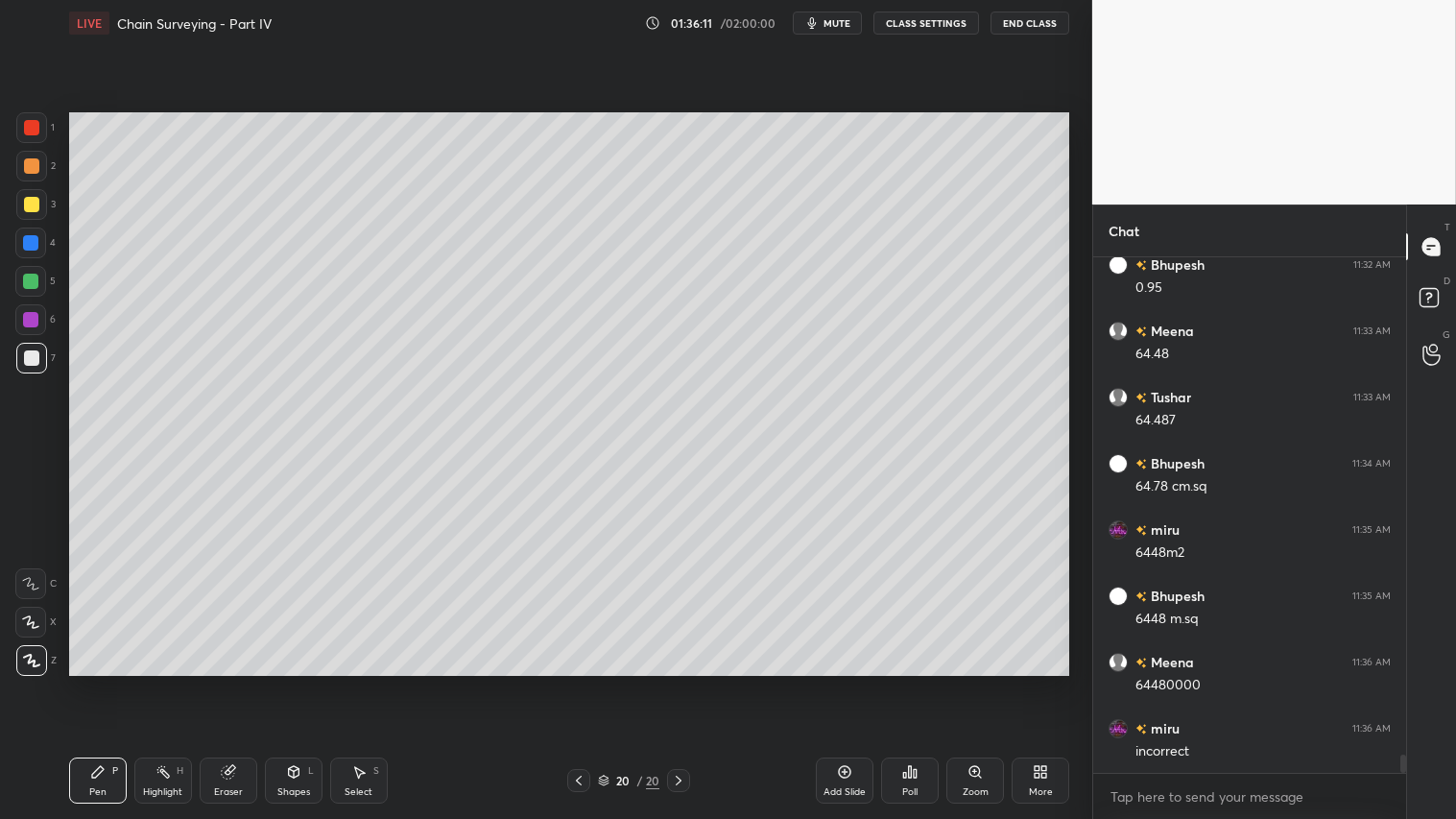 drag, startPoint x: 228, startPoint y: 780, endPoint x: 227, endPoint y: 766, distance: 14.035669 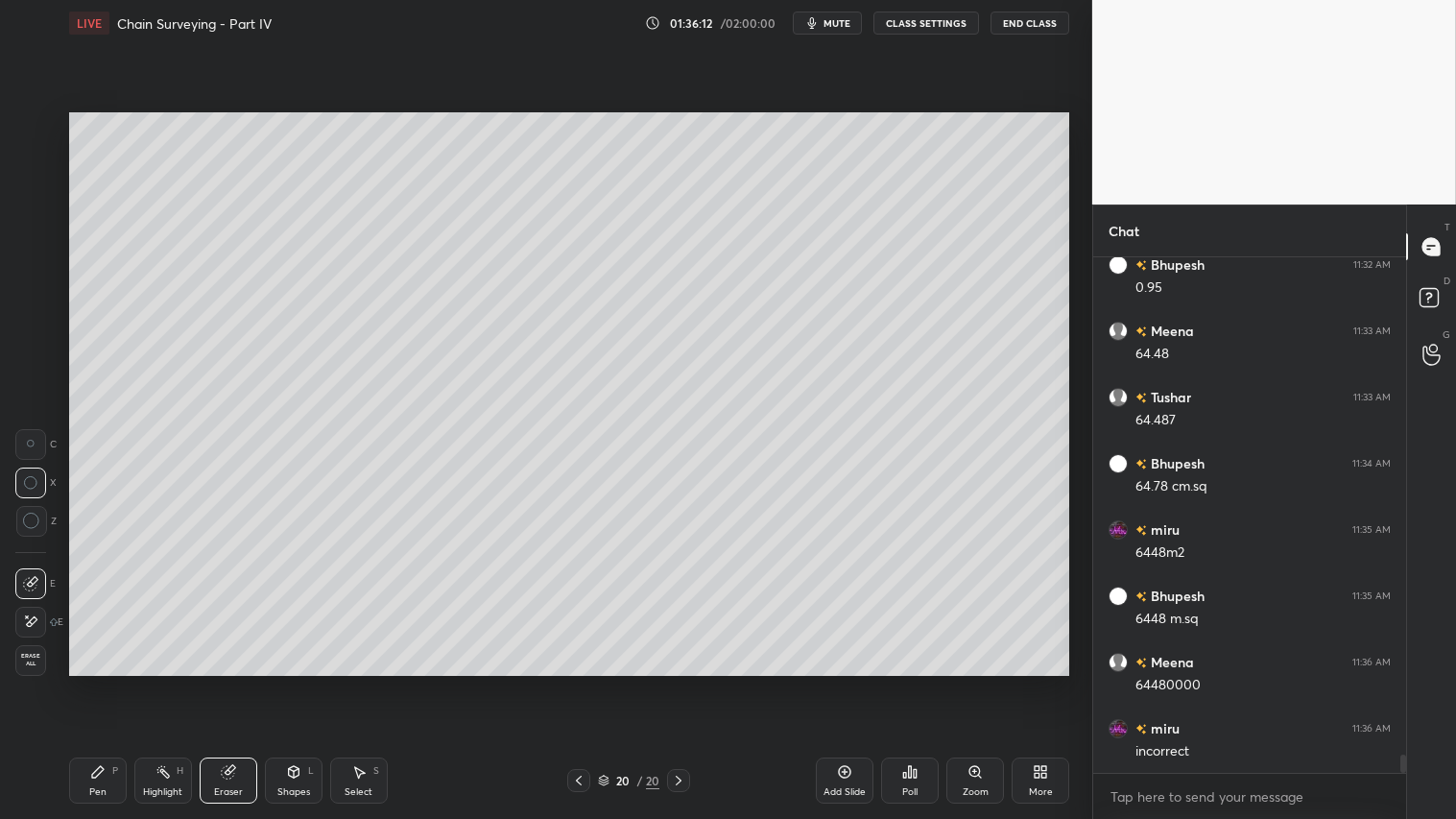 scroll, scrollTop: 14087, scrollLeft: 0, axis: vertical 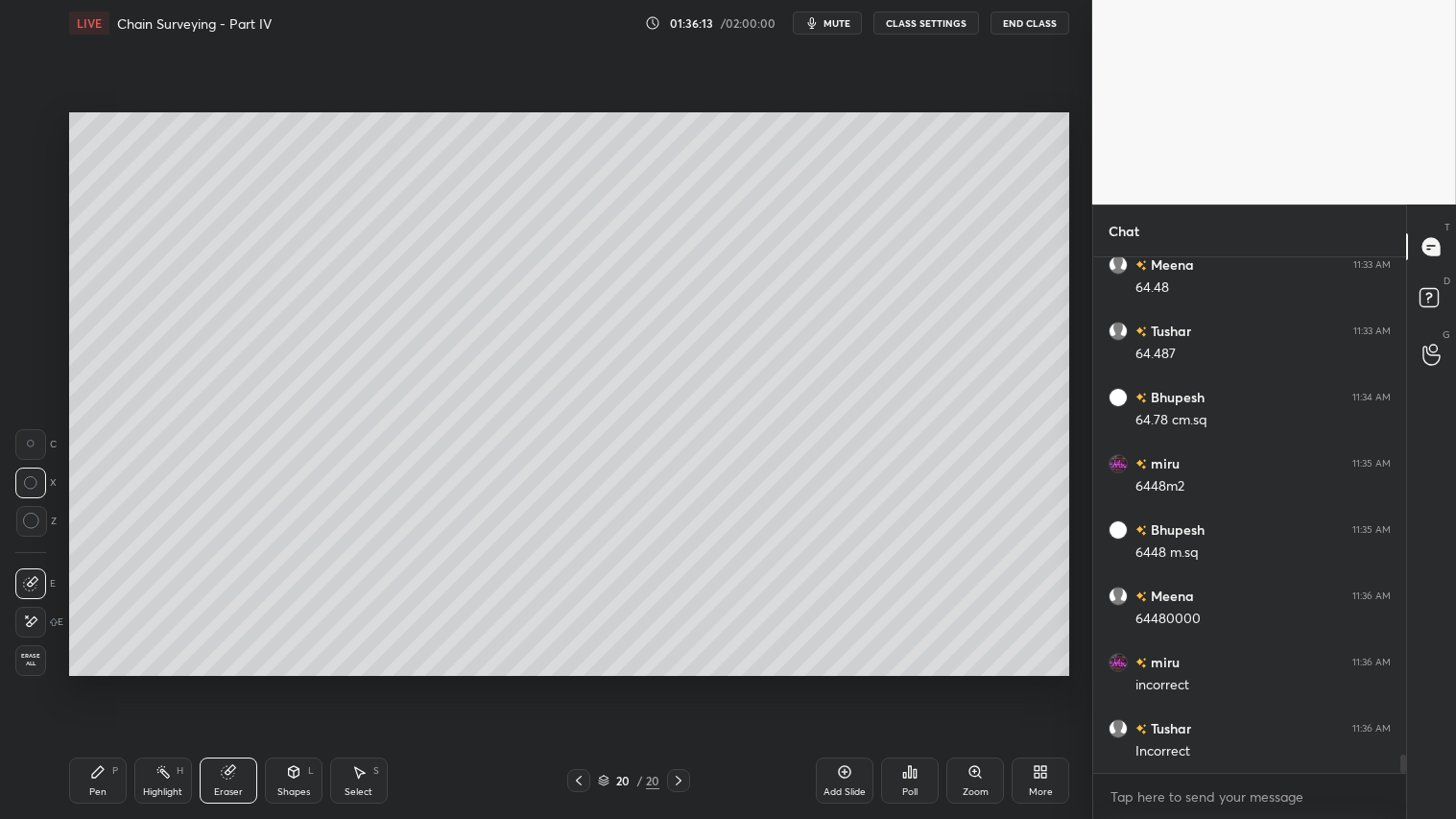 click 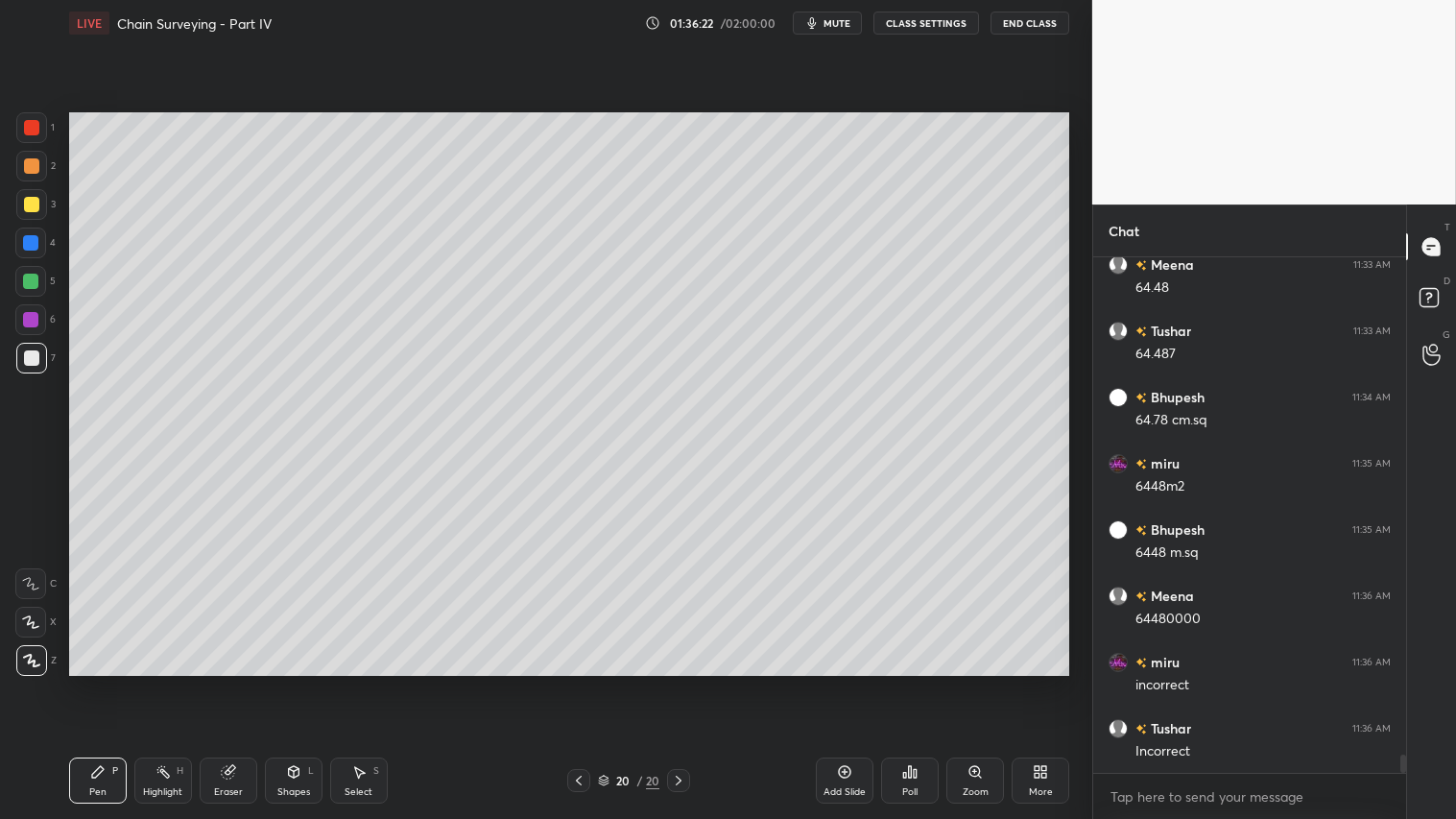 drag, startPoint x: 31, startPoint y: 164, endPoint x: 58, endPoint y: 165, distance: 27.01851 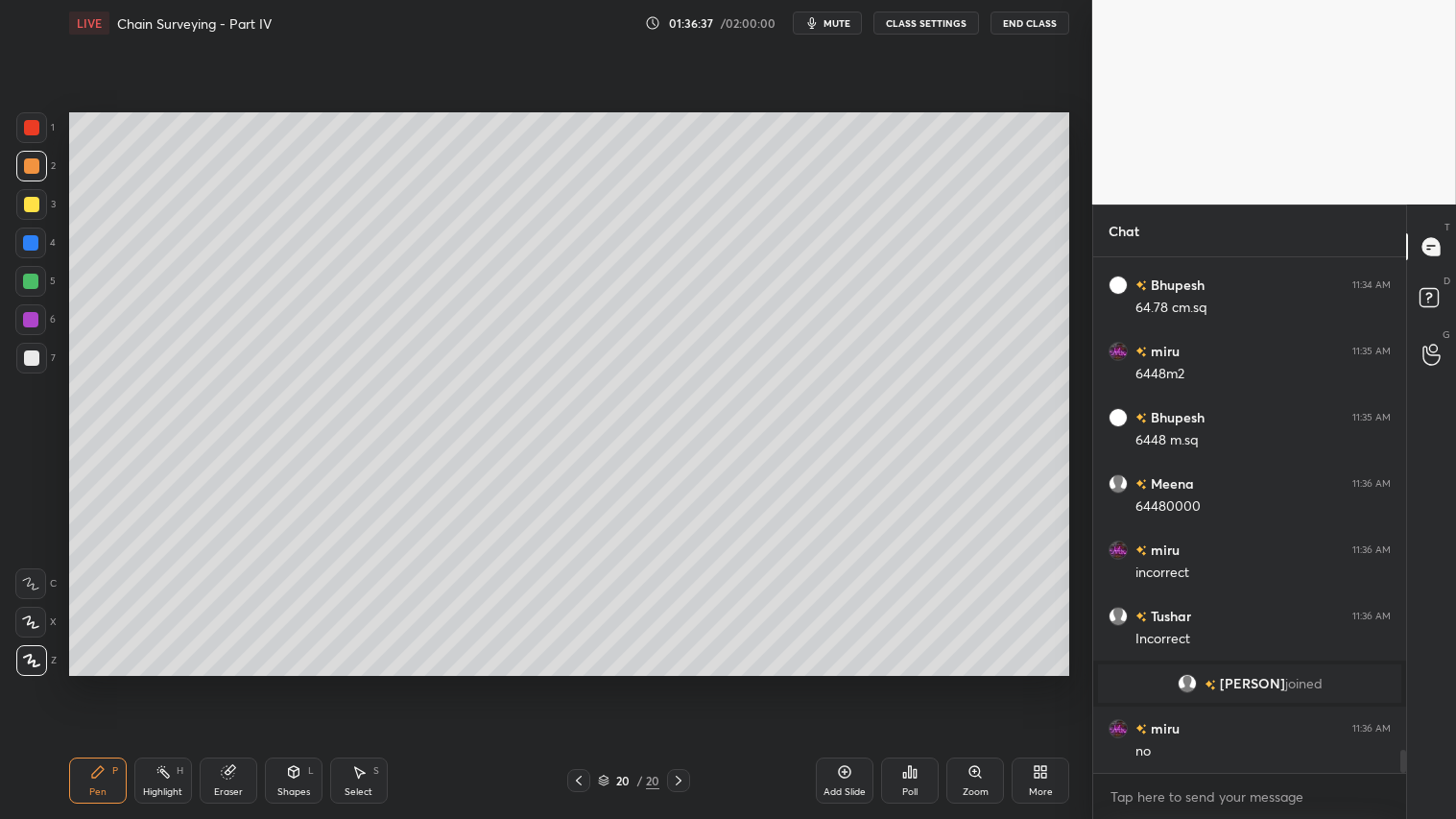 scroll, scrollTop: 11129, scrollLeft: 0, axis: vertical 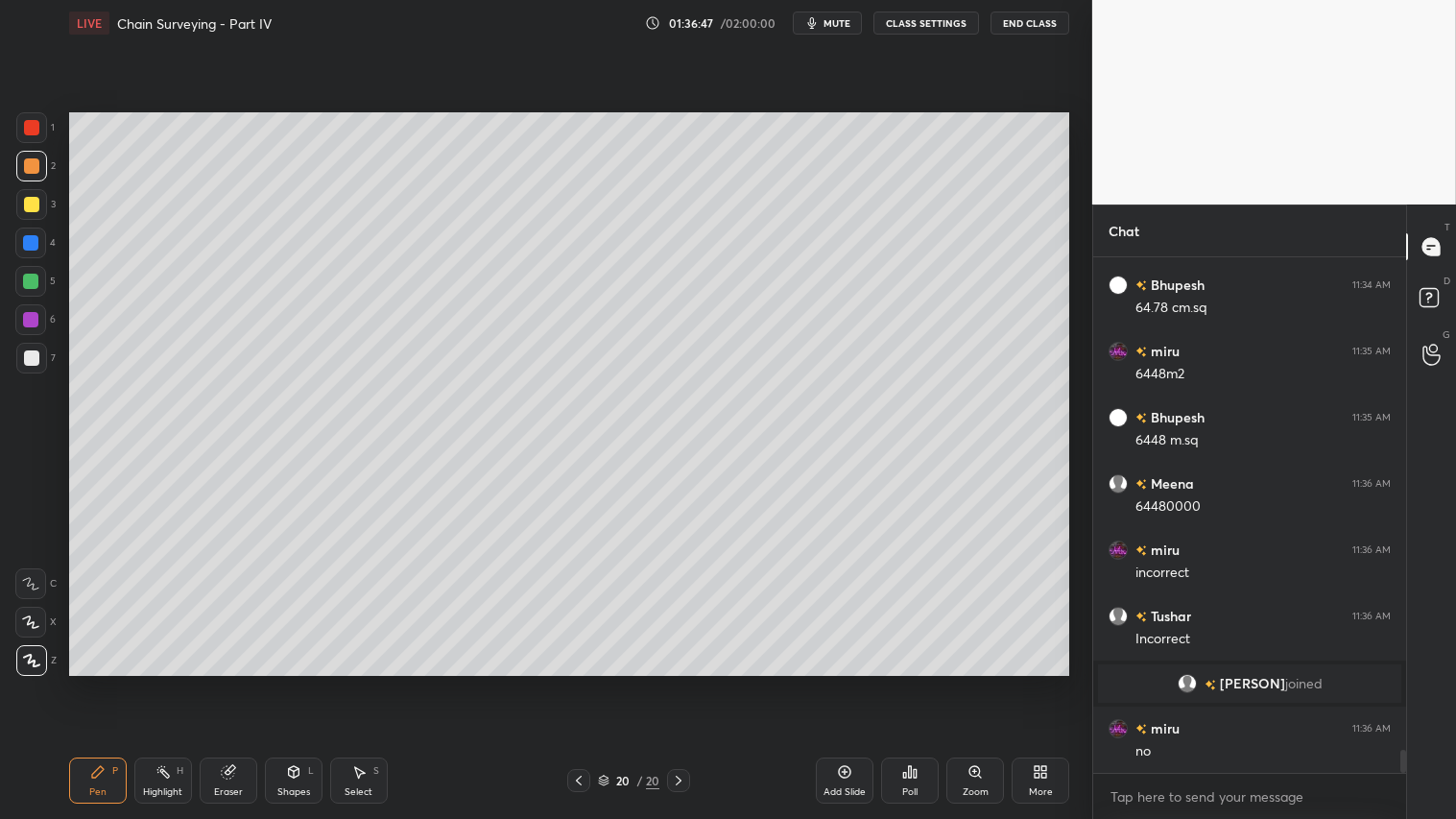 drag, startPoint x: 232, startPoint y: 783, endPoint x: 290, endPoint y: 679, distance: 119.07981 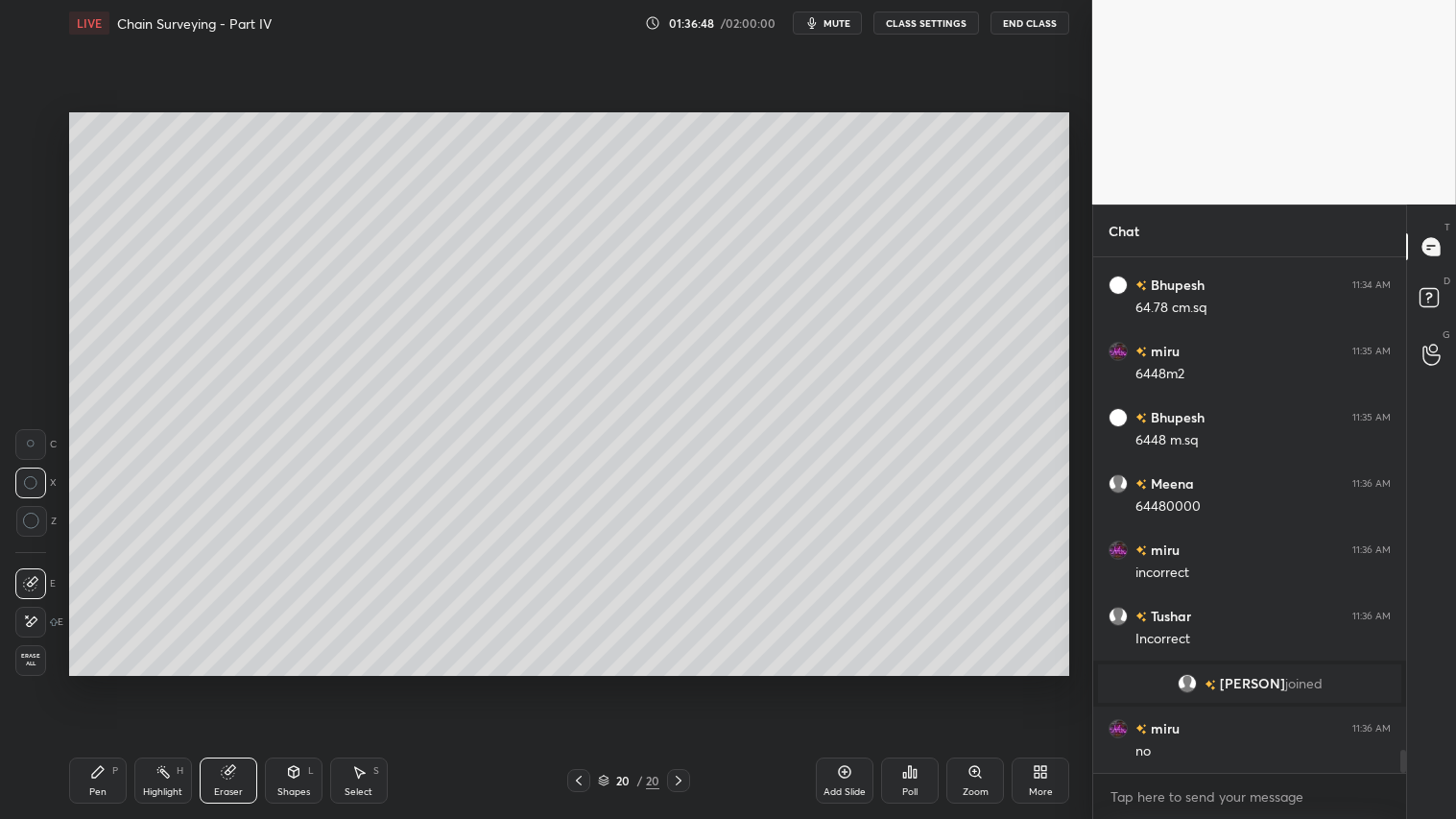 scroll, scrollTop: 11195, scrollLeft: 0, axis: vertical 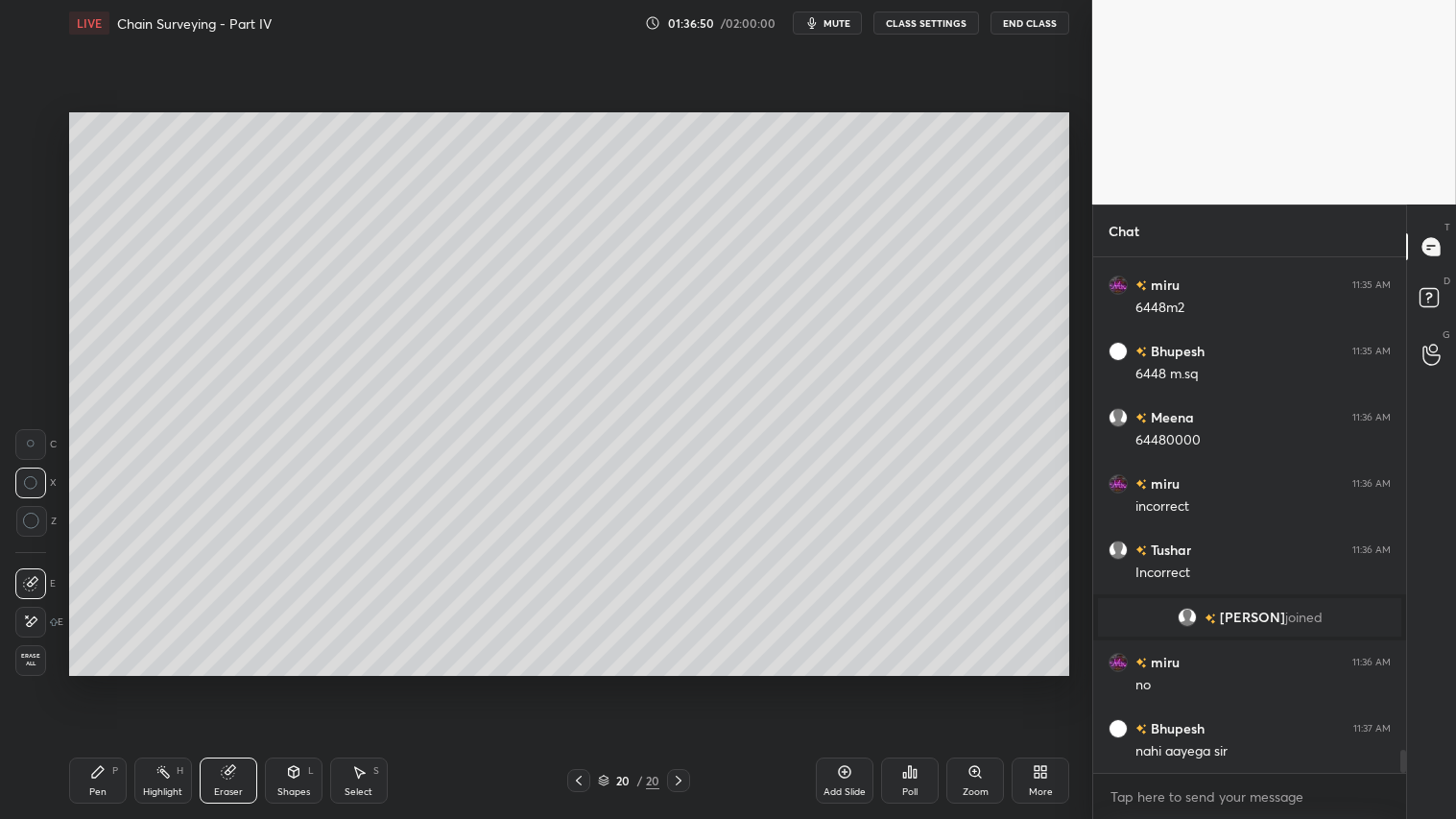 click on "Pen" at bounding box center (98, 792) 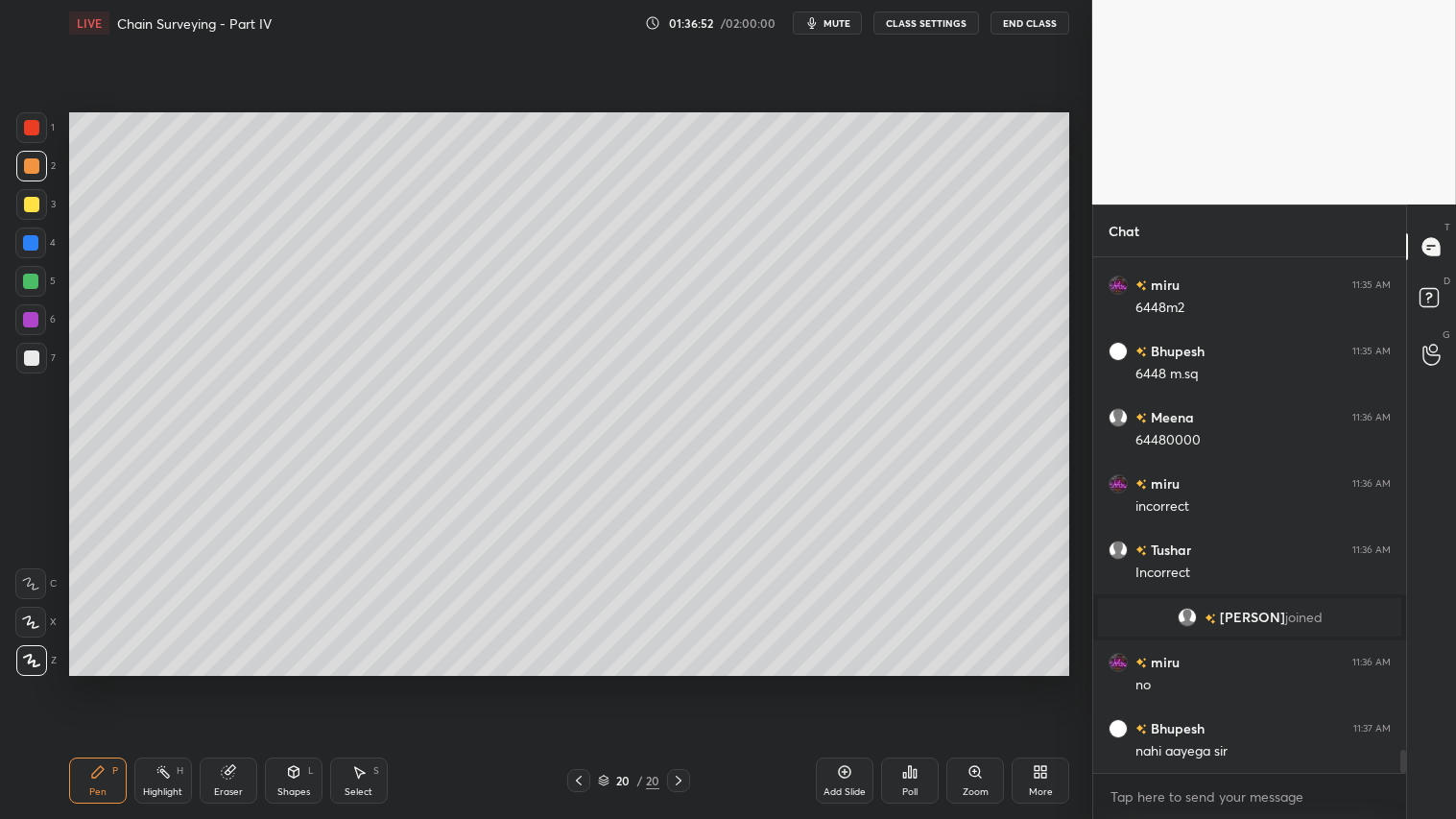 click 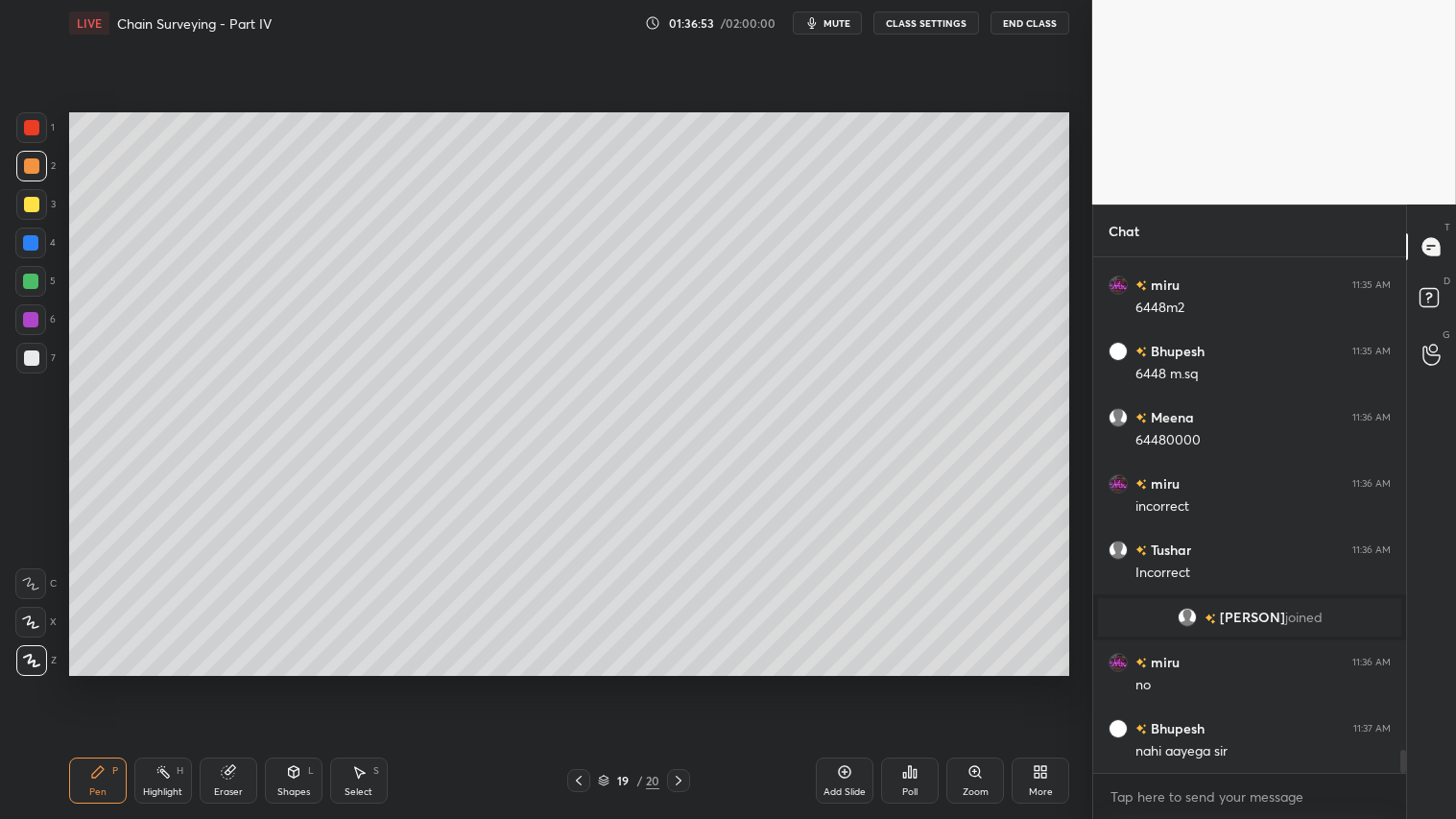 click 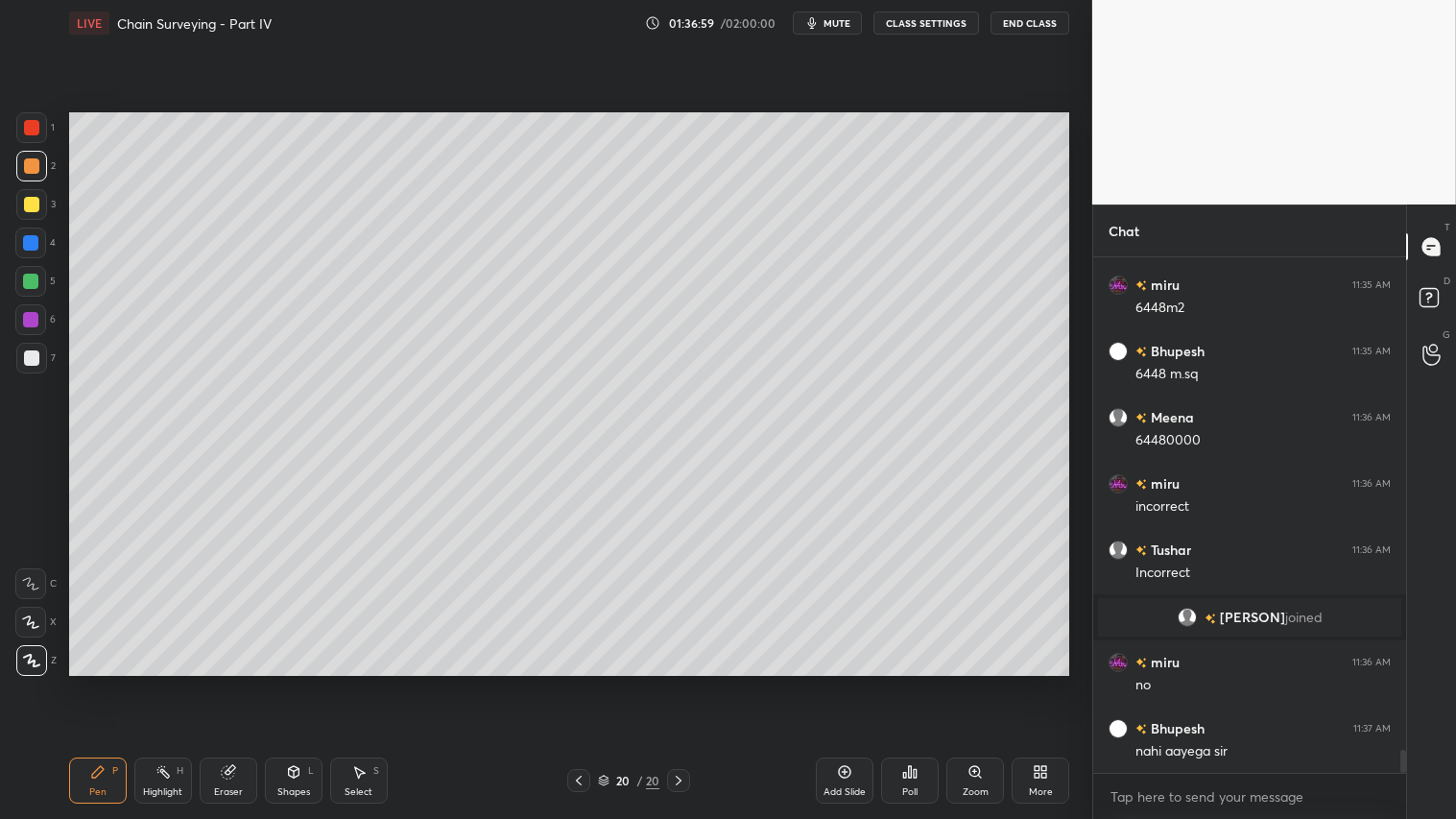 scroll, scrollTop: 11261, scrollLeft: 0, axis: vertical 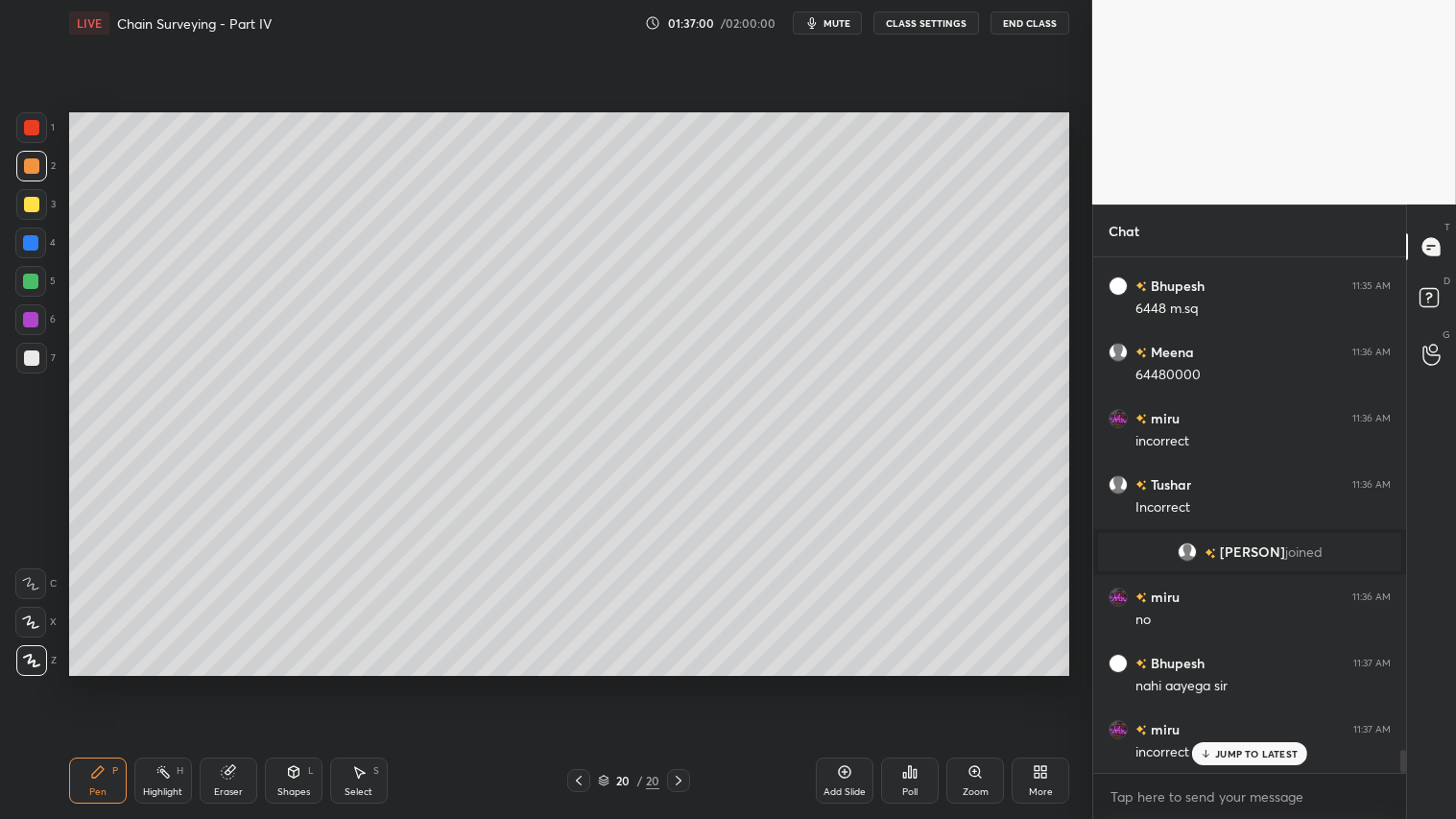 click 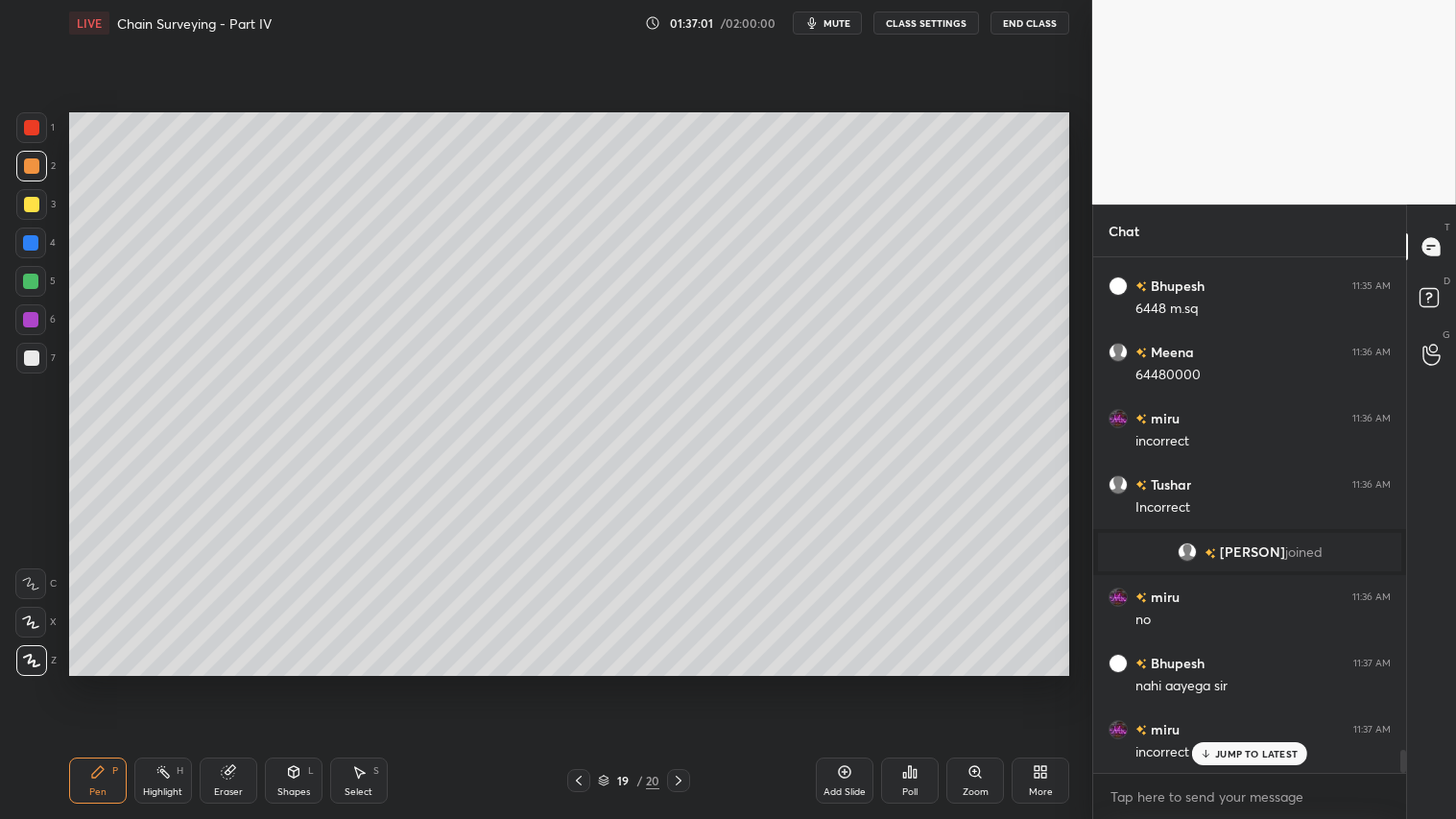 click 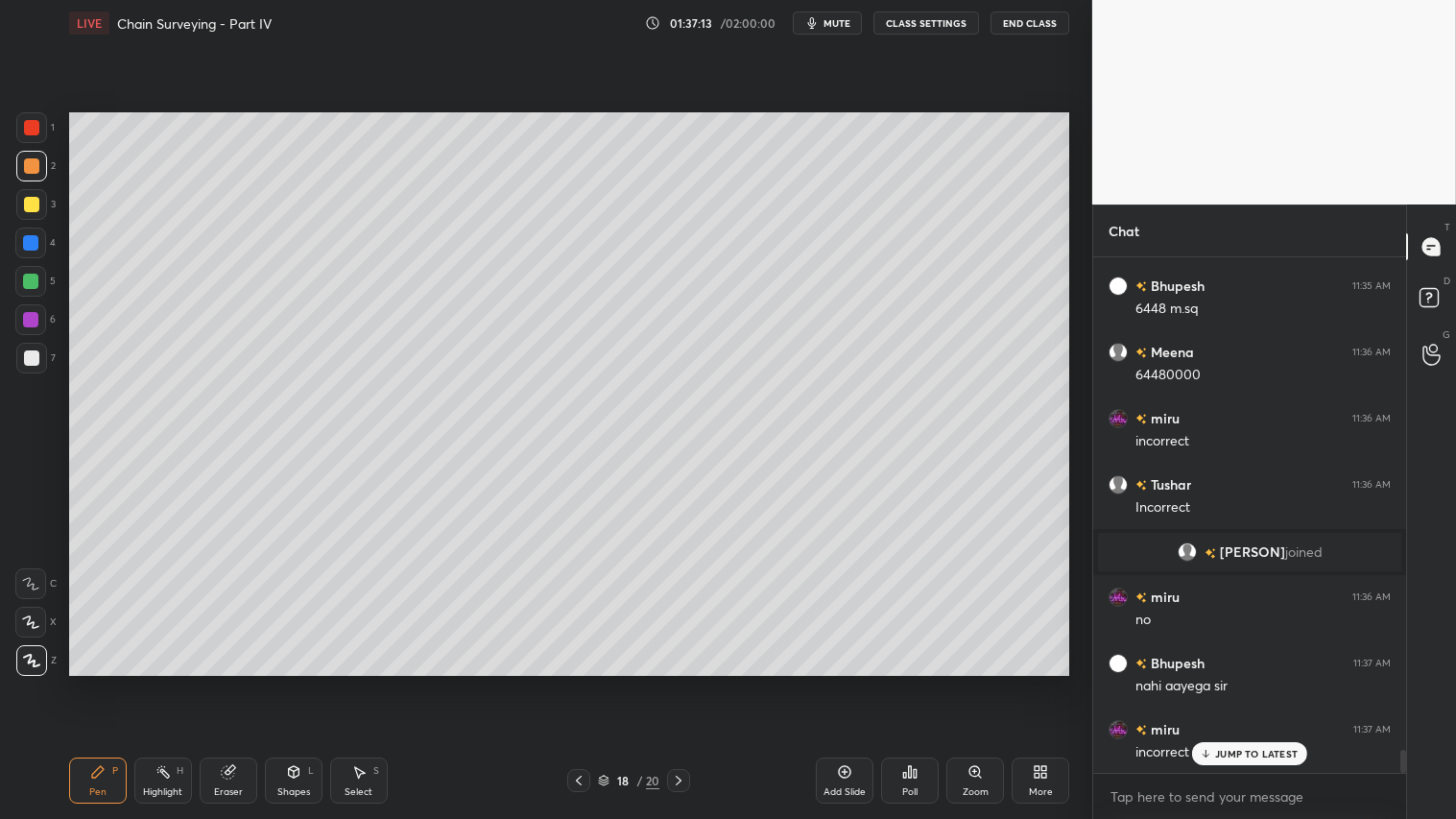 click 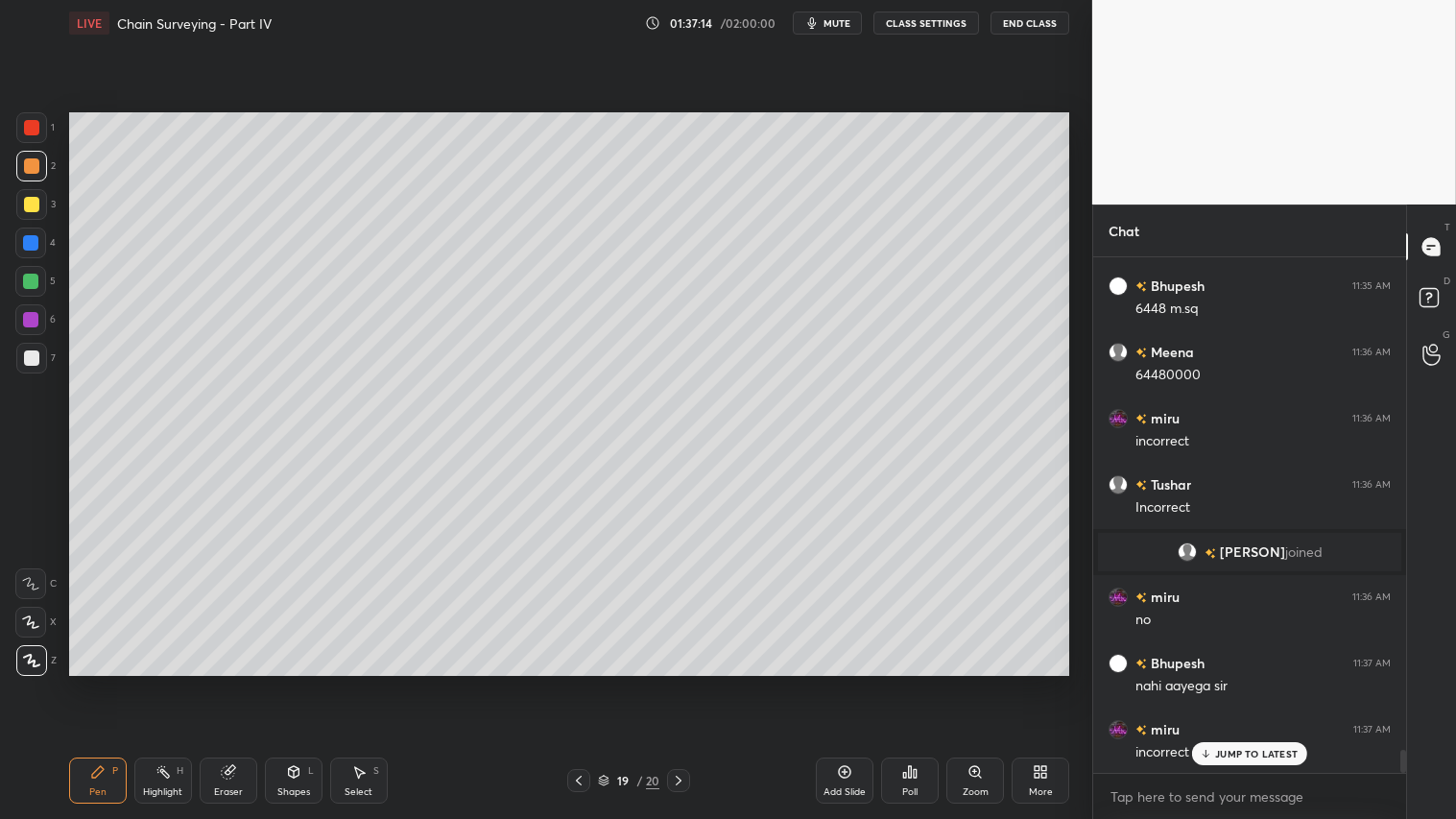 click at bounding box center [679, 781] 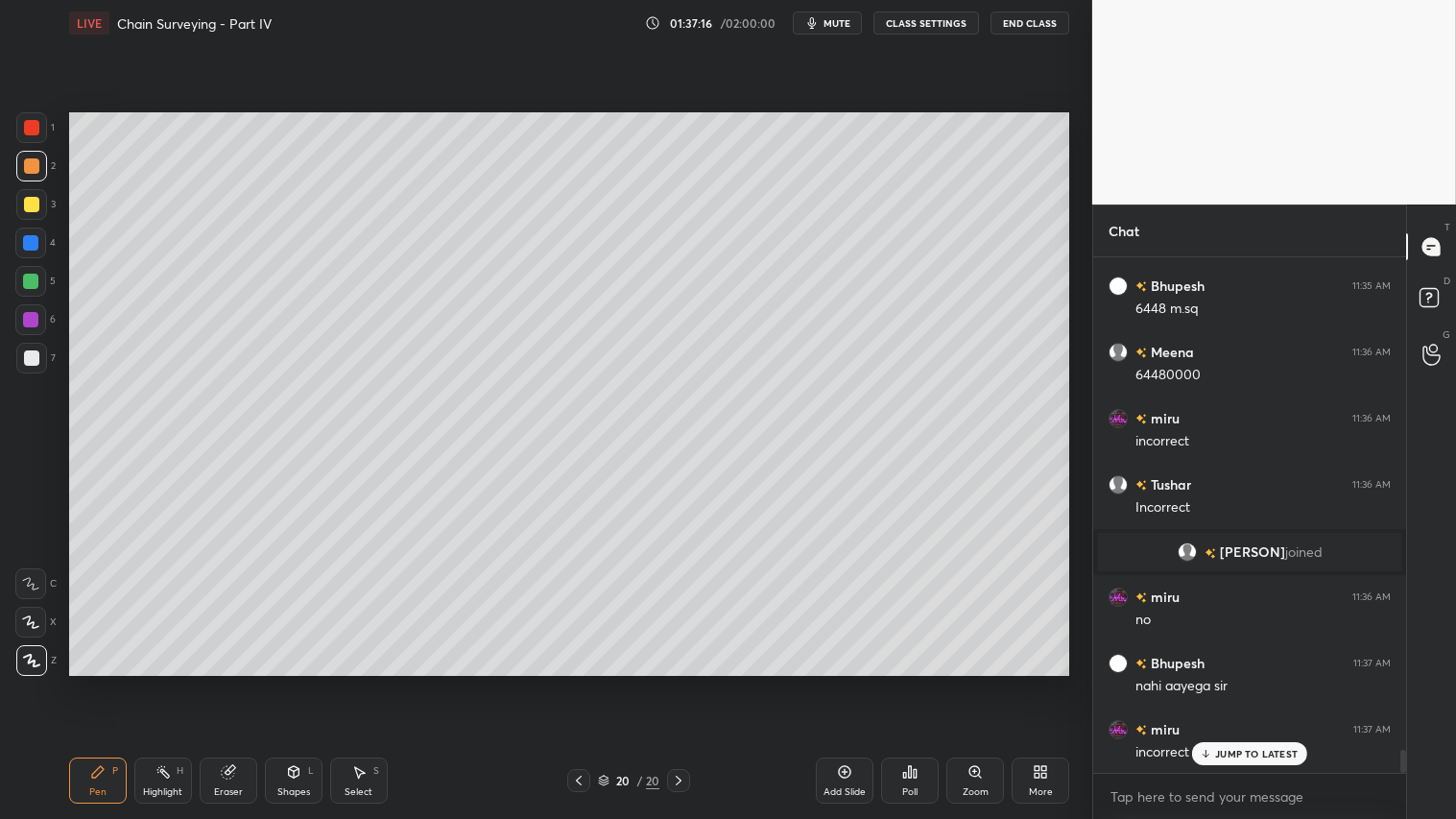 click at bounding box center (32, 166) 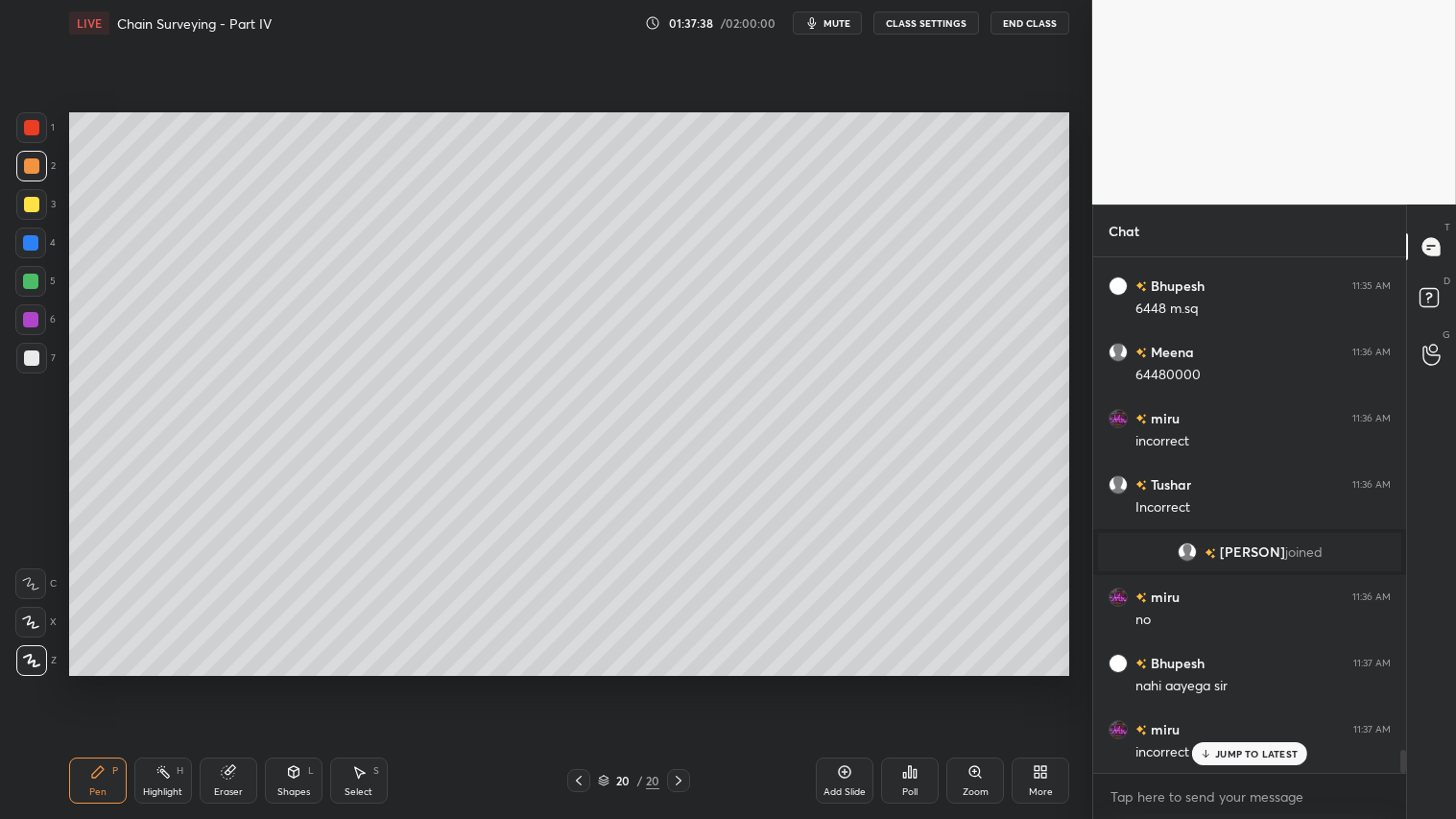 click 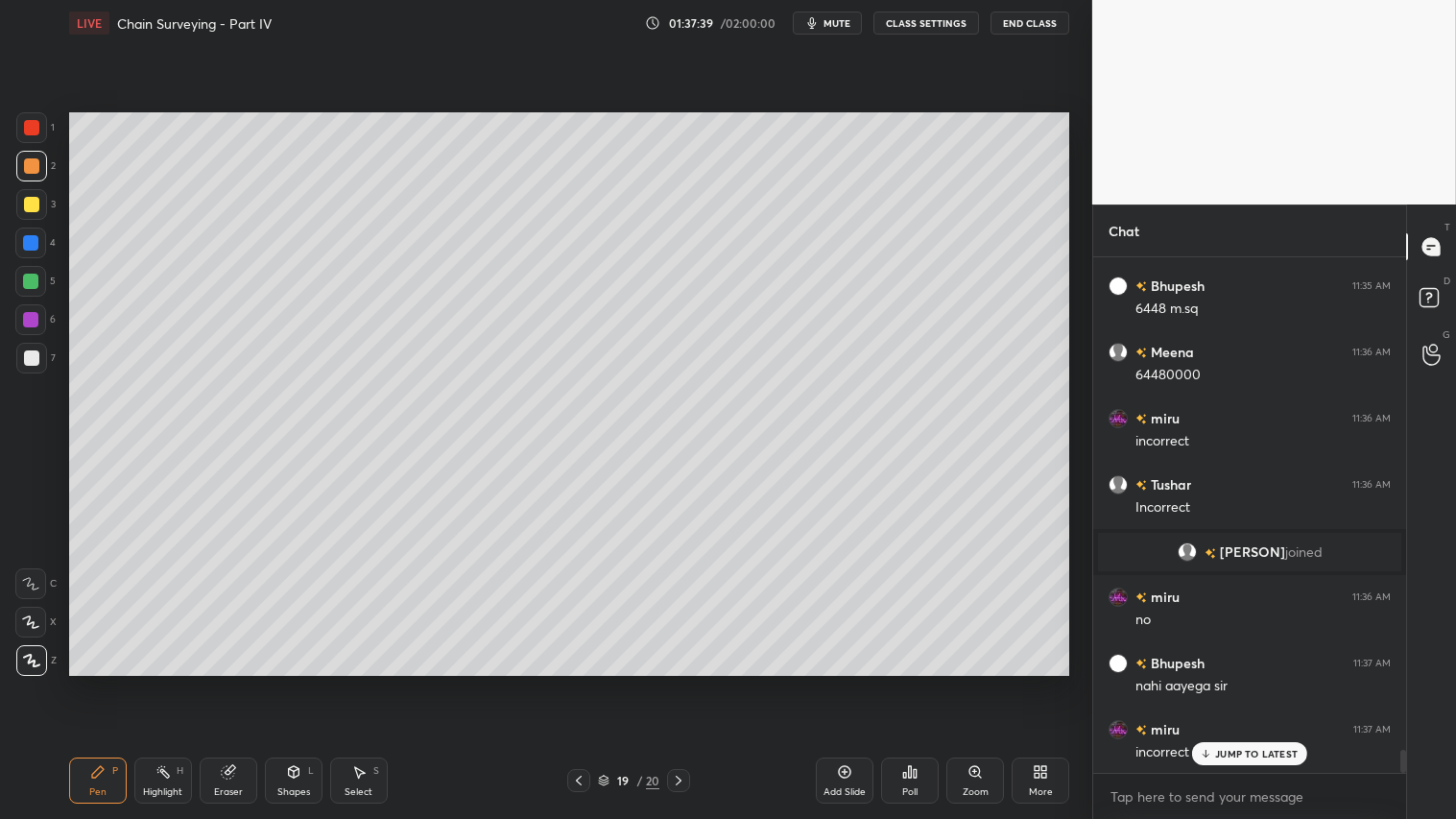drag, startPoint x: 682, startPoint y: 781, endPoint x: 675, endPoint y: 774, distance: 9.899495 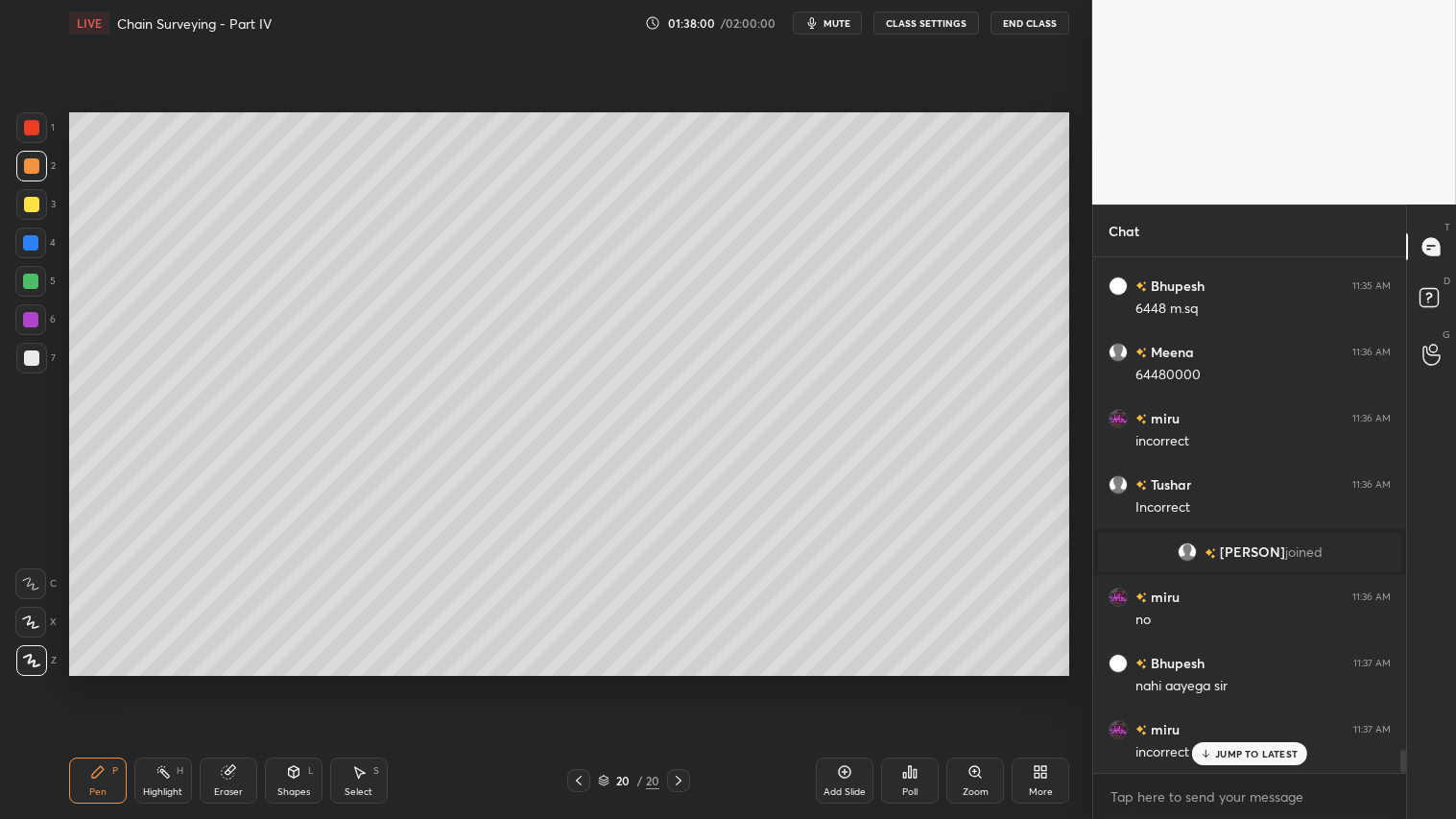 click on "Shapes L" at bounding box center [294, 781] 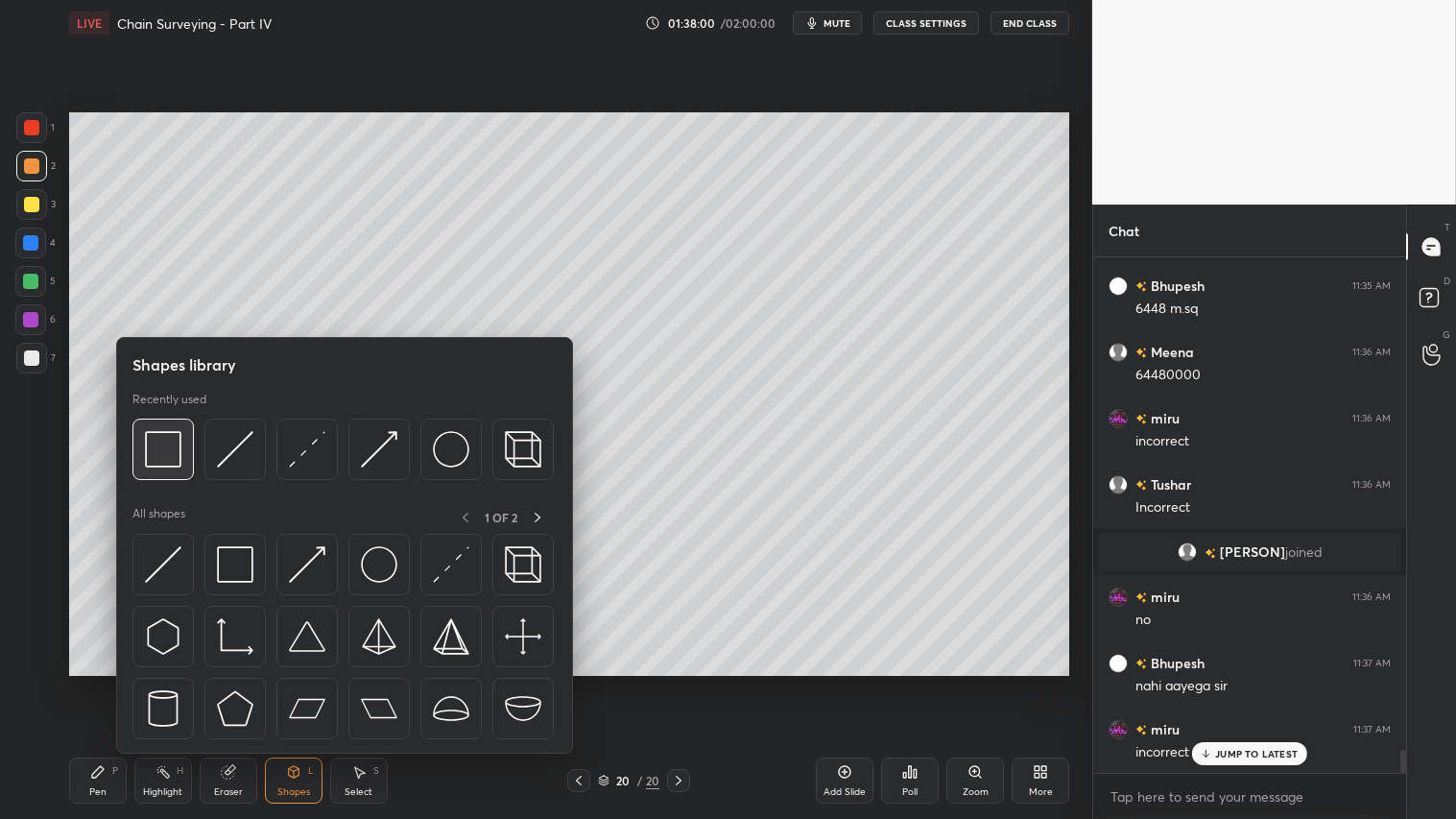 click at bounding box center (163, 449) 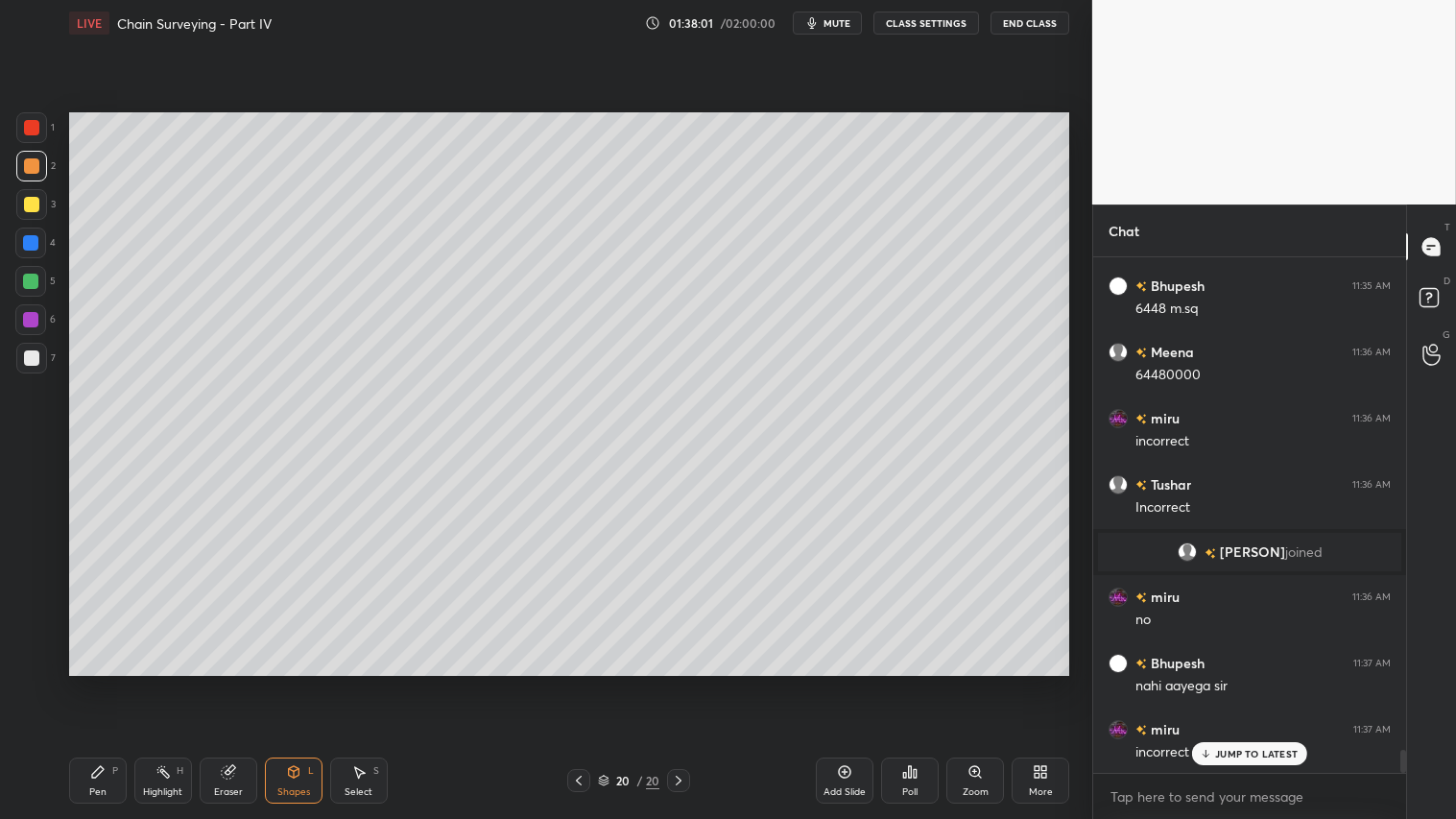 drag, startPoint x: 33, startPoint y: 349, endPoint x: 48, endPoint y: 362, distance: 19.849433 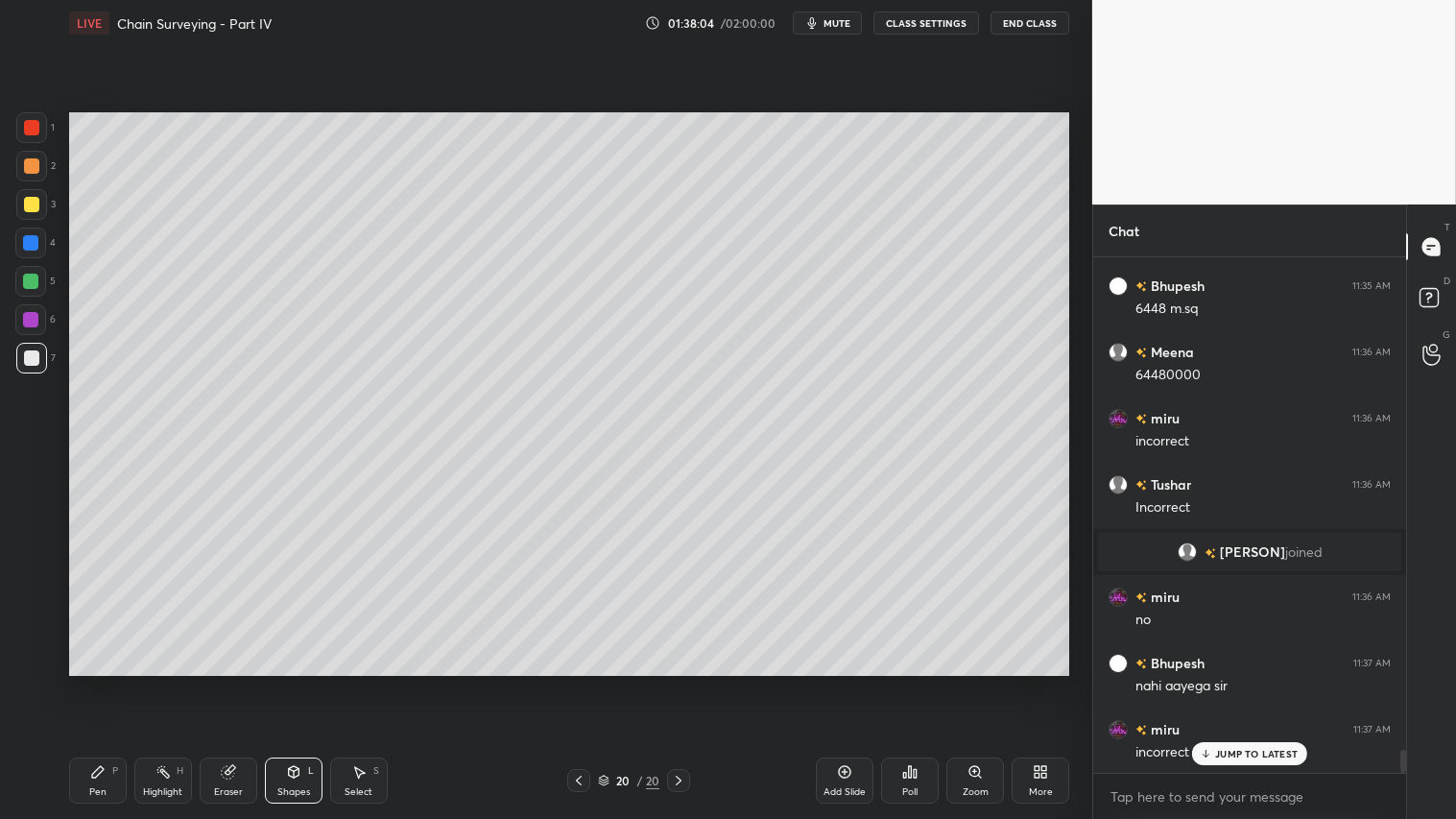 click at bounding box center [32, 166] 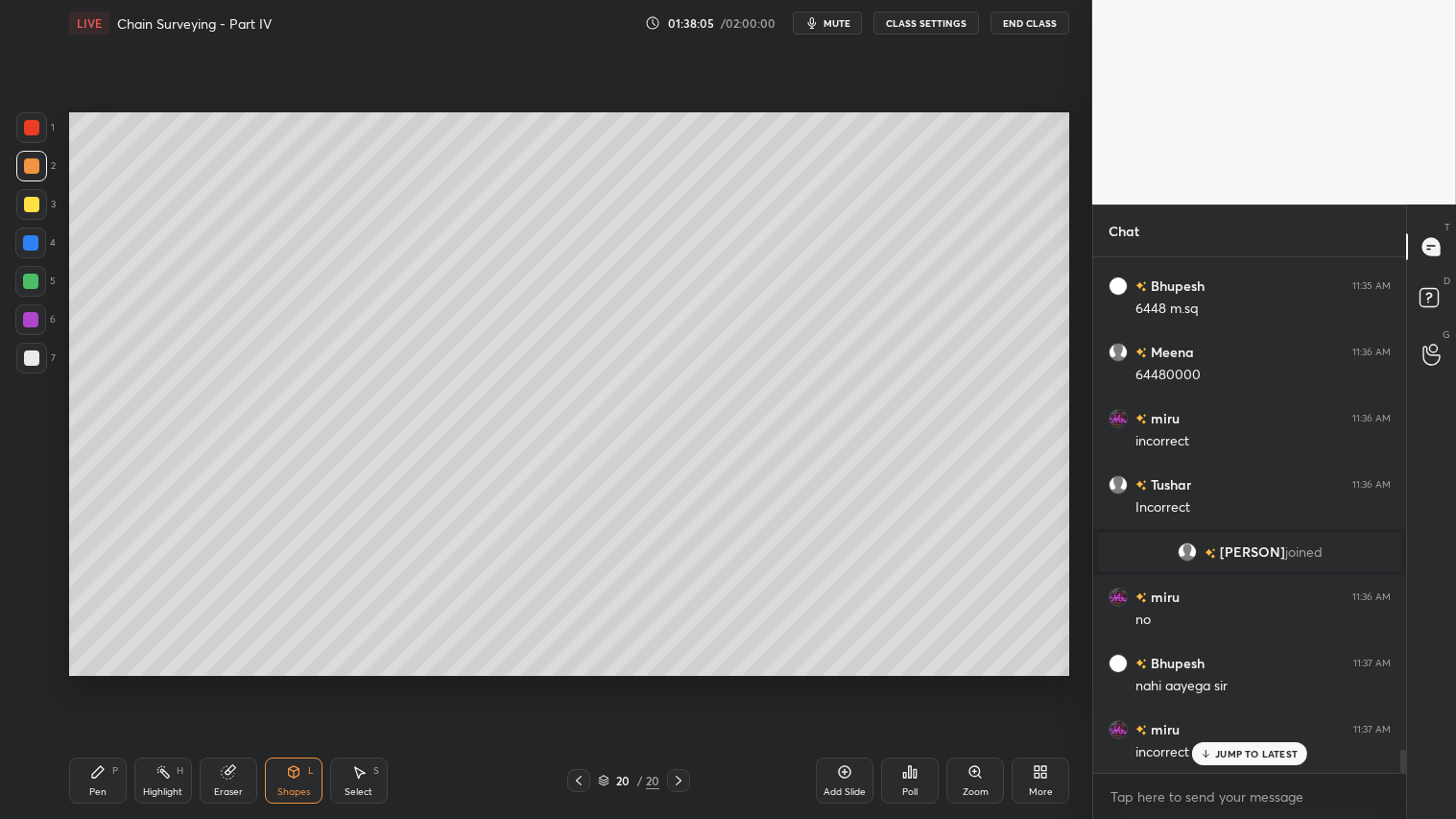 click on "Pen P" at bounding box center (98, 781) 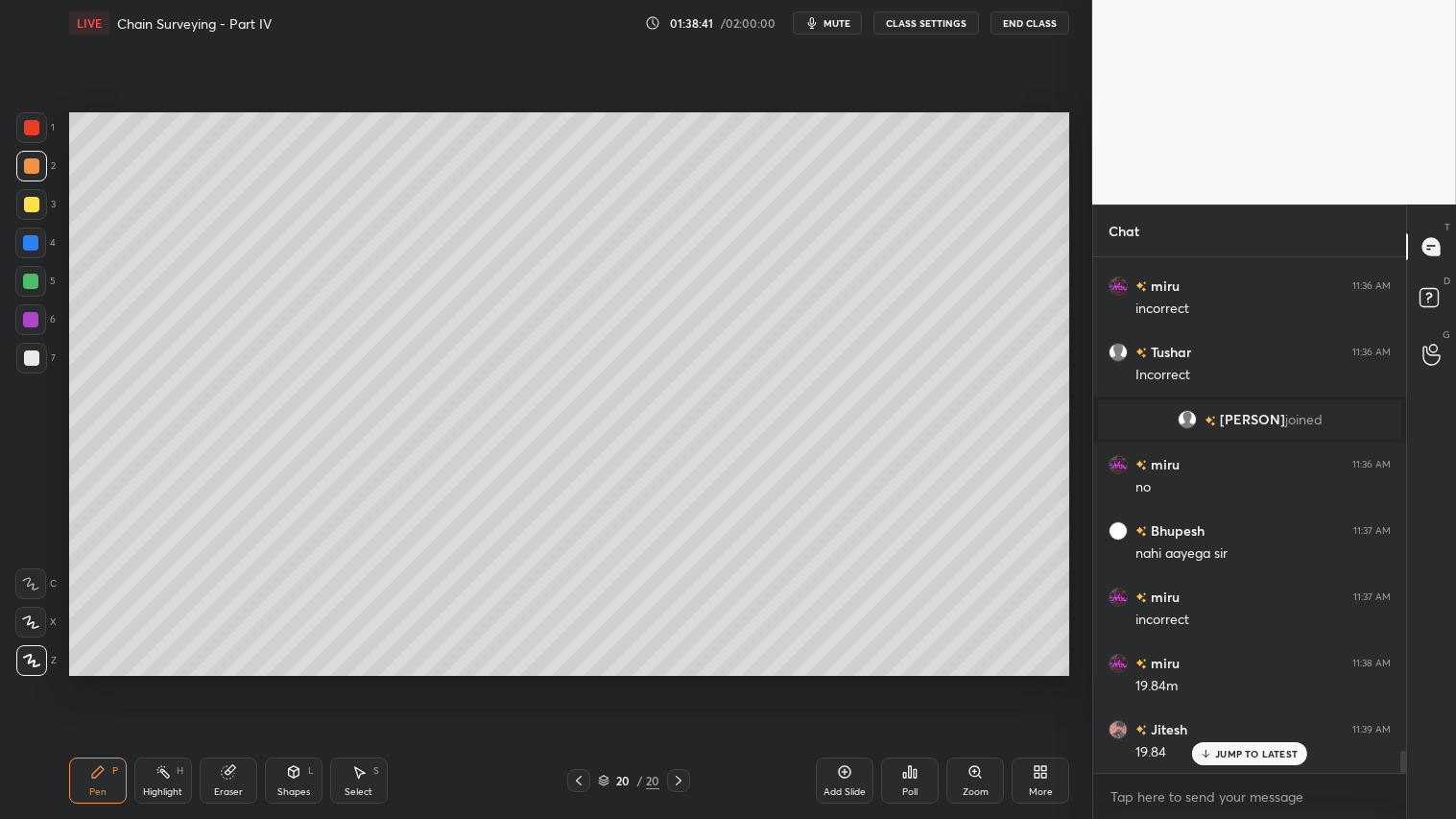 scroll, scrollTop: 11459, scrollLeft: 0, axis: vertical 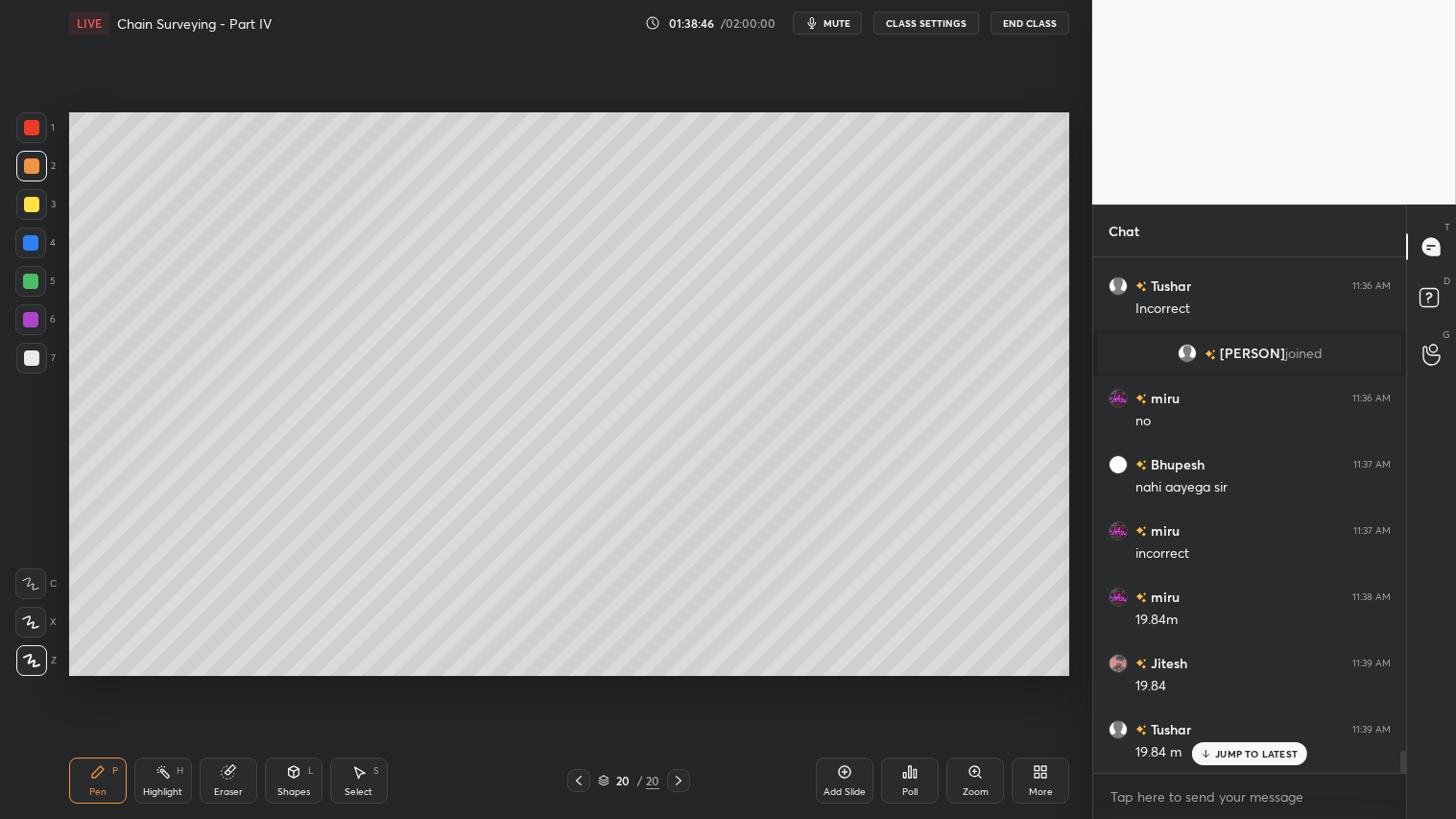 click on "Pen P" at bounding box center (98, 781) 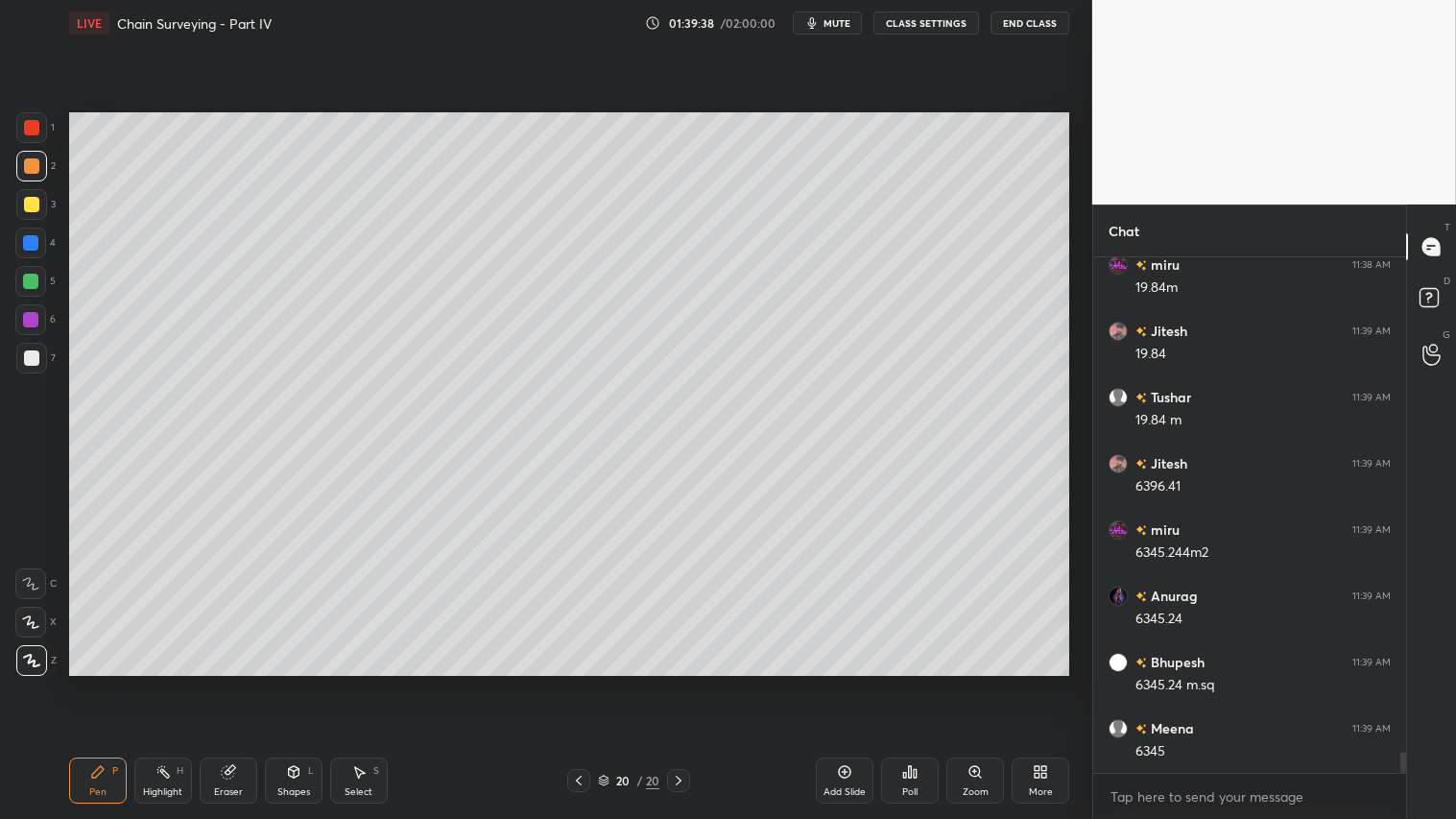 scroll, scrollTop: 11858, scrollLeft: 0, axis: vertical 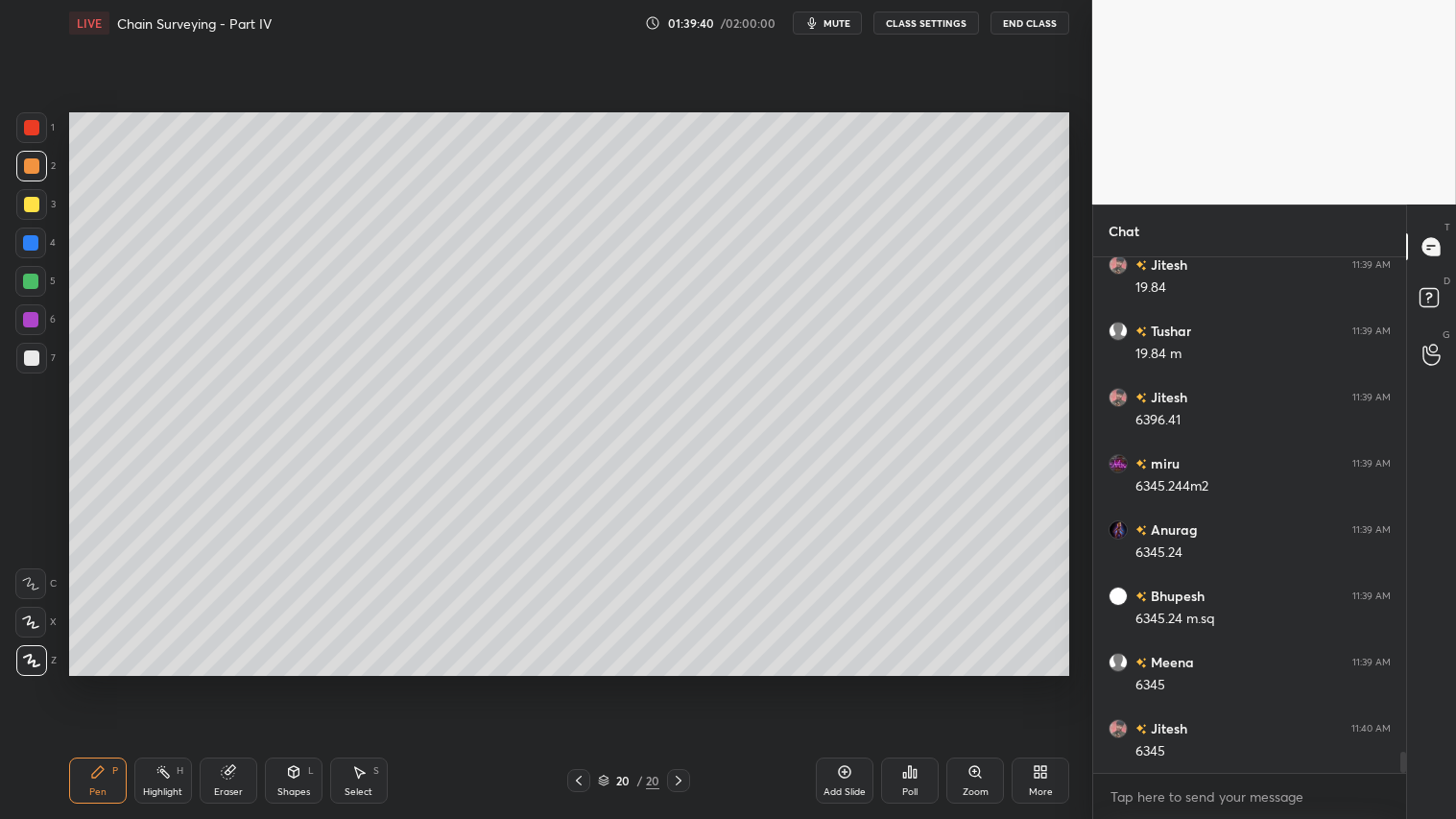 drag, startPoint x: 94, startPoint y: 765, endPoint x: 339, endPoint y: 687, distance: 257.11671 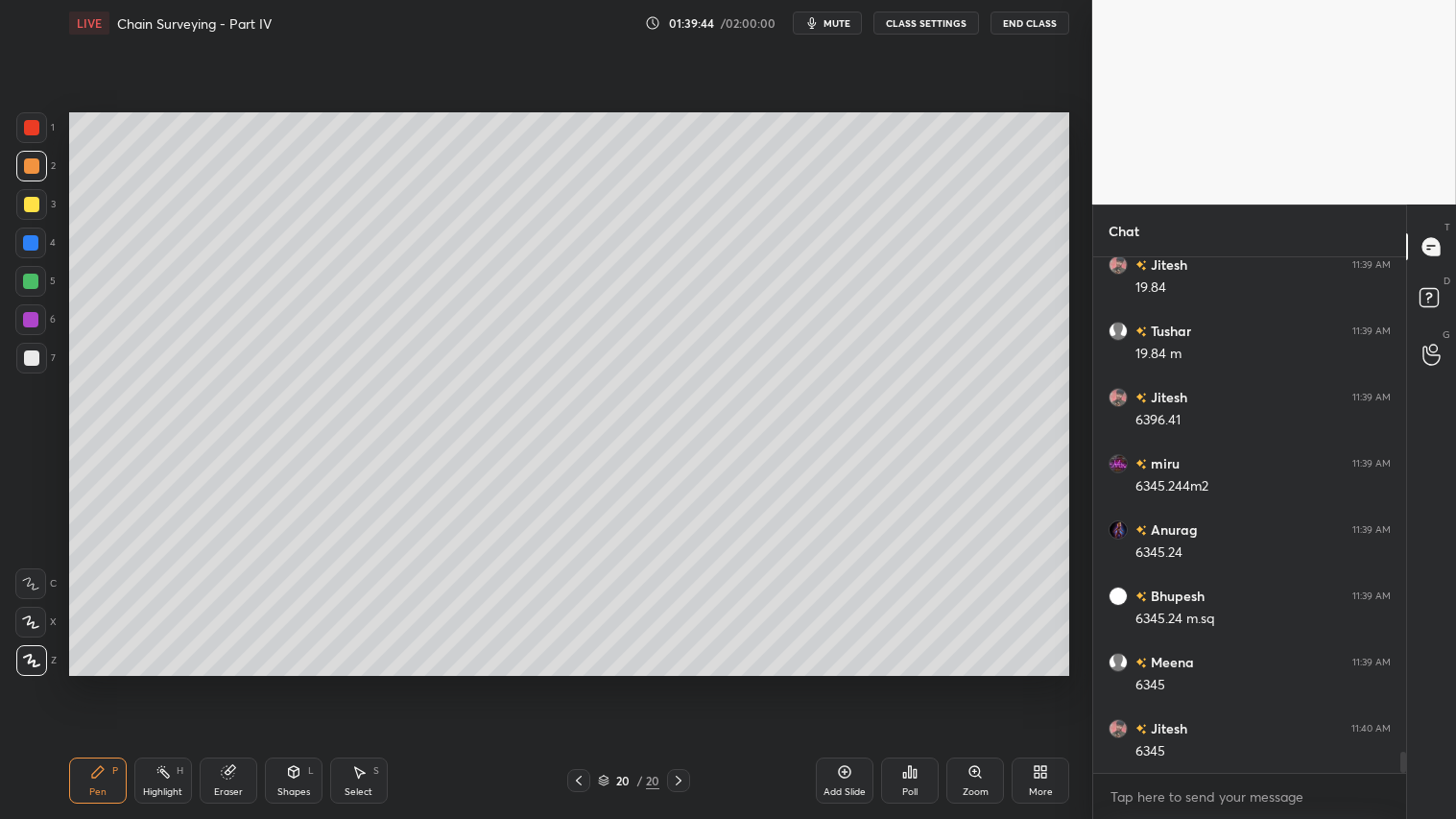 scroll, scrollTop: 11923, scrollLeft: 0, axis: vertical 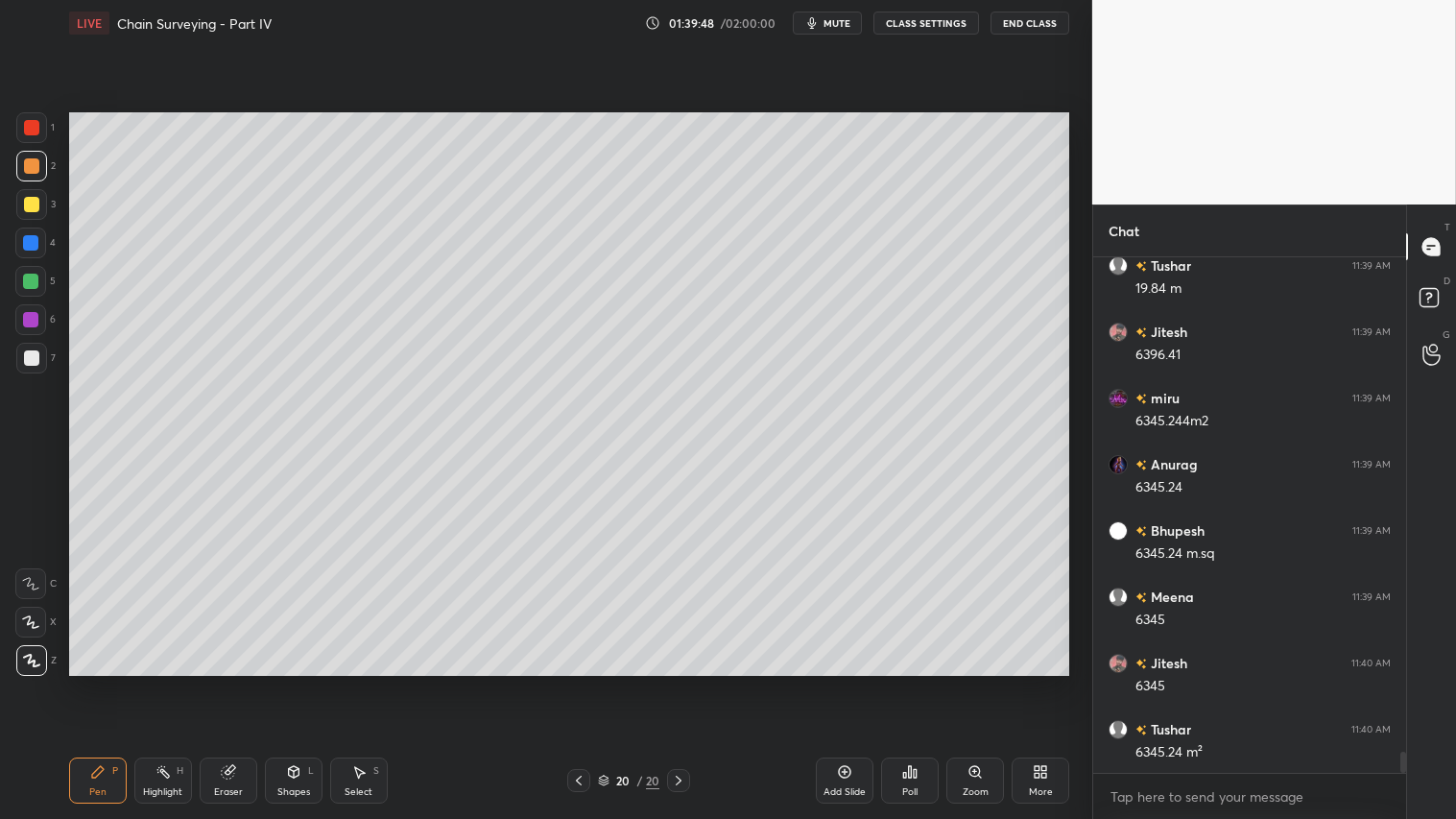 click on "Shapes L" at bounding box center [294, 781] 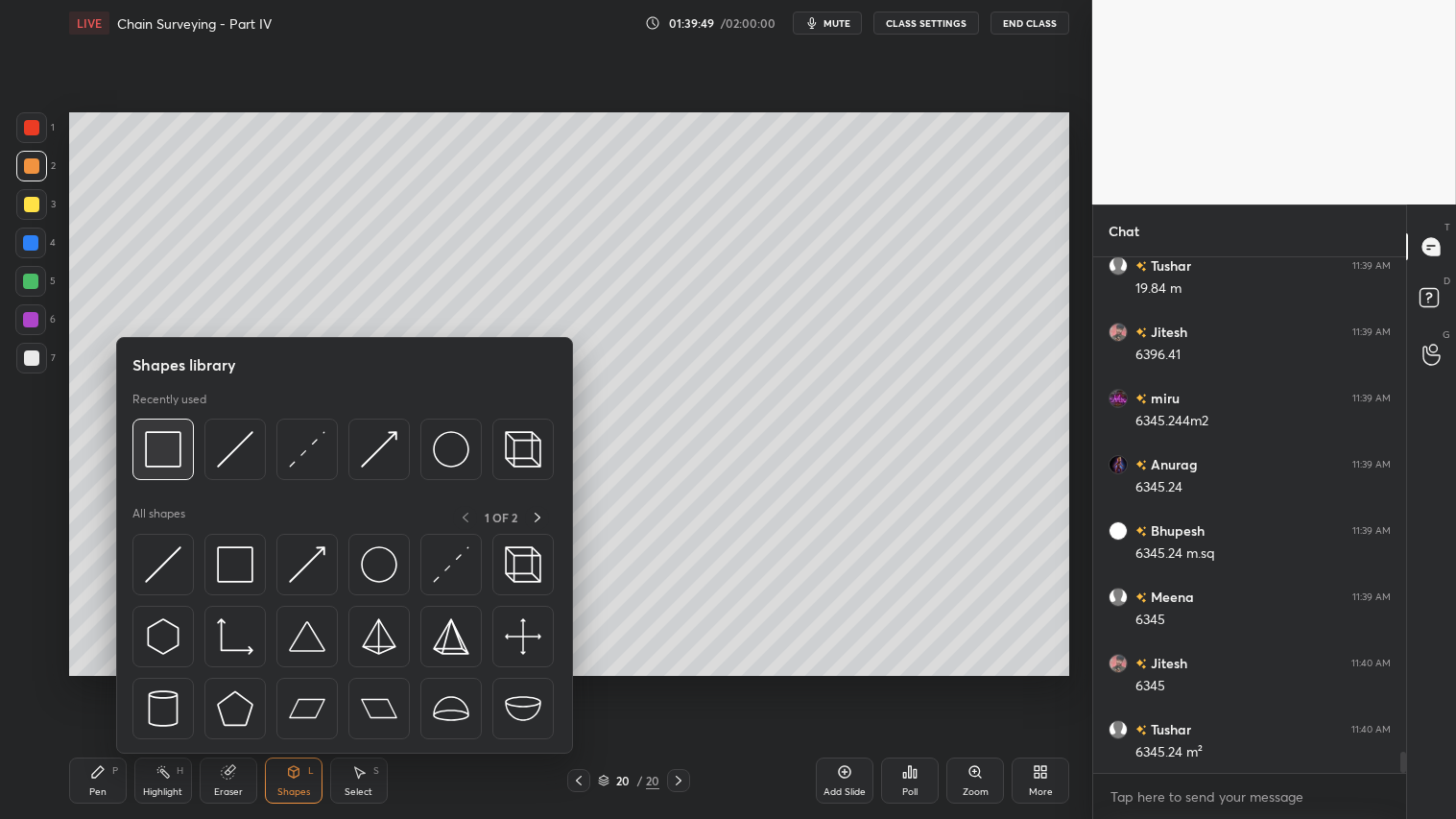 click at bounding box center (163, 449) 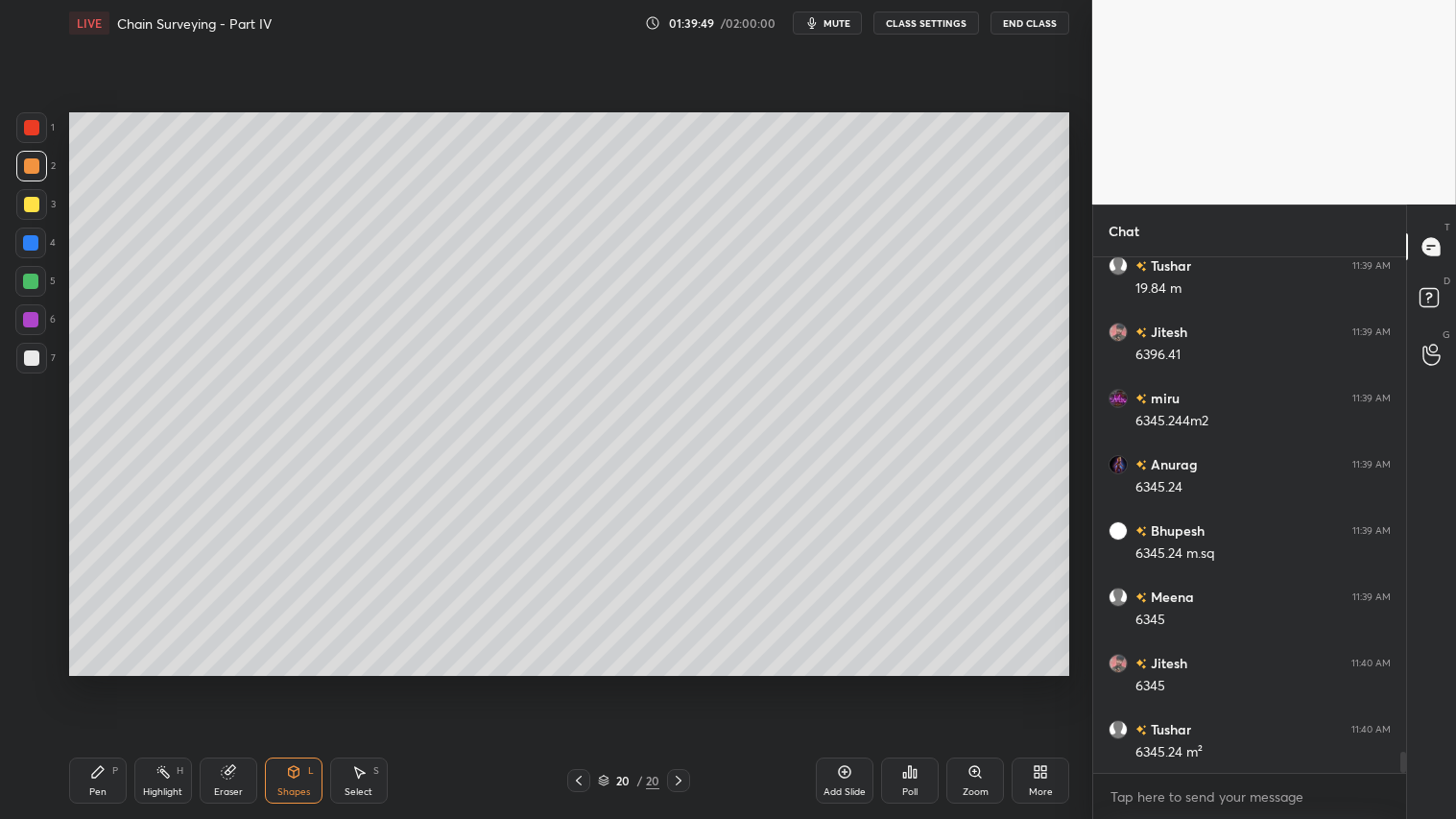 drag, startPoint x: 30, startPoint y: 349, endPoint x: 59, endPoint y: 357, distance: 30.083218 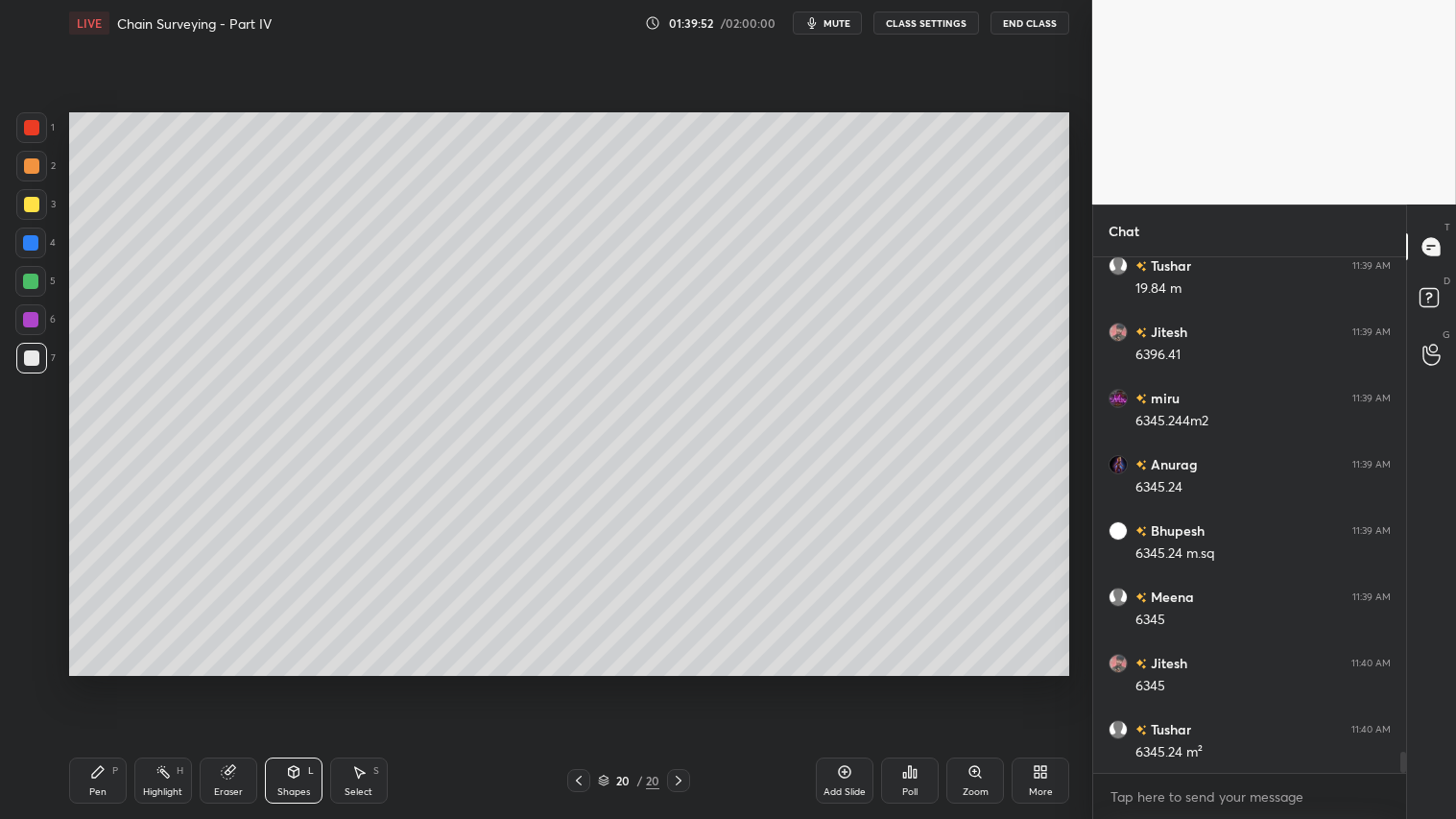 click at bounding box center [32, 166] 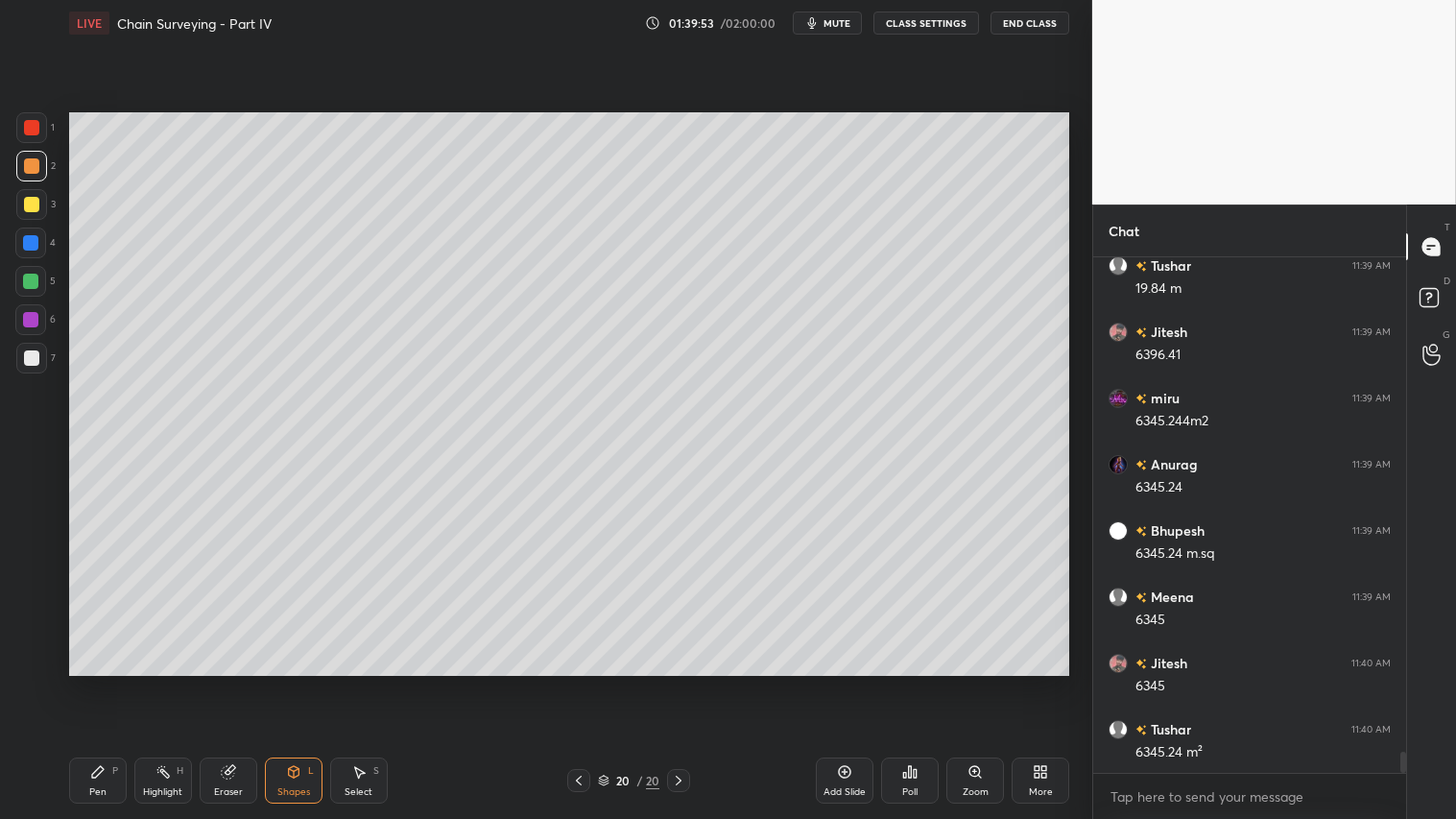 click 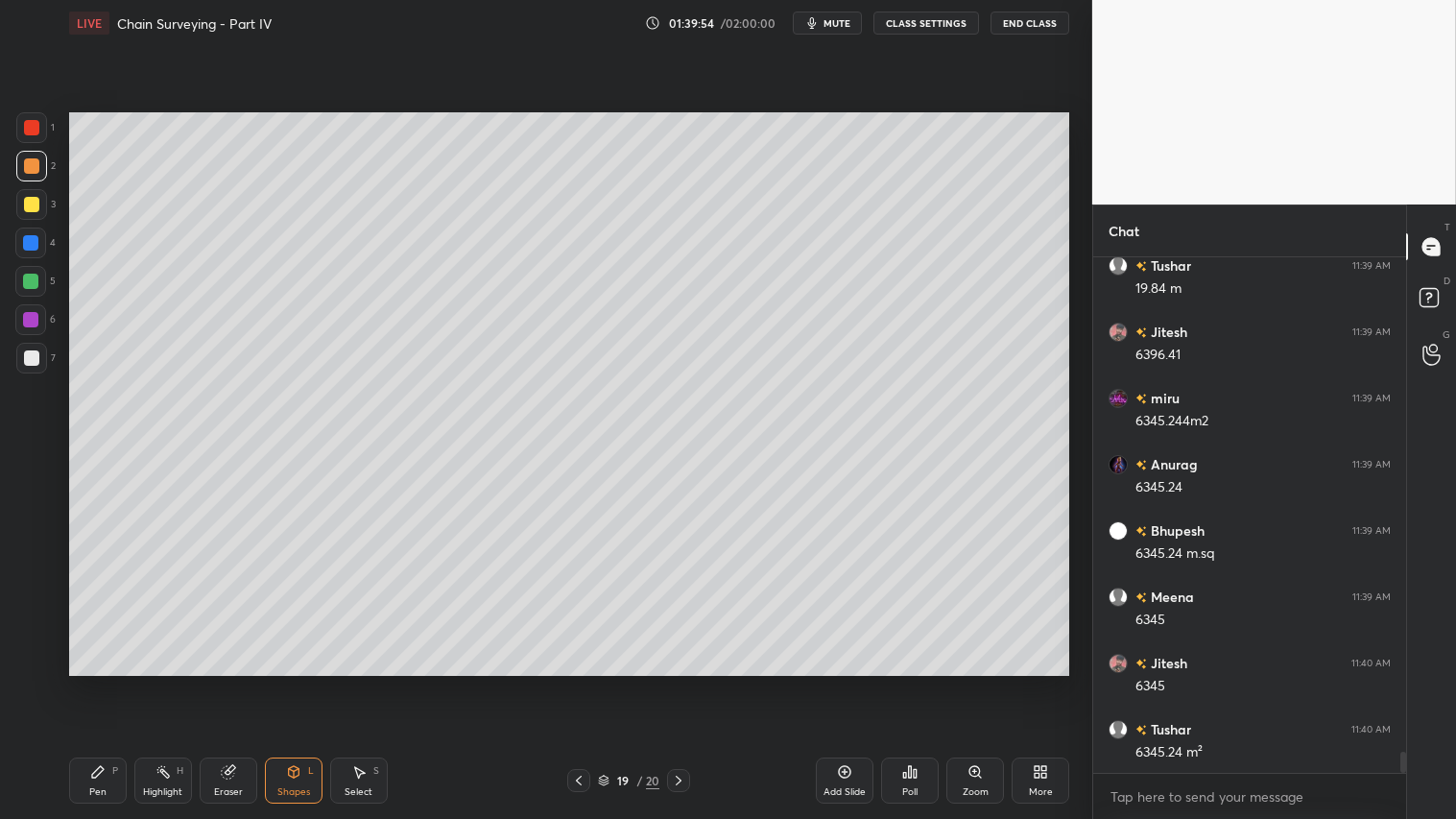 click 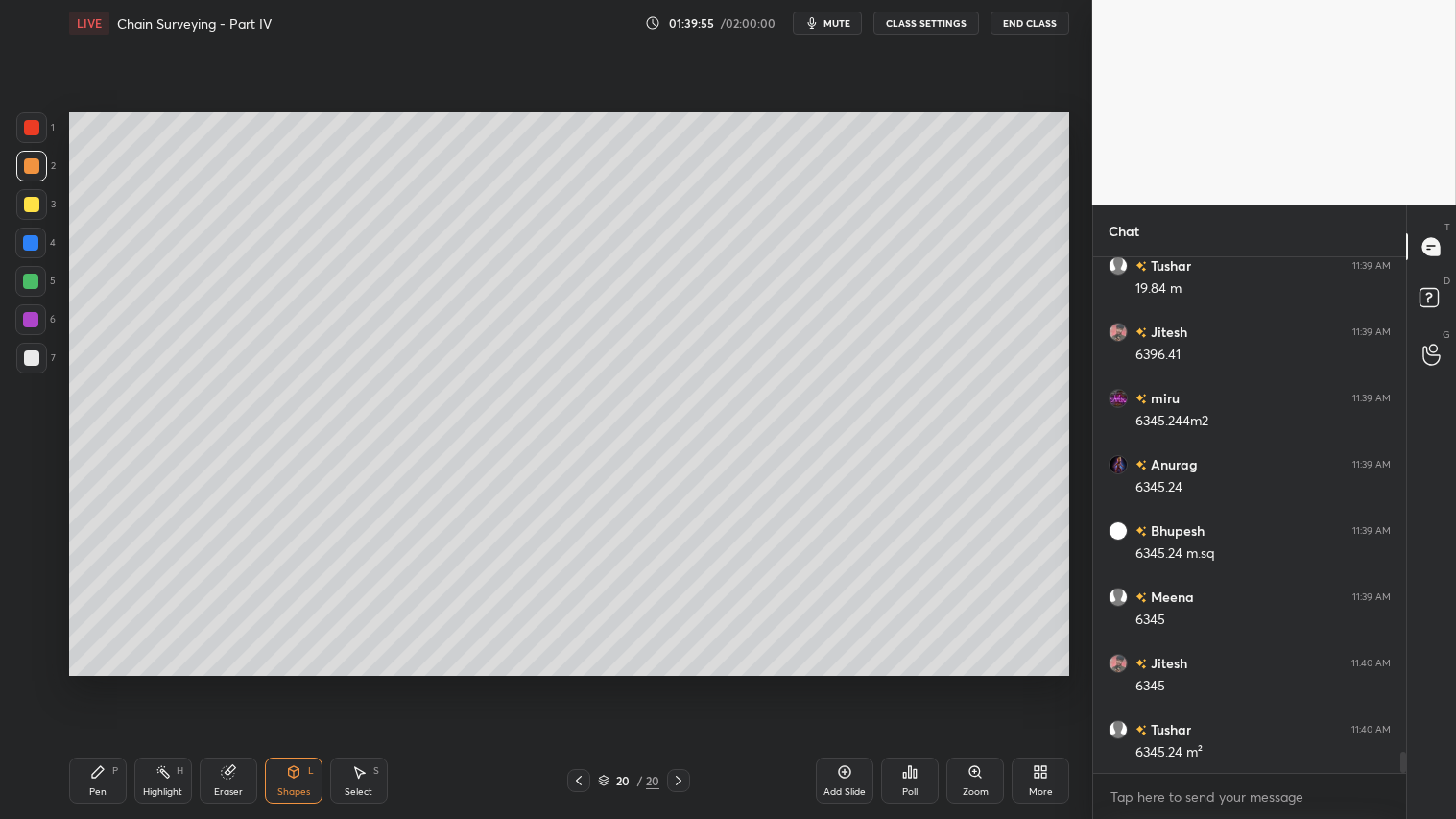 drag, startPoint x: 33, startPoint y: 157, endPoint x: 30, endPoint y: 545, distance: 388.0116 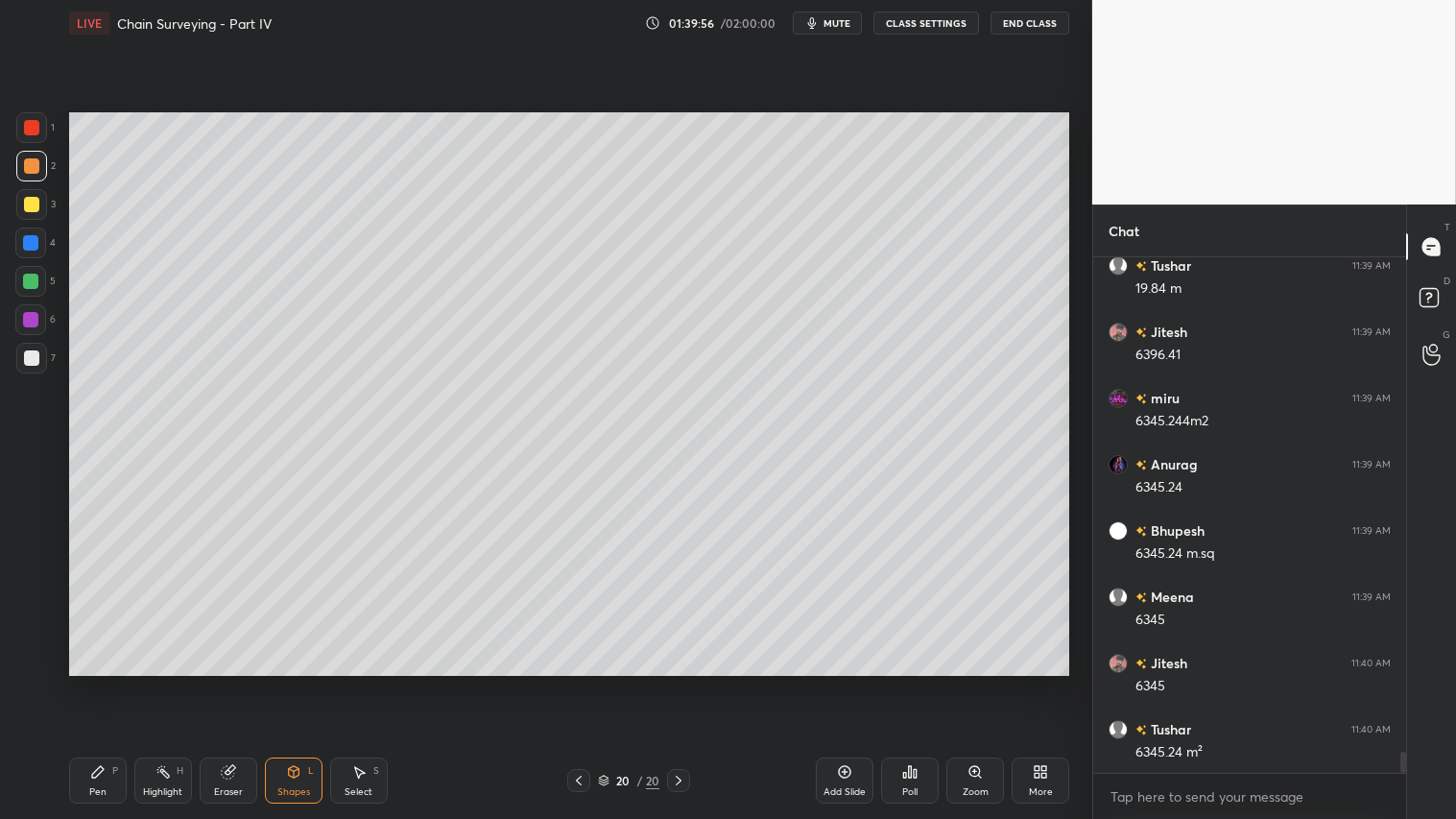 click on "Pen P" at bounding box center (98, 781) 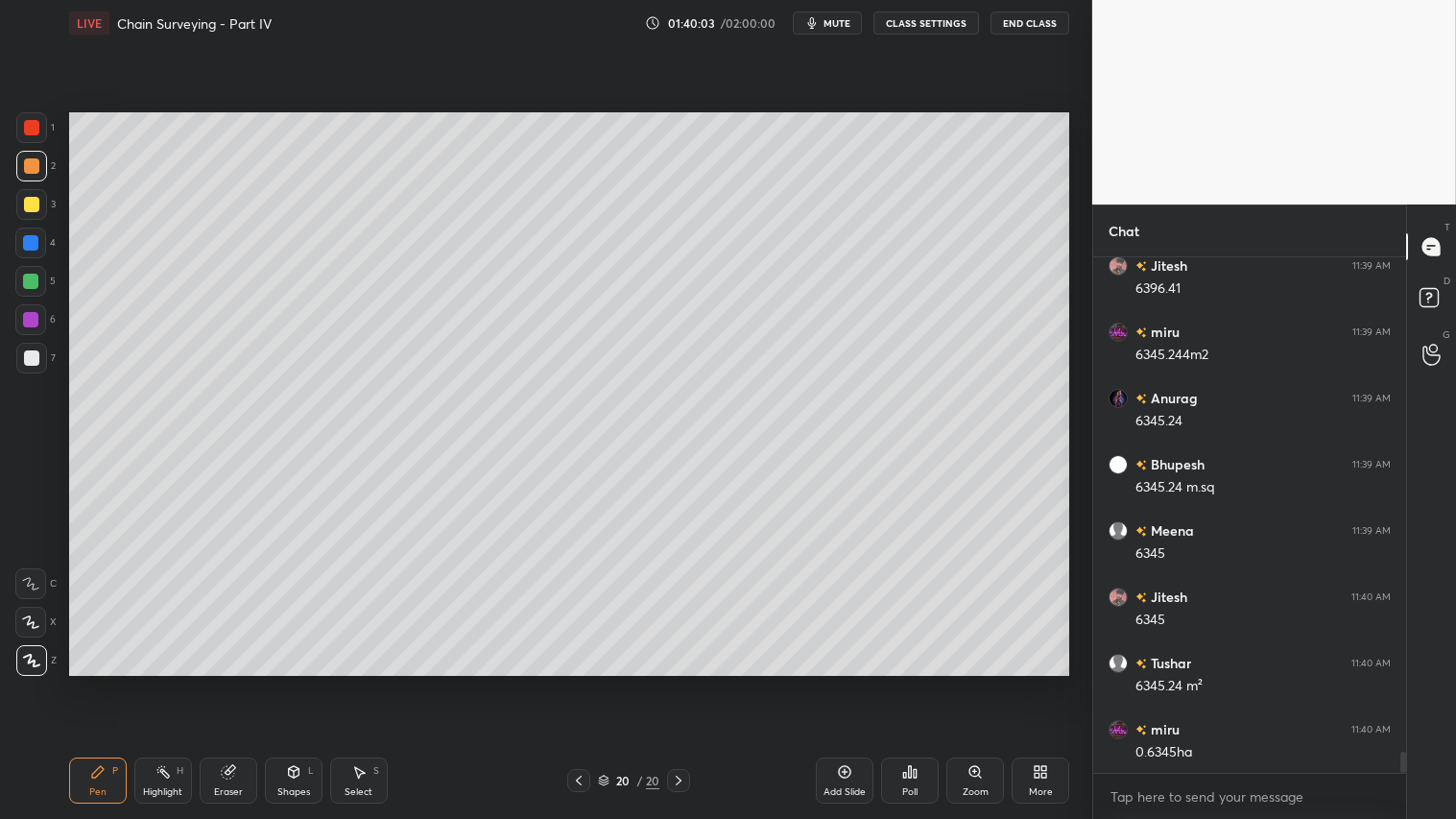 scroll, scrollTop: 12056, scrollLeft: 0, axis: vertical 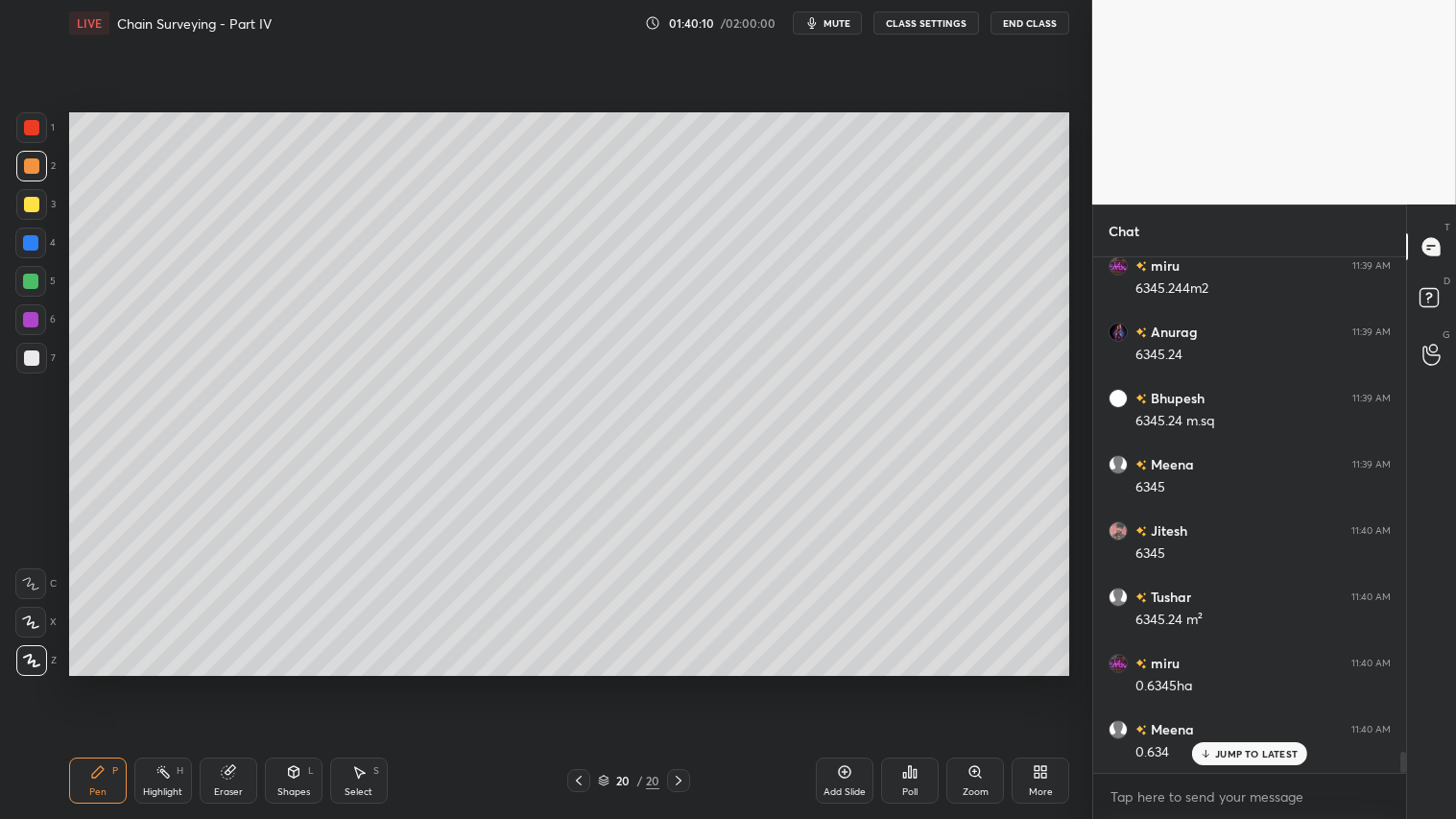 click on "Shapes L" at bounding box center [294, 781] 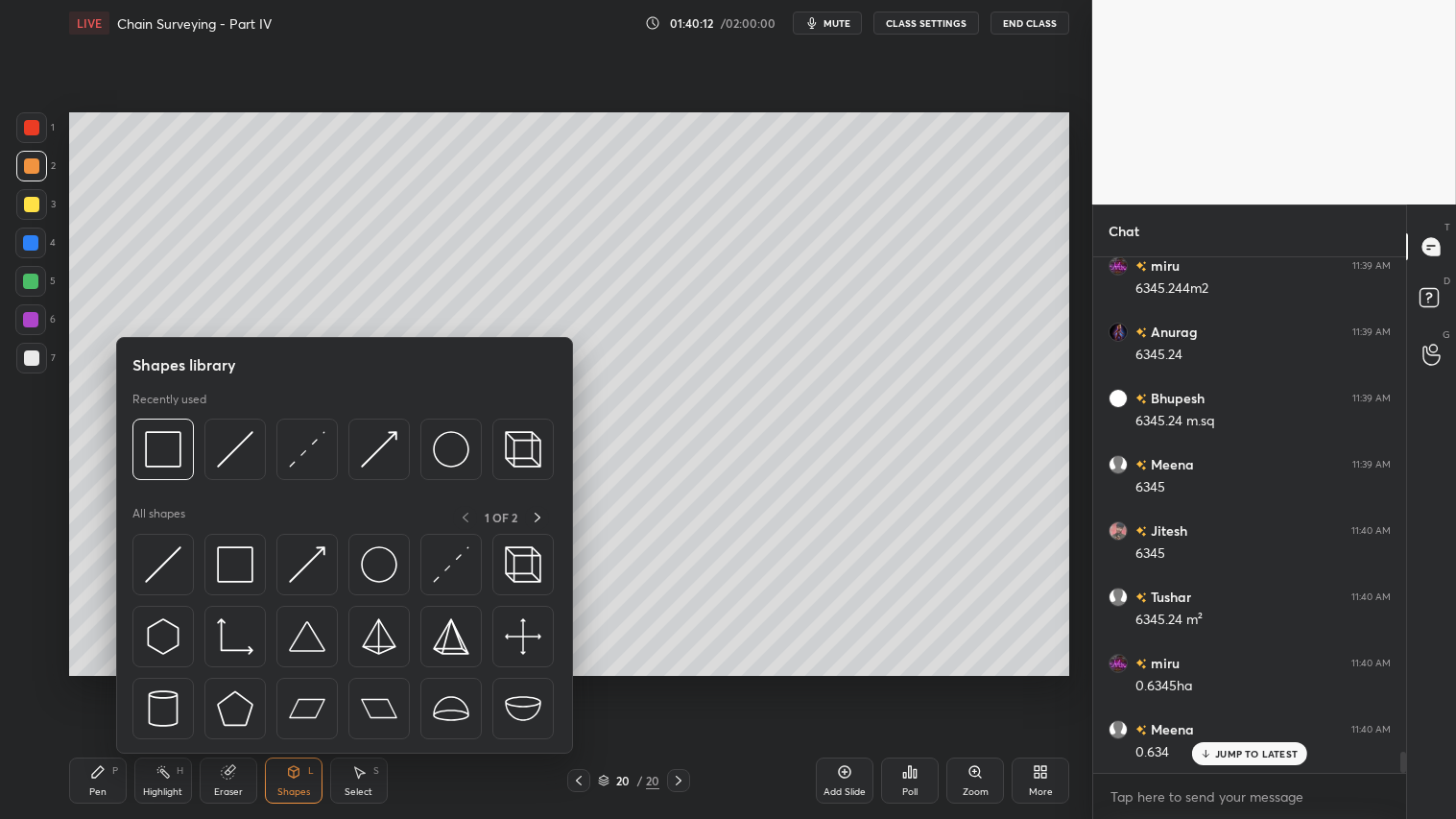 drag, startPoint x: 227, startPoint y: 788, endPoint x: 244, endPoint y: 782, distance: 18.027756 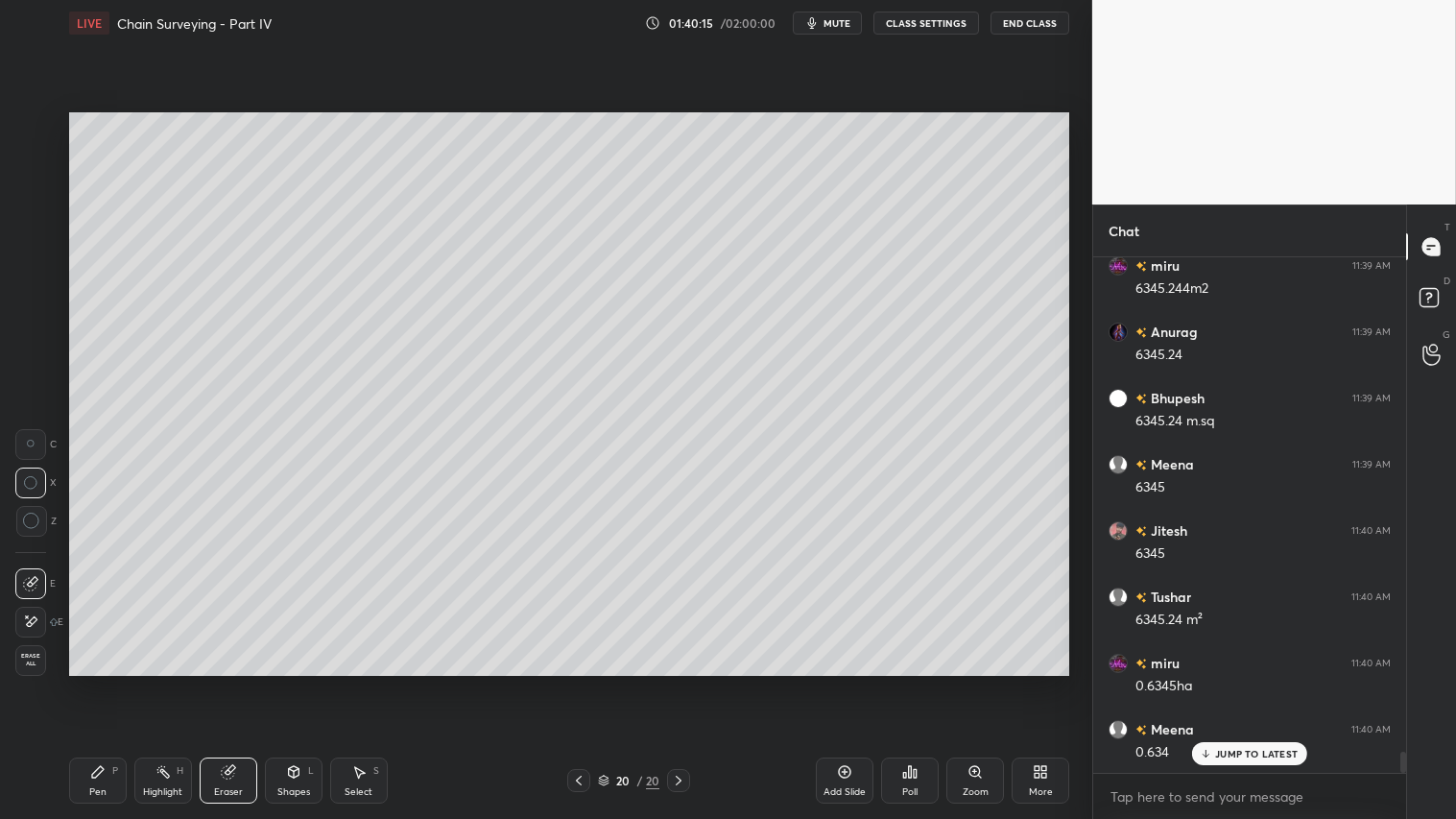 scroll, scrollTop: 12122, scrollLeft: 0, axis: vertical 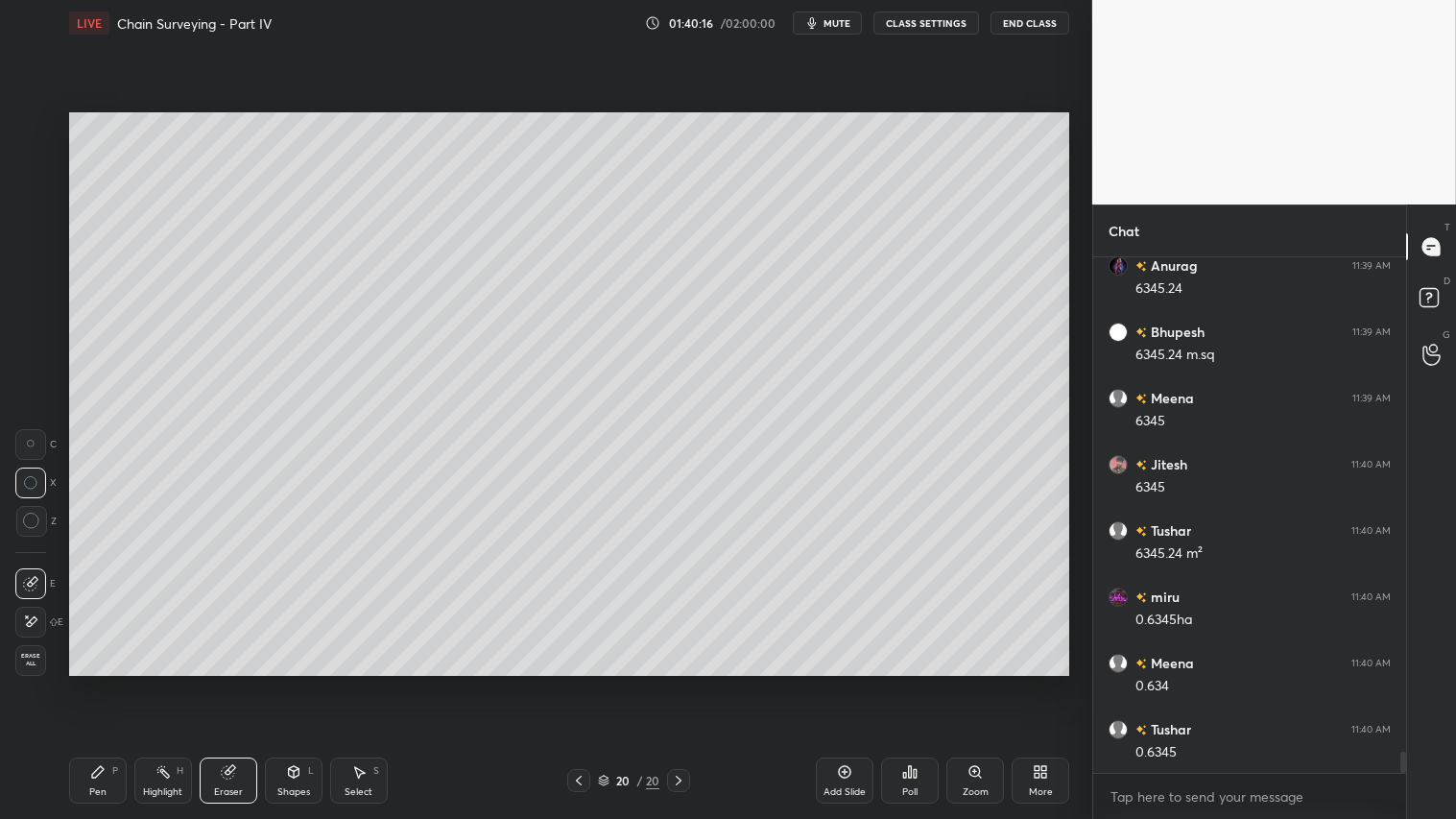 drag, startPoint x: 110, startPoint y: 780, endPoint x: 266, endPoint y: 691, distance: 179.60234 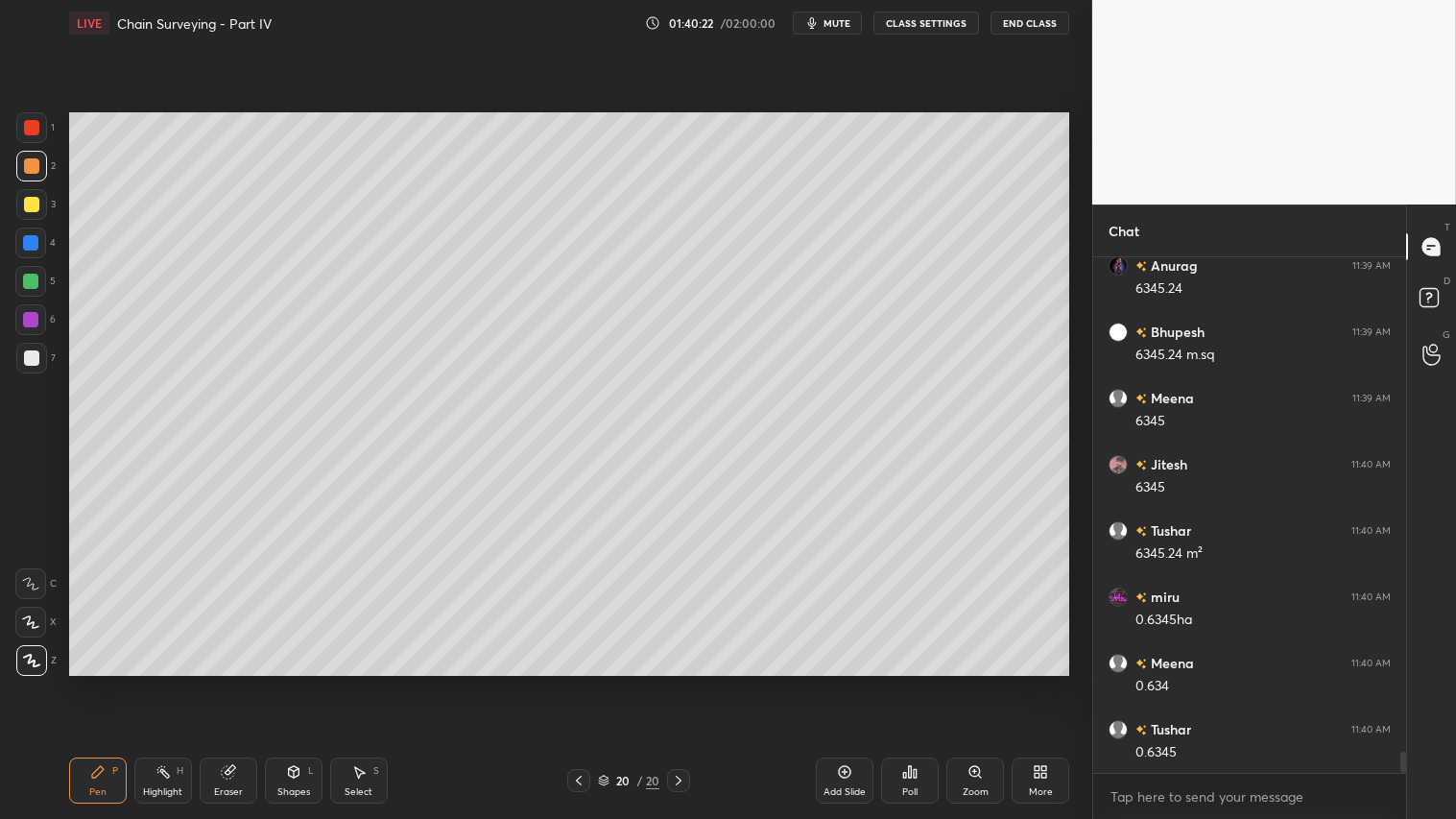 drag, startPoint x: 299, startPoint y: 781, endPoint x: 312, endPoint y: 770, distance: 17.029386 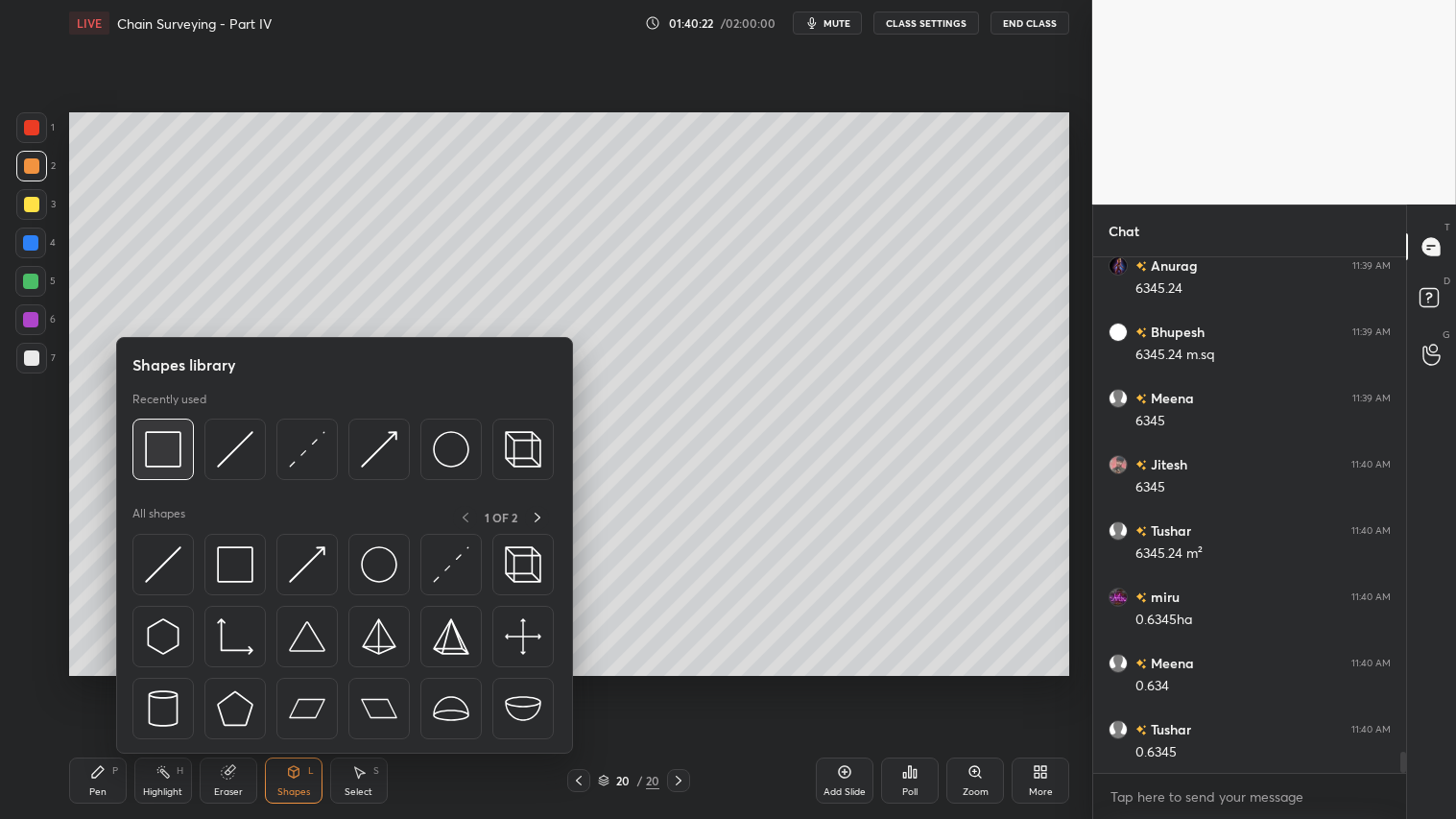 click at bounding box center [163, 449] 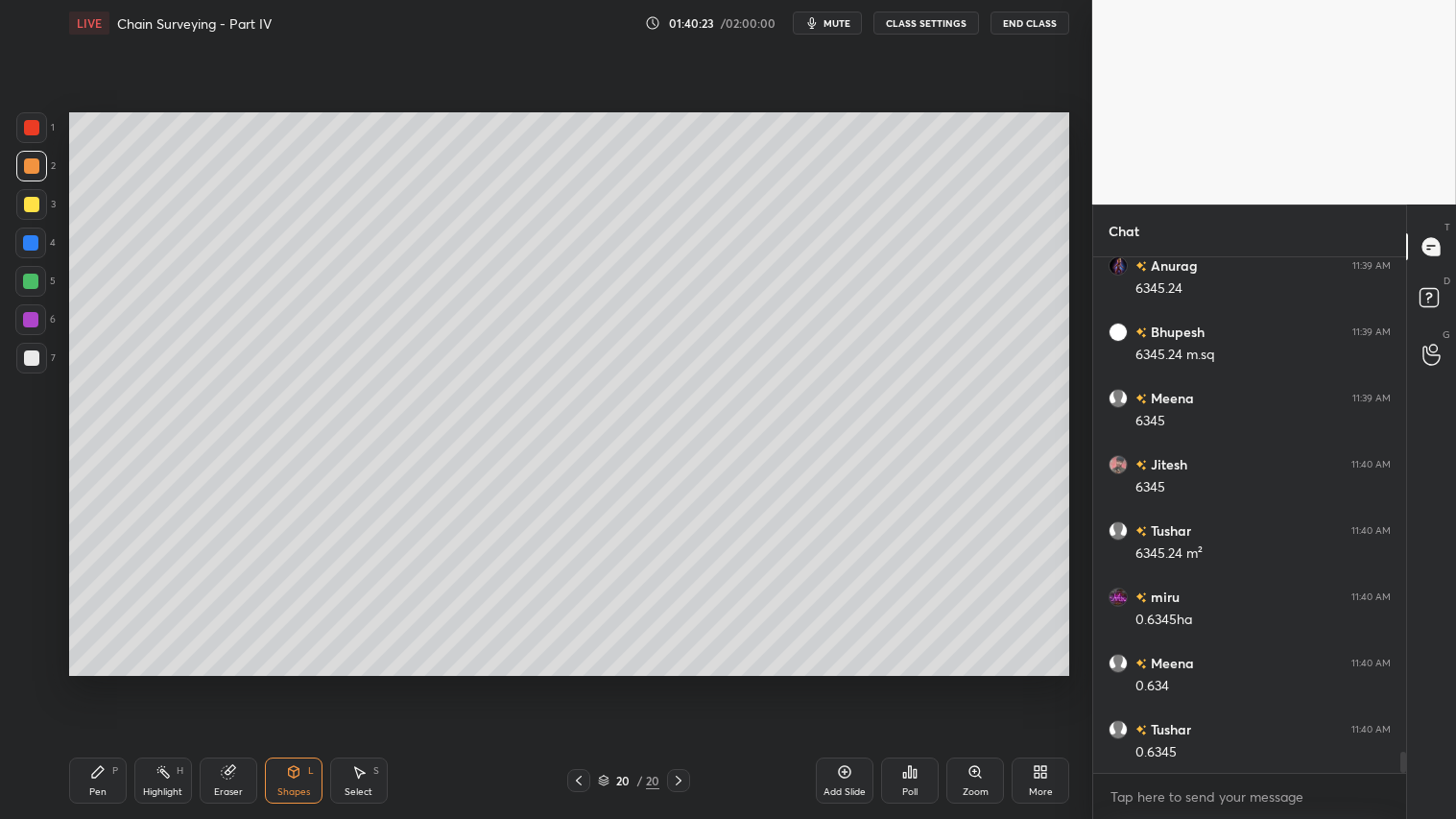 drag, startPoint x: 25, startPoint y: 349, endPoint x: 59, endPoint y: 373, distance: 41.6173 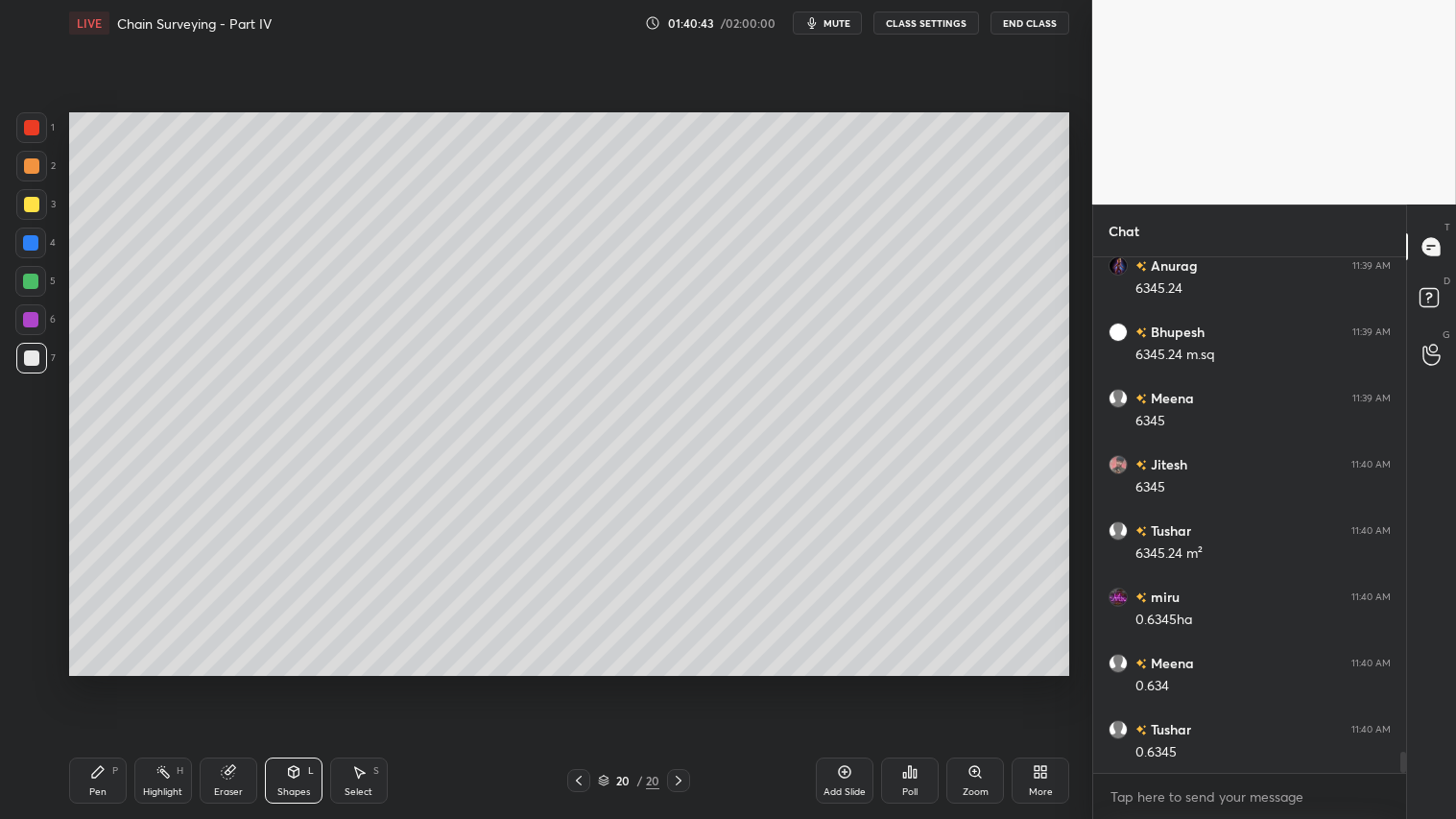 scroll, scrollTop: 471, scrollLeft: 307, axis: both 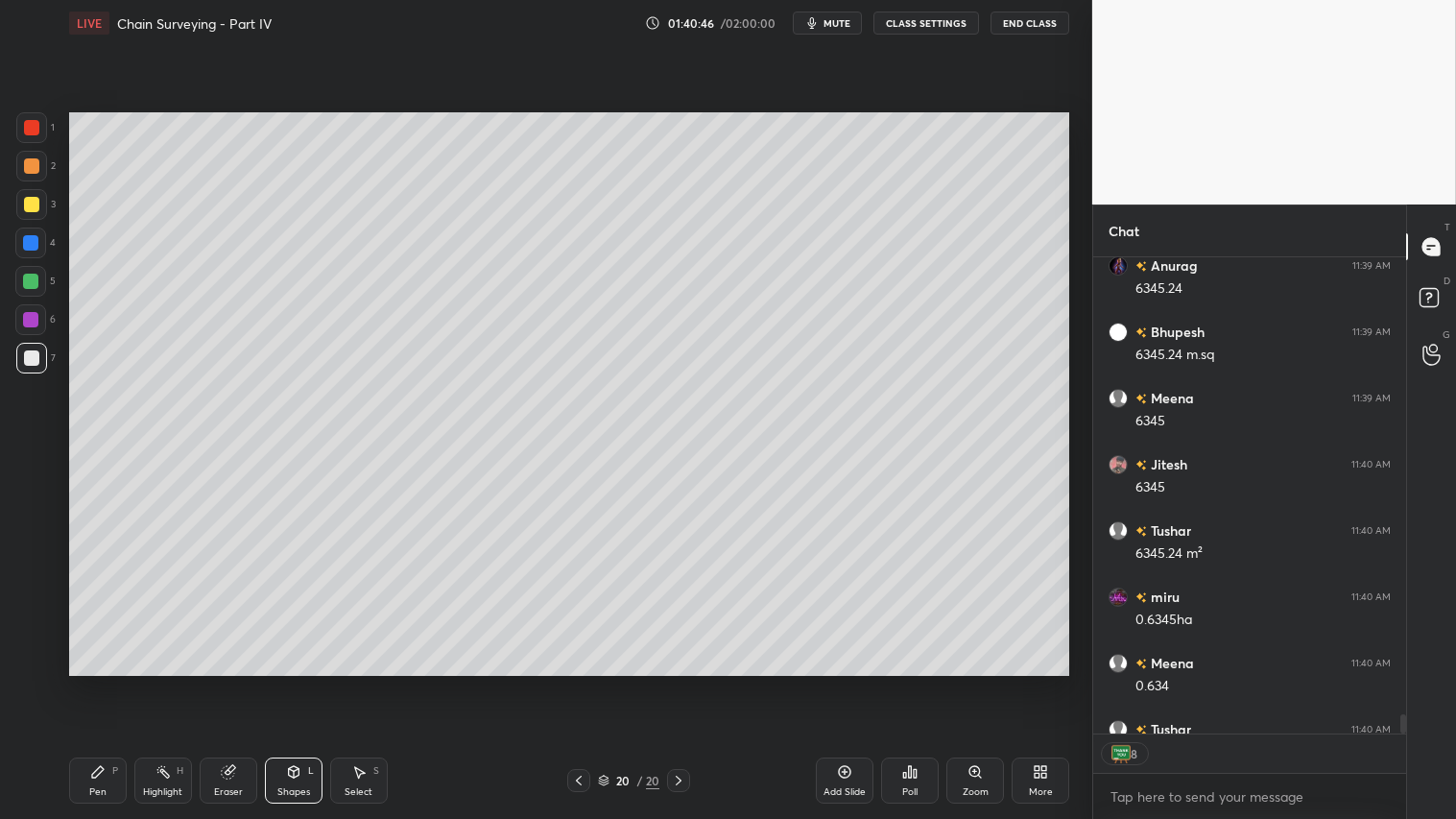 drag, startPoint x: 32, startPoint y: 160, endPoint x: 41, endPoint y: 188, distance: 29.410882 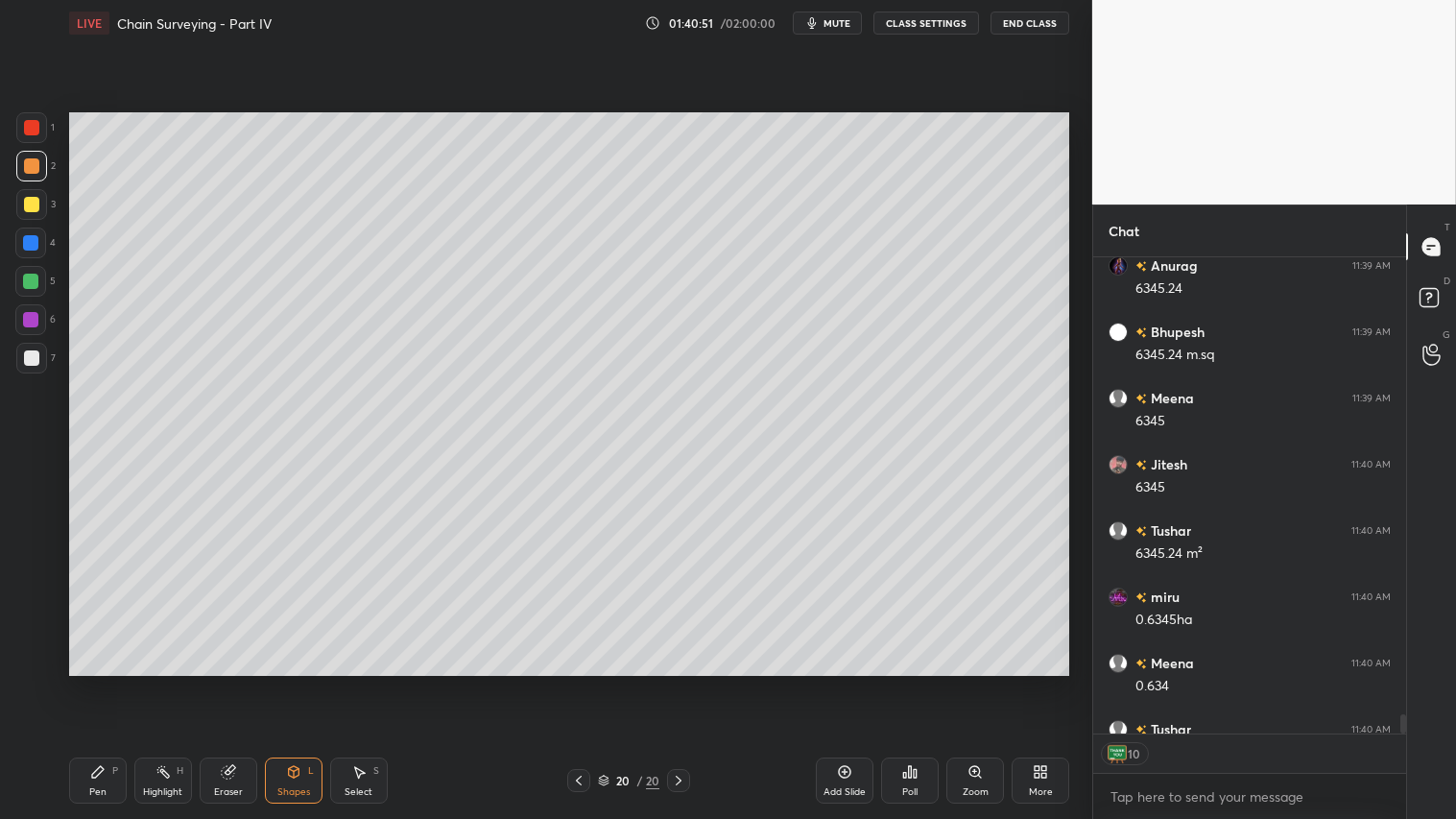 click at bounding box center [32, 166] 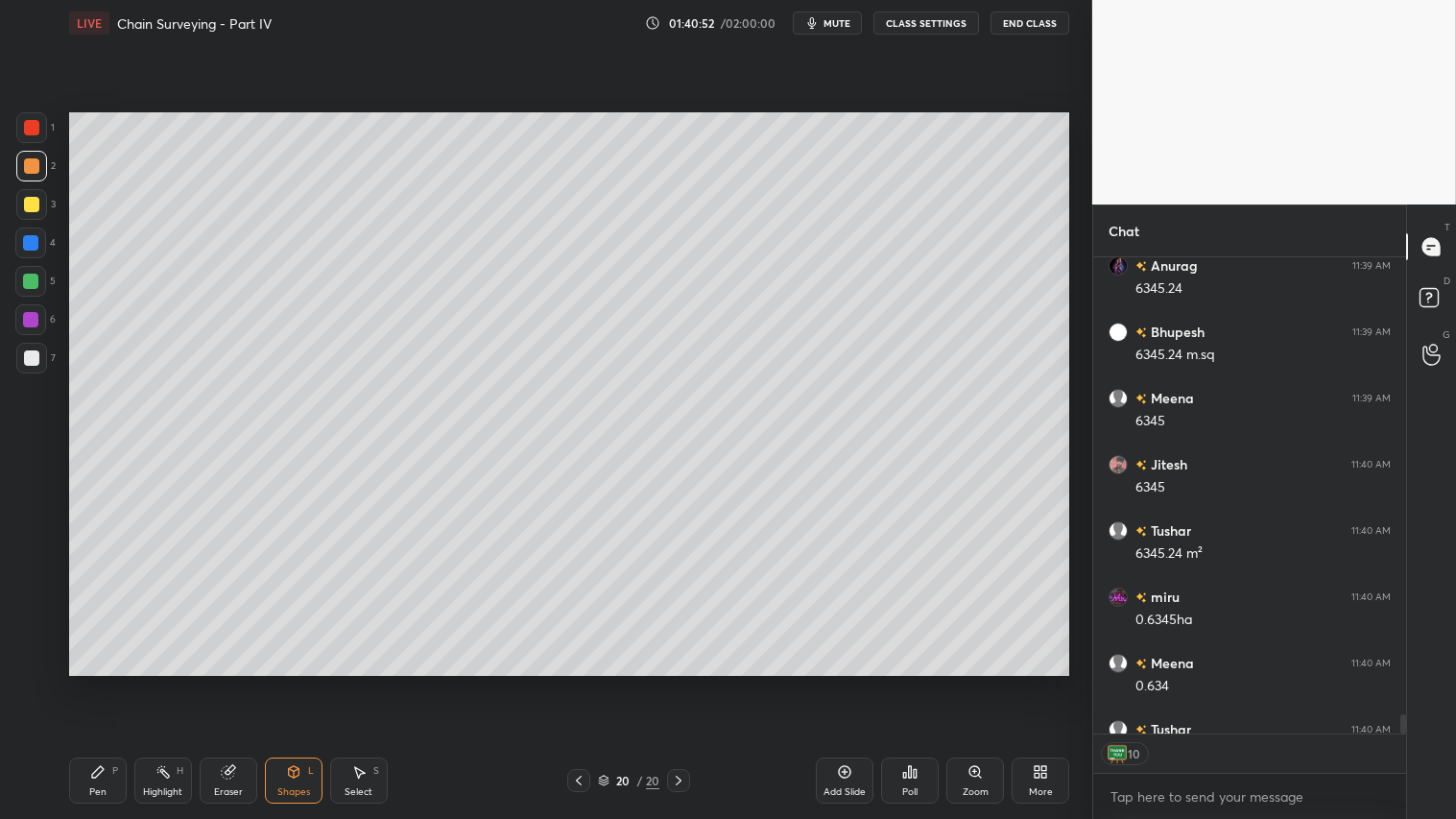 drag, startPoint x: 84, startPoint y: 791, endPoint x: 82, endPoint y: 782, distance: 9.219544 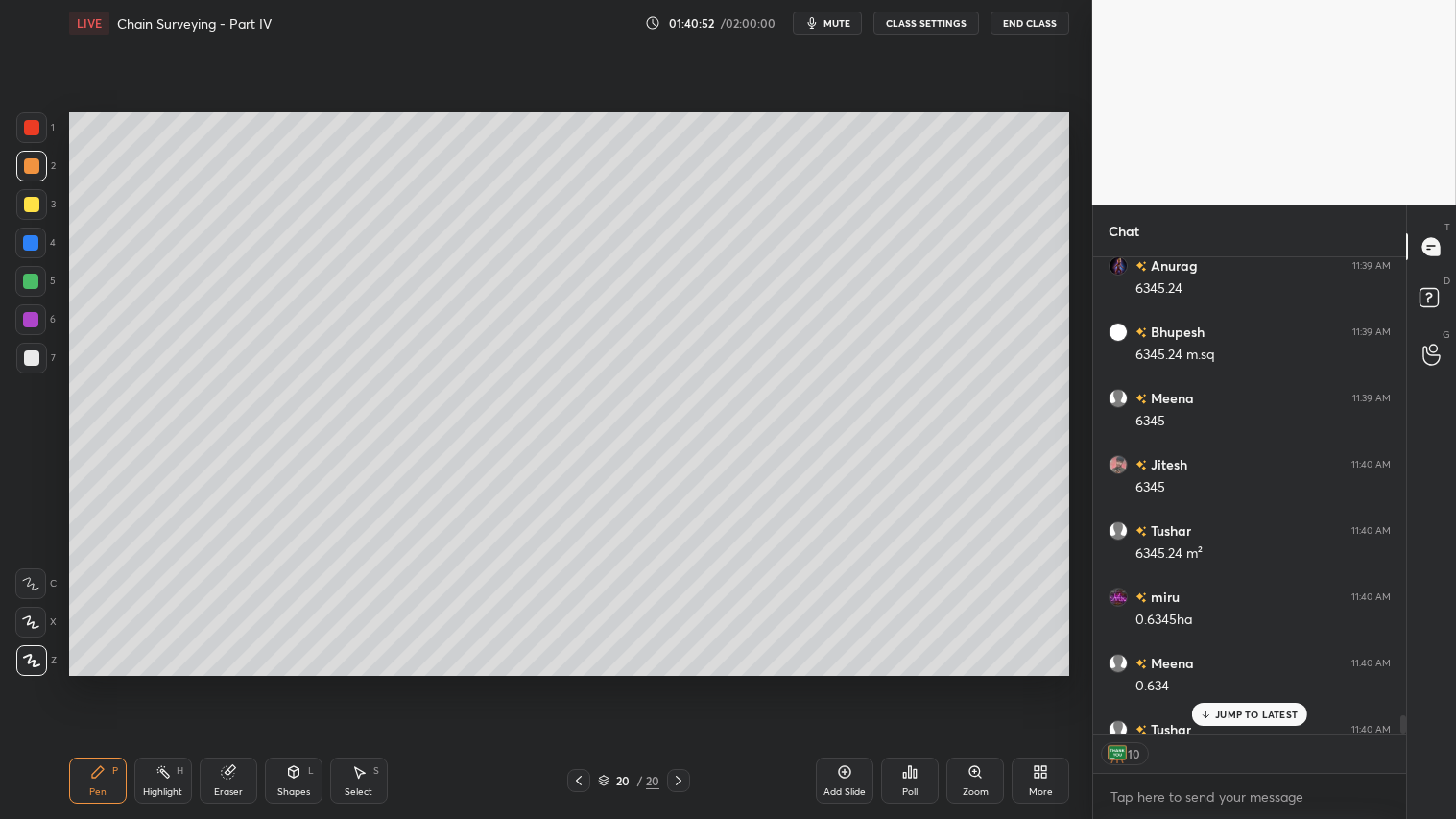 scroll, scrollTop: 12227, scrollLeft: 0, axis: vertical 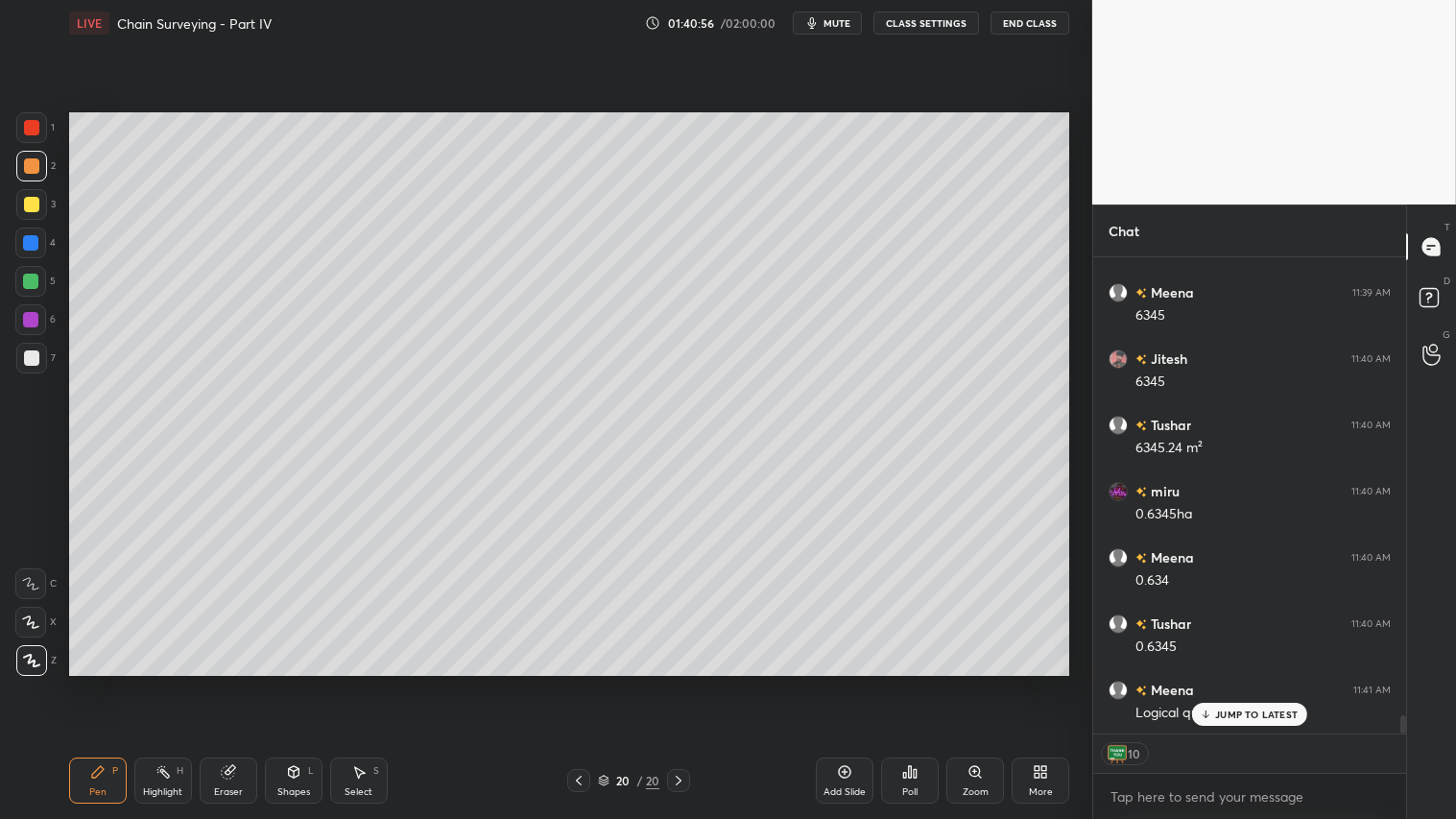 click at bounding box center [32, 166] 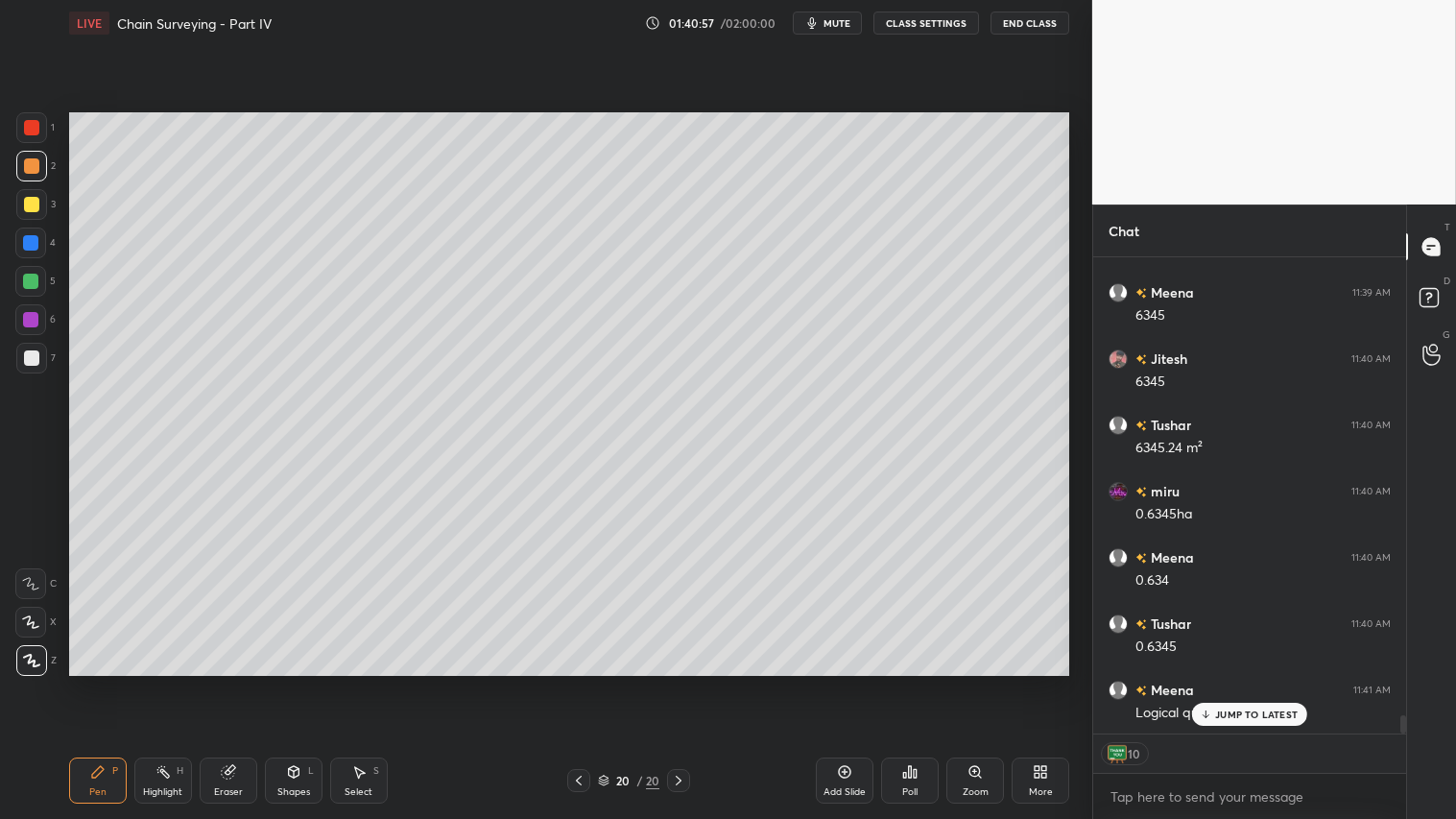 type on "x" 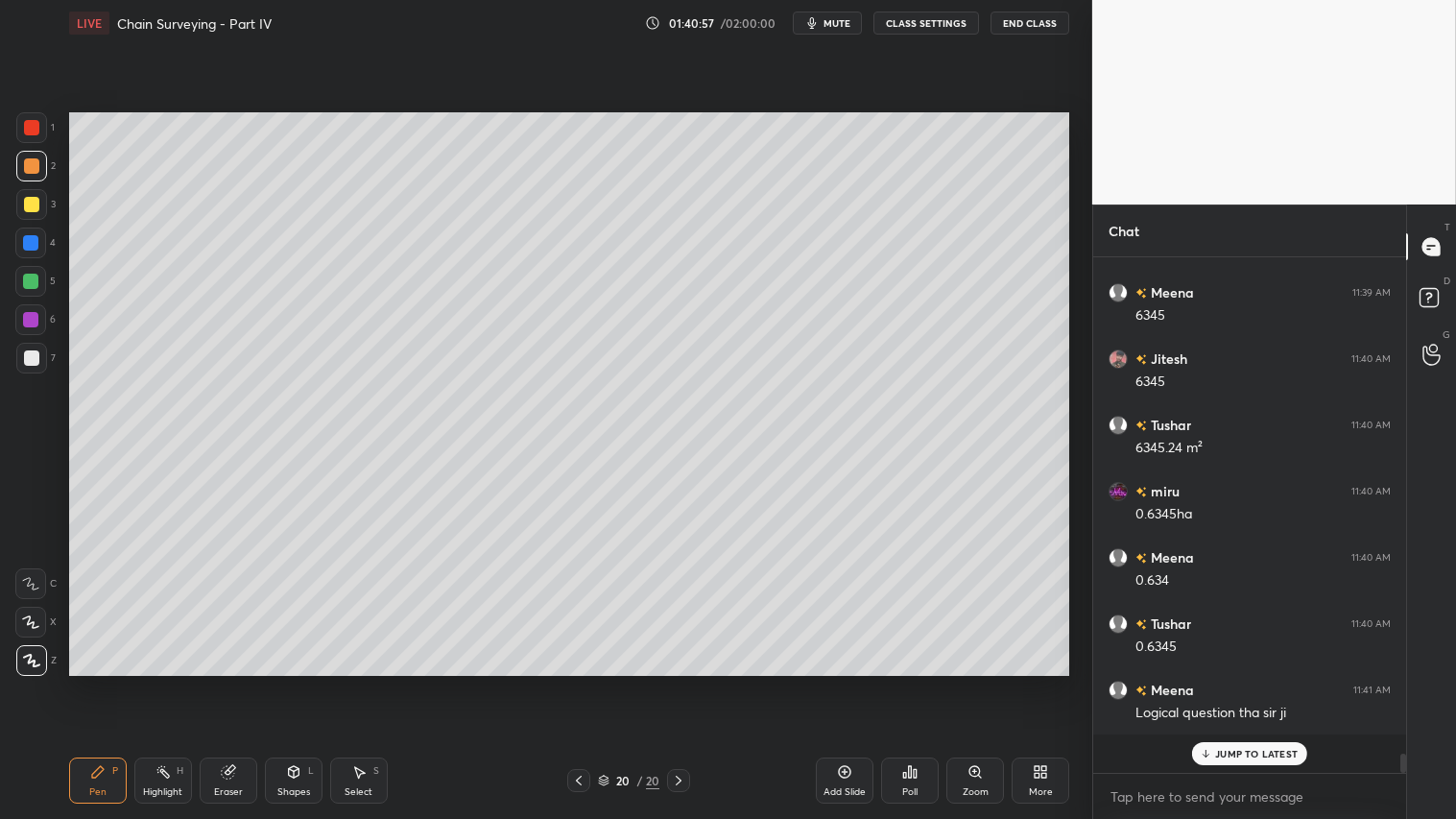 scroll, scrollTop: 6, scrollLeft: 5, axis: both 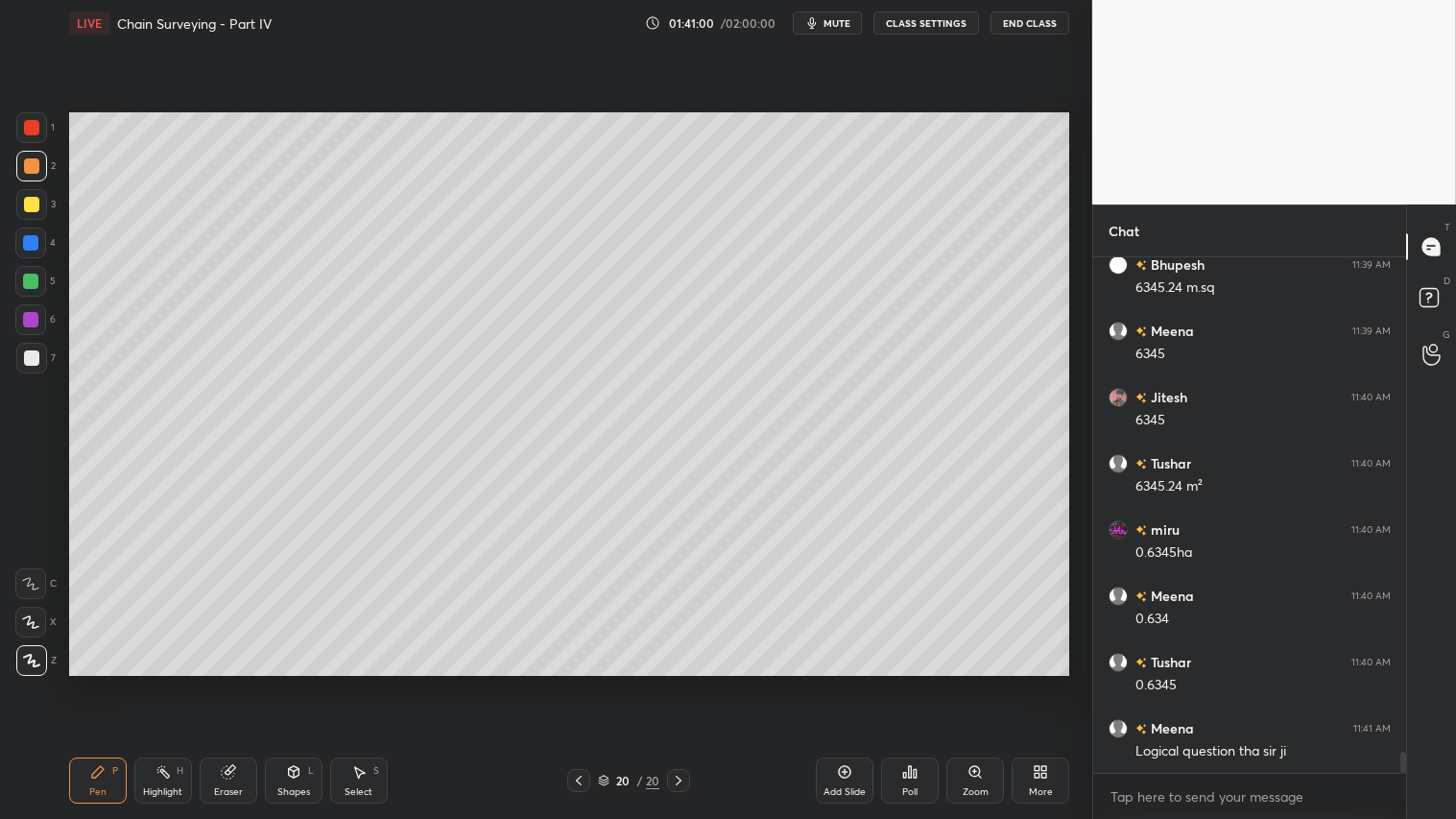 drag, startPoint x: 92, startPoint y: 793, endPoint x: 549, endPoint y: 818, distance: 457.6833 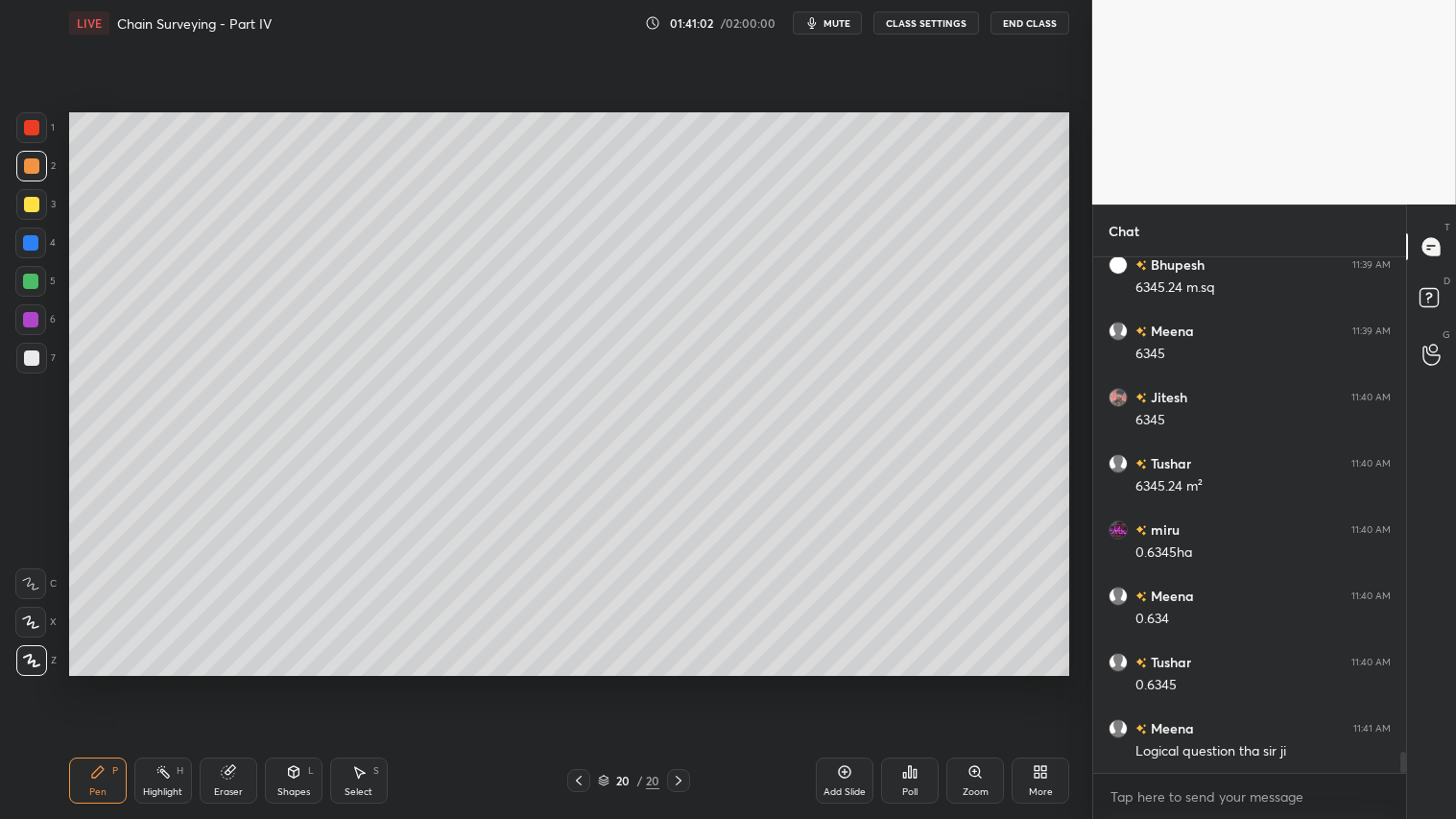 click 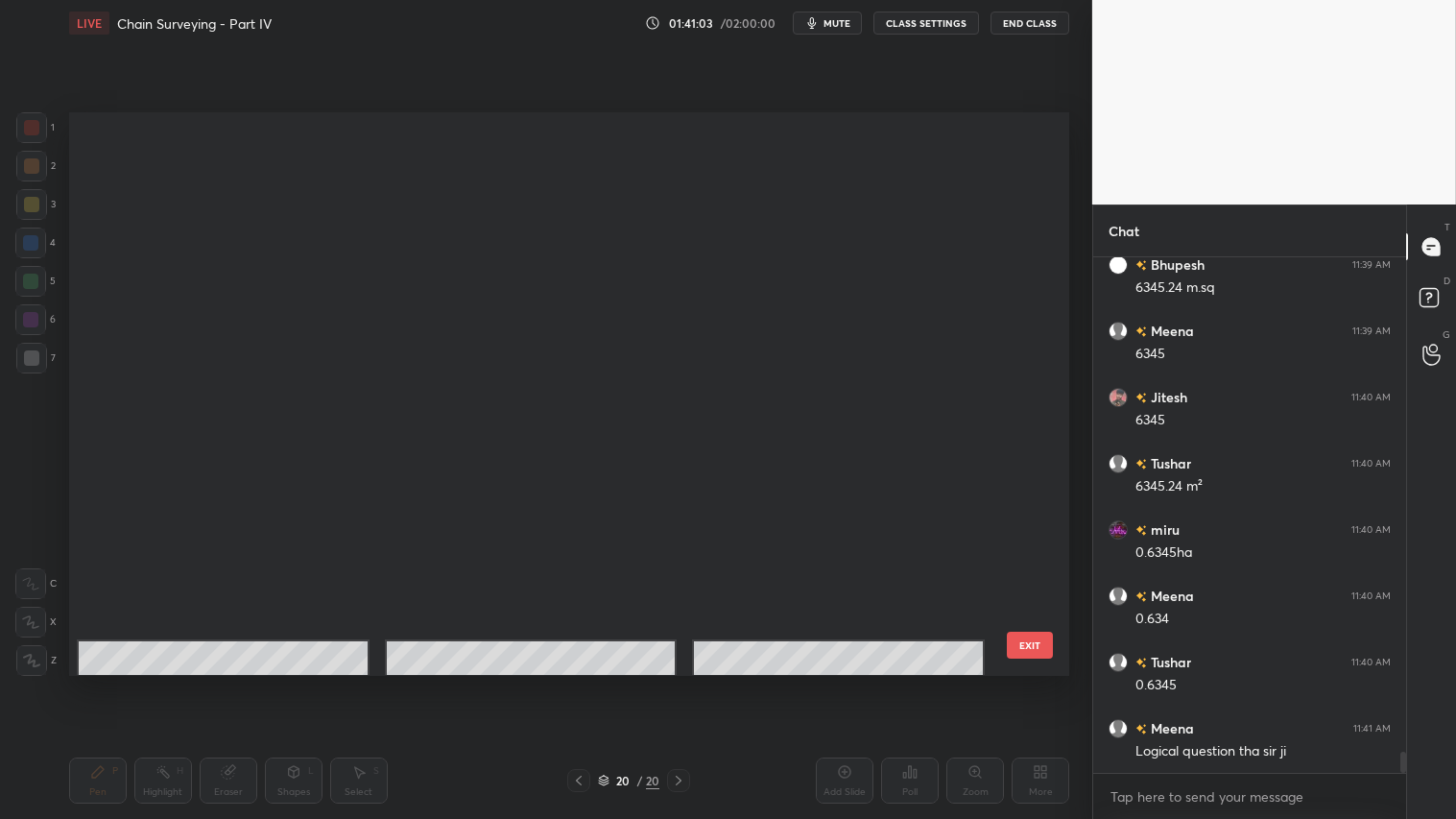 scroll, scrollTop: 649, scrollLeft: 0, axis: vertical 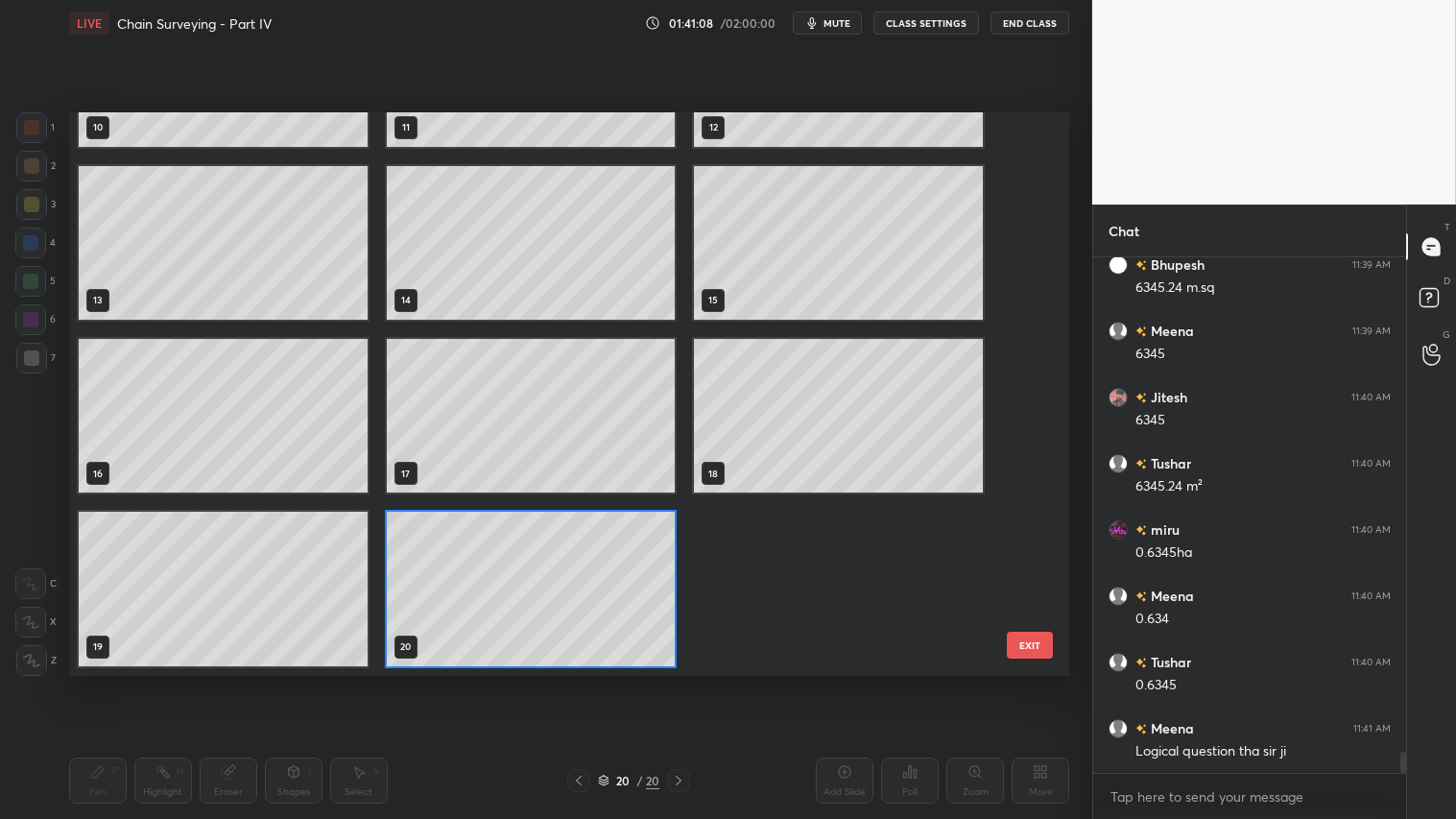 click on "EXIT" at bounding box center (1030, 645) 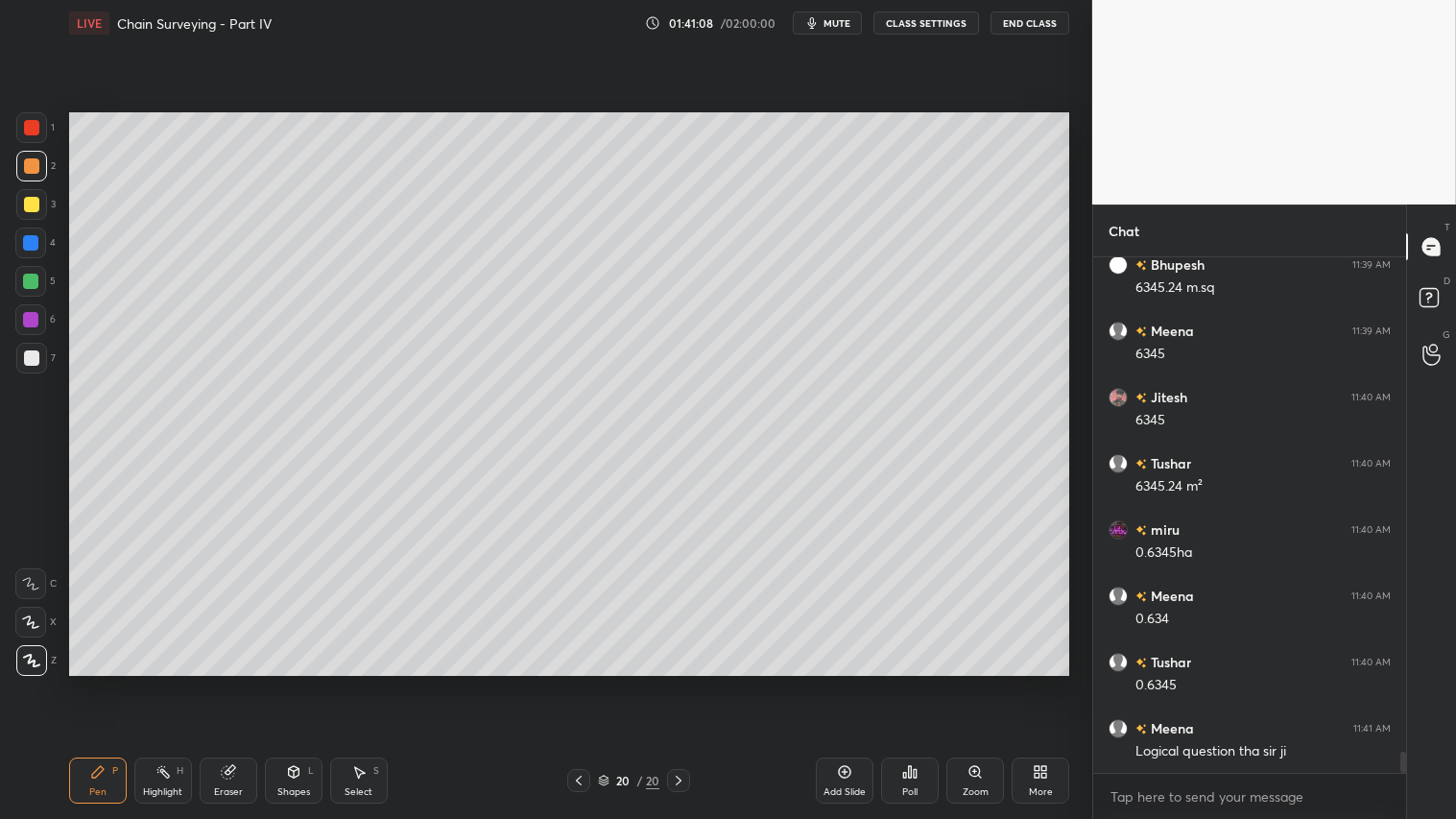 scroll, scrollTop: 0, scrollLeft: 0, axis: both 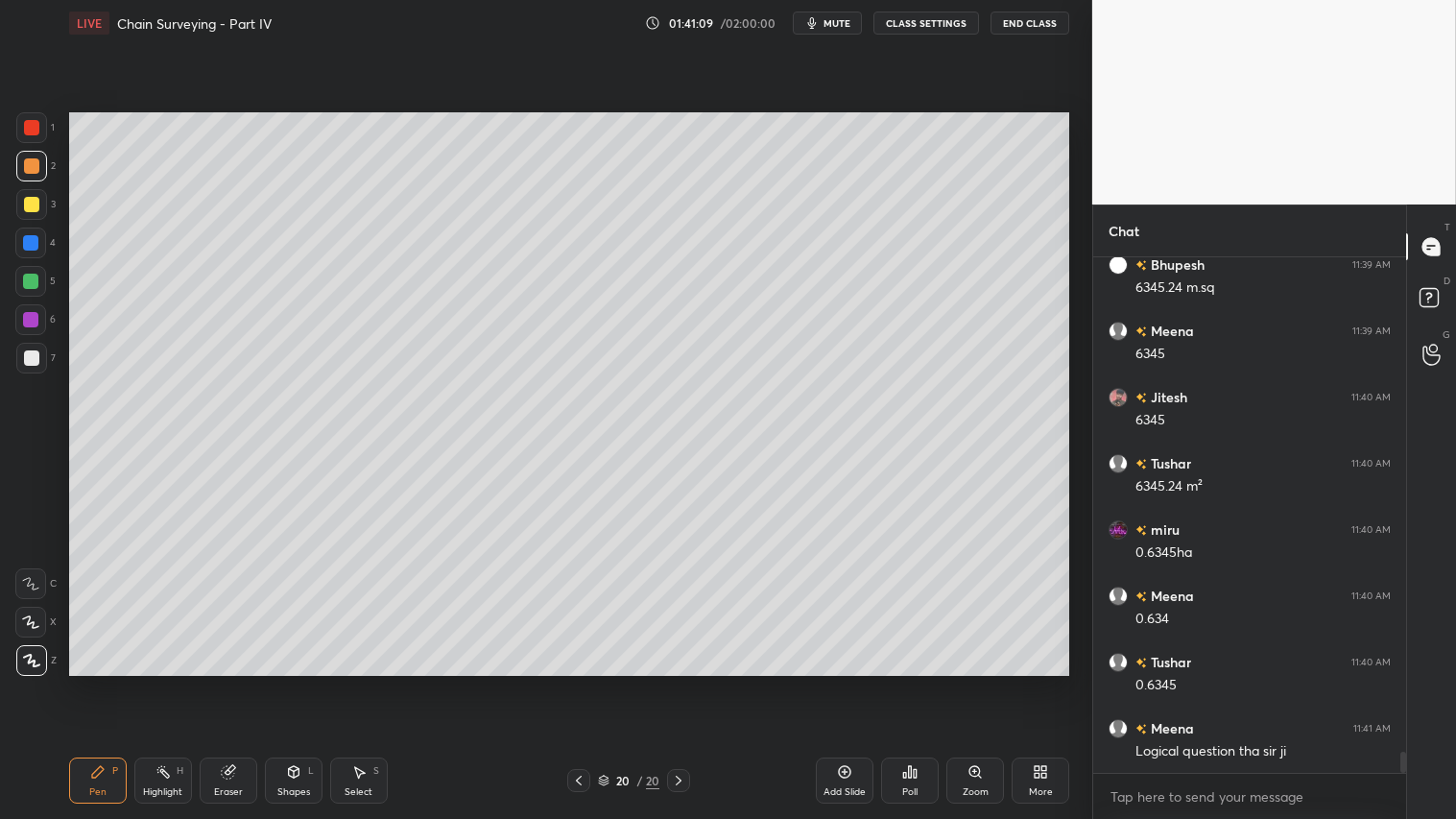 drag, startPoint x: 847, startPoint y: 779, endPoint x: 838, endPoint y: 771, distance: 12.041595 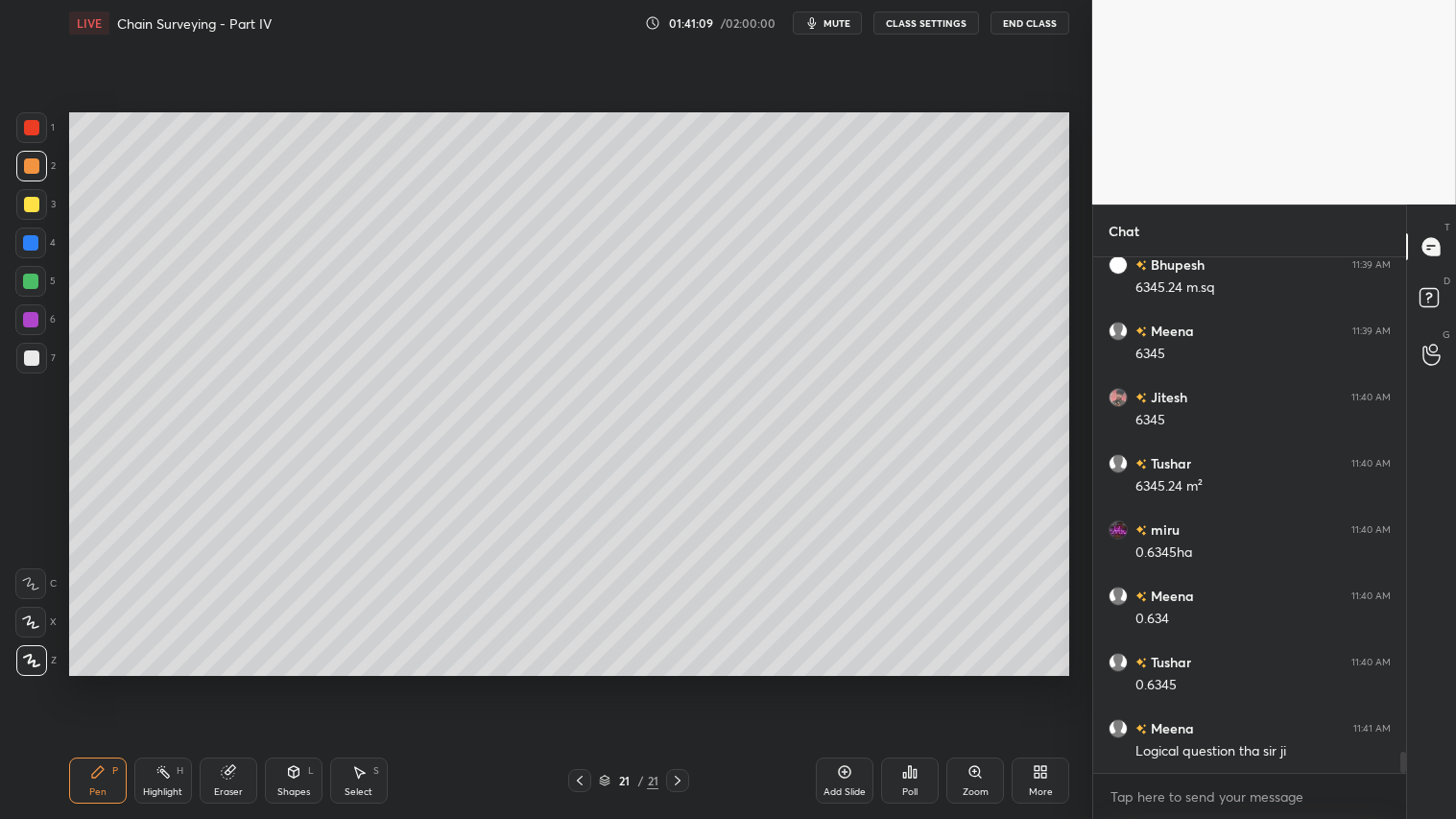 scroll, scrollTop: 12255, scrollLeft: 0, axis: vertical 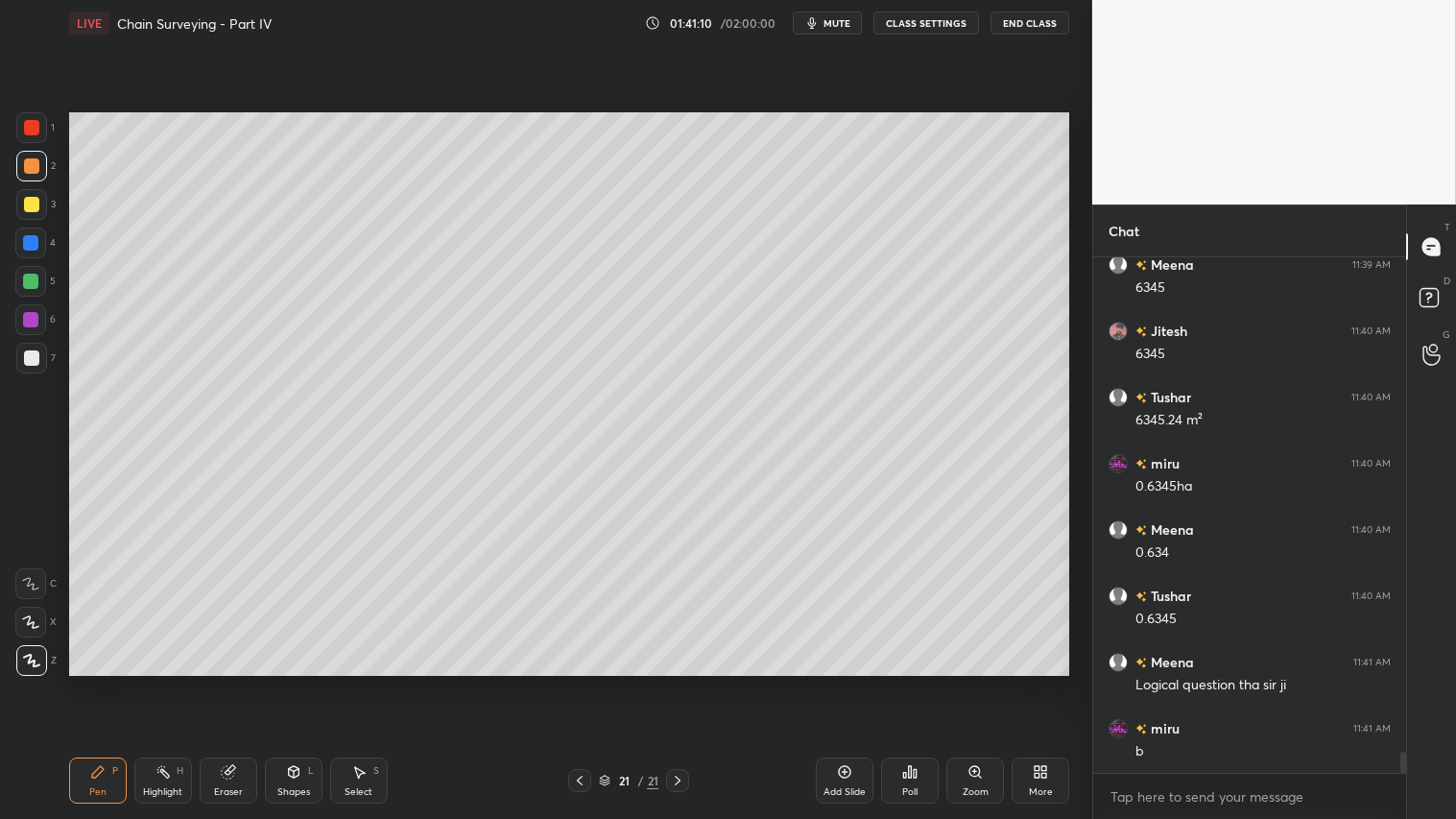 drag, startPoint x: 32, startPoint y: 208, endPoint x: 33, endPoint y: 230, distance: 22.022716 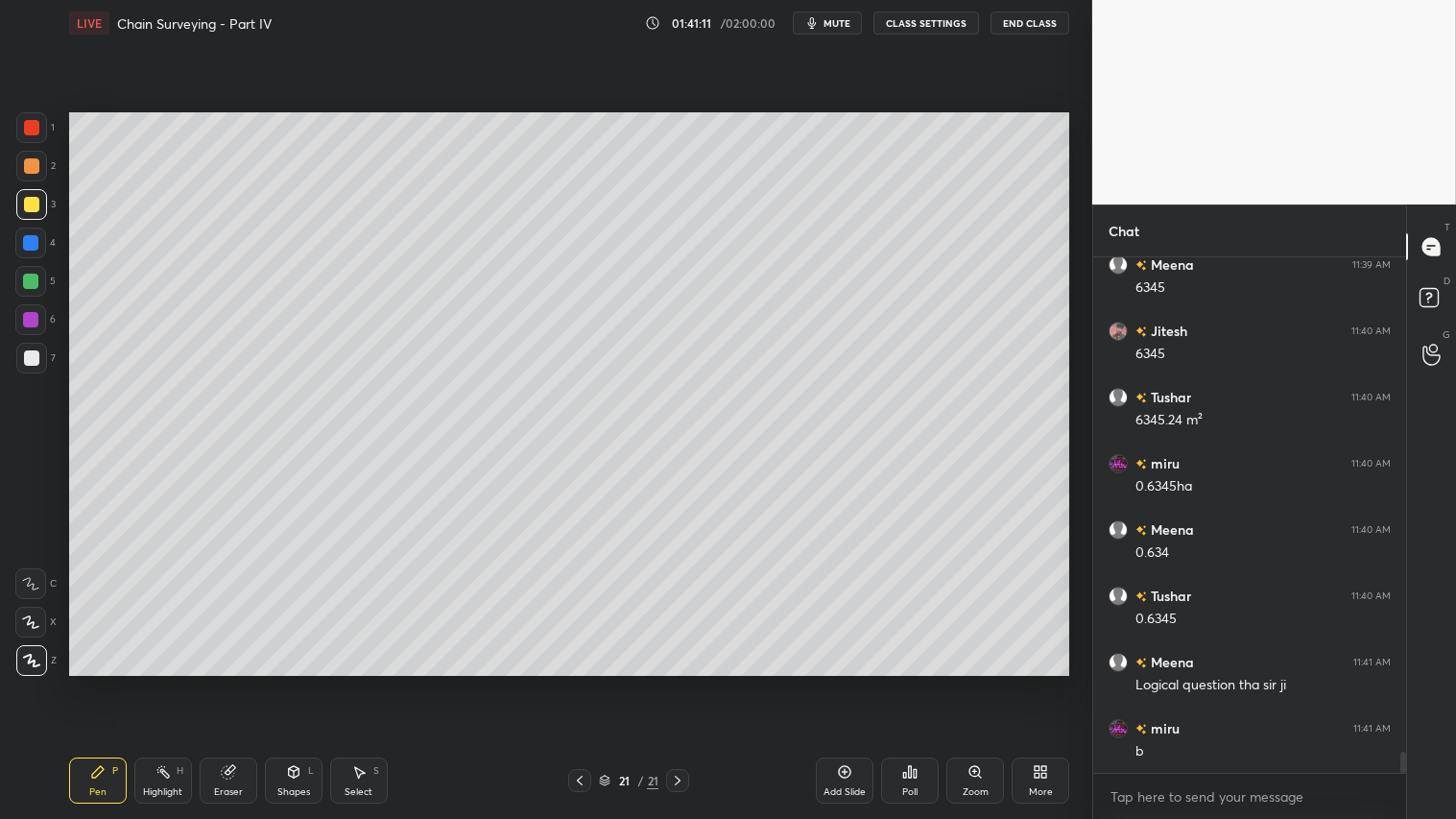 click on "Pen P" at bounding box center (98, 781) 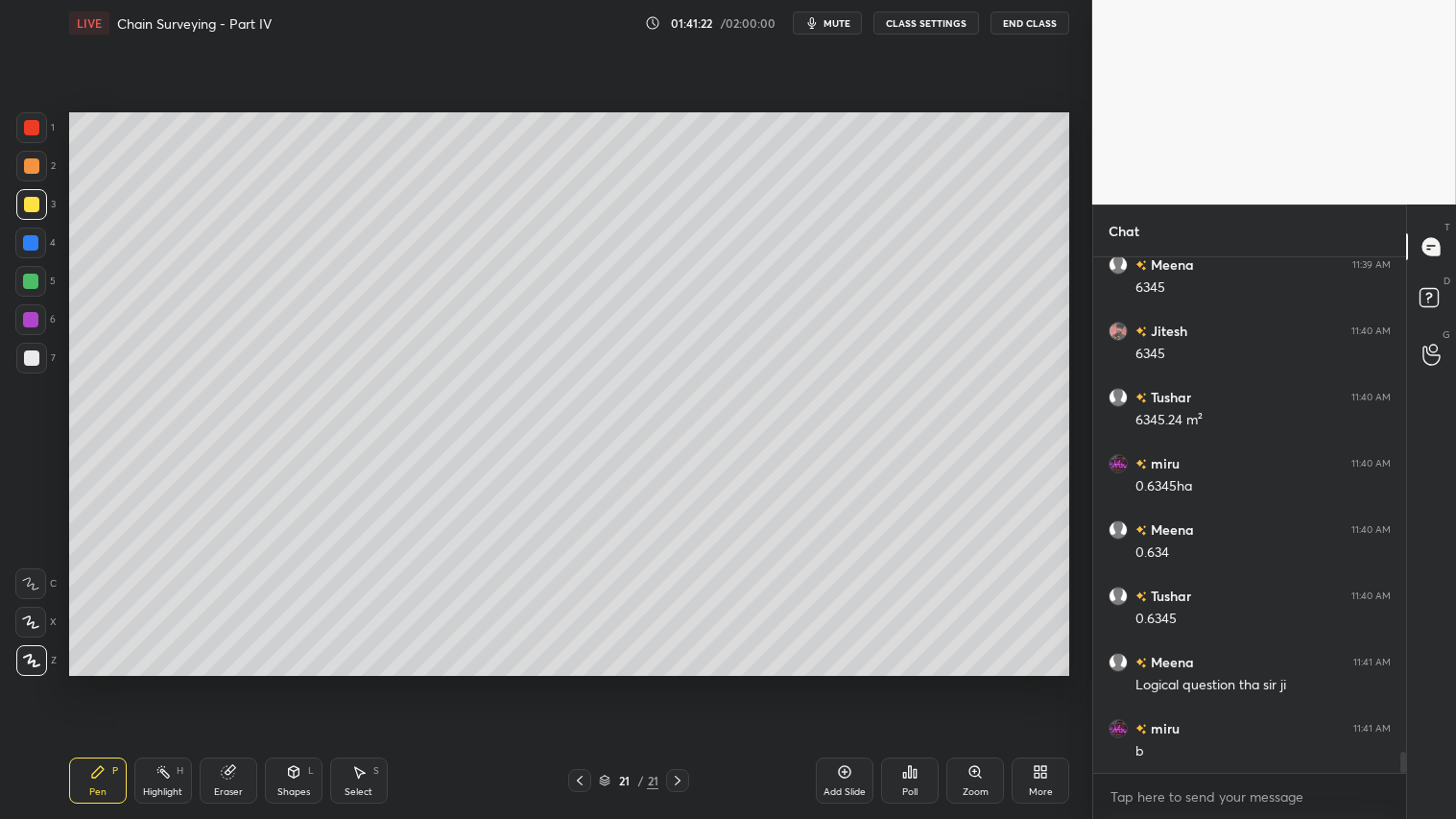click on "Shapes L" at bounding box center [294, 781] 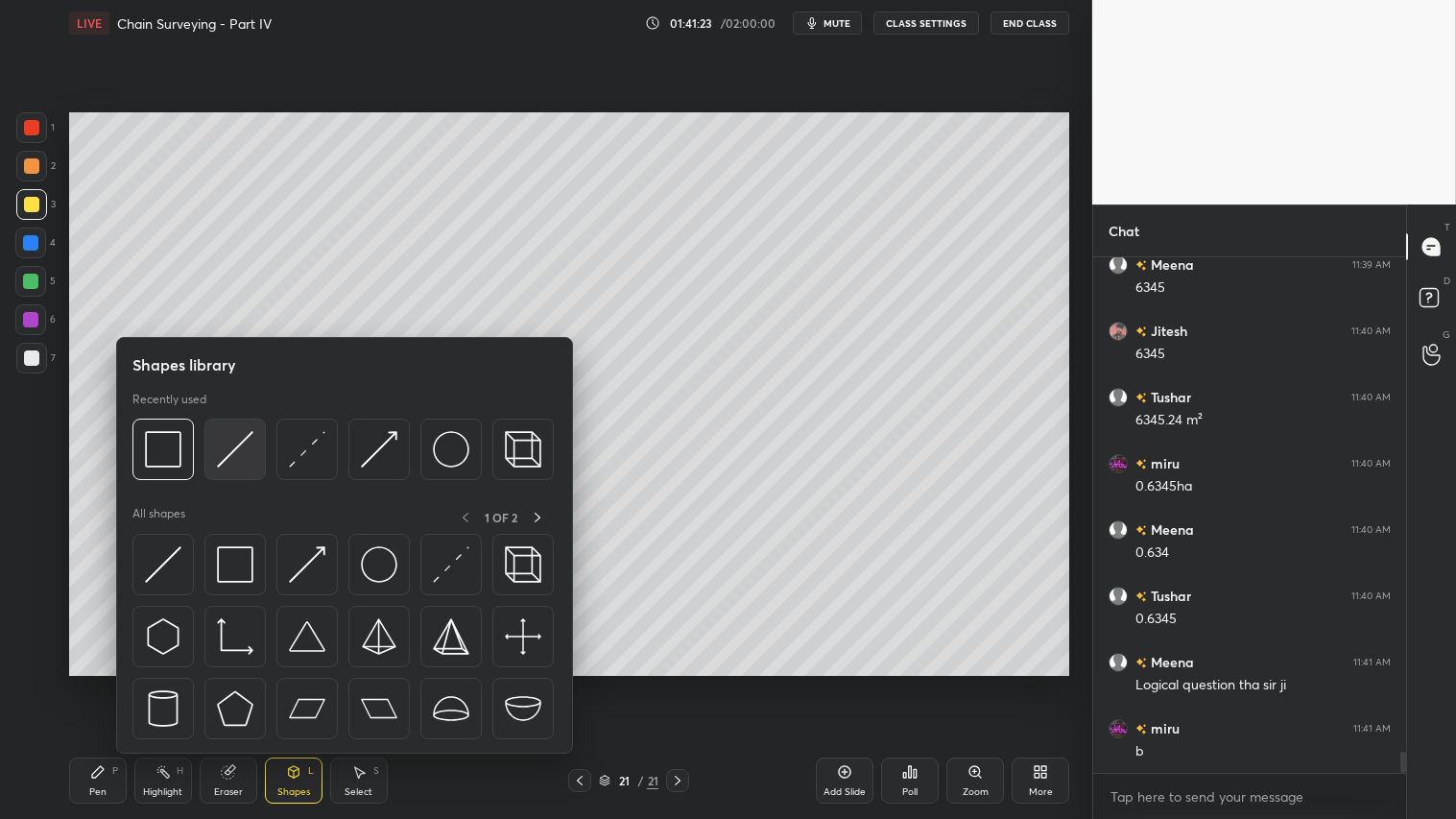 click at bounding box center [235, 449] 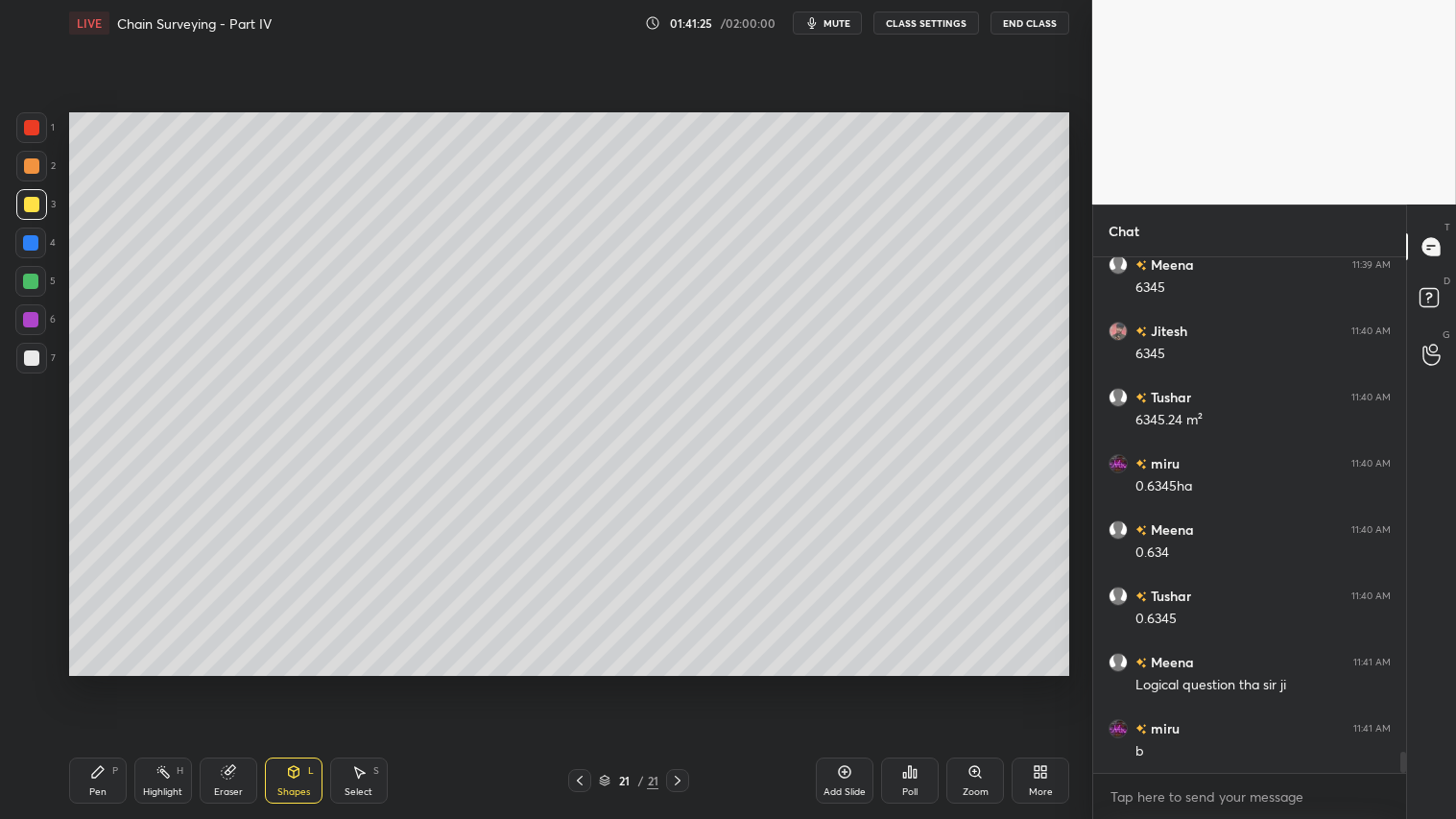 click at bounding box center (32, 166) 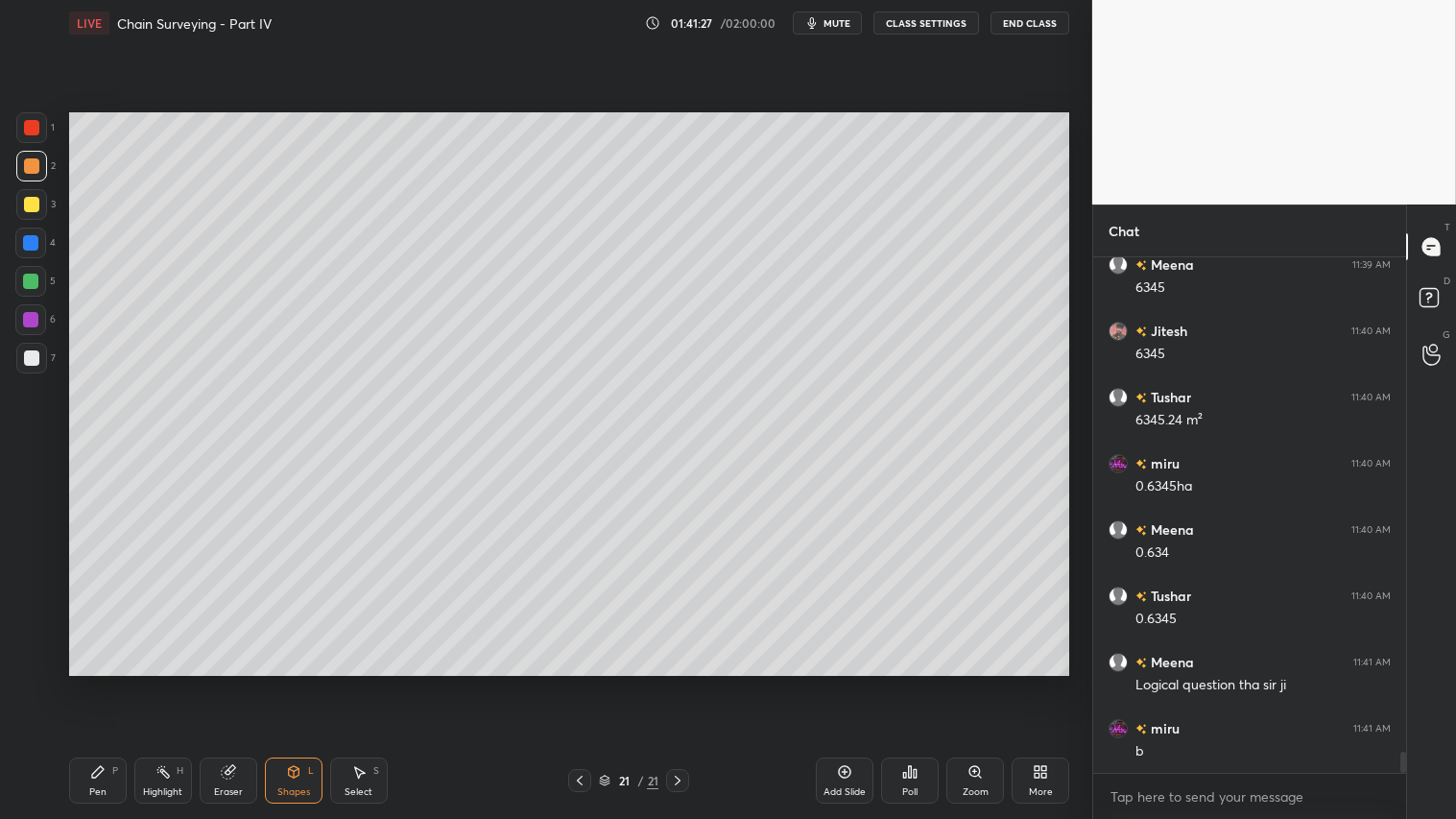 click on "Pen P" at bounding box center (98, 781) 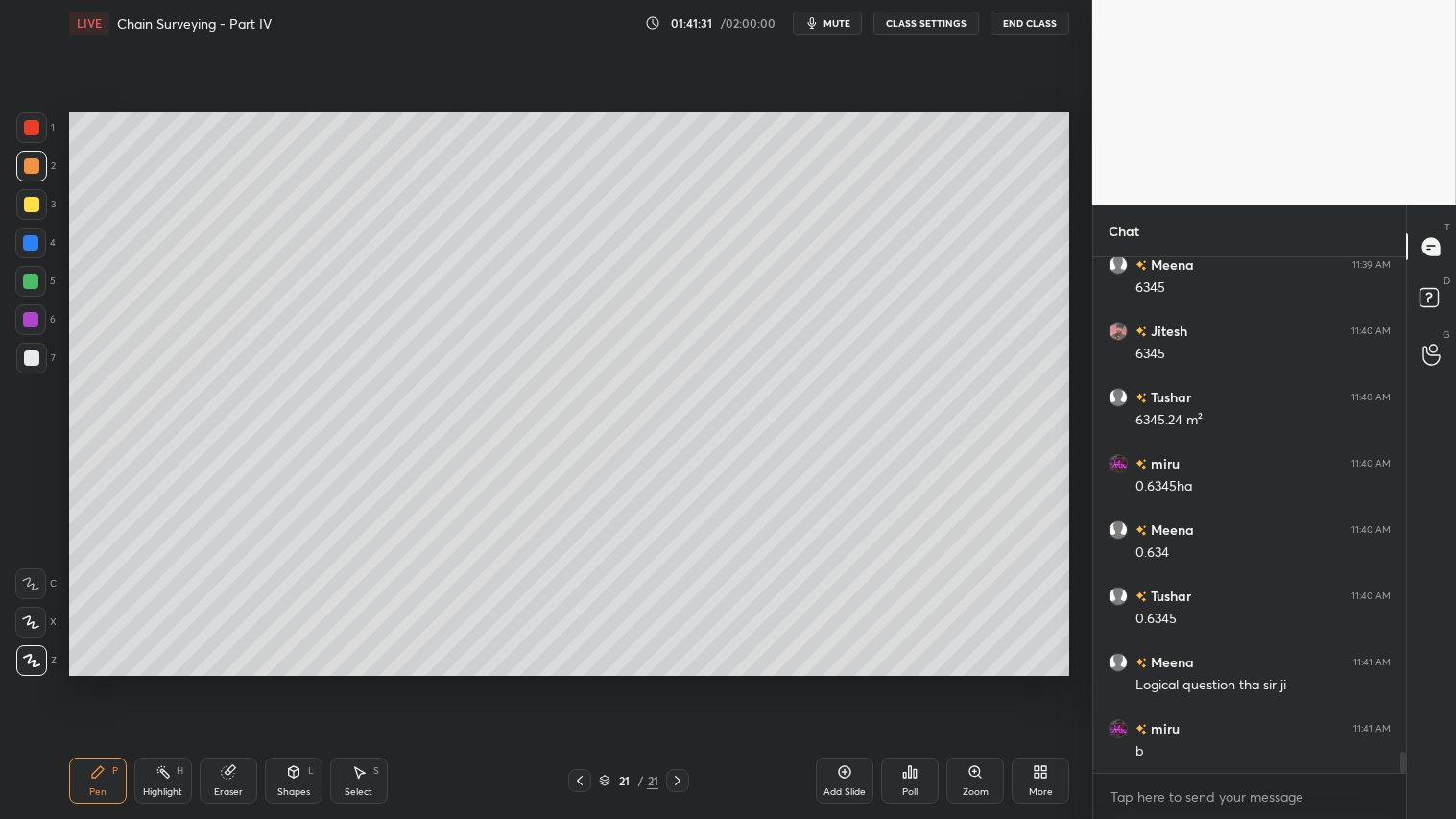 click at bounding box center [32, 166] 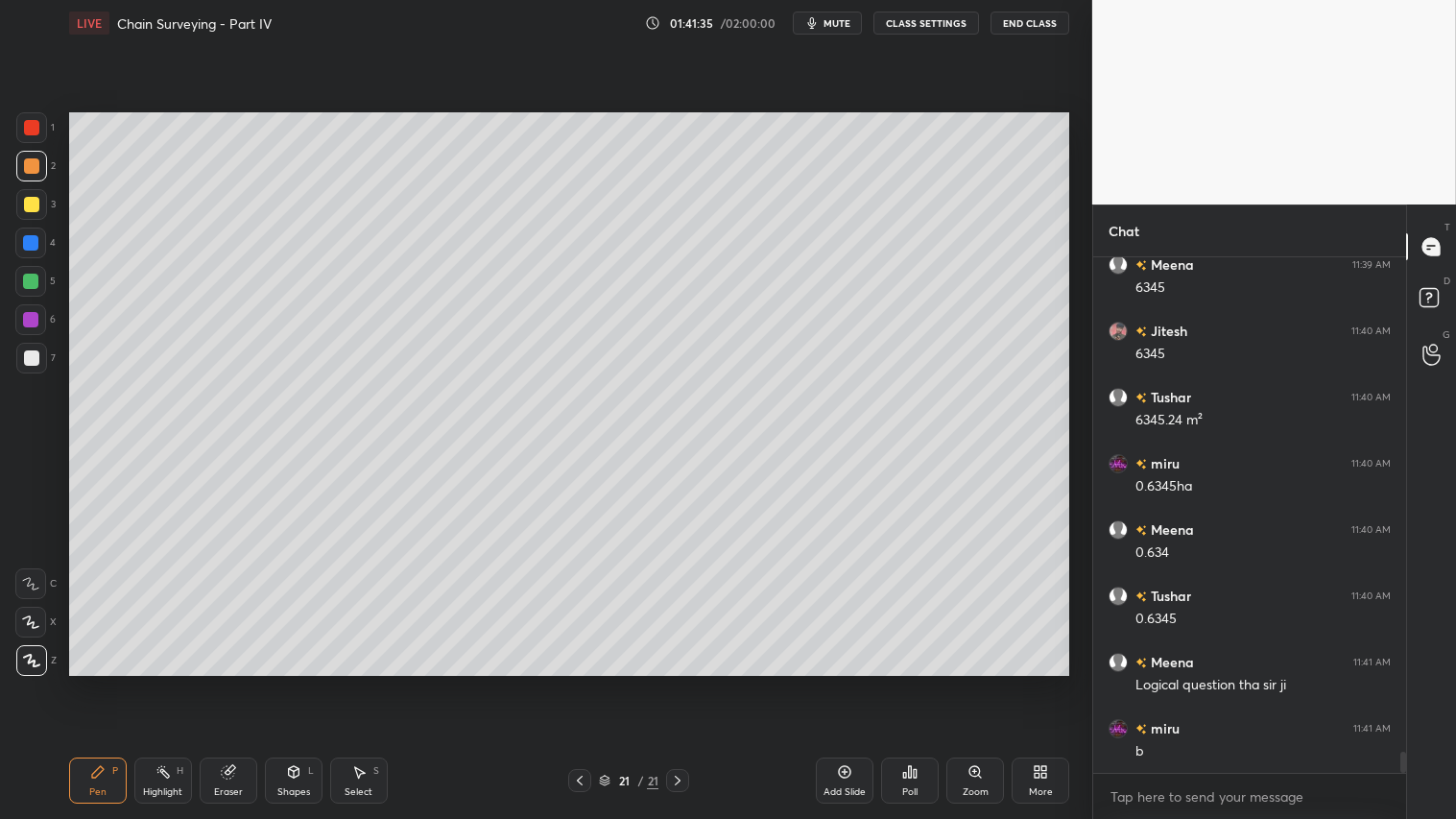 click on "Shapes" at bounding box center [294, 792] 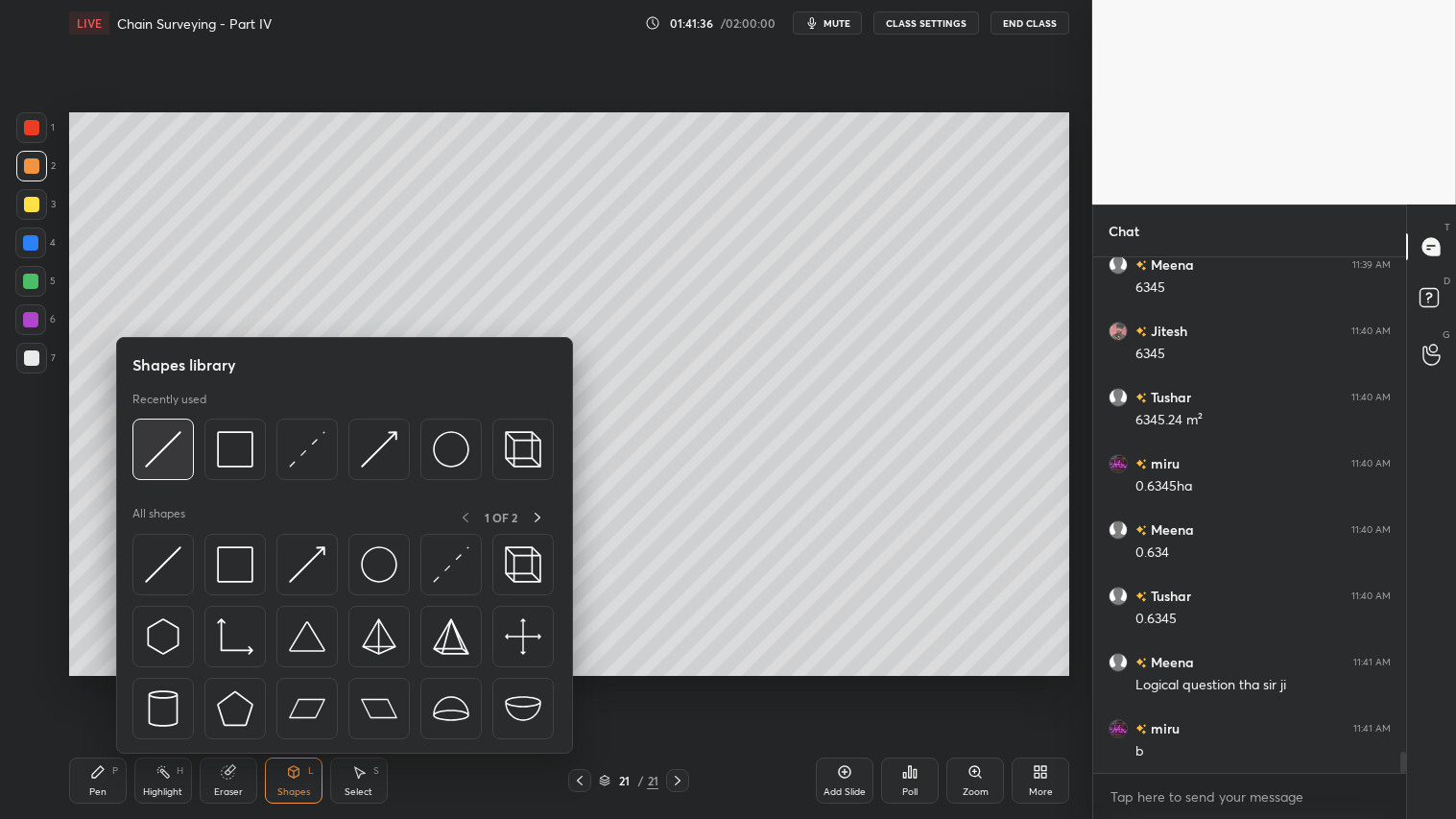 click at bounding box center (163, 449) 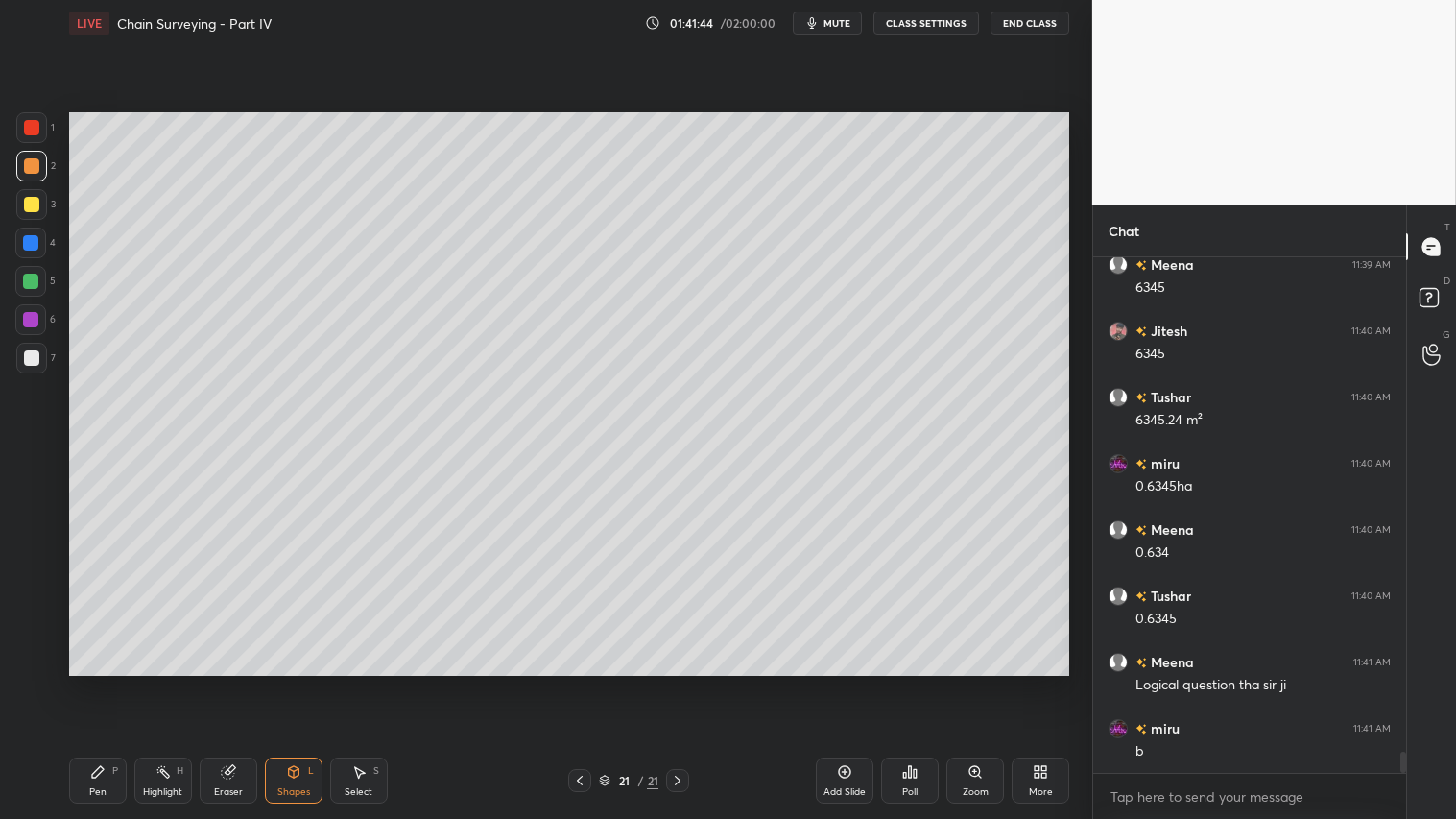 click at bounding box center (32, 205) 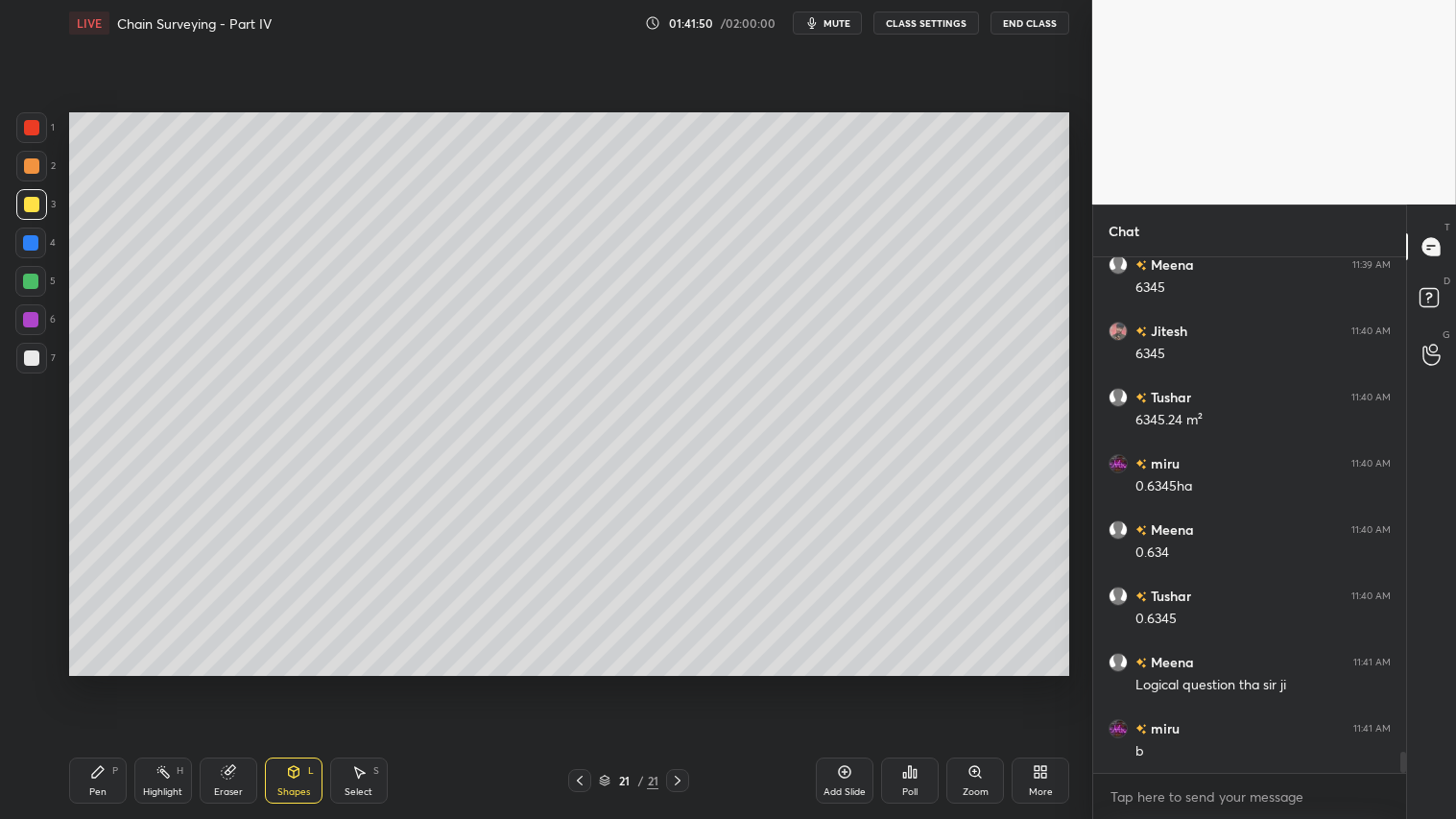 click 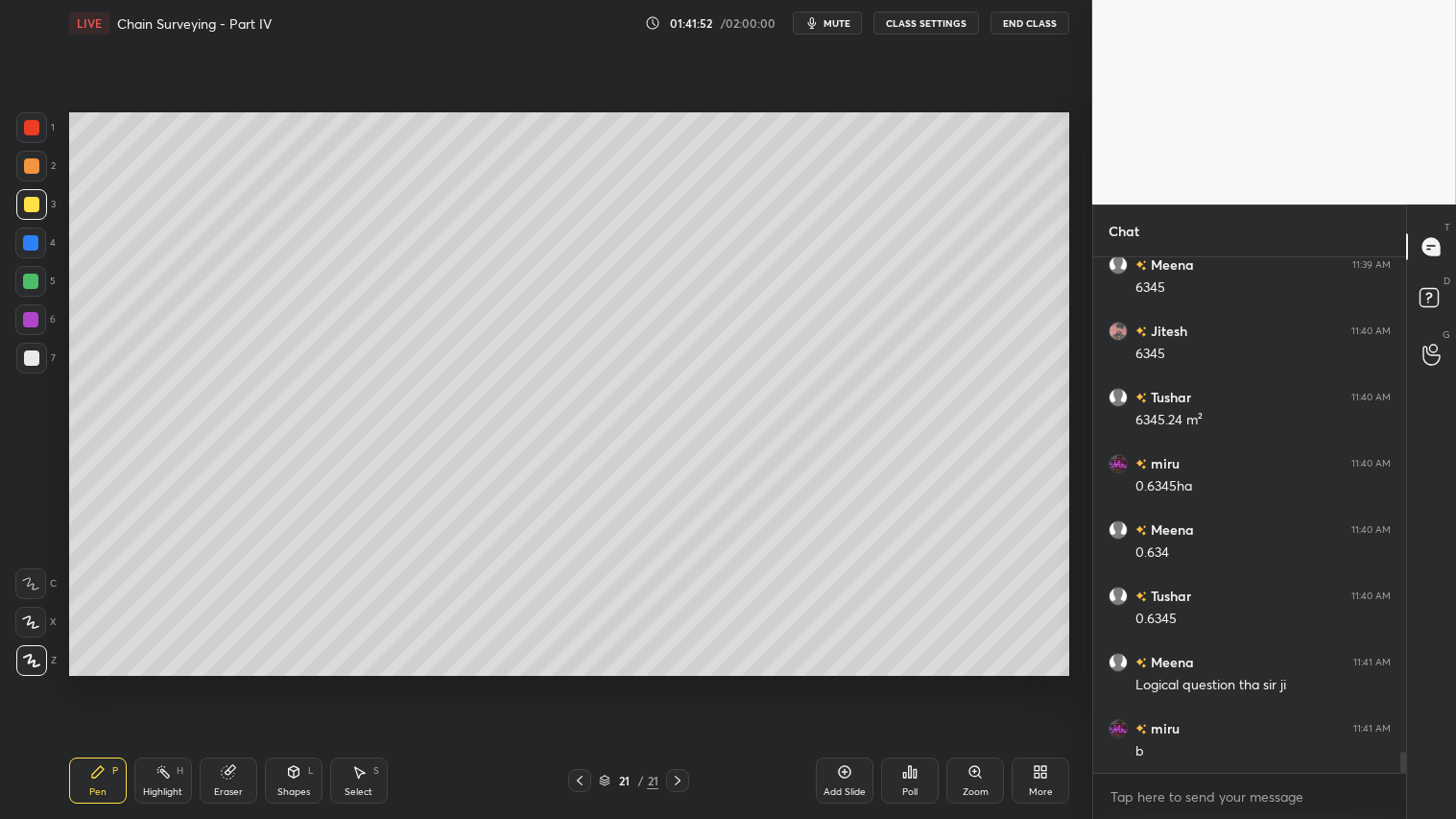 click at bounding box center [32, 205] 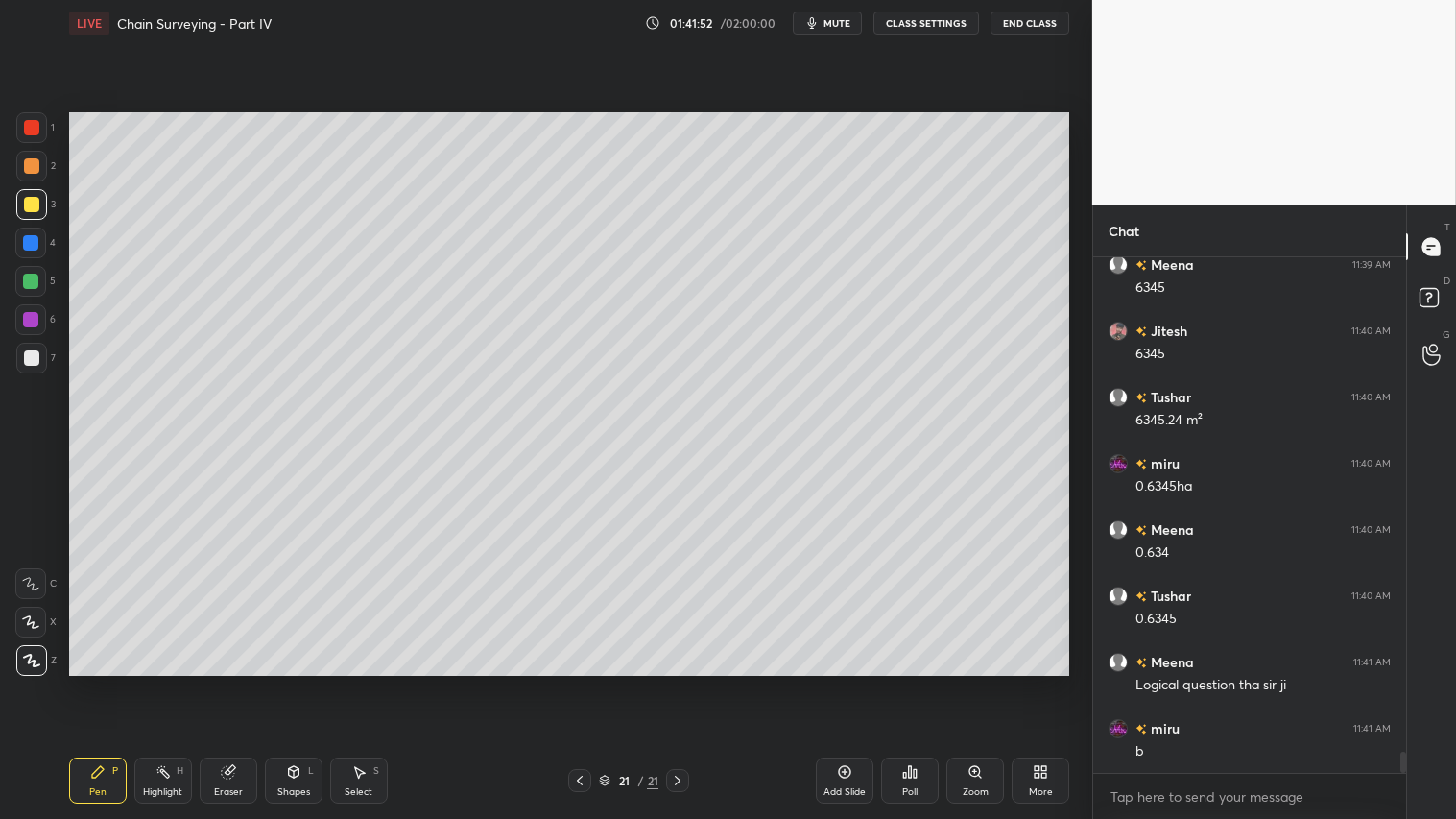 drag, startPoint x: 96, startPoint y: 774, endPoint x: 97, endPoint y: 717, distance: 57.008771 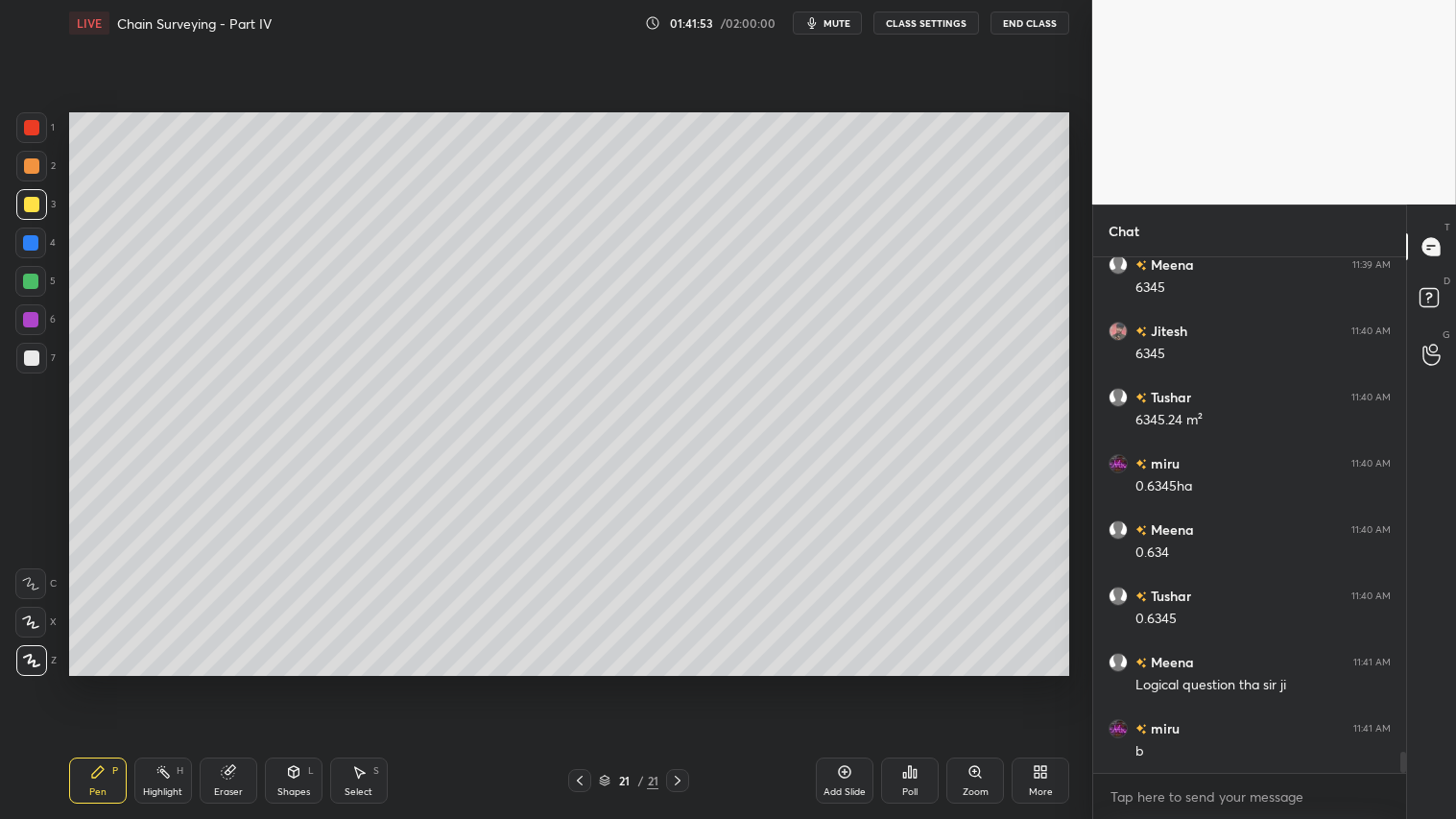 drag, startPoint x: 40, startPoint y: 164, endPoint x: 41, endPoint y: 151, distance: 13.038405 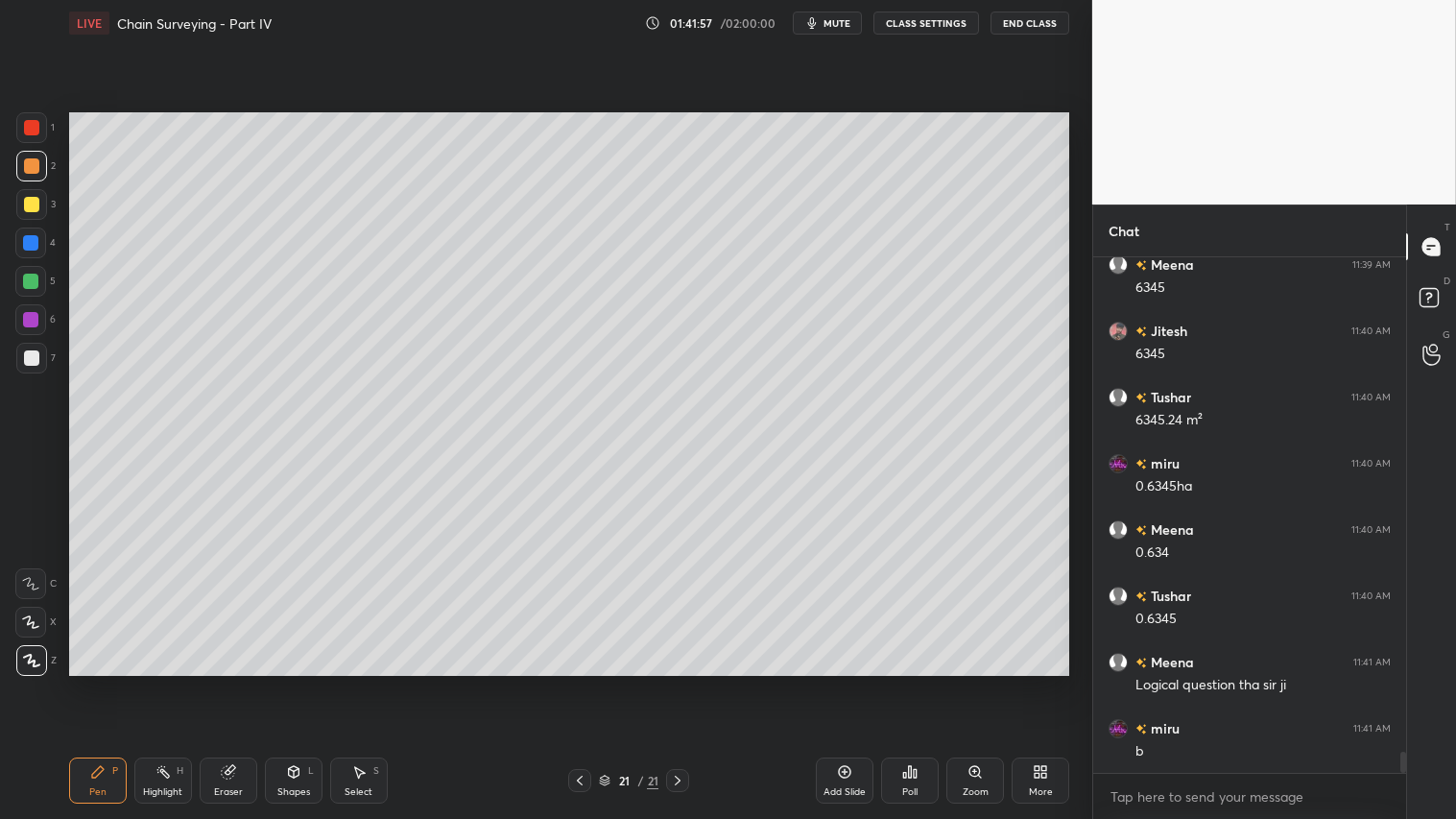 click at bounding box center (32, 166) 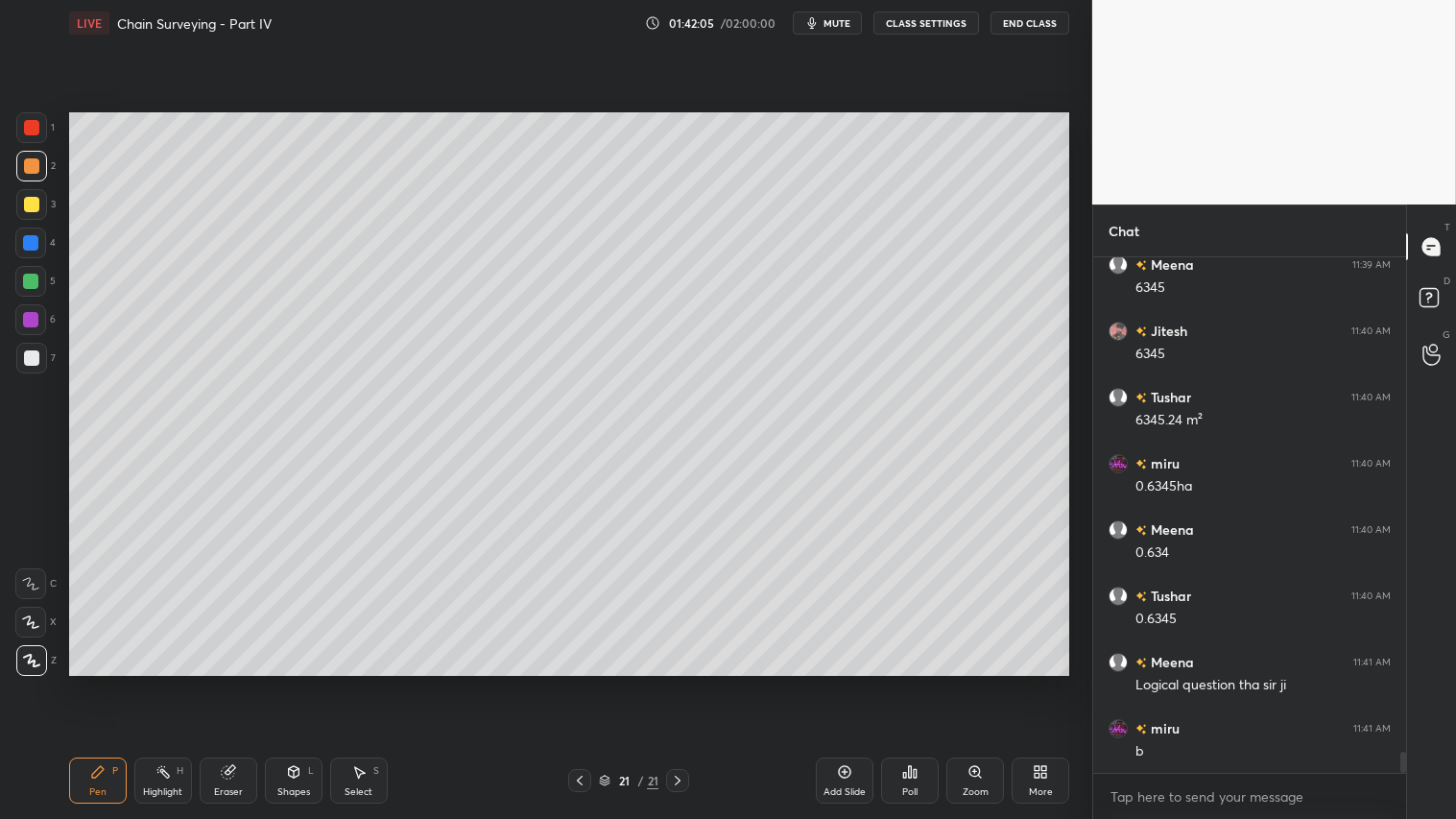 click on "Shapes L" at bounding box center [294, 781] 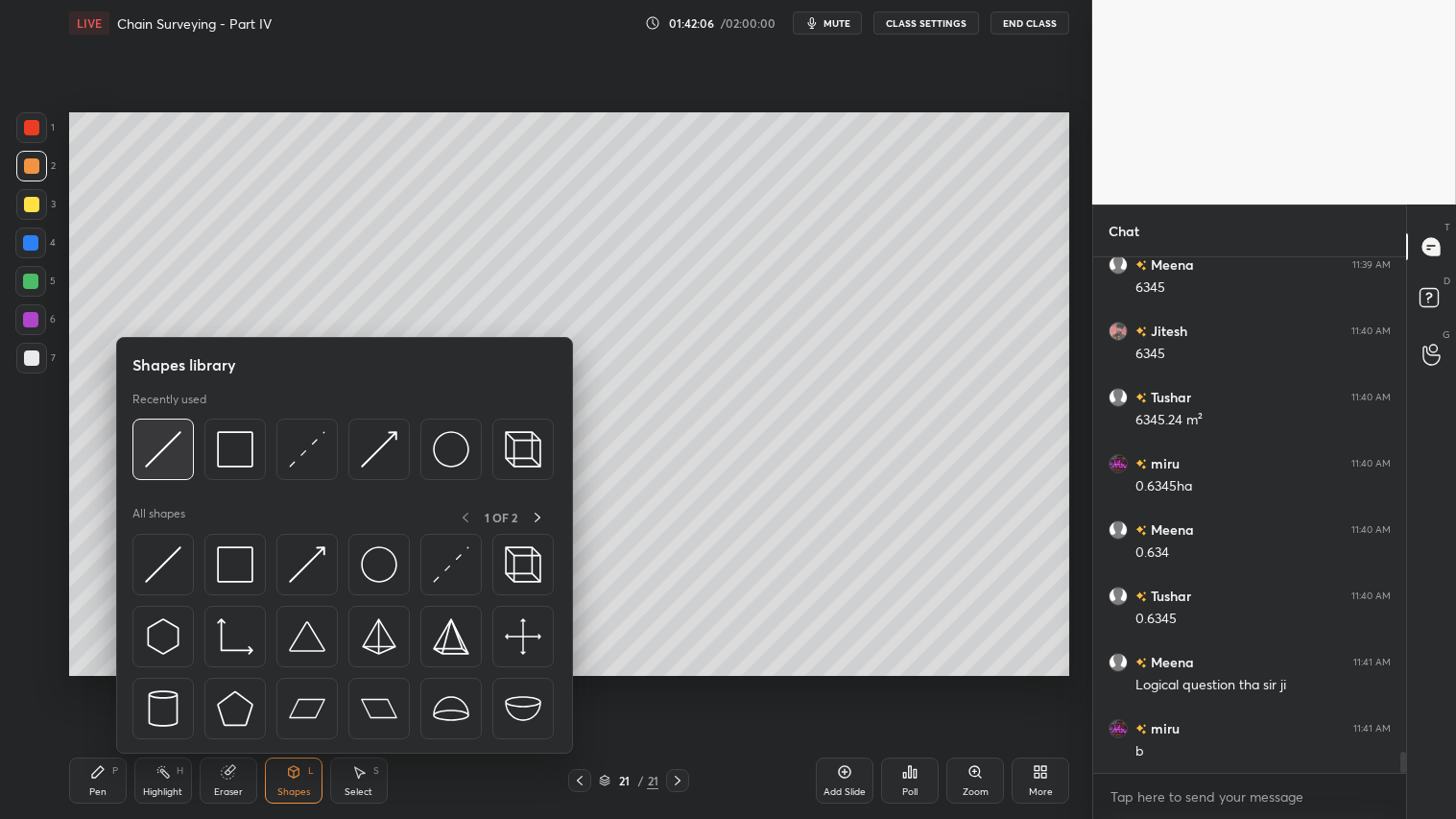 click at bounding box center (163, 449) 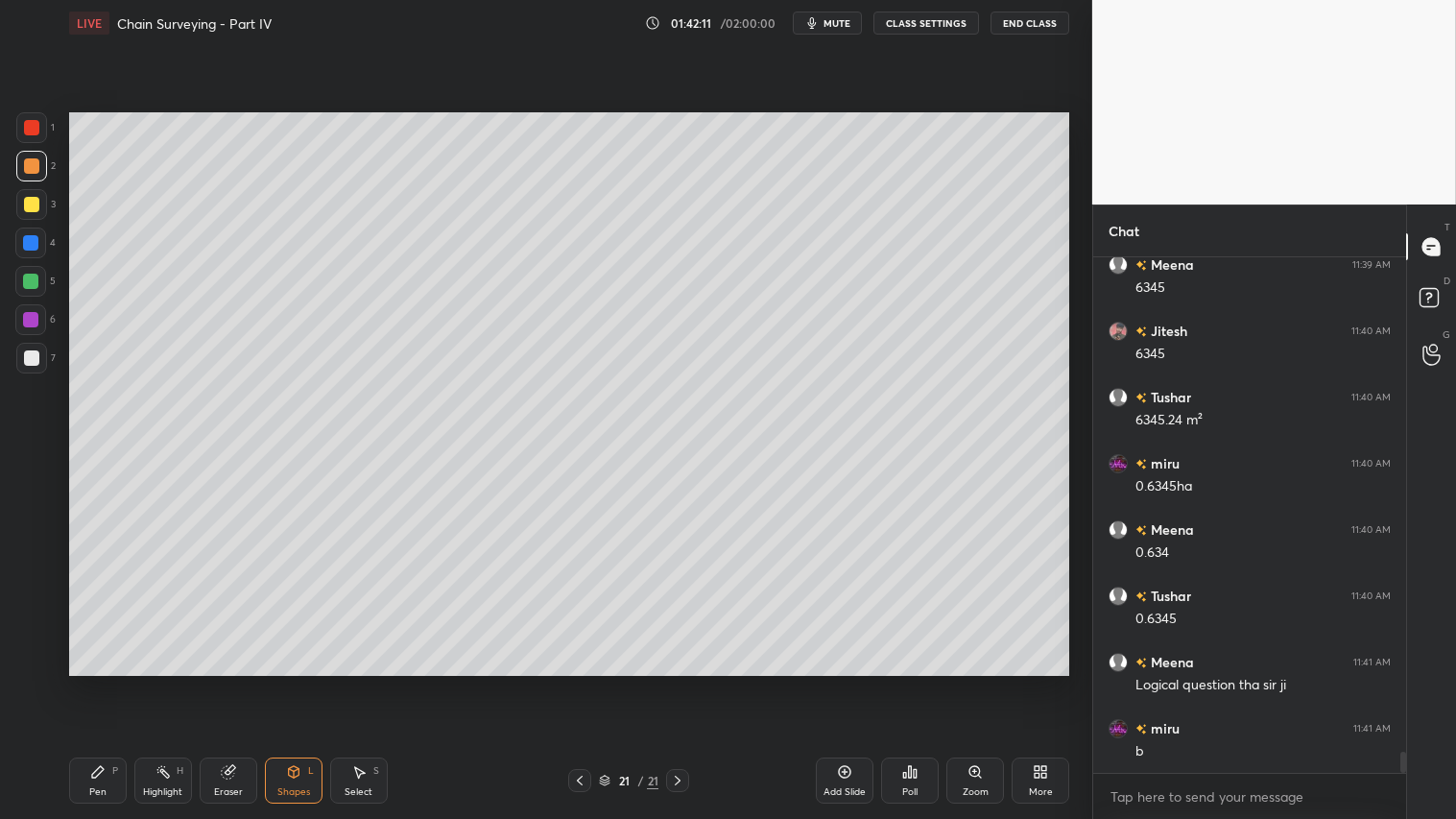 click on "Pen P" at bounding box center (98, 781) 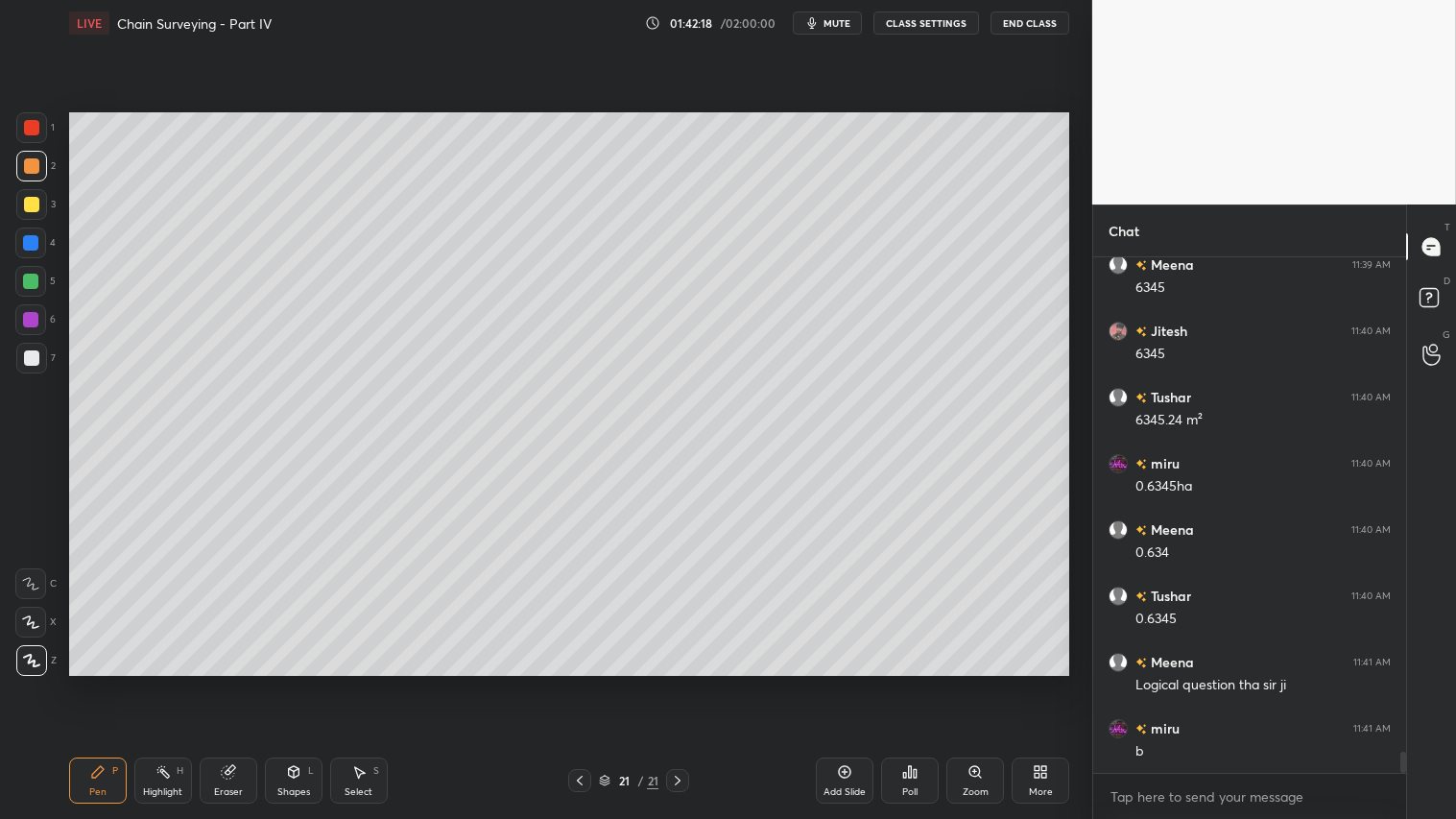 click at bounding box center [32, 205] 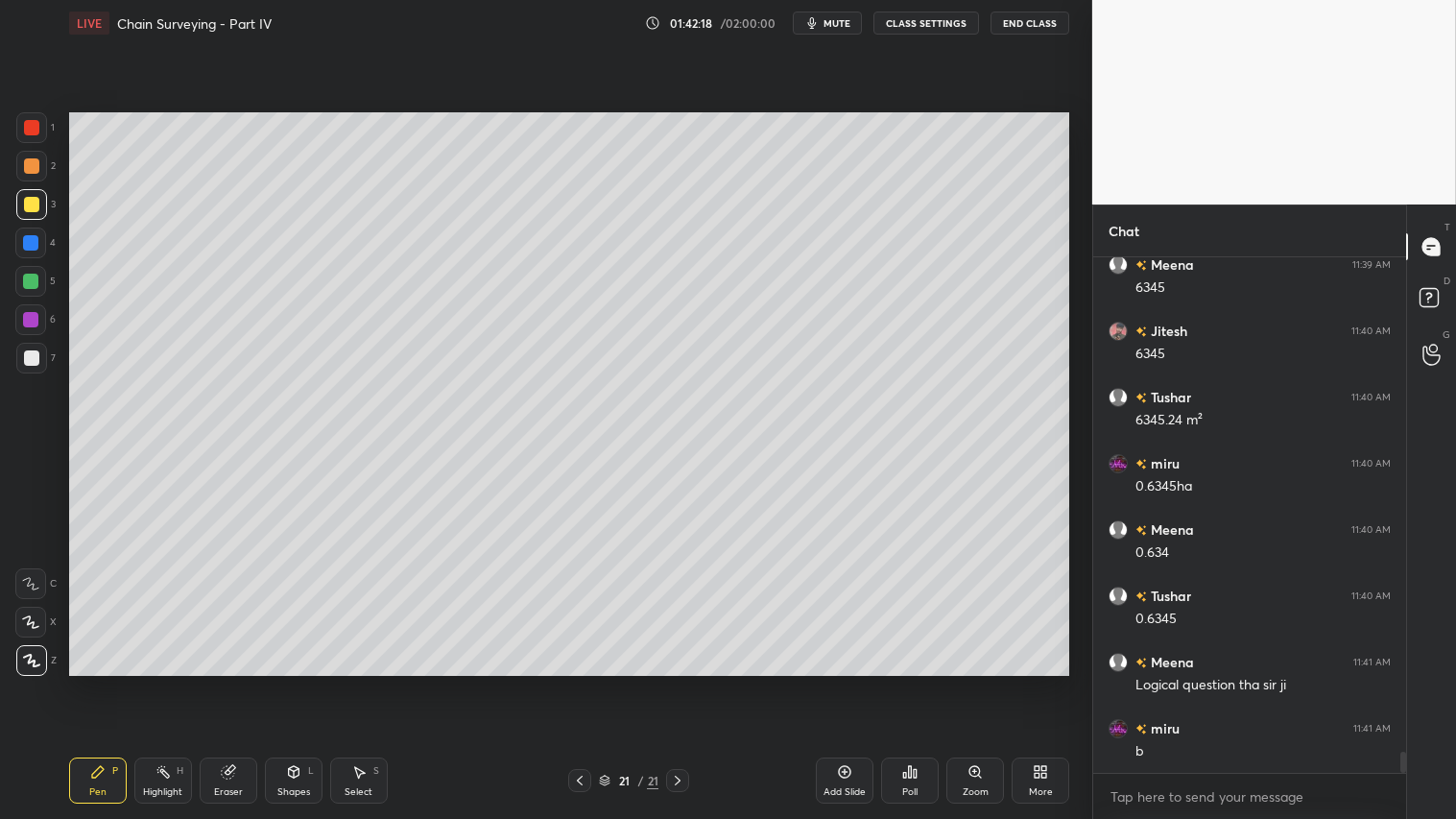 click on "Pen P" at bounding box center [98, 781] 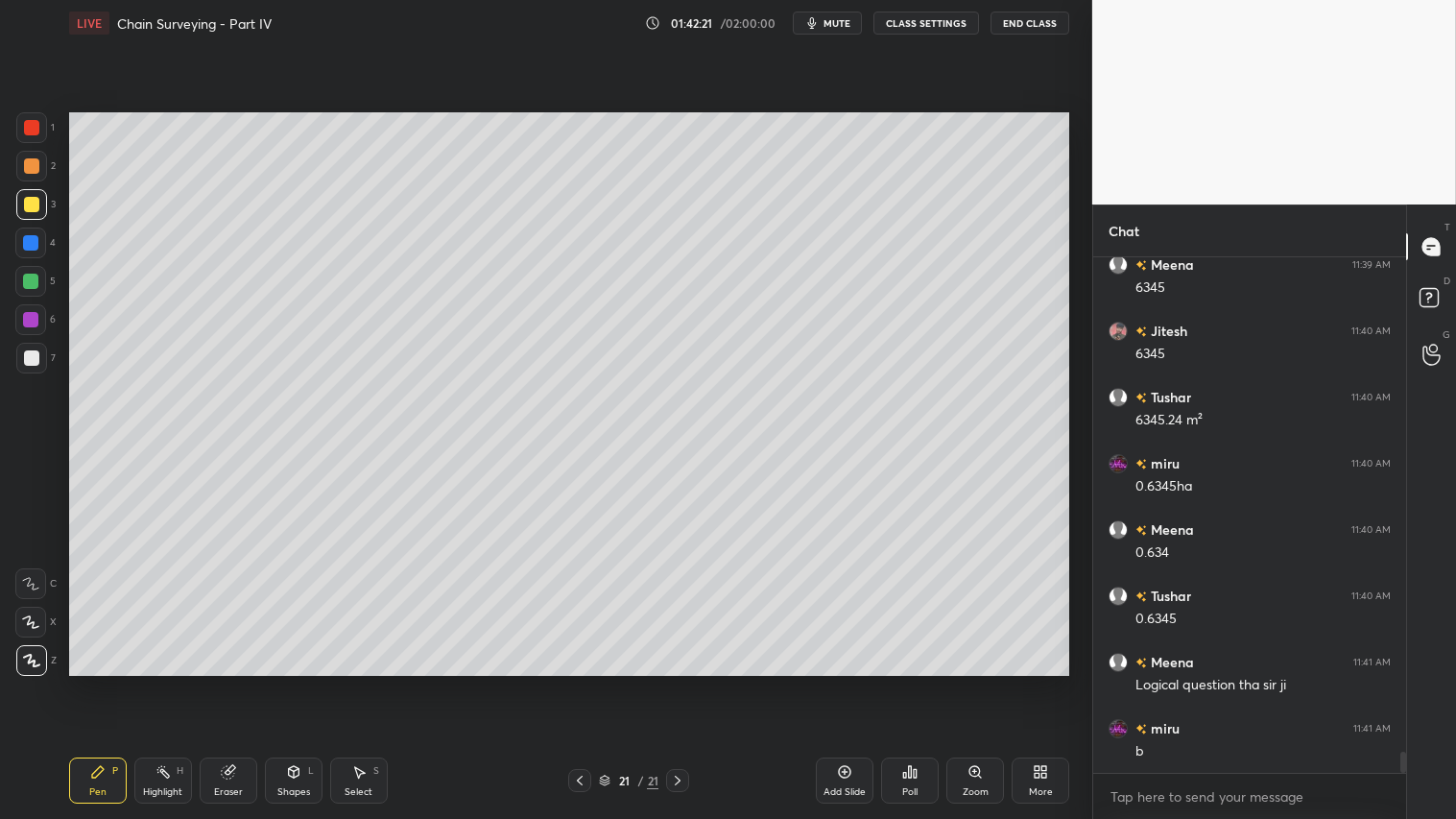 click on "Shapes L" at bounding box center [294, 781] 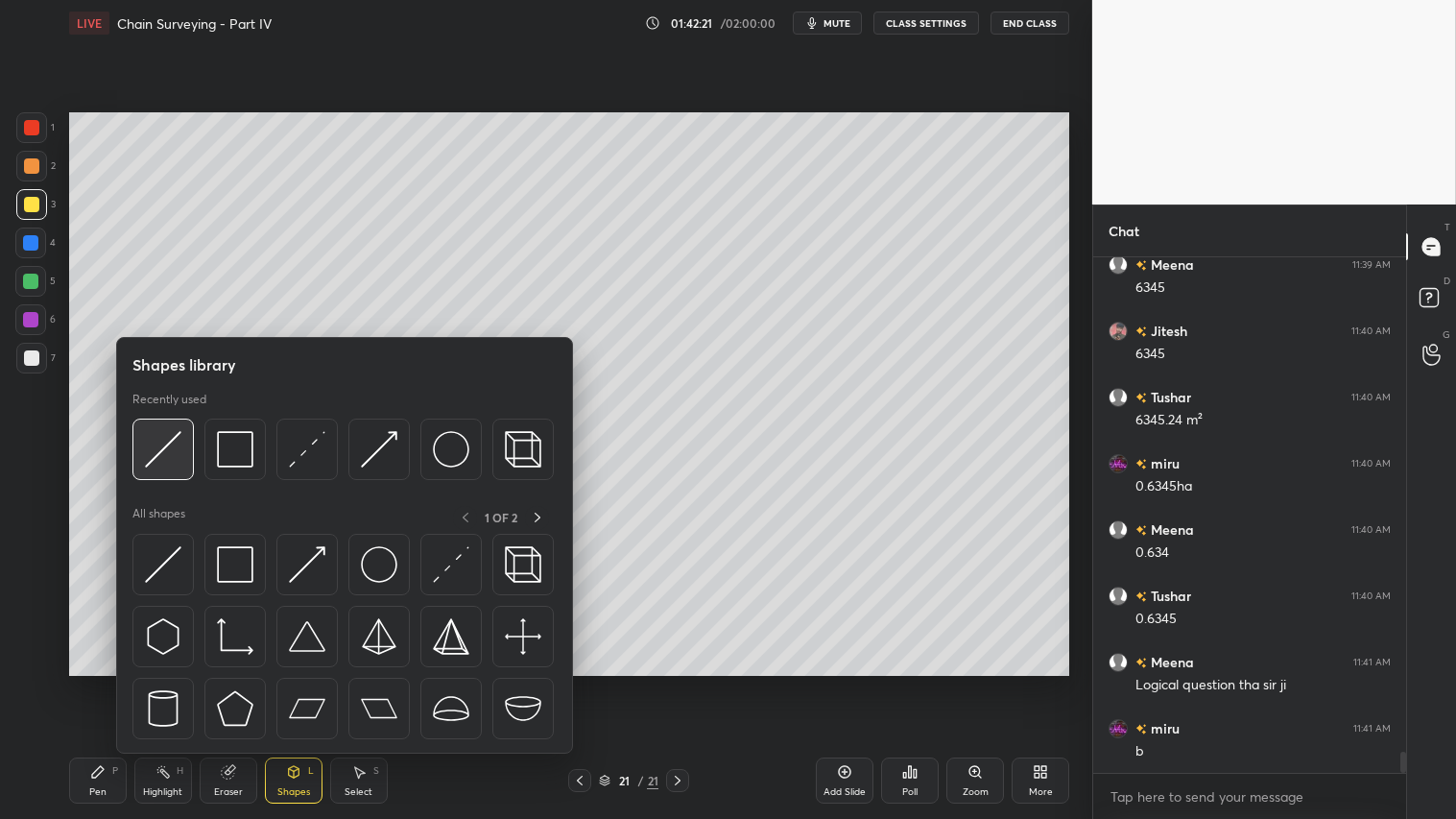 click at bounding box center (163, 449) 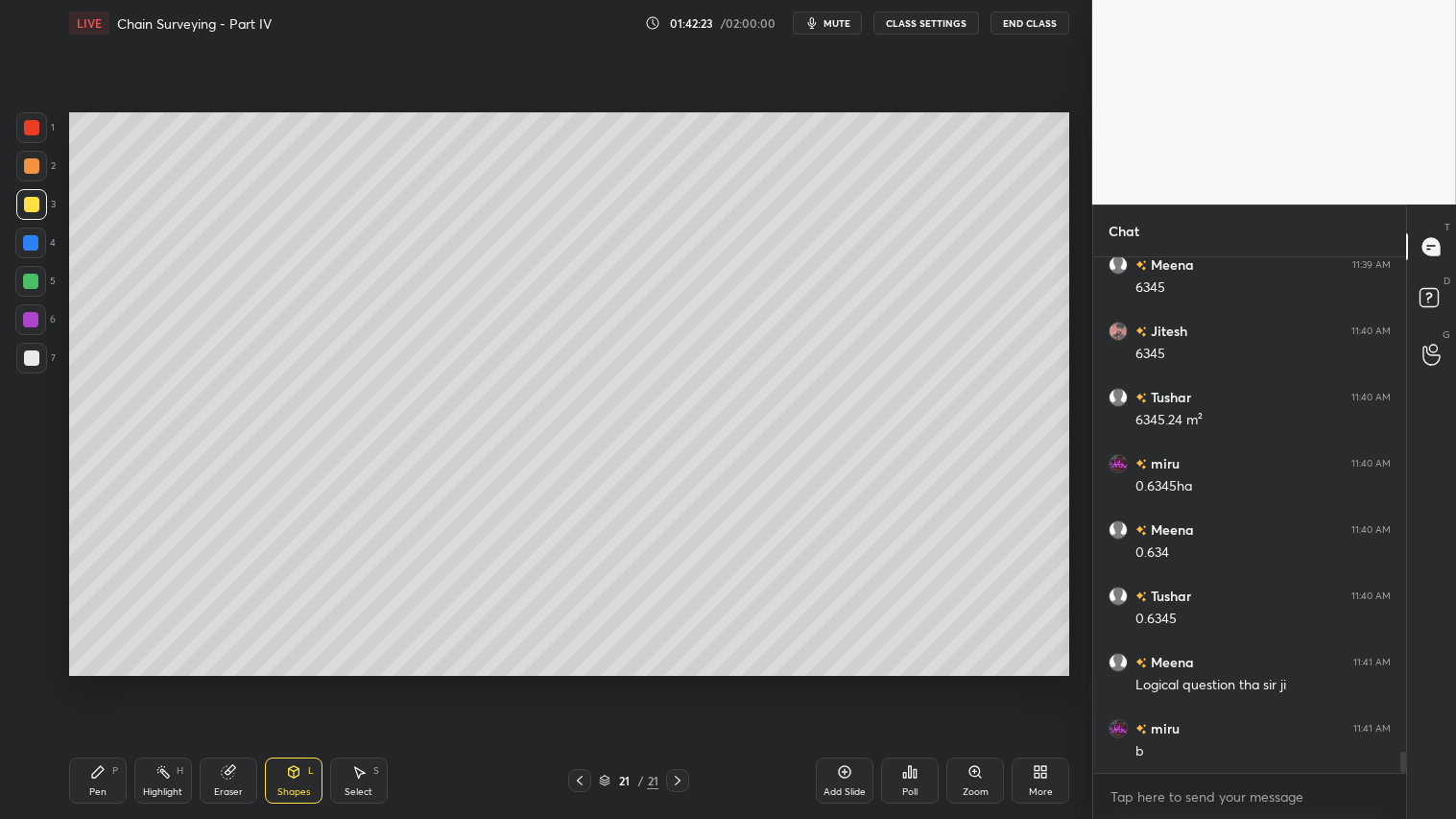 click at bounding box center [32, 166] 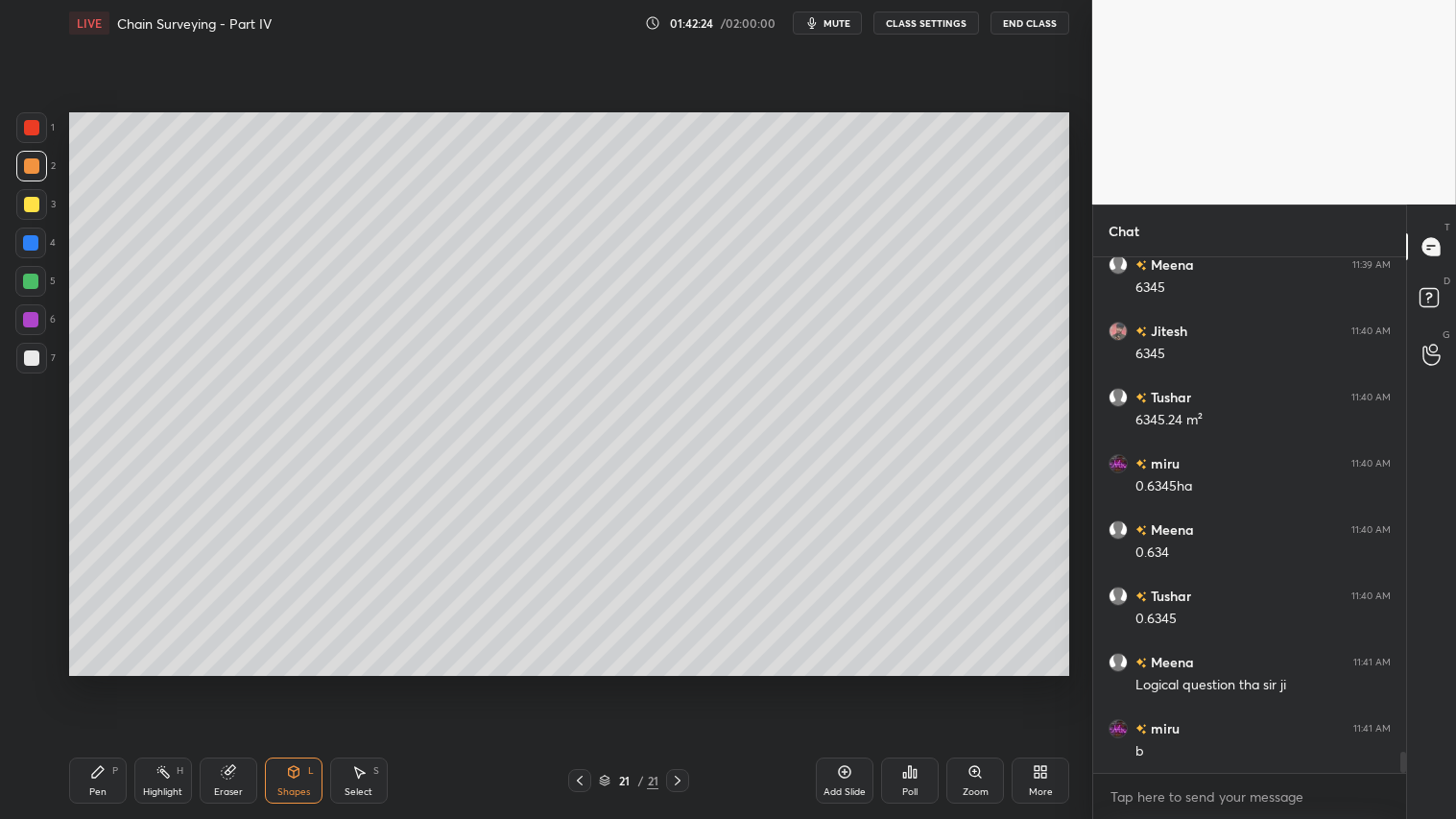 click at bounding box center (32, 358) 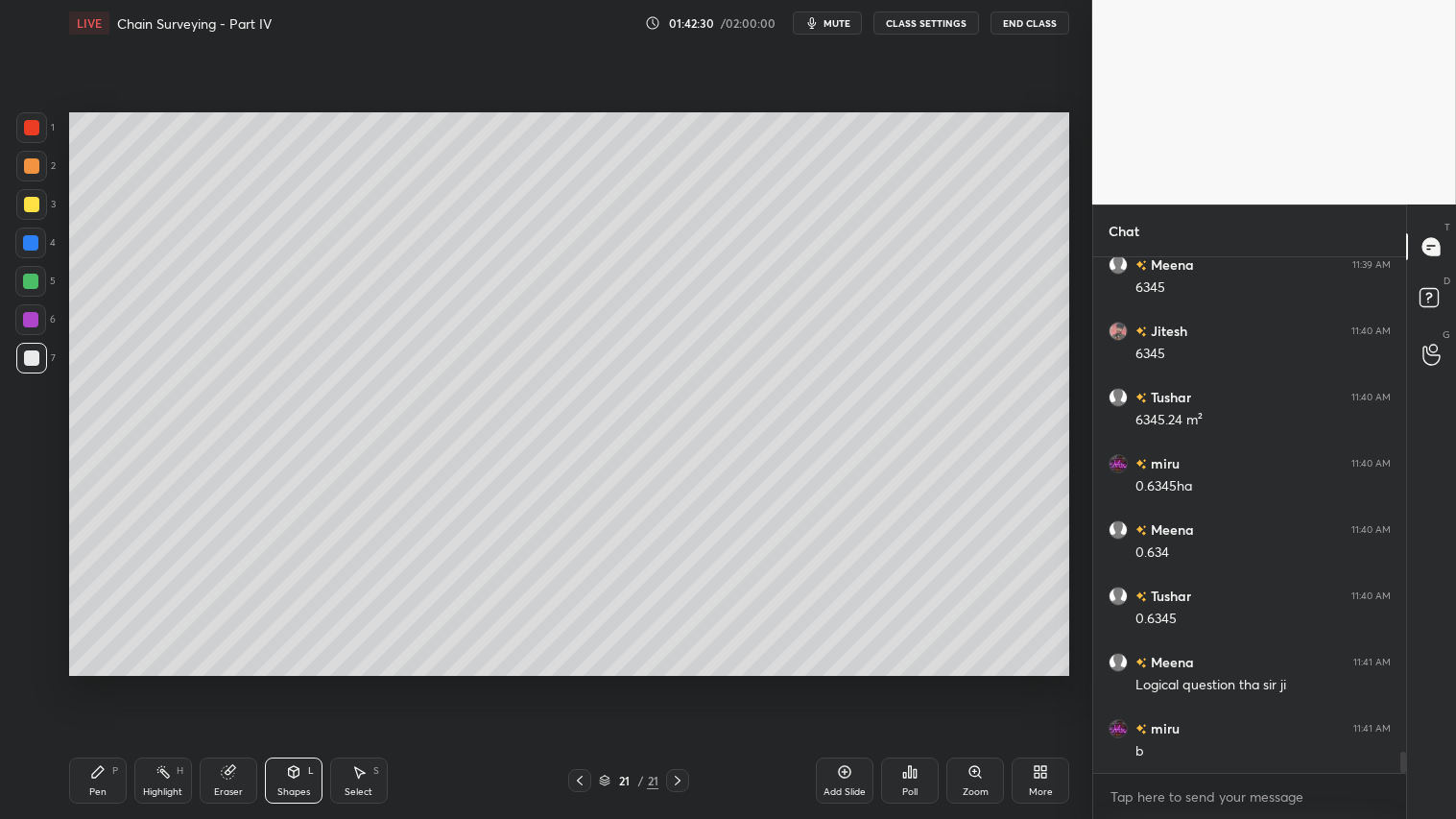 drag, startPoint x: 285, startPoint y: 792, endPoint x: 285, endPoint y: 771, distance: 21 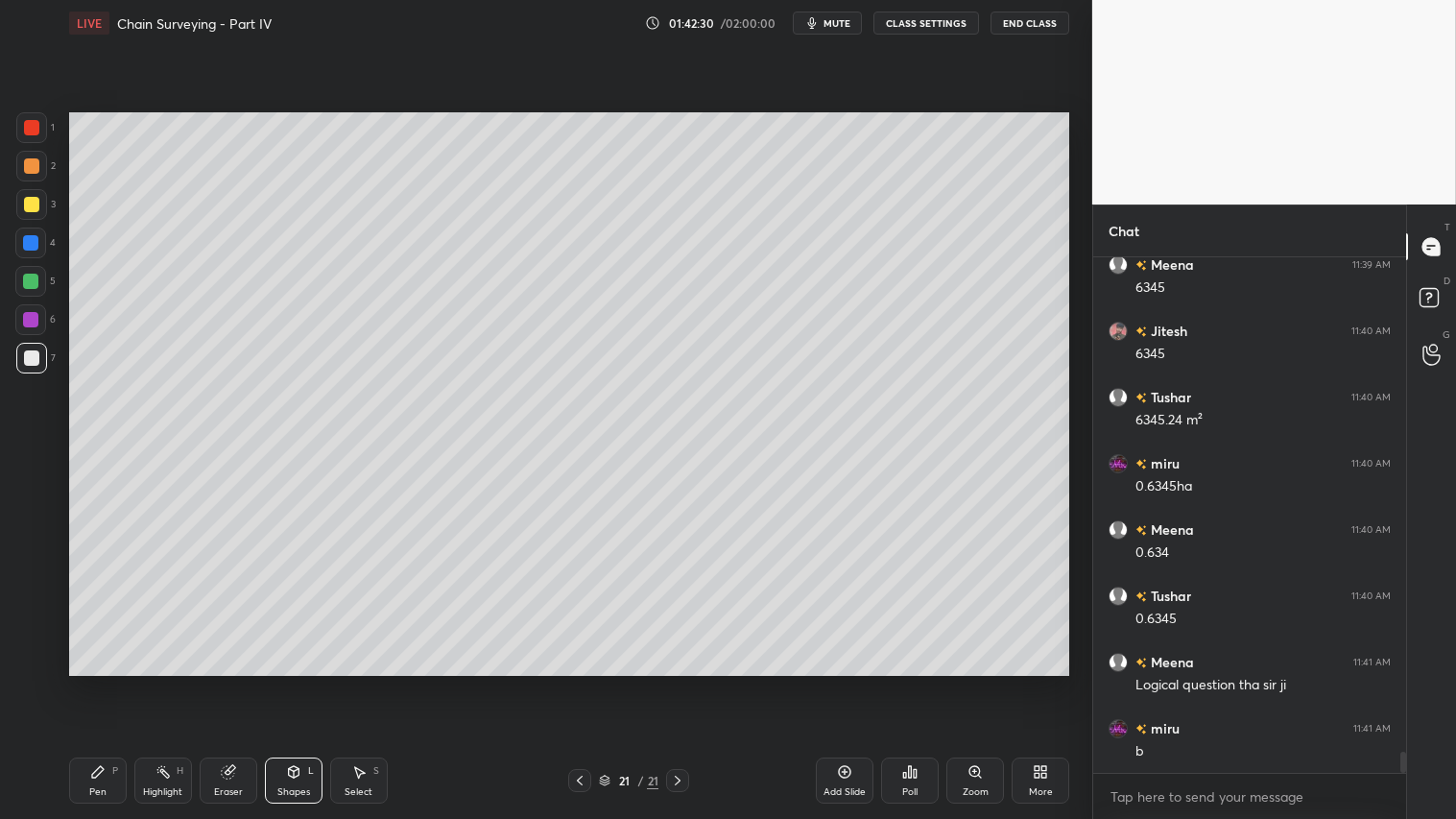 click on "Shapes" at bounding box center (294, 792) 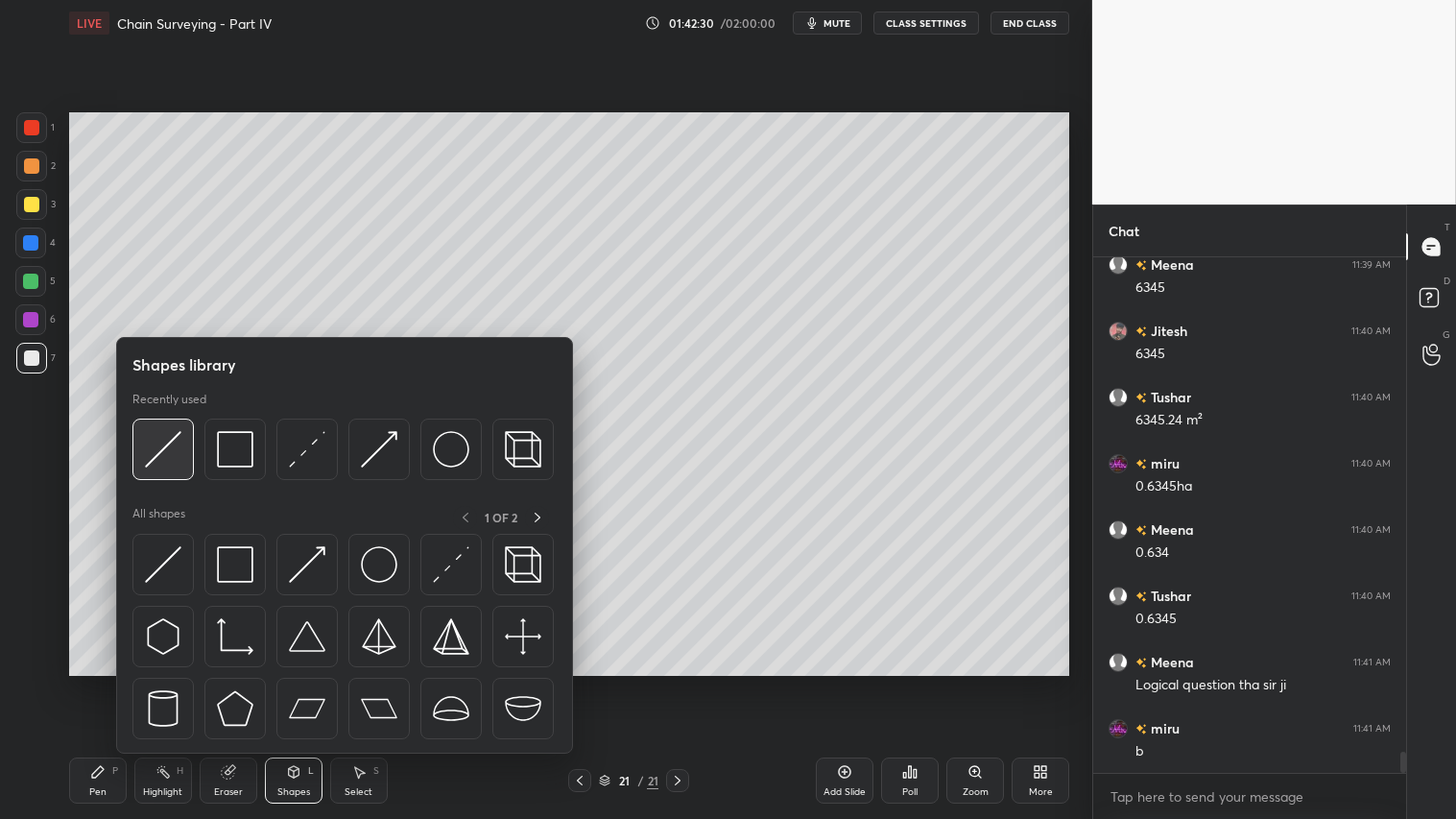 click at bounding box center [163, 449] 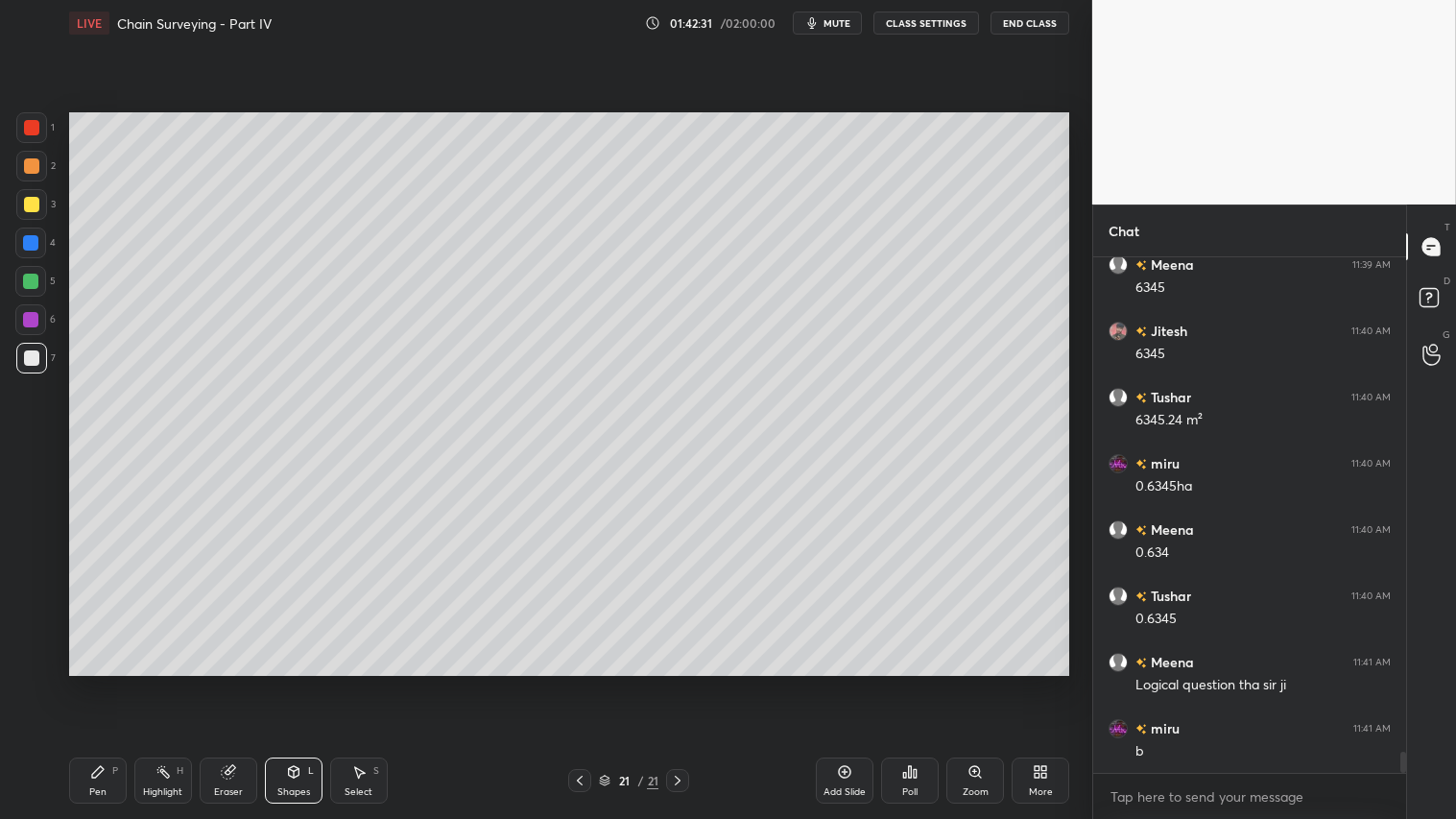 drag, startPoint x: 20, startPoint y: 203, endPoint x: 61, endPoint y: 212, distance: 41.97618 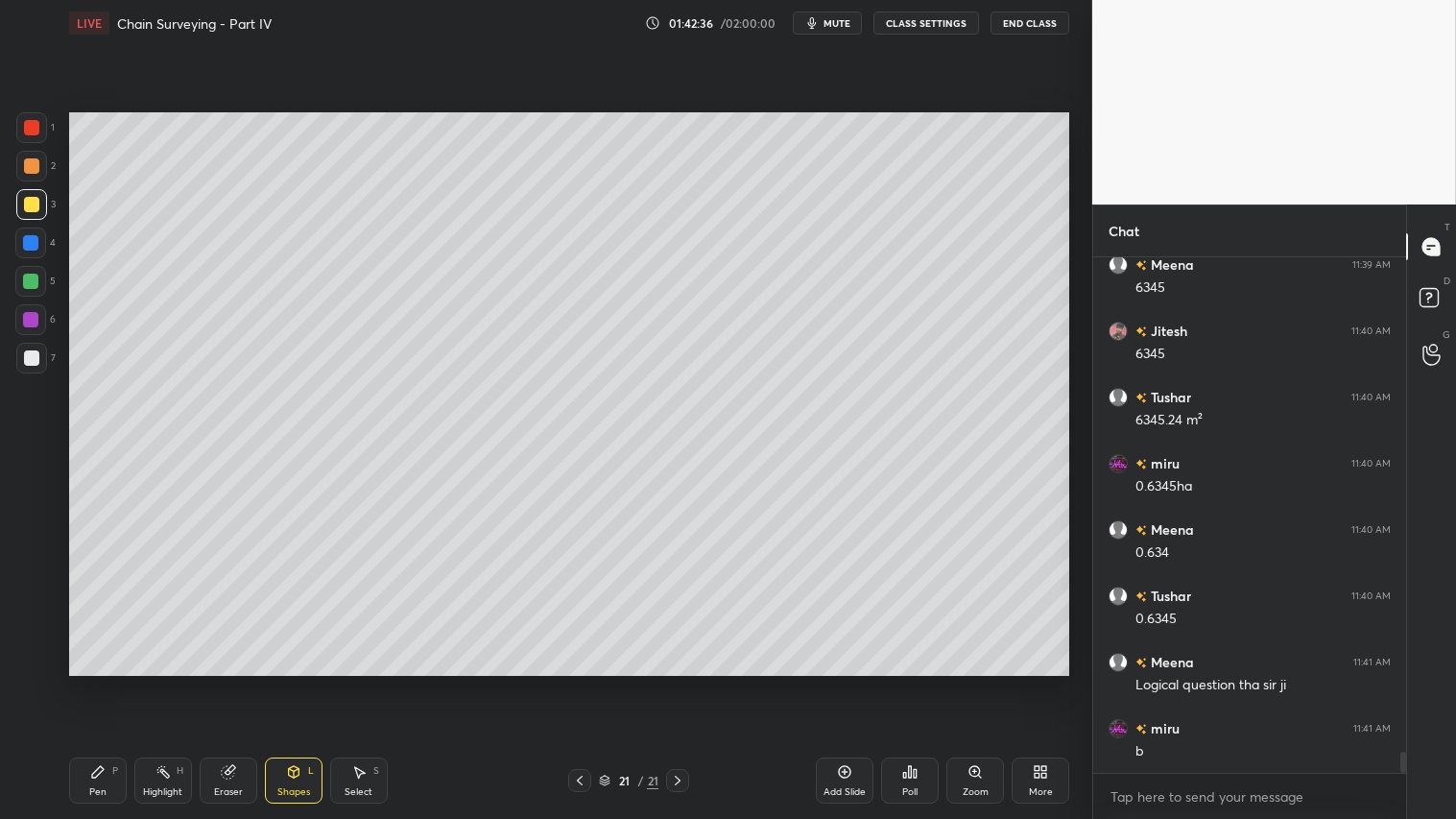 click on "Shapes L" at bounding box center (294, 781) 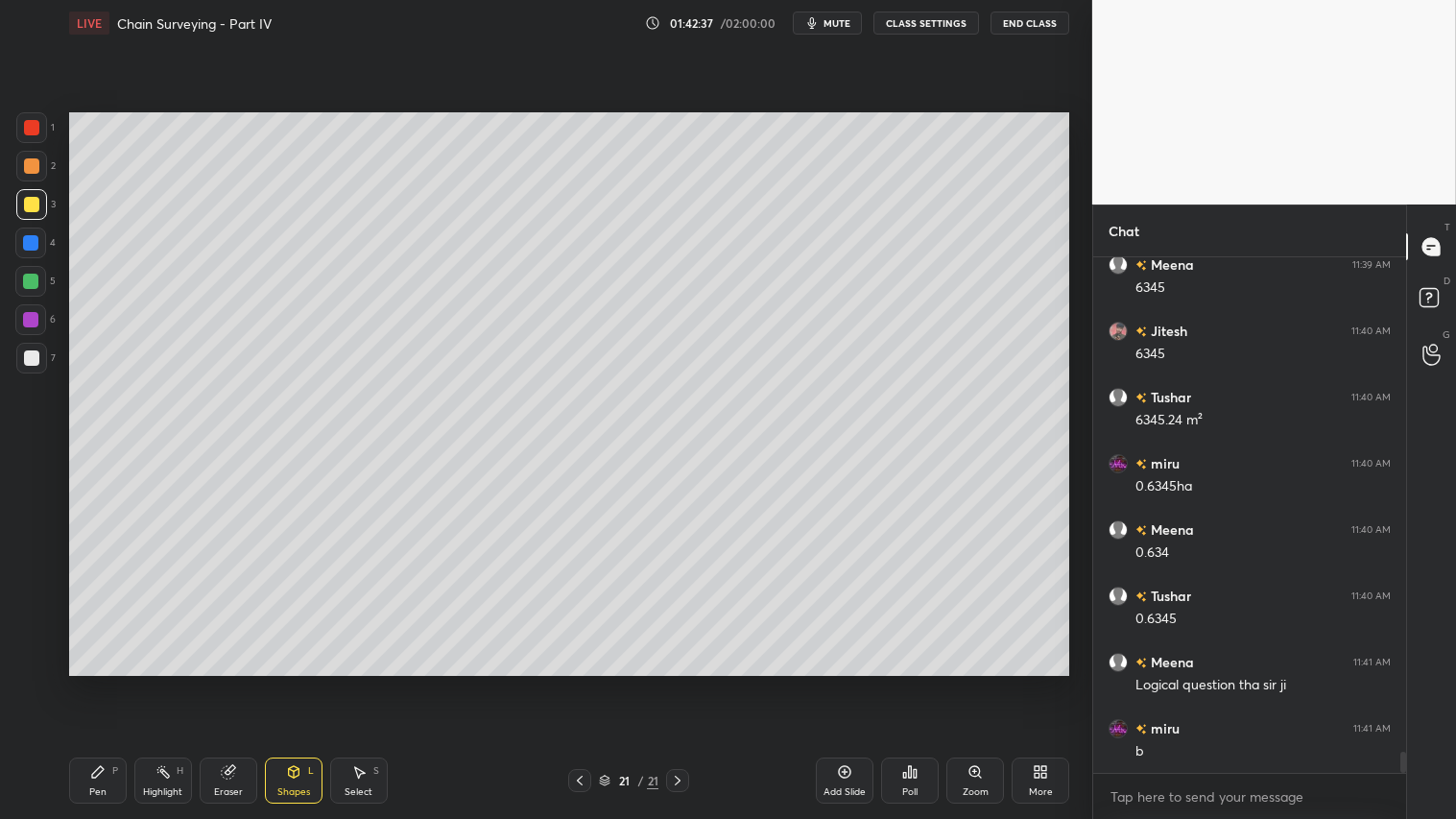 drag, startPoint x: 106, startPoint y: 781, endPoint x: 225, endPoint y: 711, distance: 138.06158 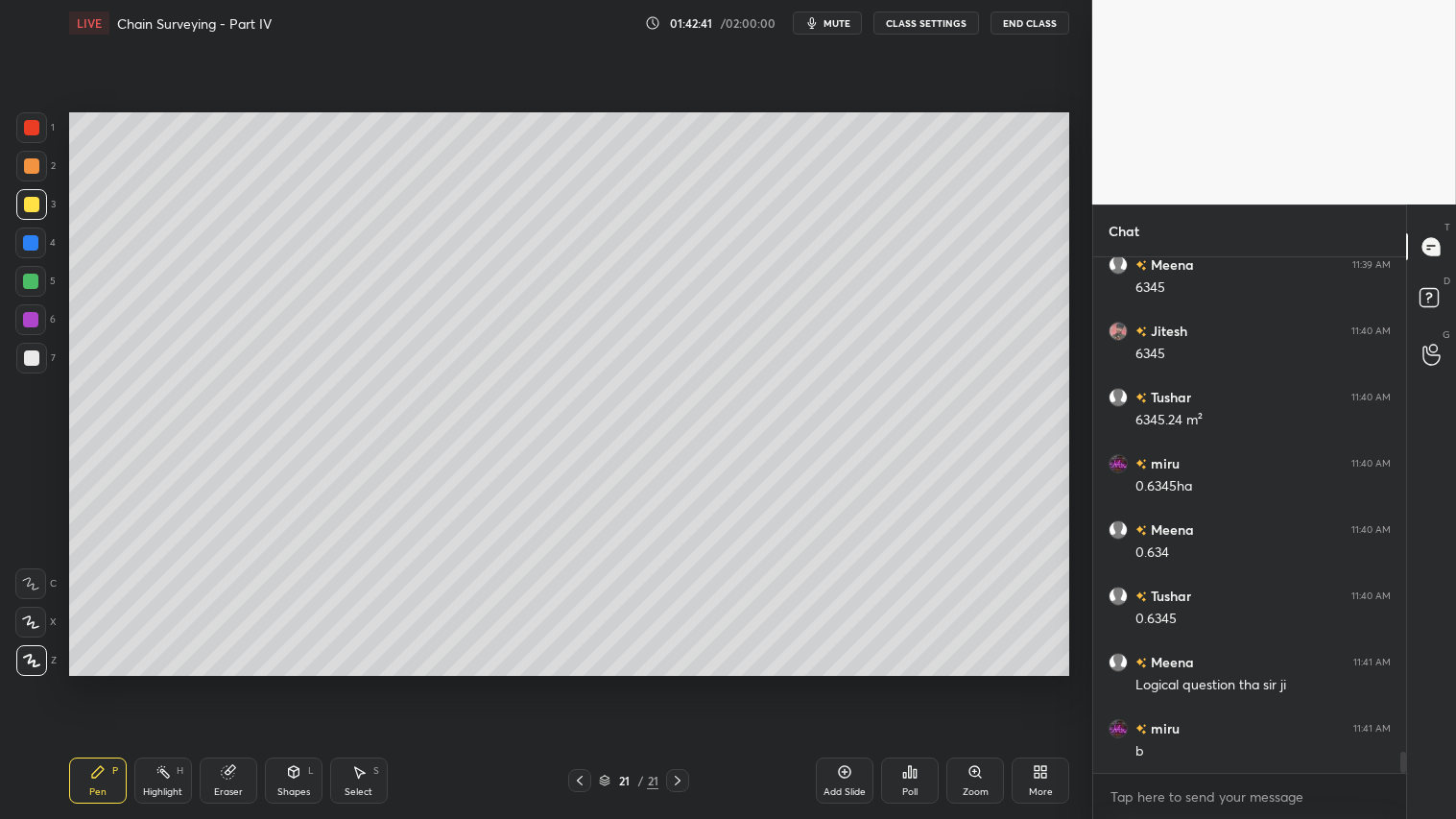 click at bounding box center (32, 358) 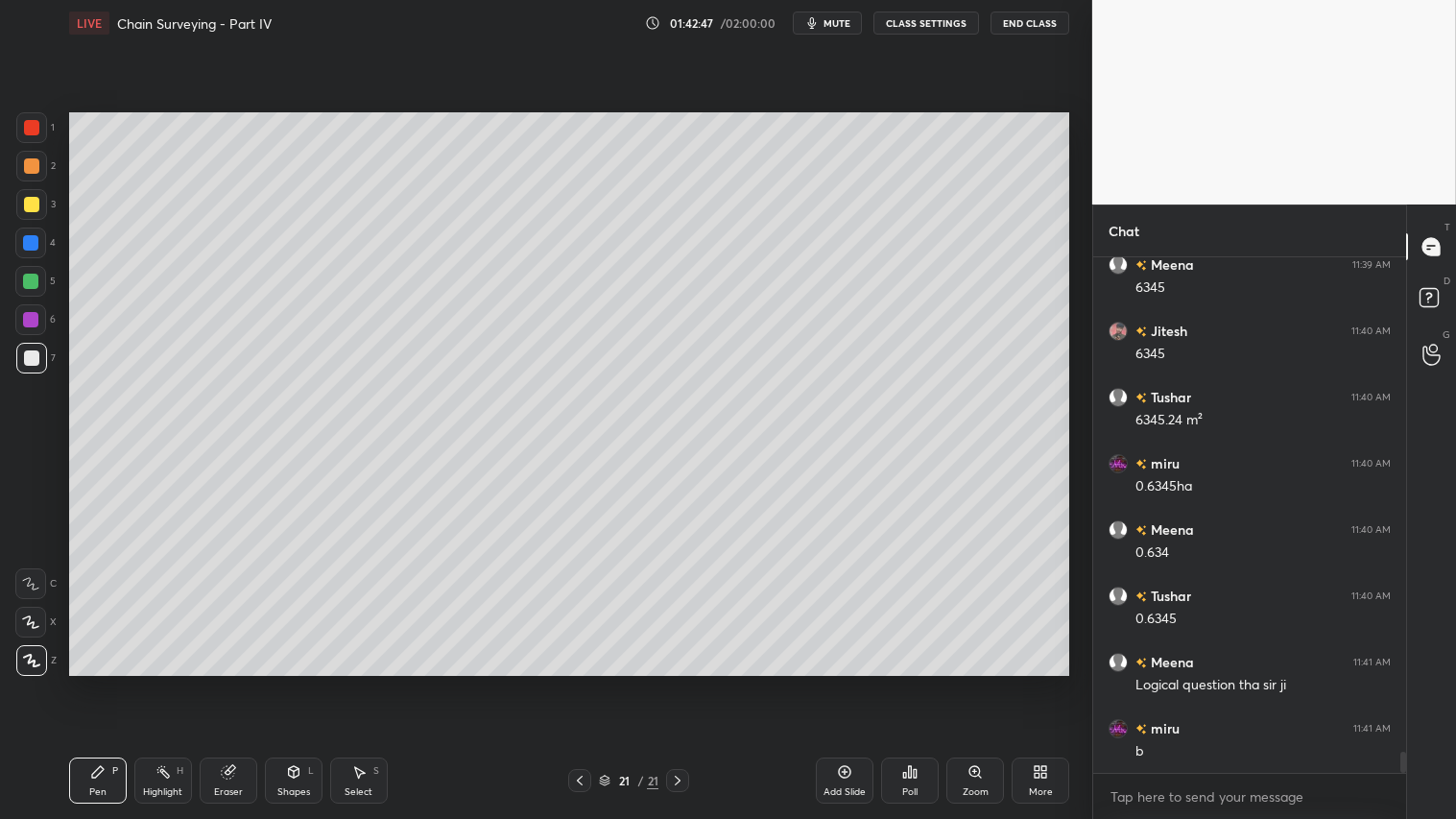 drag, startPoint x: 34, startPoint y: 199, endPoint x: 49, endPoint y: 190, distance: 17.49286 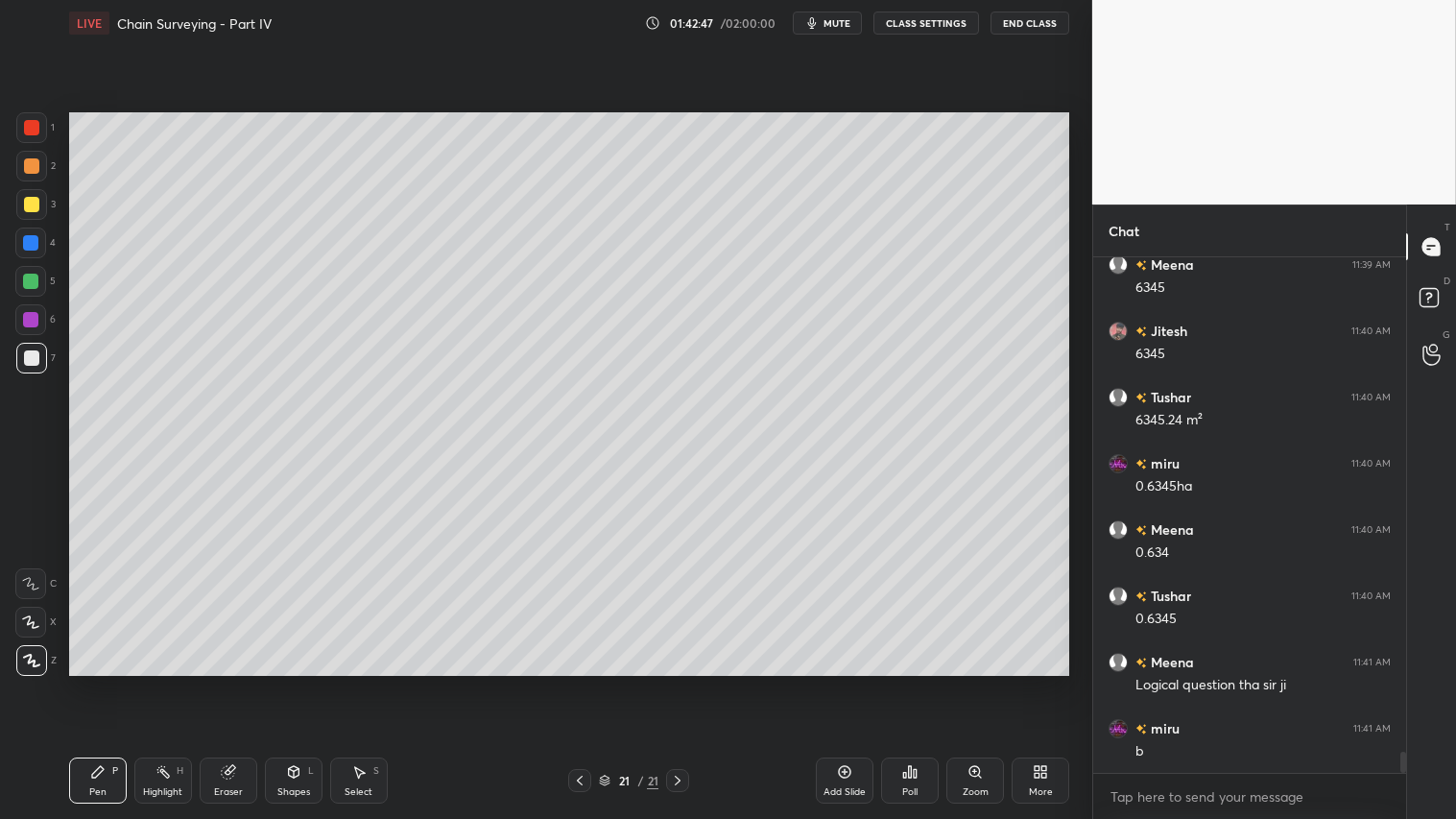 click at bounding box center [32, 205] 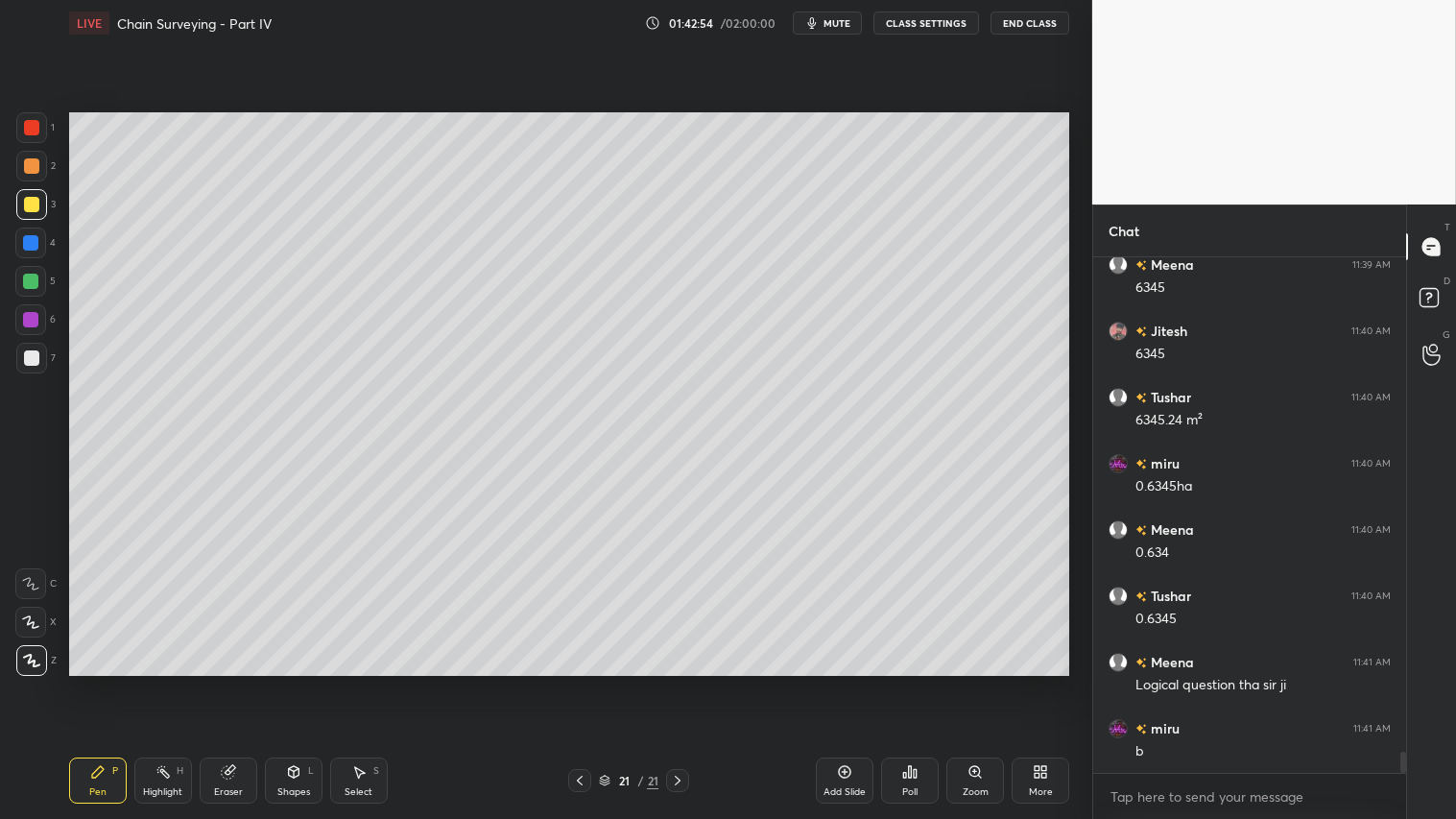 scroll, scrollTop: 12321, scrollLeft: 0, axis: vertical 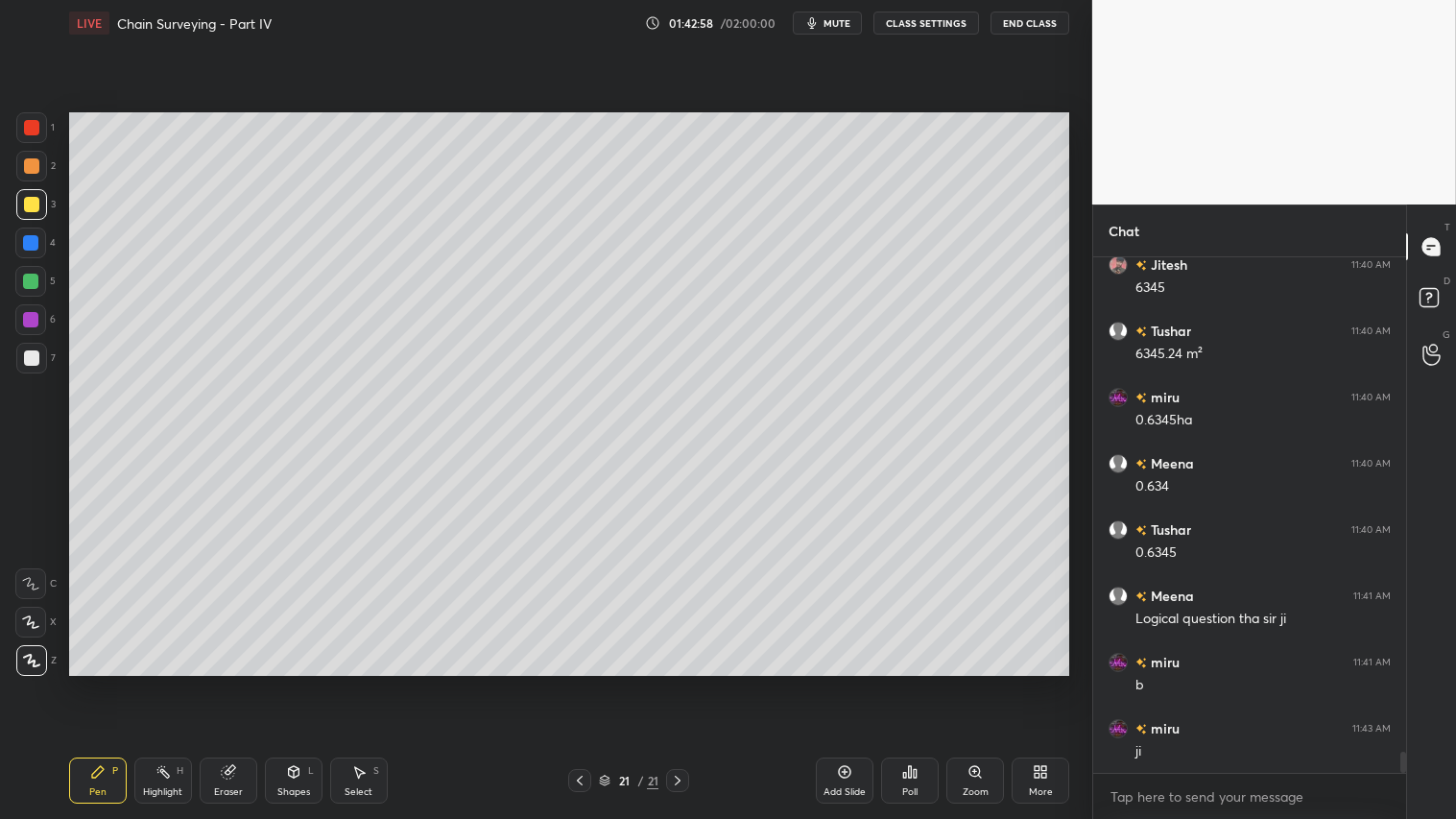 click 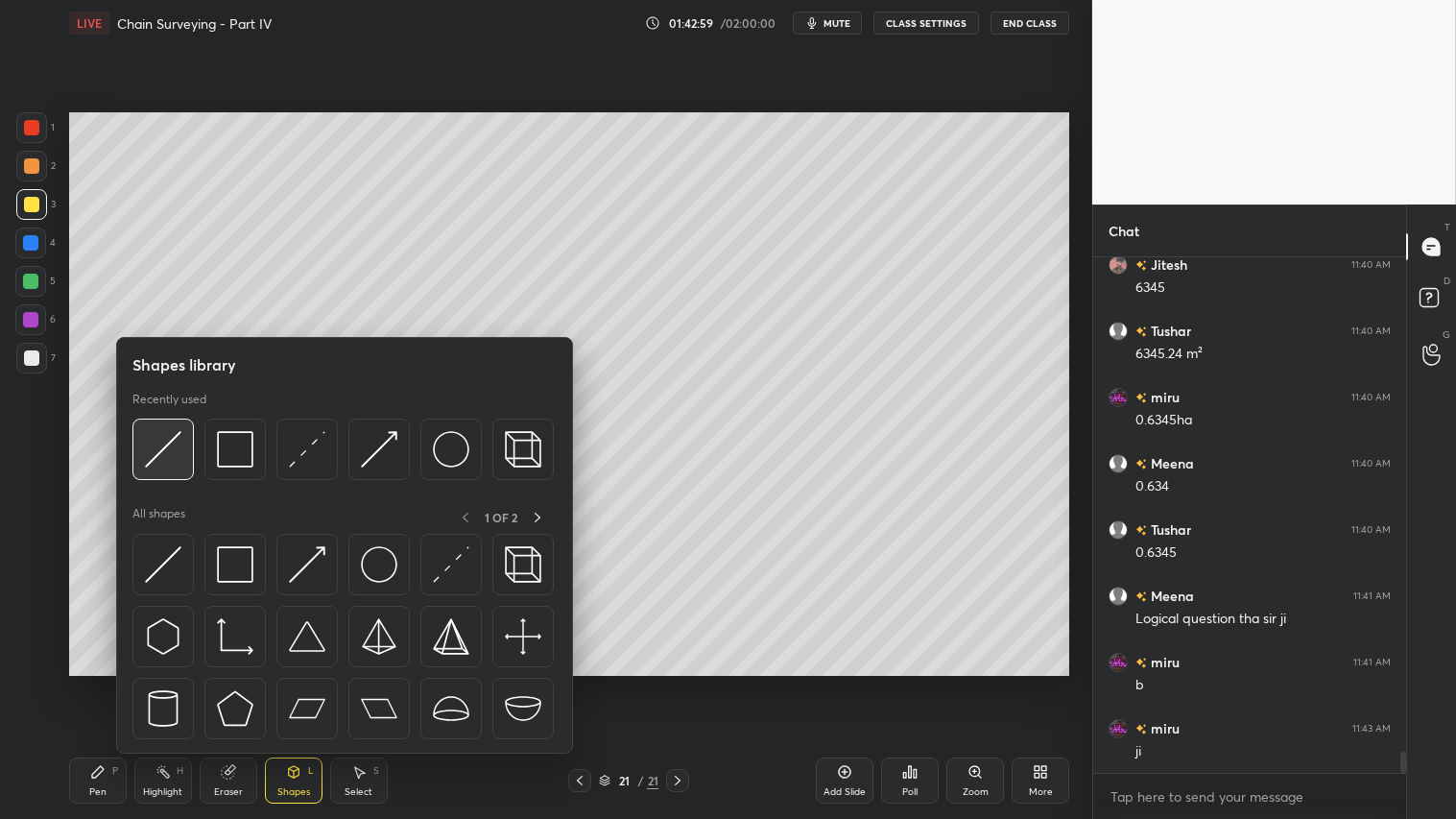 click at bounding box center [163, 449] 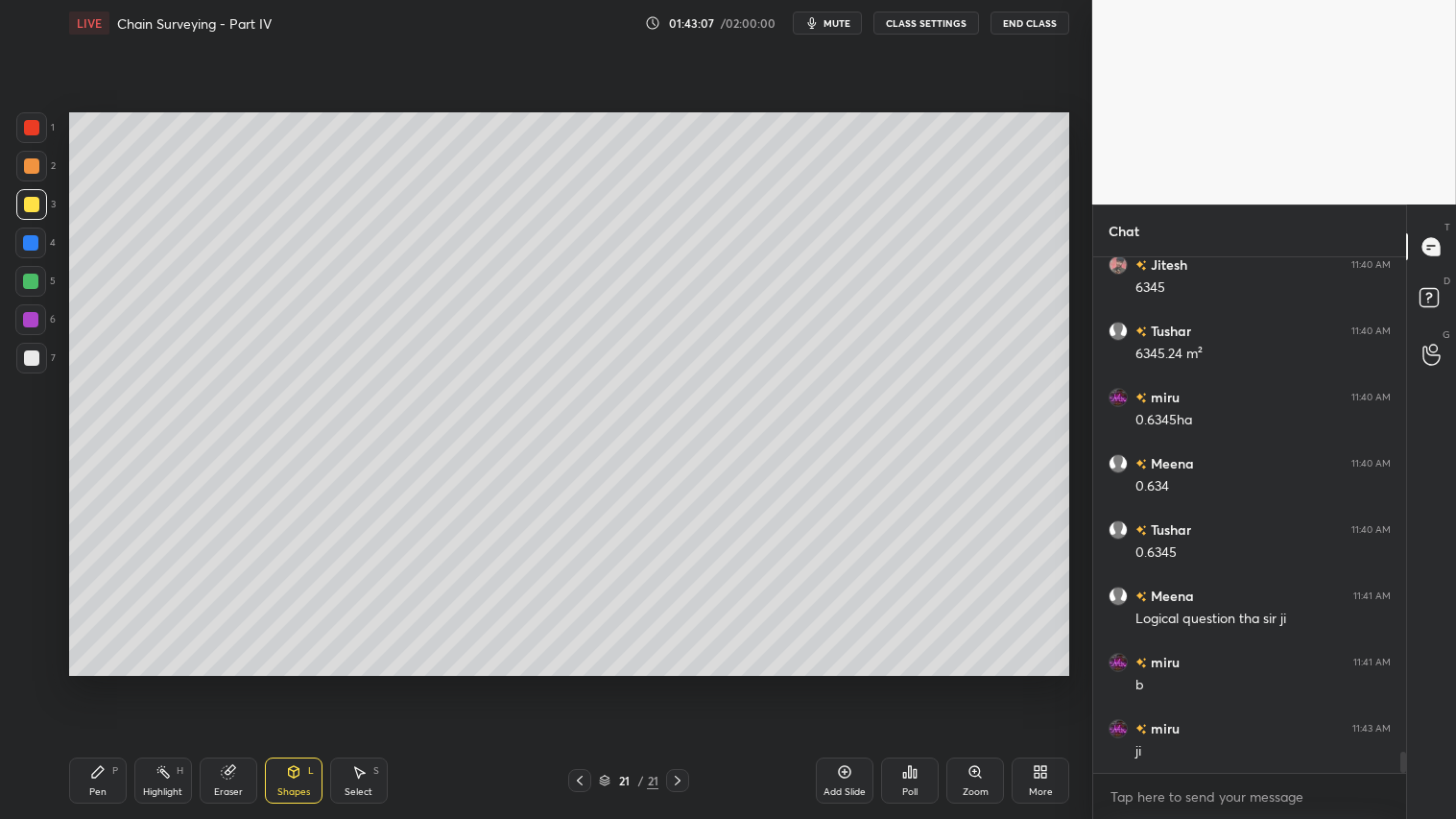 click on "Pen P" at bounding box center (98, 781) 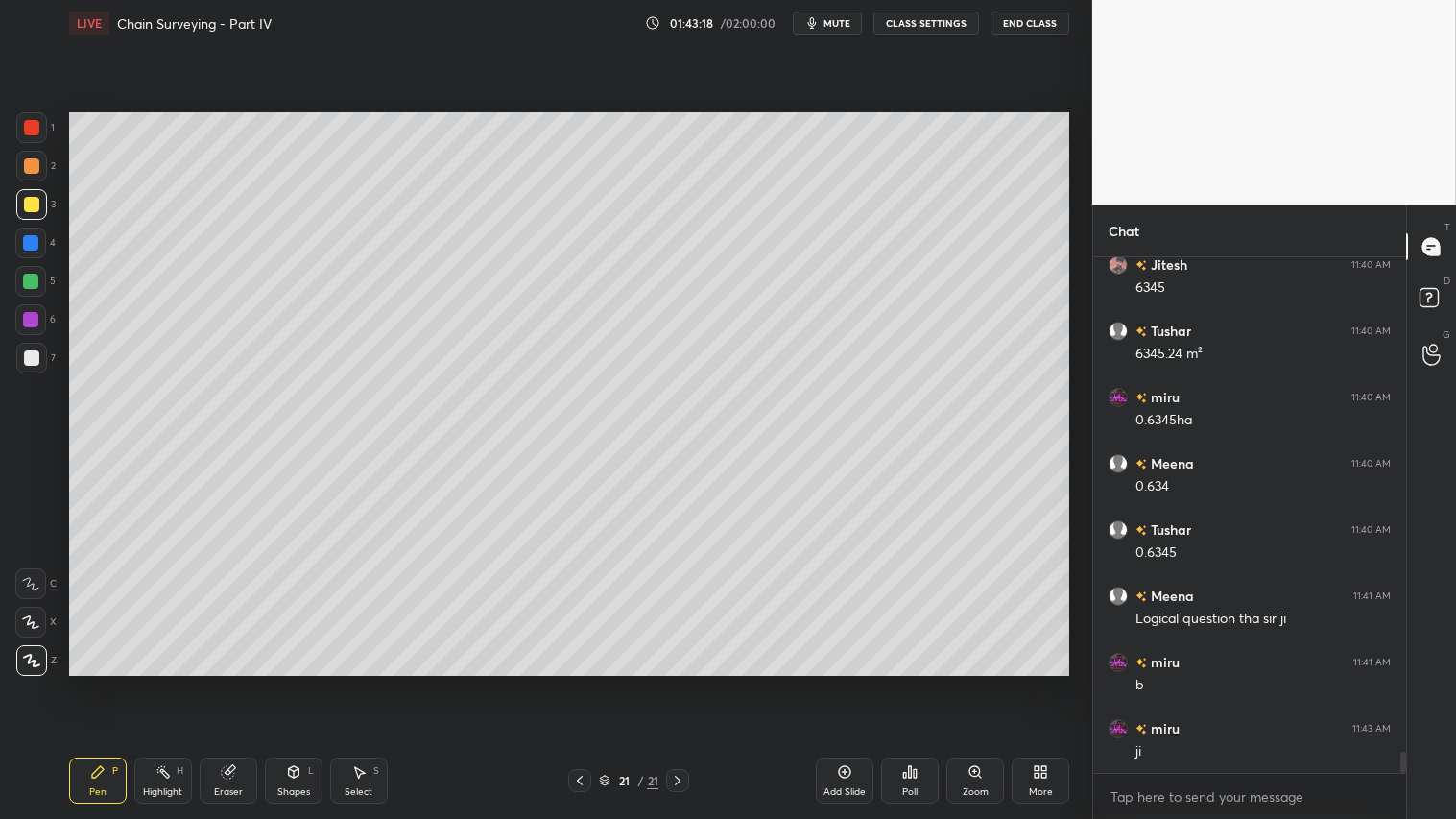 click at bounding box center (32, 166) 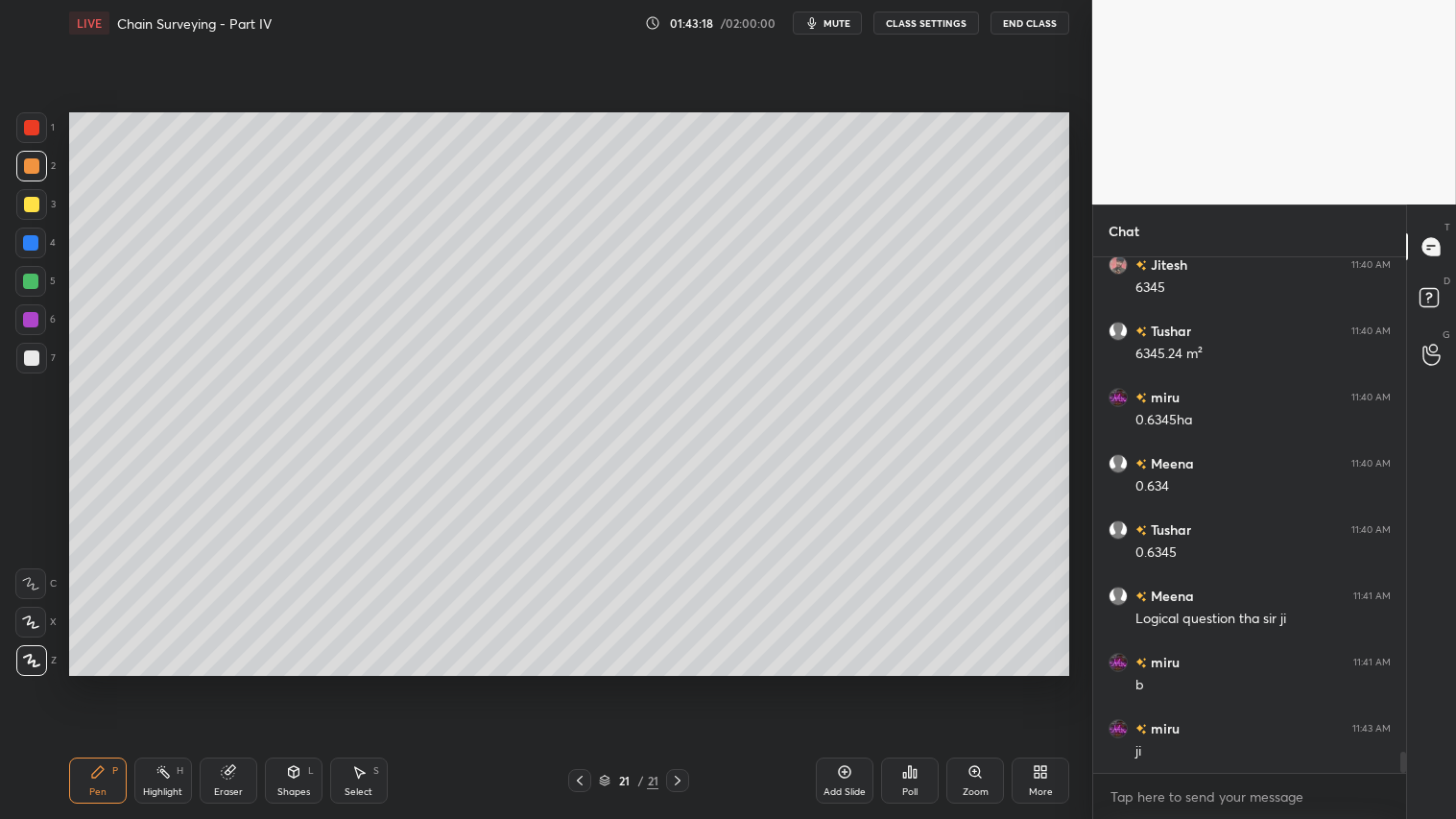 click on "Pen P" at bounding box center [98, 781] 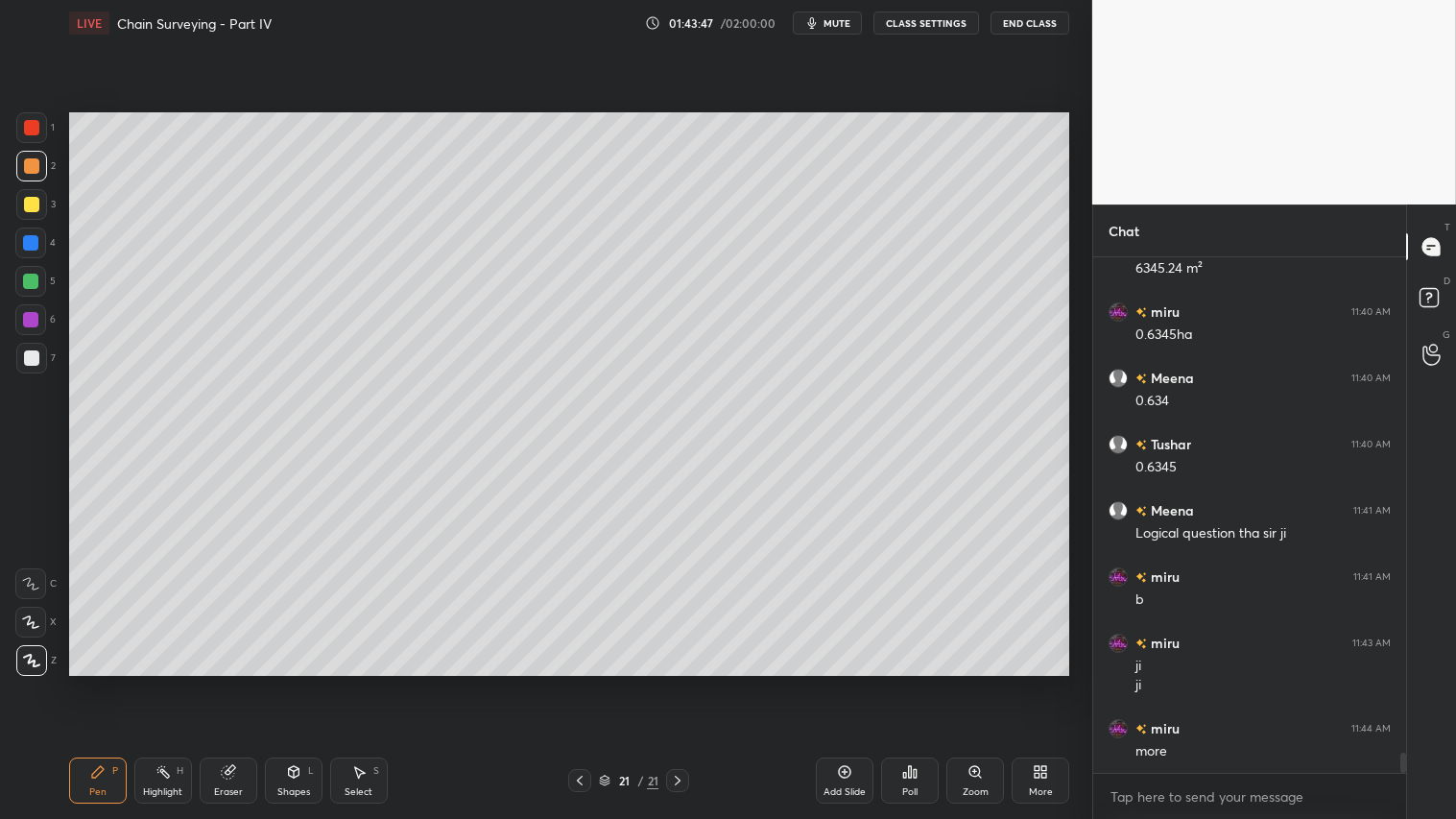 scroll, scrollTop: 12473, scrollLeft: 0, axis: vertical 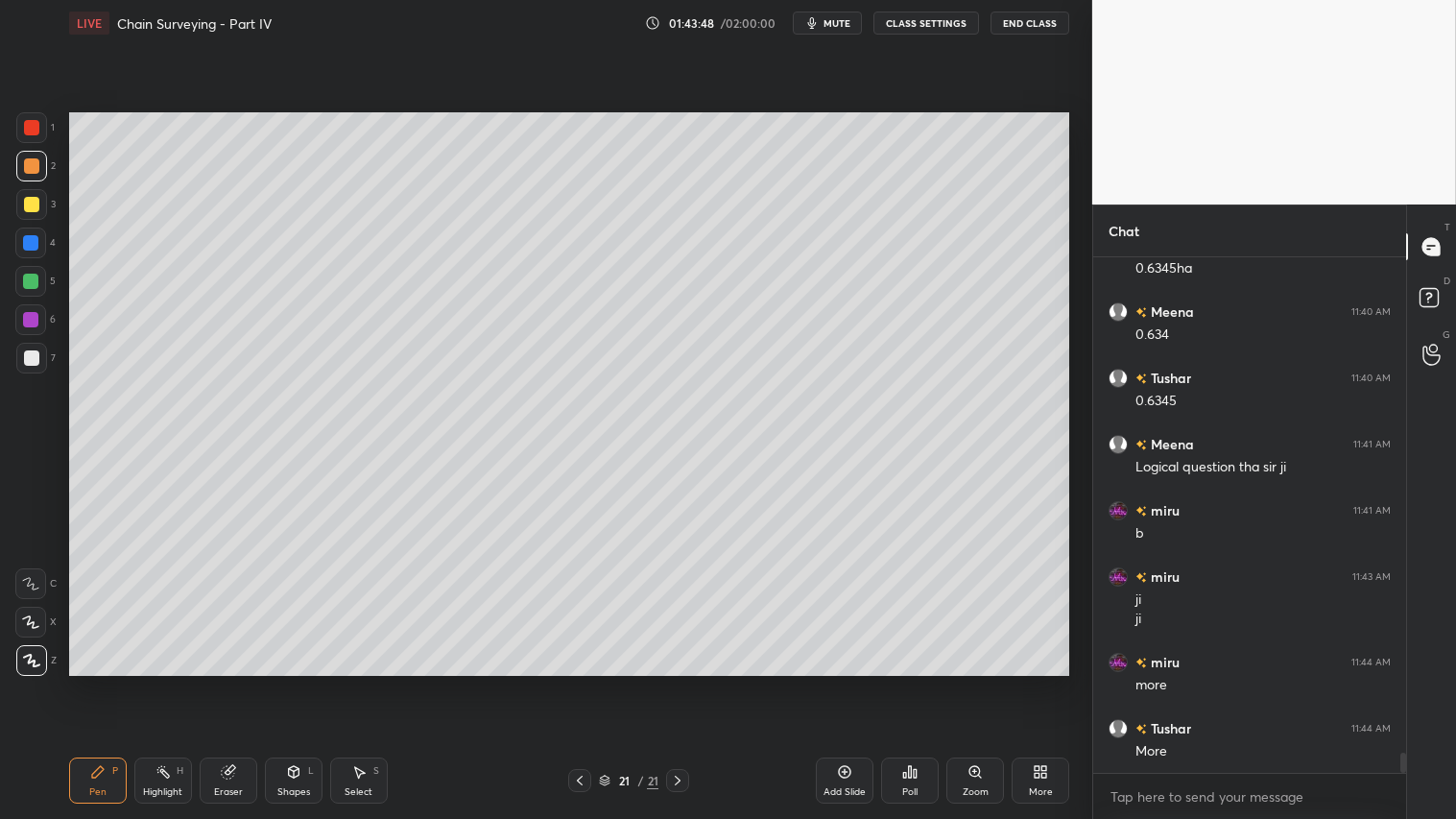 click on "Eraser" at bounding box center [228, 781] 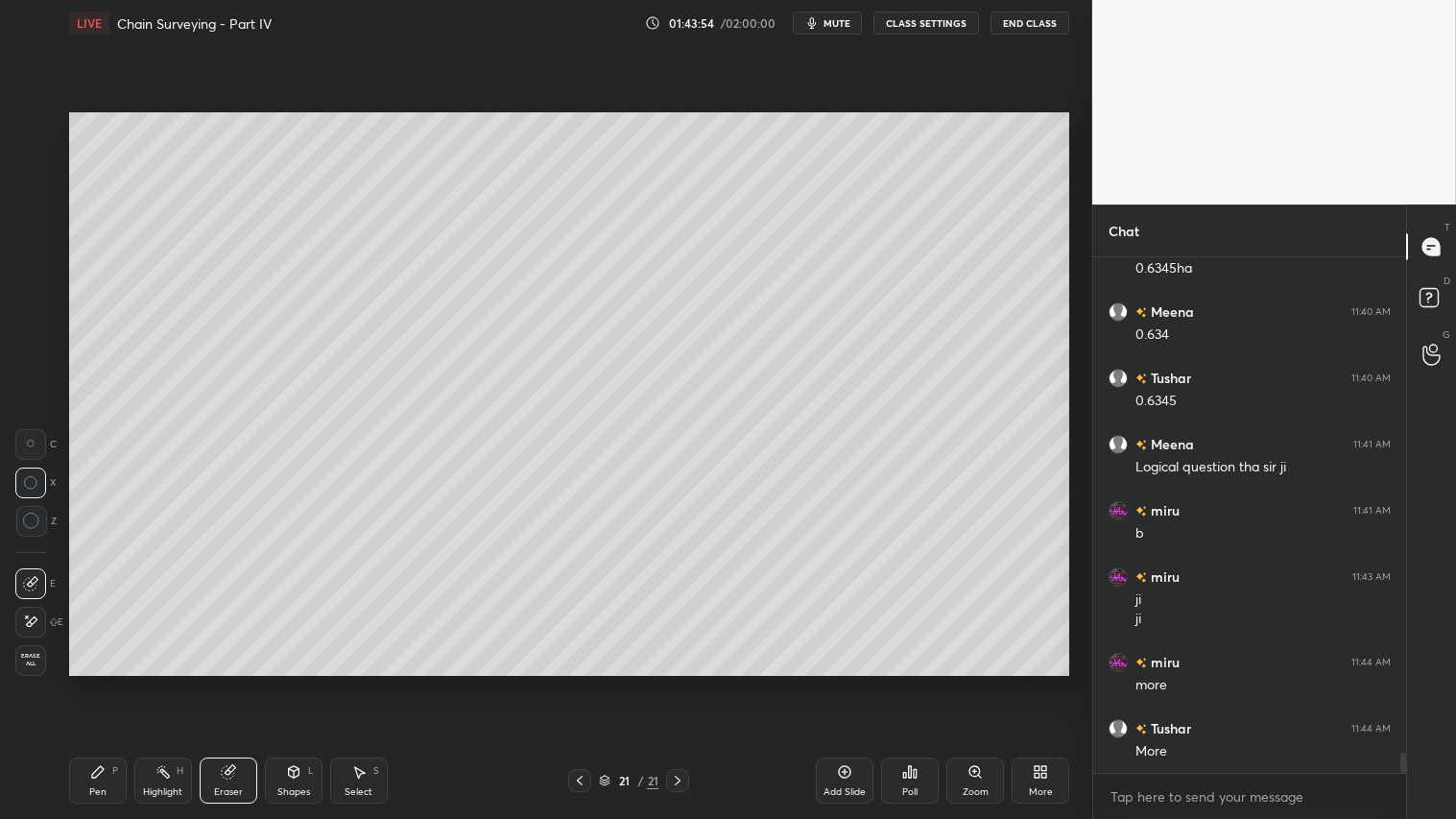scroll, scrollTop: 12539, scrollLeft: 0, axis: vertical 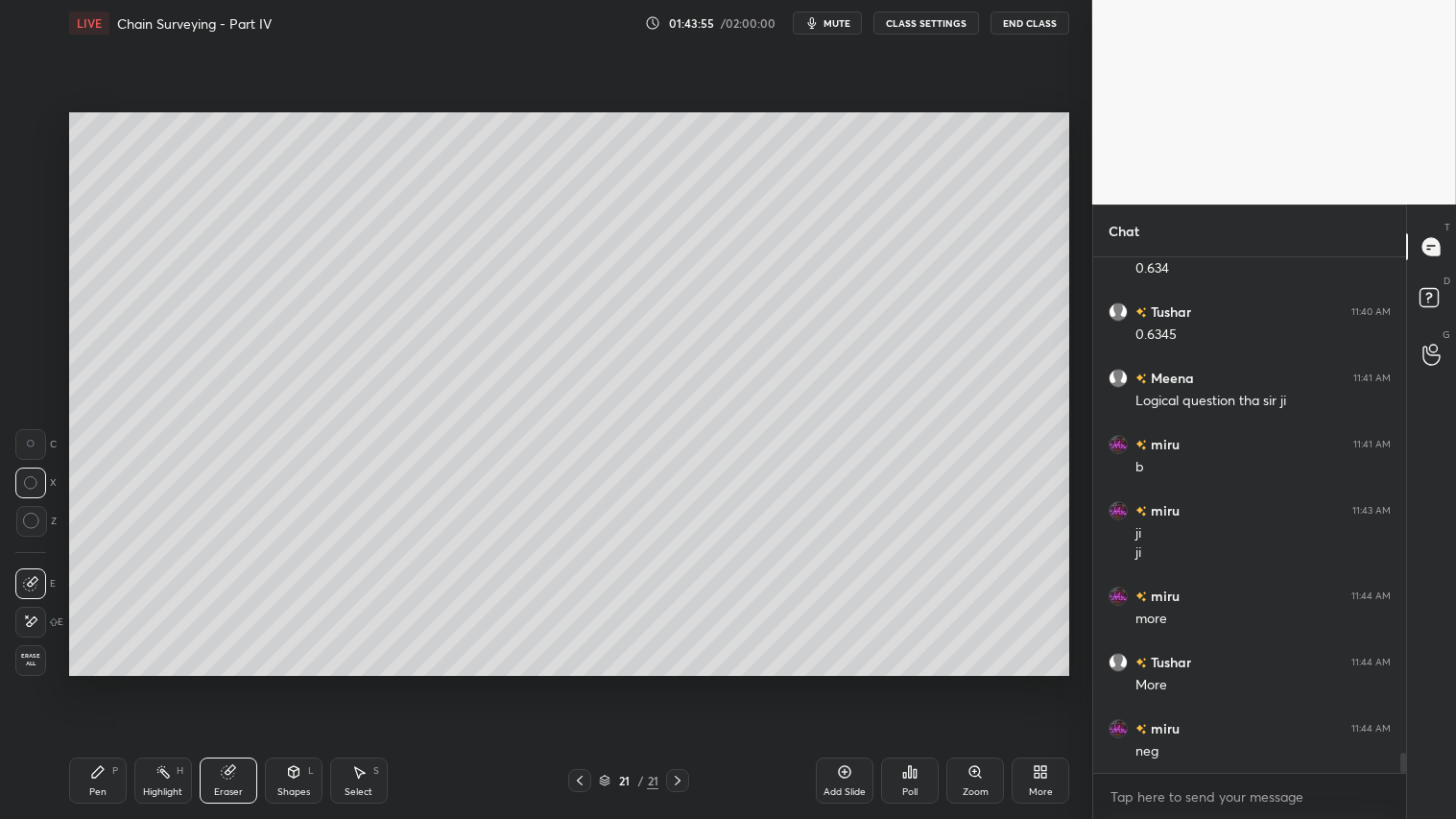 click on "Pen P Highlight H Eraser Shapes L Select S" at bounding box center (255, 781) 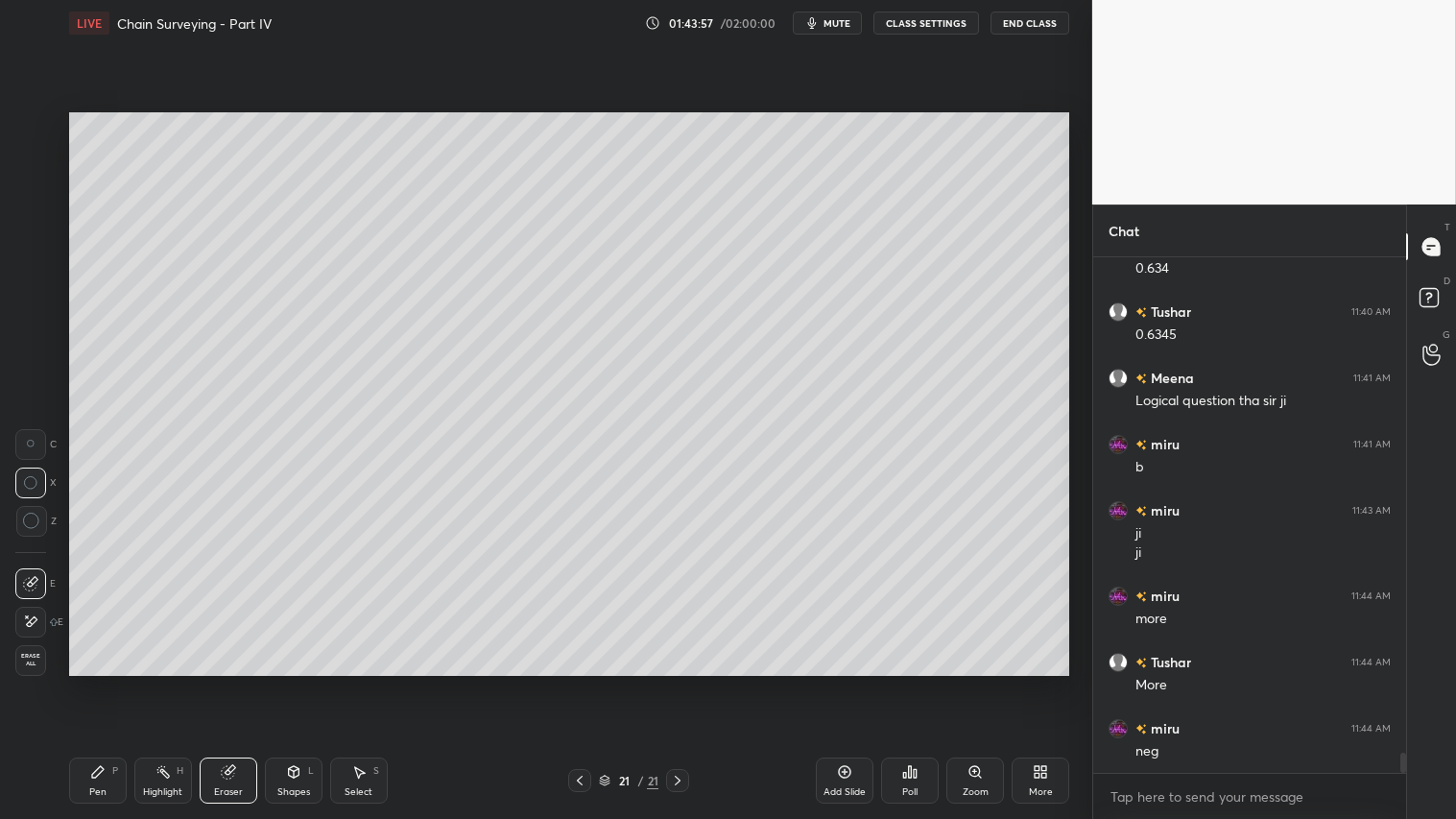 drag, startPoint x: 103, startPoint y: 764, endPoint x: 88, endPoint y: 742, distance: 26.62705 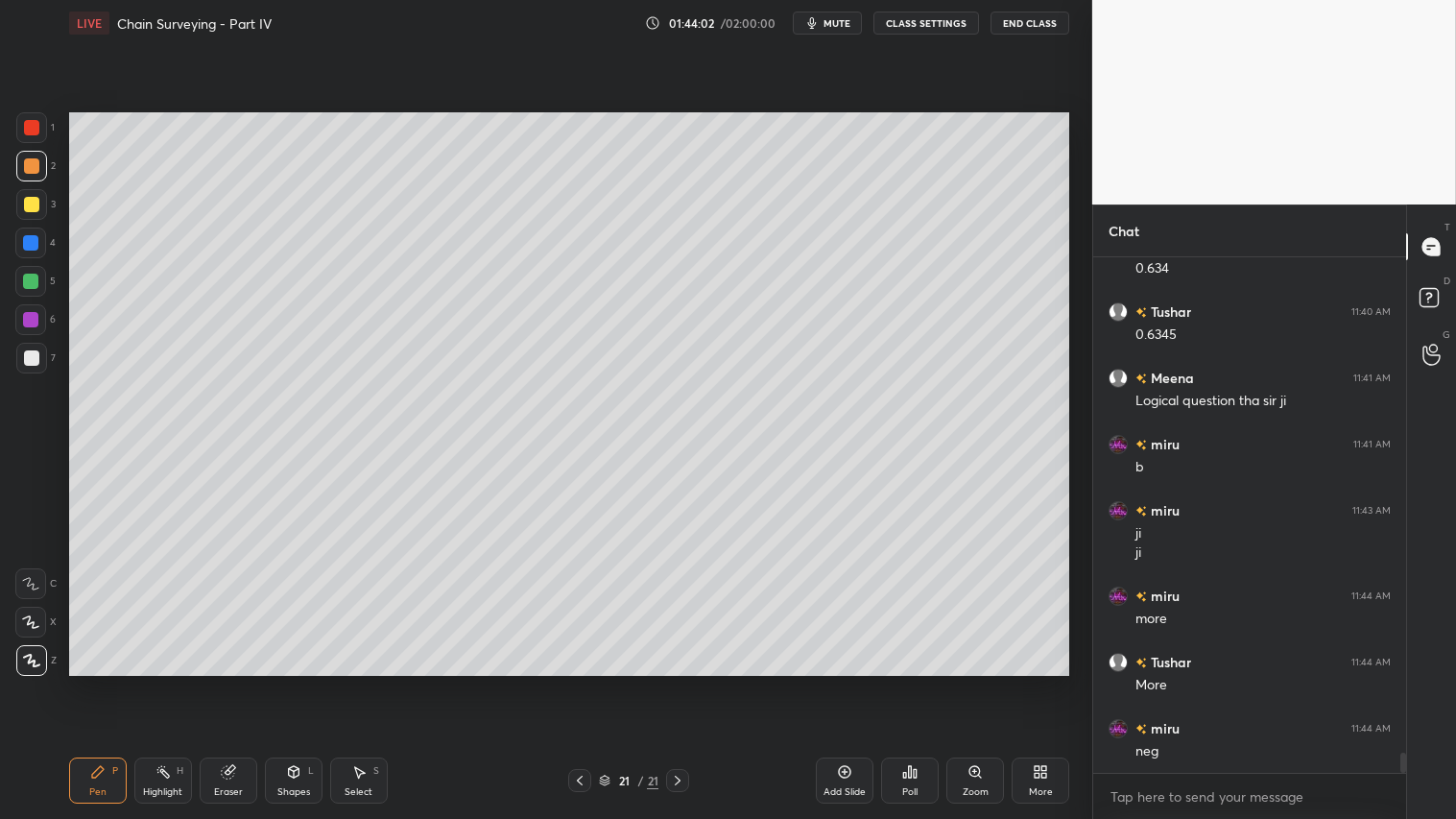 scroll, scrollTop: 12605, scrollLeft: 0, axis: vertical 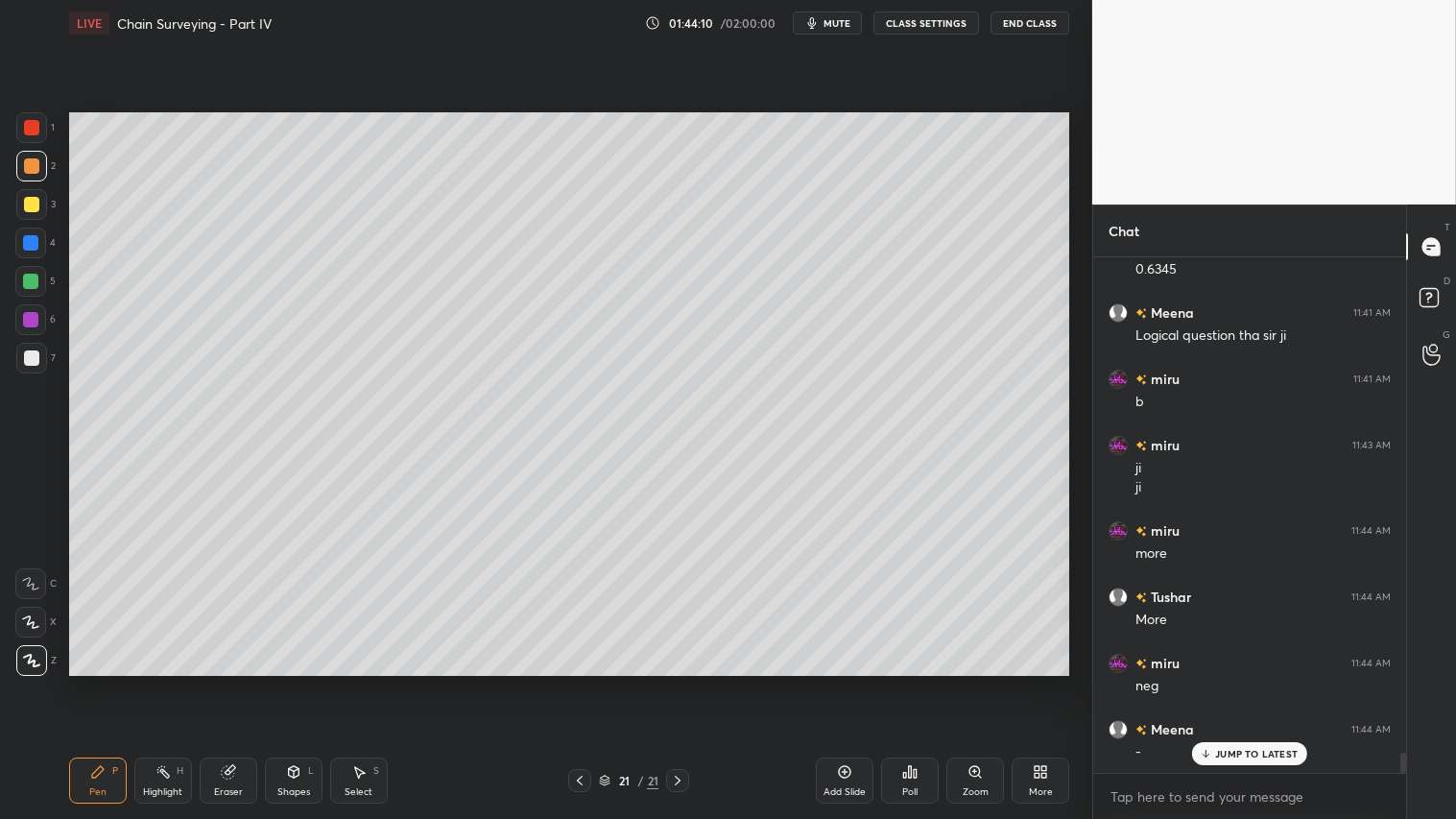 click at bounding box center (32, 205) 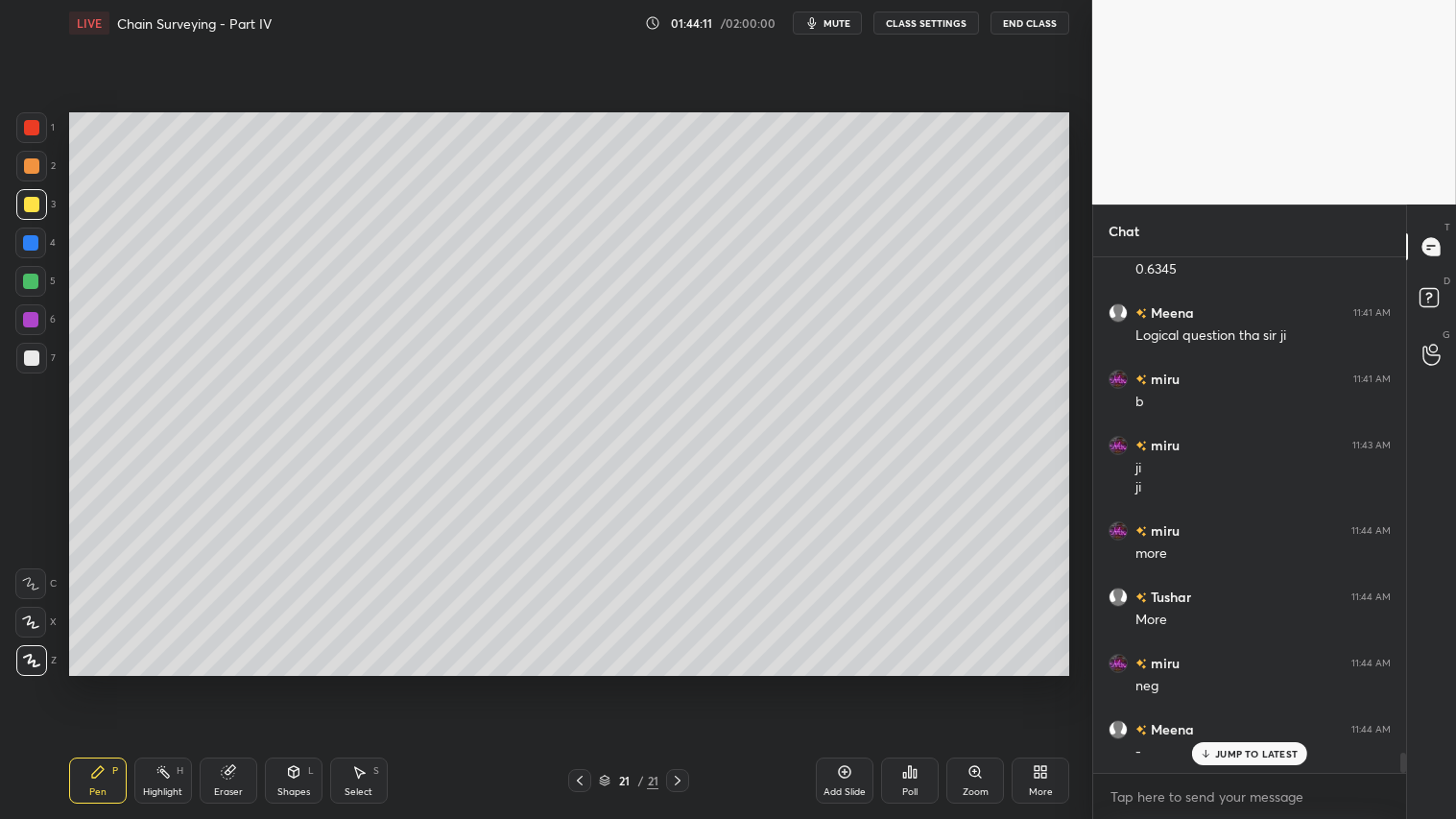 click on "Pen P" at bounding box center (98, 781) 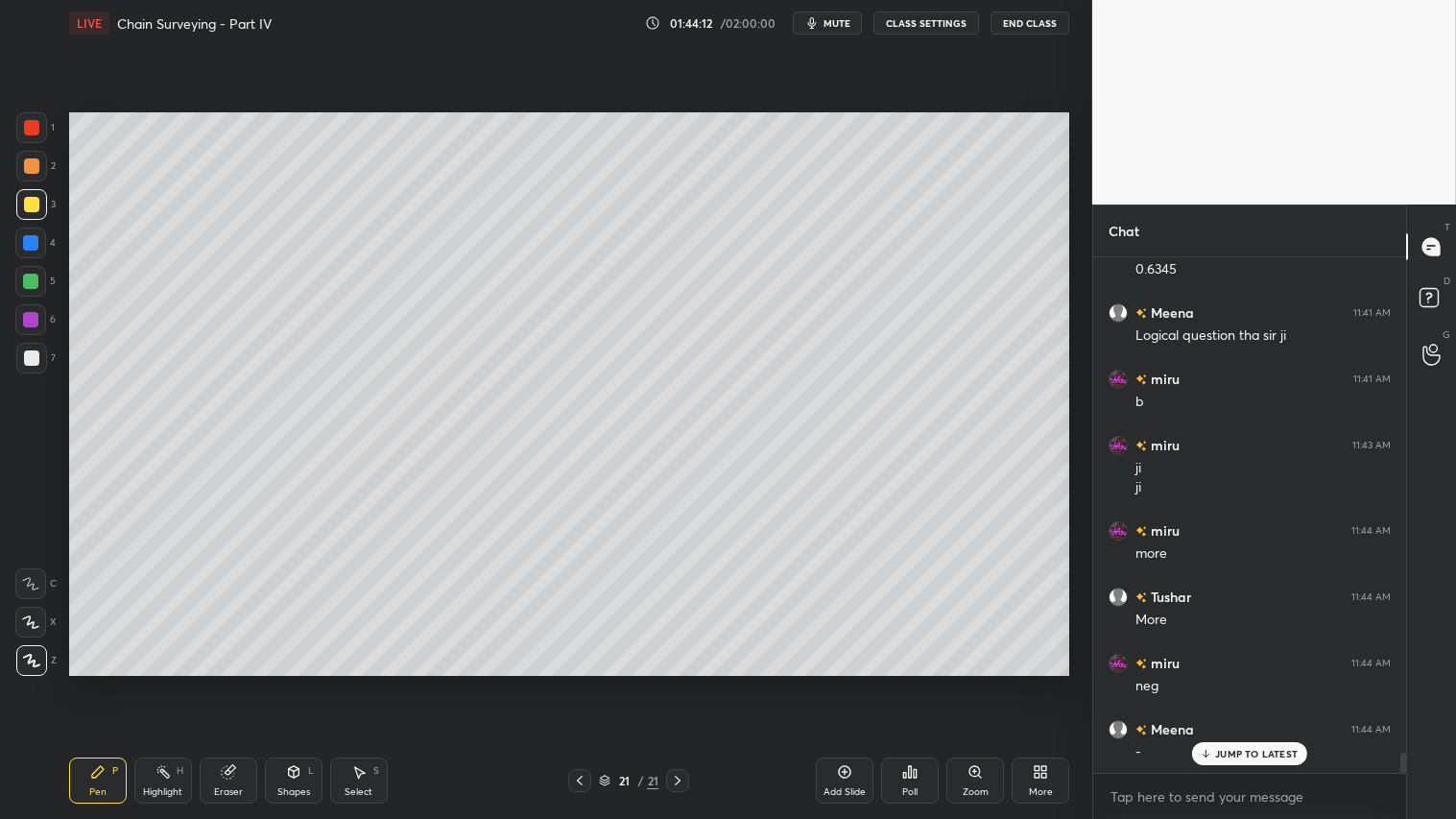 scroll, scrollTop: 12671, scrollLeft: 0, axis: vertical 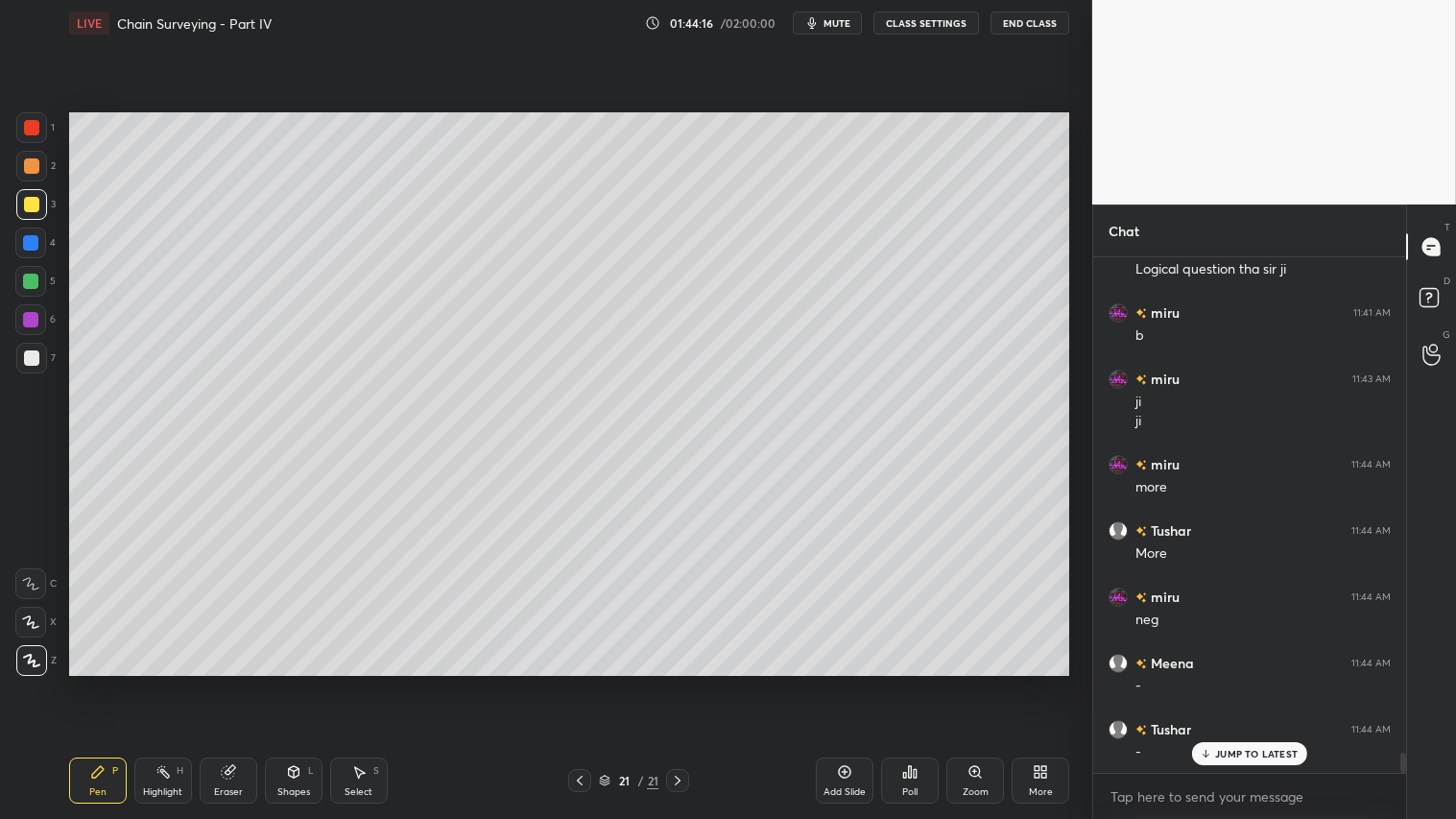 click at bounding box center (32, 166) 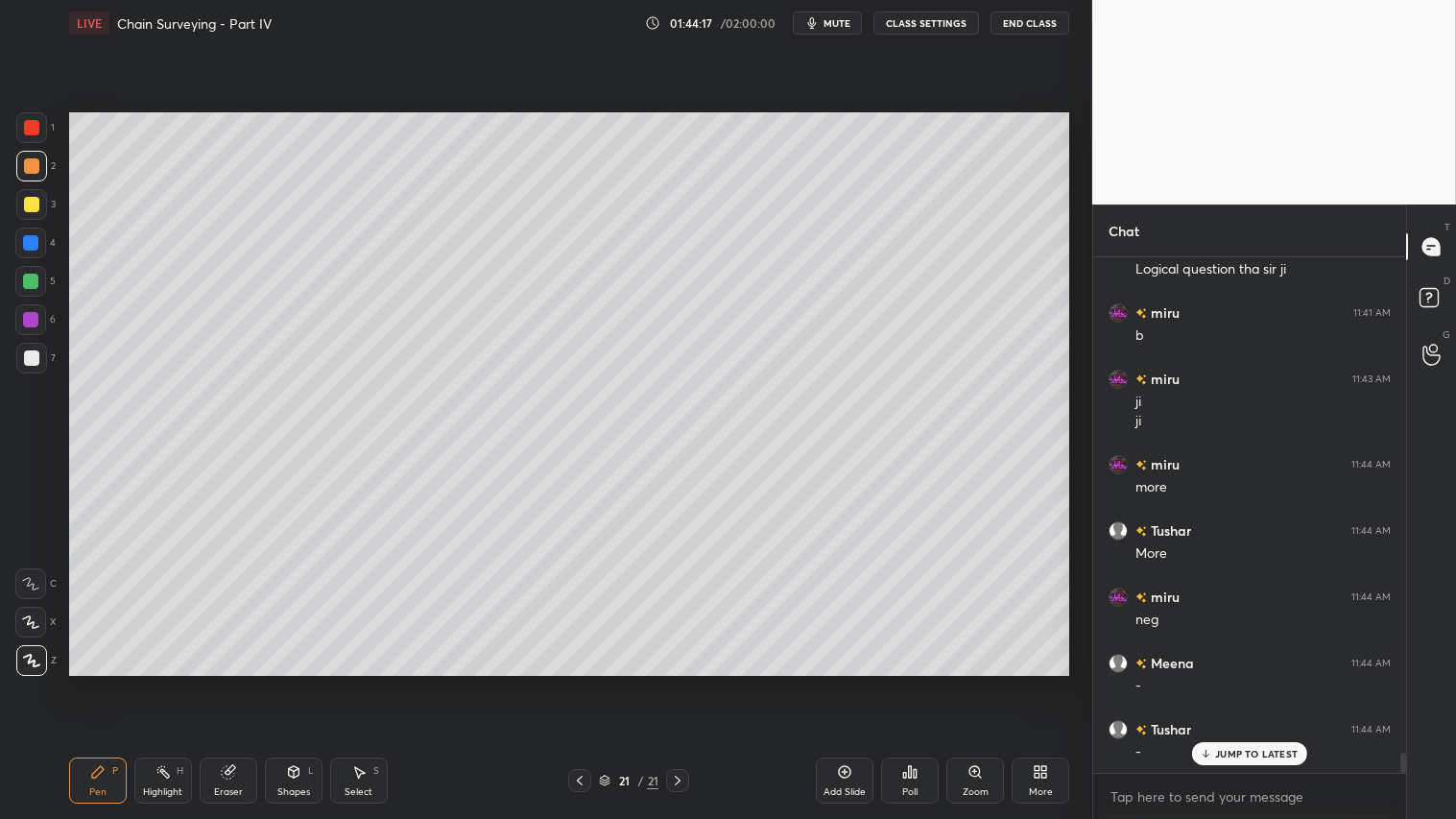click on "Pen P" at bounding box center [98, 781] 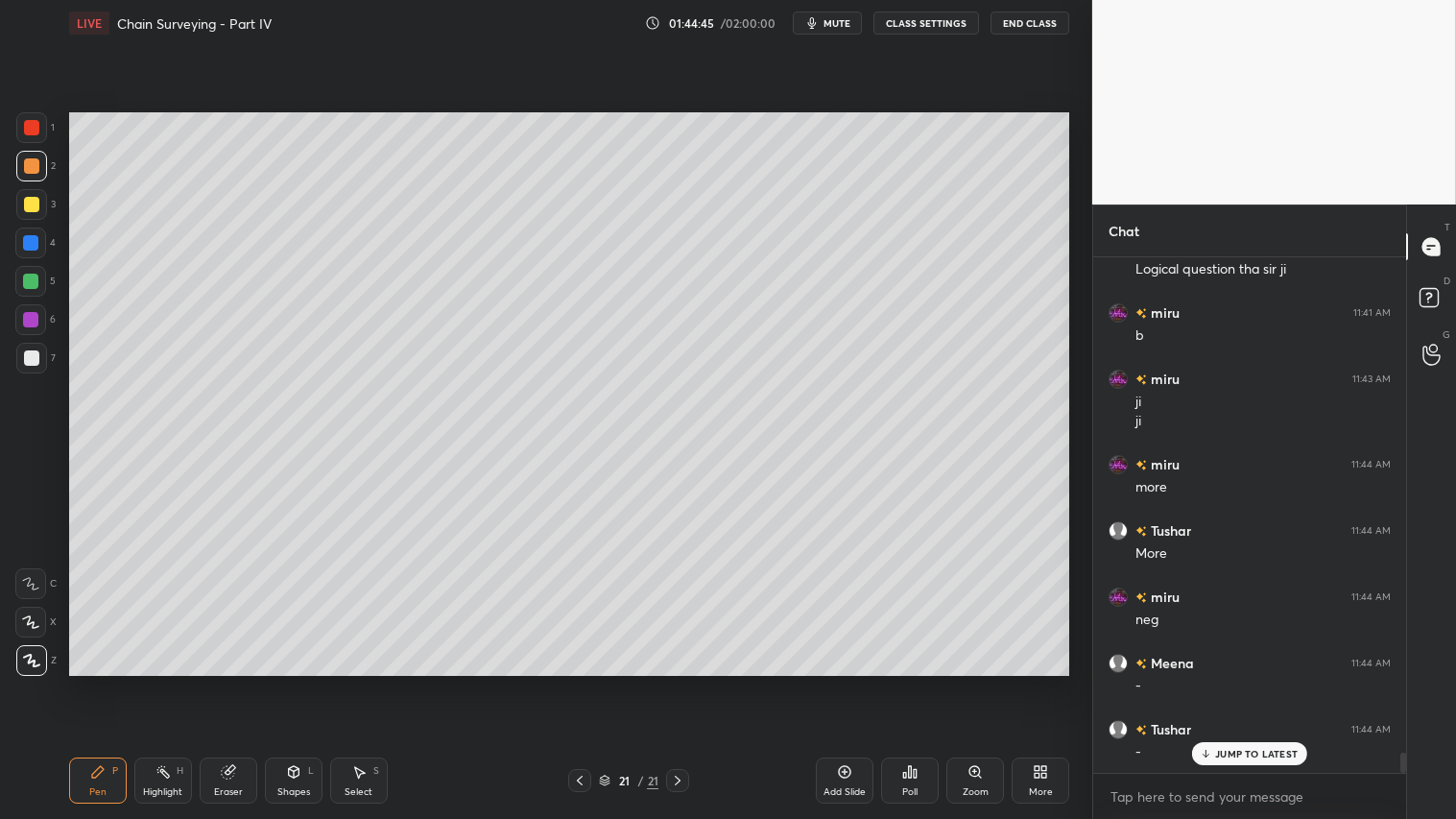 drag, startPoint x: 104, startPoint y: 759, endPoint x: 90, endPoint y: 751, distance: 16.124515 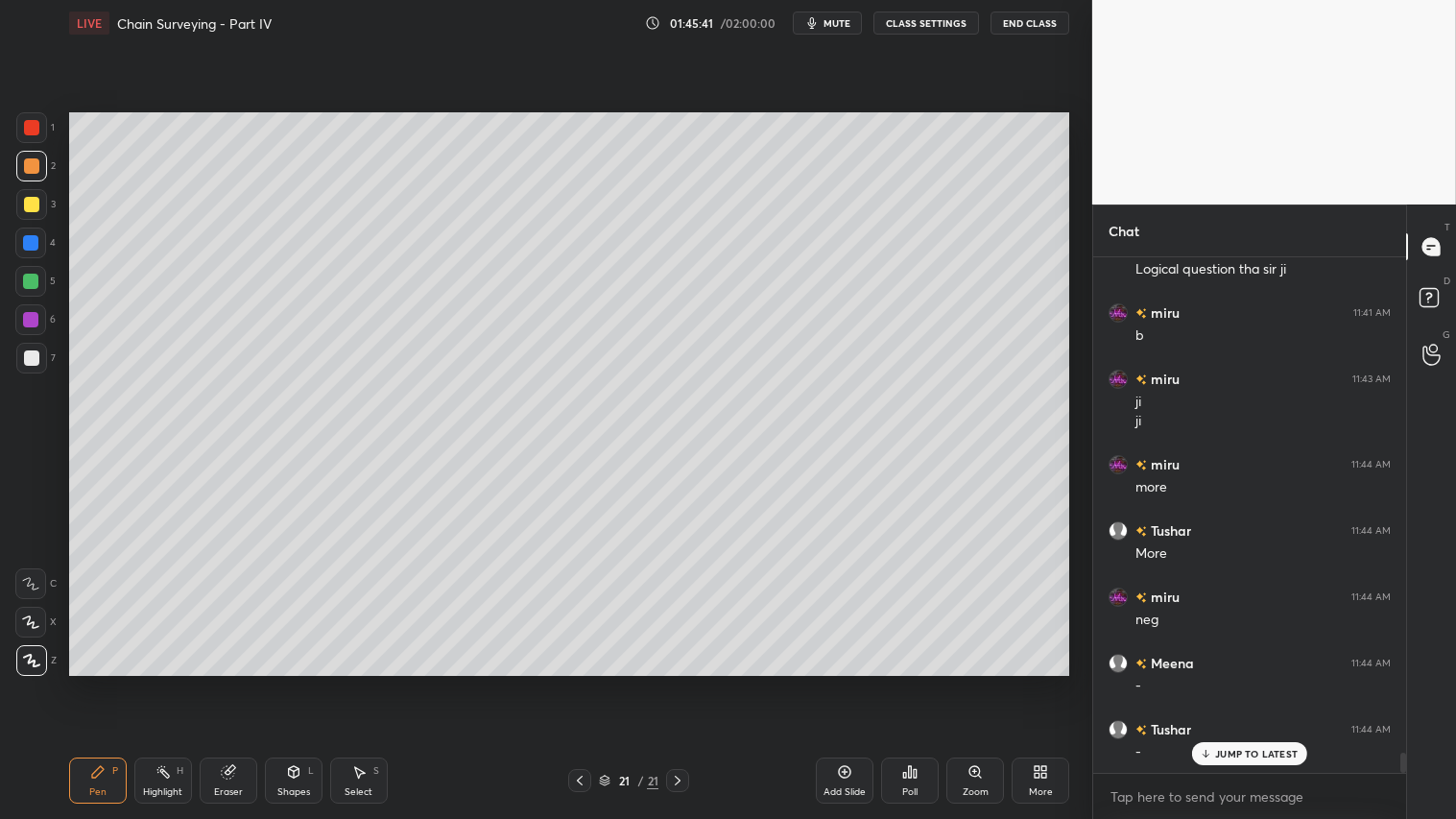 drag, startPoint x: 305, startPoint y: 789, endPoint x: 322, endPoint y: 789, distance: 17 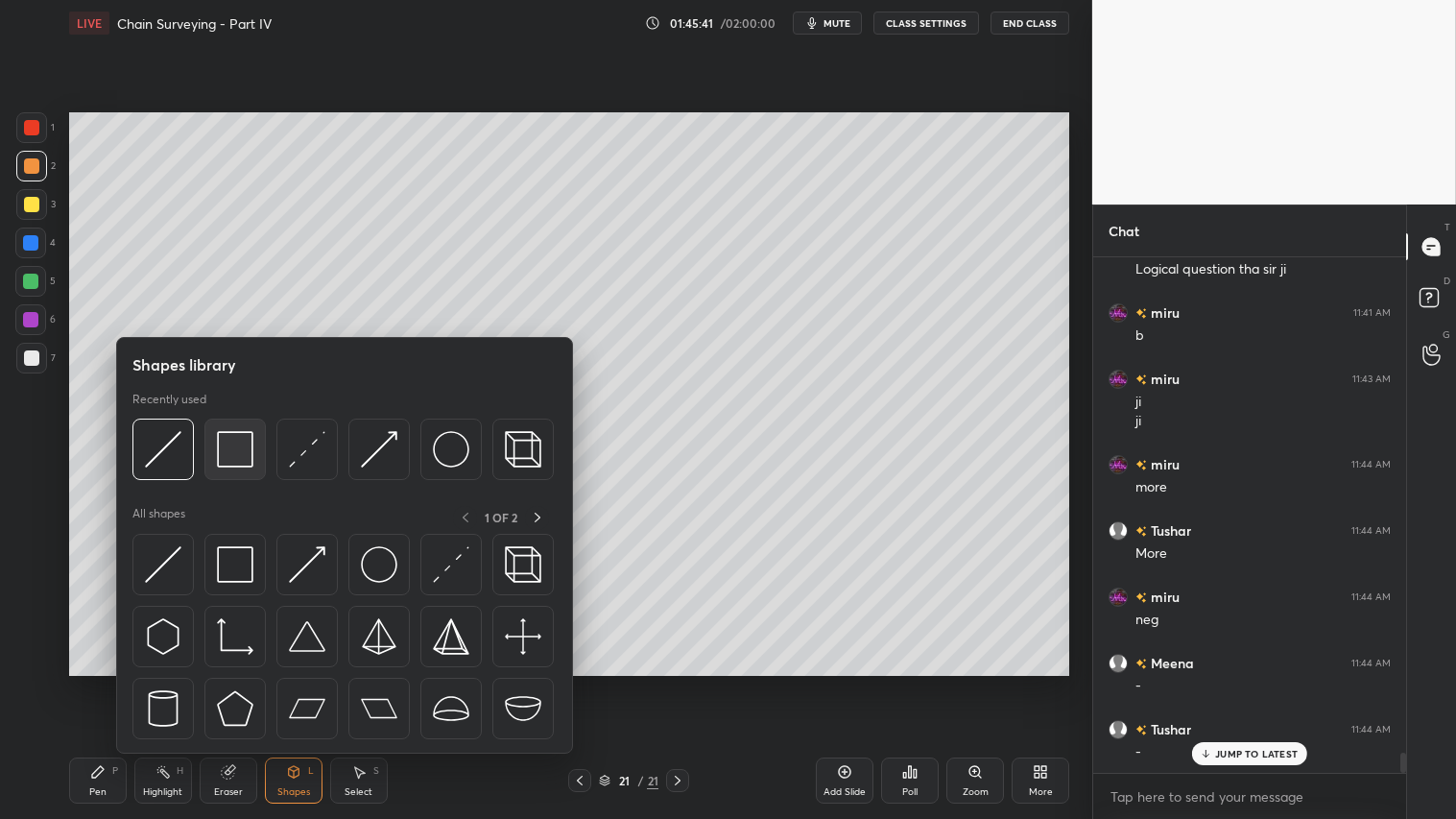 click at bounding box center (235, 449) 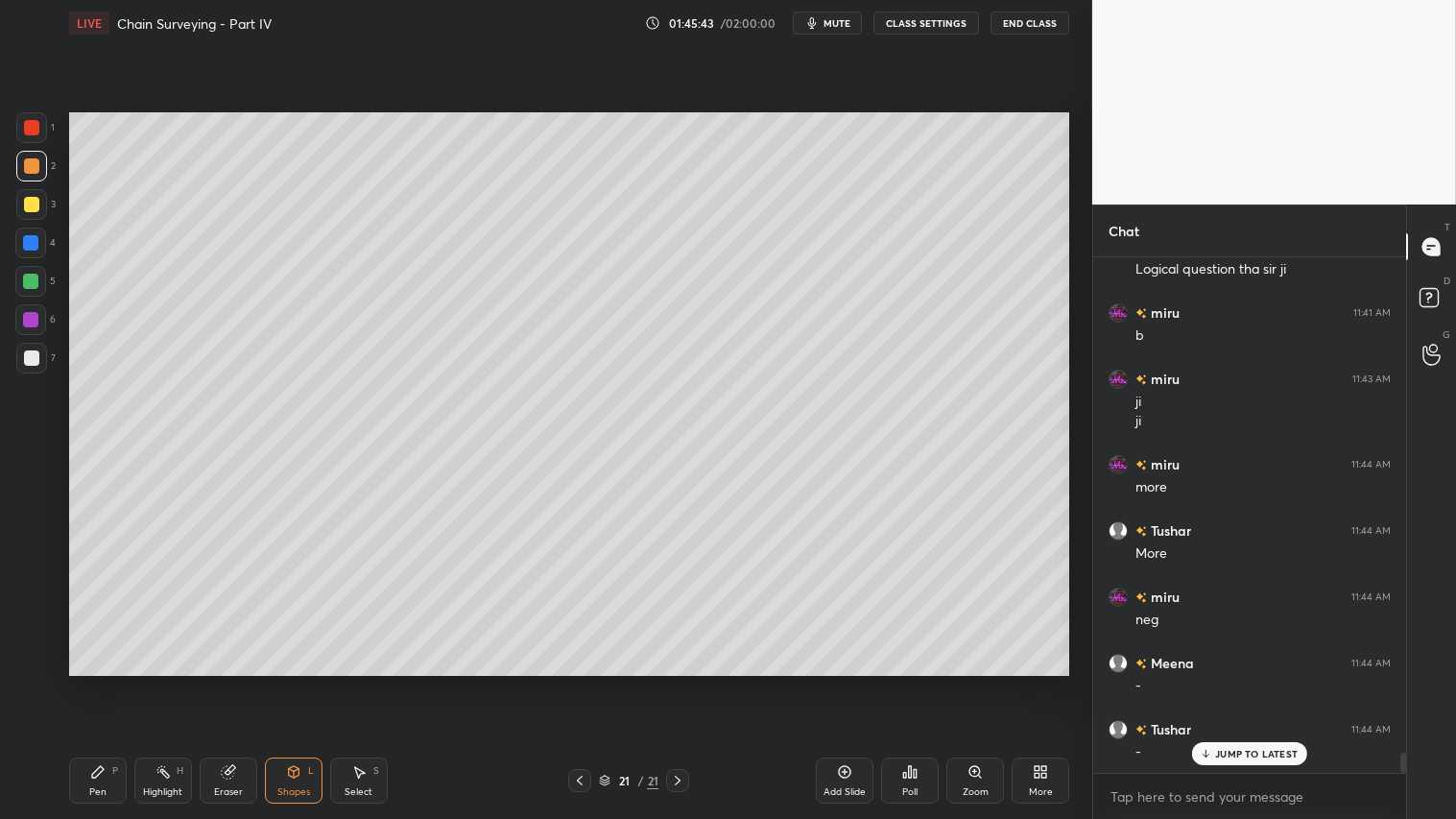drag, startPoint x: 20, startPoint y: 355, endPoint x: 62, endPoint y: 376, distance: 46.957428 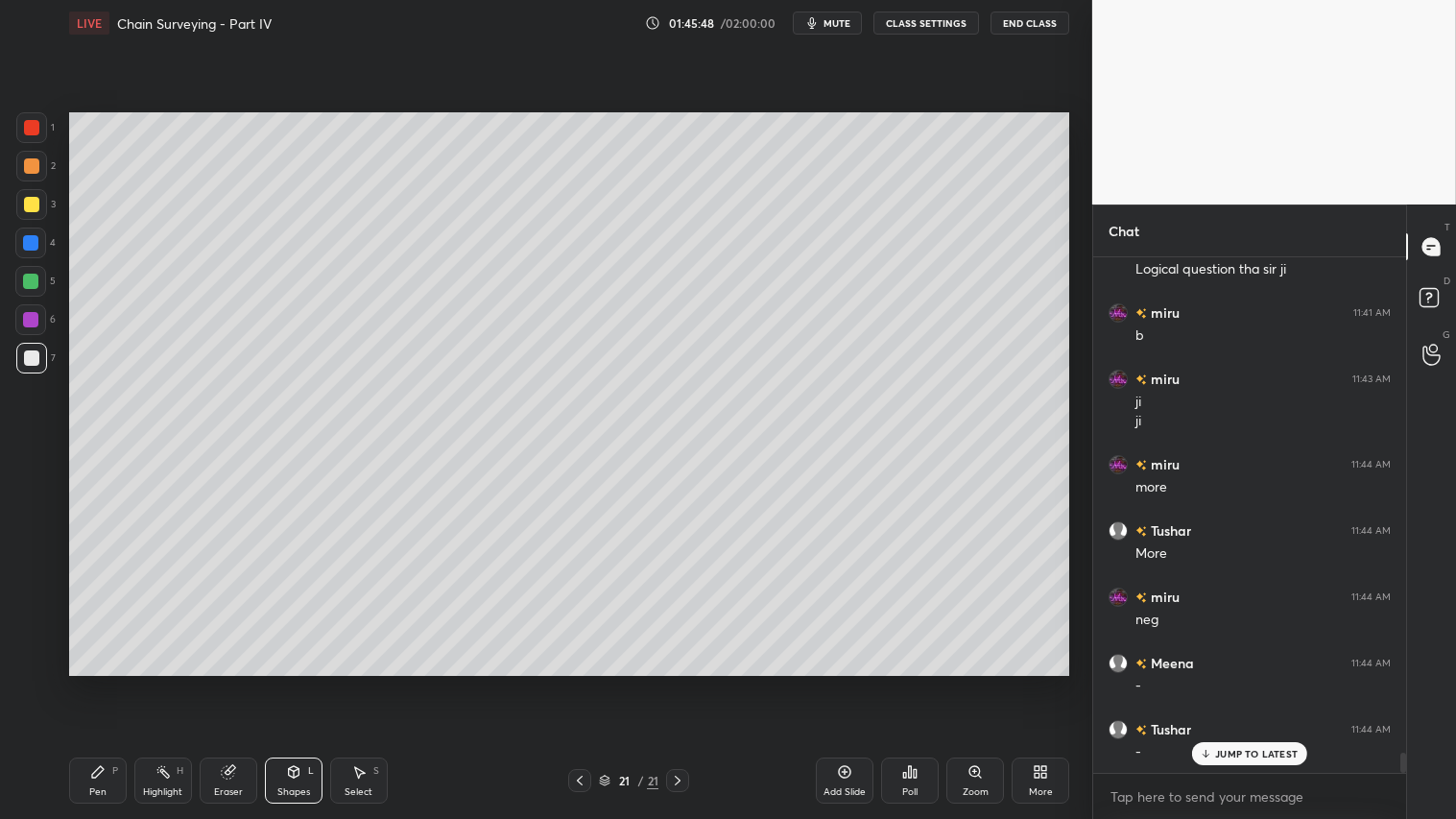 click at bounding box center [32, 166] 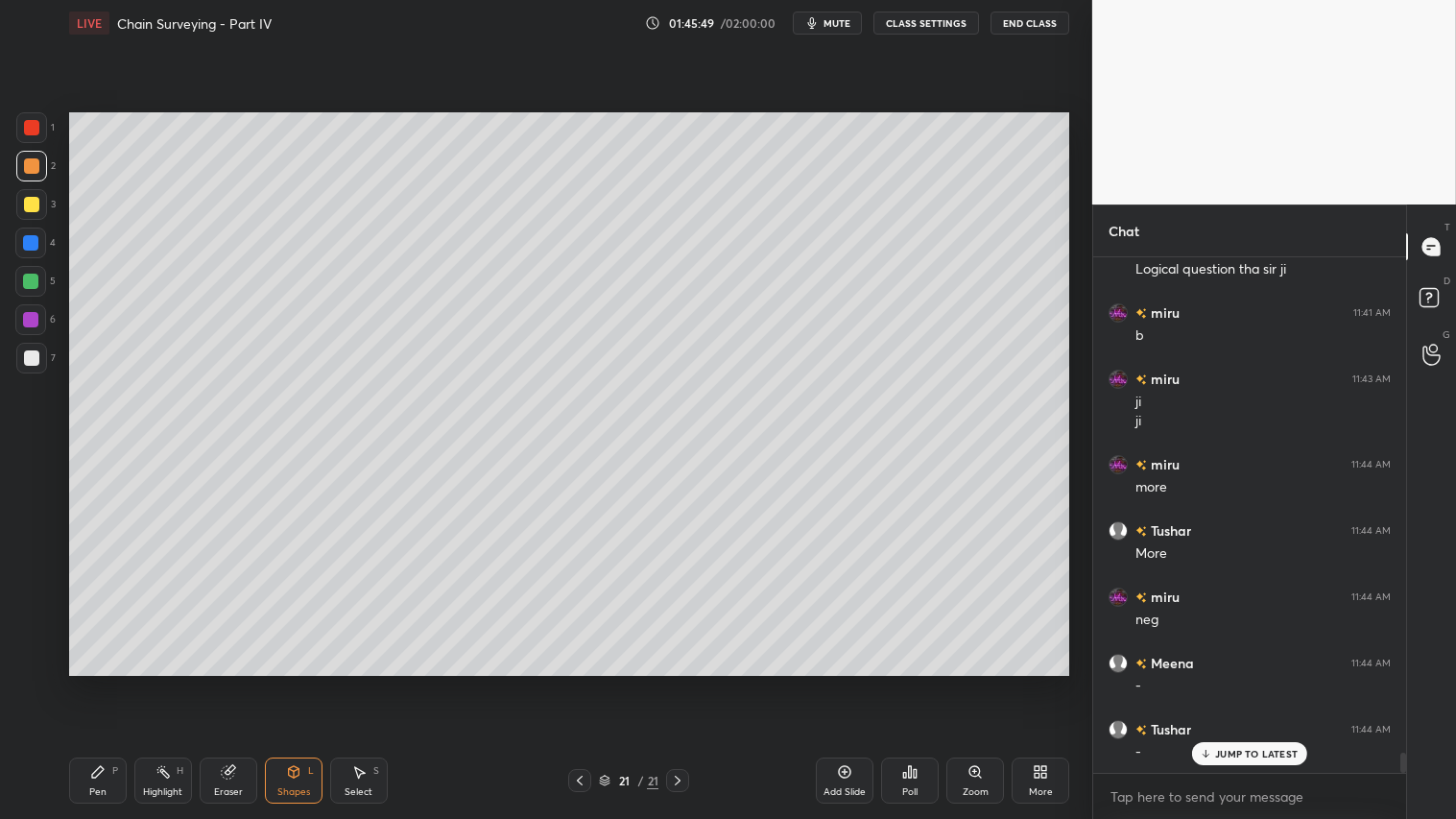 scroll, scrollTop: 12737, scrollLeft: 0, axis: vertical 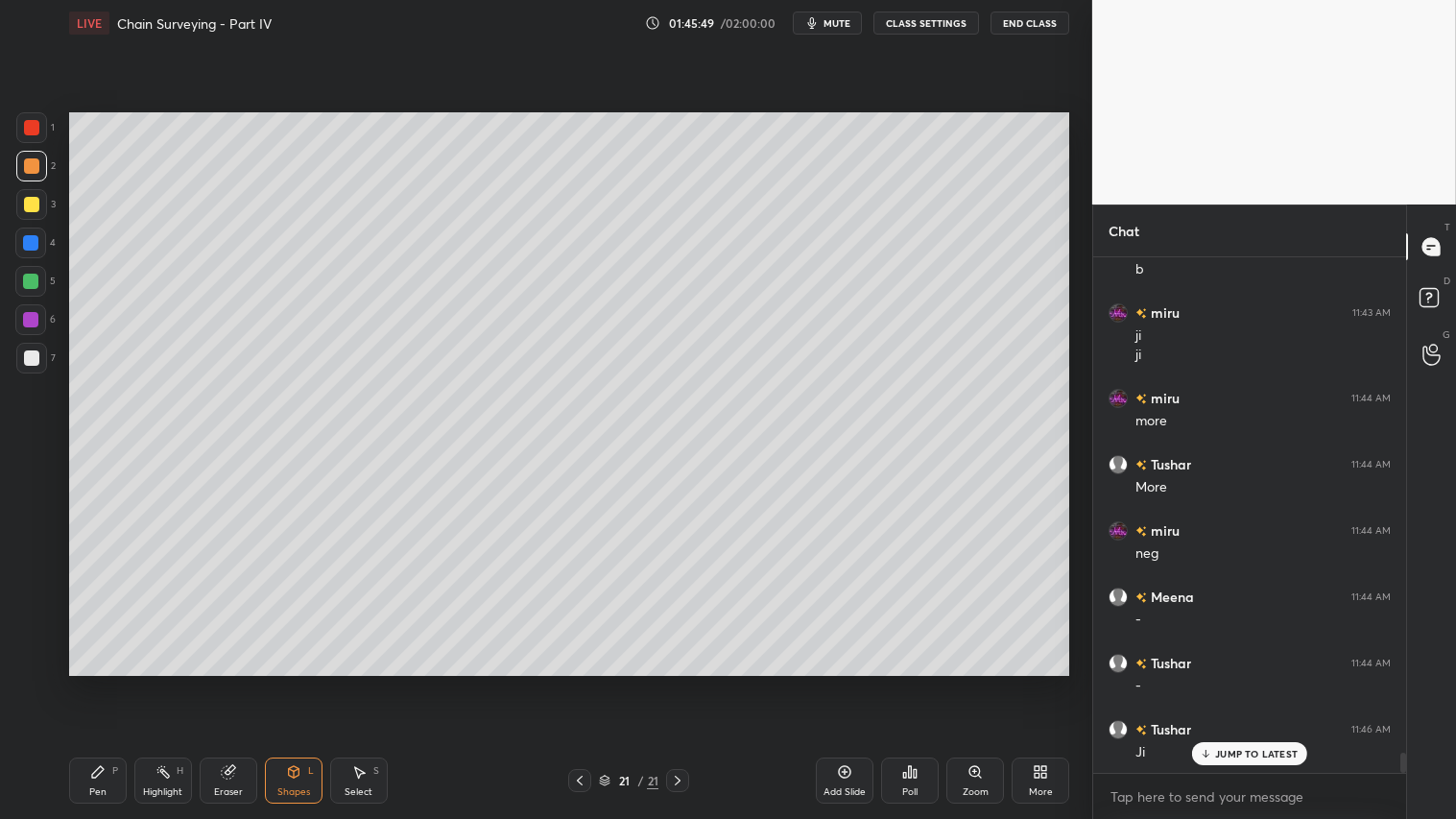 click on "Pen P" at bounding box center [98, 781] 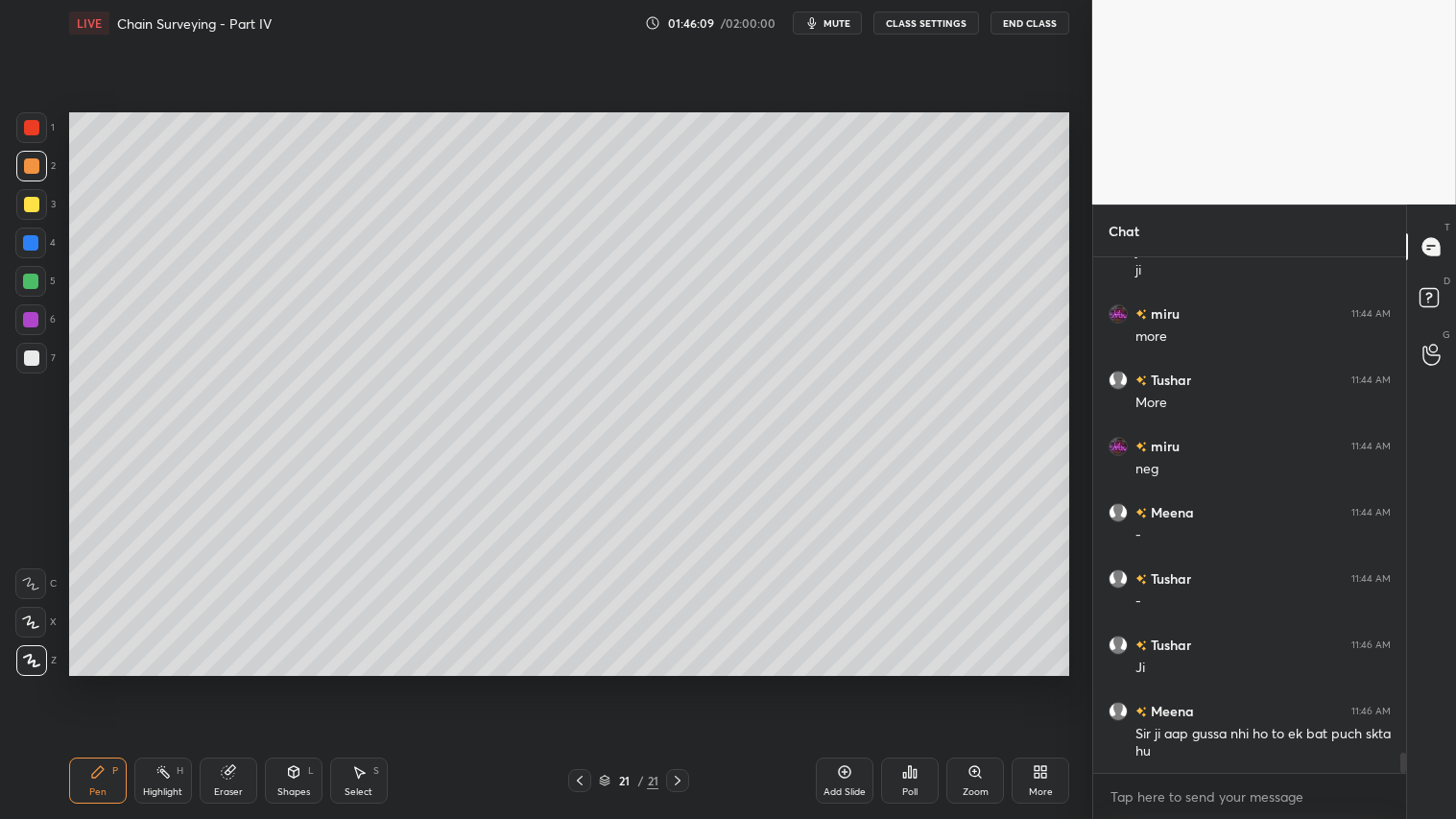 scroll, scrollTop: 12888, scrollLeft: 0, axis: vertical 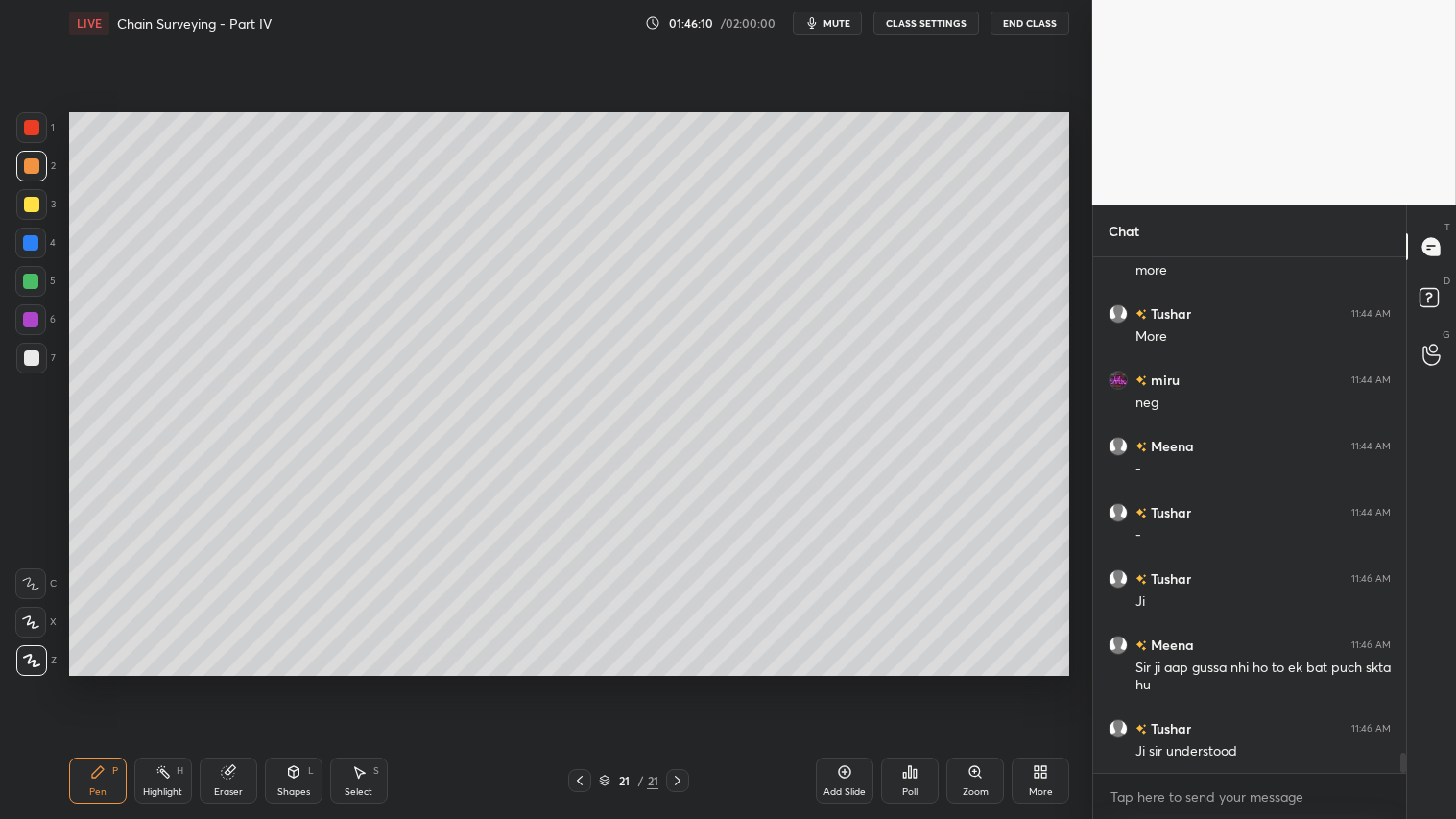 click at bounding box center (32, 166) 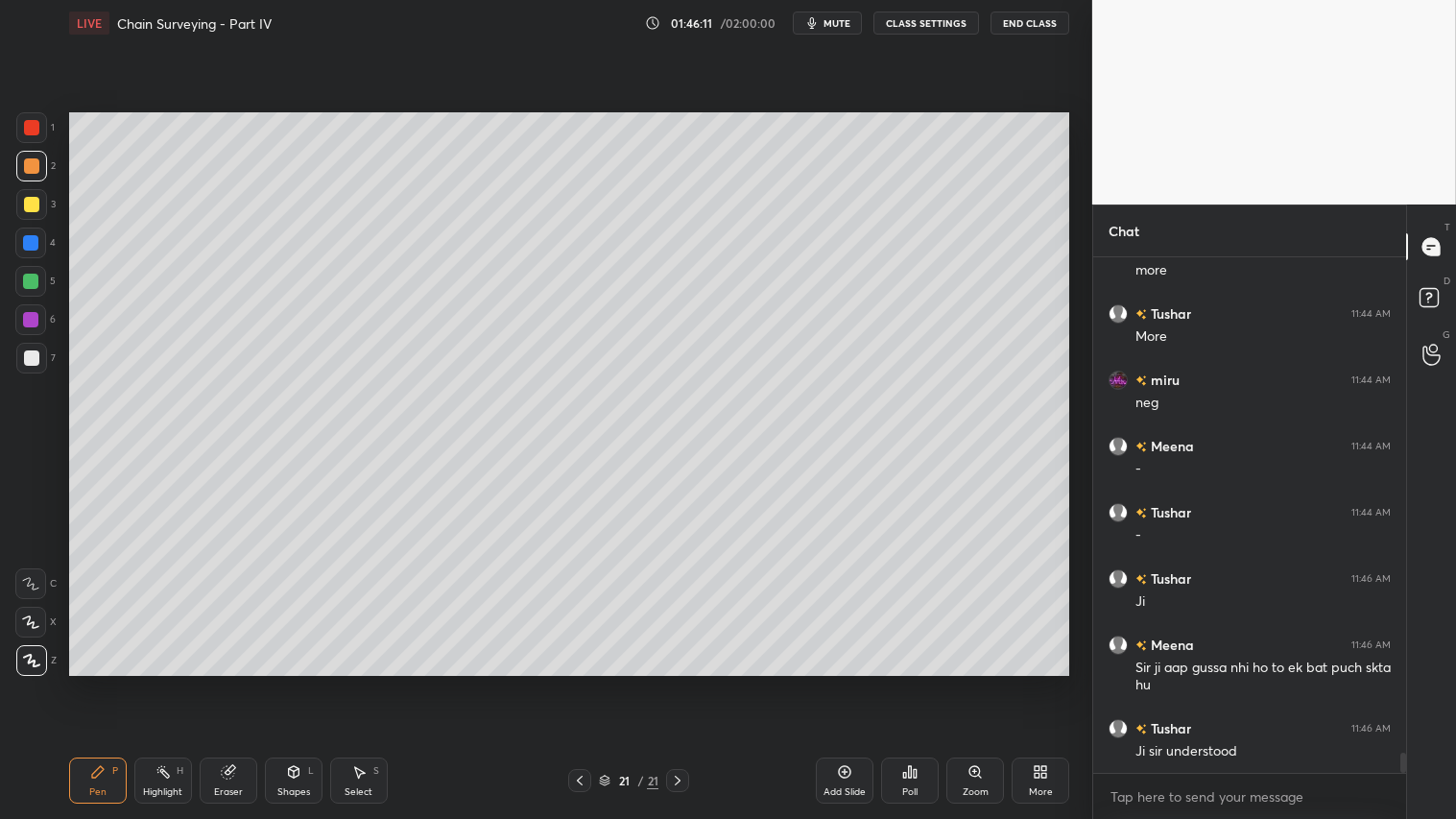 click on "Pen P" at bounding box center (98, 781) 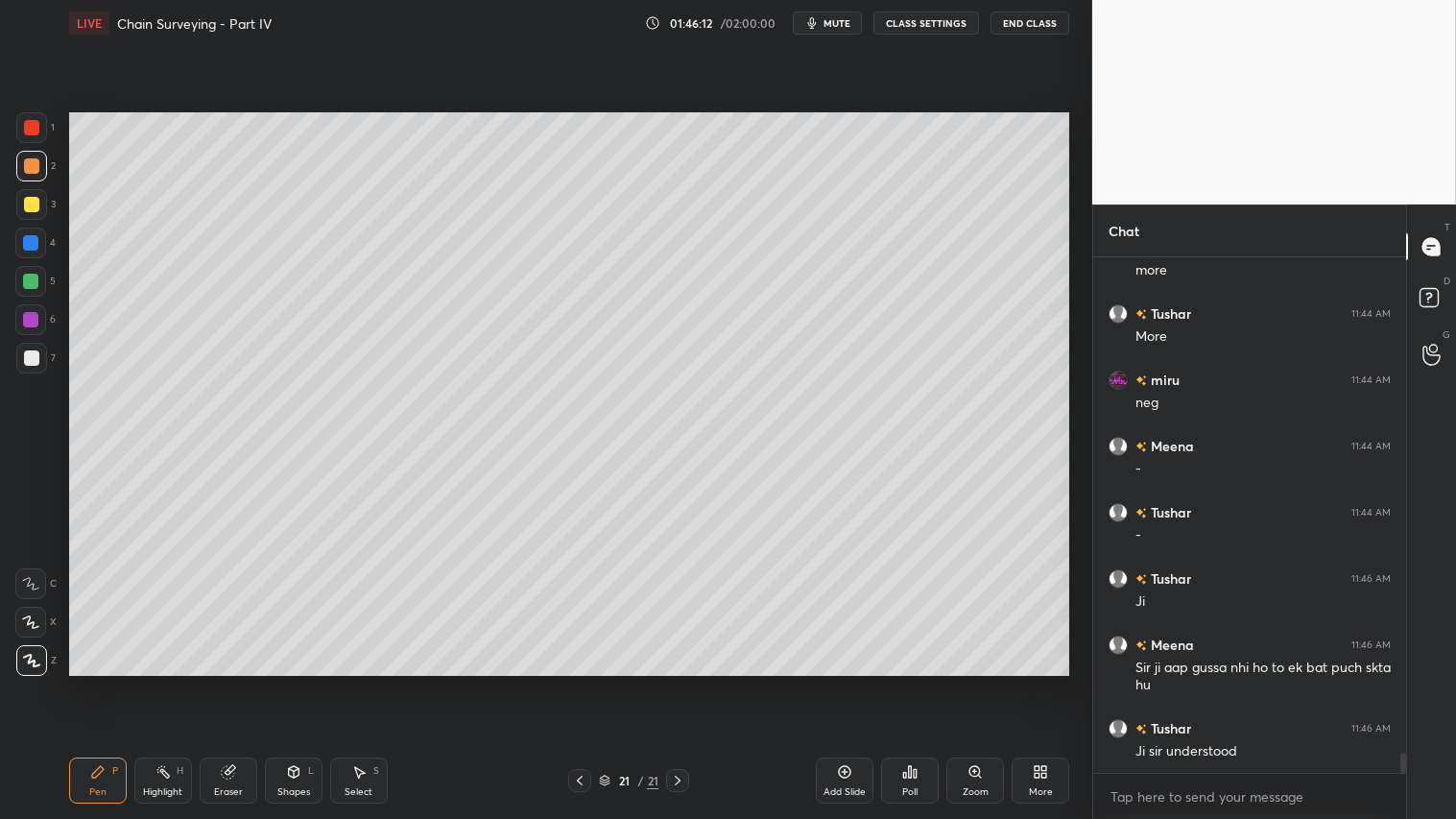 click on "Add Slide" at bounding box center [845, 781] 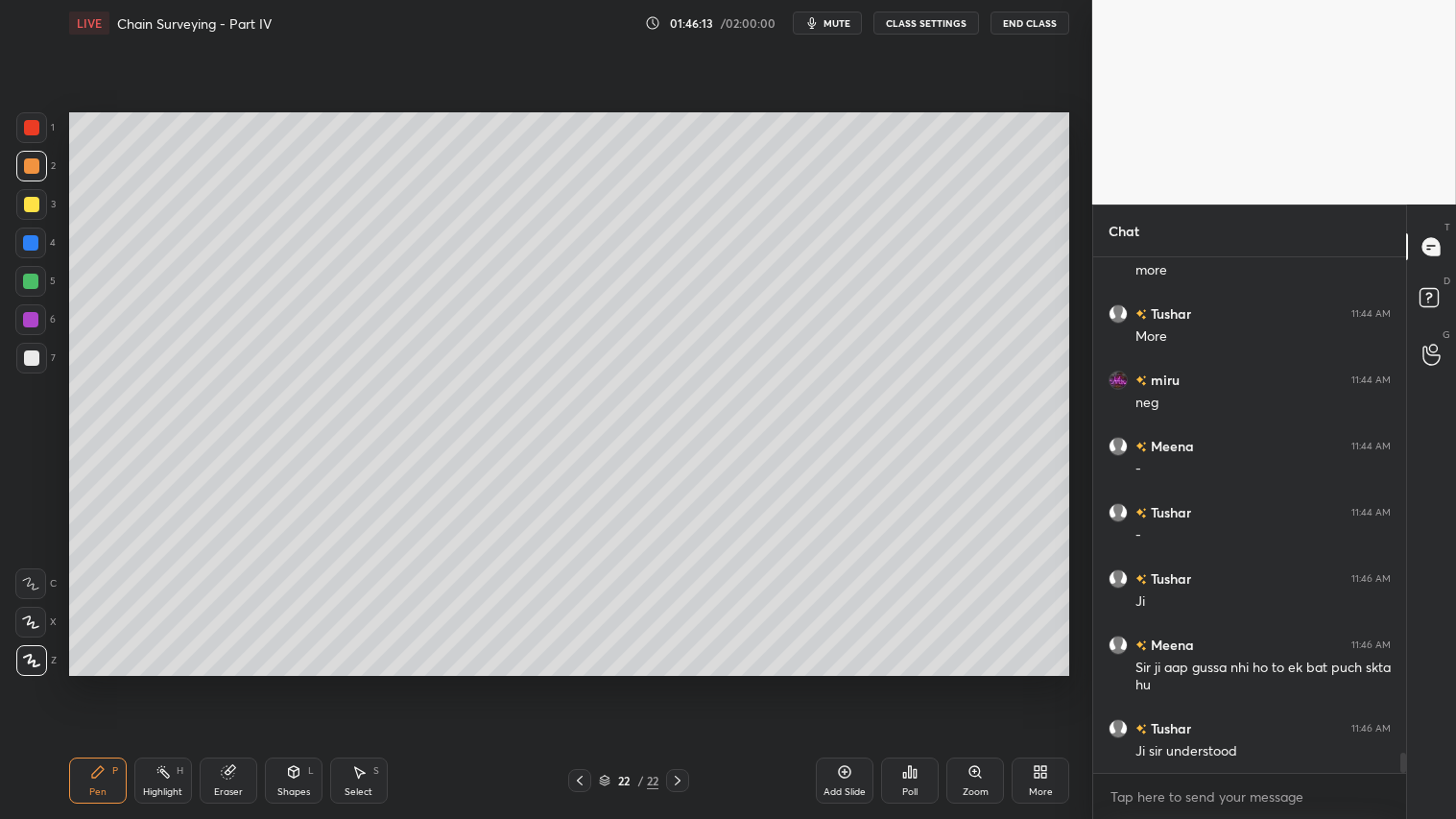 click at bounding box center [31, 281] 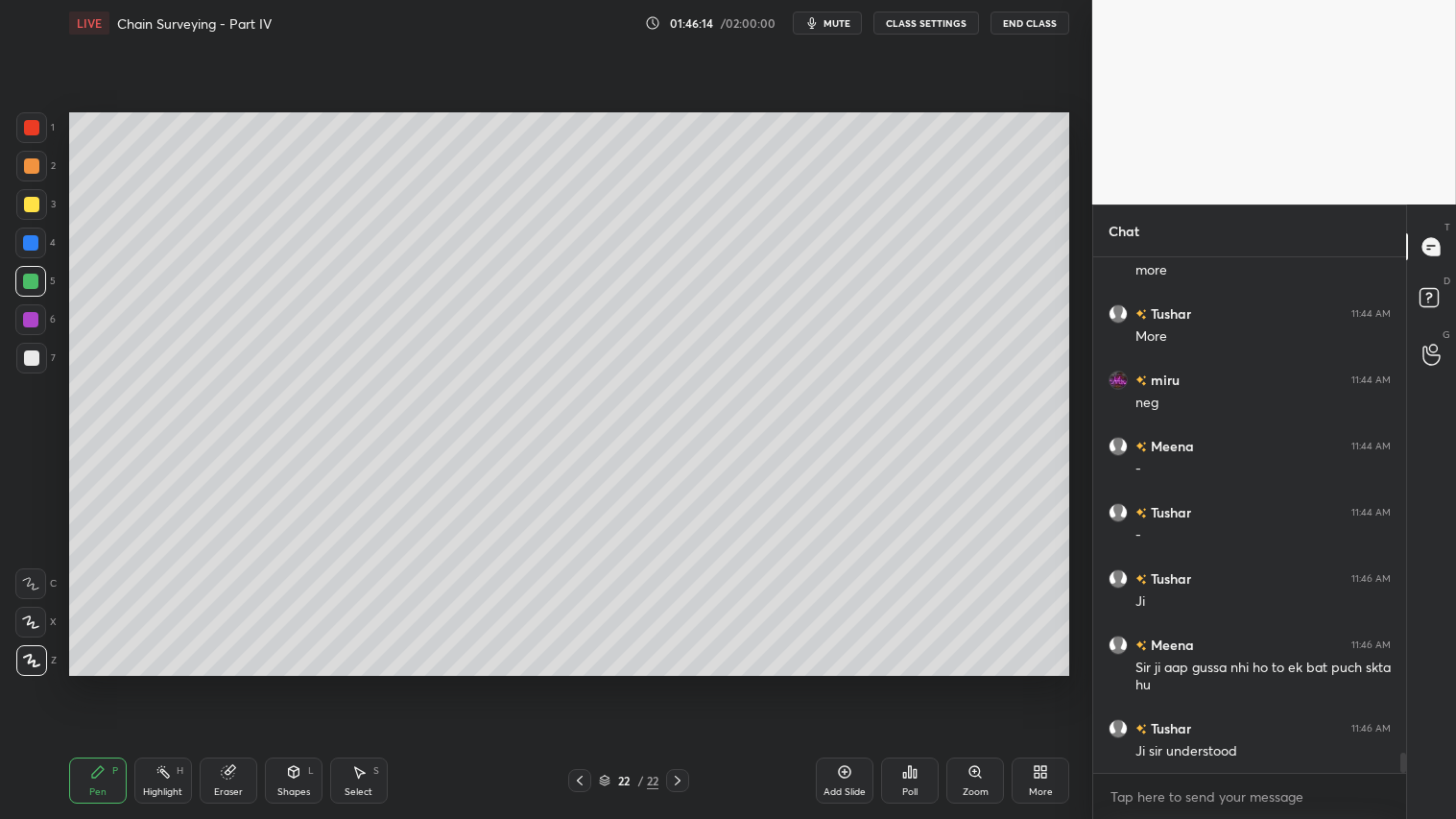 click on "Pen P" at bounding box center (98, 781) 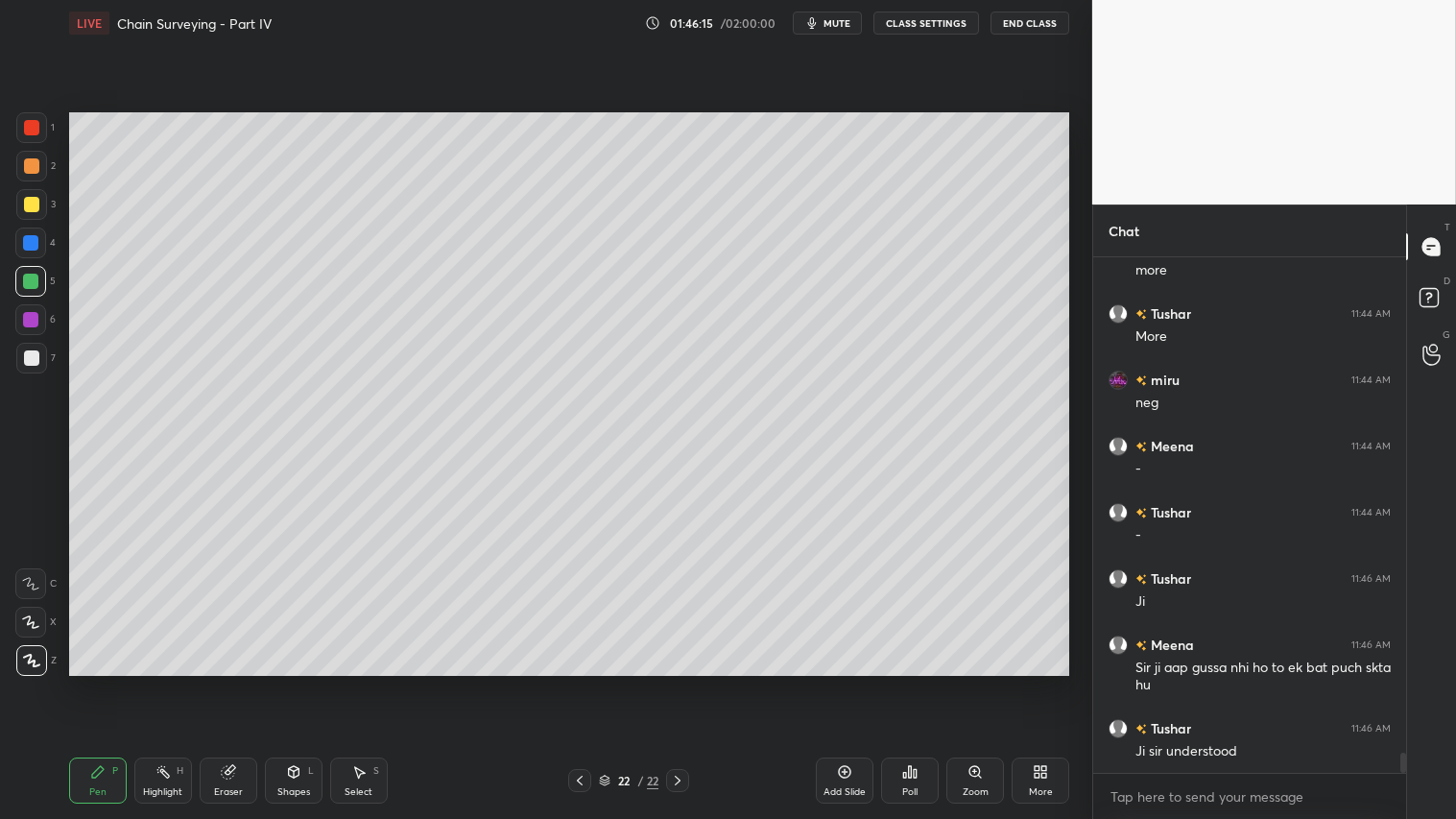 drag, startPoint x: 25, startPoint y: 196, endPoint x: 59, endPoint y: 179, distance: 38.013156 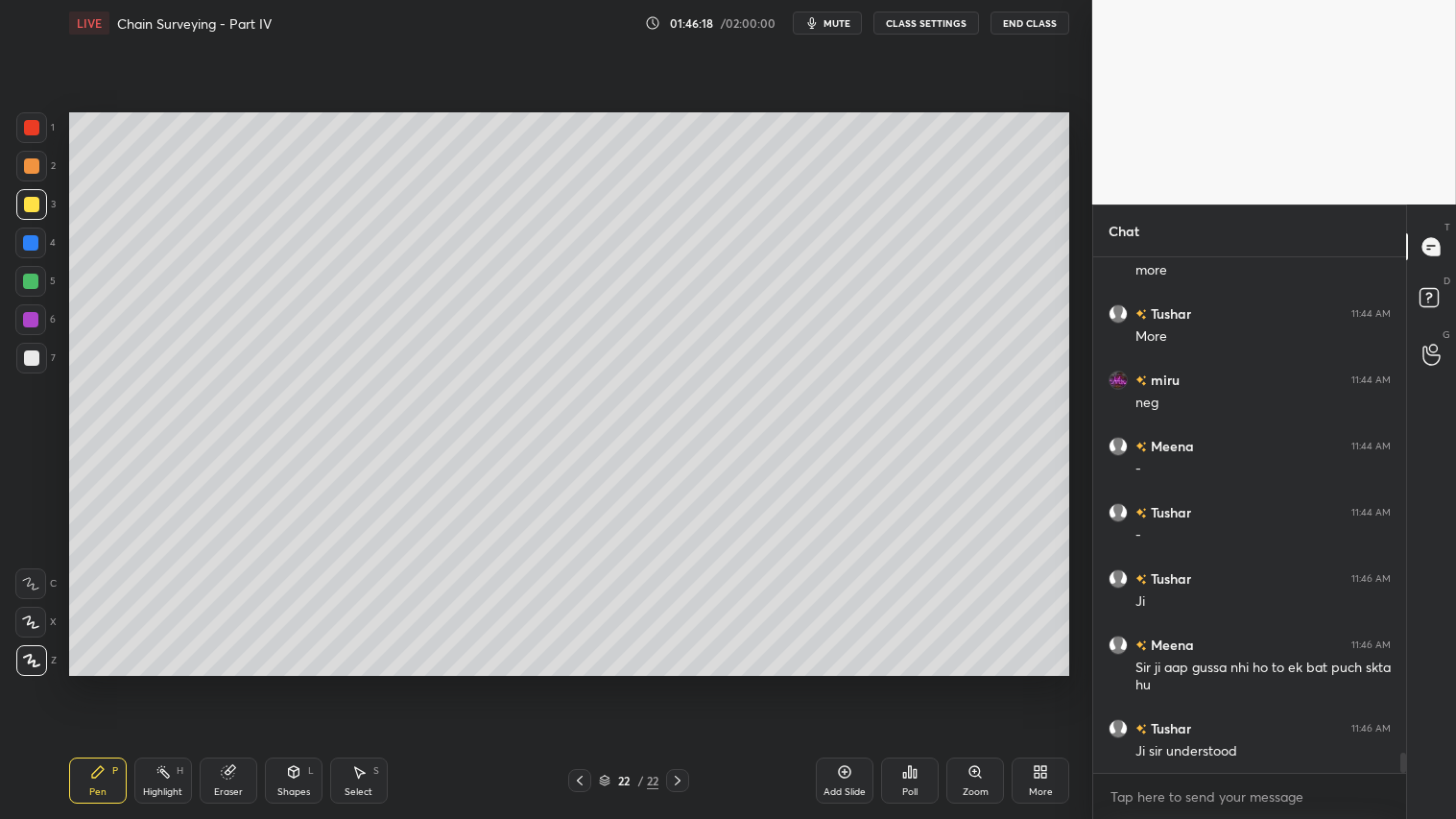 click on "Shapes L" at bounding box center [294, 781] 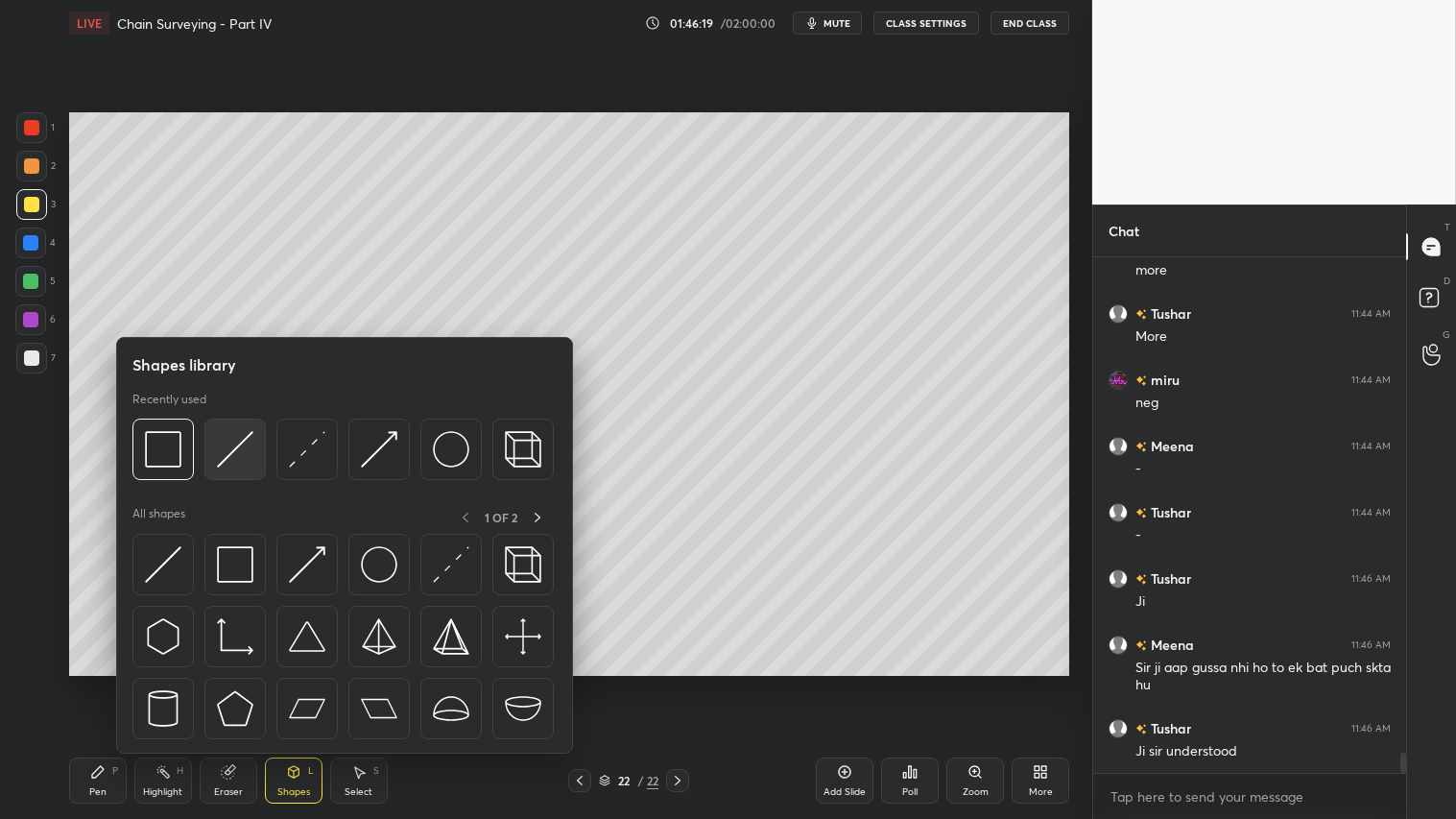 click at bounding box center [235, 449] 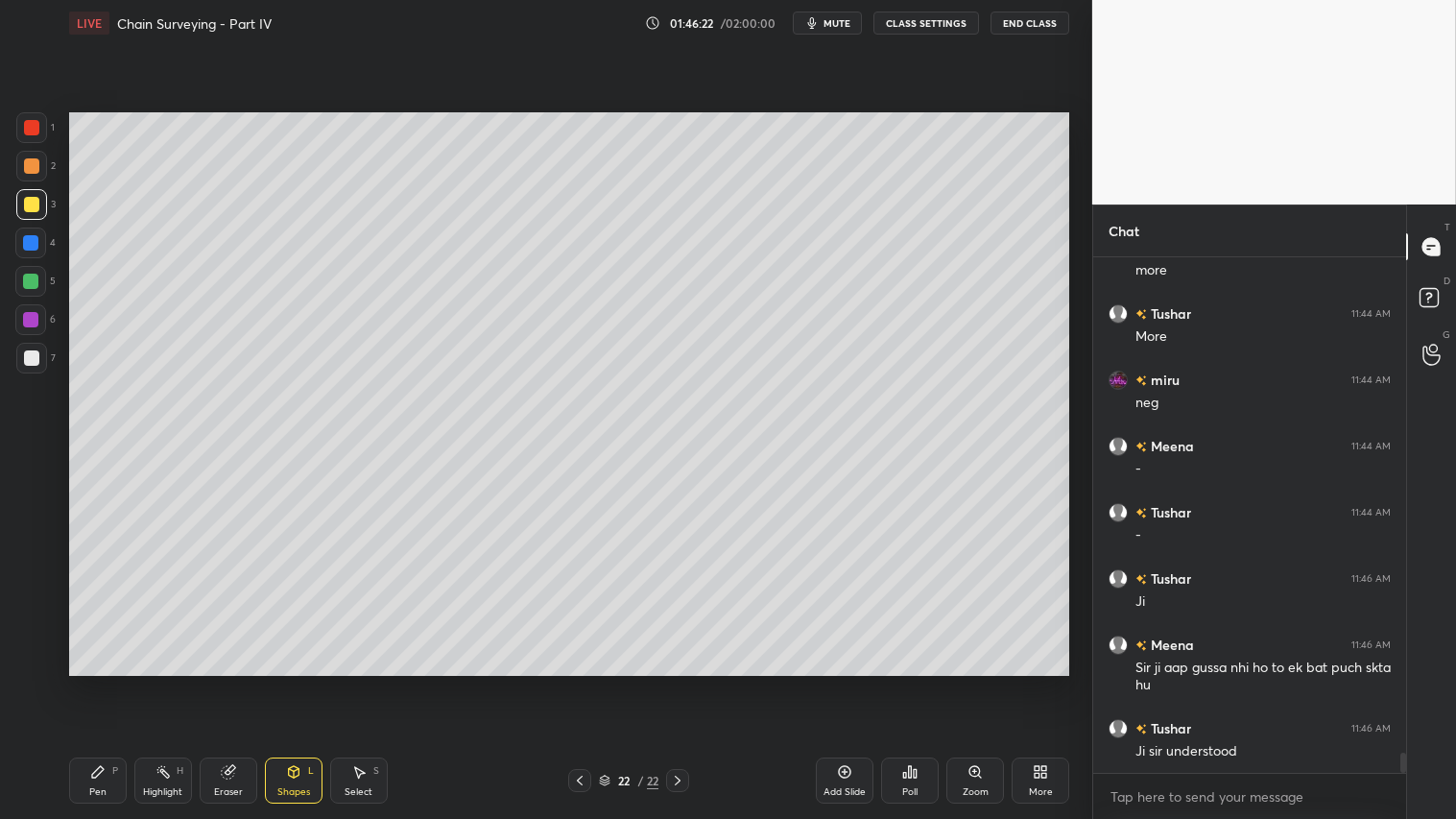 click 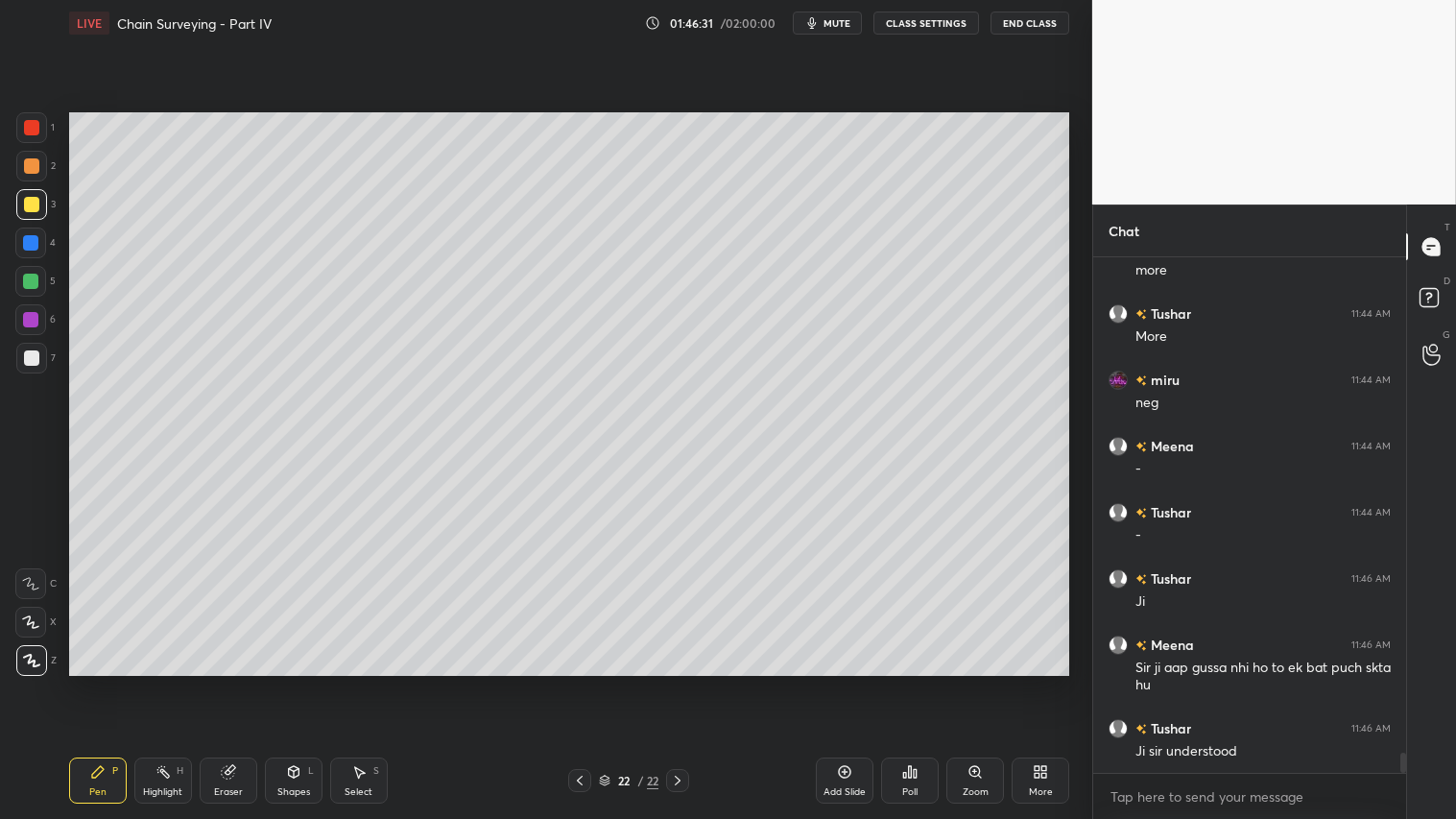click on "Shapes" at bounding box center [294, 792] 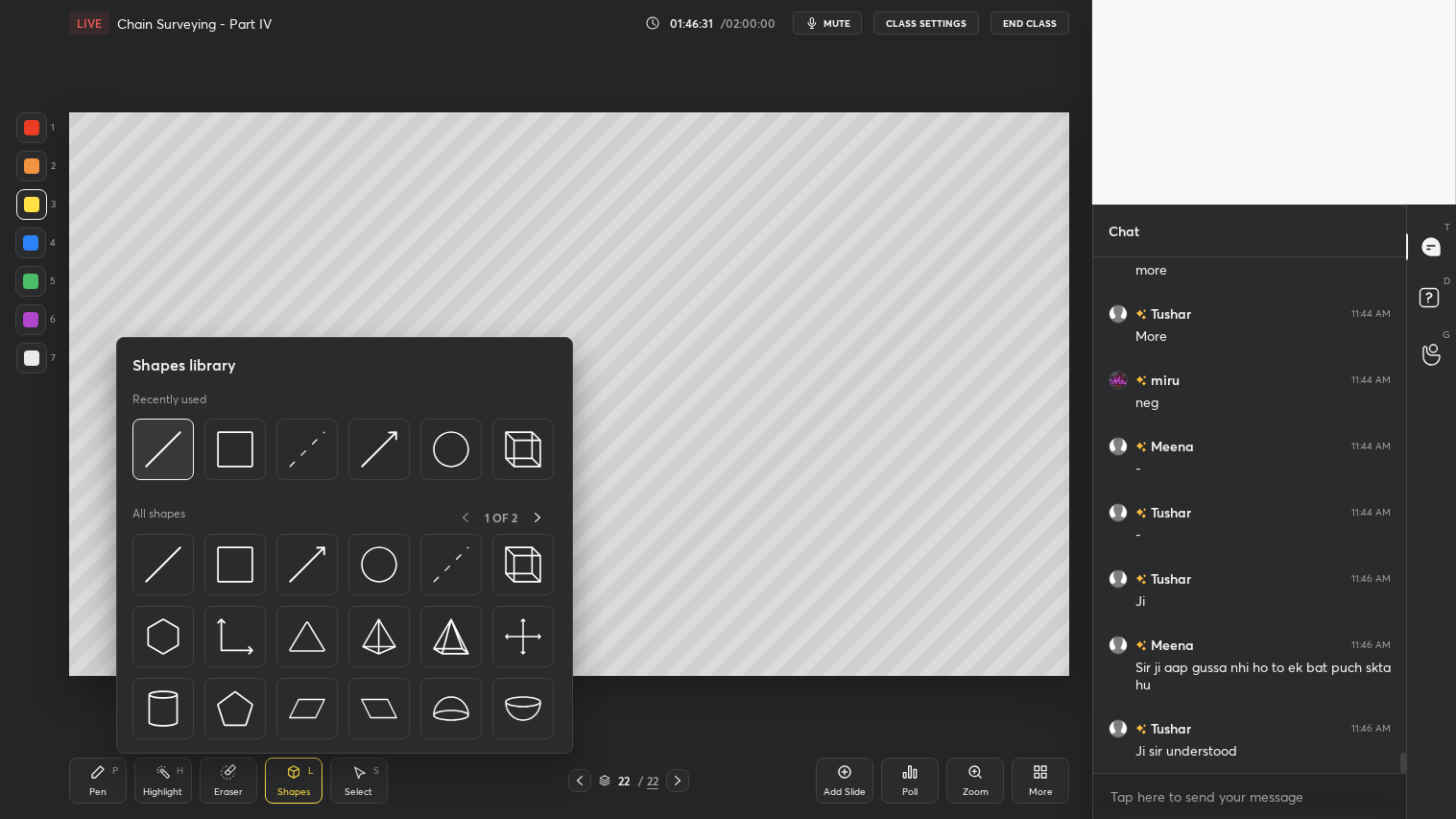 click at bounding box center (163, 449) 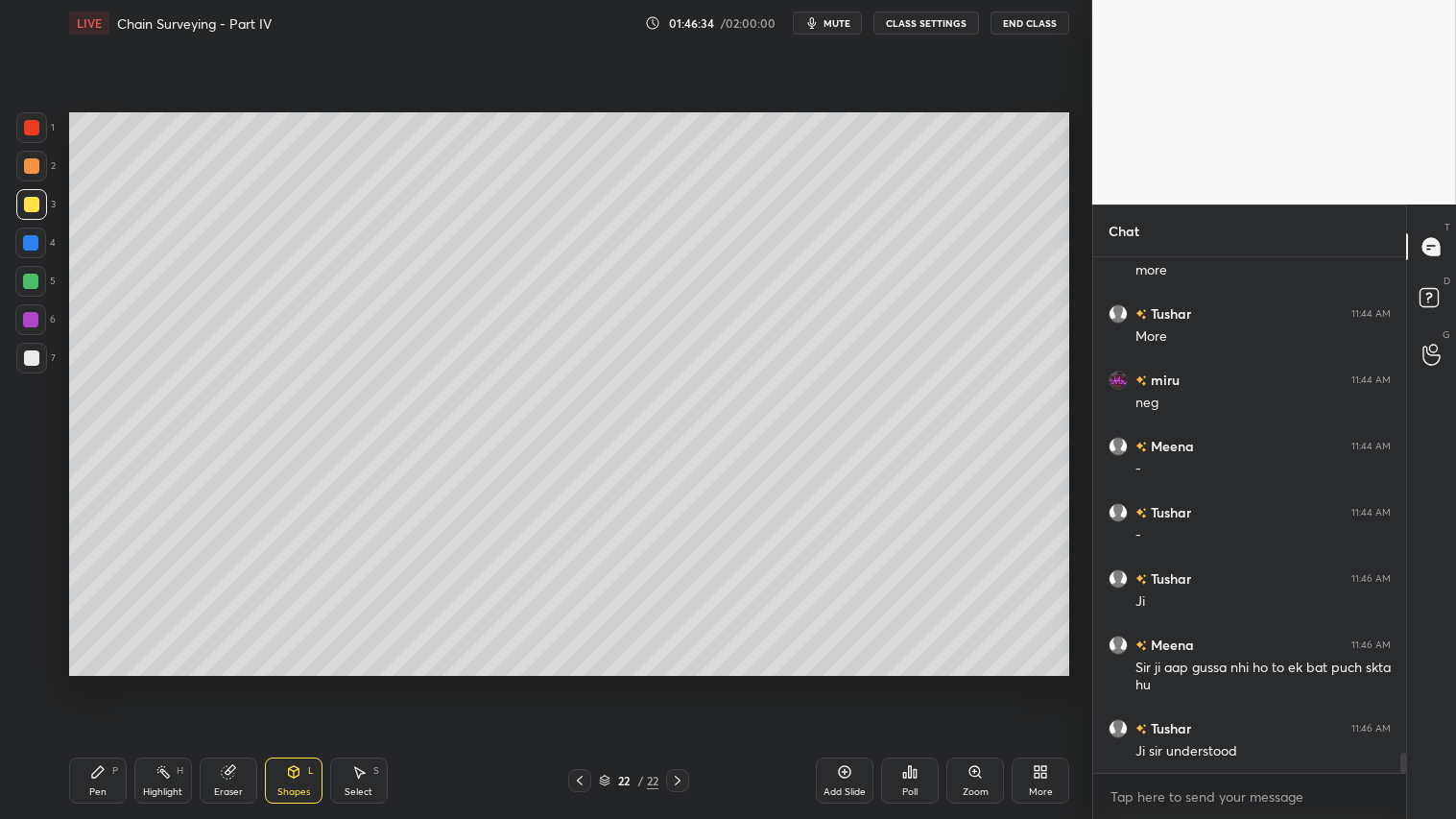 click at bounding box center [32, 166] 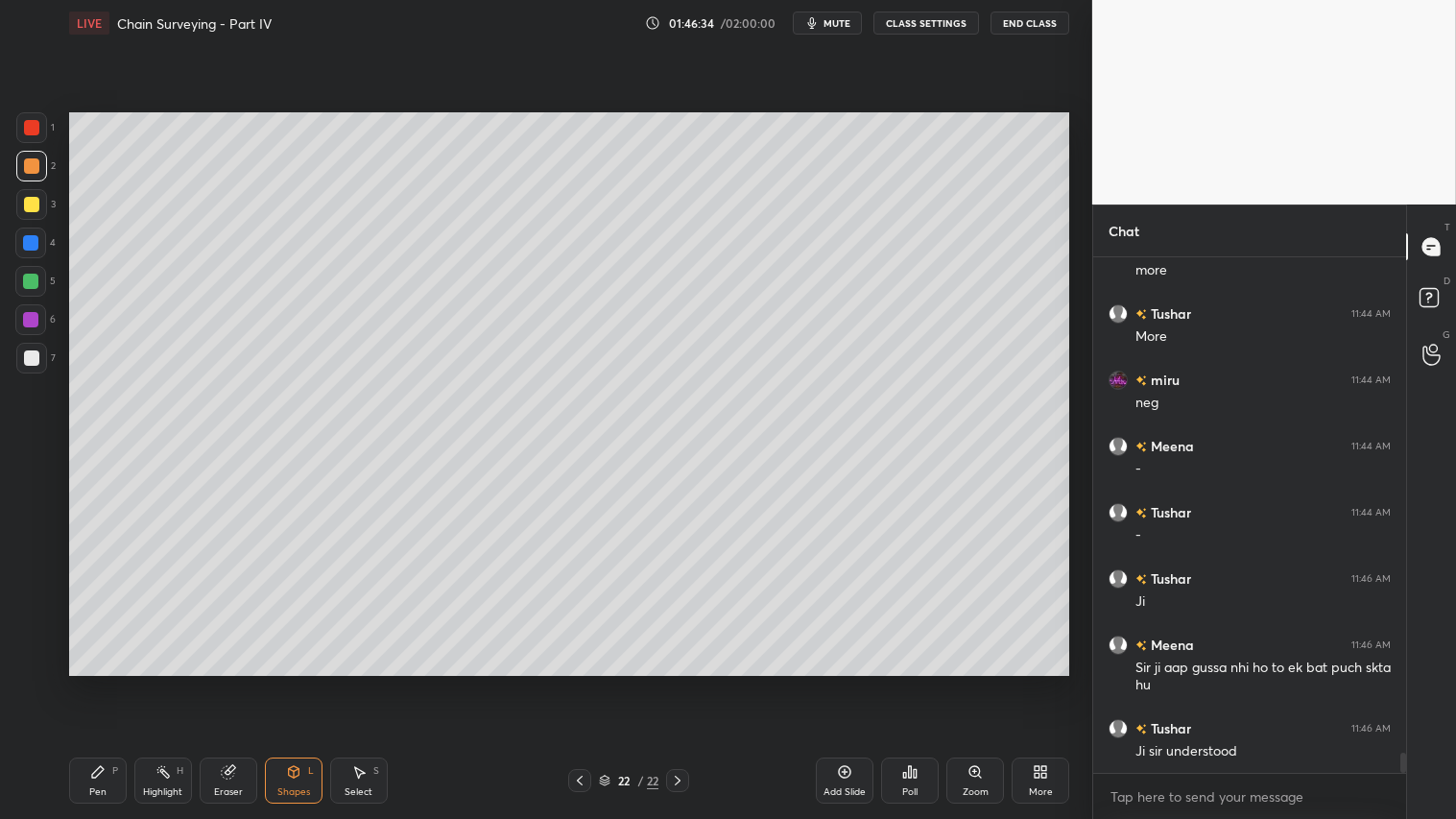 drag, startPoint x: 97, startPoint y: 787, endPoint x: 510, endPoint y: 774, distance: 413.20455 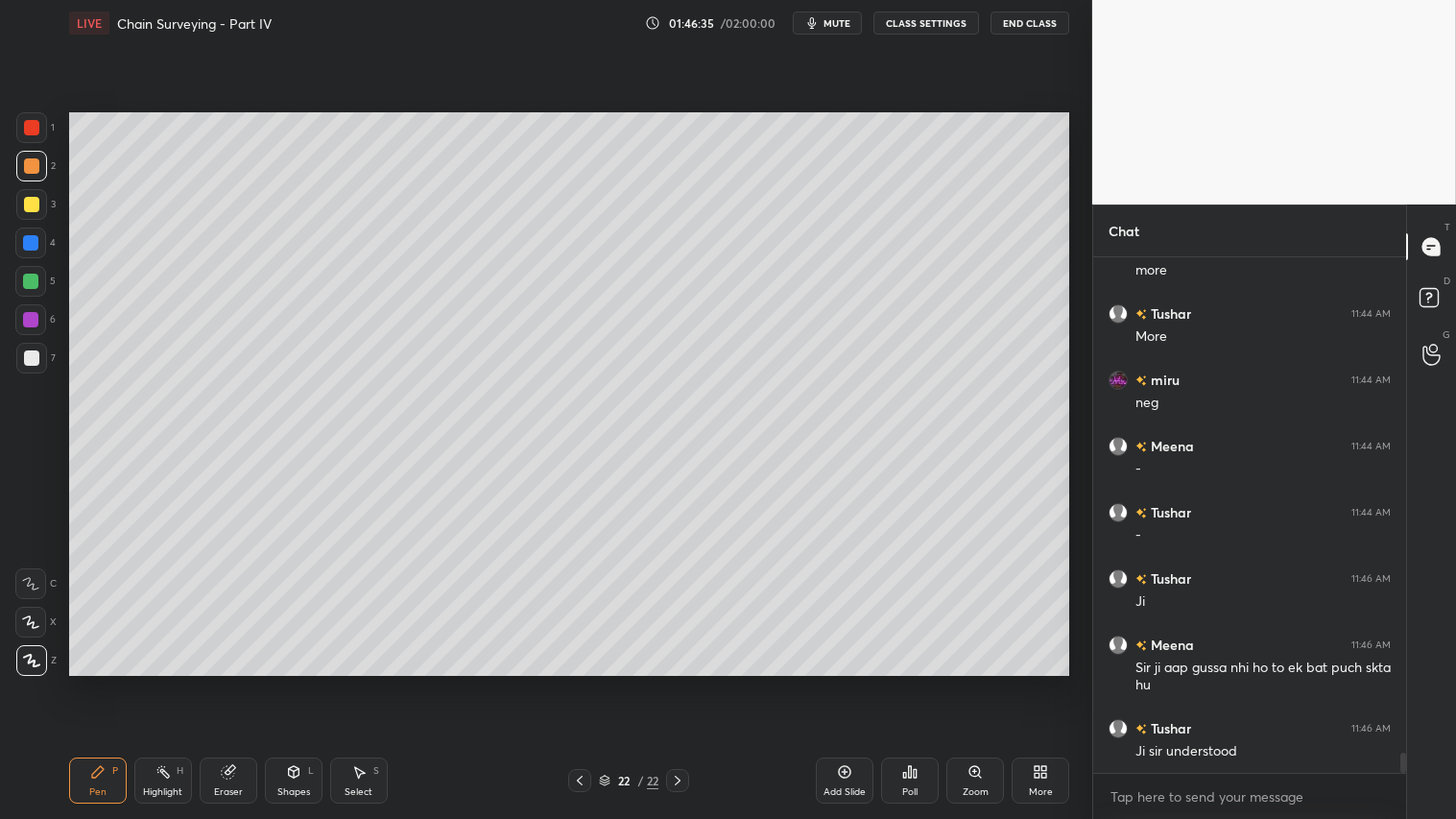 click 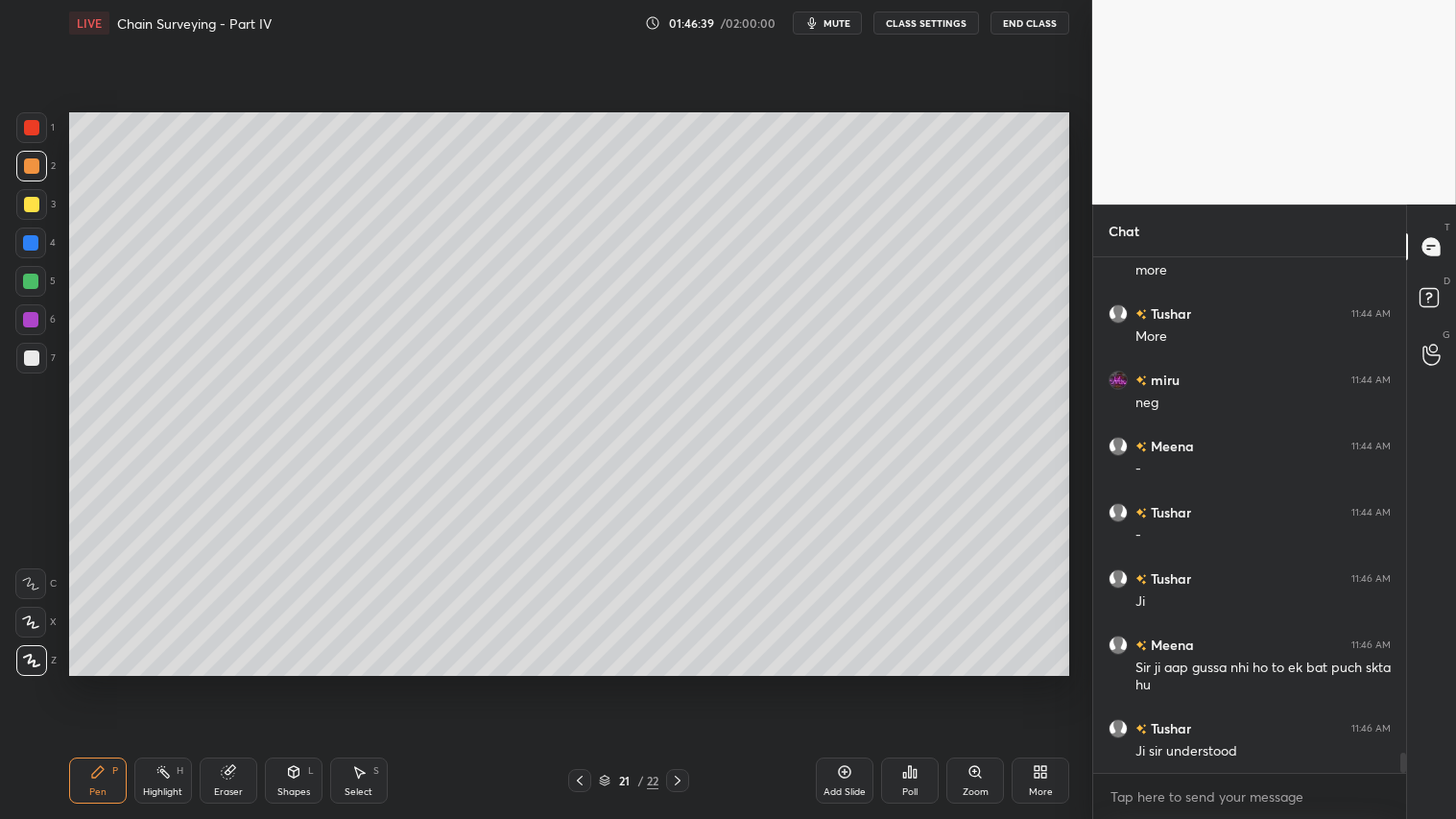 click 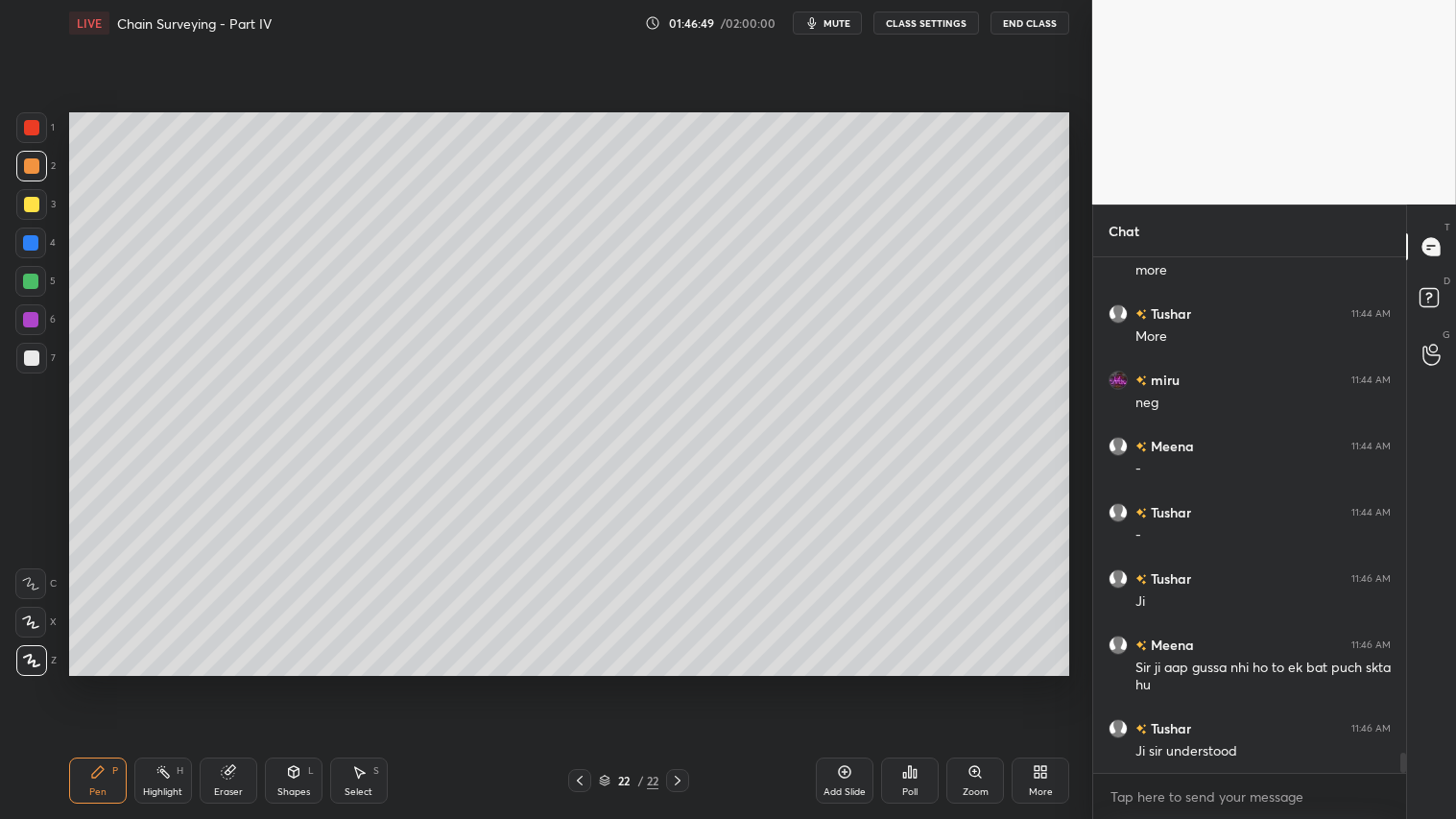 click 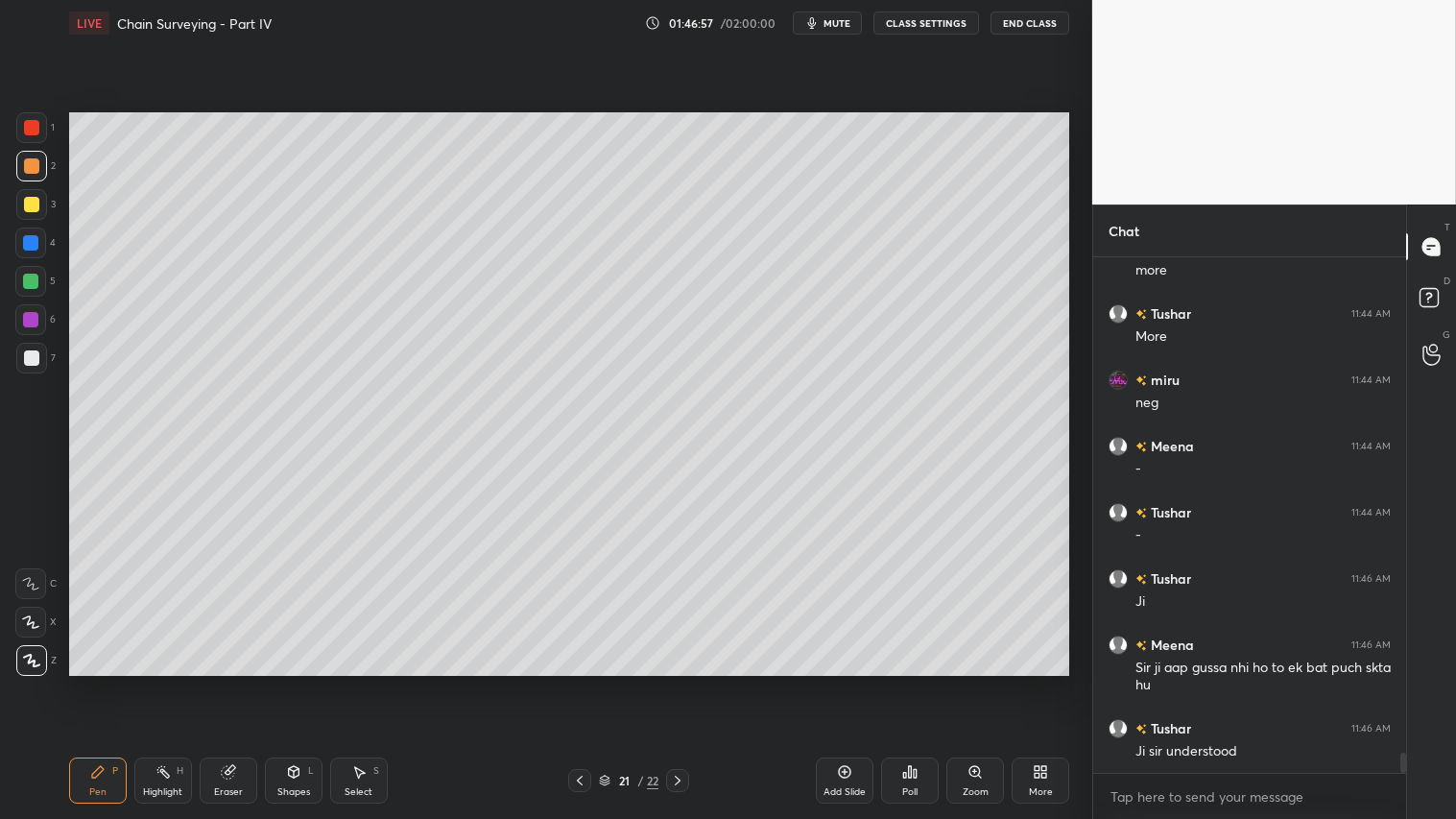 drag, startPoint x: 680, startPoint y: 781, endPoint x: 665, endPoint y: 775, distance: 16.155494 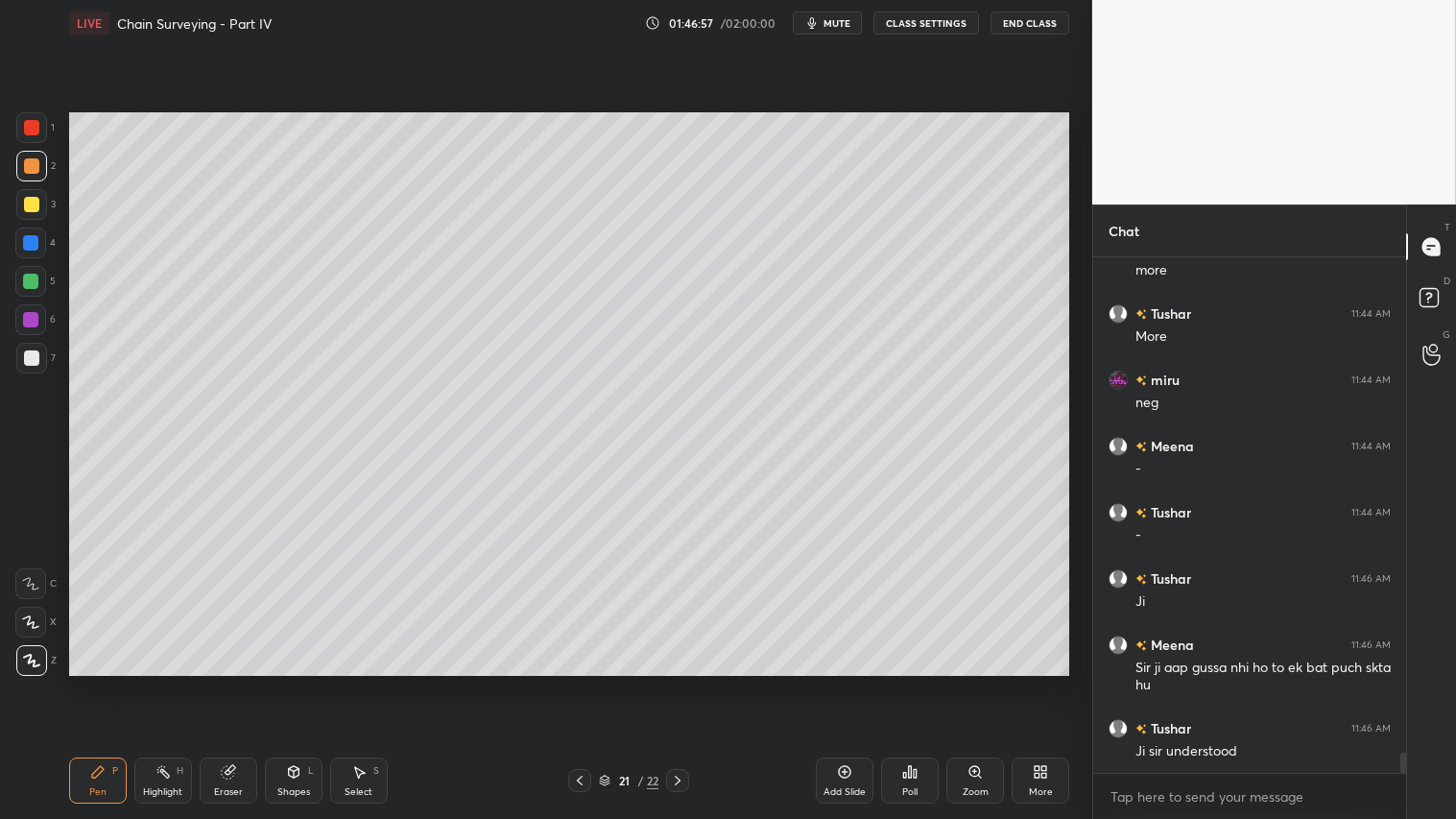 click 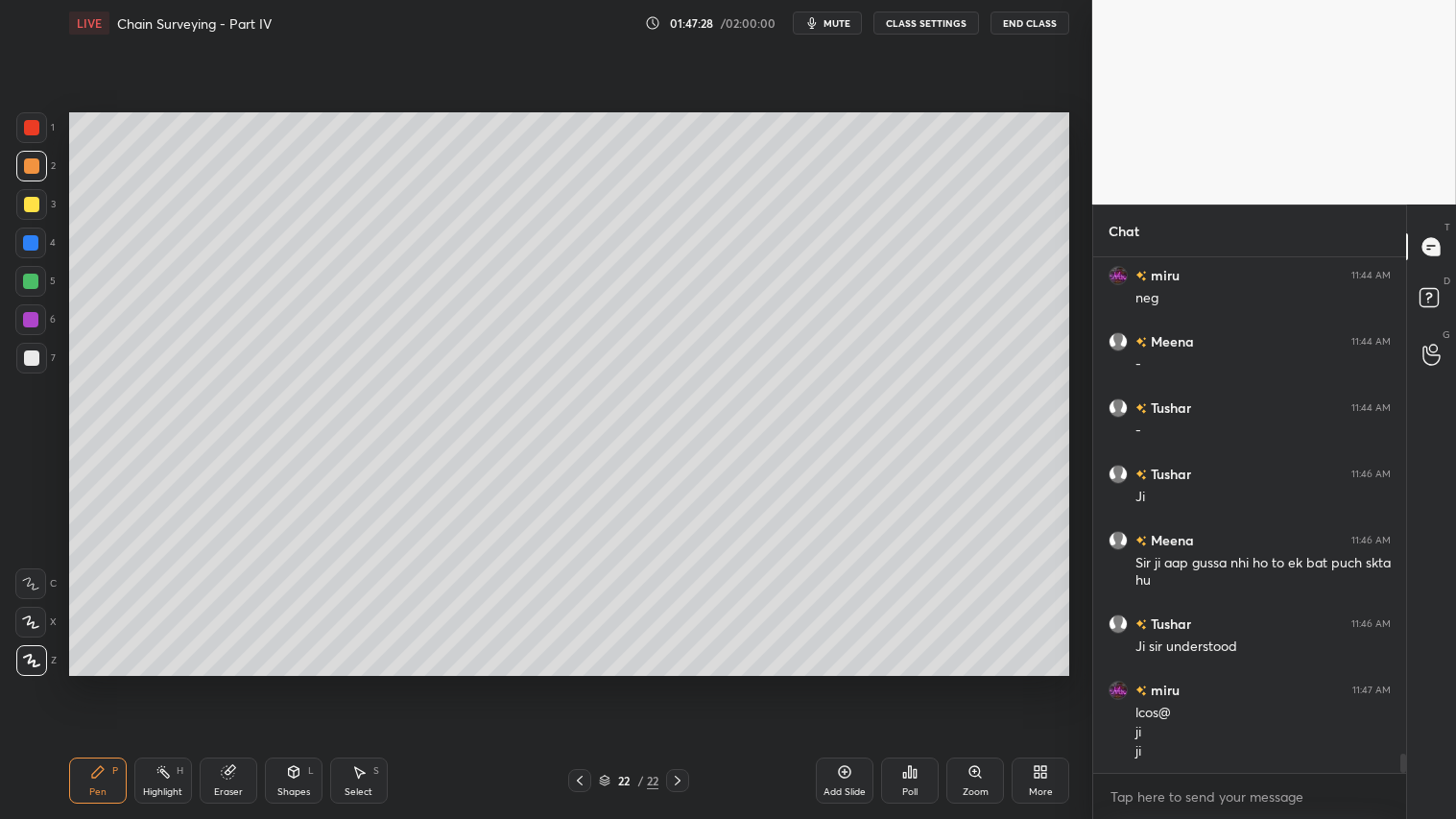 scroll, scrollTop: 13059, scrollLeft: 0, axis: vertical 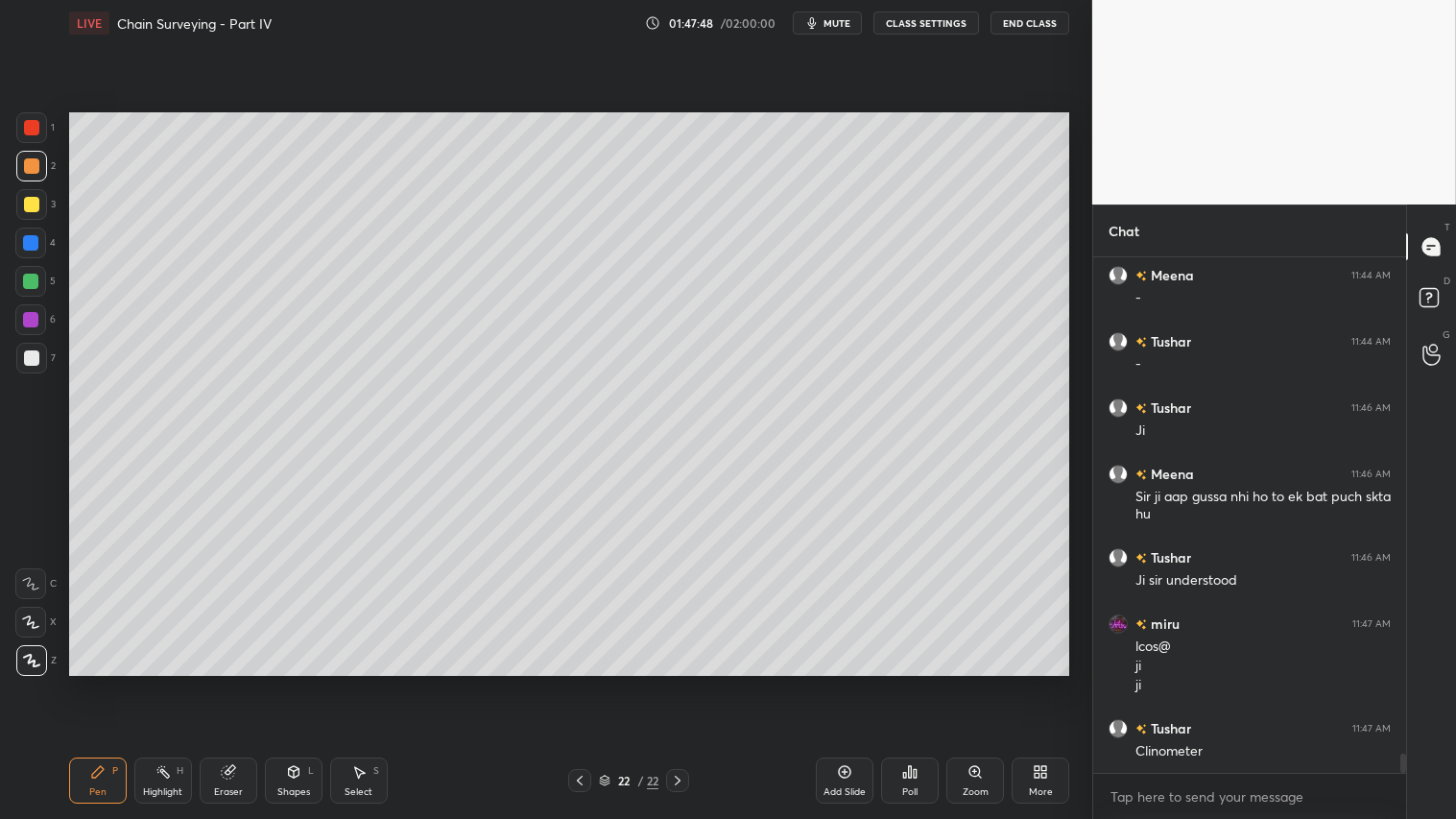 drag, startPoint x: 291, startPoint y: 783, endPoint x: 285, endPoint y: 760, distance: 23.769729 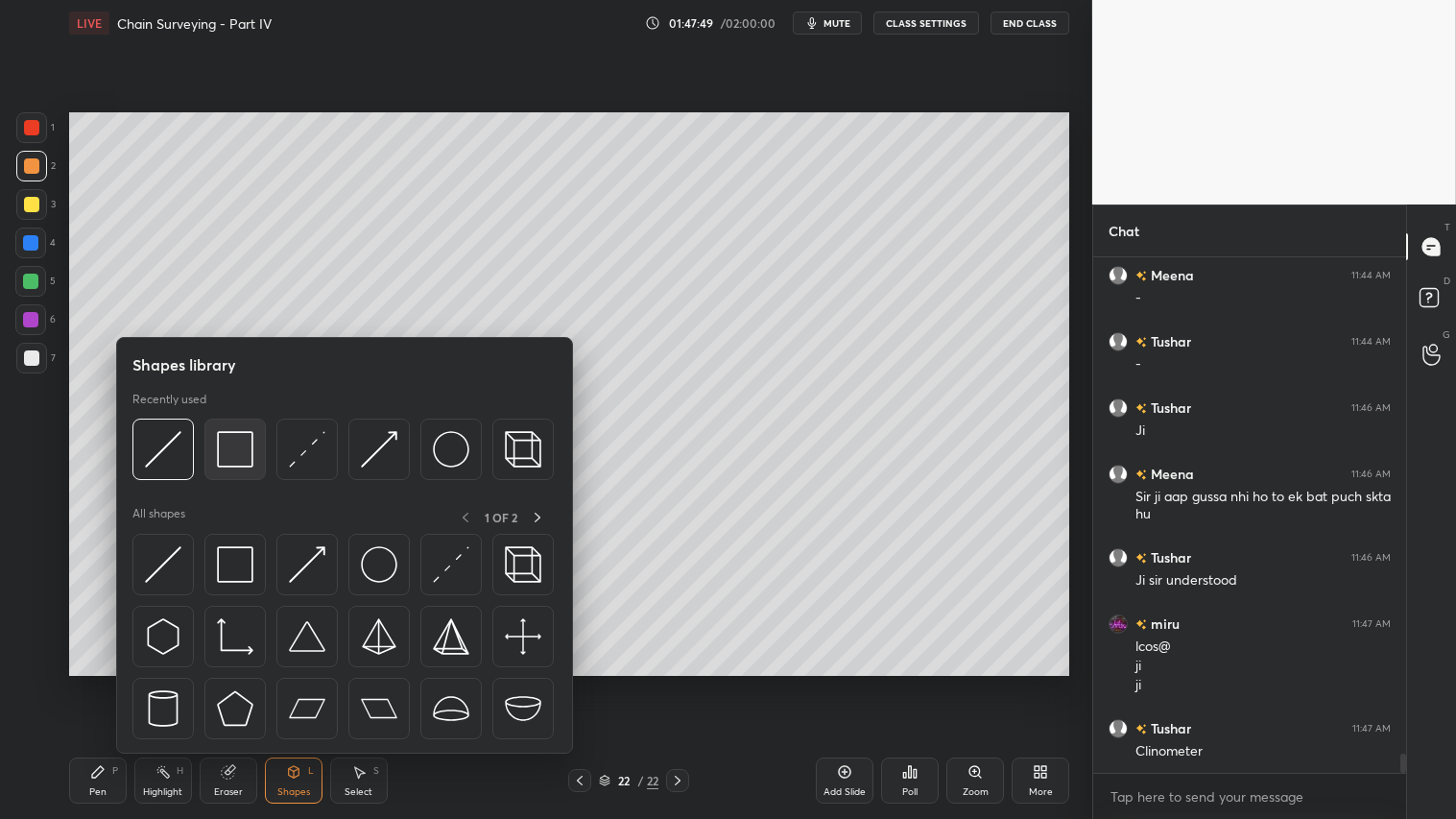 click at bounding box center [235, 449] 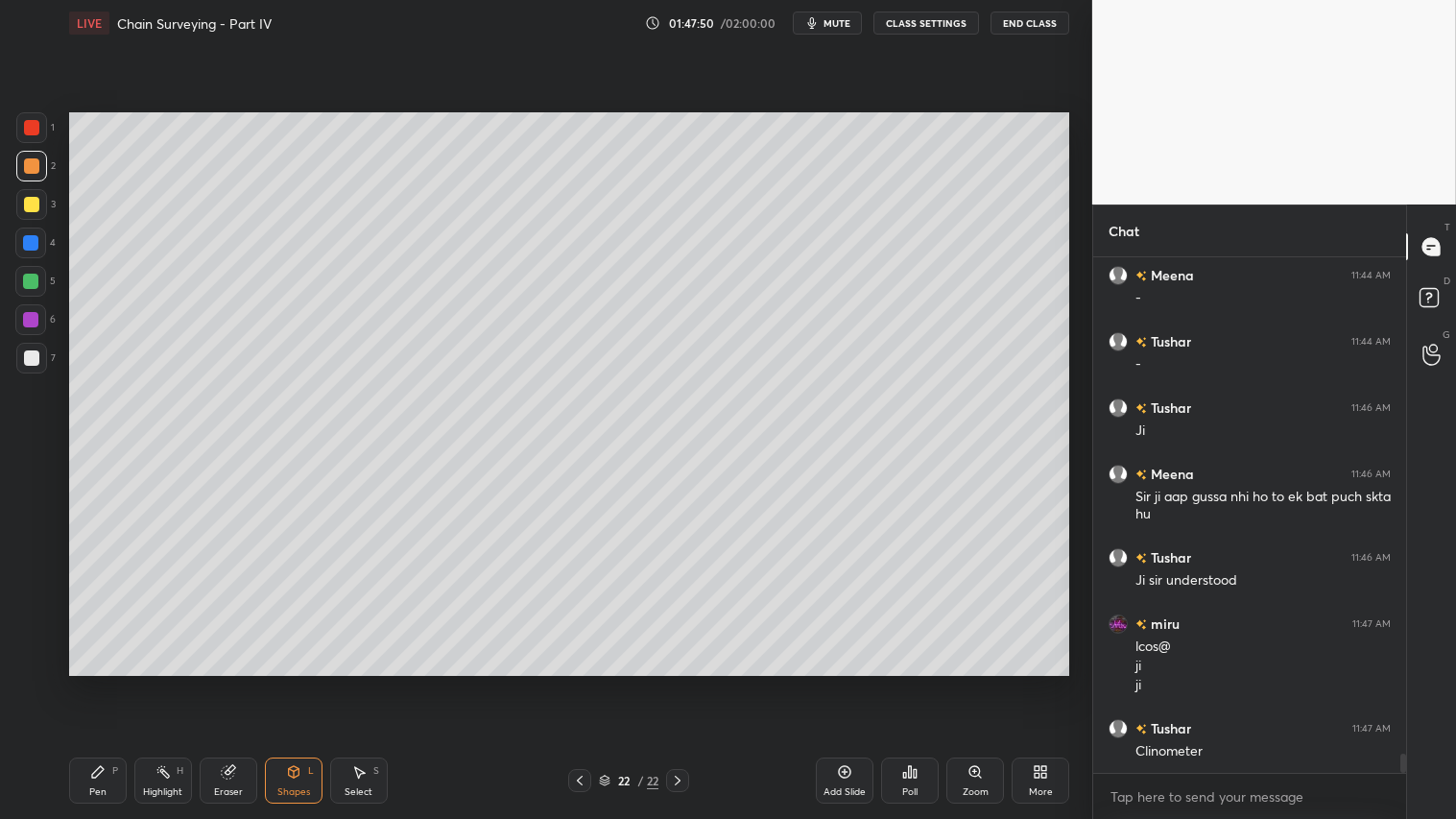 click at bounding box center [32, 358] 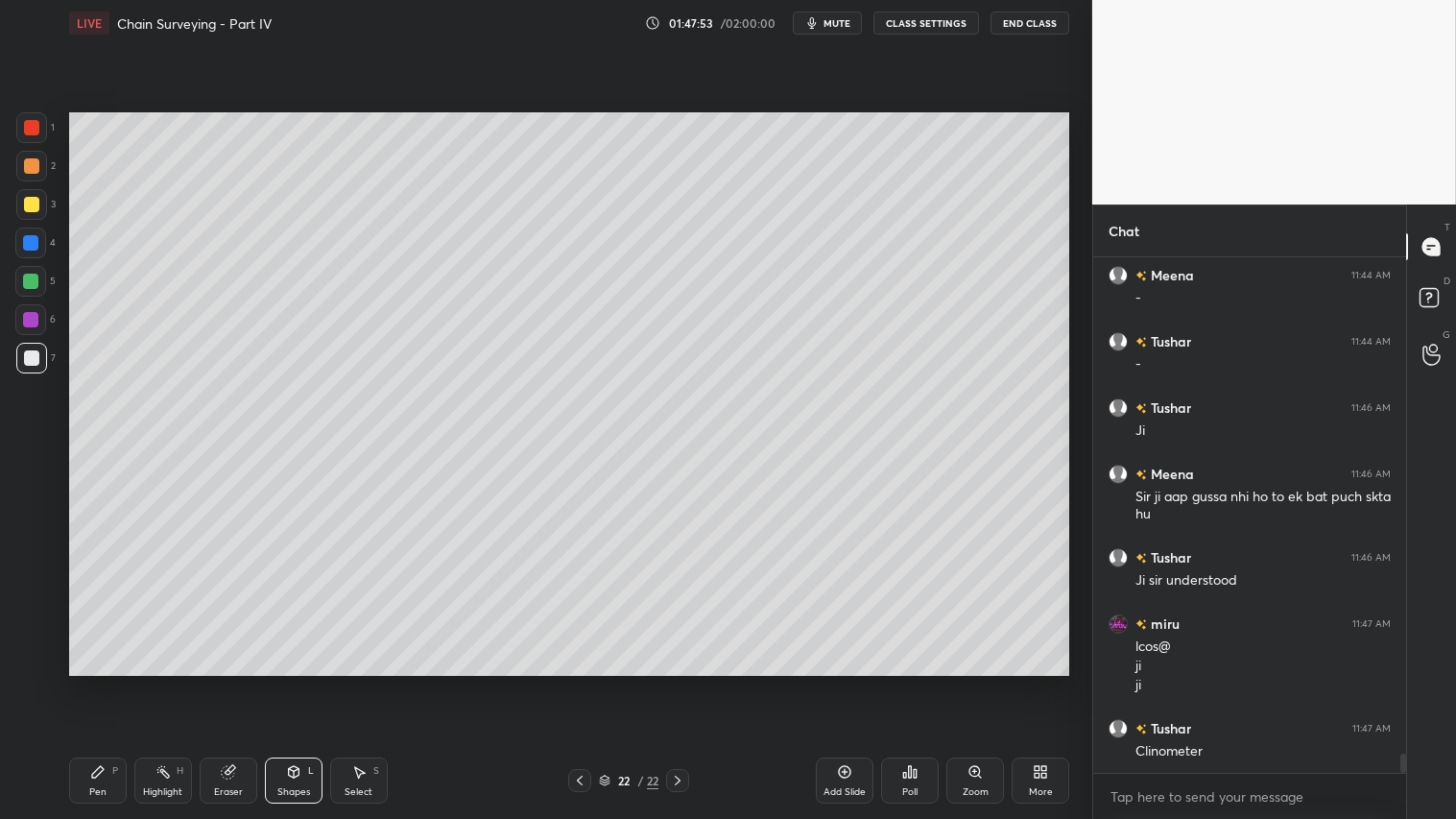 drag, startPoint x: 576, startPoint y: 783, endPoint x: 595, endPoint y: 770, distance: 23.021729 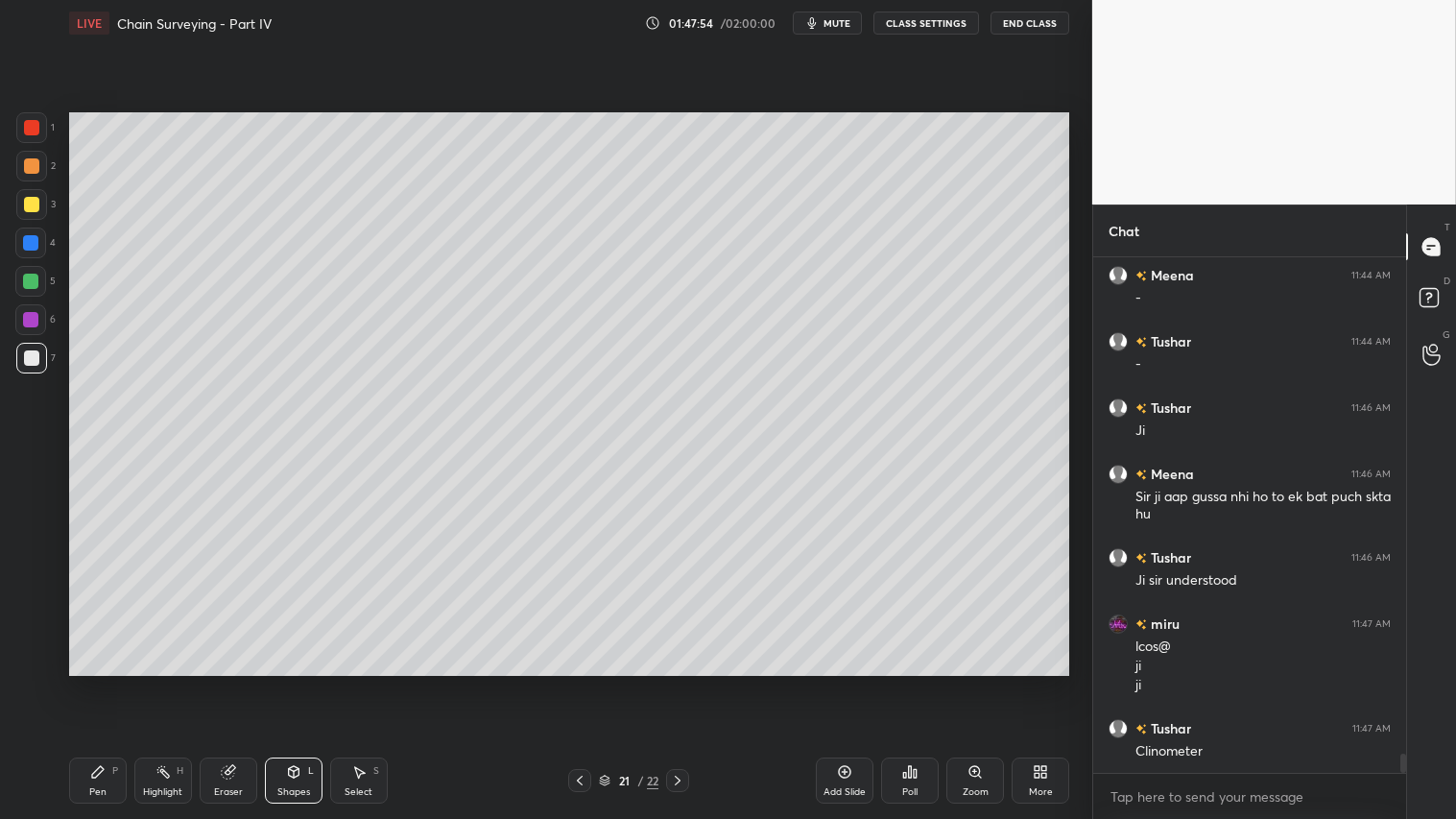 scroll, scrollTop: 13125, scrollLeft: 0, axis: vertical 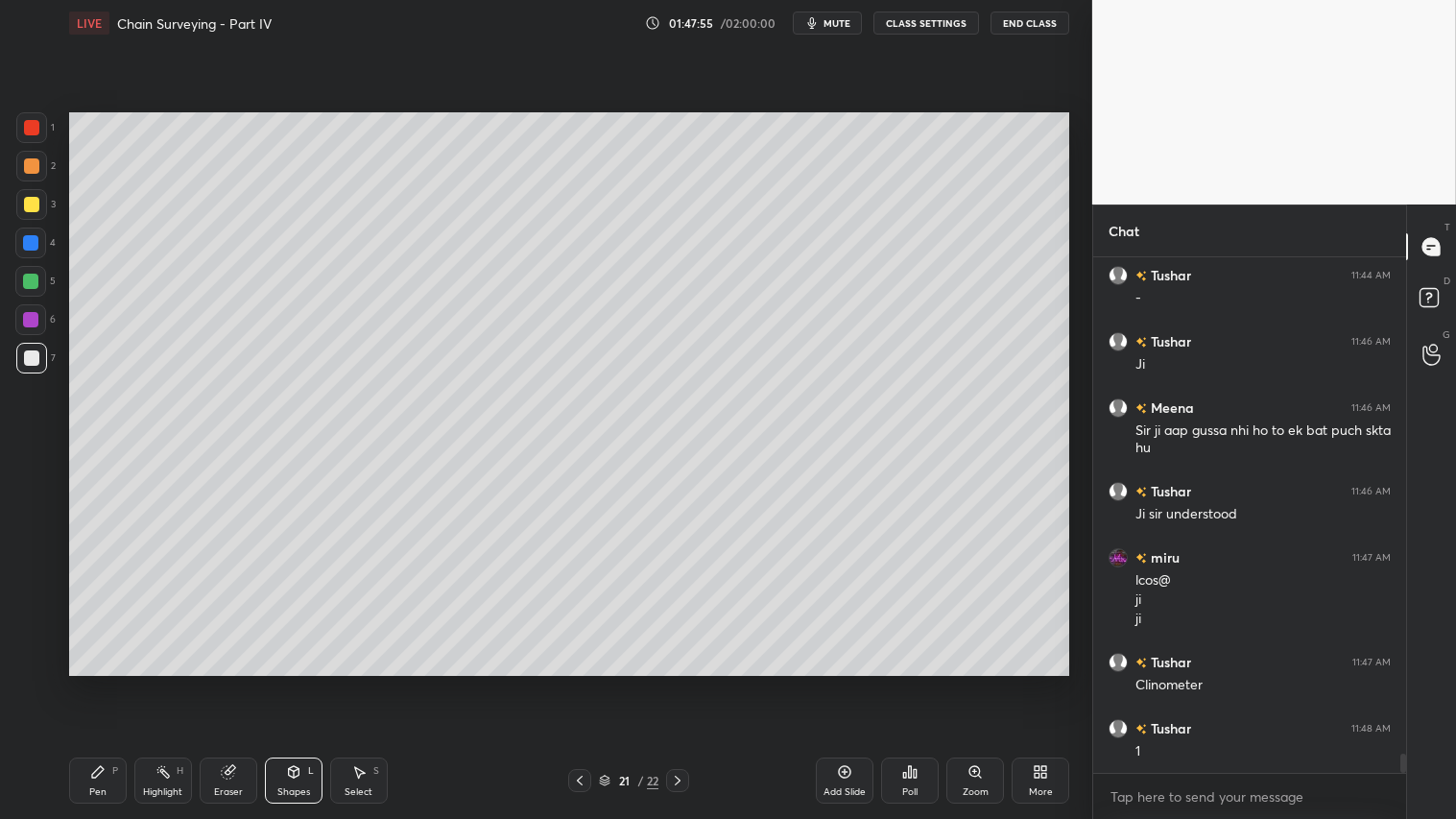 click at bounding box center (678, 781) 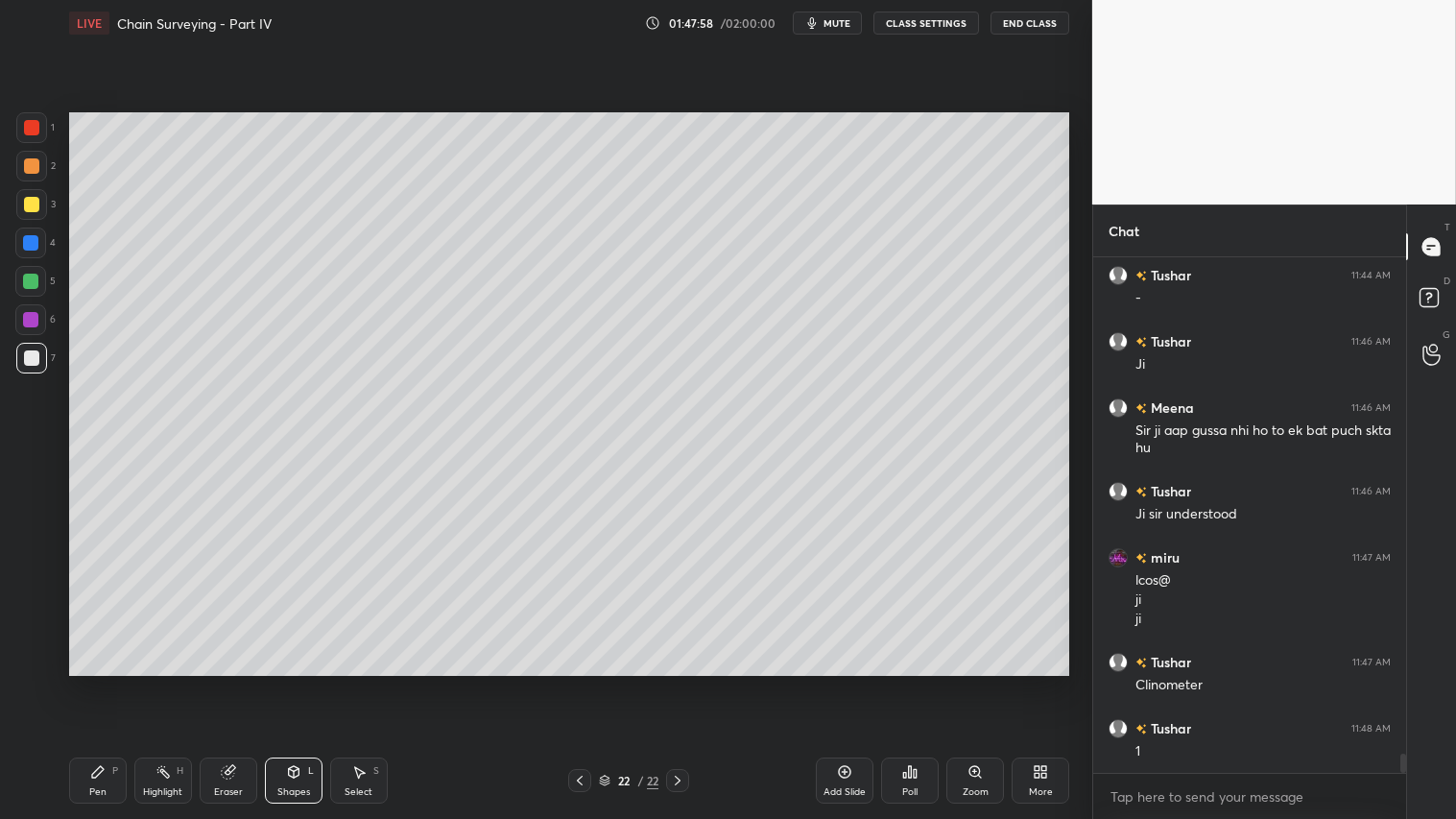click at bounding box center (32, 166) 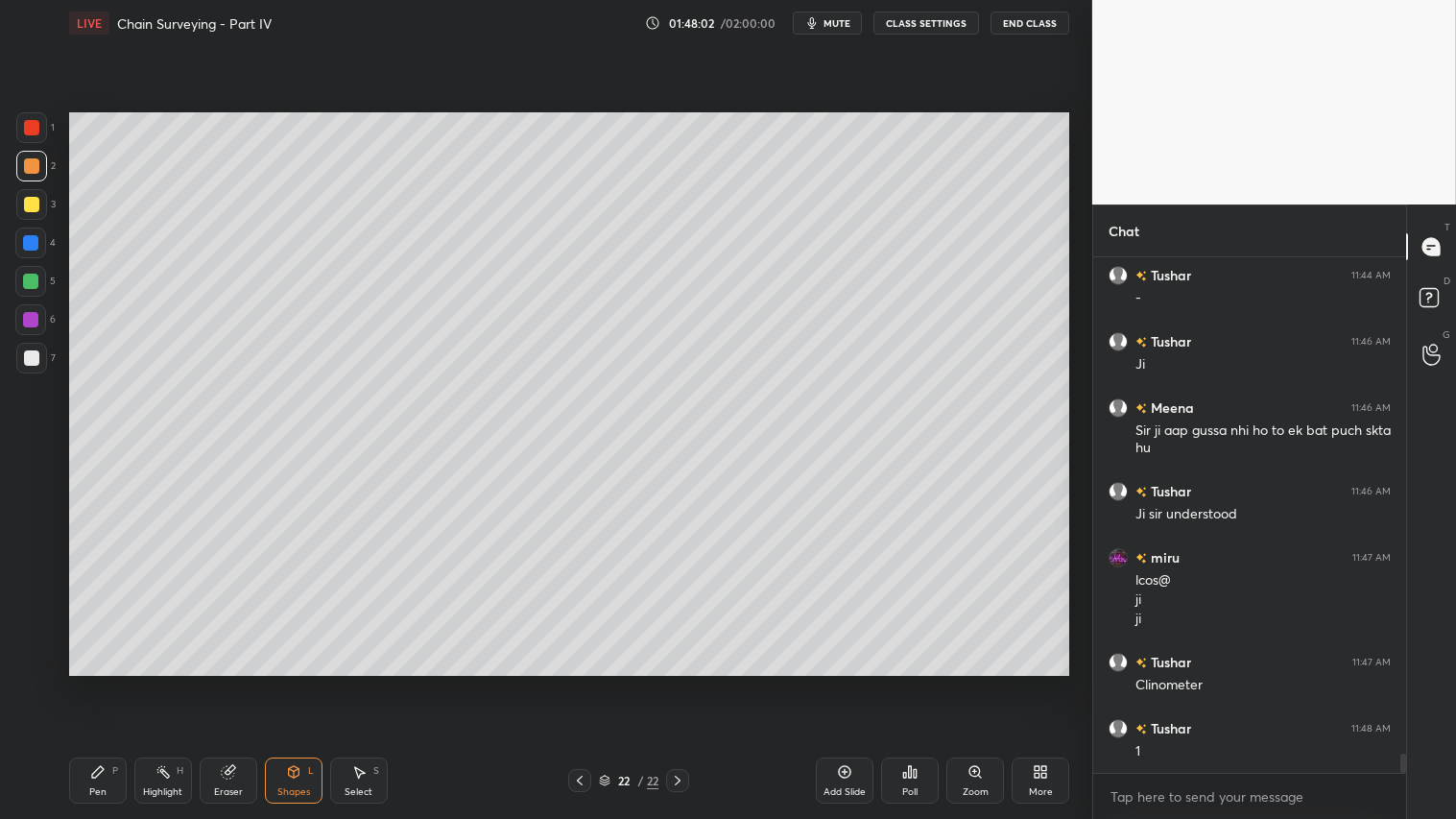 scroll, scrollTop: 13190, scrollLeft: 0, axis: vertical 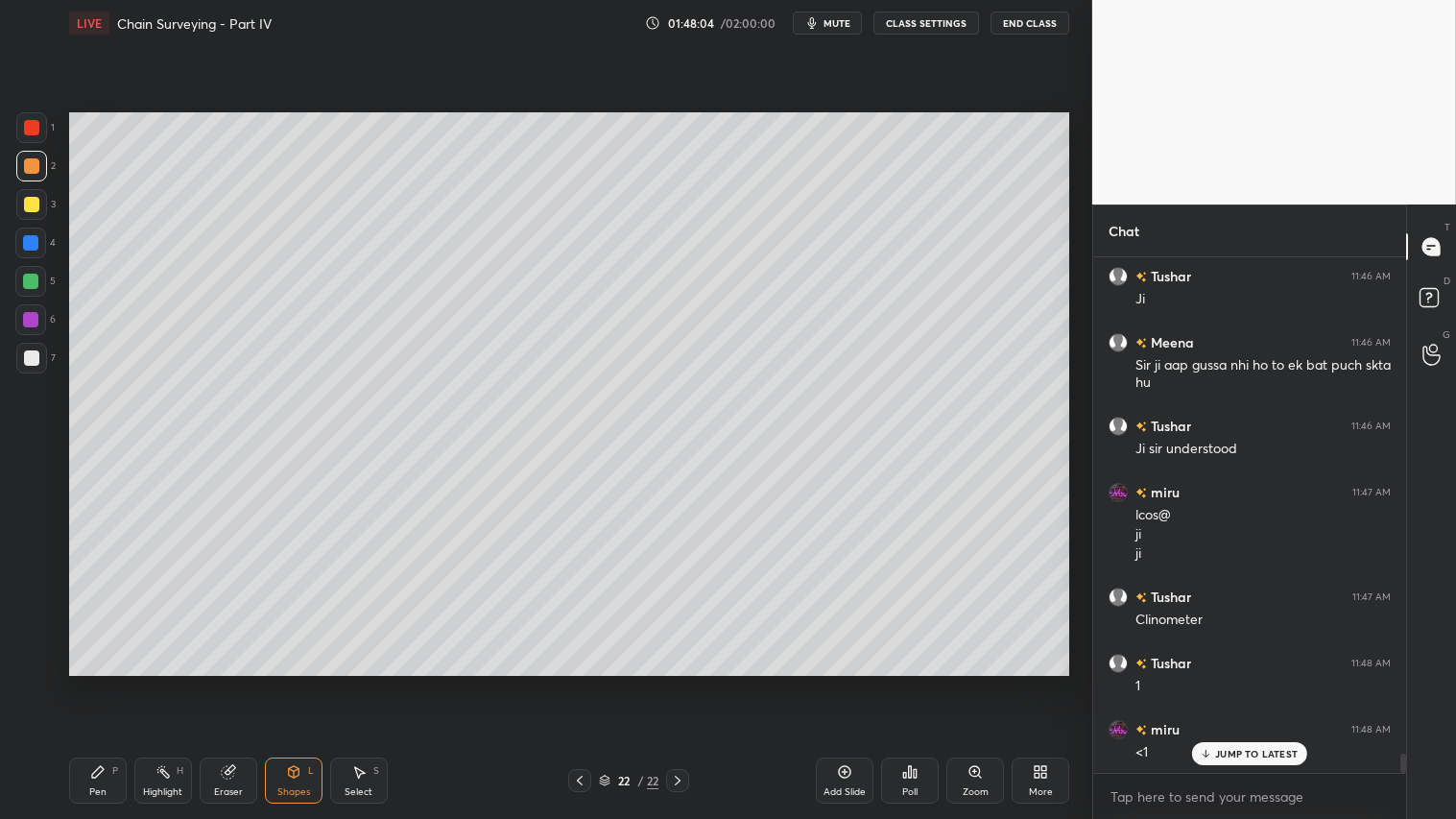 drag, startPoint x: 36, startPoint y: 164, endPoint x: 53, endPoint y: 372, distance: 208.6936 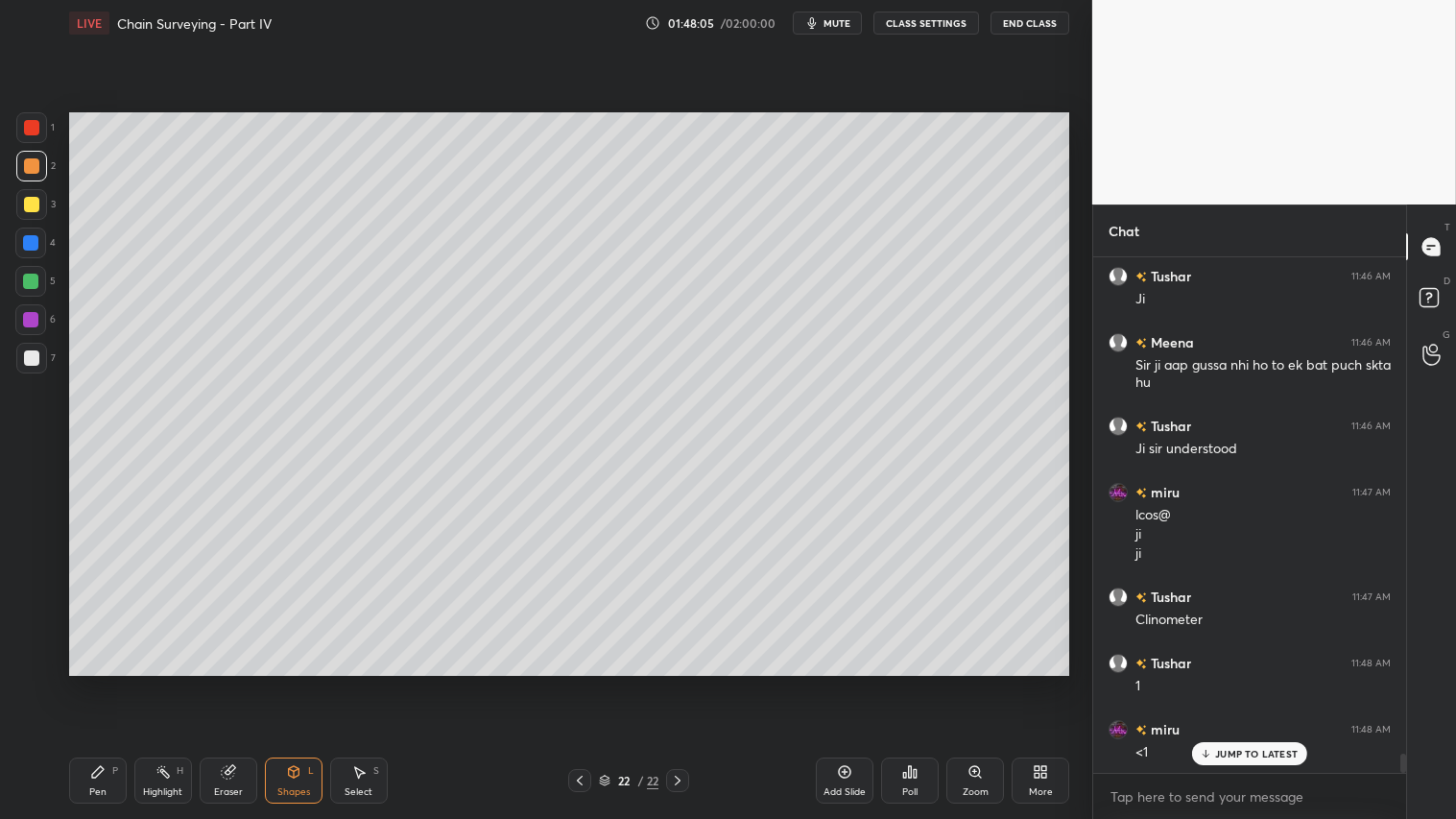 click on "Pen P" at bounding box center (98, 781) 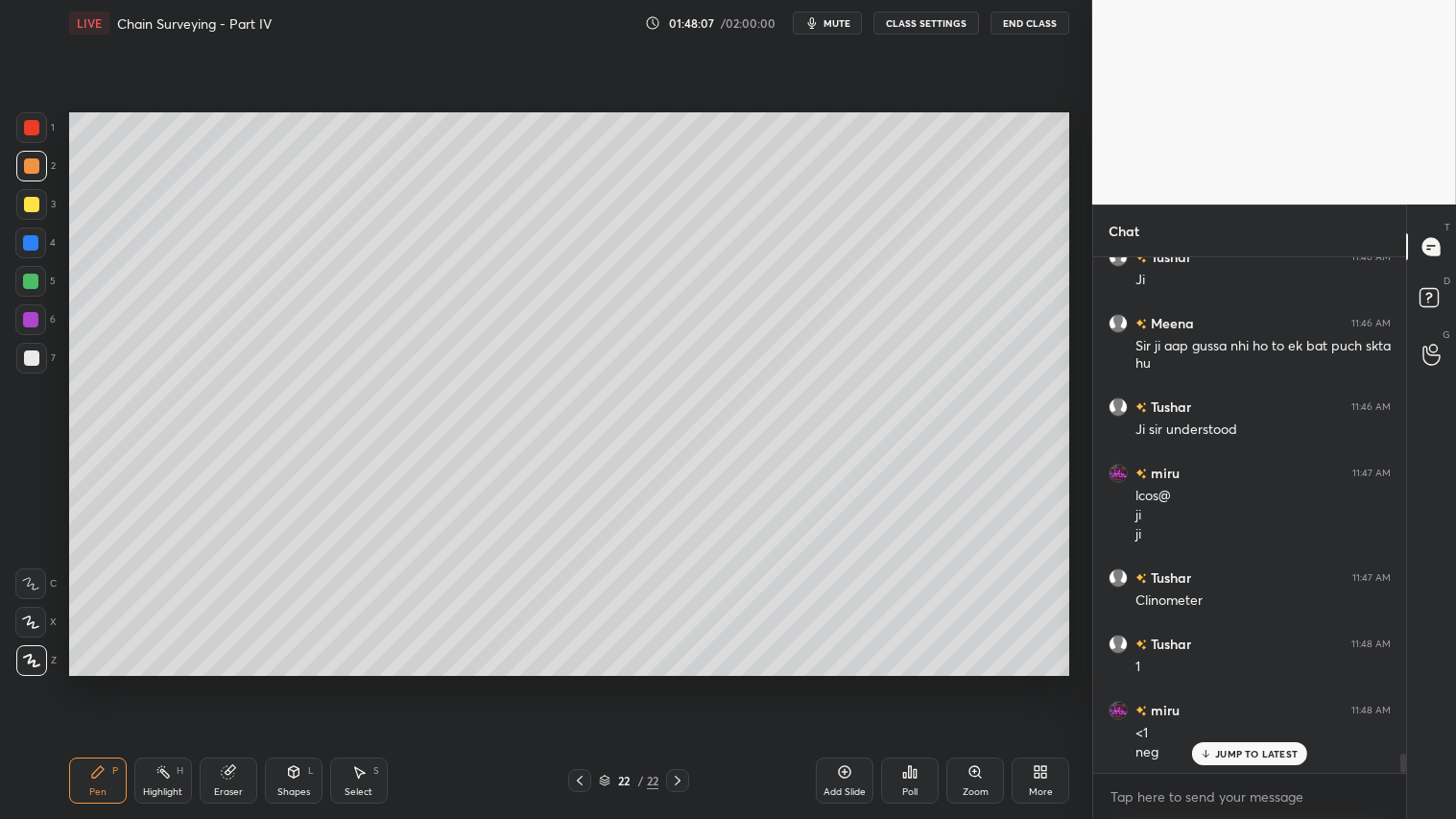 scroll, scrollTop: 13276, scrollLeft: 0, axis: vertical 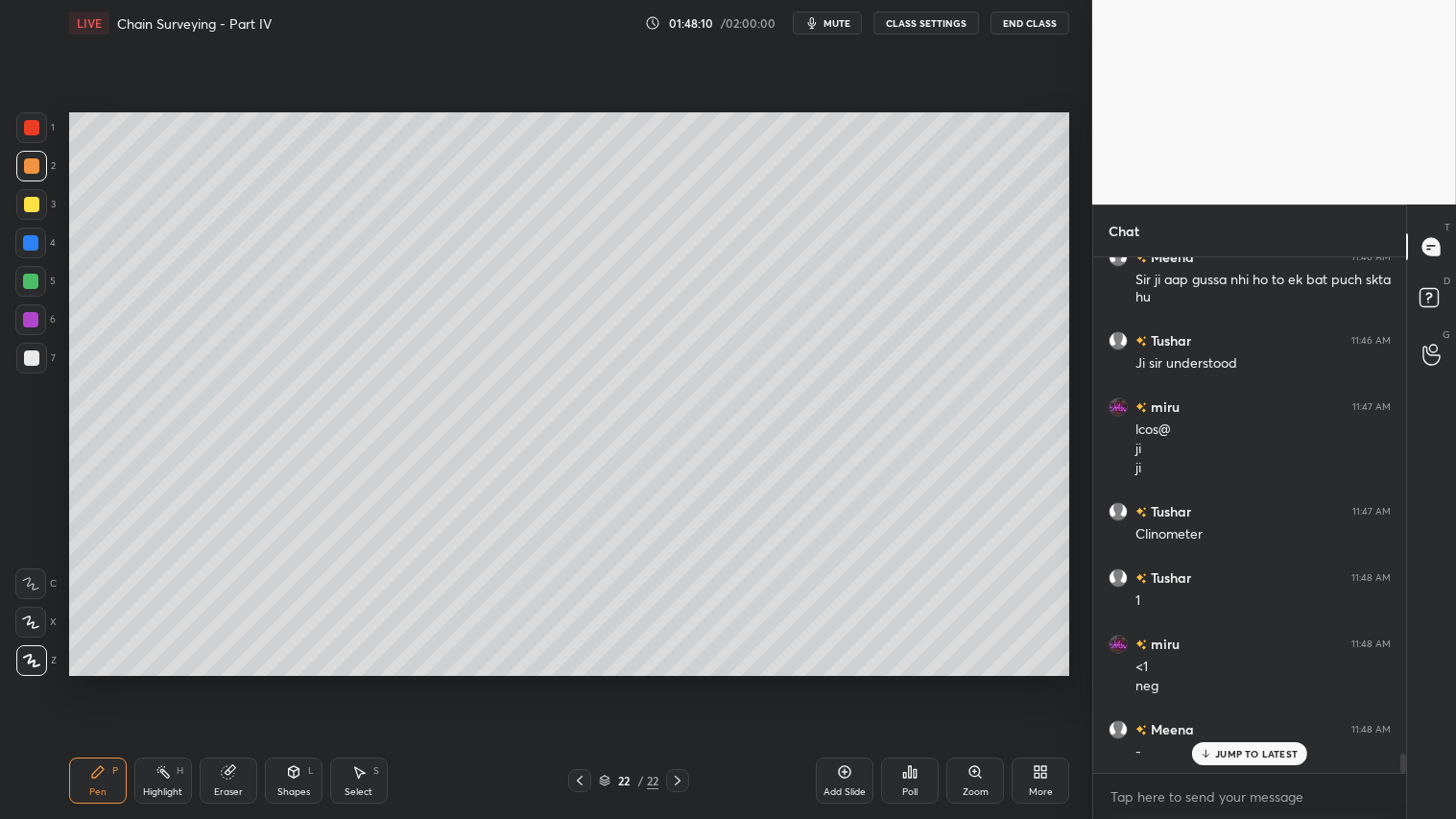 click at bounding box center (32, 166) 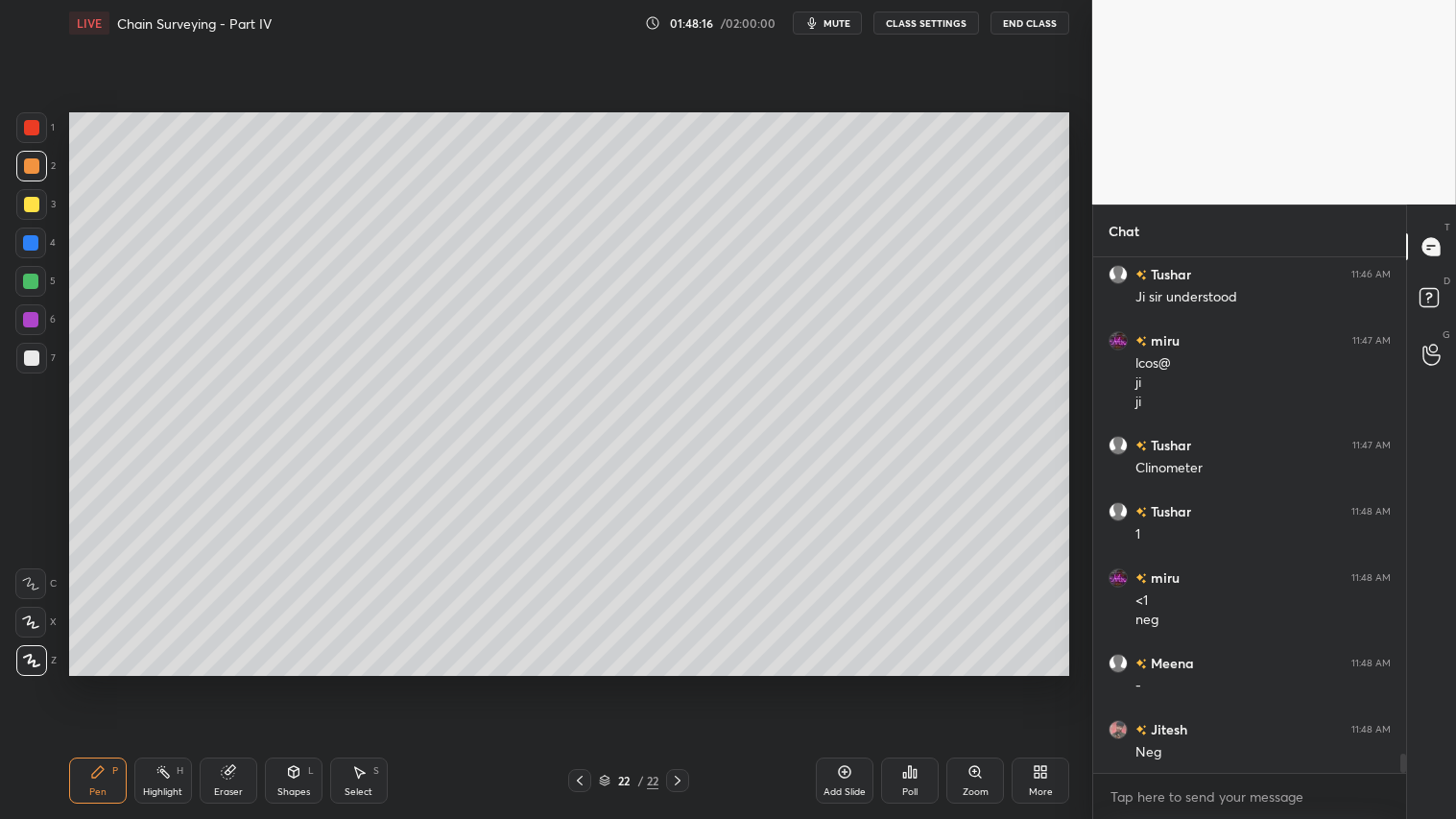 scroll, scrollTop: 13408, scrollLeft: 0, axis: vertical 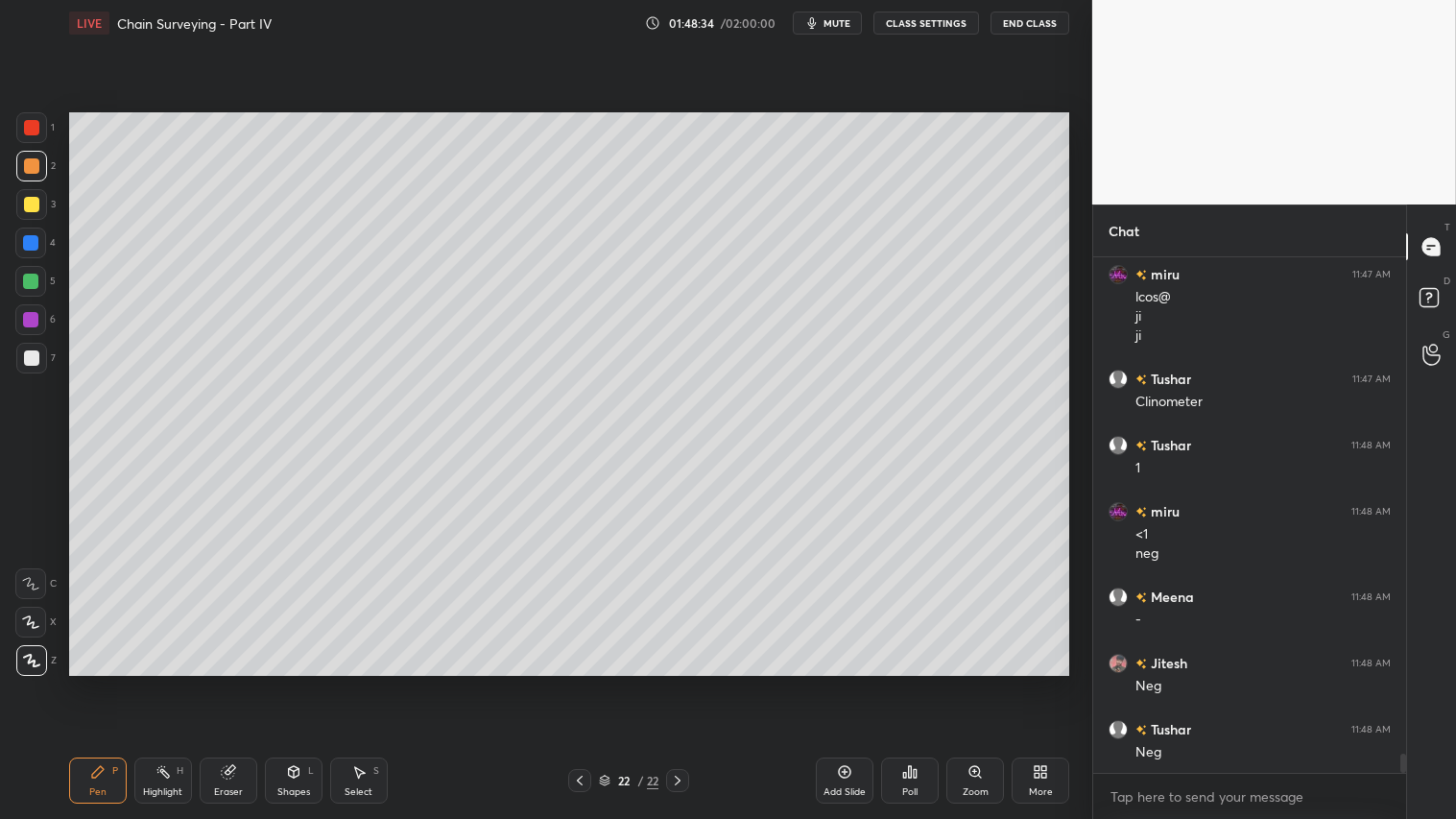click on "Shapes L" at bounding box center [294, 781] 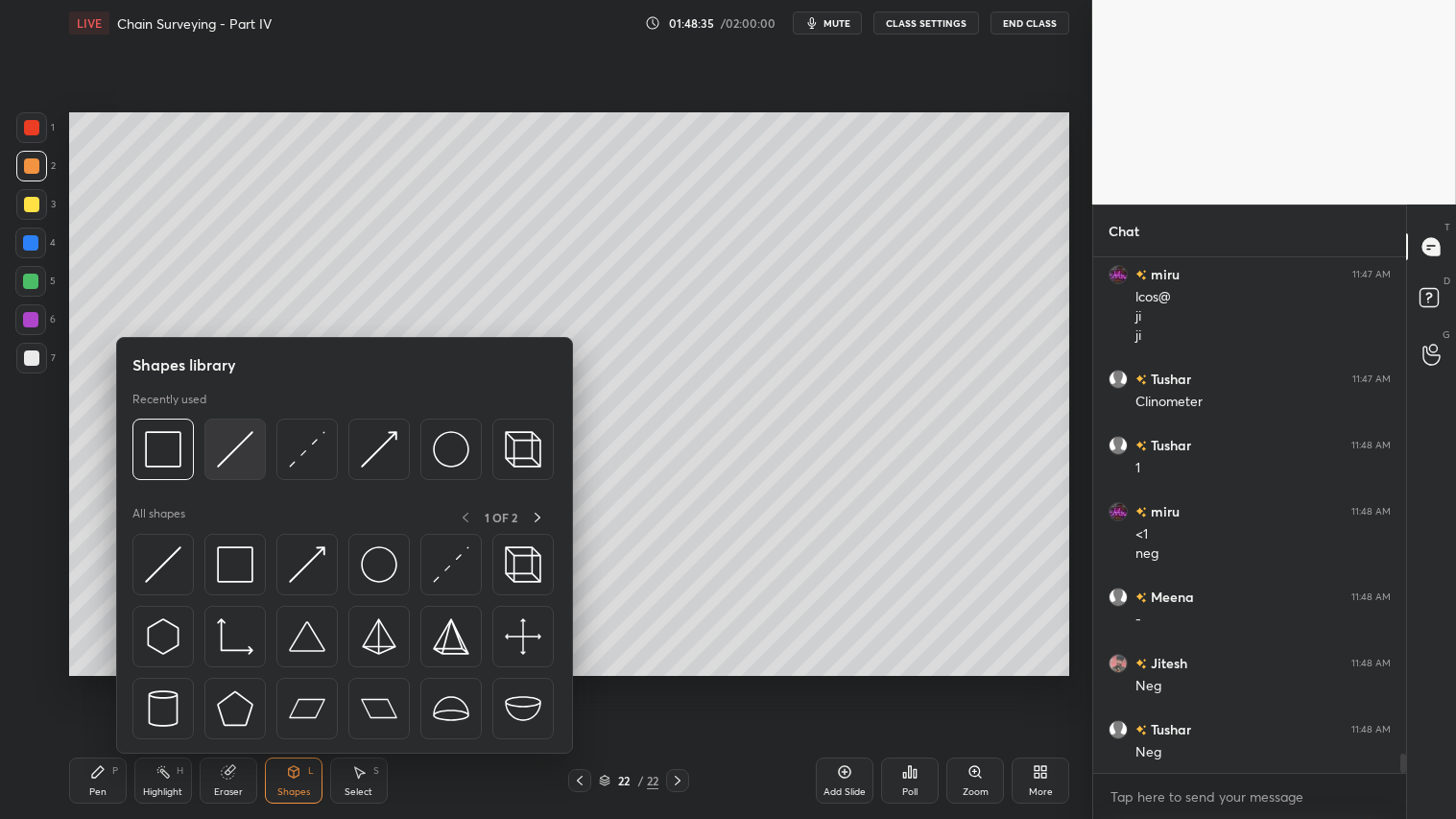 click at bounding box center (235, 449) 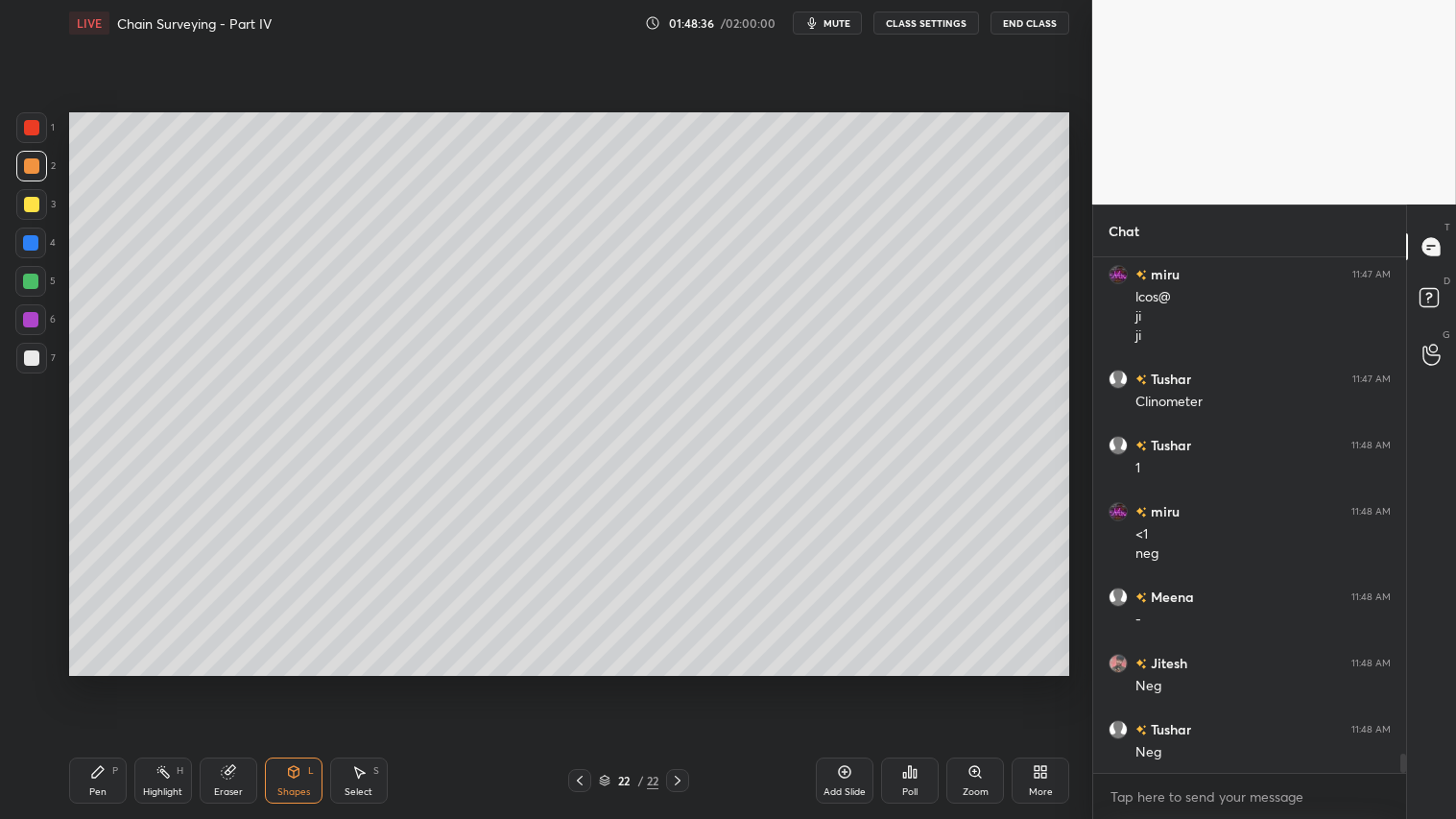 drag, startPoint x: 26, startPoint y: 350, endPoint x: 62, endPoint y: 384, distance: 49.517674 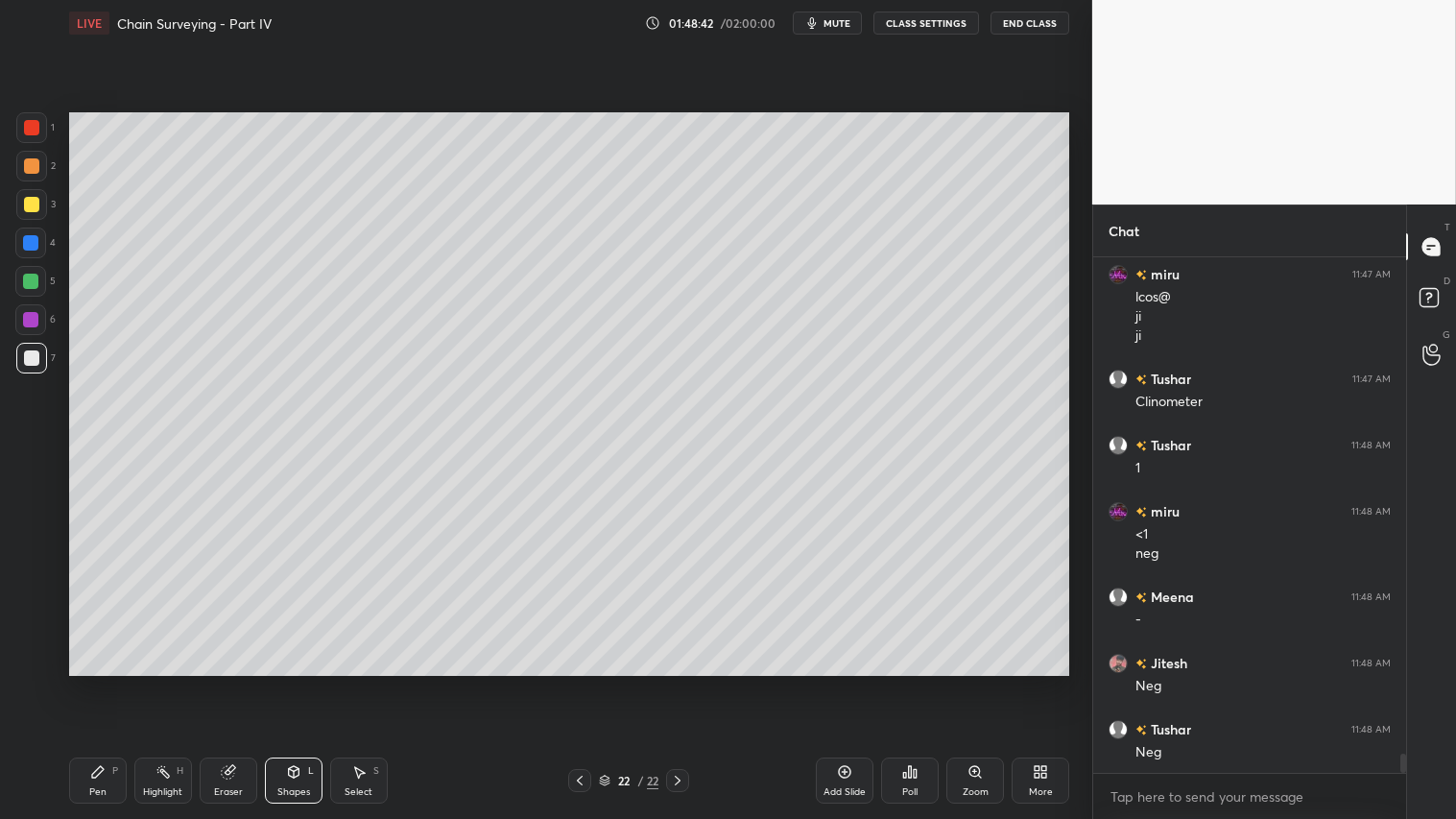 drag, startPoint x: 21, startPoint y: 168, endPoint x: 31, endPoint y: 171, distance: 10.440307 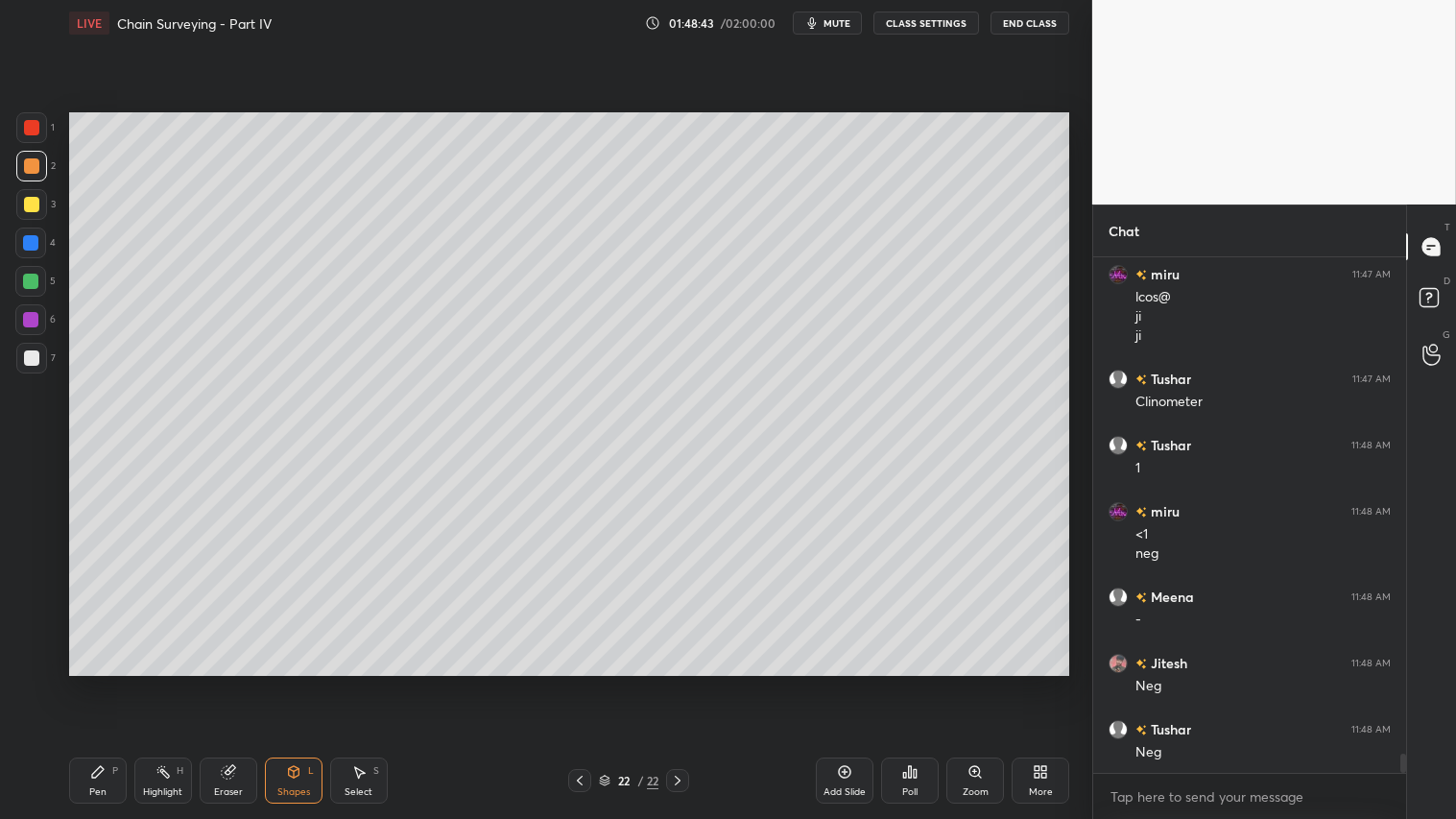 drag, startPoint x: 103, startPoint y: 779, endPoint x: 99, endPoint y: 763, distance: 16.492423 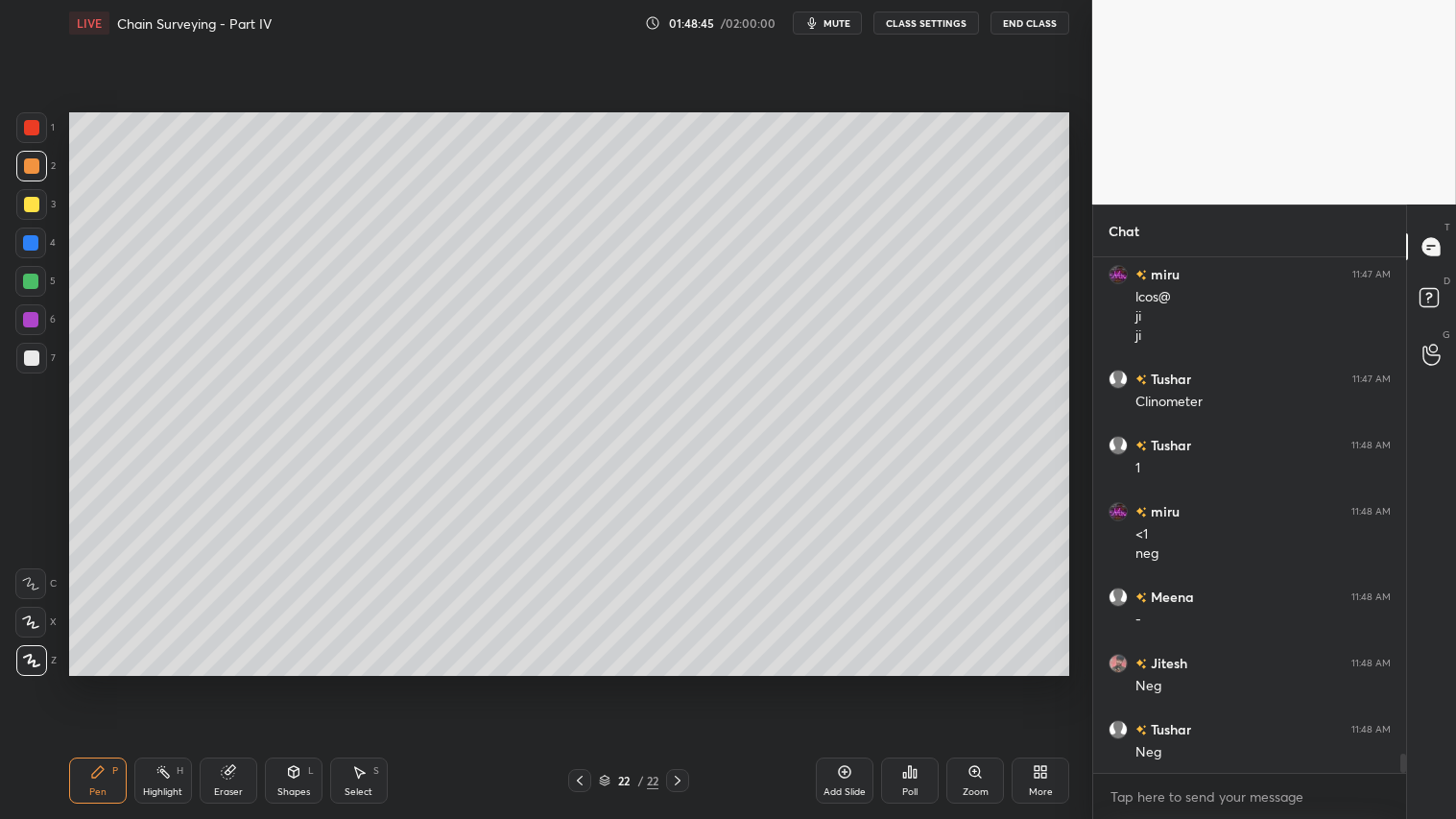click 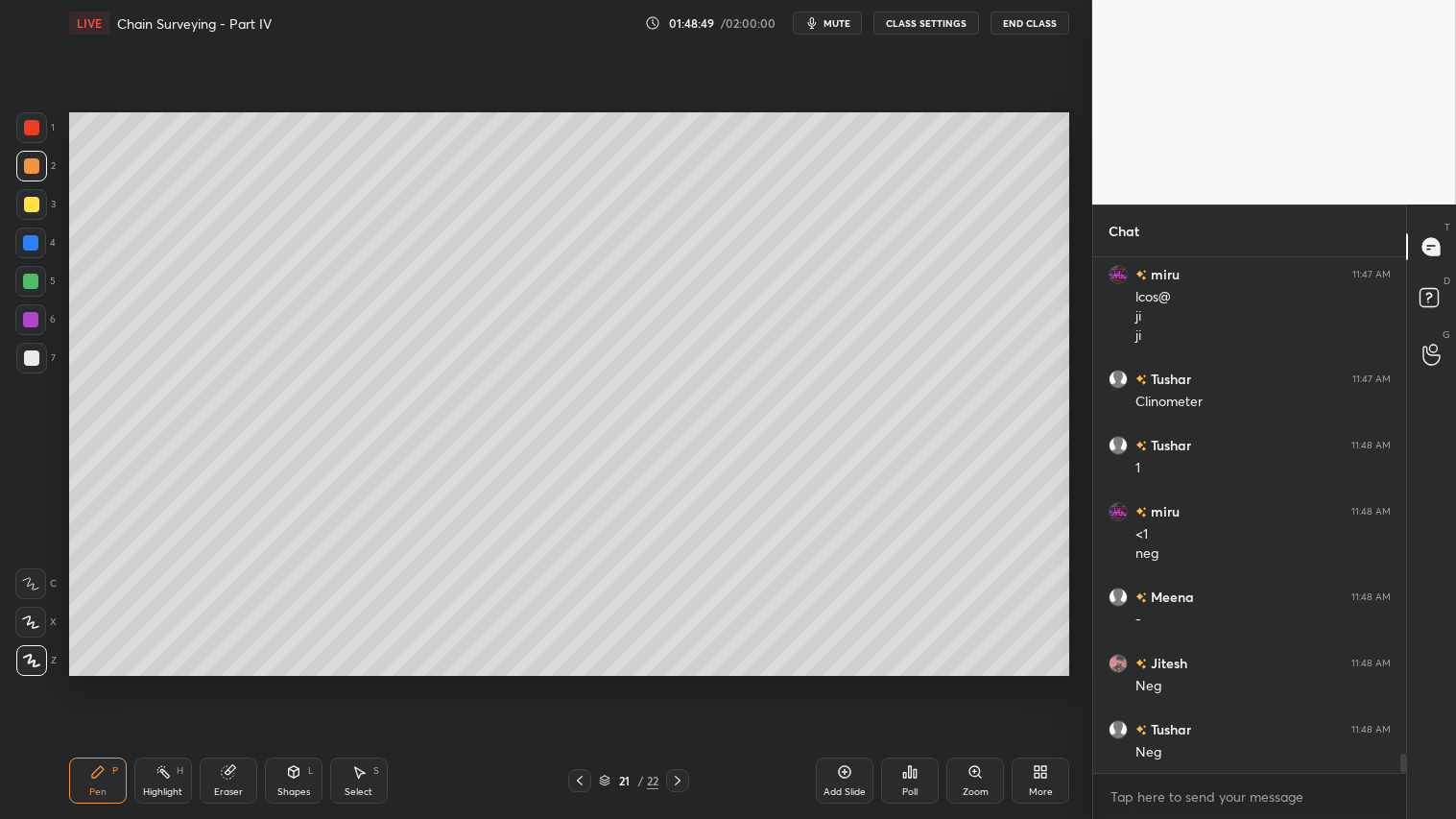 scroll, scrollTop: 13476, scrollLeft: 0, axis: vertical 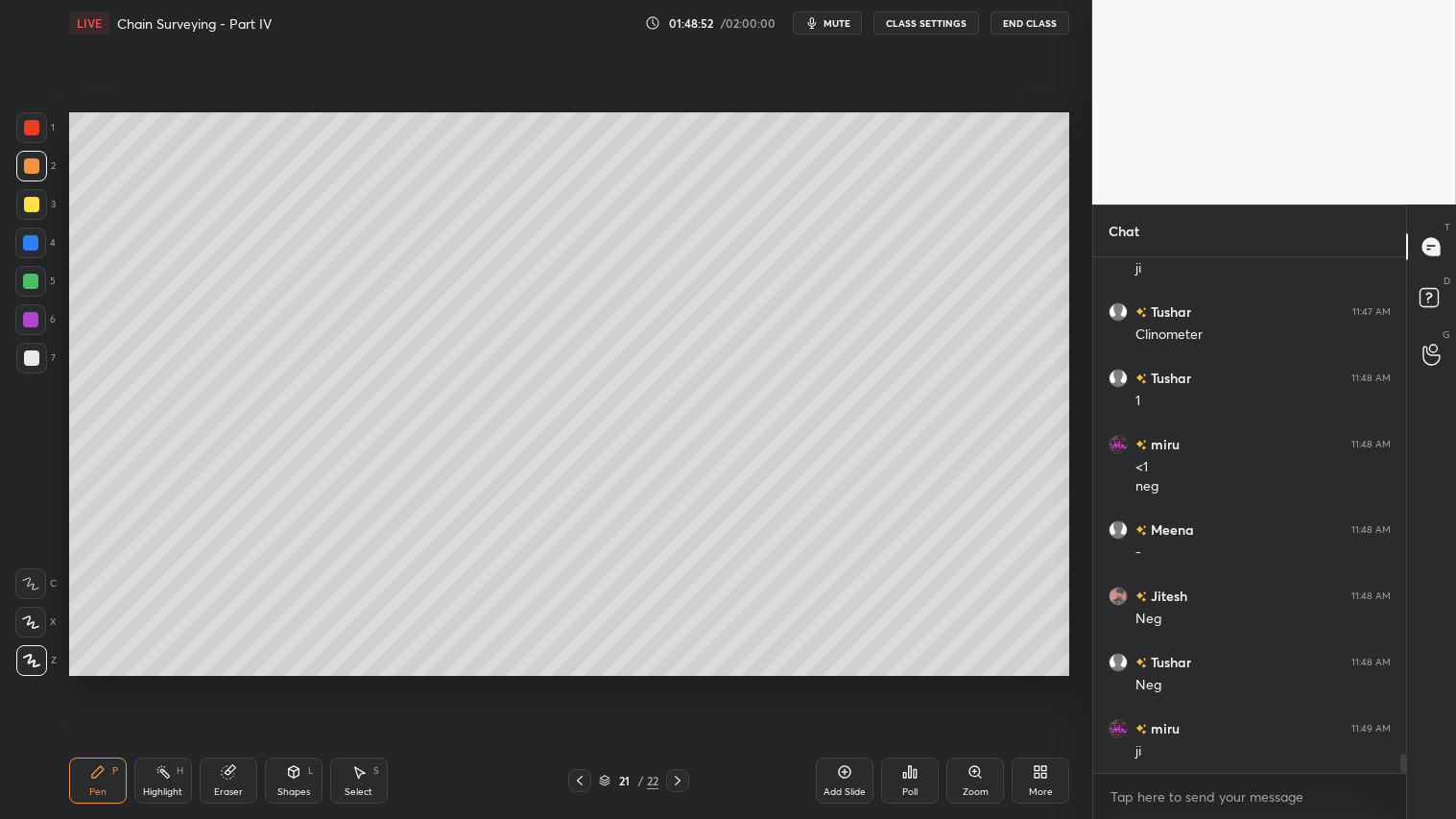 click at bounding box center [32, 166] 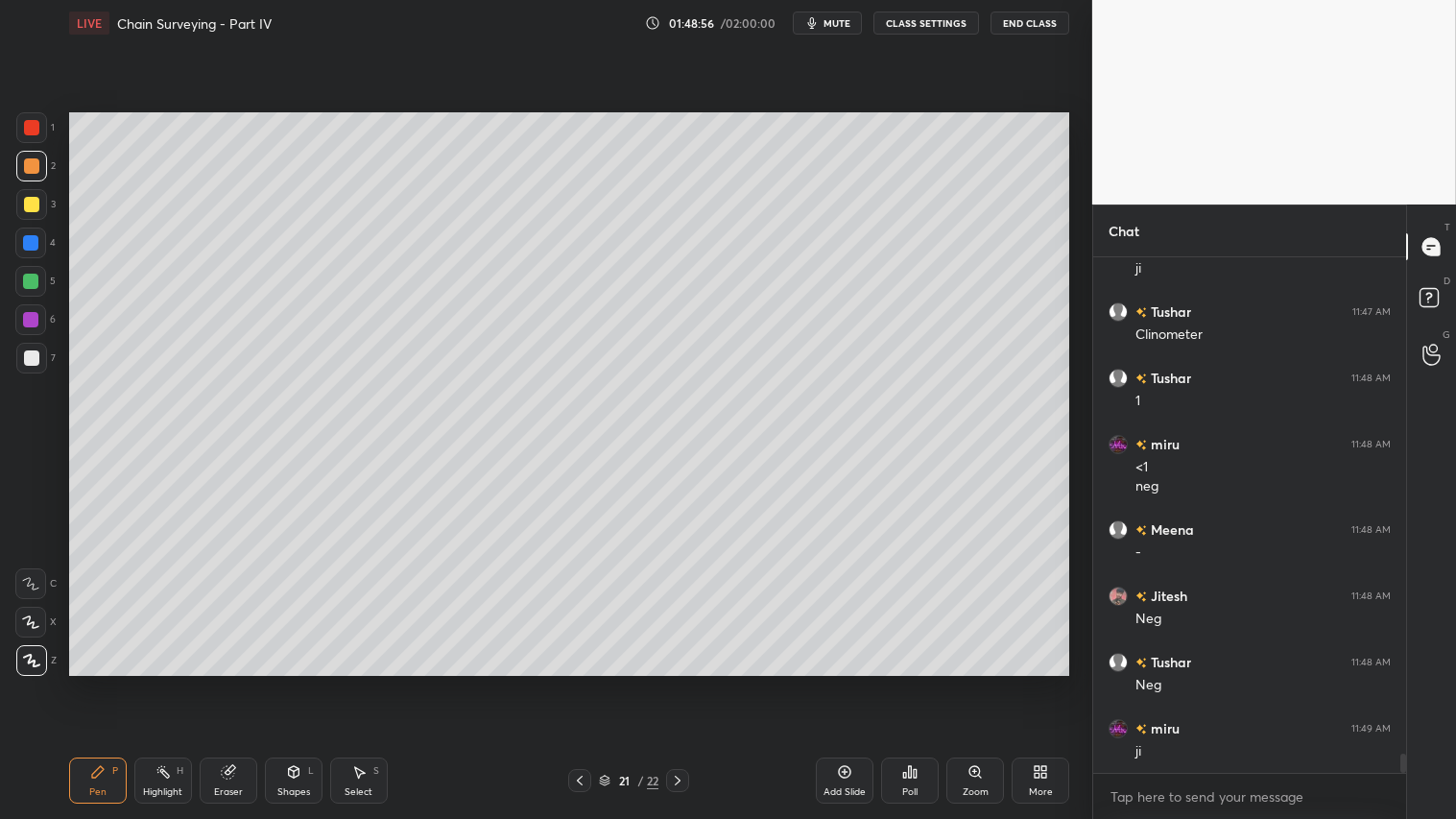 click 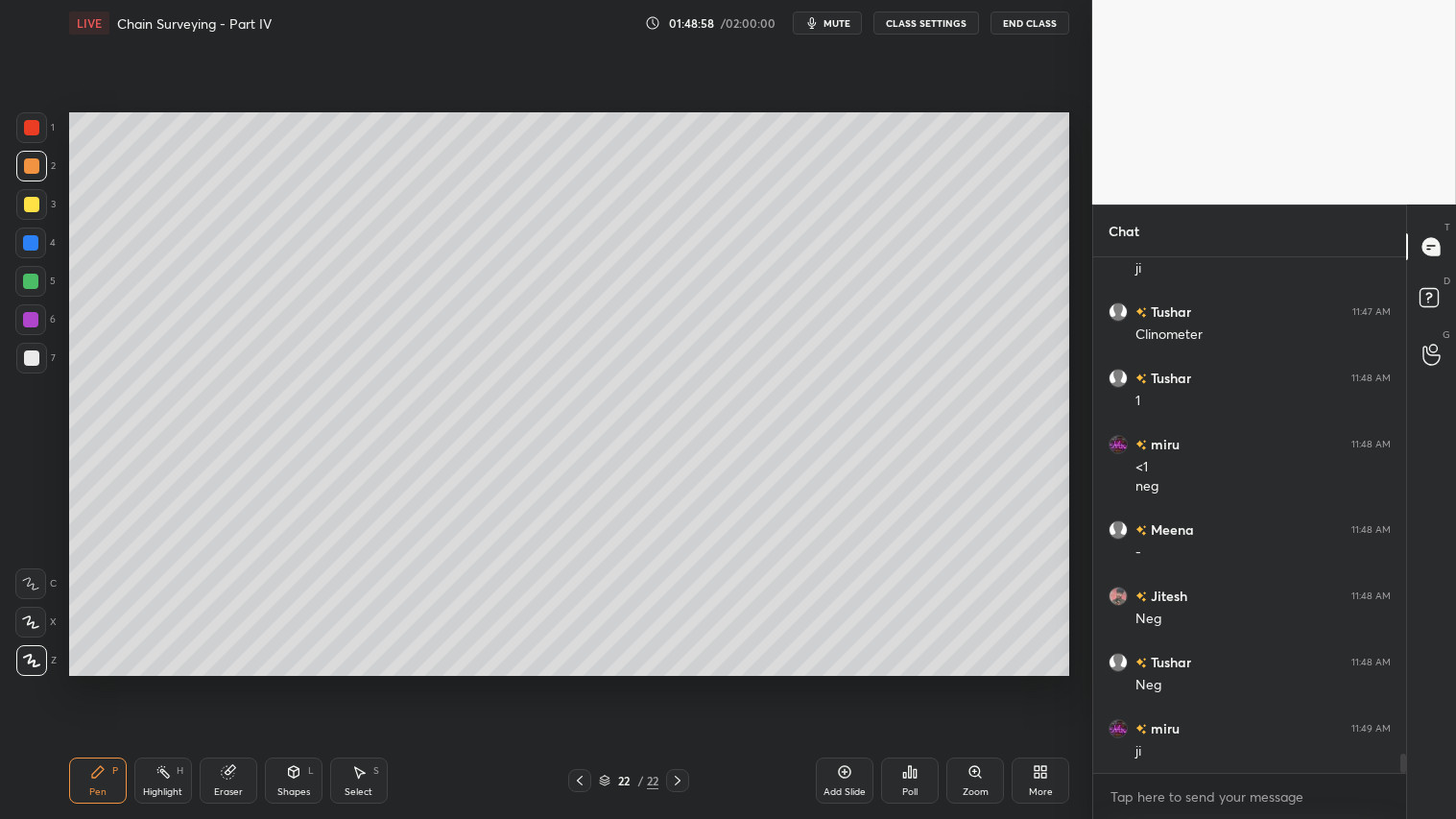 click at bounding box center (678, 781) 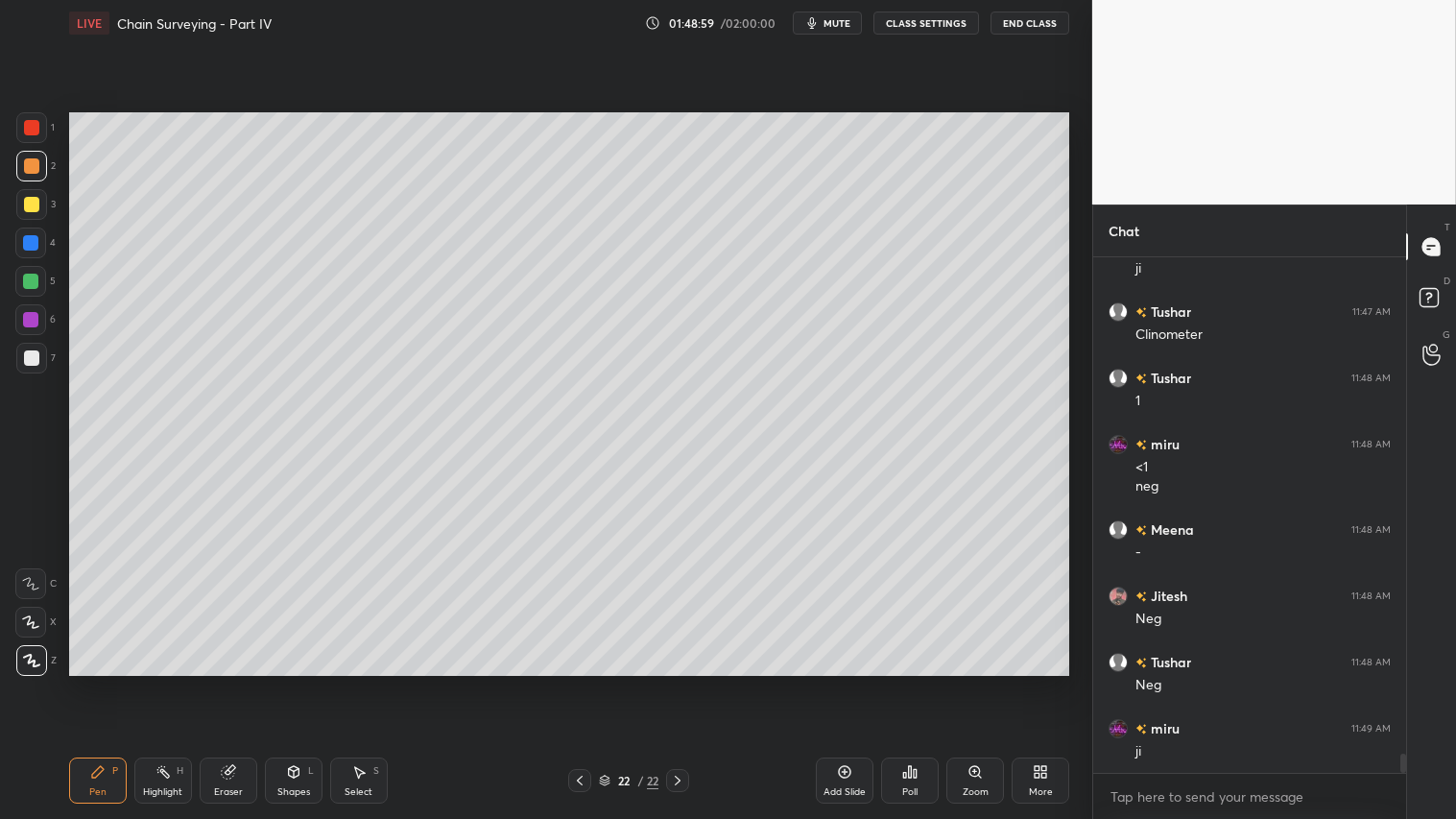 click on "Add Slide" at bounding box center (845, 781) 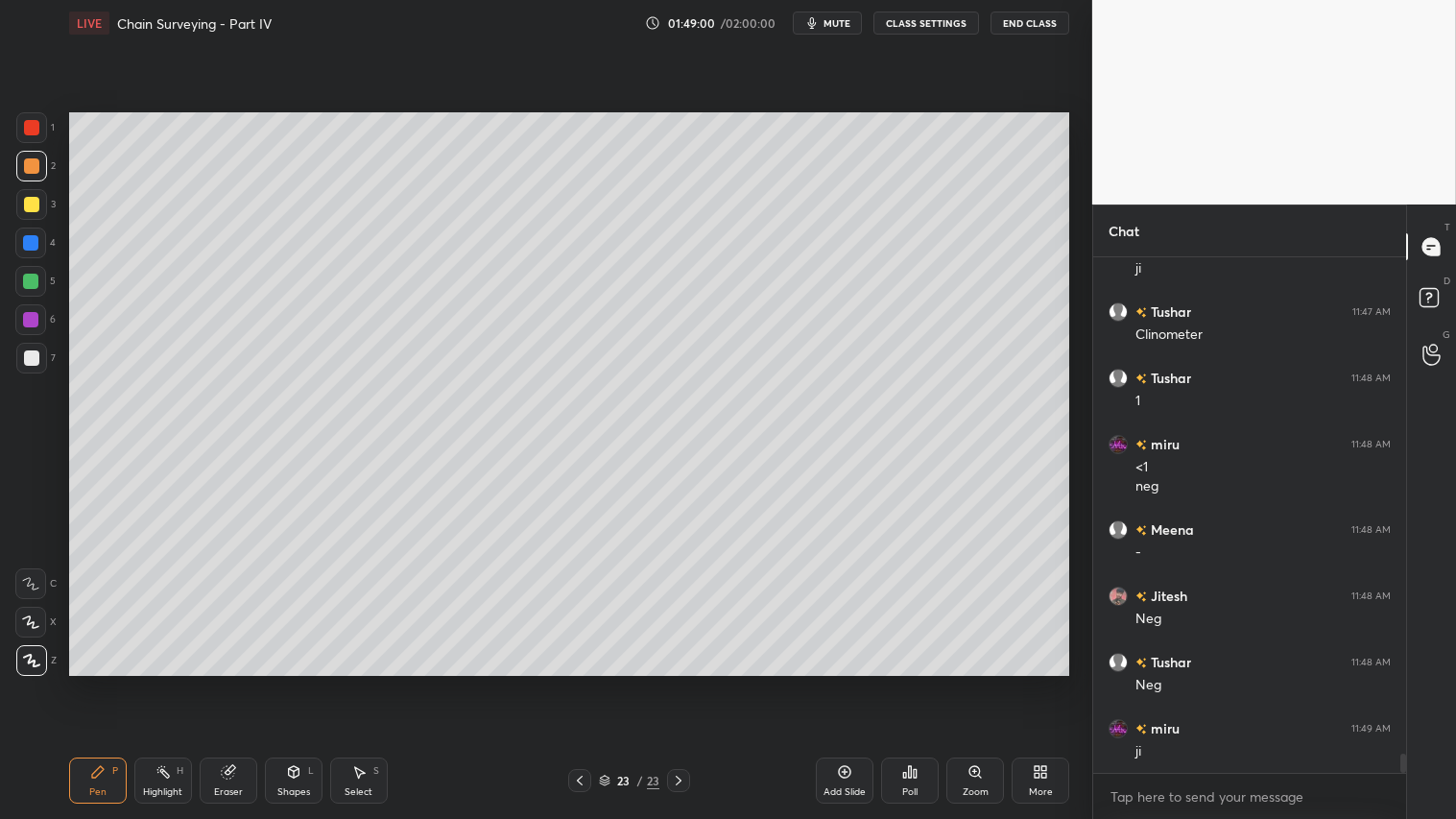 click at bounding box center (32, 205) 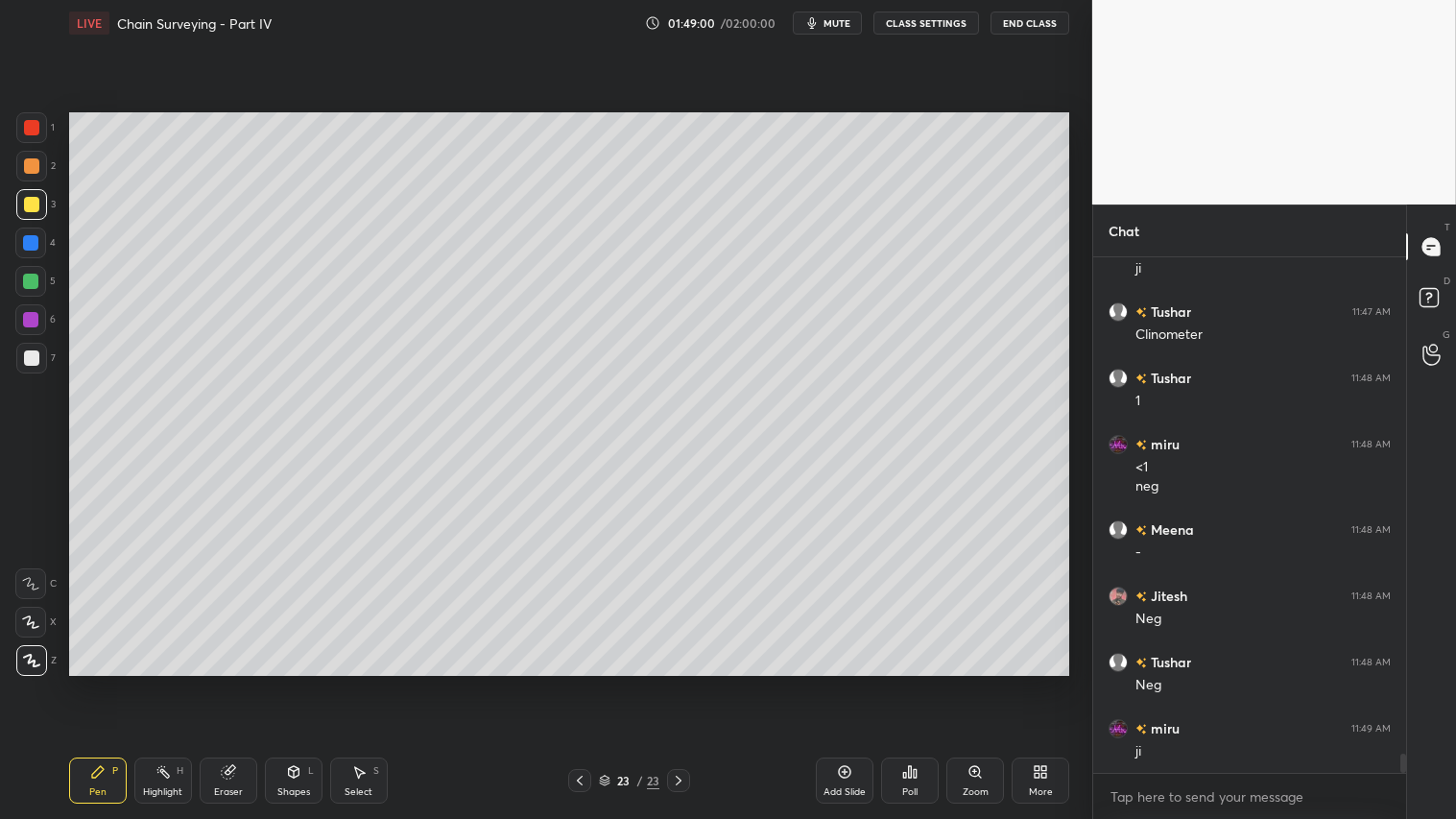 click 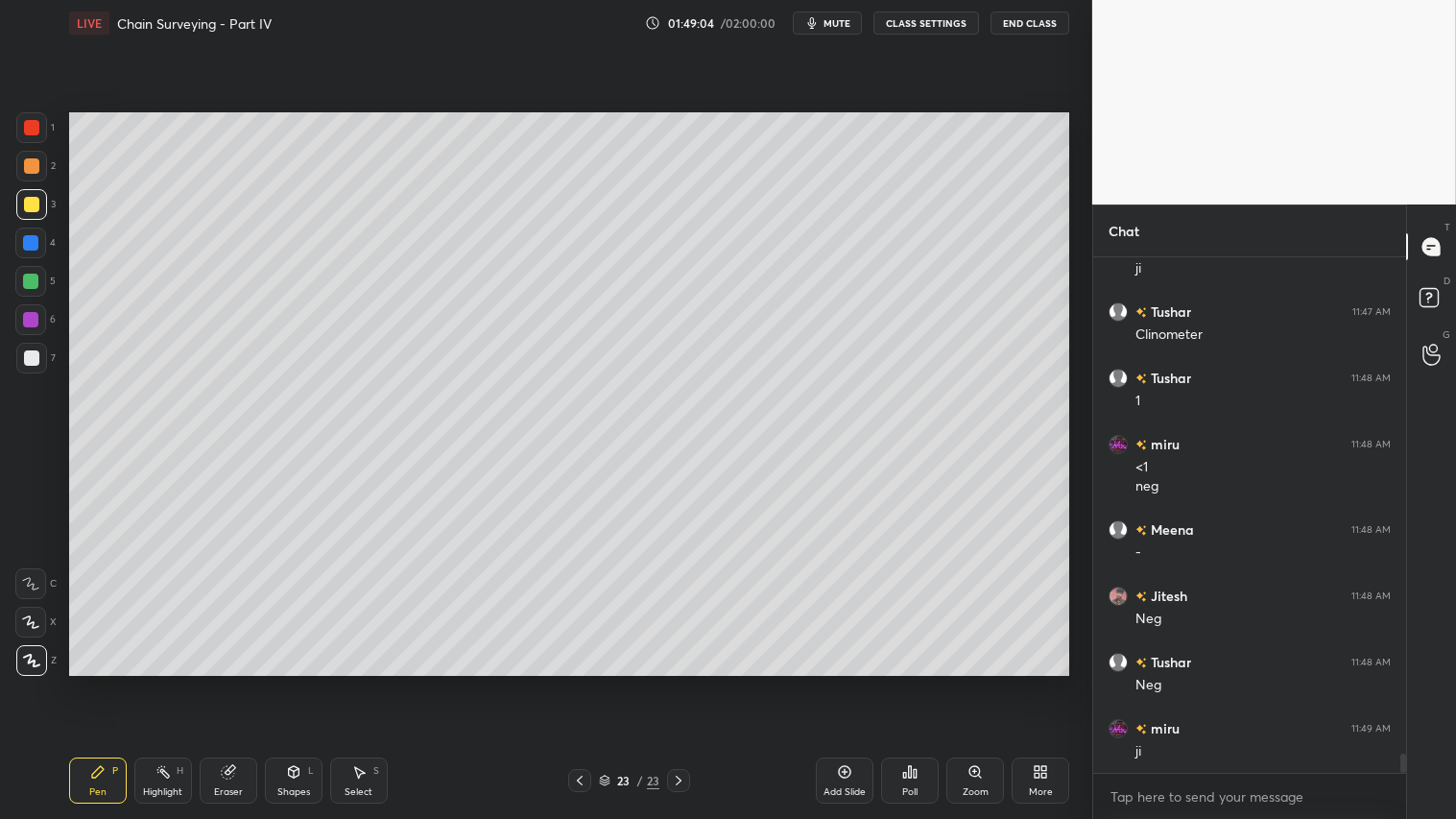 click on "Shapes L" at bounding box center [294, 781] 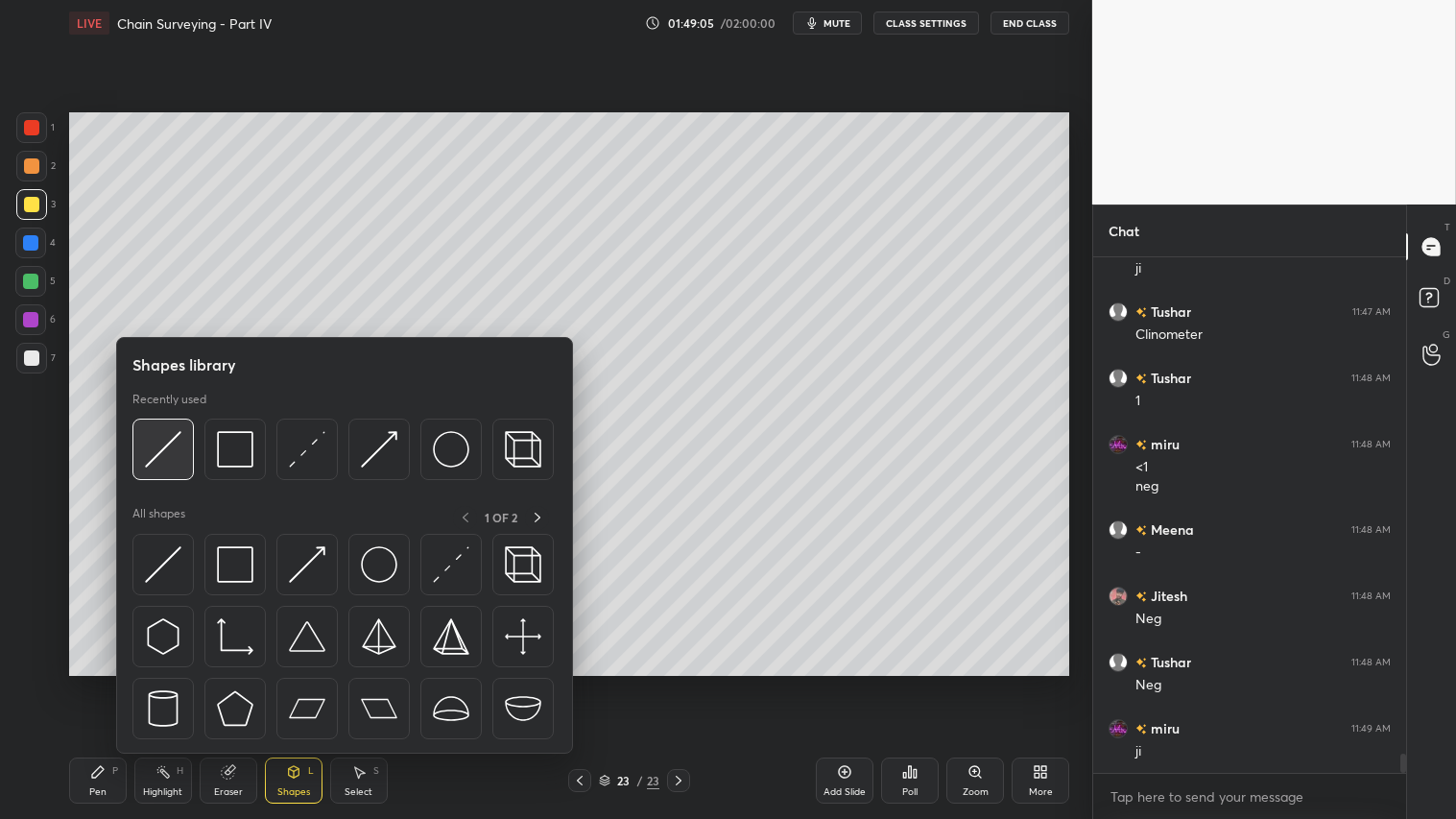 click at bounding box center [163, 449] 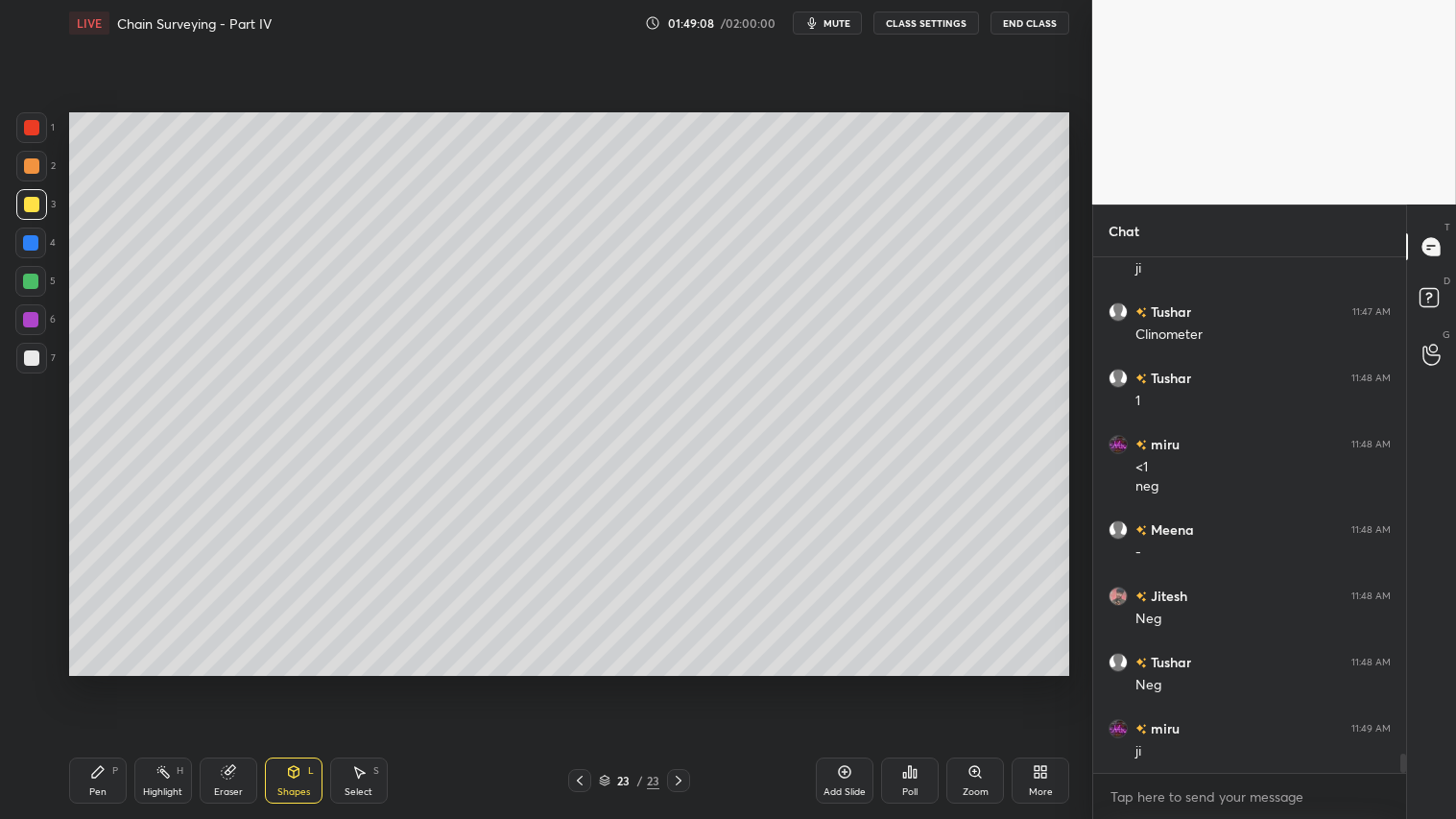 click at bounding box center [32, 205] 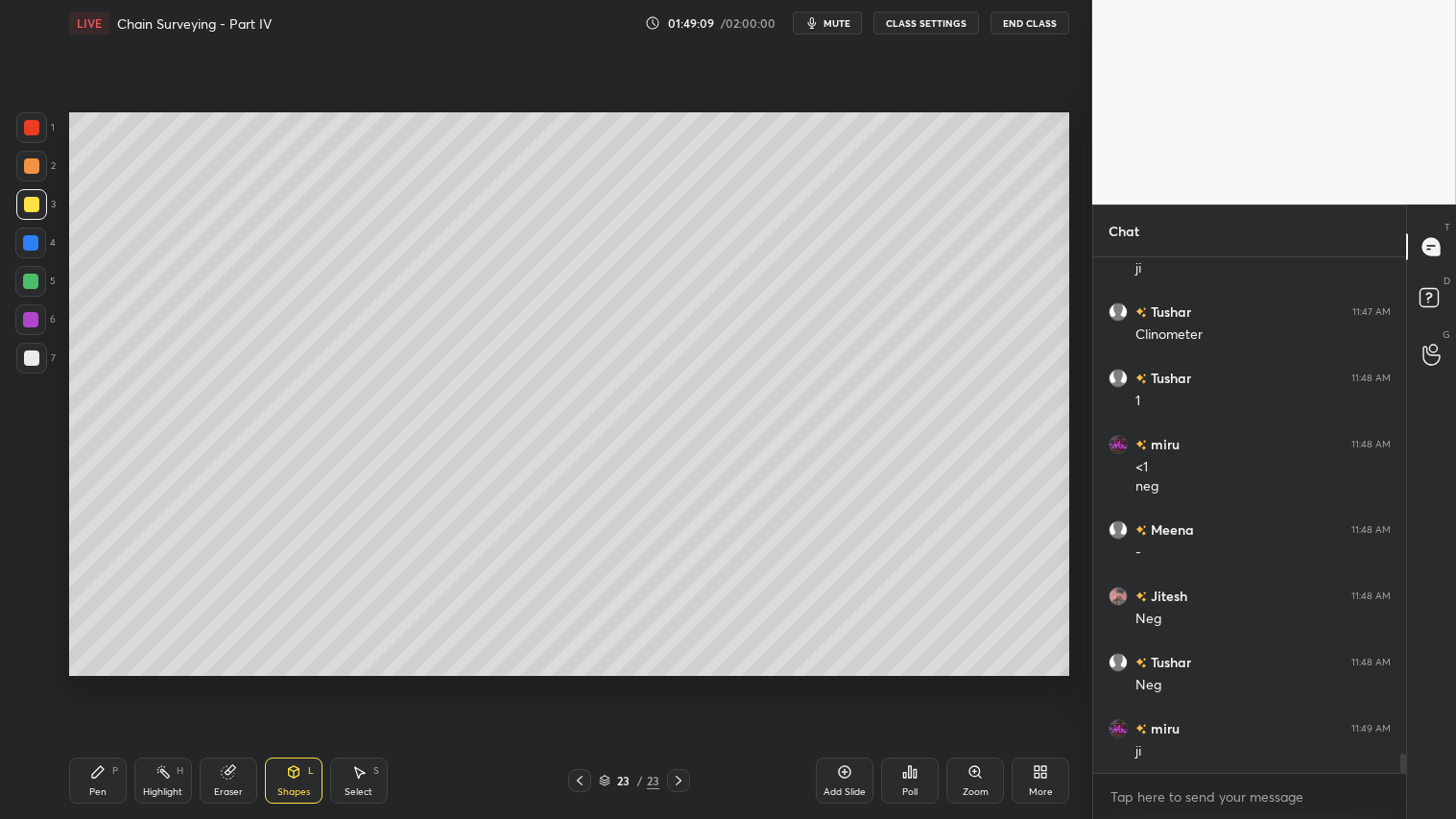 click on "Pen P Highlight H Eraser Shapes L Select S 23 / 23 Add Slide Poll Zoom More" at bounding box center [569, 781] 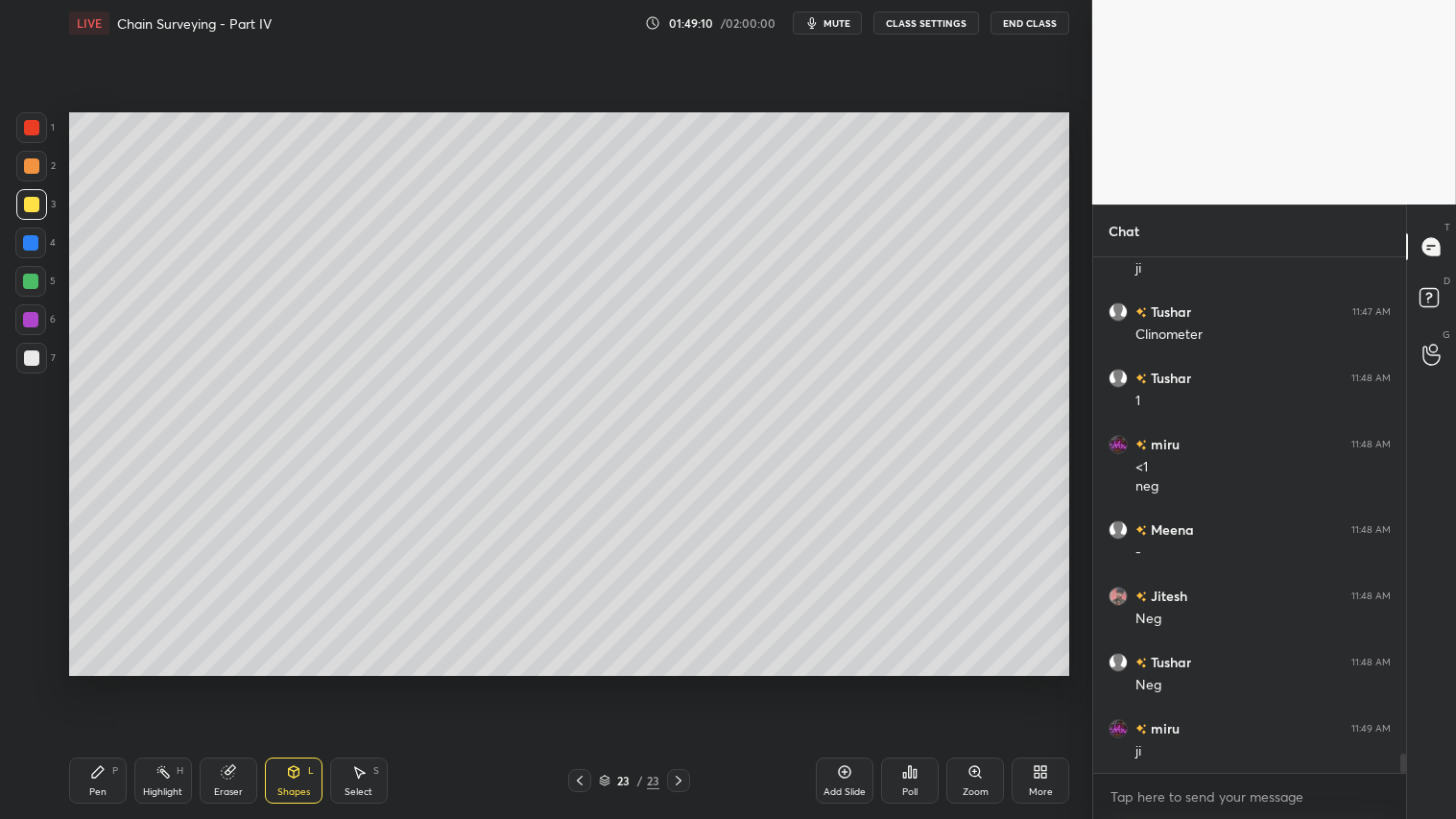 click on "Pen P" at bounding box center (98, 781) 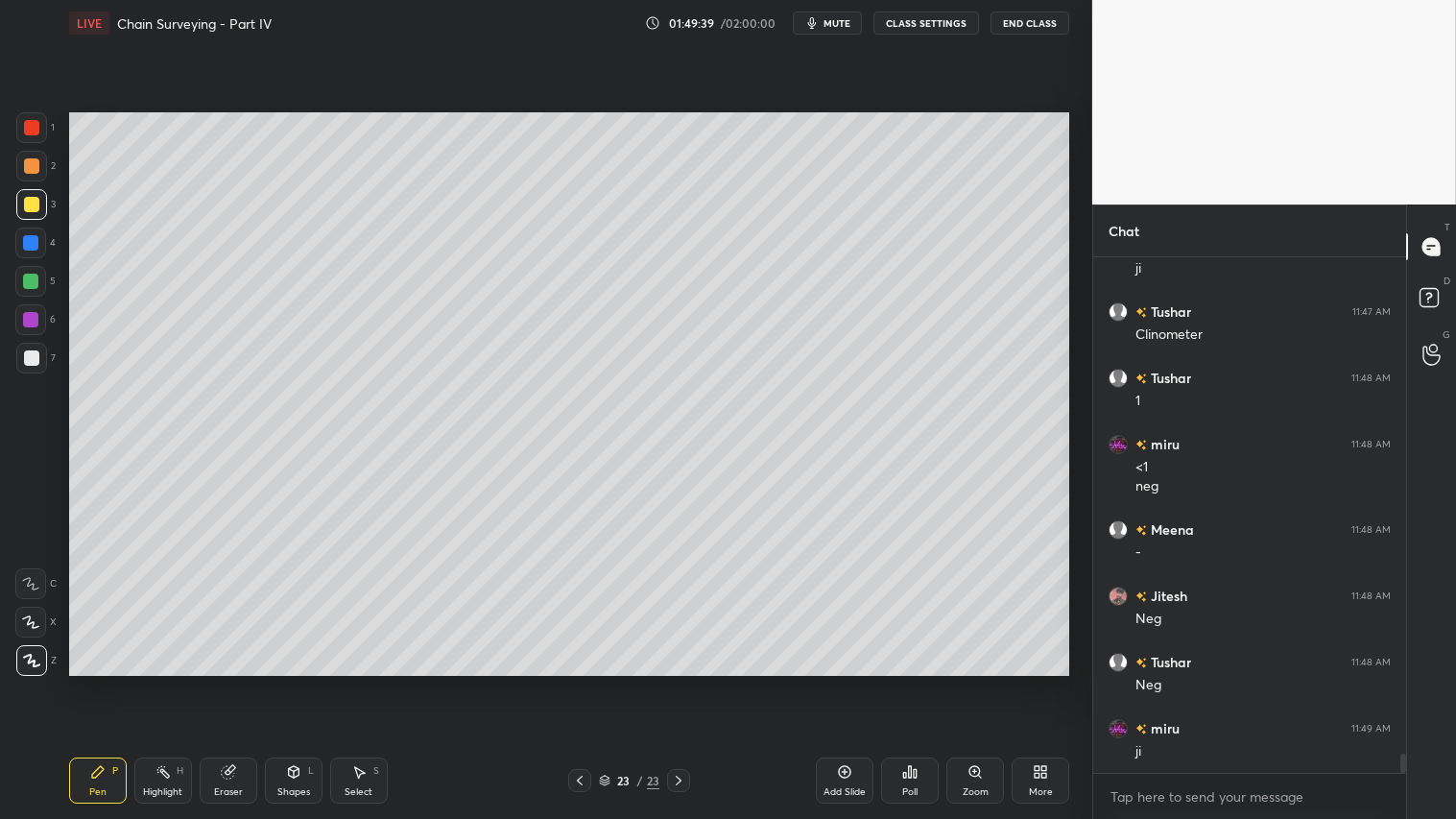 click on "Shapes L" at bounding box center (294, 781) 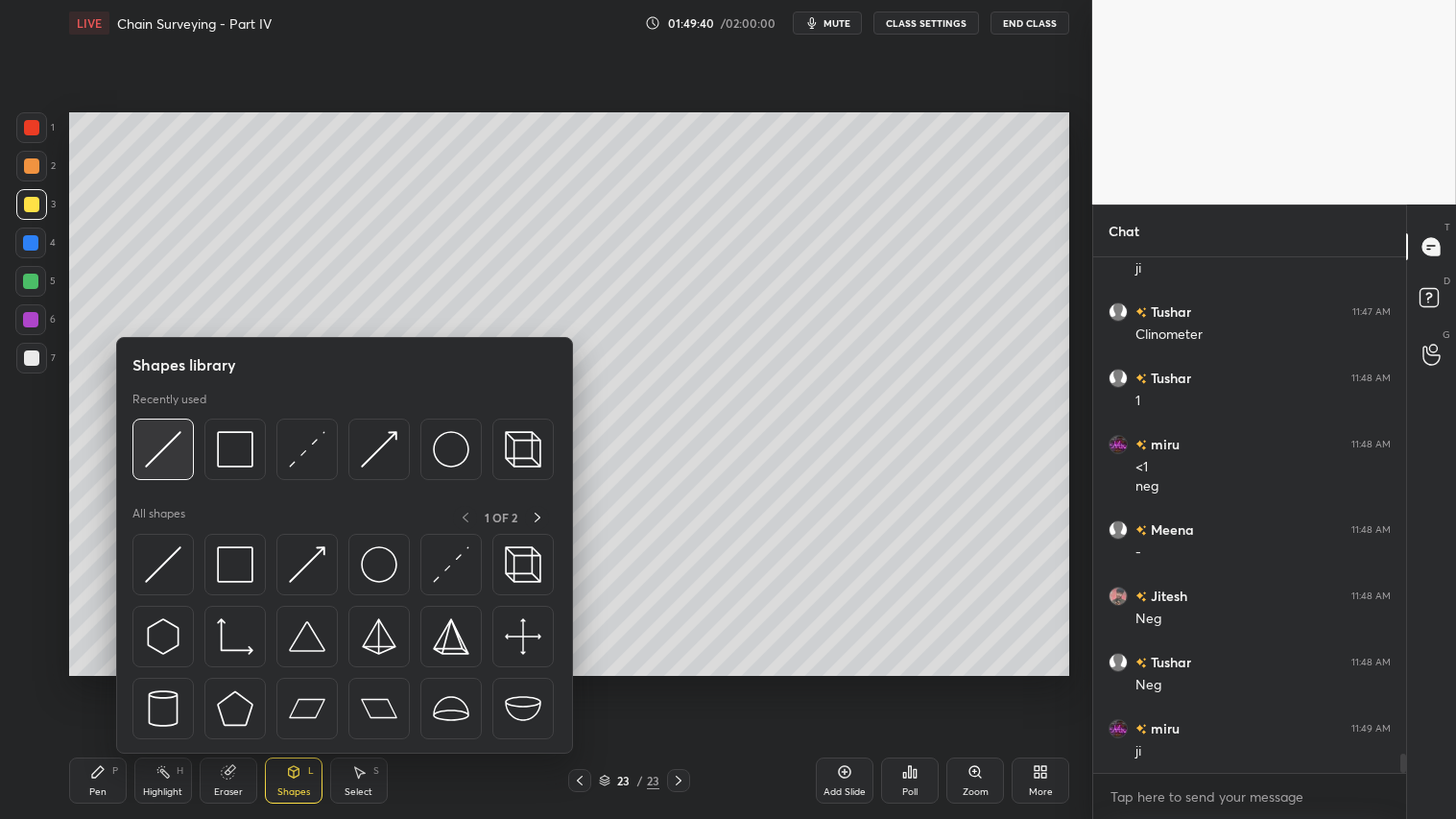 click at bounding box center (163, 449) 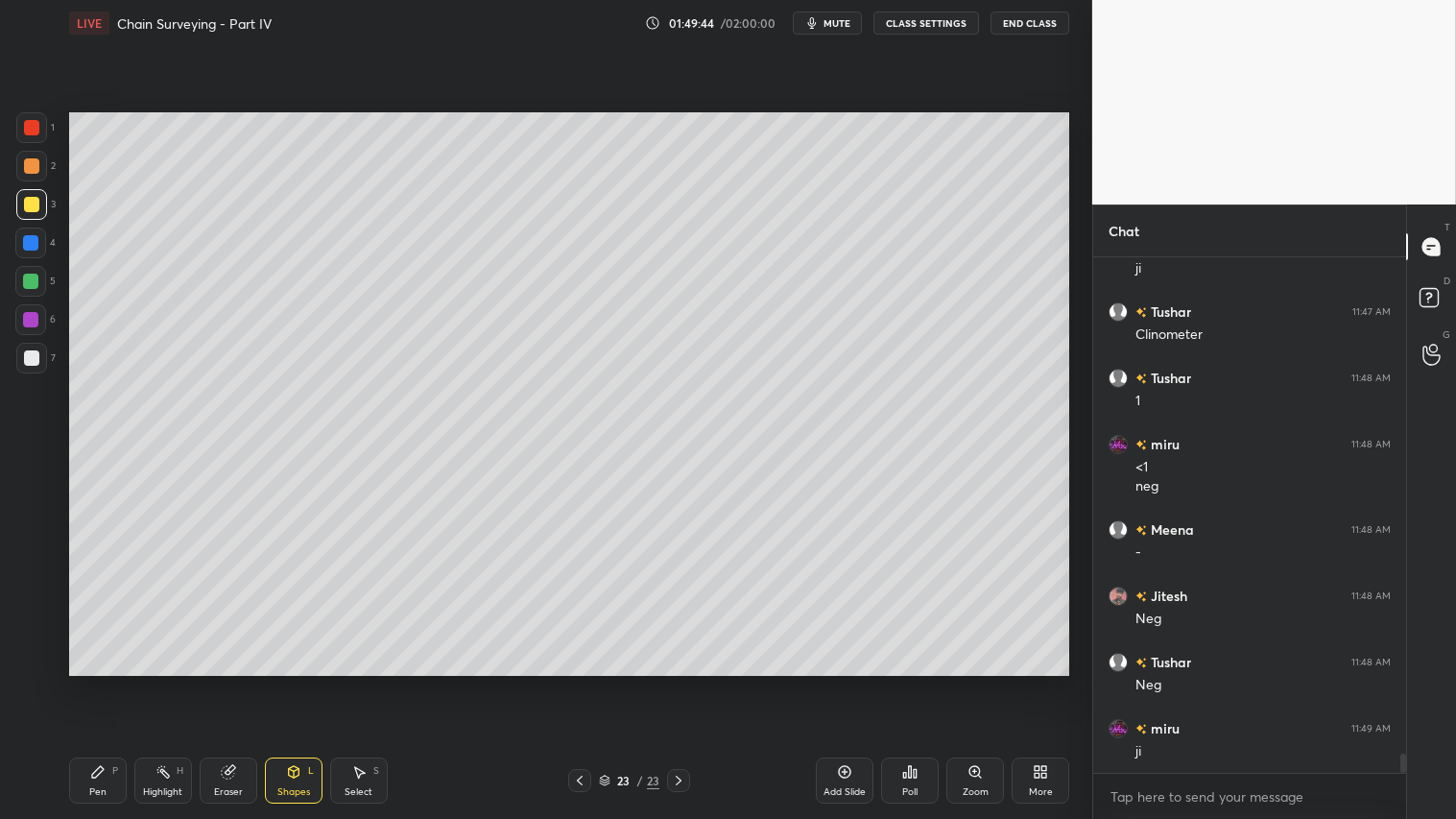 click at bounding box center [32, 166] 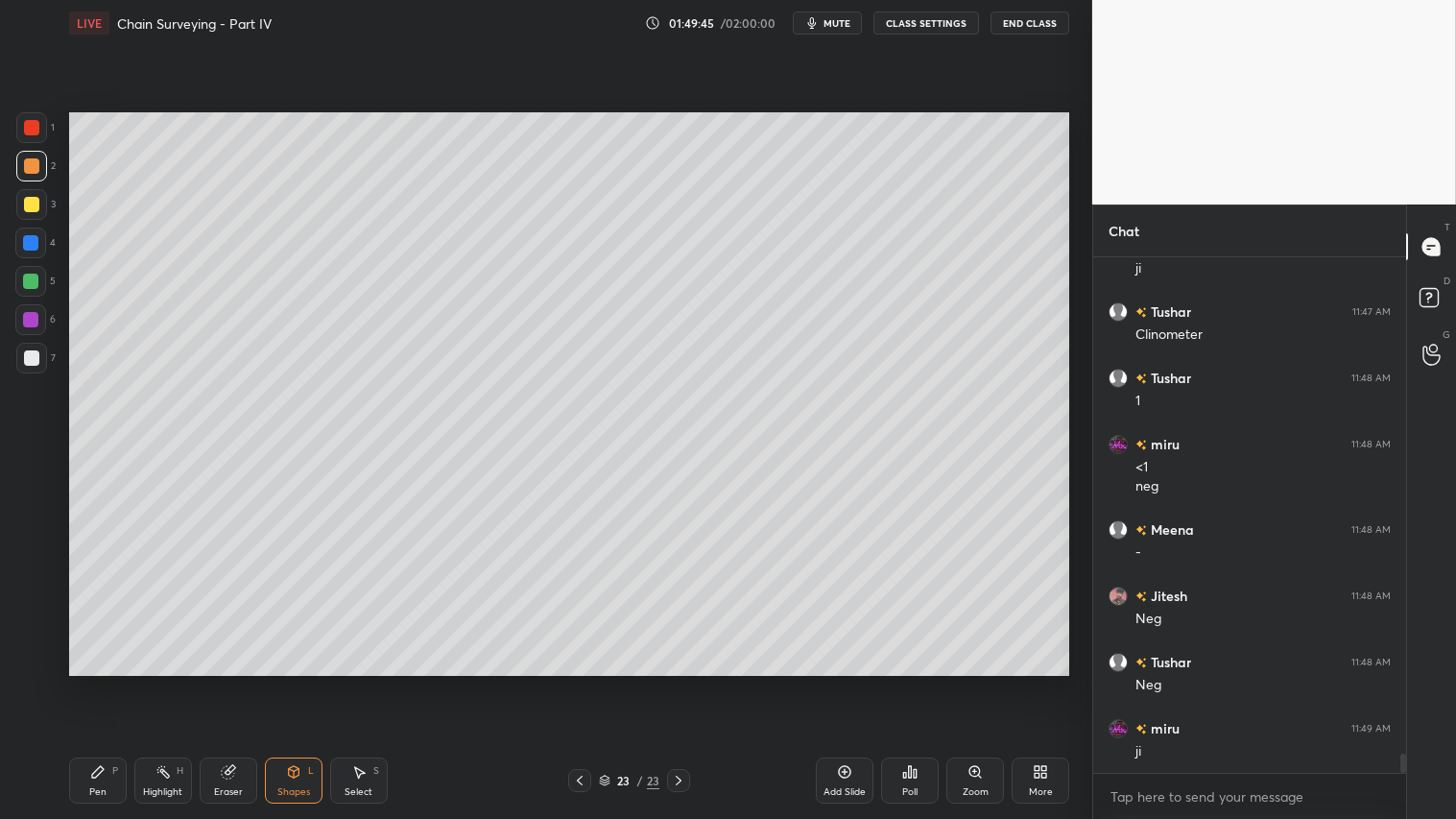 drag, startPoint x: 86, startPoint y: 783, endPoint x: 147, endPoint y: 677, distance: 122.298814 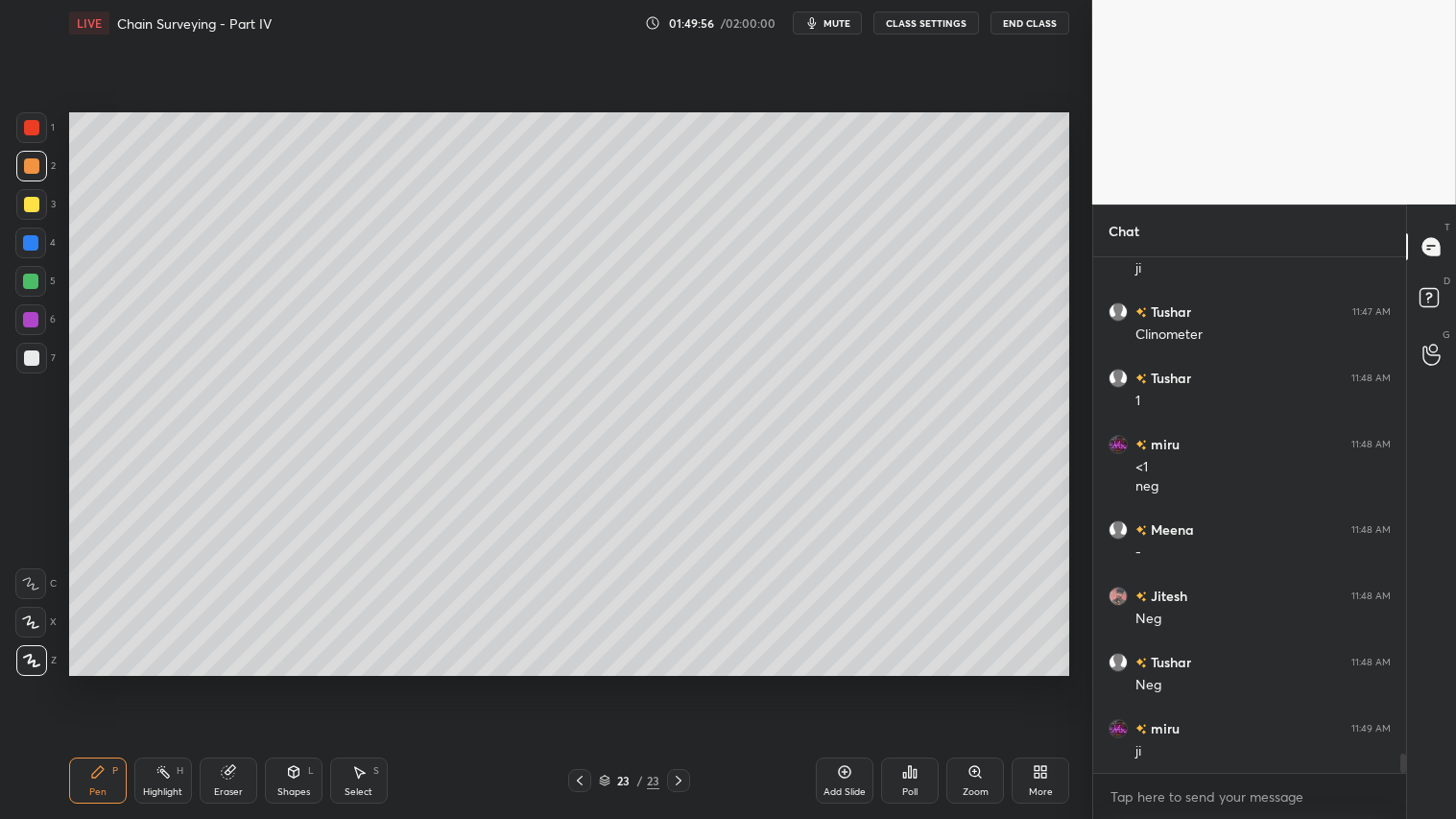 click 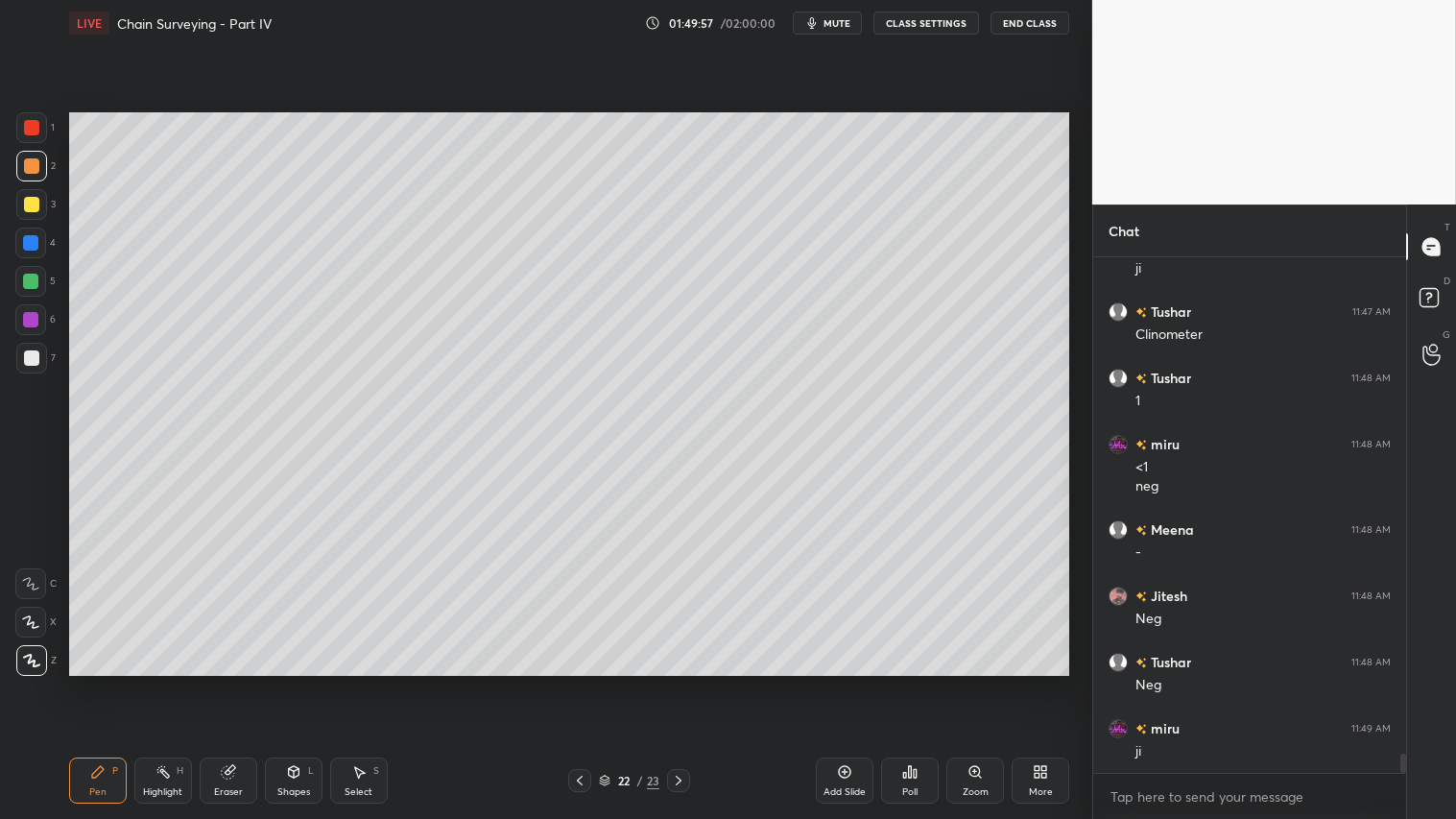 click 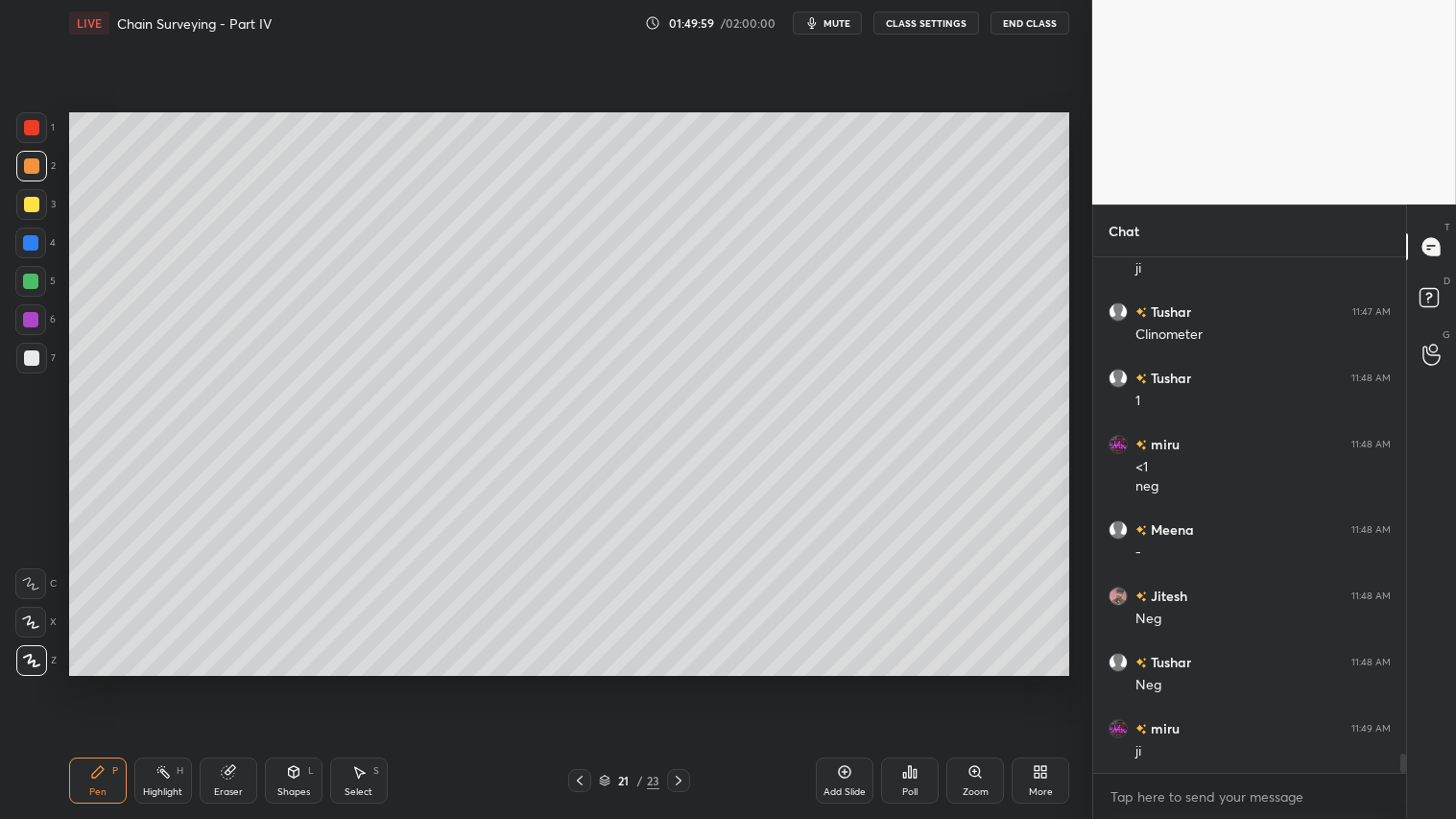 click at bounding box center [679, 781] 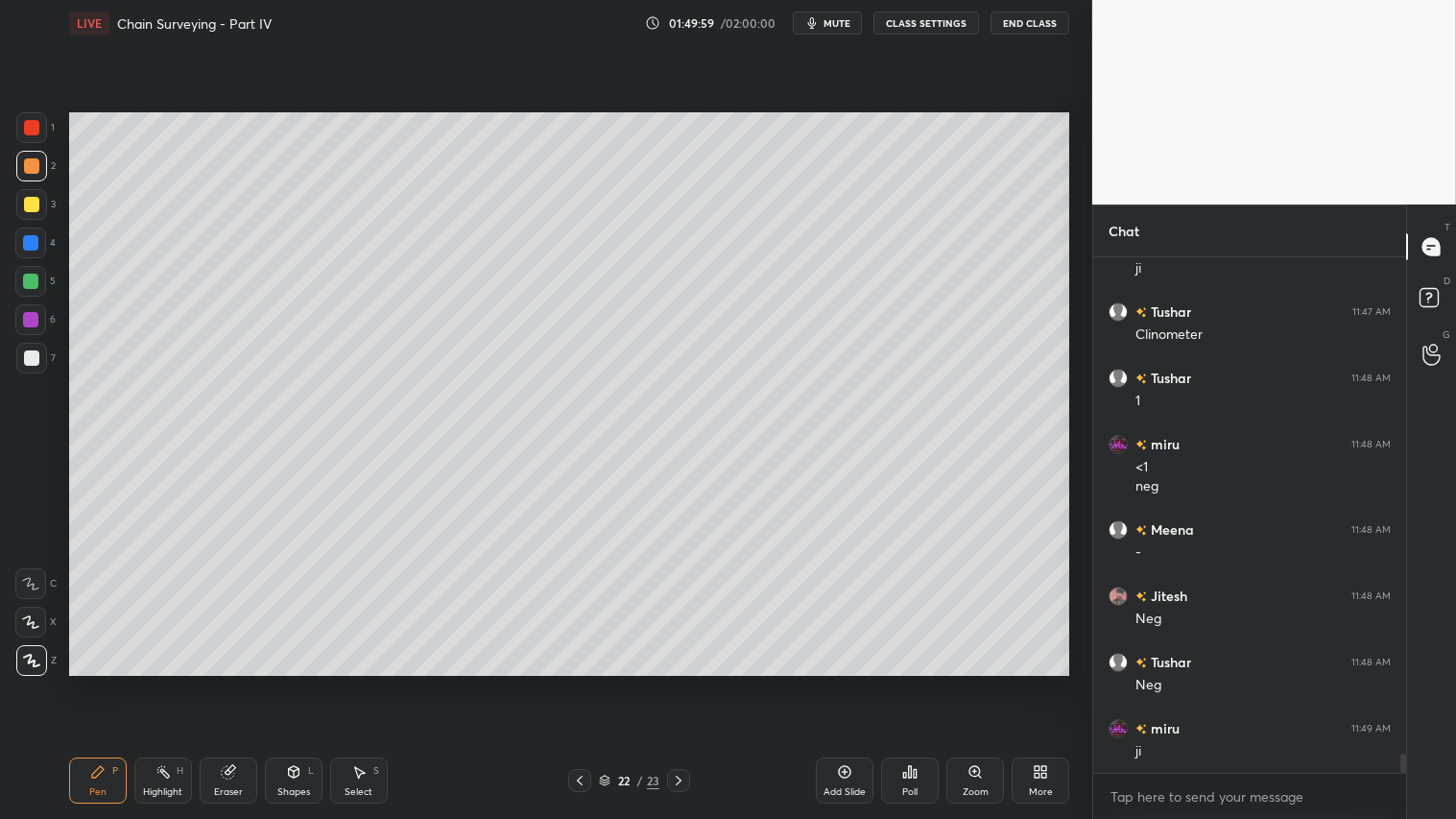 click at bounding box center [679, 781] 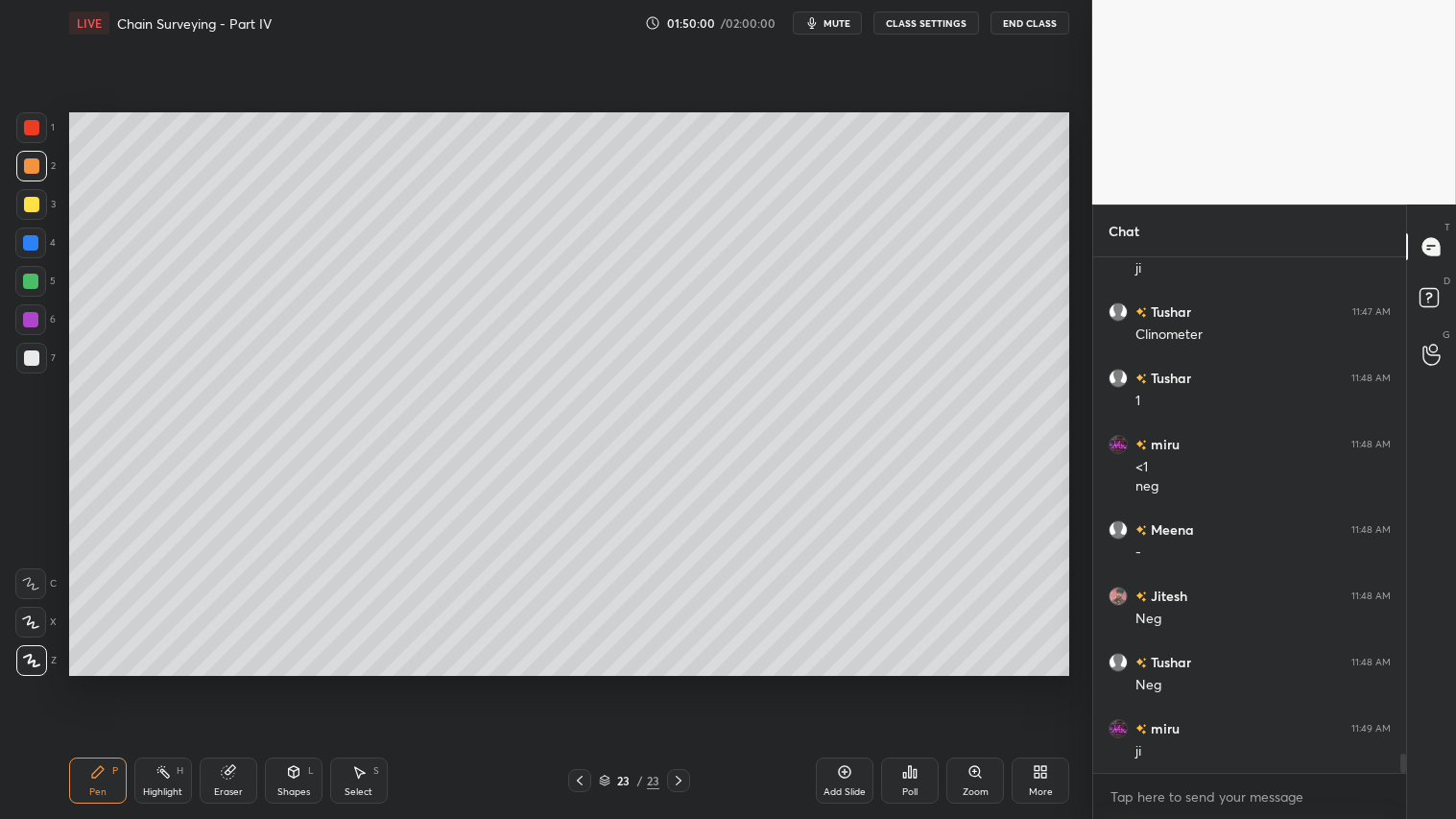click at bounding box center (679, 781) 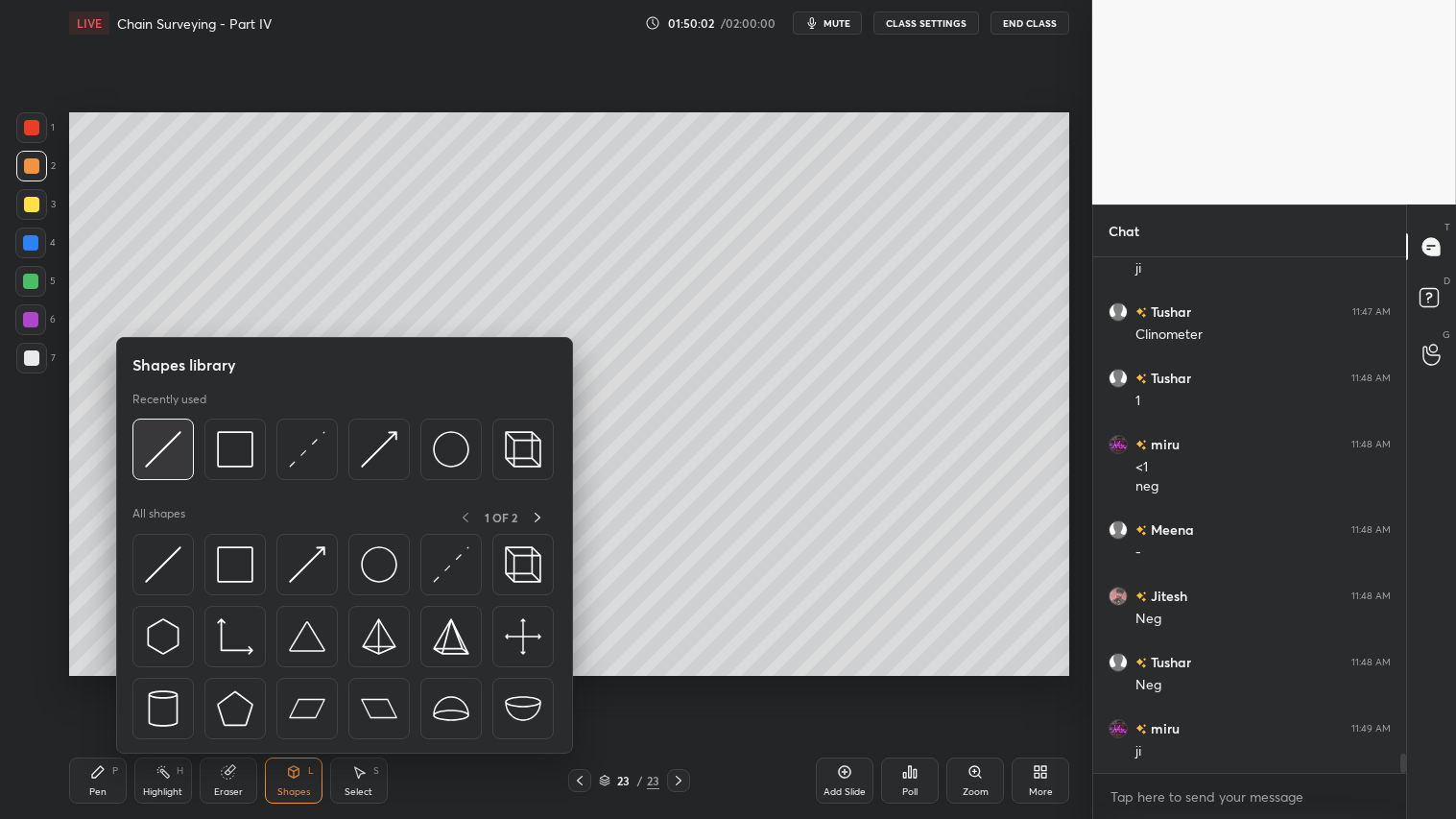 click at bounding box center [163, 449] 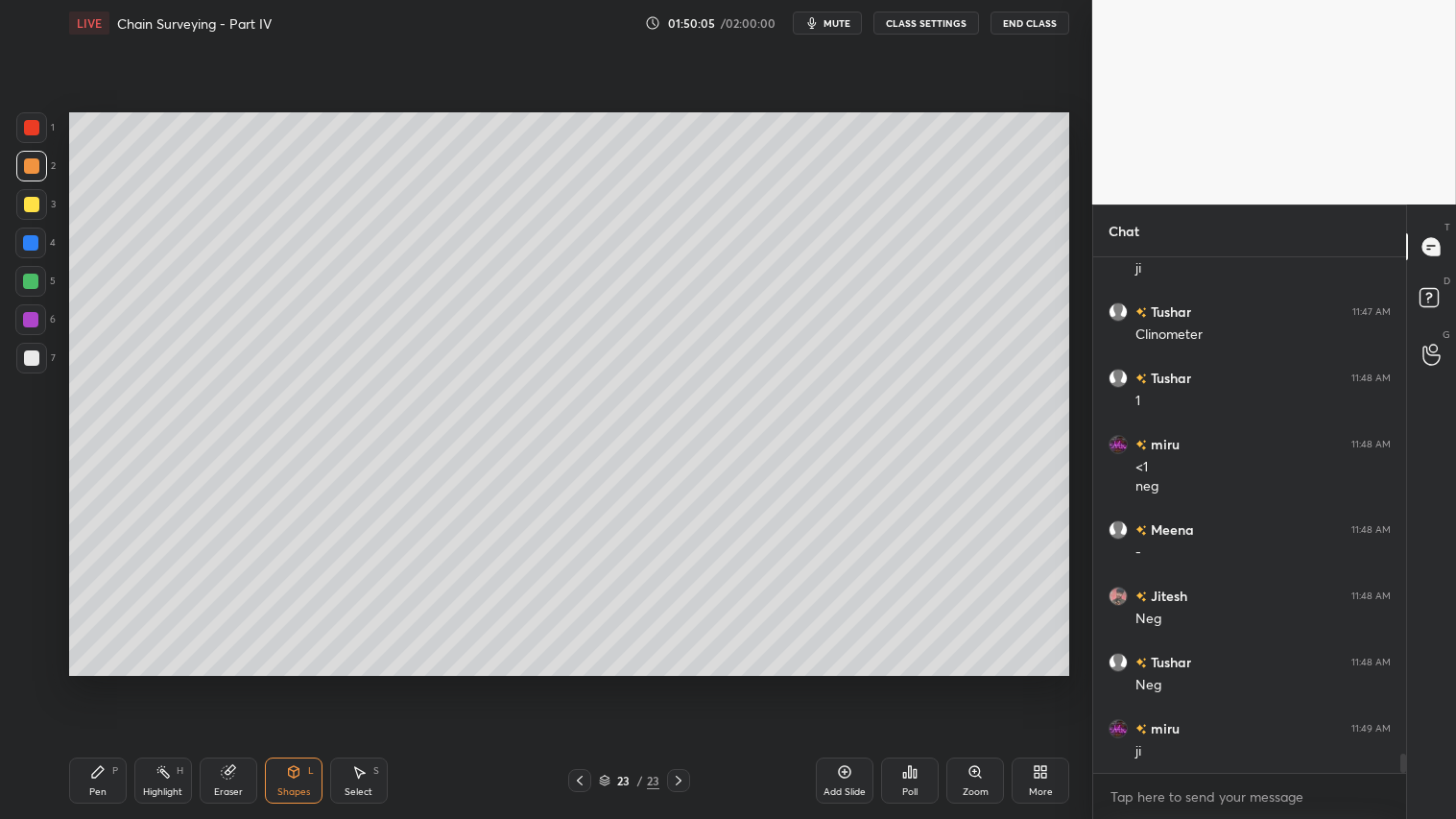 drag, startPoint x: 116, startPoint y: 769, endPoint x: 119, endPoint y: 801, distance: 32.14032 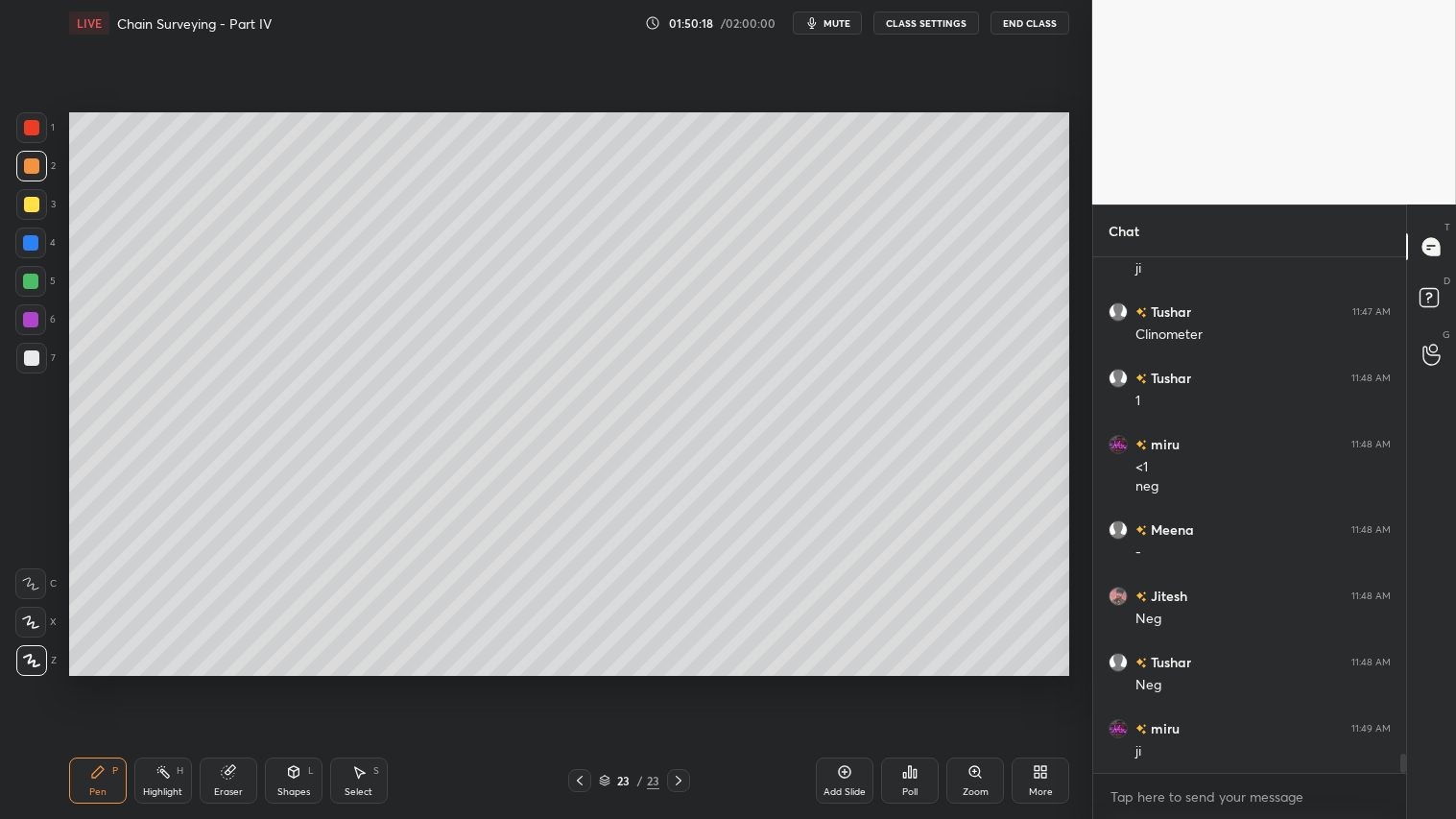 click on "Shapes L" at bounding box center [294, 781] 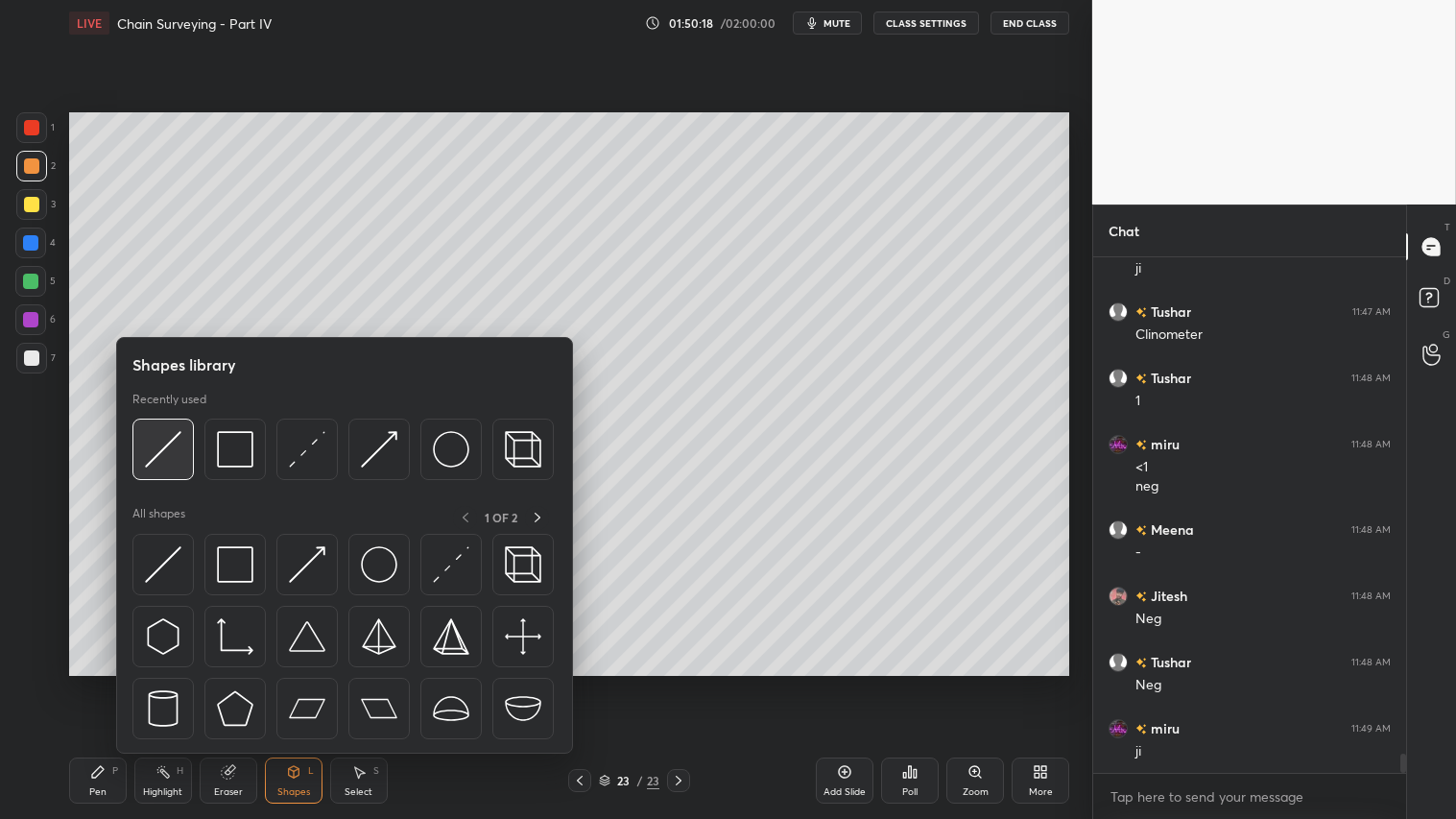 click at bounding box center (163, 449) 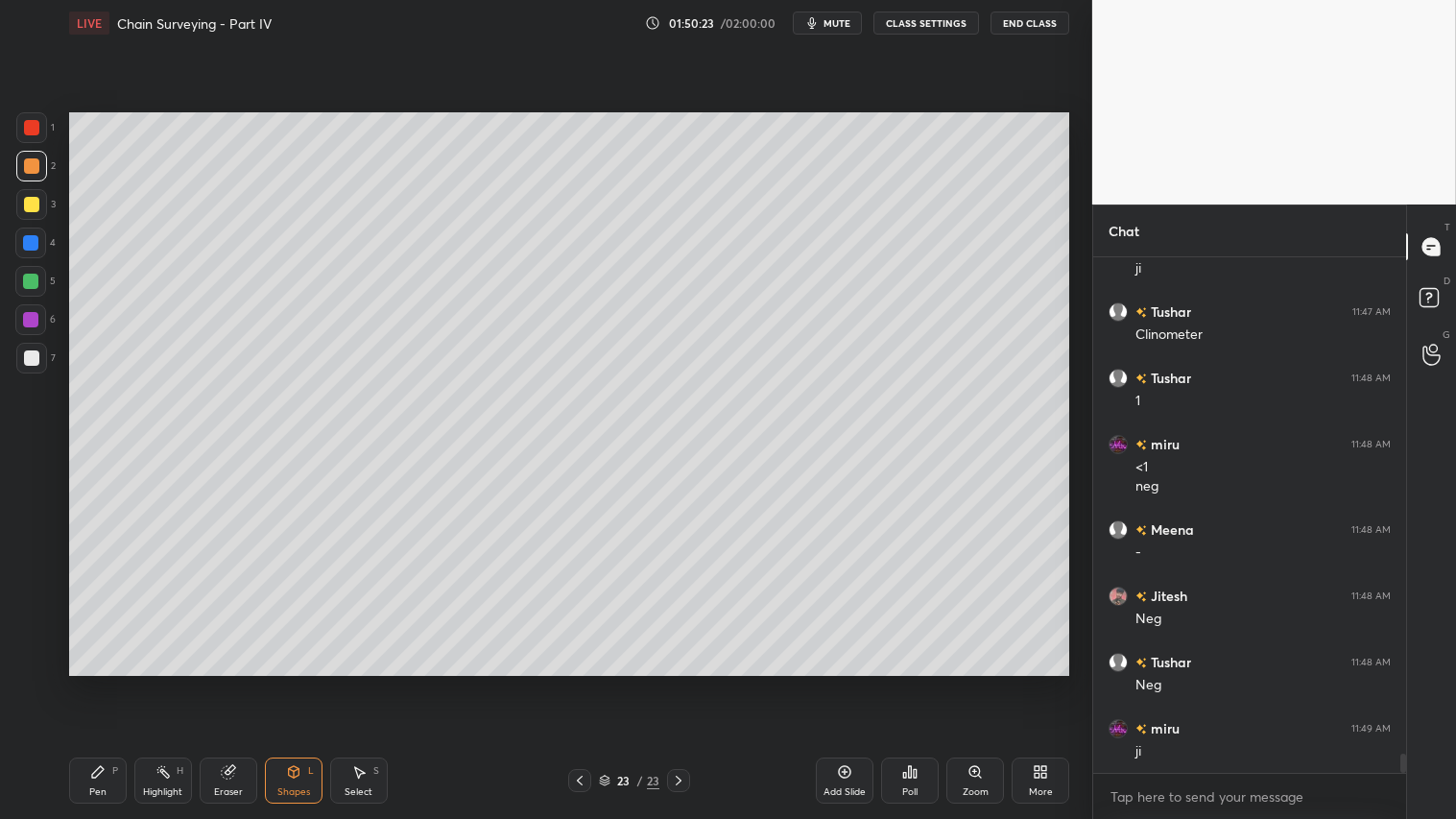 click on "Pen P" at bounding box center [98, 781] 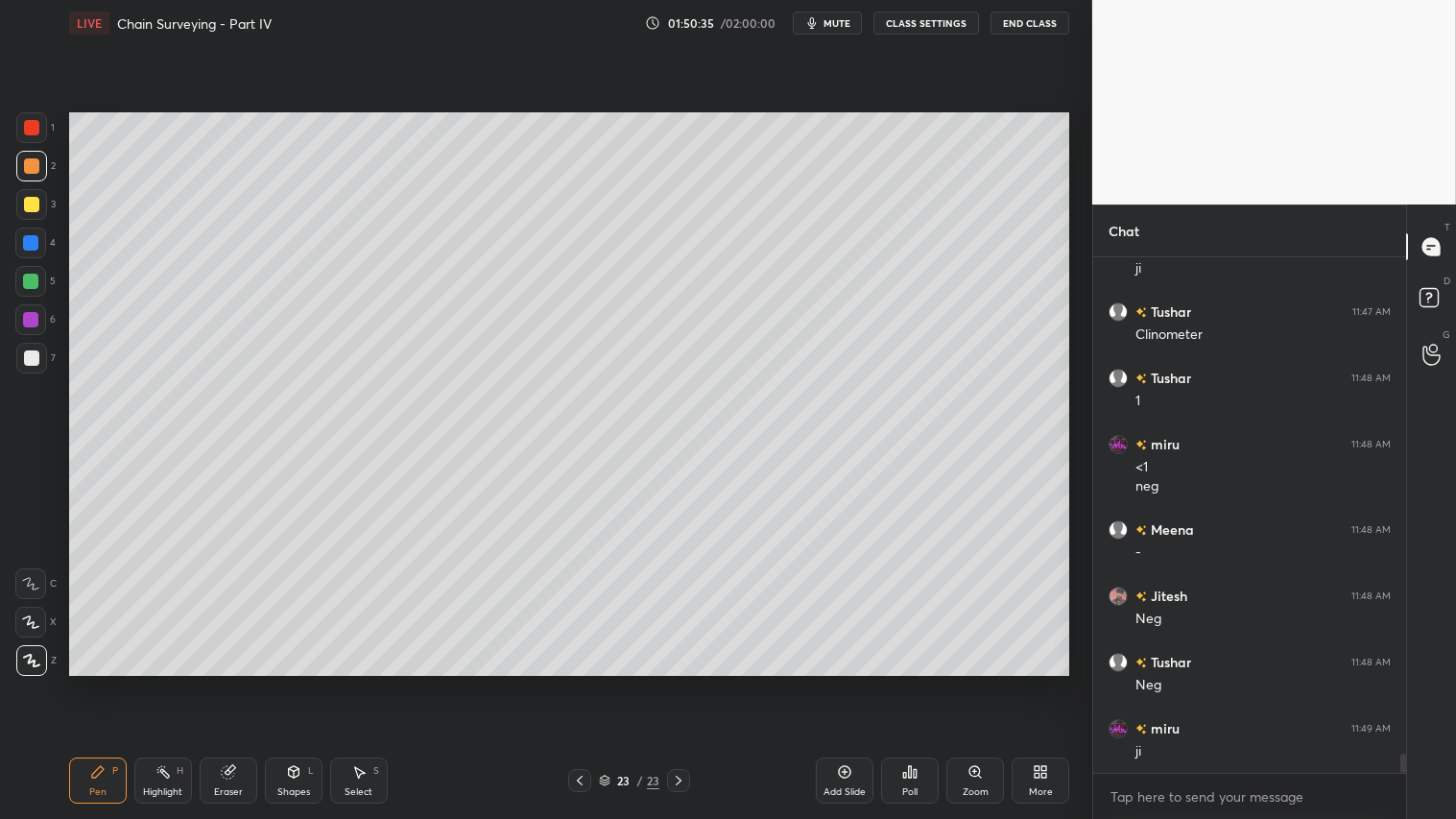 click 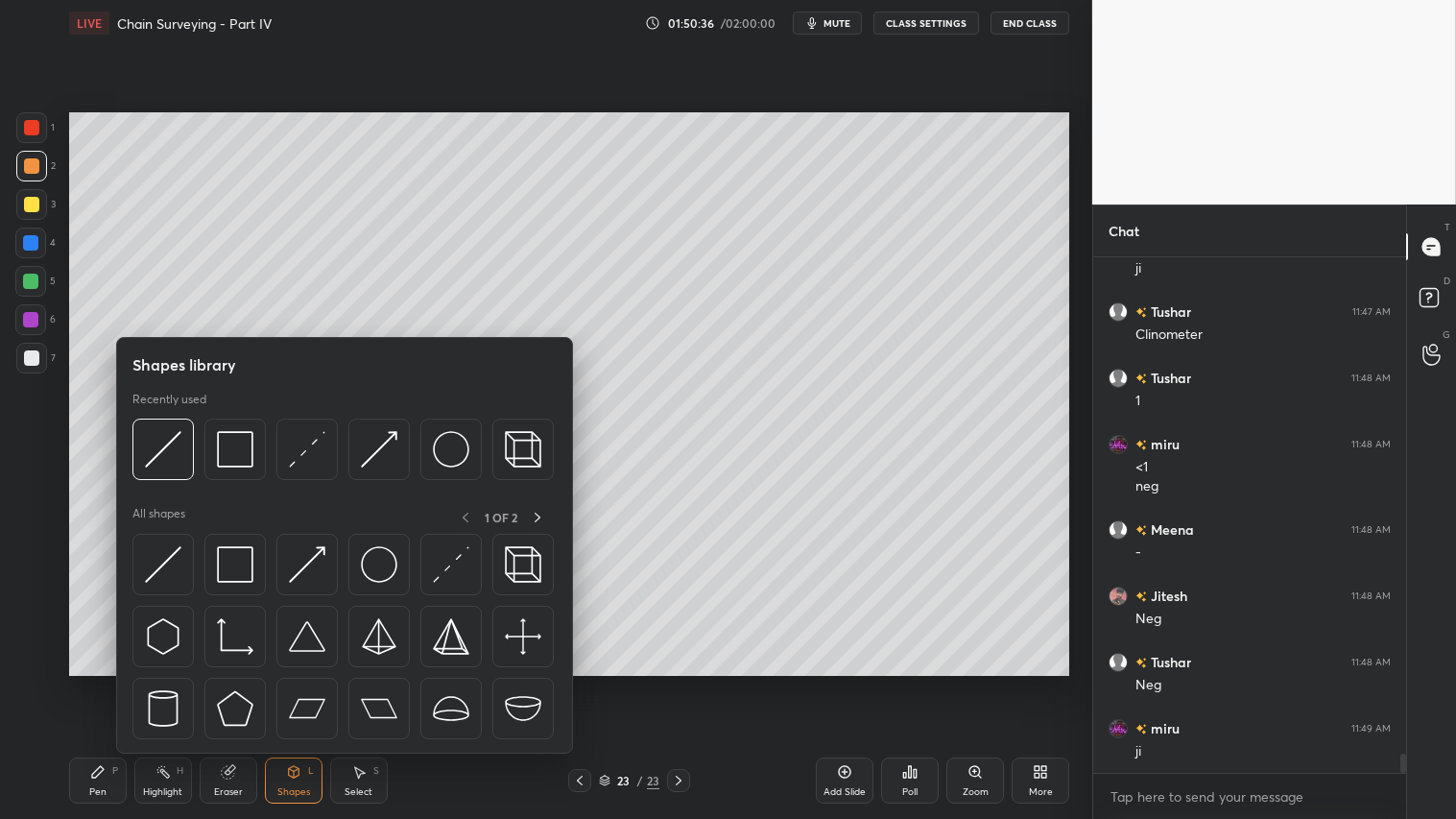 drag, startPoint x: 110, startPoint y: 760, endPoint x: 141, endPoint y: 692, distance: 74.73286 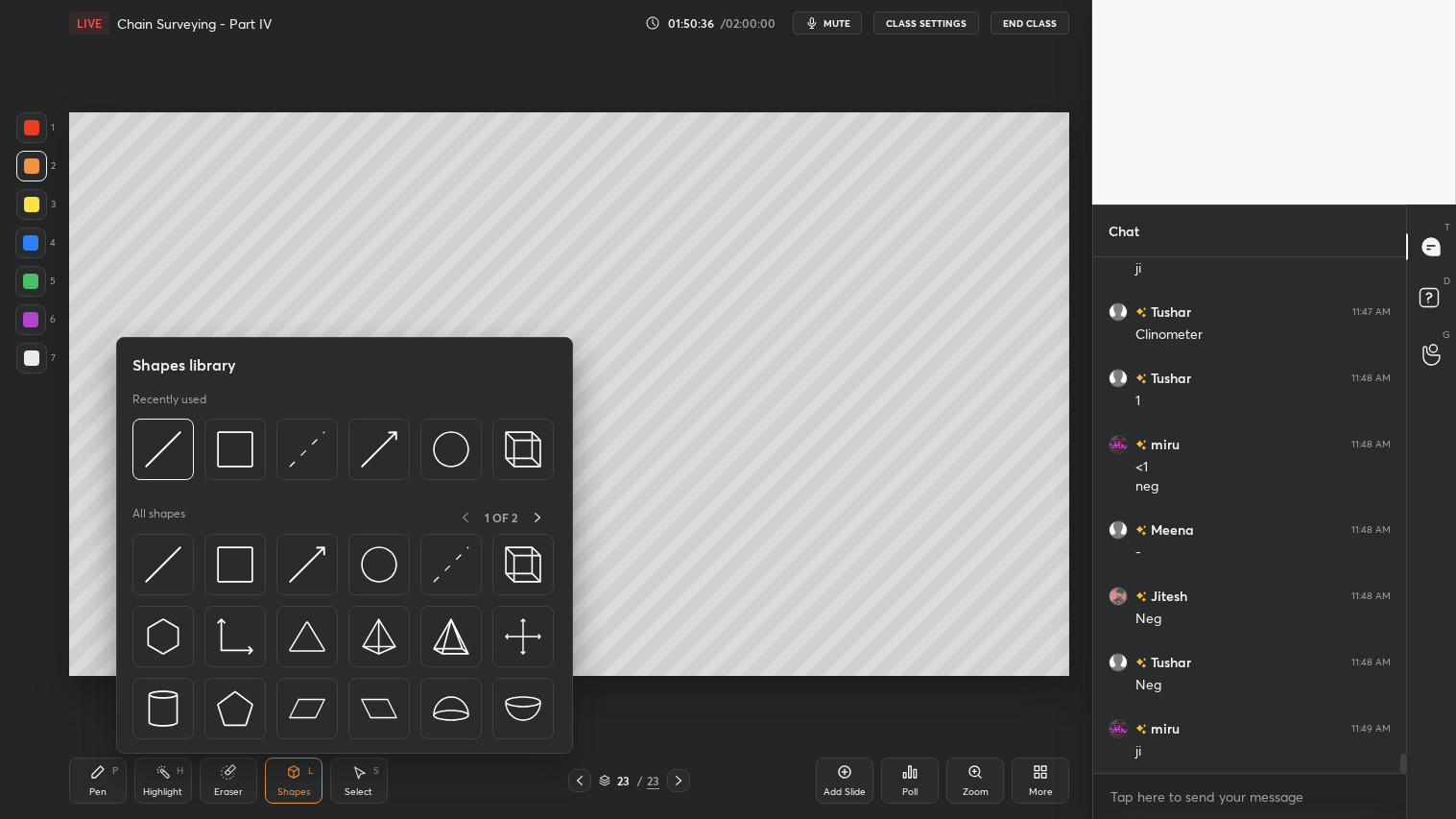 click on "Pen P" at bounding box center [98, 781] 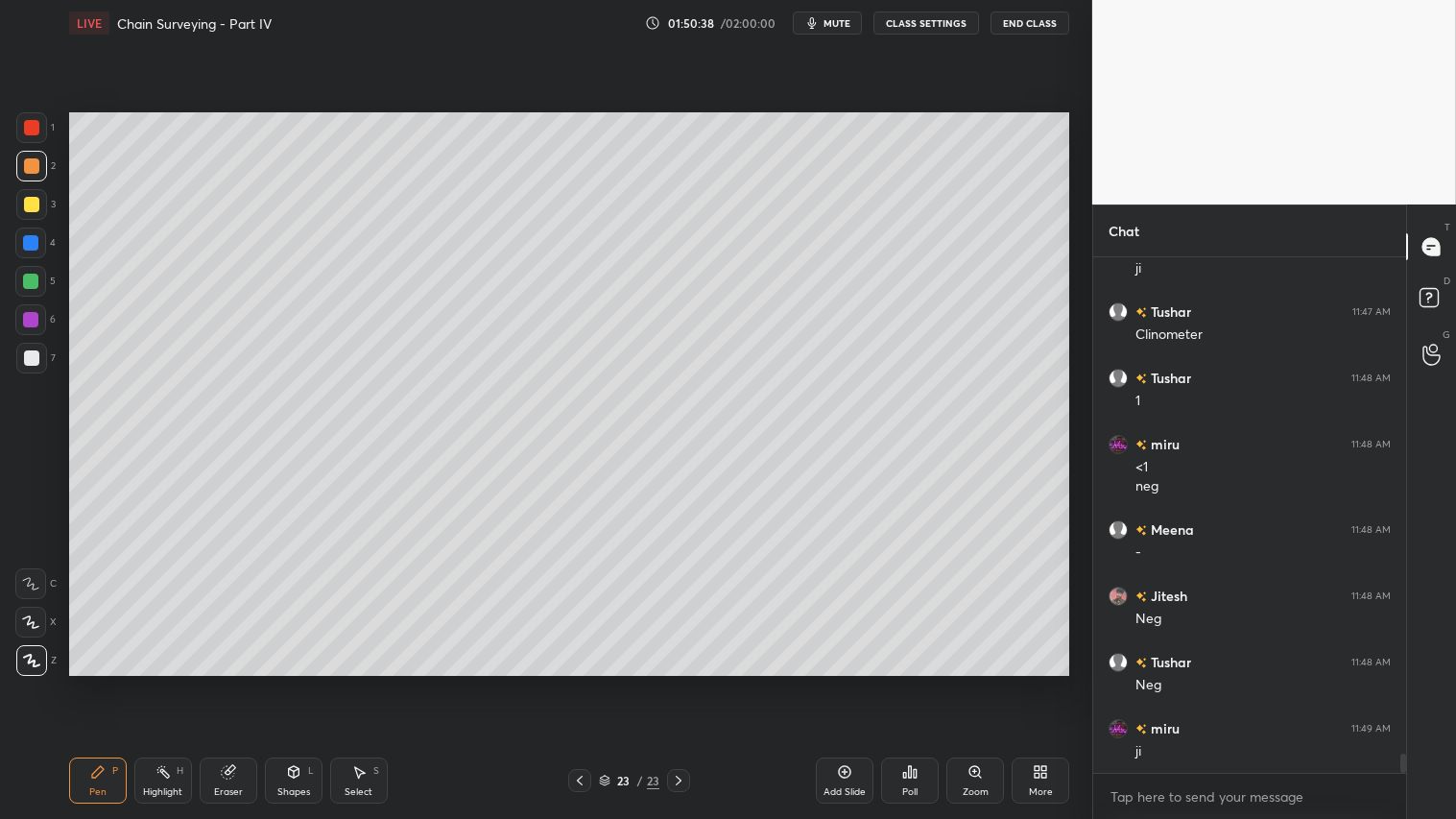 scroll, scrollTop: 13542, scrollLeft: 0, axis: vertical 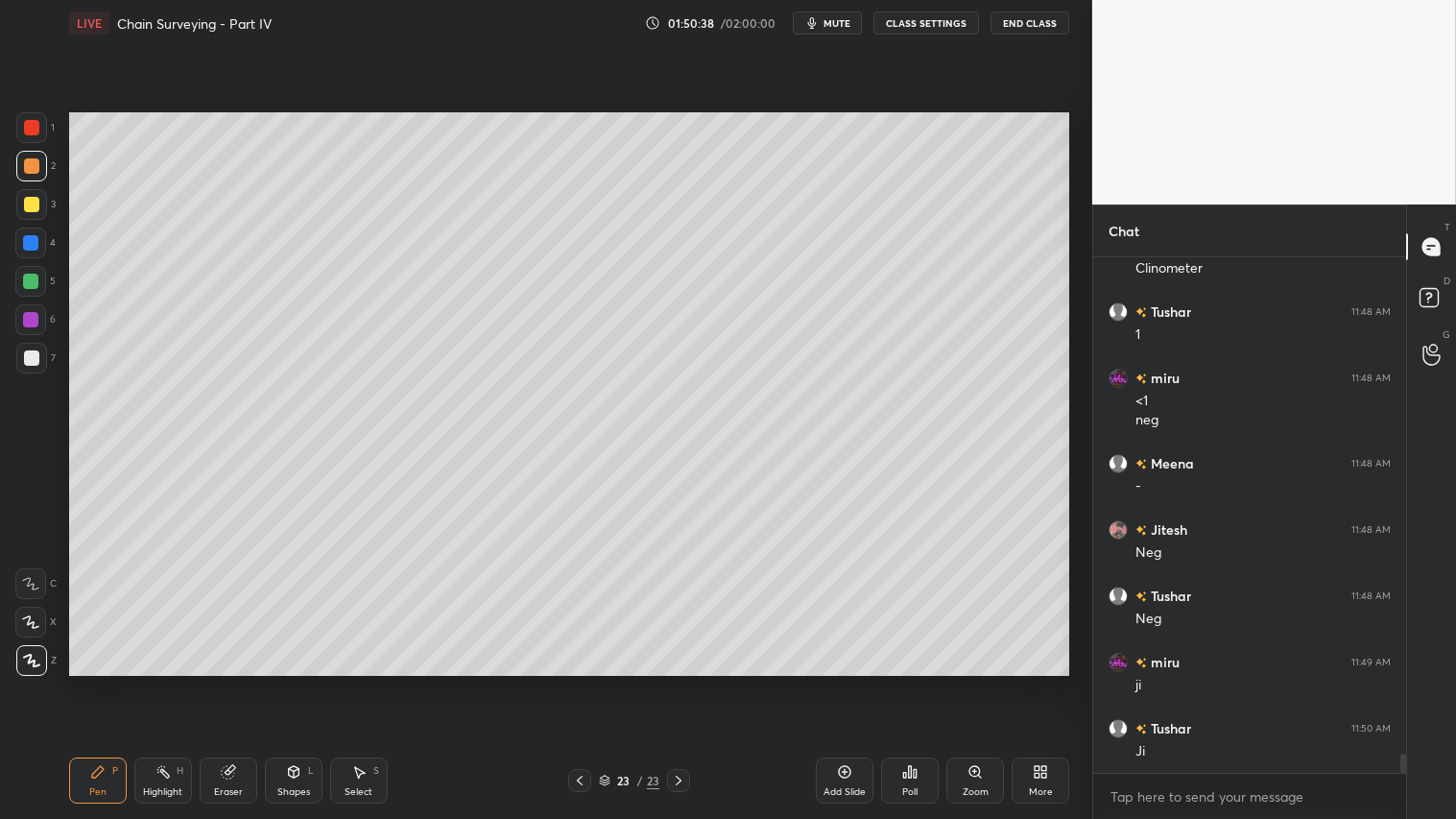 click 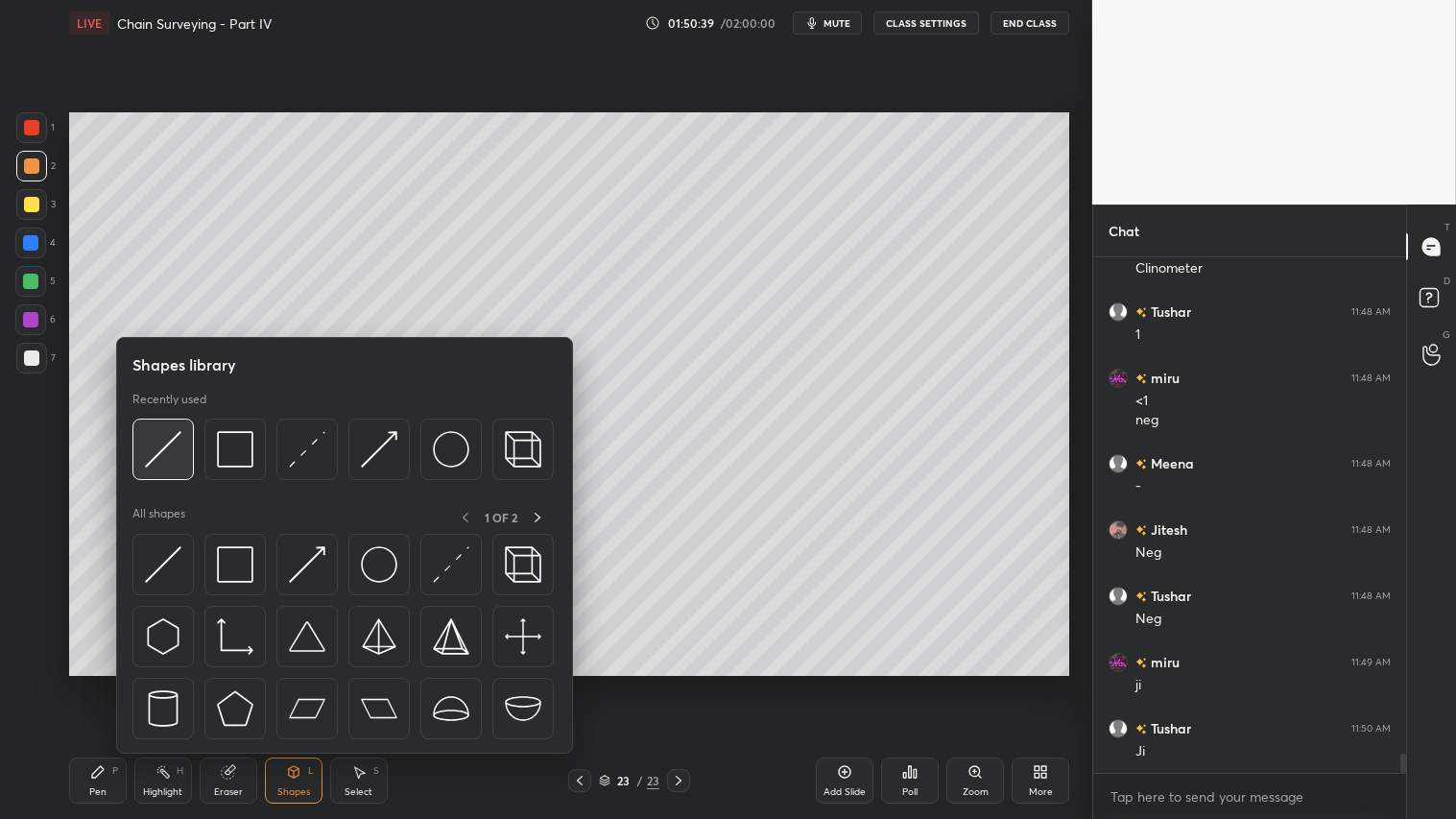 click at bounding box center (163, 449) 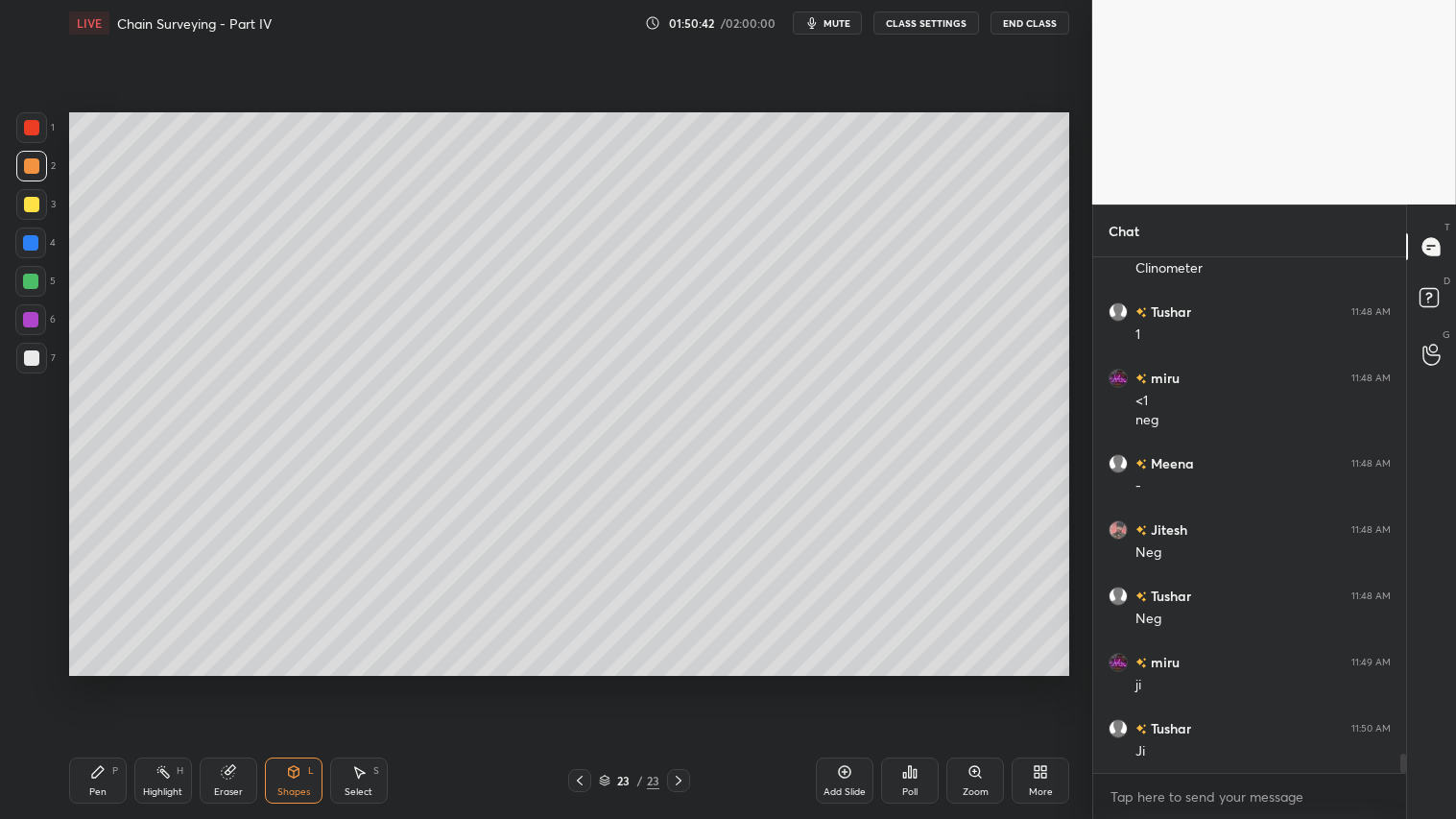click 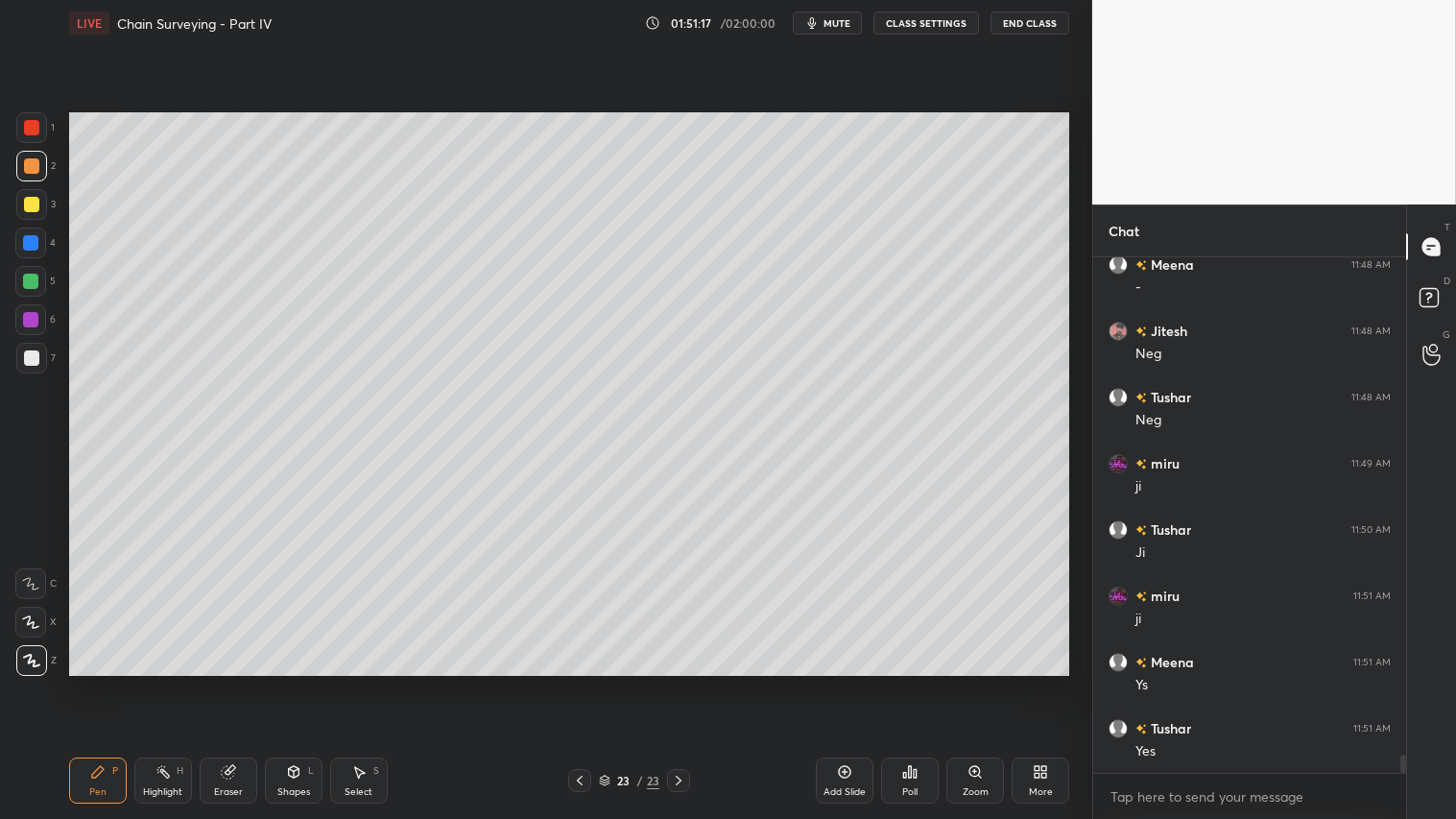 scroll, scrollTop: 13807, scrollLeft: 0, axis: vertical 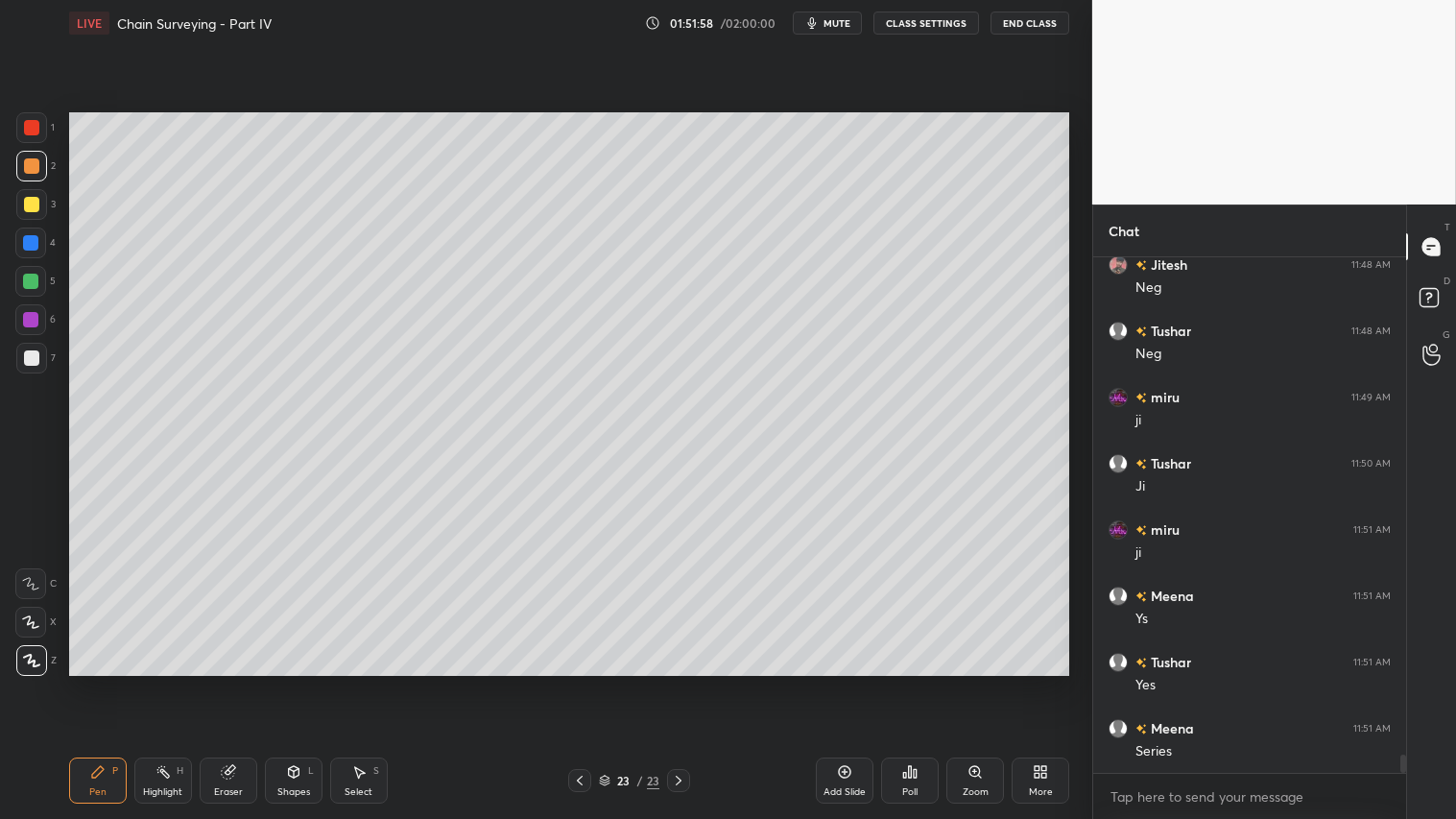 click on "Add Slide" at bounding box center [845, 781] 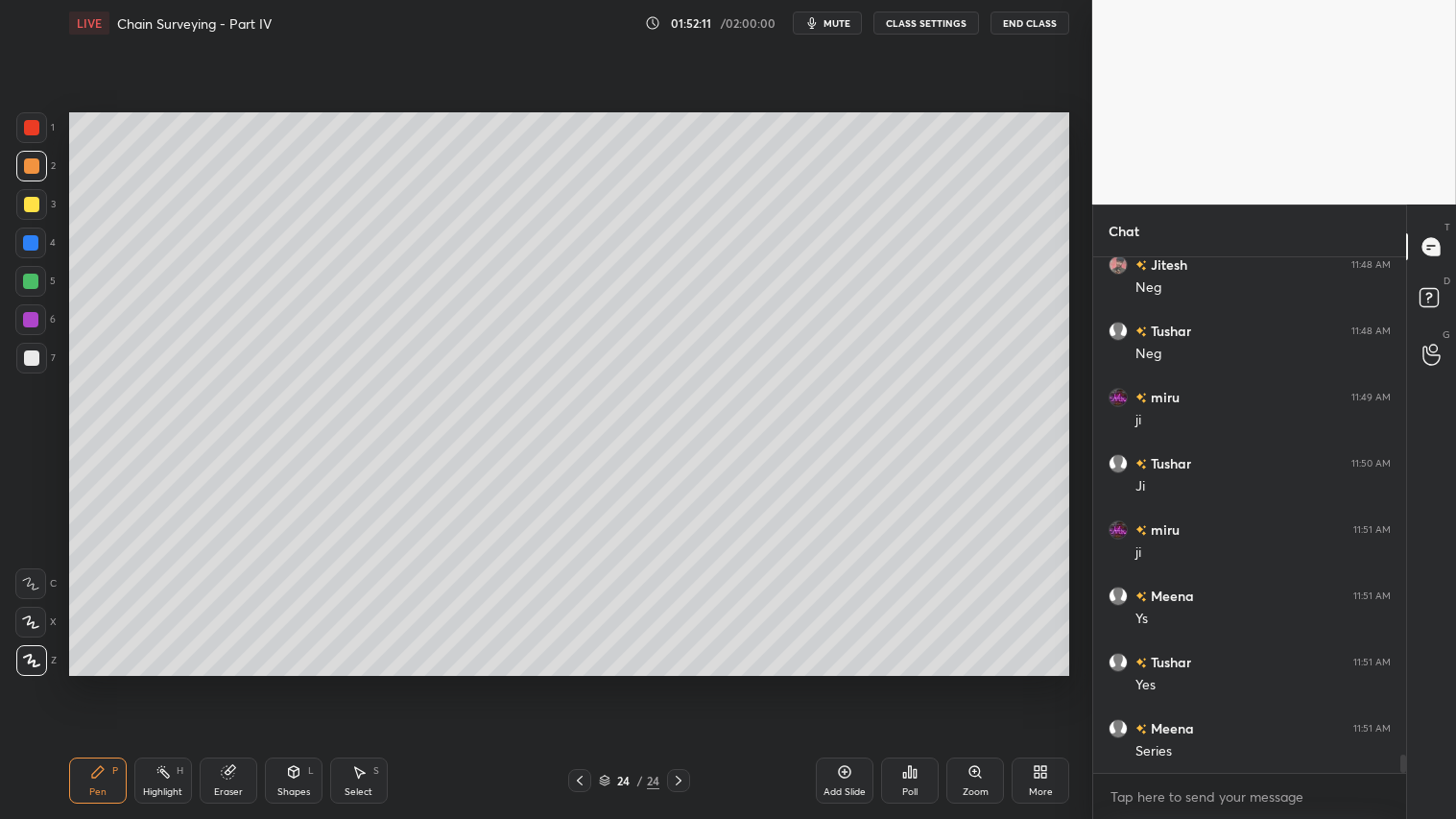 click 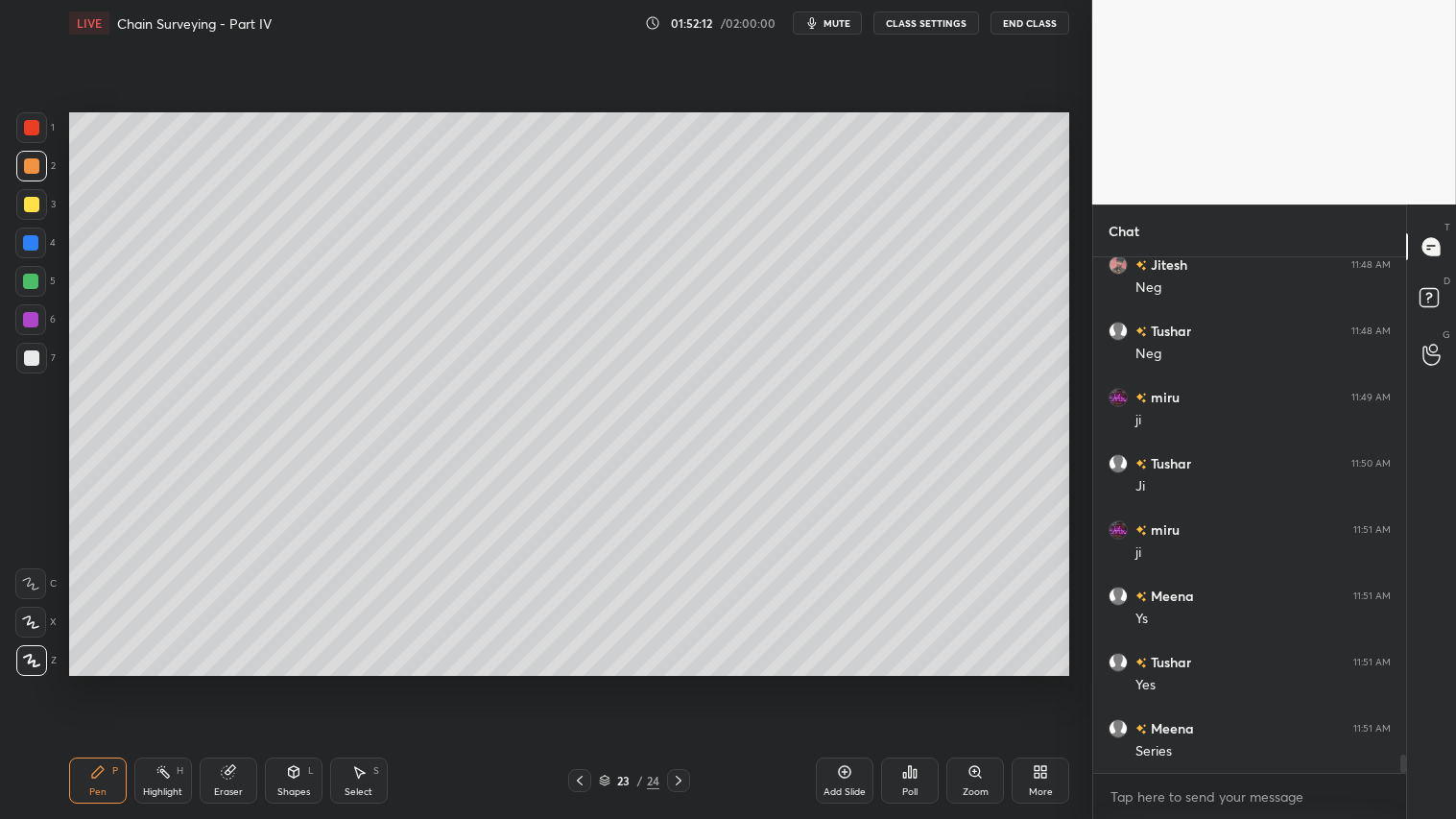 click 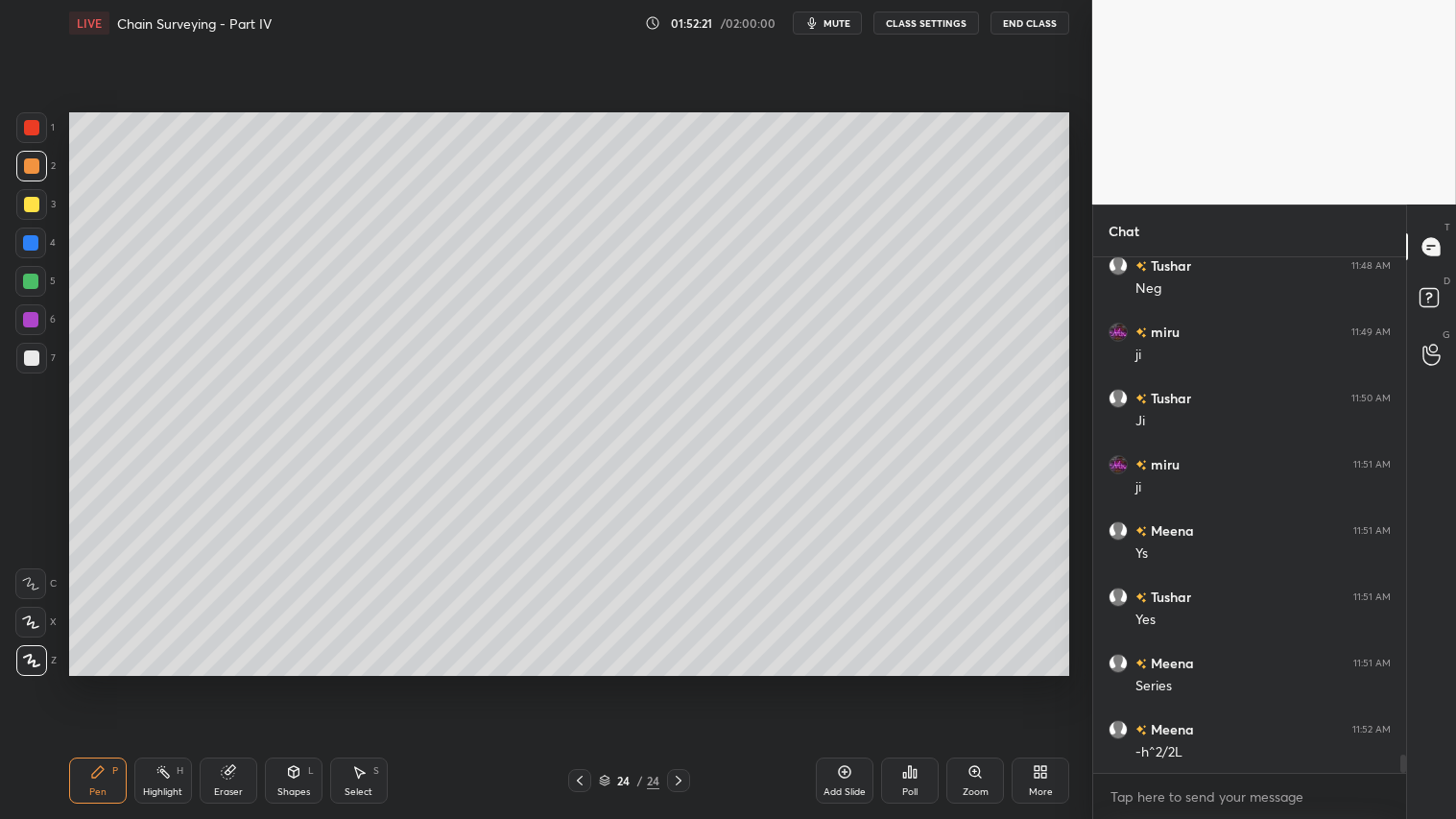 scroll, scrollTop: 13918, scrollLeft: 0, axis: vertical 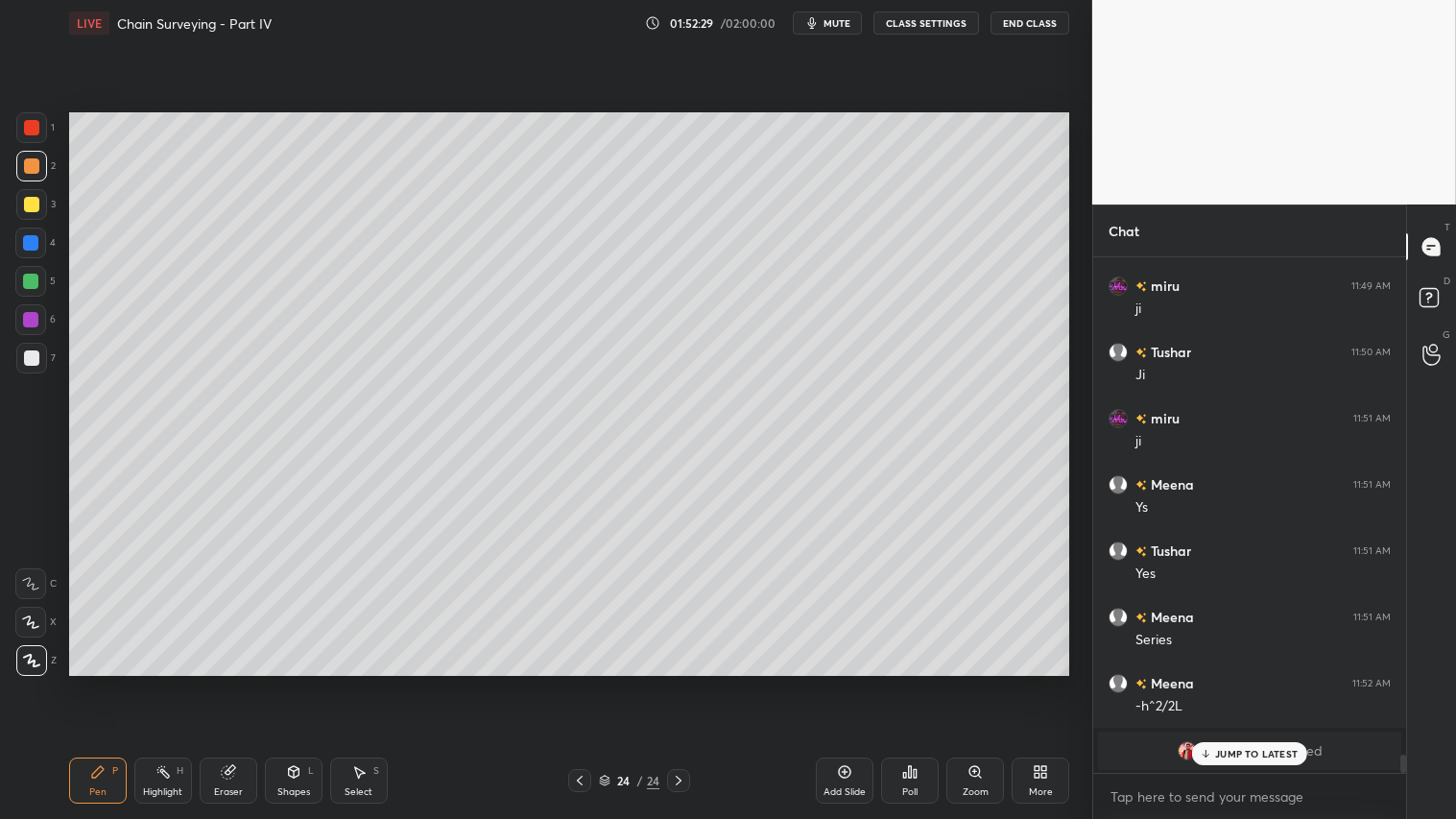 click on "Select S" at bounding box center (359, 781) 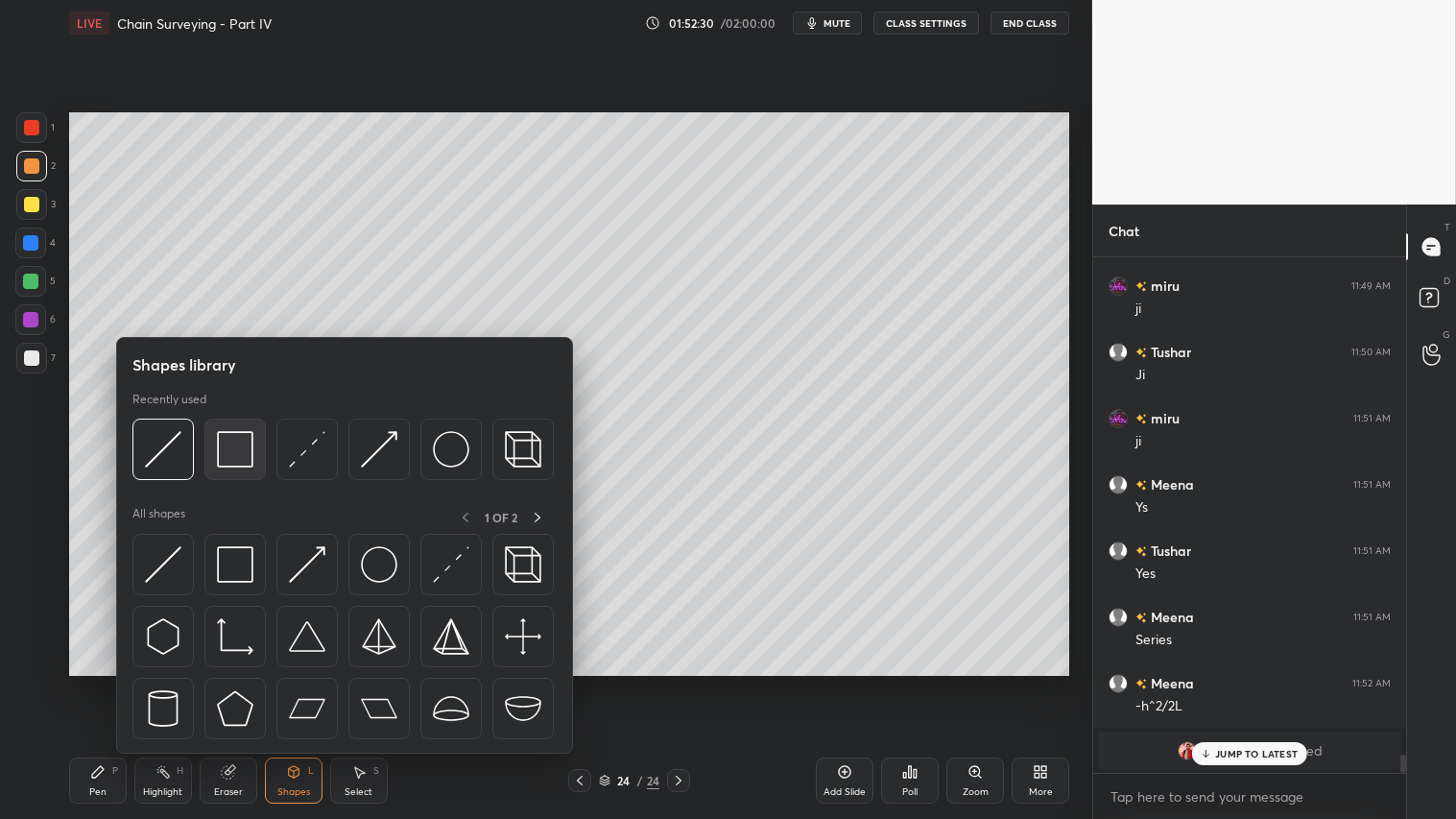 click at bounding box center (235, 449) 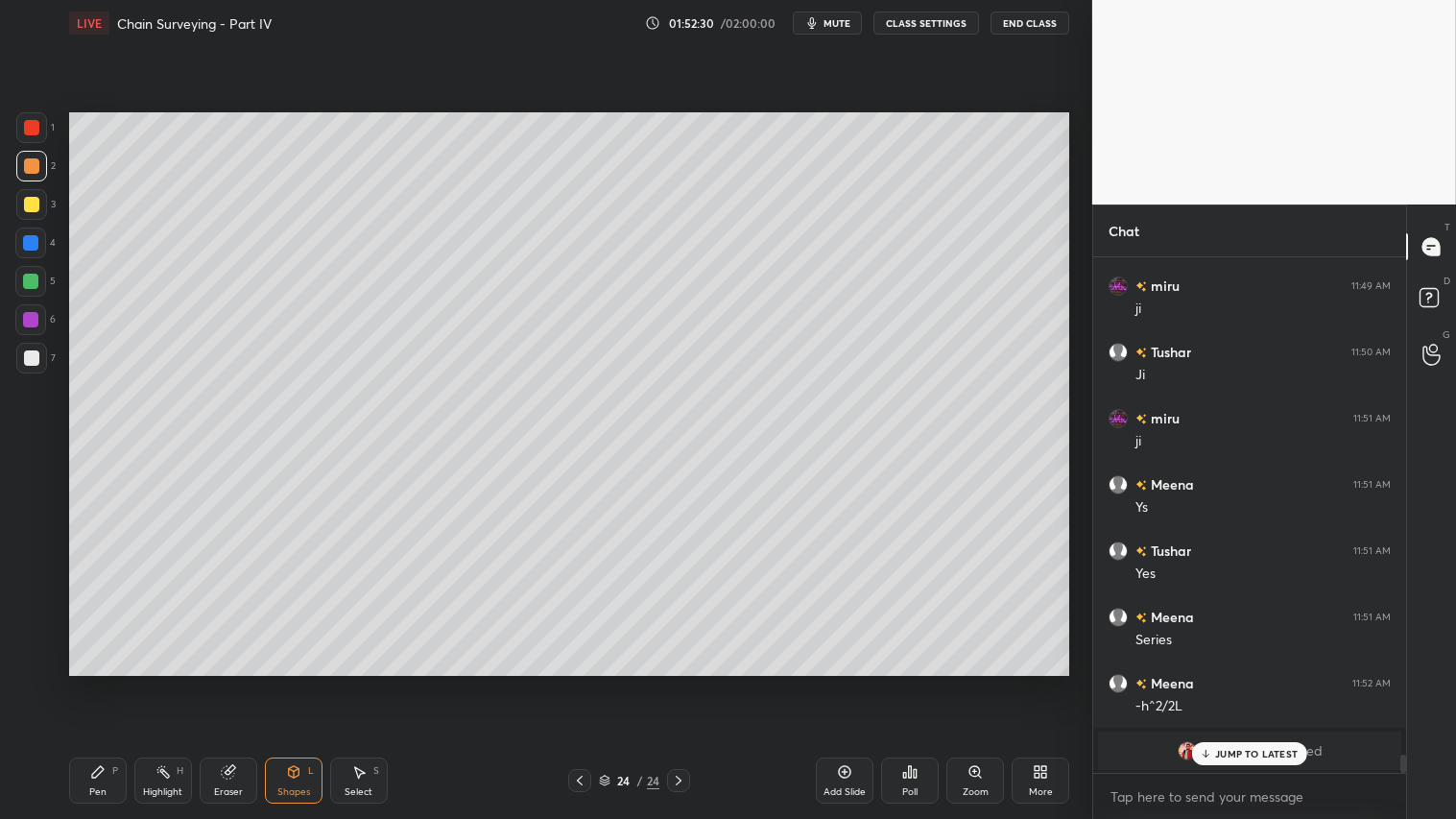 drag, startPoint x: 25, startPoint y: 360, endPoint x: 52, endPoint y: 343, distance: 31.906112 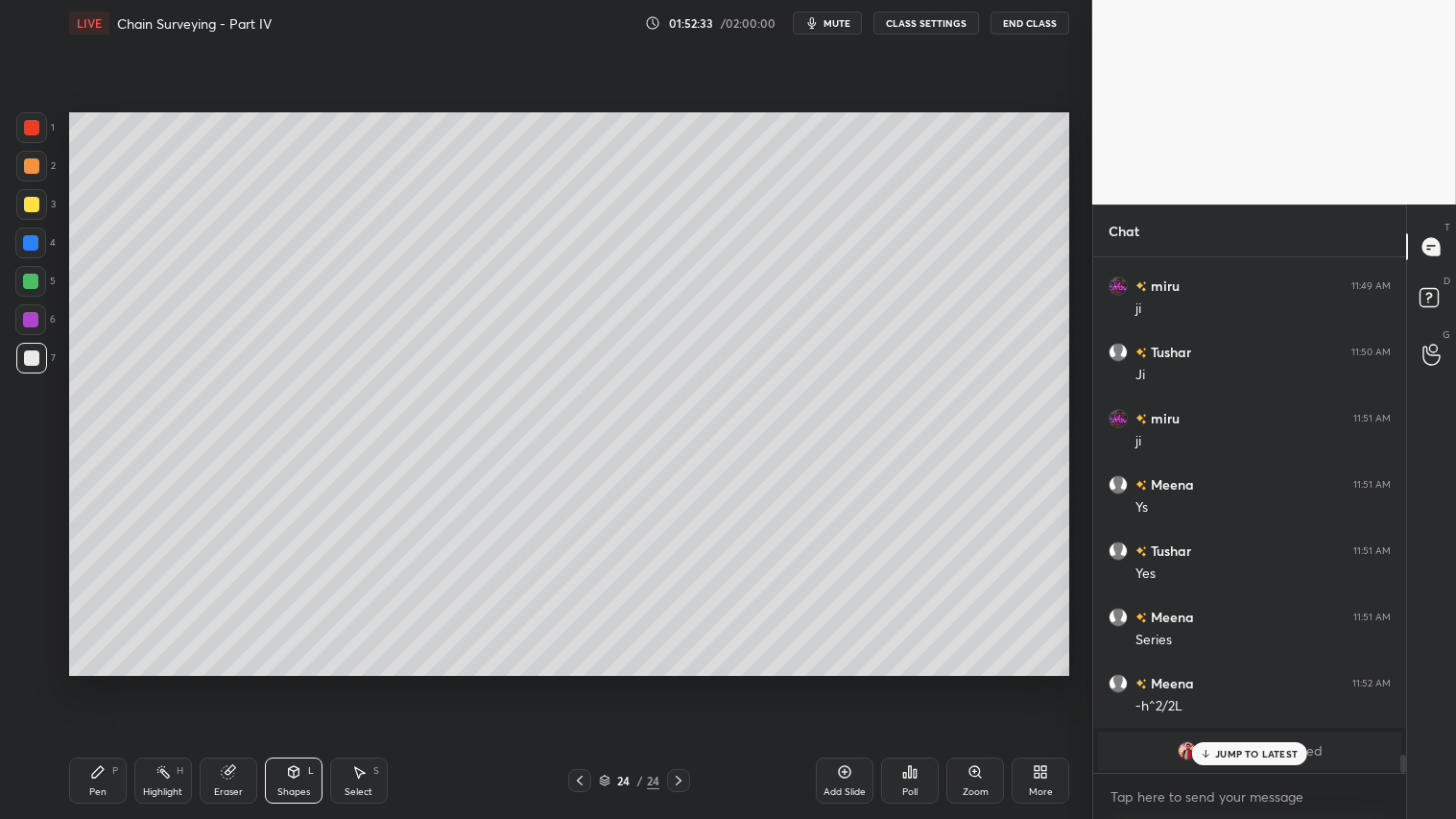 click on "Pen P" at bounding box center (98, 781) 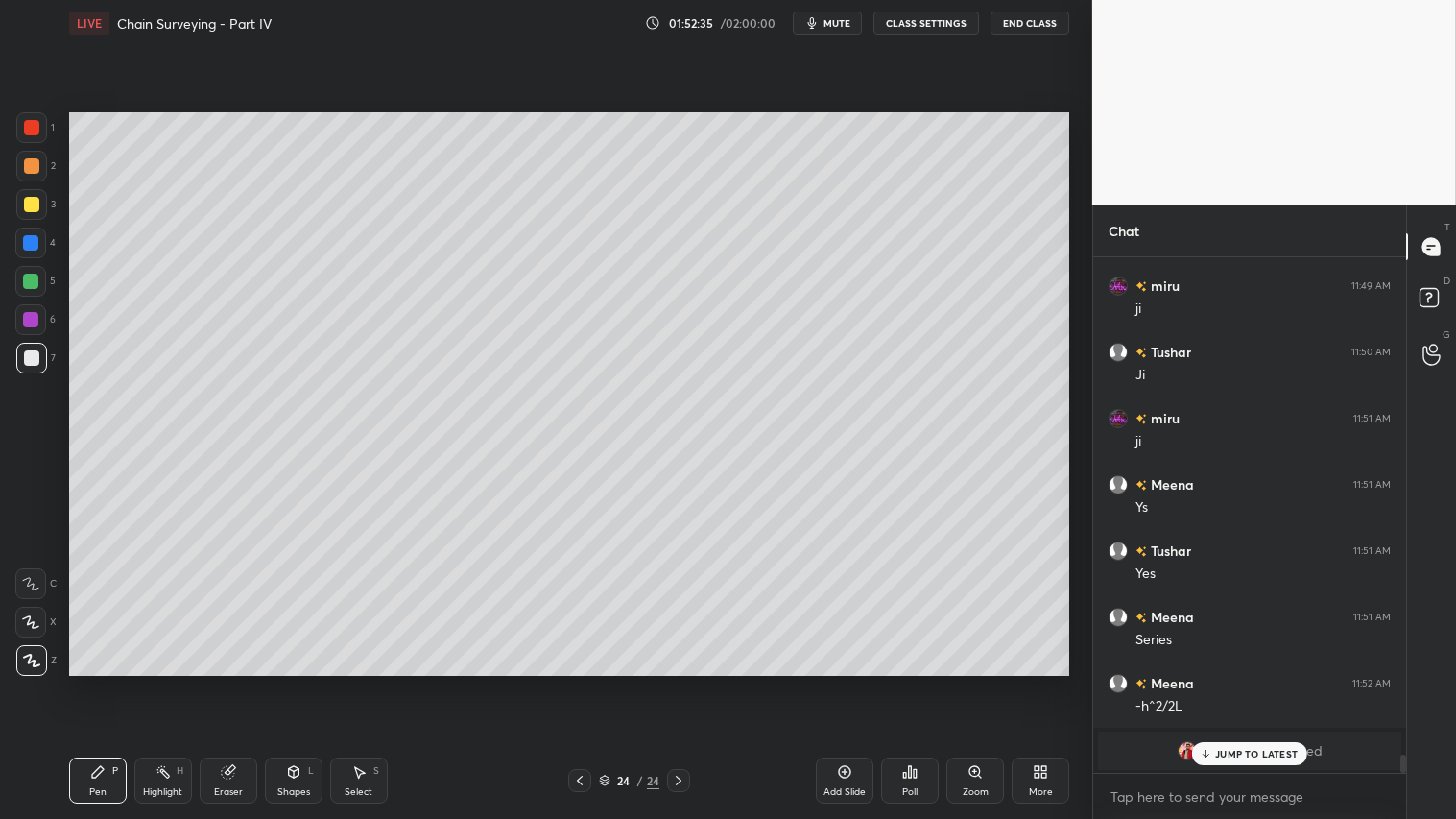 click 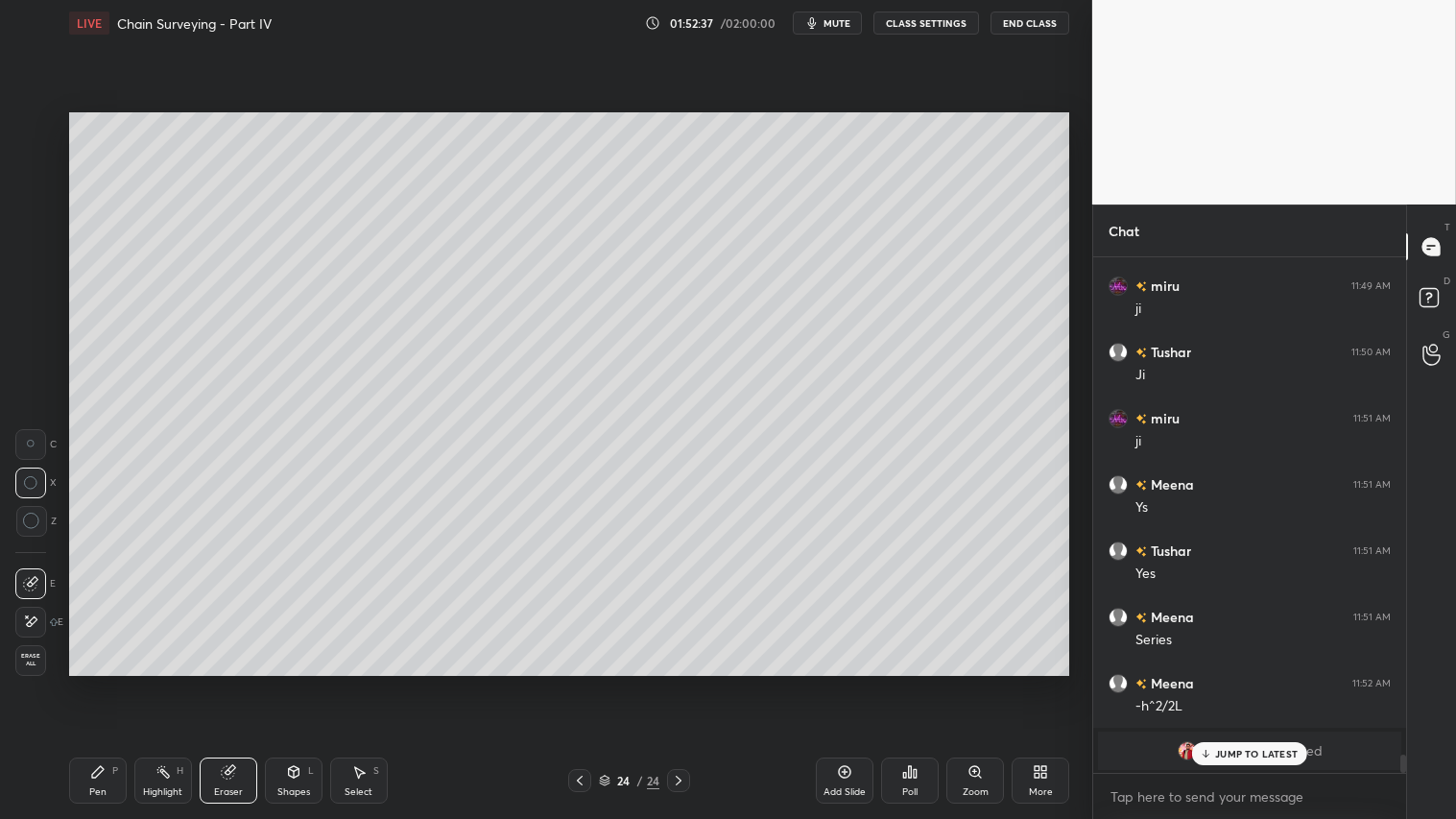 click 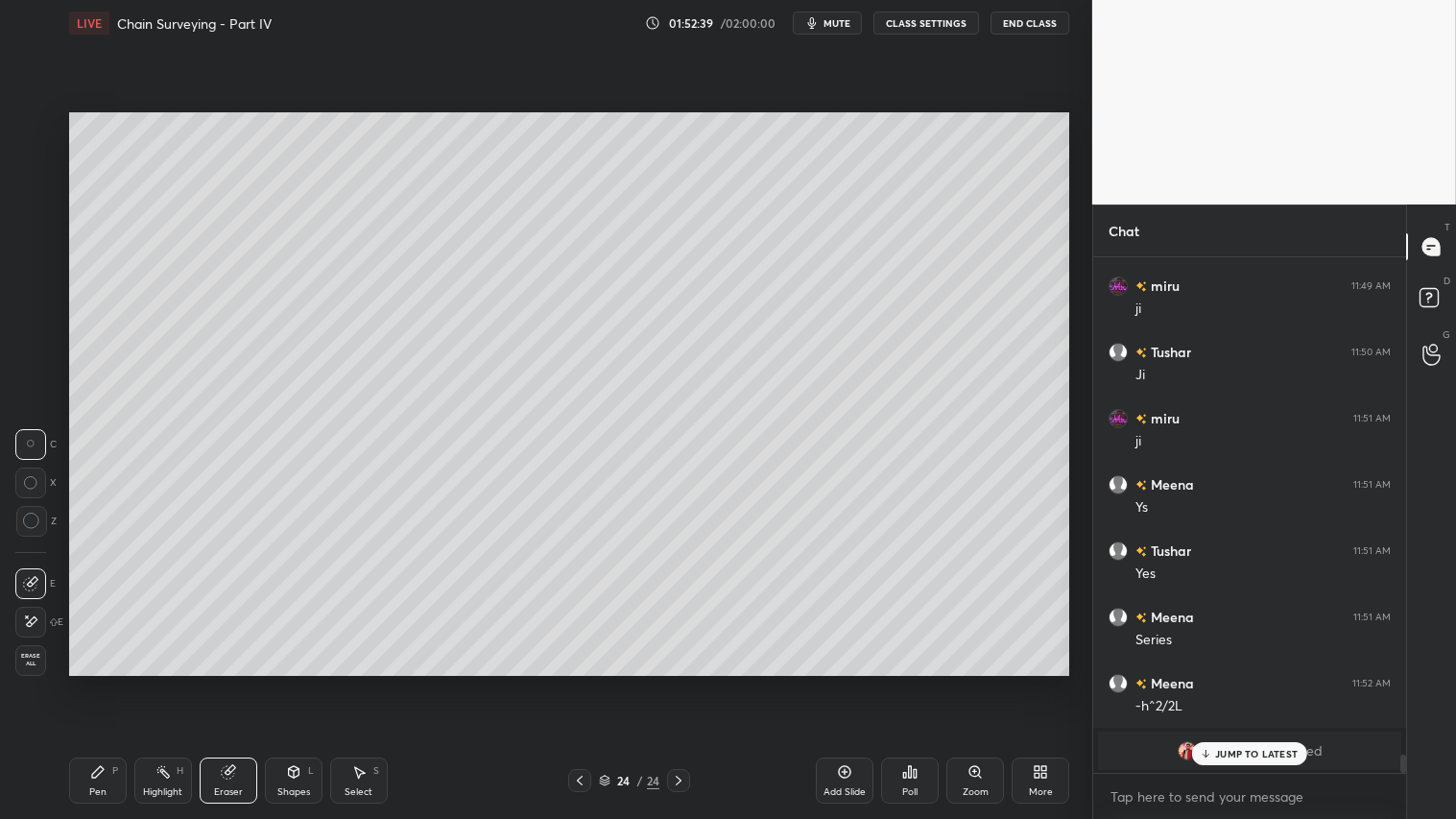 click 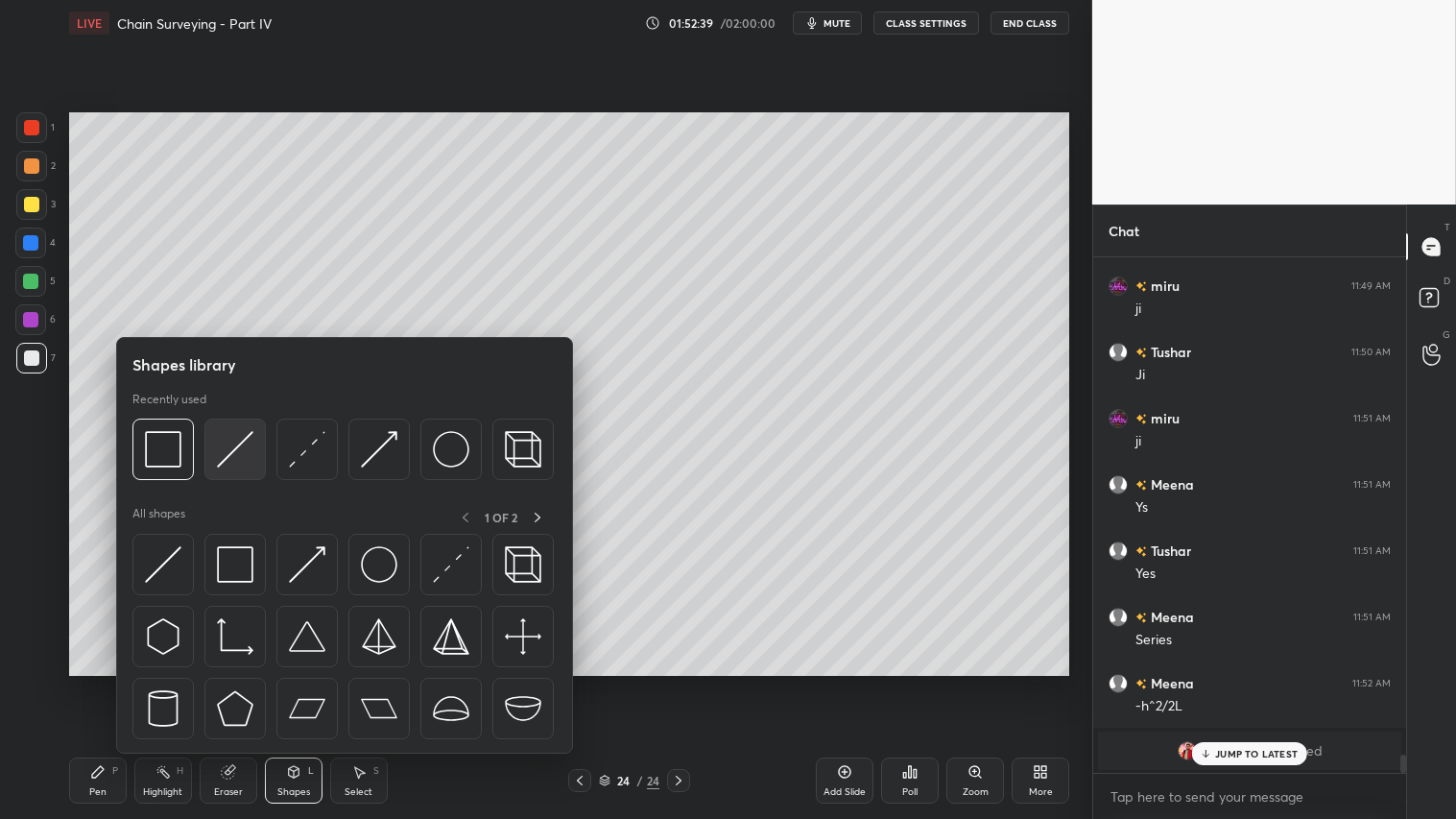click at bounding box center [235, 449] 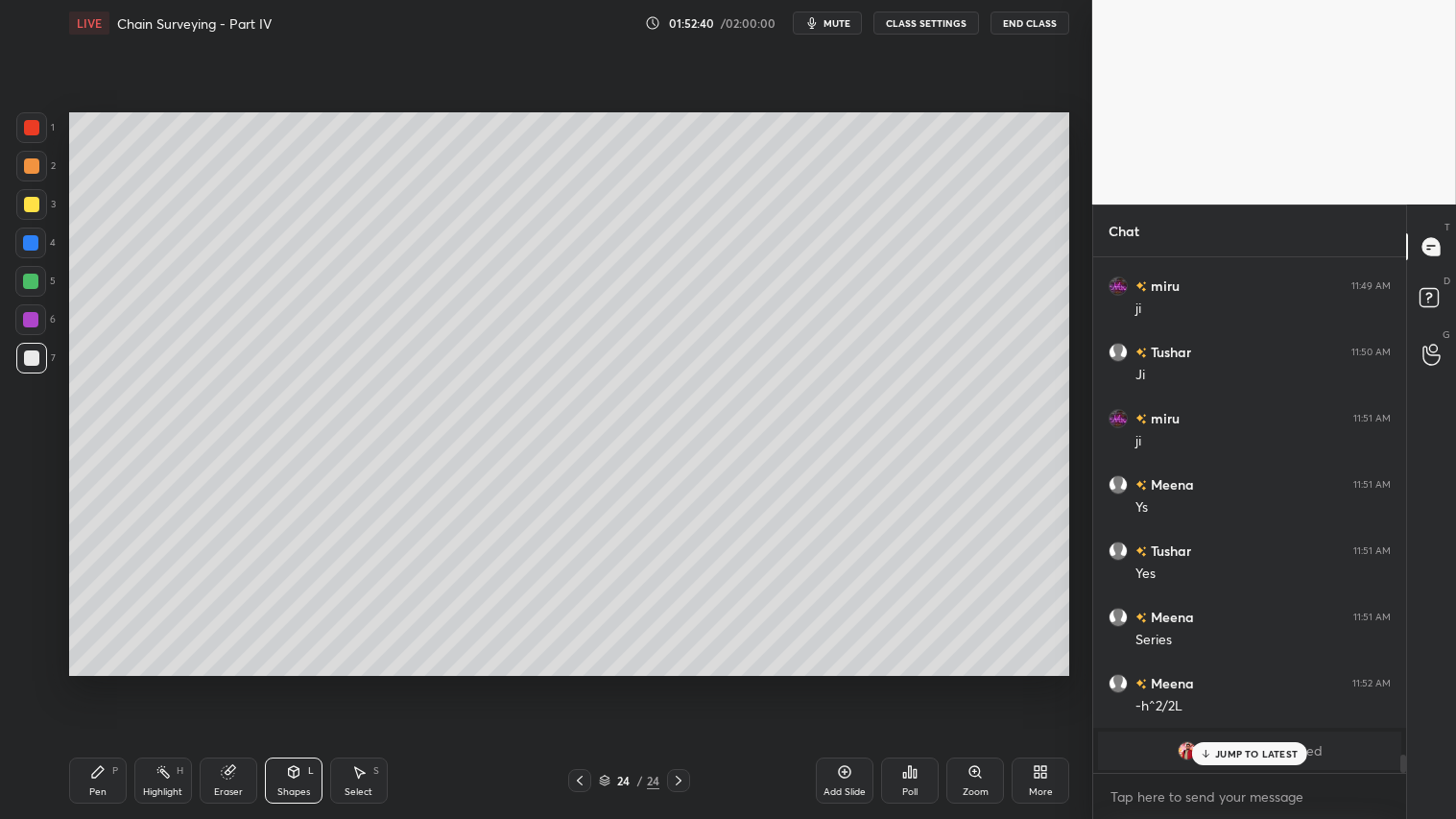 click at bounding box center [32, 166] 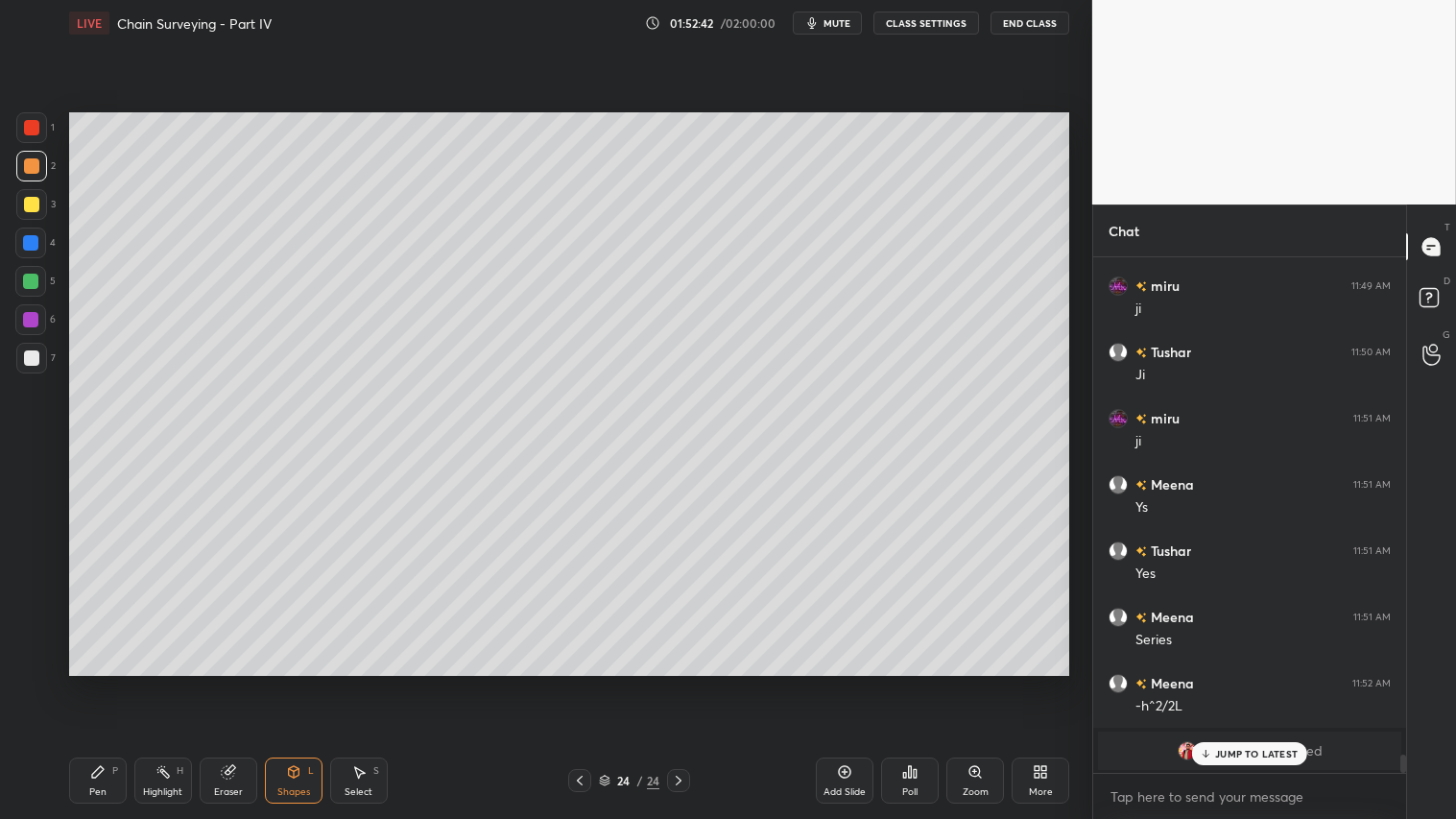 click at bounding box center [32, 166] 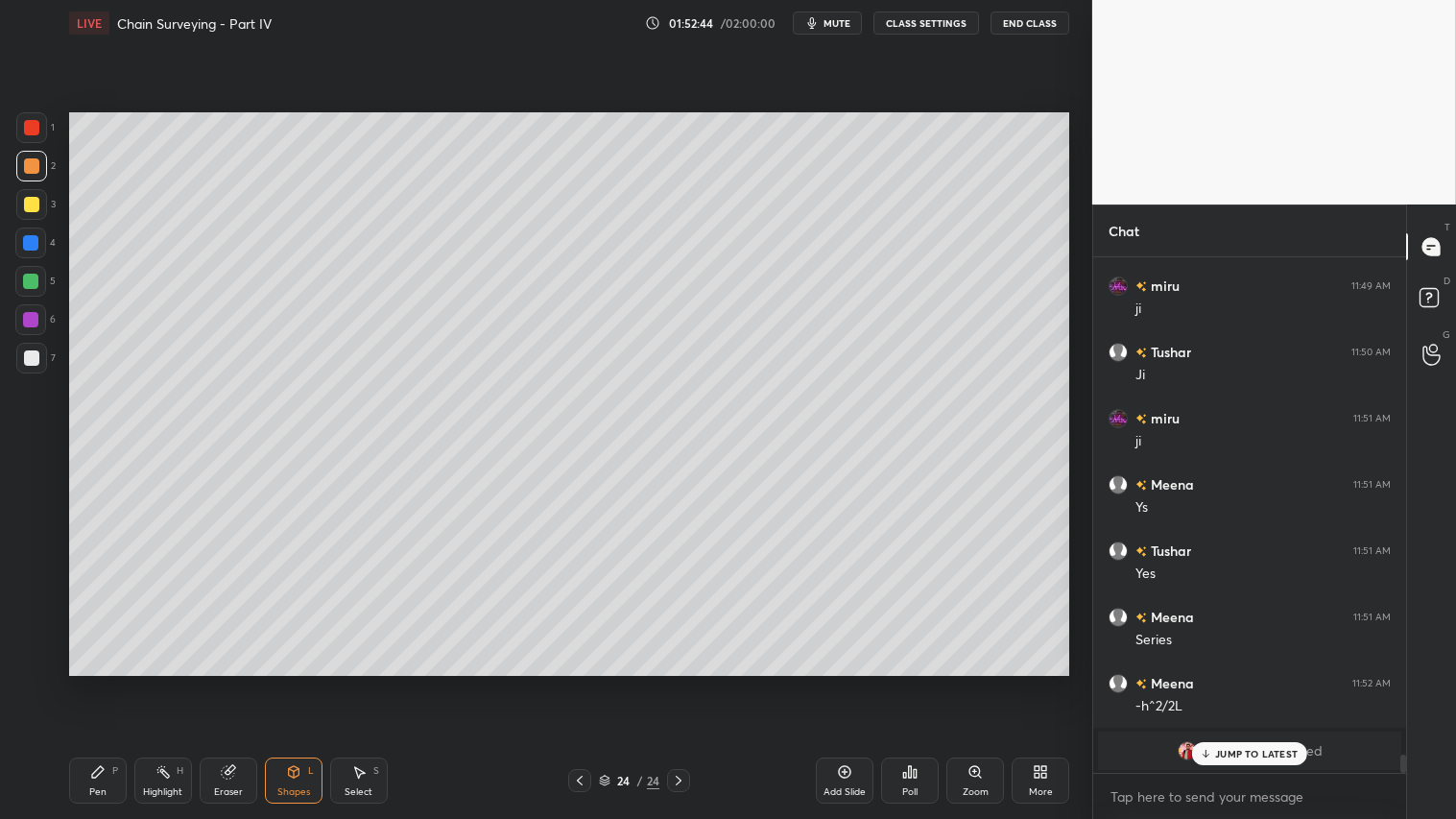 click 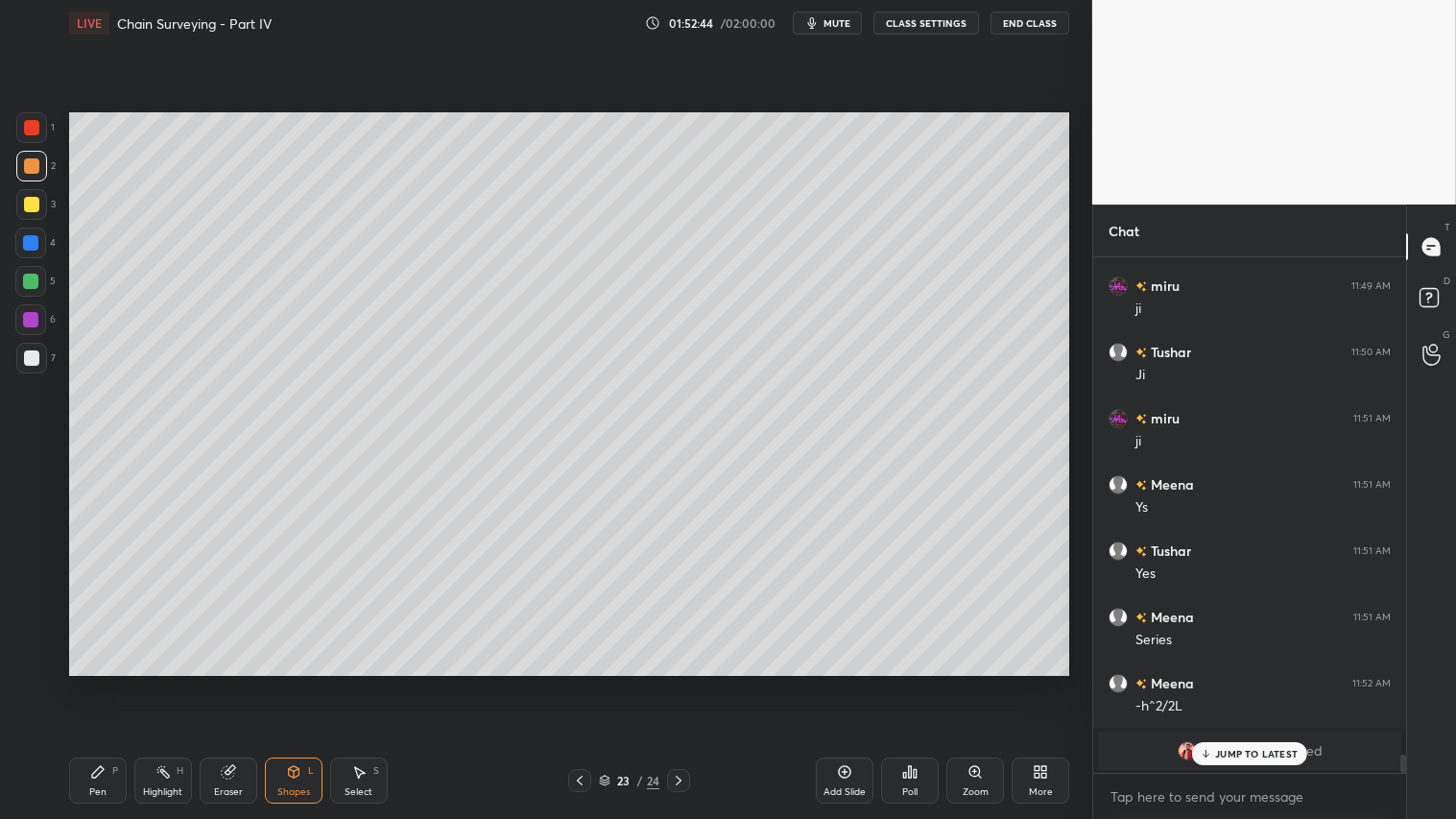 click at bounding box center [580, 781] 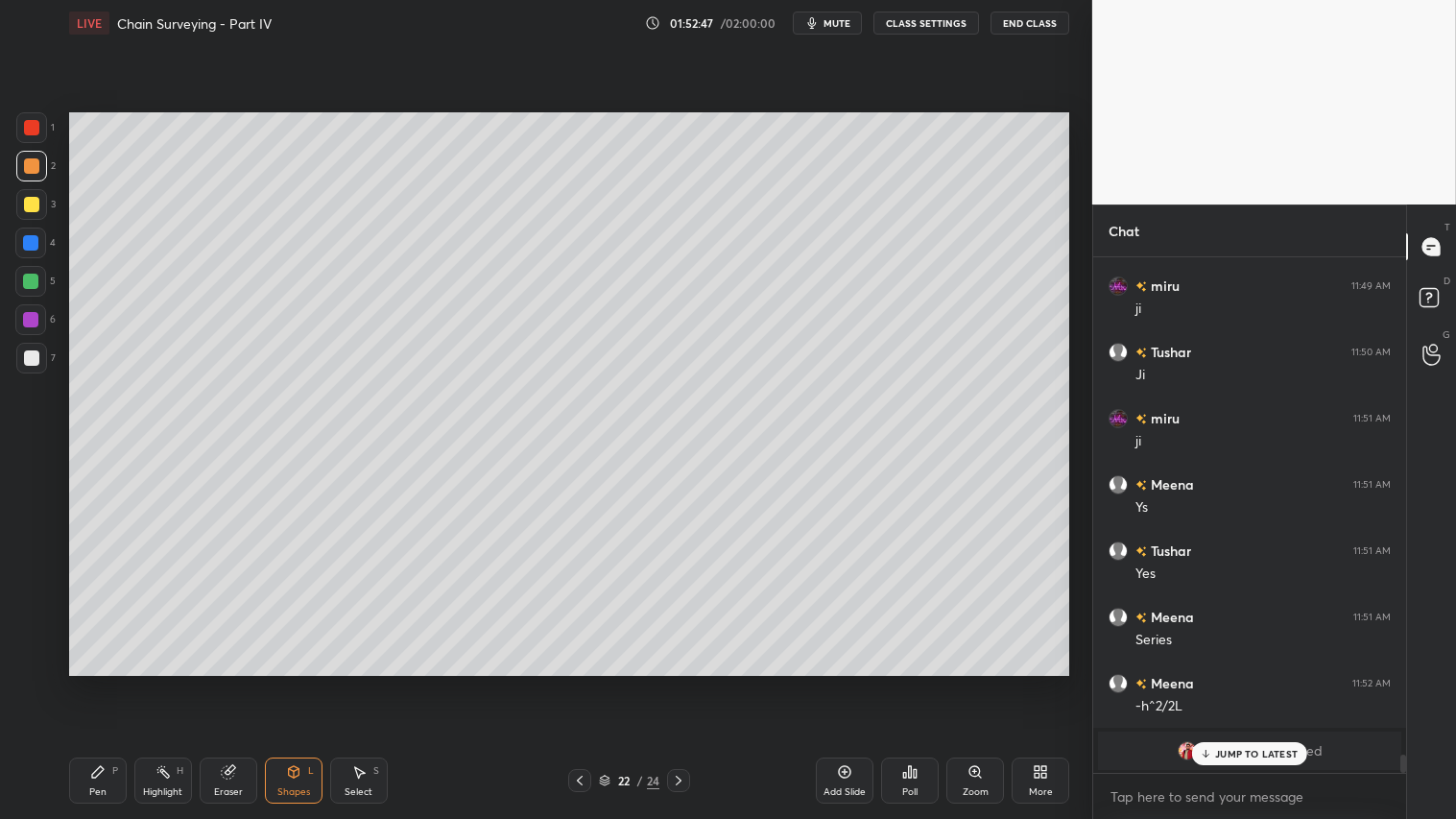 click 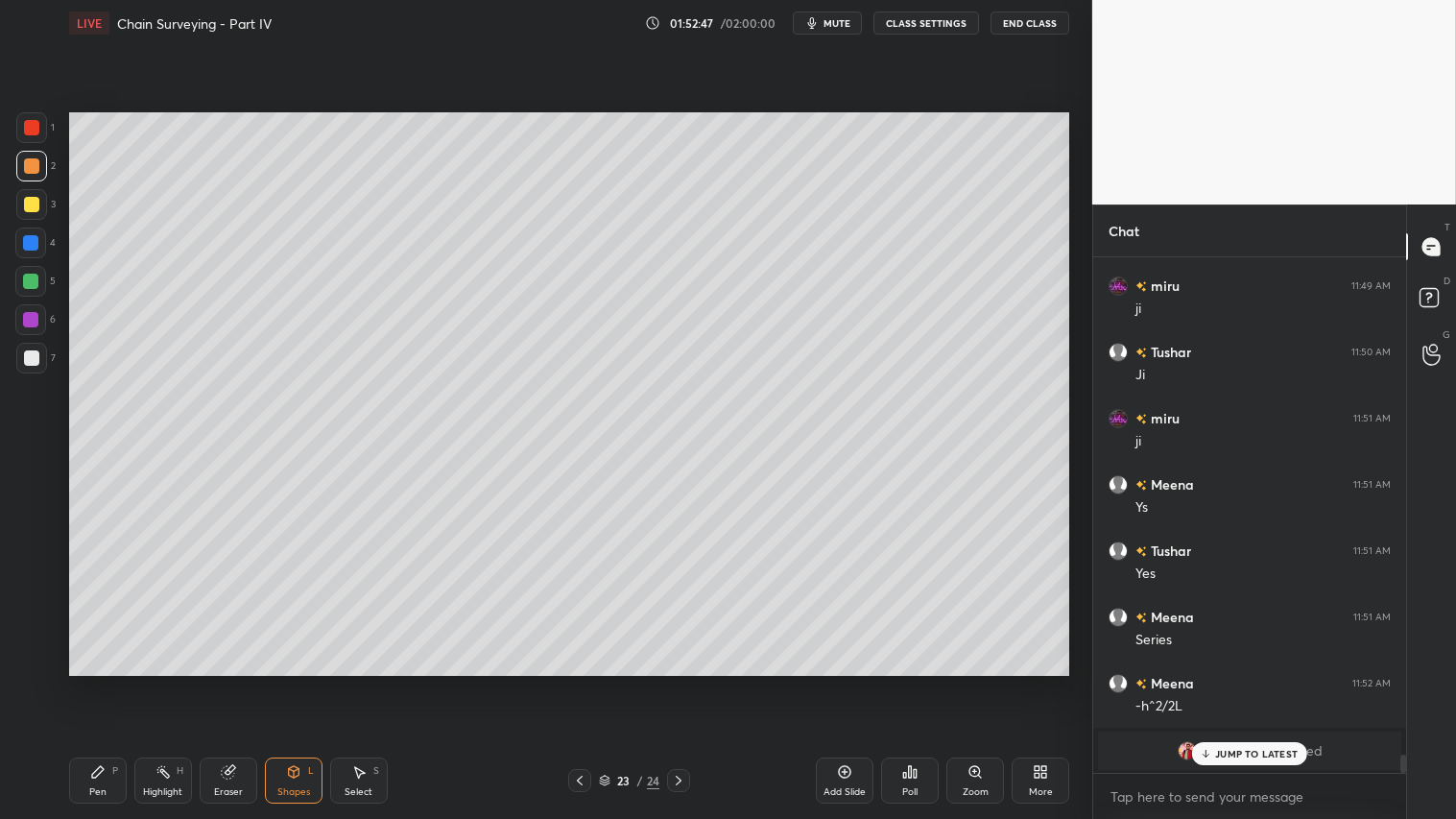 click 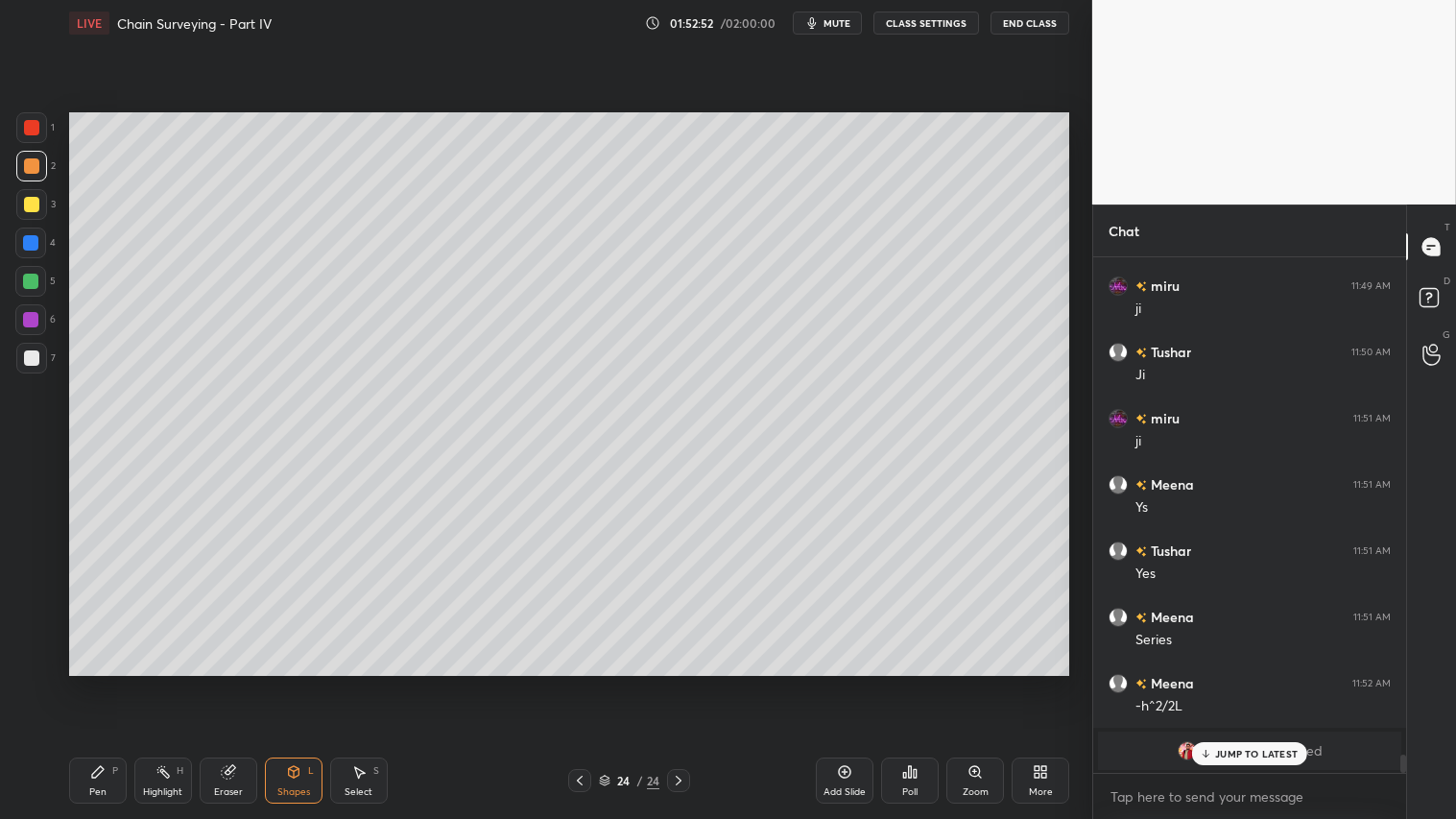 click at bounding box center (32, 166) 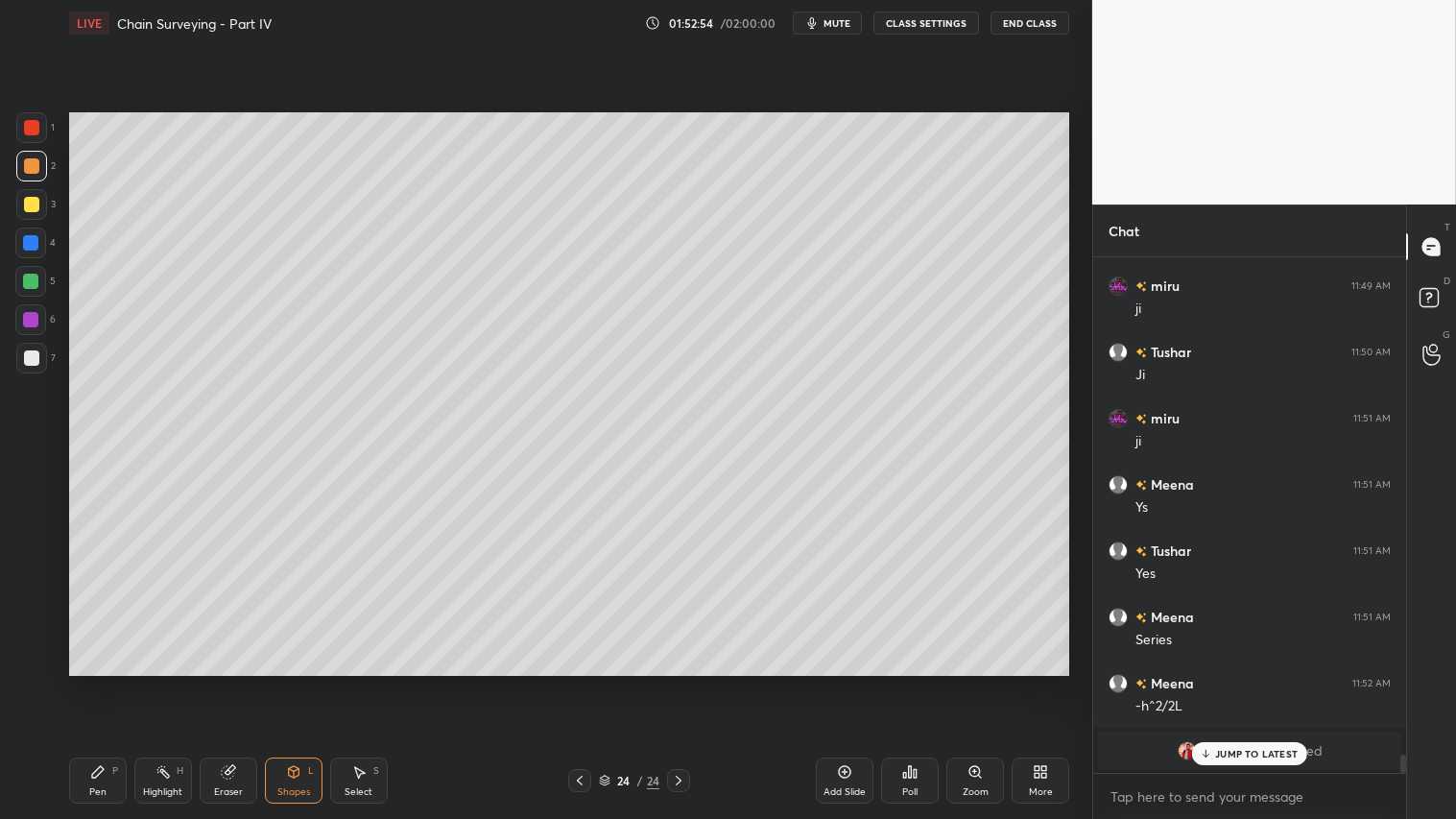 click on "Pen P" at bounding box center (98, 781) 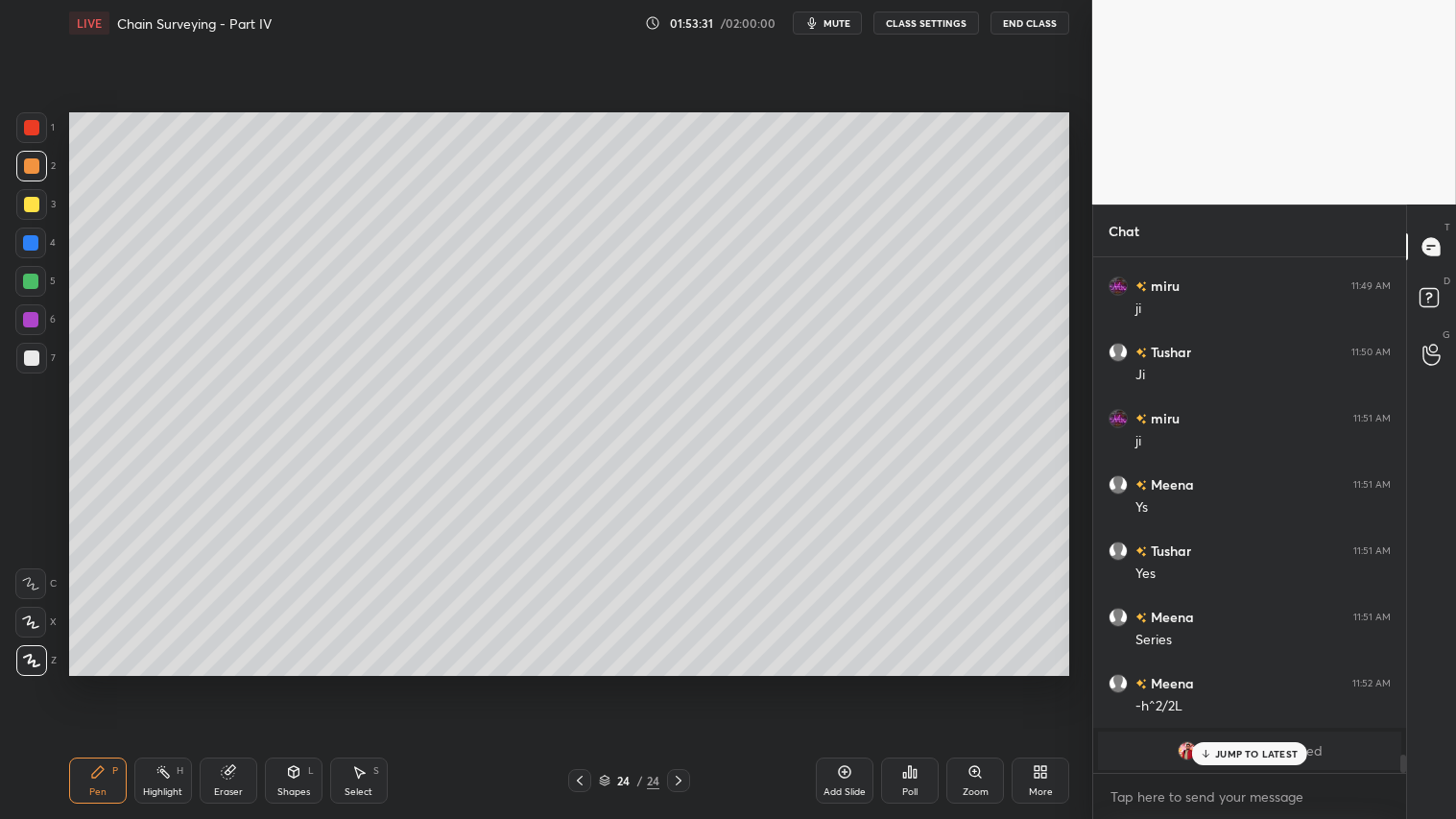 click 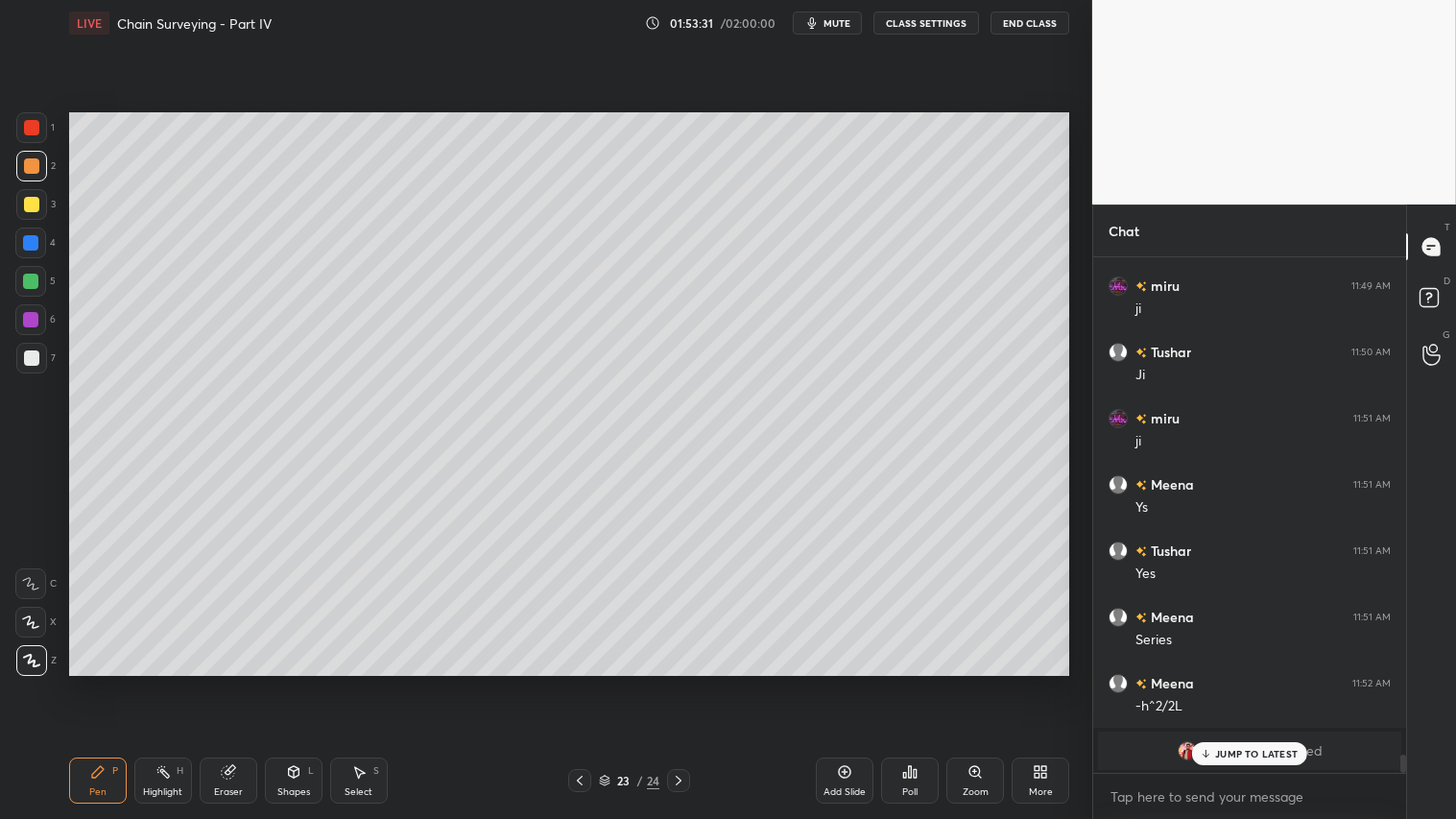 click 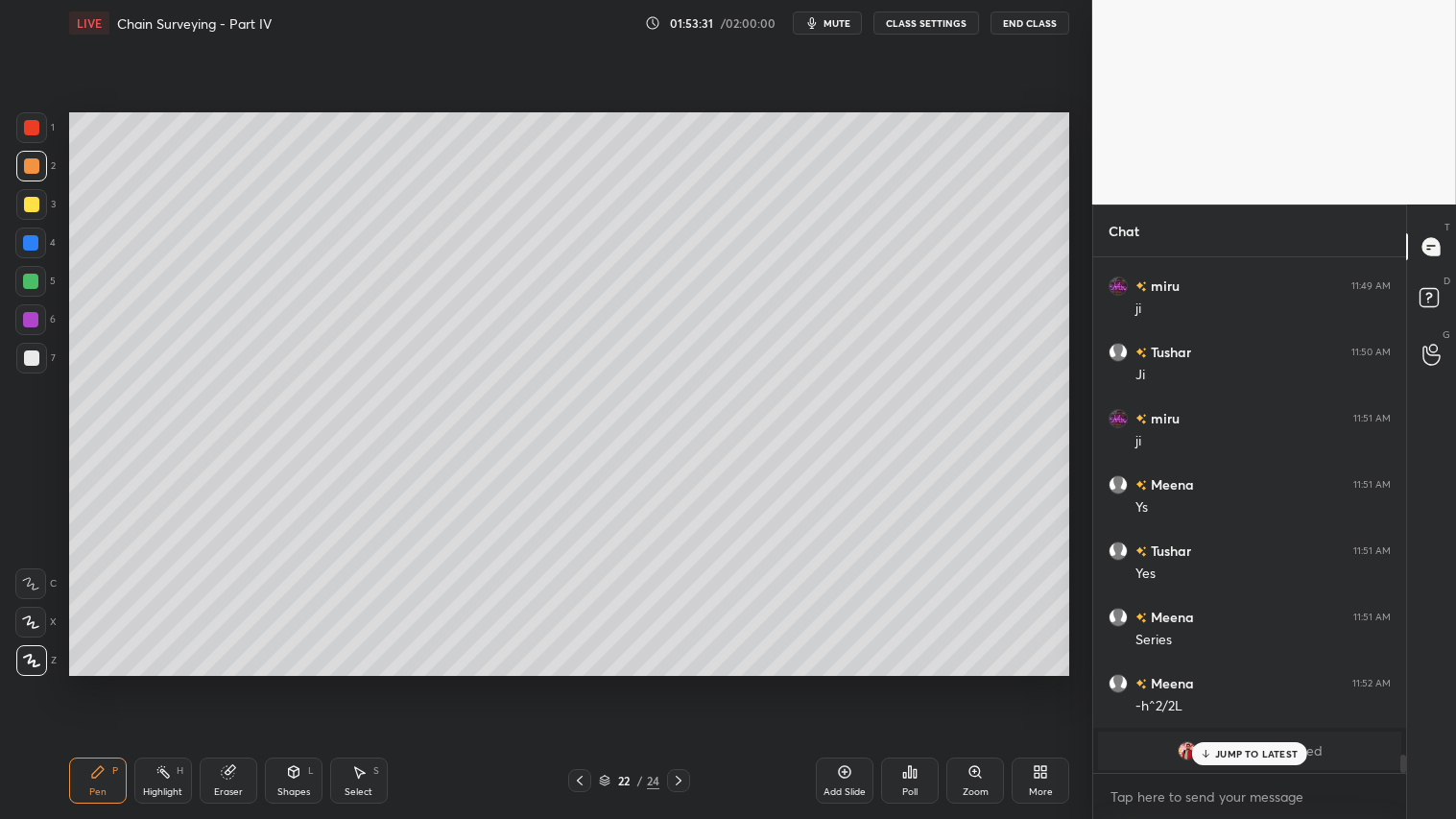 click at bounding box center [679, 781] 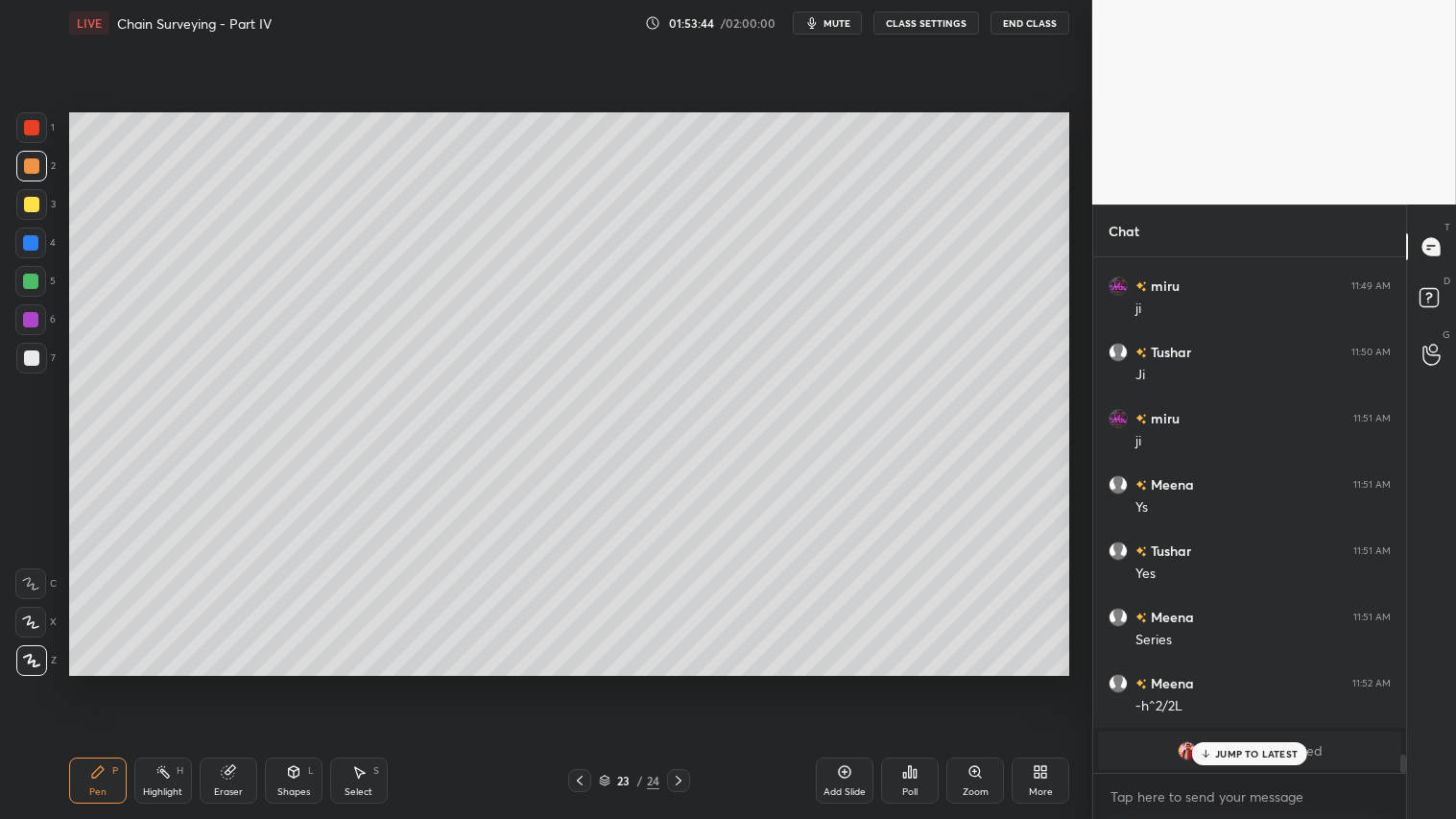 click 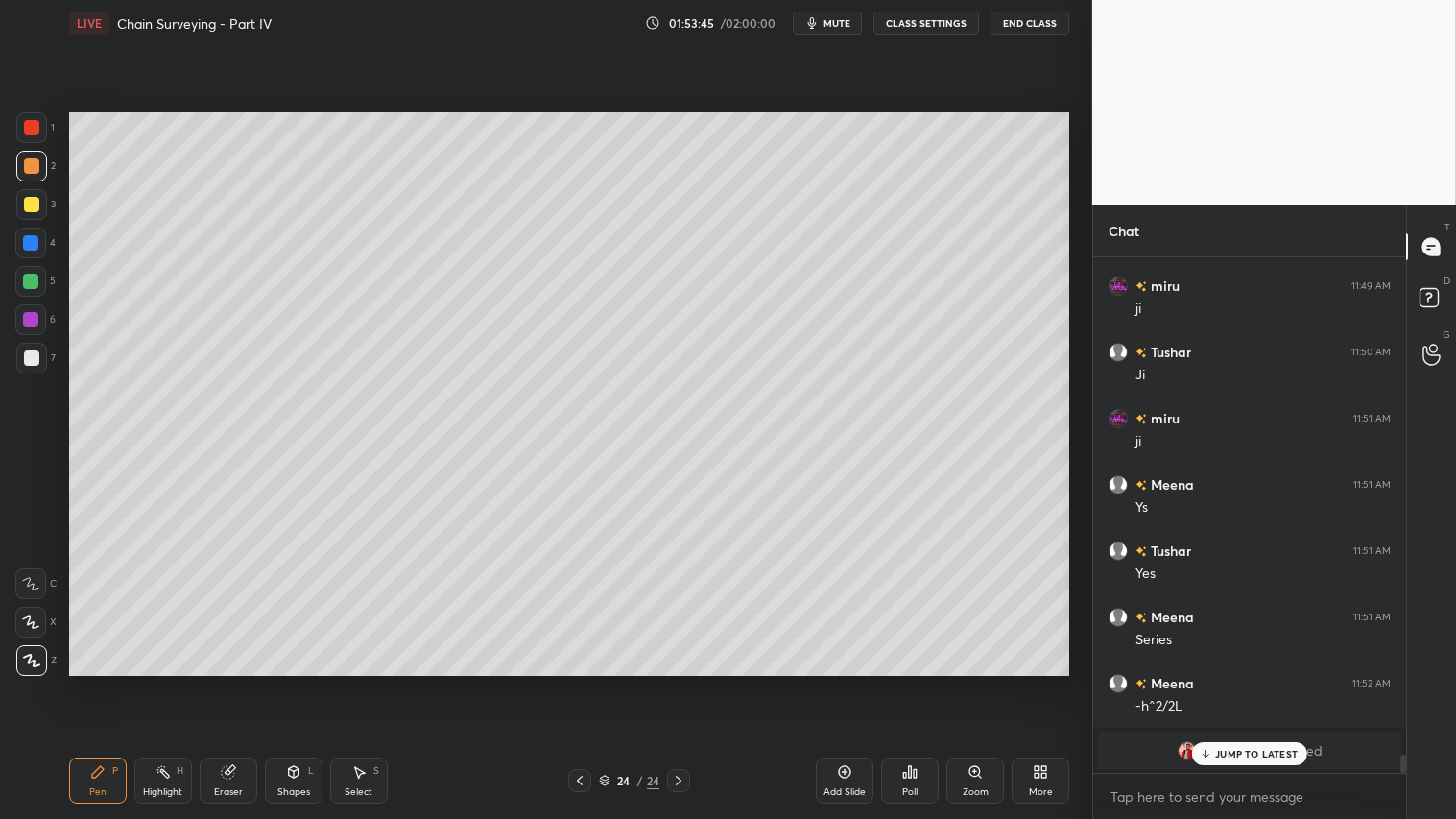 click on "Shapes L" at bounding box center [294, 781] 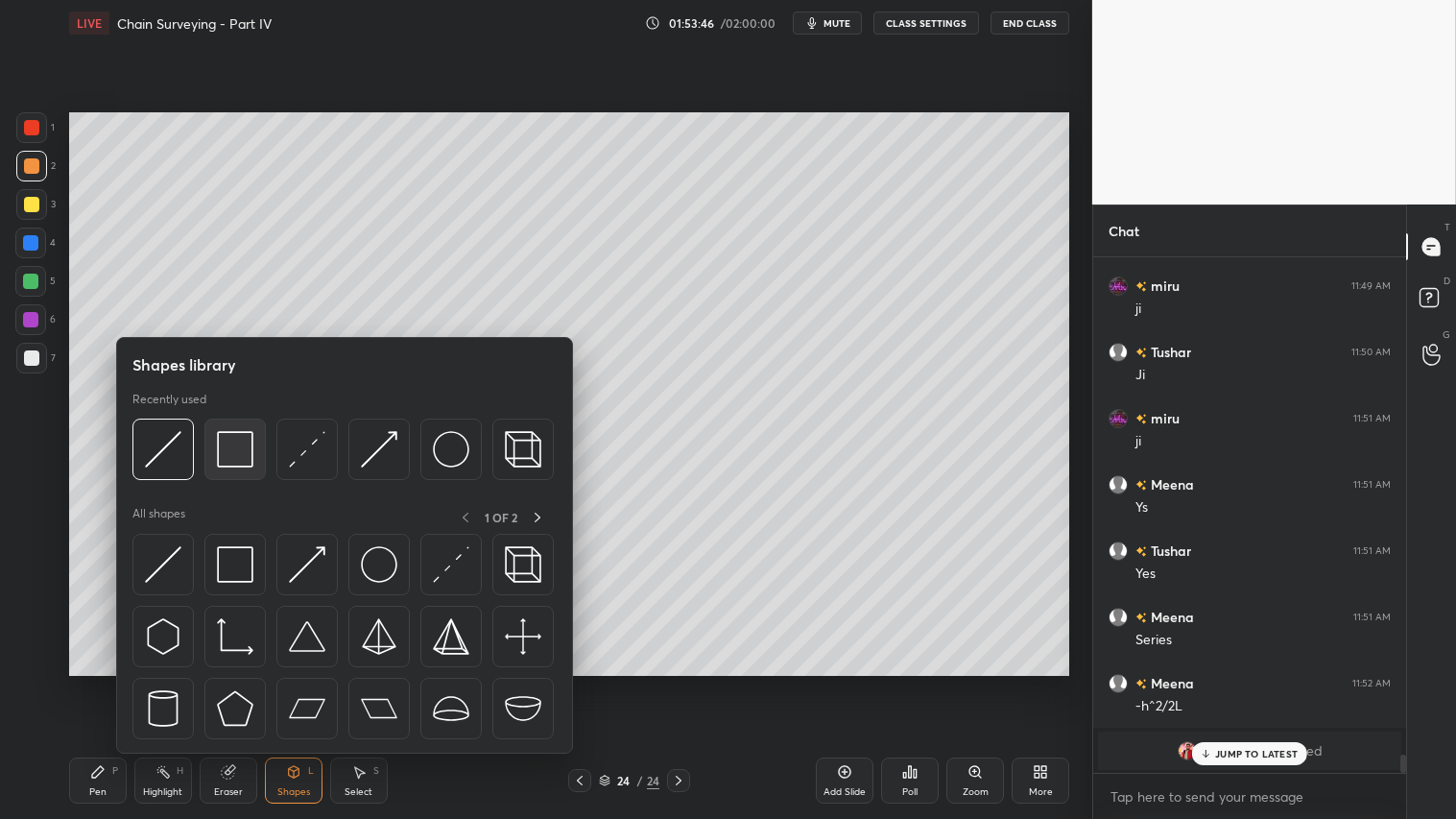 click at bounding box center [235, 449] 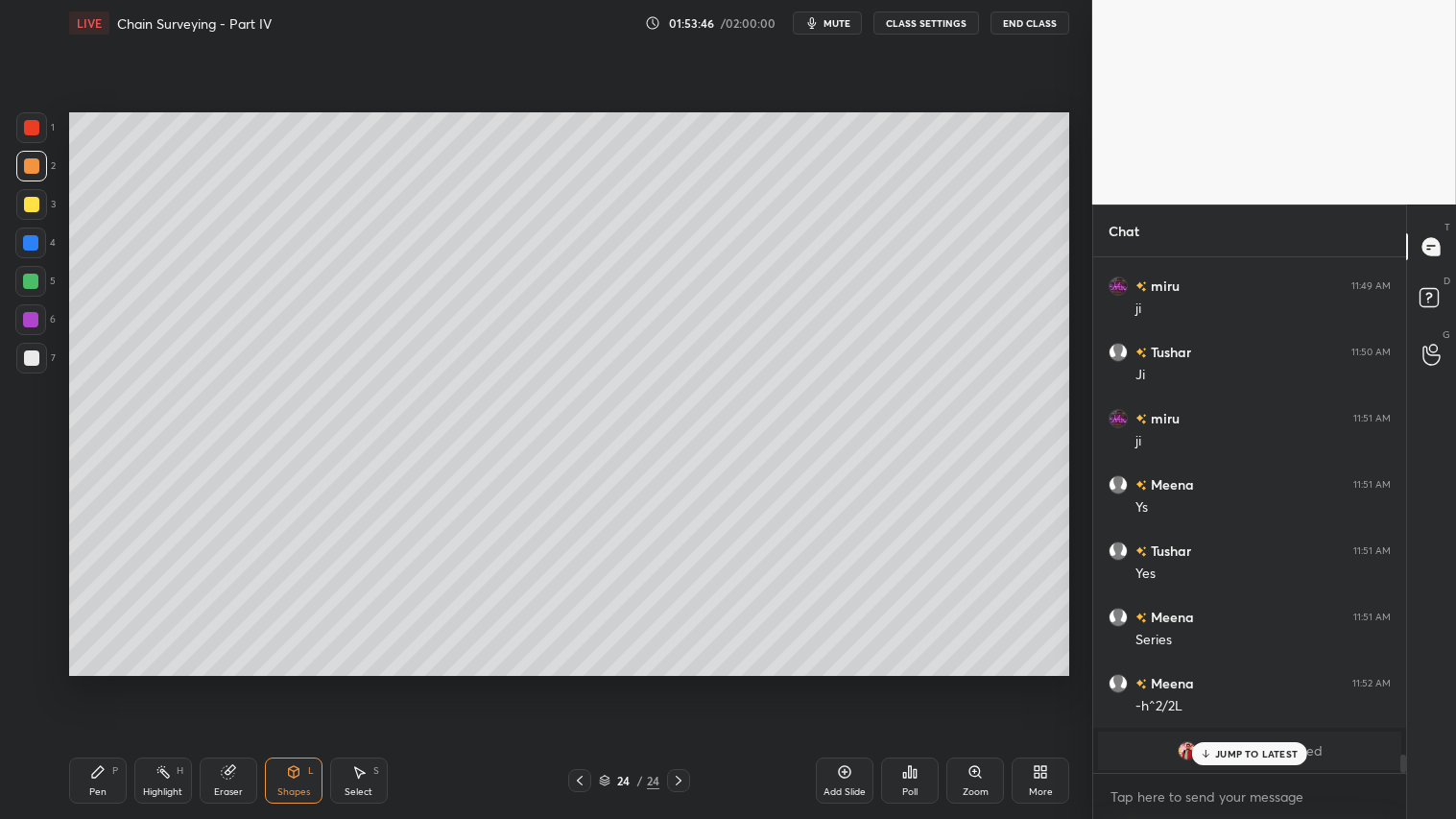 drag, startPoint x: 27, startPoint y: 358, endPoint x: 48, endPoint y: 366, distance: 22.472205 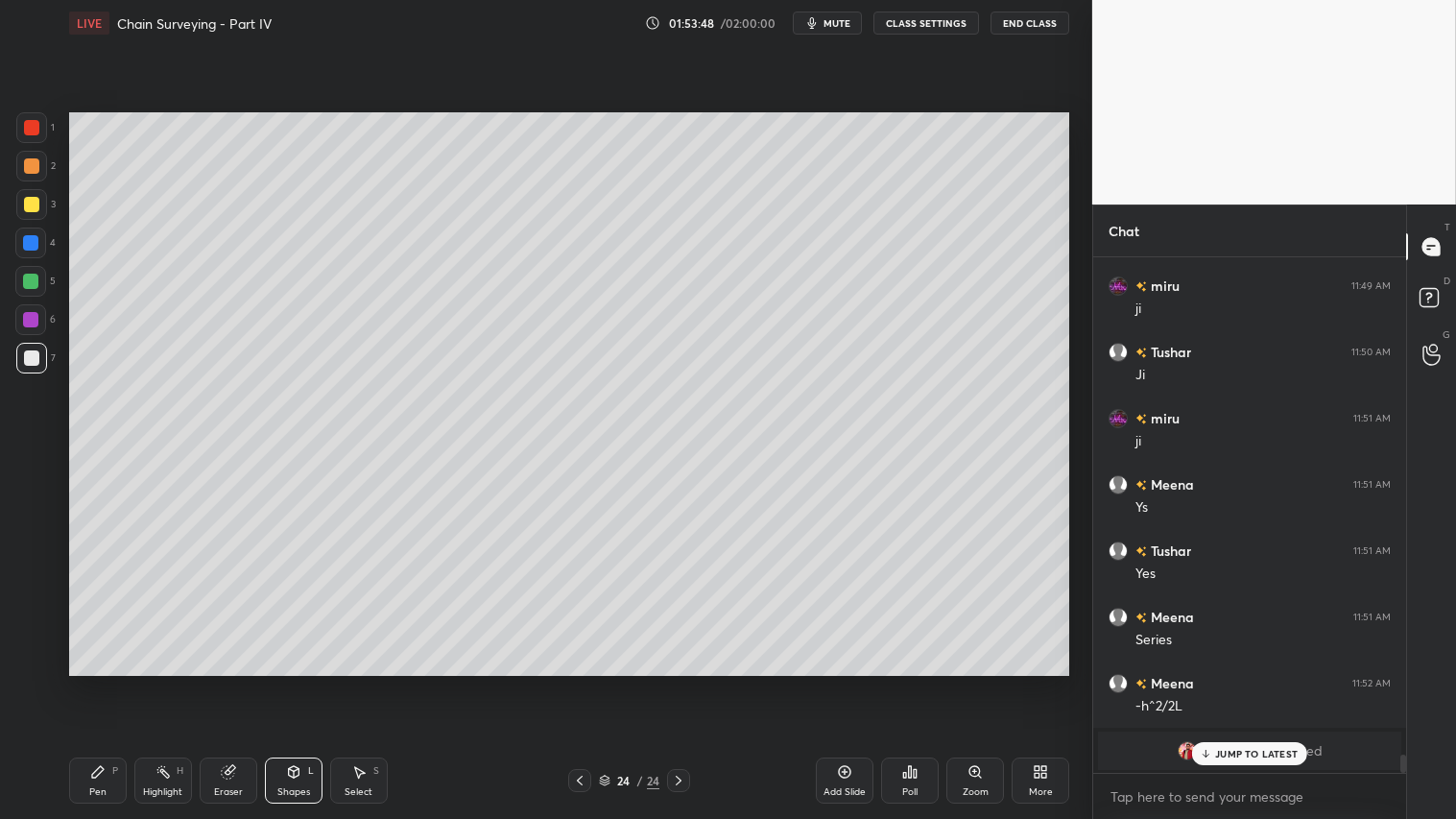 drag, startPoint x: 578, startPoint y: 778, endPoint x: 776, endPoint y: 688, distance: 217.49483 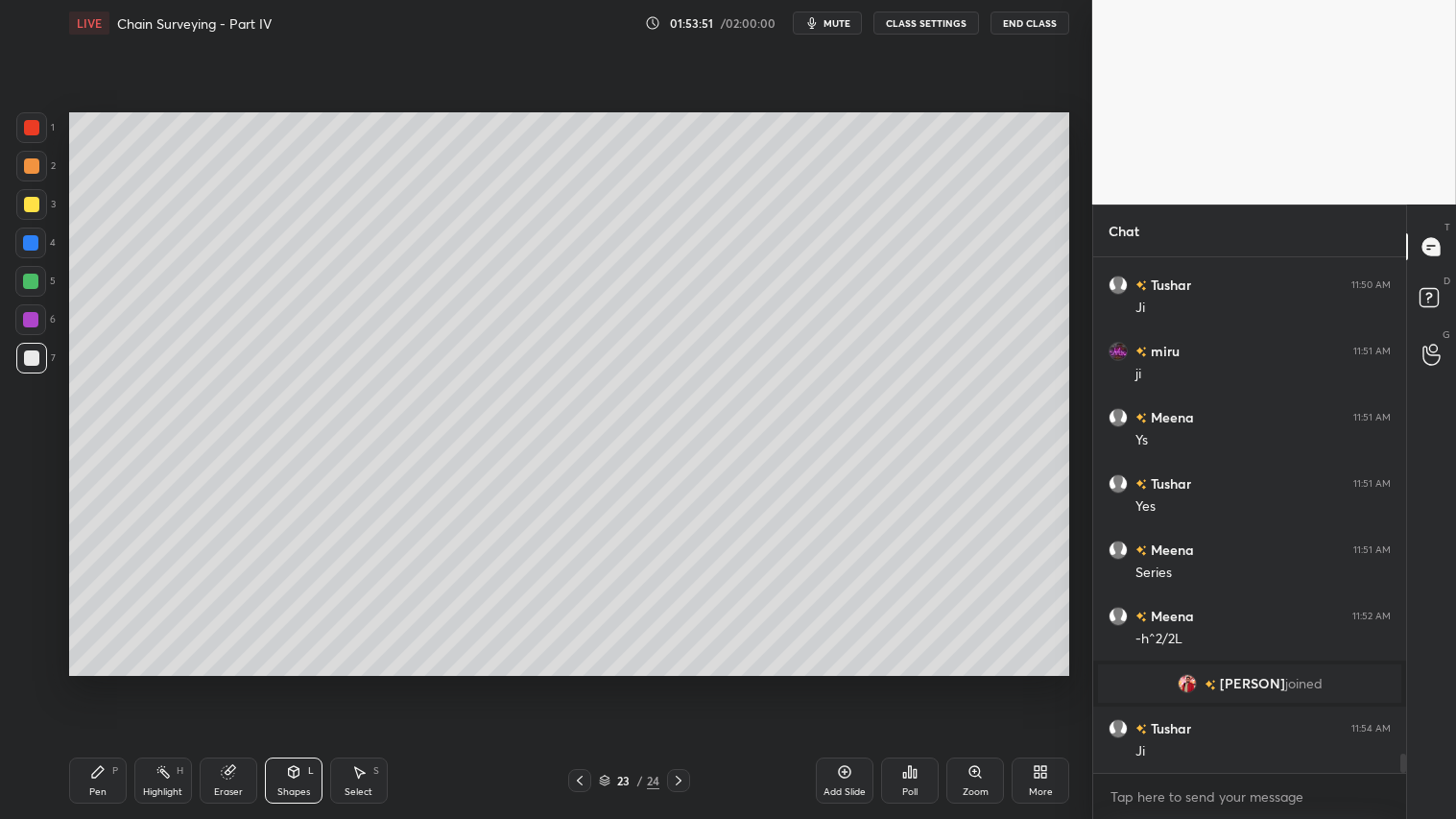 scroll, scrollTop: 13267, scrollLeft: 0, axis: vertical 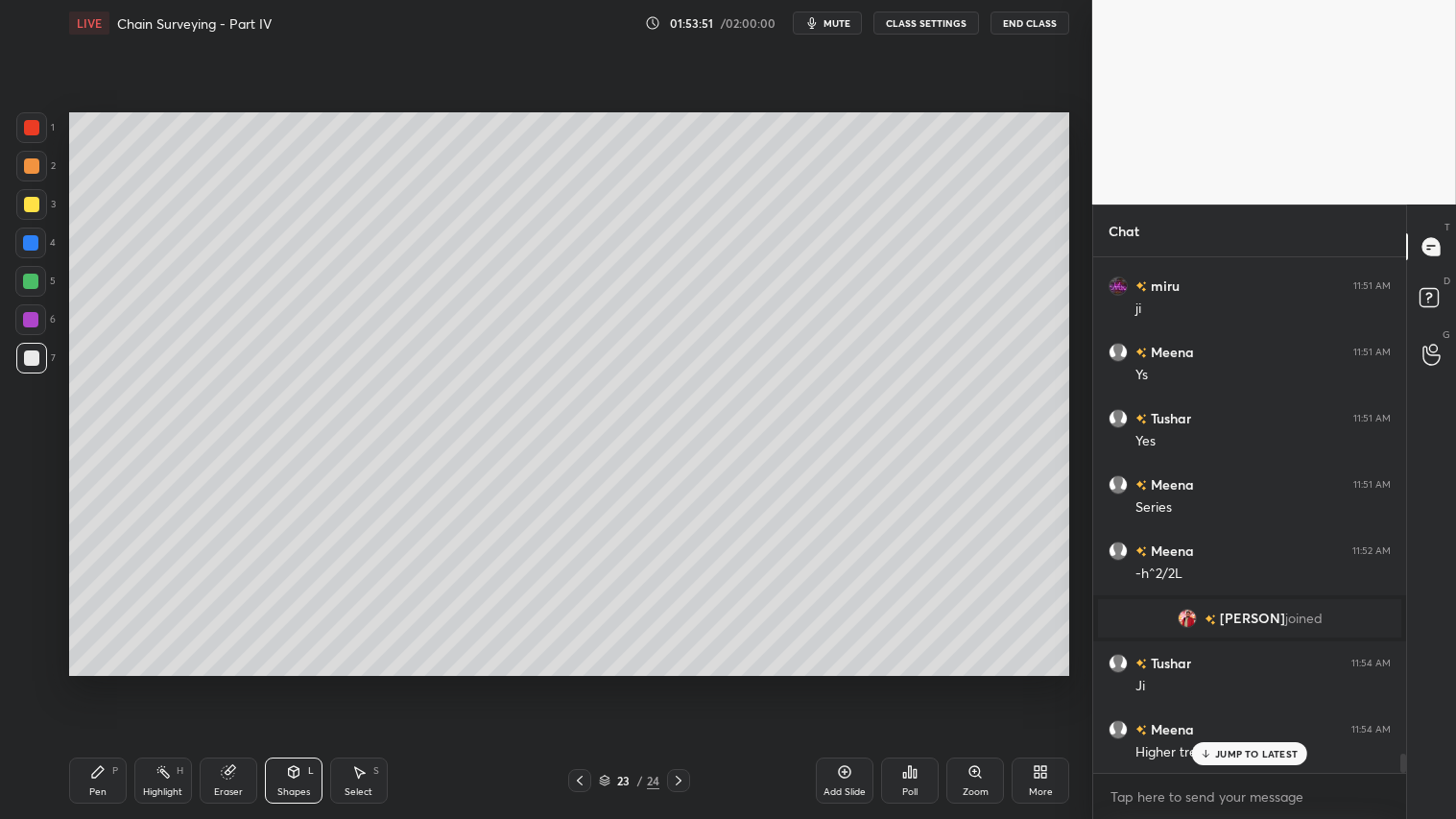 click 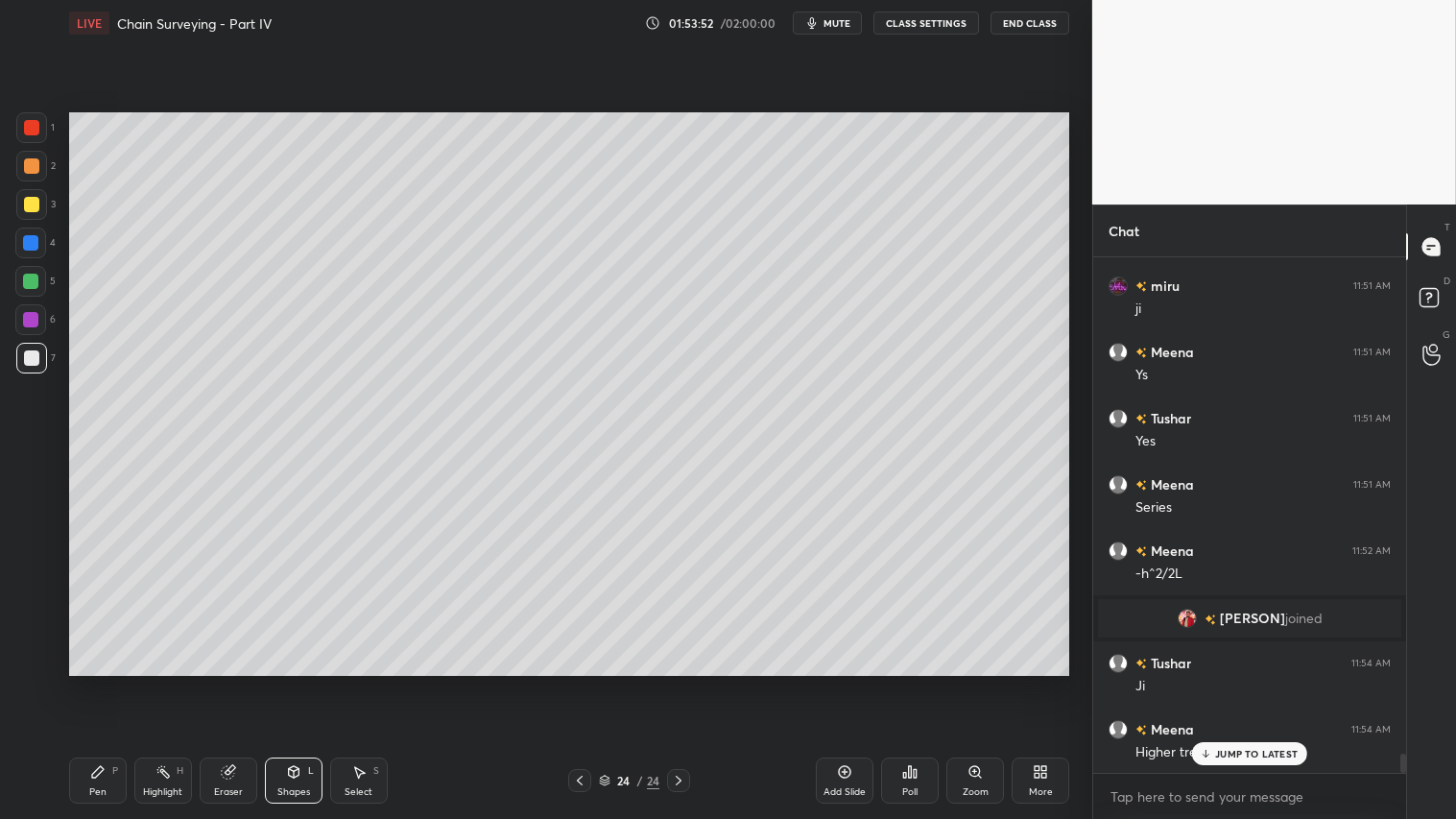 click on "JUMP TO LATEST" at bounding box center [1256, 754] 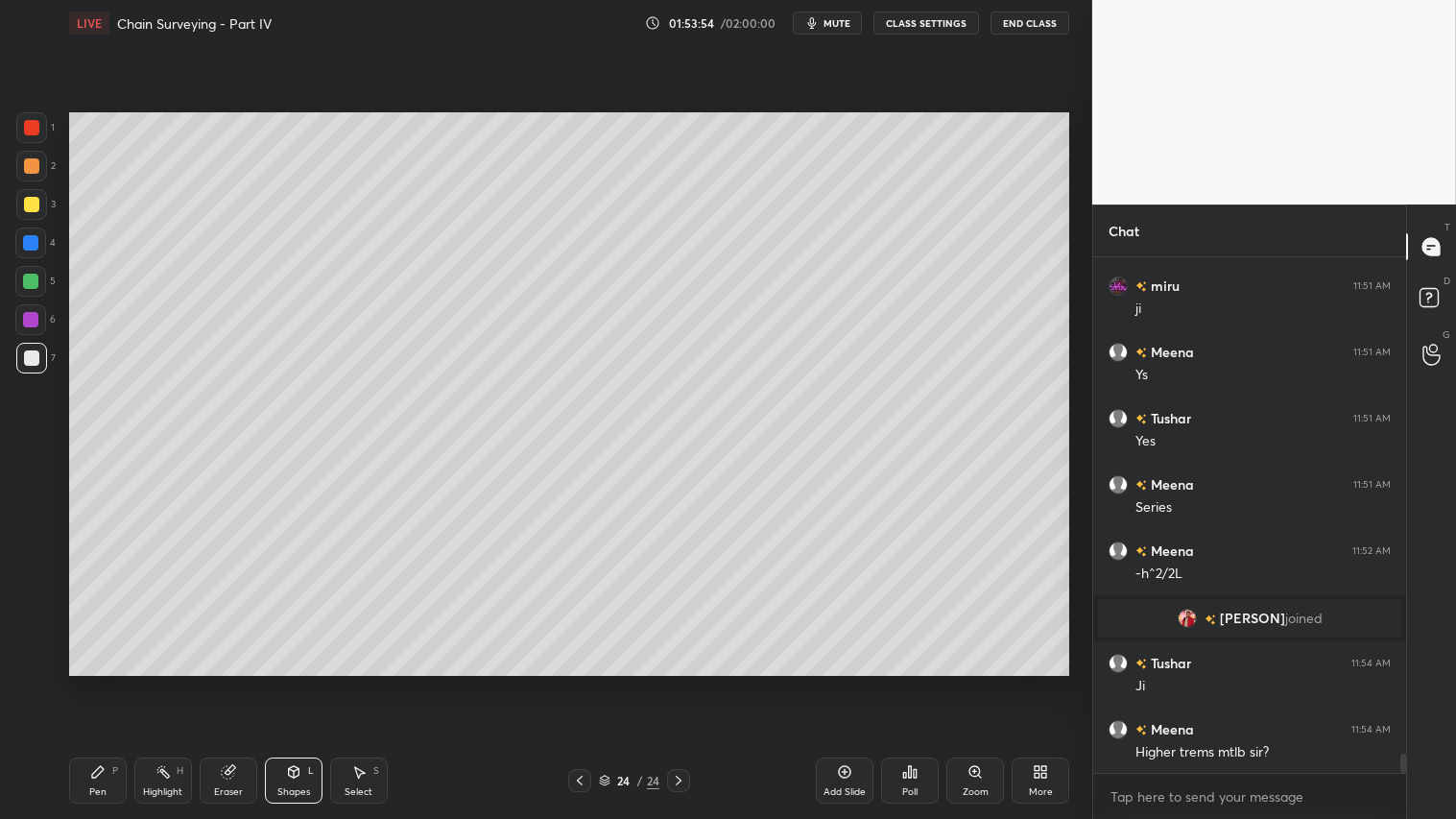 click 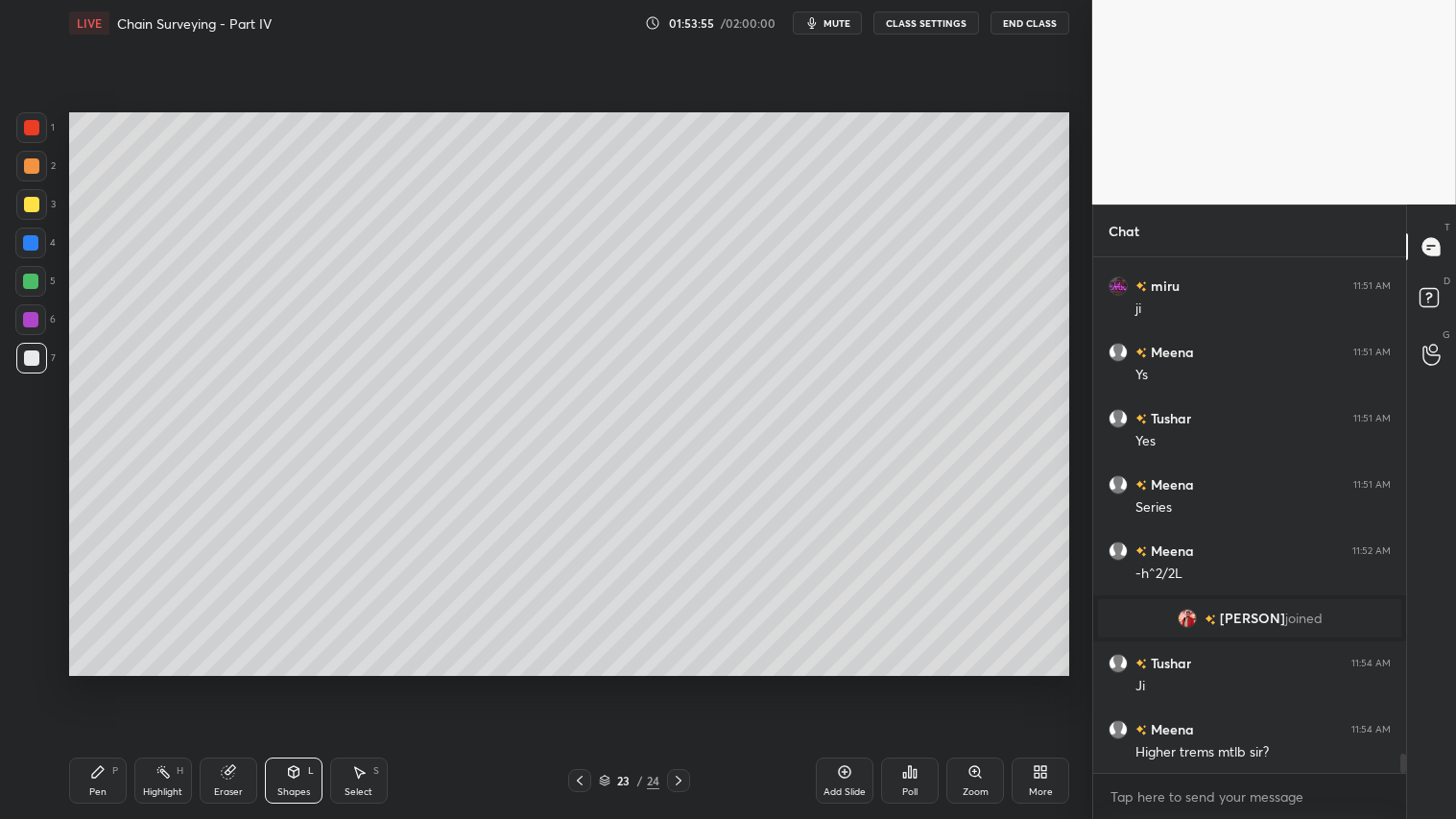 drag, startPoint x: 120, startPoint y: 774, endPoint x: 319, endPoint y: 696, distance: 213.7405 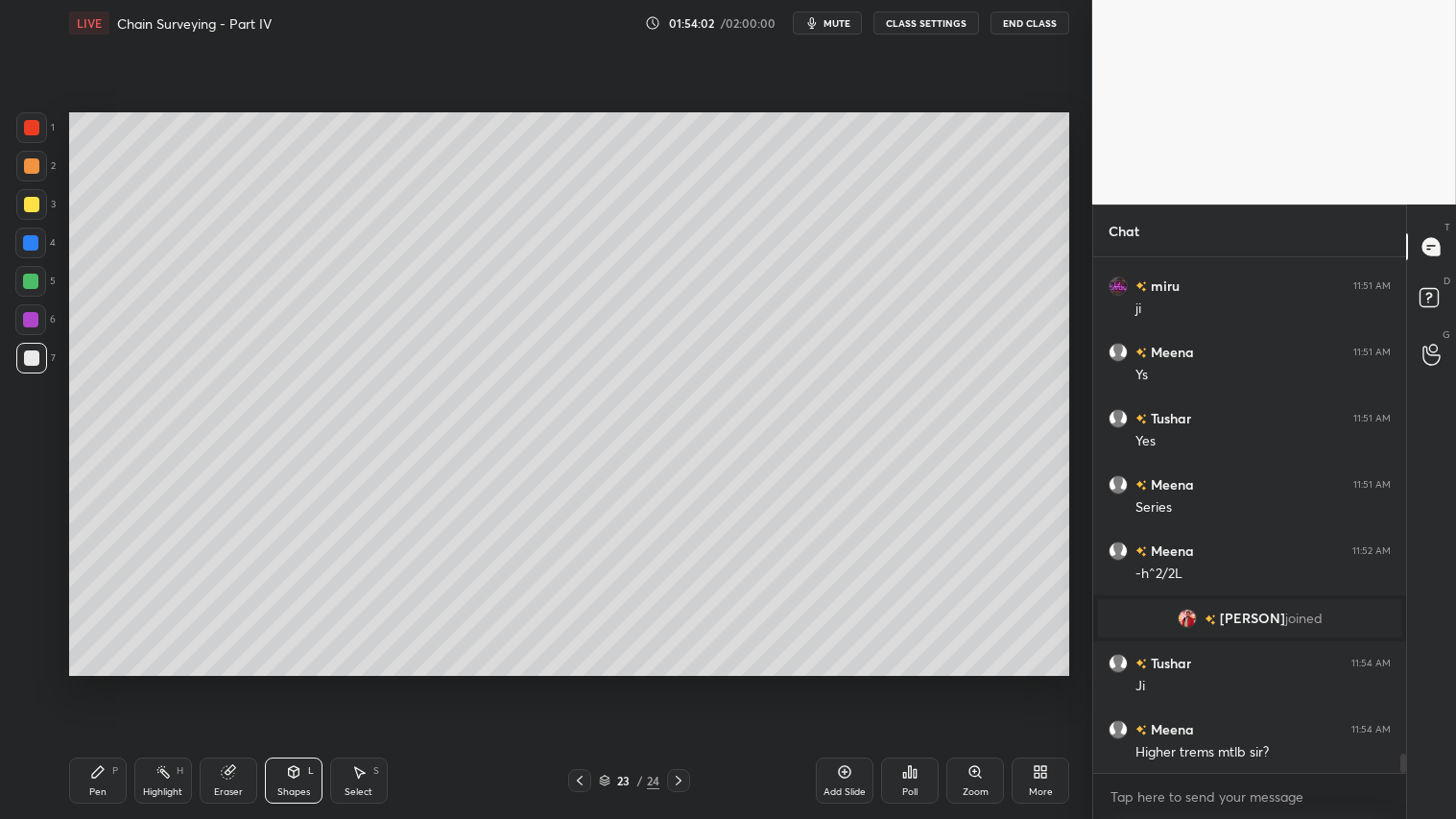 drag, startPoint x: 77, startPoint y: 782, endPoint x: 382, endPoint y: 697, distance: 316.6228 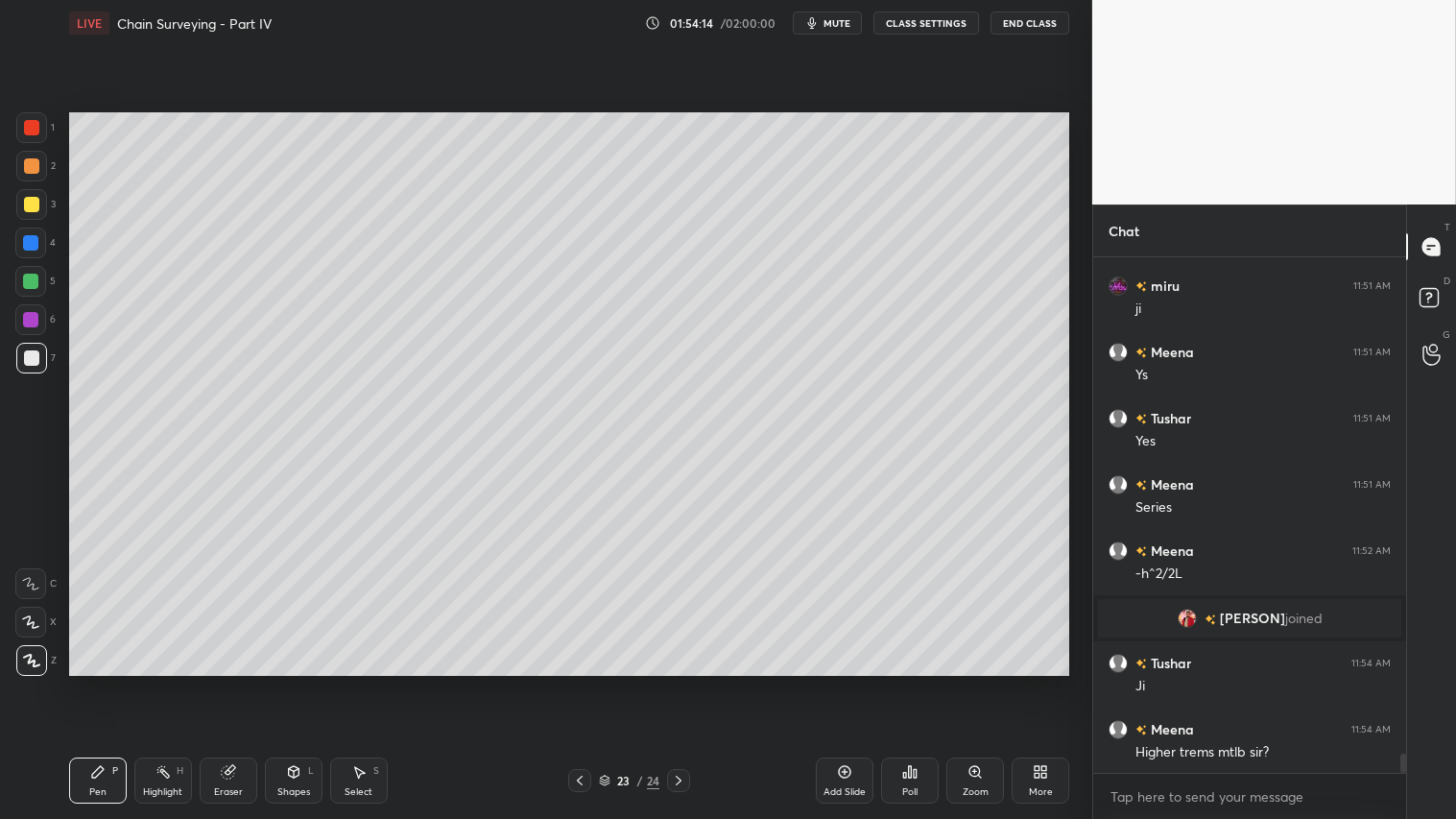 drag, startPoint x: 236, startPoint y: 763, endPoint x: 344, endPoint y: 698, distance: 126.05158 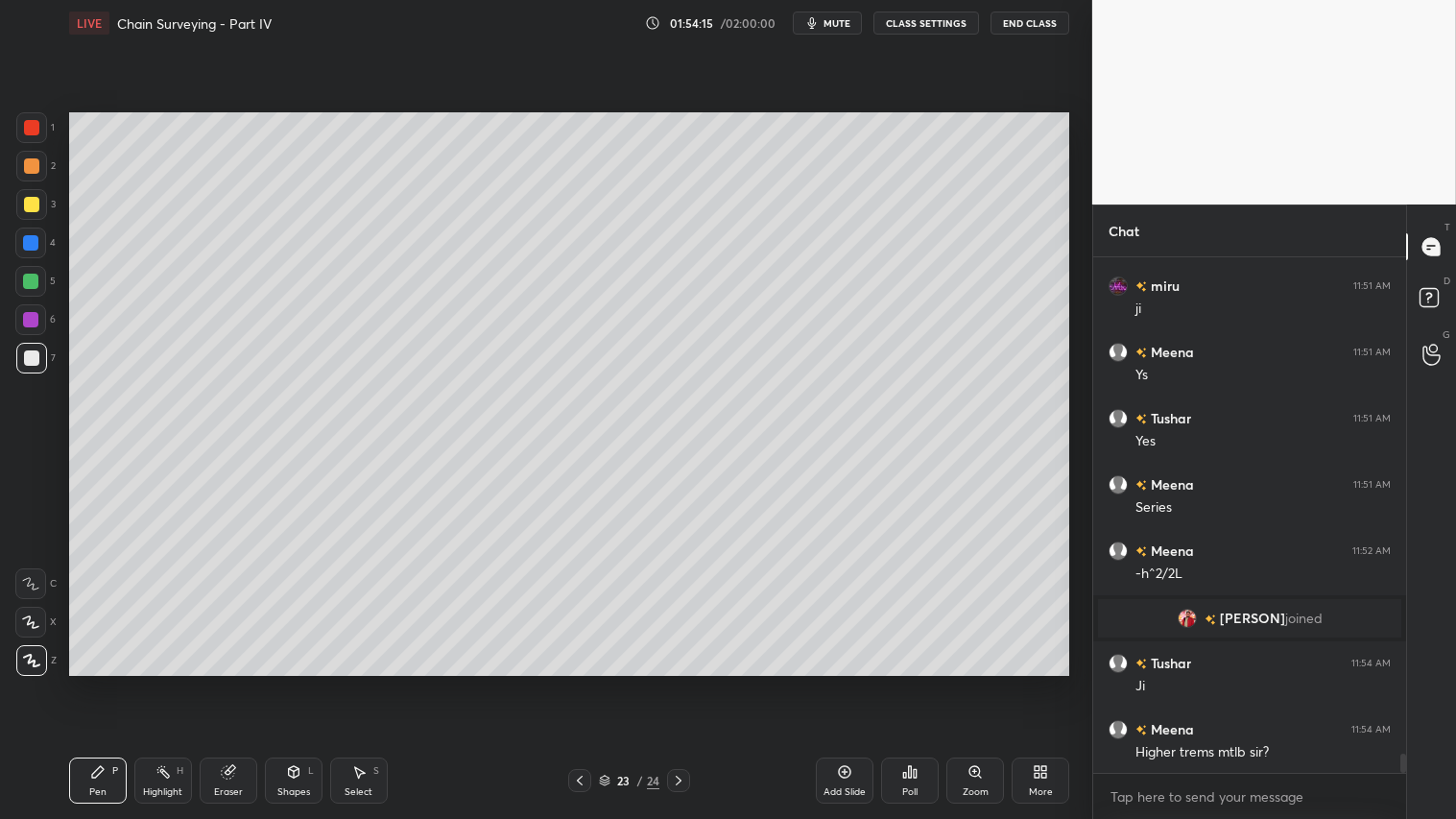 click on "Eraser" at bounding box center [228, 781] 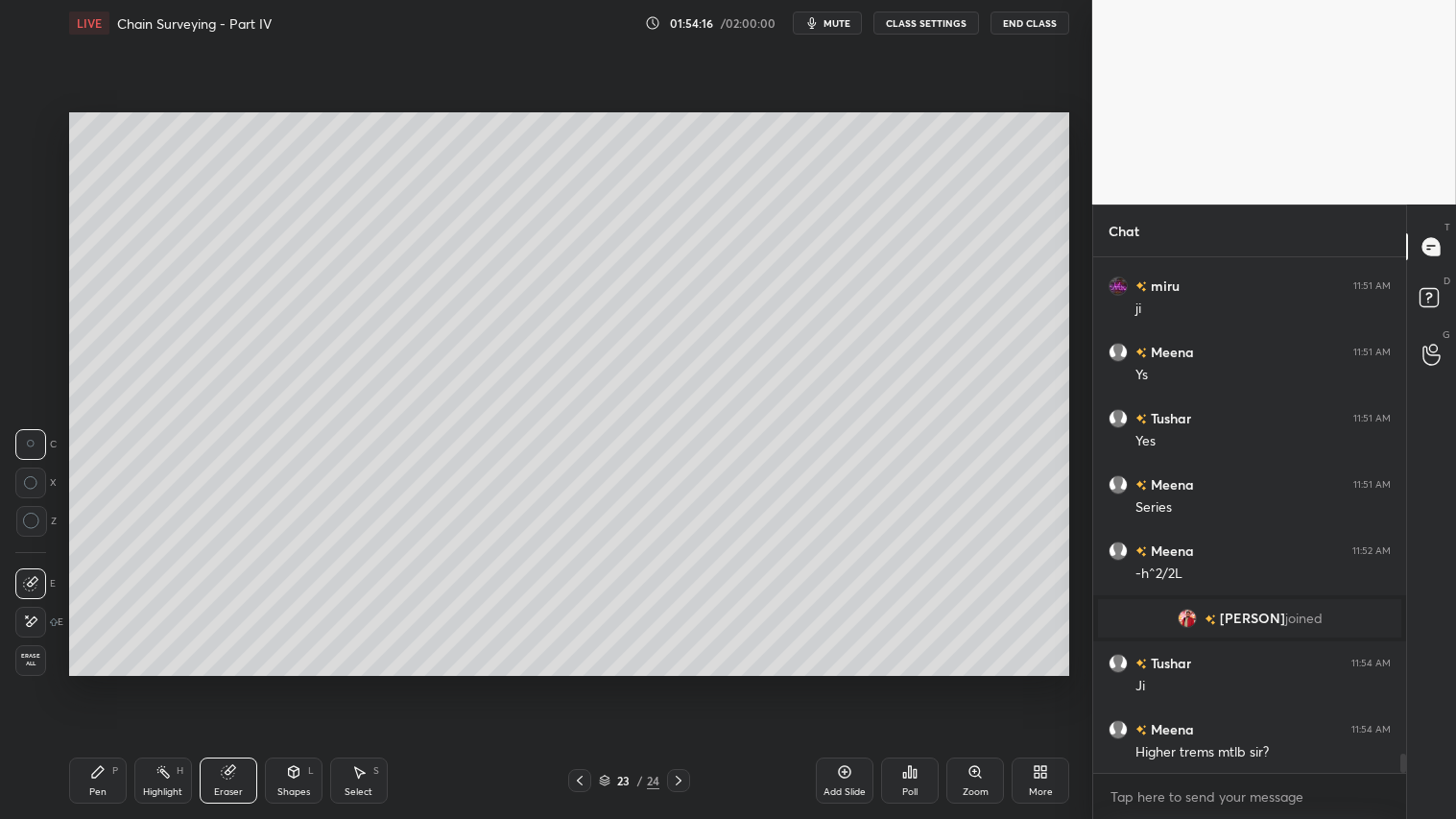 click at bounding box center (31, 483) 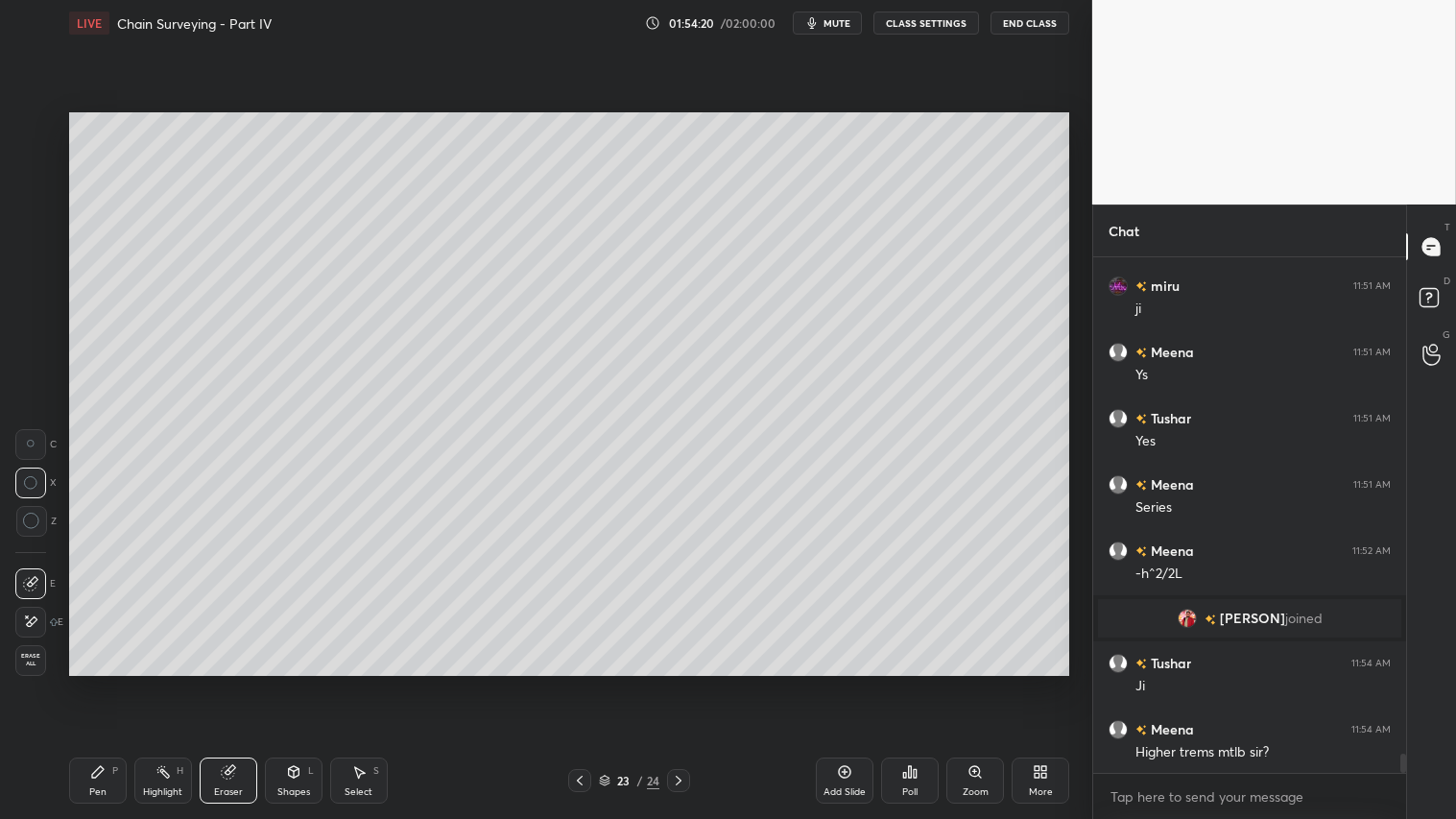 click on "Pen P" at bounding box center (98, 781) 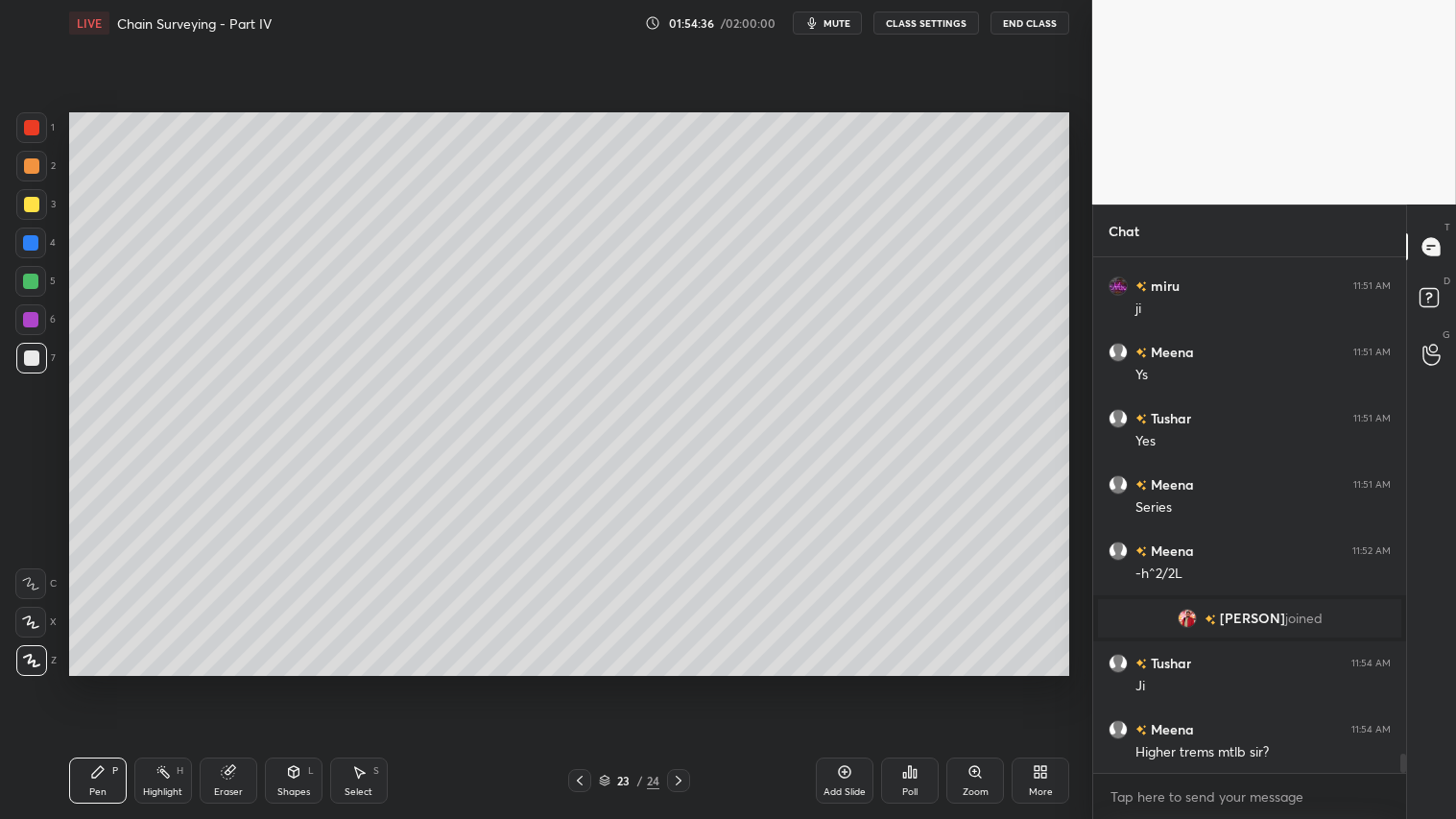 click on "Eraser" at bounding box center [228, 781] 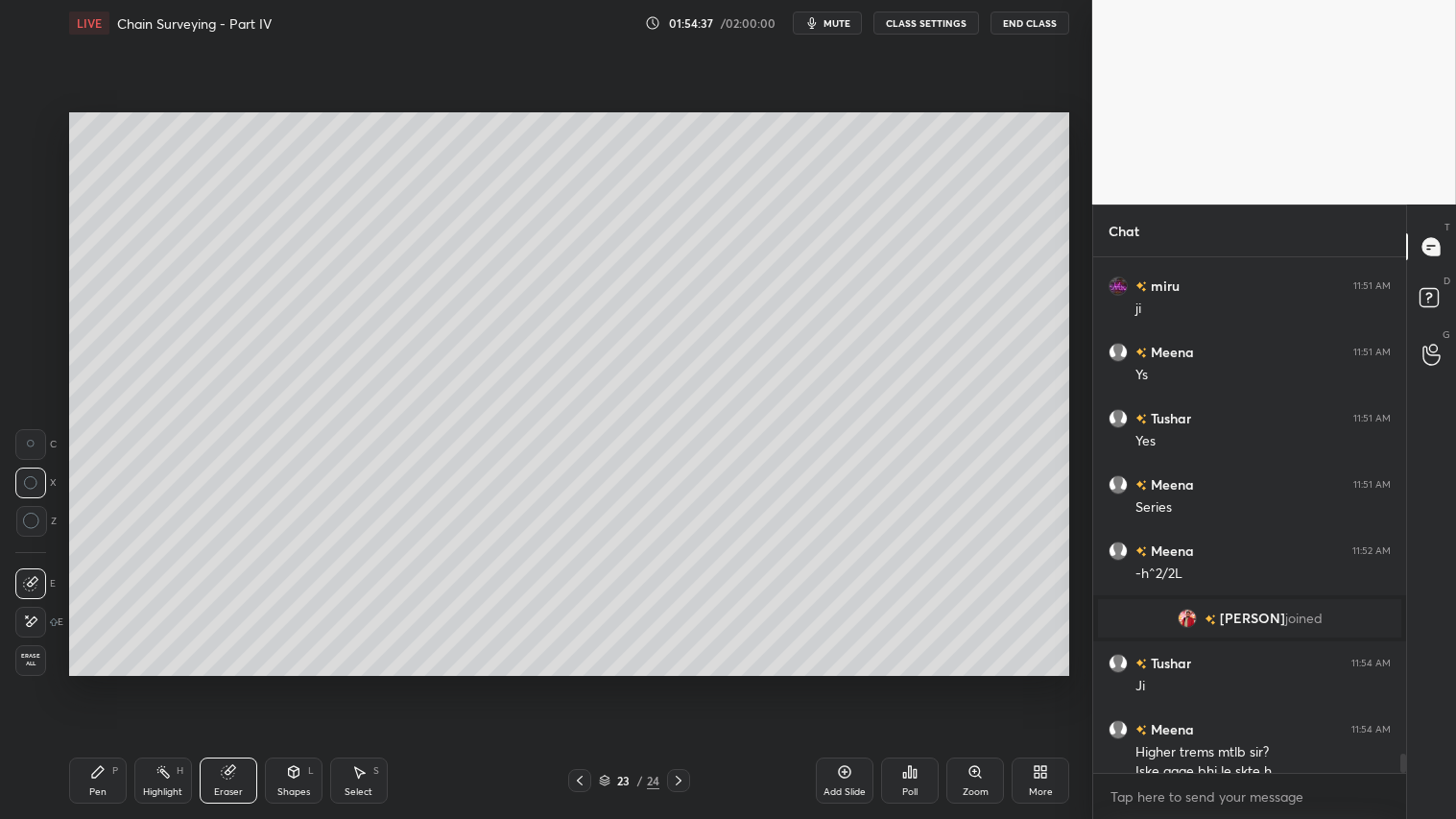 scroll, scrollTop: 13286, scrollLeft: 0, axis: vertical 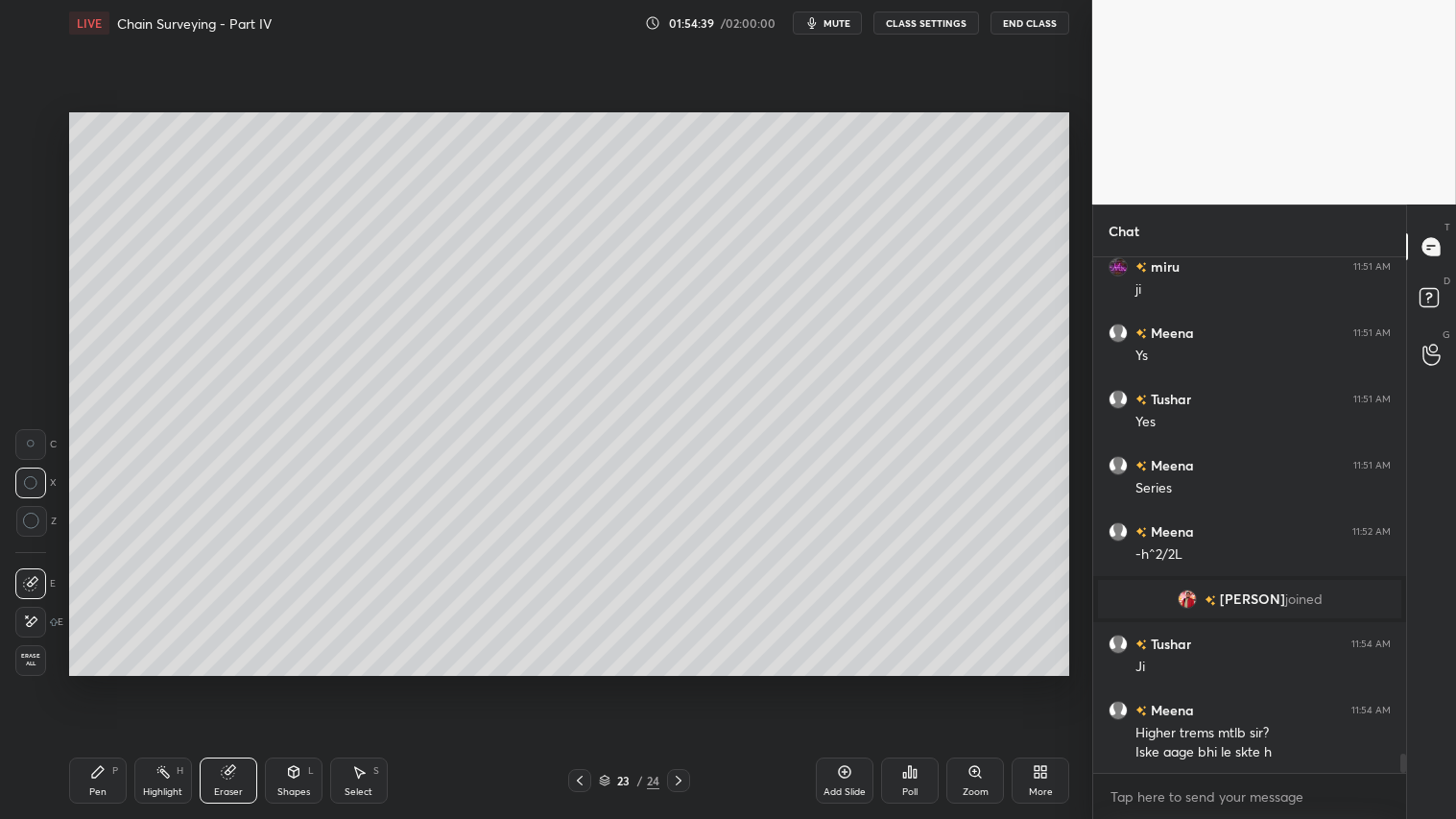 click on "Pen P" at bounding box center [98, 781] 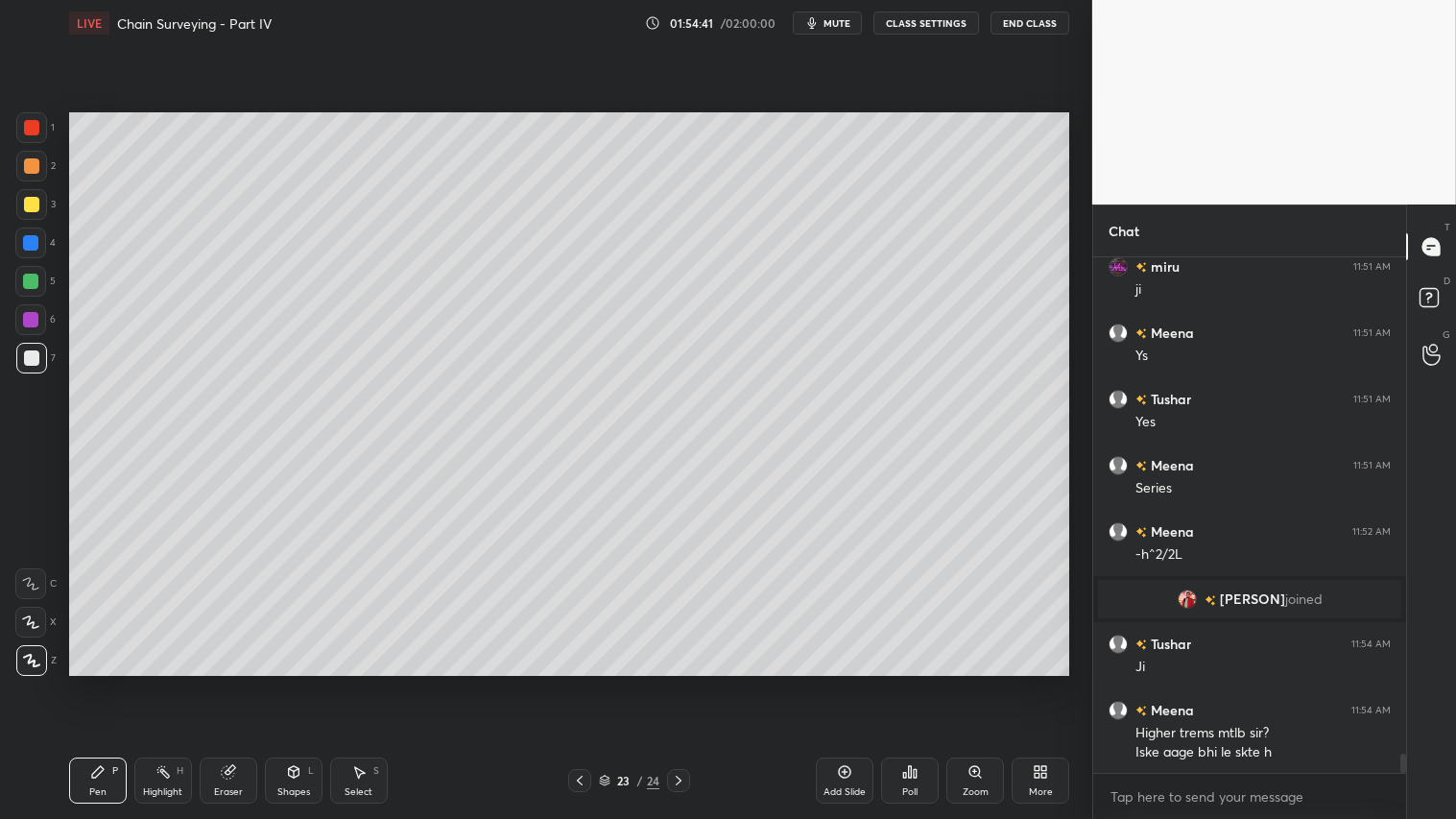 drag, startPoint x: 240, startPoint y: 780, endPoint x: 370, endPoint y: 735, distance: 137.56816 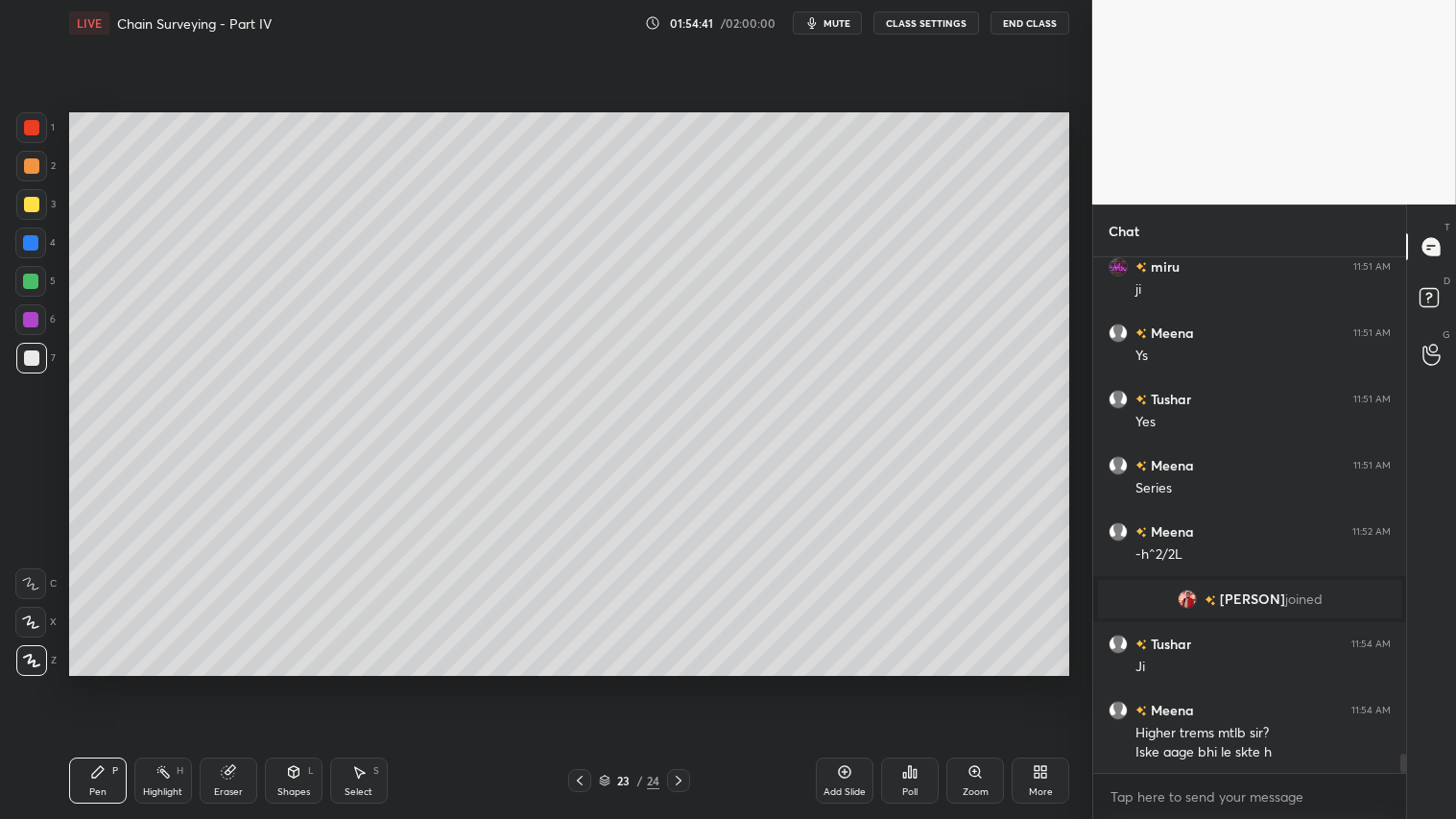 click on "Eraser" at bounding box center (228, 781) 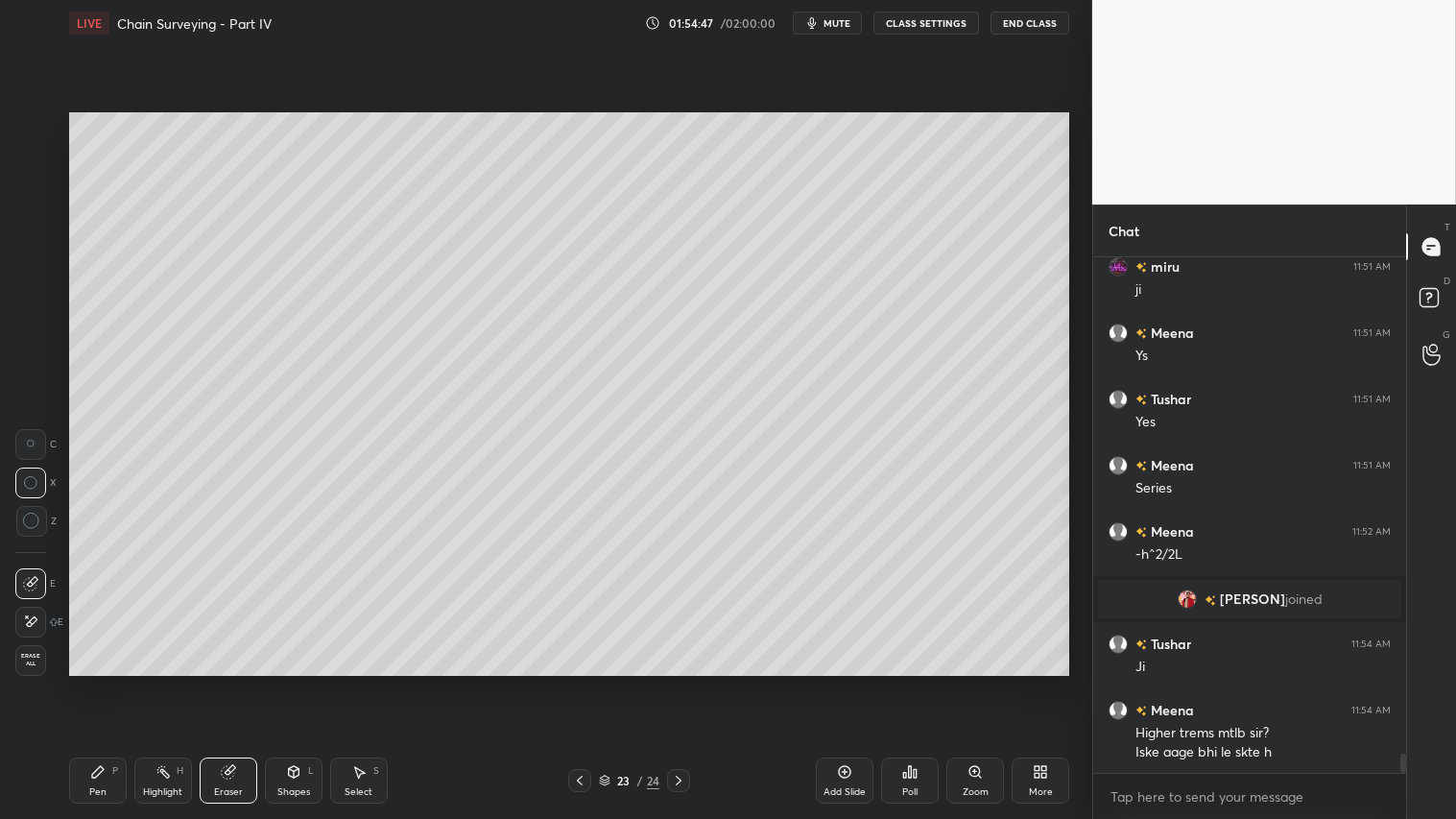 click 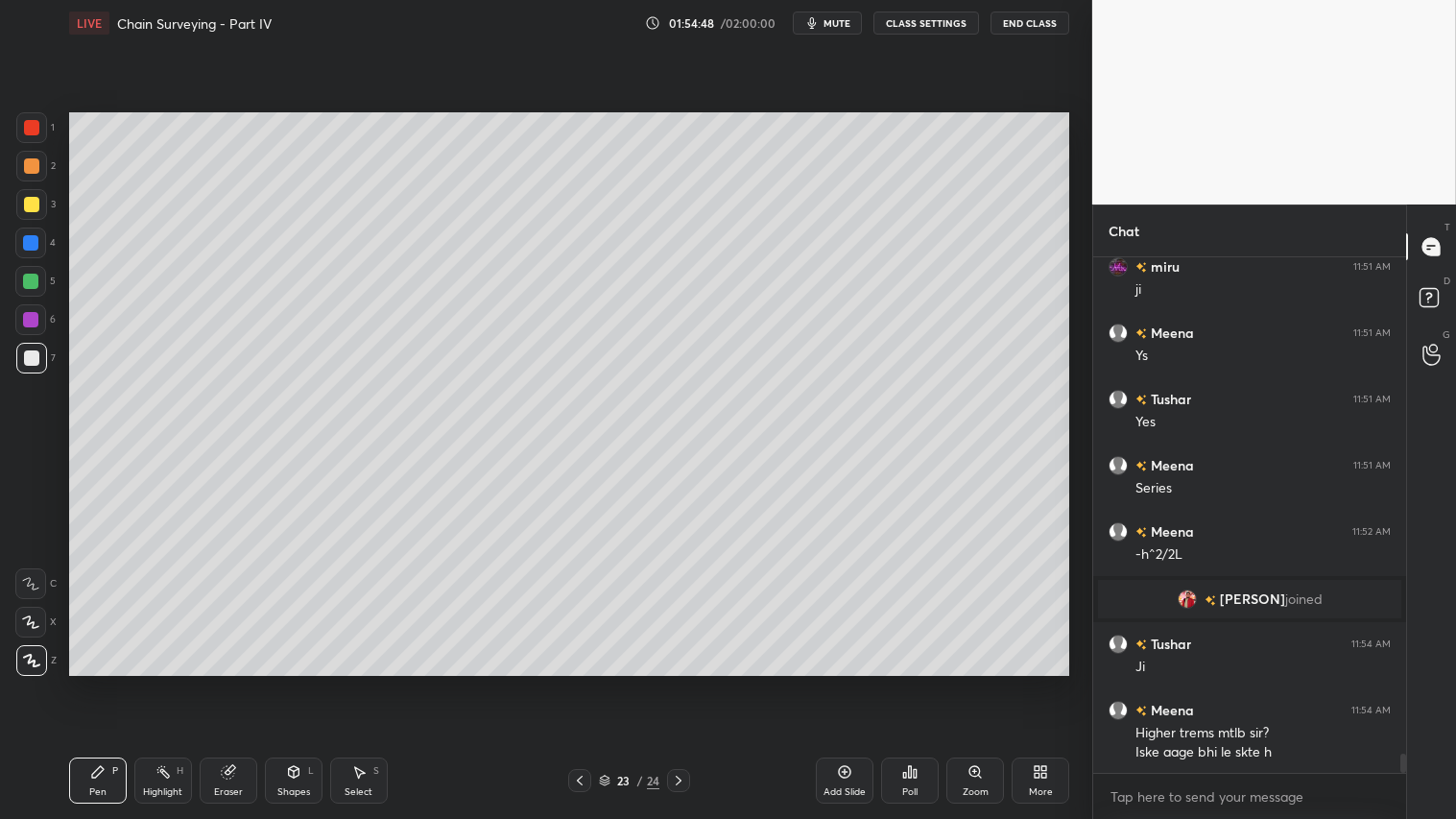 click at bounding box center [32, 166] 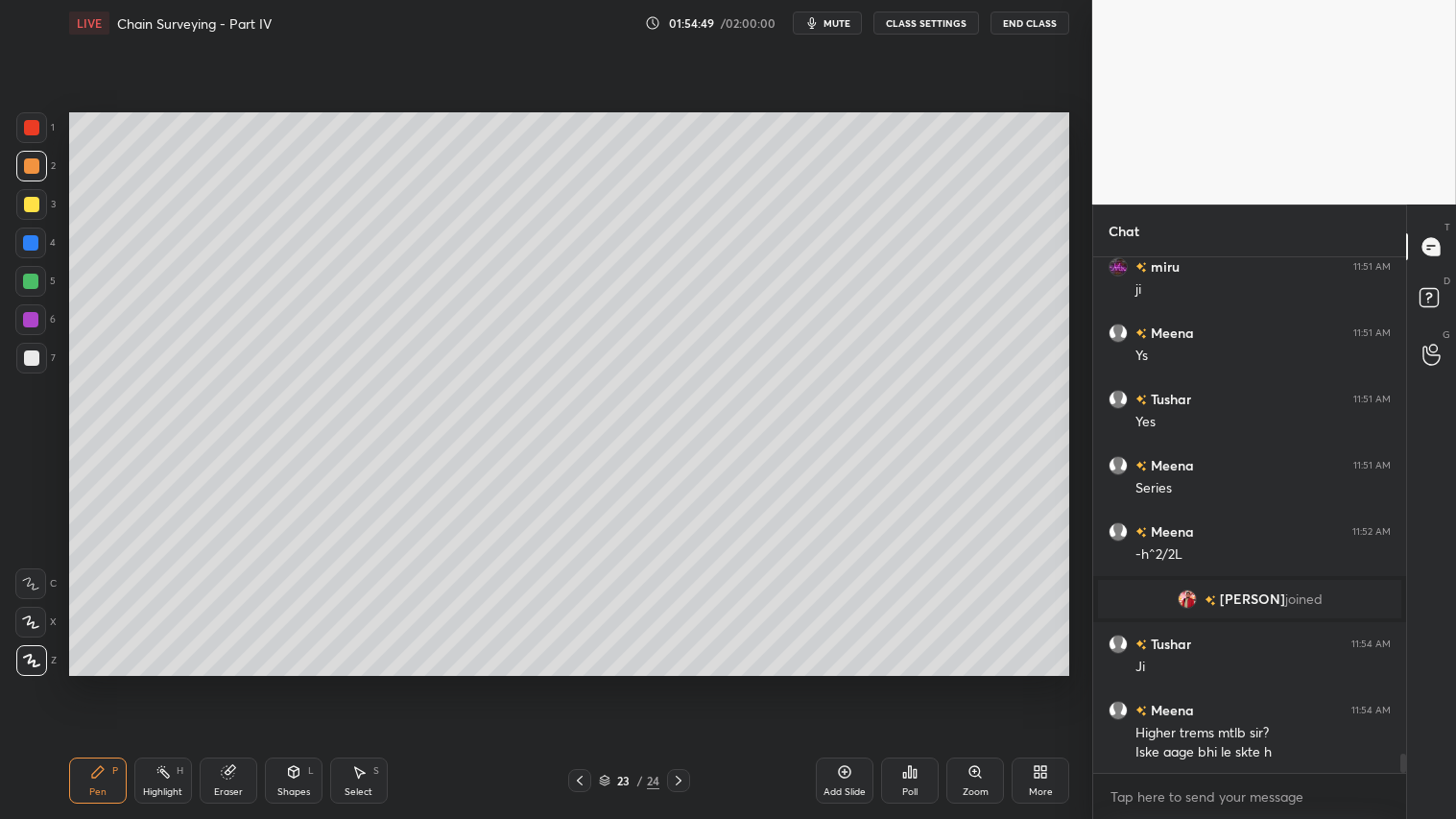 click 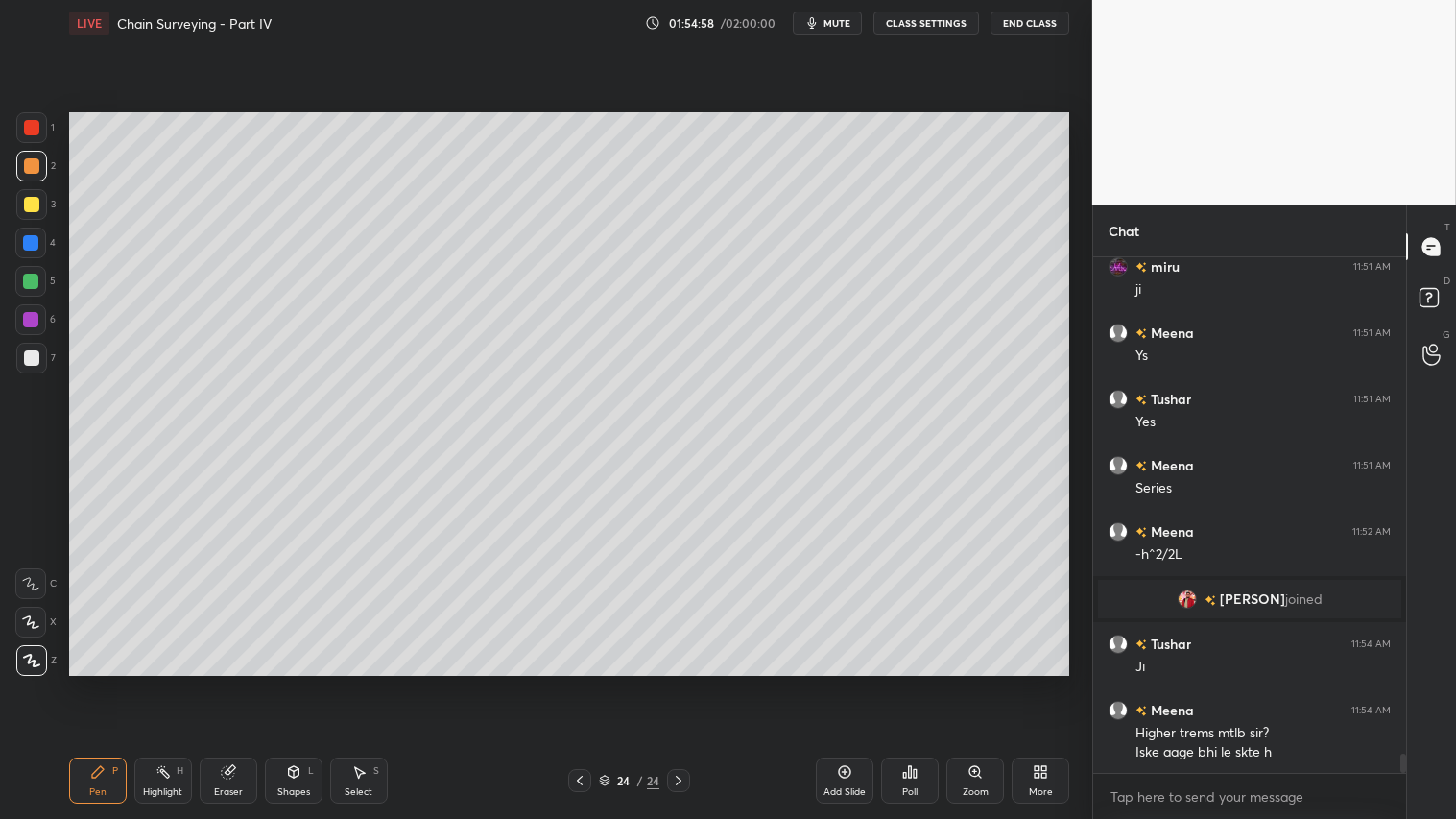 scroll, scrollTop: 13353, scrollLeft: 0, axis: vertical 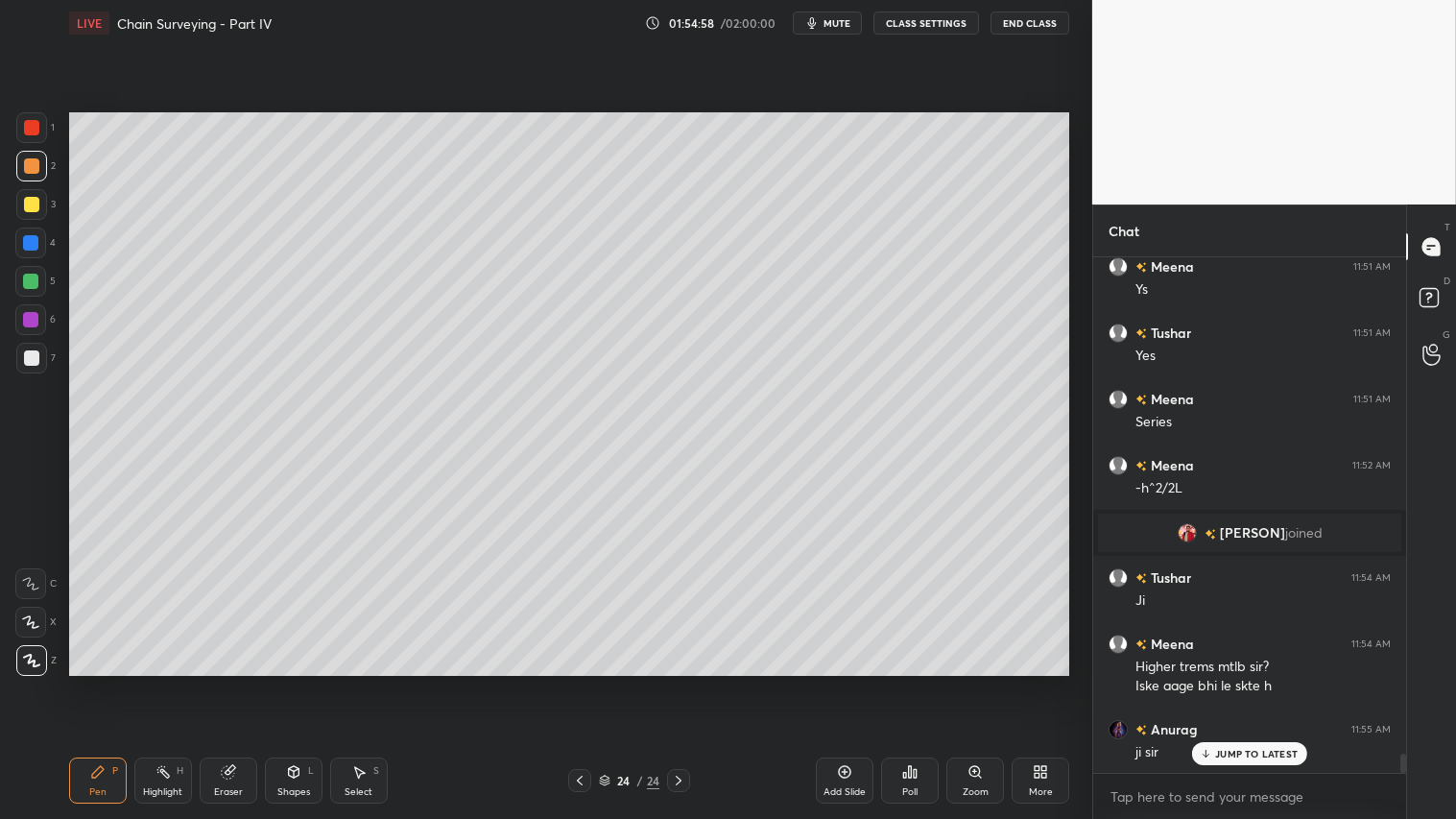 click at bounding box center [32, 166] 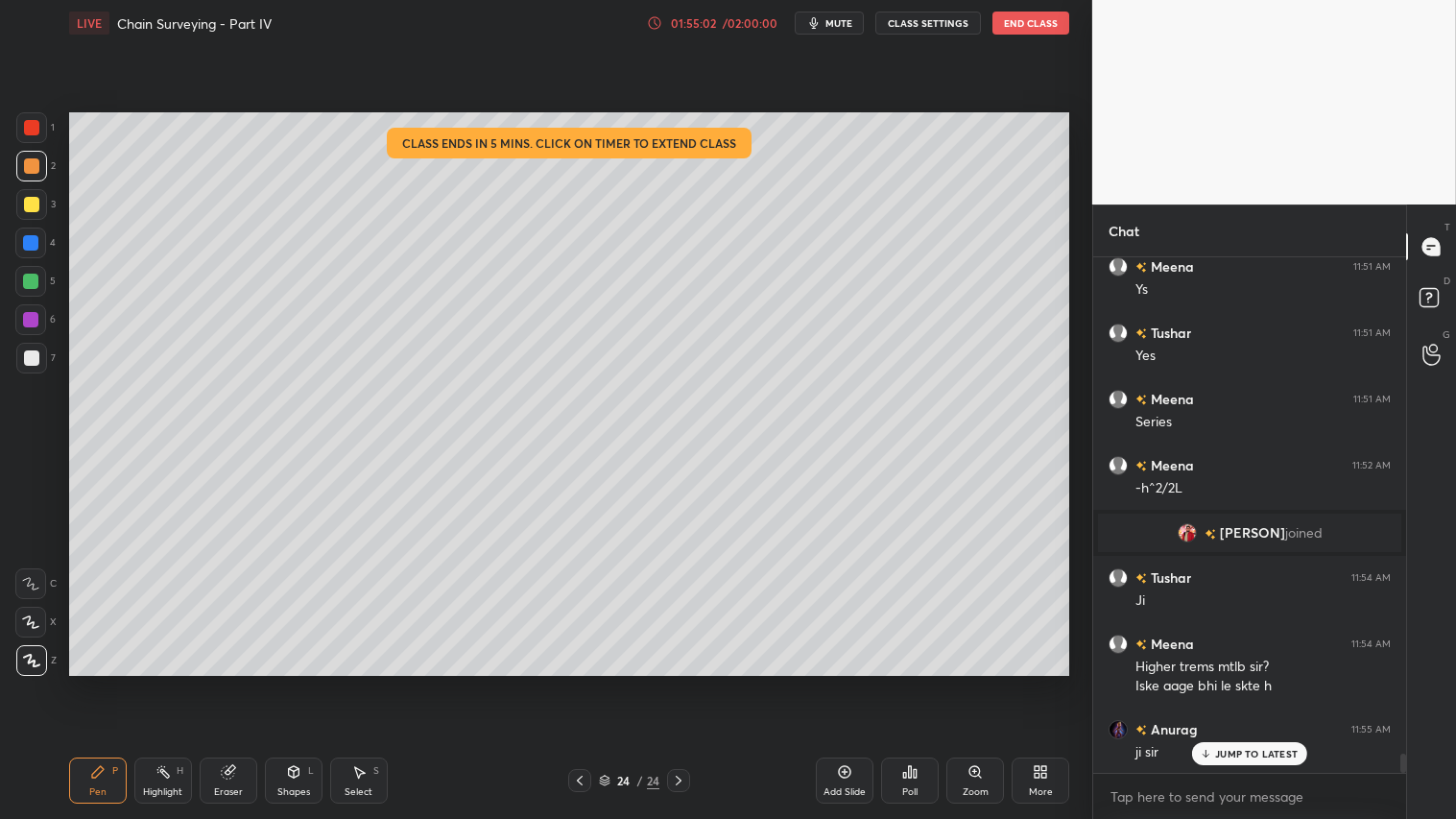 click on "Pen P" at bounding box center (98, 781) 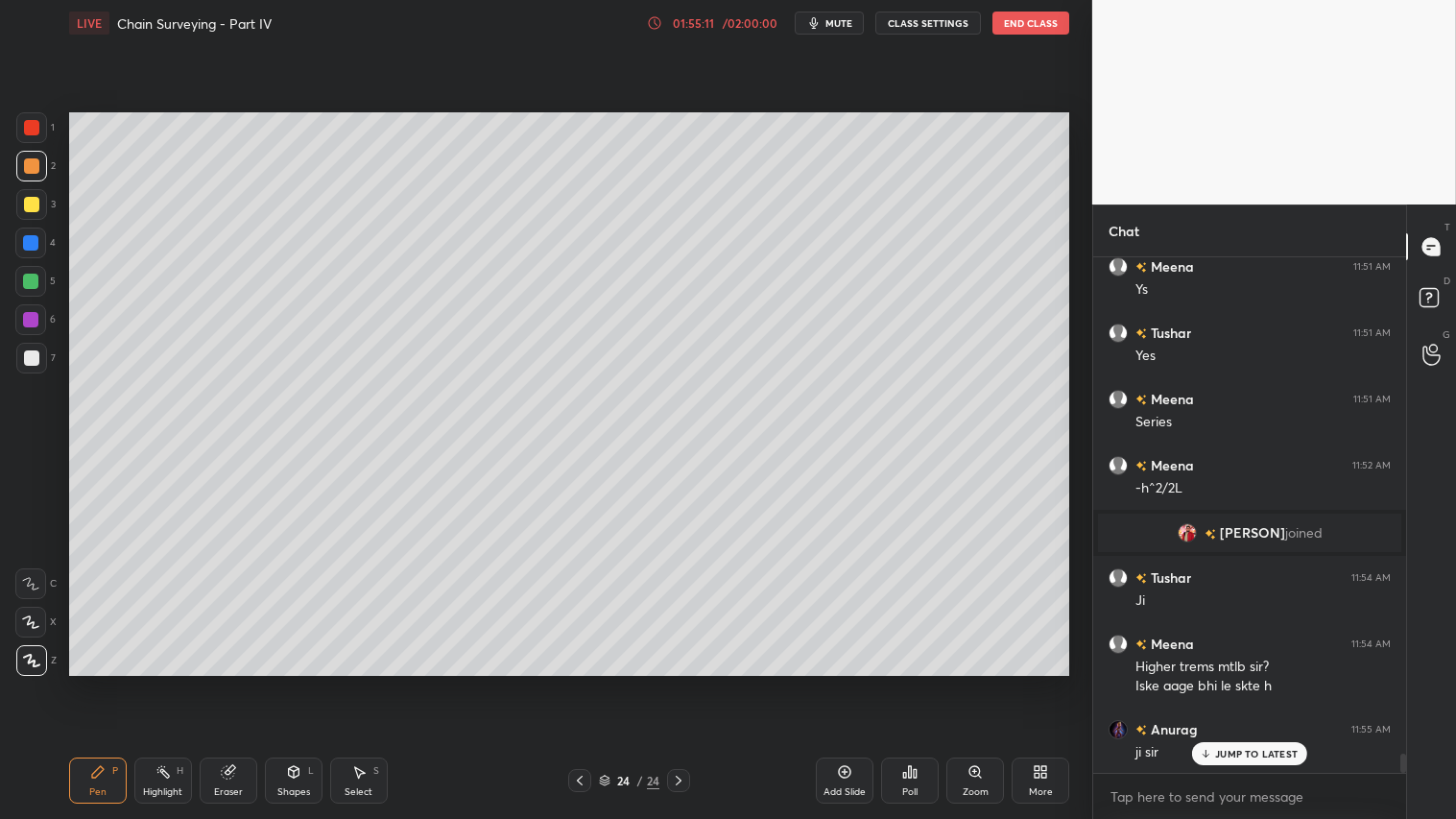 scroll, scrollTop: 13419, scrollLeft: 0, axis: vertical 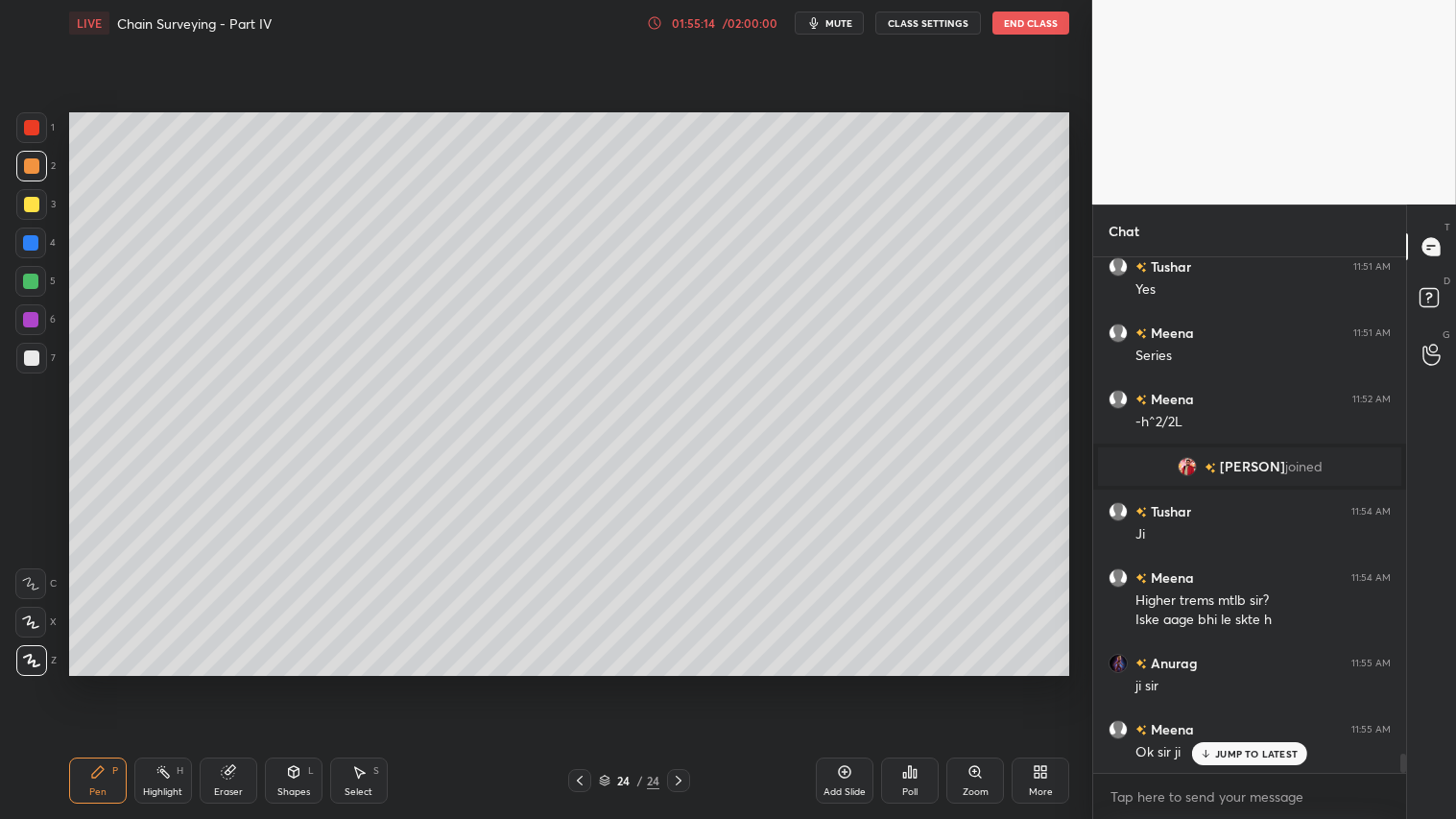 drag, startPoint x: 221, startPoint y: 789, endPoint x: 240, endPoint y: 781, distance: 20.615528 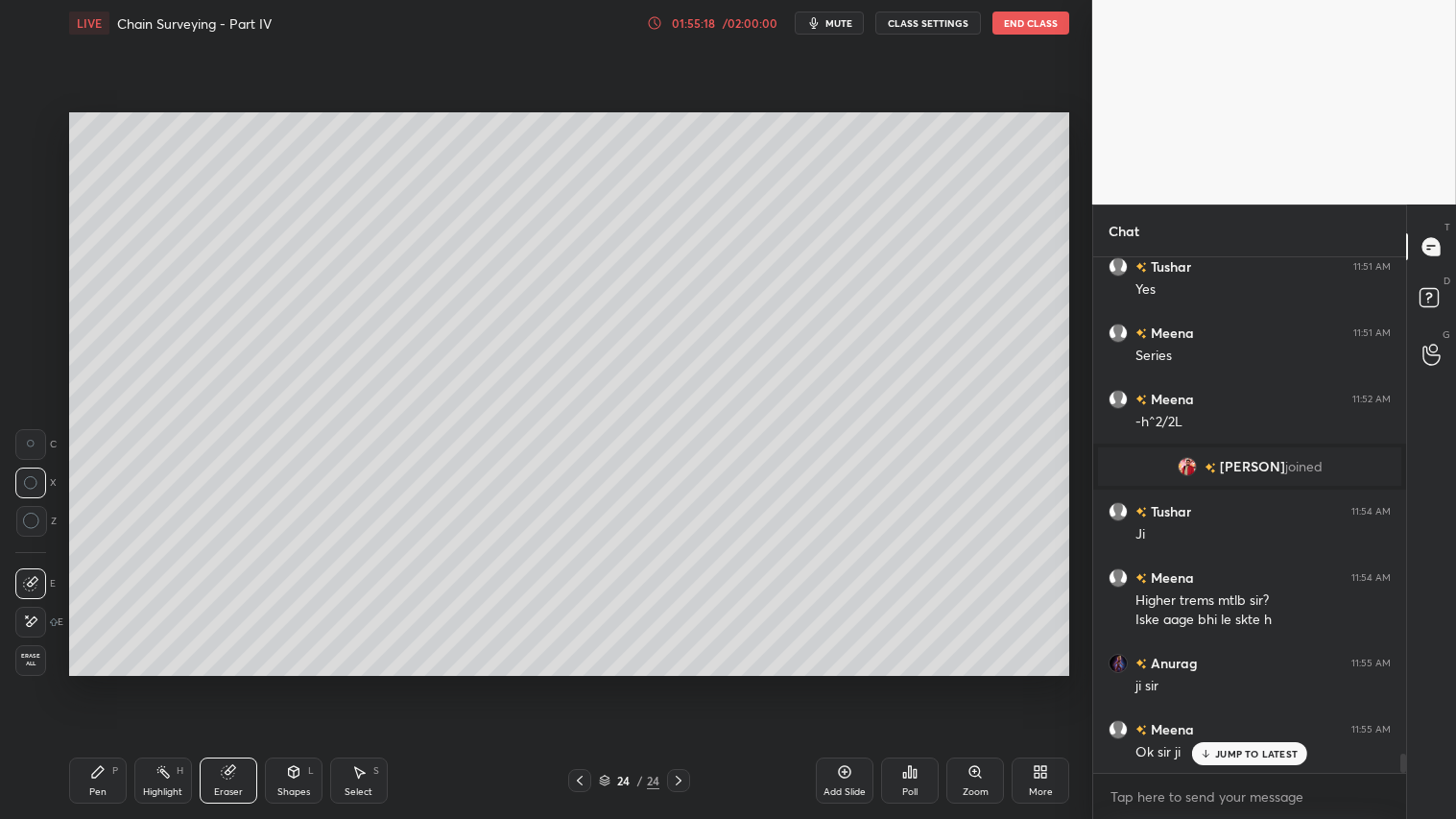 click on "Pen P" at bounding box center [98, 781] 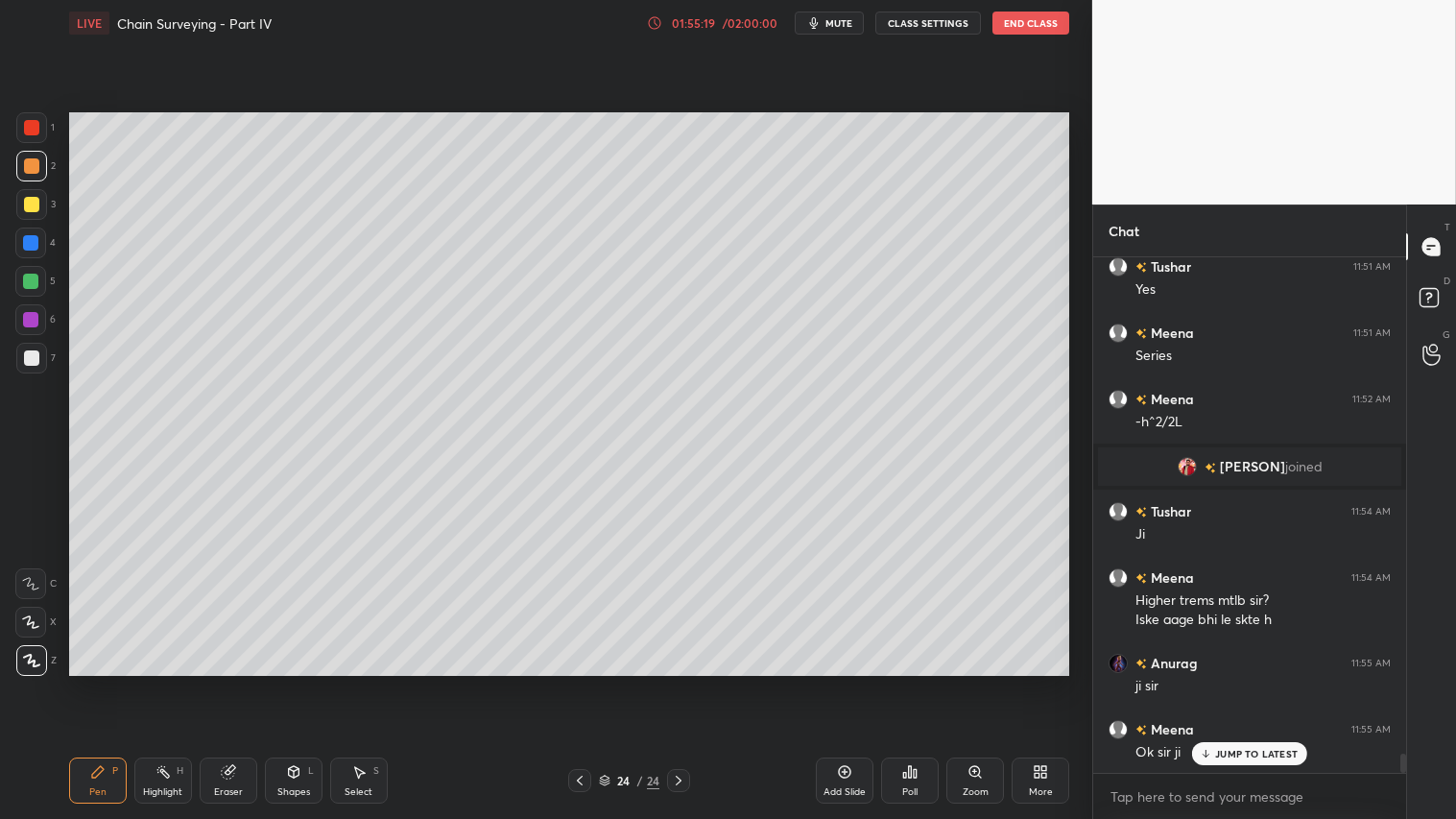 click at bounding box center (32, 166) 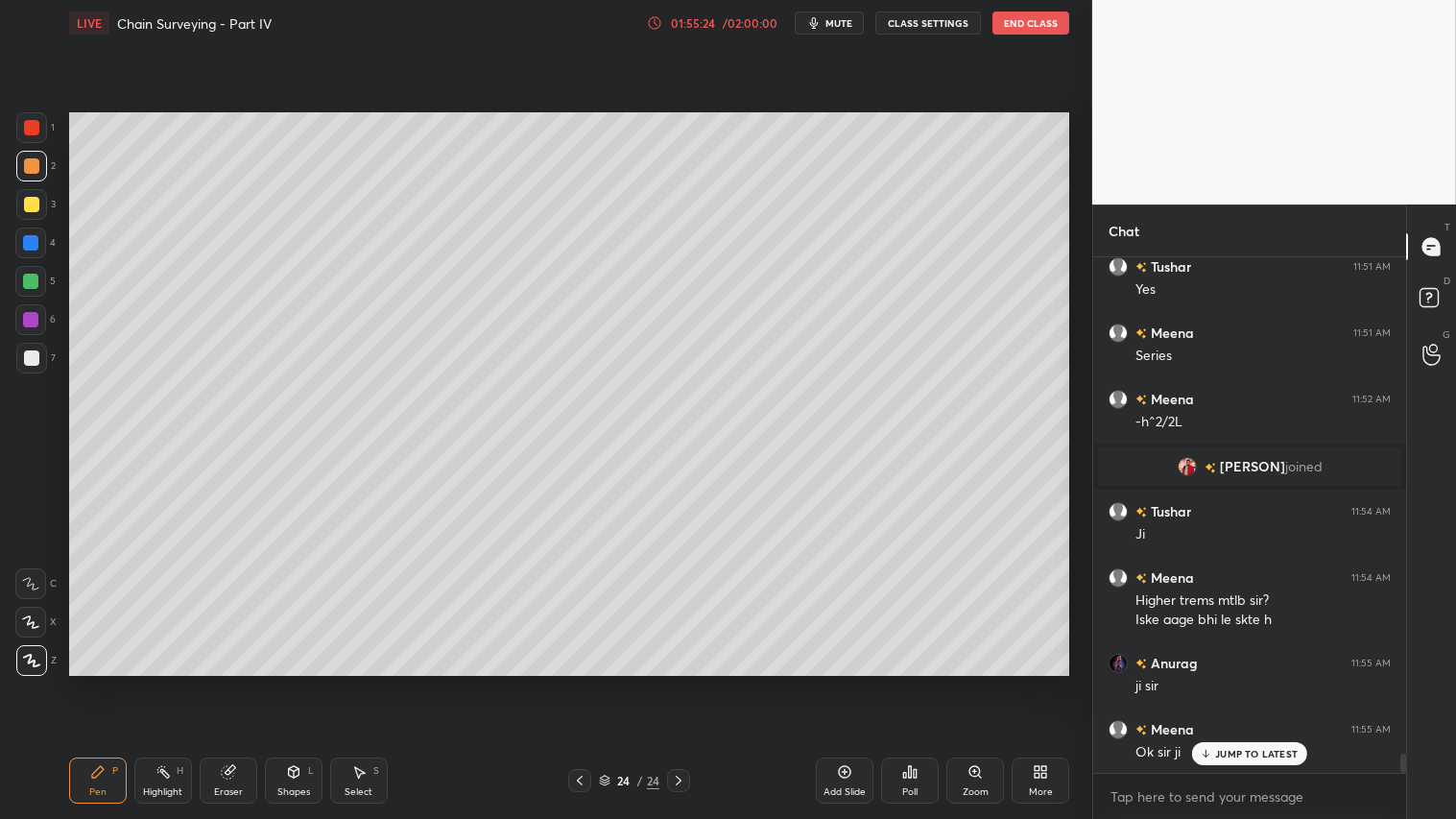 click on "mute" at bounding box center [839, 23] 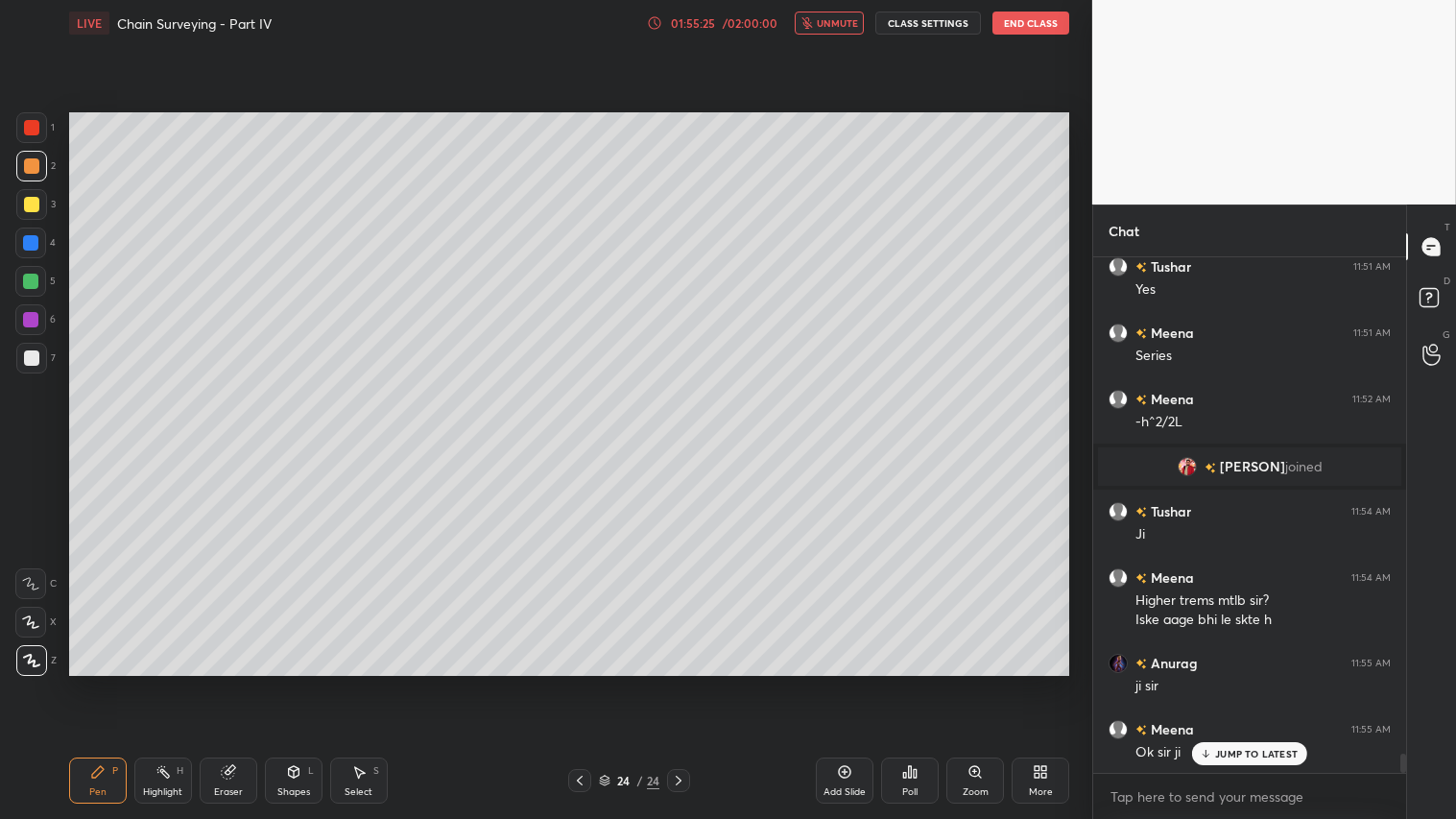 click on "CLASS SETTINGS" at bounding box center [928, 23] 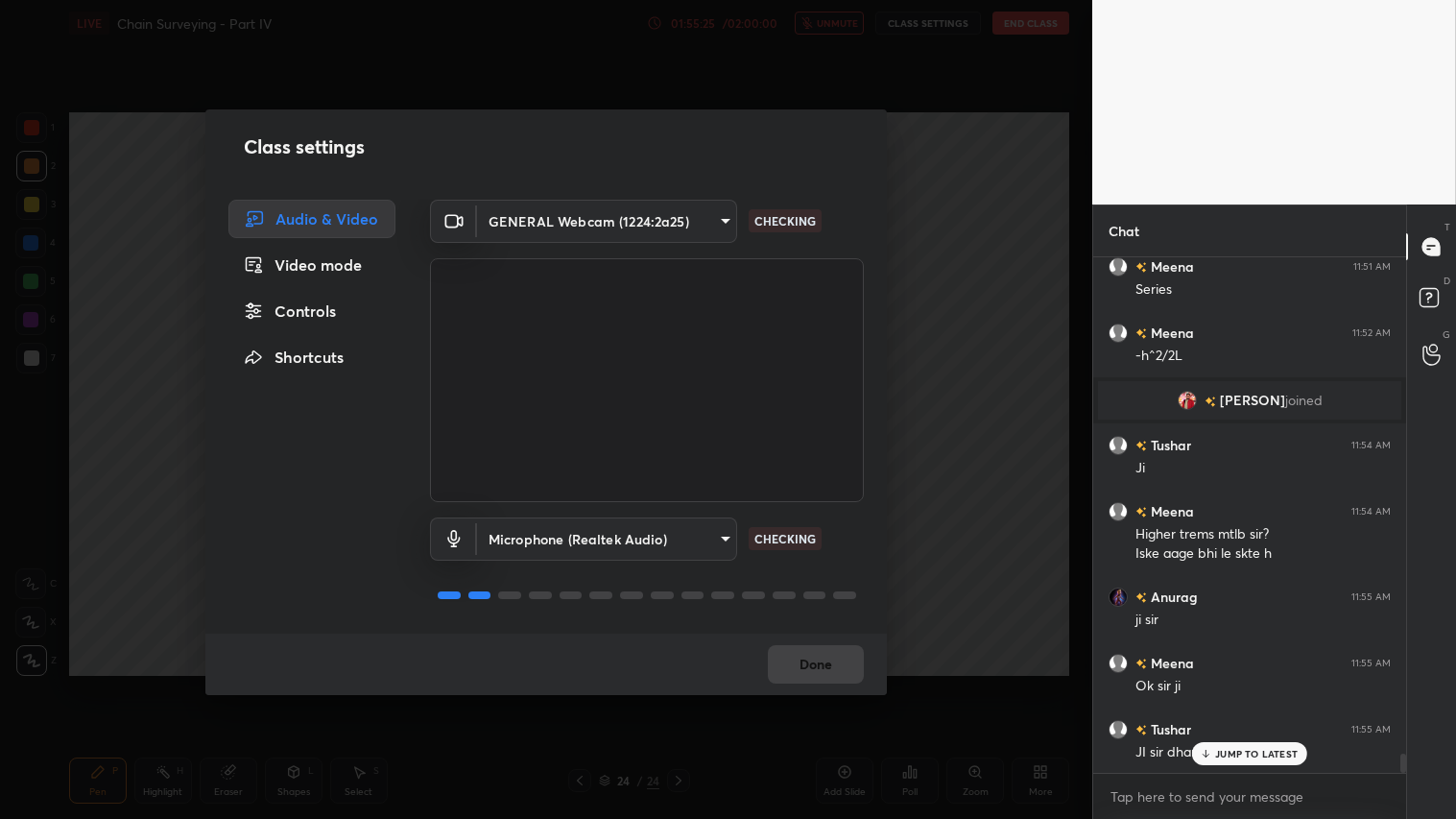 click on "1 2 3 4 5 6 7 C X Z C X Z E E Erase all   H H LIVE Chain Surveying - Part IV 01:55:25 /  02:00:00 unmute CLASS SETTINGS End Class Setting up your live class Poll for   secs No correct answer Start poll Back Chain Surveying - Part IV • L11 of Comprehensive Course On Surveying [PERSON] Pen P Highlight H Eraser Shapes L Select S 24 / 24 Add Slide Poll Zoom More Chat [PERSON] 11:48 AM 1 miru 11:48 AM <1 neg [PERSON] 11:48 AM - Jitesh 11:48 AM Neg [PERSON] 11:48 AM Neg miru 11:49 AM ji [PERSON] 11:50 AM Ji miru 11:51 AM ji [PERSON] 11:51 AM Ys [PERSON] 11:51 AM Yes [PERSON] 11:51 AM Series [PERSON] 11:52 AM -h^2/2L [PERSON]  joined [PERSON] 11:54 AM Ji [PERSON] 11:54 AM Higher trems mtlb sir? Iske aage bhi le skte h [PERSON] 11:55 AM ji sir [PERSON] 11:55 AM Ok sir ji [PERSON] 11:55 AM JI sir dhanyawad 🙏🔥 JUMP TO LATEST Enable hand raising Enable raise hand to speak to learners. Once enabled, chat will be turned off temporarily. Enable x   introducing Raise a hand with a doubt How it works? NEW DOUBTS ASKED Can't raise hand T D" at bounding box center (728, 409) 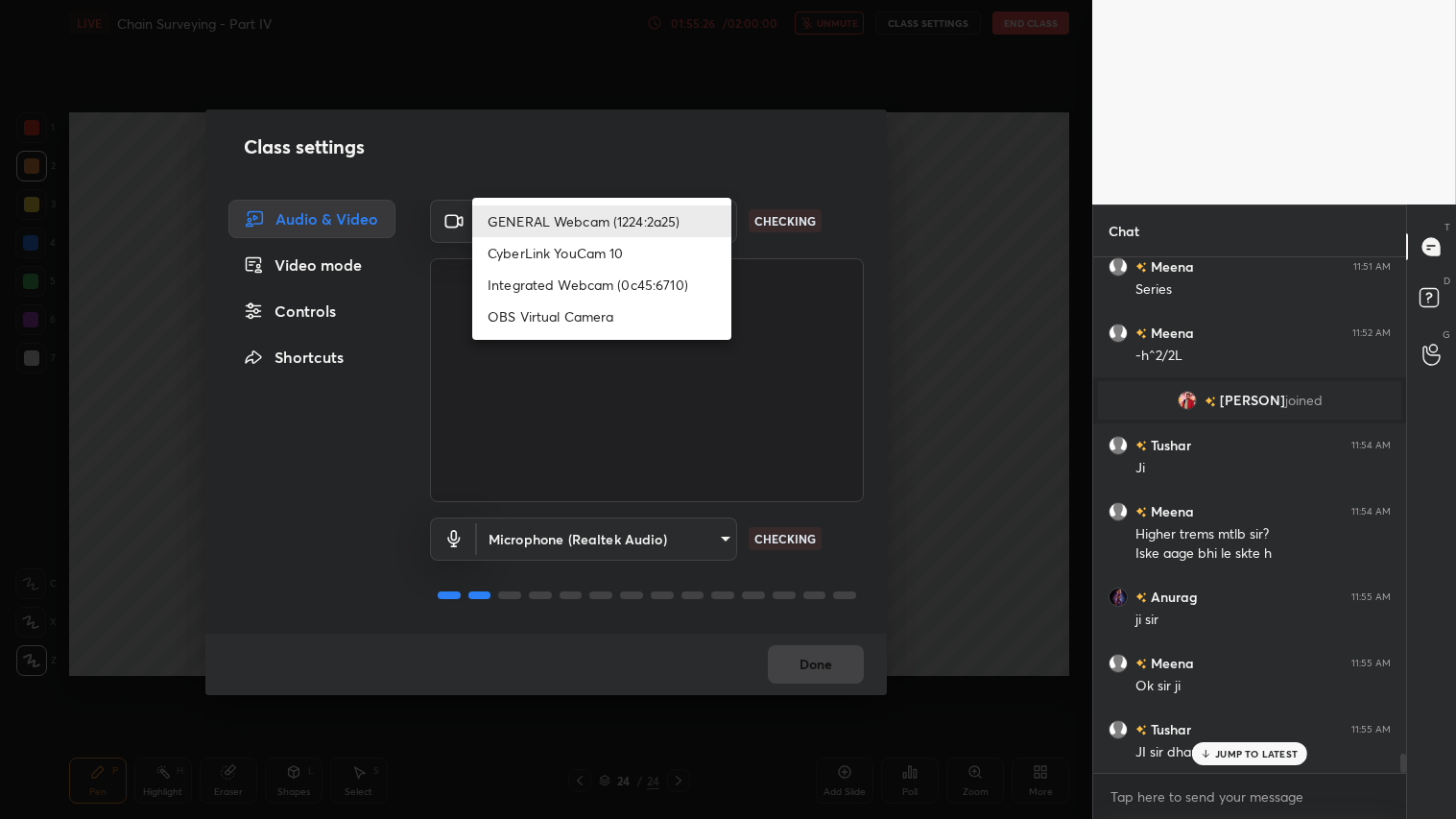click on "Integrated Webcam (0c45:6710)" at bounding box center [602, 284] 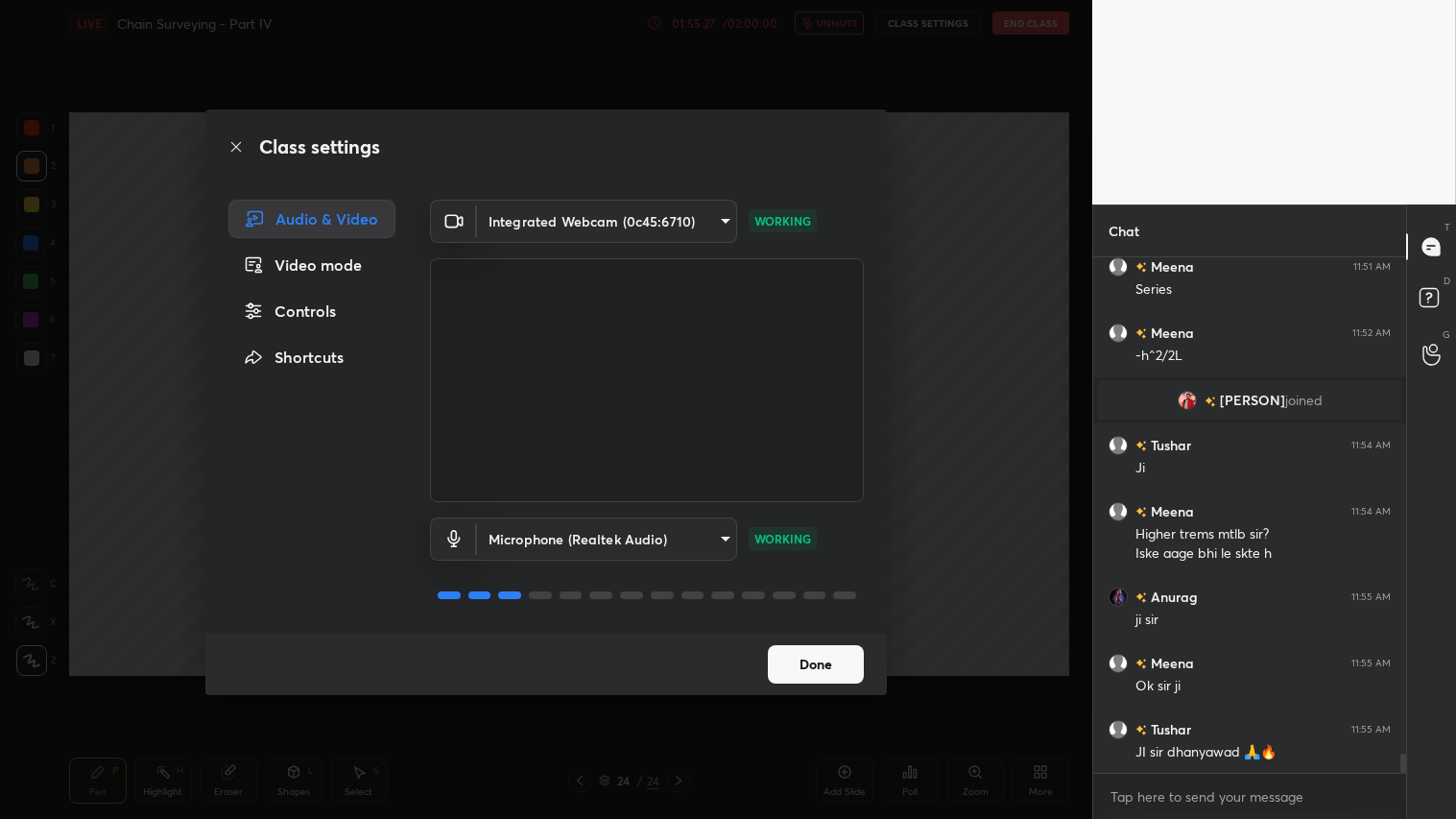 scroll, scrollTop: 13552, scrollLeft: 0, axis: vertical 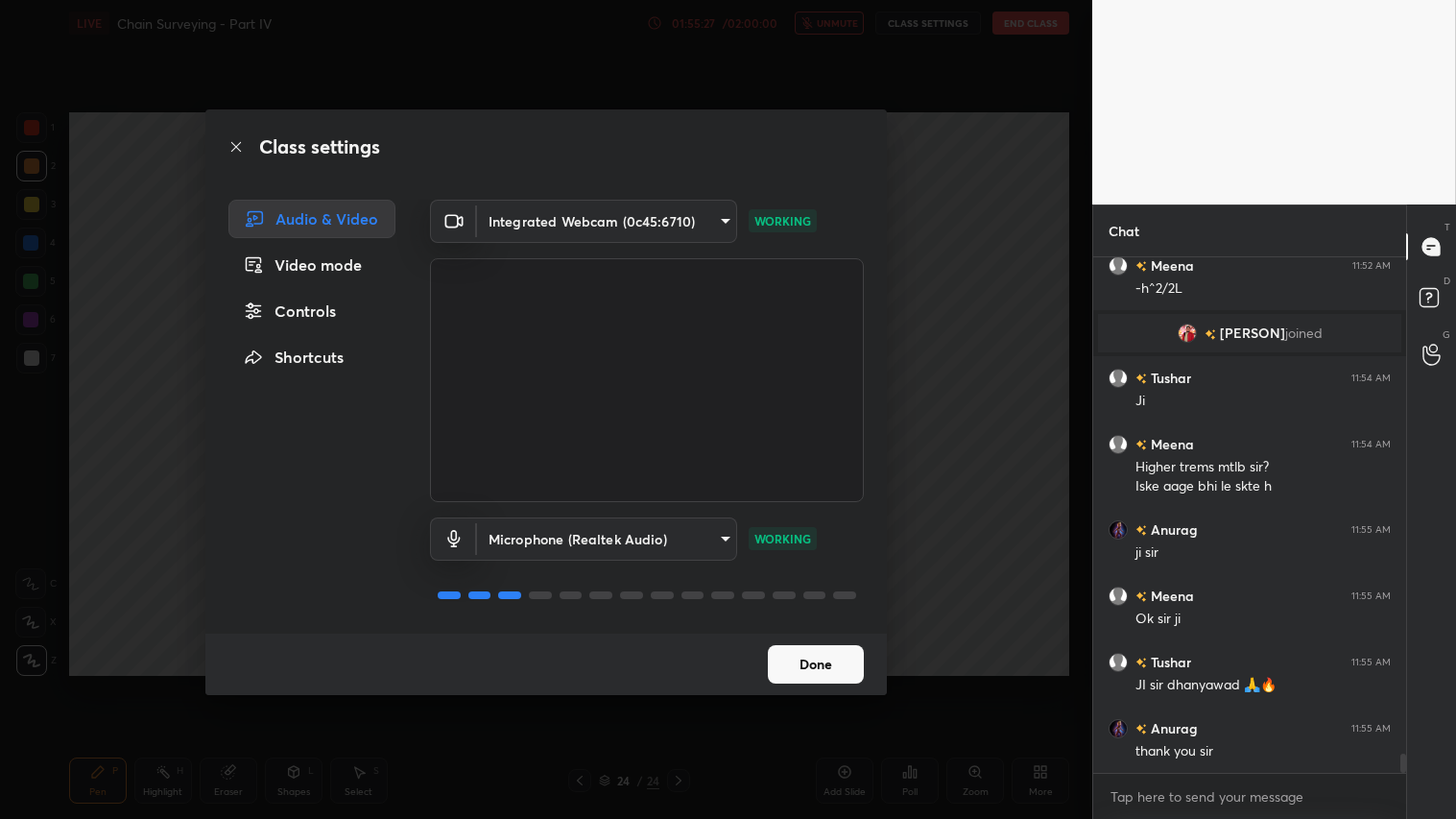 click on "Done" at bounding box center [816, 664] 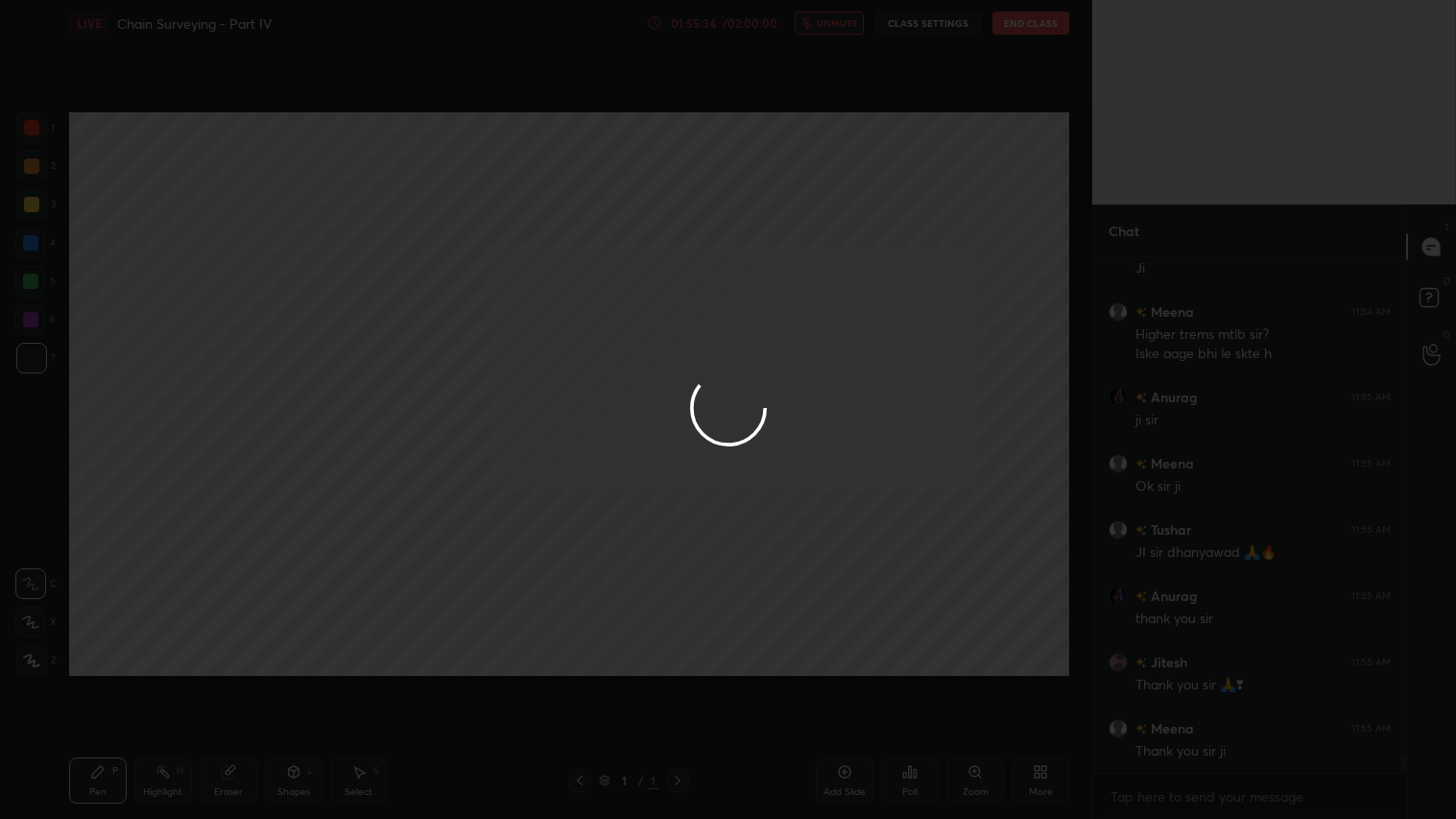 scroll, scrollTop: 13751, scrollLeft: 0, axis: vertical 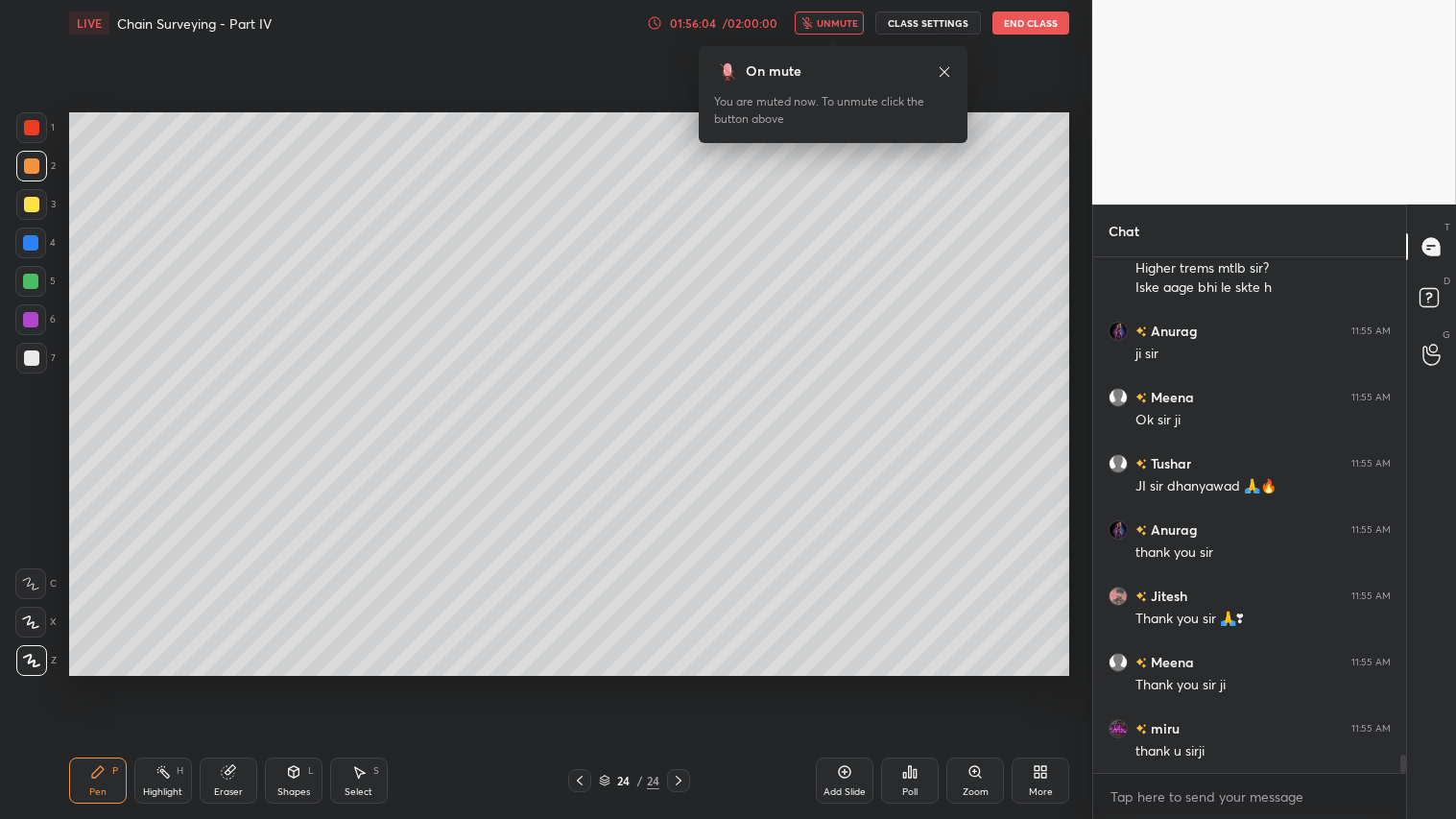 click on "End Class" at bounding box center (1031, 23) 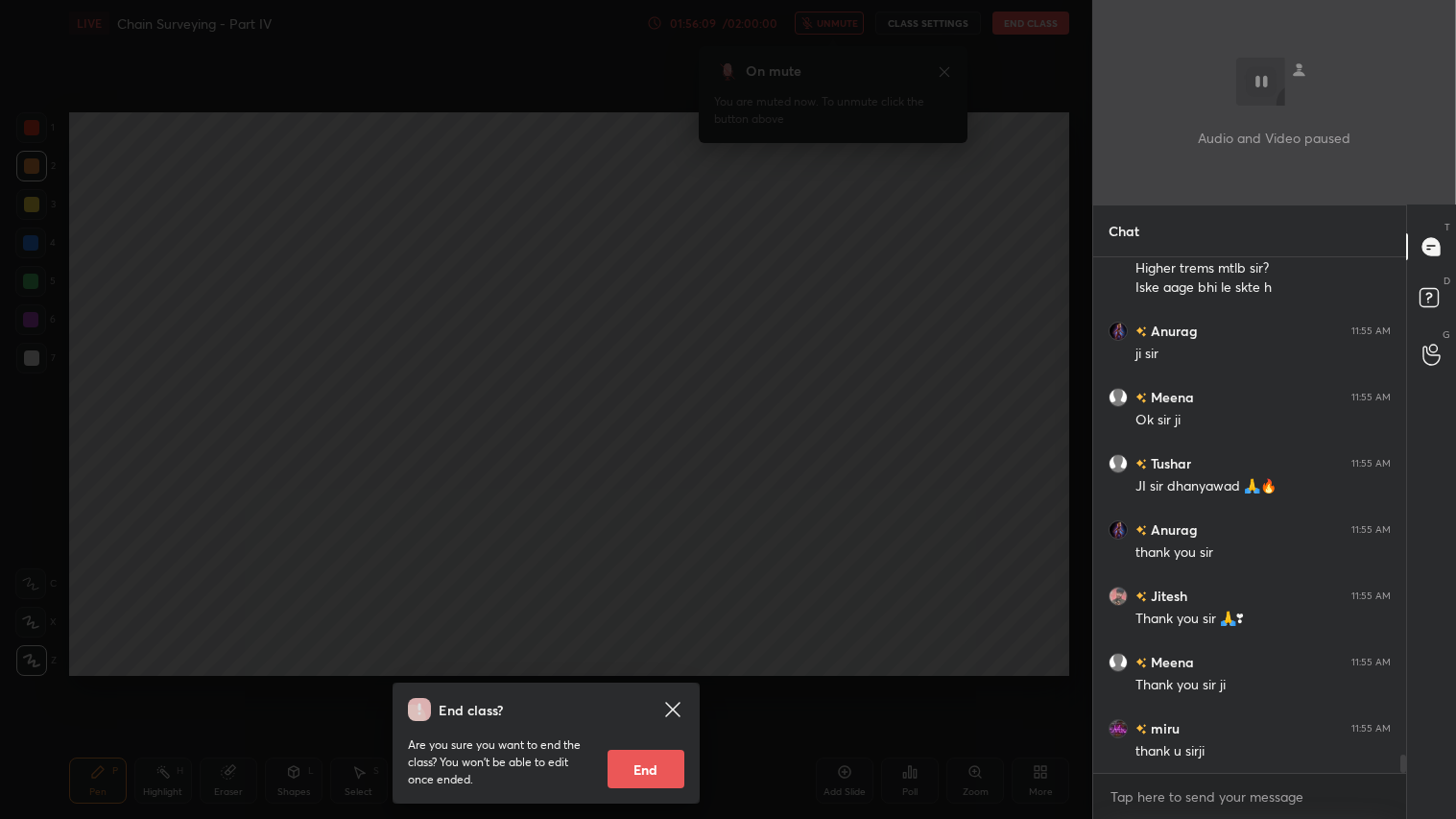 click on "End" at bounding box center (646, 769) 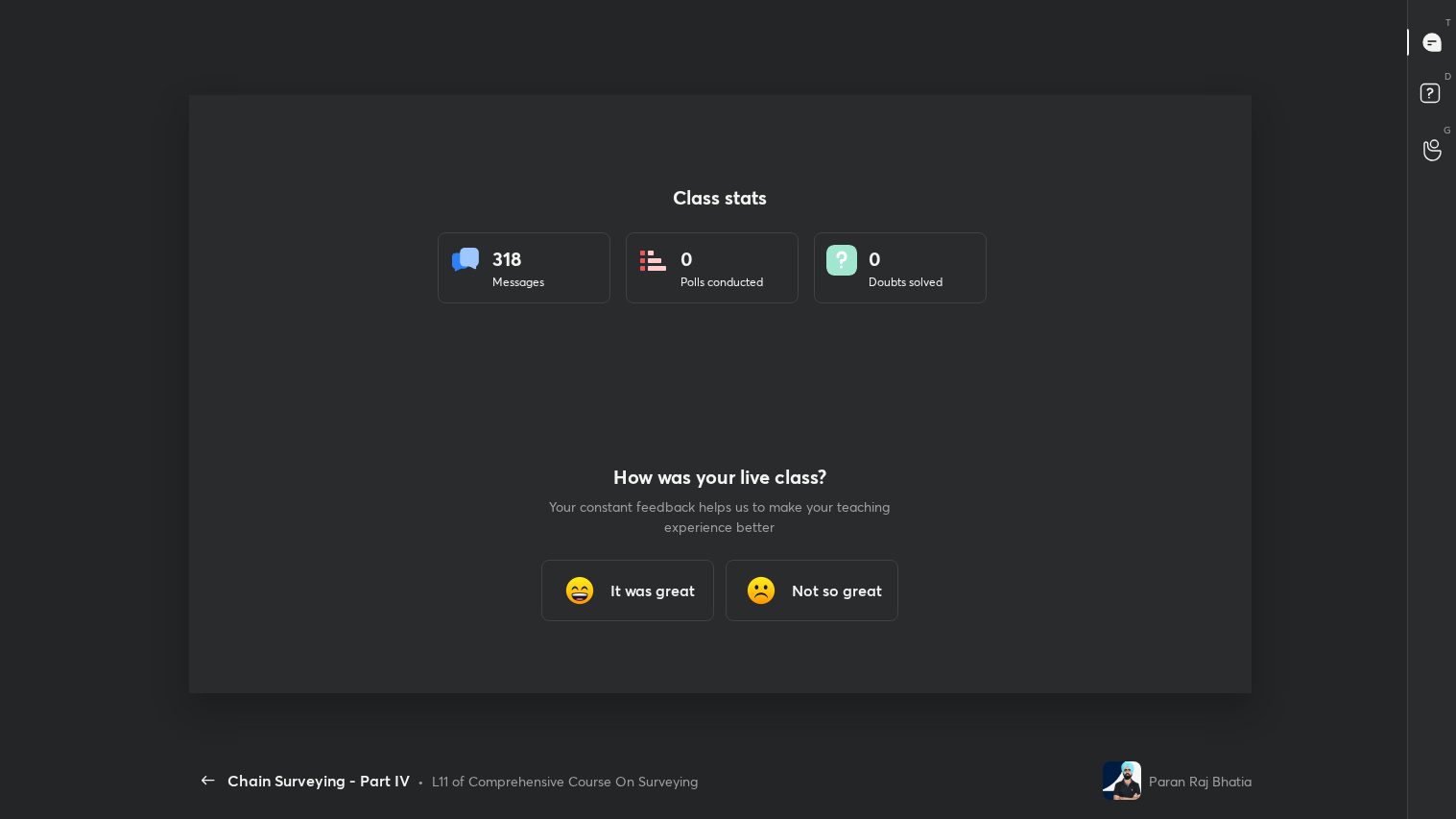 scroll, scrollTop: 95317, scrollLeft: 94761, axis: both 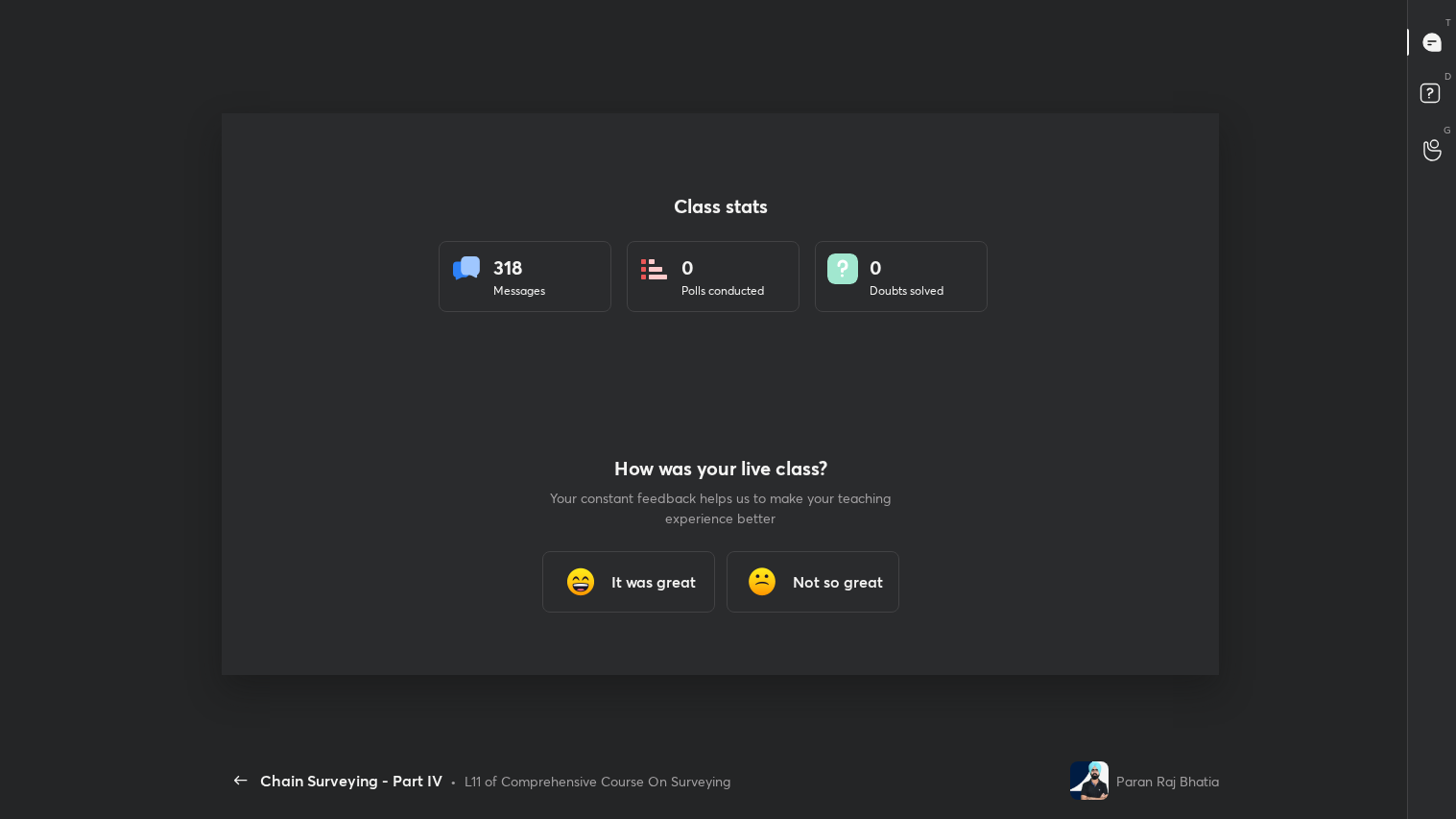 type on "x" 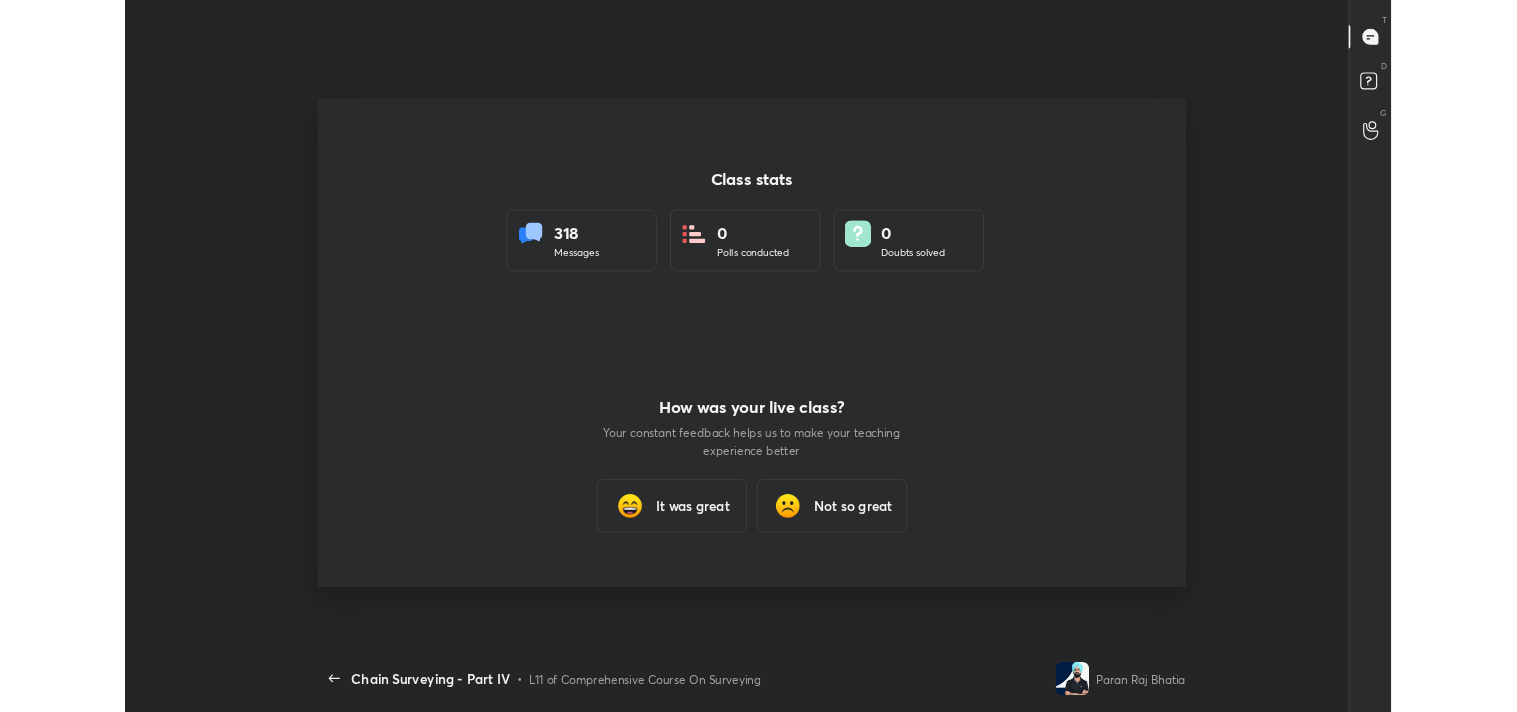 scroll, scrollTop: 584, scrollLeft: 1501, axis: both 